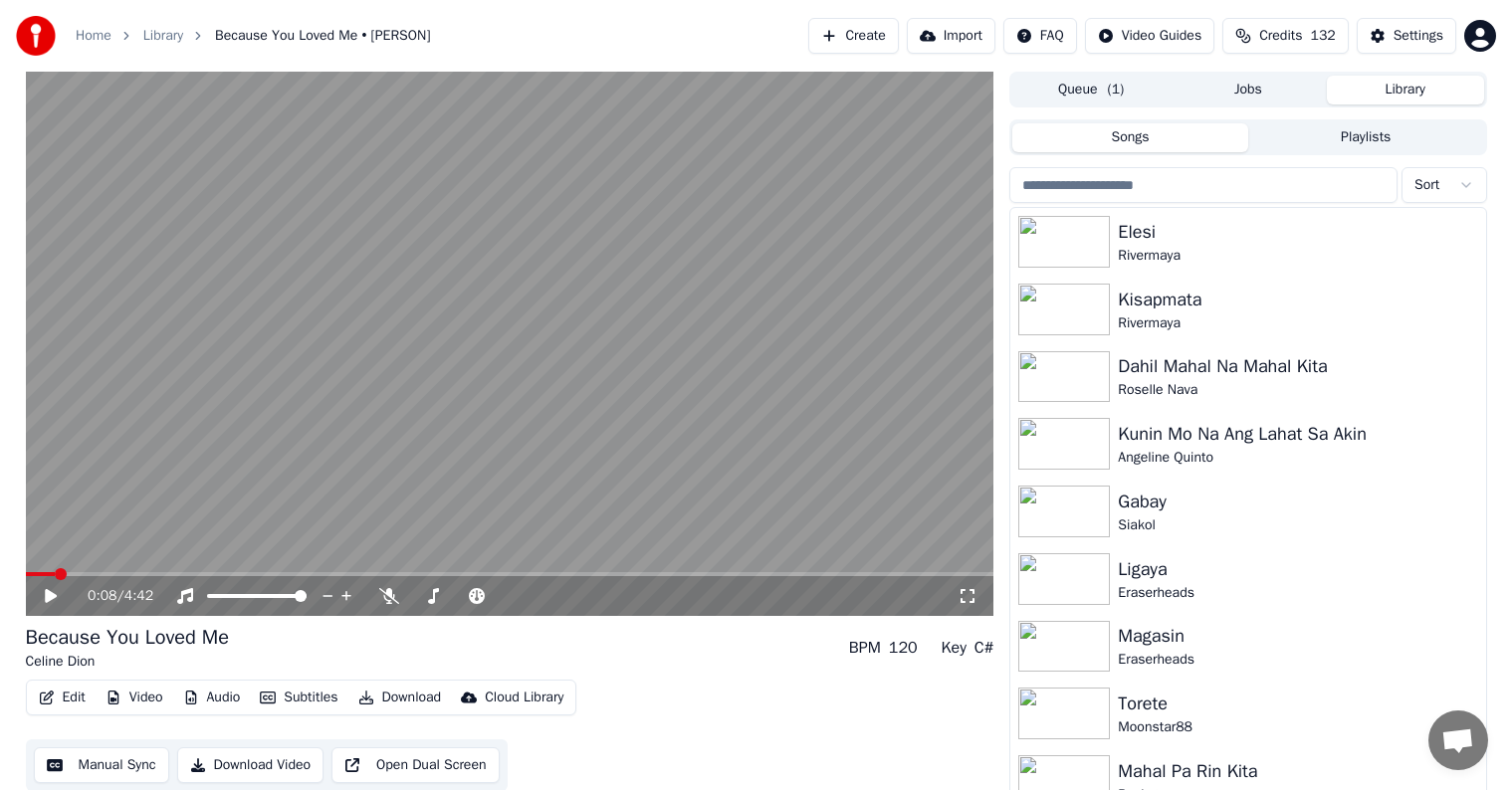 scroll, scrollTop: 1, scrollLeft: 0, axis: vertical 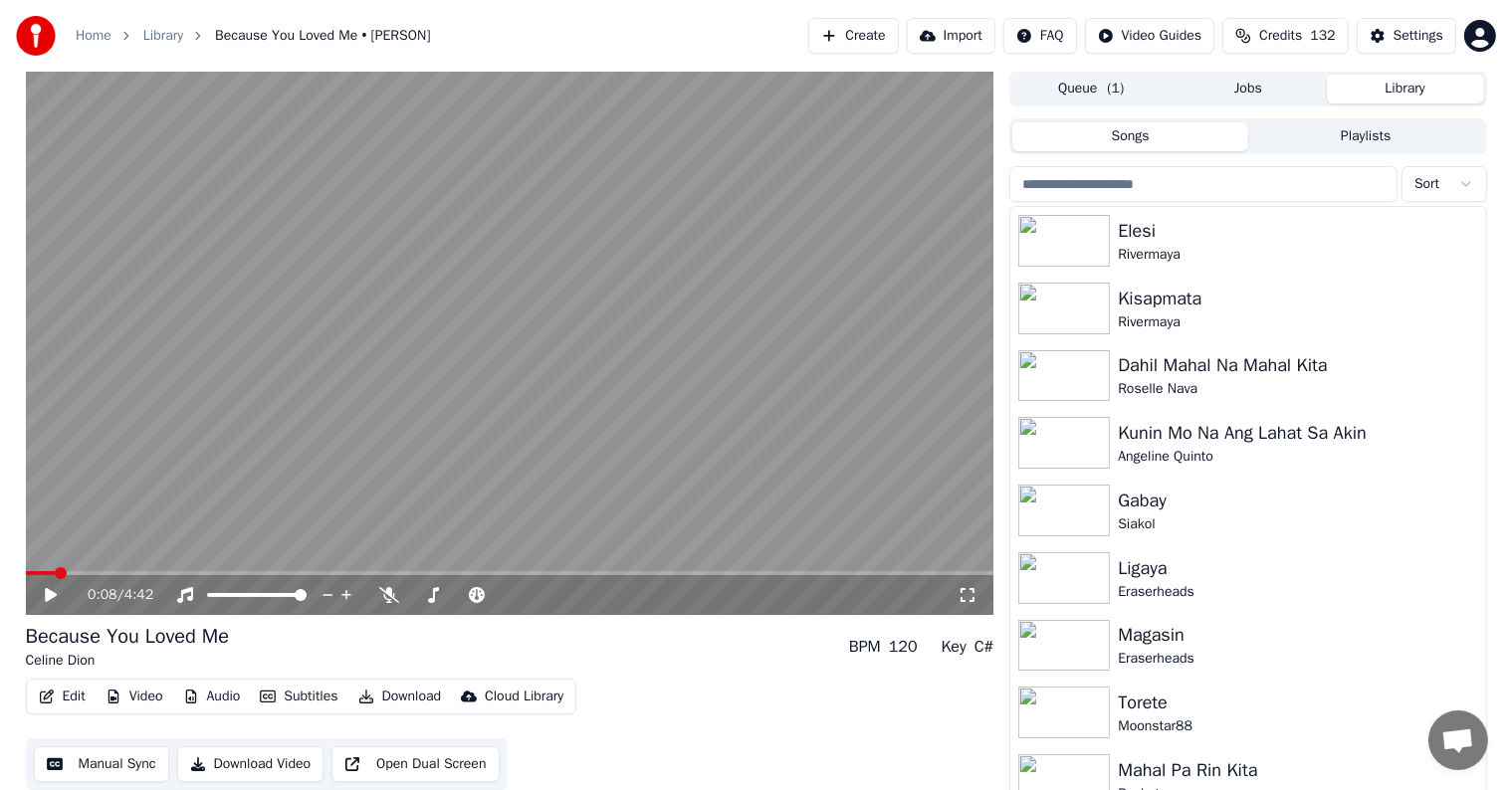 click at bounding box center (1203, 184) 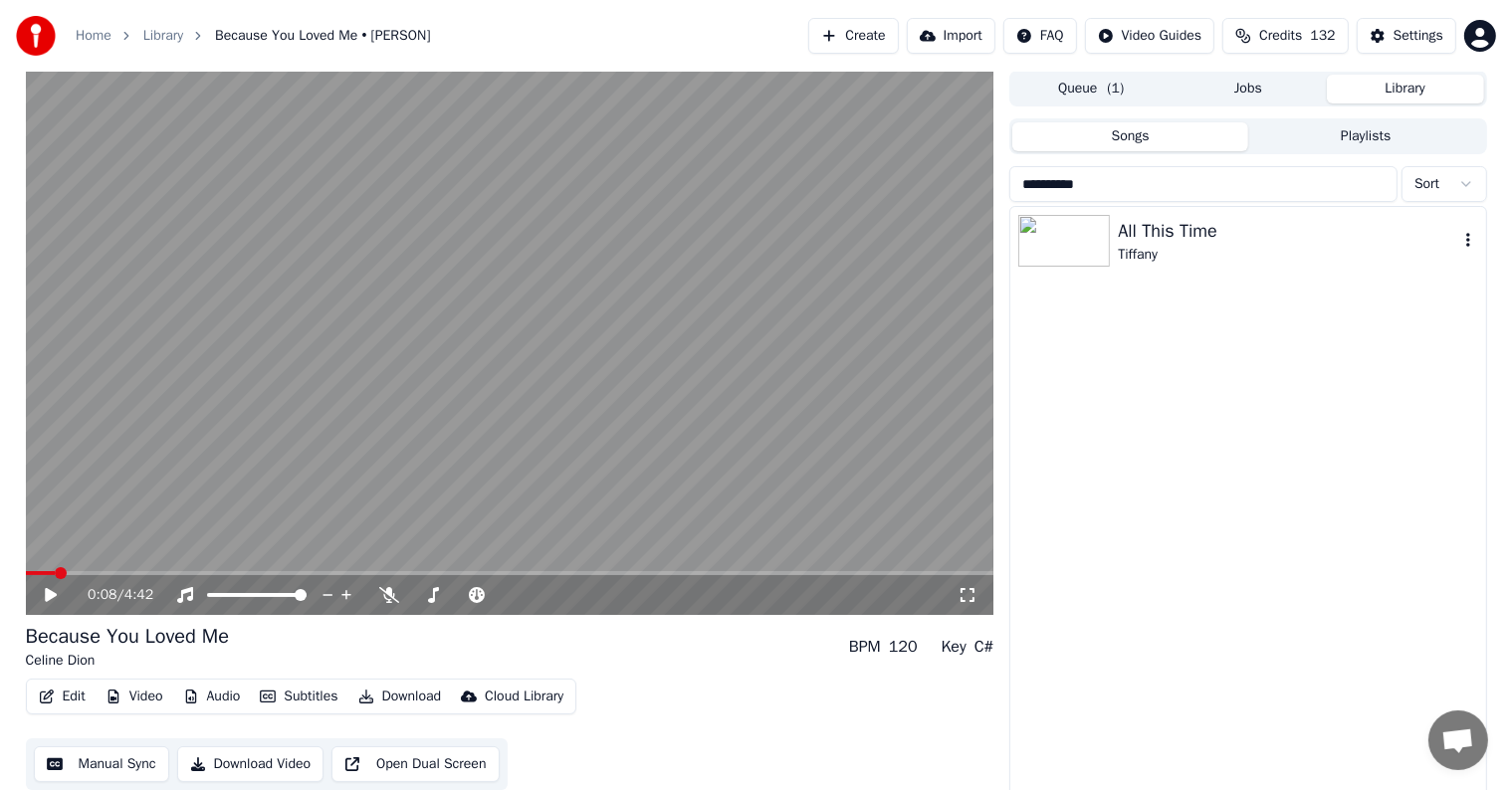 type on "**********" 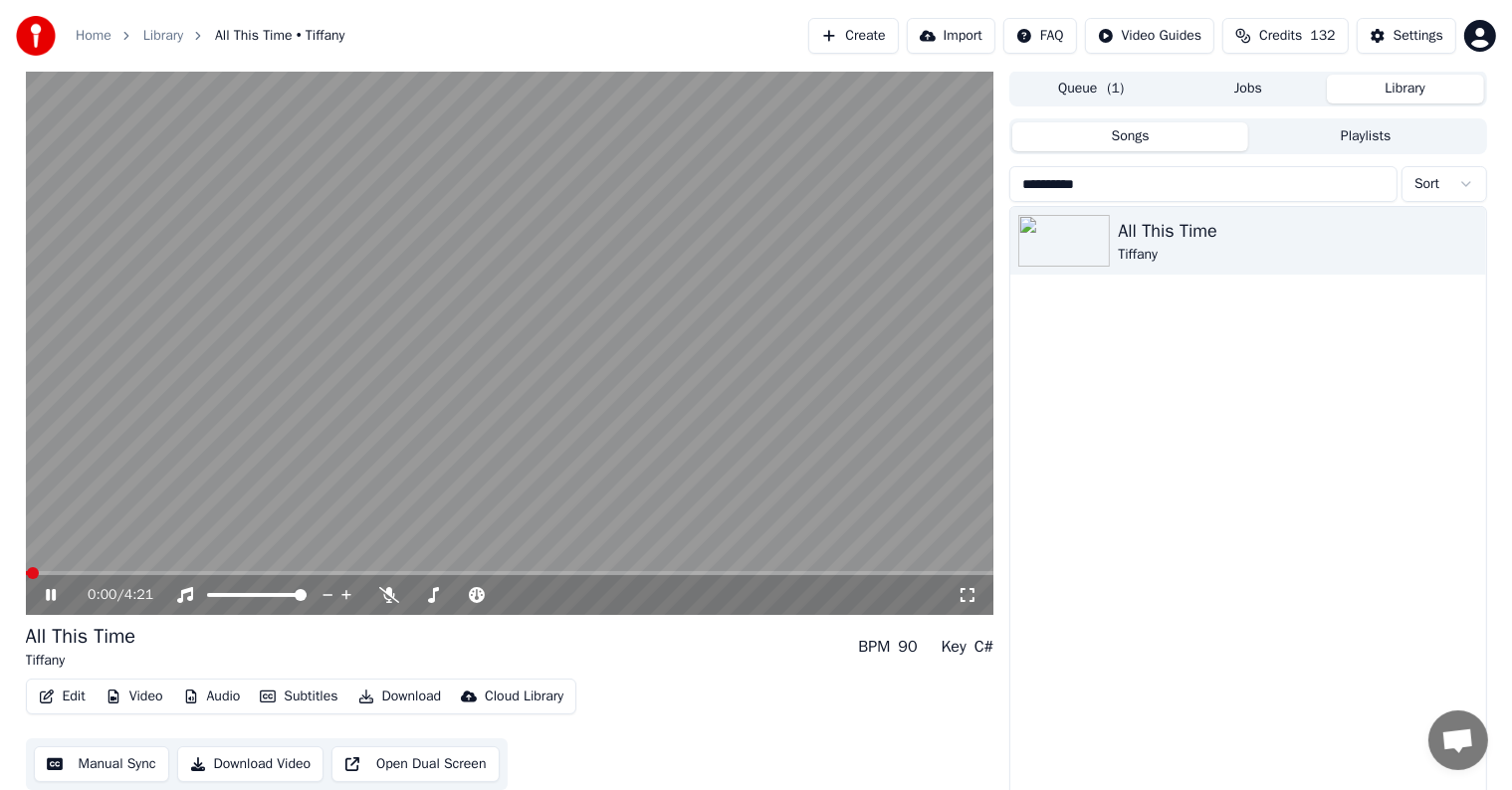 click at bounding box center (510, 342) 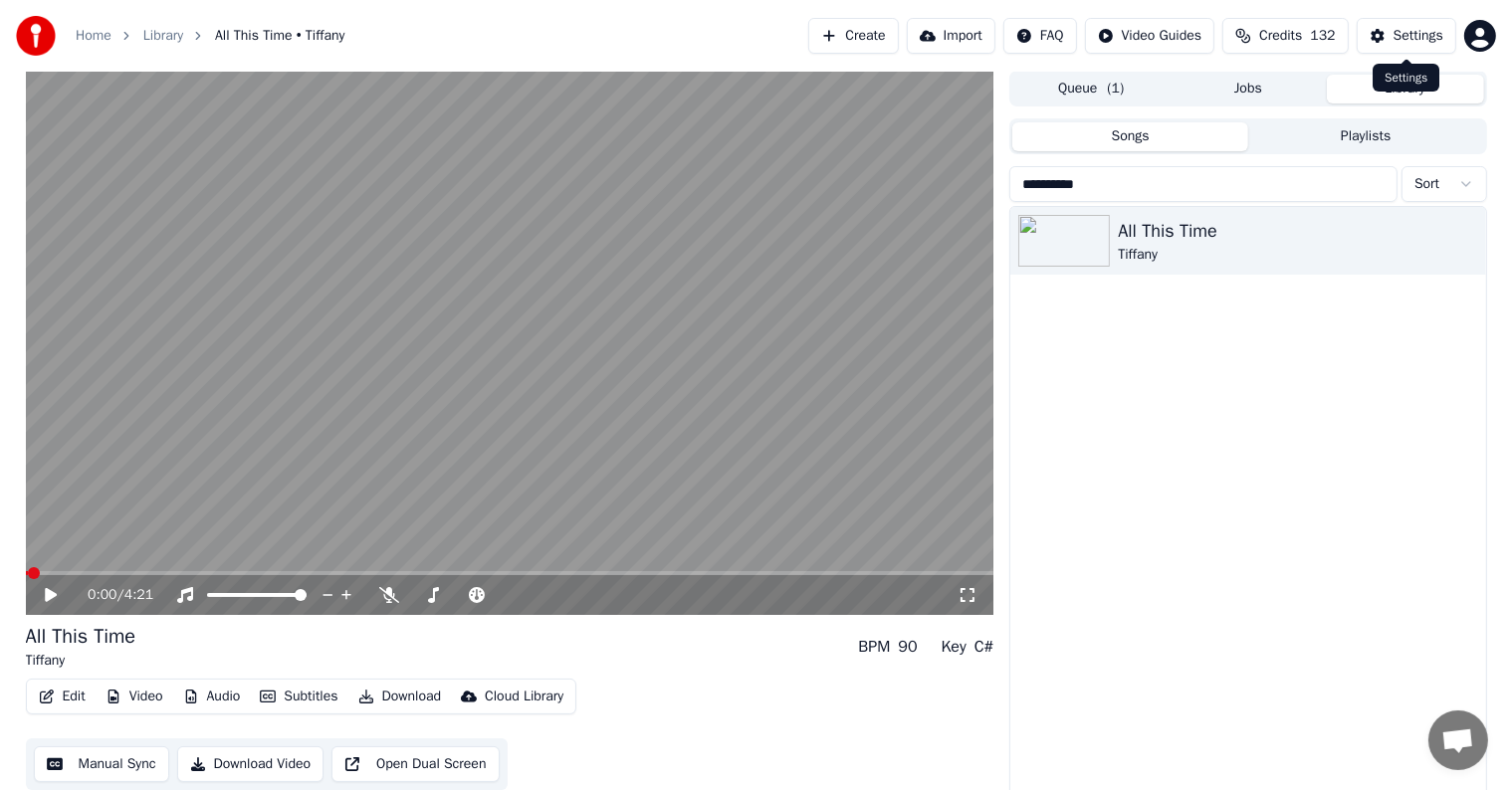 click on "Settings" at bounding box center (1418, 36) 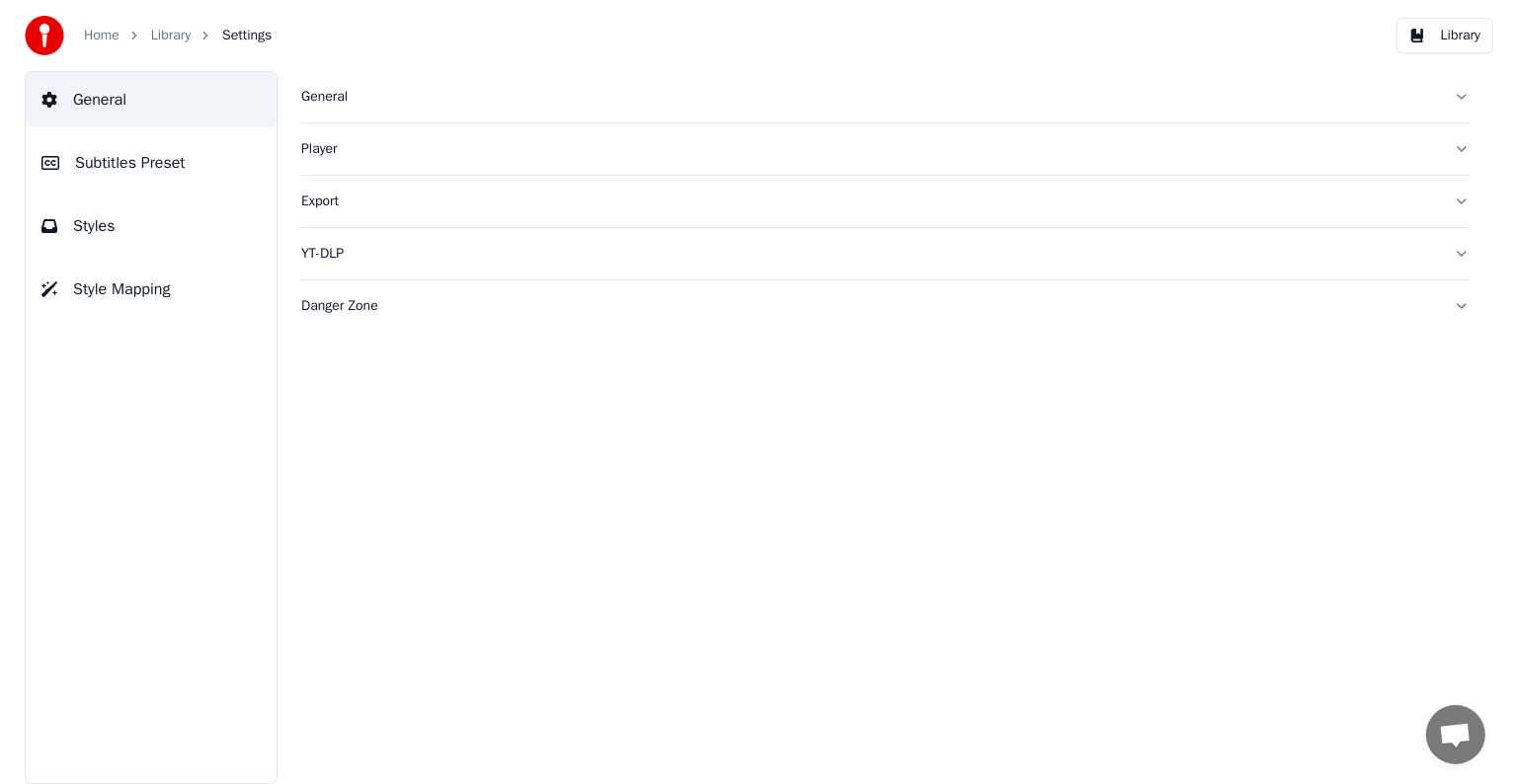 scroll, scrollTop: 0, scrollLeft: 0, axis: both 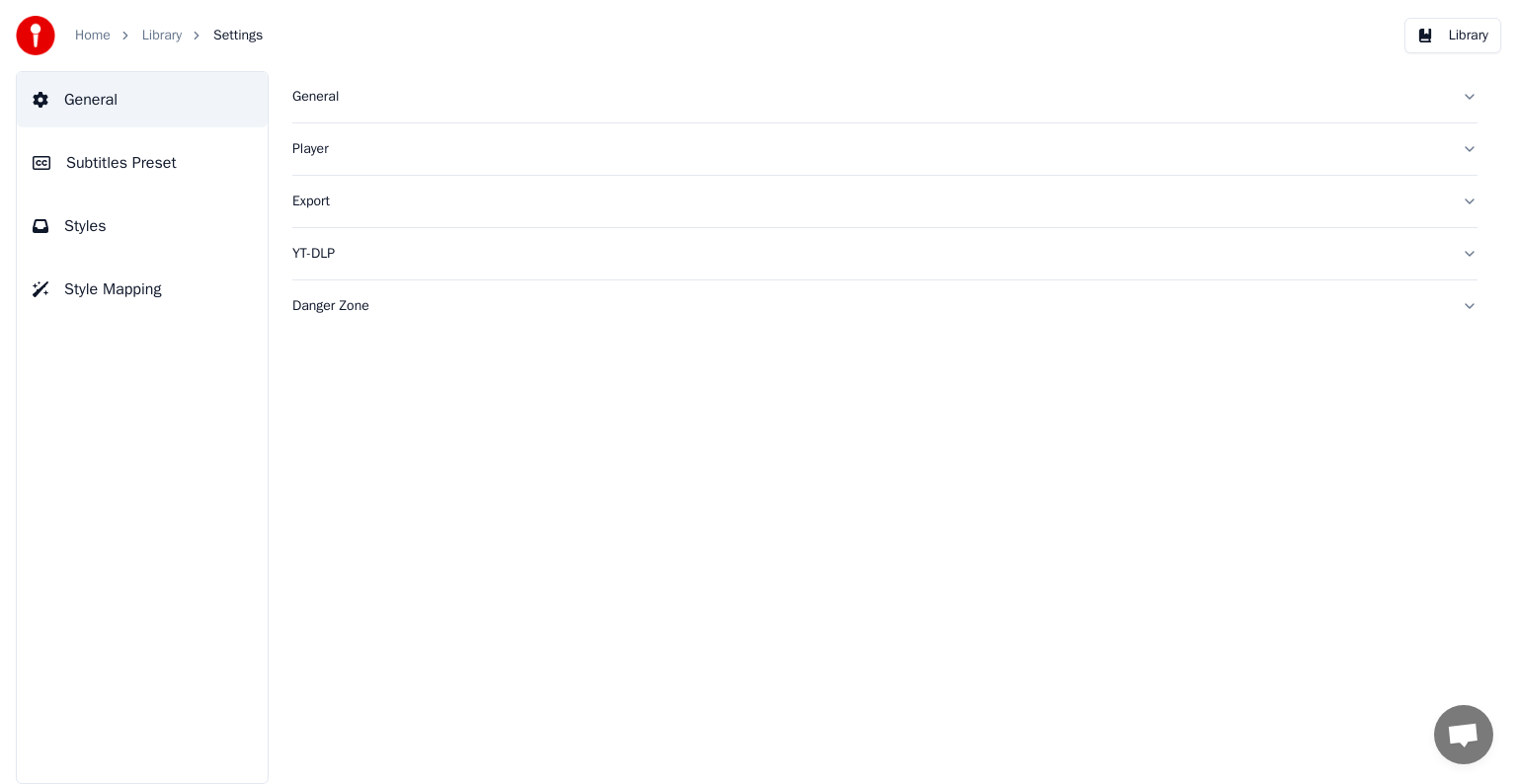 click on "Subtitles Preset" at bounding box center [121, 163] 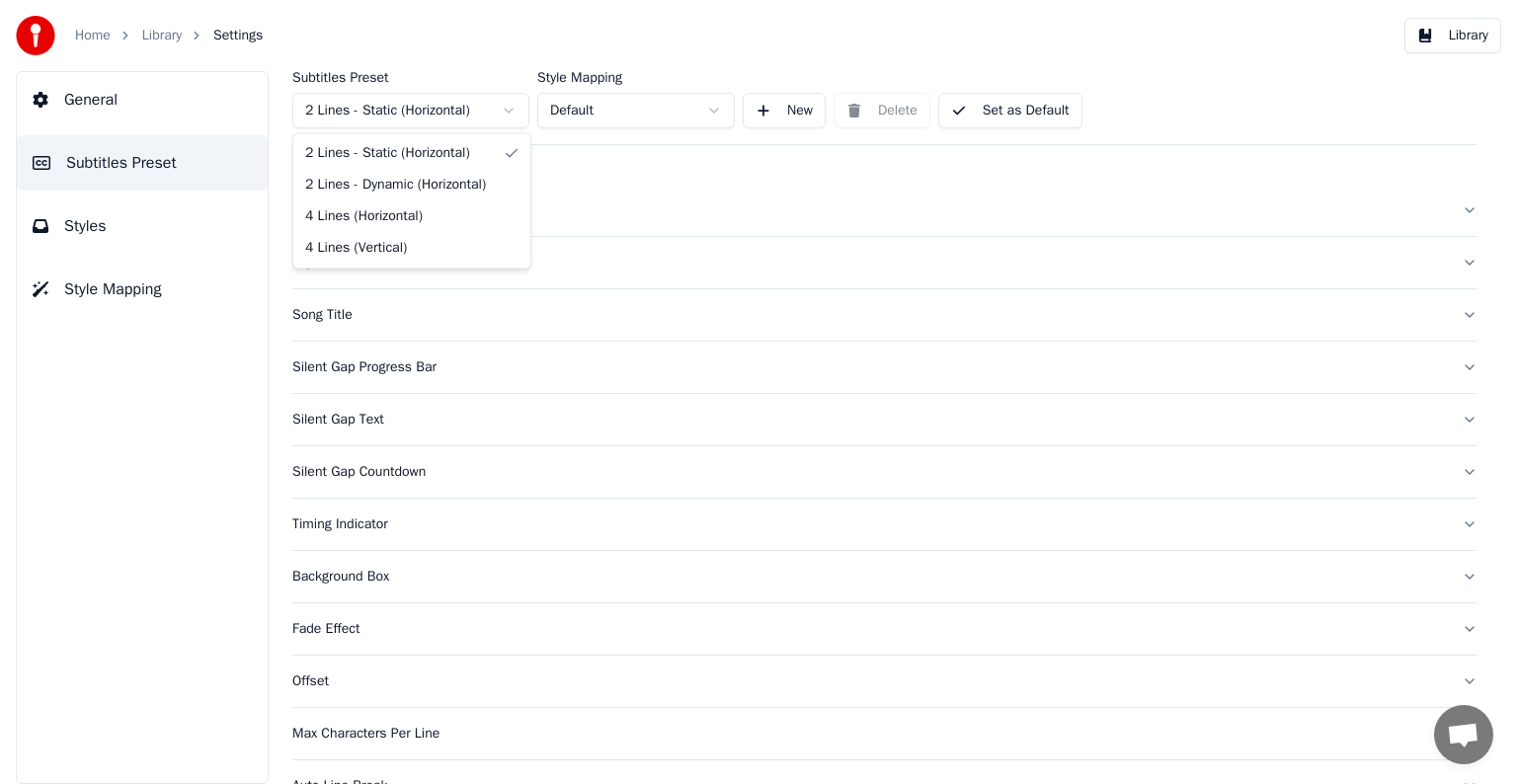 click on "Home Library Settings Library General Subtitles Preset Styles Style Mapping Subtitles Preset 2 Lines - Static (Horizontal) Style Mapping Default New Delete Set as Default General Layout Song Title Silent Gap Progress Bar Silent Gap Text Silent Gap Countdown Timing Indicator Background Box Fade Effect Offset Max Characters Per Line Auto Line Break Chat [PERSON] from Youka Desktop More channels Continue on Email Offline. You were inactive for some time. Send a message to reconnect to the chat. Youka Desktop Hello! How can I help you?  Sunday, [DATE] Hi! I'ts me again. The lyrics are not appearing. Even editing to add lyrics again, it's not appearing. I already spent 22 credits for this please check [DATE] Monday, [DATE] Adam Hey, credits should refunded automatically in case of failure, please let me check [DATE] yeah but credits are used again in adding the lyrics in the song that supposed to be good in the first place [DATE] Read Adam I added 22 more credits to your account. [DATE] Send a file Crisp" at bounding box center (758, 392) 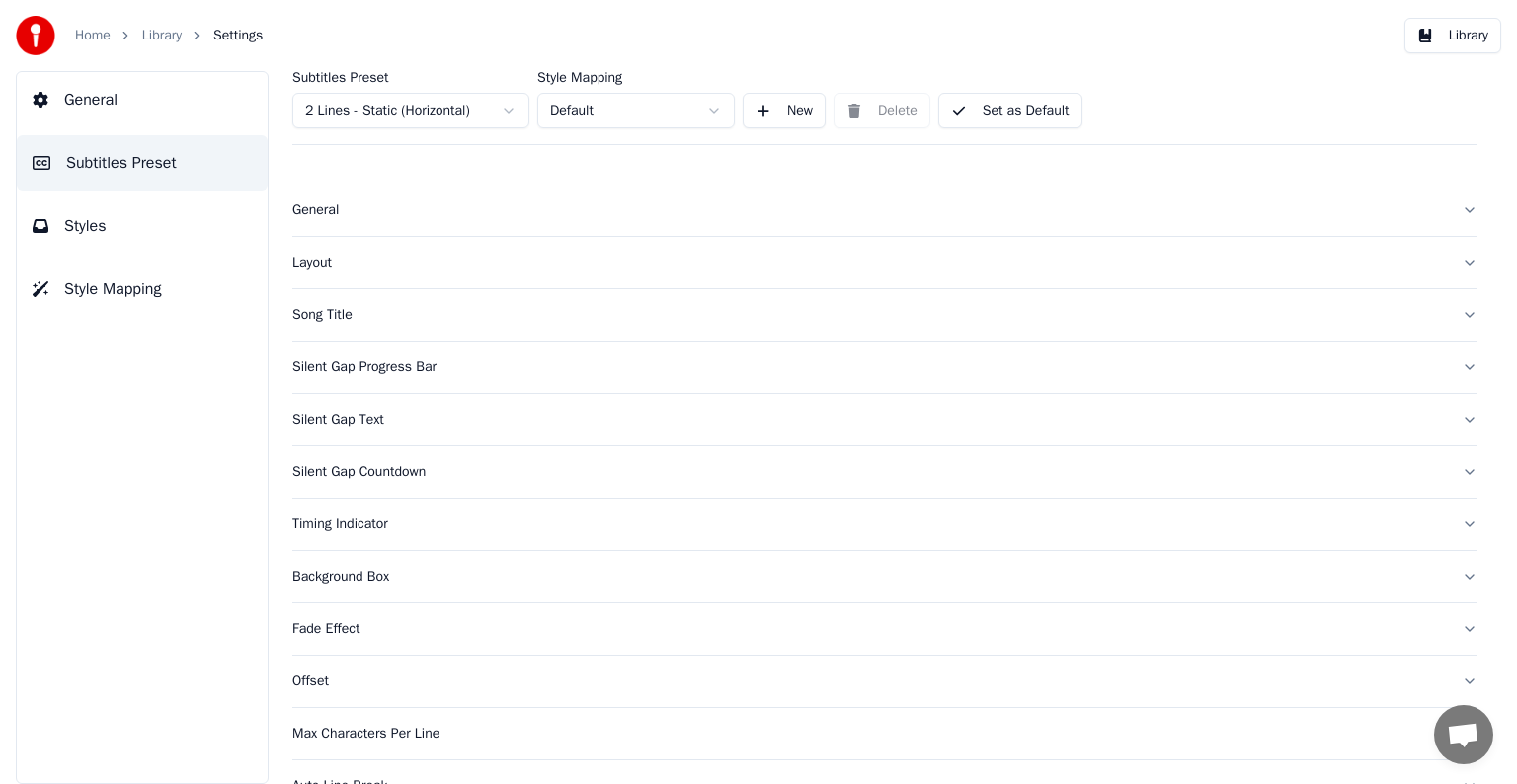 click on "Home Library Settings Library General Subtitles Preset Styles Style Mapping Subtitles Preset 2 Lines - Static (Horizontal) Style Mapping Default New Delete Set as Default General Layout Song Title Silent Gap Progress Bar Silent Gap Text Silent Gap Countdown Timing Indicator Background Box Fade Effect Offset Max Characters Per Line Auto Line Break Chat [PERSON] from Youka Desktop More channels Continue on Email Offline. You were inactive for some time. Send a message to reconnect to the chat. Youka Desktop Hello! How can I help you?  Sunday, [DATE] Hi! I'ts me again. The lyrics are not appearing. Even editing to add lyrics again, it's not appearing. I already spent 22 credits for this please check [DATE] Monday, [DATE] Adam Hey, credits should refunded automatically in case of failure, please let me check [DATE] yeah but credits are used again in adding the lyrics in the song that supposed to be good in the first place [DATE] Read Adam I added 22 more credits to your account. [DATE] Send a file Crisp" at bounding box center (758, 392) 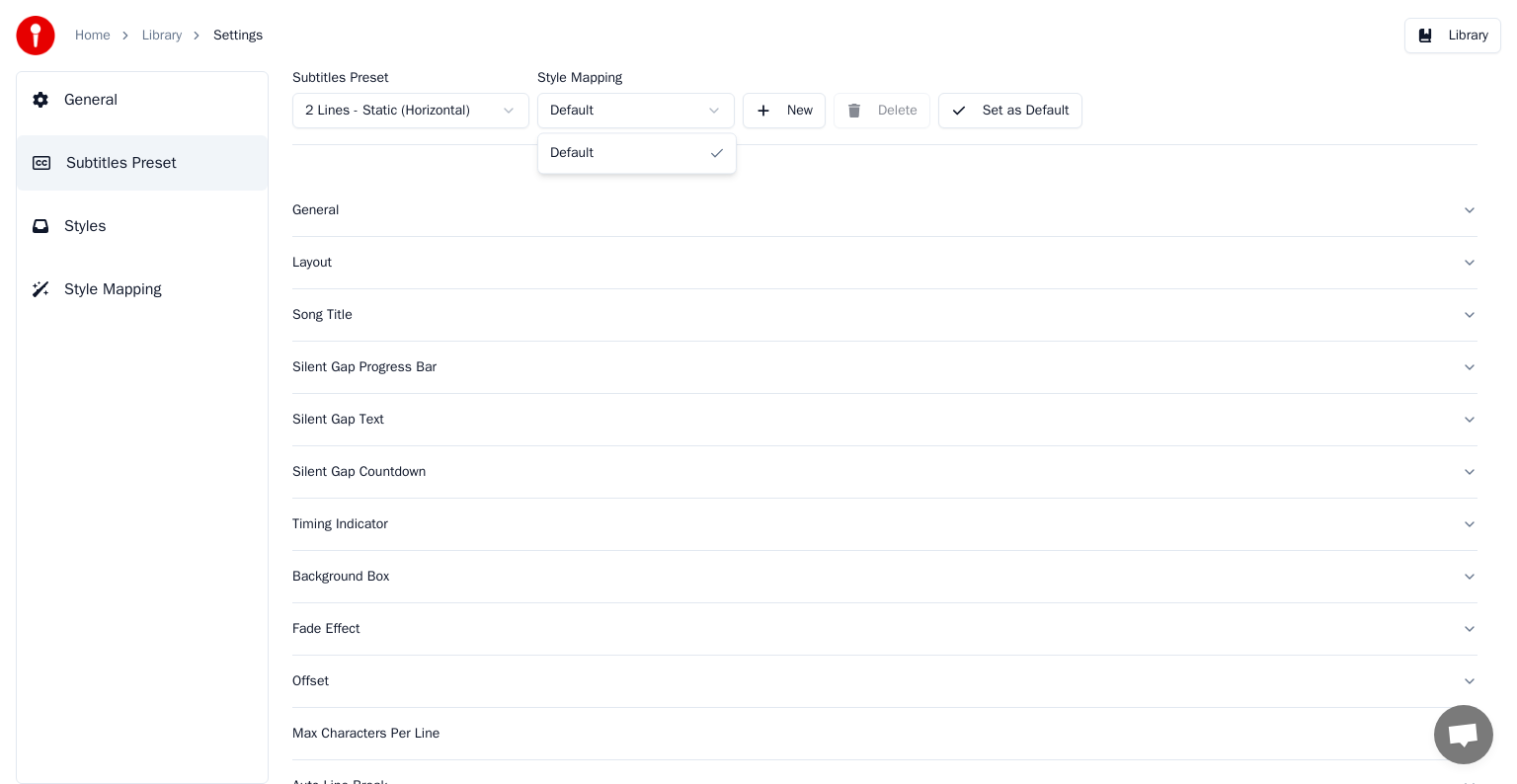 click on "Home Library Settings Library General Subtitles Preset Styles Style Mapping Subtitles Preset 2 Lines - Static (Horizontal) Style Mapping Default New Delete Set as Default General Layout Song Title Silent Gap Progress Bar Silent Gap Text Silent Gap Countdown Timing Indicator Background Box Fade Effect Offset Max Characters Per Line Auto Line Break Chat [PERSON] from Youka Desktop More channels Continue on Email Offline. You were inactive for some time. Send a message to reconnect to the chat. Youka Desktop Hello! How can I help you?  Sunday, [DATE] Hi! I'ts me again. The lyrics are not appearing. Even editing to add lyrics again, it's not appearing. I already spent 22 credits for this please check [DATE] Monday, [DATE] Adam Hey, credits should refunded automatically in case of failure, please let me check [DATE] yeah but credits are used again in adding the lyrics in the song that supposed to be good in the first place [DATE] Read Adam I added 22 more credits to your account. [DATE] Send a file Crisp" at bounding box center (758, 392) 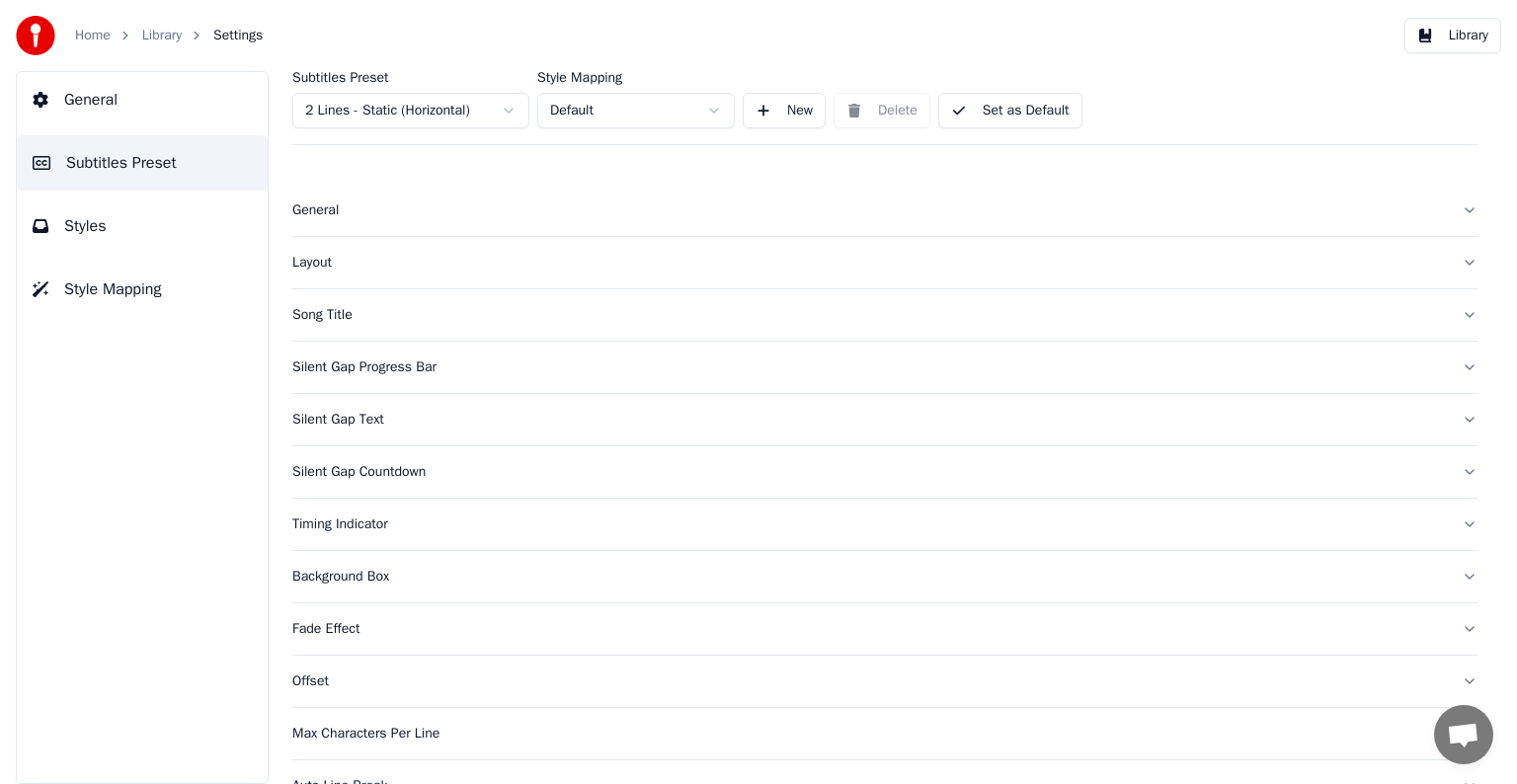 click on "Home Library Settings Library General Subtitles Preset Styles Style Mapping Subtitles Preset 2 Lines - Static (Horizontal) Style Mapping Default New Delete Set as Default General Layout Song Title Silent Gap Progress Bar Silent Gap Text Silent Gap Countdown Timing Indicator Background Box Fade Effect Offset Max Characters Per Line Auto Line Break Chat [PERSON] from Youka Desktop More channels Continue on Email Offline. You were inactive for some time. Send a message to reconnect to the chat. Youka Desktop Hello! How can I help you?  Sunday, [DATE] Hi! I'ts me again. The lyrics are not appearing. Even editing to add lyrics again, it's not appearing. I already spent 22 credits for this please check [DATE] Monday, [DATE] Adam Hey, credits should refunded automatically in case of failure, please let me check [DATE] yeah but credits are used again in adding the lyrics in the song that supposed to be good in the first place [DATE] Read Adam I added 22 more credits to your account. [DATE] Send a file Crisp" at bounding box center [758, 392] 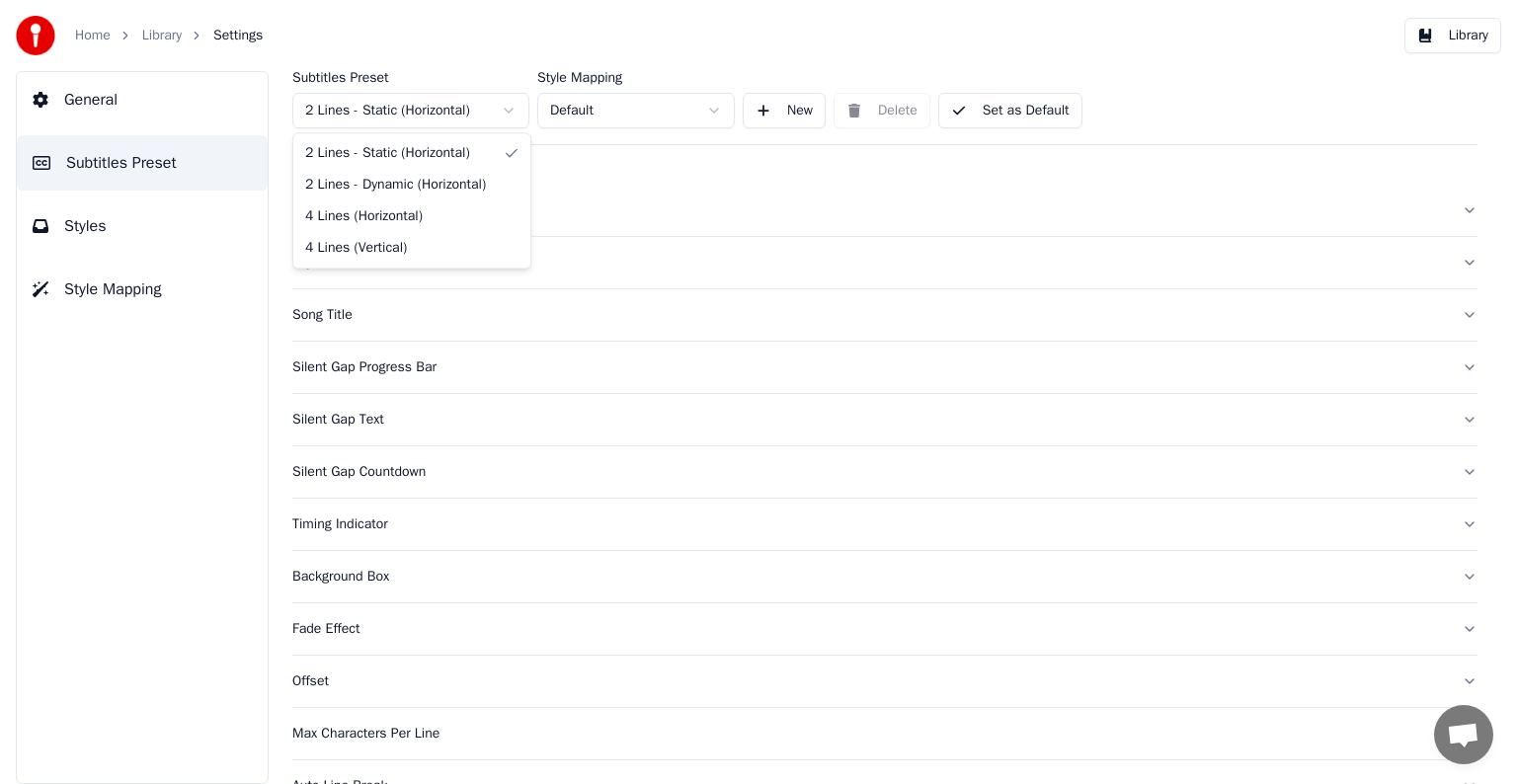 click on "Home Library Settings Library General Subtitles Preset Styles Style Mapping Subtitles Preset 2 Lines - Static (Horizontal) Style Mapping Default New Delete Set as Default General Layout Song Title Silent Gap Progress Bar Silent Gap Text Silent Gap Countdown Timing Indicator Background Box Fade Effect Offset Max Characters Per Line Auto Line Break Chat [PERSON] from Youka Desktop More channels Continue on Email Offline. You were inactive for some time. Send a message to reconnect to the chat. Youka Desktop Hello! How can I help you?  Sunday, [DATE] Hi! I'ts me again. The lyrics are not appearing. Even editing to add lyrics again, it's not appearing. I already spent 22 credits for this please check [DATE] Monday, [DATE] Adam Hey, credits should refunded automatically in case of failure, please let me check [DATE] yeah but credits are used again in adding the lyrics in the song that supposed to be good in the first place [DATE] Read Adam I added 22 more credits to your account. [DATE] Send a file Crisp" at bounding box center [758, 392] 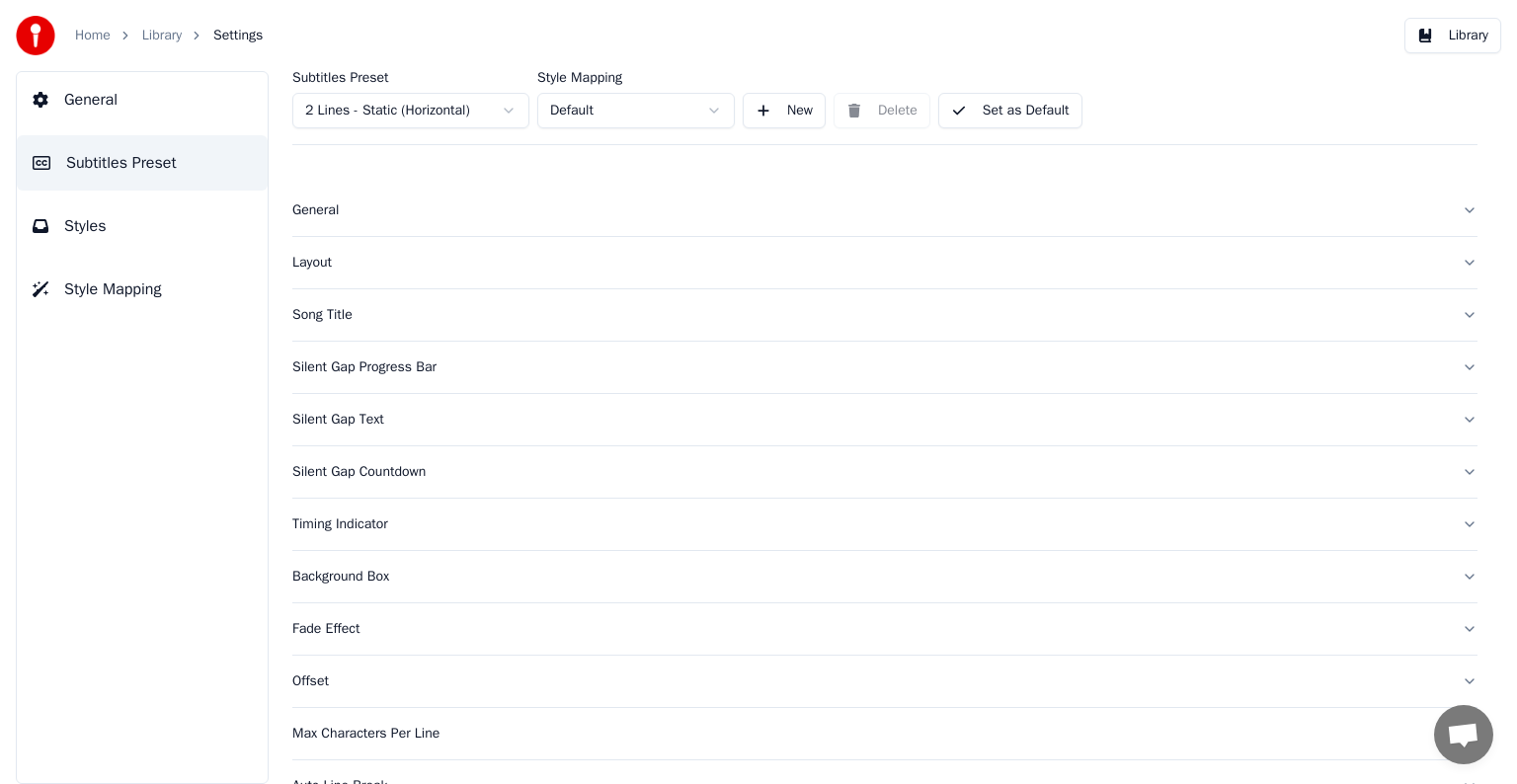 click on "Song Title" at bounding box center [869, 315] 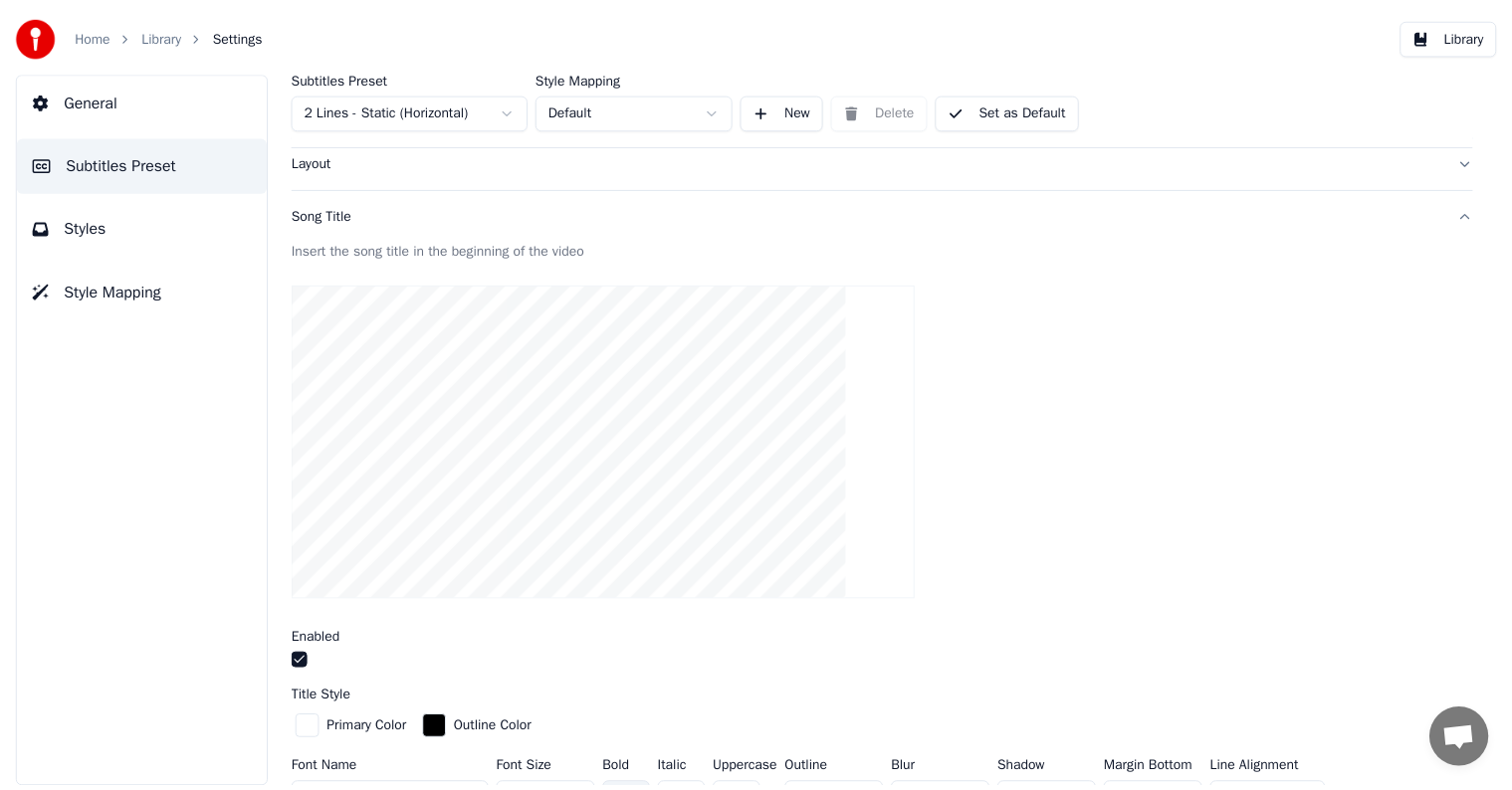 scroll, scrollTop: 99, scrollLeft: 0, axis: vertical 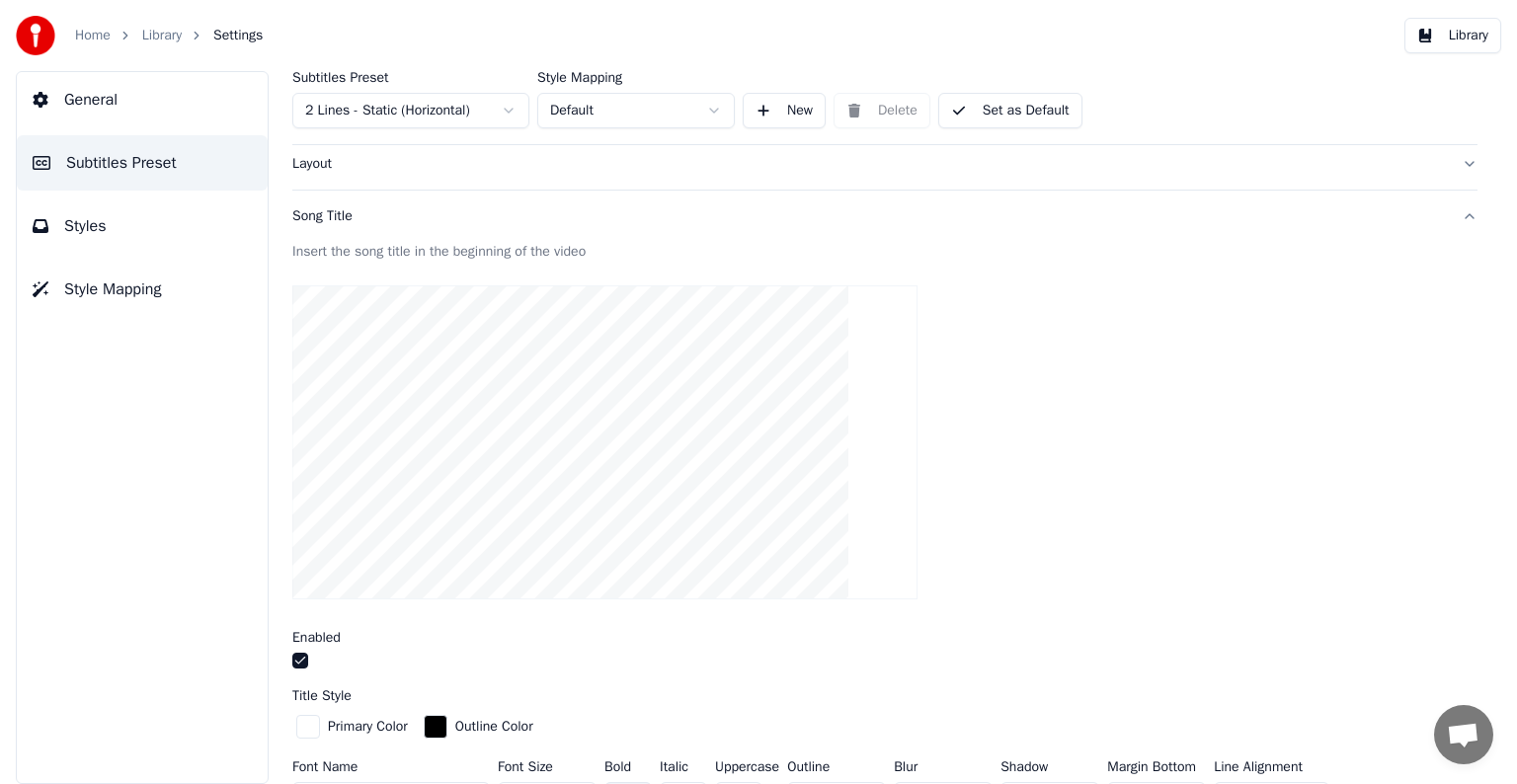 click on "Set as Default" at bounding box center (1010, 111) 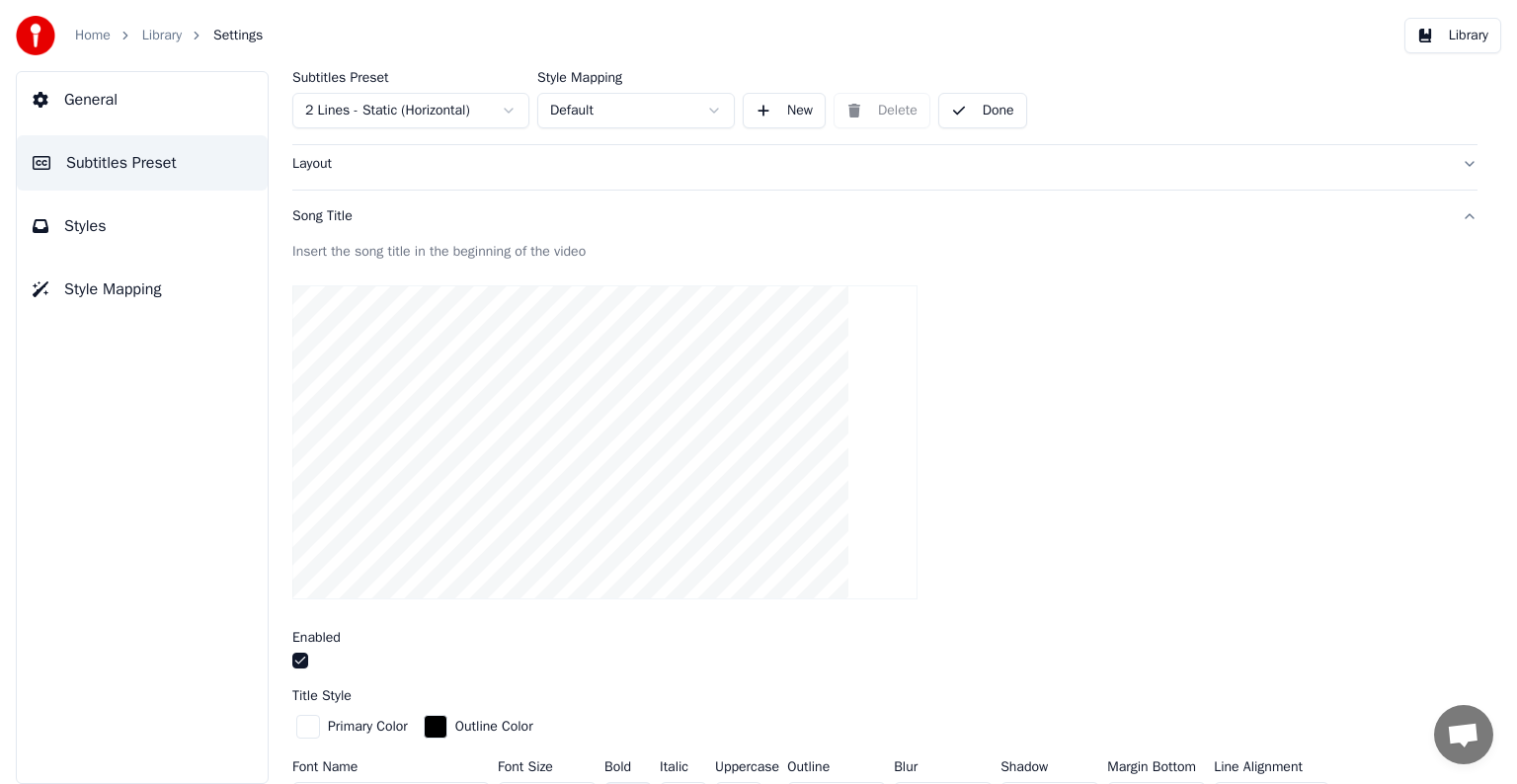 click on "Library" at bounding box center (162, 36) 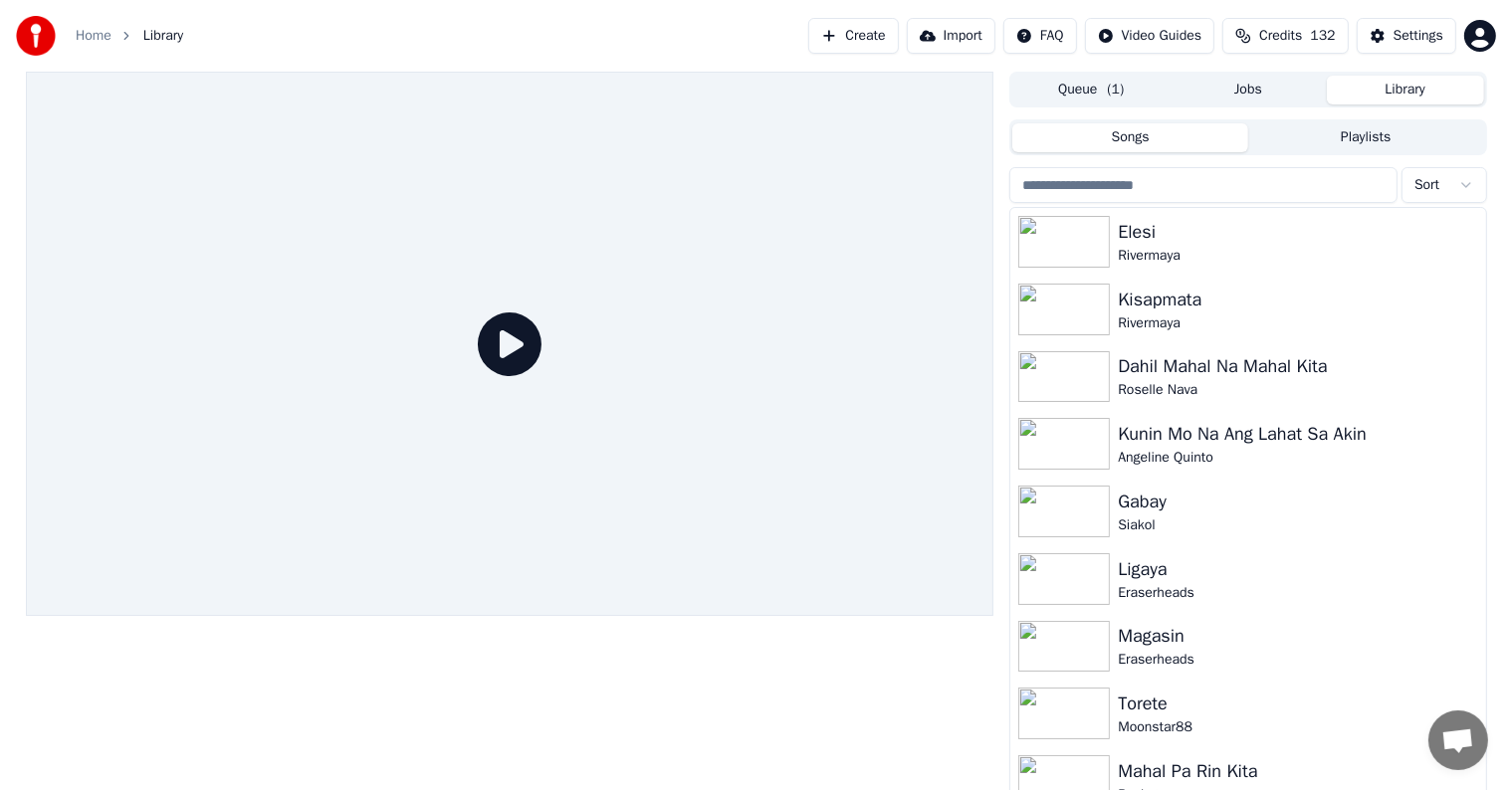click at bounding box center (1203, 185) 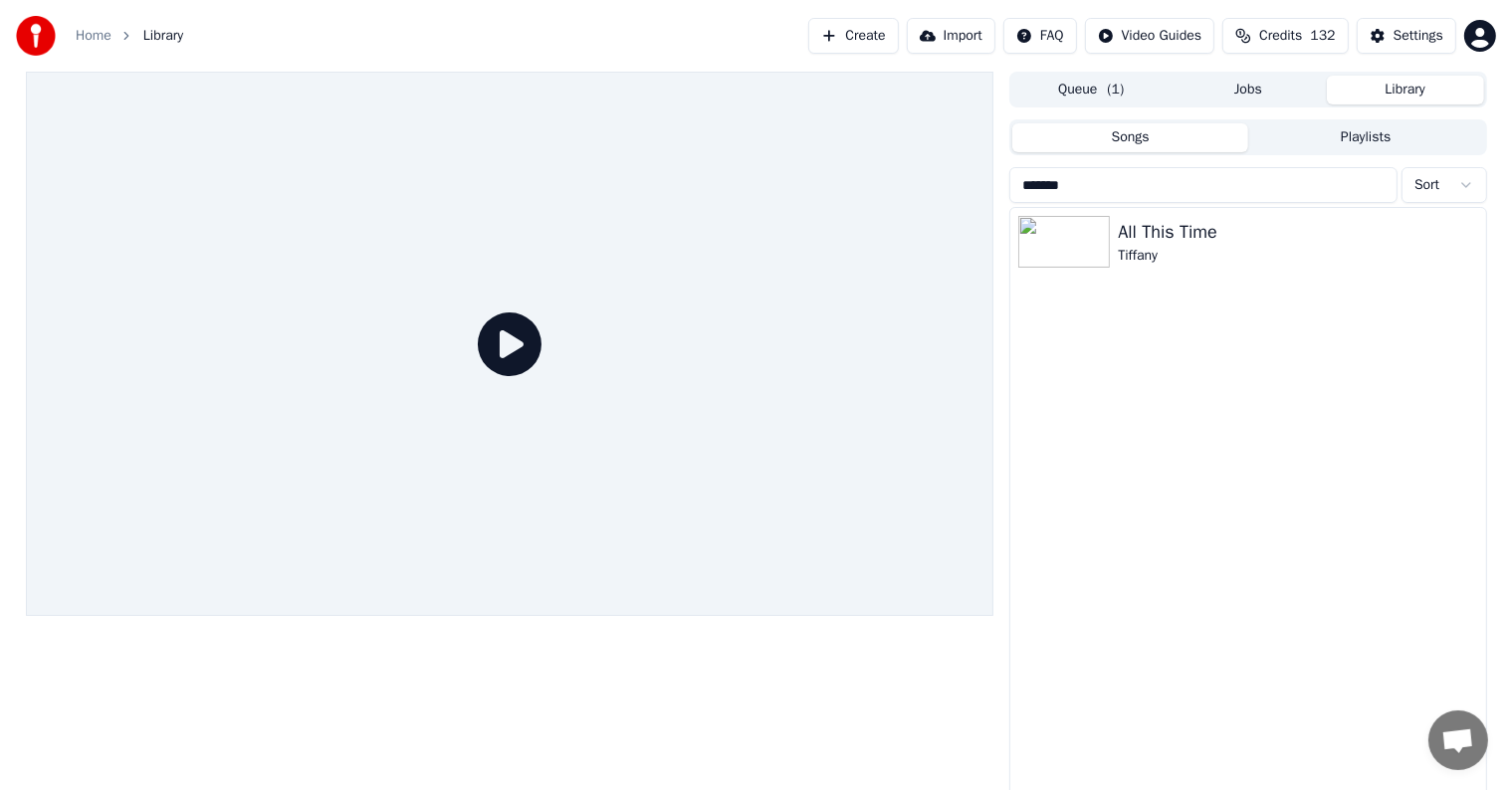 type on "*******" 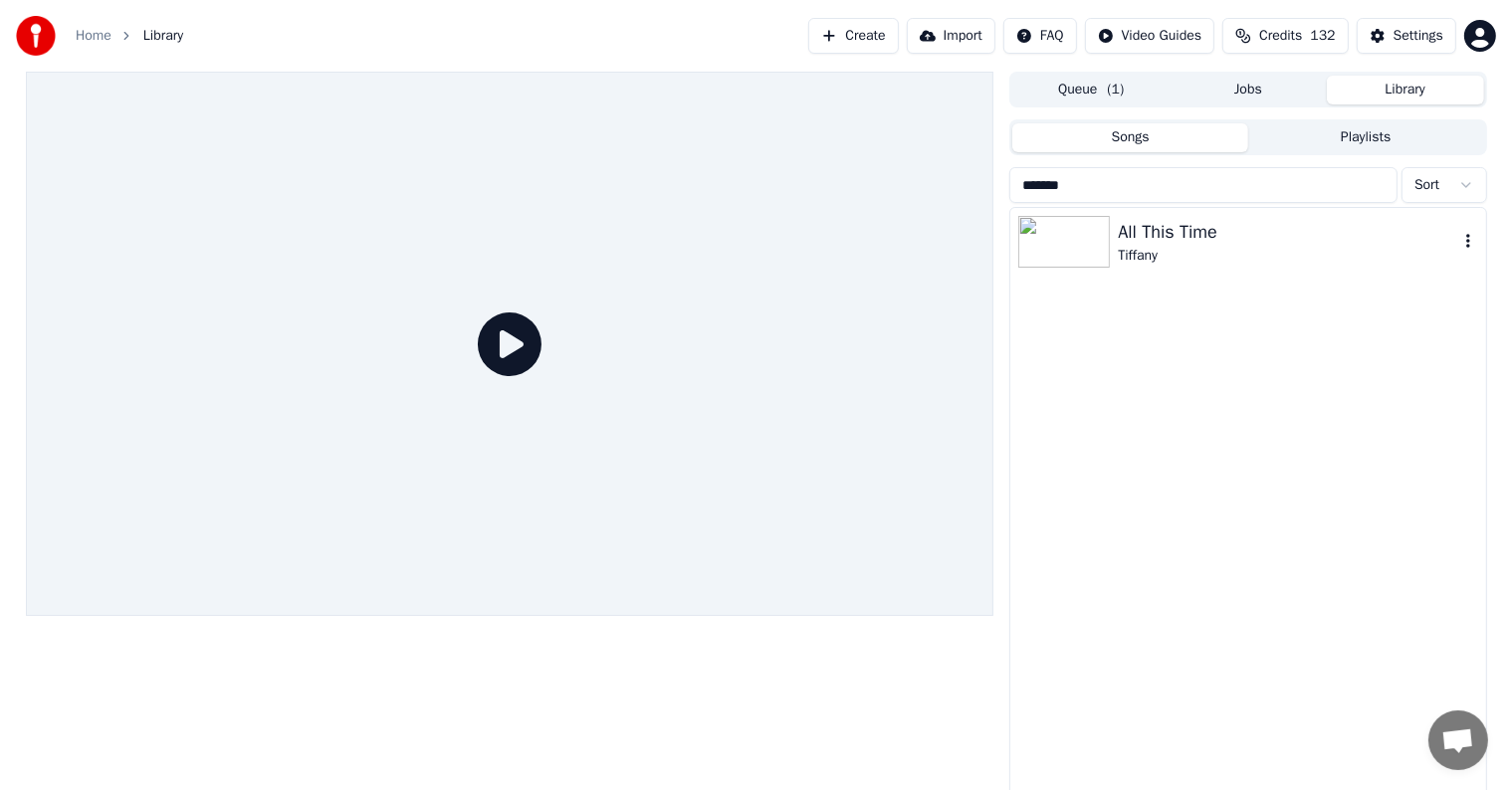 click on "Tiffany" at bounding box center (1287, 256) 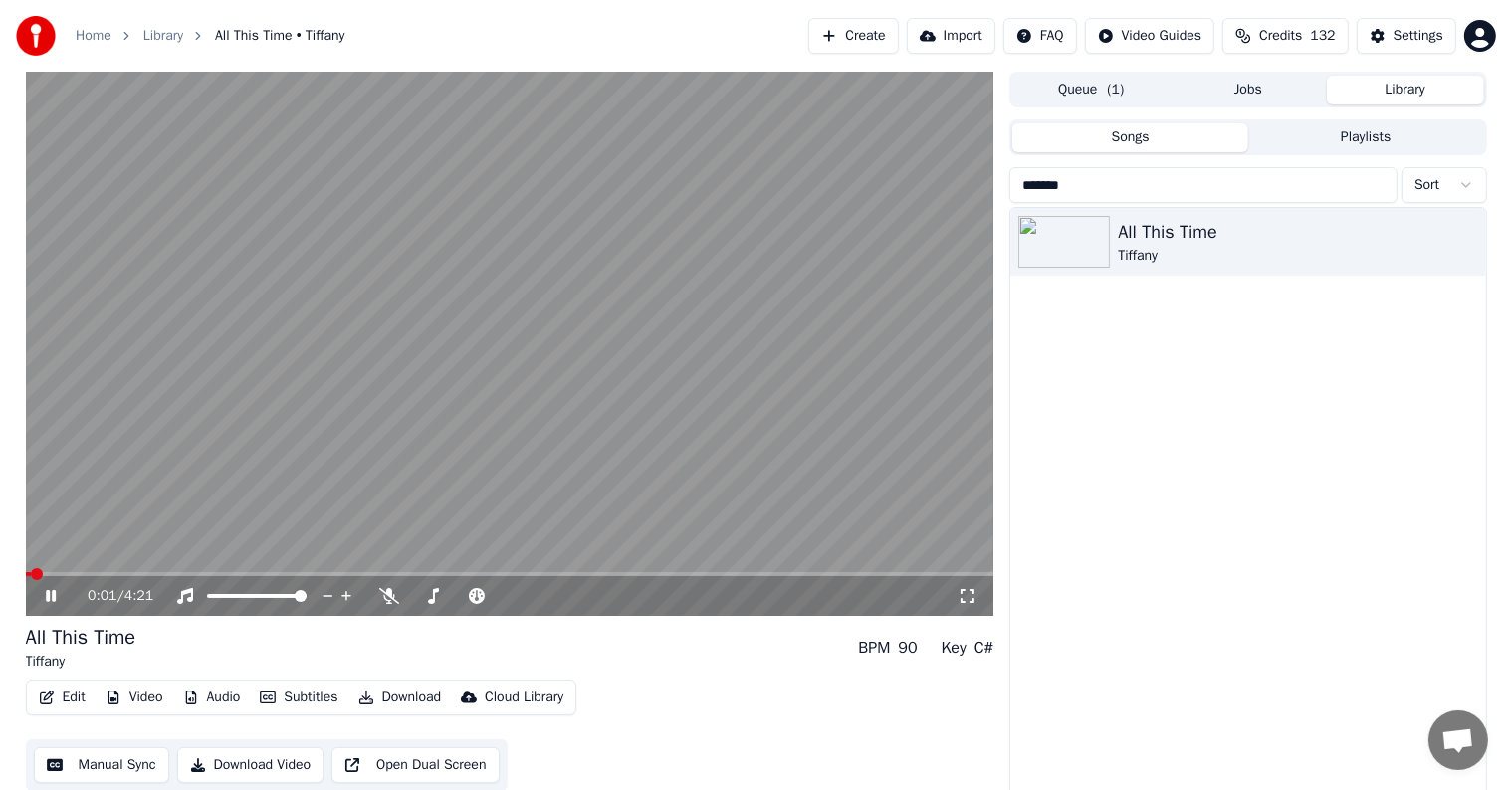 click at bounding box center [510, 574] 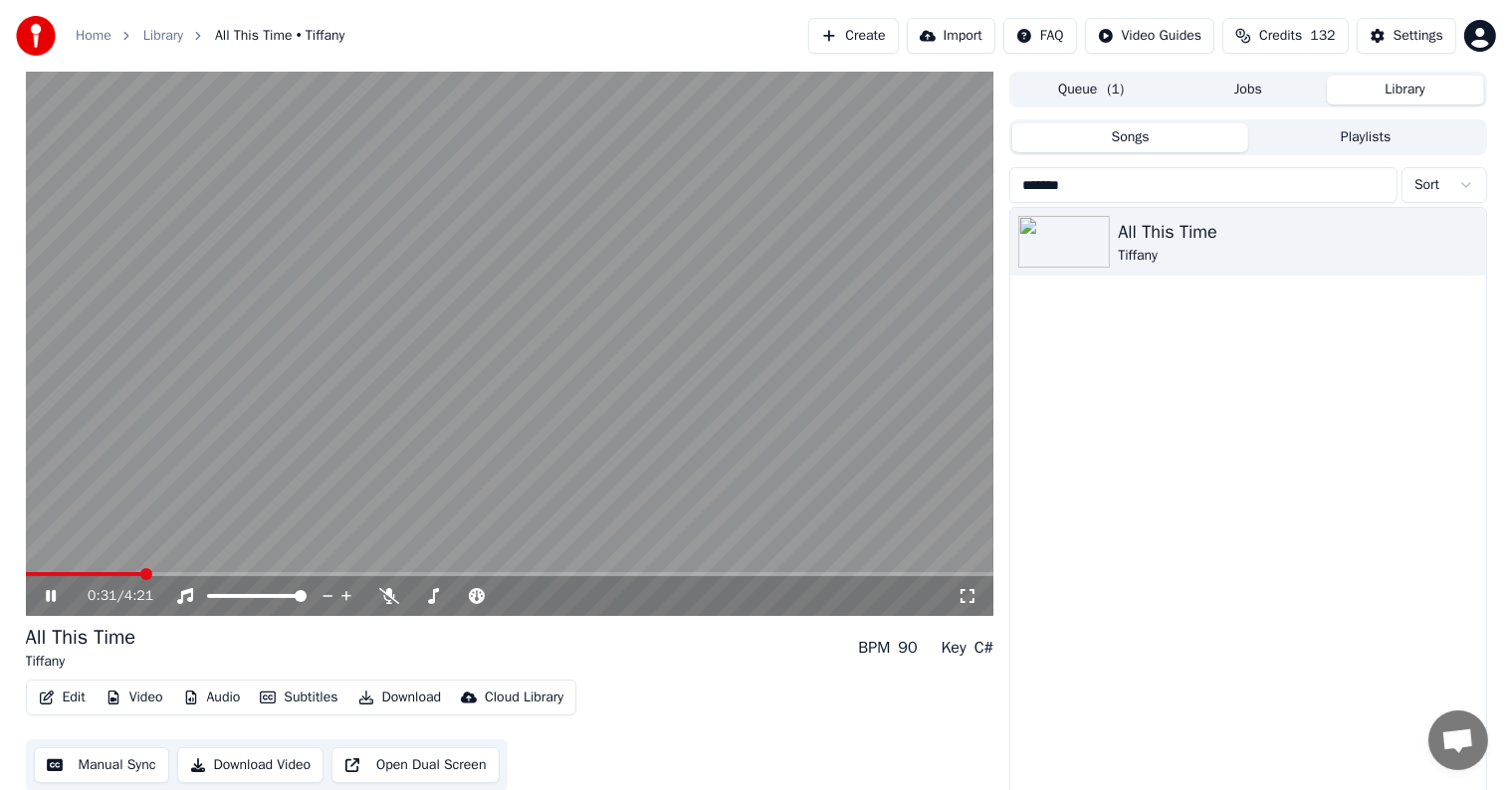 click 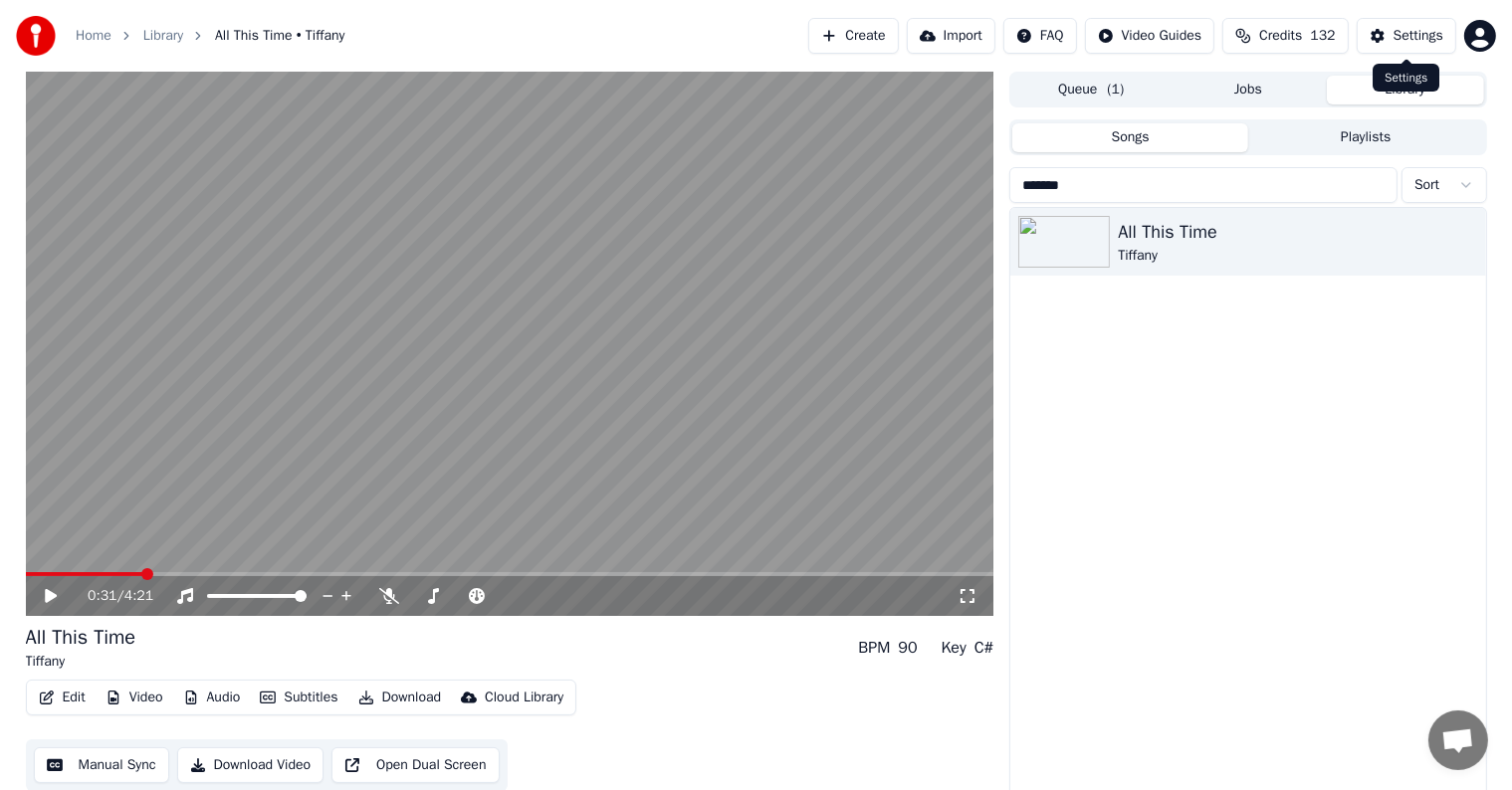 click on "Settings" at bounding box center (1406, 36) 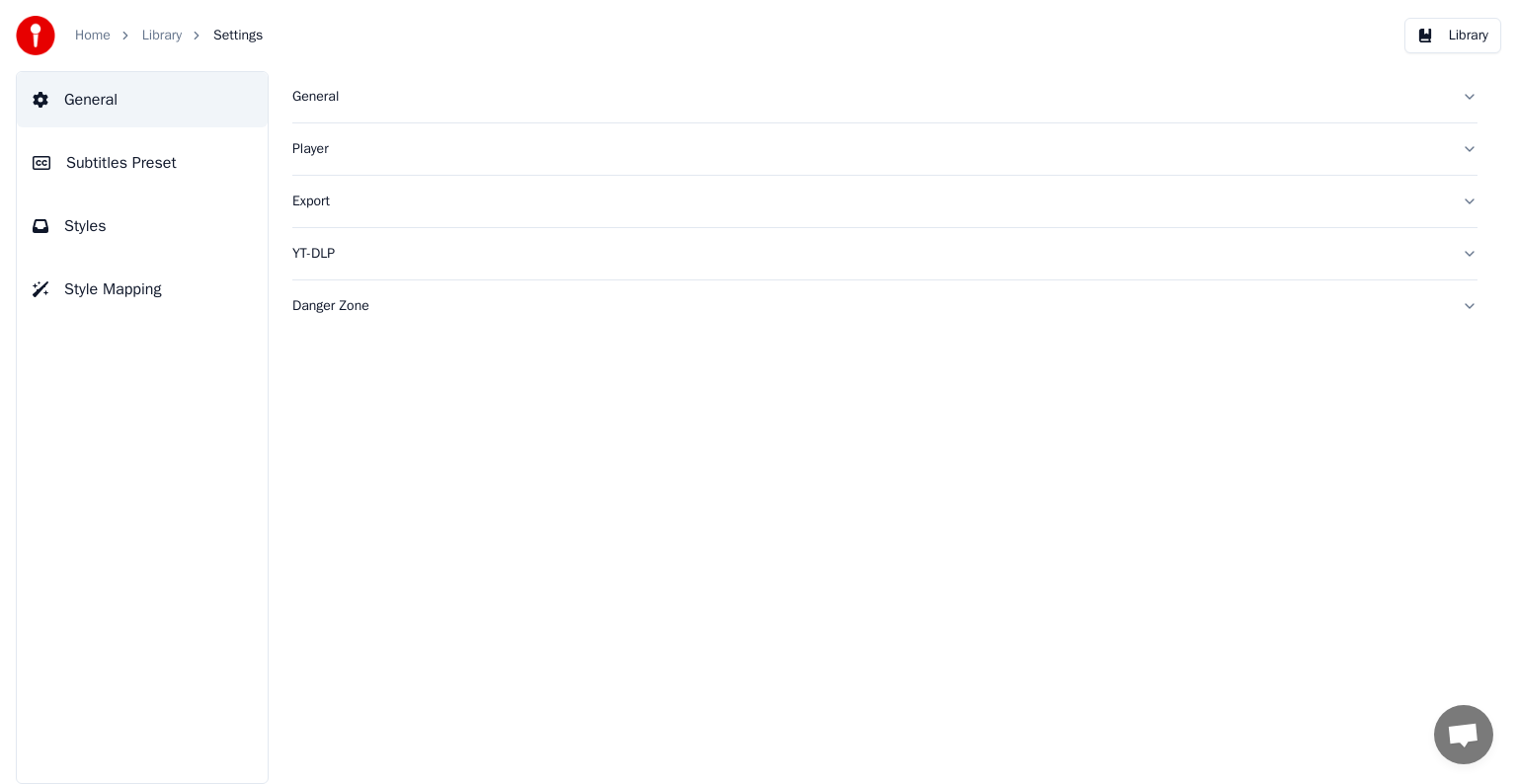 click on "Subtitles Preset" at bounding box center [121, 163] 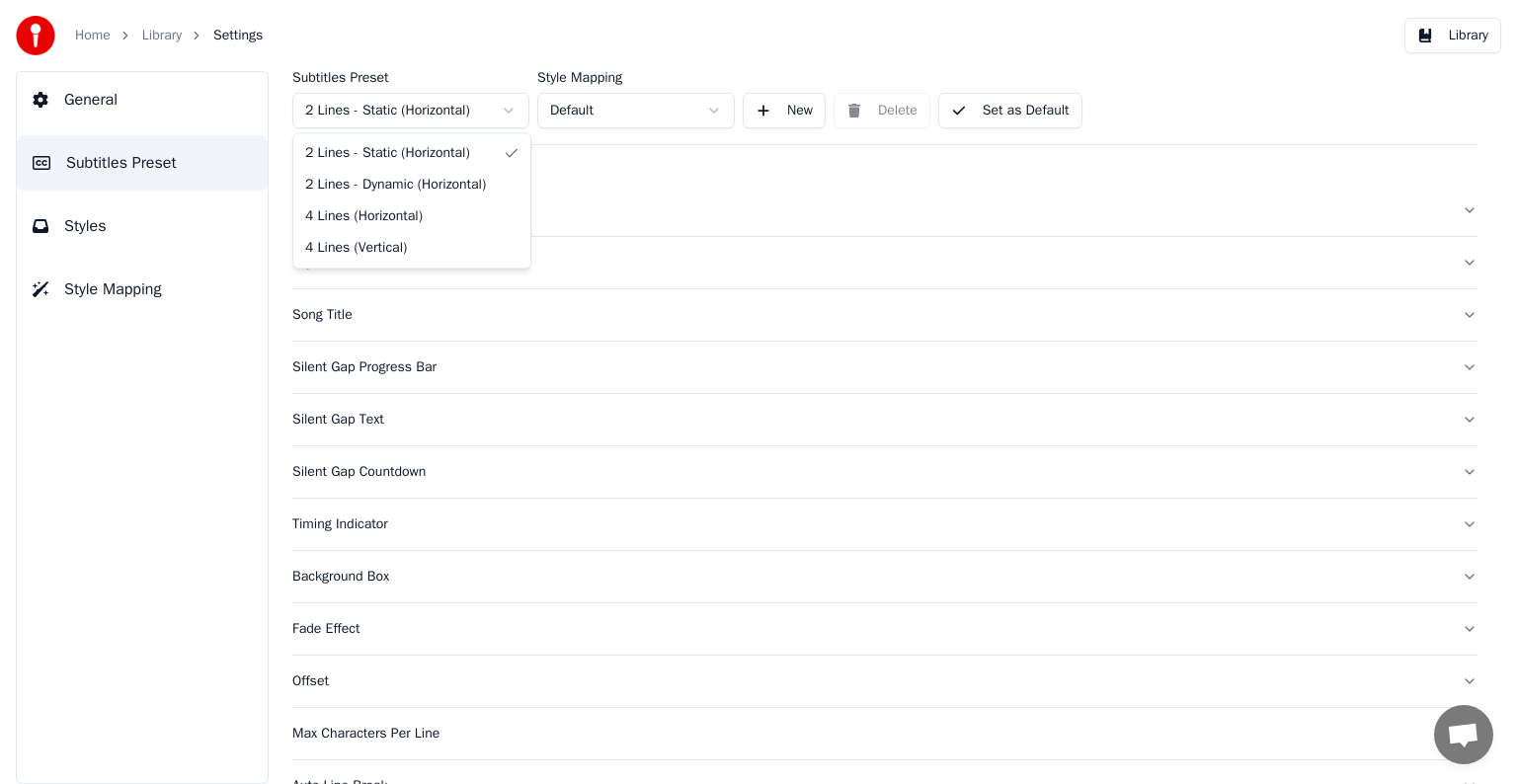 click on "Home Library Settings Library General Subtitles Preset Styles Style Mapping Subtitles Preset 2 Lines - Static (Horizontal) Style Mapping Default New Delete Set as Default General Layout Song Title Silent Gap Progress Bar Silent Gap Text Silent Gap Countdown Timing Indicator Background Box Fade Effect Offset Max Characters Per Line Auto Line Break Chat [PERSON] from Youka Desktop More channels Continue on Email Offline. You were inactive for some time. Send a message to reconnect to the chat. Youka Desktop Hello! How can I help you?  Sunday, [DATE] Hi! I'ts me again. The lyrics are not appearing. Even editing to add lyrics again, it's not appearing. I already spent 22 credits for this please check [DATE] Monday, [DATE] Adam Hey, credits should refunded automatically in case of failure, please let me check [DATE] yeah but credits are used again in adding the lyrics in the song that supposed to be good in the first place [DATE] Read Adam I added 22 more credits to your account. [DATE] Send a file Crisp" at bounding box center (758, 392) 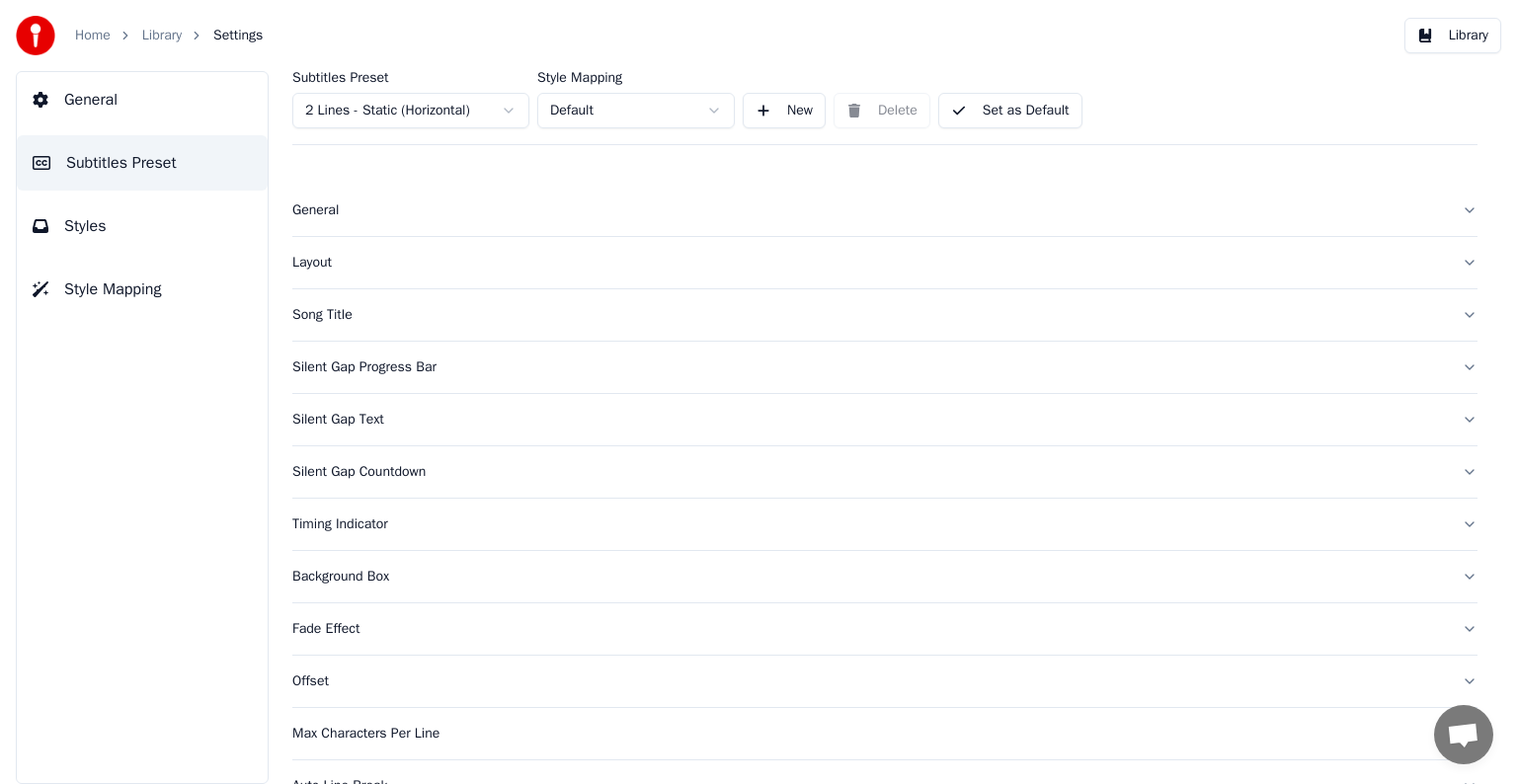 click on "Styles" at bounding box center (142, 226) 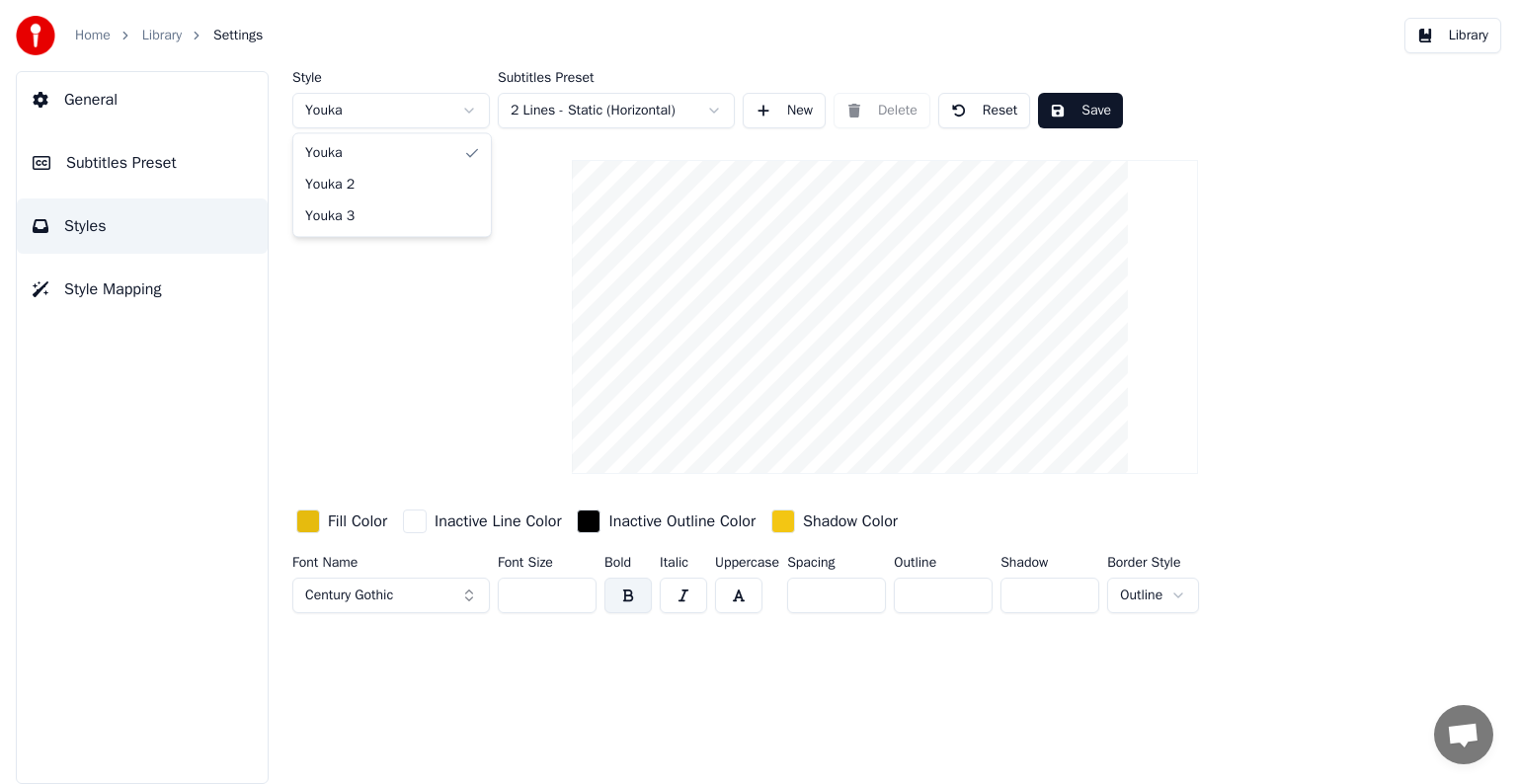 click on "Home Library Settings Library General Subtitles Preset Styles Style Mapping Style Youka Subtitles Preset 2 Lines - Static (Horizontal) New Delete Reset Save Fill Color Inactive Line Color Inactive Outline Color Shadow Color Font Name Century Gothic Font Size *** Bold Italic Uppercase Spacing *** Outline ** Shadow * Border Style Outline Chat [PERSON] from Youka Desktop More channels Continue on Email Offline. You were inactive for some time. Send a message to reconnect to the chat. Youka Desktop Hello! How can I help you?  Sunday, [DATE] Hi! I'ts me again. The lyrics are not appearing. Even editing to add lyrics again, it's not appearing. I already spent 22 credits for this please check [DATE] Monday, [DATE] [PERSON] Hey, credits should refunded automatically in case of failure, please let me check [DATE] yeah but credits are used again in adding the lyrics in the song that supposed to be good in the first place [DATE] Read [PERSON] I added 22 more credits to your account. [DATE] Send a file Insert an emoji" at bounding box center (758, 392) 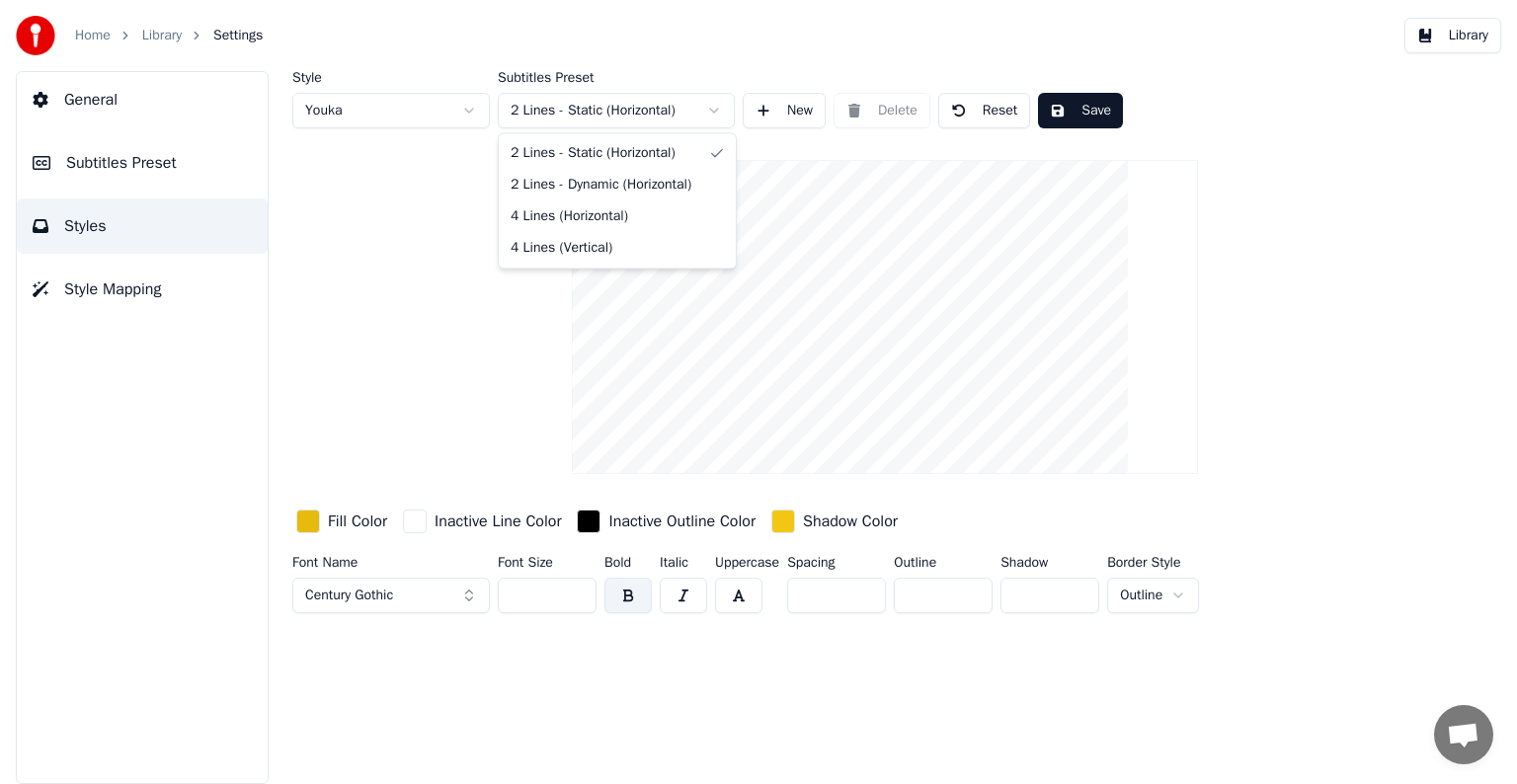 click on "Home Library Settings Library General Subtitles Preset Styles Style Mapping Style Youka Subtitles Preset 2 Lines - Static (Horizontal) New Delete Reset Save Fill Color Inactive Line Color Inactive Outline Color Shadow Color Font Name Century Gothic Font Size *** Bold Italic Uppercase Spacing *** Outline ** Shadow * Border Style Outline Chat [PERSON] from Youka Desktop More channels Continue on Email Offline. You were inactive for some time. Send a message to reconnect to the chat. Youka Desktop Hello! How can I help you?  Sunday, [DATE] Hi! I'ts me again. The lyrics are not appearing. Even editing to add lyrics again, it's not appearing. I already spent 22 credits for this please check [DATE] Monday, [DATE] [PERSON] Hey, credits should refunded automatically in case of failure, please let me check [DATE] yeah but credits are used again in adding the lyrics in the song that supposed to be good in the first place [DATE] Read [PERSON] I added 22 more credits to your account. [DATE] Send a file Insert an emoji" at bounding box center (758, 392) 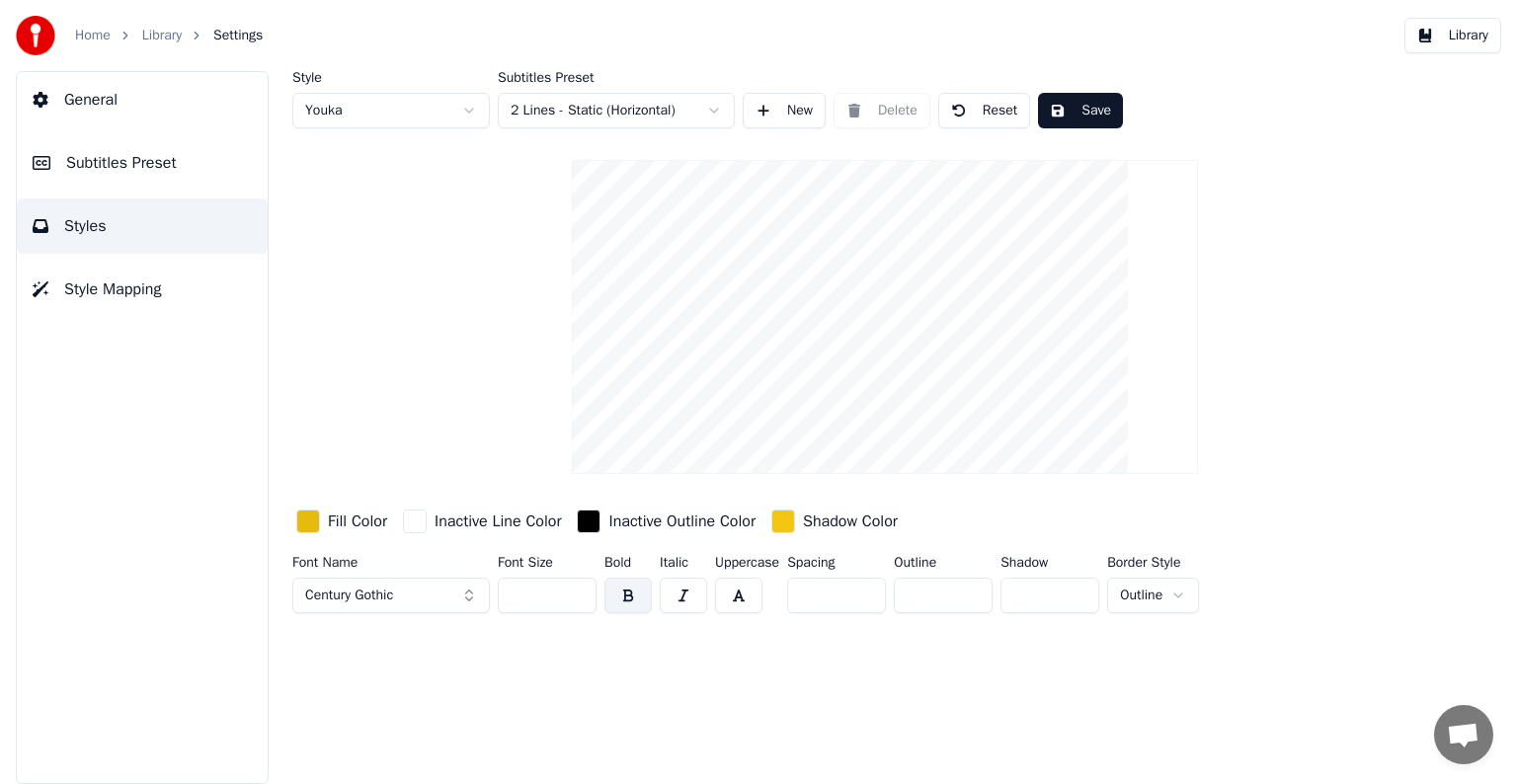 click on "Save" at bounding box center (1080, 111) 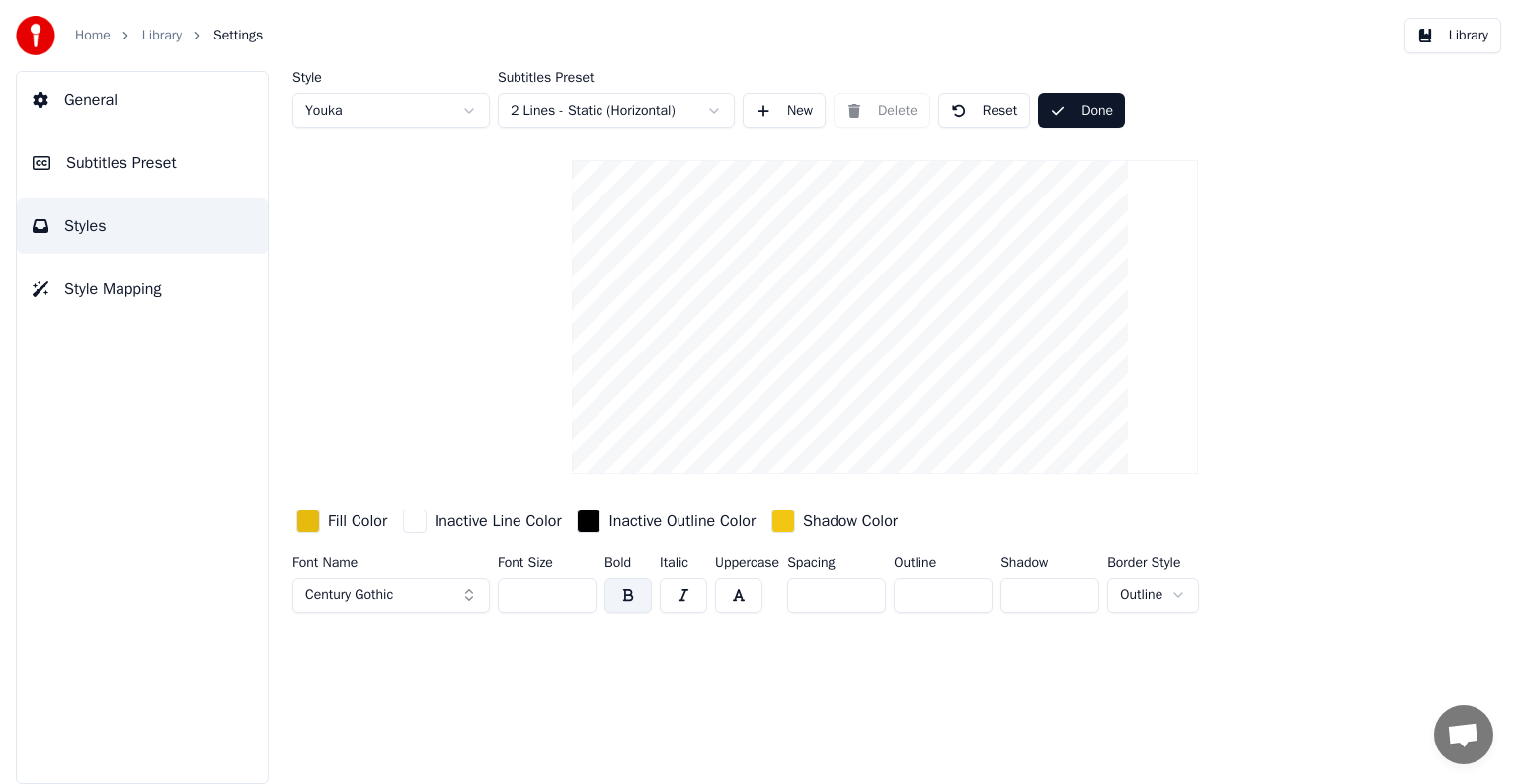click on "Library" at bounding box center [162, 36] 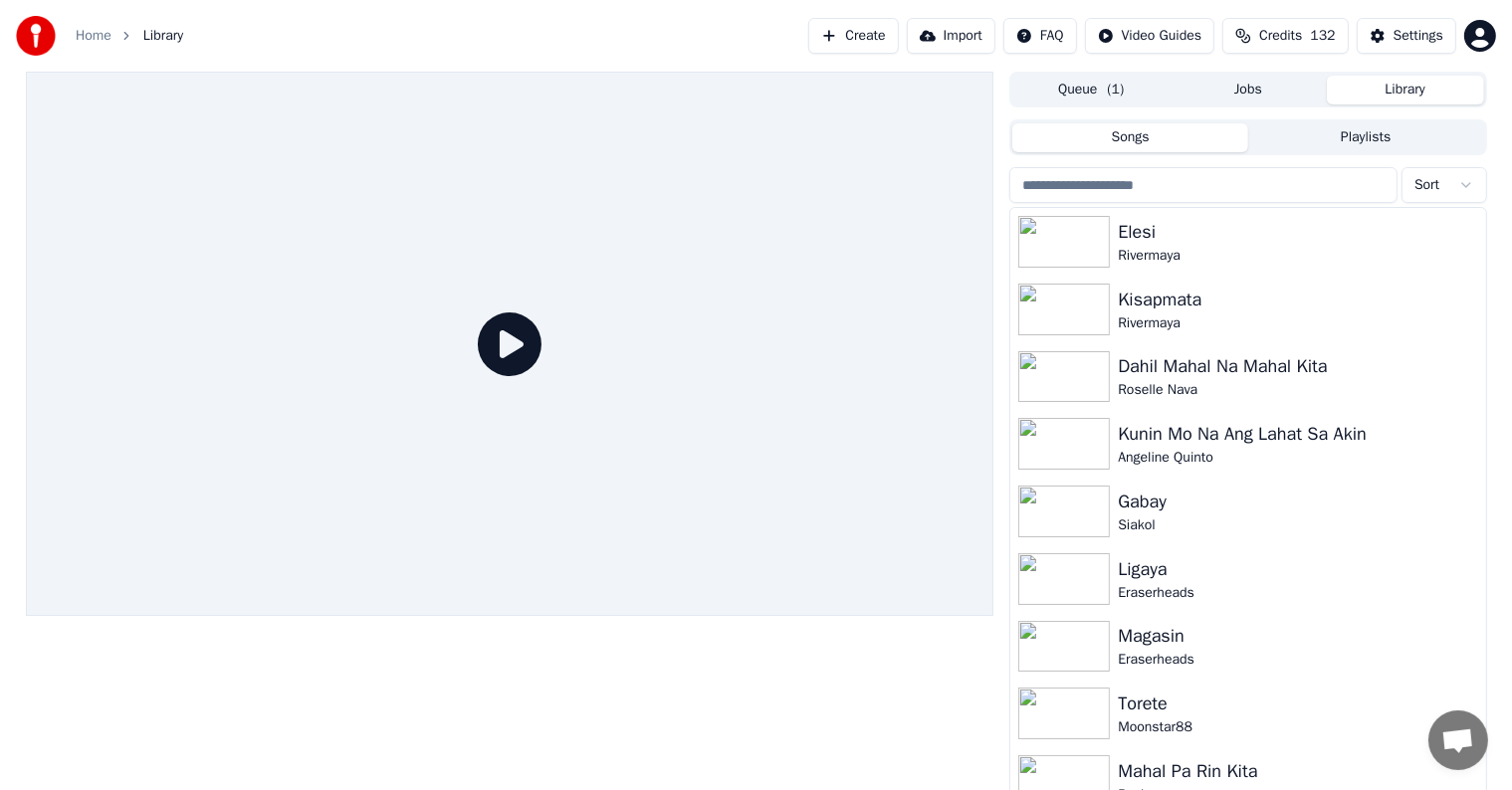 click at bounding box center (1203, 185) 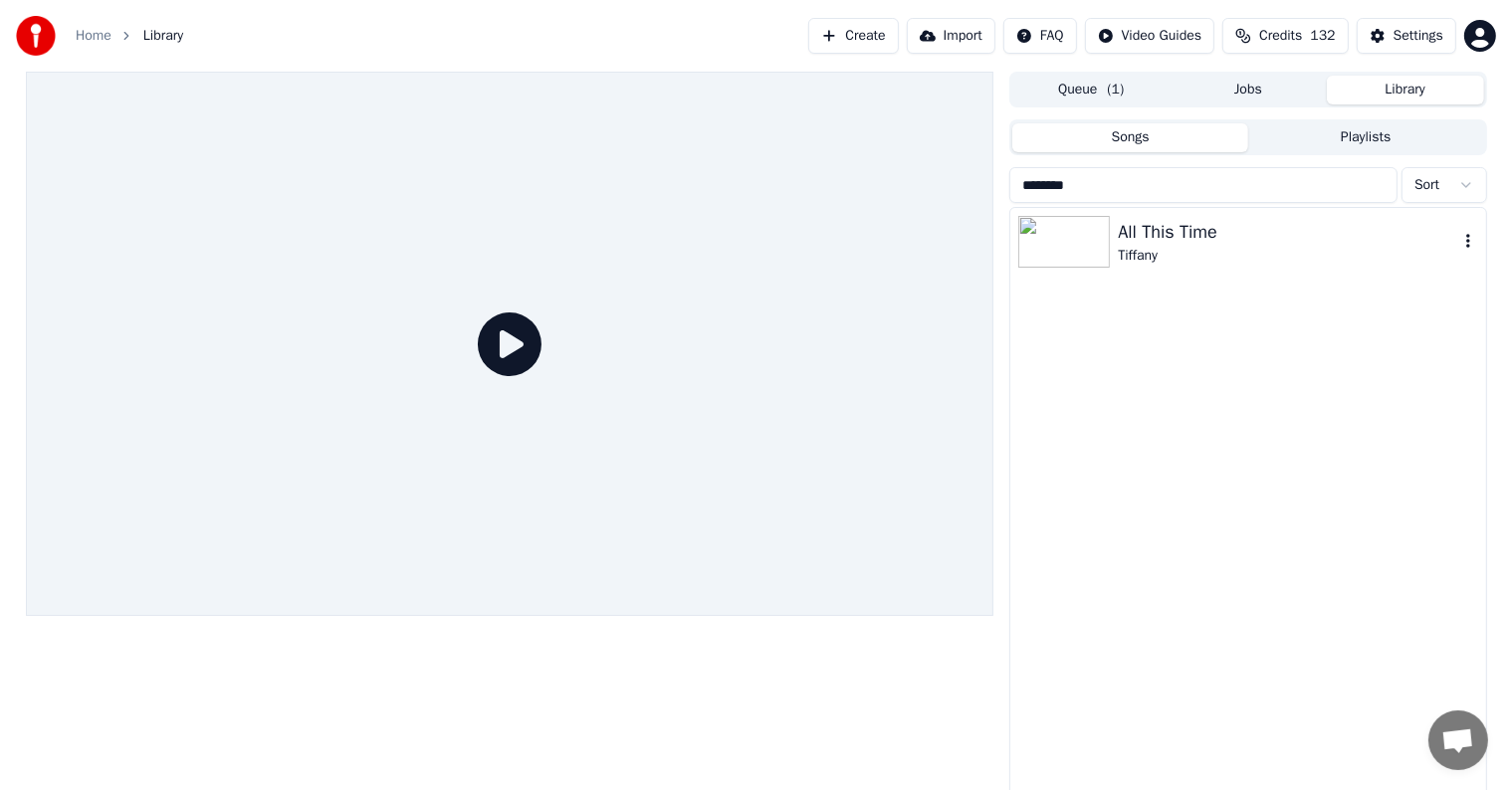 type on "********" 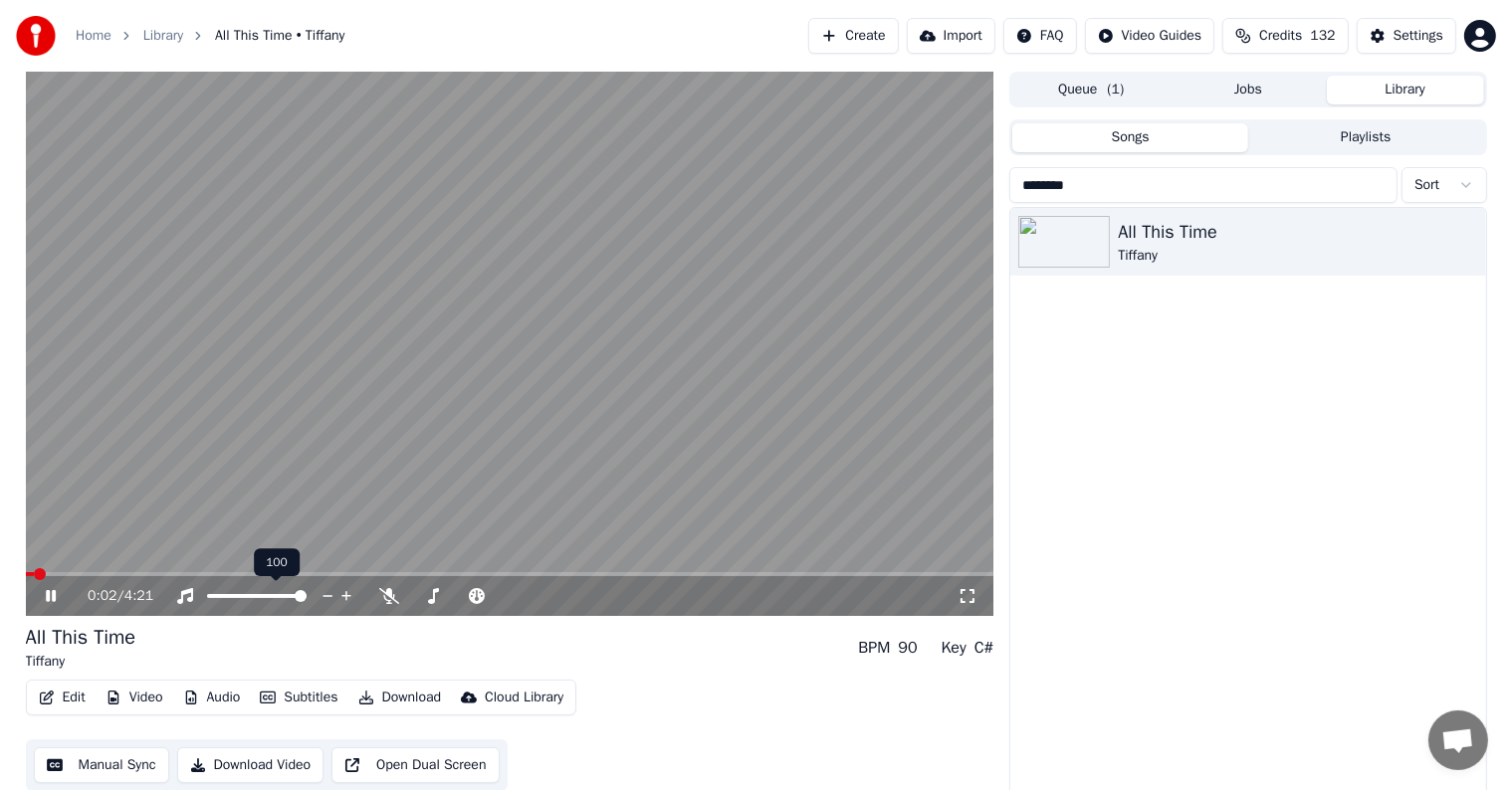 click at bounding box center [510, 574] 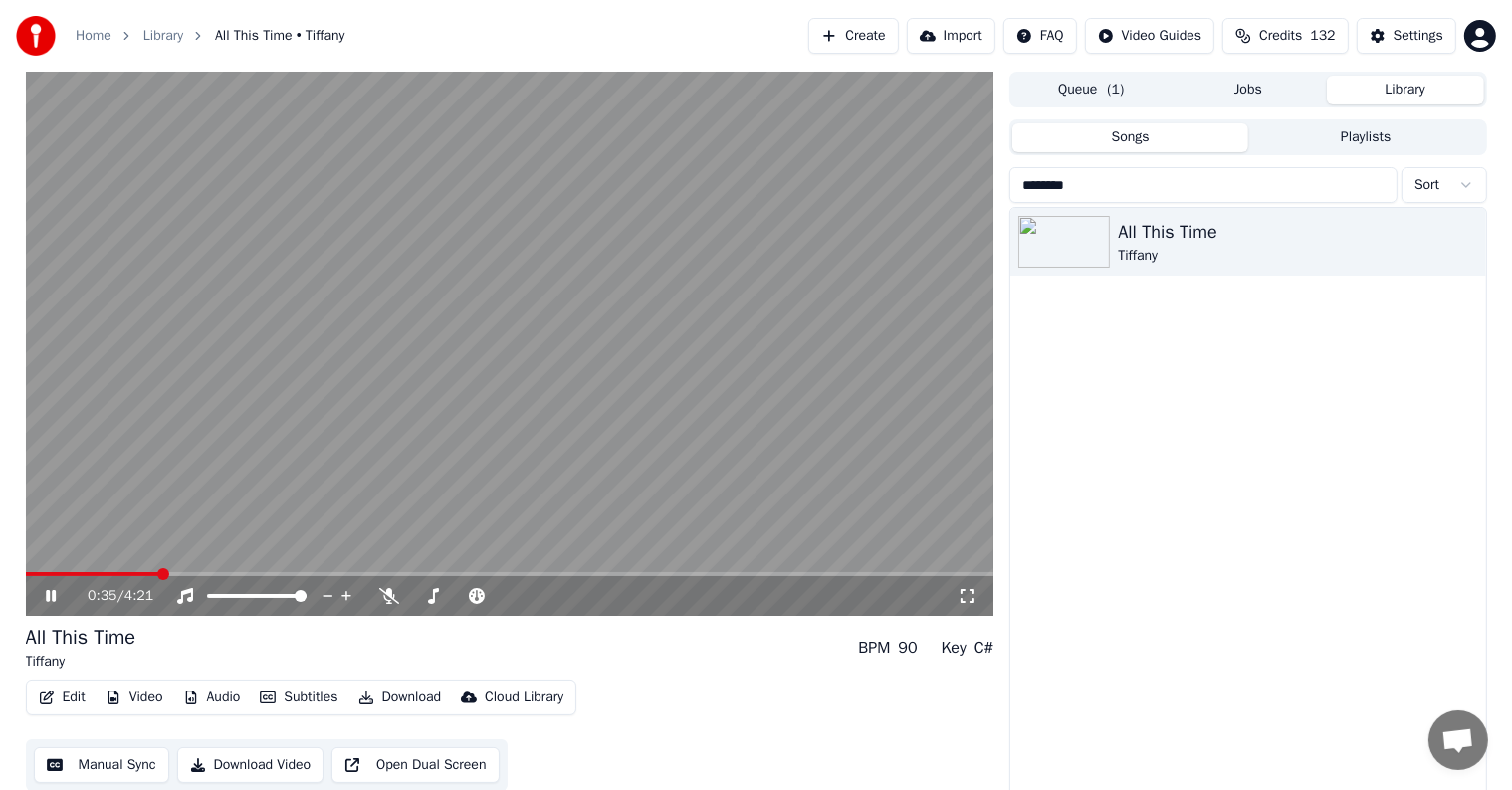 scroll, scrollTop: 9, scrollLeft: 0, axis: vertical 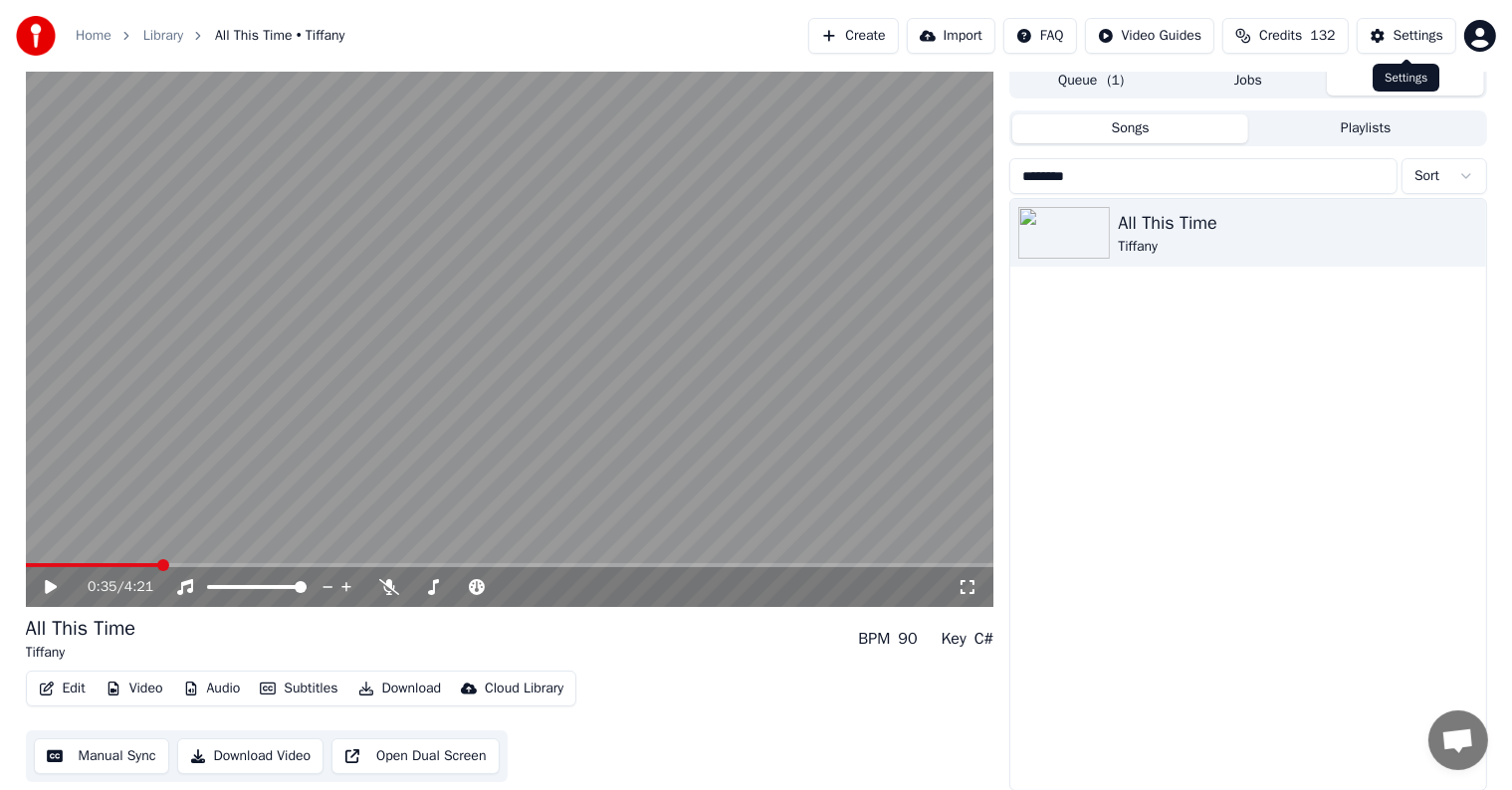 click on "Settings" at bounding box center (1418, 36) 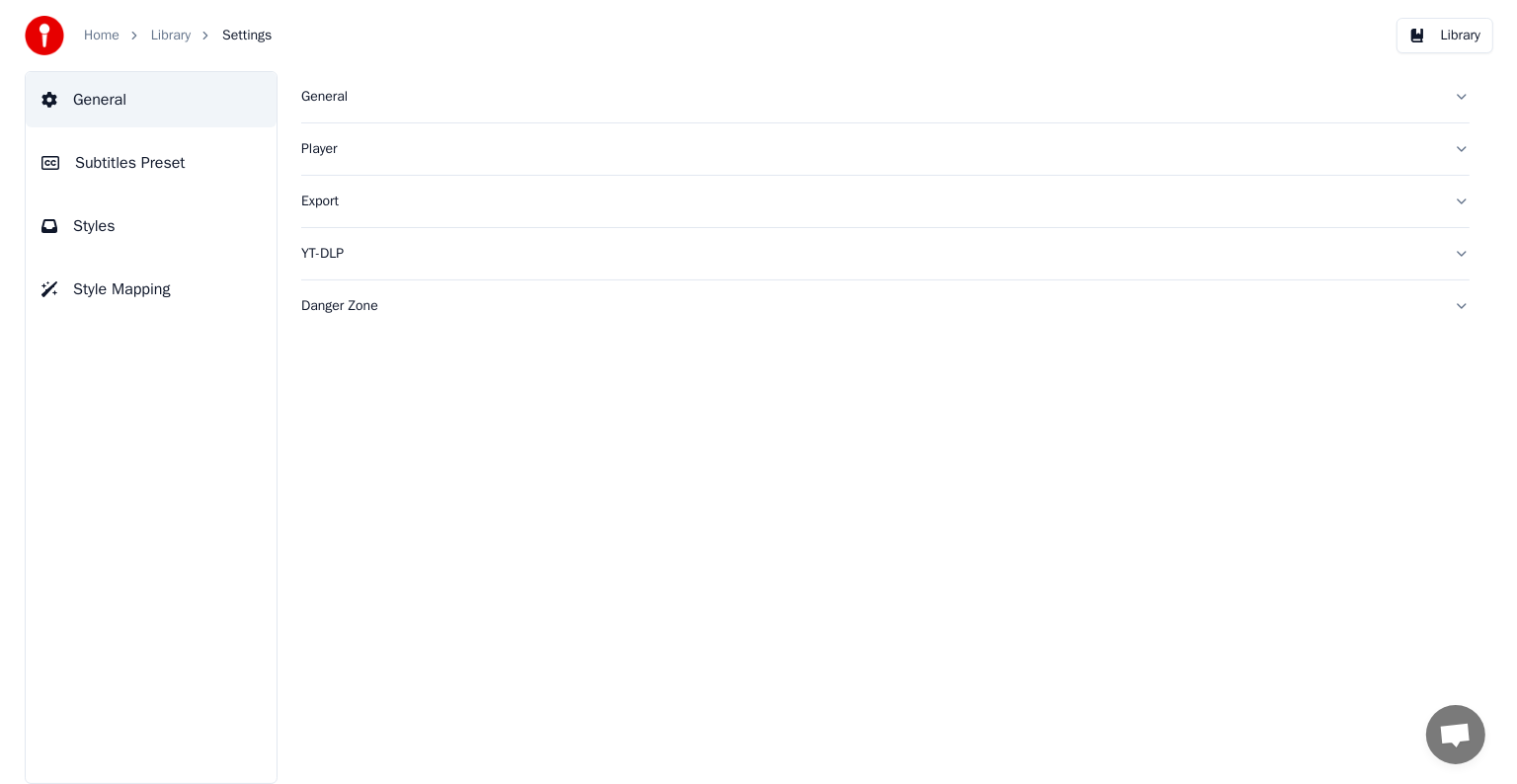 scroll, scrollTop: 0, scrollLeft: 0, axis: both 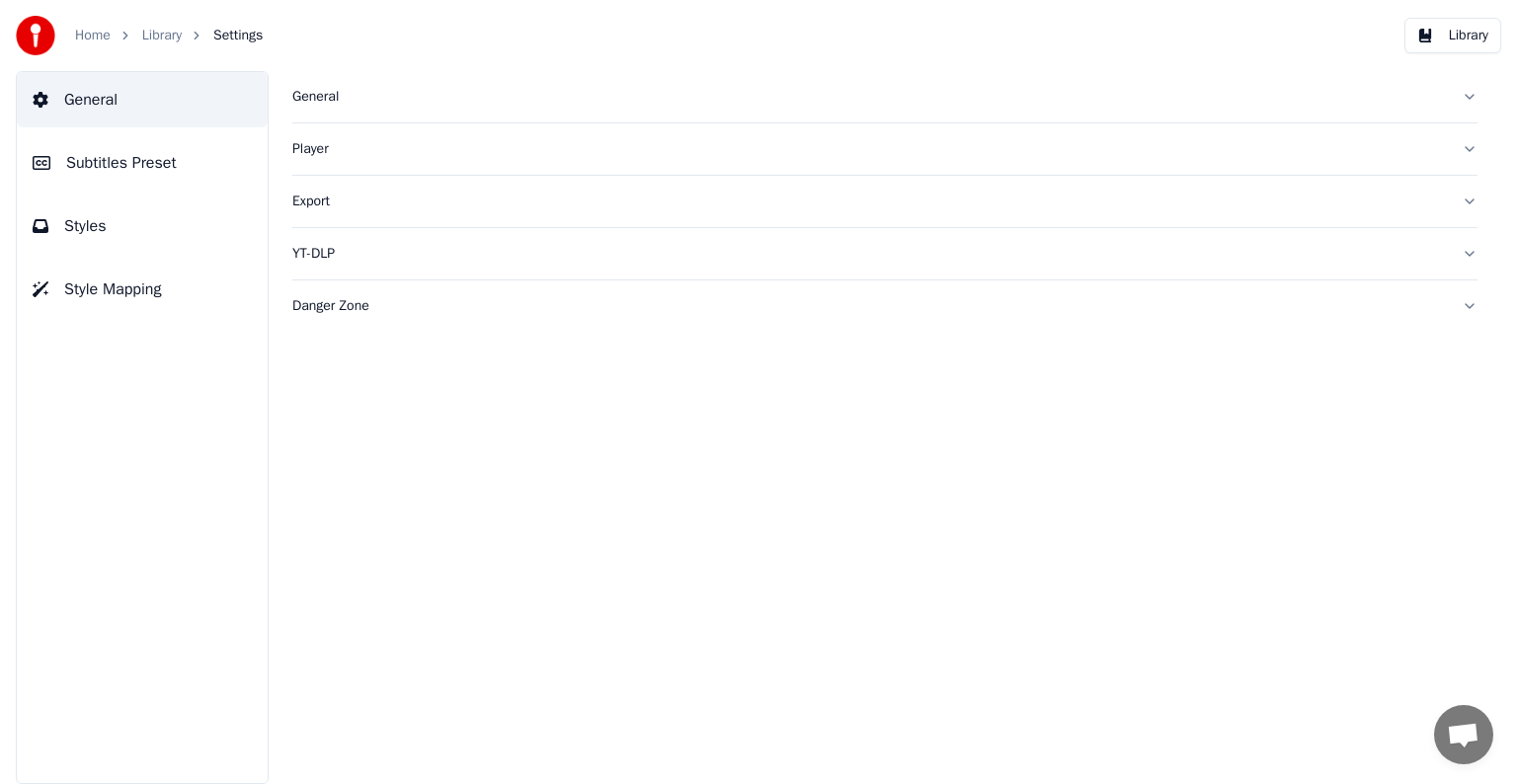 click on "Subtitles Preset" at bounding box center (121, 163) 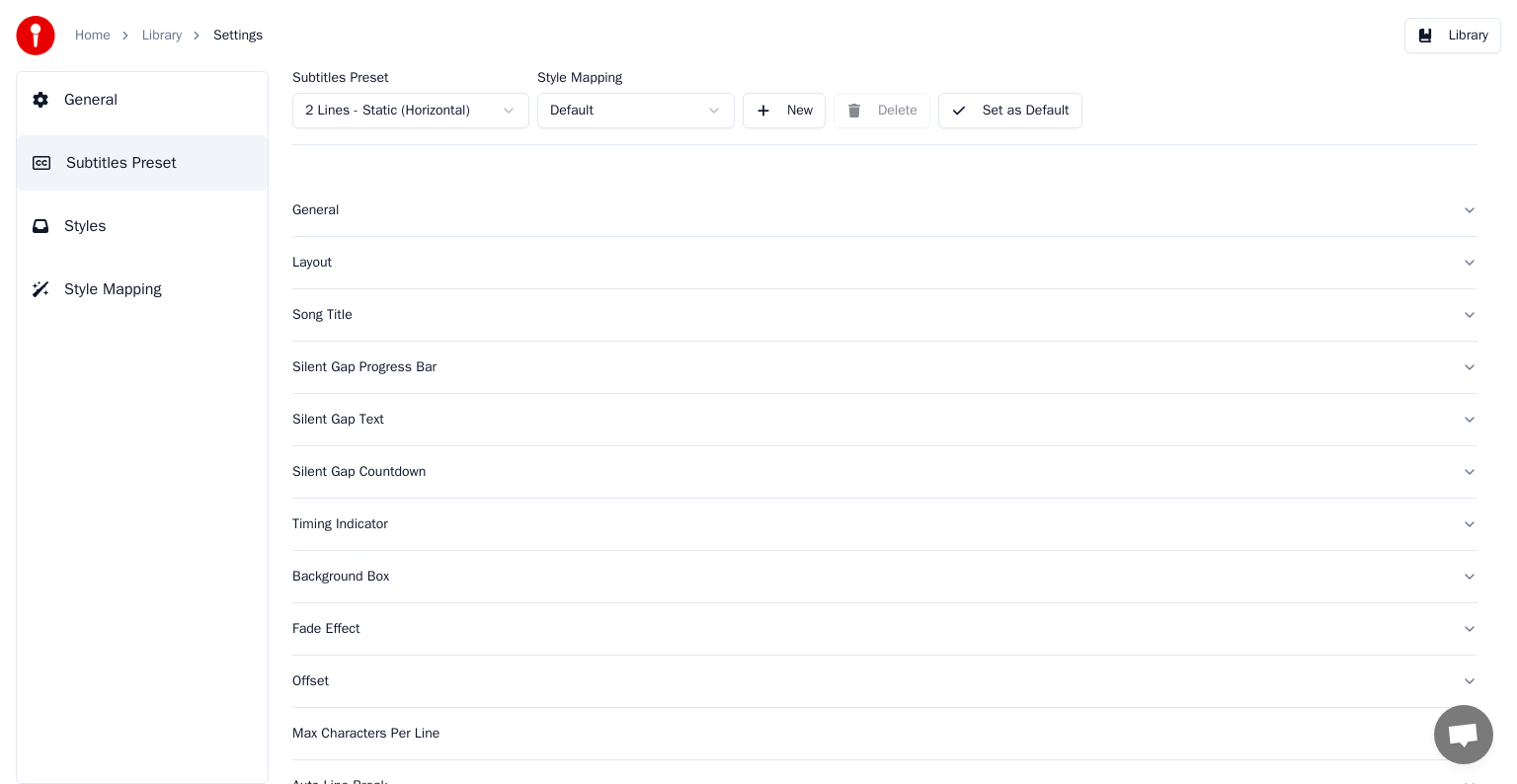 click on "Home Library Settings Library General Subtitles Preset Styles Style Mapping Subtitles Preset 2 Lines - Static (Horizontal) Style Mapping Default New Delete Set as Default General Layout Song Title Silent Gap Progress Bar Silent Gap Text Silent Gap Countdown Timing Indicator Background Box Fade Effect Offset Max Characters Per Line Auto Line Break Chat [PERSON] from Youka Desktop More channels Continue on Email Offline. You were inactive for some time. Send a message to reconnect to the chat. Youka Desktop Hello! How can I help you?  Sunday, [DATE] Hi! I'ts me again. The lyrics are not appearing. Even editing to add lyrics again, it's not appearing. I already spent 22 credits for this please check [DATE] Monday, [DATE] Adam Hey, credits should refunded automatically in case of failure, please let me check [DATE] yeah but credits are used again in adding the lyrics in the song that supposed to be good in the first place [DATE] Read Adam I added 22 more credits to your account. [DATE] Send a file Crisp" at bounding box center (758, 392) 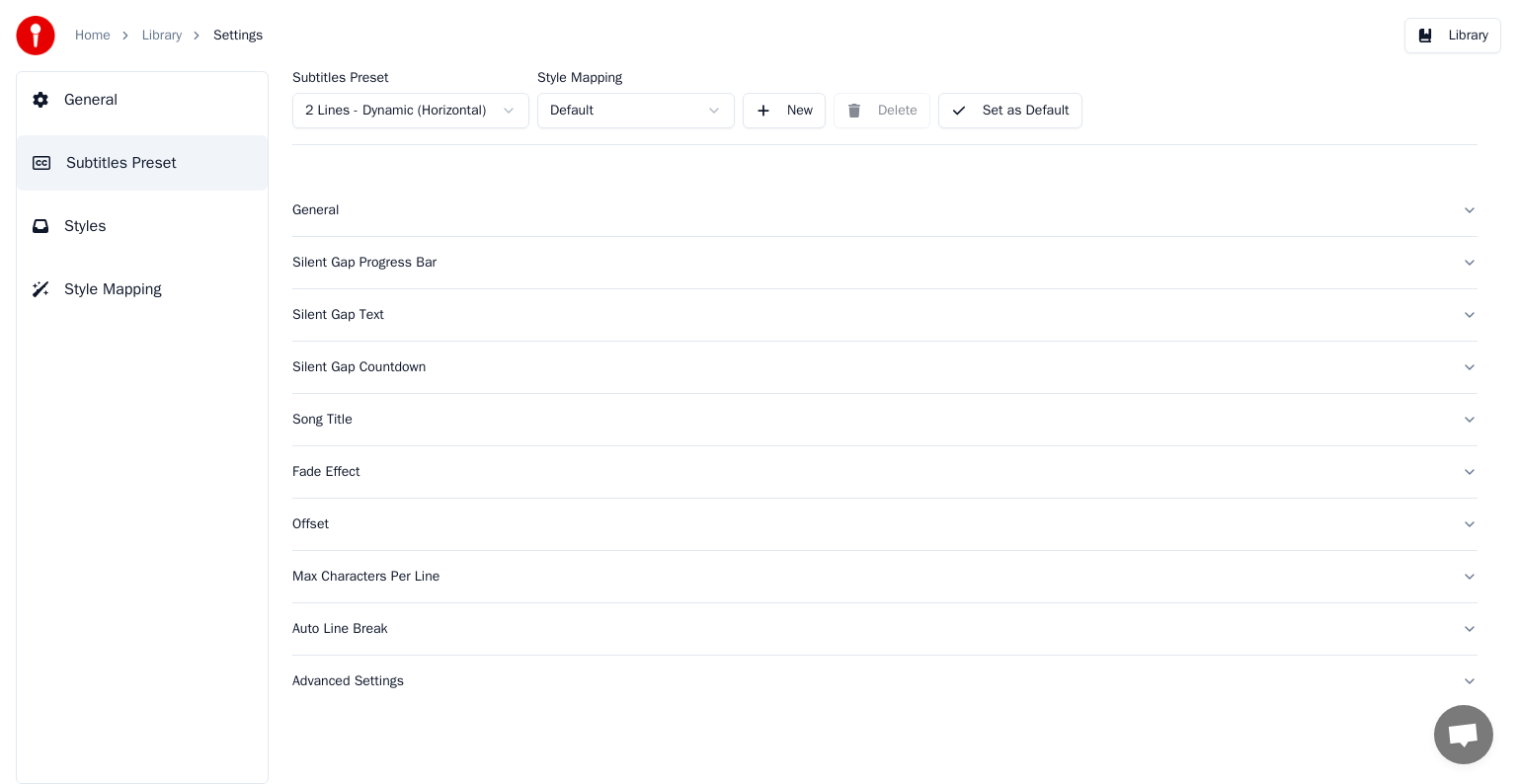 click on "Set as Default" at bounding box center [1010, 111] 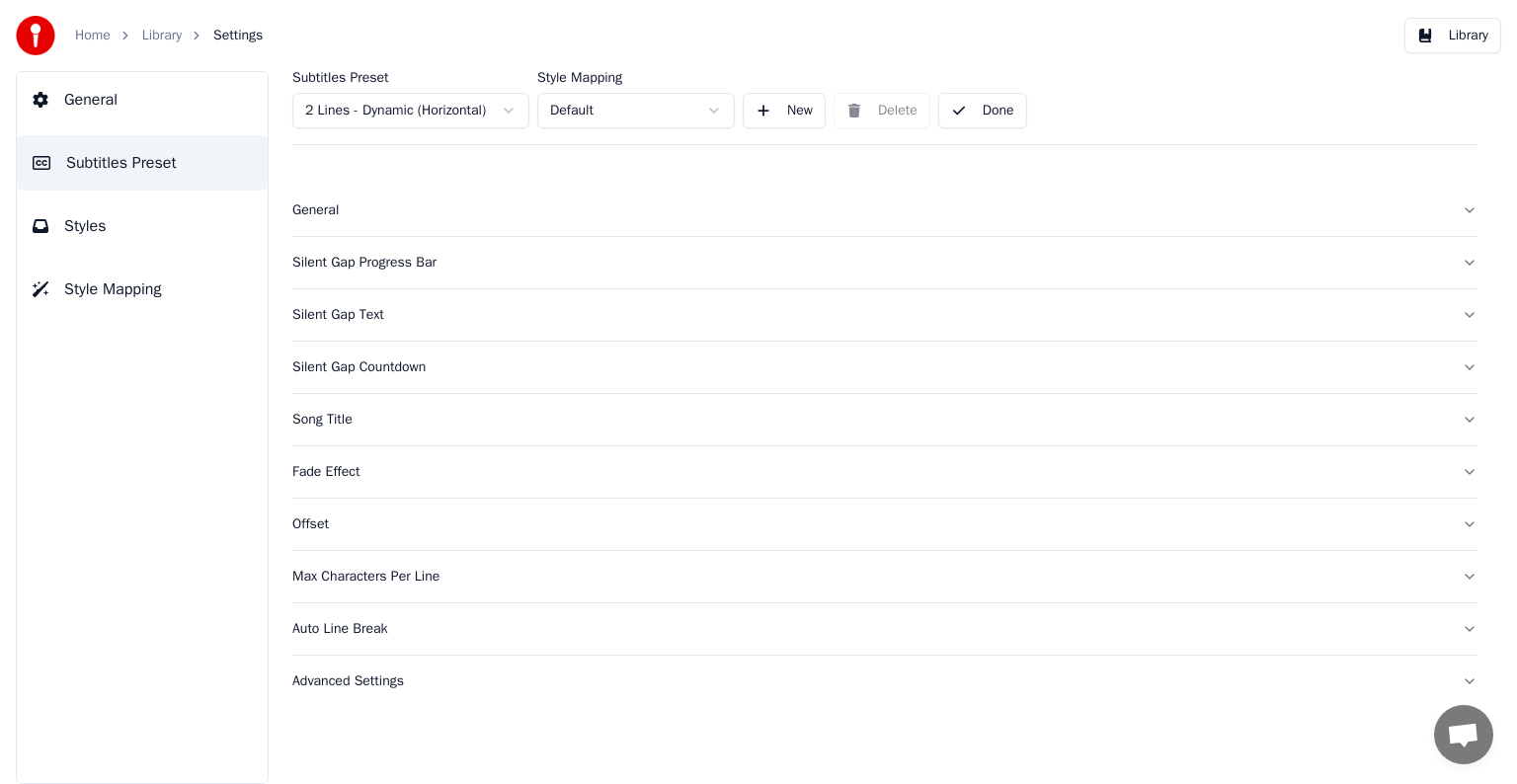 click on "Library" at bounding box center (162, 36) 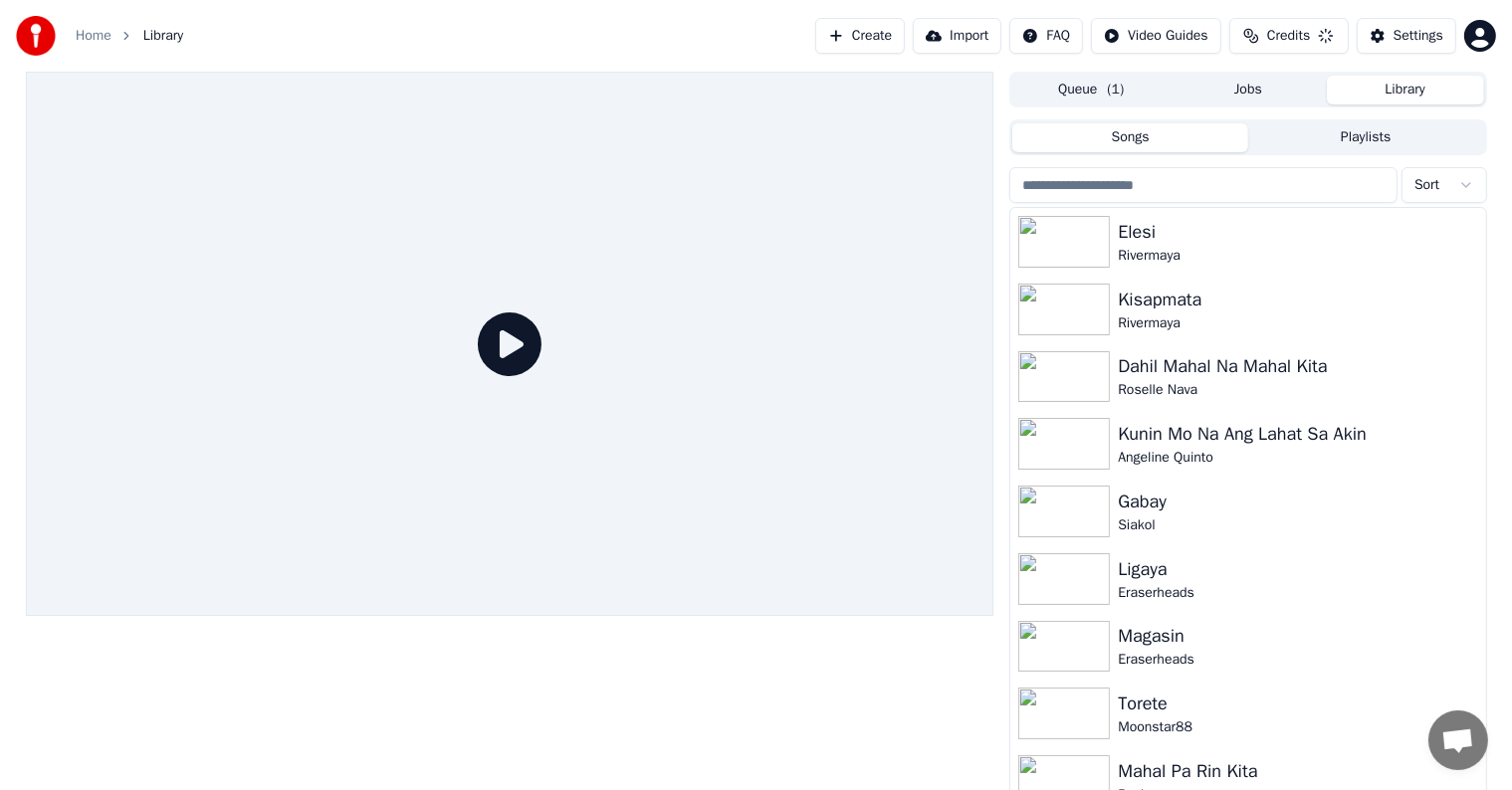 click at bounding box center [1203, 185] 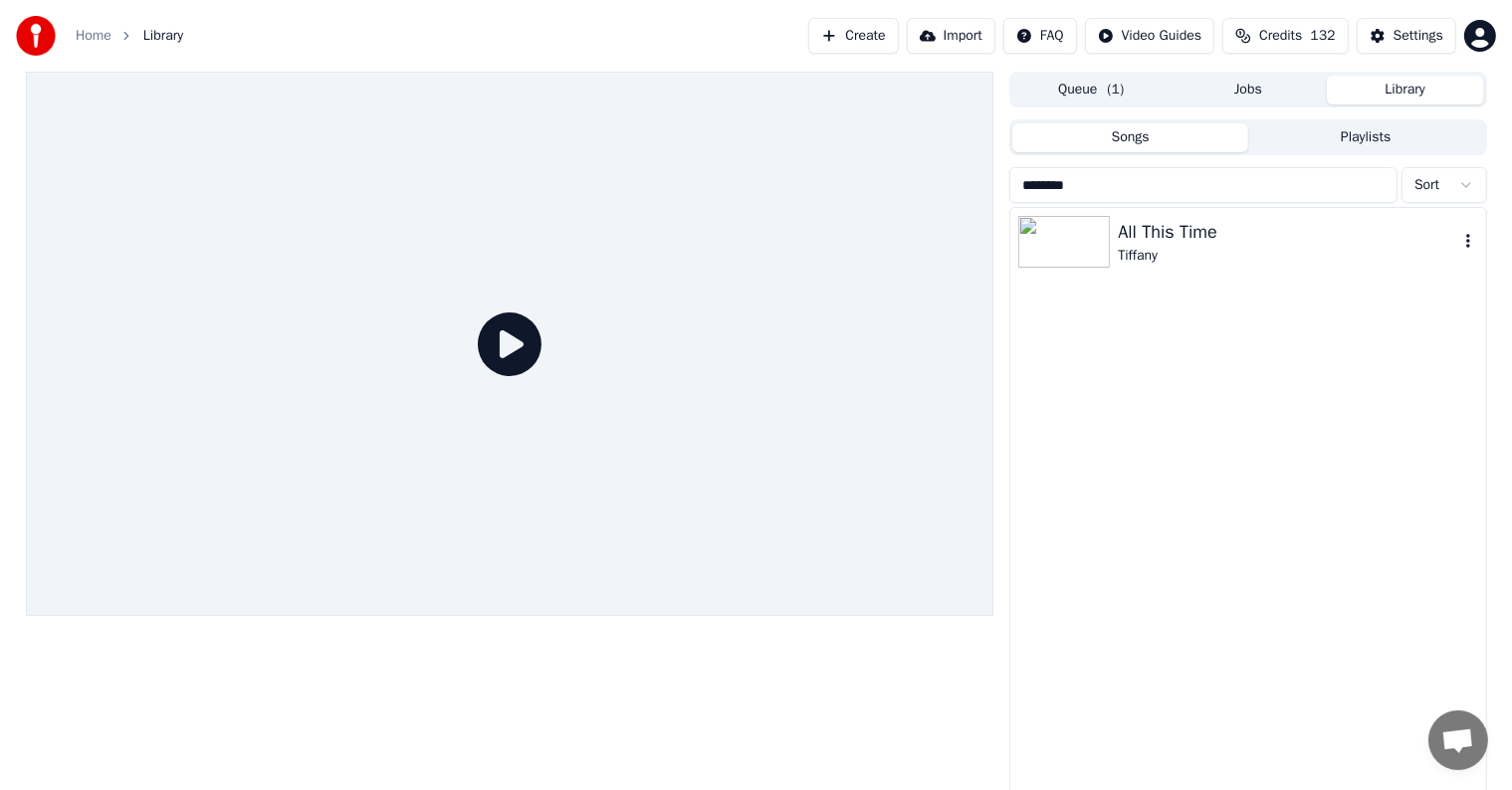 type on "********" 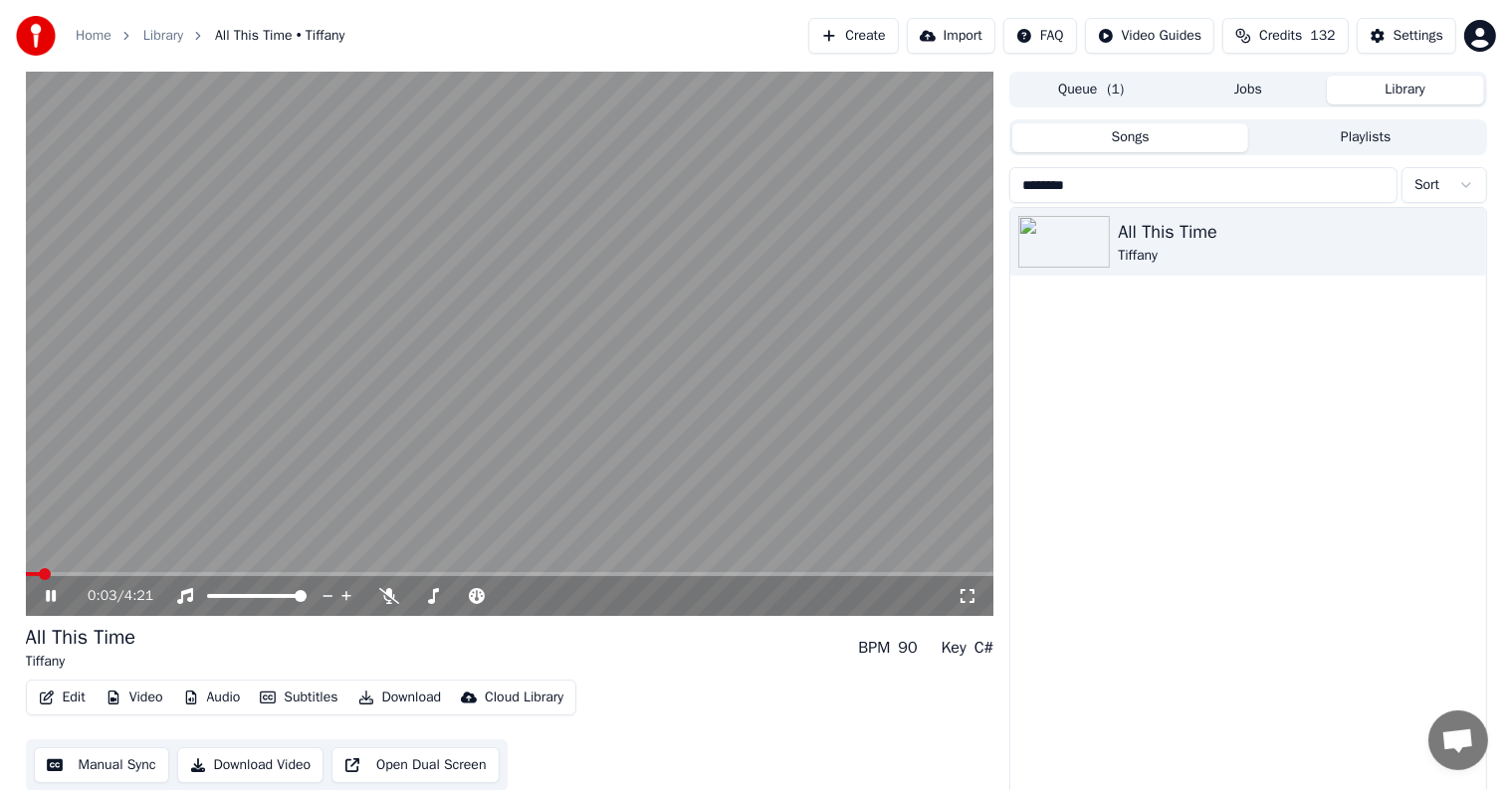 click on "0:03  /  4:21" at bounding box center (510, 596) 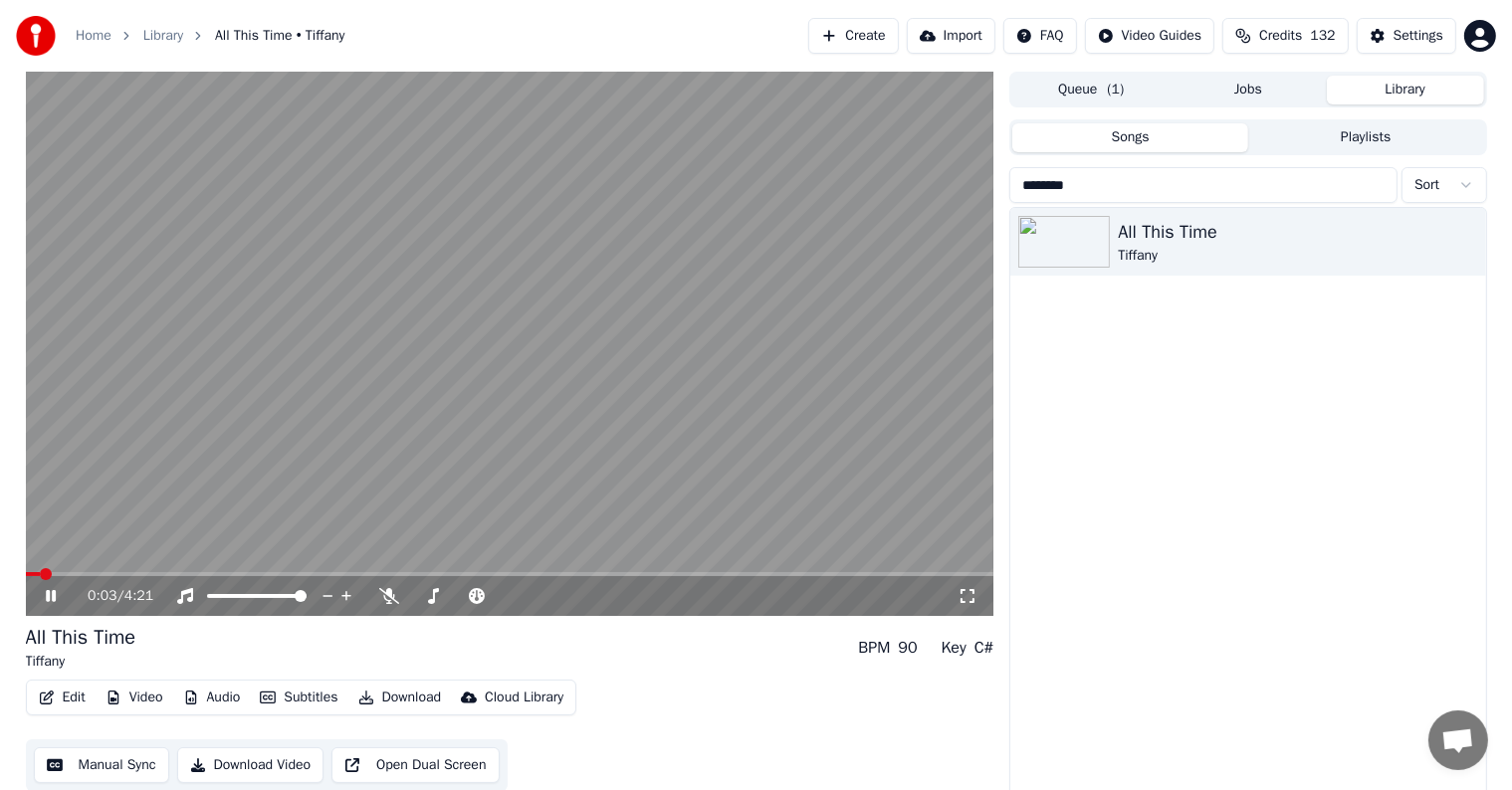 click on "0:03  /  4:21" at bounding box center (510, 596) 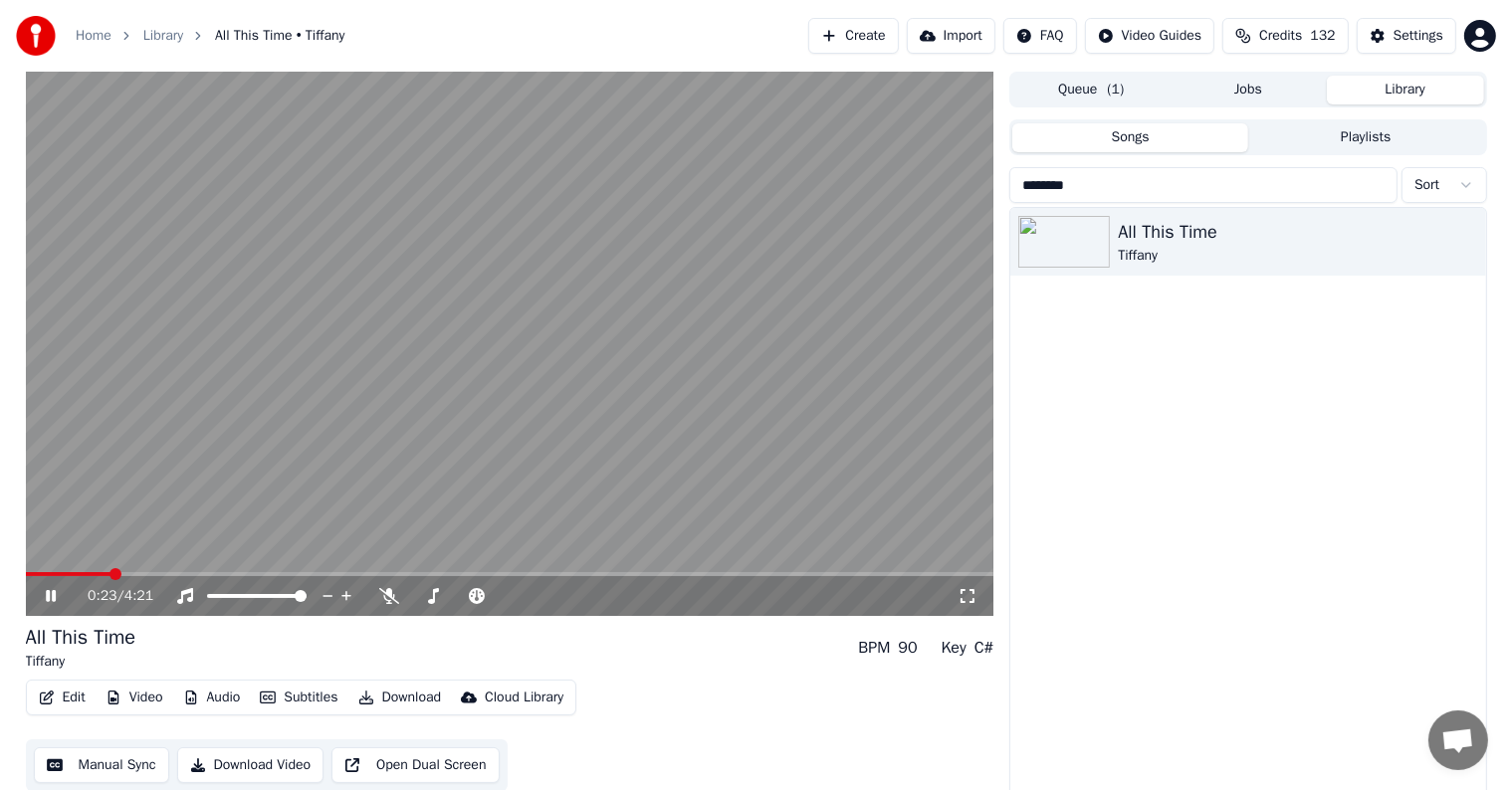click at bounding box center (510, 574) 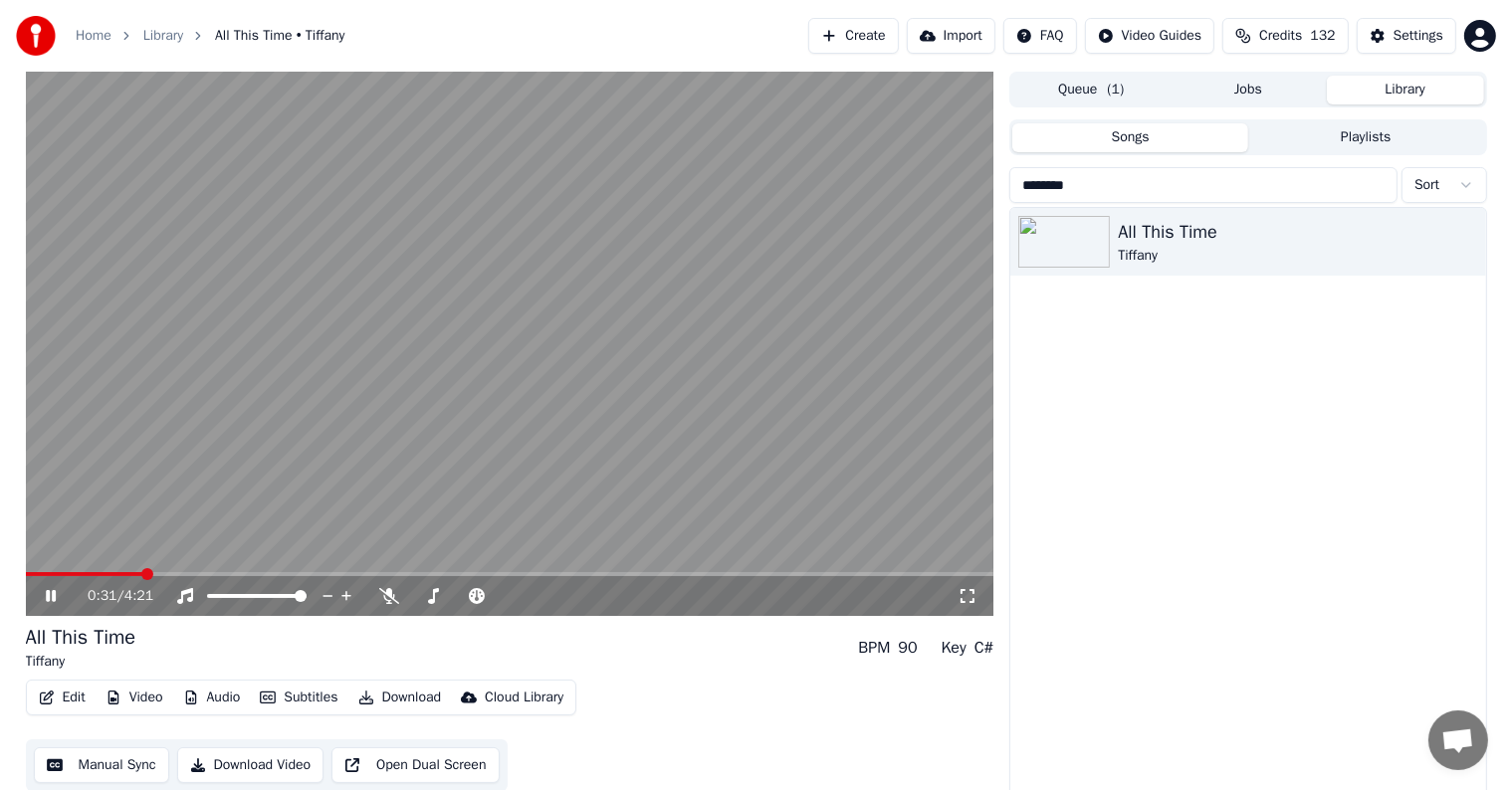 click at bounding box center (510, 343) 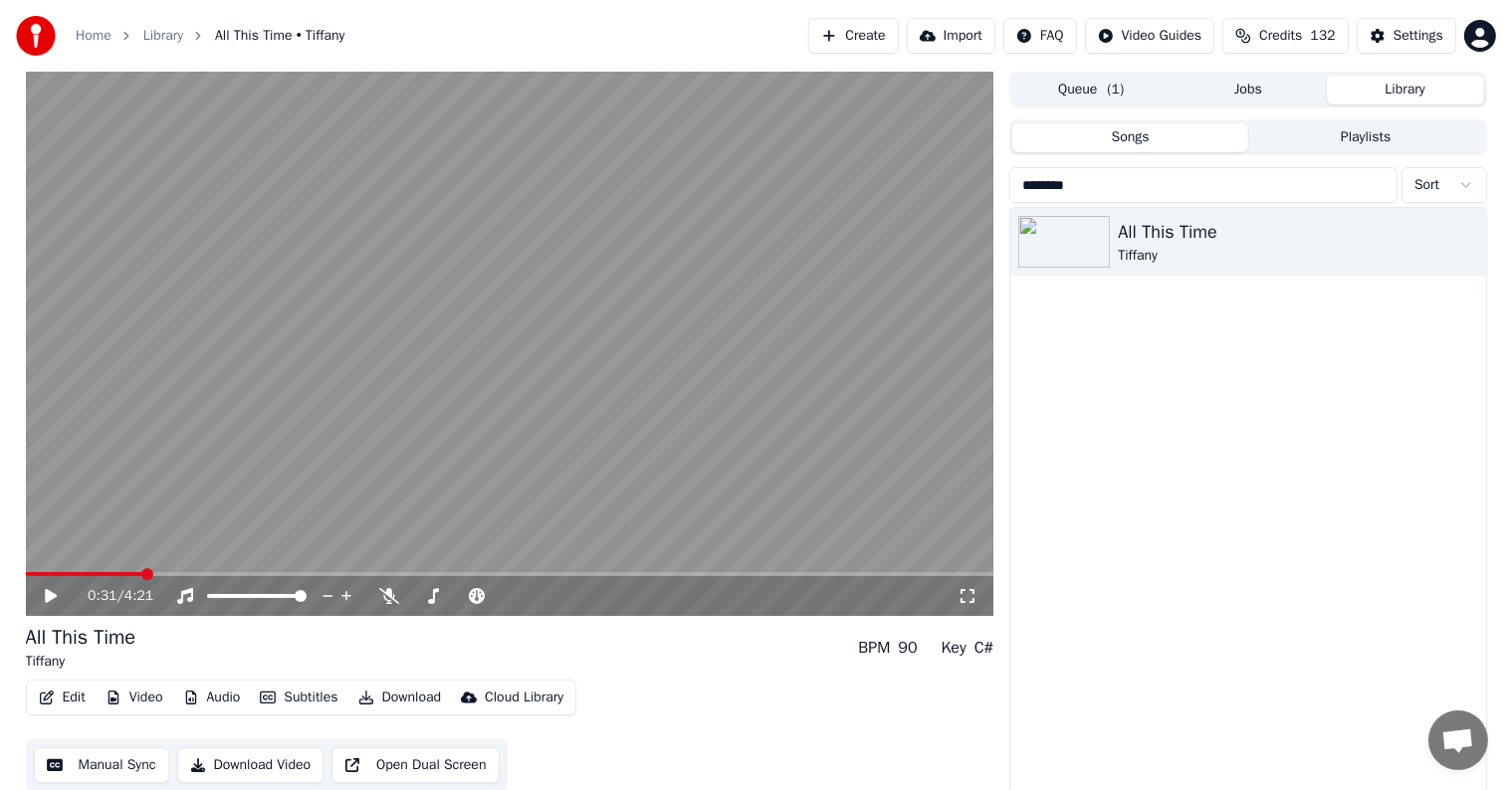 click 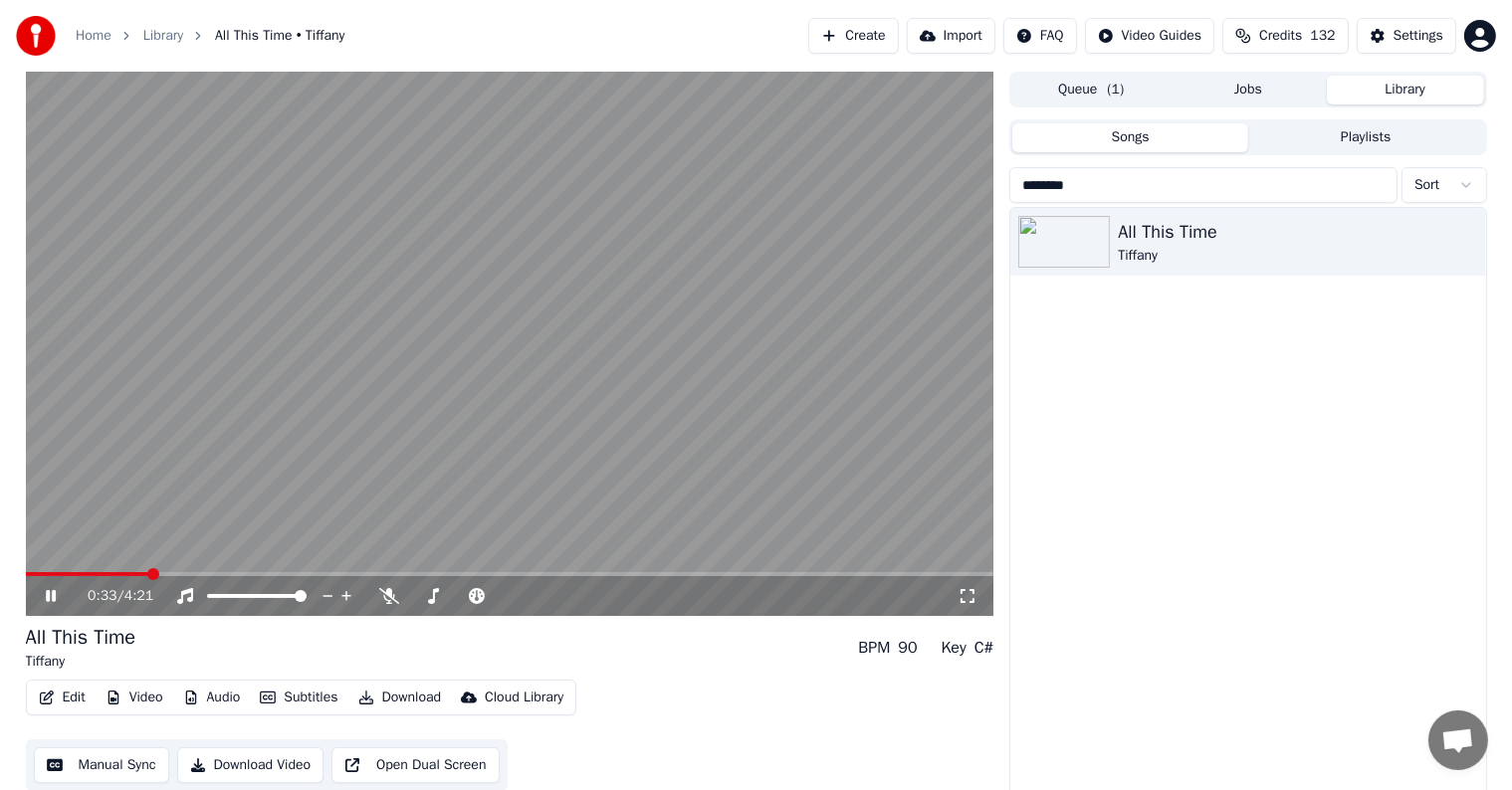 click 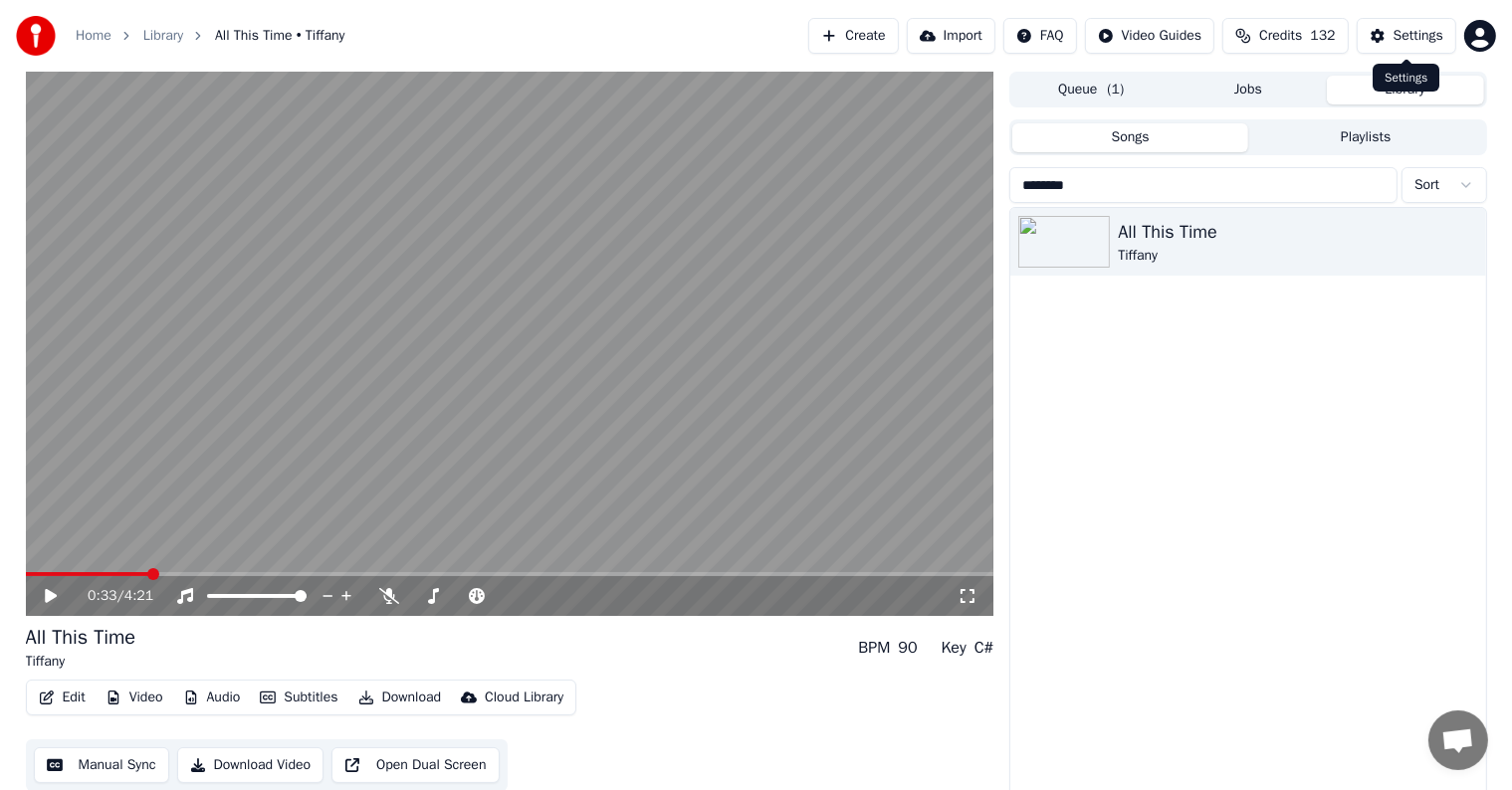 click on "Settings" at bounding box center [1406, 36] 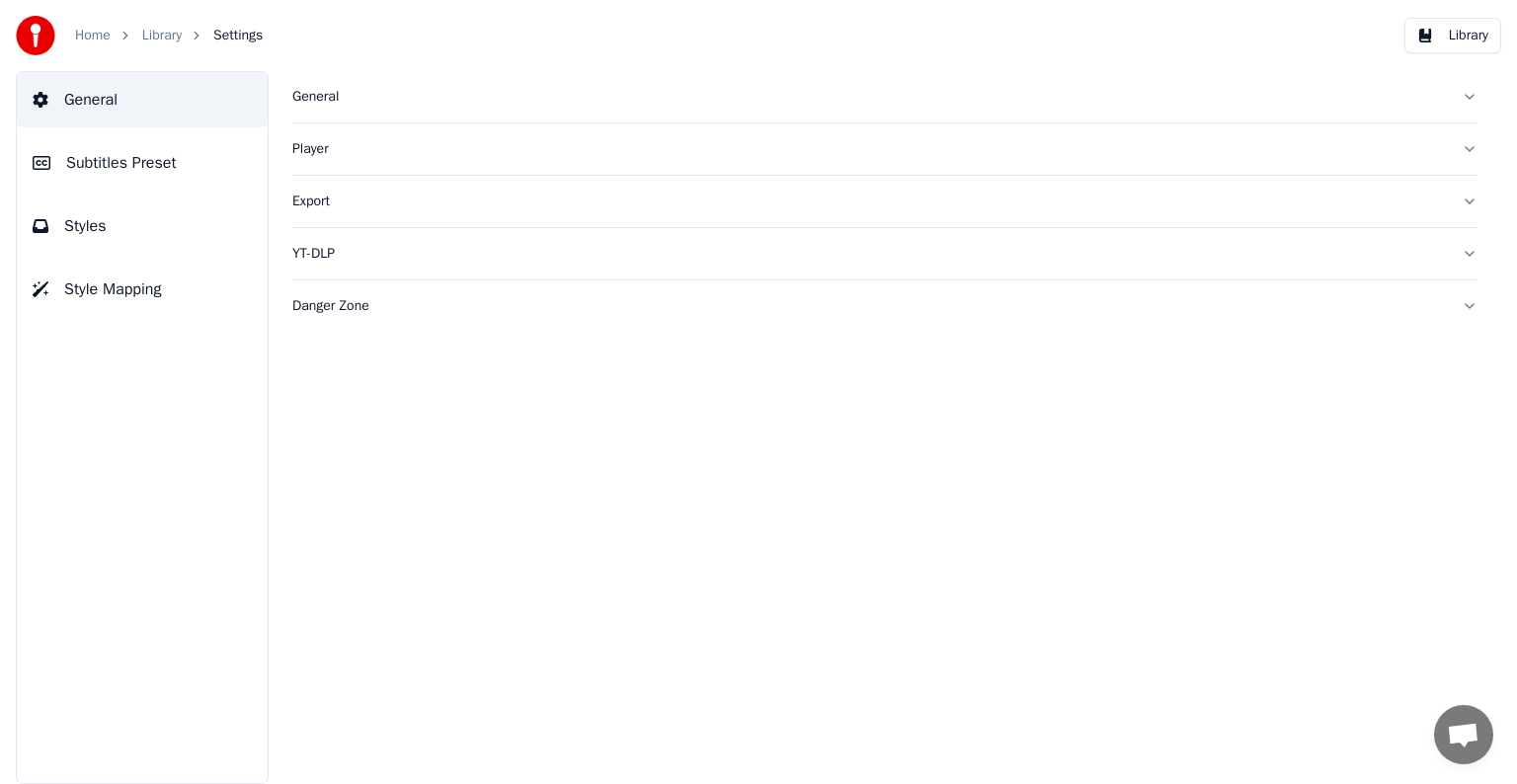 click on "Subtitles Preset" at bounding box center (121, 163) 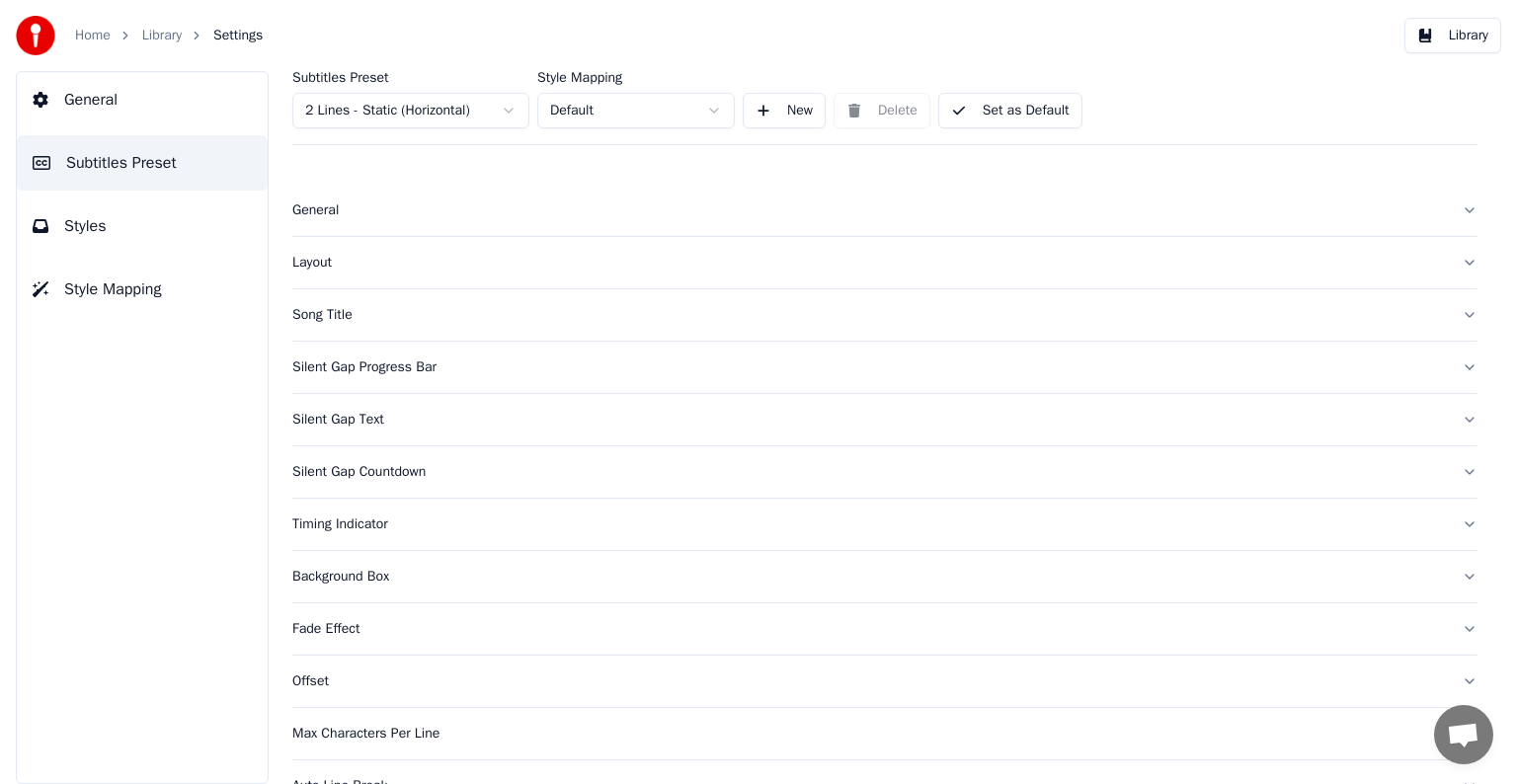 click on "Library" at bounding box center [162, 36] 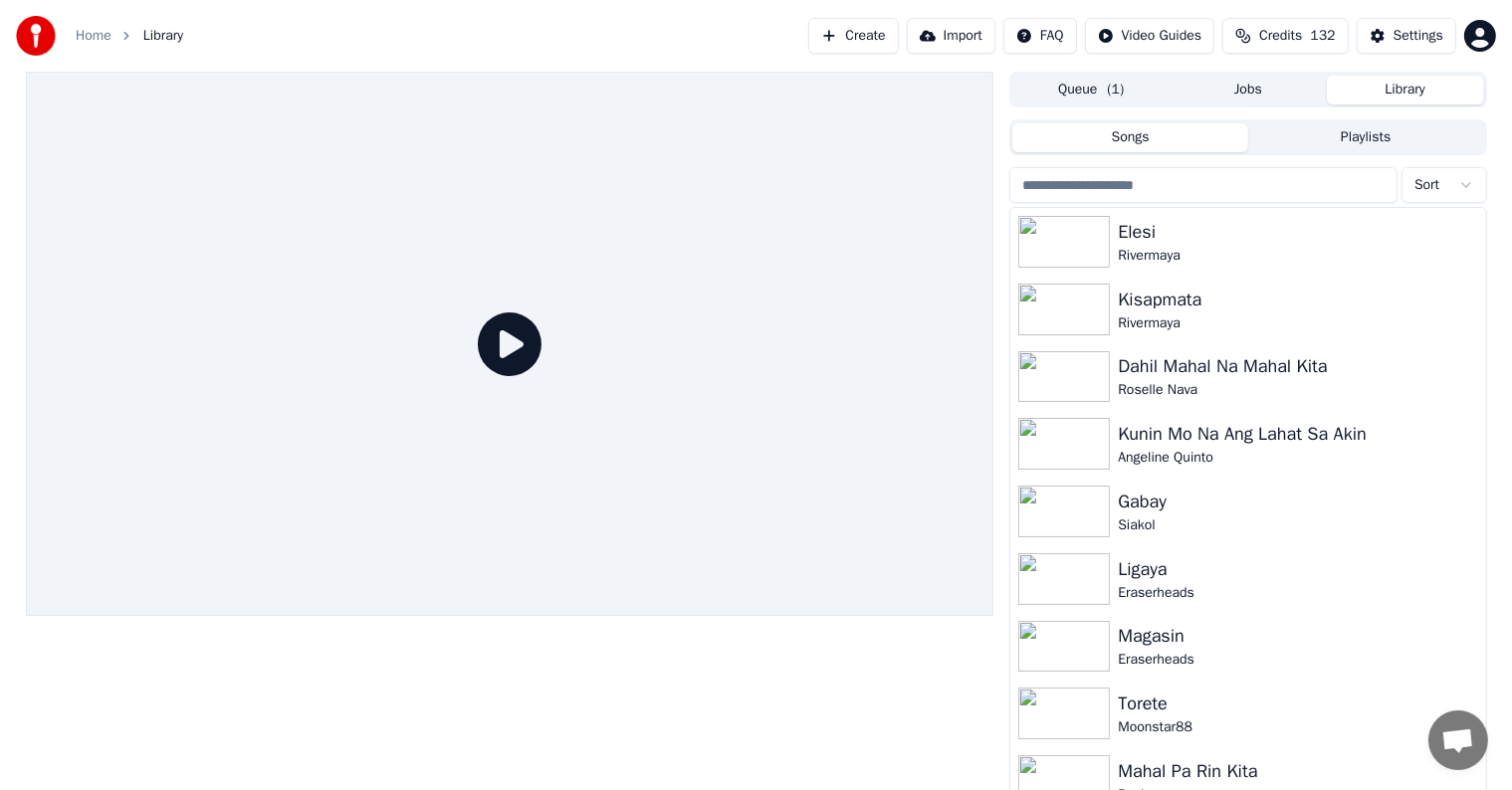click at bounding box center (1203, 185) 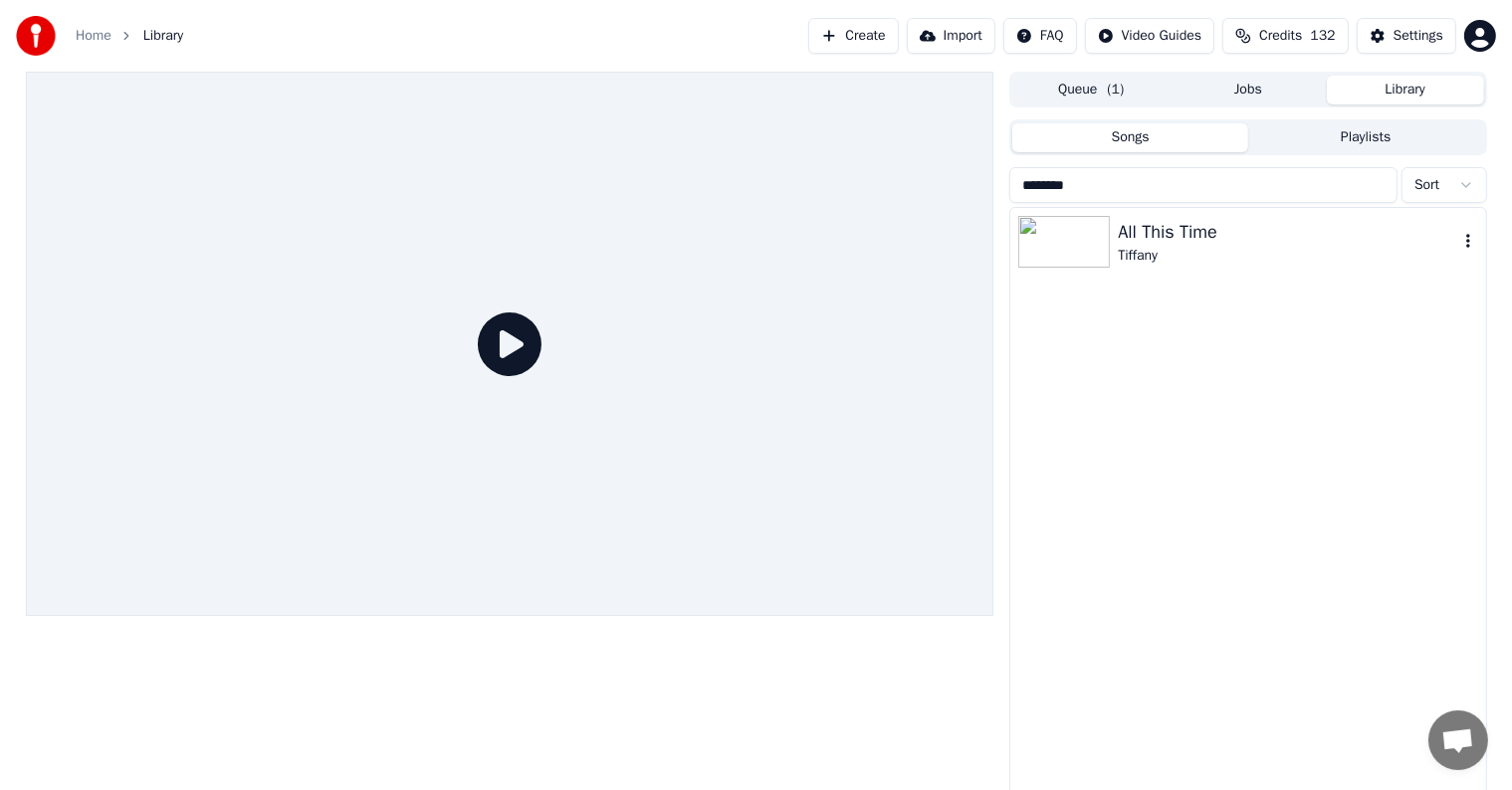 type on "********" 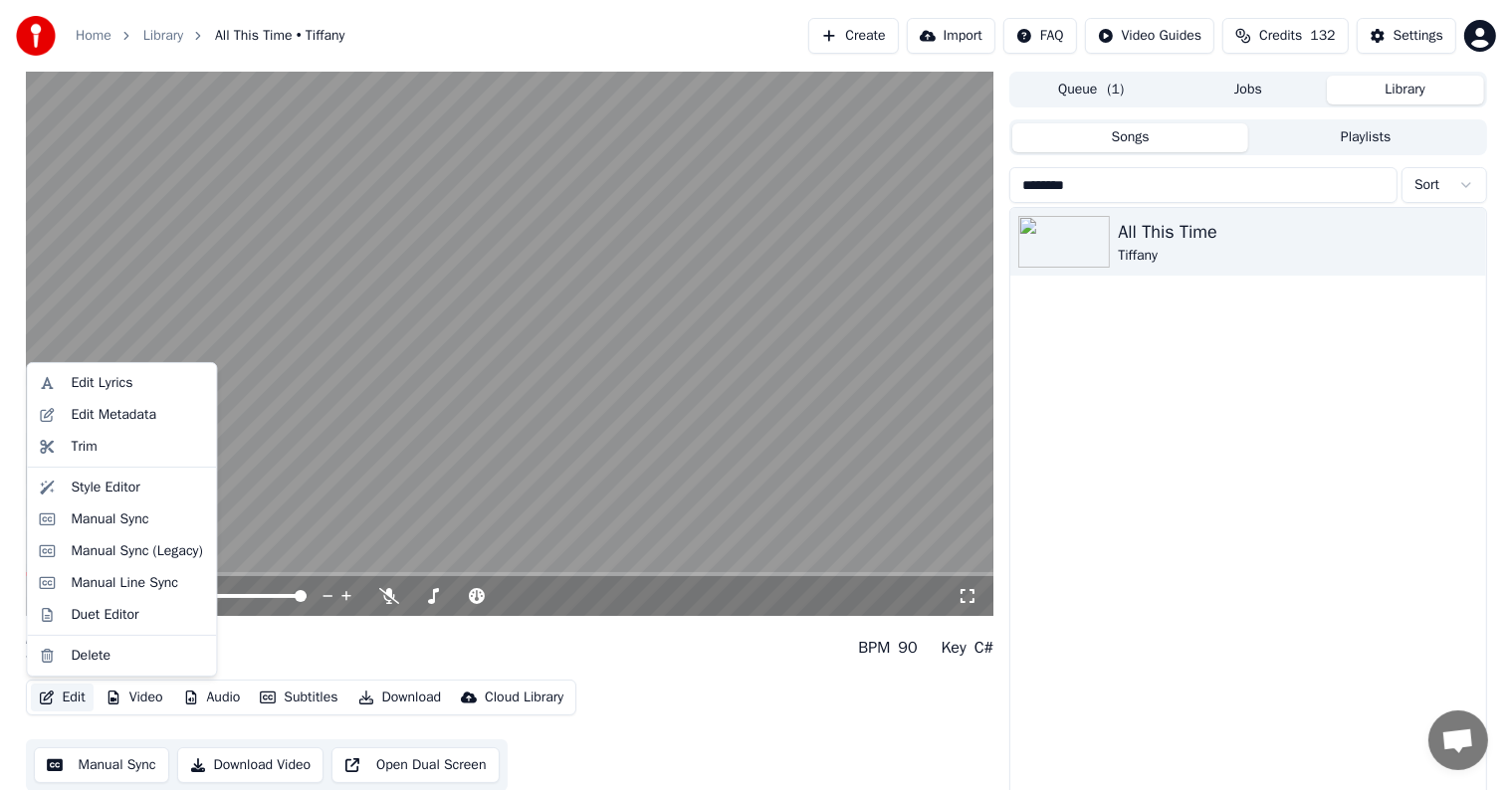 click on "Edit" at bounding box center (62, 697) 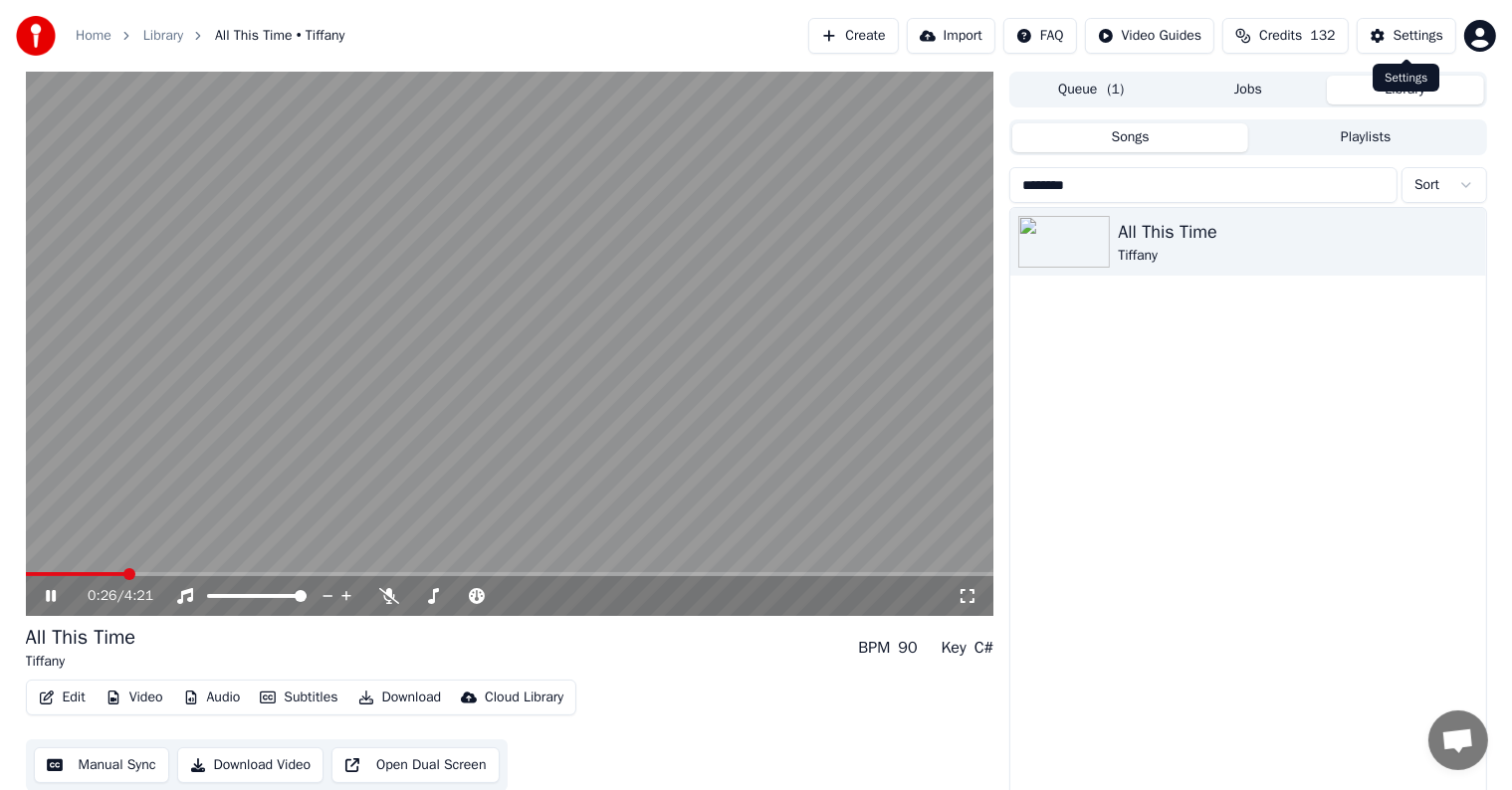click on "Settings" at bounding box center [1418, 36] 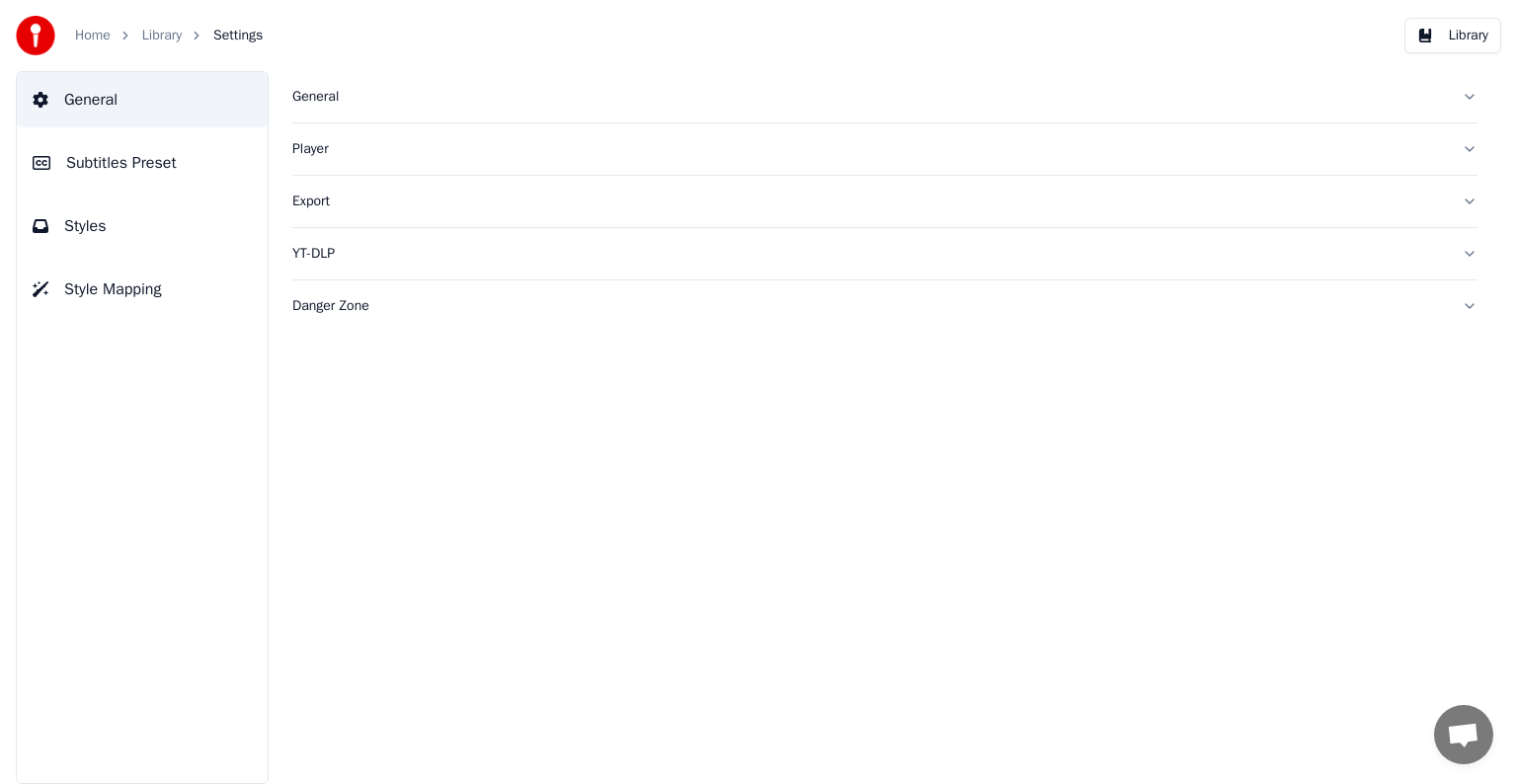 click on "Subtitles Preset" at bounding box center [121, 163] 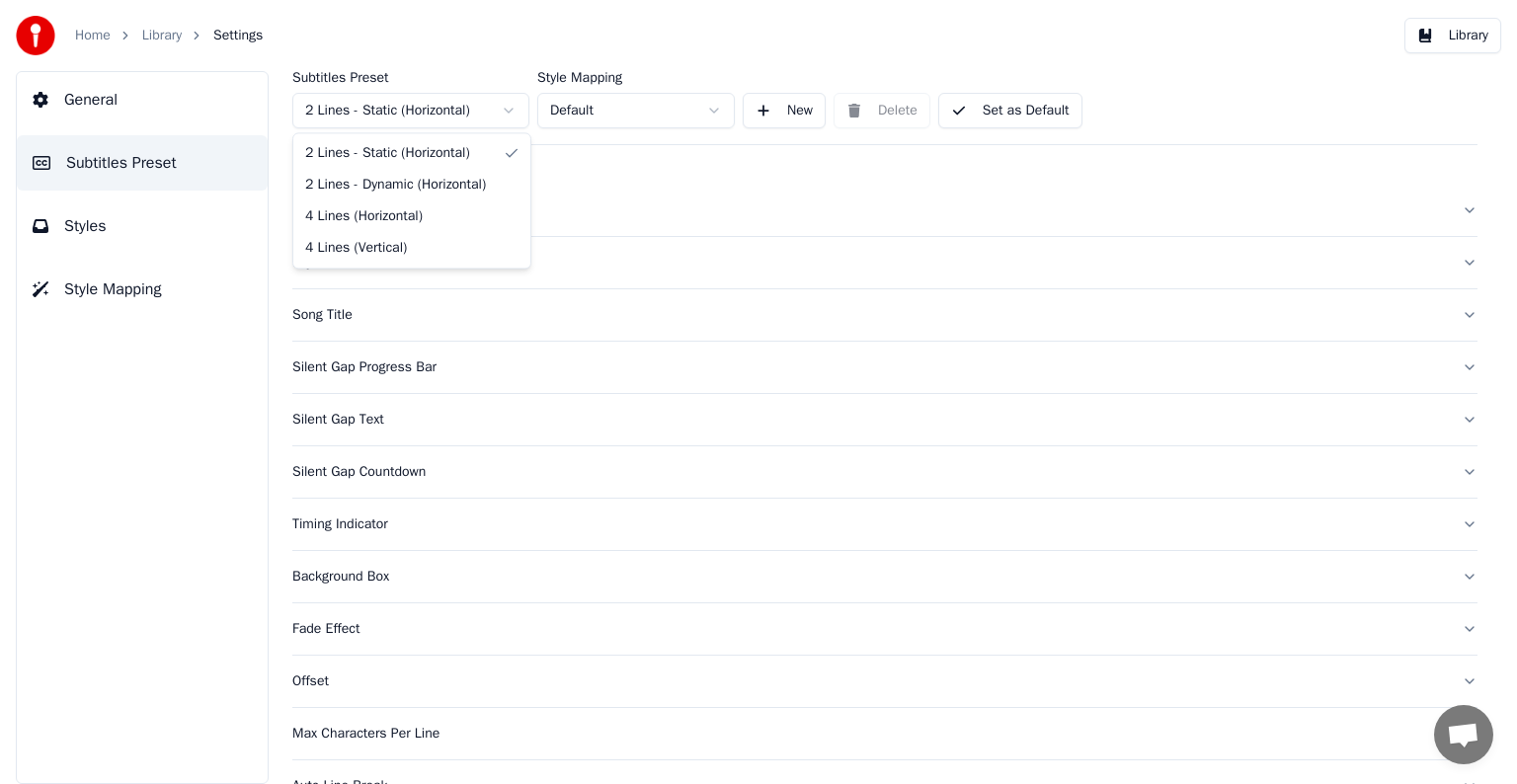 click on "Home Library Settings Library General Subtitles Preset Styles Style Mapping Subtitles Preset 2 Lines - Static (Horizontal) Style Mapping Default New Delete Set as Default General Layout Song Title Silent Gap Progress Bar Silent Gap Text Silent Gap Countdown Timing Indicator Background Box Fade Effect Offset Max Characters Per Line Auto Line Break Chat [PERSON] from Youka Desktop More channels Continue on Email Offline. You were inactive for some time. Send a message to reconnect to the chat. Youka Desktop Hello! How can I help you?  Sunday, [DATE] Hi! I'ts me again. The lyrics are not appearing. Even editing to add lyrics again, it's not appearing. I already spent 22 credits for this please check [DATE] Monday, [DATE] Adam Hey, credits should refunded automatically in case of failure, please let me check [DATE] yeah but credits are used again in adding the lyrics in the song that supposed to be good in the first place [DATE] Read Adam I added 22 more credits to your account. [DATE] Send a file Crisp" at bounding box center [758, 392] 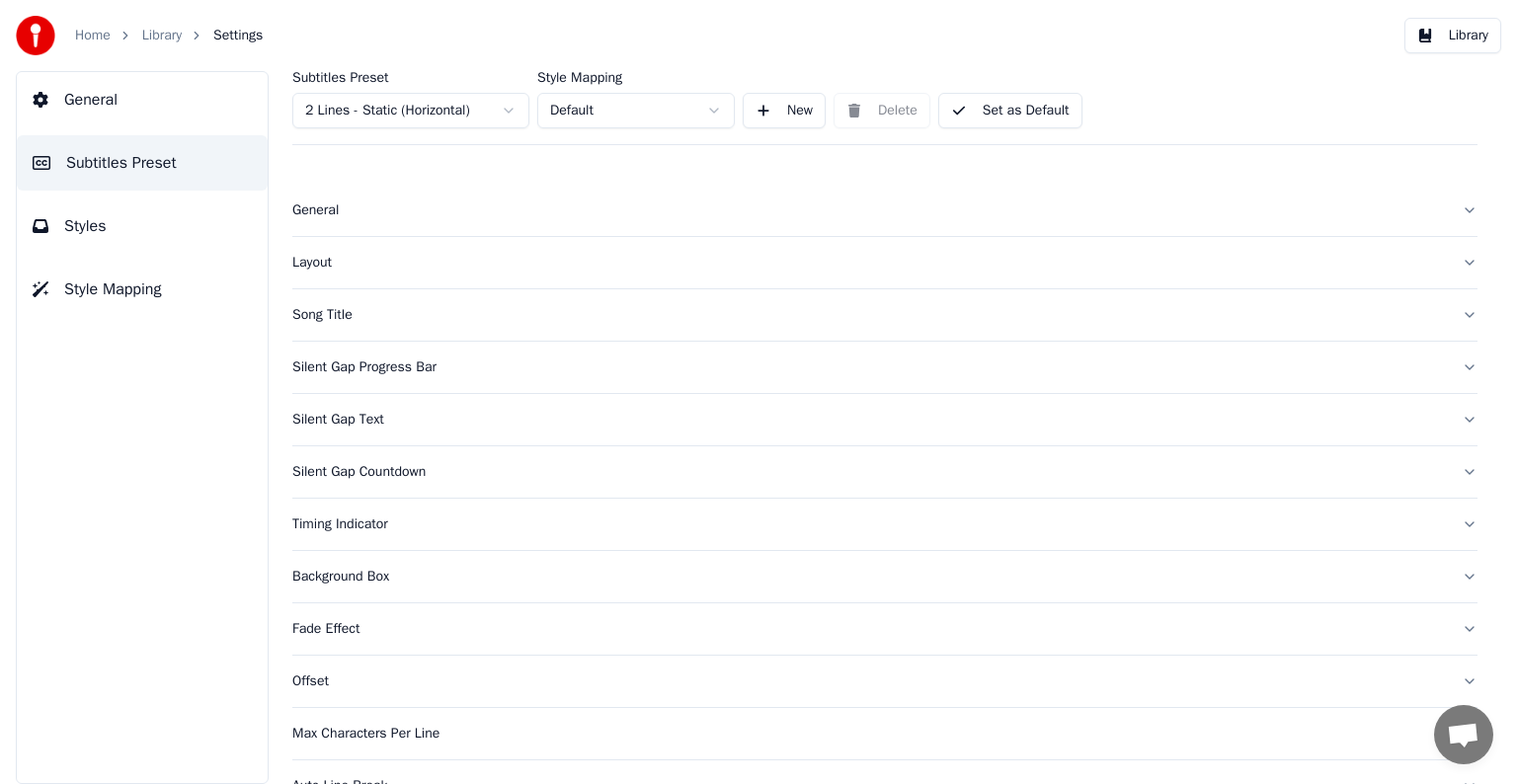 click on "Silent Gap Countdown" at bounding box center (869, 472) 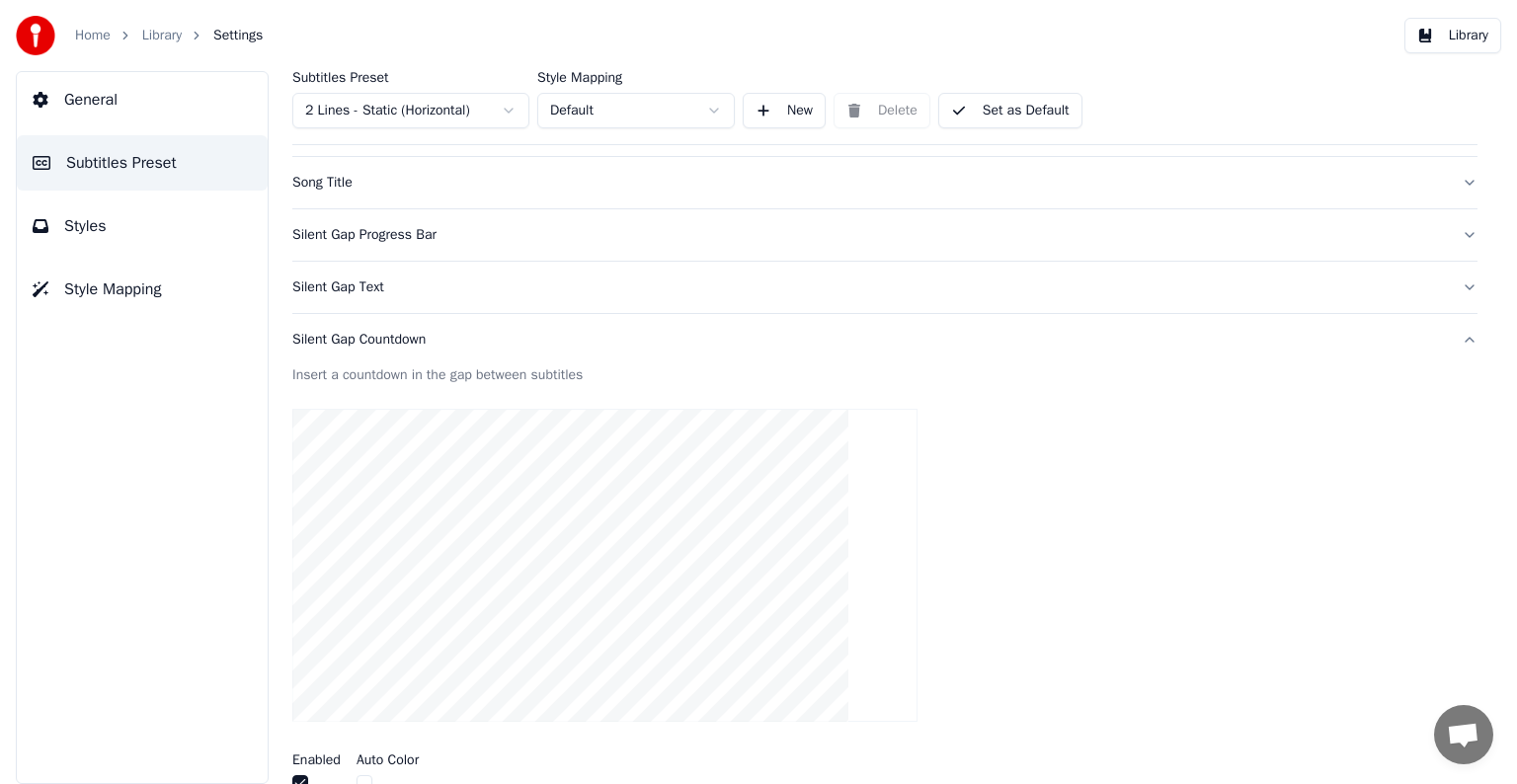 scroll, scrollTop: 296, scrollLeft: 0, axis: vertical 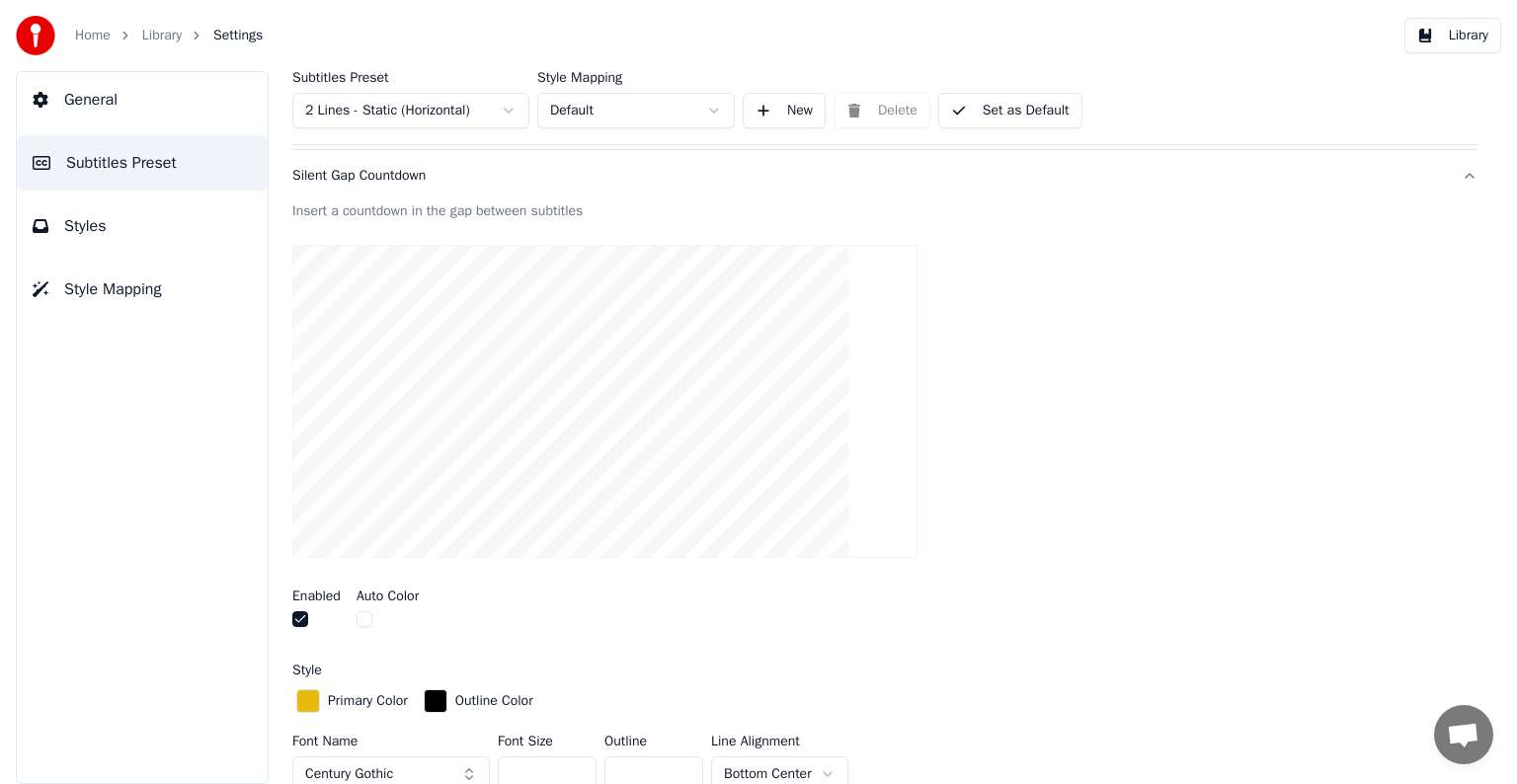 click at bounding box center [300, 619] 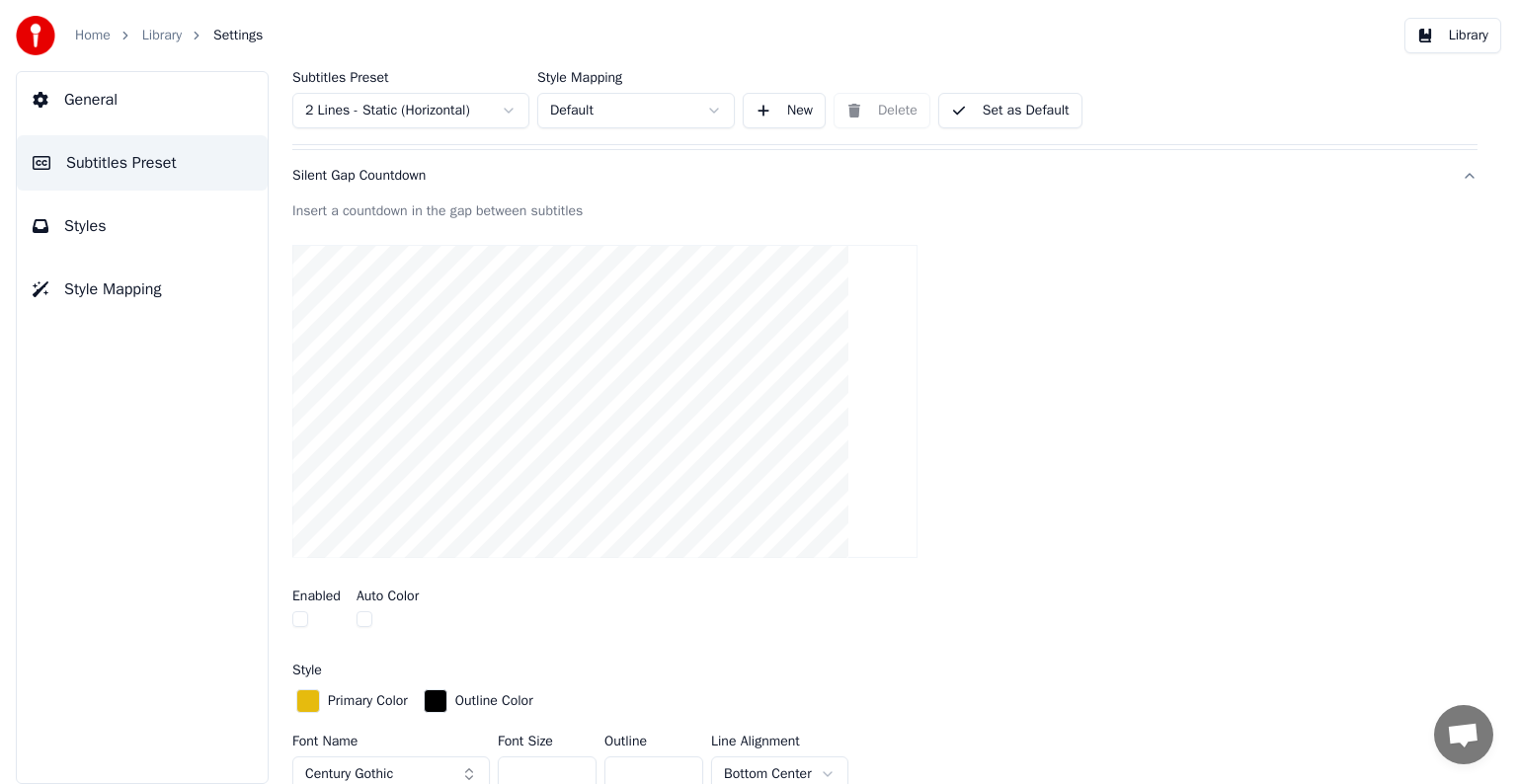 scroll, scrollTop: 0, scrollLeft: 0, axis: both 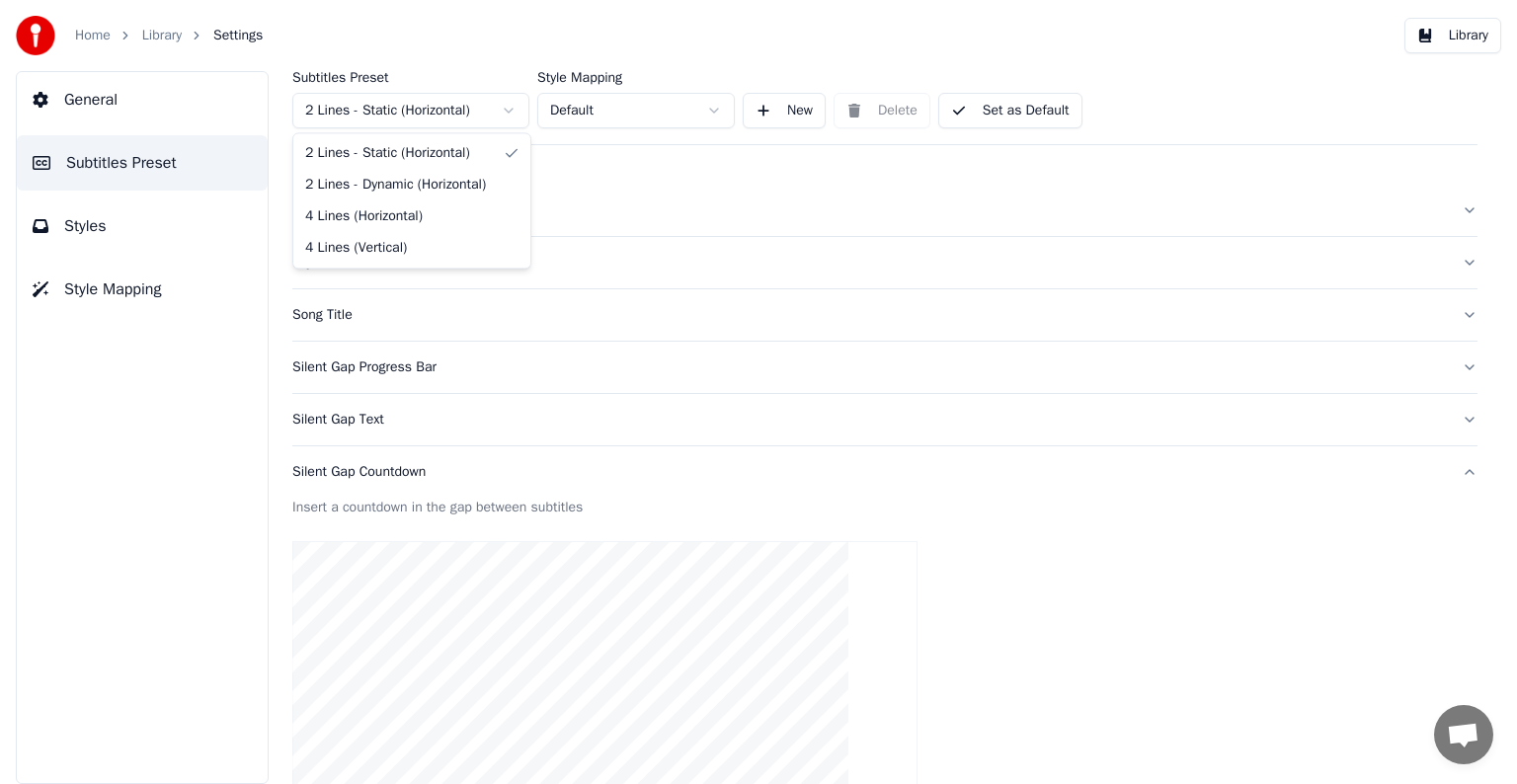 click on "Home Library Settings Library General Subtitles Preset Styles Style Mapping Subtitles Preset 2 Lines - Static (Horizontal) Style Mapping Default New Delete Set as Default General Layout Song Title Silent Gap Progress Bar Silent Gap Text Silent Gap Countdown Insert a countdown in the gap between subtitles Enabled Auto Color Style Primary Color Outline Color Font Name Century Gothic Font Size ** Outline * Line Alignment Bottom Center Gap (Seconds) * Countdown * Reset Timing Indicator Background Box Fade Effect Offset Max Characters Per Line Auto Line Break Chat [PERSON] from Youka Desktop More channels Continue on Email Offline. You were inactive for some time. Send a message to reconnect to the chat. Youka Desktop [PERSON]? How can I help you? [DATE] [TIME] Hi! I'ts me again. The lyrics are not appearing. Even editing to add lyrics again, it's not appearing. I already spent 22 credits for this please check [DATE] [PERSON] [DATE] [DATE] [PERSON] I added 22 more credits to your account. Crisp" at bounding box center [758, 392] 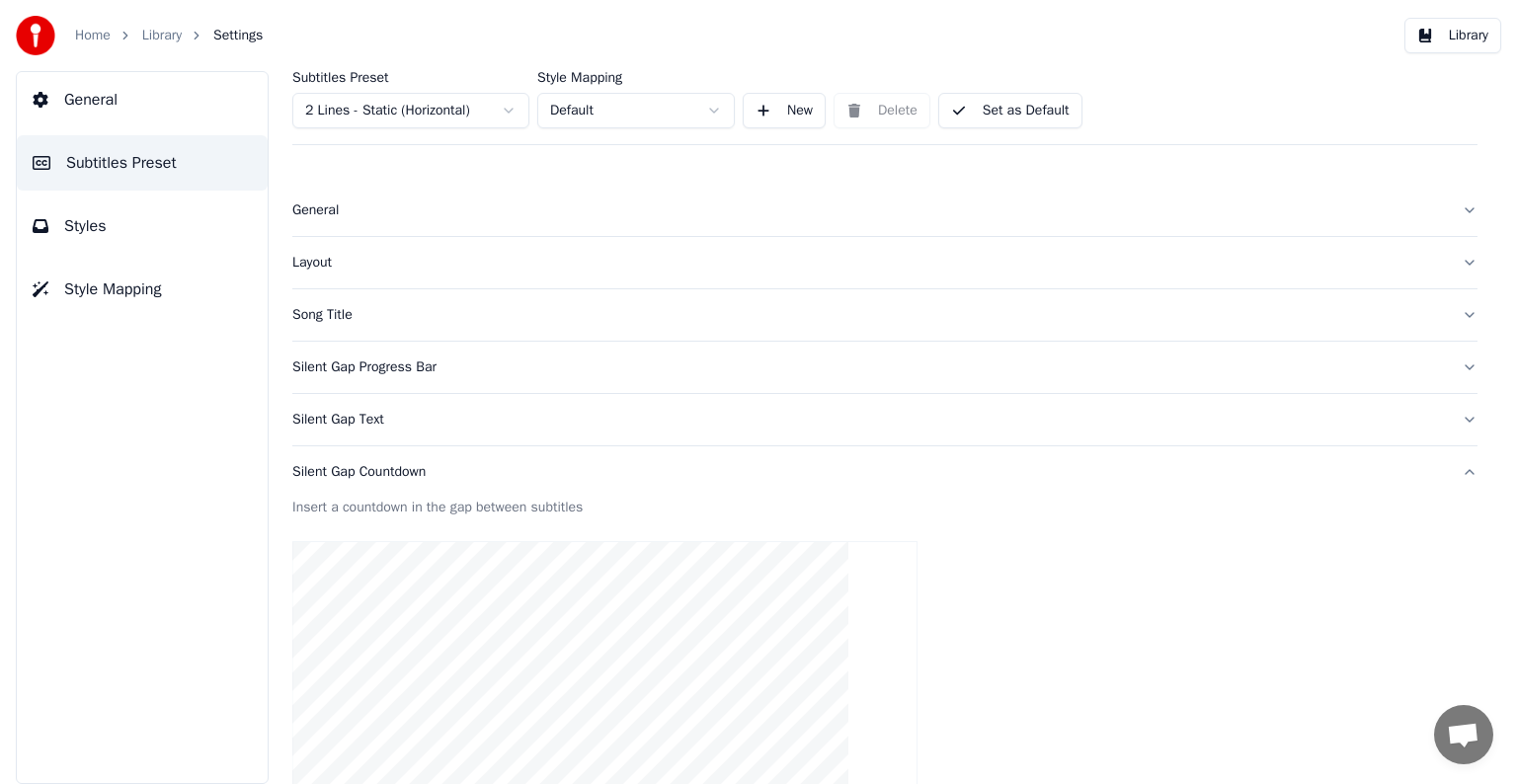 click on "Home Library Settings Library General Subtitles Preset Styles Style Mapping Subtitles Preset 2 Lines - Static (Horizontal) Style Mapping Default New Delete Set as Default General Layout Song Title Silent Gap Progress Bar Silent Gap Text Silent Gap Countdown Insert a countdown in the gap between subtitles Enabled Auto Color Style Primary Color Outline Color Font Name Century Gothic Font Size ** Outline * Line Alignment Bottom Center Gap (Seconds) * Countdown * Reset Timing Indicator Background Box Fade Effect Offset Max Characters Per Line Auto Line Break Chat [PERSON] from Youka Desktop More channels Continue on Email Offline. You were inactive for some time. Send a message to reconnect to the chat. Youka Desktop [PERSON]? How can I help you? [DATE] [TIME] Hi! I'ts me again. The lyrics are not appearing. Even editing to add lyrics again, it's not appearing. I already spent 22 credits for this please check [DATE] [PERSON] [DATE] [DATE] [PERSON] I added 22 more credits to your account. Crisp" at bounding box center (758, 392) 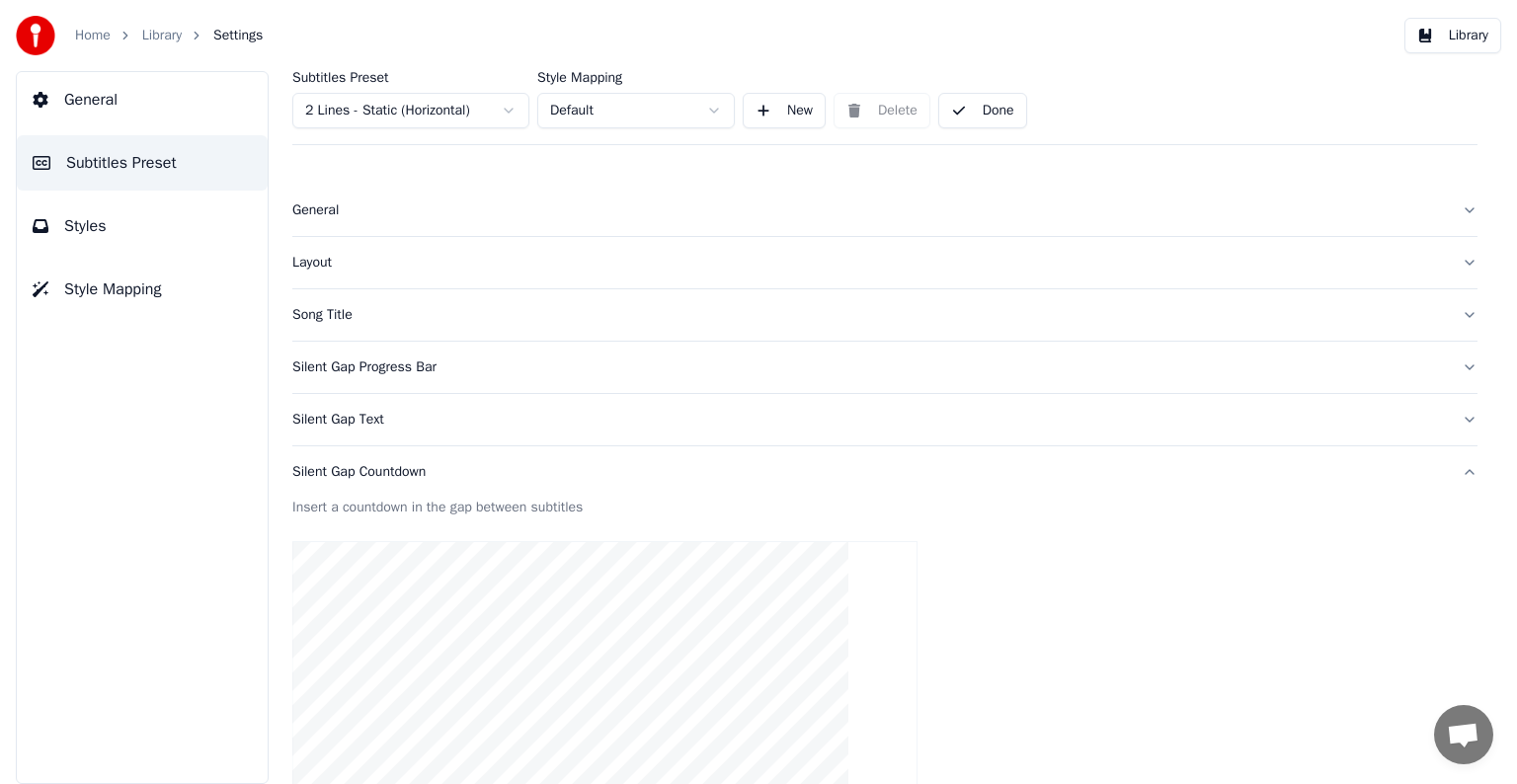 click on "Library" at bounding box center [162, 36] 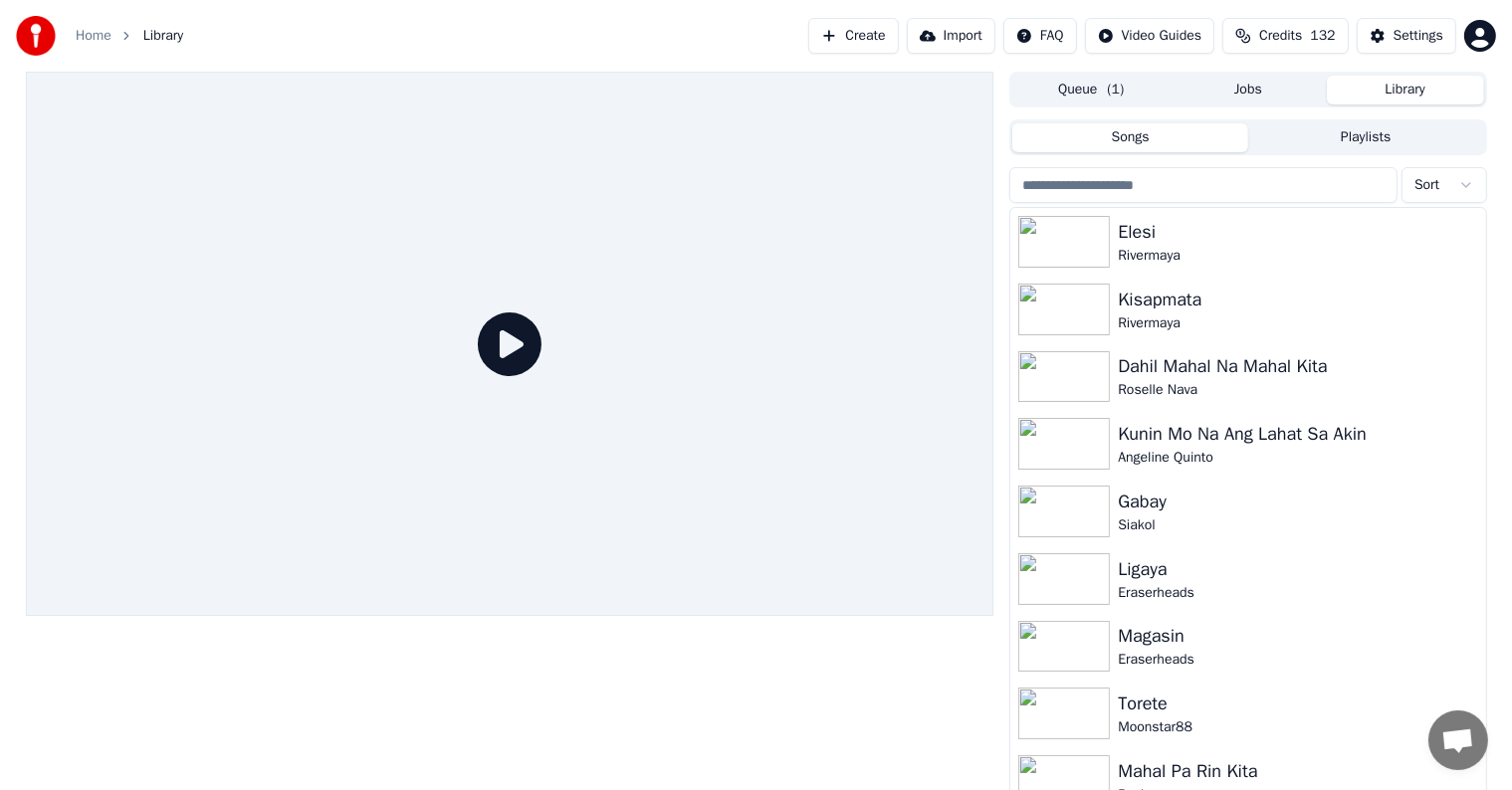 click at bounding box center [1203, 185] 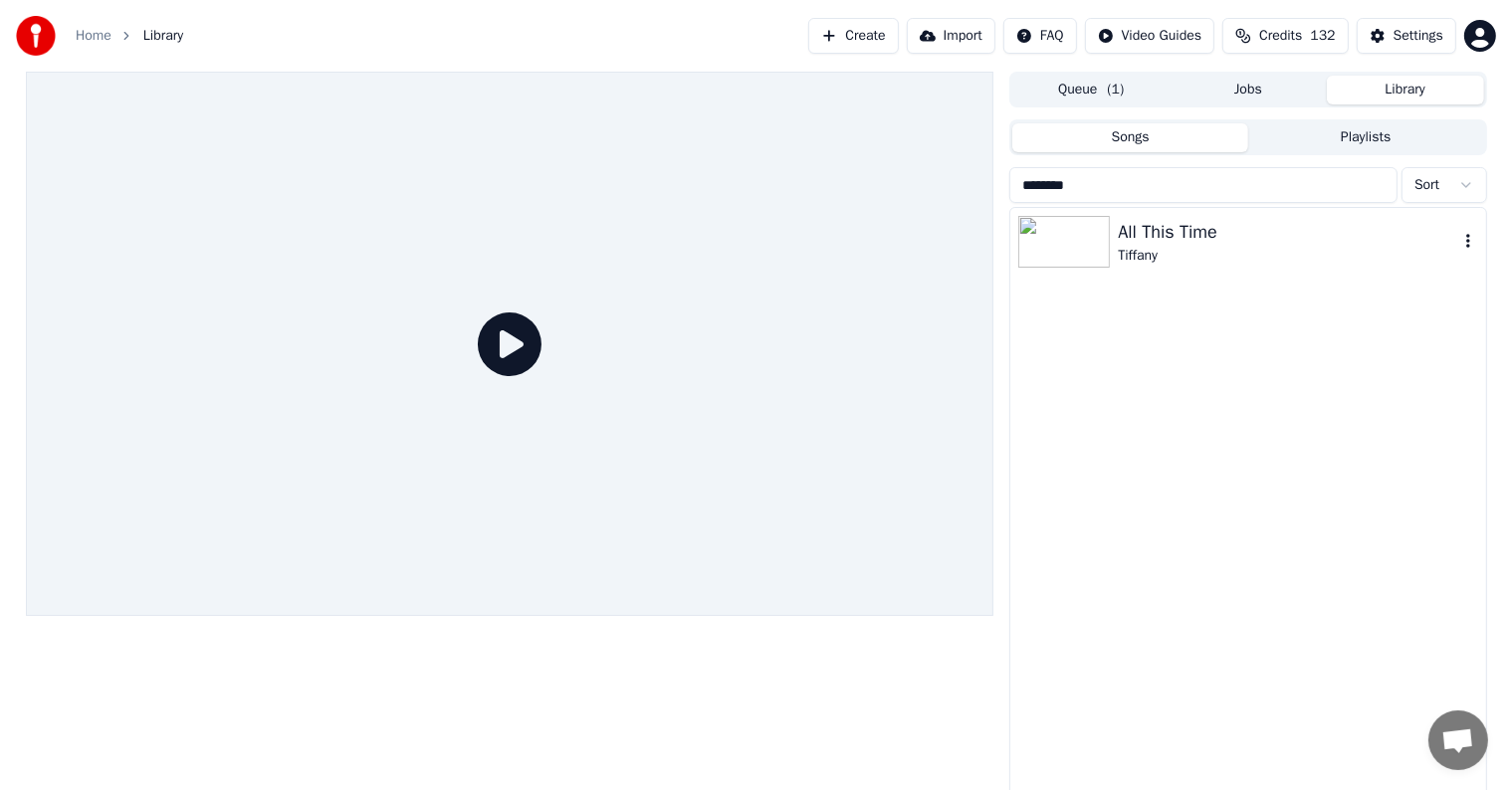 type on "********" 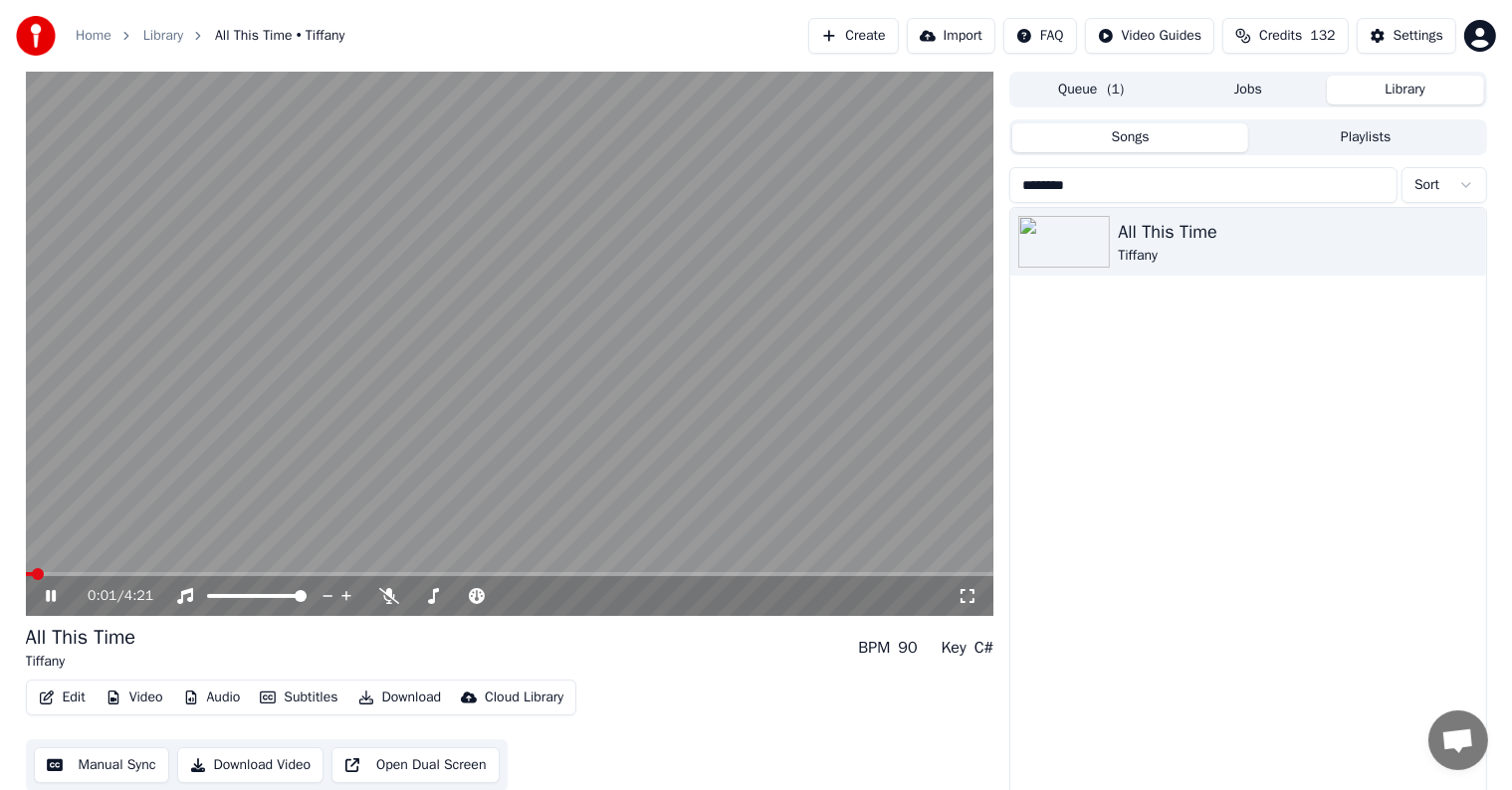 click at bounding box center (510, 574) 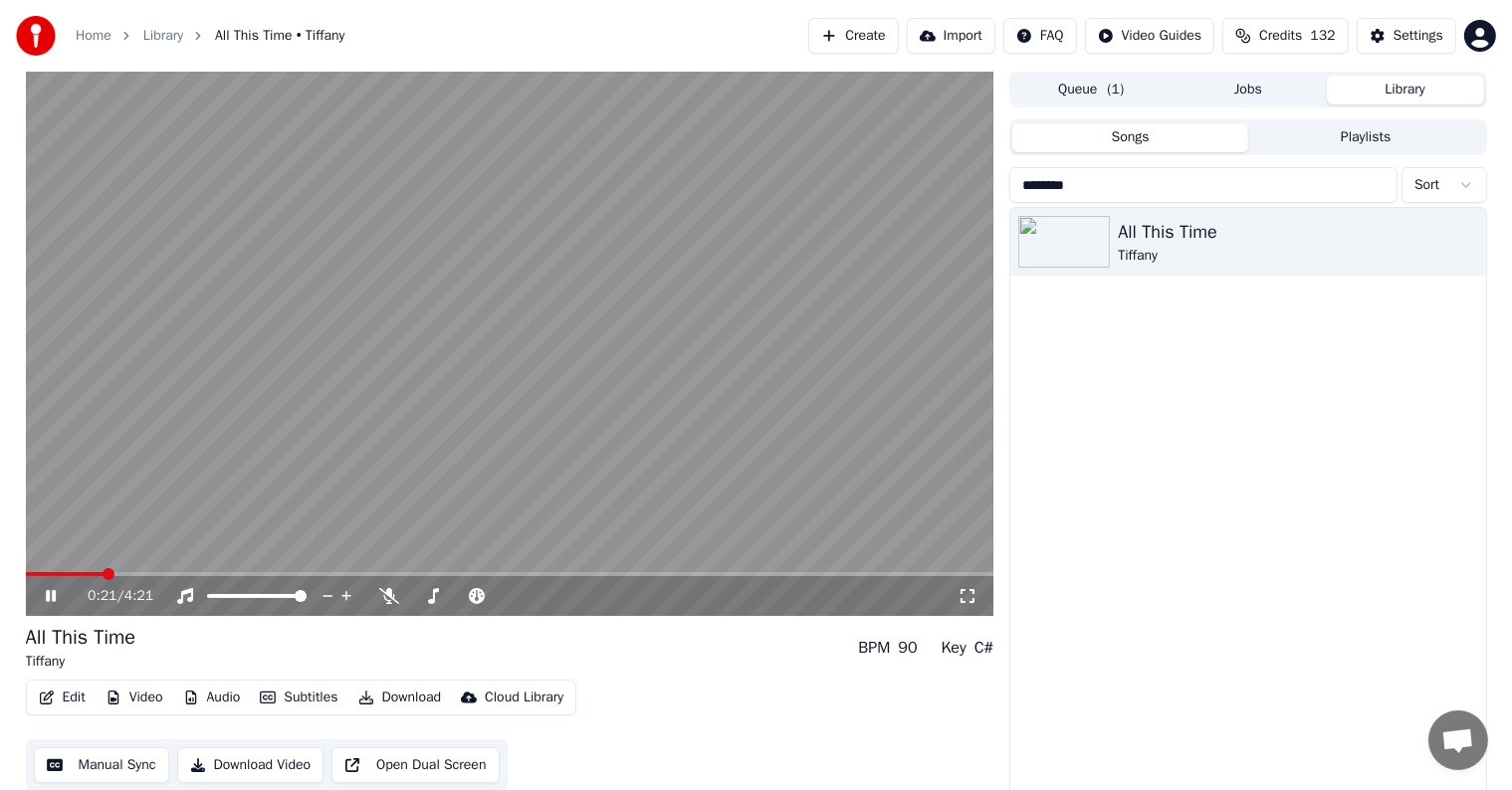 click at bounding box center (65, 574) 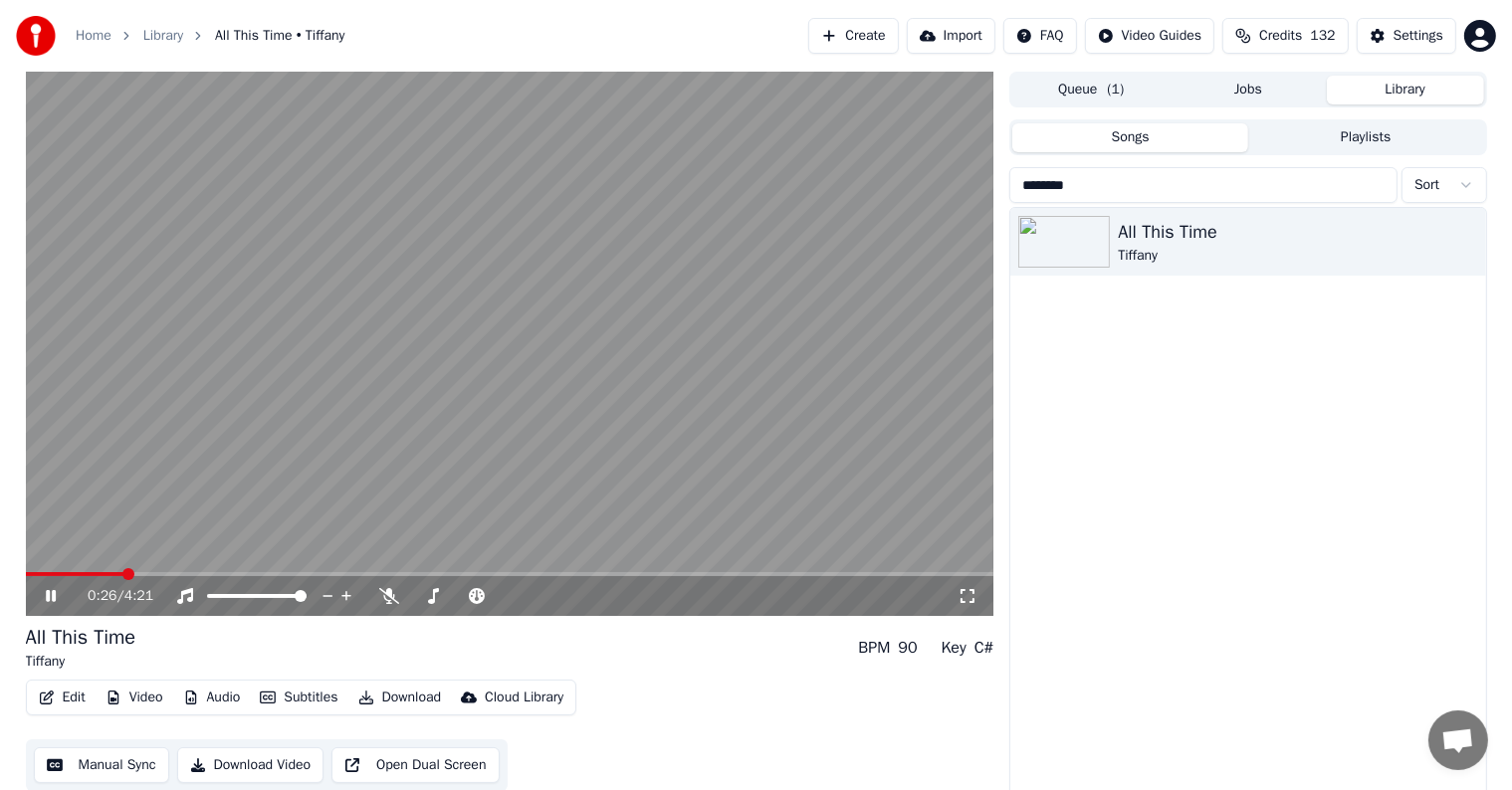 click 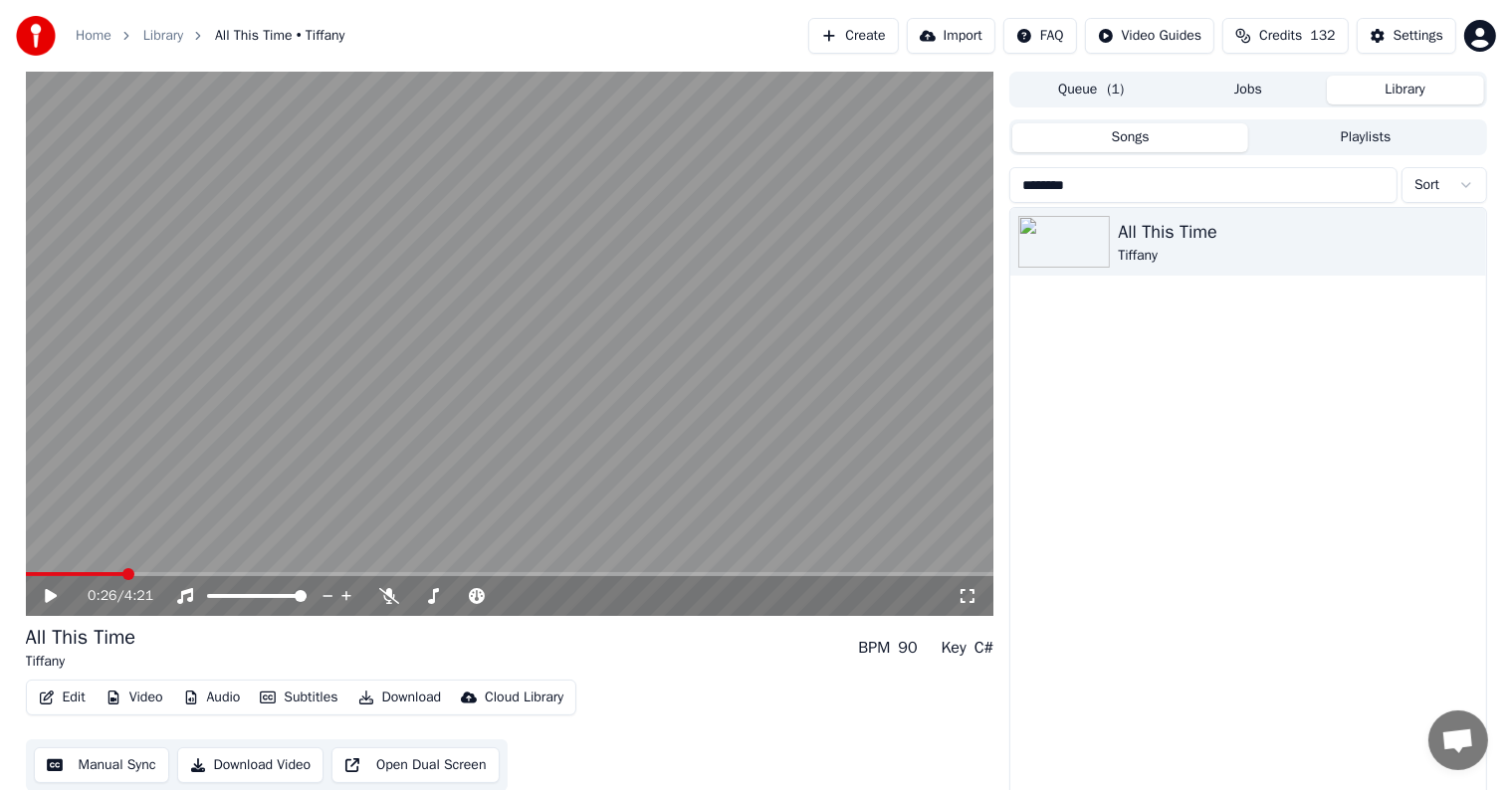 click on "Settings" at bounding box center [1406, 36] 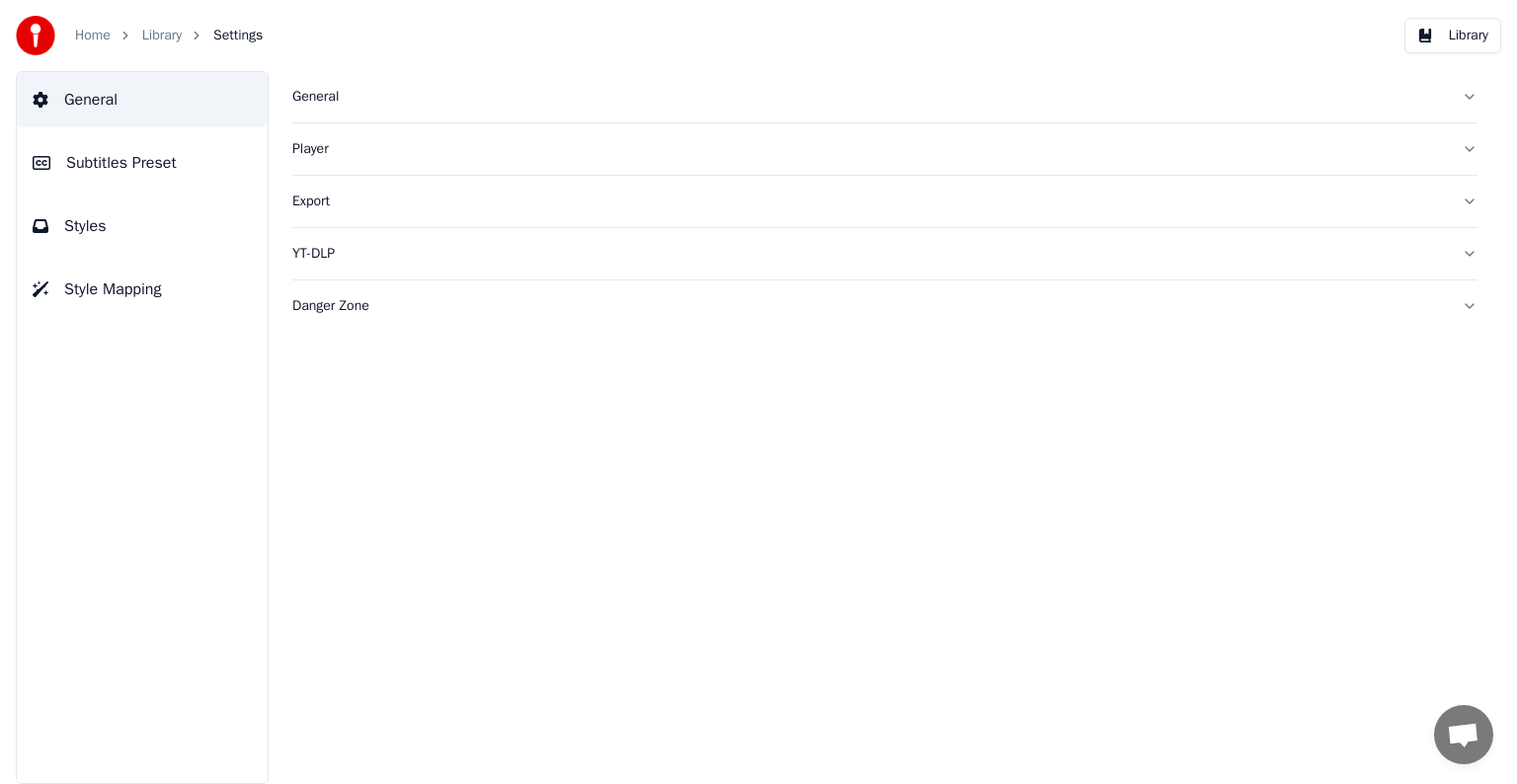 click on "Subtitles Preset" at bounding box center (121, 163) 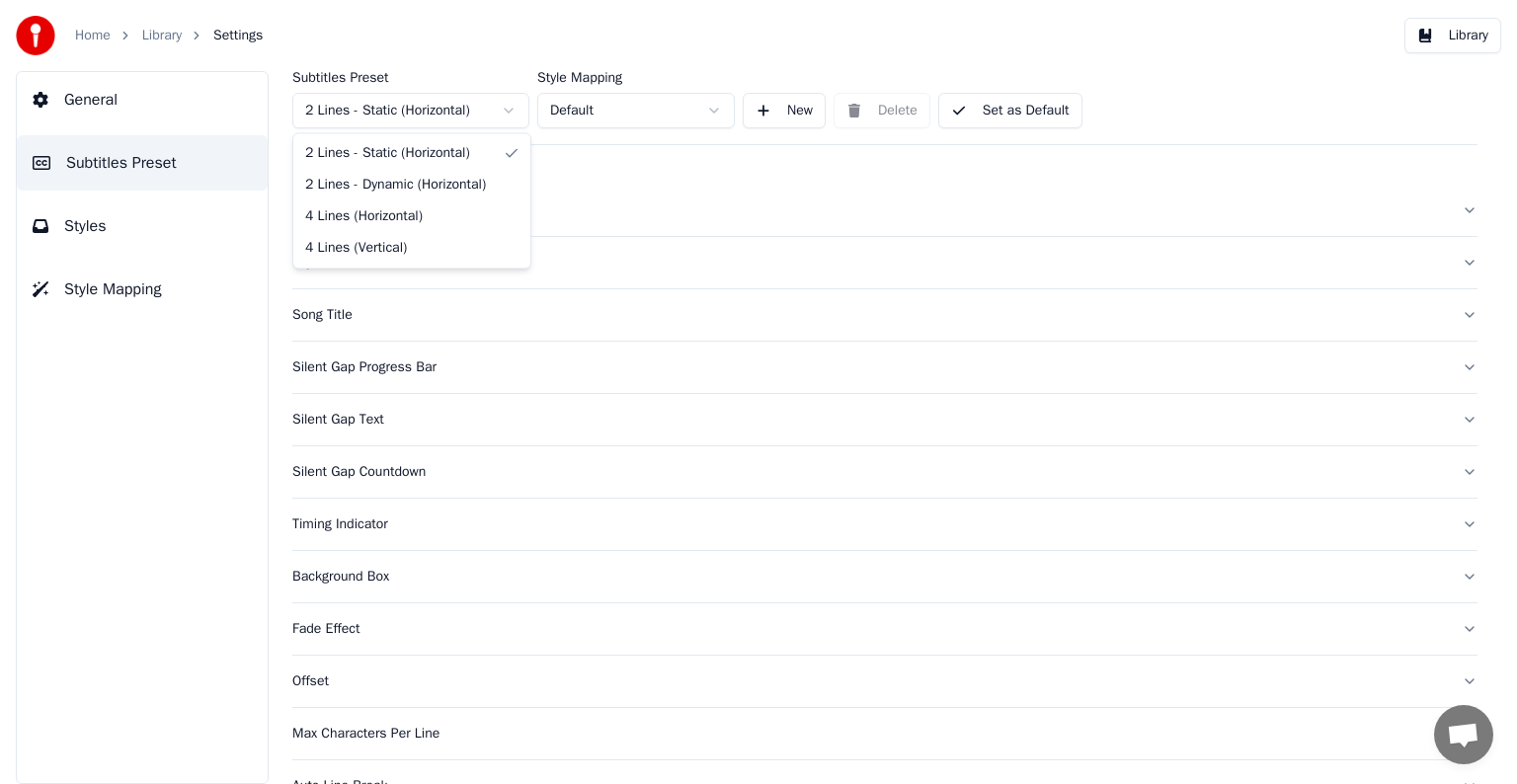 click on "Home Library Settings Library General Subtitles Preset Styles Style Mapping Subtitles Preset 2 Lines - Static (Horizontal) Style Mapping Default New Delete Set as Default General Layout Song Title Silent Gap Progress Bar Silent Gap Text Silent Gap Countdown Timing Indicator Background Box Fade Effect Offset Max Characters Per Line Auto Line Break Chat [PERSON] from Youka Desktop More channels Continue on Email Offline. You were inactive for some time. Send a message to reconnect to the chat. Youka Desktop Hello! How can I help you?  Sunday, [DATE] Hi! I'ts me again. The lyrics are not appearing. Even editing to add lyrics again, it's not appearing. I already spent 22 credits for this please check [DATE] Monday, [DATE] Adam Hey, credits should refunded automatically in case of failure, please let me check [DATE] yeah but credits are used again in adding the lyrics in the song that supposed to be good in the first place [DATE] Read Adam I added 22 more credits to your account. [DATE] Send a file Crisp" at bounding box center [758, 392] 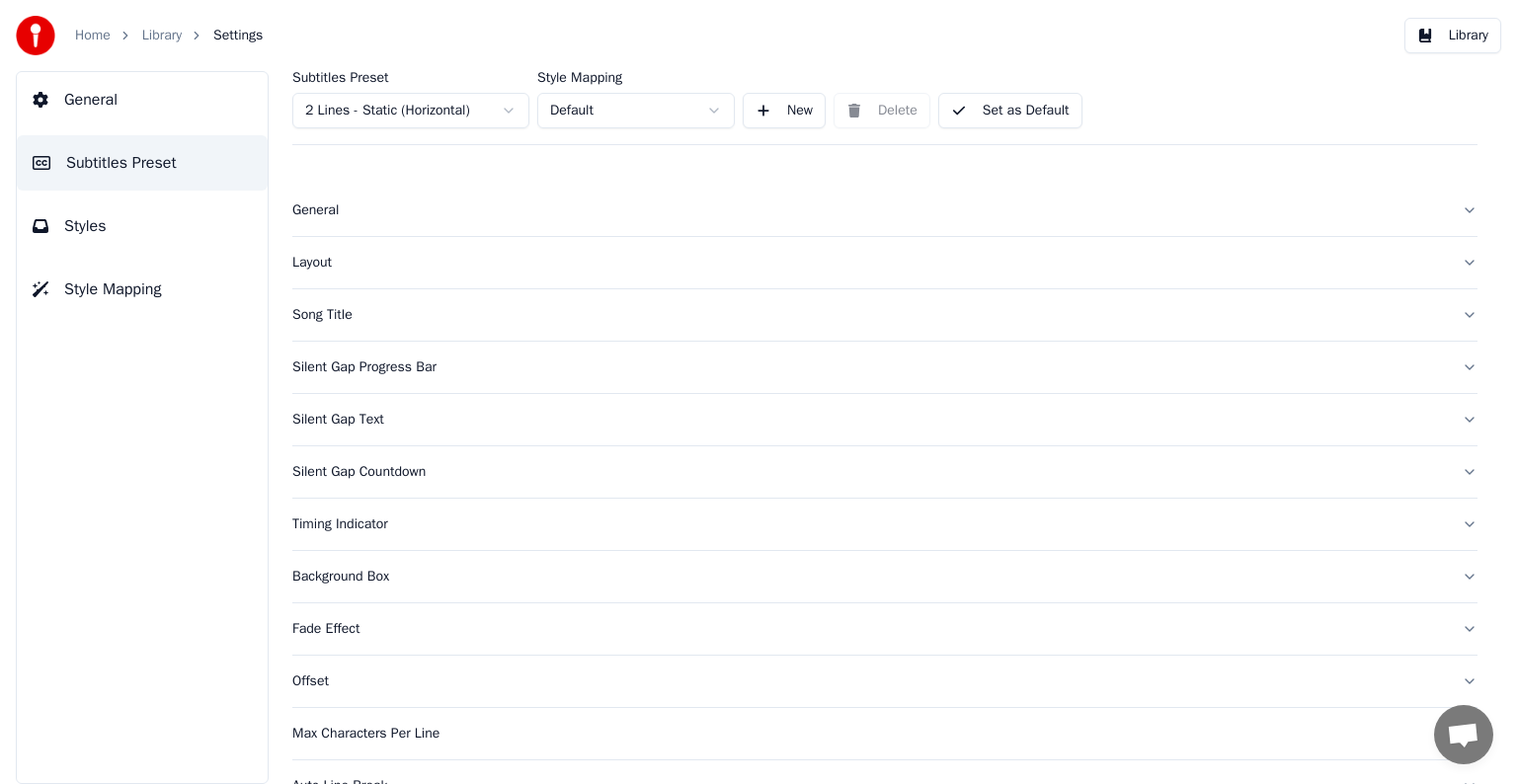click on "Silent Gap Progress Bar" at bounding box center (869, 367) 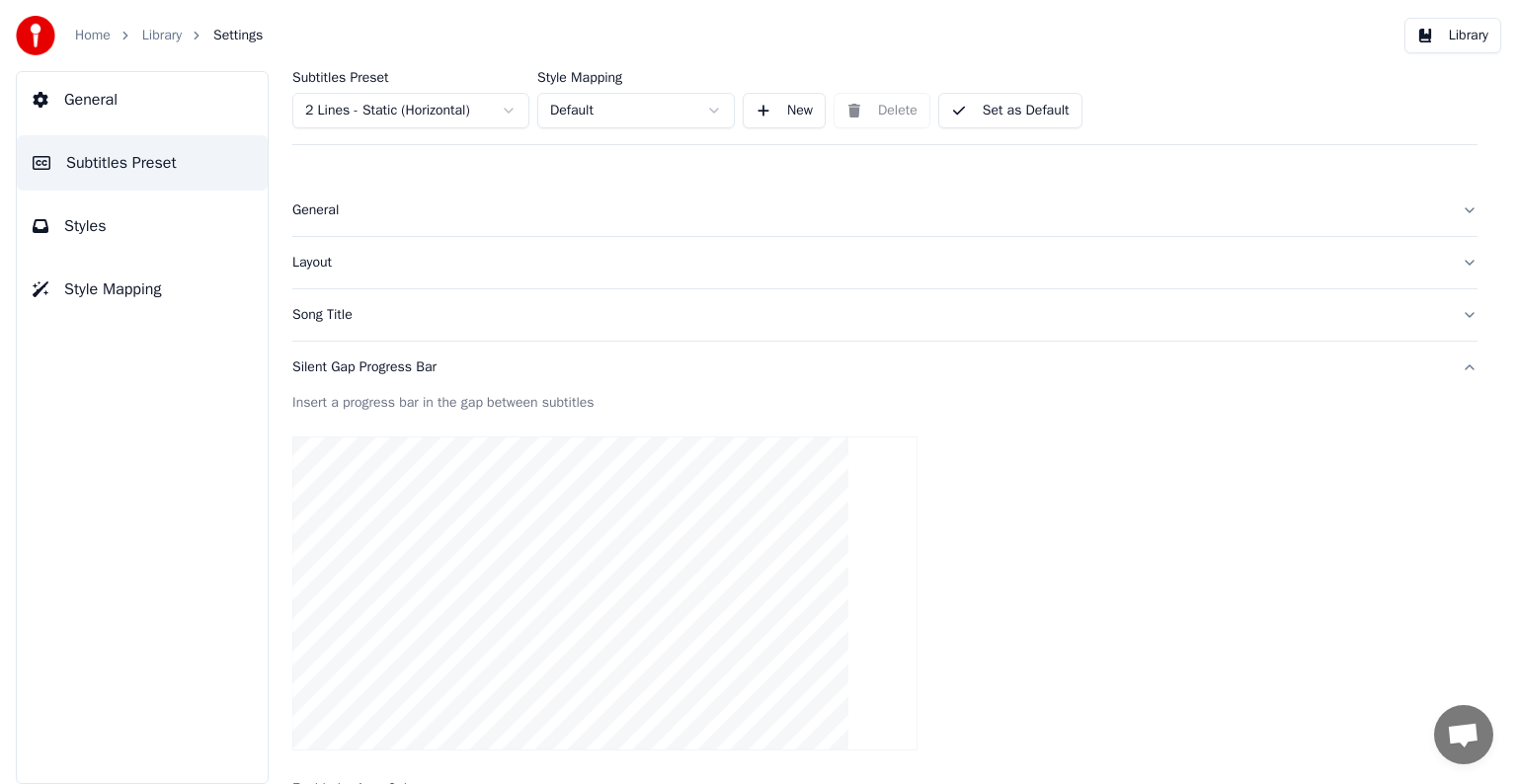 scroll, scrollTop: 197, scrollLeft: 0, axis: vertical 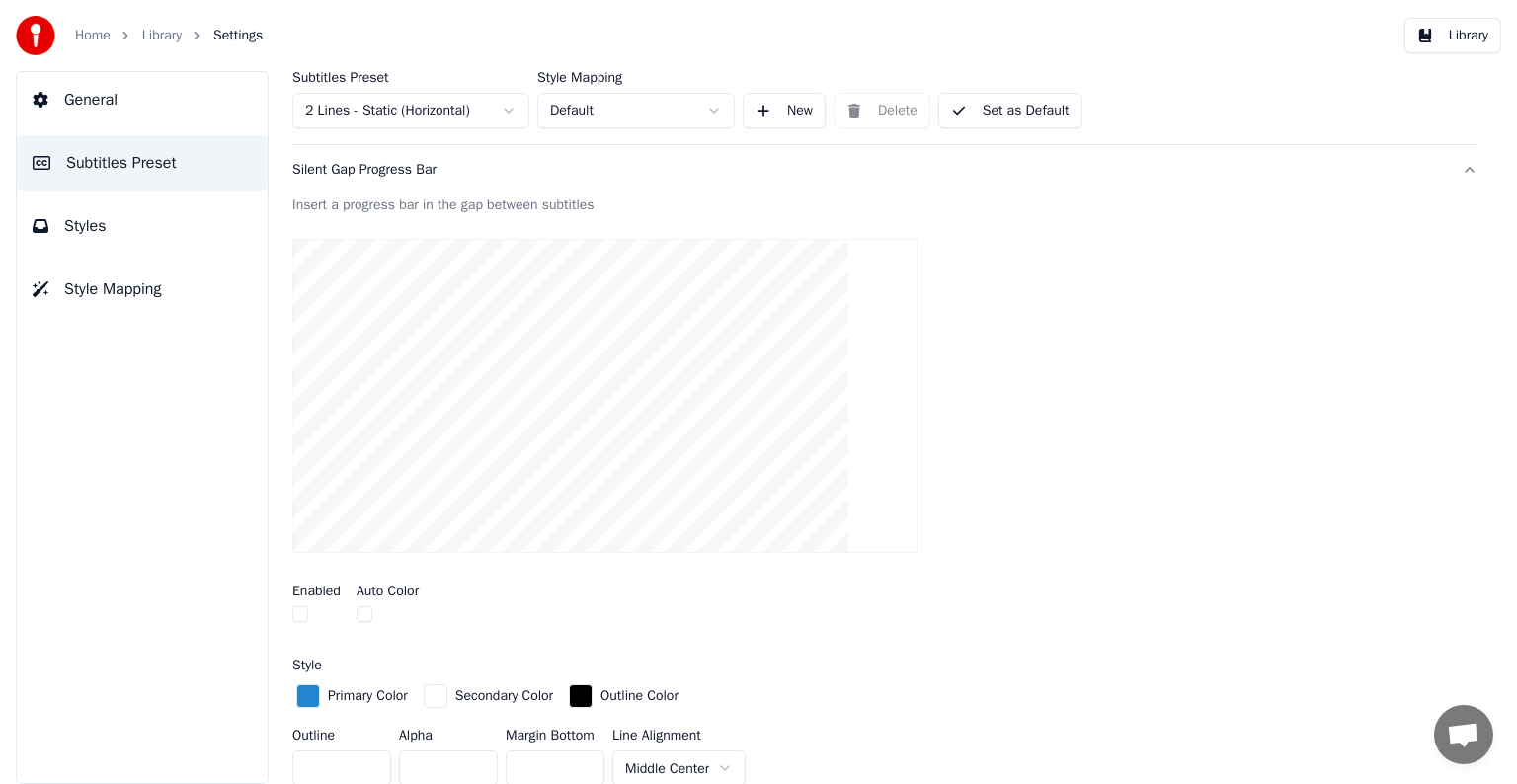 click at bounding box center [300, 614] 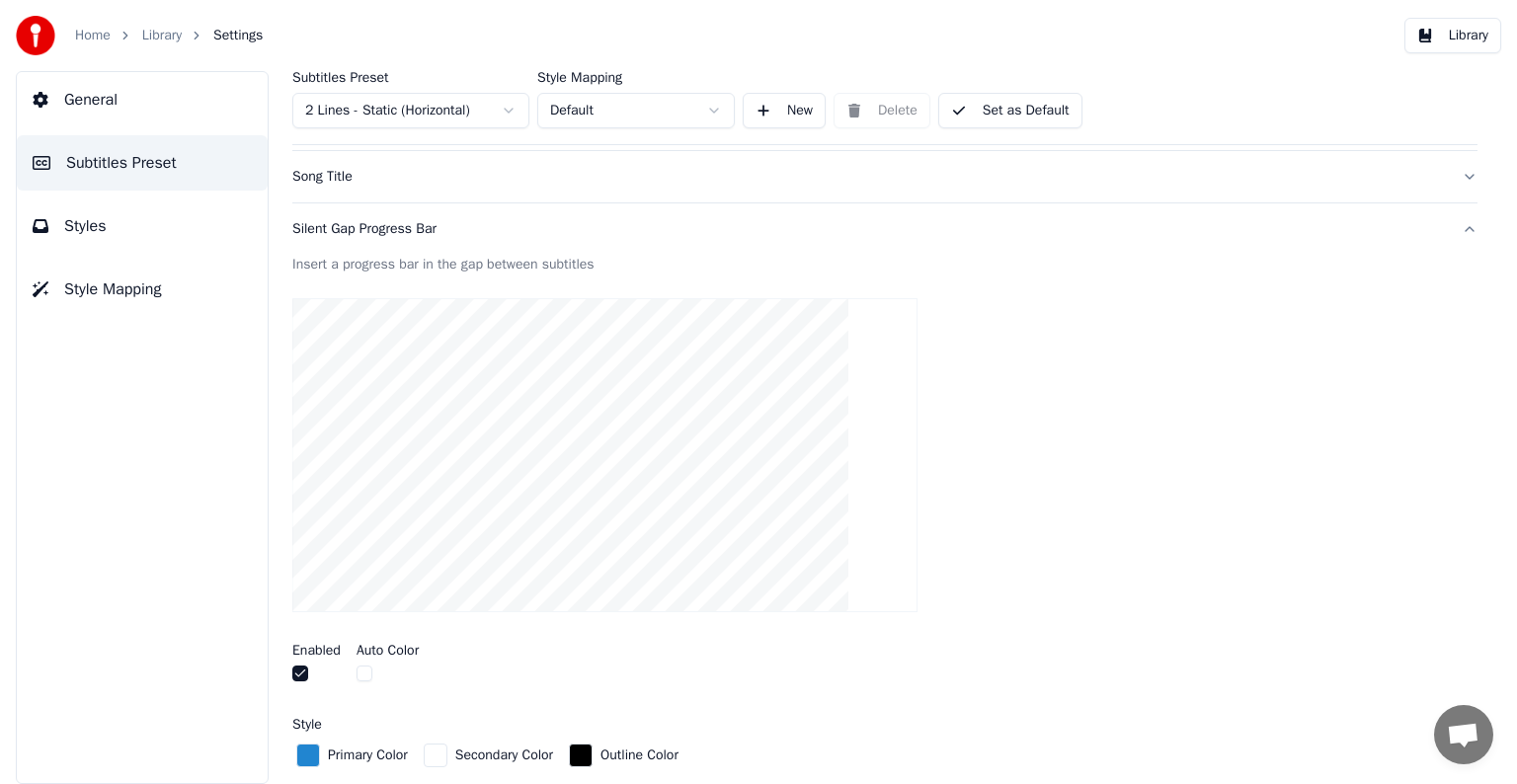 scroll, scrollTop: 0, scrollLeft: 0, axis: both 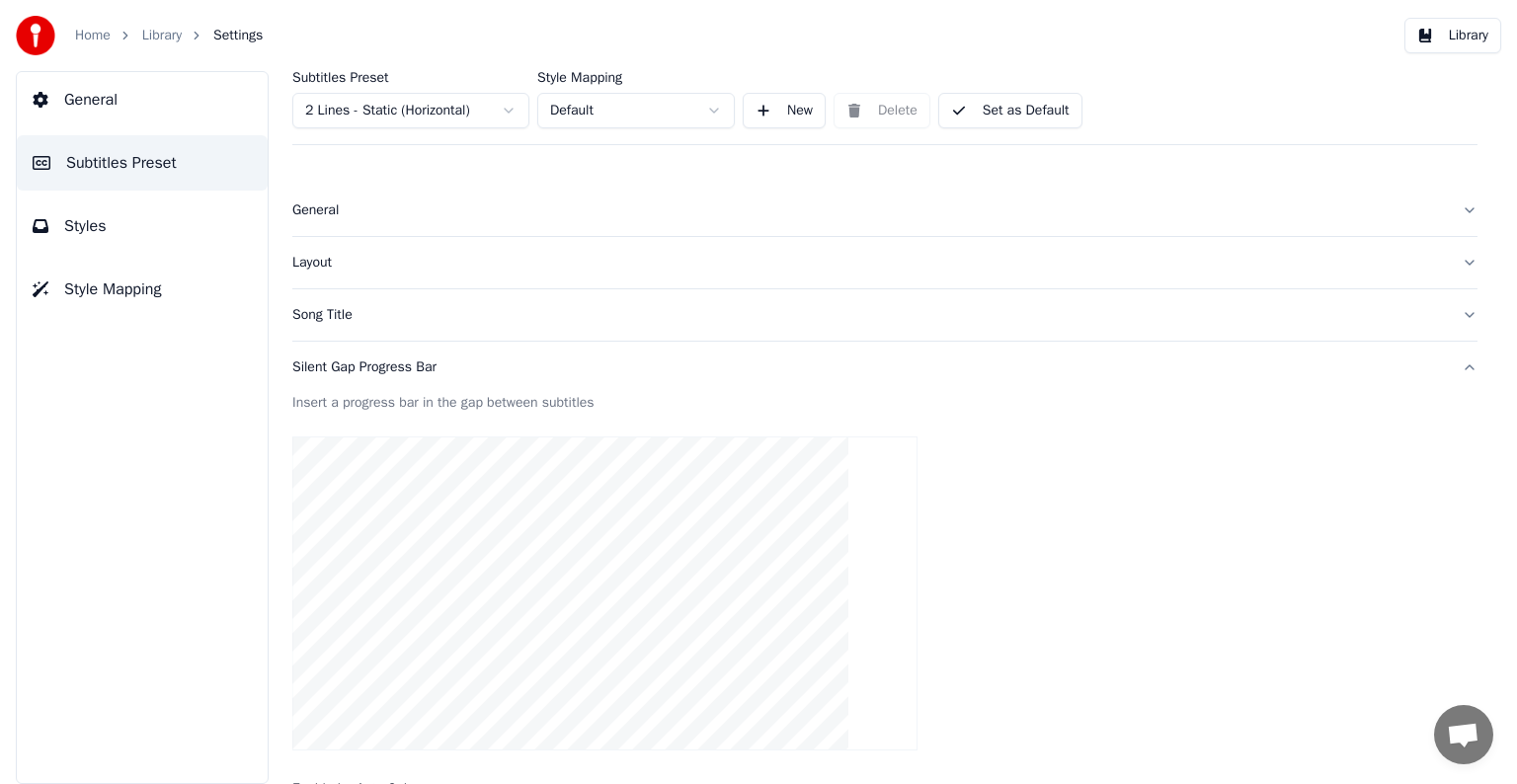 click on "Silent Gap Progress Bar" at bounding box center (869, 367) 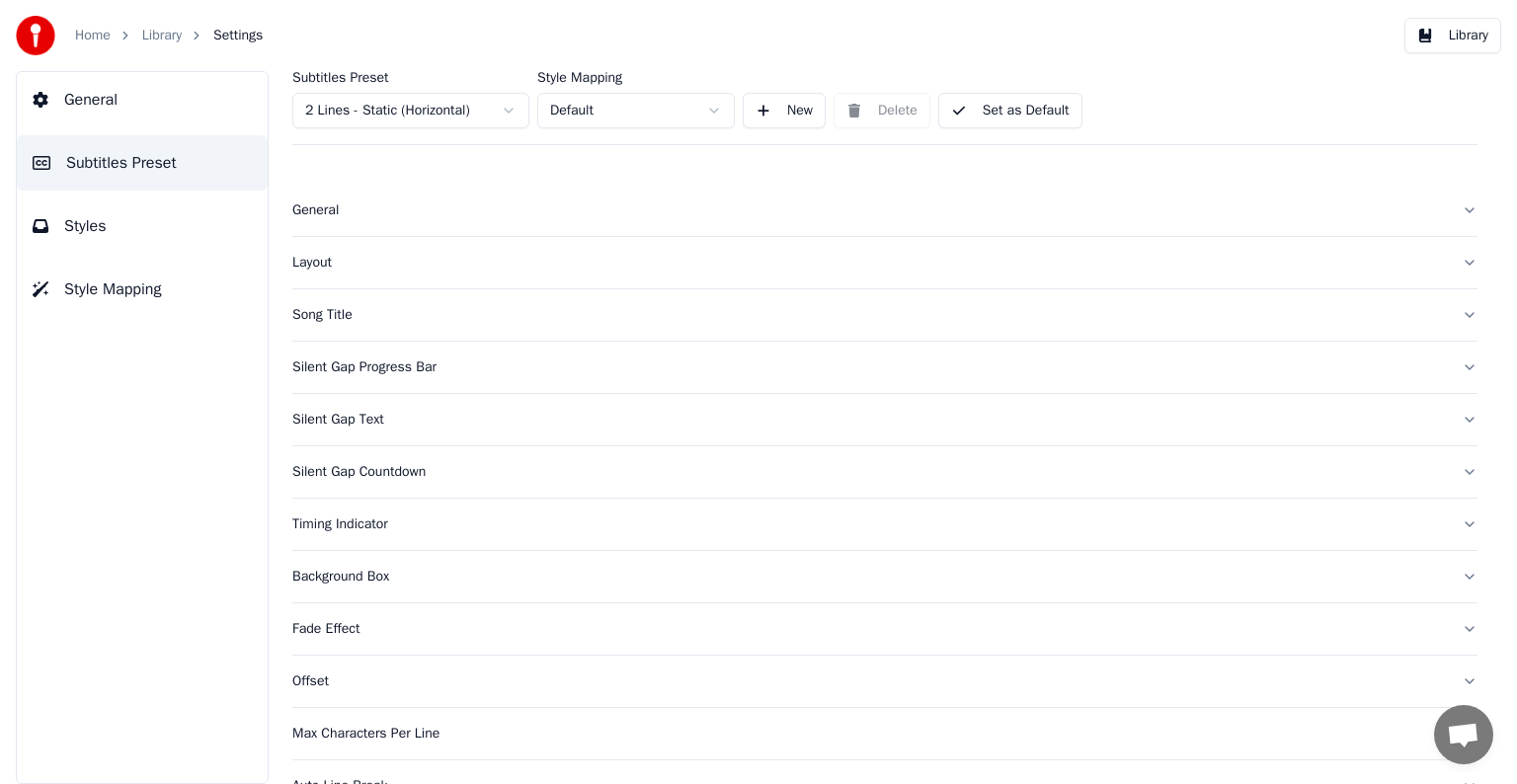 click on "Silent Gap Countdown" at bounding box center [869, 472] 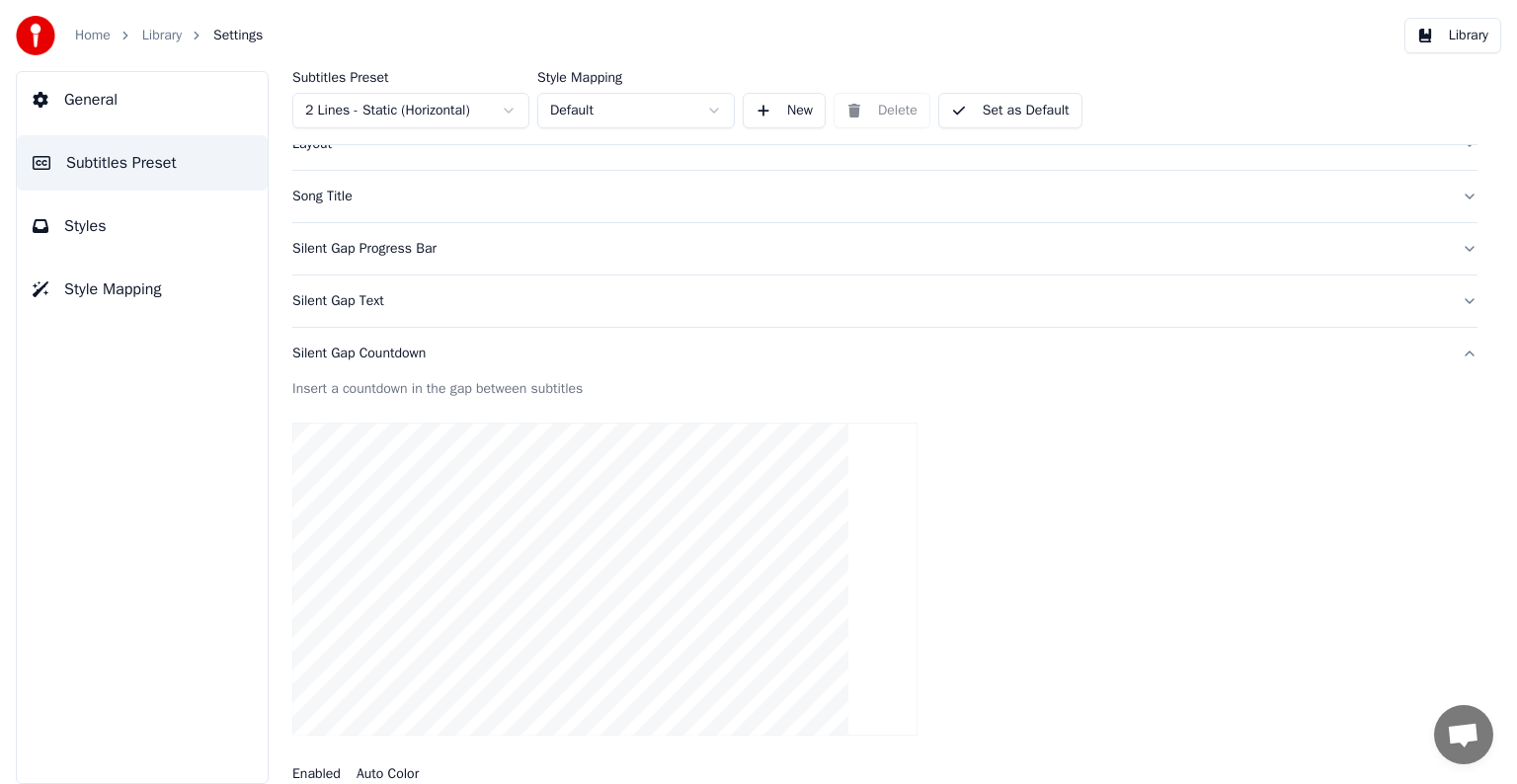 scroll, scrollTop: 0, scrollLeft: 0, axis: both 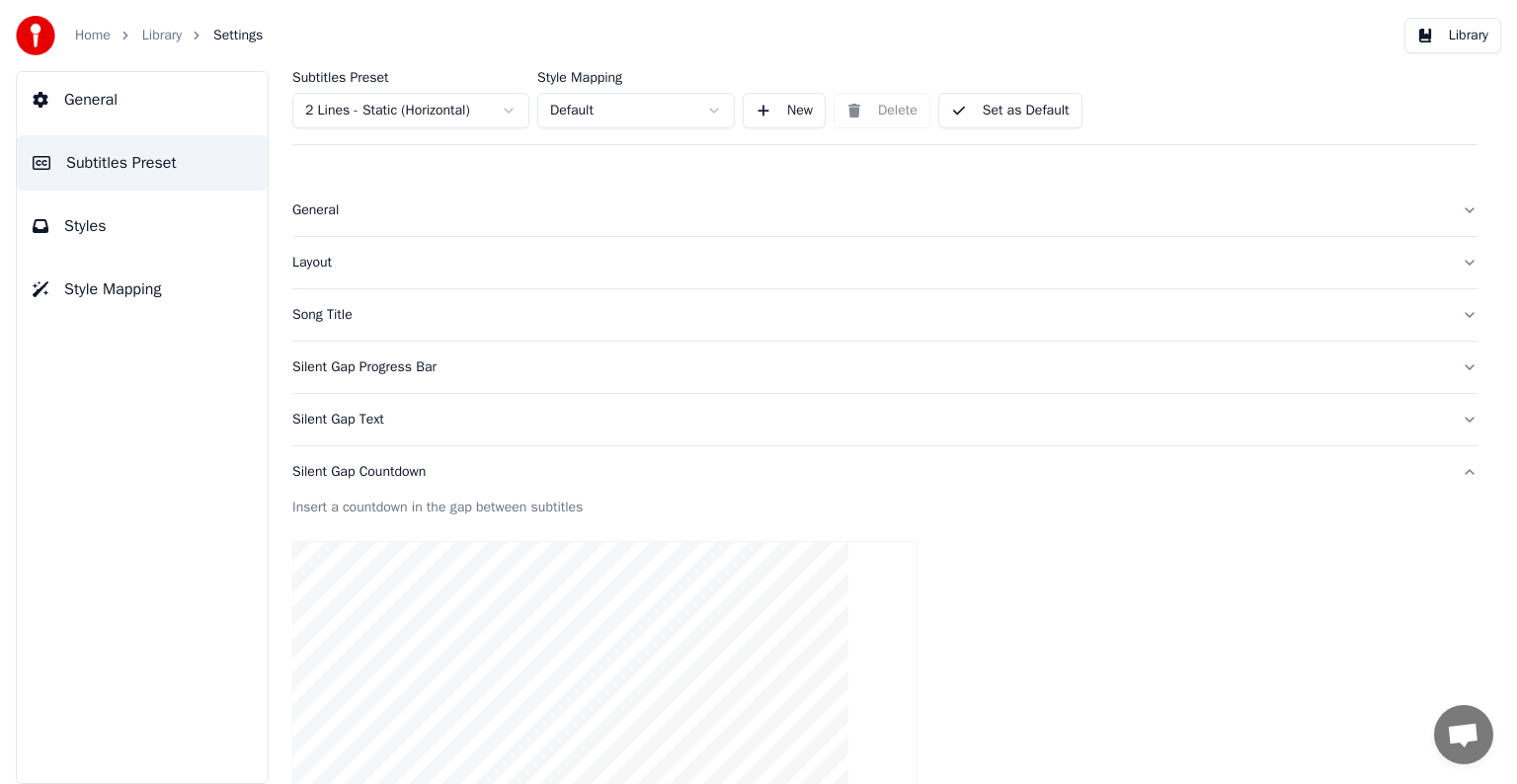 click on "Set as Default" at bounding box center [1010, 111] 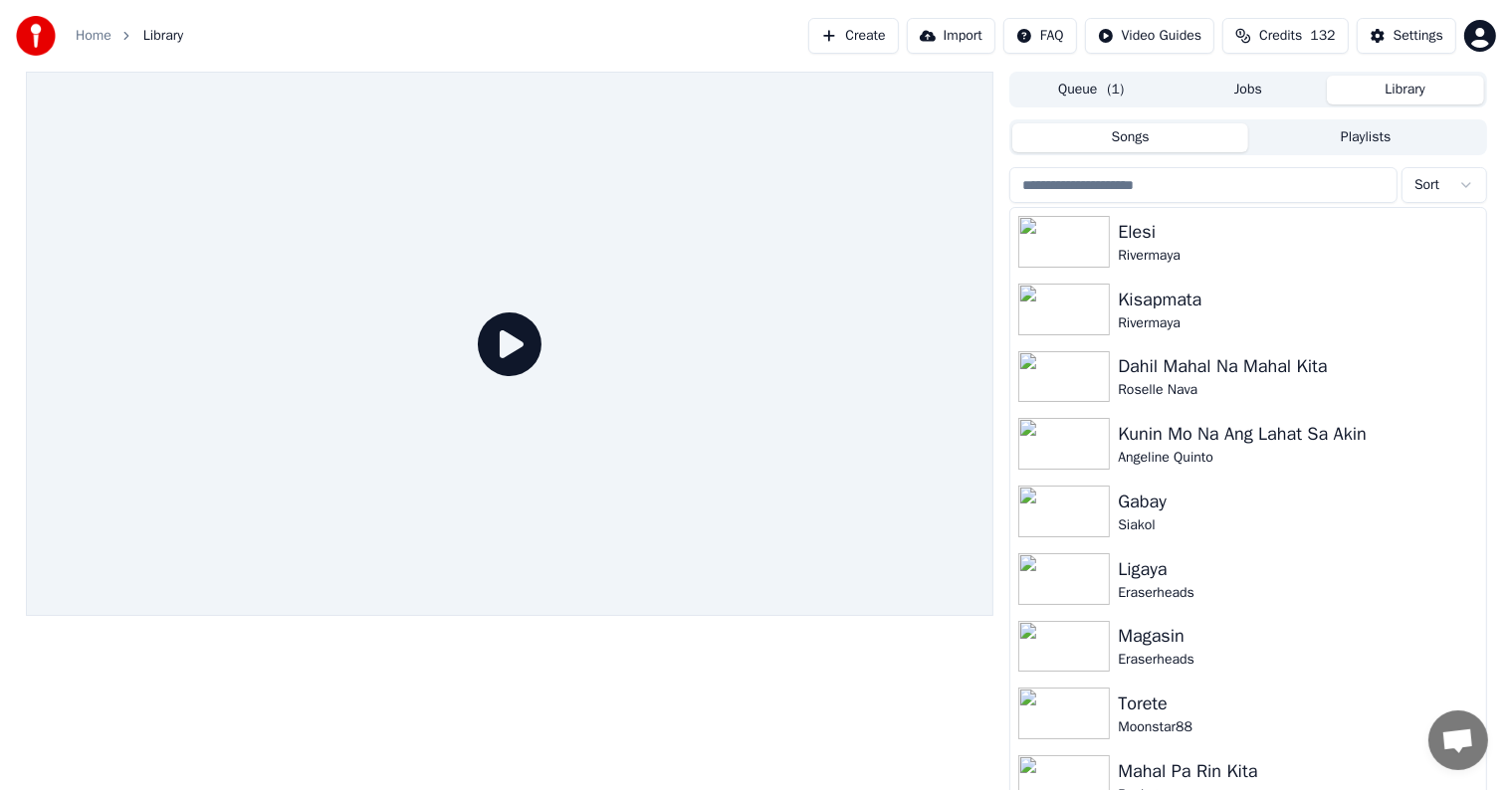click at bounding box center [1203, 185] 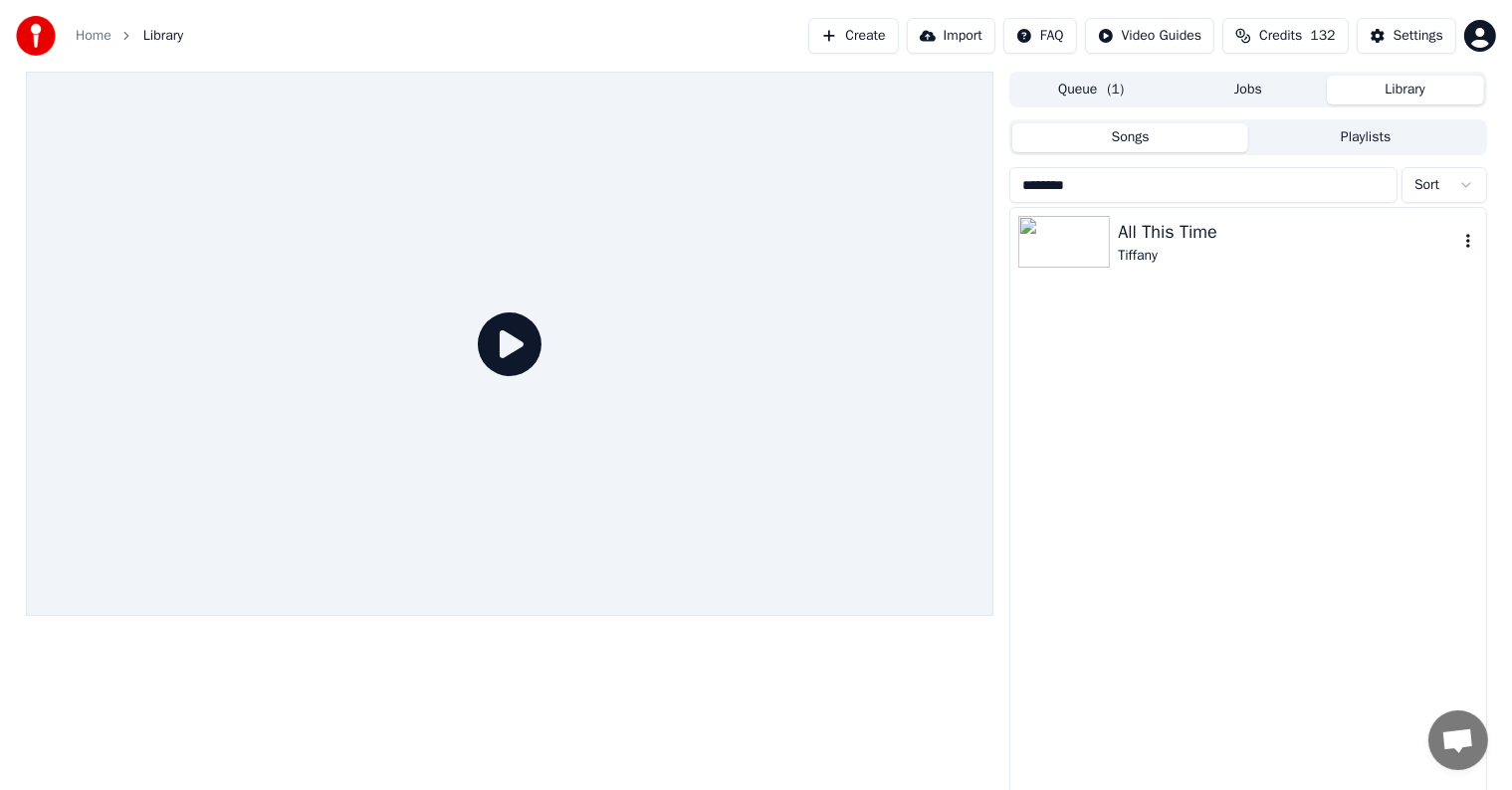 type on "********" 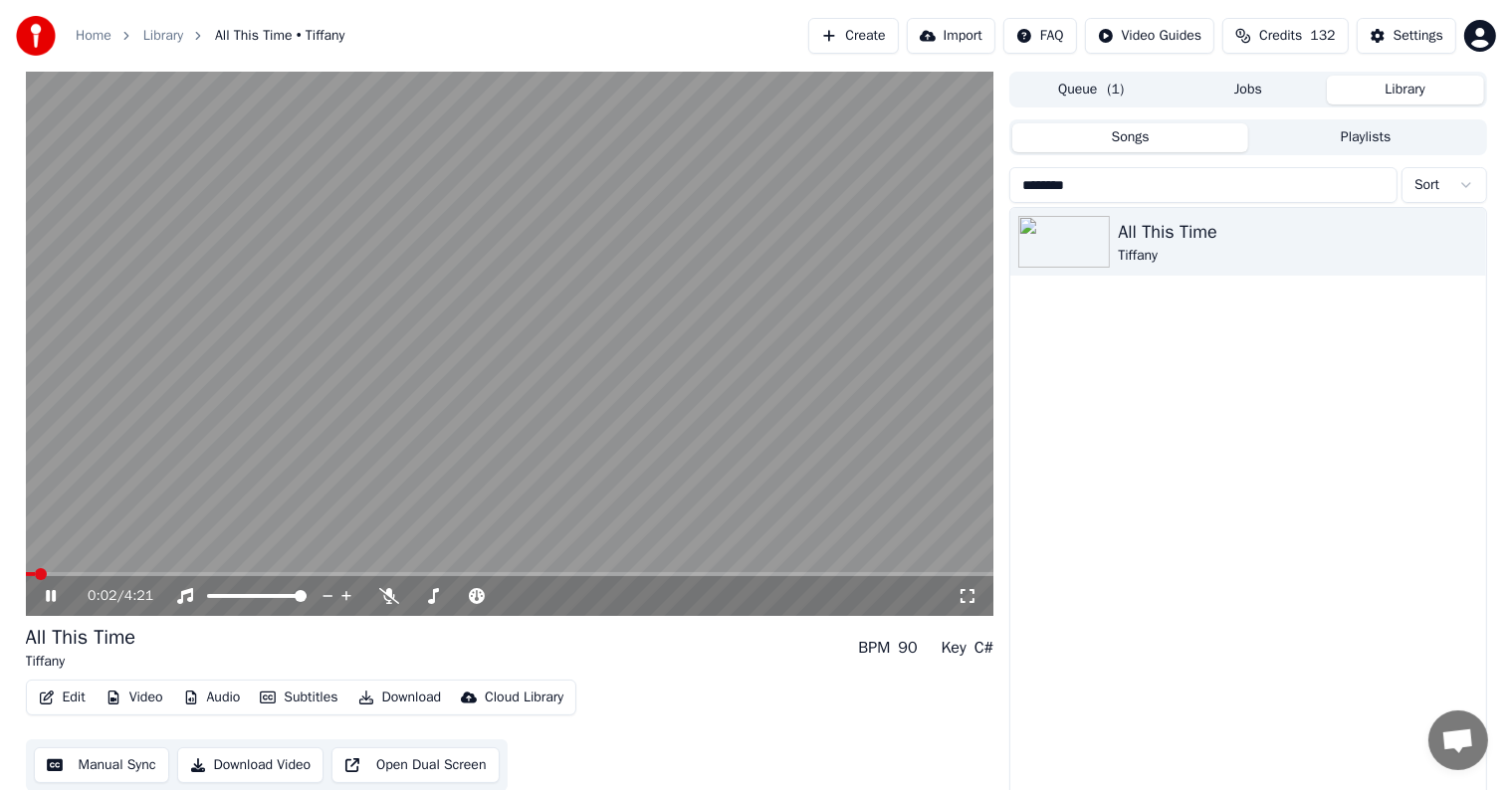 click on "0:02  /  4:21" at bounding box center [510, 596] 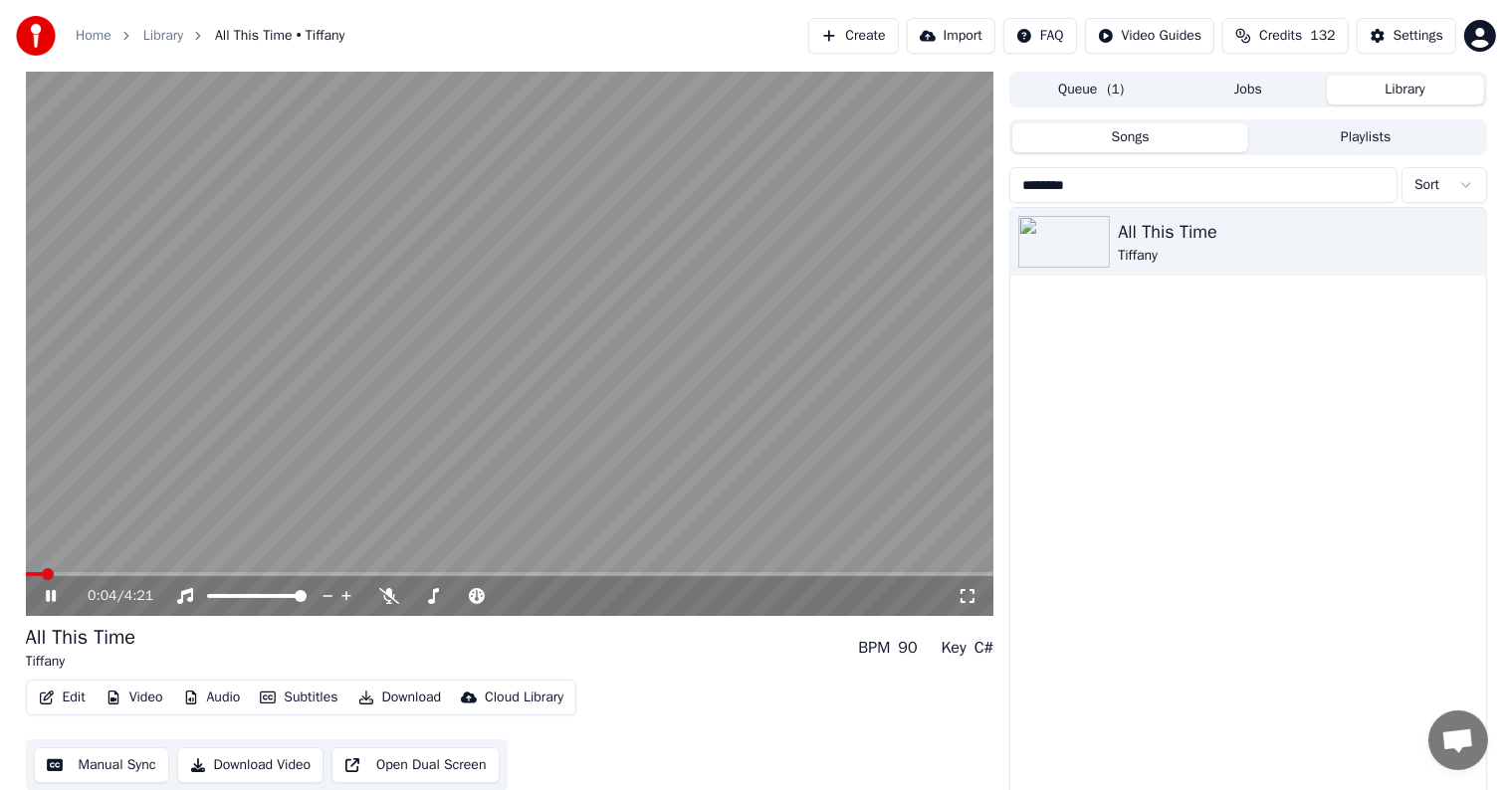 click at bounding box center (510, 574) 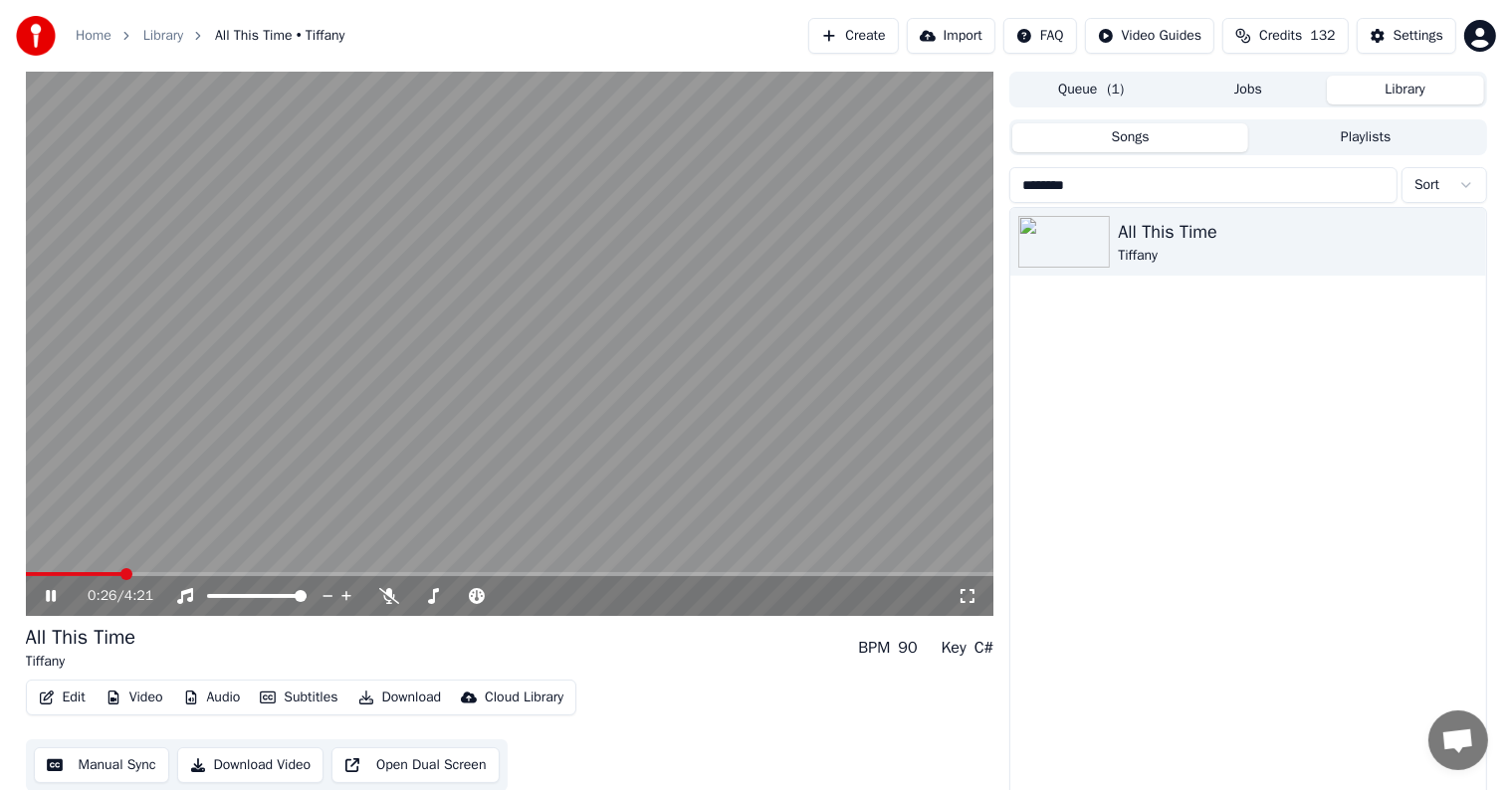 click 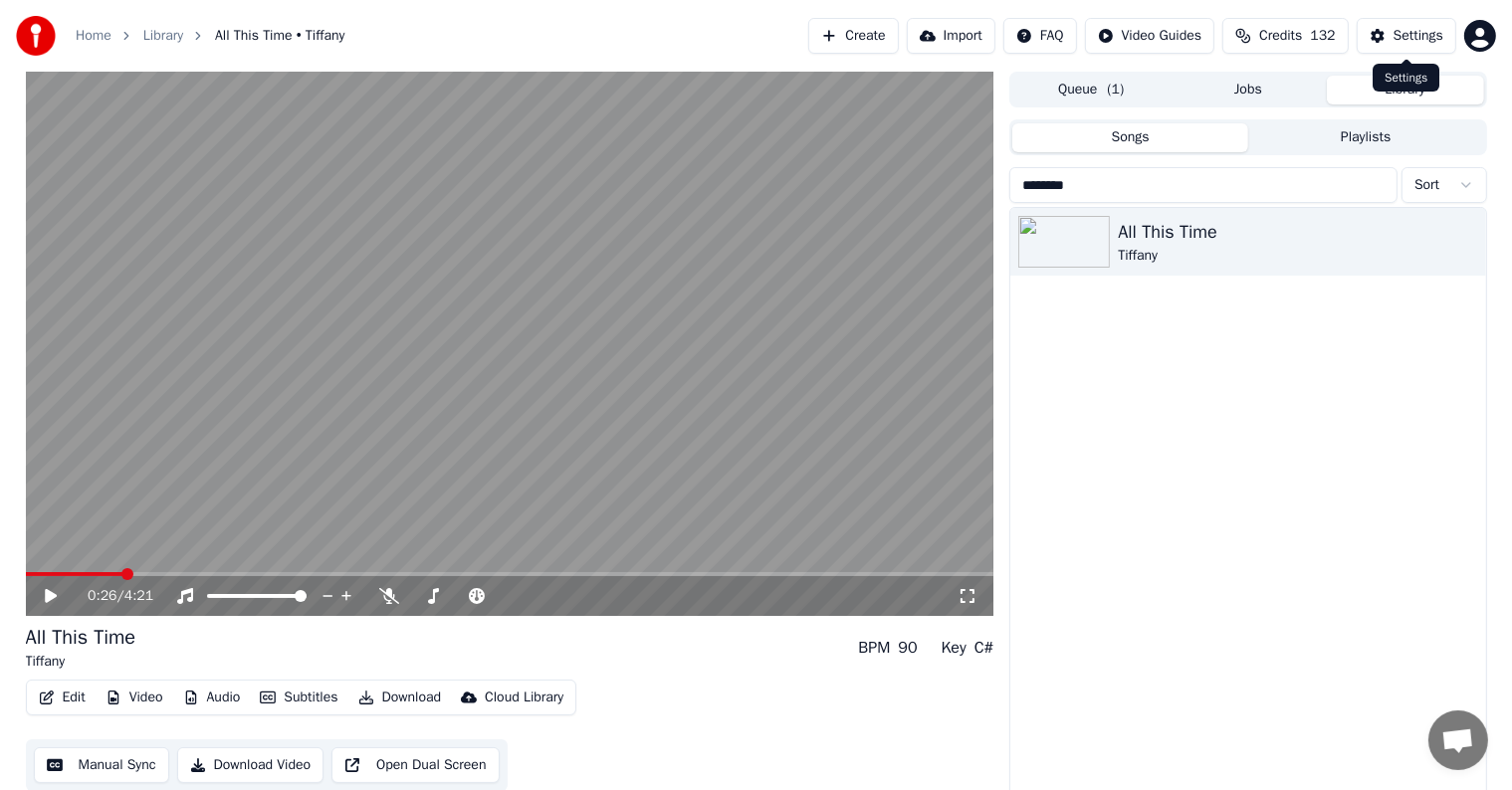 click on "Settings" at bounding box center [1406, 36] 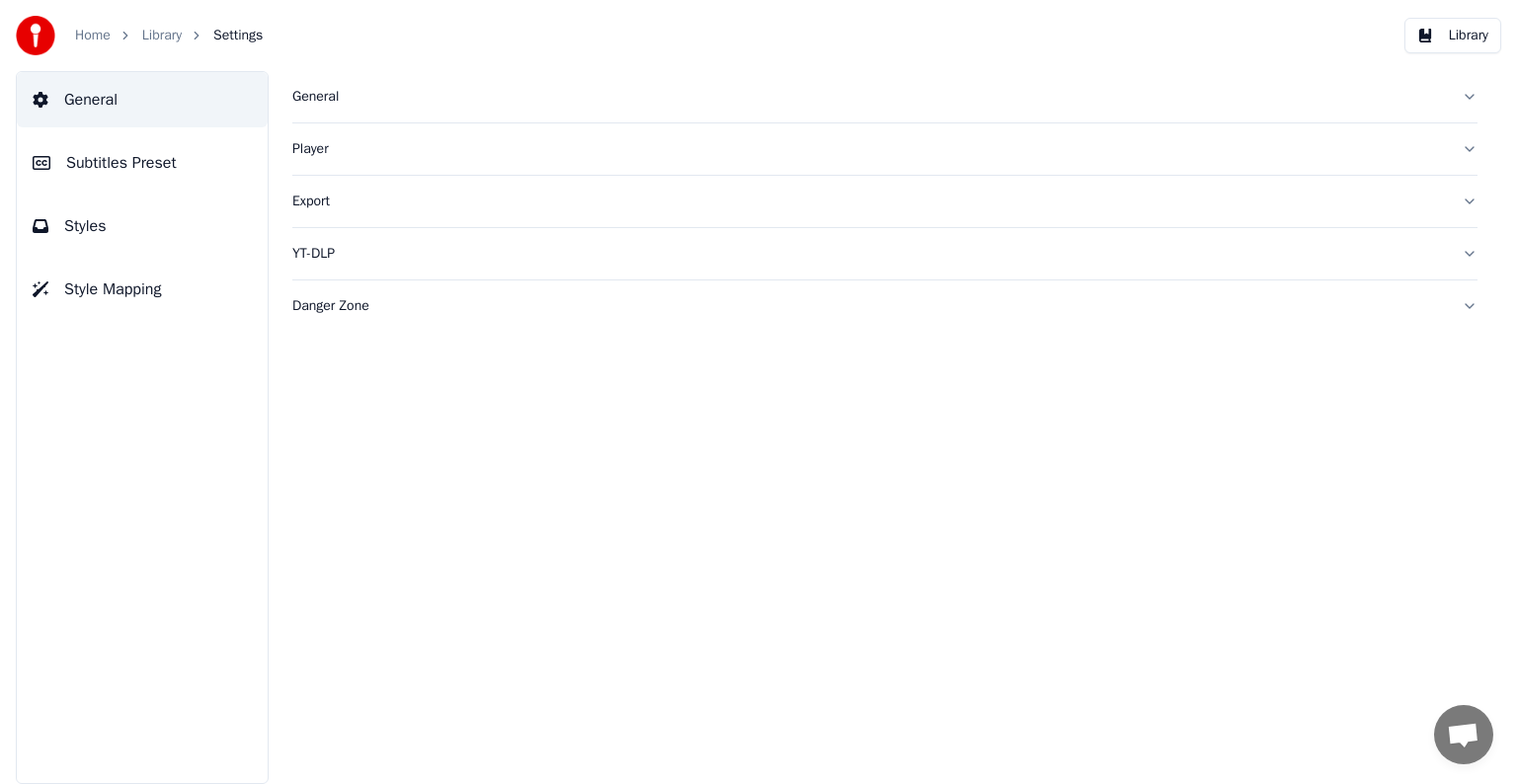 click on "Subtitles Preset" at bounding box center [121, 163] 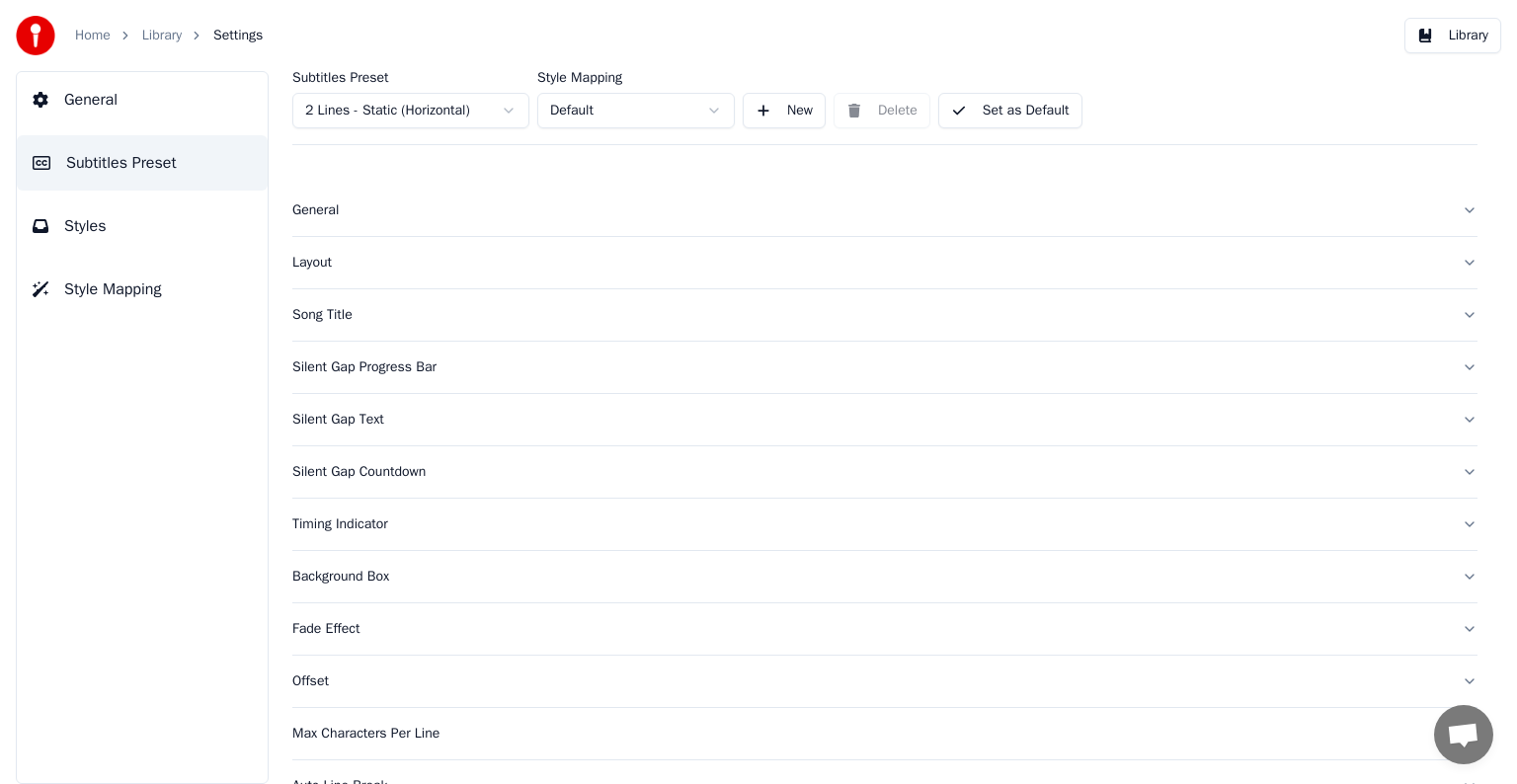 click on "Layout" at bounding box center (869, 263) 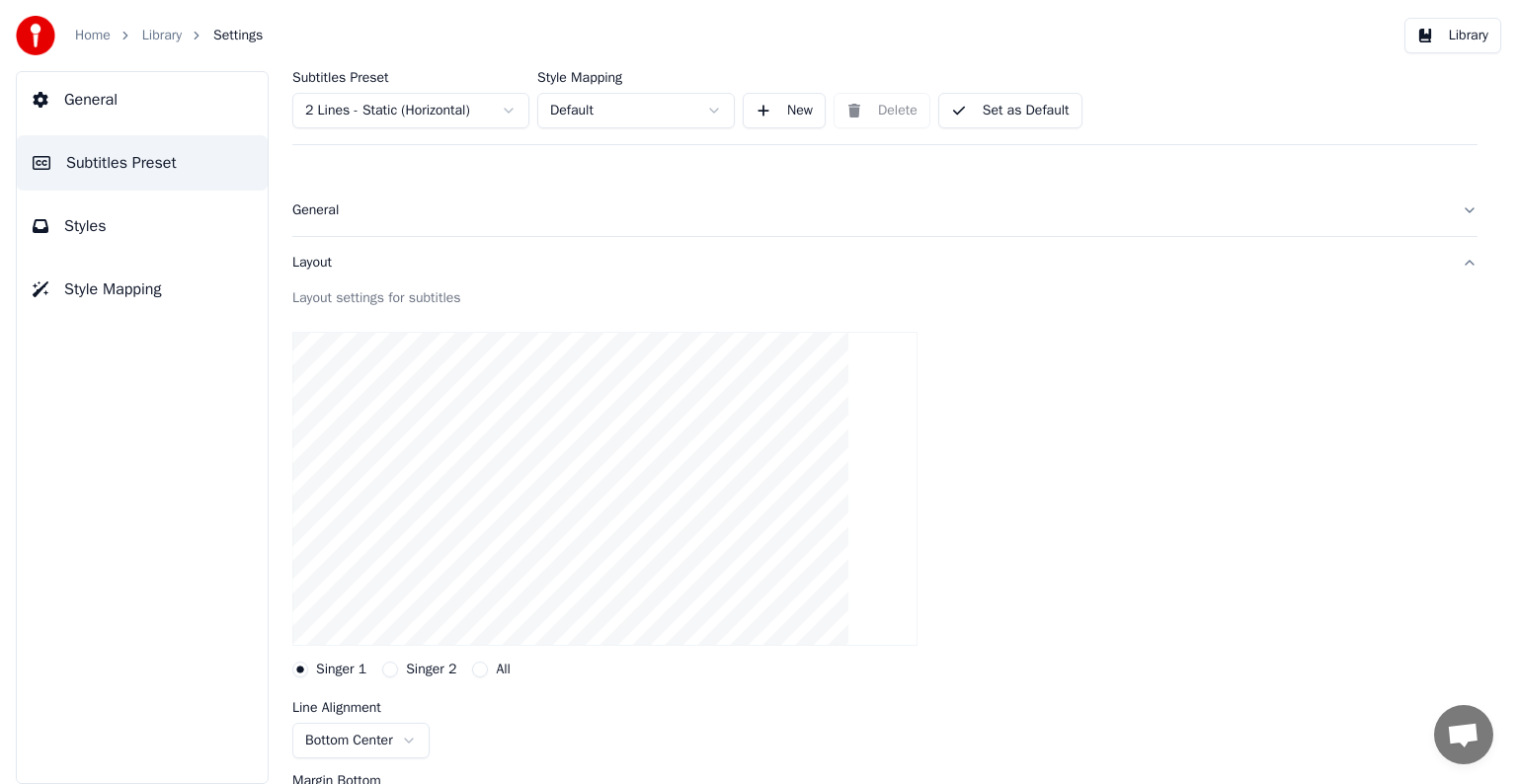 scroll, scrollTop: 99, scrollLeft: 0, axis: vertical 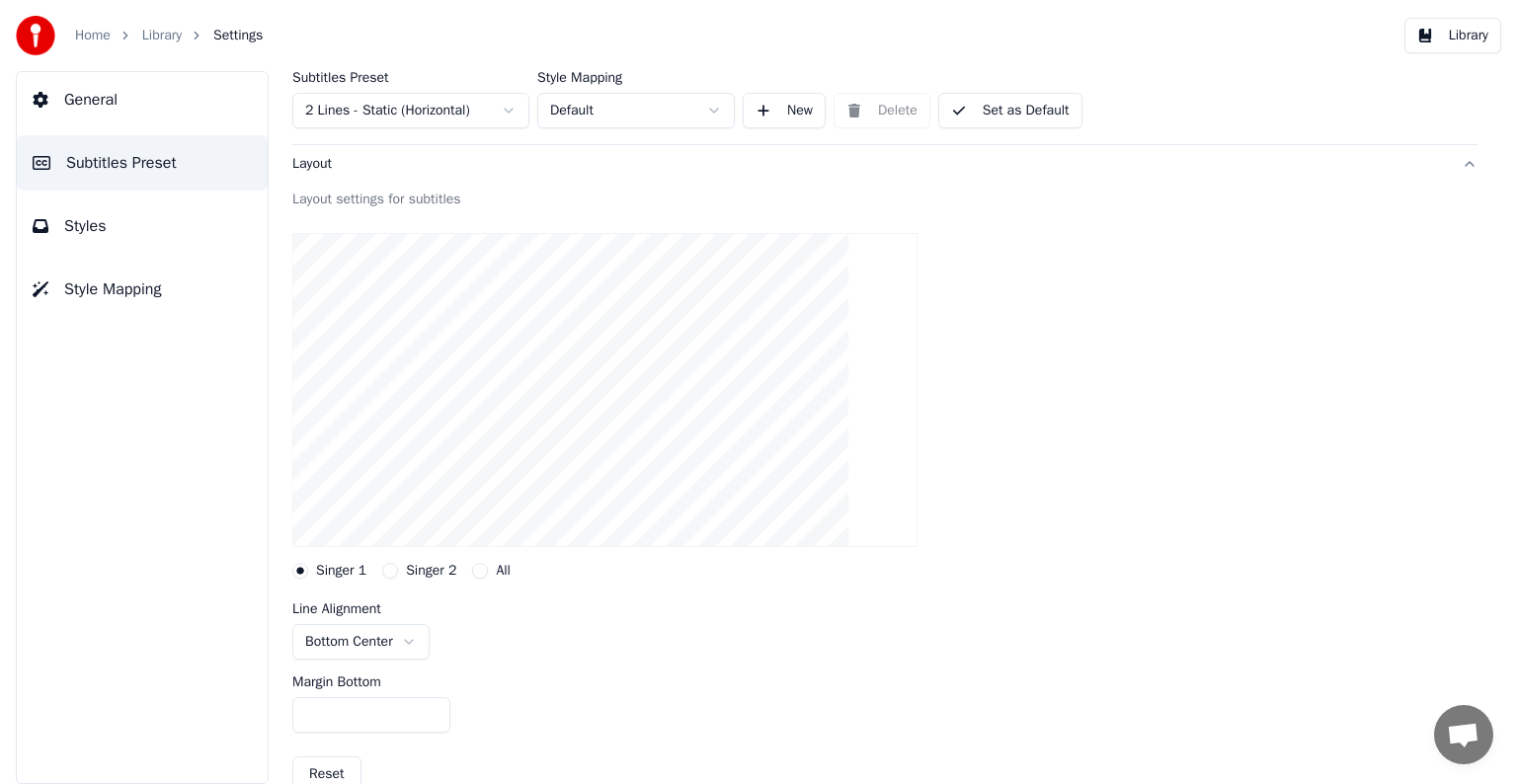 click on "Singer 2" at bounding box center (390, 571) 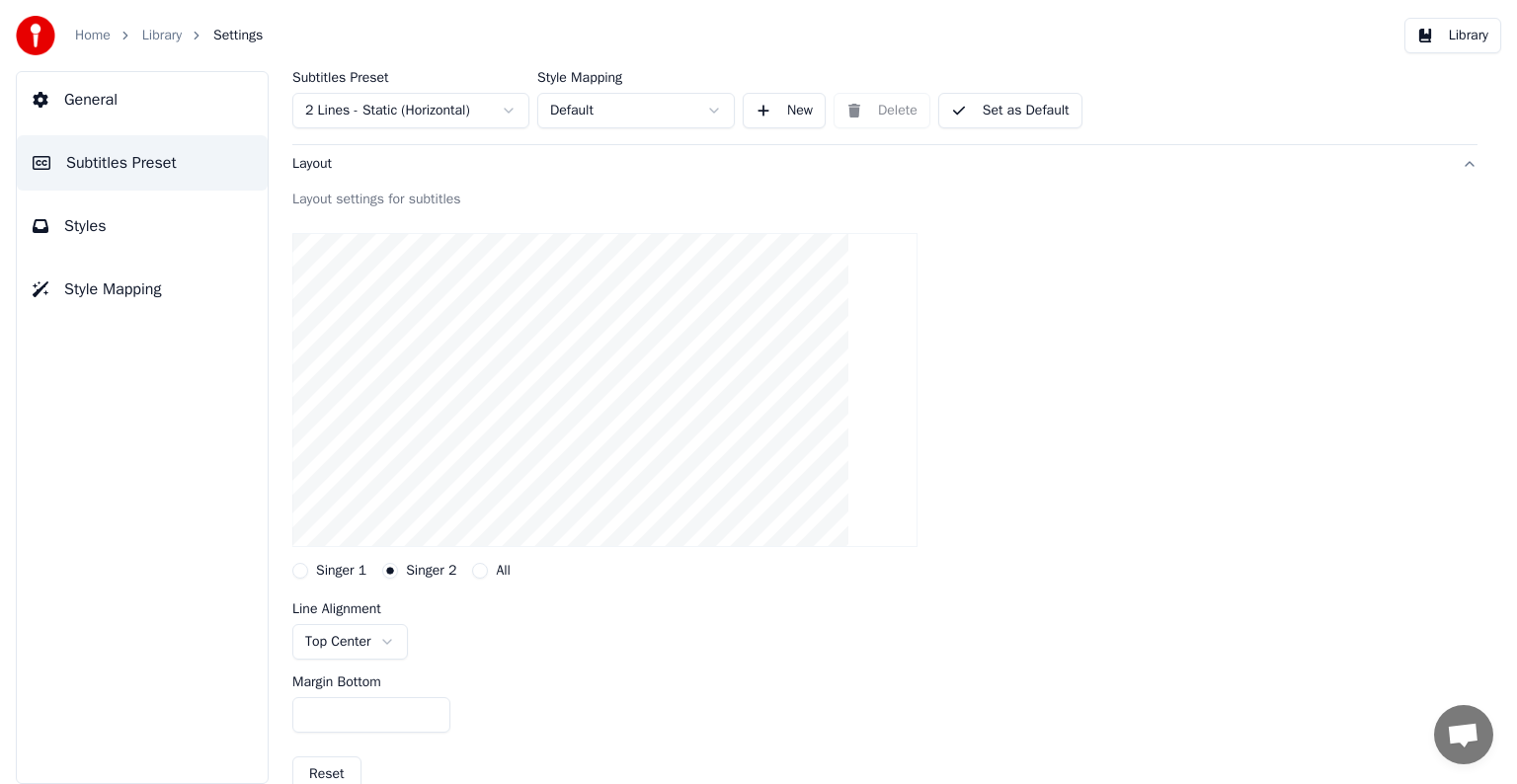 drag, startPoint x: 494, startPoint y: 570, endPoint x: 483, endPoint y: 570, distance: 11 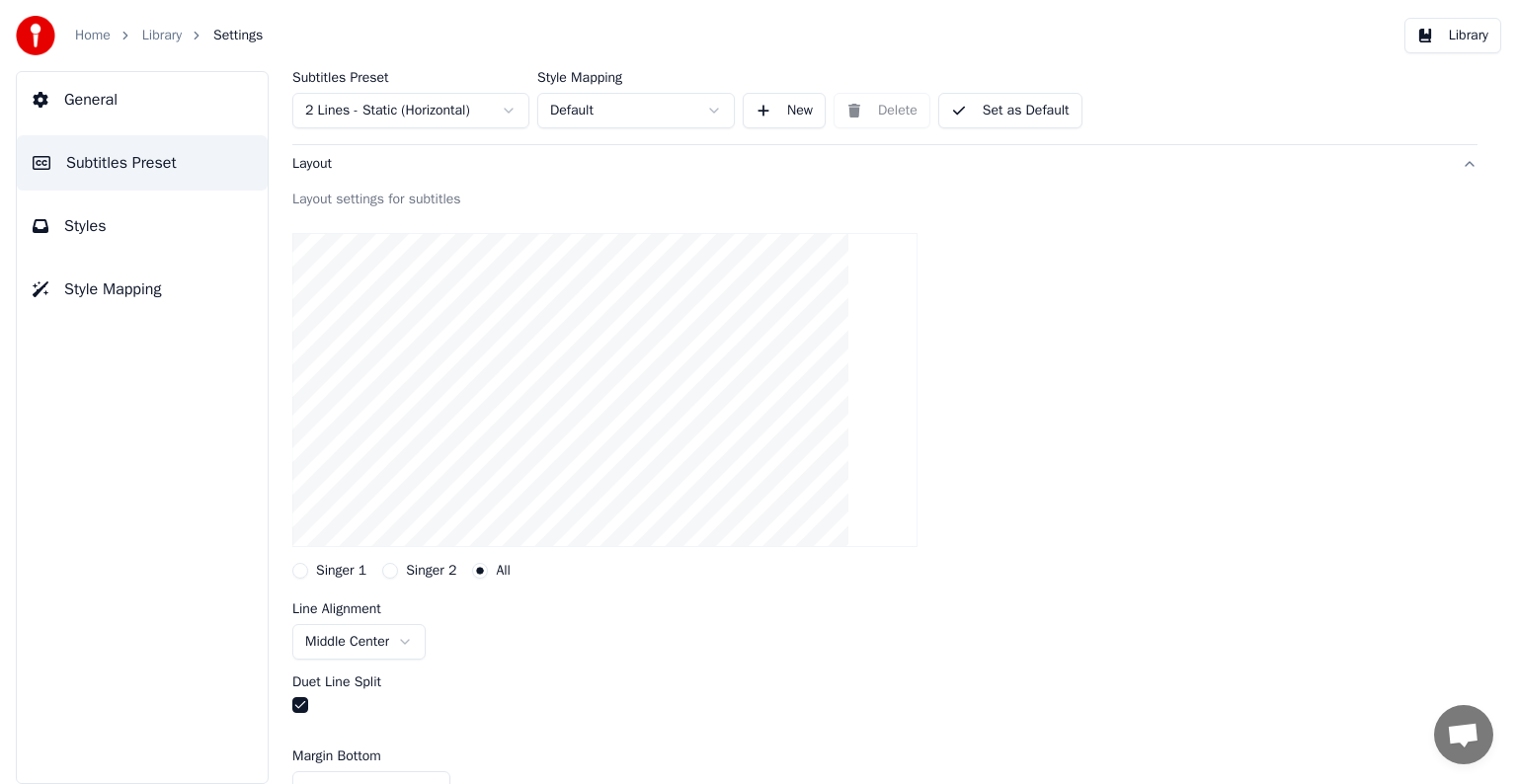 click on "Singer 1" at bounding box center [300, 571] 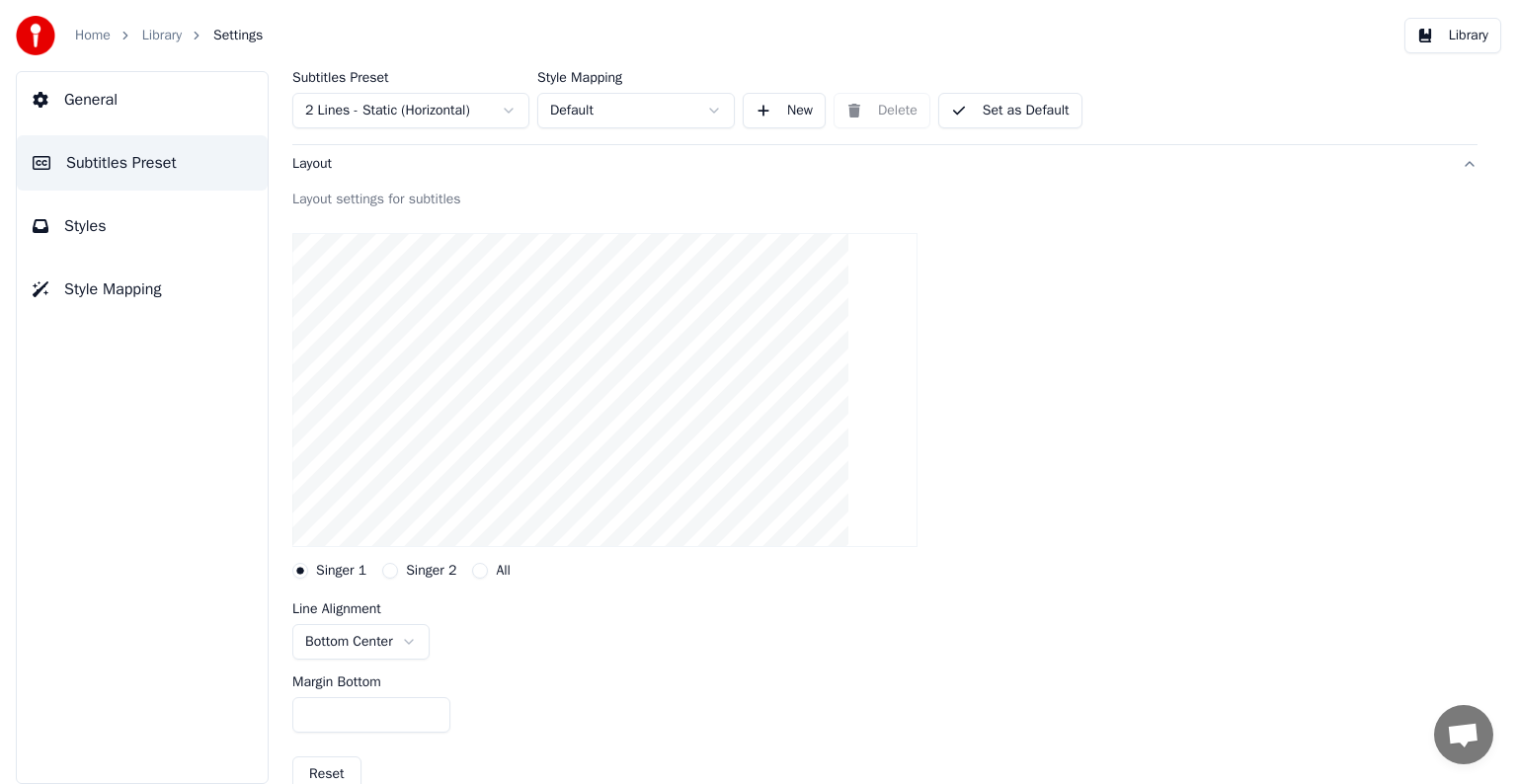 click on "Home Library Settings Library General Subtitles Preset Styles Style Mapping Subtitles Preset 2 Lines - Static (Horizontal) Style Mapping Default New Delete Set as Default General Layout Layout settings for subtitles Singer 1 Singer 2 All Line Alignment Bottom Center Margin Bottom *** Reset Song Title Silent Gap Progress Bar Silent Gap Text Silent Gap Countdown Timing Indicator Background Box Fade Effect Offset Max Characters Per Line Auto Line Break Chat [PERSON] from Youka Desktop More channels Continue on Email Offline. You were inactive for some time. Send a message to reconnect to the chat. Youka Desktop Hello! How can I help you?  Sunday, [DATE] Hi! I'ts me again. The lyrics are not appearing. Even editing to add lyrics again, it's not appearing. I already spent 22 credits for this please check [DATE] Monday, [DATE] [PERSON] Hey, credits should refunded automatically in case of failure, please let me check [DATE] [DATE] Read [PERSON] I added 22 more credits to your account. [DATE] Send a file We run on" at bounding box center (758, 392) 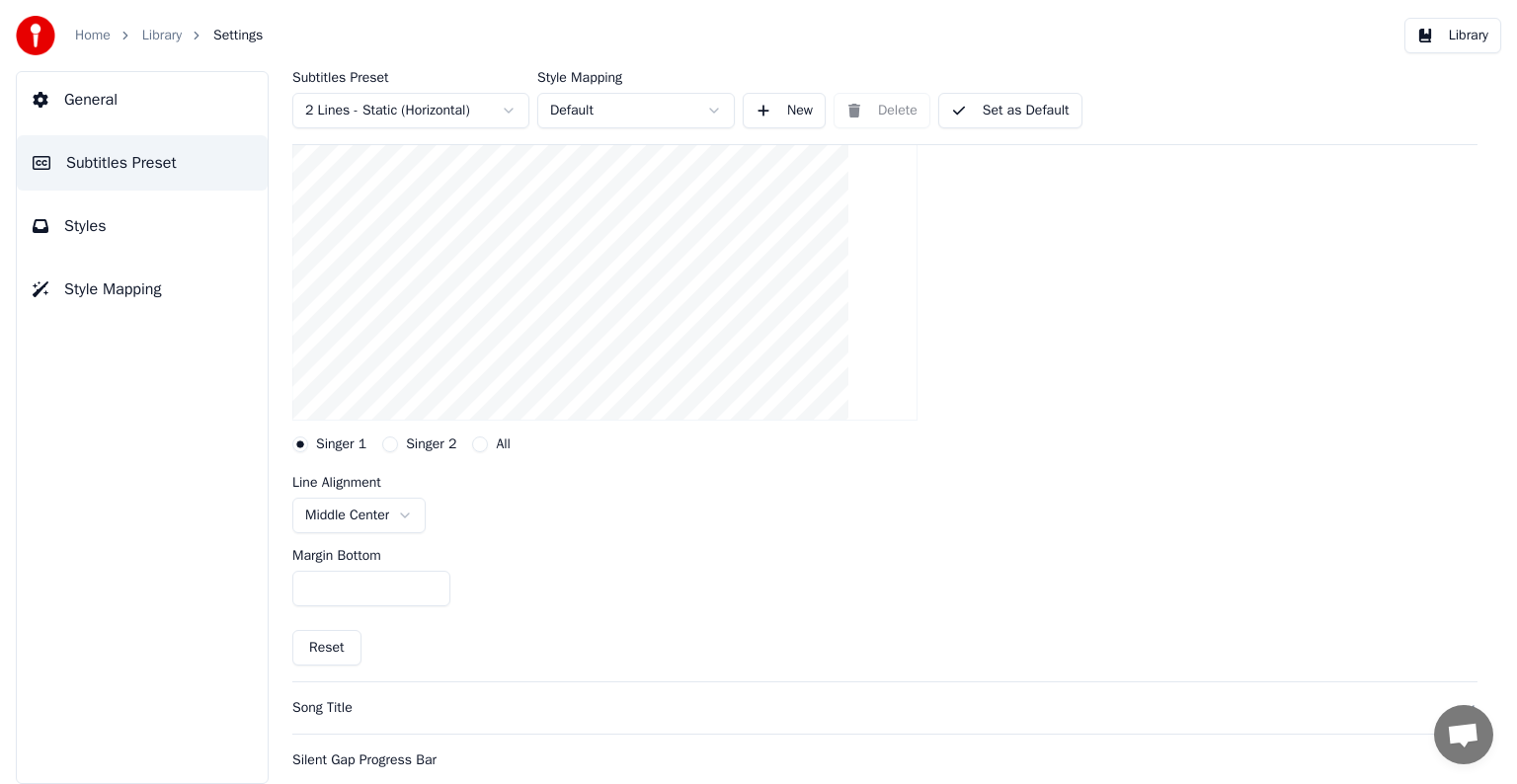 scroll, scrollTop: 197, scrollLeft: 0, axis: vertical 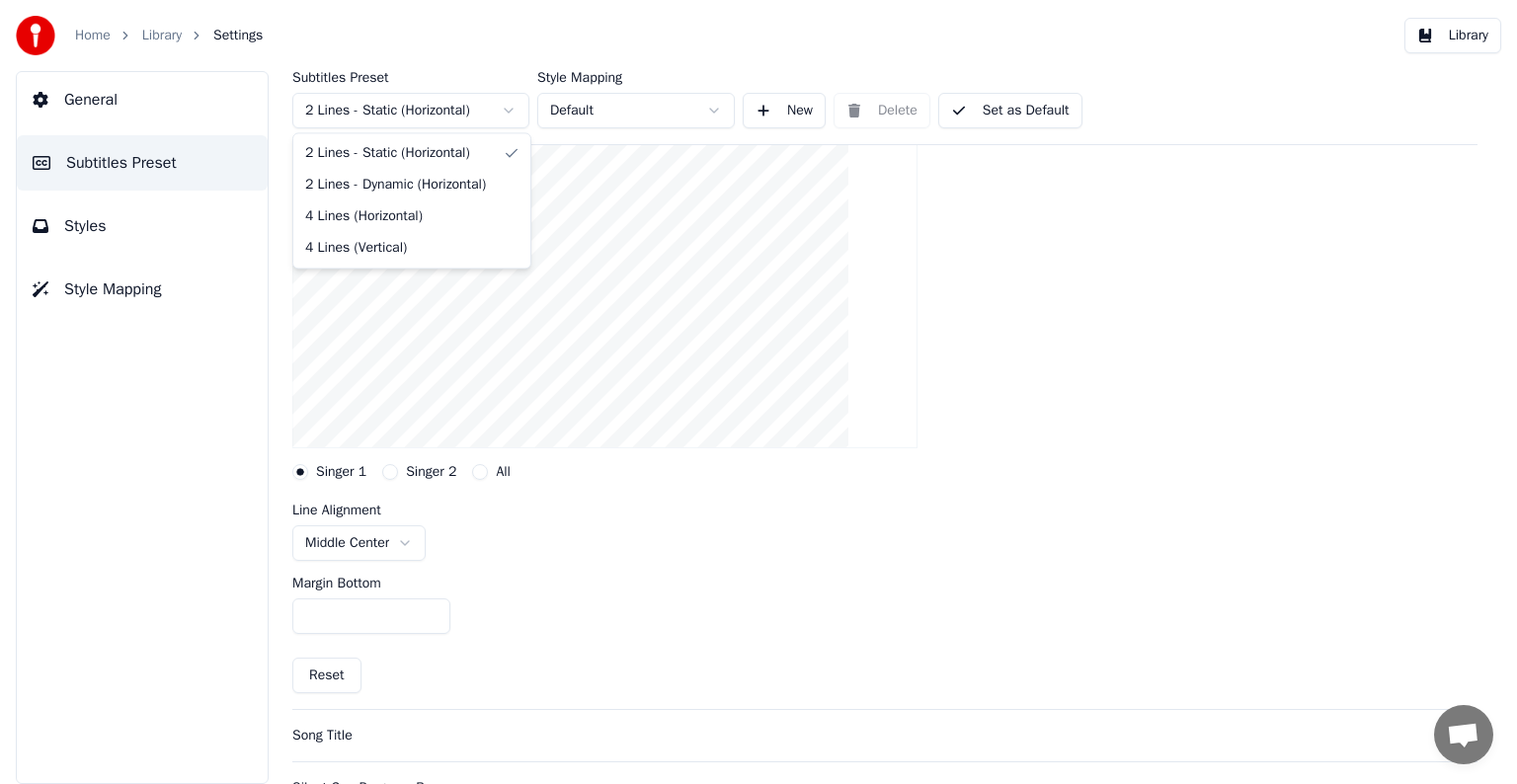 click on "Home Library Settings Library General Subtitles Preset Styles Style Mapping Subtitles Preset 2 Lines - Static (Horizontal) Style Mapping Default New Delete Set as Default General Layout Layout settings for subtitles Singer 1 Singer 2 All Line Alignment Middle Center Margin Bottom *** Reset Song Title Silent Gap Progress Bar Silent Gap Text Silent Gap Countdown Timing Indicator Background Box Fade Effect Offset Max Characters Per Line Auto Line Break Chat [PERSON] from Youka Desktop More channels Continue on Email Offline. You were inactive for some time. Send a message to reconnect to the chat. Youka Desktop Hello! How can I help you?  Sunday, [DATE] Hi! I'ts me again. The lyrics are not appearing. Even editing to add lyrics again, it's not appearing. I already spent 22 credits for this please check [DATE] Monday, [DATE] [PERSON] Hey, credits should refunded automatically in case of failure, please let me check [DATE] [DATE] Read [PERSON] I added 22 more credits to your account. [DATE] Send a file We run on" at bounding box center [758, 392] 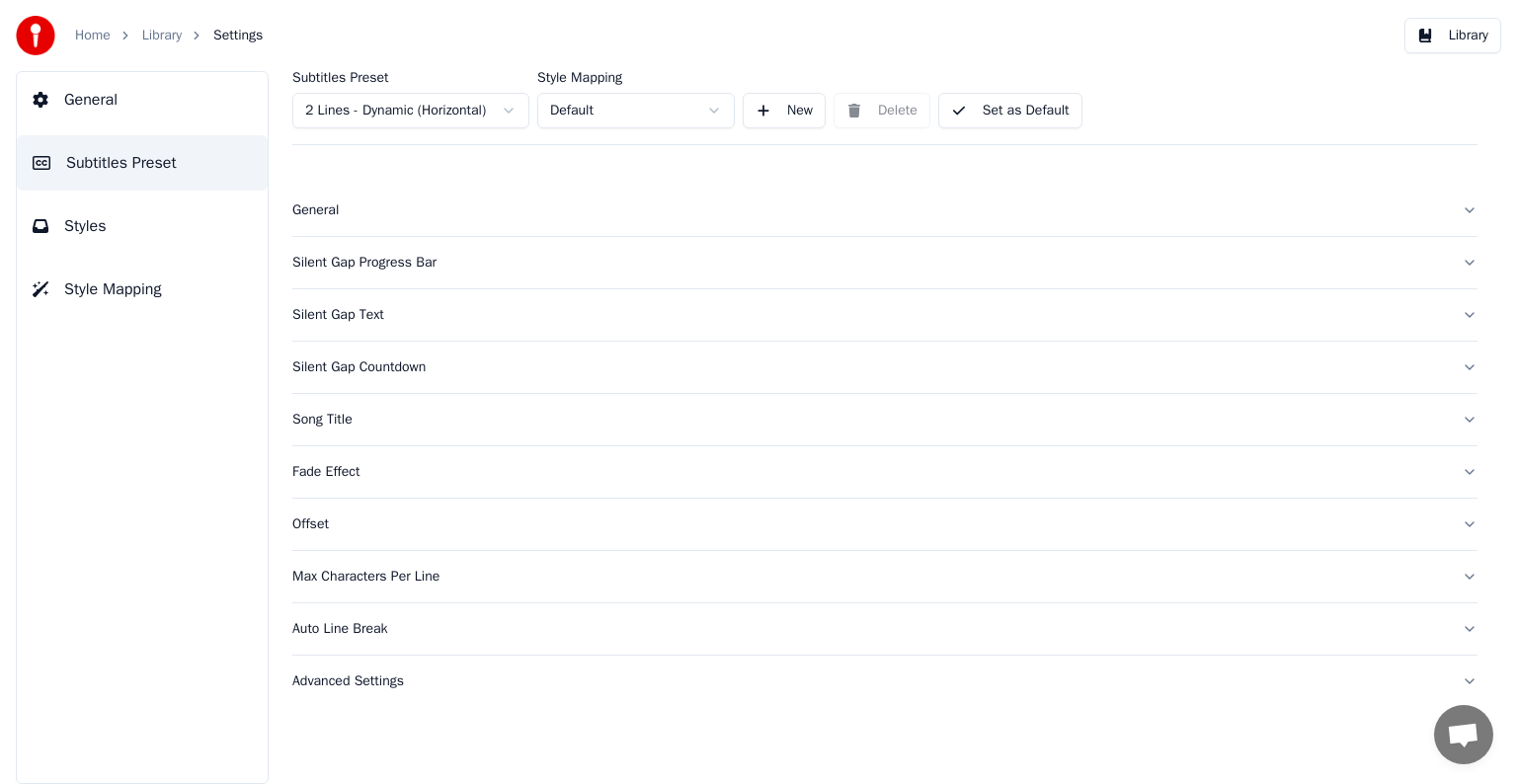 click on "General" at bounding box center [869, 210] 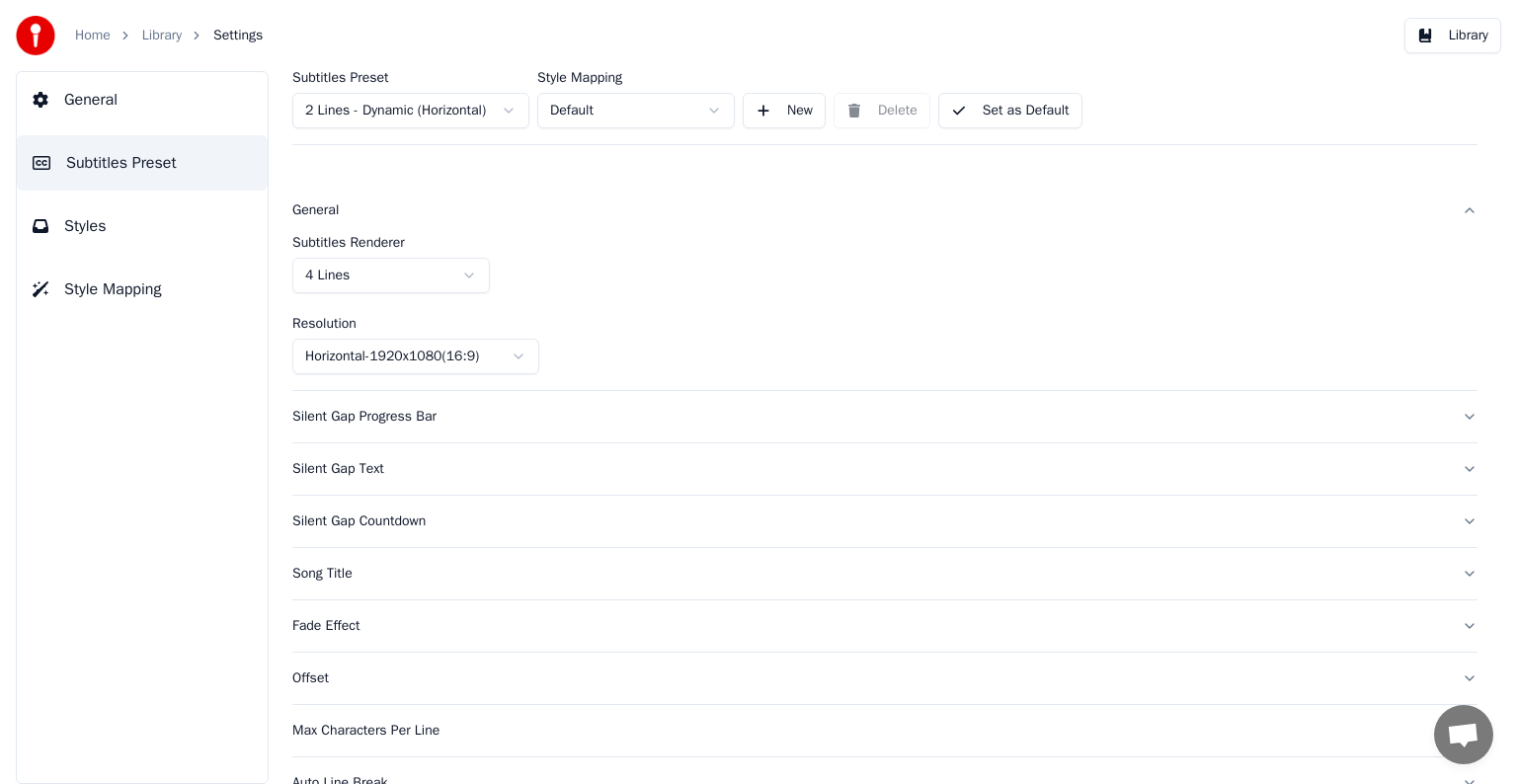 click on "Home Library Settings Library General Subtitles Preset Styles Style Mapping Subtitles Preset 2 Lines - Dynamic (Horizontal) Style Mapping Default New Delete Set as Default General Subtitles Renderer 4 Lines Resolution Horizontal - 1920 x 1080 ( 16 : 9 ) Silent Gap Progress Bar Silent Gap Text Silent Gap Countdown Song Title Fade Effect Offset Max Characters Per Line Auto Line Break Advanced Settings Chat [PERSON] from Youka Desktop More channels Continue on Email Offline. You were inactive for some time. Send a message to reconnect to the chat. Youka Desktop [PERSON]? How can I help you? [DATE] [TIME] Hi! I'ts me again. The lyrics are not appearing. Even editing to add lyrics again, it's not appearing. I already spent 22 credits for this please check [DATE] [PERSON] [DATE] [PERSON] Hey, credits should refunded automatically in case of failure, please let me check [DATE] yeah but credits are used again in adding the lyrics in the song that supposed to be good in the first place [DATE] Read [PERSON] [DATE]" at bounding box center (758, 392) 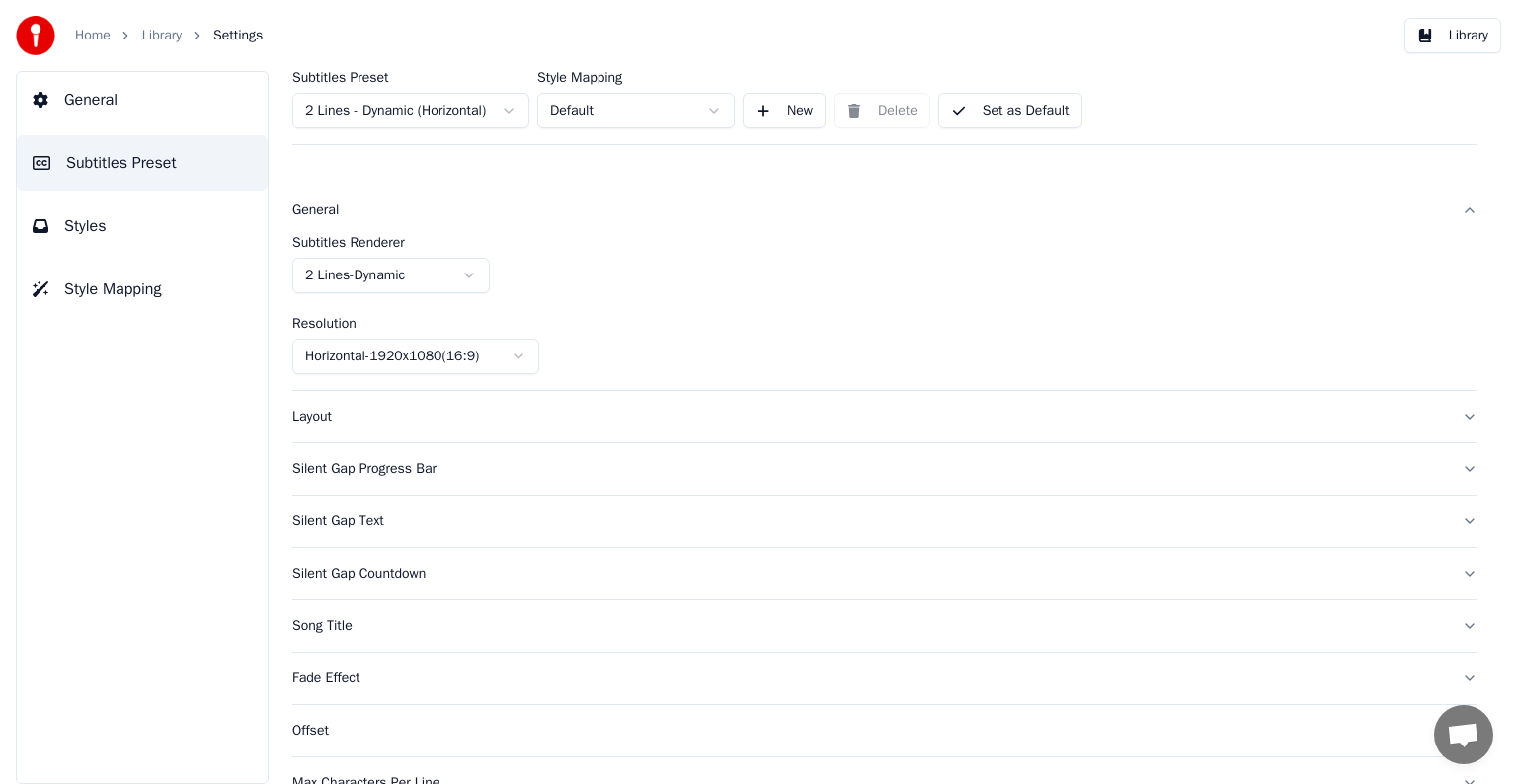 click on "Silent Gap Progress Bar" at bounding box center [869, 469] 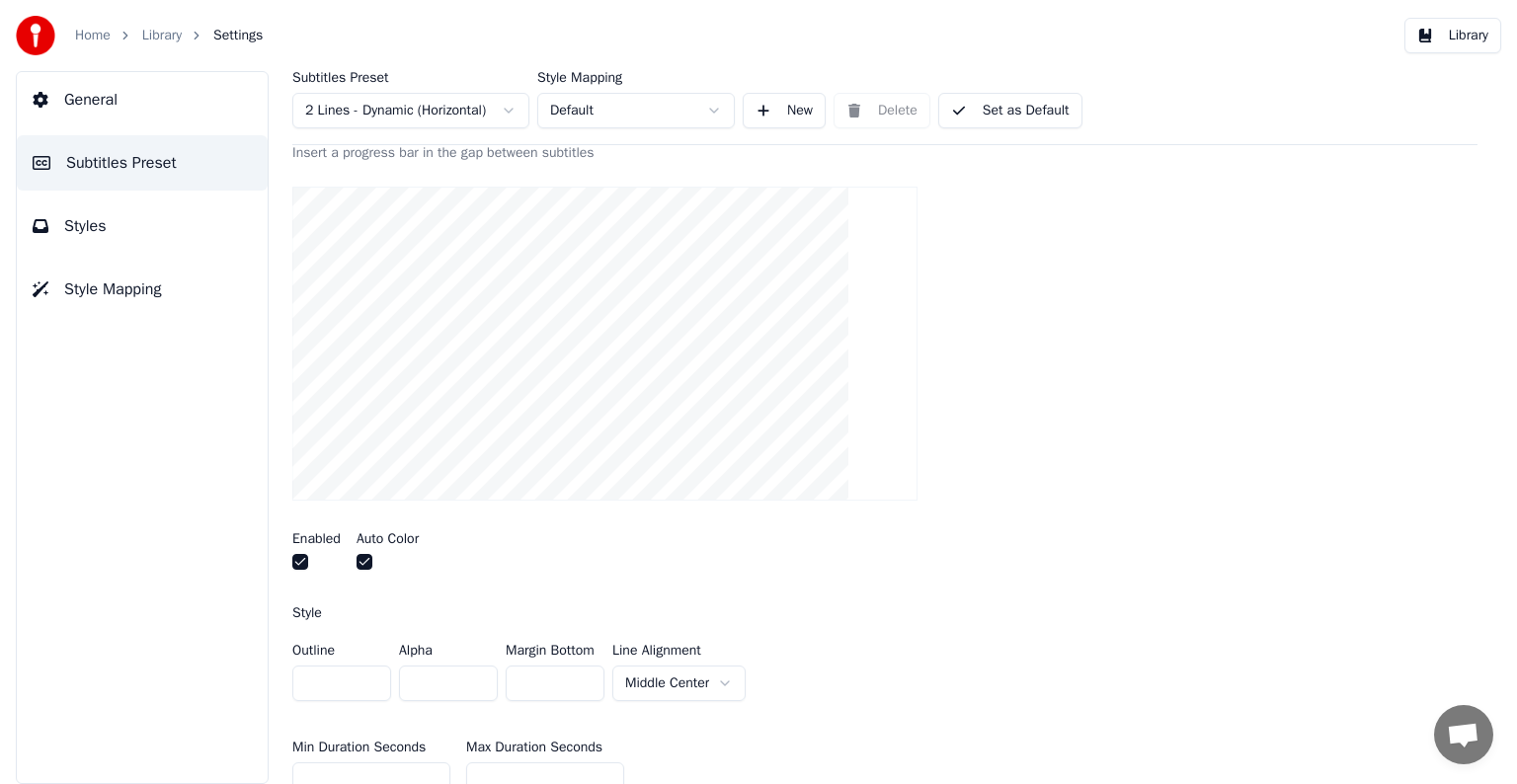 scroll, scrollTop: 0, scrollLeft: 0, axis: both 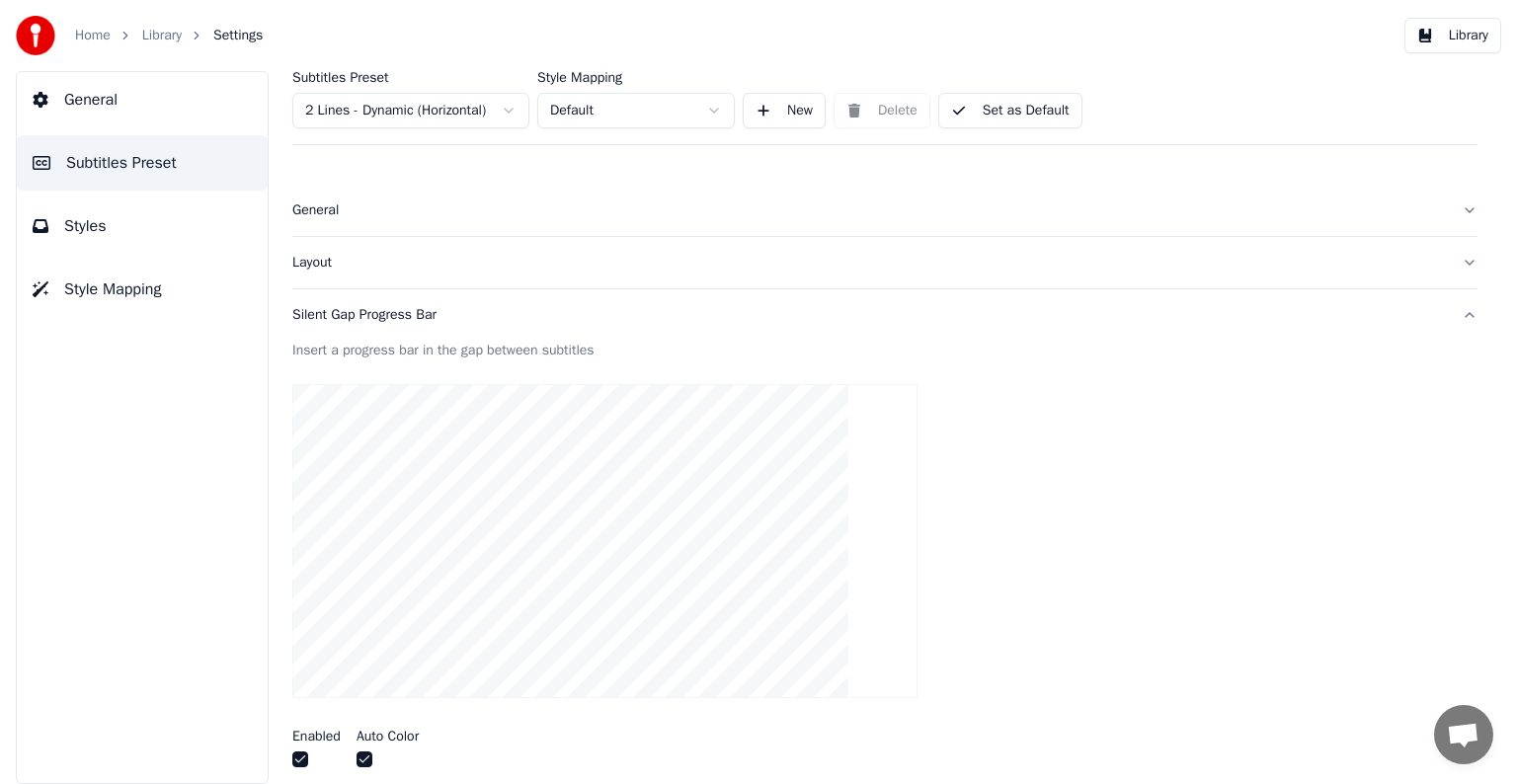 click on "Silent Gap Progress Bar" at bounding box center [885, 315] 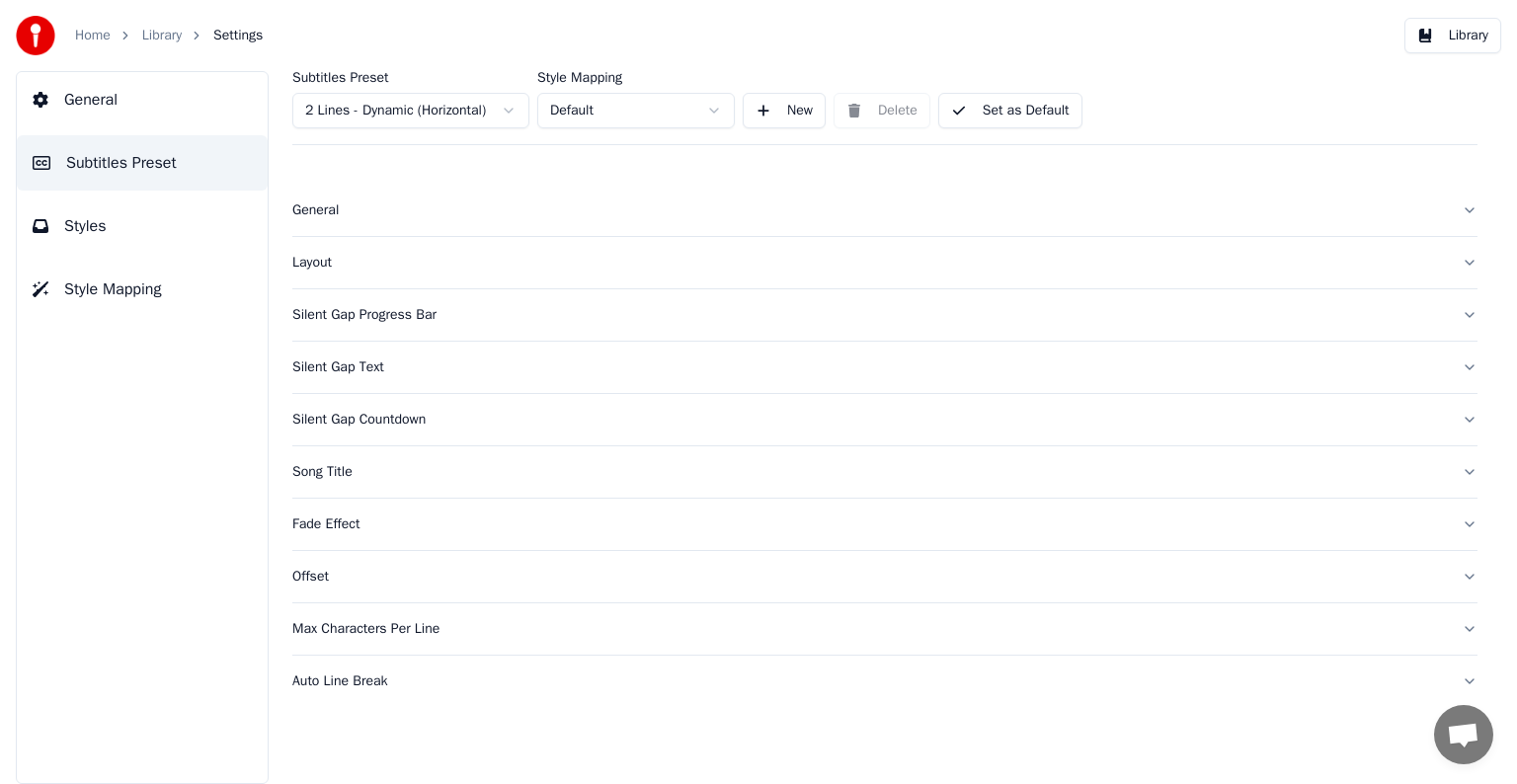 click on "Silent Gap Countdown" at bounding box center (869, 420) 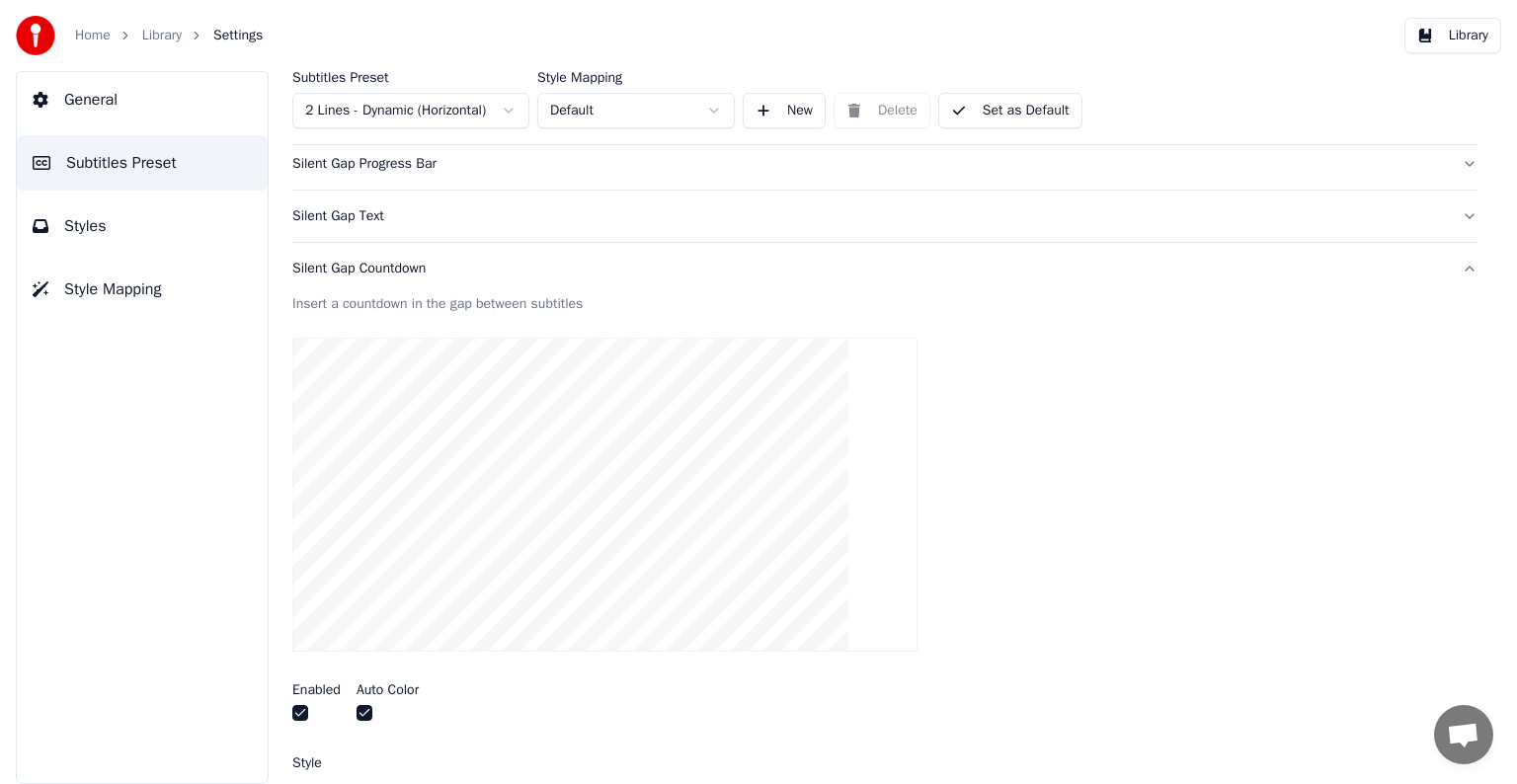 scroll, scrollTop: 296, scrollLeft: 0, axis: vertical 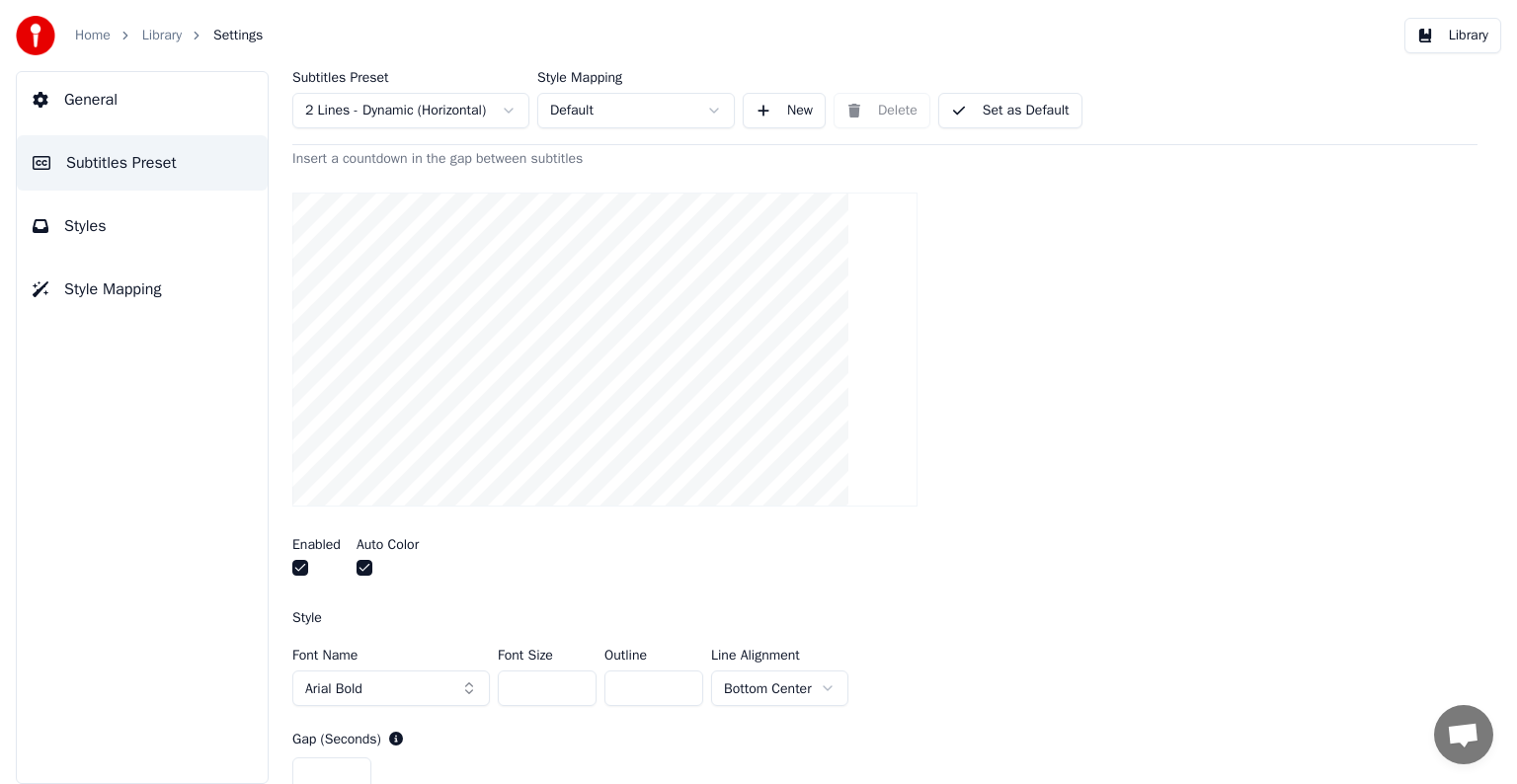click at bounding box center [300, 568] 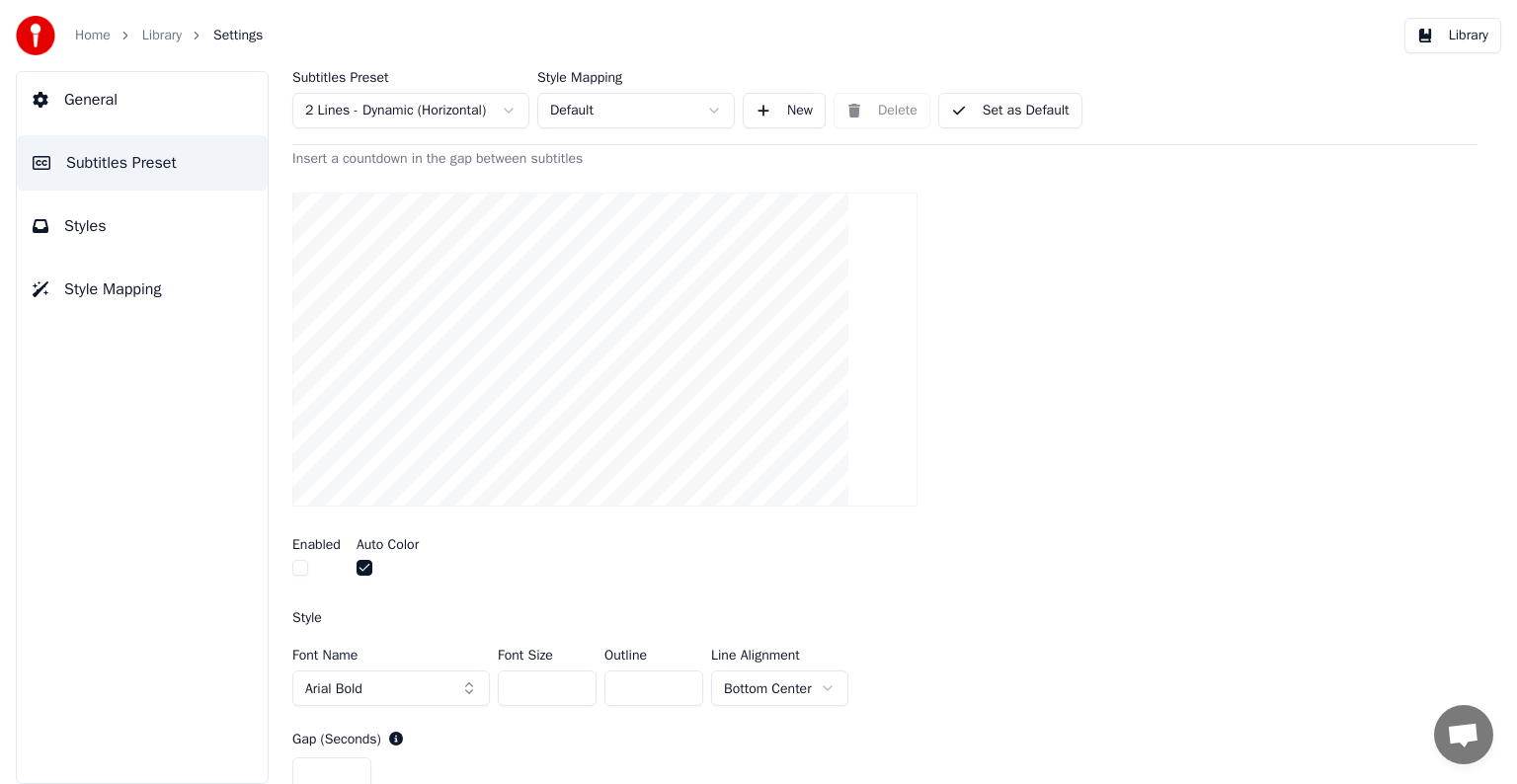 click at bounding box center [364, 568] 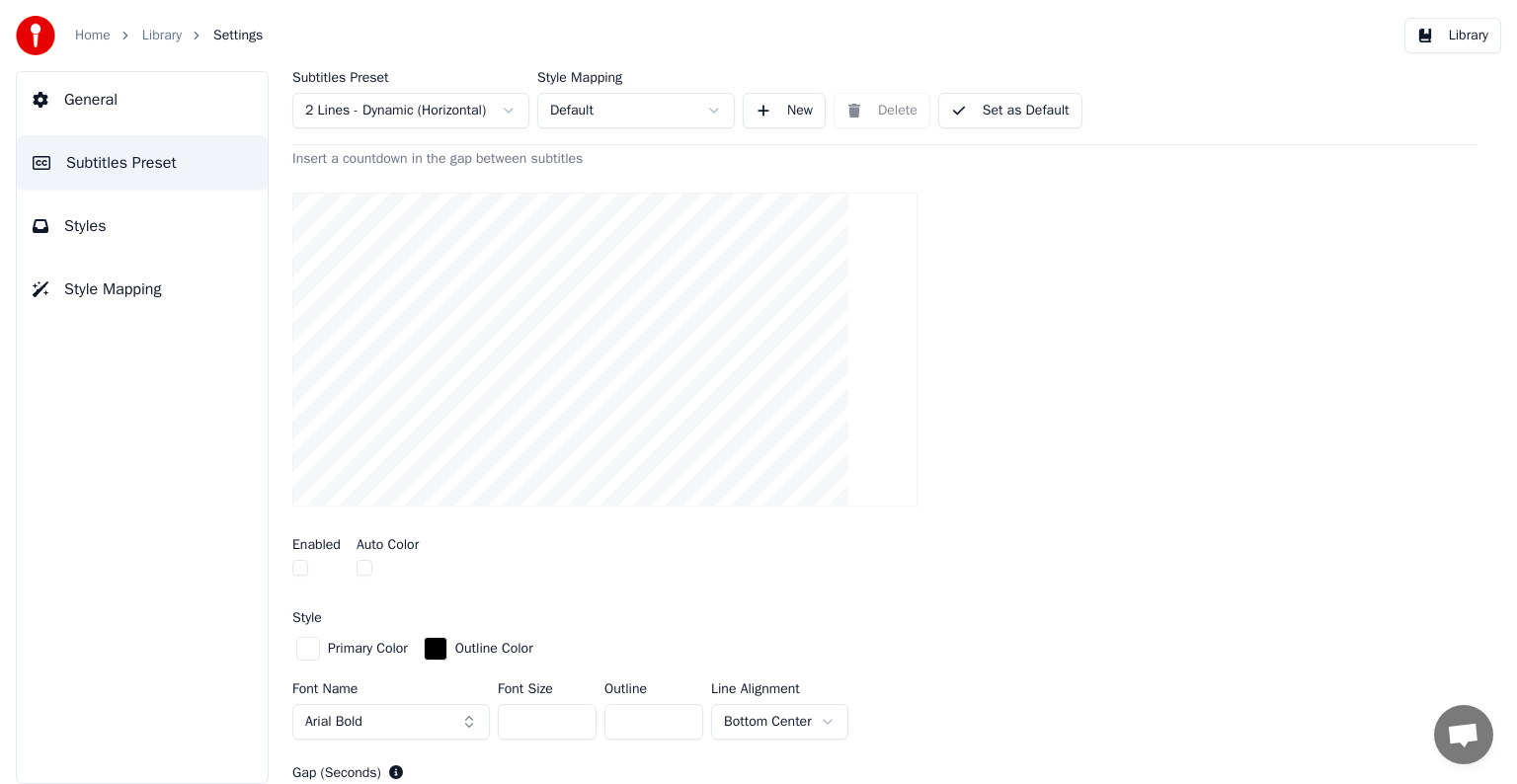 scroll, scrollTop: 0, scrollLeft: 0, axis: both 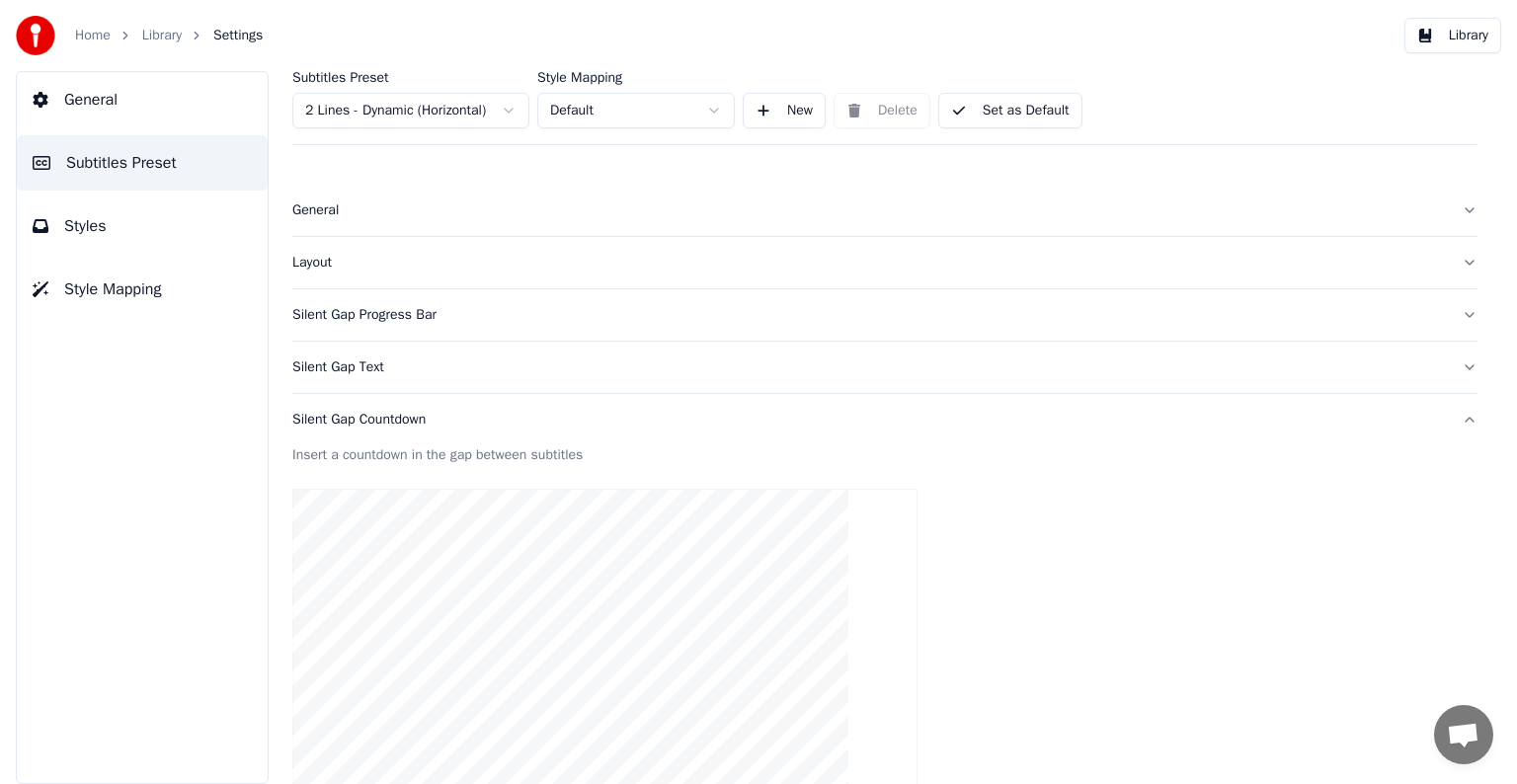 click on "Set as Default" at bounding box center (1010, 111) 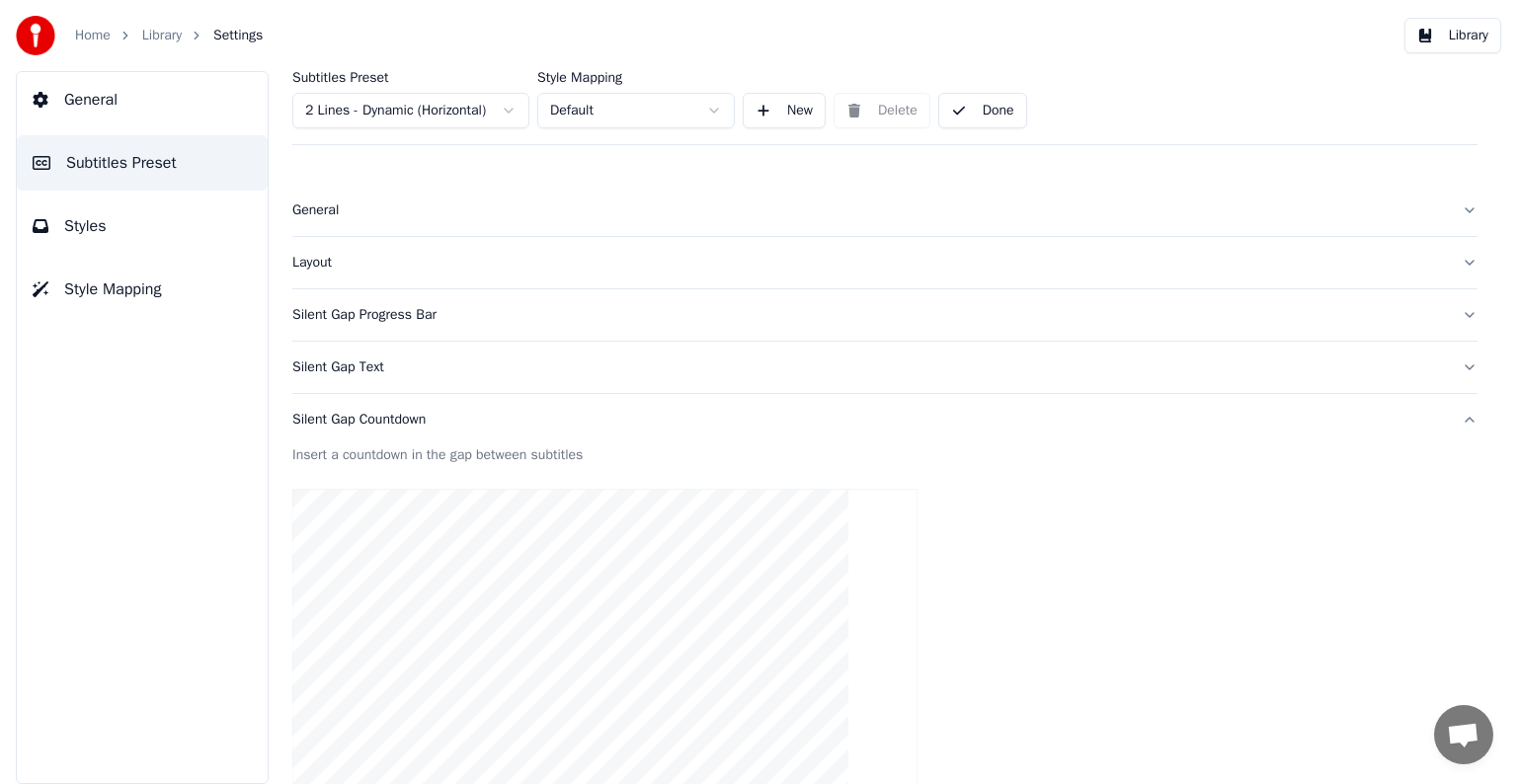 click on "Library" at bounding box center [162, 36] 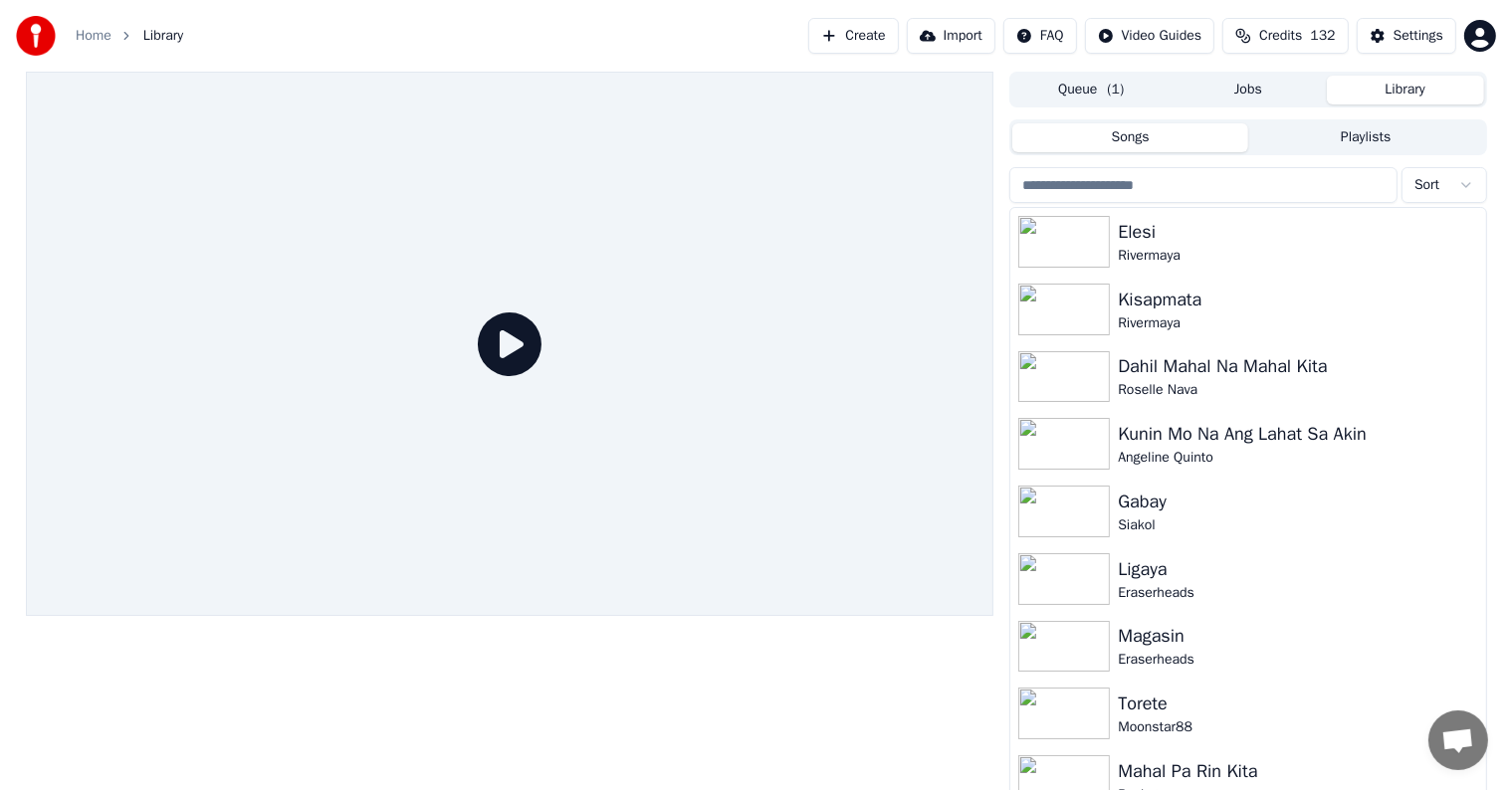 click at bounding box center (1203, 185) 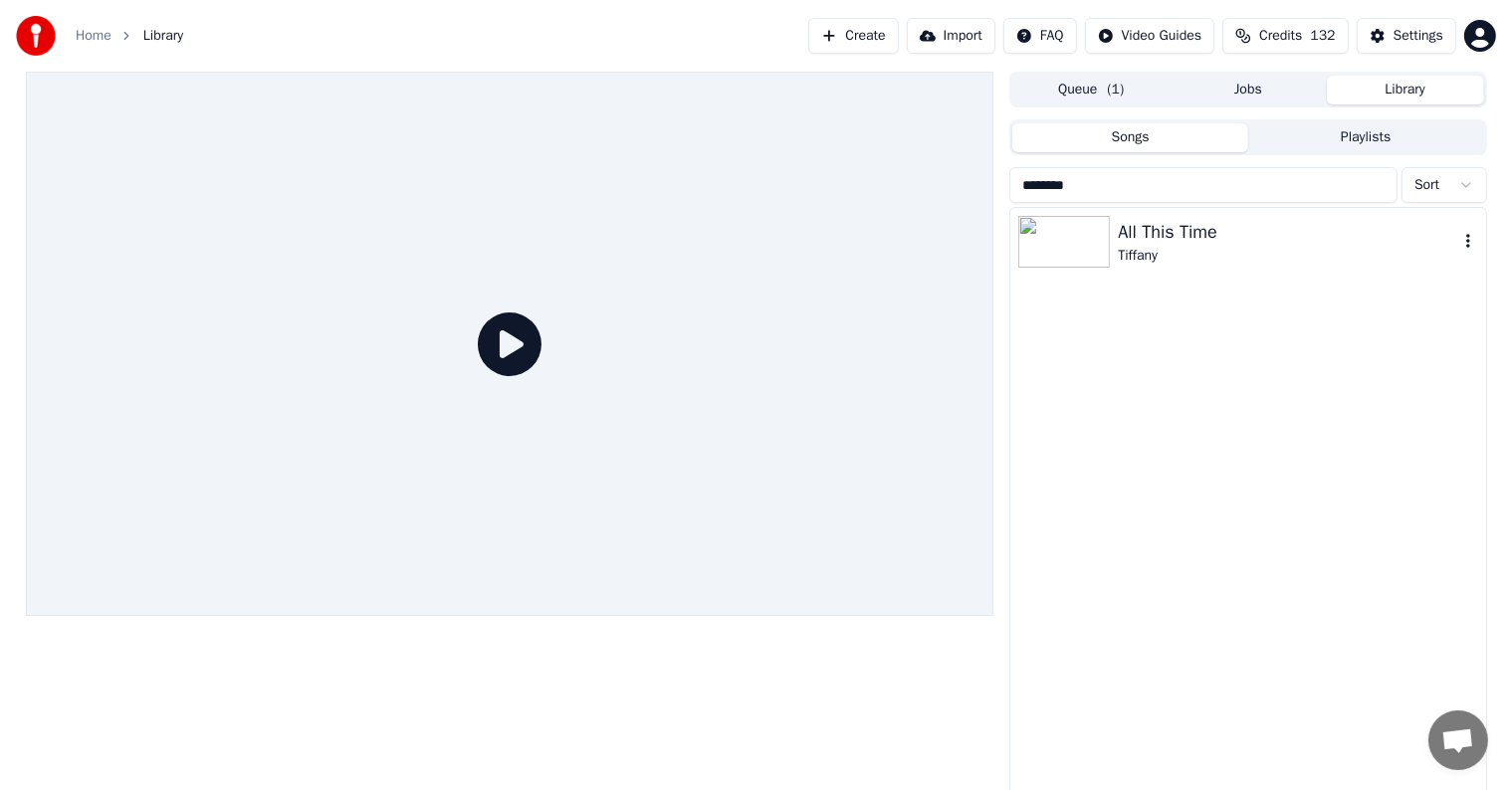type on "********" 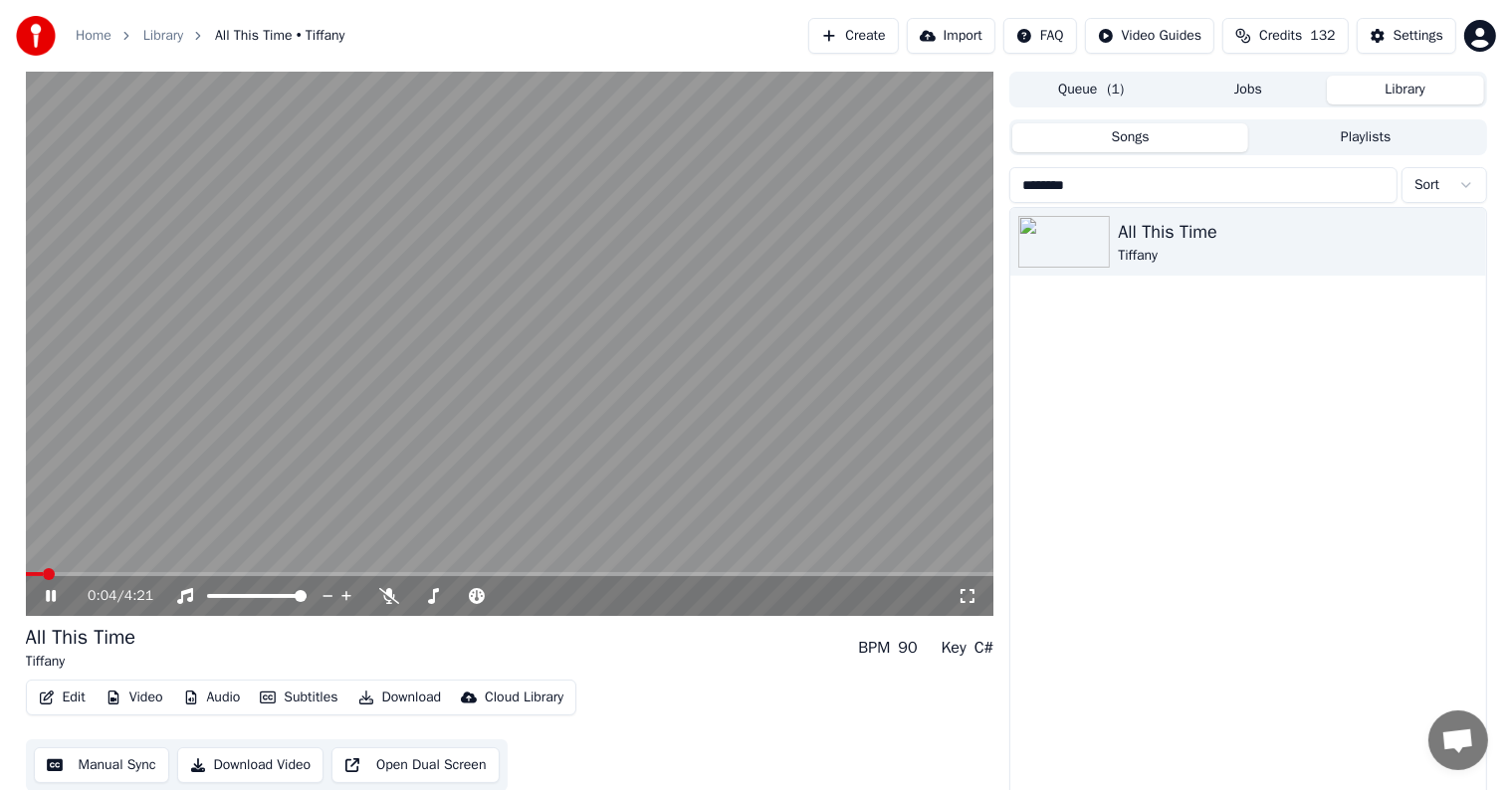 click at bounding box center [510, 574] 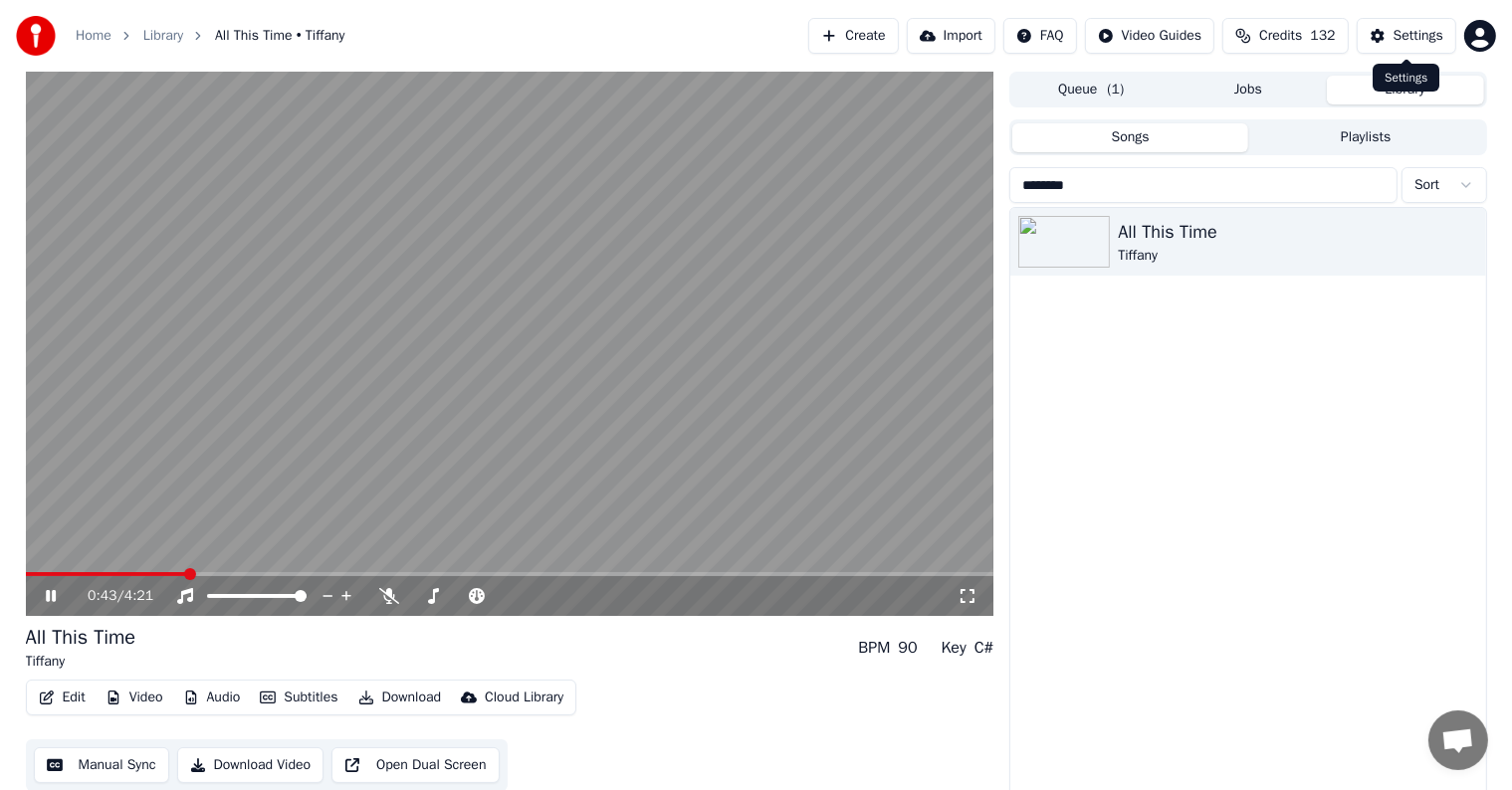 click on "Settings" at bounding box center (1406, 36) 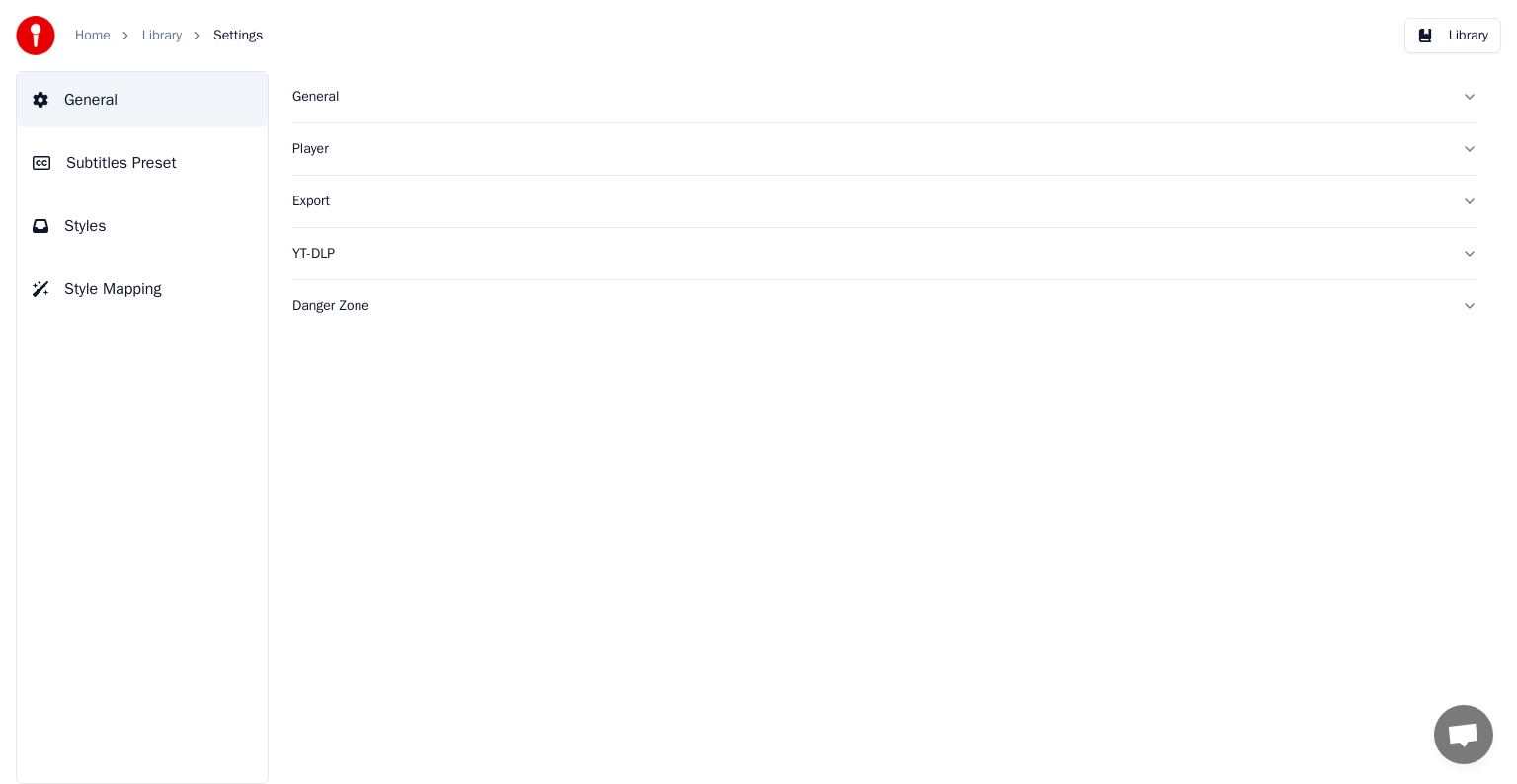 click on "Subtitles Preset" at bounding box center [121, 163] 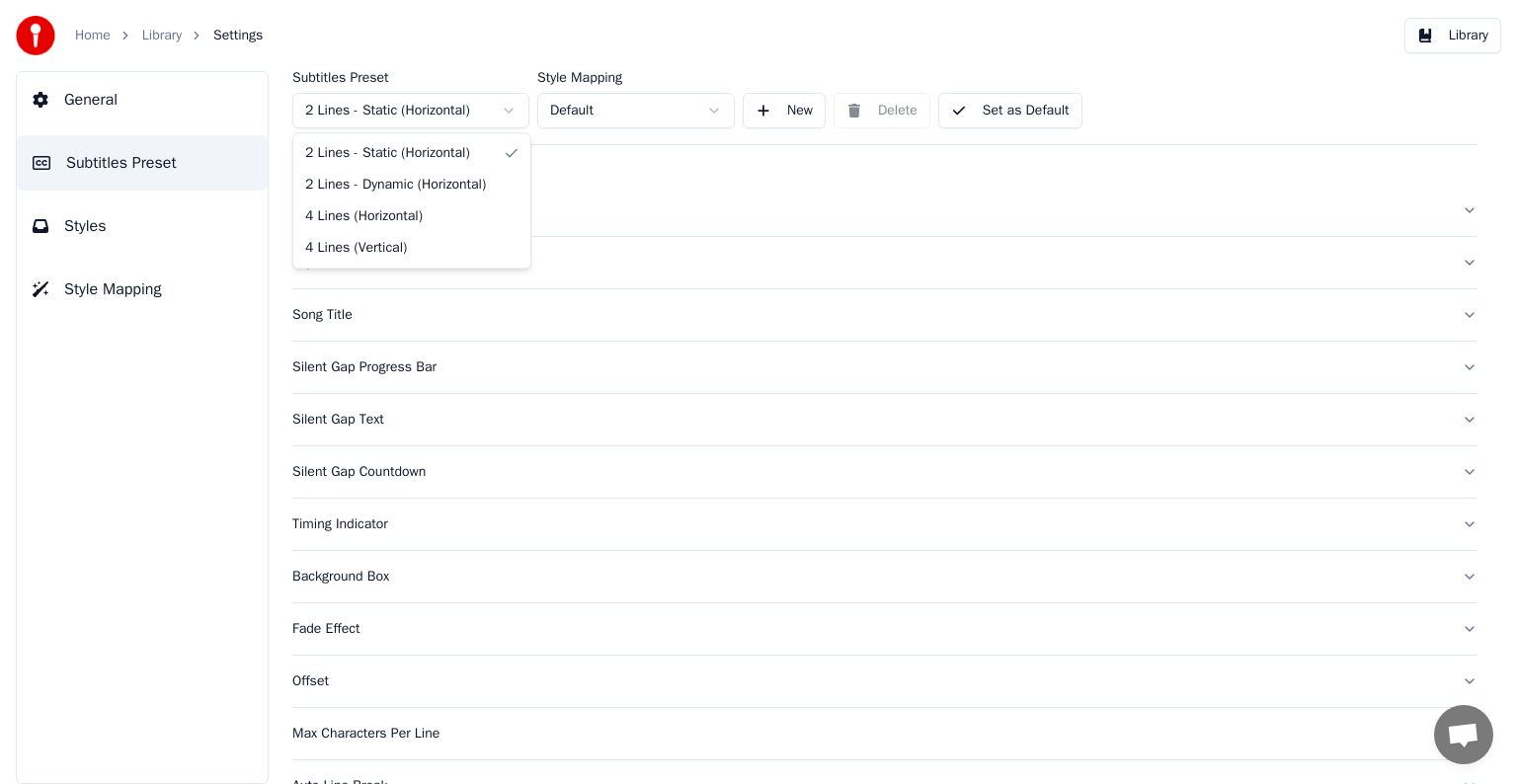 click on "Home Library Settings Library General Subtitles Preset Styles Style Mapping Subtitles Preset 2 Lines - Static (Horizontal) Style Mapping Default New Delete Set as Default General Layout Song Title Silent Gap Progress Bar Silent Gap Text Silent Gap Countdown Timing Indicator Background Box Fade Effect Offset Max Characters Per Line Auto Line Break Chat [PERSON] from Youka Desktop More channels Continue on Email Offline. You were inactive for some time. Send a message to reconnect to the chat. Youka Desktop Hello! How can I help you?  Sunday, [DATE] Hi! I'ts me again. The lyrics are not appearing. Even editing to add lyrics again, it's not appearing. I already spent 22 credits for this please check [DATE] Monday, [DATE] Adam Hey, credits should refunded automatically in case of failure, please let me check [DATE] yeah but credits are used again in adding the lyrics in the song that supposed to be good in the first place [DATE] Read Adam I added 22 more credits to your account. [DATE] Send a file Crisp" at bounding box center [758, 392] 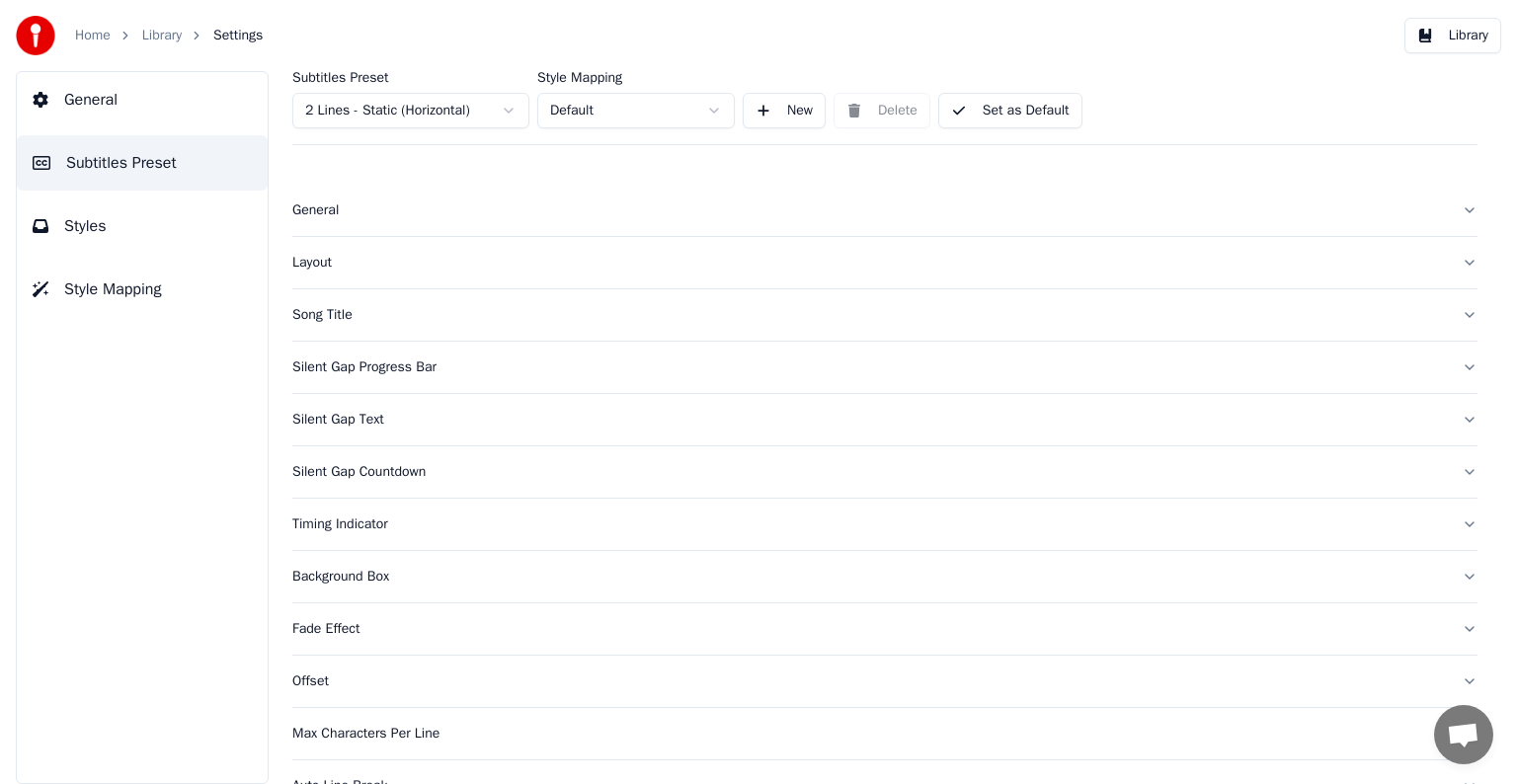 click on "General" at bounding box center [869, 210] 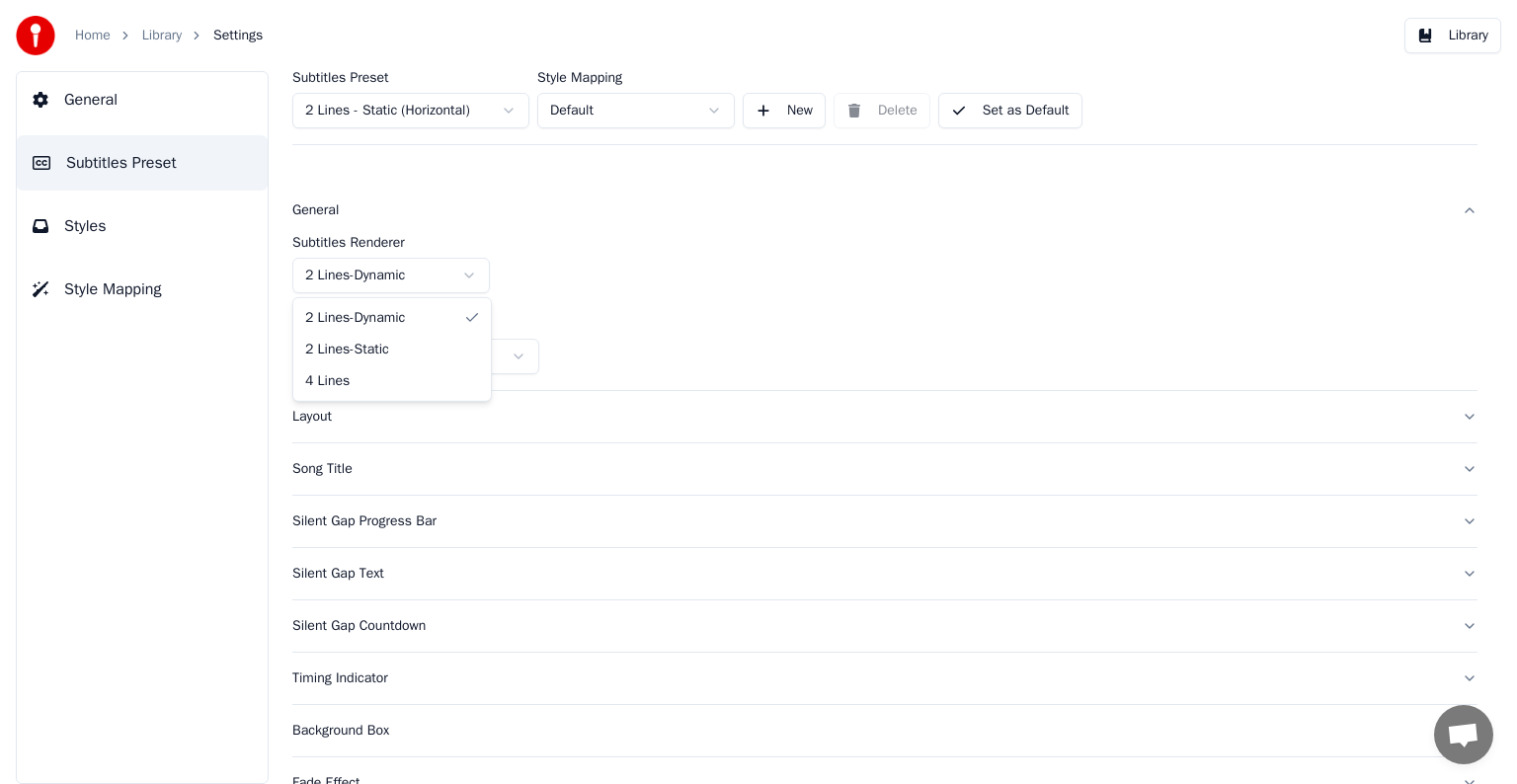 click on "Home Library Settings Library General Subtitles Preset Styles Style Mapping Subtitles Preset 2 Lines - Static (Horizontal) Style Mapping Default New Delete Set as Default General Subtitles Renderer 2 Lines  -  Dynamic Resolution Horizontal  -  1920 x 1080  ( 16 : 9 ) Layout Song Title Silent Gap Progress Bar Silent Gap Text Silent Gap Countdown Timing Indicator Background Box Fade Effect Offset Max Characters Per Line Auto Line Break Chat [PERSON] from Youka Desktop More channels Continue on Email Offline. You were inactive for some time. Send a message to reconnect to the chat. Youka Desktop Hello! How can I help you?  Sunday, [DATE] Hi! I'ts me again. The lyrics are not appearing. Even editing to add lyrics again, it's not appearing. I already spent 22 credits for this please check [DATE] Monday, [DATE] Adam Hey, credits should refunded automatically in case of failure, please let me check [DATE] yeah but credits are used again in adding the lyrics in the song that supposed to be good in the first place" at bounding box center [758, 392] 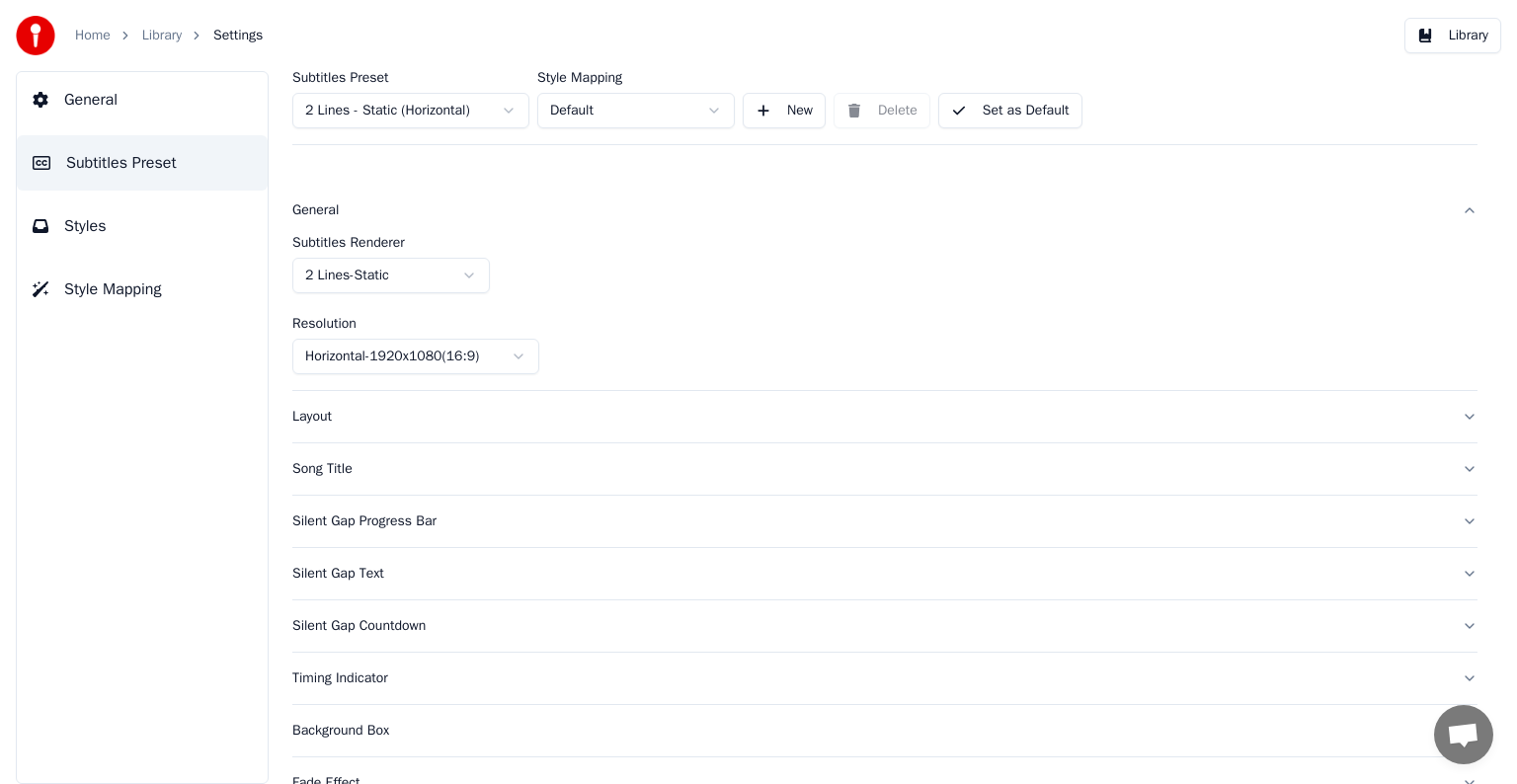 click on "Set as Default" at bounding box center (1010, 111) 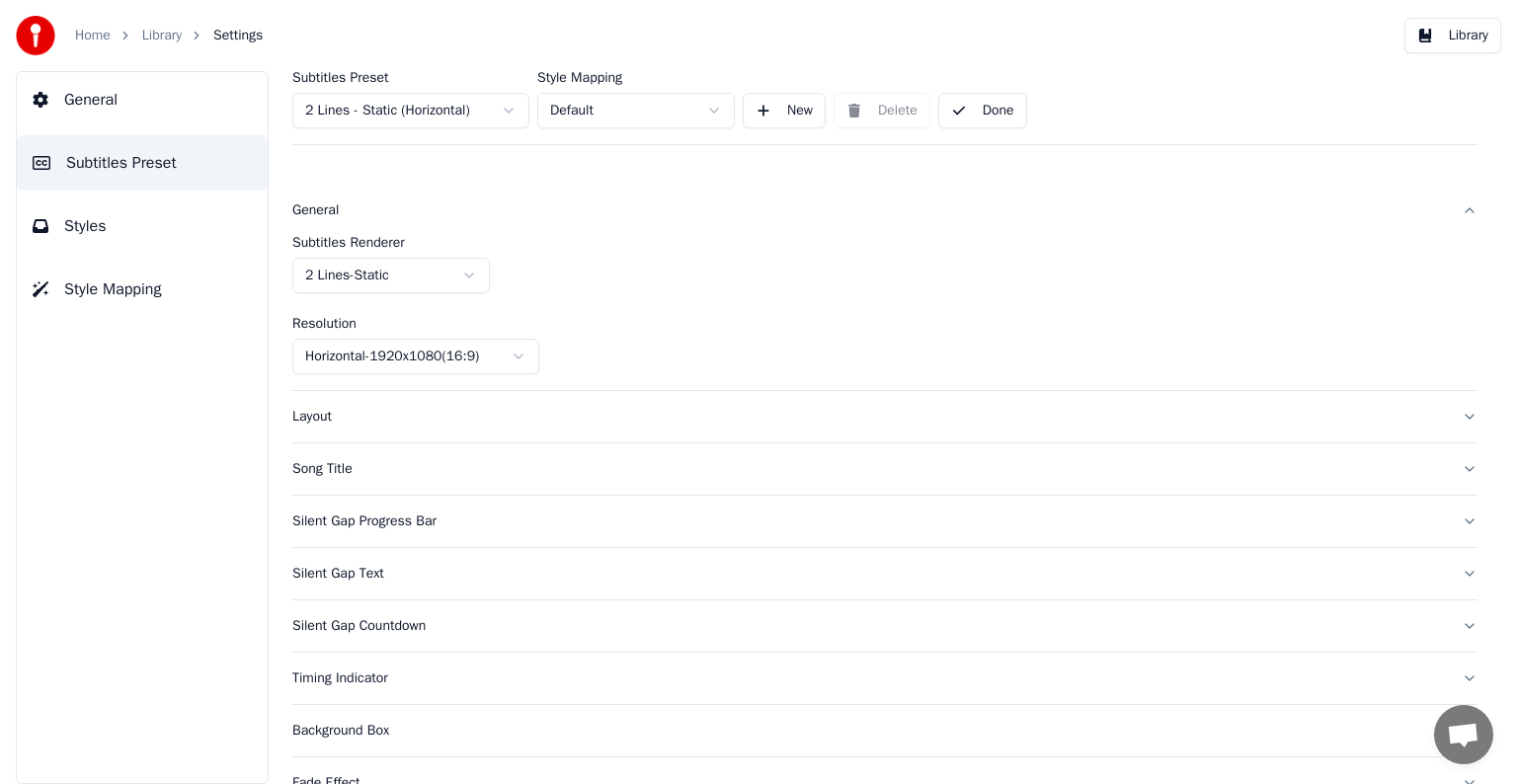 click on "Library" at bounding box center [162, 36] 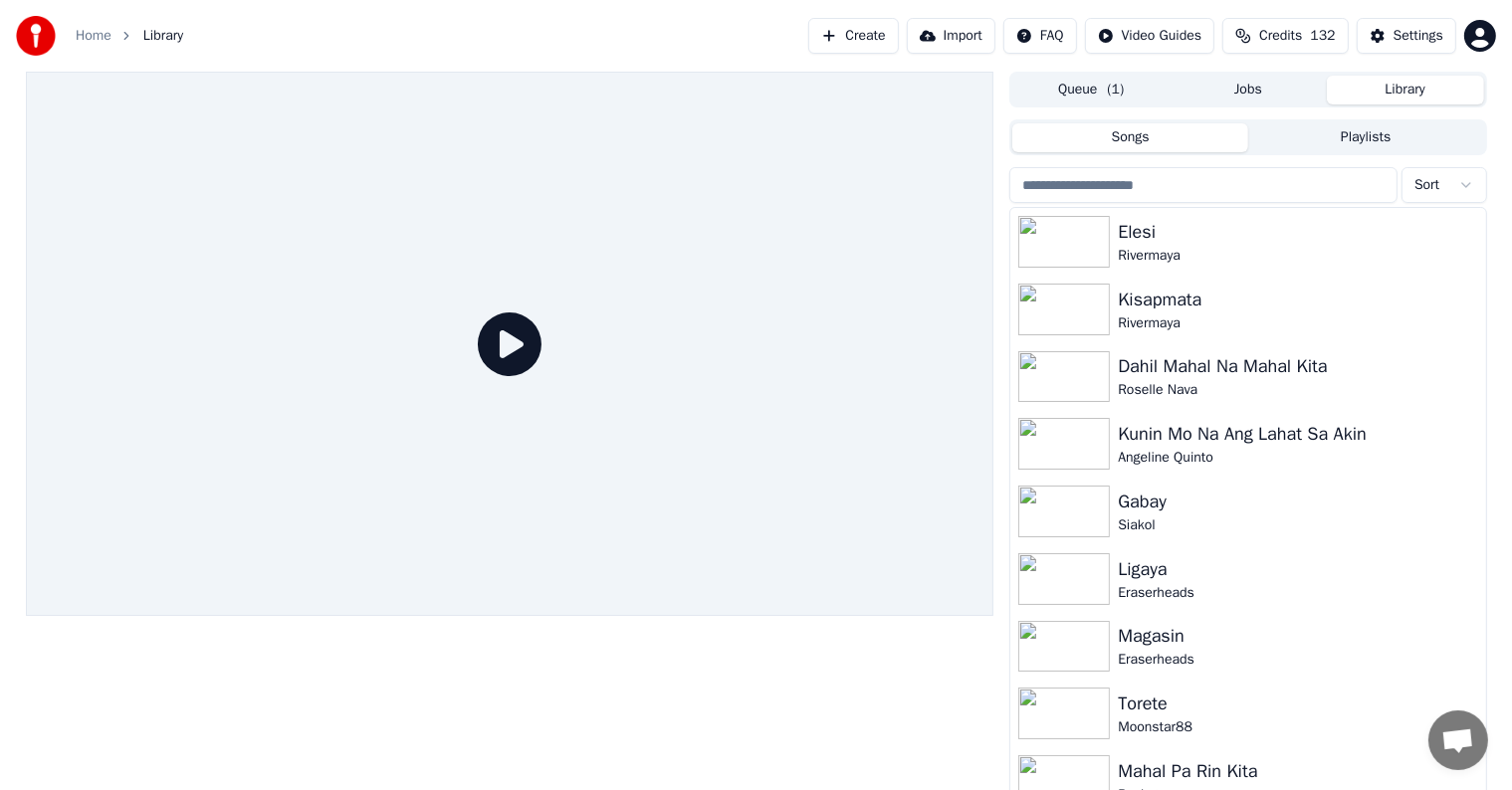 click at bounding box center [1203, 185] 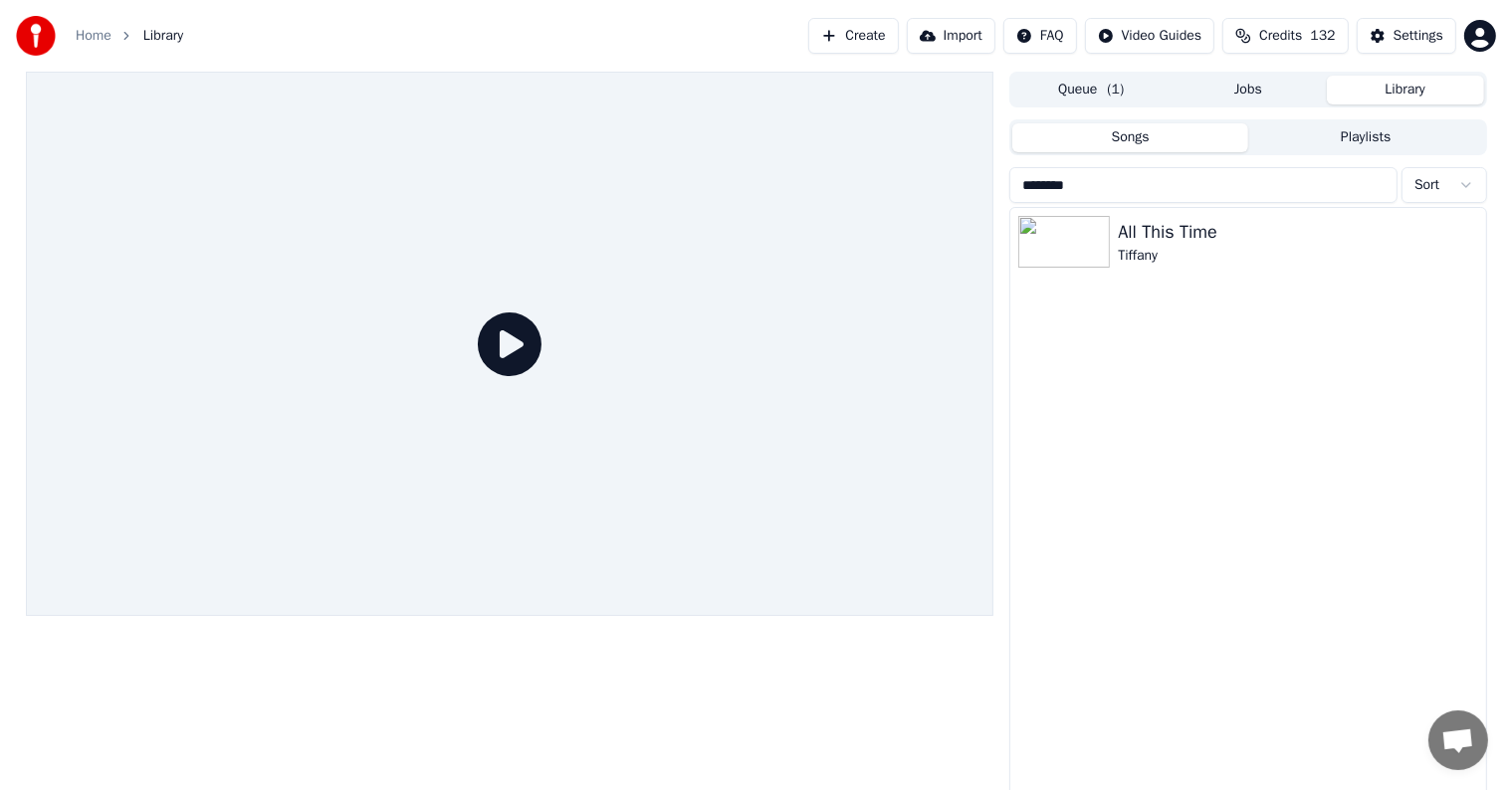 type on "********" 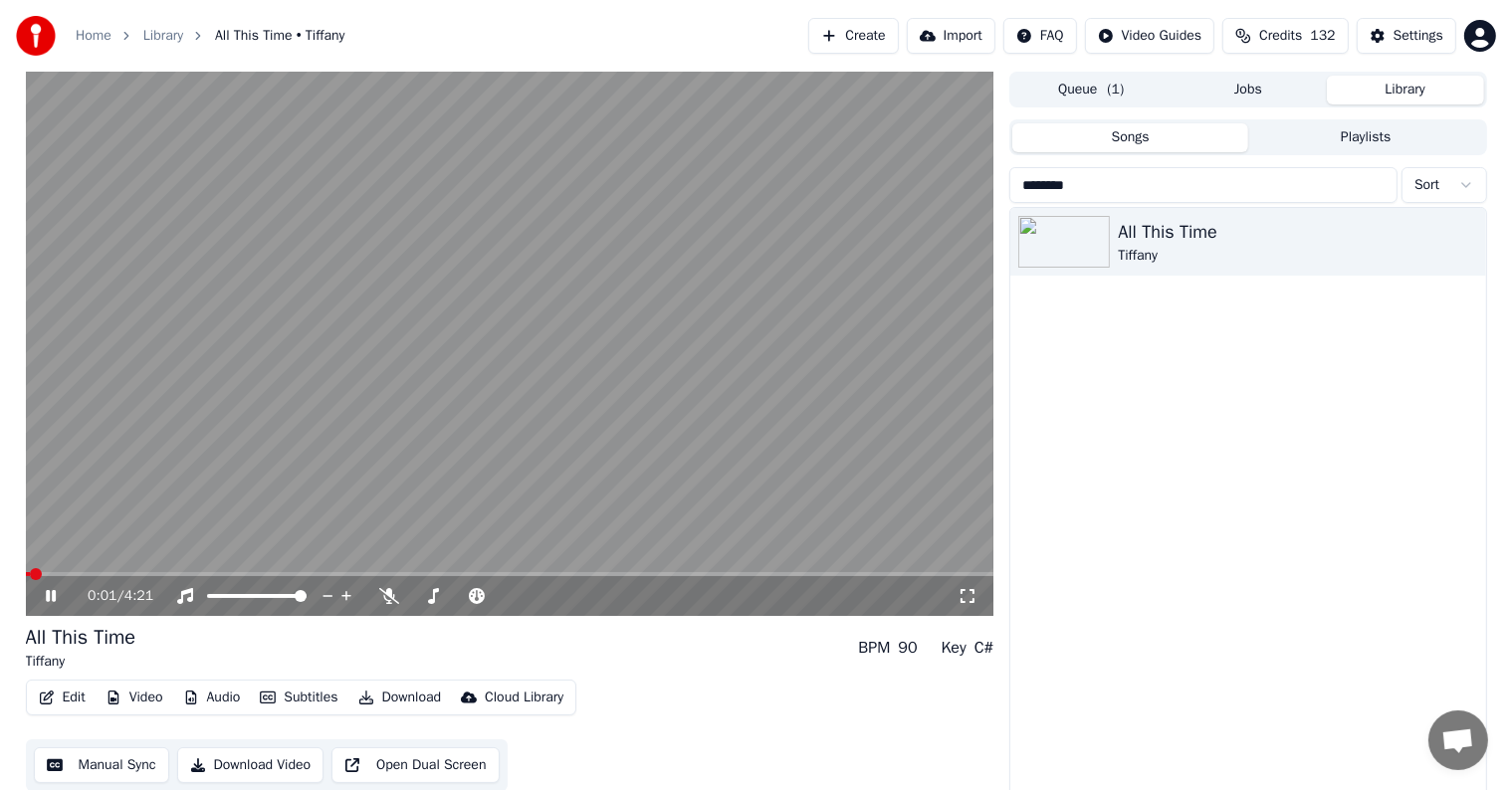 click at bounding box center (510, 343) 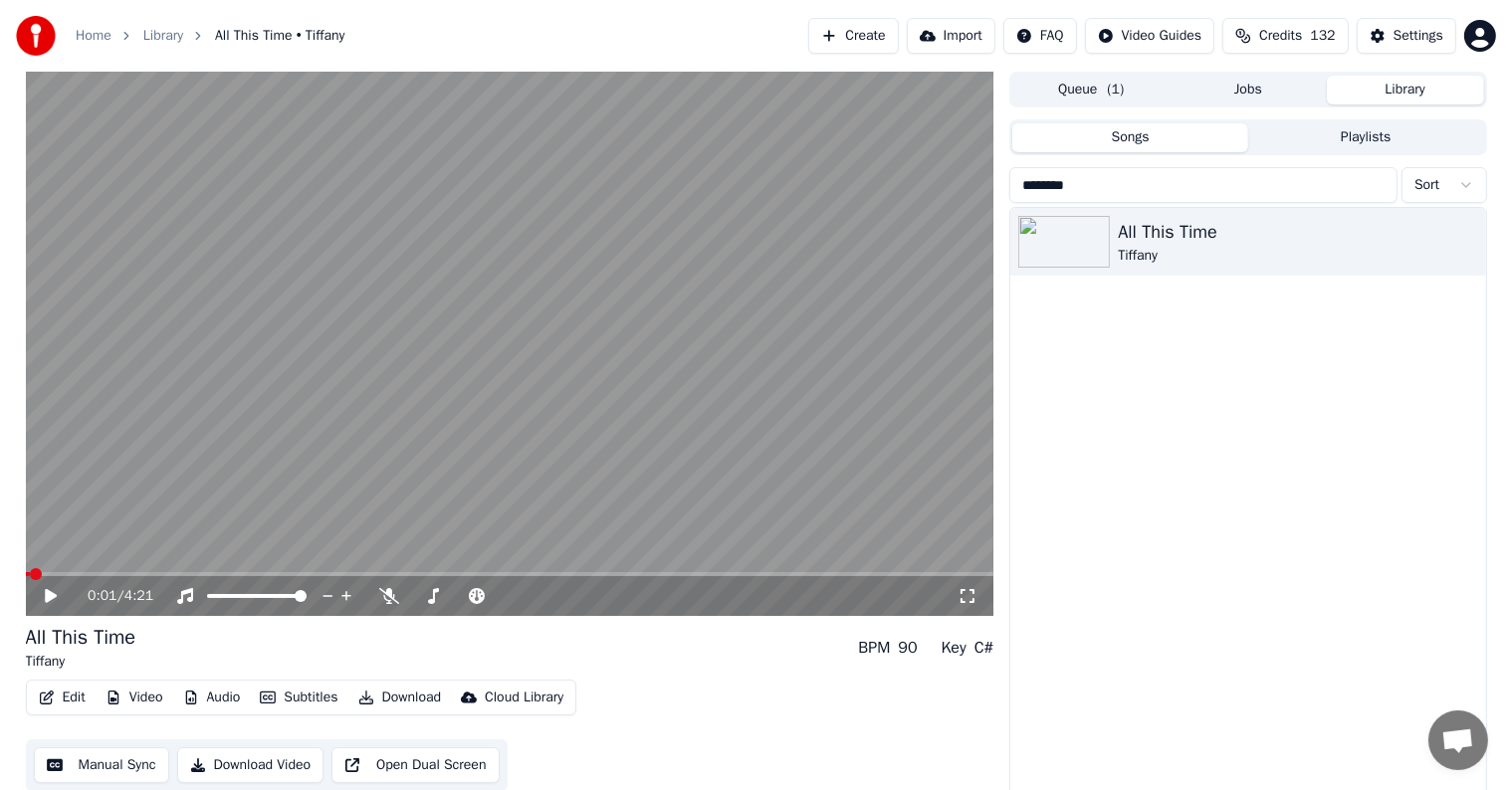 click at bounding box center [510, 574] 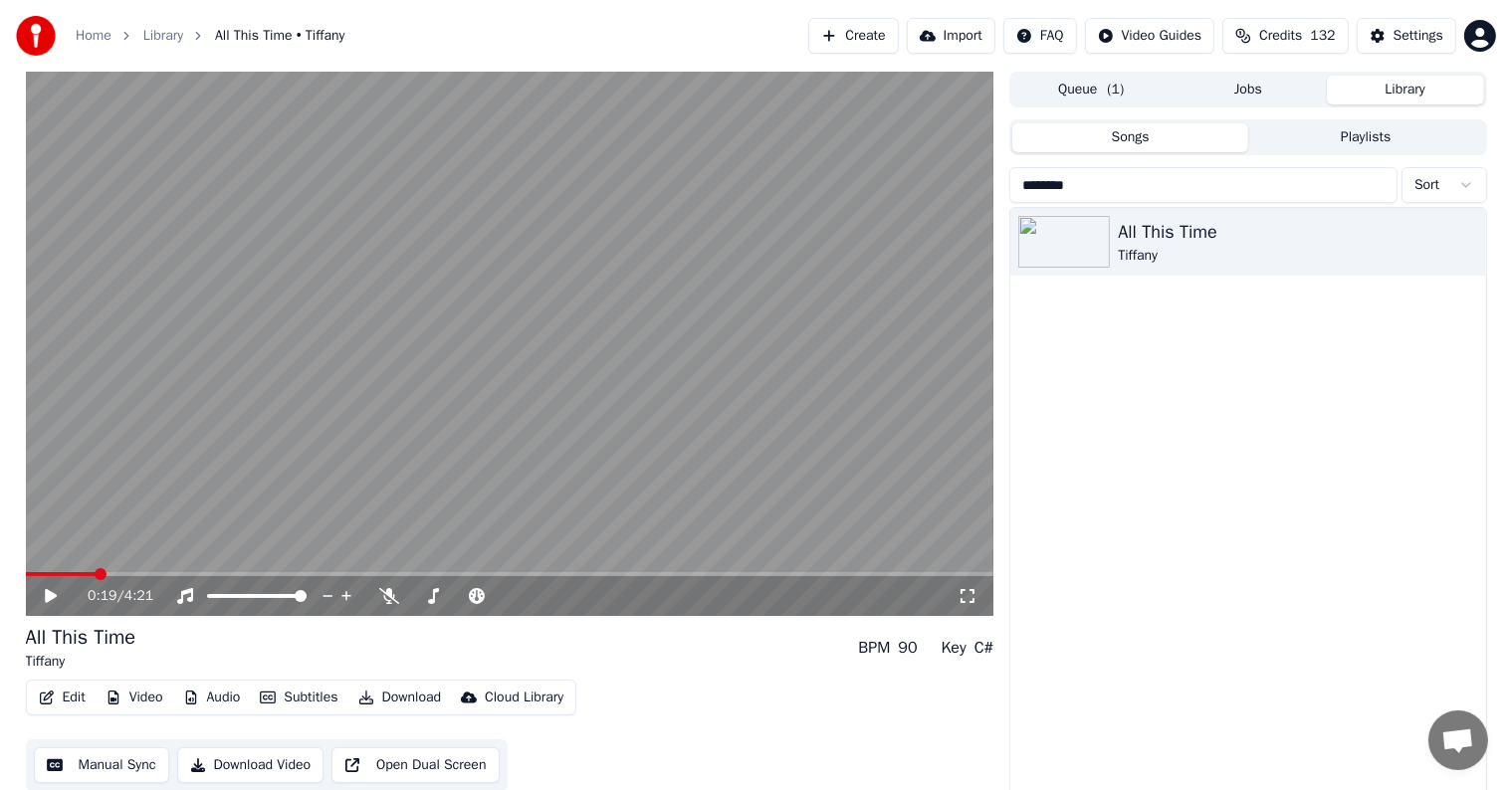 click 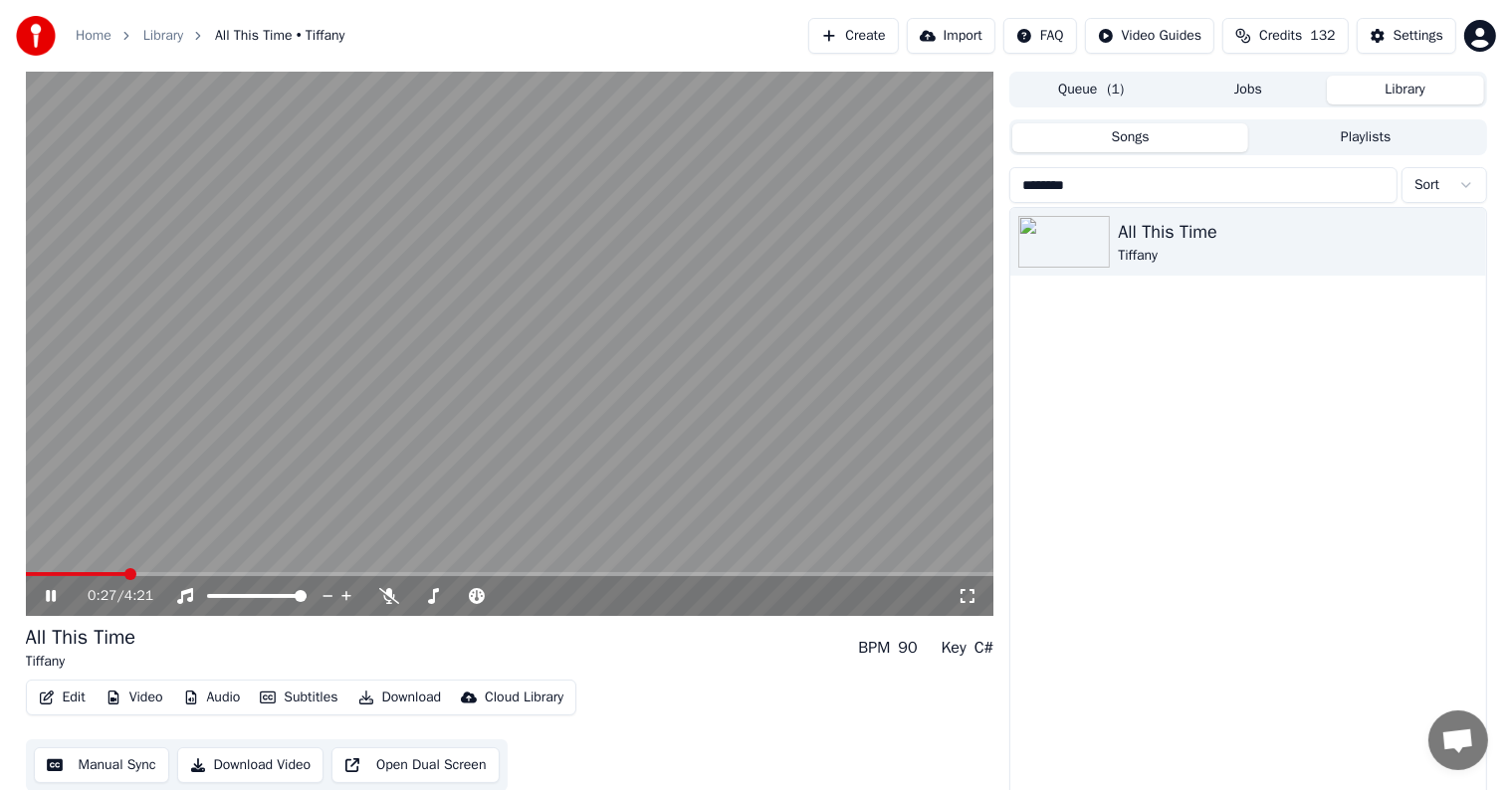 click at bounding box center [510, 343] 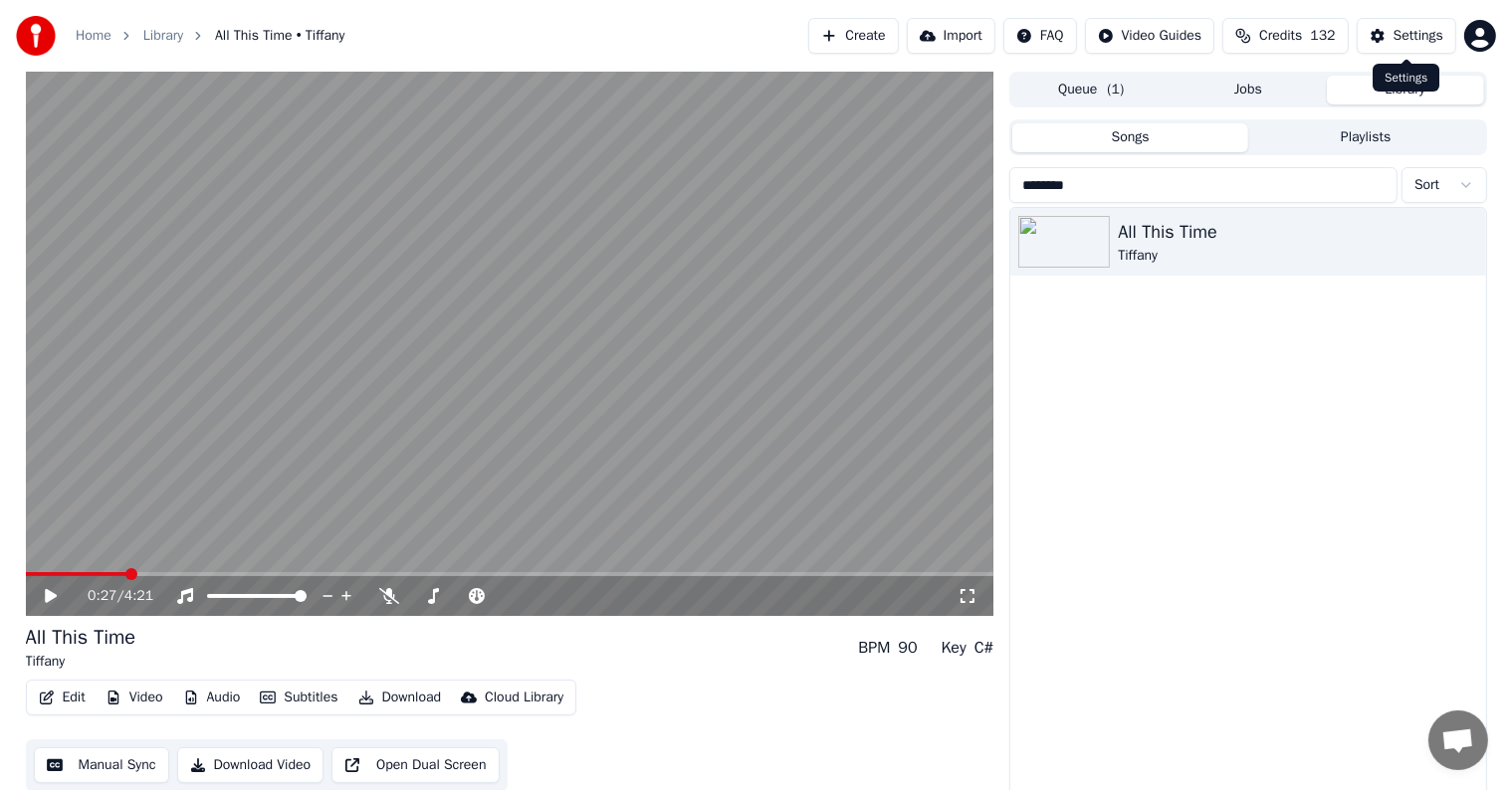click on "Settings" at bounding box center (1406, 36) 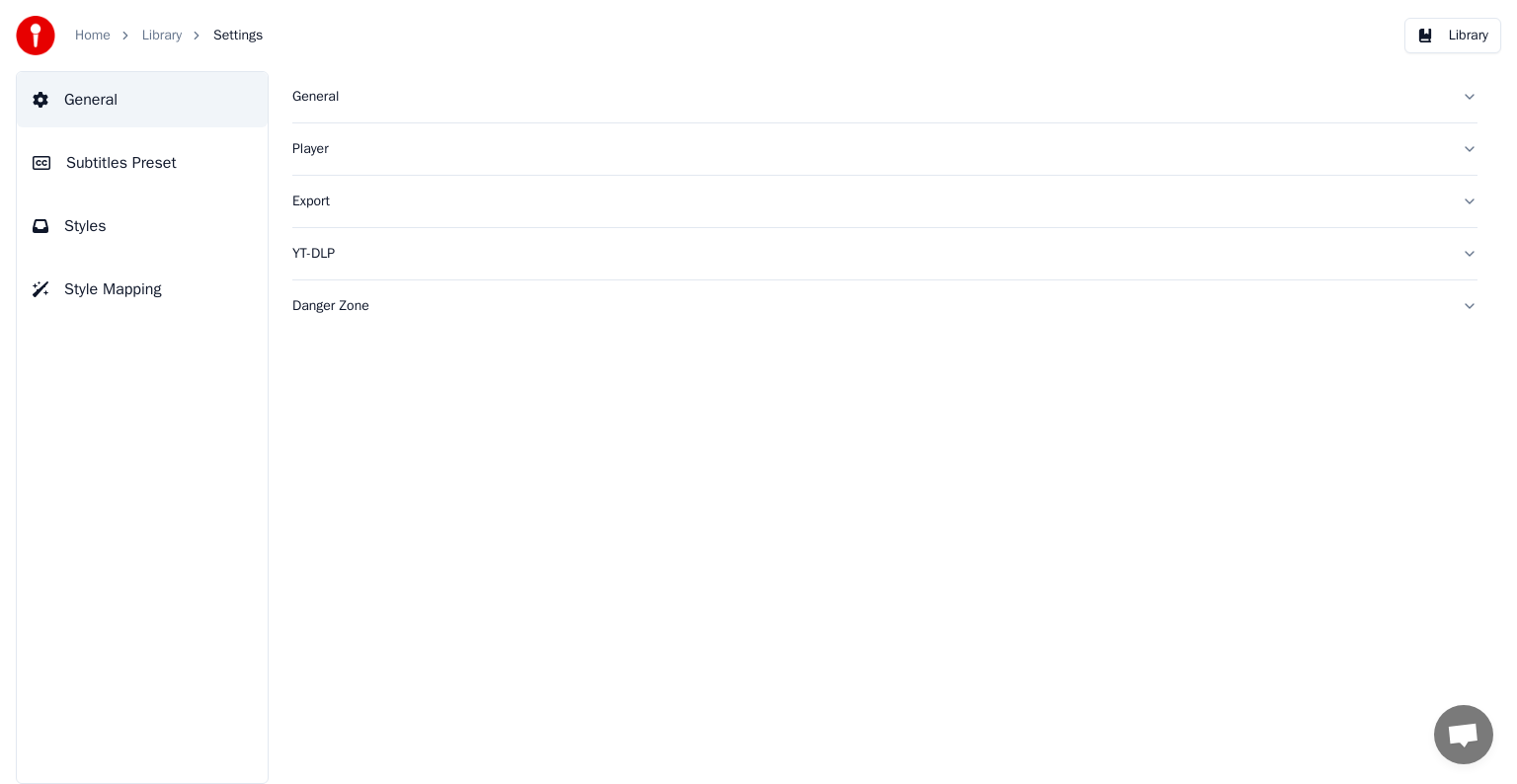 click on "Subtitles Preset" at bounding box center [121, 163] 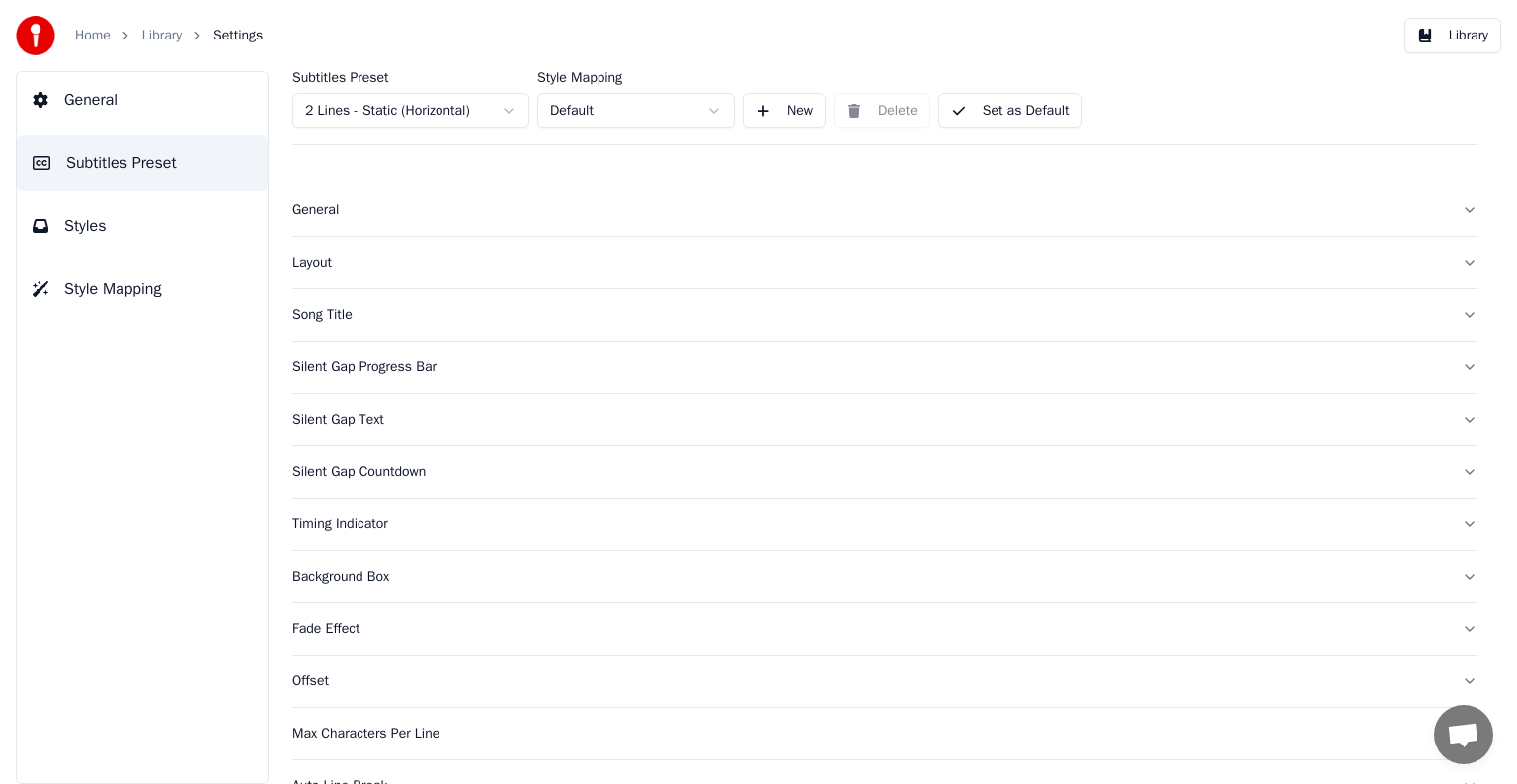 click on "General" at bounding box center [869, 210] 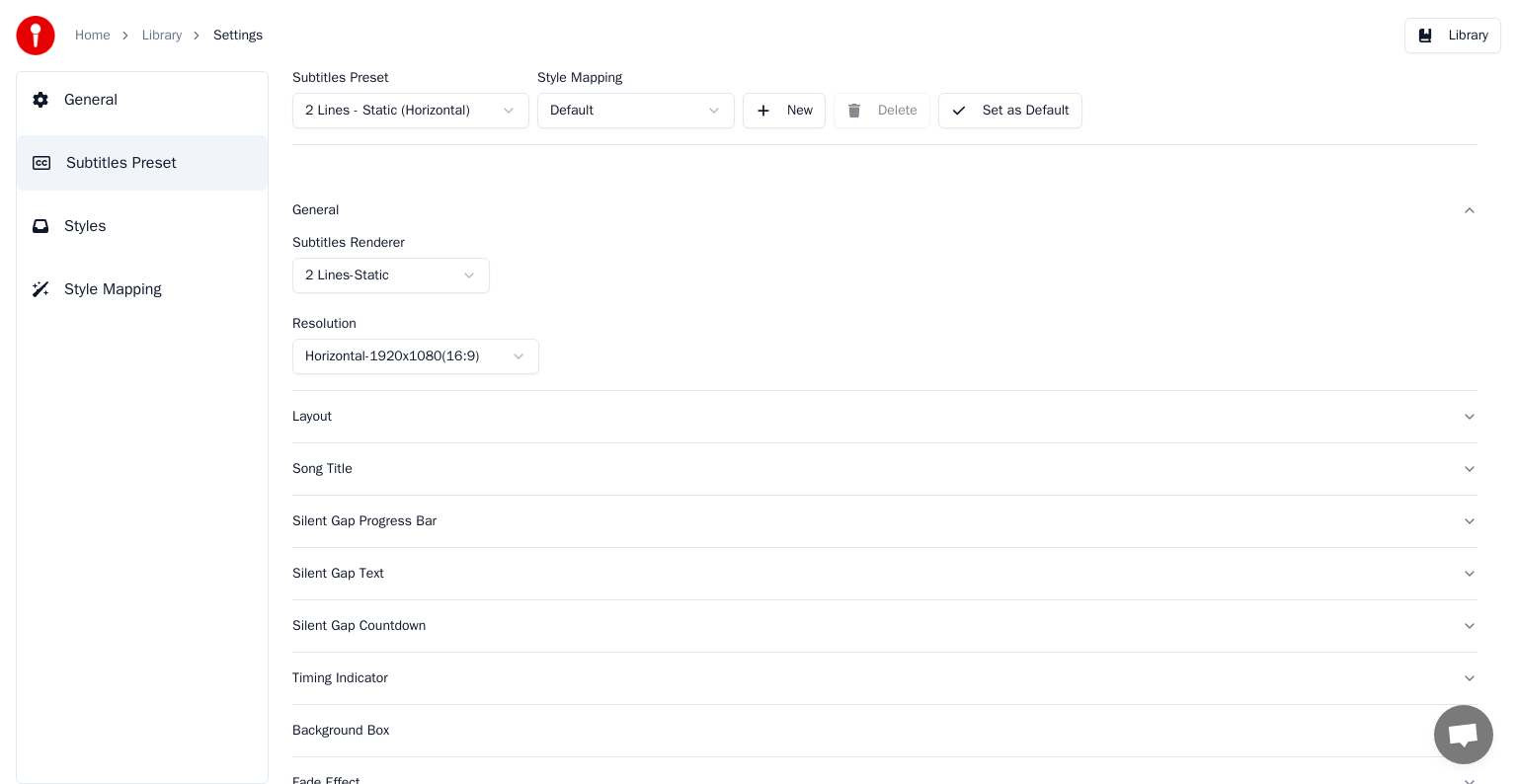click on "Home Library Settings Library General Subtitles Preset Styles Style Mapping Subtitles Preset 2 Lines - Static (Horizontal) Style Mapping Default New Delete Set as Default General Subtitles Renderer 2 Lines  -  Static Resolution Horizontal  -  1920 x 1080  ( 16 : 9 ) Layout Song Title Silent Gap Progress Bar Silent Gap Text Silent Gap Countdown Timing Indicator Background Box Fade Effect Offset Max Characters Per Line Auto Line Break Advanced Settings Chat [PERSON] from Youka Desktop More channels Continue on Email Offline. You were inactive for some time. Send a message to reconnect to the chat. Youka Desktop Hello! How can I help you?  Sunday, [DATE] Hi! I'ts me again. The lyrics are not appearing. Even editing to add lyrics again, it's not appearing. I already spent 22 credits for this please check [DATE] Monday, [DATE] [PERSON] Hey, credits should refunded automatically in case of failure, please let me check [DATE] [DATE] Read [PERSON] I added 22 more credits to your account. [DATE] Send a file Crisp" at bounding box center [758, 392] 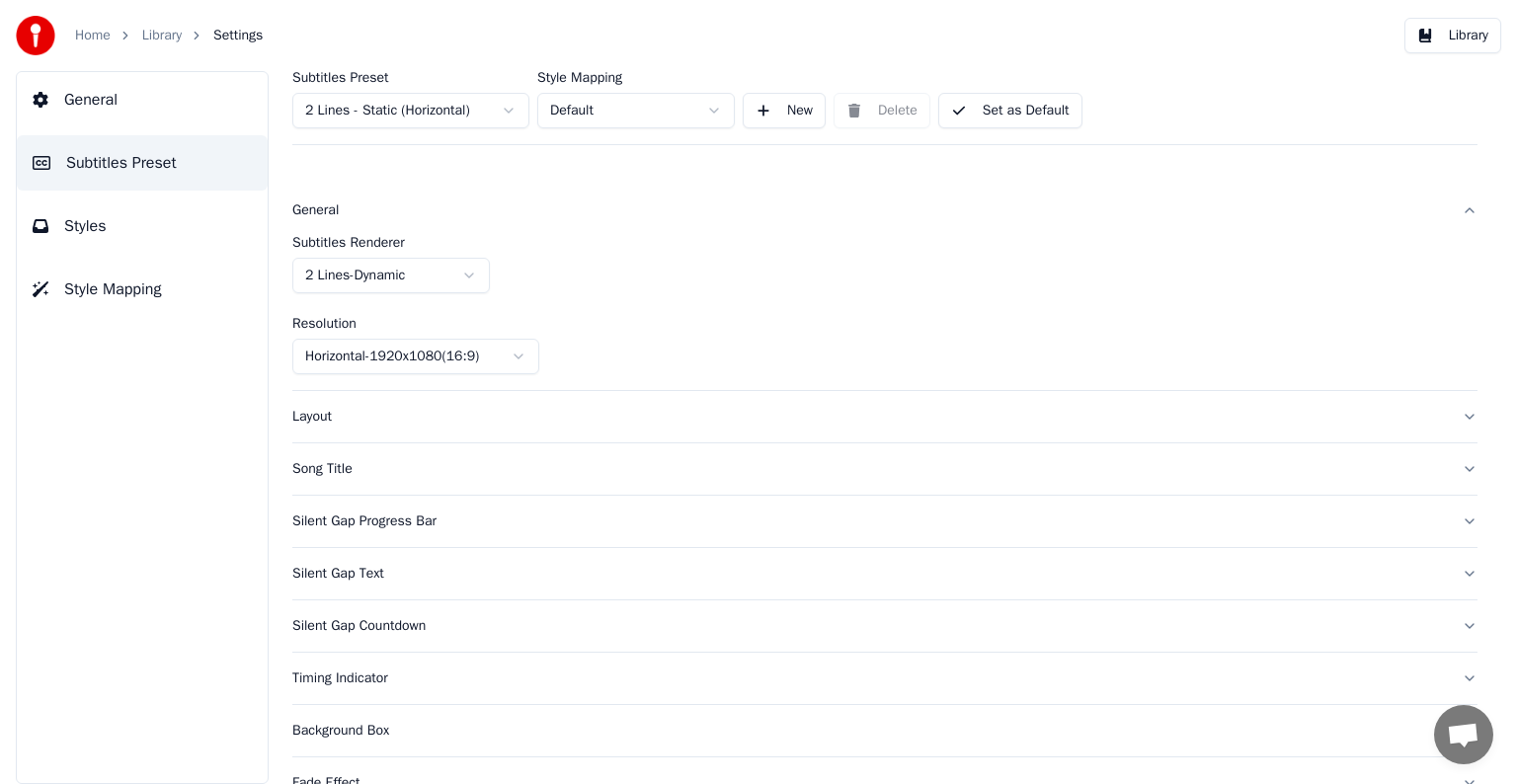 click on "Song Title" at bounding box center [869, 469] 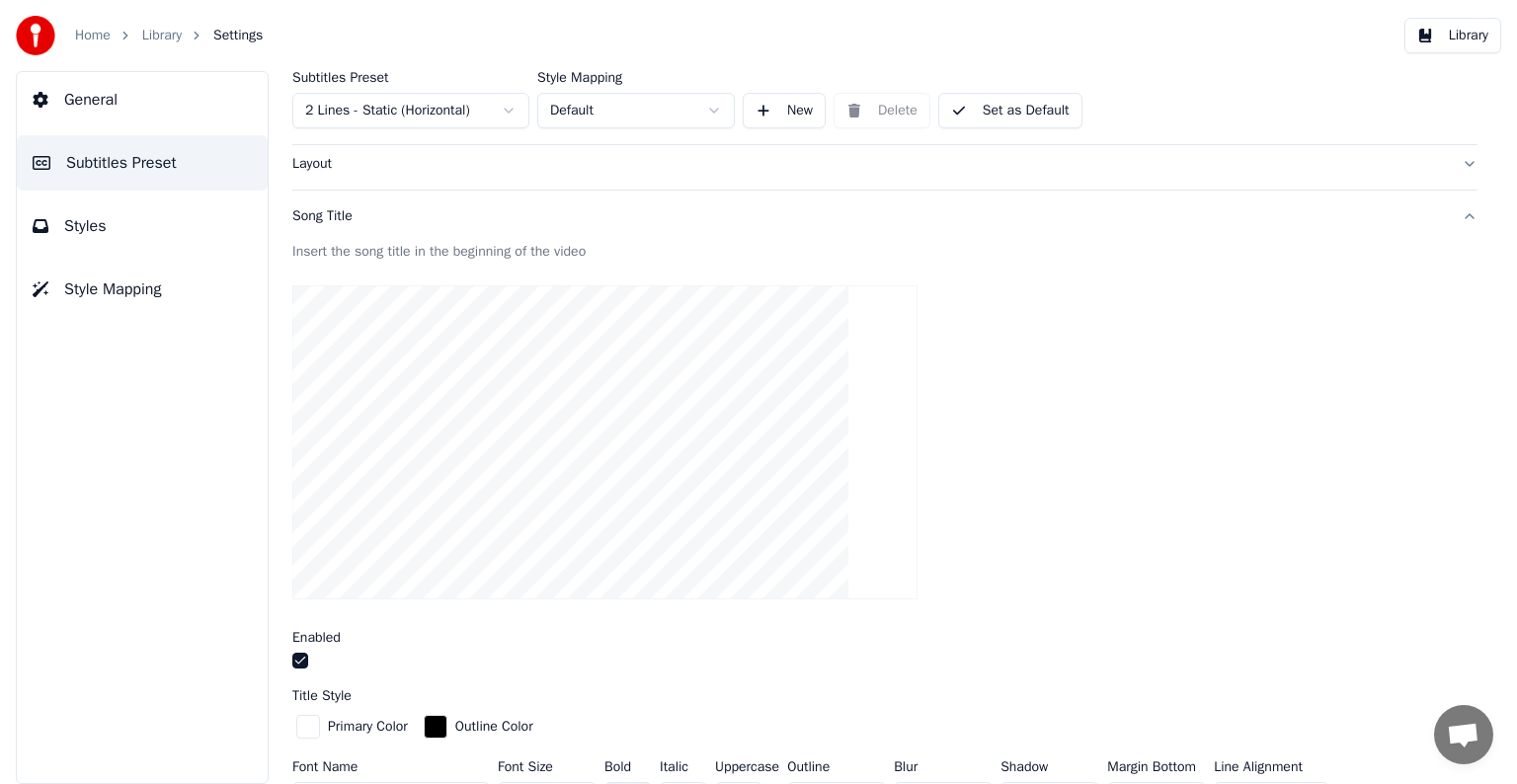 scroll, scrollTop: 296, scrollLeft: 0, axis: vertical 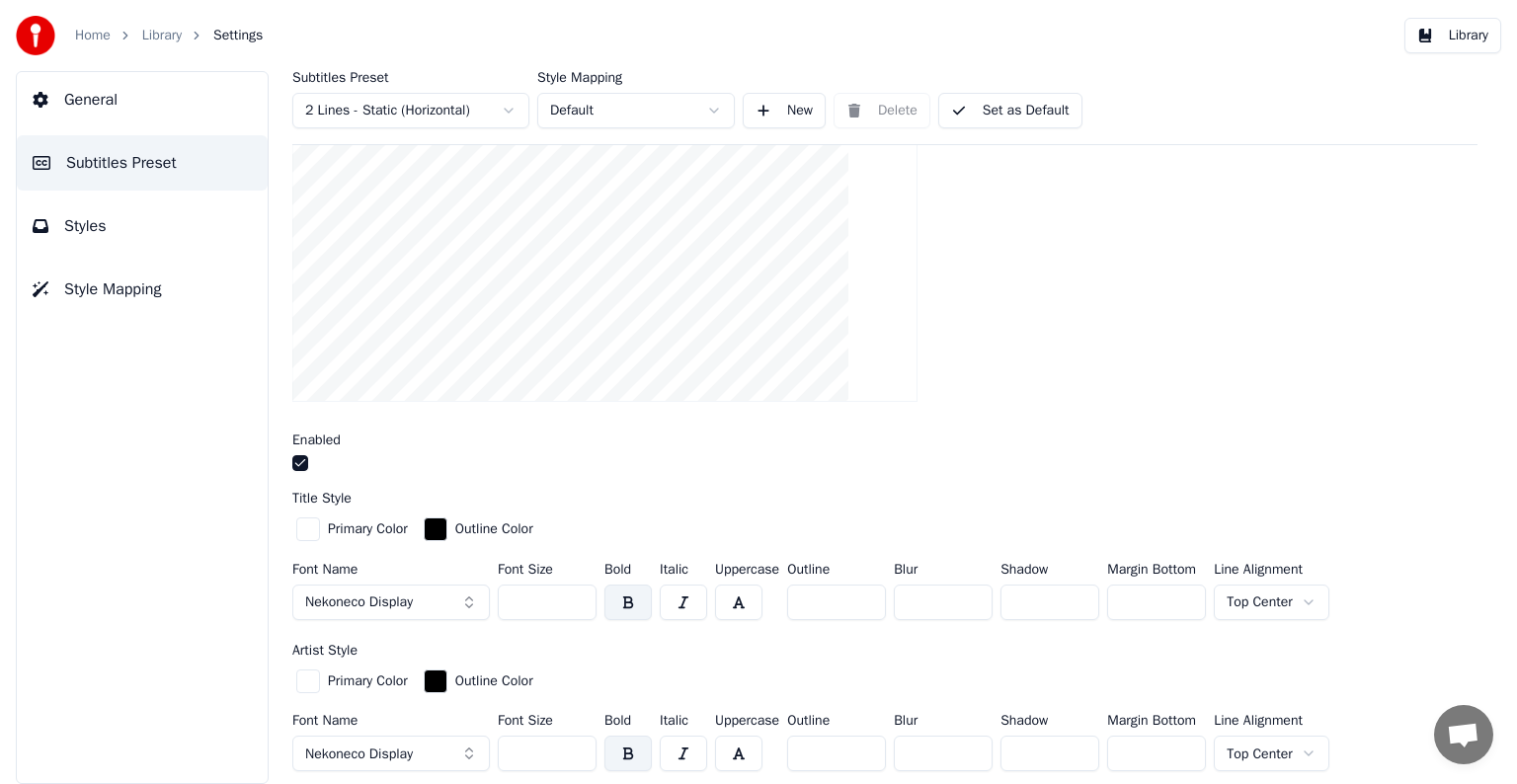 drag, startPoint x: 510, startPoint y: 602, endPoint x: 577, endPoint y: 606, distance: 67.119297 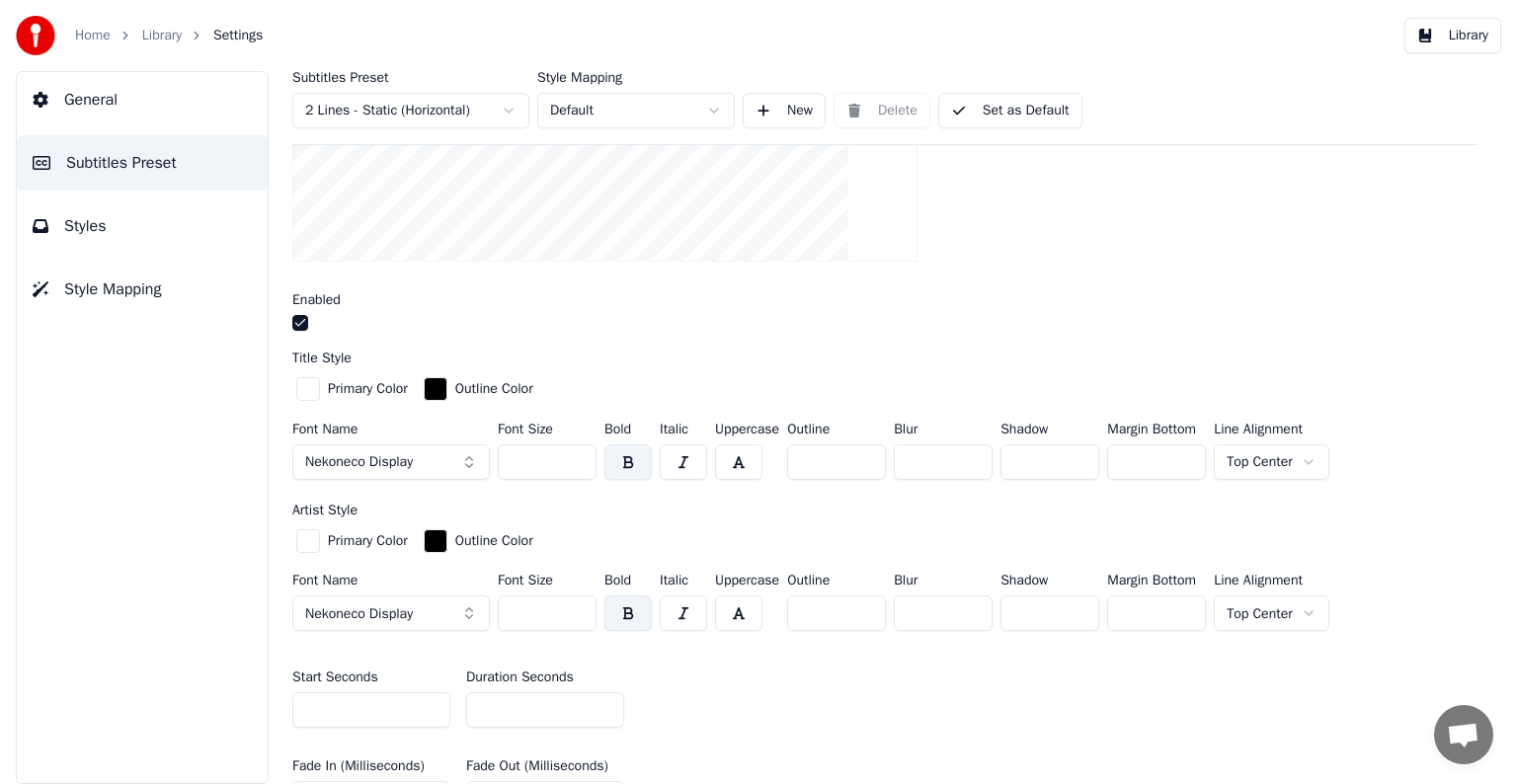 scroll, scrollTop: 494, scrollLeft: 0, axis: vertical 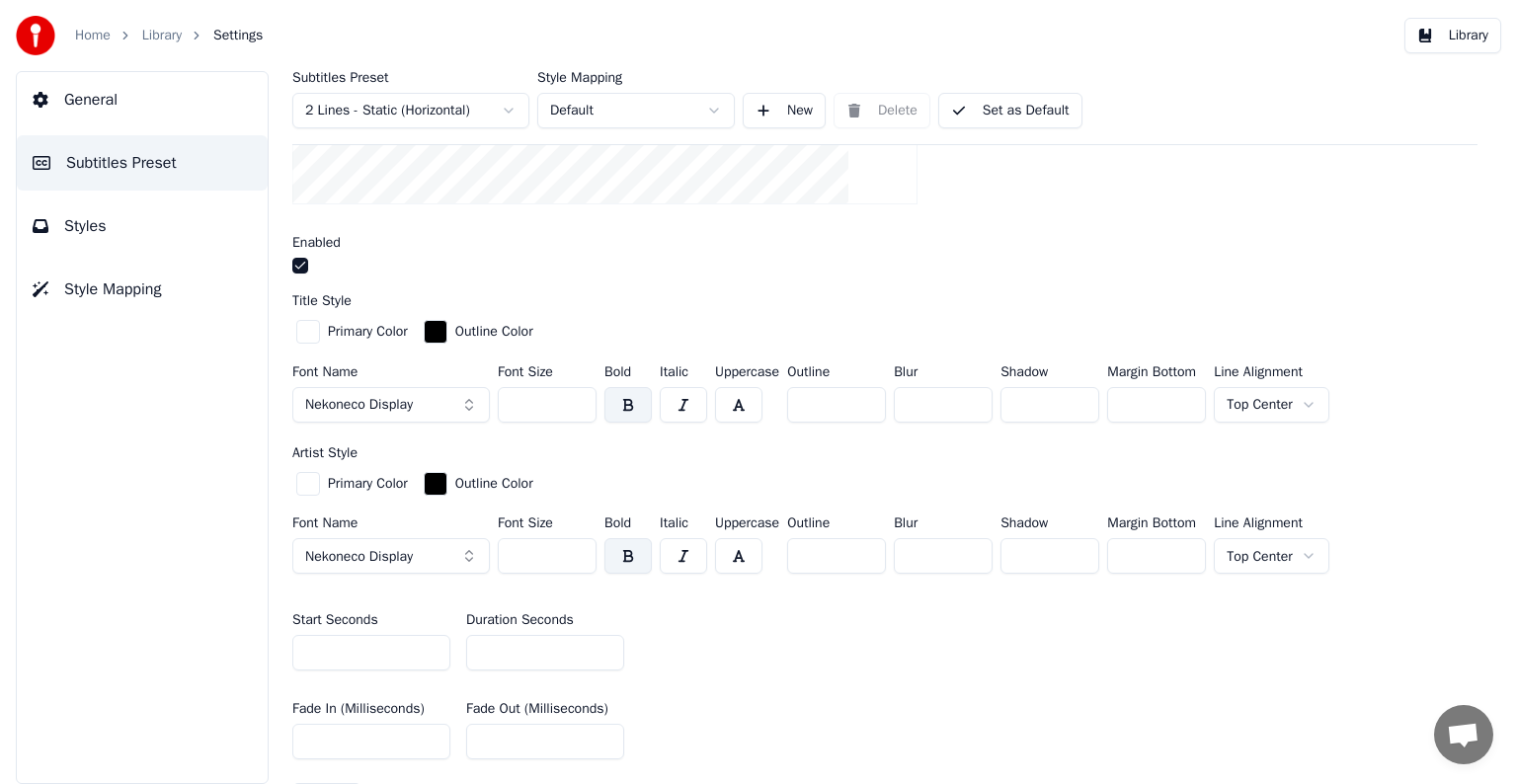 type on "***" 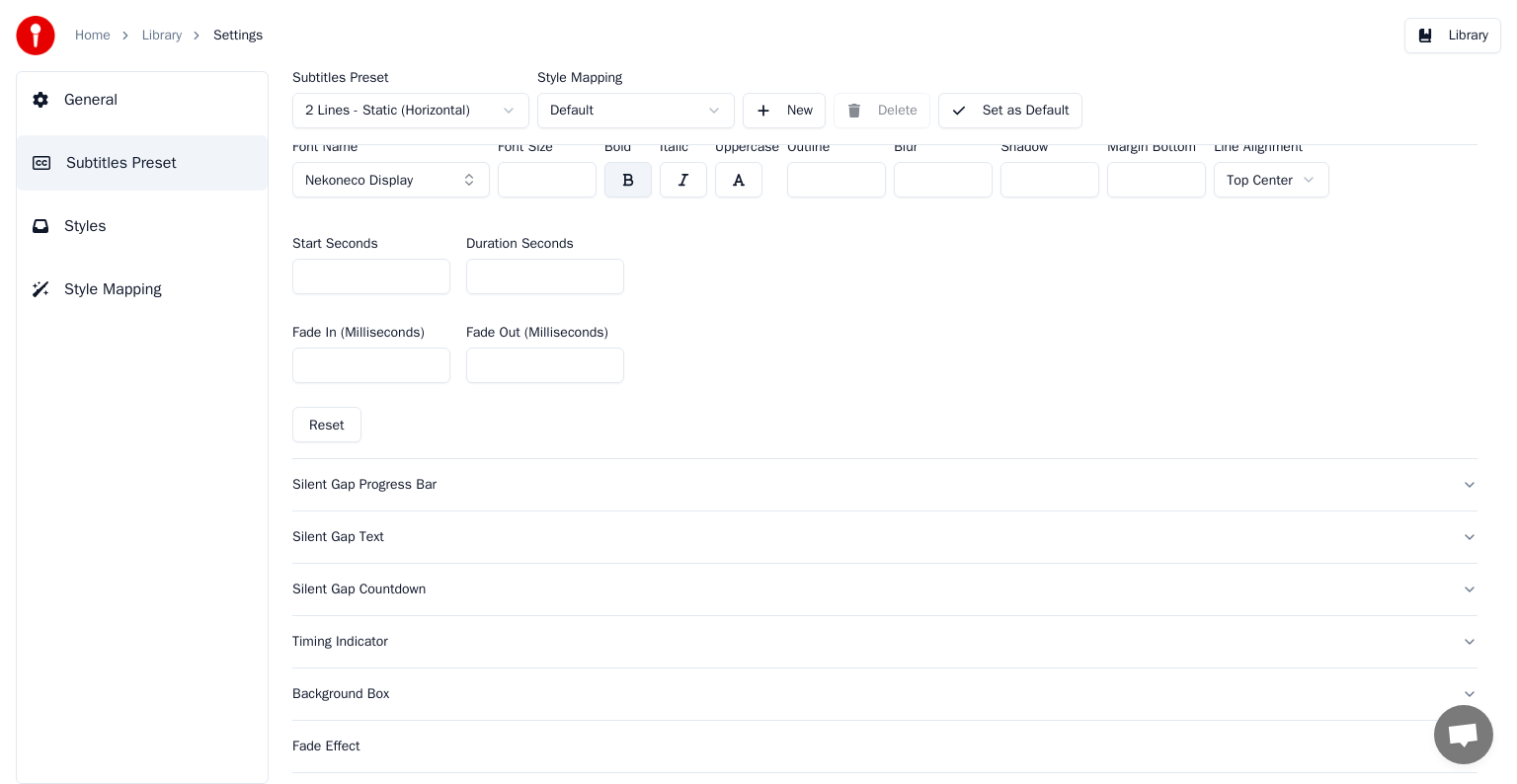 scroll, scrollTop: 987, scrollLeft: 0, axis: vertical 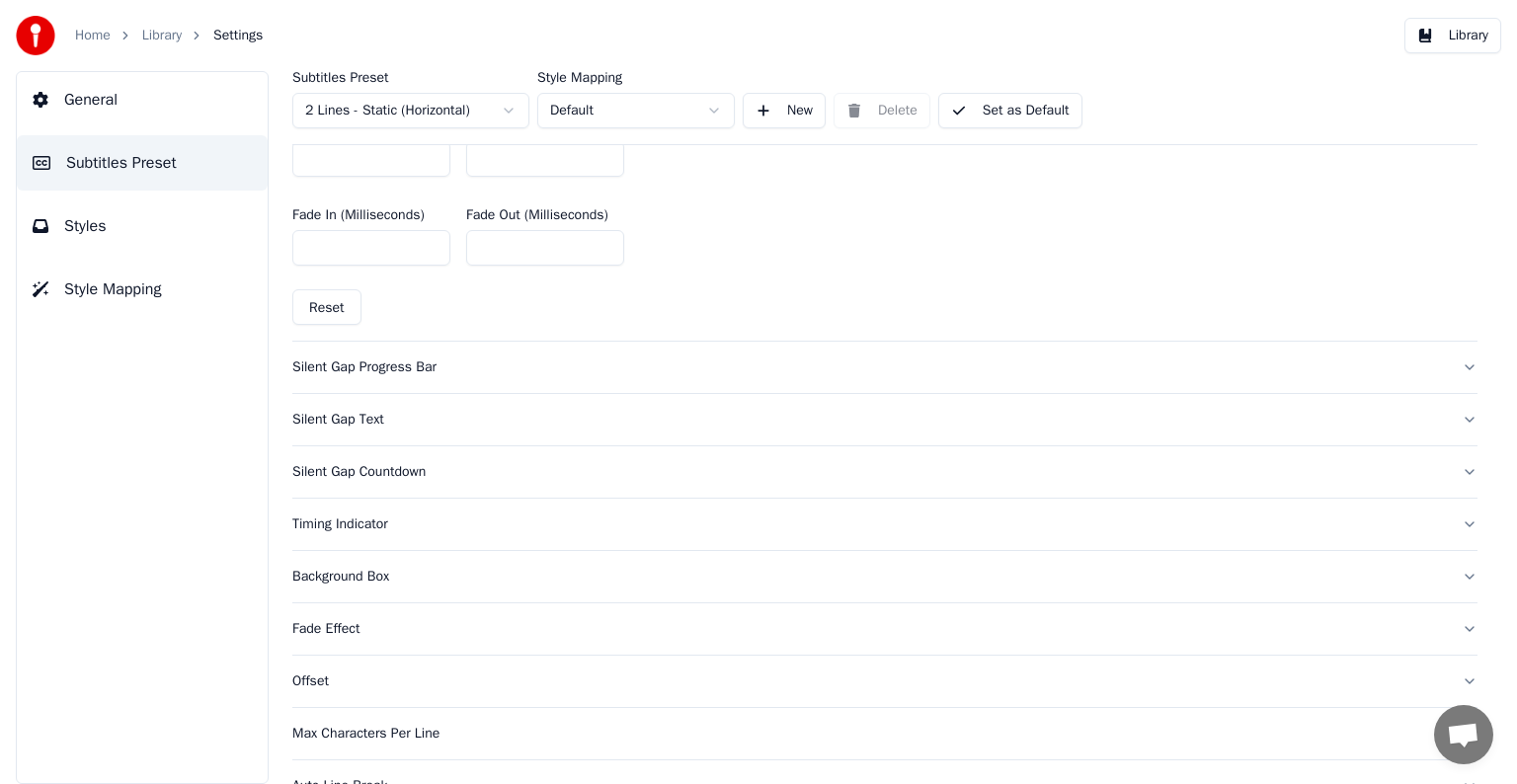 click on "Silent Gap Text" at bounding box center (869, 420) 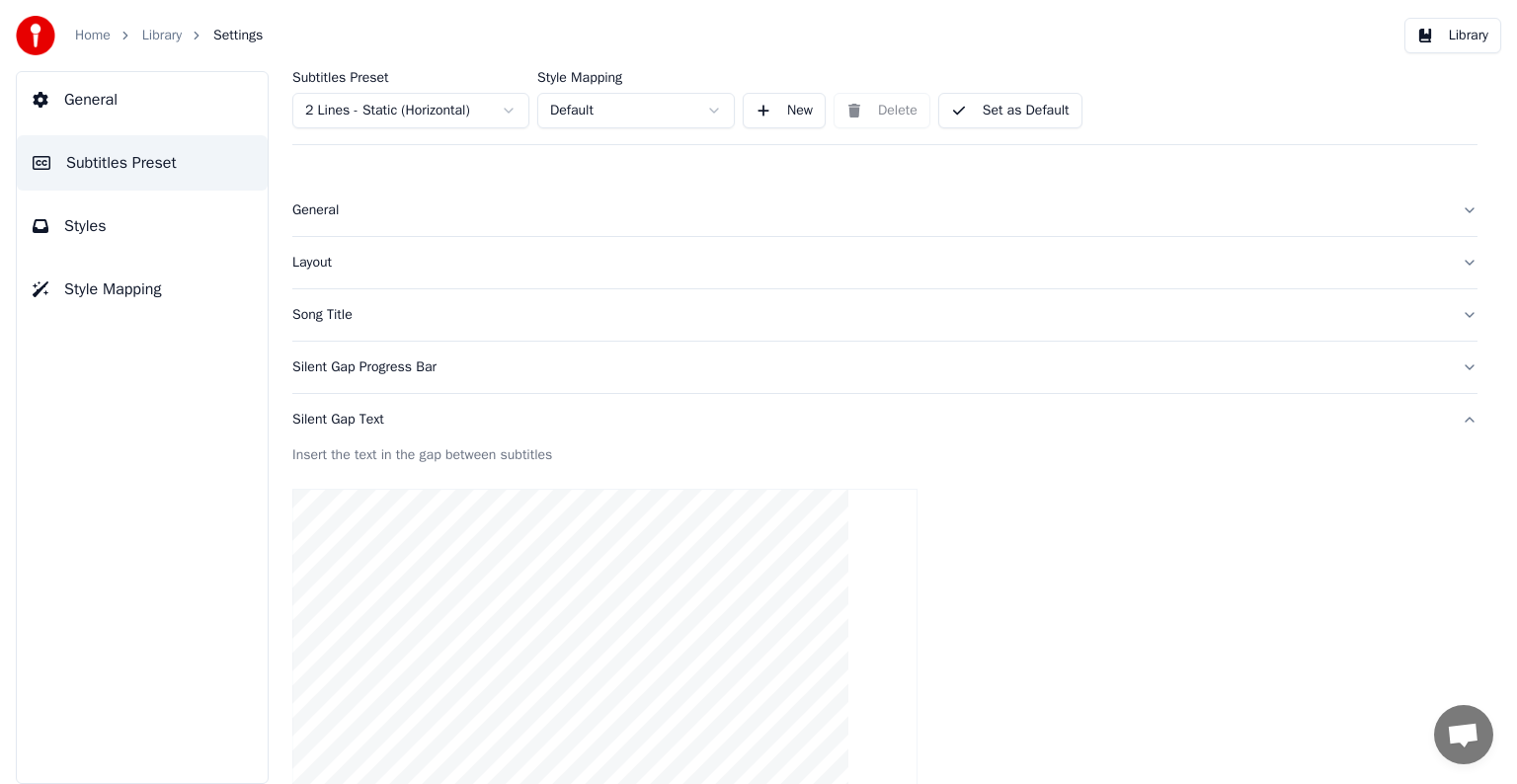 scroll, scrollTop: 0, scrollLeft: 0, axis: both 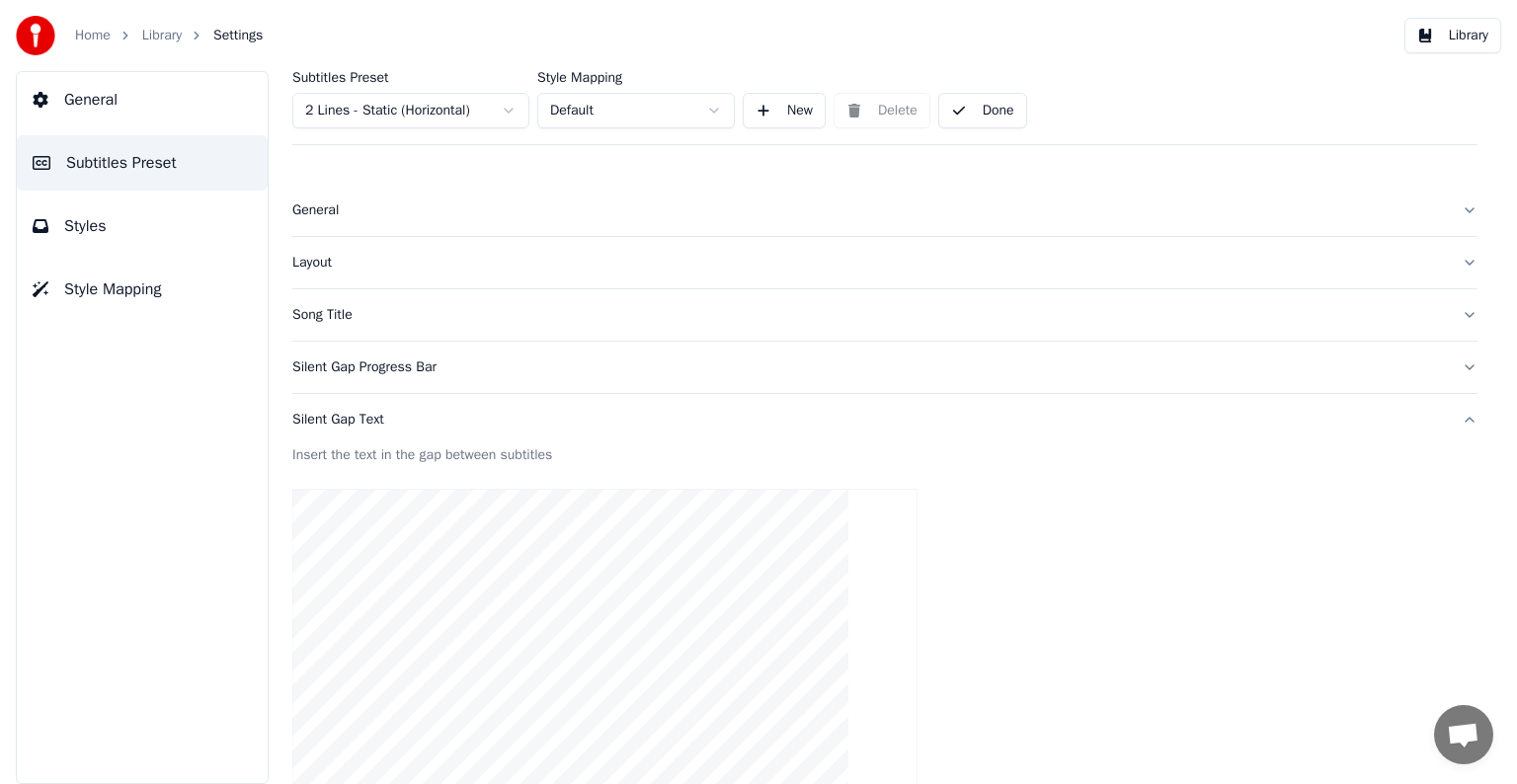 click on "Library" at bounding box center [162, 36] 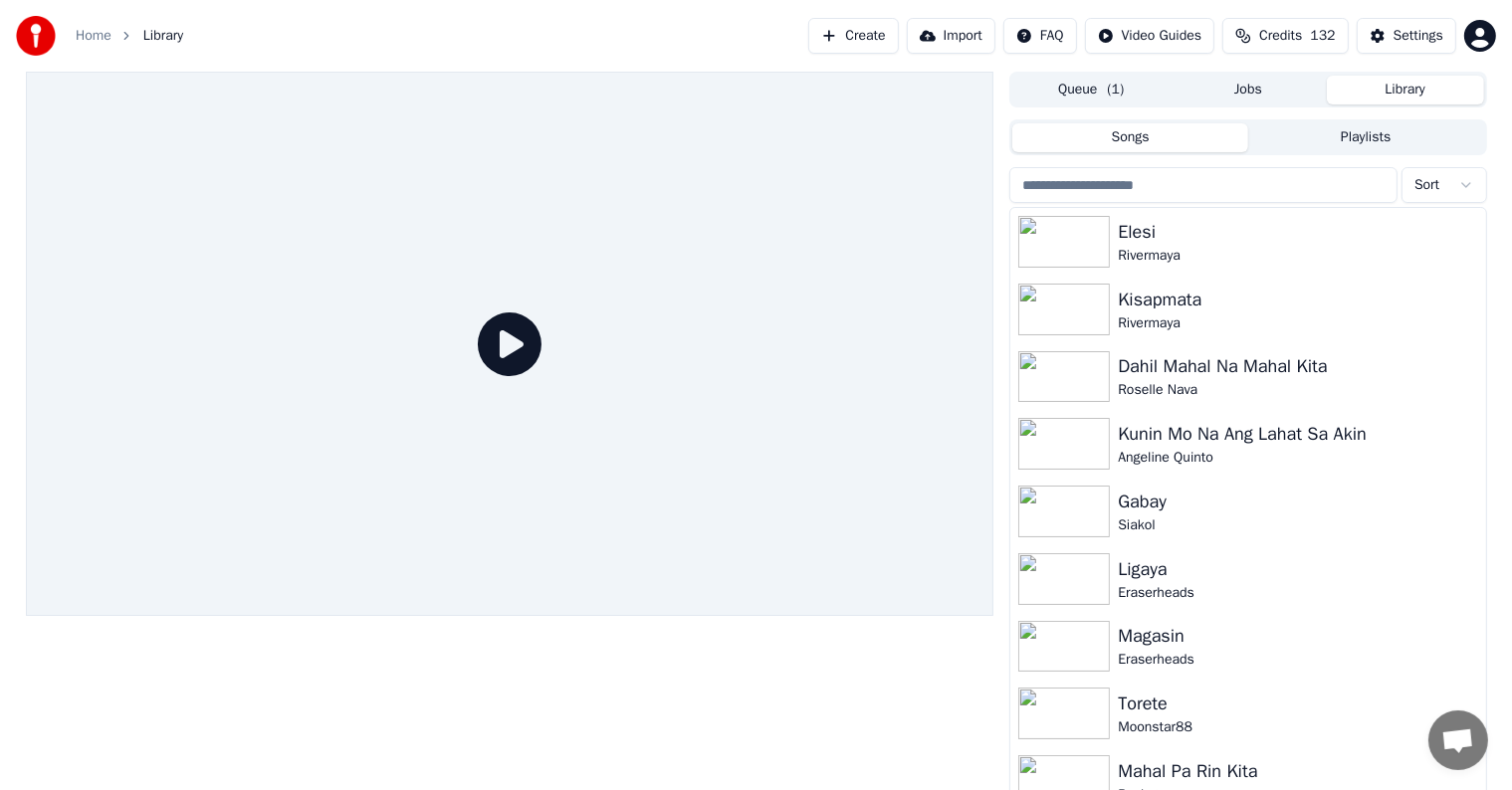 click at bounding box center (1203, 185) 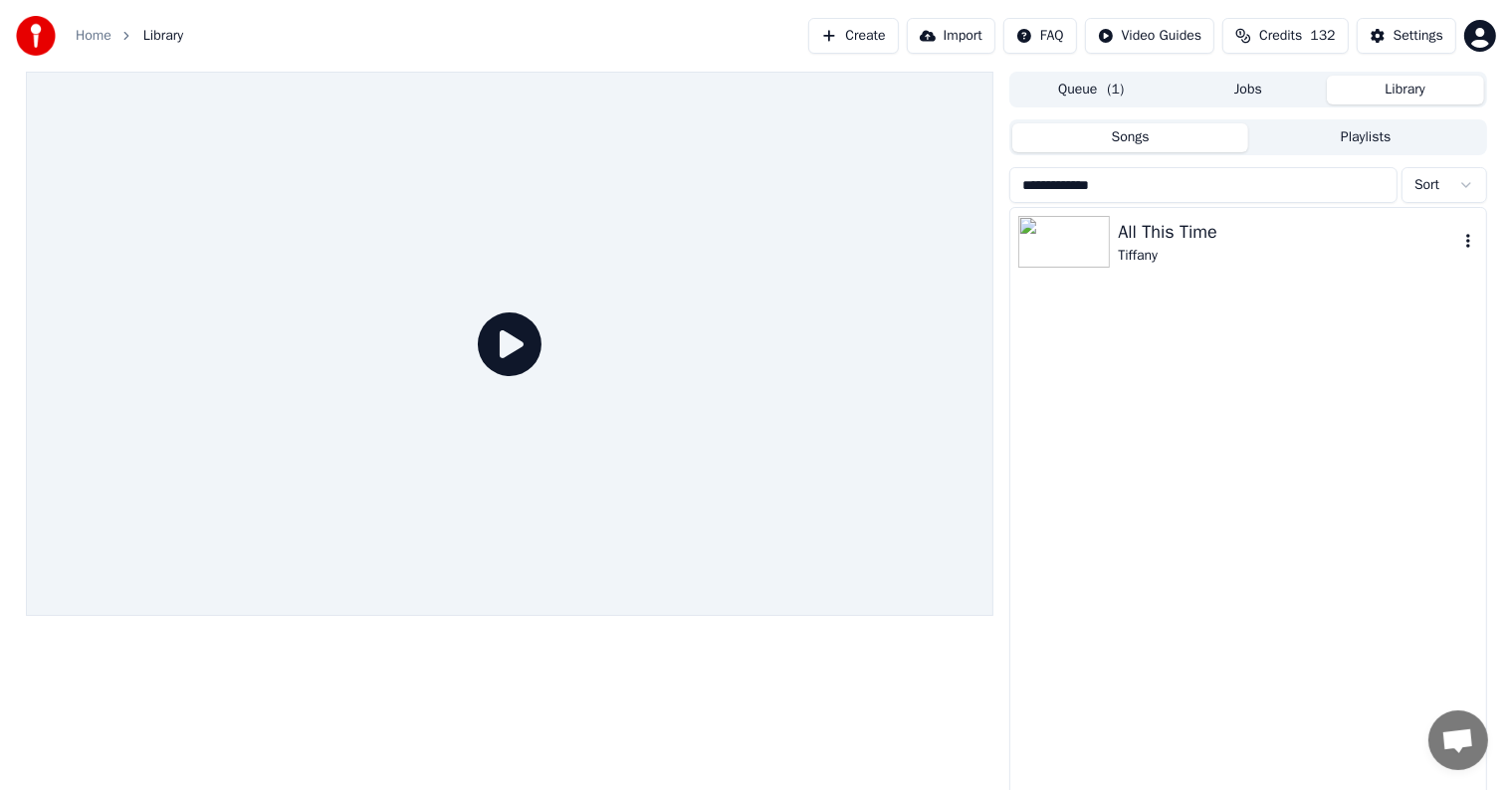 type on "**********" 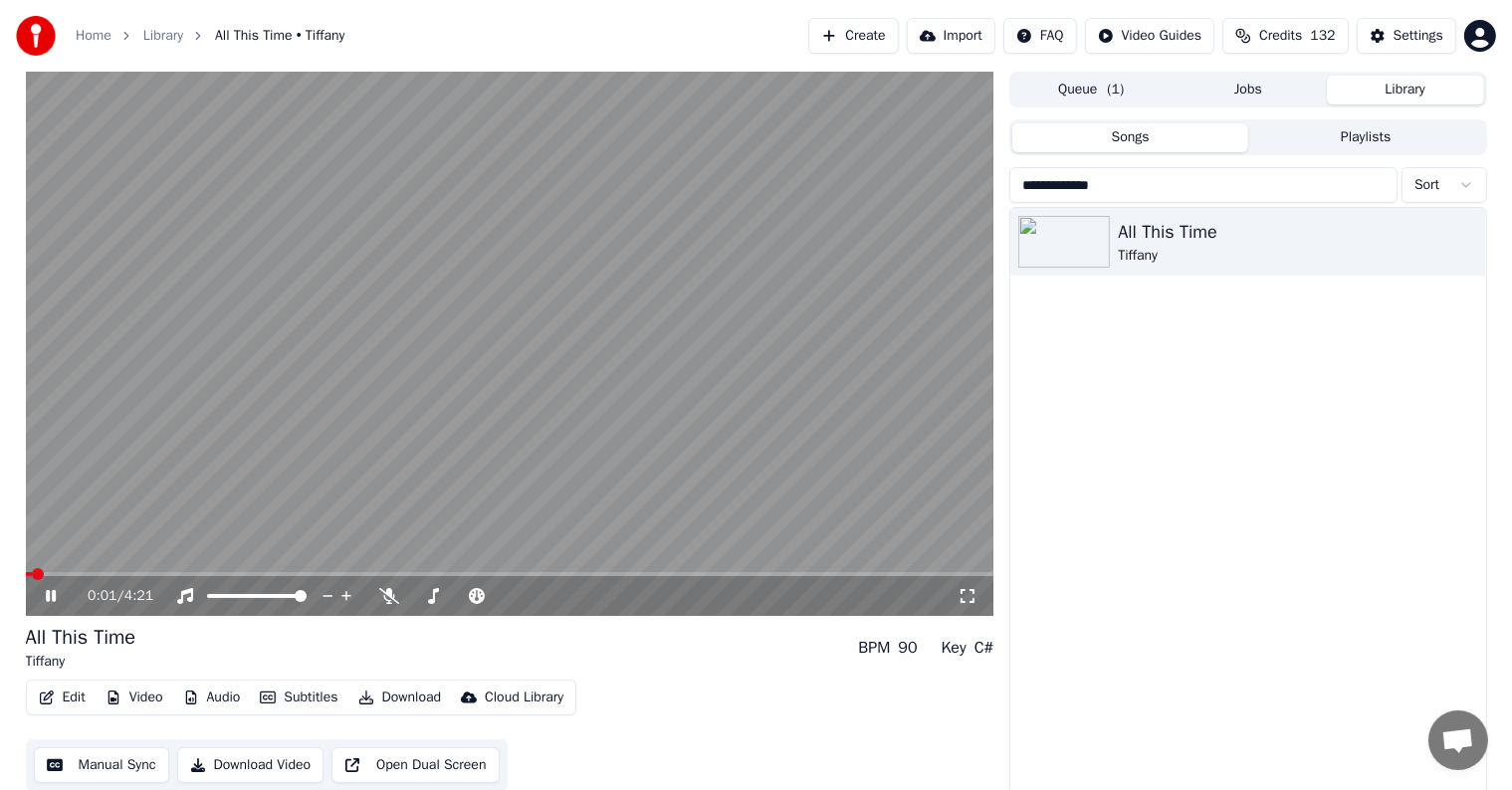 click at bounding box center [510, 343] 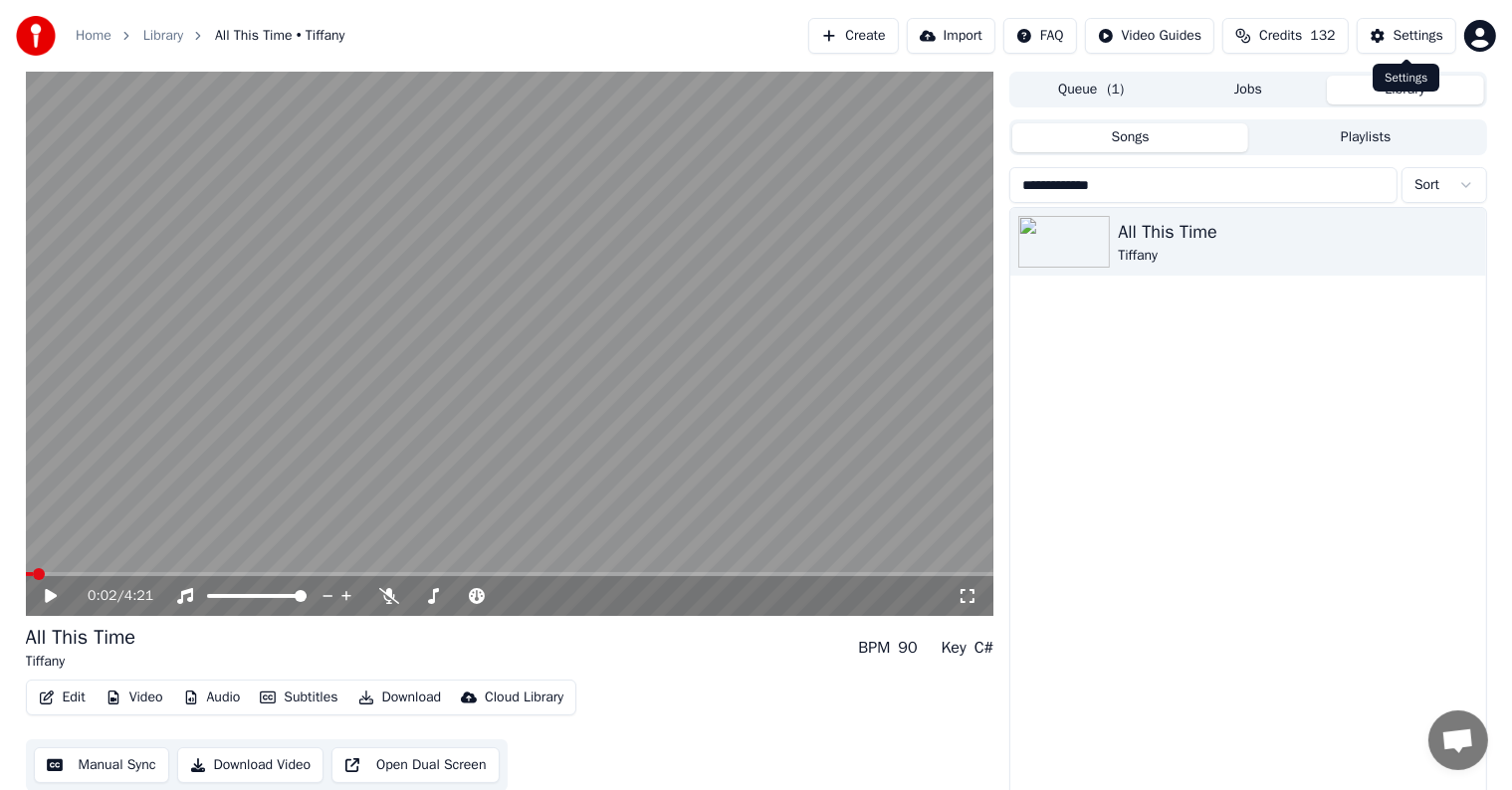 click on "Settings" at bounding box center [1418, 36] 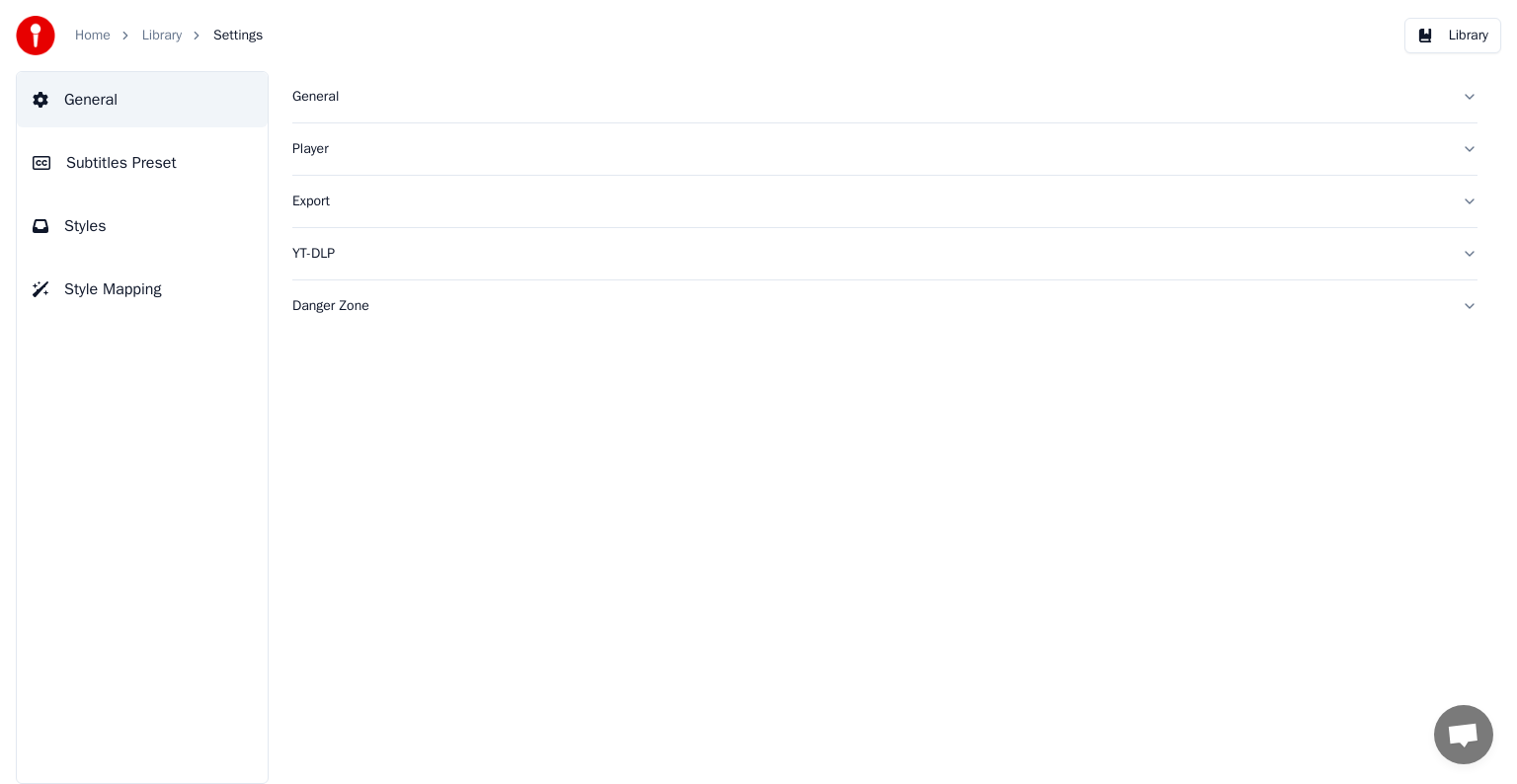 click on "Subtitles Preset" at bounding box center [121, 163] 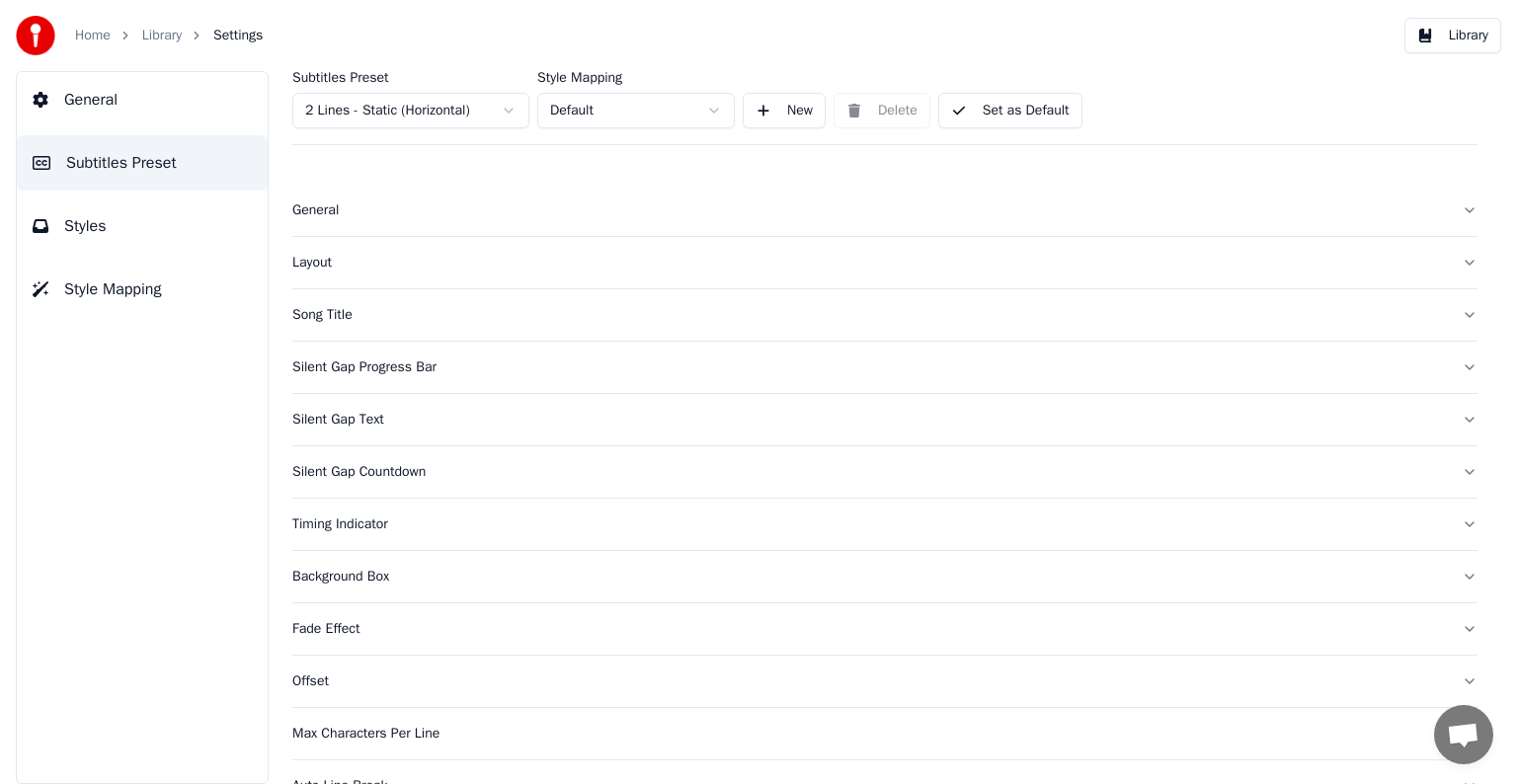 click on "General" at bounding box center [869, 210] 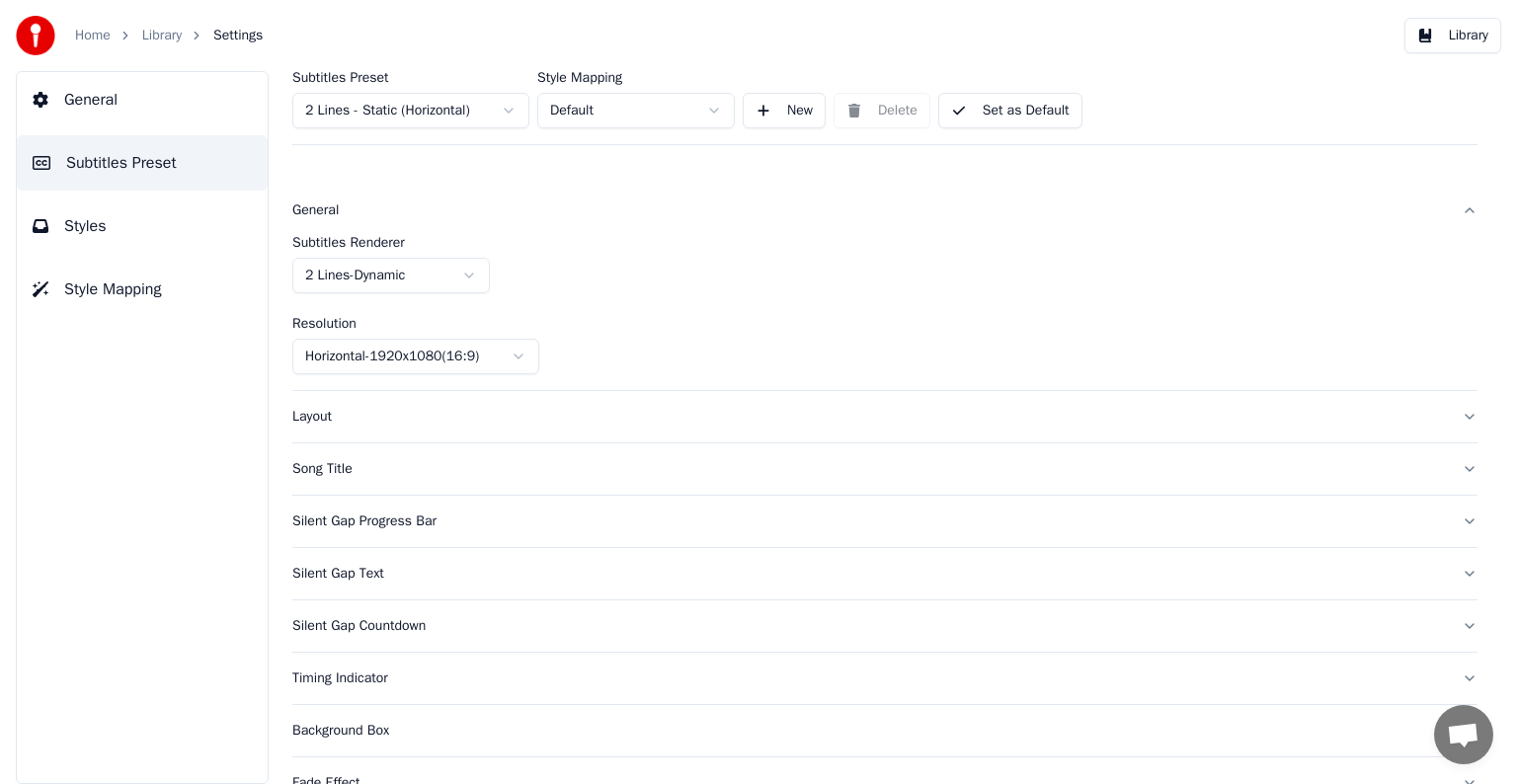 click on "Song Title" at bounding box center (869, 469) 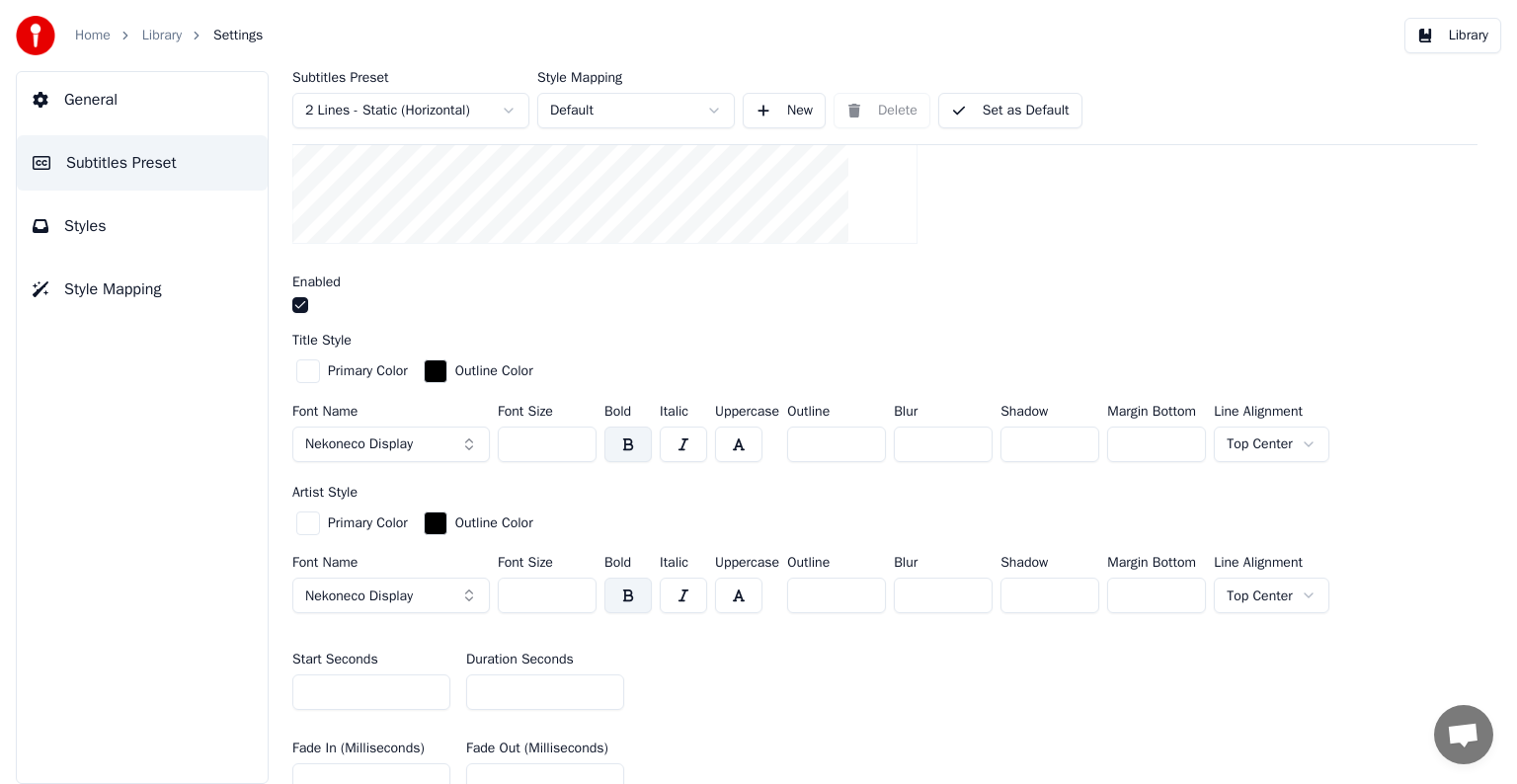 scroll, scrollTop: 494, scrollLeft: 0, axis: vertical 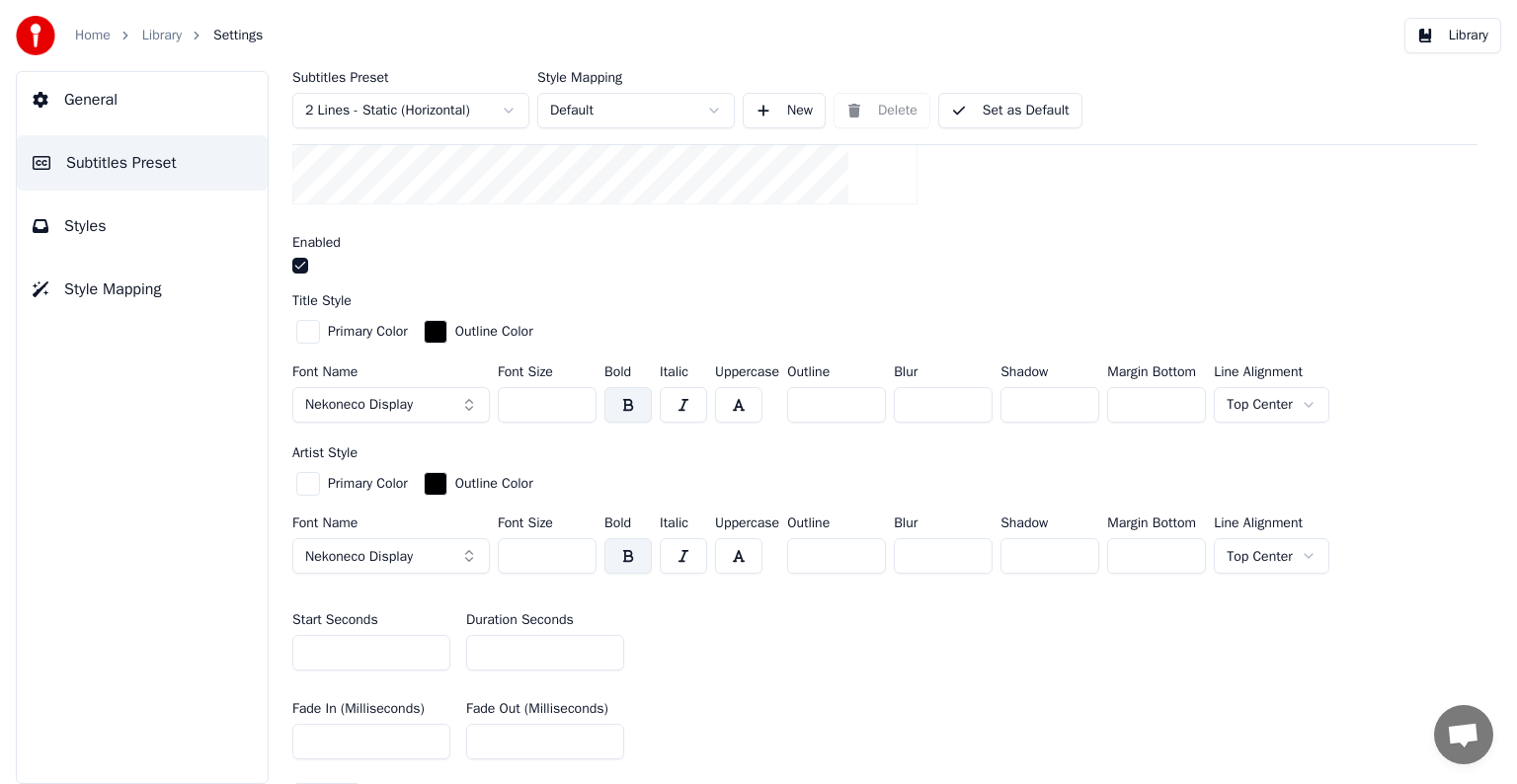 click on "Nekoneco Display" at bounding box center [391, 556] 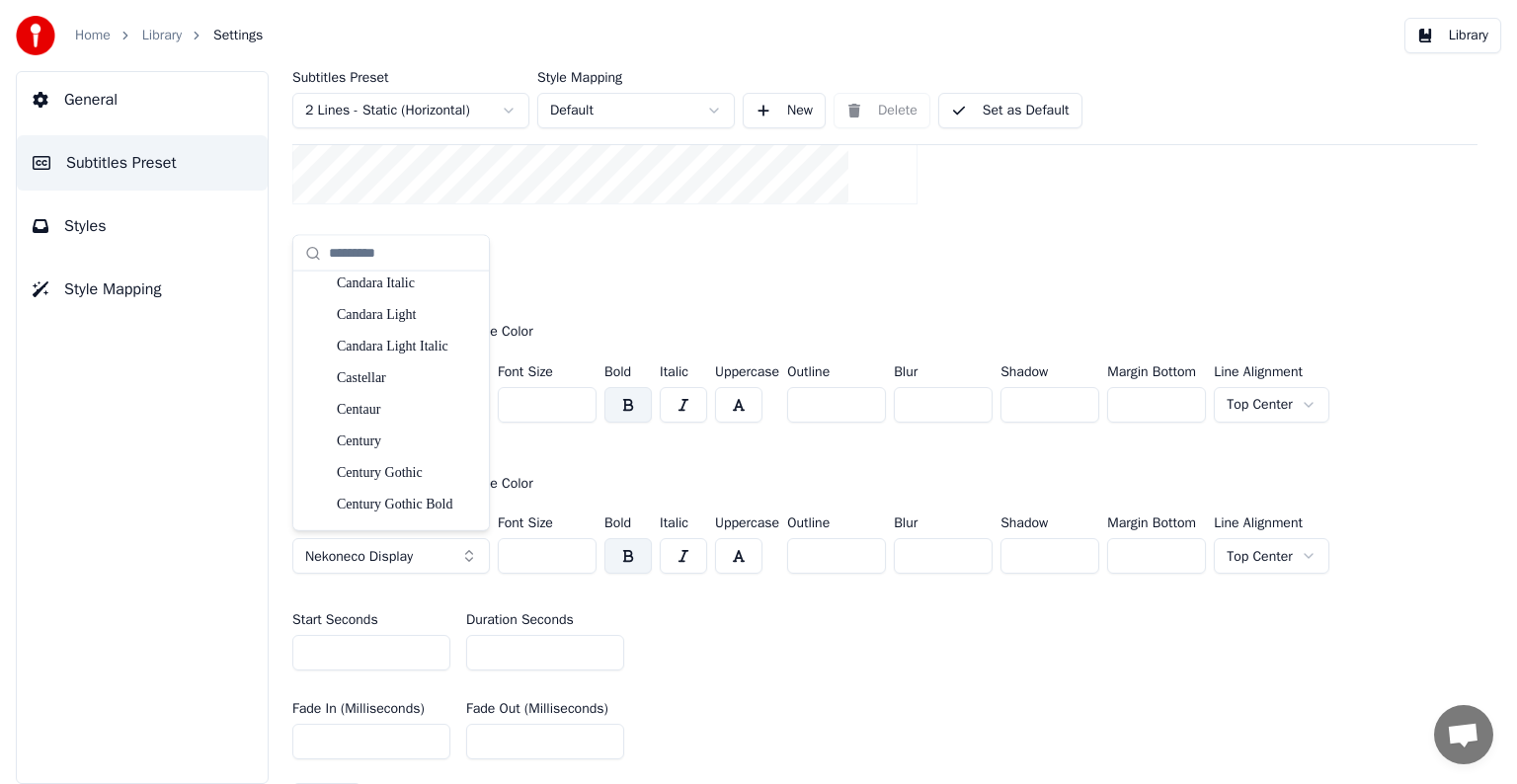 scroll, scrollTop: 2666, scrollLeft: 0, axis: vertical 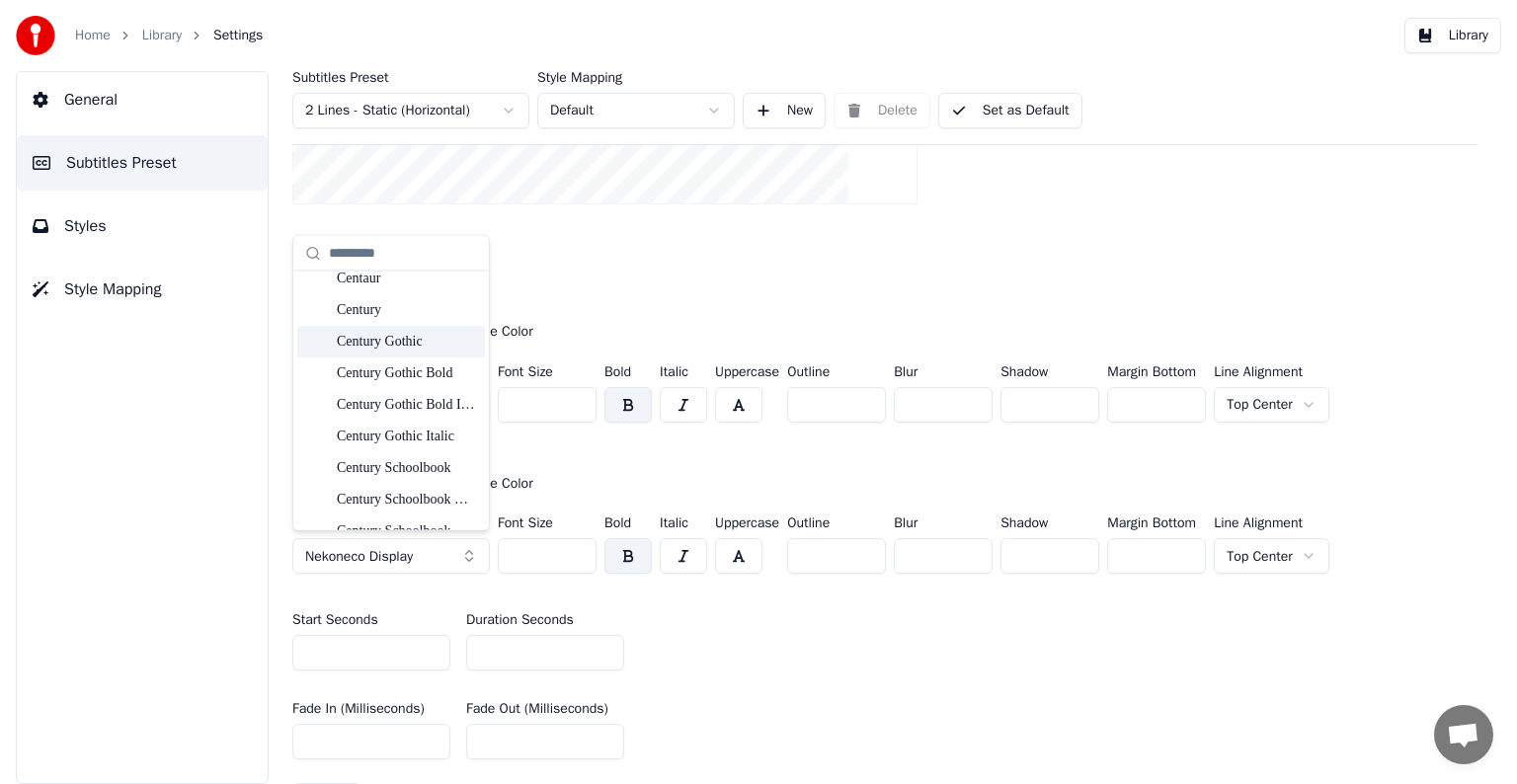 click on "Century Gothic" at bounding box center [407, 341] 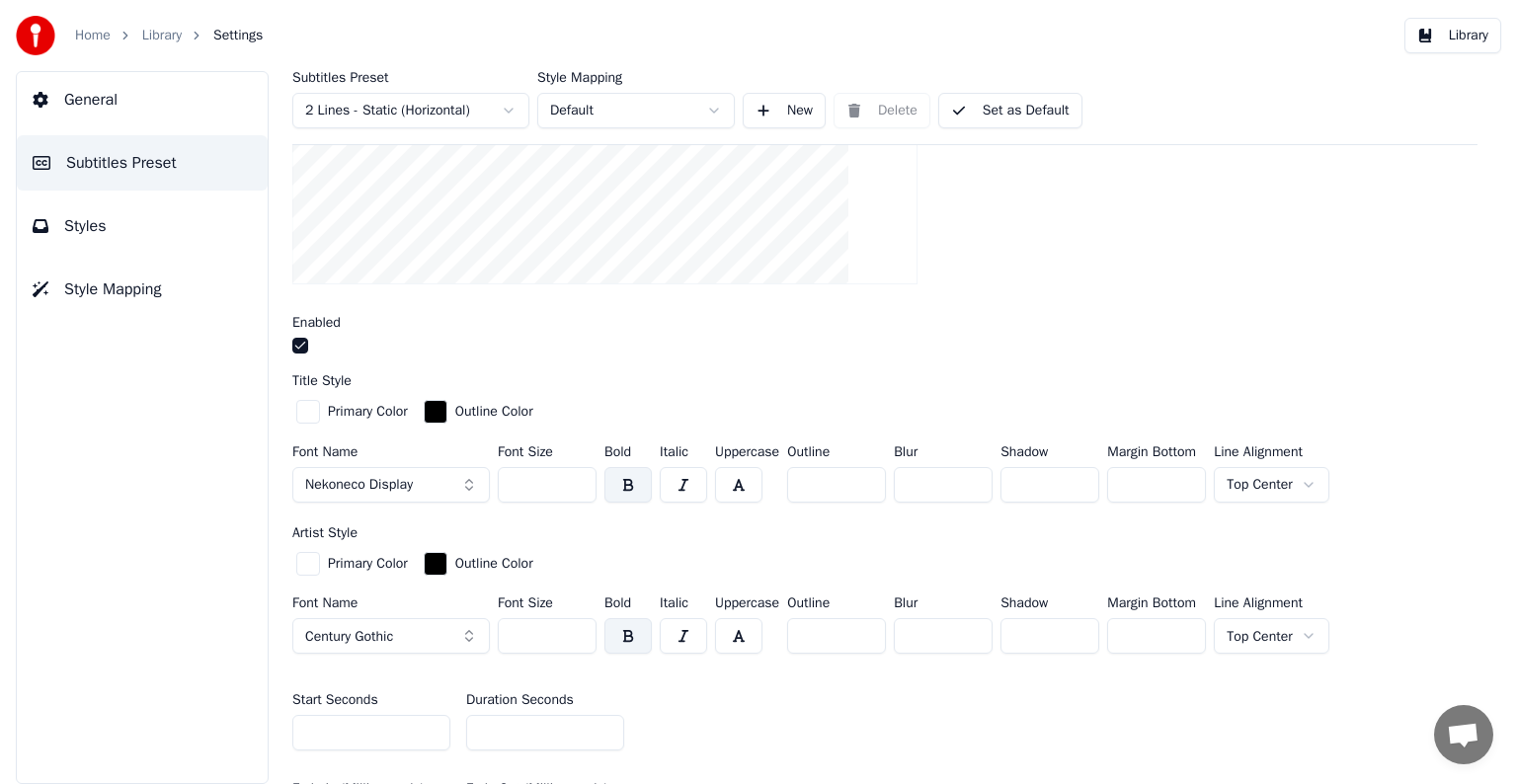 scroll, scrollTop: 296, scrollLeft: 0, axis: vertical 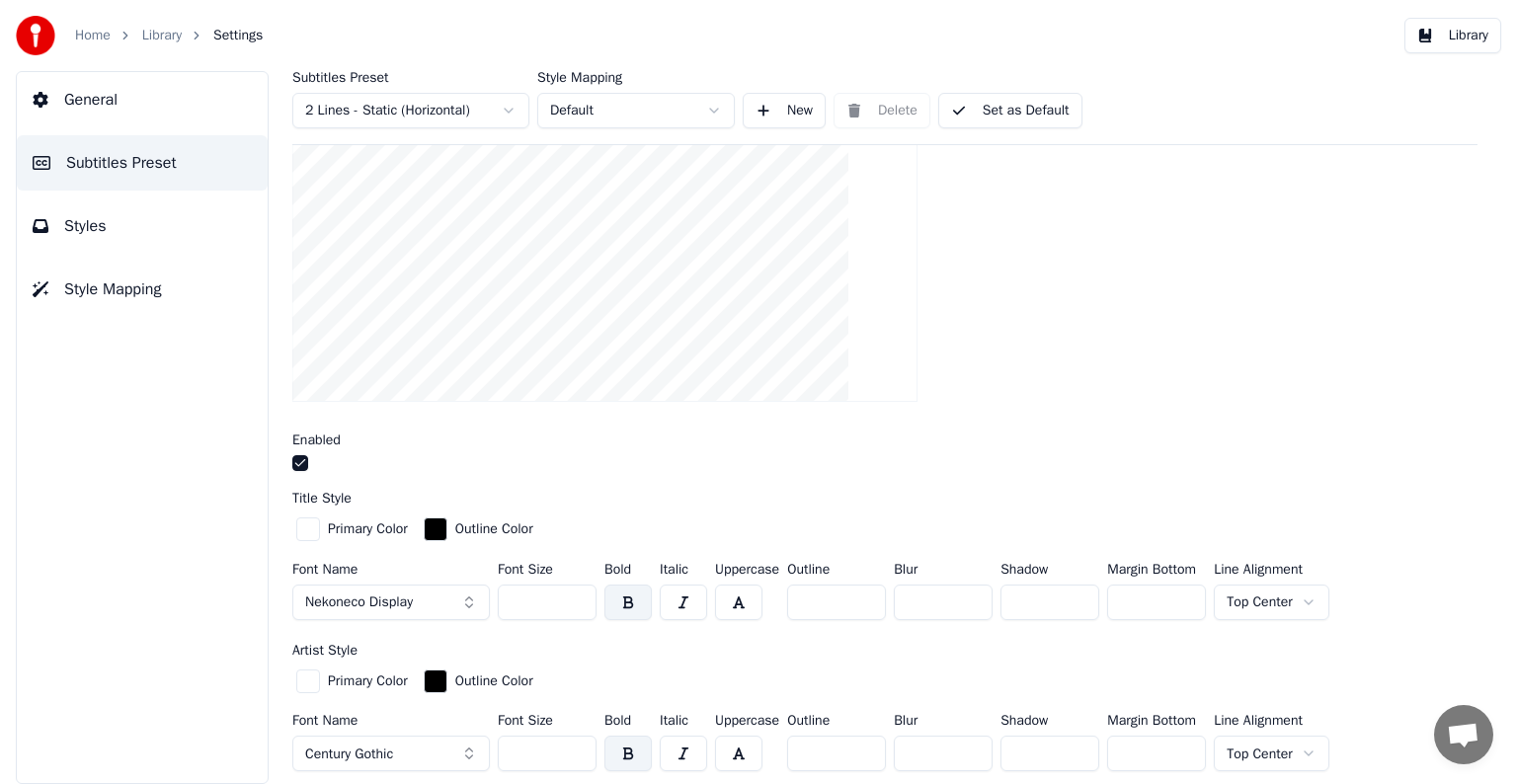 drag, startPoint x: 510, startPoint y: 597, endPoint x: 565, endPoint y: 592, distance: 55.22681 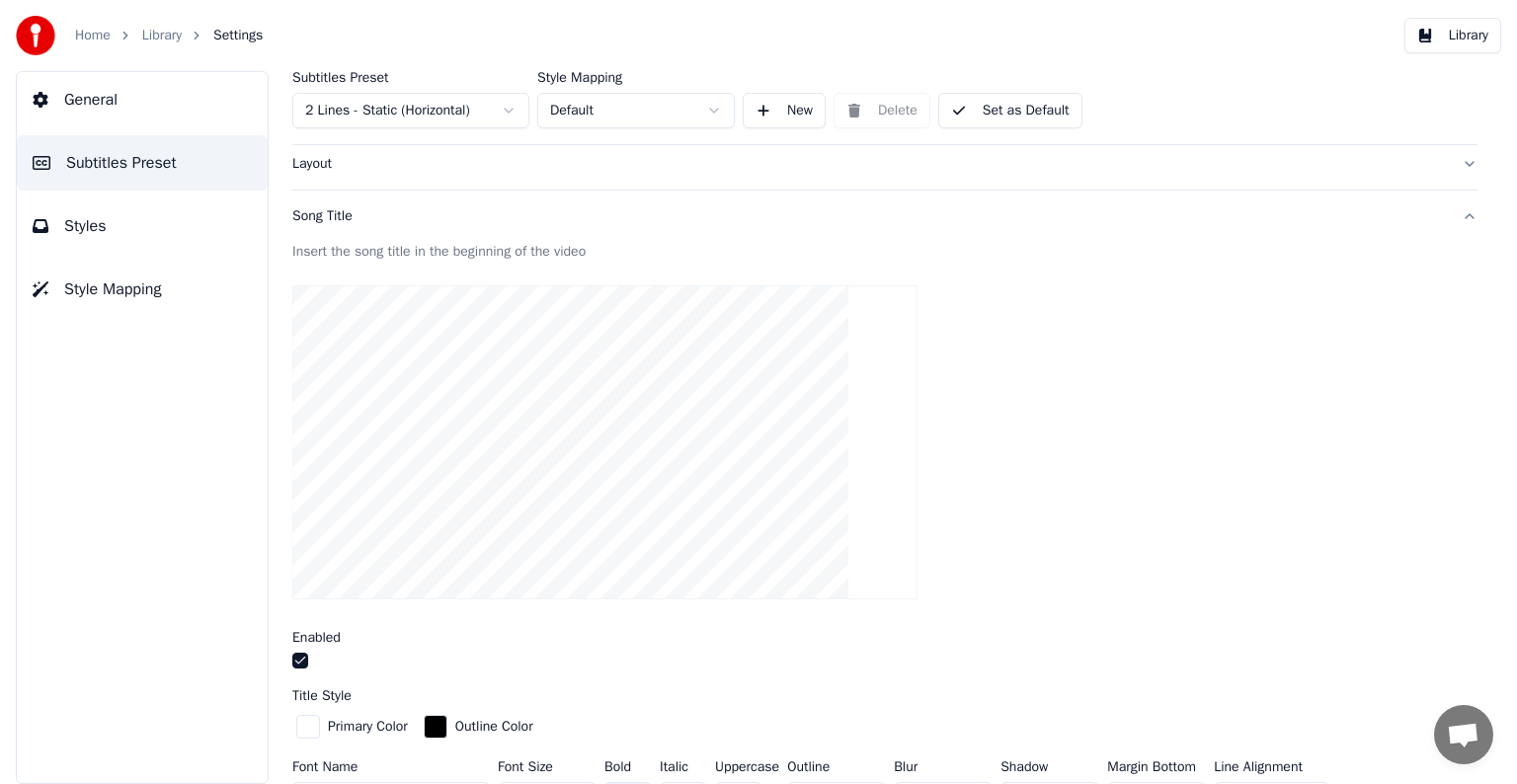 scroll, scrollTop: 296, scrollLeft: 0, axis: vertical 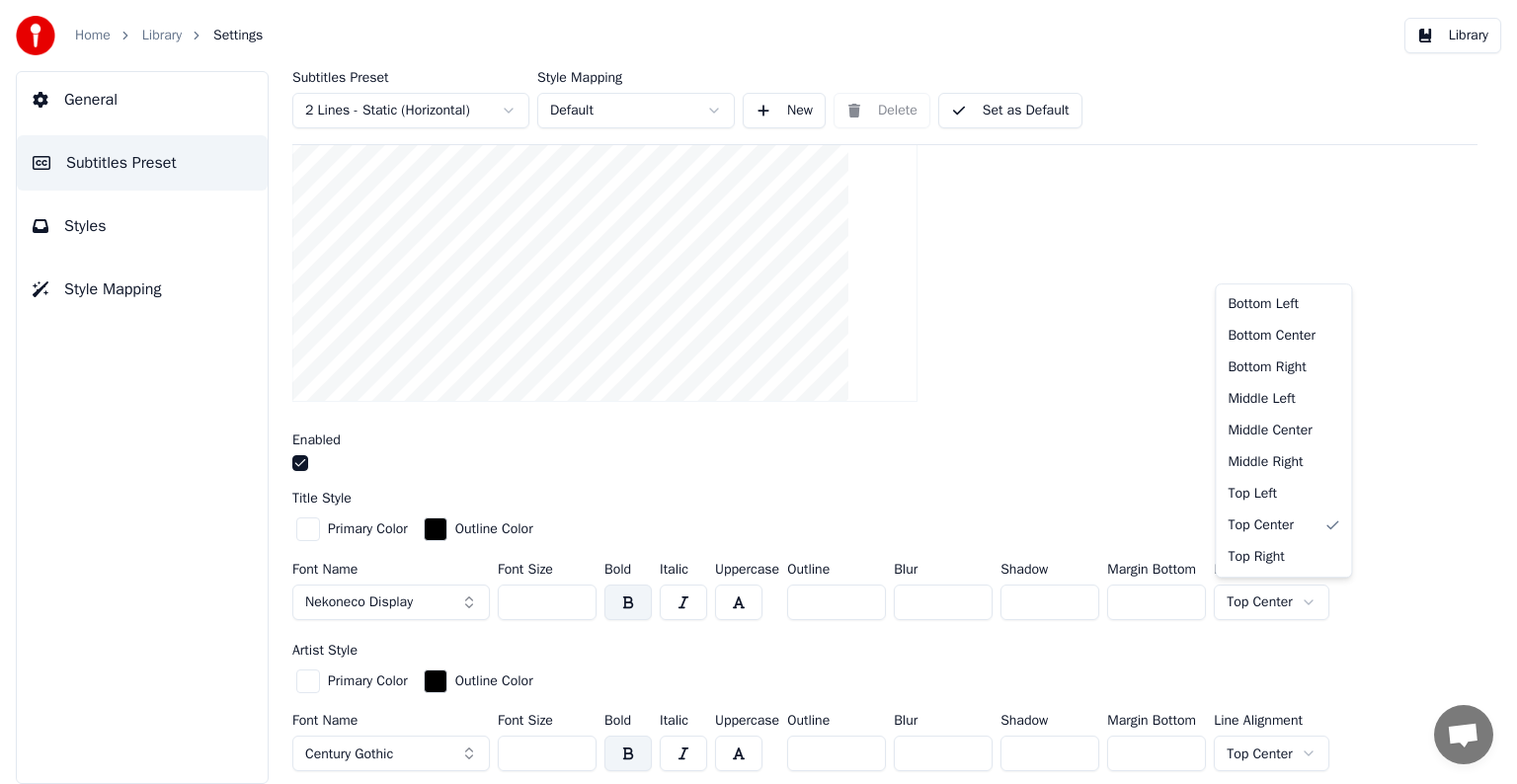 click on "Home Library Settings Library General Subtitles Preset Styles Style Mapping Subtitles Preset 2 Lines - Static (Horizontal) Style Mapping Default New Delete Set as Default General Layout Song Title Insert the song title in the beginning of the video Enabled Title Style Primary Color Outline Color Font Name Nekoneco Display Font Size *** Bold Italic Uppercase Outline * Blur * Shadow * Margin Bottom *** Line Alignment Top Center Artist Style Primary Color Outline Color Font Name Century Gothic Font Size *** Bold Italic Uppercase Outline * Blur * Shadow * Margin Bottom *** Line Alignment Top Center Start Seconds * Duration Seconds ** Fade In (Milliseconds) *** Fade Out (Milliseconds) **** Reset Silent Gap Progress Bar Silent Gap Text Silent Gap Countdown Timing Indicator Background Box Fade Effect Offset Max Characters Per Line Auto Line Break Chat [PERSON] from Youka Desktop More channels Continue on Email Offline. You were inactive for some time. Send a message to reconnect to the chat. Youka Desktop [DATE] [PERSON]" at bounding box center (758, 392) 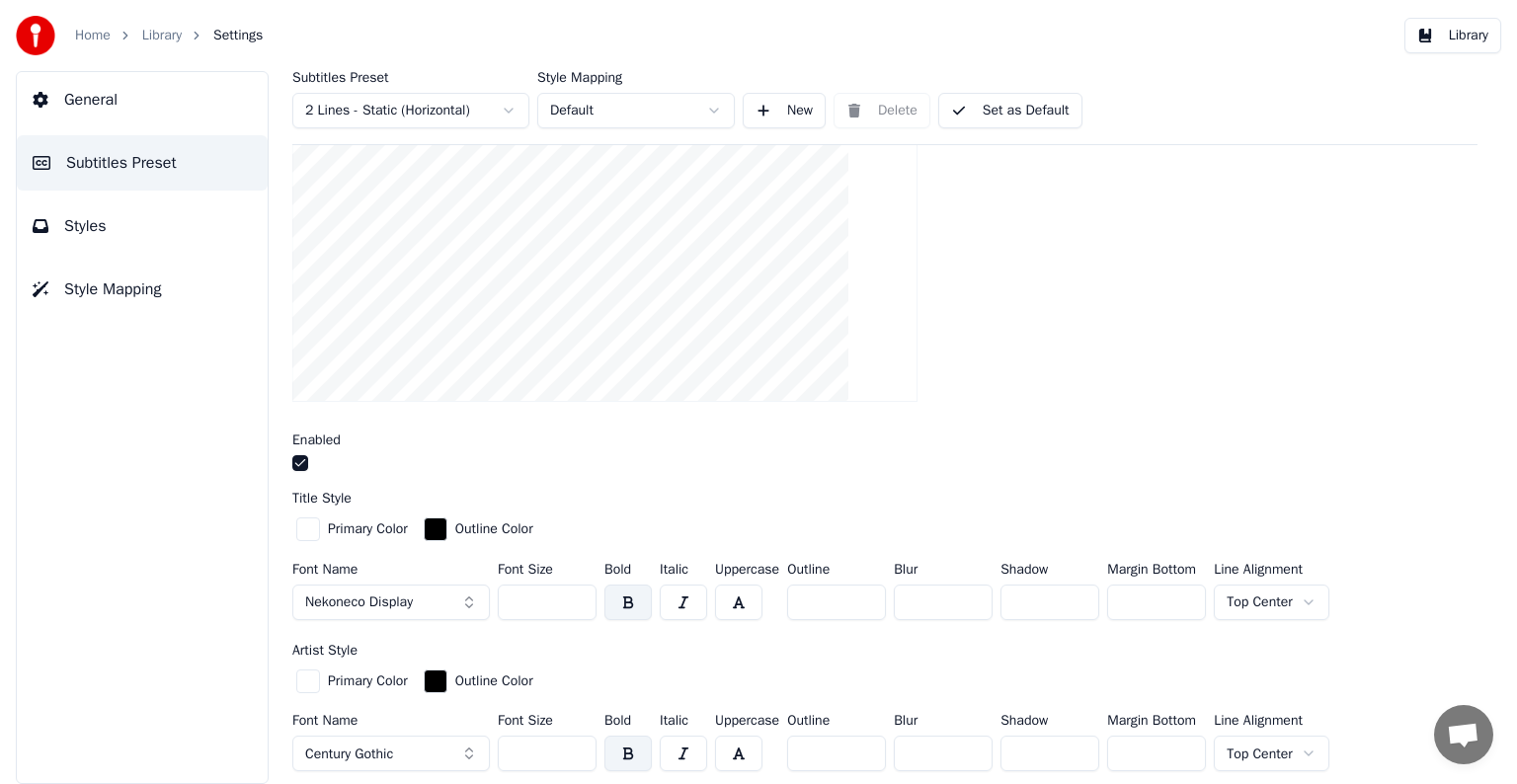 click at bounding box center (308, 529) 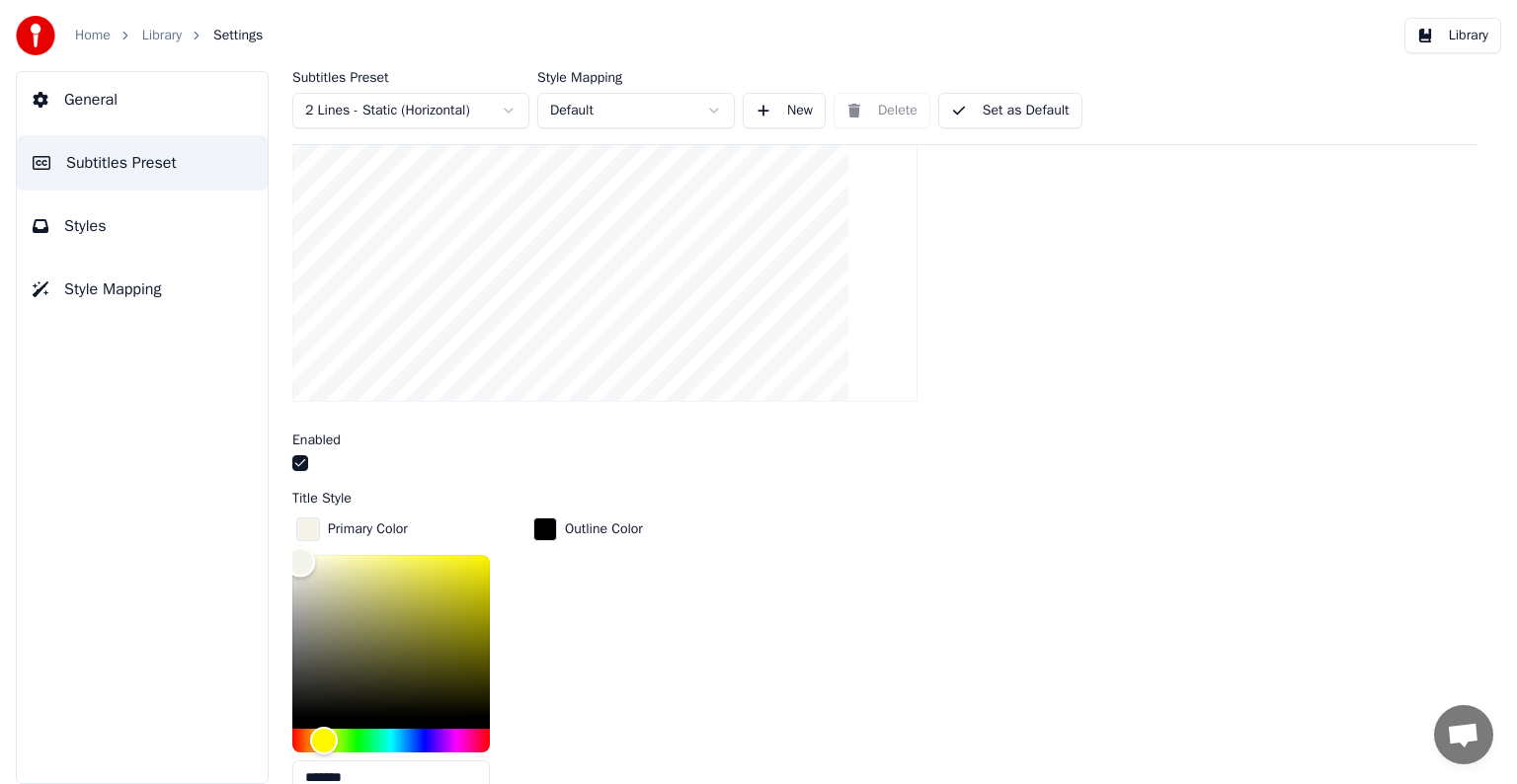 type on "*******" 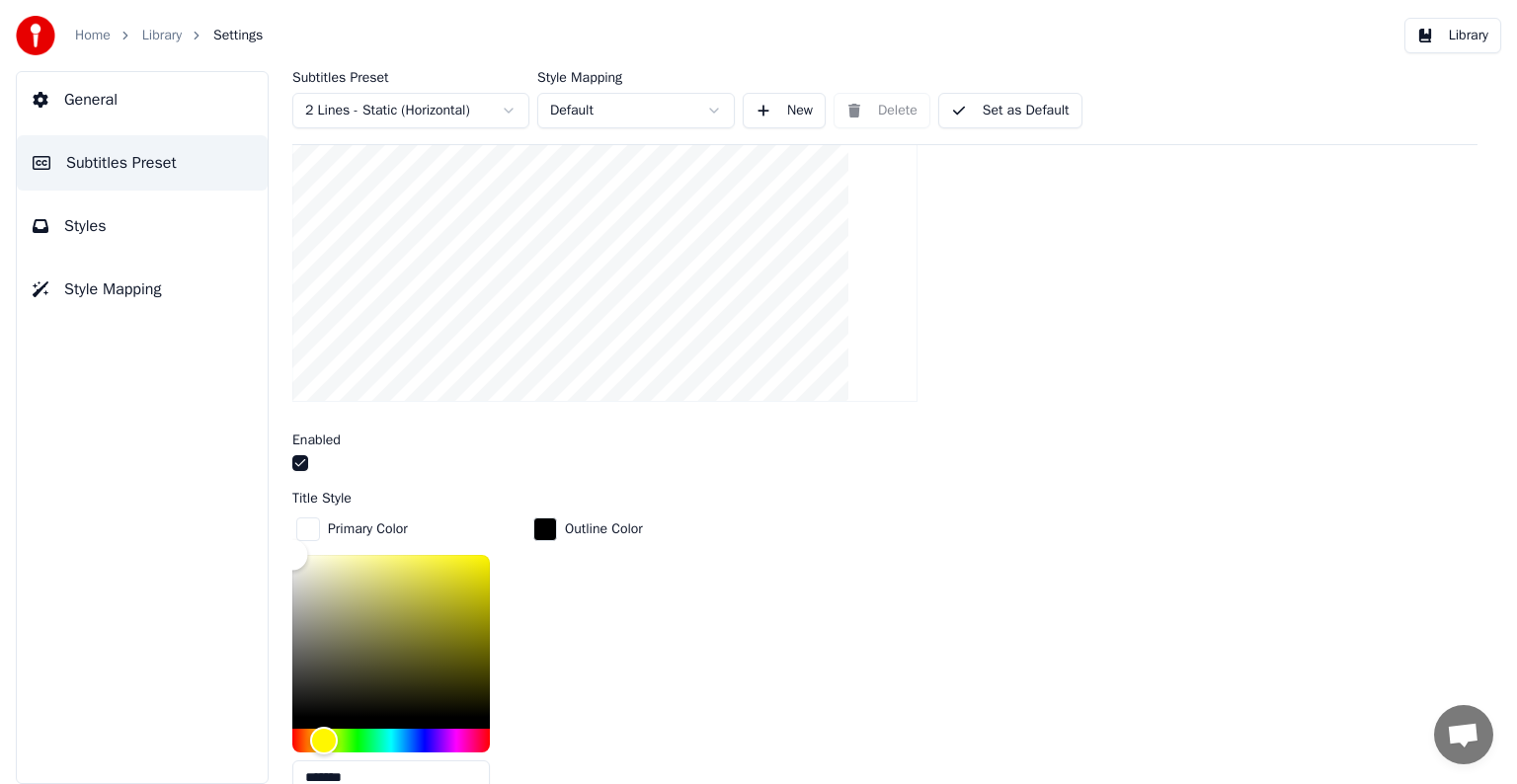 drag, startPoint x: 300, startPoint y: 559, endPoint x: 241, endPoint y: 514, distance: 74 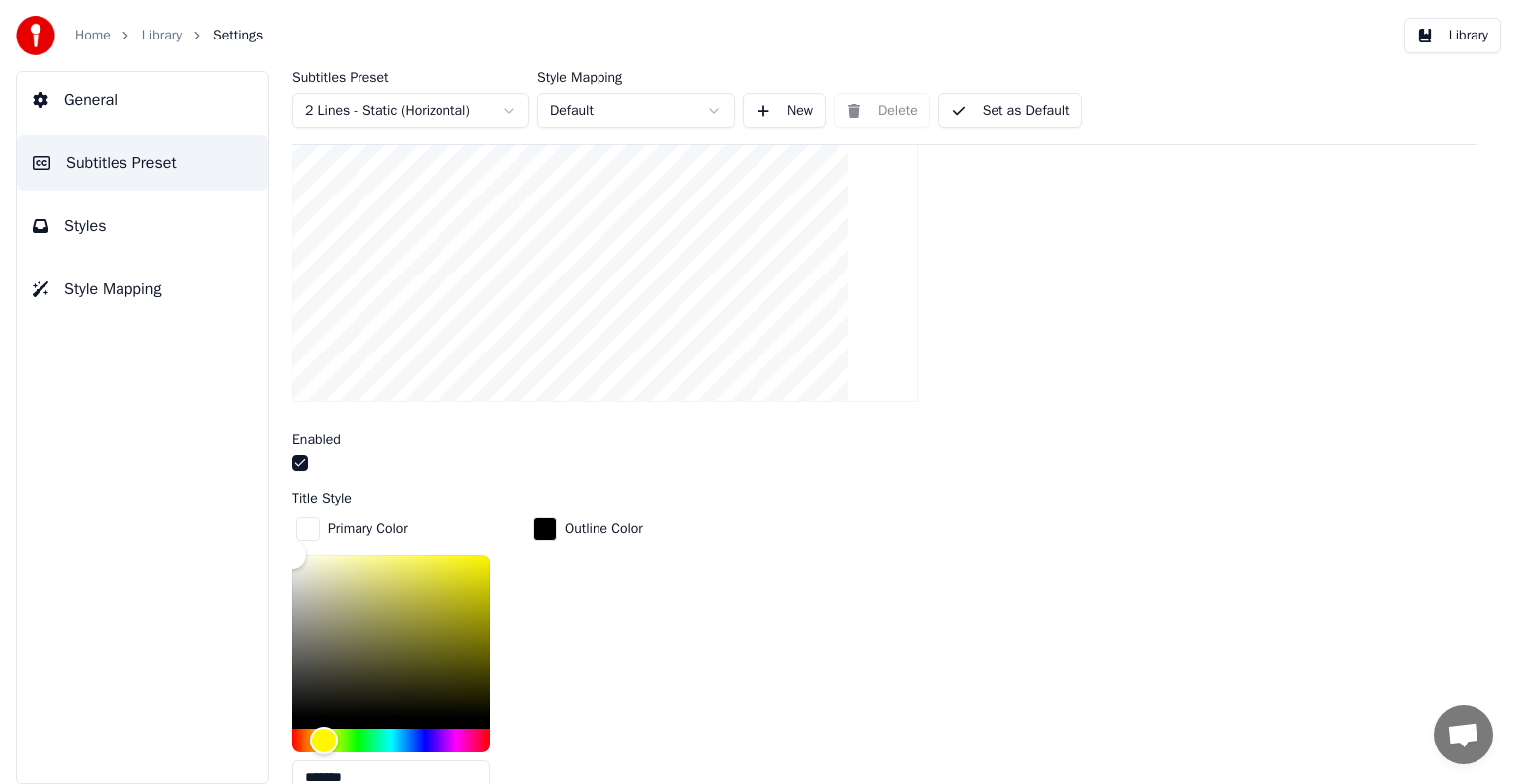 click on "Insert the song title in the beginning of the video Enabled Title Style Primary Color ******* Outline Color Font Name Nekoneco Display Font Size *** Bold Italic Uppercase Outline * Blur * Shadow * Margin Bottom *** Line Alignment Top Center Artist Style Primary Color Outline Color Font Name Century Gothic Font Size *** Bold Italic Uppercase Outline * Blur * Shadow * Margin Bottom *** Line Alignment Top Center Start Seconds * Duration Seconds ** Fade In (Milliseconds) *** Fade Out (Milliseconds) **** Reset" at bounding box center (885, 670) 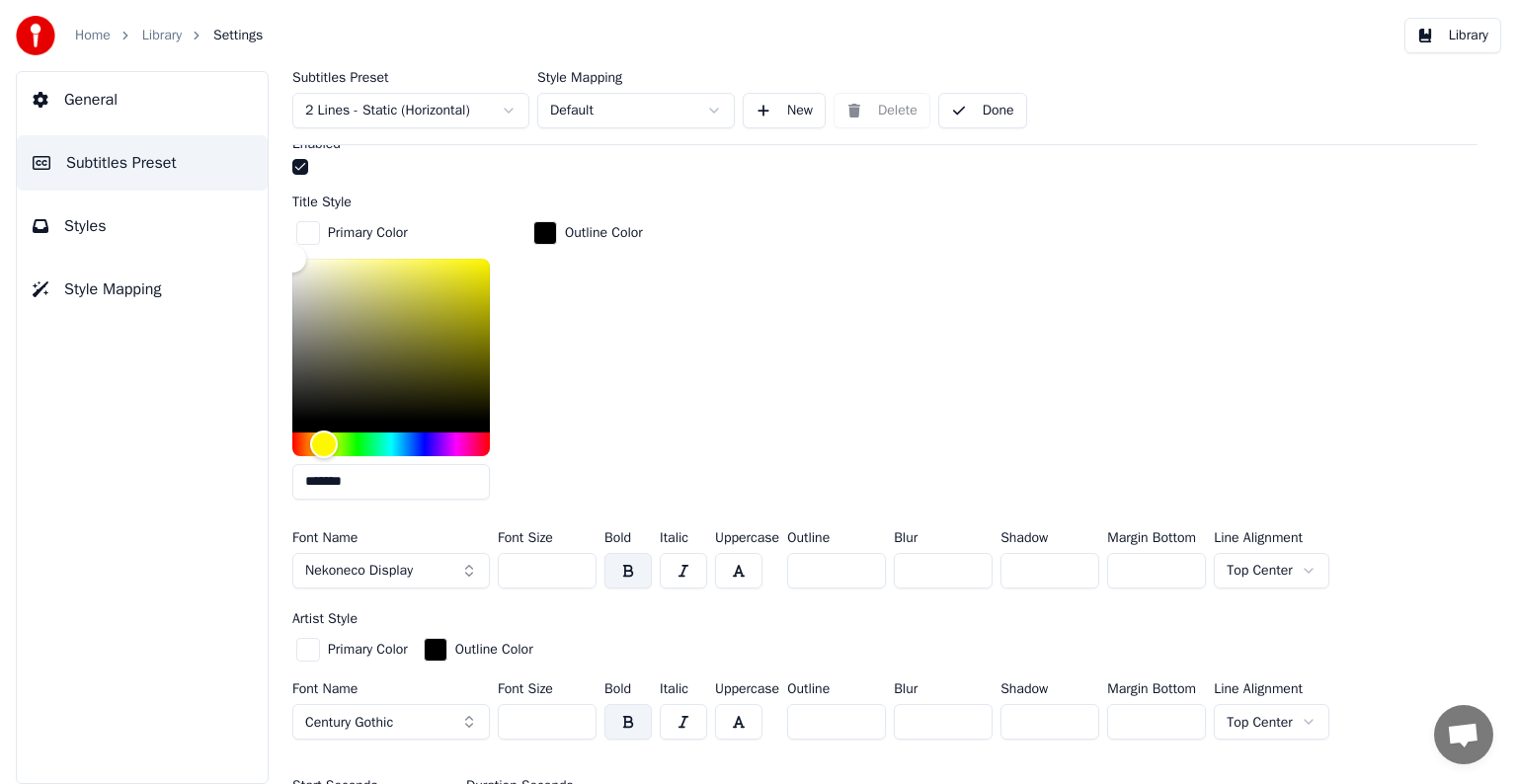 scroll, scrollTop: 691, scrollLeft: 0, axis: vertical 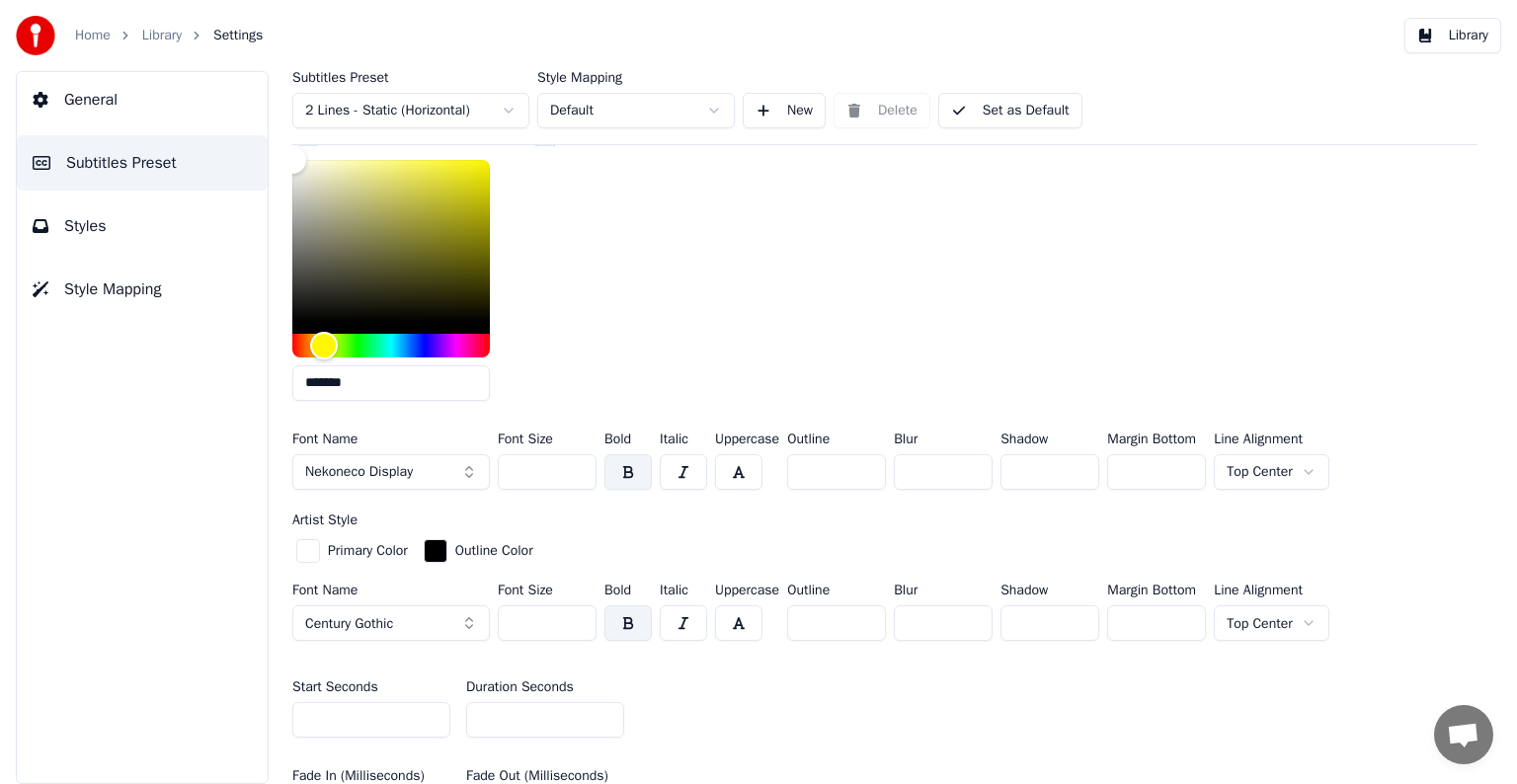 click at bounding box center (308, 551) 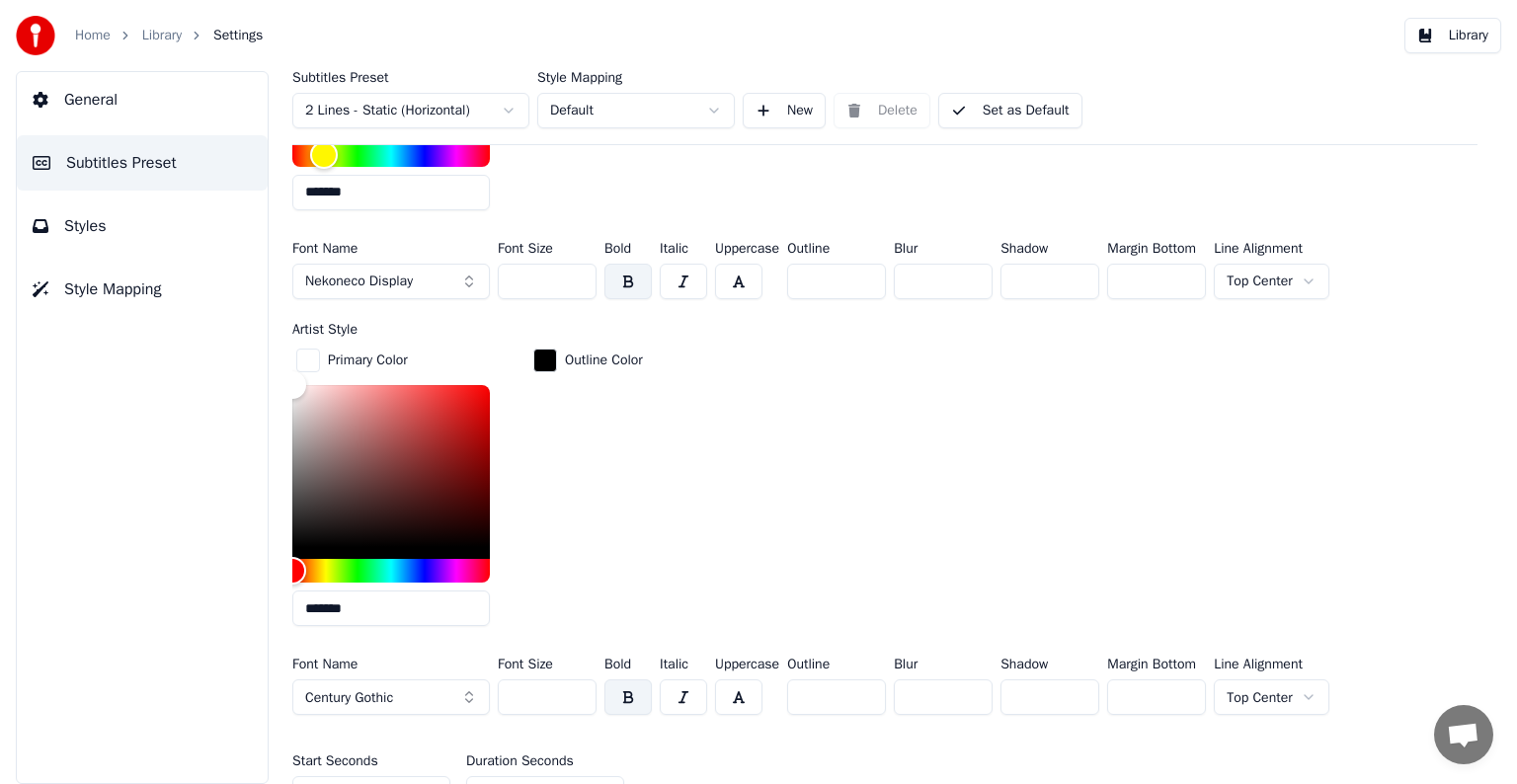 scroll, scrollTop: 889, scrollLeft: 0, axis: vertical 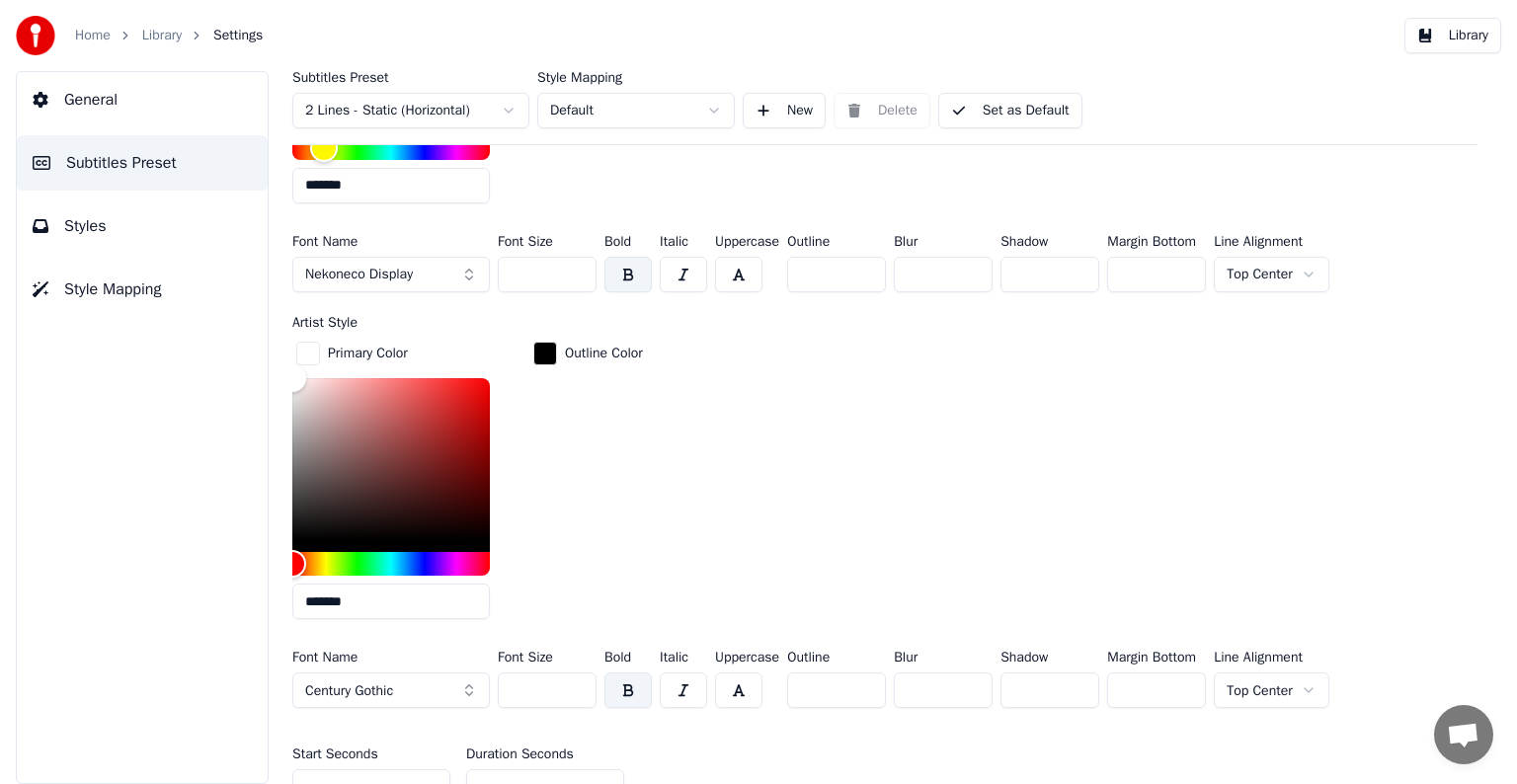 click on "*******" at bounding box center [391, 601] 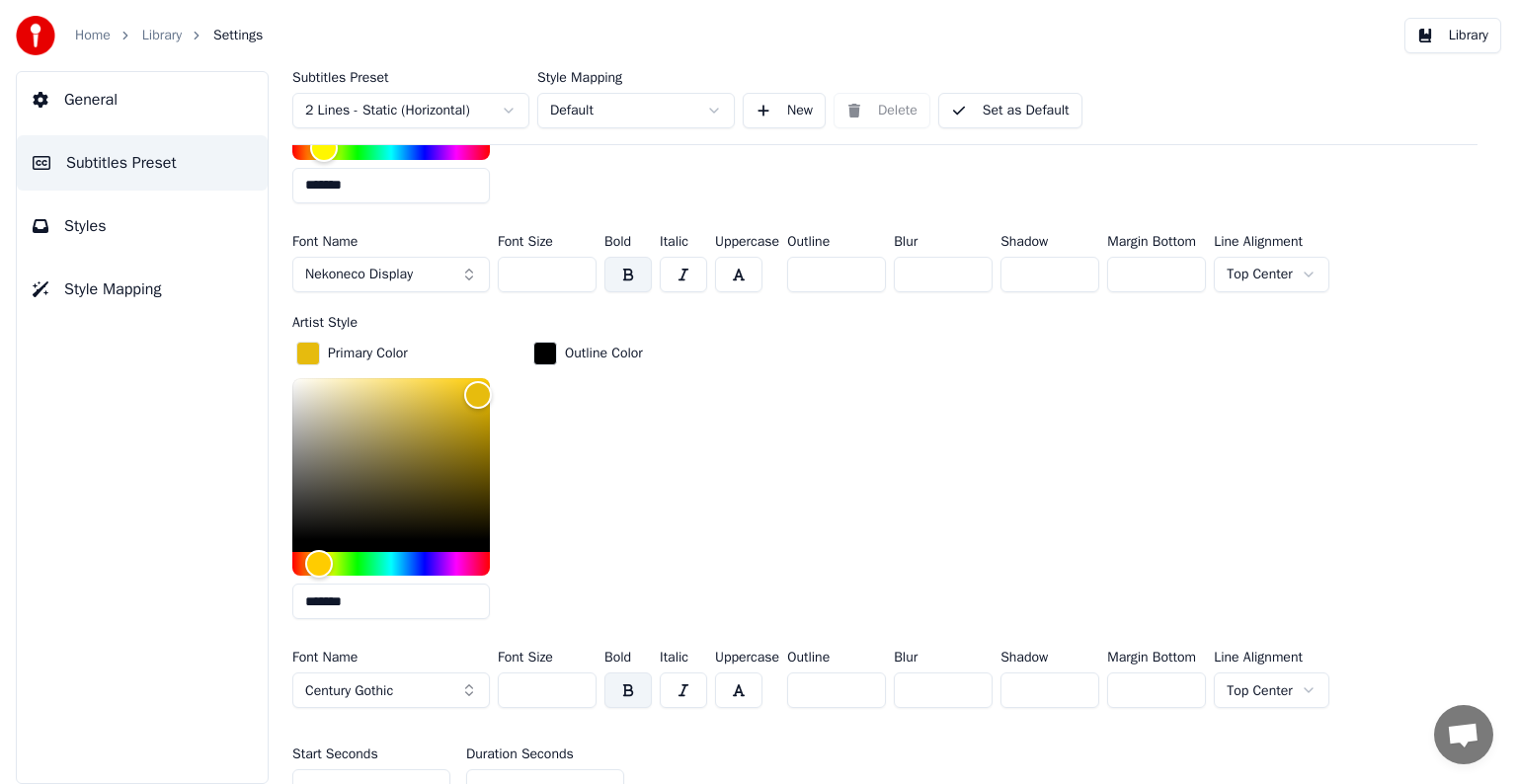 type on "*******" 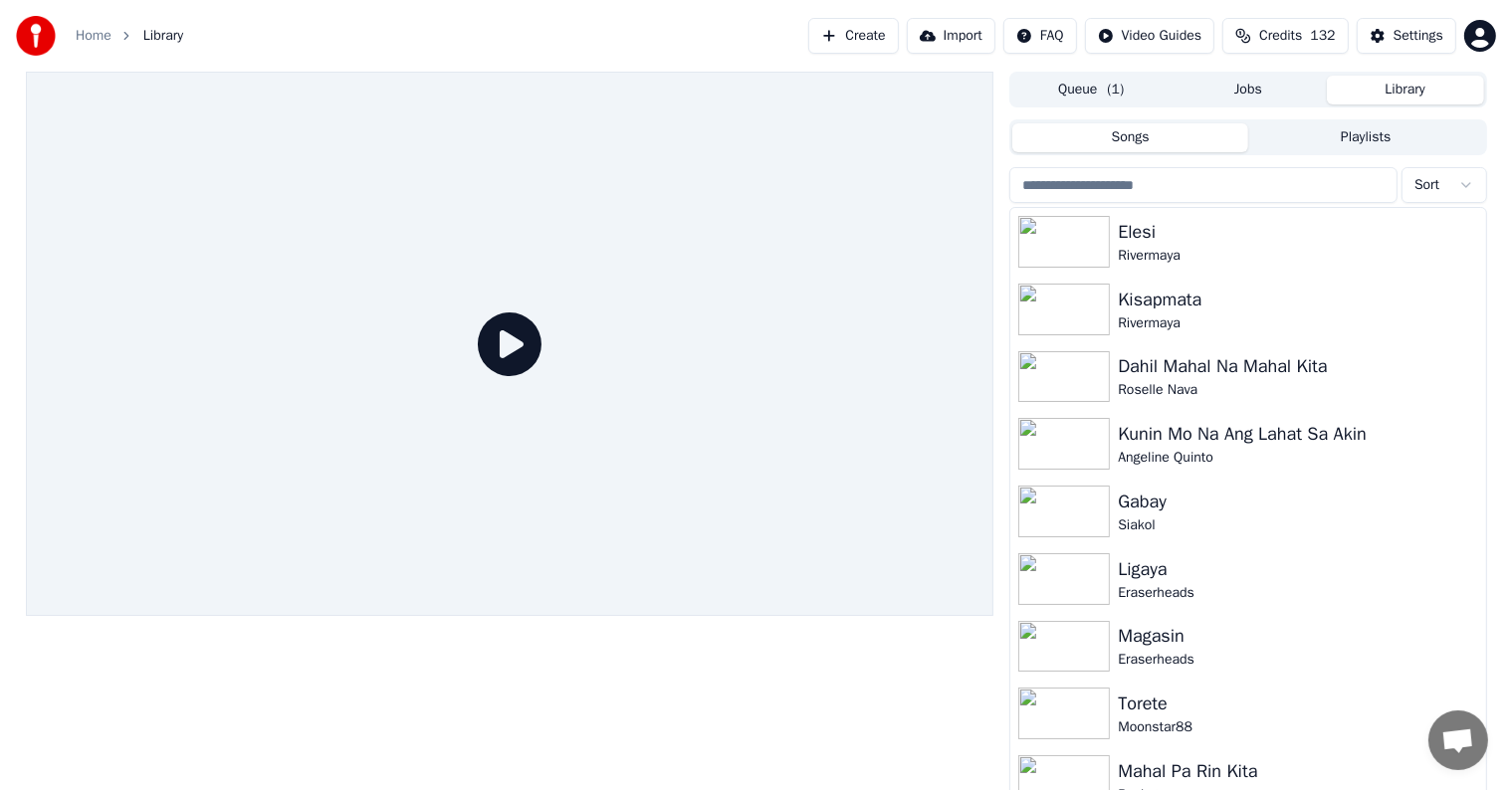click on "Change Background All This Time Tiffany Play Export [.mp4] Because You Loved Me Celine Dion Show" at bounding box center [1247, 482] 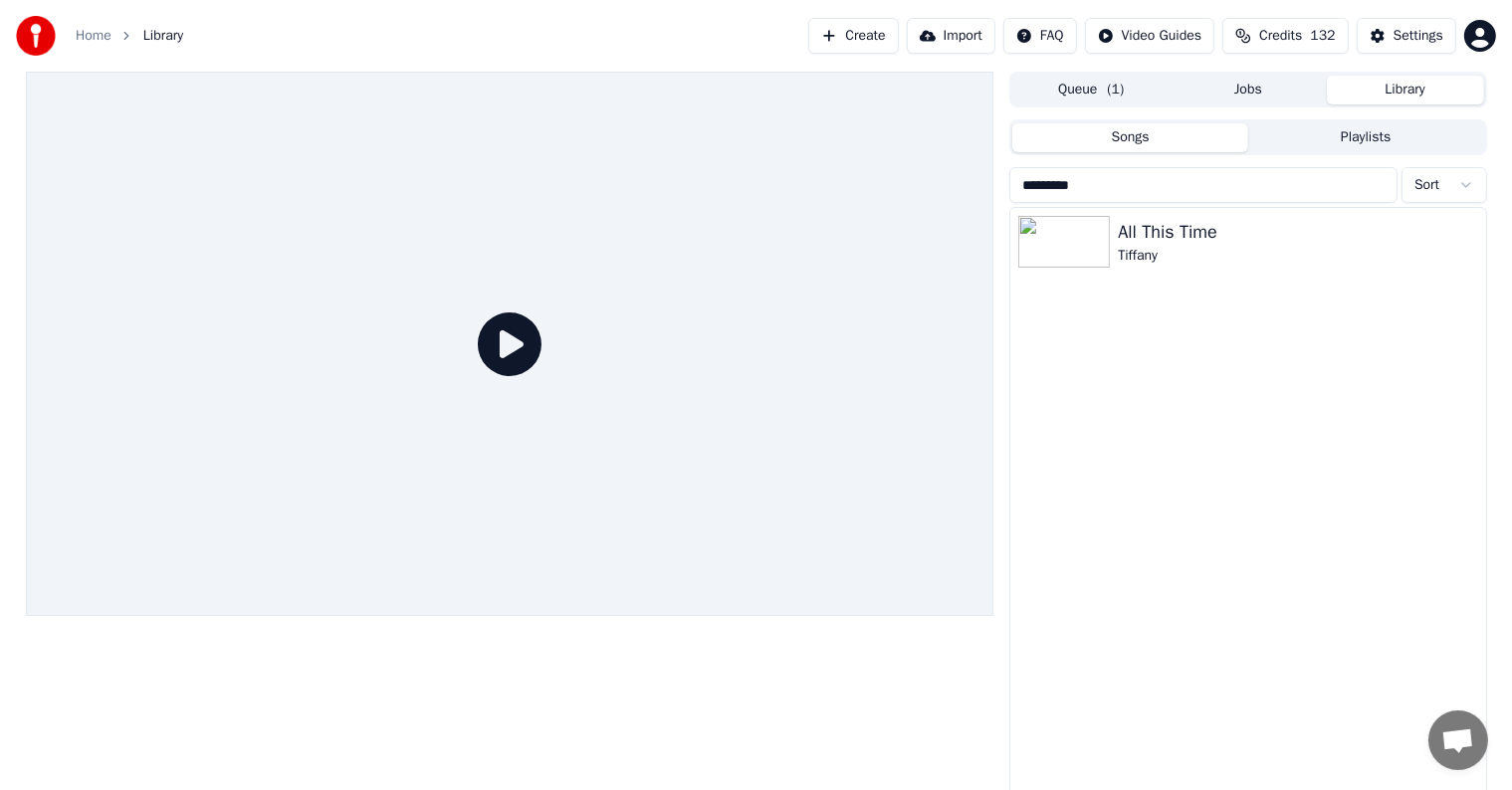 type on "********" 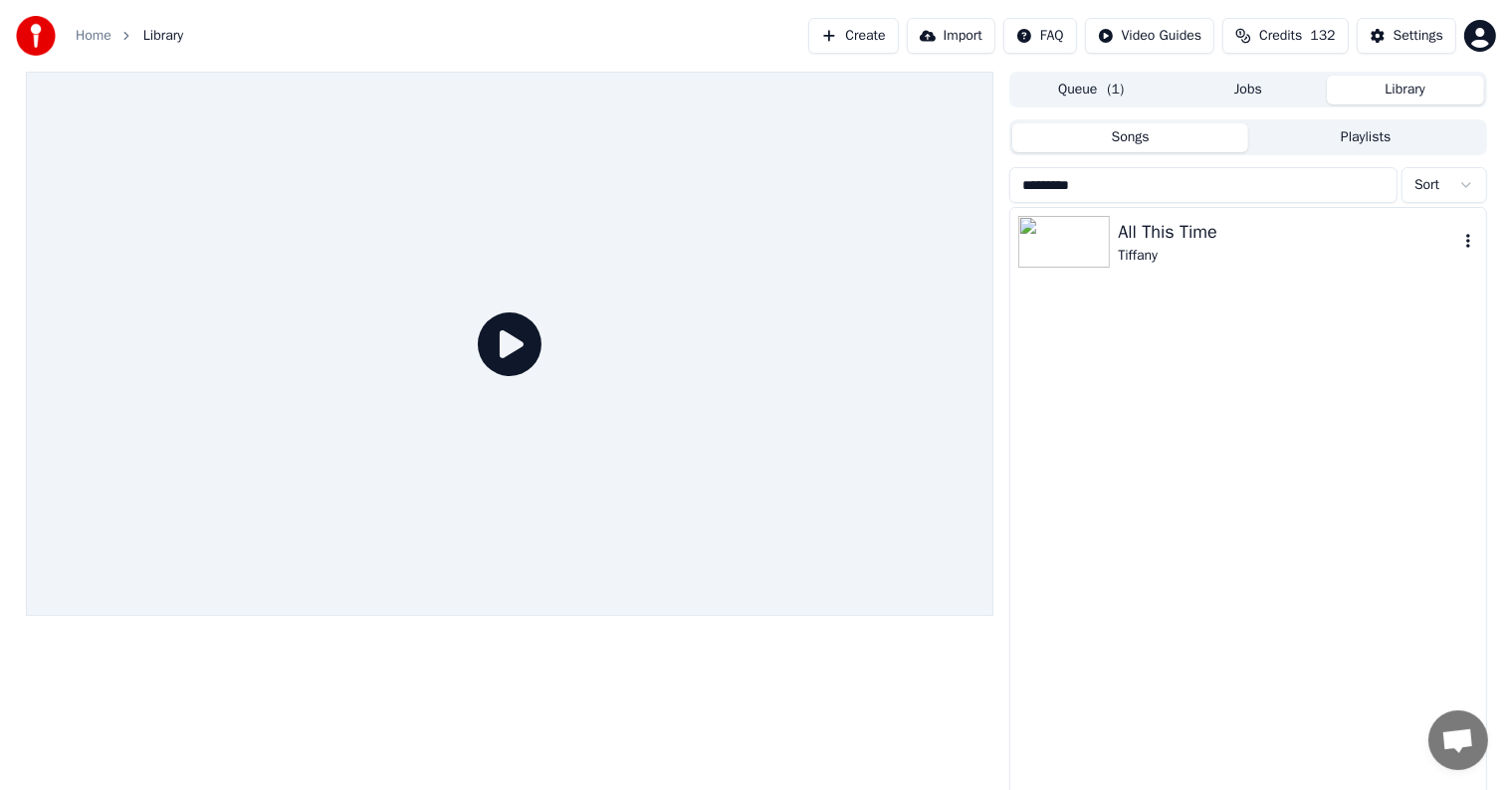 click on "All This Time" at bounding box center [1287, 232] 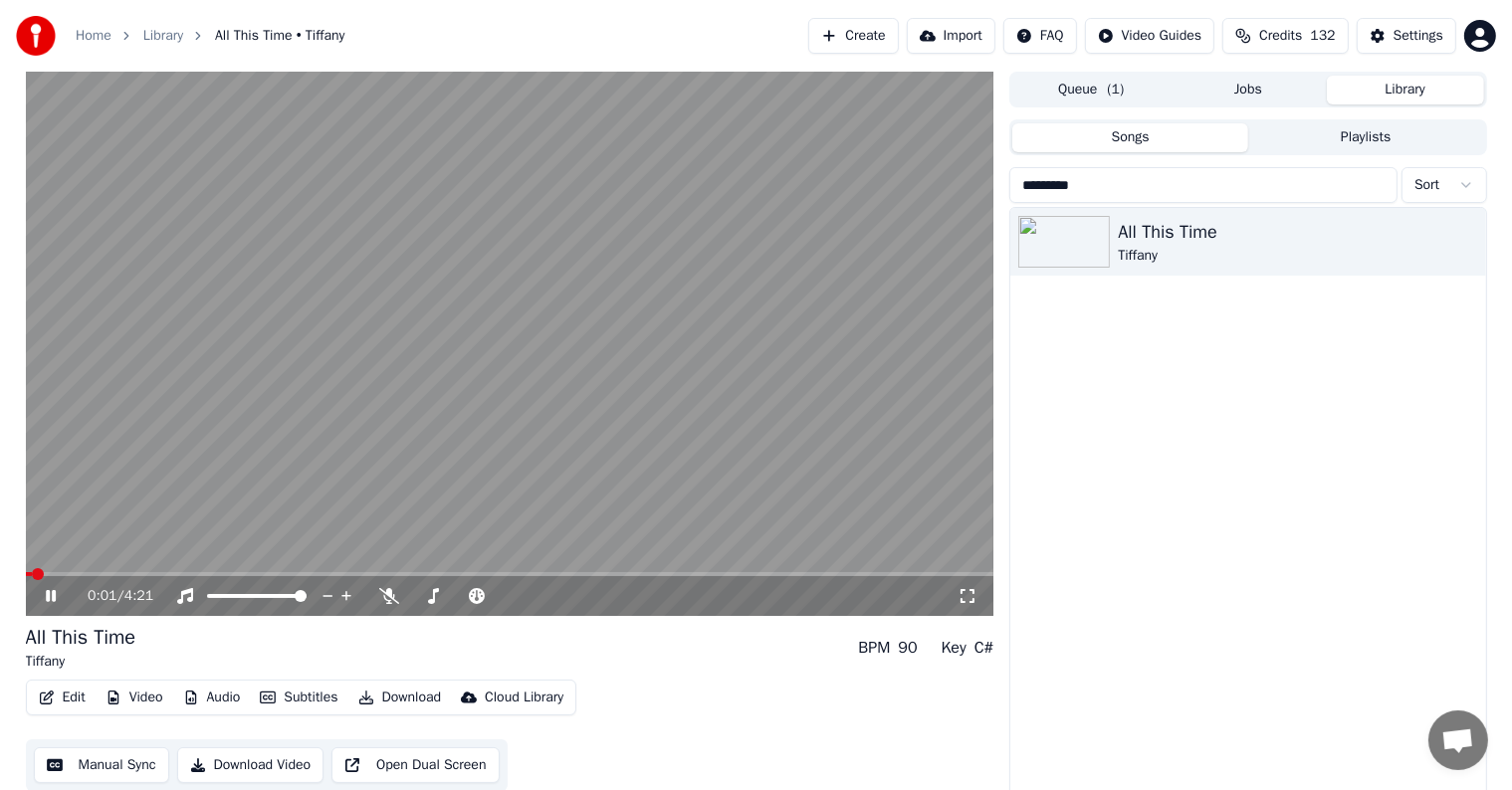 click at bounding box center [510, 343] 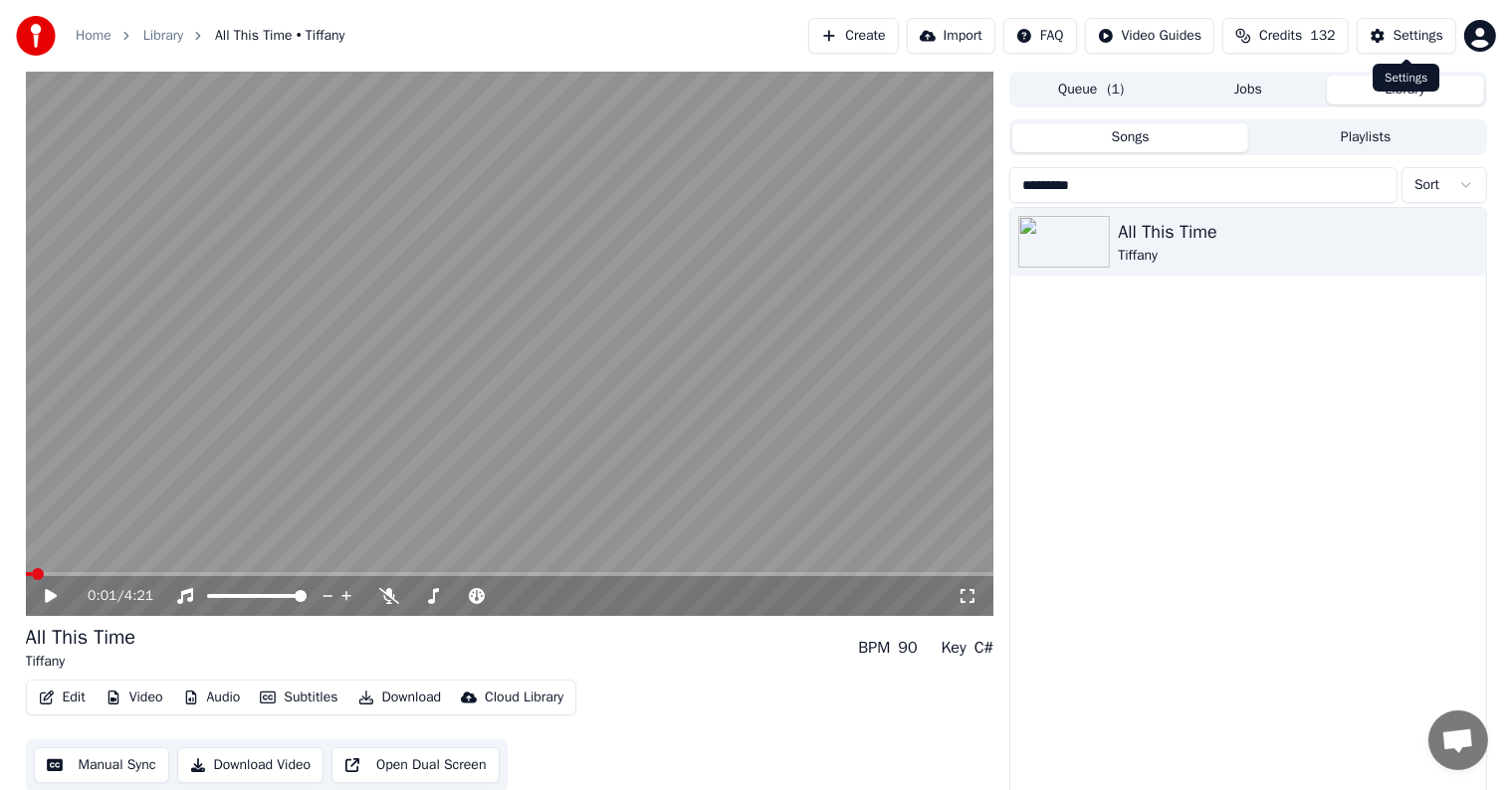 click on "Settings" at bounding box center (1406, 36) 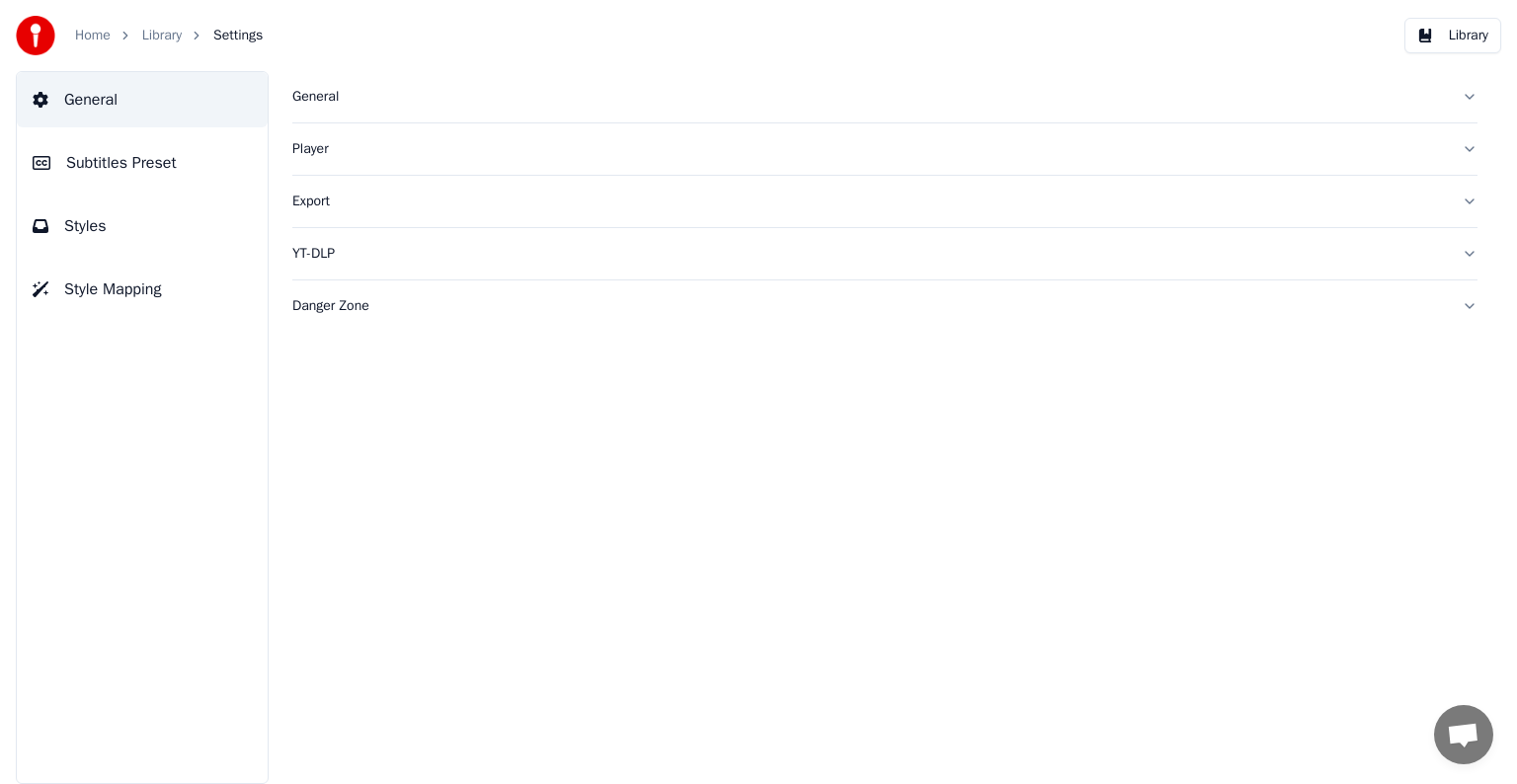 click on "Subtitles Preset" at bounding box center [121, 163] 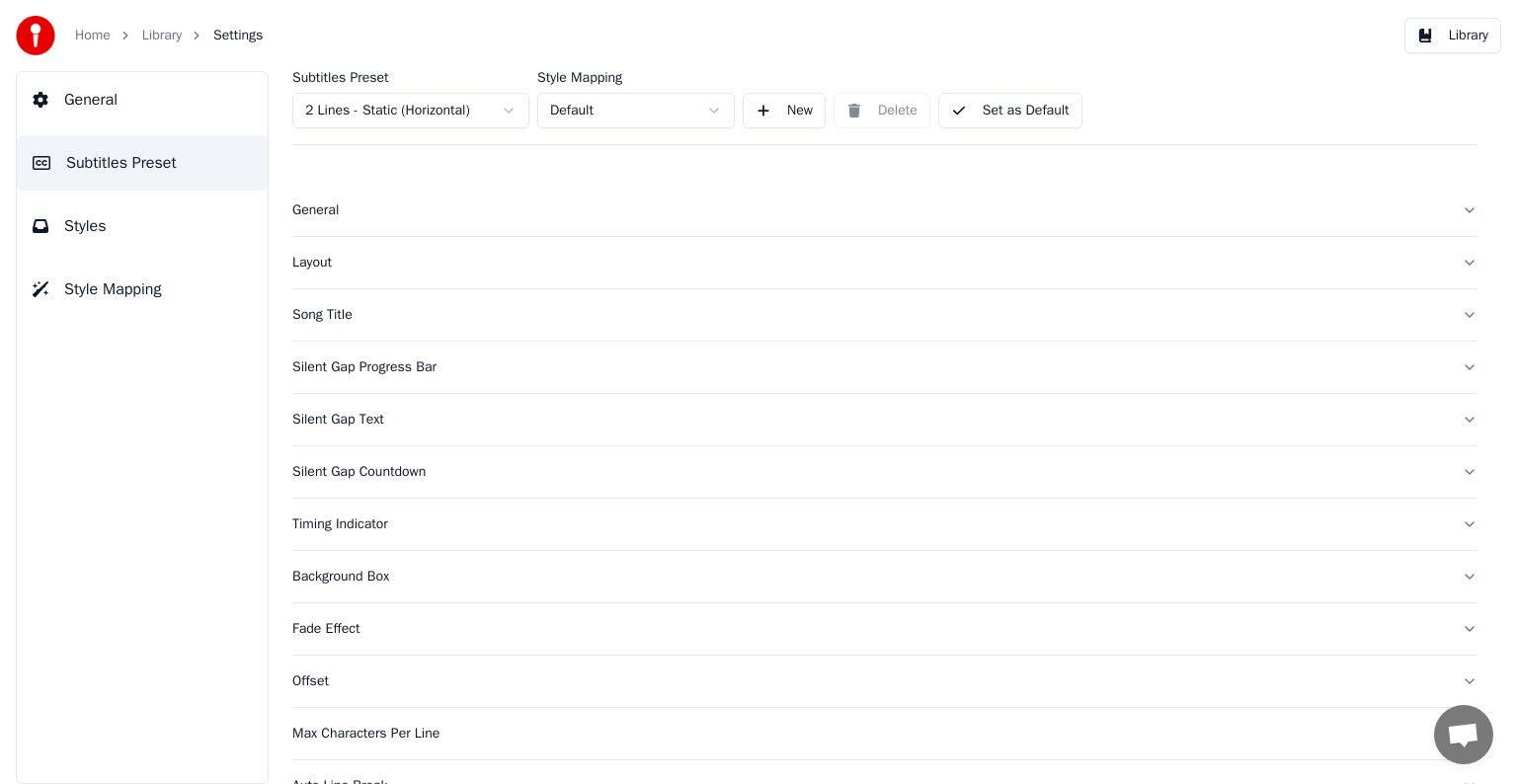 click on "General" at bounding box center [869, 210] 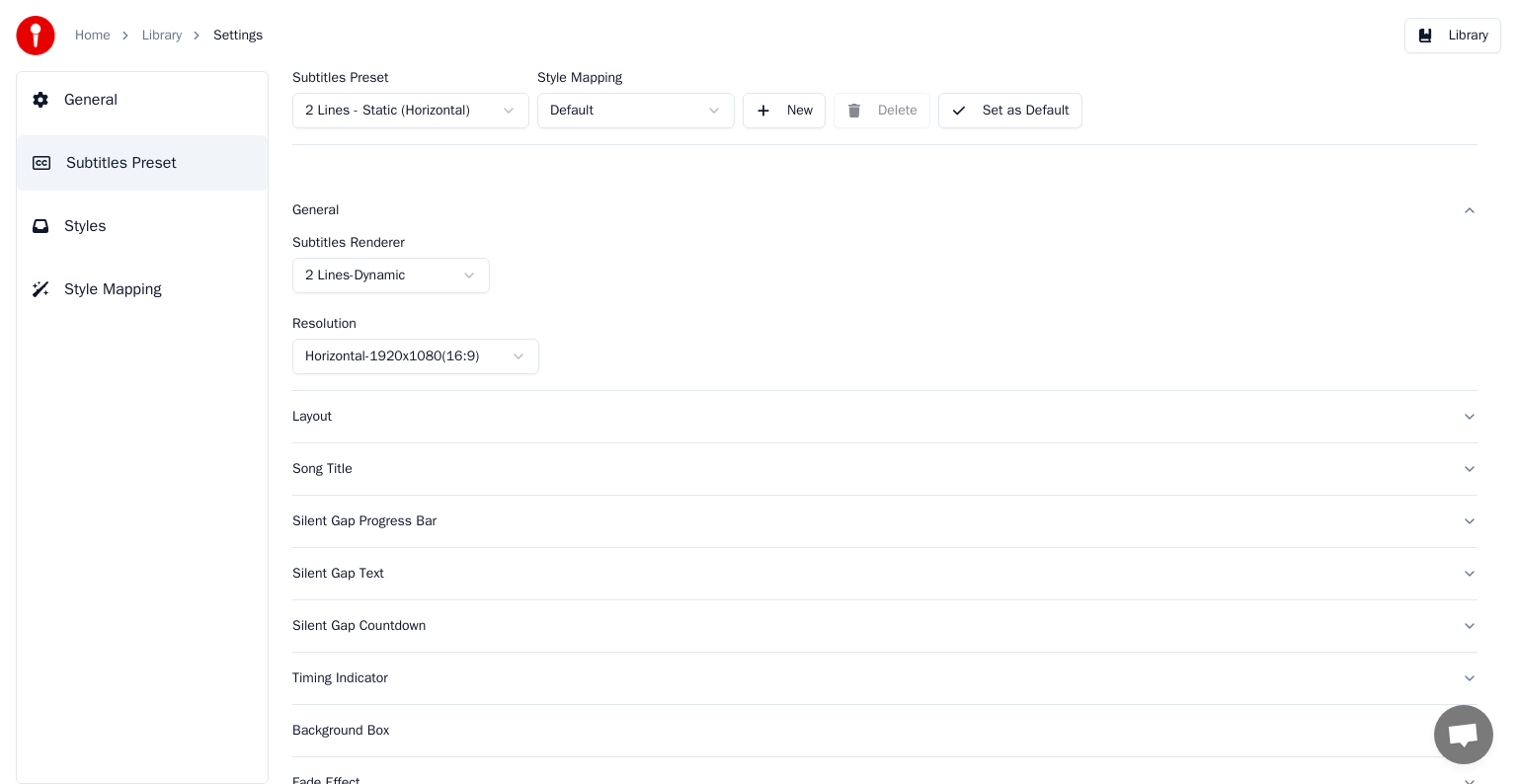click on "Song Title" at bounding box center (869, 469) 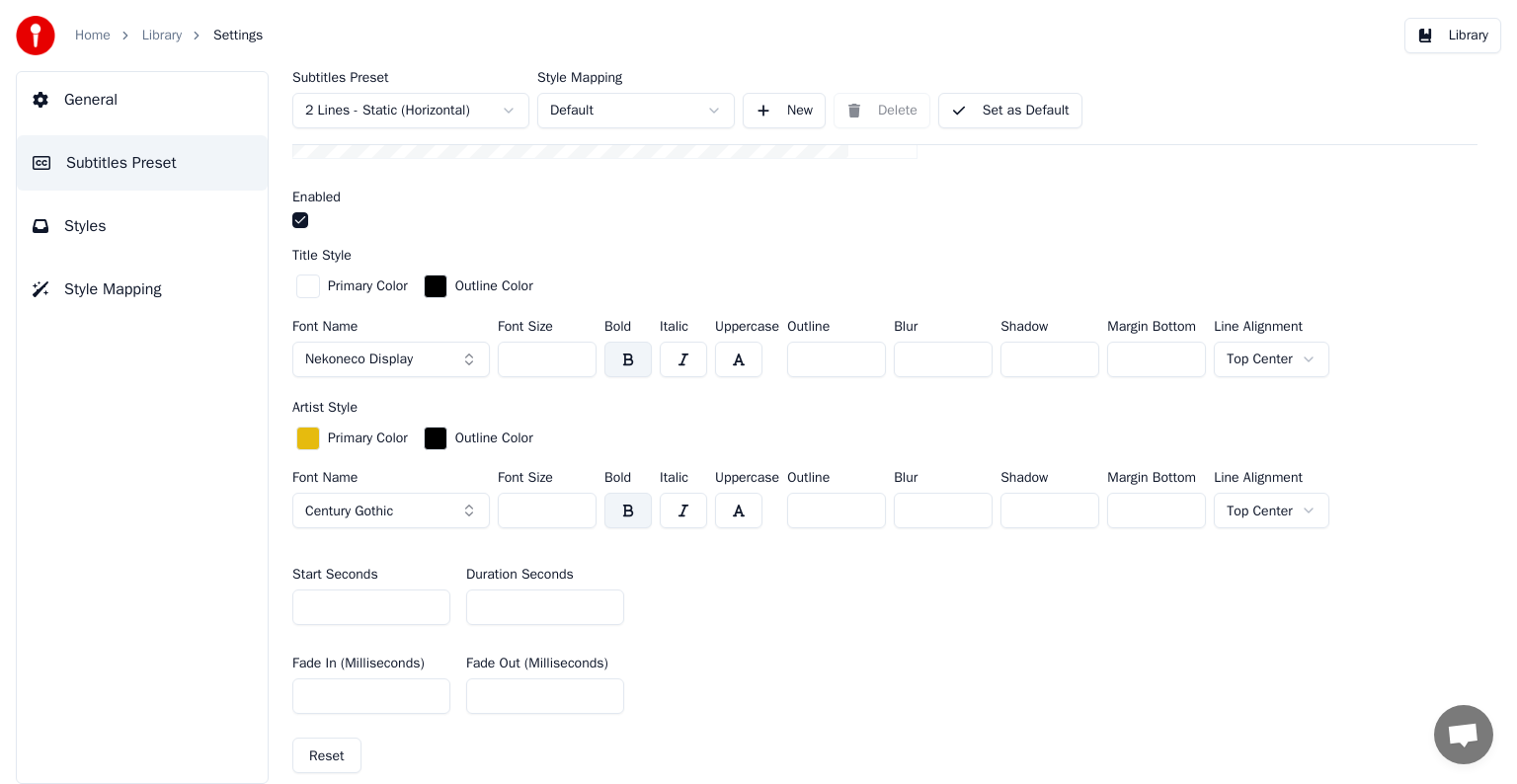 scroll, scrollTop: 592, scrollLeft: 0, axis: vertical 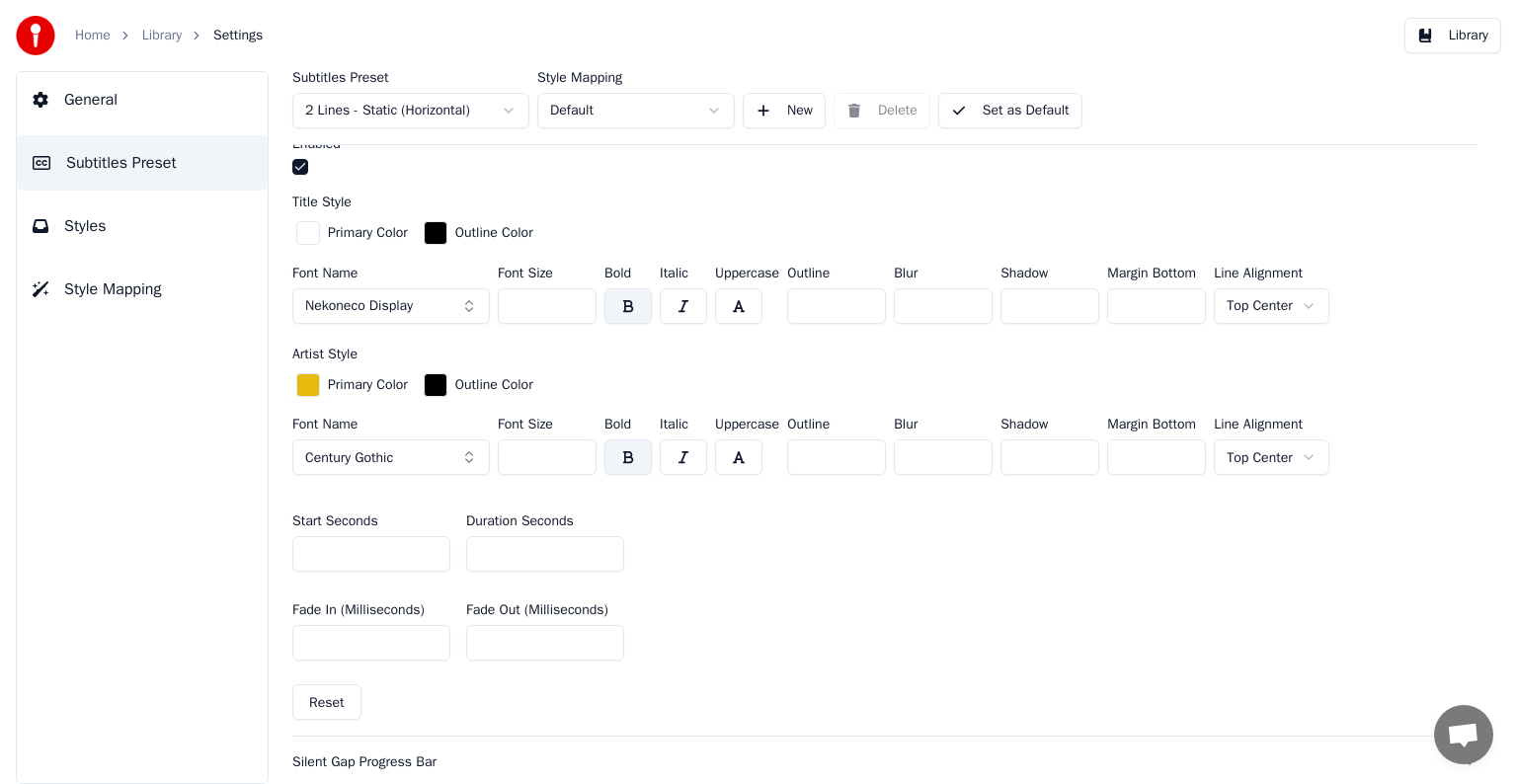 drag, startPoint x: 513, startPoint y: 455, endPoint x: 607, endPoint y: 458, distance: 94.04786 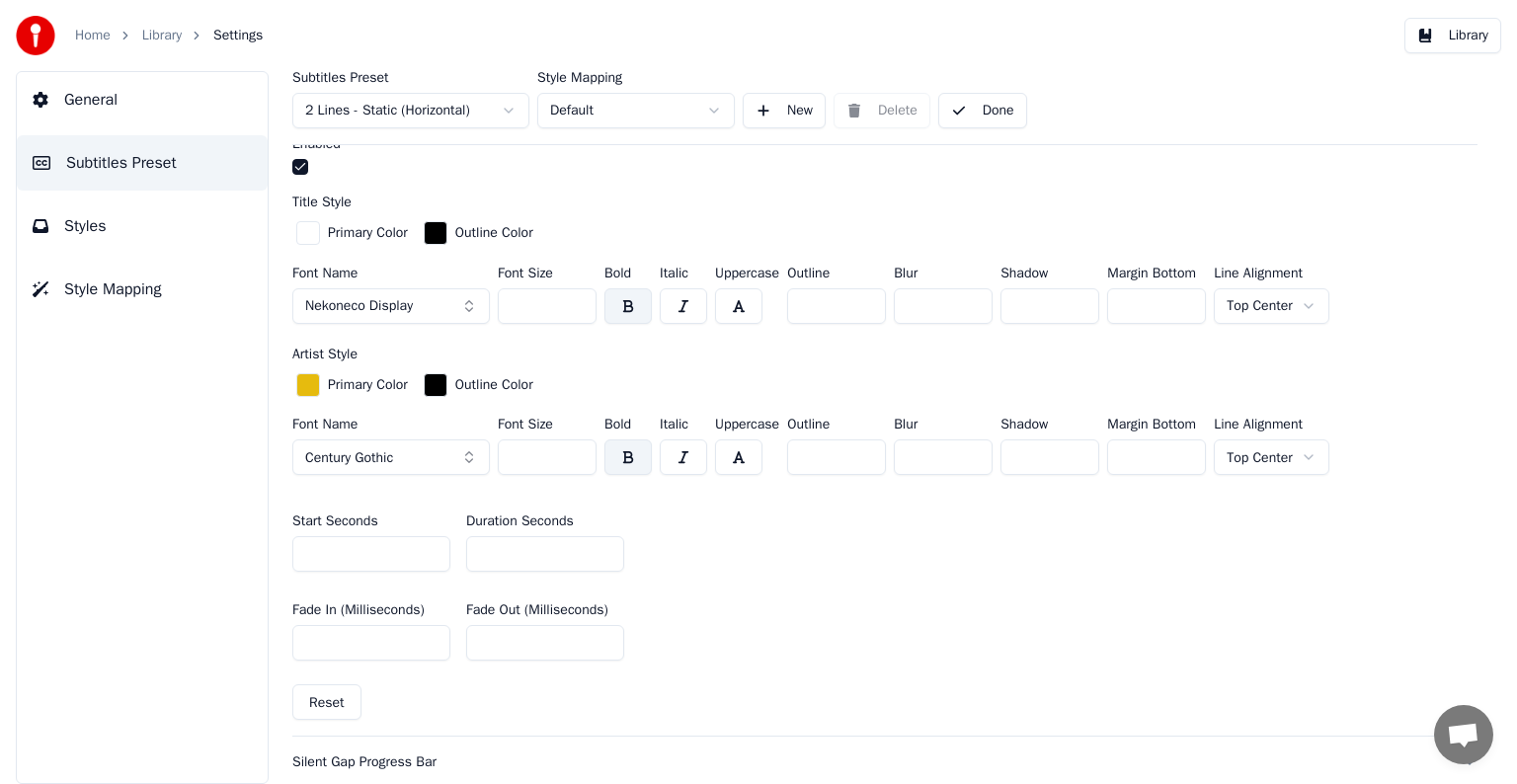 click on "Library" at bounding box center (162, 36) 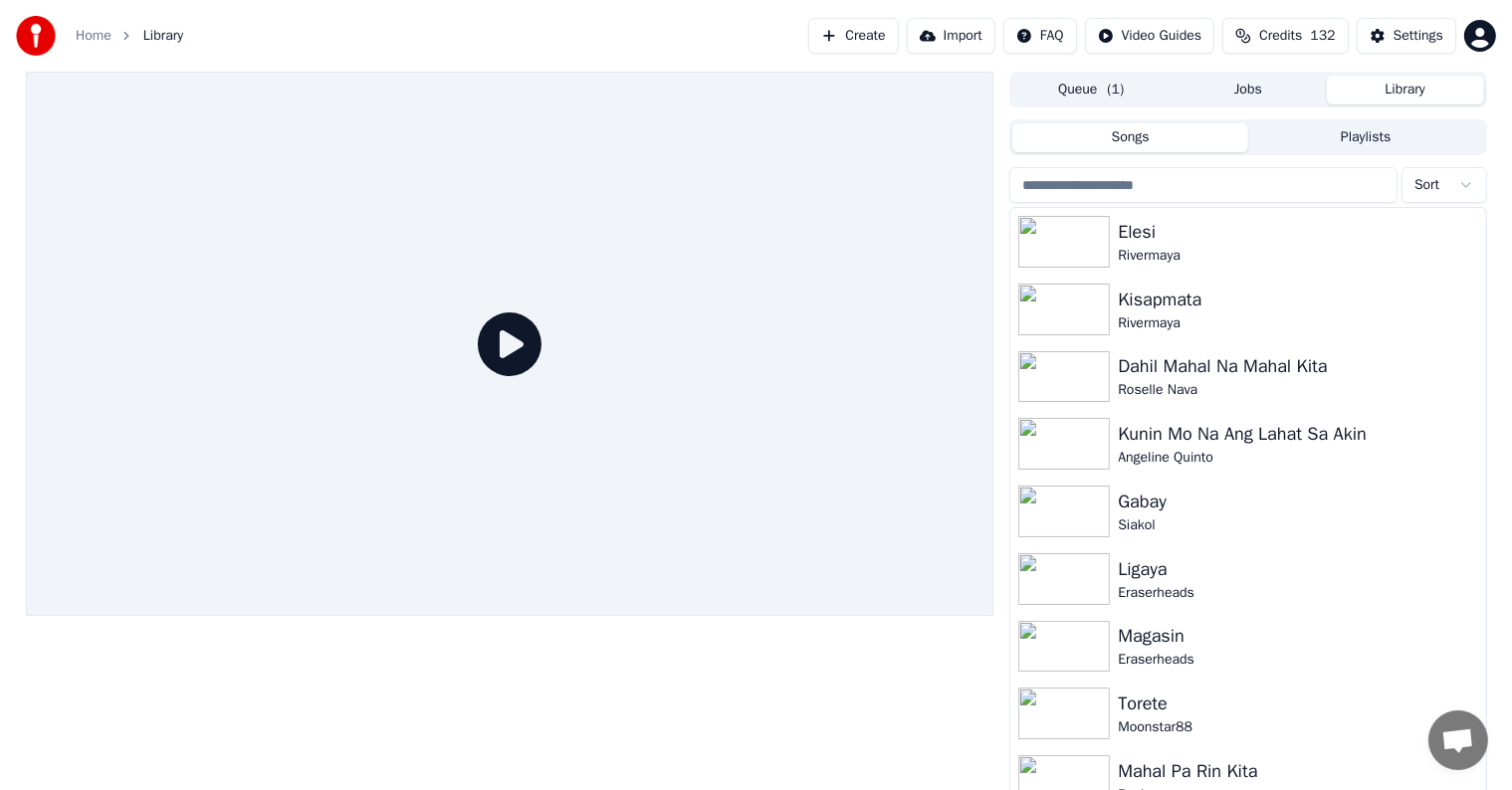 click at bounding box center (1203, 185) 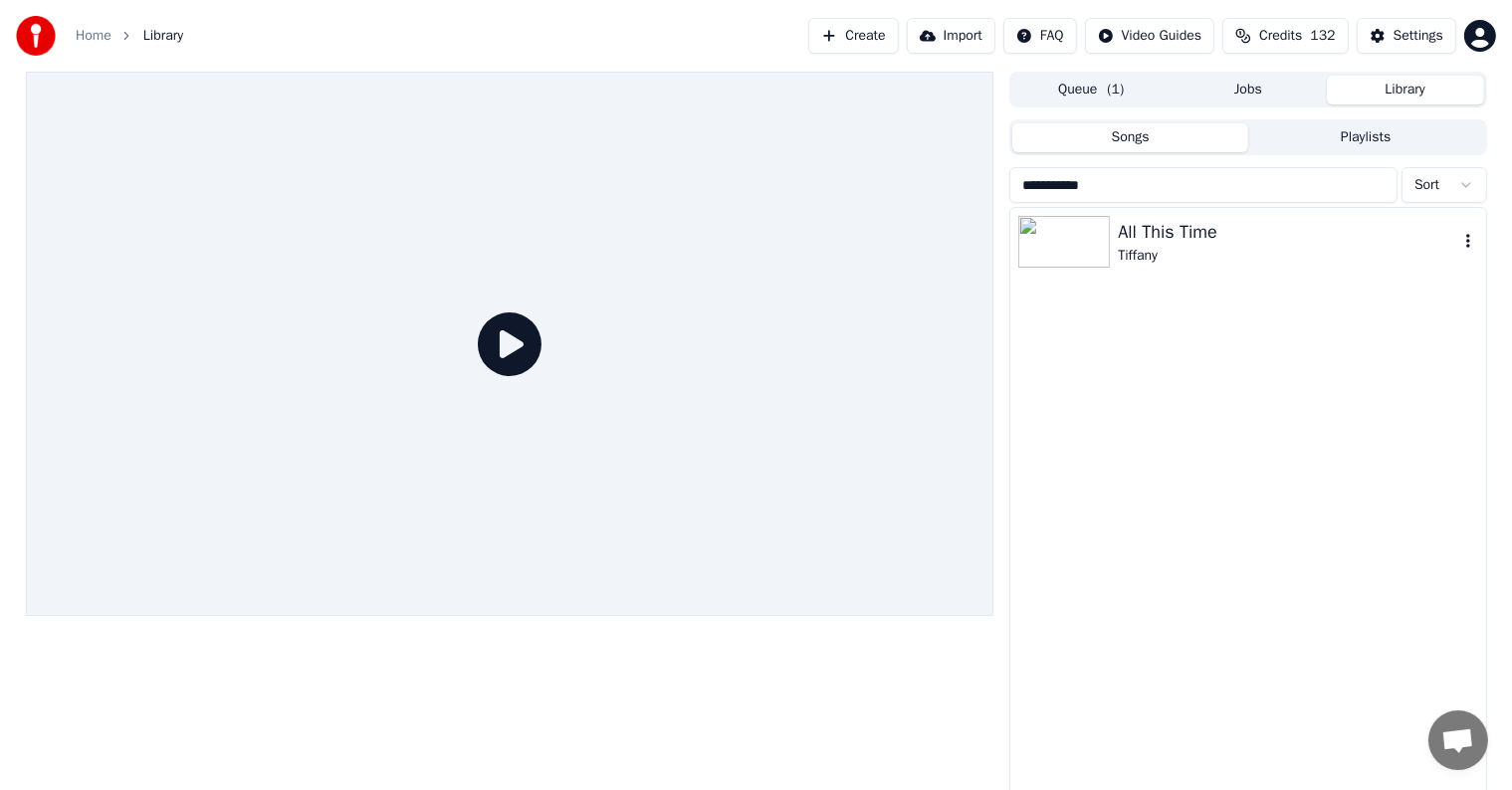 type on "**********" 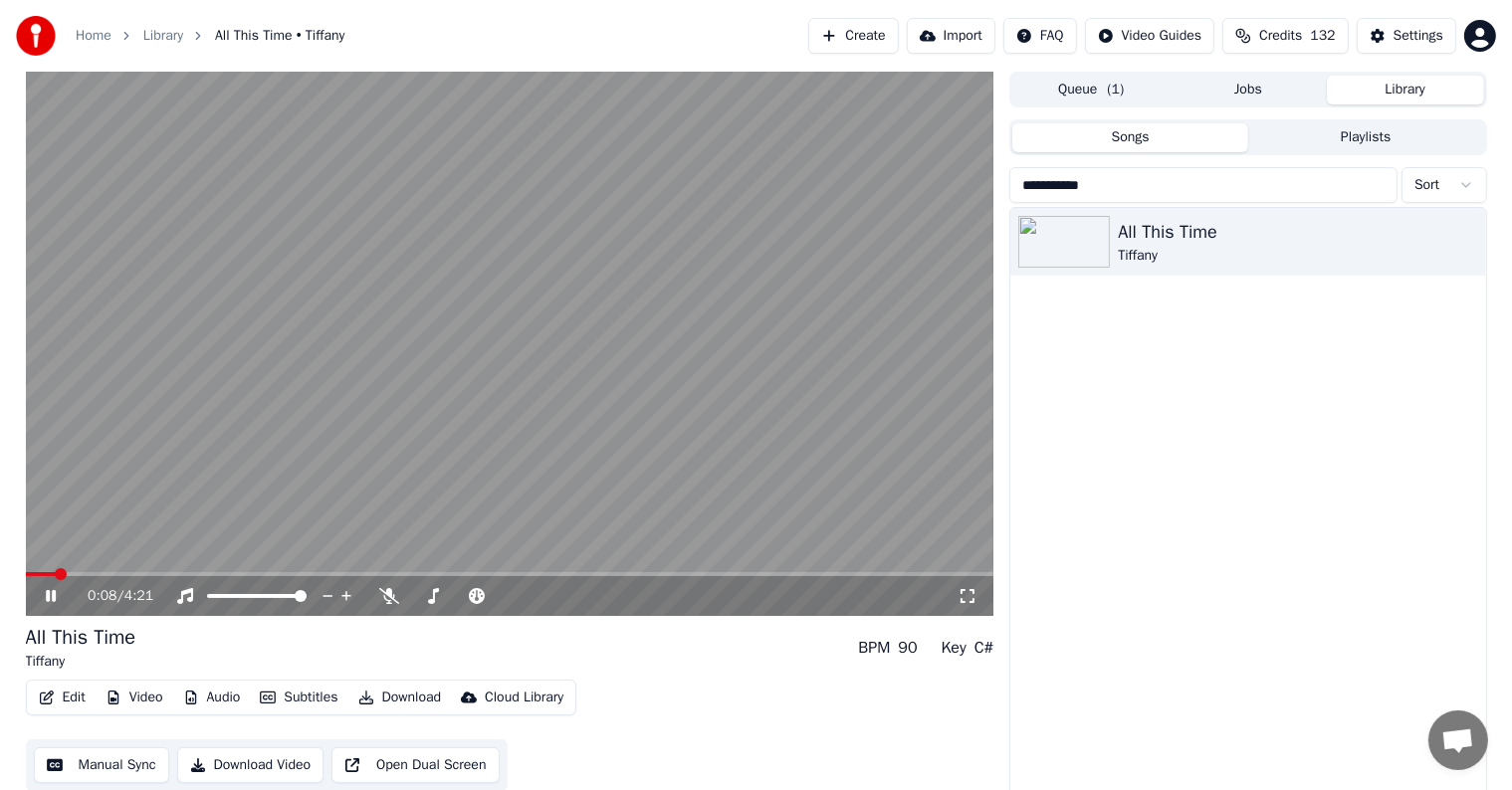 click at bounding box center (510, 343) 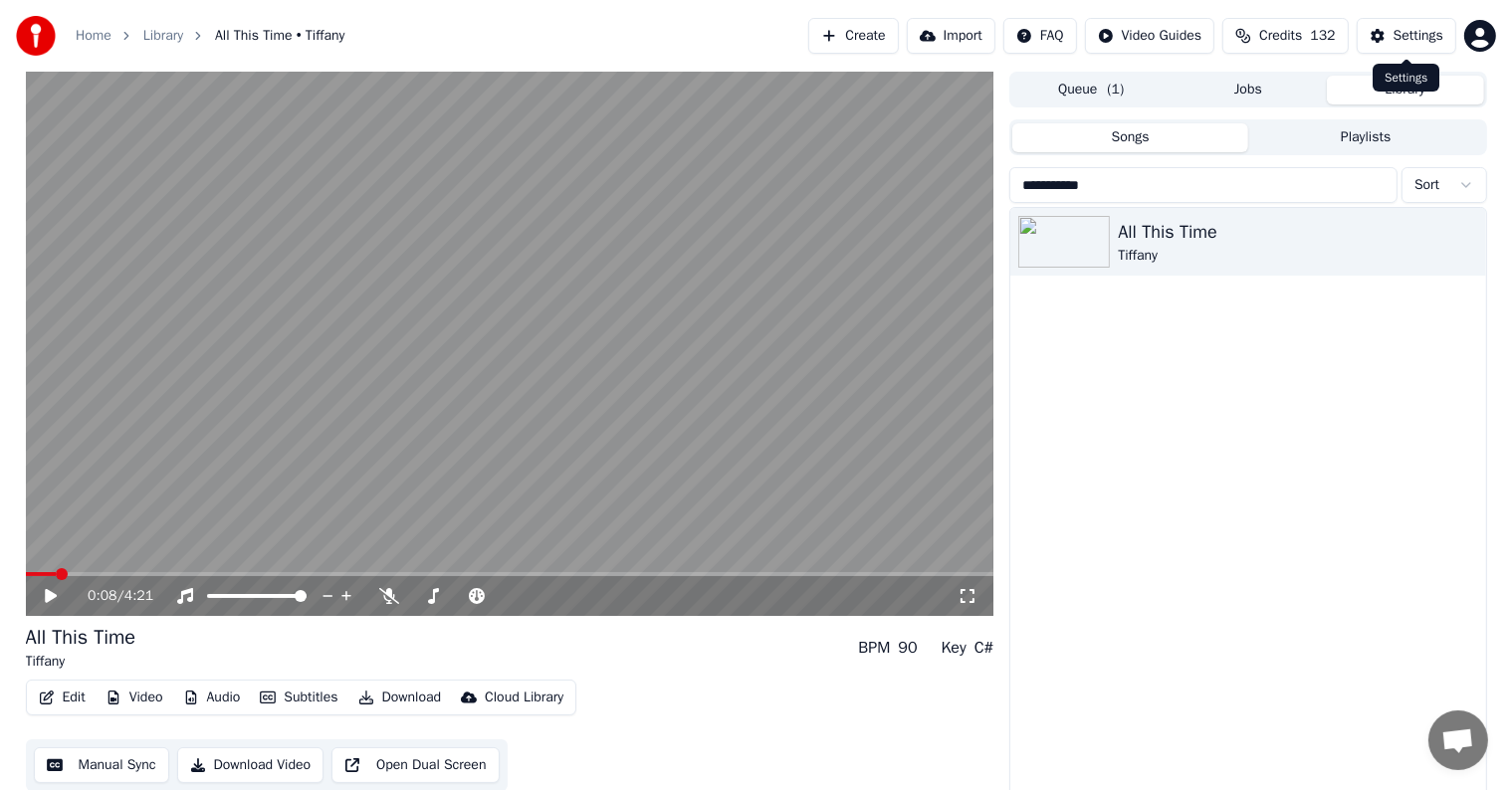 click on "Settings" at bounding box center [1418, 36] 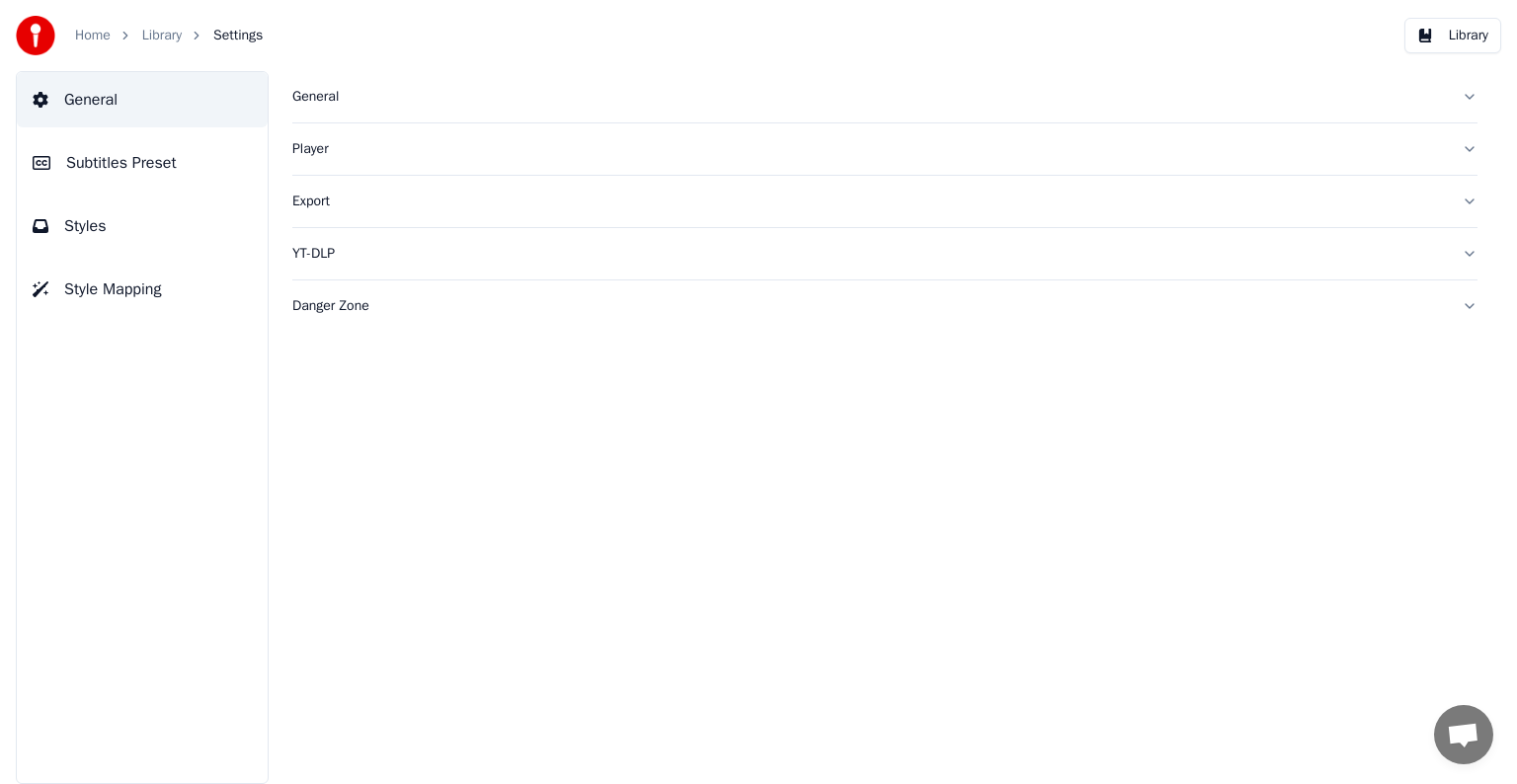 click on "Subtitles Preset" at bounding box center (121, 163) 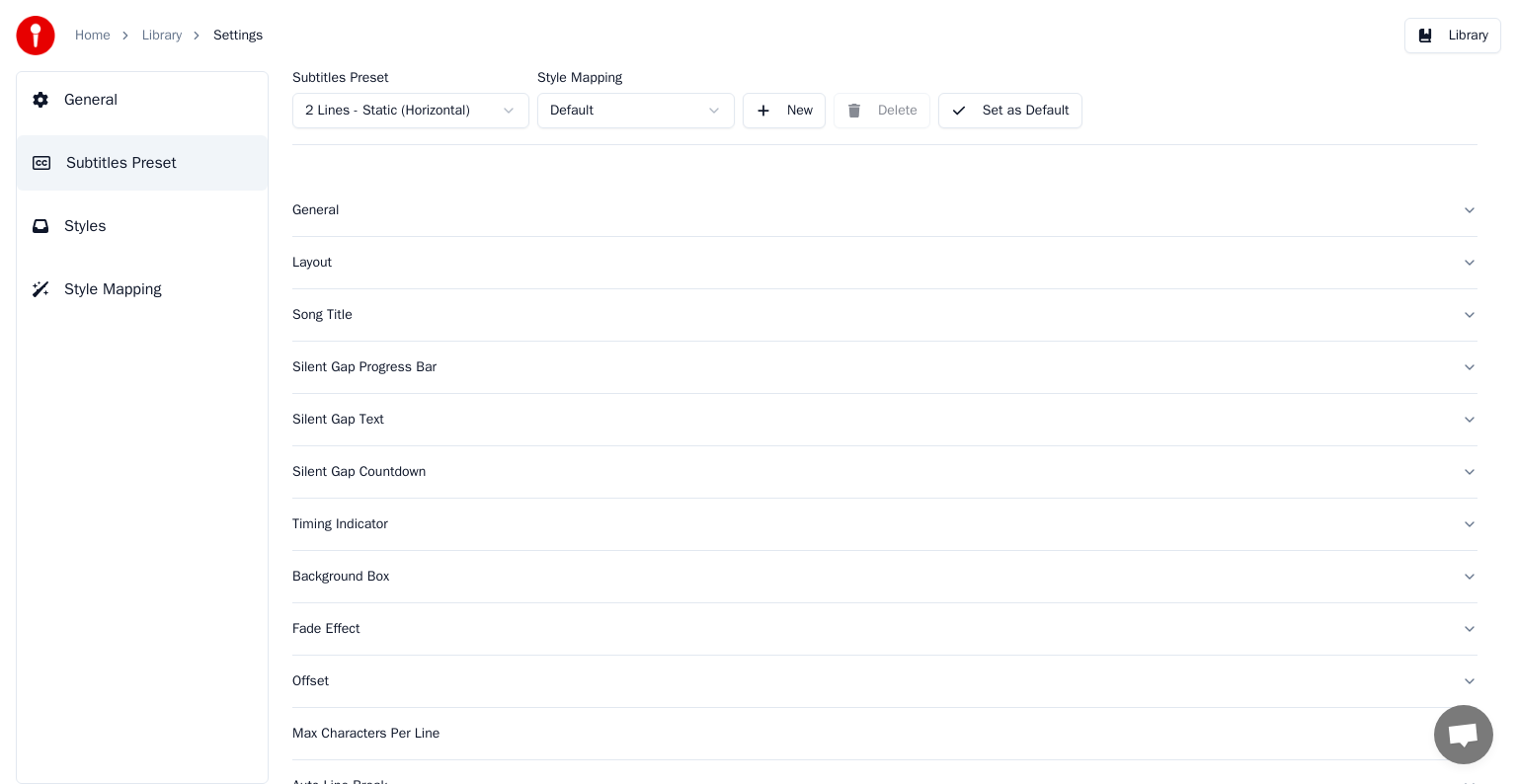 click on "General" at bounding box center (869, 210) 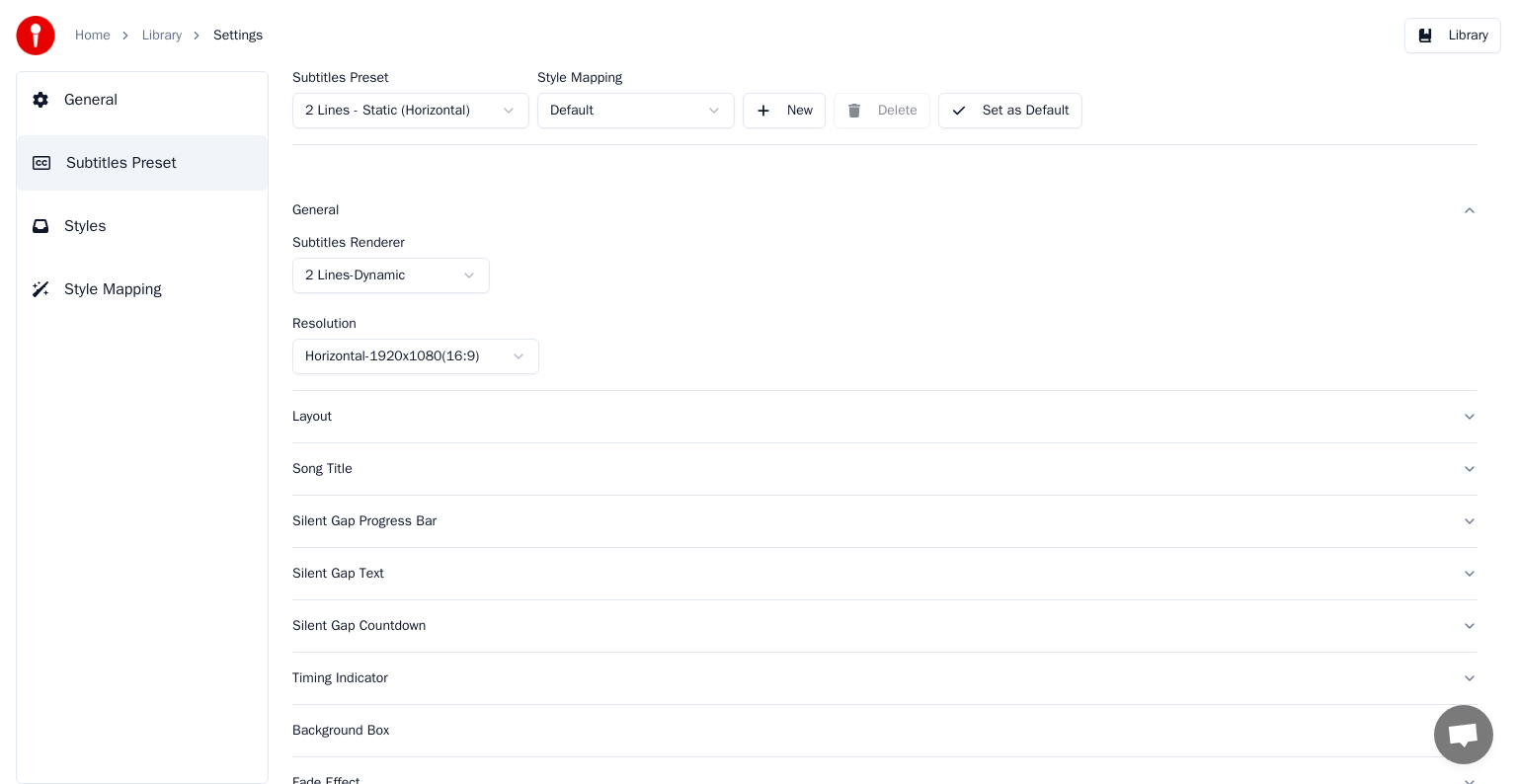 click on "Song Title" at bounding box center [869, 469] 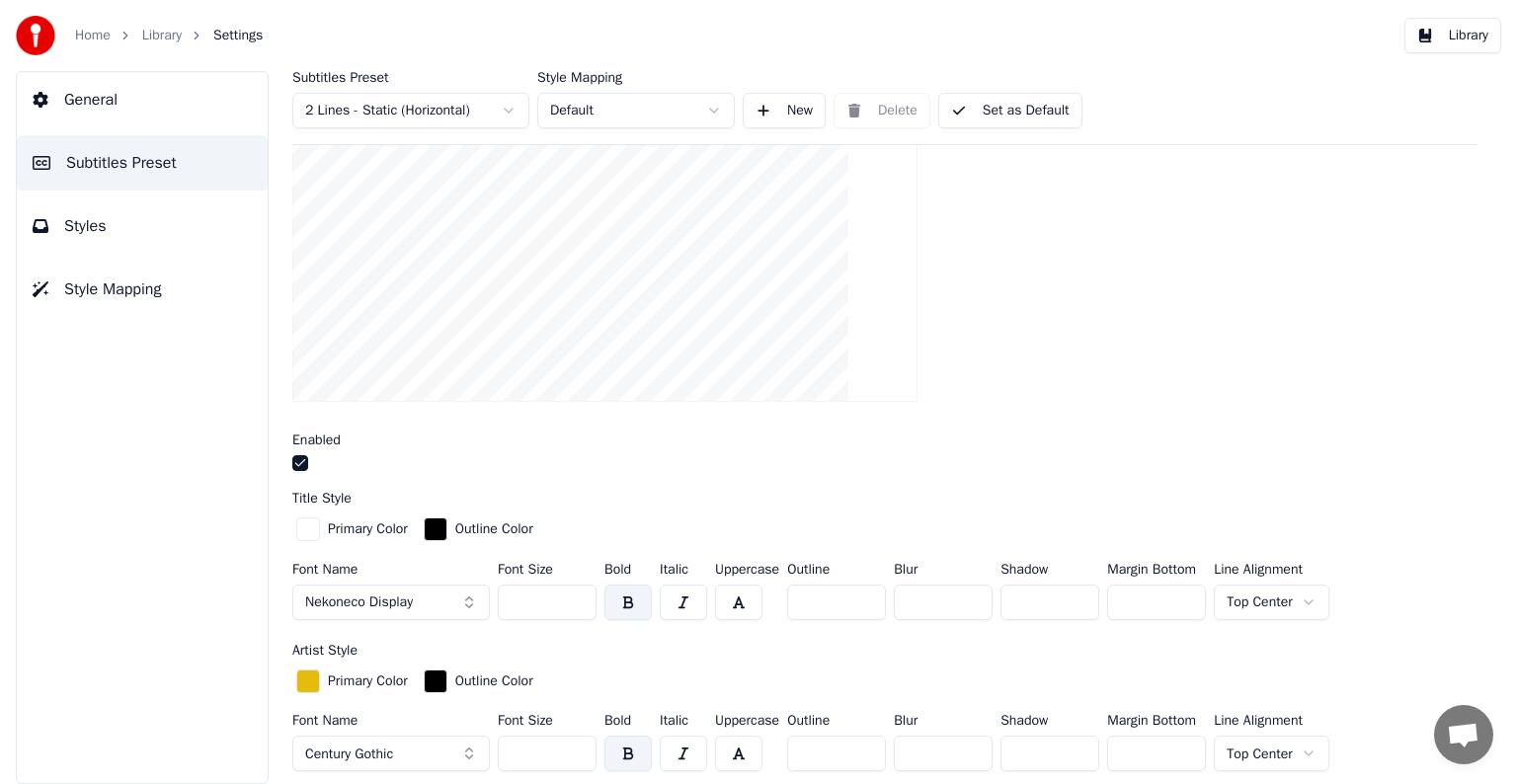 scroll, scrollTop: 395, scrollLeft: 0, axis: vertical 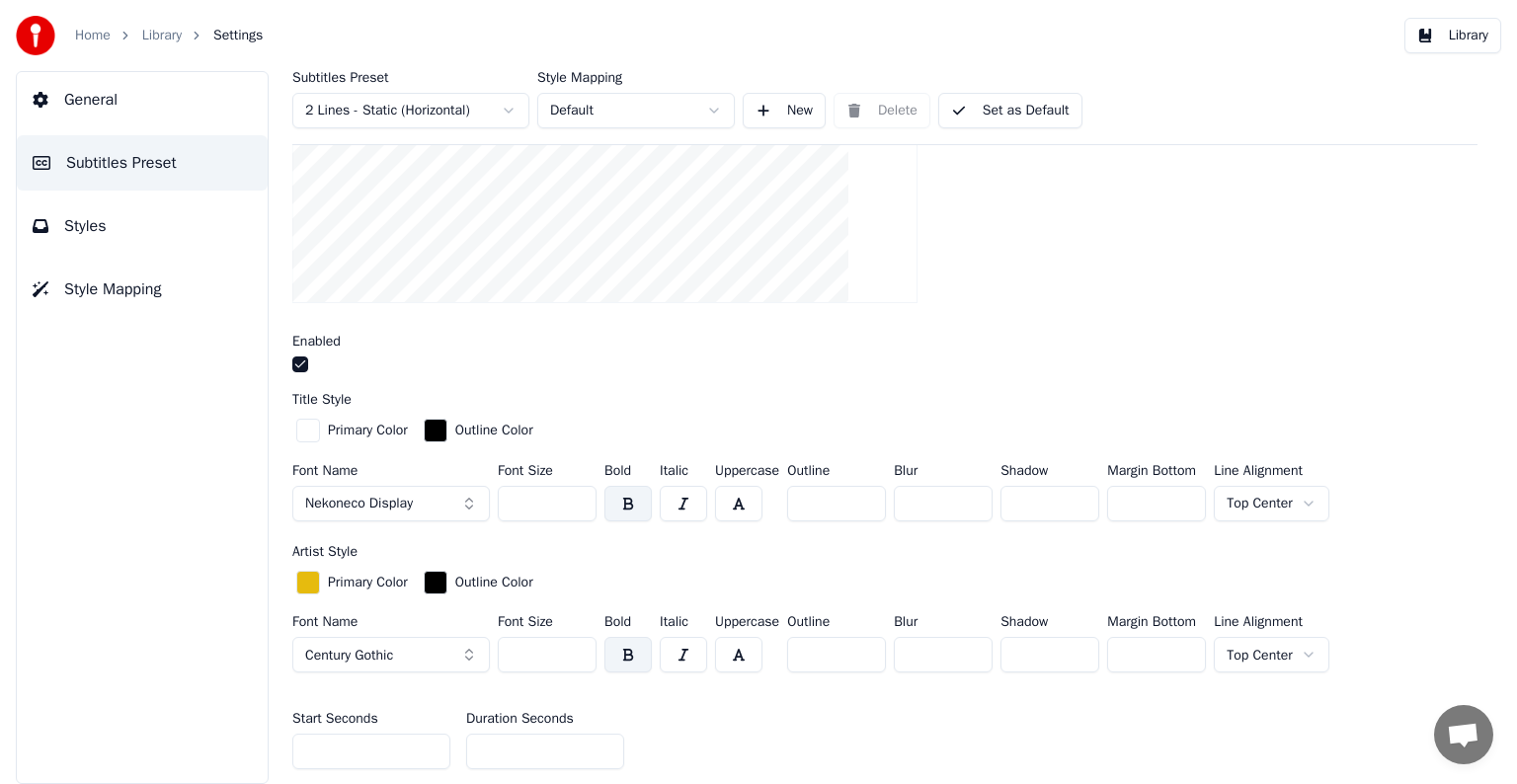 click on "*" at bounding box center [837, 504] 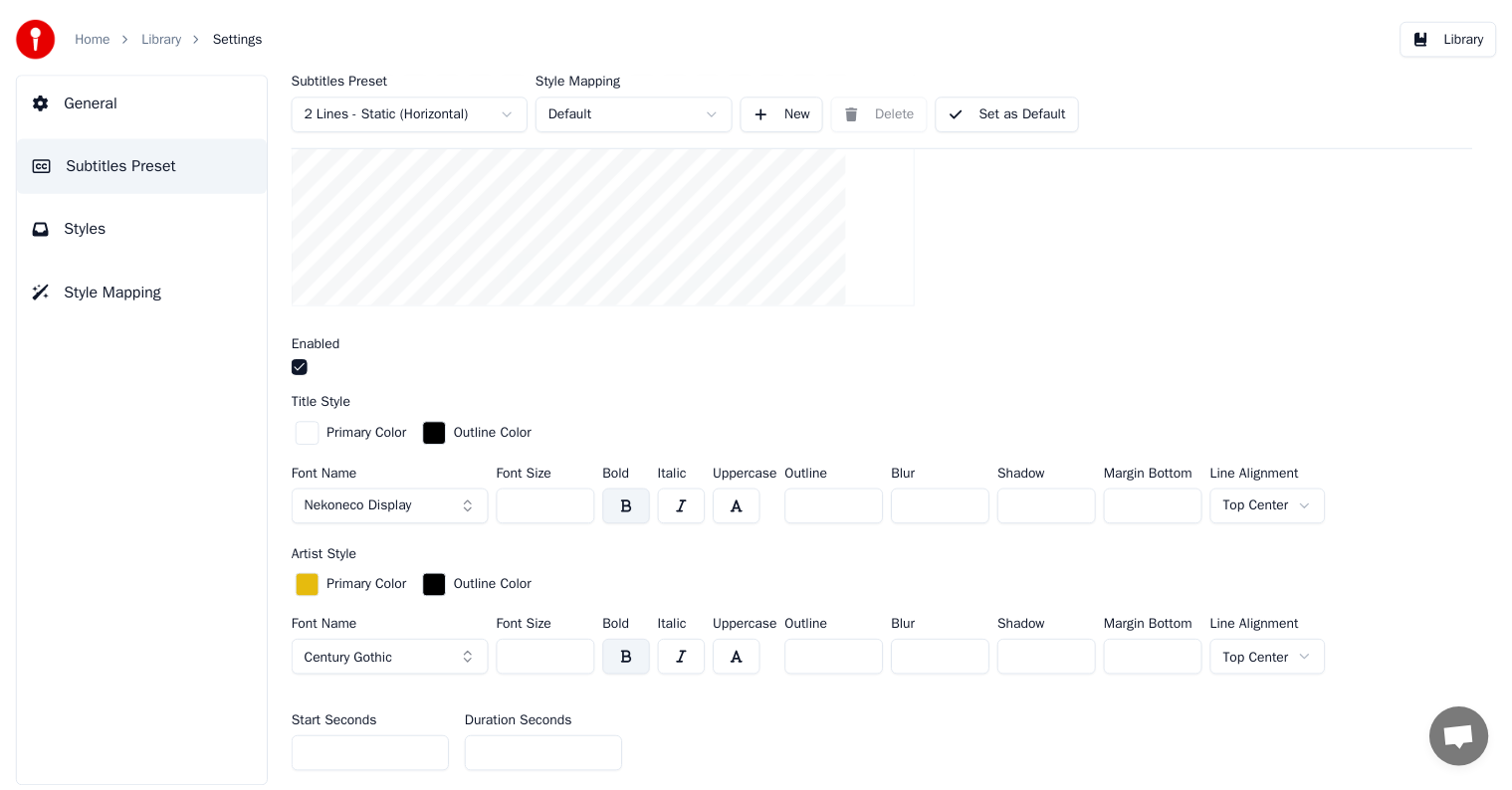 scroll, scrollTop: 99, scrollLeft: 0, axis: vertical 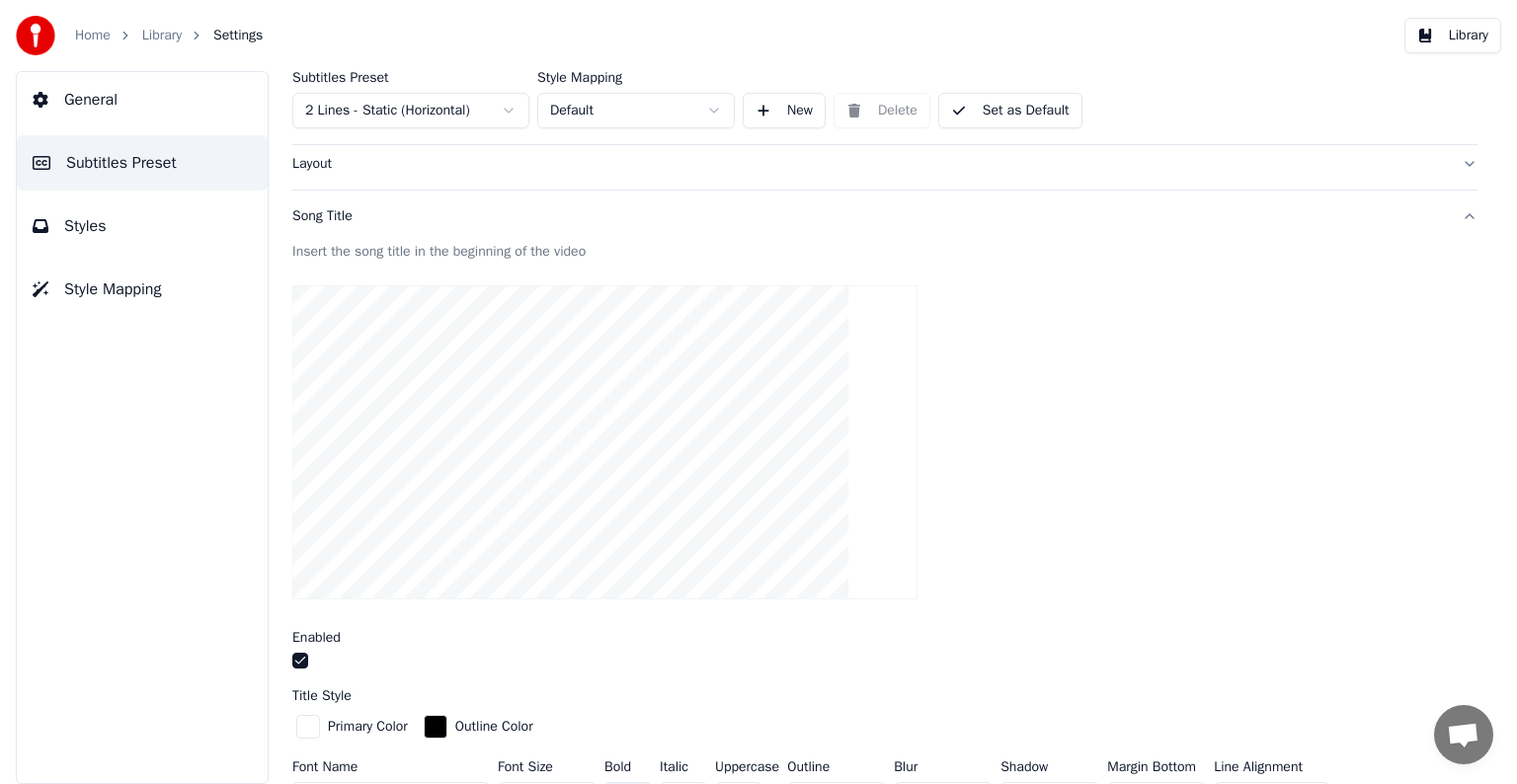 click on "Set as Default" at bounding box center (1010, 111) 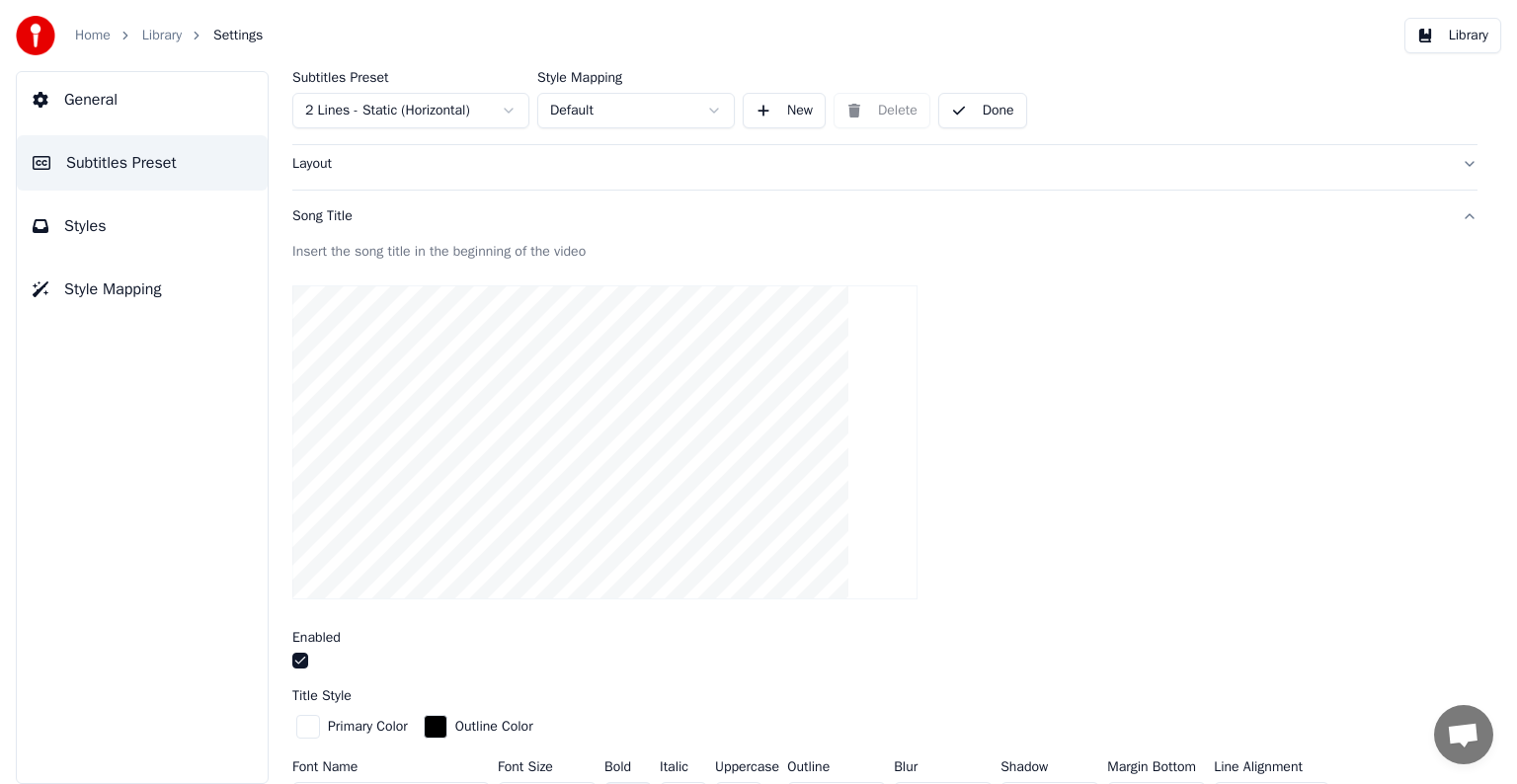 click on "Library" at bounding box center (162, 36) 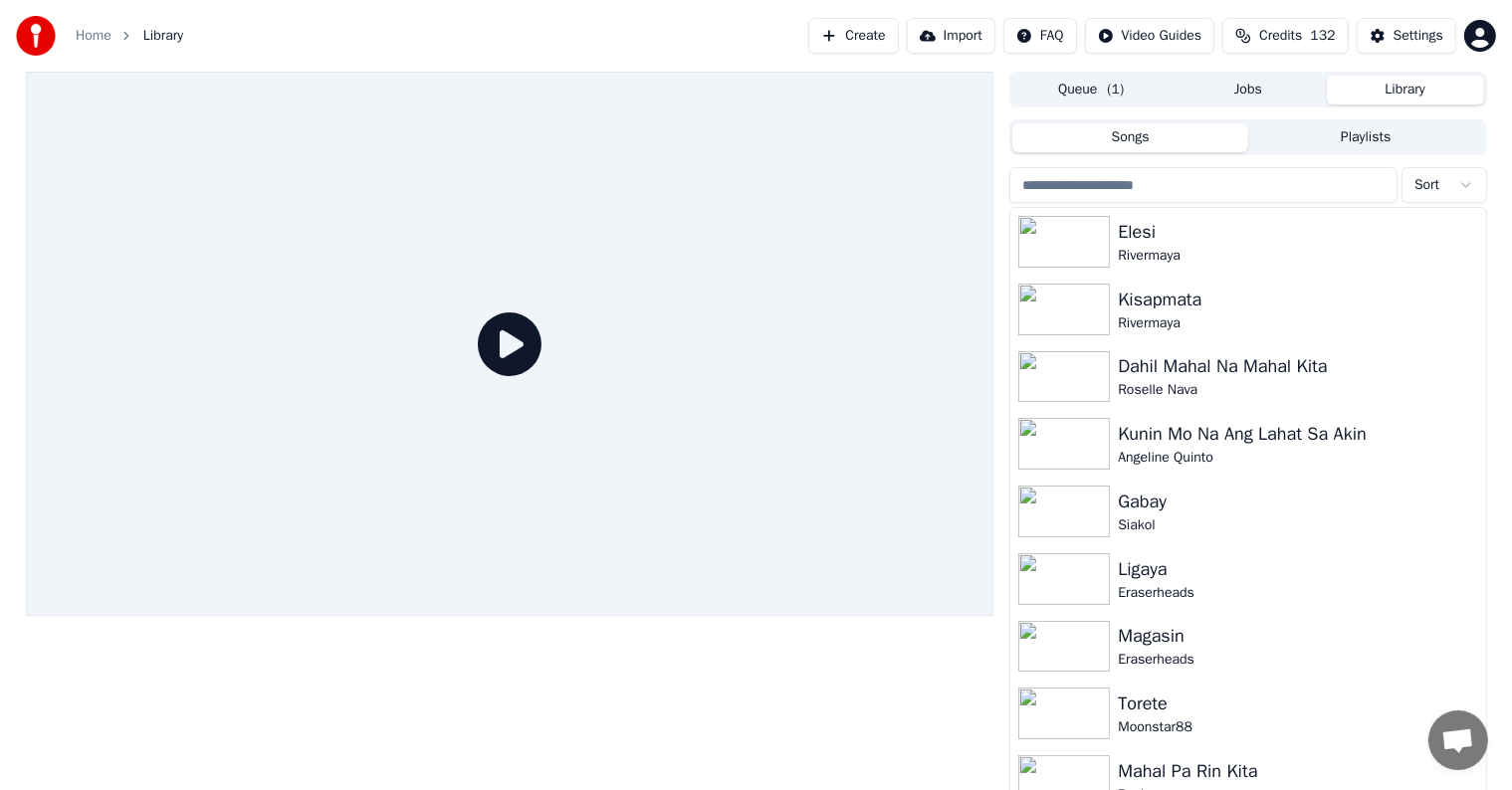 drag, startPoint x: 1162, startPoint y: 195, endPoint x: 1146, endPoint y: 198, distance: 16.27882 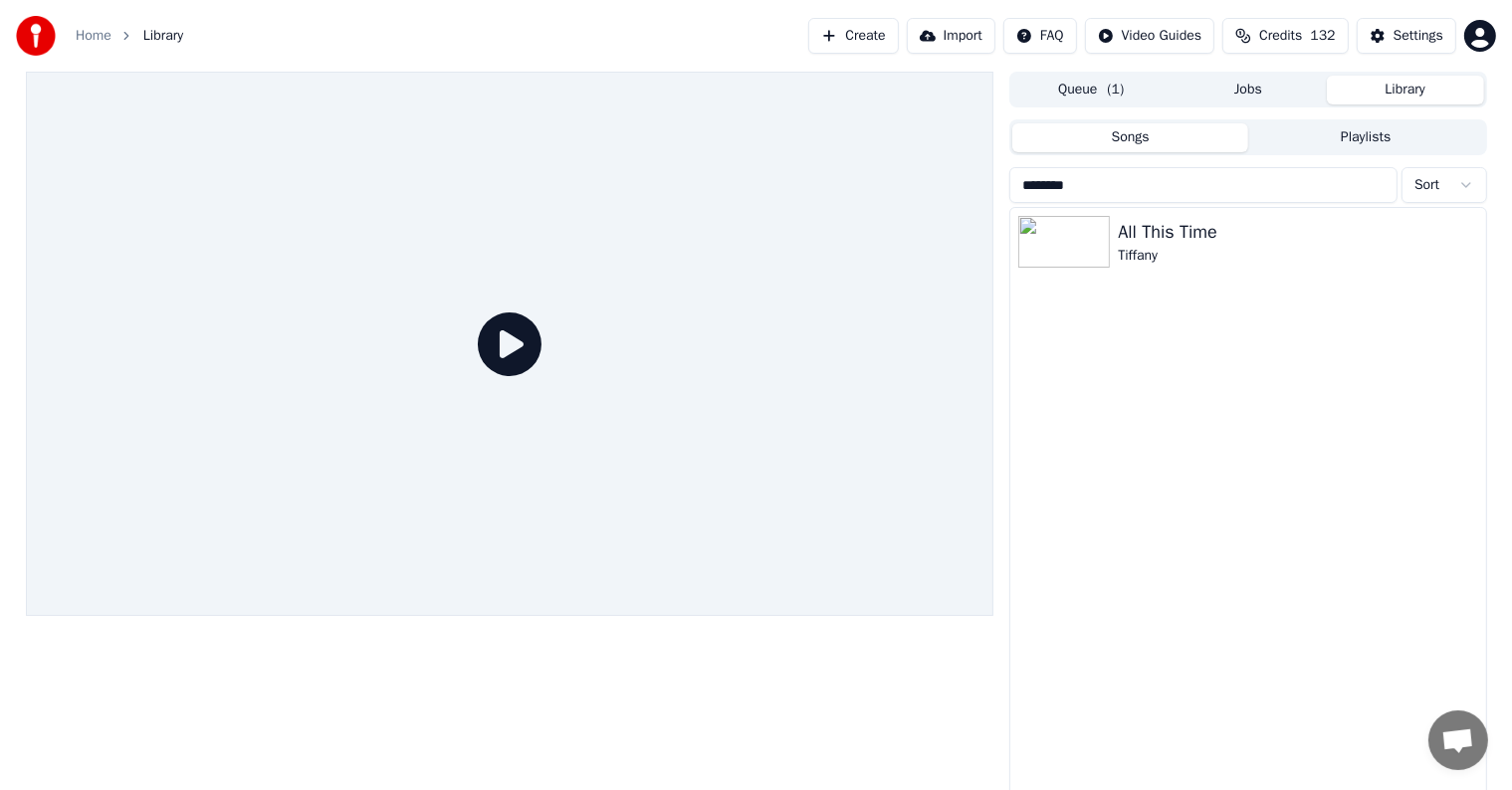 type on "********" 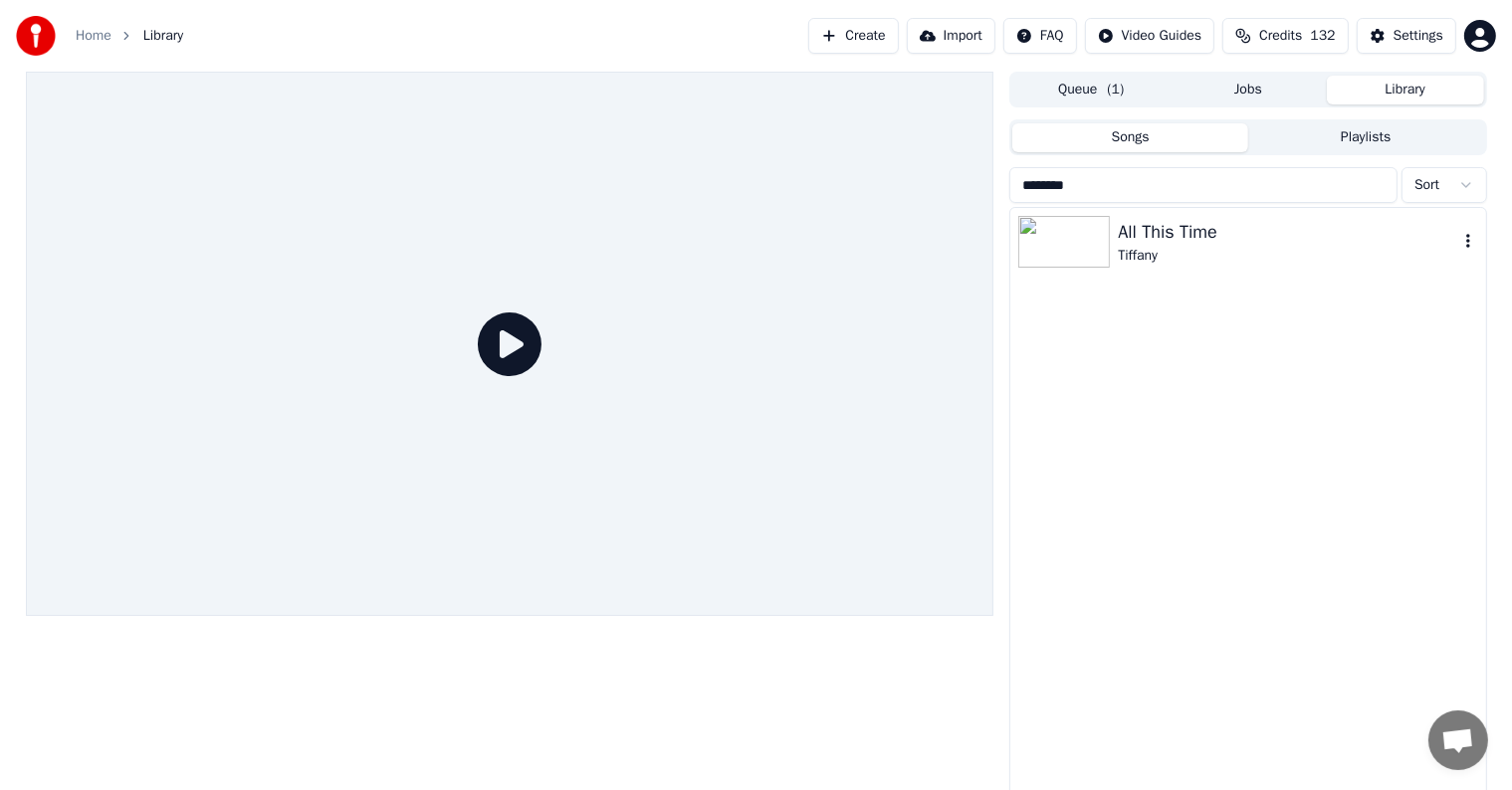 click on "Tiffany" at bounding box center [1287, 256] 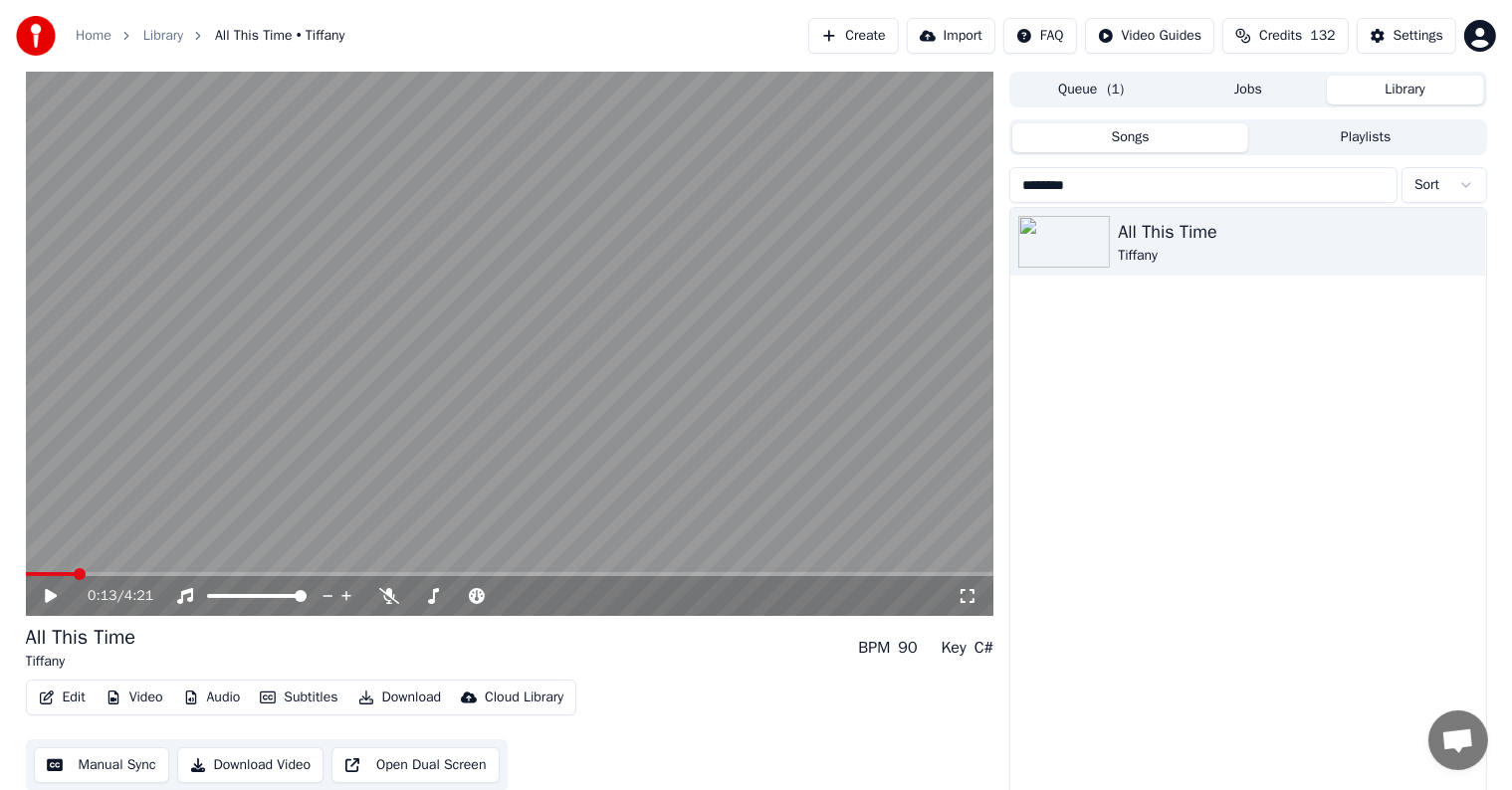 scroll, scrollTop: 9, scrollLeft: 0, axis: vertical 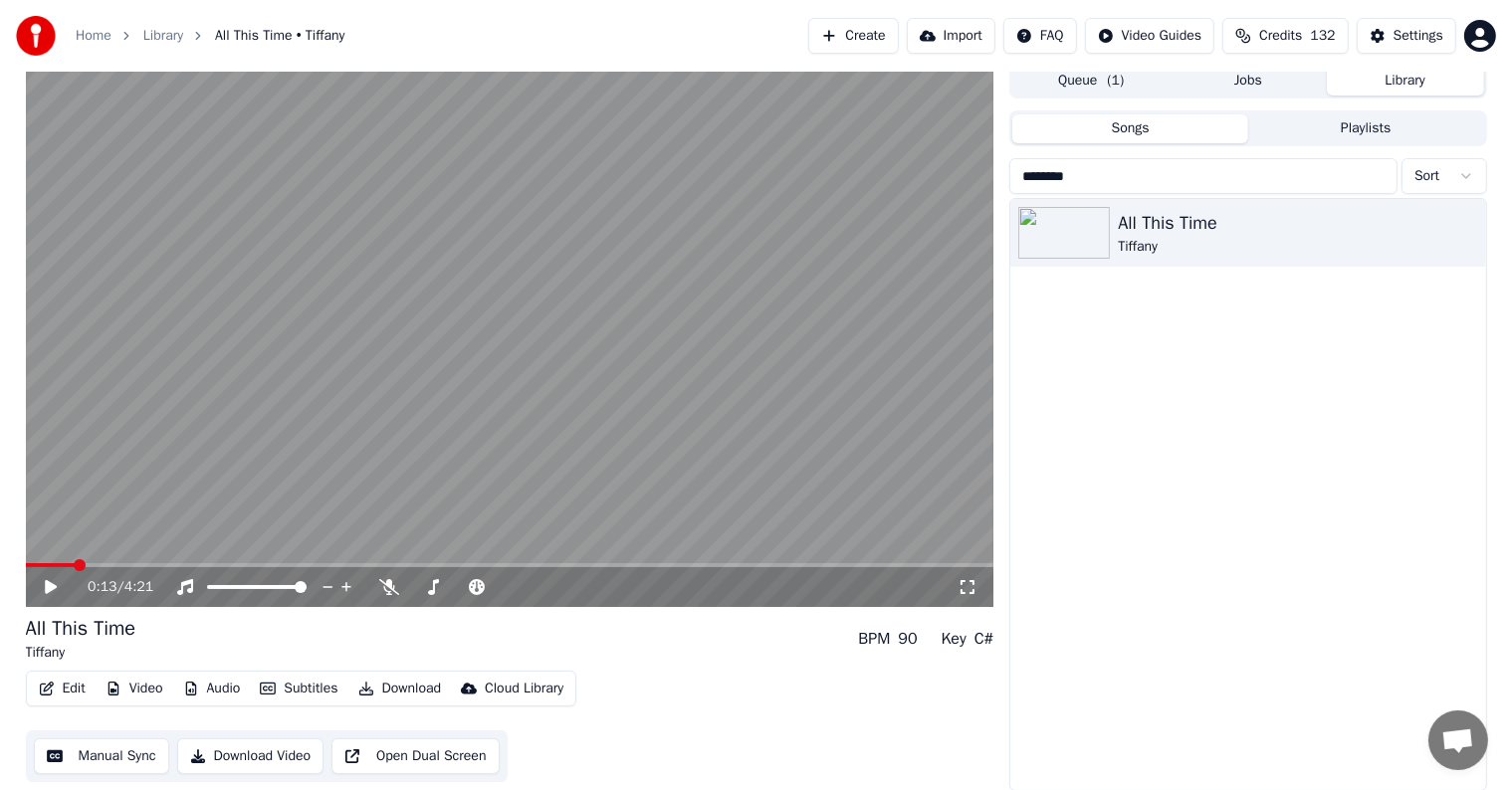 click on "Settings" at bounding box center [1406, 36] 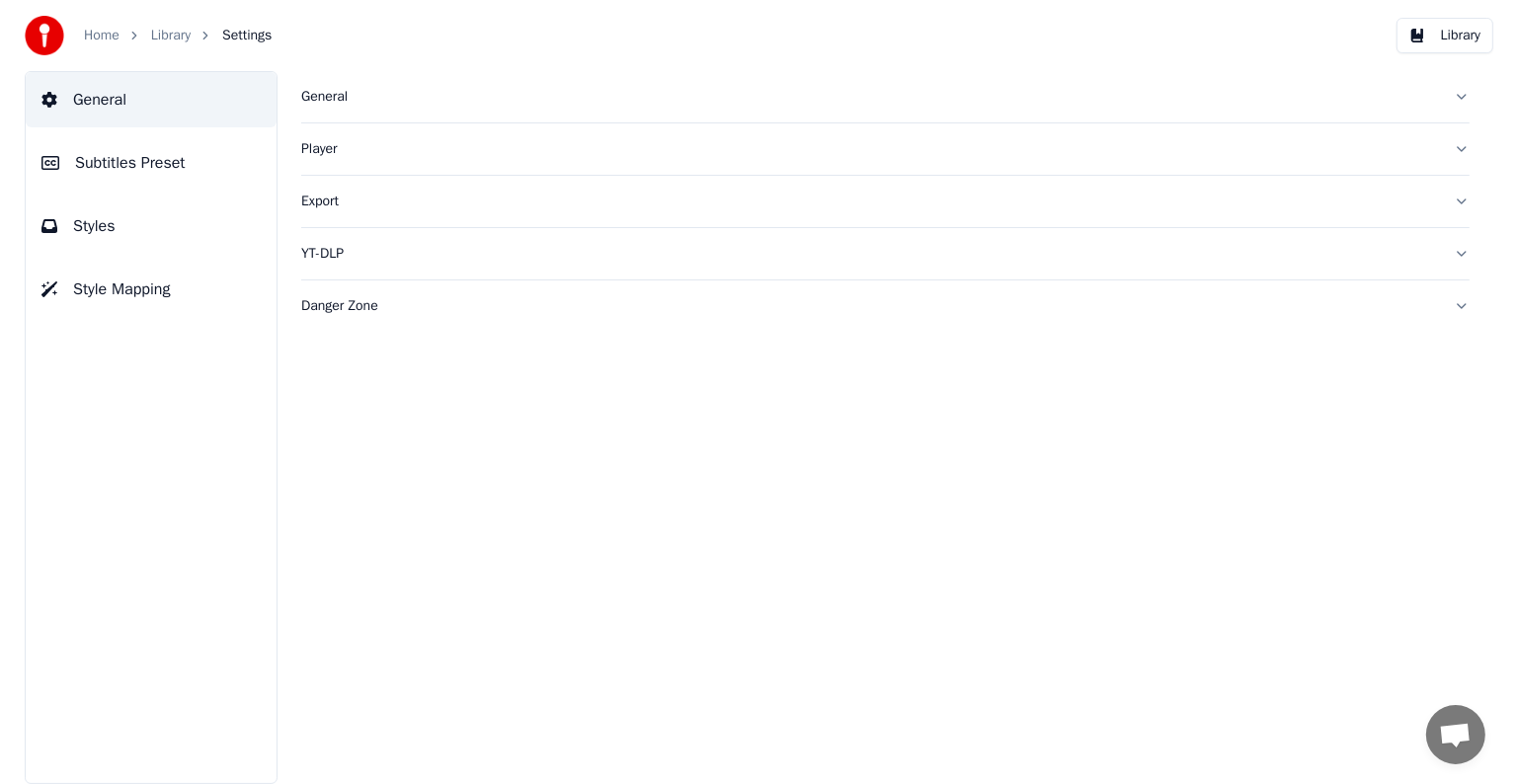 scroll, scrollTop: 0, scrollLeft: 0, axis: both 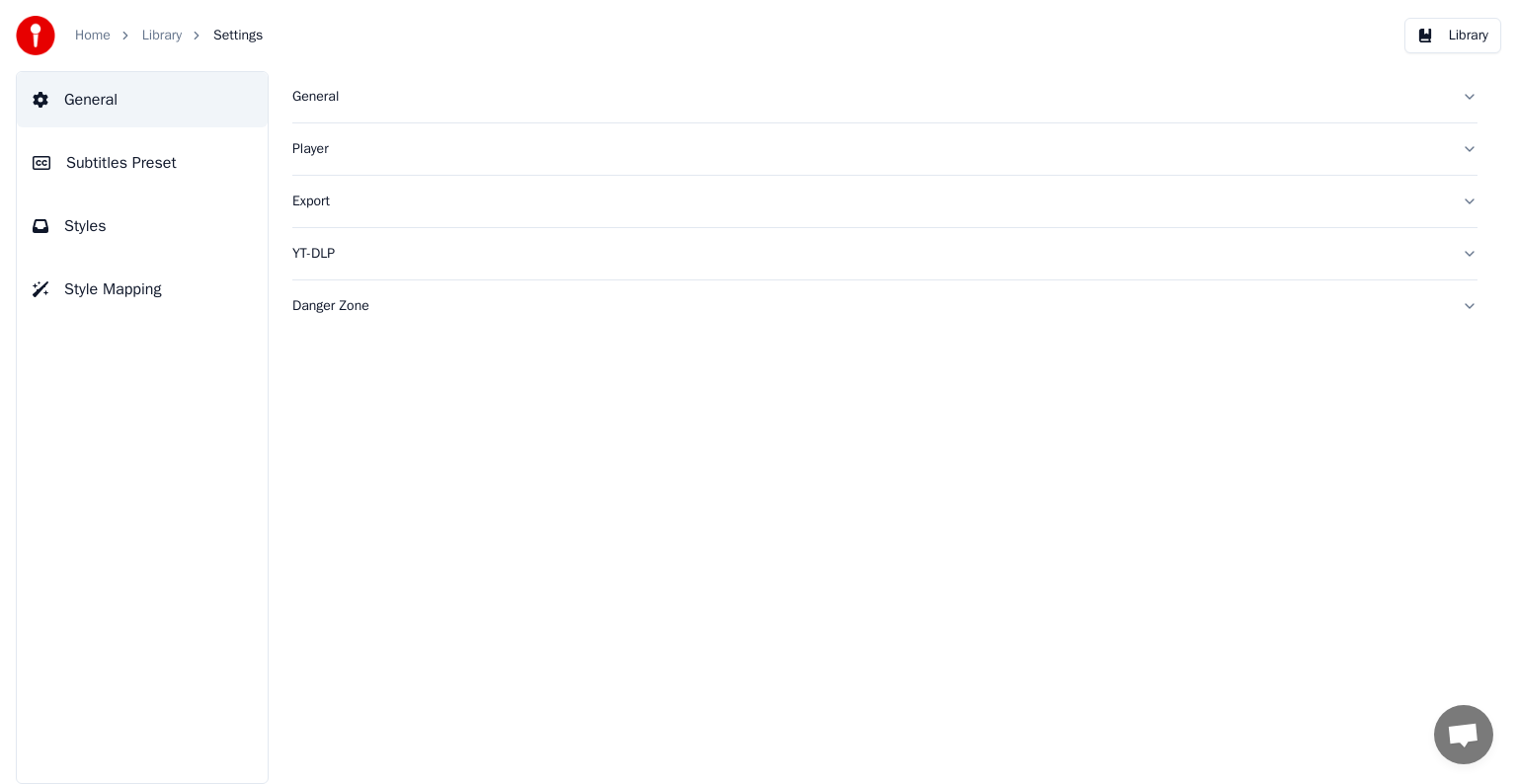 click on "Subtitles Preset" at bounding box center (142, 163) 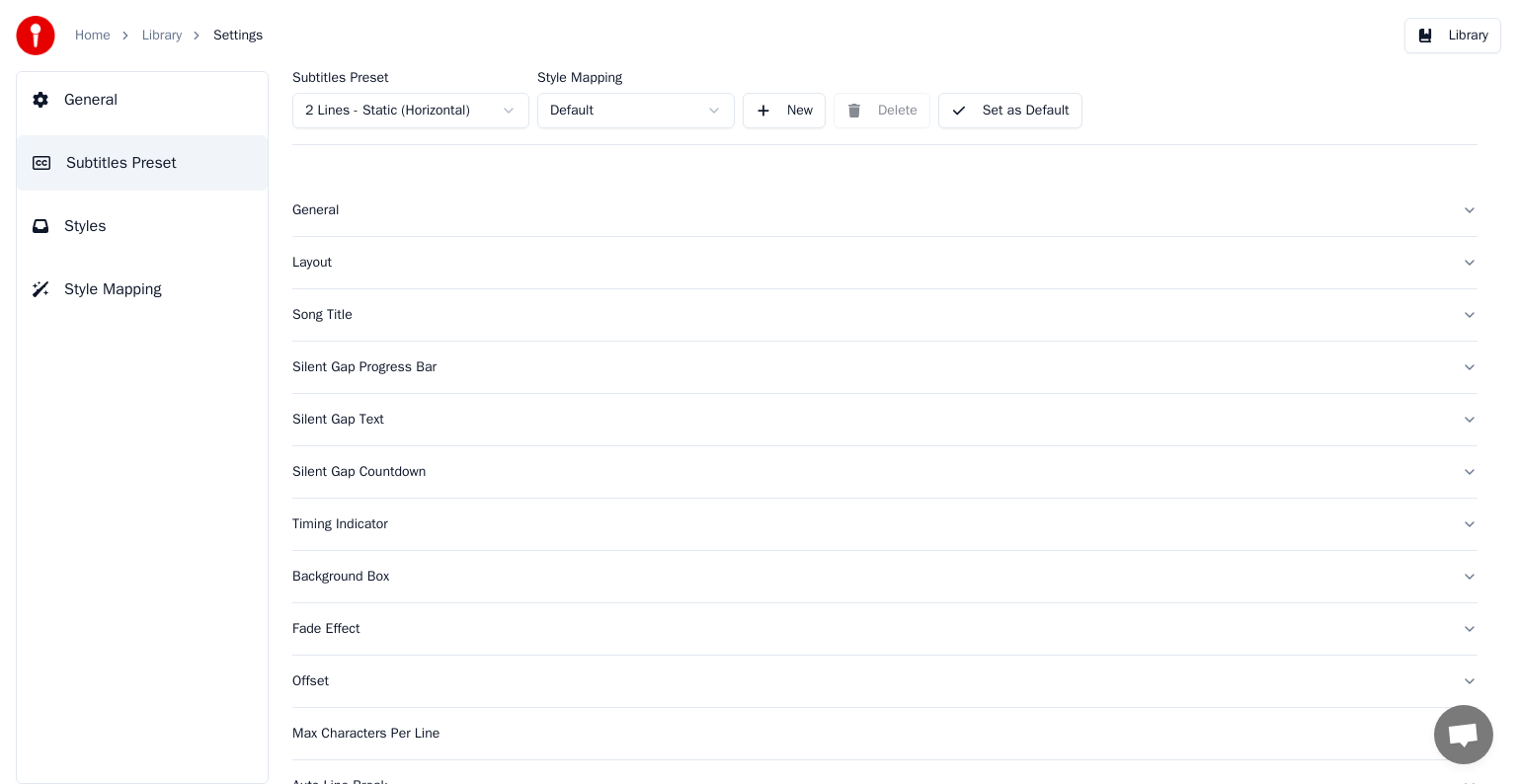 click on "General" at bounding box center (869, 210) 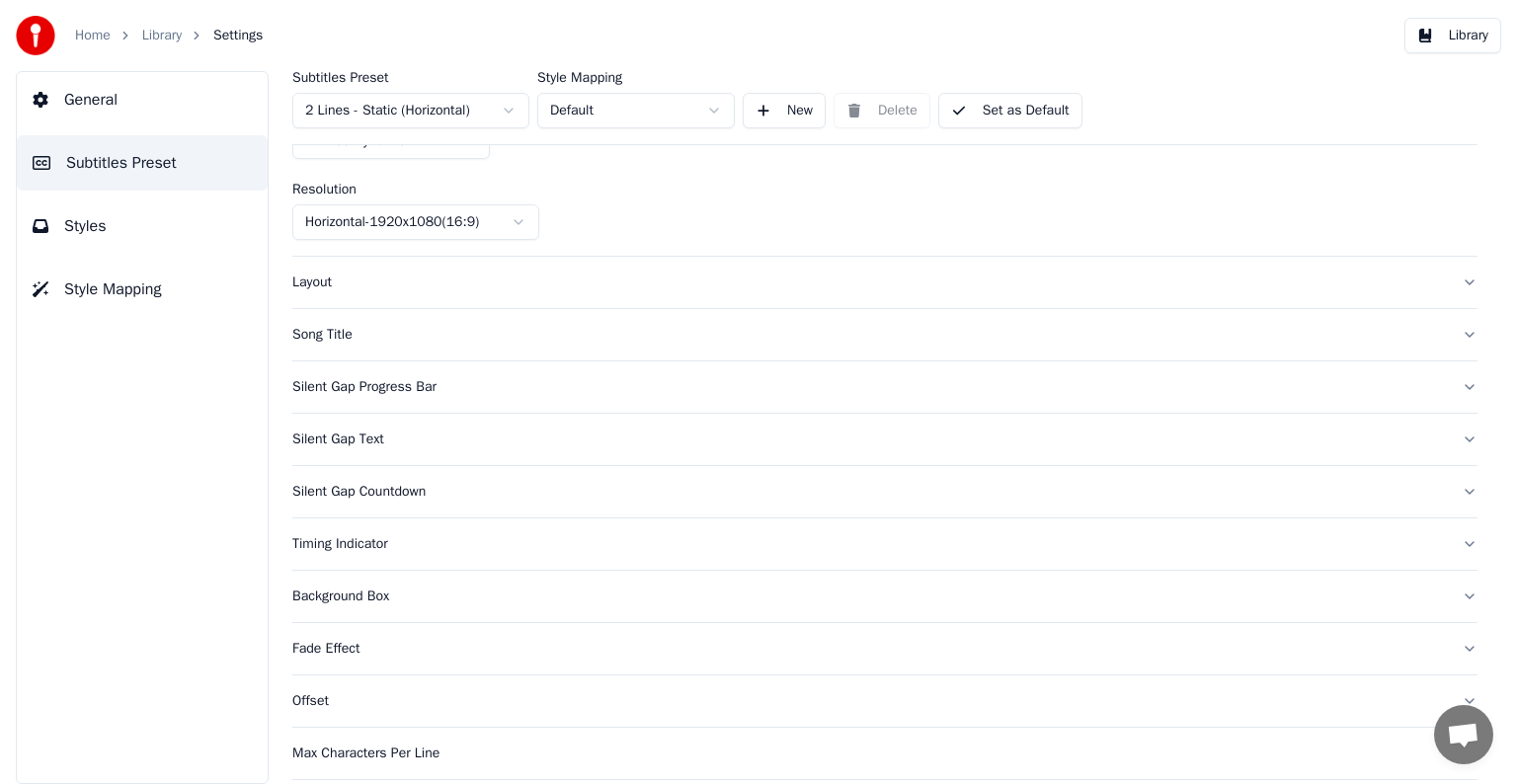 scroll, scrollTop: 195, scrollLeft: 0, axis: vertical 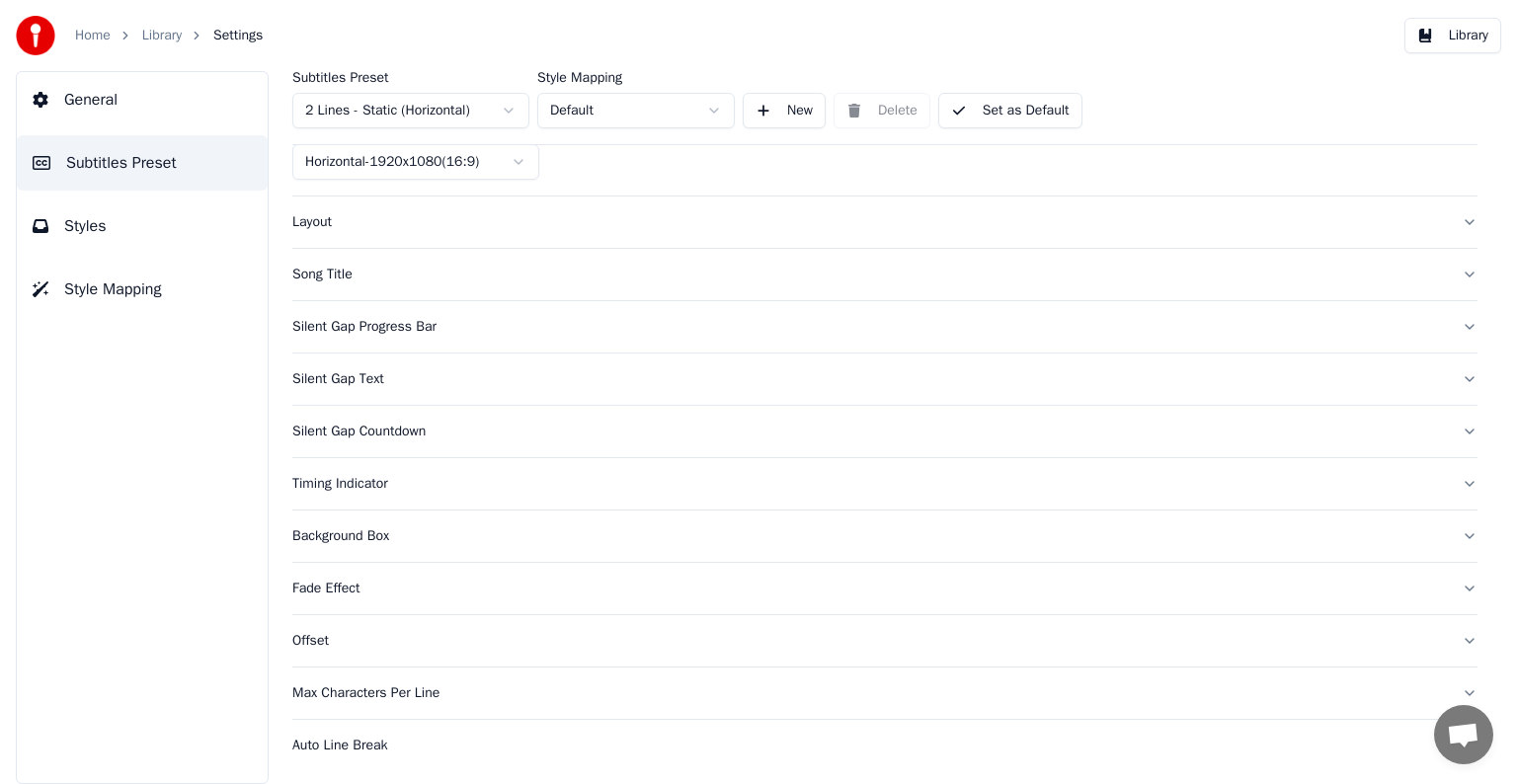 click on "Song Title" at bounding box center [869, 274] 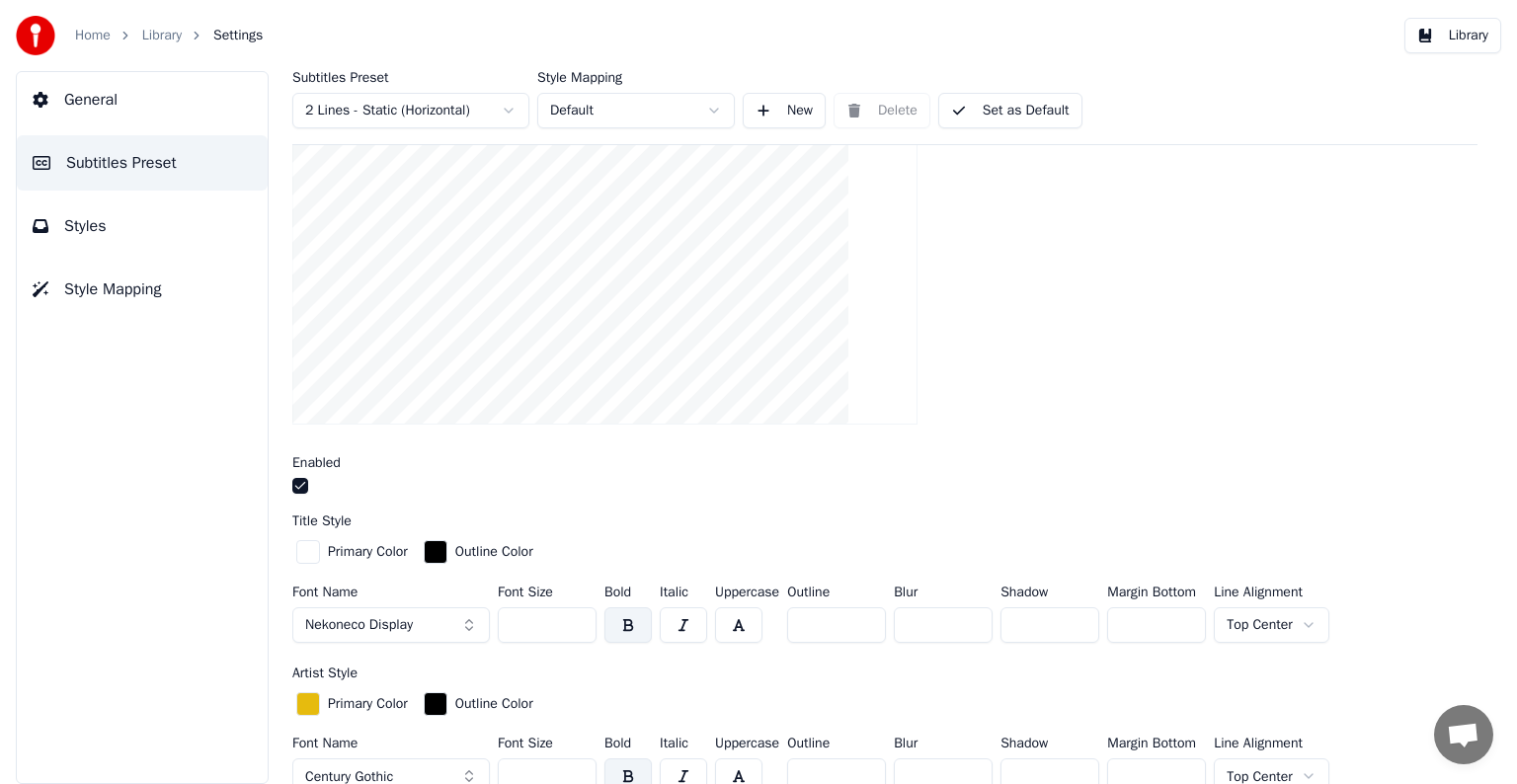 scroll, scrollTop: 392, scrollLeft: 0, axis: vertical 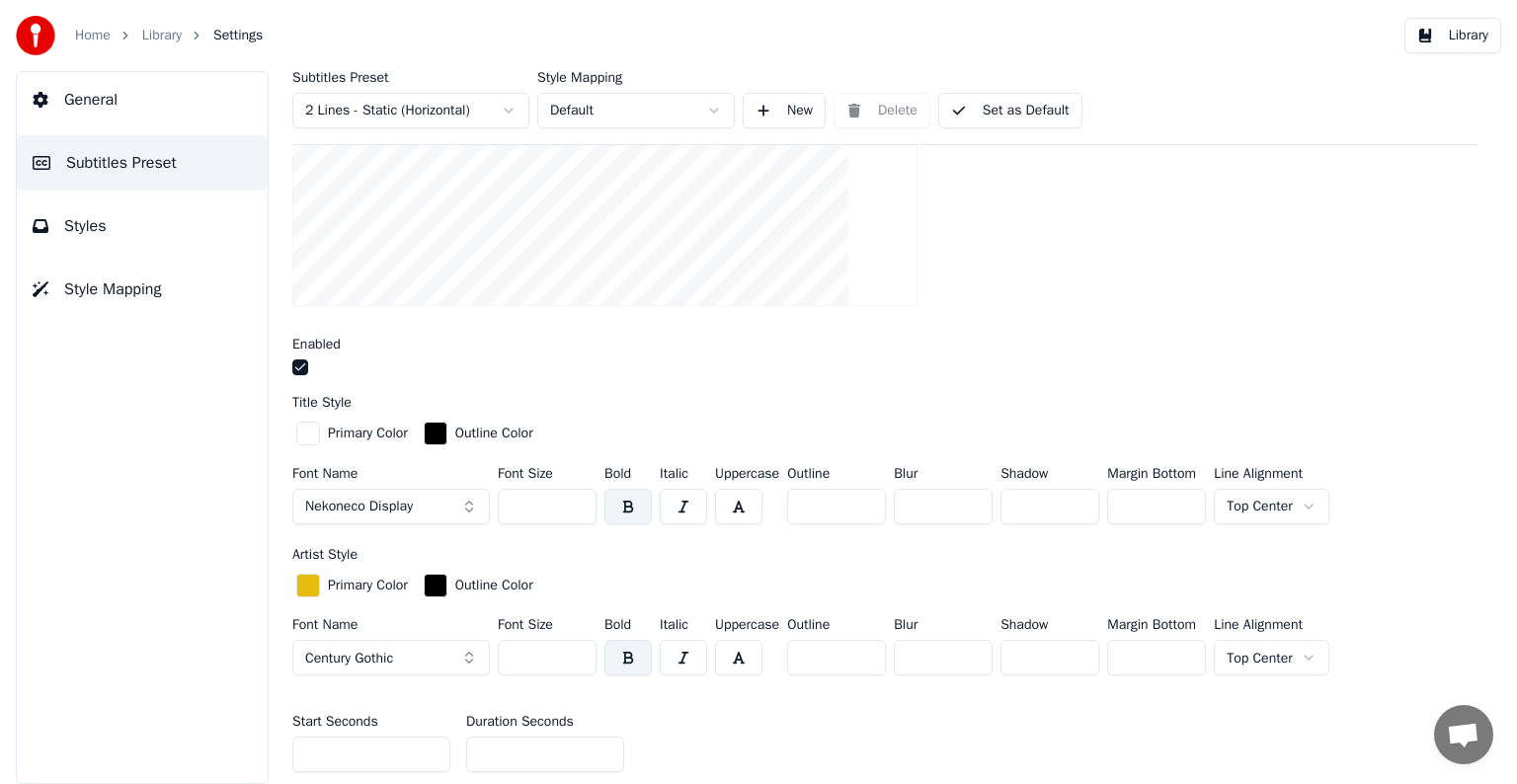 click on "*" at bounding box center (837, 658) 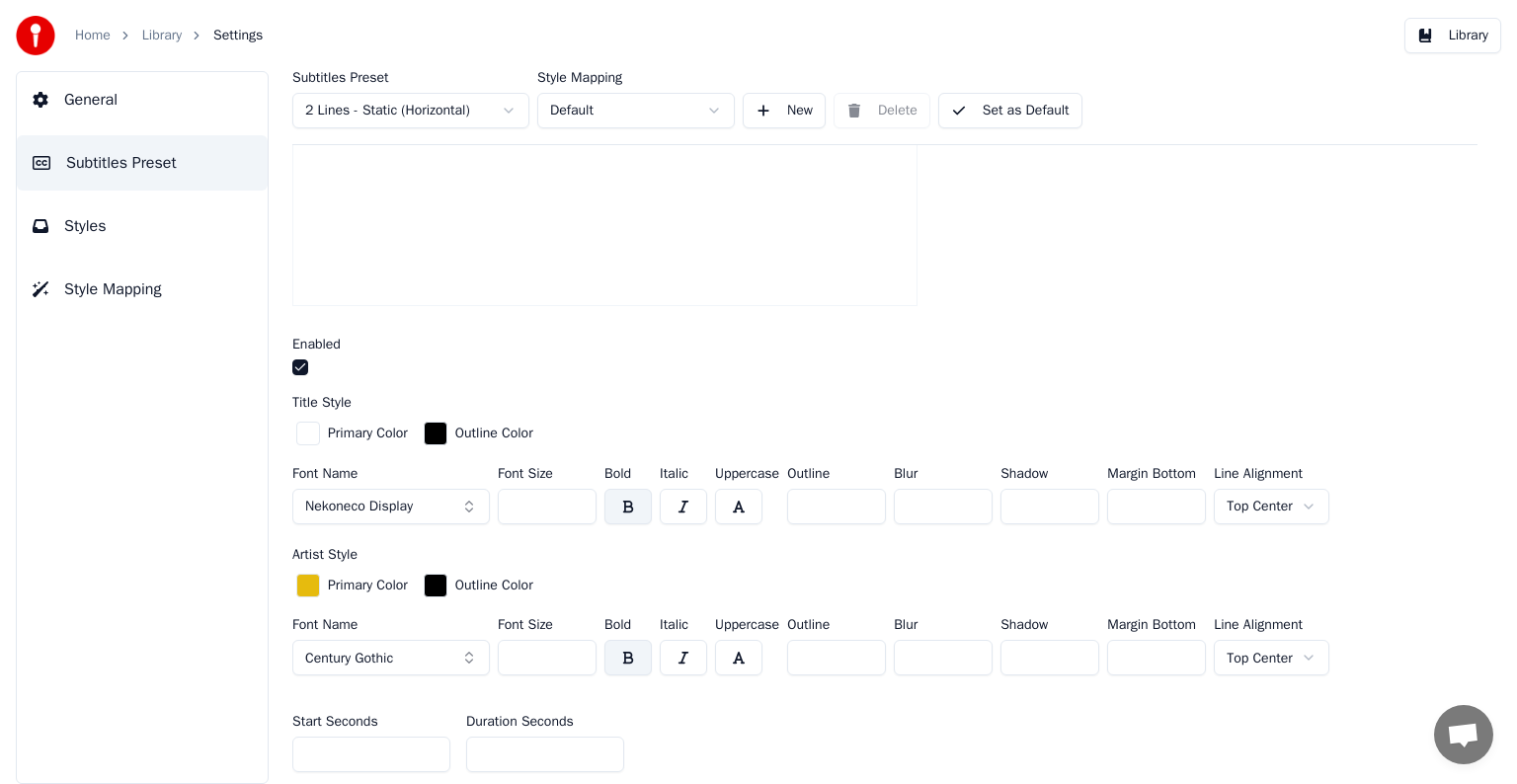 click on "*" at bounding box center (943, 658) 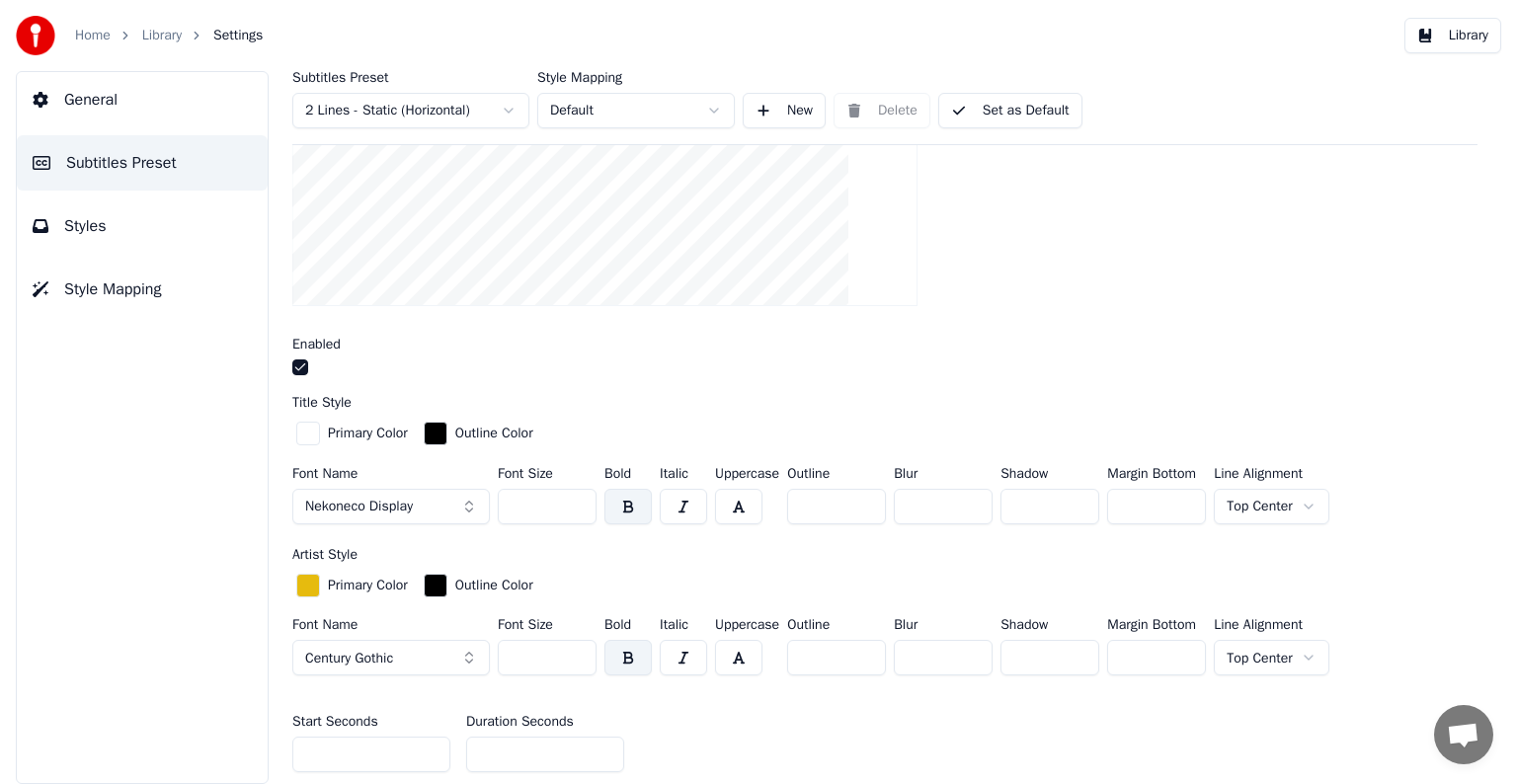 click on "*" at bounding box center [943, 658] 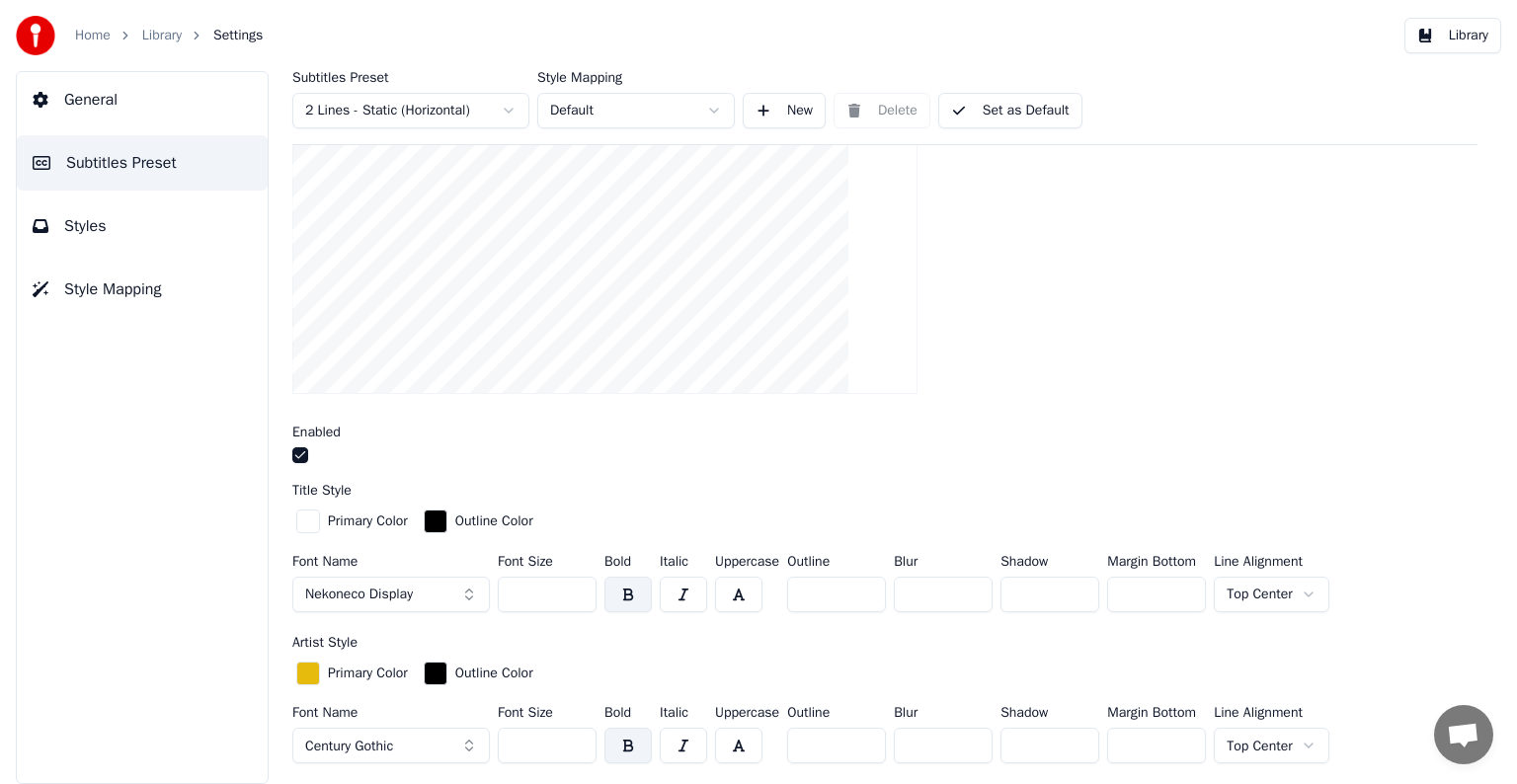 scroll, scrollTop: 392, scrollLeft: 0, axis: vertical 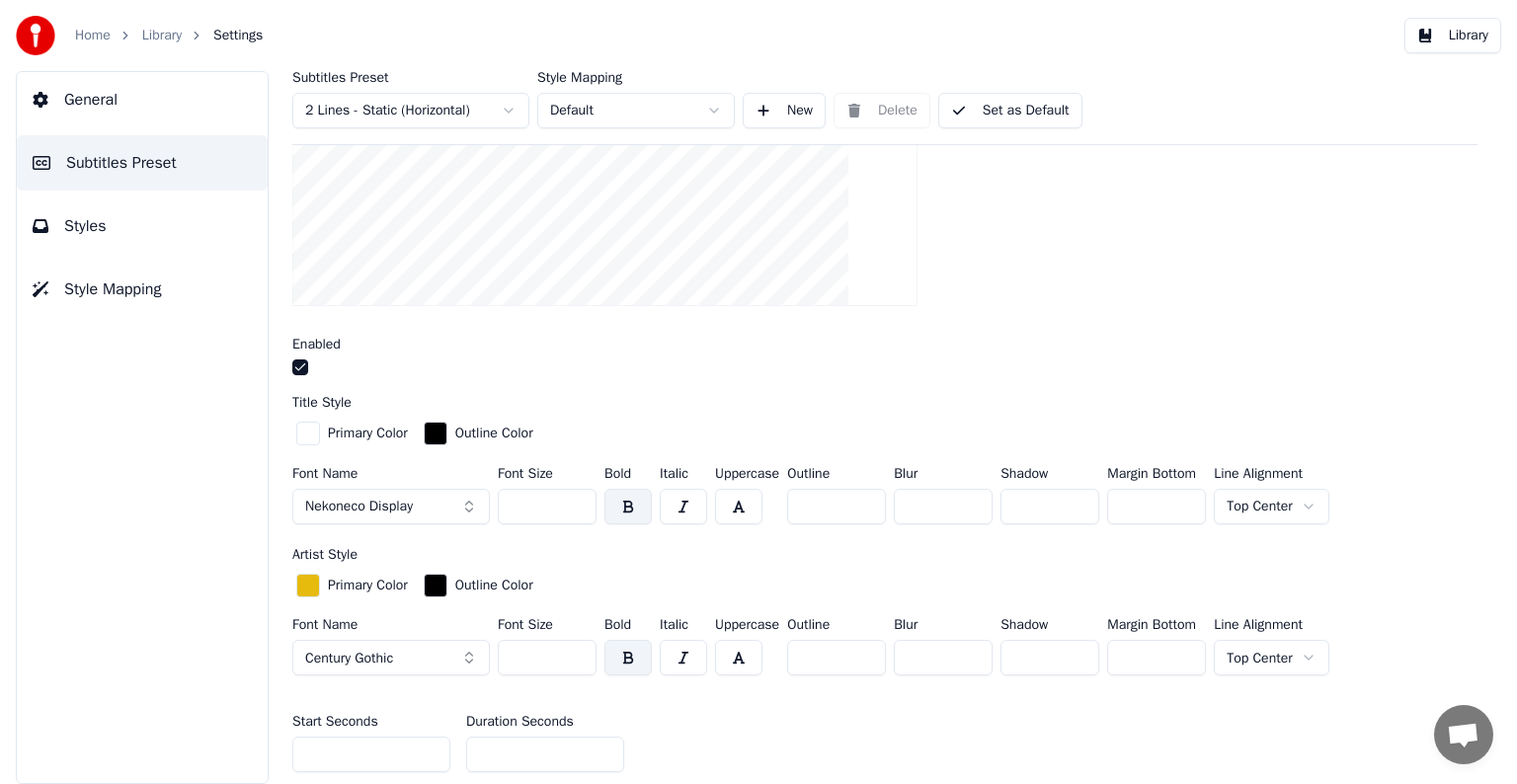 drag, startPoint x: 516, startPoint y: 656, endPoint x: 577, endPoint y: 653, distance: 61.073726 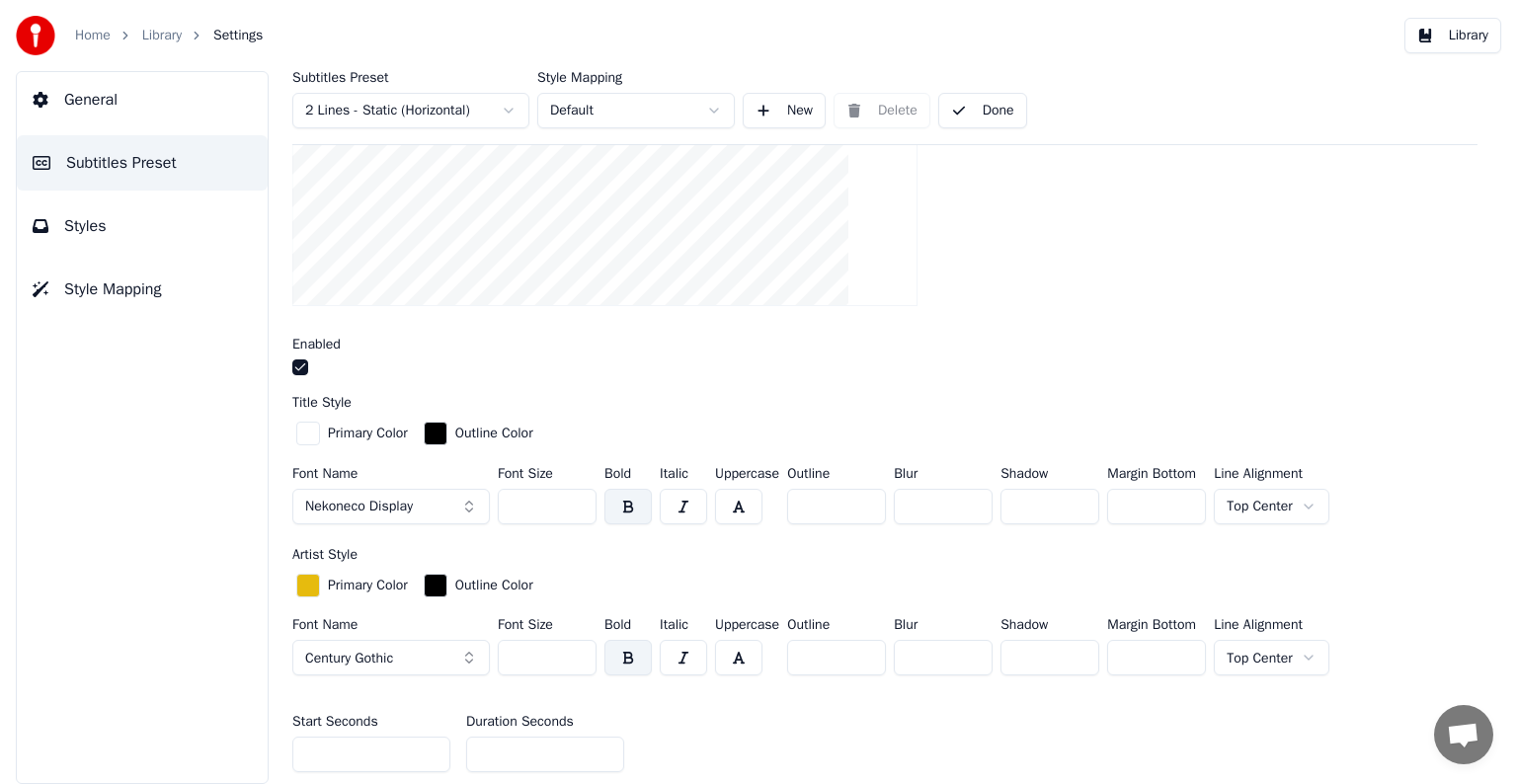click on "Library" at bounding box center (162, 36) 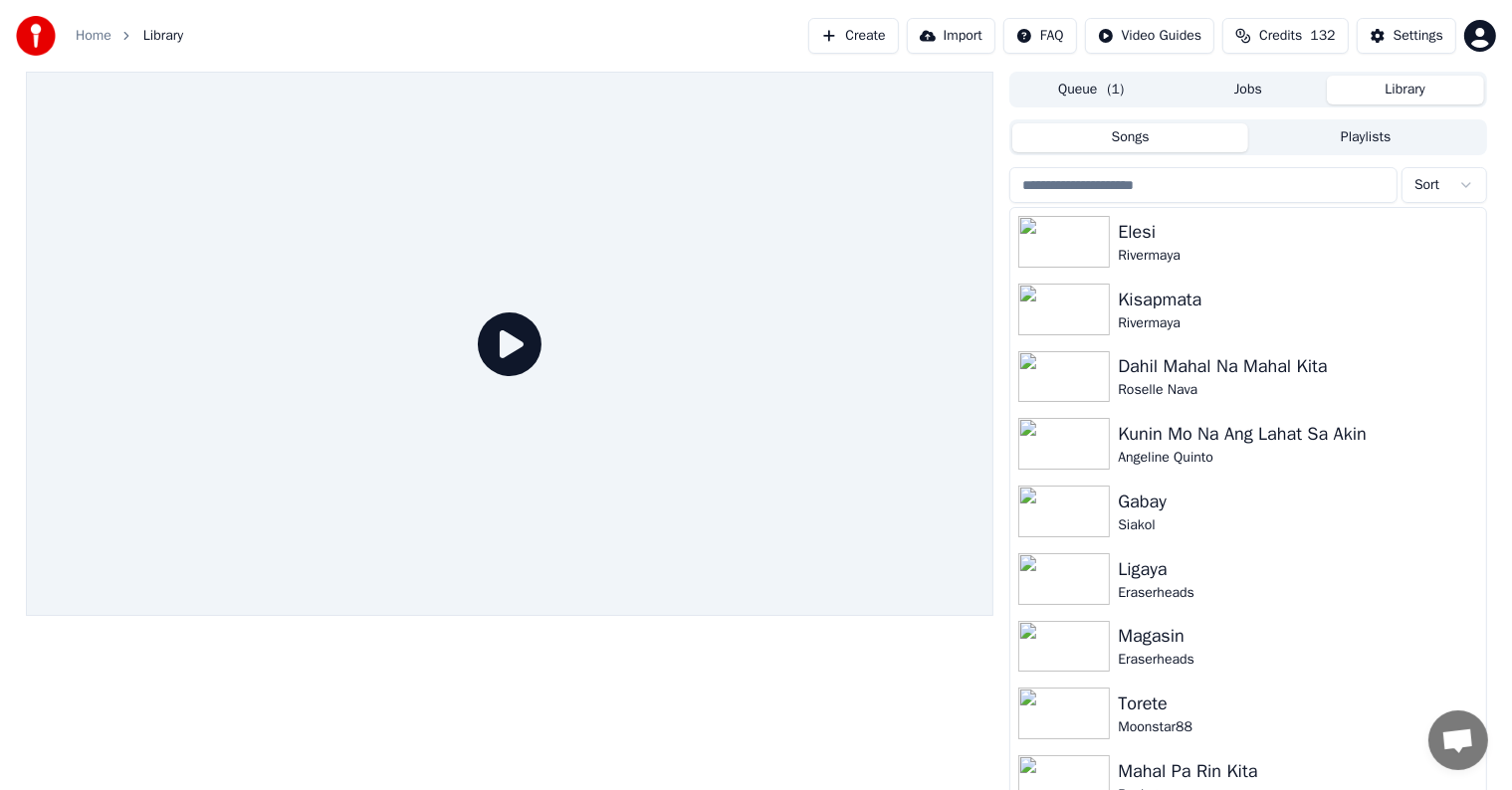 click at bounding box center [1203, 185] 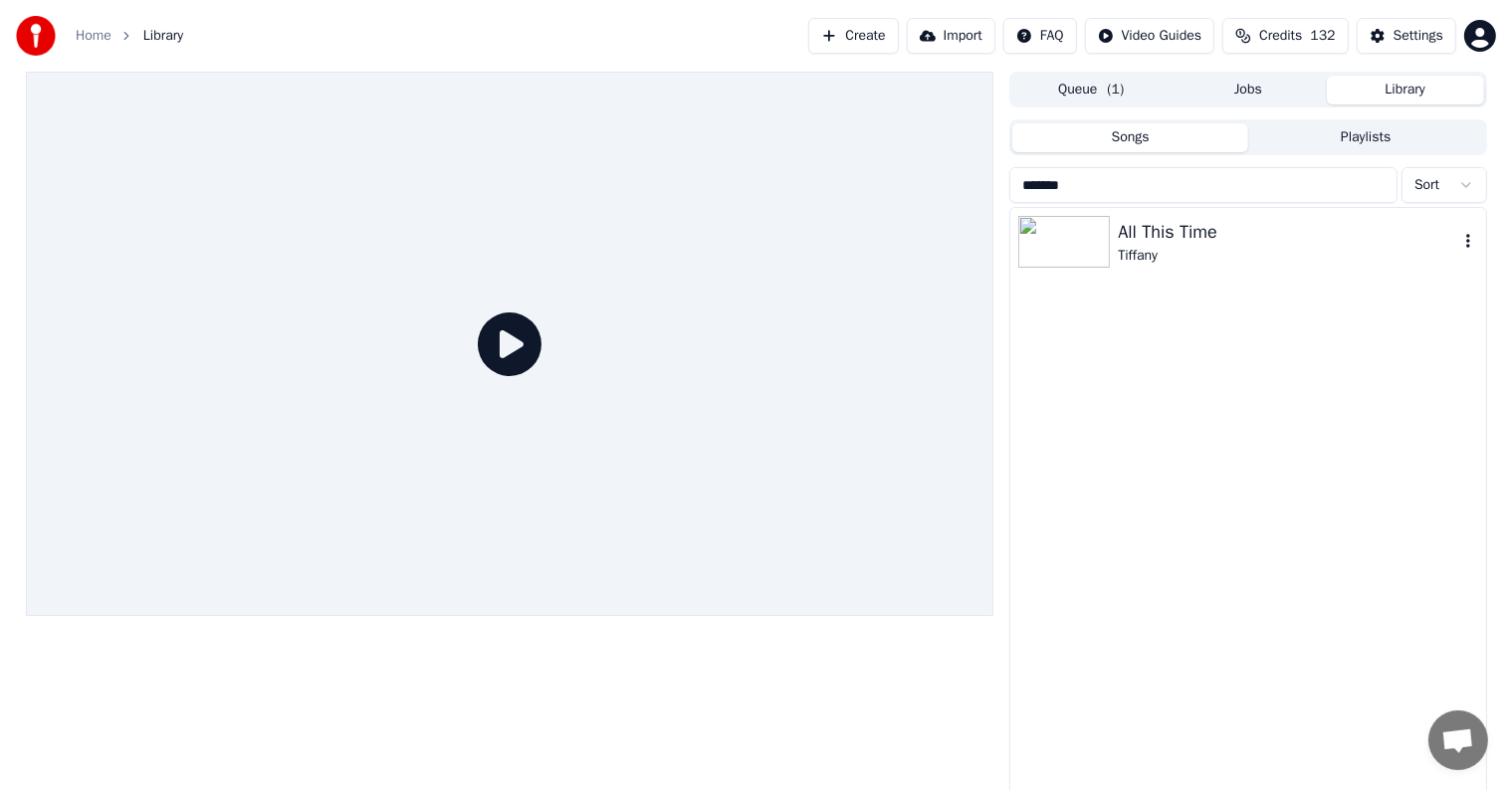 type on "*******" 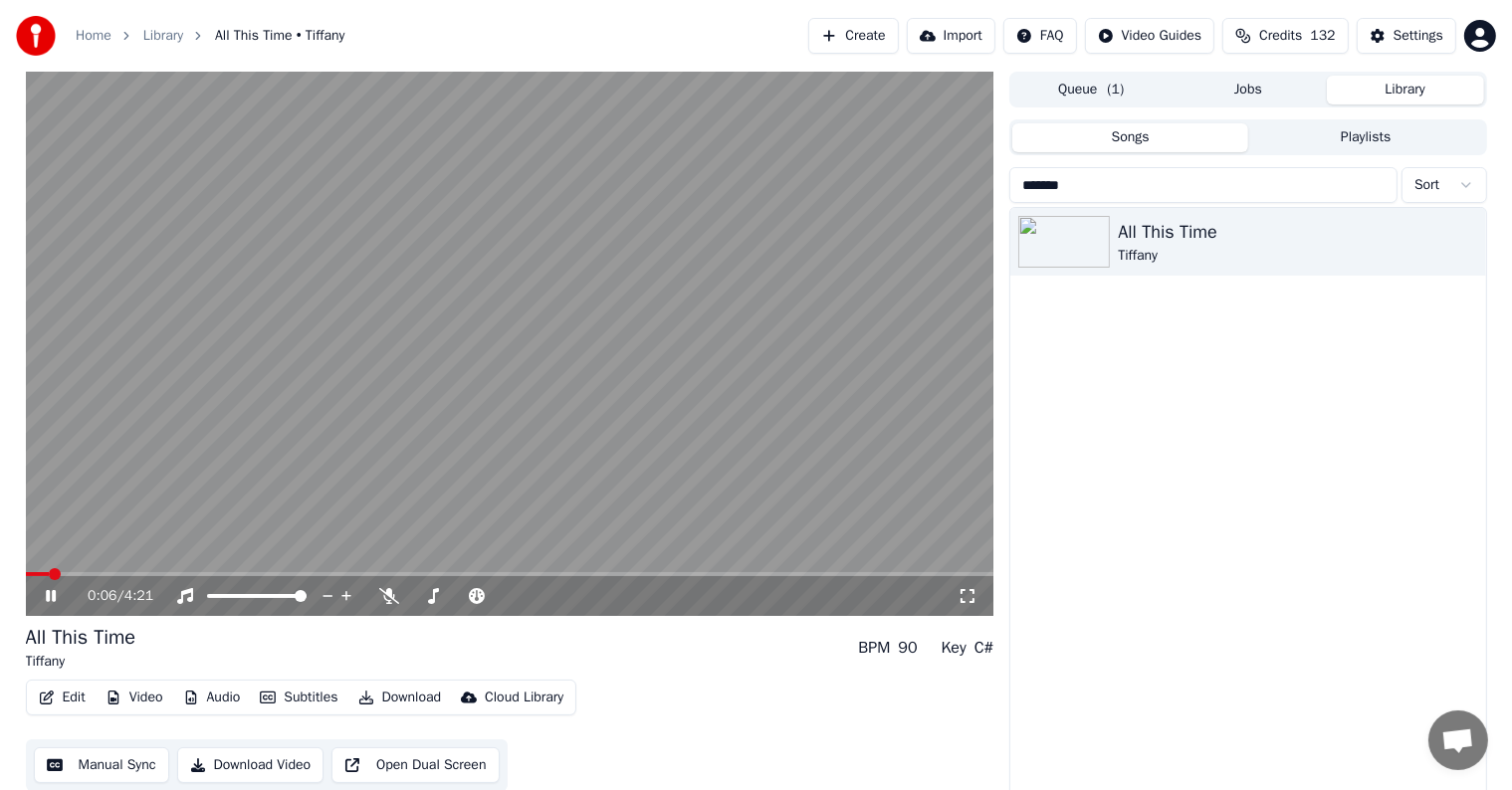 click at bounding box center [510, 343] 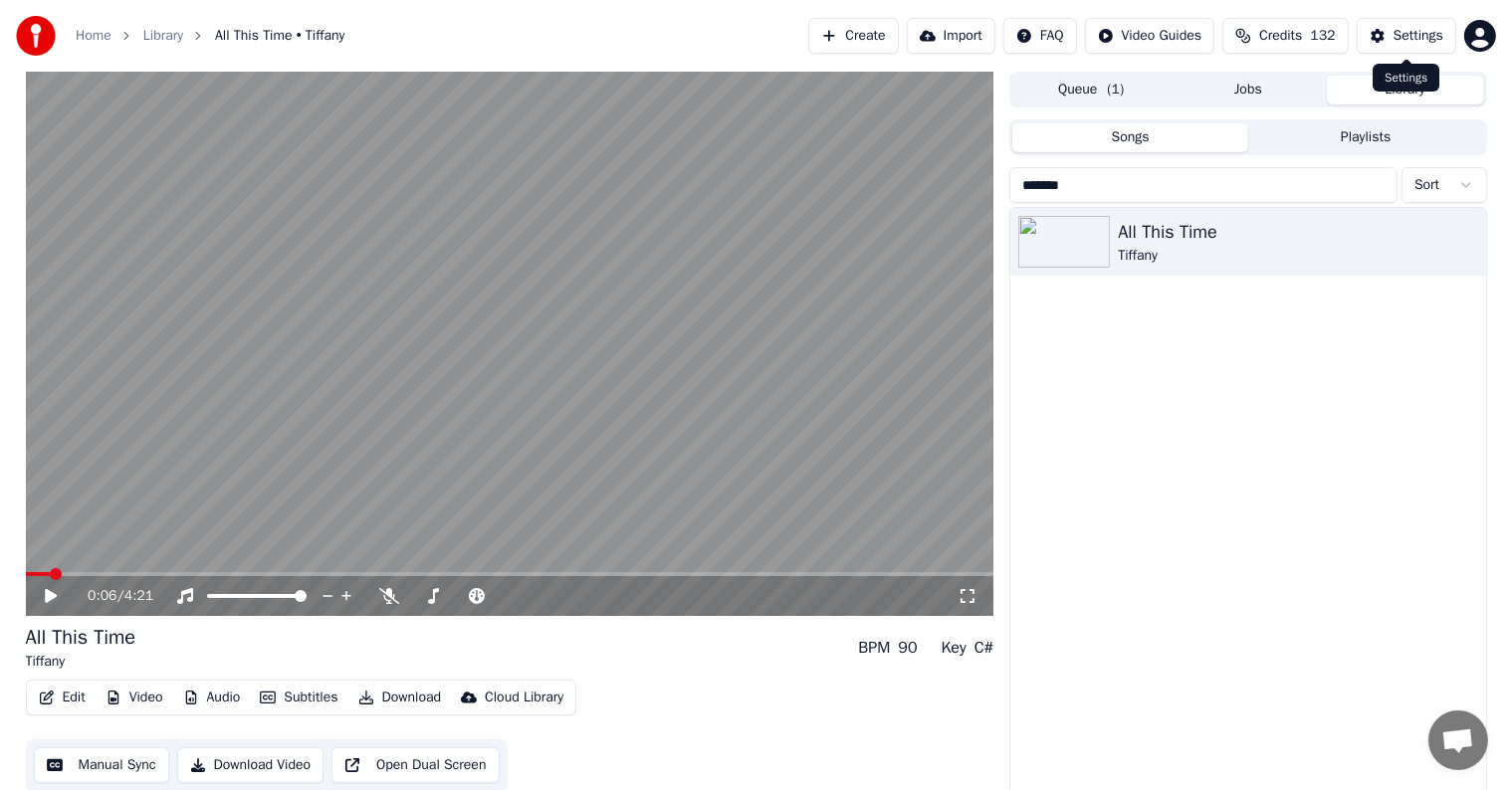 click on "Settings" at bounding box center [1418, 36] 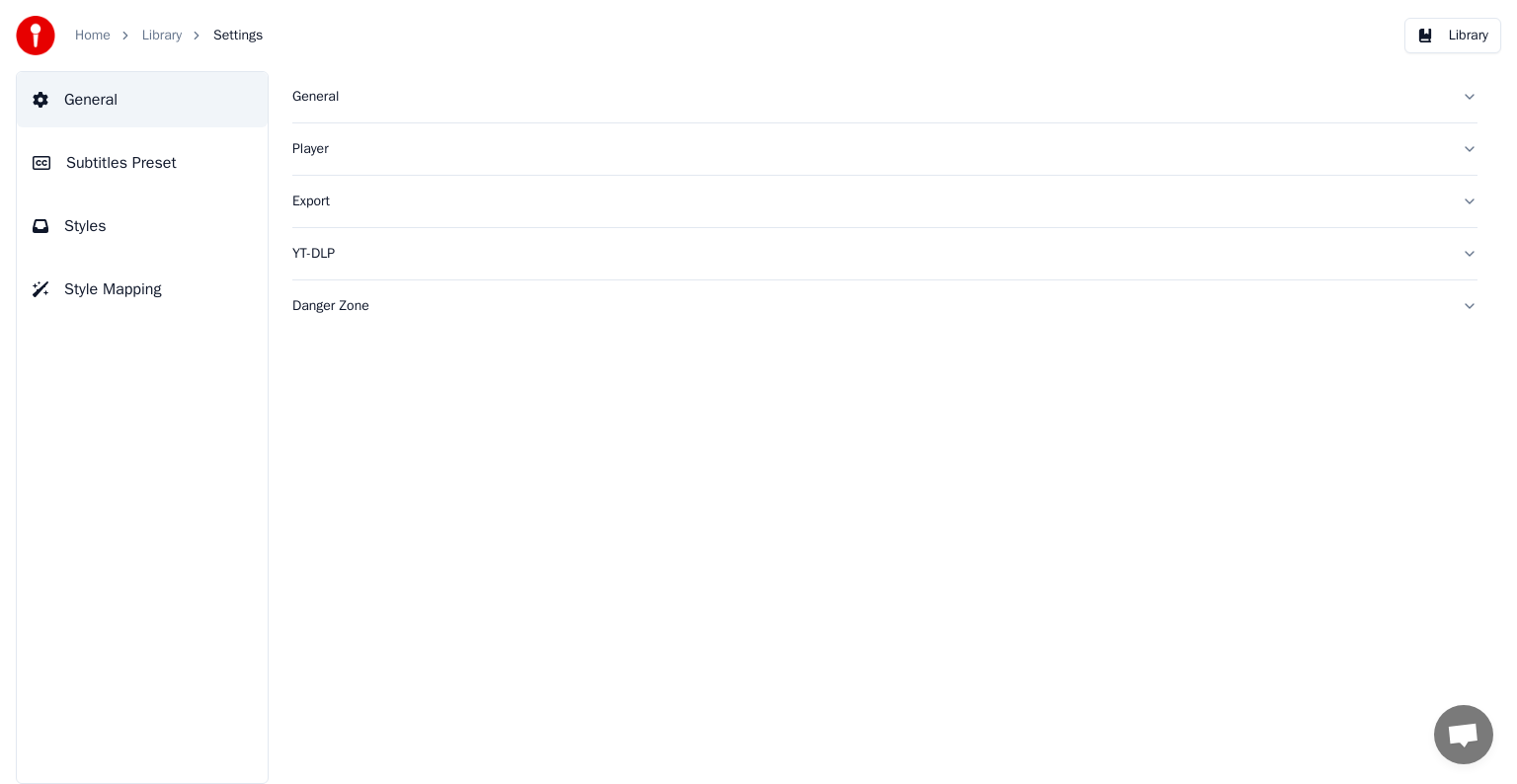 click on "Subtitles Preset" at bounding box center (121, 163) 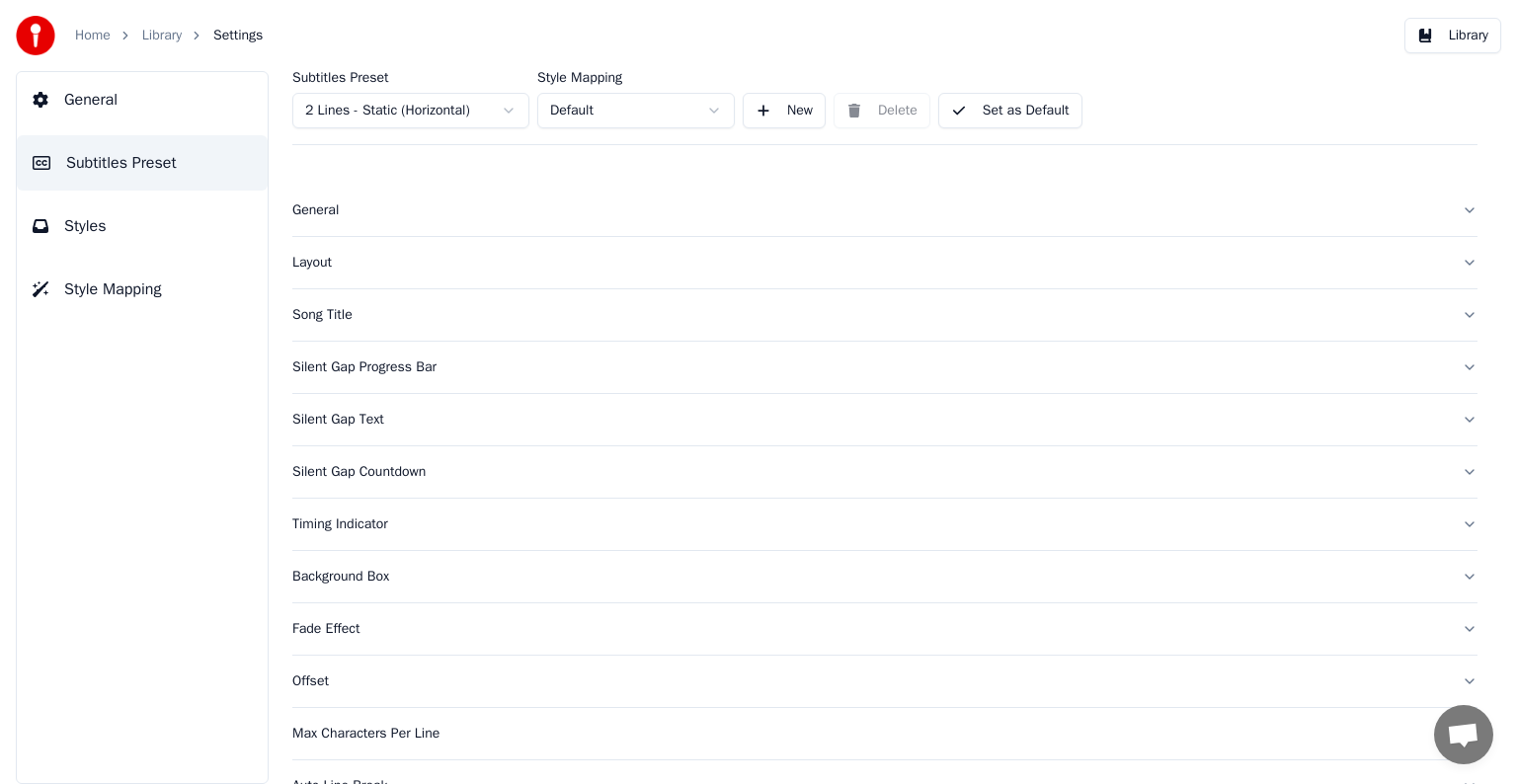 click on "General" at bounding box center [869, 210] 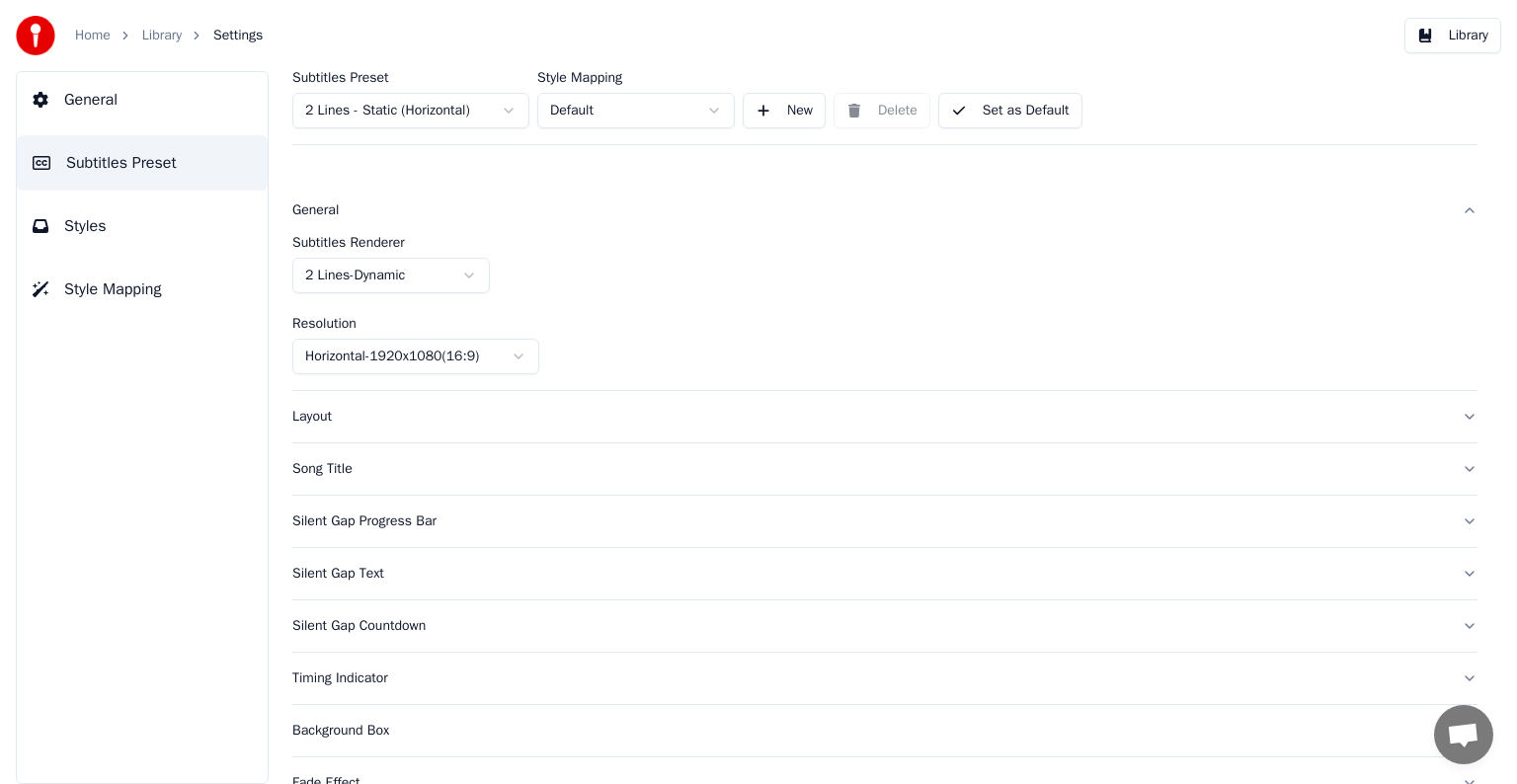 click on "Layout" at bounding box center (869, 417) 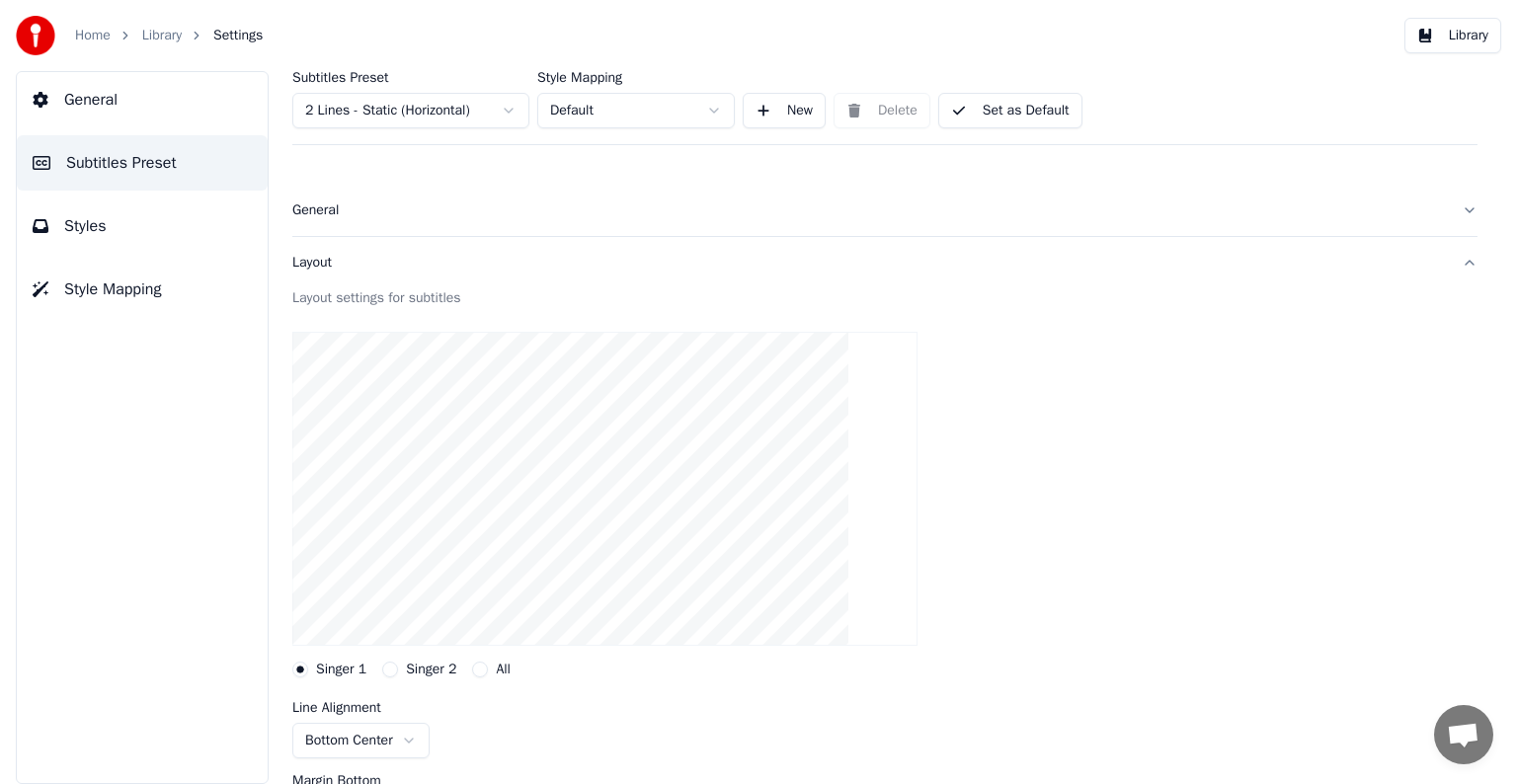 click on "Layout" at bounding box center (869, 263) 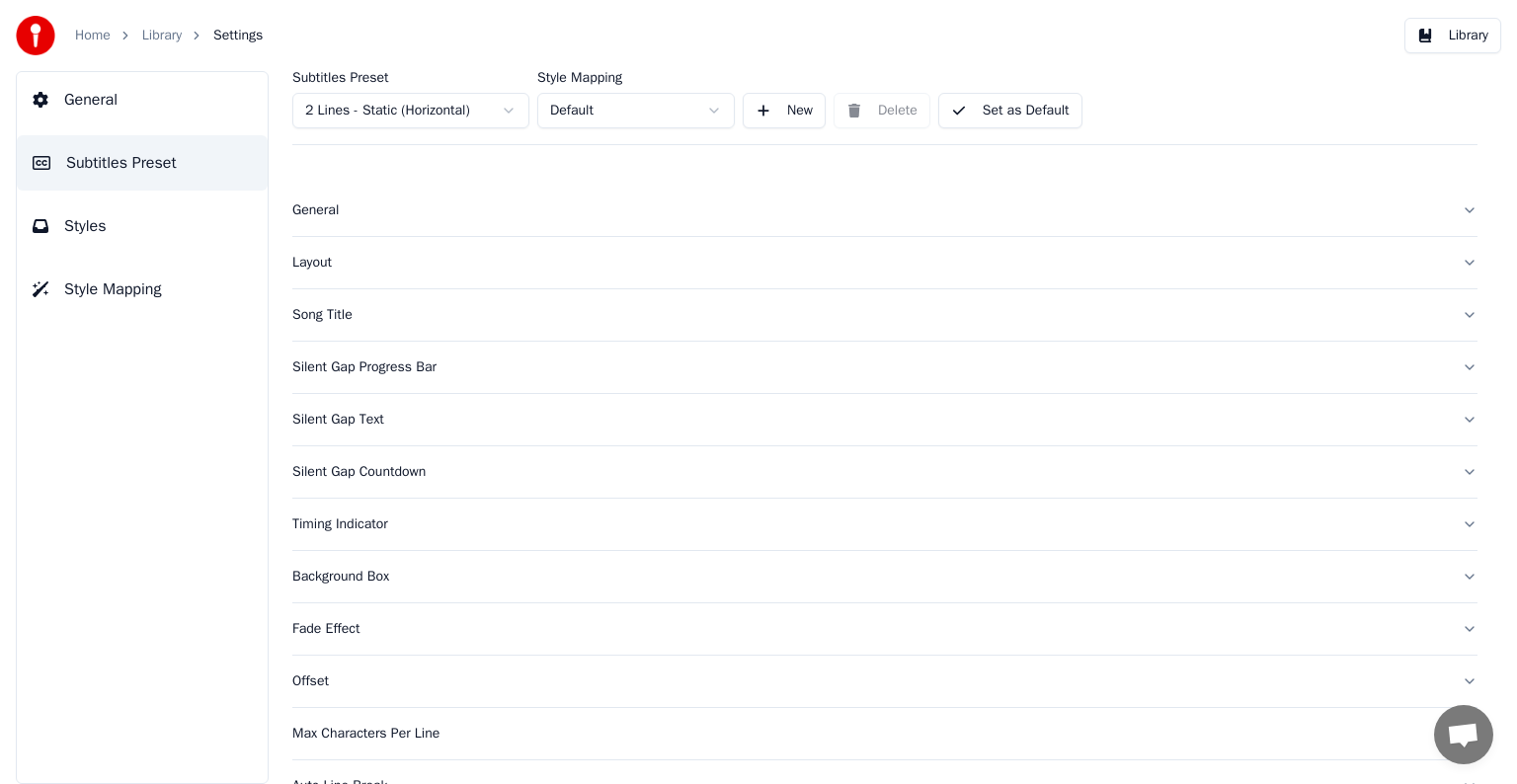 click on "General" at bounding box center (869, 210) 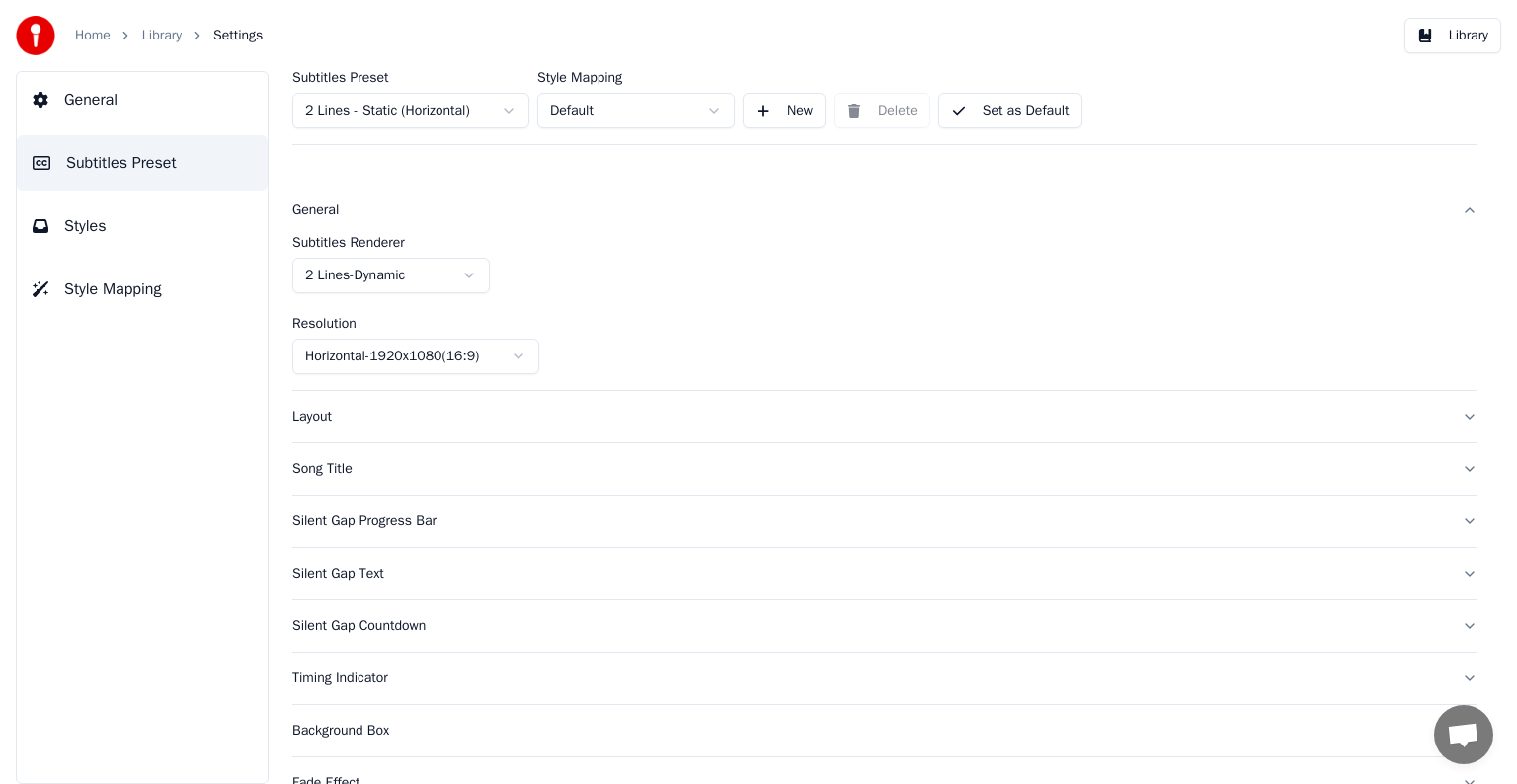 click on "Song Title" at bounding box center [869, 469] 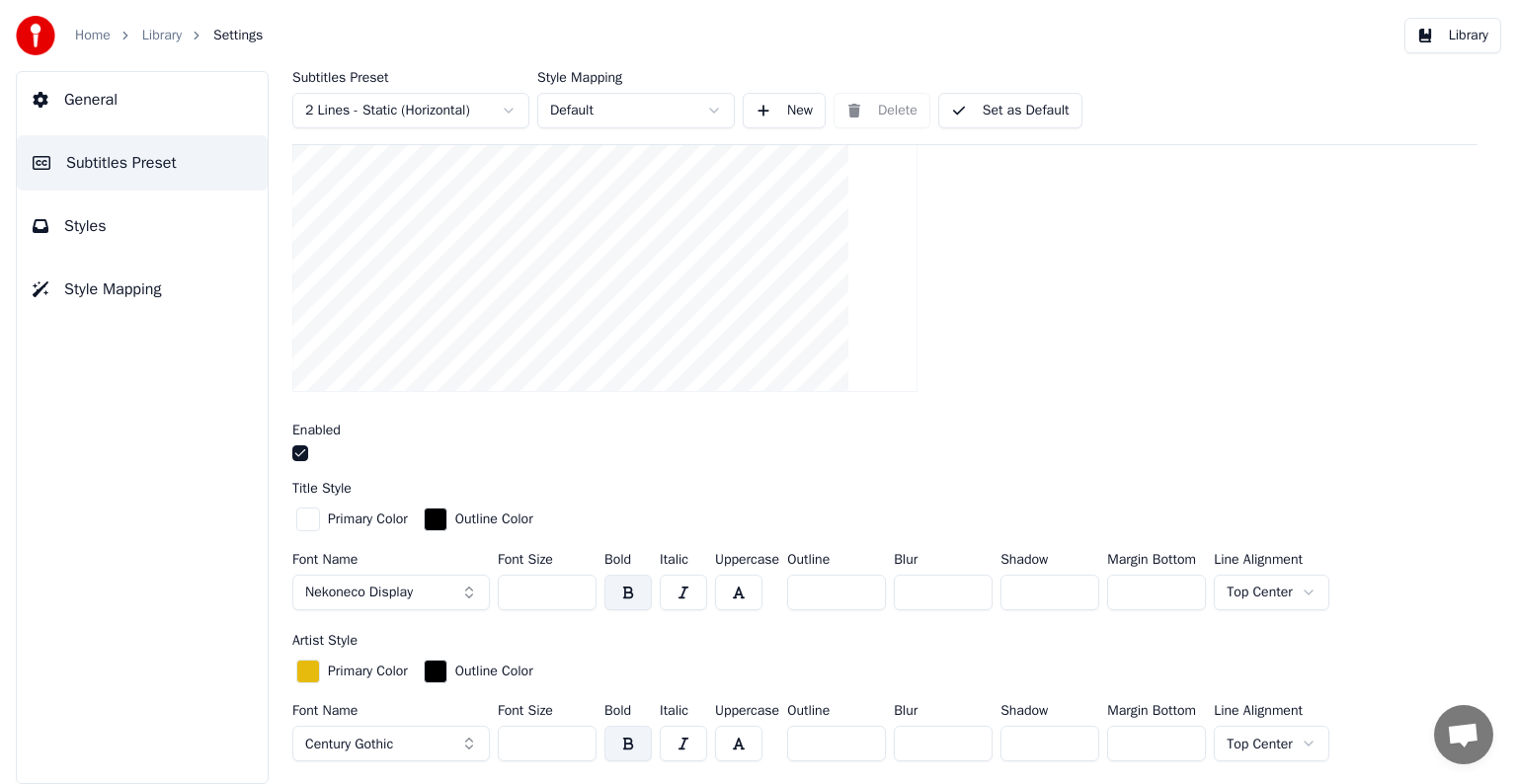 scroll, scrollTop: 395, scrollLeft: 0, axis: vertical 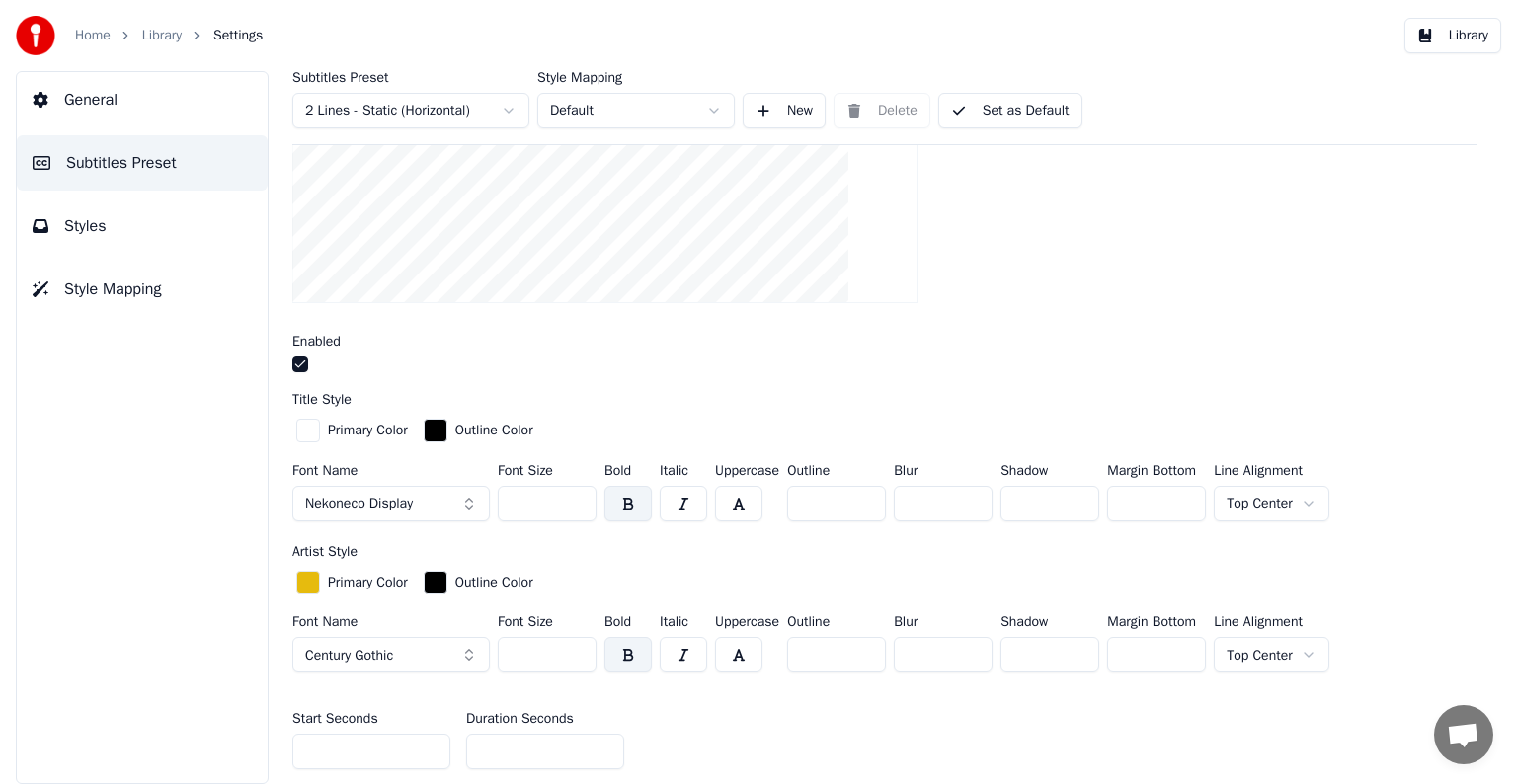 drag, startPoint x: 815, startPoint y: 651, endPoint x: 796, endPoint y: 649, distance: 19.104973 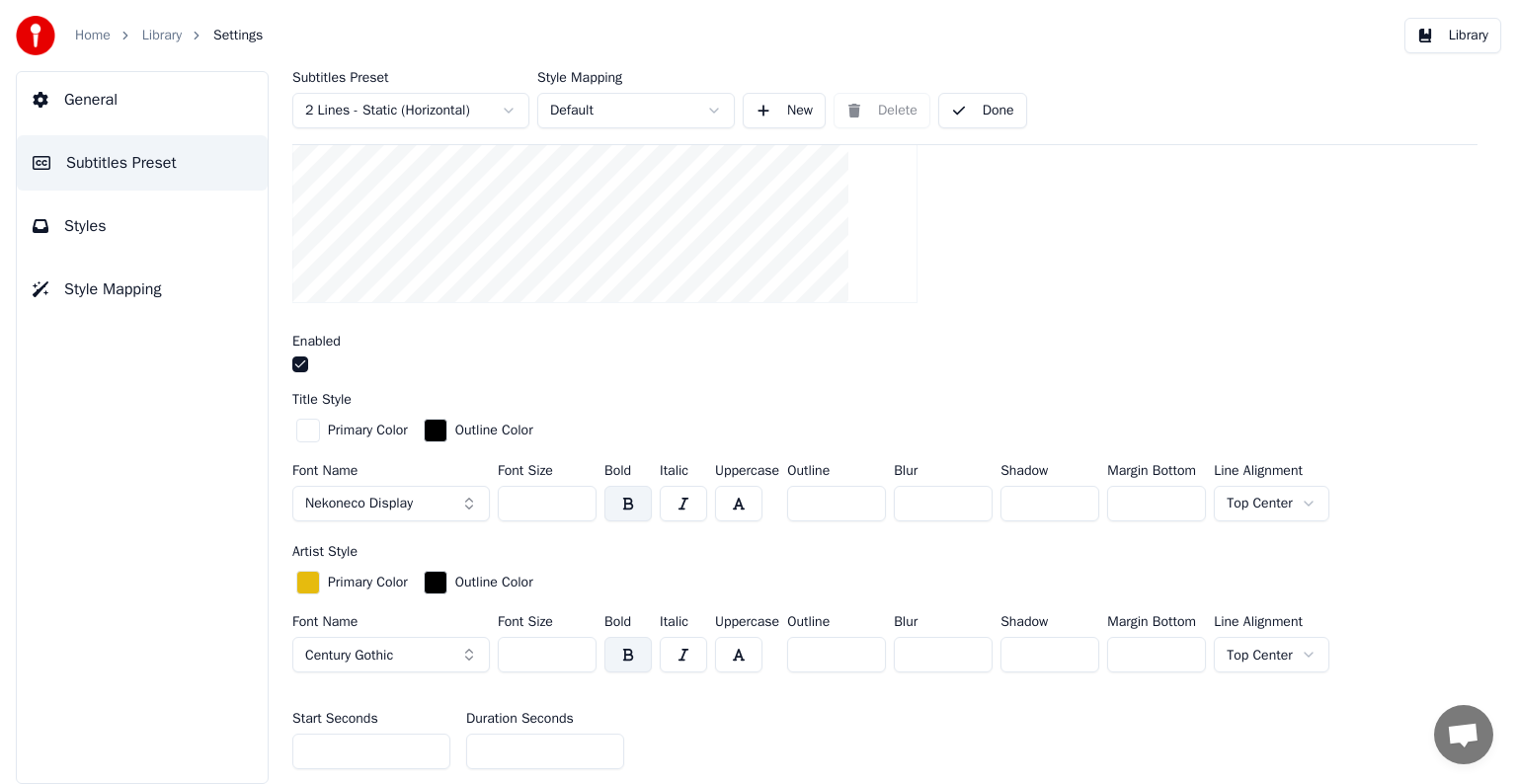 click on "Library" at bounding box center (162, 36) 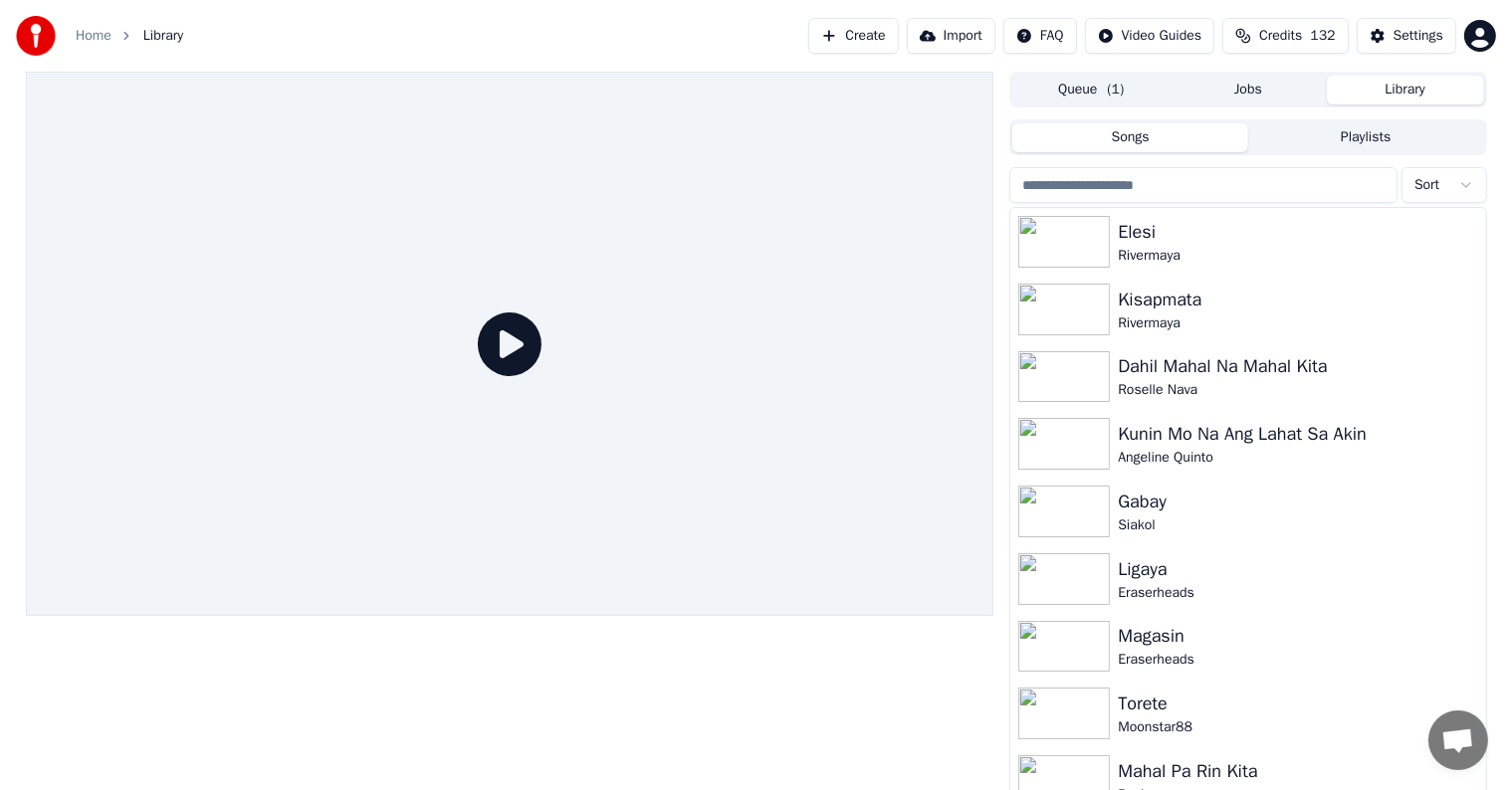 click at bounding box center (1203, 185) 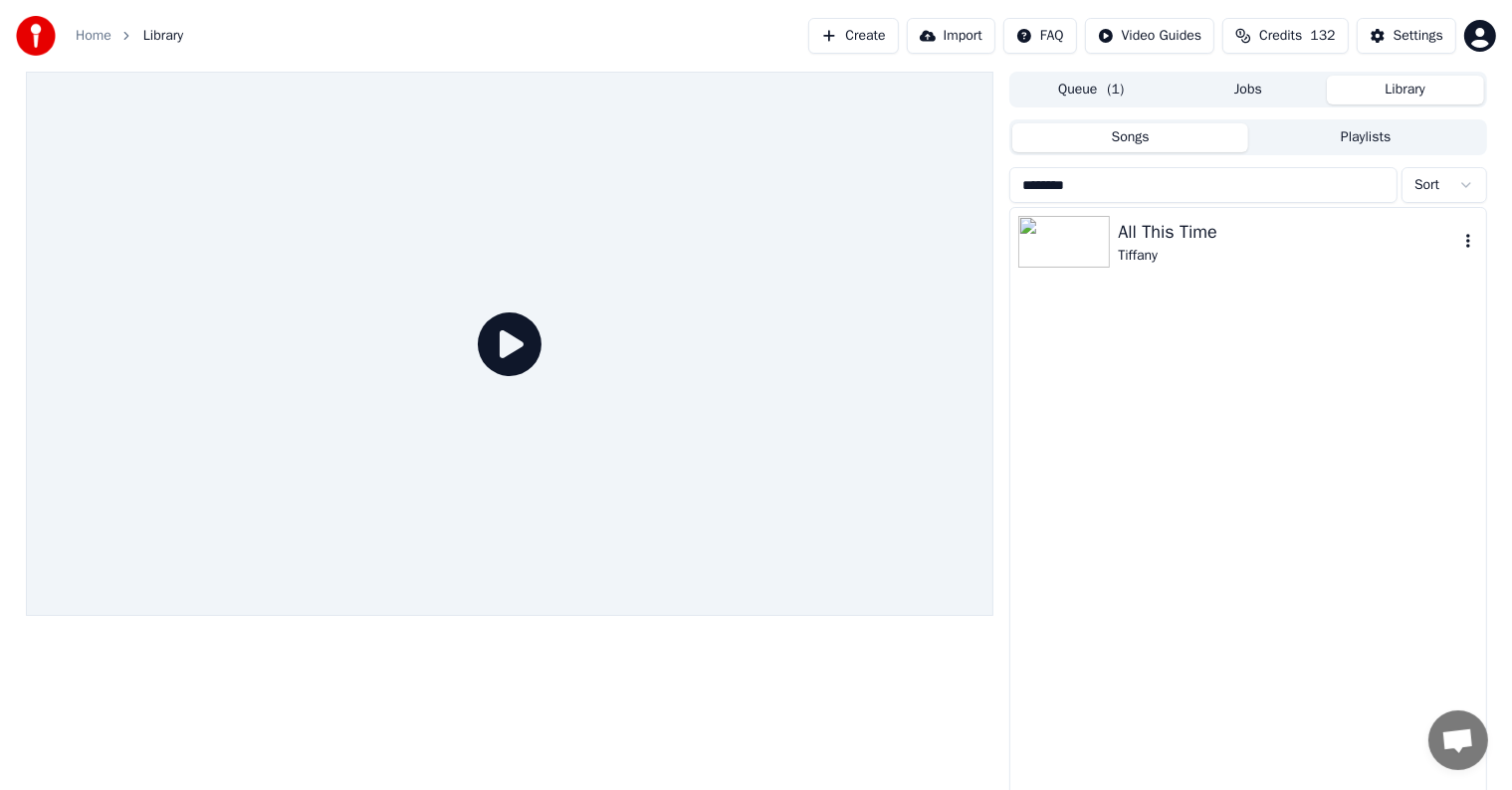 type on "********" 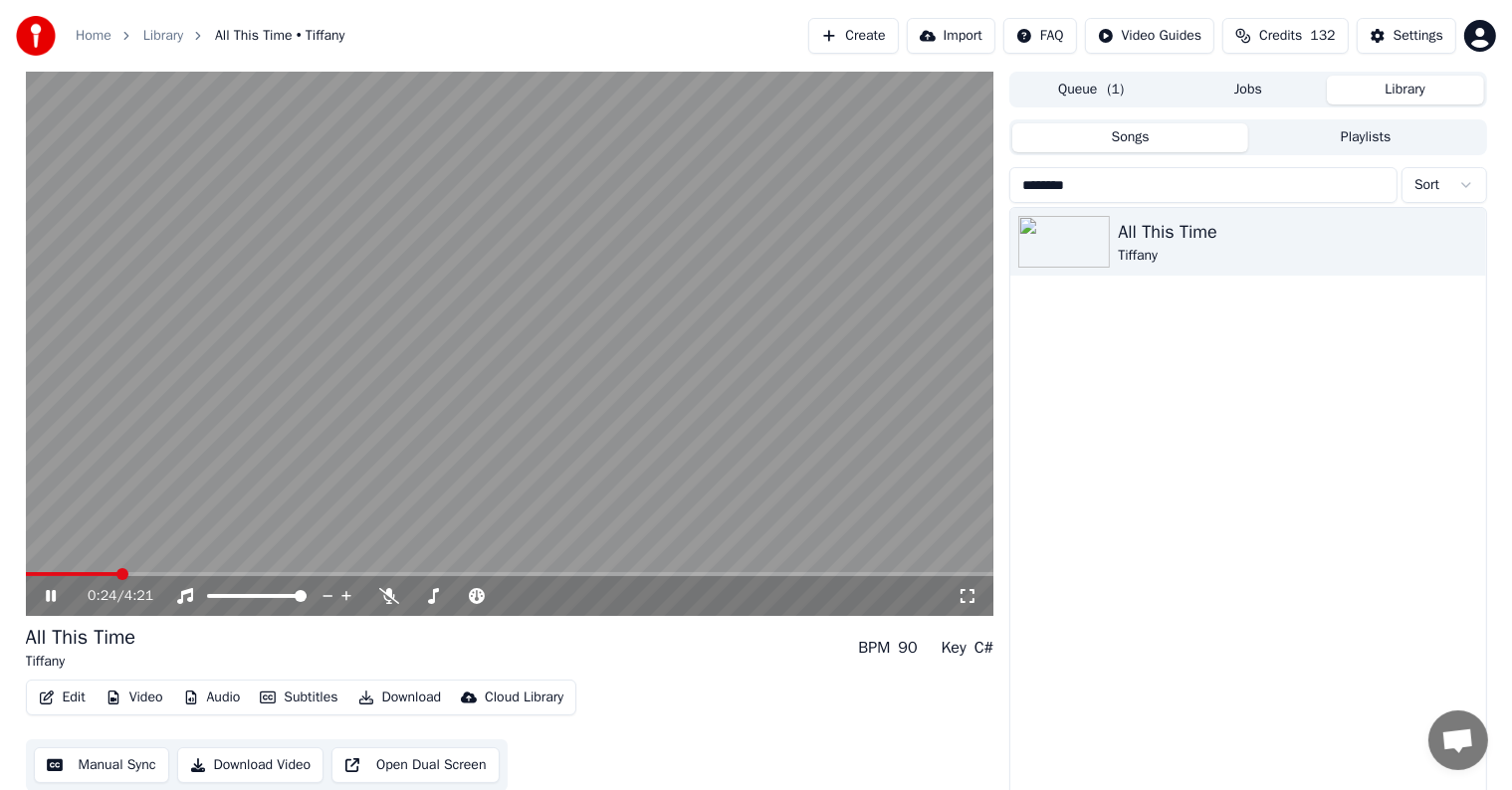 click at bounding box center (510, 343) 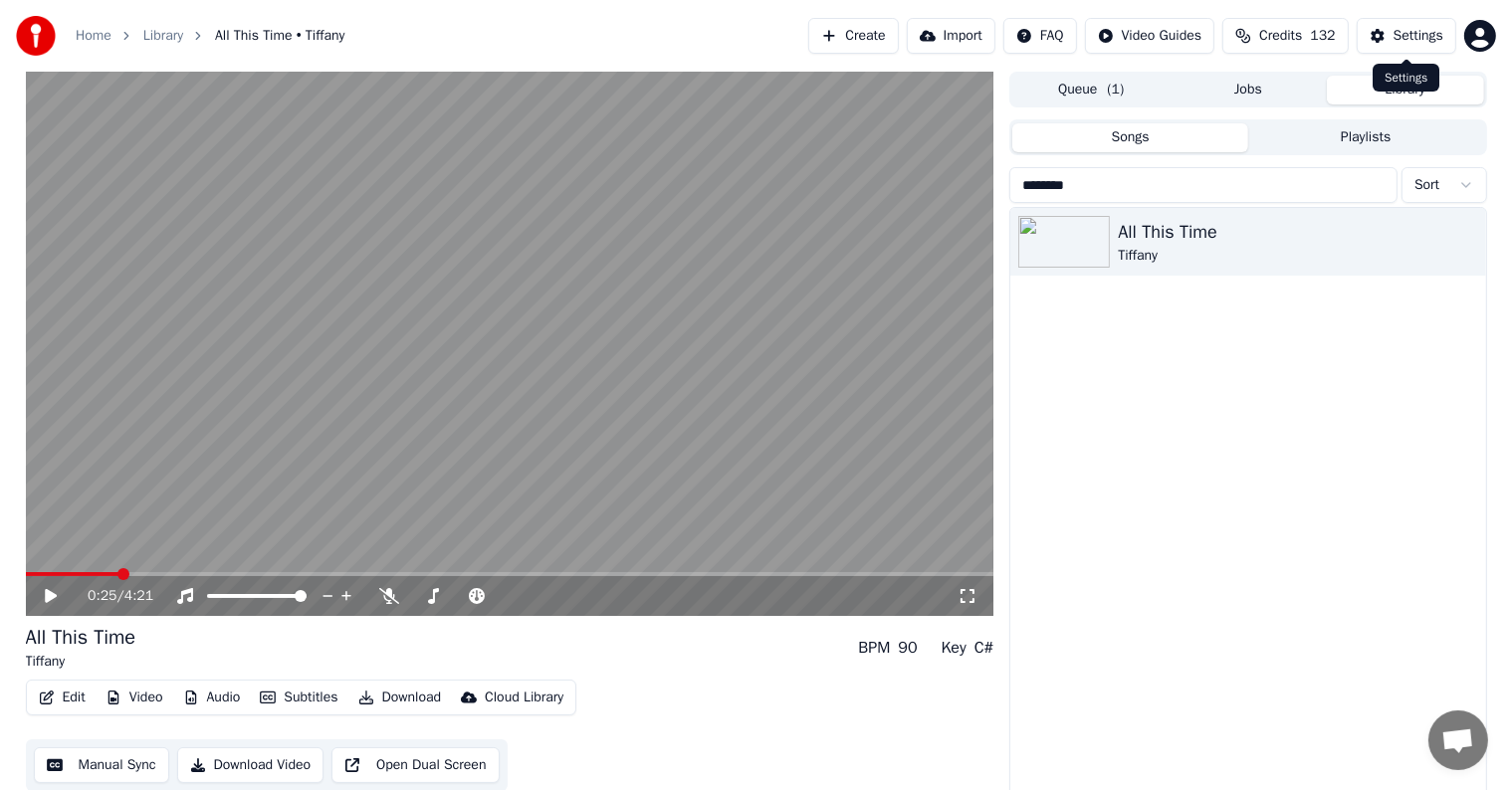 click on "Home Library All This Time • [PERSON] Create Import FAQ Video Guides Credits 132 Settings" at bounding box center [756, 36] 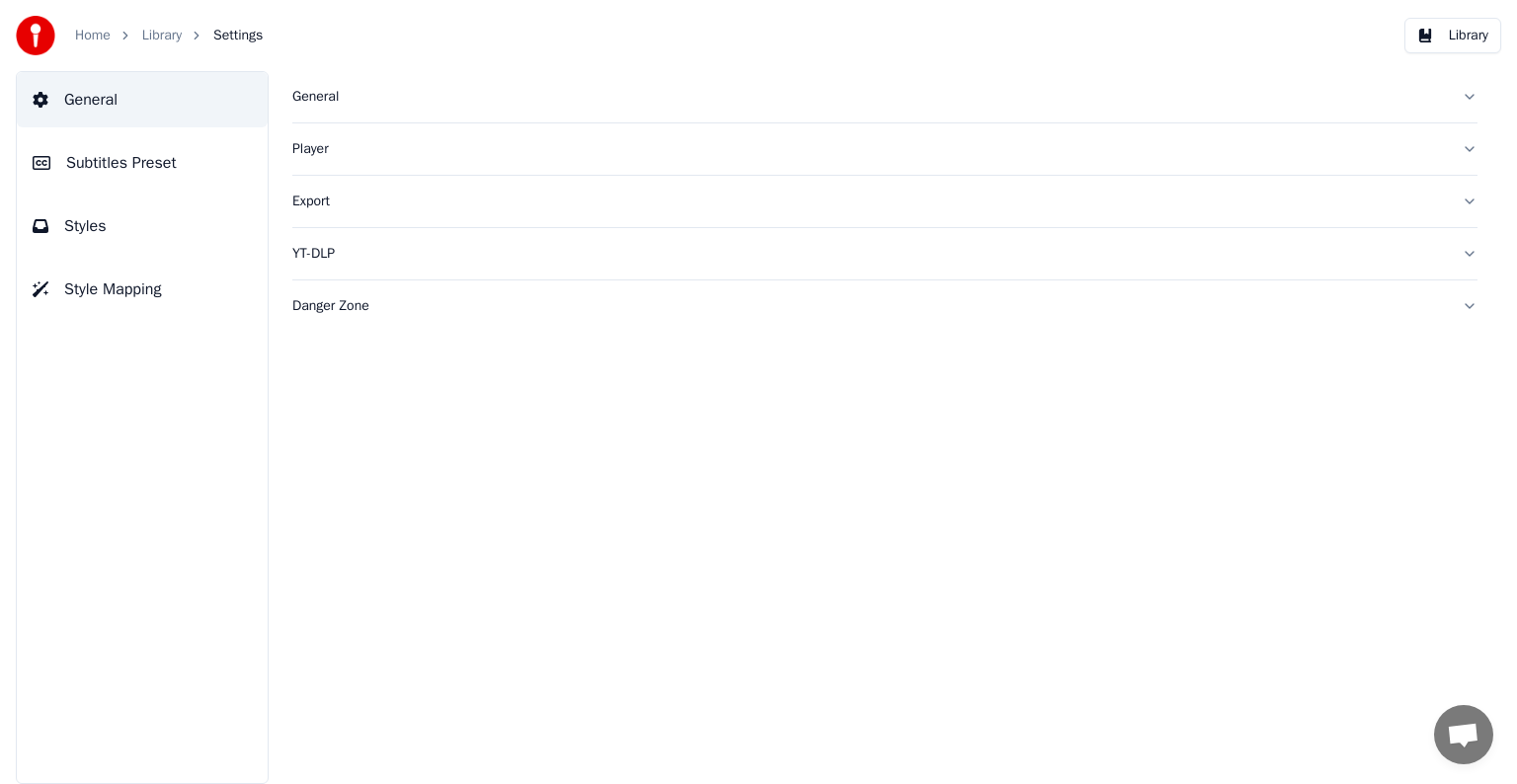 click on "Subtitles Preset" at bounding box center (121, 163) 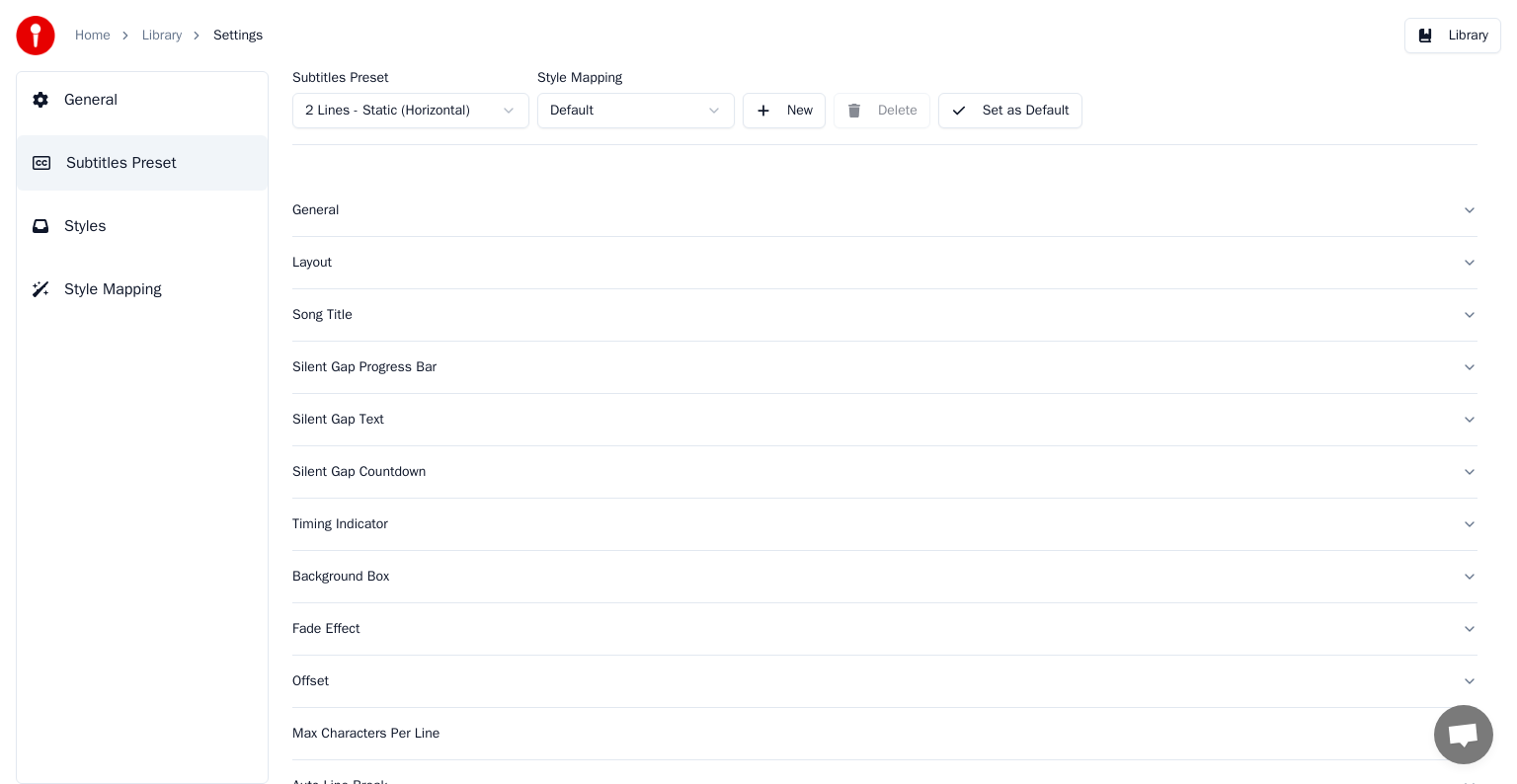 click on "Silent Gap Progress Bar" at bounding box center (869, 367) 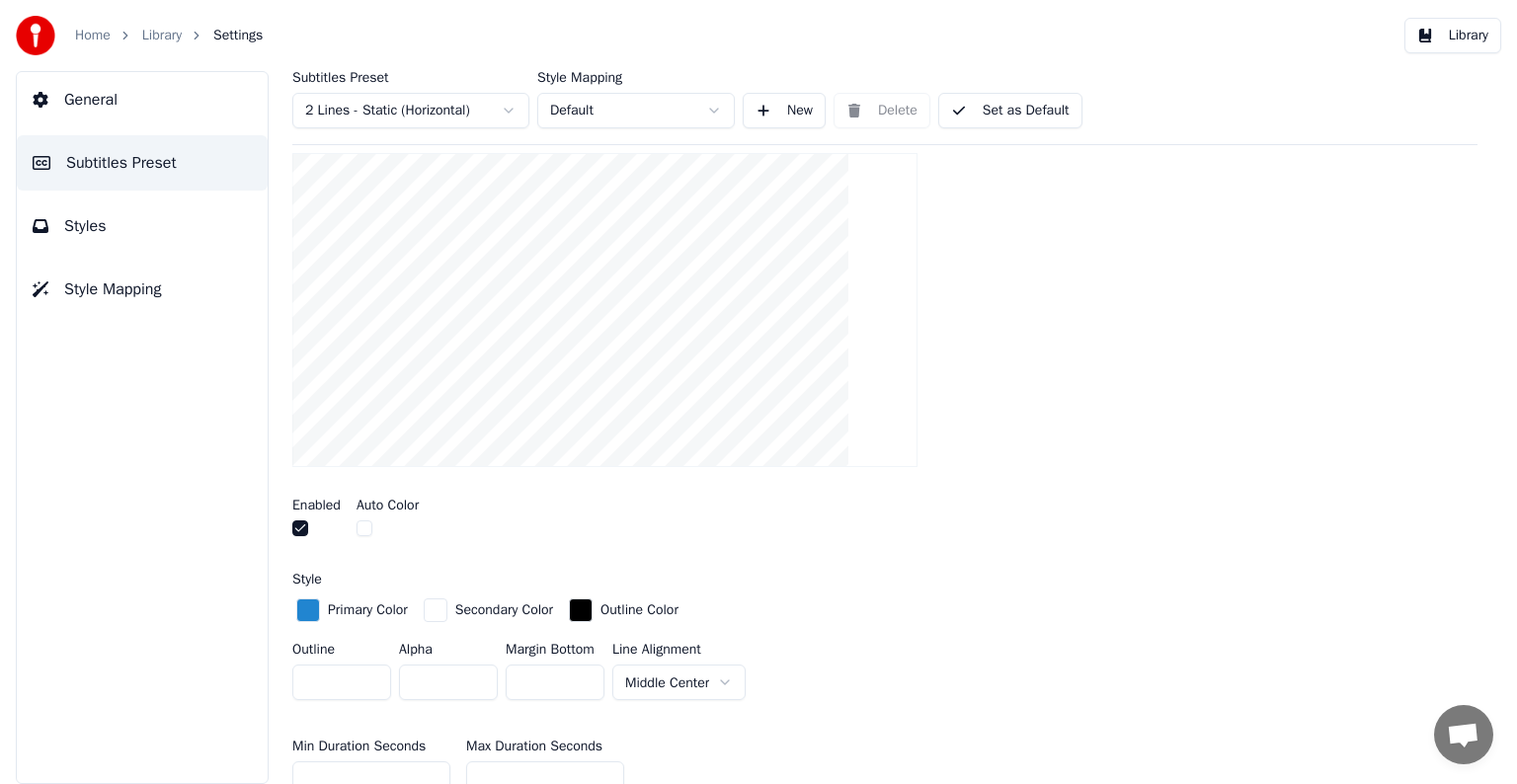 scroll, scrollTop: 296, scrollLeft: 0, axis: vertical 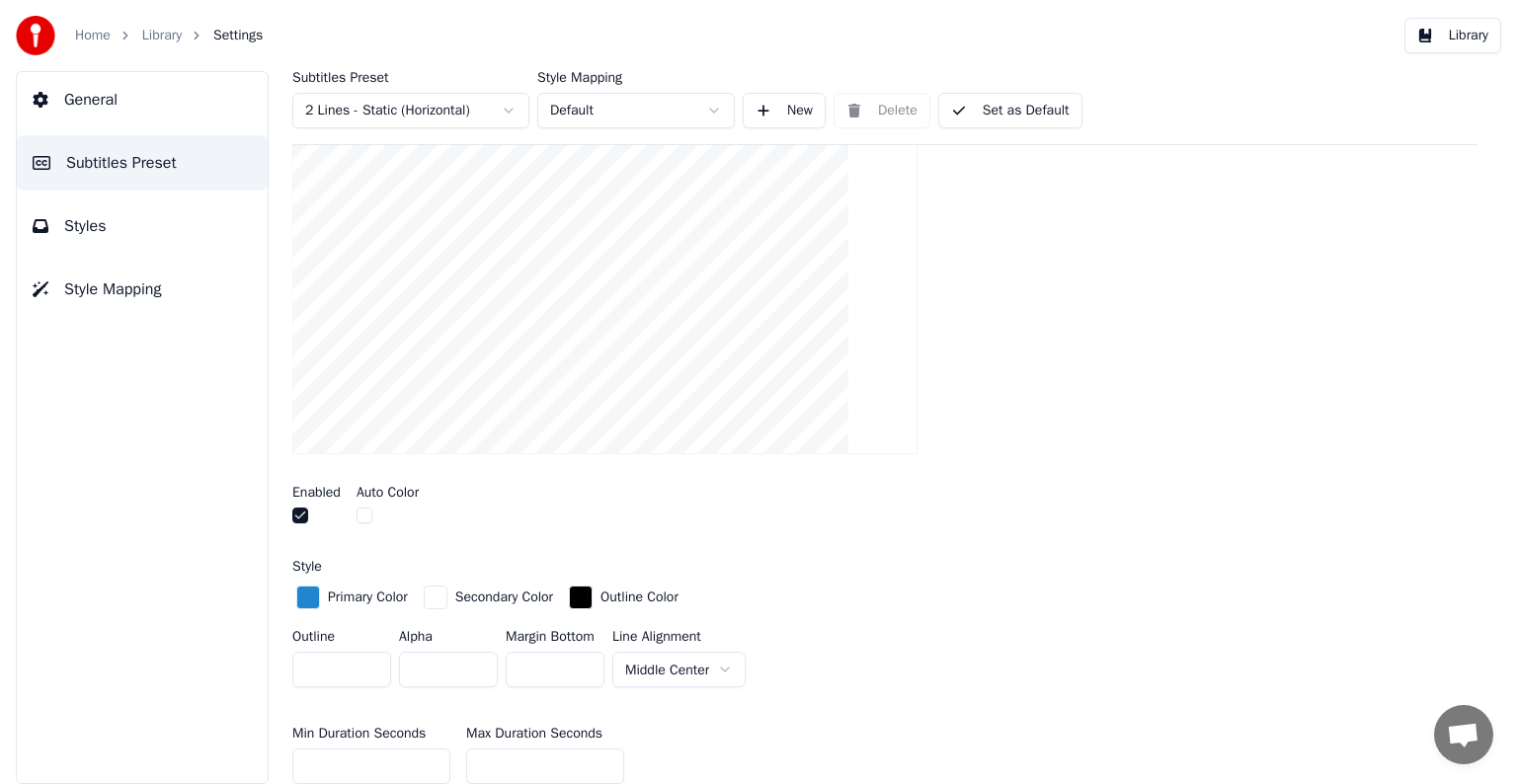 click at bounding box center (364, 515) 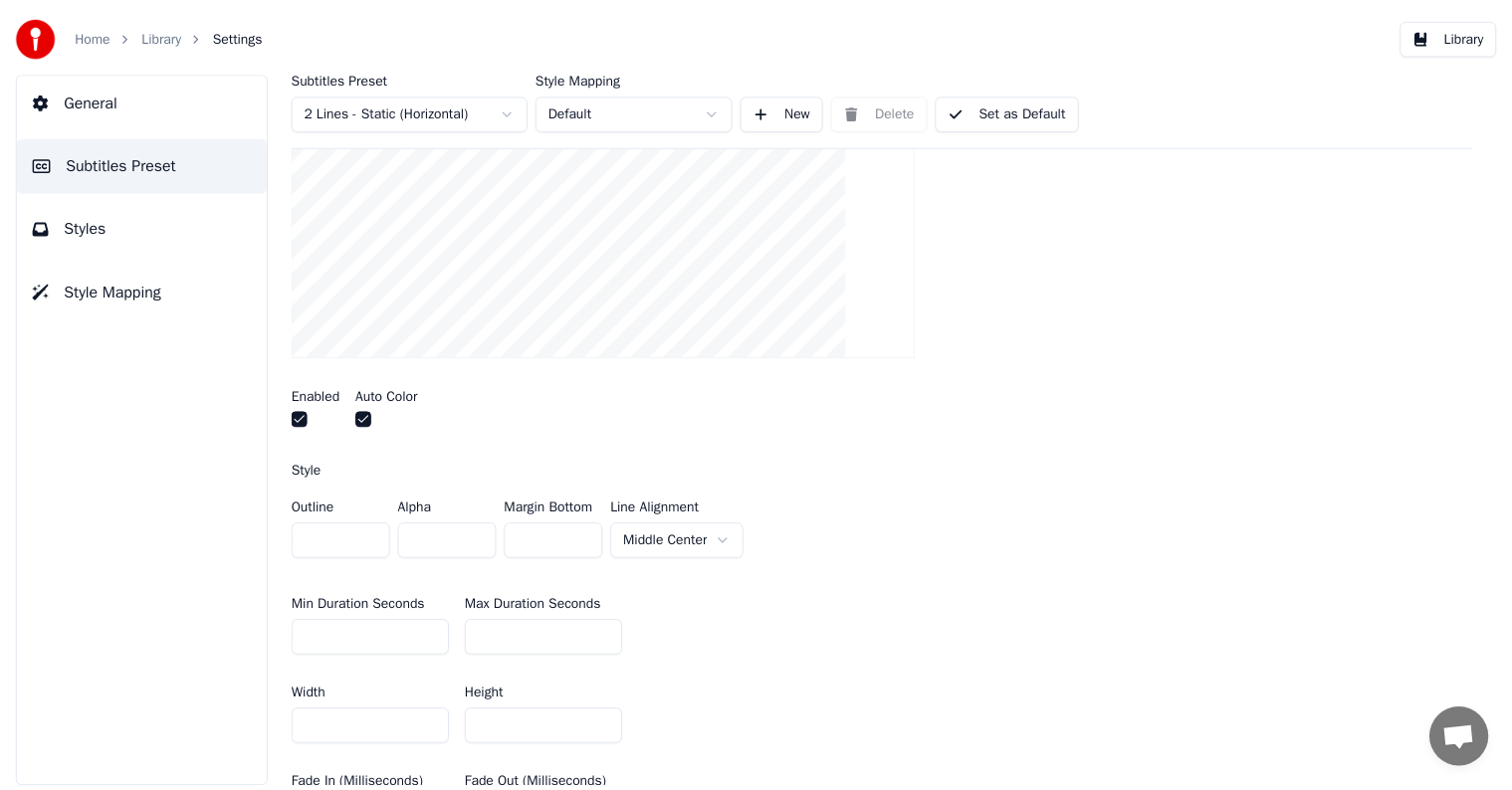 scroll, scrollTop: 497, scrollLeft: 0, axis: vertical 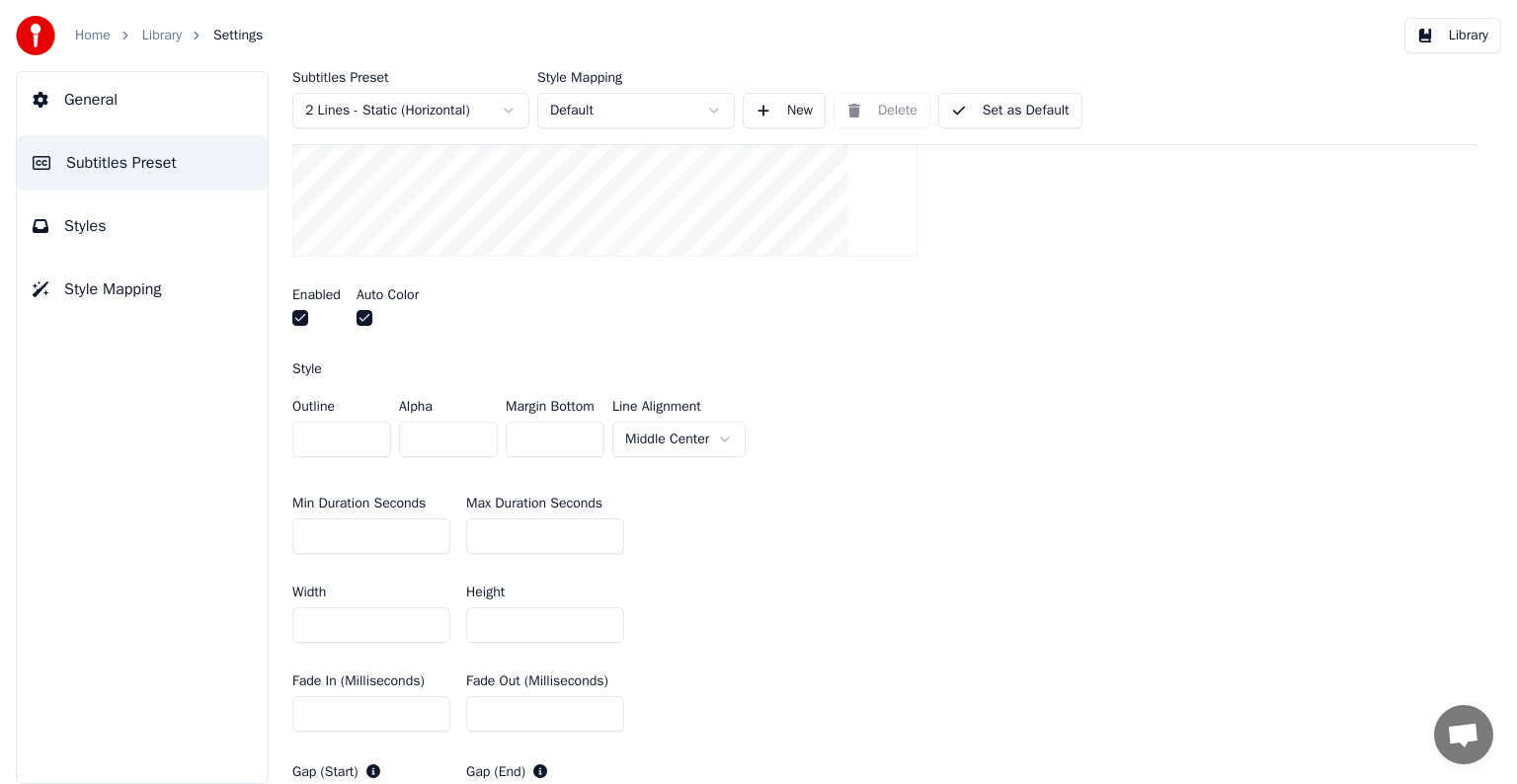 click on "Set as Default" at bounding box center (1010, 111) 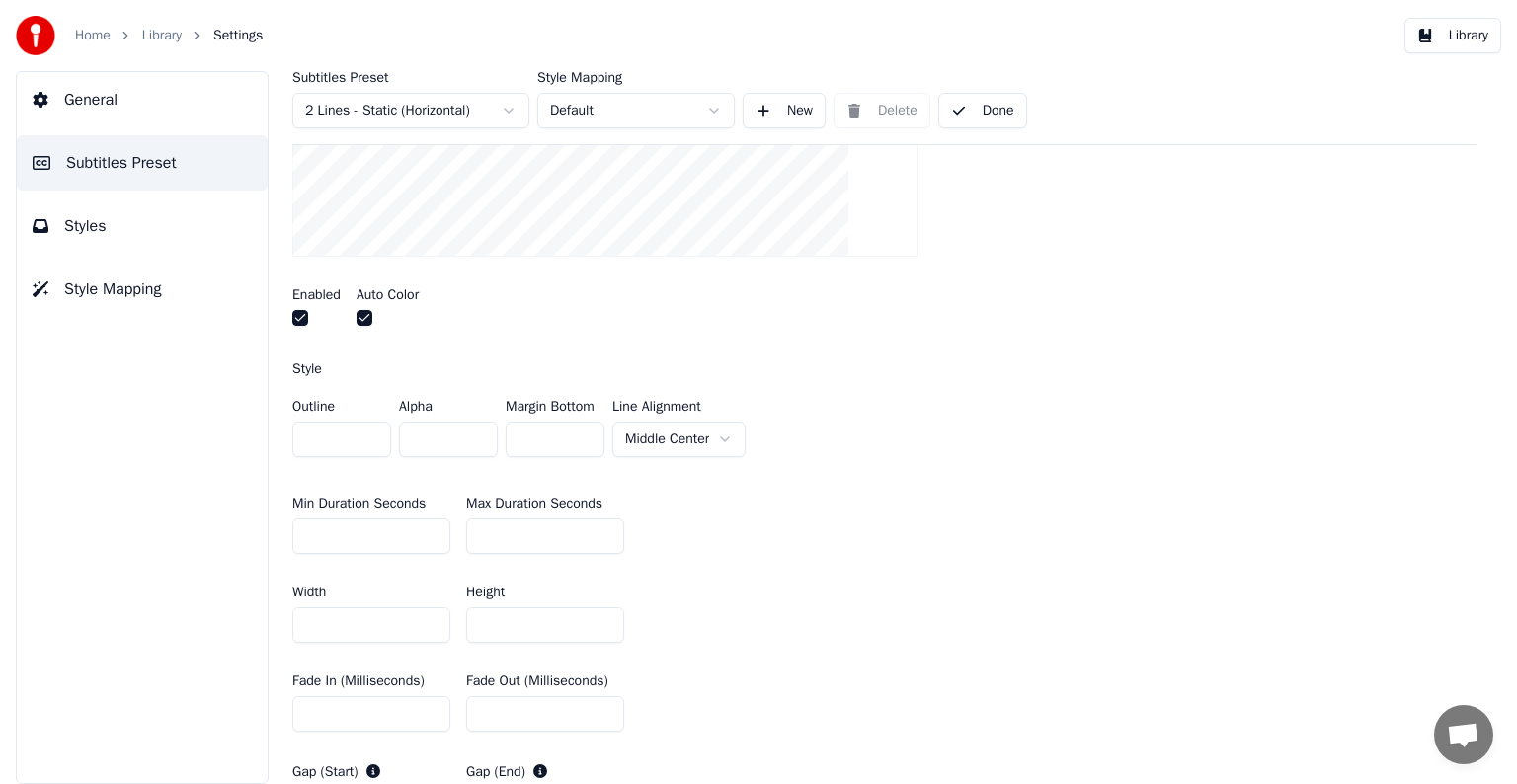 click on "Library" at bounding box center (162, 36) 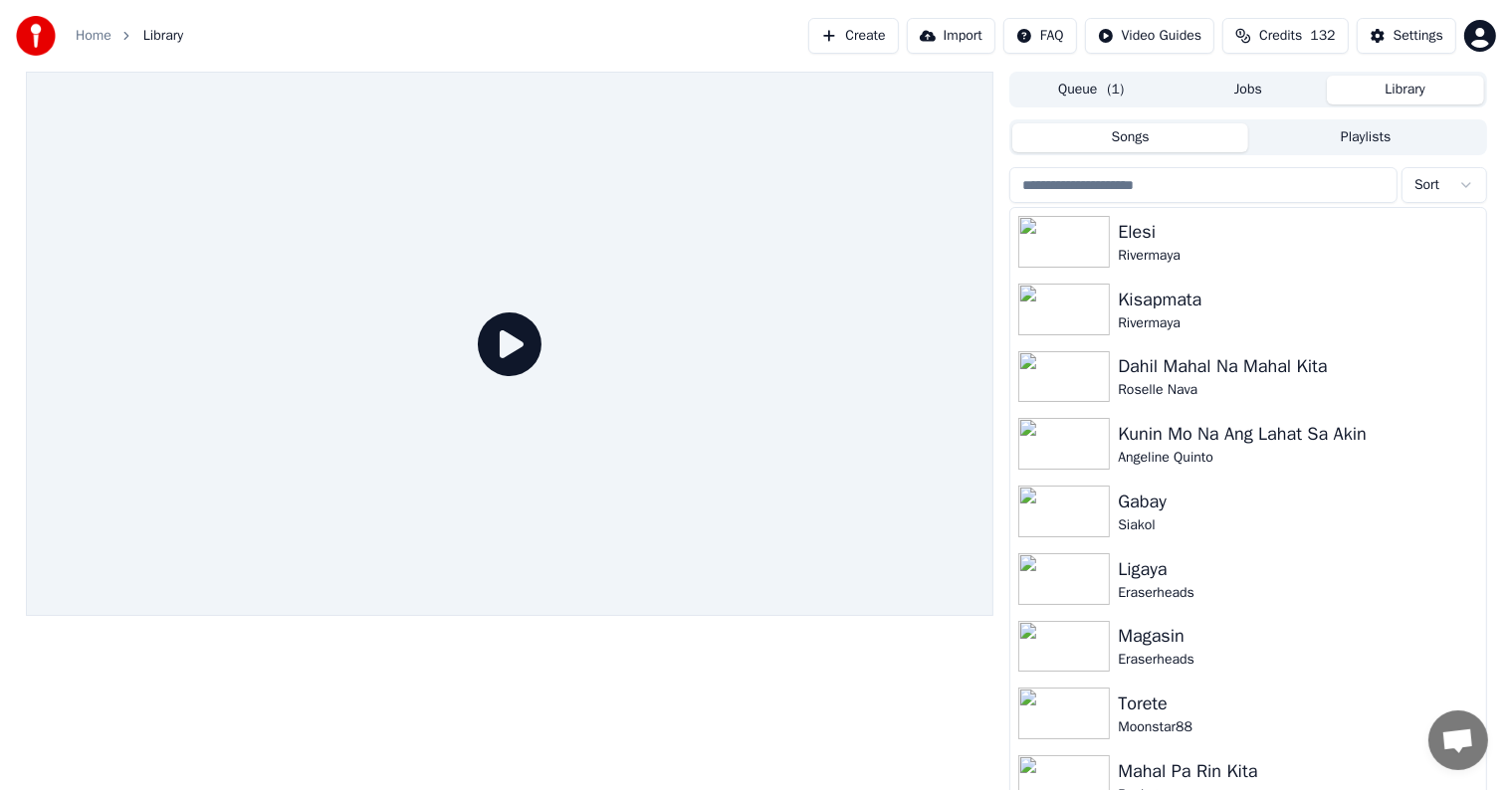 click at bounding box center (1203, 185) 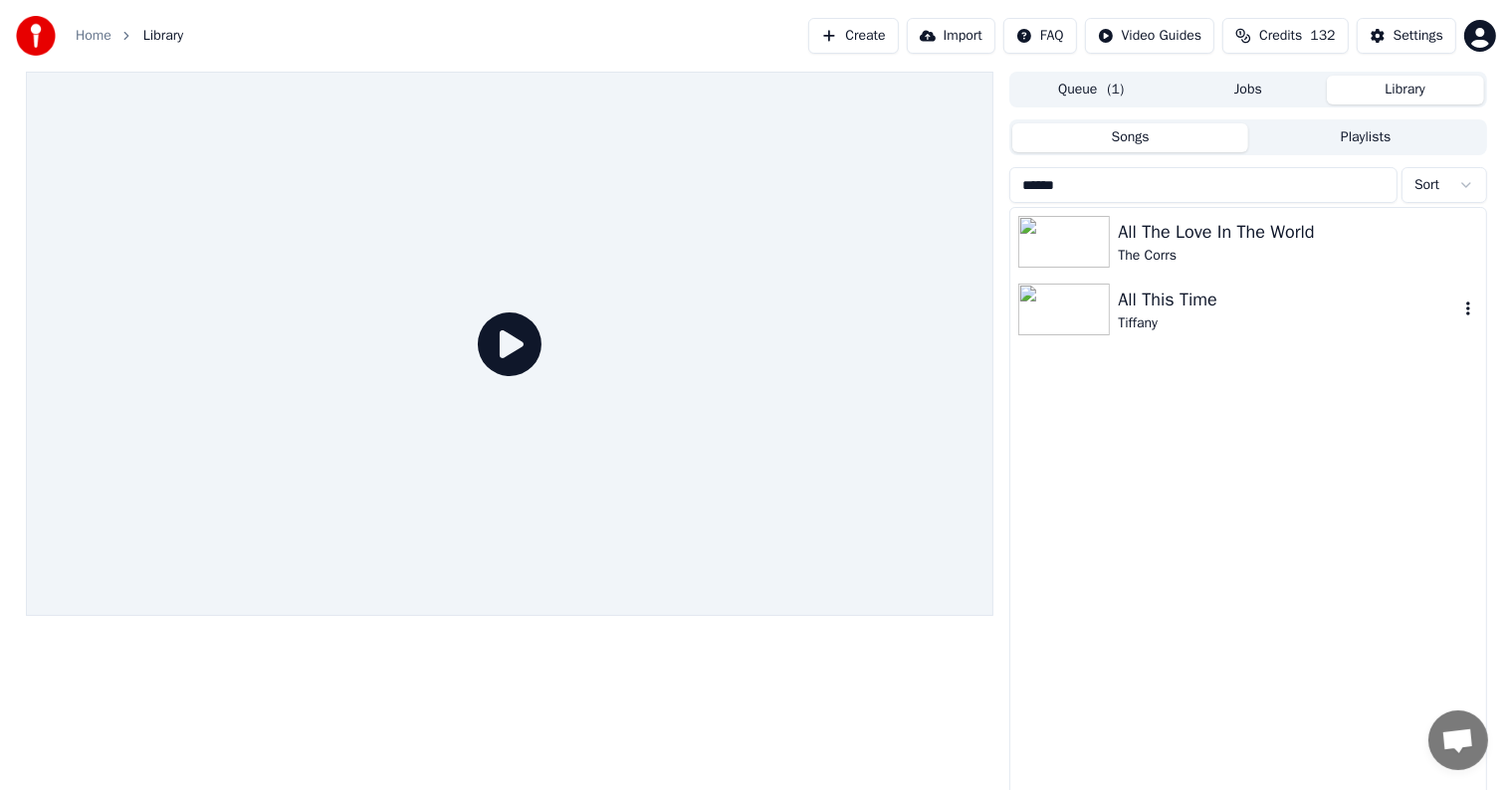 type on "******" 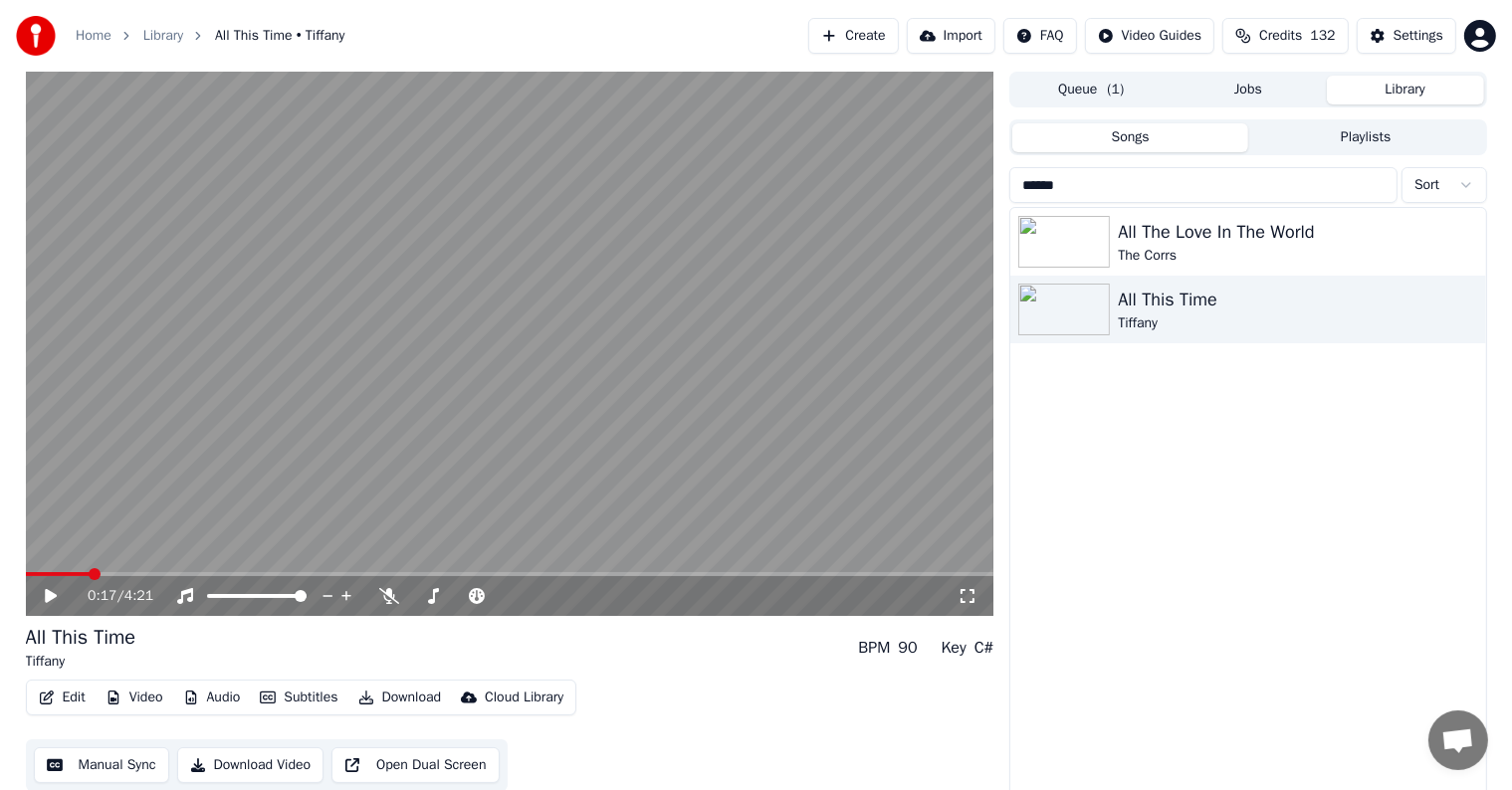 scroll, scrollTop: 9, scrollLeft: 0, axis: vertical 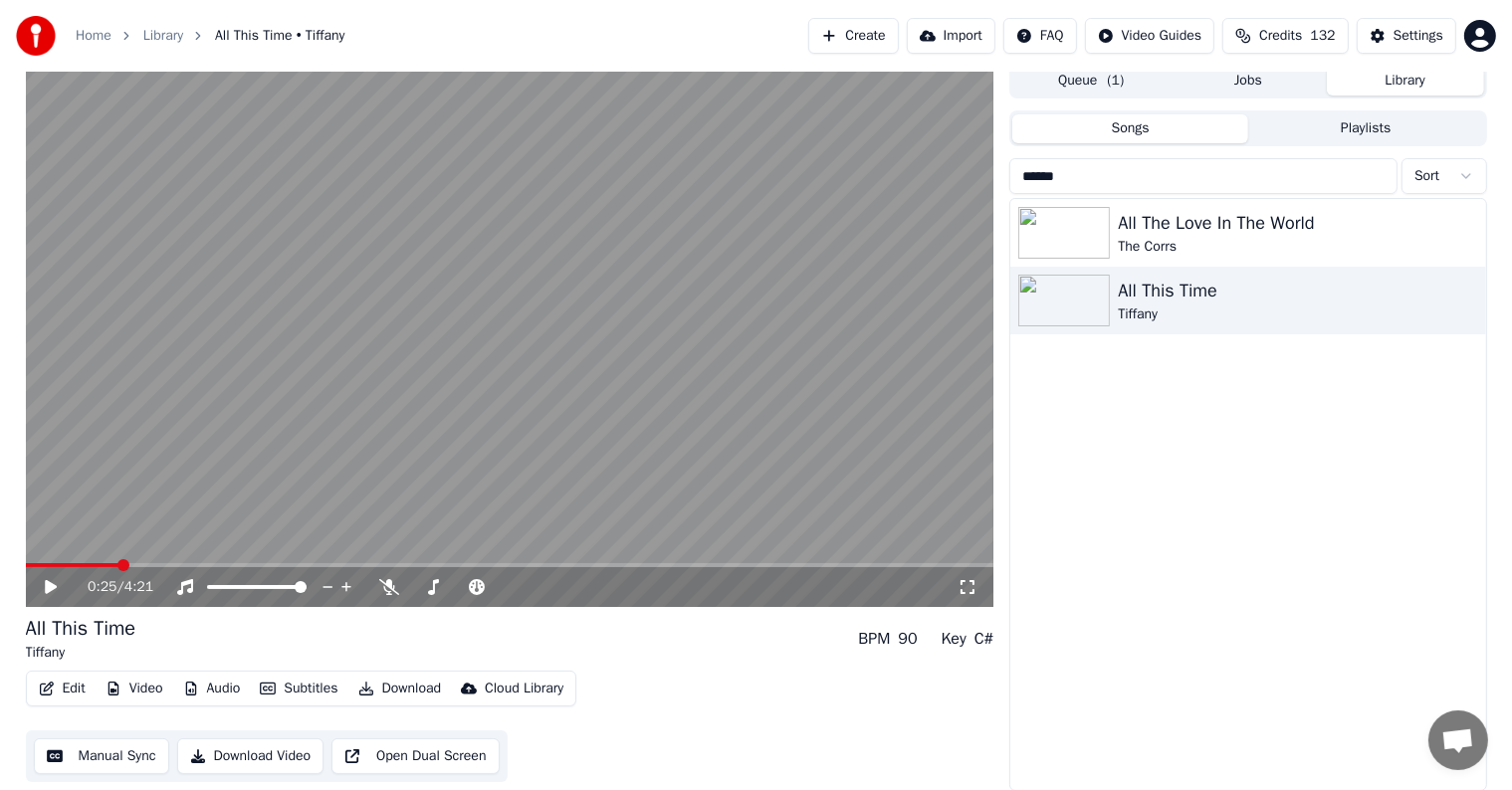 click on "Settings" at bounding box center (1418, 36) 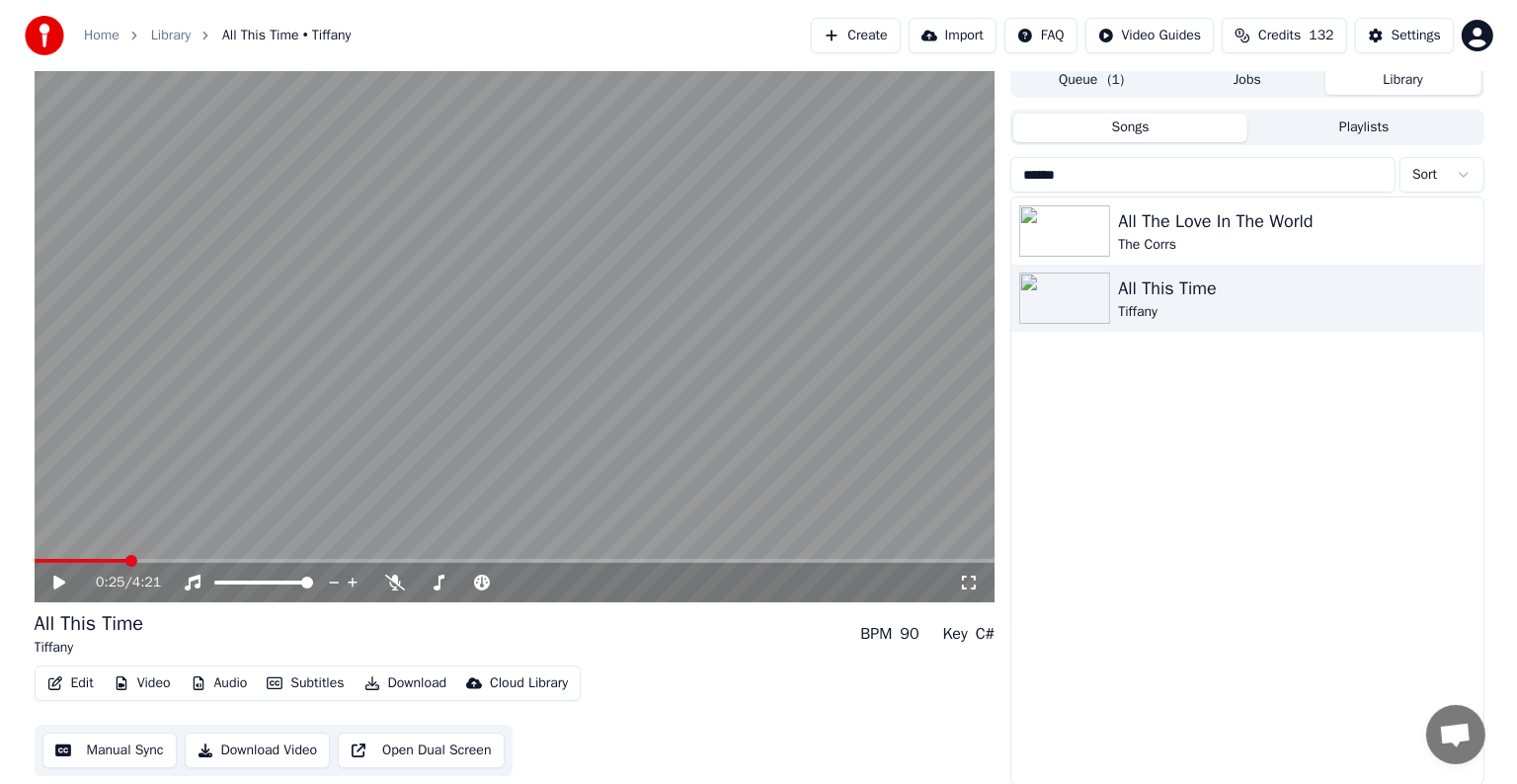 scroll, scrollTop: 0, scrollLeft: 0, axis: both 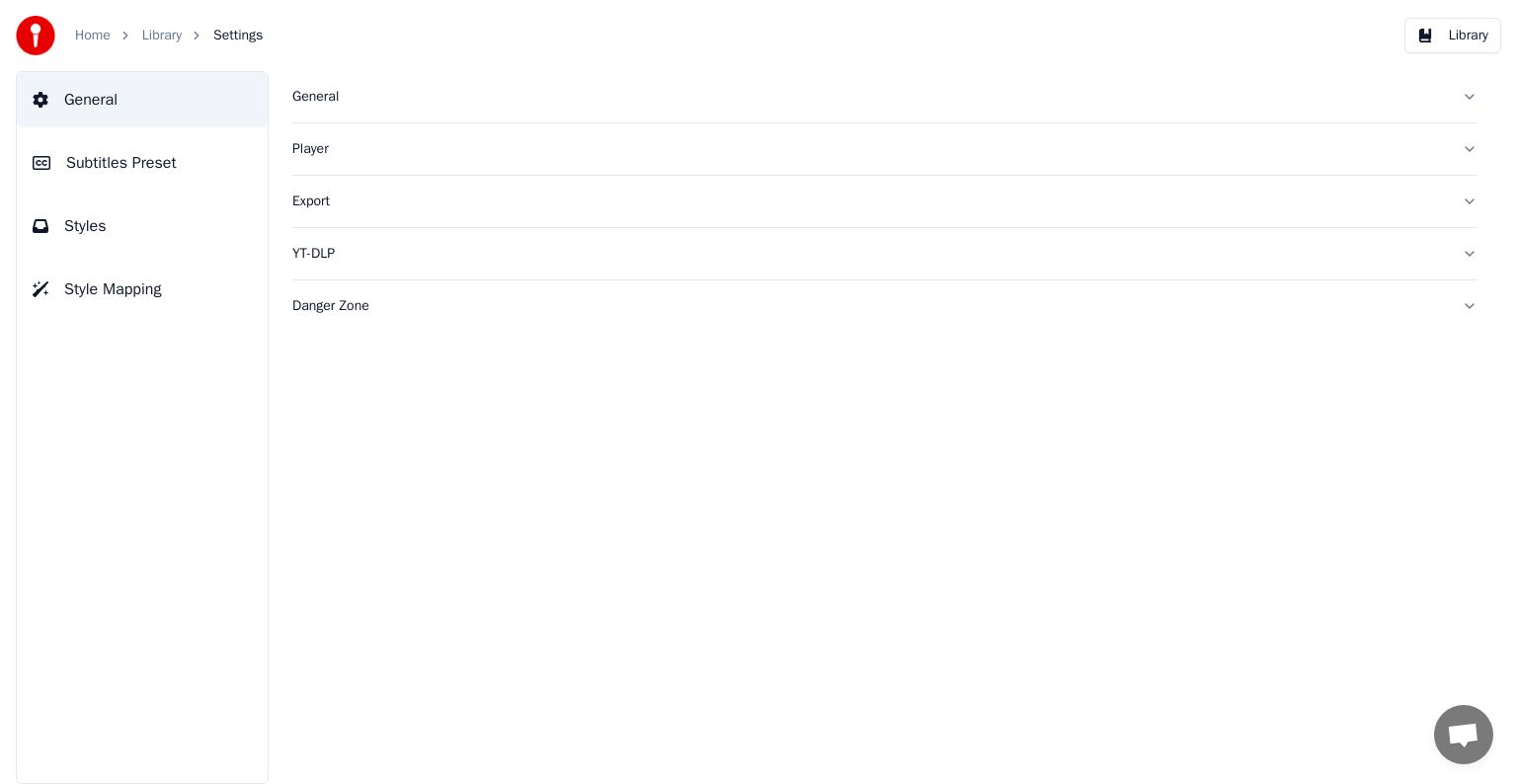 click on "Subtitles Preset" at bounding box center (121, 163) 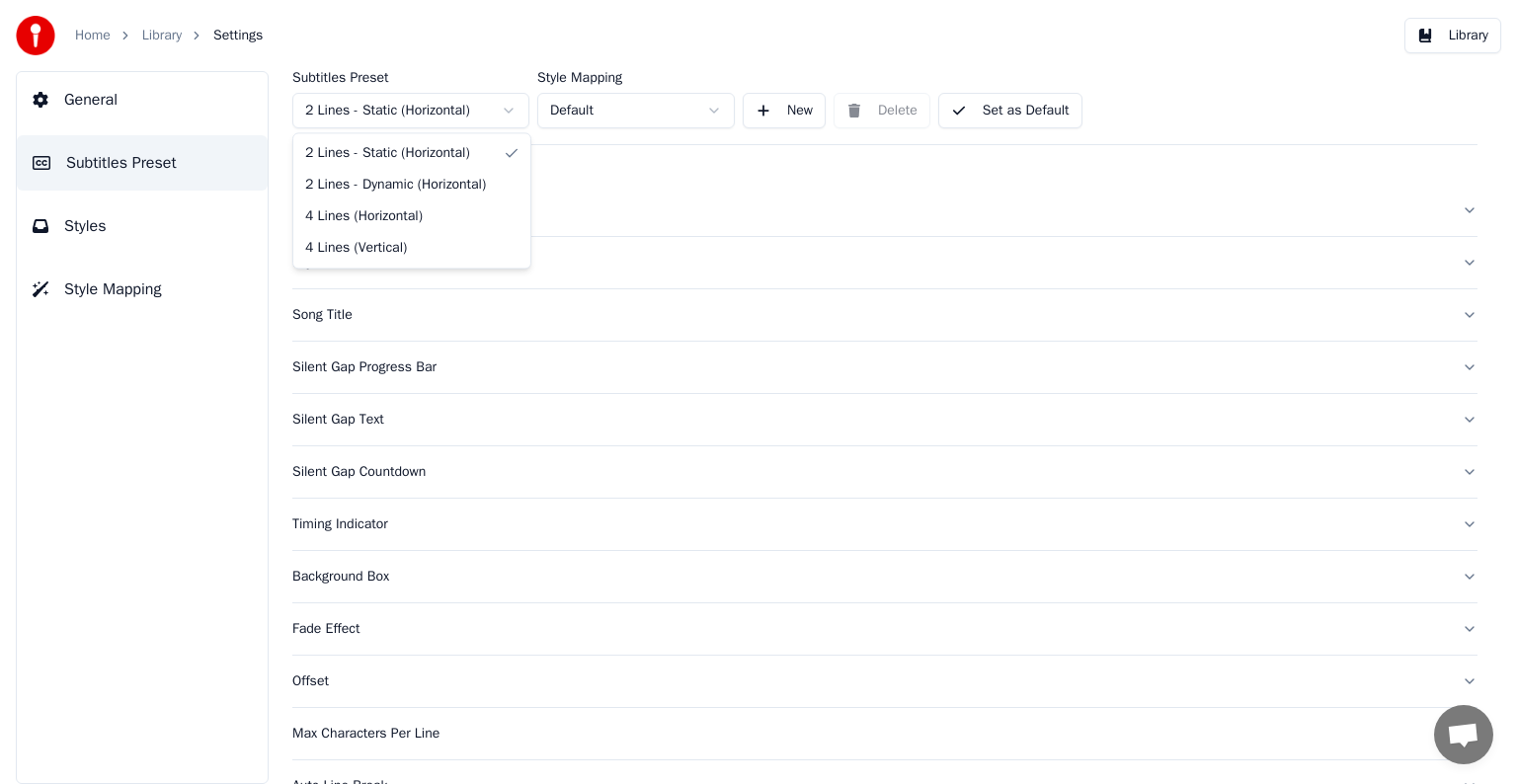 click on "Home Library Settings Library General Subtitles Preset Styles Style Mapping Subtitles Preset 2 Lines - Static (Horizontal) Style Mapping Default New Delete Set as Default General Layout Song Title Silent Gap Progress Bar Silent Gap Text Silent Gap Countdown Timing Indicator Background Box Fade Effect Offset Max Characters Per Line Auto Line Break Chat [PERSON] from Youka Desktop More channels Continue on Email Offline. You were inactive for some time. Send a message to reconnect to the chat. Youka Desktop Hello! How can I help you?  Sunday, [DATE] Hi! I'ts me again. The lyrics are not appearing. Even editing to add lyrics again, it's not appearing. I already spent 22 credits for this please check [DATE] Monday, [DATE] Adam Hey, credits should refunded automatically in case of failure, please let me check [DATE] yeah but credits are used again in adding the lyrics in the song that supposed to be good in the first place [DATE] Read Adam I added 22 more credits to your account. [DATE] Send a file Crisp" at bounding box center [758, 392] 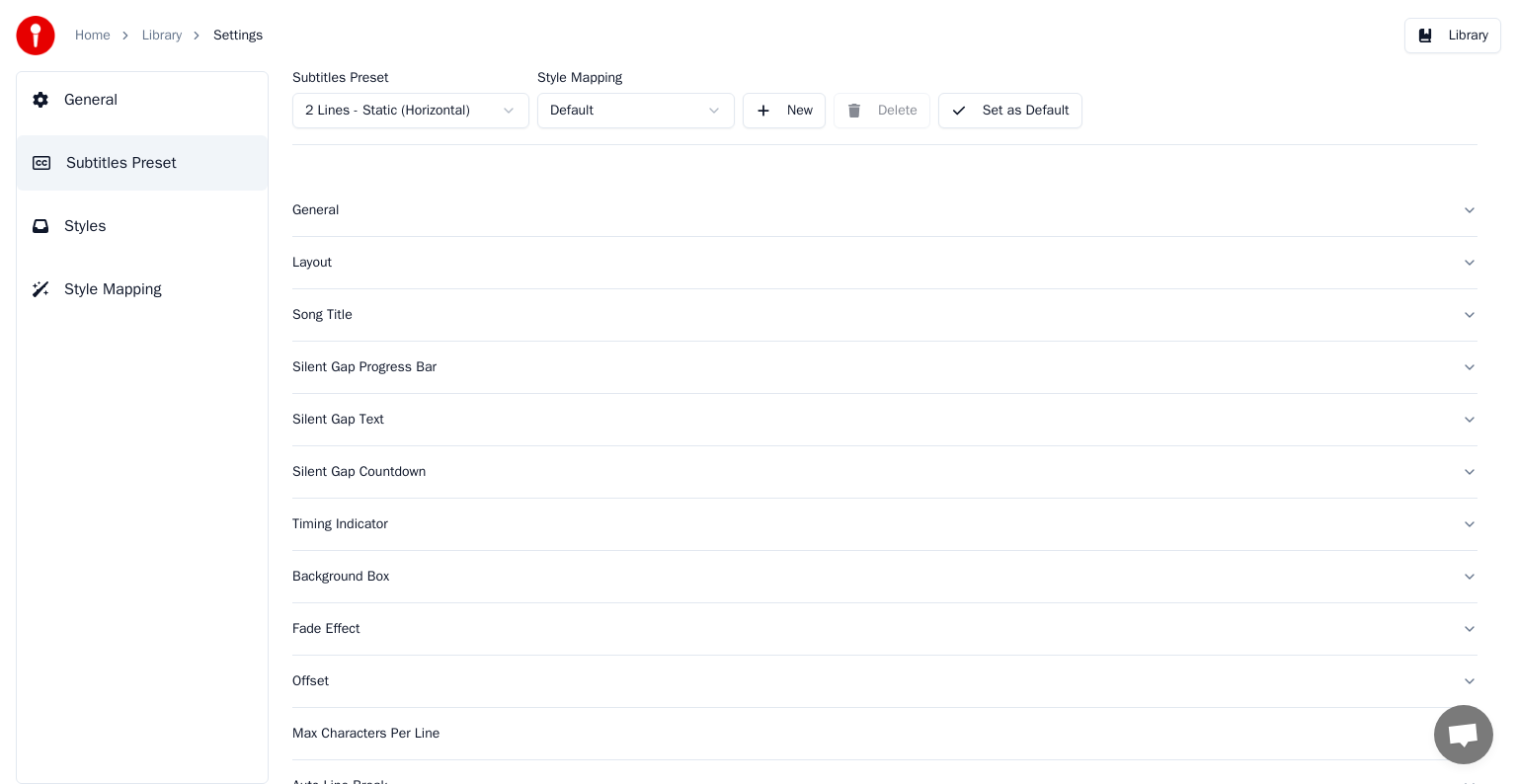 click on "General" at bounding box center [869, 210] 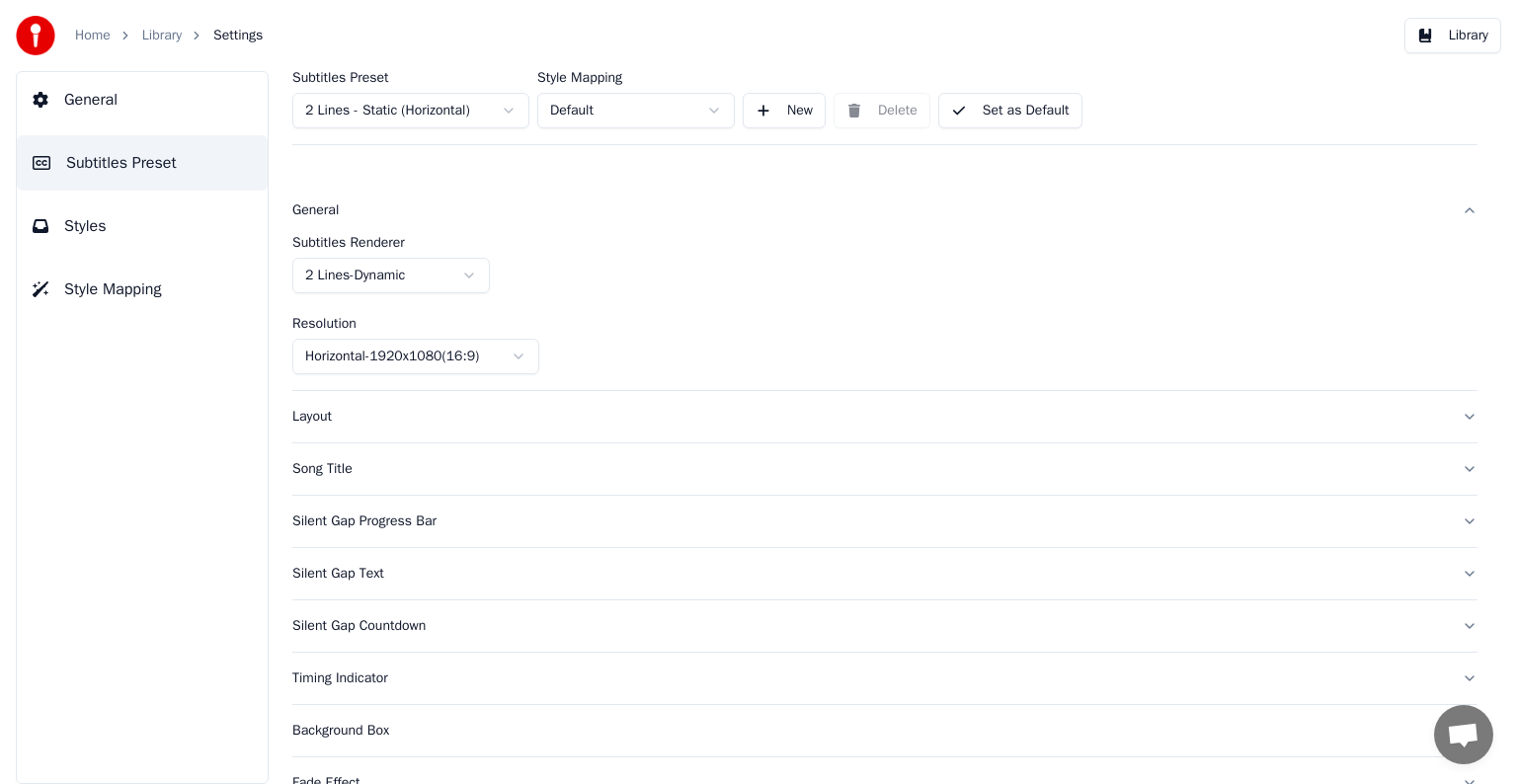 click on "Home Library Settings Library General Subtitles Preset Styles Style Mapping Subtitles Preset 2 Lines - Static (Horizontal) Style Mapping Default New Delete Set as Default General Subtitles Renderer 2 Lines  -  Dynamic Resolution Horizontal  -  1920 x 1080  ( 16 : 9 ) Layout Song Title Silent Gap Progress Bar Silent Gap Text Silent Gap Countdown Timing Indicator Background Box Fade Effect Offset Max Characters Per Line Auto Line Break Chat [PERSON] from Youka Desktop More channels Continue on Email Offline. You were inactive for some time. Send a message to reconnect to the chat. Youka Desktop Hello! How can I help you?  Sunday, [DATE] Hi! I'ts me again. The lyrics are not appearing. Even editing to add lyrics again, it's not appearing. I already spent 22 credits for this please check [DATE] Monday, [DATE] Adam Hey, credits should refunded automatically in case of failure, please let me check [DATE] yeah but credits are used again in adding the lyrics in the song that supposed to be good in the first place" at bounding box center [758, 392] 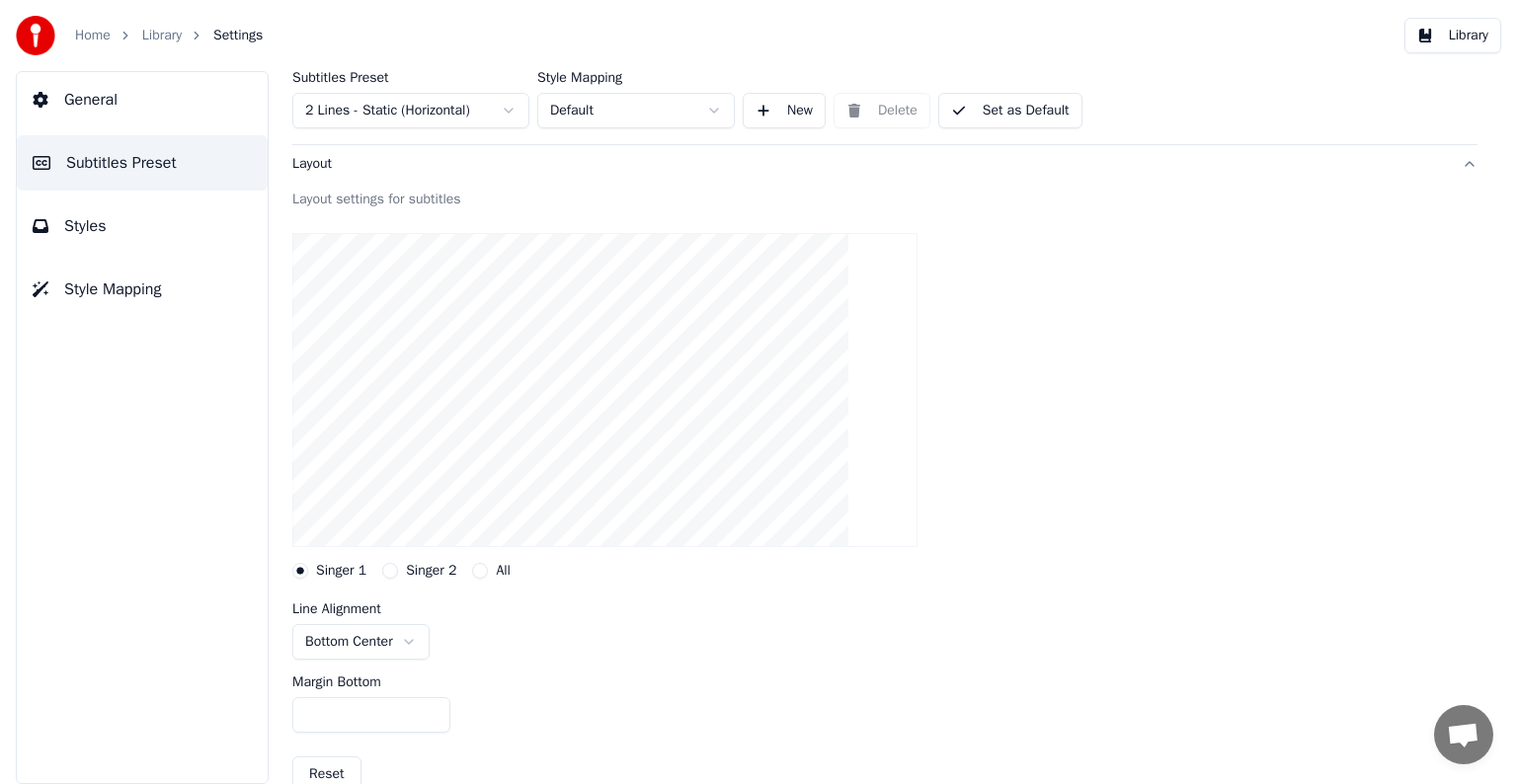 scroll, scrollTop: 197, scrollLeft: 0, axis: vertical 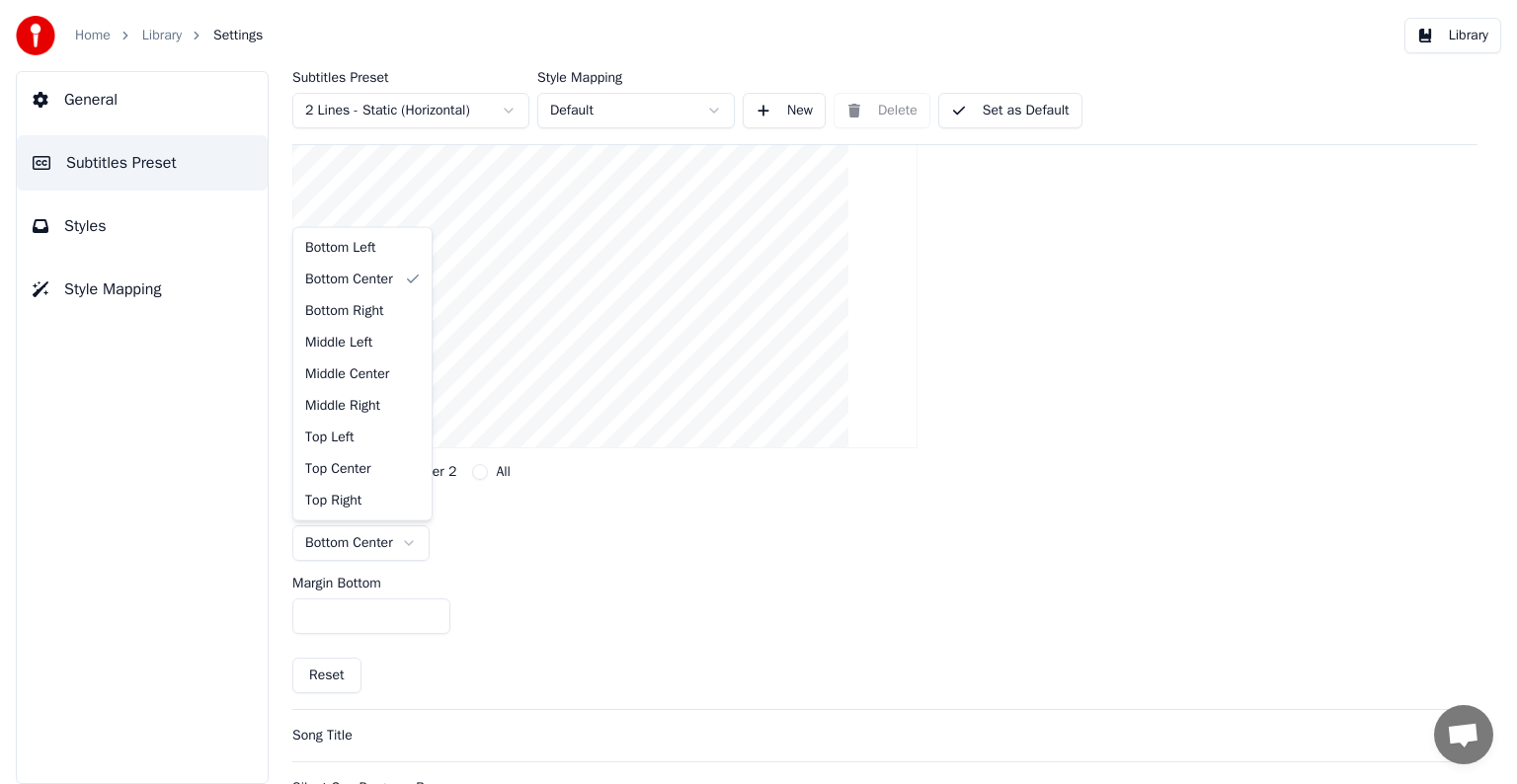 click on "Home Library Settings Library General Subtitles Preset Styles Style Mapping Subtitles Preset 2 Lines - Static (Horizontal) Style Mapping Default New Delete Set as Default General Layout Layout settings for subtitles Singer 1 Singer 2 All Line Alignment Bottom Center Margin Bottom *** Reset Song Title Silent Gap Progress Bar Silent Gap Text Silent Gap Countdown Timing Indicator Background Box Fade Effect Offset Max Characters Per Line Auto Line Break Chat [PERSON] from Youka Desktop More channels Continue on Email Offline. You were inactive for some time. Send a message to reconnect to the chat. Youka Desktop Hello! How can I help you?  Sunday, [DATE] Hi! I'ts me again. The lyrics are not appearing. Even editing to add lyrics again, it's not appearing. I already spent 22 credits for this please check [DATE] Monday, [DATE] [PERSON] Hey, credits should refunded automatically in case of failure, please let me check [DATE] [DATE] Read [PERSON] I added 22 more credits to your account. [DATE] Send a file We run on" at bounding box center (758, 392) 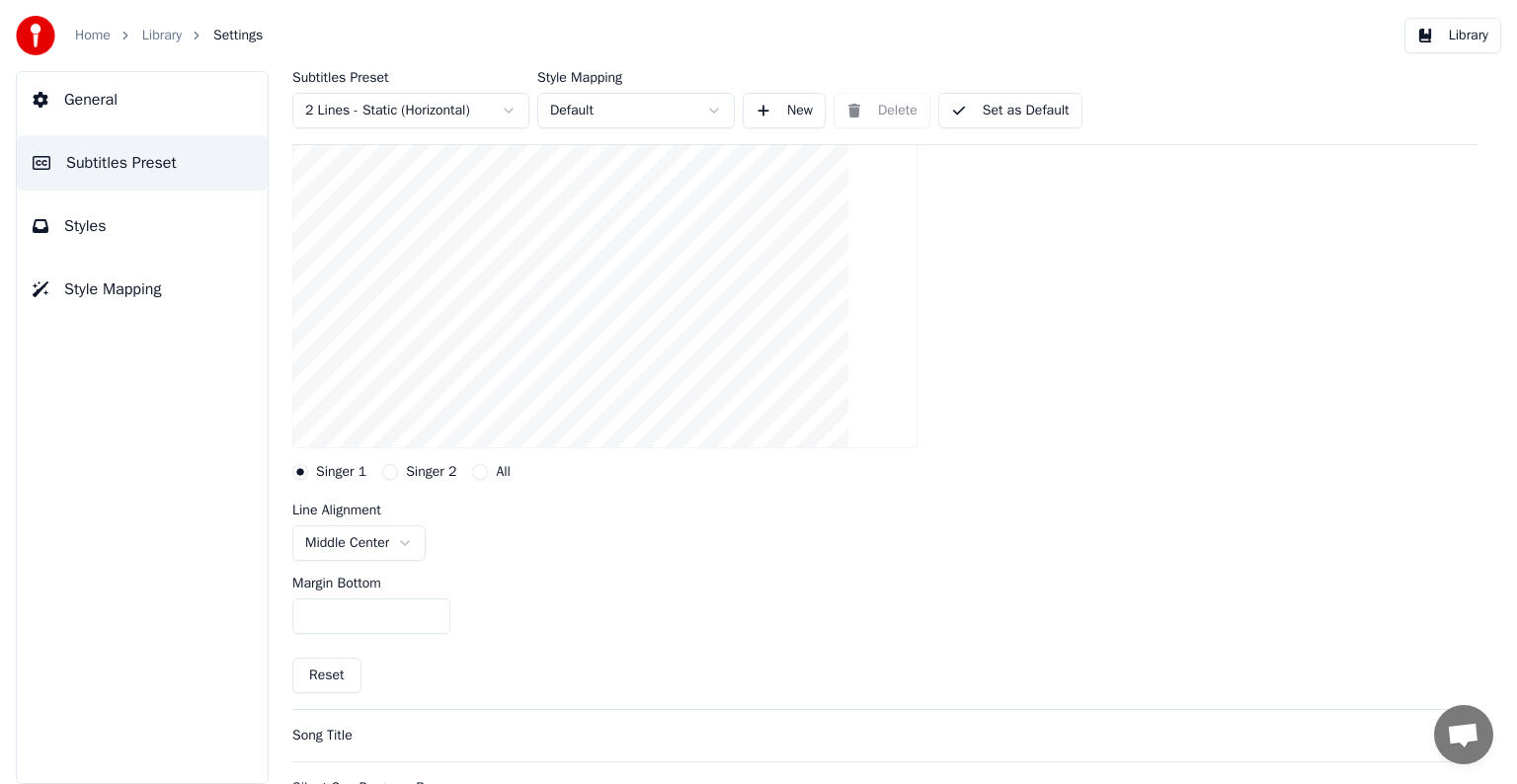 scroll, scrollTop: 296, scrollLeft: 0, axis: vertical 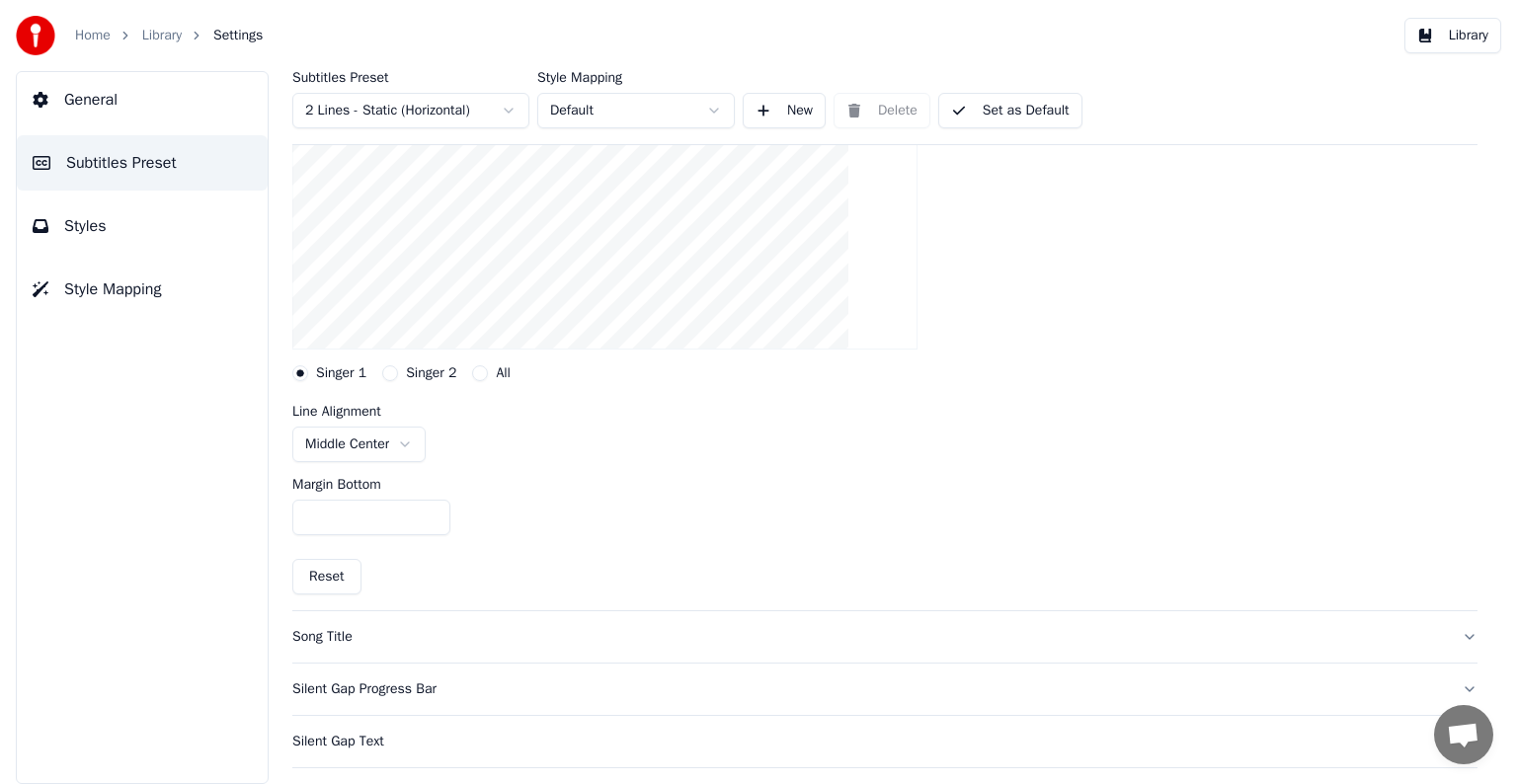 click on "All" at bounding box center (480, 373) 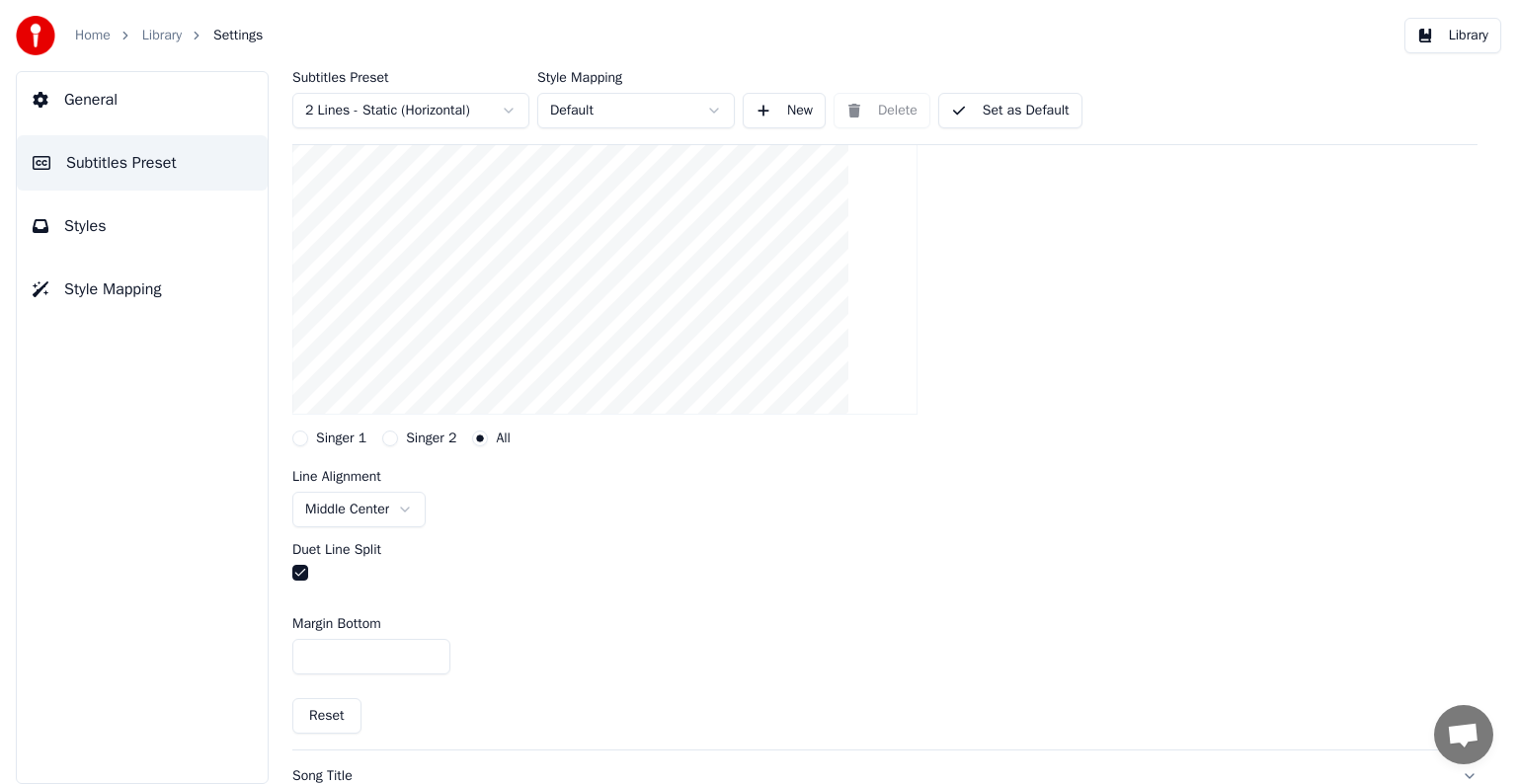 scroll, scrollTop: 197, scrollLeft: 0, axis: vertical 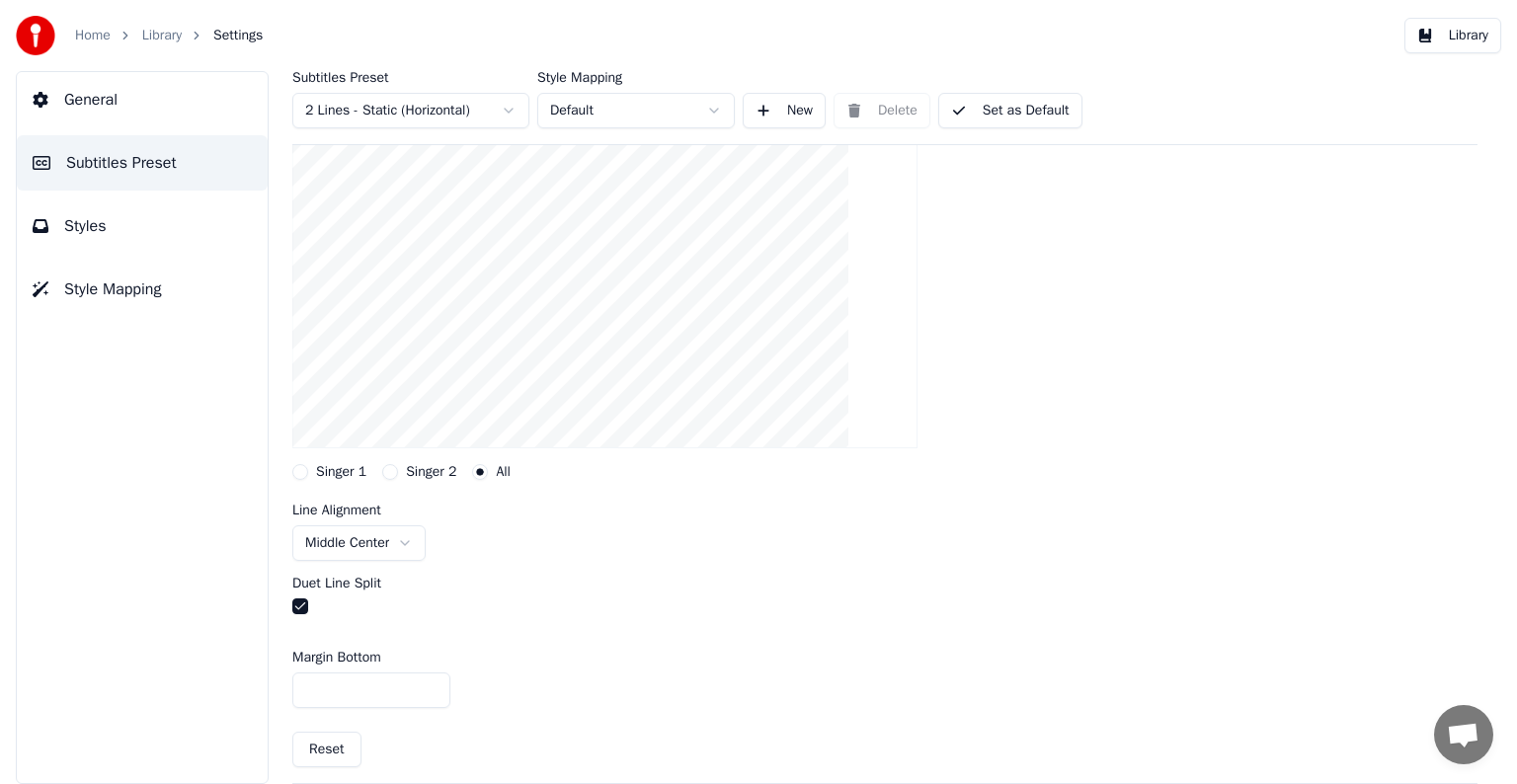 click on "All" at bounding box center (480, 472) 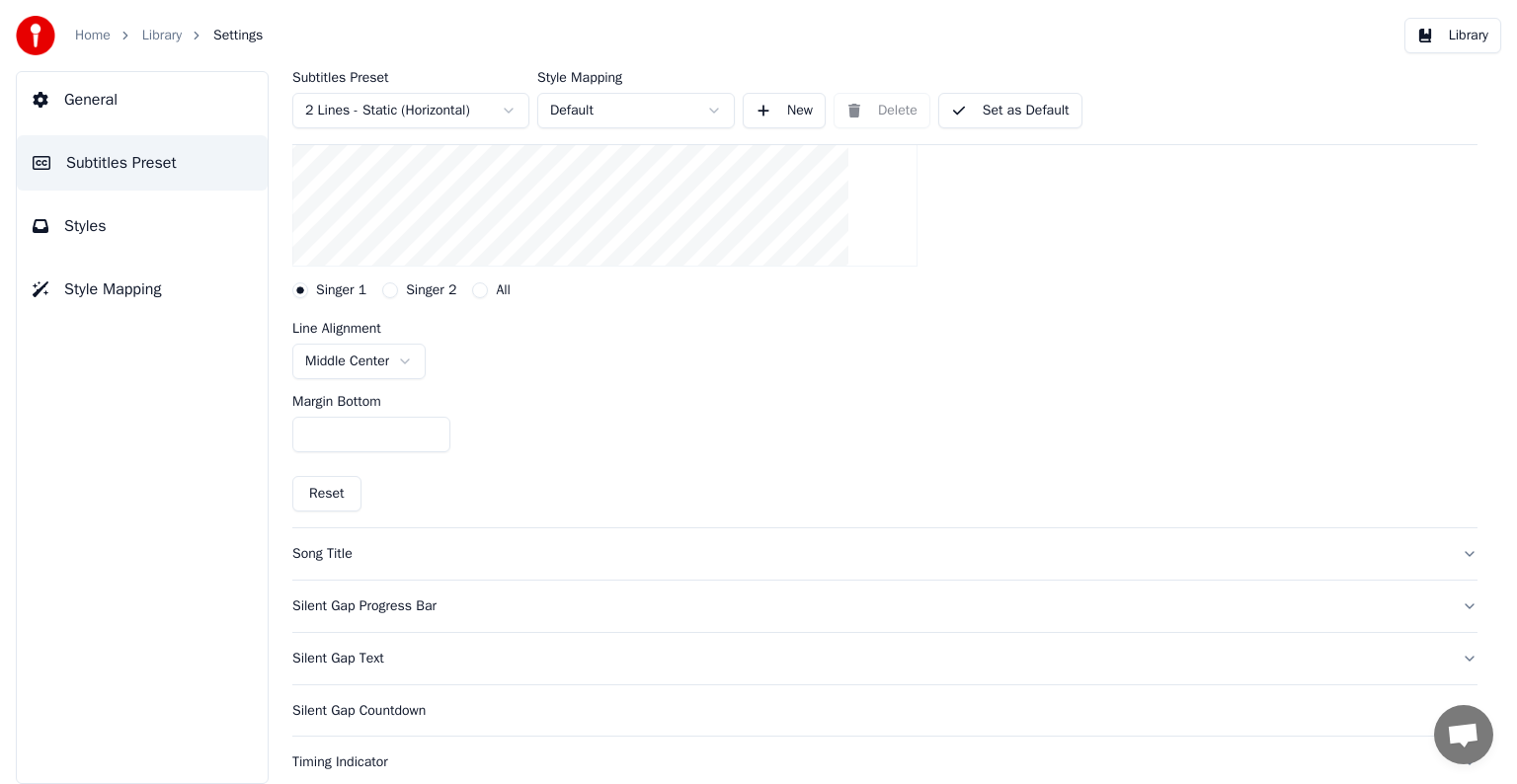 scroll, scrollTop: 395, scrollLeft: 0, axis: vertical 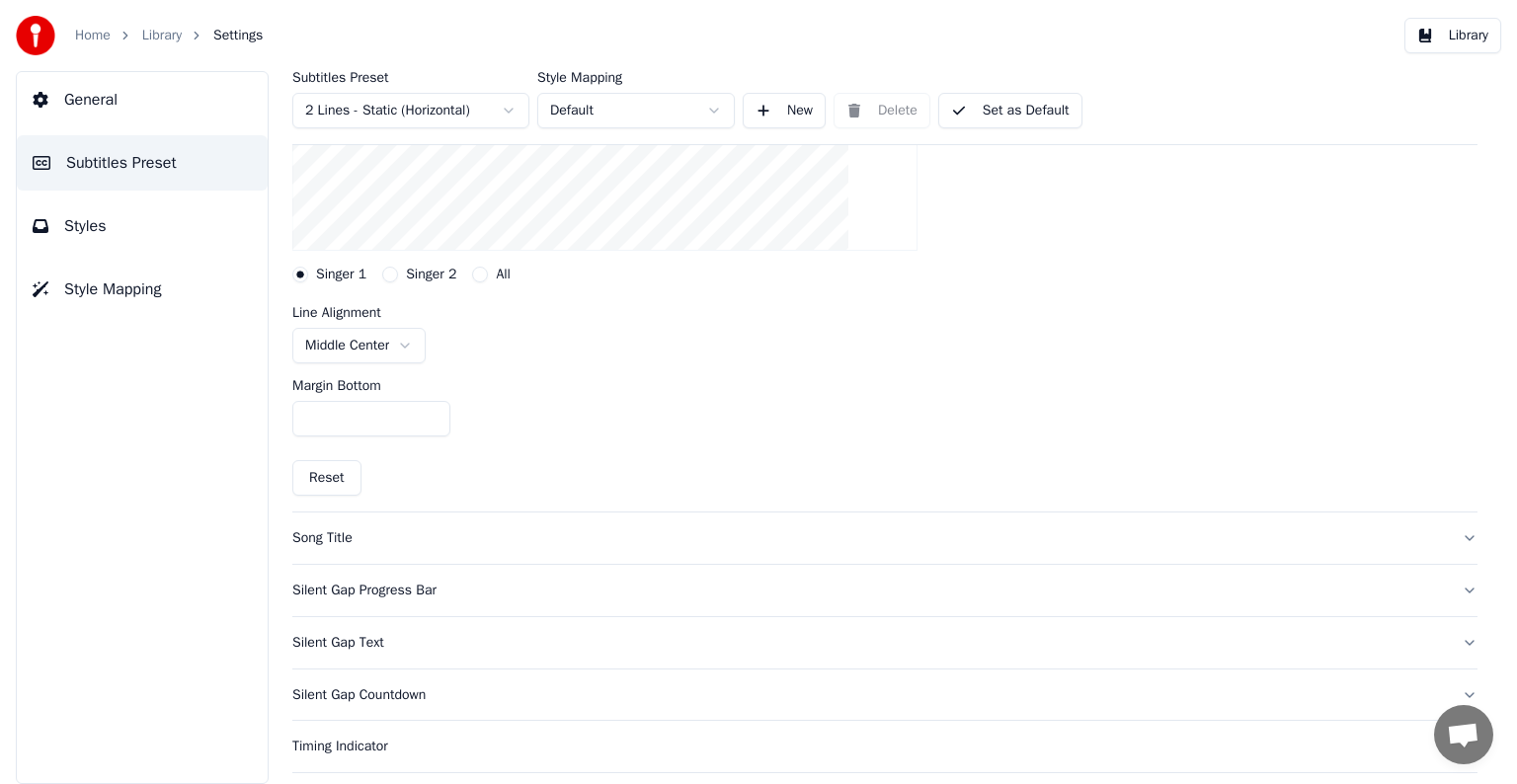 click on "Song Title" at bounding box center [869, 538] 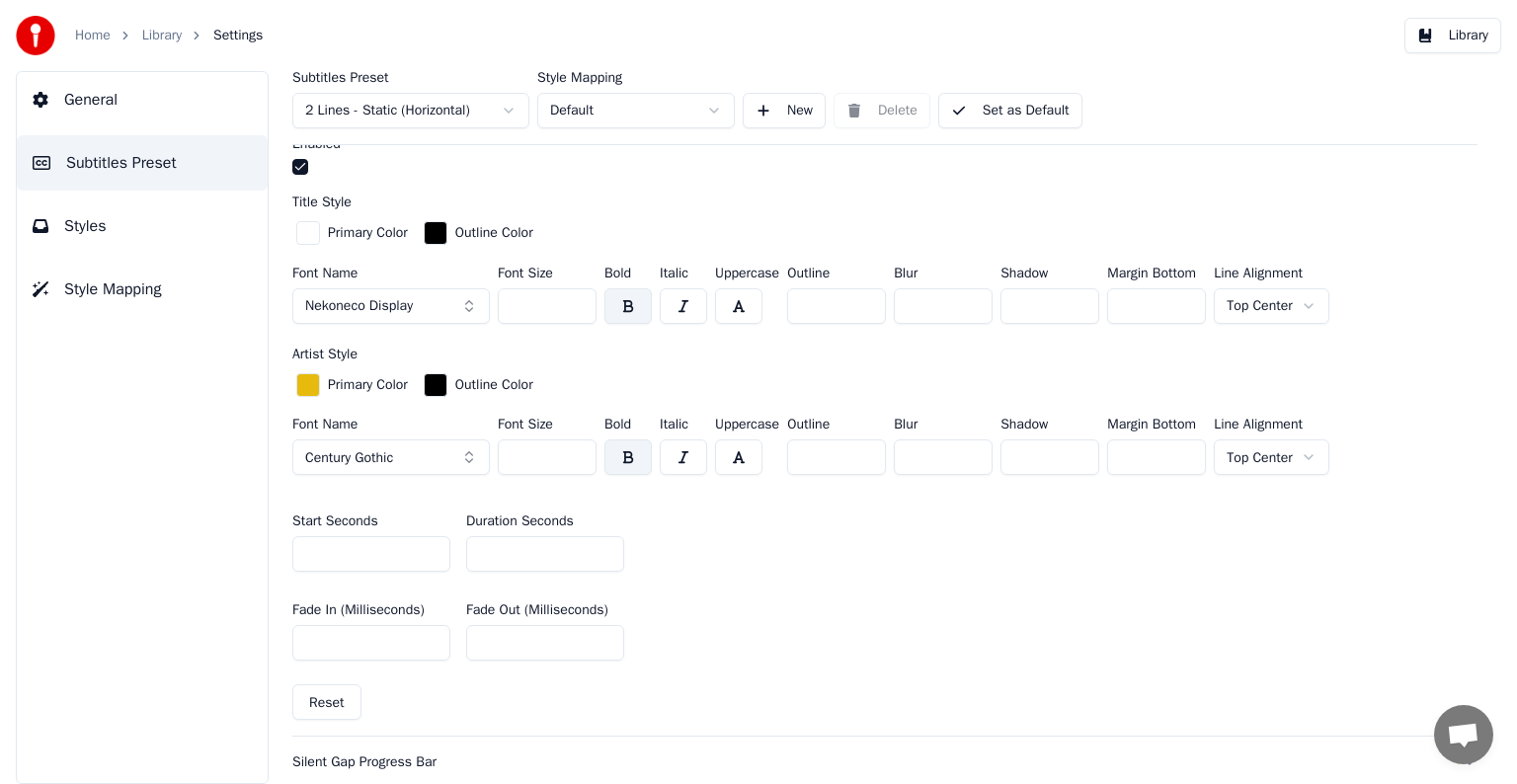 scroll, scrollTop: 790, scrollLeft: 0, axis: vertical 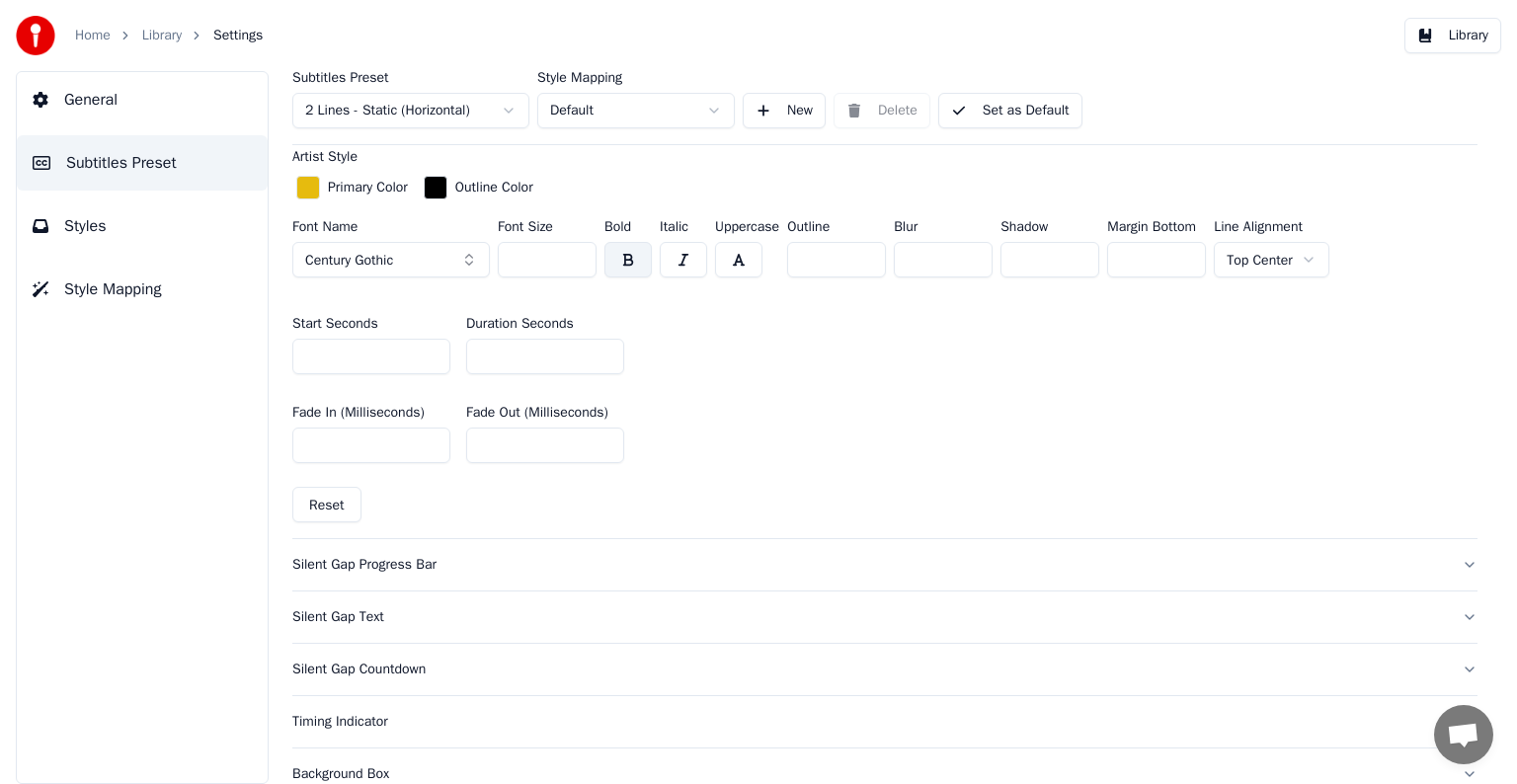 click on "Silent Gap Progress Bar" at bounding box center (869, 565) 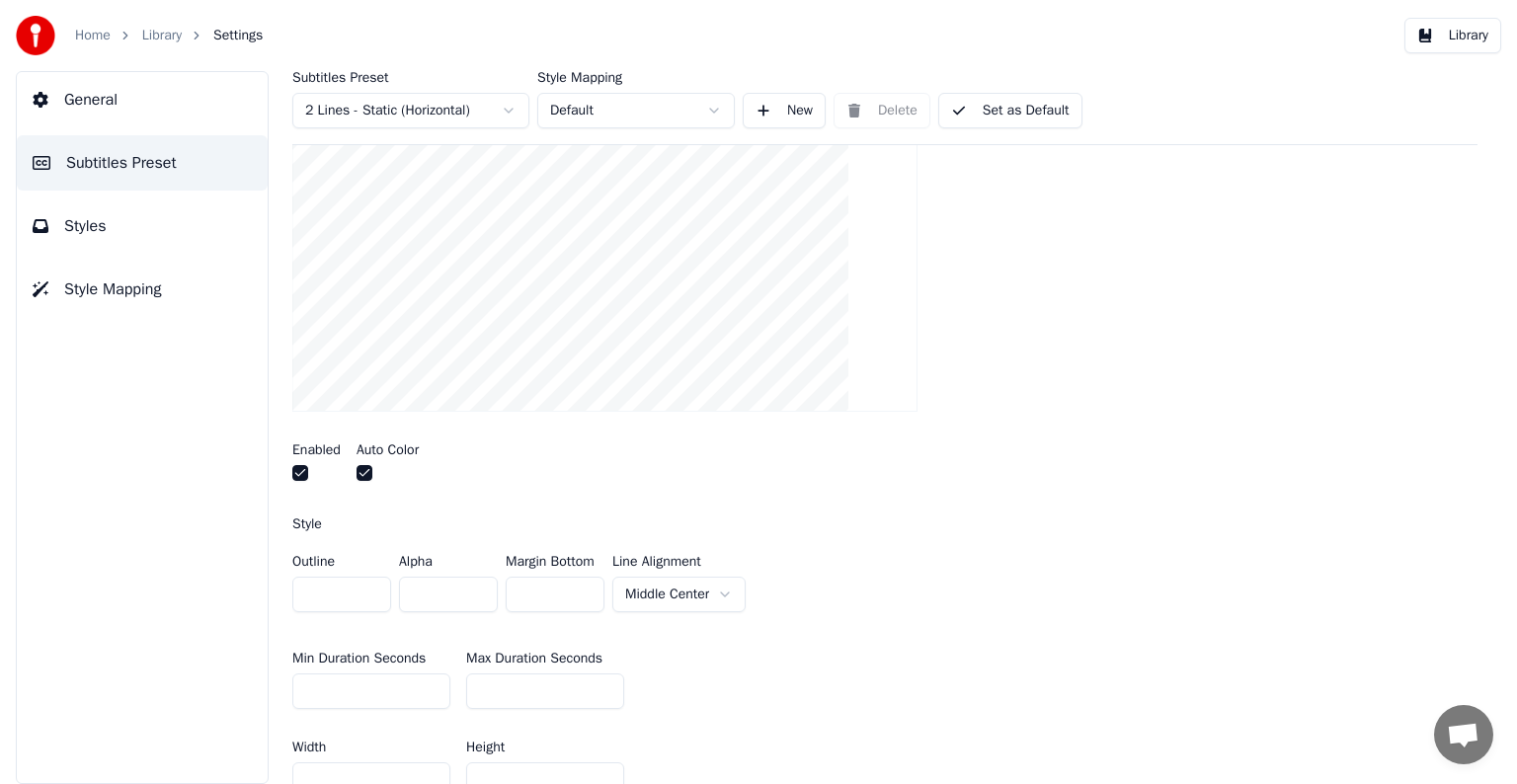 scroll, scrollTop: 395, scrollLeft: 0, axis: vertical 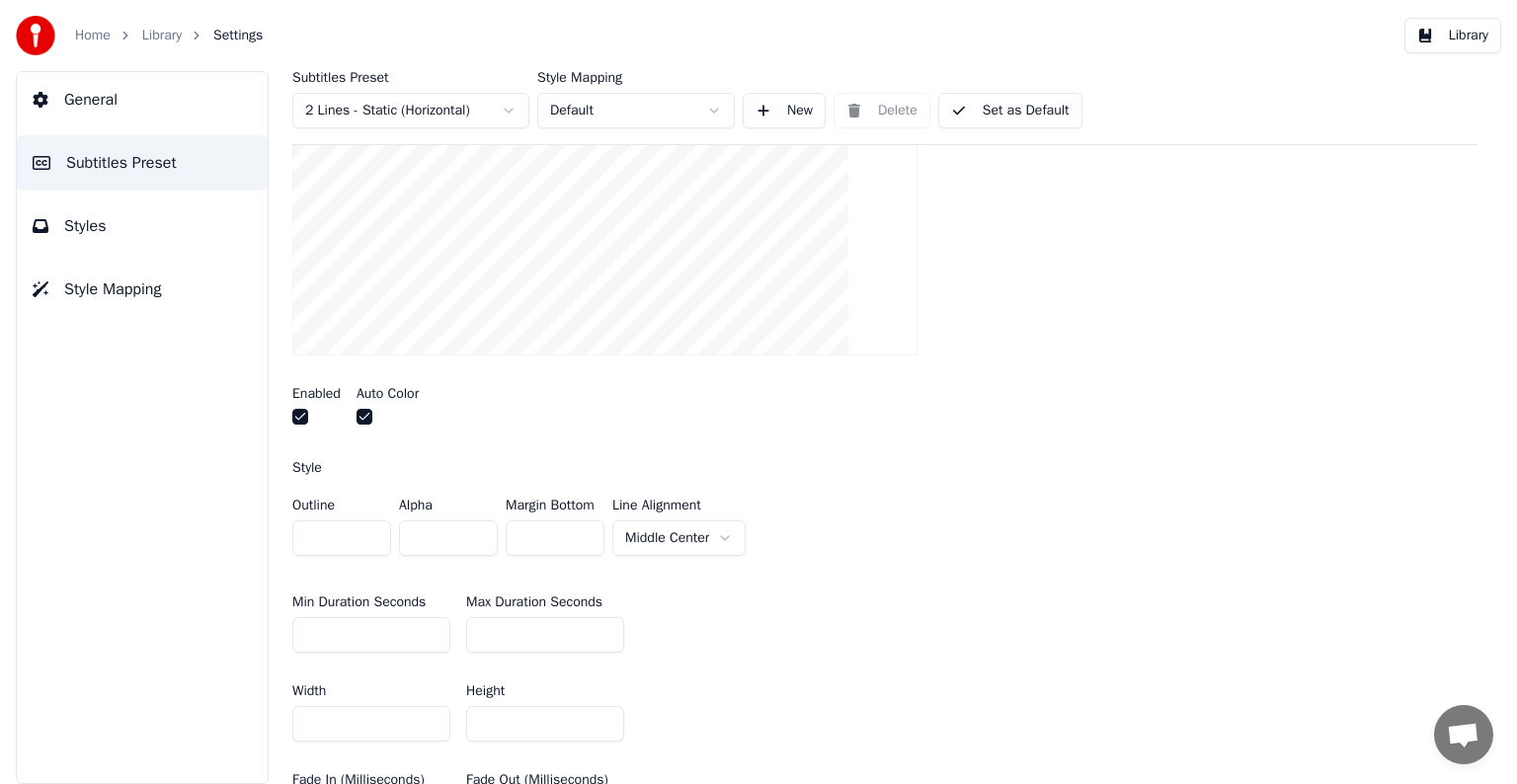 click on "*" at bounding box center (371, 635) 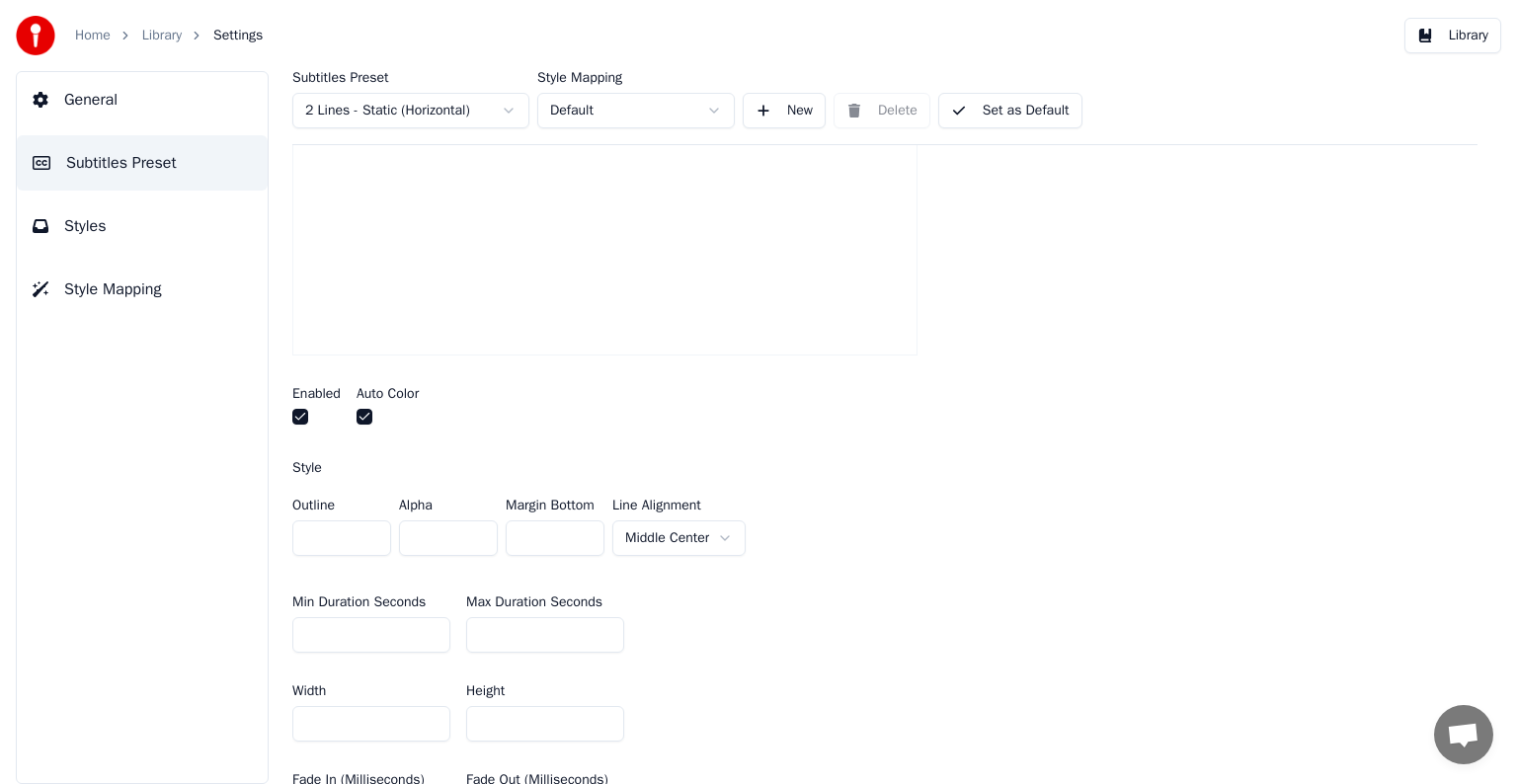 click on "*" at bounding box center (371, 635) 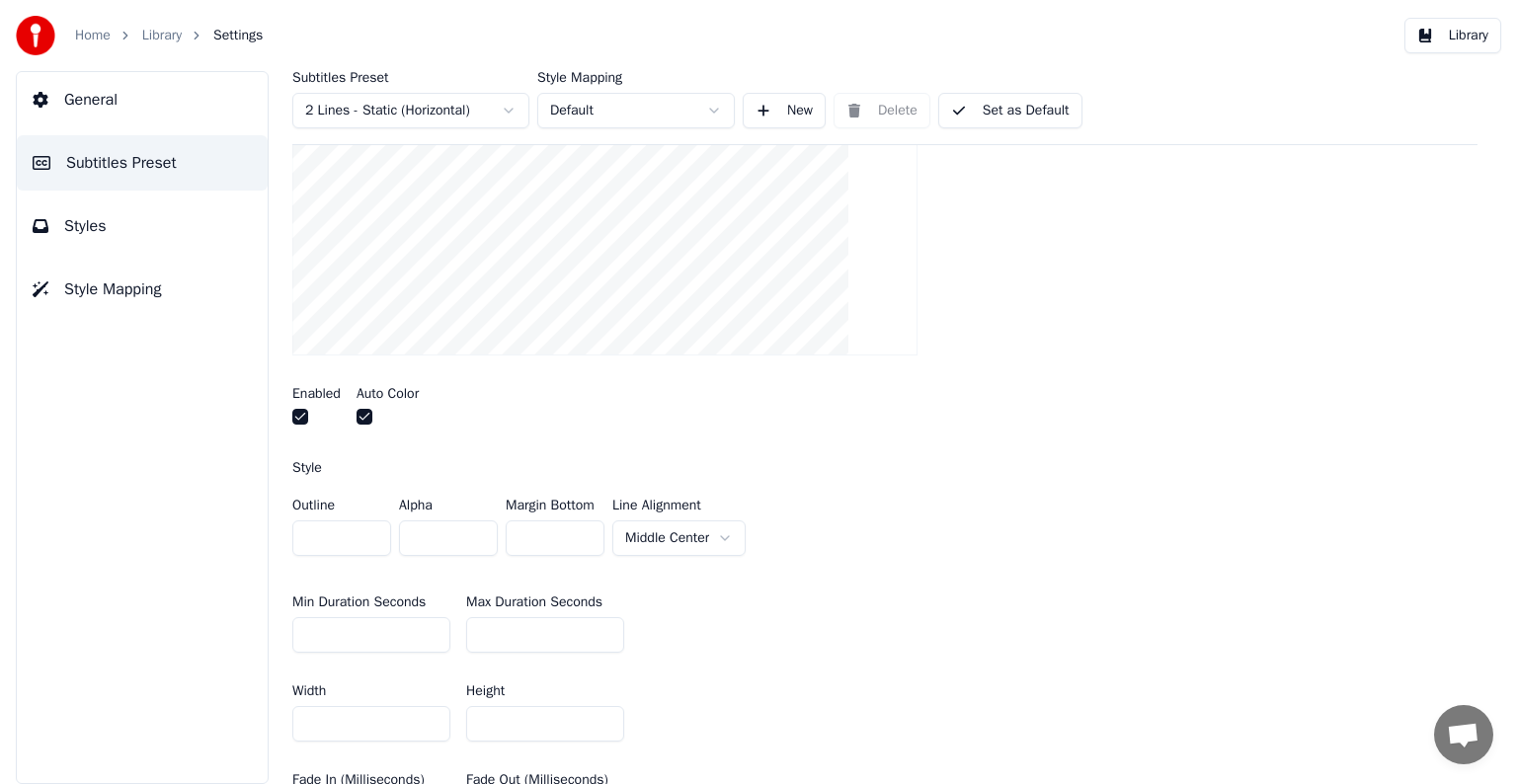 click on "*" at bounding box center [371, 635] 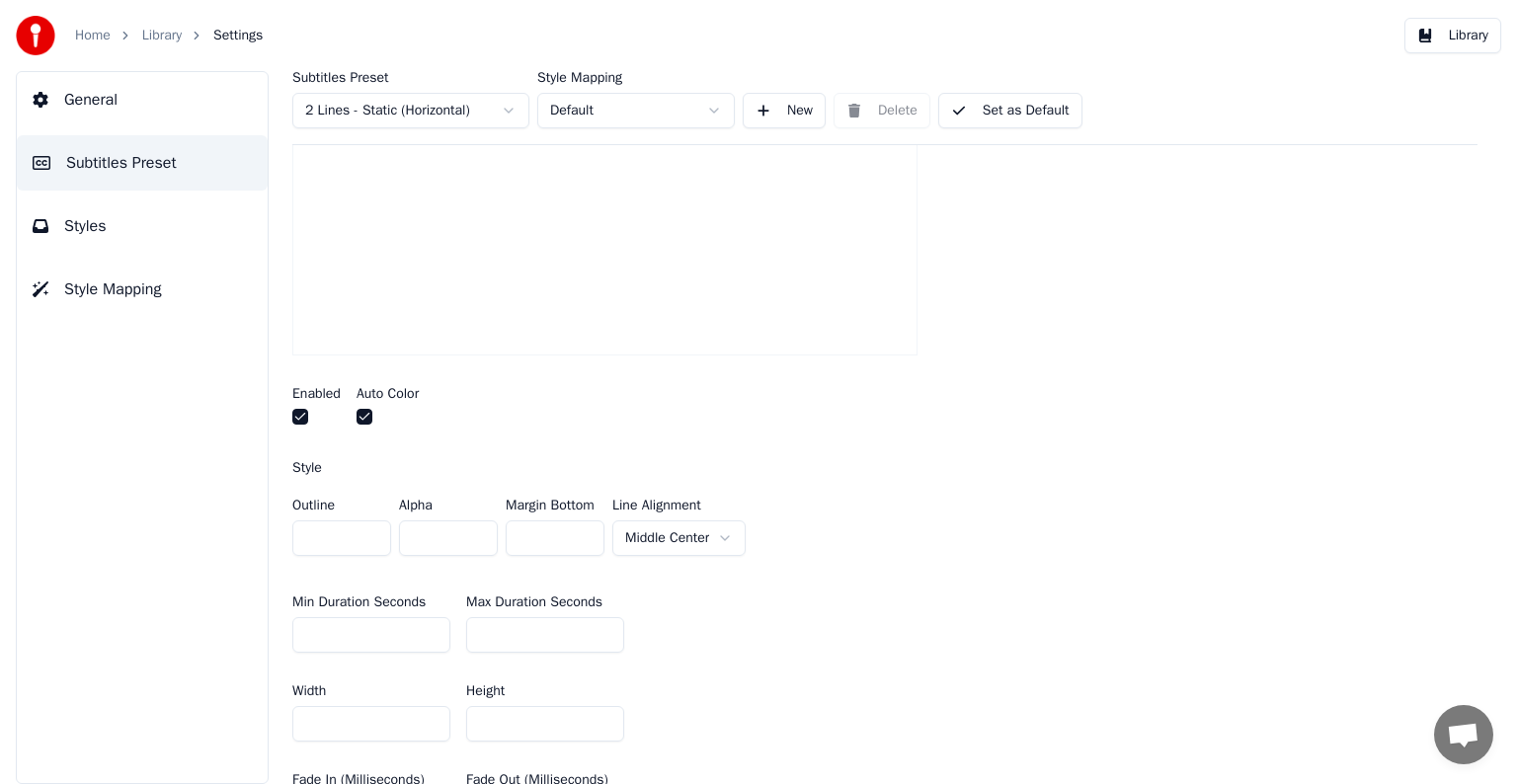 click on "*" at bounding box center [371, 635] 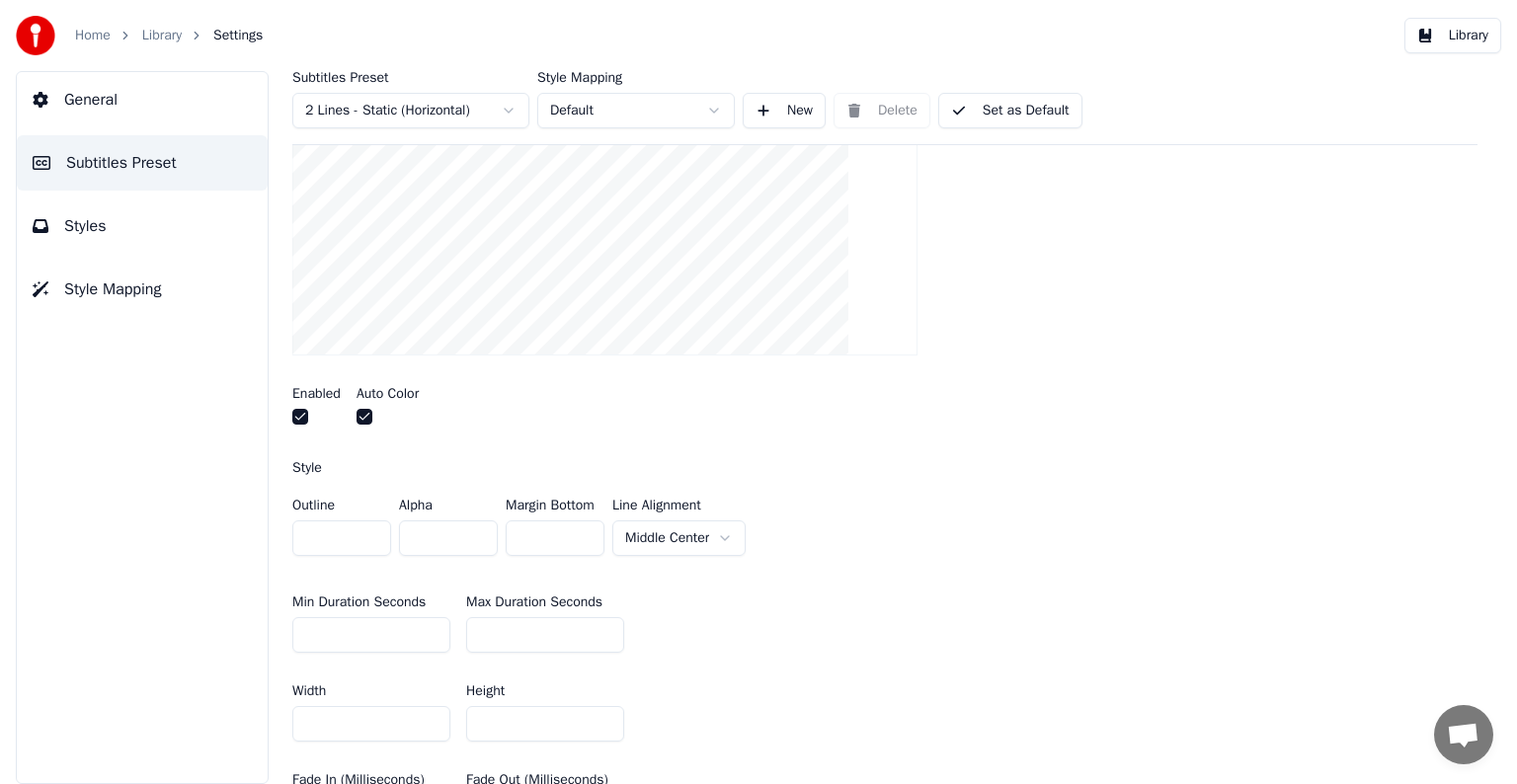 click on "*" at bounding box center (371, 635) 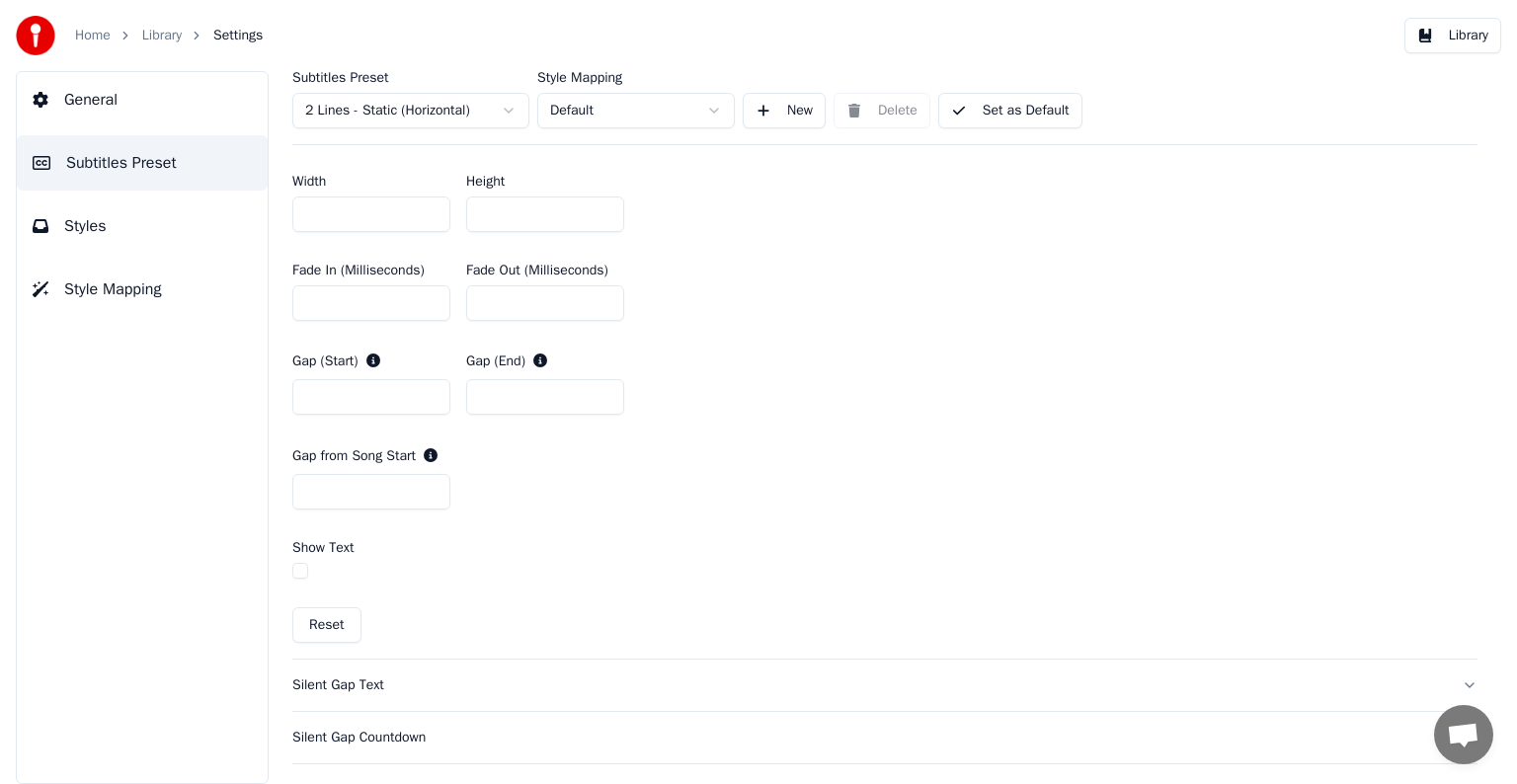 scroll, scrollTop: 1086, scrollLeft: 0, axis: vertical 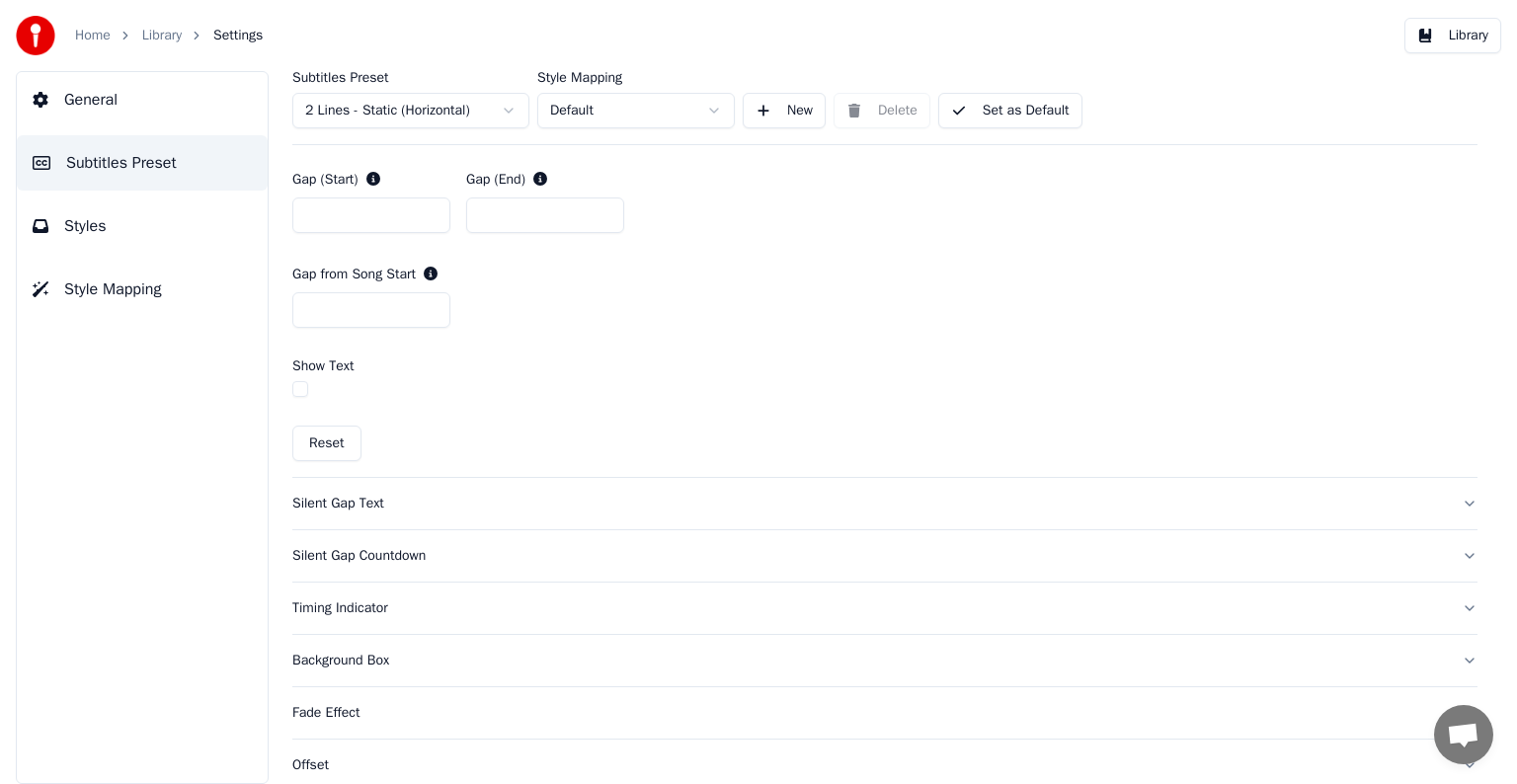 click on "Set as Default" at bounding box center [1010, 111] 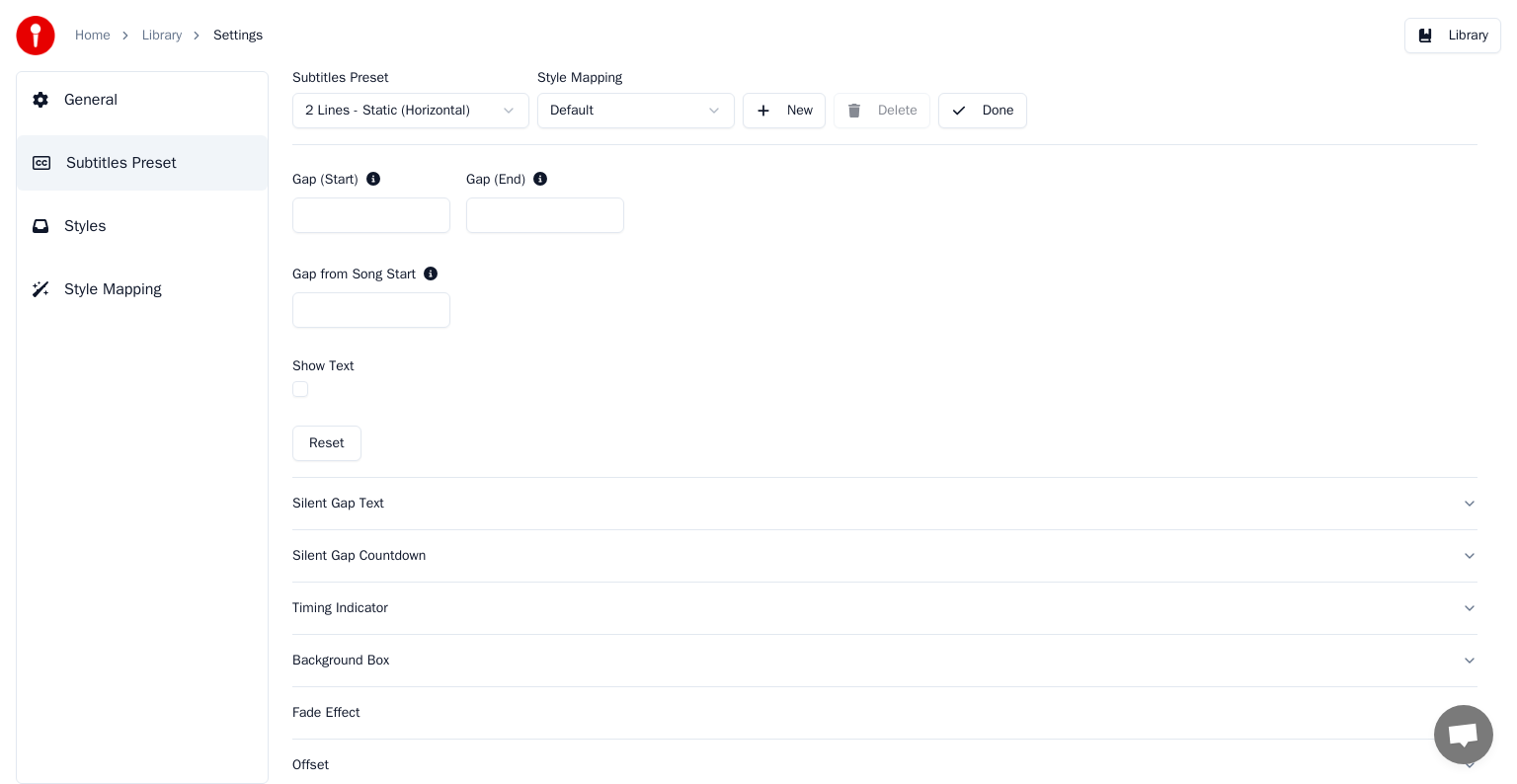 click on "Library" at bounding box center (162, 36) 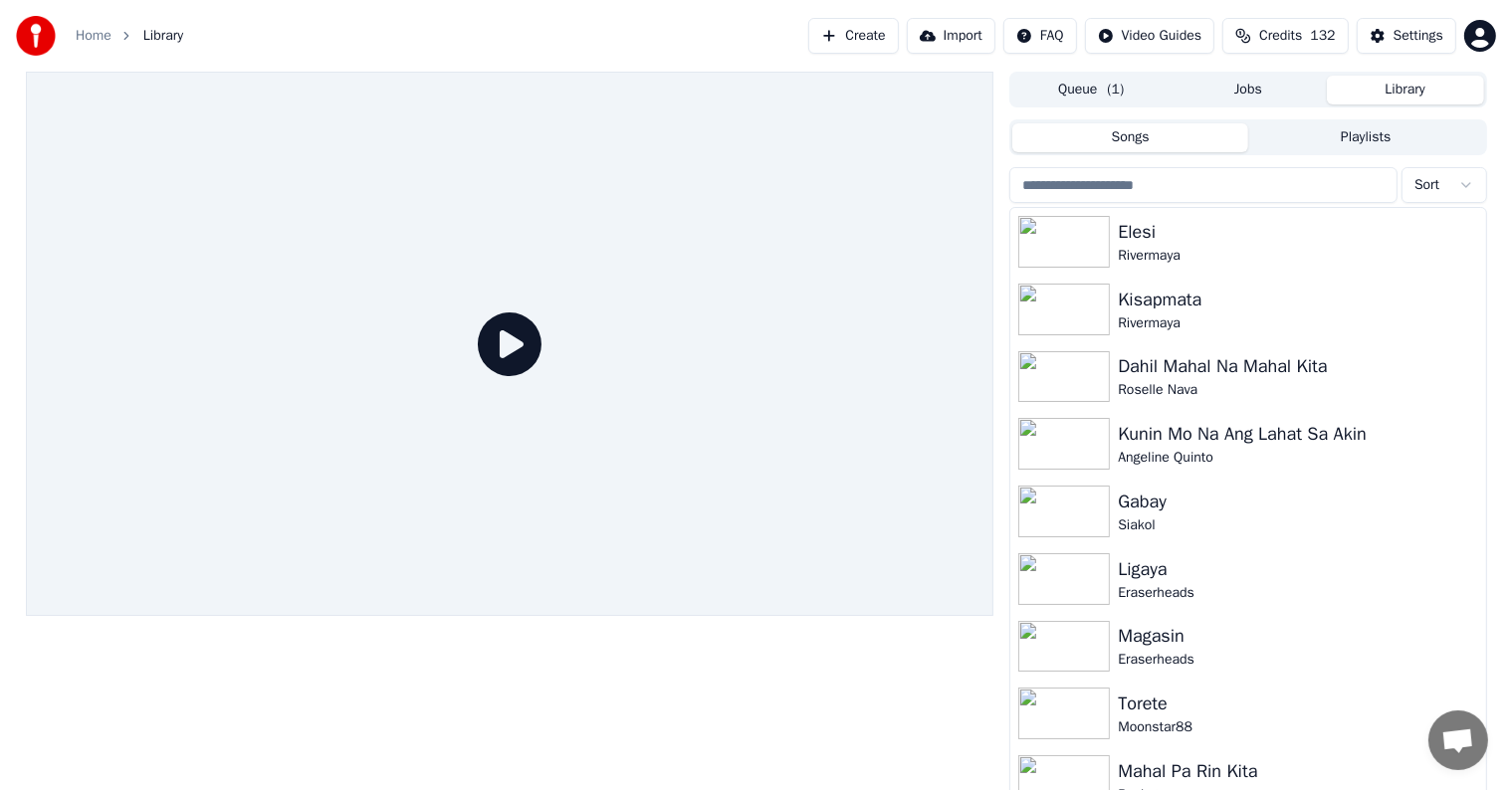 click at bounding box center (1203, 185) 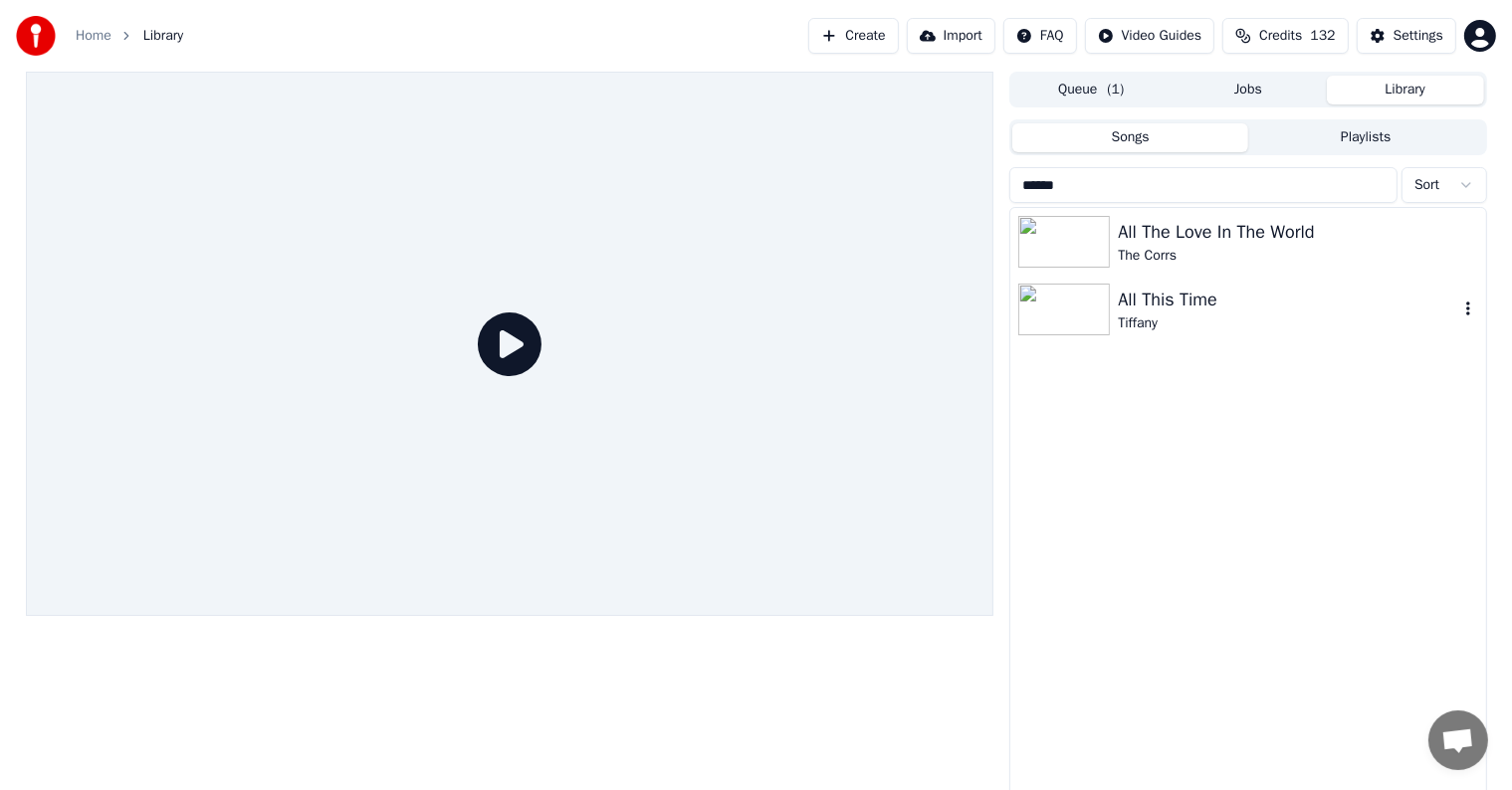 type on "******" 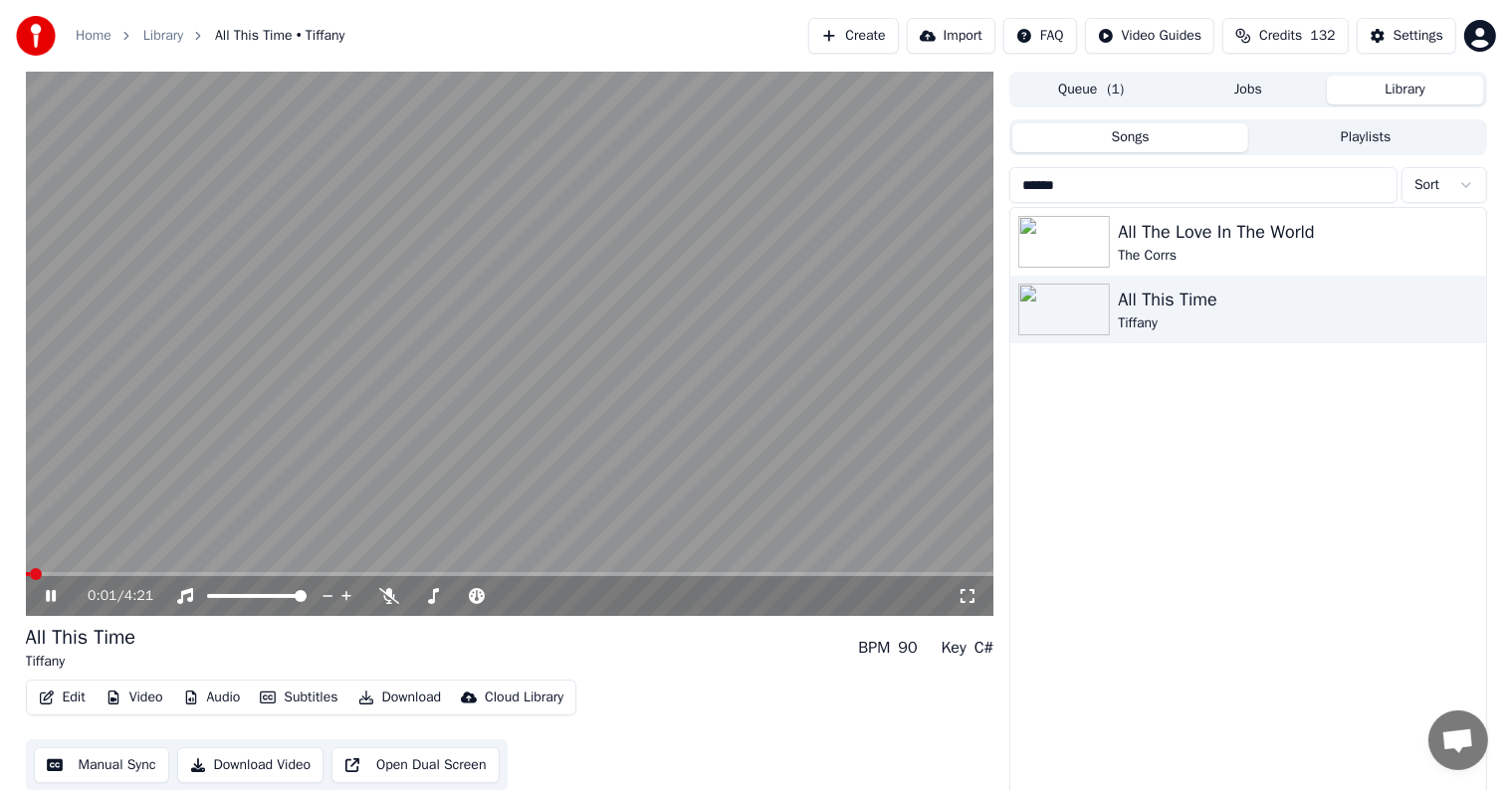 click at bounding box center [510, 574] 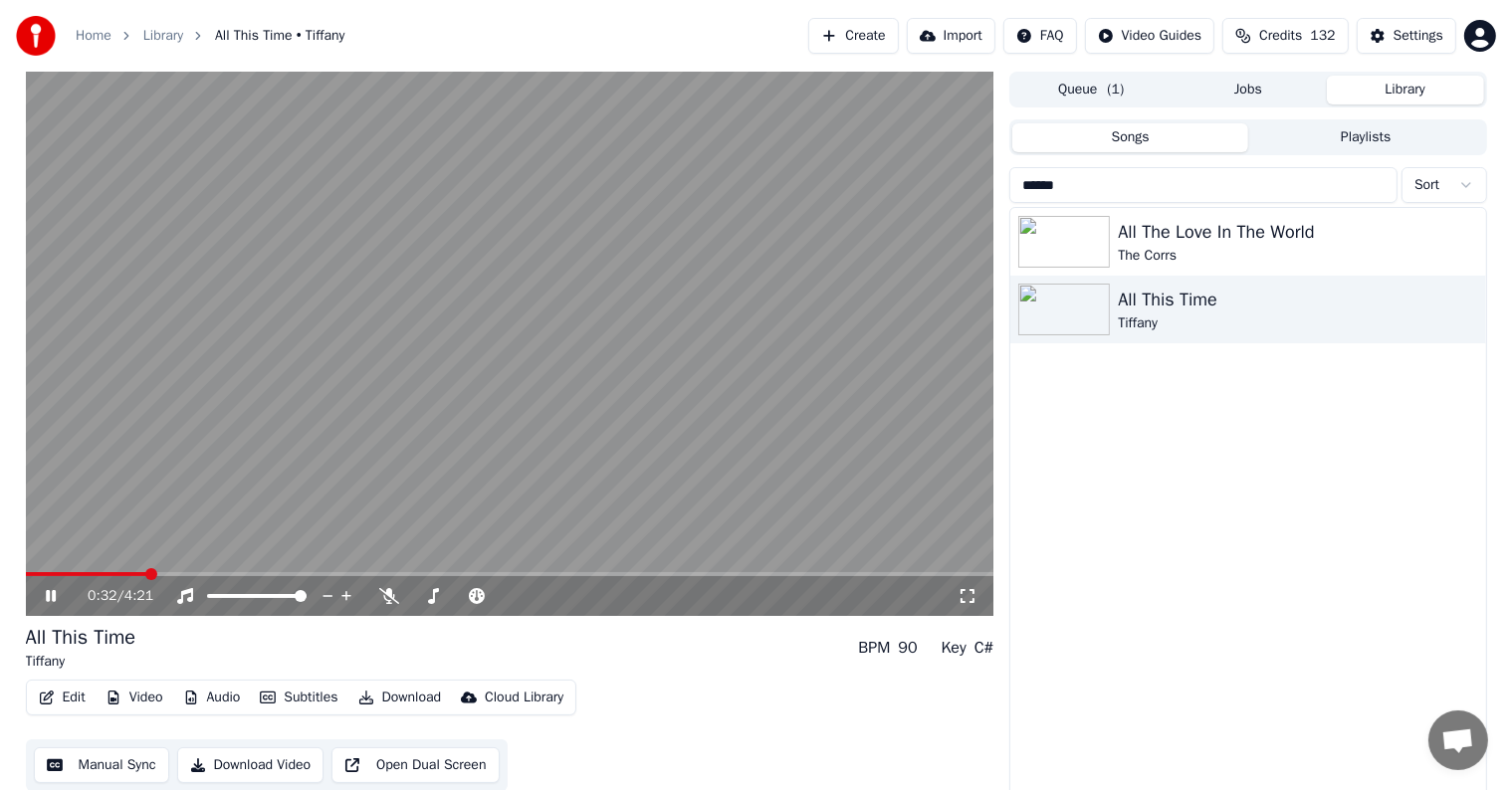 click 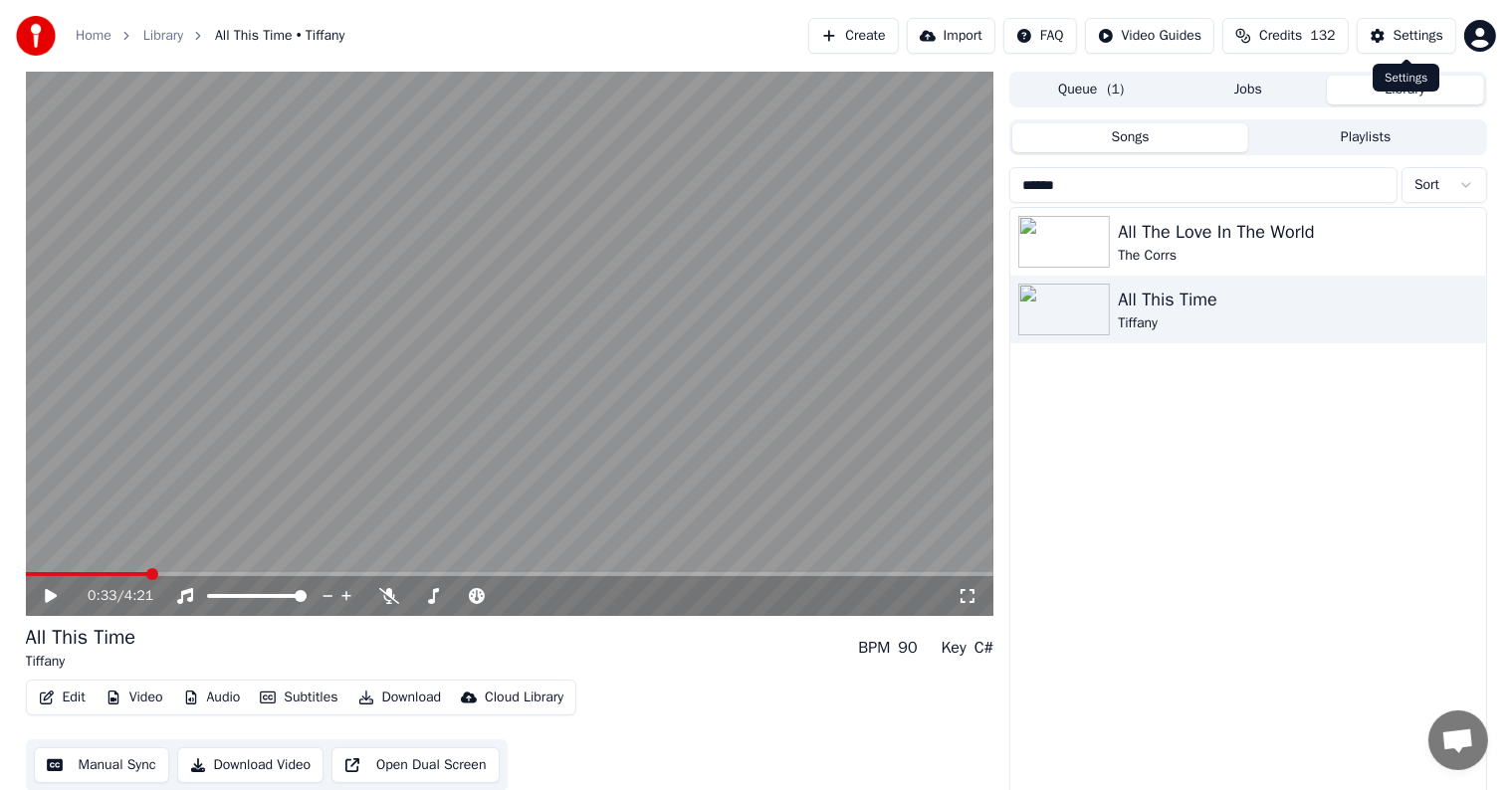 click on "Settings" at bounding box center [1418, 36] 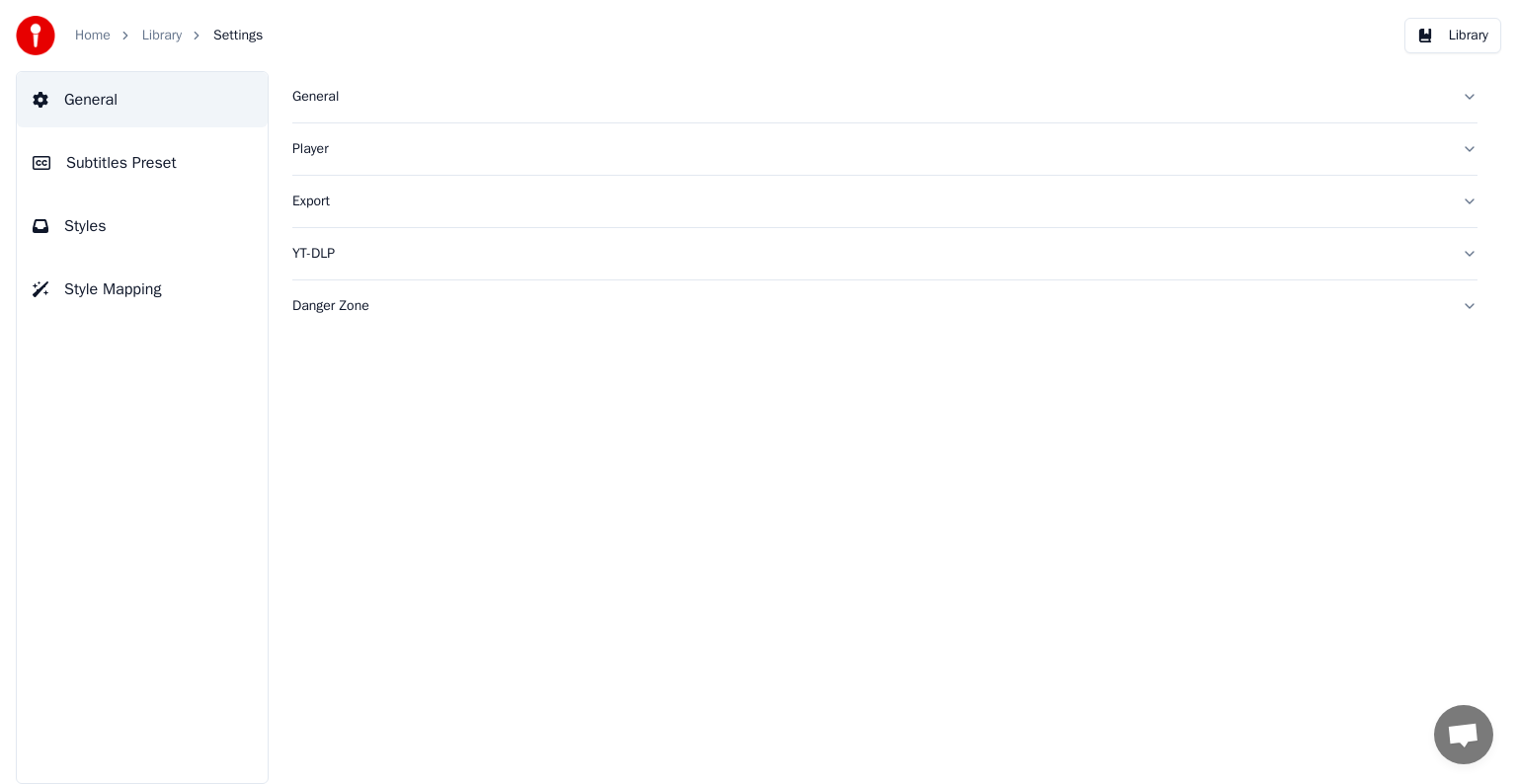 click on "Subtitles Preset" at bounding box center [121, 163] 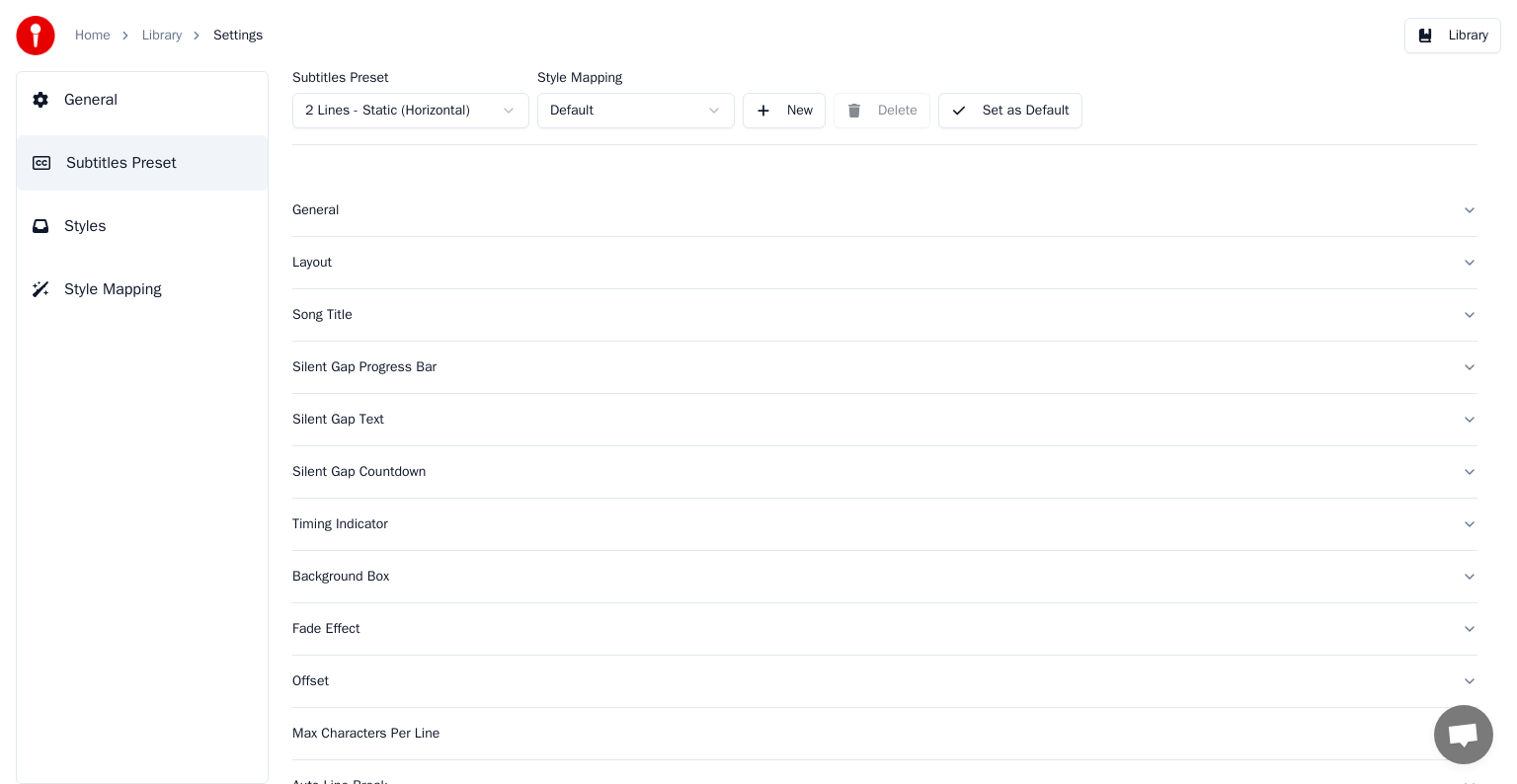click on "Home Library Settings Library General Subtitles Preset Styles Style Mapping Subtitles Preset 2 Lines - Static (Horizontal) Style Mapping Default New Delete Set as Default General Layout Song Title Silent Gap Progress Bar Silent Gap Text Silent Gap Countdown Timing Indicator Background Box Fade Effect Offset Max Characters Per Line Auto Line Break Chat [PERSON] from Youka Desktop More channels Continue on Email Offline. You were inactive for some time. Send a message to reconnect to the chat. Youka Desktop Hello! How can I help you?  Sunday, [DATE] Hi! I'ts me again. The lyrics are not appearing. Even editing to add lyrics again, it's not appearing. I already spent 22 credits for this please check [DATE] Monday, [DATE] Adam Hey, credits should refunded automatically in case of failure, please let me check [DATE] yeah but credits are used again in adding the lyrics in the song that supposed to be good in the first place [DATE] Read Adam I added 22 more credits to your account. [DATE] Send a file Crisp" at bounding box center [758, 392] 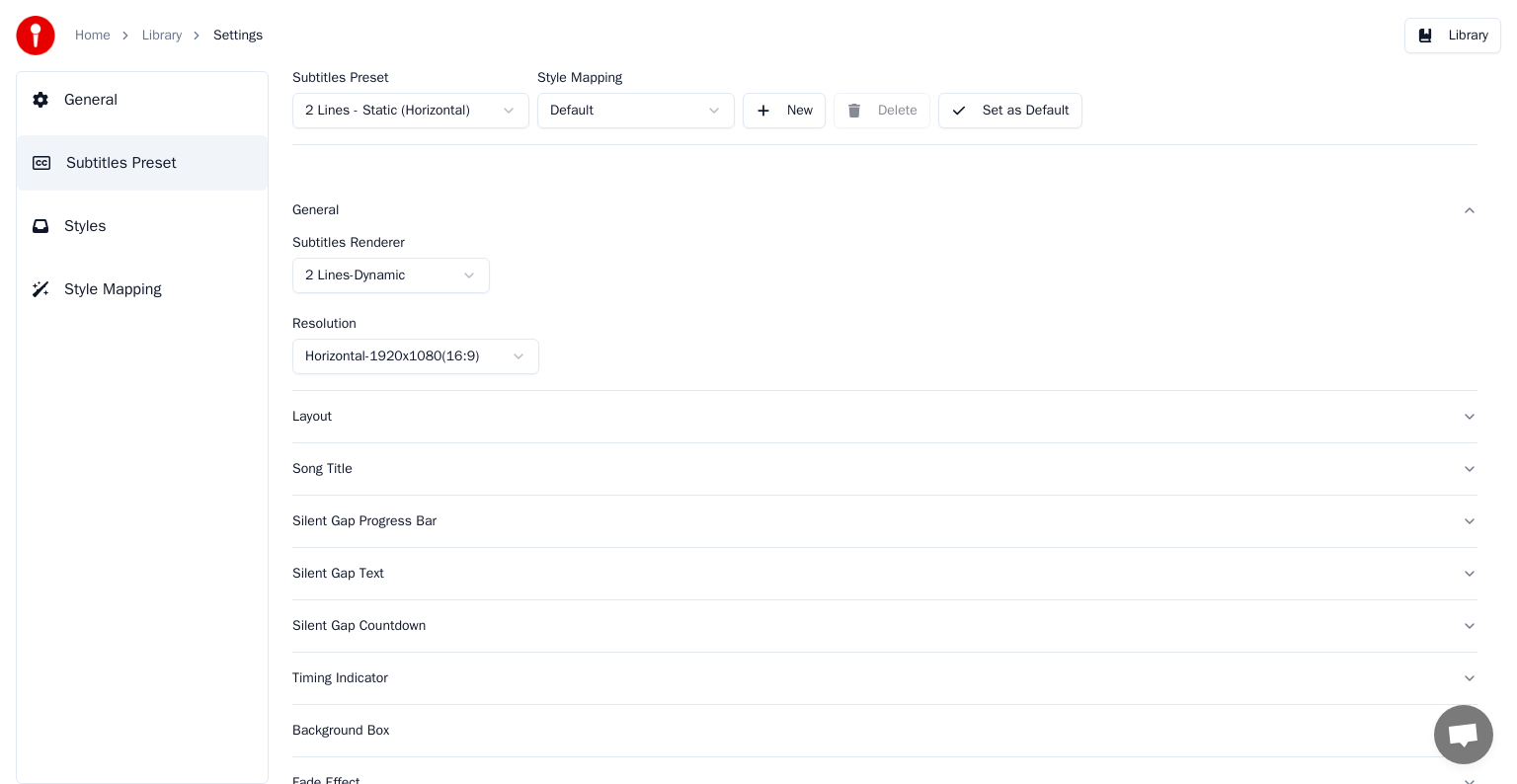 click on "Home Library Settings Library General Subtitles Preset Styles Style Mapping Subtitles Preset 2 Lines - Static (Horizontal) Style Mapping Default New Delete Set as Default General Subtitles Renderer 2 Lines  -  Dynamic Resolution Horizontal  -  1920 x 1080  ( 16 : 9 ) Layout Song Title Silent Gap Progress Bar Silent Gap Text Silent Gap Countdown Timing Indicator Background Box Fade Effect Offset Max Characters Per Line Auto Line Break Chat [PERSON] from Youka Desktop More channels Continue on Email Offline. You were inactive for some time. Send a message to reconnect to the chat. Youka Desktop Hello! How can I help you?  Sunday, [DATE] Hi! I'ts me again. The lyrics are not appearing. Even editing to add lyrics again, it's not appearing. I already spent 22 credits for this please check [DATE] Monday, [DATE] Adam Hey, credits should refunded automatically in case of failure, please let me check [DATE] yeah but credits are used again in adding the lyrics in the song that supposed to be good in the first place" at bounding box center [758, 392] 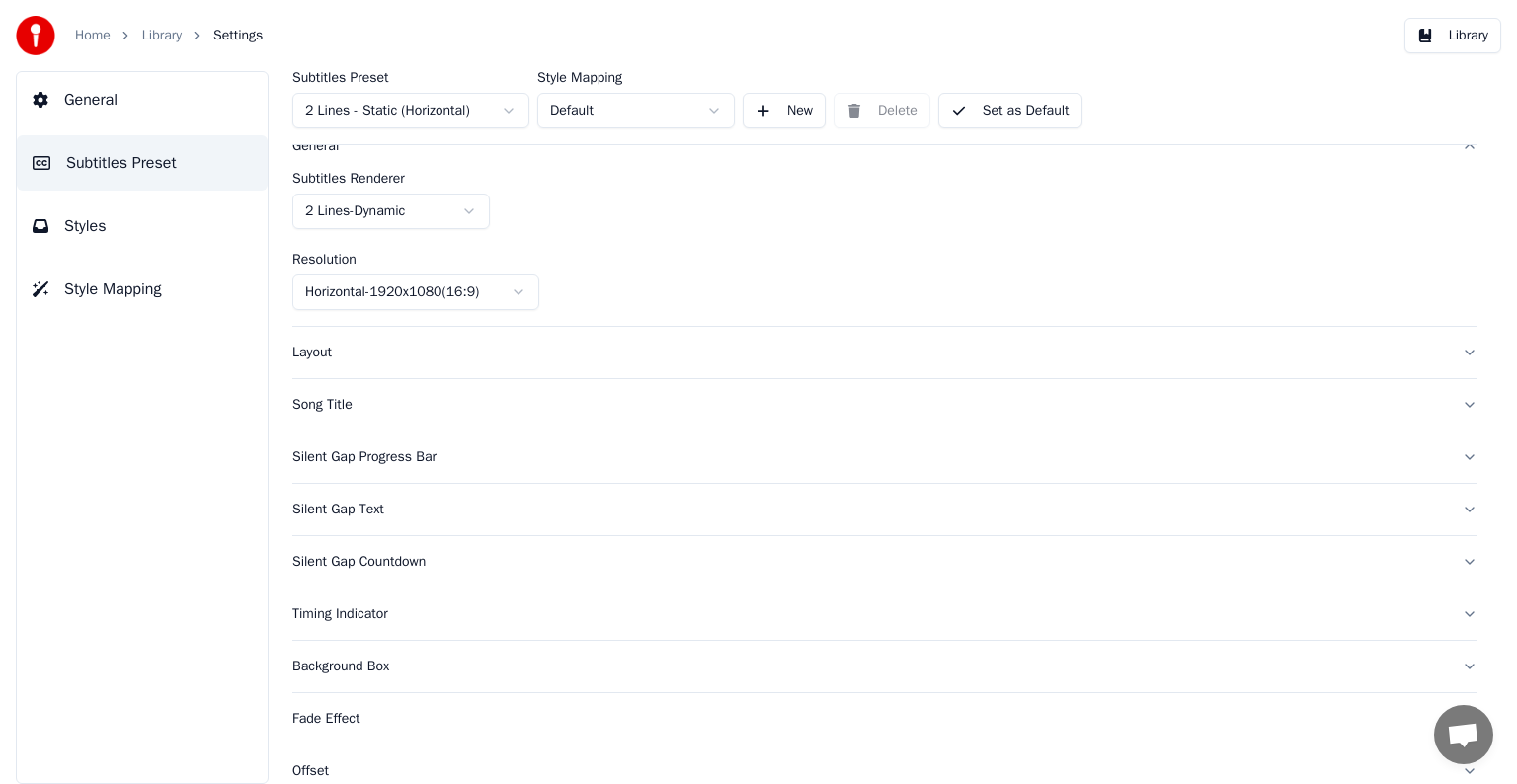scroll, scrollTop: 99, scrollLeft: 0, axis: vertical 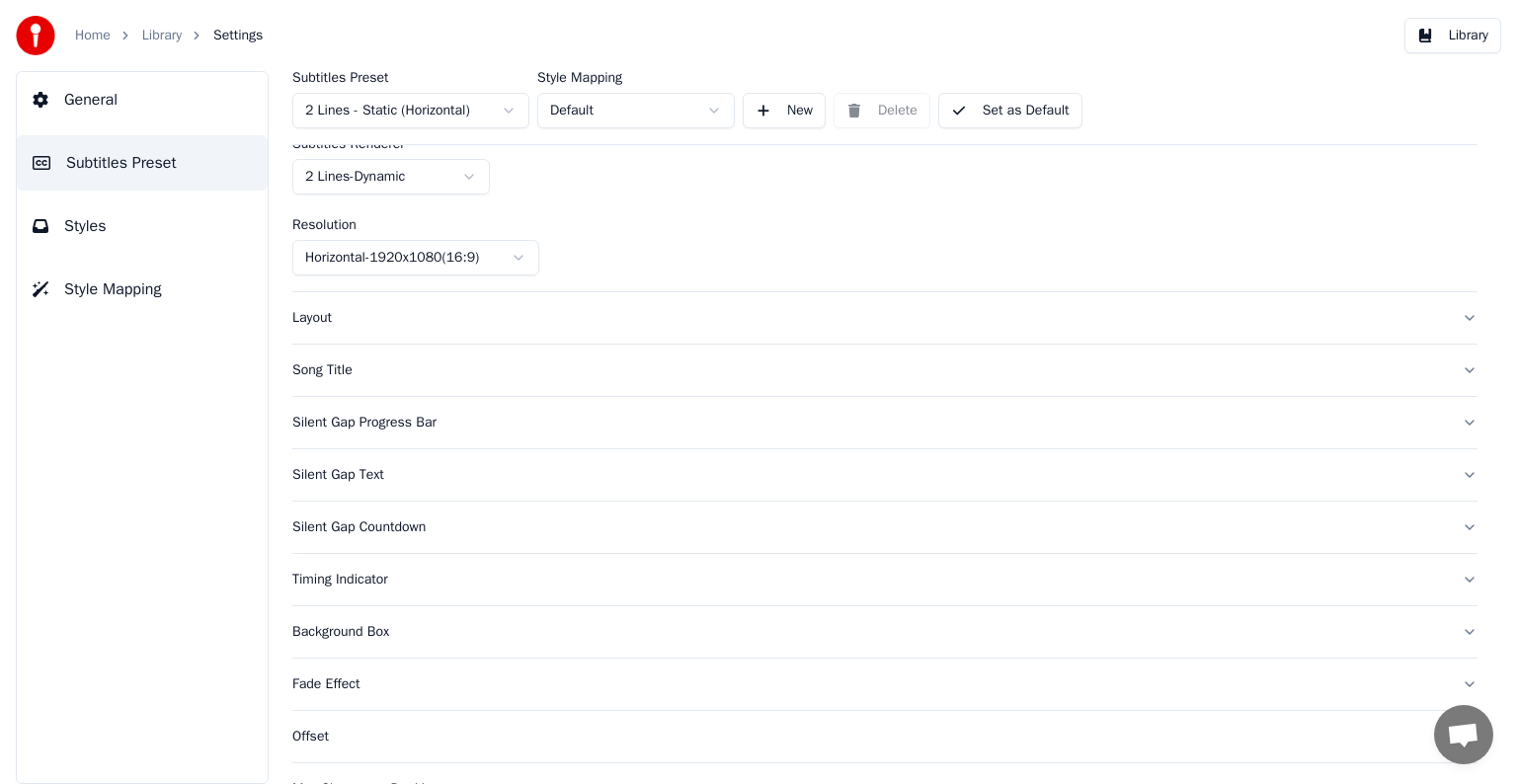 click on "Layout" at bounding box center (869, 318) 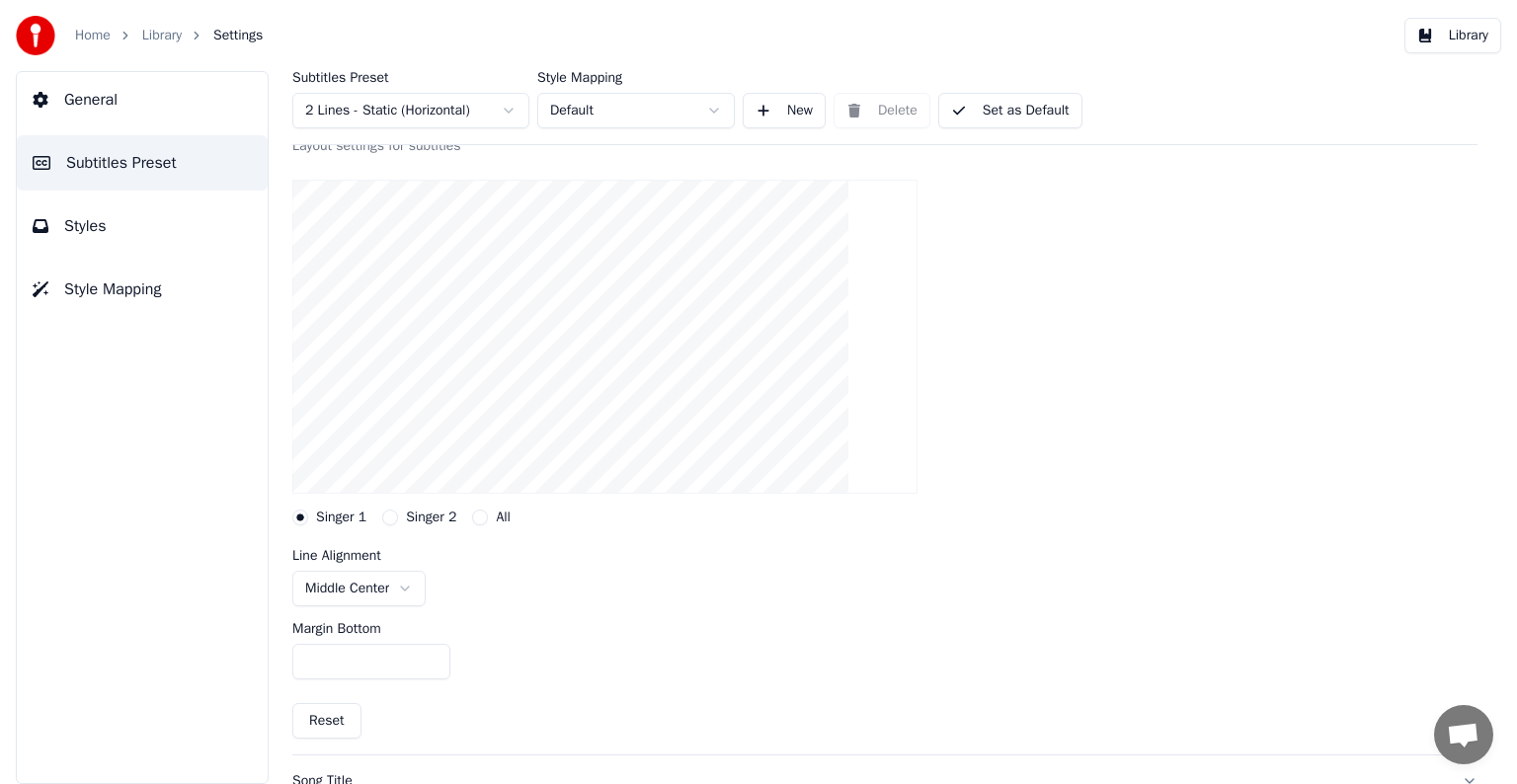 scroll, scrollTop: 0, scrollLeft: 0, axis: both 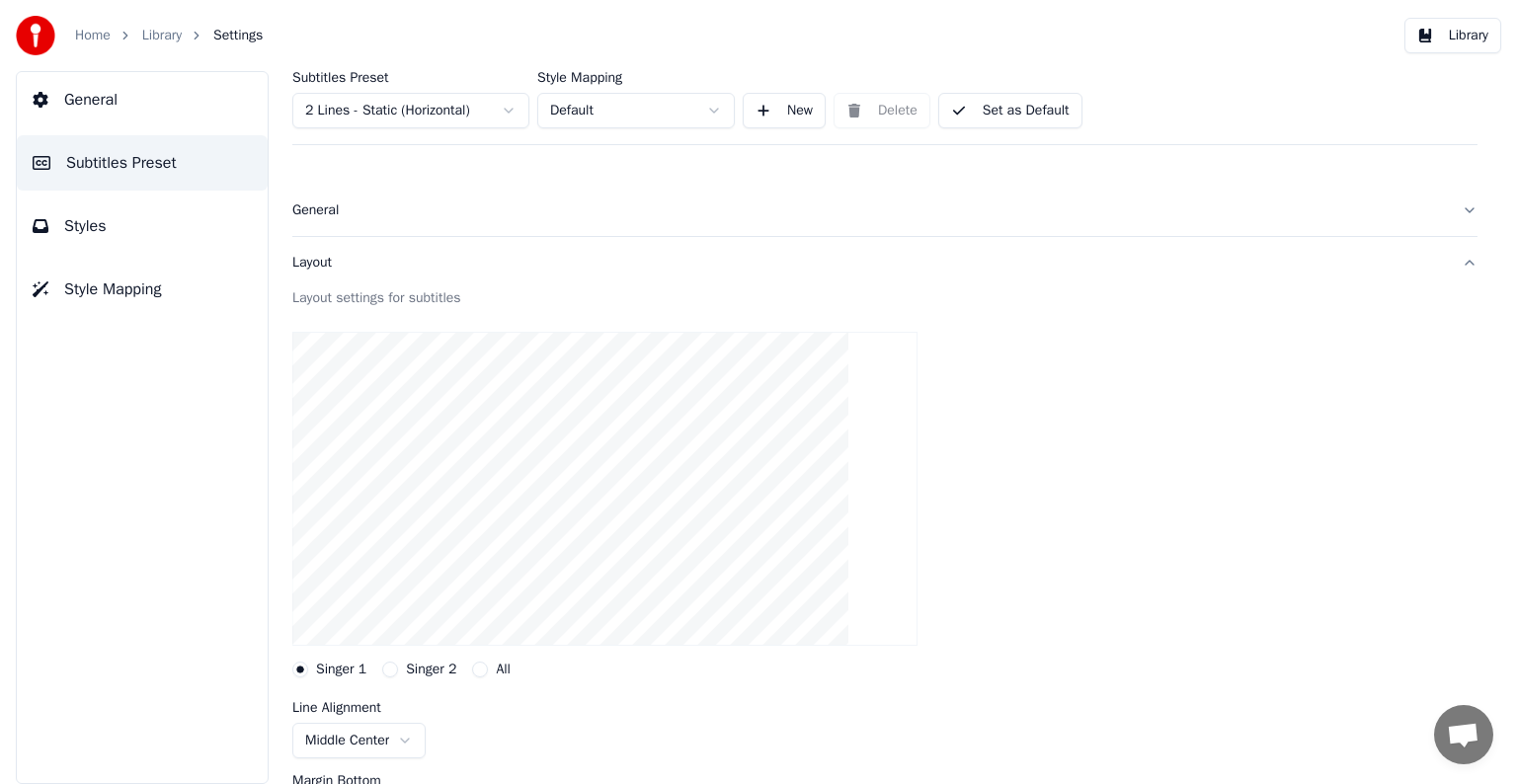 click on "General" at bounding box center (869, 210) 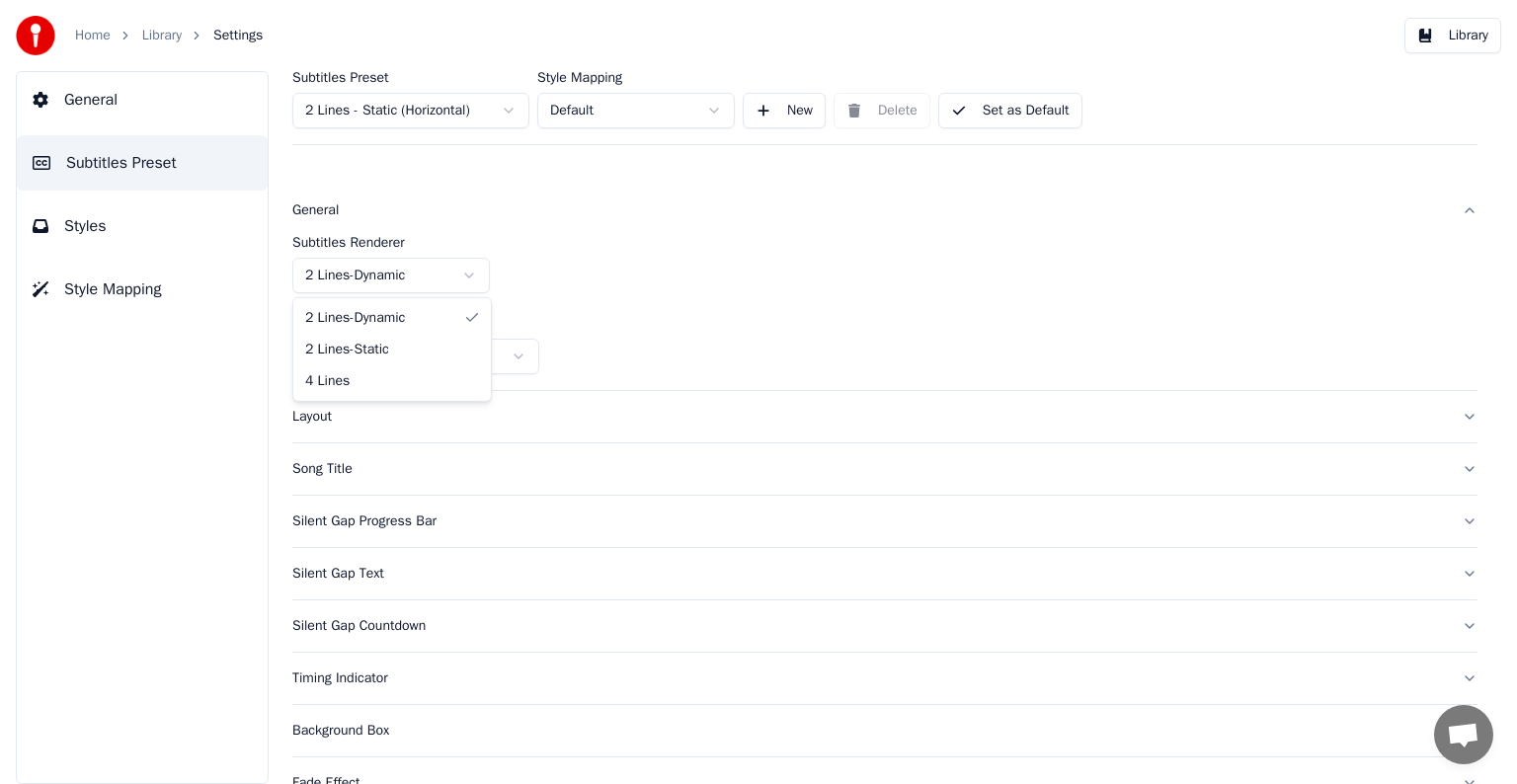 click on "Home Library Settings Library General Subtitles Preset Styles Style Mapping Subtitles Preset 2 Lines - Static (Horizontal) Style Mapping Default New Delete Set as Default General Subtitles Renderer 2 Lines  -  Dynamic Resolution Horizontal  -  1920 x 1080  ( 16 : 9 ) Layout Song Title Silent Gap Progress Bar Silent Gap Text Silent Gap Countdown Timing Indicator Background Box Fade Effect Offset Max Characters Per Line Auto Line Break Chat [PERSON] from Youka Desktop More channels Continue on Email Offline. You were inactive for some time. Send a message to reconnect to the chat. Youka Desktop Hello! How can I help you?  Sunday, [DATE] Hi! I'ts me again. The lyrics are not appearing. Even editing to add lyrics again, it's not appearing. I already spent 22 credits for this please check [DATE] Monday, [DATE] Adam Hey, credits should refunded automatically in case of failure, please let me check [DATE] yeah but credits are used again in adding the lyrics in the song that supposed to be good in the first place" at bounding box center [758, 392] 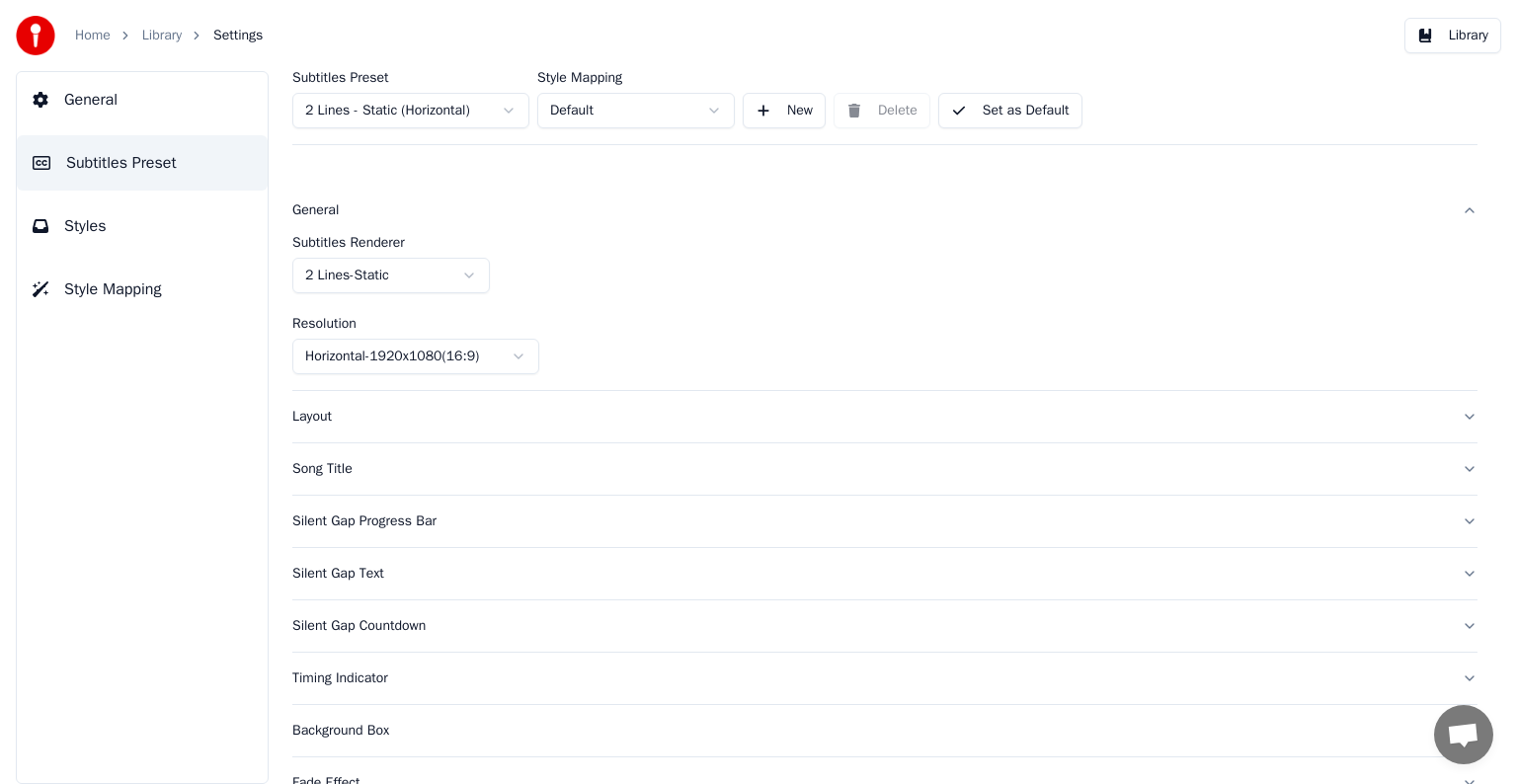 click on "Layout" at bounding box center (869, 417) 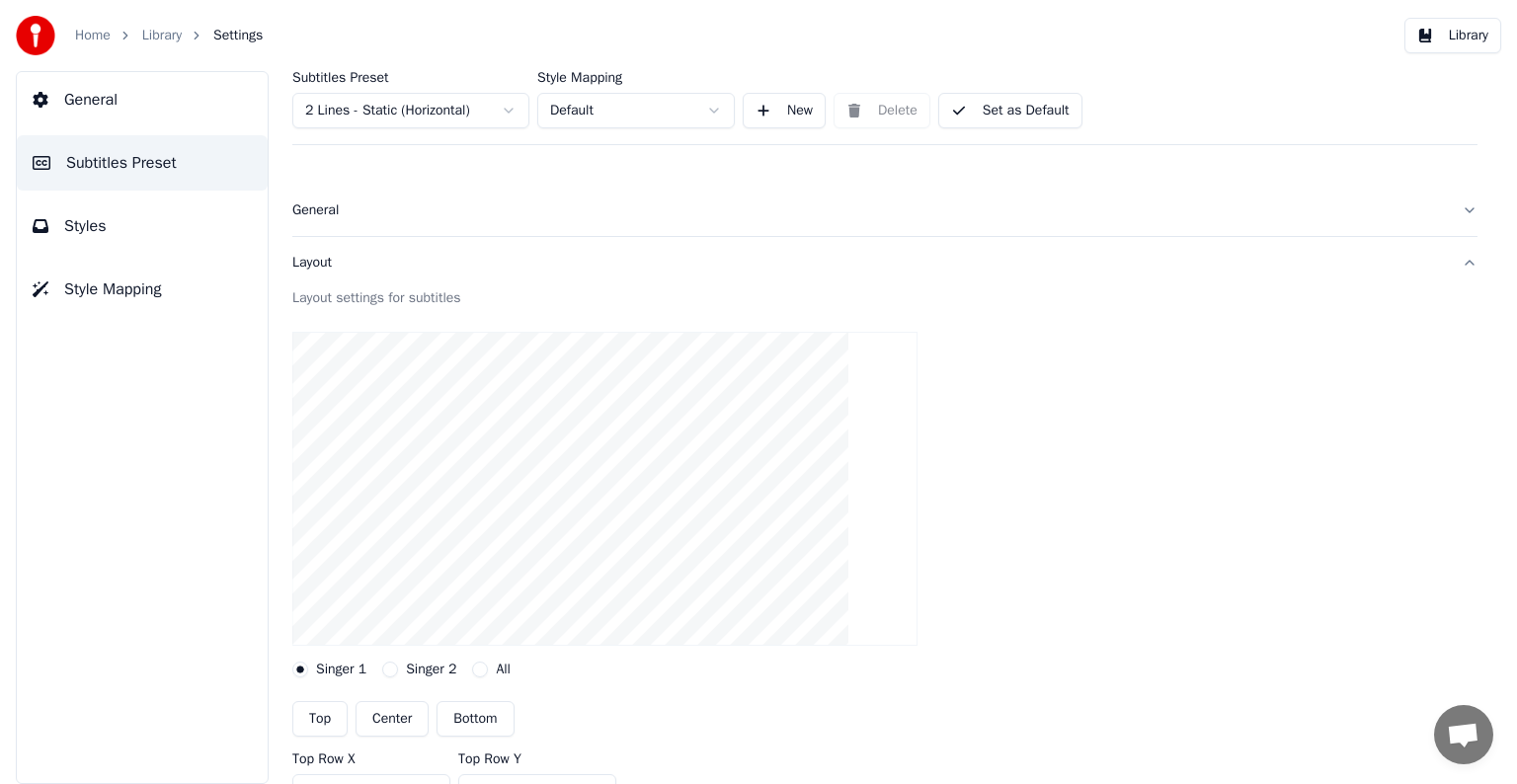 scroll, scrollTop: 99, scrollLeft: 0, axis: vertical 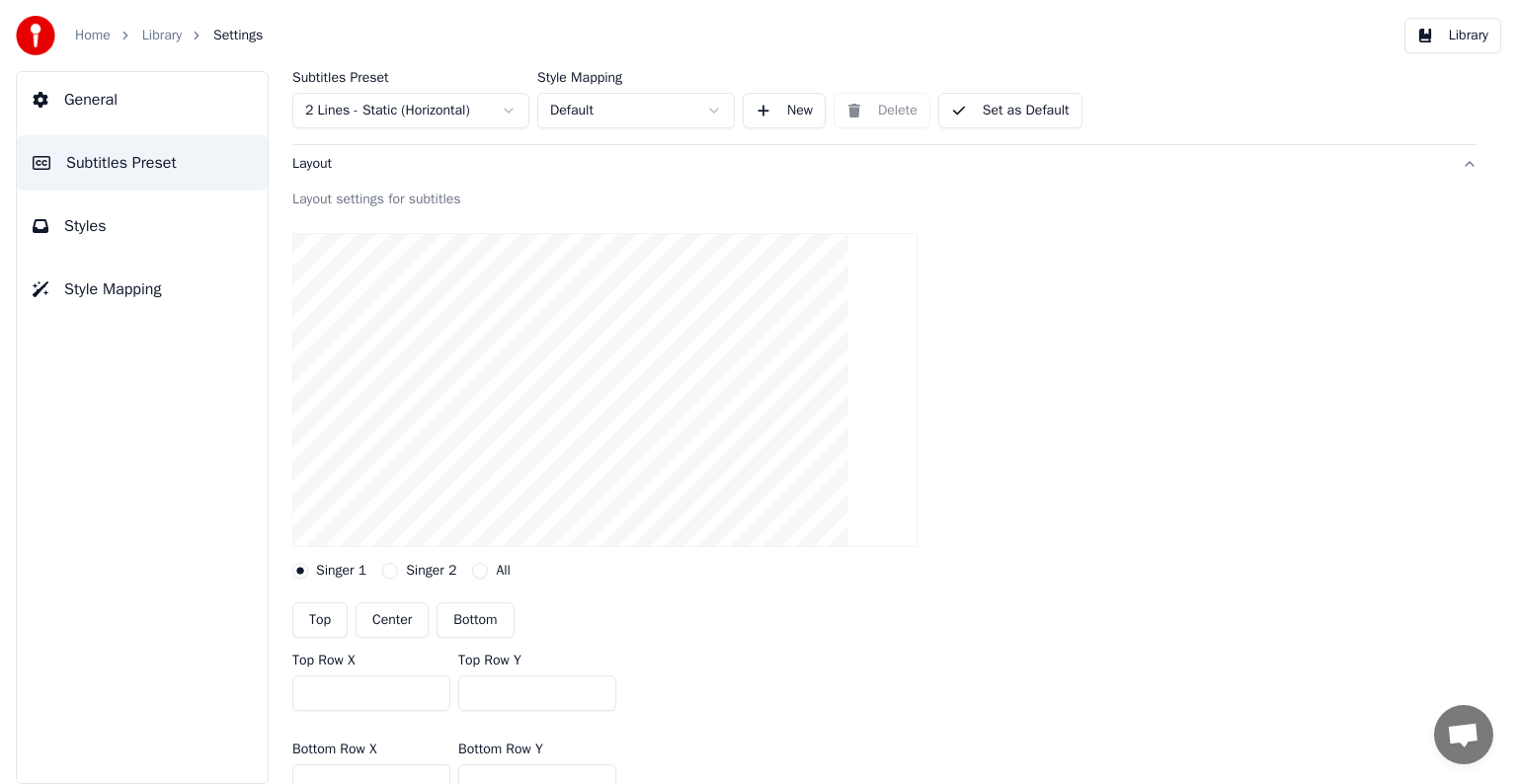 click on "Top" at bounding box center [320, 620] 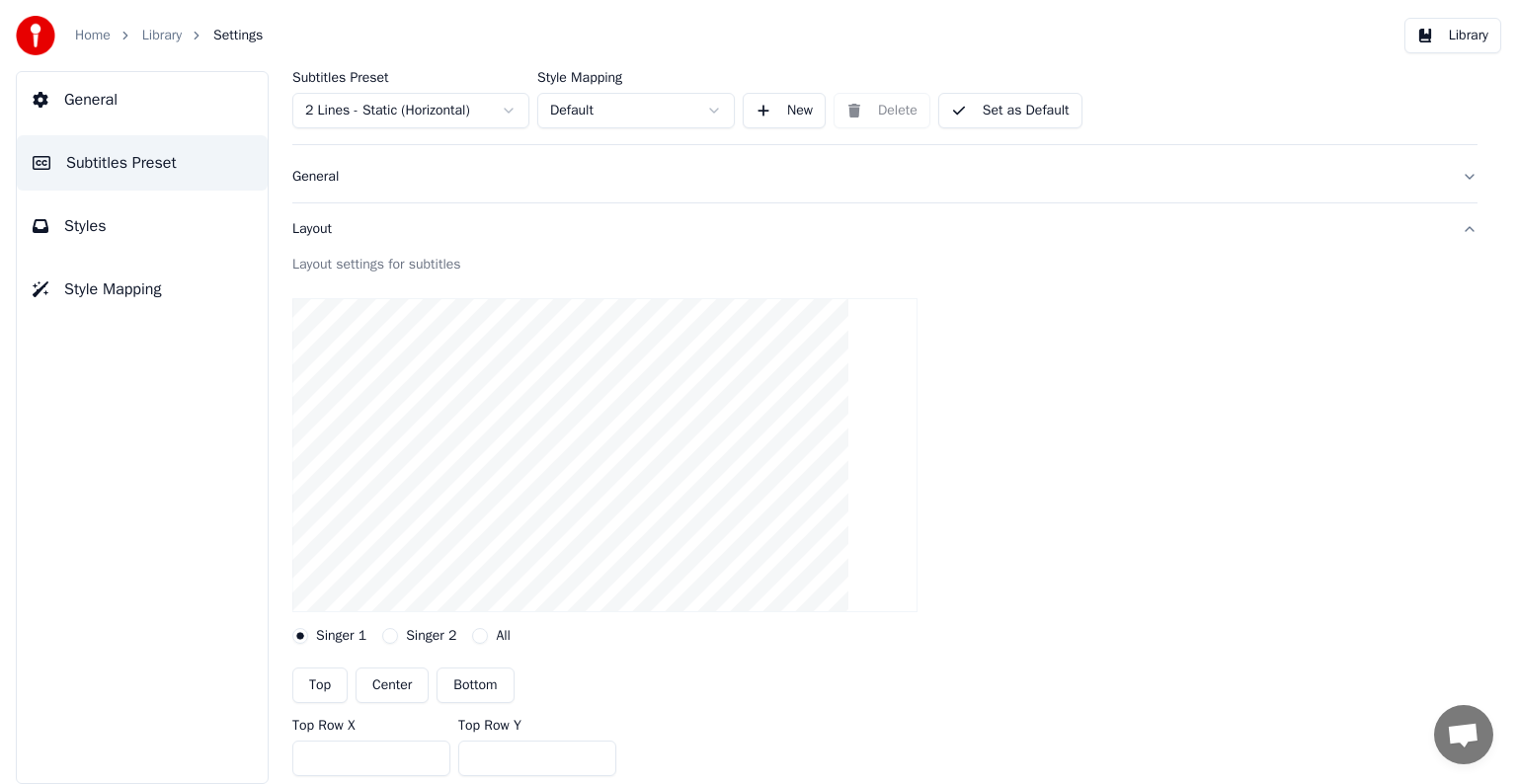 scroll, scrollTop: 0, scrollLeft: 0, axis: both 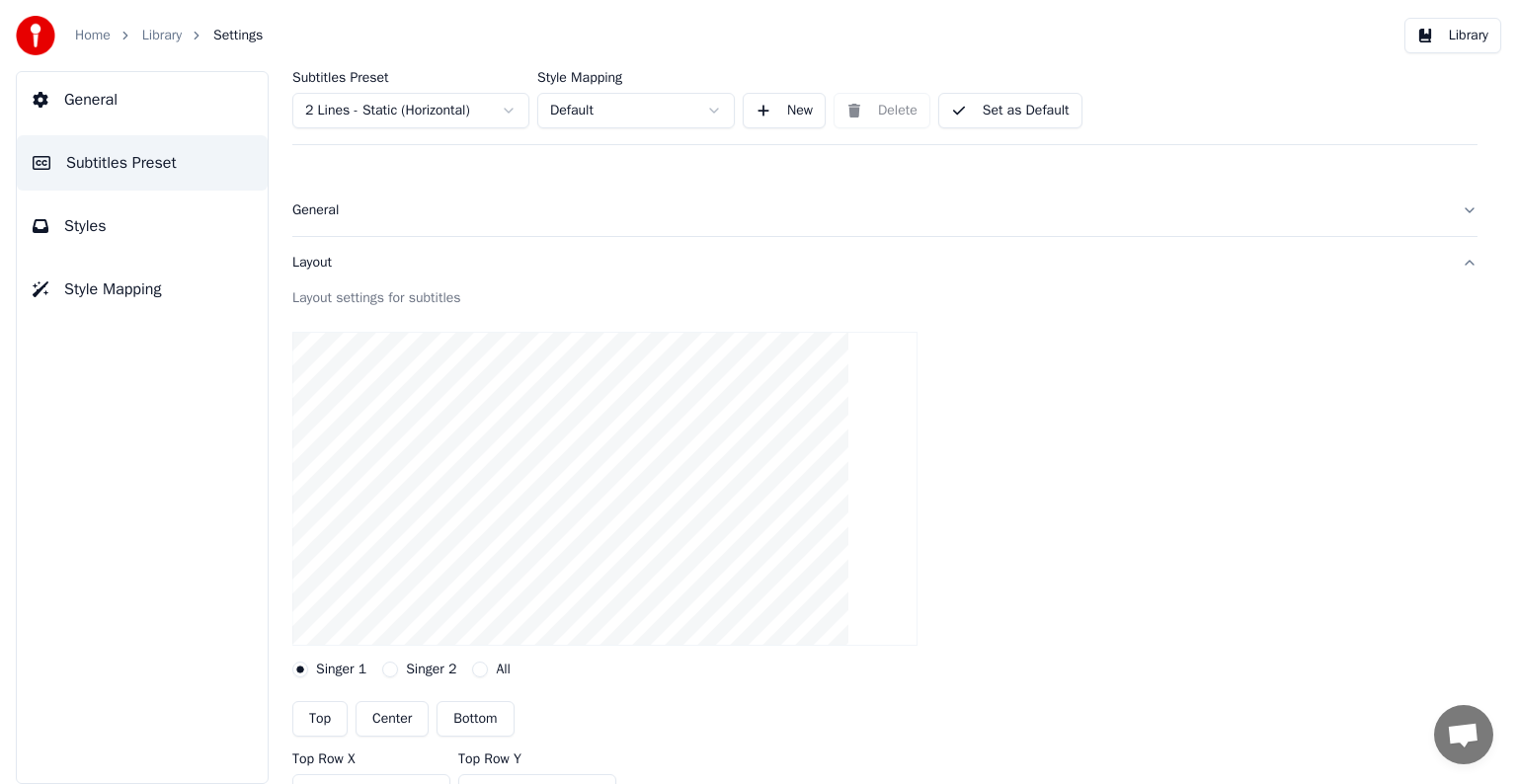 click on "General" at bounding box center [869, 210] 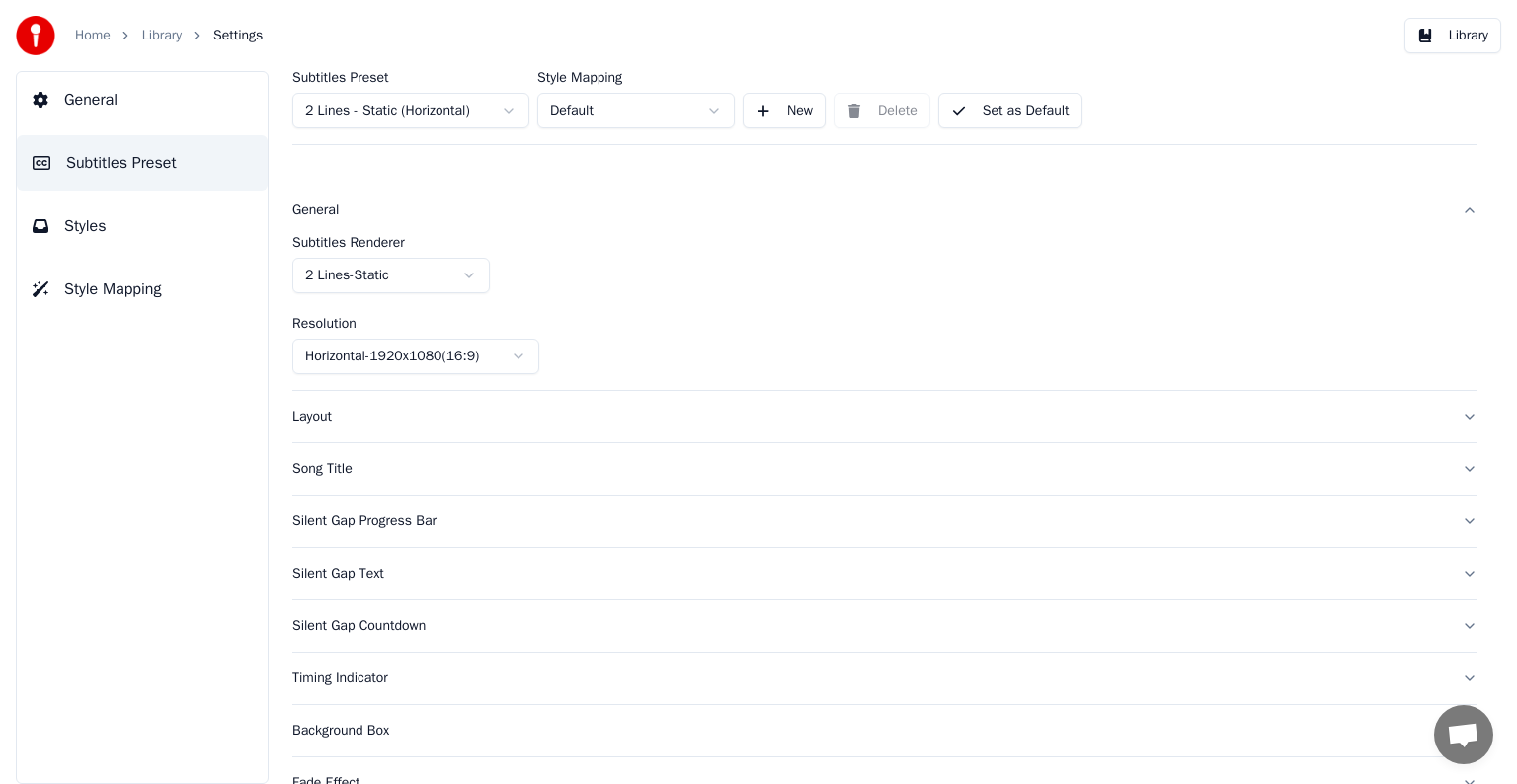 click on "Silent Gap Countdown" at bounding box center [869, 626] 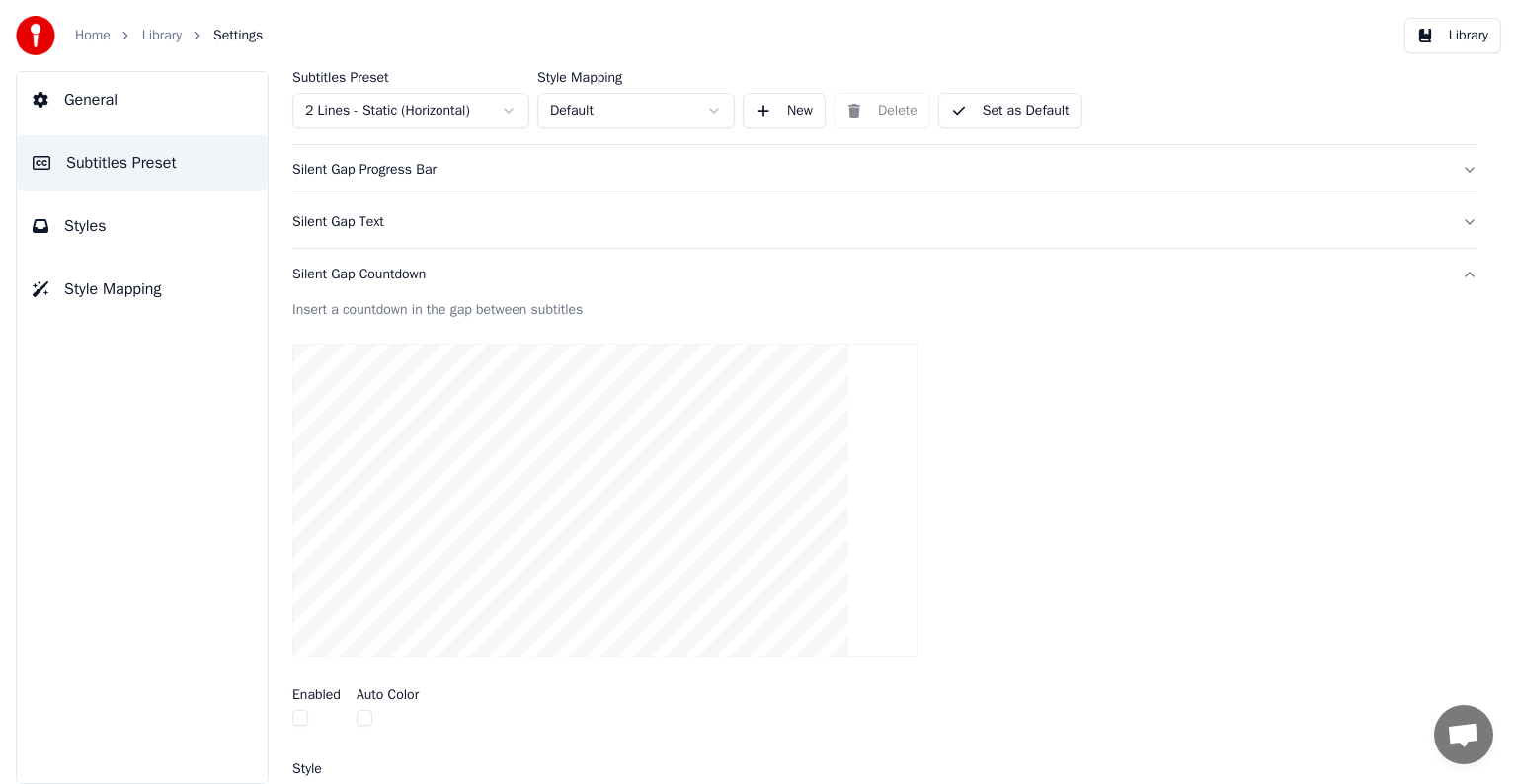 scroll, scrollTop: 395, scrollLeft: 0, axis: vertical 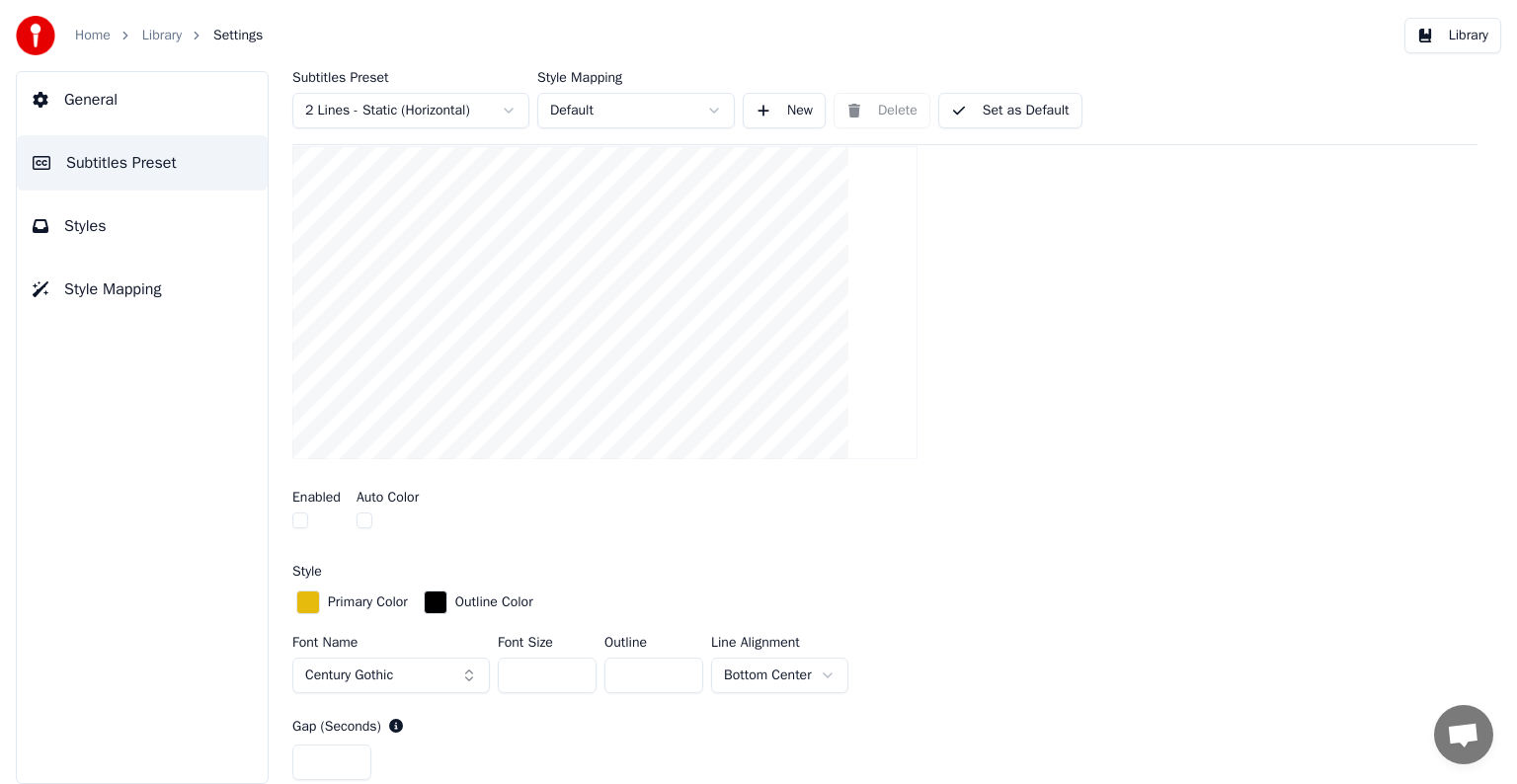 click at bounding box center [300, 520] 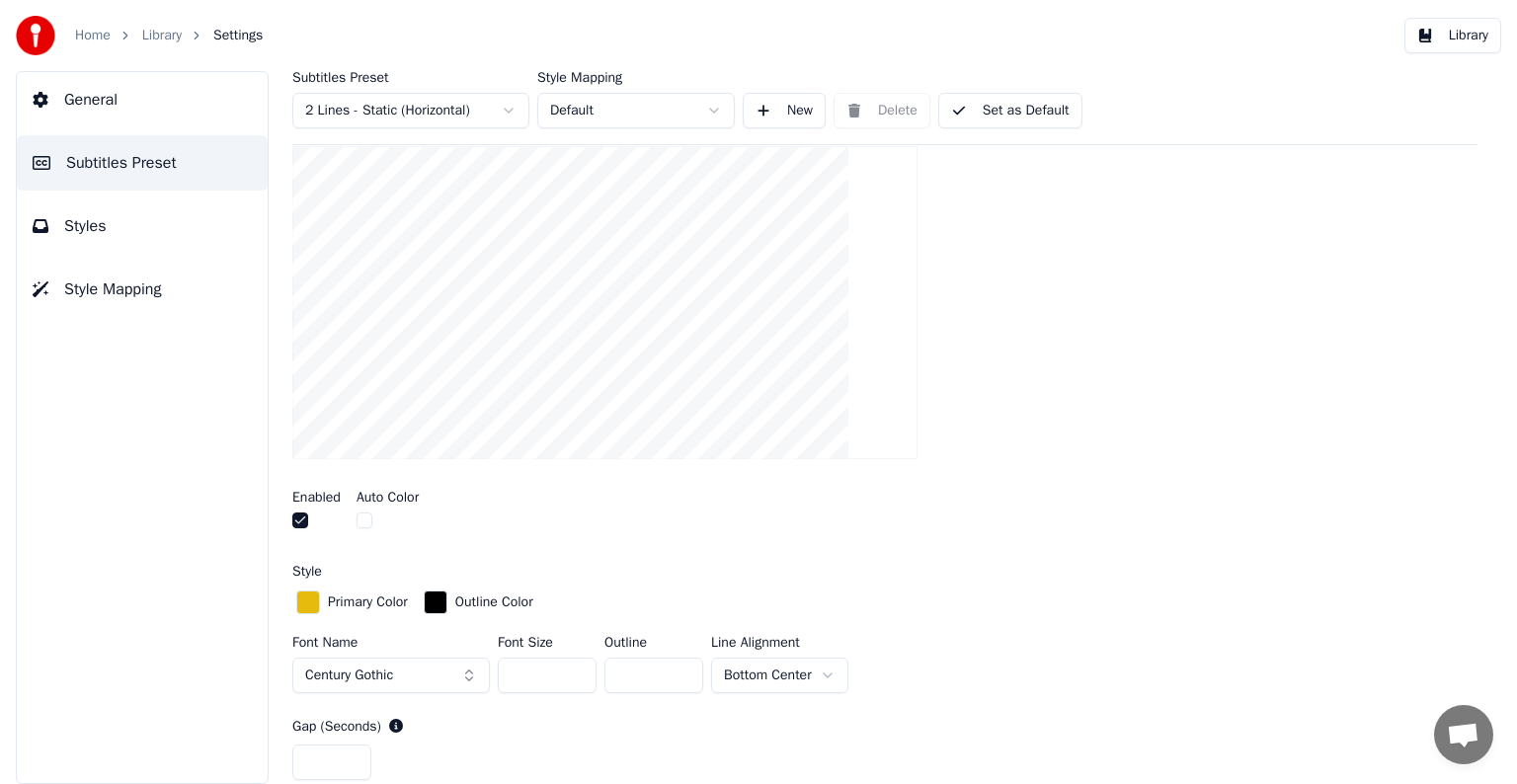 click at bounding box center [364, 520] 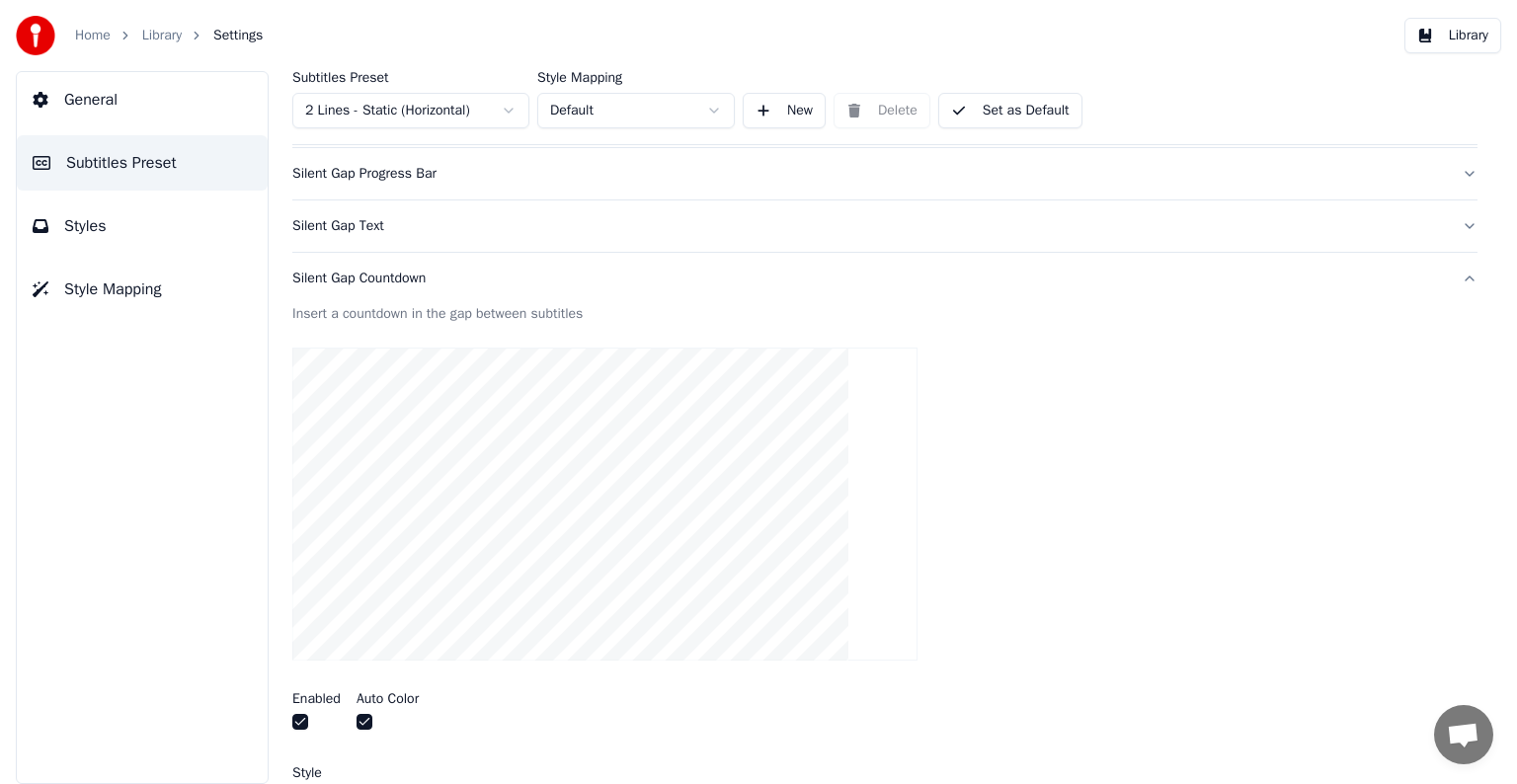 scroll, scrollTop: 0, scrollLeft: 0, axis: both 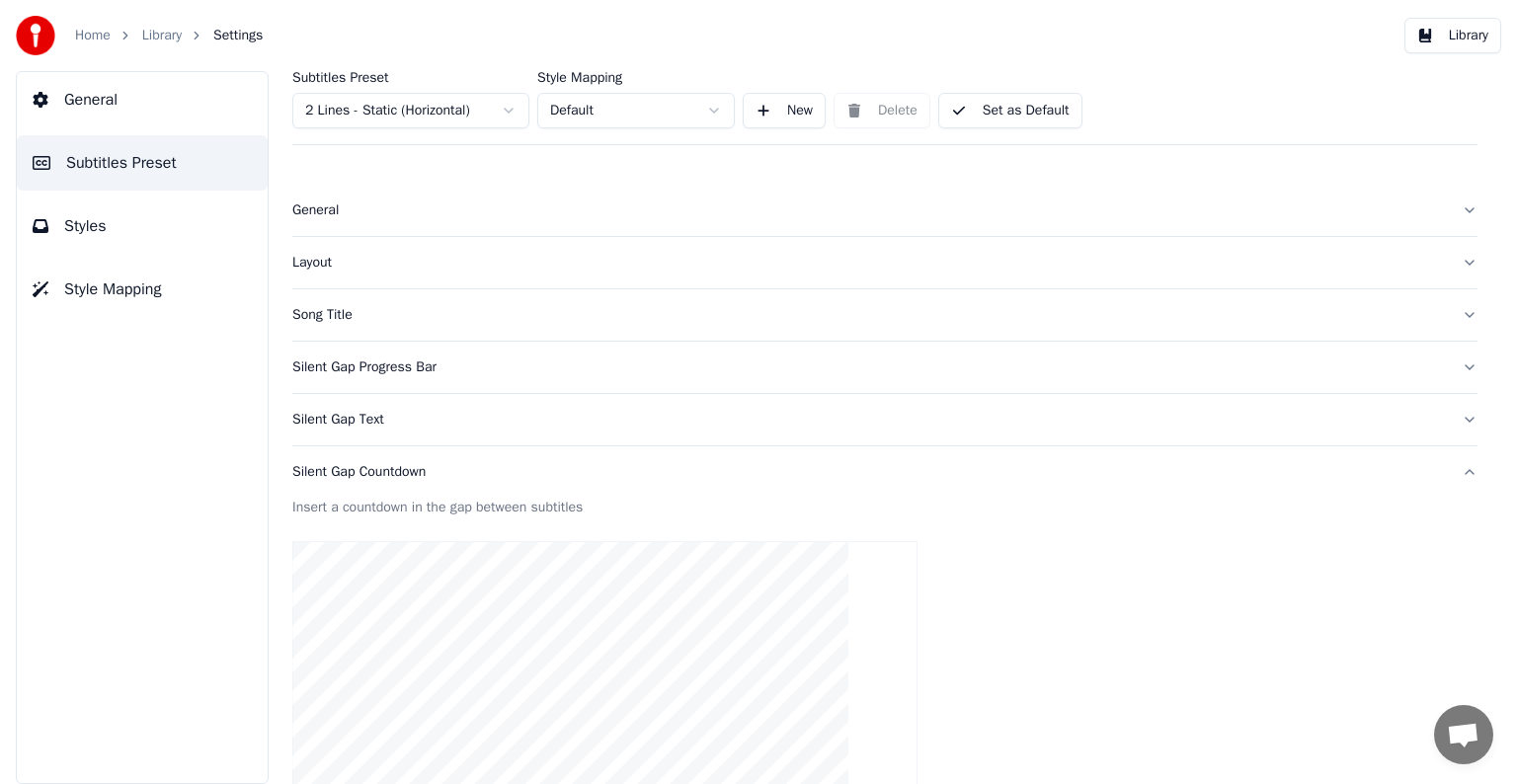 click on "Song Title" at bounding box center (885, 315) 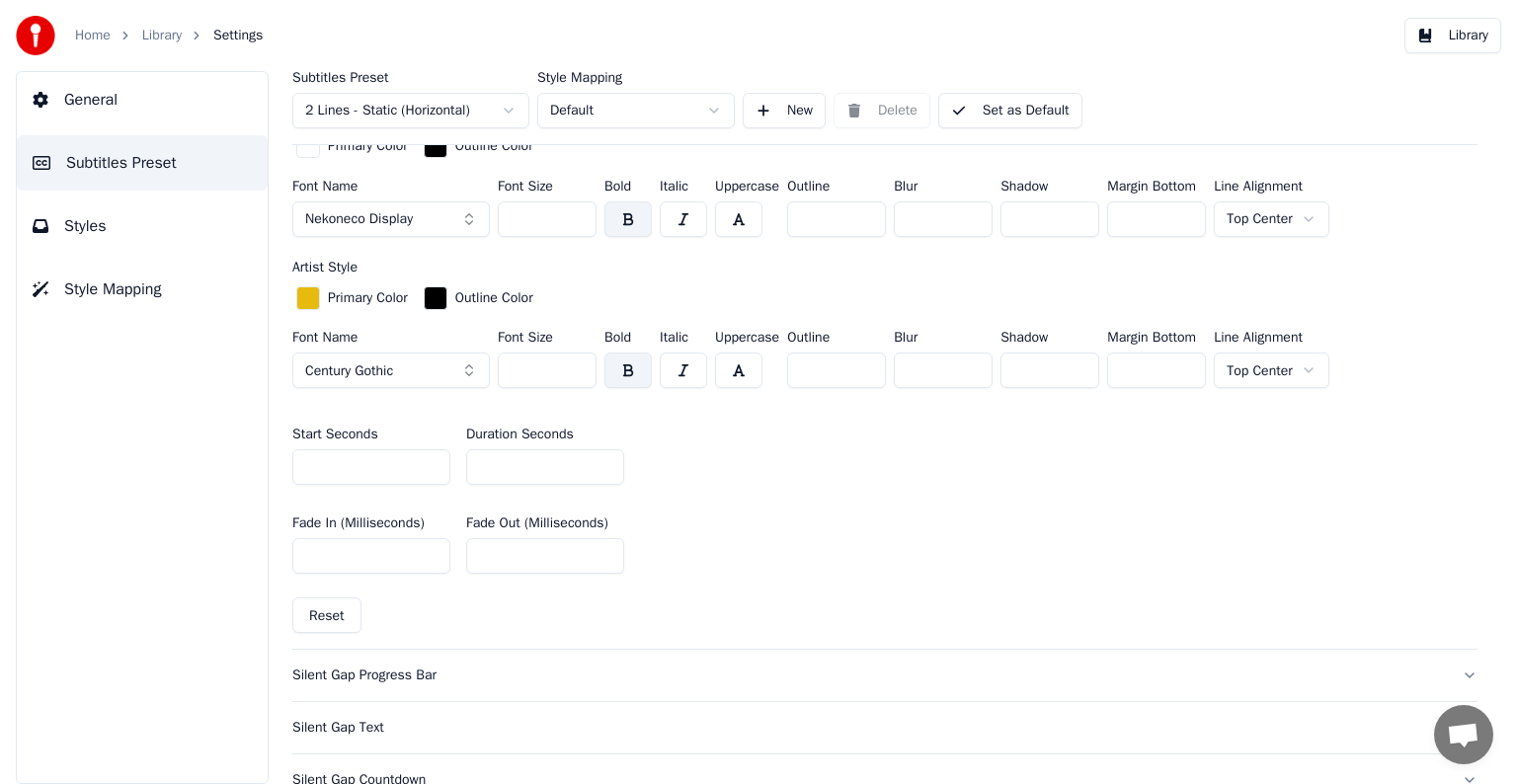 scroll, scrollTop: 691, scrollLeft: 0, axis: vertical 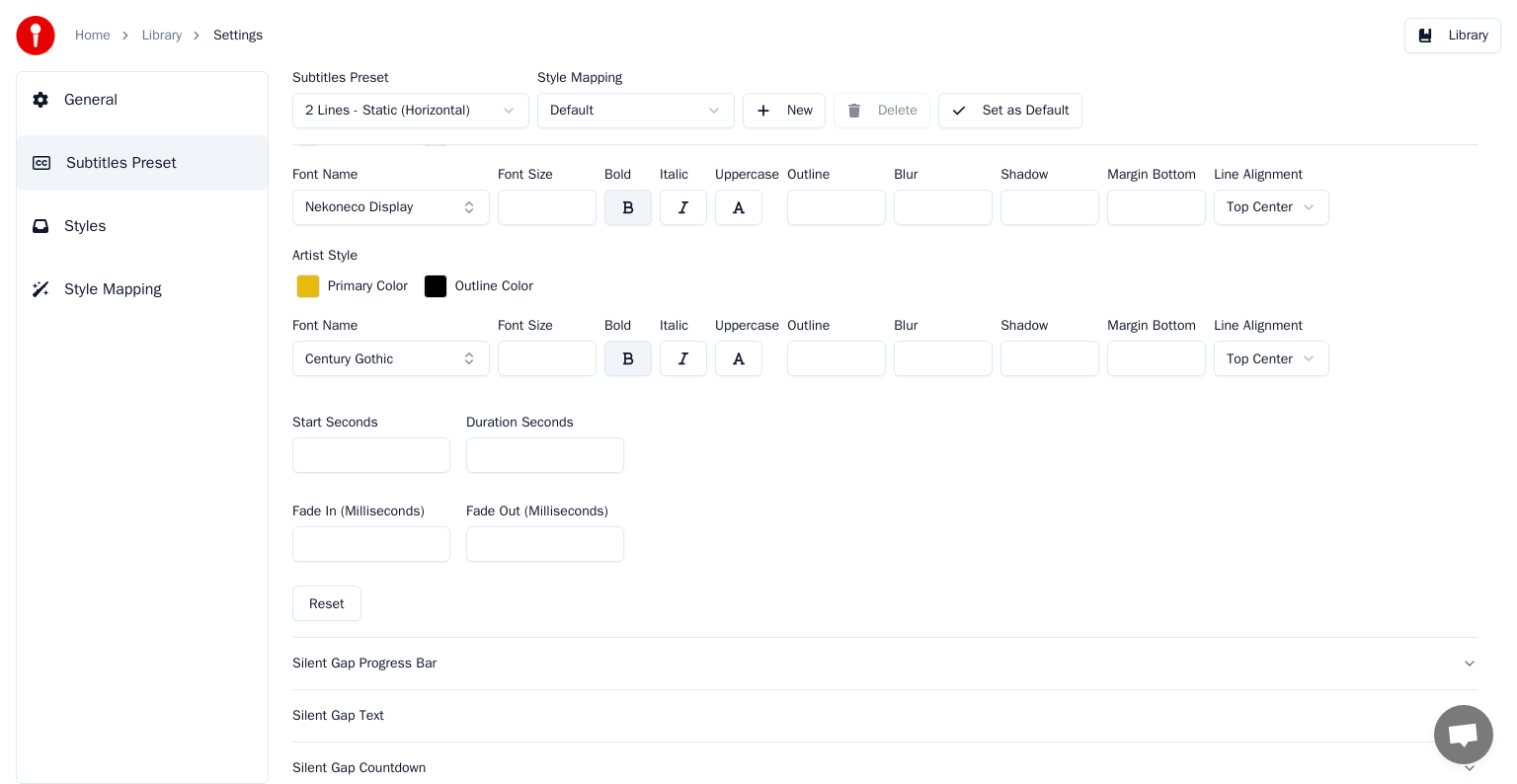 click on "Set as Default" at bounding box center (1010, 111) 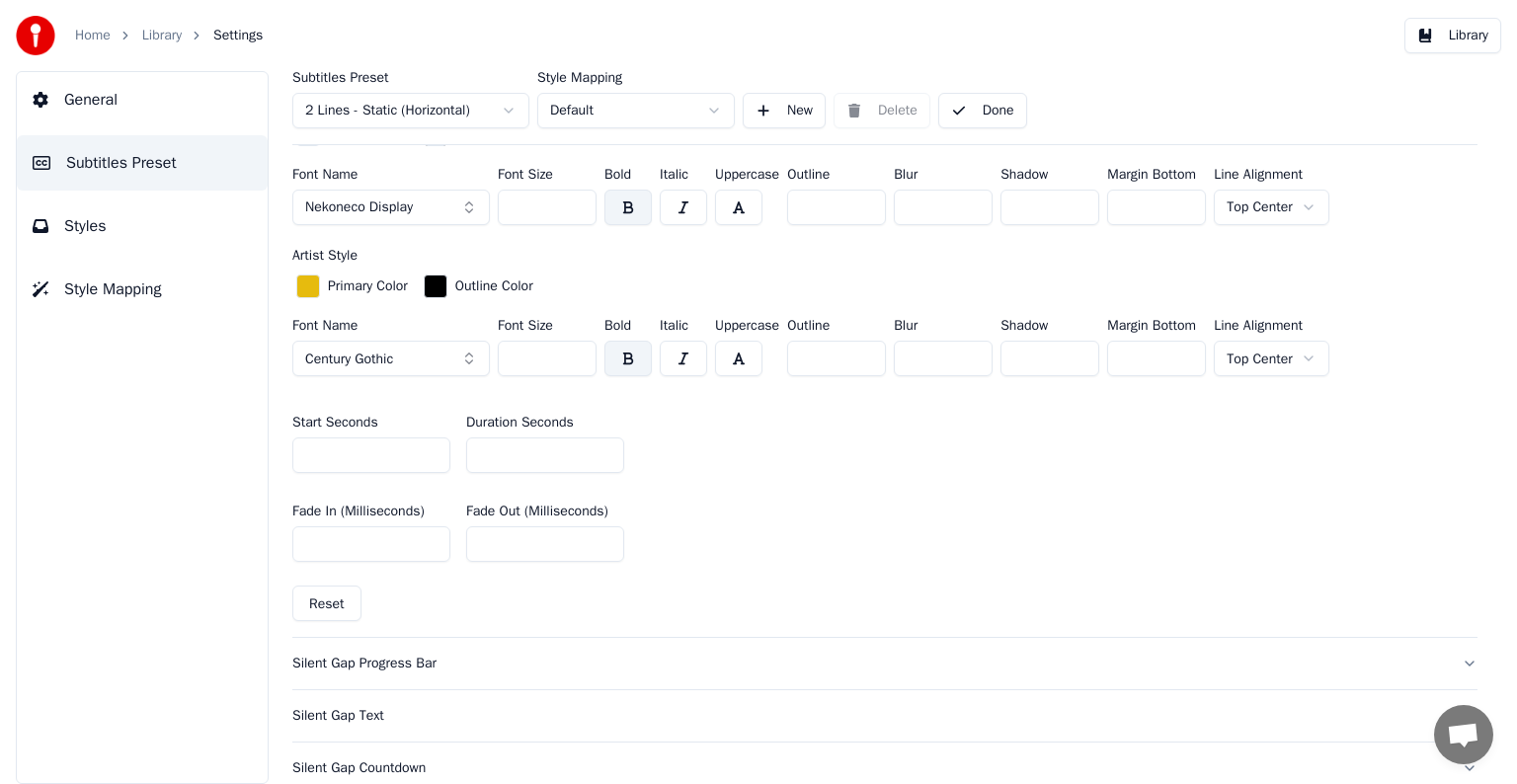 click on "Library" at bounding box center [162, 36] 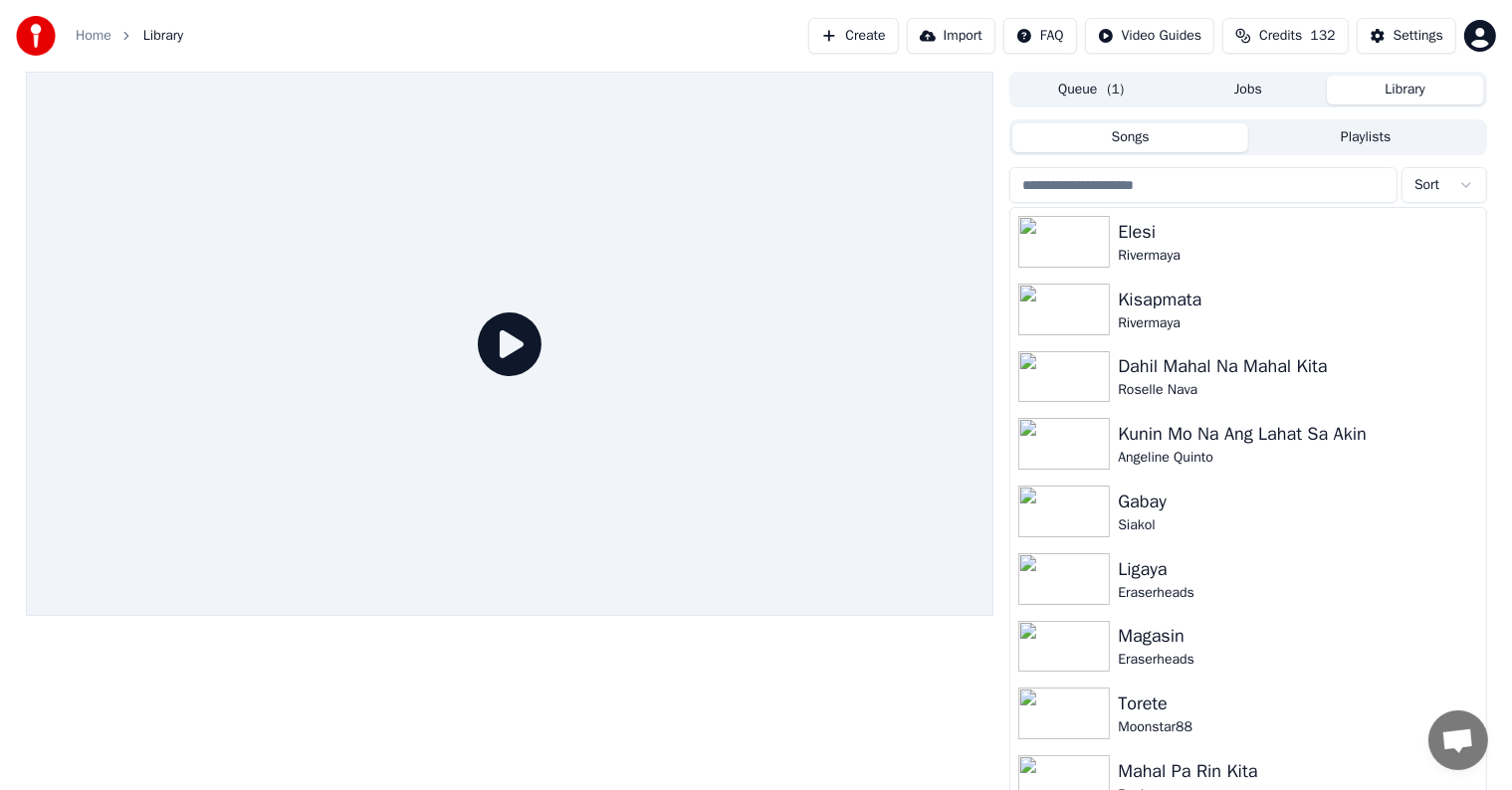 click at bounding box center (1203, 185) 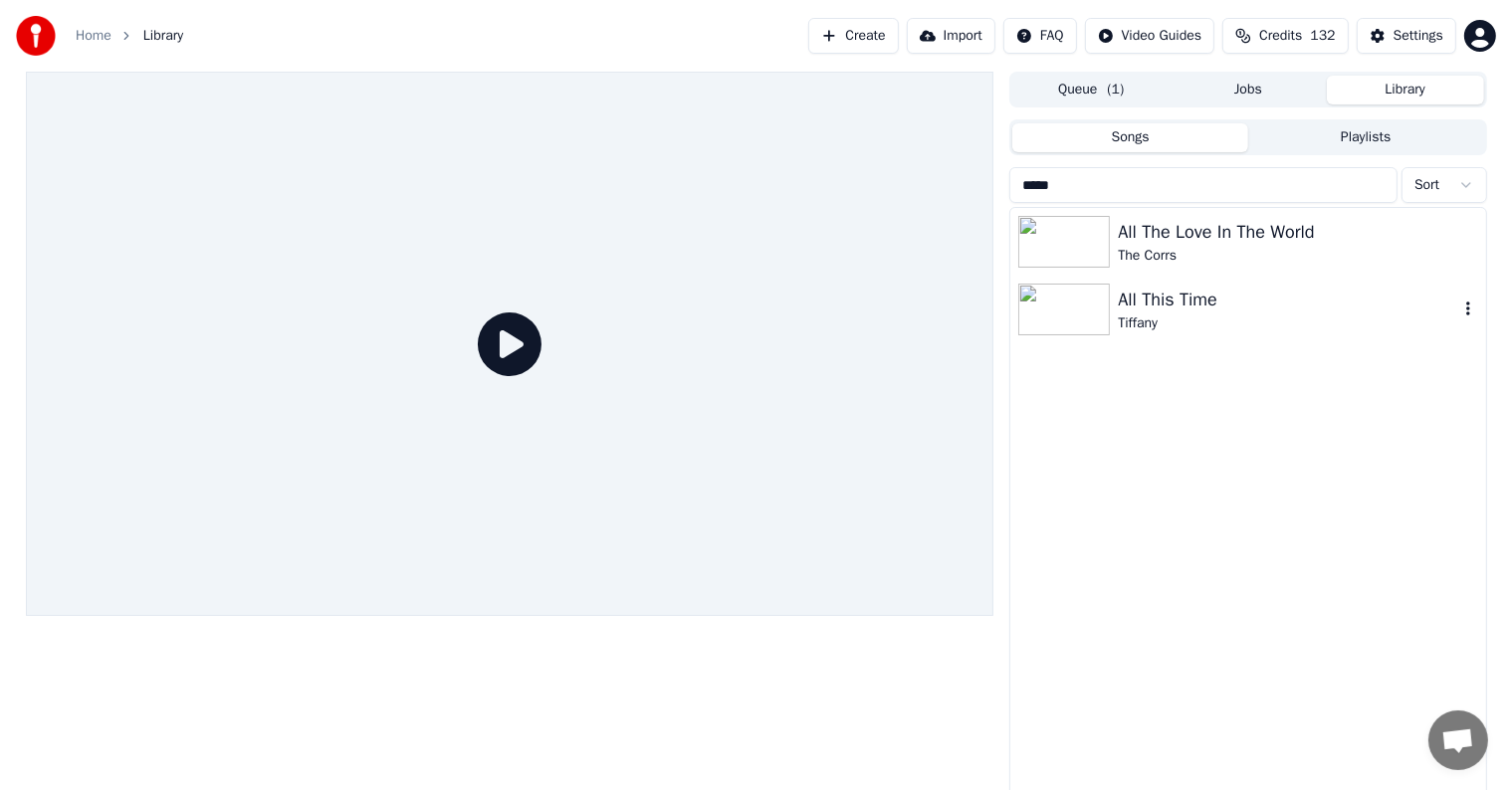 type on "*****" 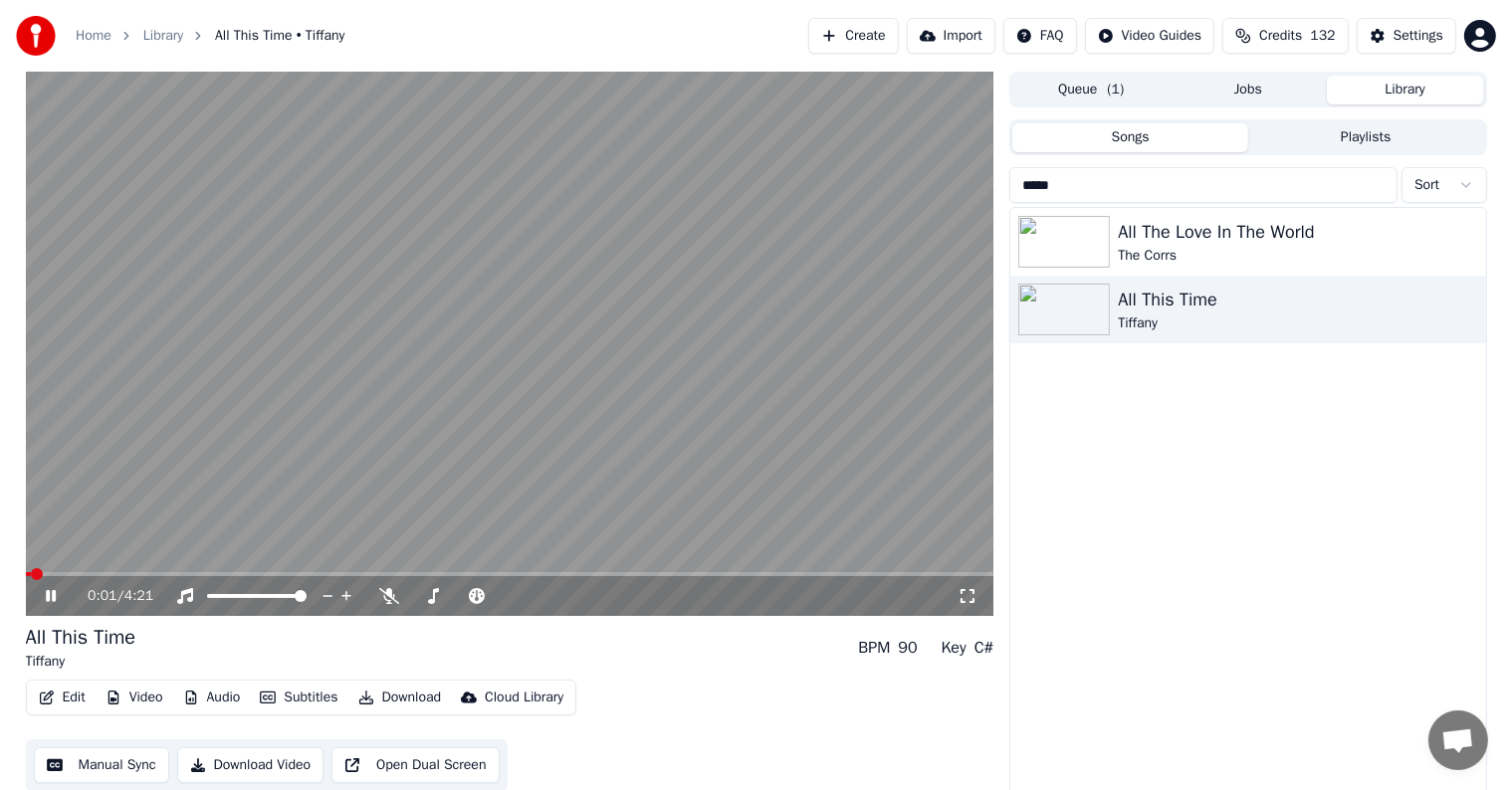 click at bounding box center [510, 343] 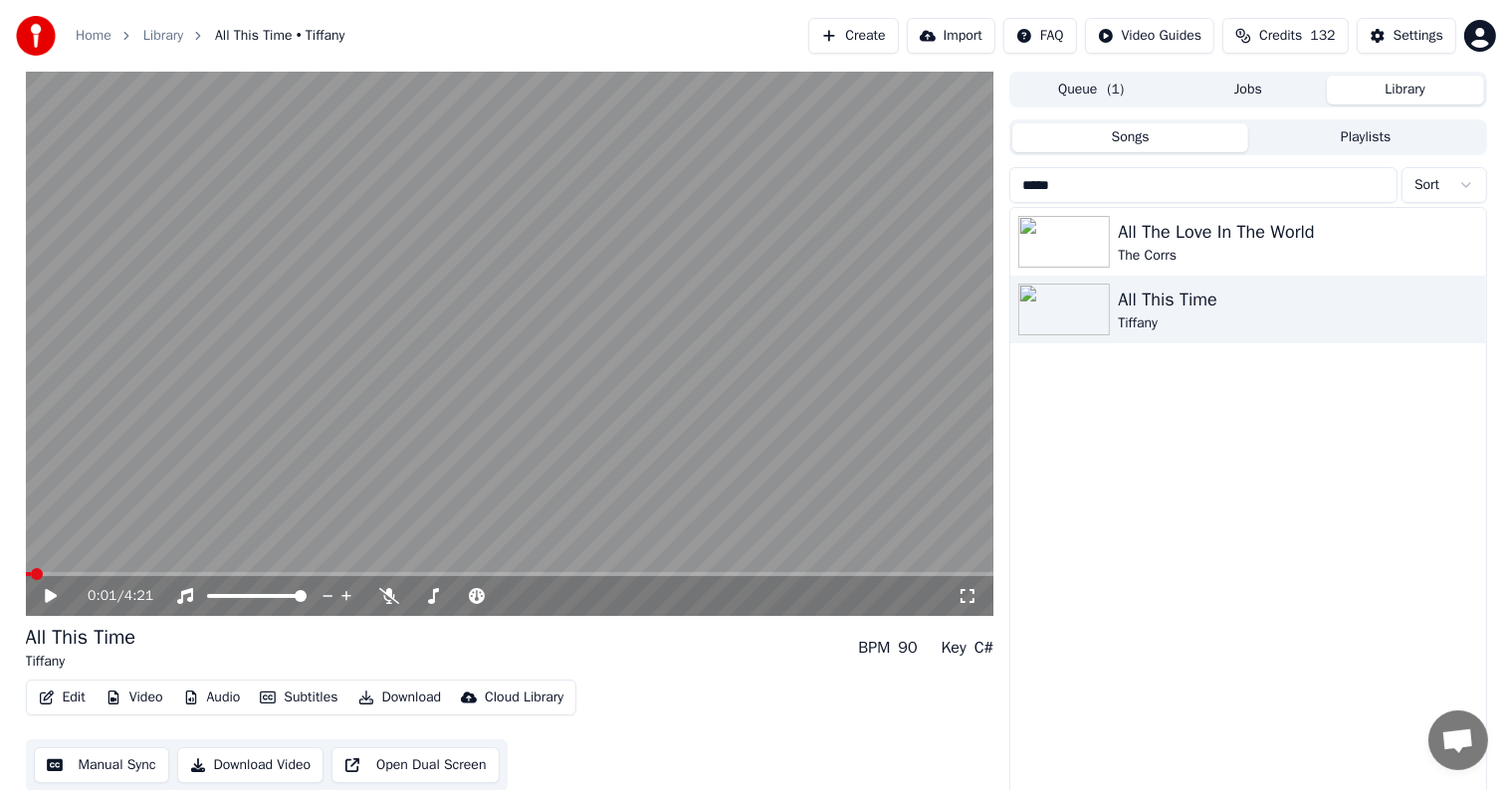 click at bounding box center (510, 343) 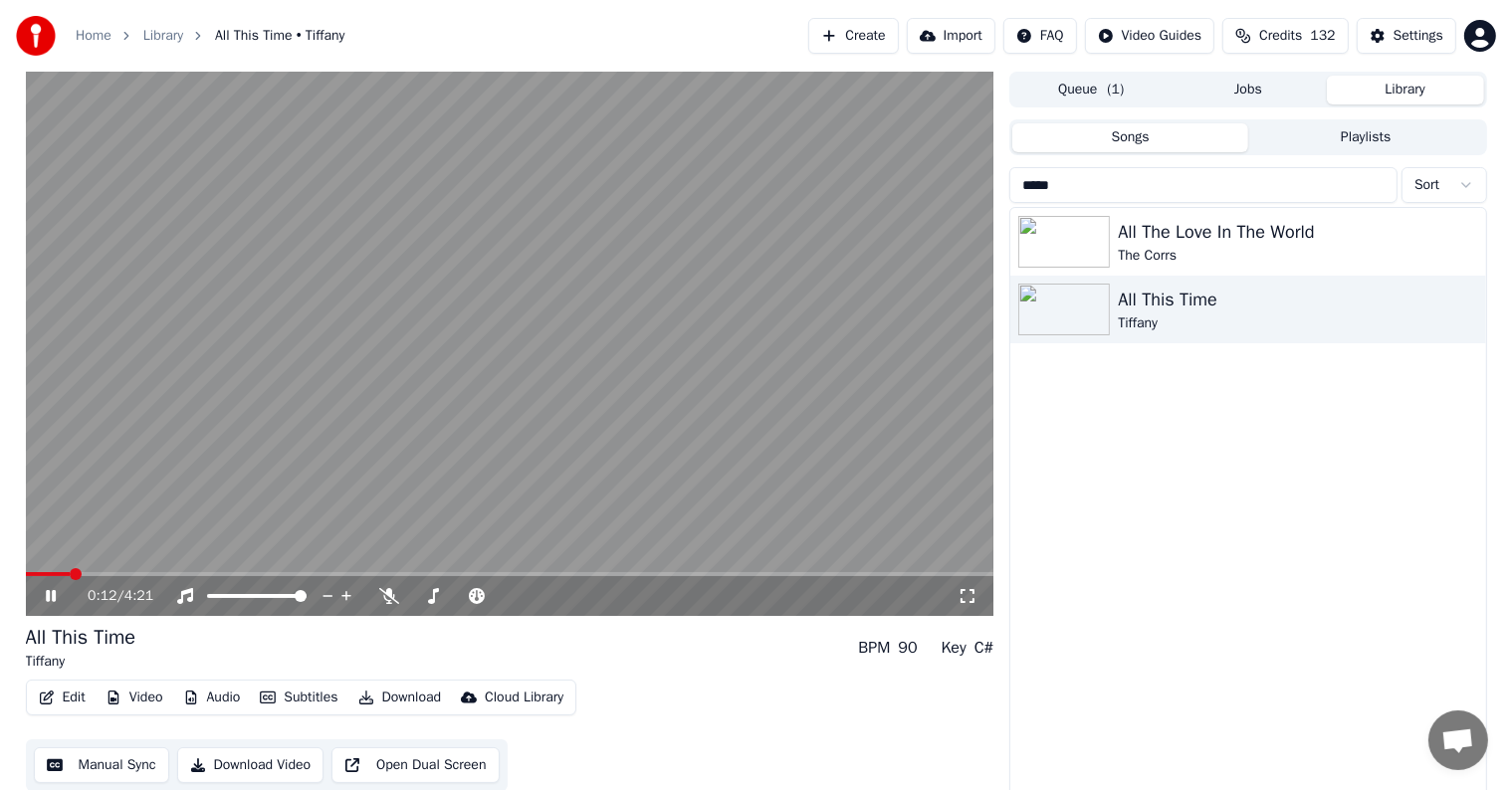 click at bounding box center (510, 574) 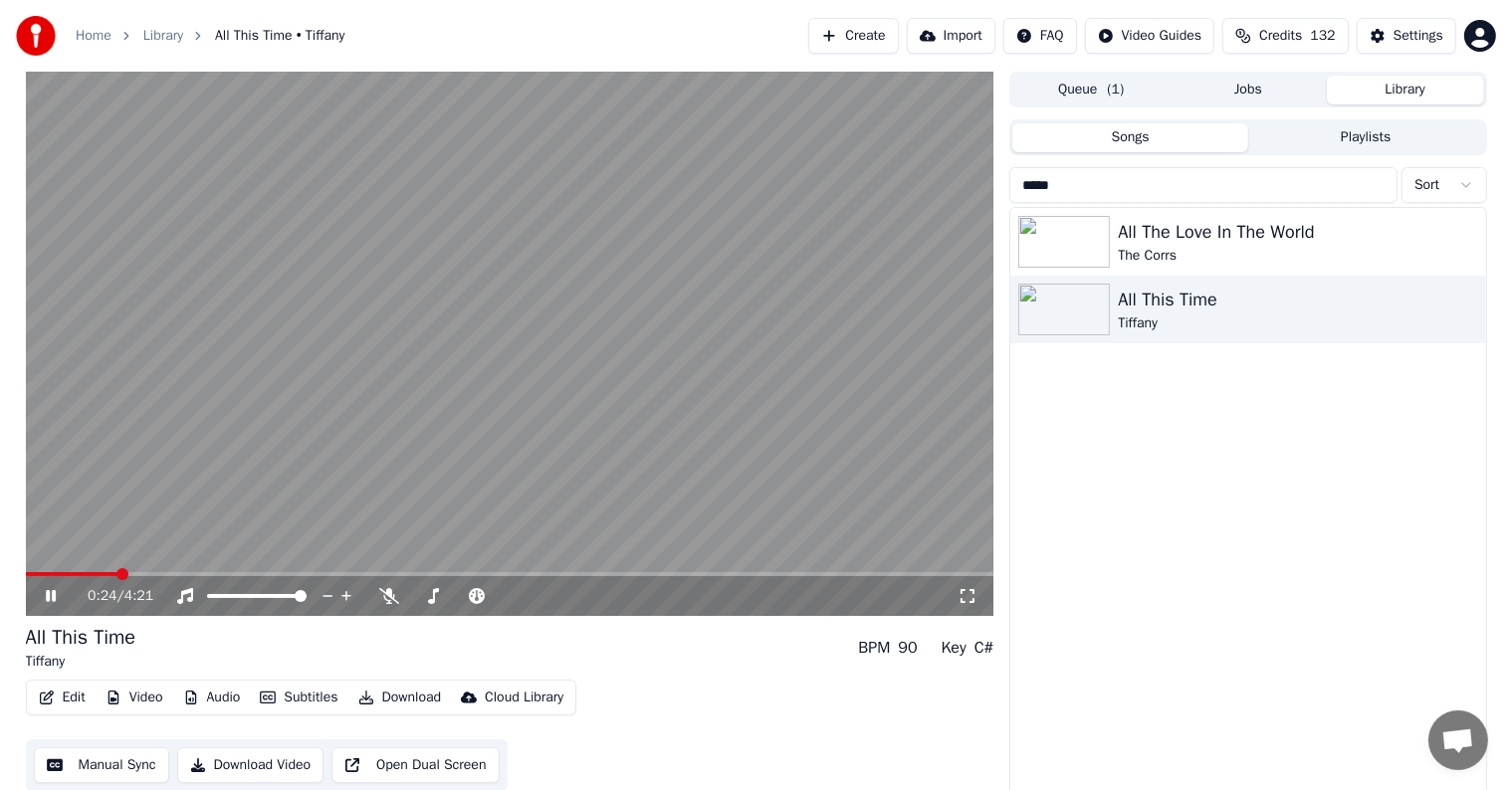 click 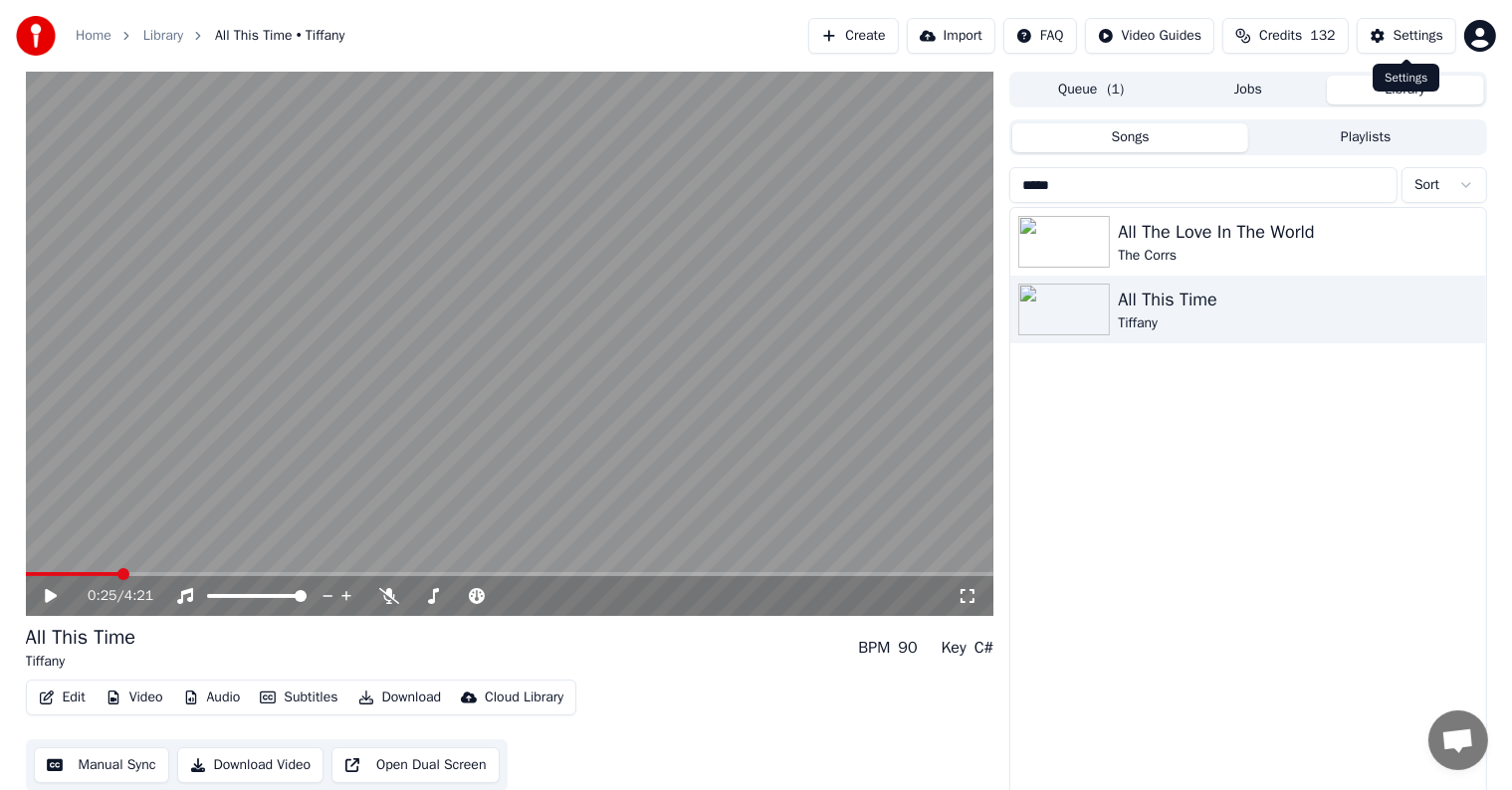 click on "Settings" at bounding box center [1418, 36] 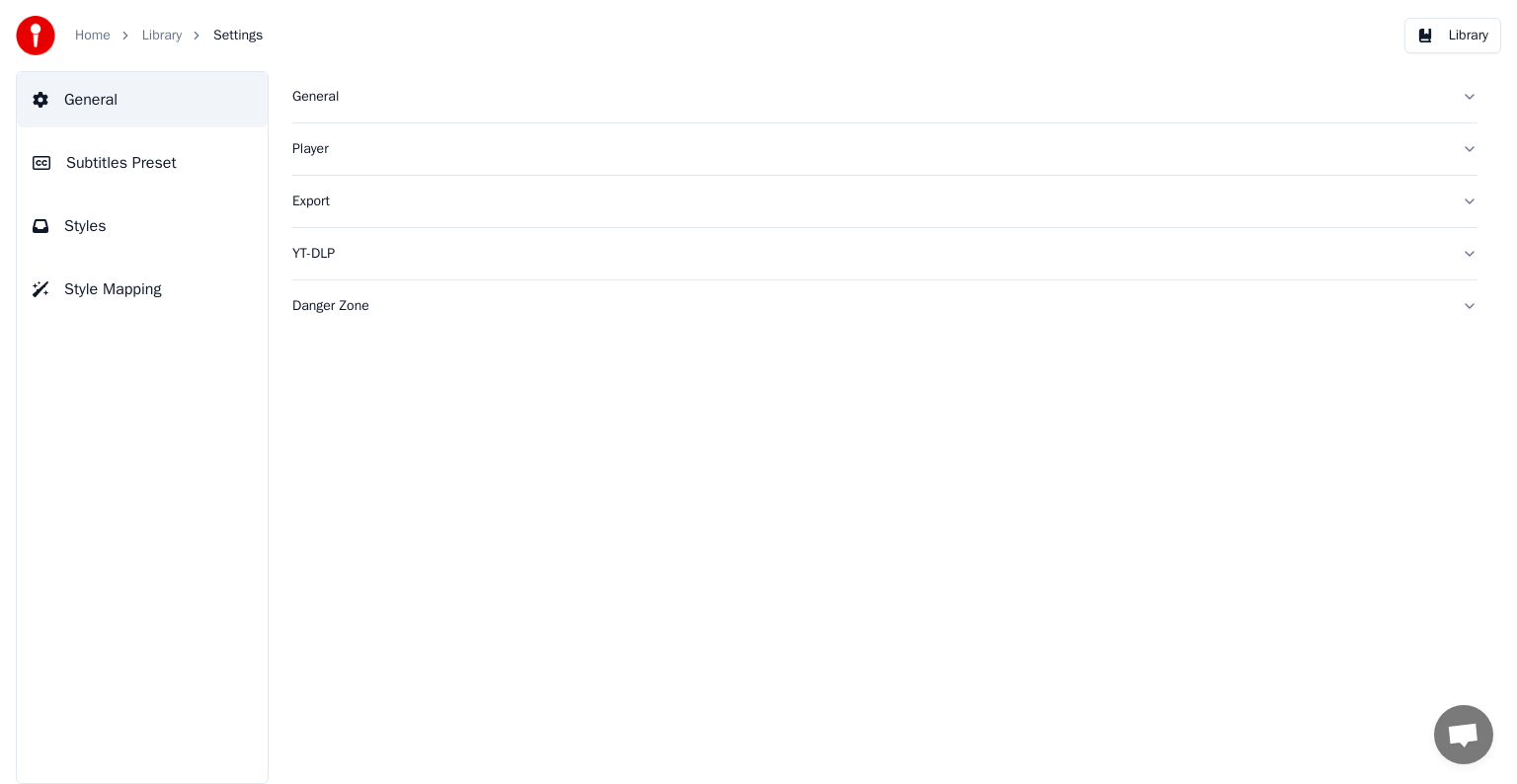 click on "General" at bounding box center (869, 97) 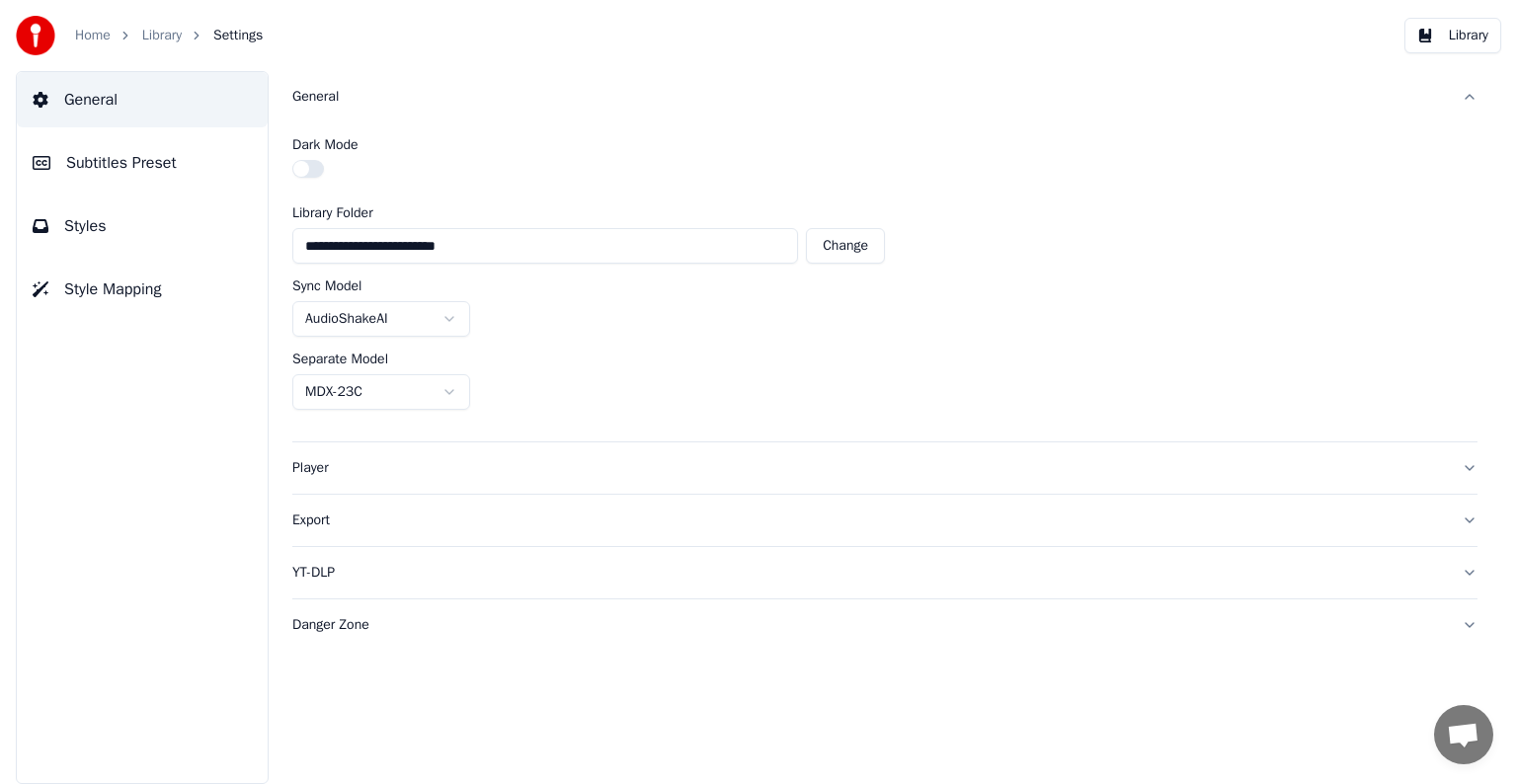 click on "Subtitles Preset" at bounding box center [142, 163] 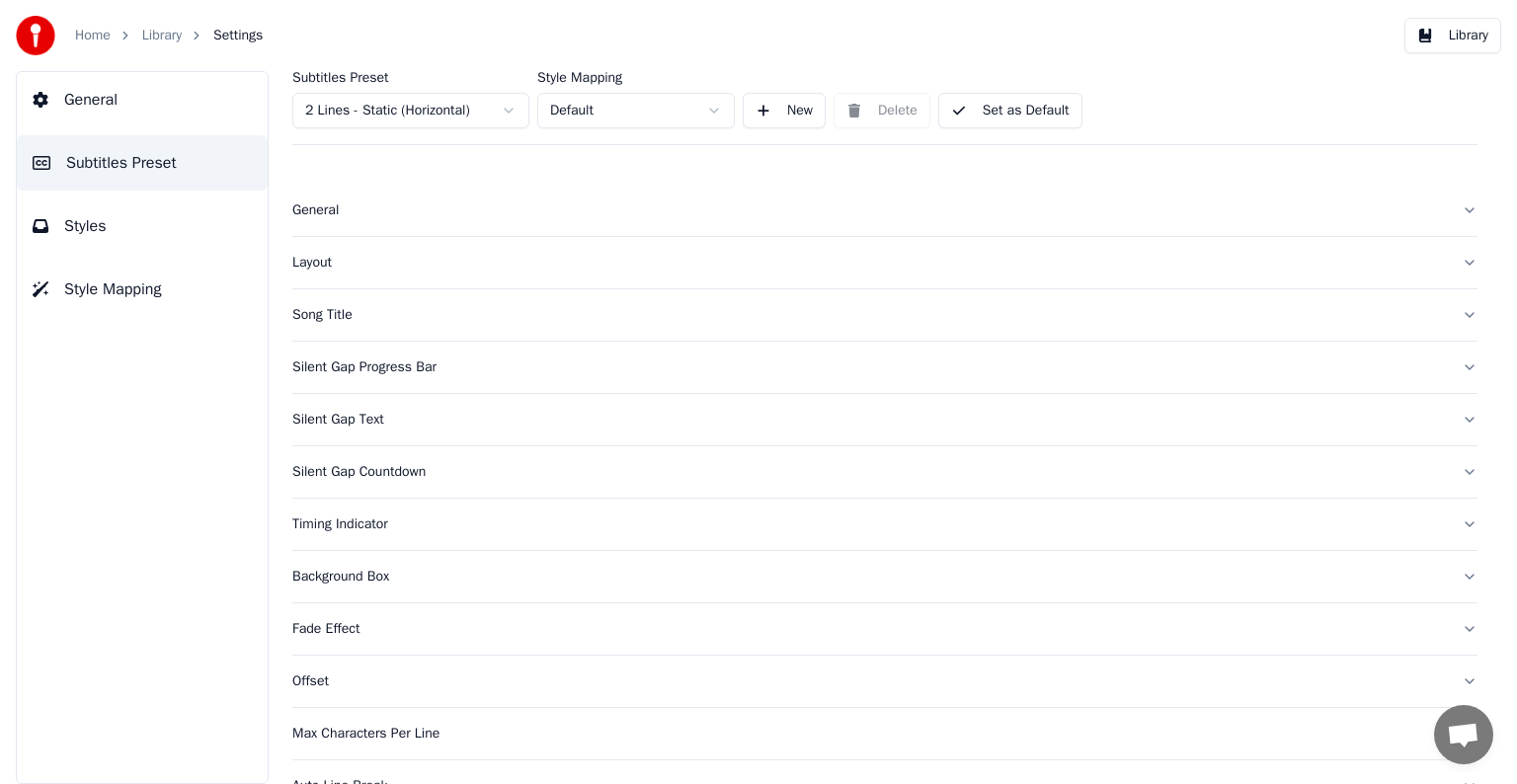 click on "Home Library Settings Library General Subtitles Preset Styles Style Mapping Subtitles Preset 2 Lines - Static (Horizontal) Style Mapping Default New Delete Set as Default General Layout Song Title Silent Gap Progress Bar Silent Gap Text Silent Gap Countdown Timing Indicator Background Box Fade Effect Offset Max Characters Per Line Auto Line Break Advanced Settings Chat [PERSON] from Youka Desktop More channels Continue on Email Offline. You were inactive for some time. Send a message to reconnect to the chat. Youka Desktop Hello! How can I help you?  Sunday, [DATE] Hi! I'ts me again. The lyrics are not appearing. Even editing to add lyrics again, it's not appearing. I already spent 22 credits for this please check [DATE] Monday, [DATE] [PERSON] Hey, credits should refunded automatically in case of failure, please let me check [DATE] yeah but credits are used again in adding the lyrics in the song that supposed to be good in the first place [DATE] Read [PERSON] I added 22 more credits to your account. [DATE]" at bounding box center (758, 392) 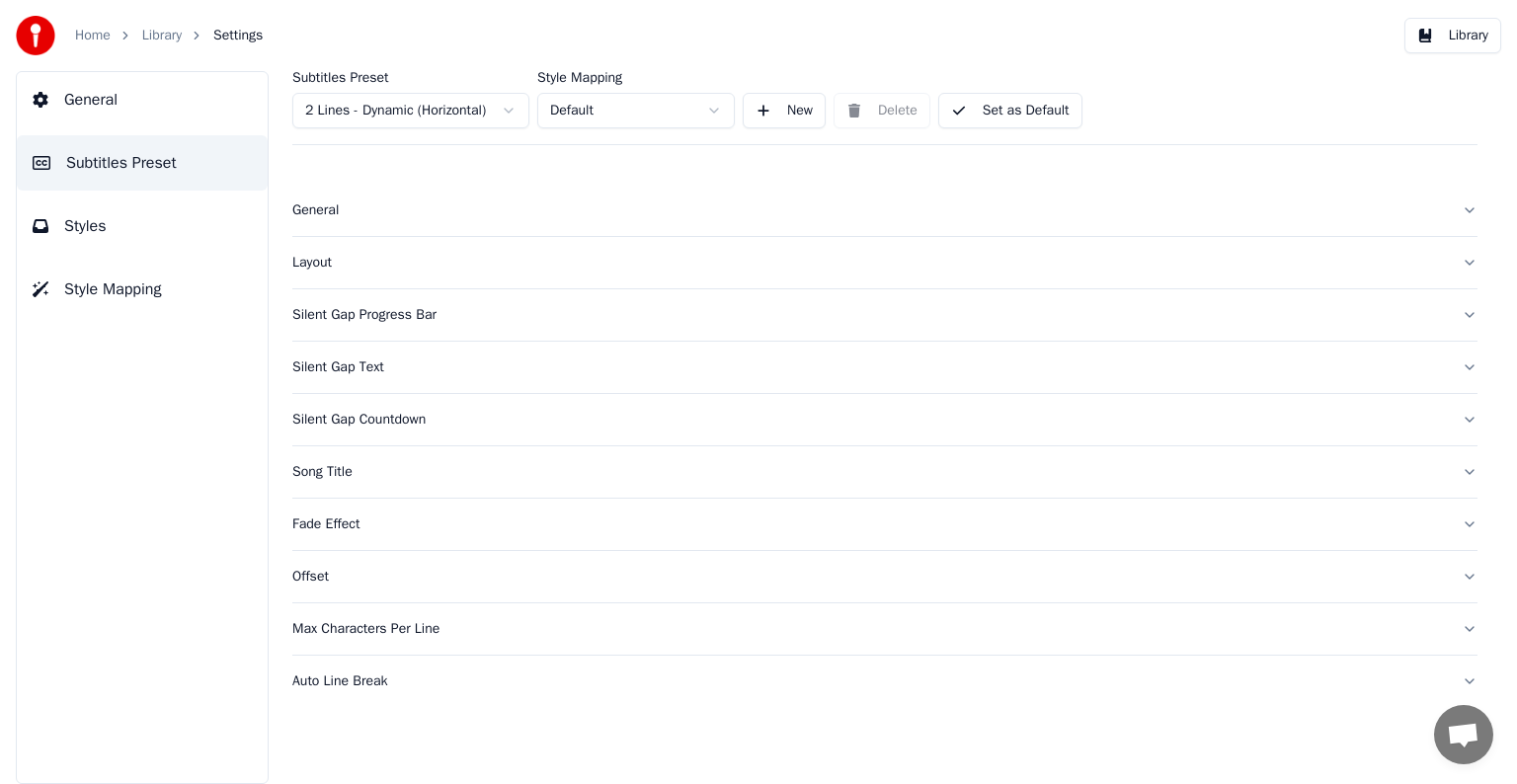click on "General" at bounding box center (869, 210) 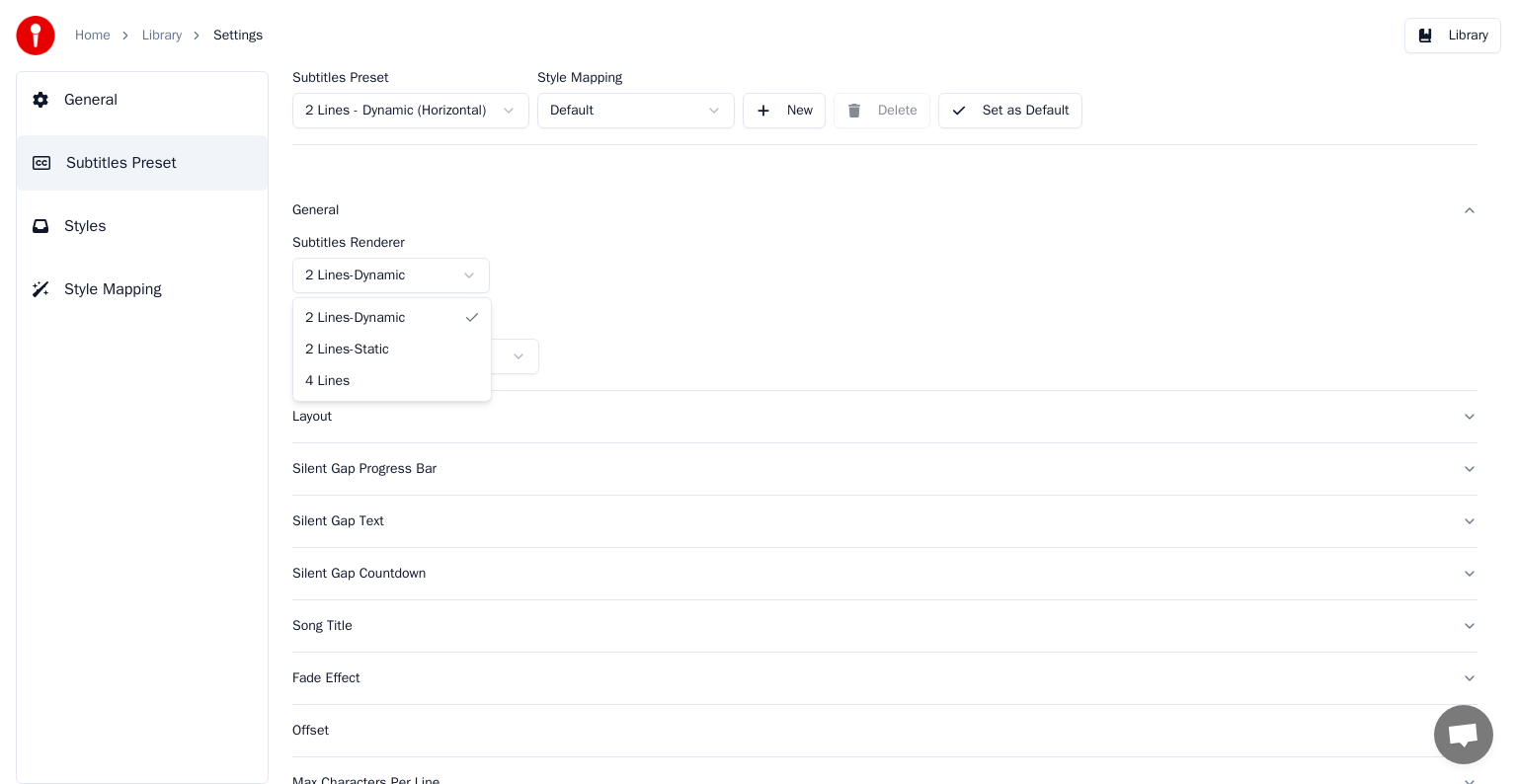click on "Home Library Settings Library General Subtitles Preset Styles Style Mapping Subtitles Preset 2 Lines - Dynamic (Horizontal) Style Mapping Default New Delete Set as Default General Subtitles Renderer 2 Lines  -  Dynamic Resolution Horizontal  -  1920 x 1080  ( 16 : 9 ) Layout Silent Gap Progress Bar Silent Gap Text Silent Gap Countdown Song Title Fade Effect Offset Max Characters Per Line Auto Line Break Chat [PERSON] from Youka Desktop More channels Continue on Email Offline. You were inactive for some time. Send a message to reconnect to the chat. Youka Desktop Hello! How can I help you?  Sunday, [DATE] Hi! I'ts me again. The lyrics are not appearing. Even editing to add lyrics again, it's not appearing. I already spent 22 credits for this please check [DATE] Monday, [DATE] [PERSON] Hey, credits should refunded automatically in case of failure, please let me check [DATE] yeah but credits are used again in adding the lyrics in the song that supposed to be good in the first place [DATE] Read [PERSON] [DATE]" at bounding box center [758, 392] 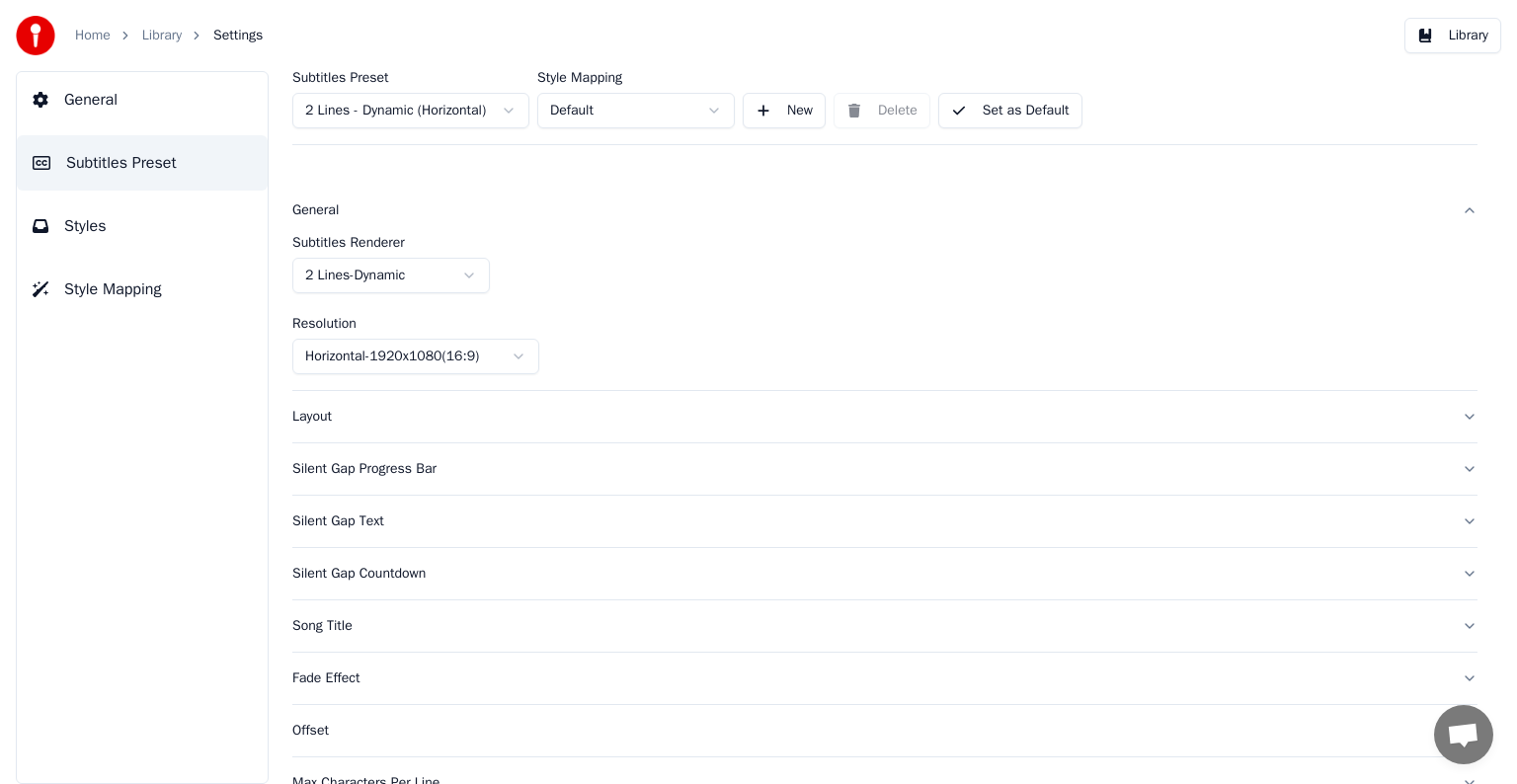 click on "Layout" at bounding box center [869, 417] 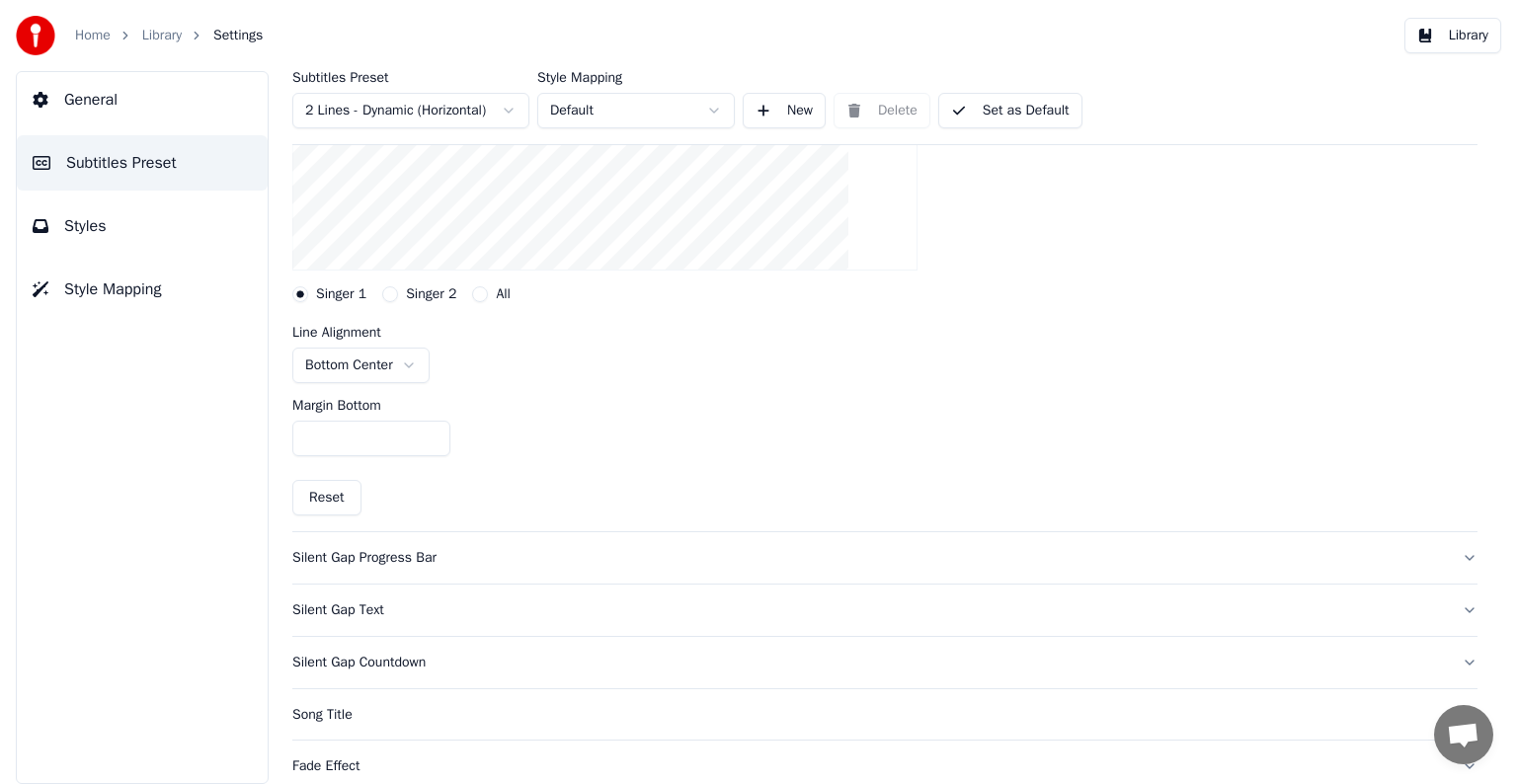 scroll, scrollTop: 395, scrollLeft: 0, axis: vertical 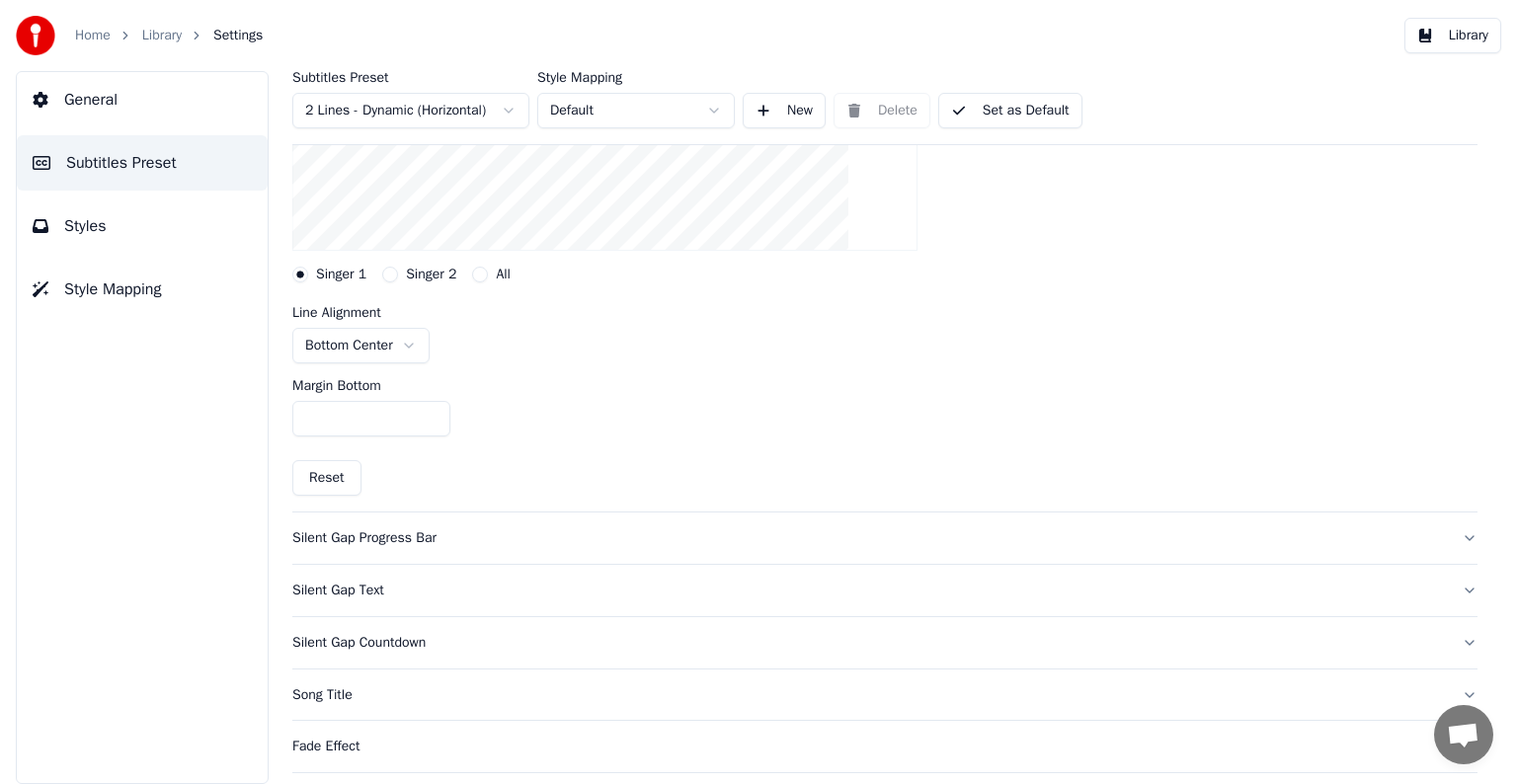 click on "Silent Gap Progress Bar" at bounding box center [869, 538] 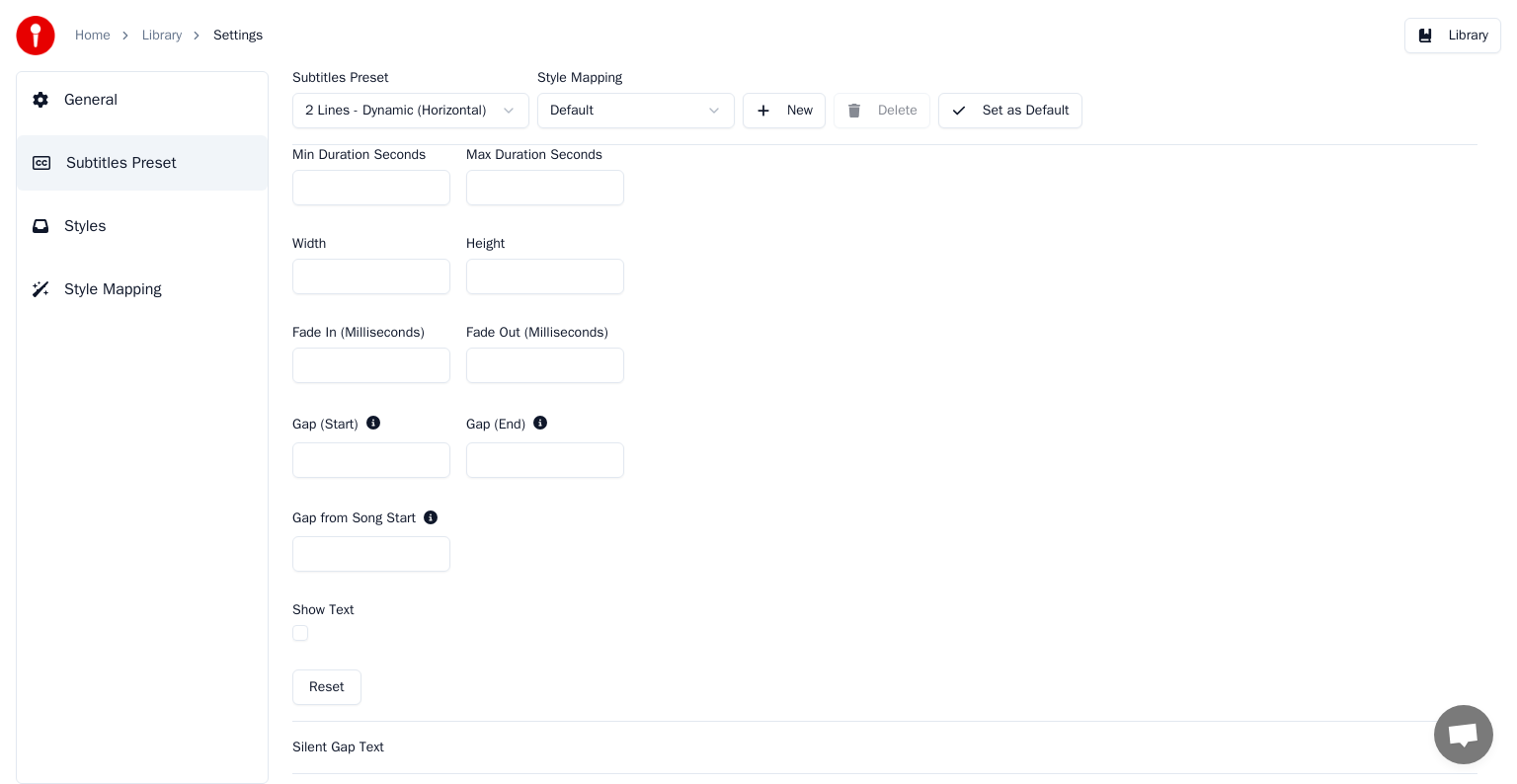 scroll, scrollTop: 691, scrollLeft: 0, axis: vertical 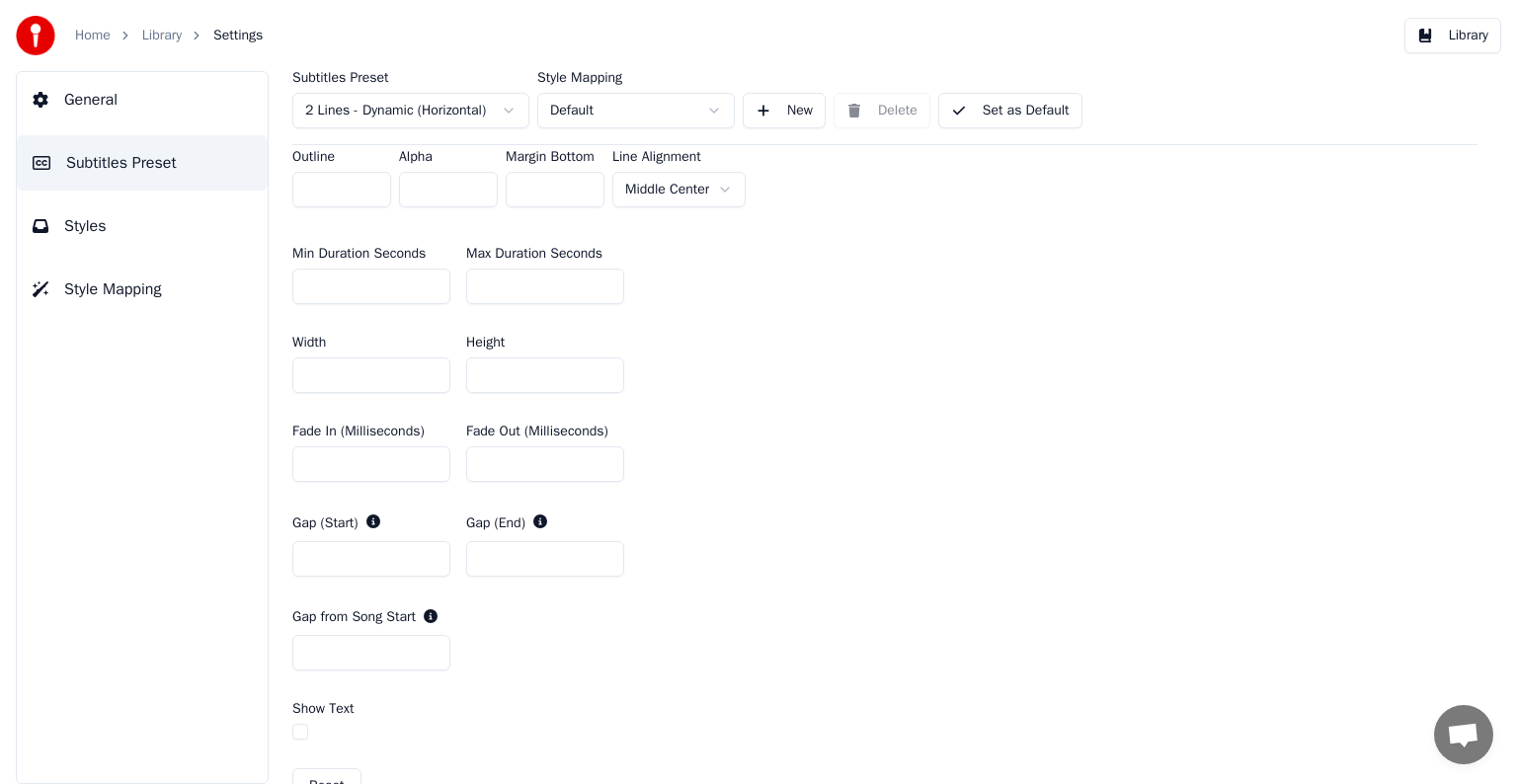 drag, startPoint x: 359, startPoint y: 285, endPoint x: 160, endPoint y: 249, distance: 202.23007 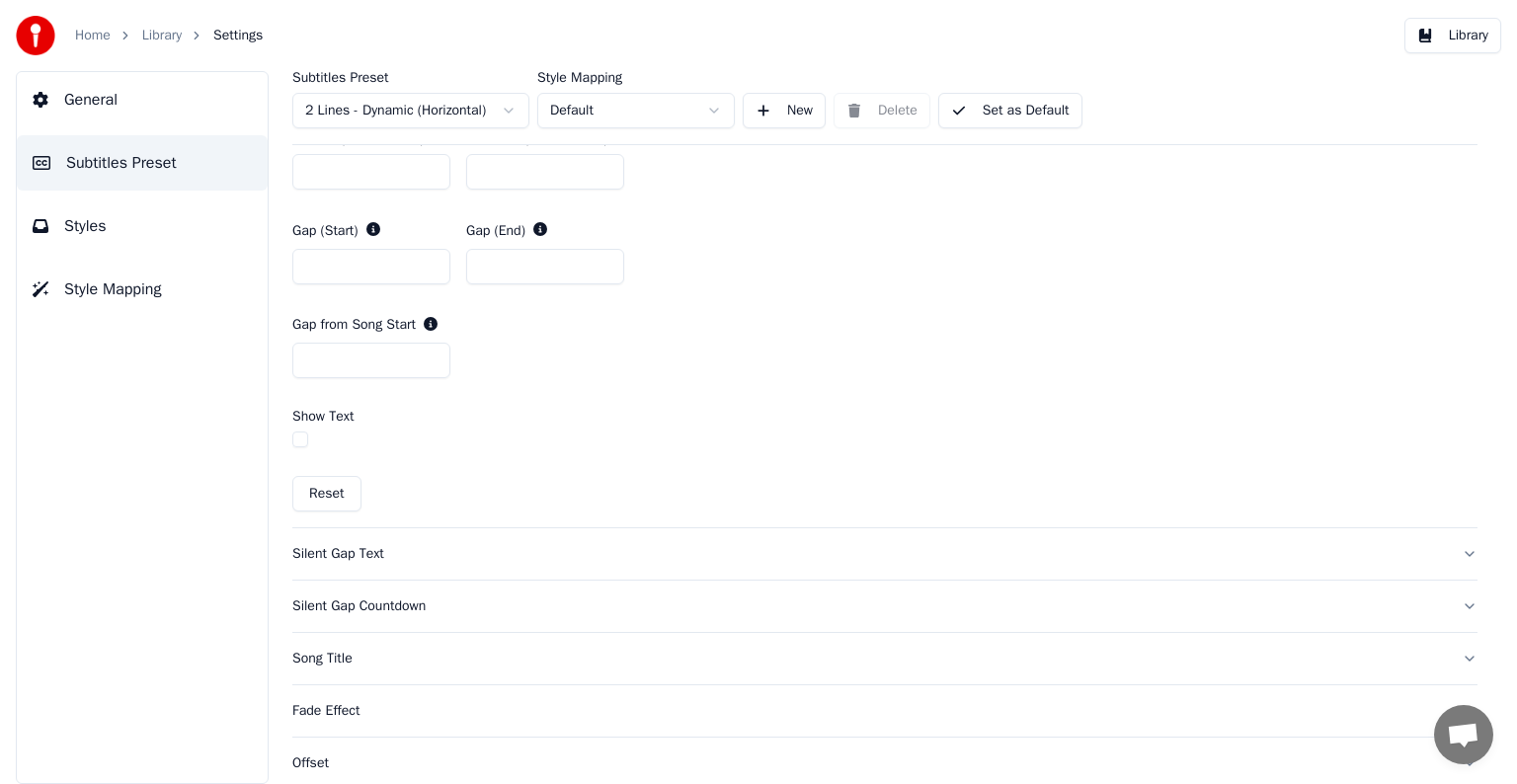 scroll, scrollTop: 987, scrollLeft: 0, axis: vertical 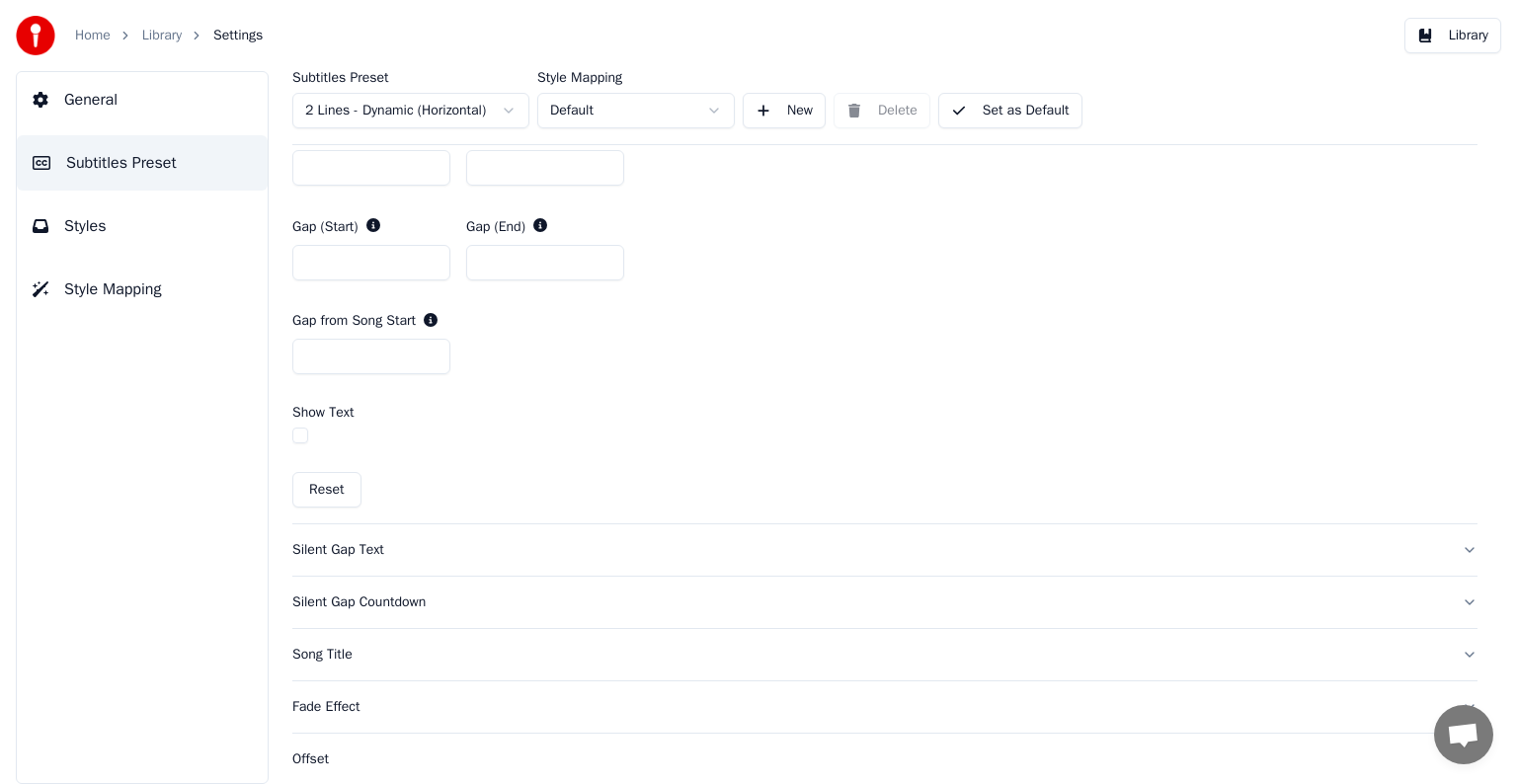 click on "Silent Gap Countdown" at bounding box center (869, 602) 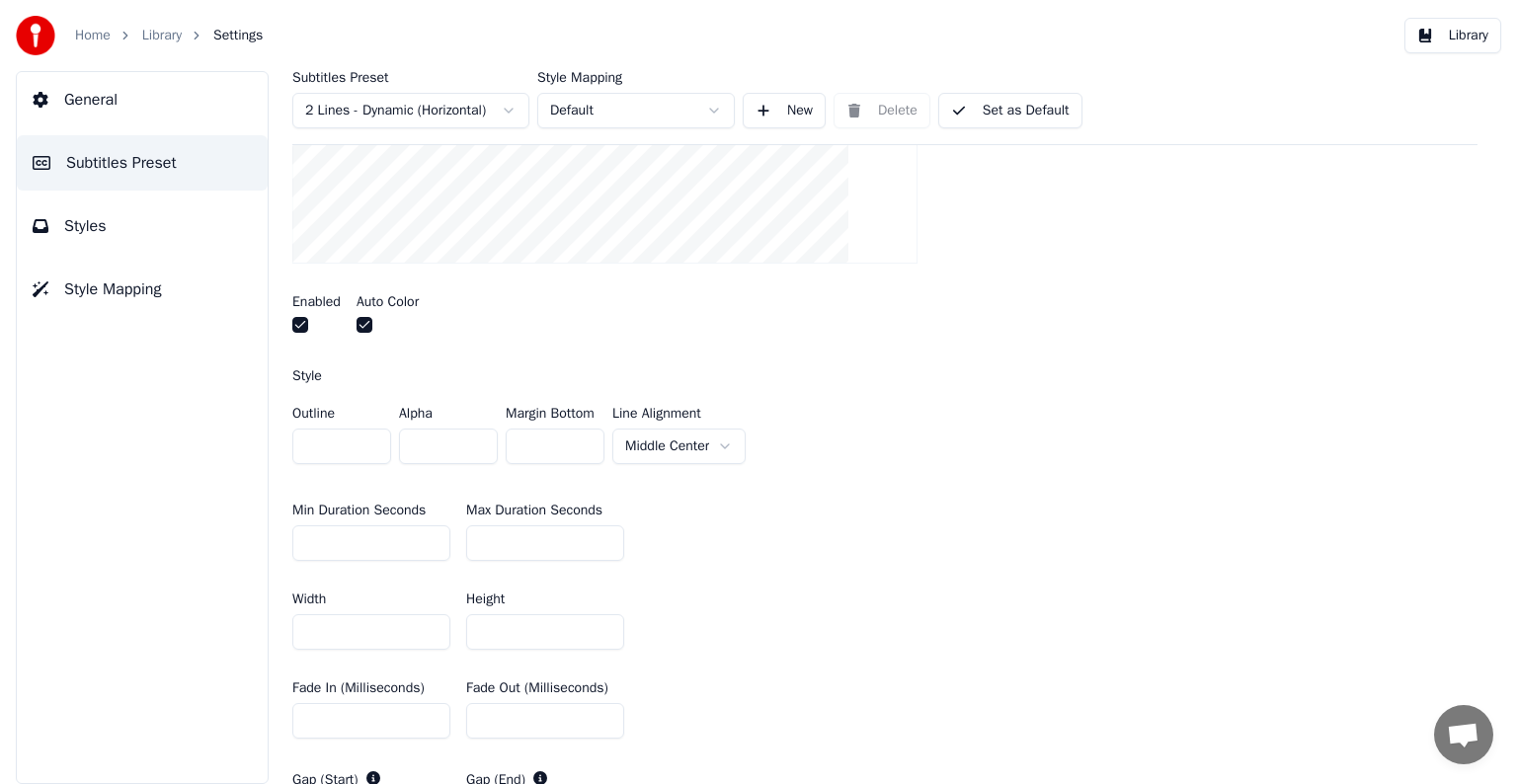 scroll, scrollTop: 325, scrollLeft: 0, axis: vertical 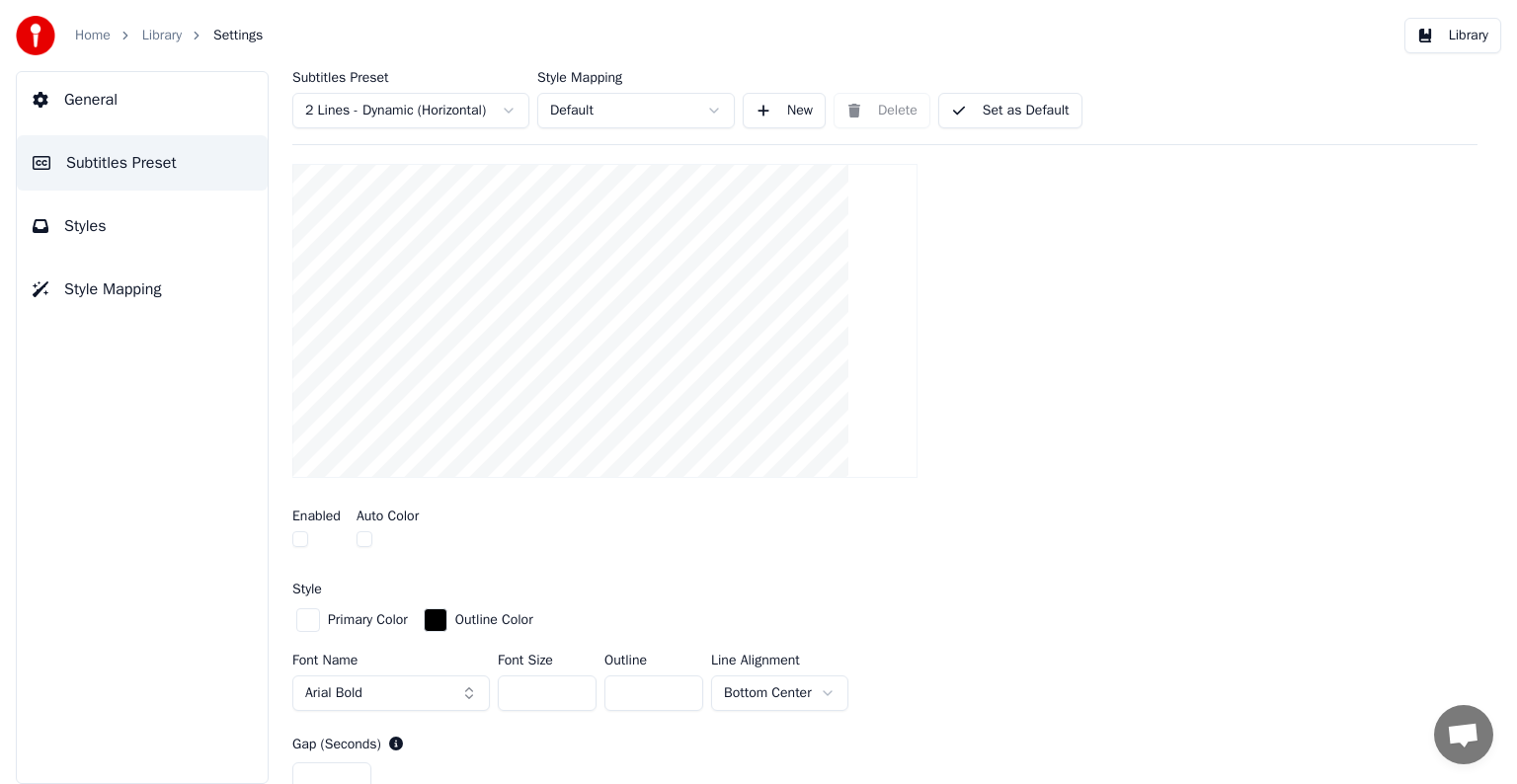 click on "Set as Default" at bounding box center [1010, 111] 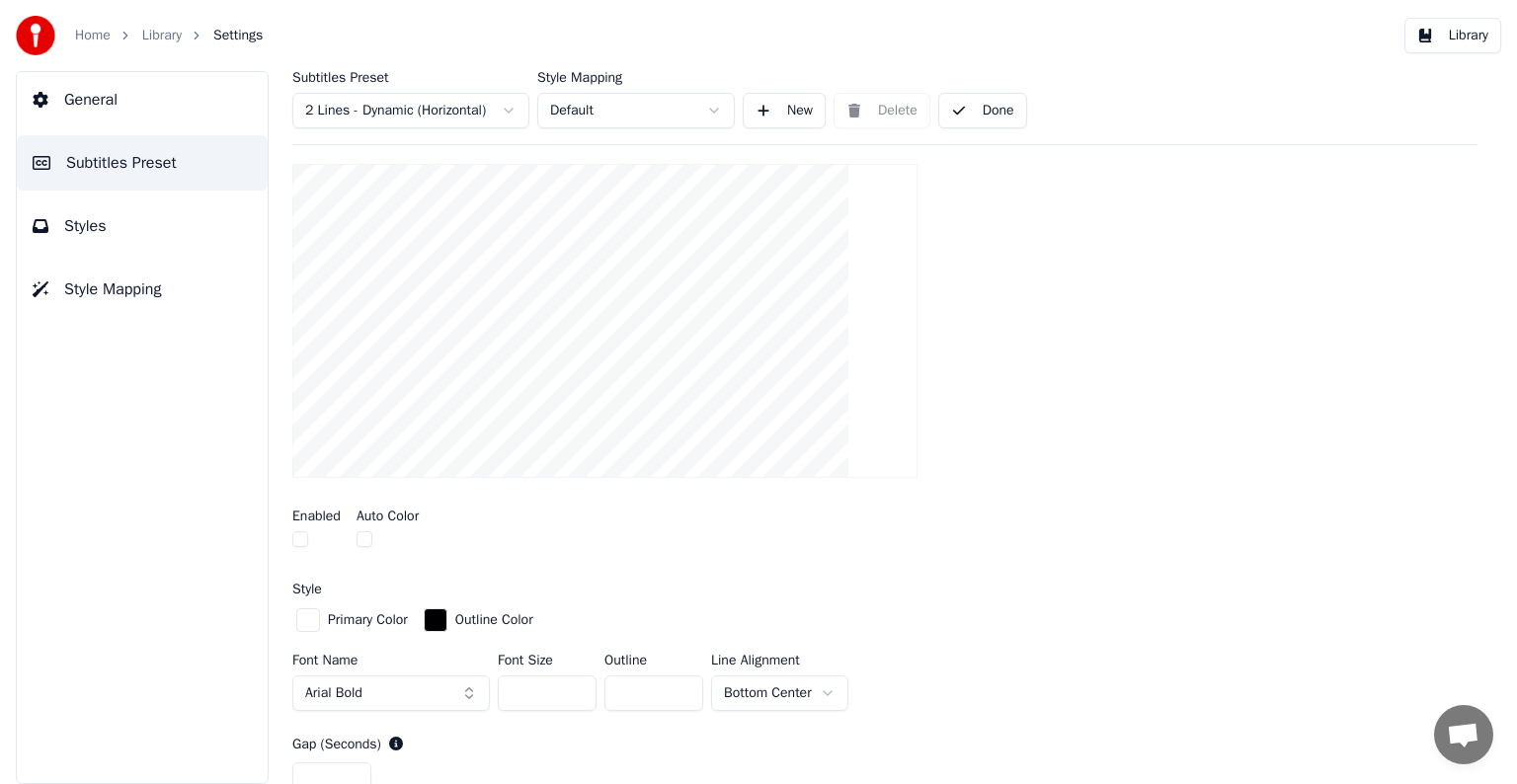 click 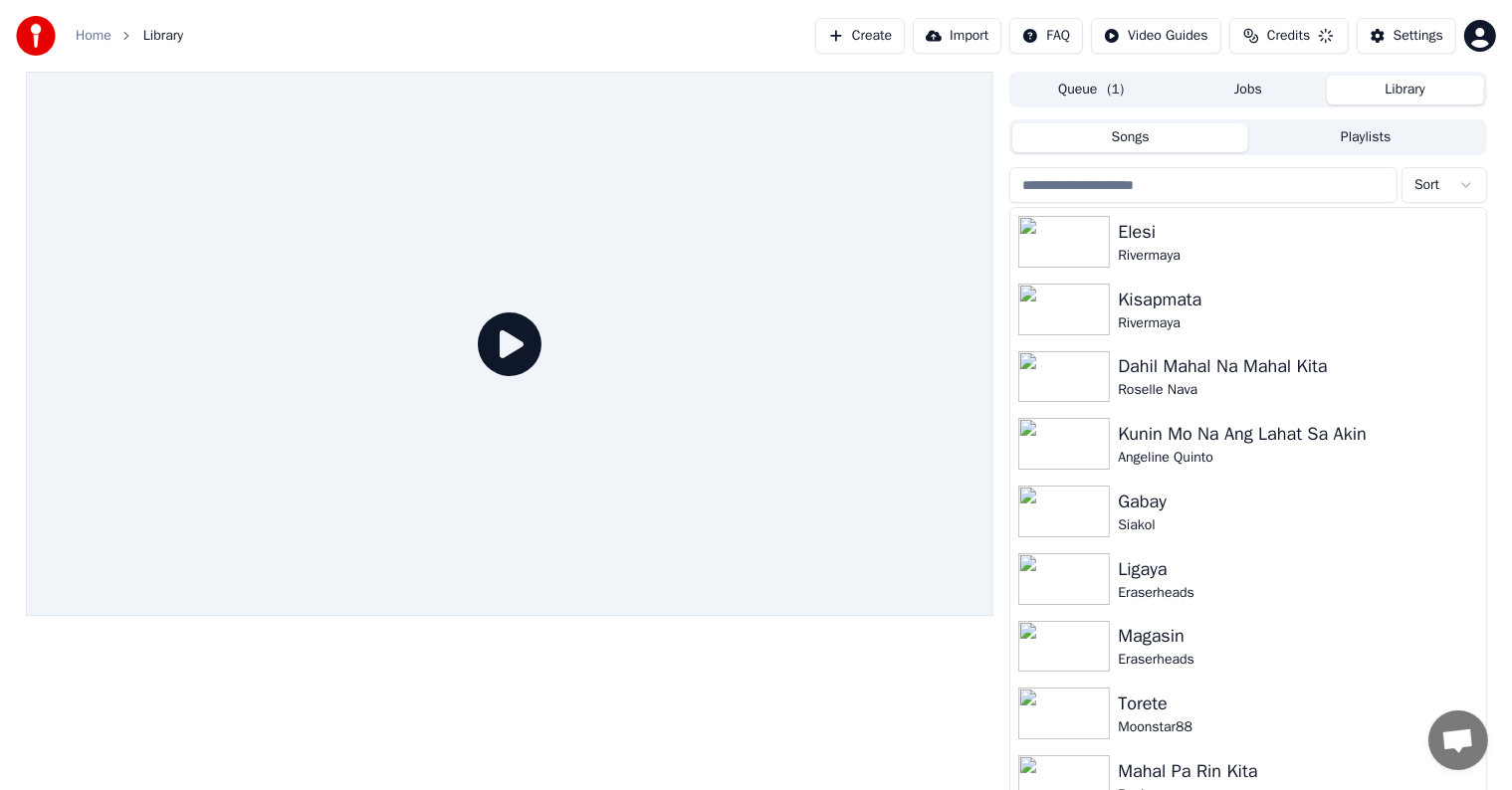 click at bounding box center (1203, 185) 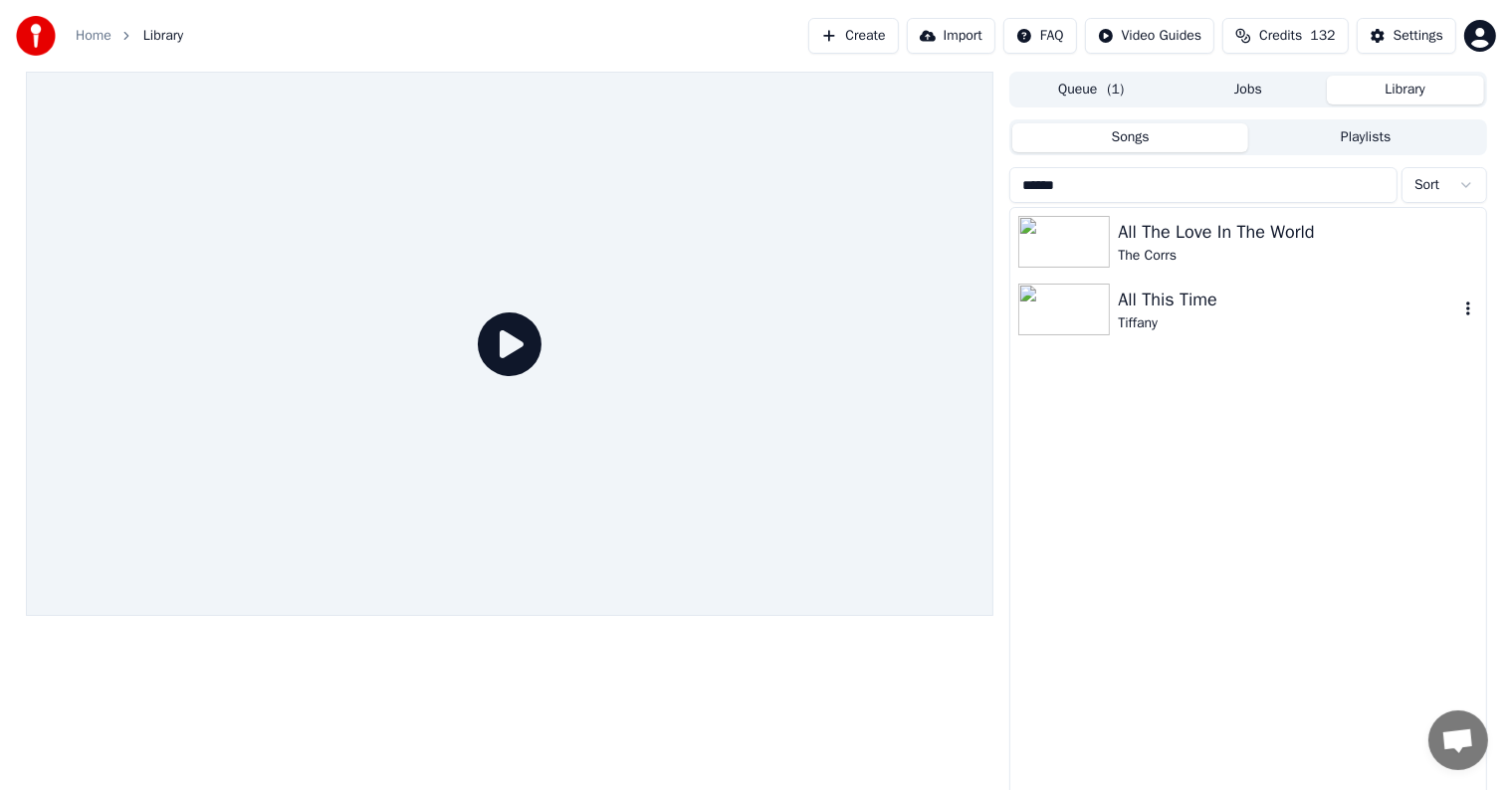 type on "******" 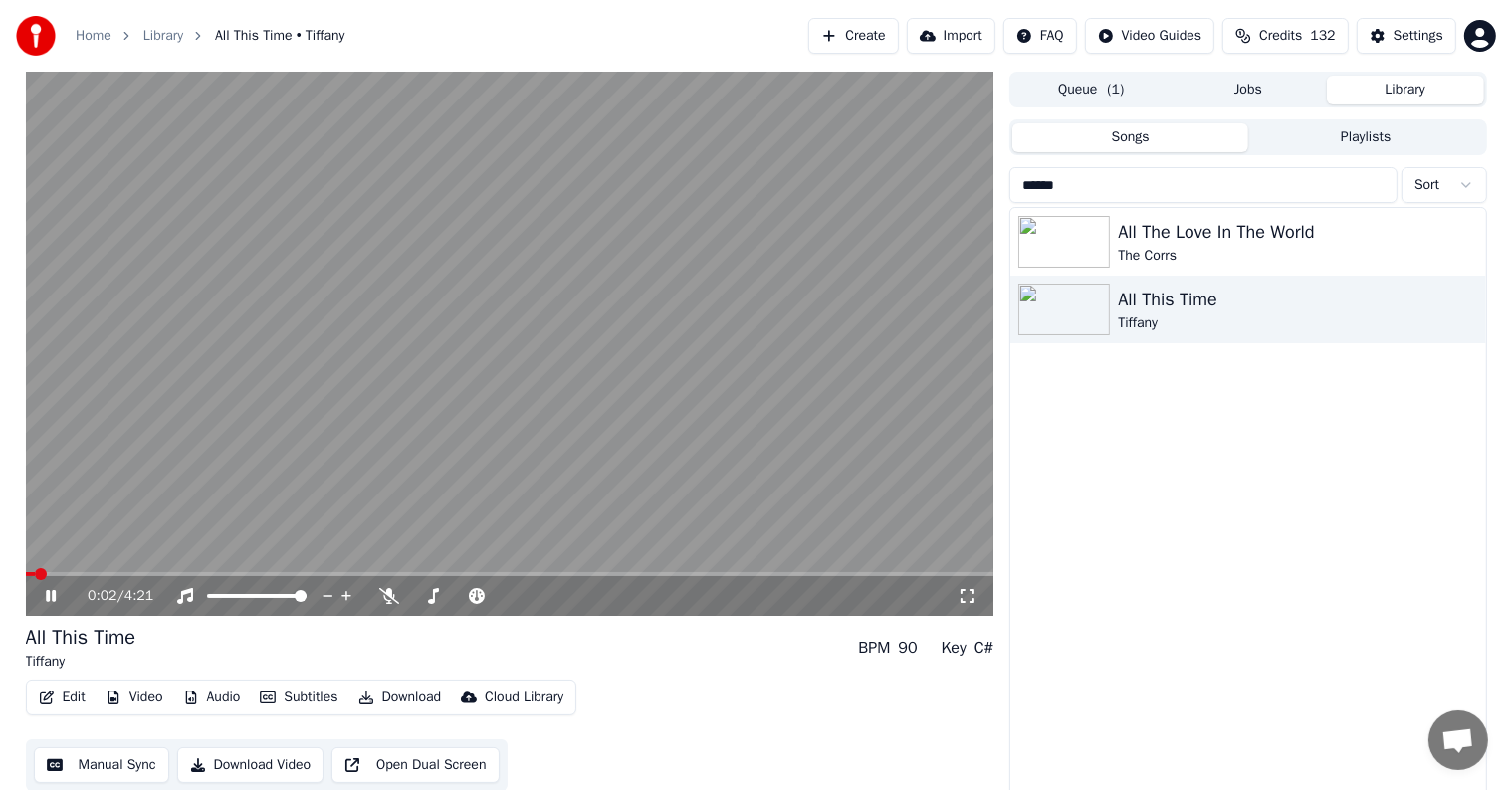 click at bounding box center (510, 574) 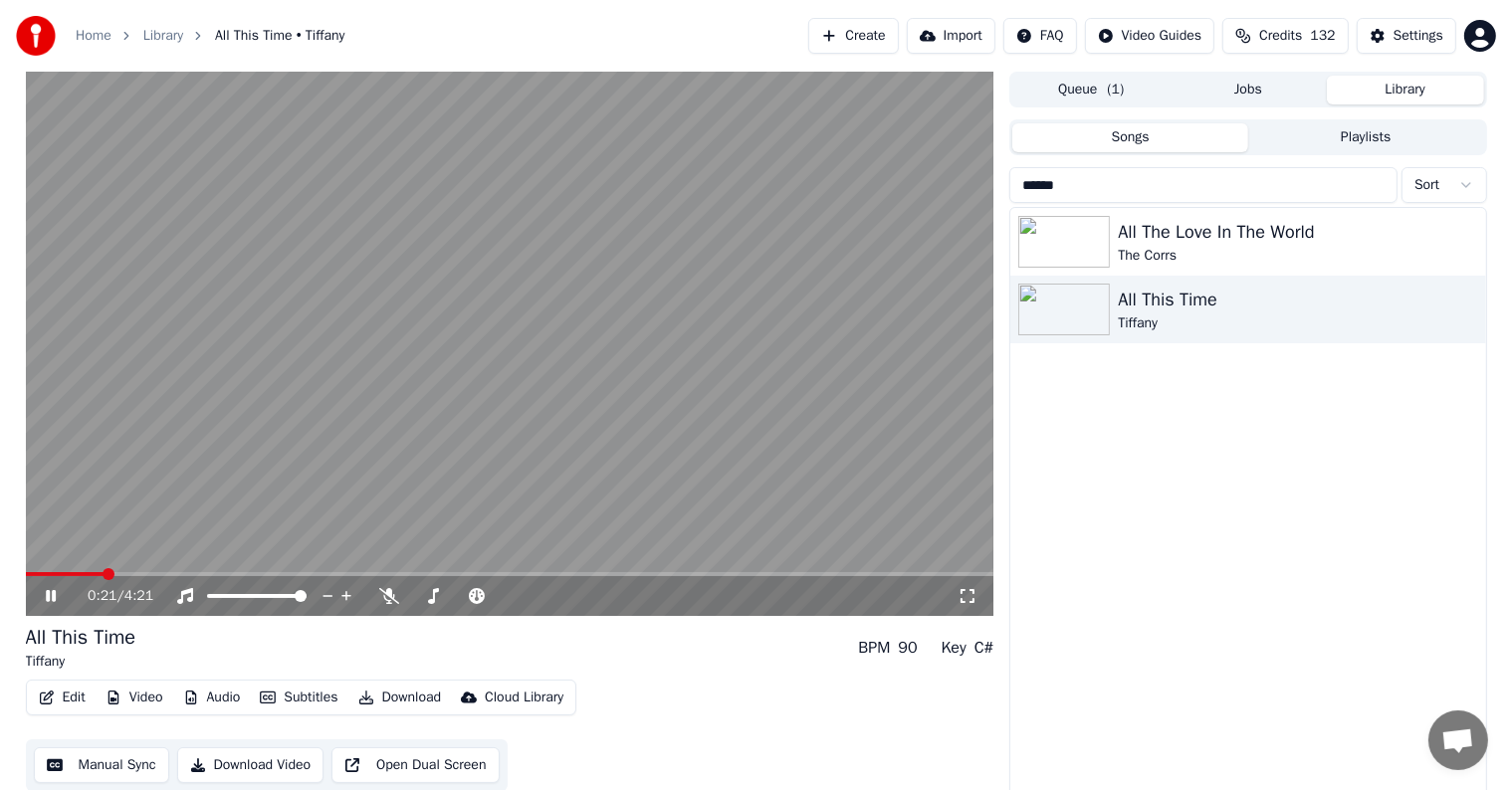 click at bounding box center (510, 574) 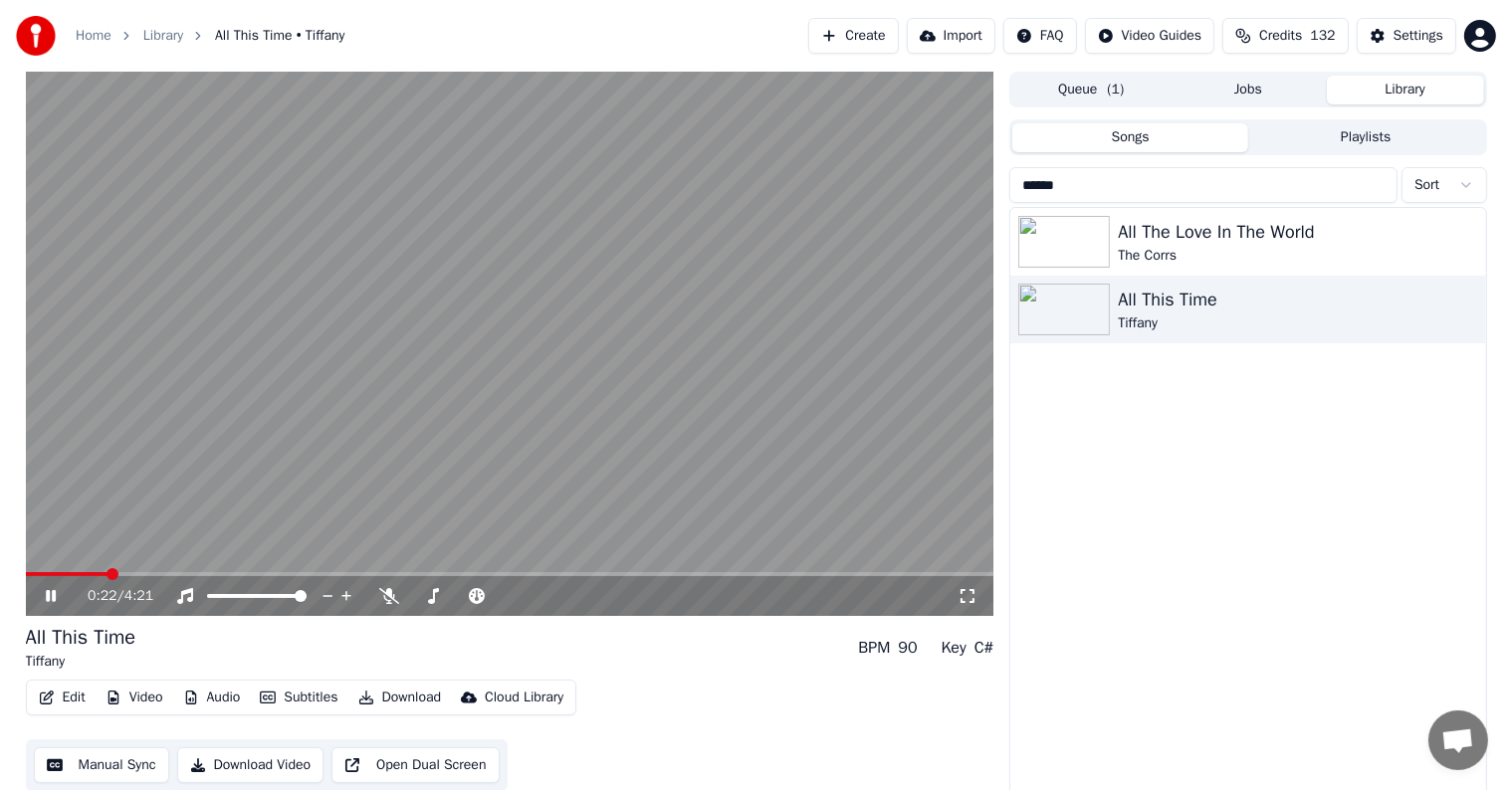 click at bounding box center (67, 574) 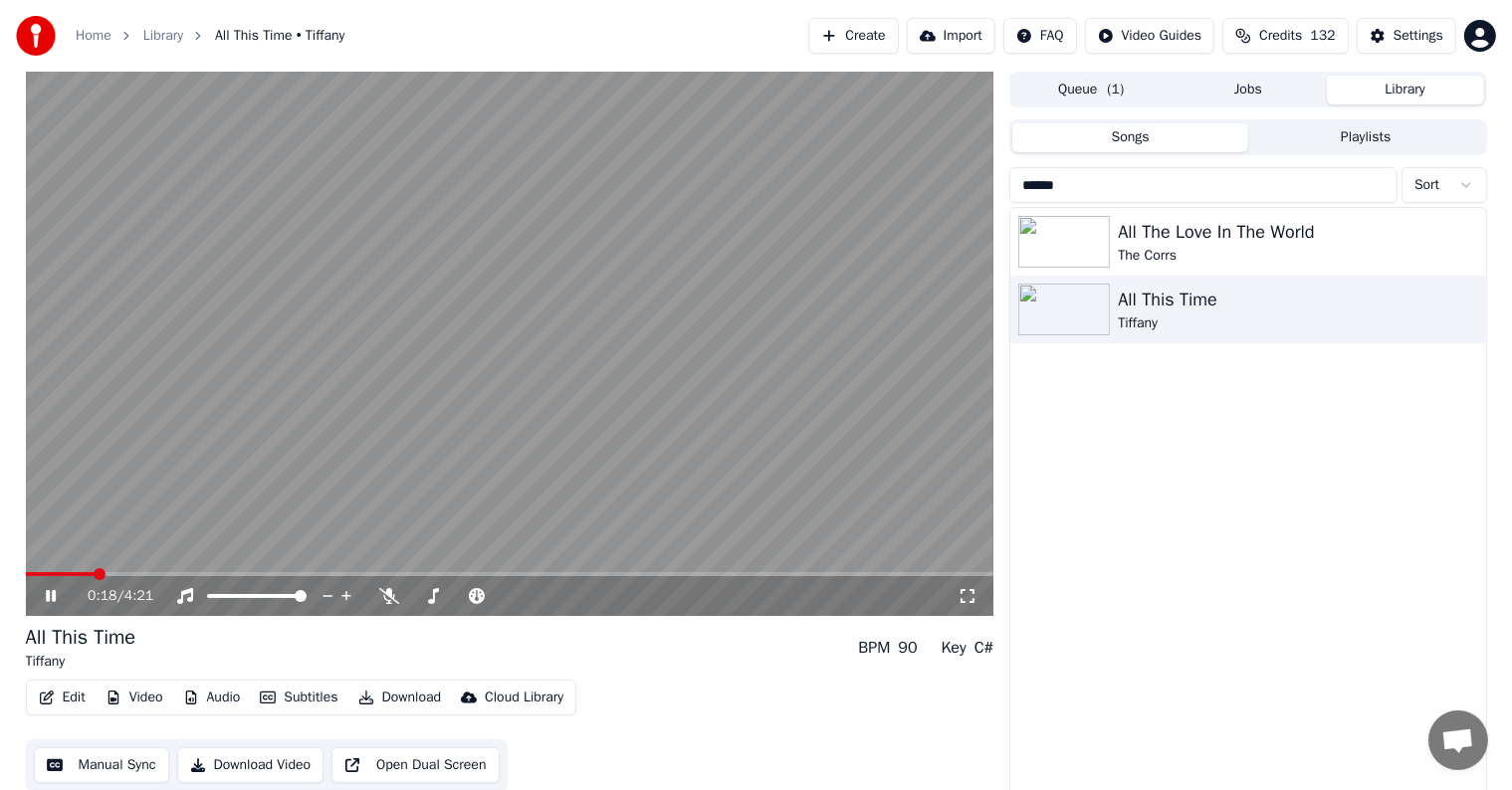 click 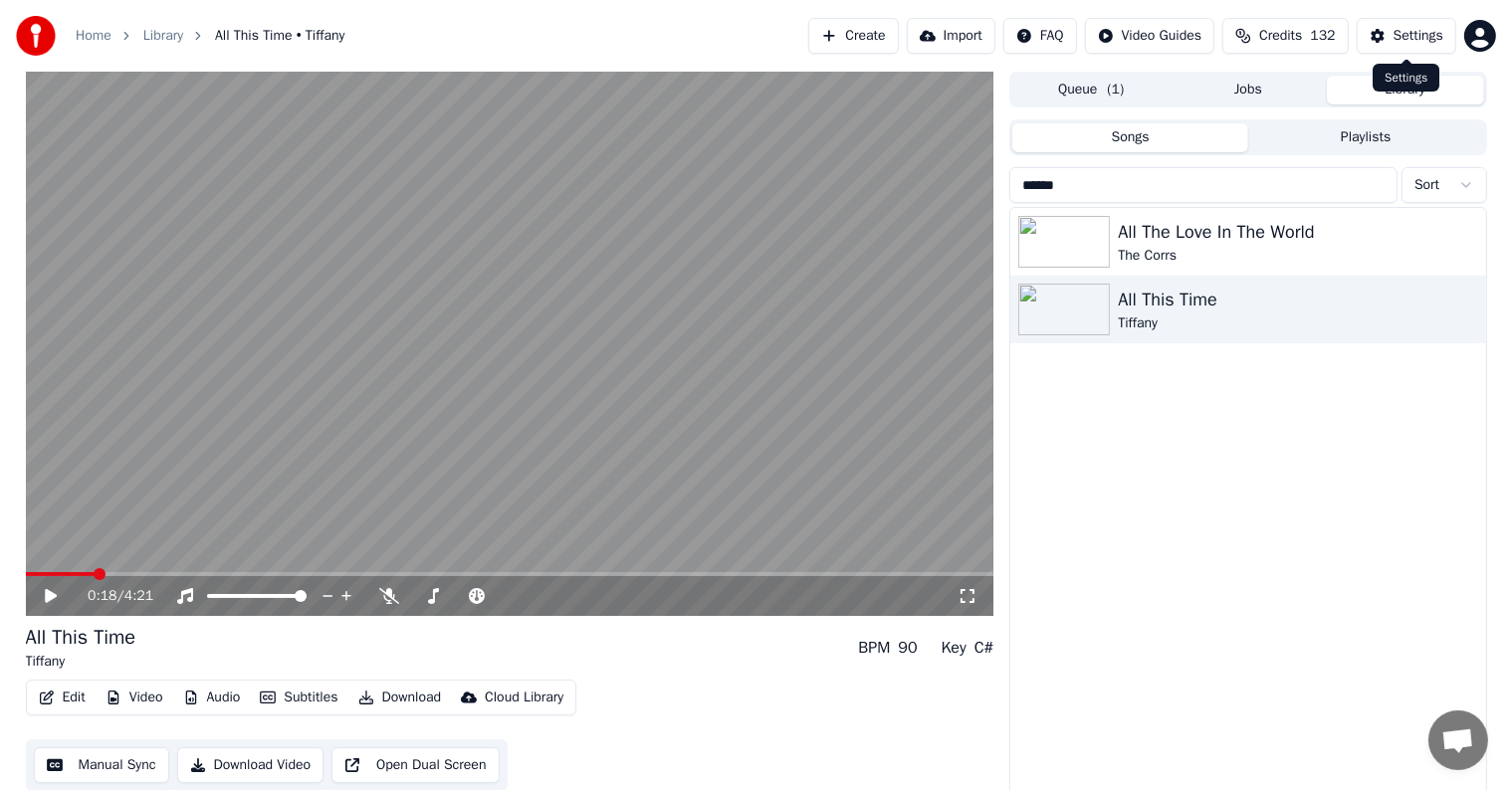 click on "Settings" at bounding box center [1418, 36] 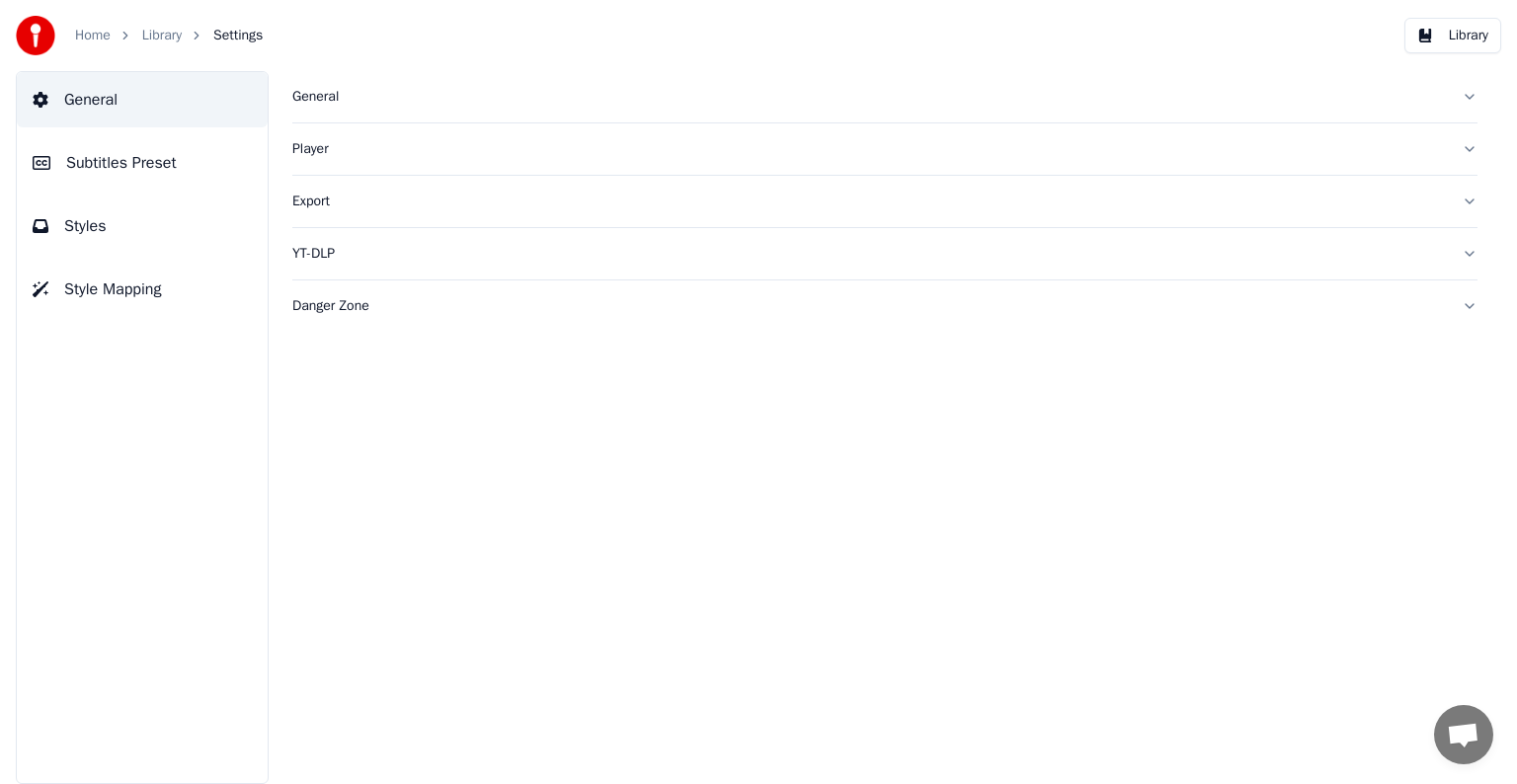 click on "Subtitles Preset" at bounding box center (121, 163) 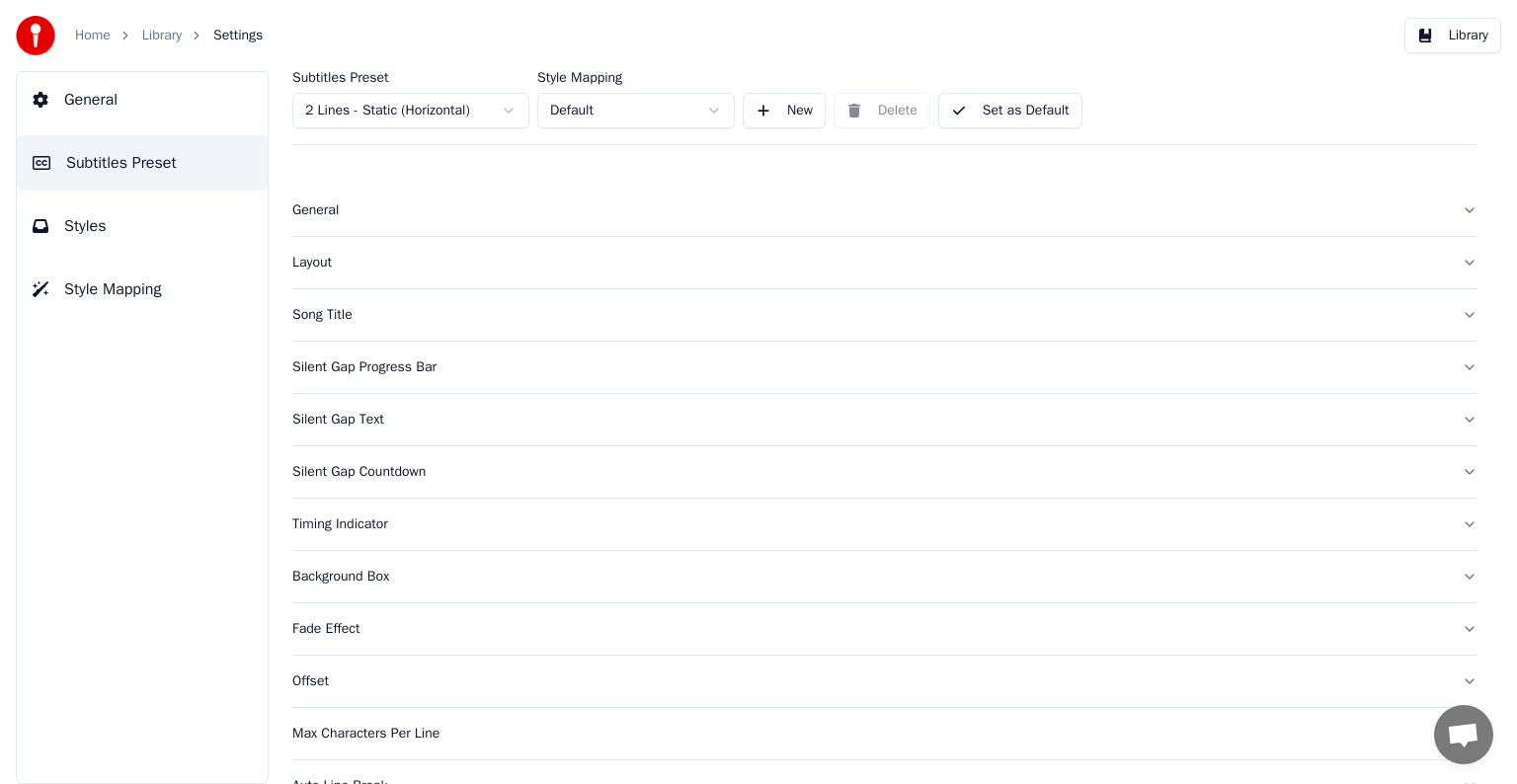 click on "General" at bounding box center (869, 210) 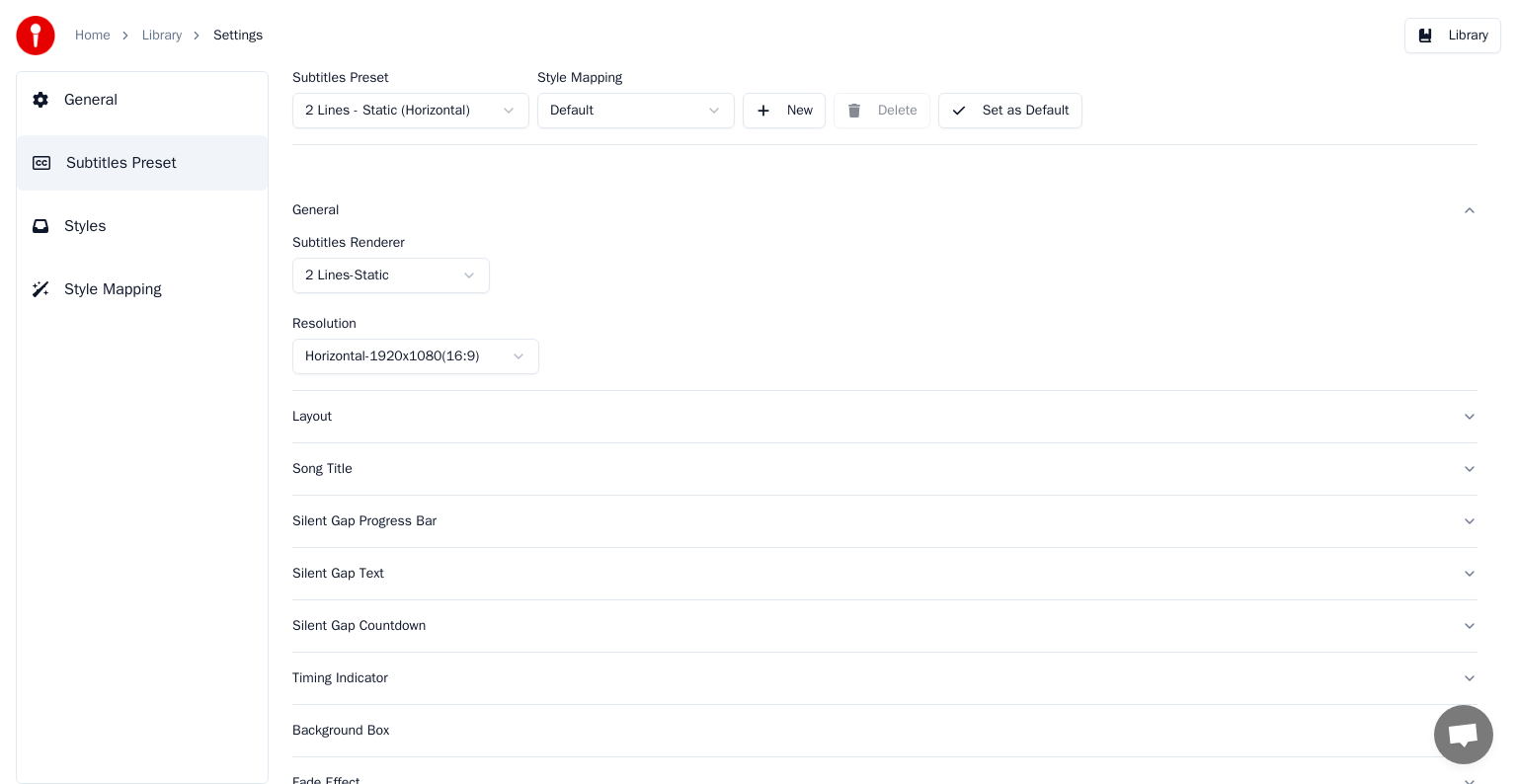click on "Song Title" at bounding box center [869, 469] 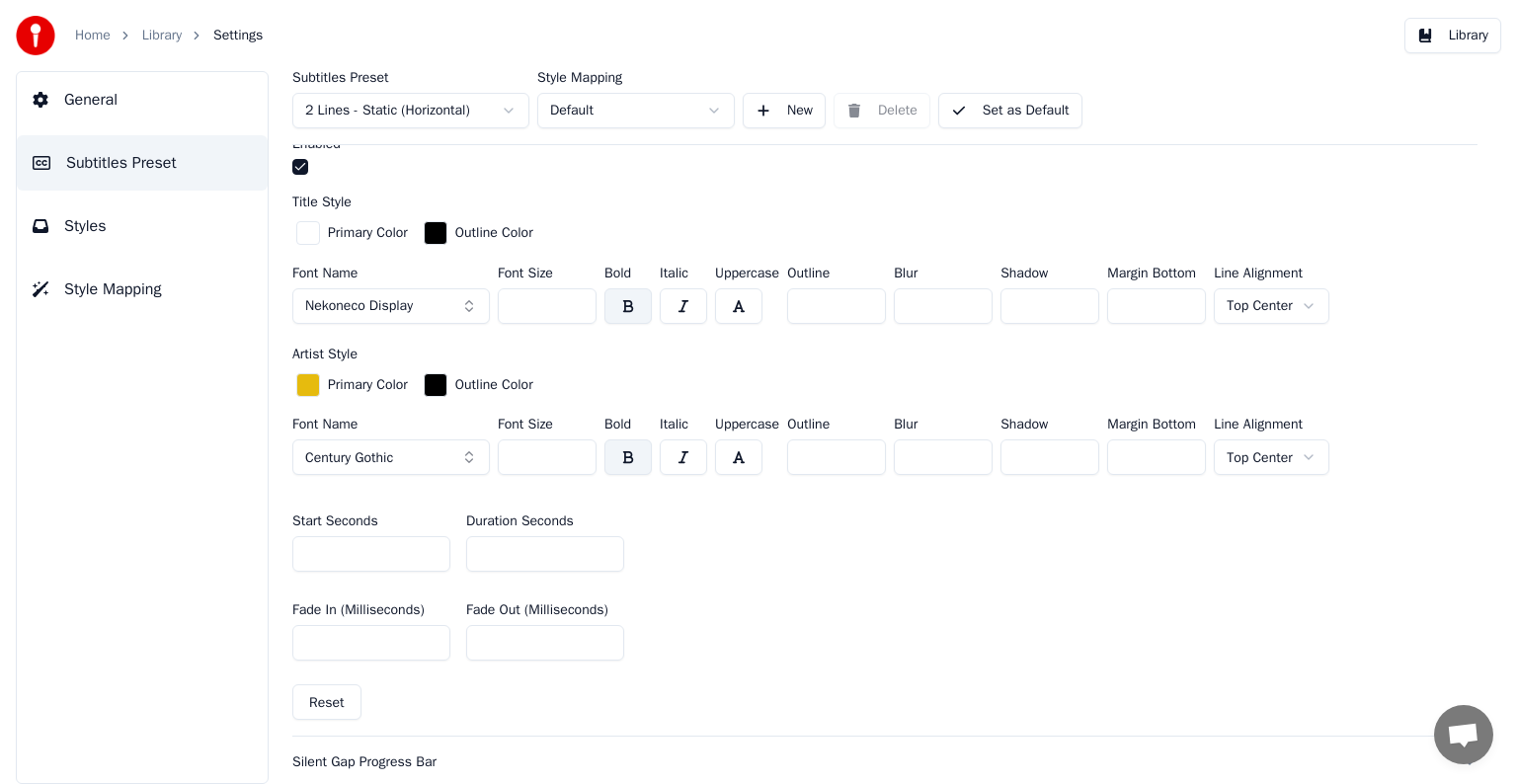 scroll, scrollTop: 987, scrollLeft: 0, axis: vertical 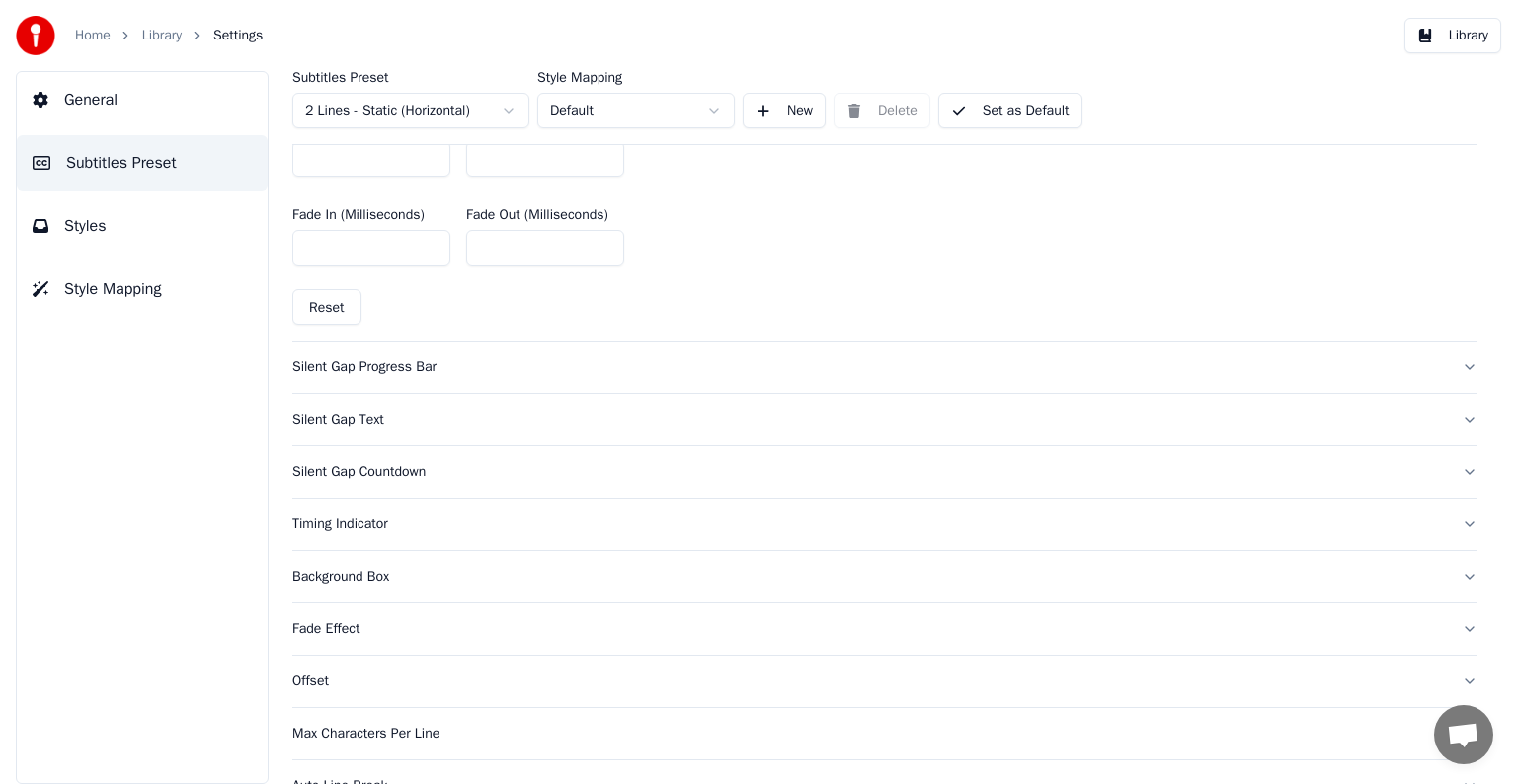 click on "Silent Gap Progress Bar" at bounding box center (869, 367) 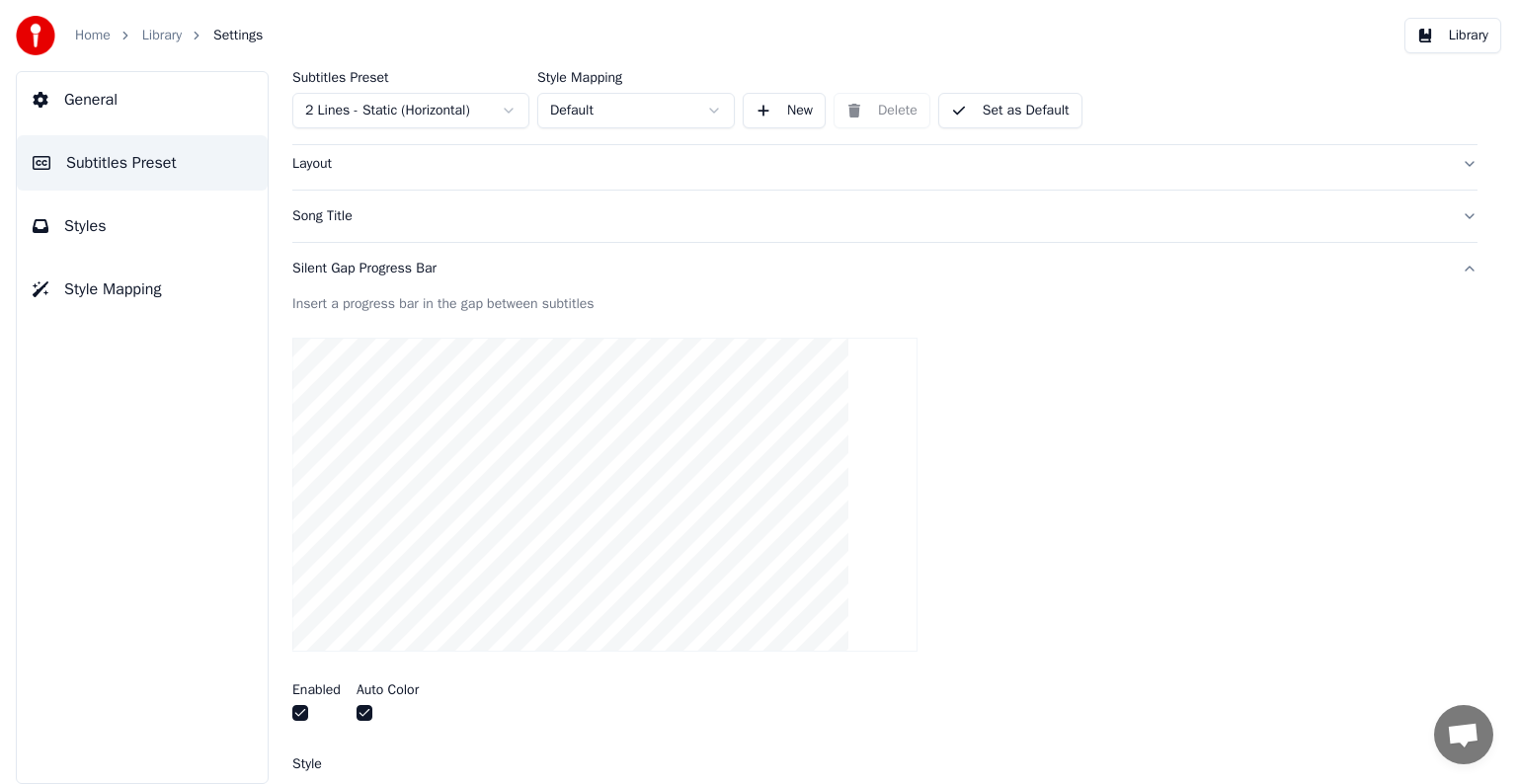 scroll, scrollTop: 0, scrollLeft: 0, axis: both 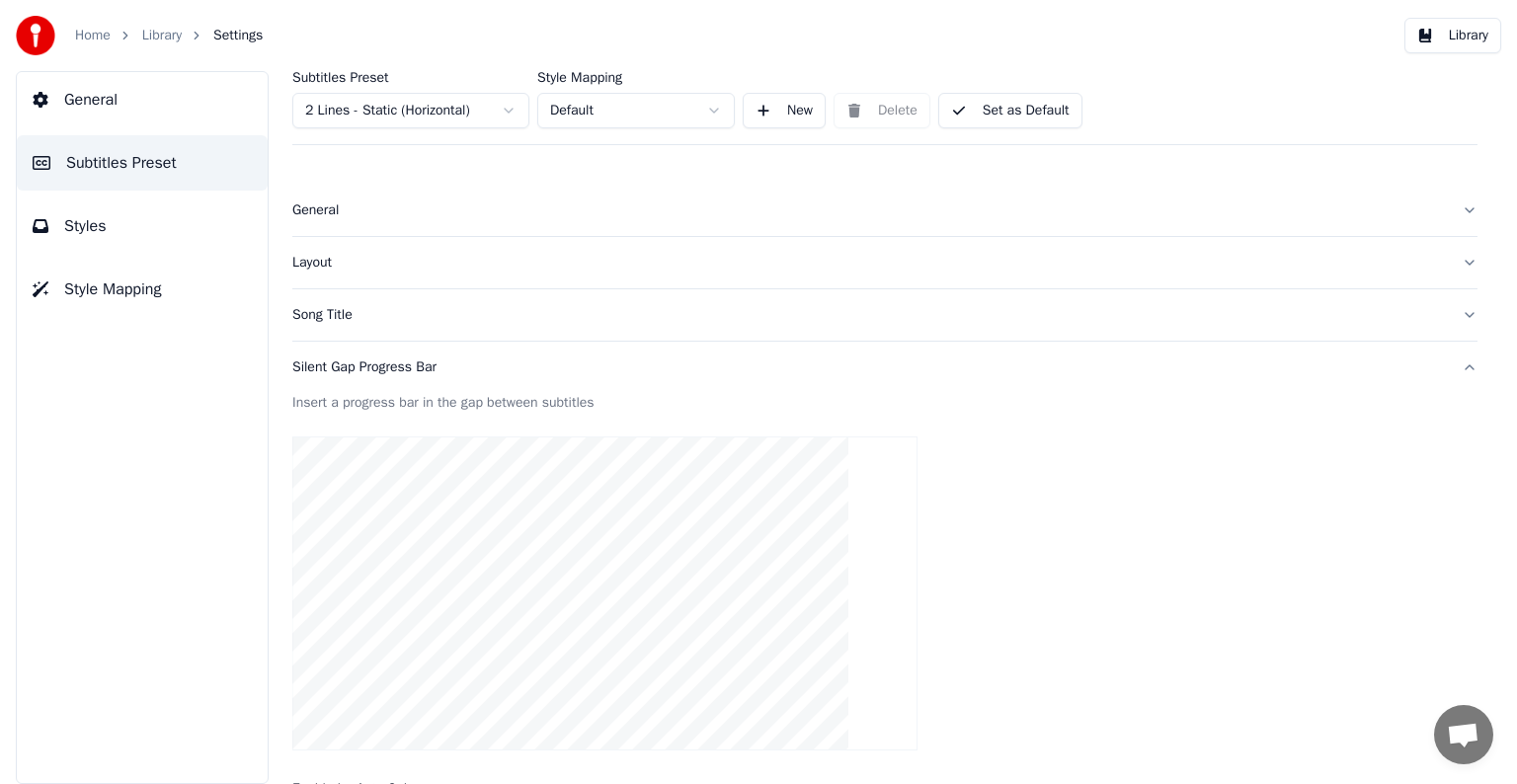 click on "Song Title" at bounding box center (869, 315) 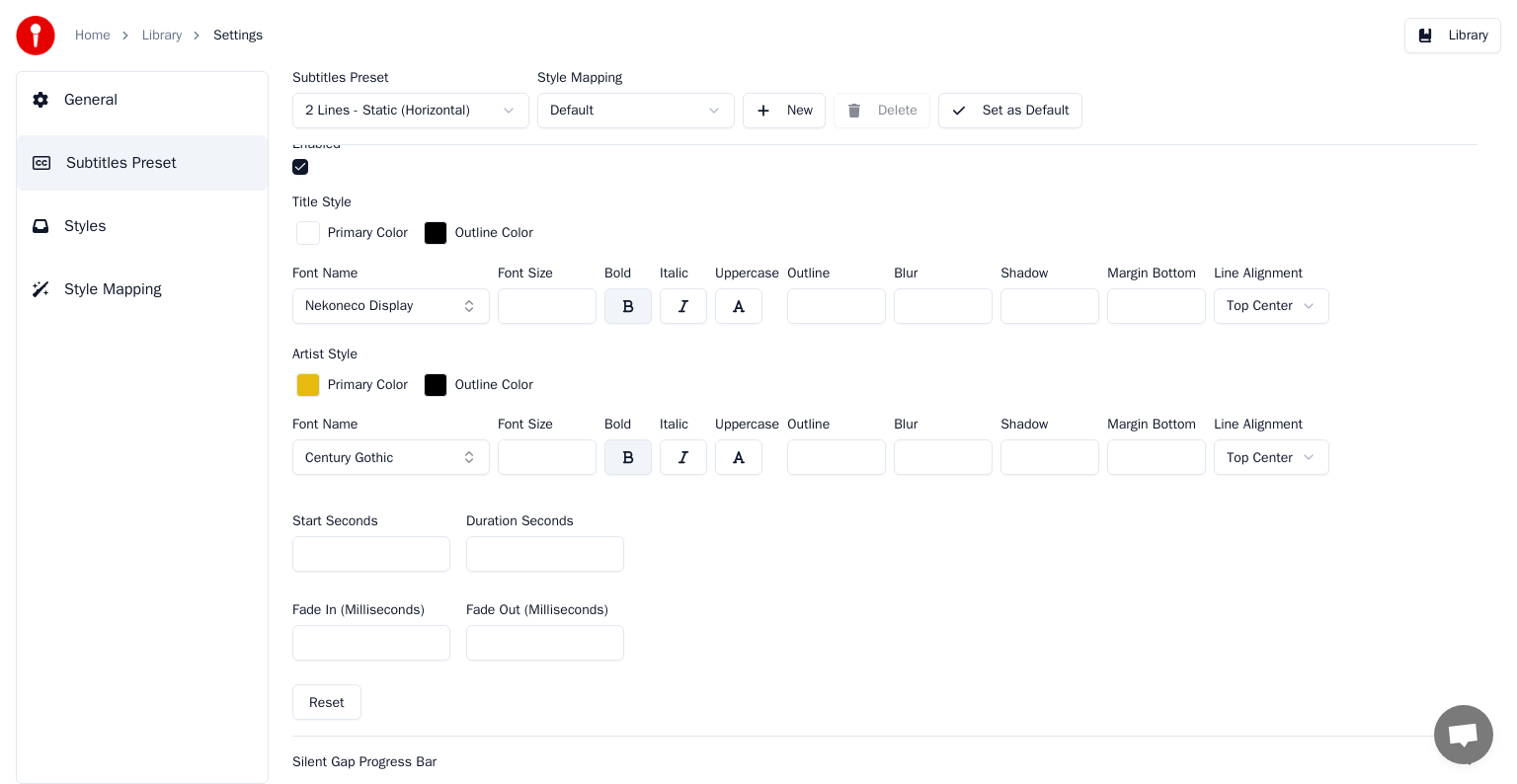 scroll, scrollTop: 790, scrollLeft: 0, axis: vertical 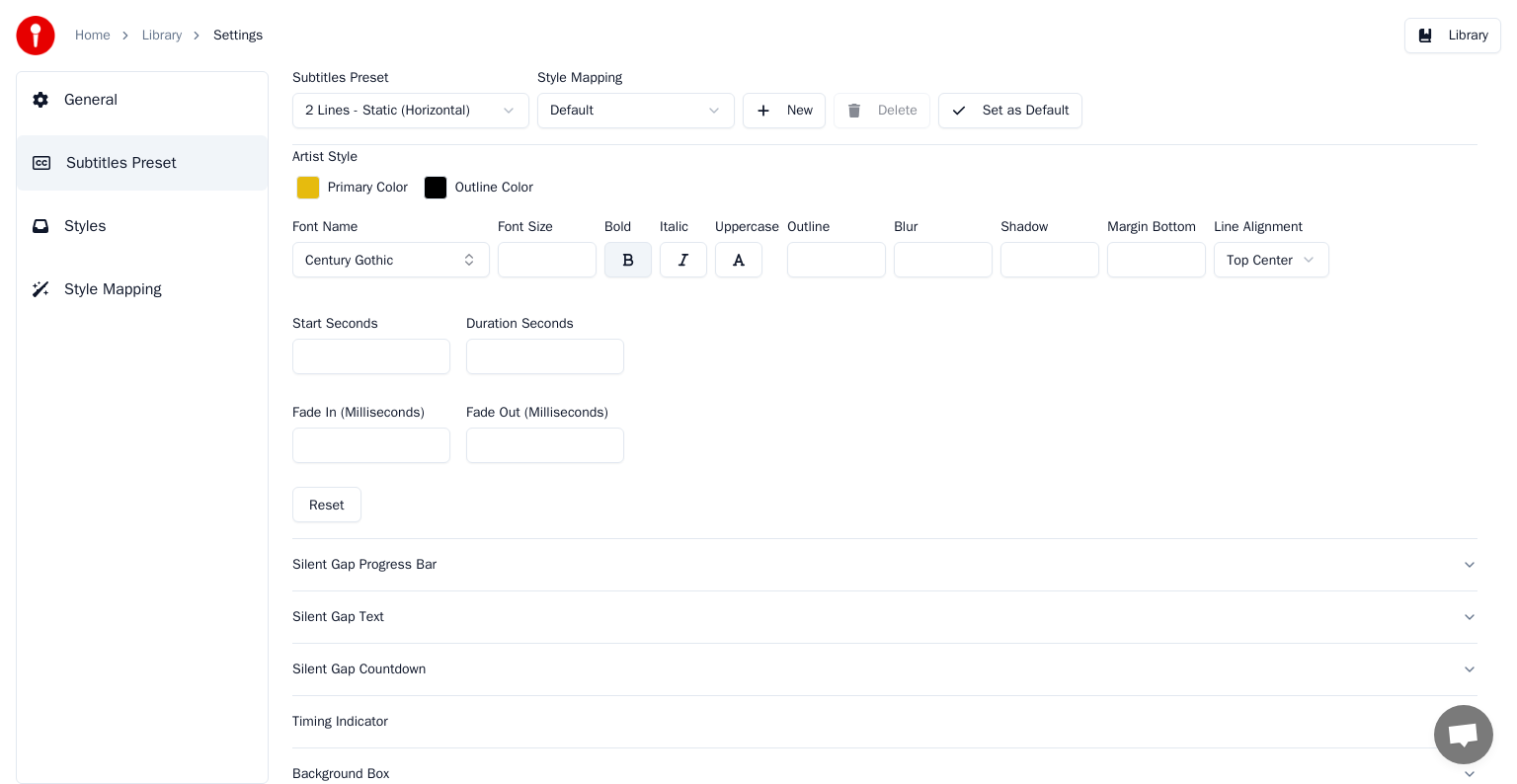 click on "Set as Default" at bounding box center (1010, 111) 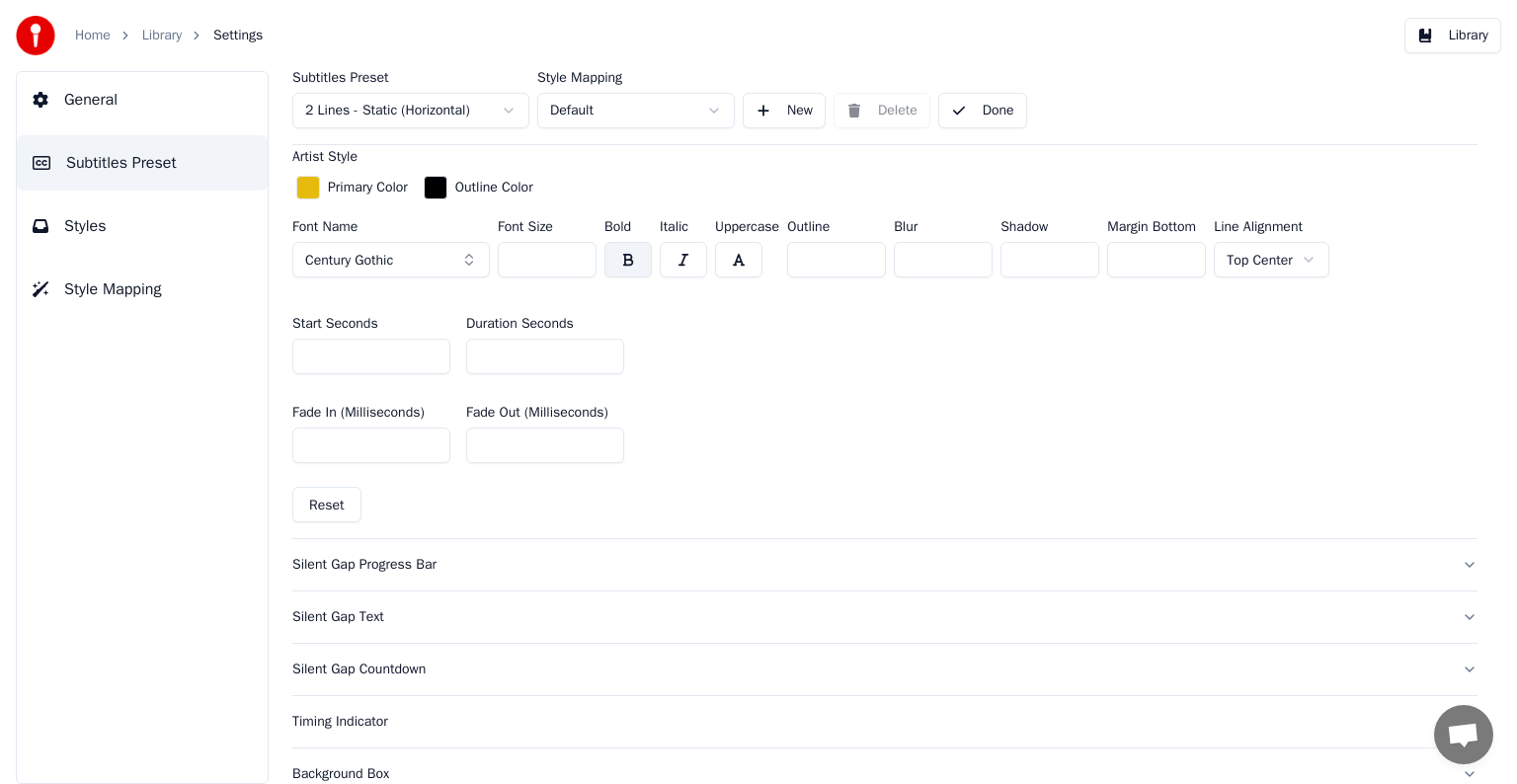 click on "Library" at bounding box center [162, 36] 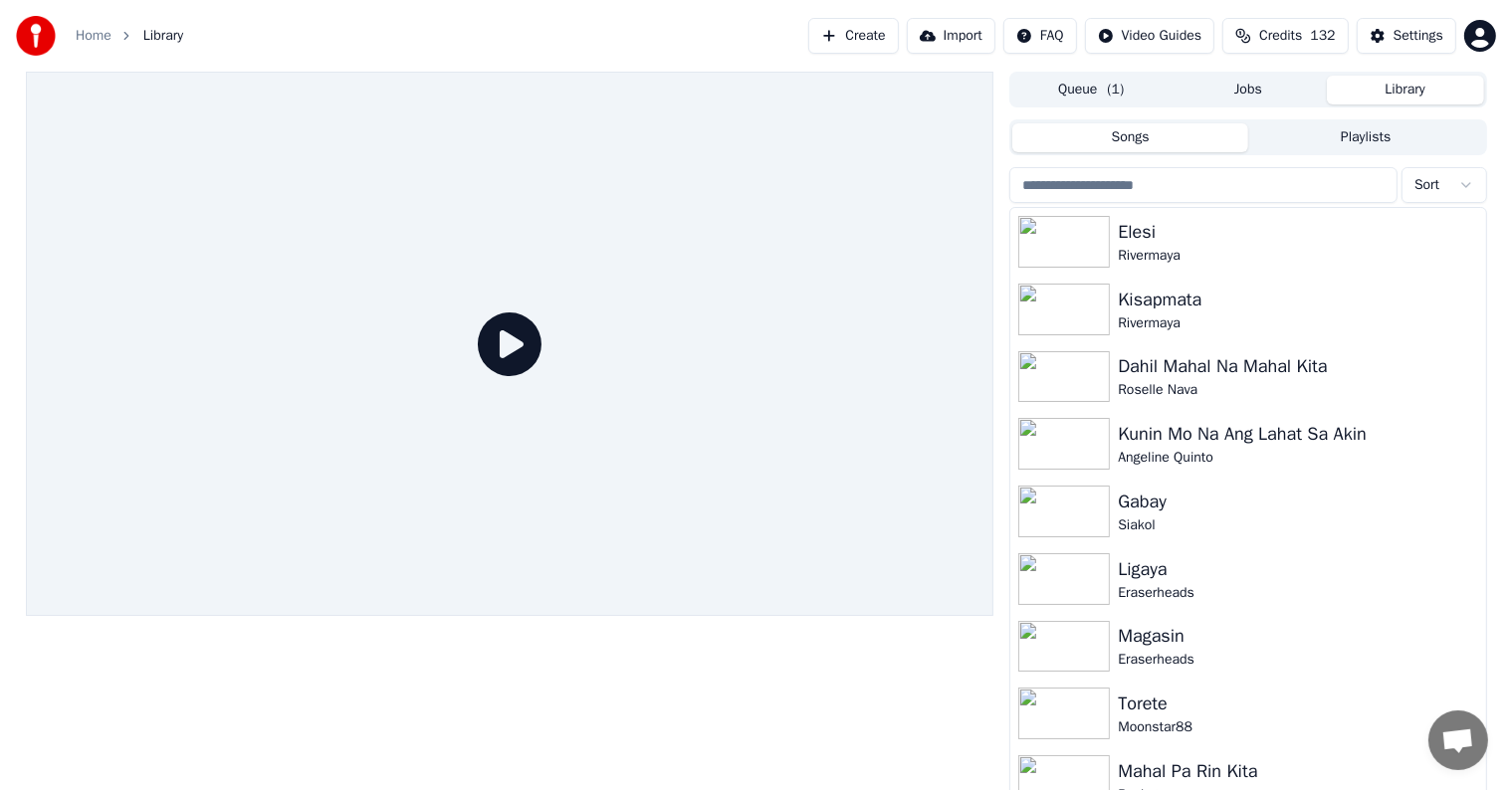 click at bounding box center [1203, 185] 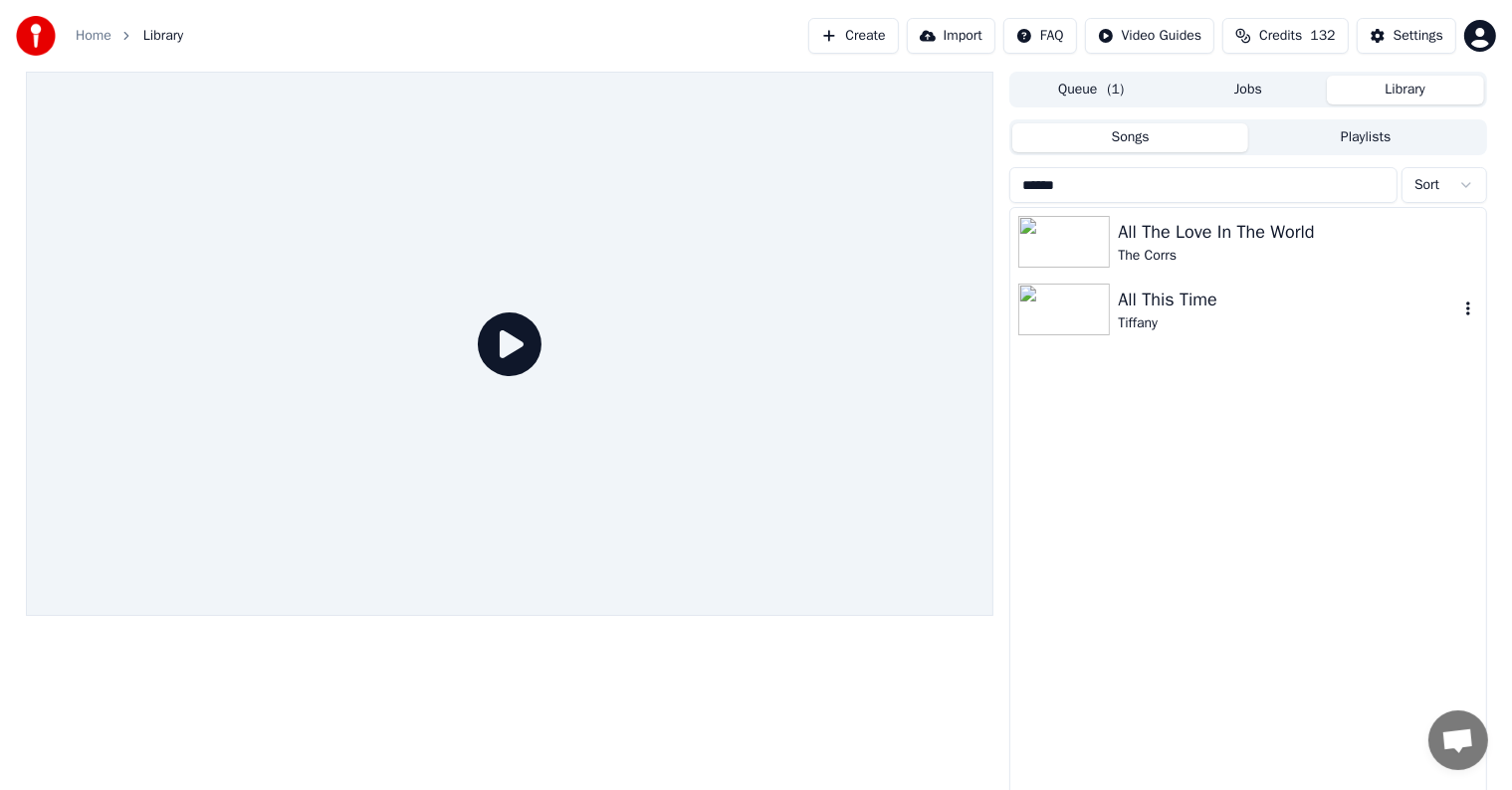 type on "******" 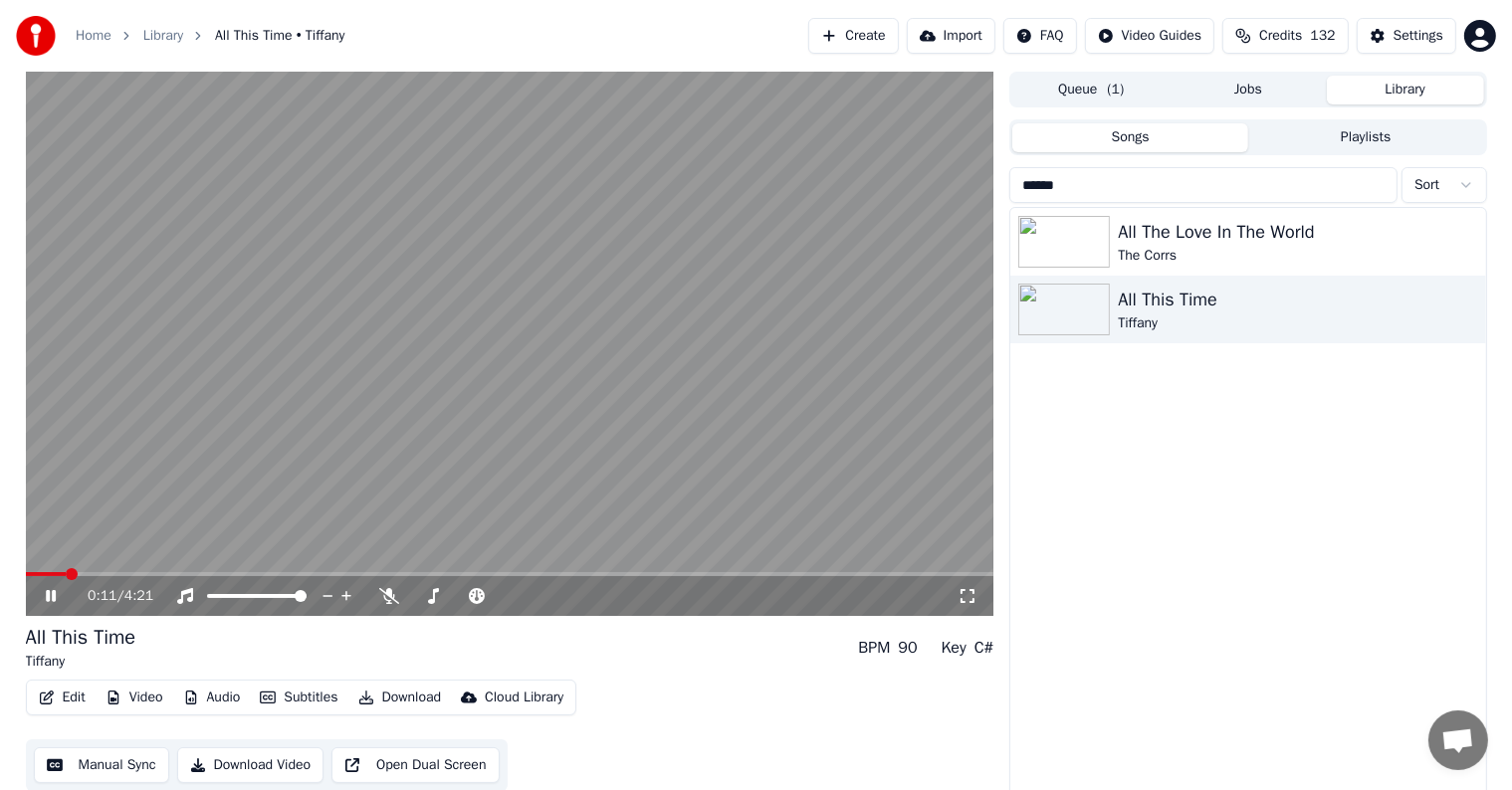 click at bounding box center [510, 574] 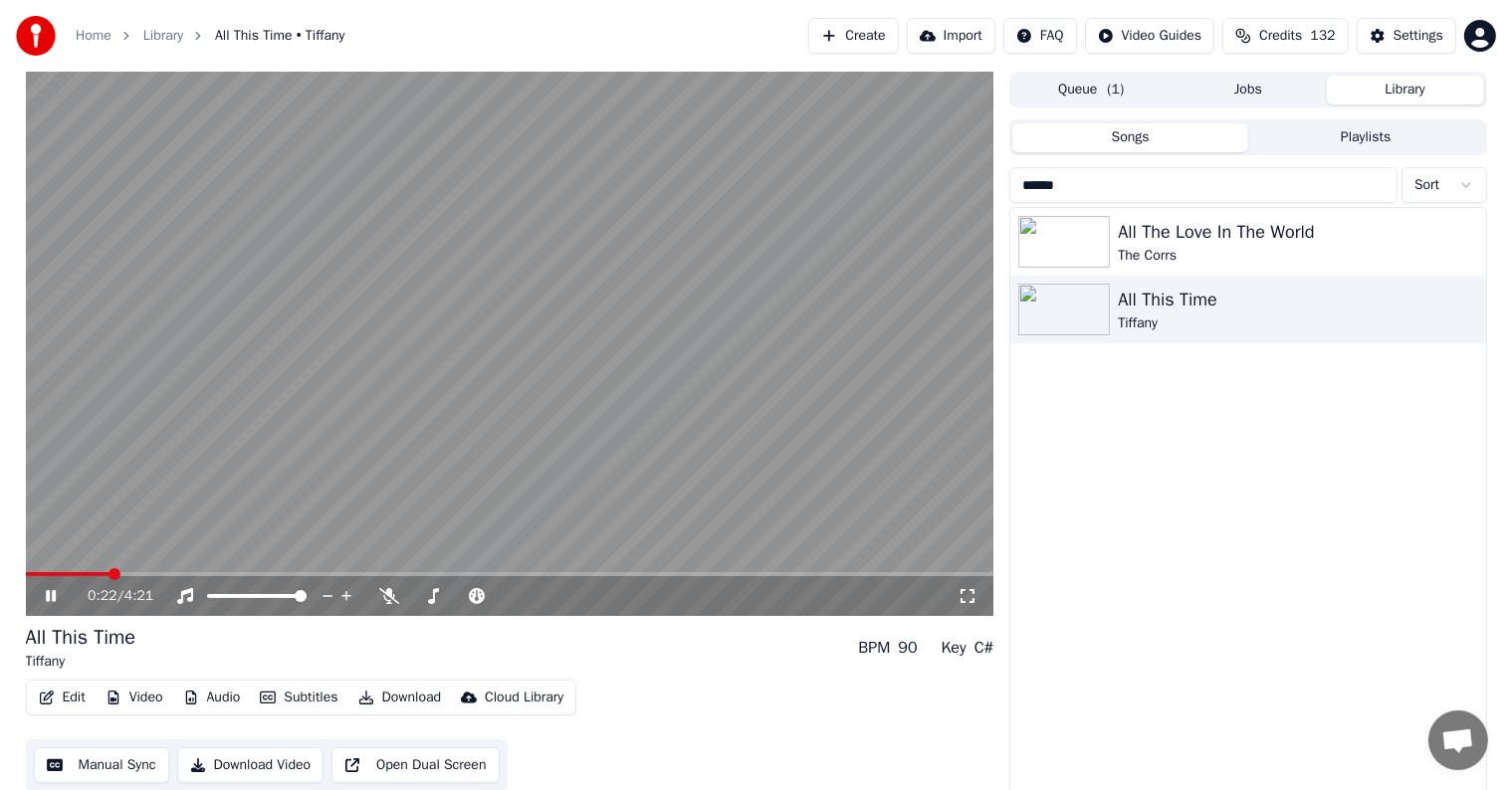 click 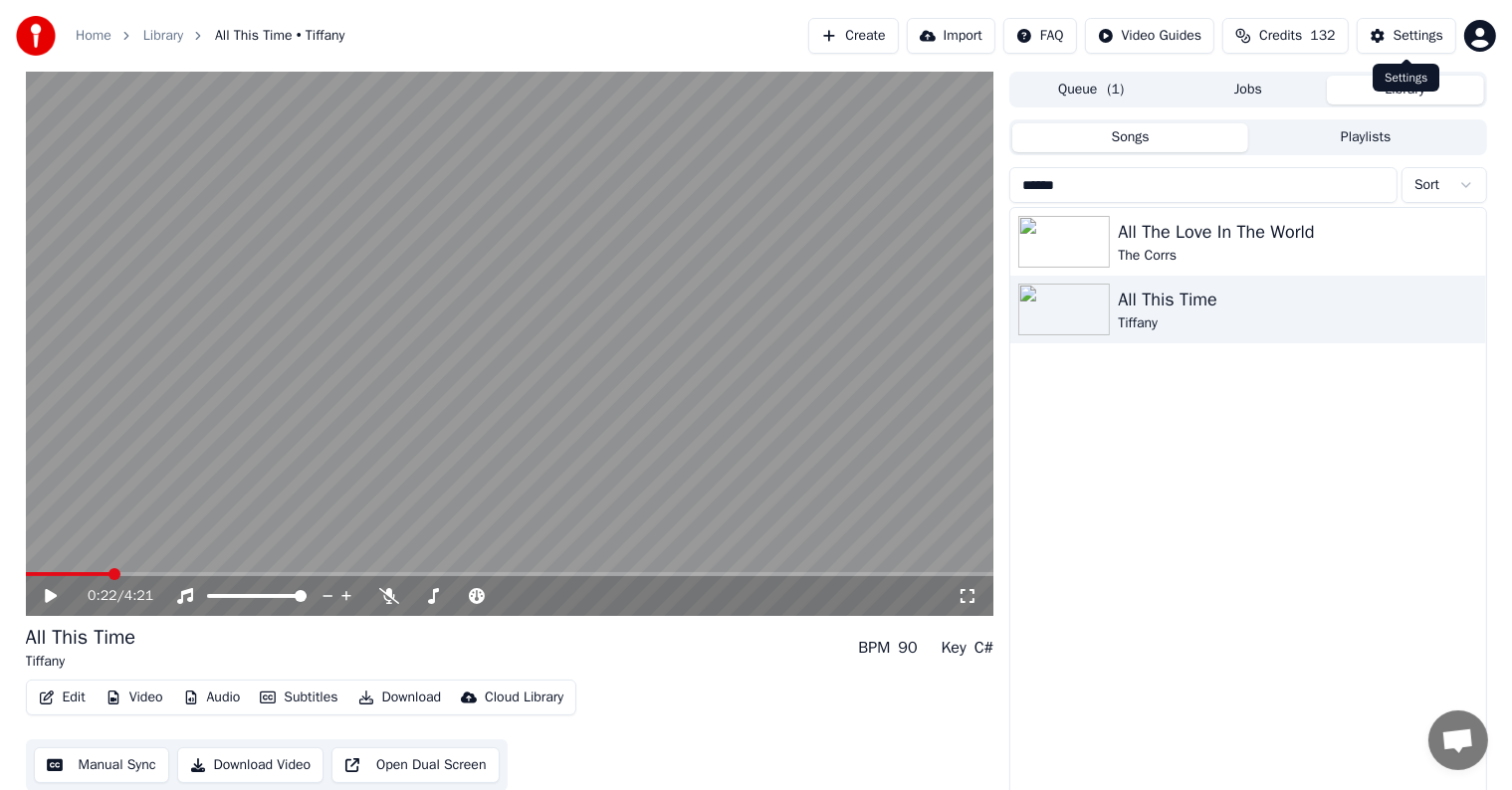 click on "Settings" at bounding box center [1406, 36] 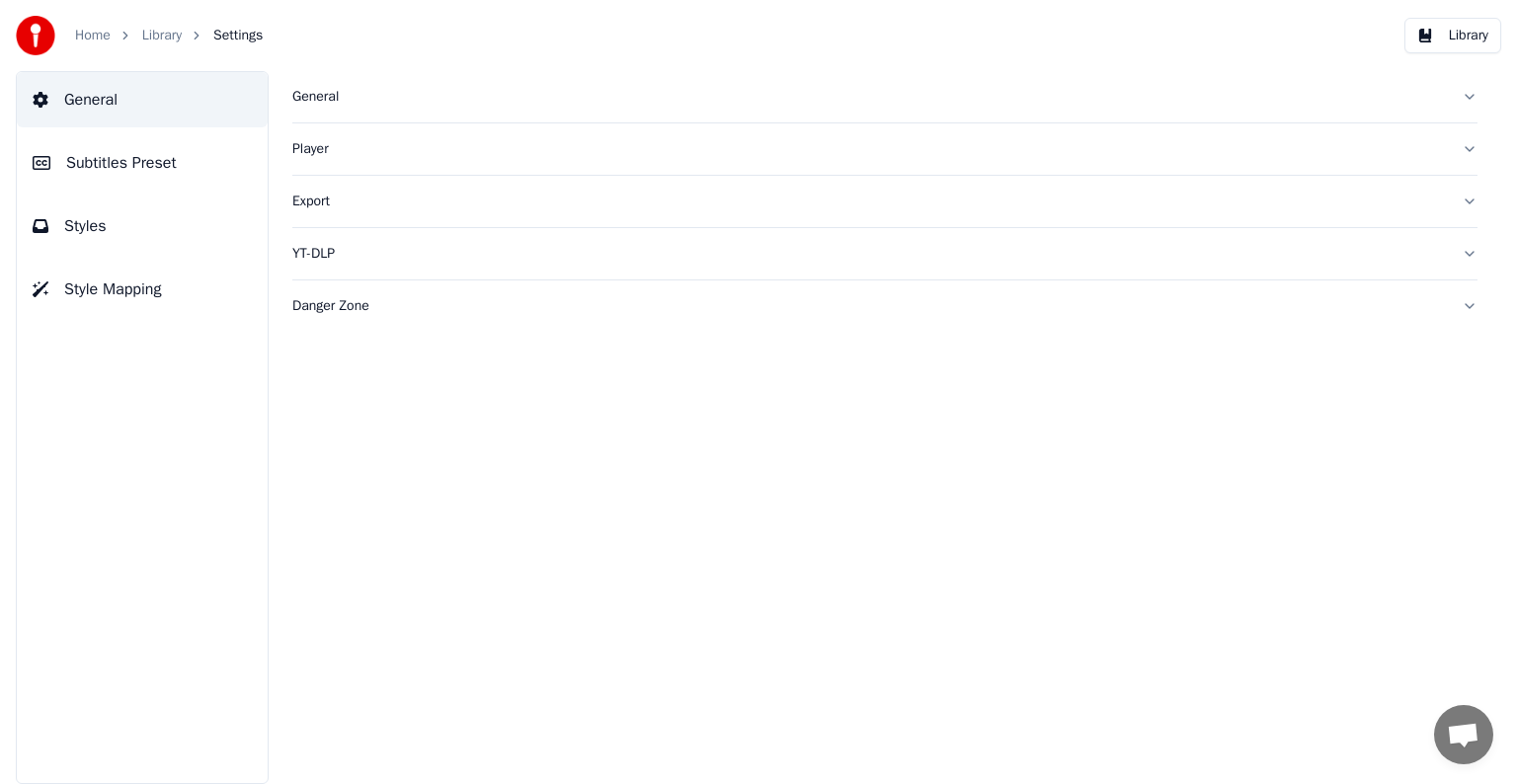 click on "Subtitles Preset" at bounding box center [121, 163] 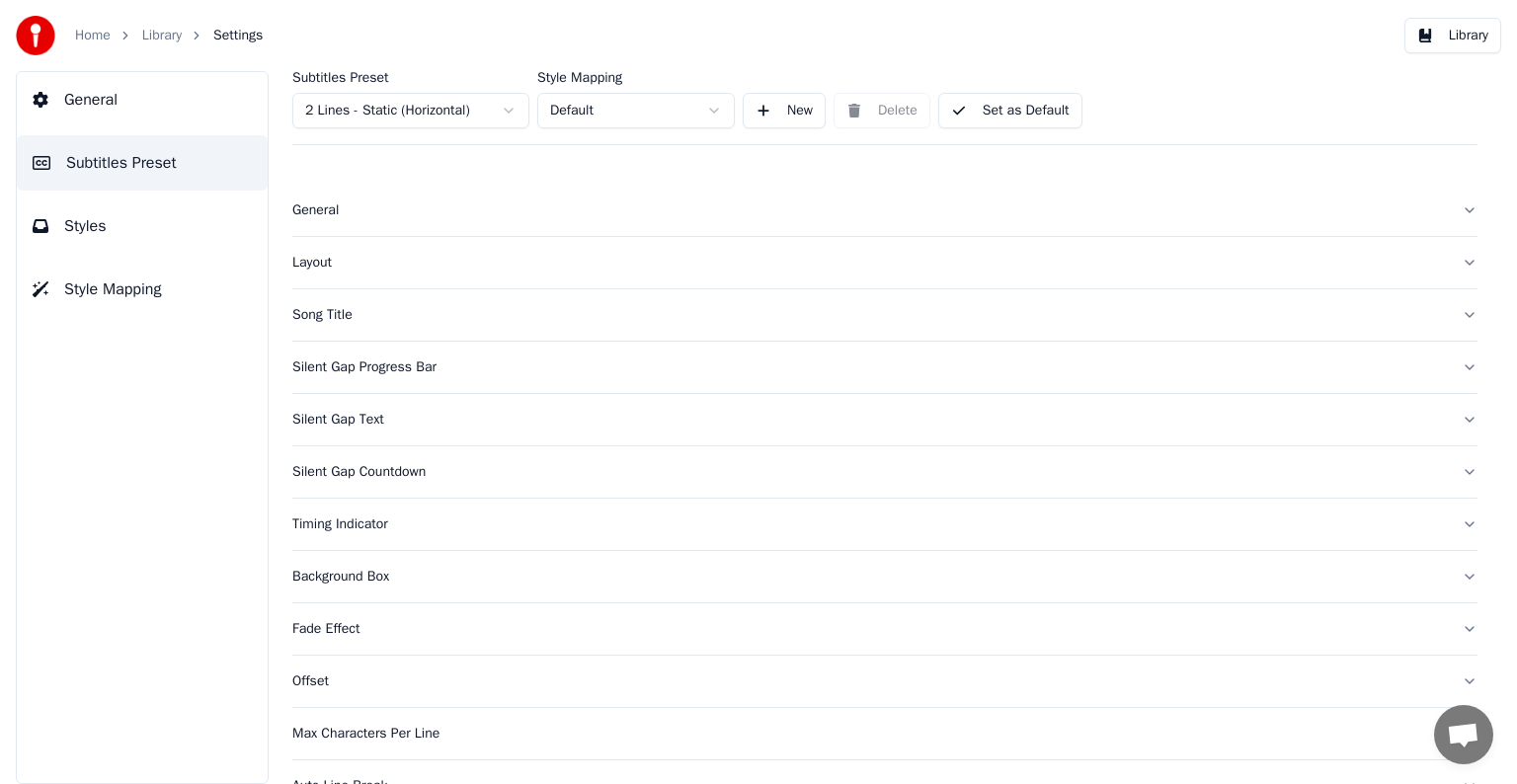 click on "General" at bounding box center [869, 210] 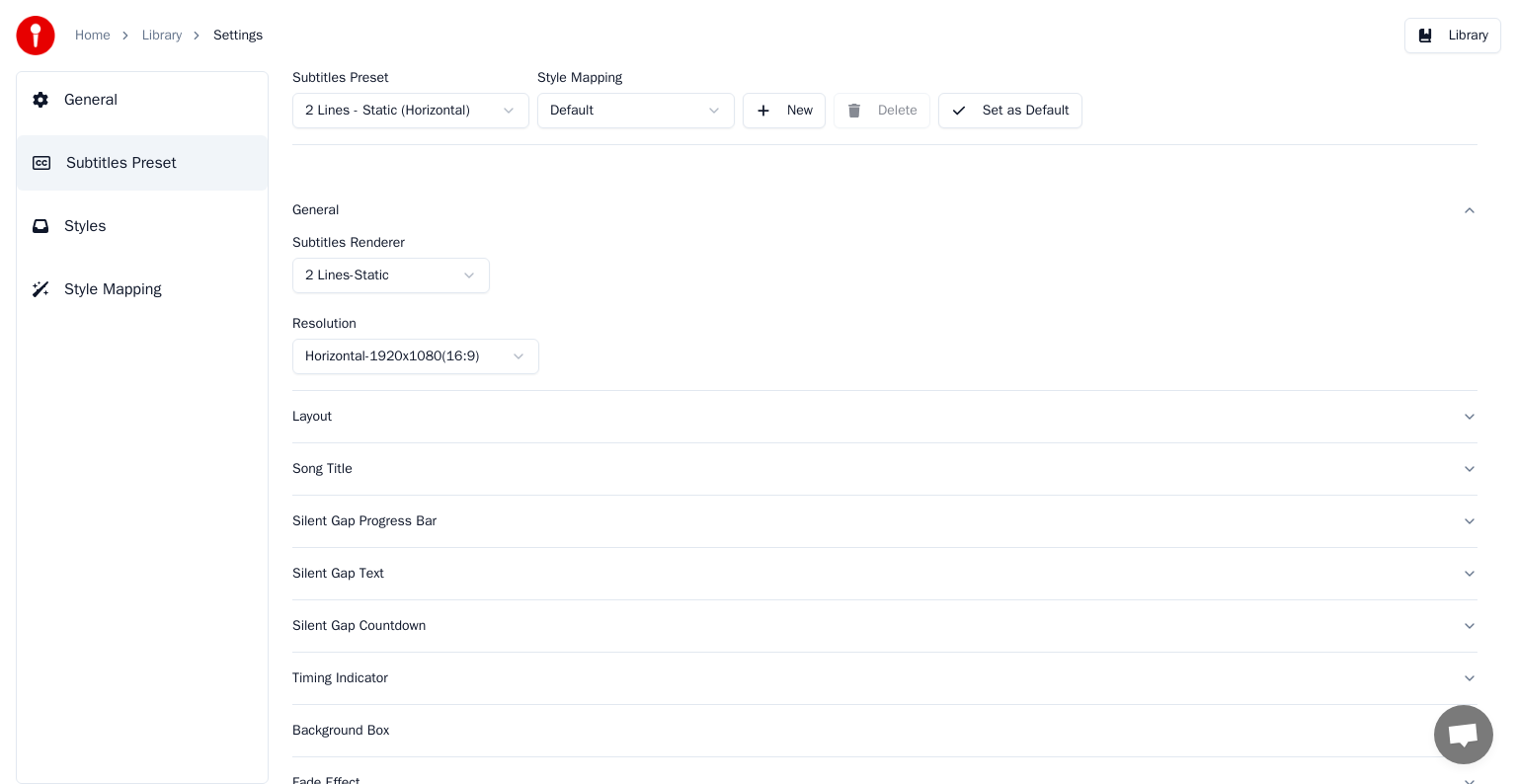 click on "Song Title" at bounding box center (869, 469) 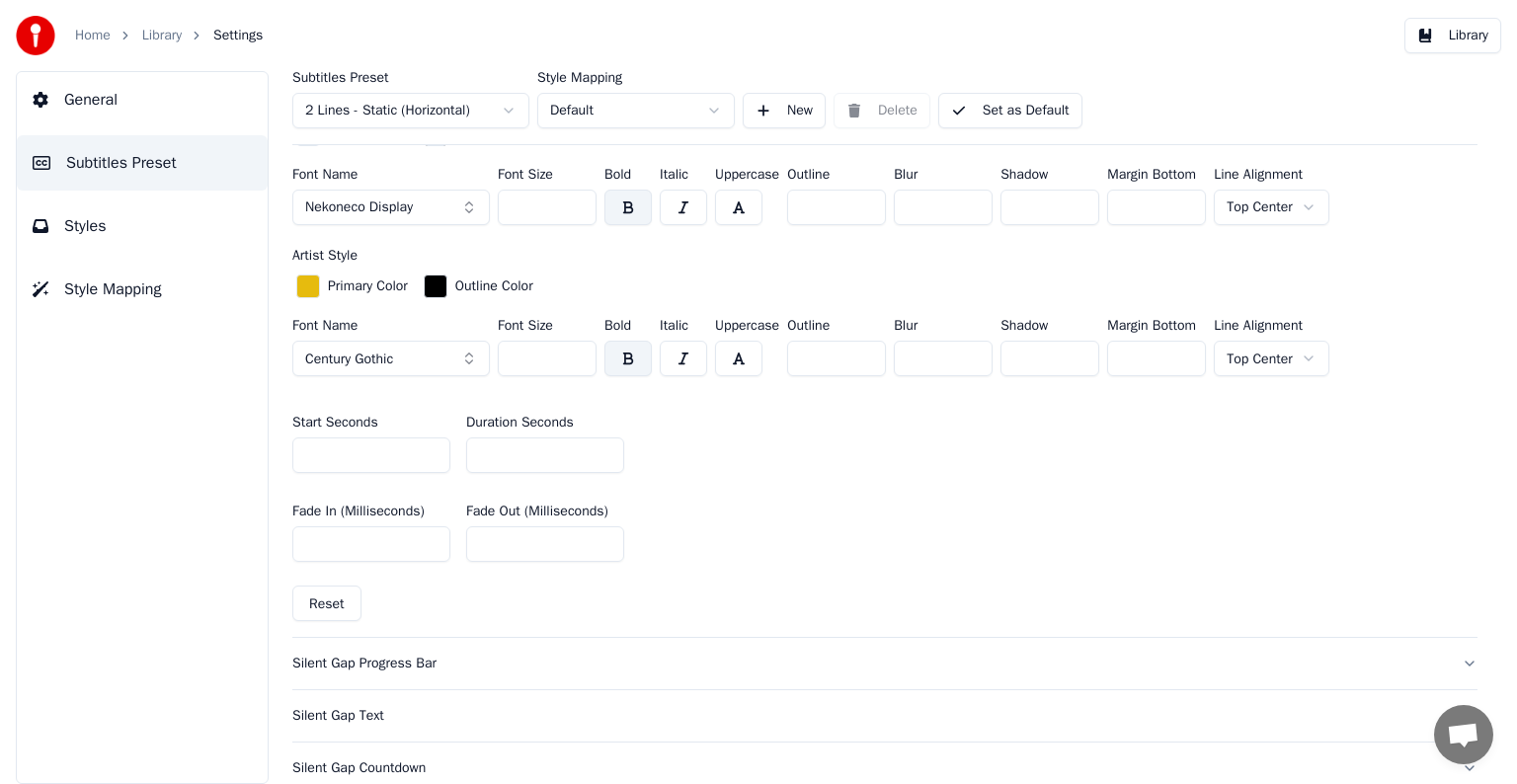 scroll, scrollTop: 790, scrollLeft: 0, axis: vertical 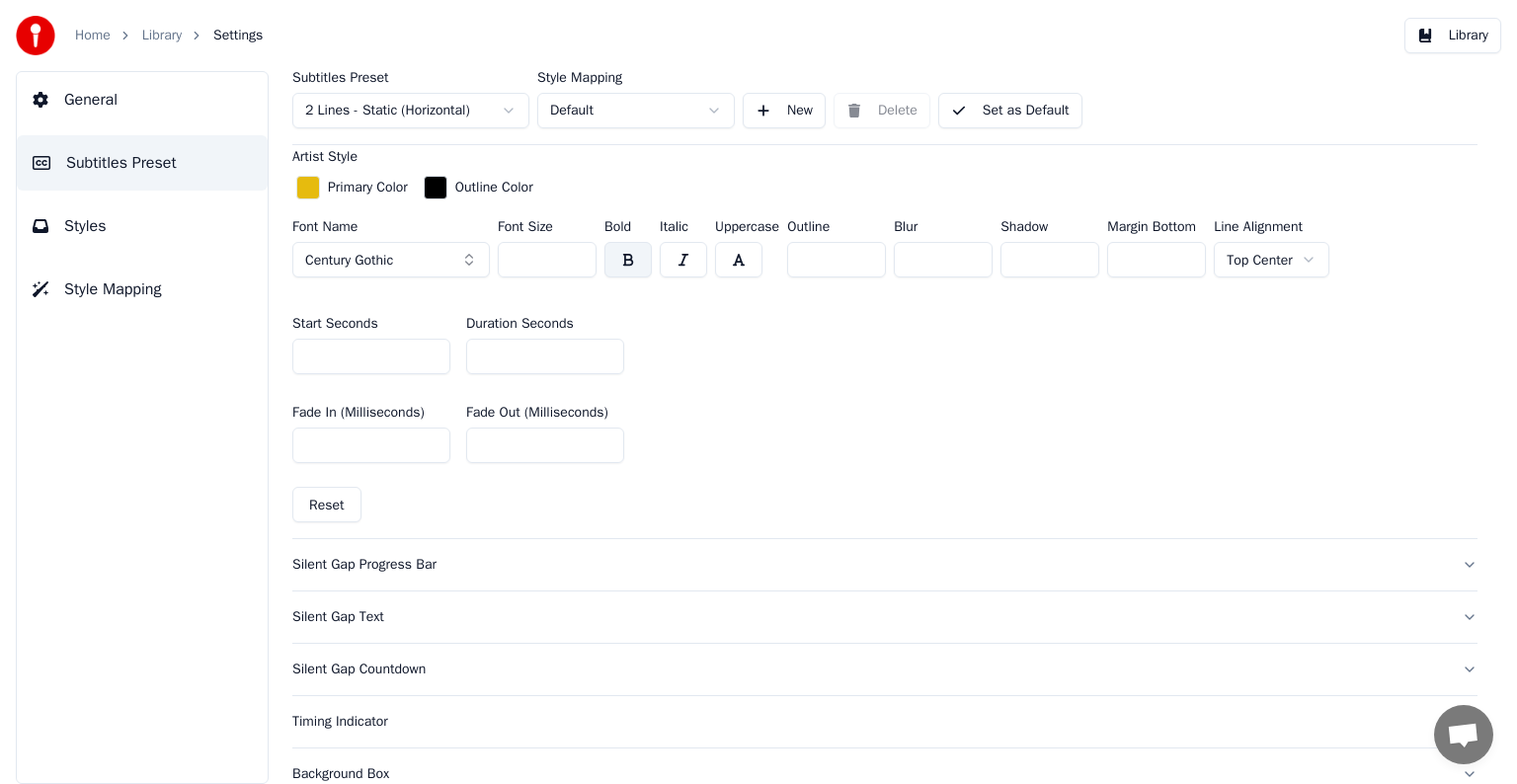 click on "Silent Gap Progress Bar" at bounding box center (869, 565) 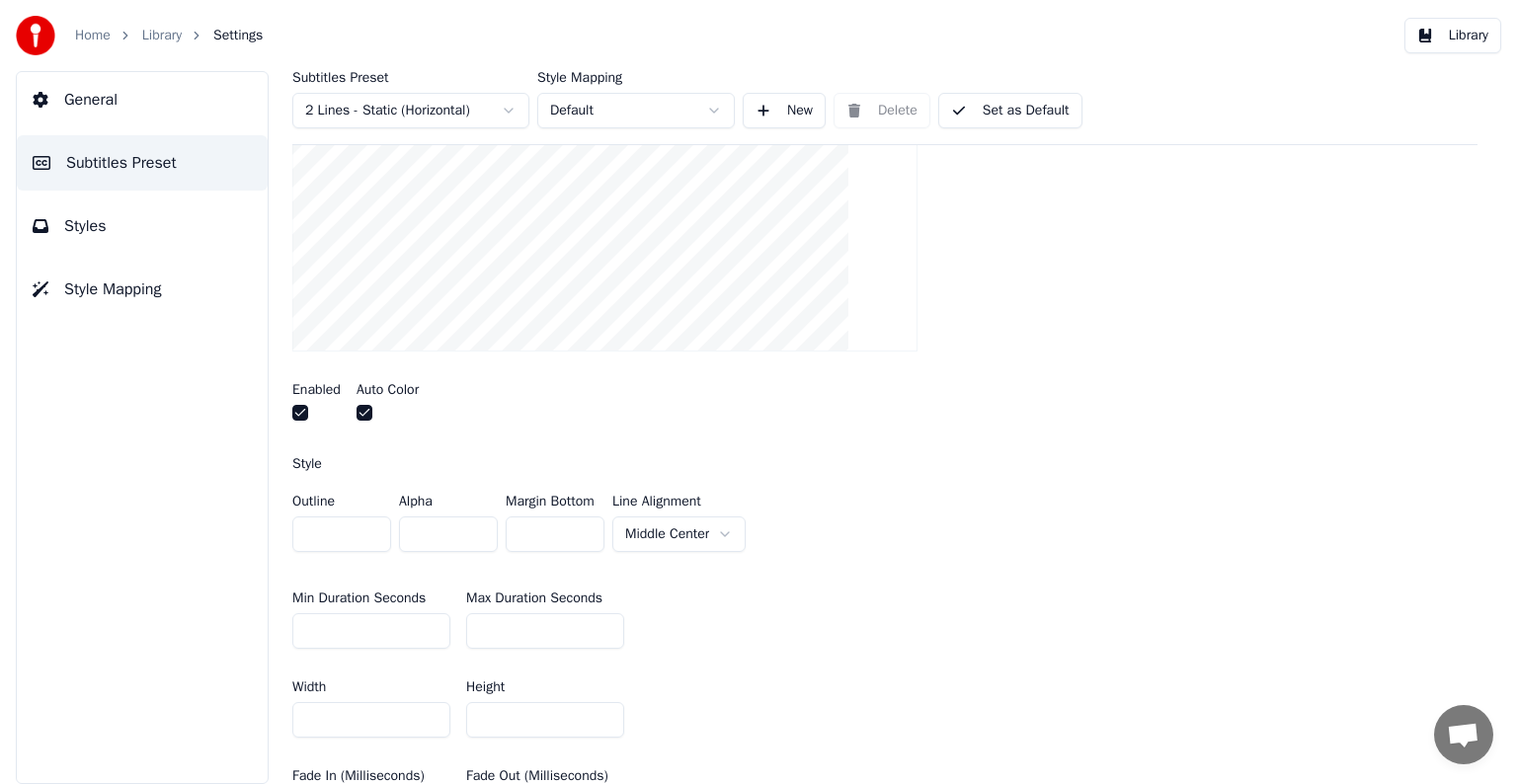 scroll, scrollTop: 395, scrollLeft: 0, axis: vertical 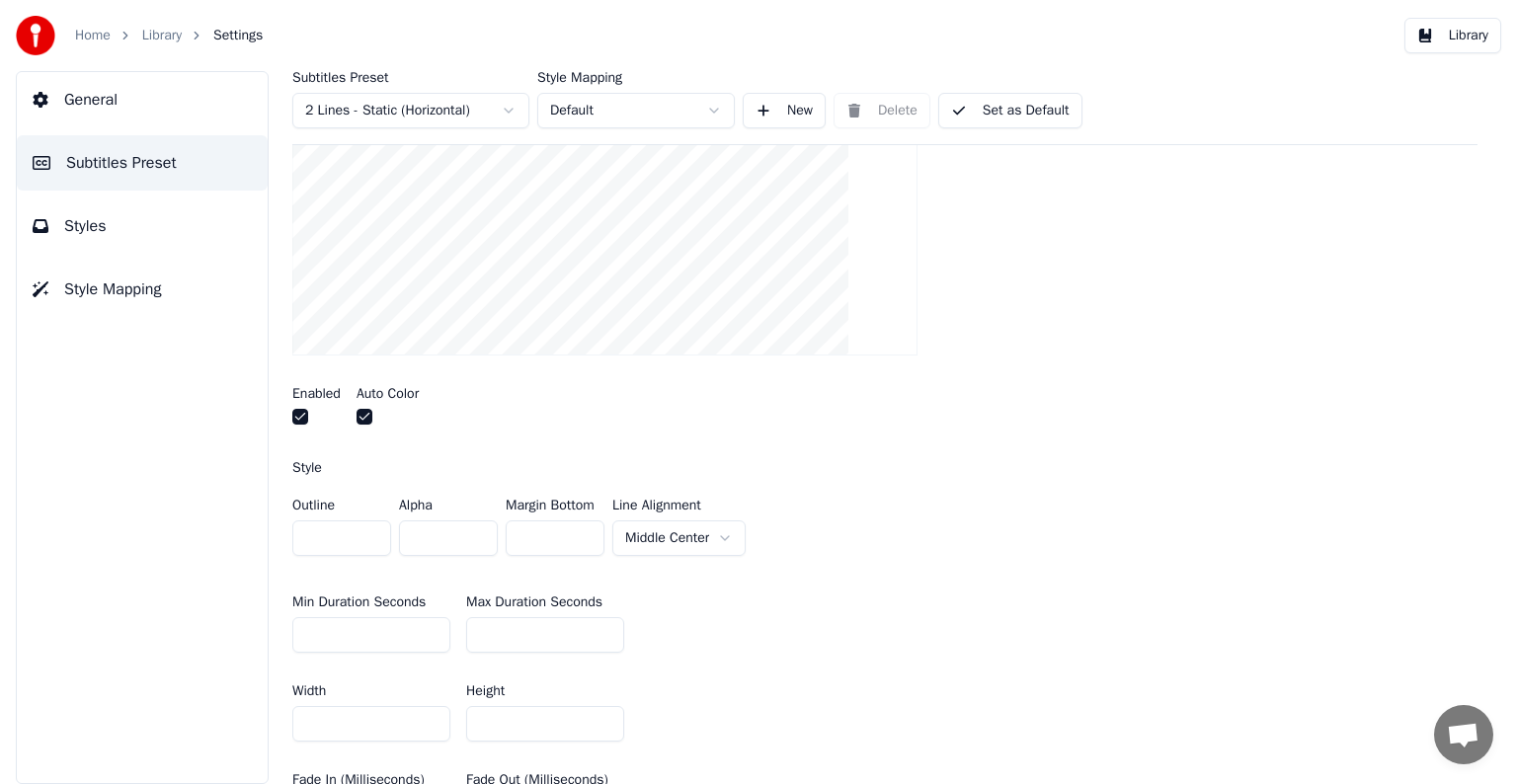 click on "Subtitles Preset 2 Lines - Static (Horizontal) Style Mapping Default New Delete Set as Default General Layout Song Title Silent Gap Progress Bar Insert a progress bar in the gap between subtitles Enabled Auto Color Style Outline * Alpha * Margin Bottom * Line Alignment Middle Center Min Duration  Seconds * Max Duration  Seconds ** Width *** Height ** Fade In (Milliseconds) * Fade Out (Milliseconds) * Gap (Start) * Gap (End) * Gap from Song Start * Show Text Reset Silent Gap Text Silent Gap Countdown Timing Indicator Background Box Fade Effect Offset Max Characters Per Line Auto Line Break Advanced Settings" at bounding box center [885, 428] 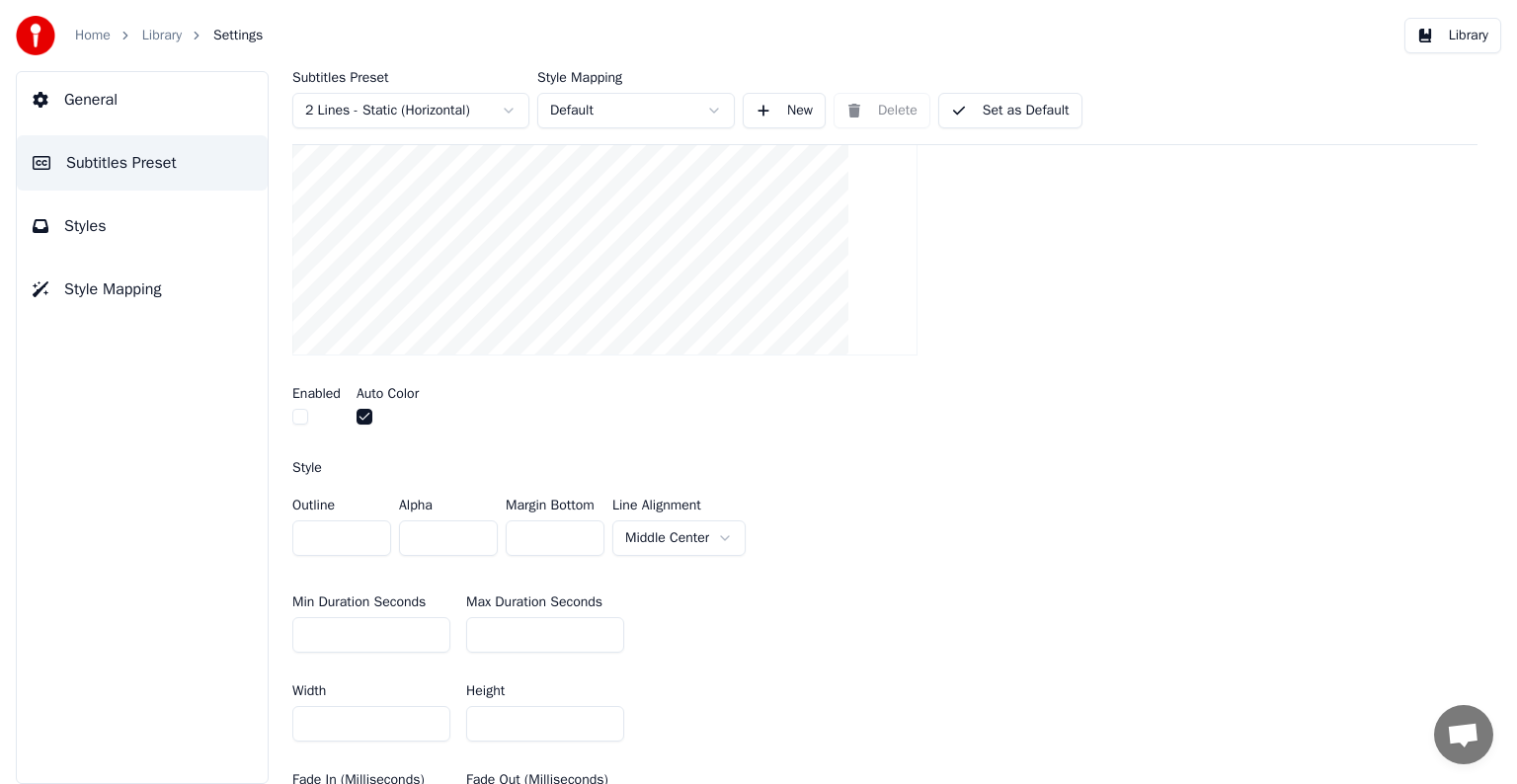 click at bounding box center [300, 417] 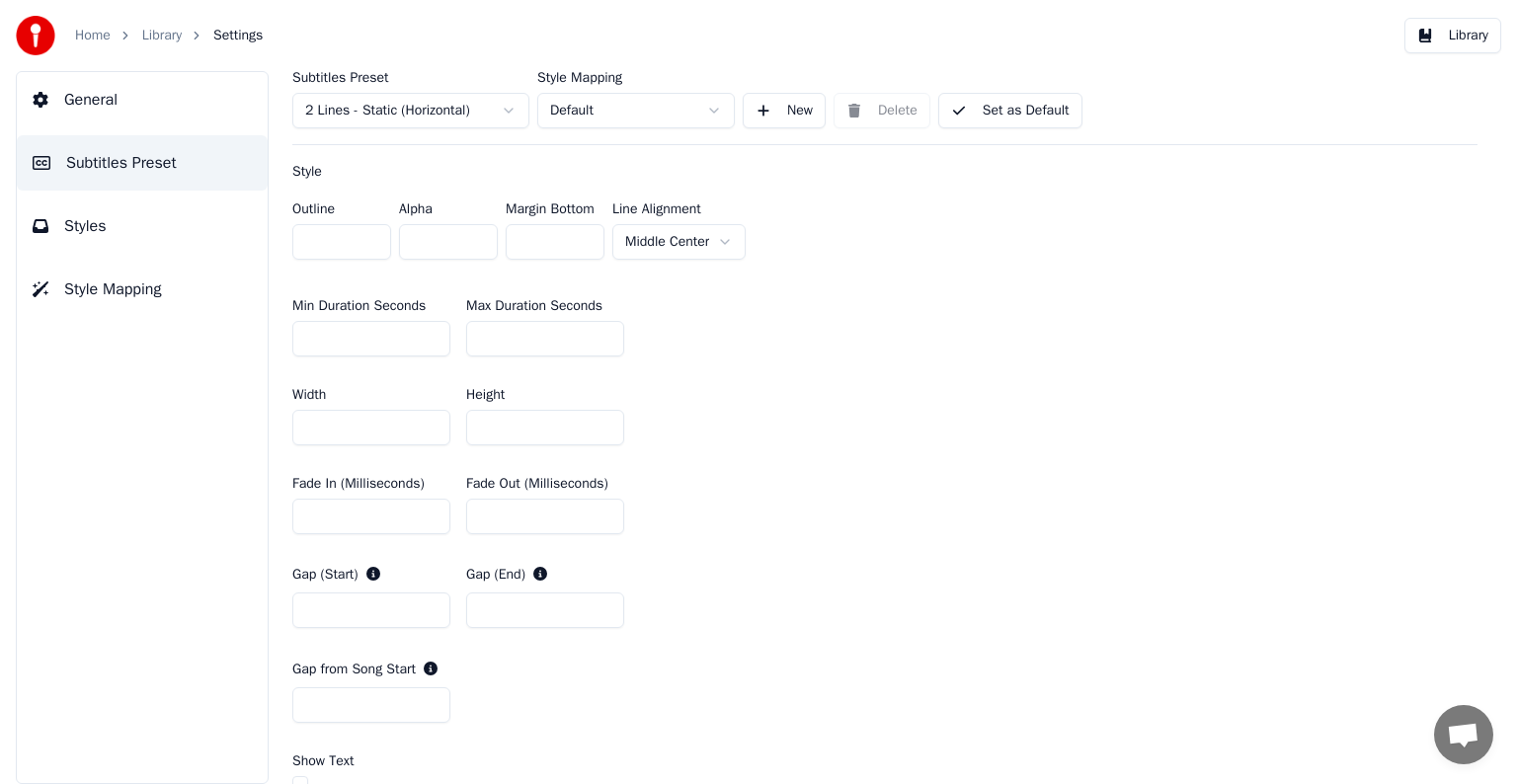 scroll, scrollTop: 889, scrollLeft: 0, axis: vertical 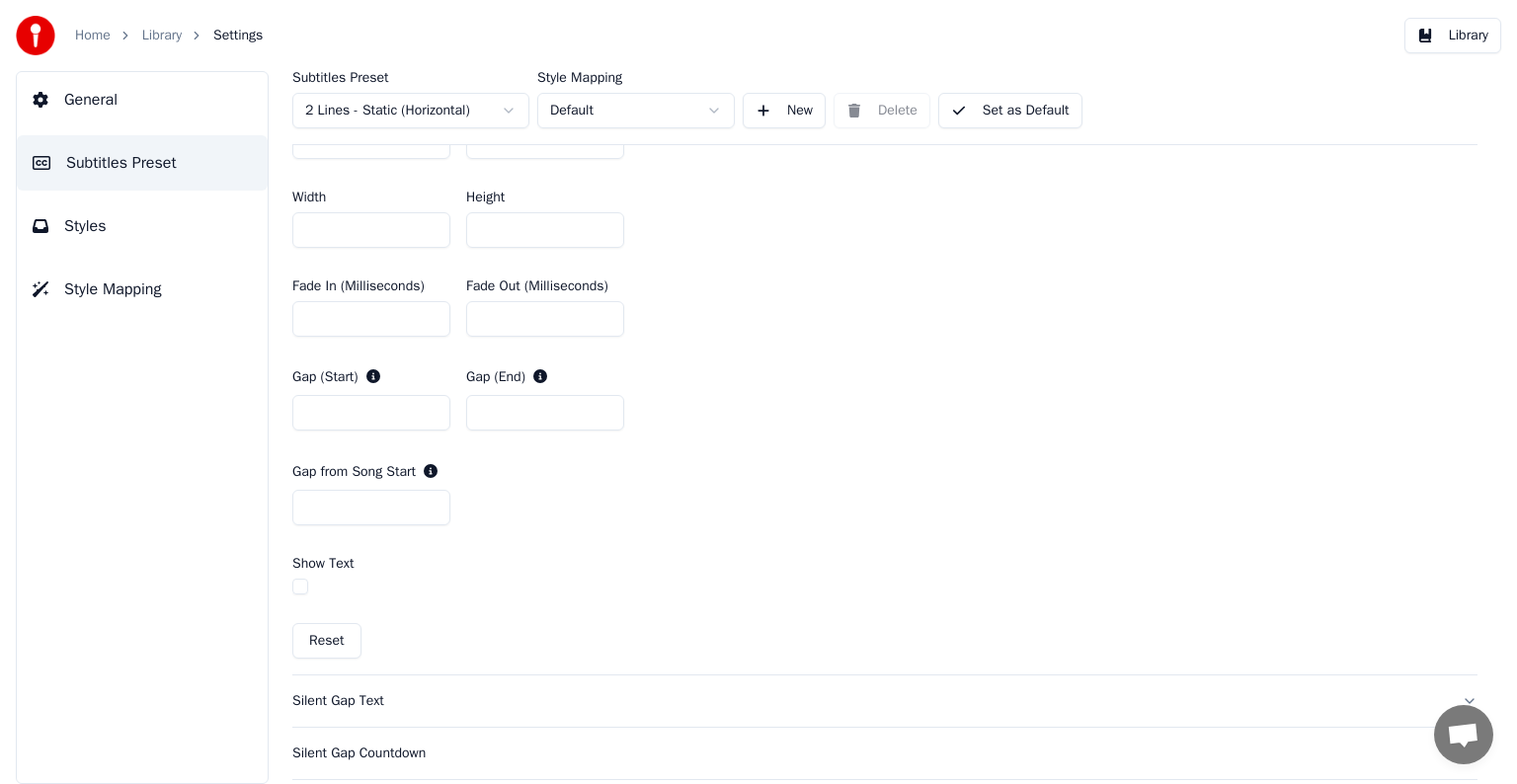 click at bounding box center [300, 587] 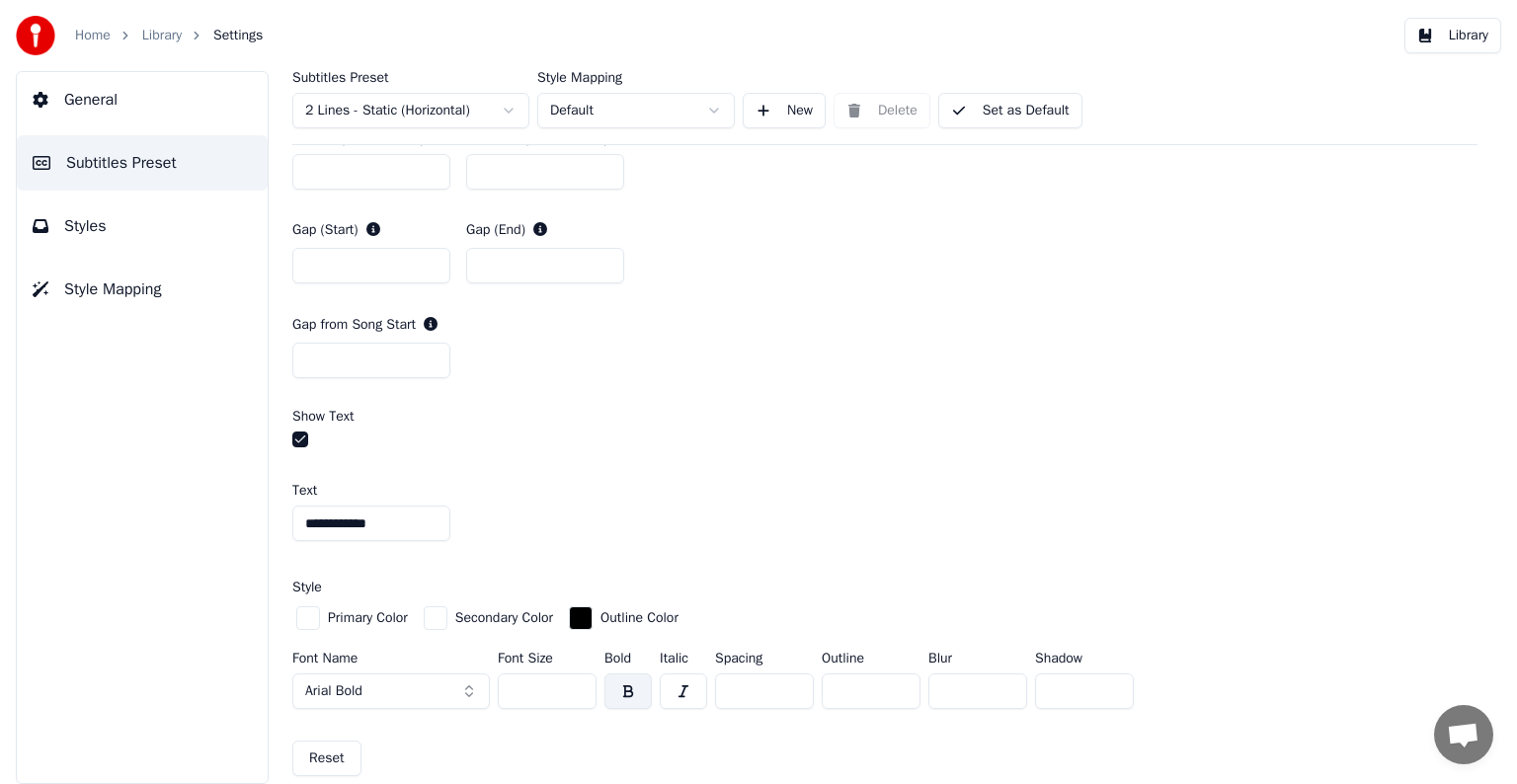 scroll, scrollTop: 1086, scrollLeft: 0, axis: vertical 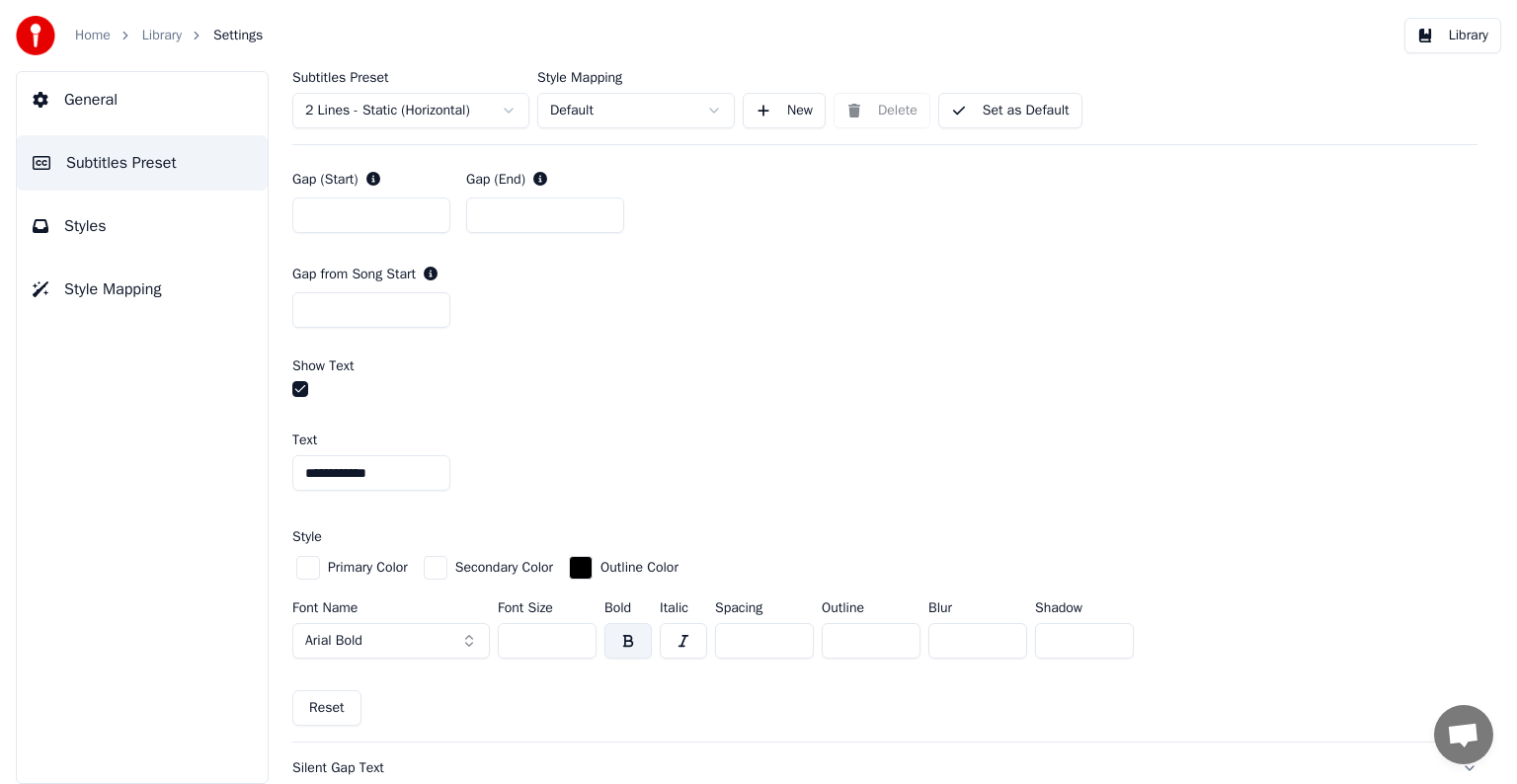 click at bounding box center (300, 389) 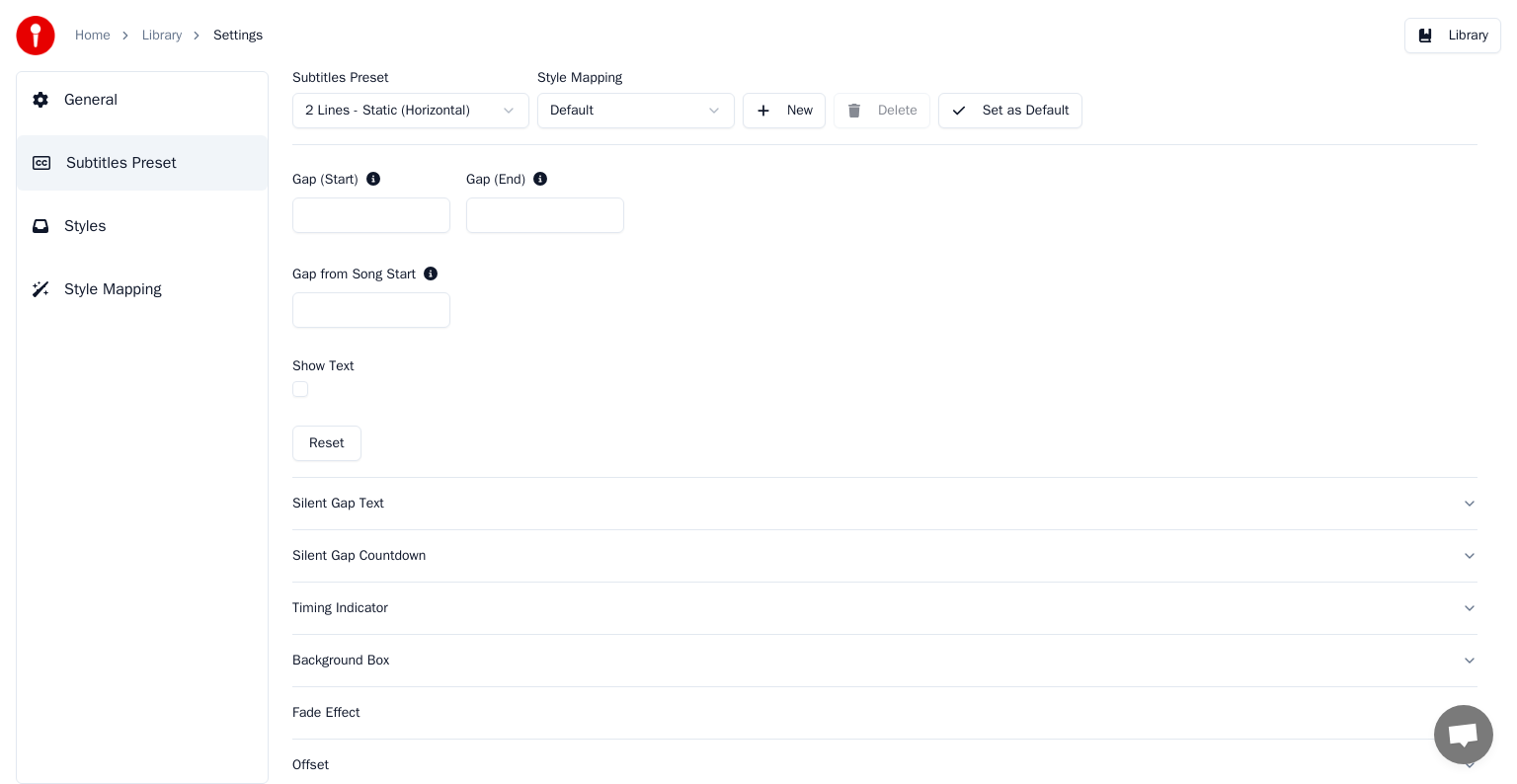 click on "Silent Gap Countdown" at bounding box center [869, 556] 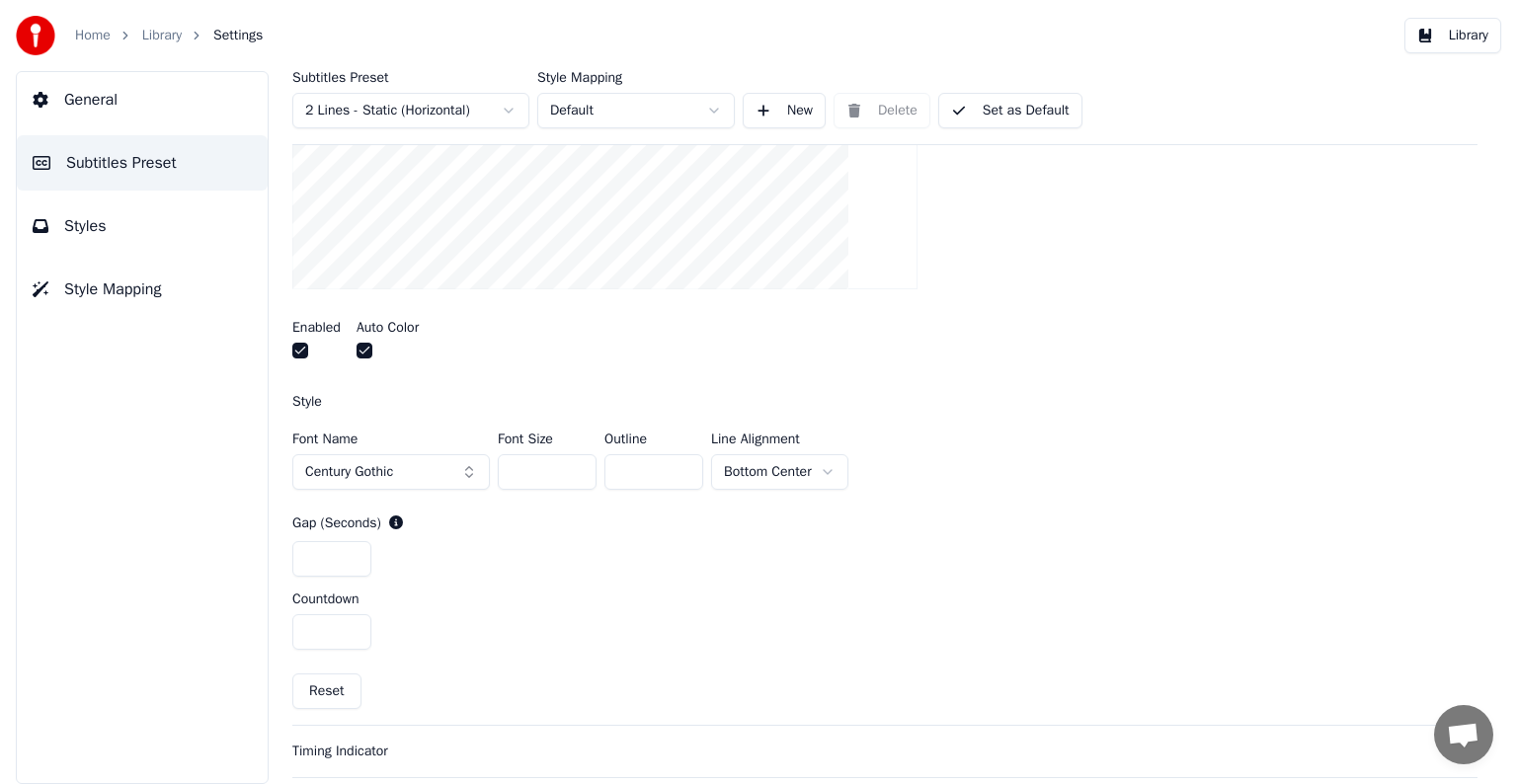 scroll, scrollTop: 561, scrollLeft: 0, axis: vertical 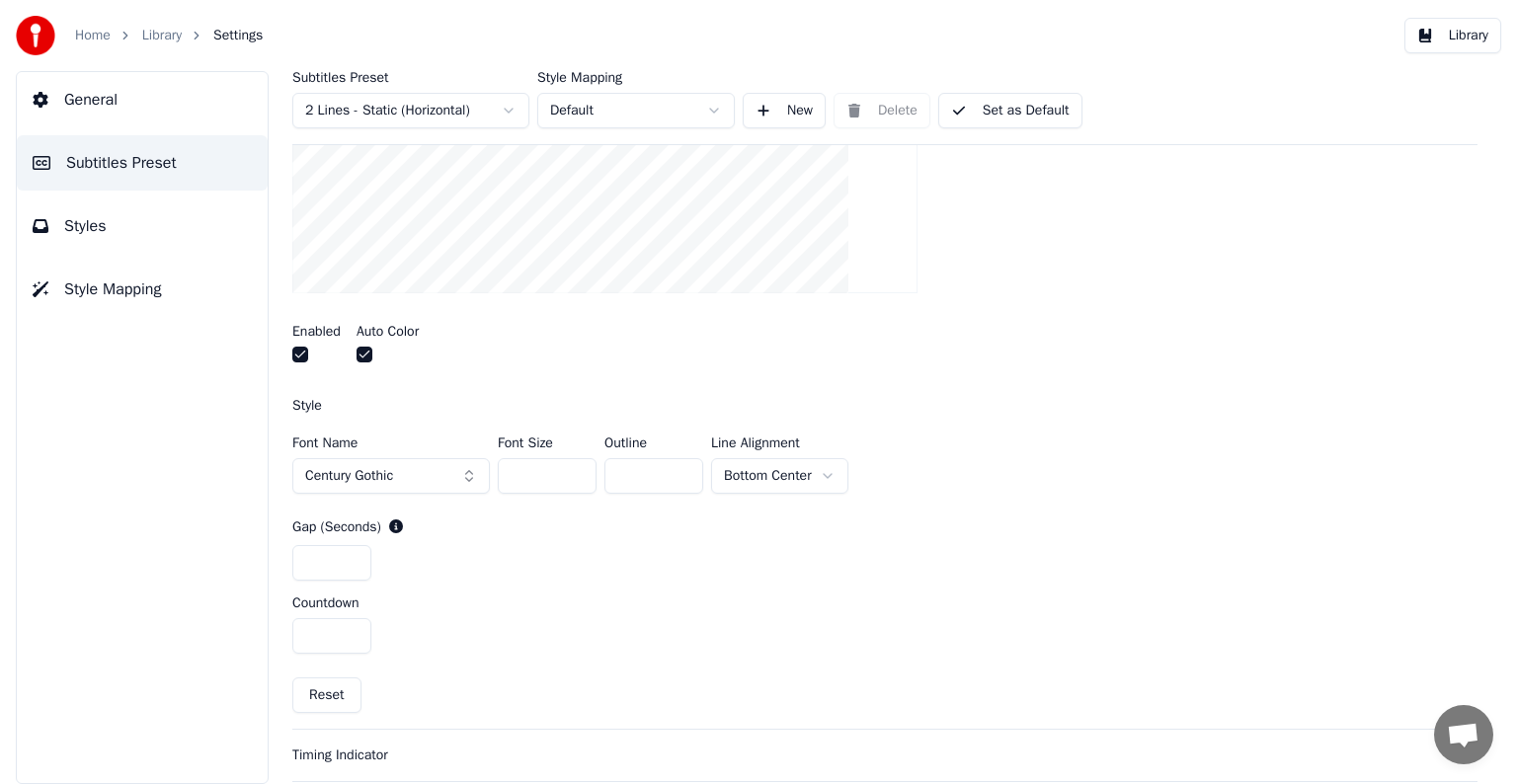 click at bounding box center (300, 354) 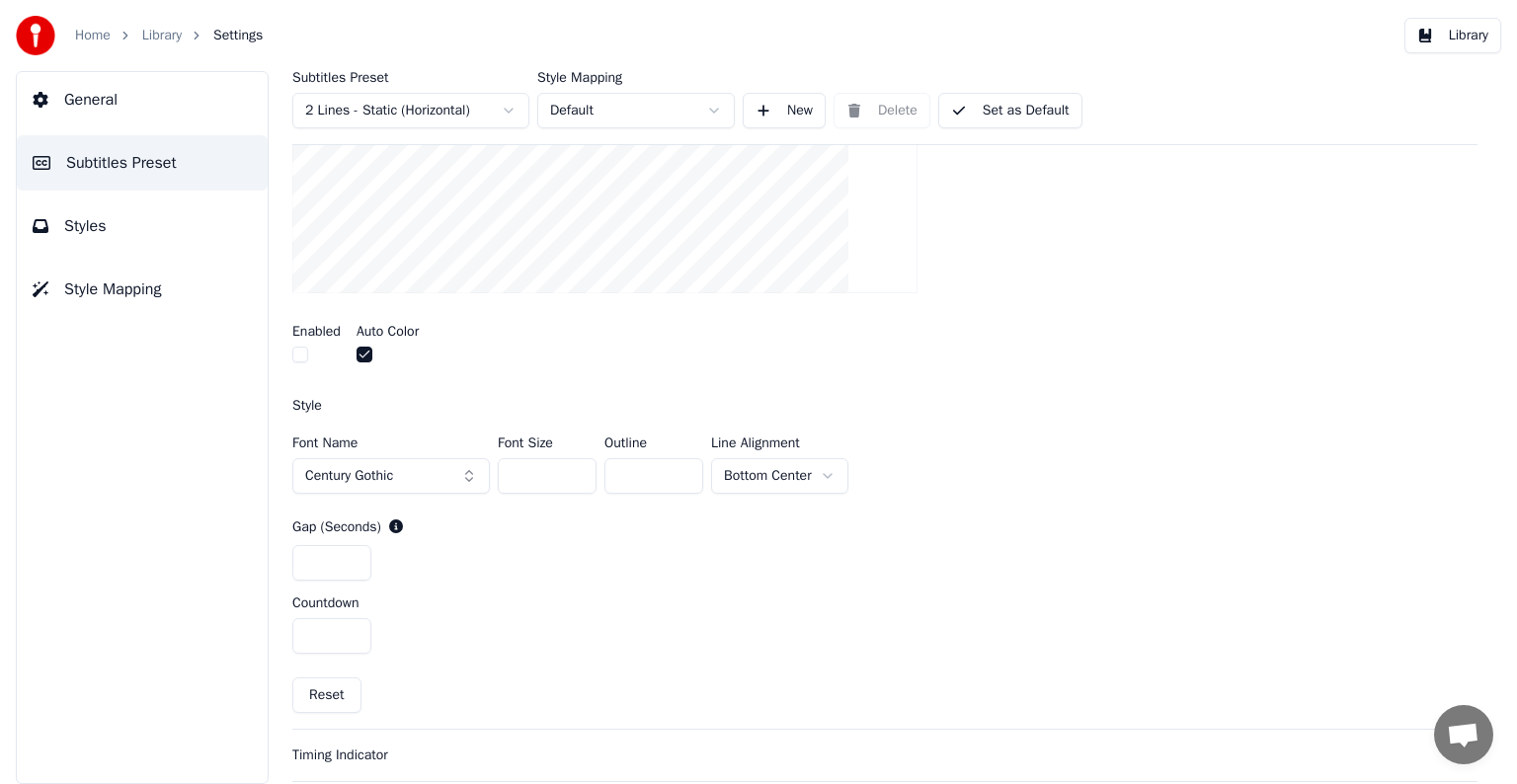 click at bounding box center (364, 354) 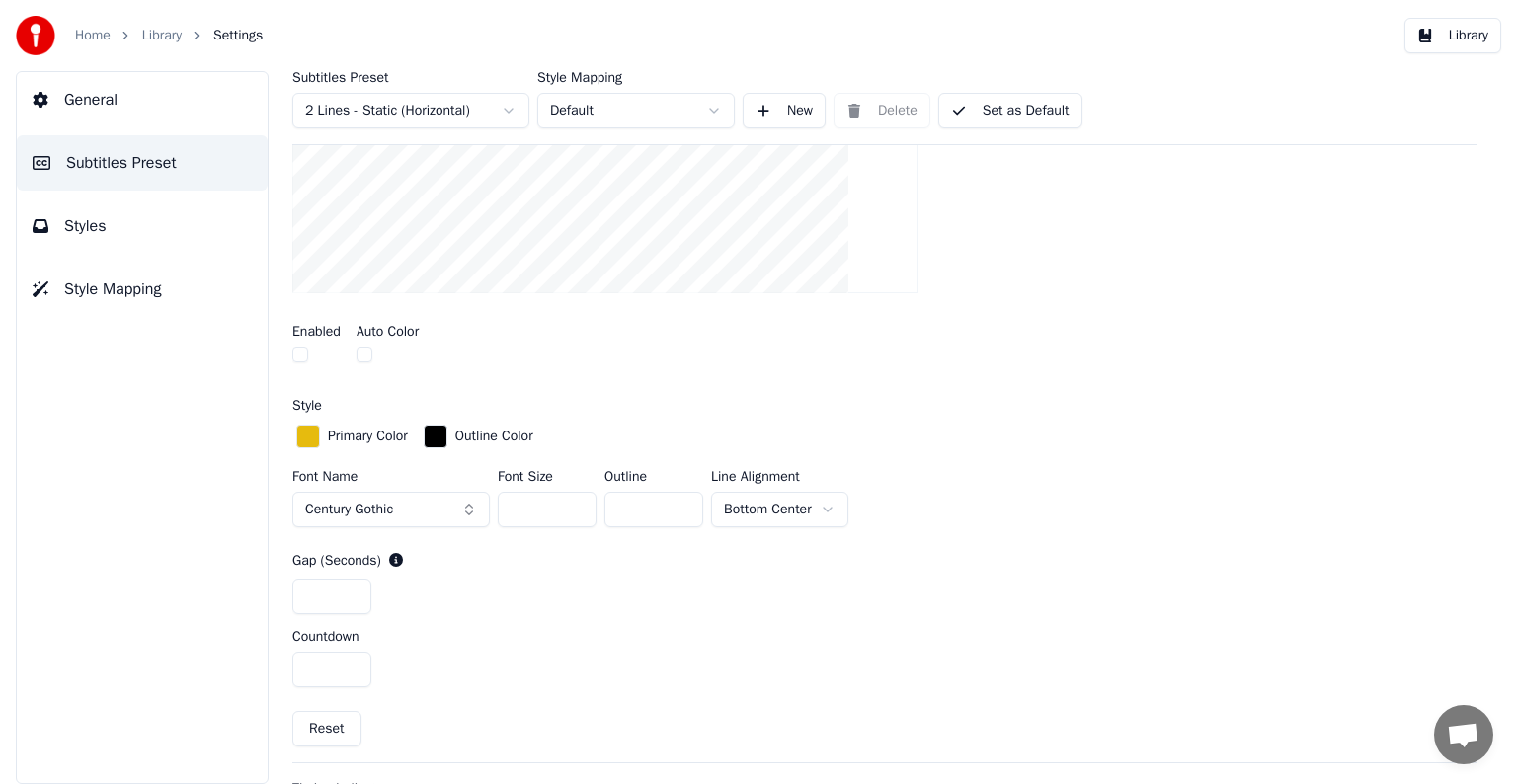 click on "Set as Default" at bounding box center (1010, 111) 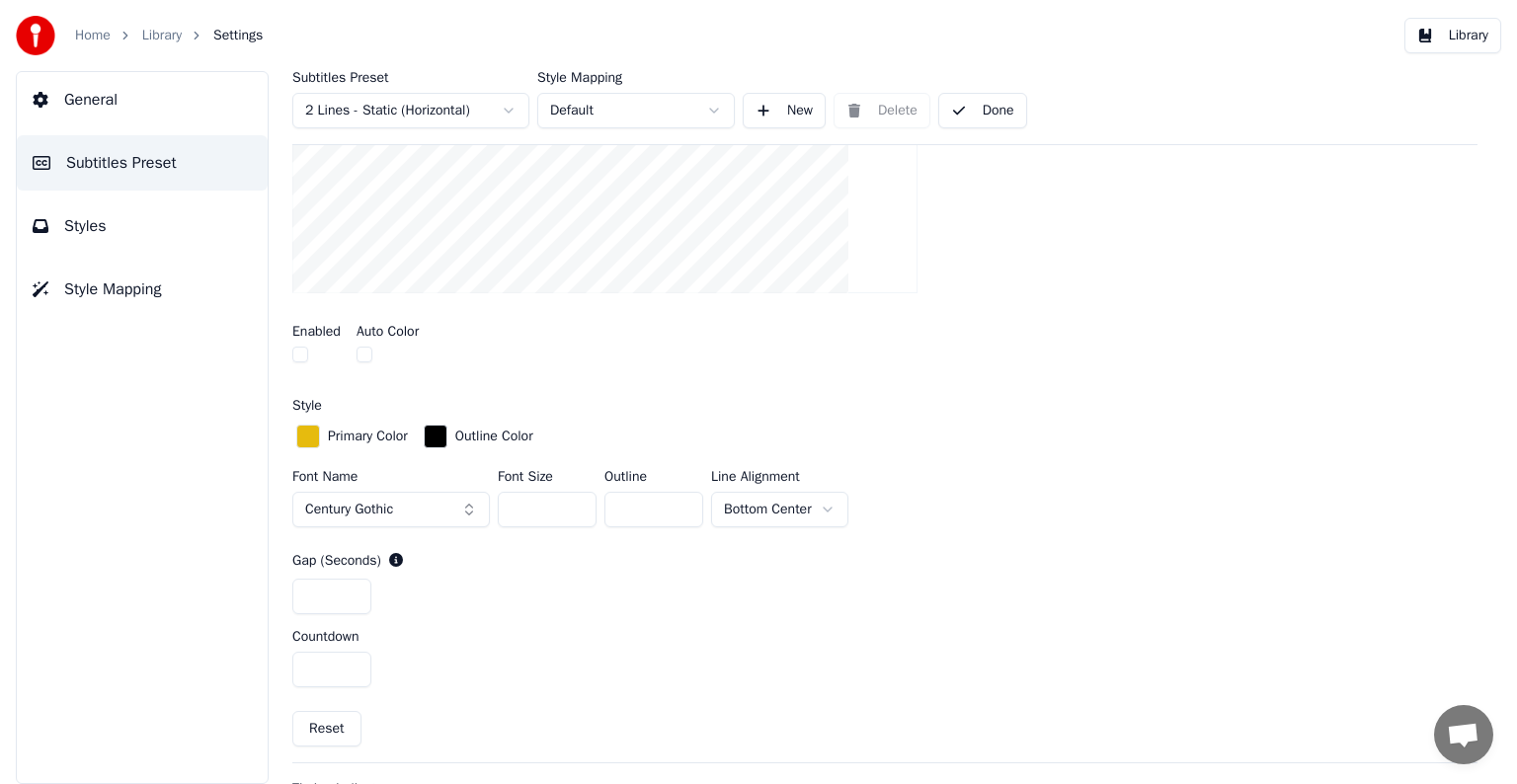 click on "Library" at bounding box center (162, 36) 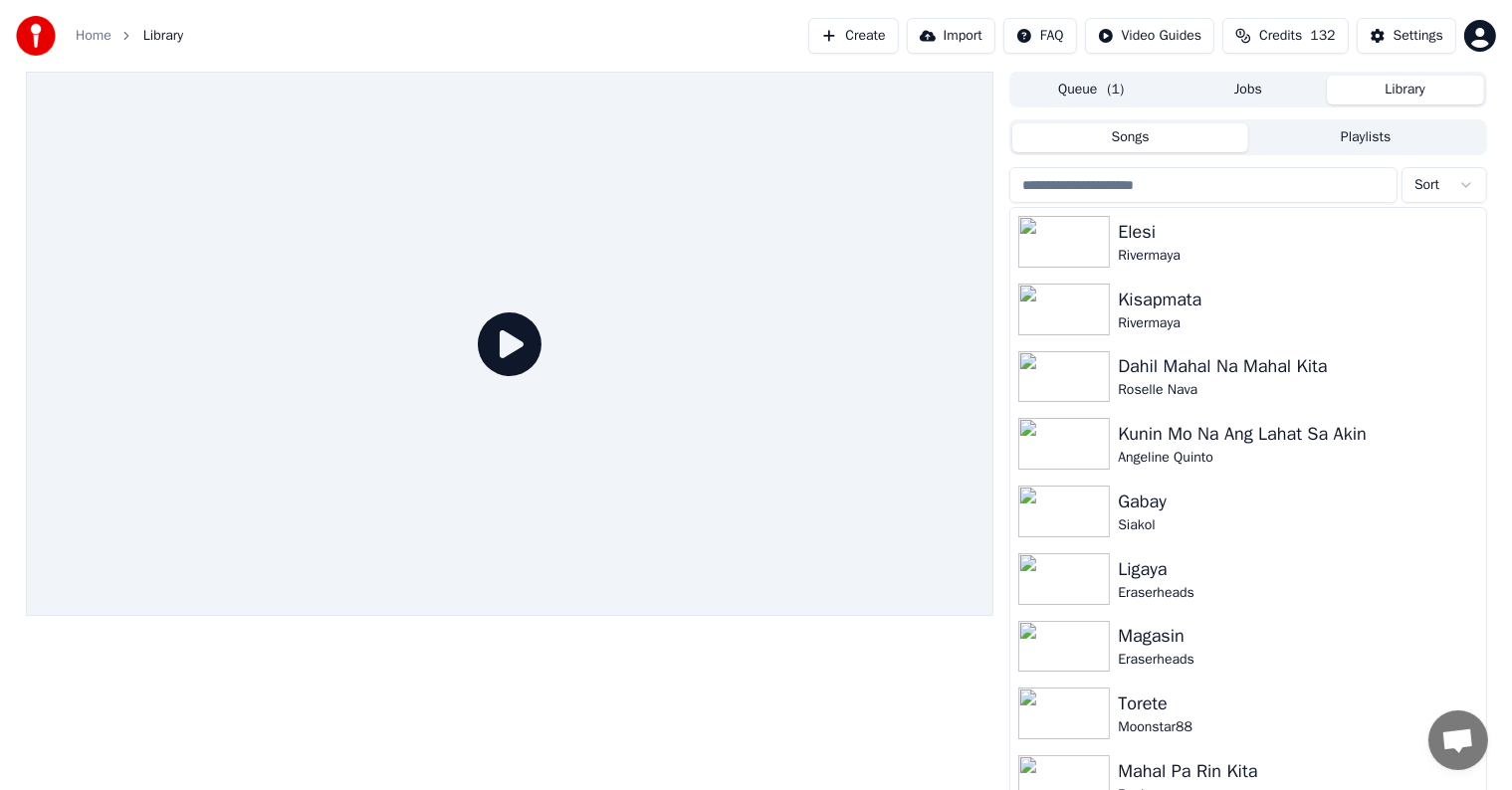 click at bounding box center [1203, 185] 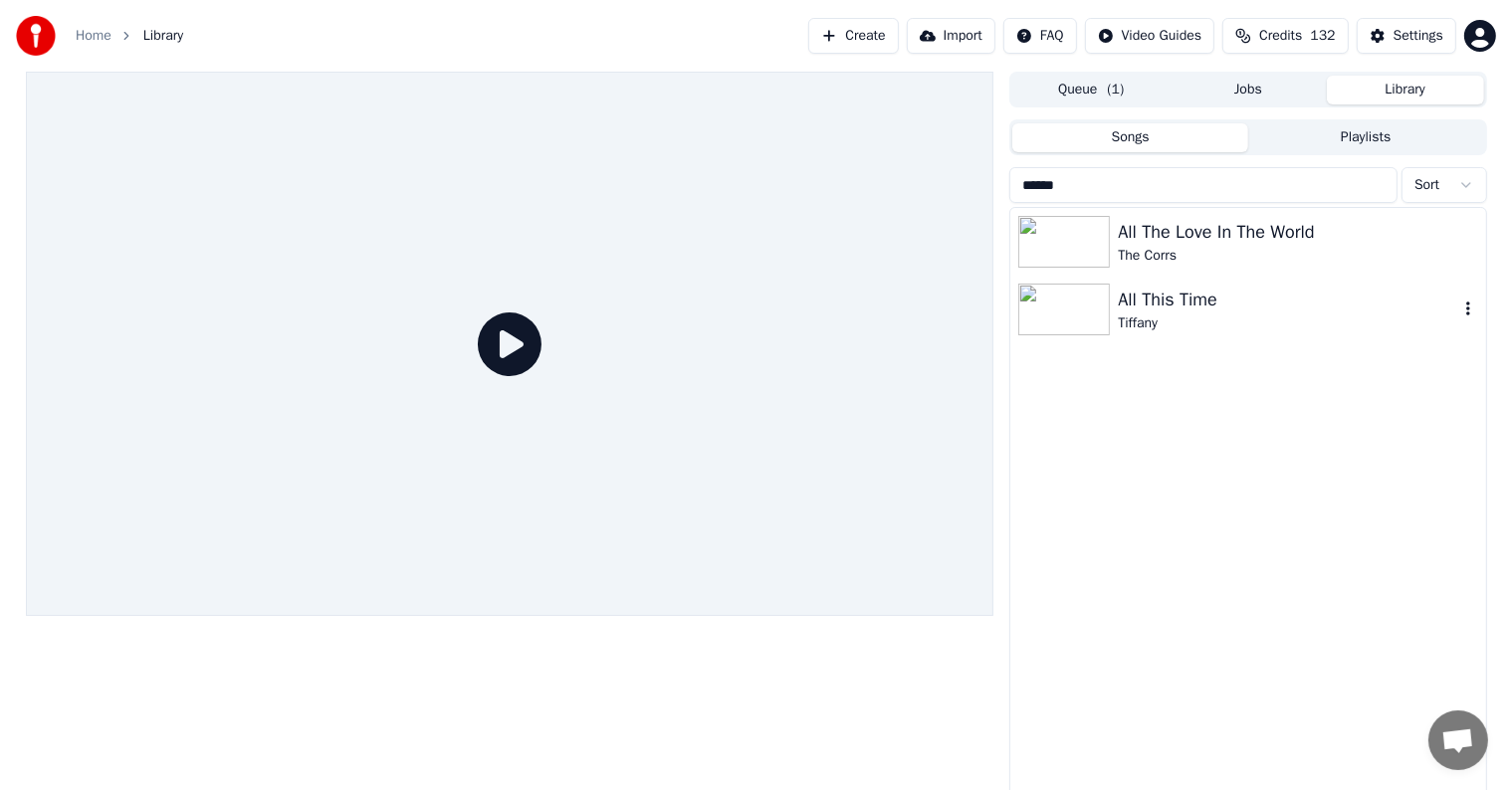 type on "******" 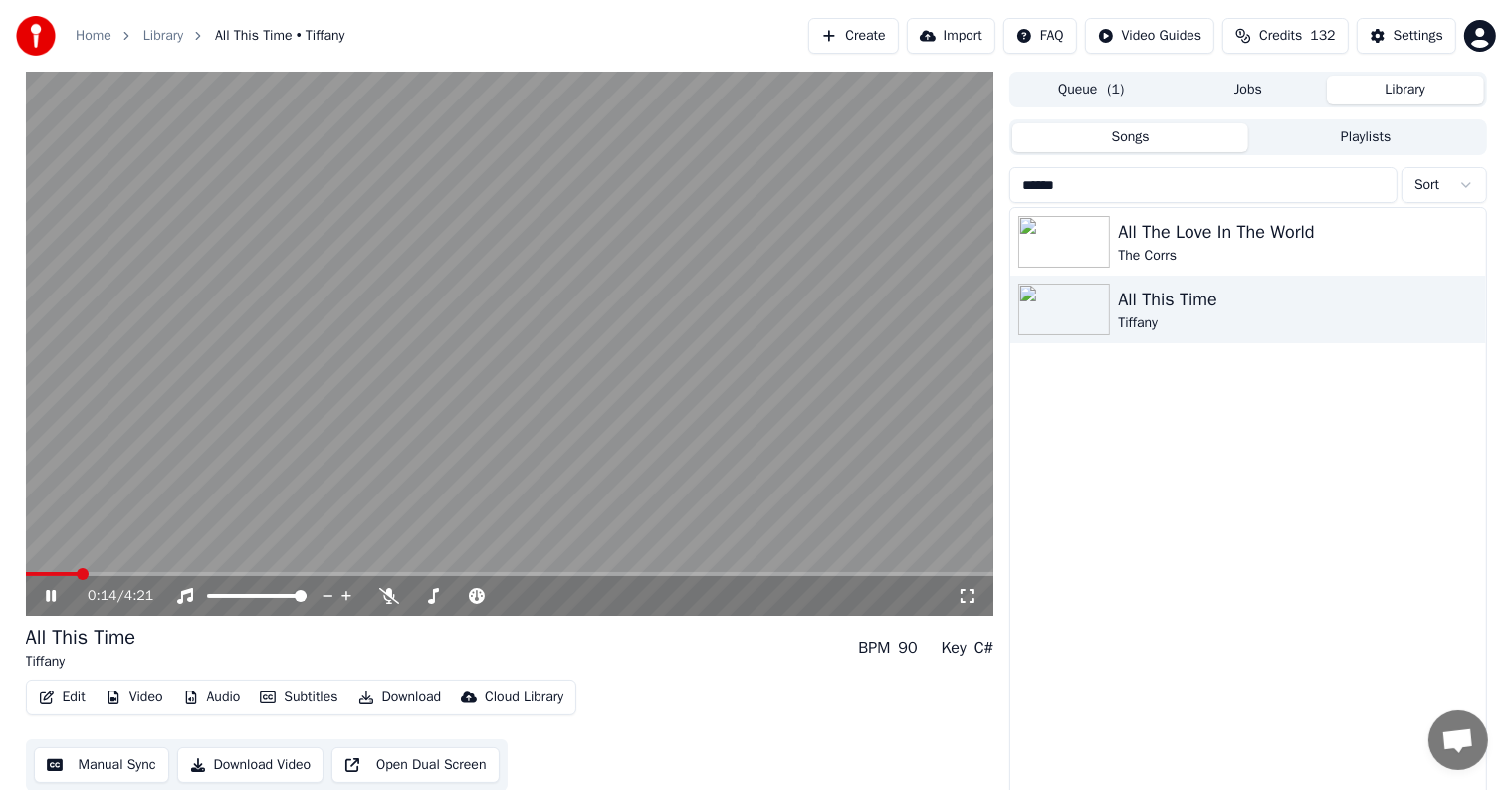click at bounding box center [510, 574] 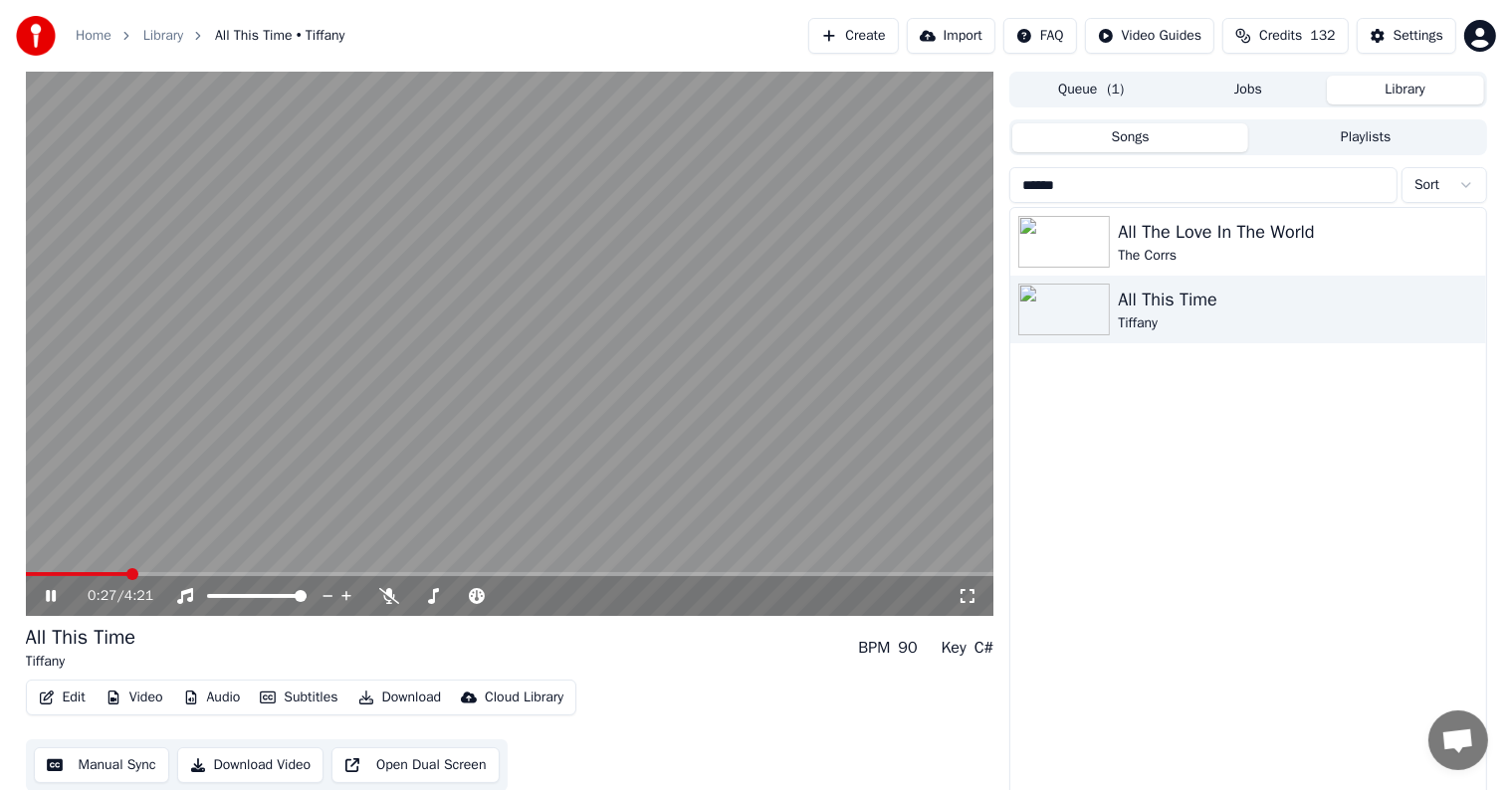 drag, startPoint x: 52, startPoint y: 589, endPoint x: 1342, endPoint y: 274, distance: 1327.9025 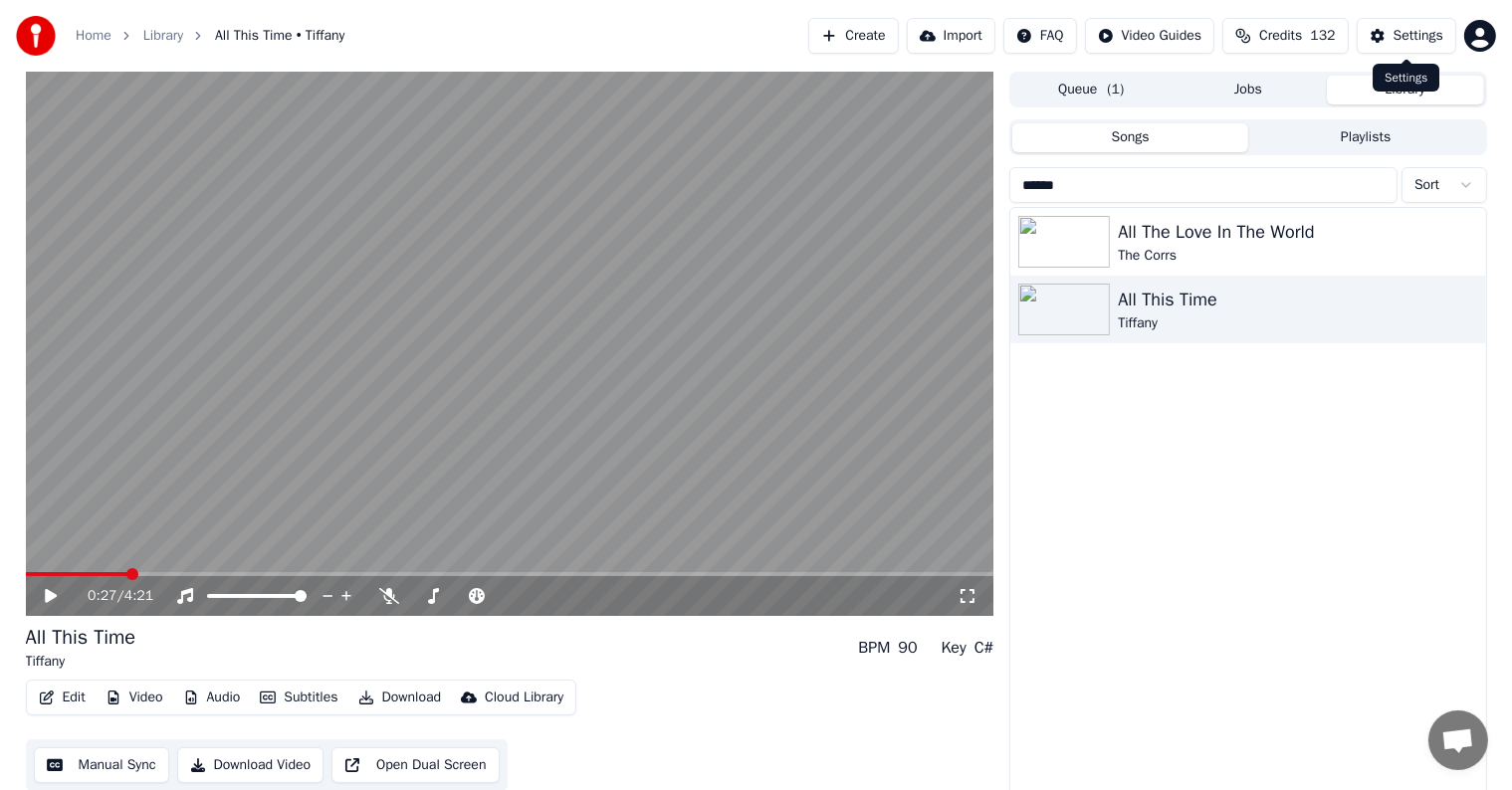click on "Settings" at bounding box center [1418, 36] 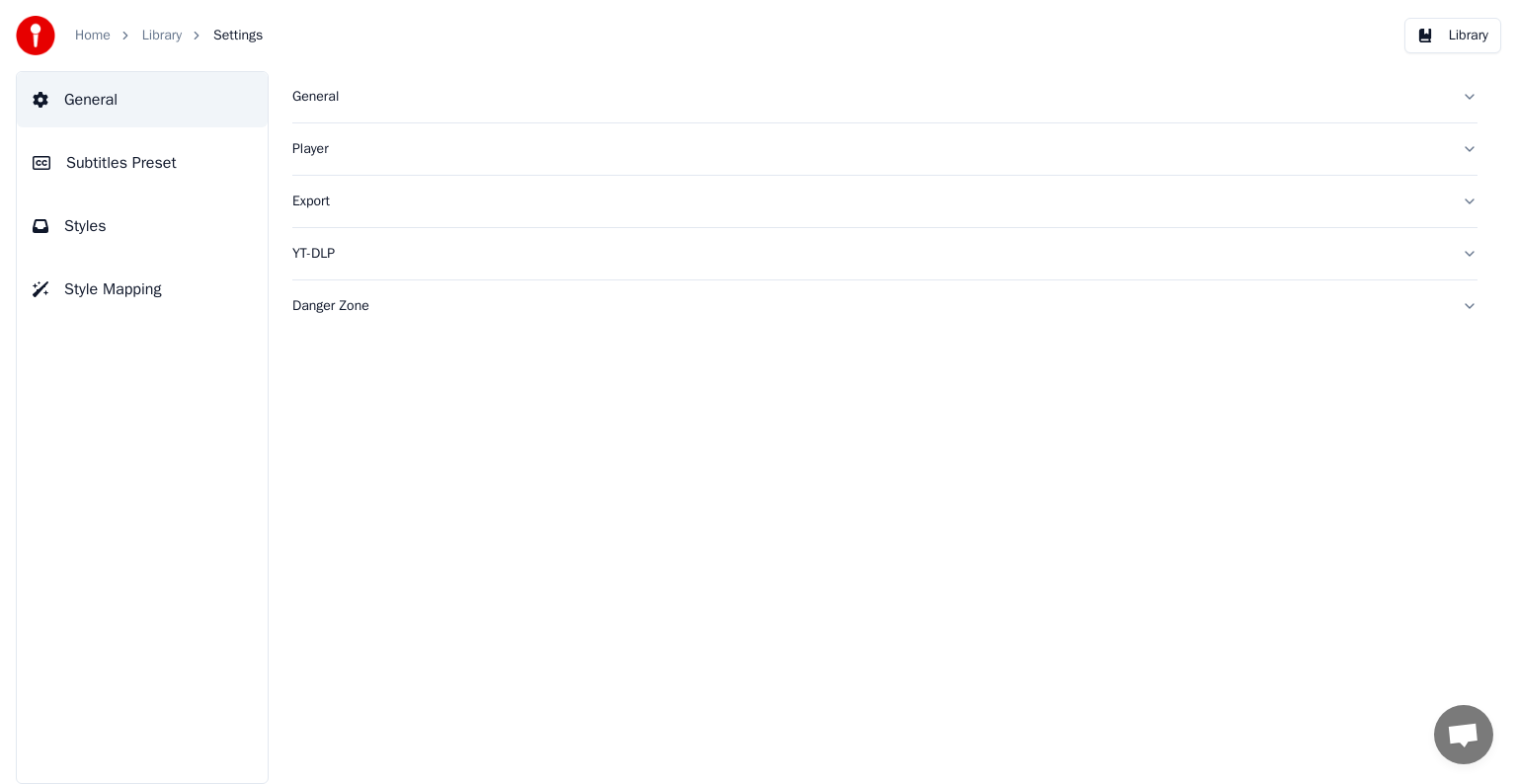 click on "Subtitles Preset" at bounding box center [121, 163] 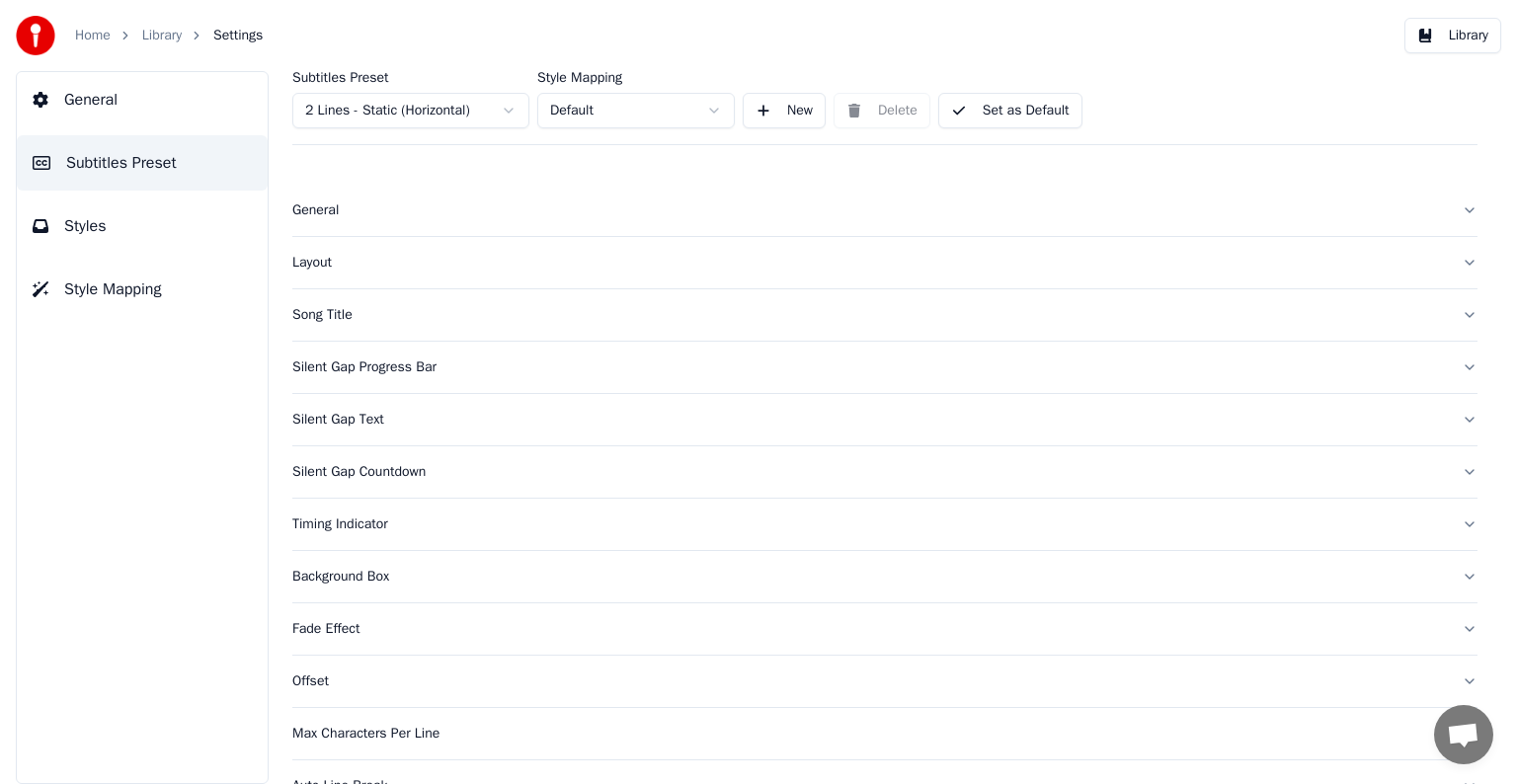 click on "Home Library Settings Library General Subtitles Preset Styles Style Mapping Subtitles Preset 2 Lines - Static (Horizontal) Style Mapping Default New Delete Set as Default General Layout Song Title Silent Gap Progress Bar Silent Gap Text Silent Gap Countdown Timing Indicator Background Box Fade Effect Offset Max Characters Per Line Auto Line Break Advanced Settings Chat [PERSON] from Youka Desktop More channels Continue on Email Offline. You were inactive for some time. Send a message to reconnect to the chat. Youka Desktop Hello! How can I help you?  Sunday, [DATE] Hi! I'ts me again. The lyrics are not appearing. Even editing to add lyrics again, it's not appearing. I already spent 22 credits for this please check [DATE] Monday, [DATE] [PERSON] Hey, credits should refunded automatically in case of failure, please let me check [DATE] yeah but credits are used again in adding the lyrics in the song that supposed to be good in the first place [DATE] Read [PERSON] I added 22 more credits to your account. [DATE]" at bounding box center [758, 392] 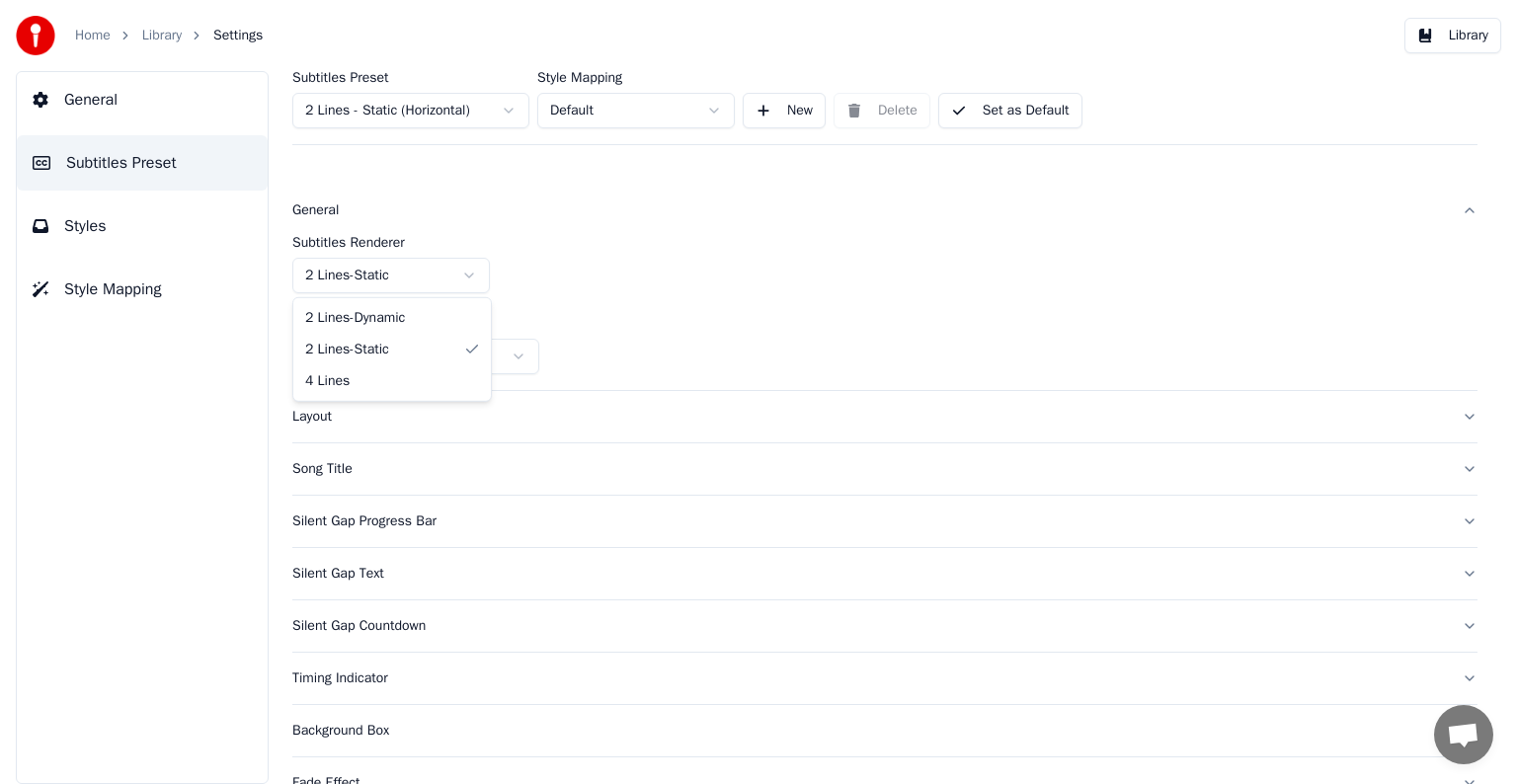 click on "Home Library Settings Library General Subtitles Preset Styles Style Mapping Subtitles Preset 2 Lines - Static (Horizontal) Style Mapping Default New Delete Set as Default General Subtitles Renderer 2 Lines  -  Static Resolution Horizontal  -  1920 x 1080  ( 16 : 9 ) Layout Song Title Silent Gap Progress Bar Silent Gap Text Silent Gap Countdown Timing Indicator Background Box Fade Effect Offset Max Characters Per Line Auto Line Break Advanced Settings Chat [PERSON] from Youka Desktop More channels Continue on Email Offline. You were inactive for some time. Send a message to reconnect to the chat. Youka Desktop Hello! How can I help you?  Sunday, [DATE] Hi! I'ts me again. The lyrics are not appearing. Even editing to add lyrics again, it's not appearing. I already spent 22 credits for this please check [DATE] Monday, [DATE] [PERSON] Hey, credits should refunded automatically in case of failure, please let me check [DATE] [DATE] Read [PERSON] I added 22 more credits to your account. [DATE] Send a file Crisp" at bounding box center [758, 392] 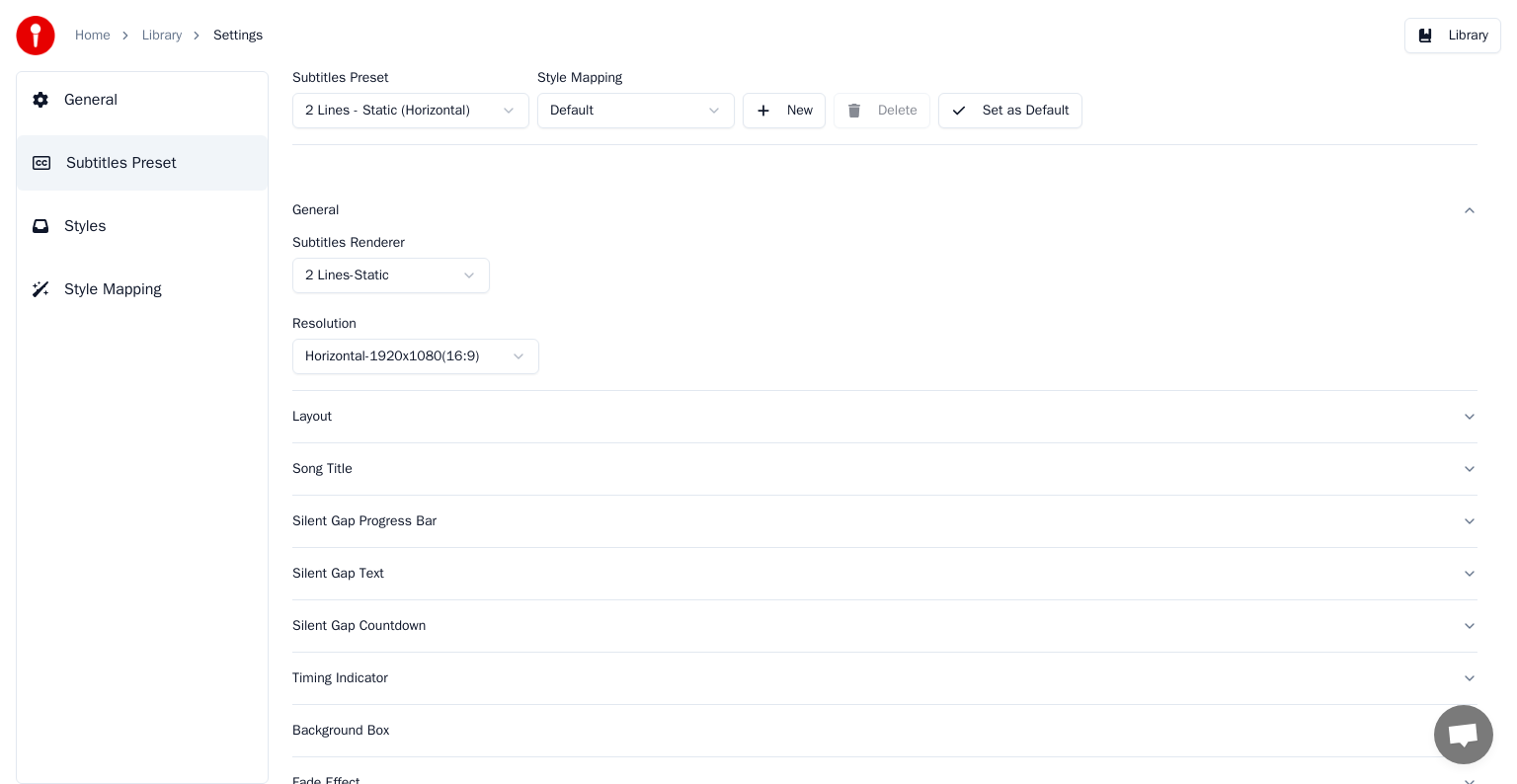 click on "Layout" at bounding box center (869, 417) 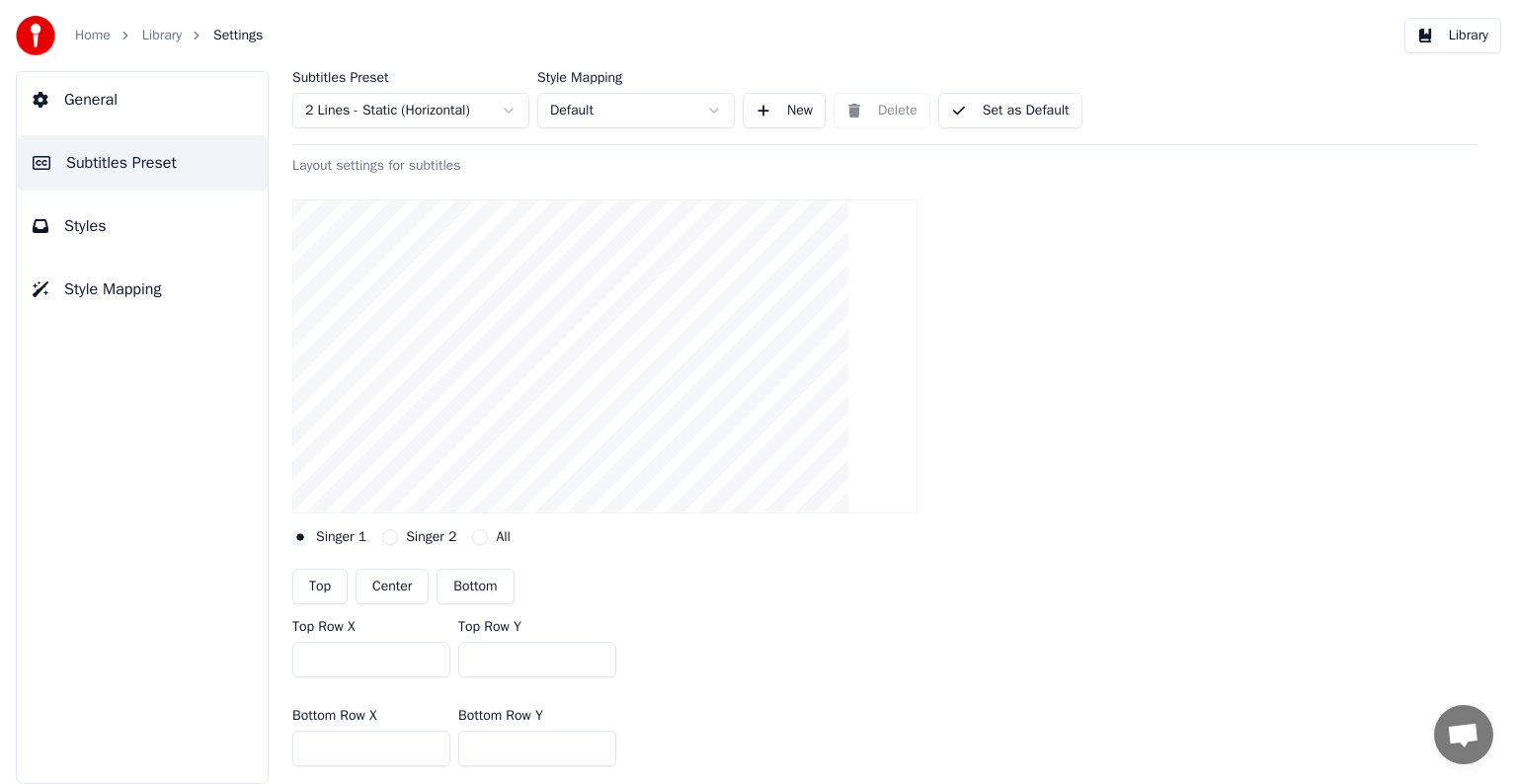 scroll, scrollTop: 99, scrollLeft: 0, axis: vertical 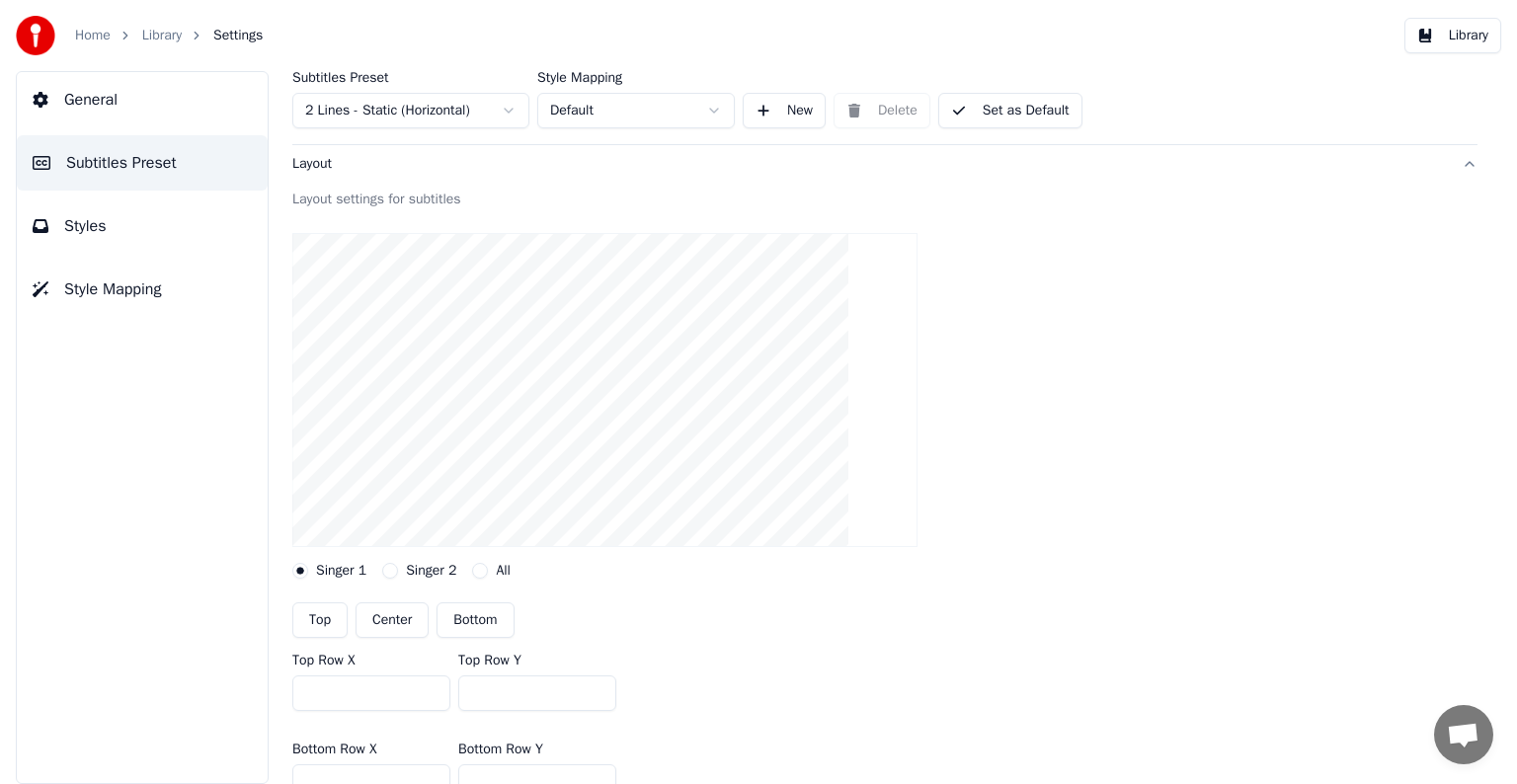 click on "Center" at bounding box center [392, 620] 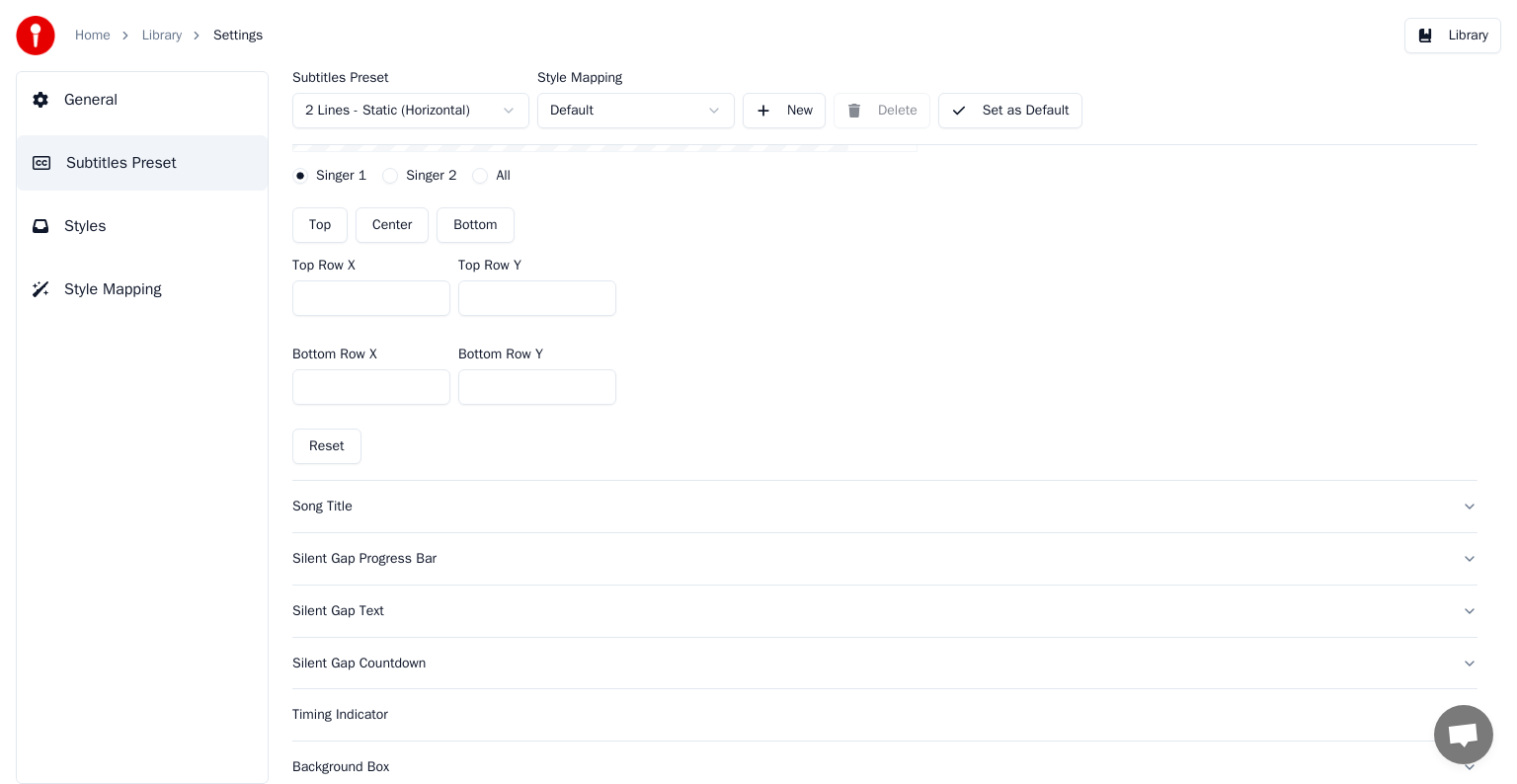 scroll, scrollTop: 592, scrollLeft: 0, axis: vertical 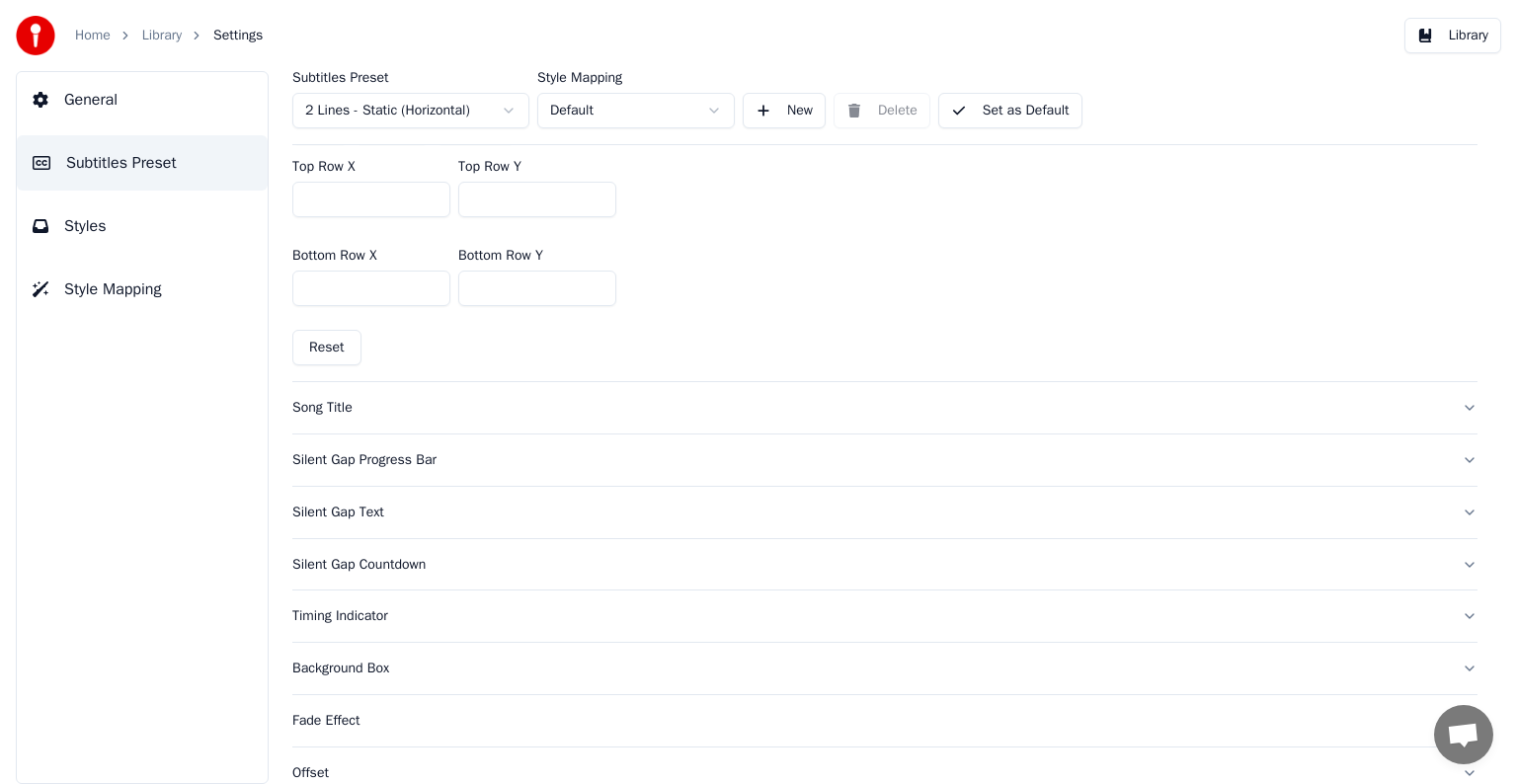 click on "Song Title" at bounding box center (869, 408) 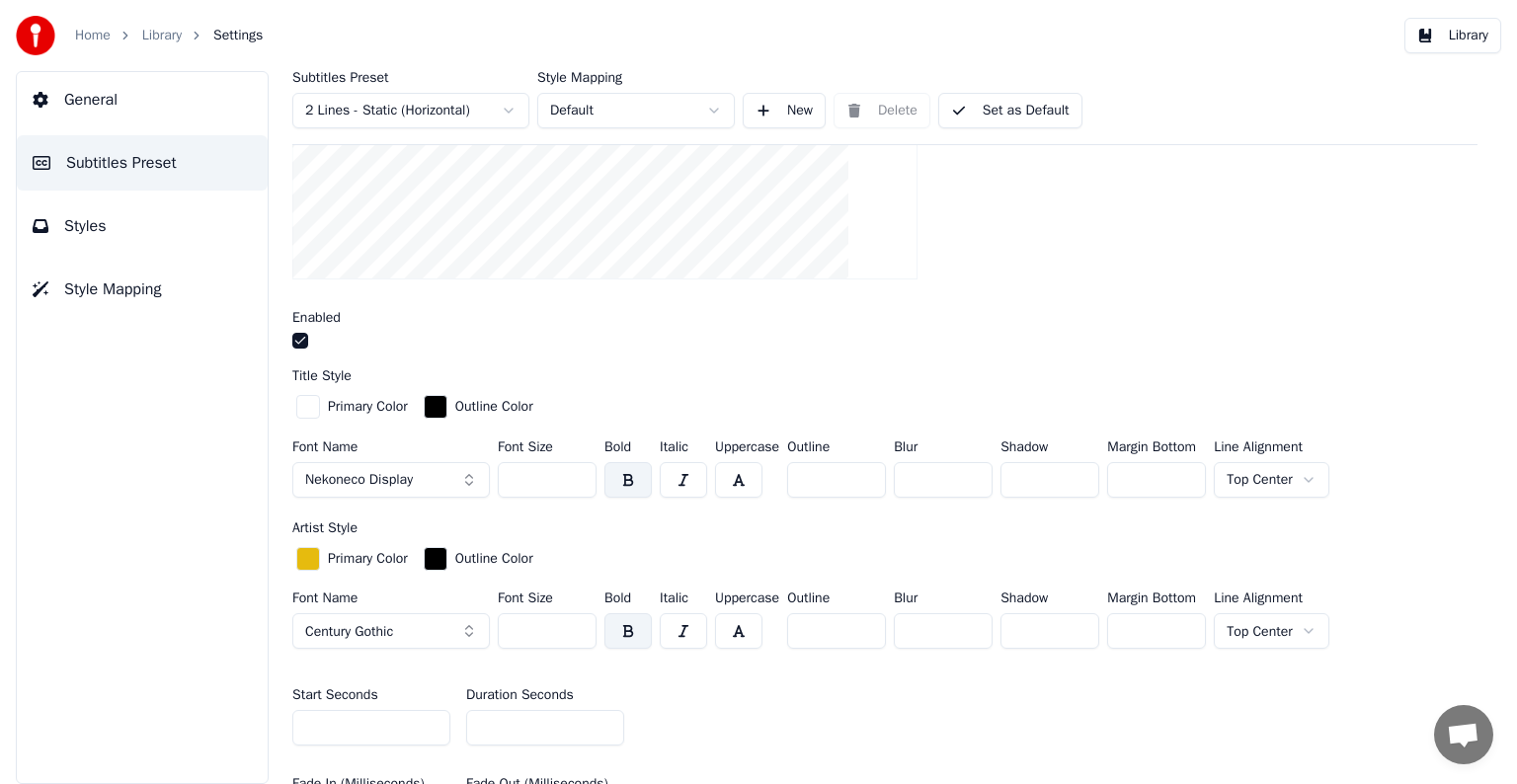 scroll, scrollTop: 395, scrollLeft: 0, axis: vertical 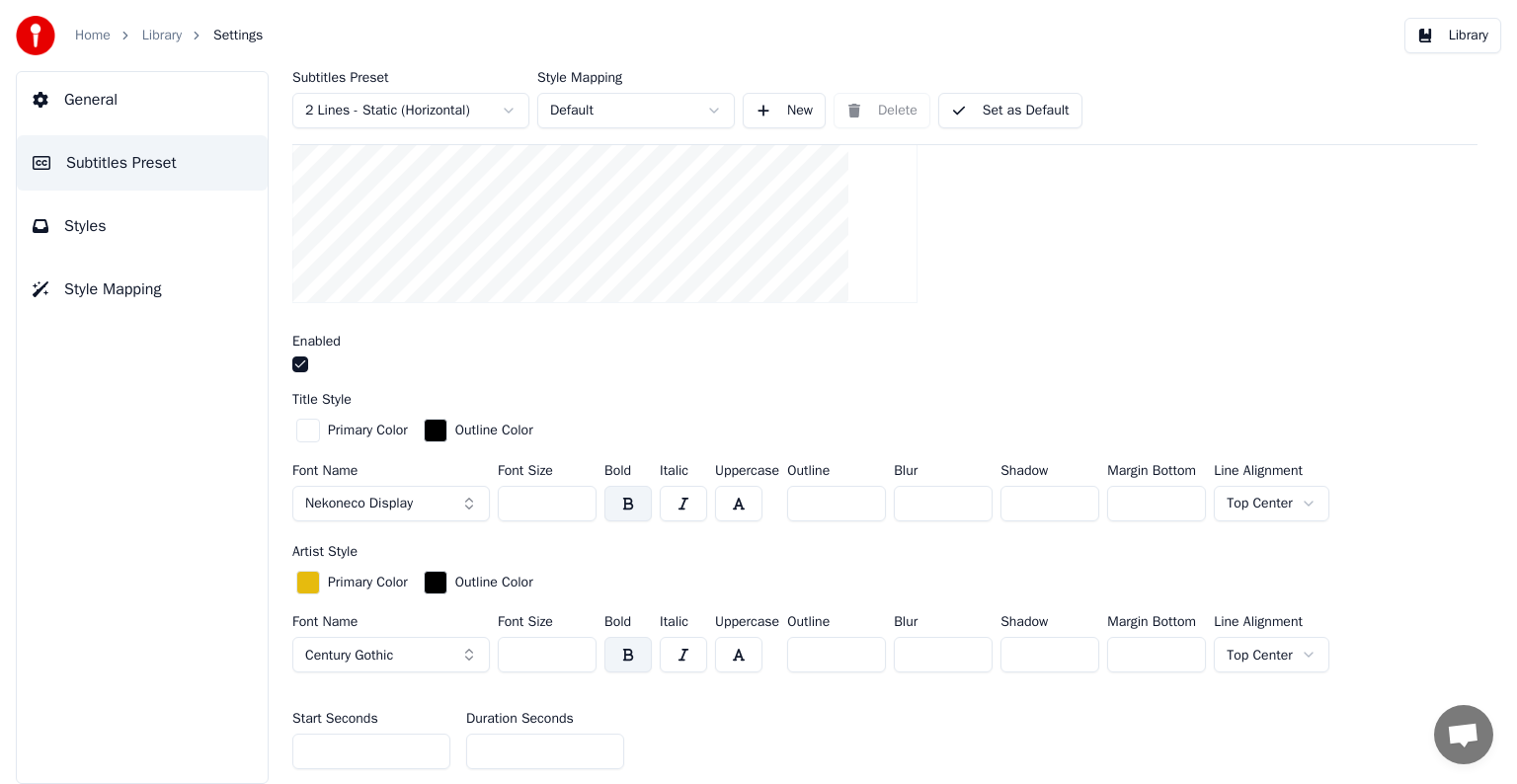 click on "New" at bounding box center (784, 111) 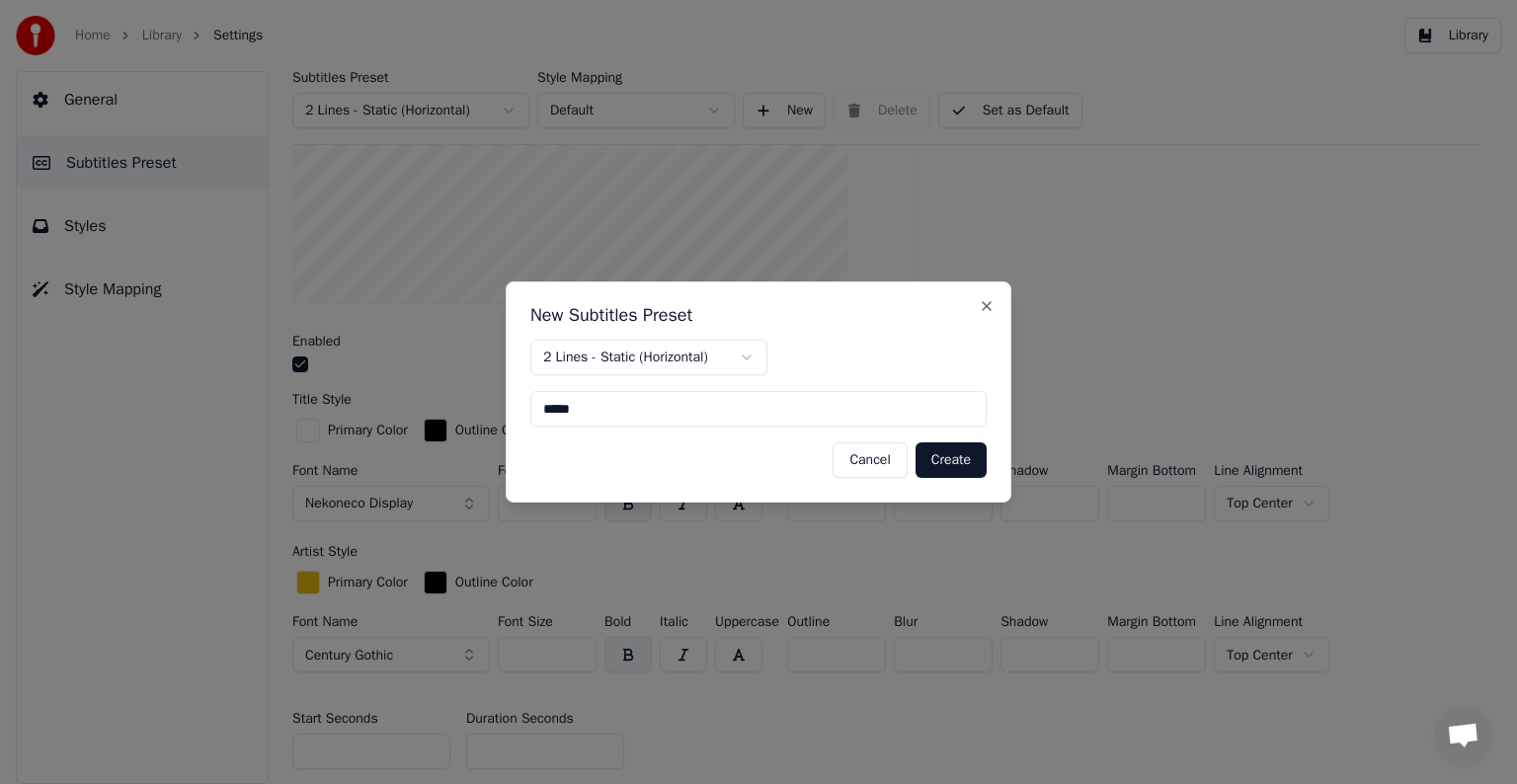 type on "*****" 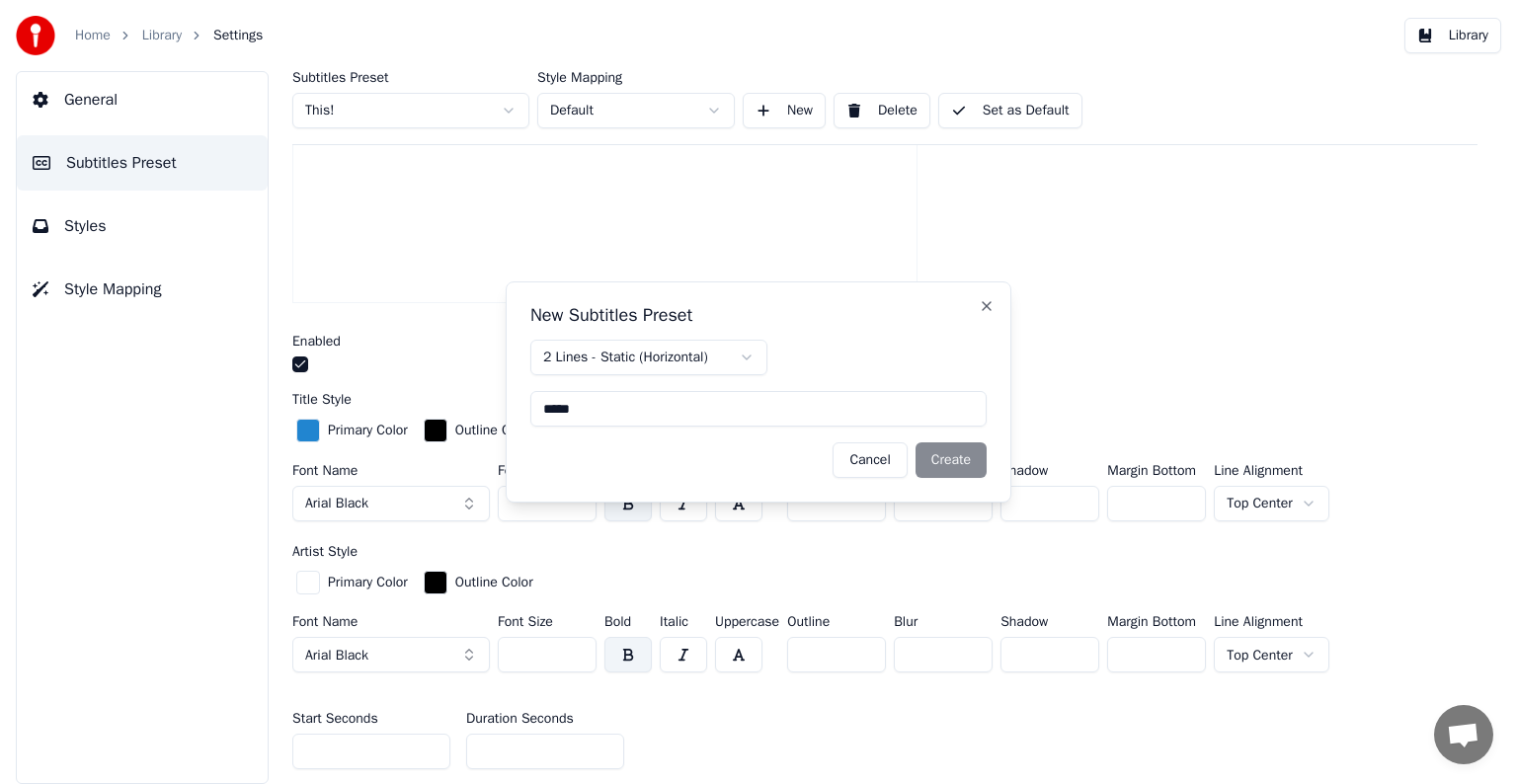 type 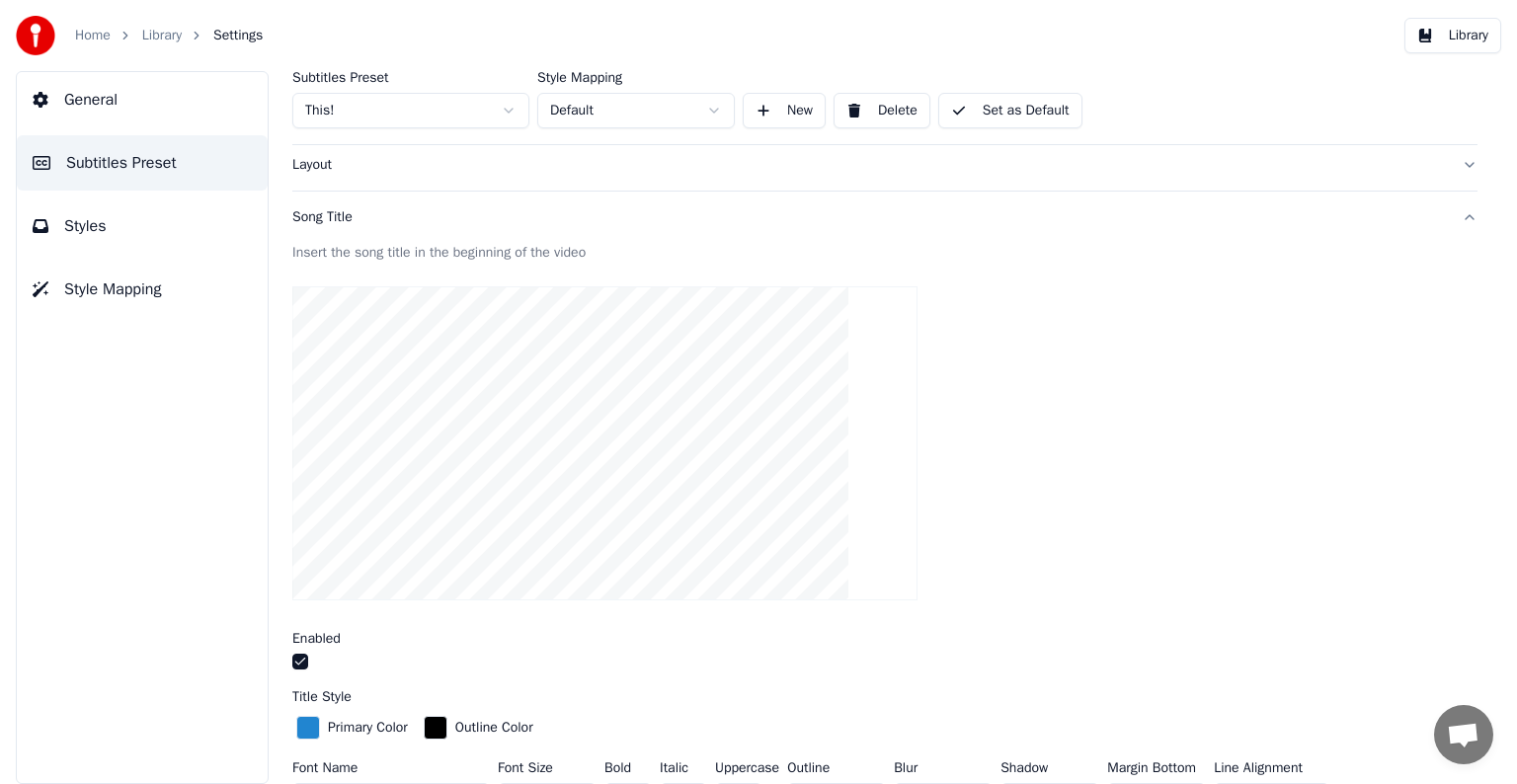 scroll, scrollTop: 0, scrollLeft: 0, axis: both 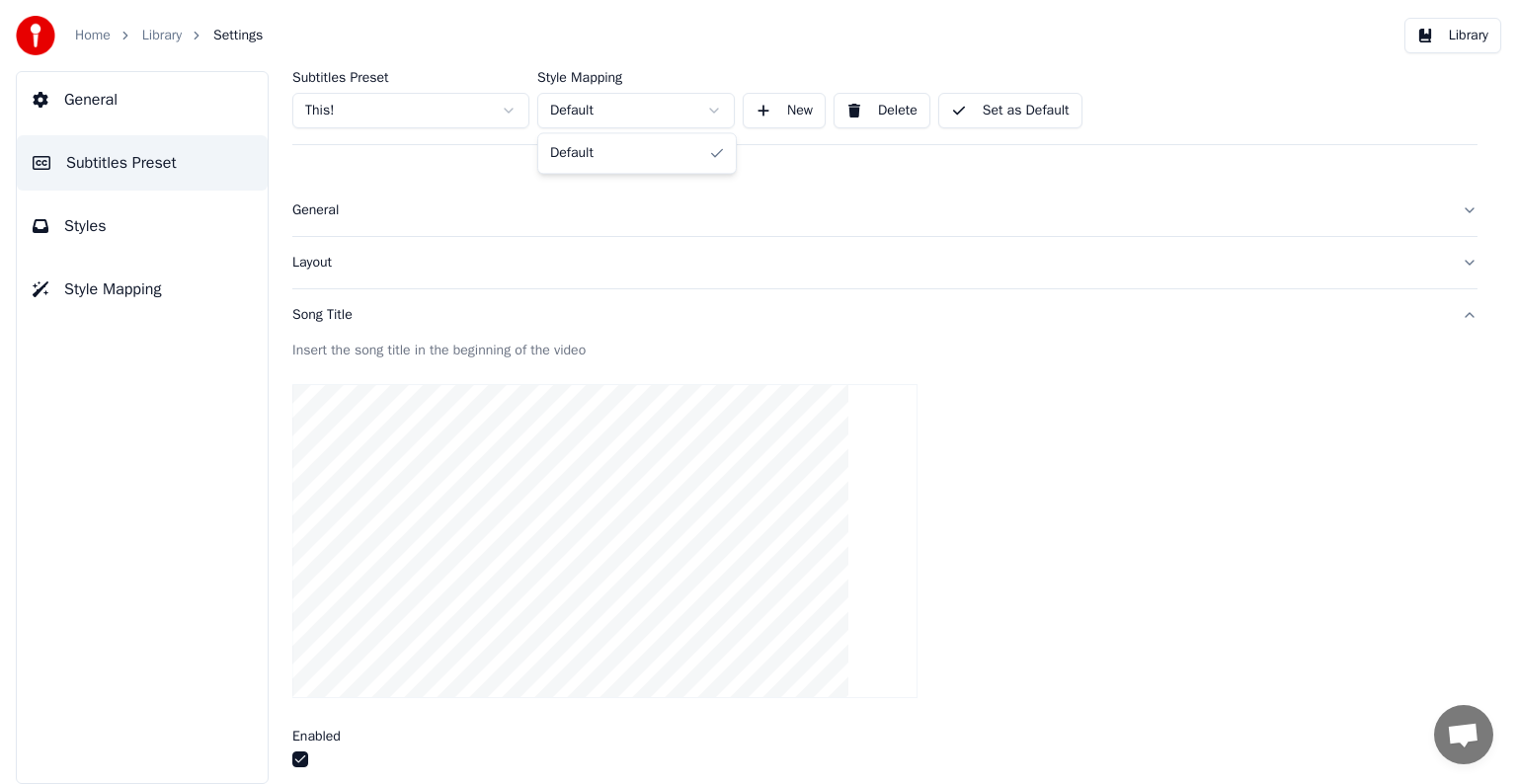 click on "Home Library Settings Library General Subtitles Preset Styles Style Mapping Subtitles Preset This! Style Mapping Default New Delete Set as Default General Layout Song Title Insert the song title in the beginning of the video Enabled Title Style Primary Color Outline Color Font Name Arial Black Font Size *** Bold Italic Uppercase Outline * Blur * Shadow * Margin Bottom *** Line Alignment Top Center Artist Style Primary Color Outline Color Font Name Arial Black Font Size *** Bold Italic Uppercase Outline * Blur * Shadow * Margin Bottom *** Line Alignment Top Center Start Seconds * Duration Seconds * Fade In (Milliseconds) *** Fade Out (Milliseconds) *** Reset Silent Gap Progress Bar Silent Gap Text Silent Gap Countdown Timing Indicator Background Box Fade Effect Offset Max Characters Per Line Auto Line Break Advanced Settings Chat [PERSON] from Youka Desktop More channels Continue on Email Offline. You were inactive for some time. Send a message to reconnect to the chat. Youka Desktop Hello! How can I help you?" at bounding box center (758, 392) 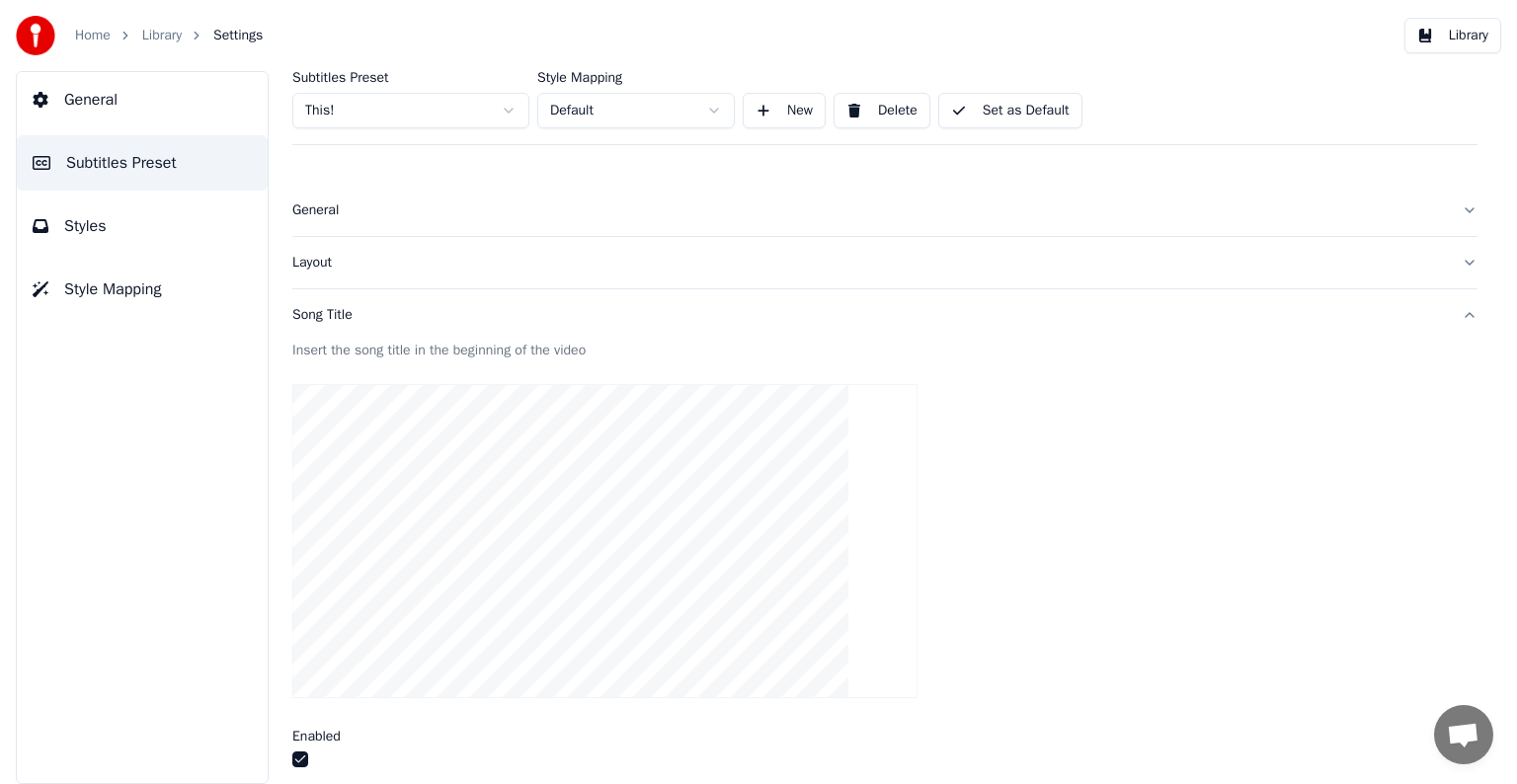 click on "Home Library Settings Library General Subtitles Preset Styles Style Mapping Subtitles Preset This! Style Mapping Default New Delete Set as Default General Layout Song Title Insert the song title in the beginning of the video Enabled Title Style Primary Color Outline Color Font Name Arial Black Font Size *** Bold Italic Uppercase Outline * Blur * Shadow * Margin Bottom *** Line Alignment Top Center Artist Style Primary Color Outline Color Font Name Arial Black Font Size *** Bold Italic Uppercase Outline * Blur * Shadow * Margin Bottom *** Line Alignment Top Center Start Seconds * Duration Seconds * Fade In (Milliseconds) *** Fade Out (Milliseconds) *** Reset Silent Gap Progress Bar Silent Gap Text Silent Gap Countdown Timing Indicator Background Box Fade Effect Offset Max Characters Per Line Auto Line Break Advanced Settings Chat [PERSON] from Youka Desktop More channels Continue on Email Offline. You were inactive for some time. Send a message to reconnect to the chat. Youka Desktop Hello! How can I help you?" at bounding box center (758, 392) 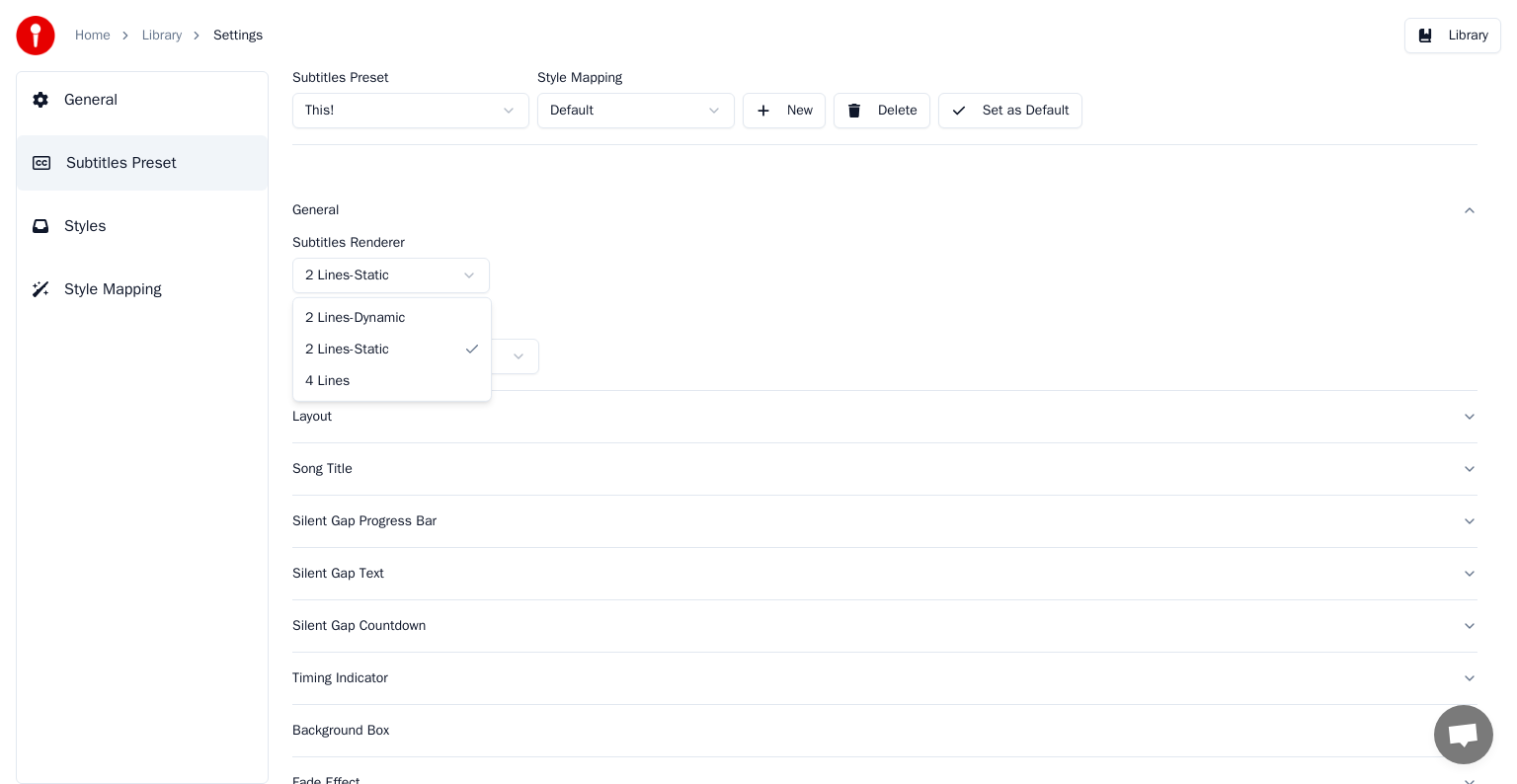 click on "Home Library Settings Library General Subtitles Preset Styles Style Mapping Subtitles Preset This! Style Mapping Default New Delete Set as Default General Subtitles Renderer 2 Lines  -  Static Resolution Horizontal  -  1920 x 1080  ( 16 : 9 ) Layout Song Title Silent Gap Progress Bar Silent Gap Text Silent Gap Countdown Timing Indicator Background Box Fade Effect Offset Max Characters Per Line Auto Line Break Advanced Settings Chat [PERSON] from Youka Desktop More channels Continue on Email Offline. You were inactive for some time. Send a message to reconnect to the chat. Youka Desktop Hello! How can I help you?  Sunday, [DATE] Hi! I'ts me again. The lyrics are not appearing. Even editing to add lyrics again, it's not appearing. I already spent 22 credits for this please check [DATE] Monday, [DATE] [PERSON] Hey, credits should refunded automatically in case of failure, please let me check [DATE] yeah but credits are used again in adding the lyrics in the song that supposed to be good in the first place [DATE] Read" at bounding box center [758, 392] 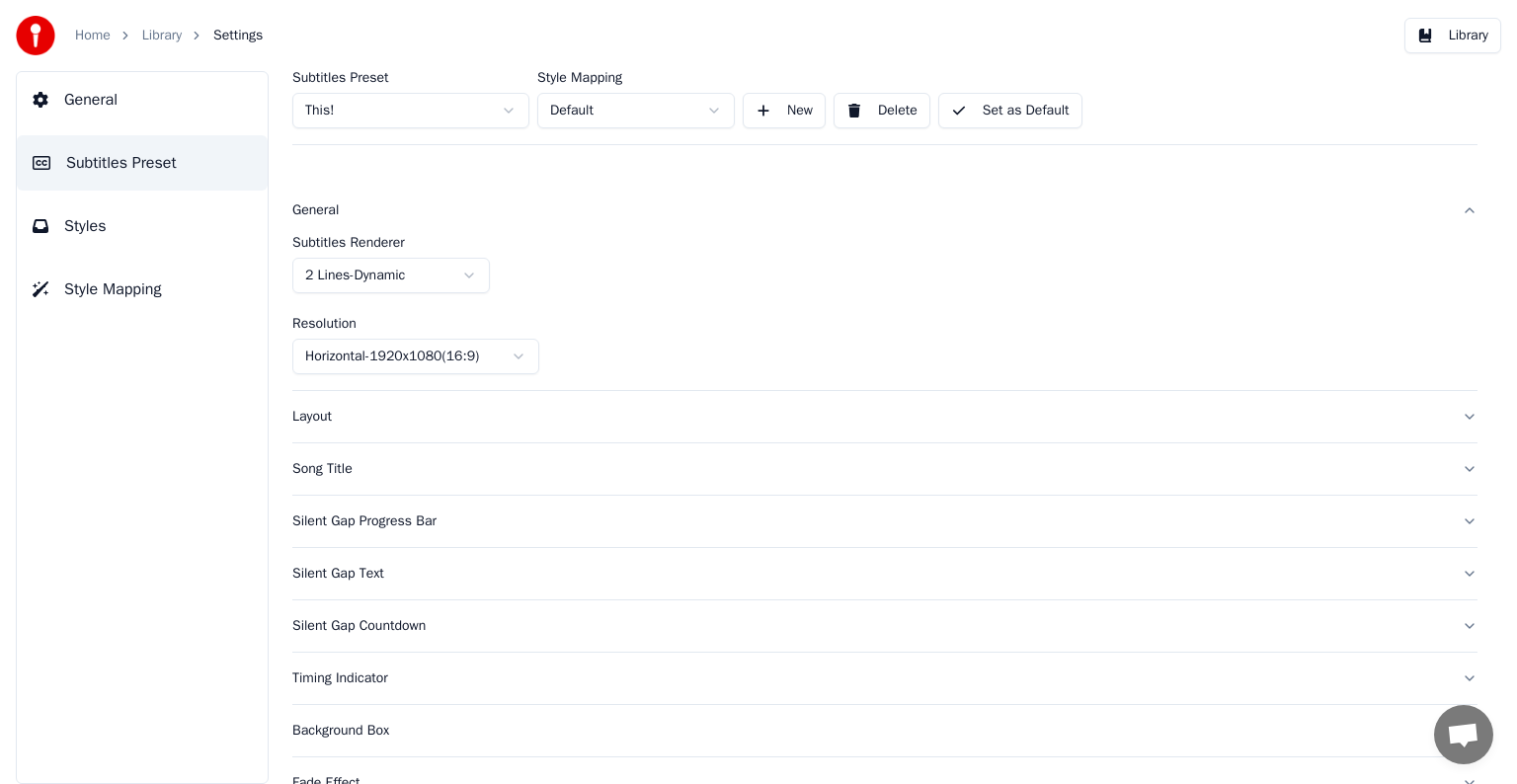 click on "Layout" at bounding box center [869, 417] 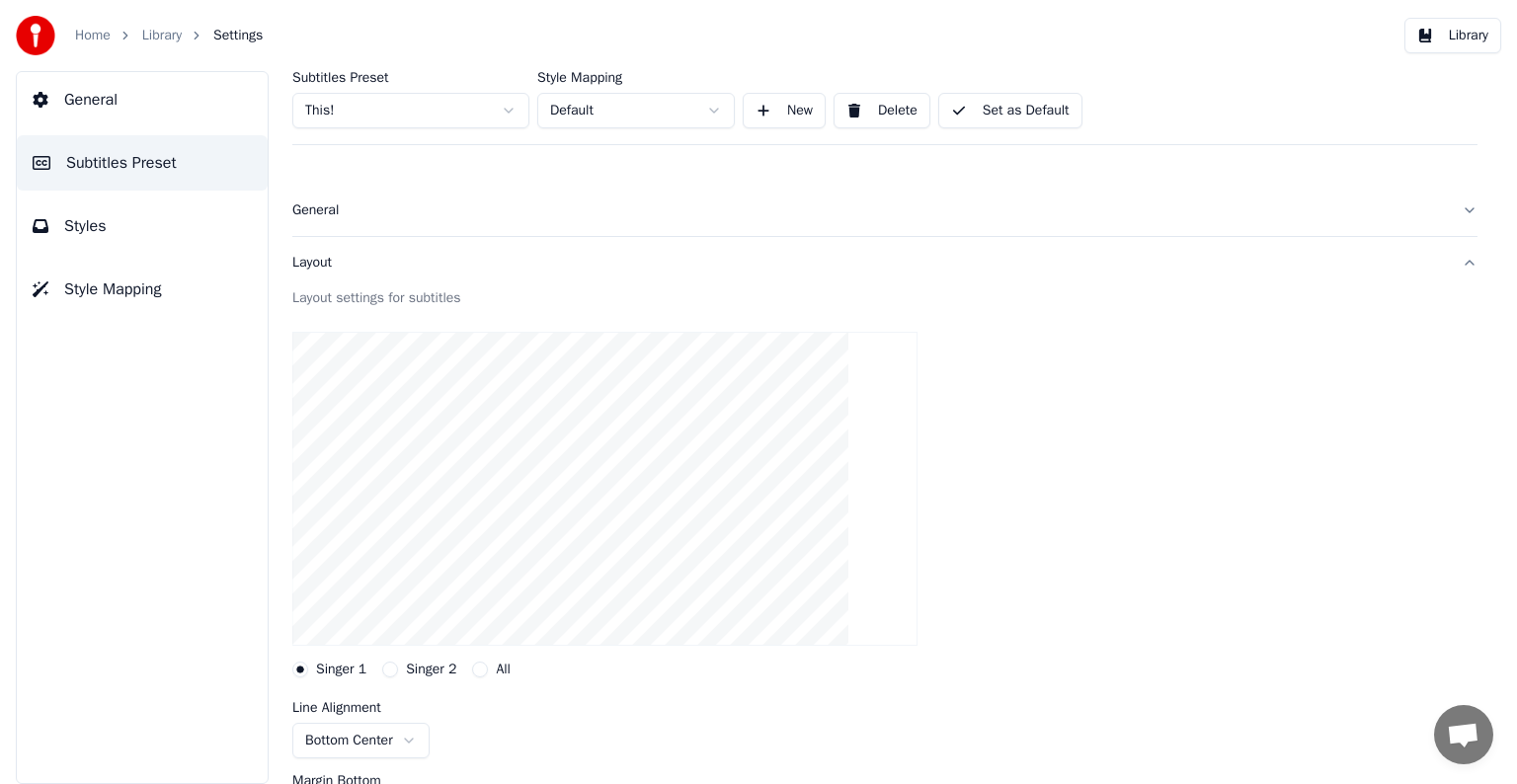 click on "General" at bounding box center (869, 210) 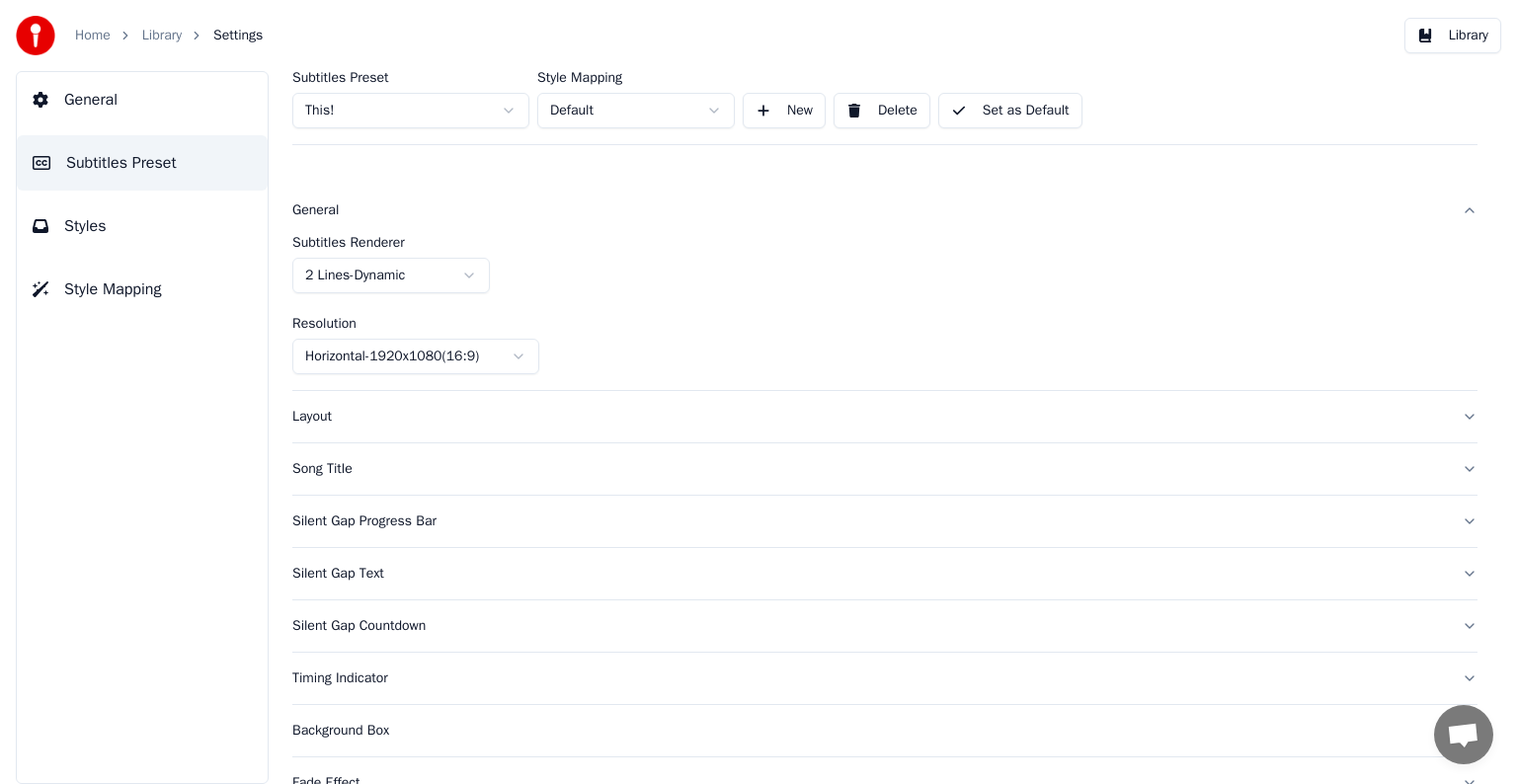 click on "Home Library Settings Library General Subtitles Preset Styles Style Mapping Subtitles Preset 2 Lines - Dynamic (Horizontal) Style Mapping Default New Delete Set as Default General Subtitles Renderer 2 Lines - Dynamic Resolution Horizontal - 1920 x 1080 ( 16 : 9 ) Layout Song Title Silent Gap Progress Bar Silent Gap Text Silent Gap Countdown Timing Indicator Background Box Fade Effect Offset Max Characters Per Line Auto Line Break Chat [PERSON] from Youka Desktop More channels Continue on Email Offline. You were inactive for some time. Send a message to reconnect to the chat. Youka Desktop [PERSON]? How can I help you? [DATE] [TIME] Hi! I'ts me again. The lyrics are not appearing. Even editing to add lyrics again, it's not appearing. I already spent 22 credits for this please check [DATE] [PERSON] [DATE] [PERSON] Hey, credits should refunded automatically in case of failure, please let me check [DATE] yeah but credits are used again in adding the lyrics in the song that supposed to be good in the first place [DATE] Read [PERSON]" at bounding box center [758, 392] 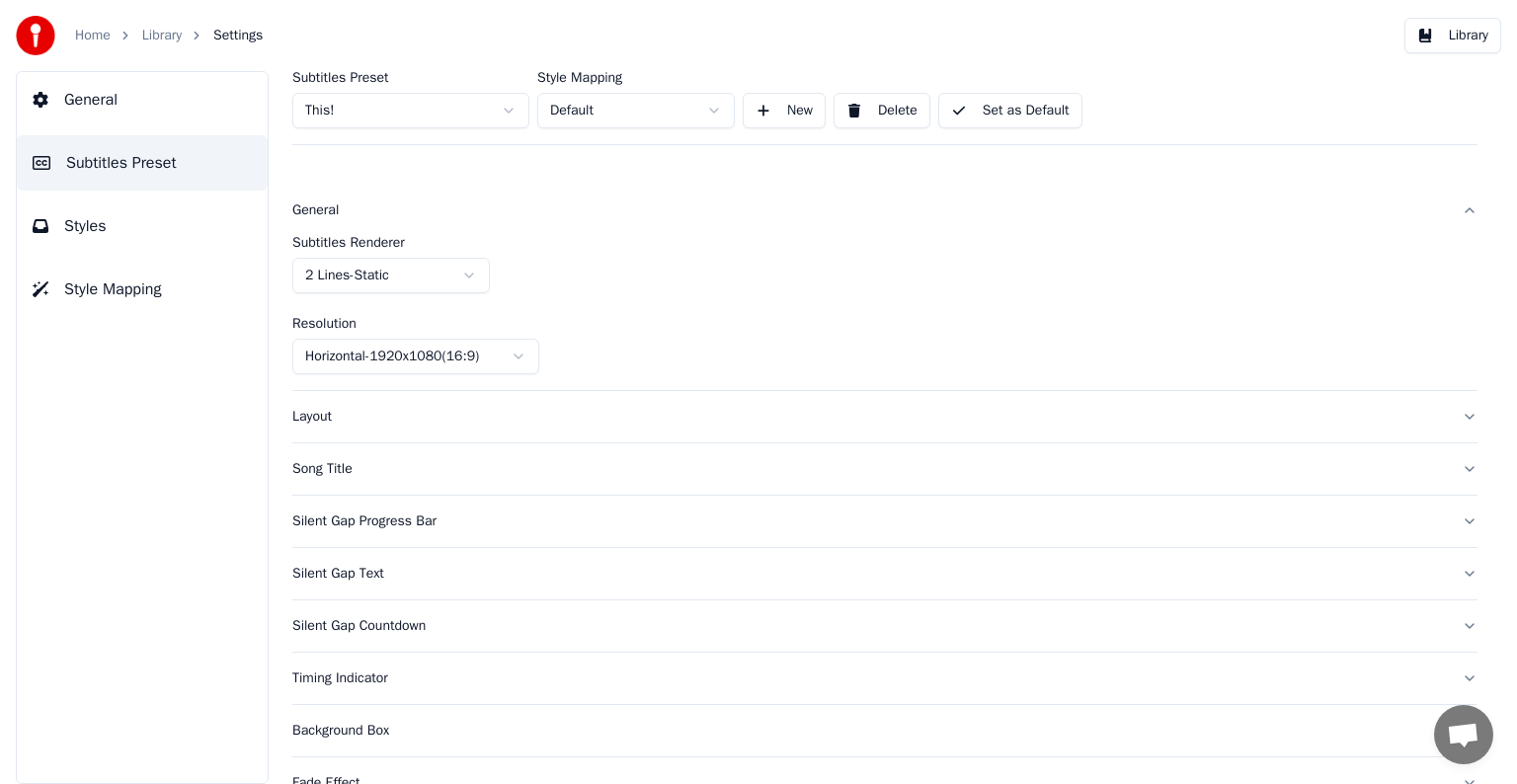 click on "Layout" at bounding box center [869, 417] 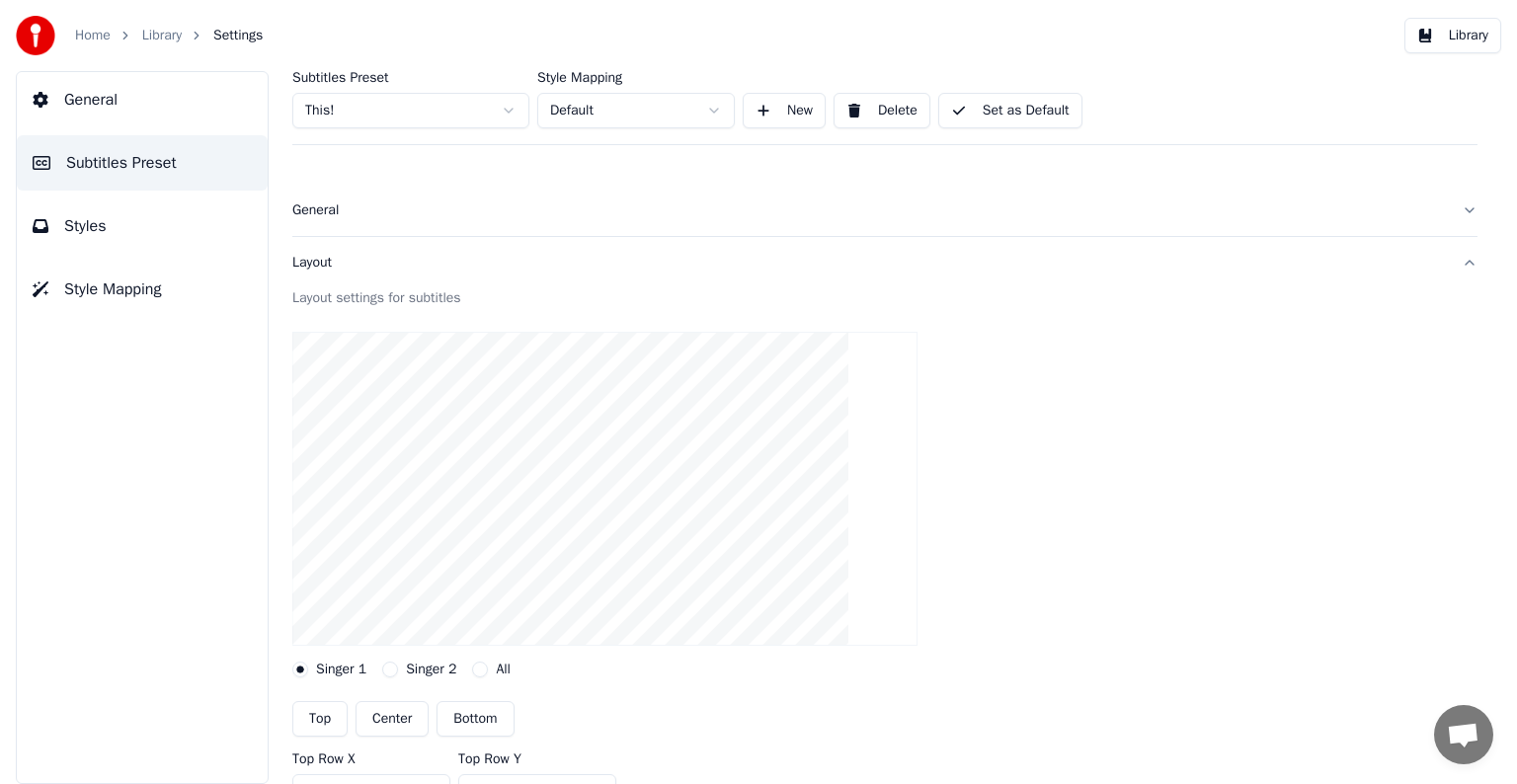 click on "Center" at bounding box center (392, 719) 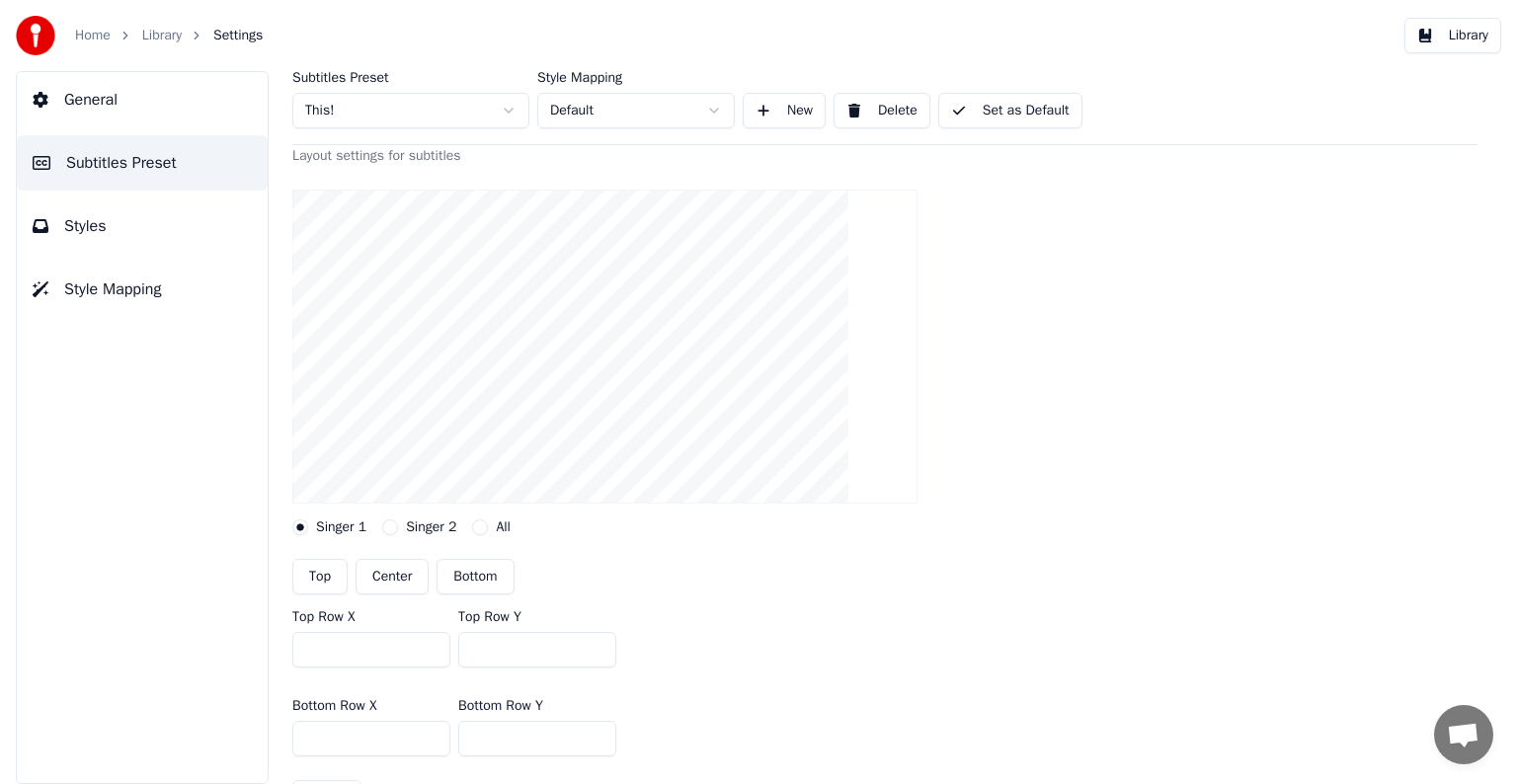 scroll, scrollTop: 197, scrollLeft: 0, axis: vertical 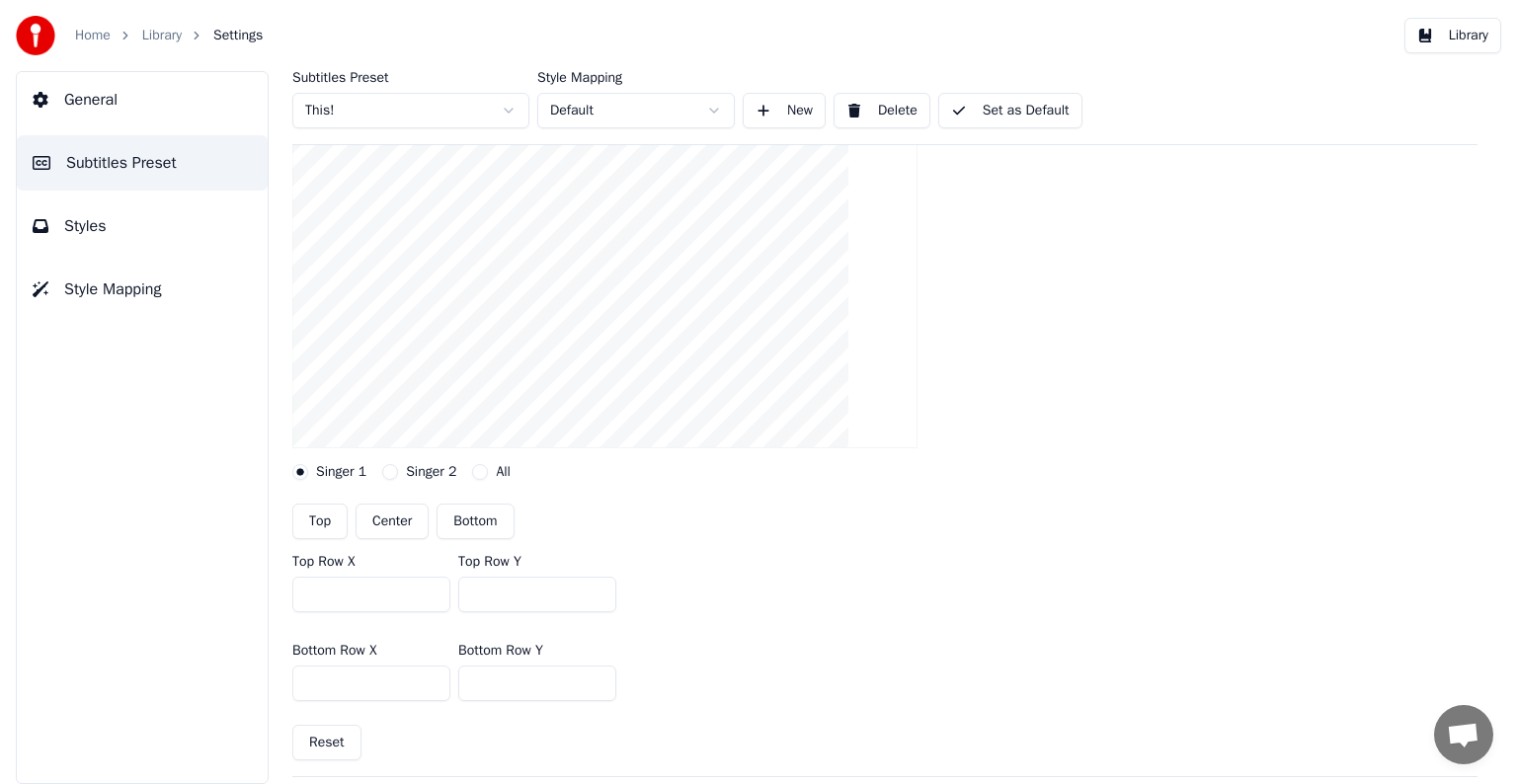 click on "Center" at bounding box center [392, 521] 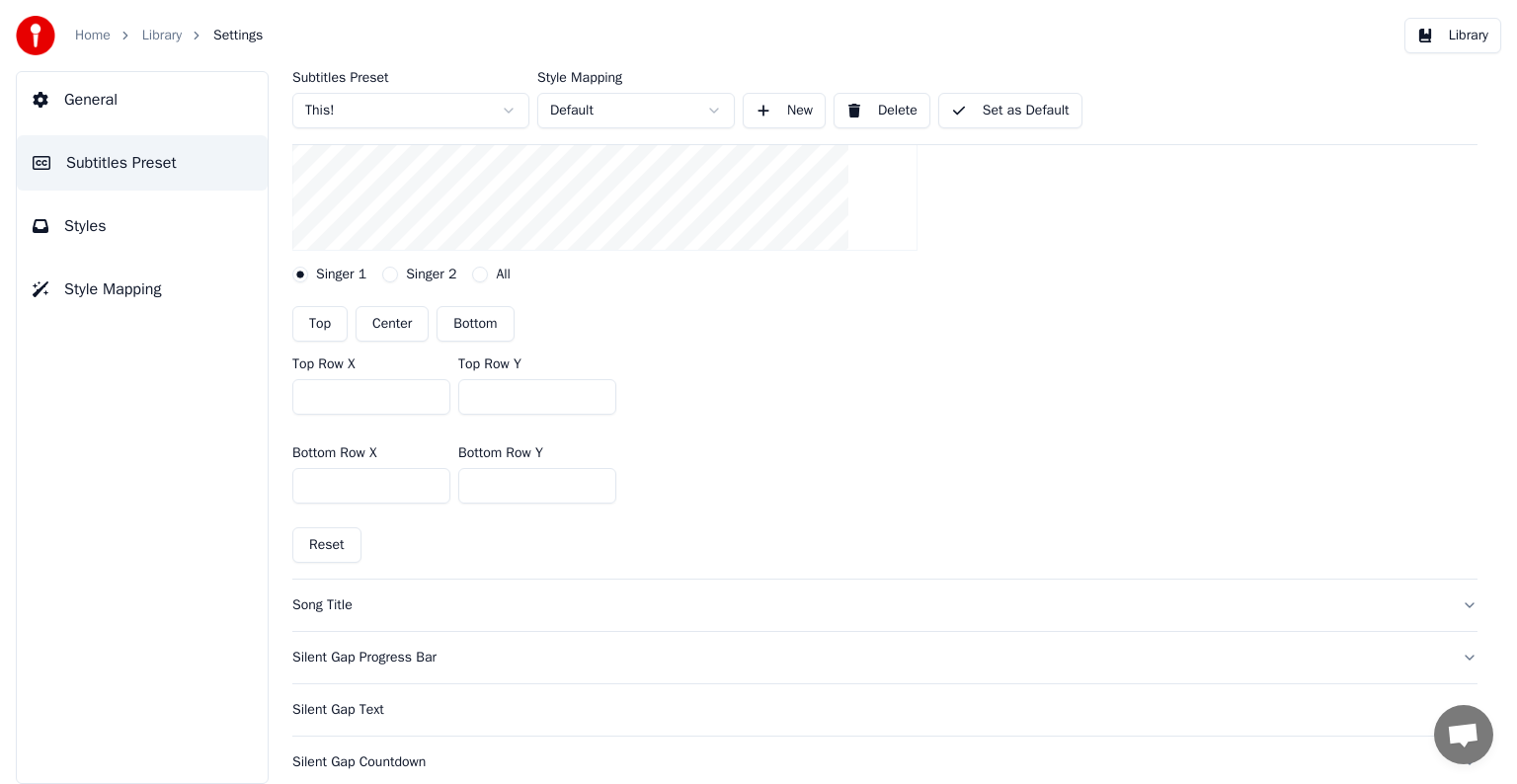 scroll, scrollTop: 494, scrollLeft: 0, axis: vertical 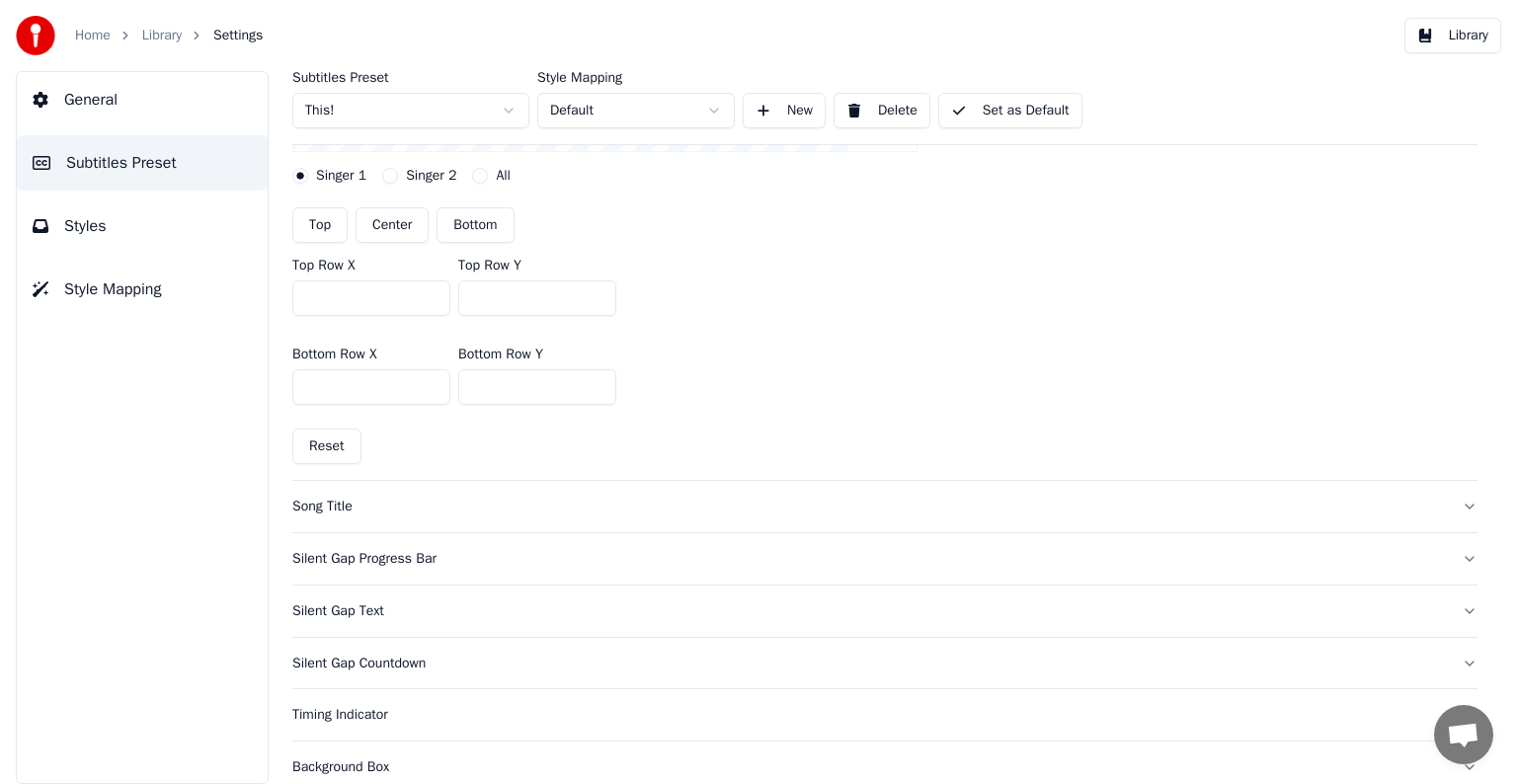 click on "Song Title" at bounding box center [869, 507] 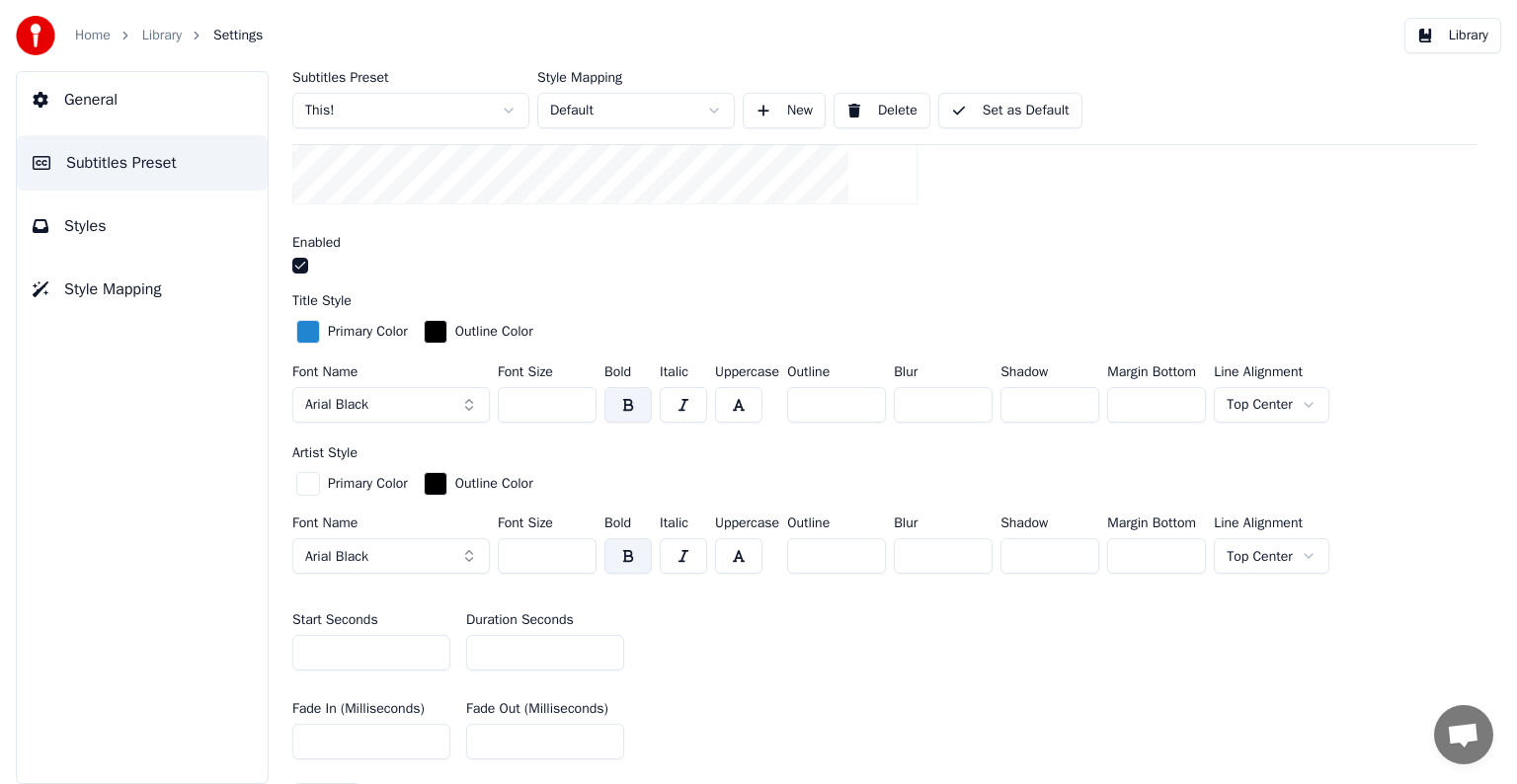 click at bounding box center [308, 332] 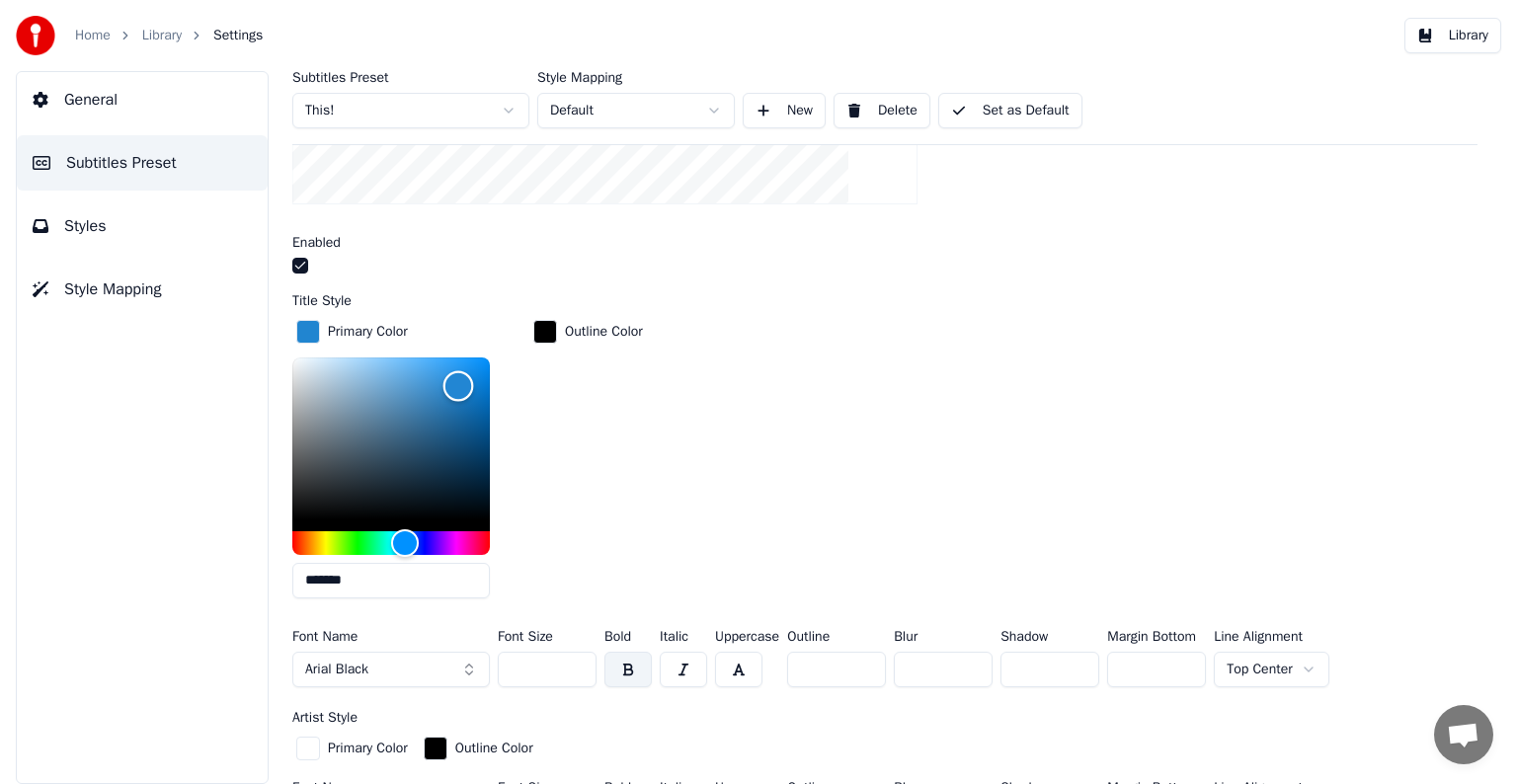 type on "*******" 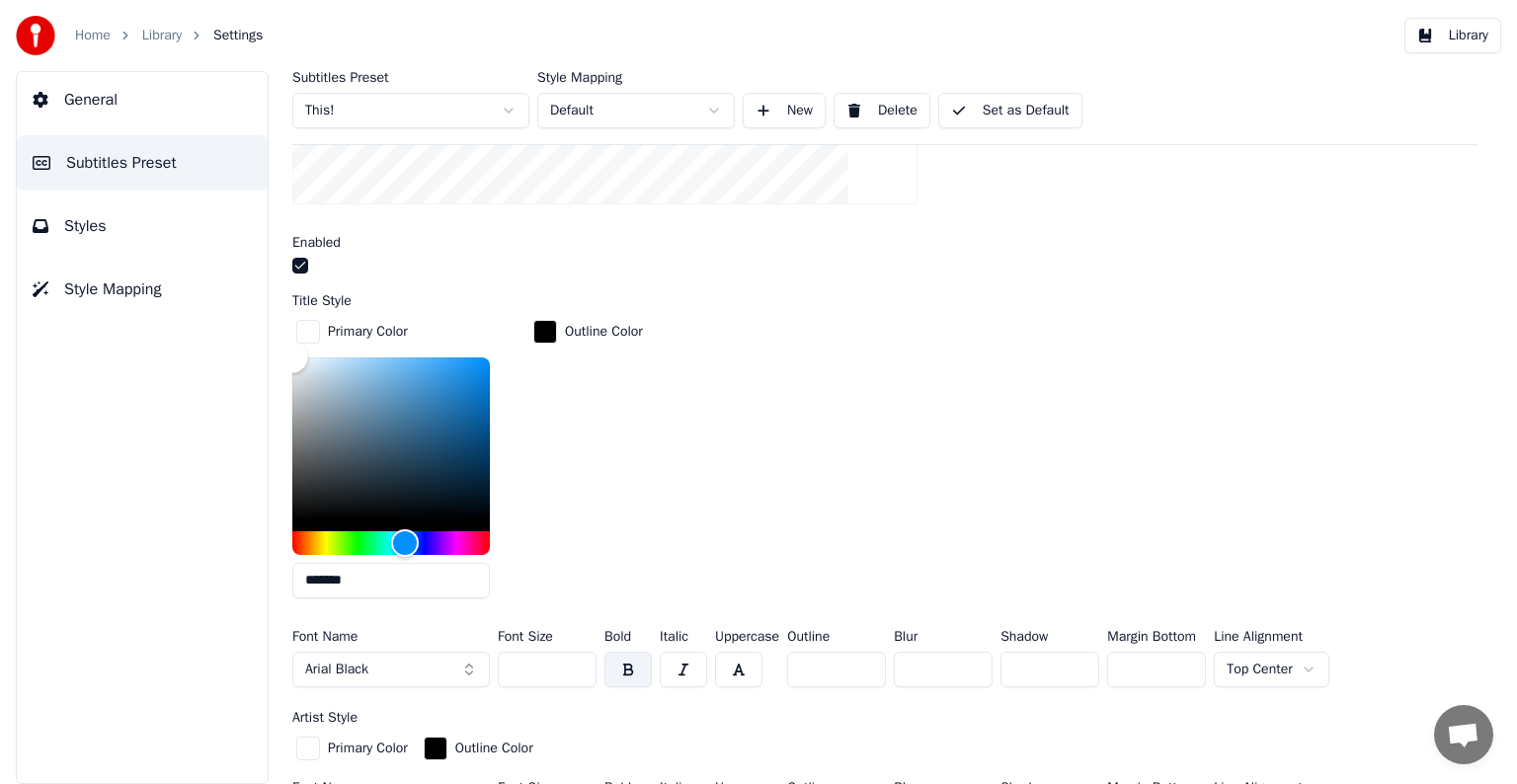 drag, startPoint x: 319, startPoint y: 360, endPoint x: 198, endPoint y: 345, distance: 121.926207 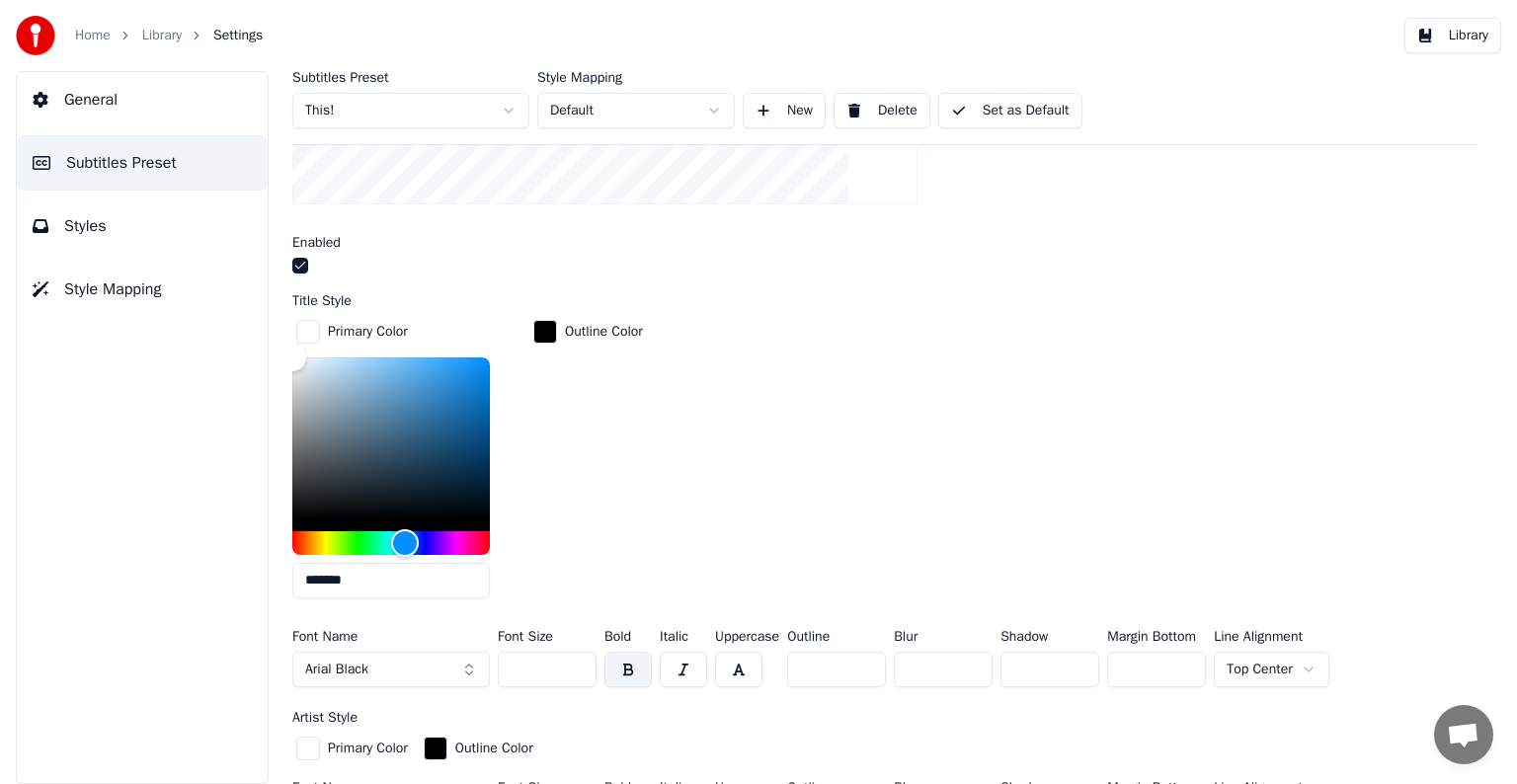 click on "Outline Color" at bounding box center (588, 465) 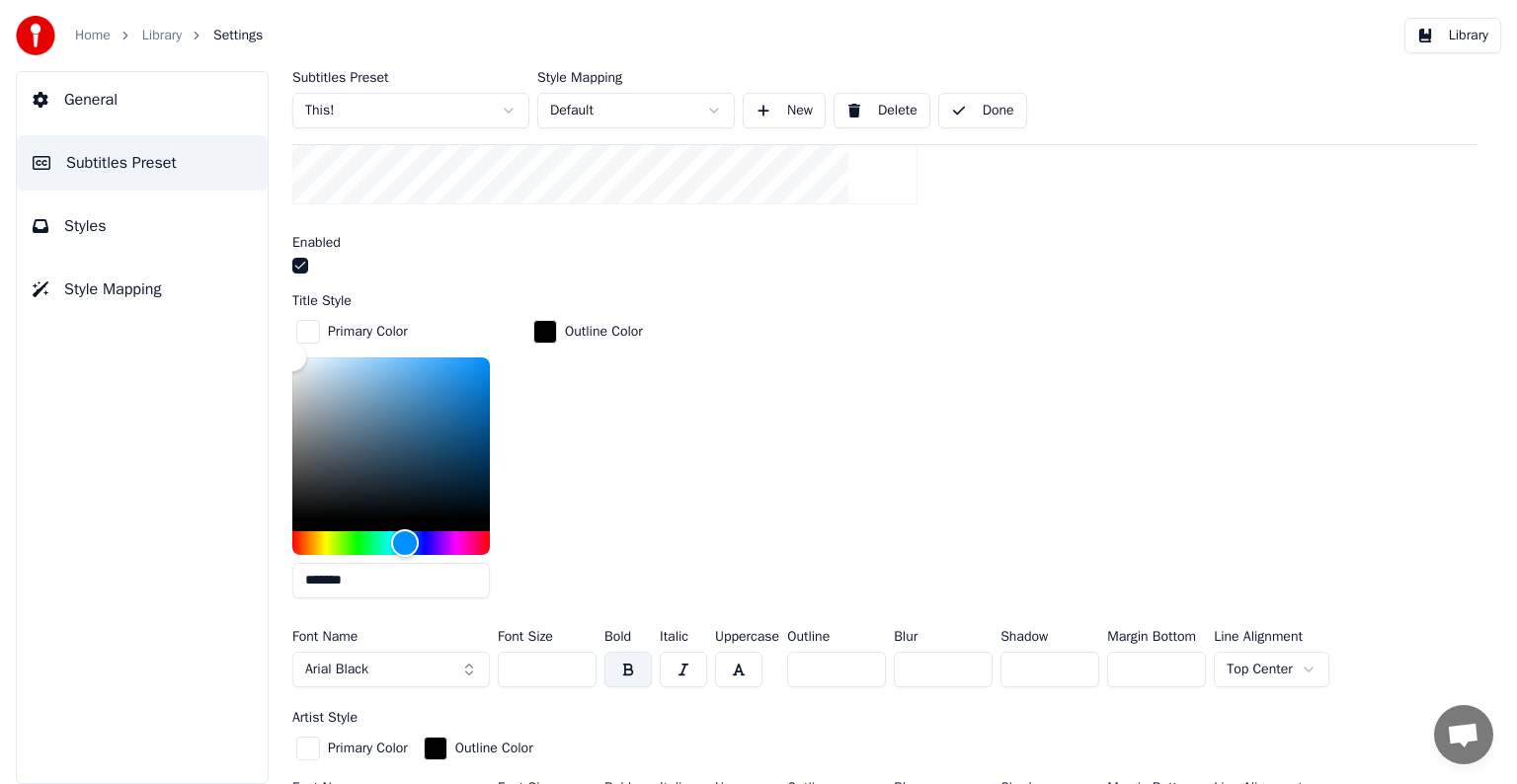 click on "Outline Color" at bounding box center (588, 465) 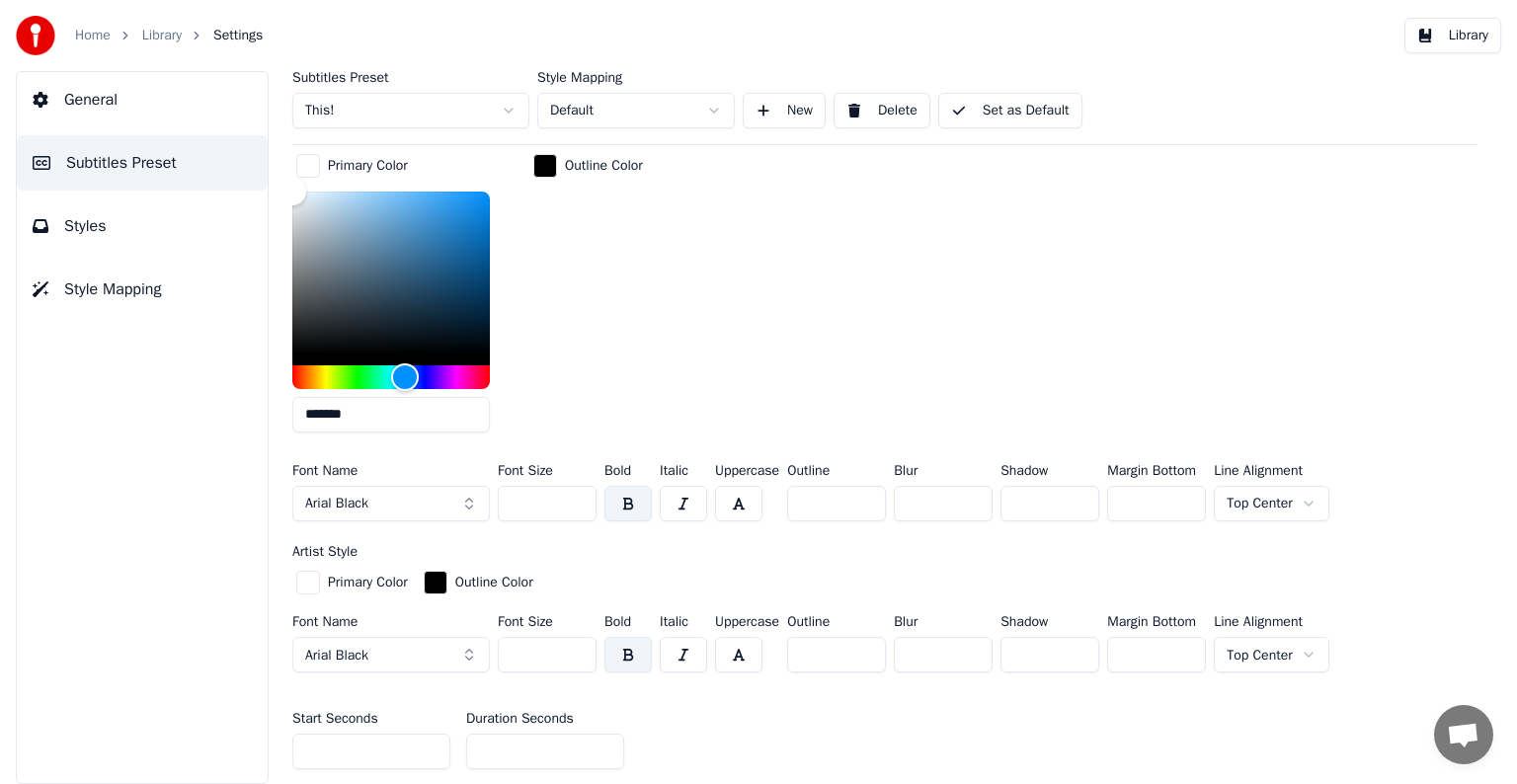 scroll, scrollTop: 691, scrollLeft: 0, axis: vertical 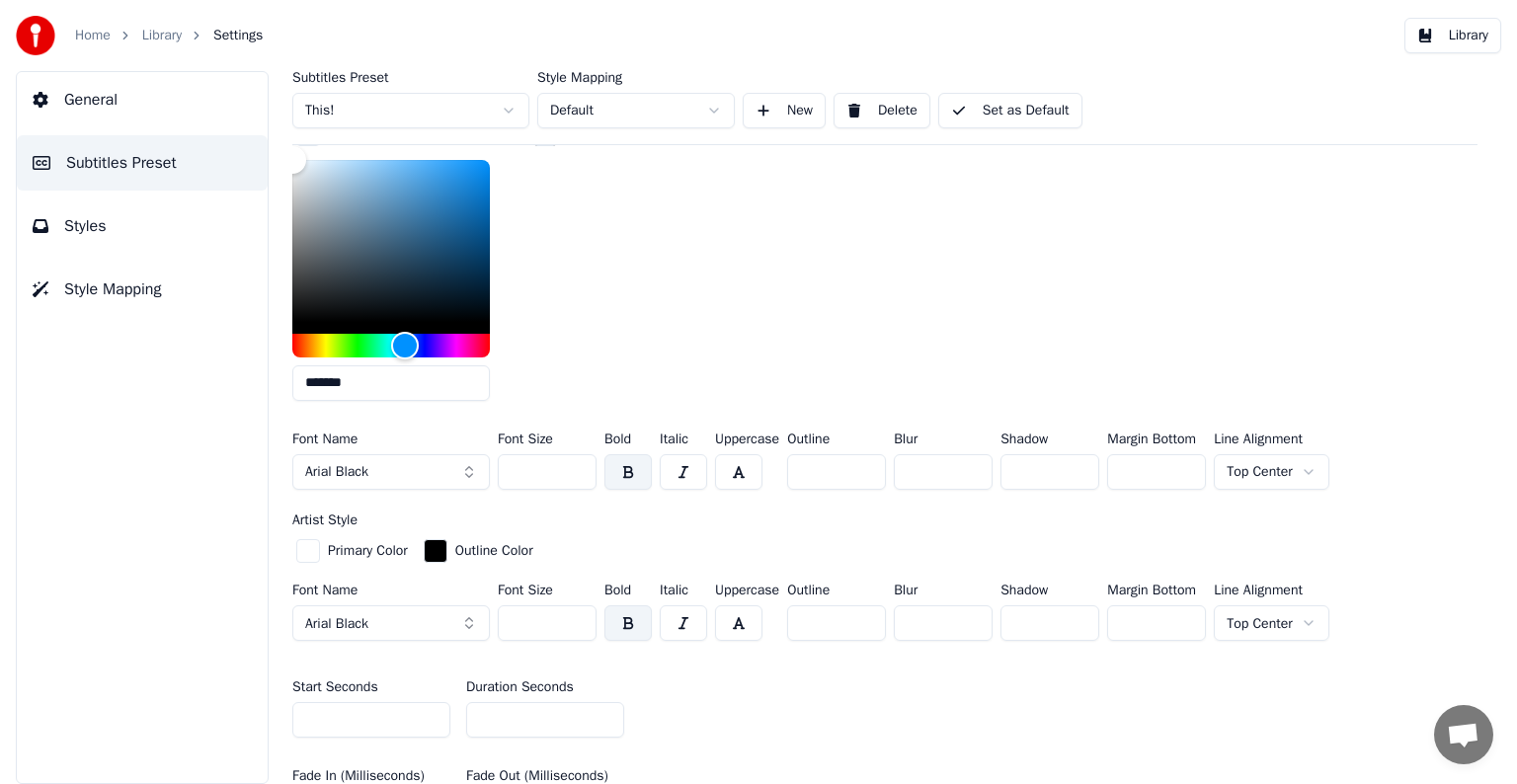 click on "Arial Black" at bounding box center [391, 472] 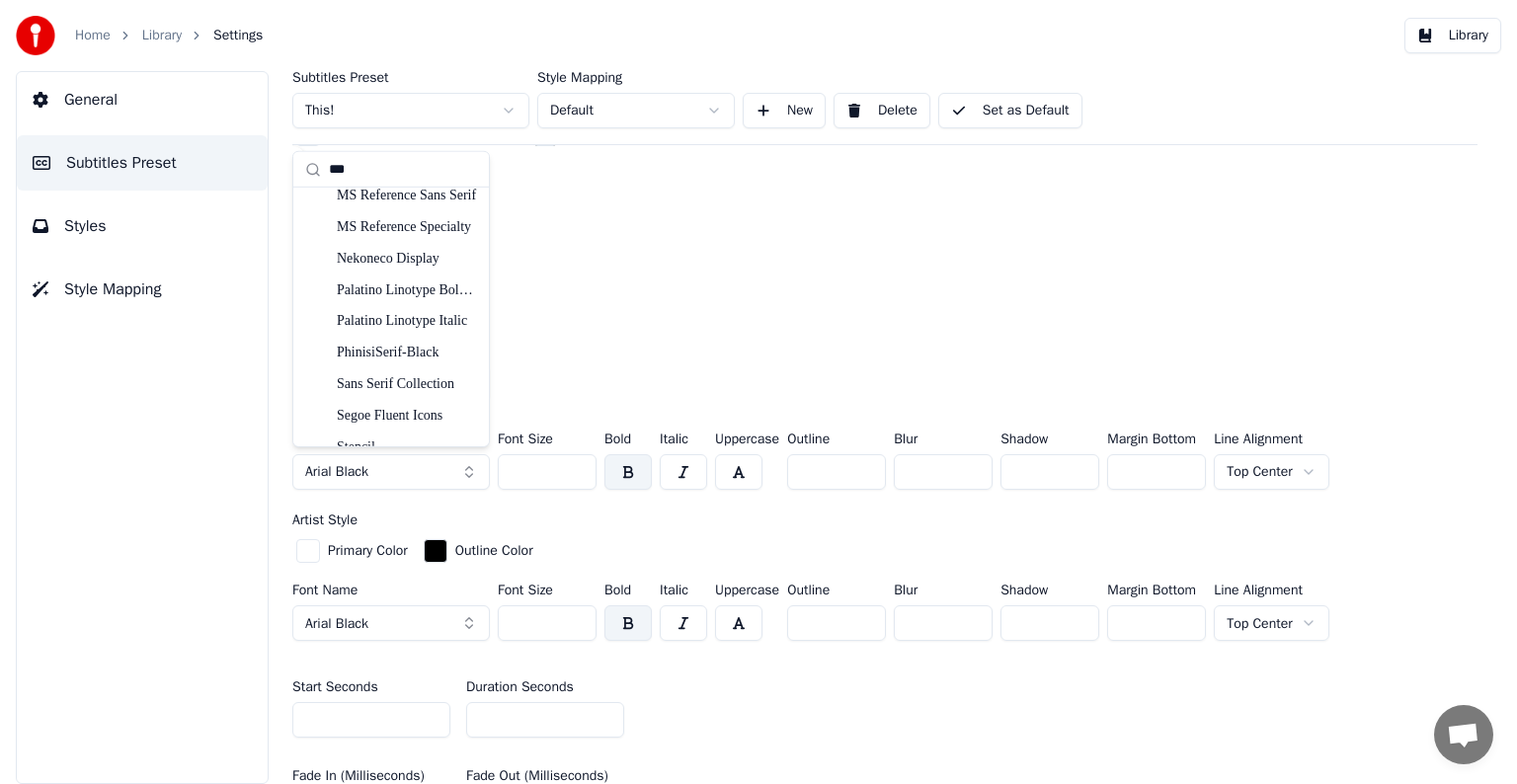 scroll, scrollTop: 790, scrollLeft: 0, axis: vertical 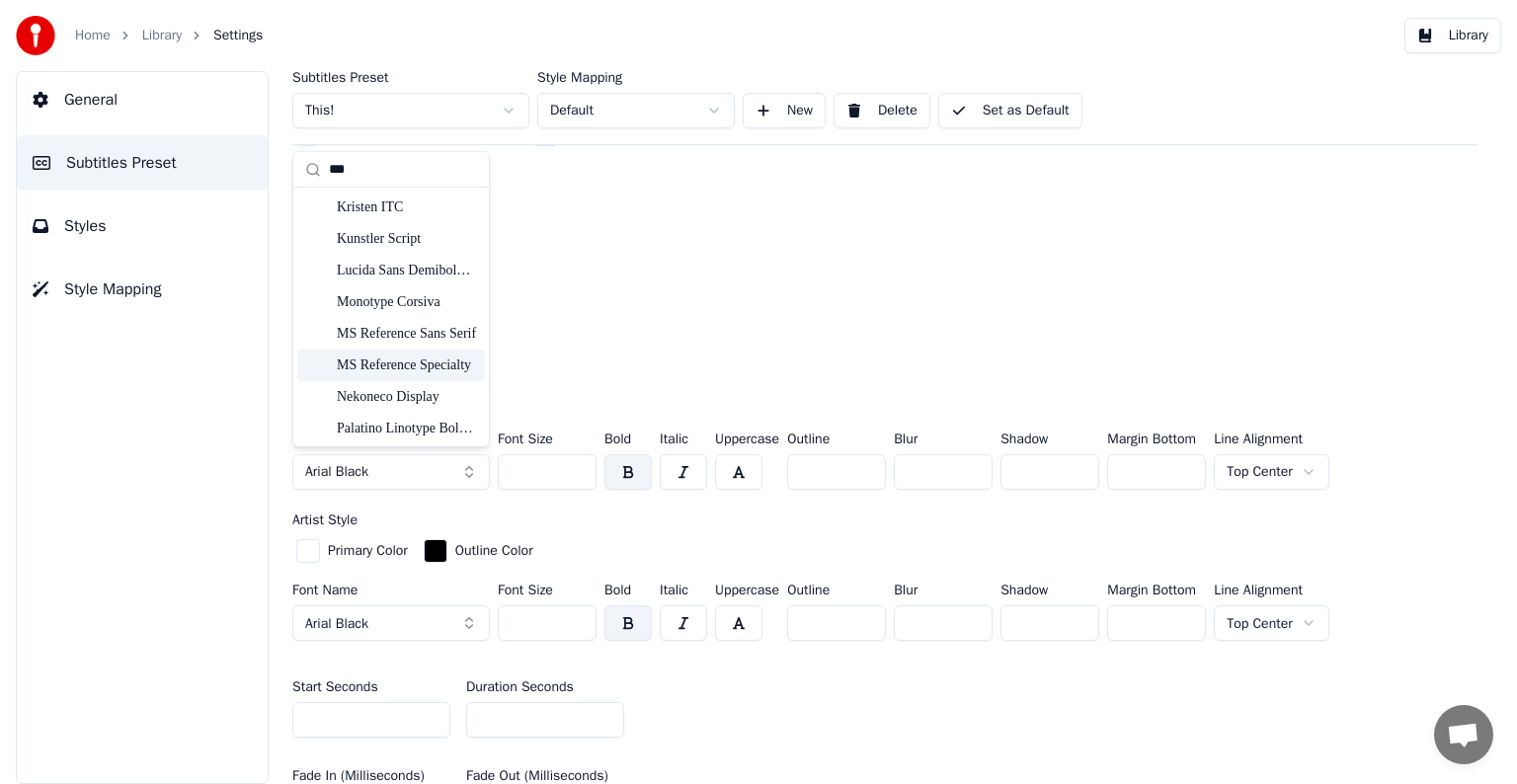 type on "***" 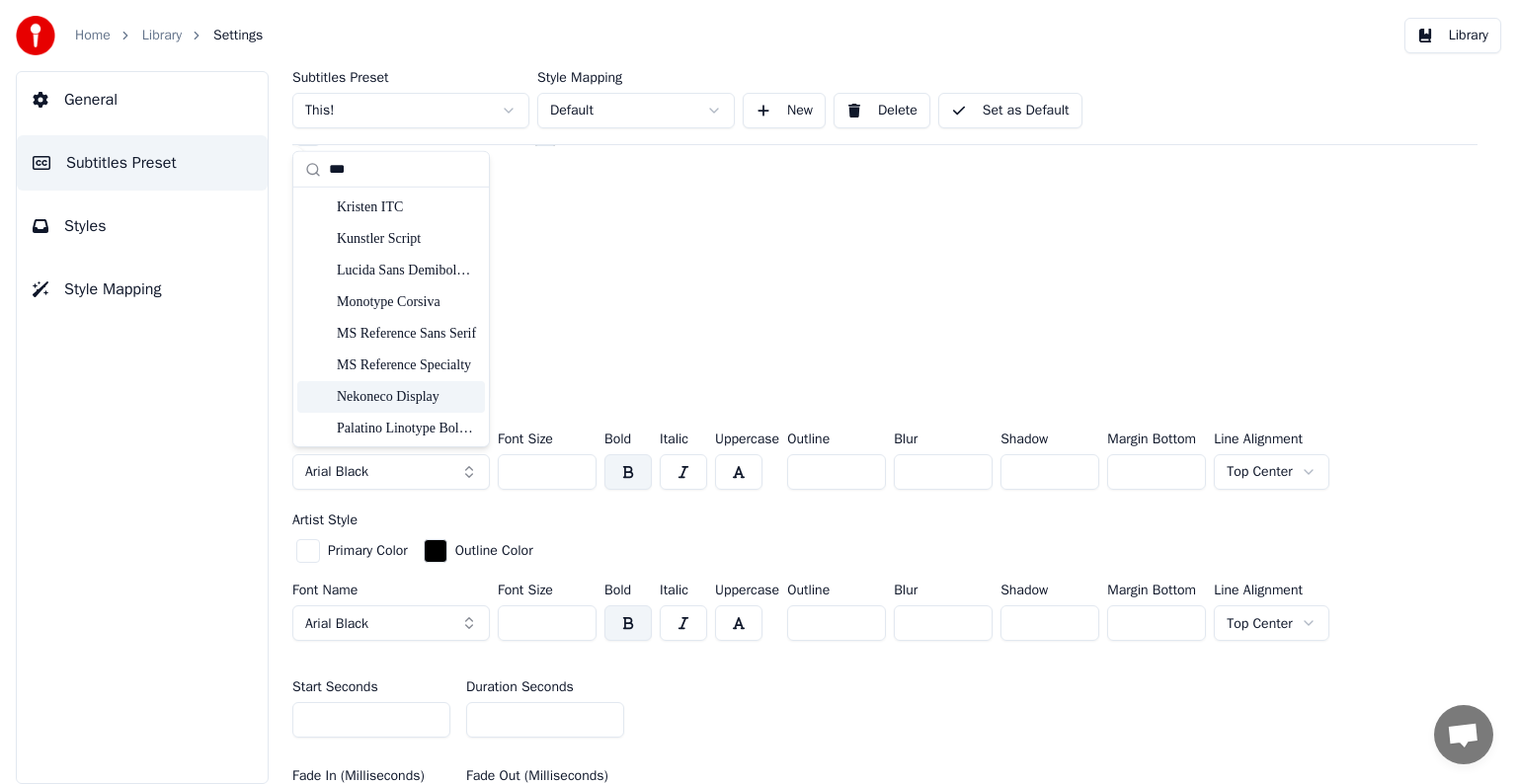click on "Nekoneco Display" at bounding box center [407, 396] 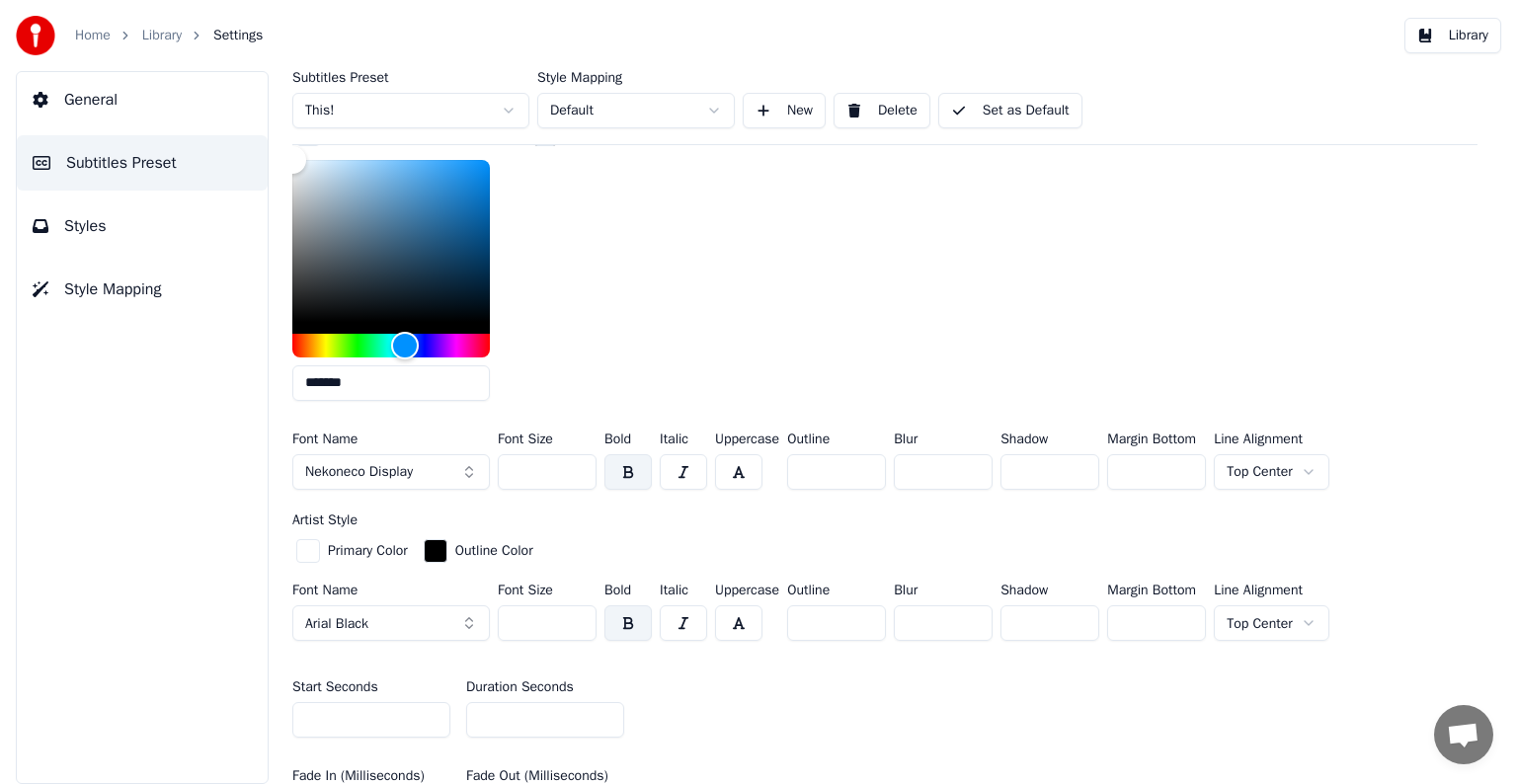 drag, startPoint x: 508, startPoint y: 471, endPoint x: 571, endPoint y: 461, distance: 63.78871 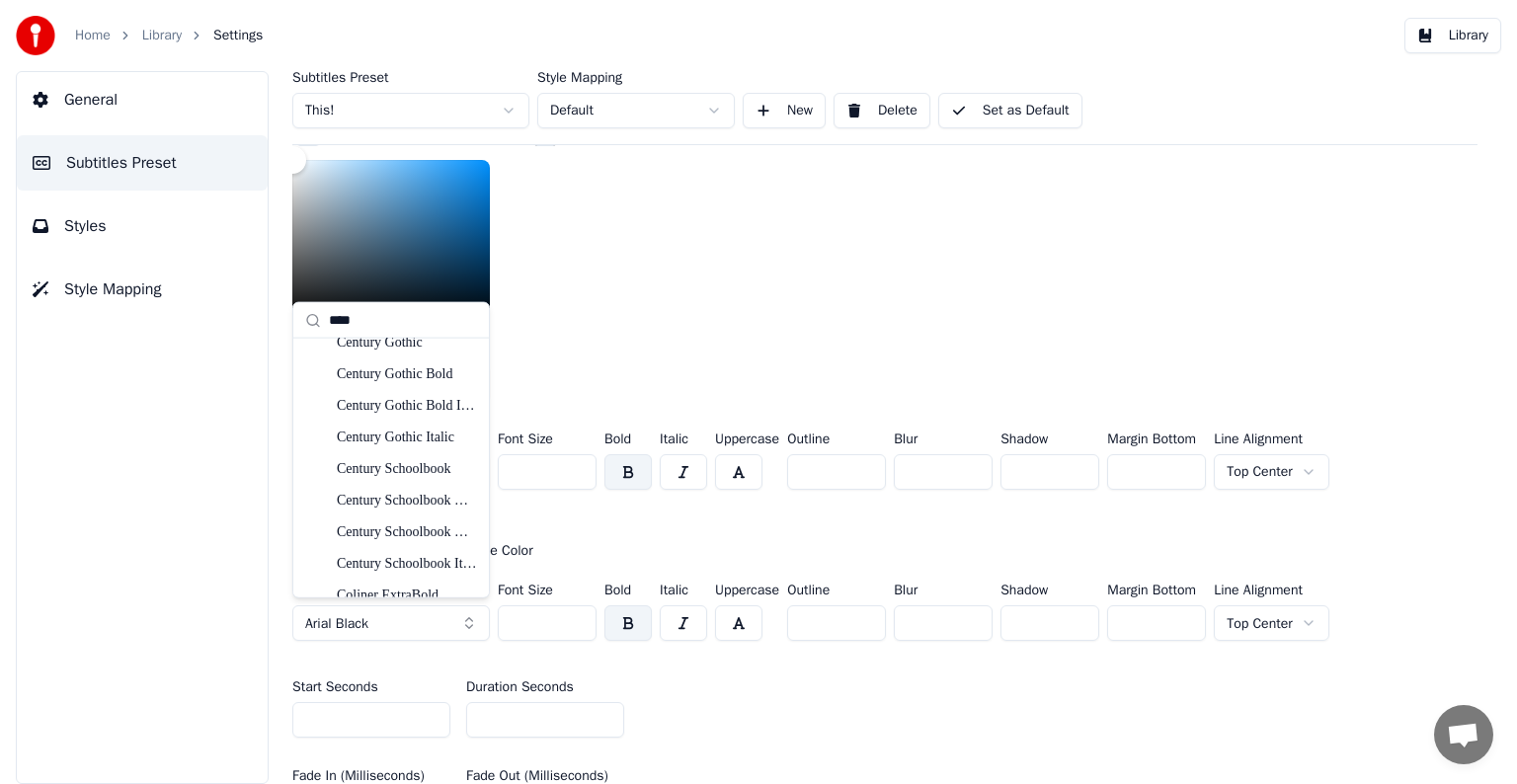 scroll, scrollTop: 99, scrollLeft: 0, axis: vertical 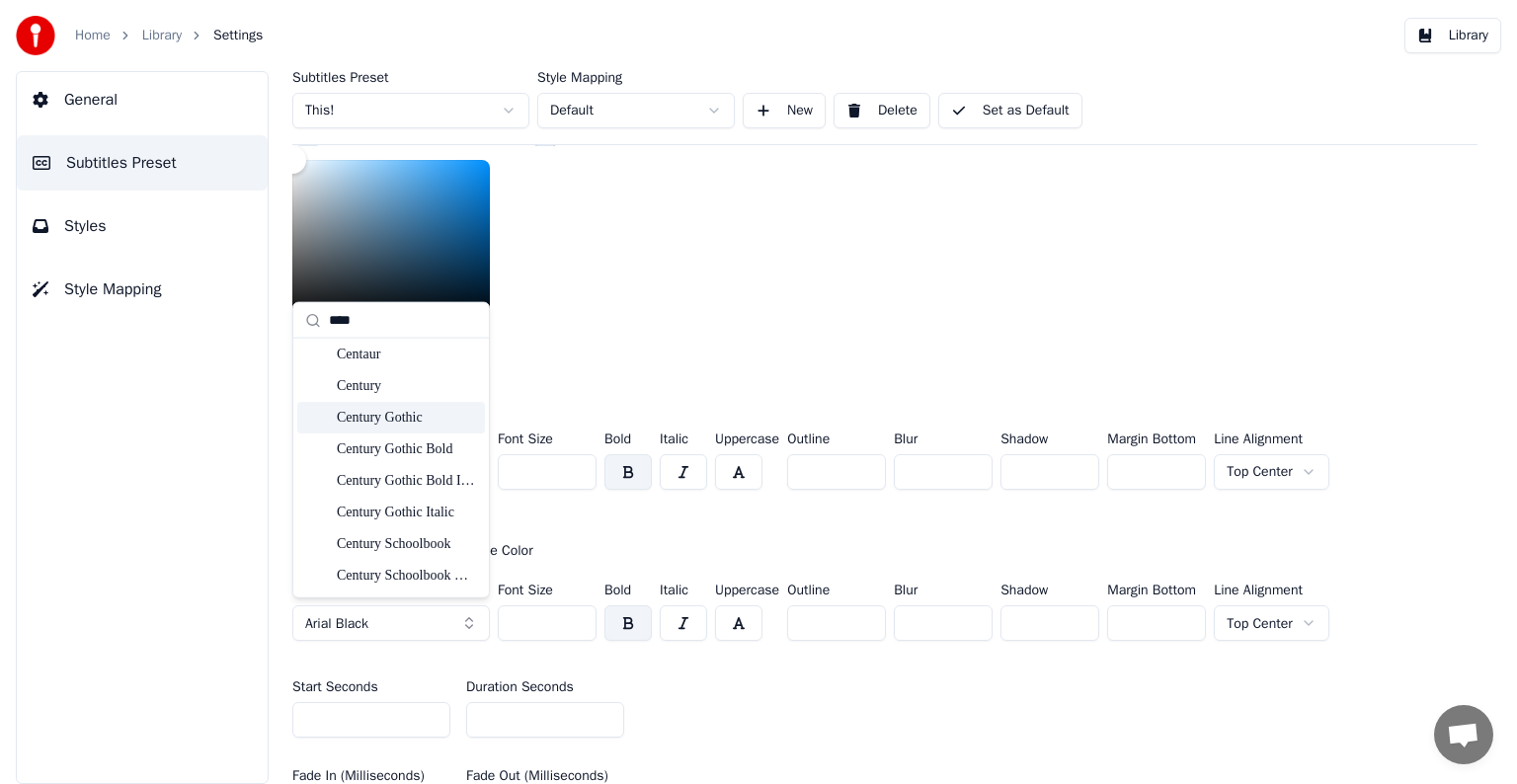 type on "****" 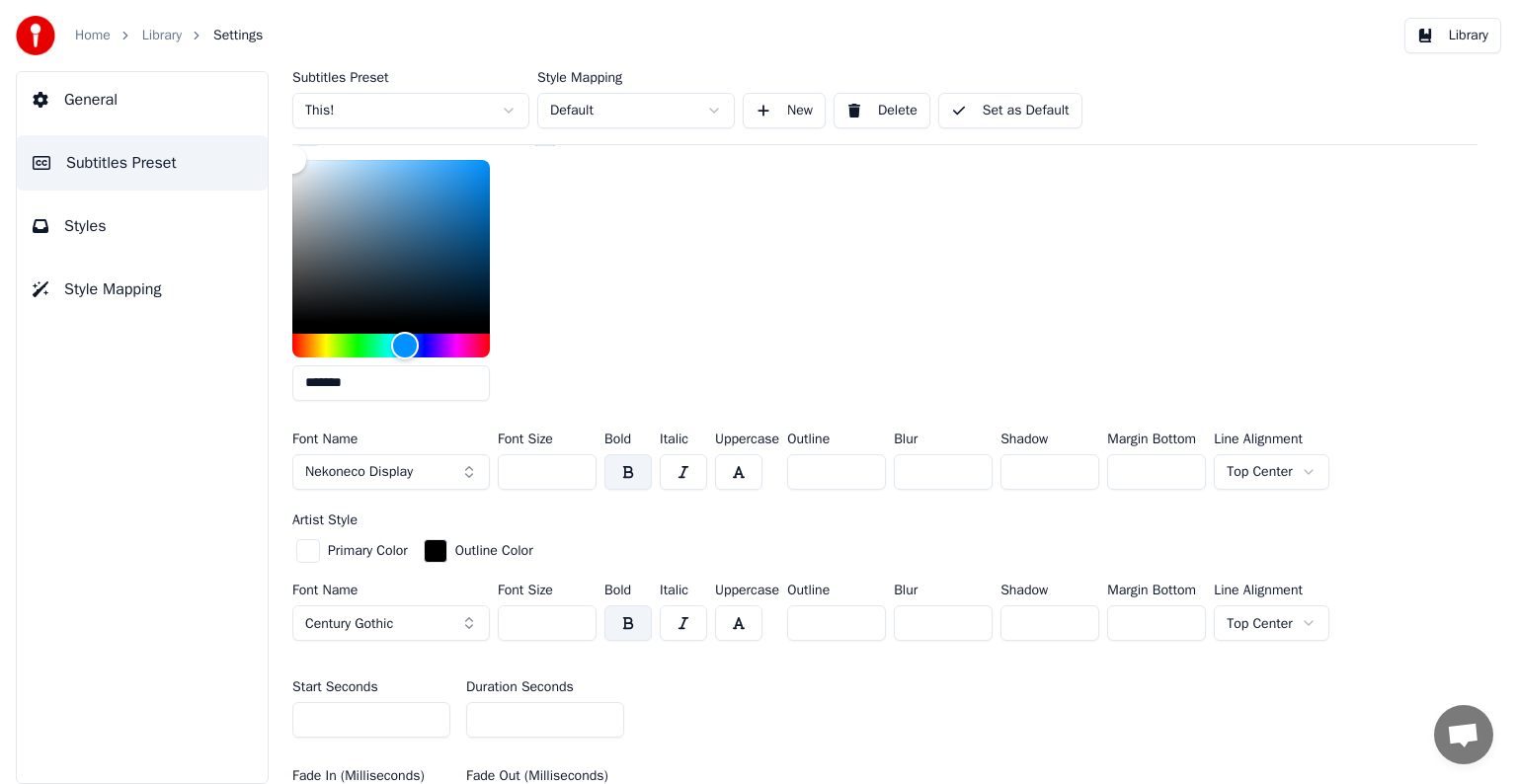drag, startPoint x: 519, startPoint y: 612, endPoint x: 557, endPoint y: 616, distance: 38.209946 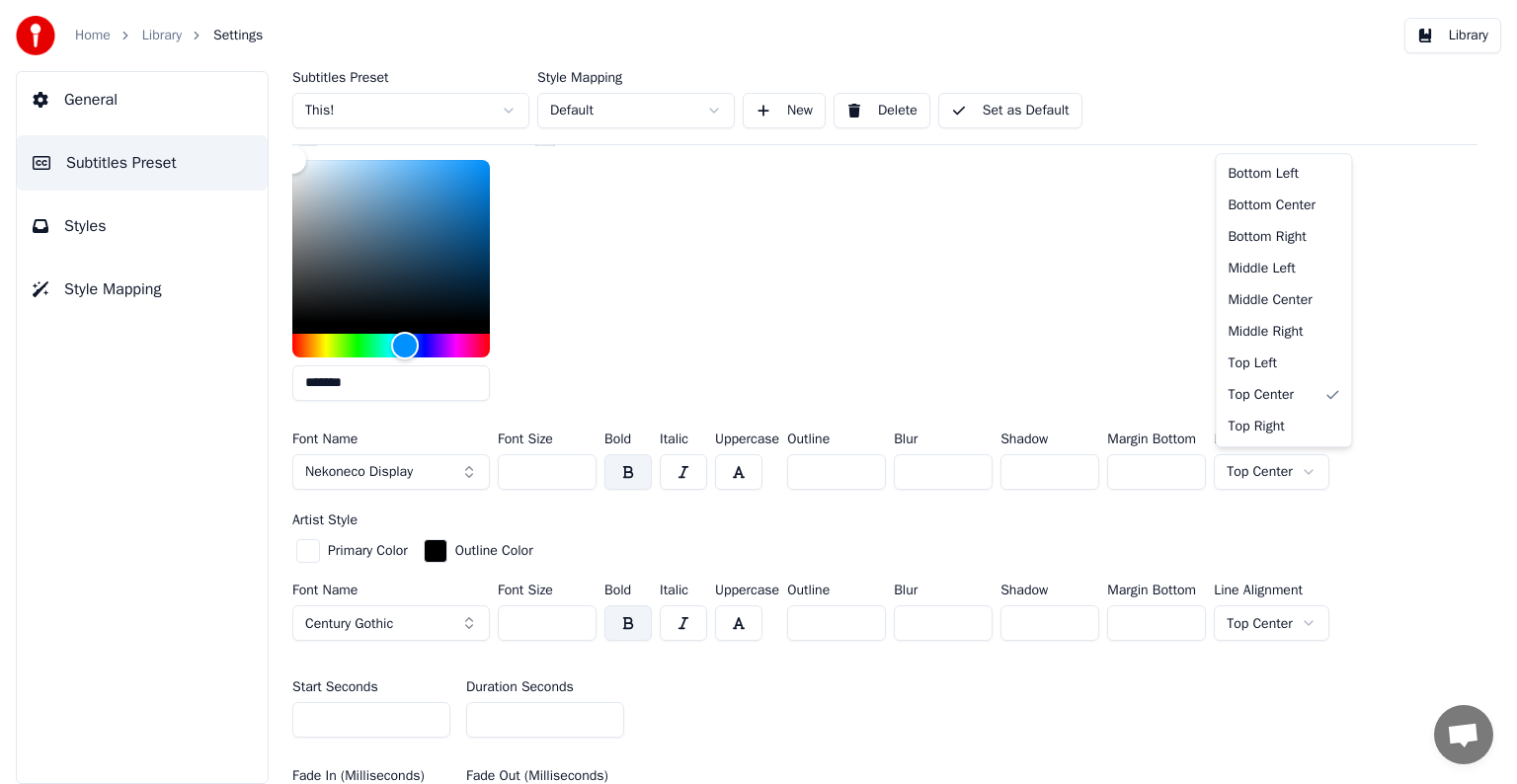 click on "Home Library Settings Library General Subtitles Preset Styles Style Mapping Subtitles Preset This! Style Mapping Default New Delete Set as Default General Layout Song Title Insert the song title in the beginning of the video Enabled Title Style Primary Color ******* Outline Color Font Name Nekoneco Display Font Size *** Bold Italic Uppercase Outline ** Blur Shadow * Margin Bottom *** Line Alignment Top Center Artist Style Primary Color Outline Color Font Name Century Gothic Font Size *** Bold Italic Uppercase Outline * Blur Shadow * Margin Bottom *** Line Alignment Top Center Start Seconds * Duration Seconds * Fade In (Milliseconds) *** Fade Out (Milliseconds) *** Reset Silent Gap Progress Bar Silent Gap Text Silent Gap Countdown Timing Indicator Background Box Fade Effect Offset Max Characters Per Line Auto Line Break Advanced Settings Chat [PERSON] from Youka Desktop More channels Continue on Email Offline. You were inactive for some time. Send a message to reconnect to the chat. Youka Desktop [PERSON] [DATE] [TIME]" at bounding box center [758, 392] 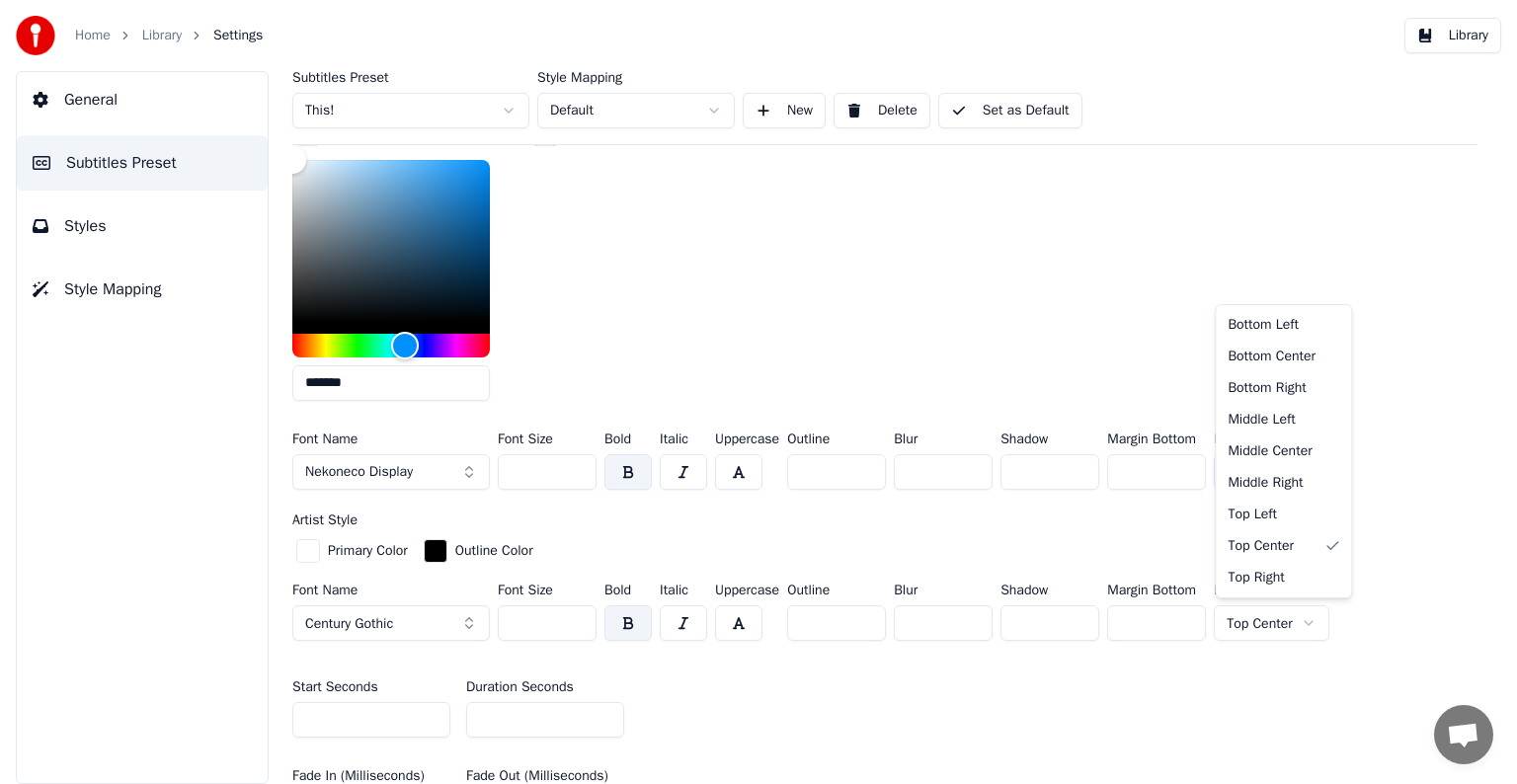 click on "Home Library Settings Library General Subtitles Preset Styles Style Mapping Subtitles Preset This! Style Mapping Default New Delete Set as Default General Layout Song Title Insert the song title in the beginning of the video Enabled Title Style Primary Color ******* Outline Color Font Name Nekoneco Display Font Size *** Bold Italic Uppercase Outline ** Blur Shadow * Margin Bottom *** Line Alignment Middle Center Artist Style Primary Color Outline Color Font Name Century Gothic Font Size *** Bold Italic Uppercase Outline * Blur Shadow * Margin Bottom *** Line Alignment Top Center Start Seconds * Duration Seconds * Fade In (Milliseconds) *** Fade Out (Milliseconds) *** Reset Silent Gap Progress Bar Silent Gap Text Silent Gap Countdown Timing Indicator Background Box Fade Effect Offset Max Characters Per Line Auto Line Break Advanced Settings Chat [PERSON] from Youka Desktop More channels Continue on Email Offline. You were inactive for some time. Send a message to reconnect to the chat. Youka Desktop [DATE] [PERSON]" at bounding box center (758, 392) 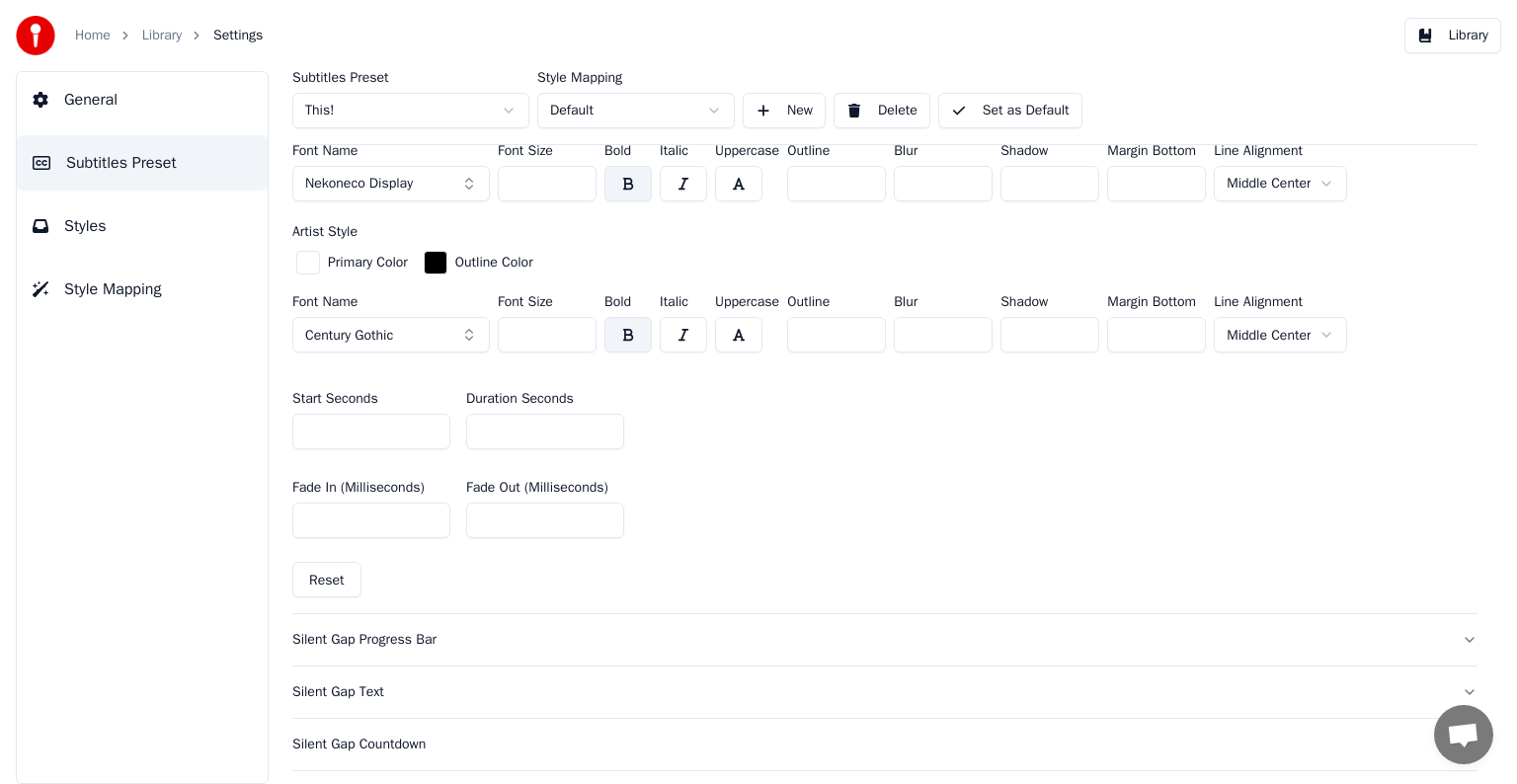 scroll, scrollTop: 987, scrollLeft: 0, axis: vertical 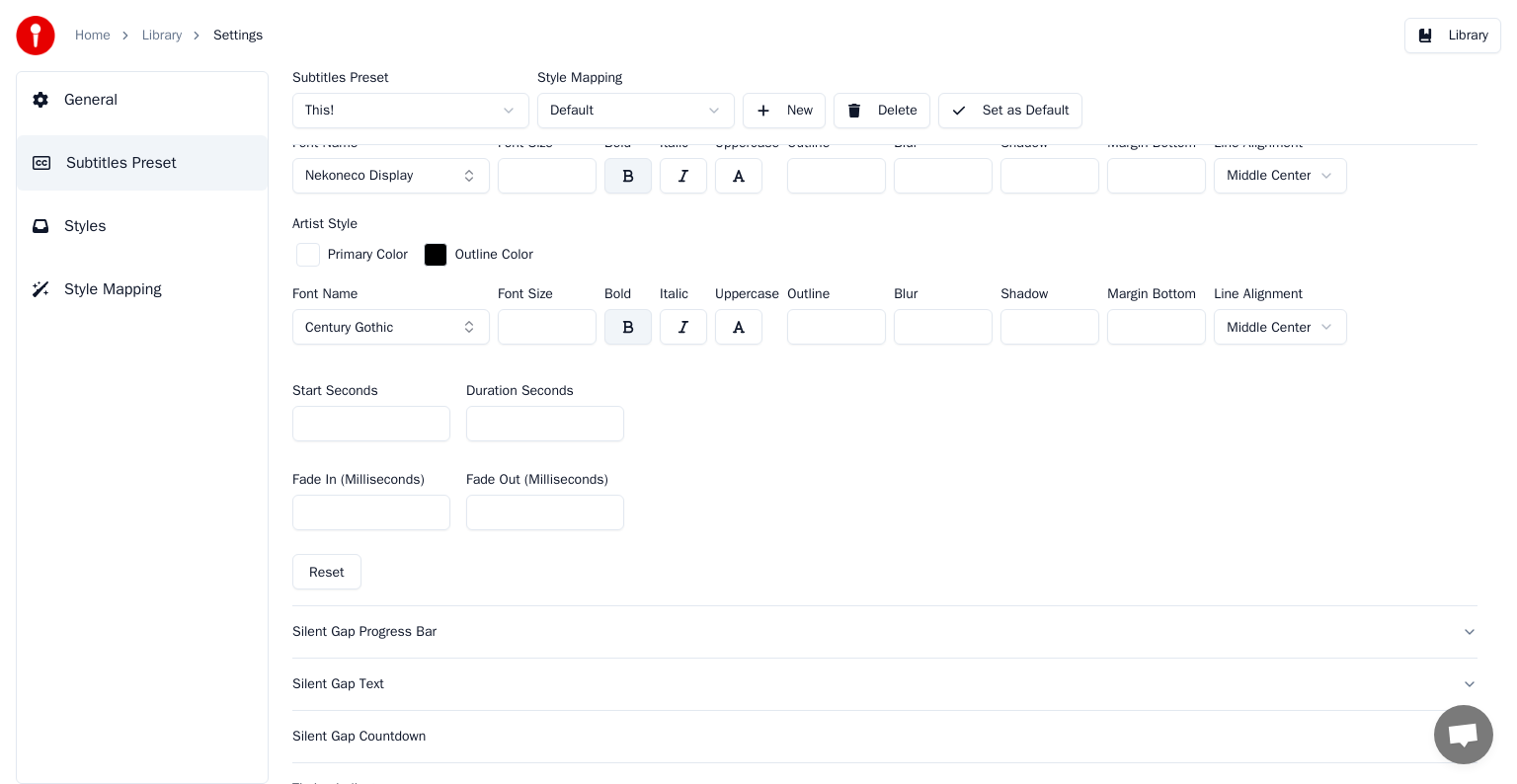 drag, startPoint x: 519, startPoint y: 423, endPoint x: 397, endPoint y: 409, distance: 122.80065 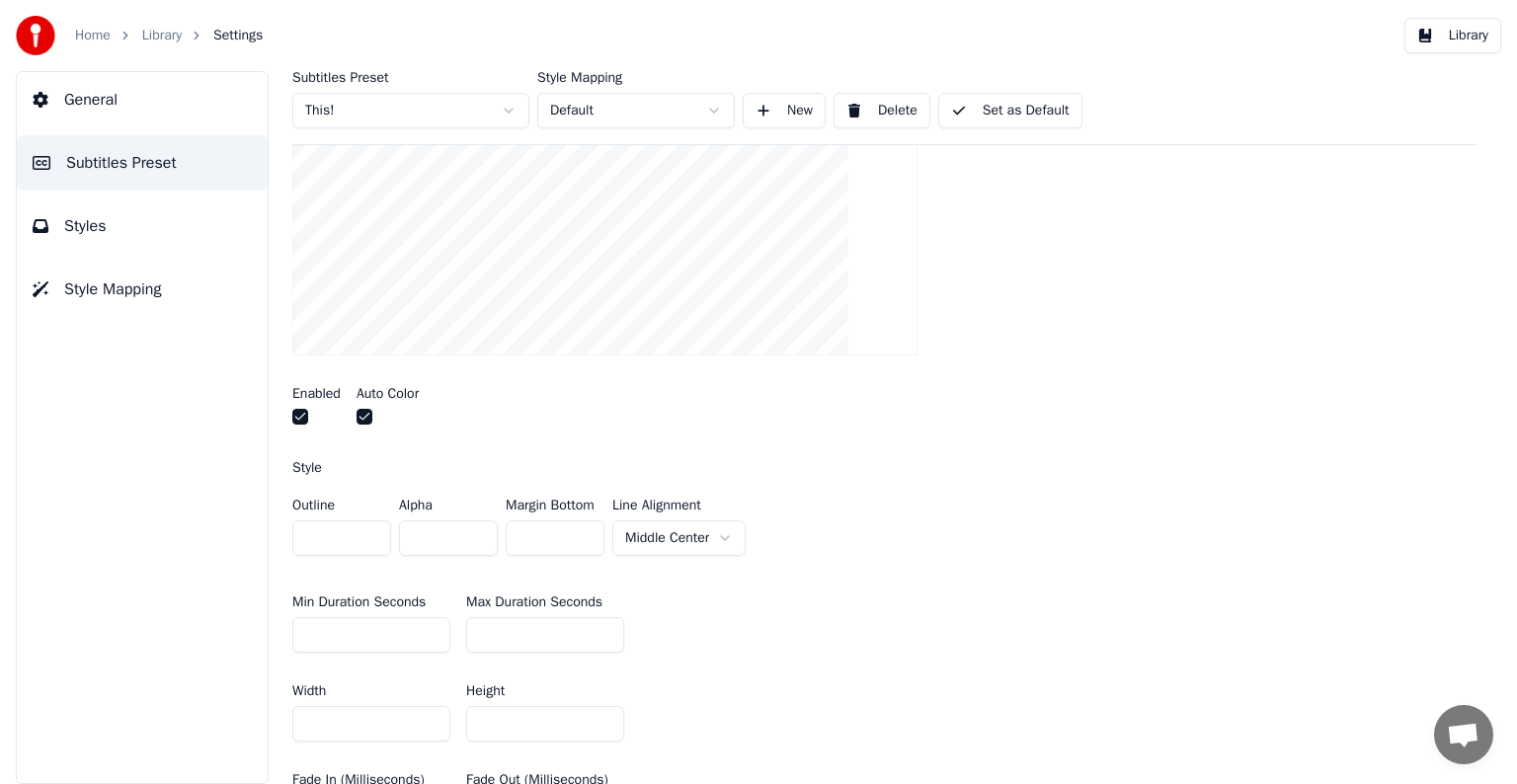 scroll, scrollTop: 494, scrollLeft: 0, axis: vertical 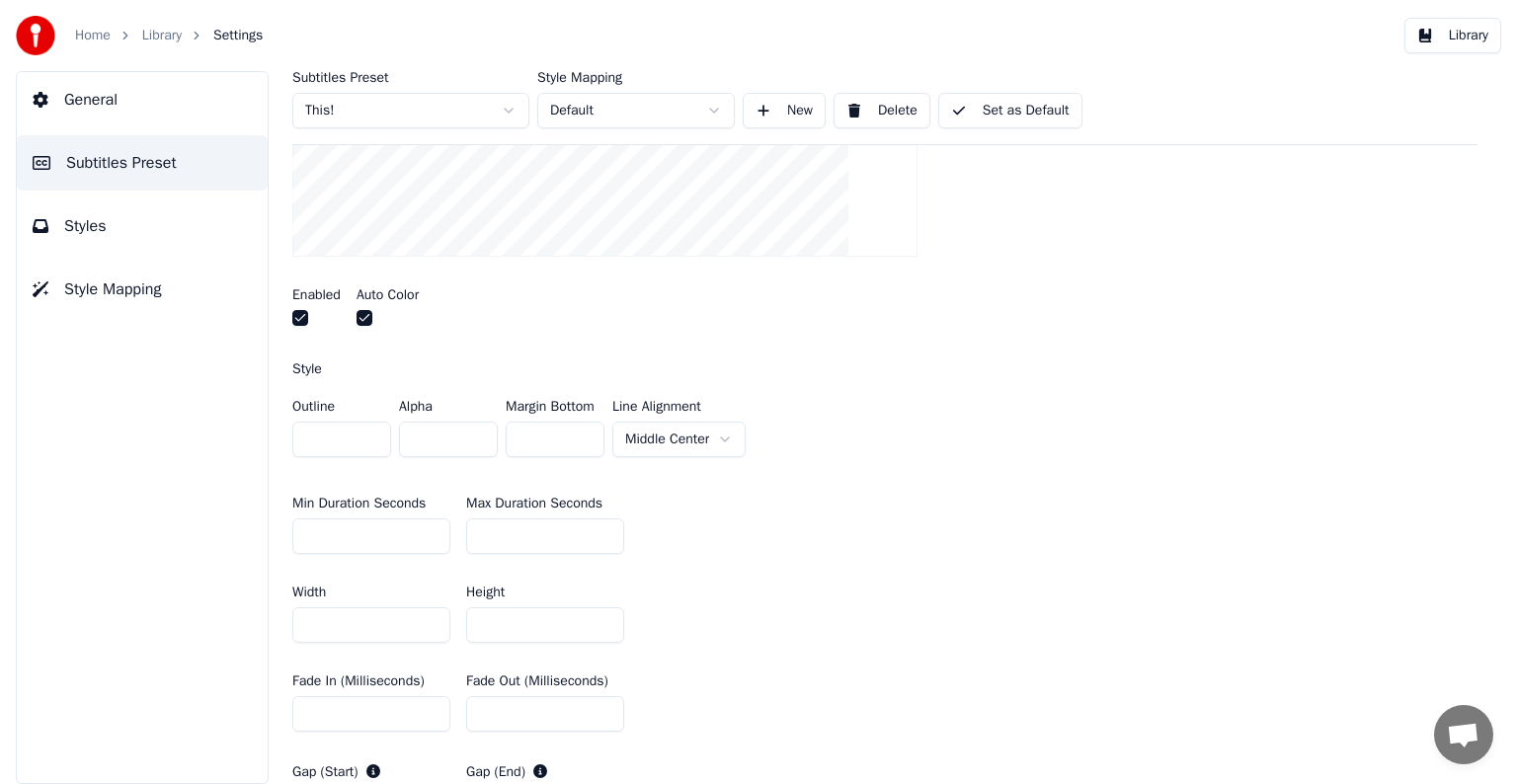 click at bounding box center (364, 318) 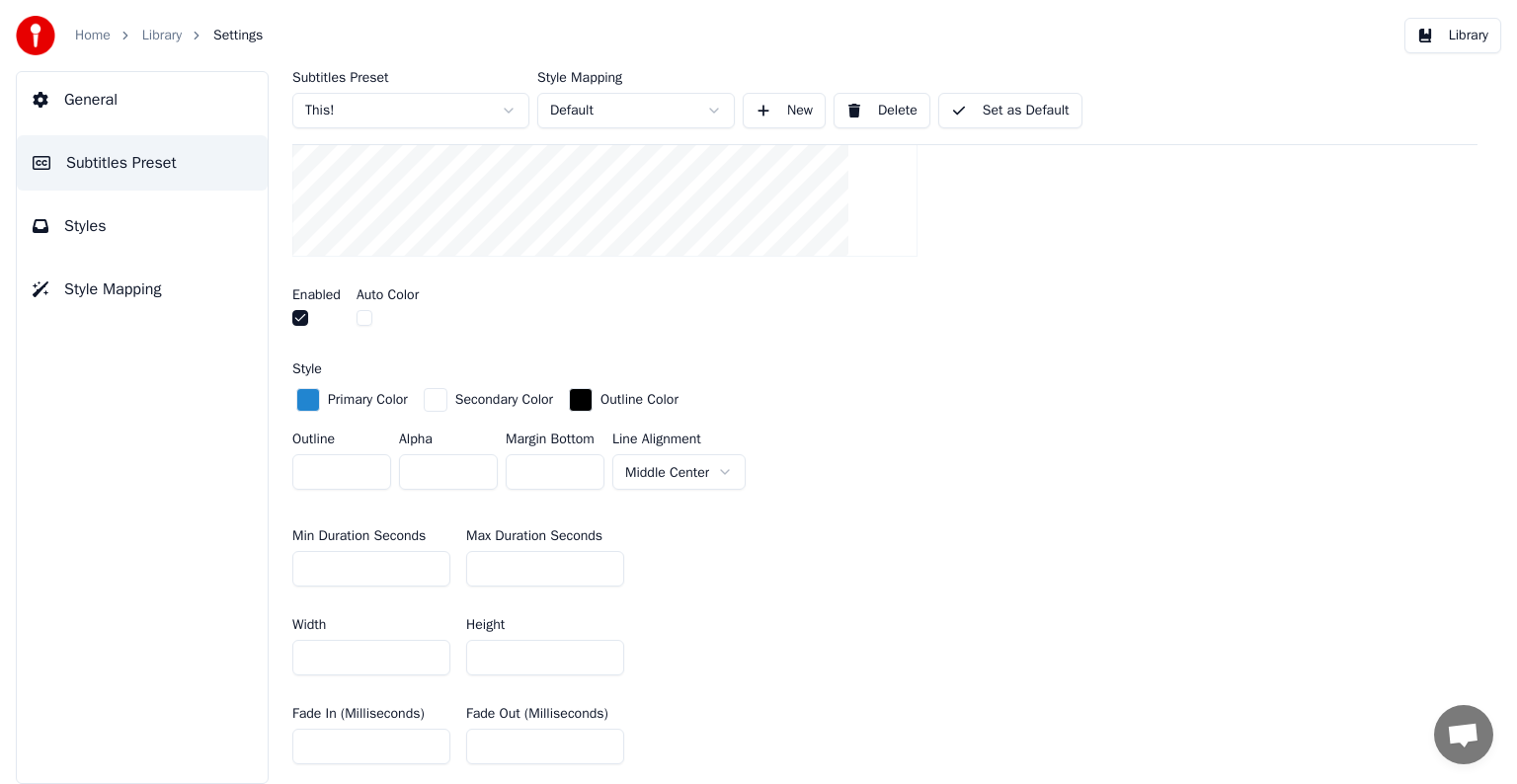 click at bounding box center [364, 318] 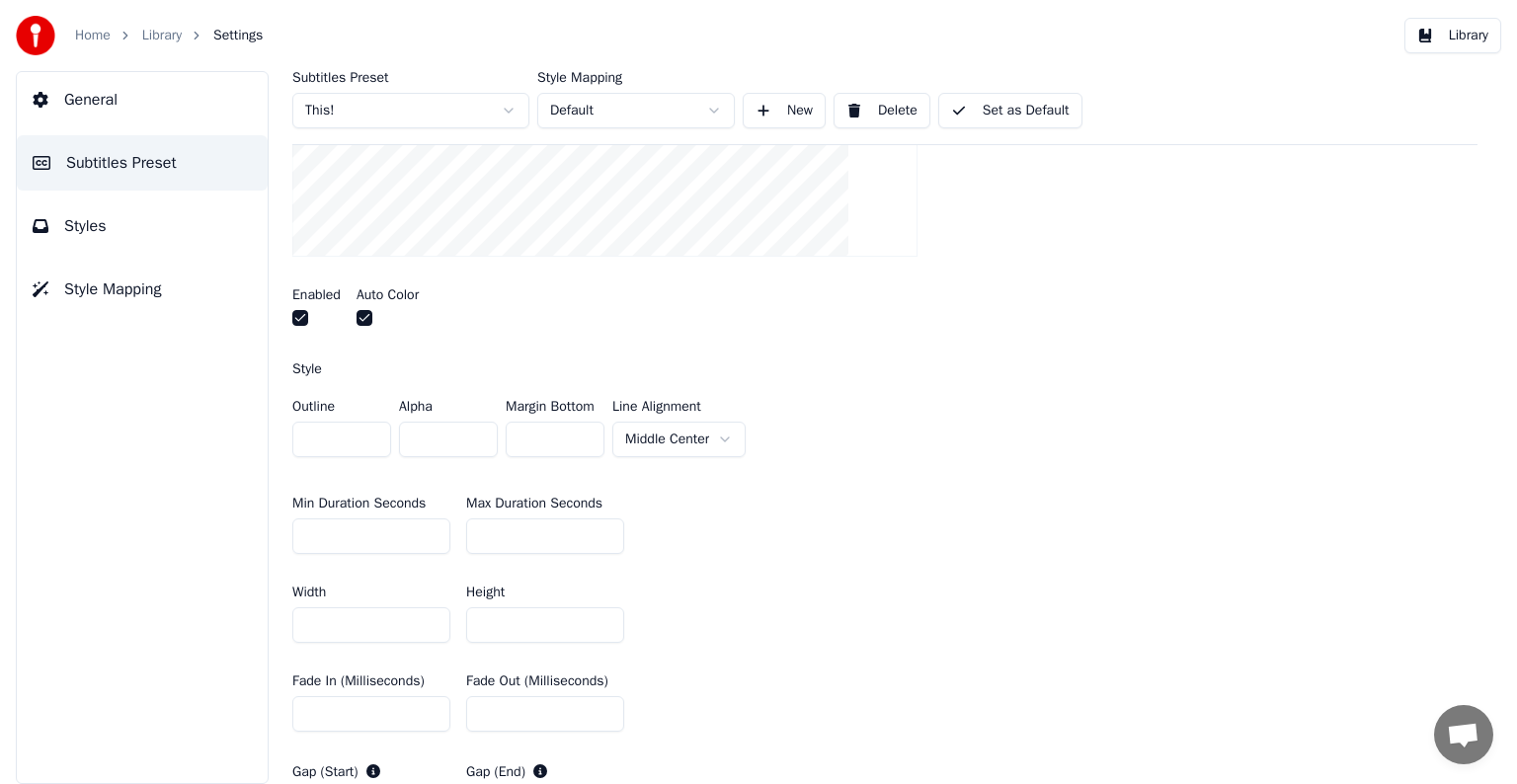 click at bounding box center [364, 318] 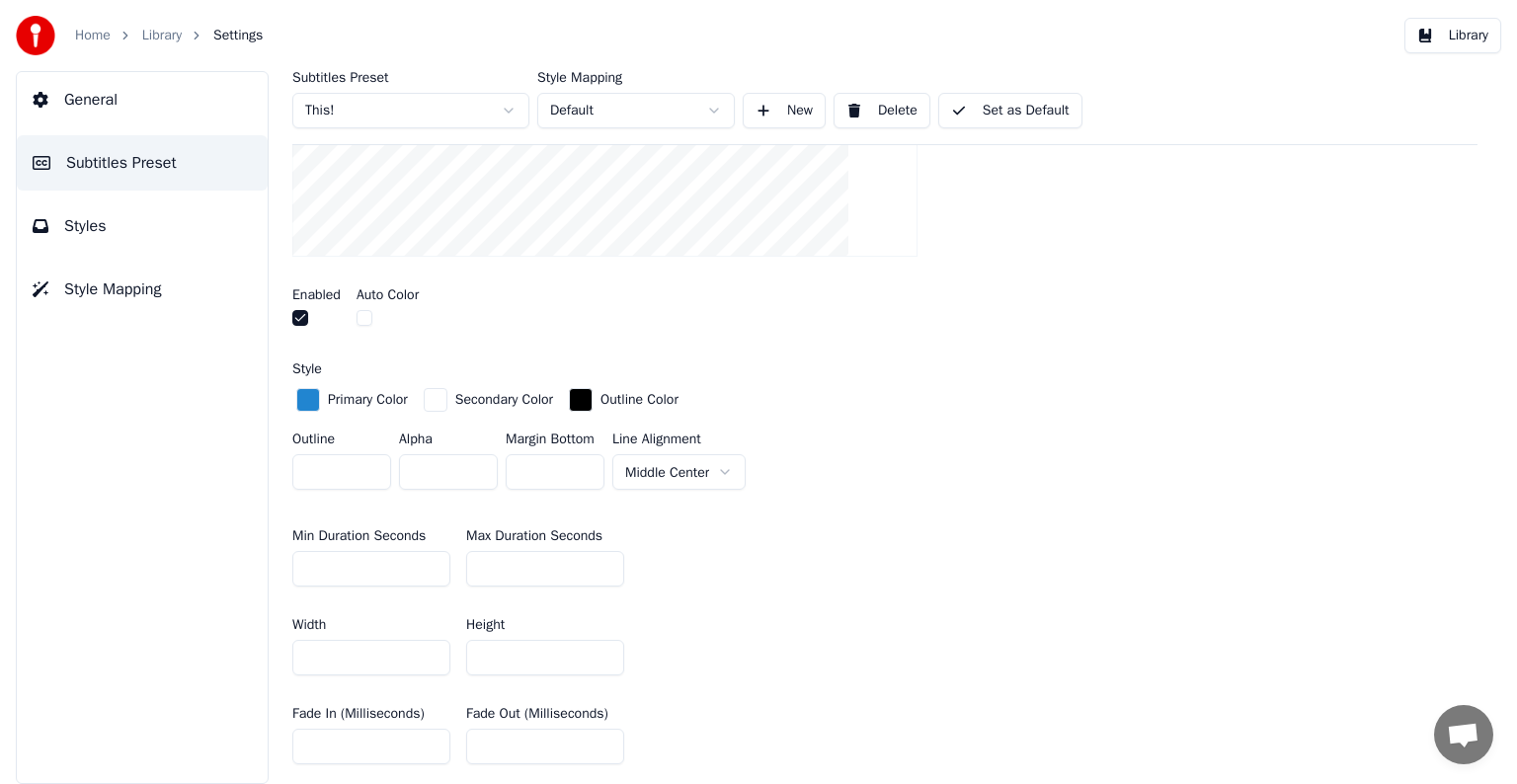 click at bounding box center [308, 400] 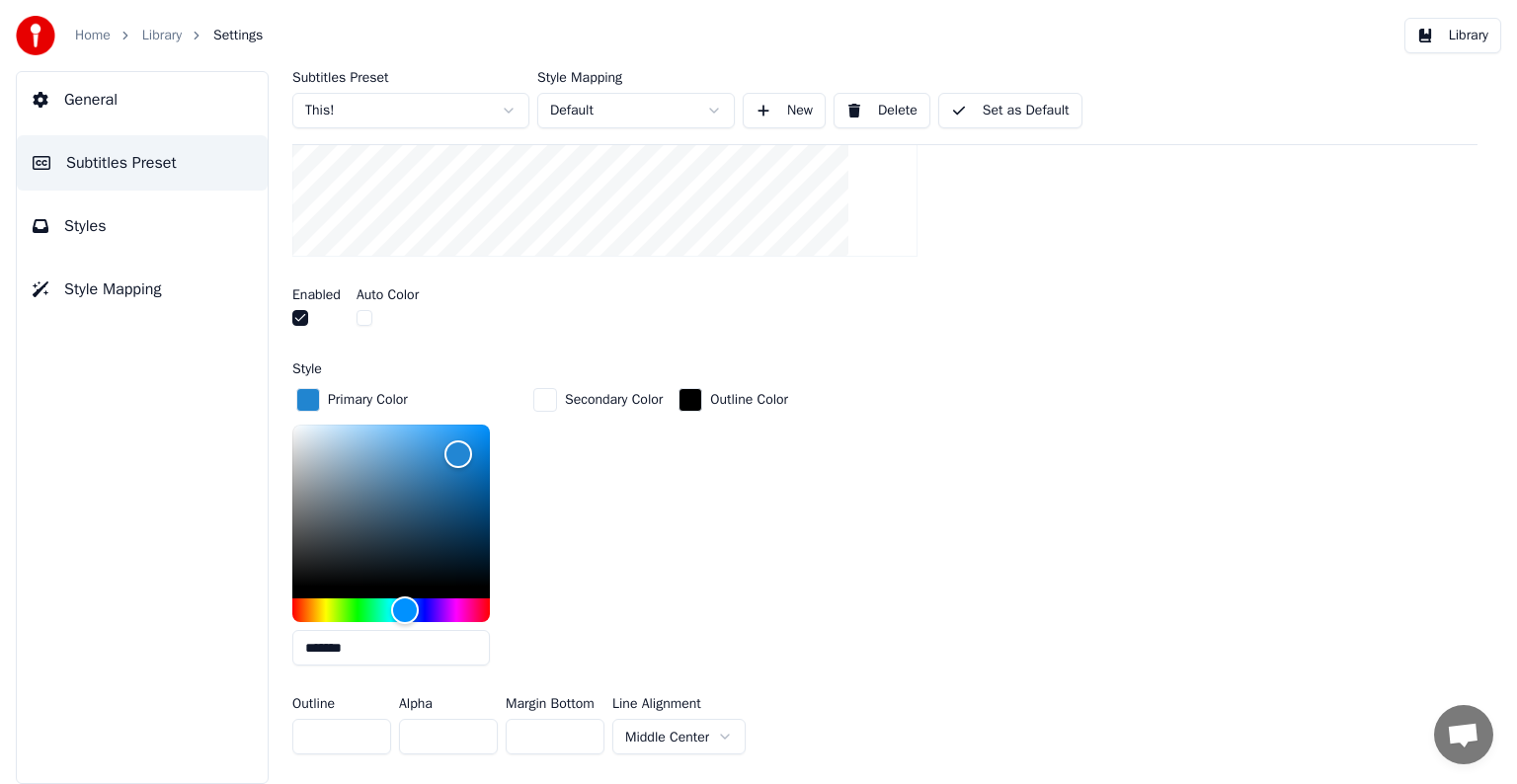 drag, startPoint x: 375, startPoint y: 645, endPoint x: 292, endPoint y: 644, distance: 83.00602 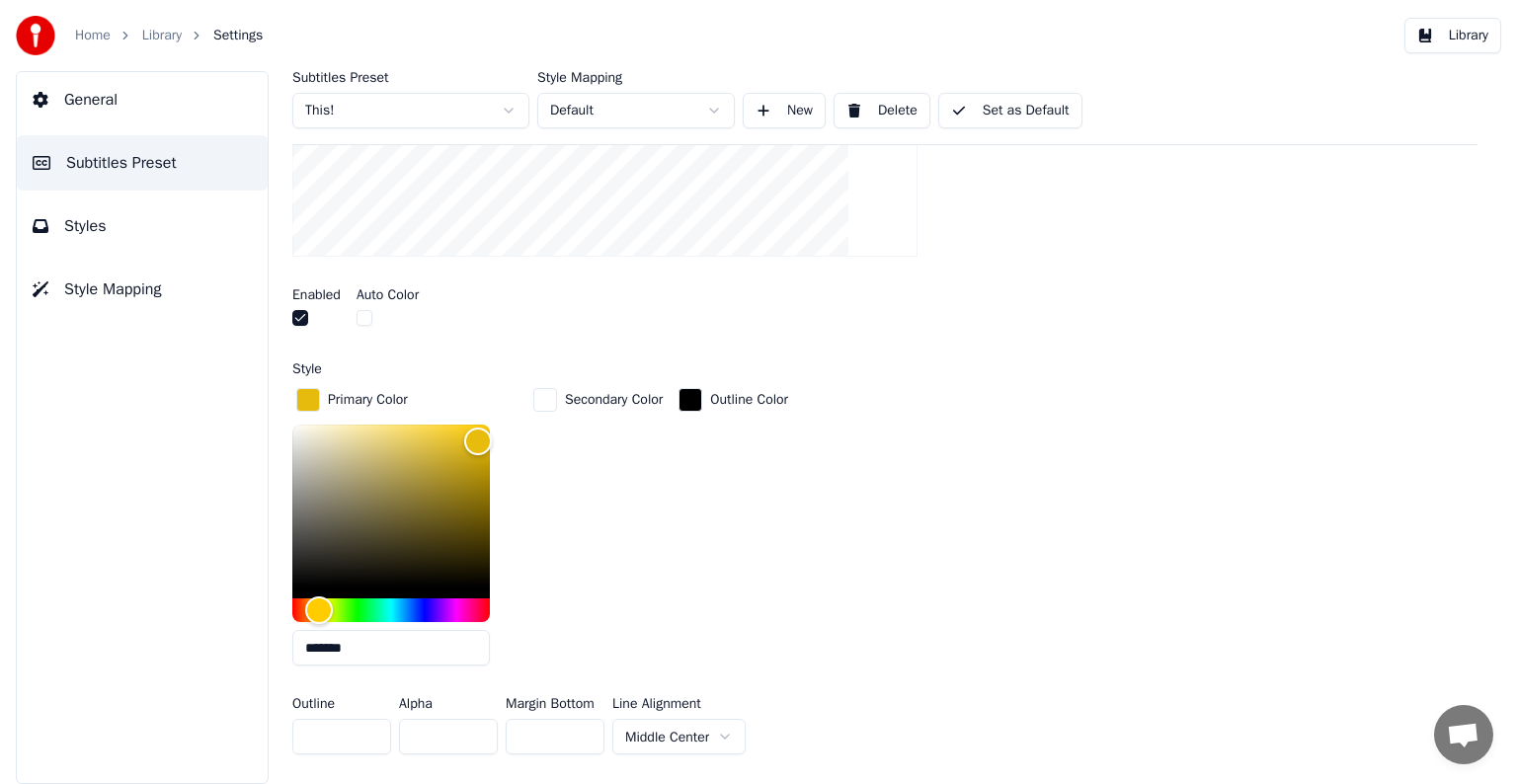 type on "*******" 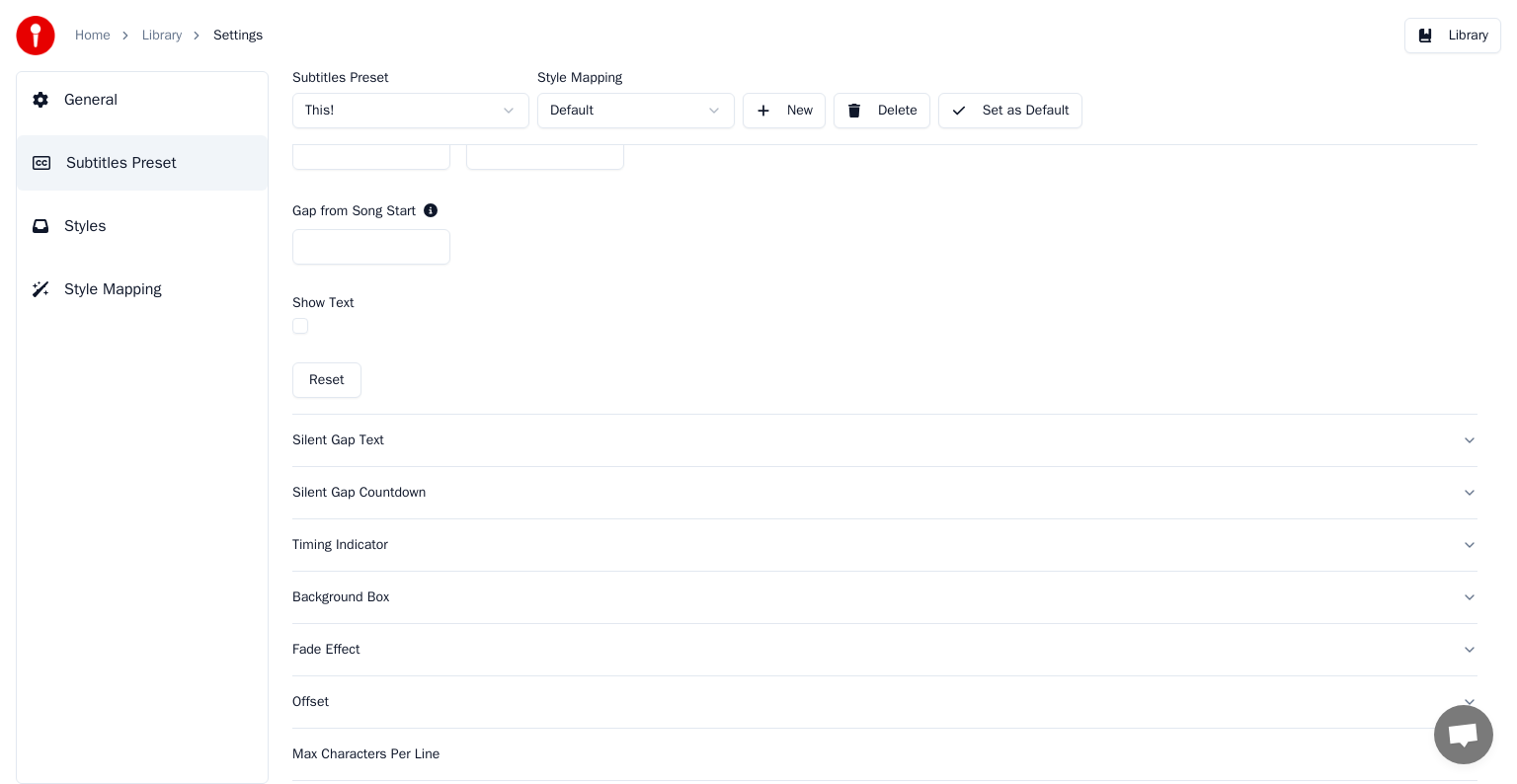 scroll, scrollTop: 1185, scrollLeft: 0, axis: vertical 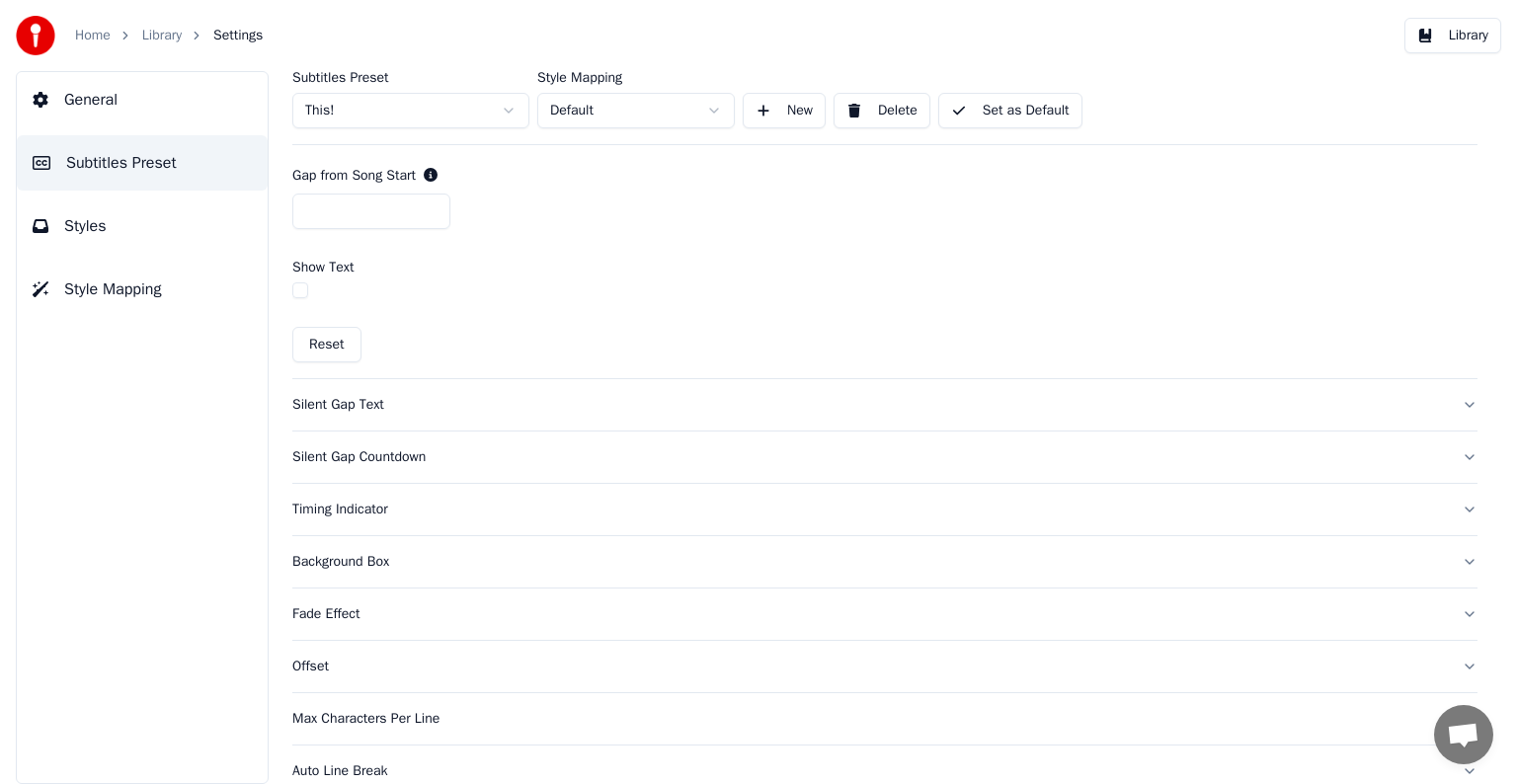 click on "Silent Gap Text" at bounding box center (869, 405) 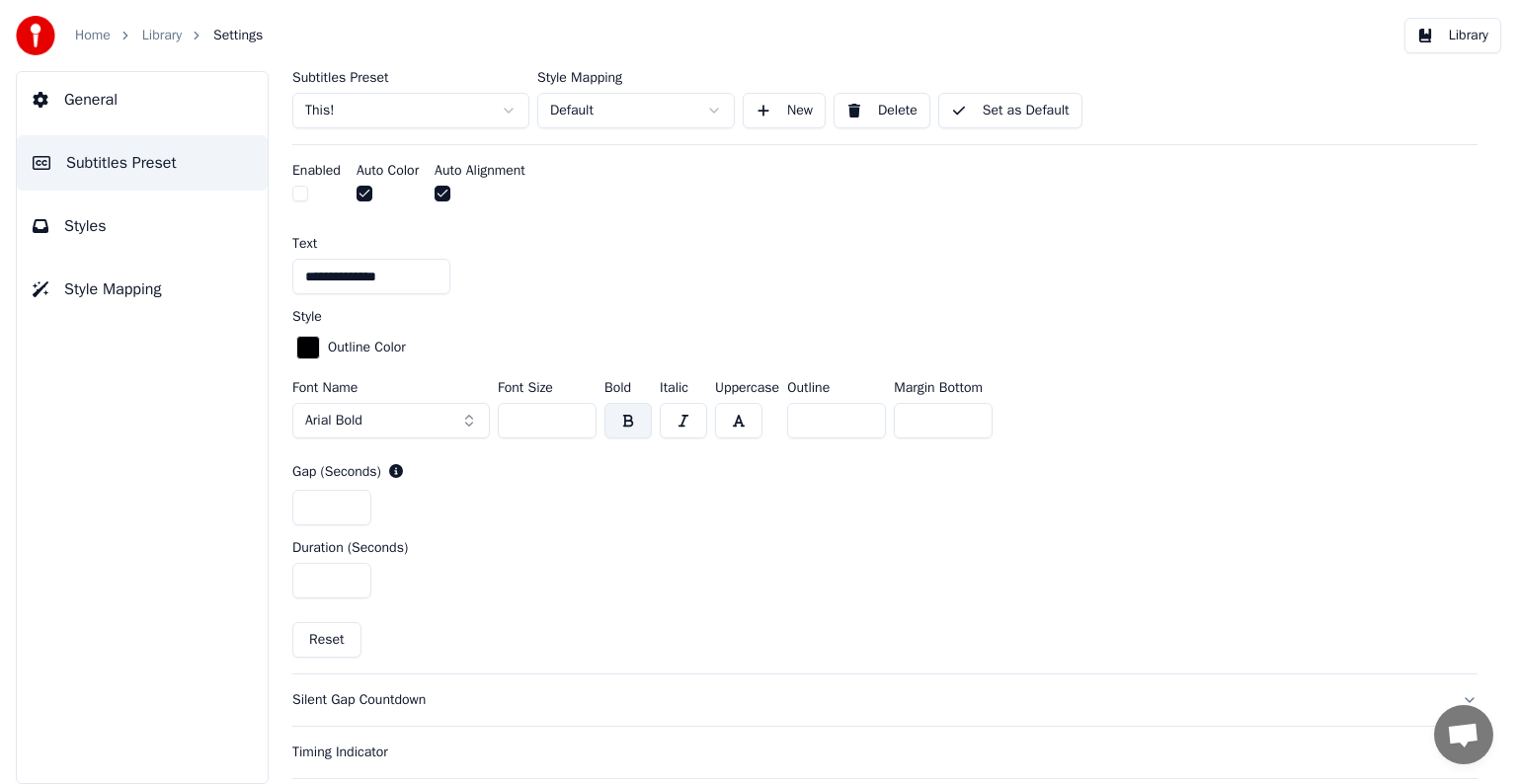 scroll, scrollTop: 860, scrollLeft: 0, axis: vertical 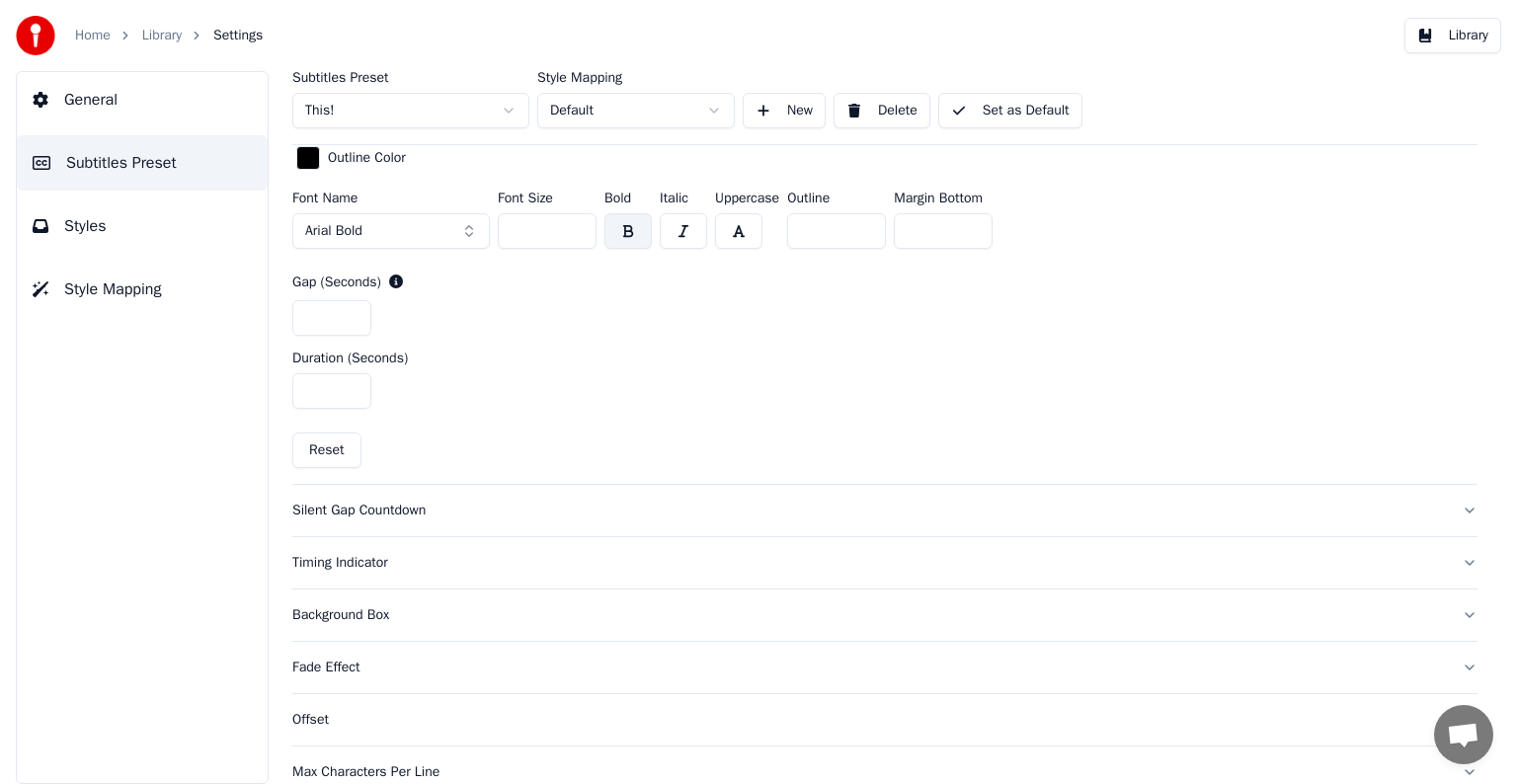 click on "Silent Gap Countdown" at bounding box center (869, 510) 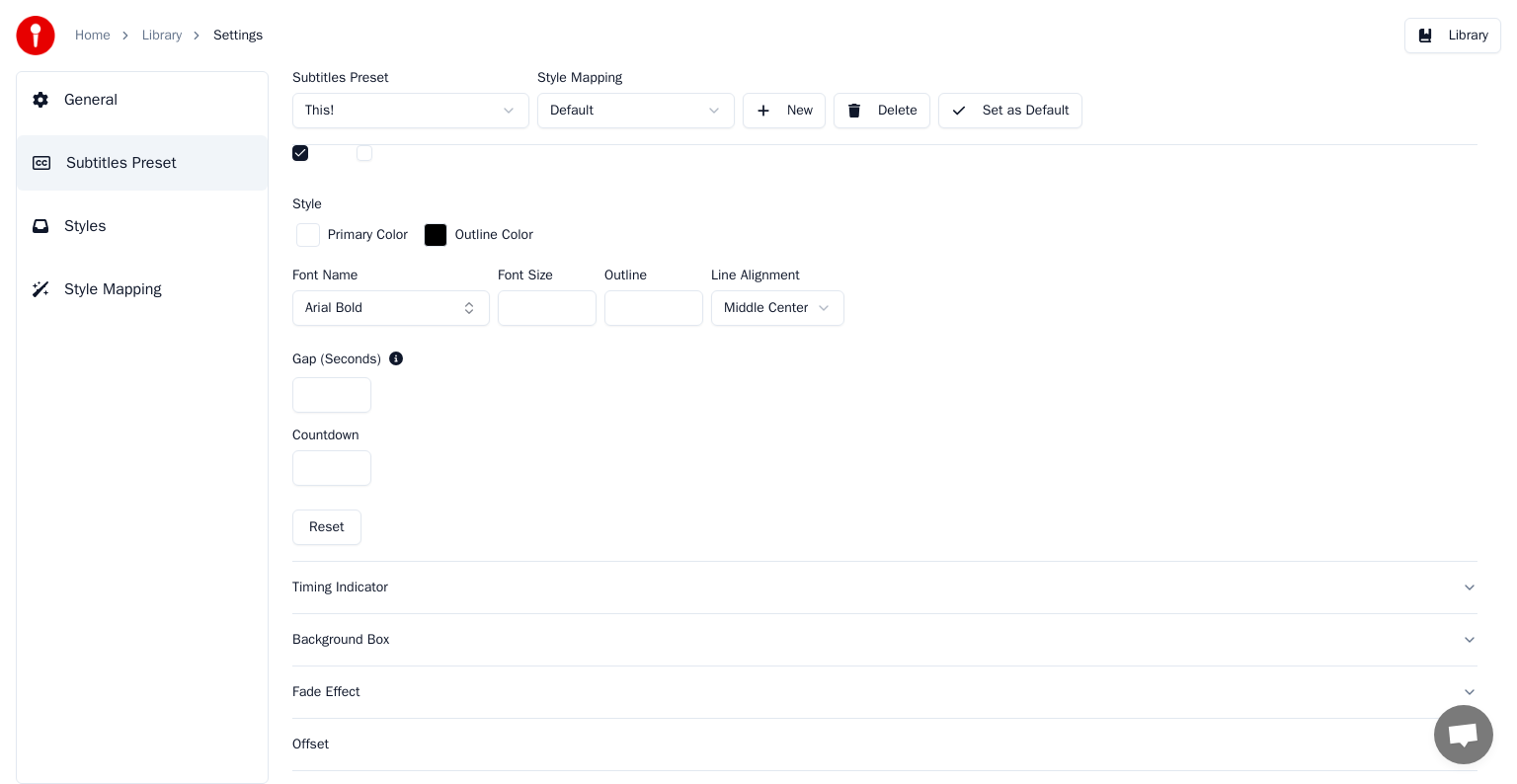 scroll, scrollTop: 663, scrollLeft: 0, axis: vertical 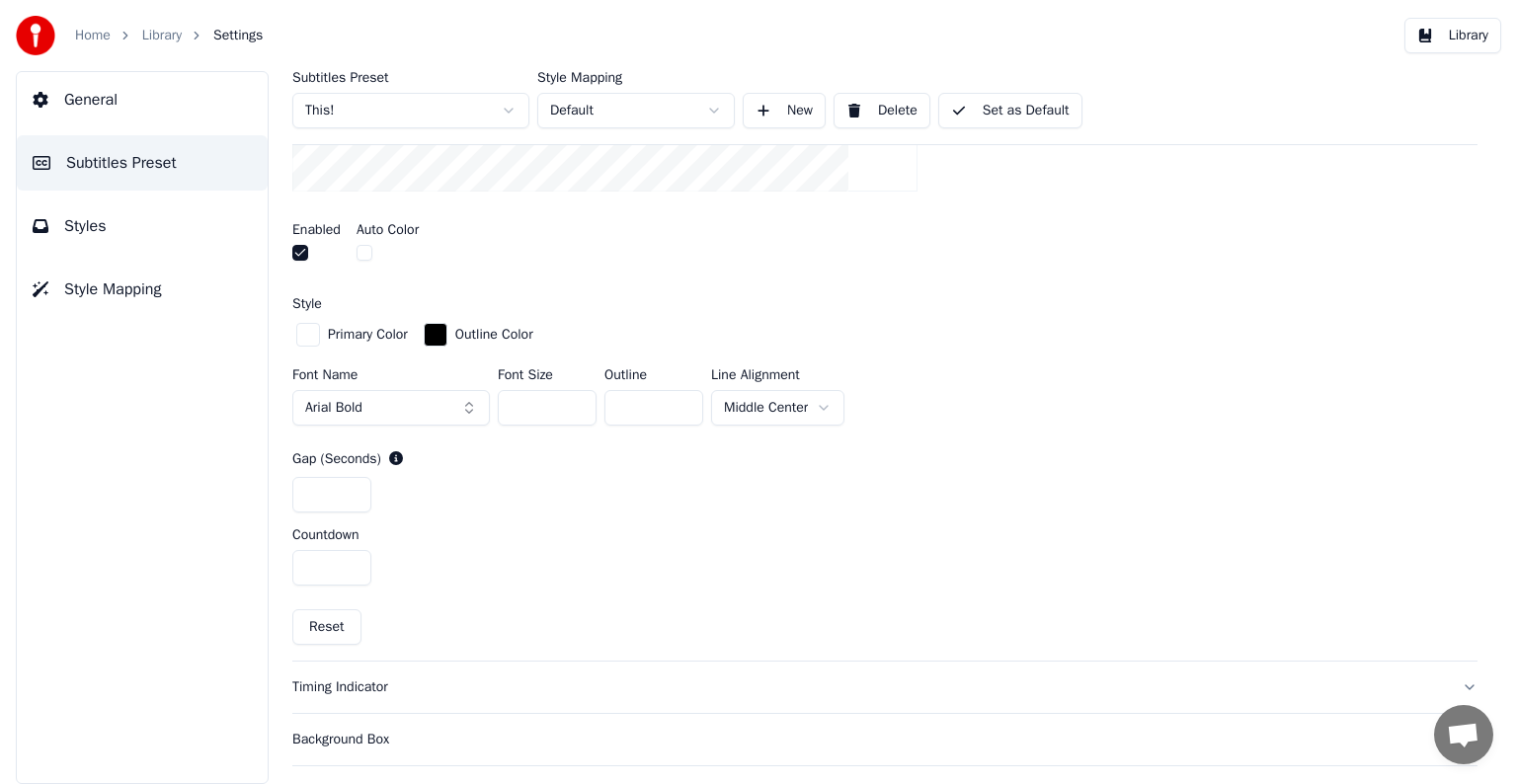 click at bounding box center [300, 253] 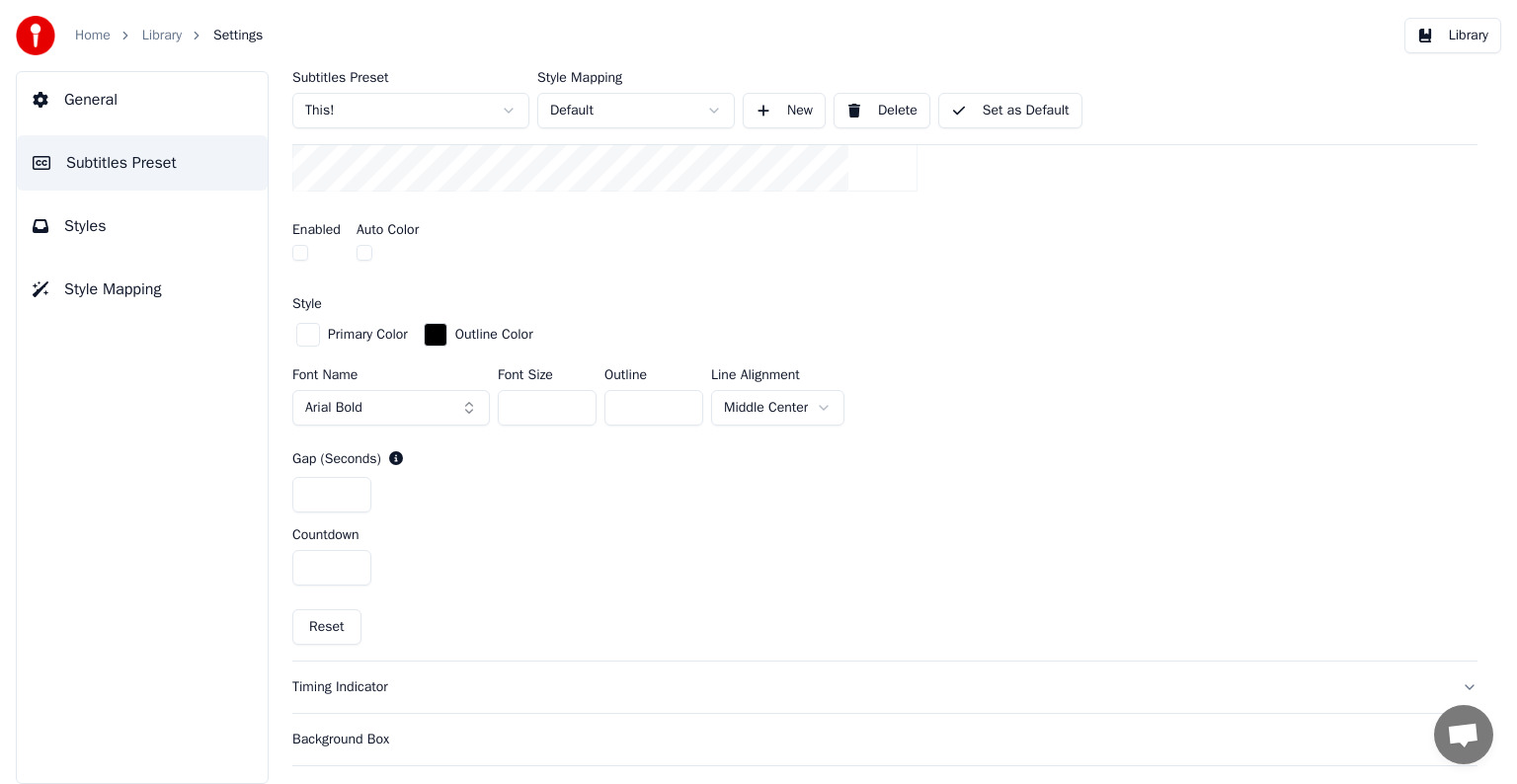 scroll, scrollTop: 916, scrollLeft: 0, axis: vertical 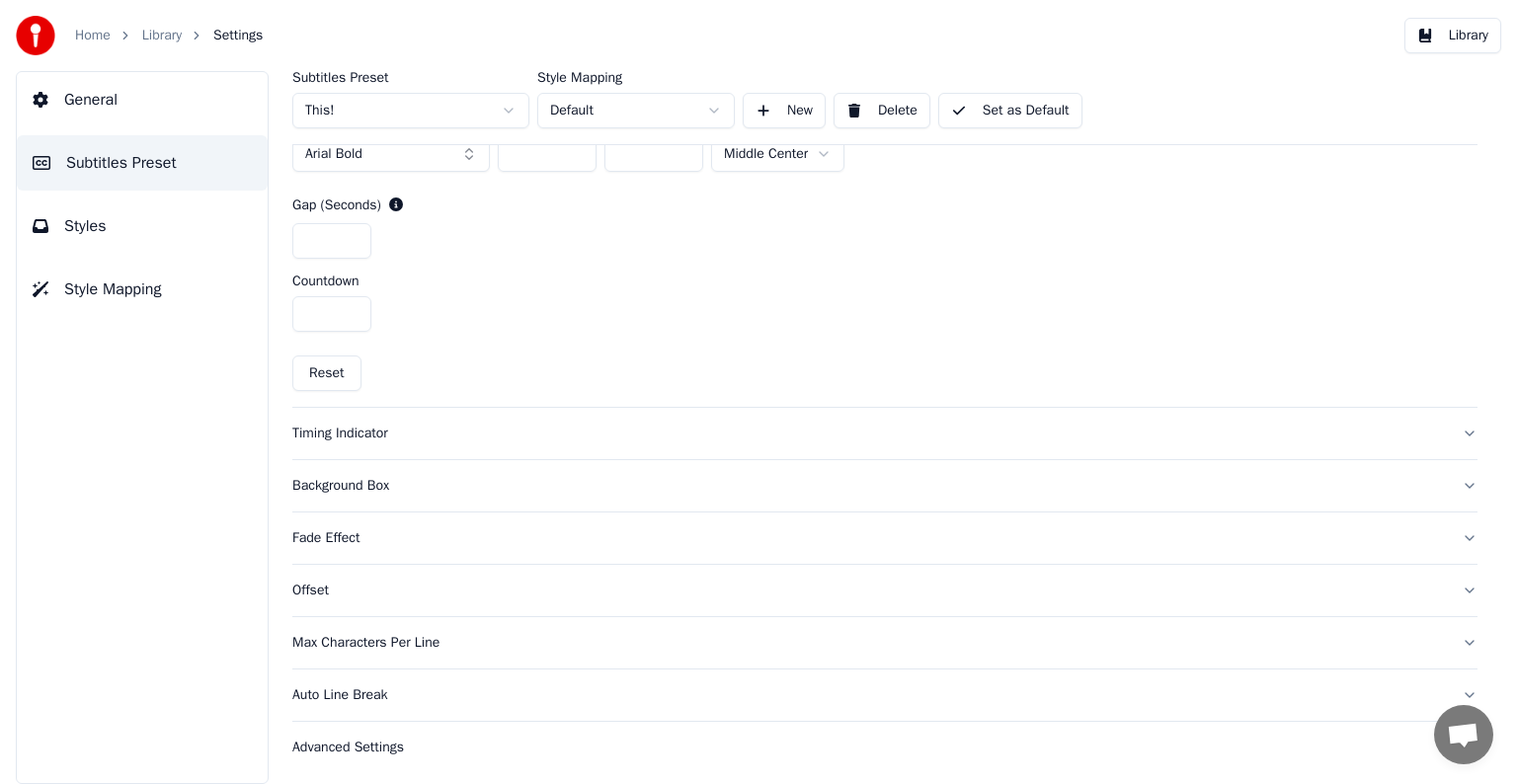 click on "Set as Default" at bounding box center [1010, 111] 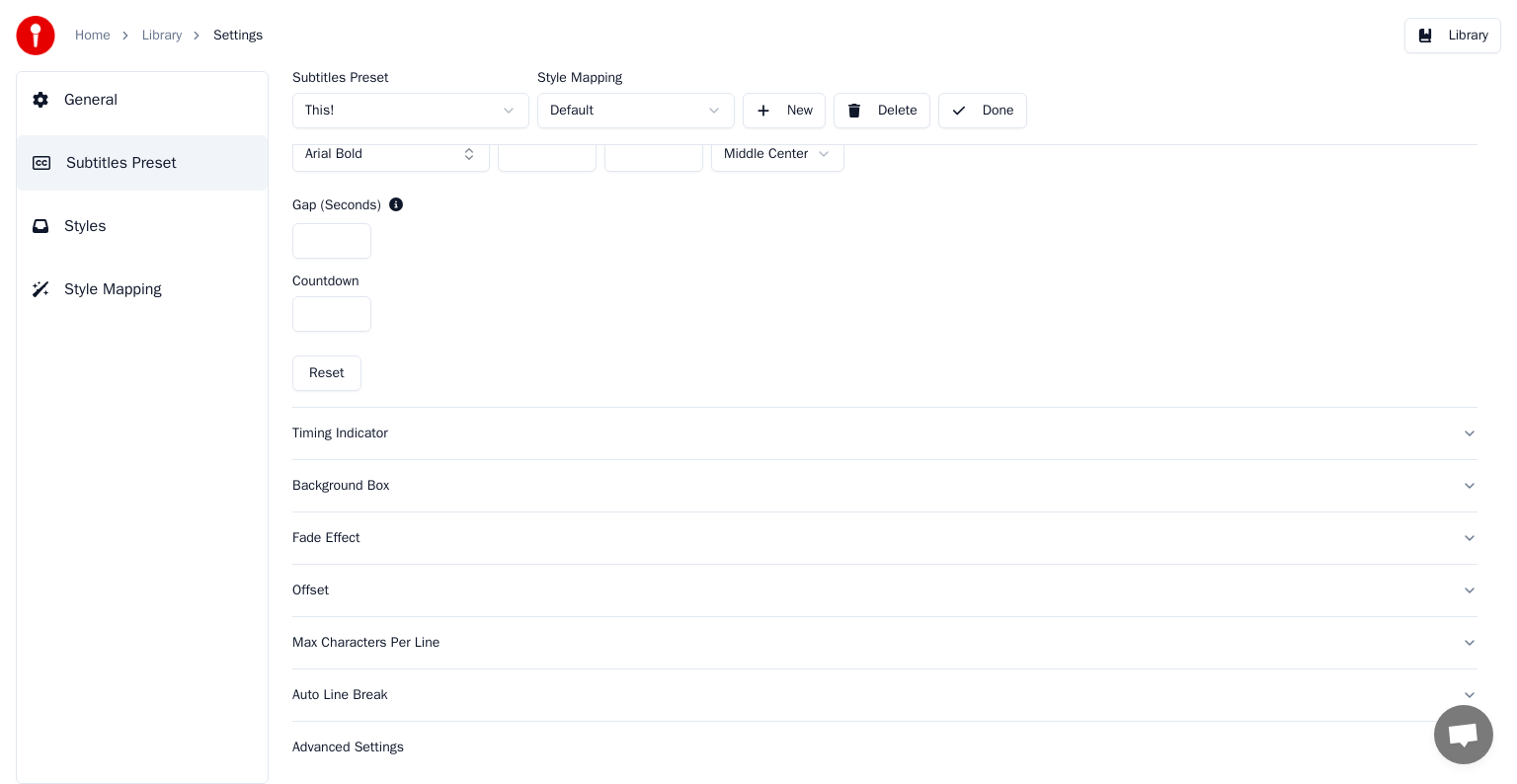 click on "Library" at bounding box center [162, 36] 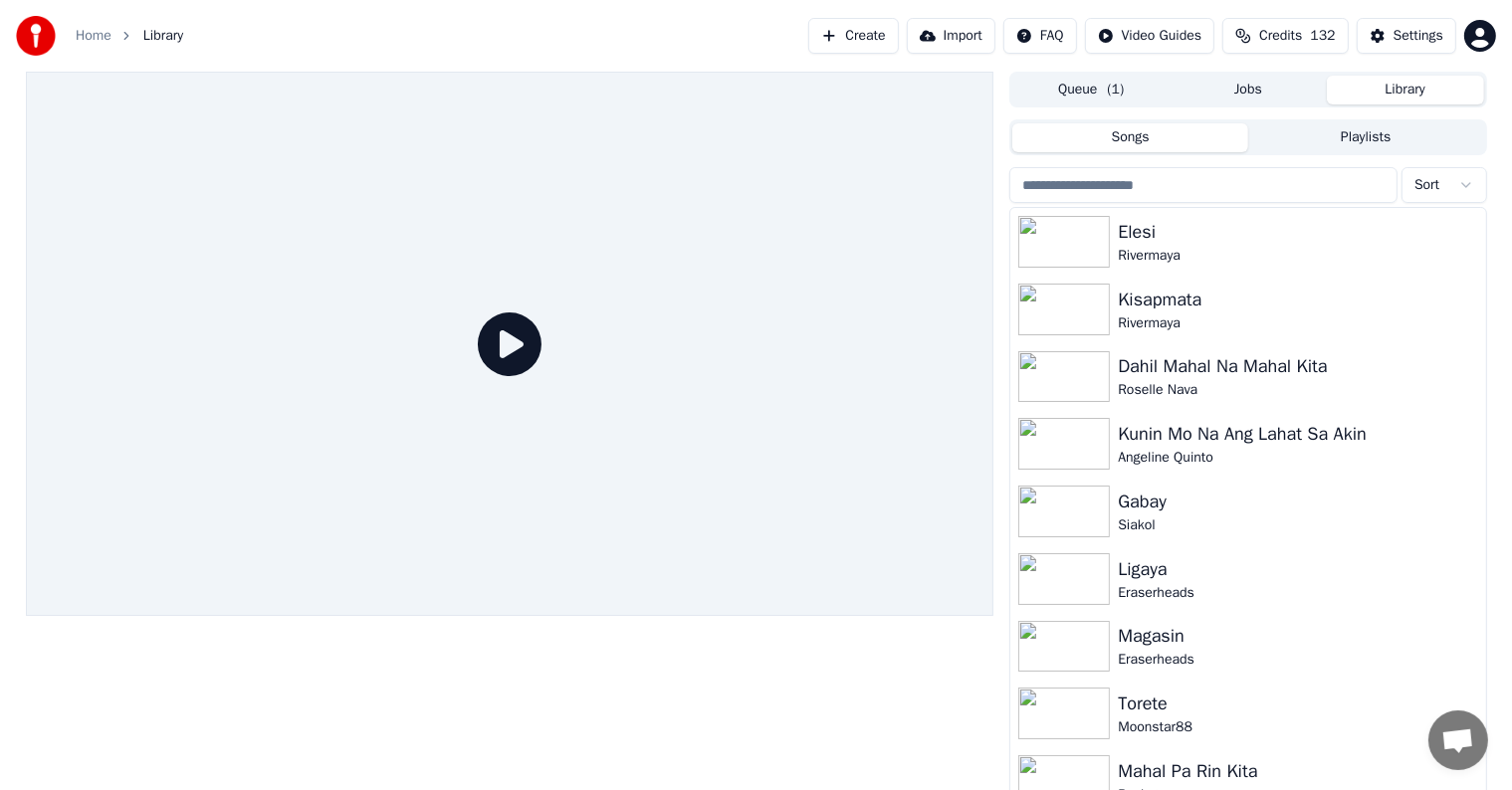 click at bounding box center (1203, 185) 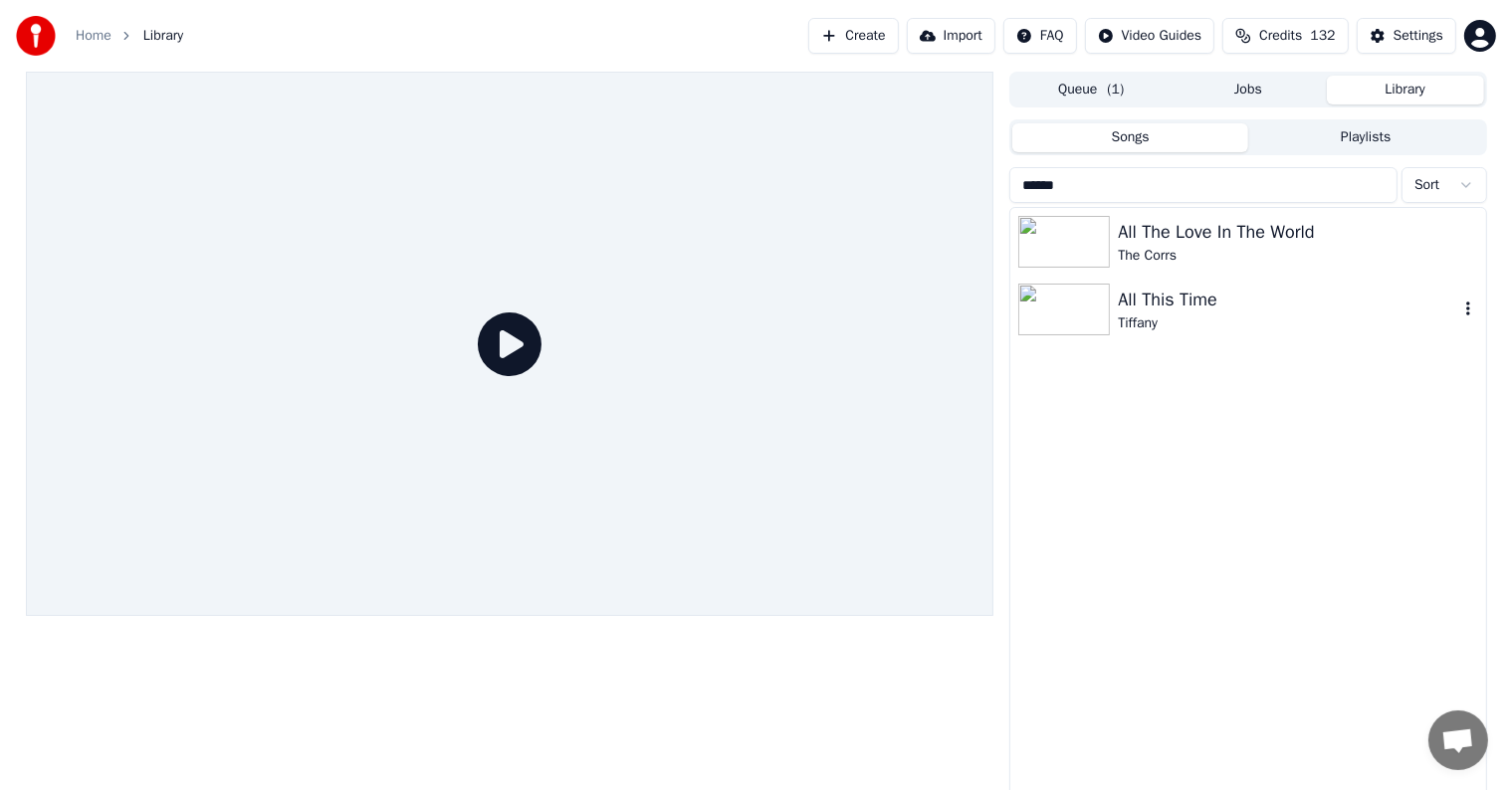 type on "******" 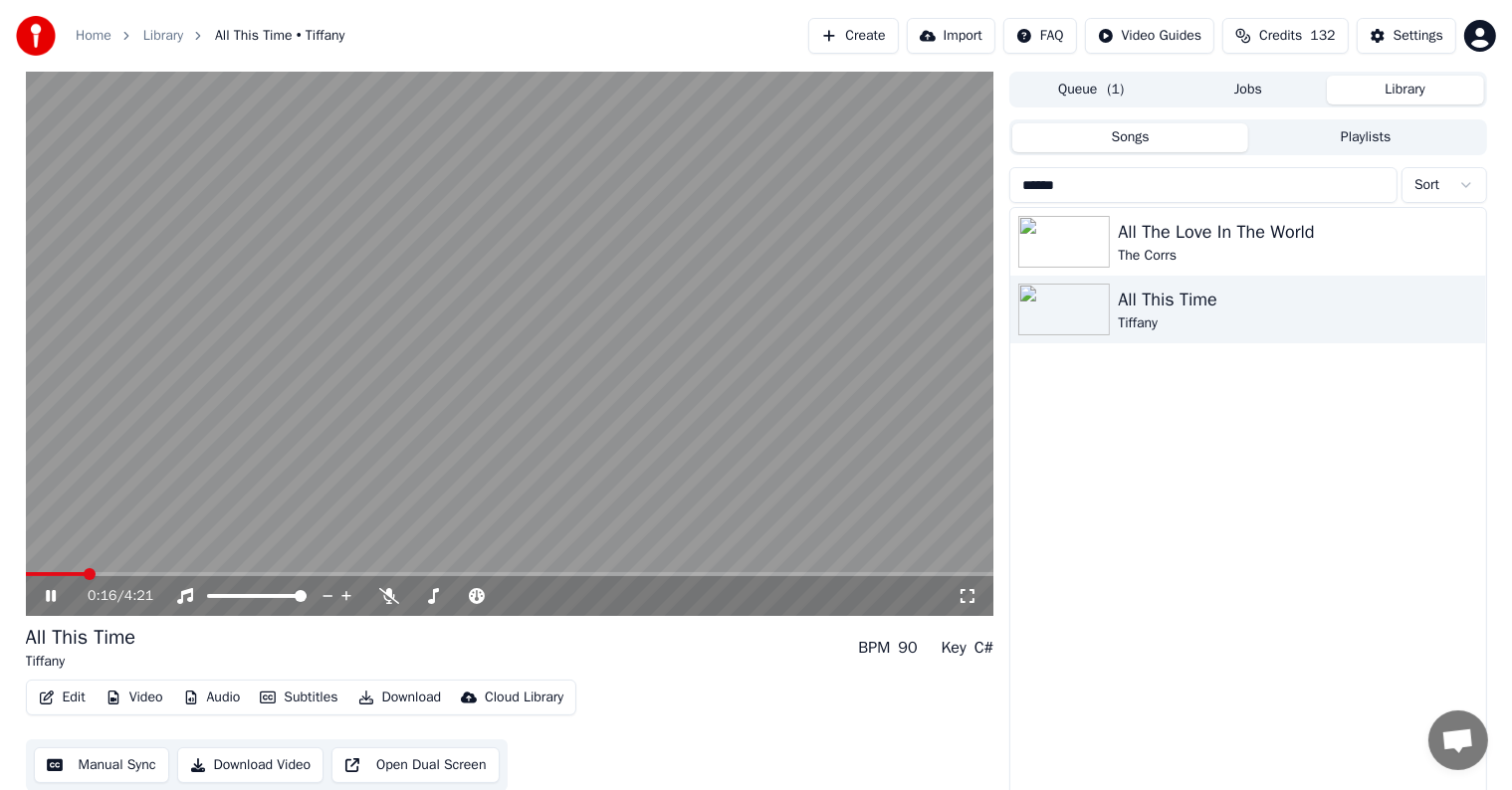 click at bounding box center (510, 574) 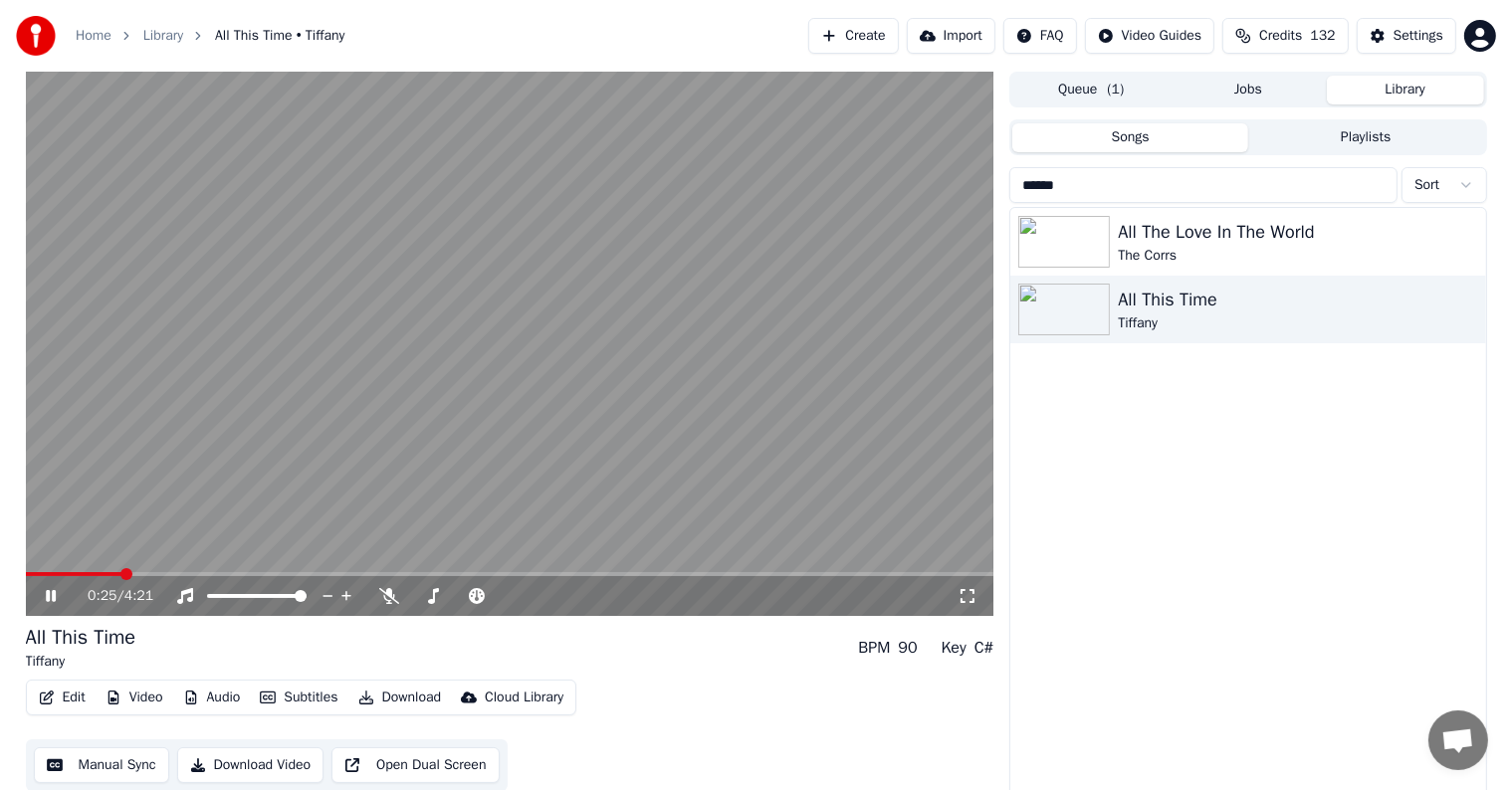 click 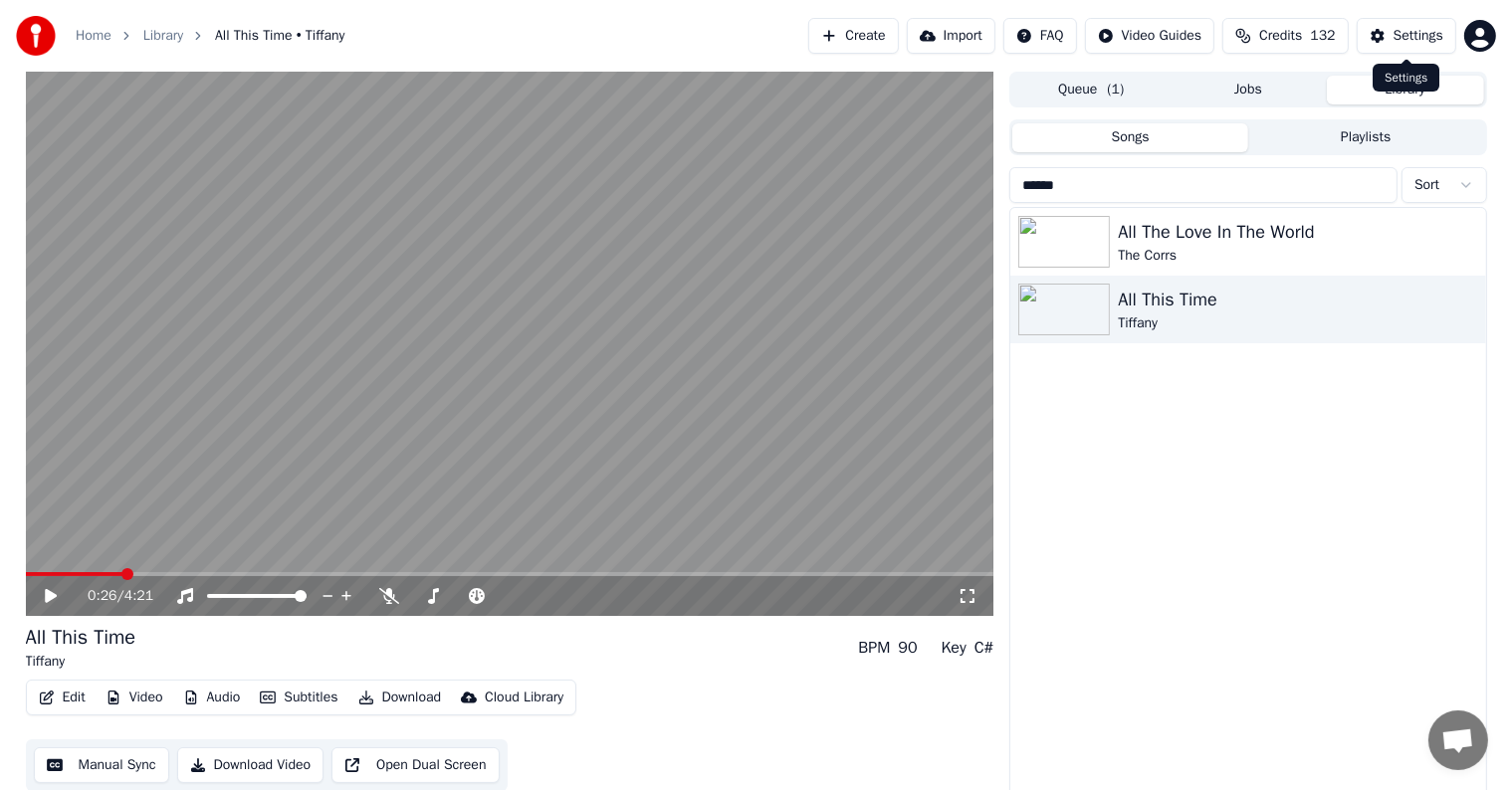 click on "Settings" at bounding box center [1418, 36] 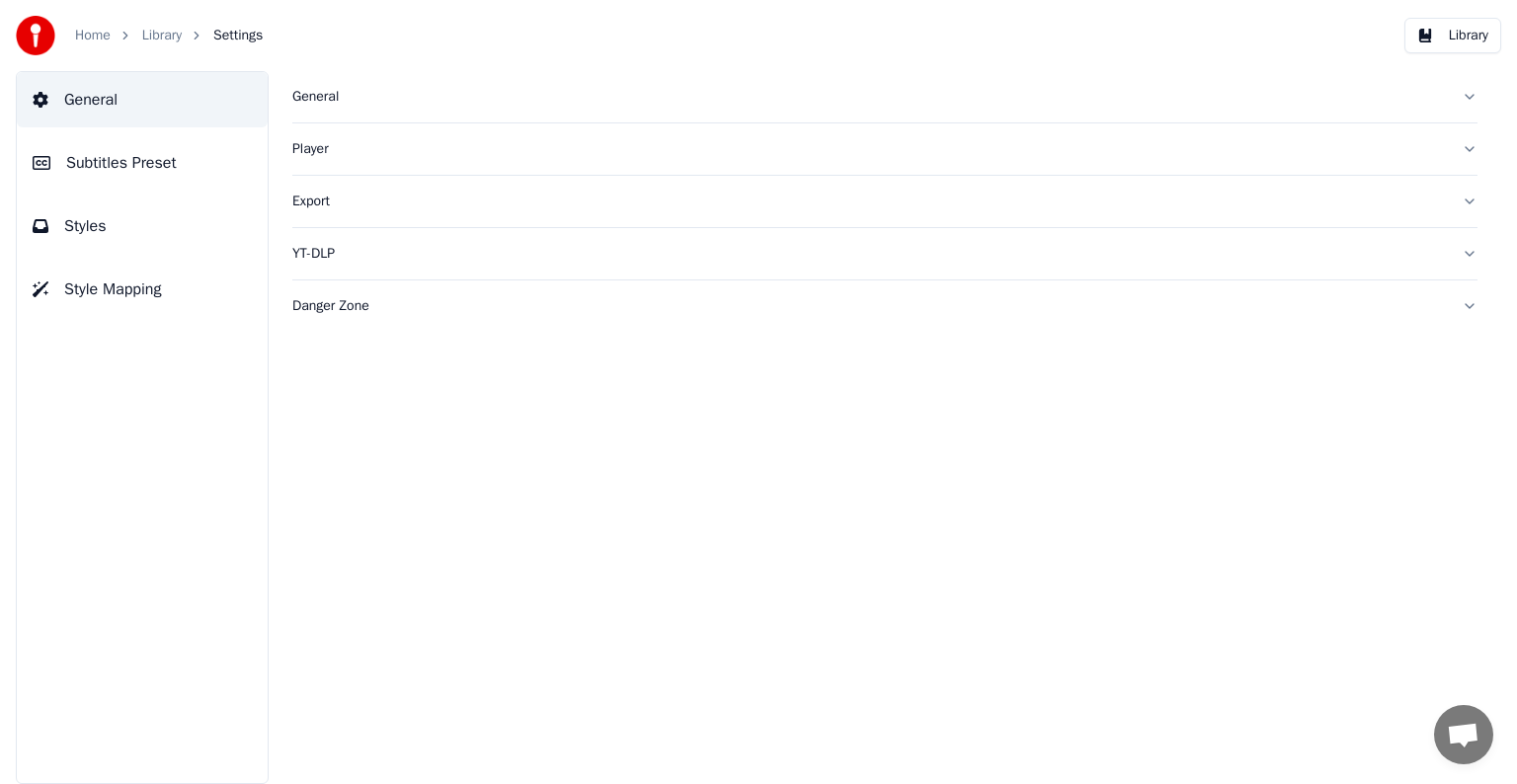 click on "Subtitles Preset" at bounding box center (121, 163) 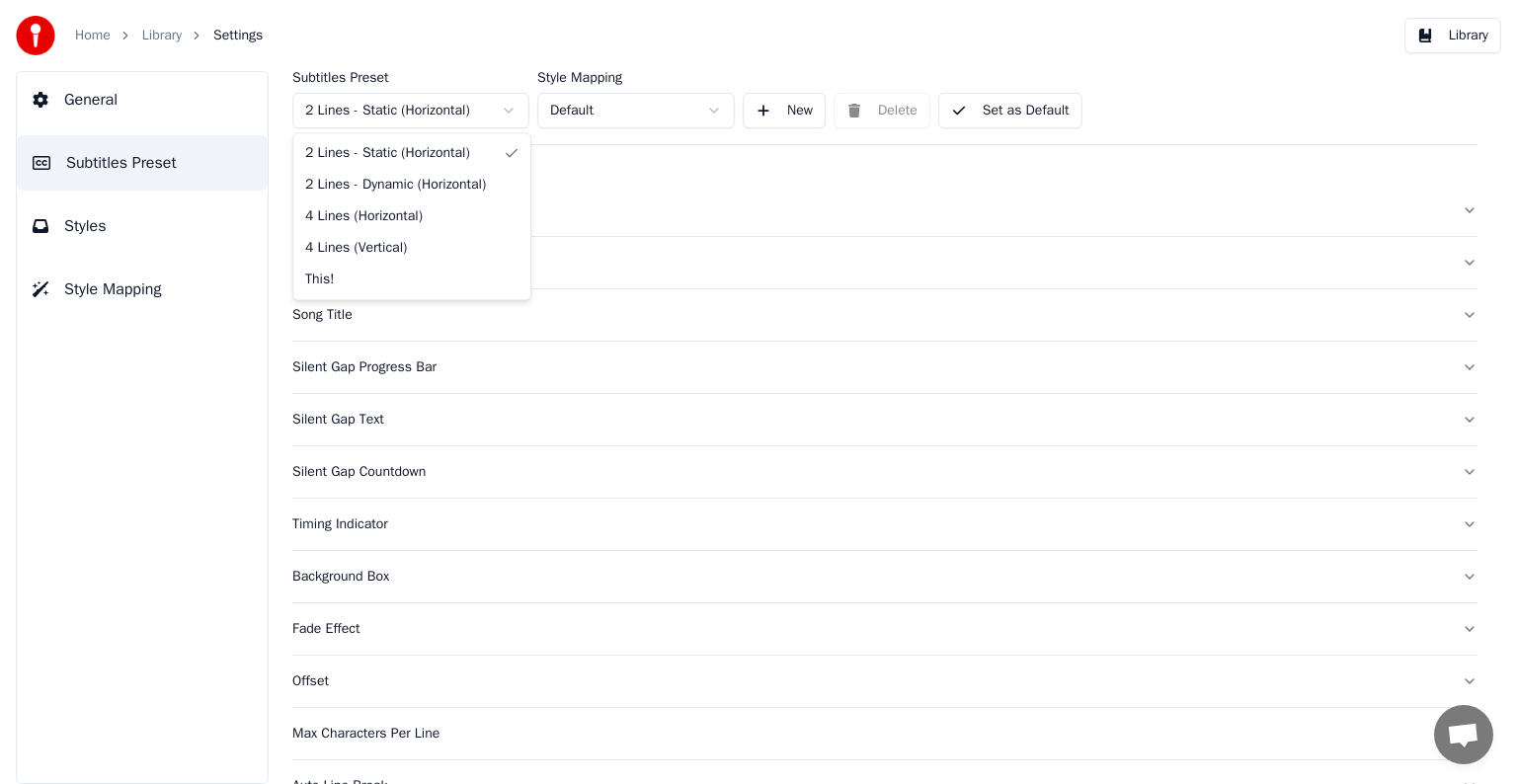 click on "Home Library Settings Library General Subtitles Preset Styles Style Mapping Subtitles Preset 2 Lines - Static (Horizontal) Style Mapping Default New Delete Set as Default General Layout Song Title Silent Gap Progress Bar Silent Gap Text Silent Gap Countdown Timing Indicator Background Box Fade Effect Offset Max Characters Per Line Auto Line Break Advanced Settings Chat [PERSON] from Youka Desktop More channels Continue on Email Offline. You were inactive for some time. Send a message to reconnect to the chat. Youka Desktop Hello! How can I help you?  Sunday, [DATE] Hi! I'ts me again. The lyrics are not appearing. Even editing to add lyrics again, it's not appearing. I already spent 22 credits for this please check [DATE] Monday, [DATE] [PERSON] Hey, credits should refunded automatically in case of failure, please let me check [DATE] yeah but credits are used again in adding the lyrics in the song that supposed to be good in the first place [DATE] Read [PERSON] I added 22 more credits to your account. [DATE]" at bounding box center [758, 392] 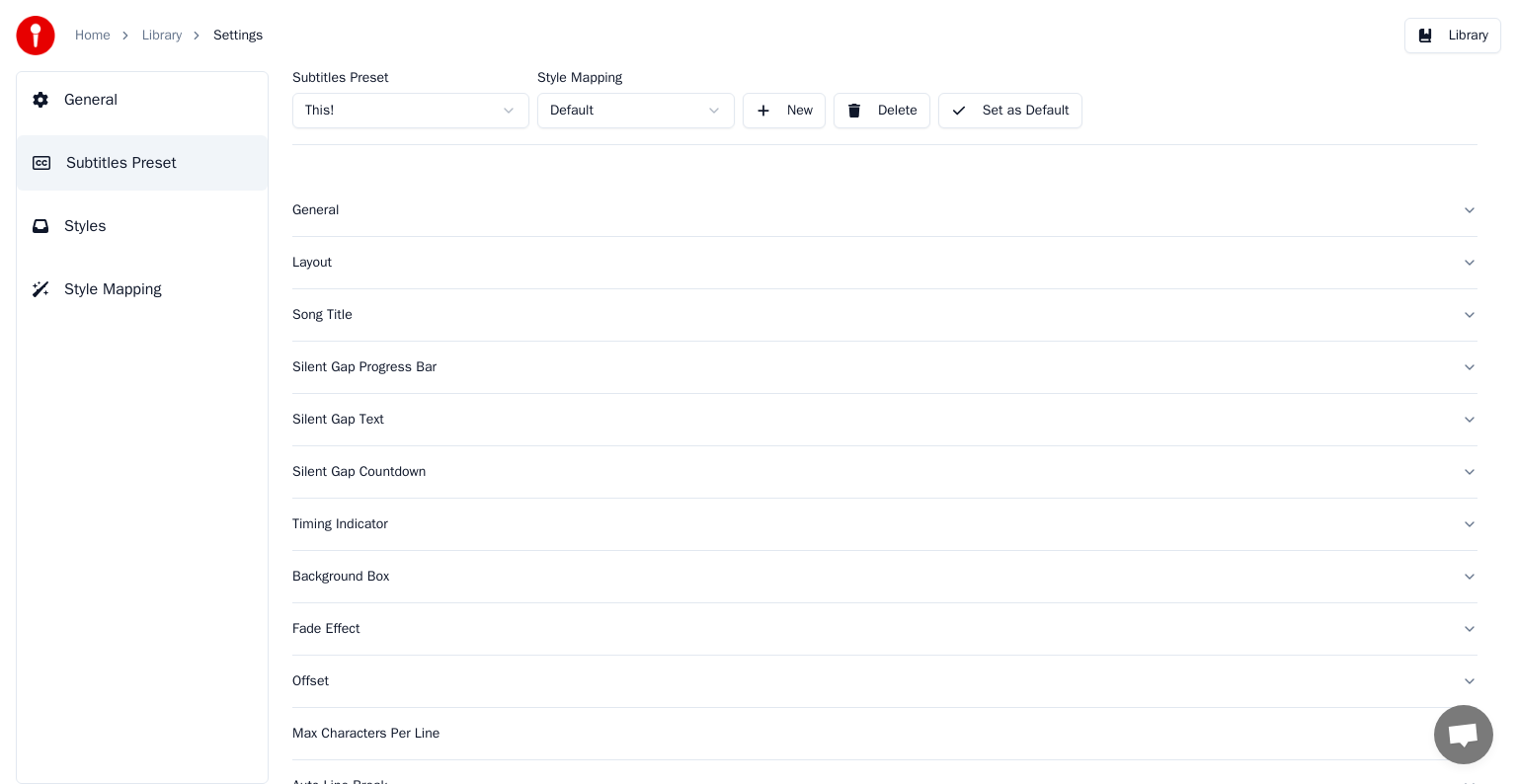 click on "Layout" at bounding box center (869, 263) 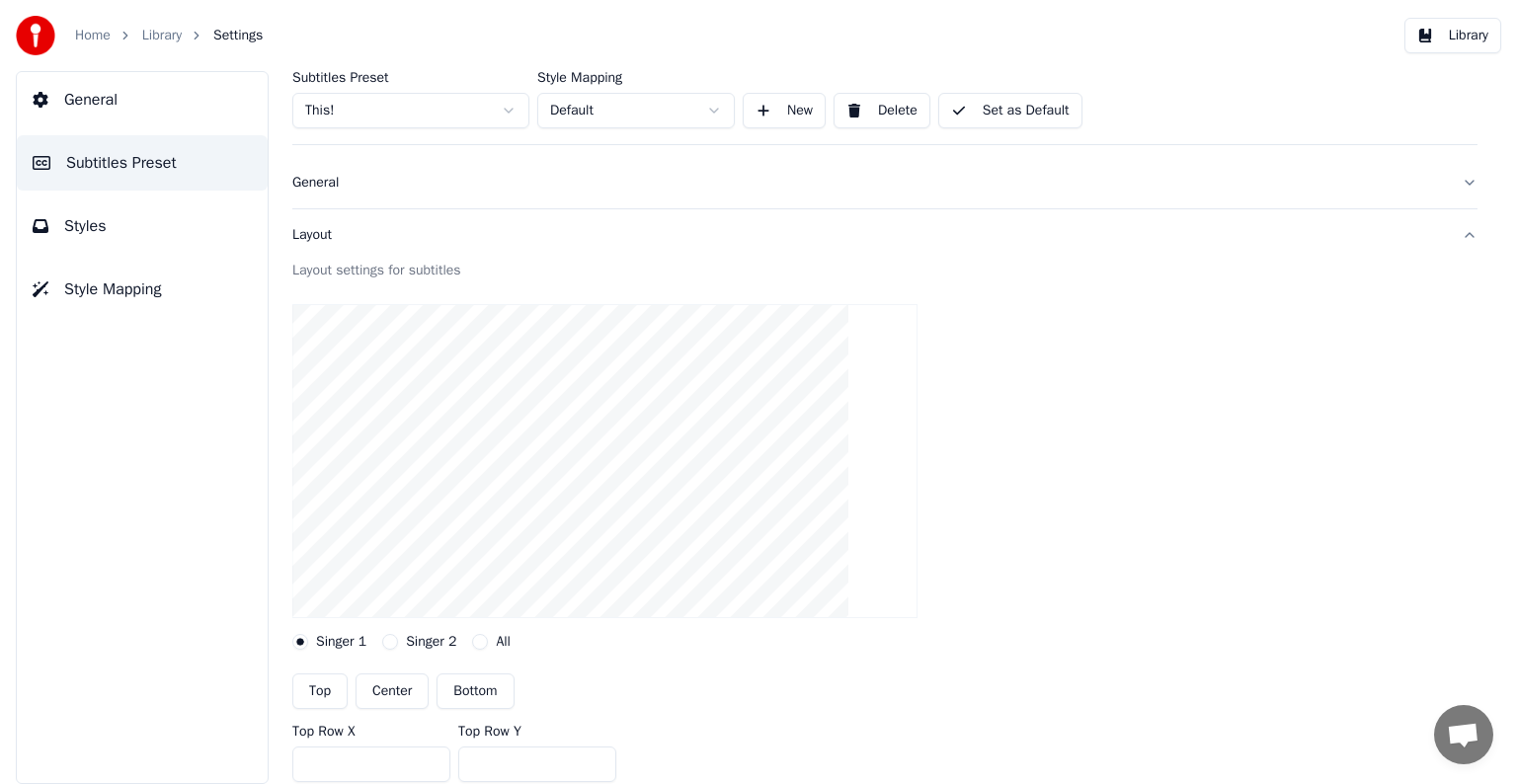 scroll, scrollTop: 0, scrollLeft: 0, axis: both 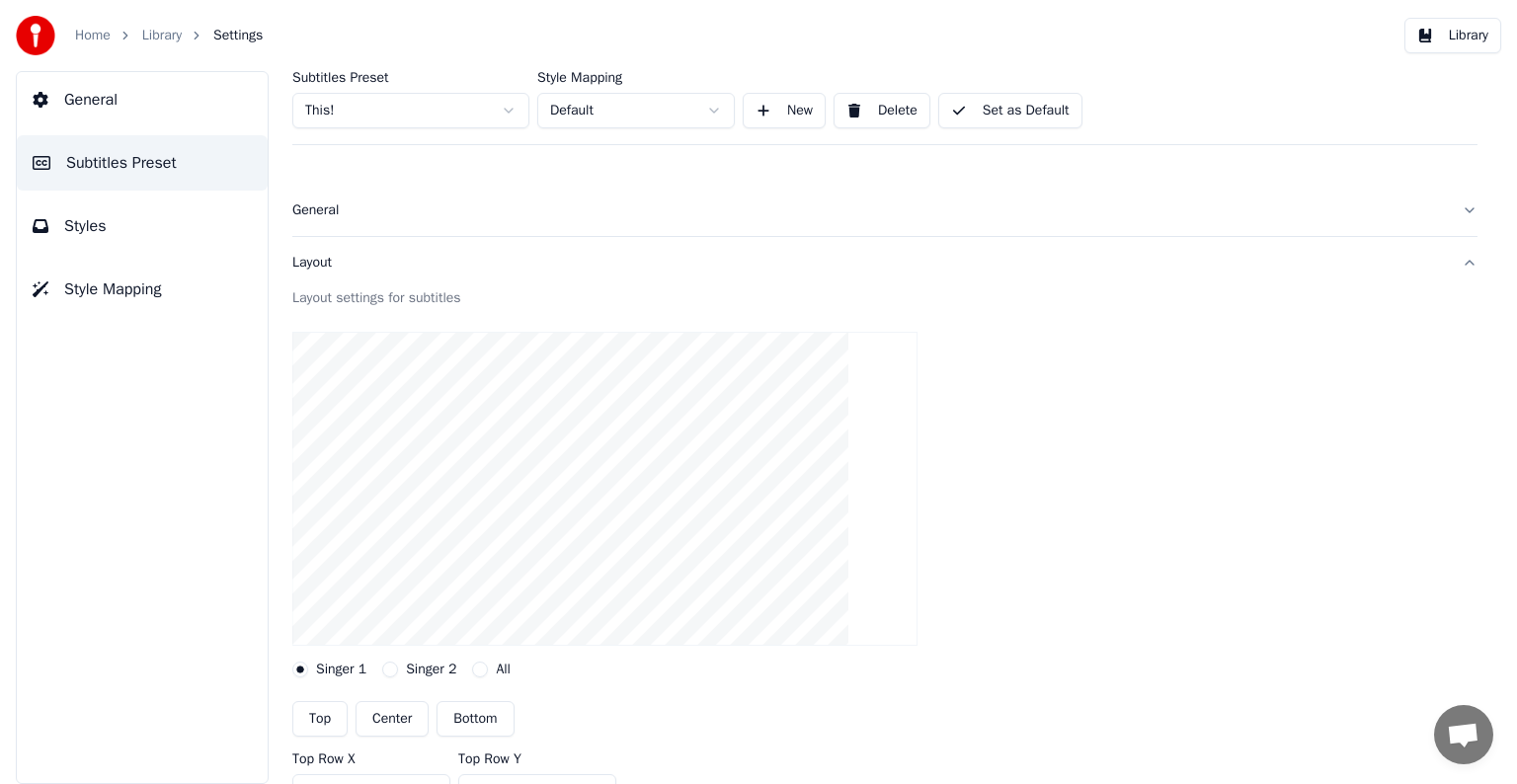 click on "General" at bounding box center (869, 210) 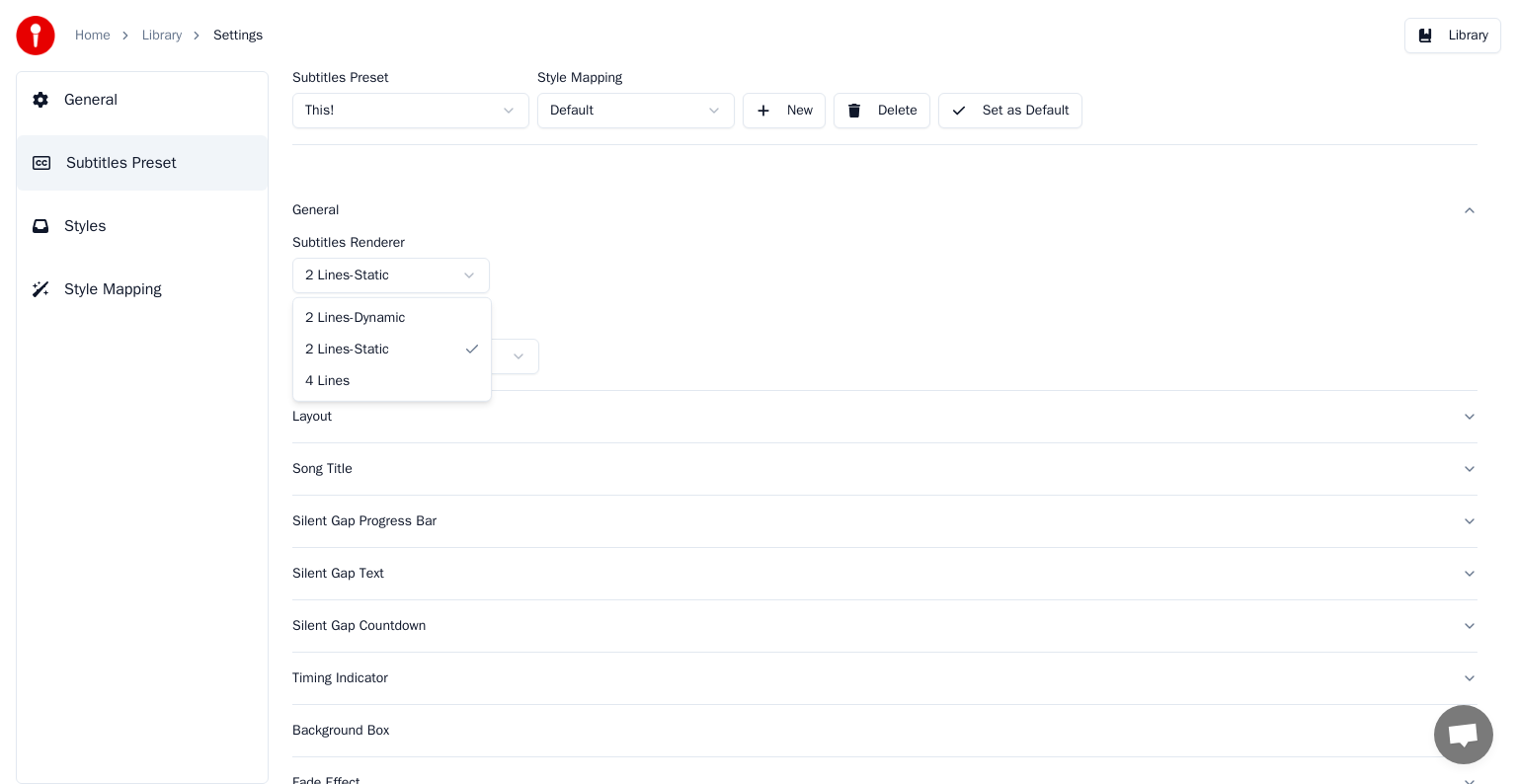 click on "Home Library Settings Library General Subtitles Preset Styles Style Mapping Subtitles Preset This! Style Mapping Default New Delete Set as Default General Subtitles Renderer 2 Lines  -  Static Resolution Horizontal  -  1920 x 1080  ( 16 : 9 ) Layout Song Title Silent Gap Progress Bar Silent Gap Text Silent Gap Countdown Timing Indicator Background Box Fade Effect Offset Max Characters Per Line Auto Line Break Advanced Settings Chat [PERSON] from Youka Desktop More channels Continue on Email Offline. You were inactive for some time. Send a message to reconnect to the chat. Youka Desktop Hello! How can I help you?  Sunday, [DATE] Hi! I'ts me again. The lyrics are not appearing. Even editing to add lyrics again, it's not appearing. I already spent 22 credits for this please check [DATE] Monday, [DATE] [PERSON] Hey, credits should refunded automatically in case of failure, please let me check [DATE] yeah but credits are used again in adding the lyrics in the song that supposed to be good in the first place [DATE] Read" at bounding box center [758, 392] 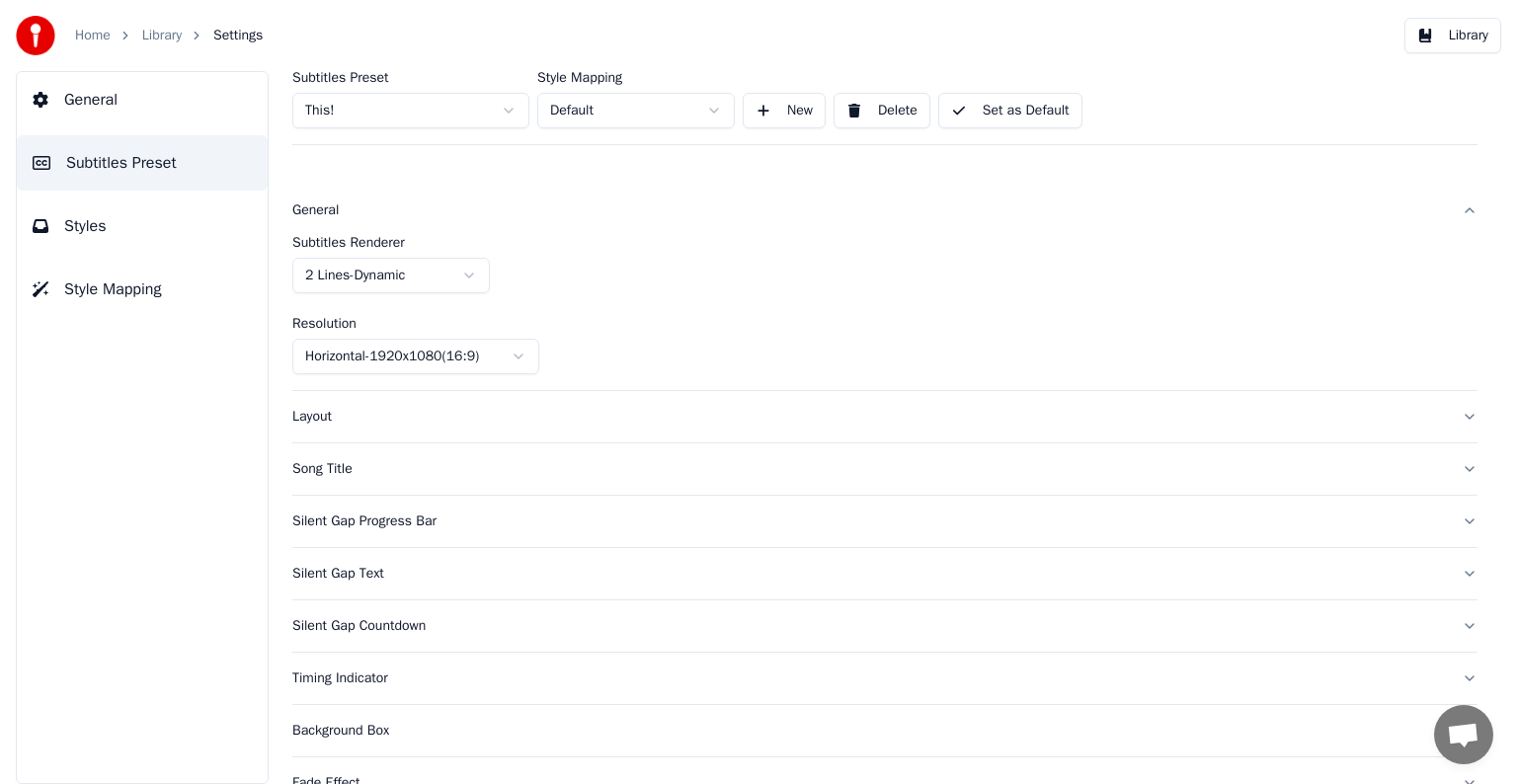 click on "Layout" at bounding box center (869, 417) 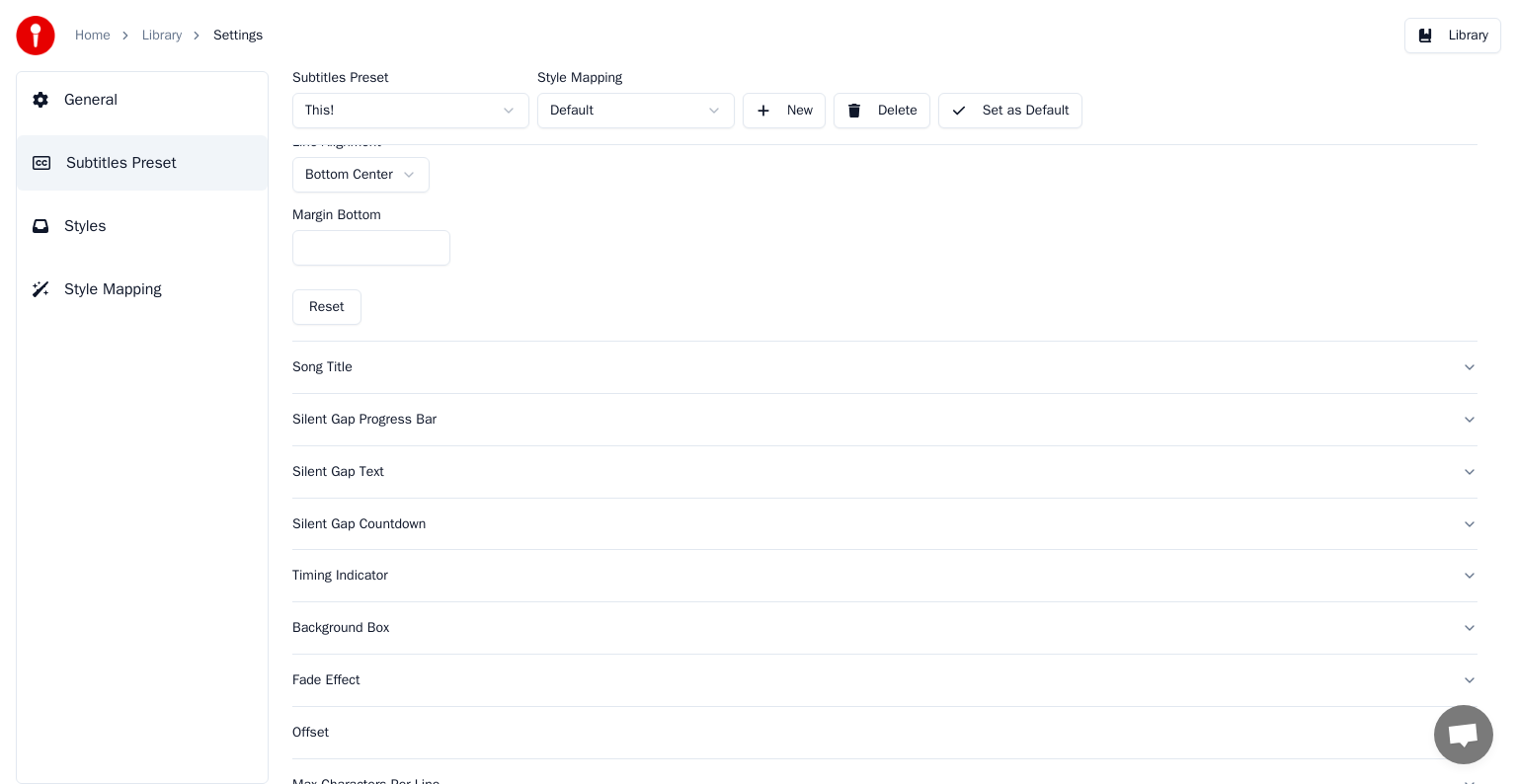 scroll, scrollTop: 592, scrollLeft: 0, axis: vertical 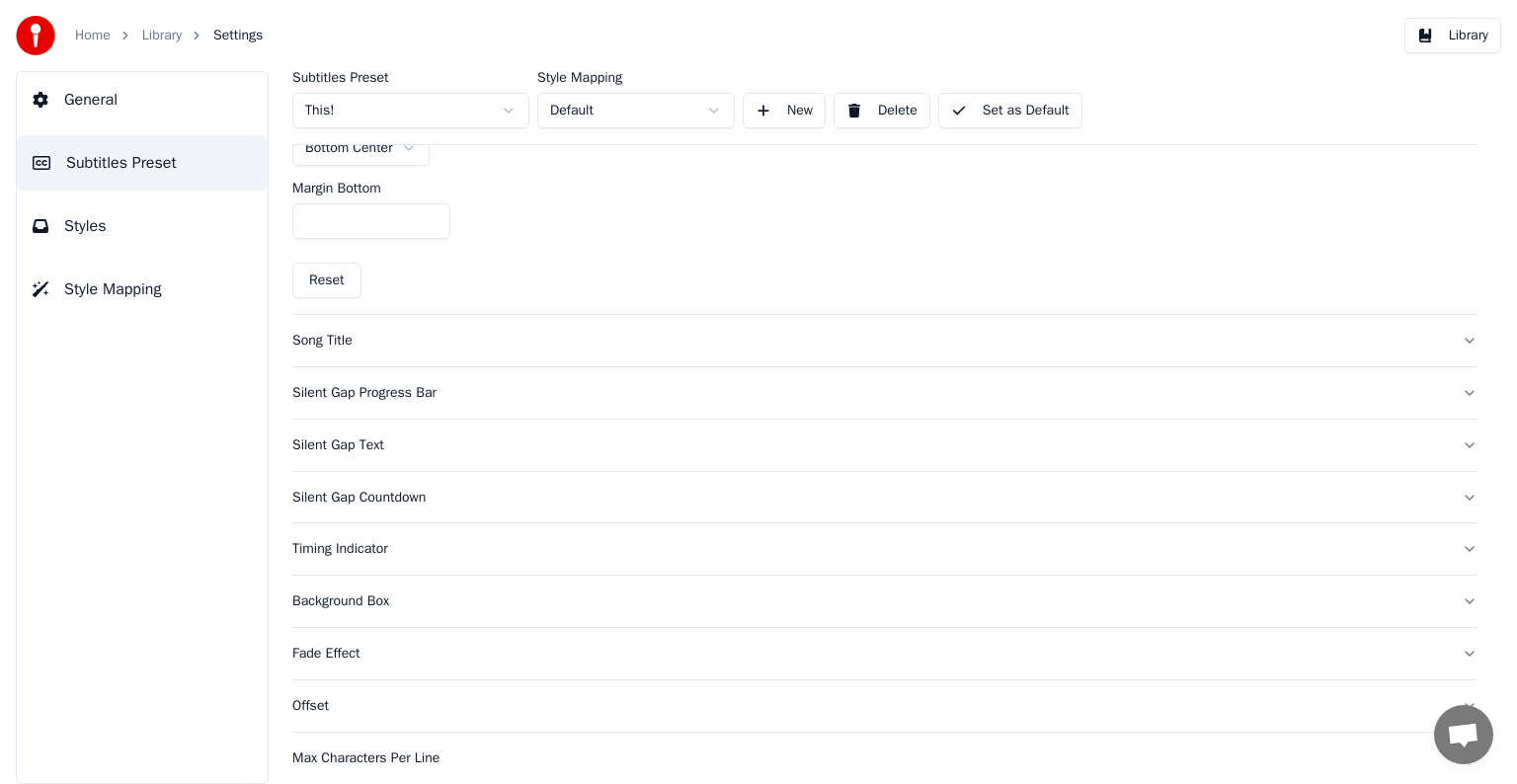 click on "Song Title" at bounding box center [869, 341] 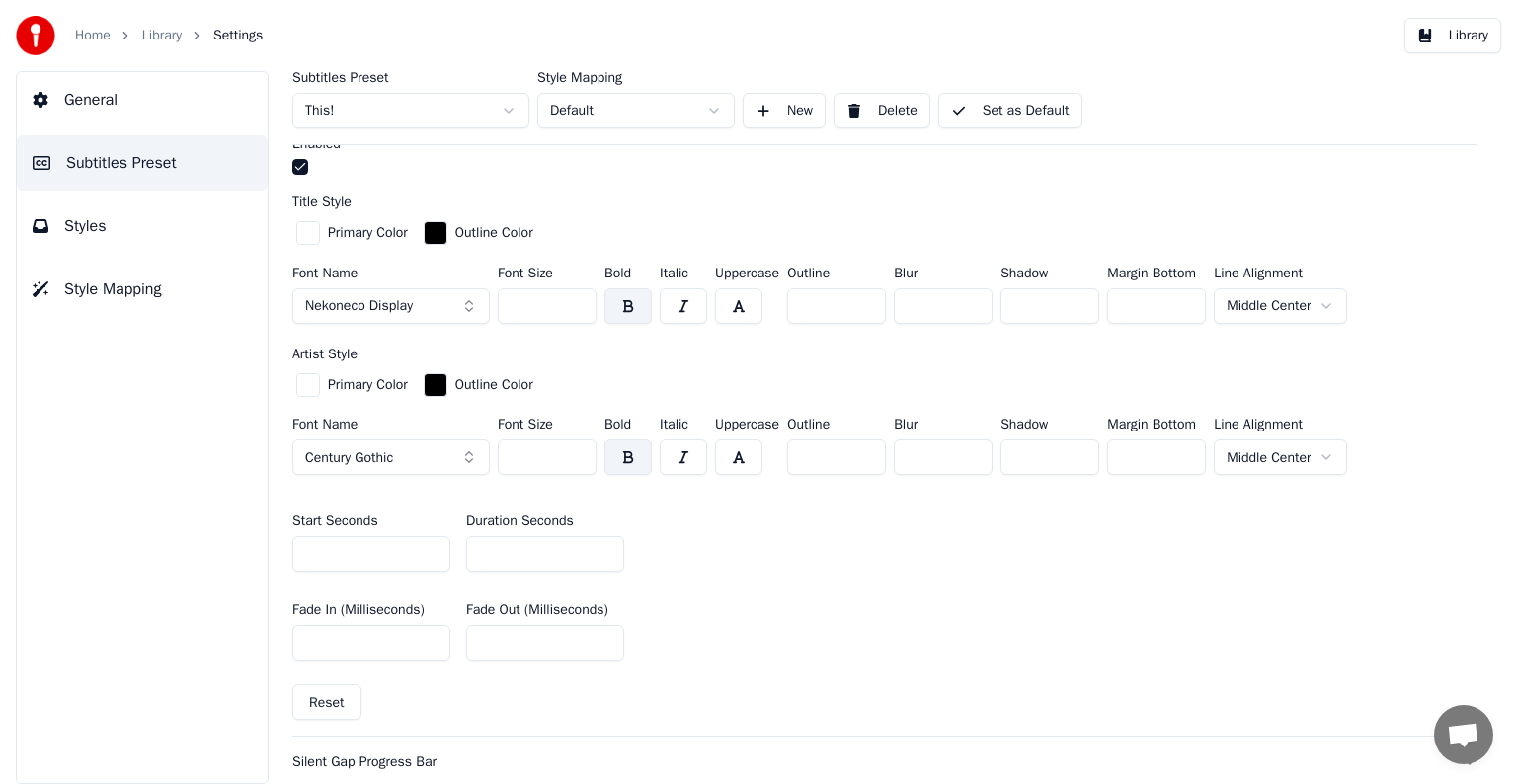 click at bounding box center (308, 385) 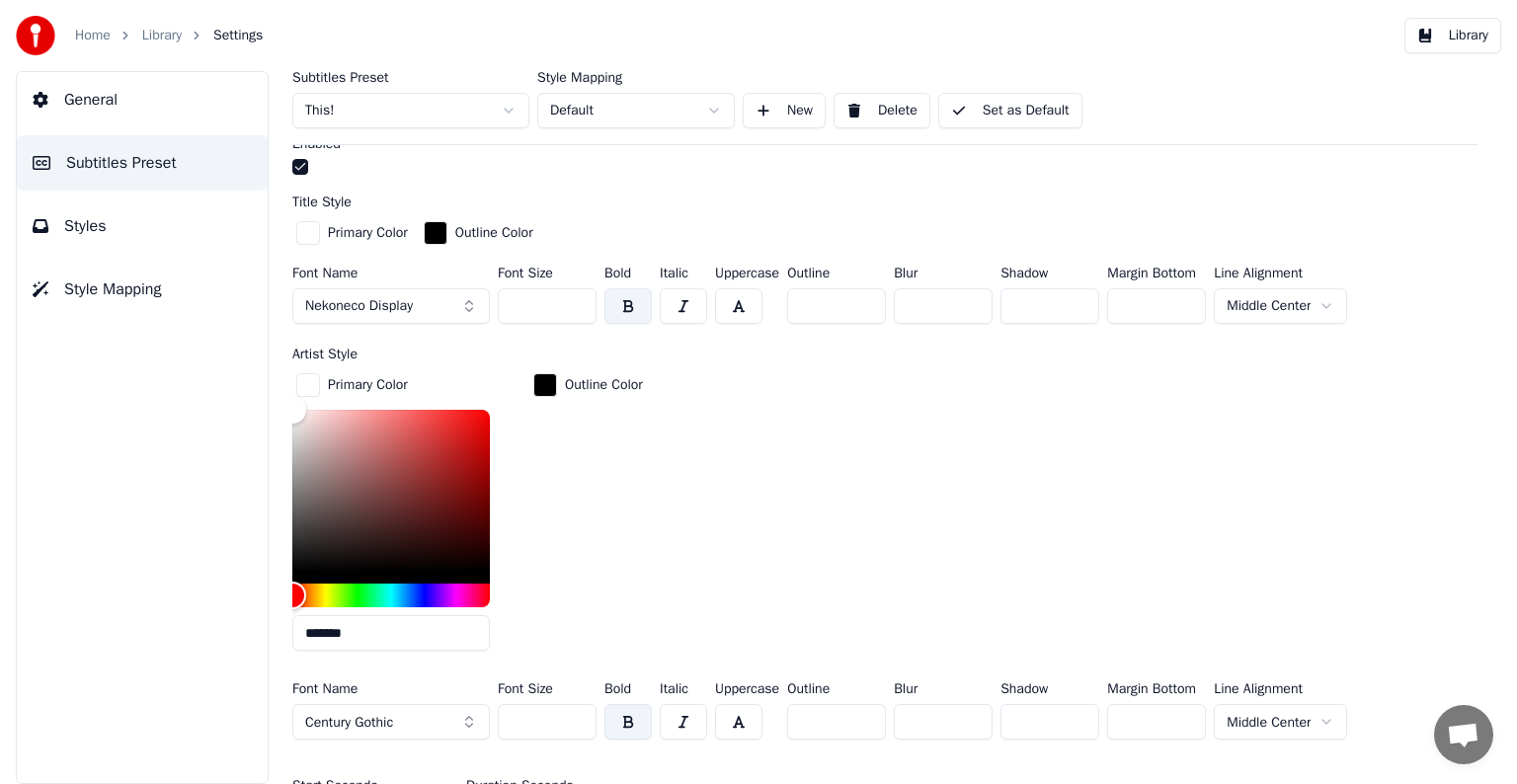 click on "*******" at bounding box center [391, 633] 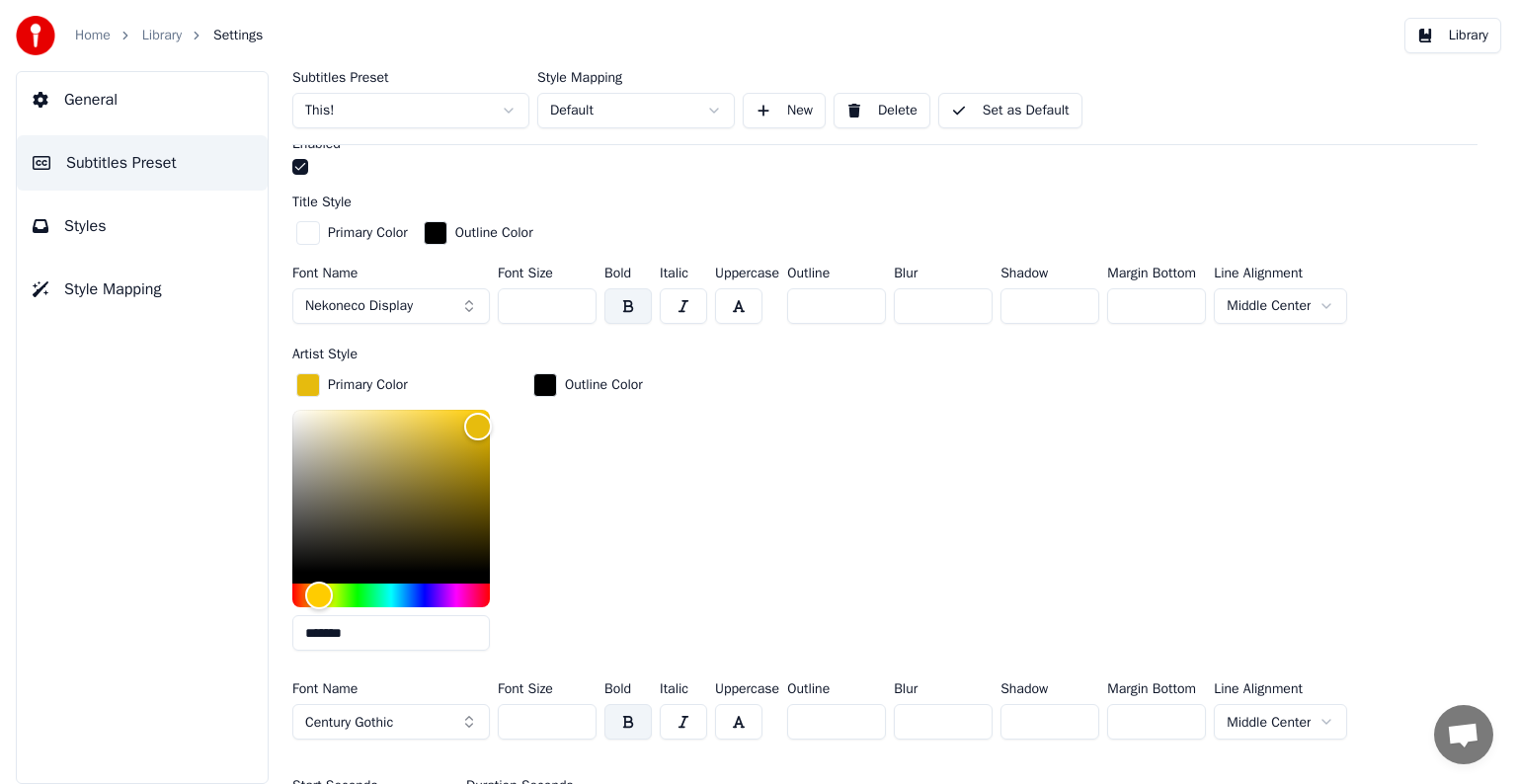 type on "*******" 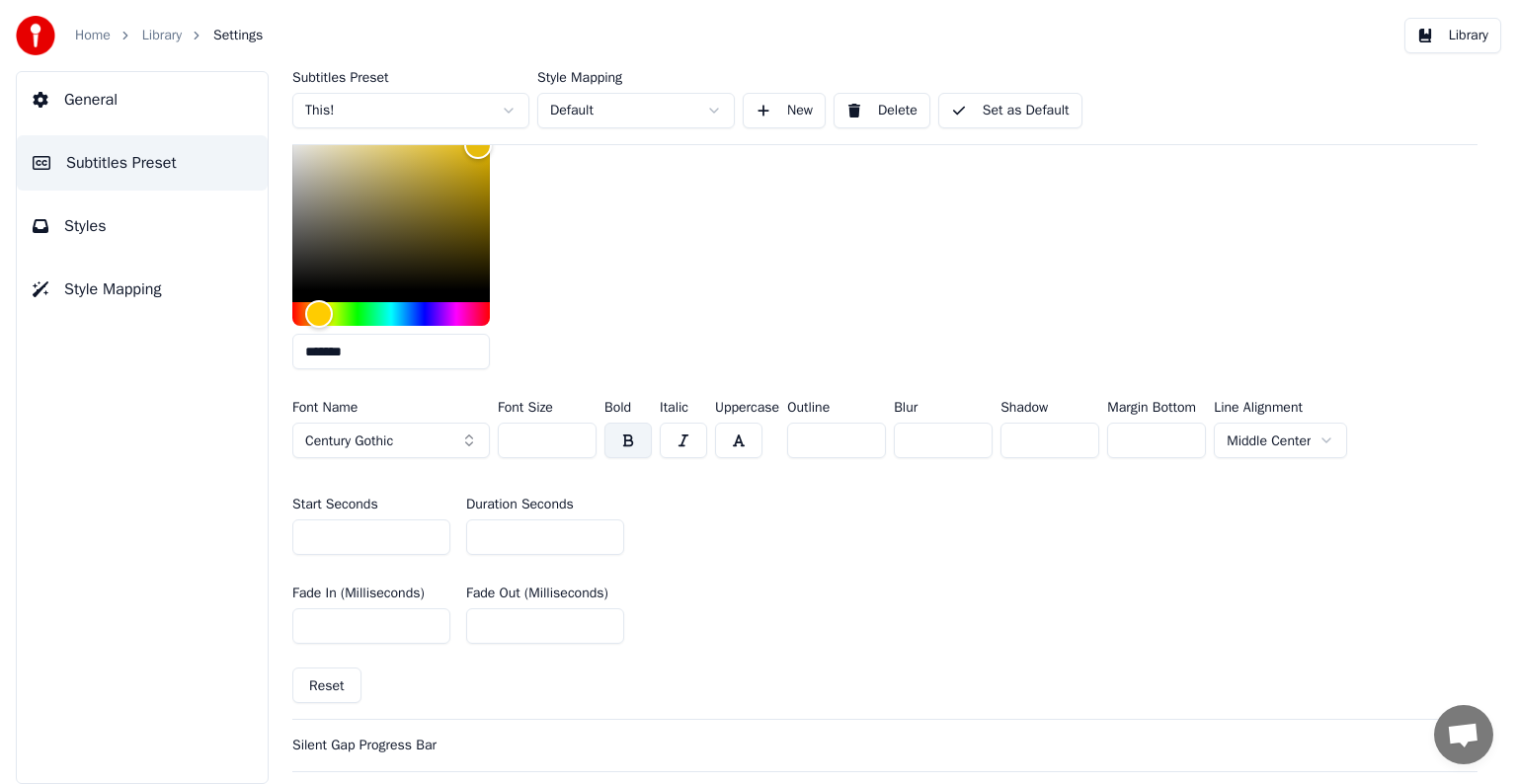 scroll, scrollTop: 889, scrollLeft: 0, axis: vertical 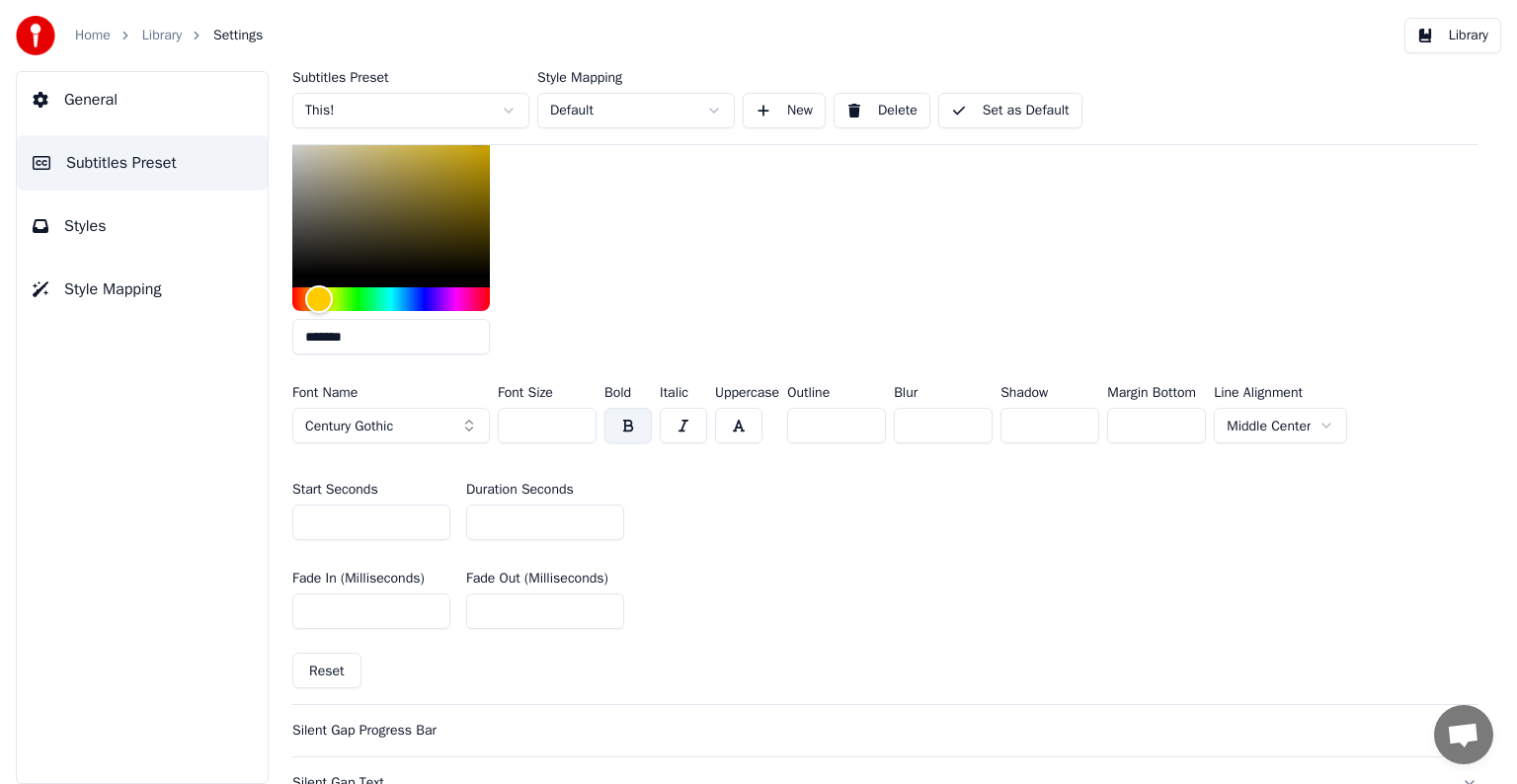click on "Set as Default" at bounding box center (1010, 111) 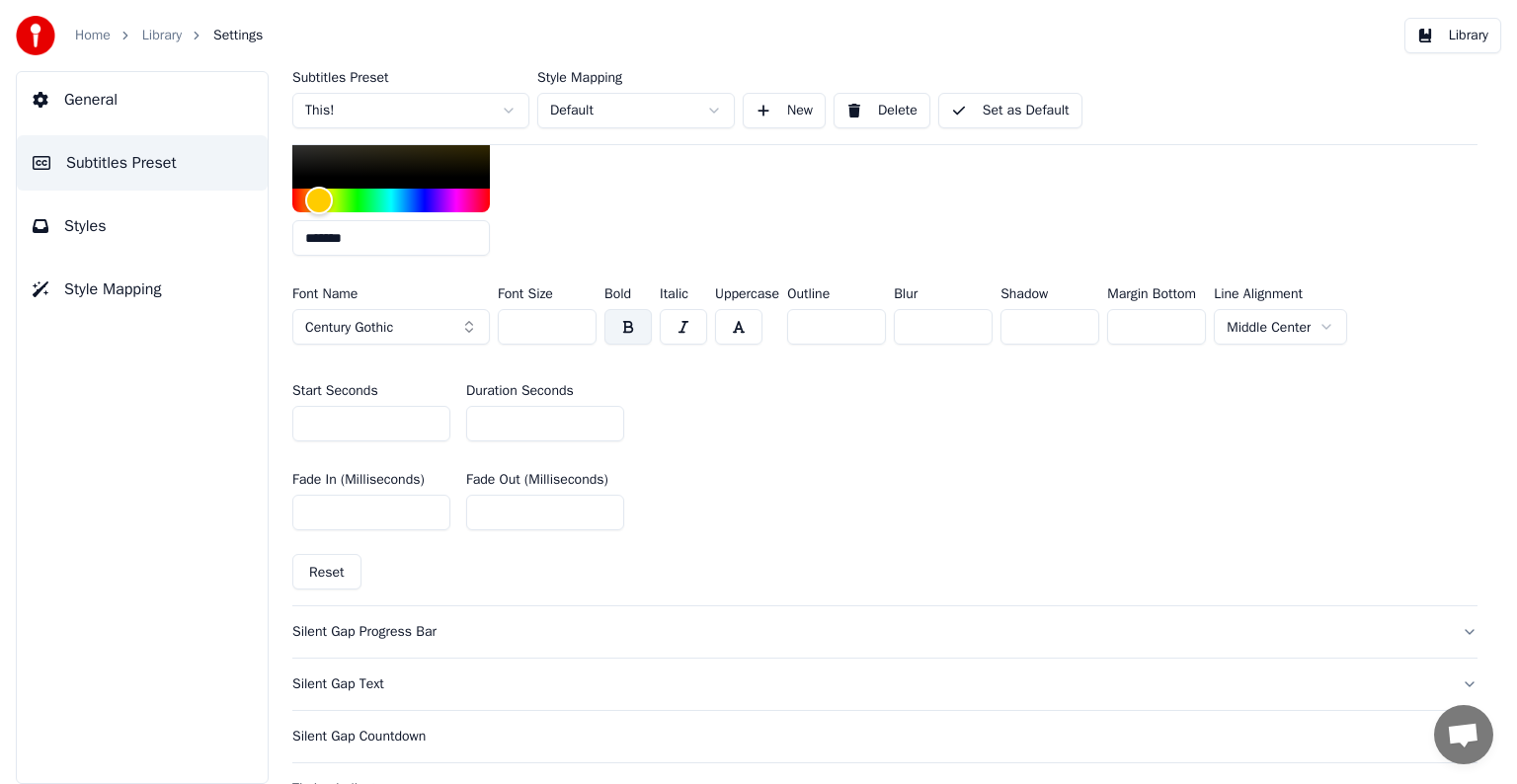 scroll, scrollTop: 1086, scrollLeft: 0, axis: vertical 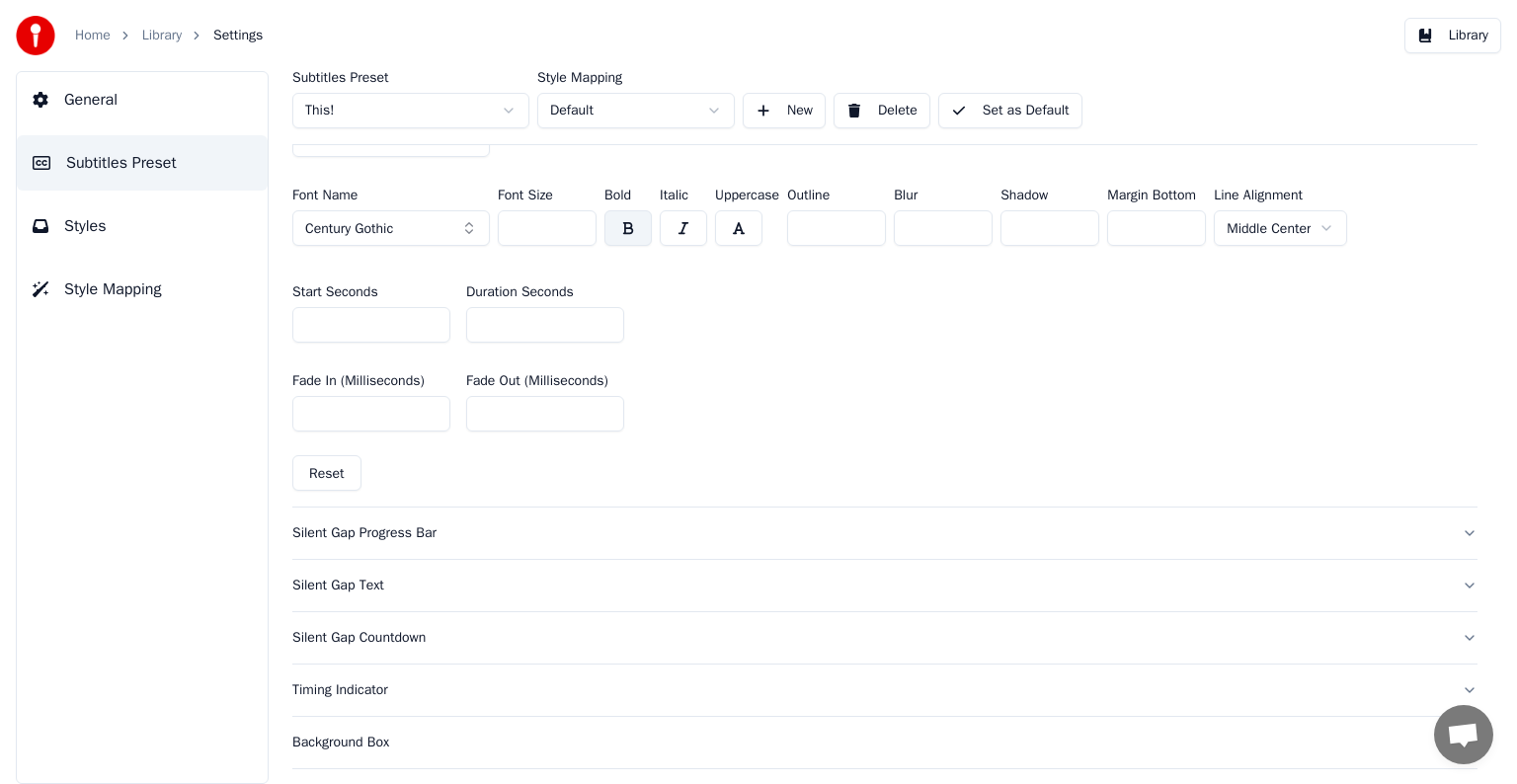 click on "Silent Gap Progress Bar" at bounding box center (869, 533) 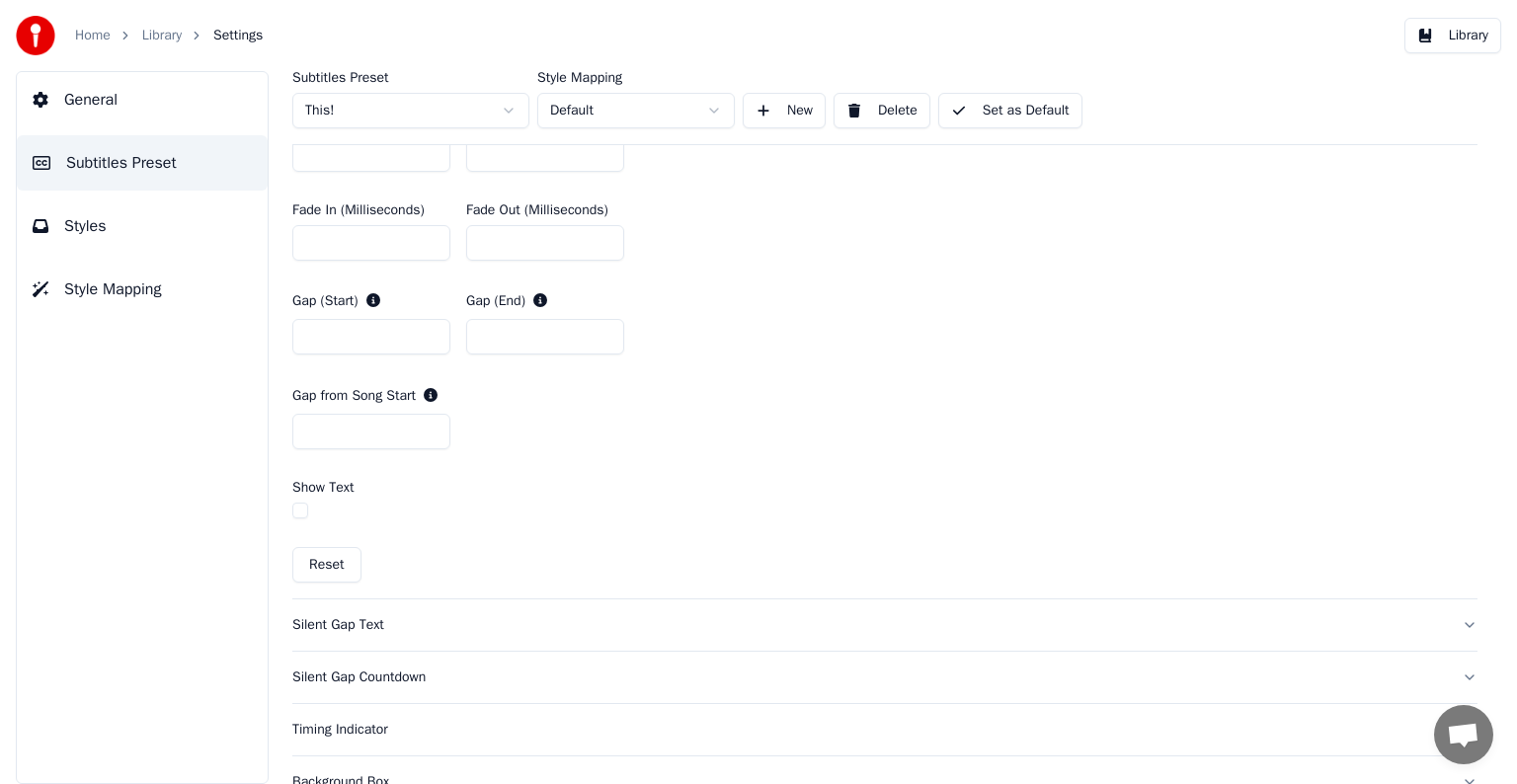 scroll, scrollTop: 1086, scrollLeft: 0, axis: vertical 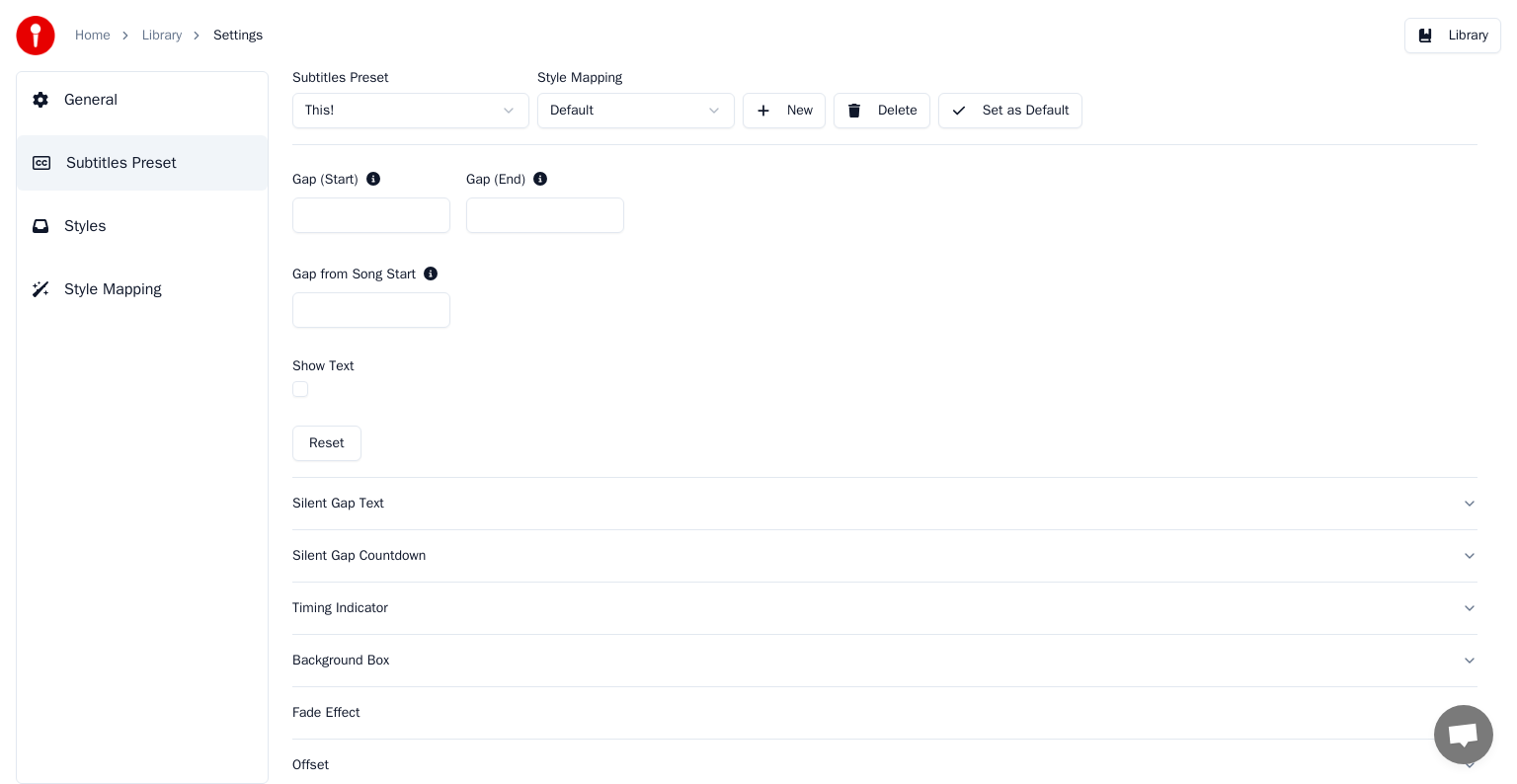 click on "Silent Gap Countdown" at bounding box center (869, 556) 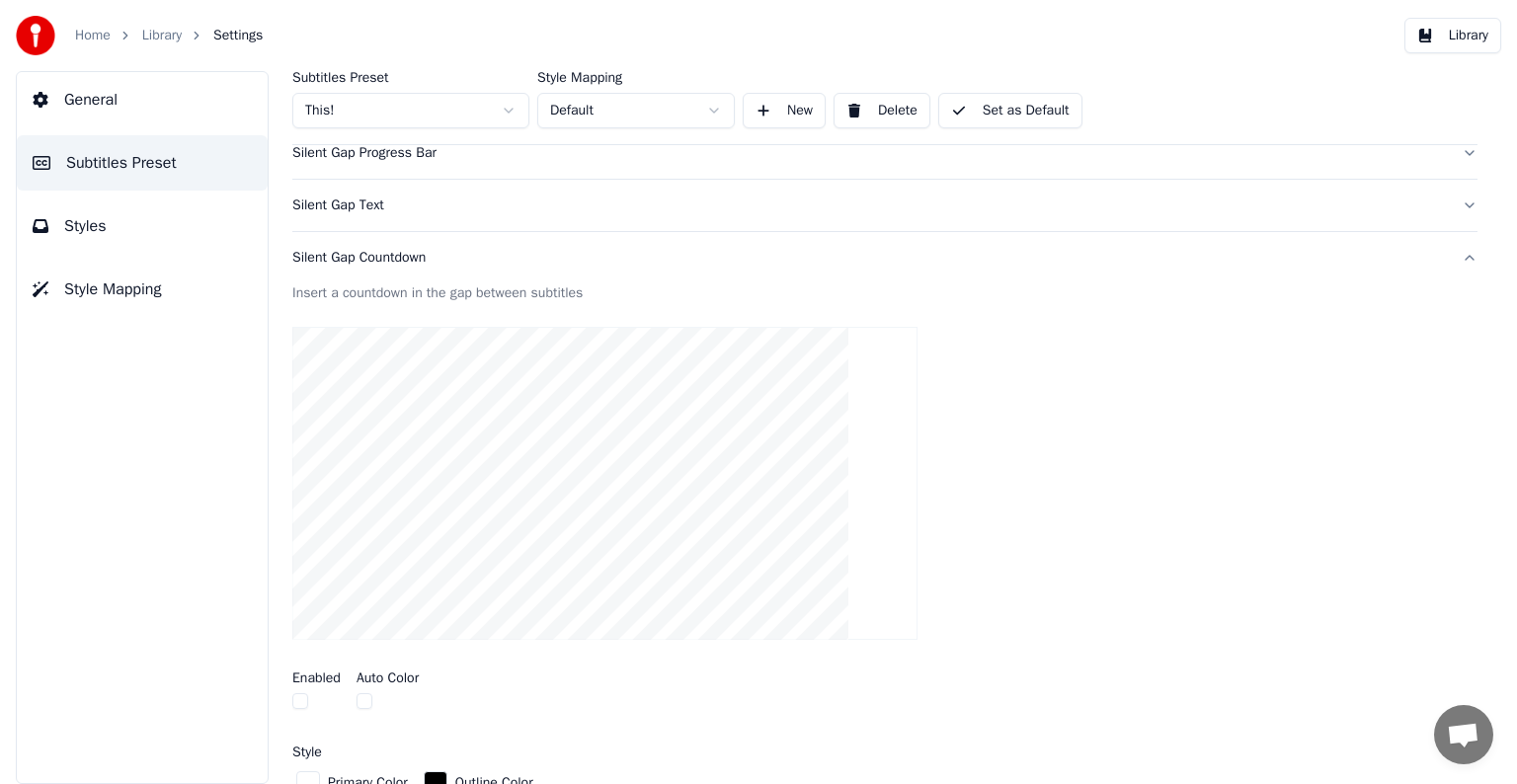 scroll, scrollTop: 142, scrollLeft: 0, axis: vertical 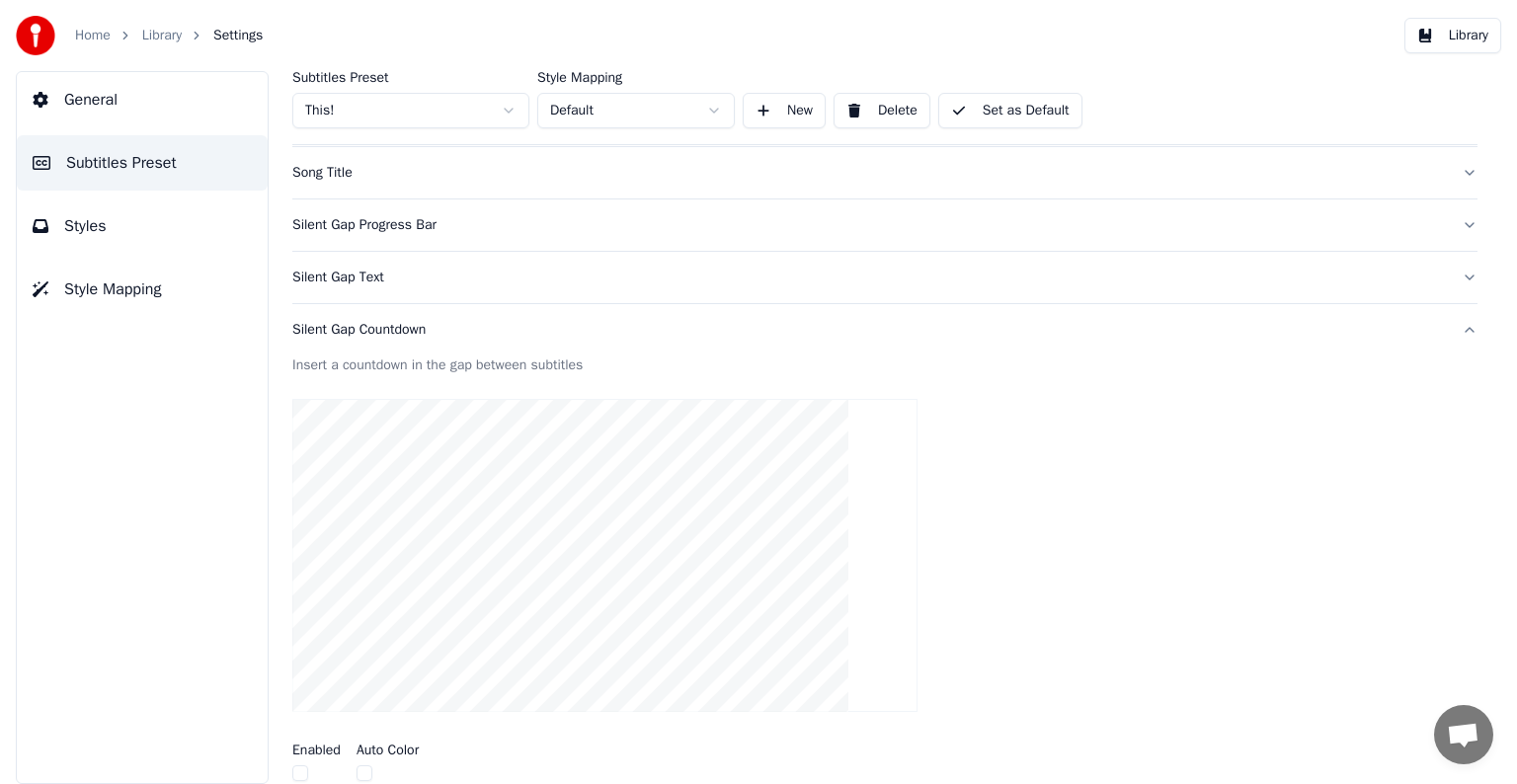click on "Silent Gap Text" at bounding box center (869, 277) 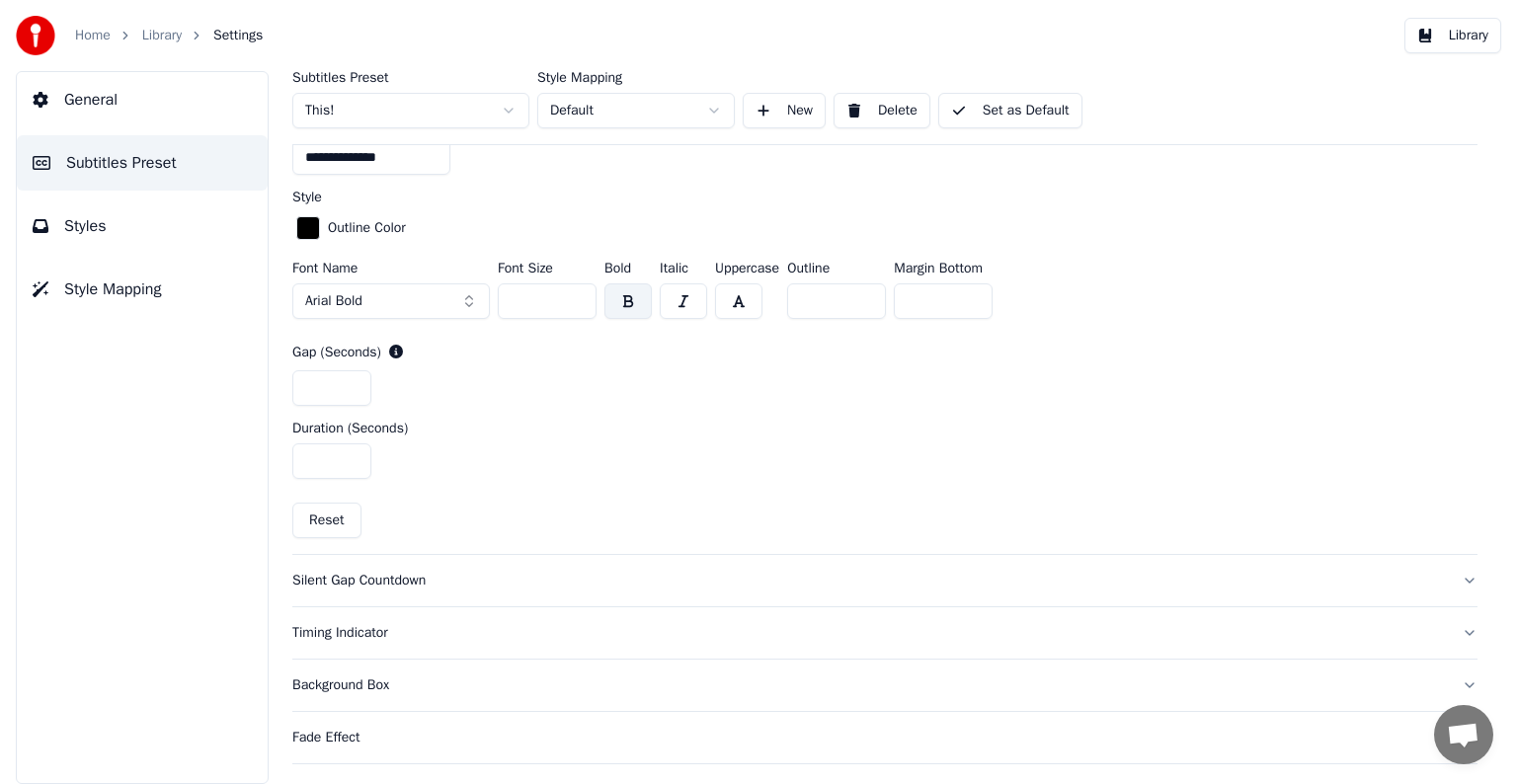 scroll, scrollTop: 938, scrollLeft: 0, axis: vertical 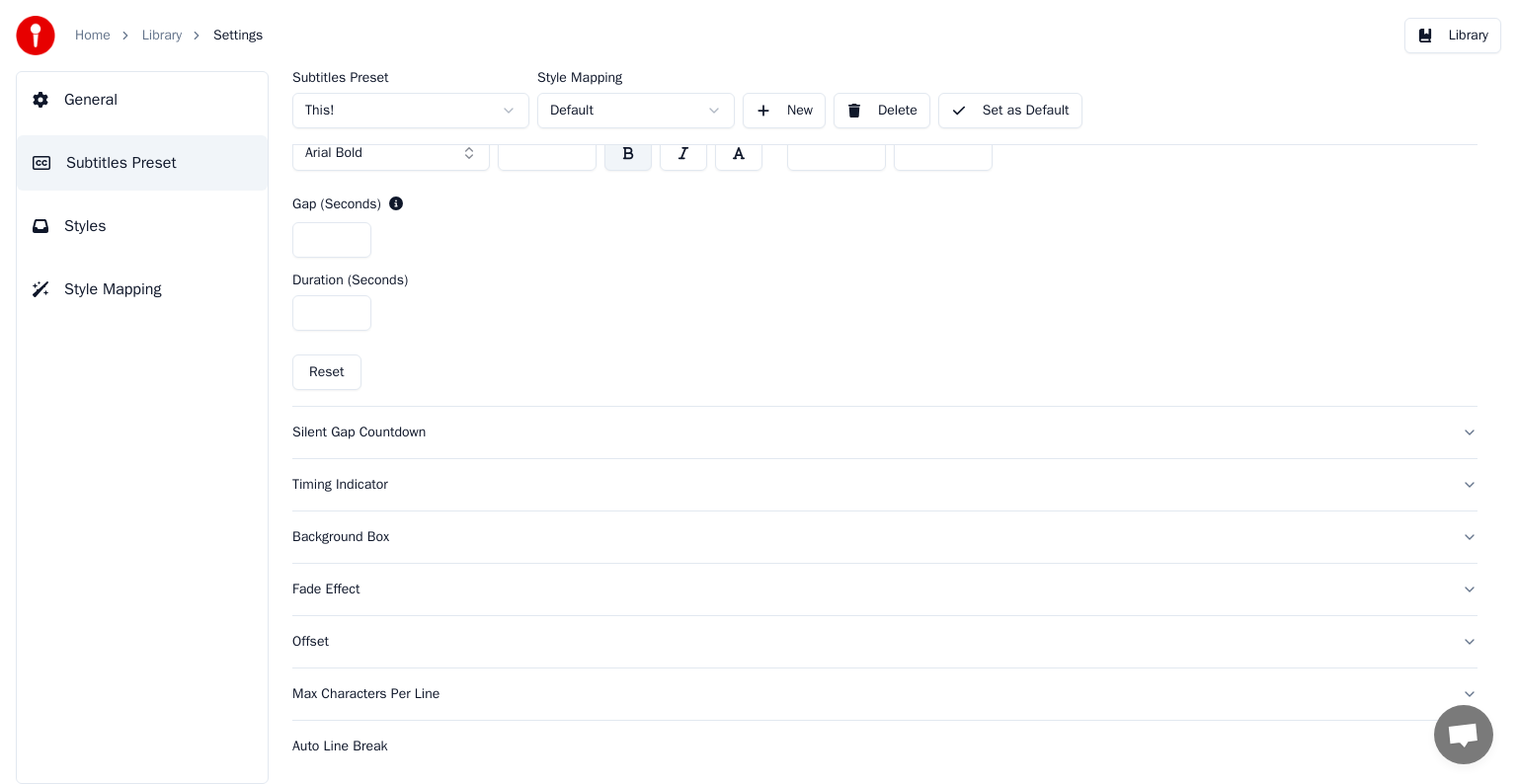 click on "Timing Indicator" at bounding box center [869, 485] 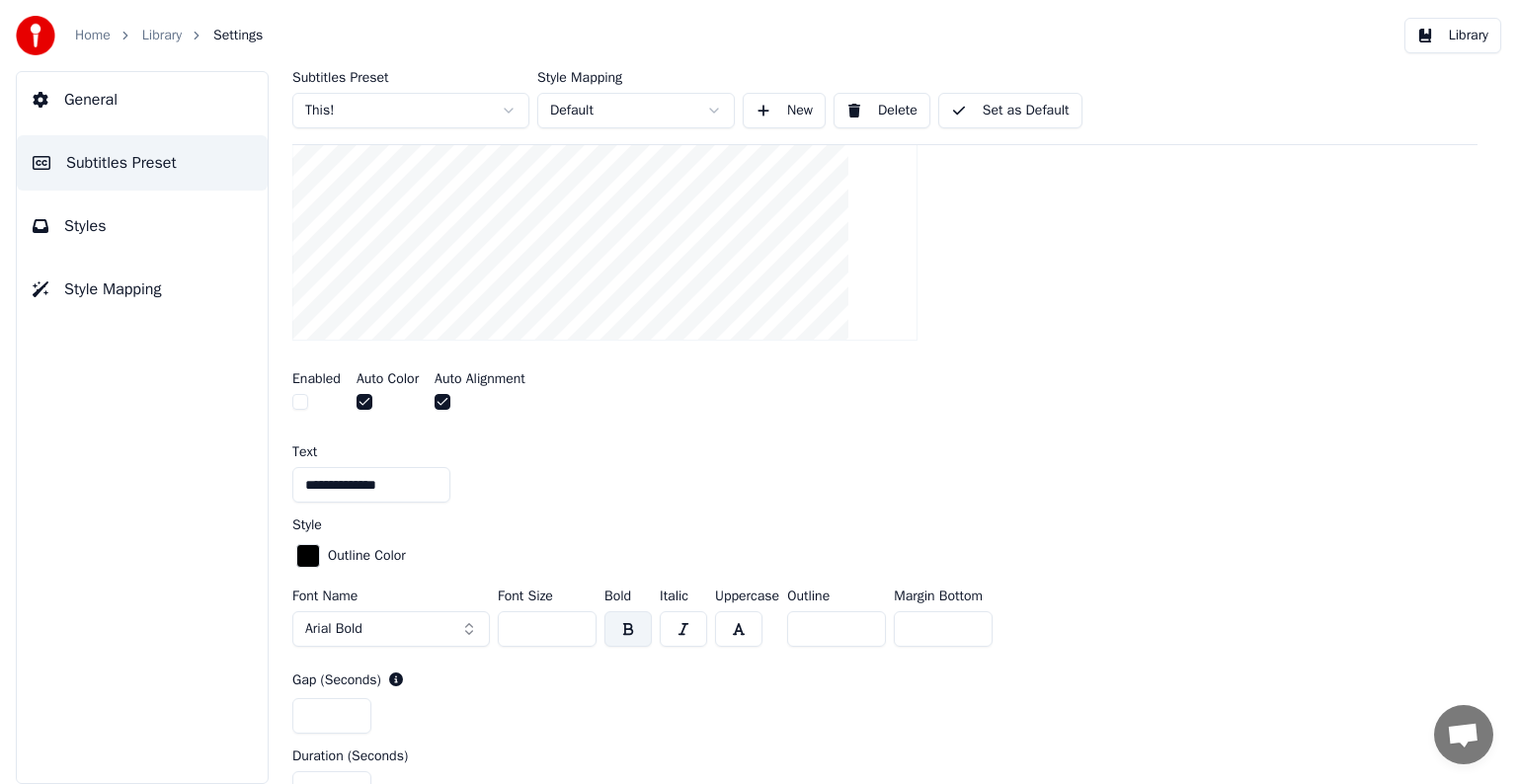 scroll, scrollTop: 462, scrollLeft: 0, axis: vertical 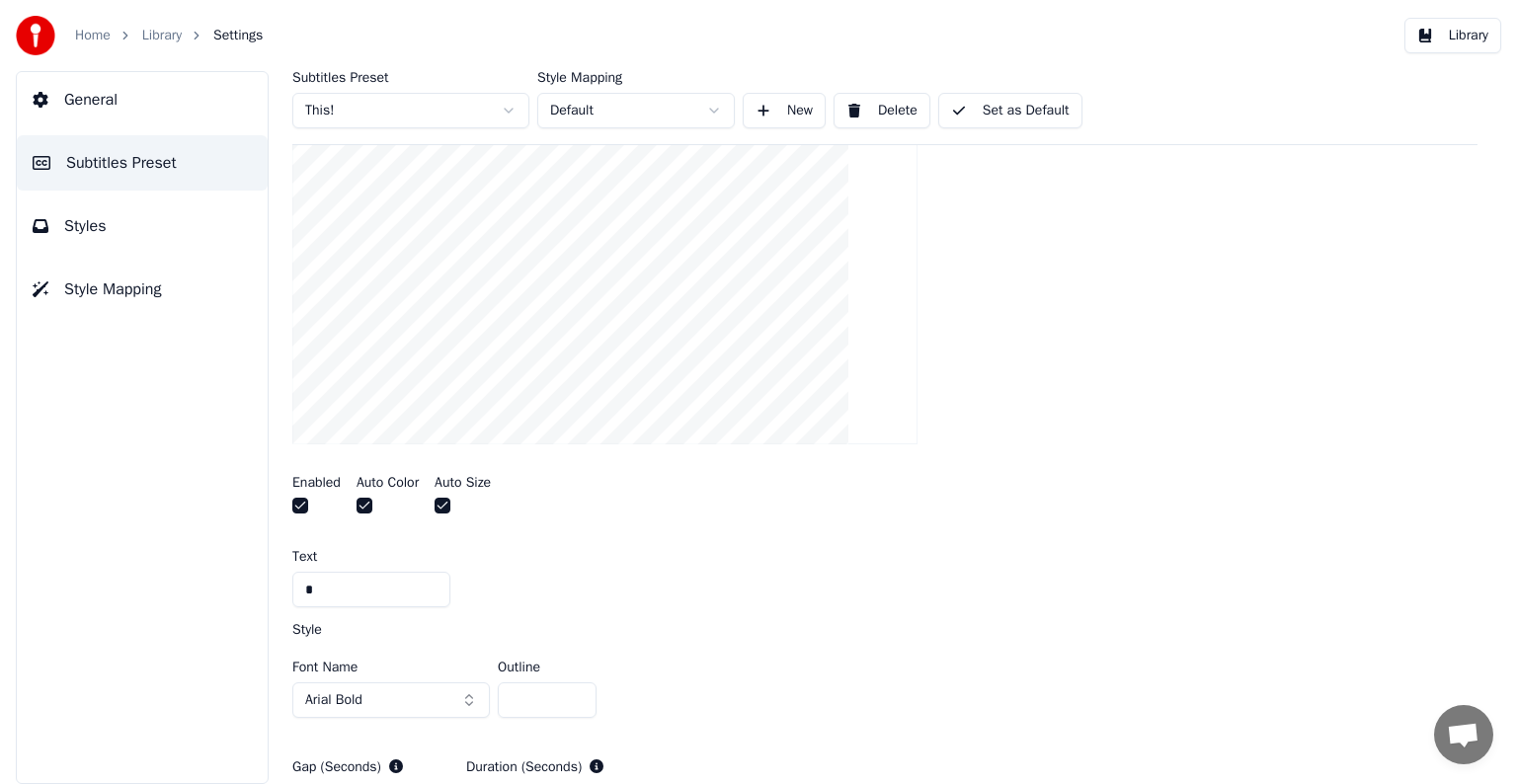 click at bounding box center (316, 508) 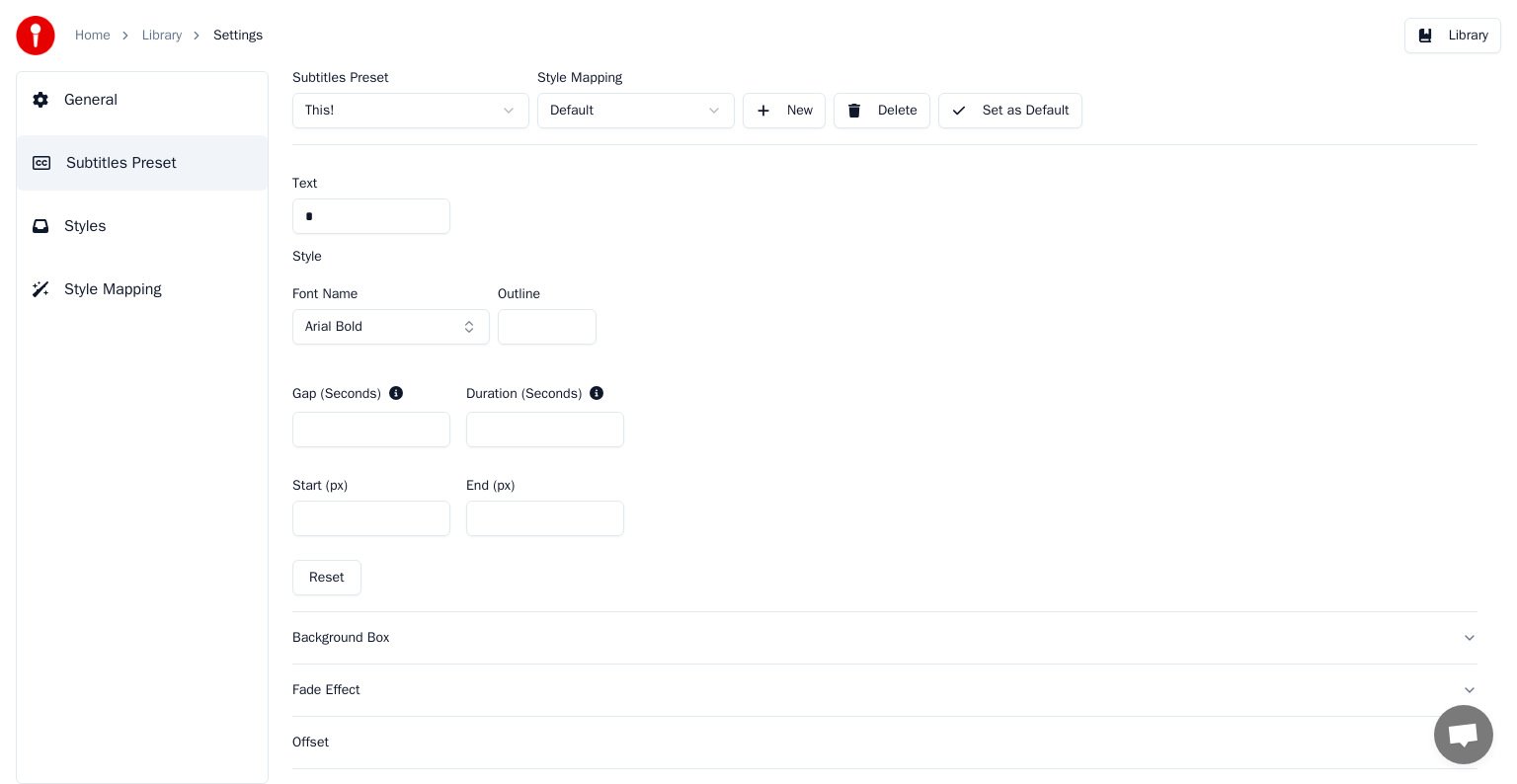 scroll, scrollTop: 937, scrollLeft: 0, axis: vertical 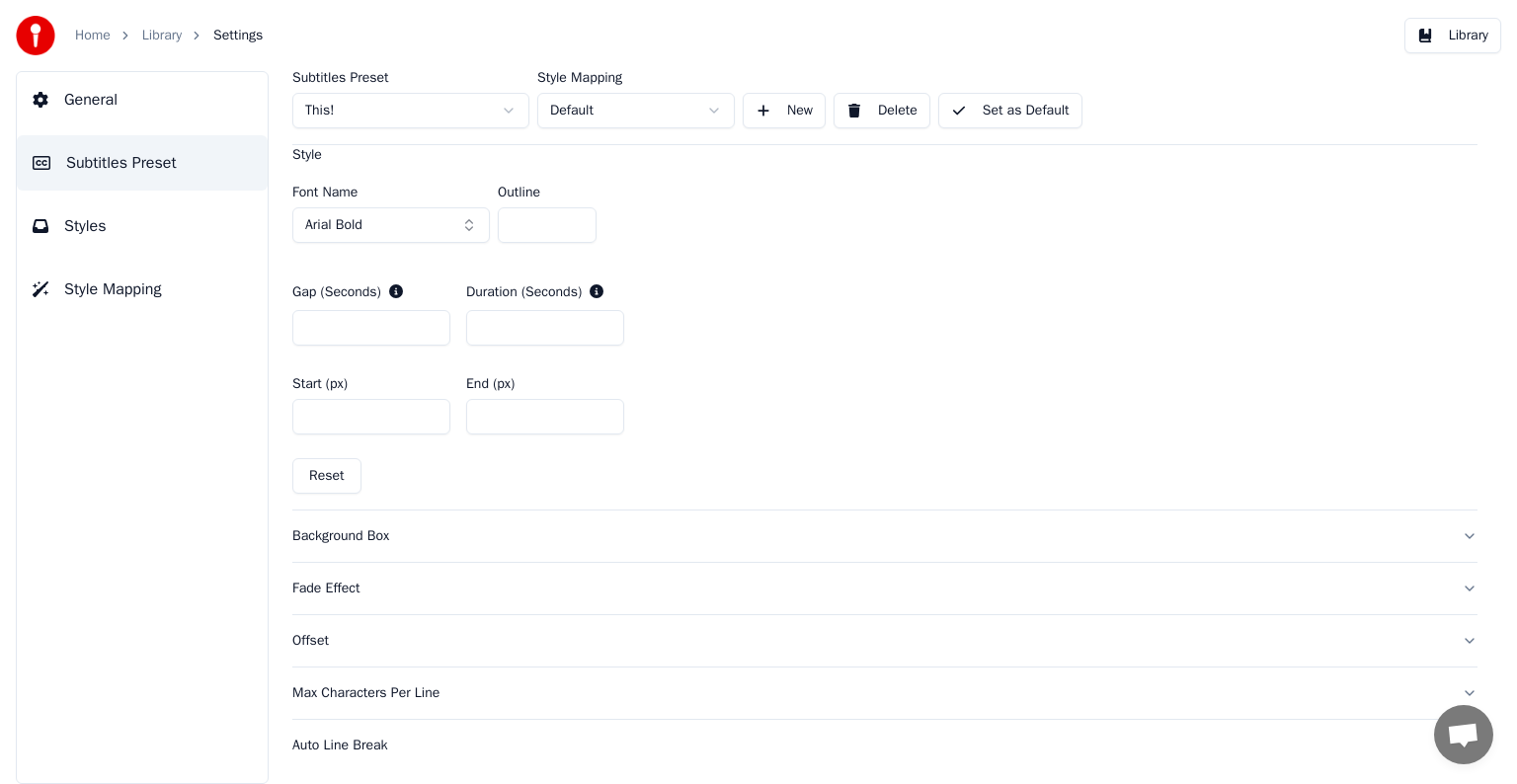 click on "Fade Effect" at bounding box center (869, 588) 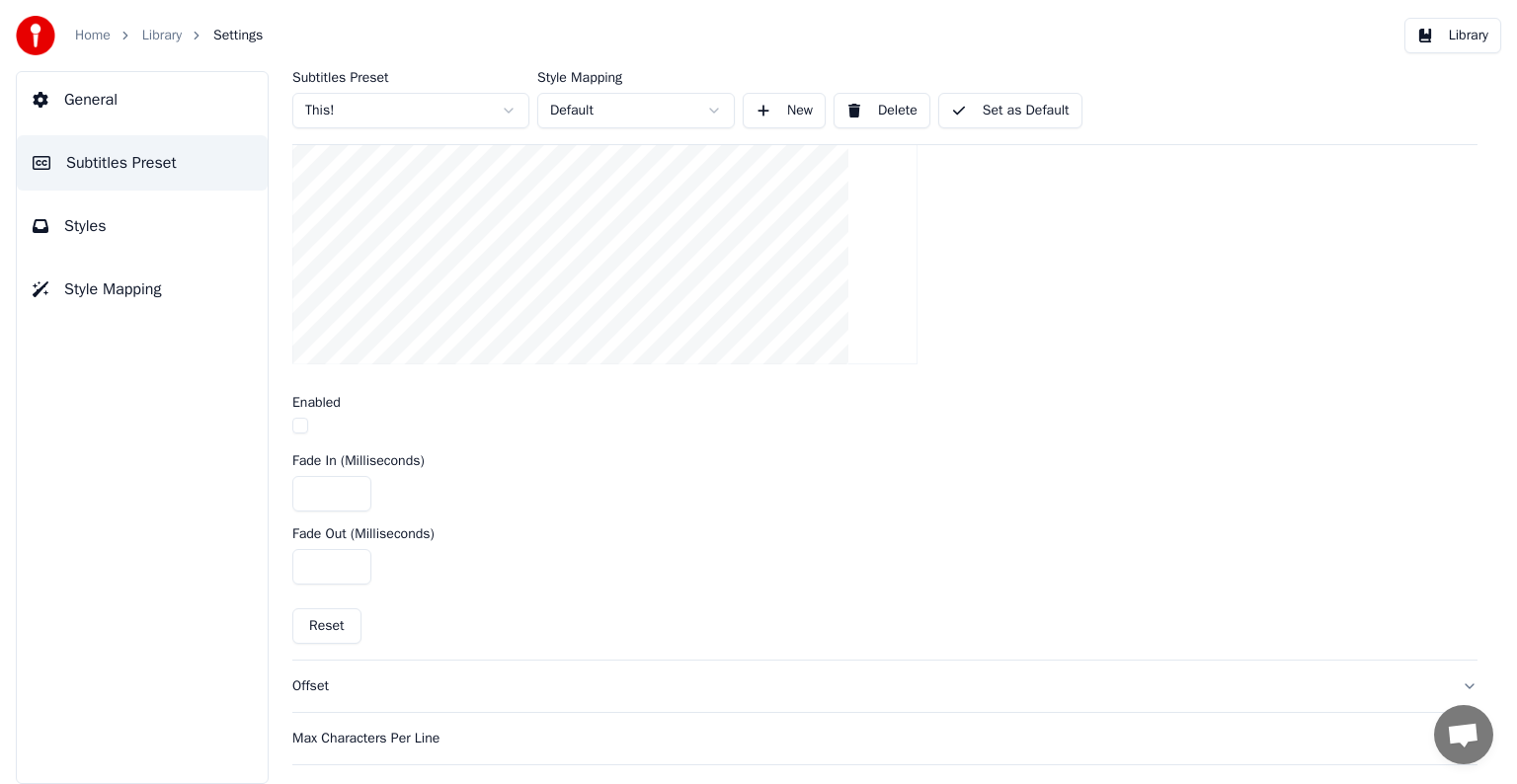 scroll, scrollTop: 563, scrollLeft: 0, axis: vertical 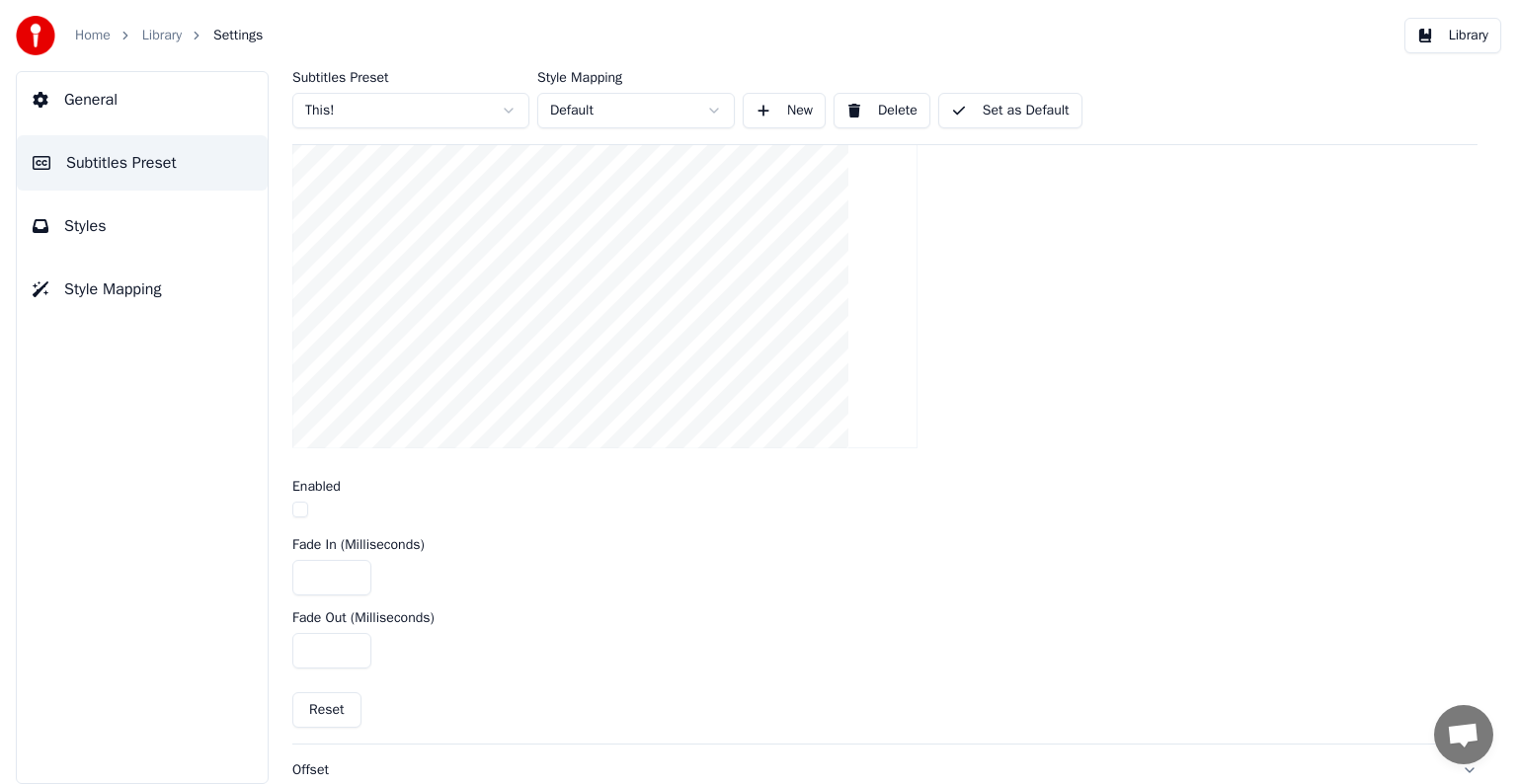 click on "***" at bounding box center (332, 651) 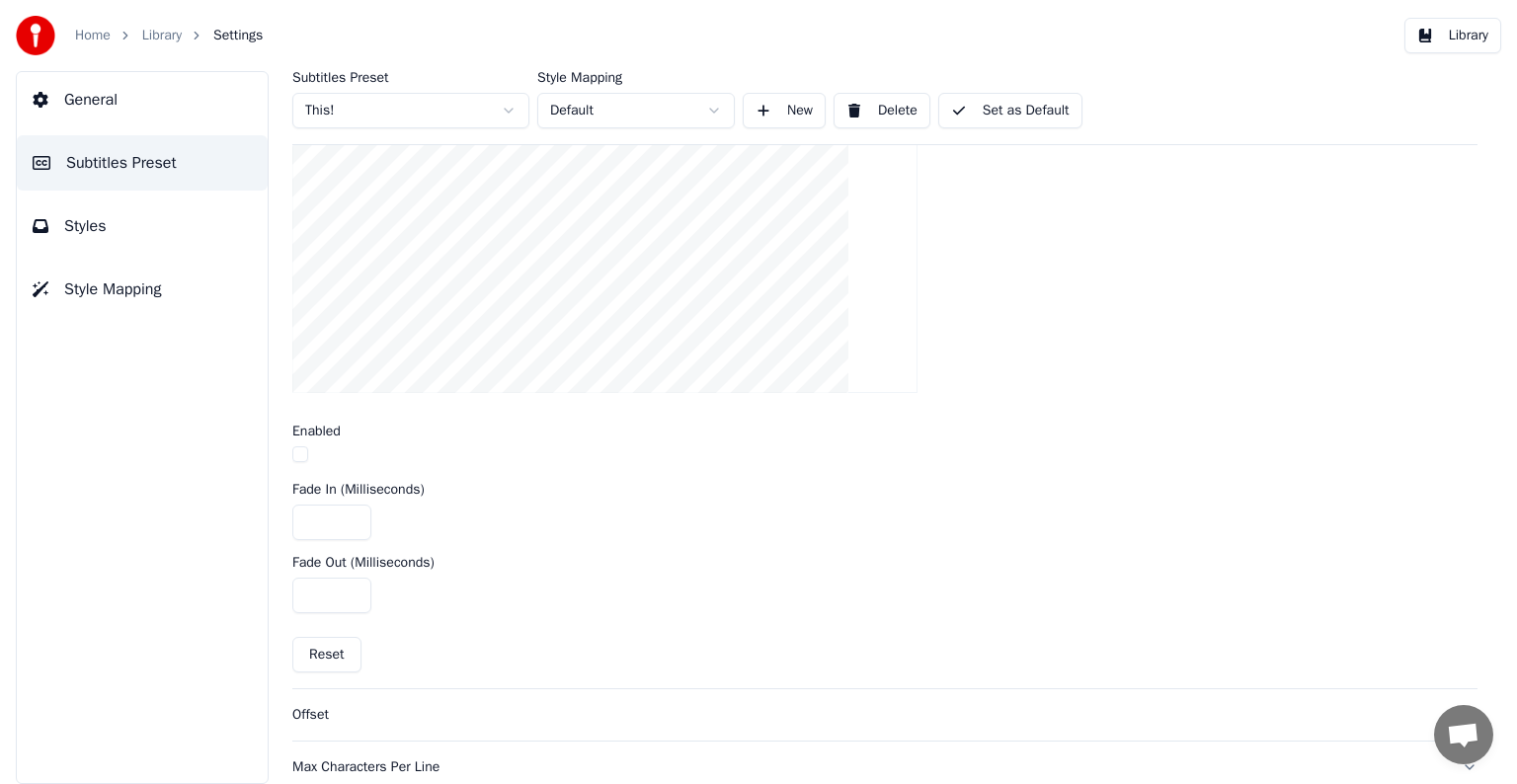 scroll, scrollTop: 692, scrollLeft: 0, axis: vertical 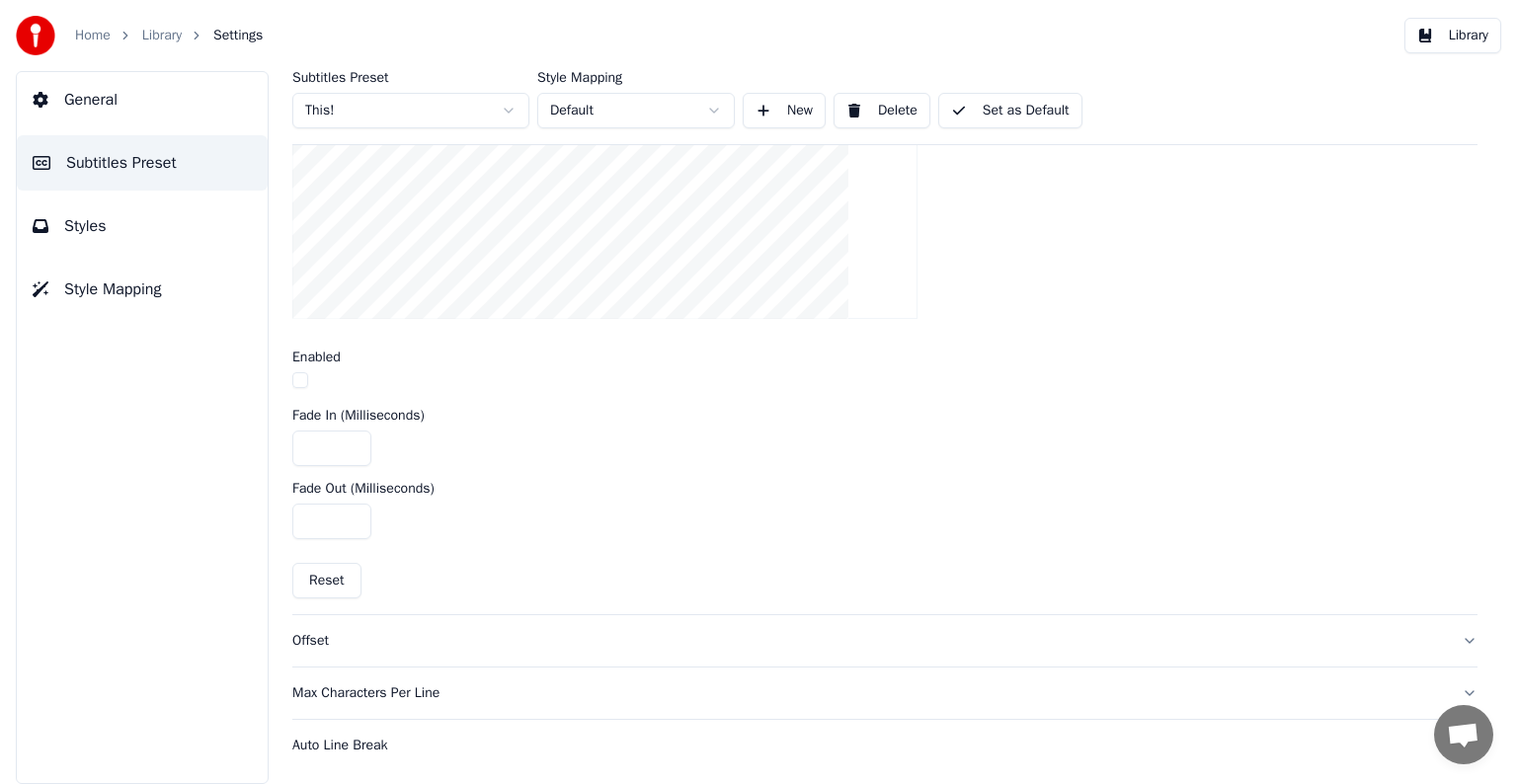 click on "Set as Default" at bounding box center [1010, 111] 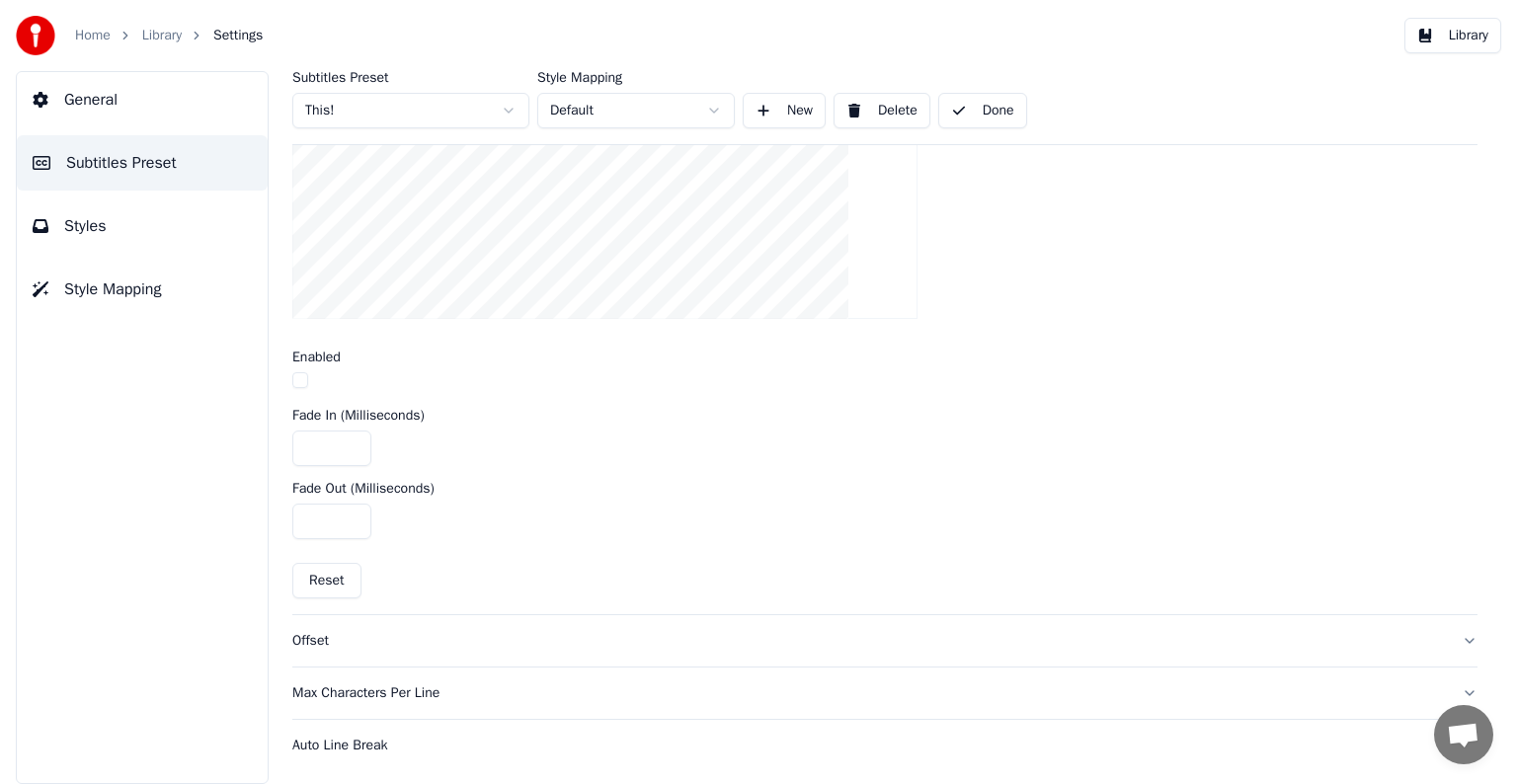 click on "Library" at bounding box center [162, 36] 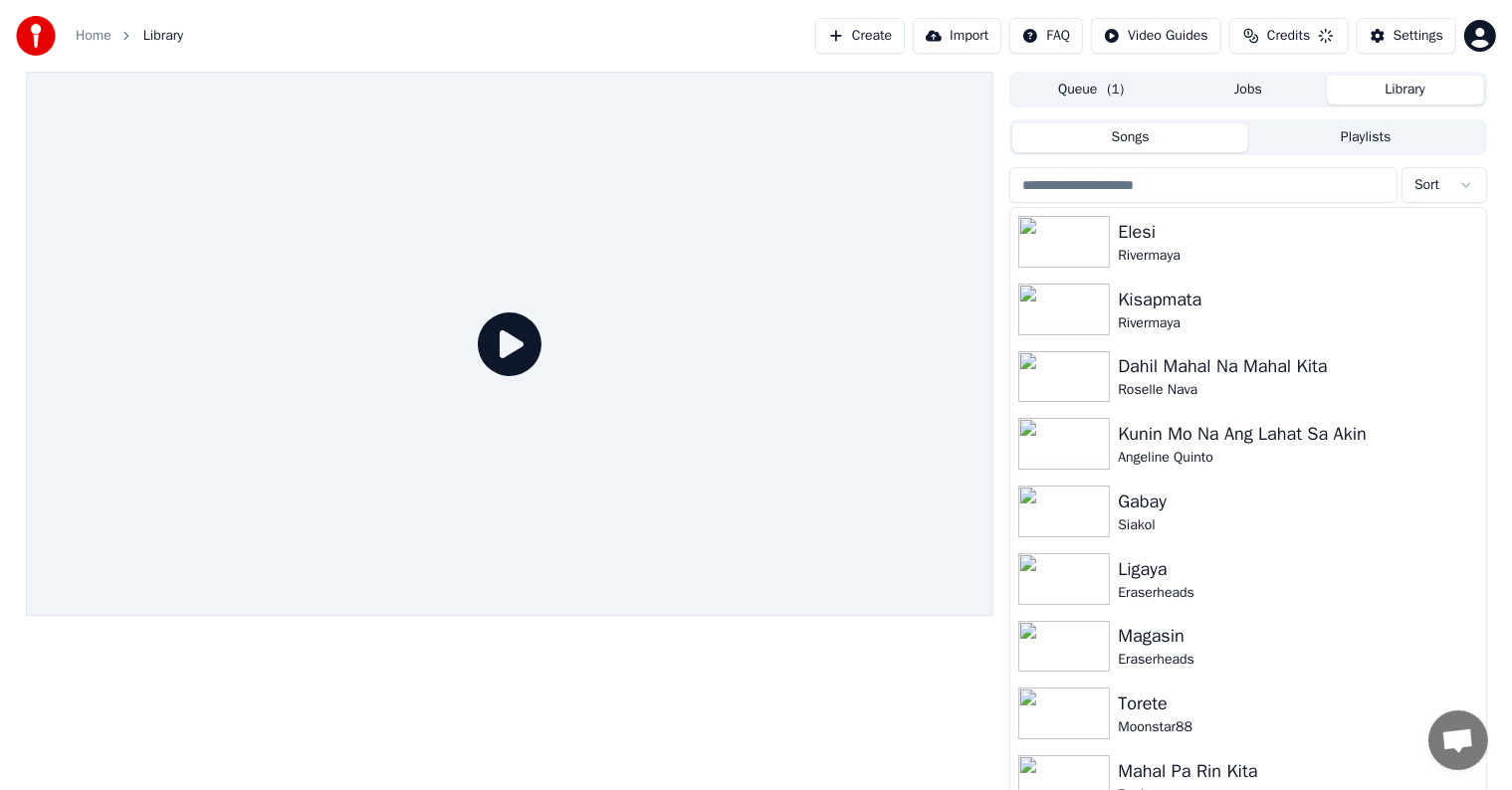 click on "Change Background All This Time Tiffany Play Export [.mp4] Because You Loved Me Celine Dion Show" at bounding box center (1247, 482) 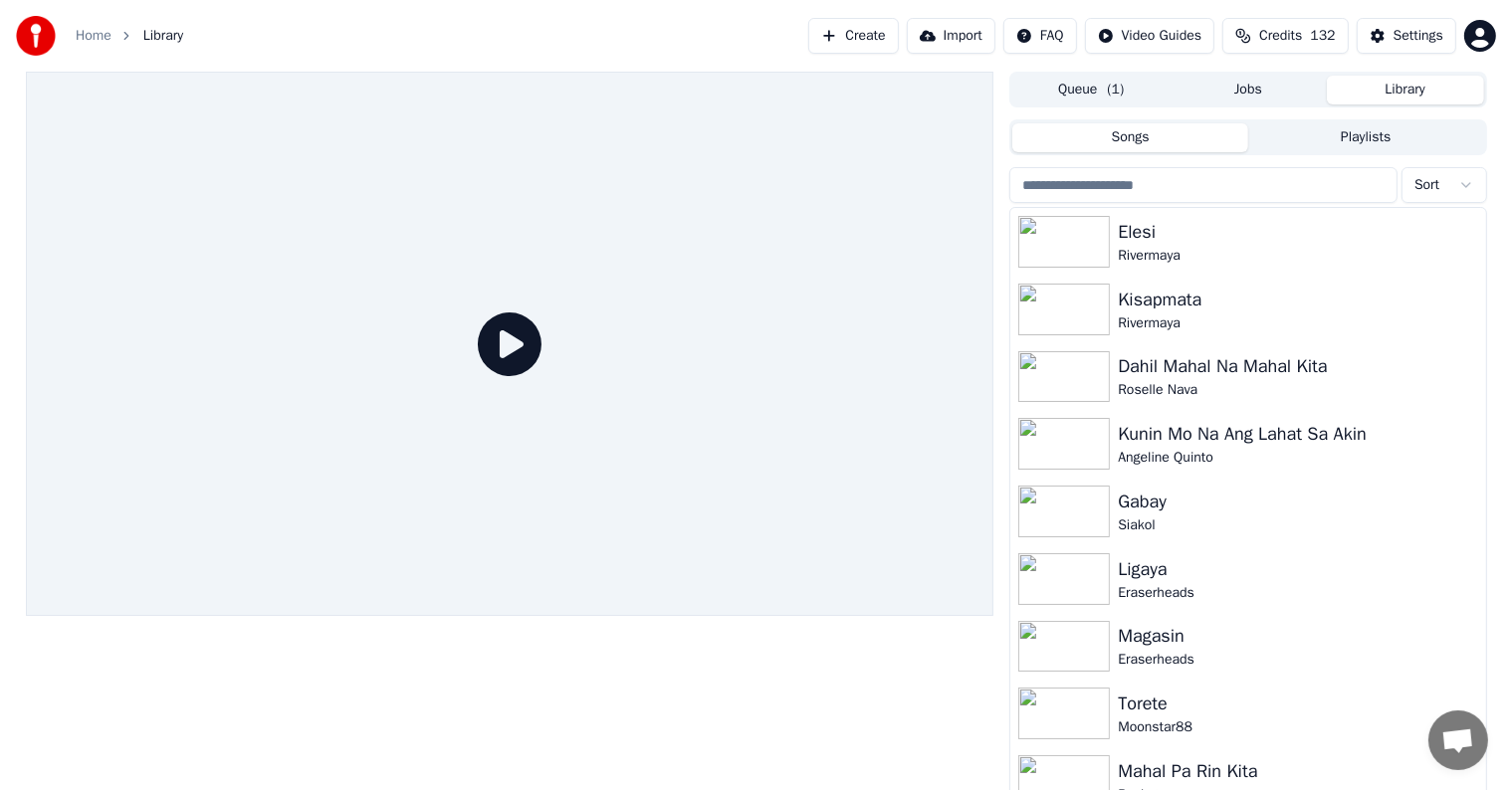 click at bounding box center (1203, 185) 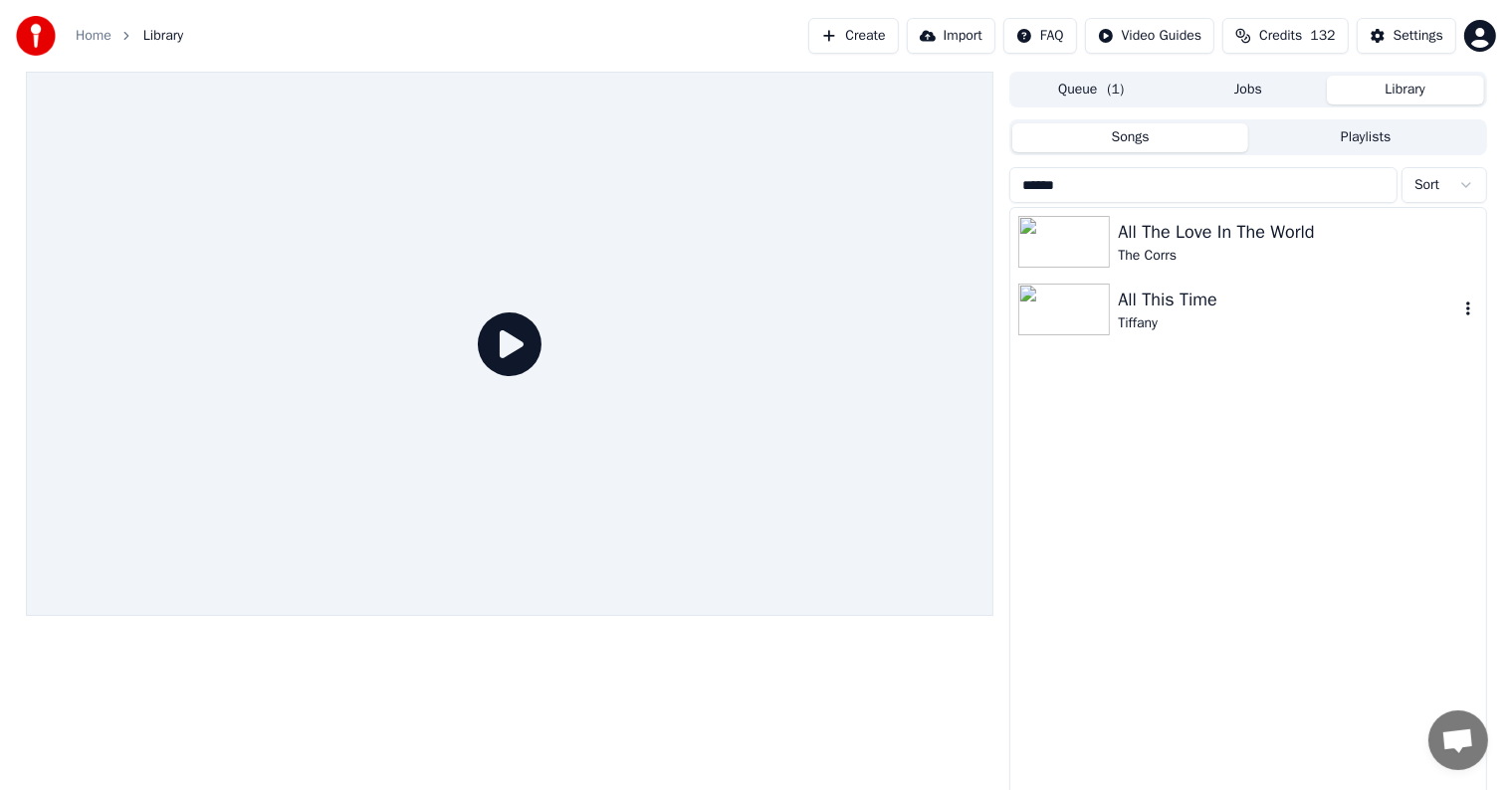 type on "******" 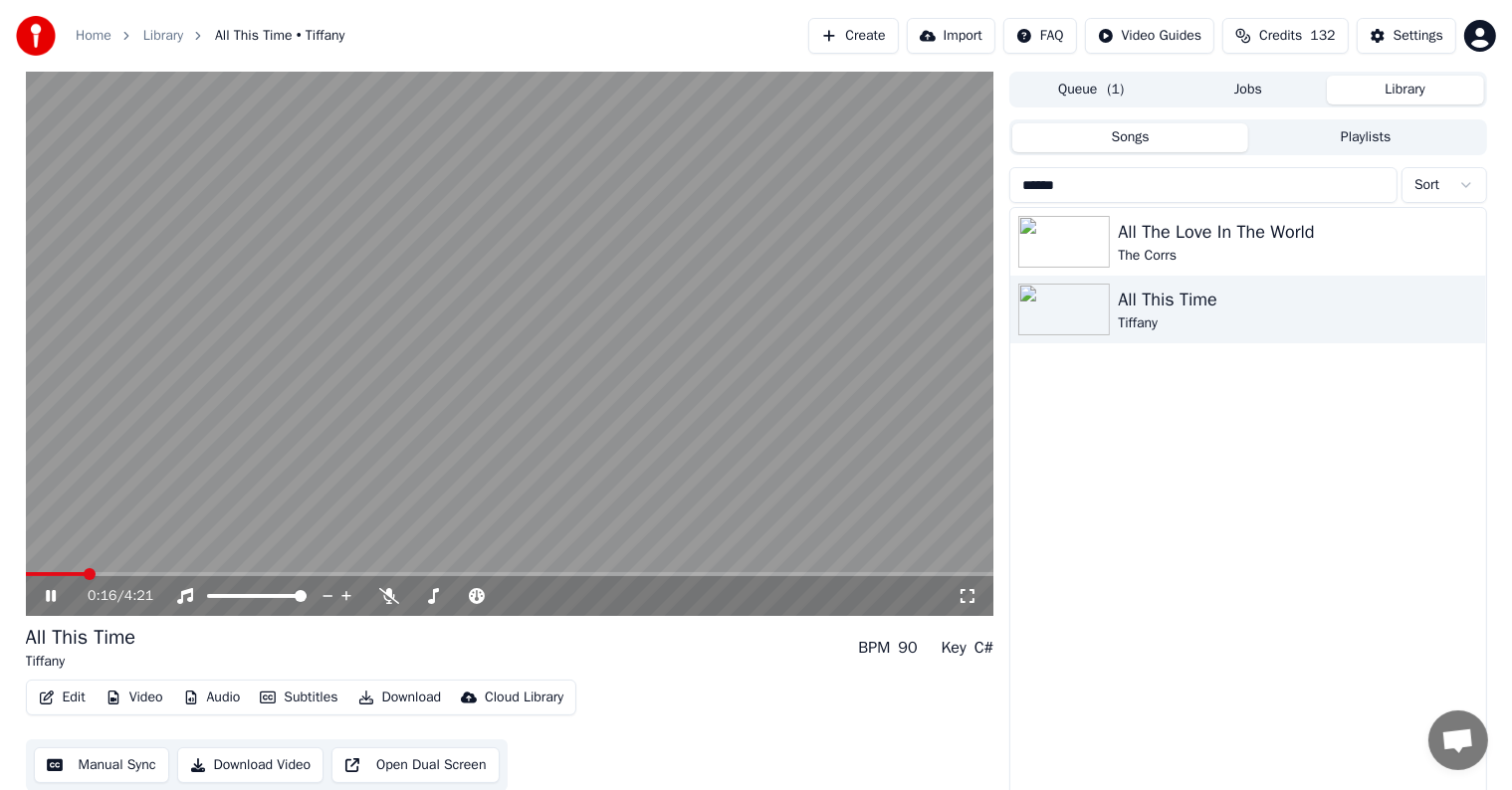 click at bounding box center (510, 574) 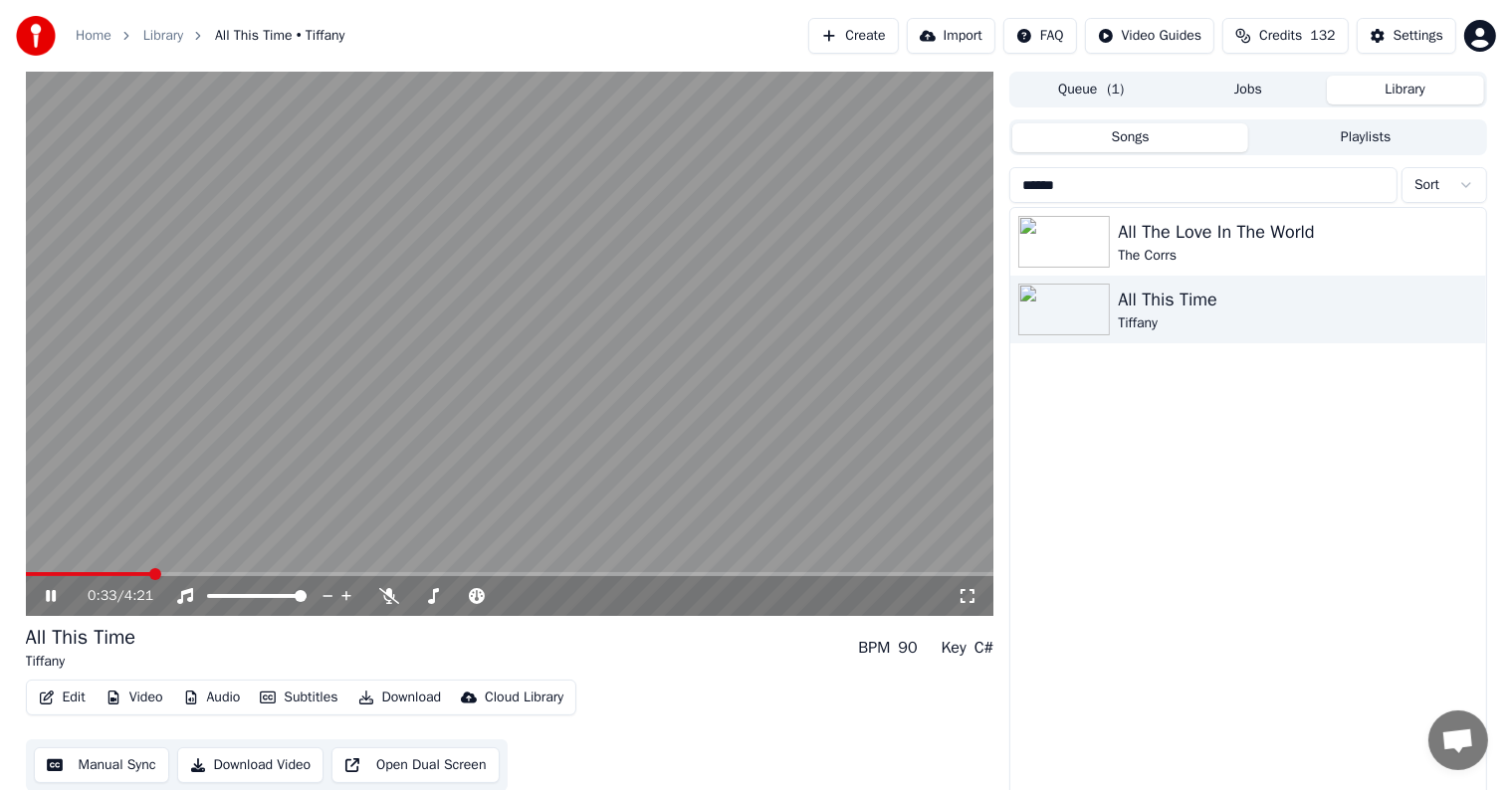 click 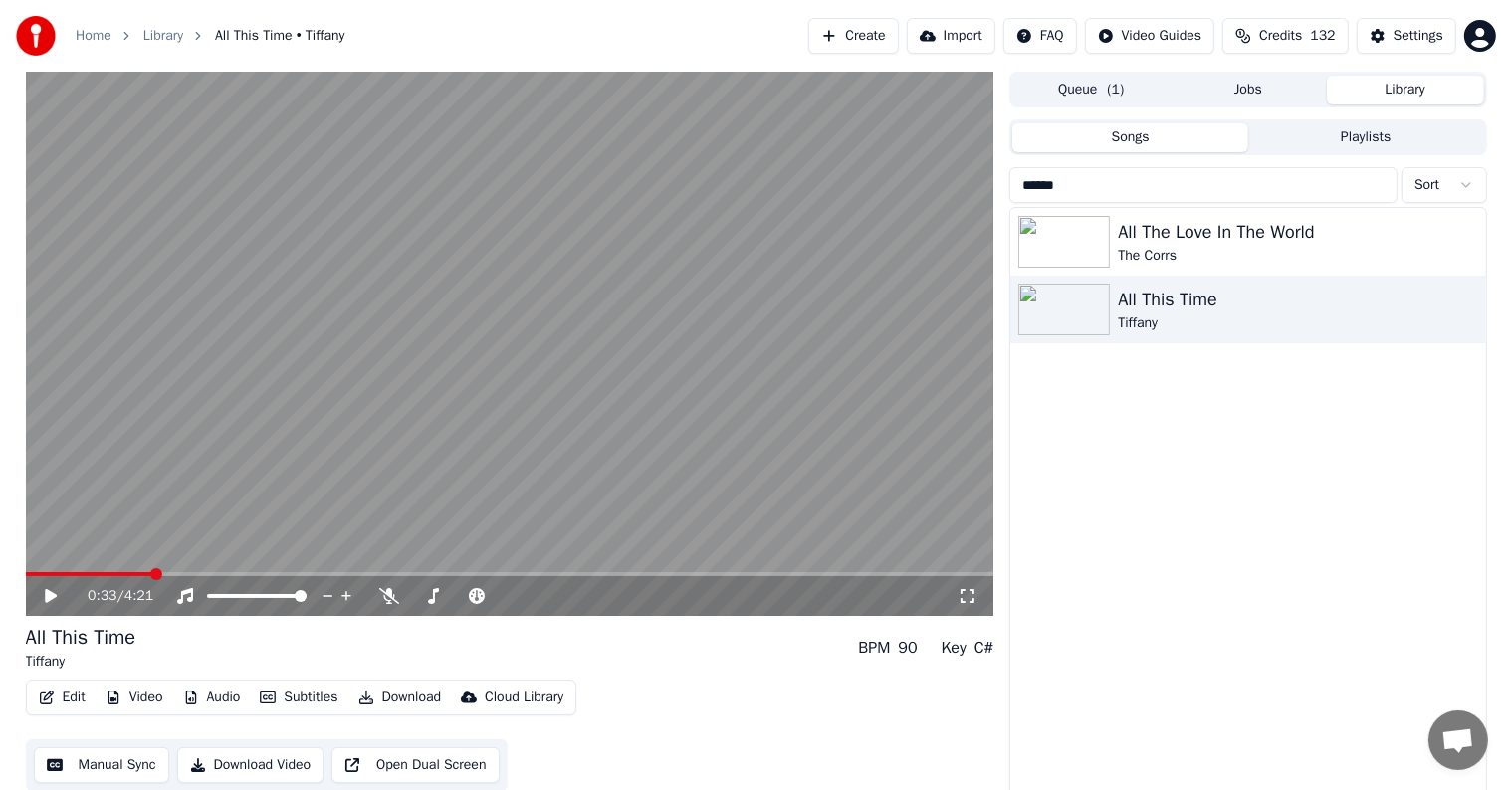 click on "Settings" at bounding box center [1418, 36] 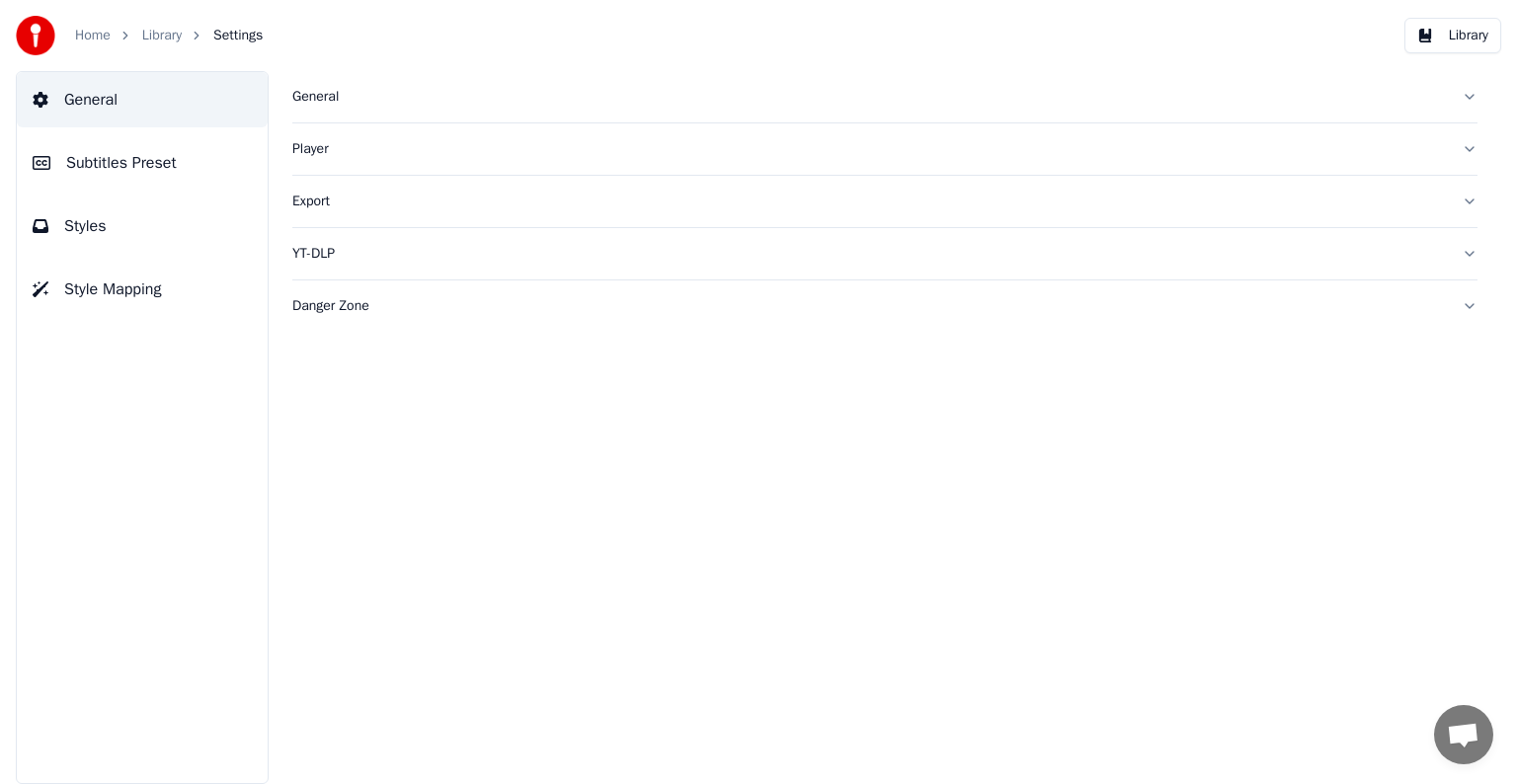 click on "Subtitles Preset" at bounding box center (121, 163) 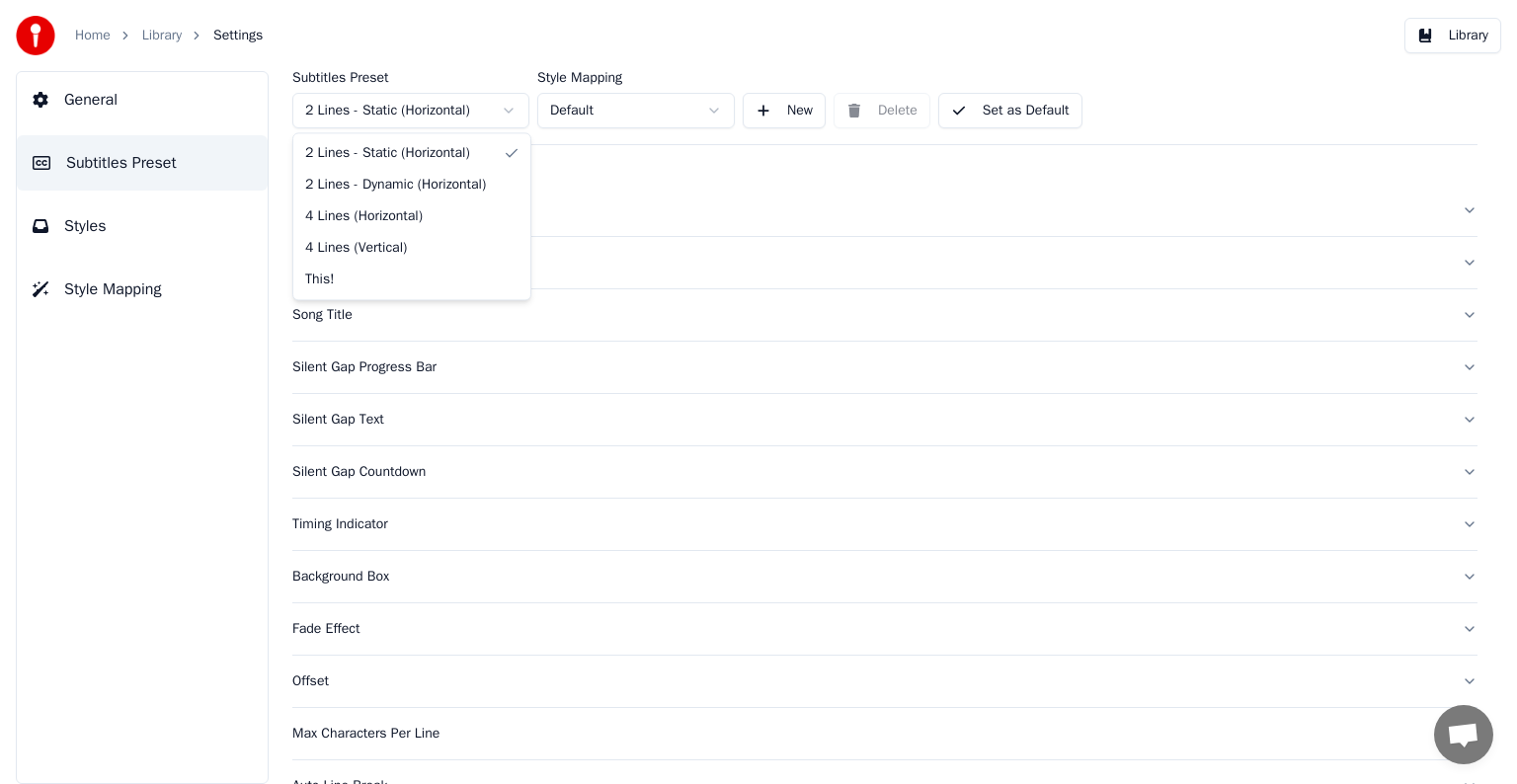 click on "Home Library Settings Library General Subtitles Preset Styles Style Mapping Subtitles Preset 2 Lines - Static (Horizontal) Style Mapping Default New Delete Set as Default General Layout Song Title Silent Gap Progress Bar Silent Gap Text Silent Gap Countdown Timing Indicator Background Box Fade Effect Offset Max Characters Per Line Auto Line Break Advanced Settings Chat [PERSON] from Youka Desktop More channels Continue on Email Offline. You were inactive for some time. Send a message to reconnect to the chat. Youka Desktop Hello! How can I help you?  Sunday, [DATE] Hi! I'ts me again. The lyrics are not appearing. Even editing to add lyrics again, it's not appearing. I already spent 22 credits for this please check [DATE] Monday, [DATE] [PERSON] Hey, credits should refunded automatically in case of failure, please let me check [DATE] yeah but credits are used again in adding the lyrics in the song that supposed to be good in the first place [DATE] Read [PERSON] I added 22 more credits to your account. [DATE]" at bounding box center (758, 392) 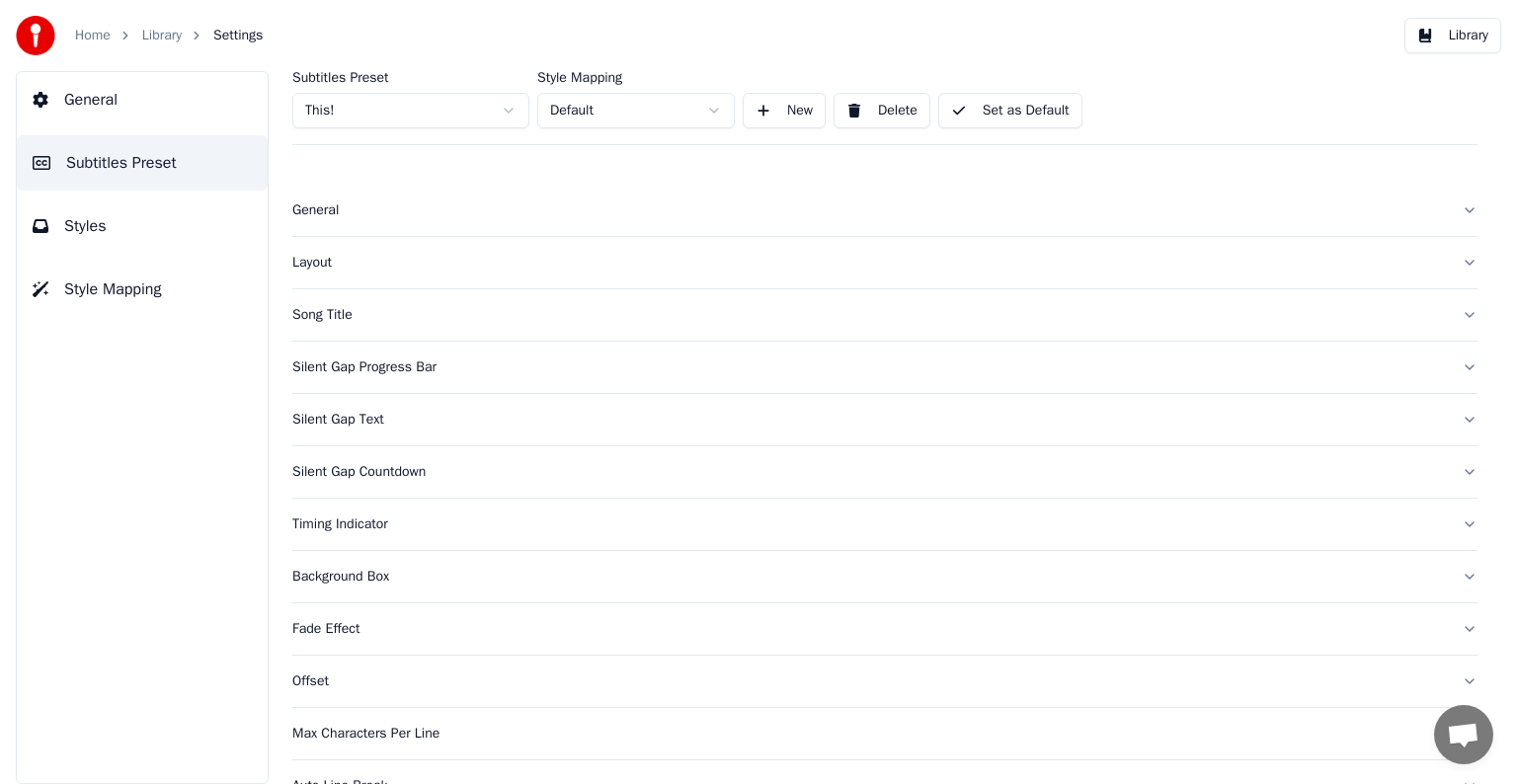 click on "General" at bounding box center (869, 210) 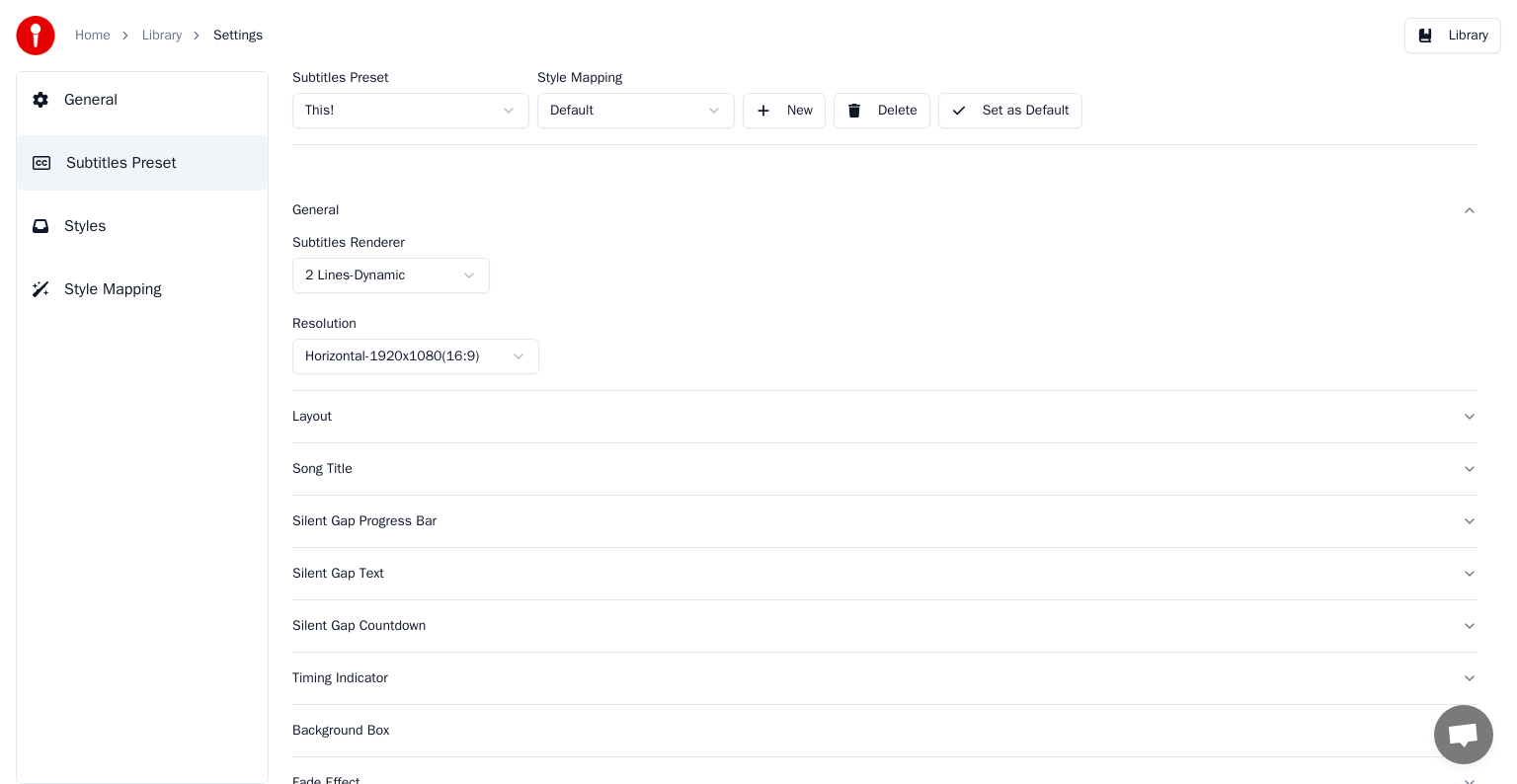 click on "Home Library Settings Library General Subtitles Preset Styles Style Mapping Subtitles Preset 2 Lines - Dynamic (Horizontal) Style Mapping Default New Delete Set as Default General Subtitles Renderer 2 Lines - Dynamic Resolution Horizontal - 1920 x 1080 ( 16 : 9 ) Layout Song Title Silent Gap Progress Bar Silent Gap Text Silent Gap Countdown Timing Indicator Background Box Fade Effect Offset Max Characters Per Line Auto Line Break Chat [PERSON] from Youka Desktop More channels Continue on Email Offline. You were inactive for some time. Send a message to reconnect to the chat. Youka Desktop [PERSON]? How can I help you? [DATE] [TIME] Hi! I'ts me again. The lyrics are not appearing. Even editing to add lyrics again, it's not appearing. I already spent 22 credits for this please check [DATE] [PERSON] [DATE] [PERSON] Hey, credits should refunded automatically in case of failure, please let me check [DATE] yeah but credits are used again in adding the lyrics in the song that supposed to be good in the first place [DATE] Read [PERSON]" at bounding box center (758, 392) 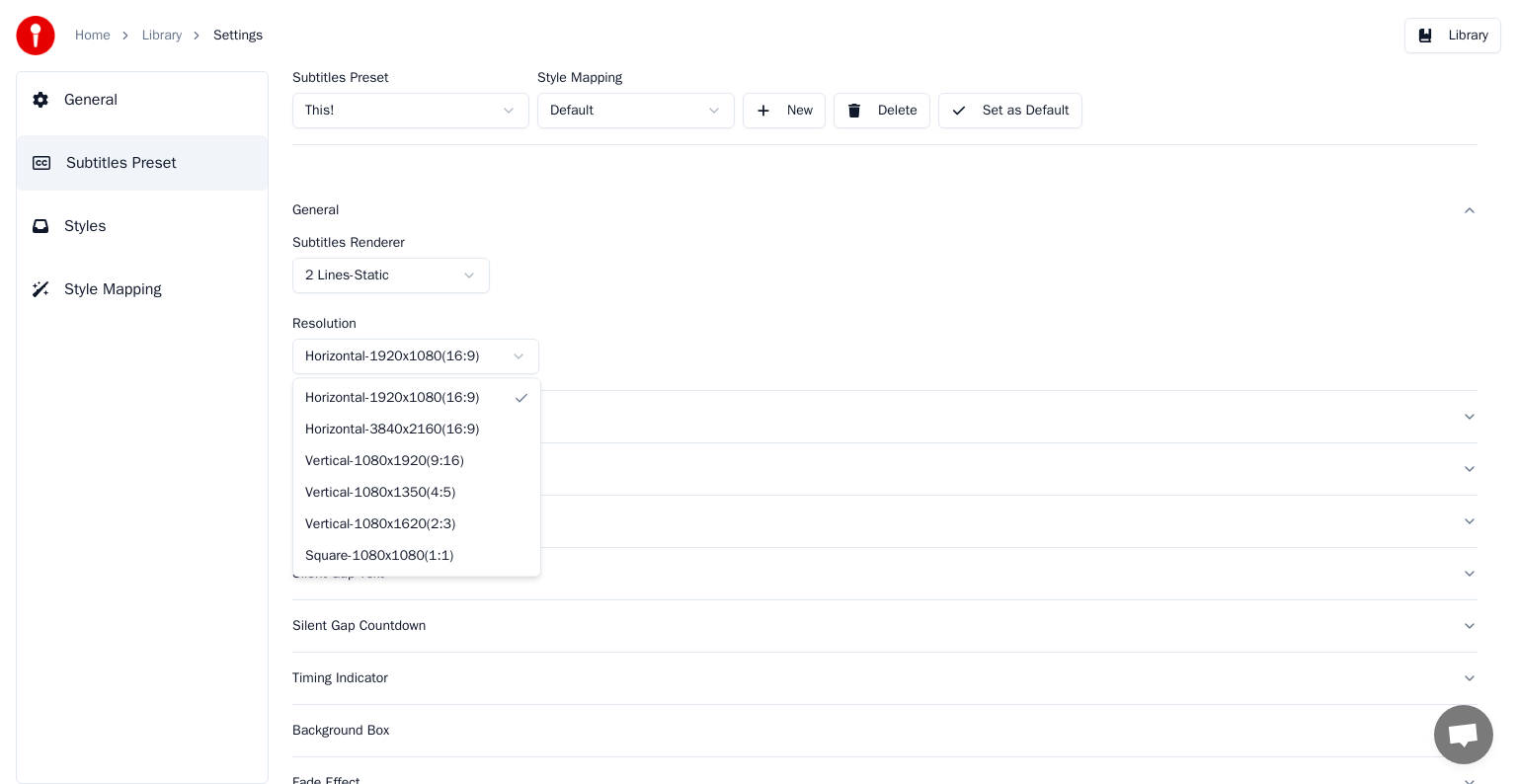 click on "Home Library Settings Library General Subtitles Preset Styles Style Mapping Subtitles Preset This! Style Mapping Default New Delete Set as Default General Subtitles Renderer 2 Lines - Static Resolution Horizontal - 3840 x 2160 ( 16 : 9 ) Layout Song Title Silent Gap Progress Bar Silent Gap Text Silent Gap Countdown Timing Indicator Background Box Fade Effect Offset Max Characters Per Line Auto Line Break Advanced Settings Chat [PERSON] from Youka Desktop More channels Continue on Email Offline. You were inactive for some time. Send a message to reconnect to the chat. Youka Desktop [PERSON]? How can I help you? [DATE] [TIME] Hi! I'ts me again. The lyrics are not appearing. Even editing to add lyrics again, it's not appearing. I already spent 22 credits for this please check [DATE] [PERSON] [DATE] [DATE] [PERSON] Hey, credits should refunded automatically in case of failure, please let me check [DATE] yeah but credits are used again in adding the lyrics in the song that supposed to be good in the first place Read" at bounding box center (758, 392) 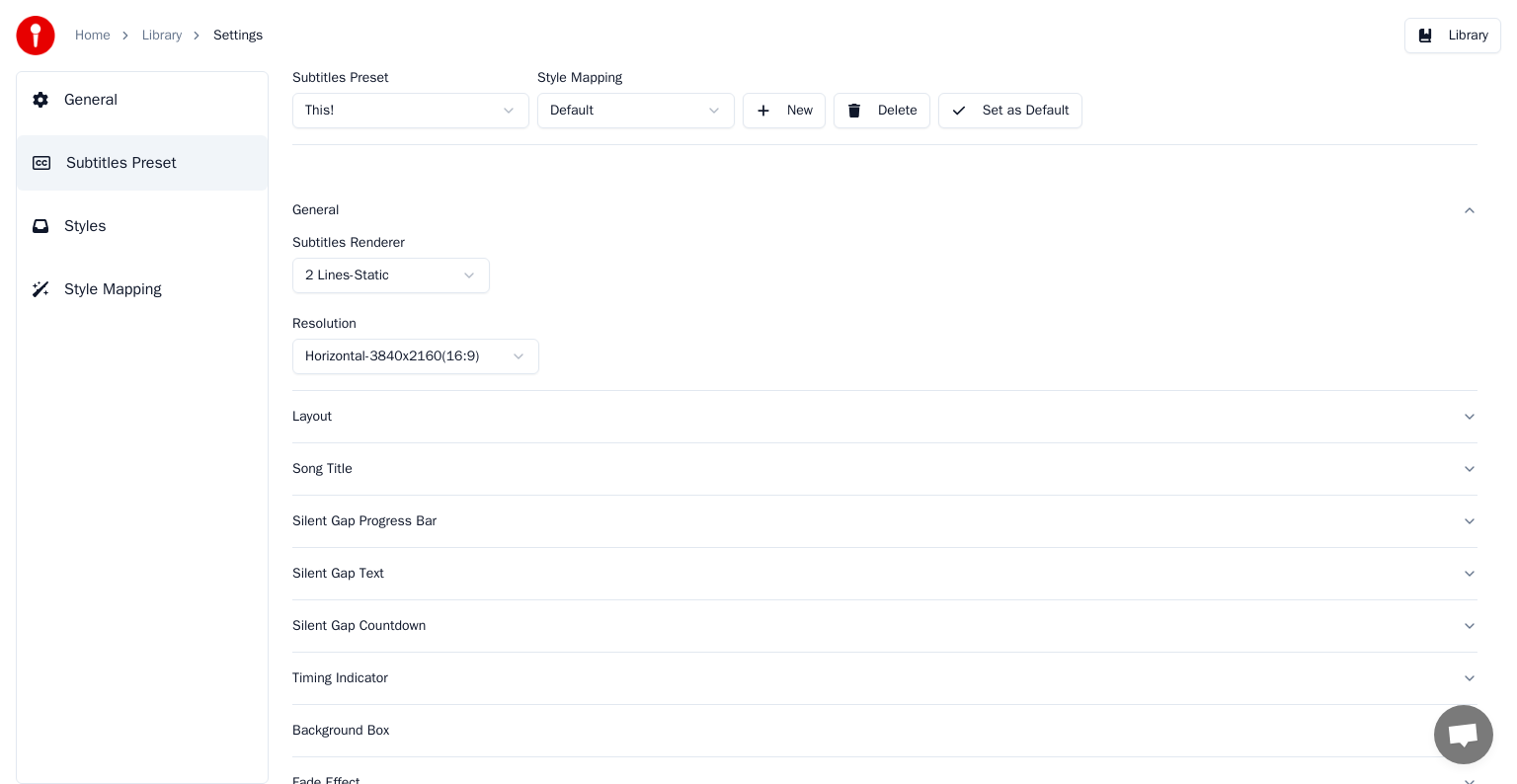 click on "Layout" at bounding box center [869, 417] 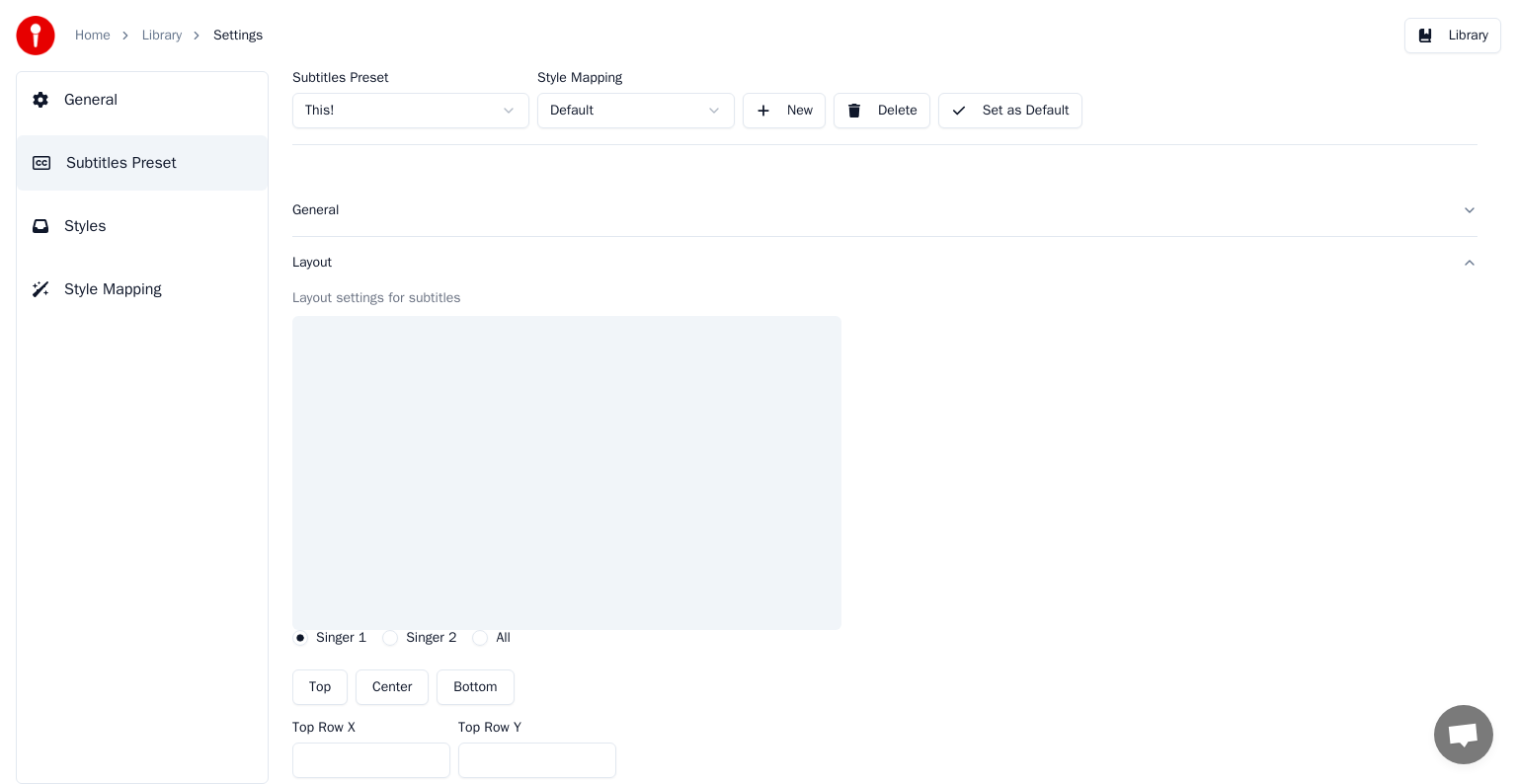 click on "Center" at bounding box center (392, 687) 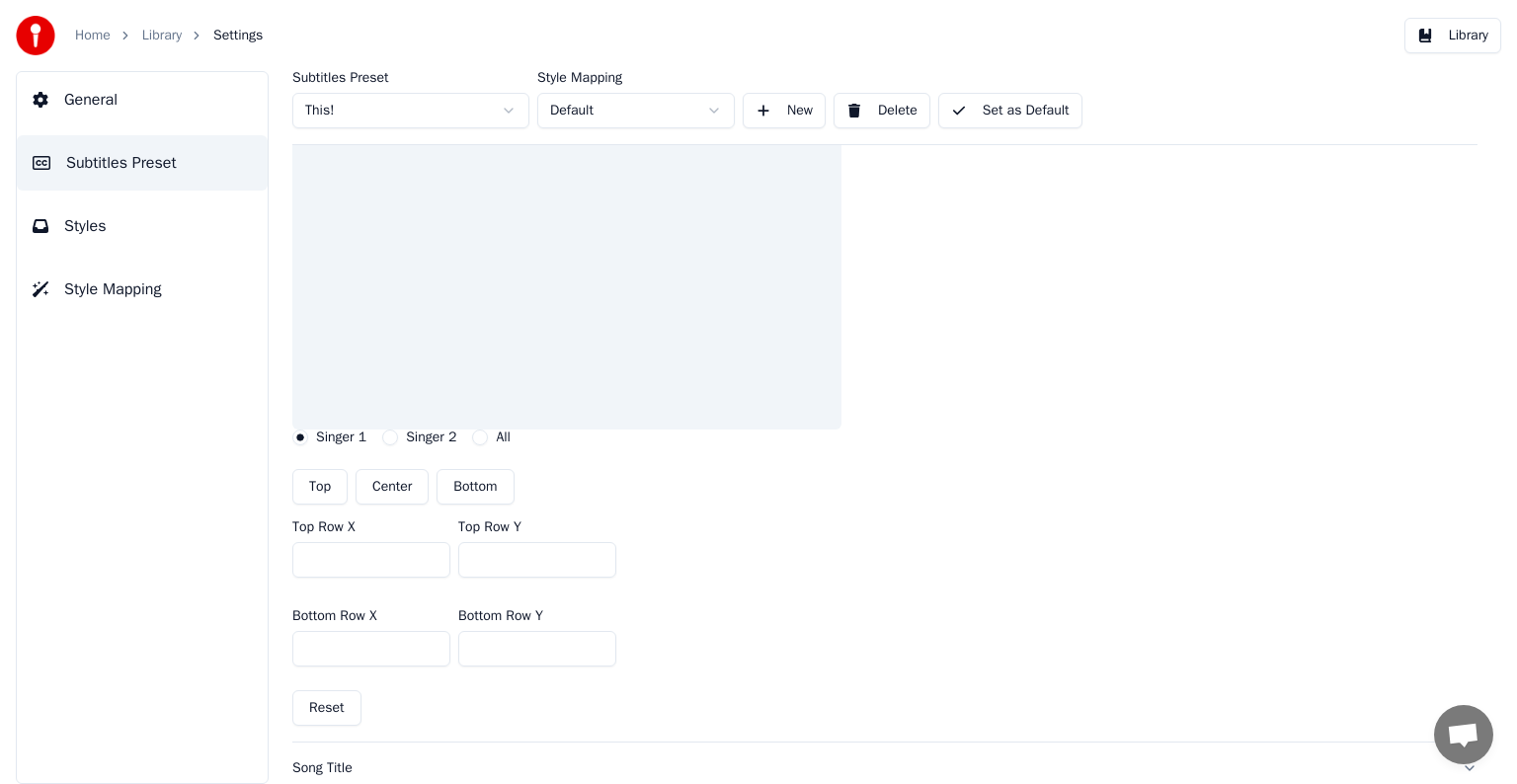 scroll, scrollTop: 296, scrollLeft: 0, axis: vertical 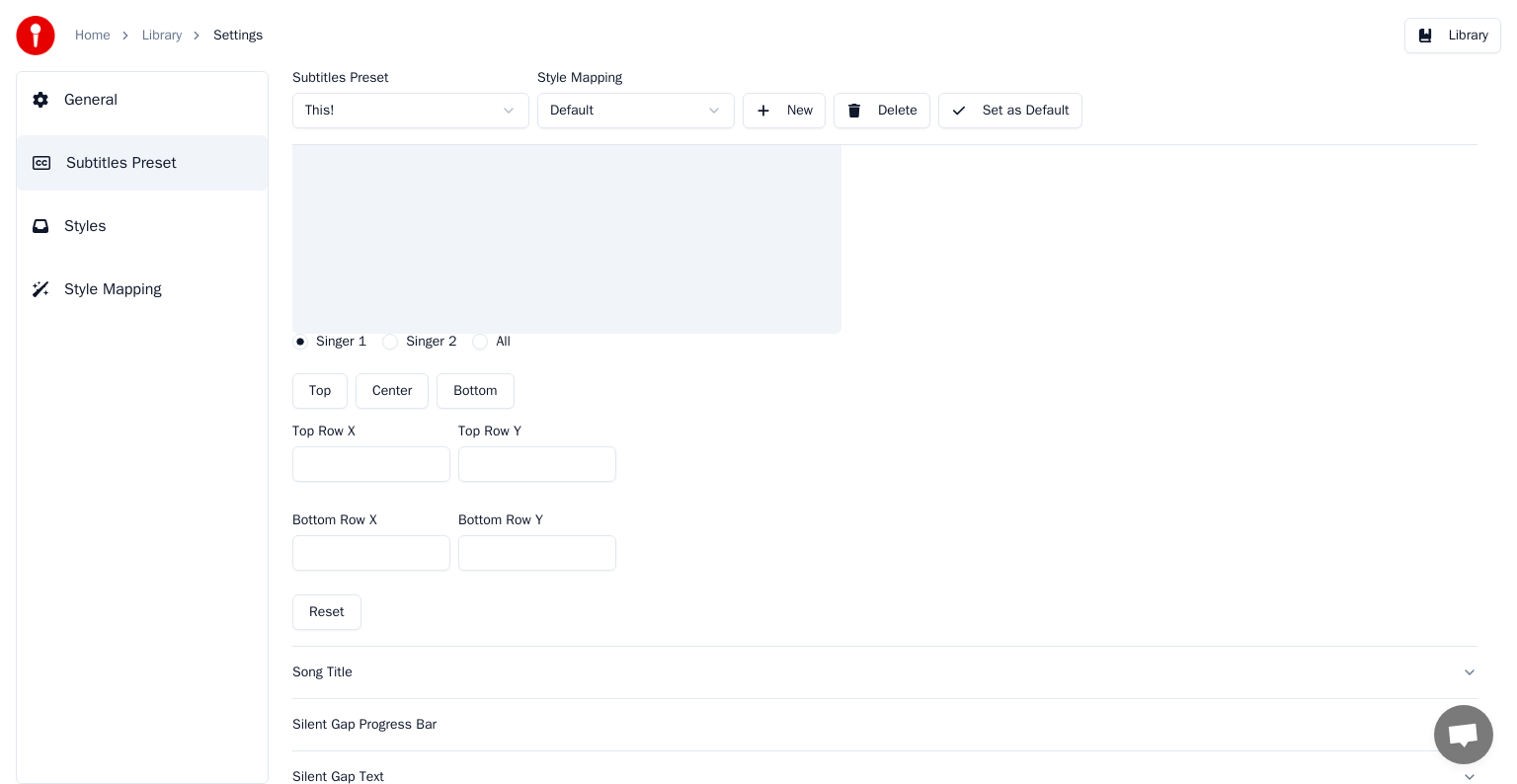 click on "Center" at bounding box center (392, 391) 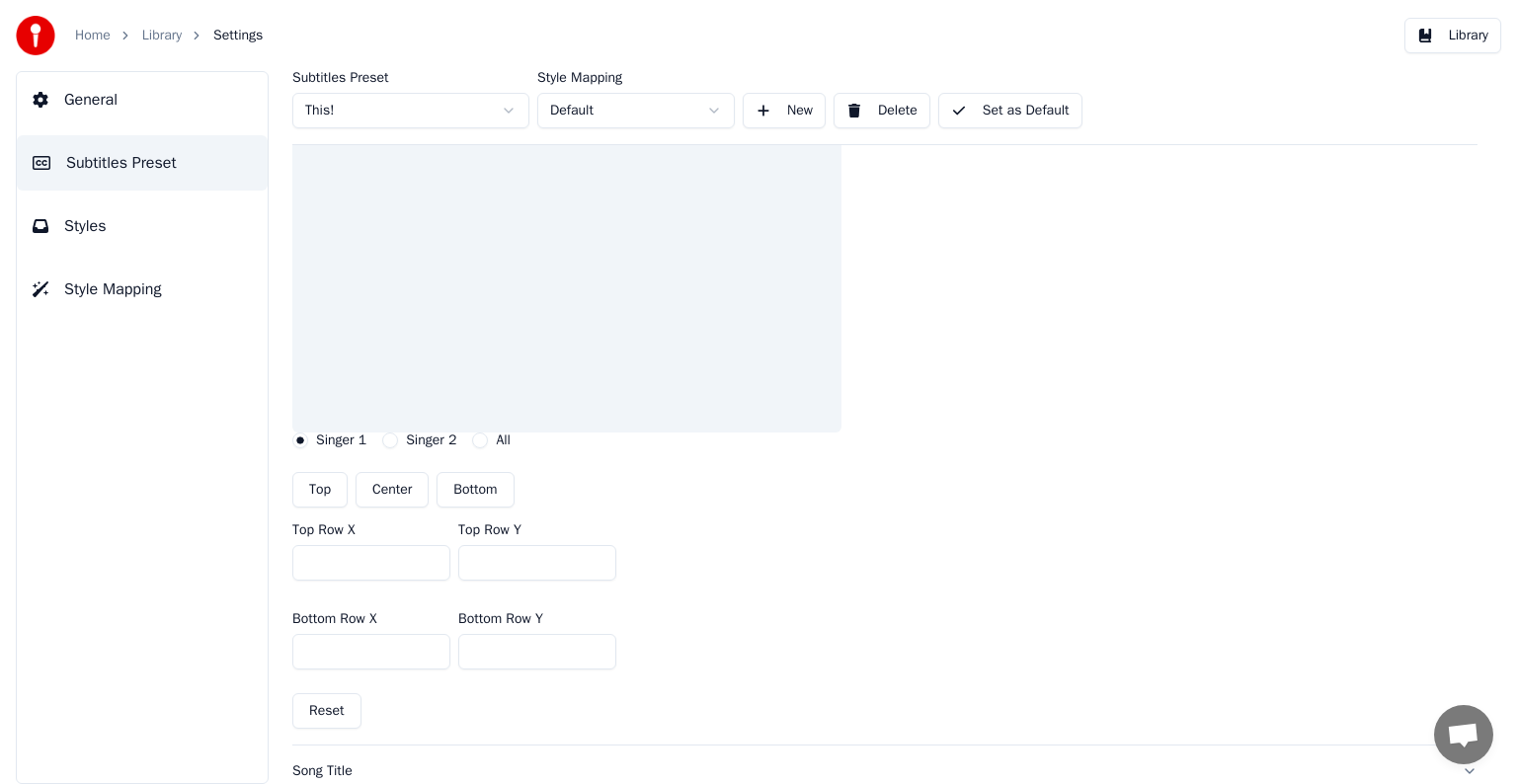 scroll, scrollTop: 0, scrollLeft: 0, axis: both 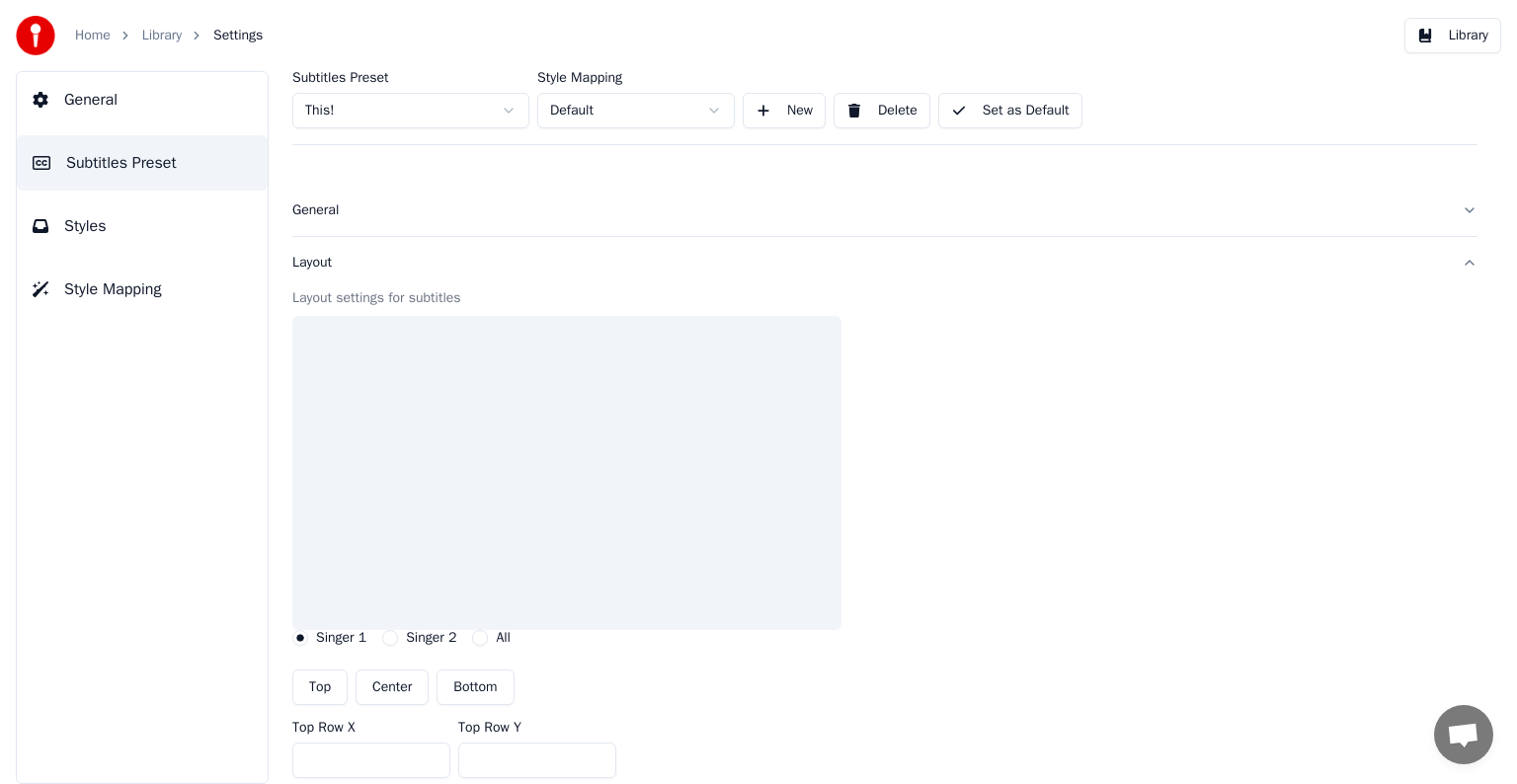 click on "Layout" at bounding box center (869, 263) 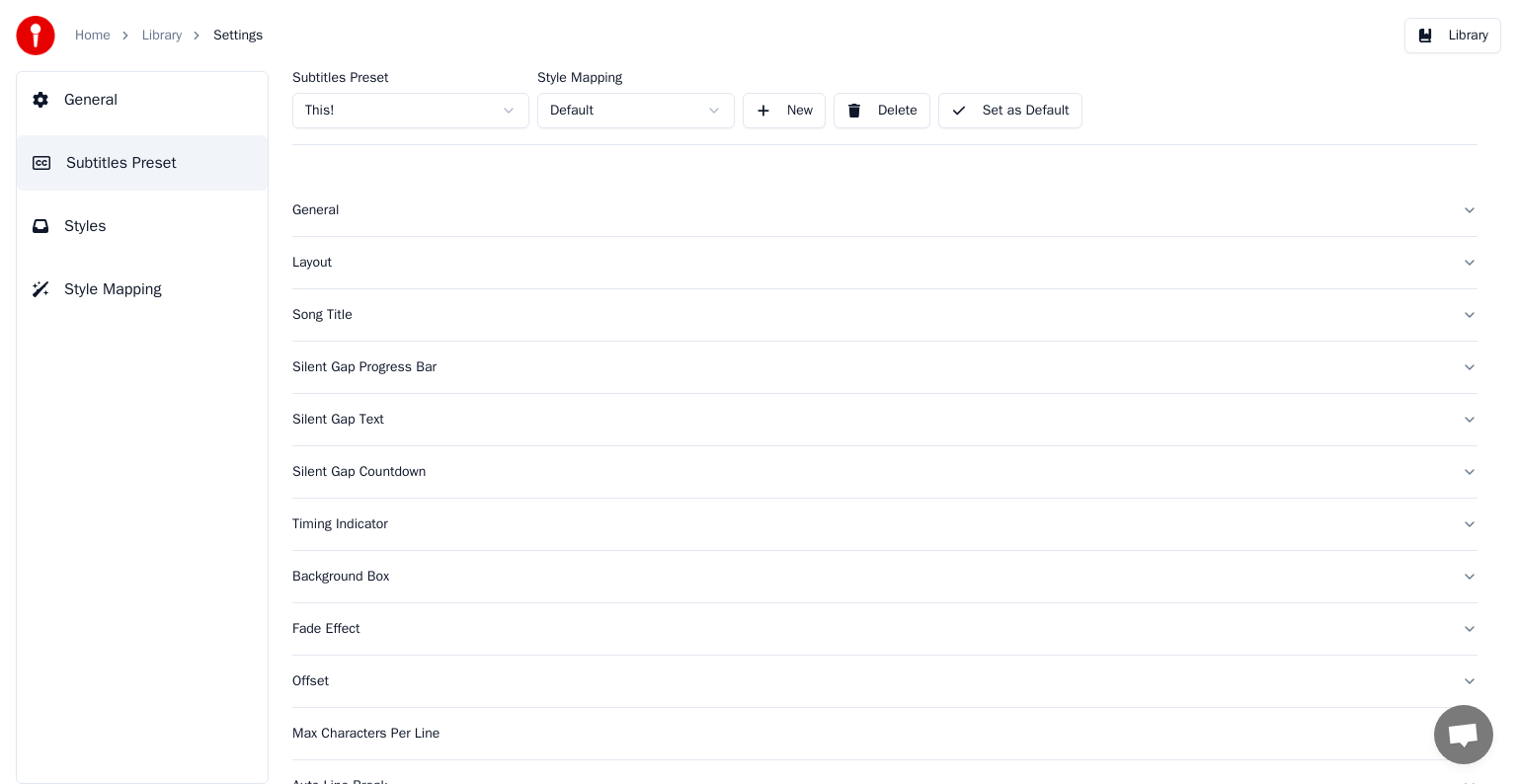 click on "Layout" at bounding box center (869, 263) 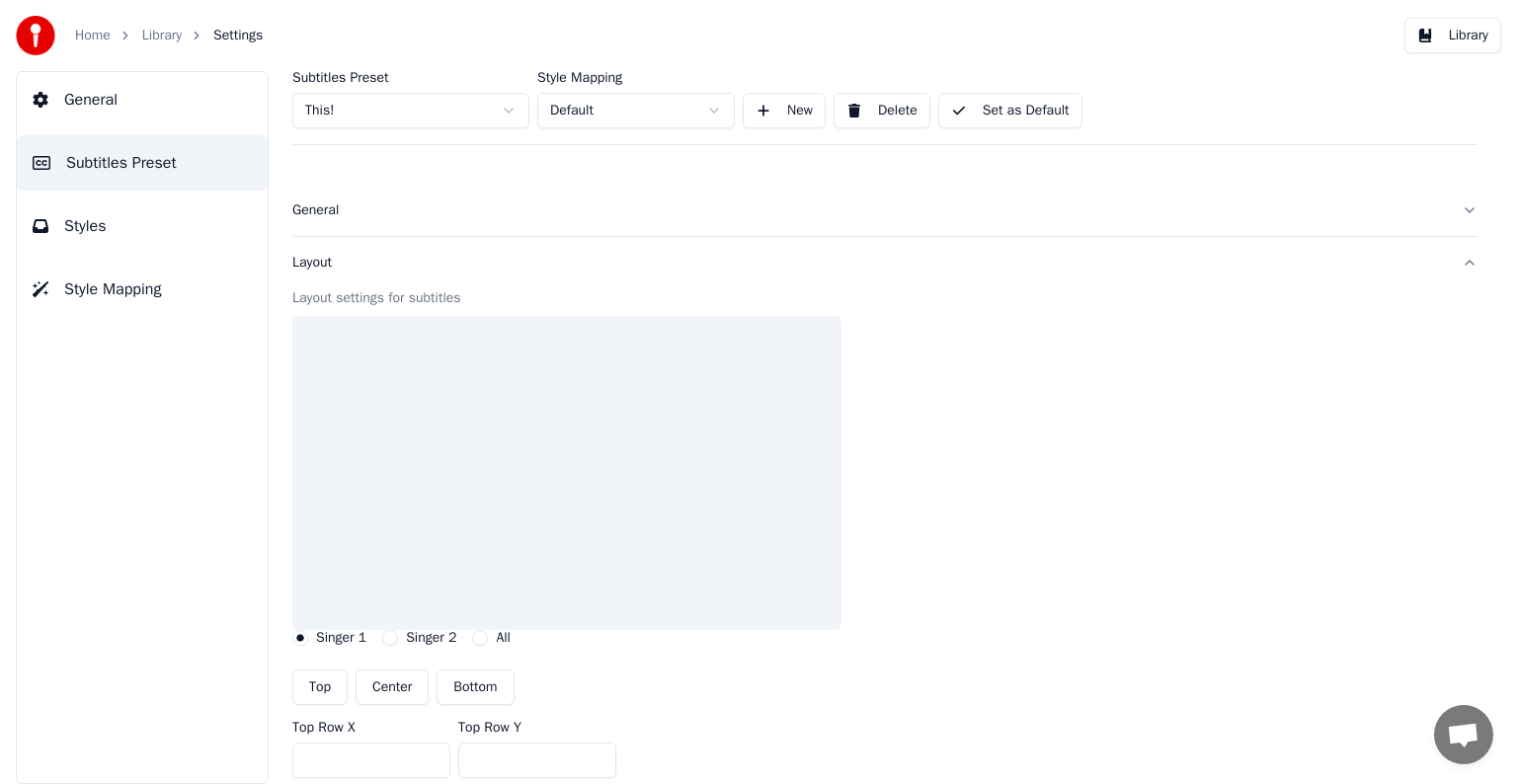 click on "General" at bounding box center [869, 210] 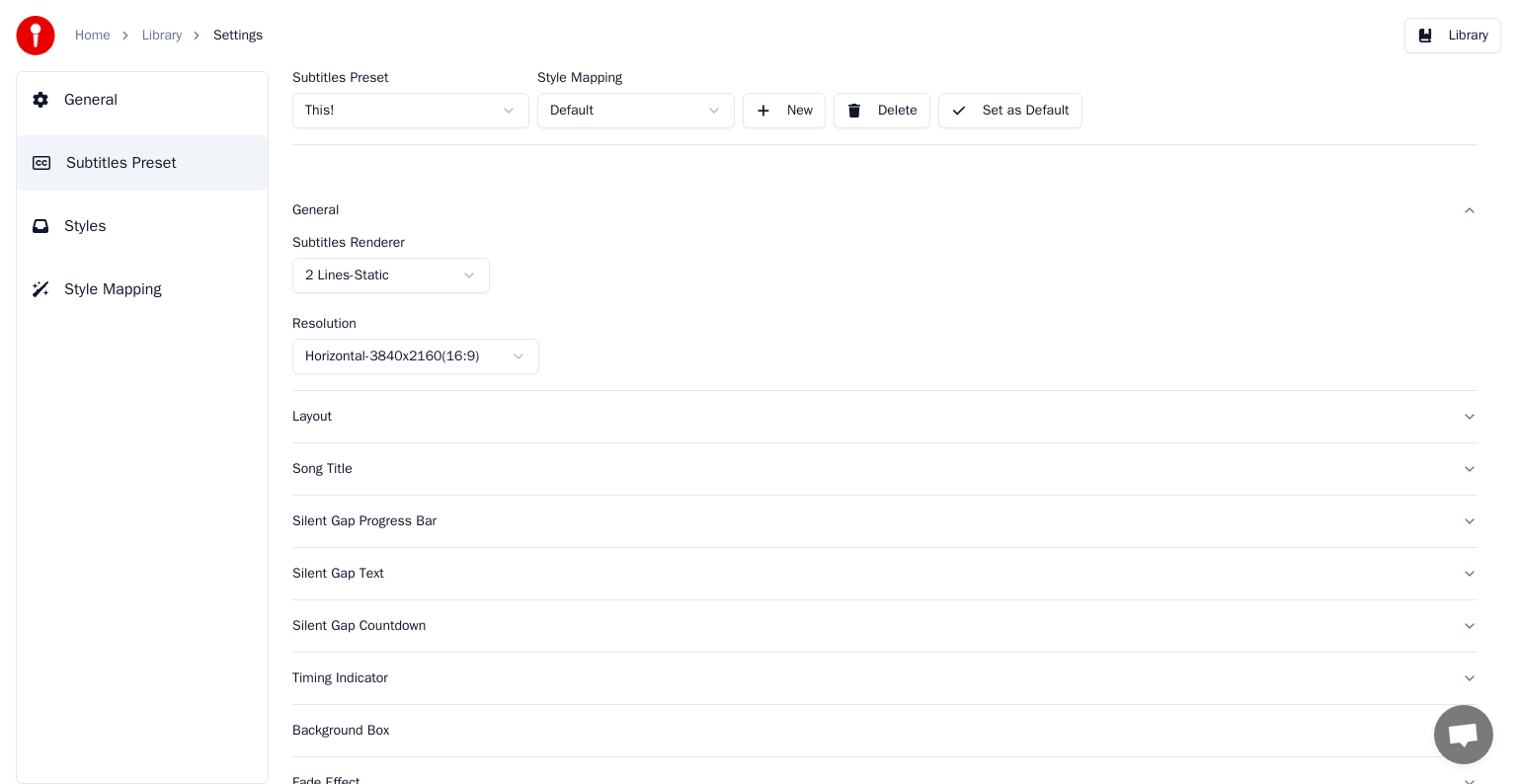 click on "Home Library Settings Library General Subtitles Preset Styles Style Mapping Subtitles Preset This! Style Mapping Default New Delete Set as Default General Subtitles Renderer 2 Lines - Static Resolution Horizontal - 3840 x 2160 ( 16 : 9 ) Layout Song Title Silent Gap Progress Bar Silent Gap Text Silent Gap Countdown Timing Indicator Background Box Fade Effect Offset Max Characters Per Line Auto Line Break Advanced Settings Chat [PERSON] from Youka Desktop More channels Continue on Email Offline. You were inactive for some time. Send a message to reconnect to the chat. Youka Desktop [PERSON]? How can I help you? [DATE] [TIME] Hi! I'ts me again. The lyrics are not appearing. Even editing to add lyrics again, it's not appearing. I already spent 22 credits for this please check [DATE] [PERSON] [DATE] [DATE] [PERSON] Hey, credits should refunded automatically in case of failure, please let me check [DATE] yeah but credits are used again in adding the lyrics in the song that supposed to be good in the first place Read" at bounding box center [758, 392] 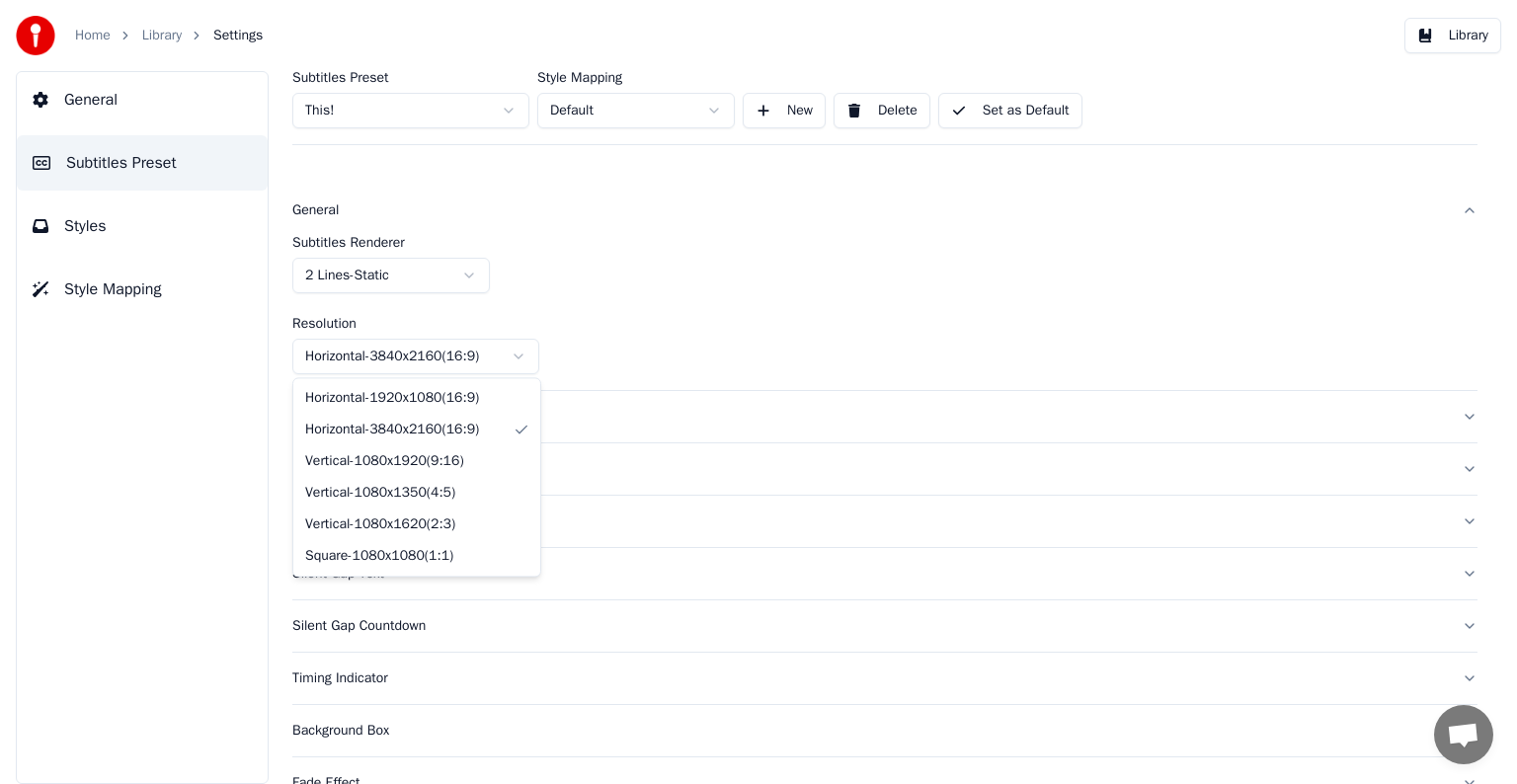 click on "Home Library Settings Library General Subtitles Preset Styles Style Mapping Subtitles Preset This! Style Mapping Default New Delete Set as Default General Subtitles Renderer 2 Lines  -  Static Resolution Horizontal  -  3840 x 2160  ( 16 : 9 ) Layout Song Title Silent Gap Progress Bar Silent Gap Text Silent Gap Countdown Timing Indicator Background Box Fade Effect Offset Max Characters Per Line Auto Line Break Advanced Settings Chat [PERSON] from Youka Desktop More channels Continue on Email Offline. You were inactive for some time. Send a message to reconnect to the chat. Youka Desktop Hello! How can I help you?  Sunday, [DATE] Hi! I'ts me again. The lyrics are not appearing. Even editing to add lyrics again, it's not appearing. I already spent 22 credits for this please check [DATE] Monday, [DATE] Adam Hey, credits should refunded automatically in case of failure, please let me check [DATE] yeah but credits are used again in adding the lyrics in the song that supposed to be good in the first place Read x" at bounding box center (758, 392) 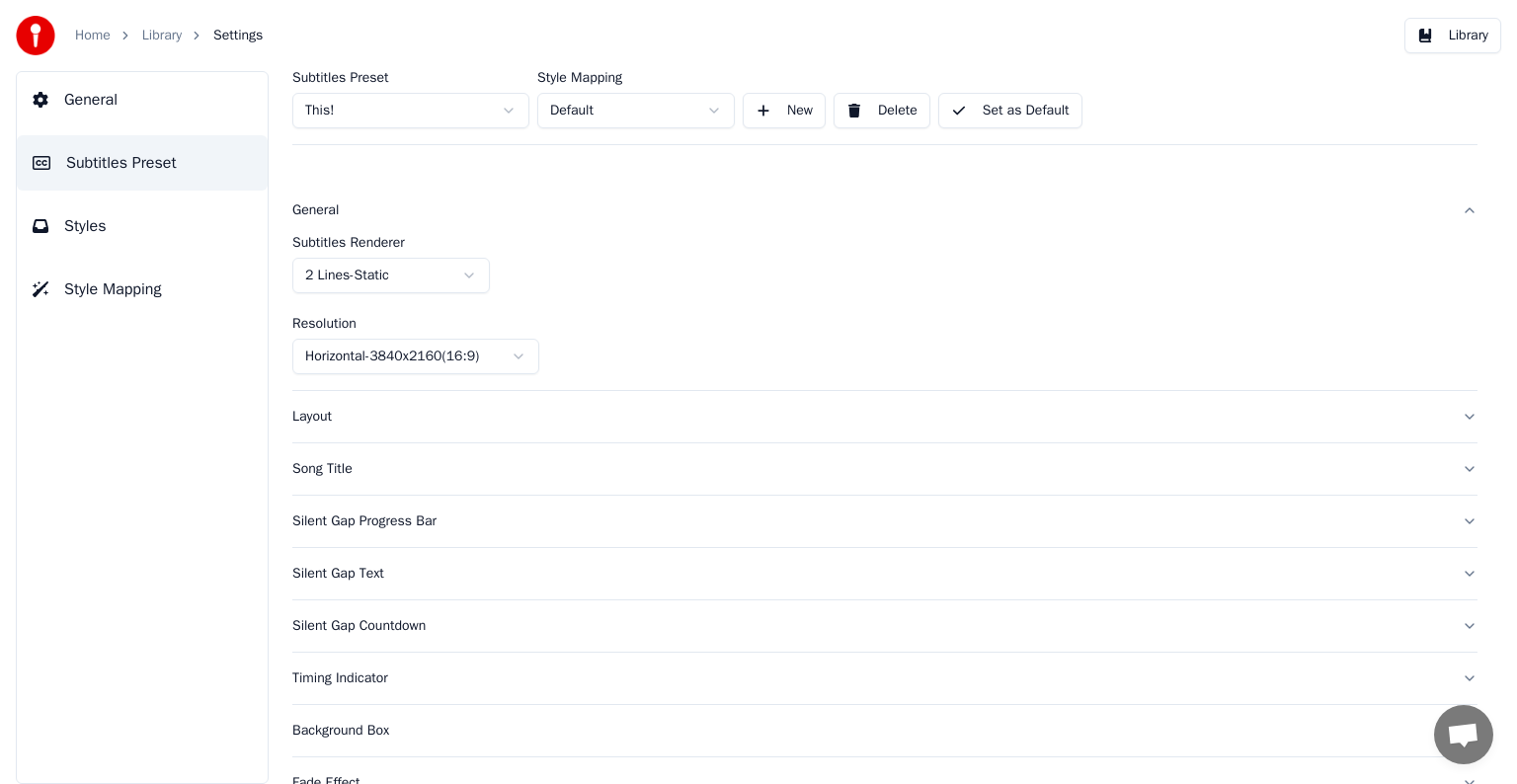 click on "Song Title" at bounding box center (869, 469) 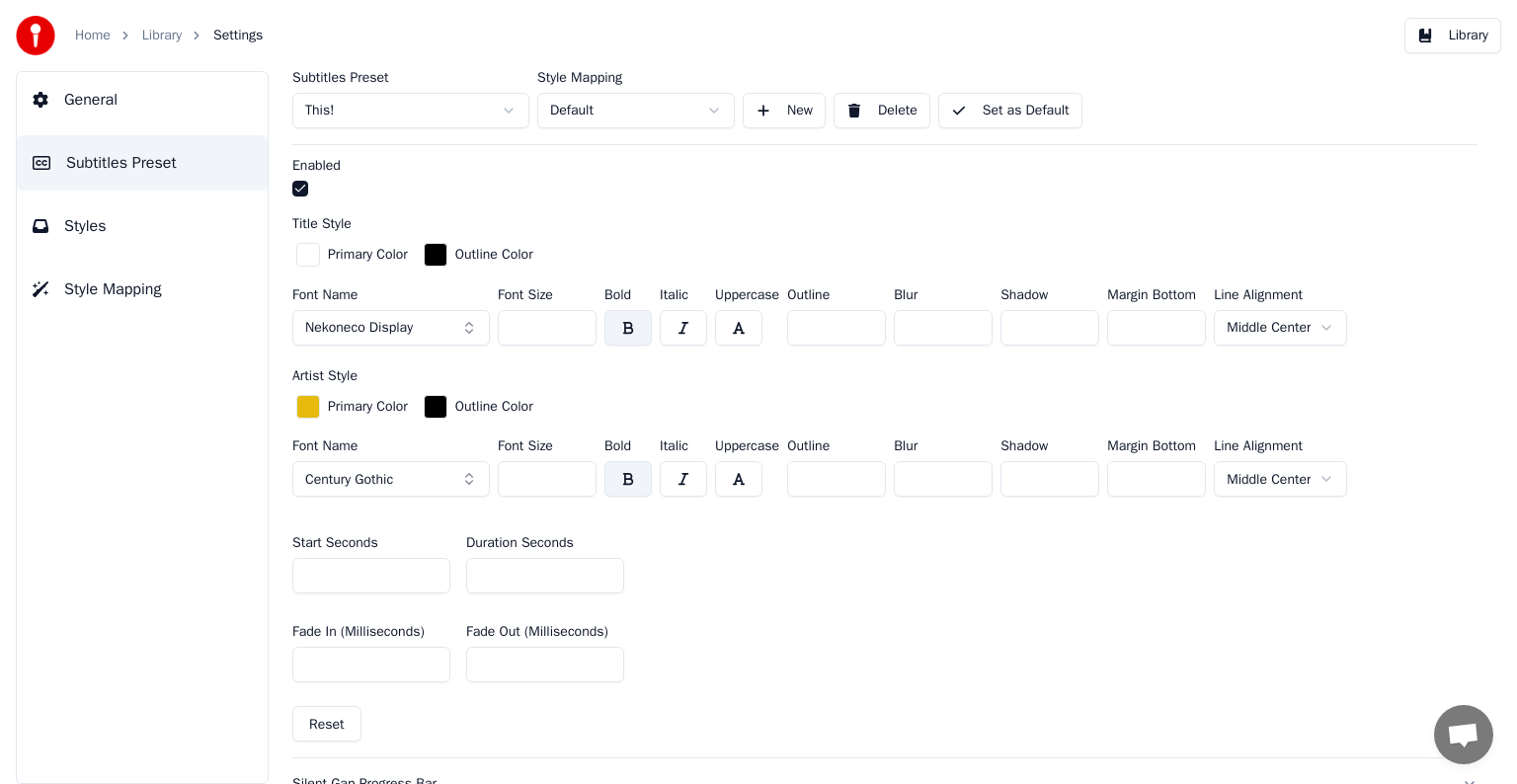 scroll, scrollTop: 691, scrollLeft: 0, axis: vertical 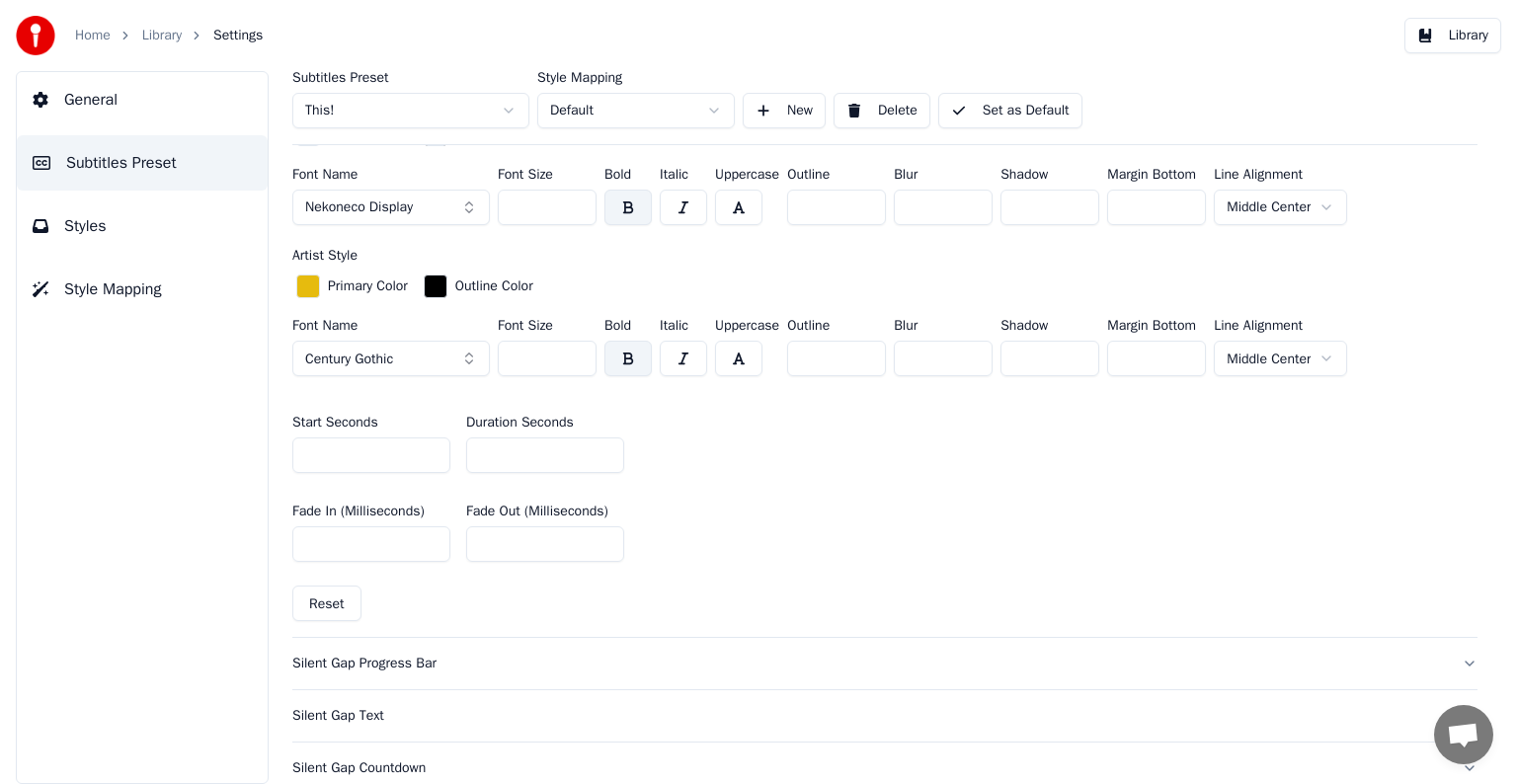 drag, startPoint x: 517, startPoint y: 449, endPoint x: 411, endPoint y: 442, distance: 106.23088 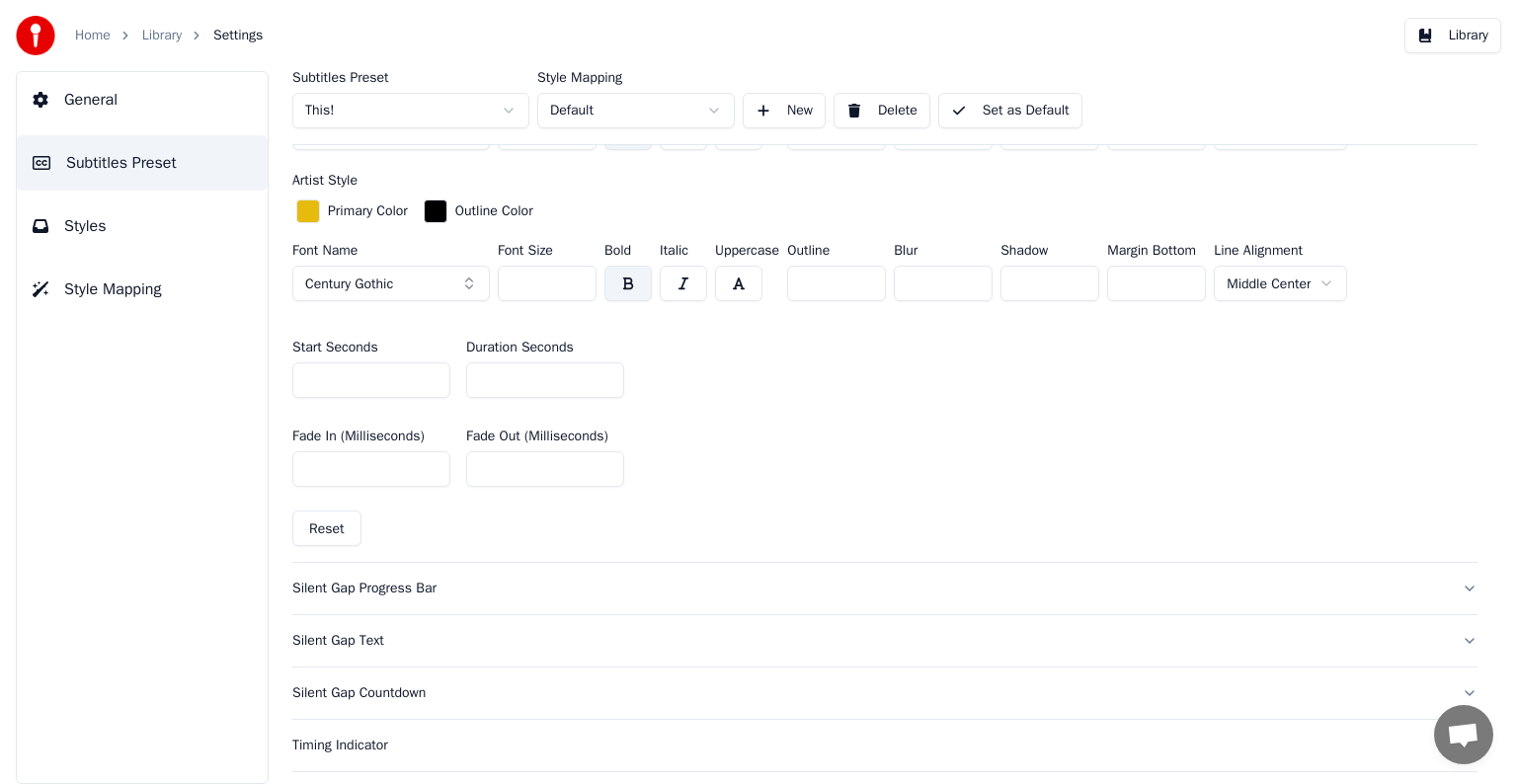 scroll, scrollTop: 889, scrollLeft: 0, axis: vertical 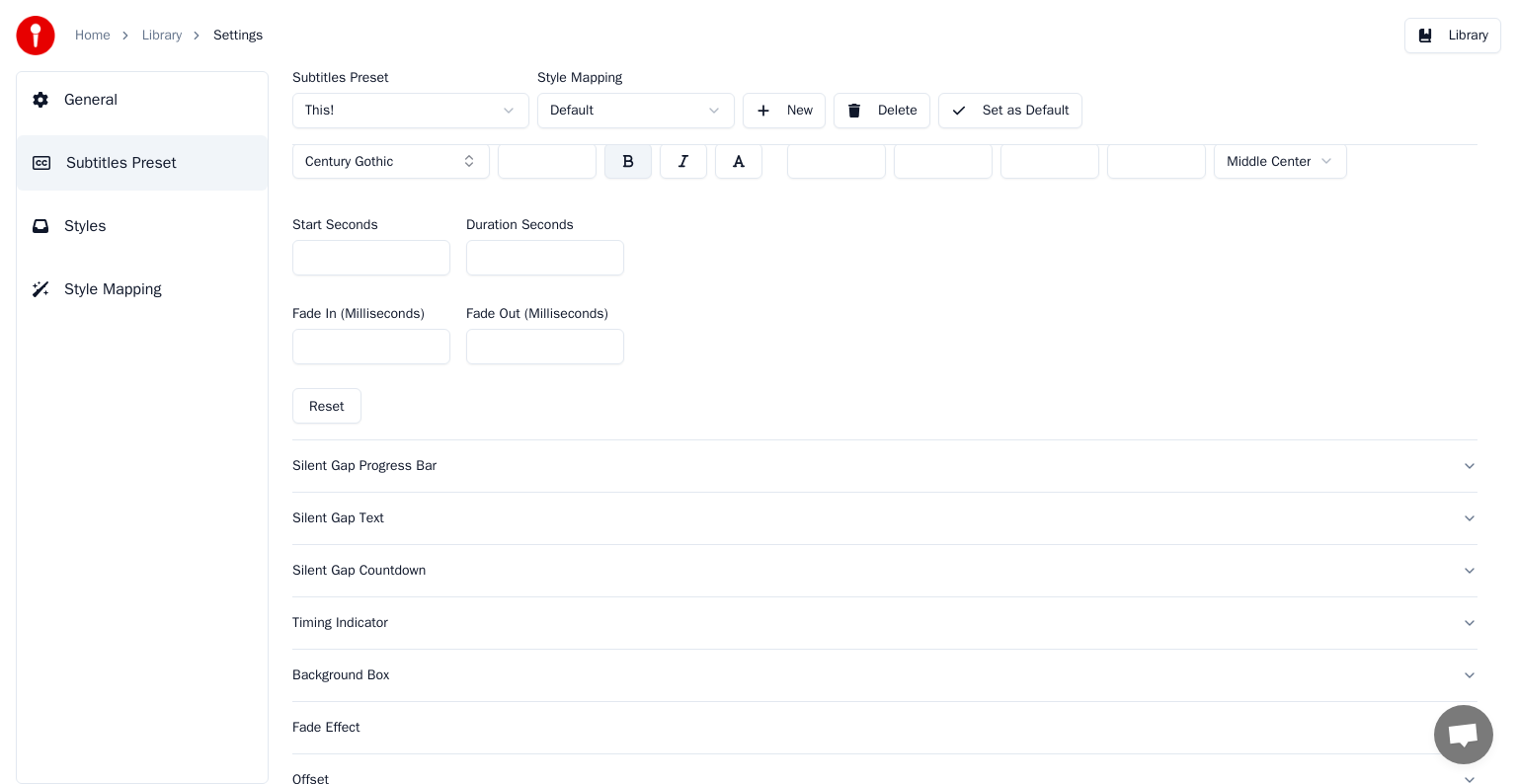 click on "Silent Gap Progress Bar" at bounding box center [869, 466] 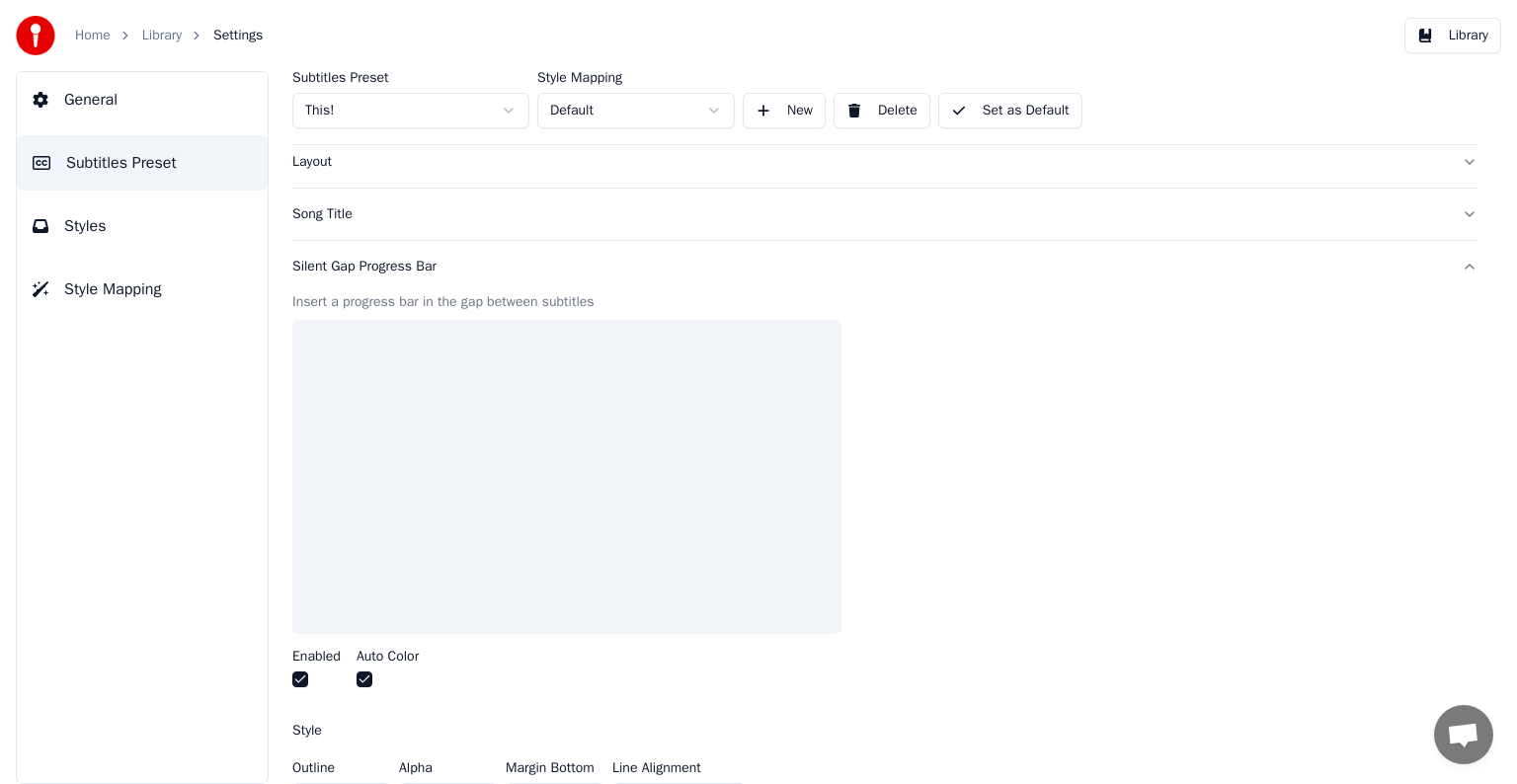 scroll, scrollTop: 99, scrollLeft: 0, axis: vertical 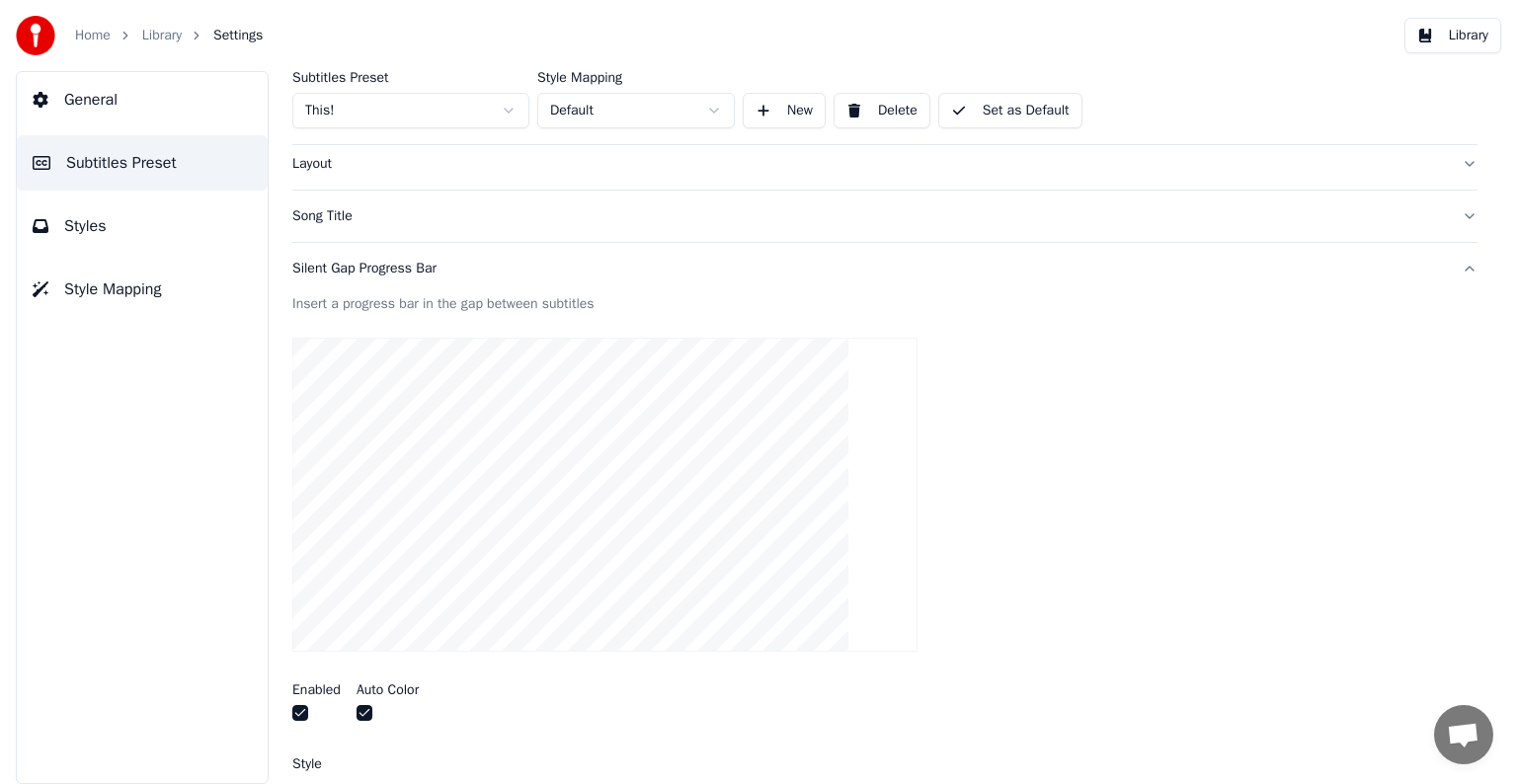 click at bounding box center [300, 713] 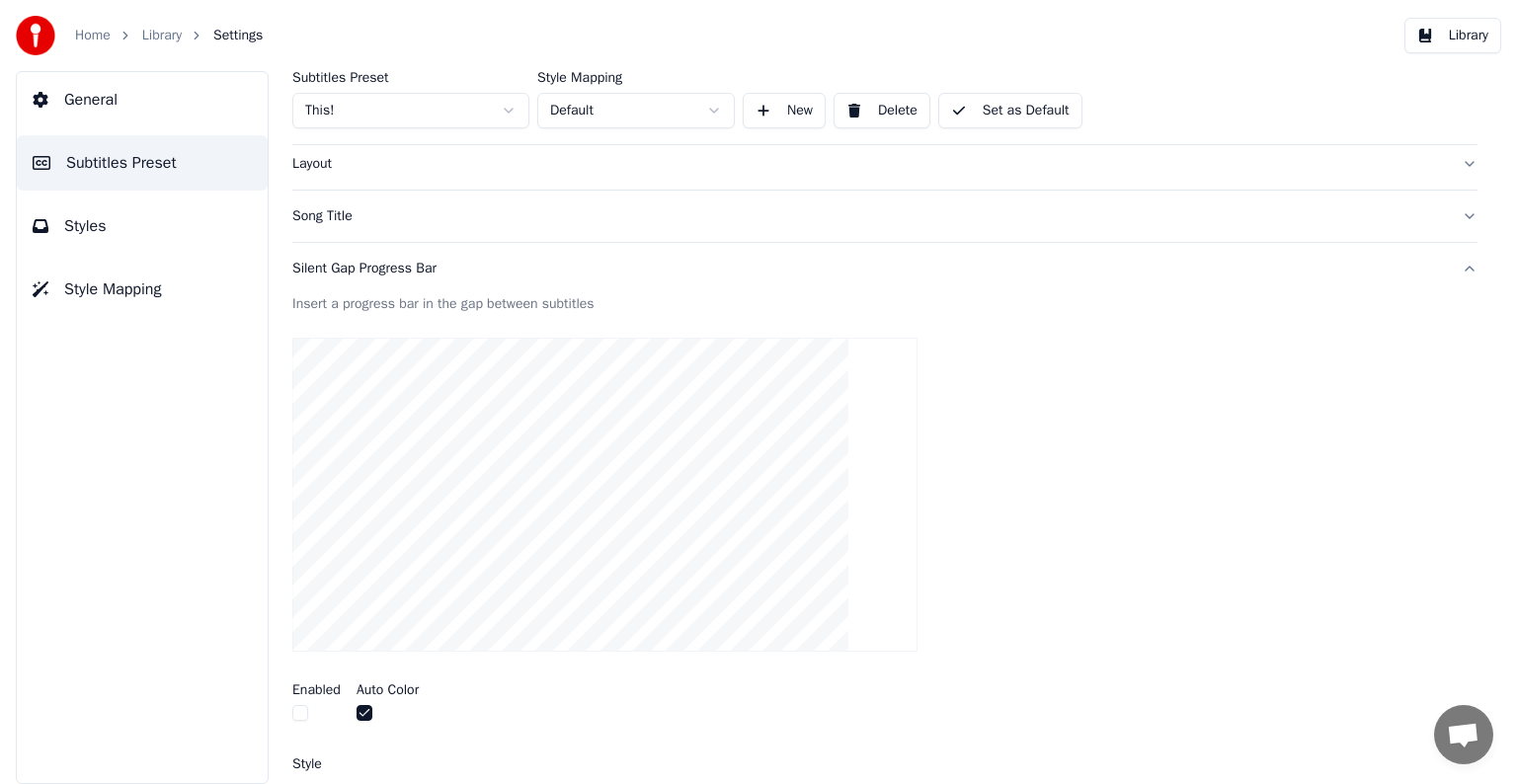 click at bounding box center [300, 713] 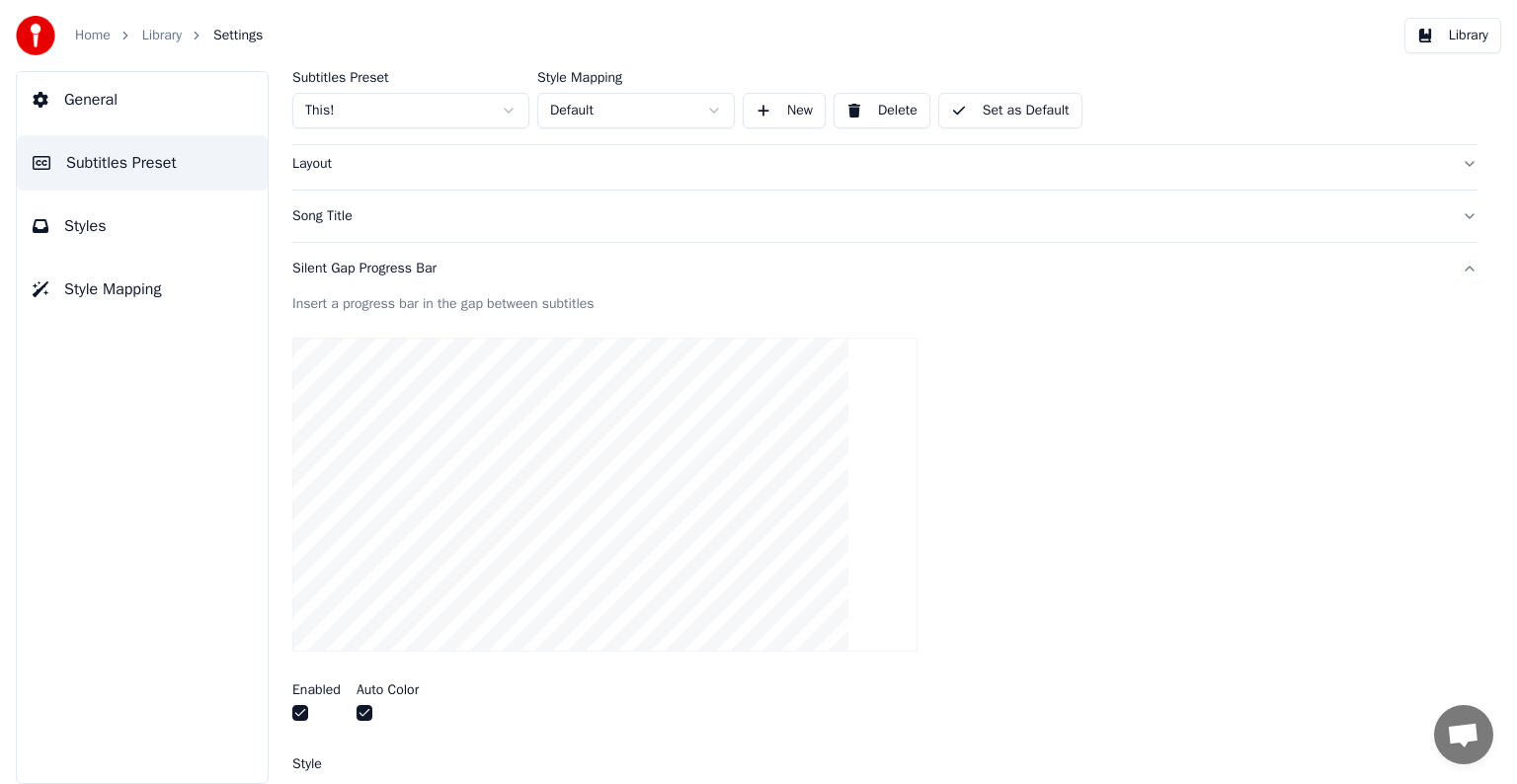 click at bounding box center (364, 713) 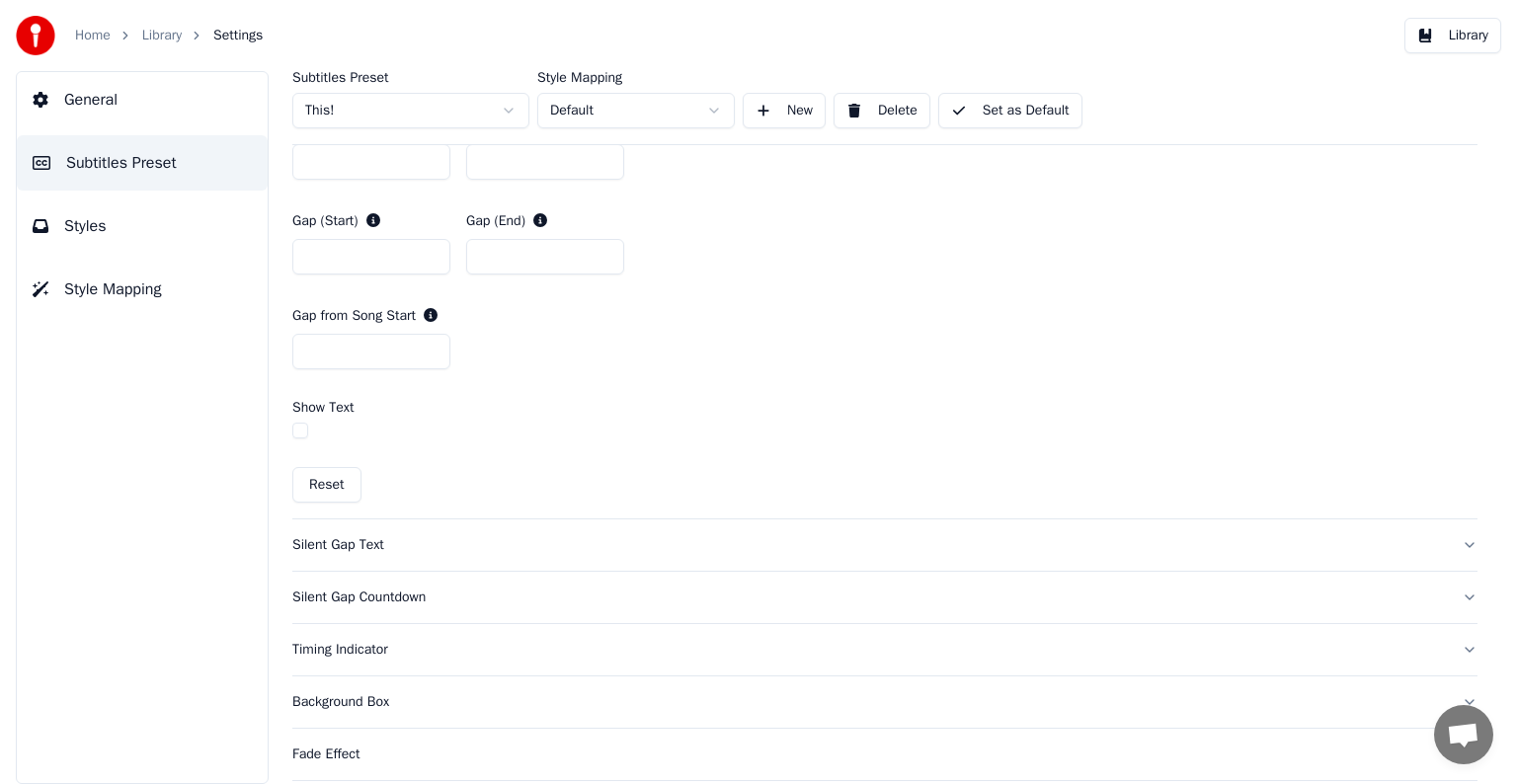 scroll, scrollTop: 1086, scrollLeft: 0, axis: vertical 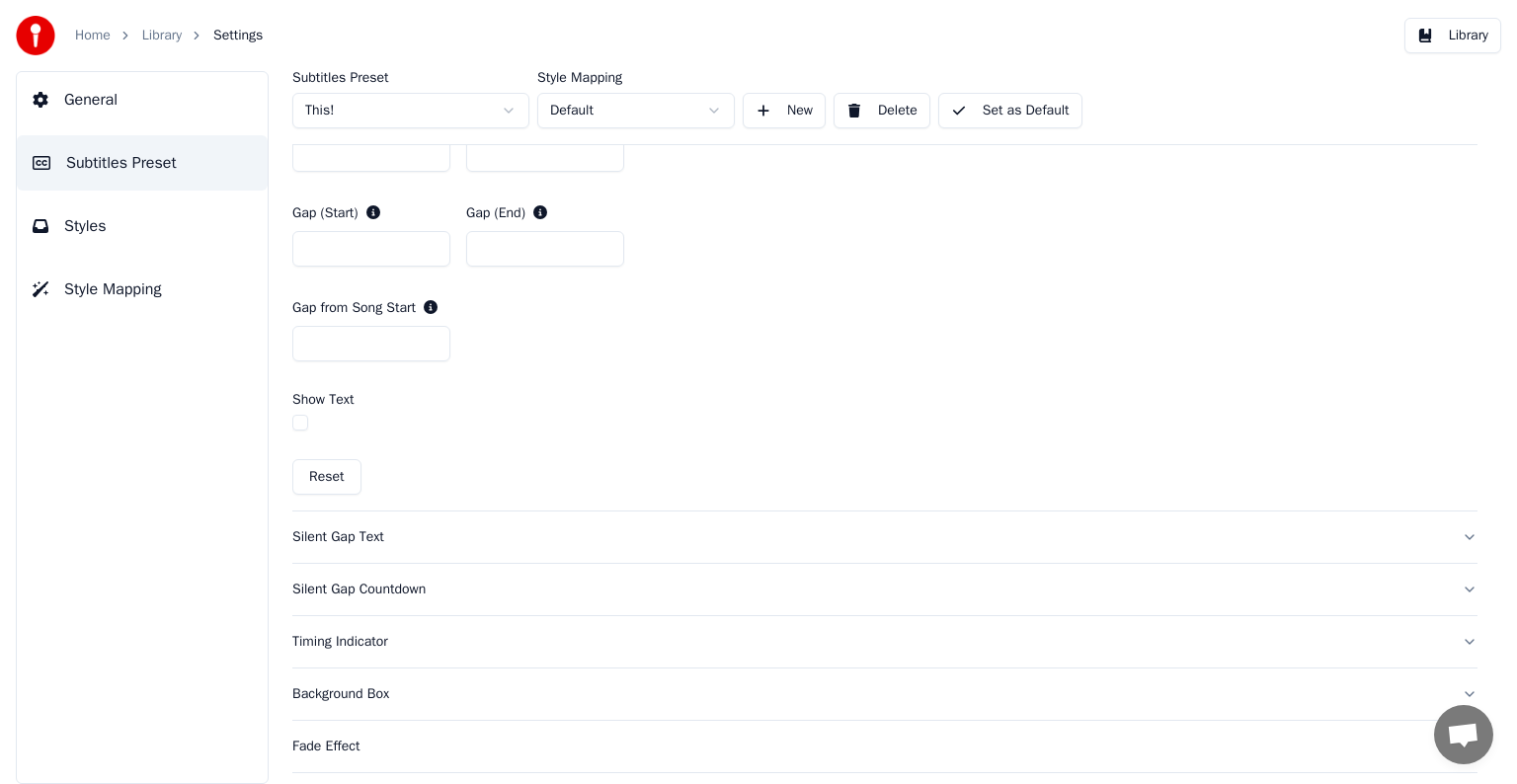 click on "Silent Gap Text" at bounding box center (869, 537) 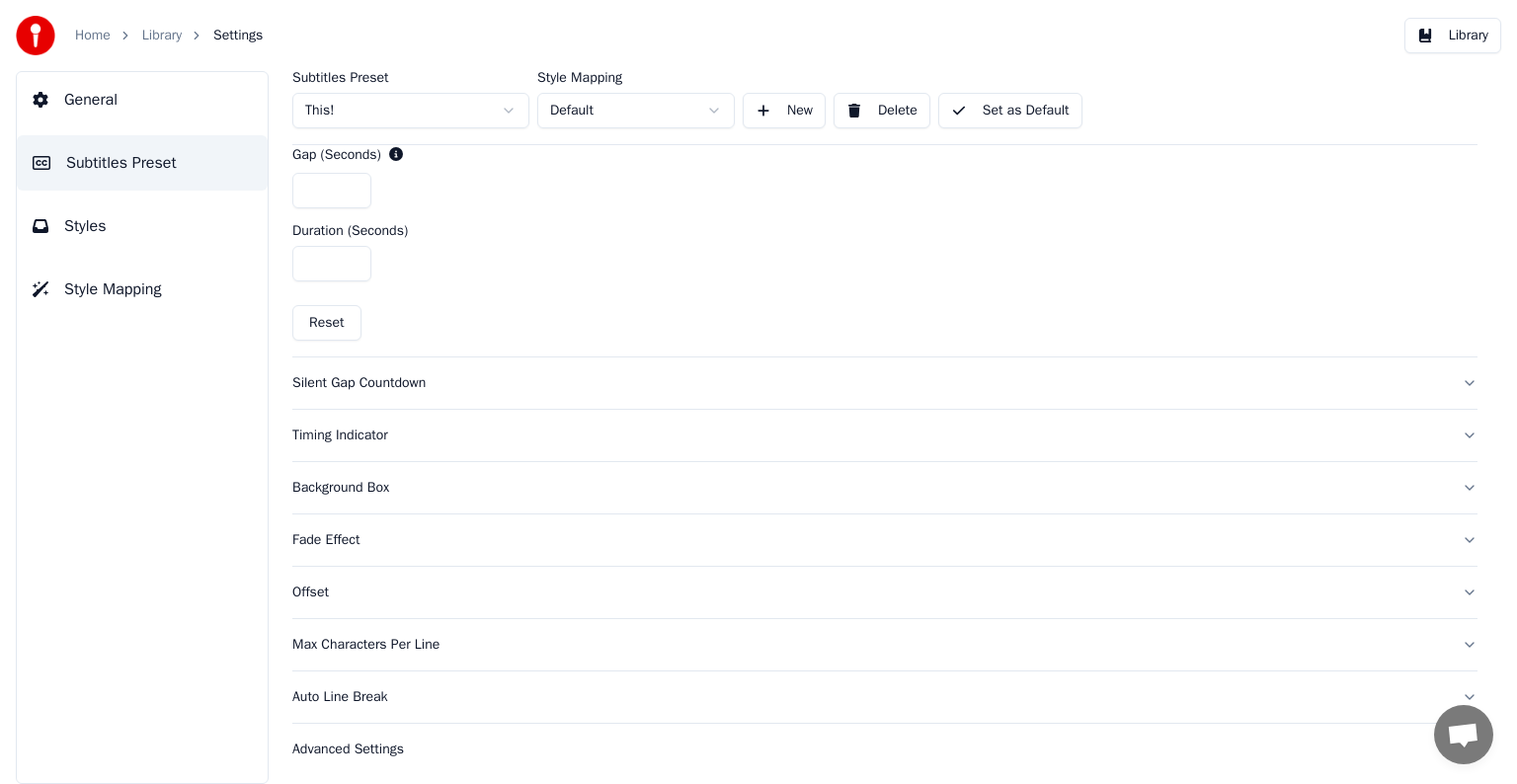 scroll, scrollTop: 959, scrollLeft: 0, axis: vertical 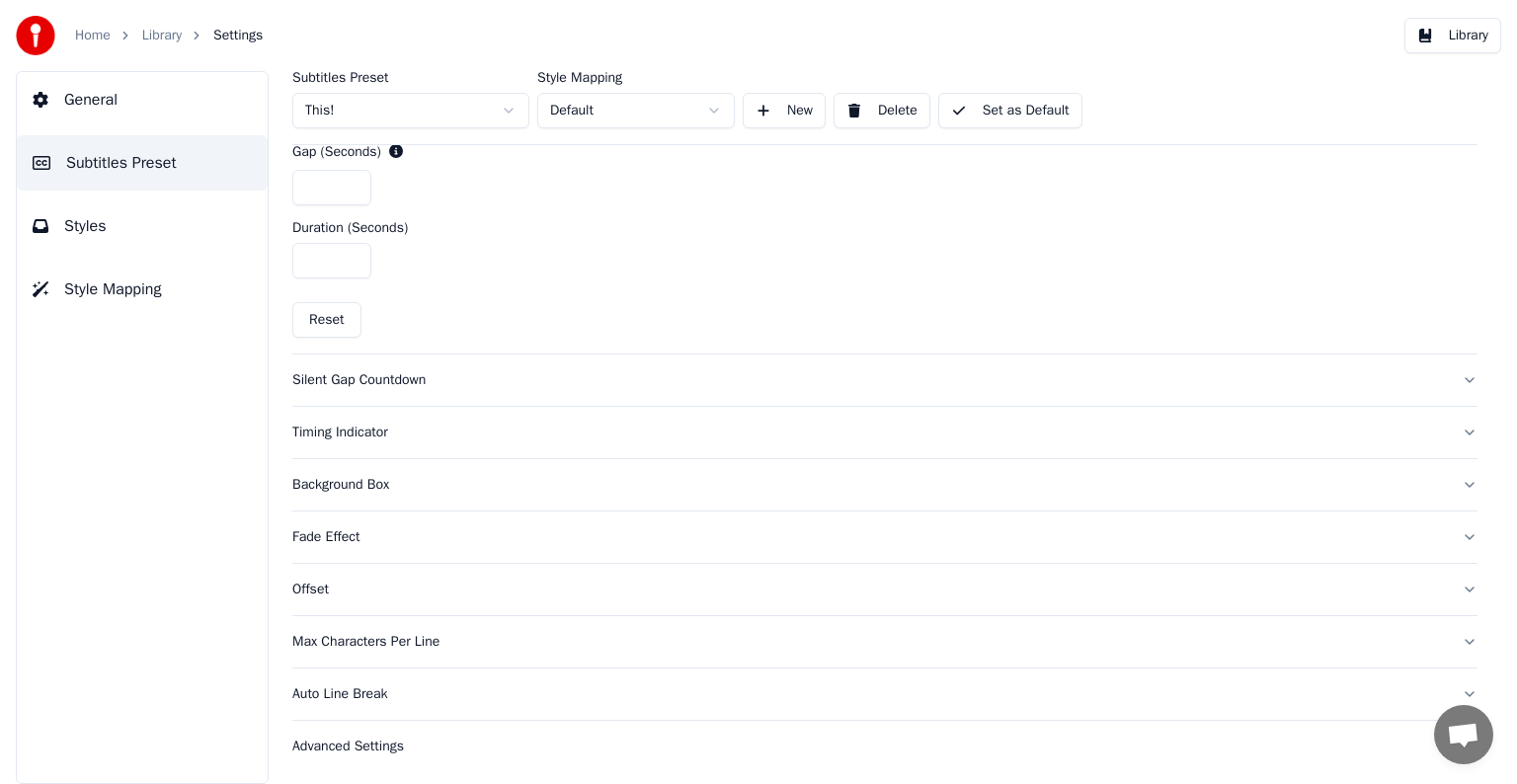 click on "Silent Gap Countdown" at bounding box center [869, 380] 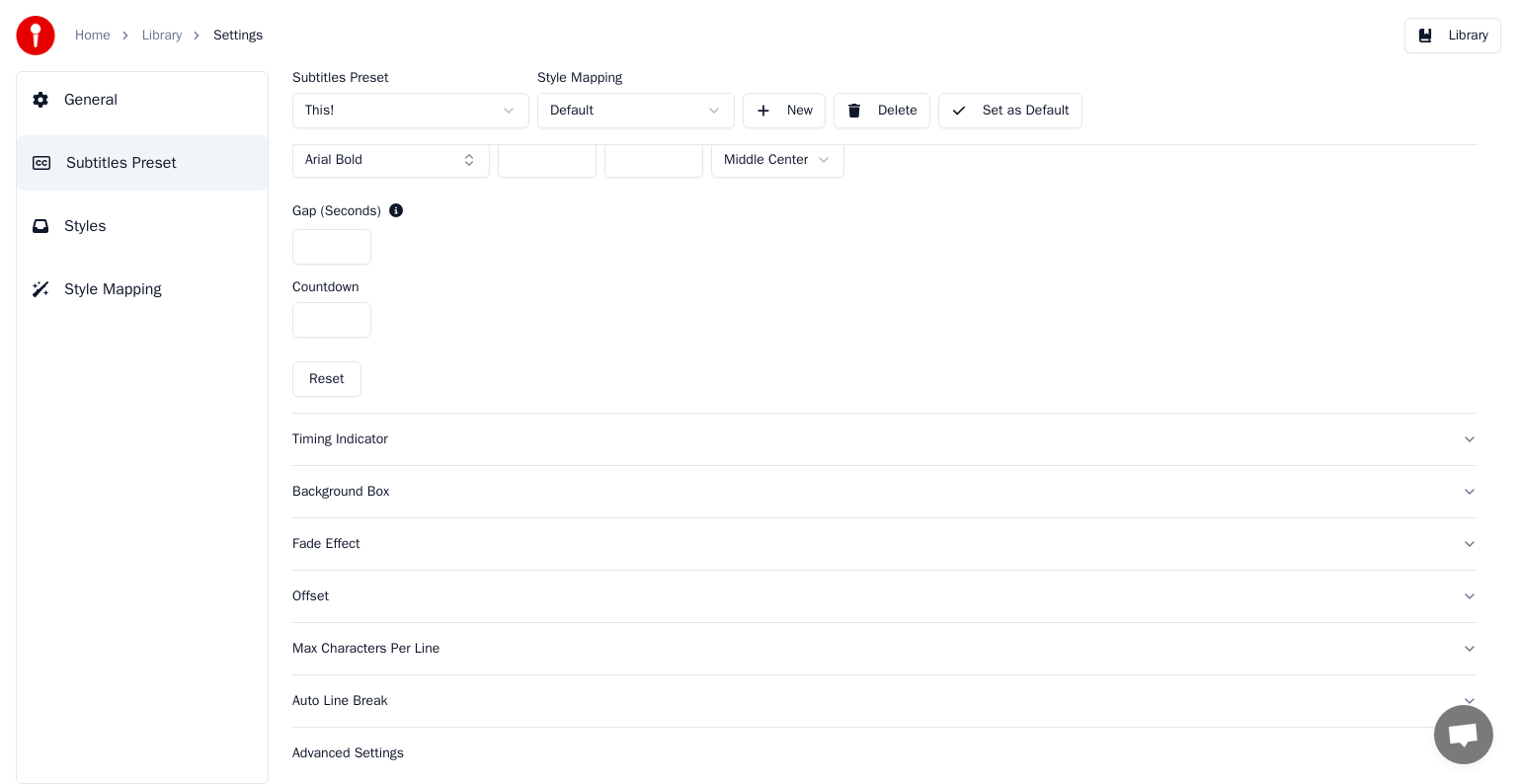 scroll, scrollTop: 916, scrollLeft: 0, axis: vertical 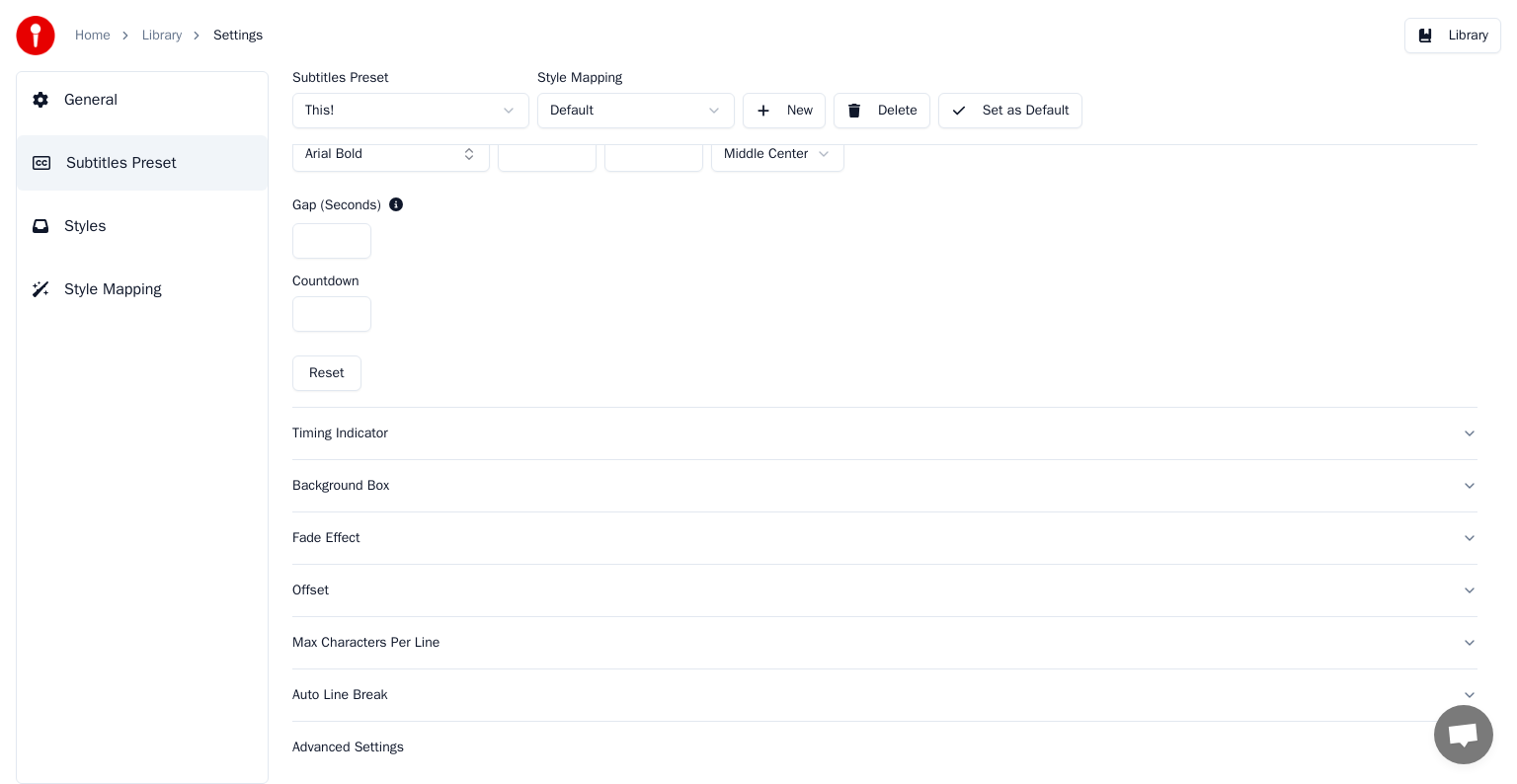 click on "Timing Indicator" at bounding box center [869, 433] 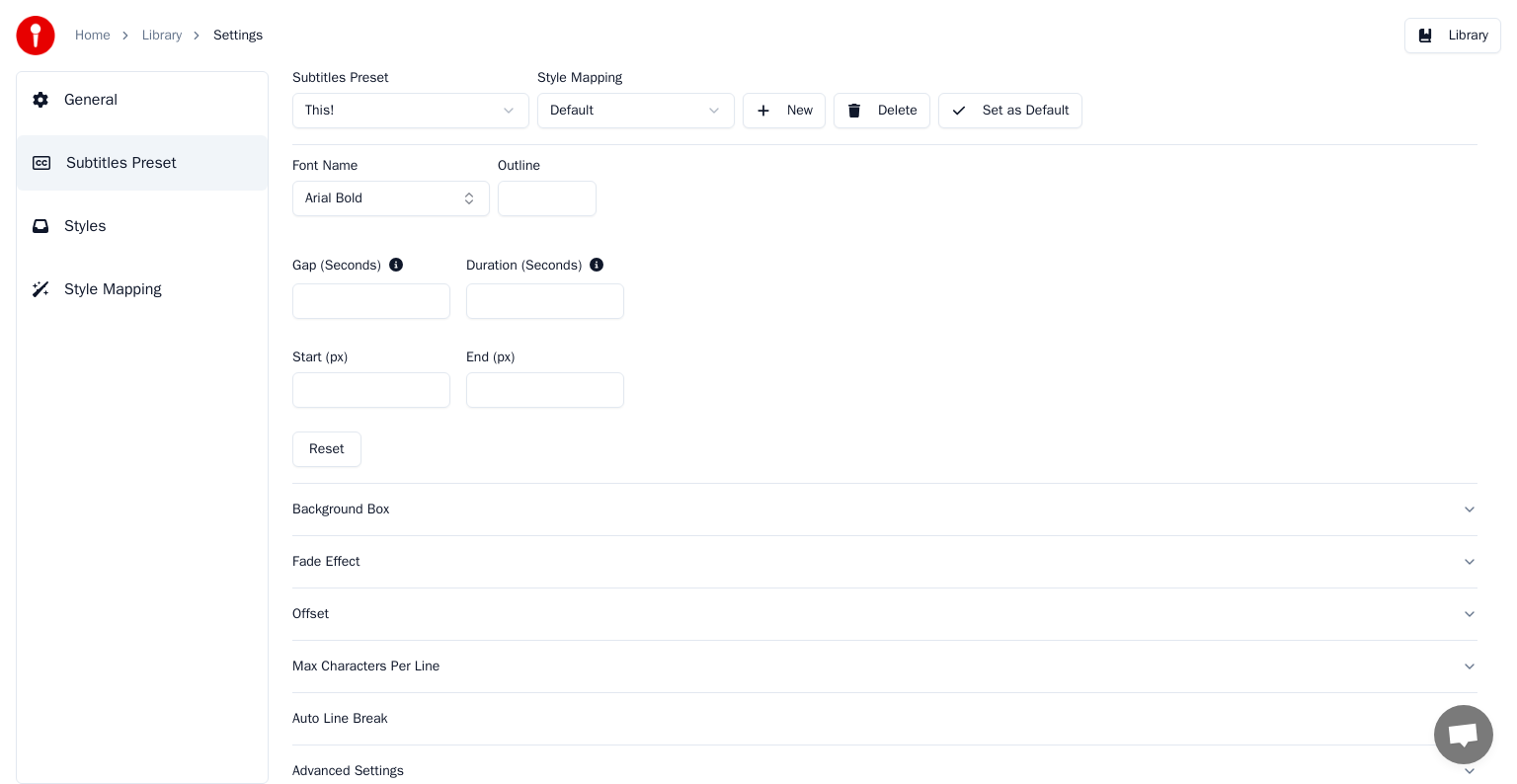 scroll, scrollTop: 989, scrollLeft: 0, axis: vertical 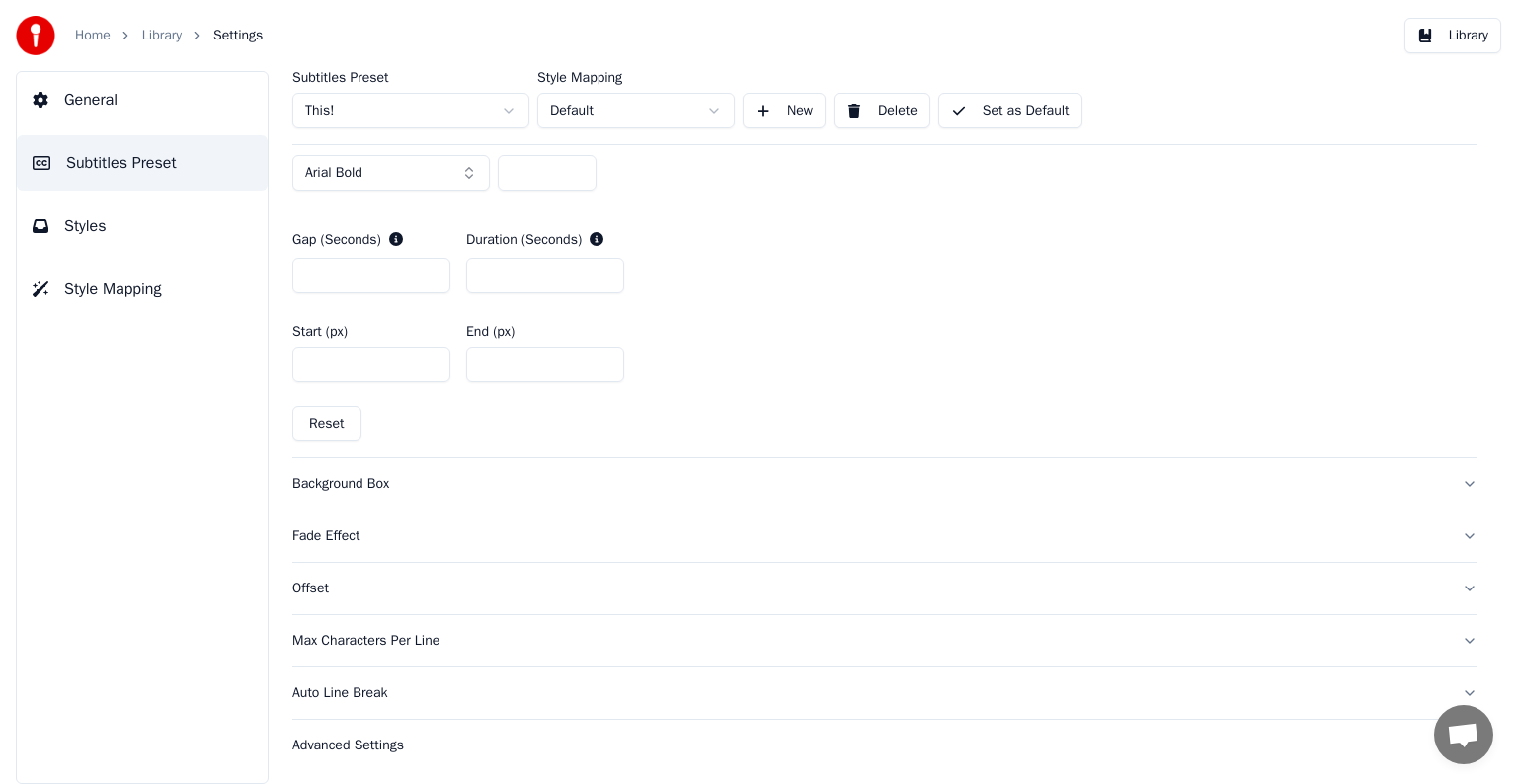 click on "Fade Effect" at bounding box center [869, 536] 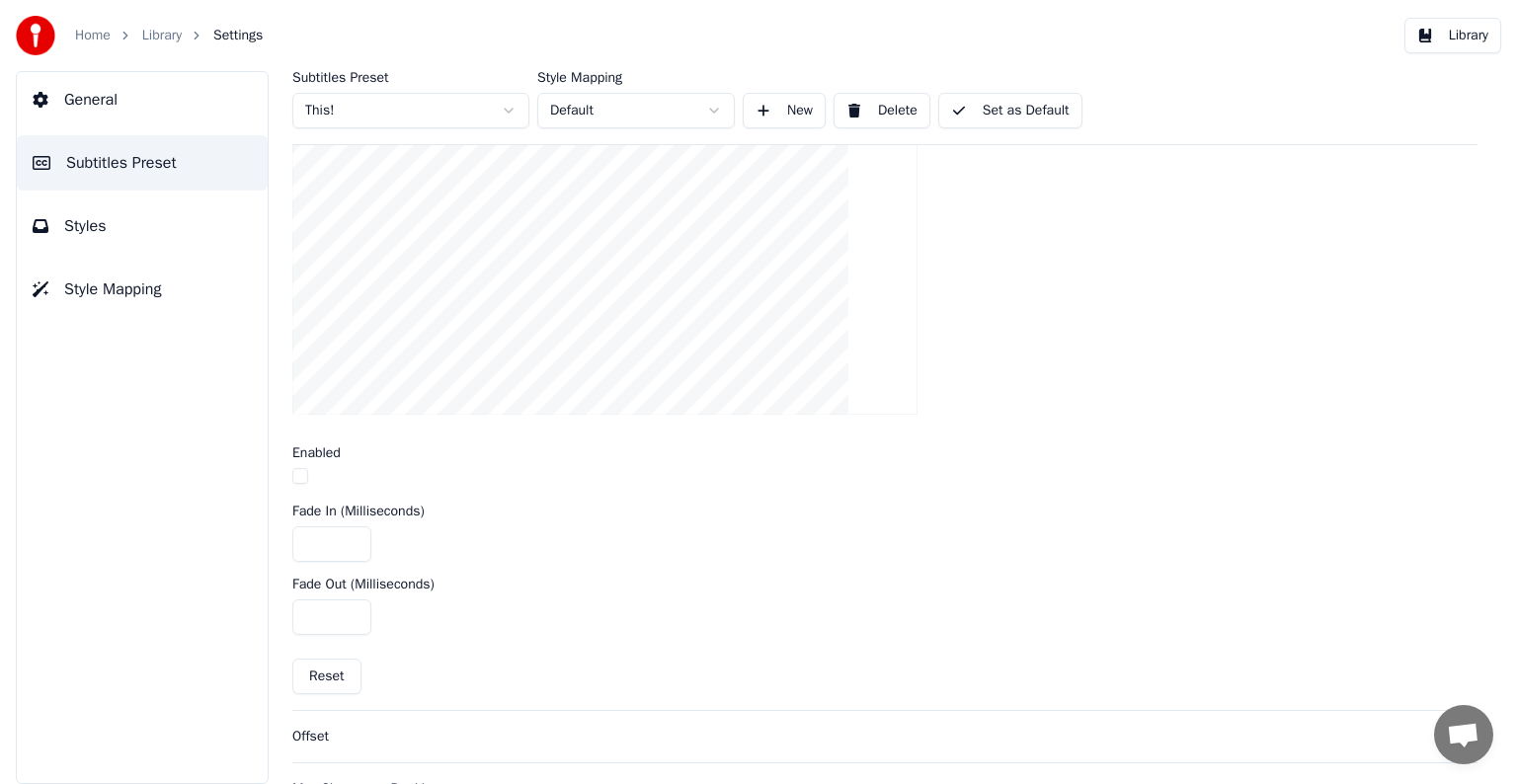 scroll, scrollTop: 515, scrollLeft: 0, axis: vertical 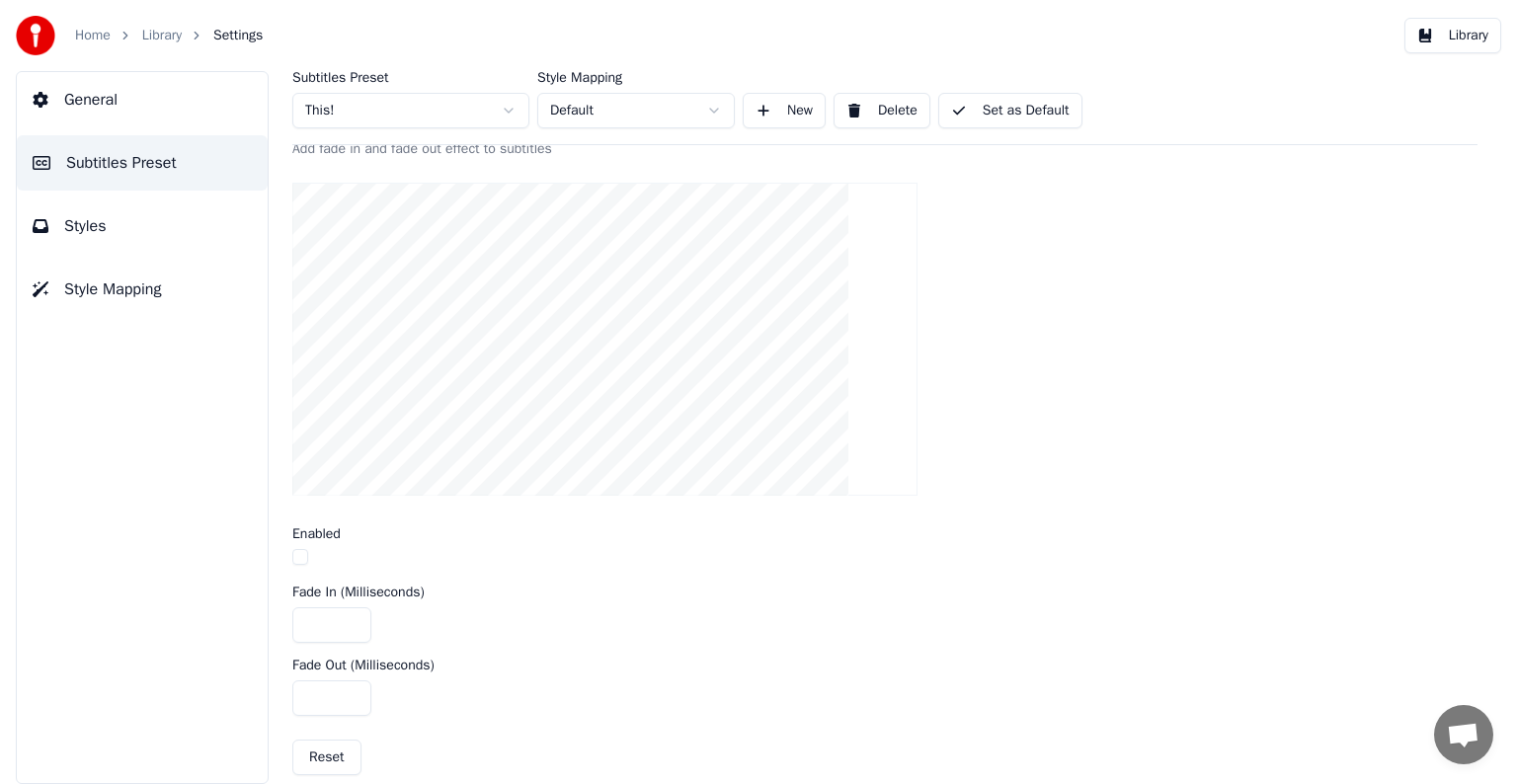 drag, startPoint x: 303, startPoint y: 622, endPoint x: 363, endPoint y: 623, distance: 60.008333 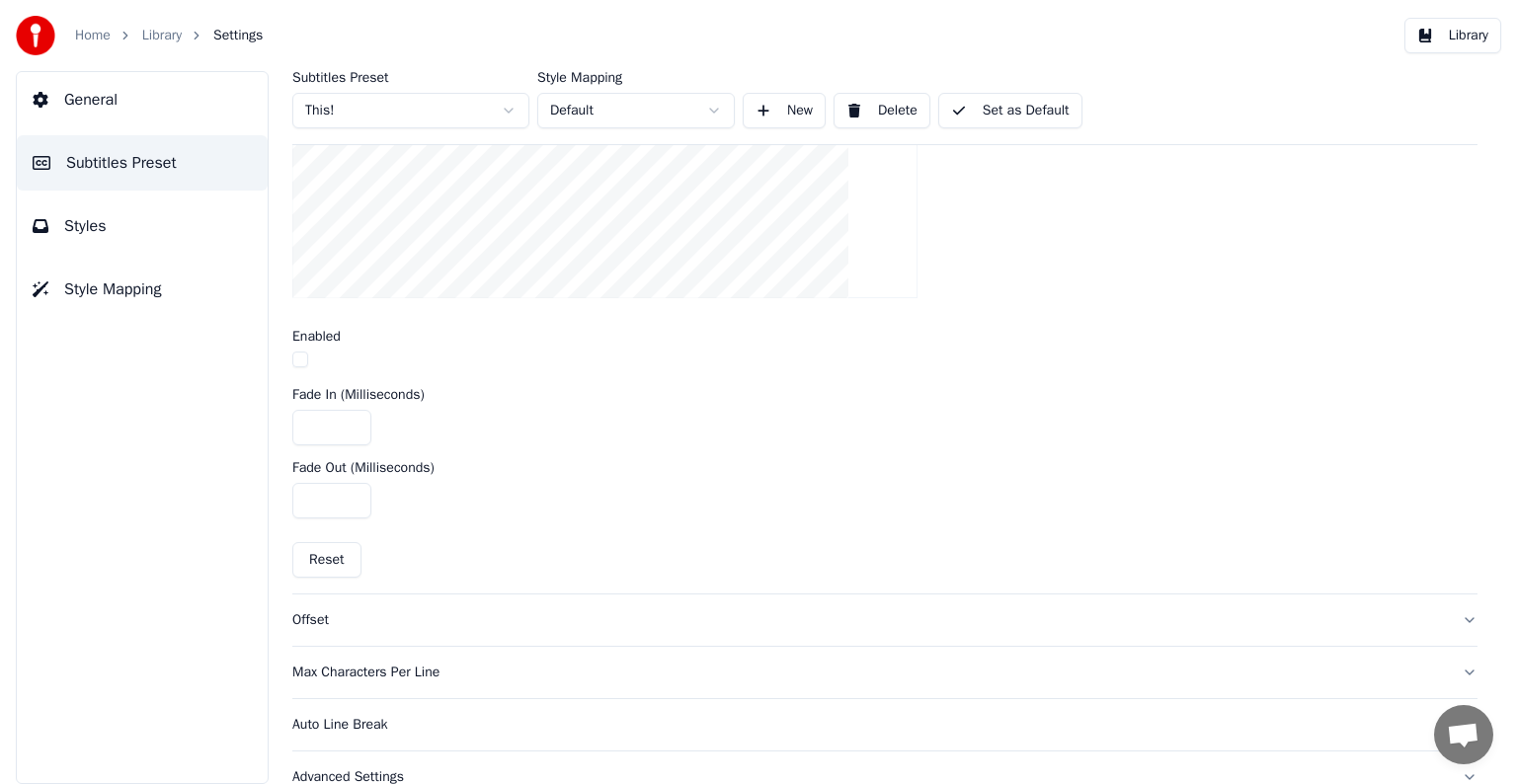 scroll, scrollTop: 745, scrollLeft: 0, axis: vertical 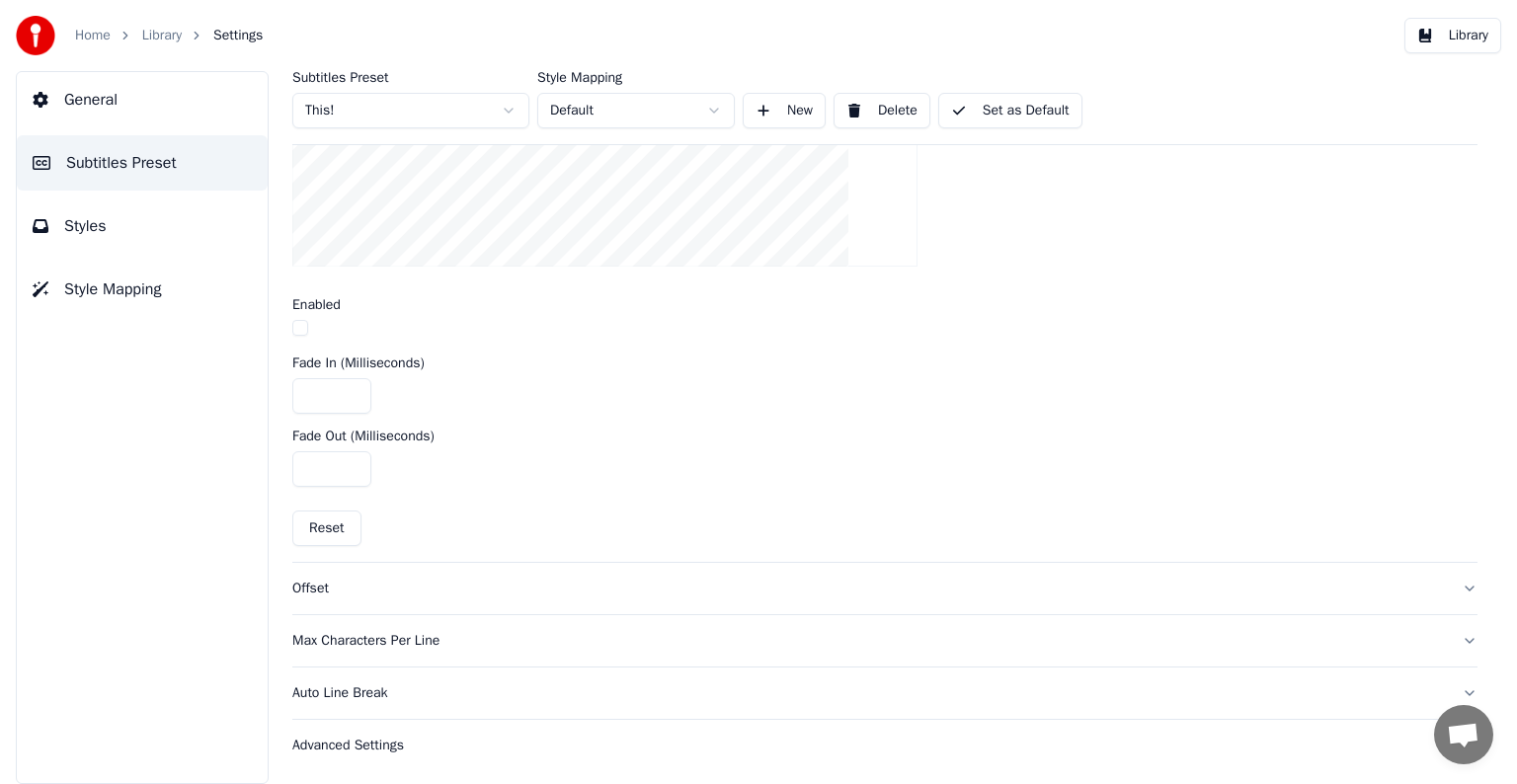 click on "Max Characters Per Line" at bounding box center (869, 641) 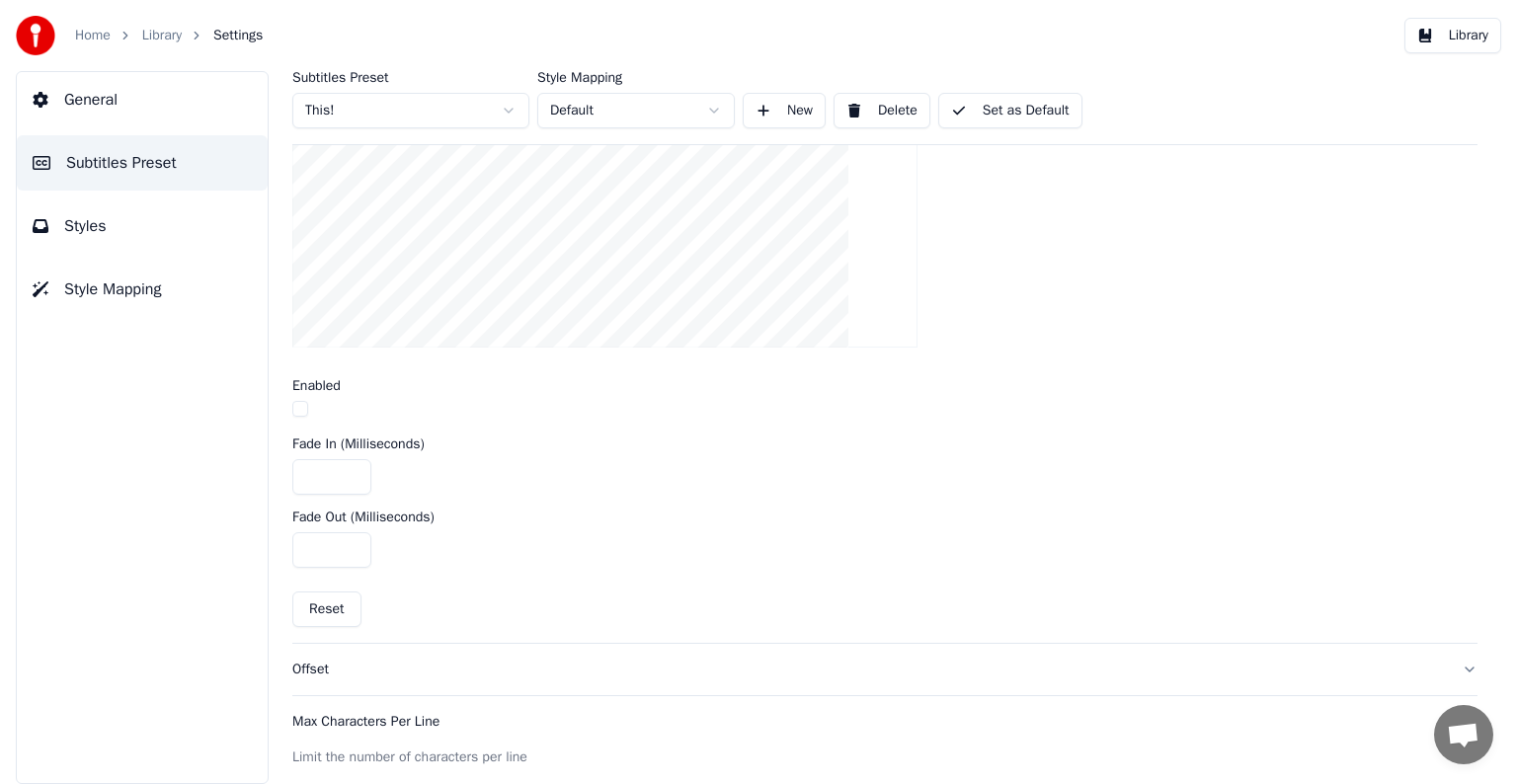 scroll, scrollTop: 588, scrollLeft: 0, axis: vertical 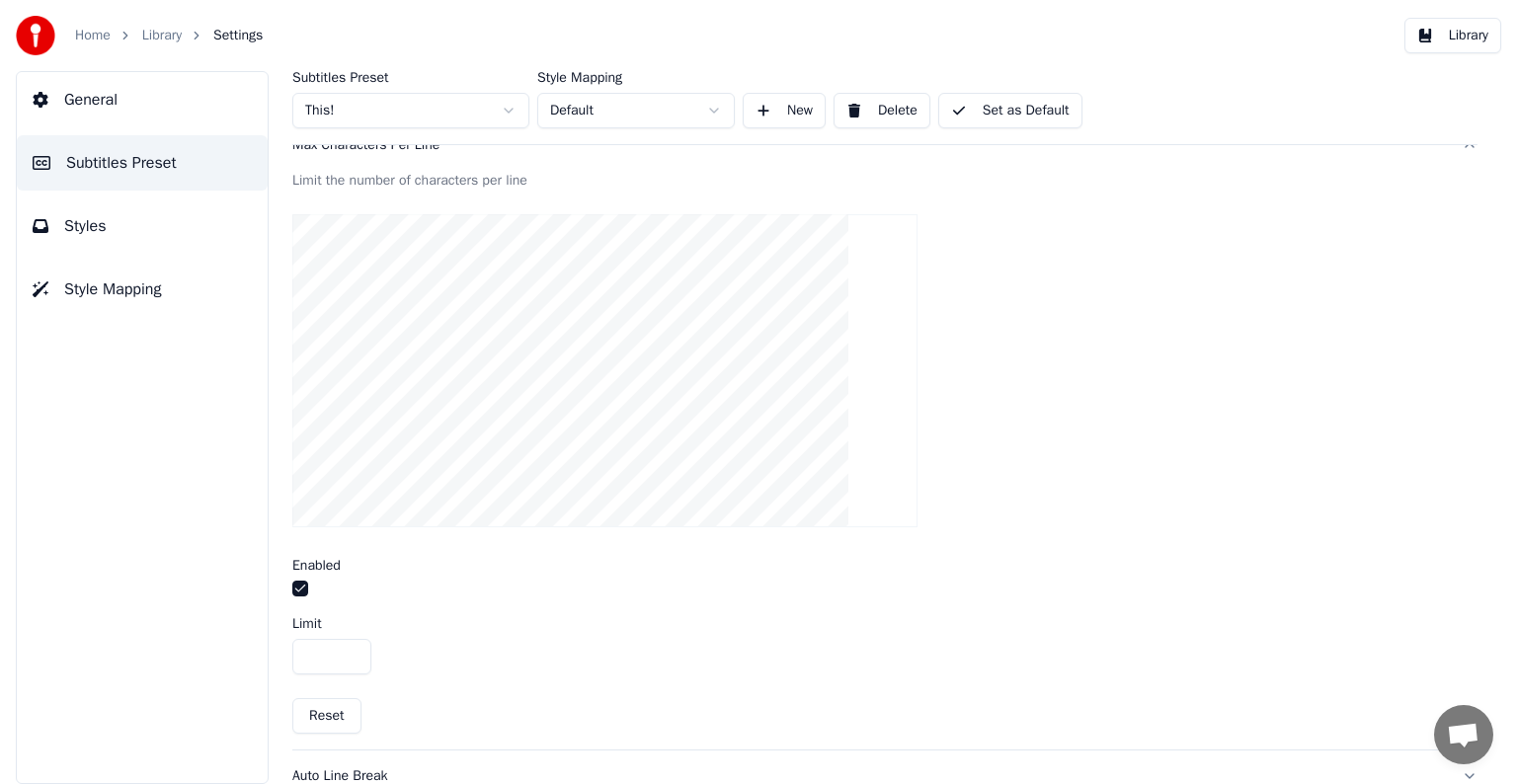 drag, startPoint x: 313, startPoint y: 654, endPoint x: 326, endPoint y: 652, distance: 13.152946 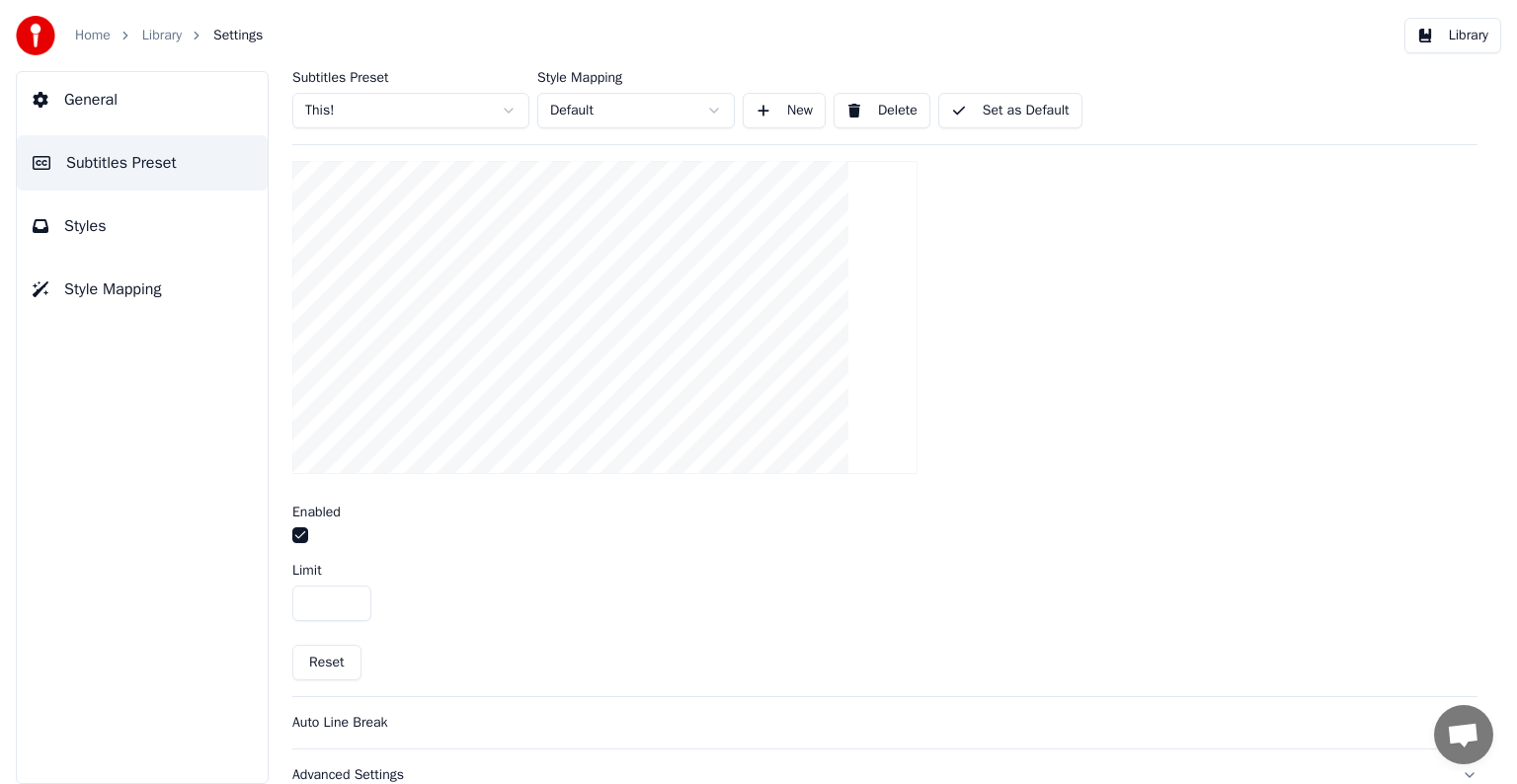 scroll, scrollTop: 671, scrollLeft: 0, axis: vertical 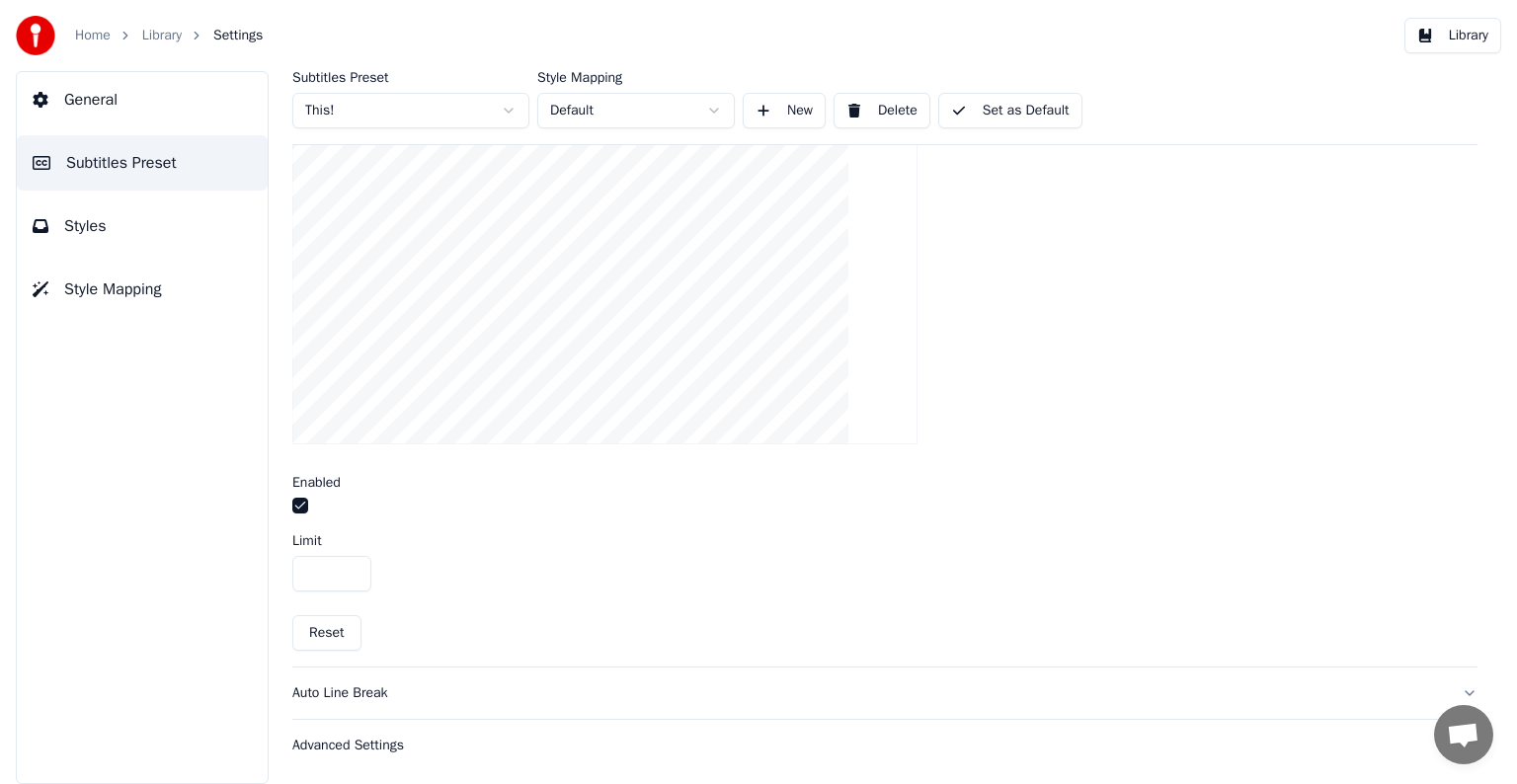 type on "**" 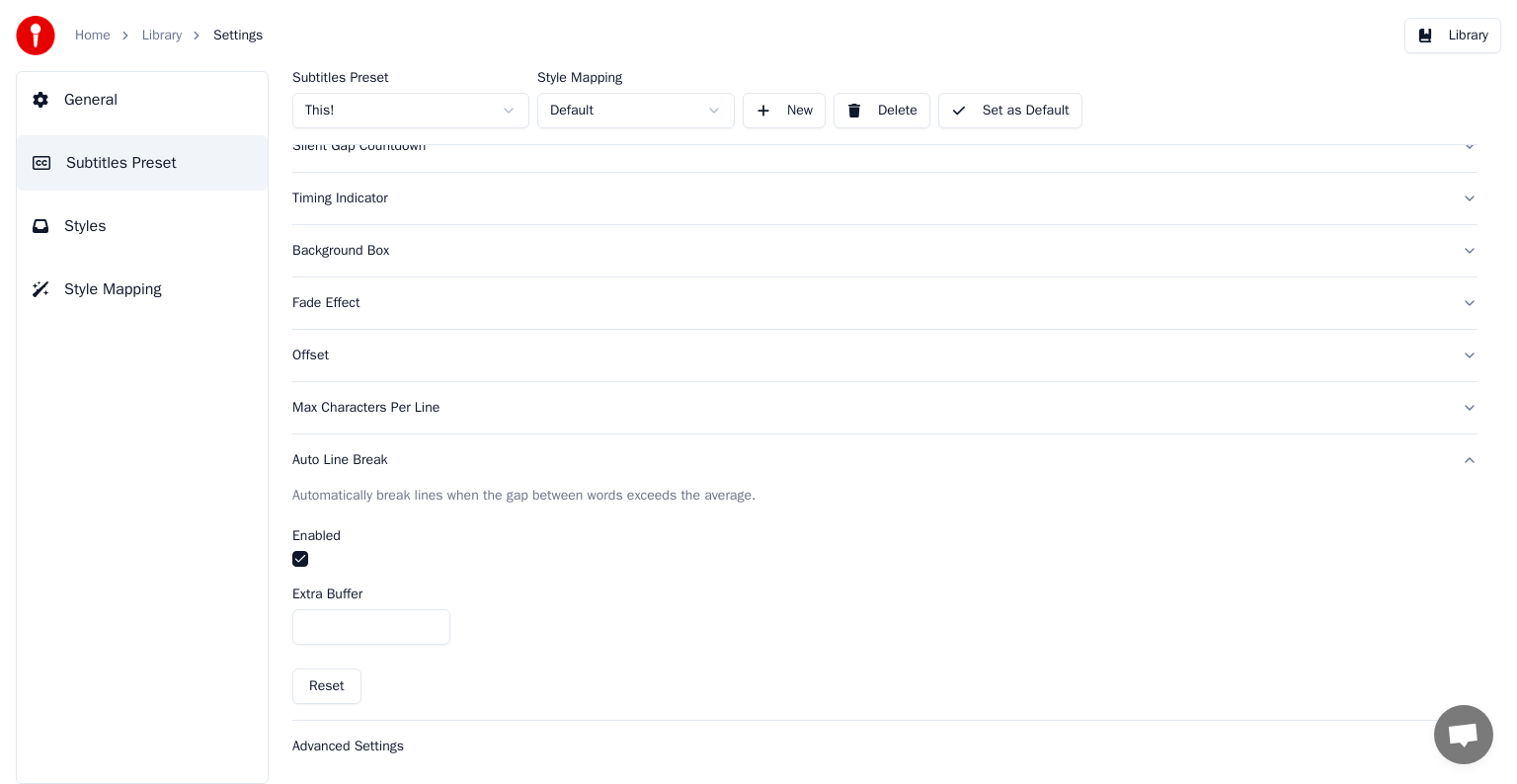 scroll, scrollTop: 326, scrollLeft: 0, axis: vertical 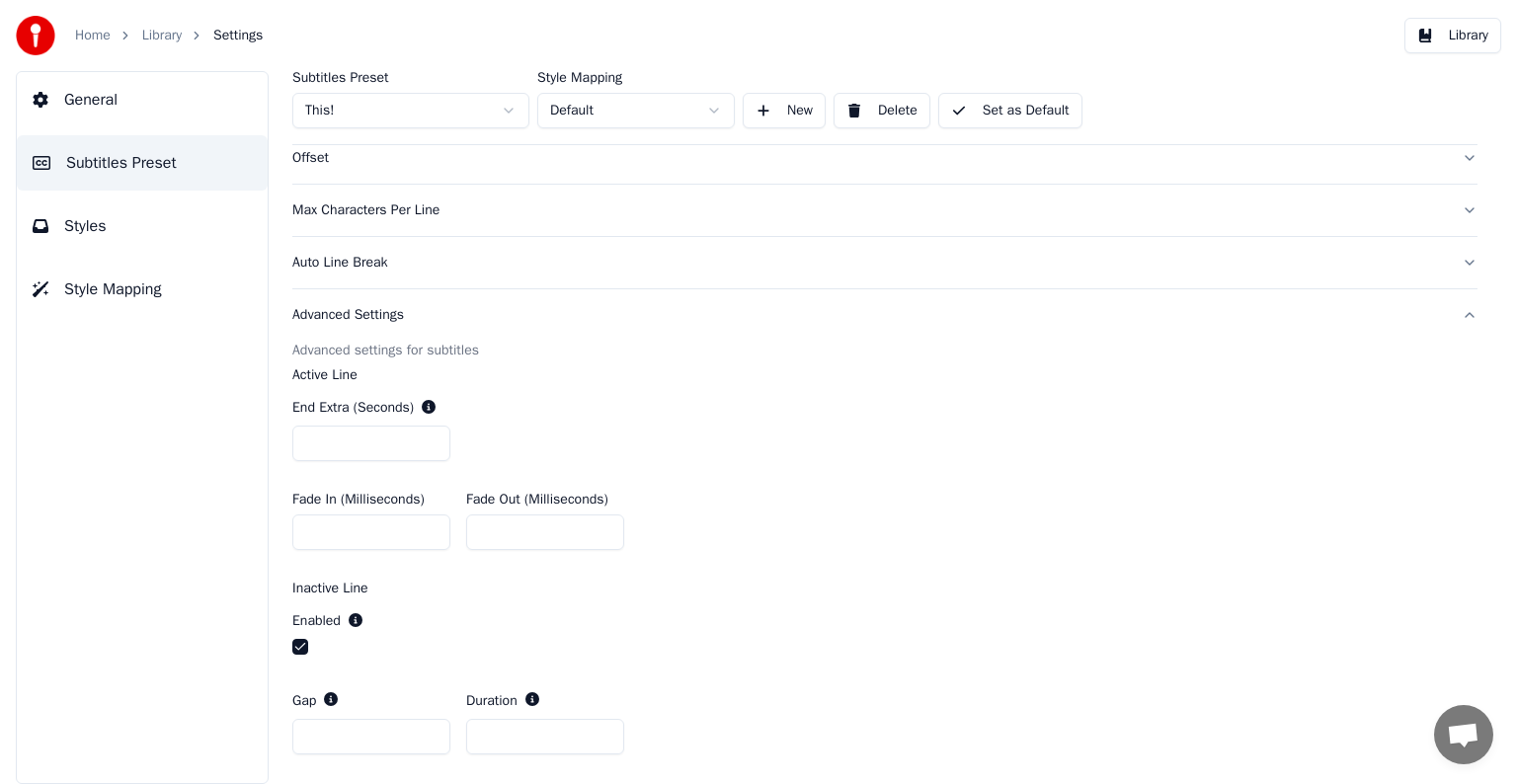 drag, startPoint x: 298, startPoint y: 442, endPoint x: 361, endPoint y: 442, distance: 63 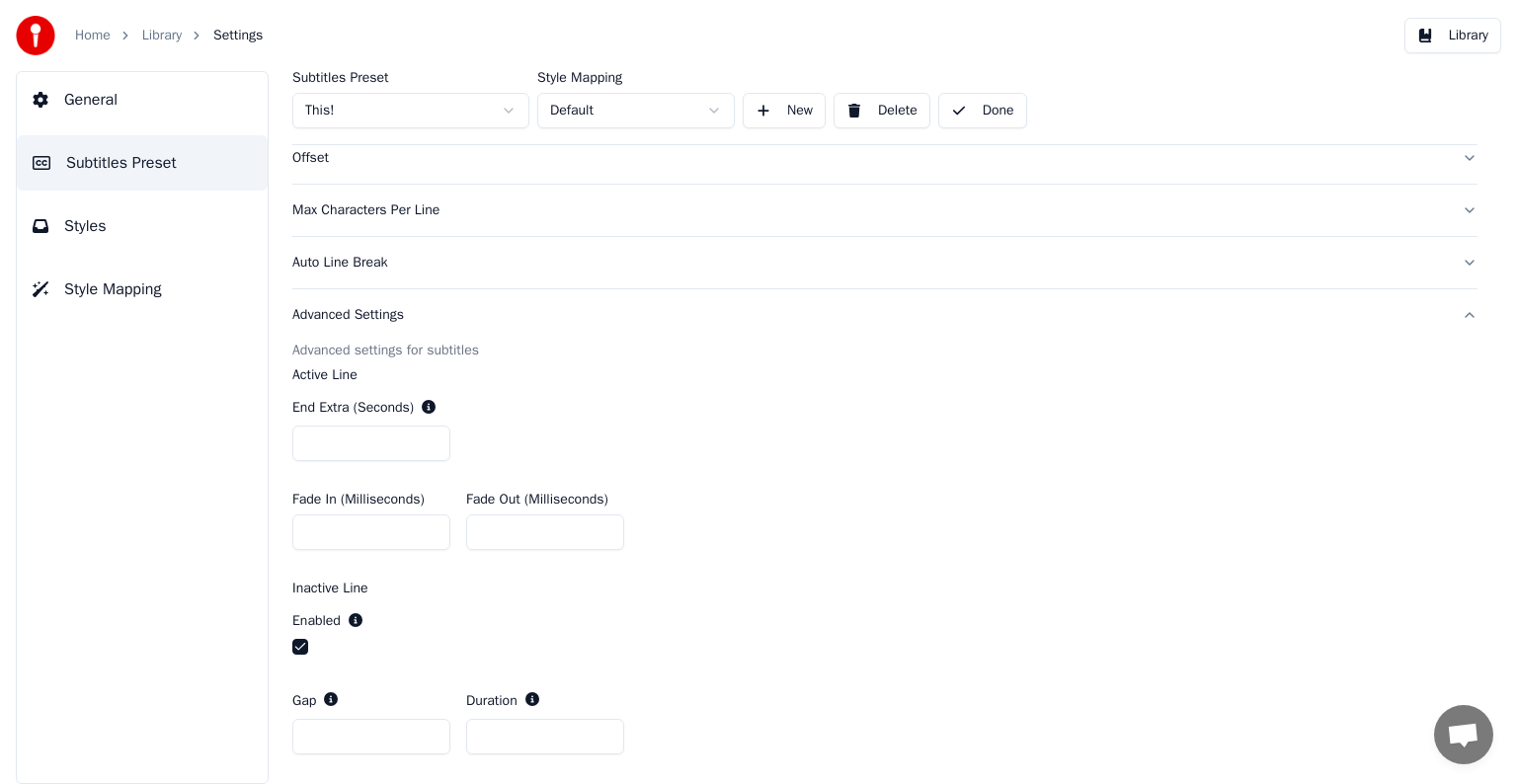 click on "Library" at bounding box center (162, 36) 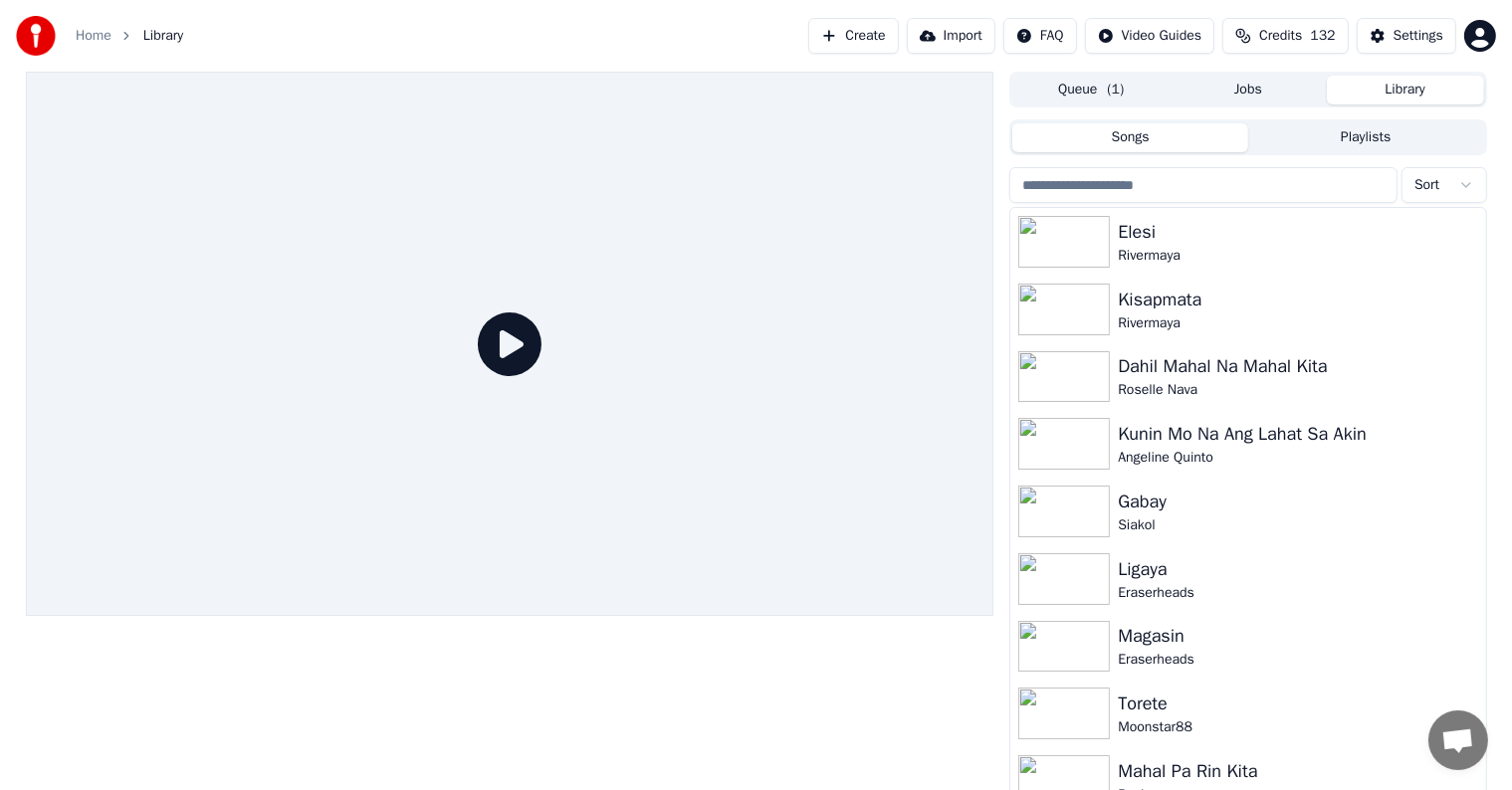 click at bounding box center (1203, 185) 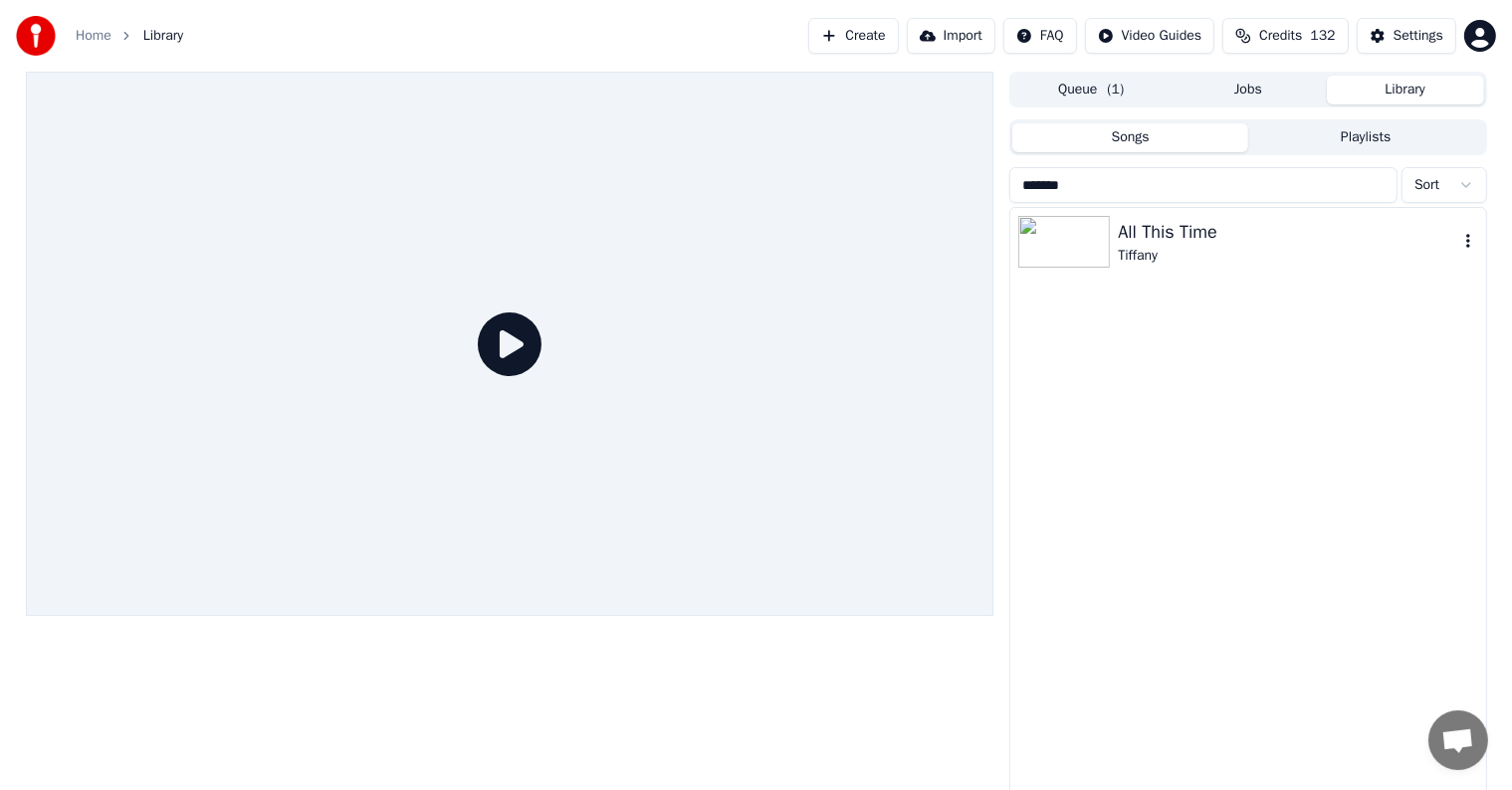 type on "*******" 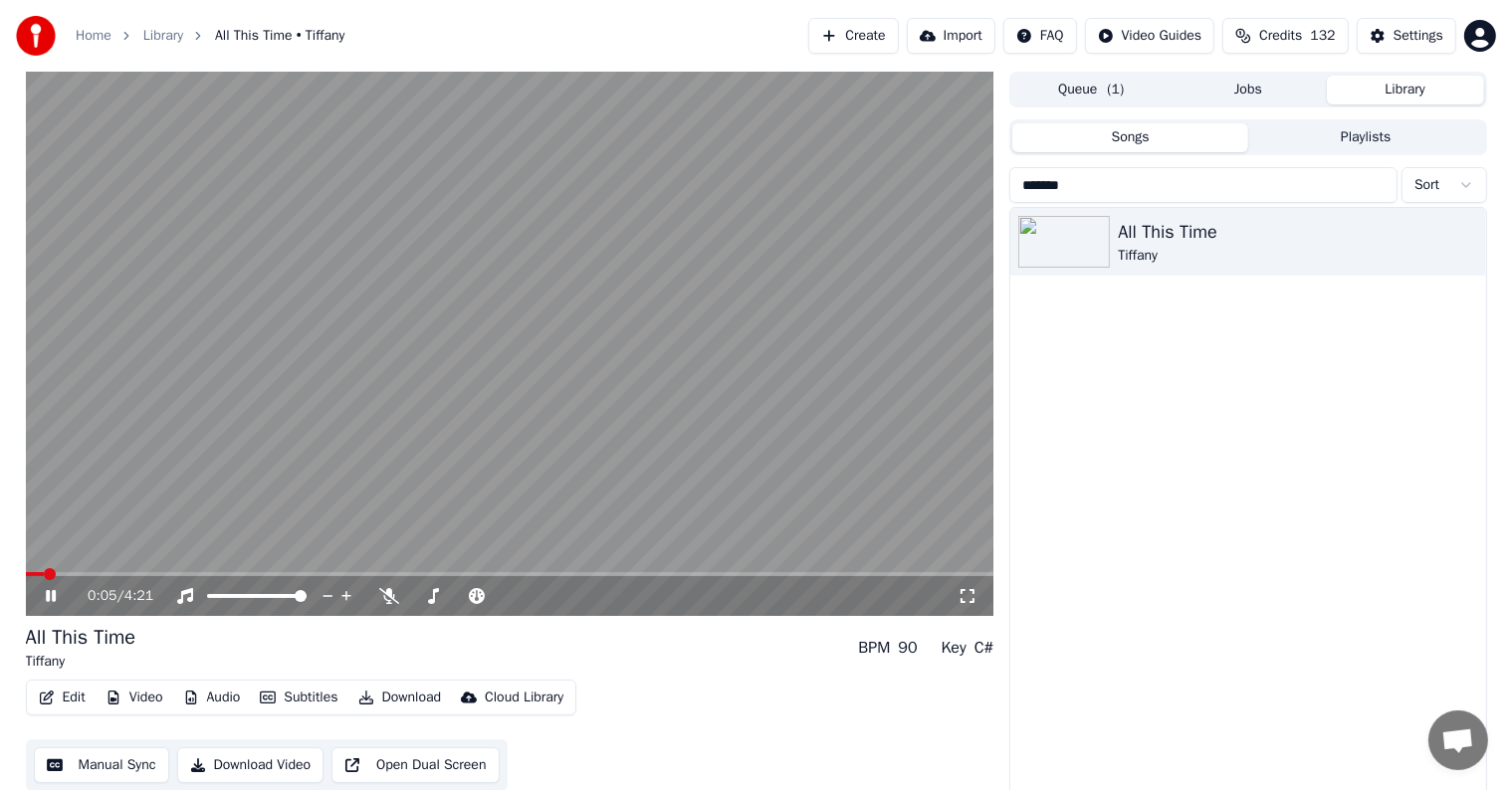 click at bounding box center [510, 574] 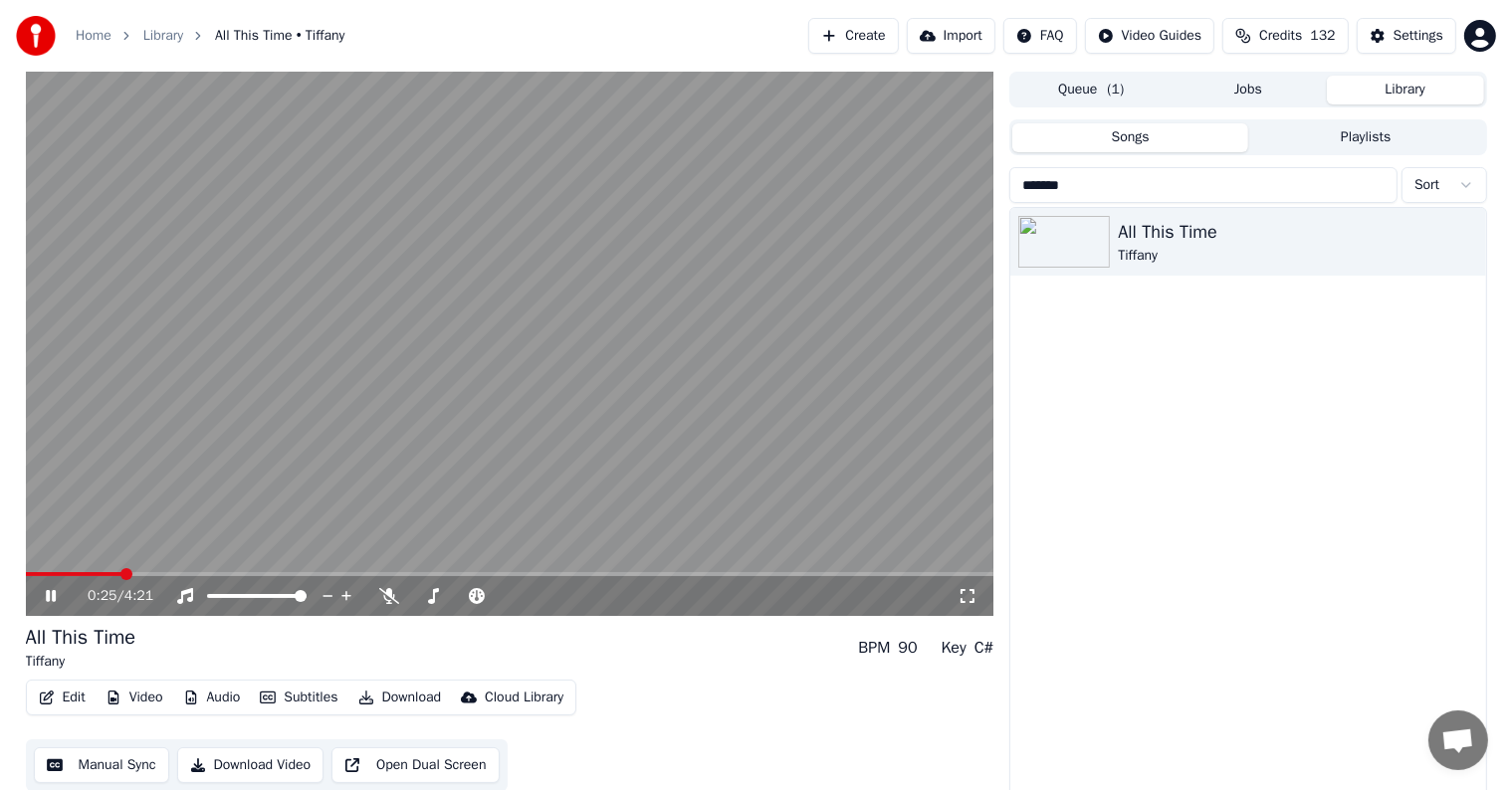 click at bounding box center [510, 343] 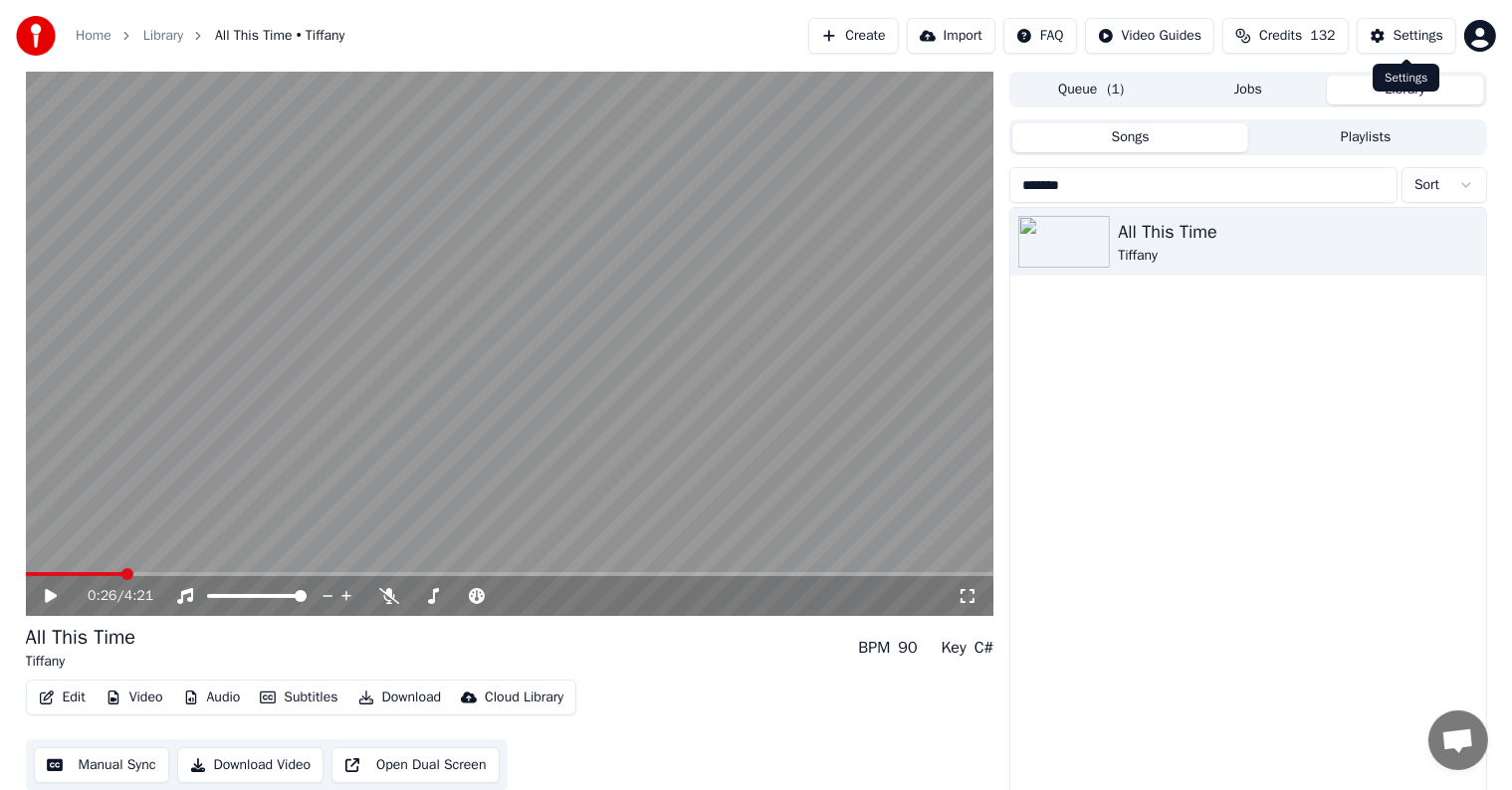 click on "Settings" at bounding box center (1418, 36) 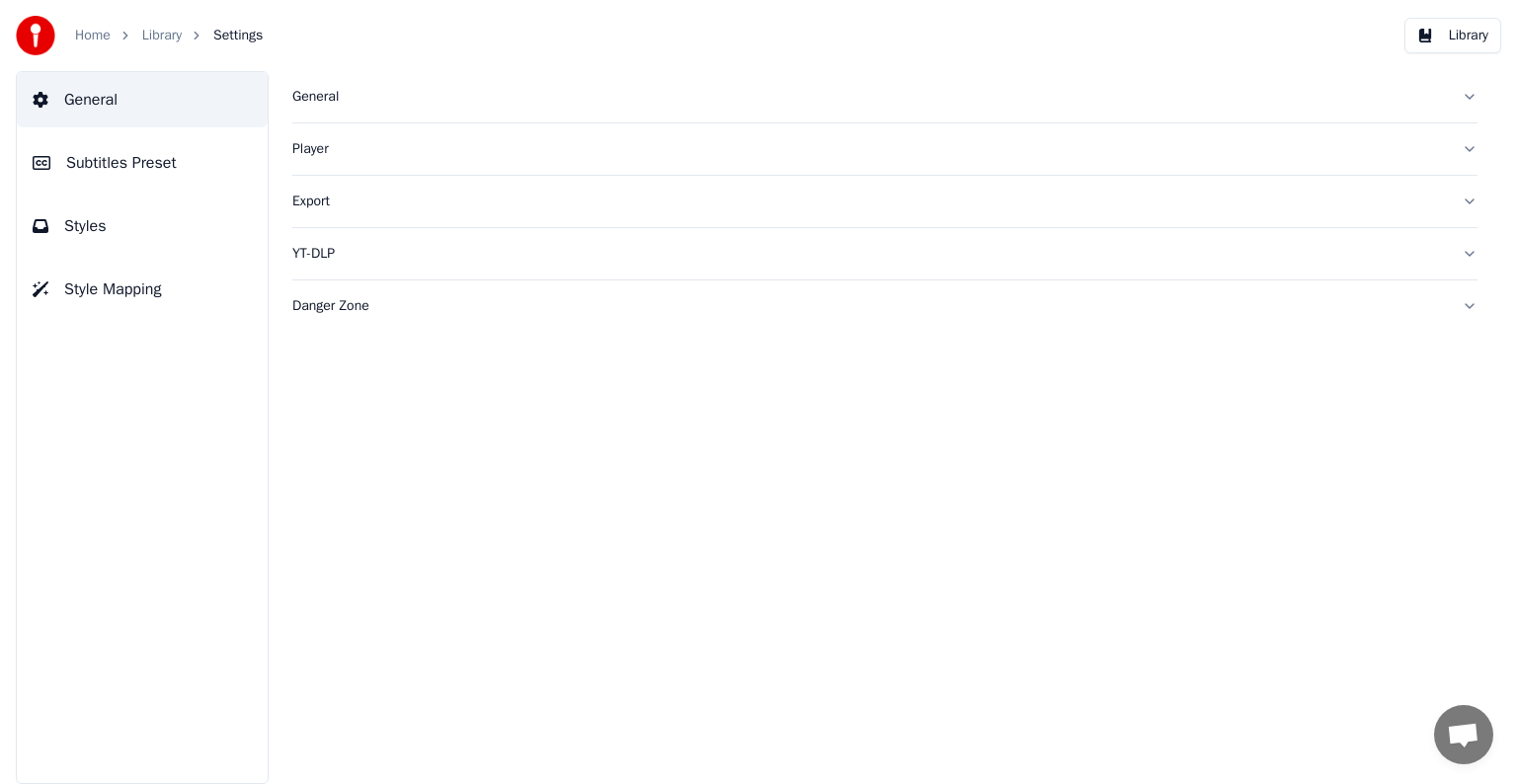 click on "Subtitles Preset" at bounding box center (121, 163) 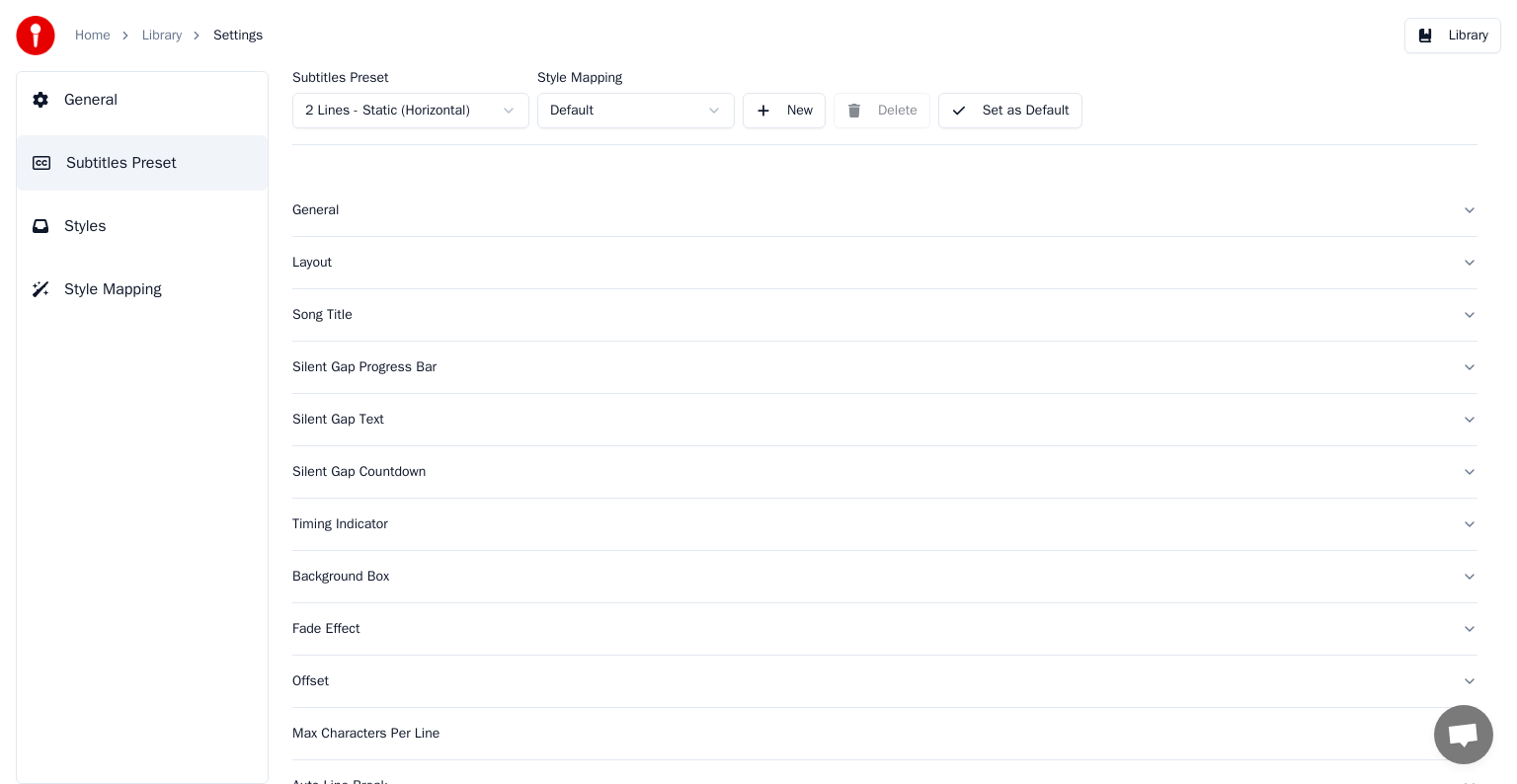 click on "General" at bounding box center (869, 210) 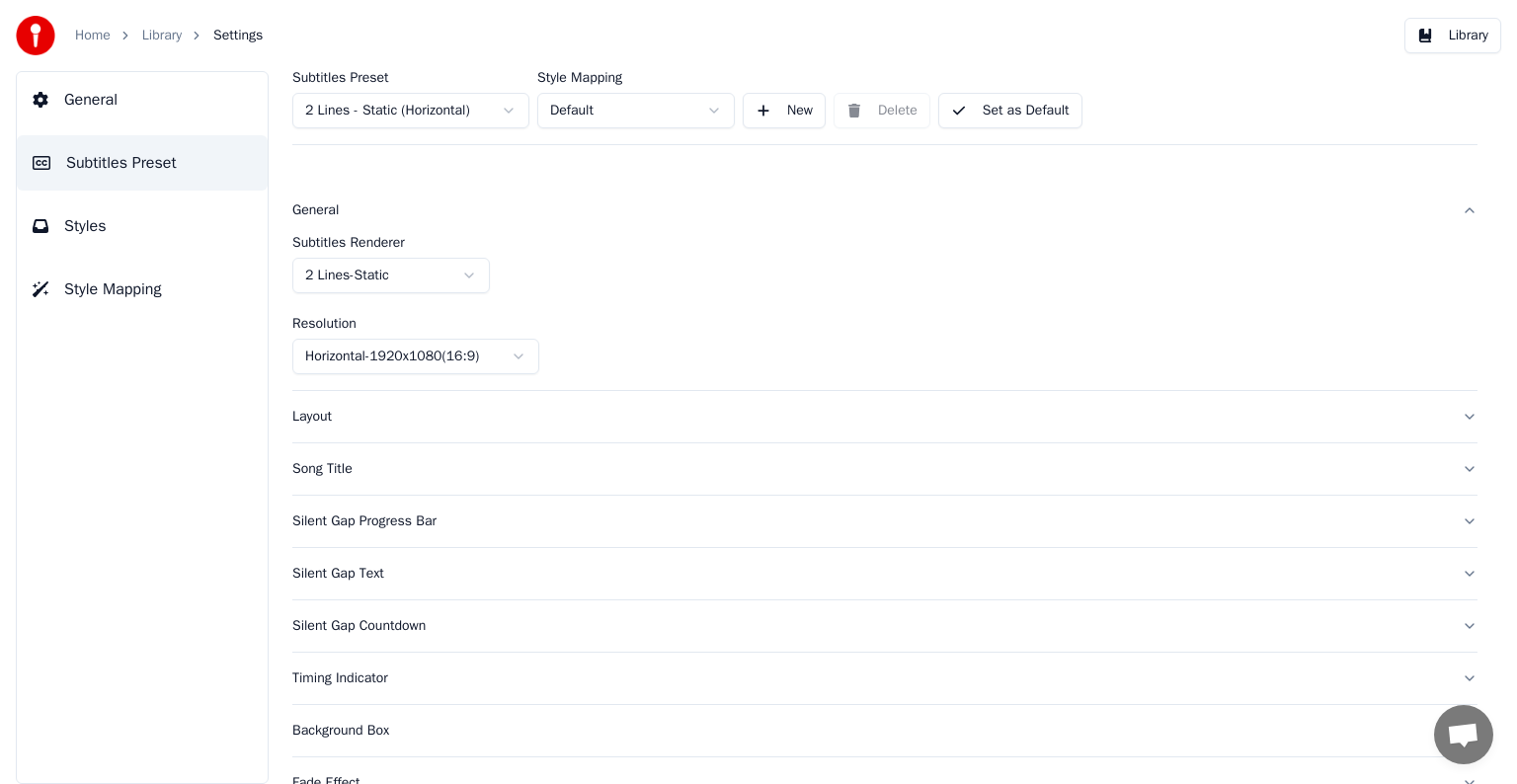 click on "Home Library Settings Library General Subtitles Preset Styles Style Mapping Subtitles Preset 2 Lines - Static (Horizontal) Style Mapping Default New Delete Set as Default General Subtitles Renderer 2 Lines  -  Static Resolution Horizontal  -  1920 x 1080  ( 16 : 9 ) Layout Song Title Silent Gap Progress Bar Silent Gap Text Silent Gap Countdown Timing Indicator Background Box Fade Effect Offset Max Characters Per Line Auto Line Break Advanced Settings Chat [PERSON] from Youka Desktop More channels Continue on Email Offline. You were inactive for some time. Send a message to reconnect to the chat. Youka Desktop Hello! How can I help you?  Sunday, [DATE] Hi! I'ts me again. The lyrics are not appearing. Even editing to add lyrics again, it's not appearing. I already spent 22 credits for this please check [DATE] Monday, [DATE] [PERSON] Hey, credits should refunded automatically in case of failure, please let me check [DATE] [DATE] Read [PERSON] I added 22 more credits to your account. [DATE] Send a file Crisp" at bounding box center (758, 392) 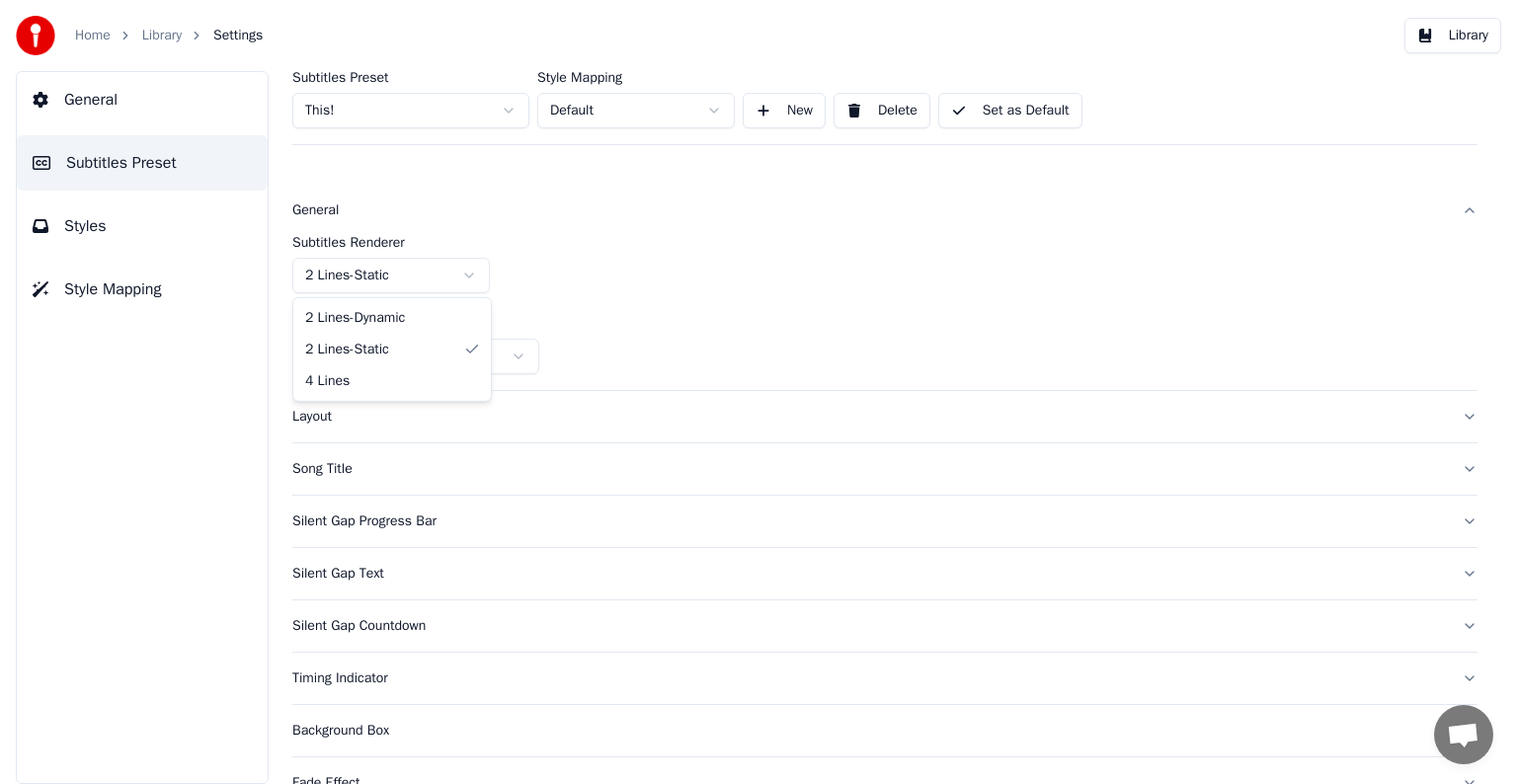 click on "Home Library Settings Library General Subtitles Preset Styles Style Mapping Subtitles Preset This! Style Mapping Default New Delete Set as Default General Subtitles Renderer 2 Lines - Static Resolution Horizontal - 3840 x 2160 ( 16 : 9 ) Layout Song Title Silent Gap Progress Bar Silent Gap Text Silent Gap Countdown Timing Indicator Background Box Fade Effect Offset Max Characters Per Line Auto Line Break Advanced Settings Chat [PERSON] from Youka Desktop More channels Continue on Email Offline. You were inactive for some time. Send a message to reconnect to the chat. Youka Desktop [PERSON]? How can I help you? [DATE] [TIME] Hi! I'ts me again. The lyrics are not appearing. Even editing to add lyrics again, it's not appearing. I already spent 22 credits for this please check [DATE] [PERSON] [DATE] [DATE] [PERSON] Hey, credits should refunded automatically in case of failure, please let me check [DATE] yeah but credits are used again in adding the lyrics in the song that supposed to be good in the first place Read" at bounding box center [758, 392] 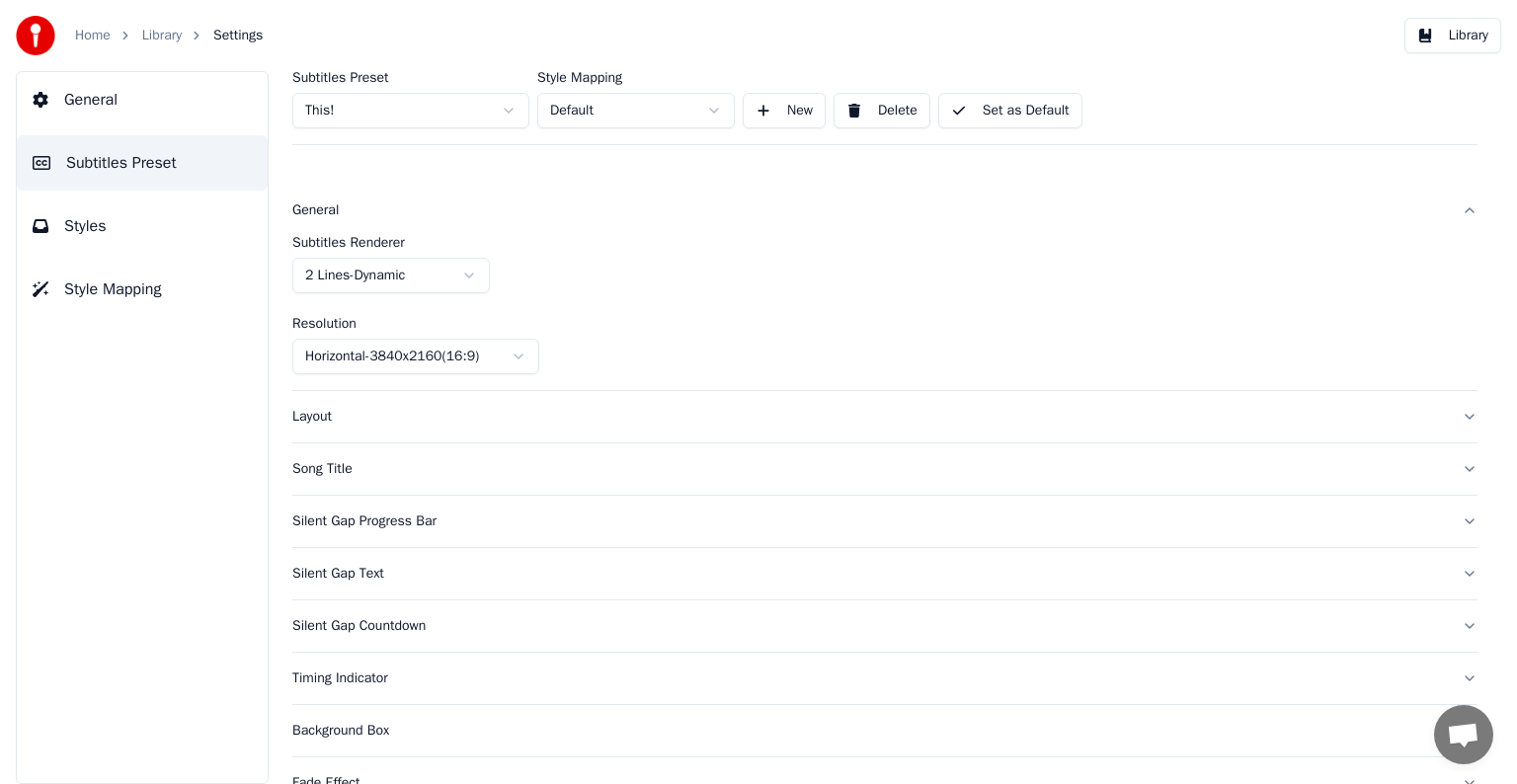 click on "Layout" at bounding box center [869, 417] 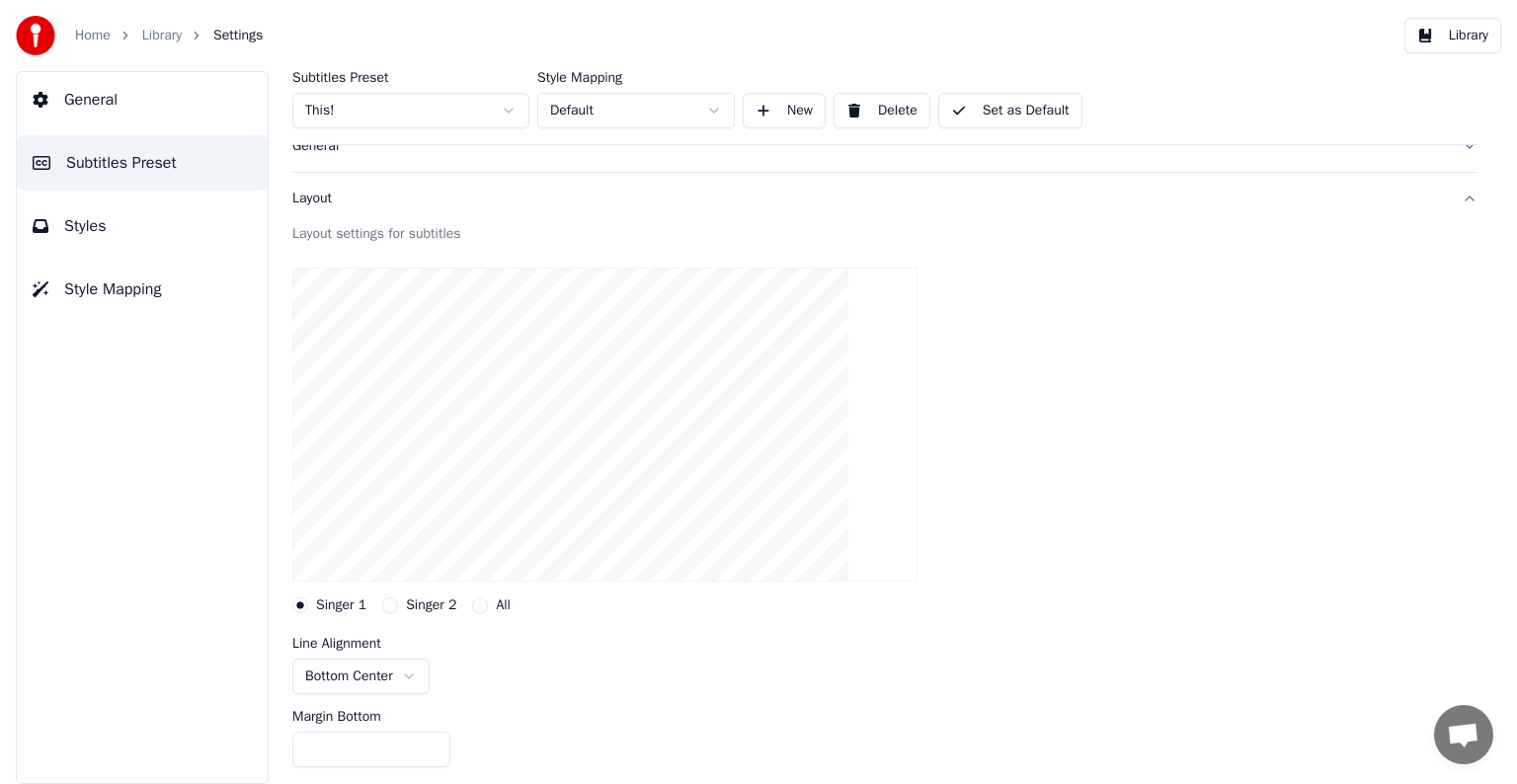 scroll, scrollTop: 99, scrollLeft: 0, axis: vertical 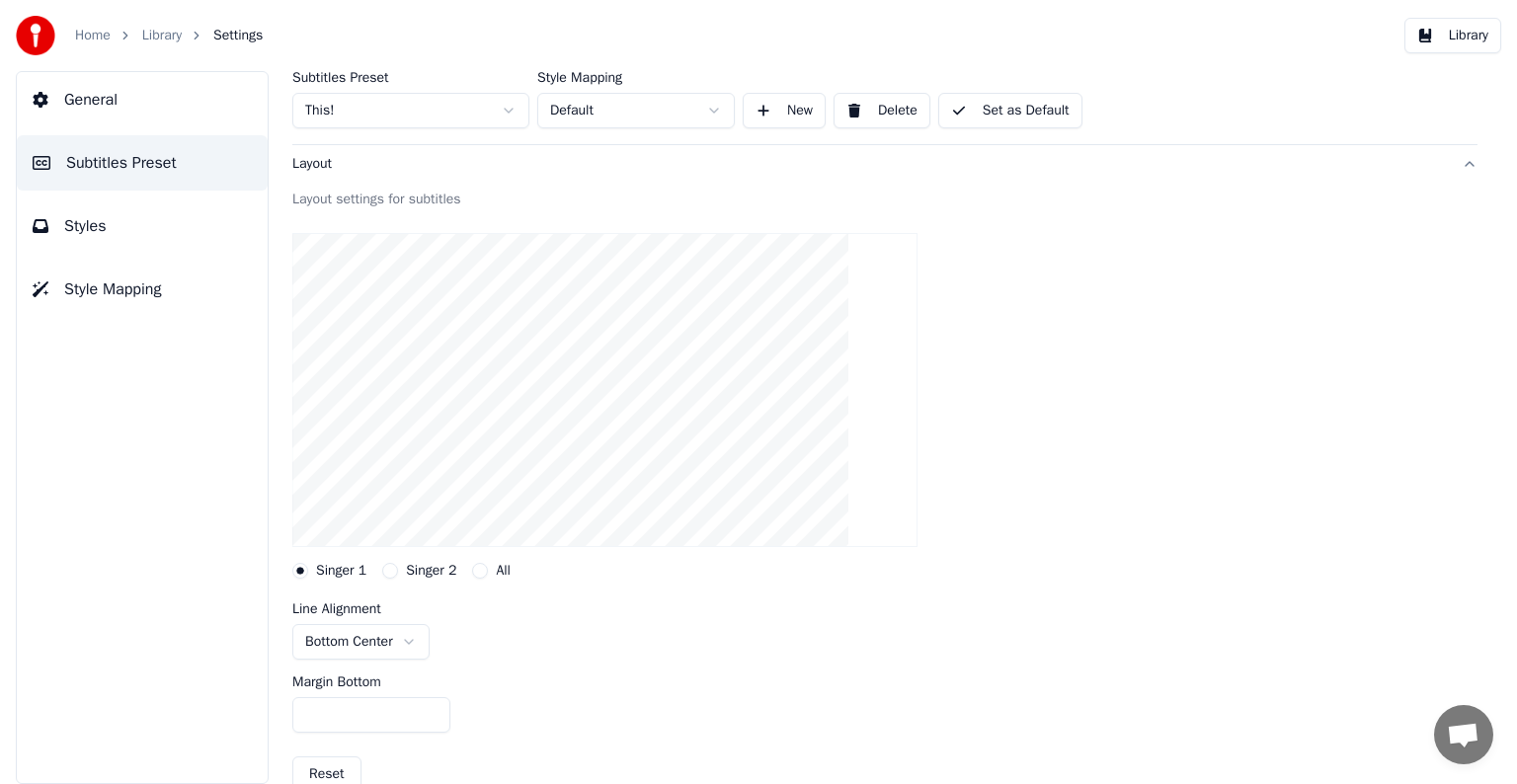 click on "Home Library Settings Library General Subtitles Preset Styles Style Mapping Subtitles Preset This! Style Mapping Default New Delete Set as Default General Layout Layout settings for subtitles Singer 1 Singer 2 All Line Alignment Bottom Center Margin Bottom *** Reset Song Title Silent Gap Progress Bar Silent Gap Text Silent Gap Countdown Timing Indicator Background Box Fade Effect Offset Max Characters Per Line Auto Line Break Chat [PERSON] from Youka Desktop More channels Continue on Email Offline. You were inactive for some time. Send a message to reconnect to the chat. Youka Desktop [PERSON]? How can I help you? [DATE] [TIME] Hi! I'ts me again. The lyrics are not appearing. Even editing to add lyrics again, it's not appearing. I already spent 22 credits for this please check [DATE] [PERSON] [DATE] [PERSON] Hey, credits should refunded automatically in case of failure, please let me check [DATE] yeah but credits are used again in adding the lyrics in the song that supposed to be good in the first place Read" at bounding box center (758, 392) 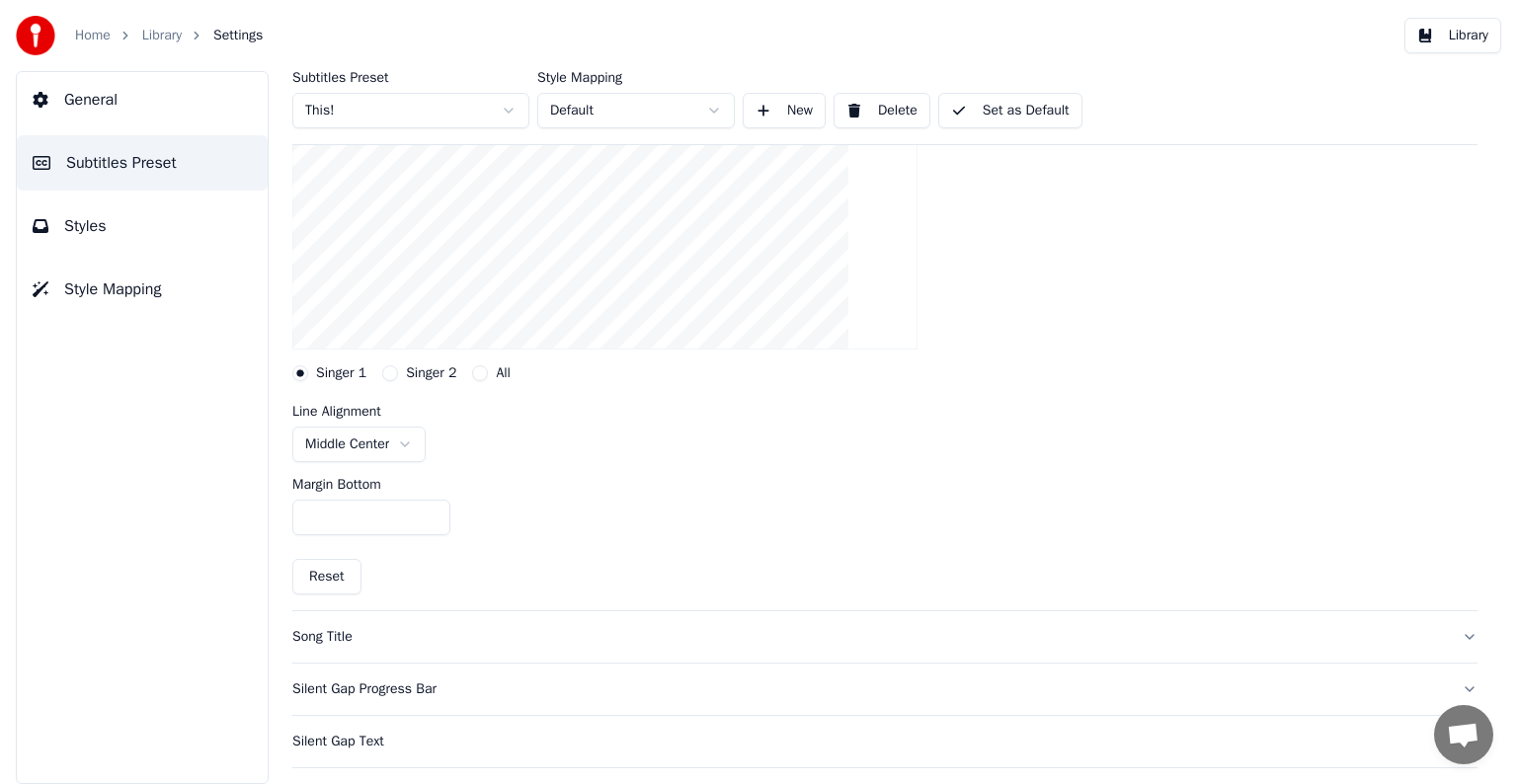scroll, scrollTop: 395, scrollLeft: 0, axis: vertical 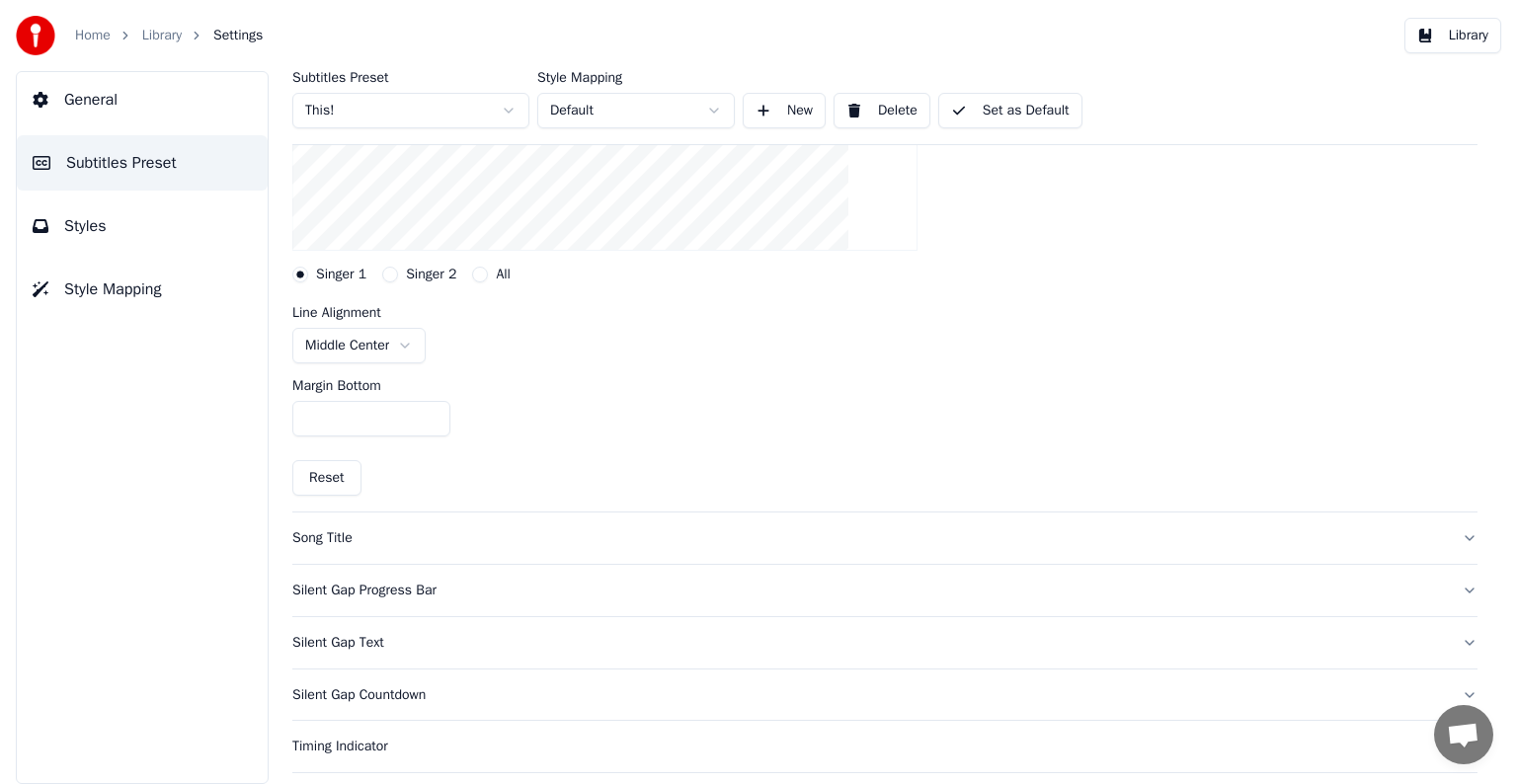 click on "Song Title" at bounding box center (869, 538) 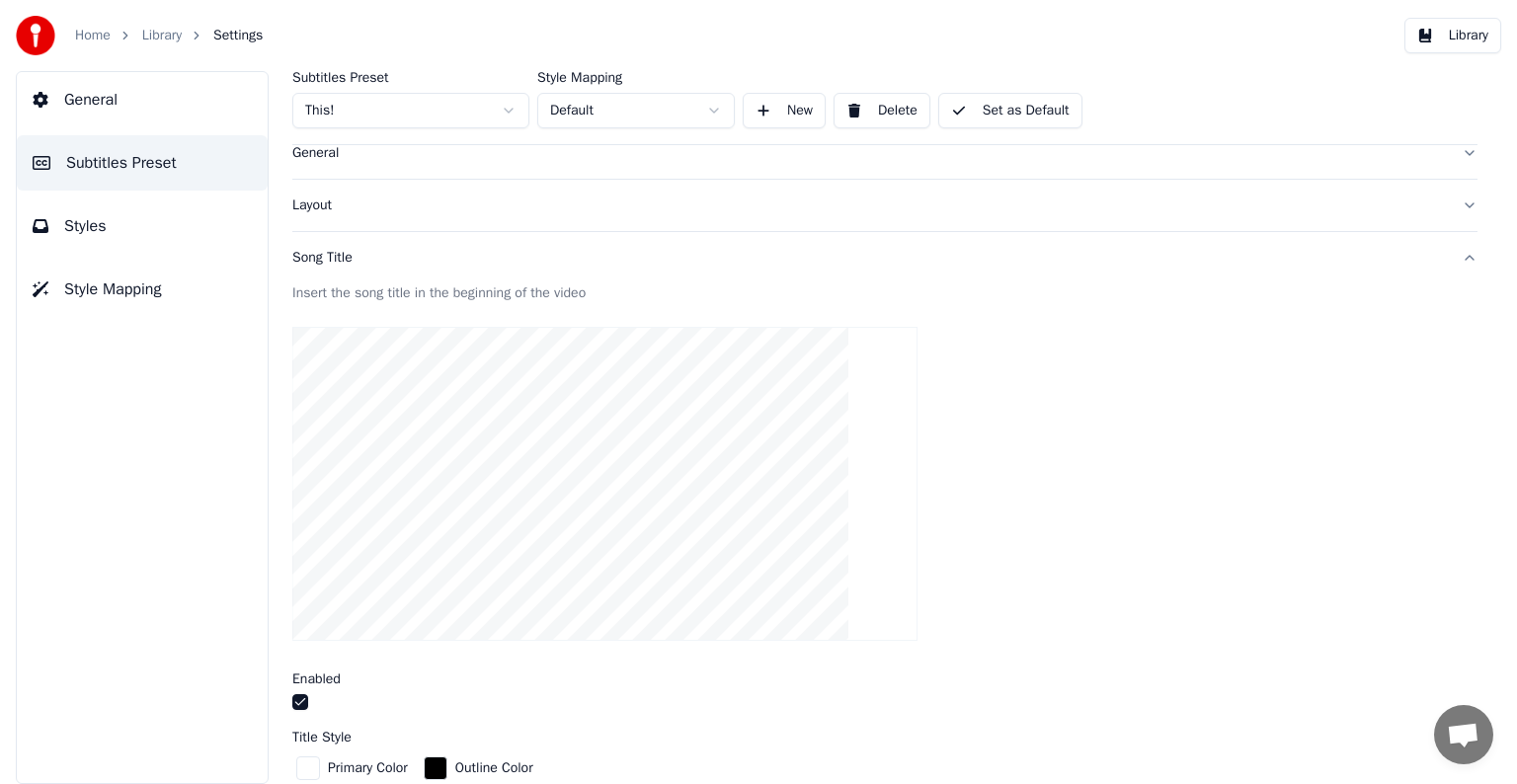 scroll, scrollTop: 0, scrollLeft: 0, axis: both 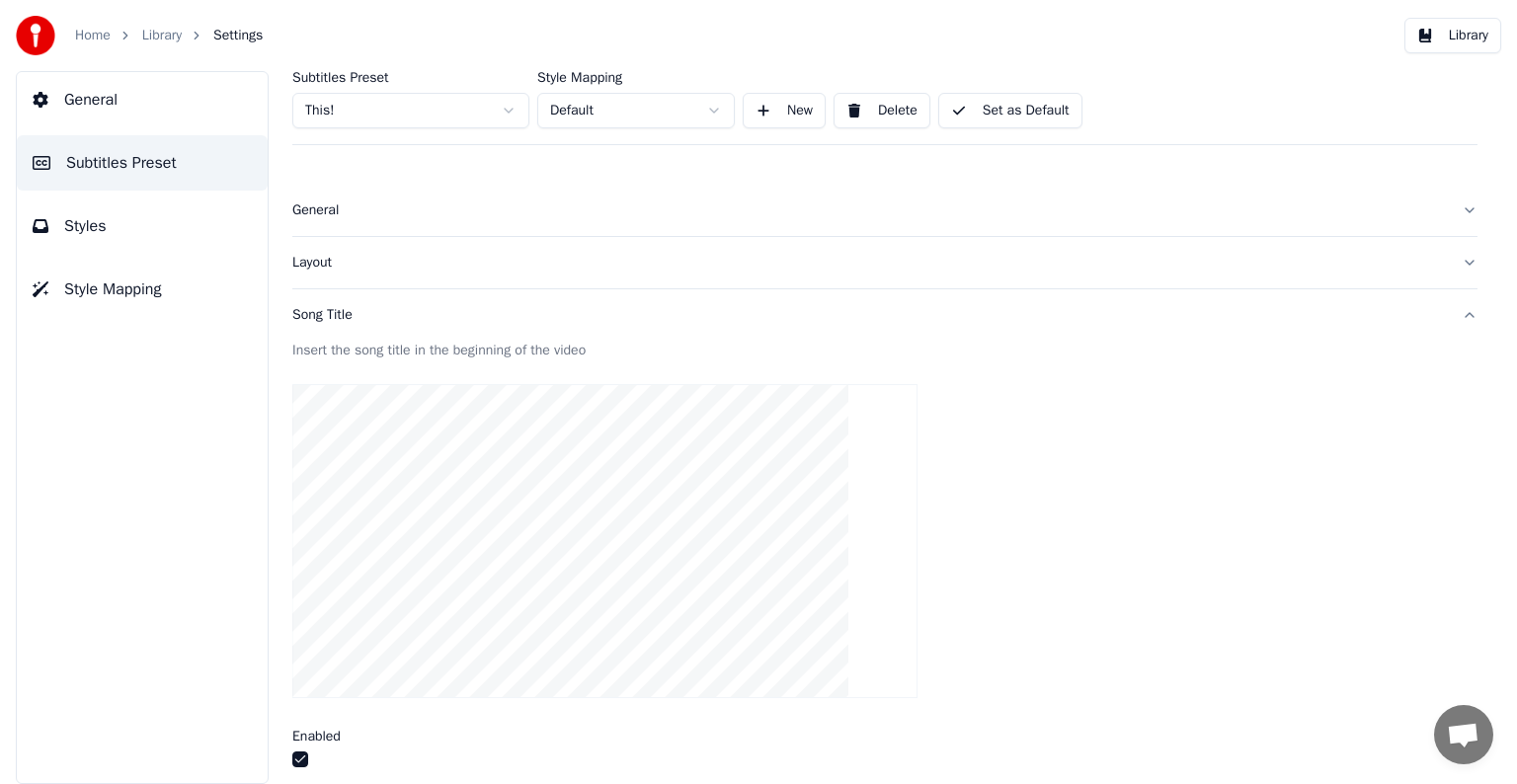 click on "Layout" at bounding box center [885, 263] 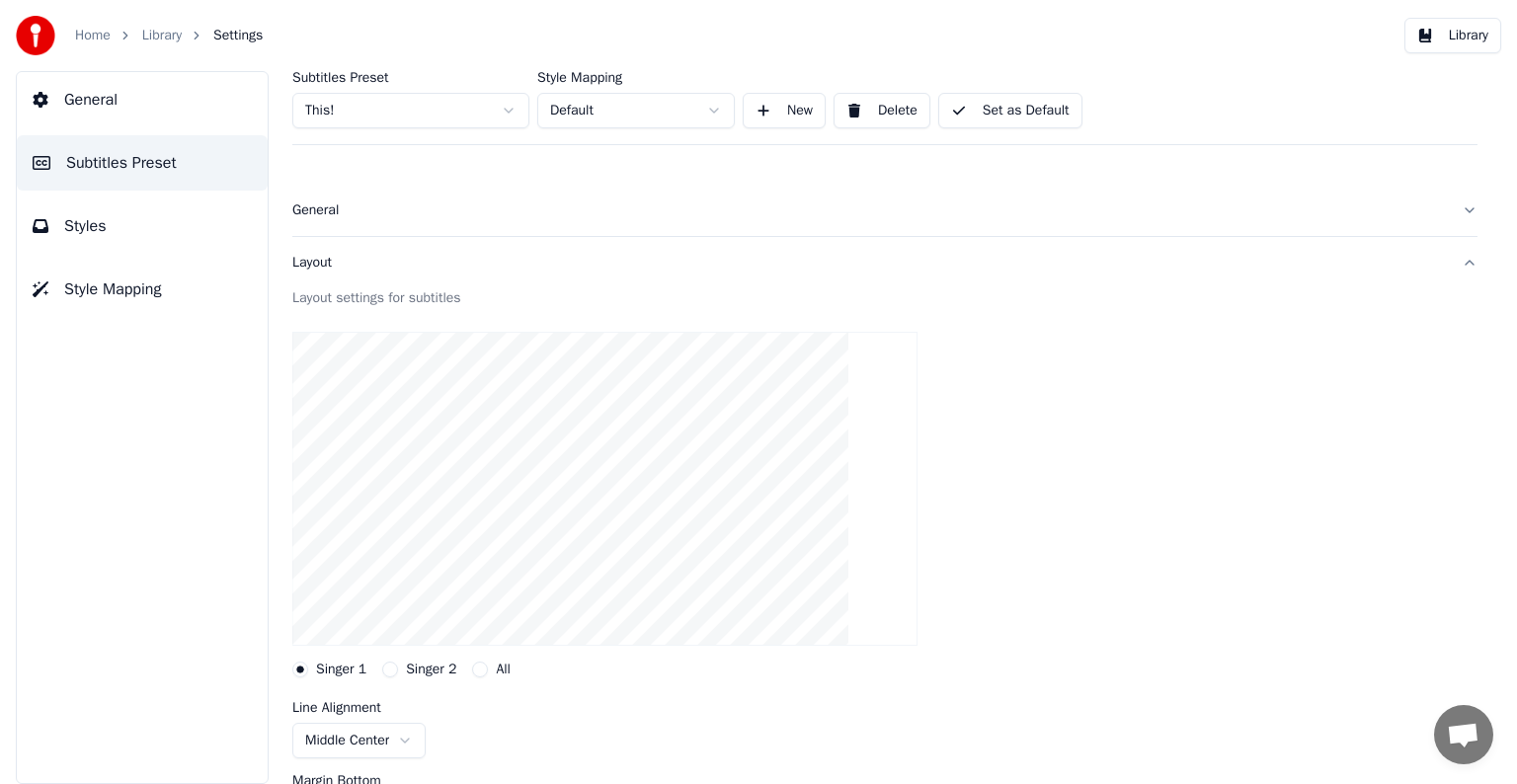 click on "General" at bounding box center [869, 210] 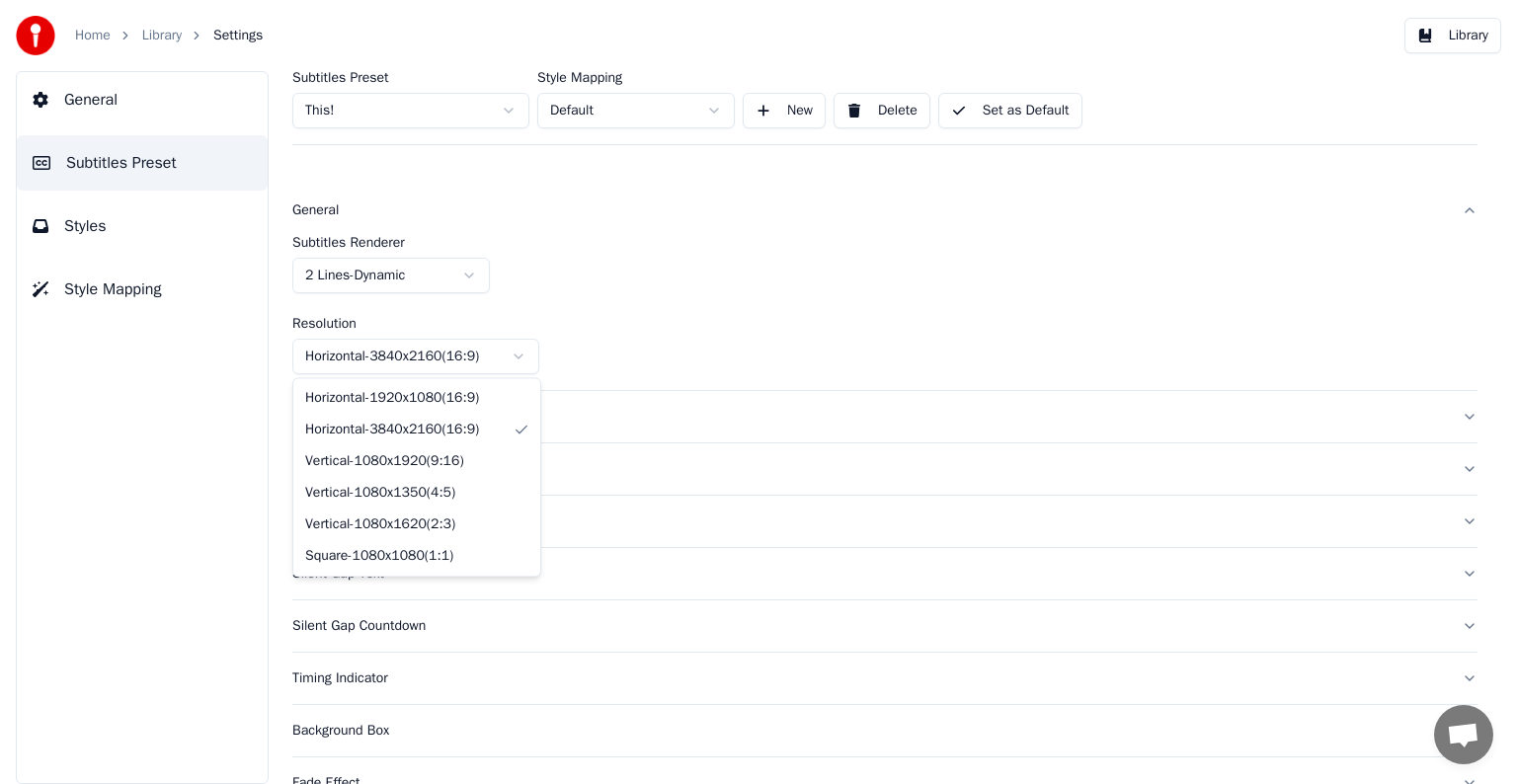 click on "Home Library Settings Library General Subtitles Preset Styles Style Mapping Subtitles Preset This! Style Mapping Default New Delete Set as Default General Subtitles Renderer 2 Lines  -  Dynamic Resolution Horizontal  -  3840 x 2160  ( 16 : 9 ) Layout Song Title Silent Gap Progress Bar Silent Gap Text Silent Gap Countdown Timing Indicator Background Box Fade Effect Offset Max Characters Per Line Auto Line Break Chat [PERSON] from Youka Desktop More channels Continue on Email Offline. You were inactive for some time. Send a message to reconnect to the chat. Youka Desktop Hello! How can I help you?  Sunday, [DATE] Hi! I'ts me again. The lyrics are not appearing. Even editing to add lyrics again, it's not appearing. I already spent 22 credits for this please check [DATE] Monday, [DATE] Adam Hey, credits should refunded automatically in case of failure, please let me check [DATE] yeah but credits are used again in adding the lyrics in the song that supposed to be good in the first place [DATE] Read Adam  -" at bounding box center (758, 392) 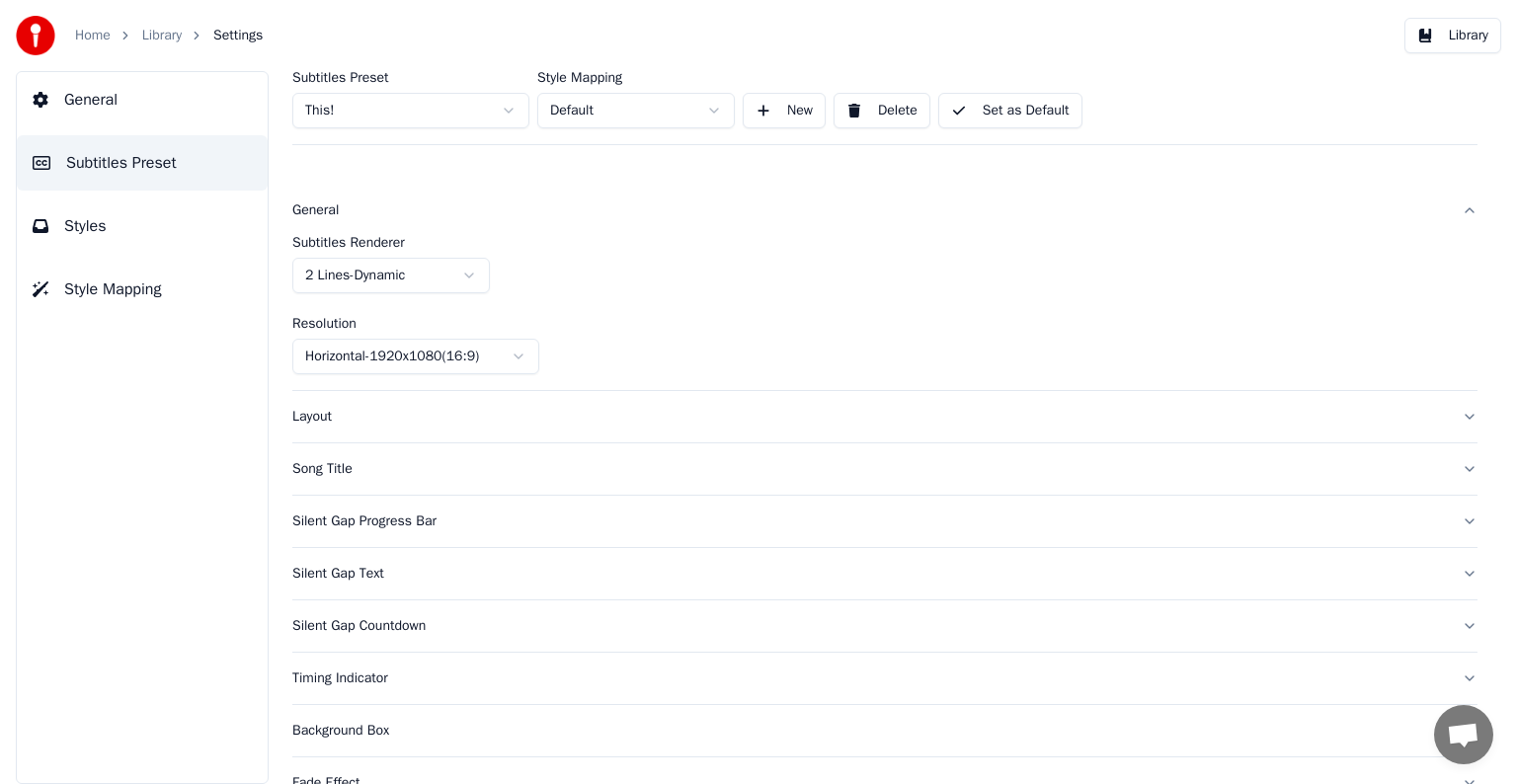 scroll, scrollTop: 99, scrollLeft: 0, axis: vertical 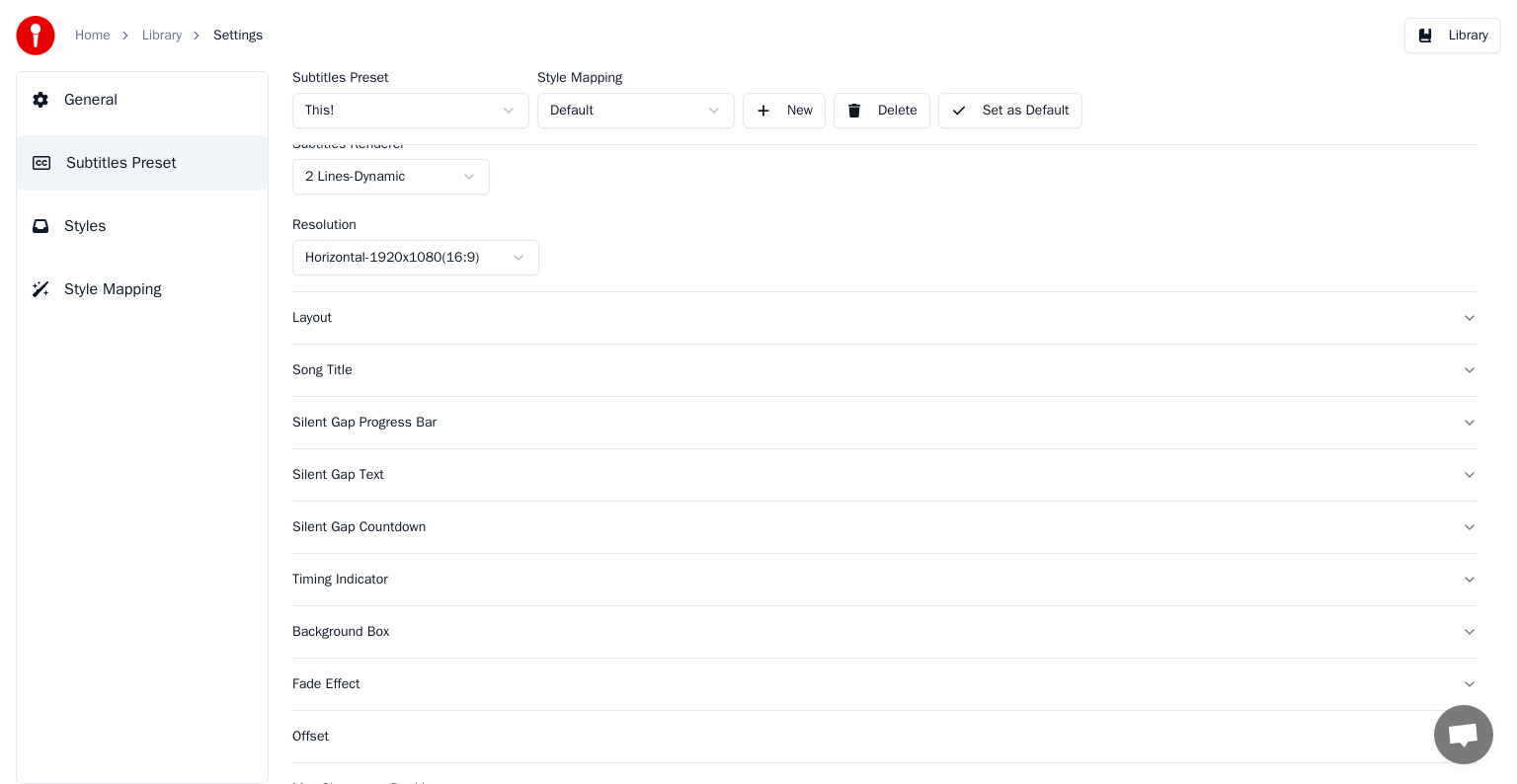 click on "Layout" at bounding box center (869, 318) 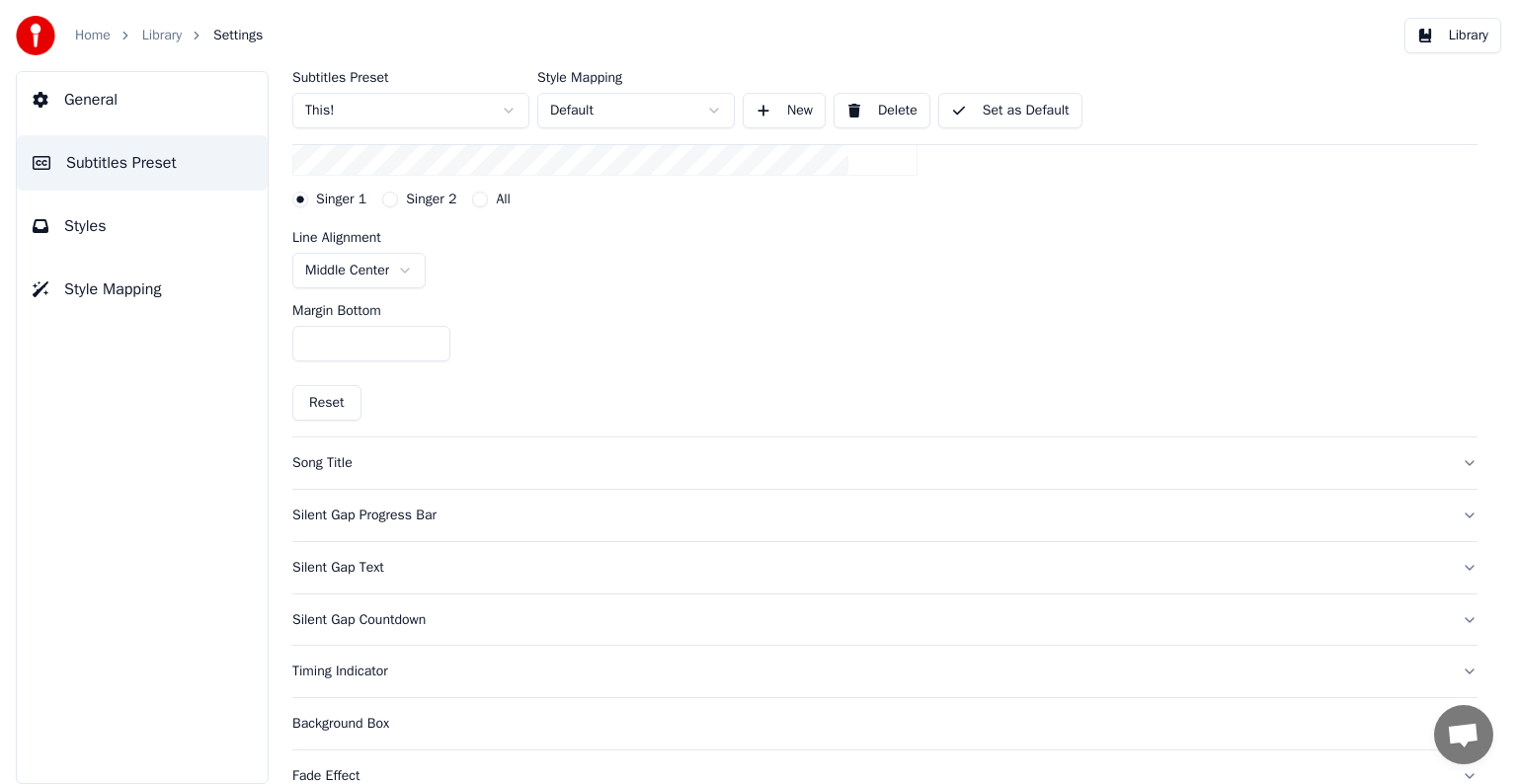 scroll, scrollTop: 494, scrollLeft: 0, axis: vertical 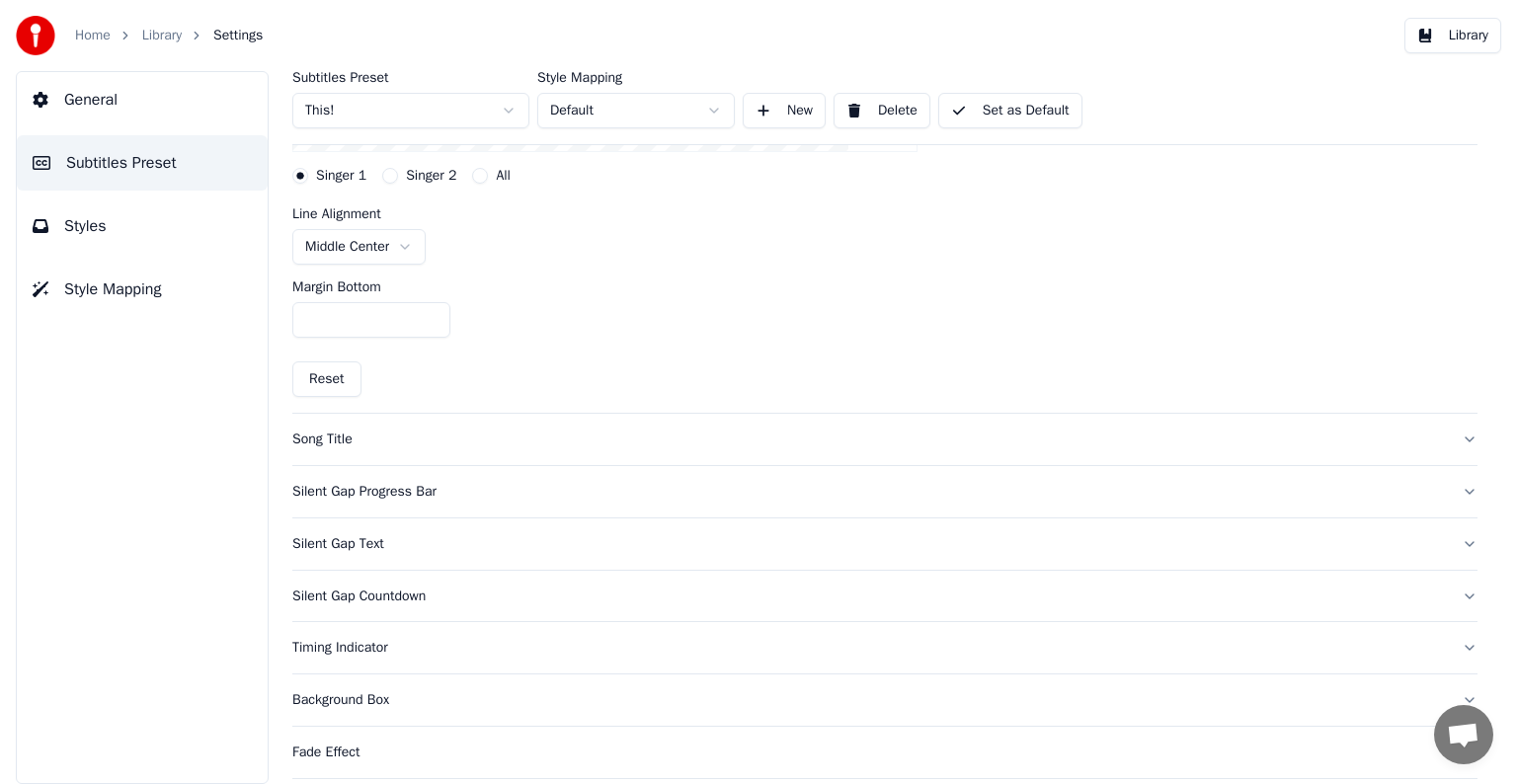 click on "Set as Default" at bounding box center [1010, 111] 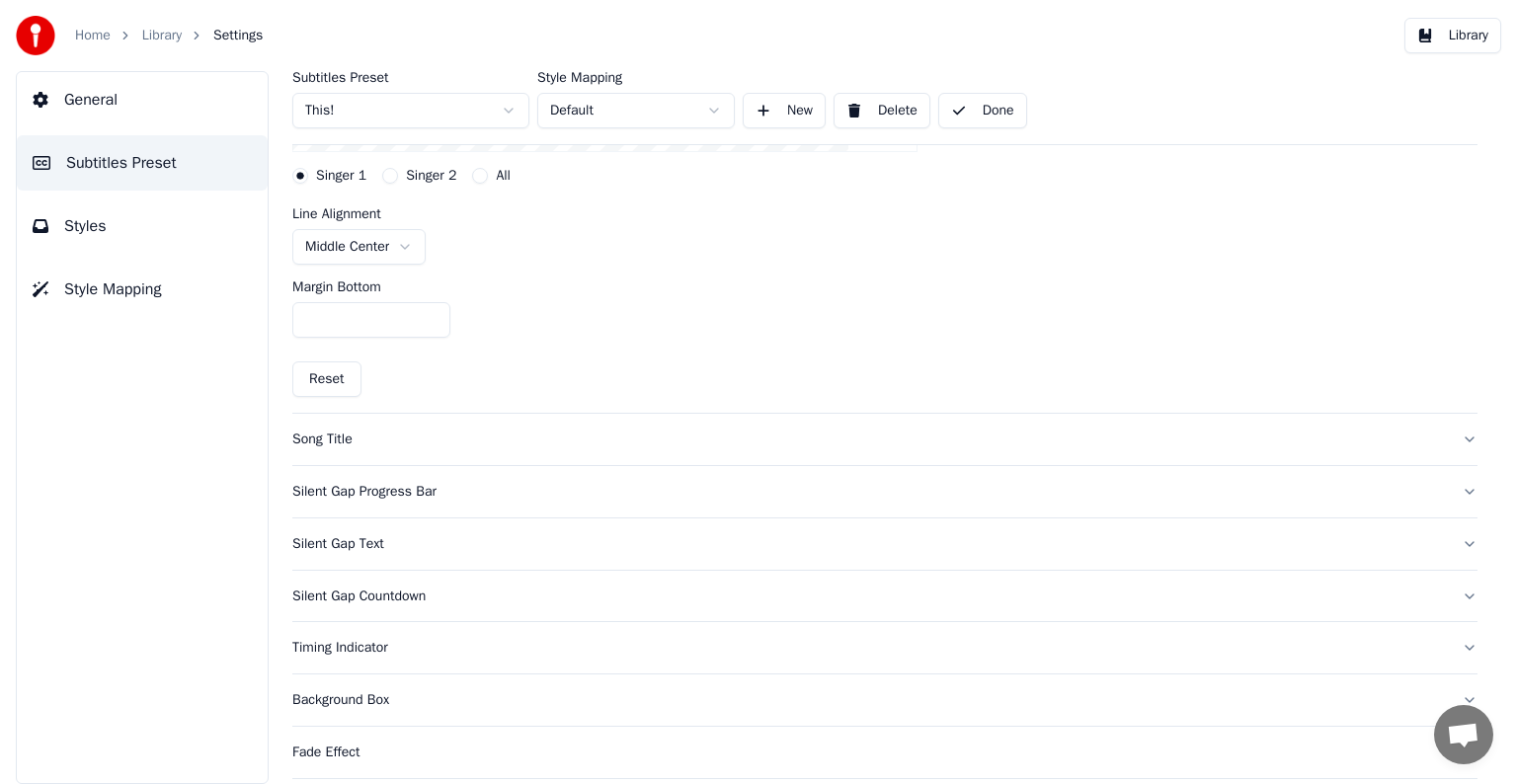 click on "Library" at bounding box center (162, 36) 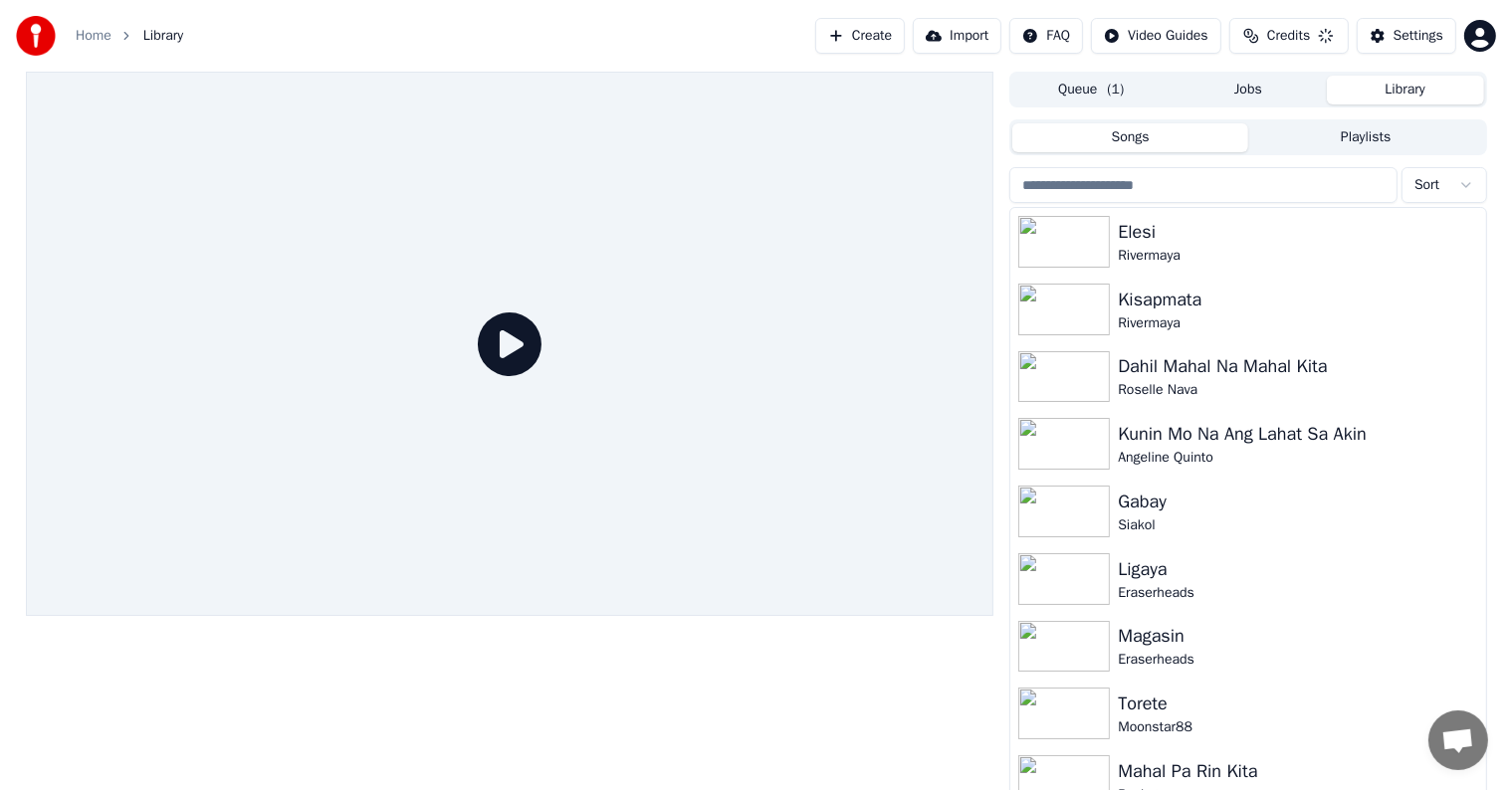 click at bounding box center (1203, 185) 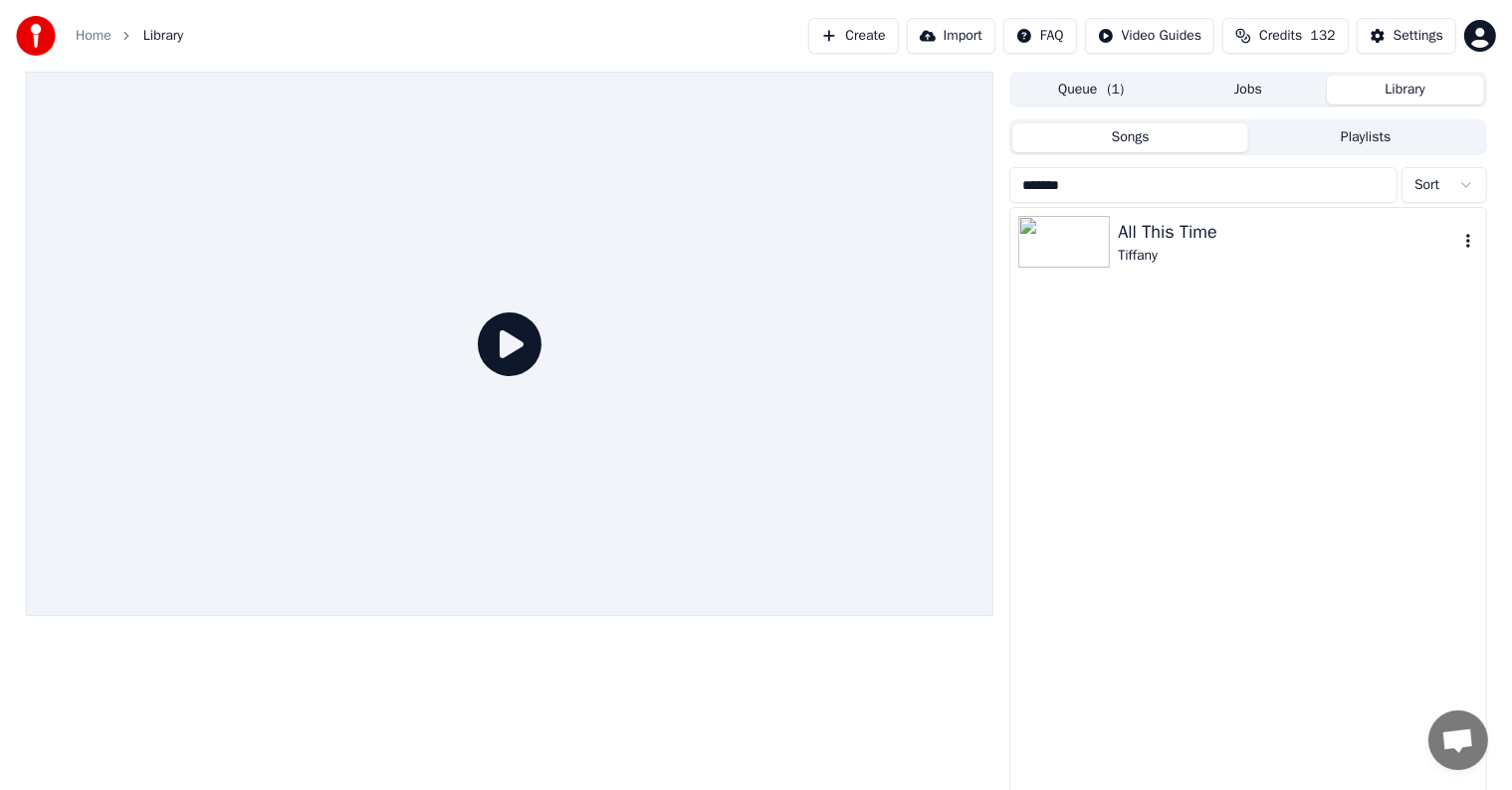 type on "*******" 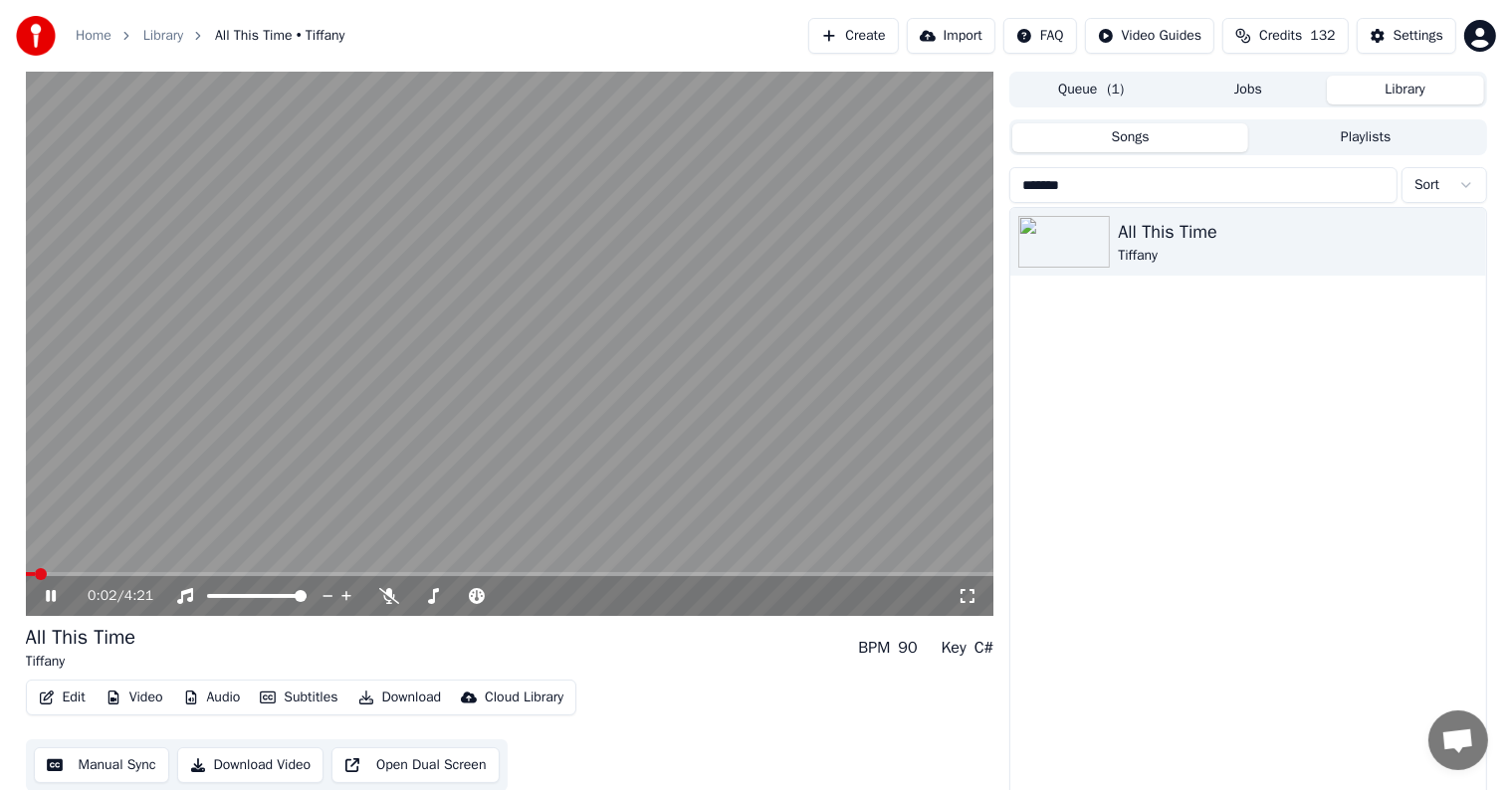 click at bounding box center [510, 343] 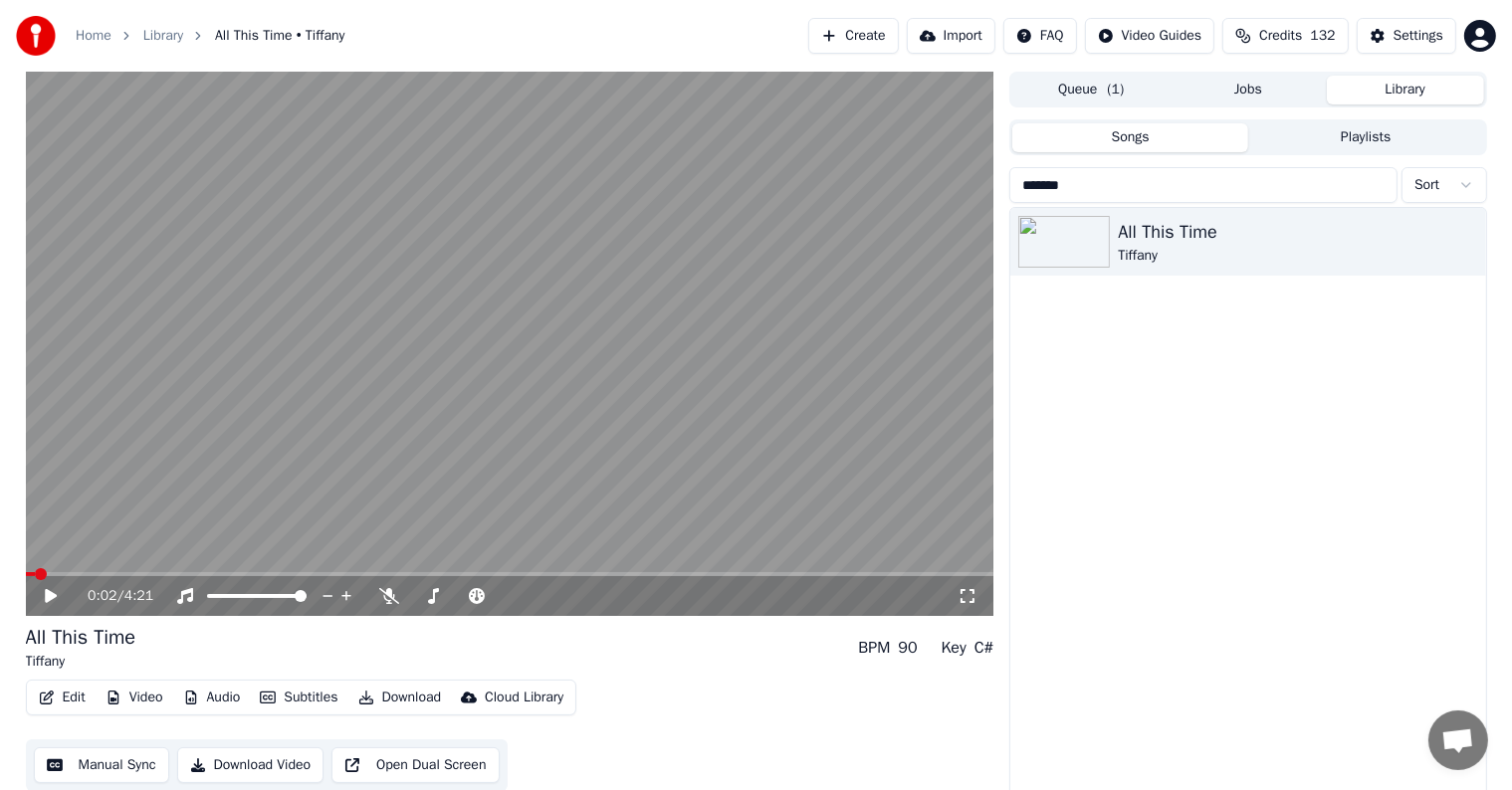 click on "0:02  /  4:21" at bounding box center (510, 596) 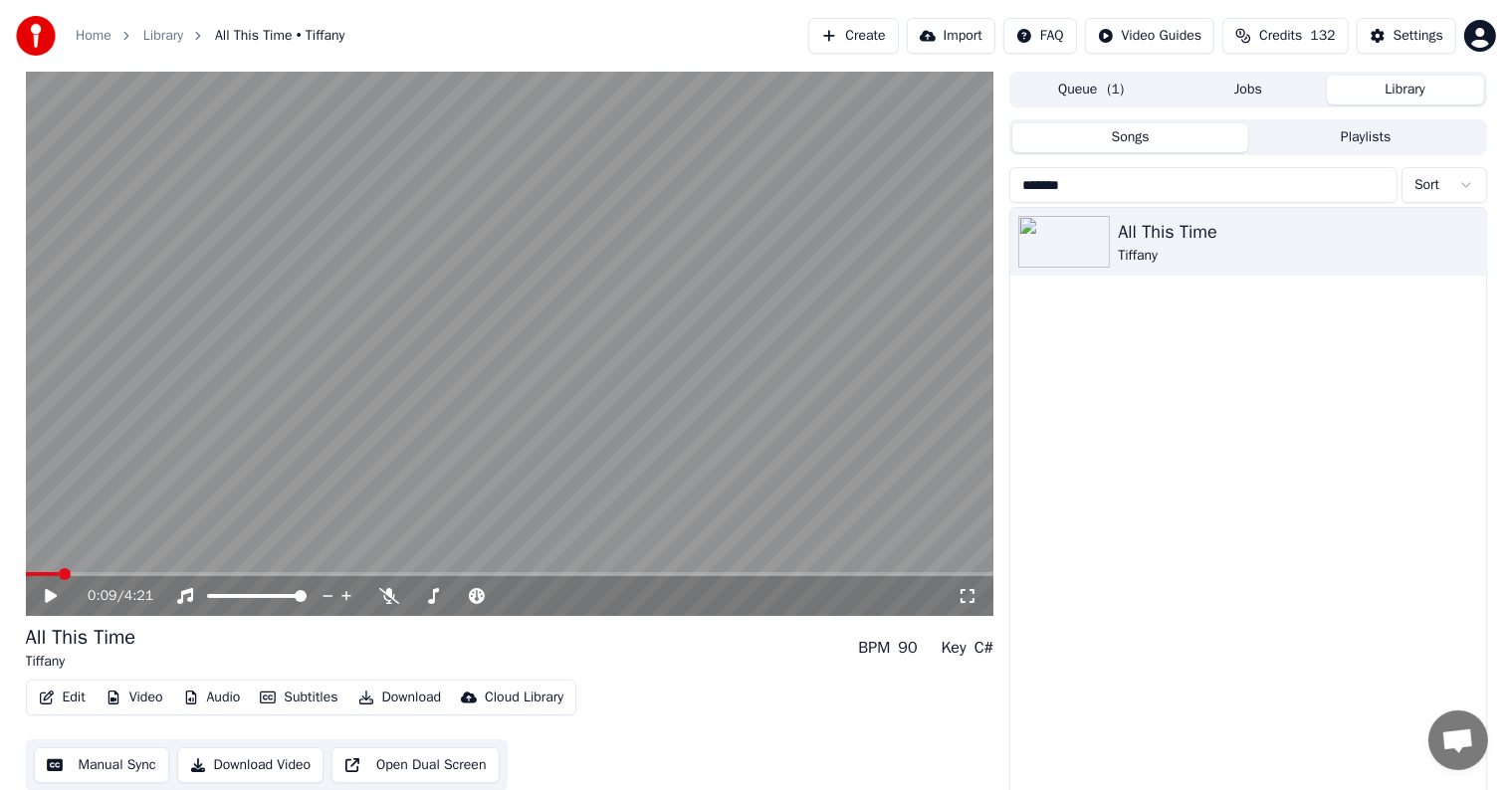 click at bounding box center (510, 574) 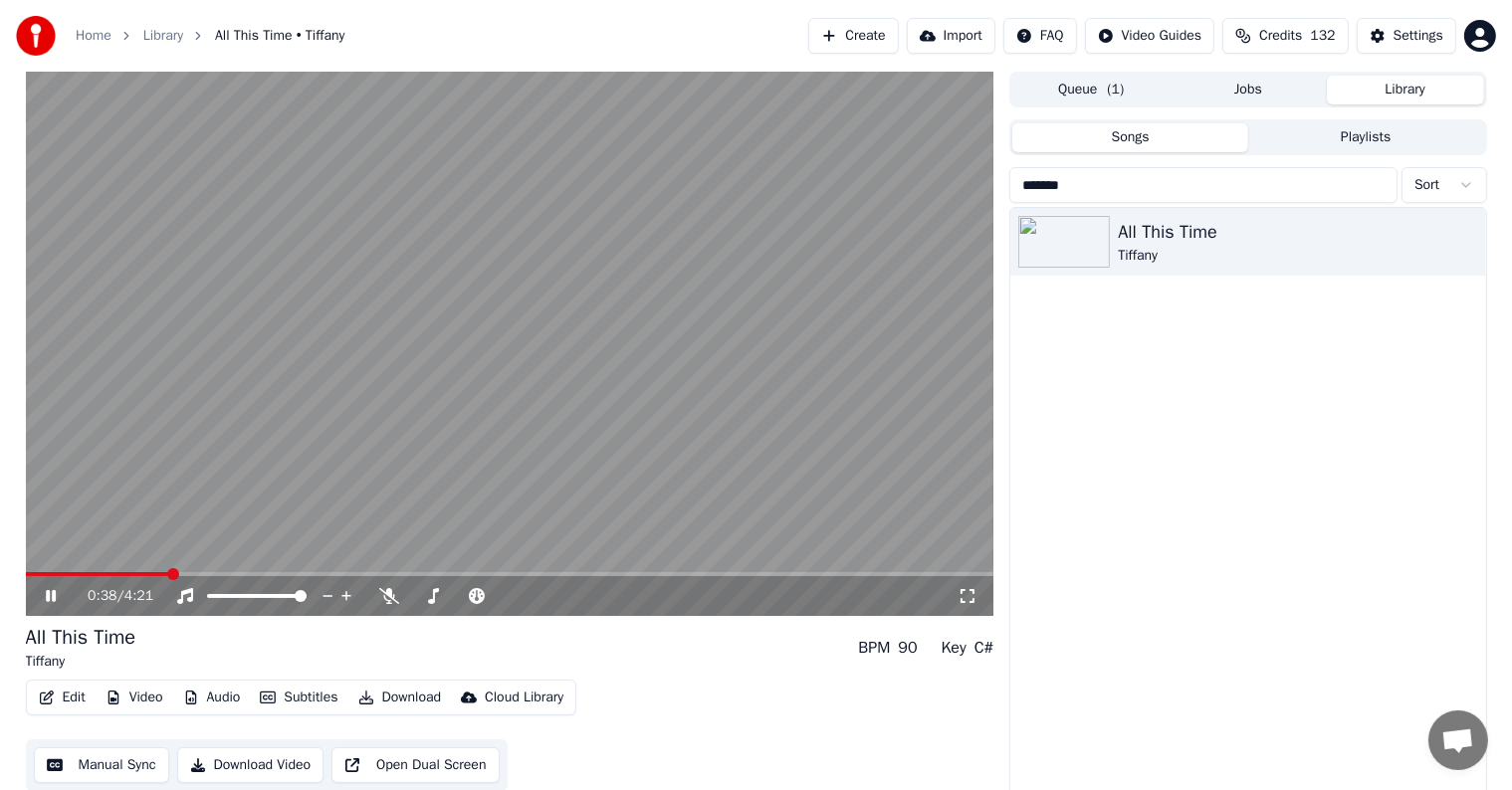 click 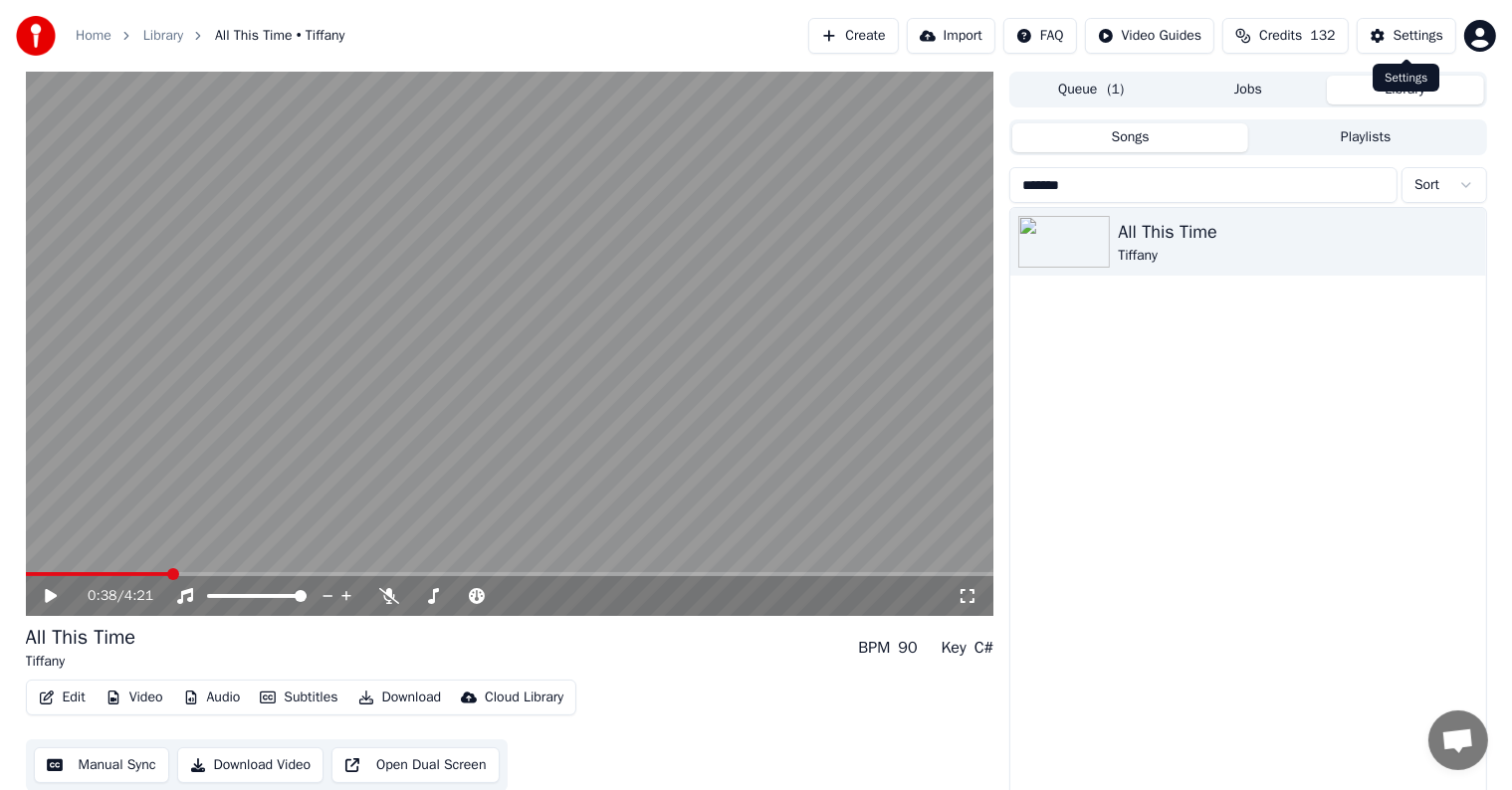 click on "Settings" at bounding box center (1418, 36) 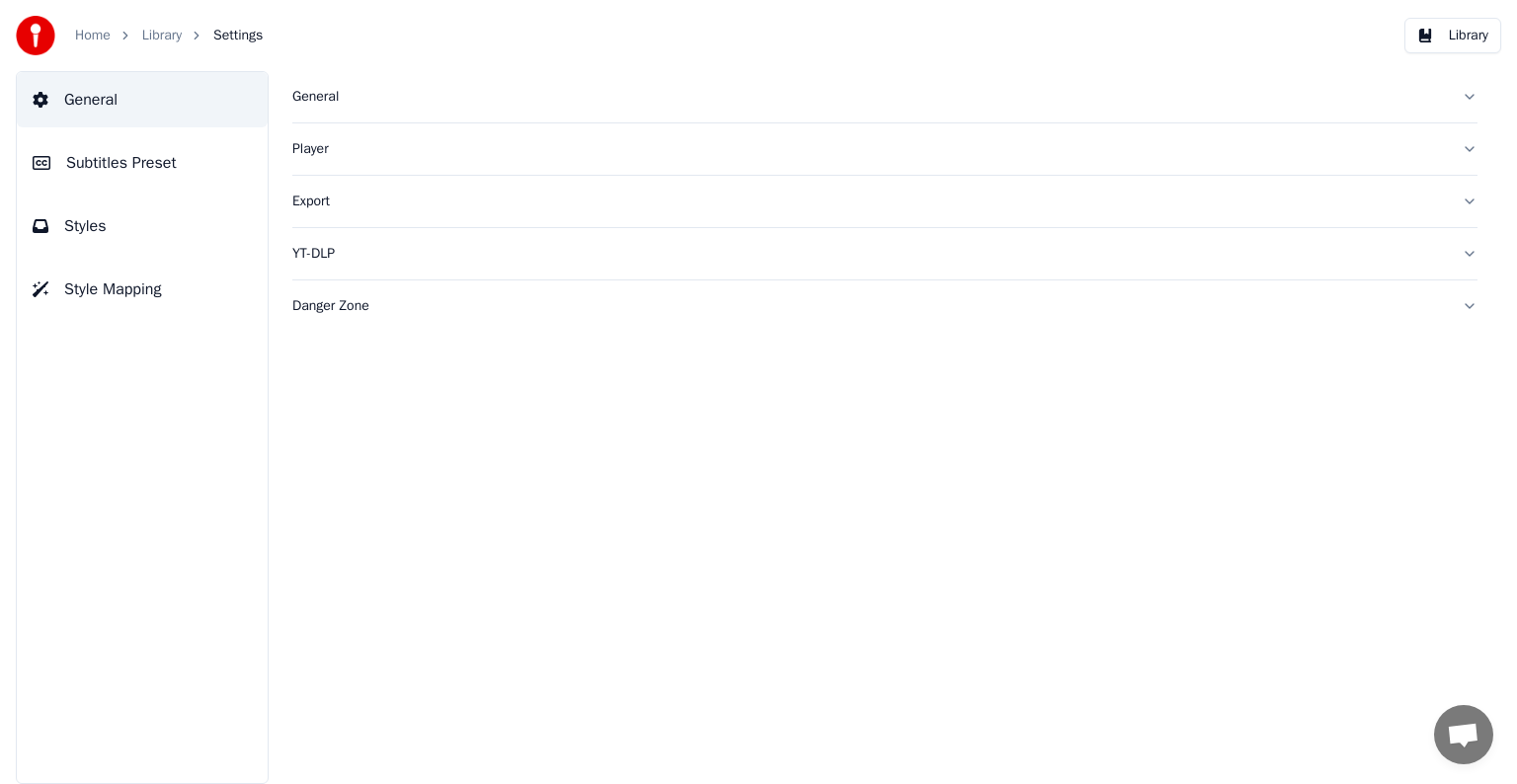 click on "Subtitles Preset" at bounding box center [121, 163] 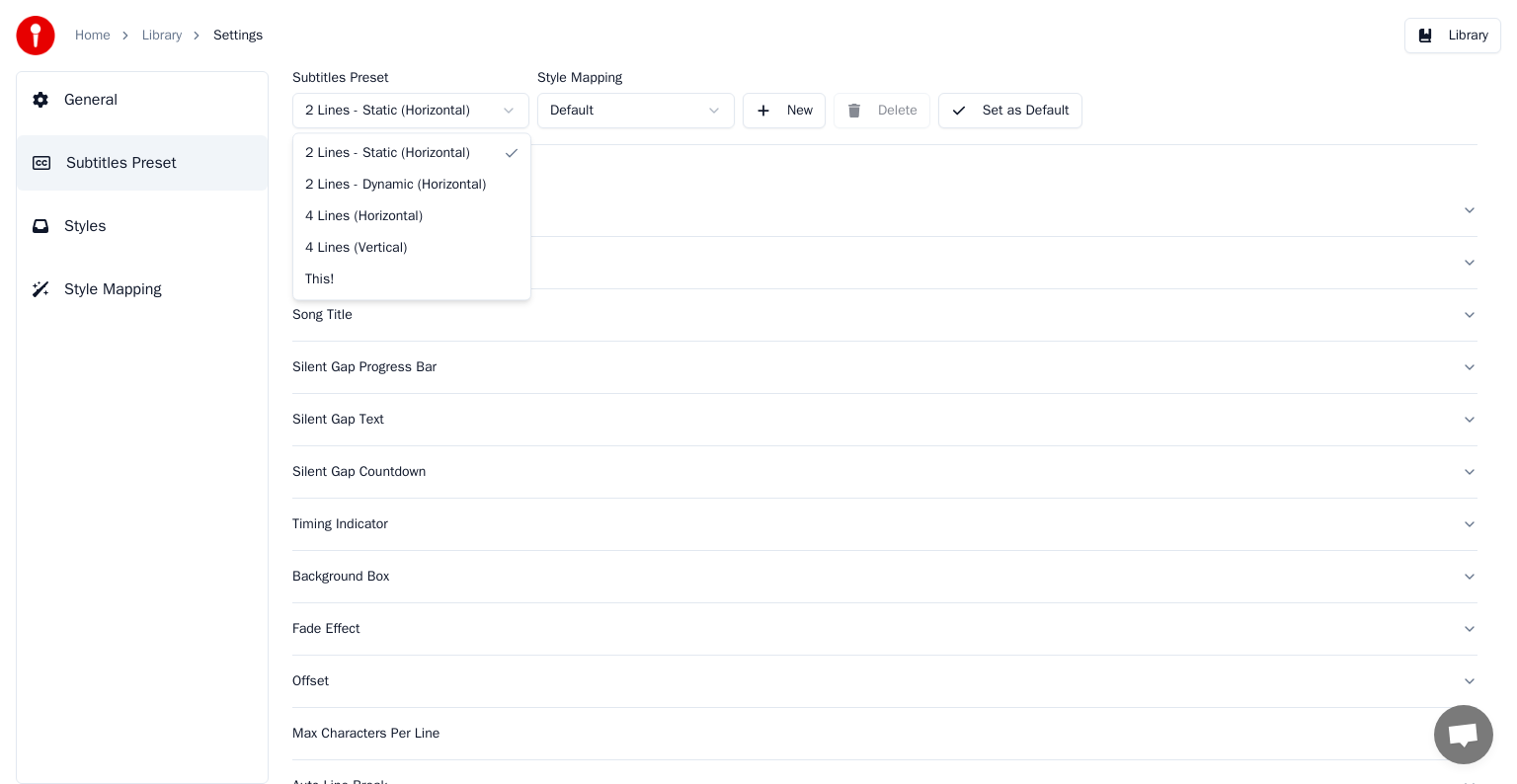 click on "Home Library Settings Library General Subtitles Preset Styles Style Mapping Subtitles Preset 2 Lines - Static (Horizontal) Style Mapping Default New Delete Set as Default General Layout Song Title Silent Gap Progress Bar Silent Gap Text Silent Gap Countdown Timing Indicator Background Box Fade Effect Offset Max Characters Per Line Auto Line Break Advanced Settings Chat [PERSON] from Youka Desktop More channels Continue on Email Offline. You were inactive for some time. Send a message to reconnect to the chat. Youka Desktop Hello! How can I help you?  Sunday, [DATE] Hi! I'ts me again. The lyrics are not appearing. Even editing to add lyrics again, it's not appearing. I already spent 22 credits for this please check [DATE] Monday, [DATE] [PERSON] Hey, credits should refunded automatically in case of failure, please let me check [DATE] yeah but credits are used again in adding the lyrics in the song that supposed to be good in the first place [DATE] Read [PERSON] I added 22 more credits to your account. [DATE]" at bounding box center (758, 392) 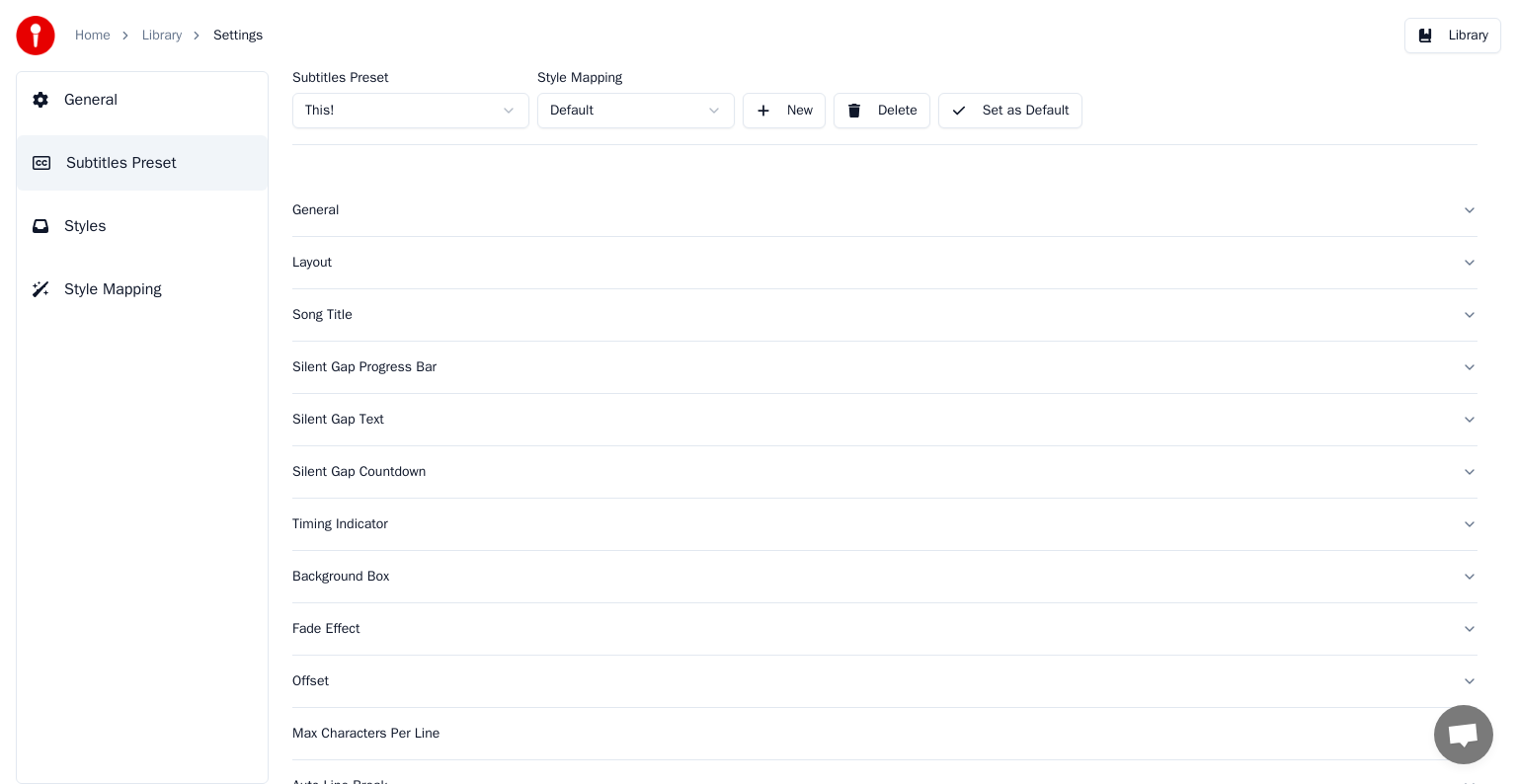click on "General" at bounding box center (869, 210) 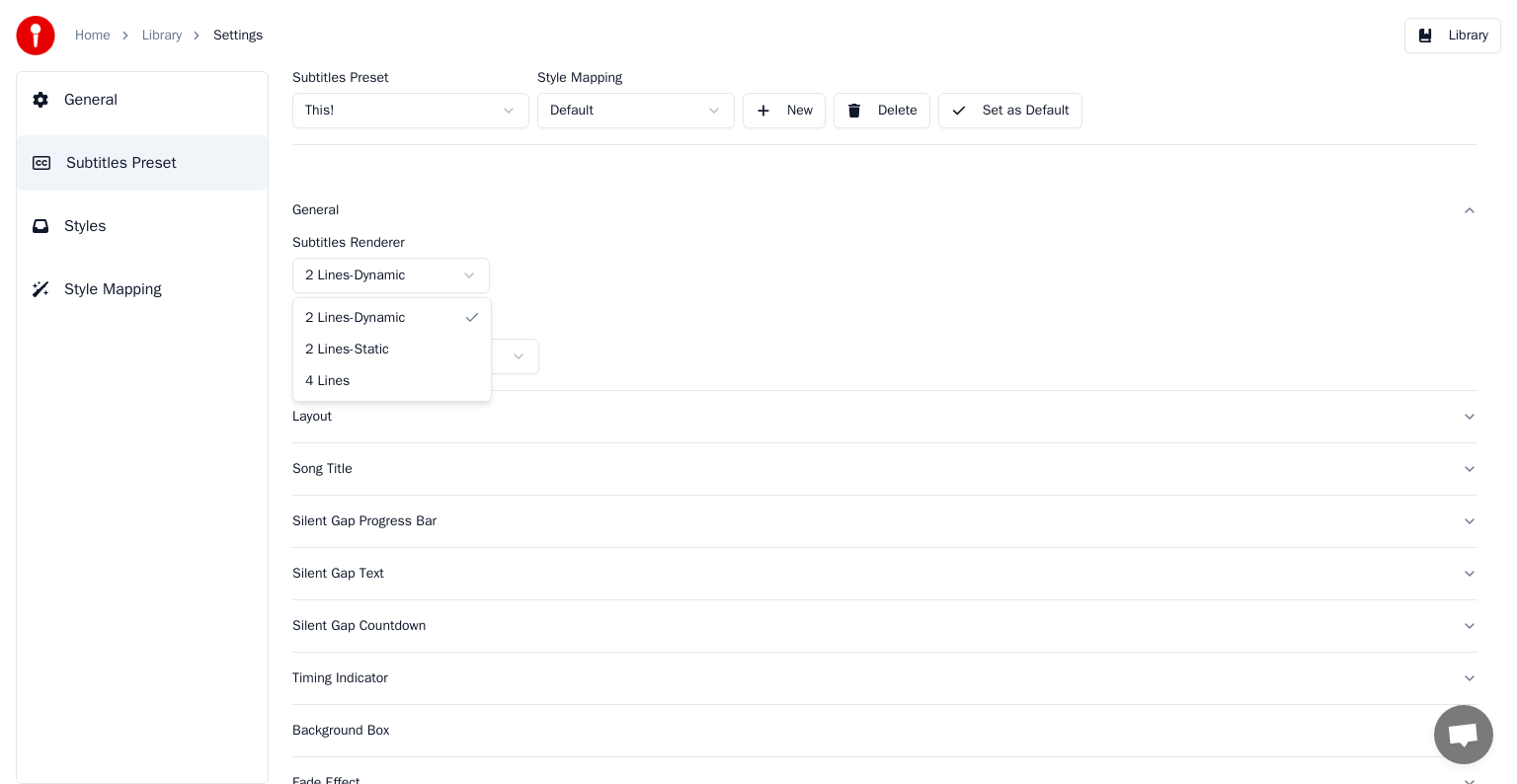click on "Home Library Settings Library General Subtitles Preset Styles Style Mapping Subtitles Preset This! Style Mapping Default New Delete Set as Default General Subtitles Renderer 2 Lines  -  Dynamic Resolution Horizontal  -  1920 x 1080  ( 16 : 9 ) Layout Song Title Silent Gap Progress Bar Silent Gap Text Silent Gap Countdown Timing Indicator Background Box Fade Effect Offset Max Characters Per Line Auto Line Break Chat [PERSON] from Youka Desktop More channels Continue on Email Offline. You were inactive for some time. Send a message to reconnect to the chat. Youka Desktop Hello! How can I help you?  Sunday, [DATE] Hi! I'ts me again. The lyrics are not appearing. Even editing to add lyrics again, it's not appearing. I already spent 22 credits for this please check [DATE] Monday, [DATE] [PERSON] Hey, credits should refunded automatically in case of failure, please let me check [DATE] yeah but credits are used again in adding the lyrics in the song that supposed to be good in the first place [DATE] Read [PERSON]  -" at bounding box center (758, 392) 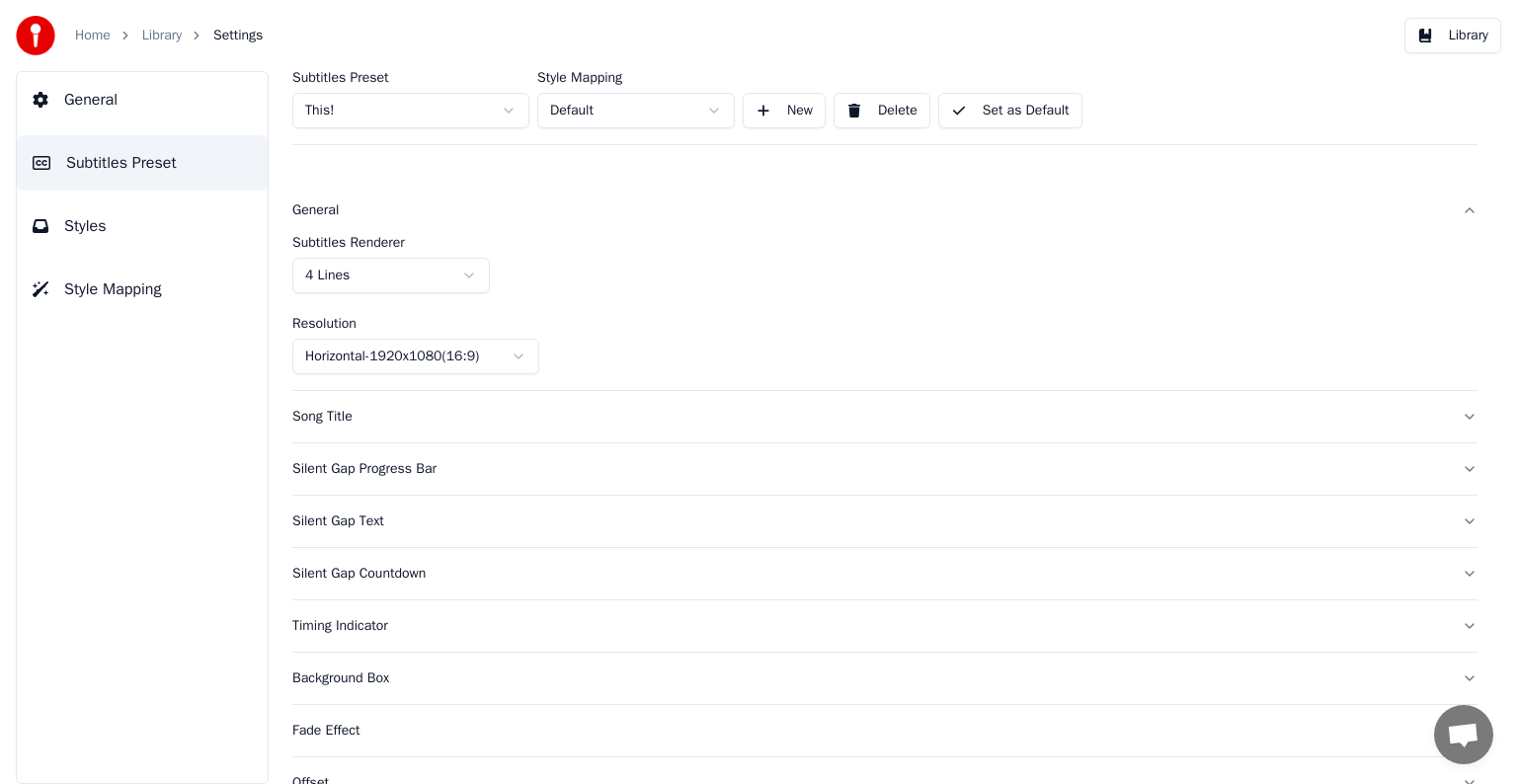 click on "Song Title" at bounding box center [869, 417] 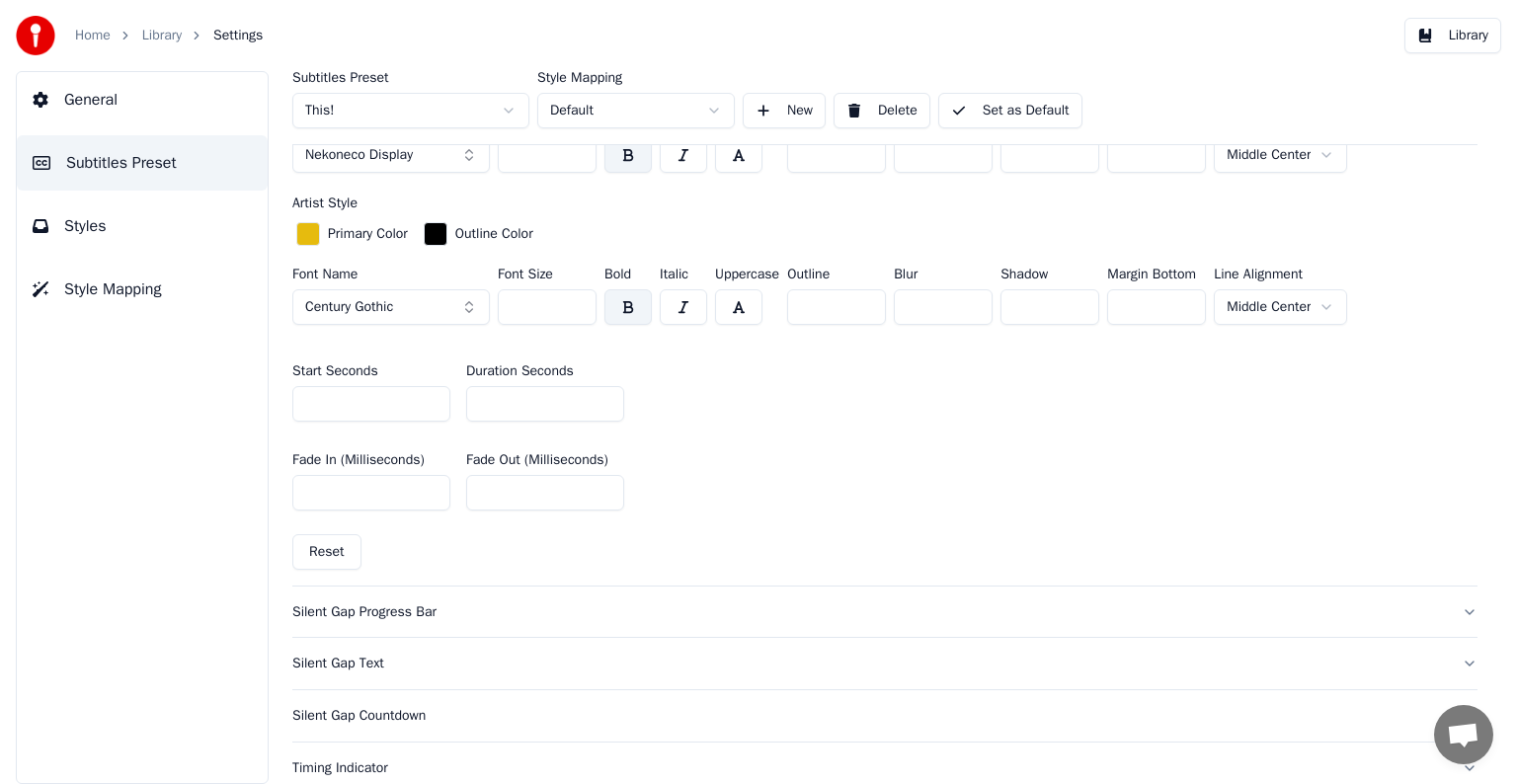 scroll, scrollTop: 790, scrollLeft: 0, axis: vertical 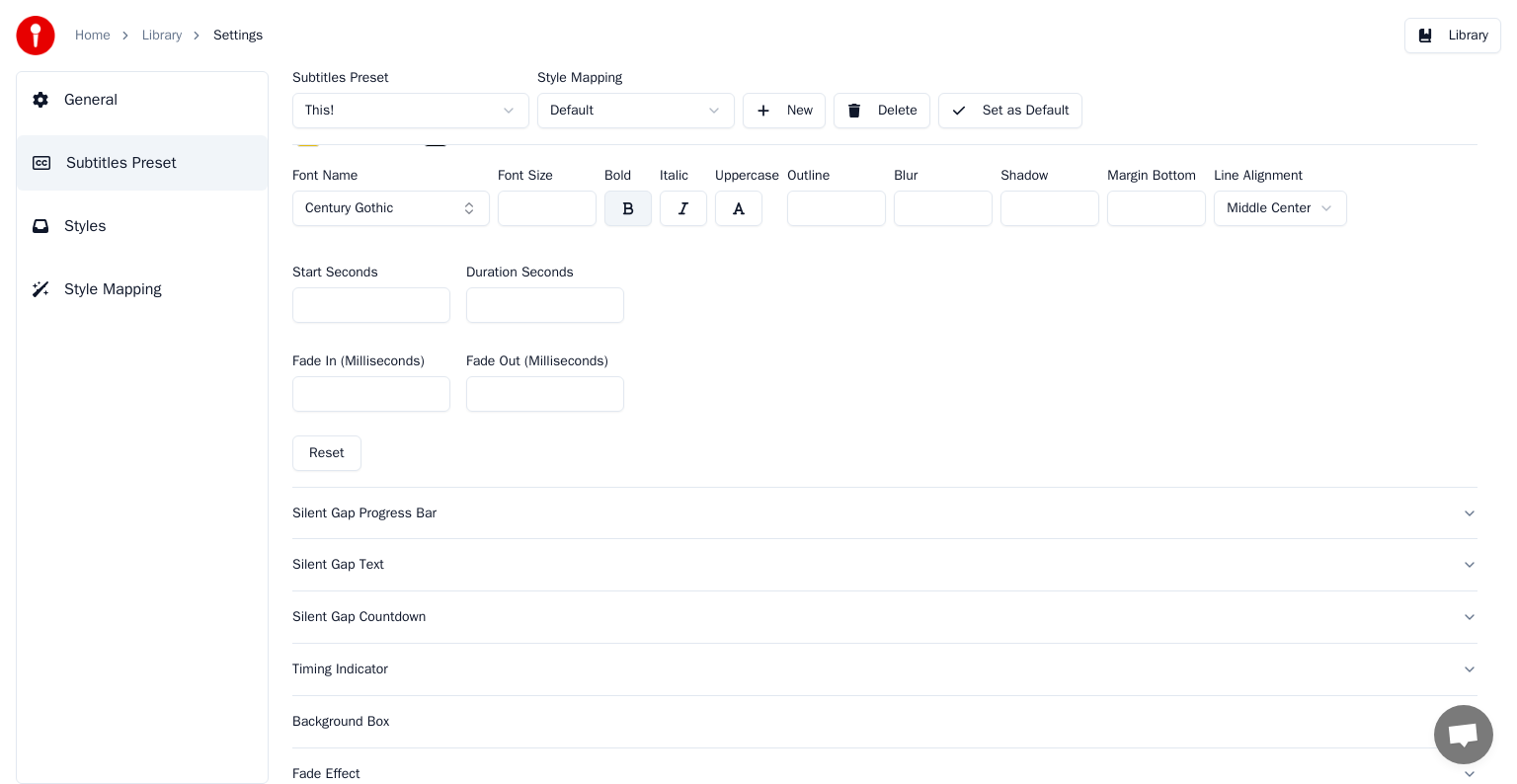 click on "Silent Gap Progress Bar" at bounding box center [869, 513] 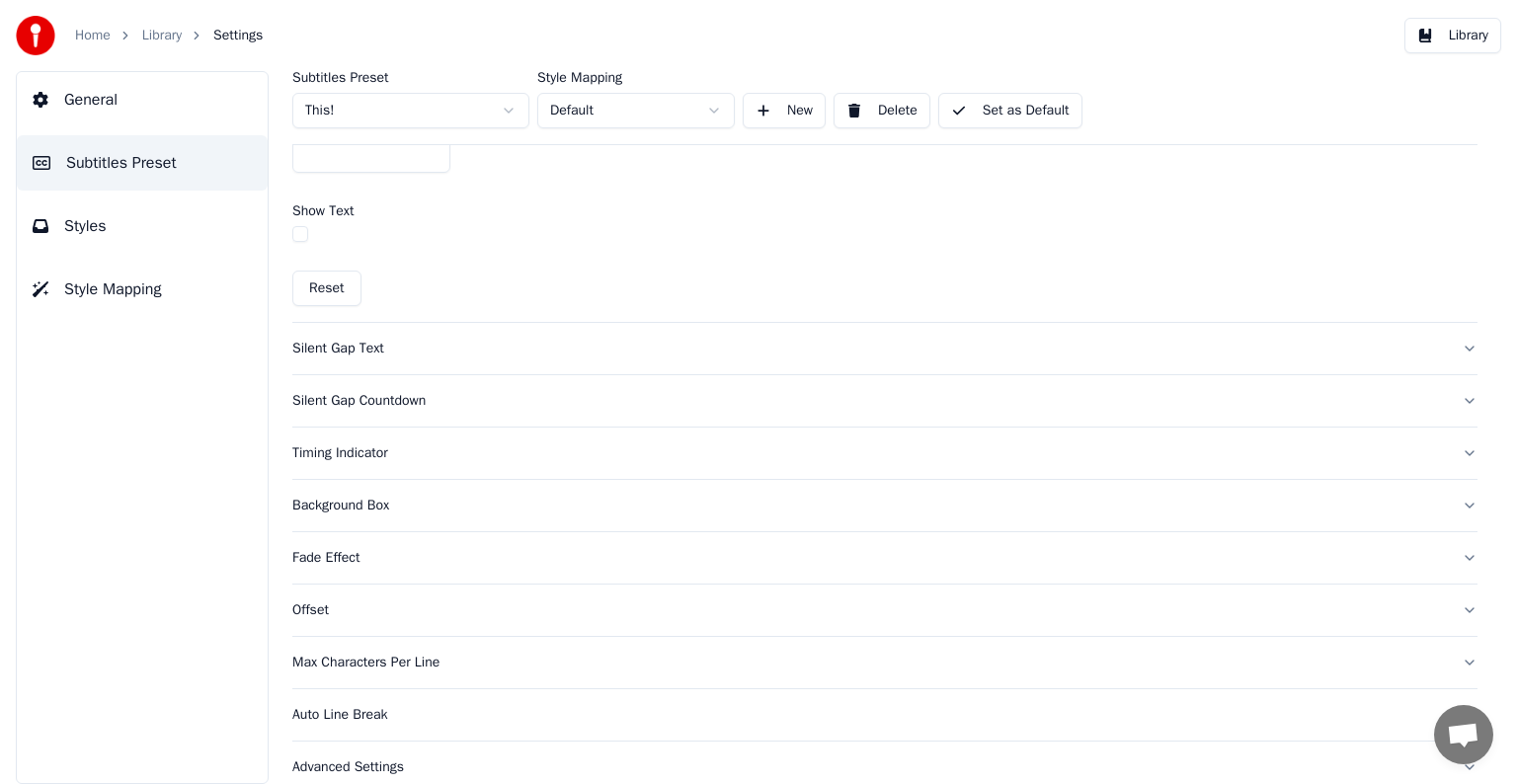 scroll, scrollTop: 1242, scrollLeft: 0, axis: vertical 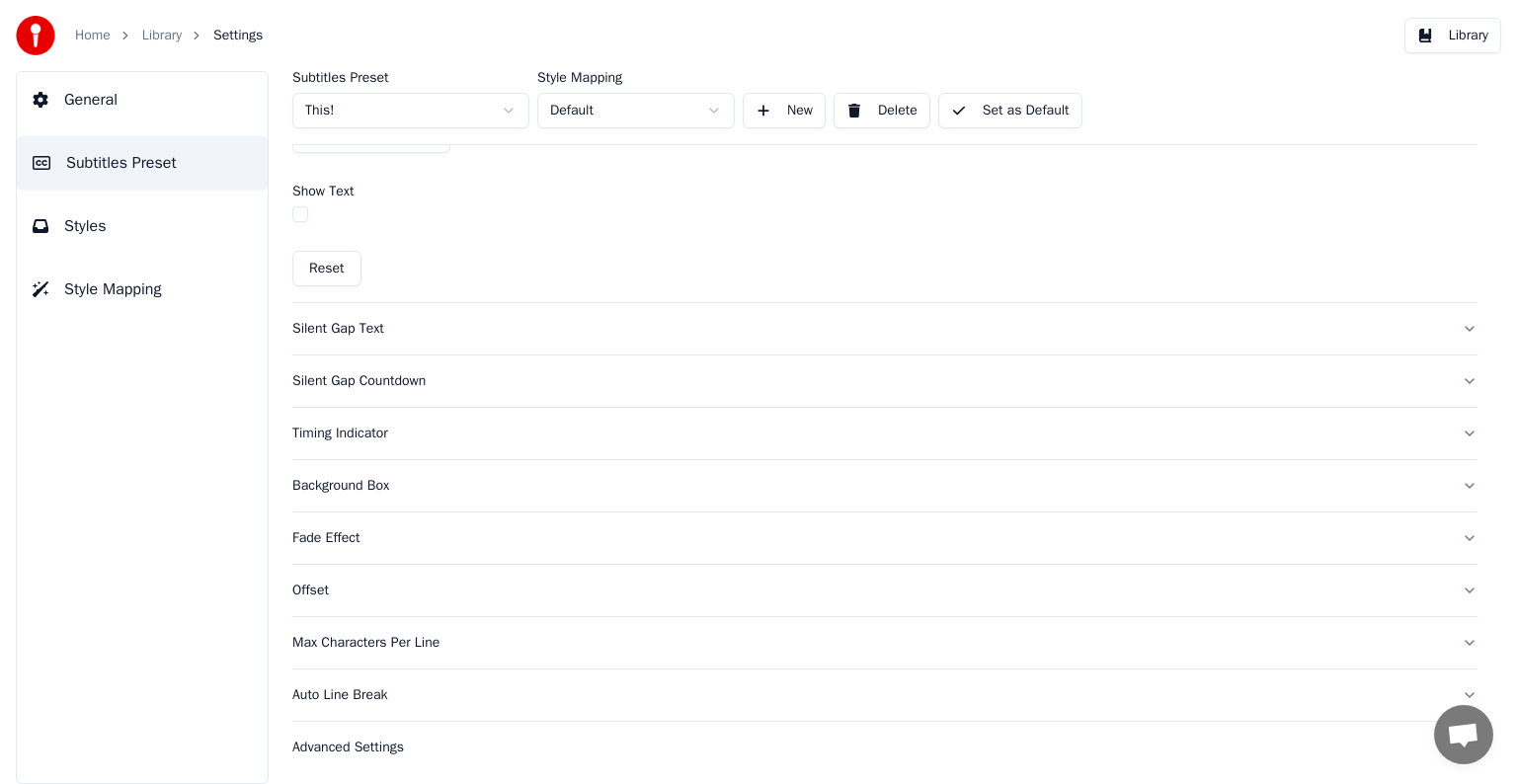click on "Silent Gap Text" at bounding box center (869, 329) 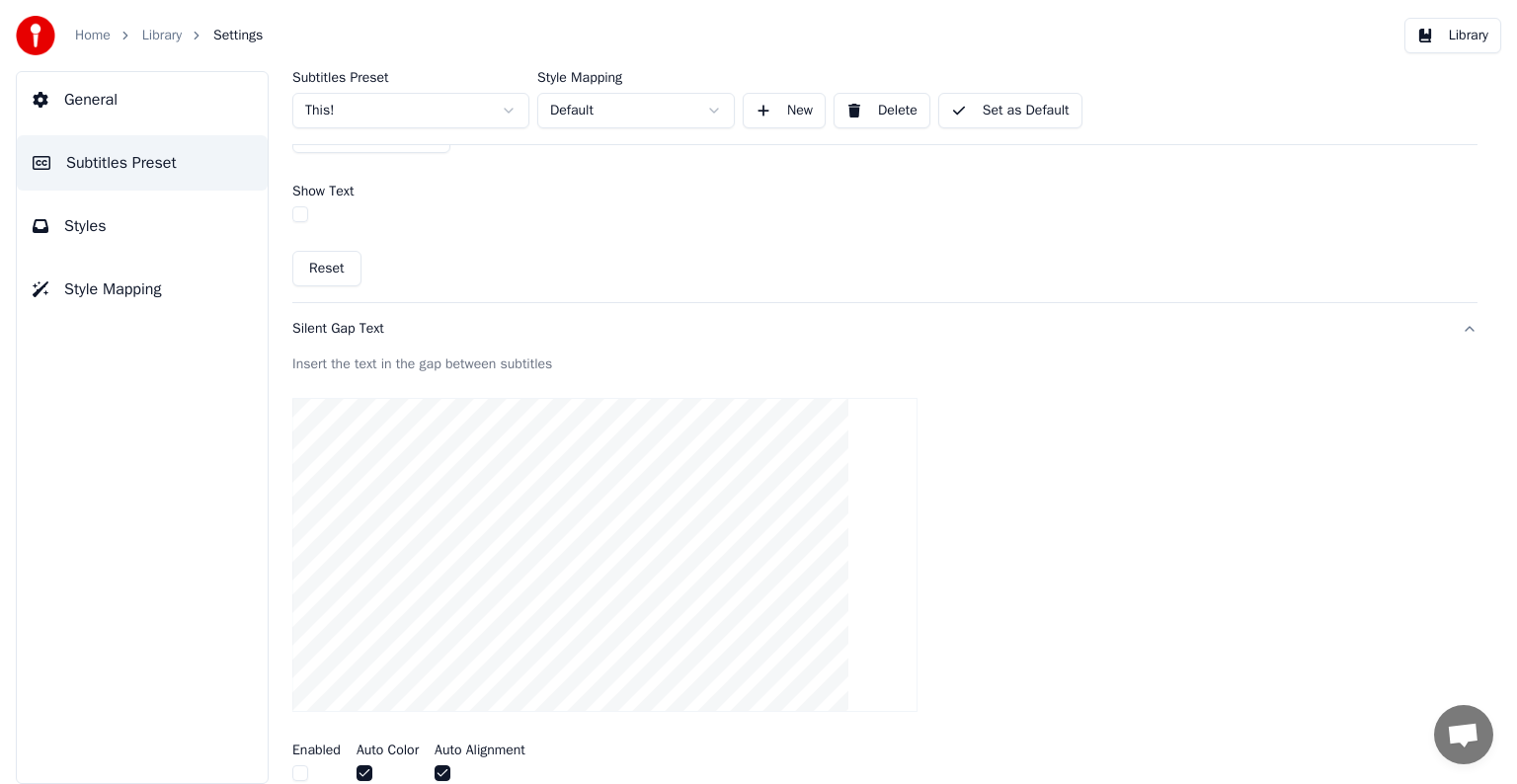 scroll, scrollTop: 910, scrollLeft: 0, axis: vertical 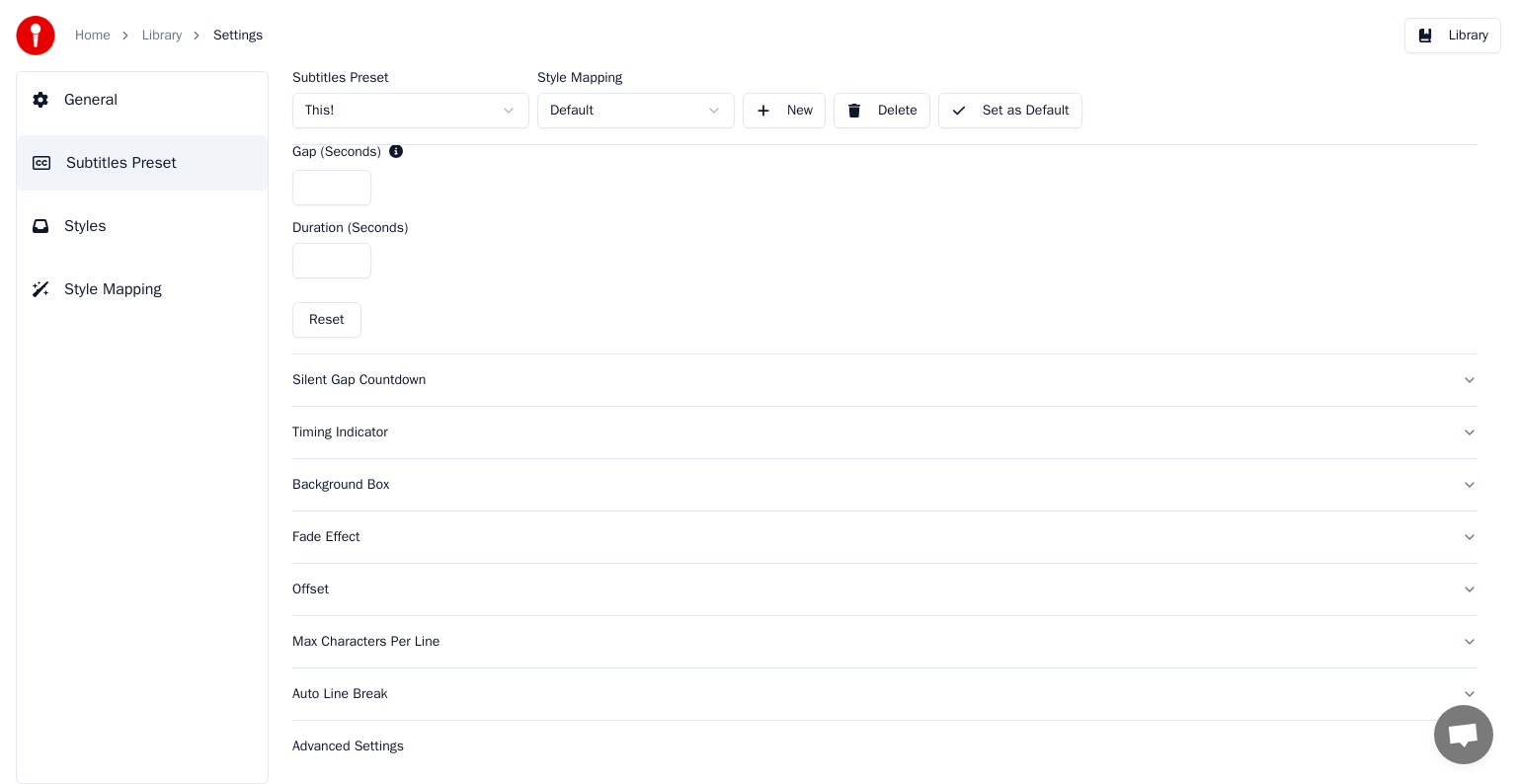 click on "Silent Gap Countdown" at bounding box center [869, 380] 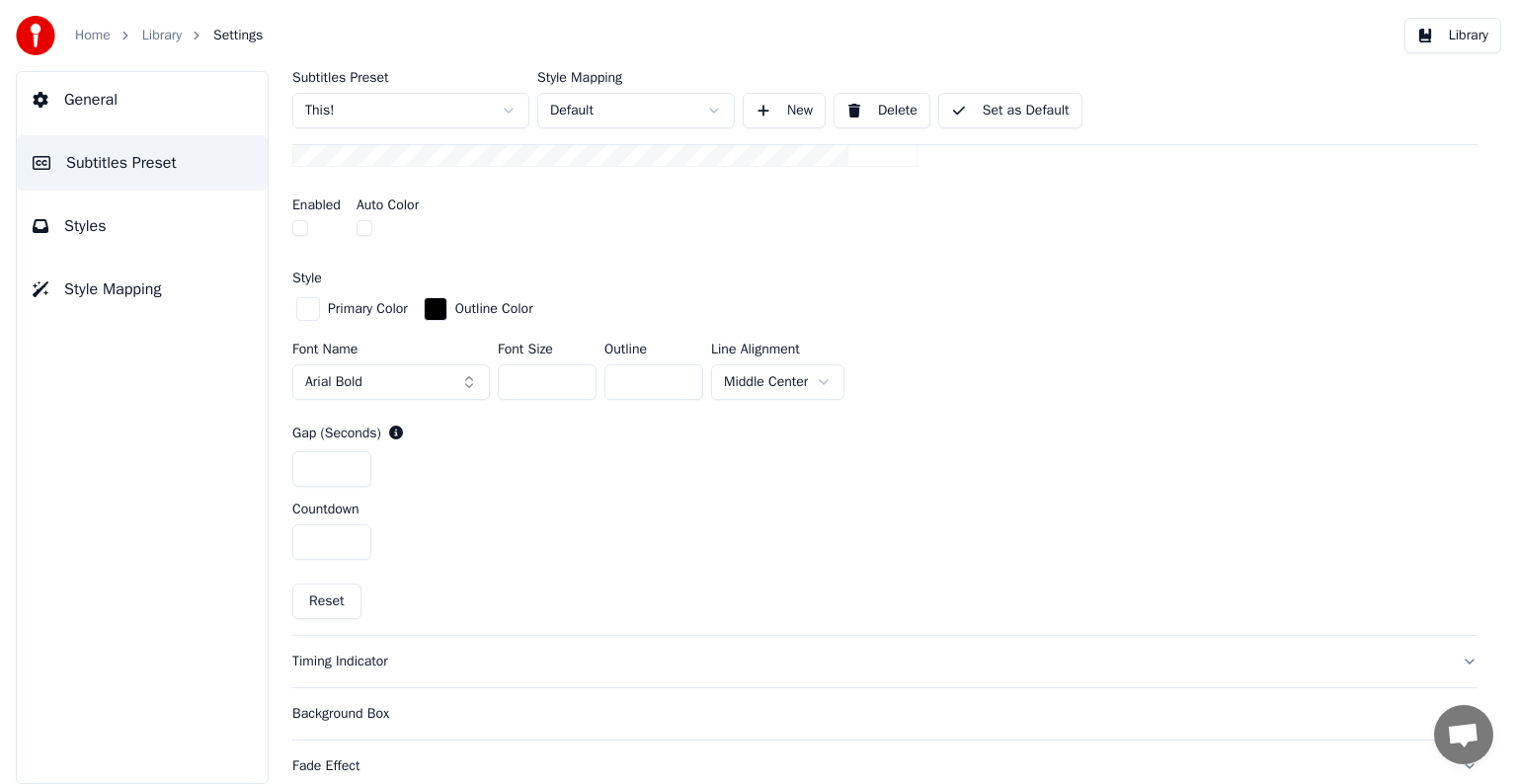 scroll, scrollTop: 865, scrollLeft: 0, axis: vertical 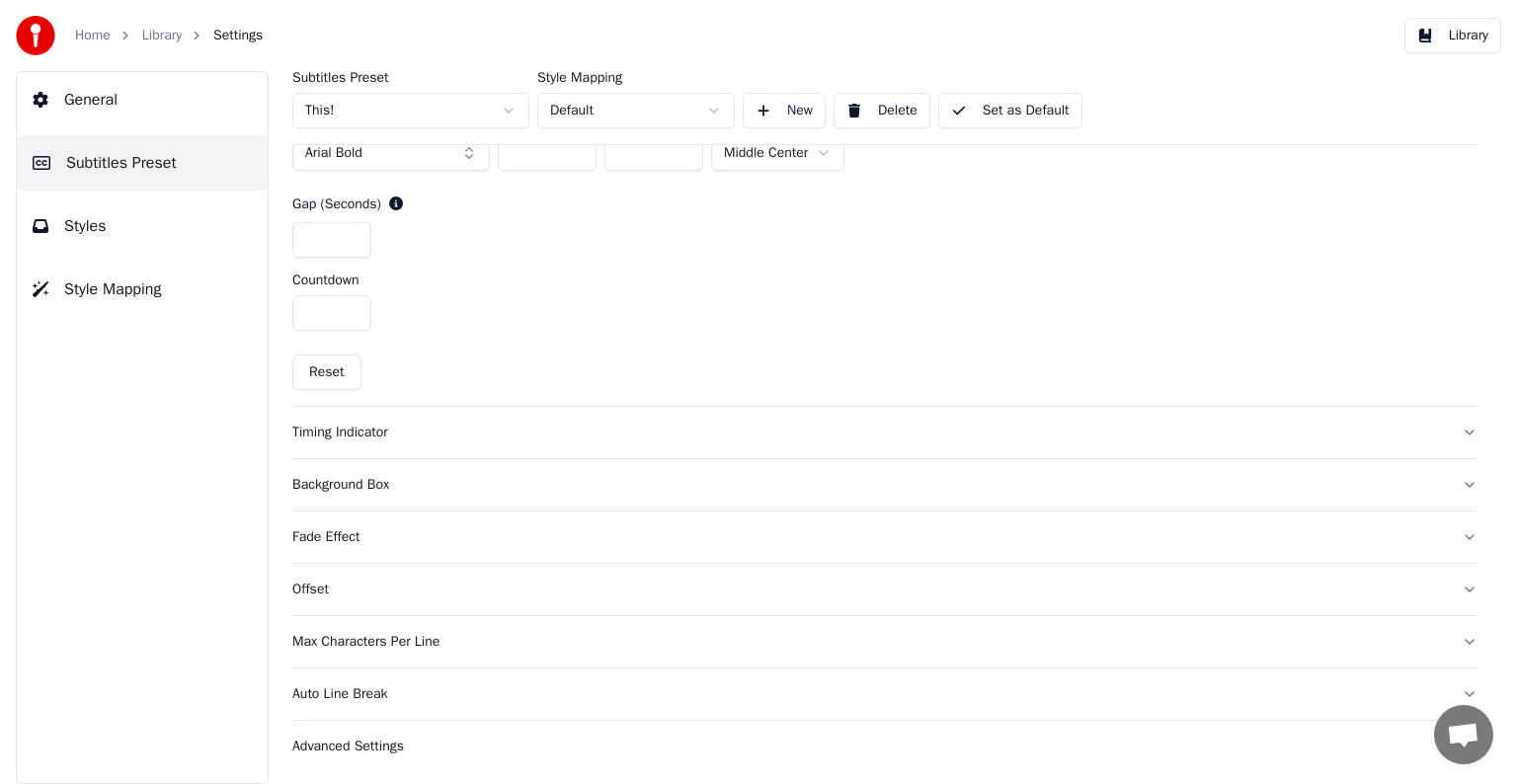 click on "Timing Indicator" at bounding box center (869, 432) 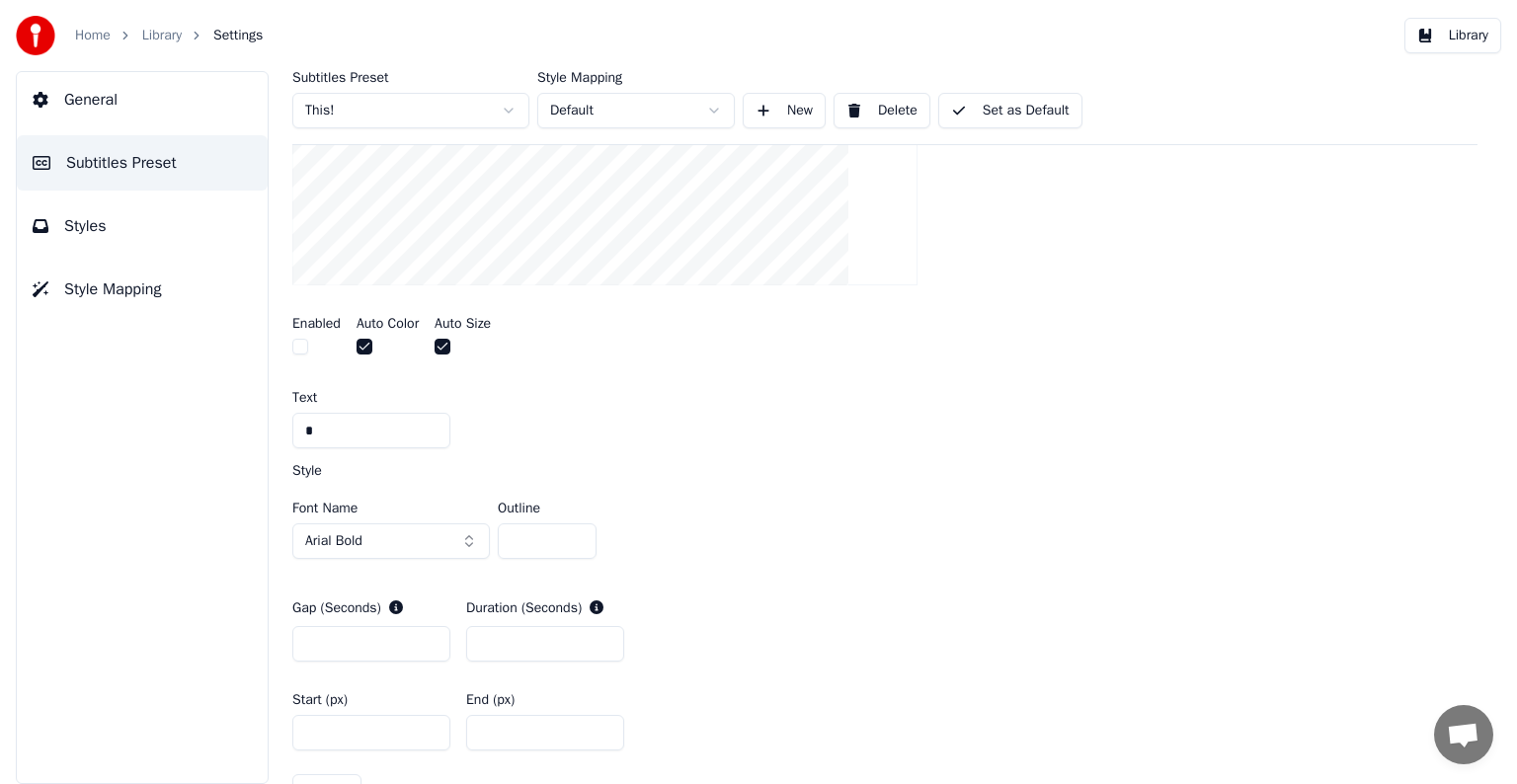 scroll, scrollTop: 937, scrollLeft: 0, axis: vertical 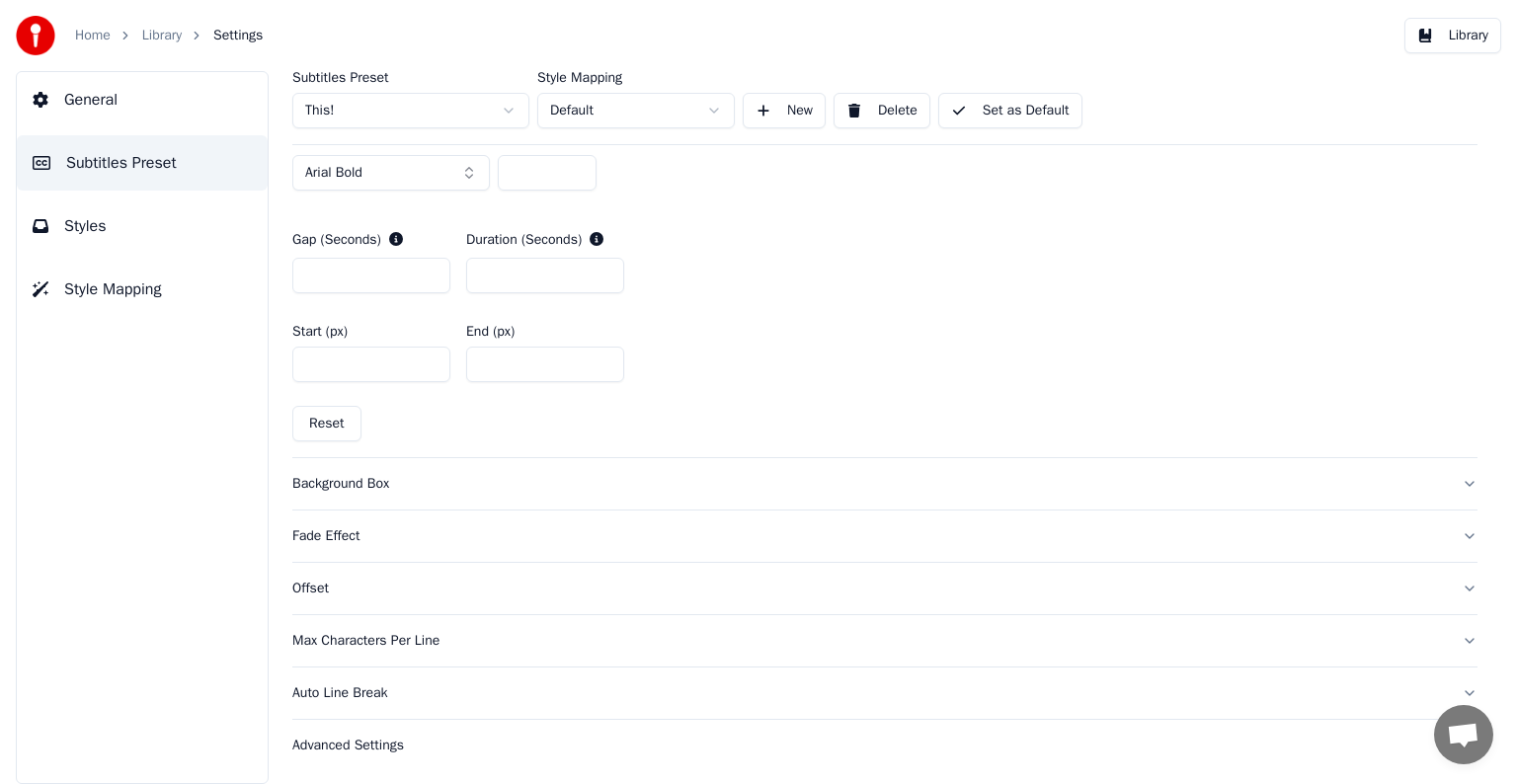 click on "Fade Effect" at bounding box center [869, 536] 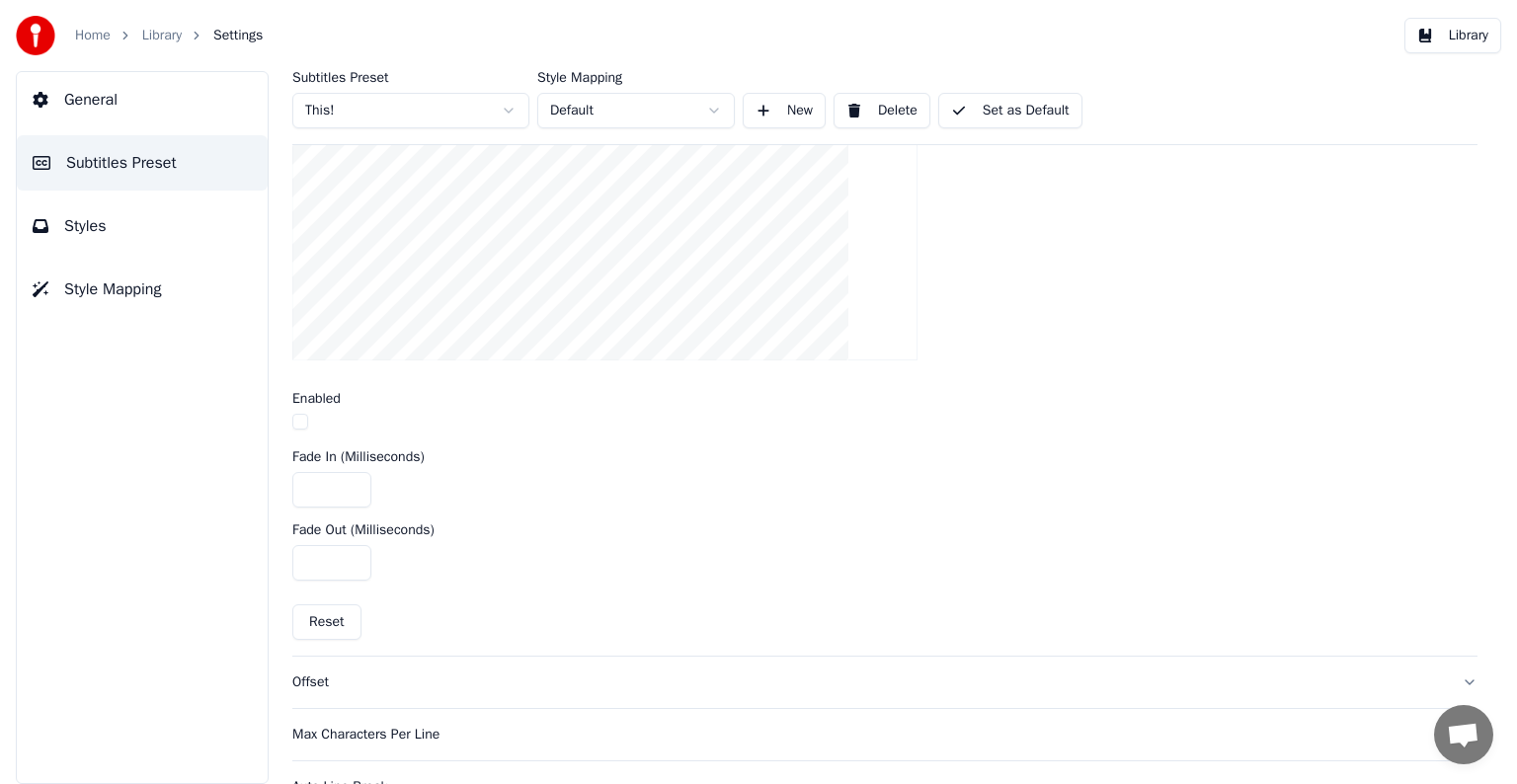 scroll, scrollTop: 692, scrollLeft: 0, axis: vertical 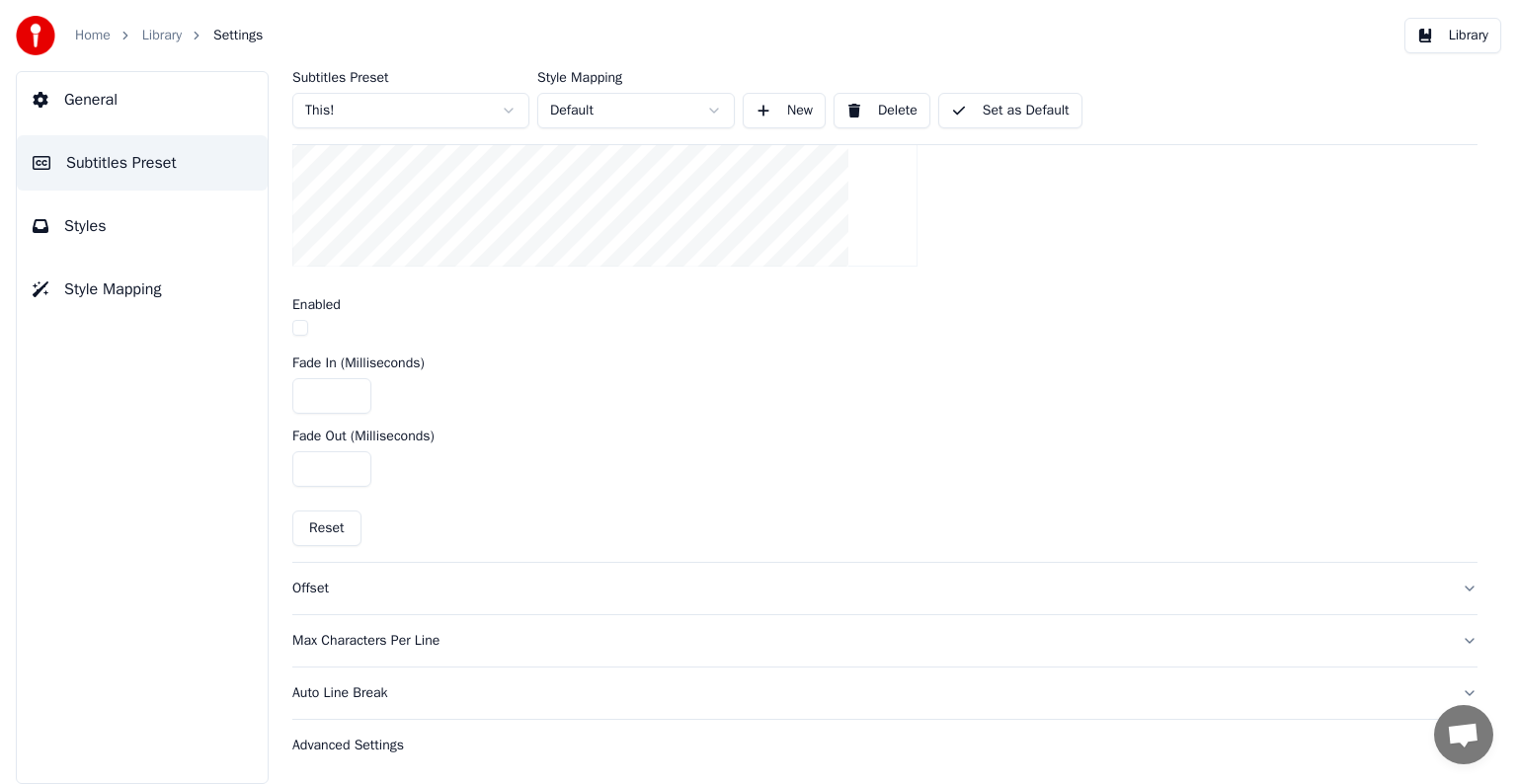 click on "Advanced Settings" at bounding box center (869, 745) 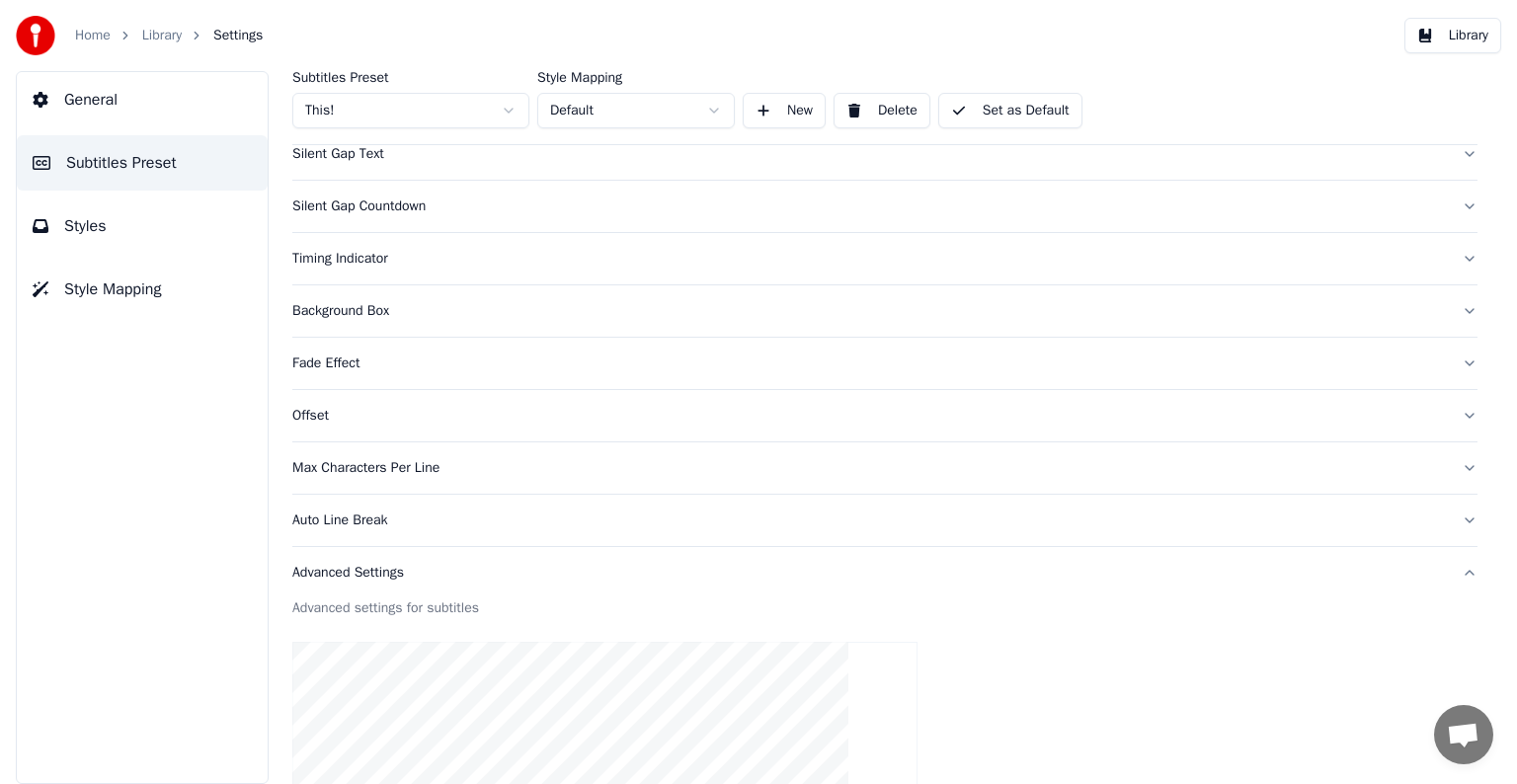 scroll, scrollTop: 204, scrollLeft: 0, axis: vertical 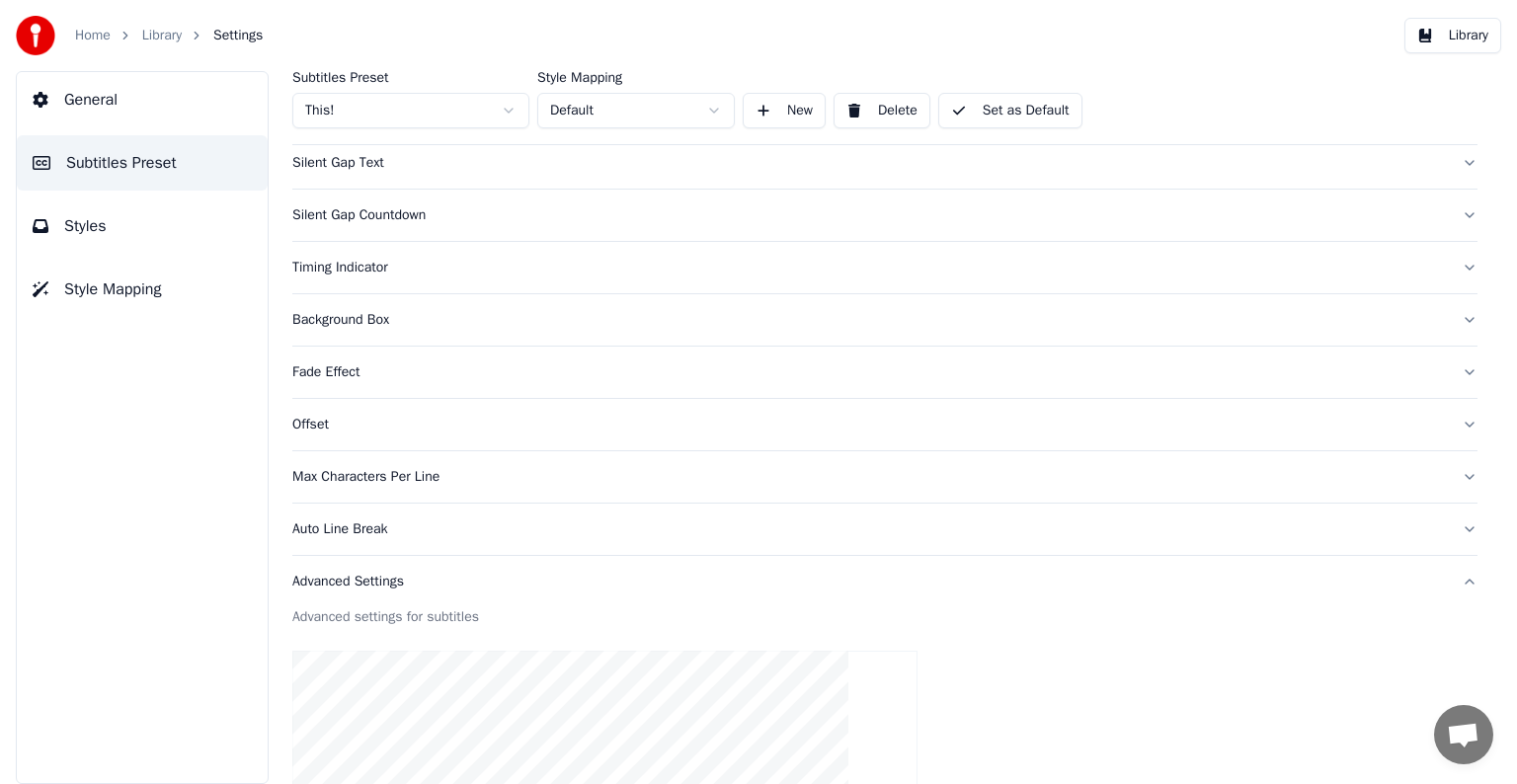 click on "Auto Line Break" at bounding box center [869, 529] 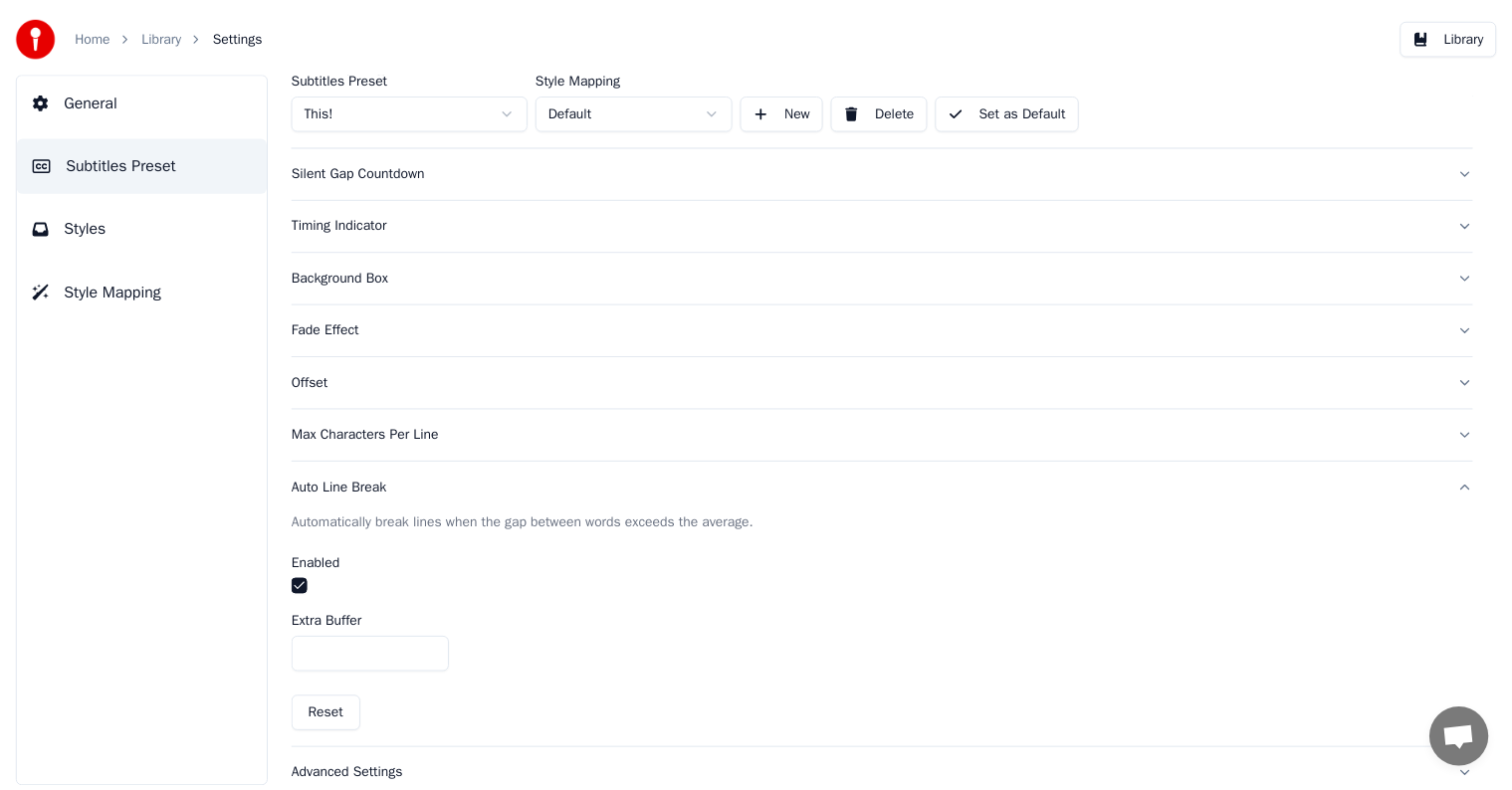 scroll, scrollTop: 276, scrollLeft: 0, axis: vertical 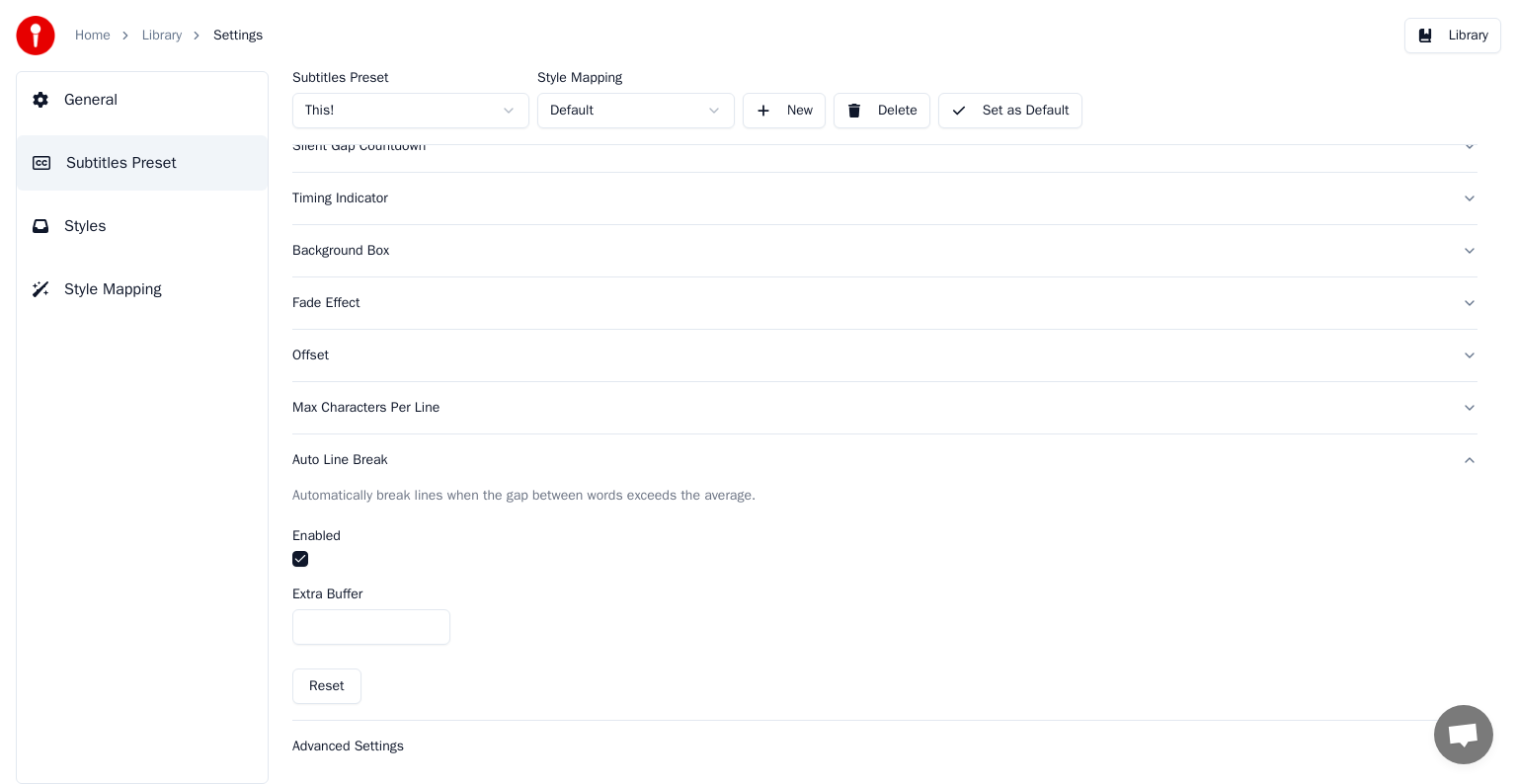 drag, startPoint x: 324, startPoint y: 622, endPoint x: 293, endPoint y: 621, distance: 31.016125 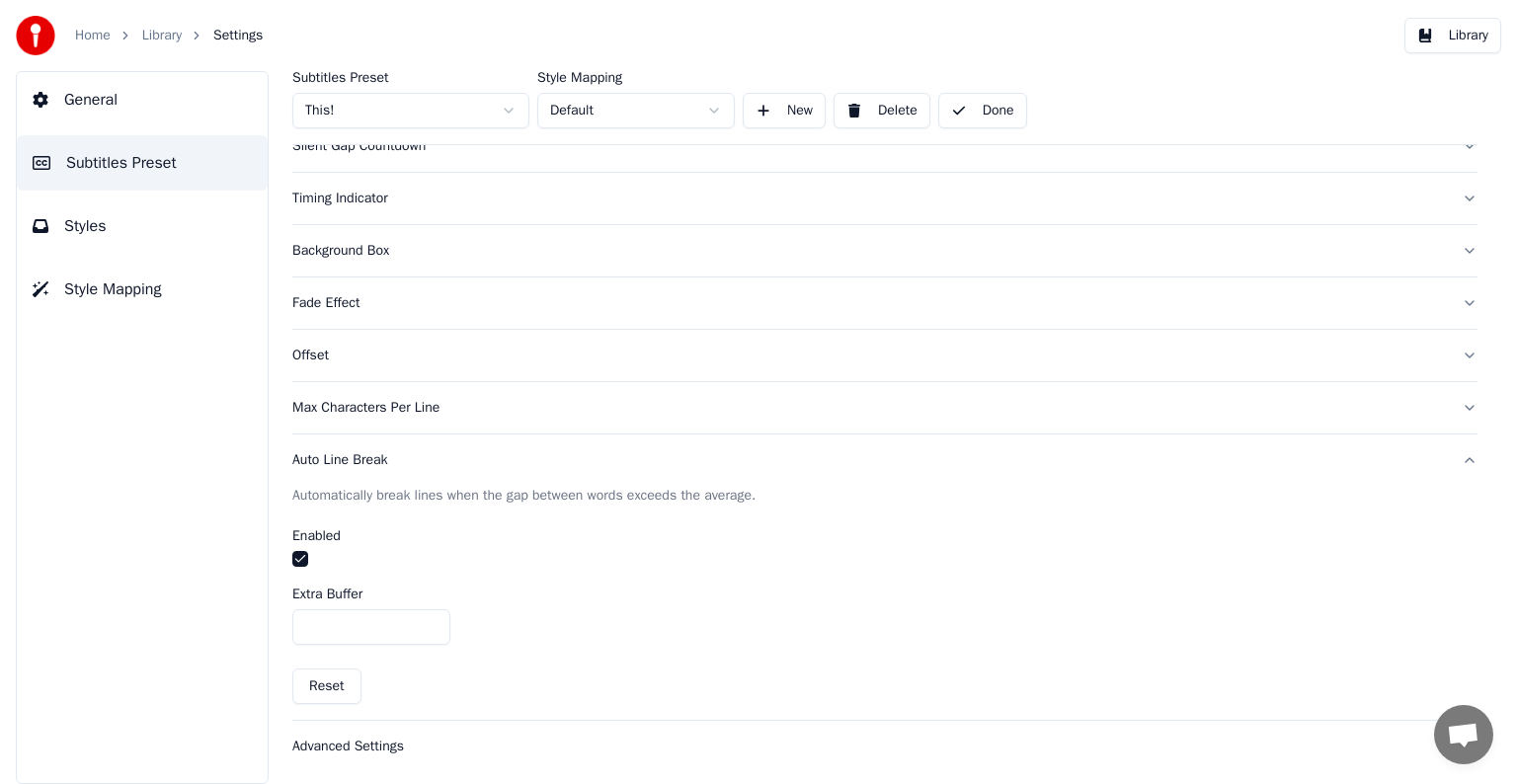 click on "Library" at bounding box center (162, 36) 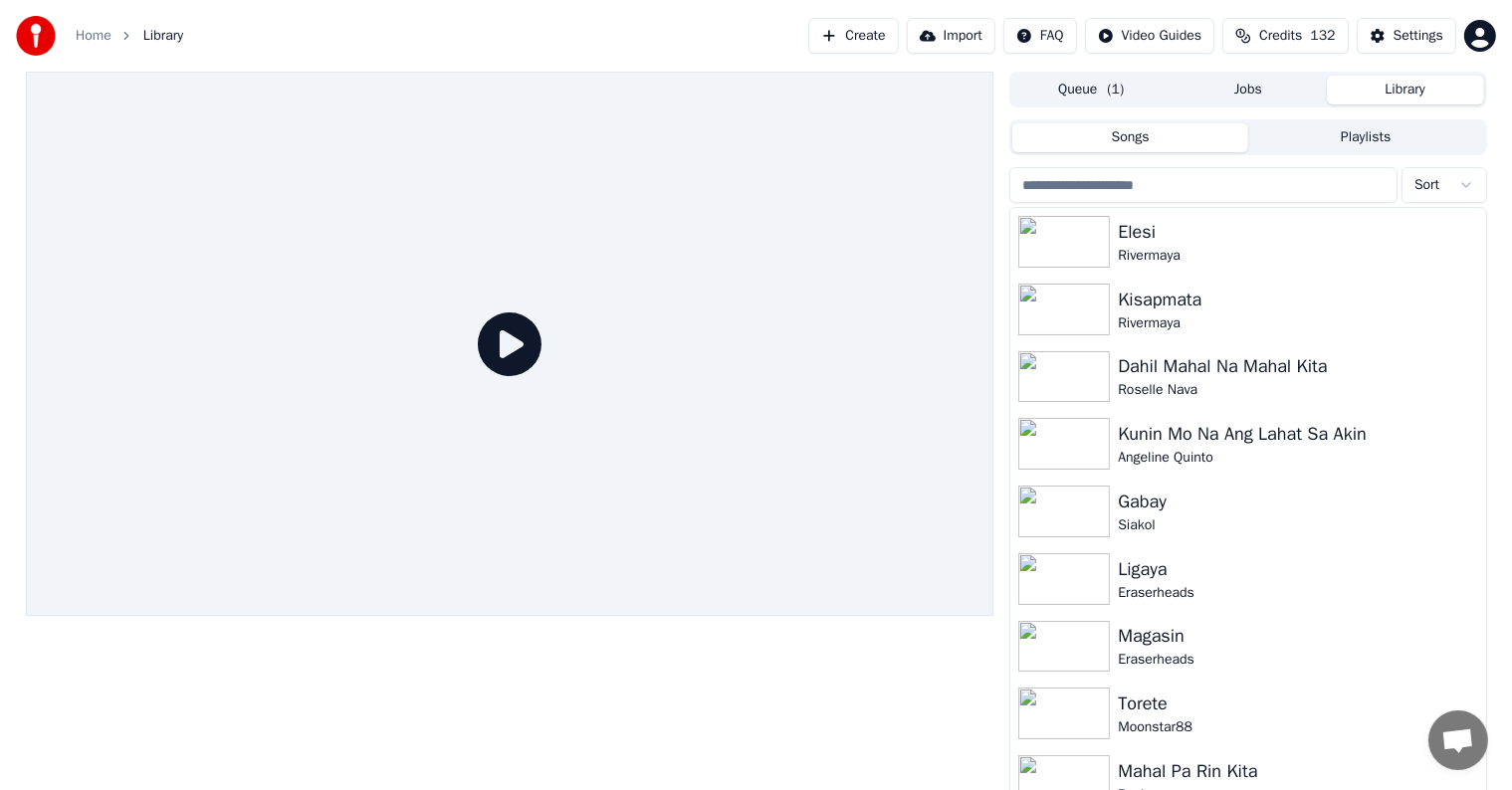 click at bounding box center [1203, 185] 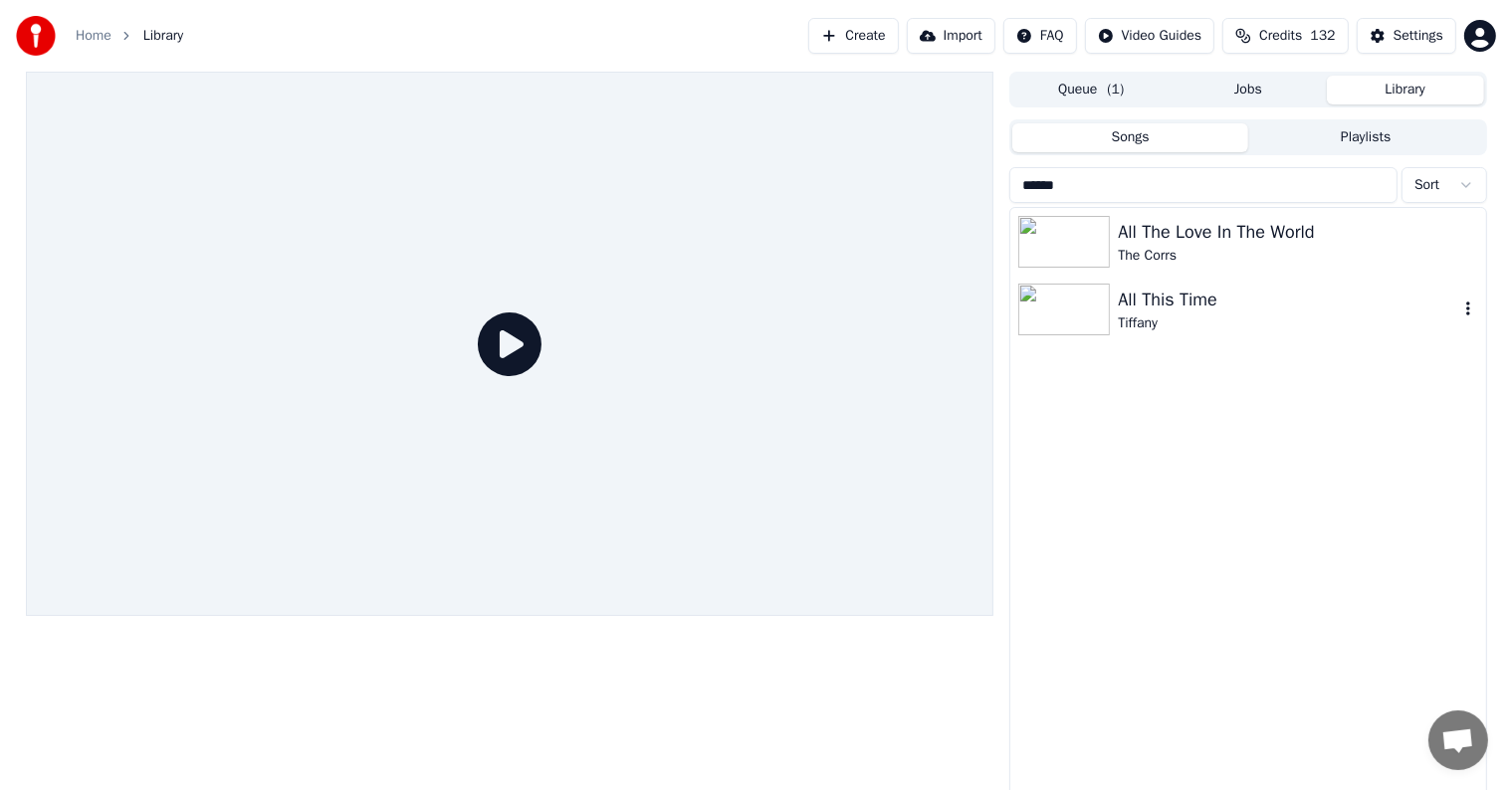type on "******" 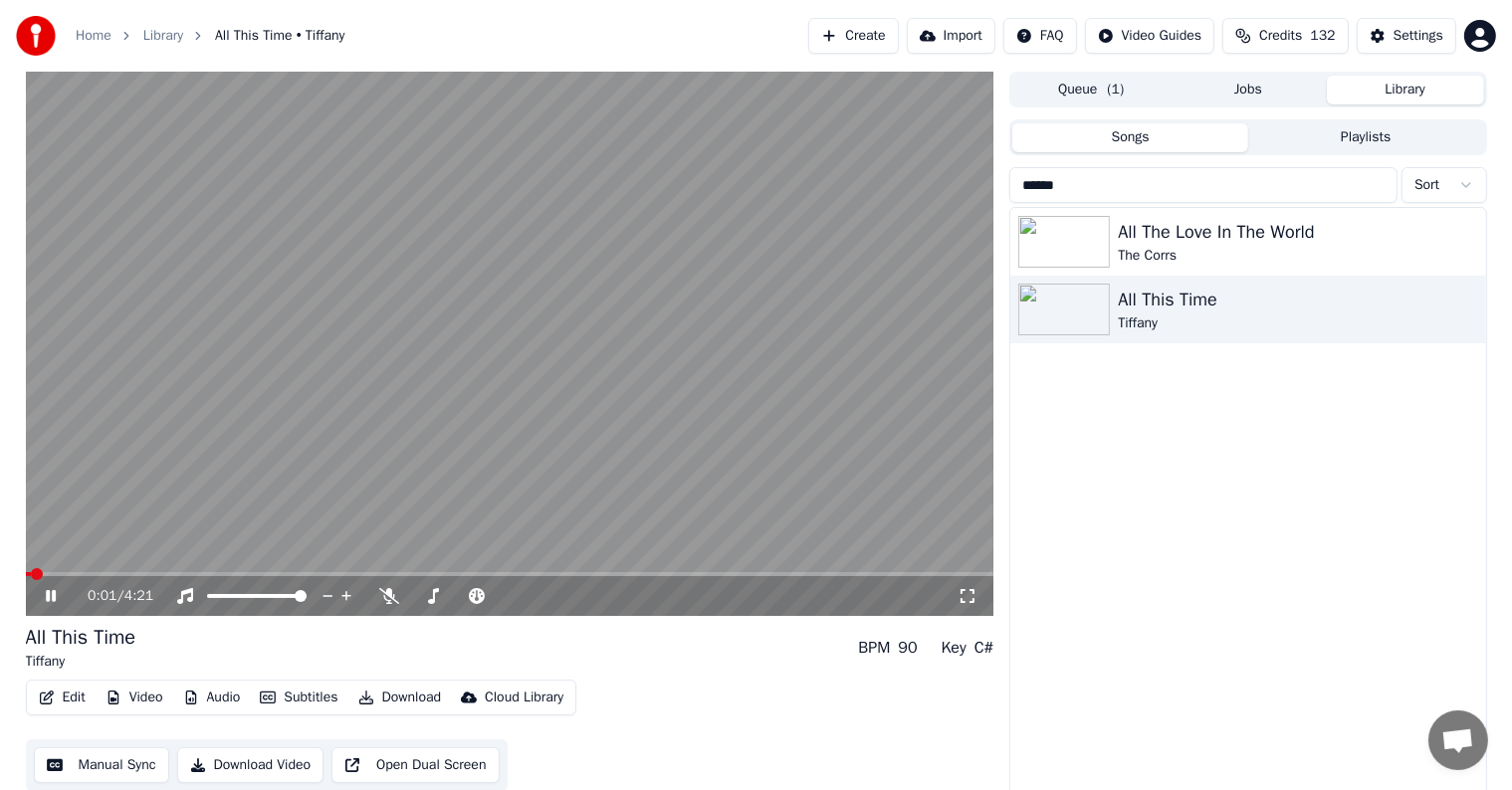 click at bounding box center [510, 343] 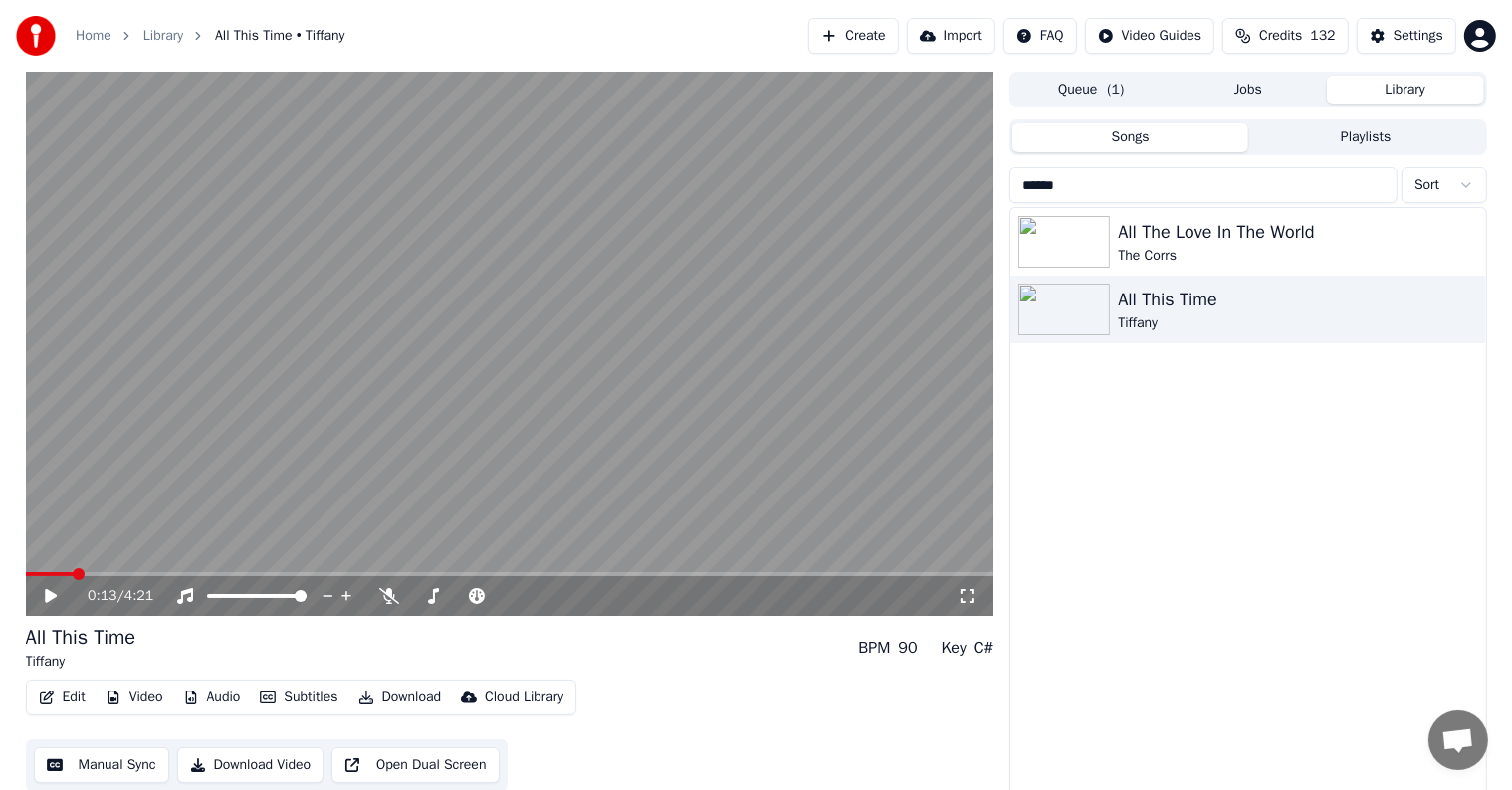 click at bounding box center [510, 574] 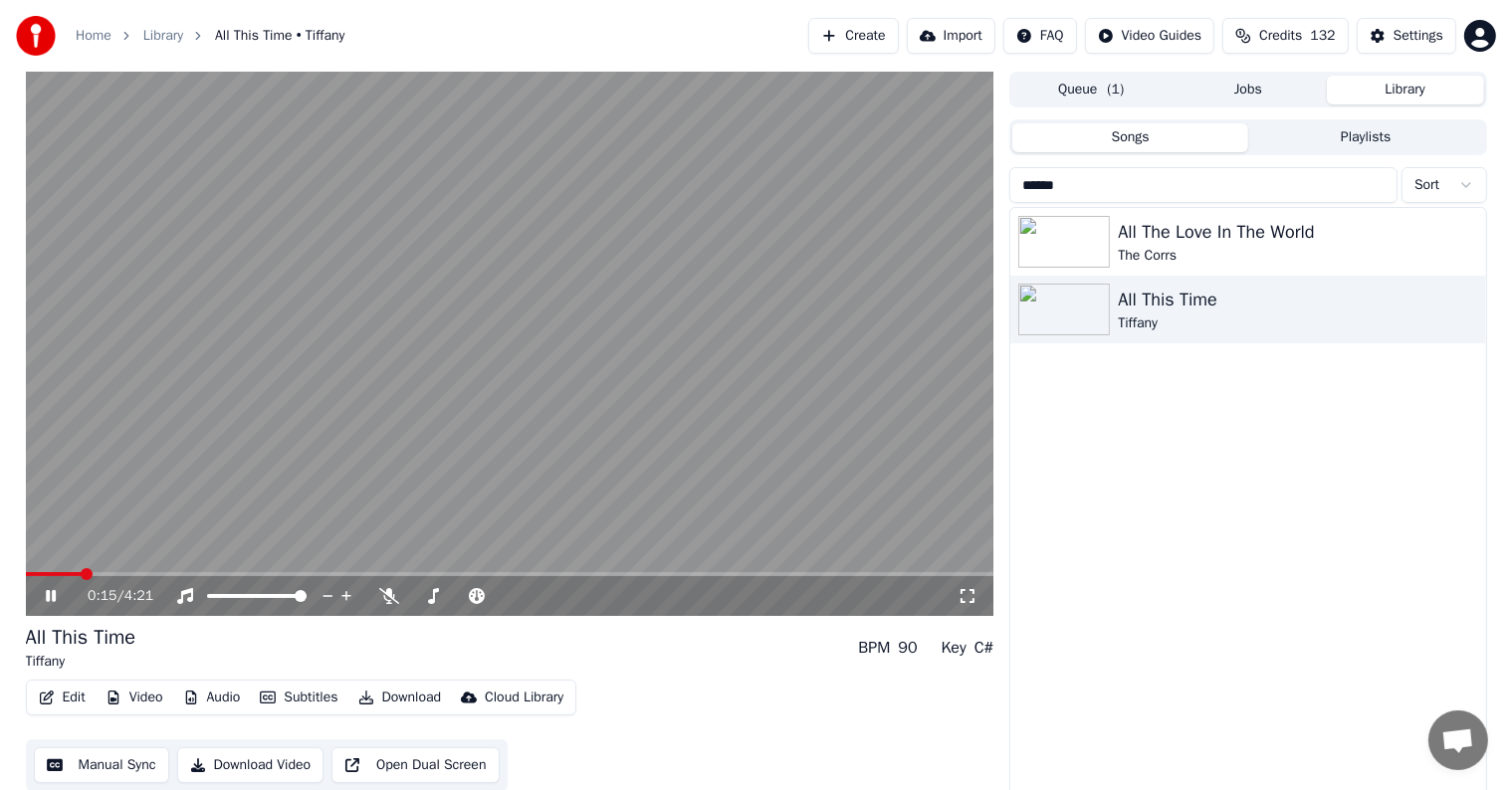 drag, startPoint x: 466, startPoint y: 422, endPoint x: 470, endPoint y: 412, distance: 10.77033 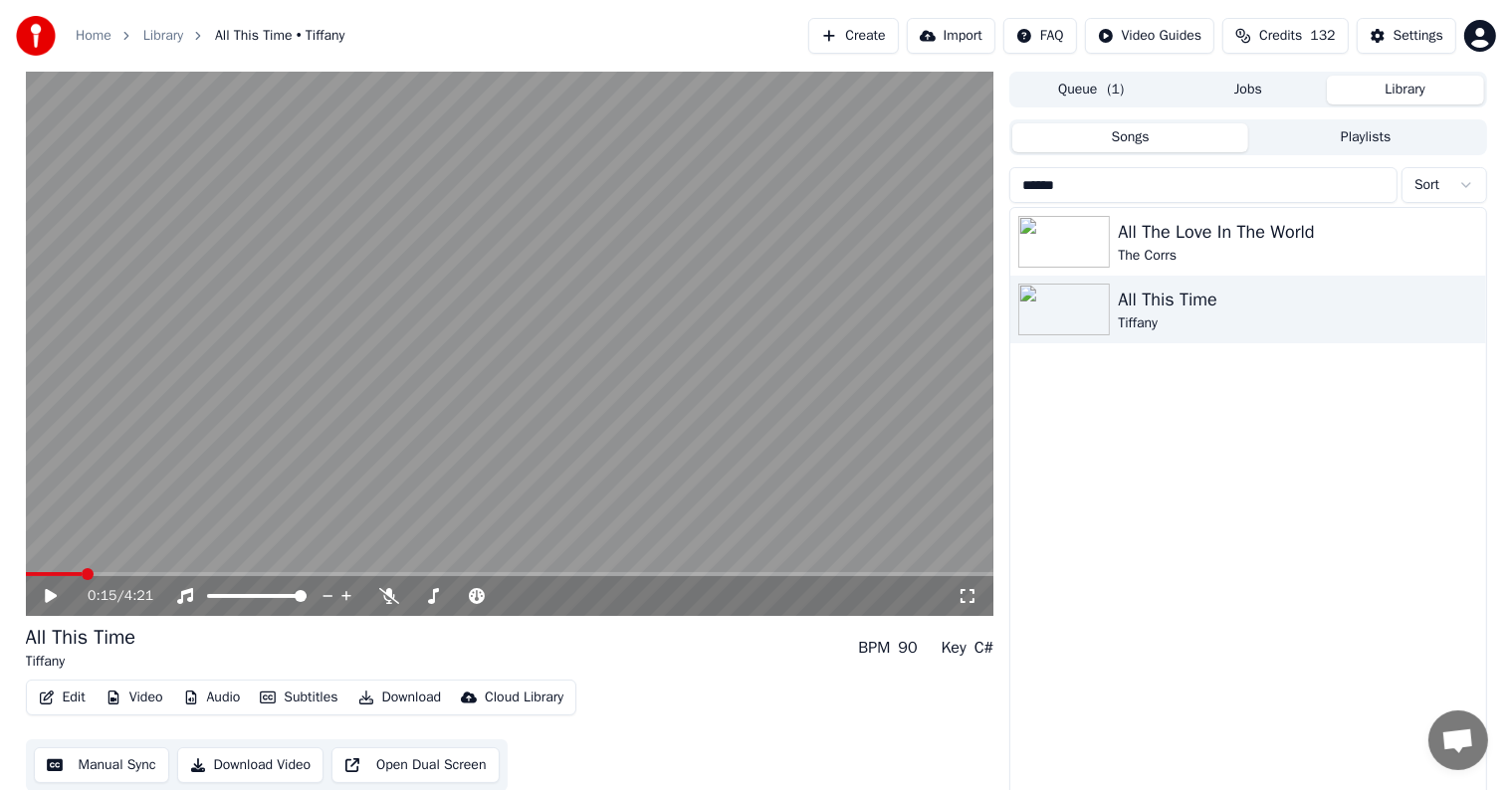 scroll, scrollTop: 9, scrollLeft: 0, axis: vertical 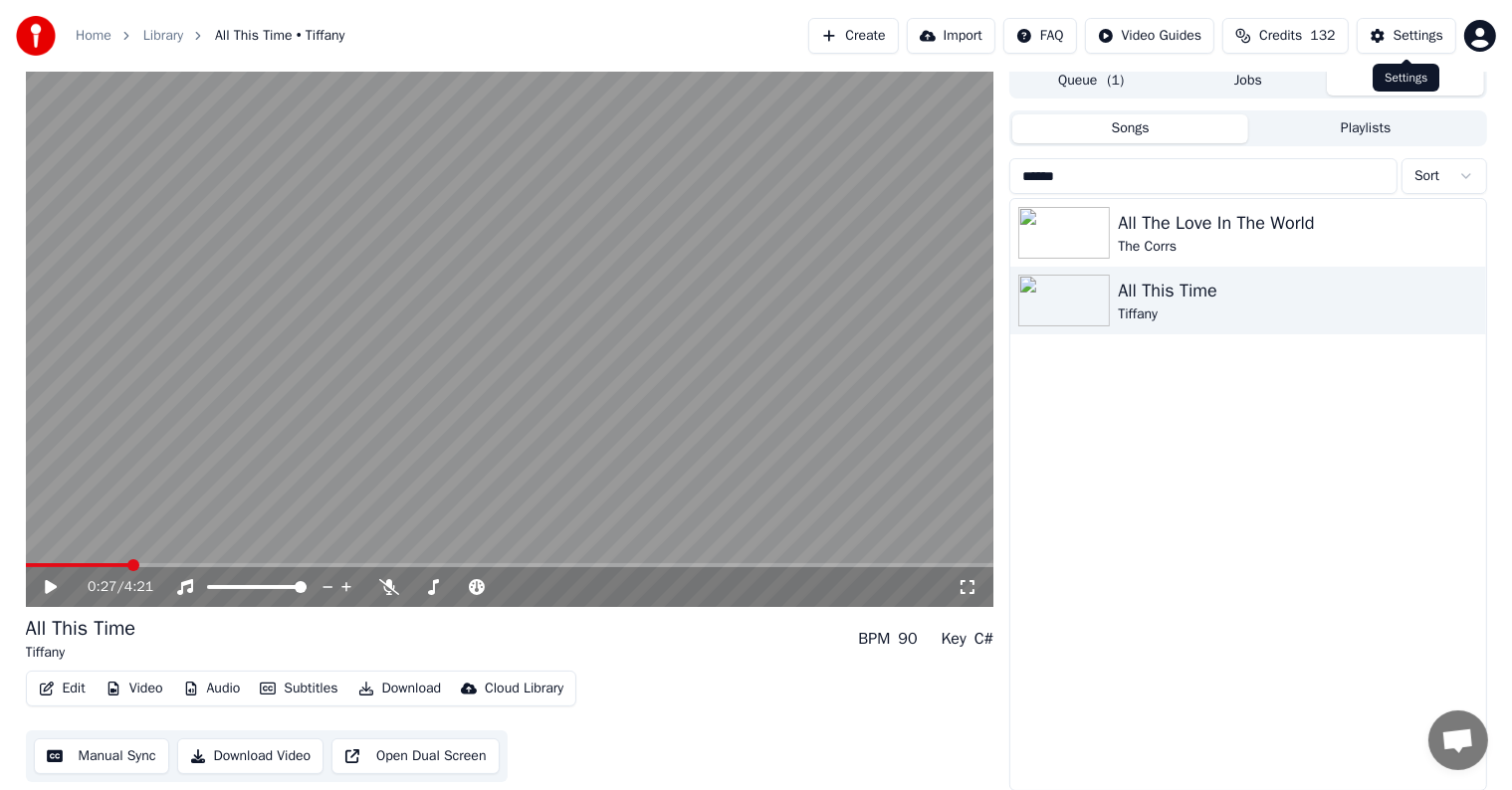 click on "Settings" at bounding box center [1418, 36] 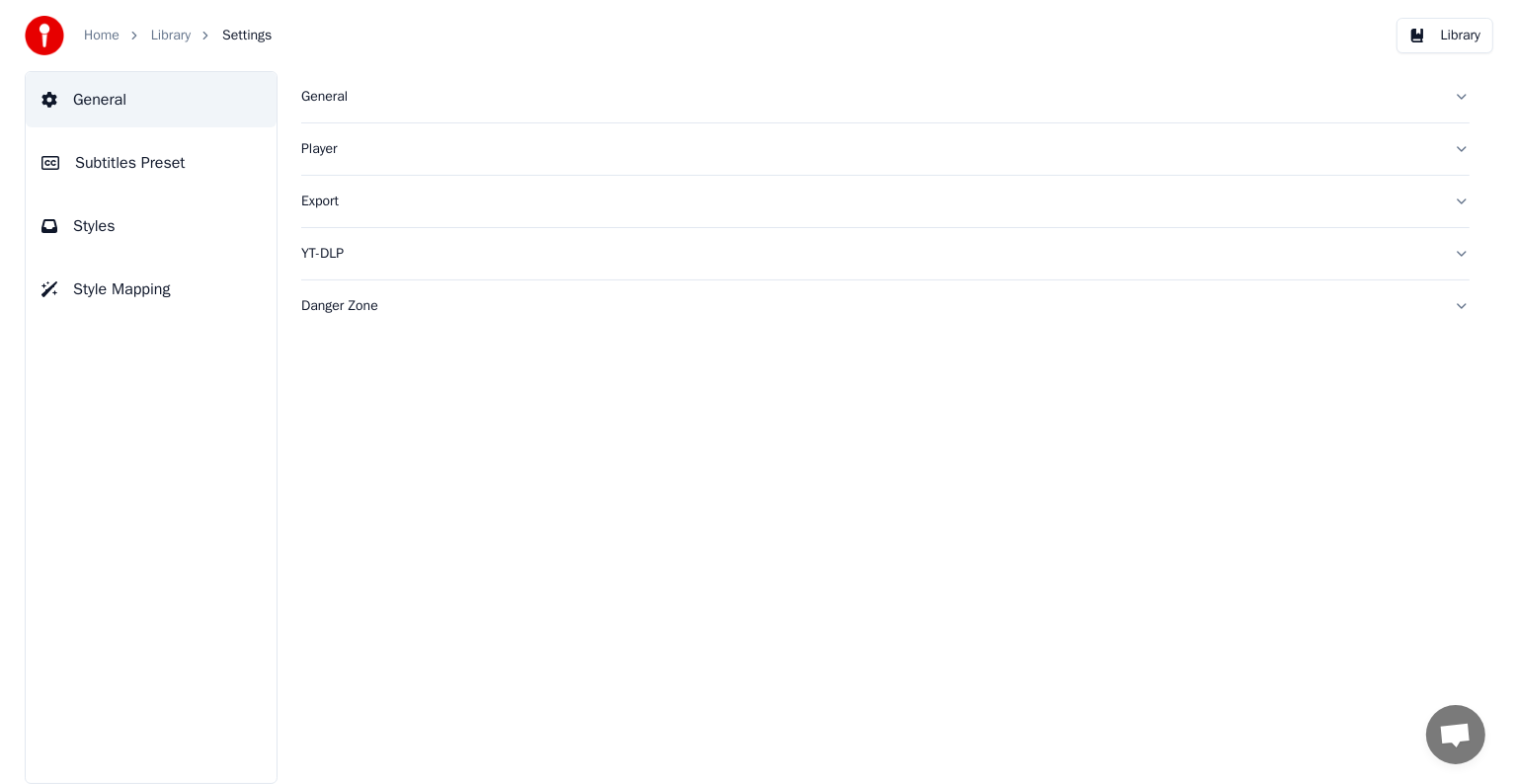 scroll, scrollTop: 0, scrollLeft: 0, axis: both 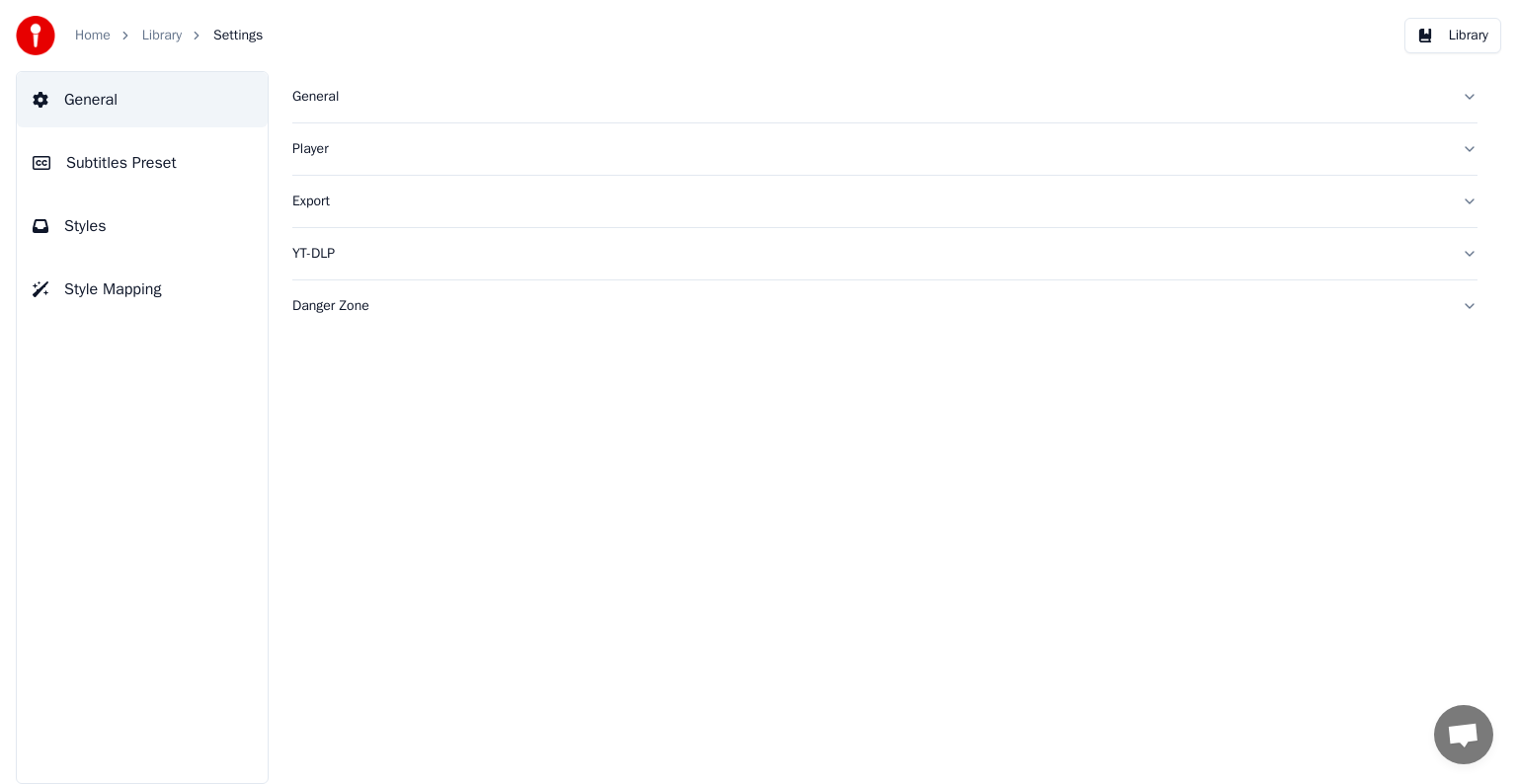 click on "Subtitles Preset" at bounding box center [142, 163] 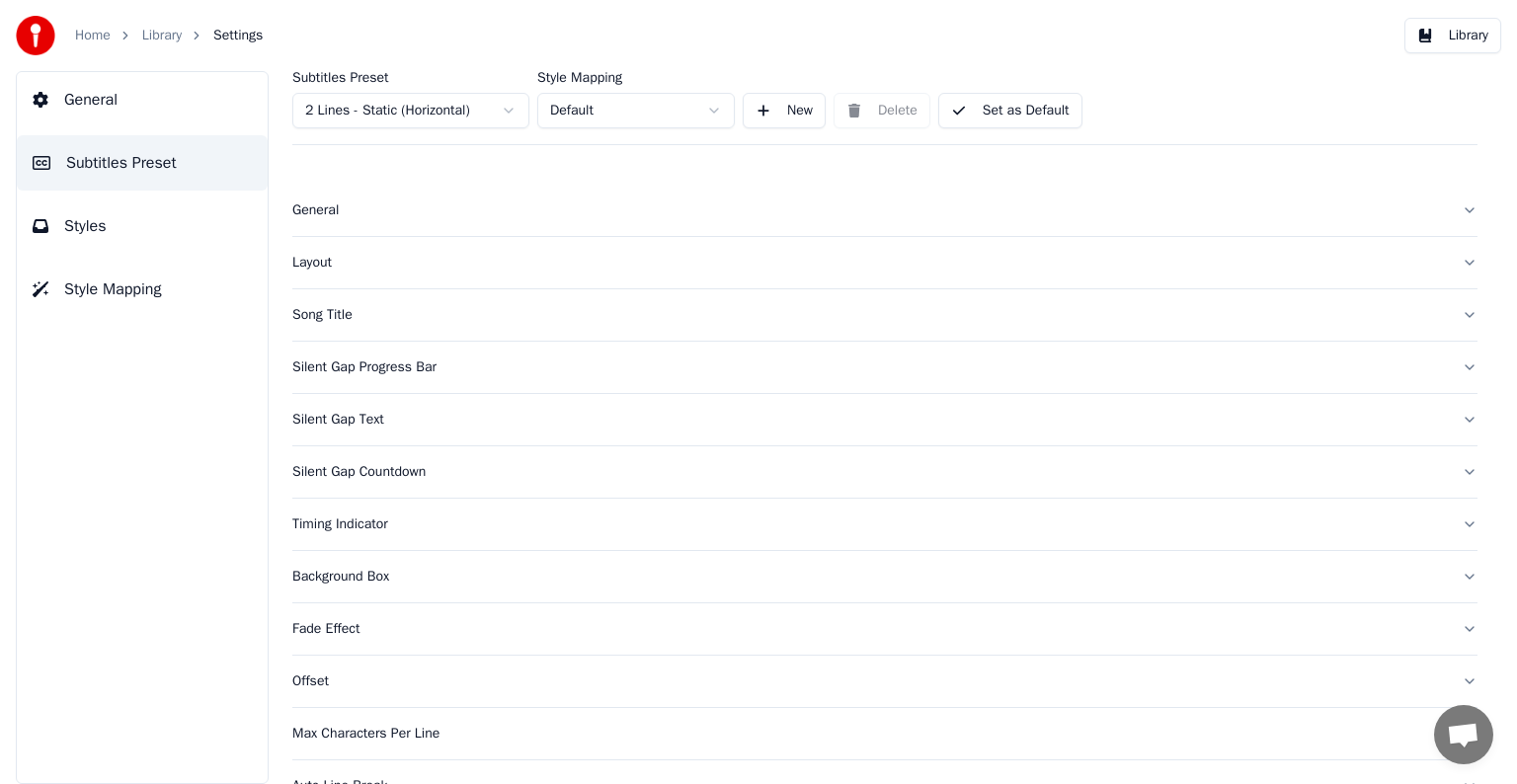 click on "Home Library Settings Library General Subtitles Preset Styles Style Mapping Subtitles Preset 2 Lines - Static (Horizontal) Style Mapping Default New Delete Set as Default General Layout Song Title Silent Gap Progress Bar Silent Gap Text Silent Gap Countdown Timing Indicator Background Box Fade Effect Offset Max Characters Per Line Auto Line Break Advanced Settings Chat [PERSON] from Youka Desktop More channels Continue on Email Offline. You were inactive for some time. Send a message to reconnect to the chat. Youka Desktop Hello! How can I help you?  Sunday, [DATE] Hi! I'ts me again. The lyrics are not appearing. Even editing to add lyrics again, it's not appearing. I already spent 22 credits for this please check [DATE] Monday, [DATE] [PERSON] Hey, credits should refunded automatically in case of failure, please let me check [DATE] yeah but credits are used again in adding the lyrics in the song that supposed to be good in the first place [DATE] Read [PERSON] I added 22 more credits to your account. [DATE]" at bounding box center (758, 392) 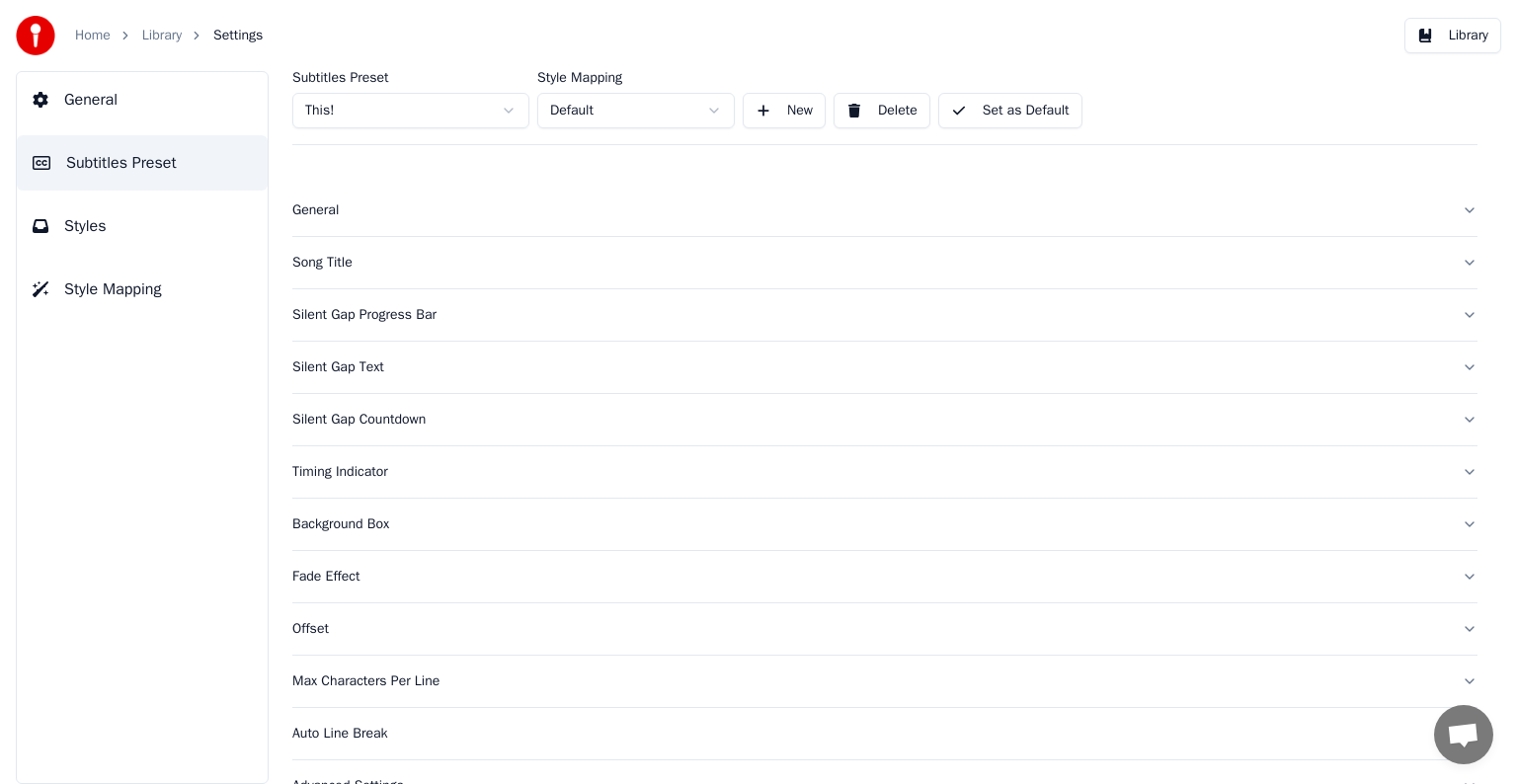 click on "Silent Gap Progress Bar" at bounding box center (869, 315) 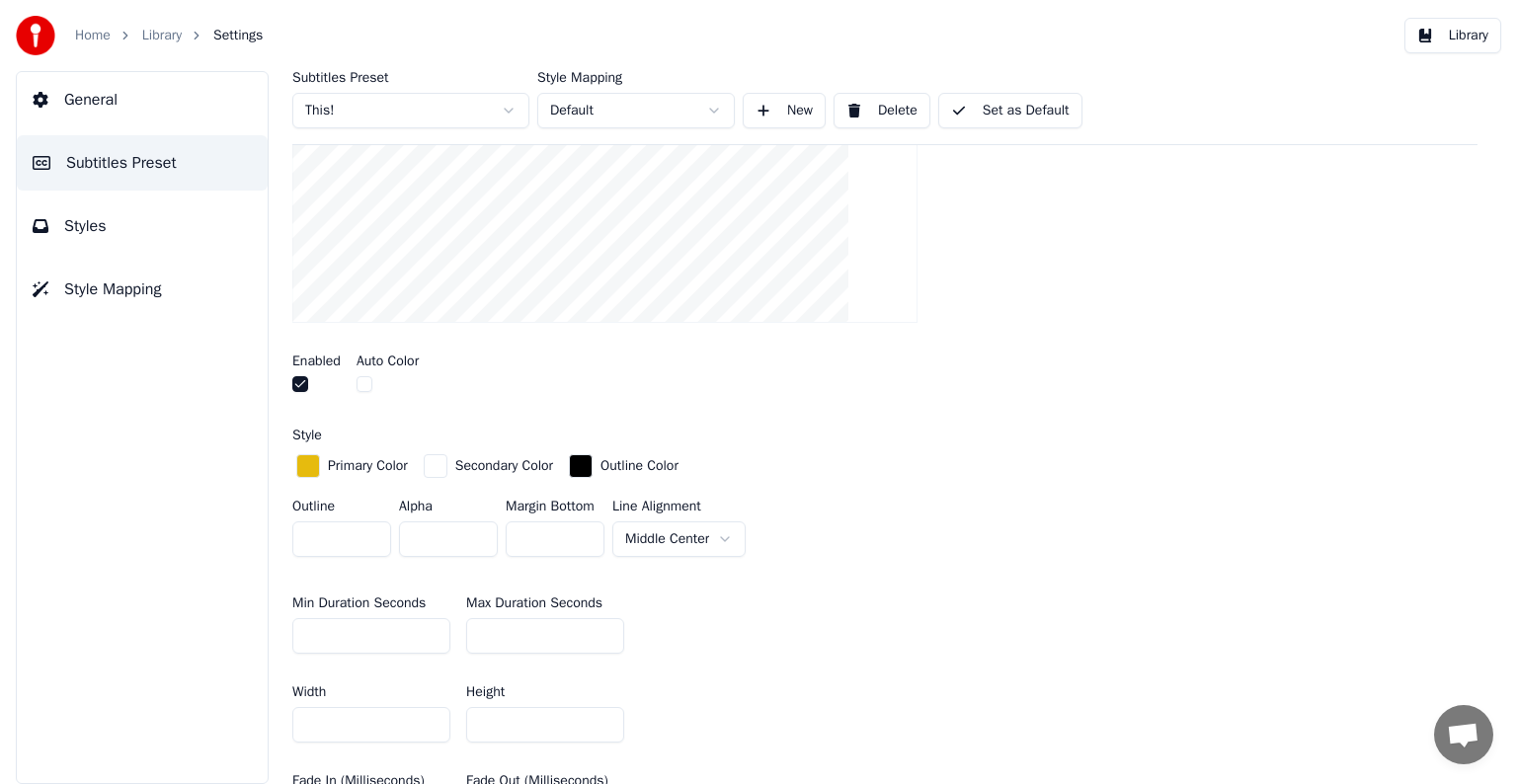 scroll, scrollTop: 395, scrollLeft: 0, axis: vertical 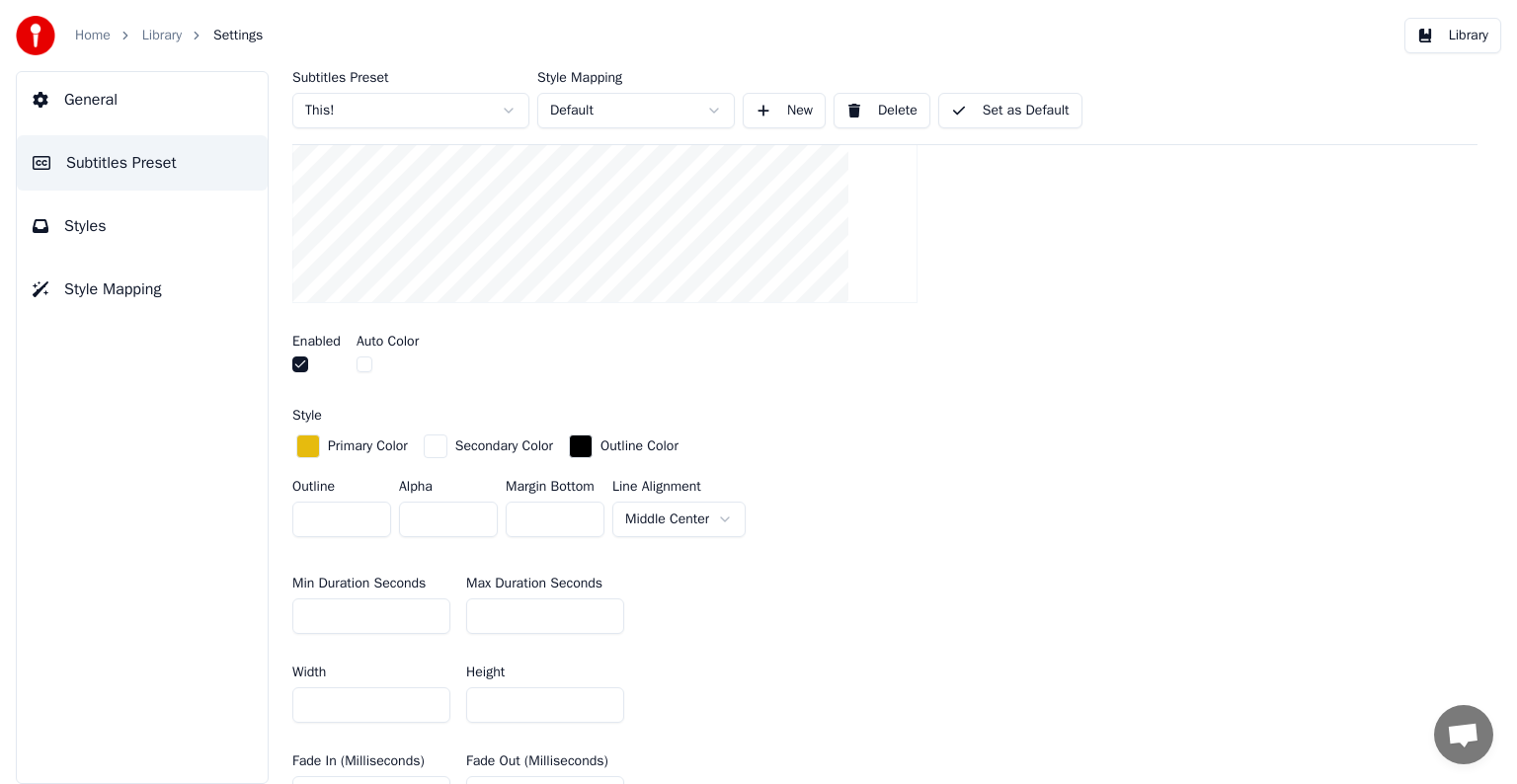 drag, startPoint x: 359, startPoint y: 616, endPoint x: 284, endPoint y: 604, distance: 75.95393 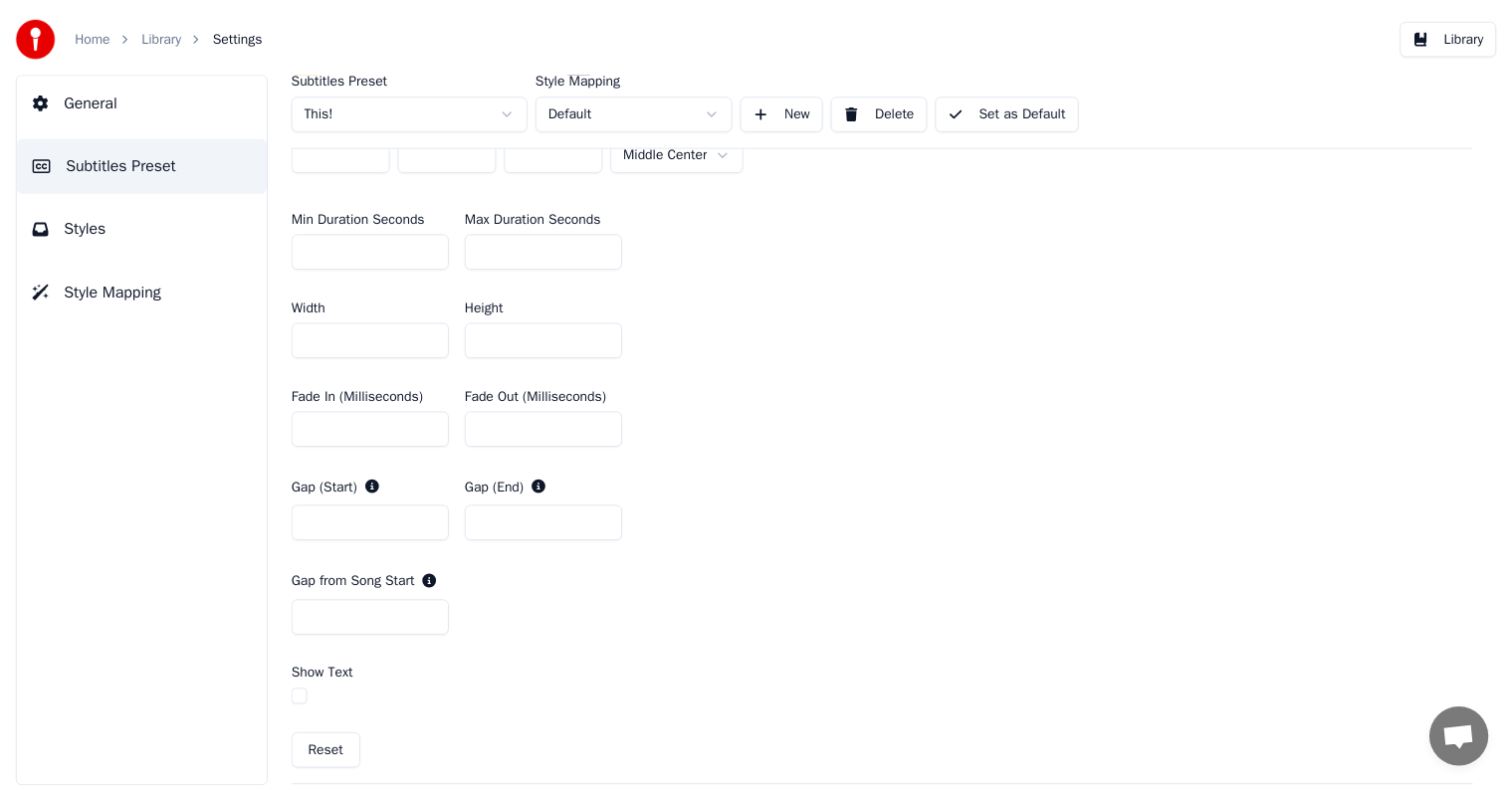 scroll, scrollTop: 895, scrollLeft: 0, axis: vertical 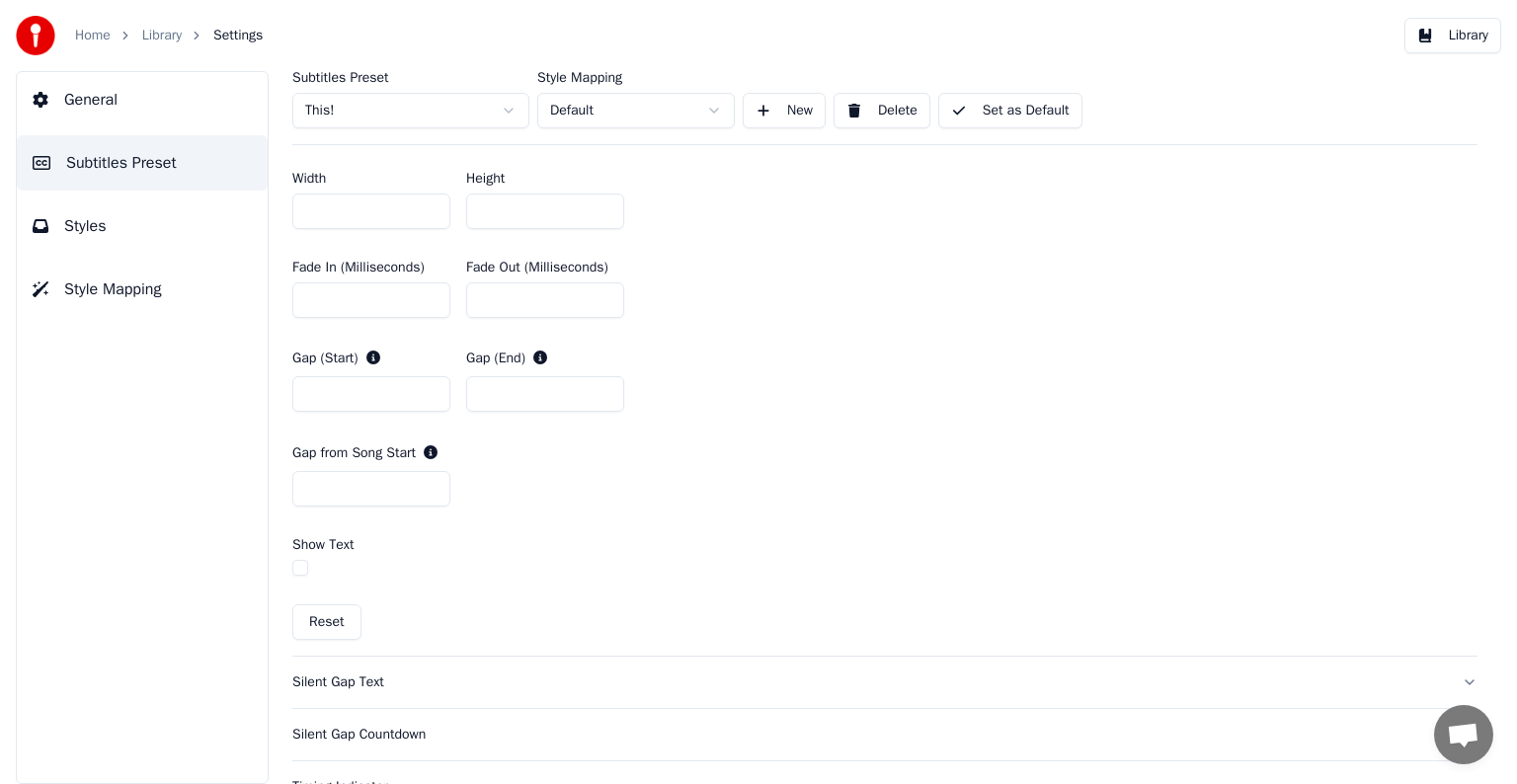 type on "*" 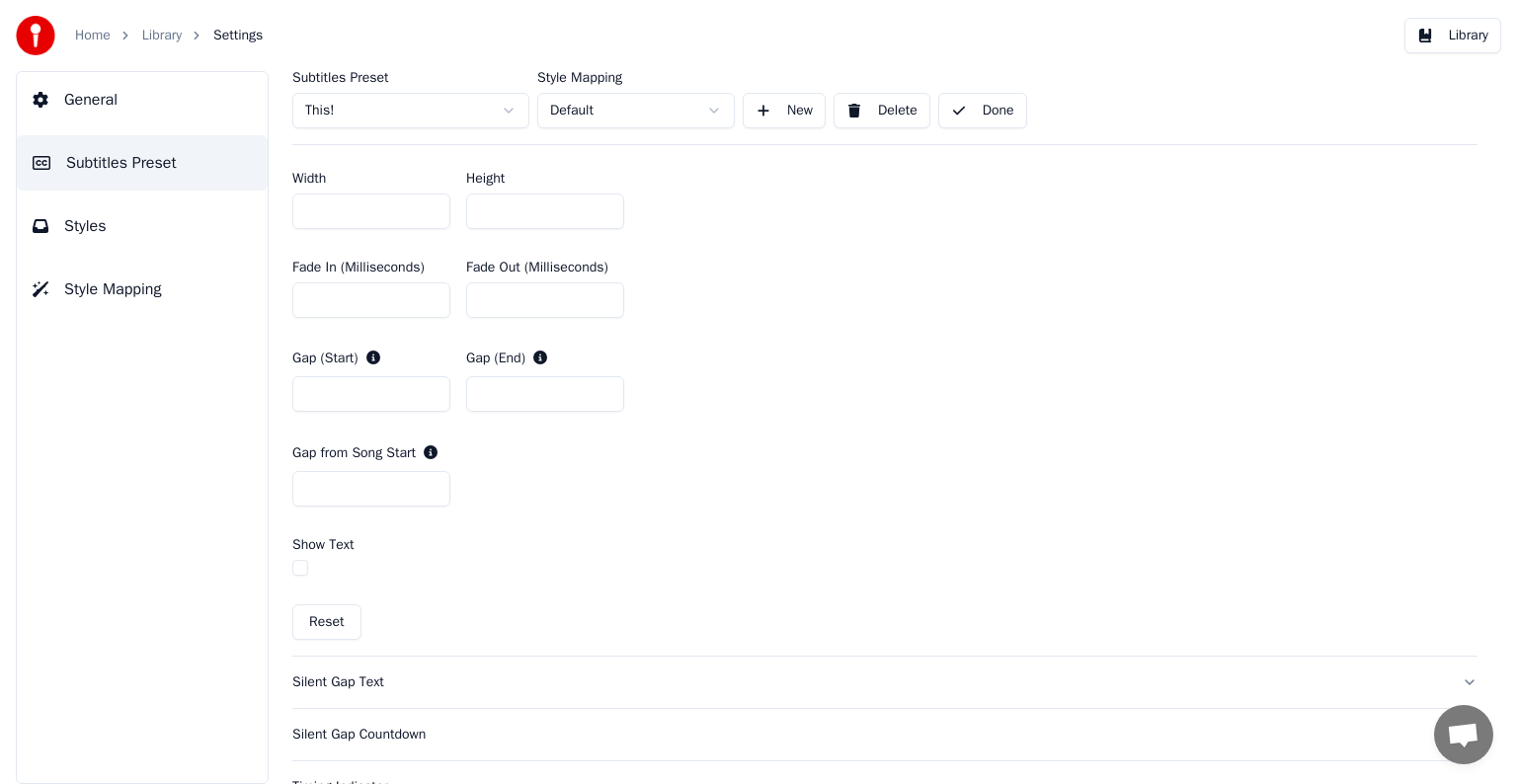 click on "Library" at bounding box center [162, 36] 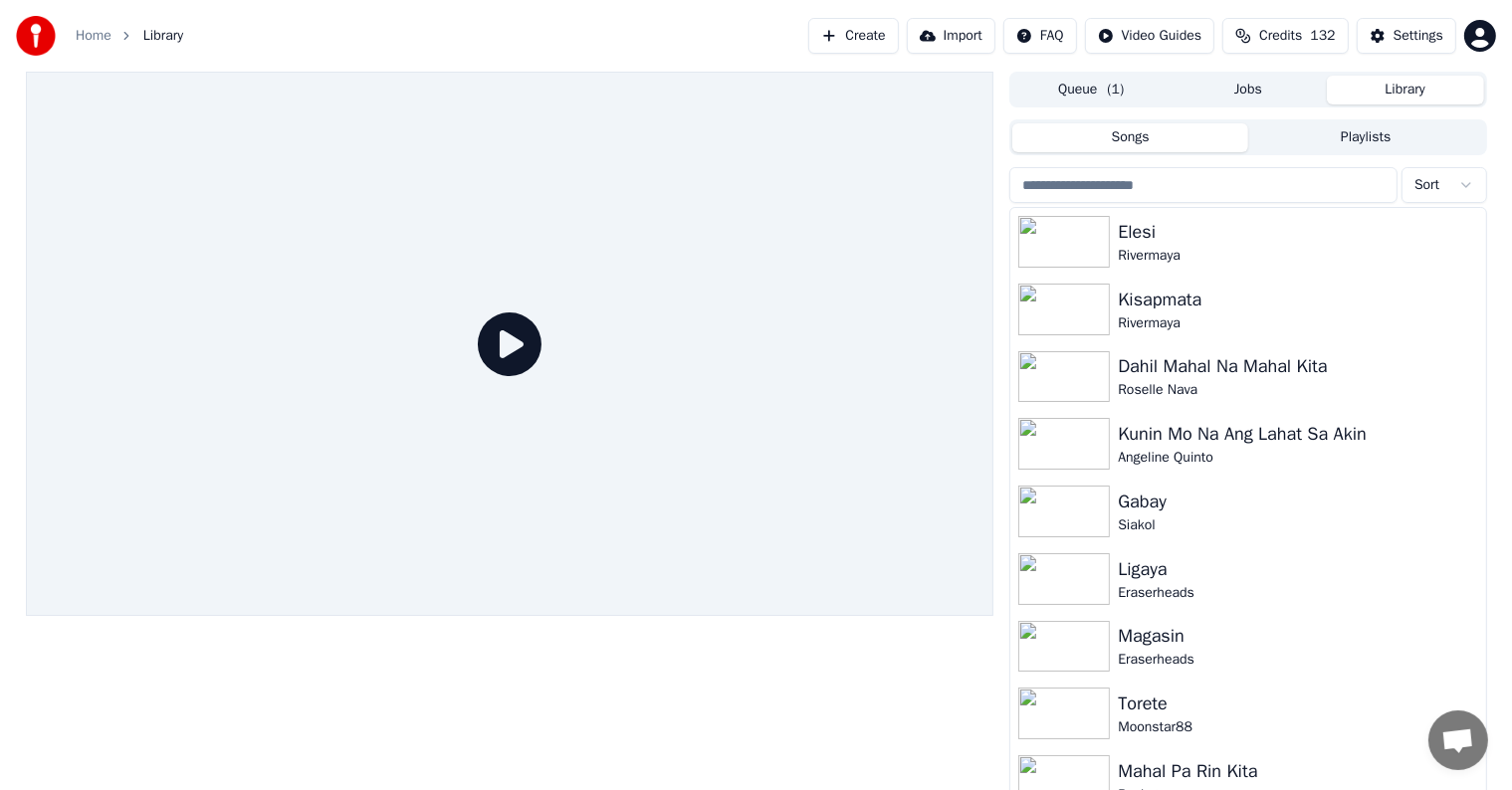 click at bounding box center [1203, 185] 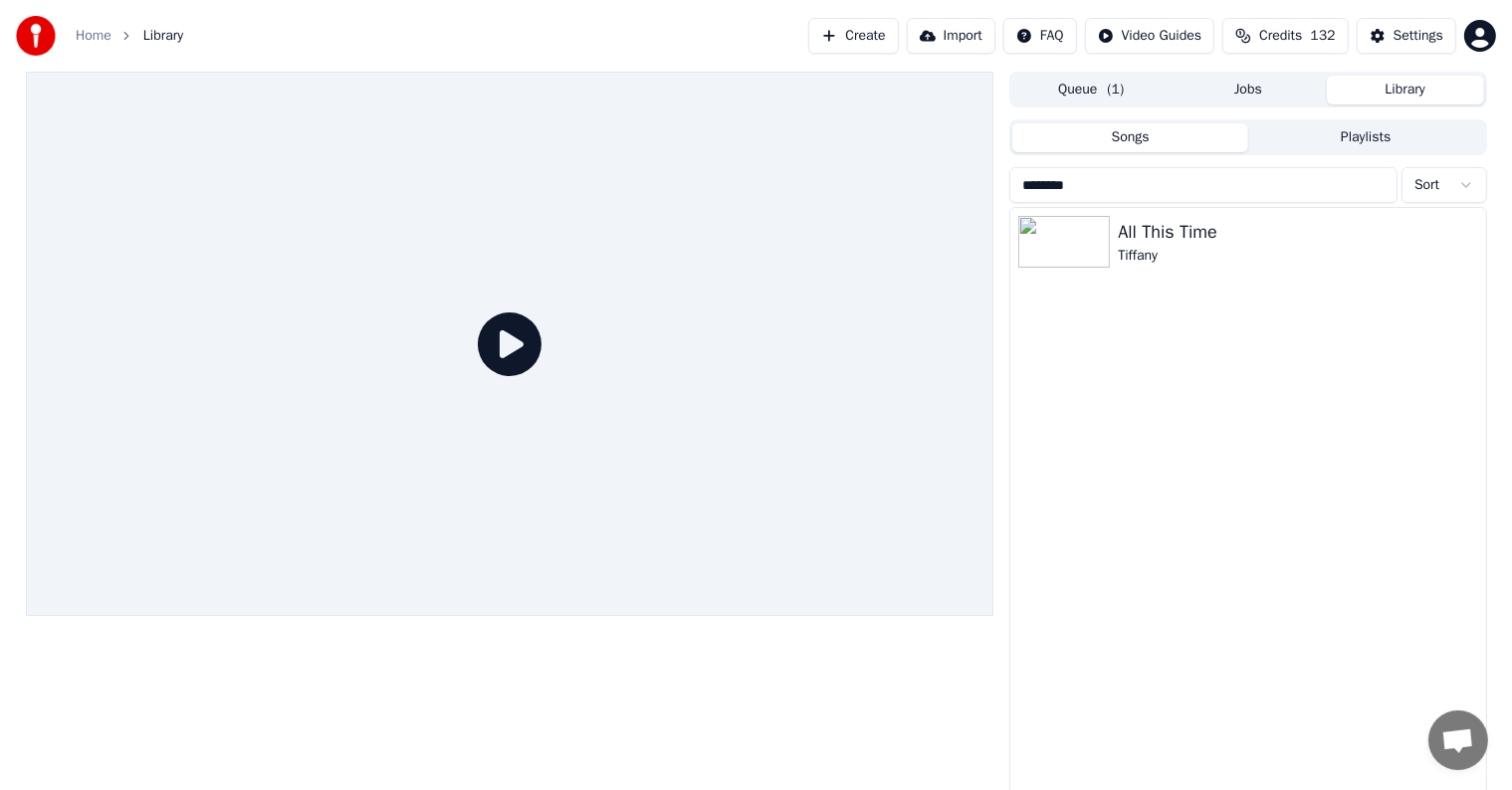 type on "********" 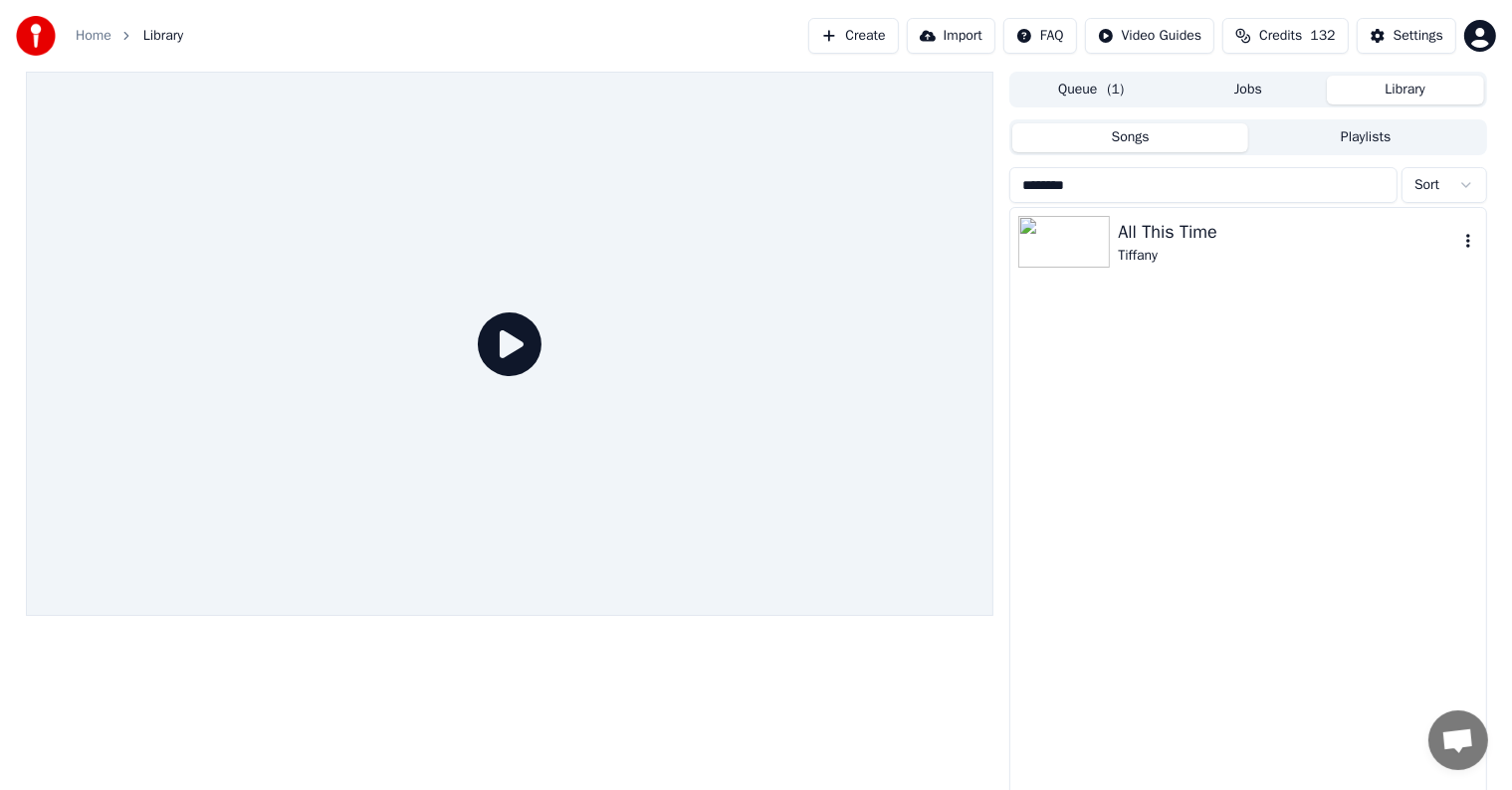 click on "Tiffany" at bounding box center (1287, 256) 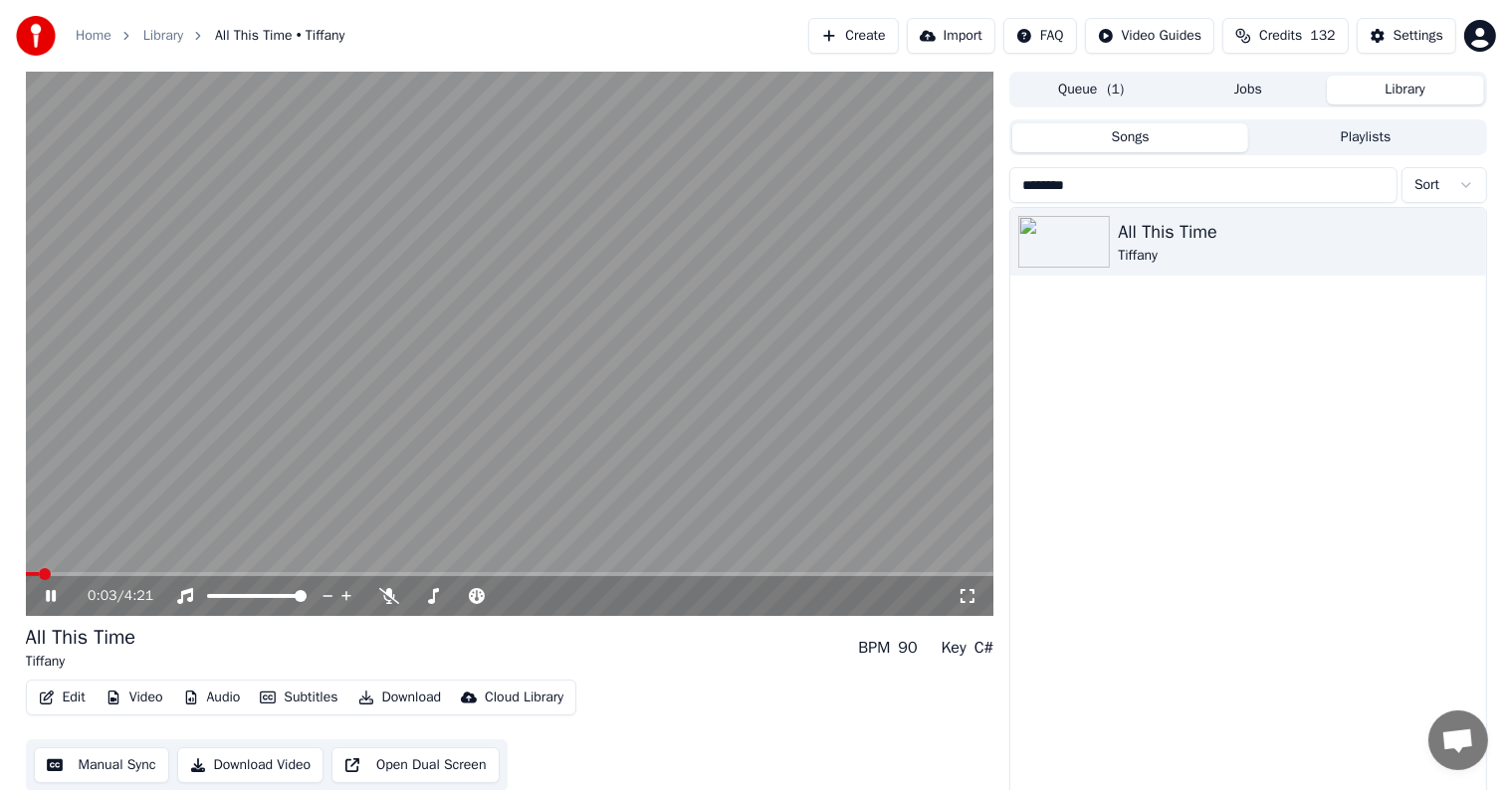 click at bounding box center (510, 343) 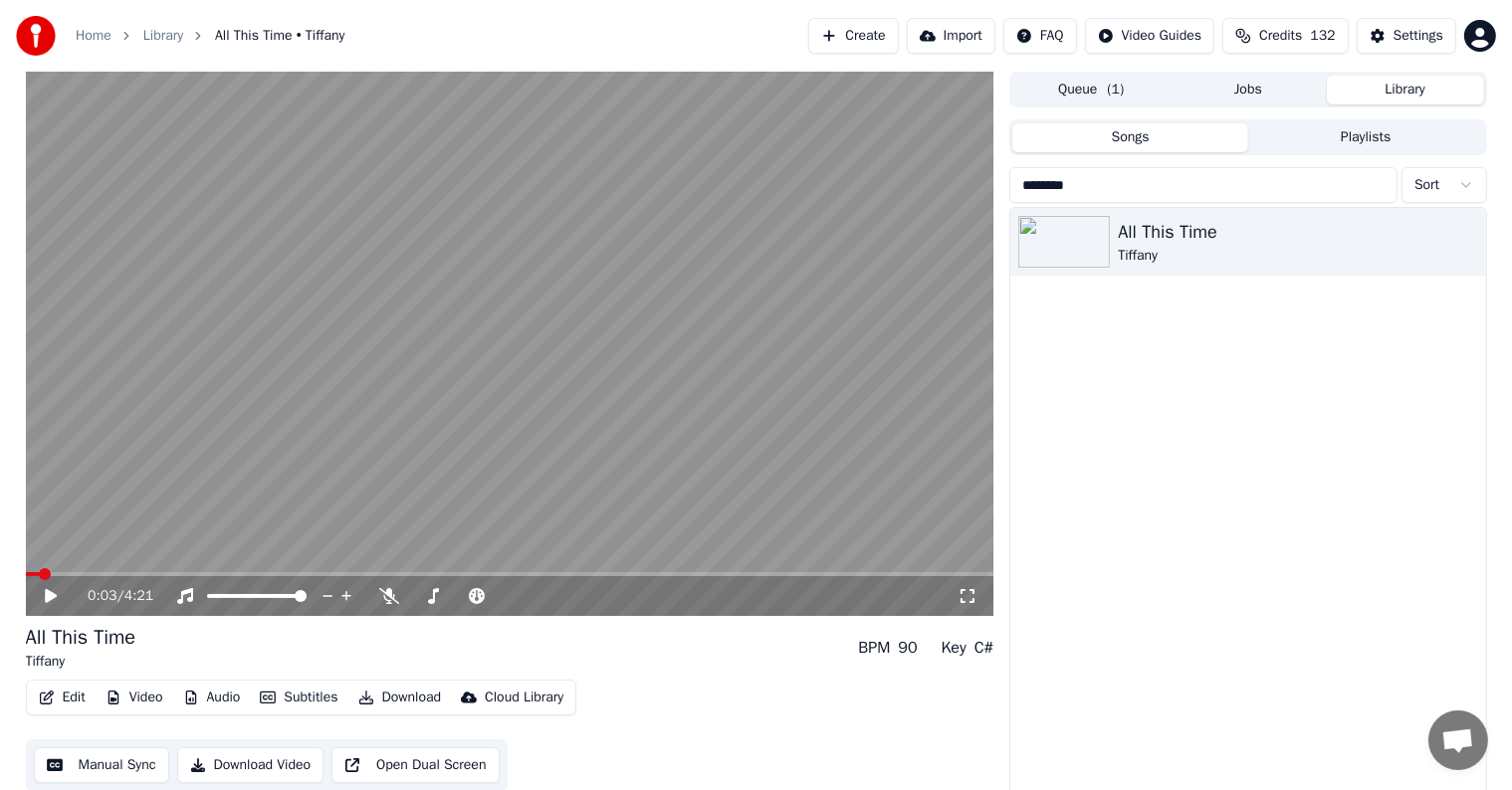 click at bounding box center (510, 574) 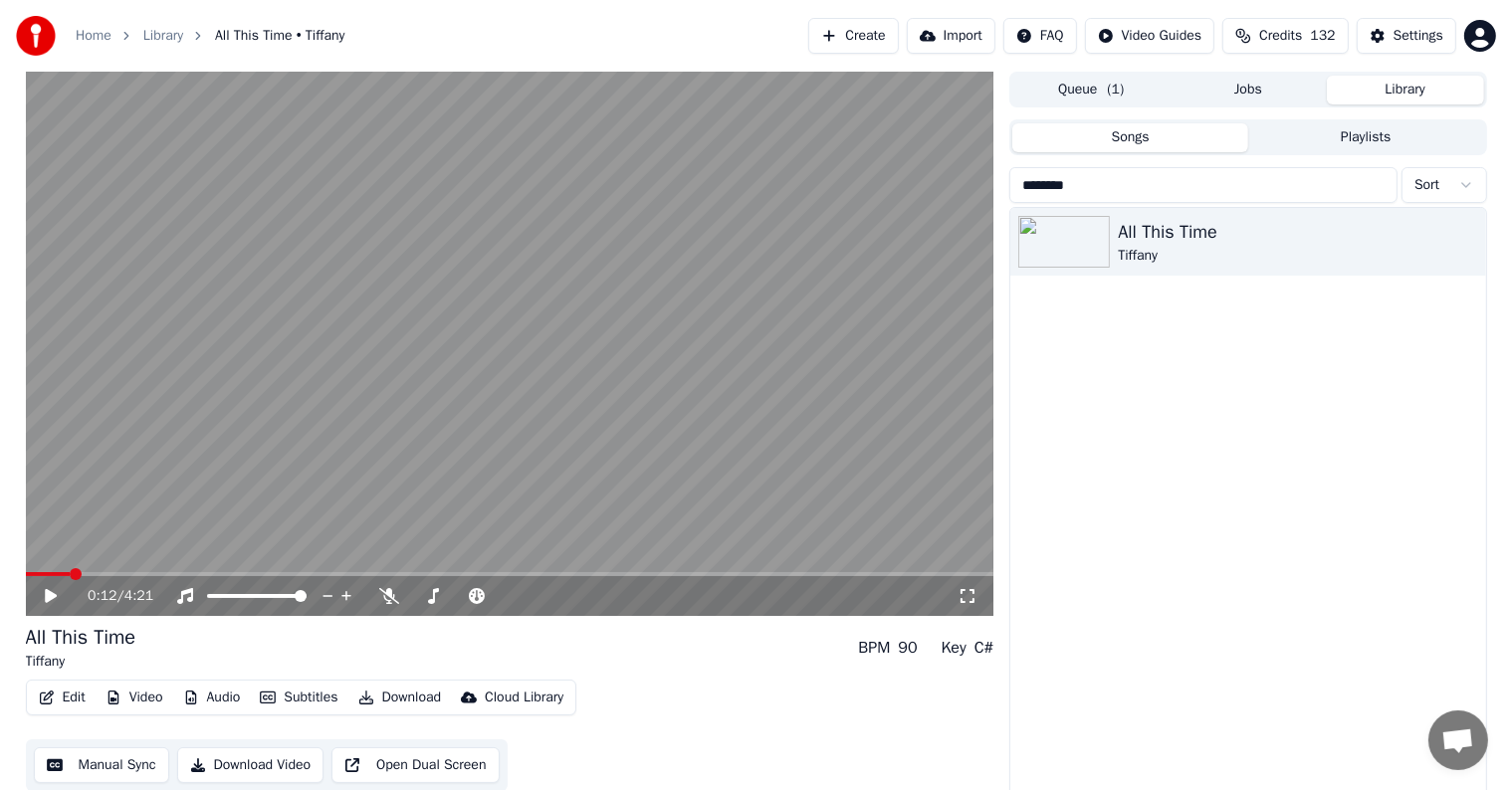 drag, startPoint x: 48, startPoint y: 595, endPoint x: 60, endPoint y: 597, distance: 12.165525 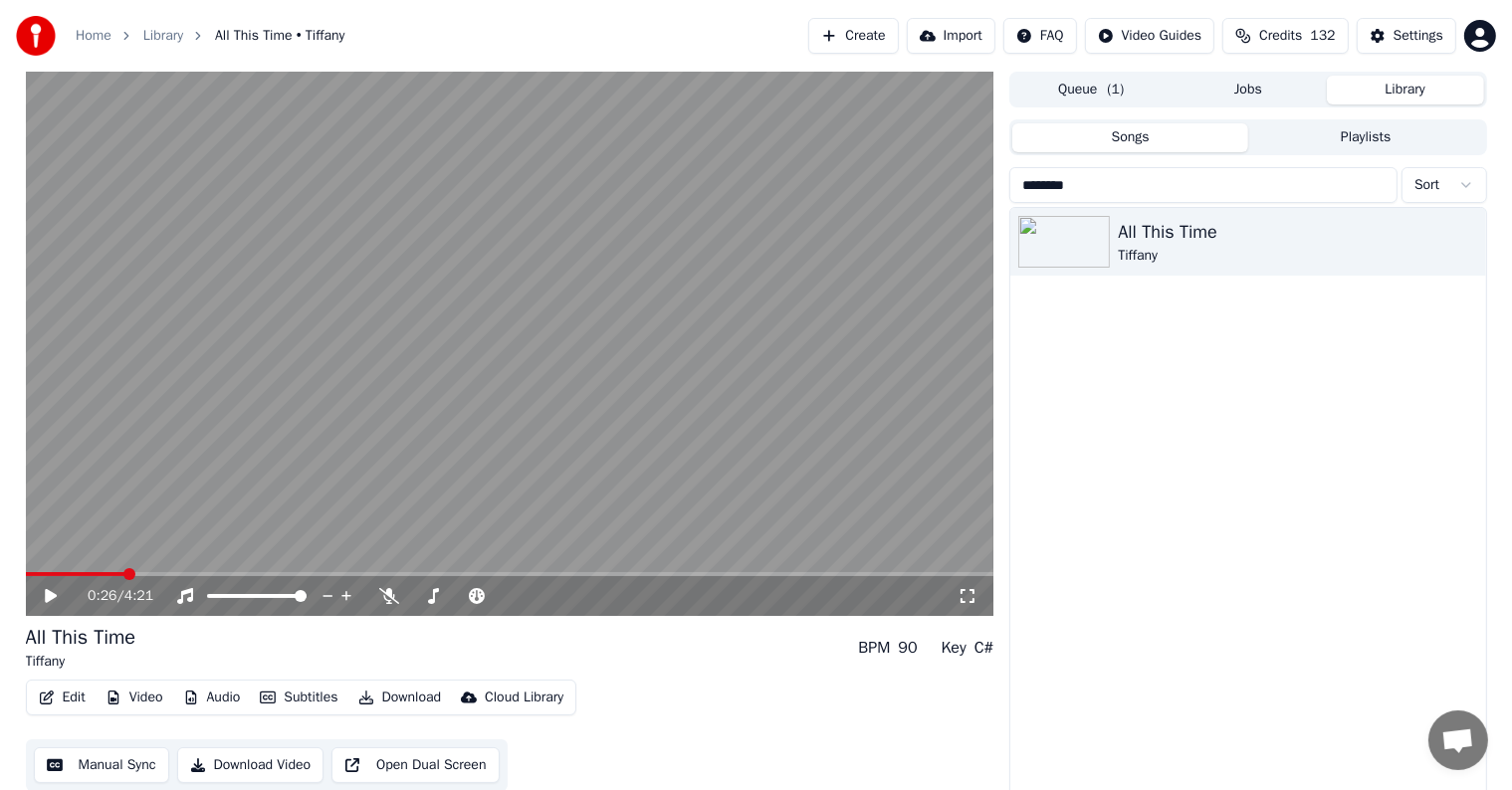 scroll, scrollTop: 9, scrollLeft: 0, axis: vertical 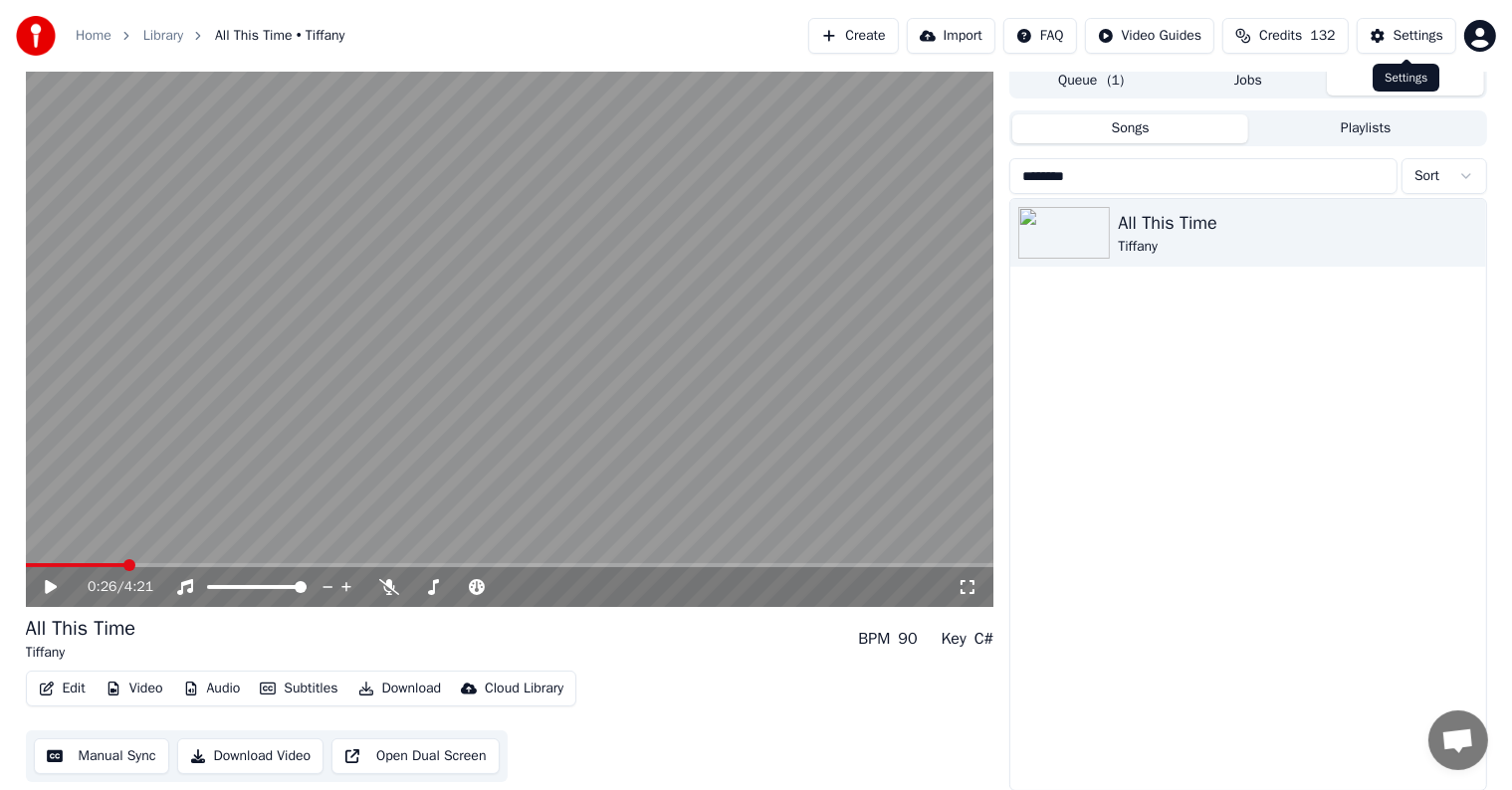 click on "Settings" at bounding box center [1418, 36] 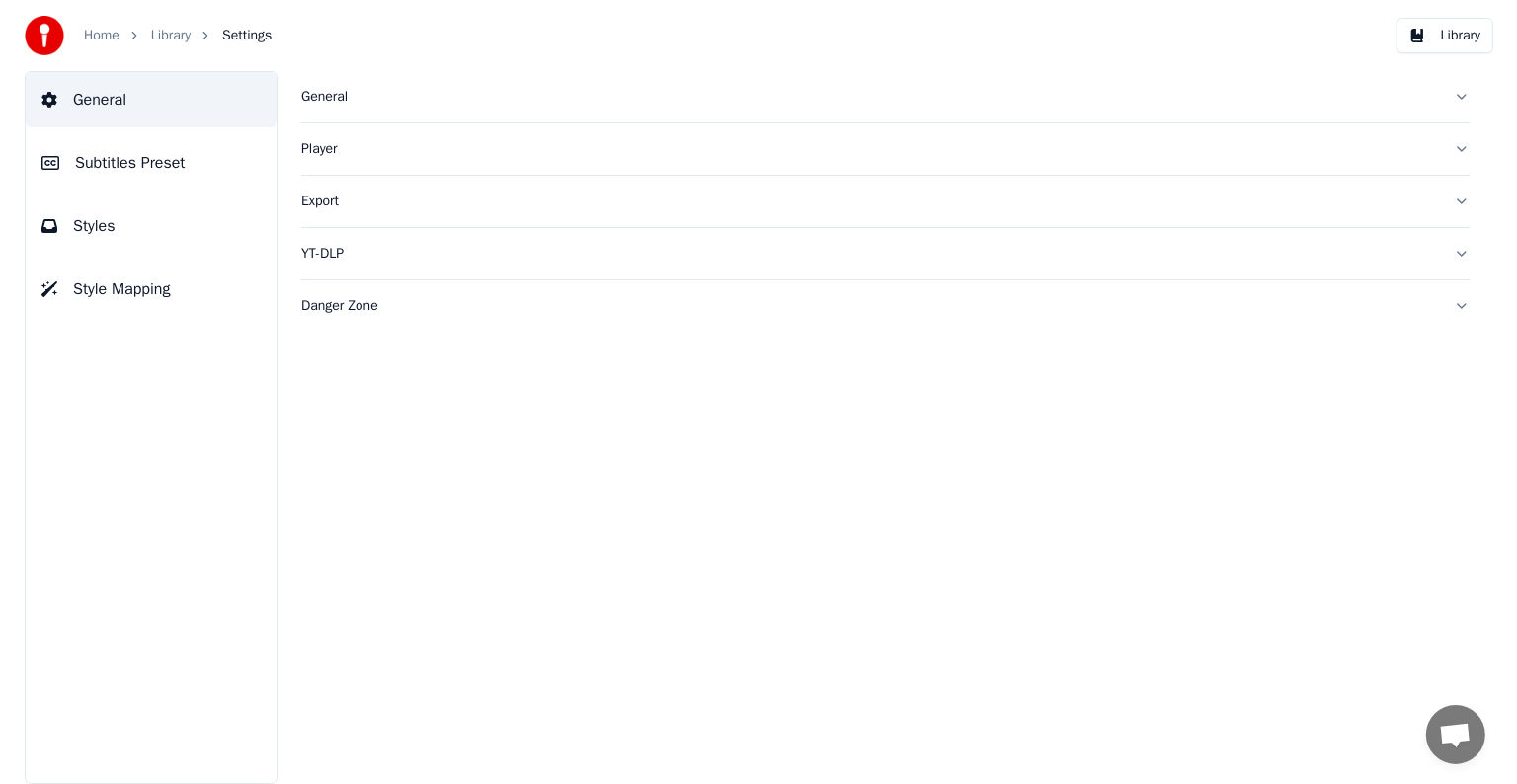 scroll, scrollTop: 0, scrollLeft: 0, axis: both 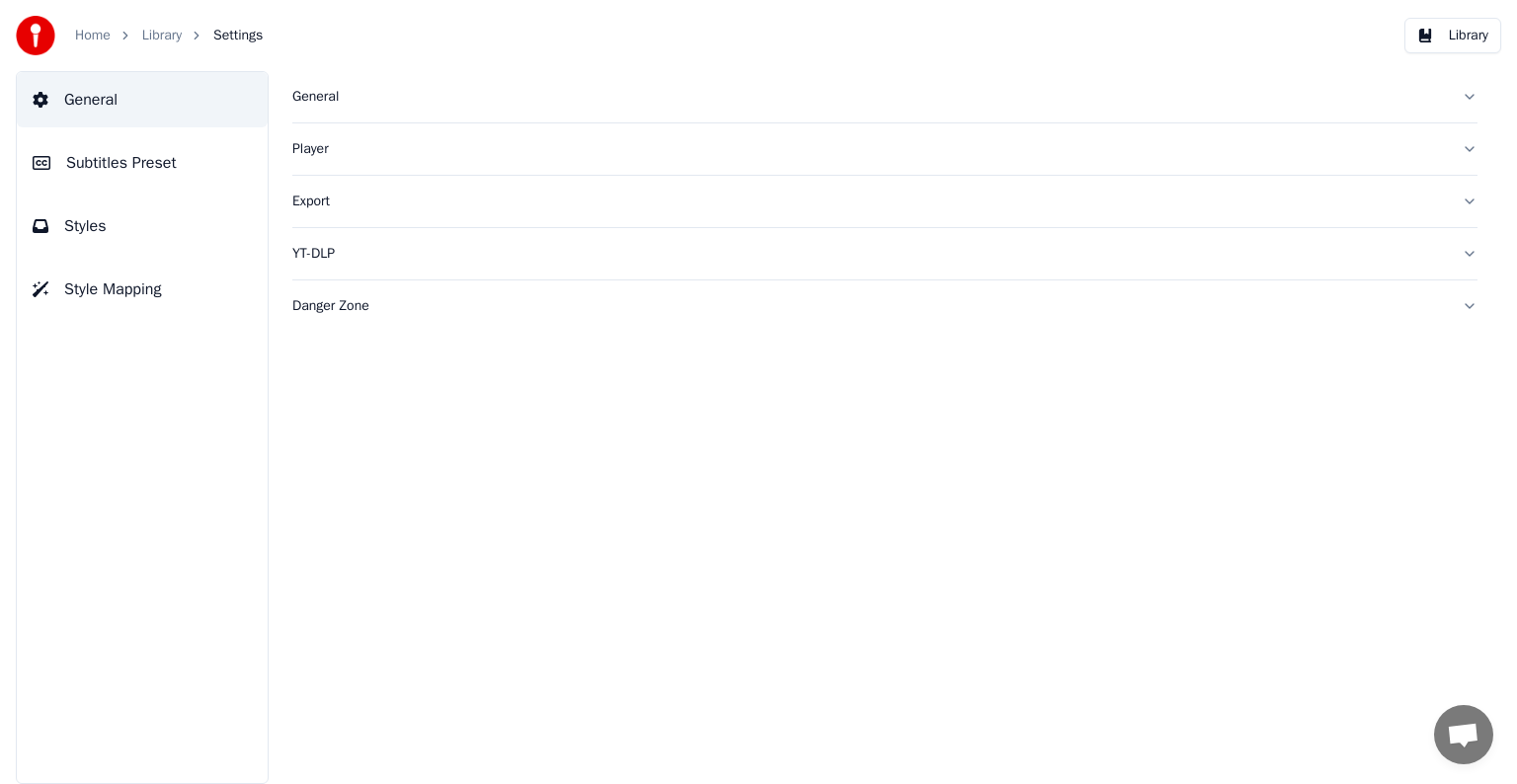 click on "Subtitles Preset" at bounding box center (121, 163) 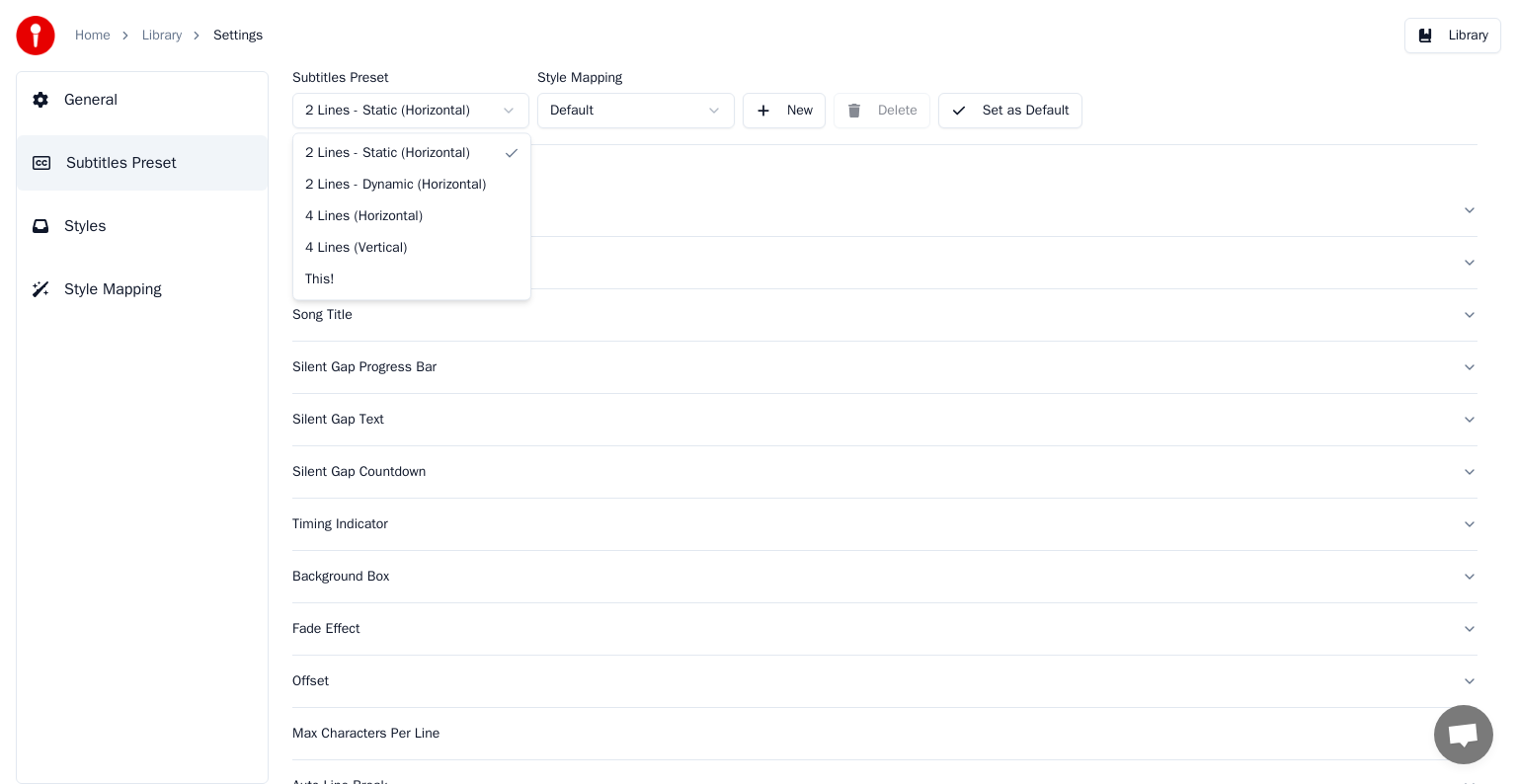 click on "Home Library Settings Library General Subtitles Preset Styles Style Mapping Subtitles Preset 2 Lines - Static (Horizontal) Style Mapping Default New Delete Set as Default General Layout Song Title Silent Gap Progress Bar Silent Gap Text Silent Gap Countdown Timing Indicator Background Box Fade Effect Offset Max Characters Per Line Auto Line Break Advanced Settings Chat [PERSON] from Youka Desktop More channels Continue on Email Offline. You were inactive for some time. Send a message to reconnect to the chat. Youka Desktop Hello! How can I help you?  Sunday, [DATE] Hi! I'ts me again. The lyrics are not appearing. Even editing to add lyrics again, it's not appearing. I already spent 22 credits for this please check [DATE] Monday, [DATE] [PERSON] Hey, credits should refunded automatically in case of failure, please let me check [DATE] yeah but credits are used again in adding the lyrics in the song that supposed to be good in the first place [DATE] Read [PERSON] I added 22 more credits to your account. [DATE]" at bounding box center [758, 392] 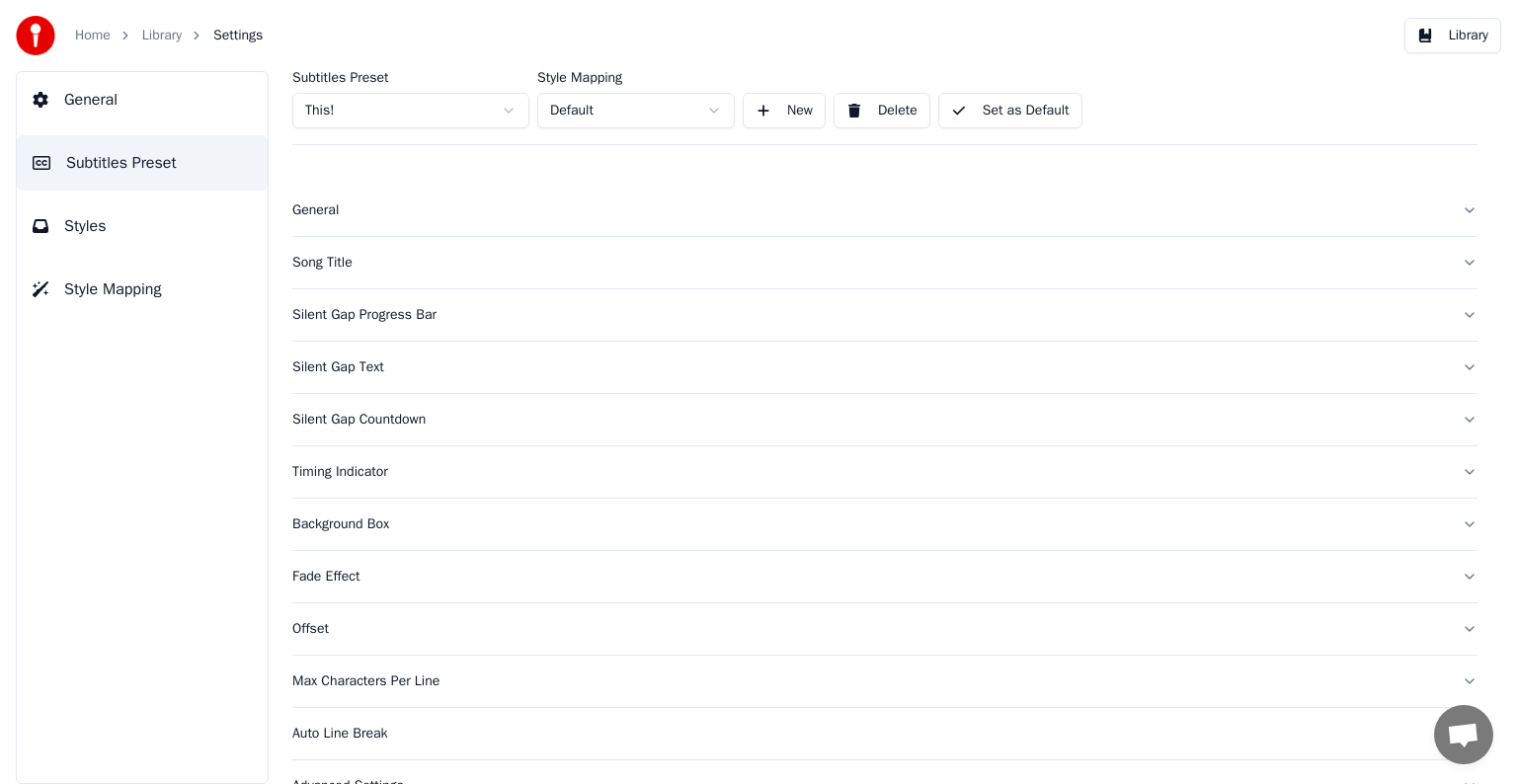 click on "Silent Gap Progress Bar" at bounding box center [869, 315] 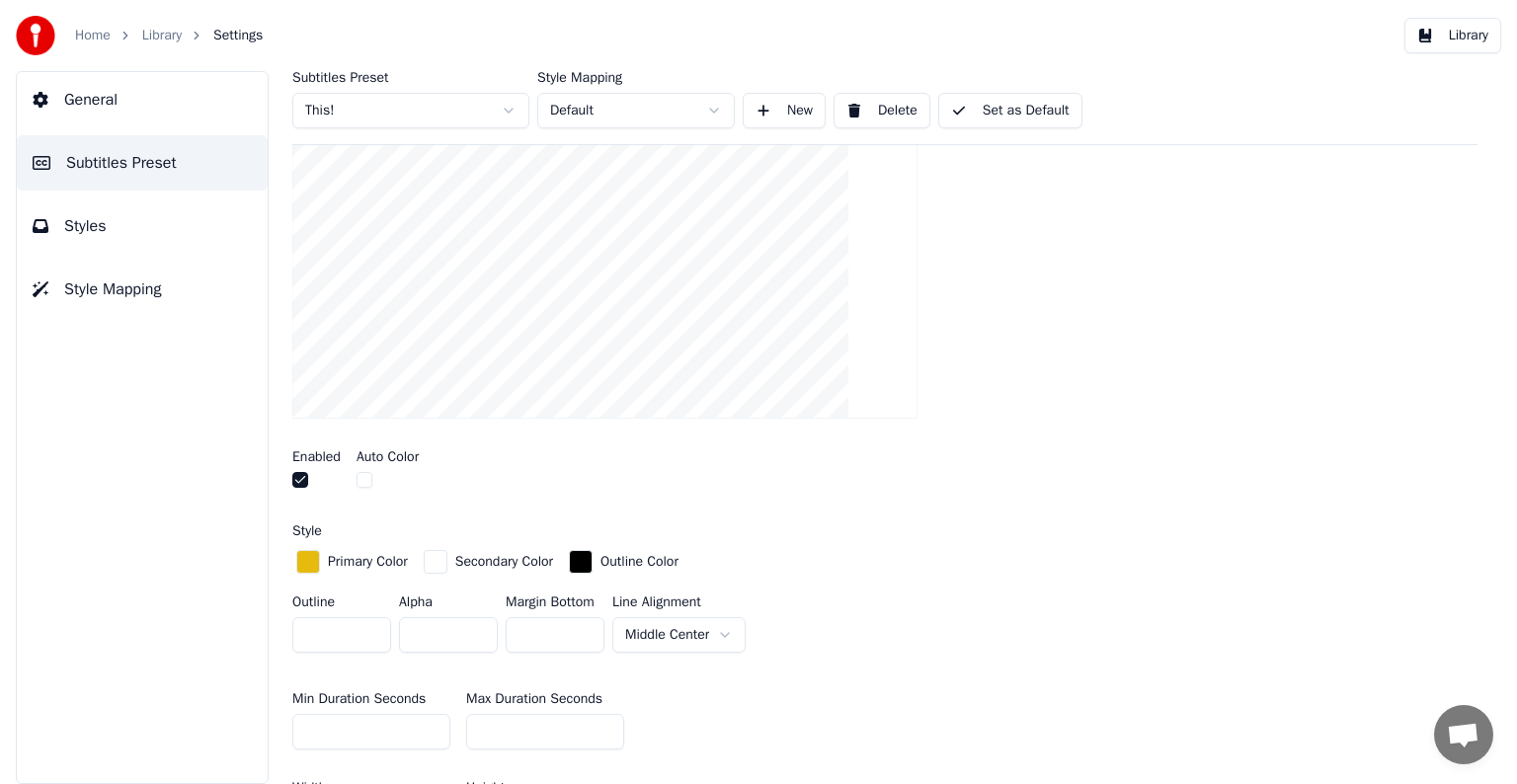 scroll, scrollTop: 395, scrollLeft: 0, axis: vertical 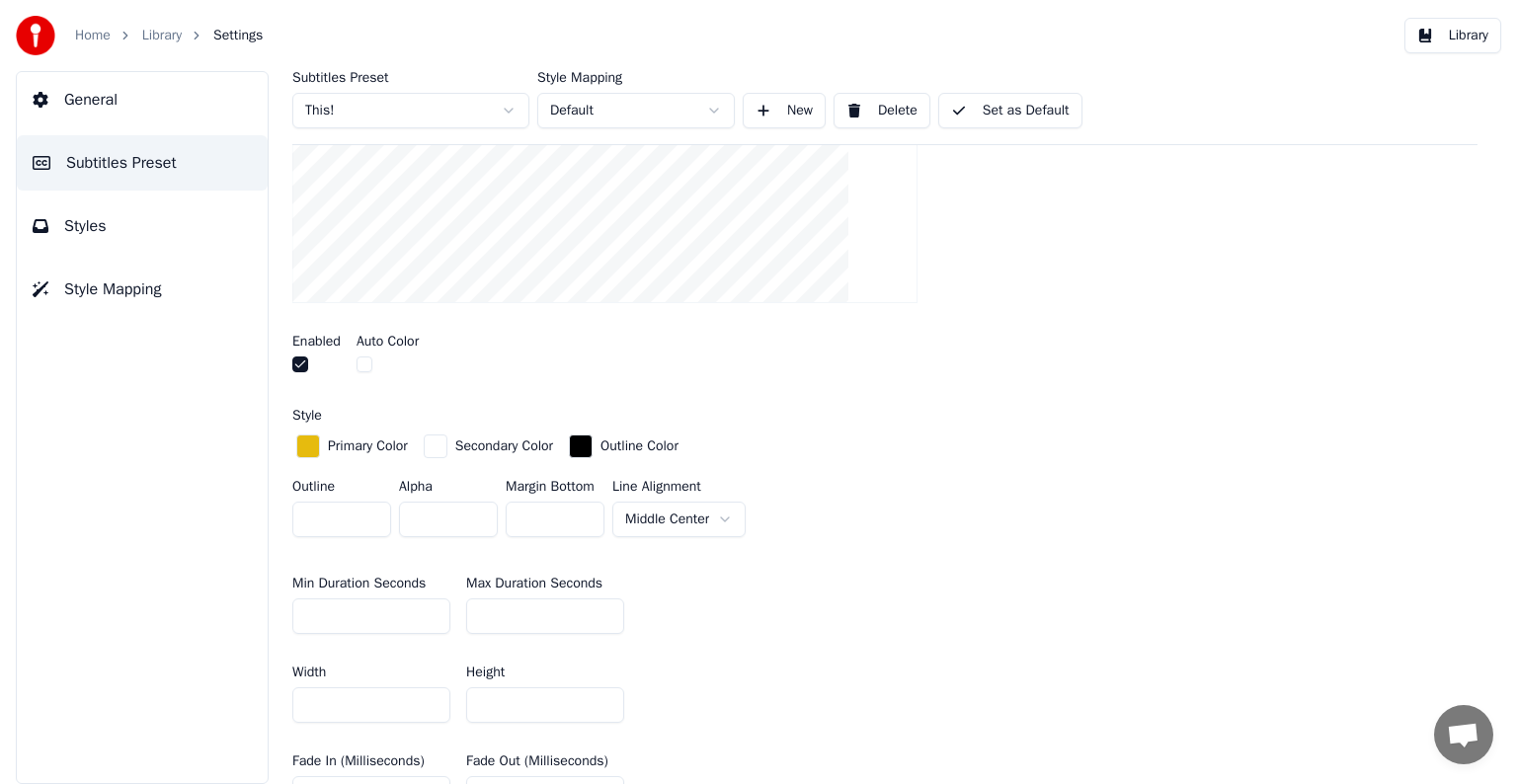 click on "Home Library Settings Library General Subtitles Preset Styles Style Mapping Subtitles Preset This! Style Mapping Default New Delete Set as Default General Song Title Silent Gap Progress Bar Insert a progress bar in the gap between subtitles Enabled Auto Color Style Primary Color Secondary Color Outline Color Outline * Alpha * Margin Bottom * Line Alignment Middle Center Min Duration  Seconds * Max Duration  Seconds ** Width *** Height ** Fade In (Milliseconds) * Fade Out (Milliseconds) * Gap (Start) * Gap (End) * Gap from Song Start * Show Text Reset Silent Gap Text Silent Gap Countdown Timing Indicator Background Box Fade Effect Offset Max Characters Per Line Auto Line Break Advanced Settings Chat [PERSON] from Youka Desktop More channels Continue on Email Offline. You were inactive for some time. Send a message to reconnect to the chat. Youka Desktop Hello! How can I help you?  Sunday, [DATE] [DATE] Monday, [DATE] [PERSON] Hey, credits should refunded automatically in case of failure, please let me check Read" at bounding box center (758, 392) 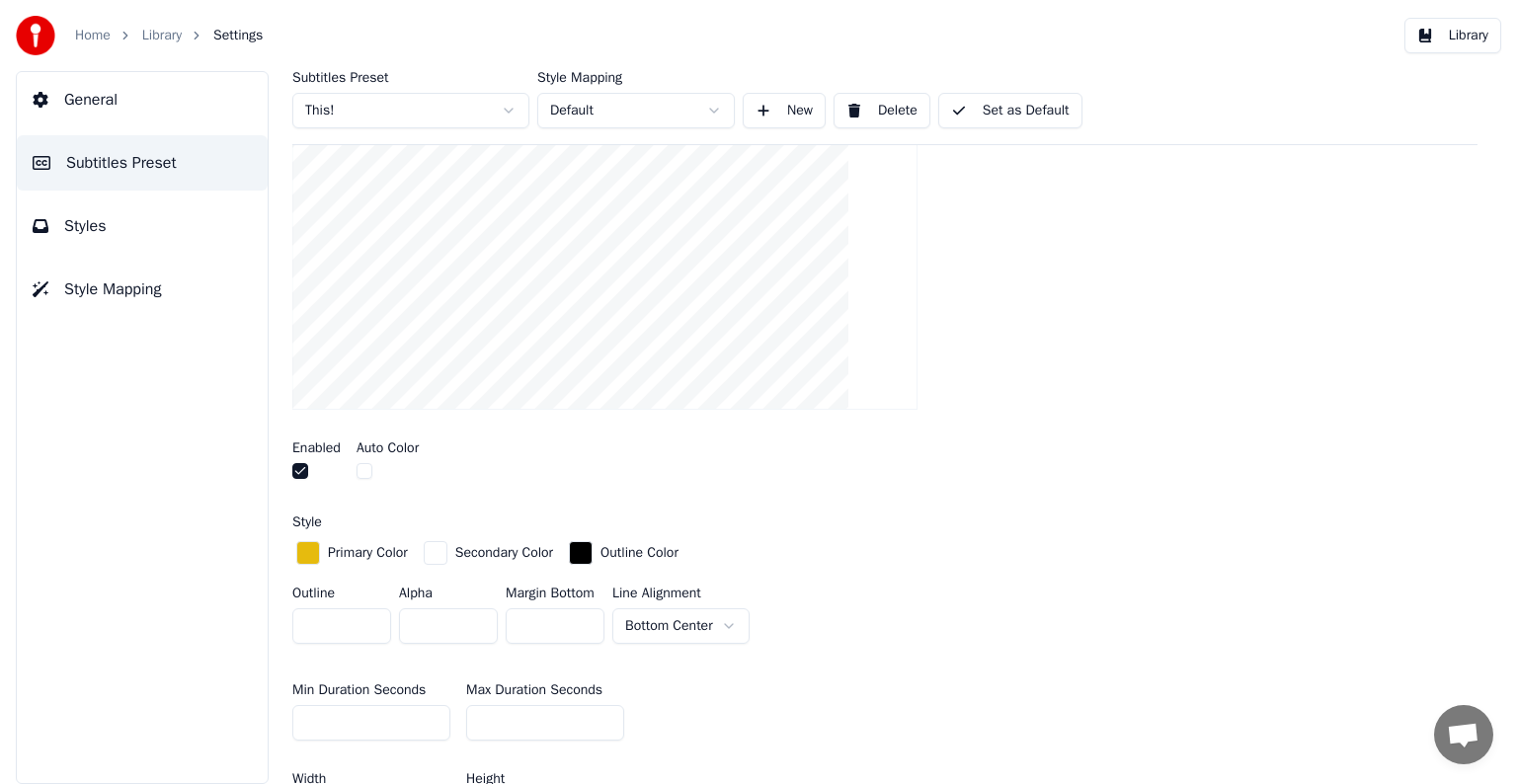 scroll, scrollTop: 197, scrollLeft: 0, axis: vertical 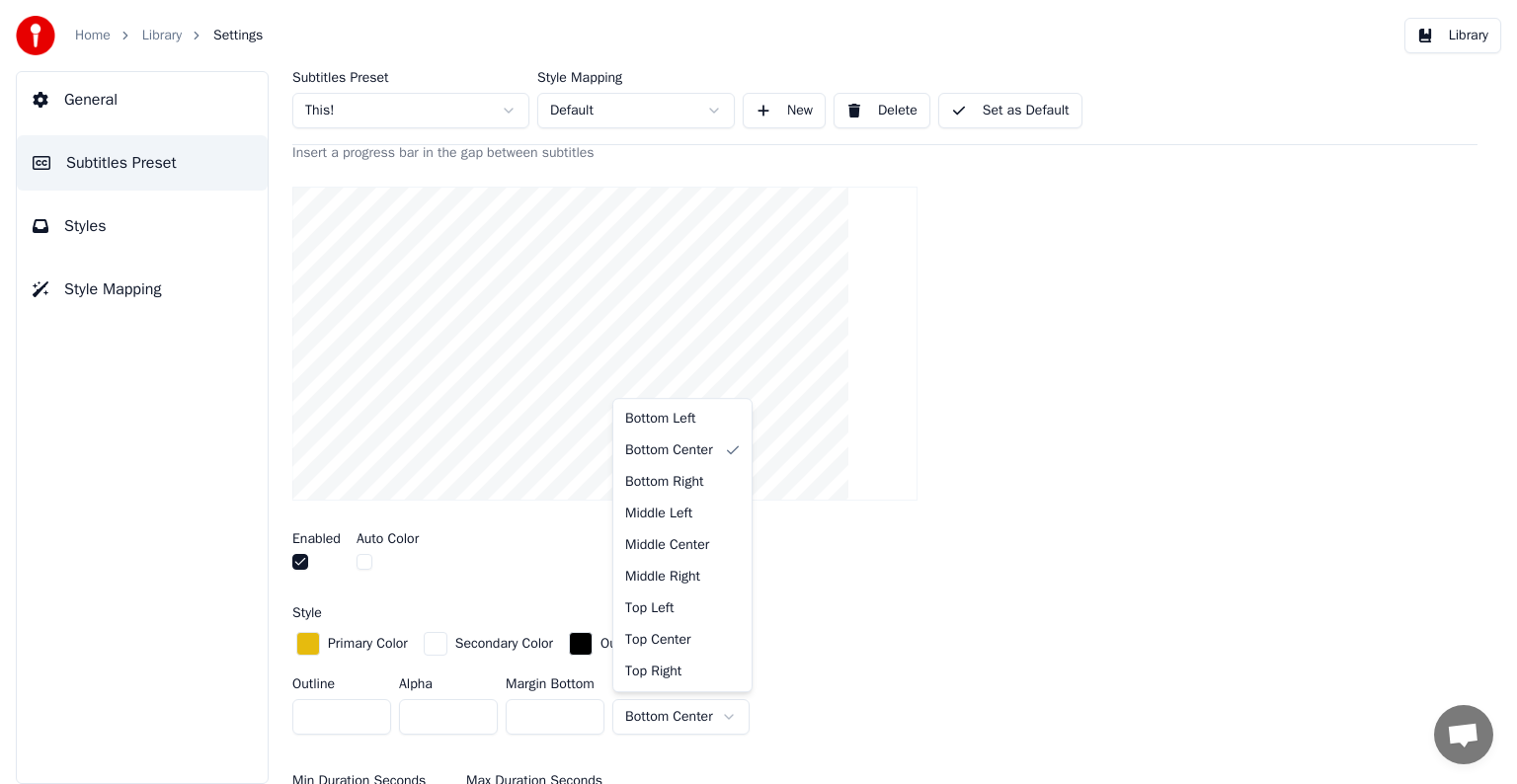 click on "Home Library Settings Library General Subtitles Preset Styles Style Mapping Subtitles Preset This! Style Mapping Default New Delete Set as Default General Song Title Silent Gap Progress Bar Insert a progress bar in the gap between subtitles Enabled Auto Color Style Primary Color Secondary Color Outline Color Outline * Alpha * Margin Bottom * Line Alignment Bottom Center Min Duration Seconds * Max Duration Seconds ** Width *** Height ** Fade In (Milliseconds) * Fade Out (Milliseconds) * Gap (Start) * Gap (End) * Gap from Song Start * Show Text Reset Silent Gap Text Silent Gap Countdown Timing Indicator Background Box Fade Effect Offset Max Characters Per Line Auto Line Break Advanced Settings Chat [PERSON] from Youka Desktop More channels Continue on Email Offline. You were inactive for some time. Send a message to reconnect to the chat. Youka Desktop [PERSON]? How can I help you? [DATE] [DATE] [PERSON] Hey, credits should refunded automatically in case of failure, please let me check Read" at bounding box center [758, 392] 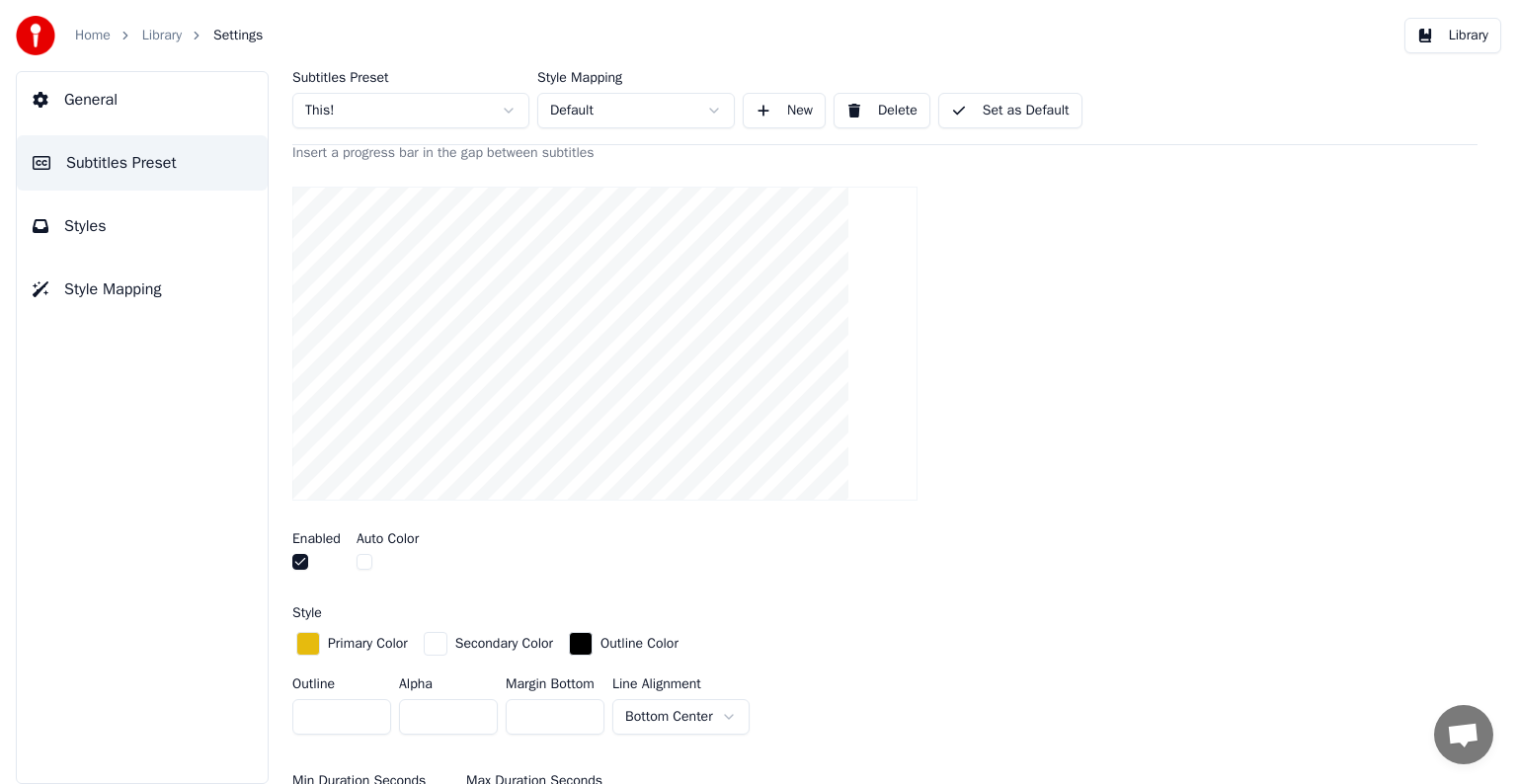 click on "Home Library Settings Library General Subtitles Preset Styles Style Mapping Subtitles Preset This! Style Mapping Default New Delete Set as Default General Song Title Silent Gap Progress Bar Insert a progress bar in the gap between subtitles Enabled Auto Color Style Primary Color Secondary Color Outline Color Outline * Alpha * Margin Bottom * Line Alignment Bottom Center Min Duration Seconds * Max Duration Seconds ** Width *** Height ** Fade In (Milliseconds) * Fade Out (Milliseconds) * Gap (Start) * Gap (End) * Gap from Song Start * Show Text Reset Silent Gap Text Silent Gap Countdown Timing Indicator Background Box Fade Effect Offset Max Characters Per Line Auto Line Break Advanced Settings Chat [PERSON] from Youka Desktop More channels Continue on Email Offline. You were inactive for some time. Send a message to reconnect to the chat. Youka Desktop [PERSON]? How can I help you? [DATE] [DATE] [PERSON] Hey, credits should refunded automatically in case of failure, please let me check Read" at bounding box center (758, 392) 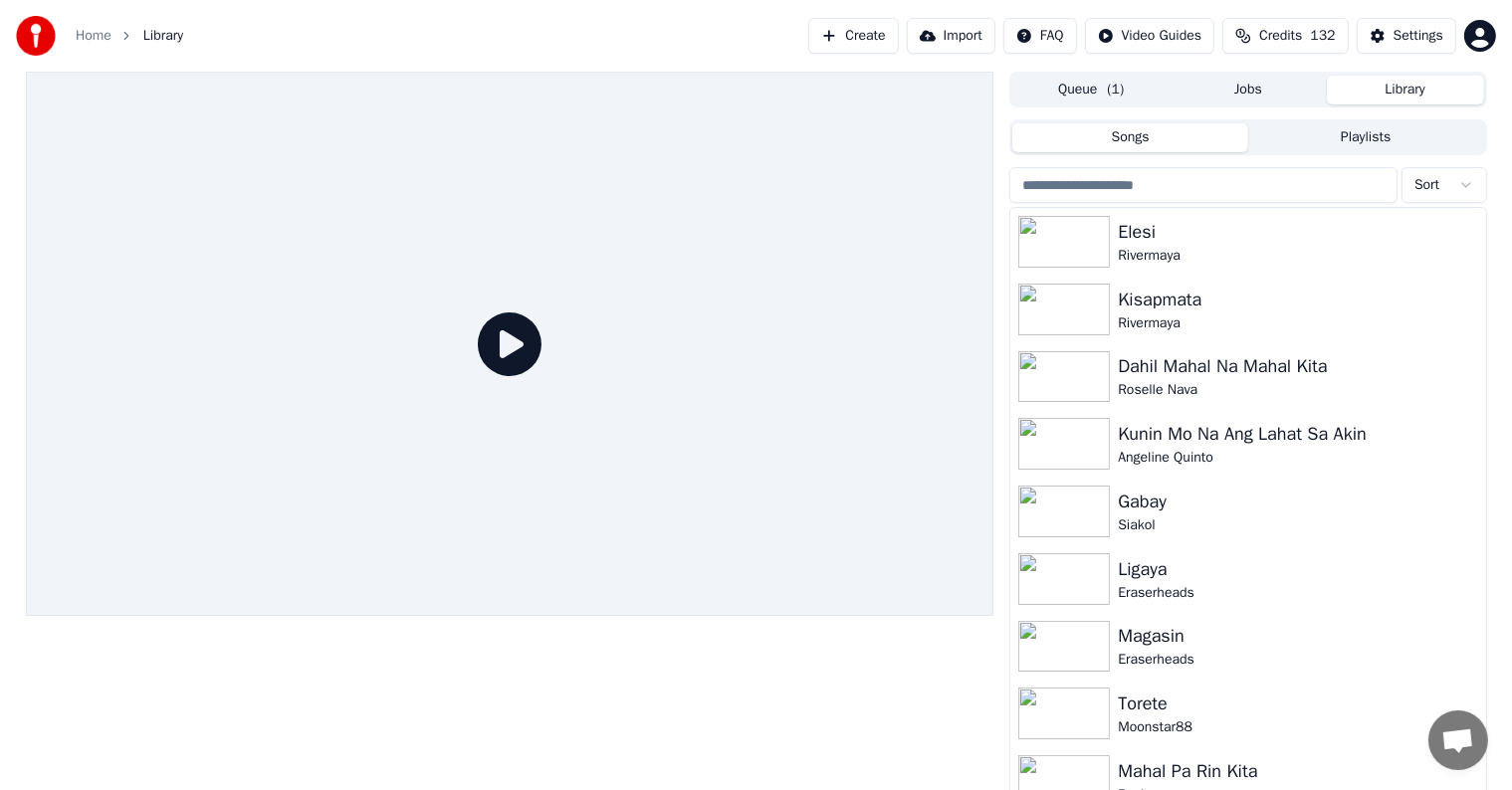 click at bounding box center [1203, 185] 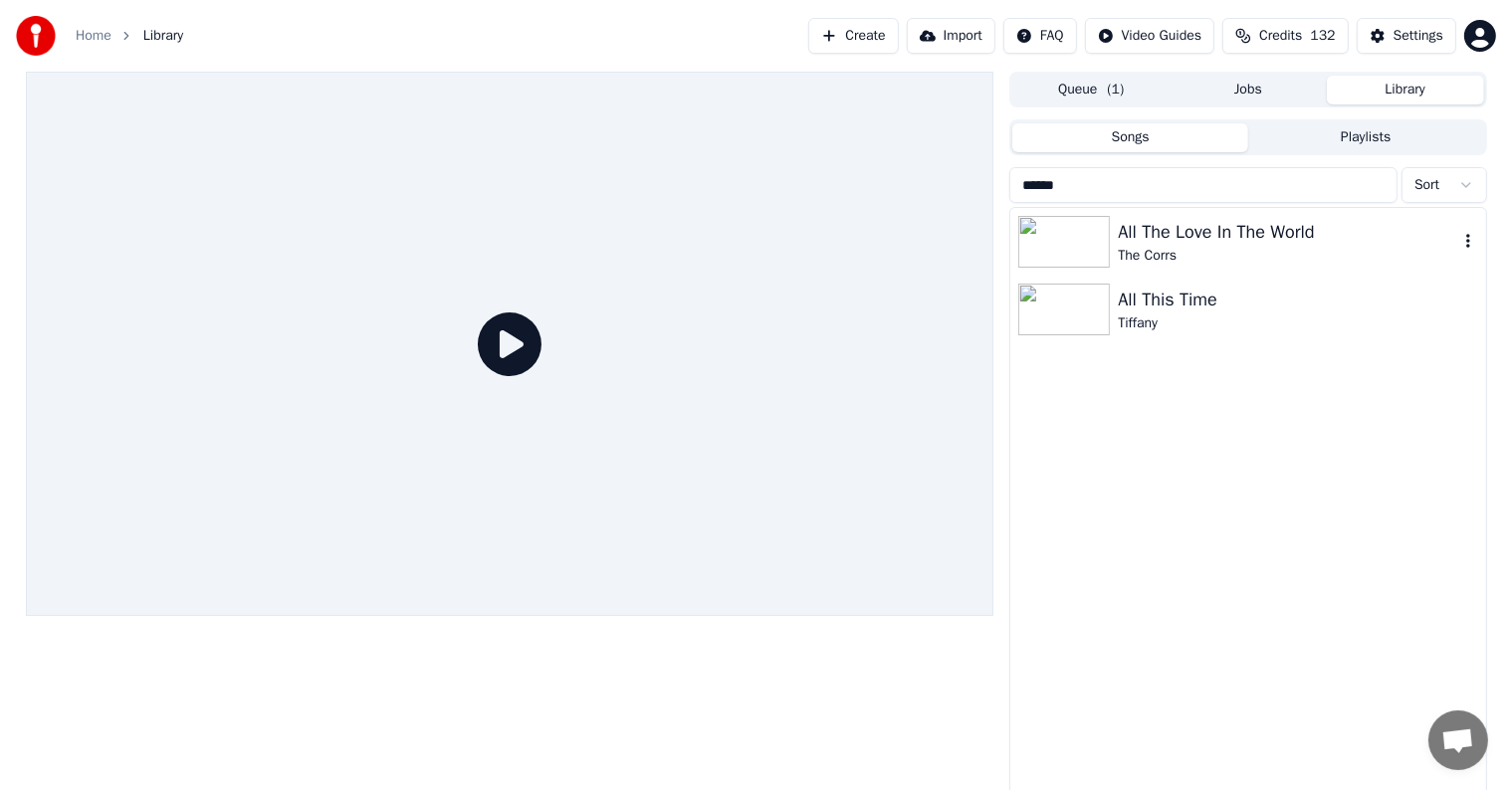 type on "******" 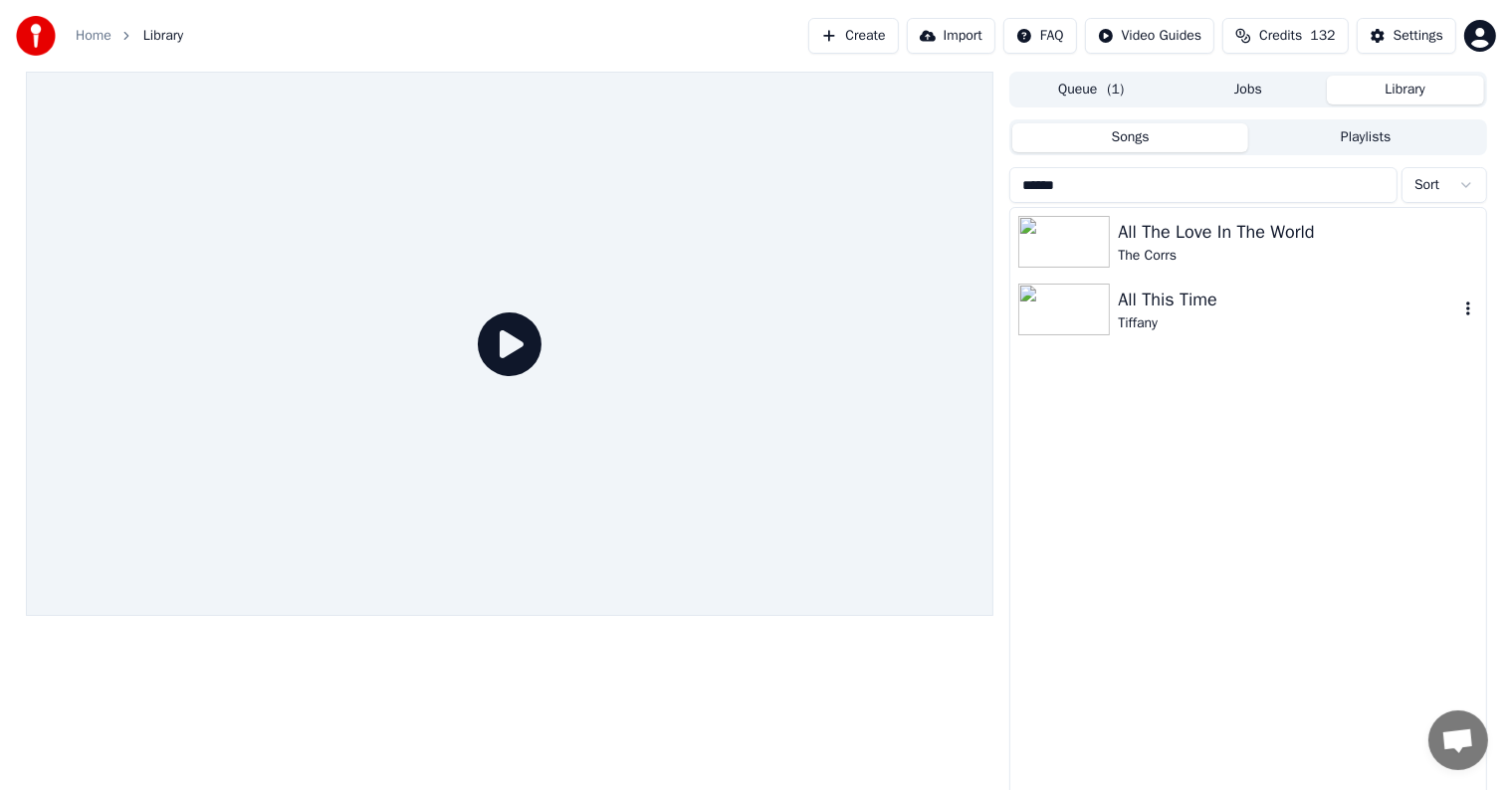click on "All This Time" at bounding box center [1287, 299] 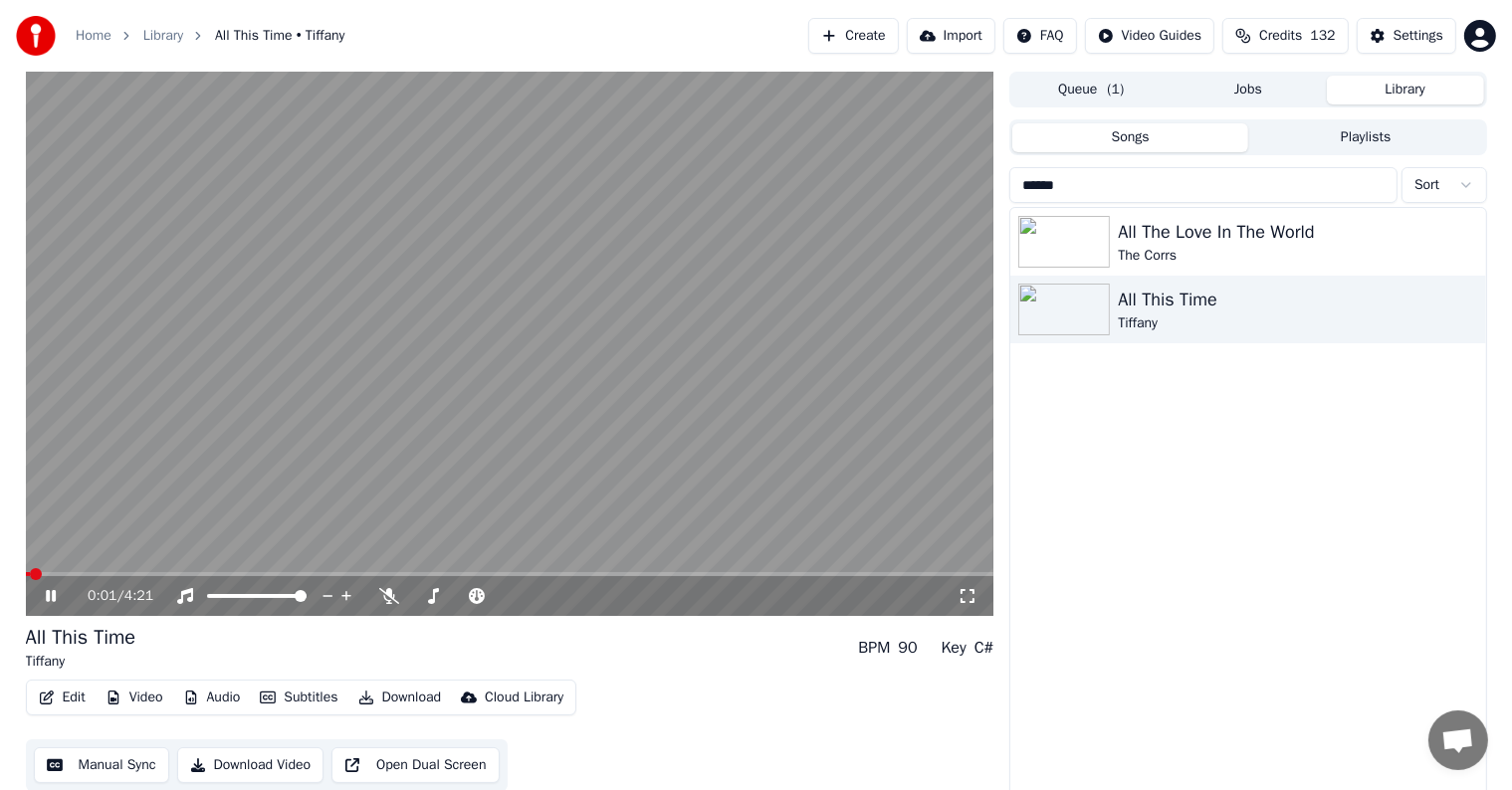 click at bounding box center [510, 574] 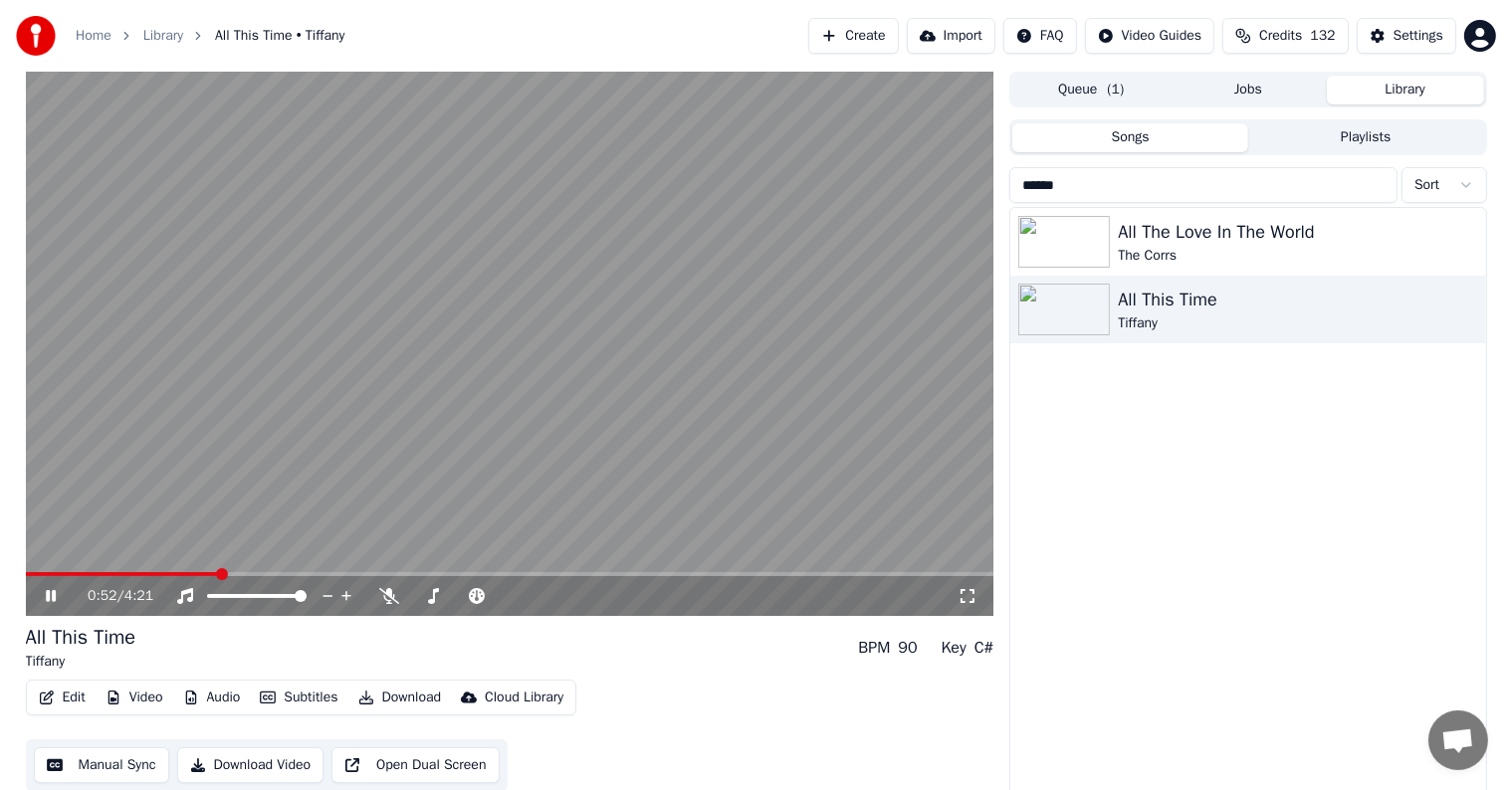 click at bounding box center [510, 343] 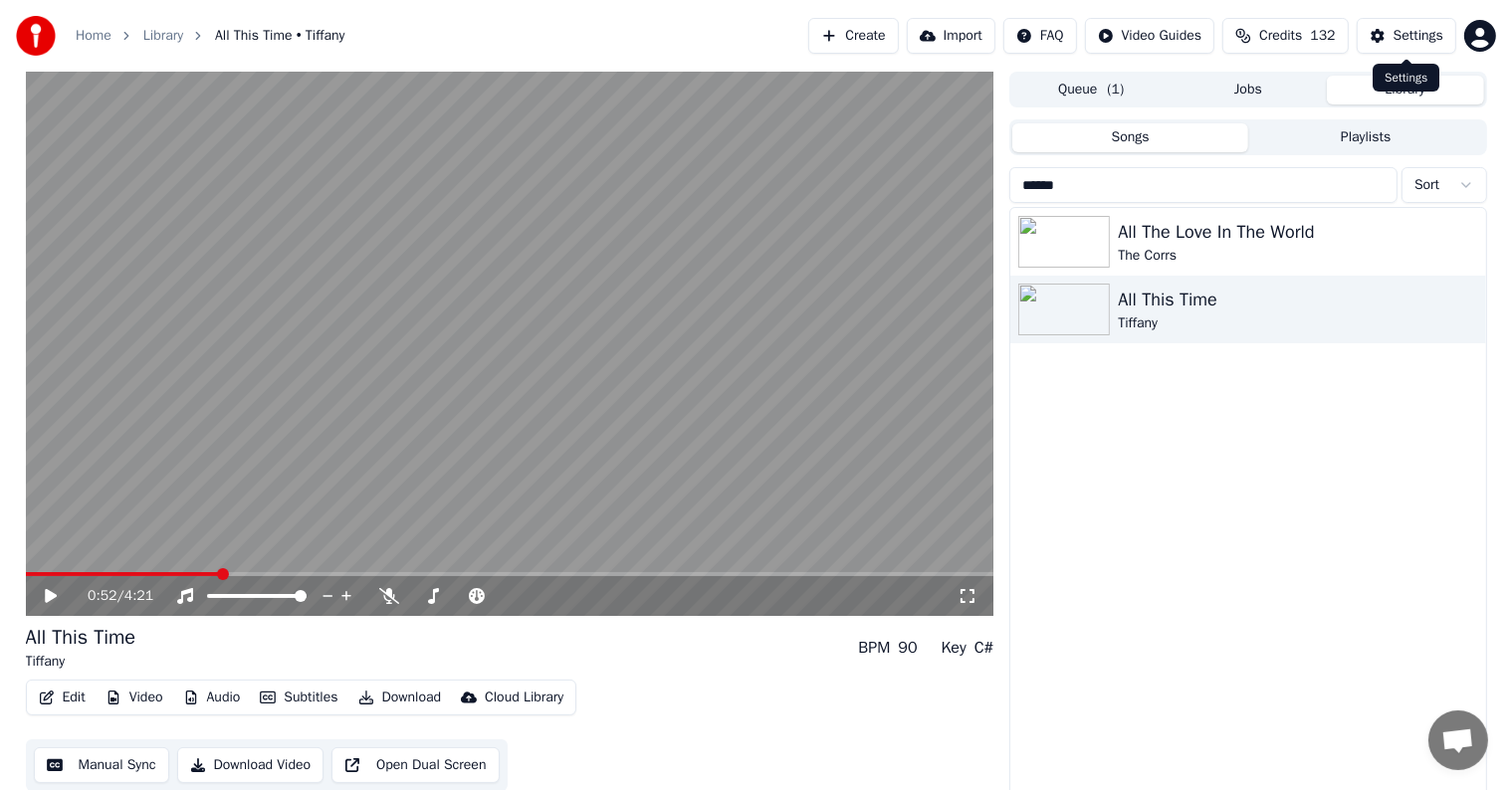 click on "Settings" at bounding box center (1418, 36) 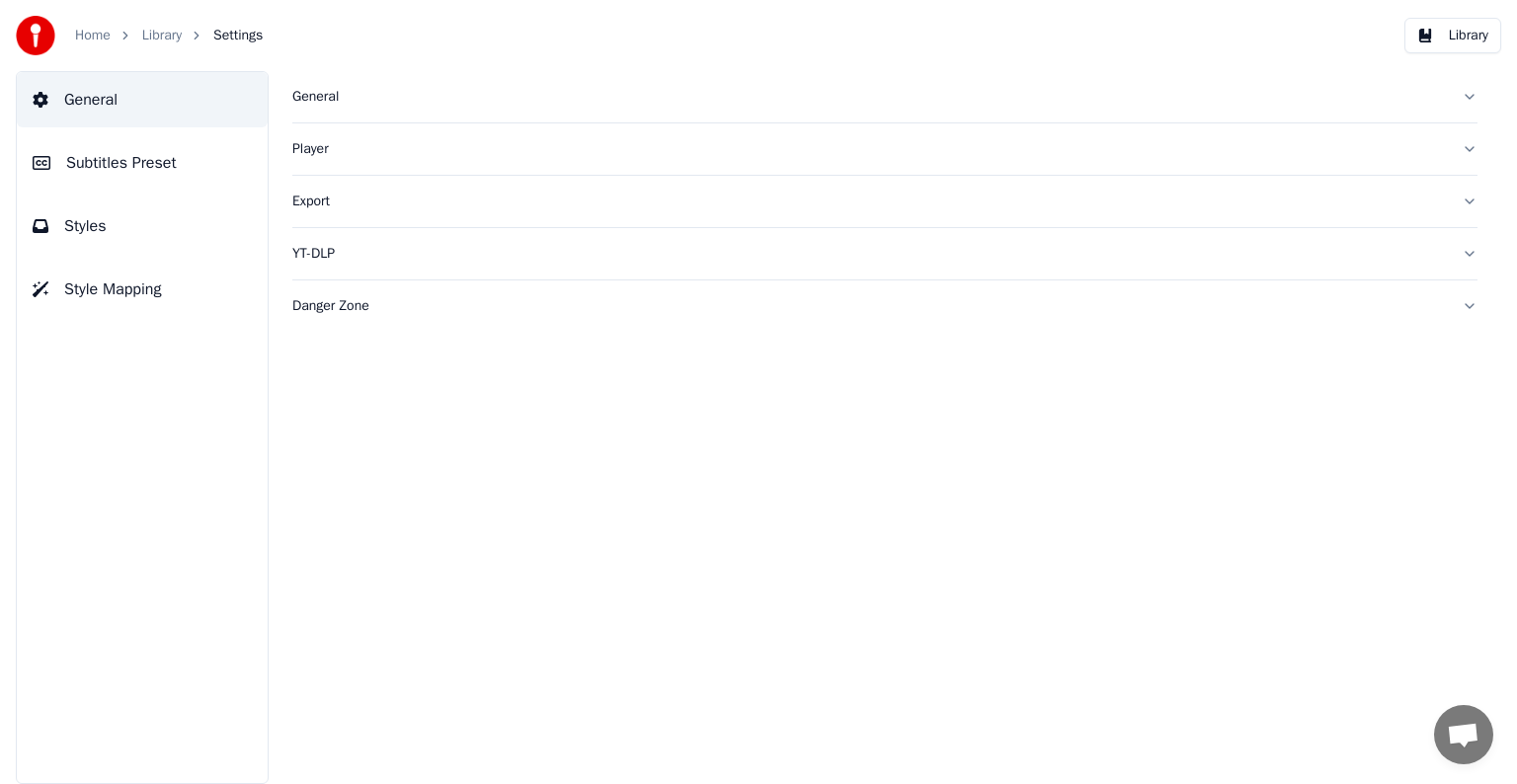 click on "Subtitles Preset" at bounding box center [121, 163] 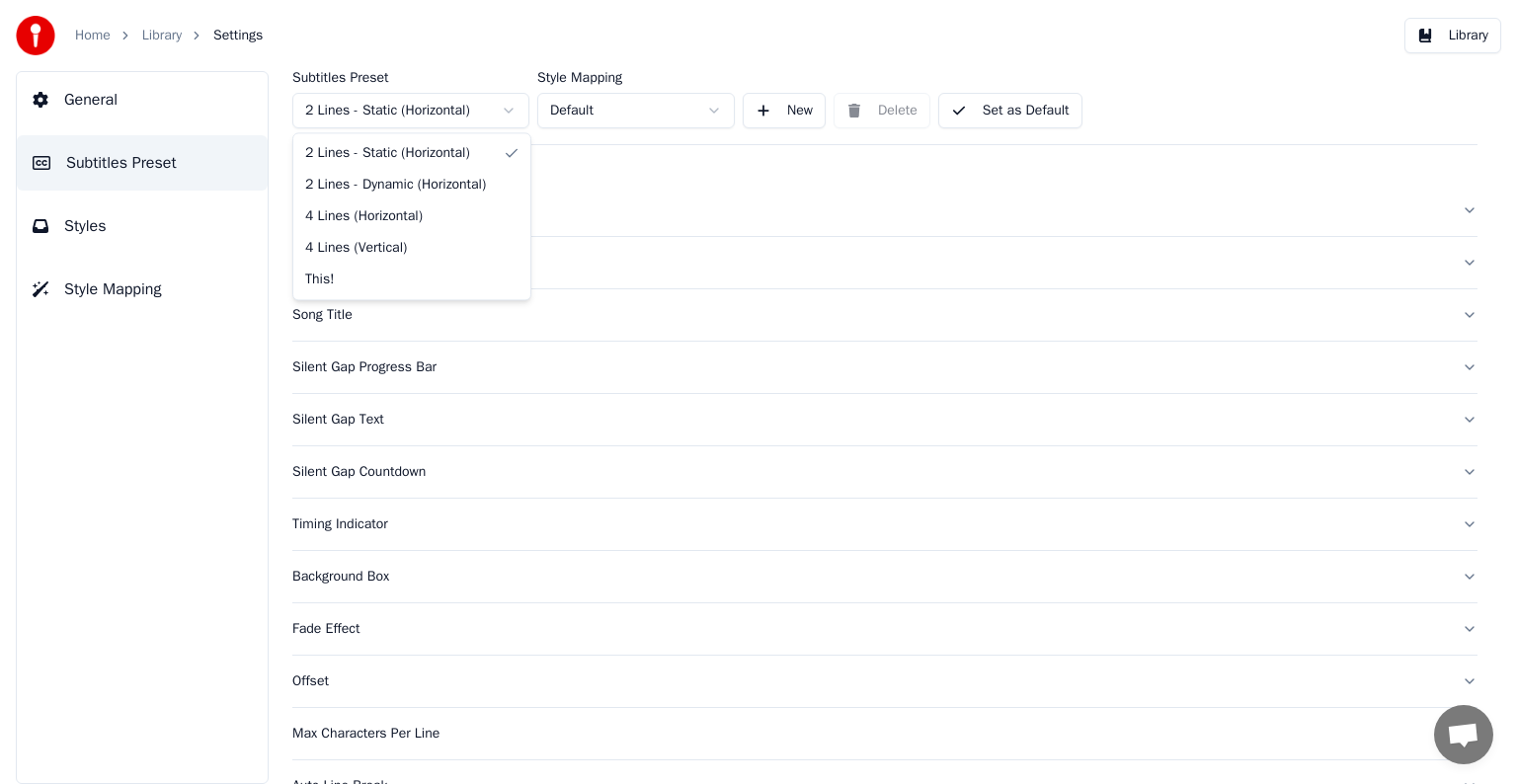 click on "Home Library Settings Library General Subtitles Preset Styles Style Mapping Subtitles Preset 2 Lines - Static (Horizontal) Style Mapping Default New Delete Set as Default General Layout Song Title Silent Gap Progress Bar Silent Gap Text Silent Gap Countdown Timing Indicator Background Box Fade Effect Offset Max Characters Per Line Auto Line Break Advanced Settings Chat [PERSON] from Youka Desktop More channels Continue on Email Offline. You were inactive for some time. Send a message to reconnect to the chat. Youka Desktop Hello! How can I help you?  Sunday, [DATE] Hi! I'ts me again. The lyrics are not appearing. Even editing to add lyrics again, it's not appearing. I already spent 22 credits for this please check [DATE] Monday, [DATE] [PERSON] Hey, credits should refunded automatically in case of failure, please let me check [DATE] yeah but credits are used again in adding the lyrics in the song that supposed to be good in the first place [DATE] Read [PERSON] I added 22 more credits to your account. [DATE]" at bounding box center [758, 392] 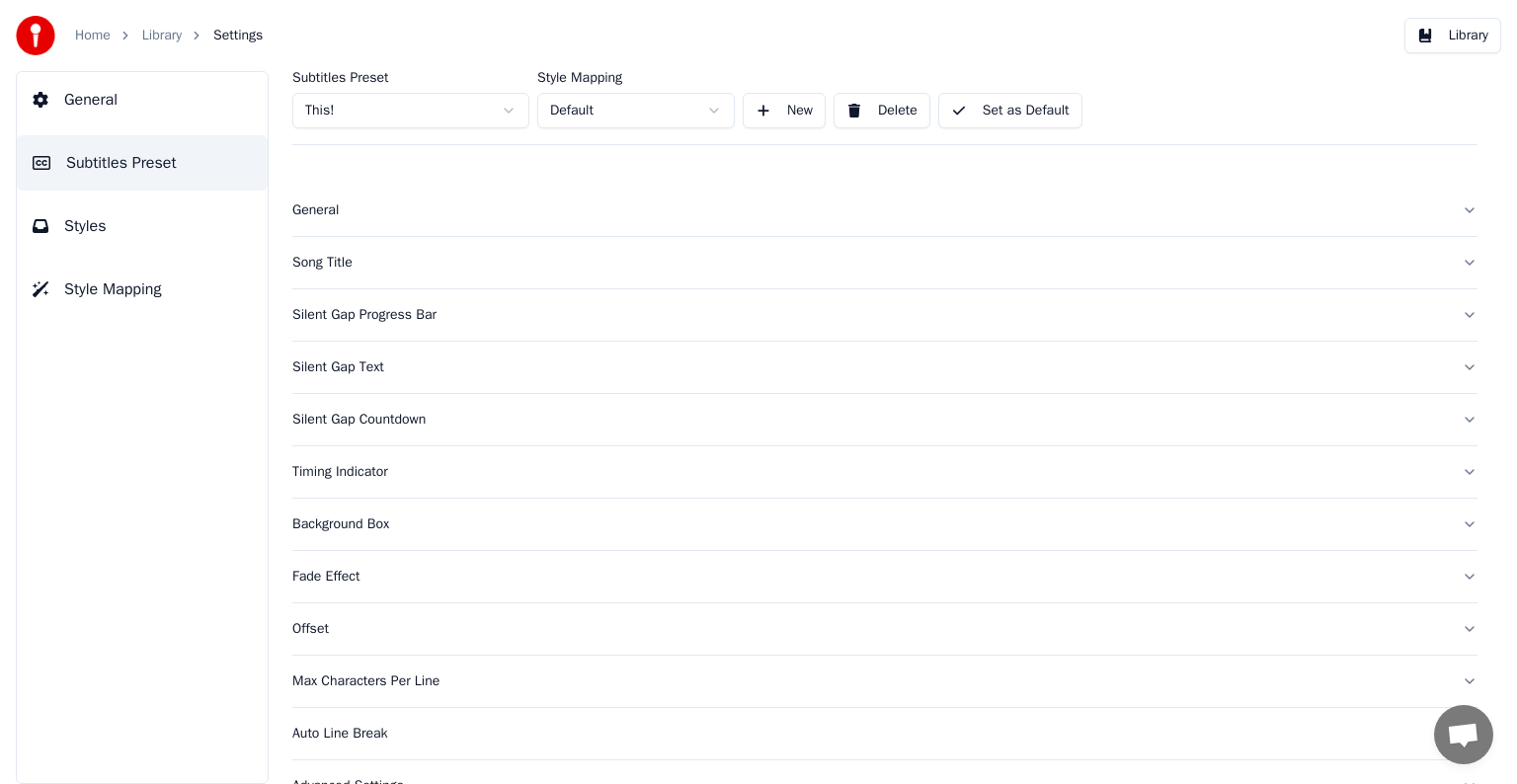 click on "General" at bounding box center [869, 210] 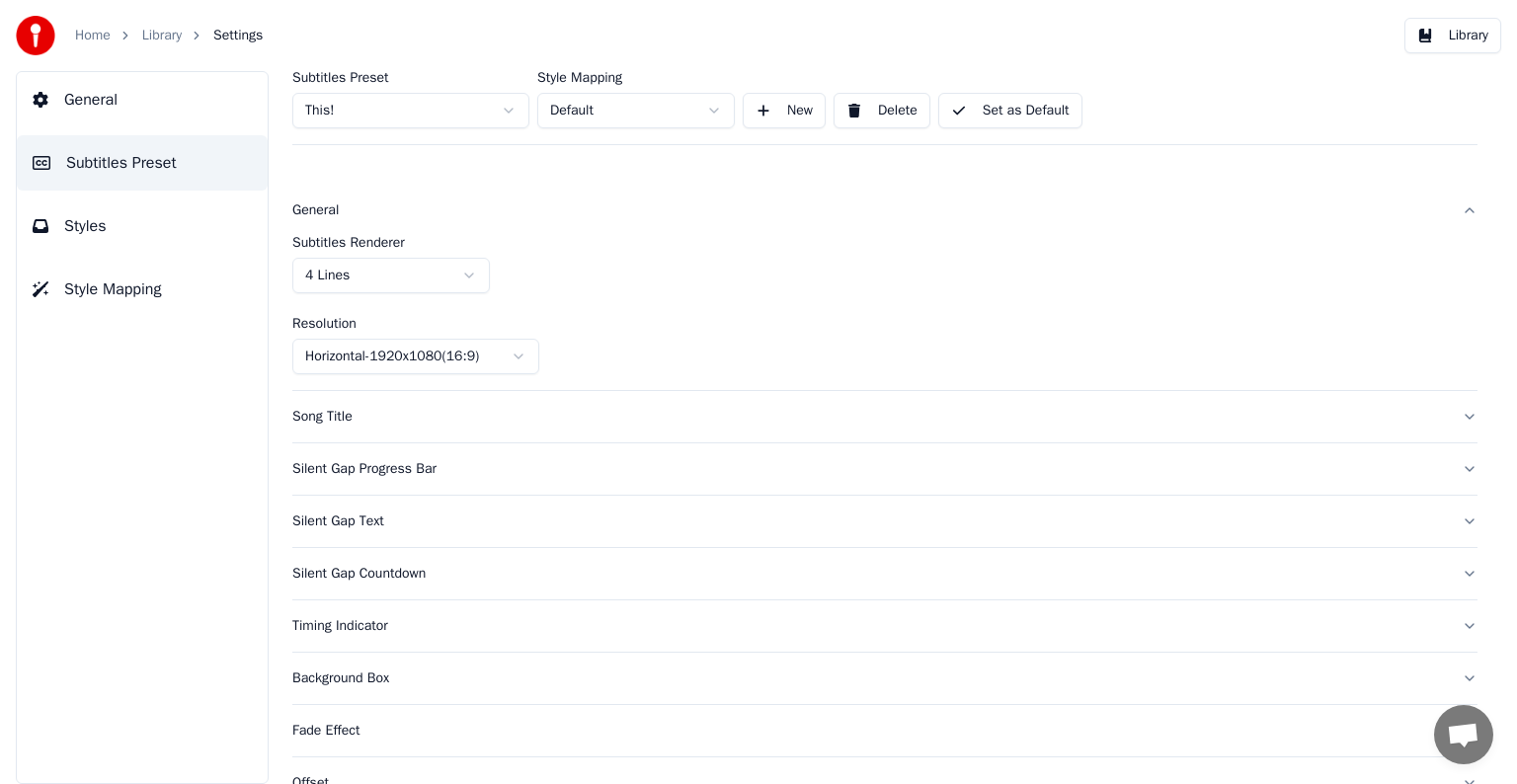 click on "General" at bounding box center [869, 210] 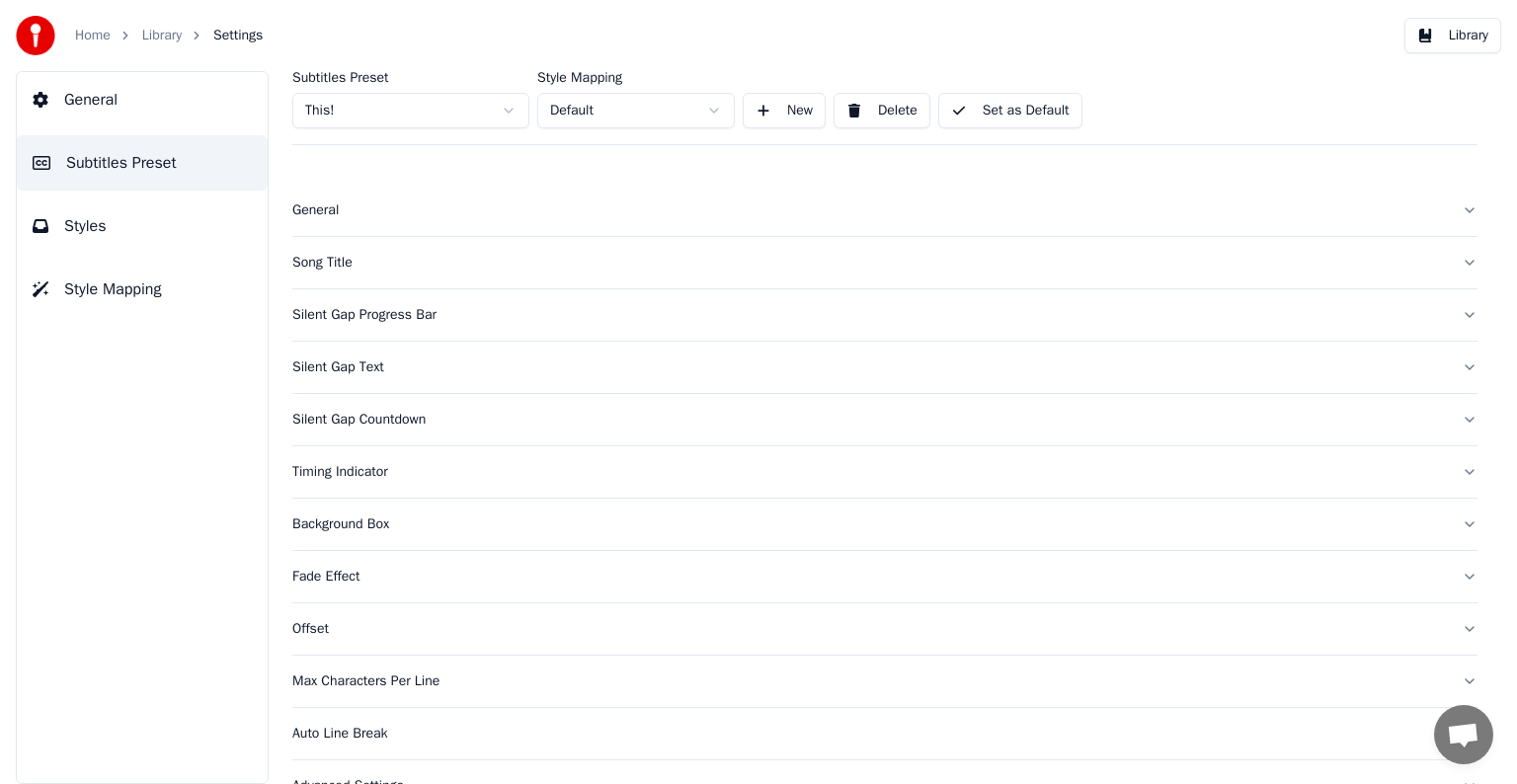 click on "Song Title" at bounding box center [869, 263] 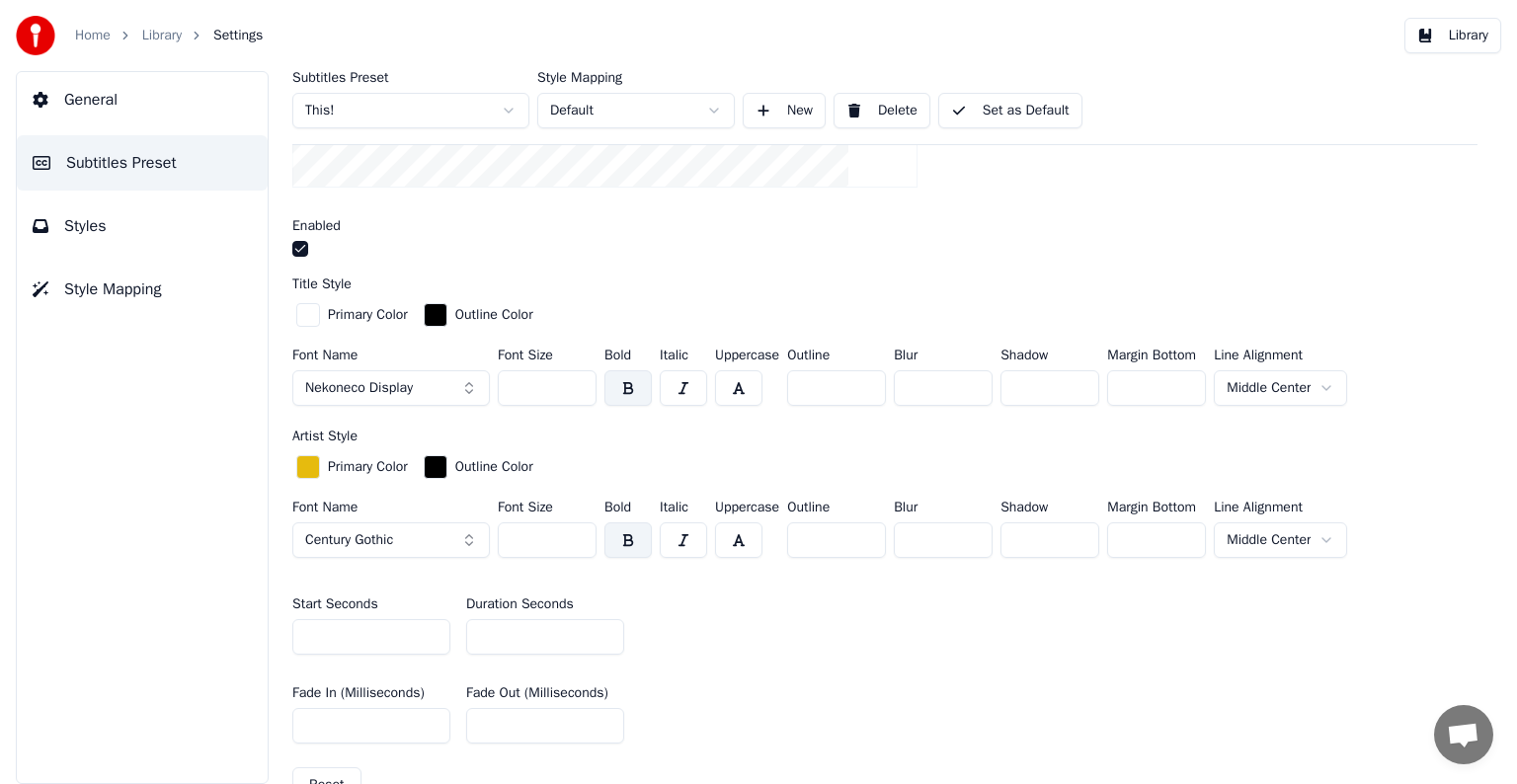 scroll, scrollTop: 494, scrollLeft: 0, axis: vertical 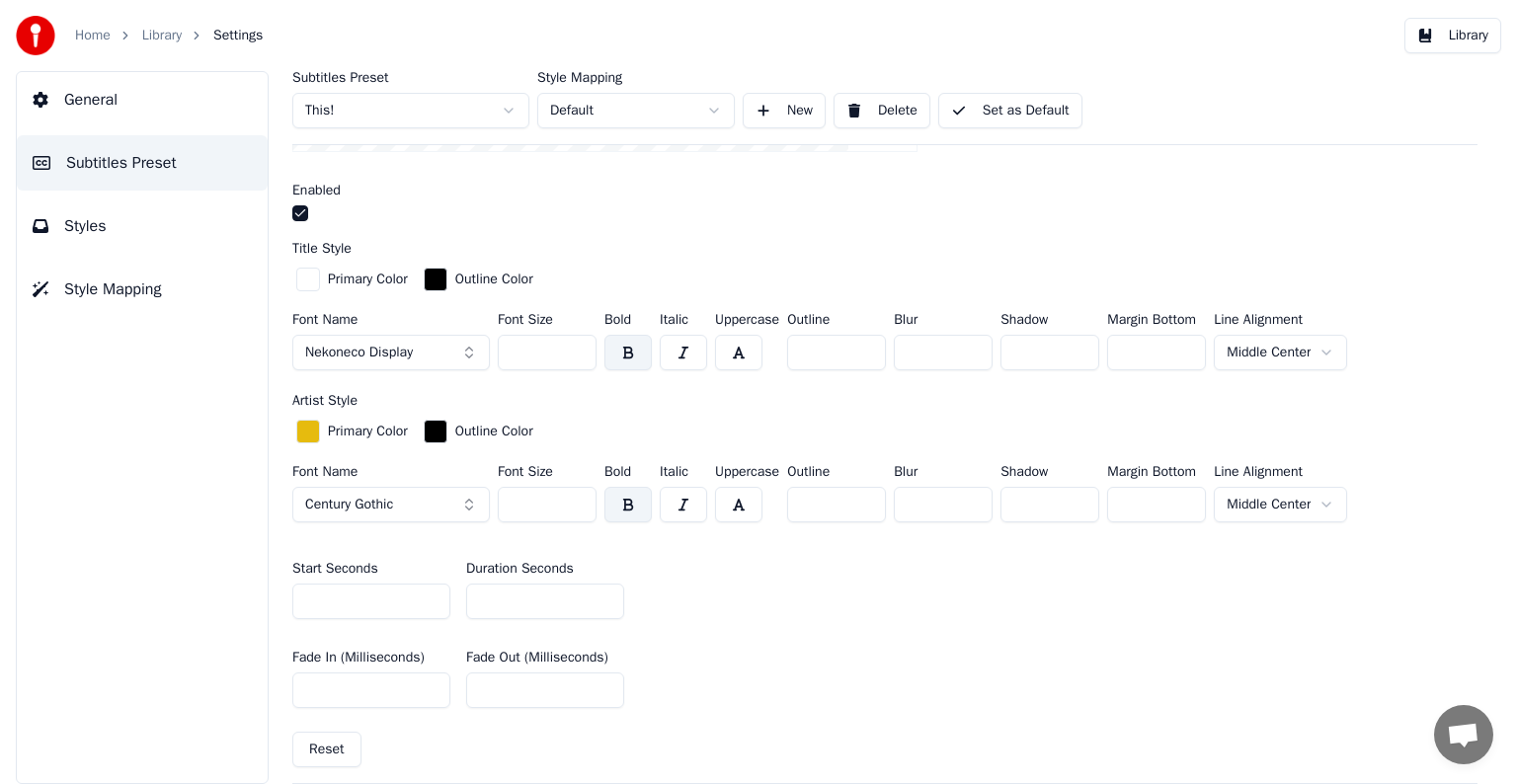 drag, startPoint x: 520, startPoint y: 501, endPoint x: 541, endPoint y: 500, distance: 21.023796 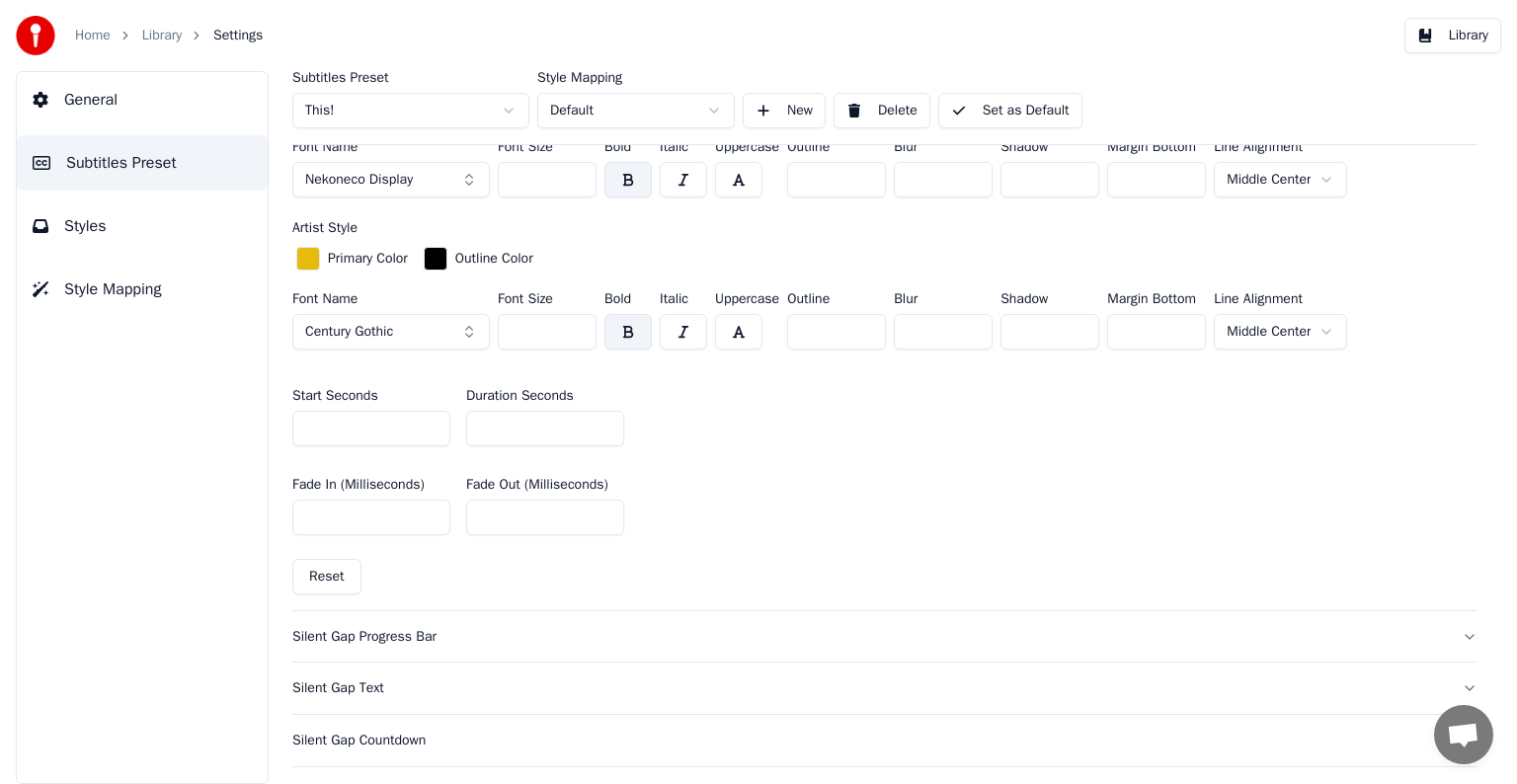 scroll, scrollTop: 592, scrollLeft: 0, axis: vertical 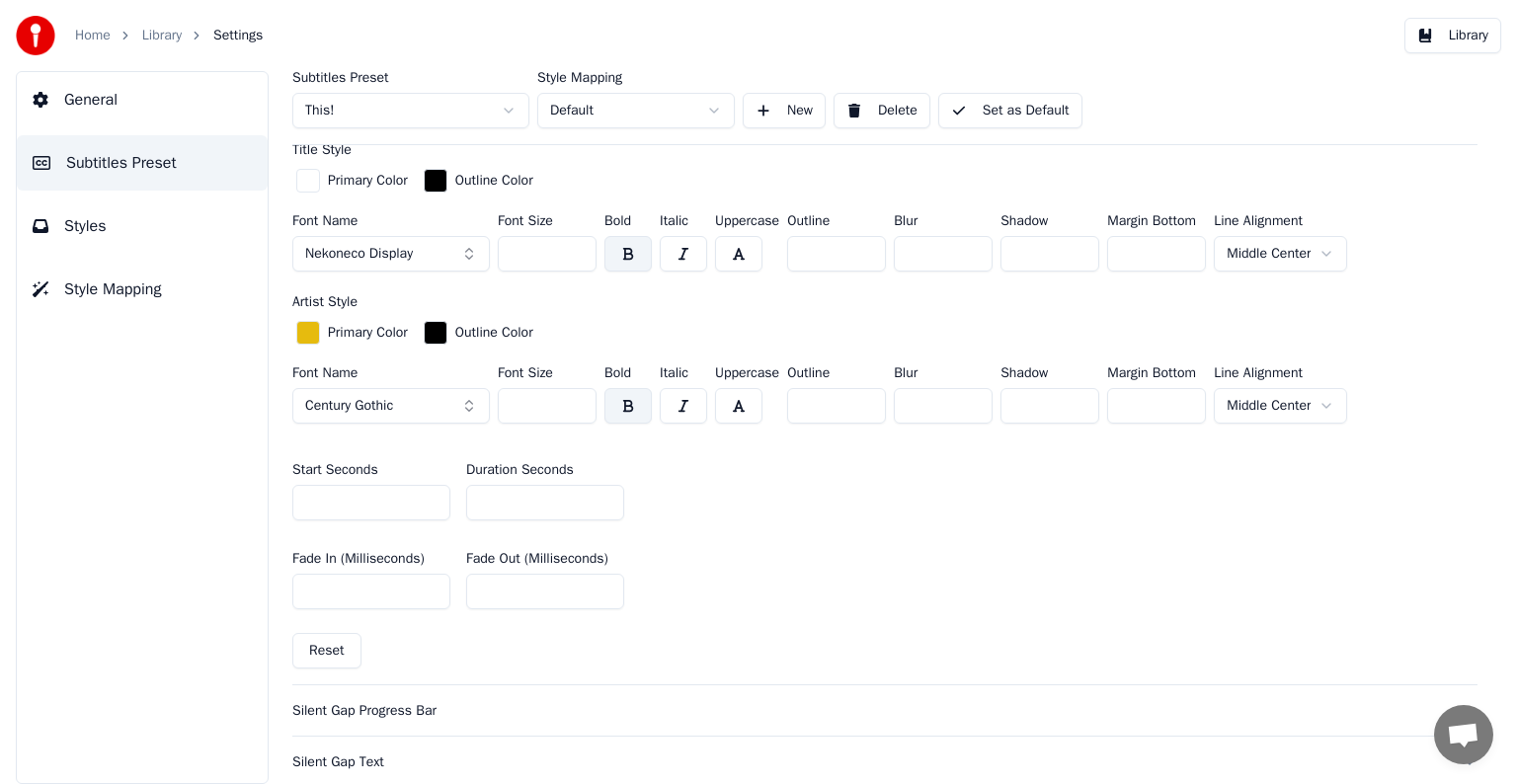 drag, startPoint x: 521, startPoint y: 403, endPoint x: 573, endPoint y: 403, distance: 52 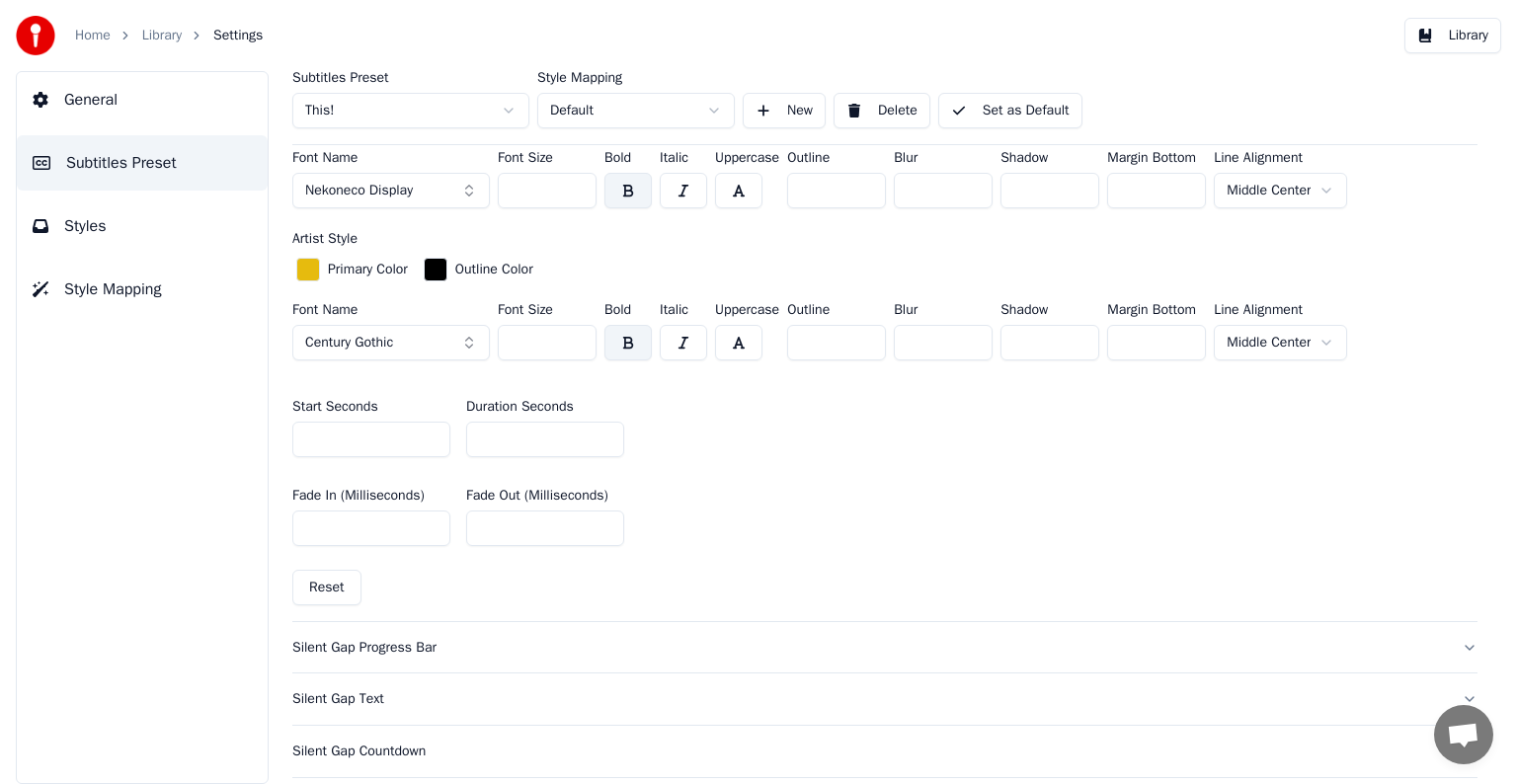 scroll, scrollTop: 691, scrollLeft: 0, axis: vertical 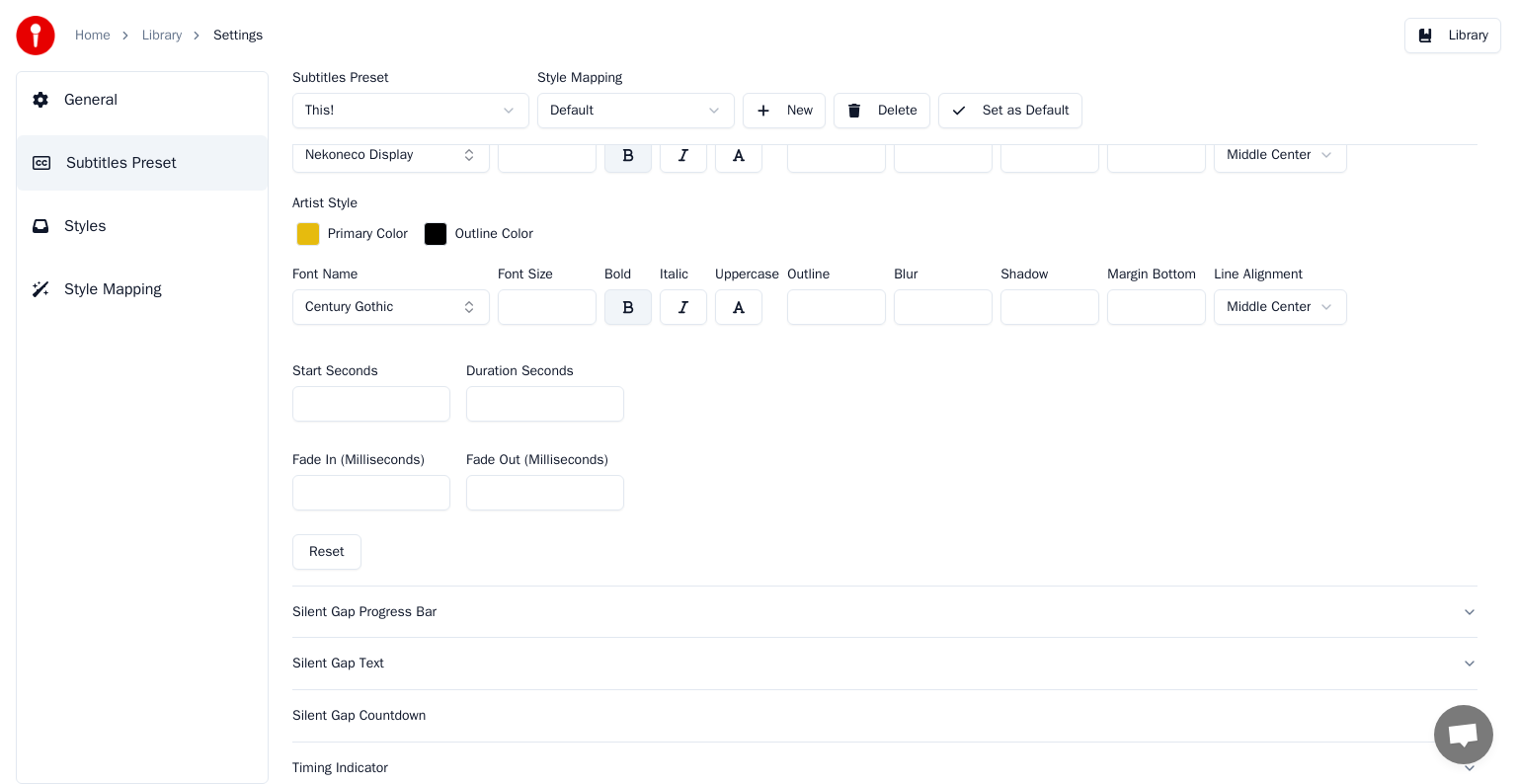 click on "Silent Gap Progress Bar" at bounding box center (869, 612) 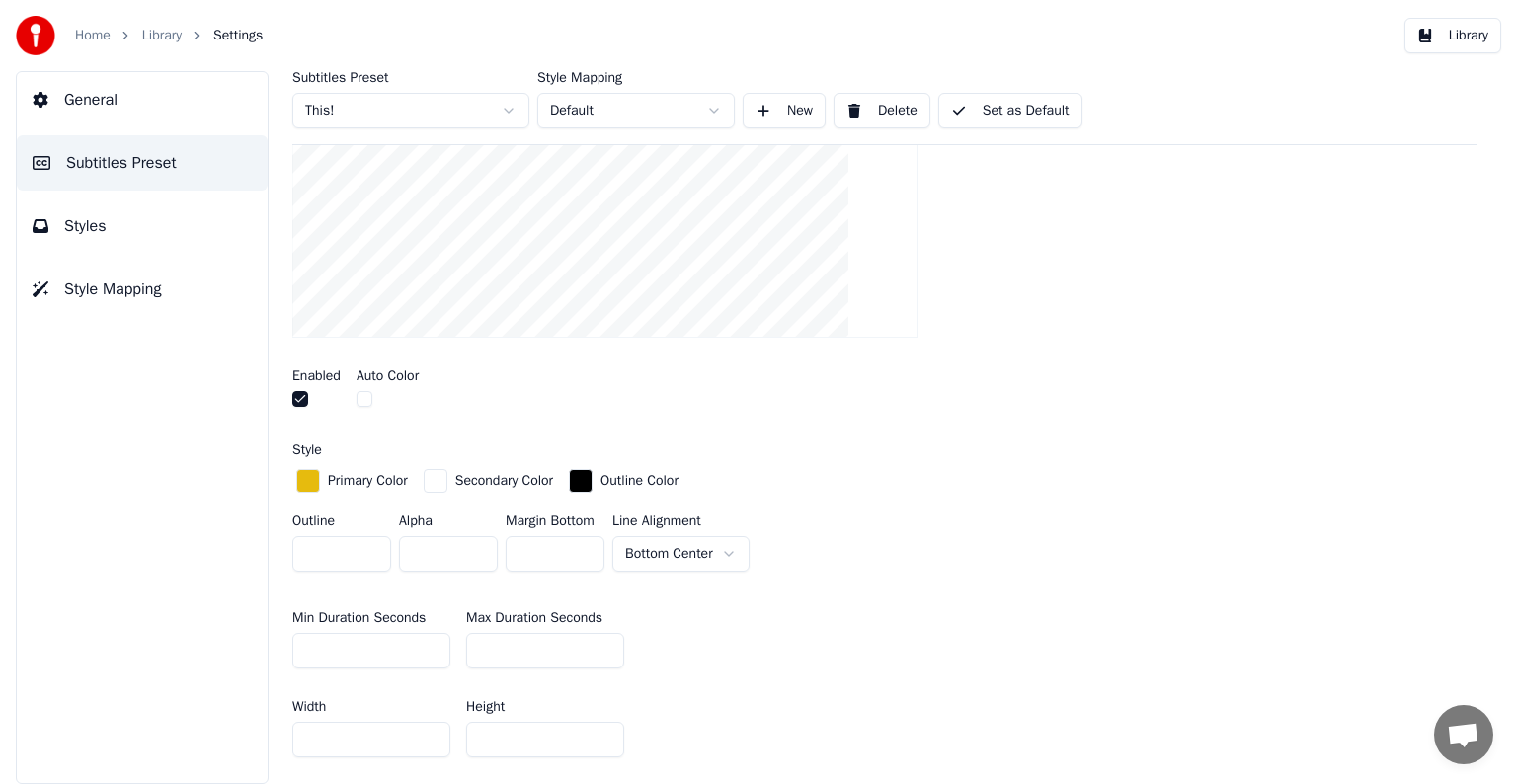 scroll, scrollTop: 395, scrollLeft: 0, axis: vertical 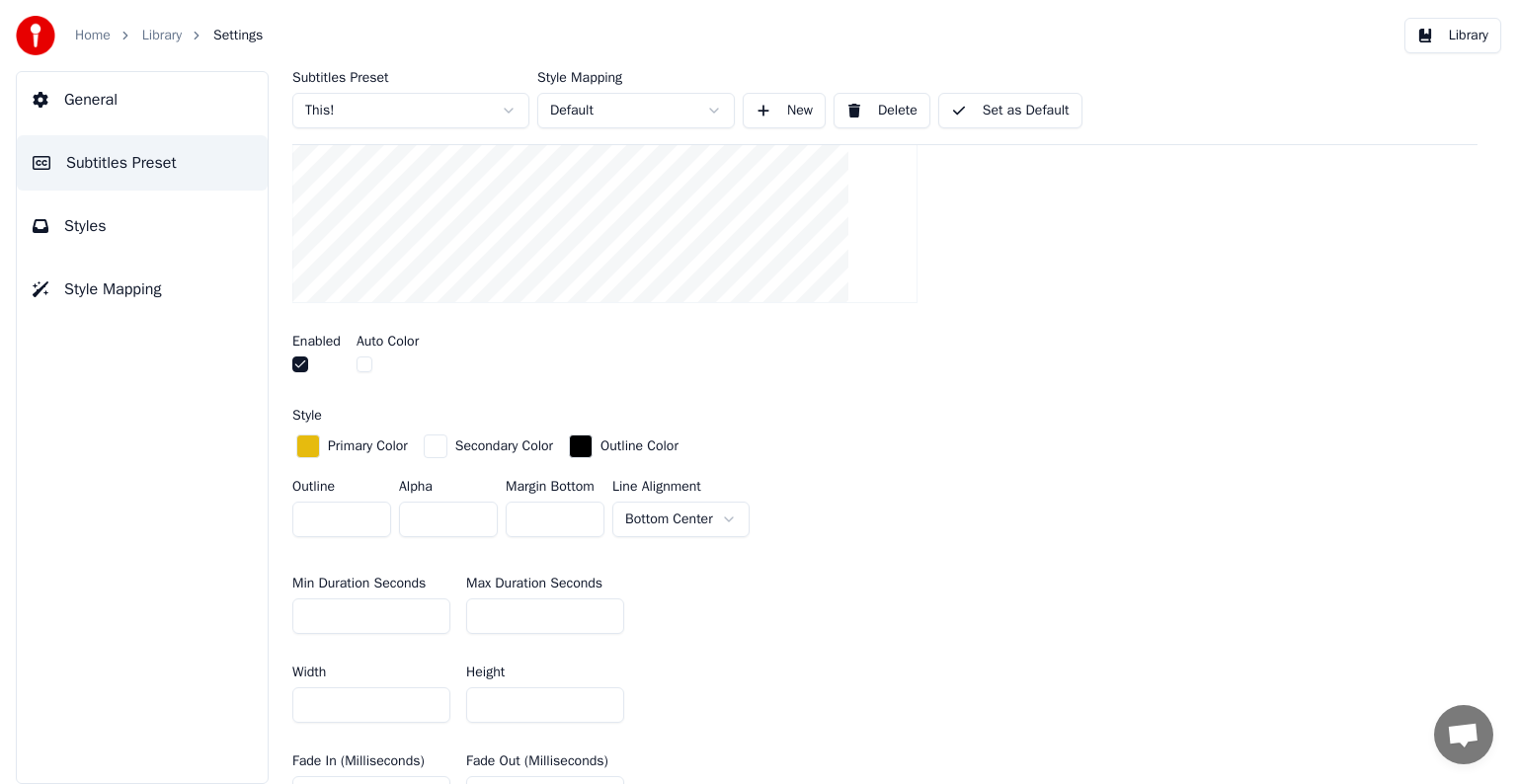 click on "*" at bounding box center [555, 519] 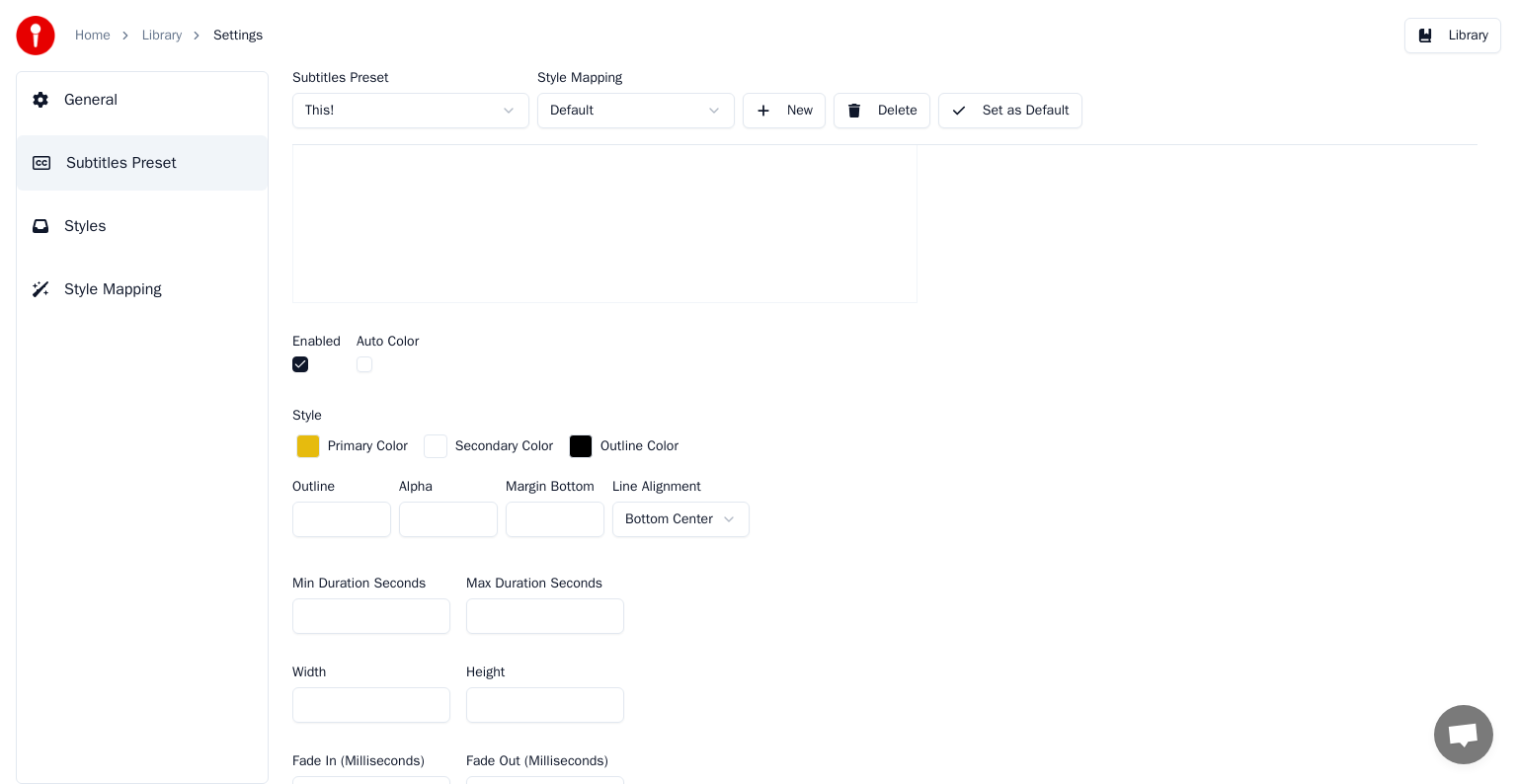 click on "*" at bounding box center (555, 519) 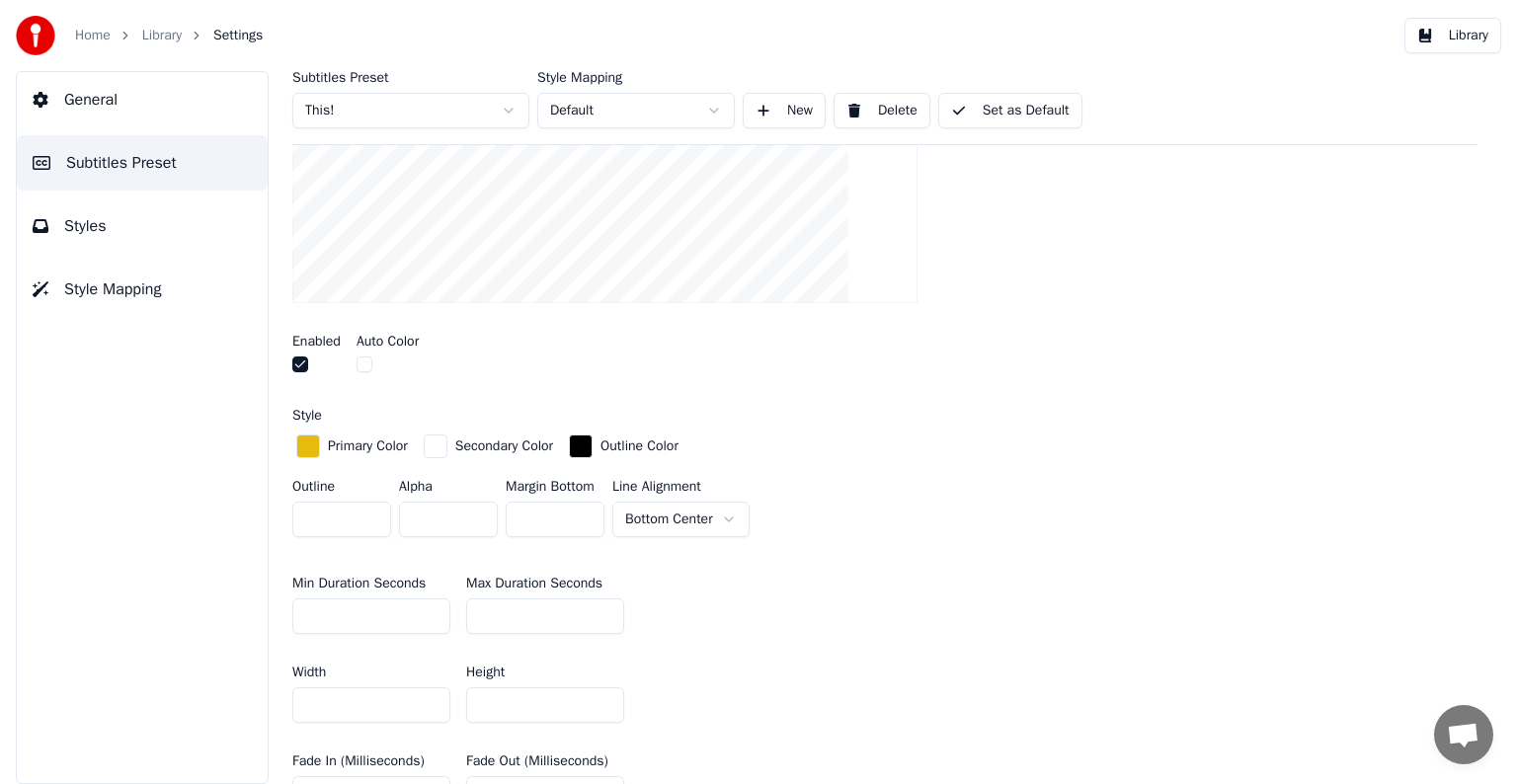 click on "*" at bounding box center (555, 519) 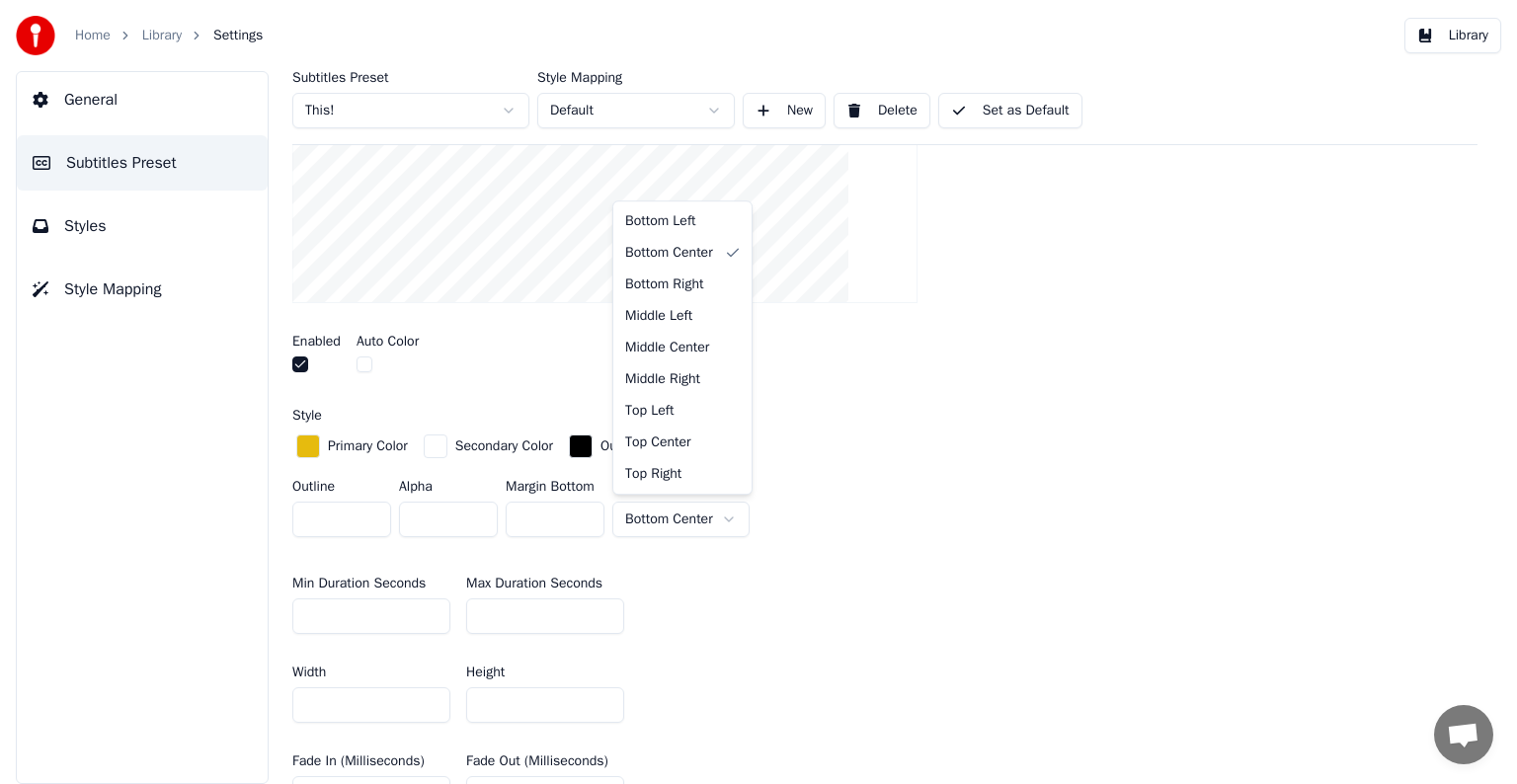 click on "Home Library Settings Library General Subtitles Preset Styles Style Mapping Subtitles Preset This! Style Mapping Default New Delete Set as Default General Song Title Silent Gap Progress Bar Insert a progress bar in the gap between subtitles Enabled Auto Color Style Primary Color Secondary Color Outline Color Outline * Alpha * Margin Bottom ** Line Alignment Bottom Center Min Duration  Seconds * Max Duration  Seconds ** Width *** Height ** Fade In (Milliseconds) * Fade Out (Milliseconds) * Gap (Start) * Gap (End) * Gap from Song Start * Show Text Reset Silent Gap Text Silent Gap Countdown Timing Indicator Background Box Fade Effect Offset Max Characters Per Line Auto Line Break Advanced Settings Chat [PERSON] from Youka Desktop More channels Continue on Email Offline. You were inactive for some time. Send a message to reconnect to the chat. Youka Desktop Hello! How can I help you?  Sunday, [DATE] [DATE] Monday, [DATE] Adam Hey, credits should refunded automatically in case of failure, please let me check Read" at bounding box center (758, 392) 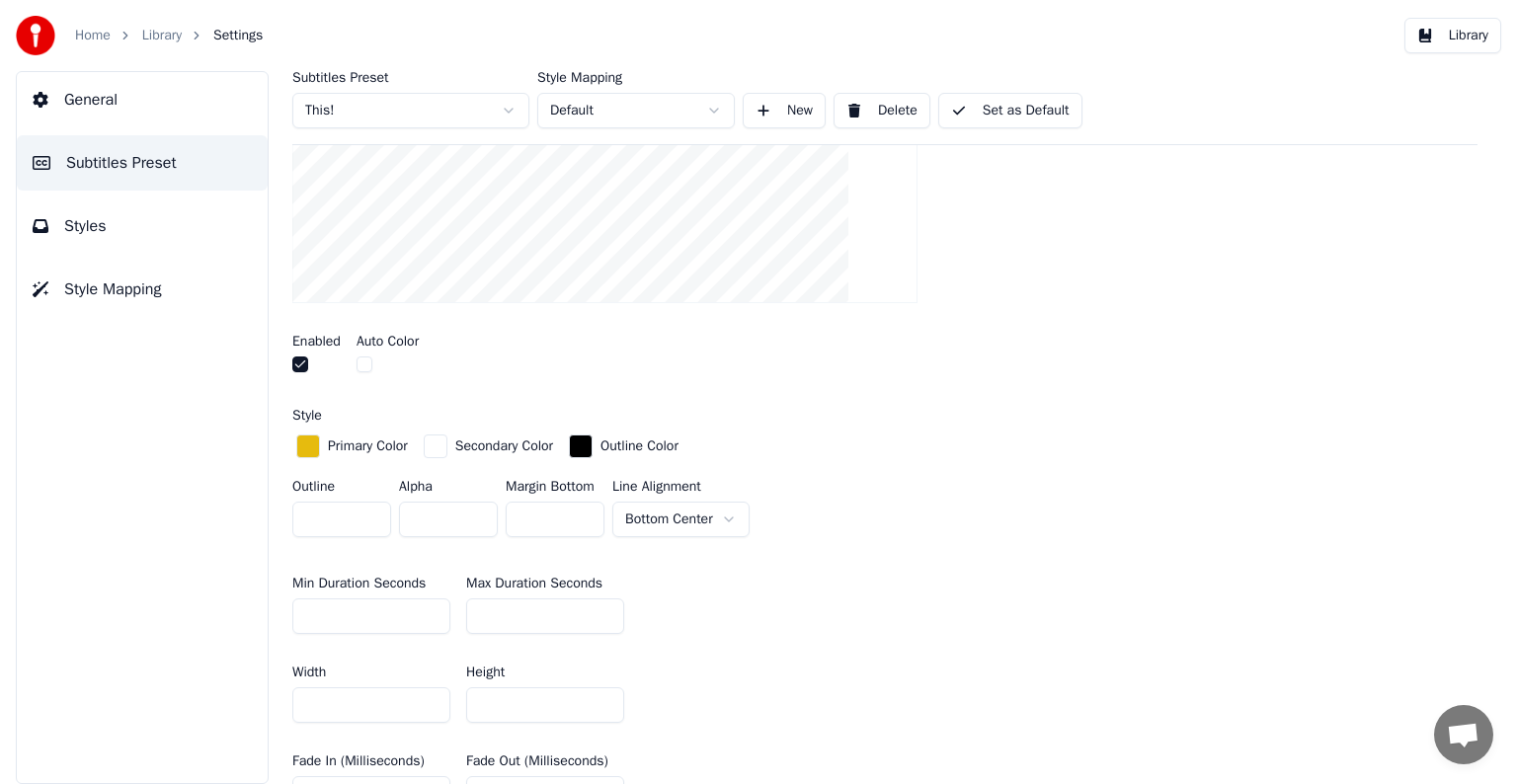 click on "Primary Color Secondary Color Outline Color" at bounding box center (885, 447) 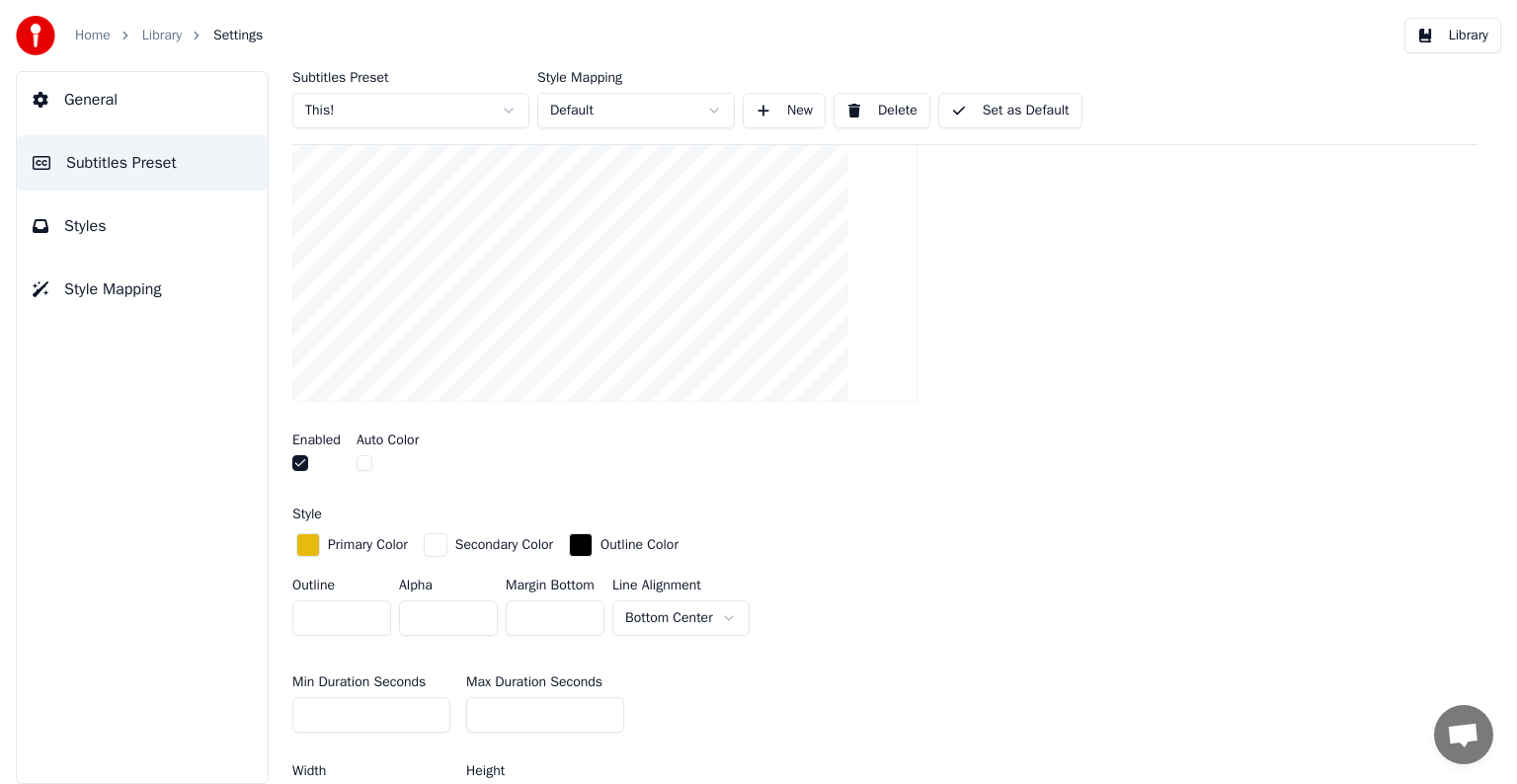 drag, startPoint x: 533, startPoint y: 615, endPoint x: 514, endPoint y: 617, distance: 19.10497 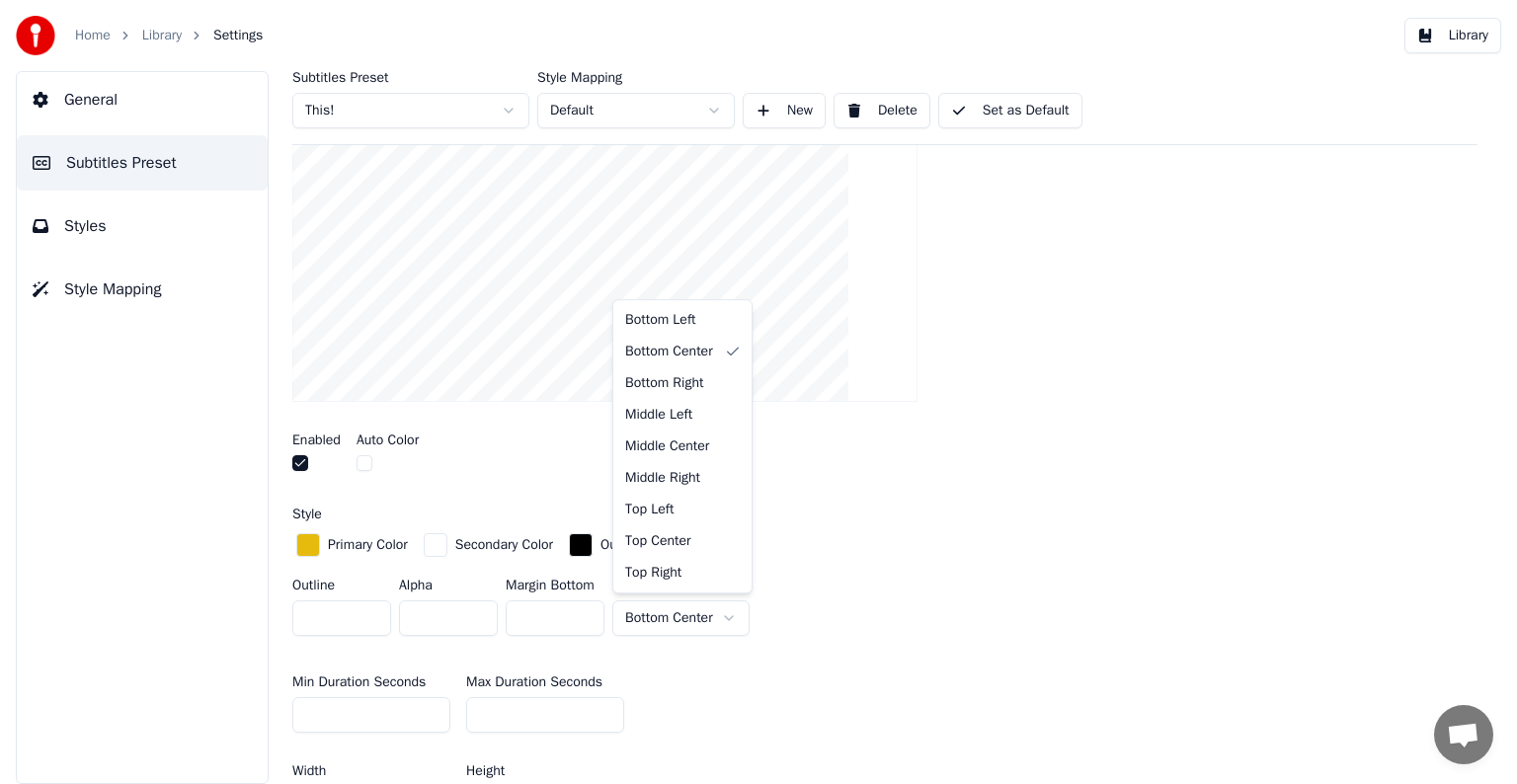 click on "Home Library Settings Library General Subtitles Preset Styles Style Mapping Subtitles Preset This! Style Mapping Default New Delete Set as Default General Song Title Silent Gap Progress Bar Insert a progress bar in the gap between subtitles Enabled Auto Color Style Primary Color Secondary Color Outline Color Outline * Alpha * Margin Bottom ** Line Alignment Bottom Center Min Duration  Seconds * Max Duration  Seconds ** Width *** Height ** Fade In (Milliseconds) * Fade Out (Milliseconds) * Gap (Start) * Gap (End) * Gap from Song Start * Show Text Reset Silent Gap Text Silent Gap Countdown Timing Indicator Background Box Fade Effect Offset Max Characters Per Line Auto Line Break Advanced Settings Chat [PERSON] from Youka Desktop More channels Continue on Email Offline. You were inactive for some time. Send a message to reconnect to the chat. Youka Desktop Hello! How can I help you?  Sunday, [DATE] [DATE] Monday, [DATE] Adam Hey, credits should refunded automatically in case of failure, please let me check Read" at bounding box center (758, 392) 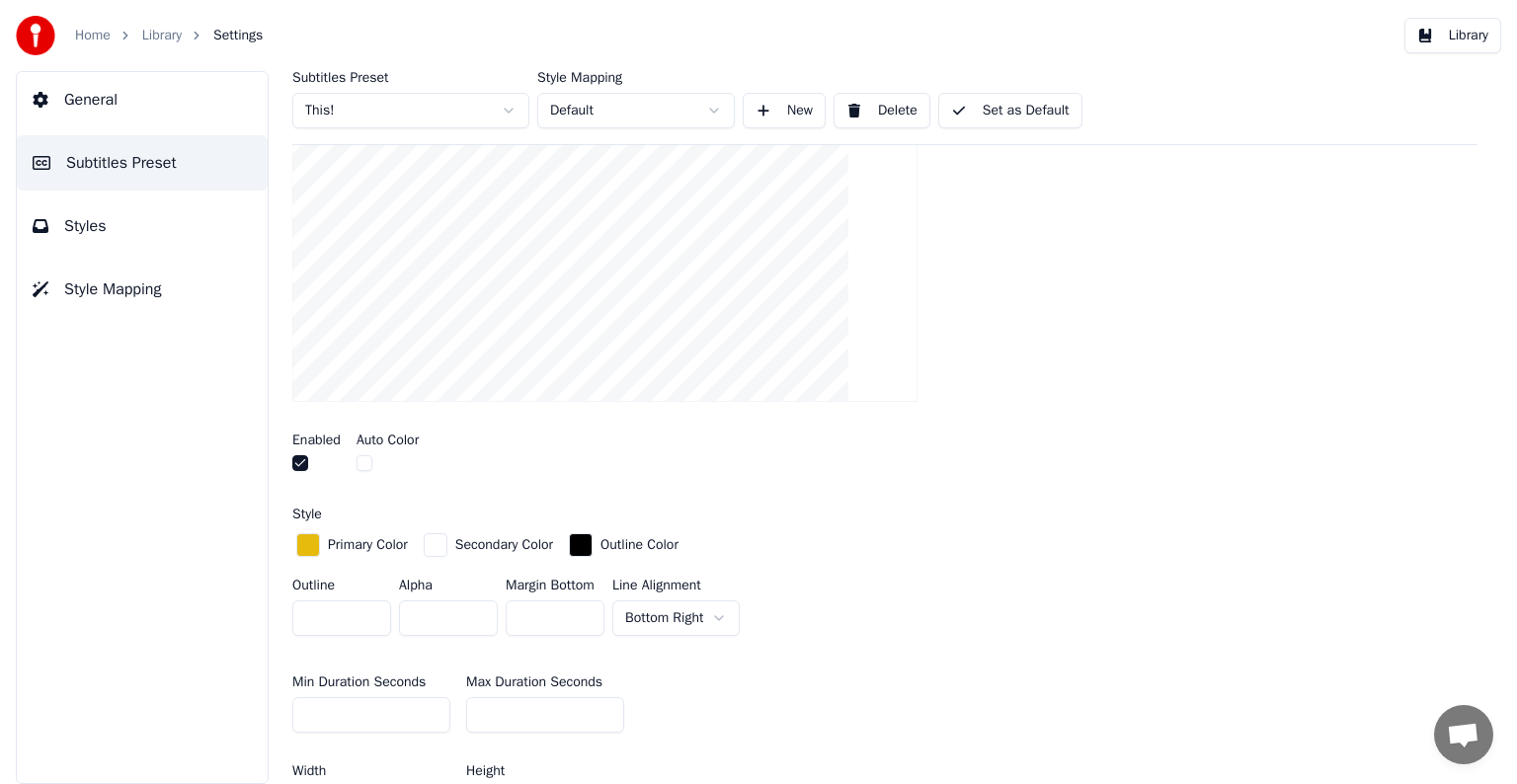 click on "Home Library Settings Library General Subtitles Preset Styles Style Mapping Subtitles Preset This! Style Mapping Default New Delete Set as Default General Song Title Silent Gap Progress Bar Insert a progress bar in the gap between subtitles Enabled Auto Color Style Primary Color Secondary Color Outline Color Outline * Alpha * Margin Bottom ** Line Alignment Bottom Right Min Duration  Seconds * Max Duration  Seconds ** Width *** Height ** Fade In (Milliseconds) * Fade Out (Milliseconds) * Gap (Start) * Gap (End) * Gap from Song Start * Show Text Reset Silent Gap Text Silent Gap Countdown Timing Indicator Background Box Fade Effect Offset Max Characters Per Line Auto Line Break Advanced Settings Chat [PERSON] from Youka Desktop More channels Continue on Email Offline. You were inactive for some time. Send a message to reconnect to the chat. Youka Desktop Hello! How can I help you?  Sunday, [DATE] [DATE] Monday, [DATE] Adam Hey, credits should refunded automatically in case of failure, please let me check Read" at bounding box center [758, 392] 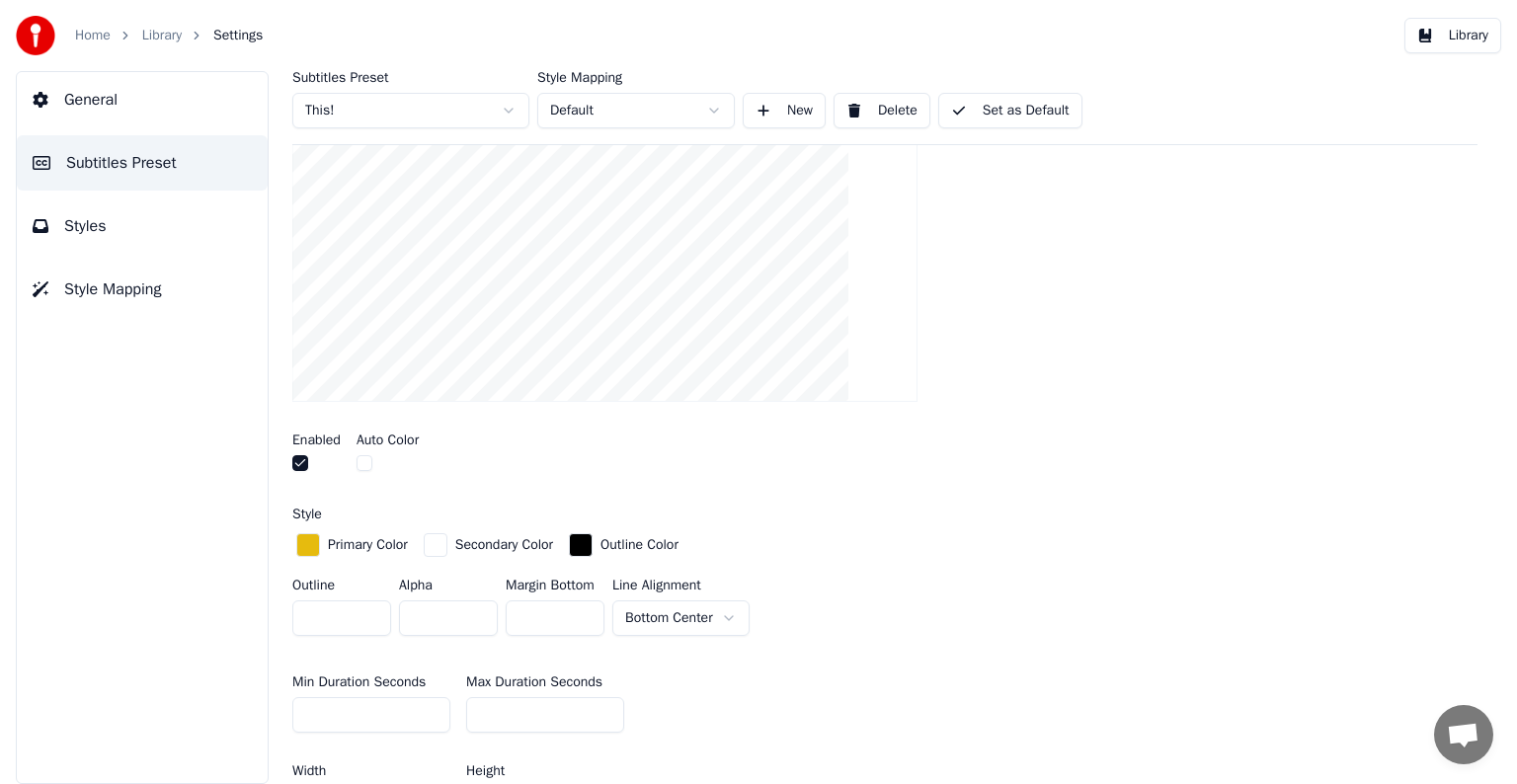 click on "Primary Color Secondary Color Outline Color" at bounding box center [885, 546] 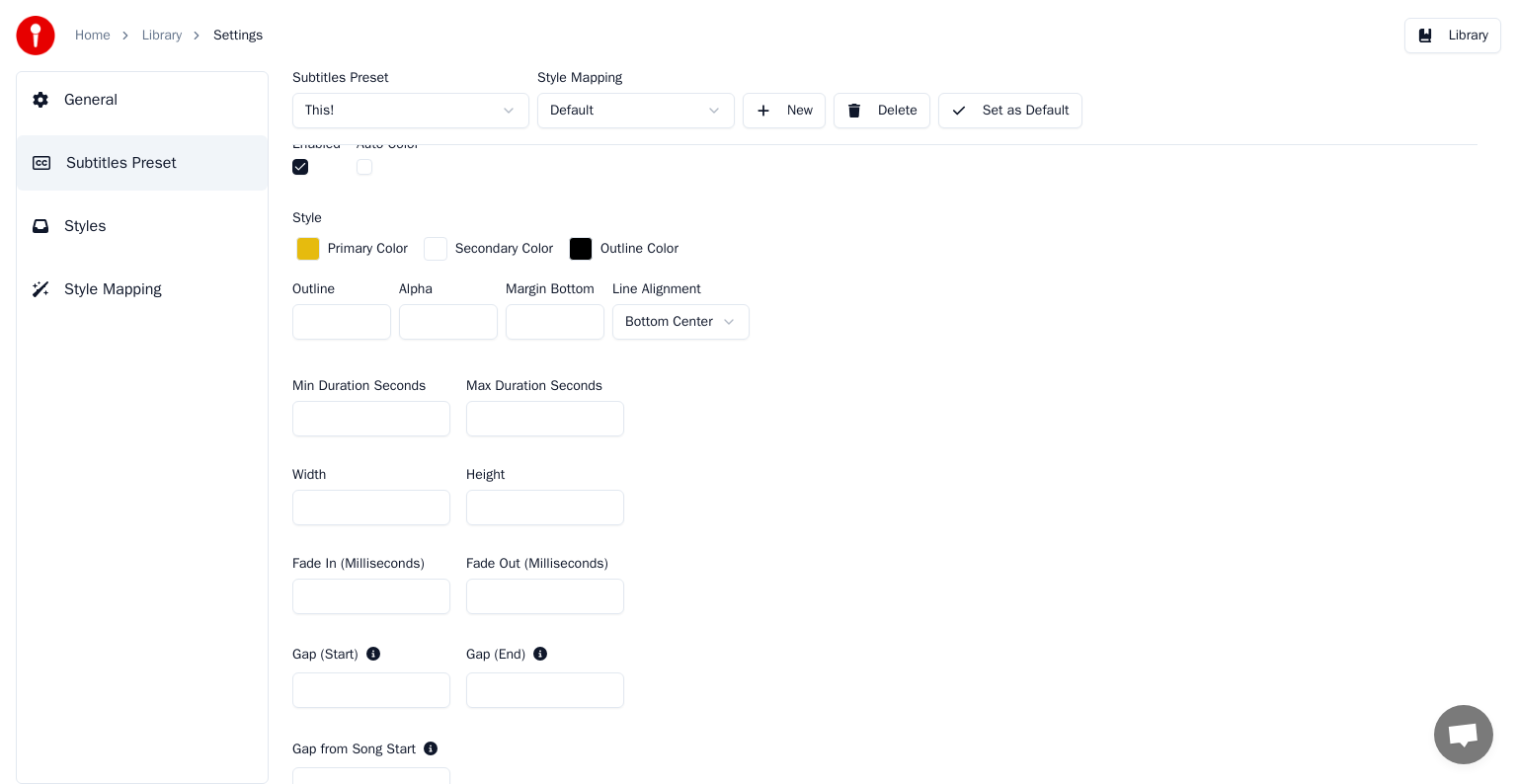 scroll, scrollTop: 296, scrollLeft: 0, axis: vertical 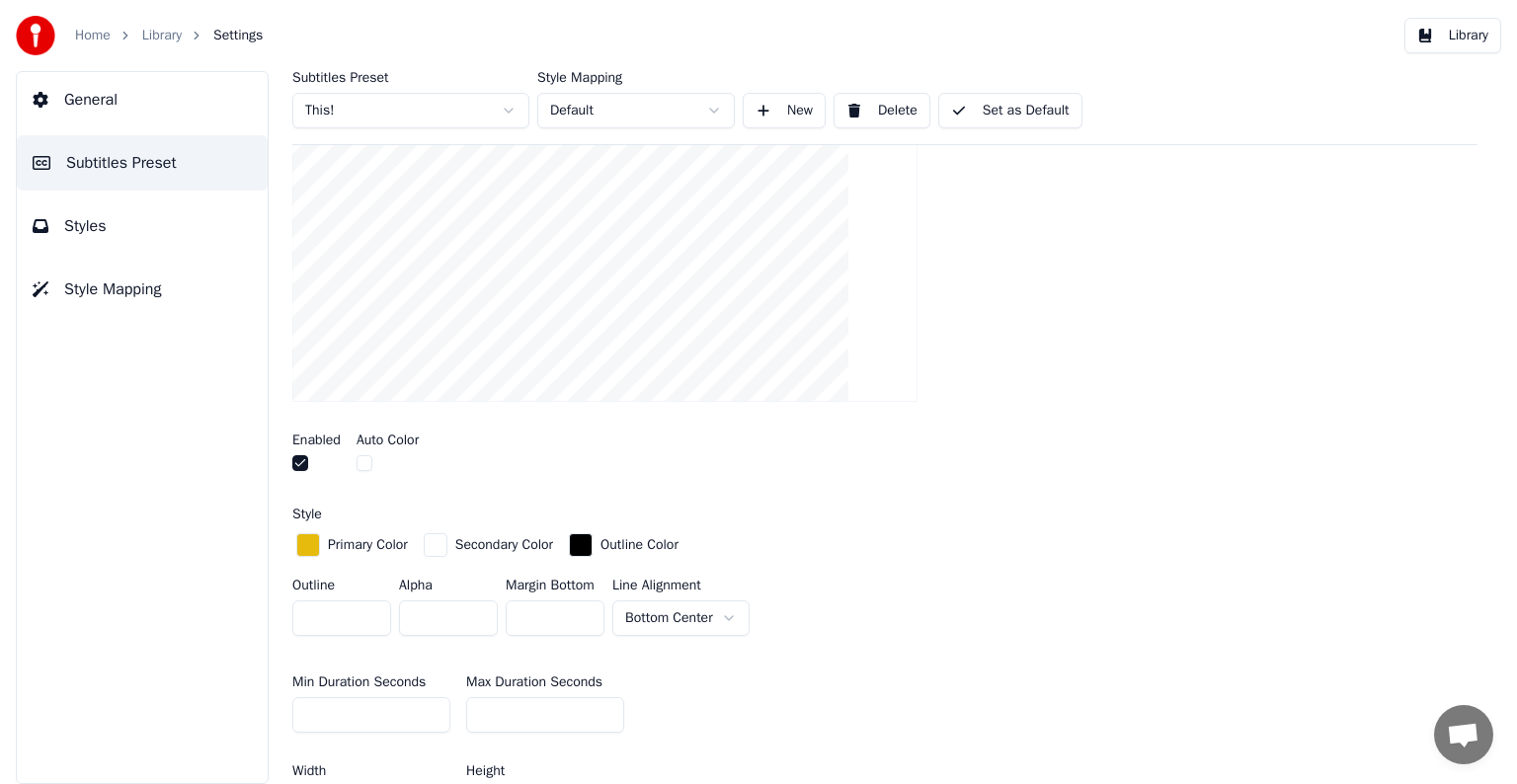 drag, startPoint x: 555, startPoint y: 618, endPoint x: 495, endPoint y: 615, distance: 60.074953 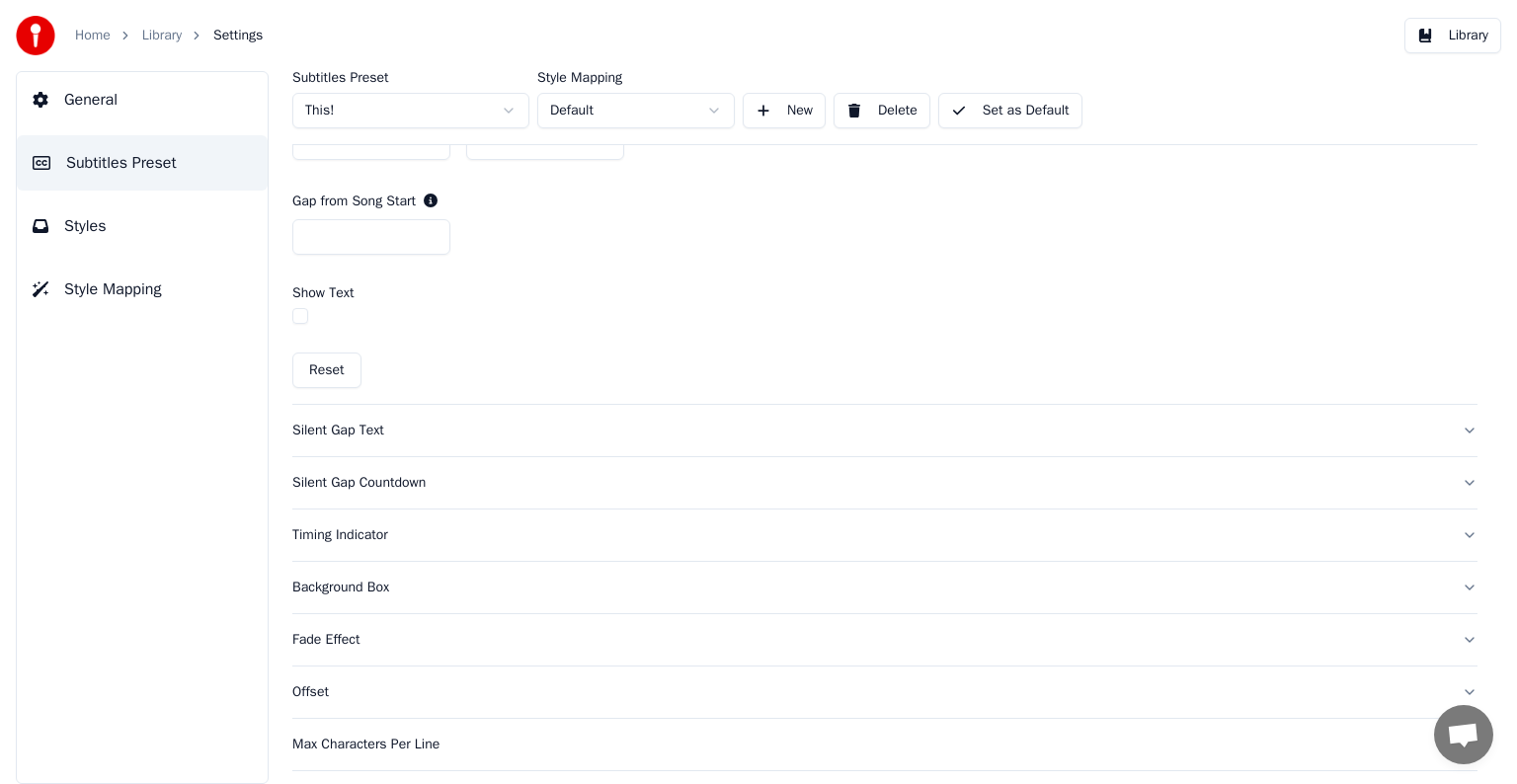 scroll, scrollTop: 1242, scrollLeft: 0, axis: vertical 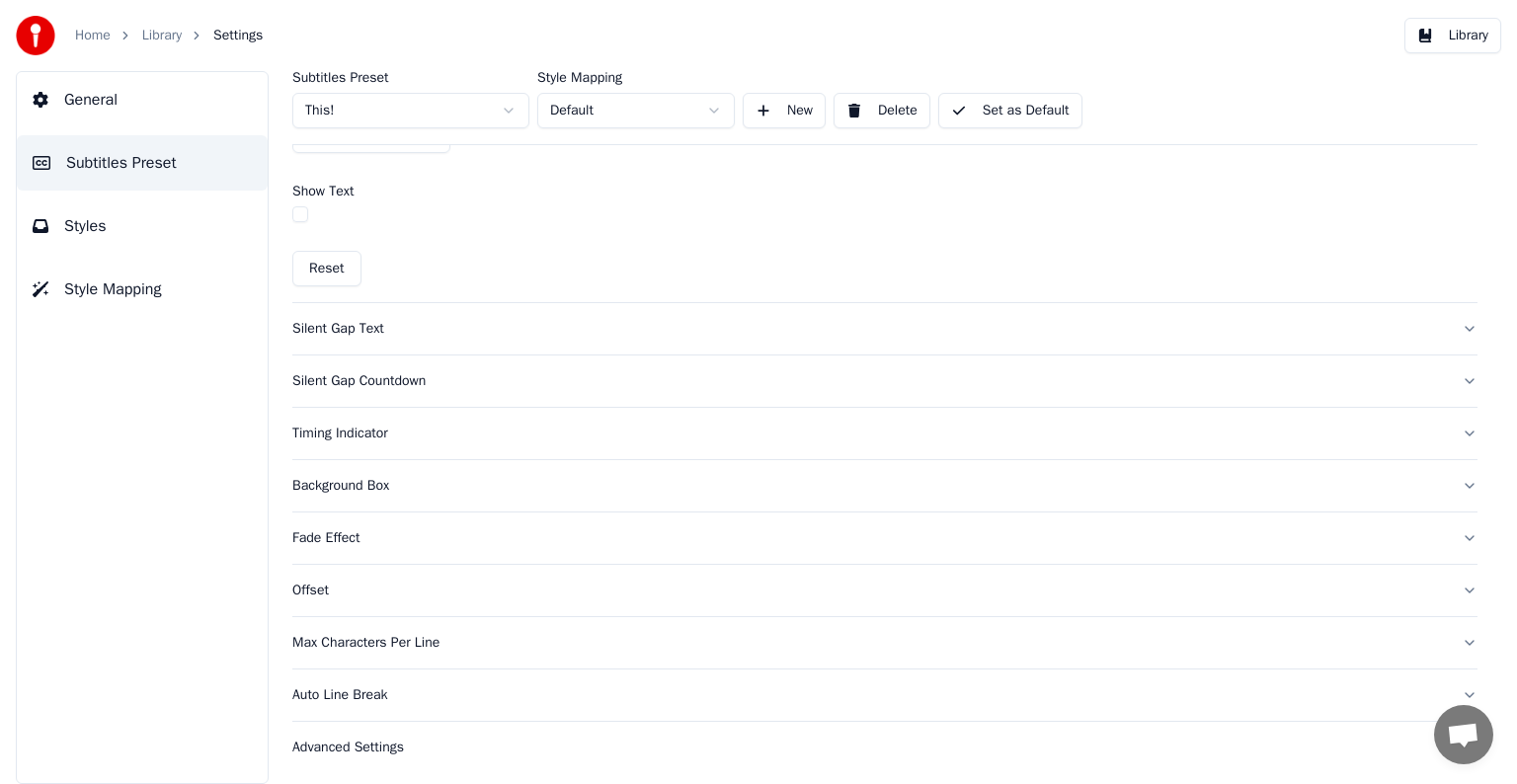 click on "Advanced Settings" at bounding box center [869, 747] 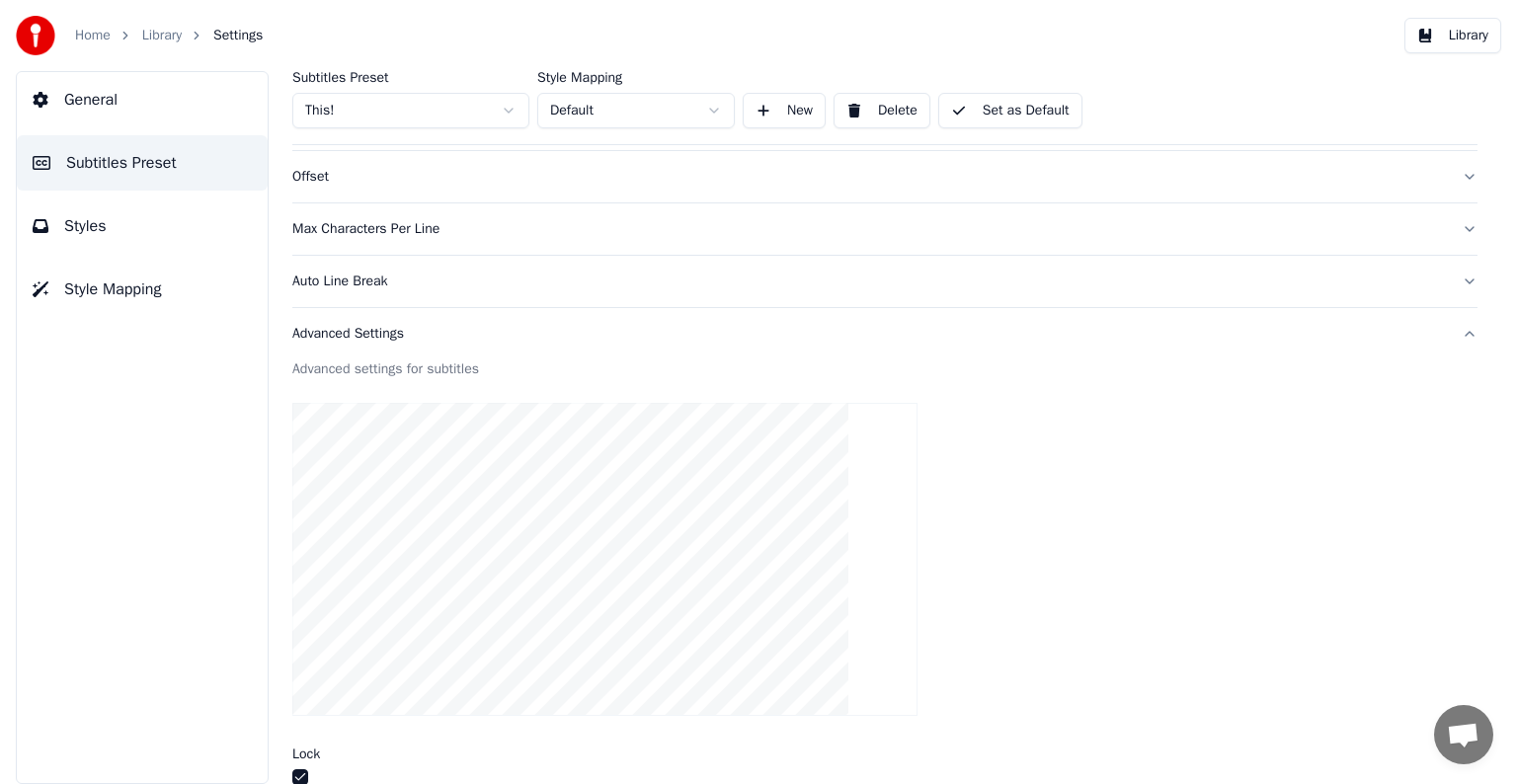 scroll, scrollTop: 303, scrollLeft: 0, axis: vertical 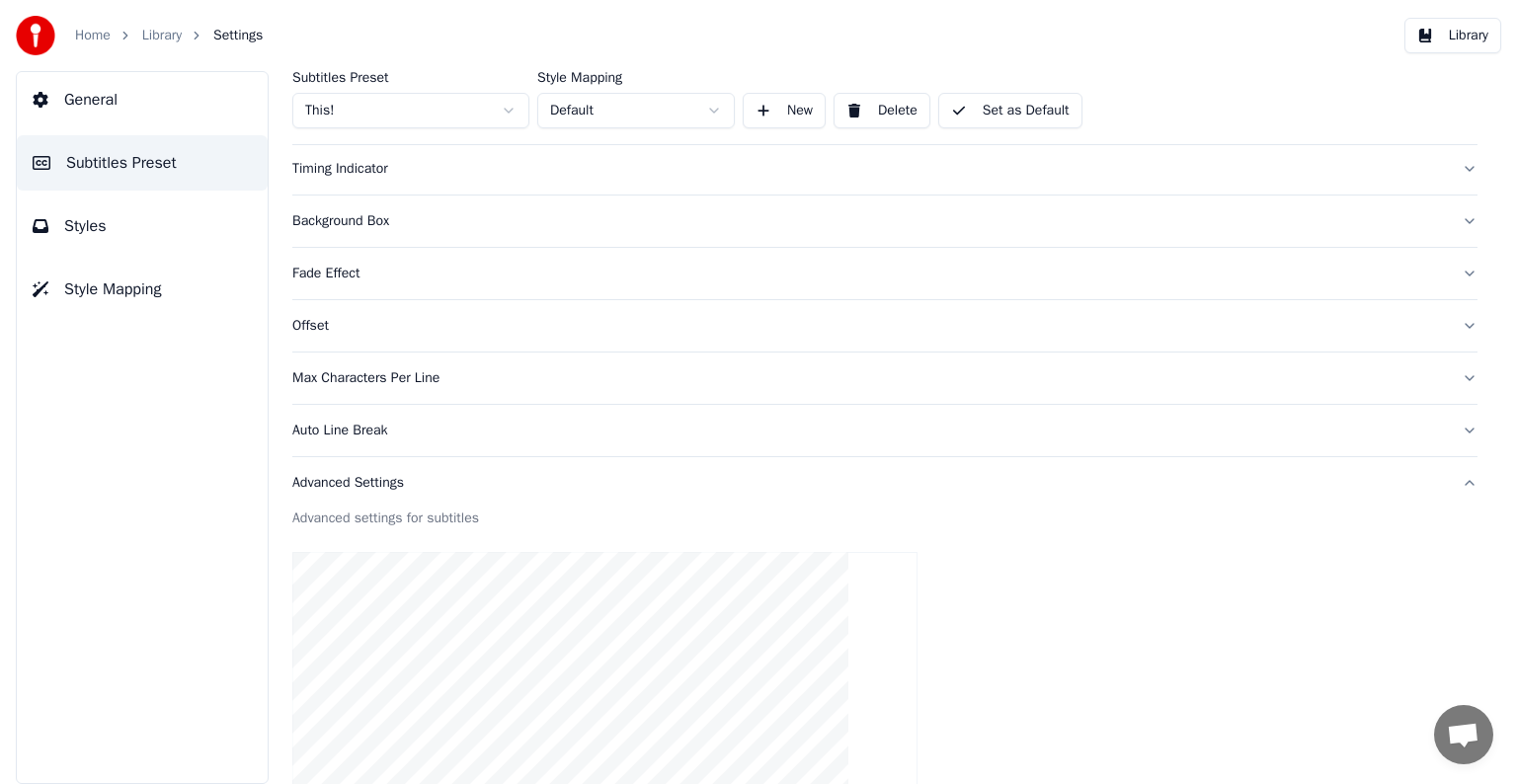 click on "Max Characters Per Line" at bounding box center [869, 378] 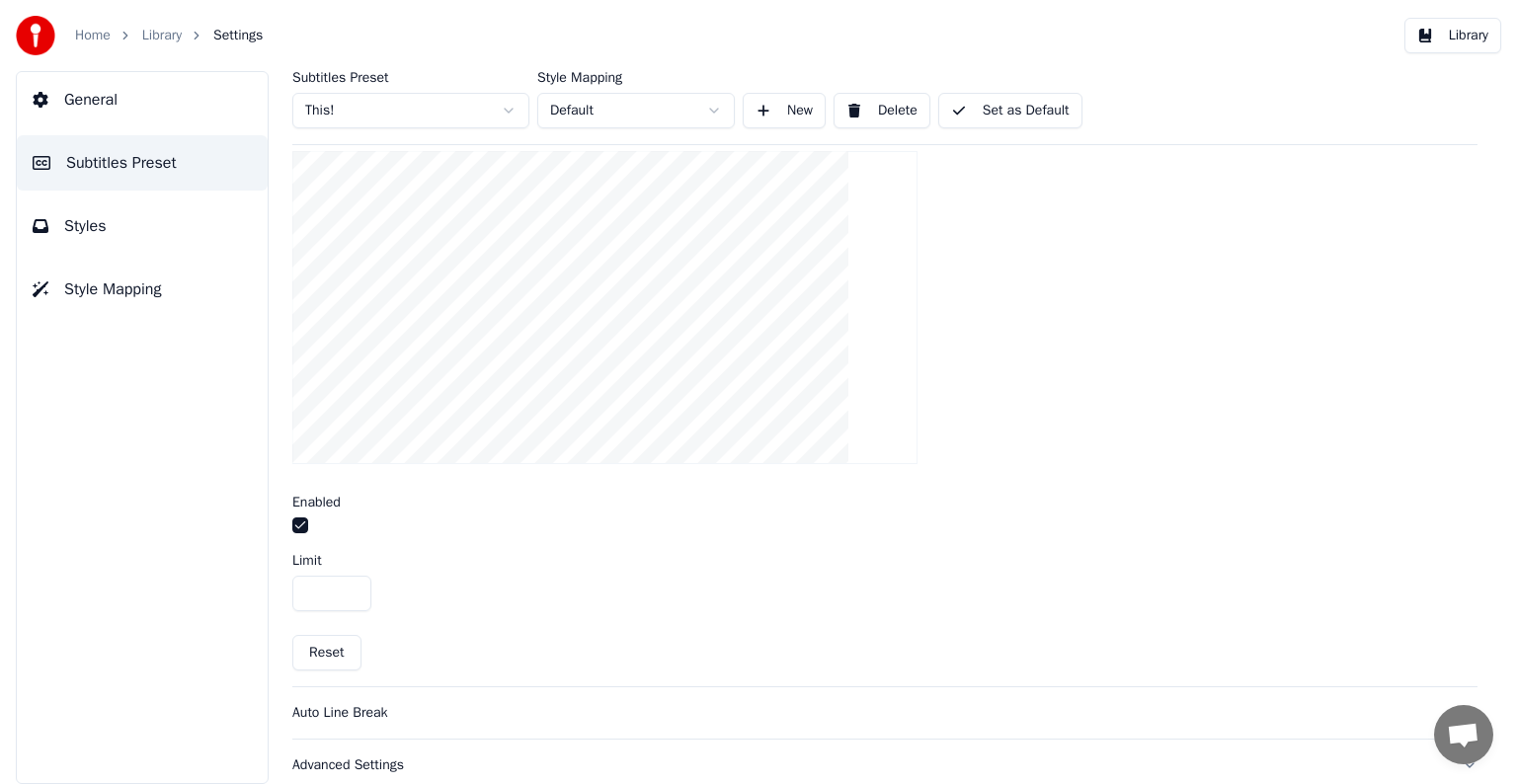 scroll, scrollTop: 619, scrollLeft: 0, axis: vertical 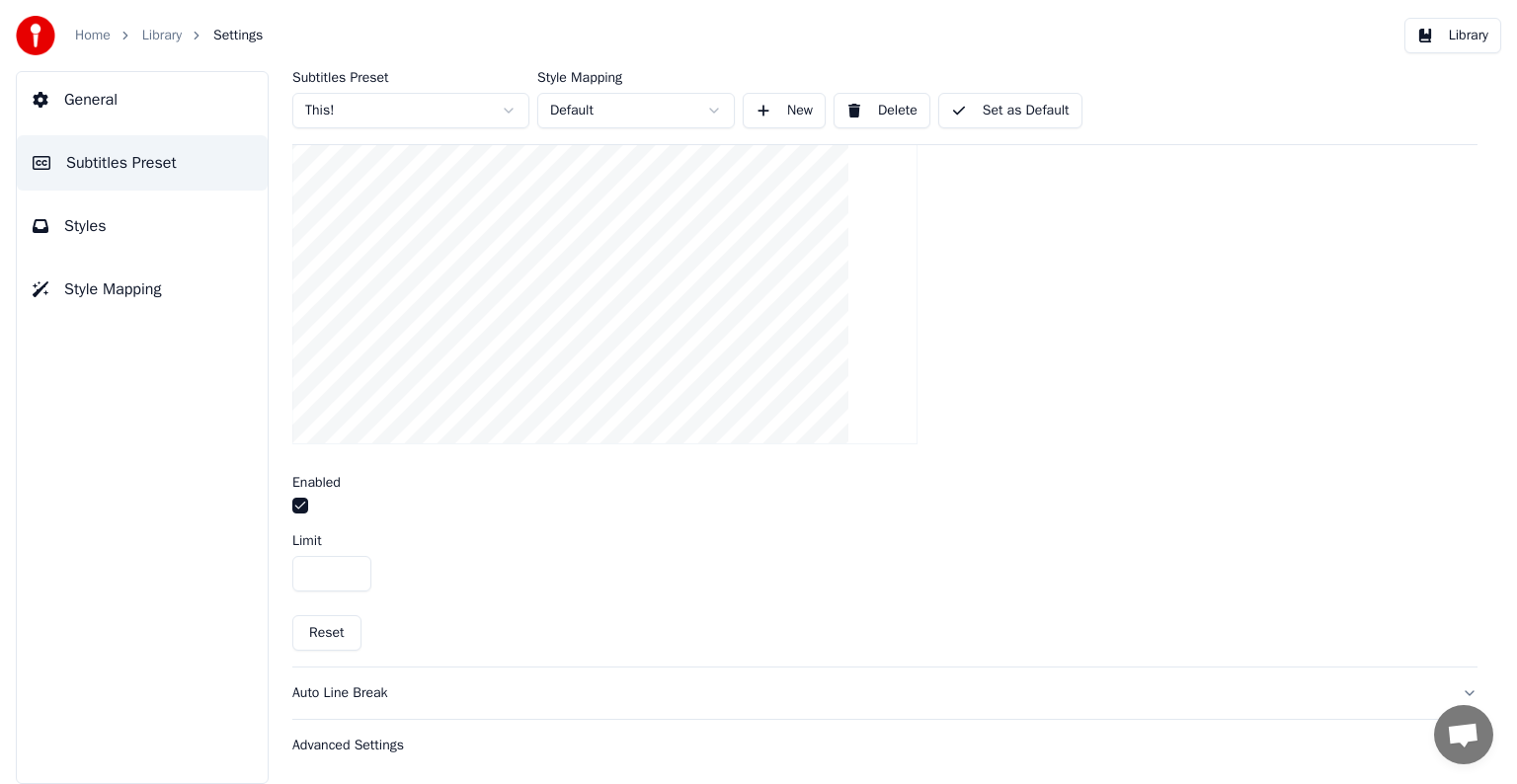 click on "Auto Line Break" at bounding box center (869, 693) 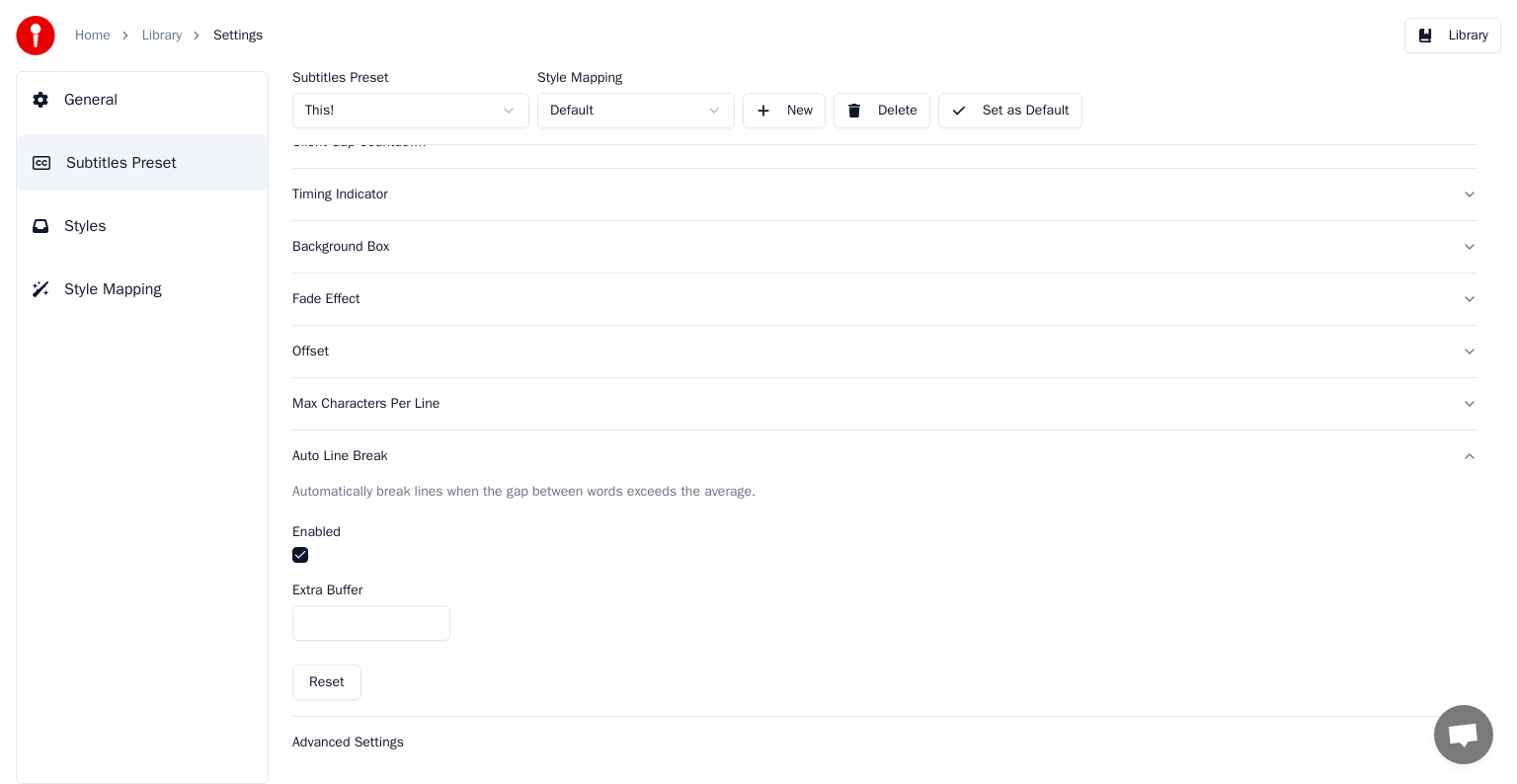 scroll, scrollTop: 274, scrollLeft: 0, axis: vertical 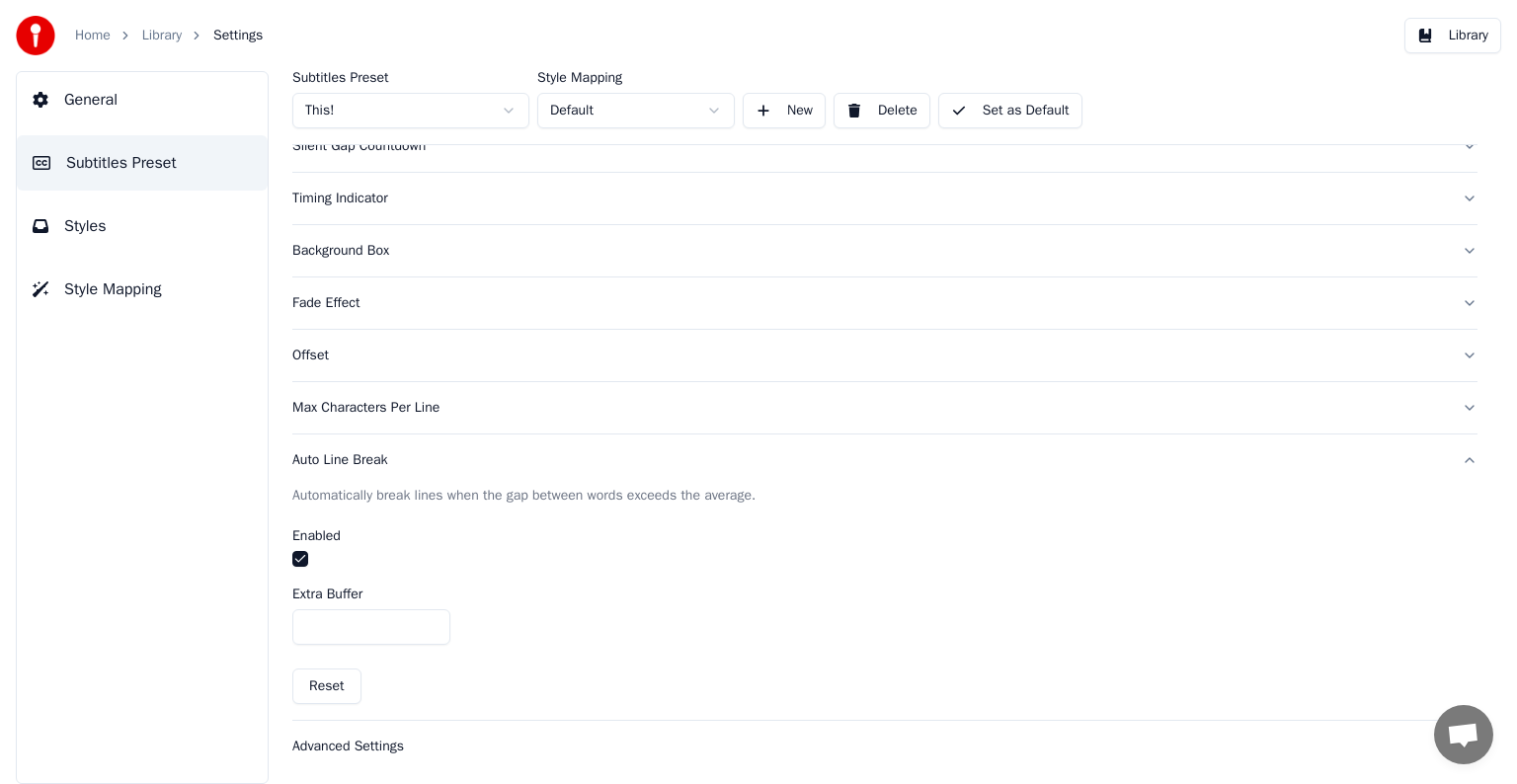 drag, startPoint x: 344, startPoint y: 627, endPoint x: 295, endPoint y: 622, distance: 49.25444 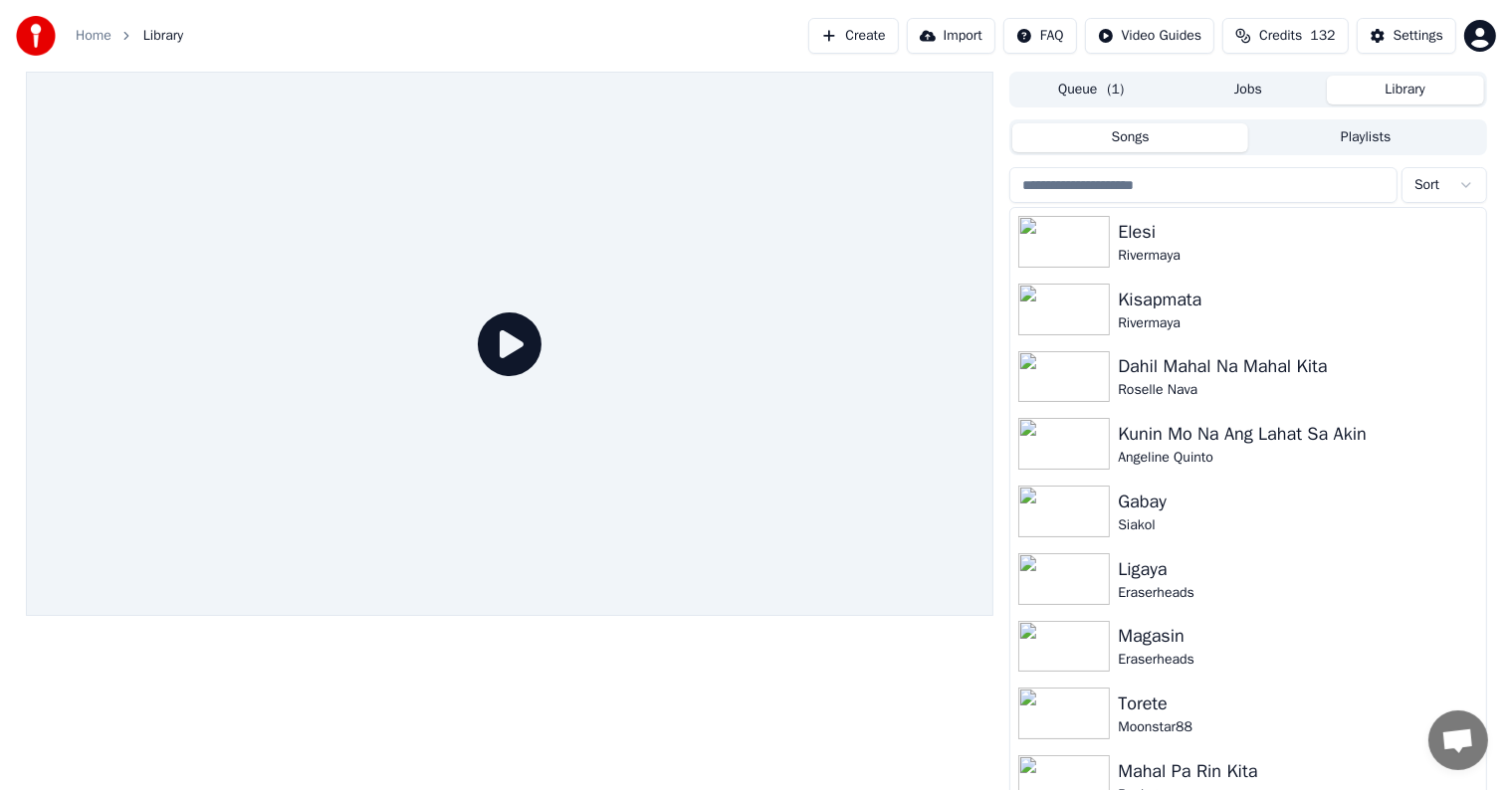 click at bounding box center (1203, 185) 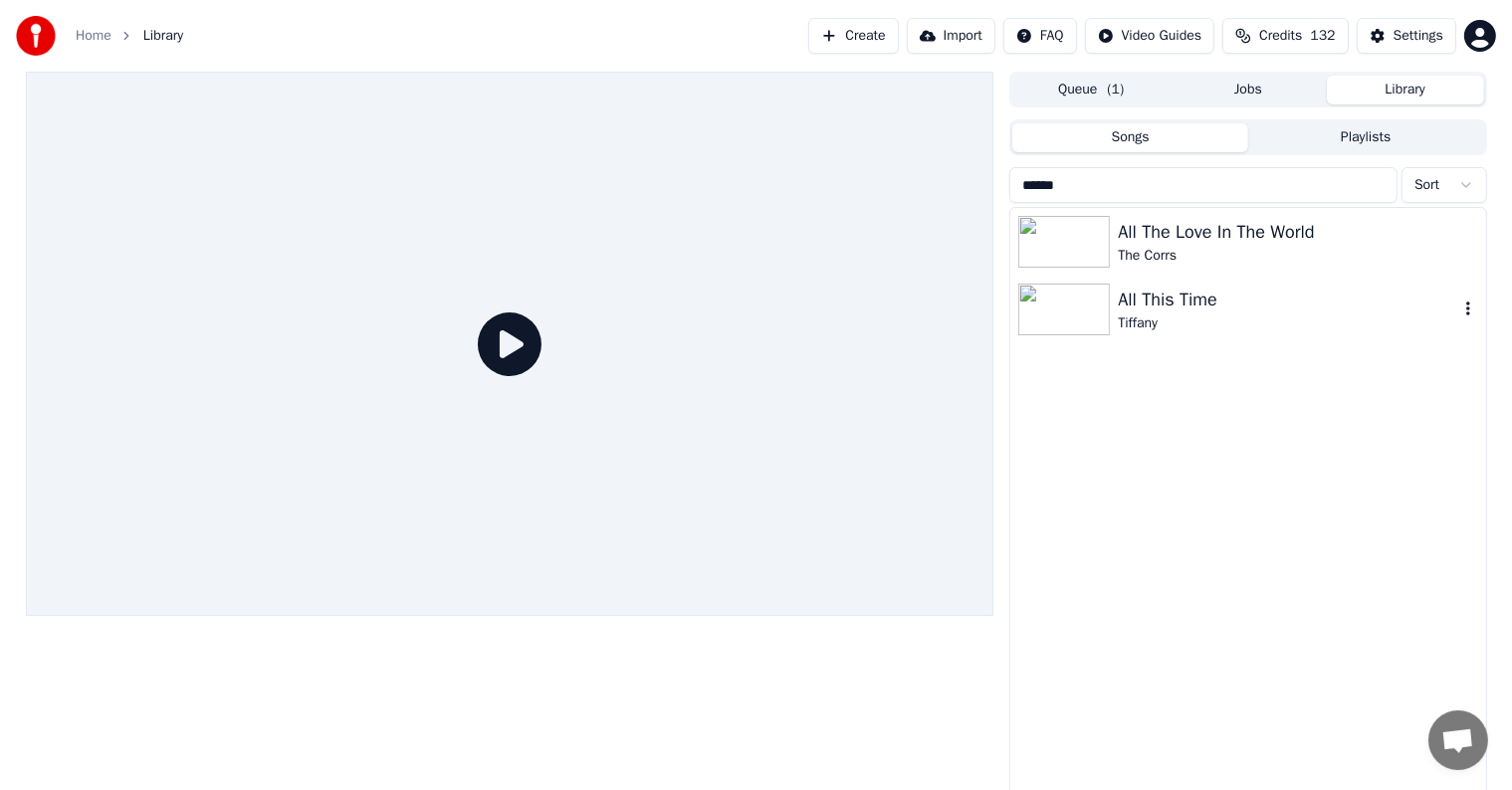 type on "******" 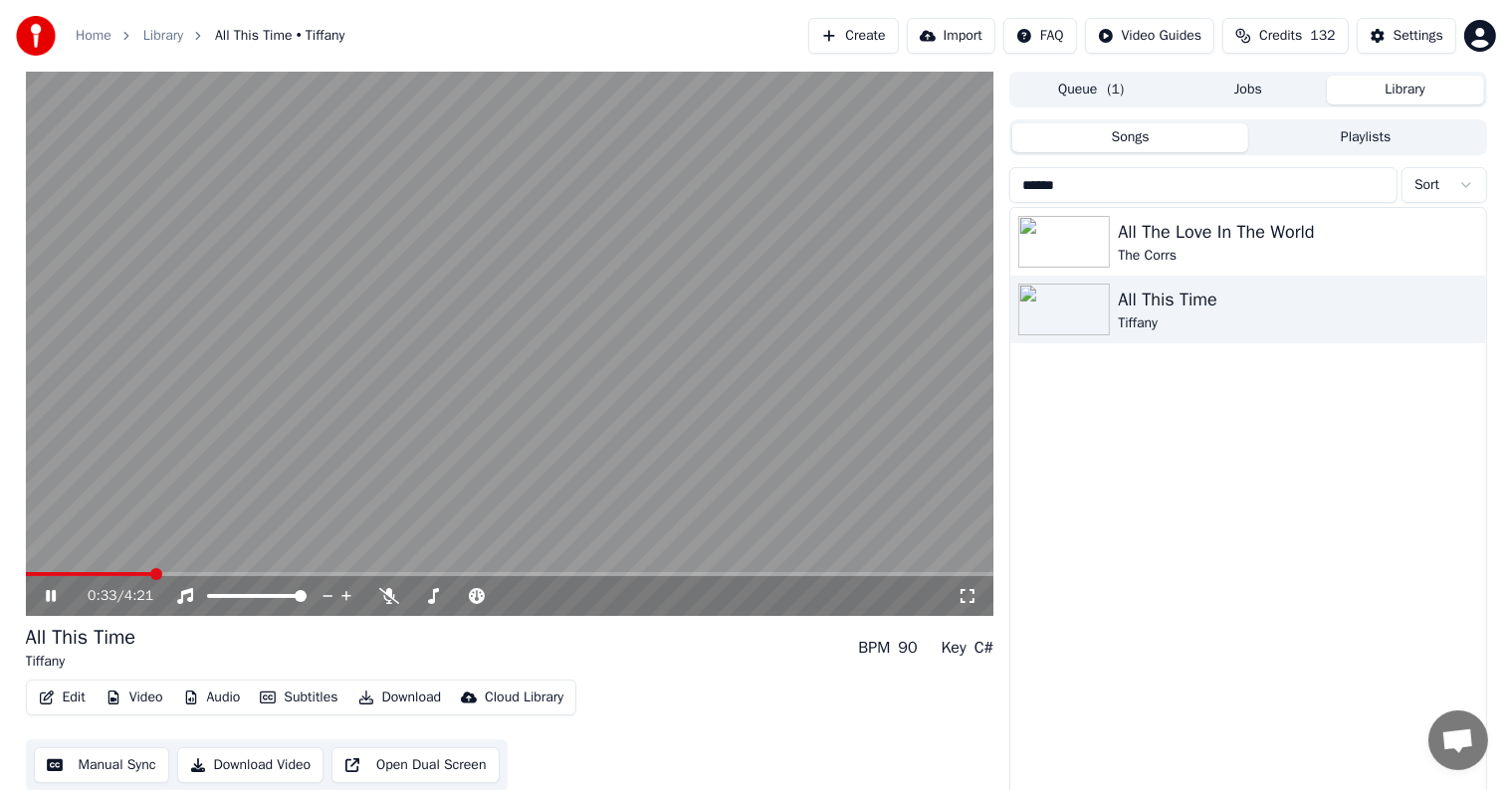 click at bounding box center [510, 343] 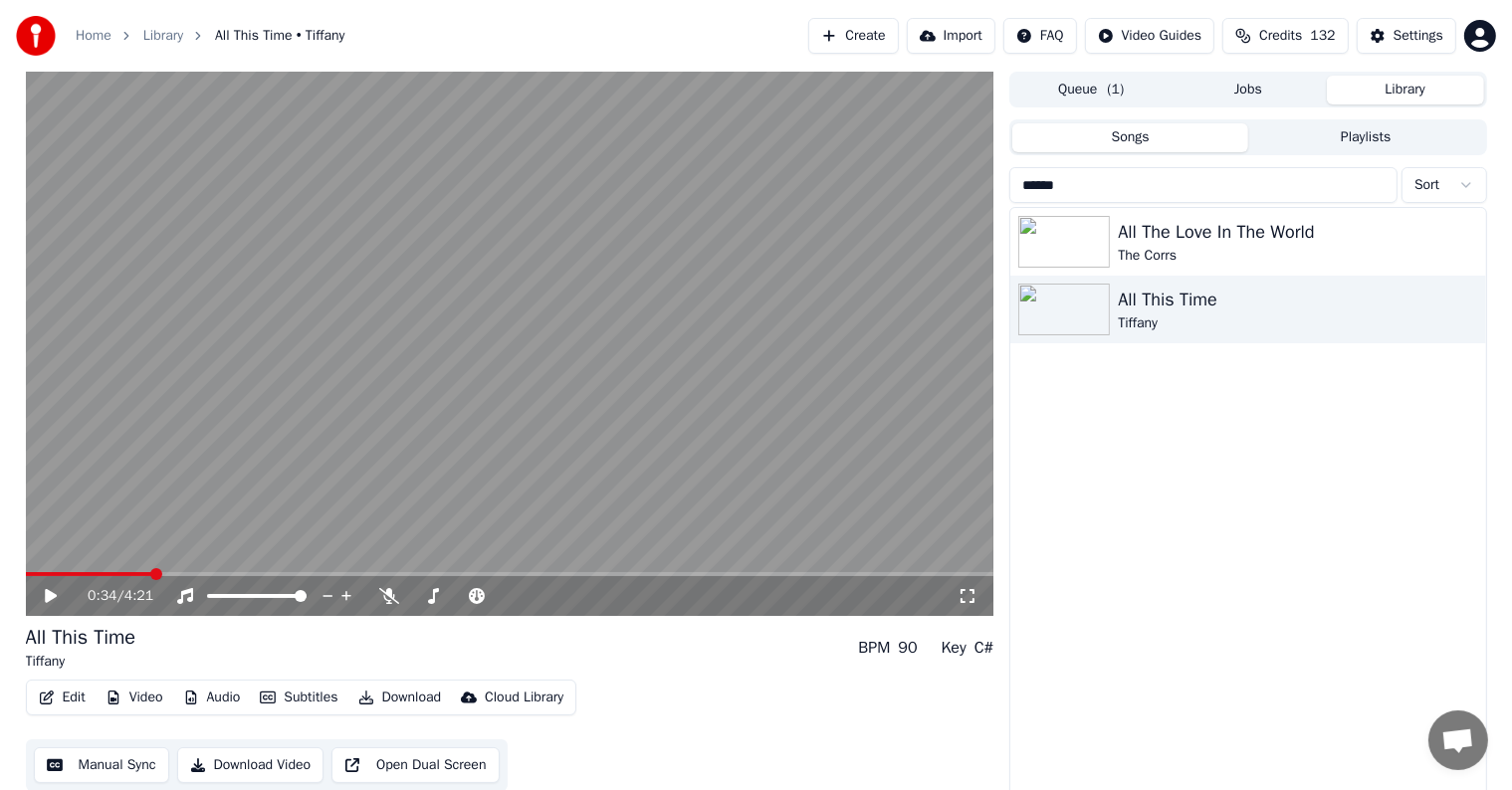 click on "[TIME] / [TIME]" at bounding box center (510, 596) 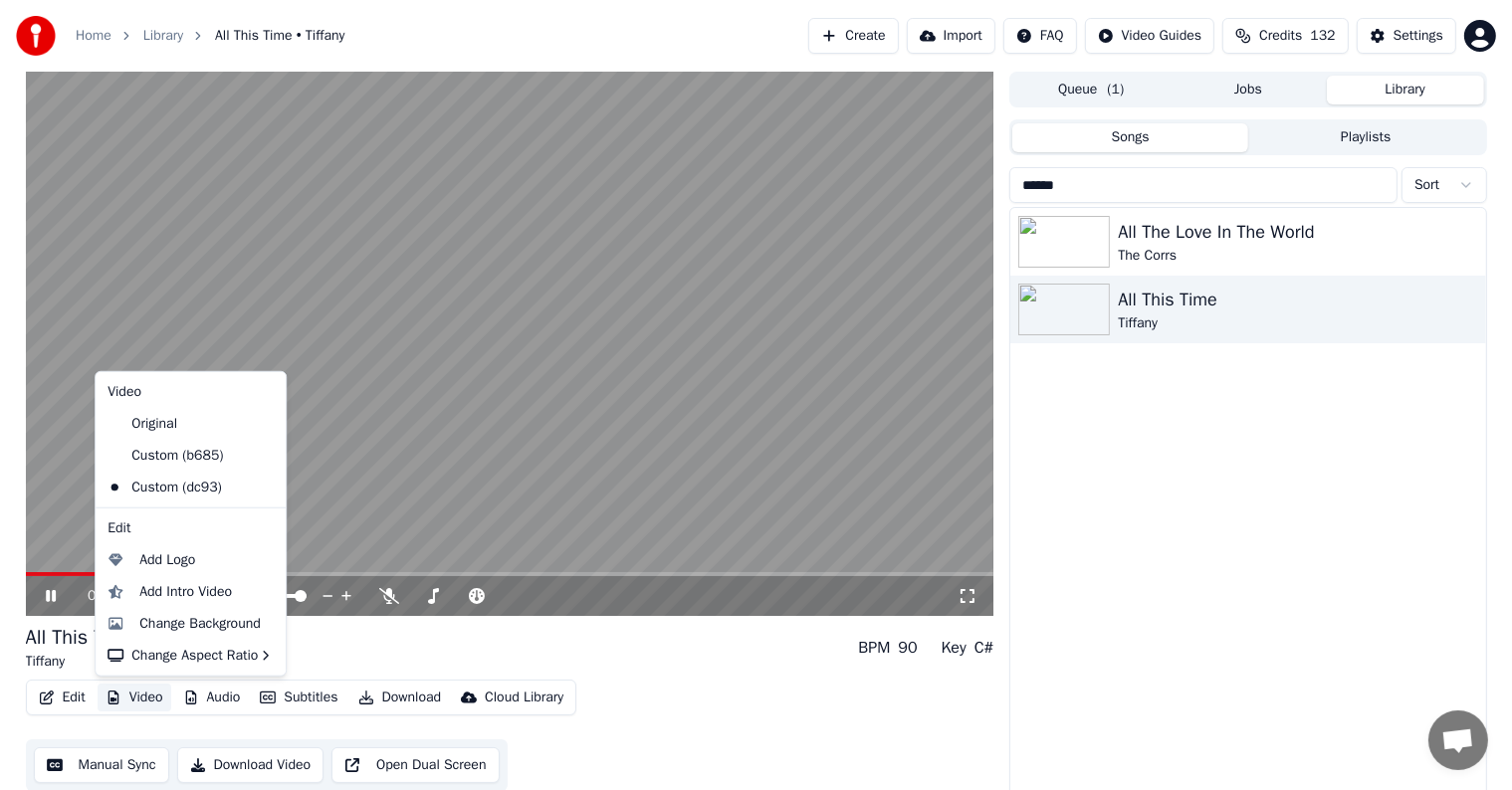 click on "Video" at bounding box center (134, 697) 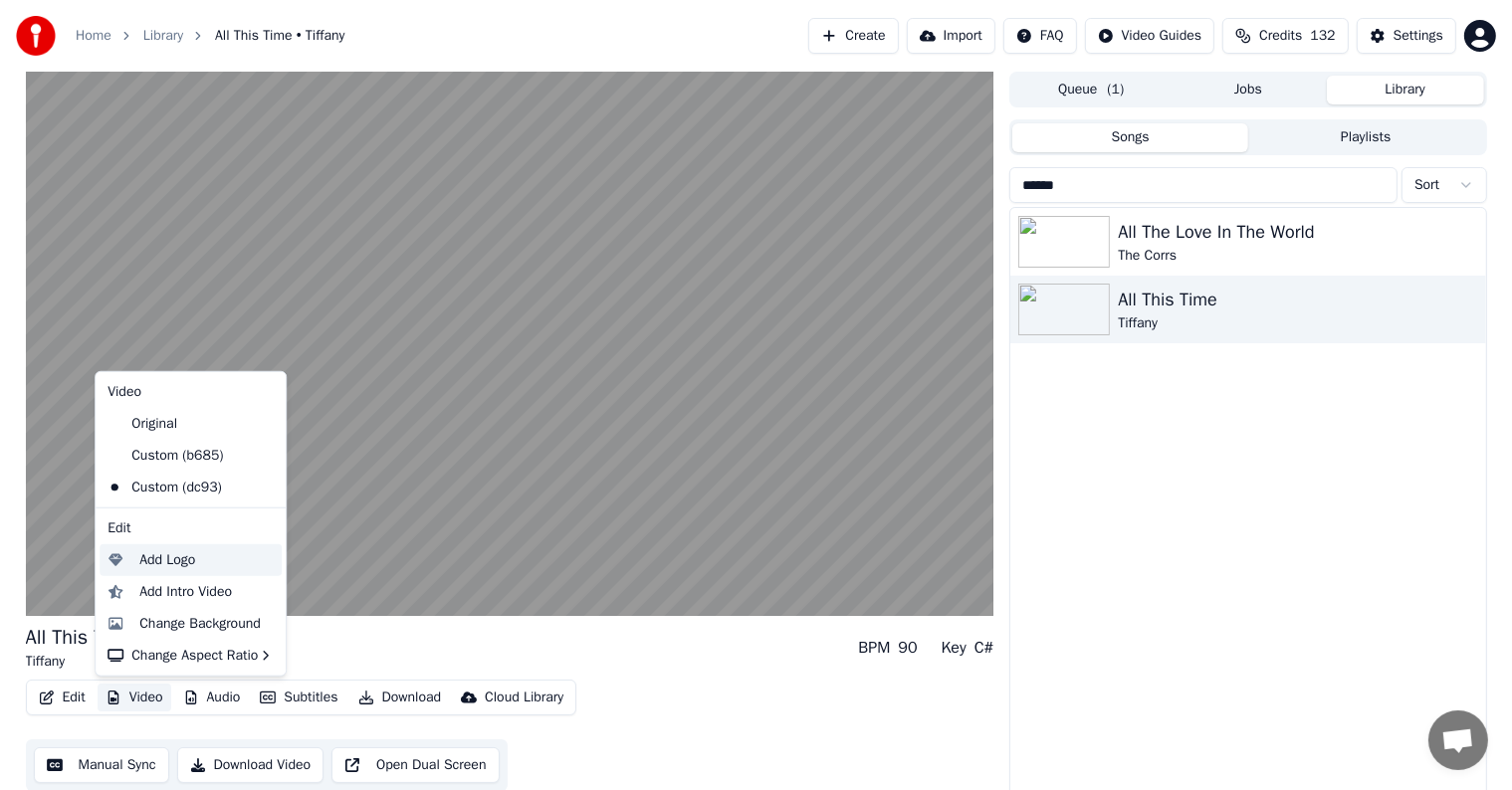 click on "Add Logo" at bounding box center (167, 560) 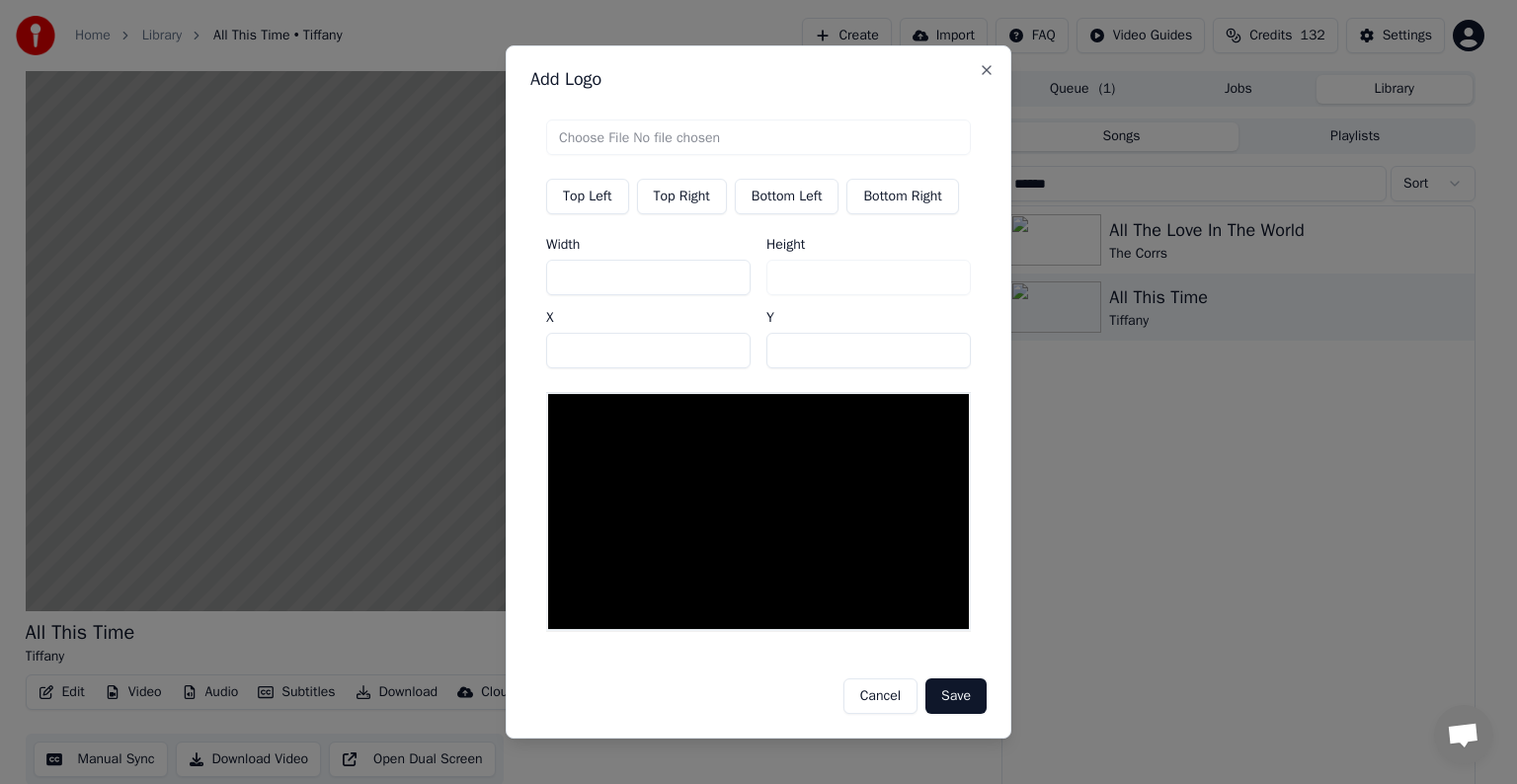 click at bounding box center [758, 137] 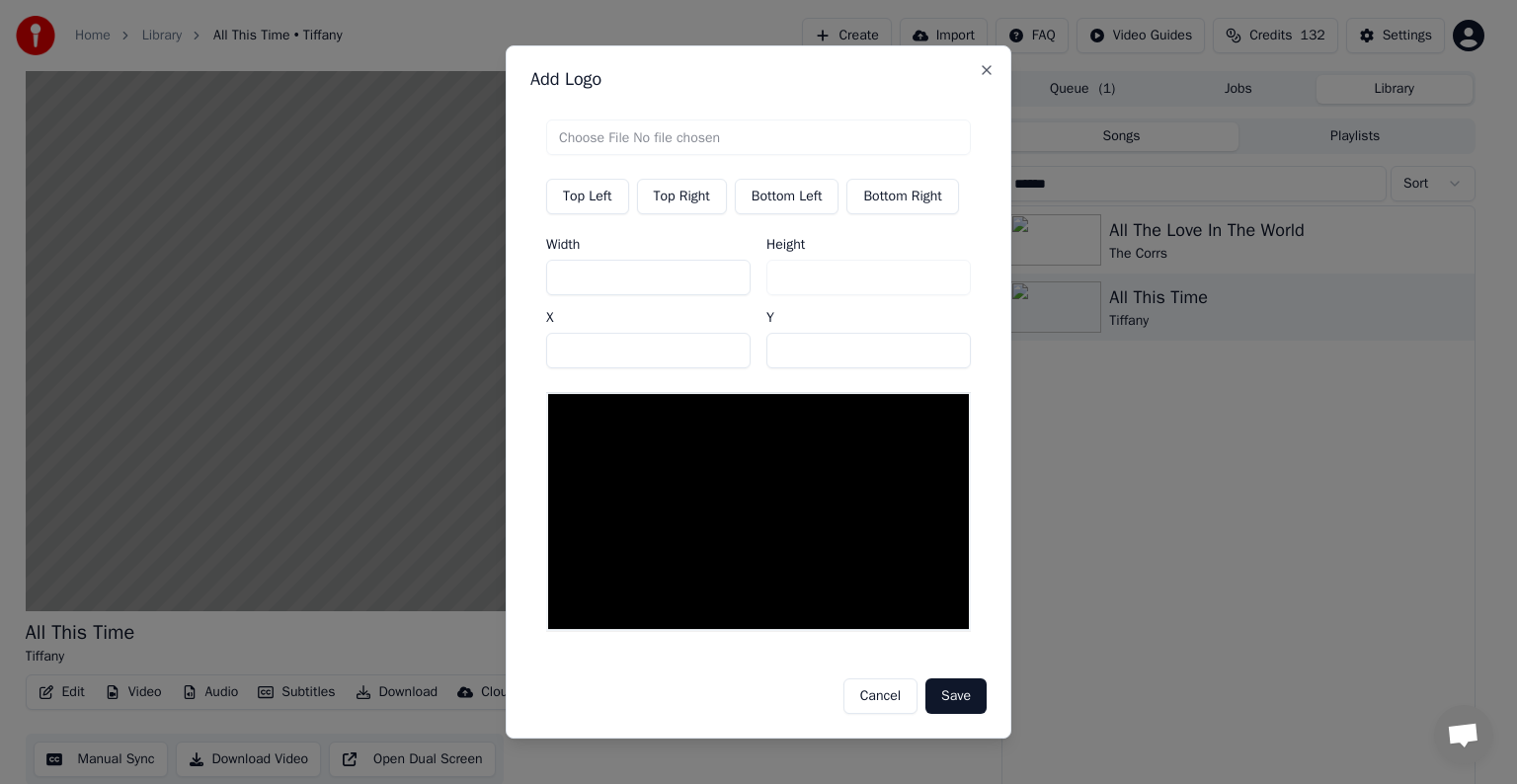 click on "Add Logo Top Left Top Right Bottom Left Bottom Right Width *** Height *** X ** Y ** Cancel Save Close" at bounding box center [758, 392] 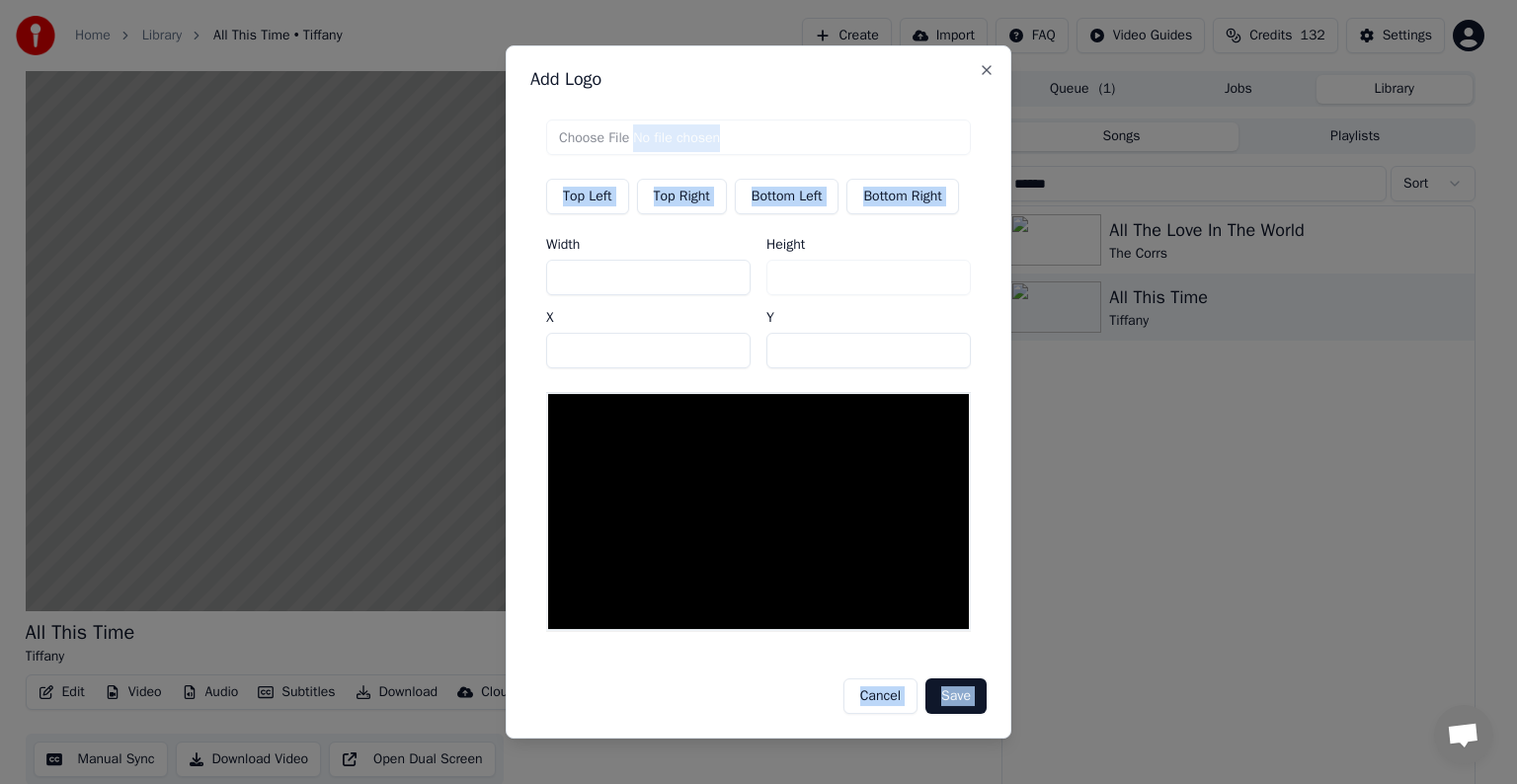 click on "Add Logo Top Left Top Right Bottom Left Bottom Right Width *** Height *** X ** Y ** Cancel Save Close" at bounding box center (758, 392) 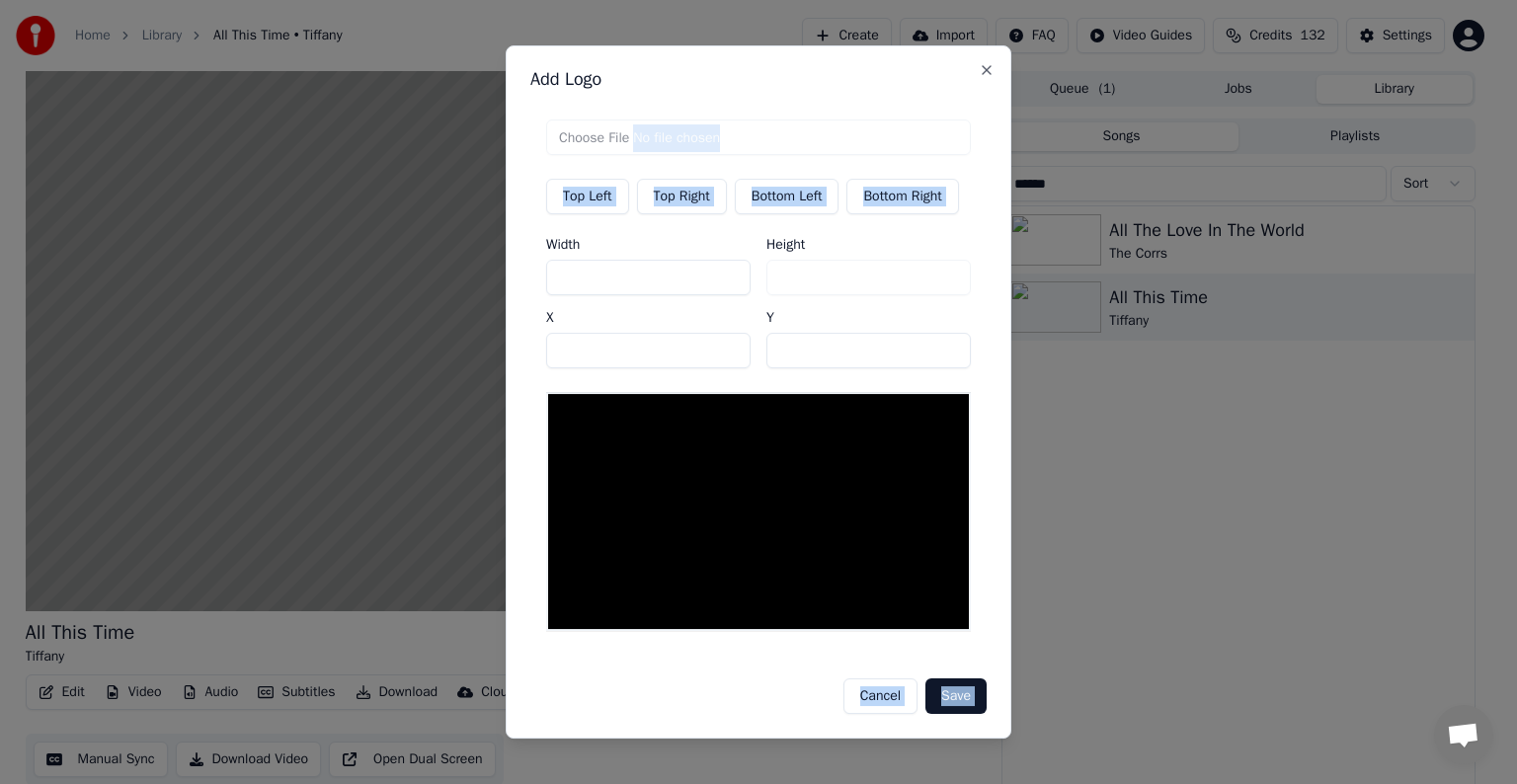click at bounding box center [758, 137] 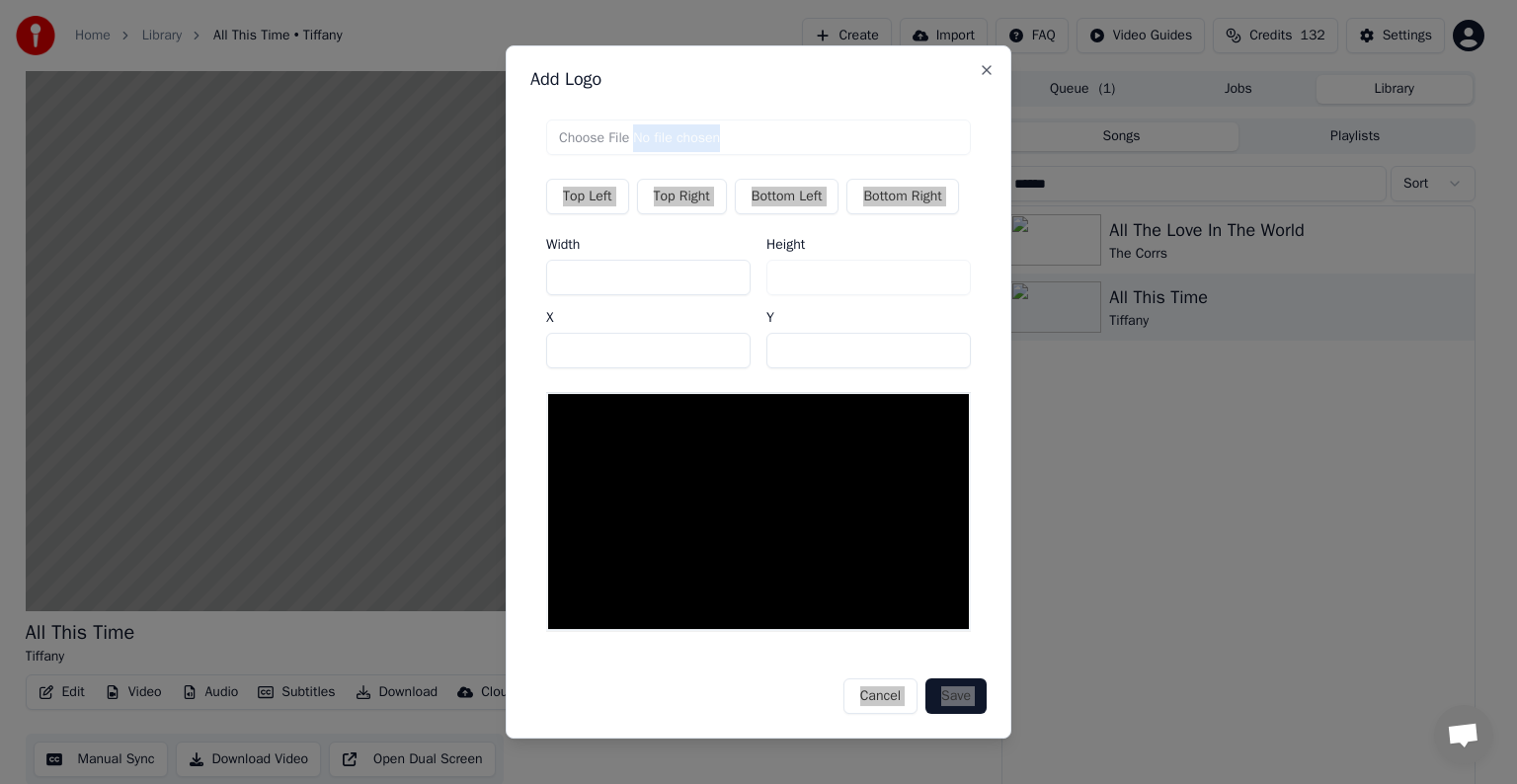 click at bounding box center [758, 137] 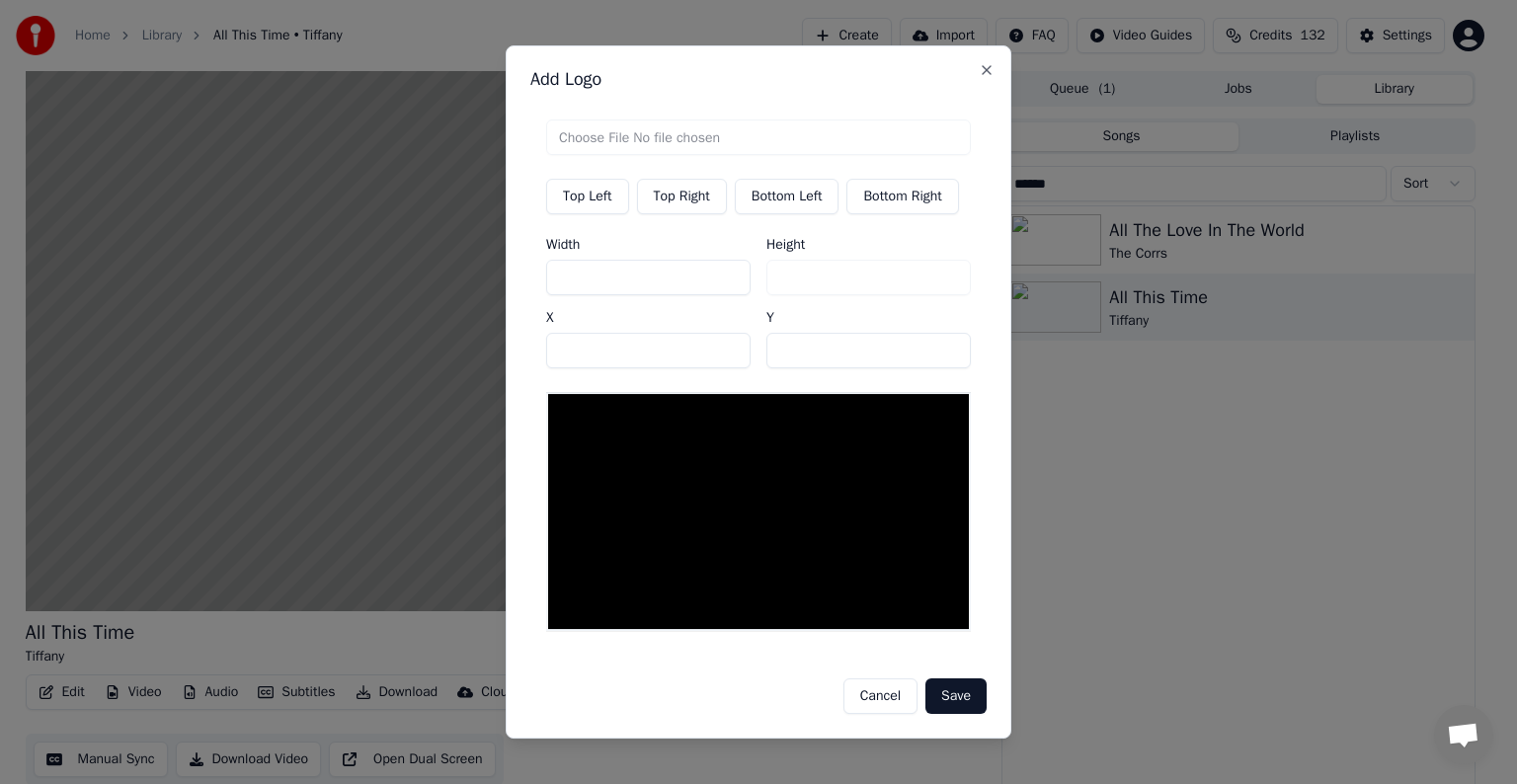 click on "Add Logo Top Left Top Right Bottom Left Bottom Right Width *** Height *** X ** Y ** Cancel Save Close" at bounding box center (758, 392) 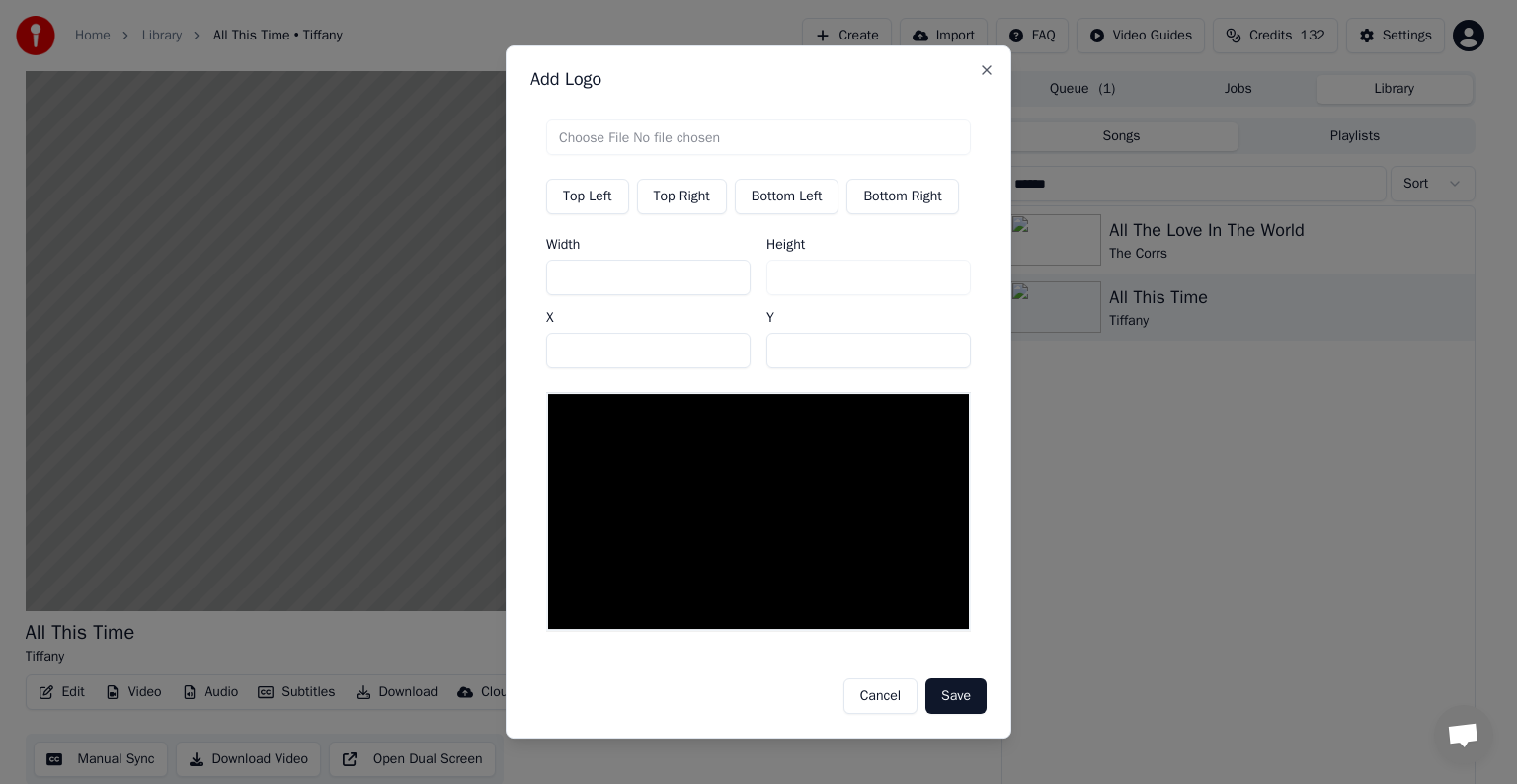 click on "Save" at bounding box center (956, 696) 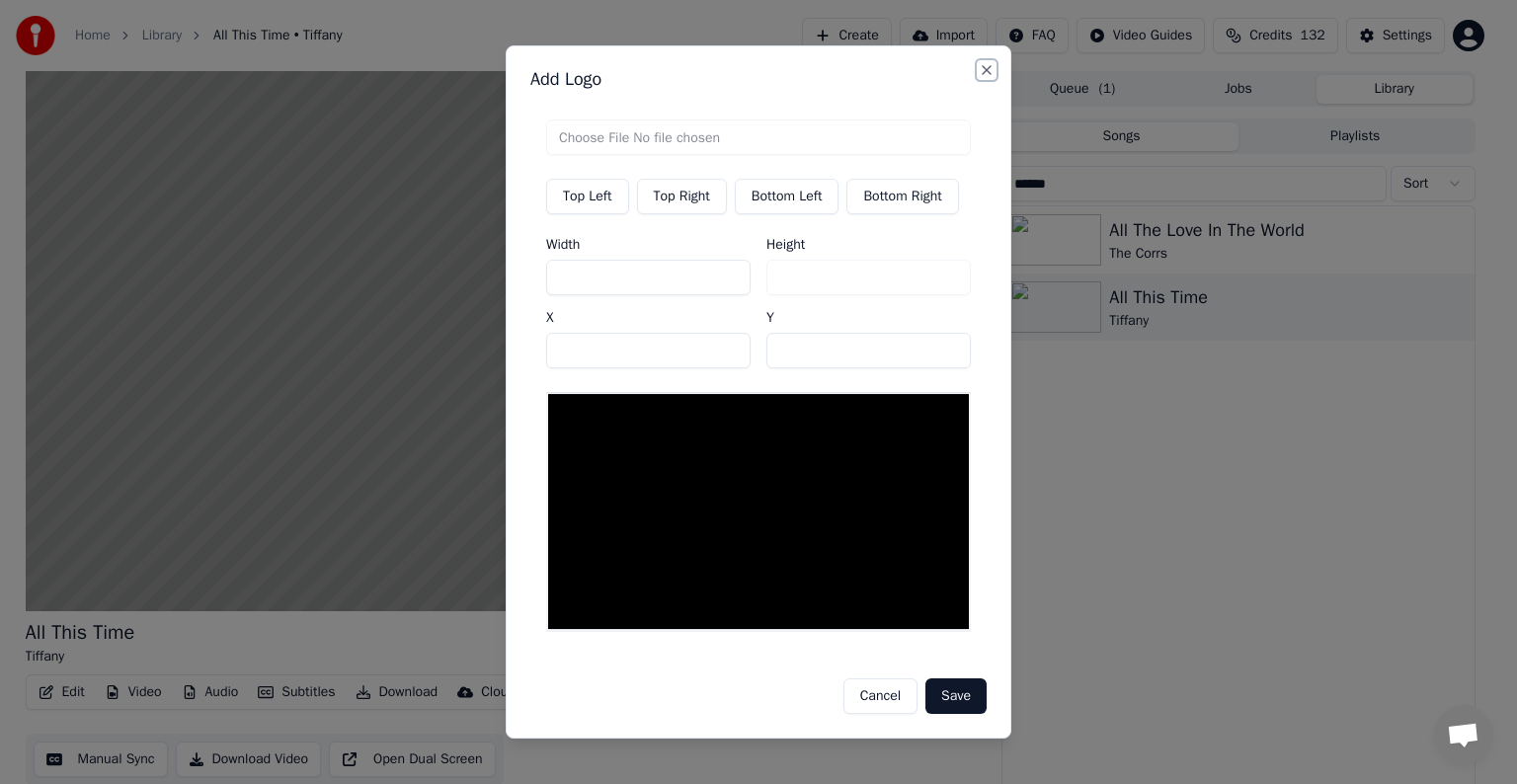 click on "Close" at bounding box center (987, 70) 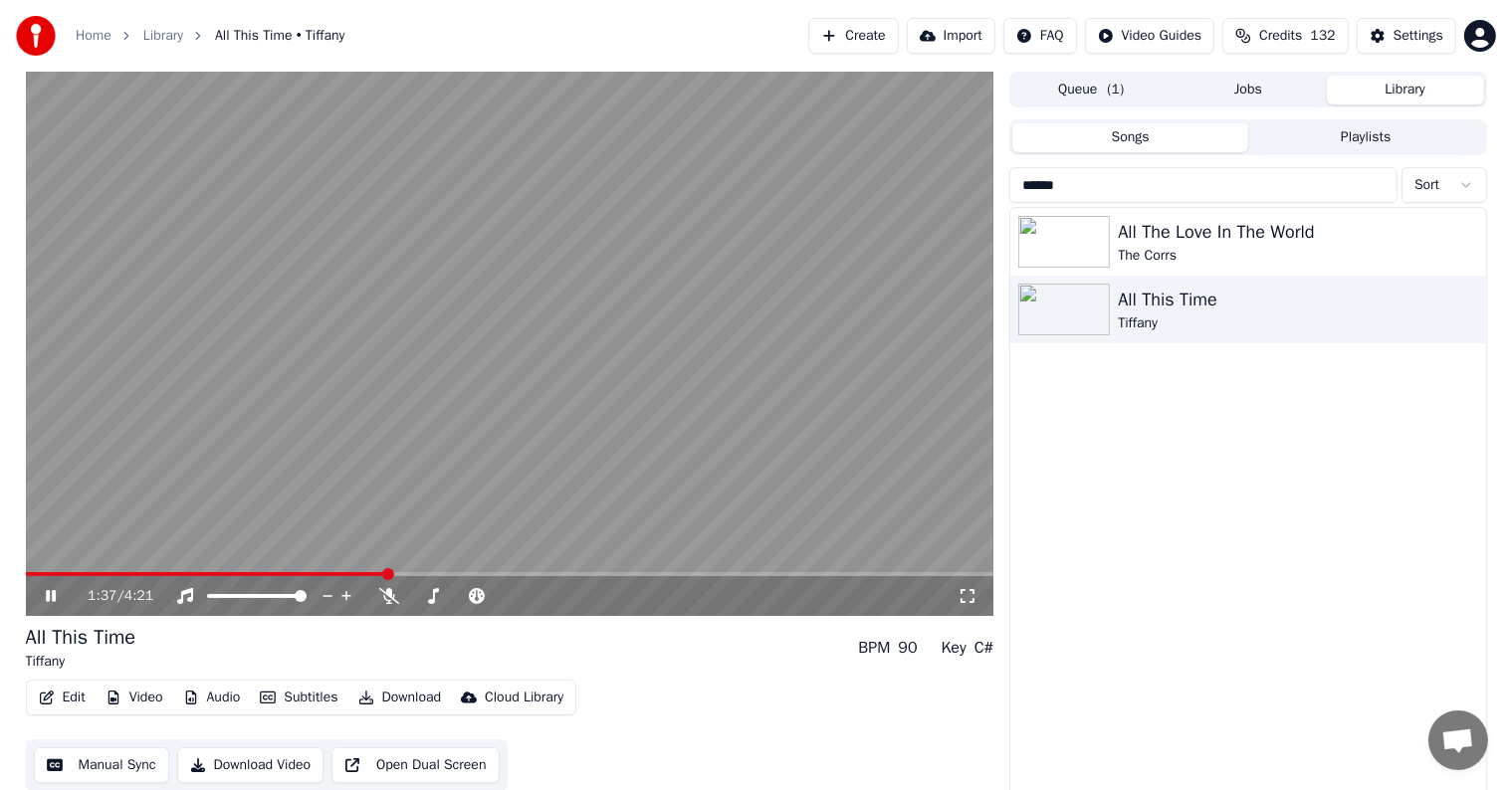 click at bounding box center (510, 343) 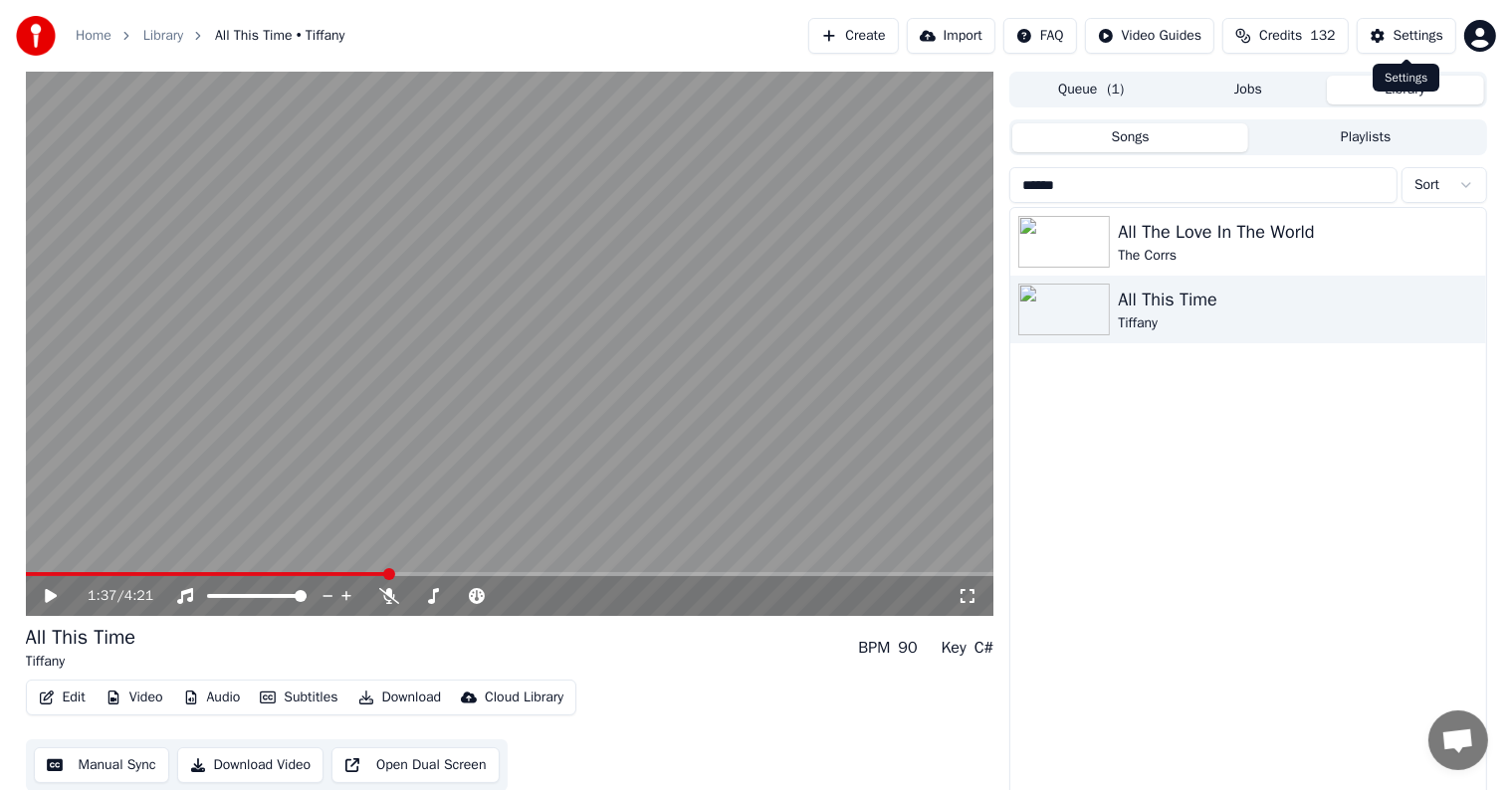 click on "Settings" at bounding box center [1406, 36] 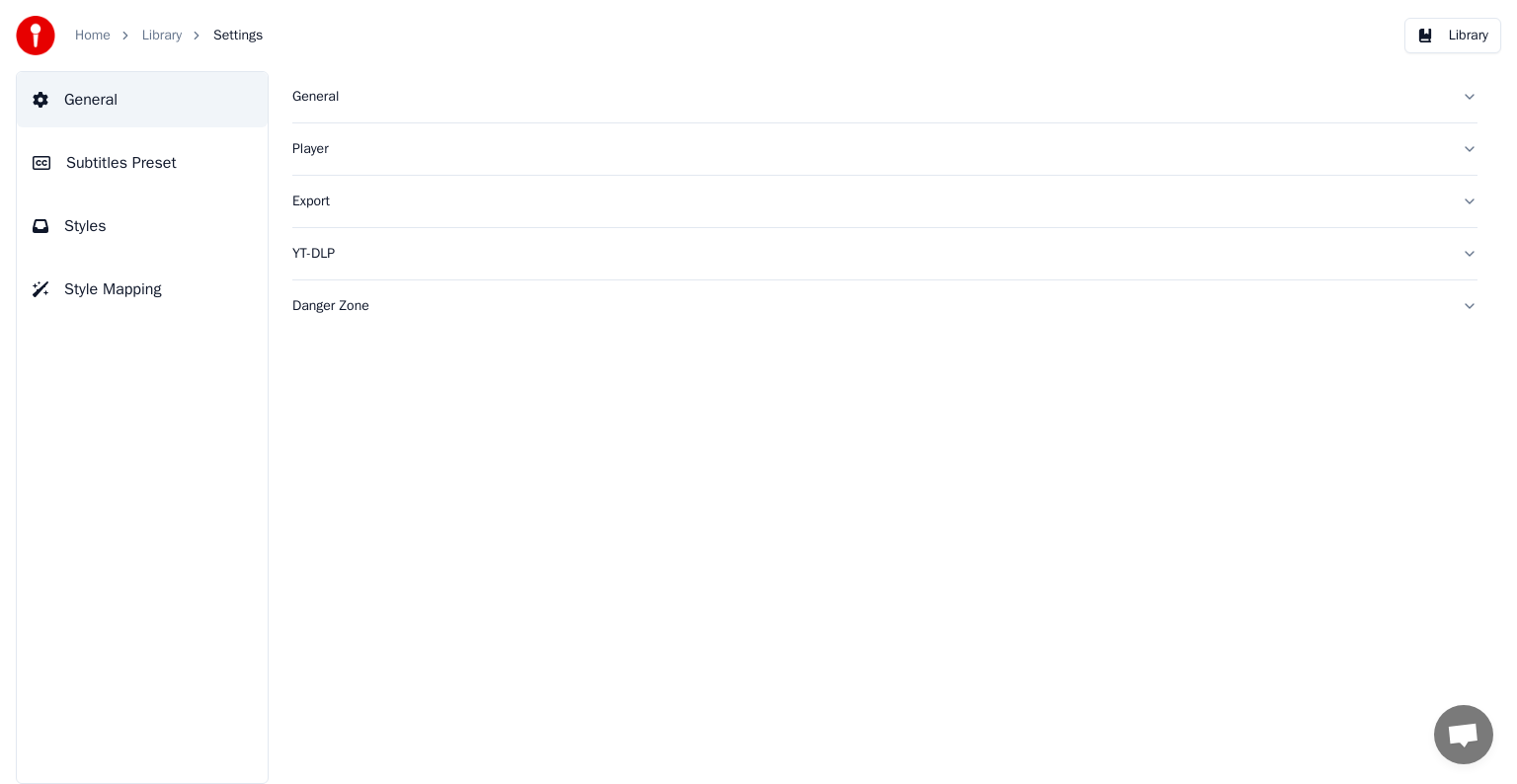 click on "Subtitles Preset" at bounding box center (121, 163) 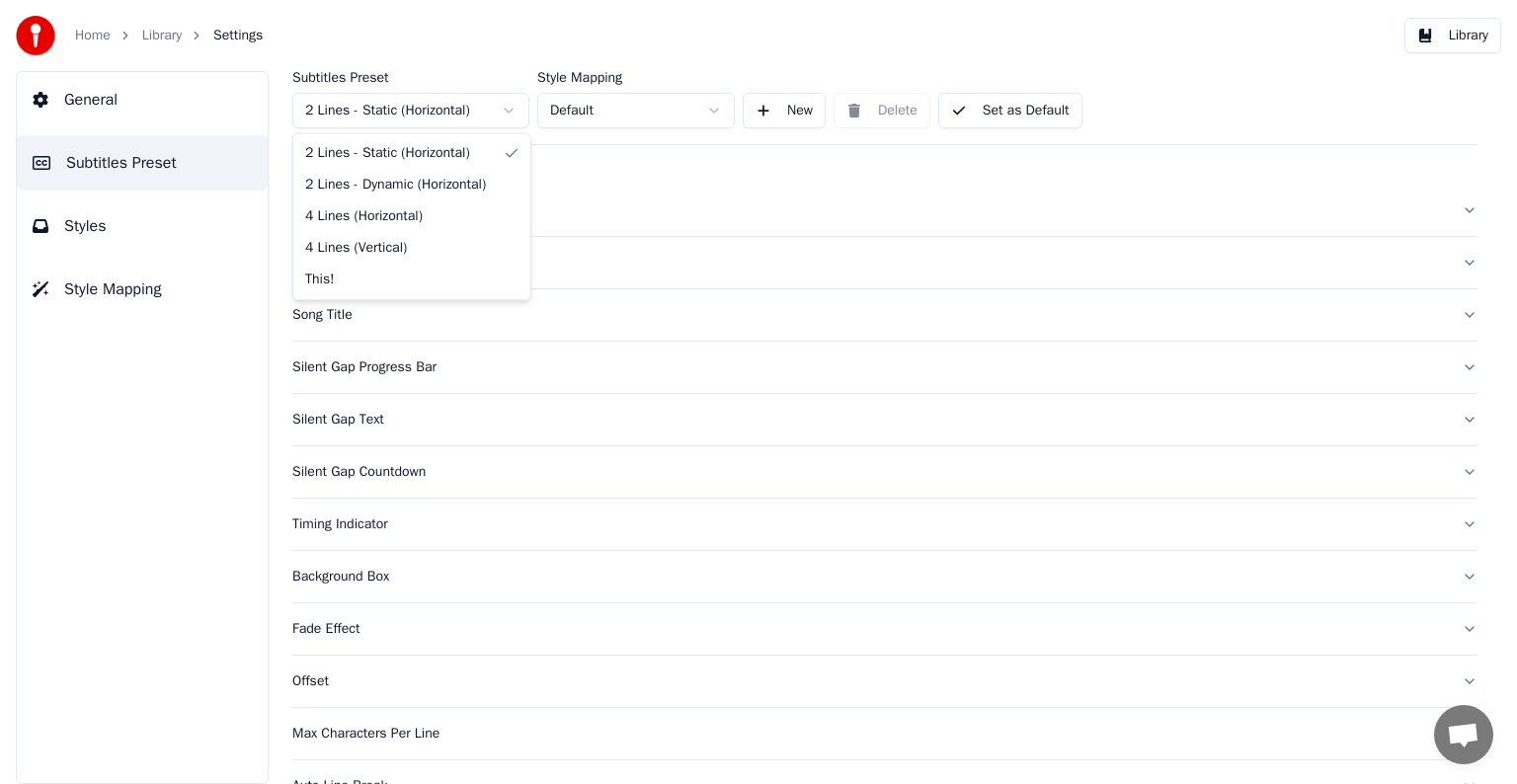 click on "Home Library Settings Library General Subtitles Preset Styles Style Mapping Subtitles Preset 2 Lines - Static (Horizontal) Style Mapping Default New Delete Set as Default General Layout Song Title Silent Gap Progress Bar Silent Gap Text Silent Gap Countdown Timing Indicator Background Box Fade Effect Offset Max Characters Per Line Auto Line Break Advanced Settings Chat [PERSON] from Youka Desktop More channels Continue on Email Offline. You were inactive for some time. Send a message to reconnect to the chat. Youka Desktop Hello! How can I help you?  Sunday, [DATE] Hi! I'ts me again. The lyrics are not appearing. Even editing to add lyrics again, it's not appearing. I already spent 22 credits for this please check [DATE] Monday, [DATE] [PERSON] Hey, credits should refunded automatically in case of failure, please let me check [DATE] yeah but credits are used again in adding the lyrics in the song that supposed to be good in the first place [DATE] Read [PERSON] I added 22 more credits to your account. [DATE]" at bounding box center [758, 392] 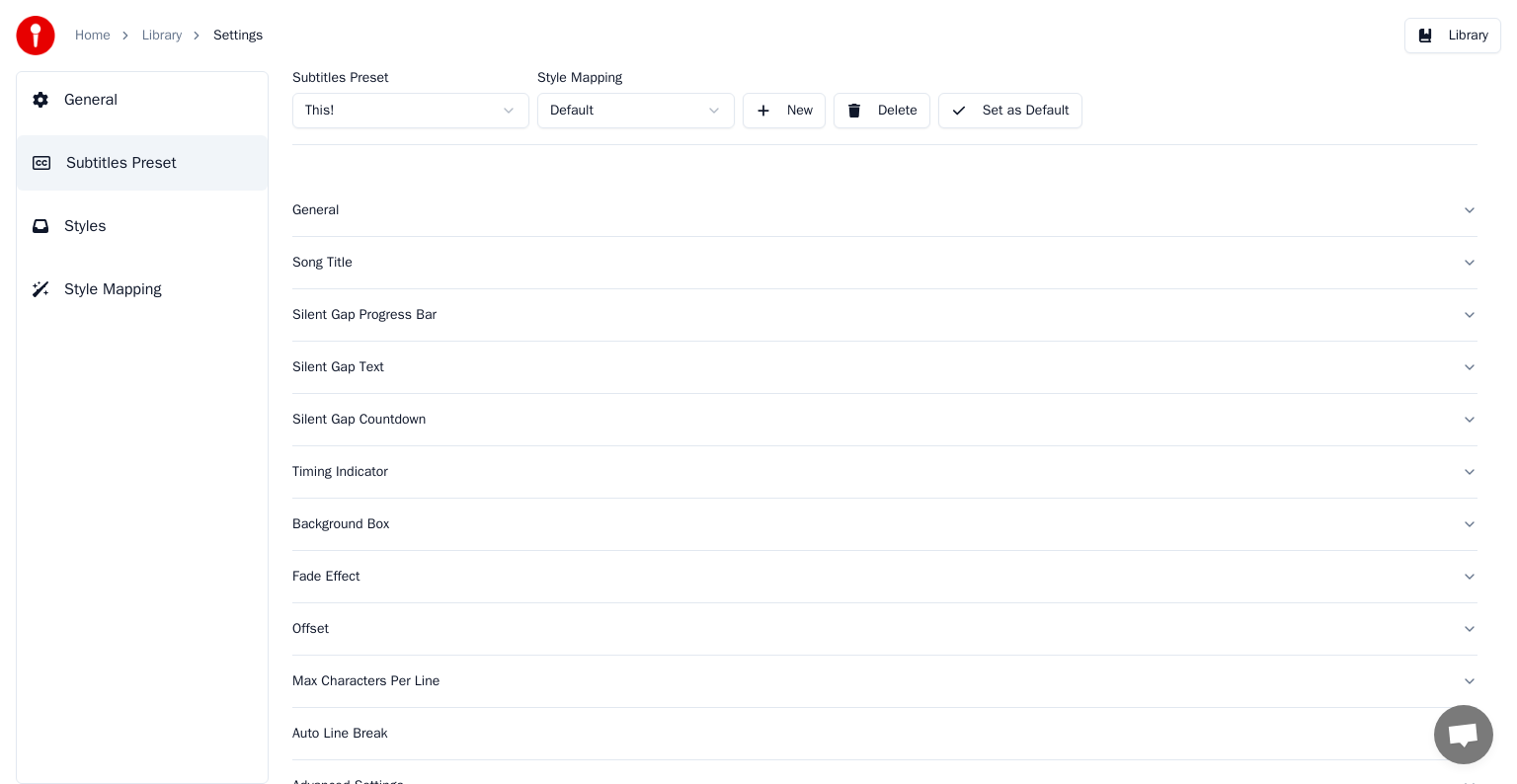 click on "Silent Gap Text" at bounding box center [869, 367] 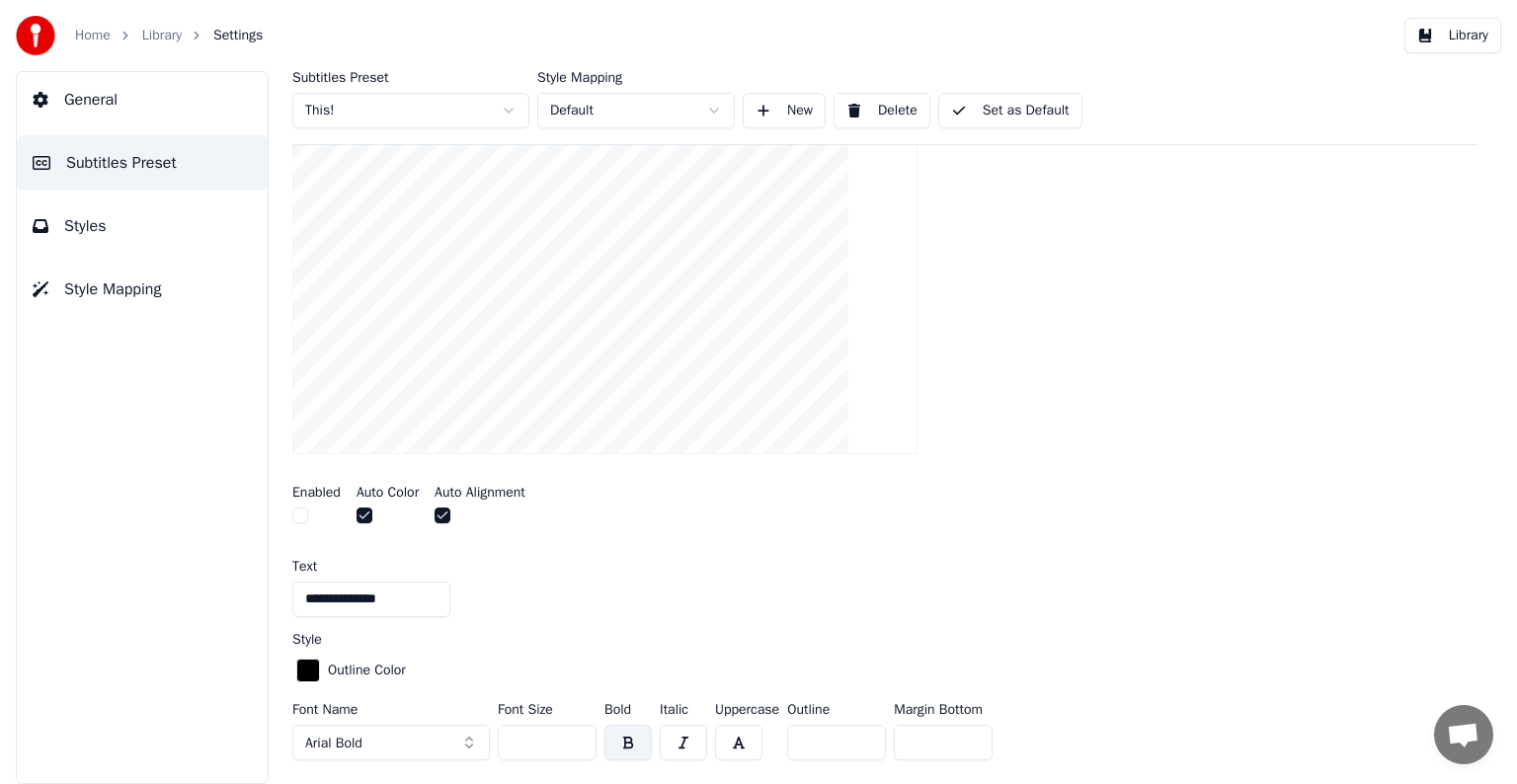 scroll, scrollTop: 0, scrollLeft: 0, axis: both 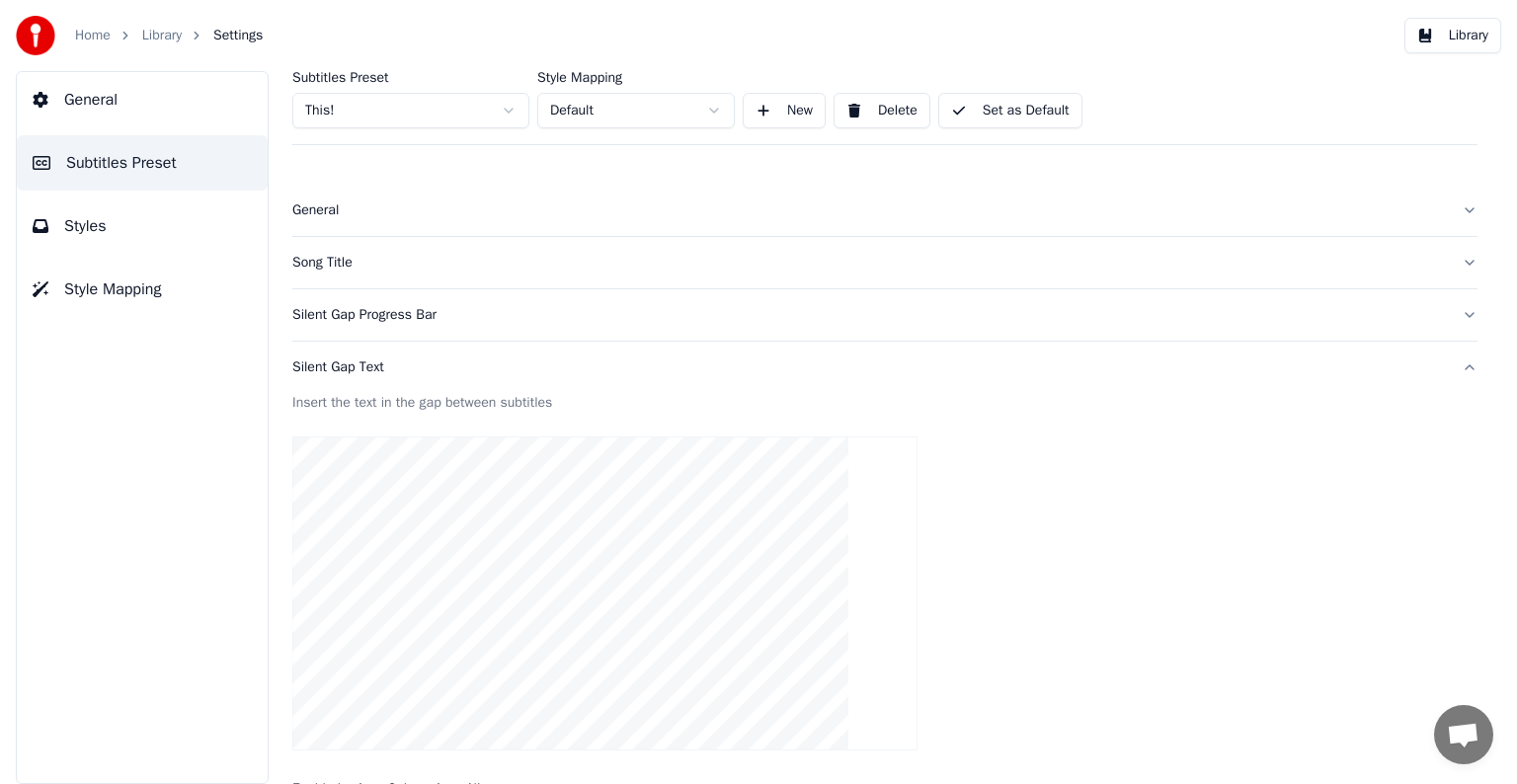 click on "Silent Gap Progress Bar" at bounding box center [869, 315] 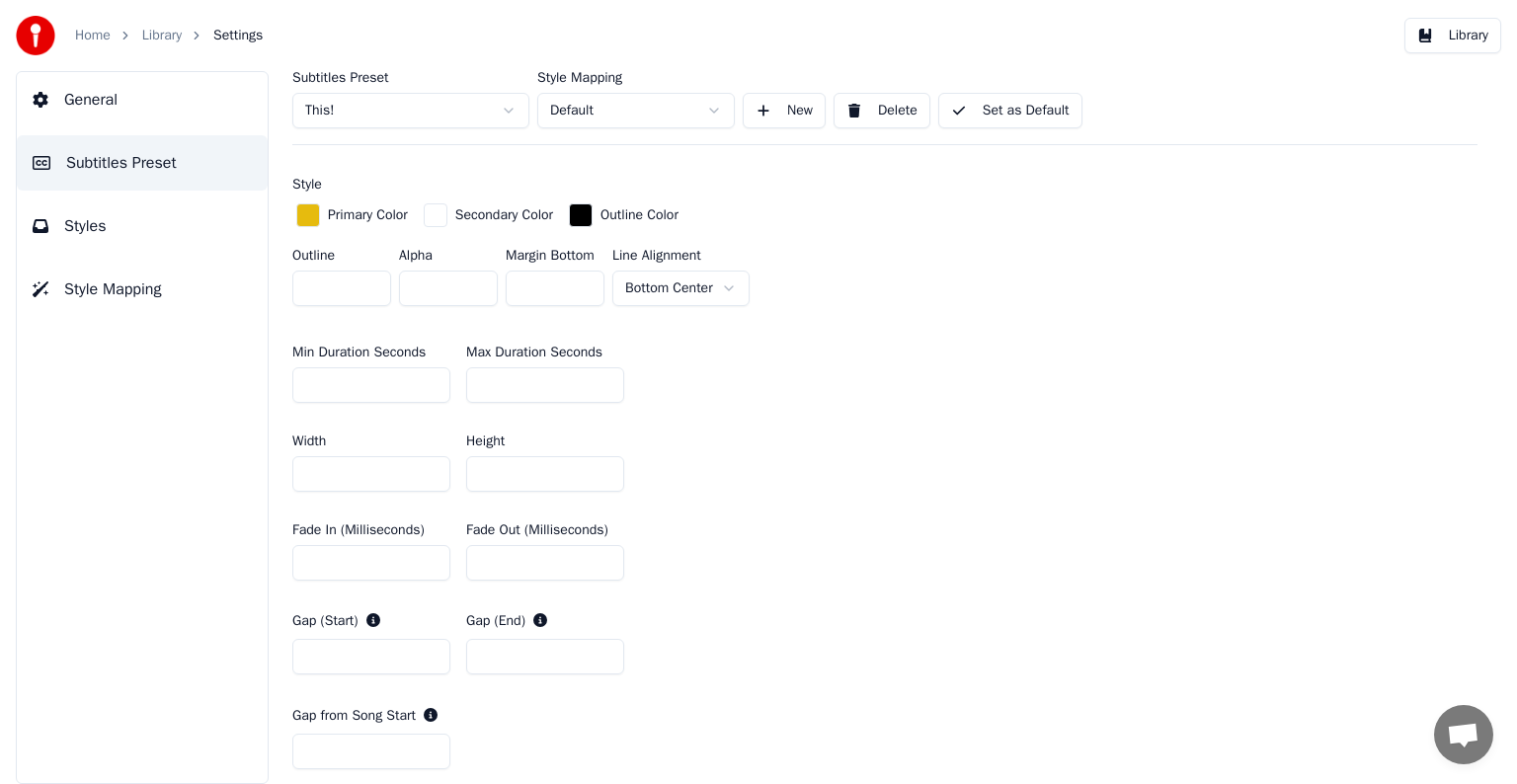 scroll, scrollTop: 592, scrollLeft: 0, axis: vertical 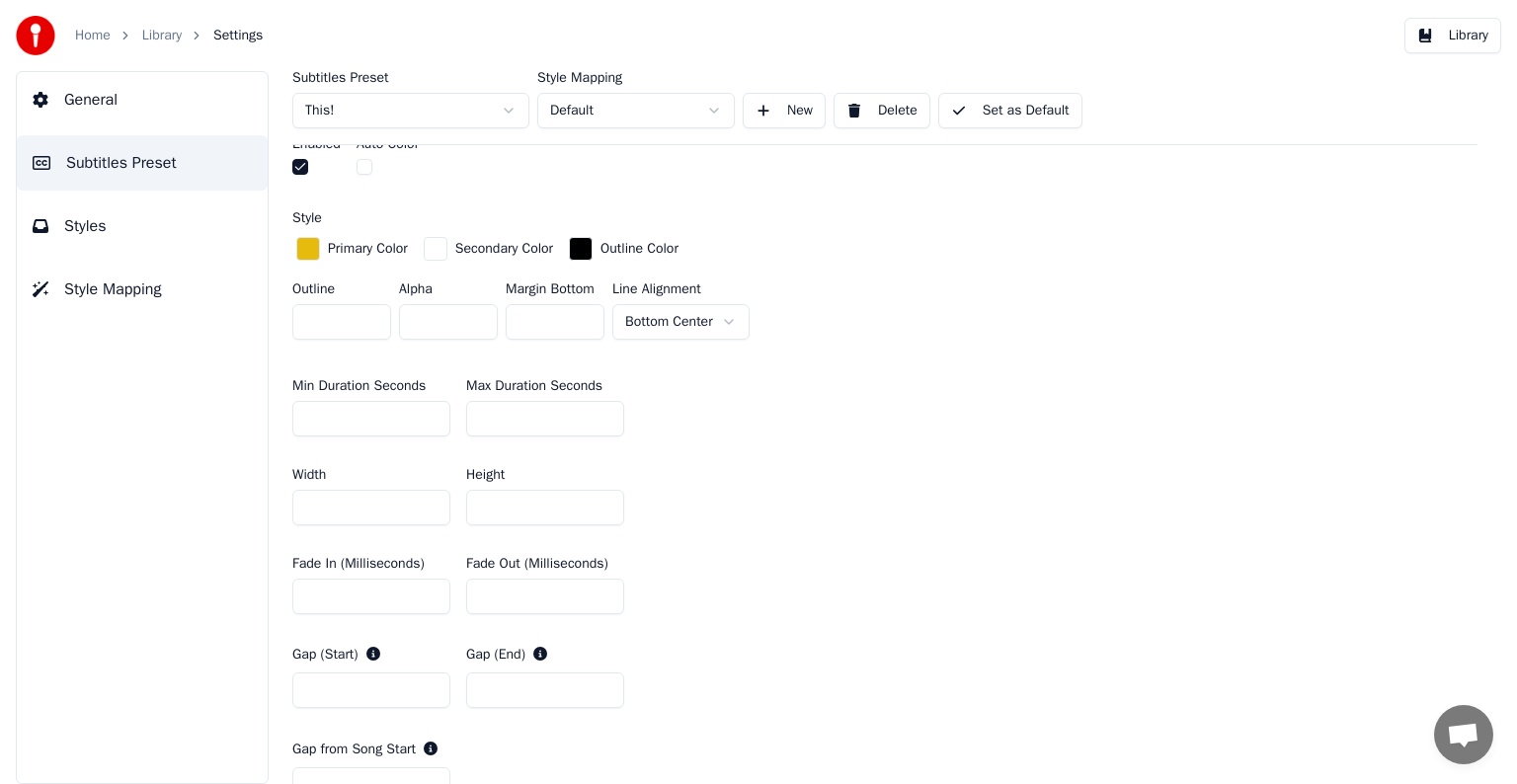 drag, startPoint x: 343, startPoint y: 411, endPoint x: 244, endPoint y: 399, distance: 99.72462 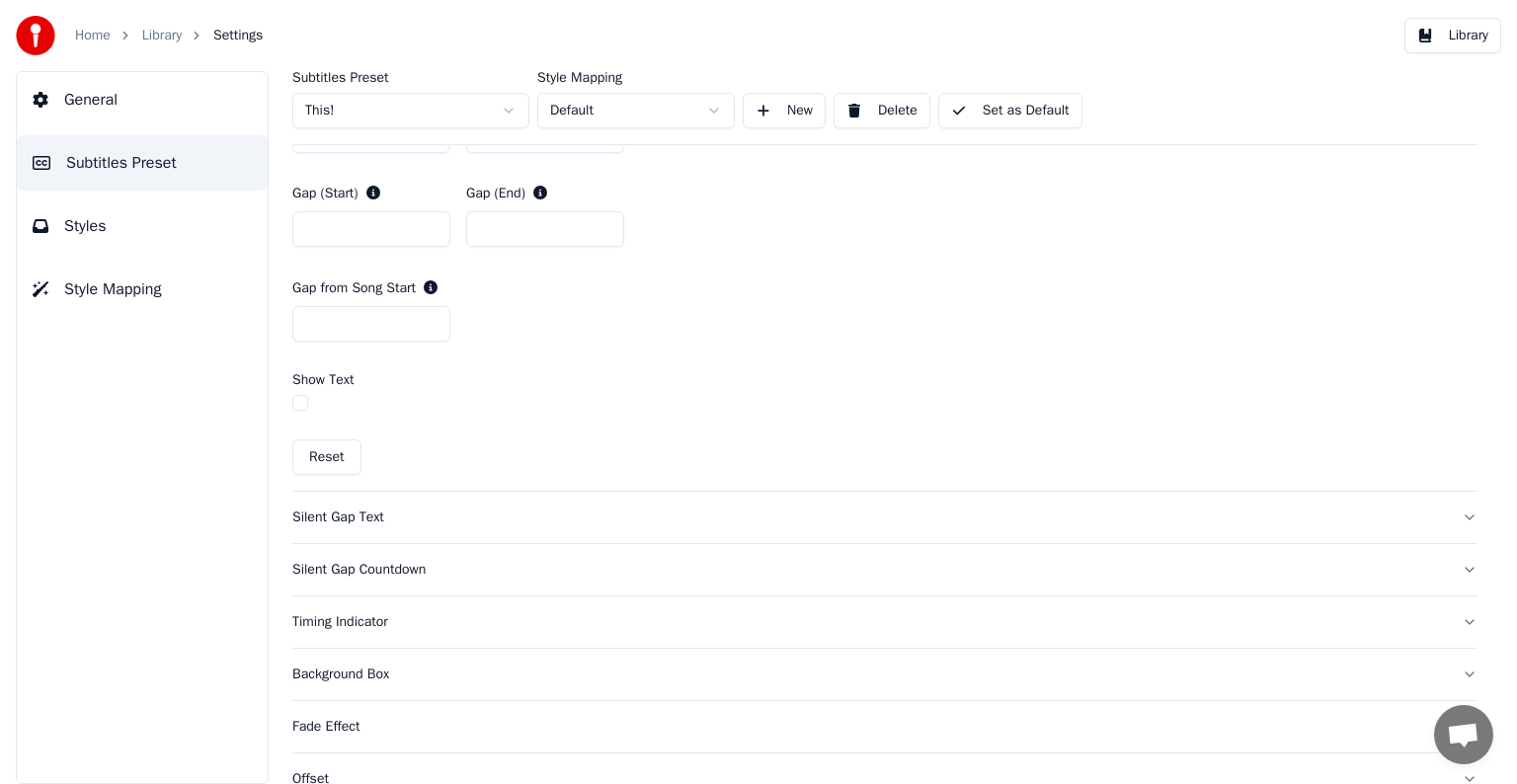 scroll, scrollTop: 1086, scrollLeft: 0, axis: vertical 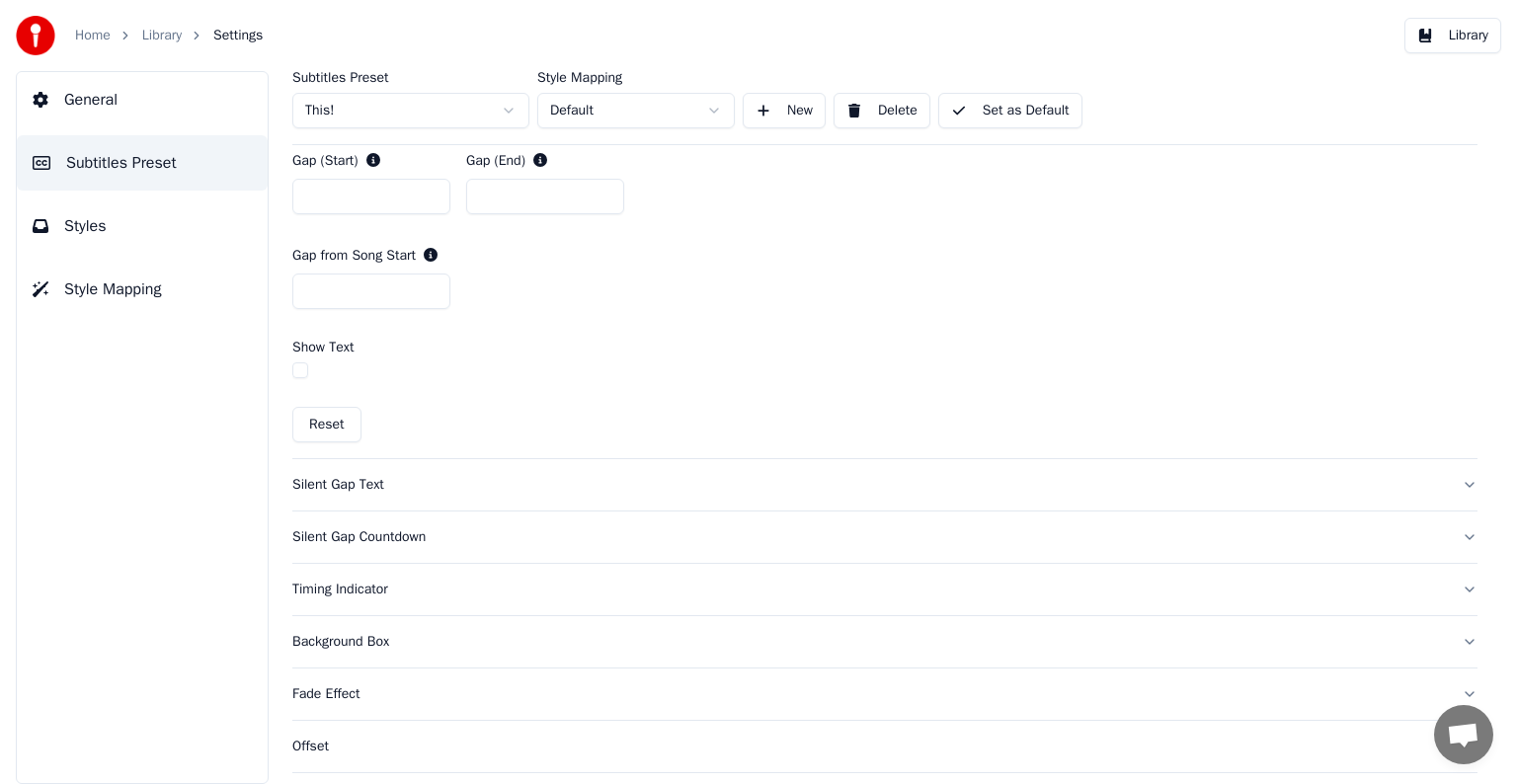 type on "**" 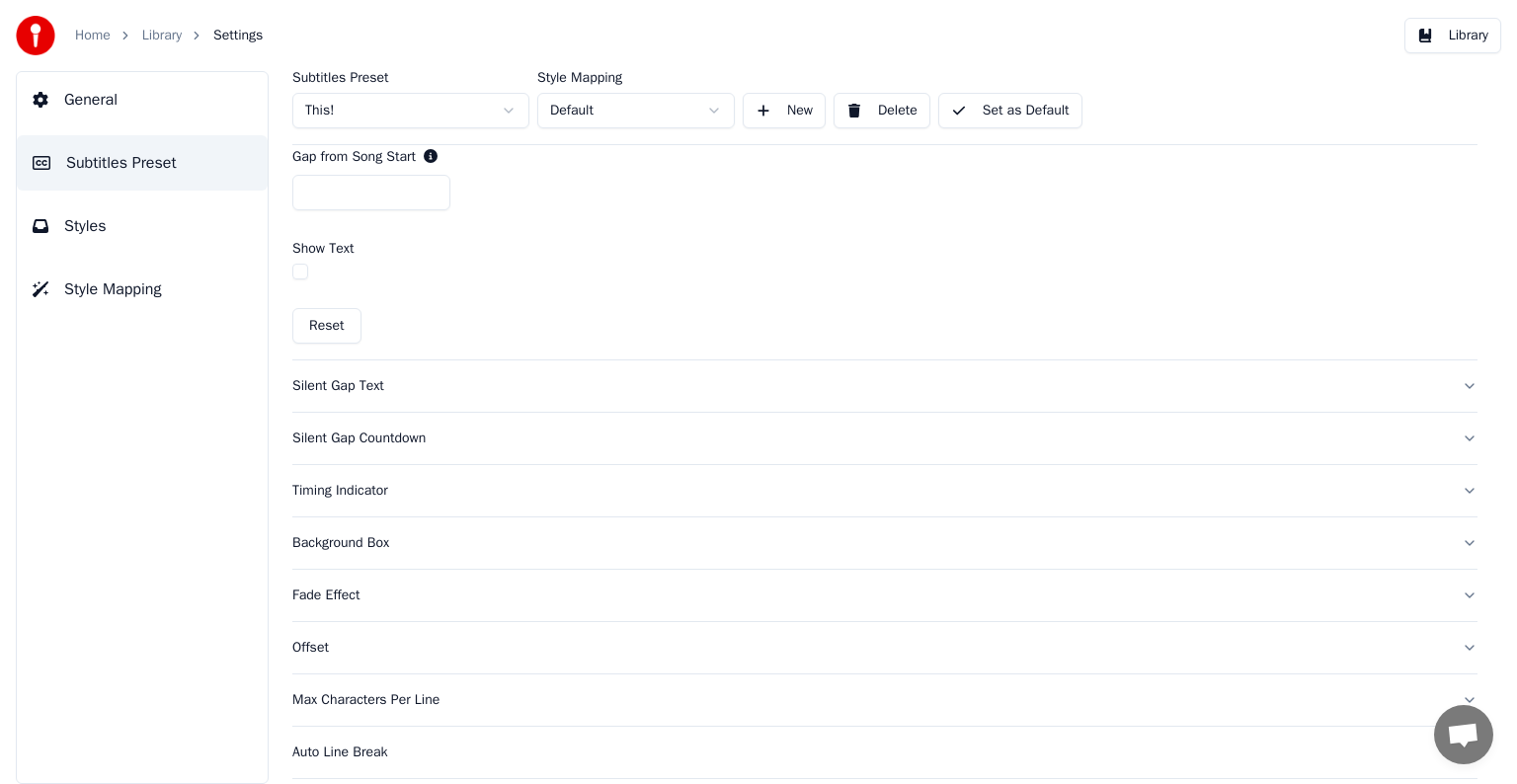 scroll, scrollTop: 1242, scrollLeft: 0, axis: vertical 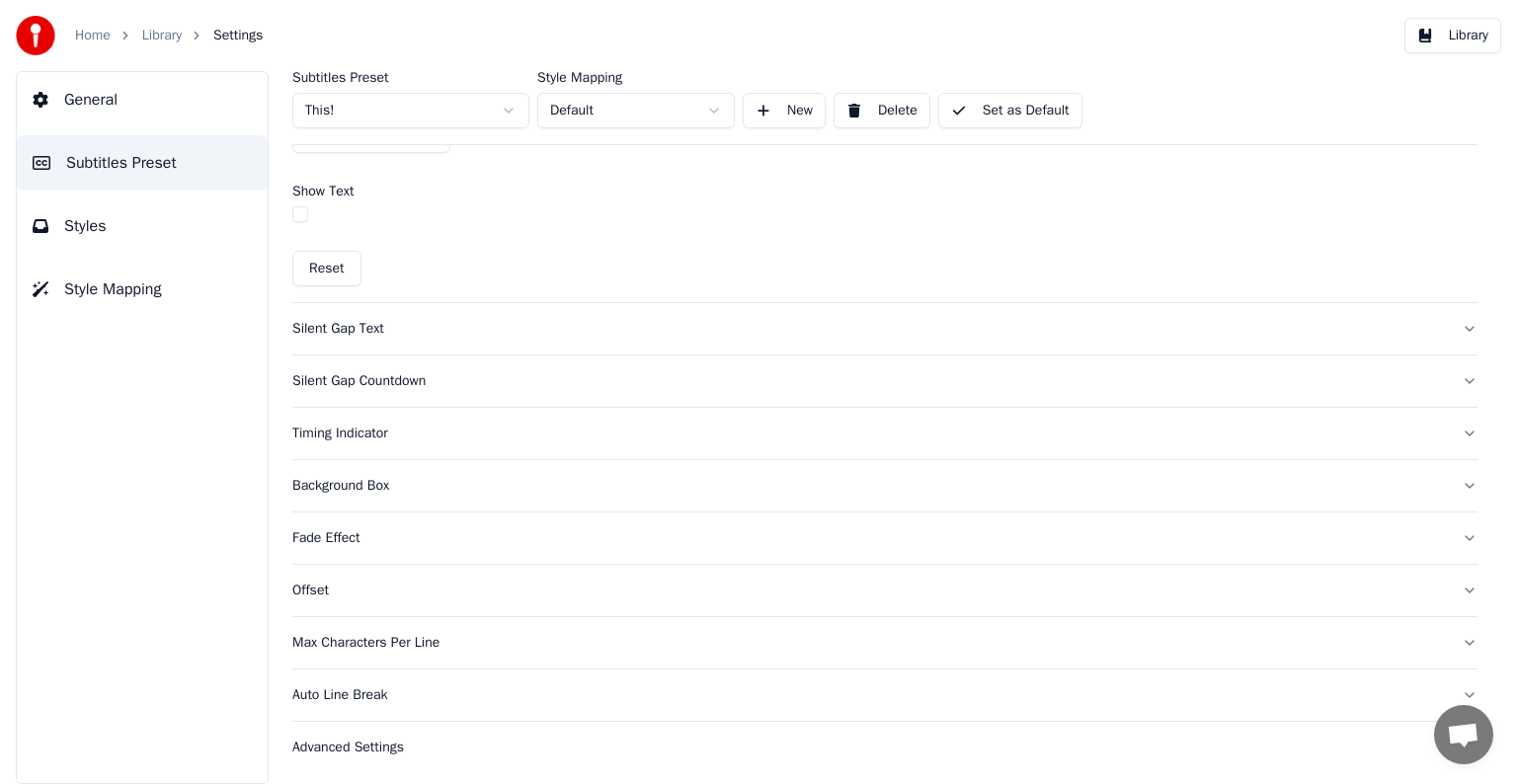 click on "Fade Effect" at bounding box center [869, 538] 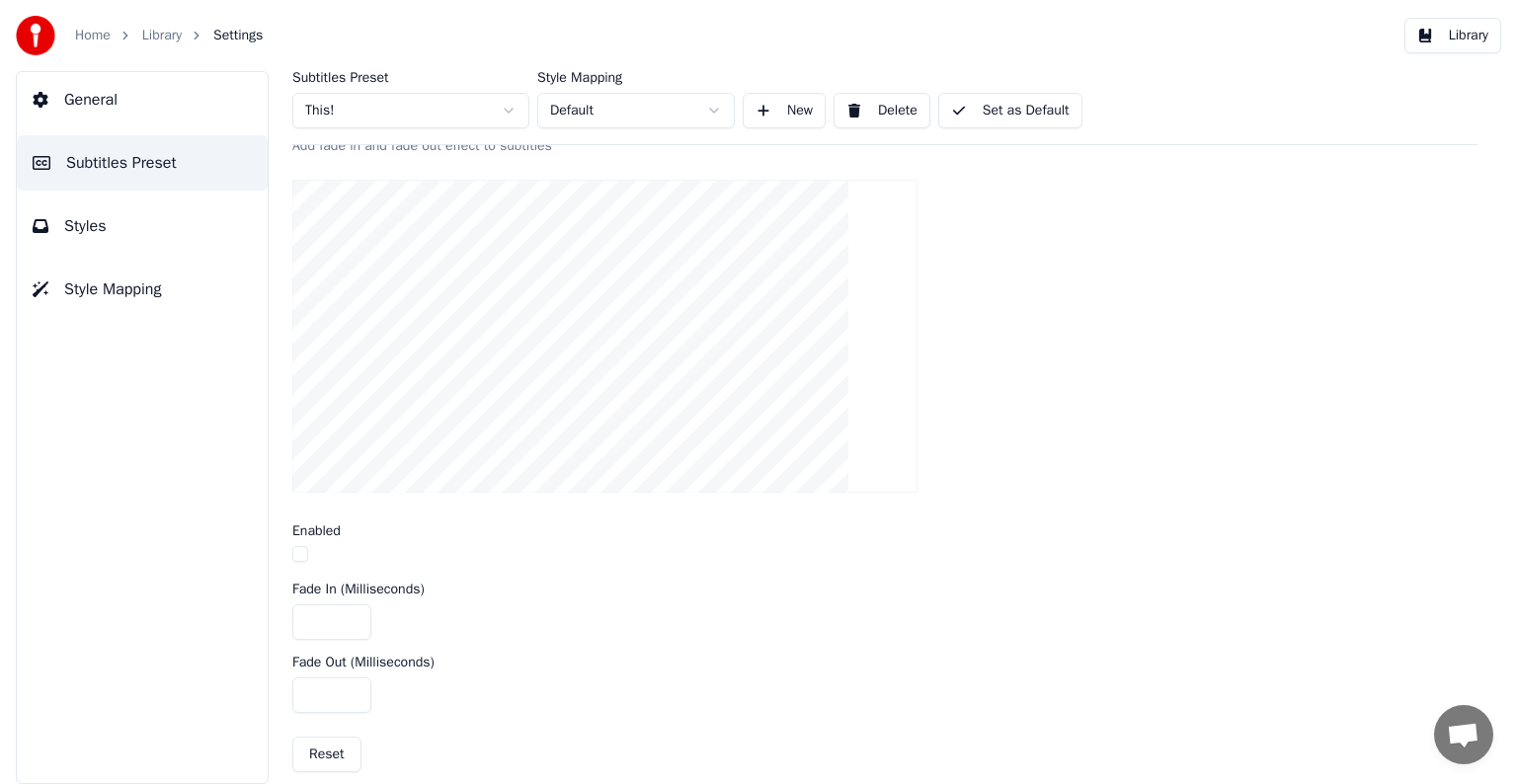 scroll, scrollTop: 472, scrollLeft: 0, axis: vertical 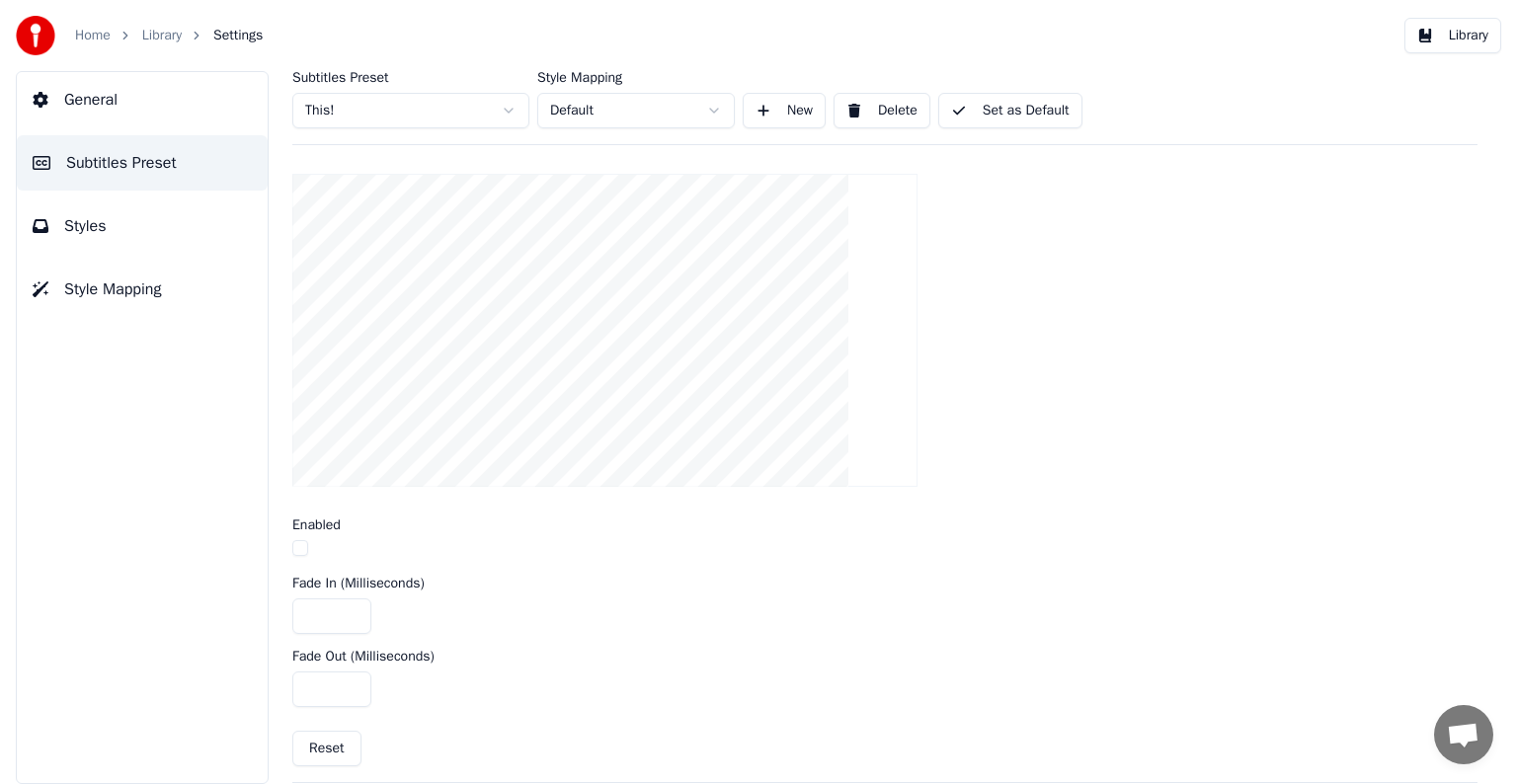 drag, startPoint x: 305, startPoint y: 692, endPoint x: 332, endPoint y: 690, distance: 27.073973 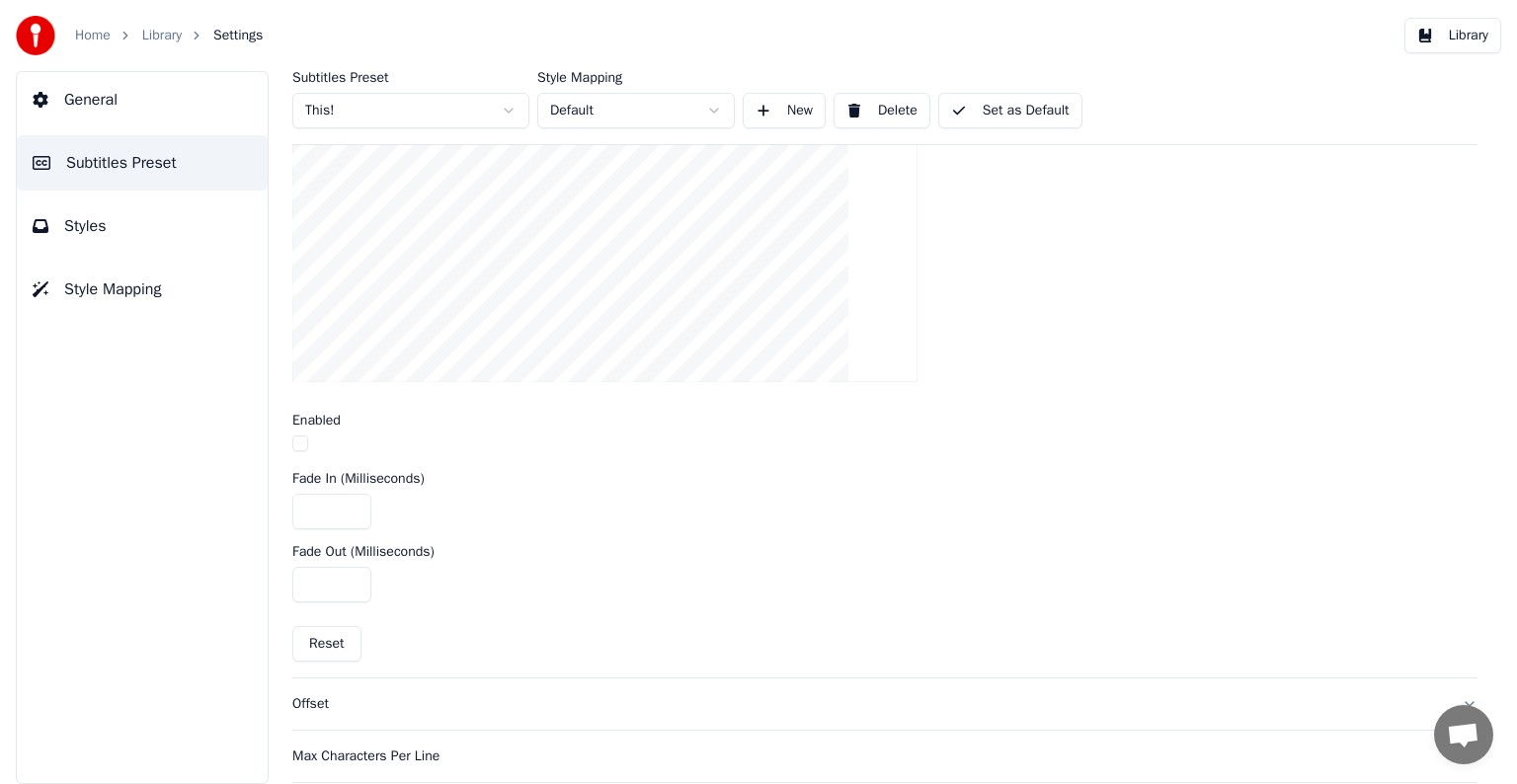 scroll, scrollTop: 692, scrollLeft: 0, axis: vertical 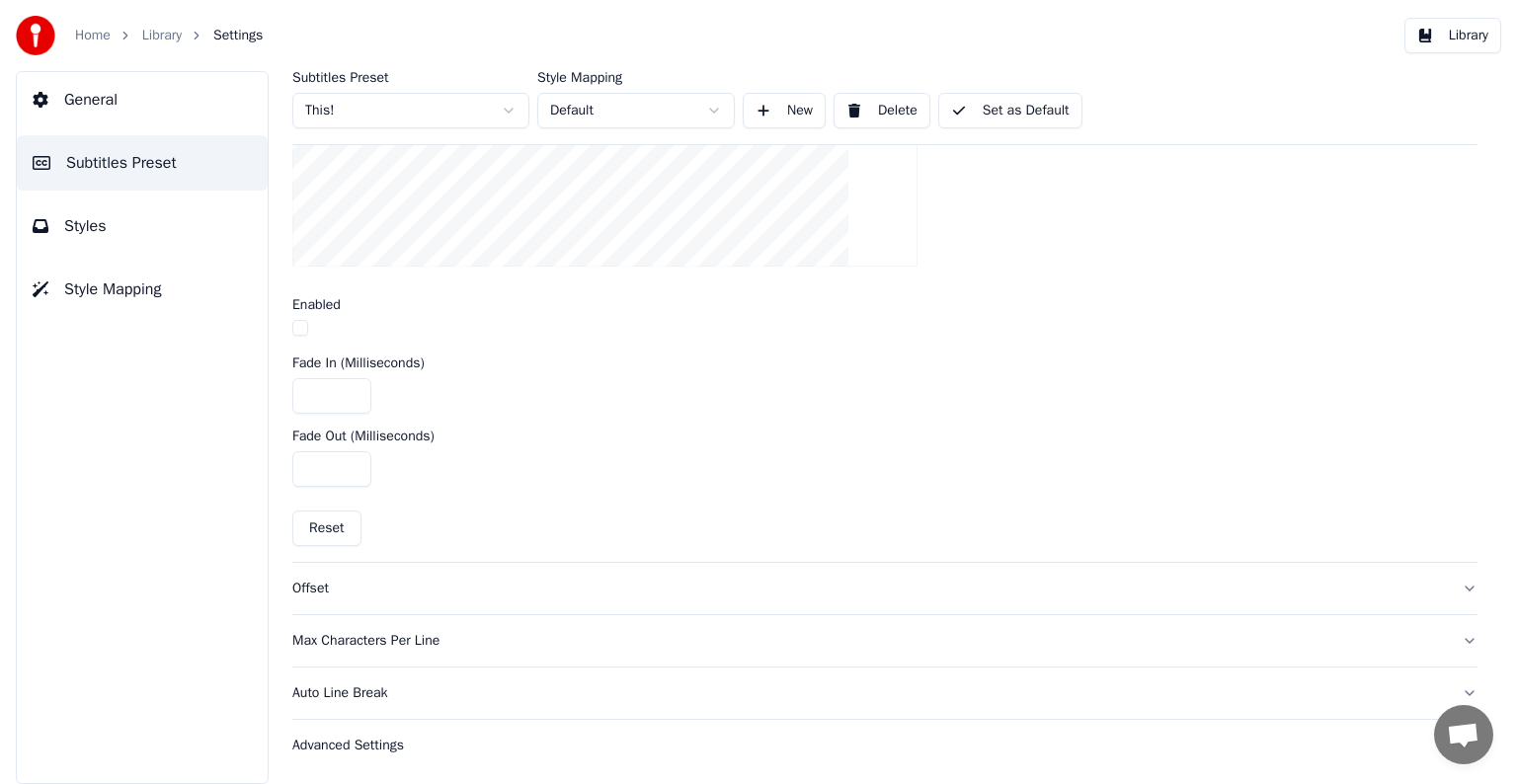 type on "****" 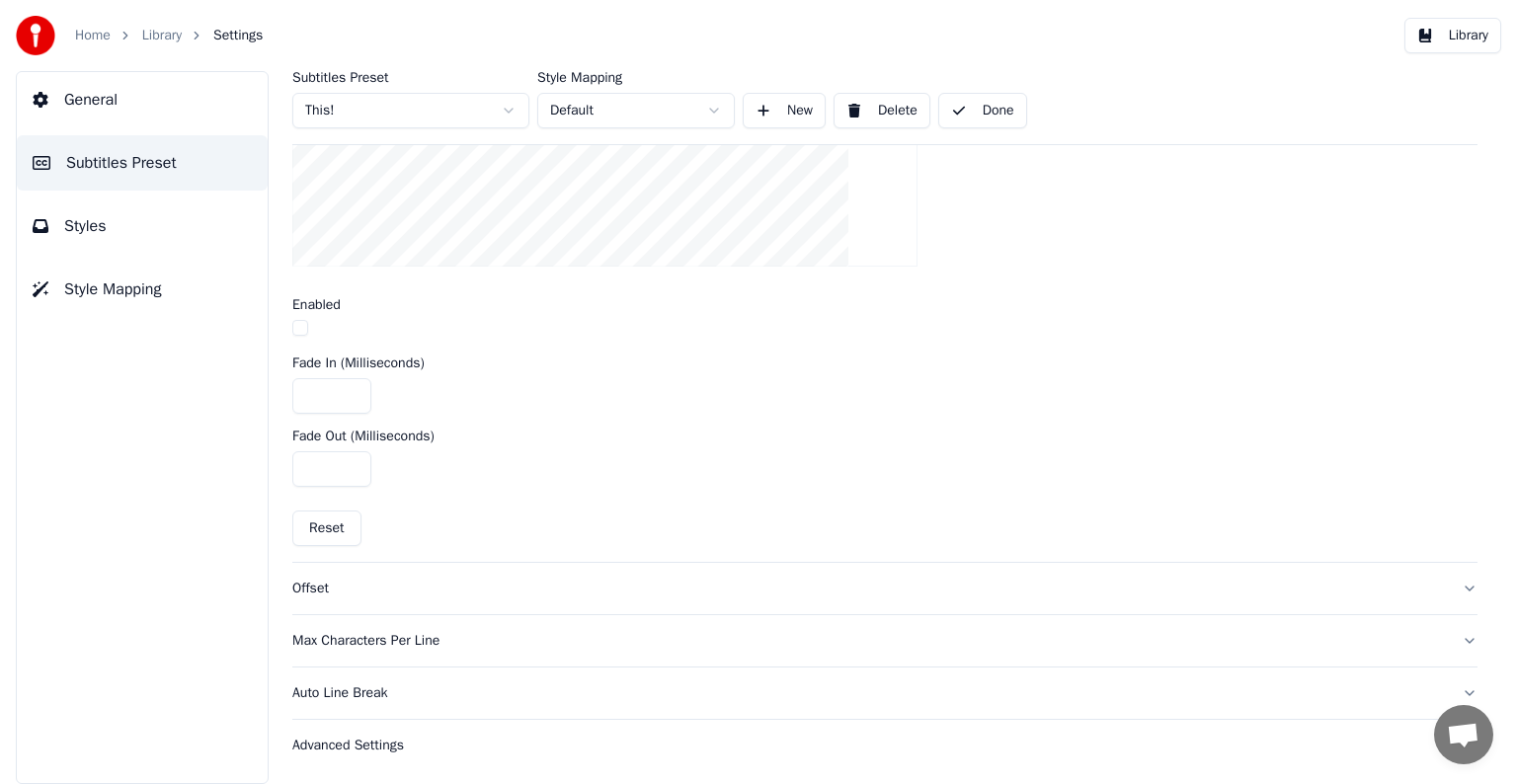 click on "Library" at bounding box center [162, 36] 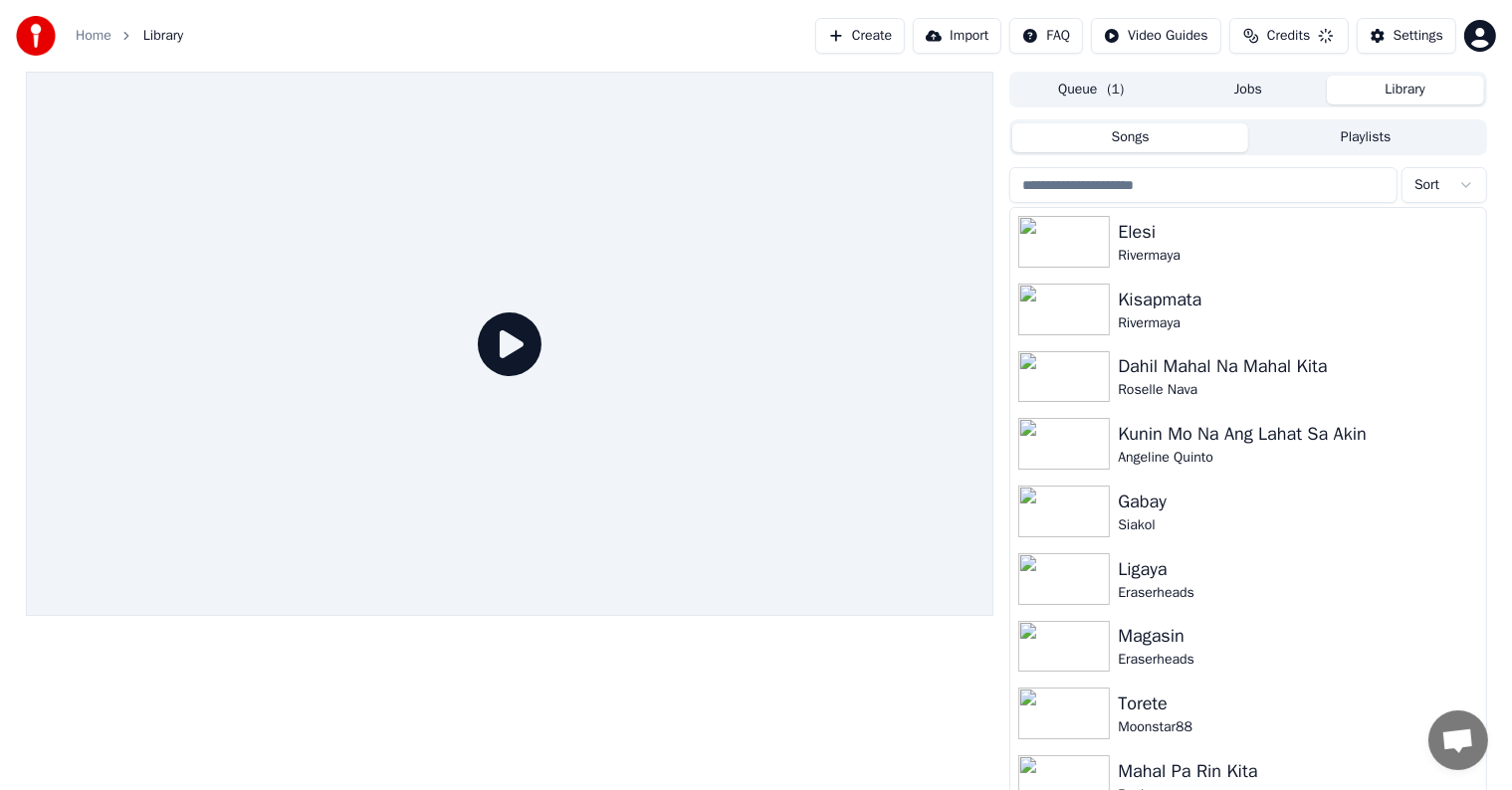 click at bounding box center [1203, 185] 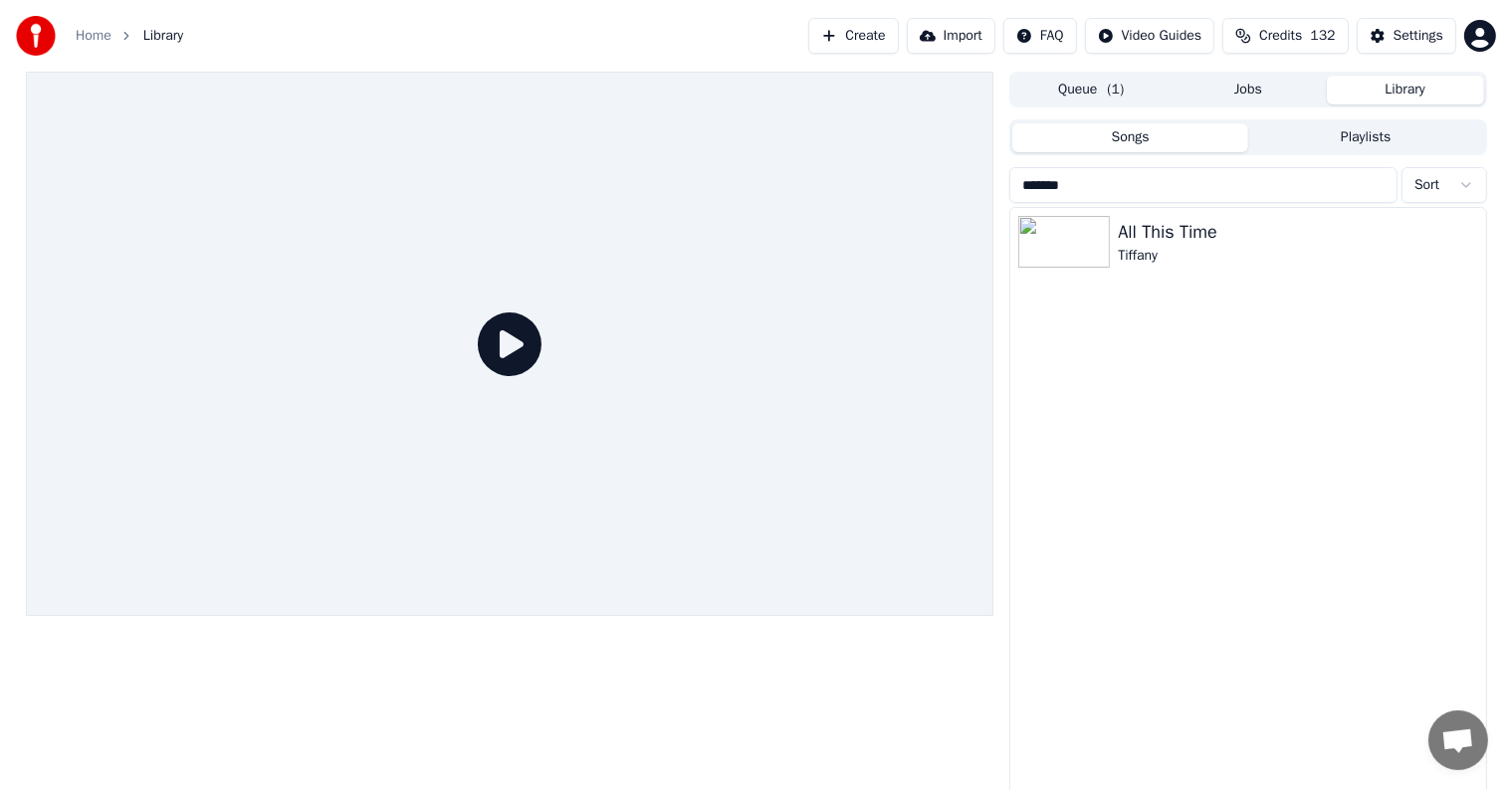 type on "*******" 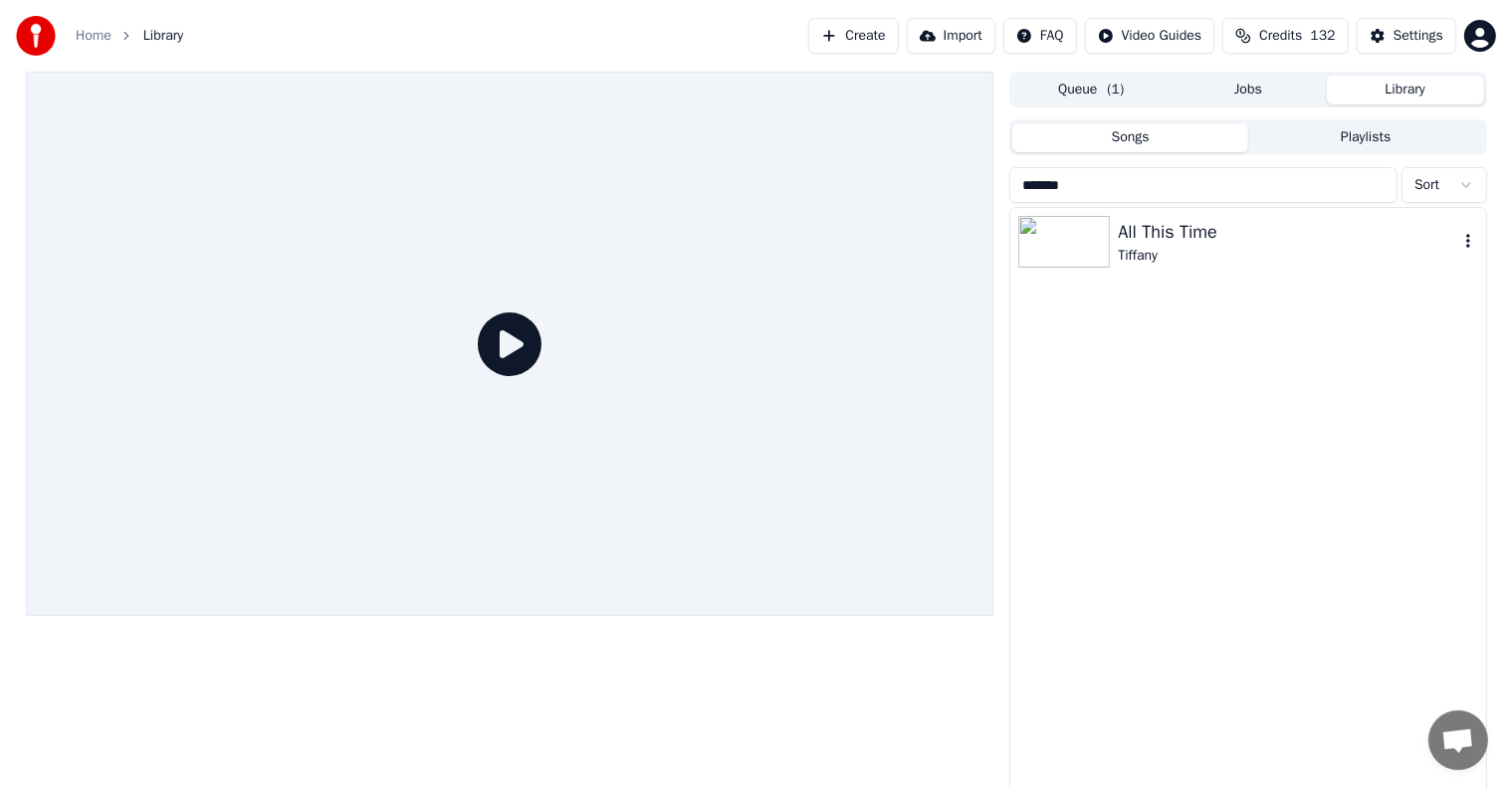 click on "All This Time" at bounding box center (1287, 232) 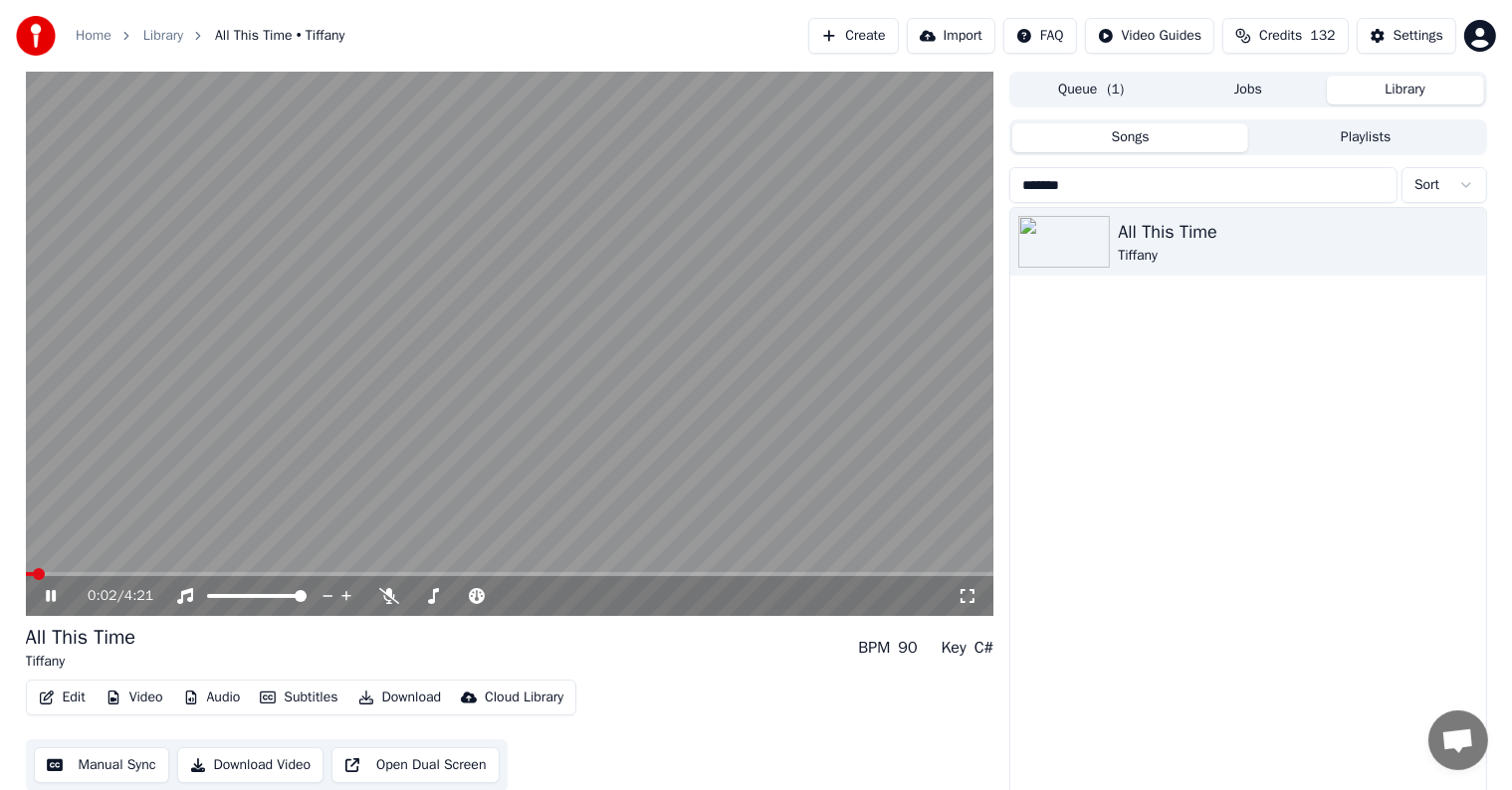 click at bounding box center (510, 574) 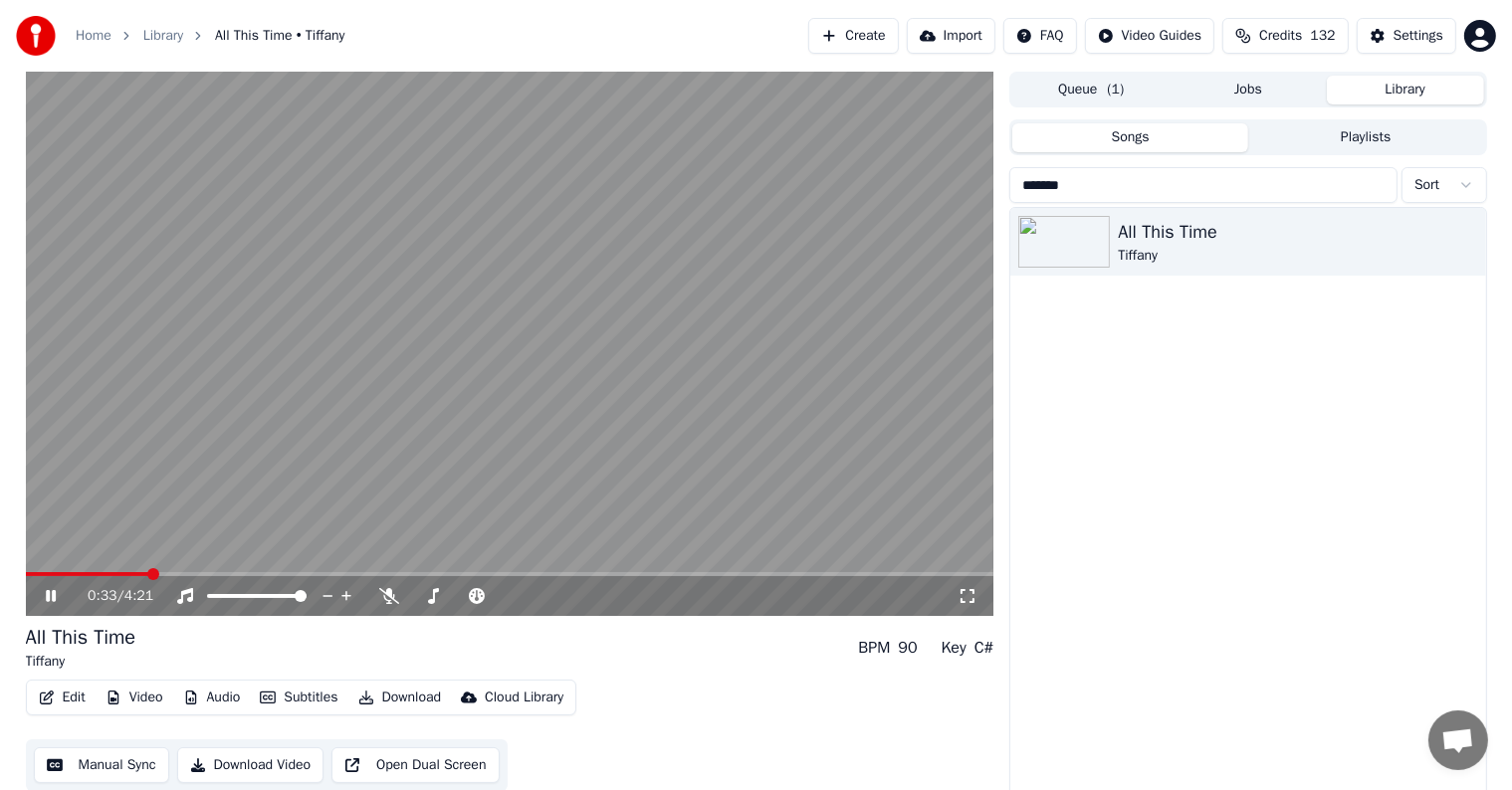 click at bounding box center (510, 343) 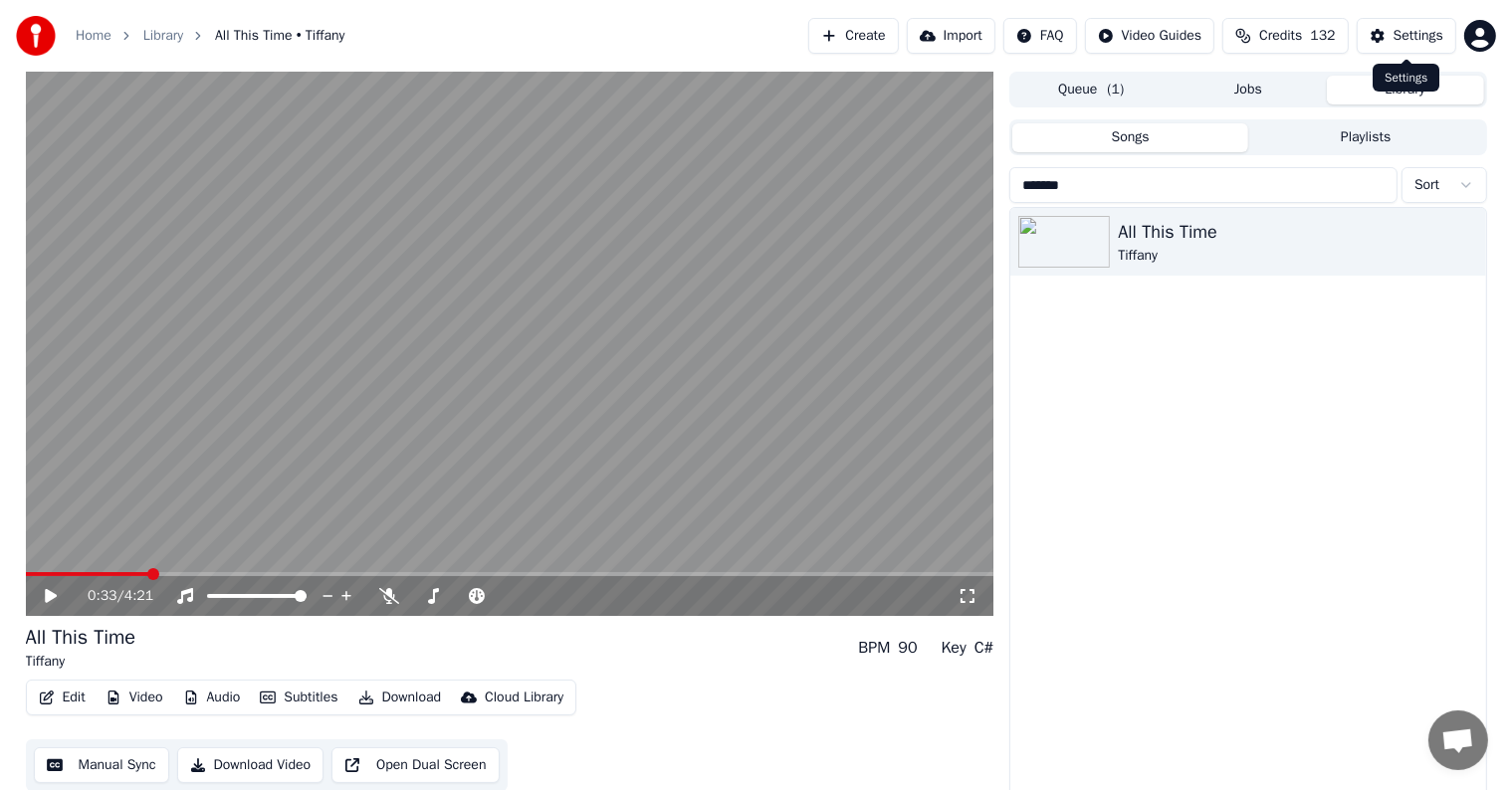 click on "Settings" at bounding box center [1406, 36] 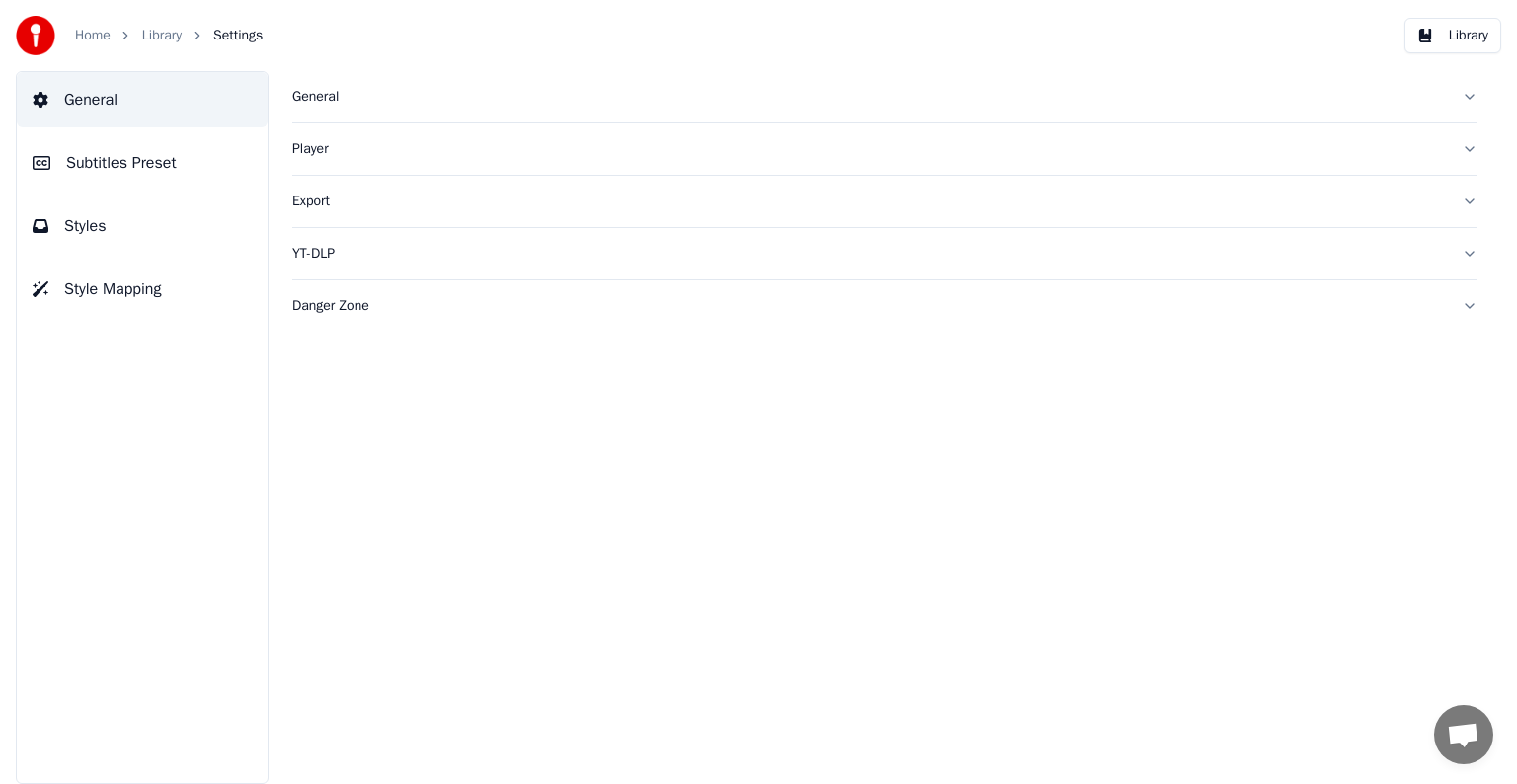 click on "Subtitles Preset" at bounding box center [121, 163] 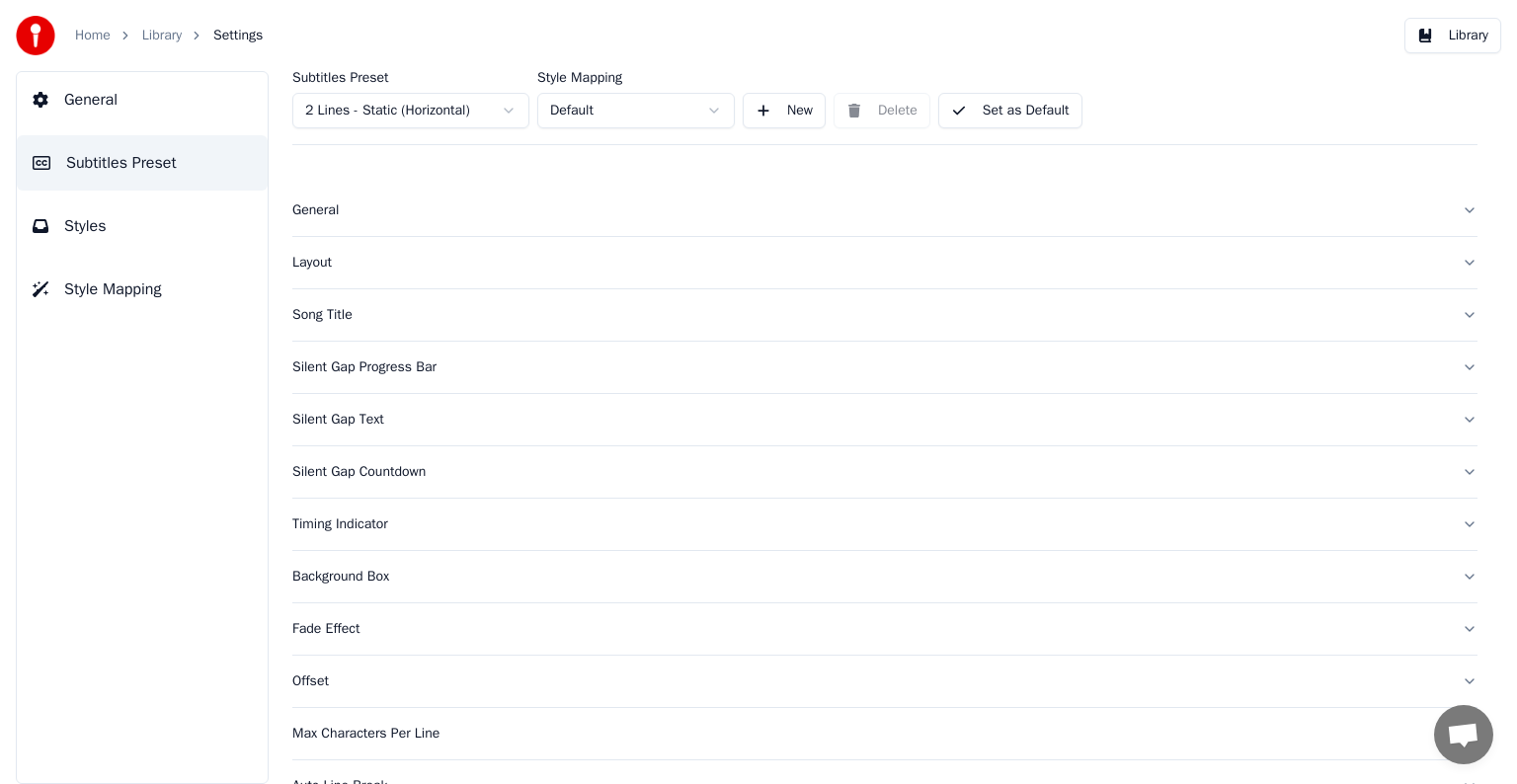 click on "Home Library Settings Library General Subtitles Preset Styles Style Mapping Subtitles Preset 2 Lines - Static (Horizontal) Style Mapping Default New Delete Set as Default General Layout Song Title Silent Gap Progress Bar Silent Gap Text Silent Gap Countdown Timing Indicator Background Box Fade Effect Offset Max Characters Per Line Auto Line Break Advanced Settings Chat [PERSON] from Youka Desktop More channels Continue on Email Offline. You were inactive for some time. Send a message to reconnect to the chat. Youka Desktop Hello! How can I help you?  Sunday, [DATE] Hi! I'ts me again. The lyrics are not appearing. Even editing to add lyrics again, it's not appearing. I already spent 22 credits for this please check [DATE] Monday, [DATE] [PERSON] Hey, credits should refunded automatically in case of failure, please let me check [DATE] yeah but credits are used again in adding the lyrics in the song that supposed to be good in the first place [DATE] Read [PERSON] I added 22 more credits to your account. [DATE]" at bounding box center [758, 392] 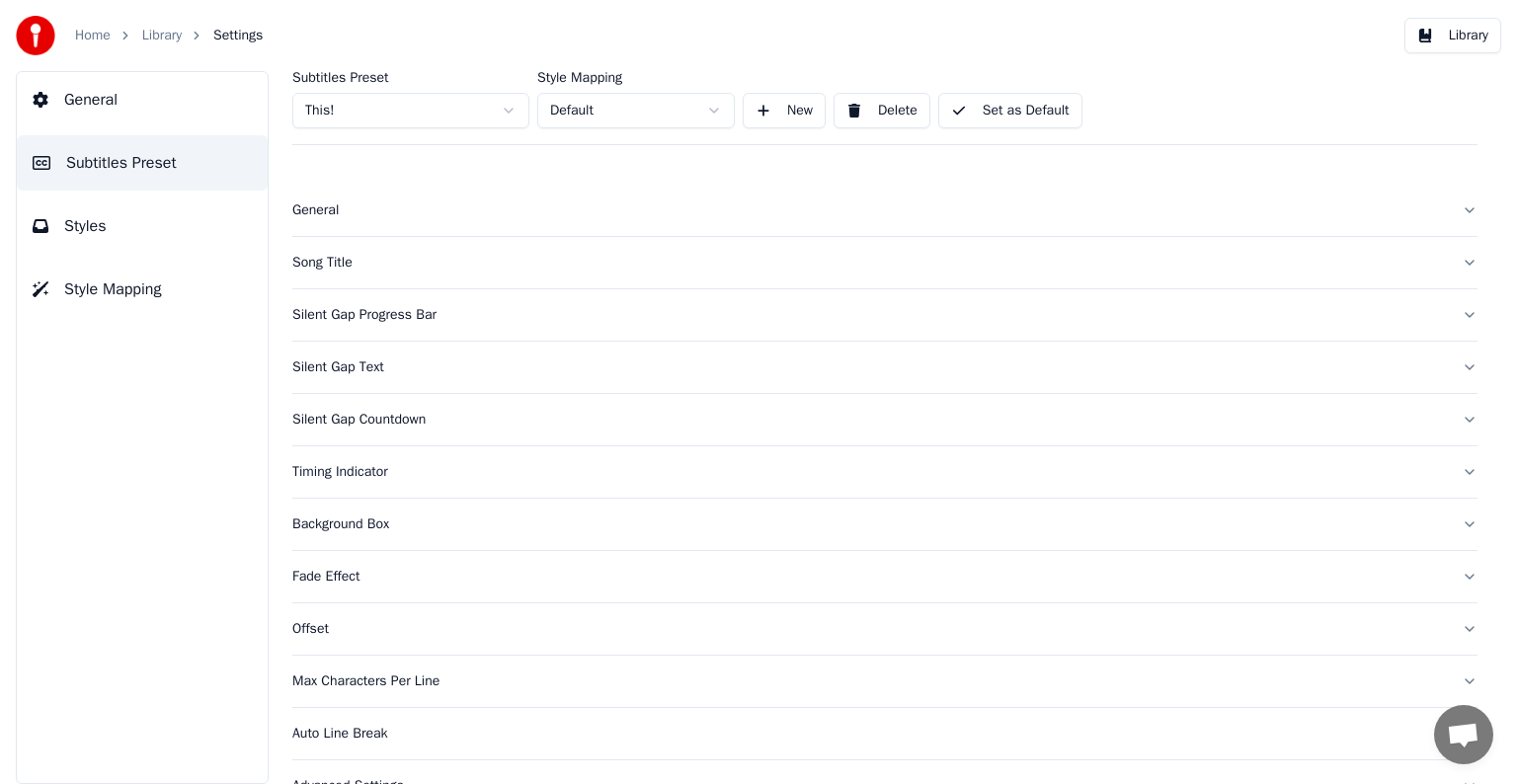 click on "Styles" at bounding box center [142, 226] 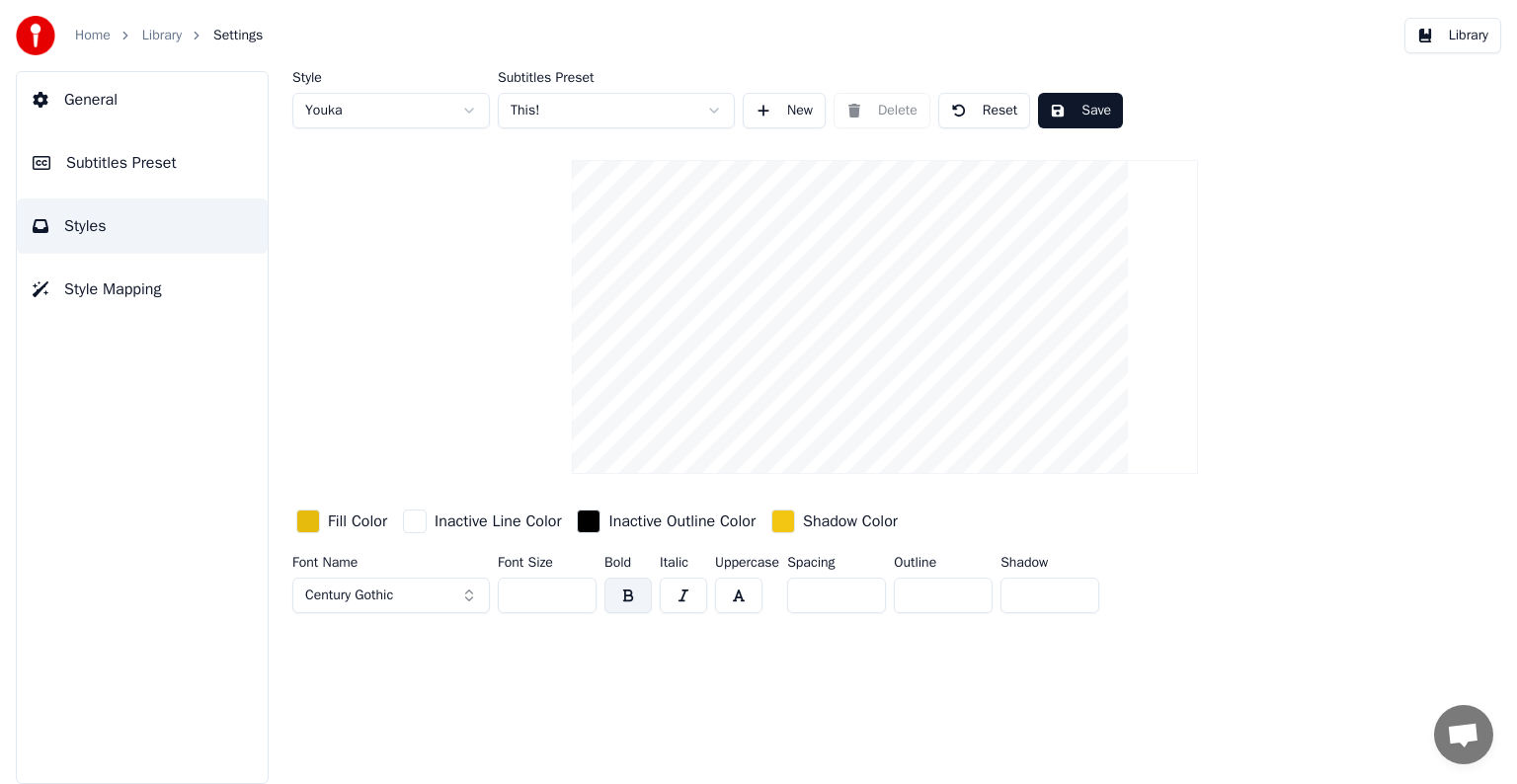 click on "Library" at bounding box center (162, 36) 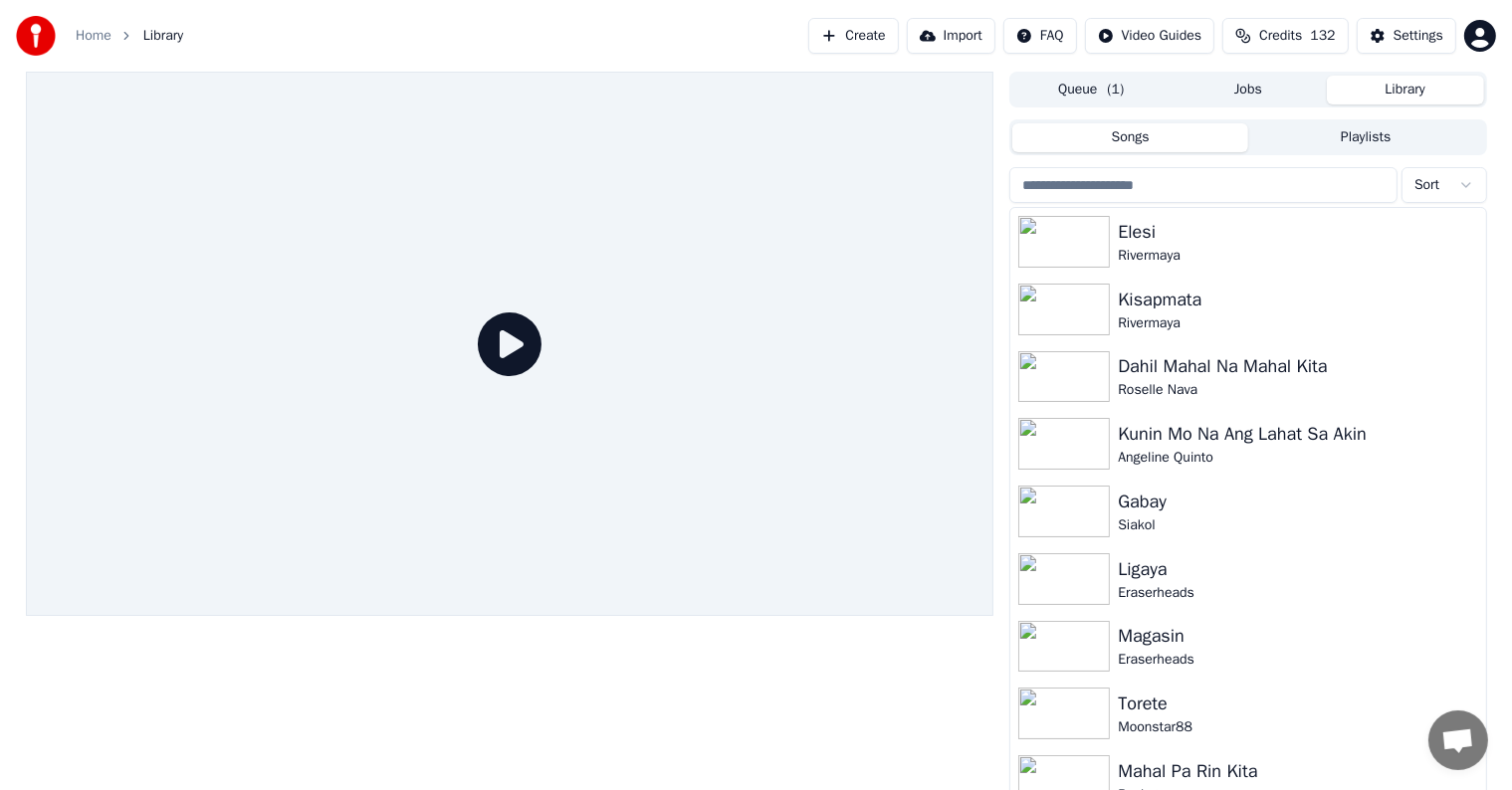 click at bounding box center [1203, 185] 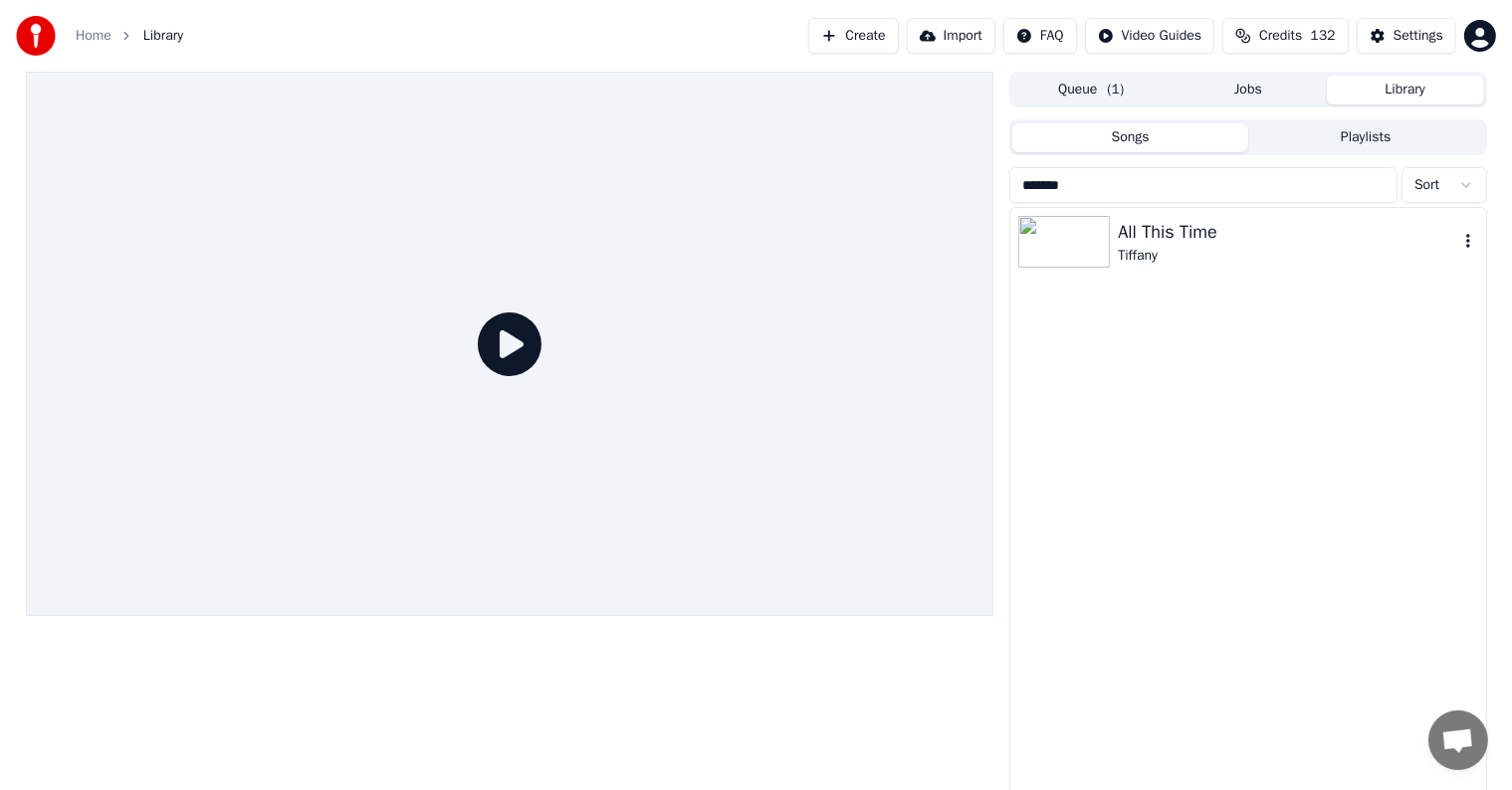 type on "*******" 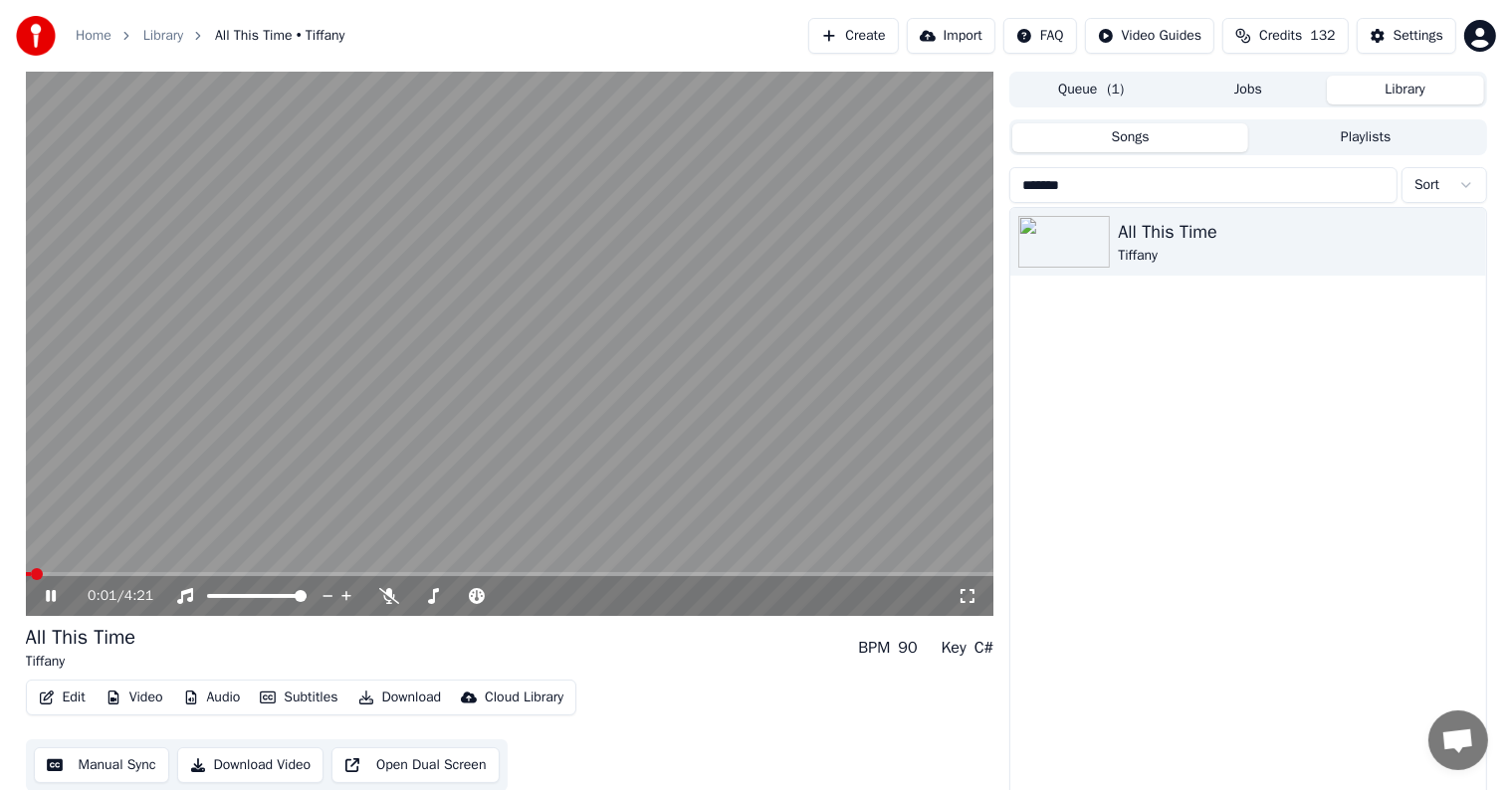 click on "Video" at bounding box center [134, 697] 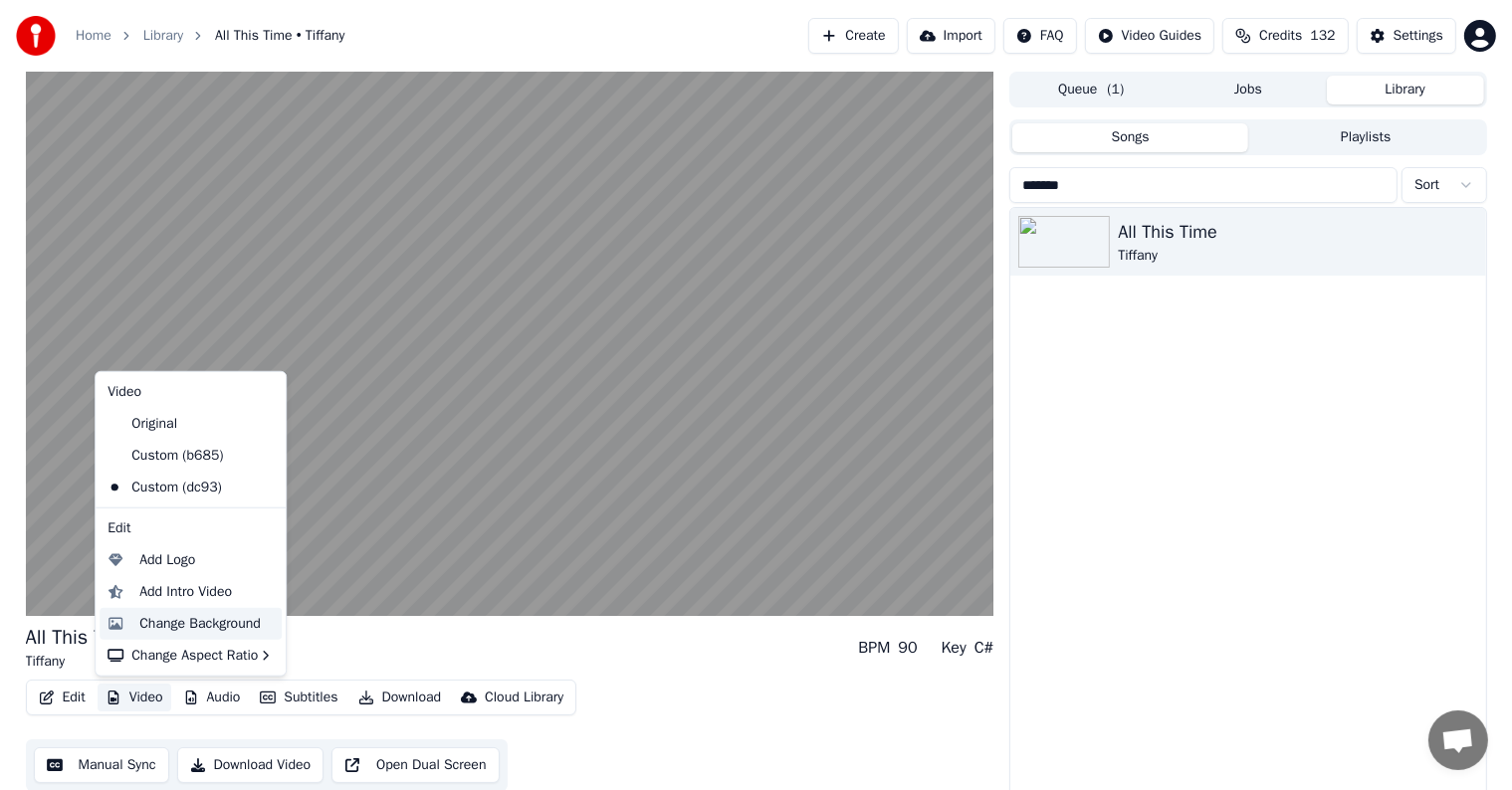 click on "Change Background" at bounding box center [200, 624] 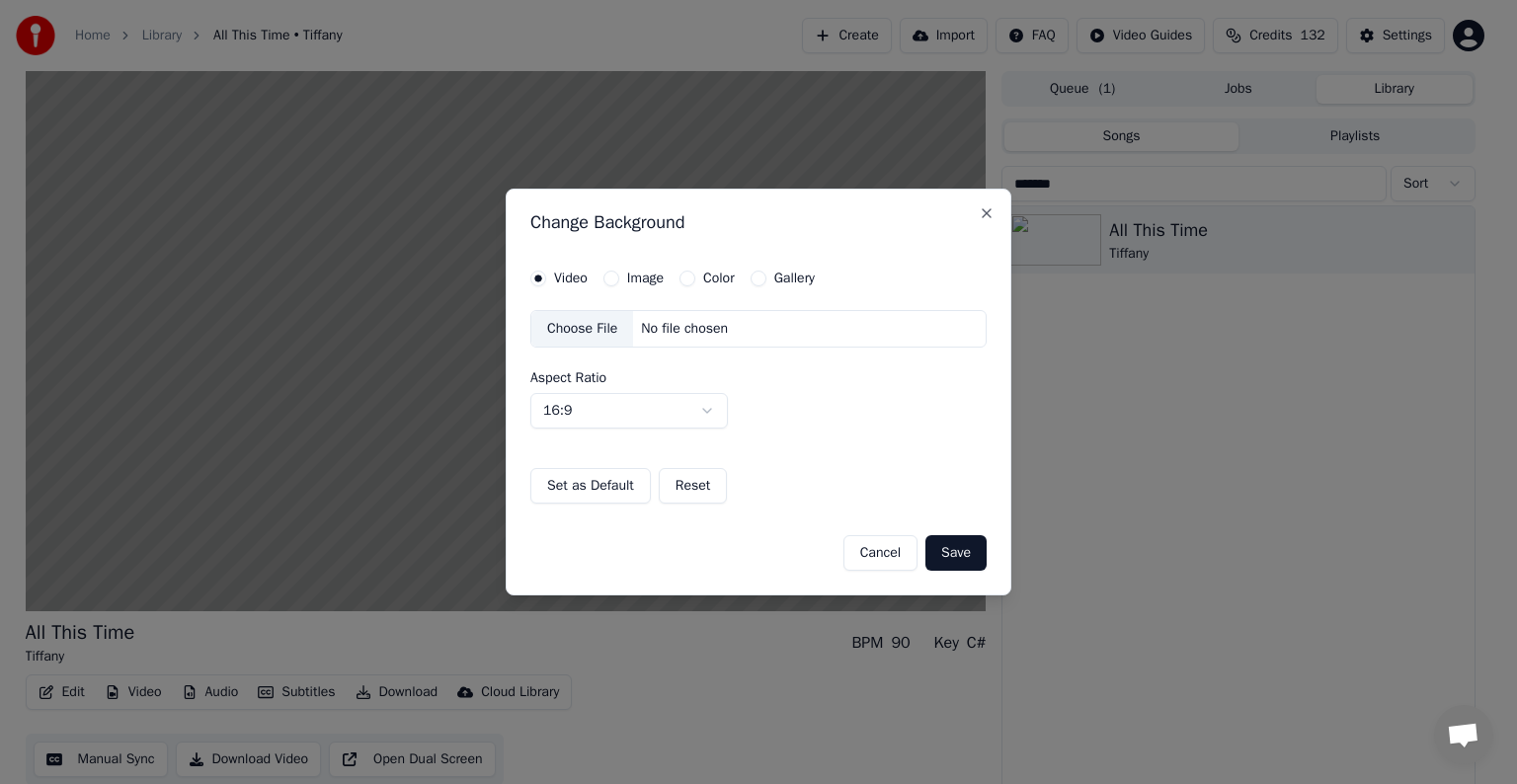 click on "Image" at bounding box center (611, 278) 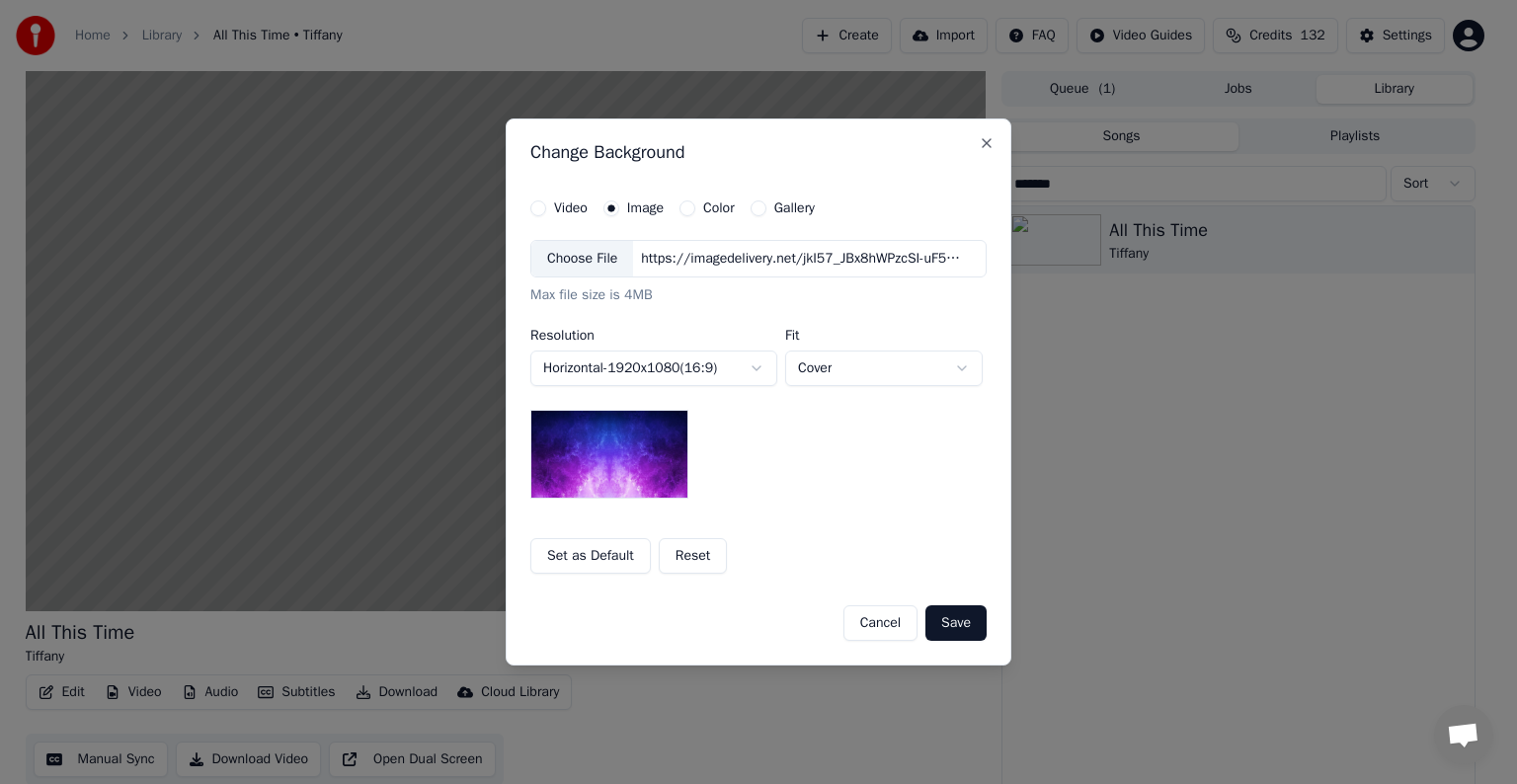 click on "Choose File" at bounding box center (582, 259) 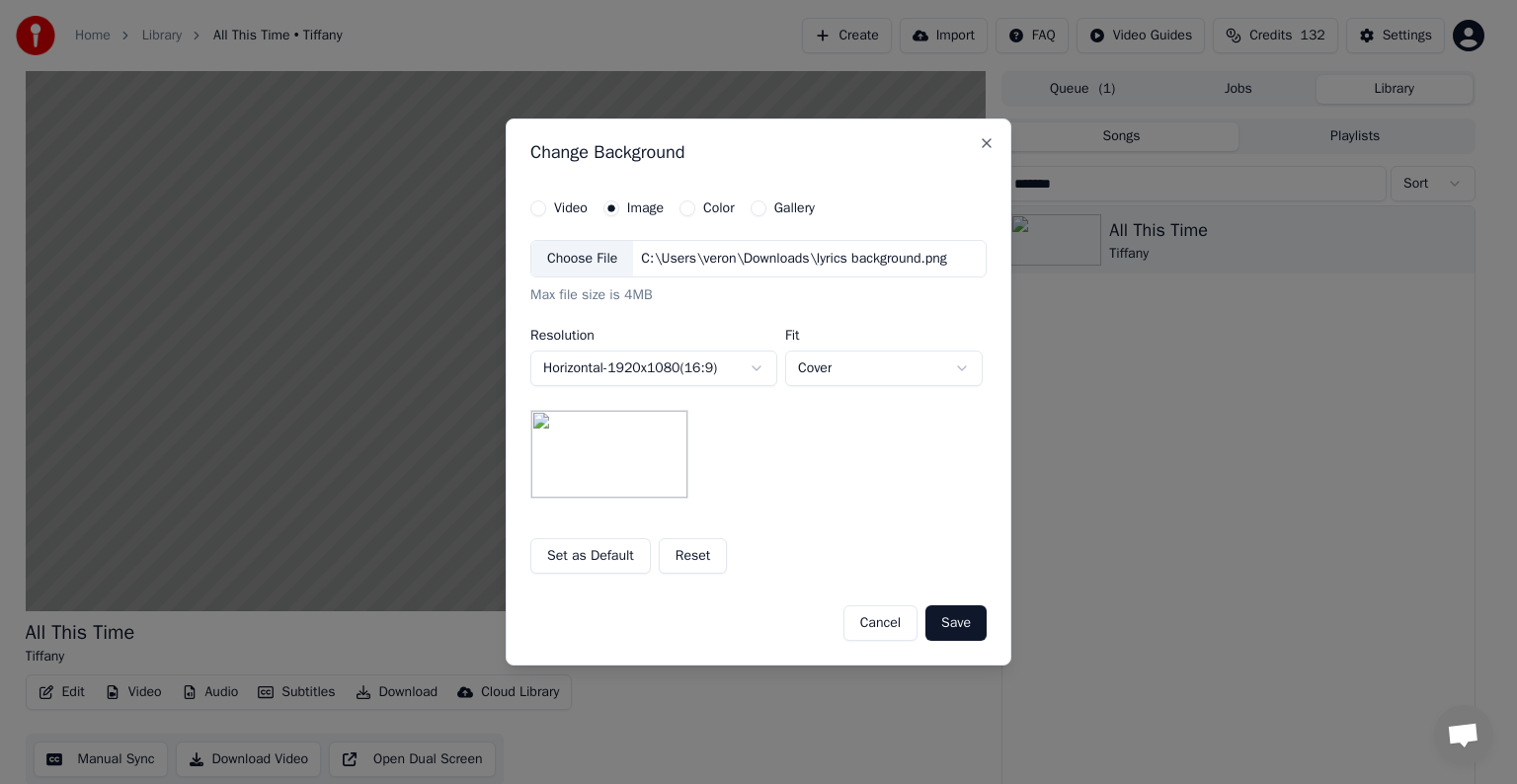 click on "Save" at bounding box center (956, 623) 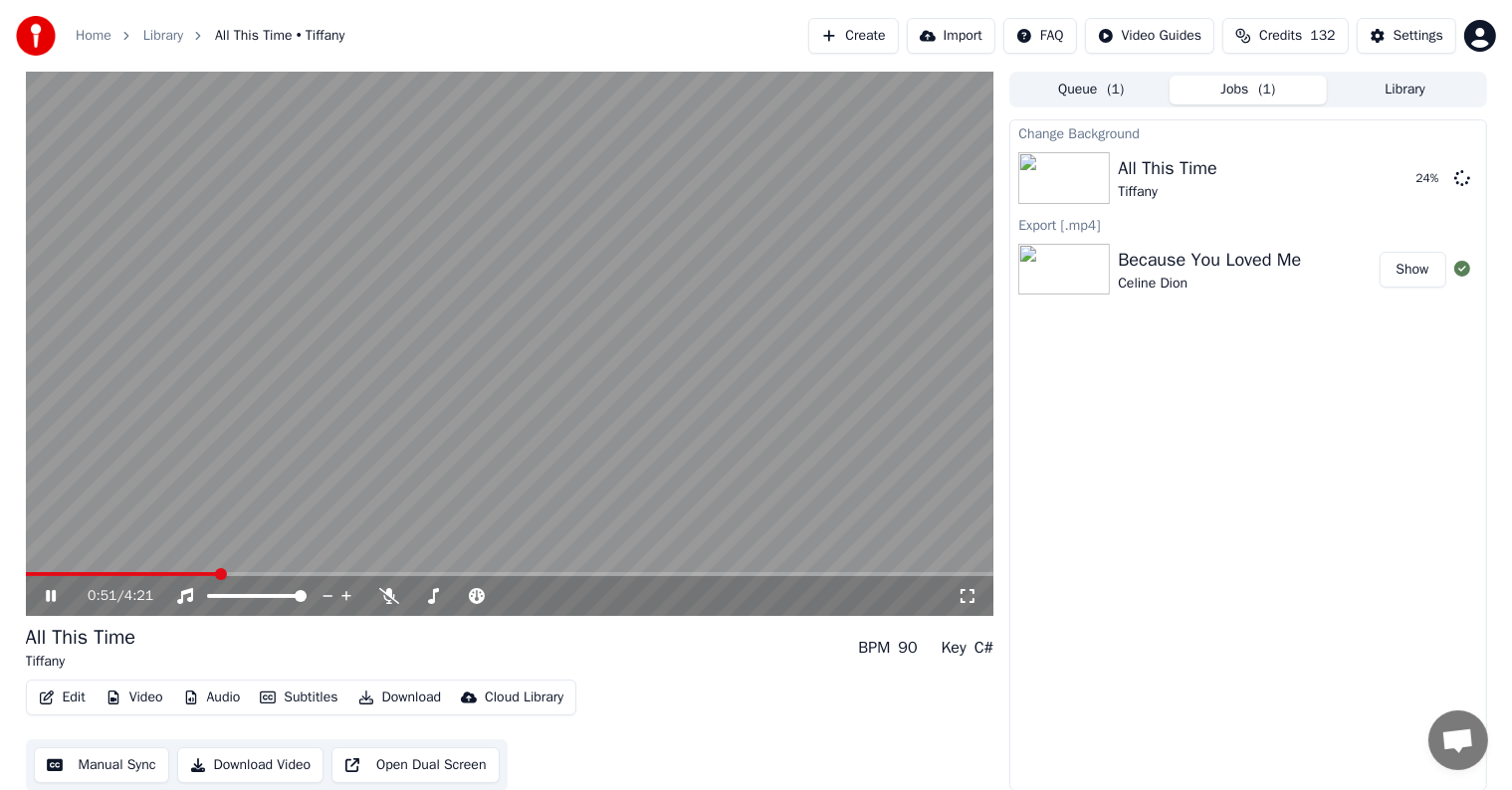 click at bounding box center [510, 343] 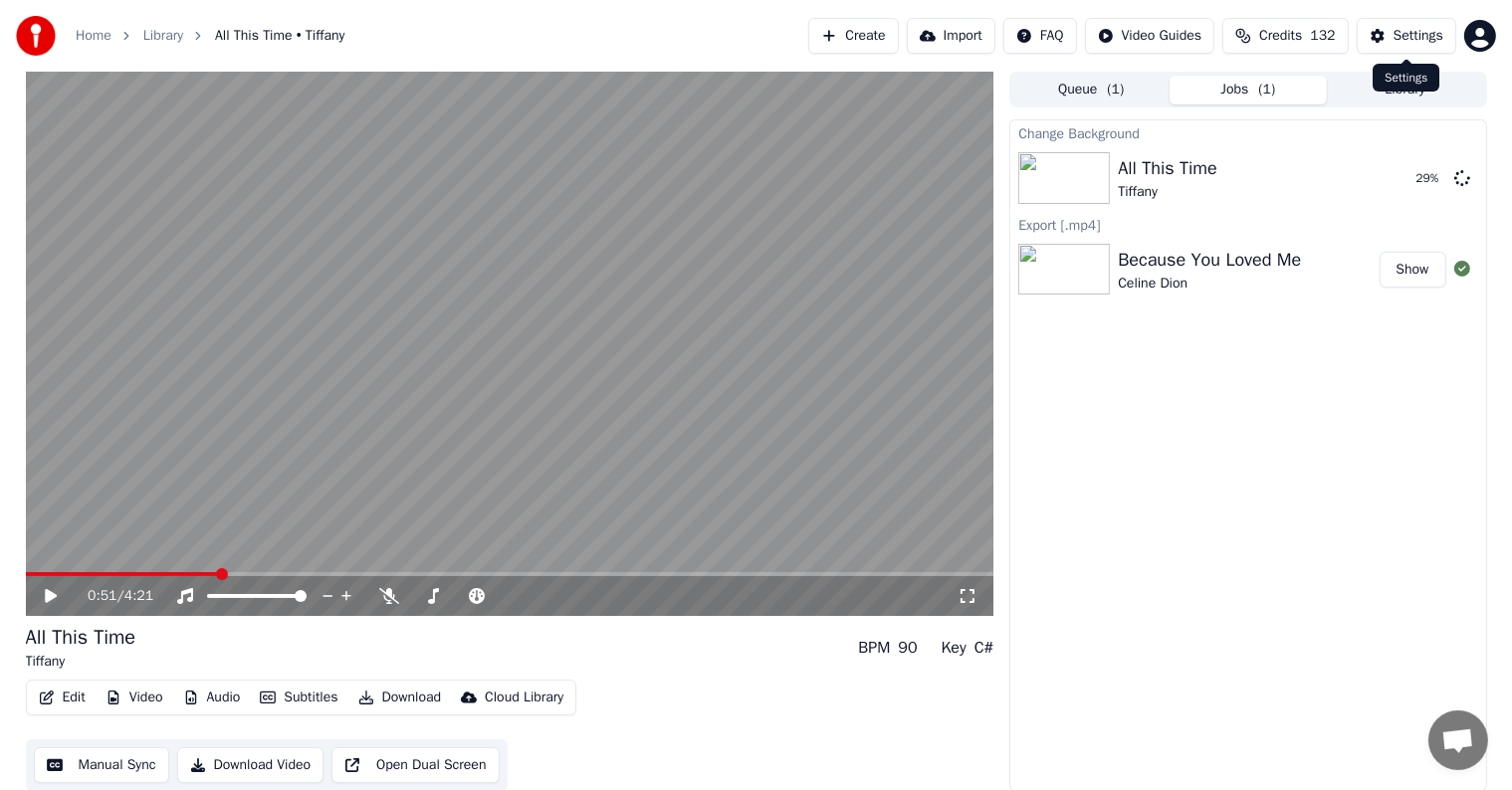 click on "Settings" at bounding box center (1418, 36) 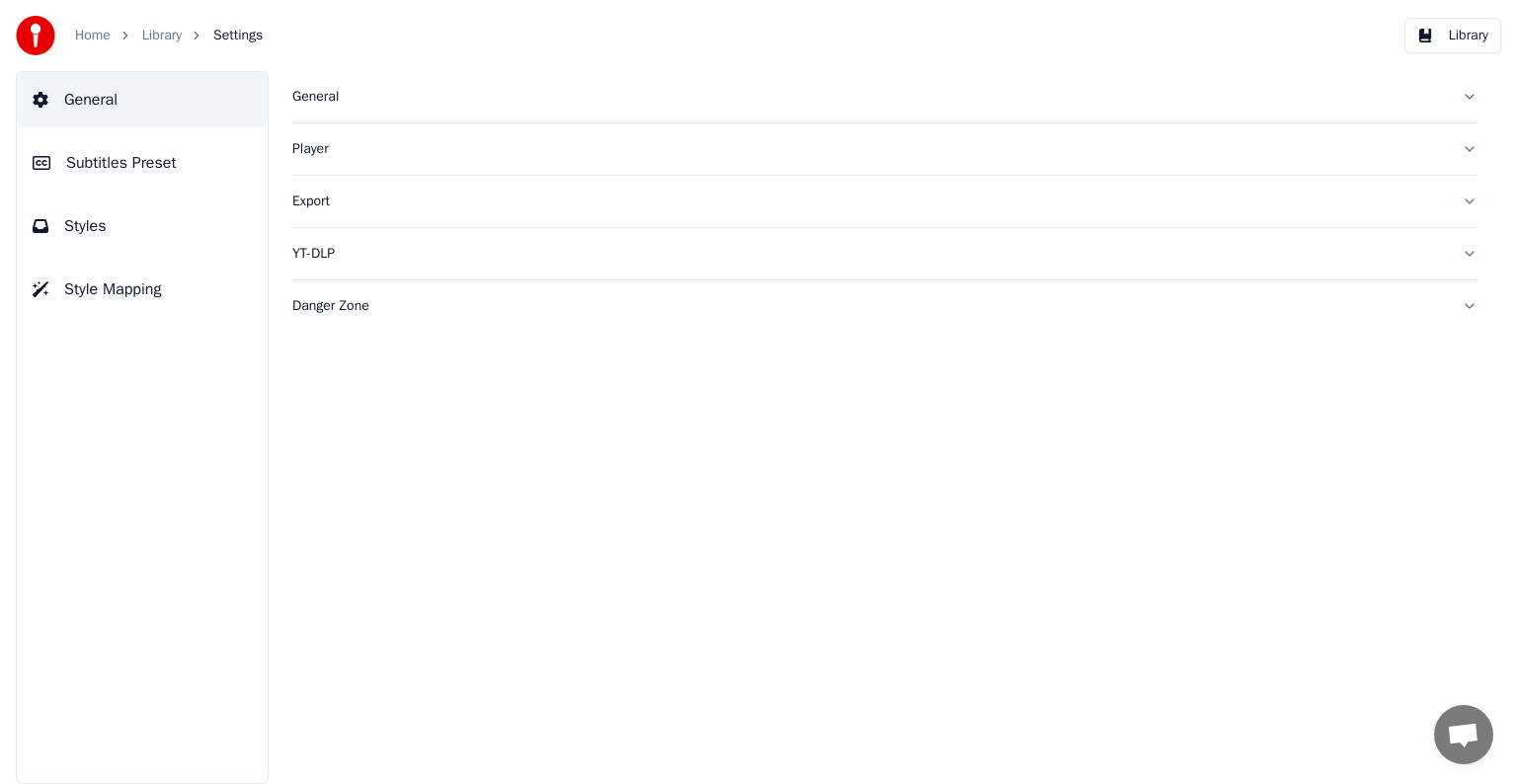 click on "Subtitles Preset" at bounding box center (121, 163) 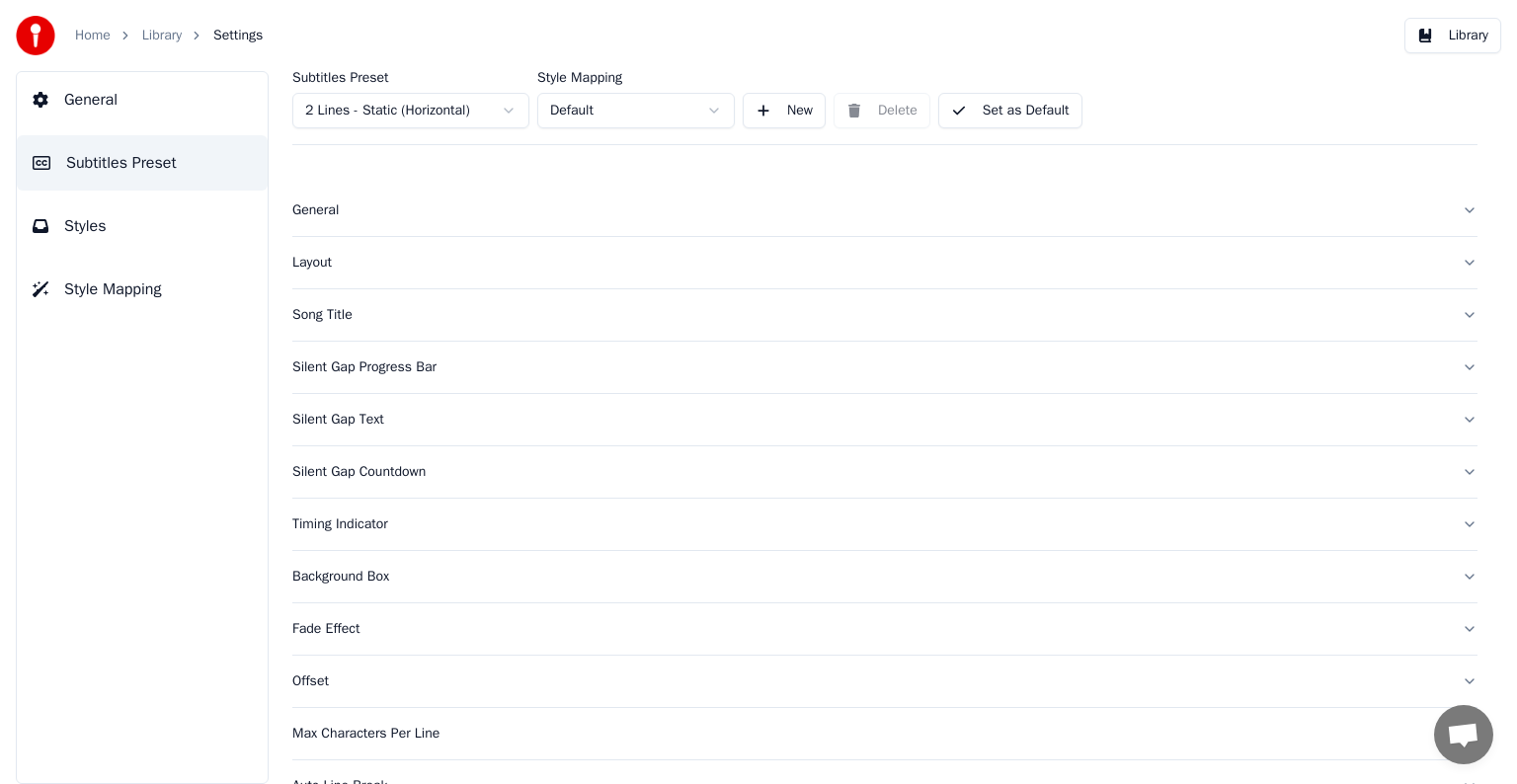 click on "Home Library Settings Library General Subtitles Preset Styles Style Mapping Subtitles Preset 2 Lines - Static (Horizontal) Style Mapping Default New Delete Set as Default General Layout Song Title Silent Gap Progress Bar Silent Gap Text Silent Gap Countdown Timing Indicator Background Box Fade Effect Offset Max Characters Per Line Auto Line Break Advanced Settings Chat [PERSON] from Youka Desktop More channels Continue on Email Offline. You were inactive for some time. Send a message to reconnect to the chat. Youka Desktop Hello! How can I help you?  Sunday, [DATE] Hi! I'ts me again. The lyrics are not appearing. Even editing to add lyrics again, it's not appearing. I already spent 22 credits for this please check [DATE] Monday, [DATE] [PERSON] Hey, credits should refunded automatically in case of failure, please let me check [DATE] yeah but credits are used again in adding the lyrics in the song that supposed to be good in the first place [DATE] Read [PERSON] I added 22 more credits to your account. [DATE]" at bounding box center [758, 392] 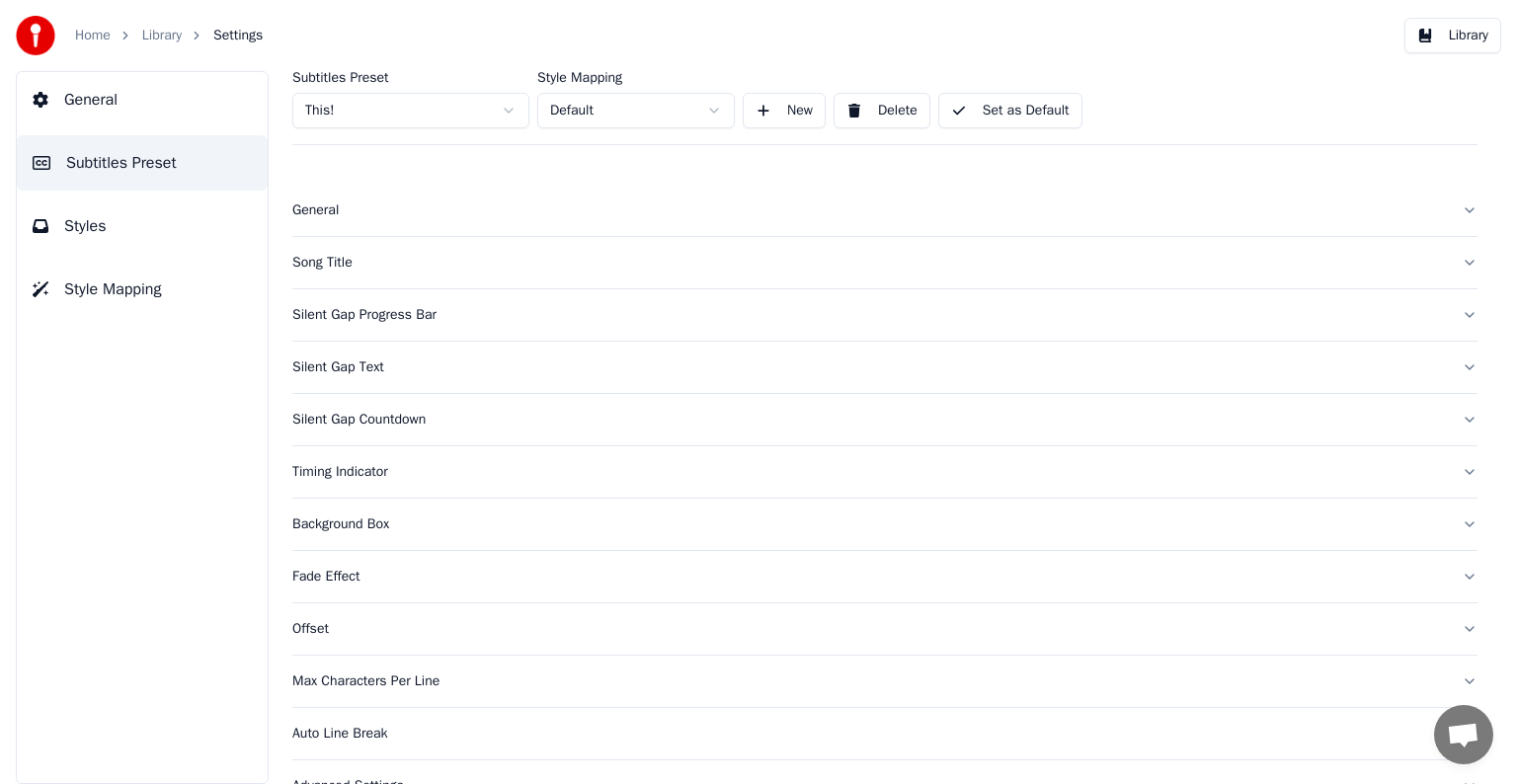 click on "Silent Gap Progress Bar" at bounding box center (869, 315) 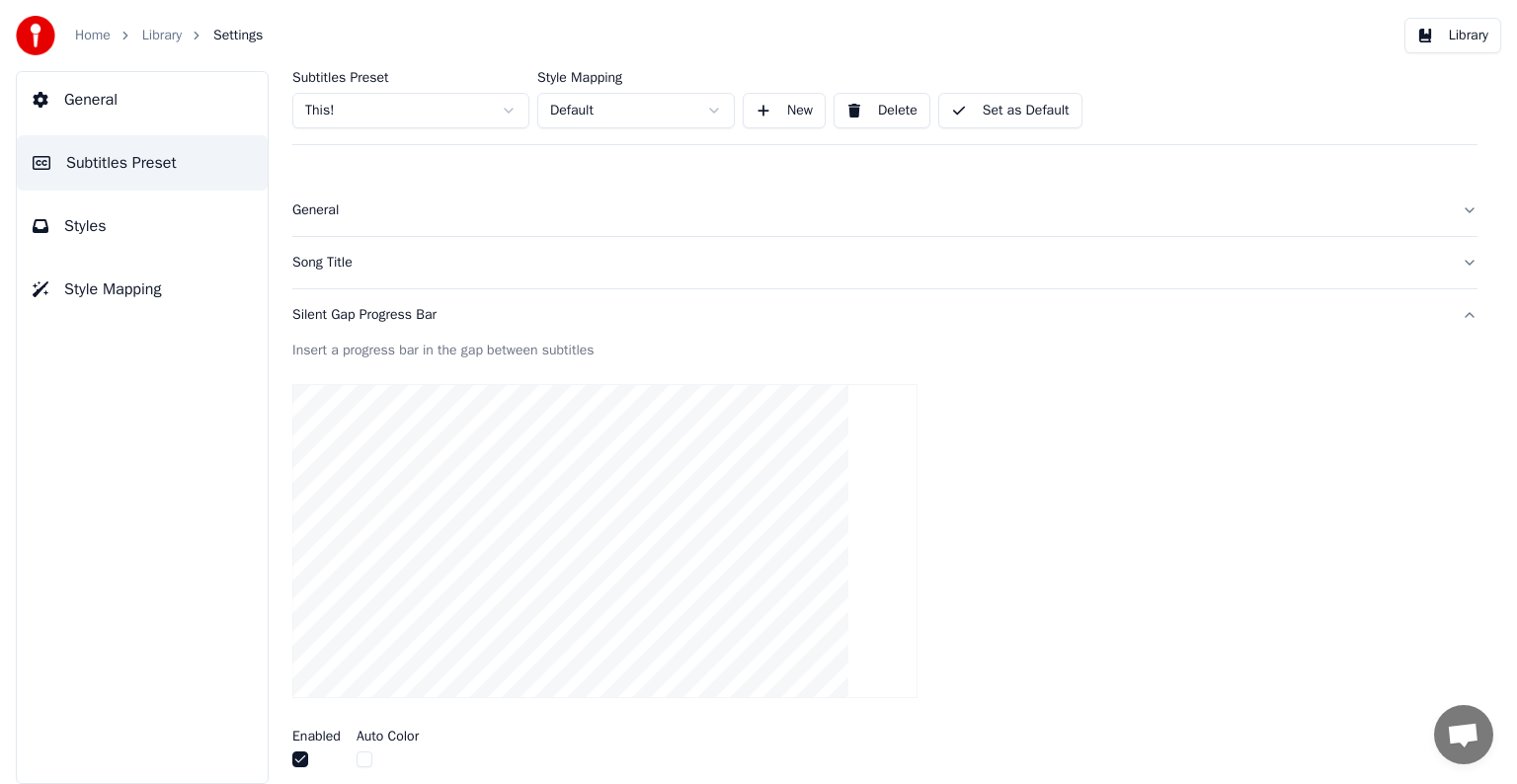 click on "Silent Gap Progress Bar" at bounding box center (869, 315) 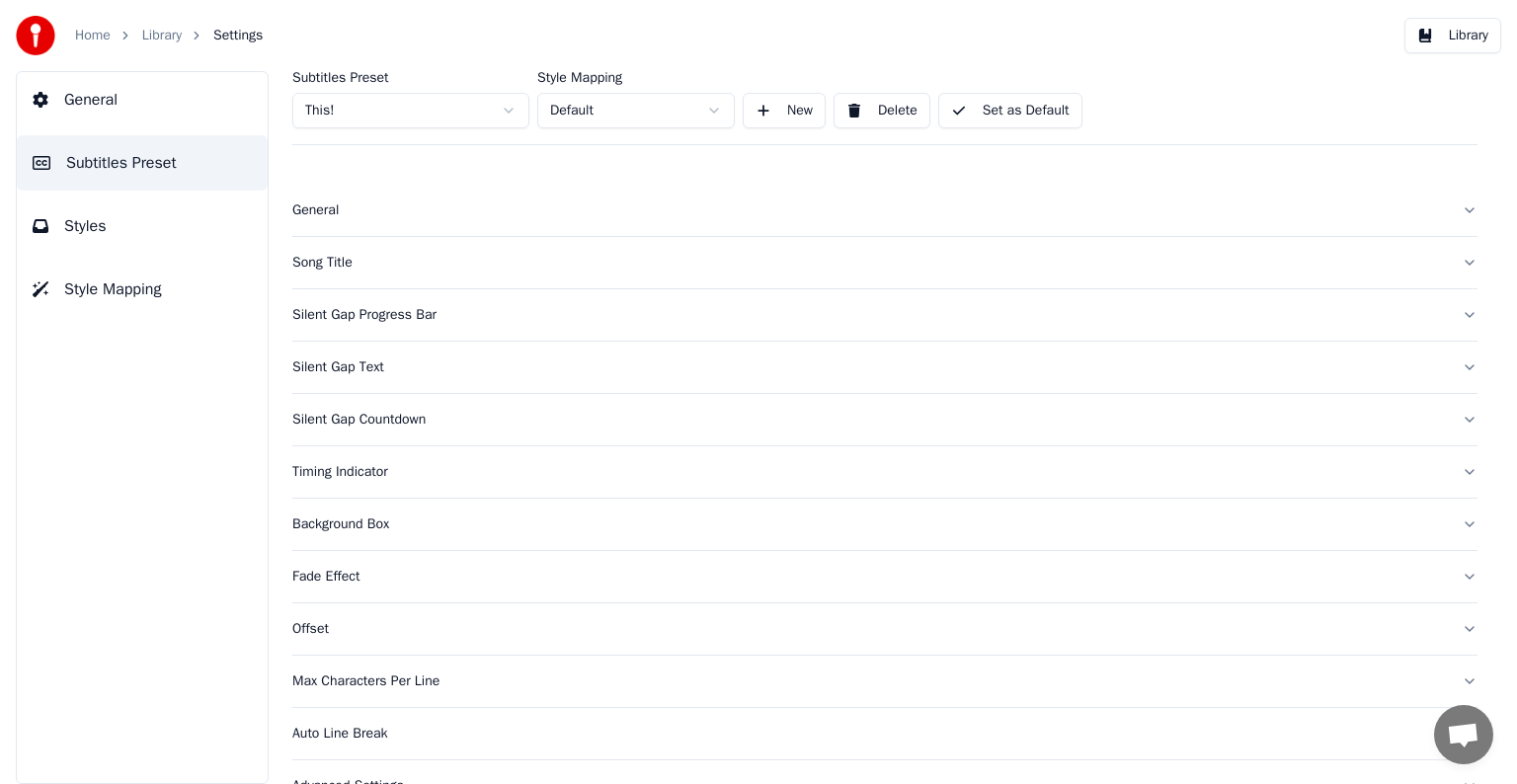 click on "Fade Effect" at bounding box center (869, 577) 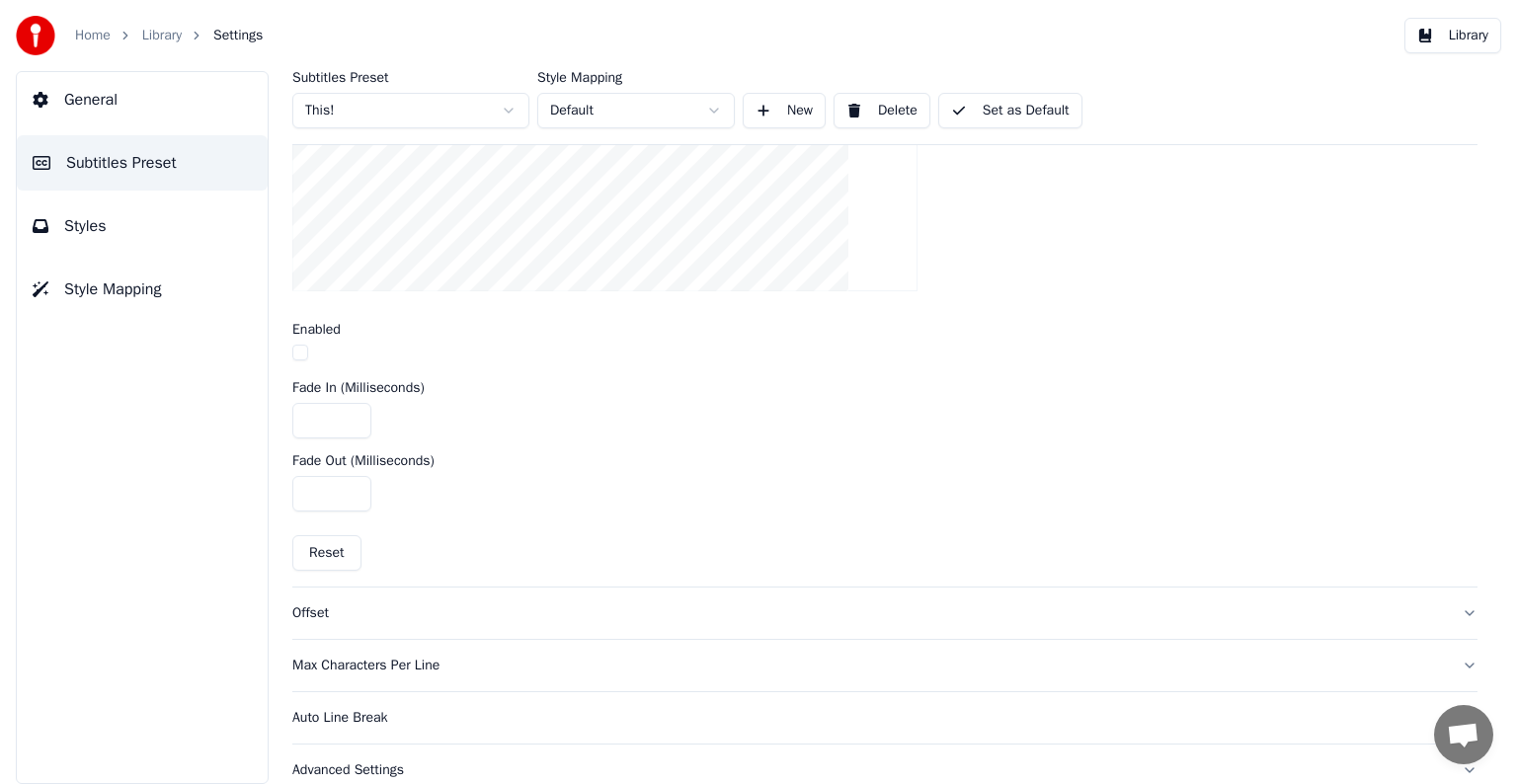 scroll, scrollTop: 692, scrollLeft: 0, axis: vertical 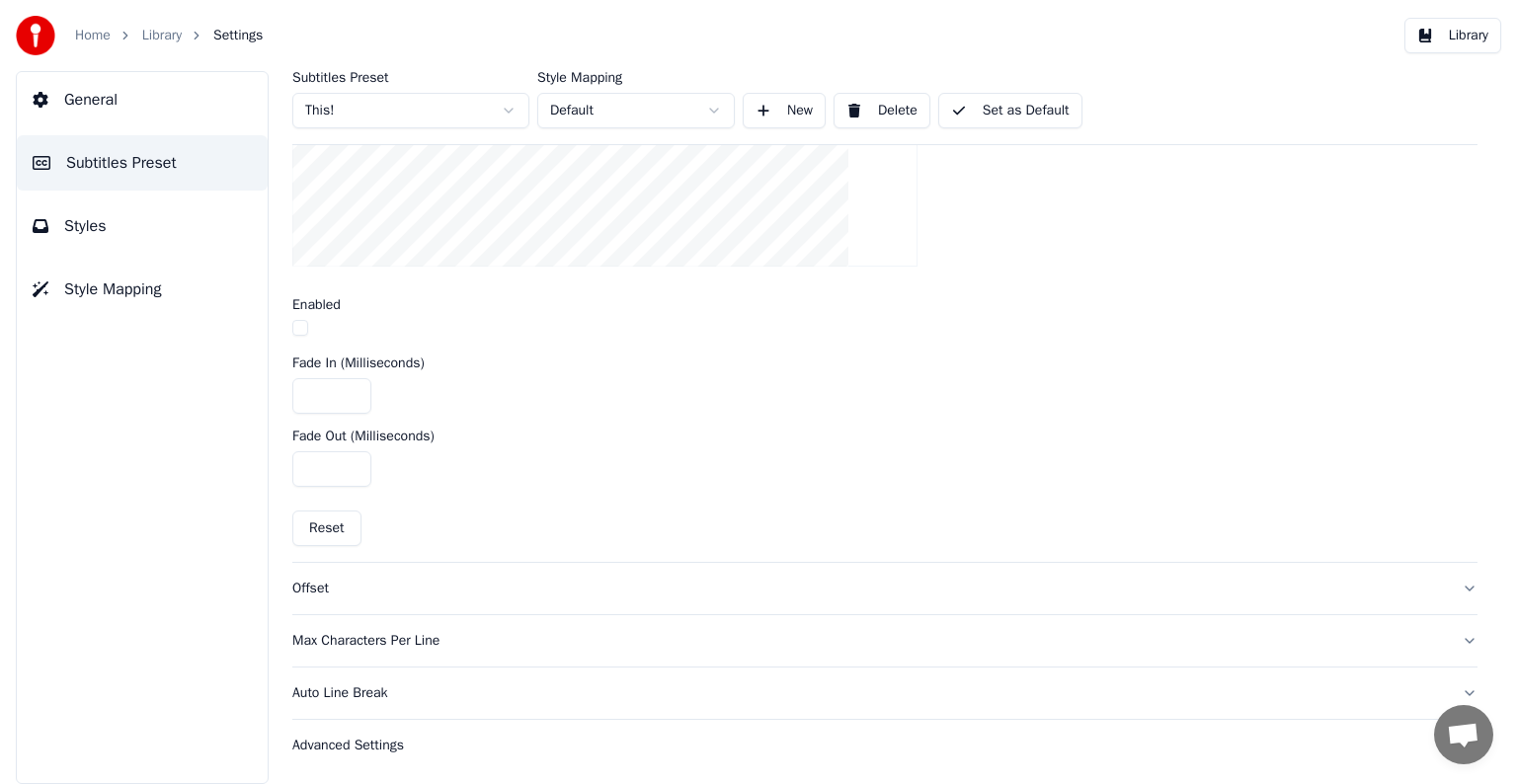 drag, startPoint x: 312, startPoint y: 463, endPoint x: 344, endPoint y: 469, distance: 32.55764 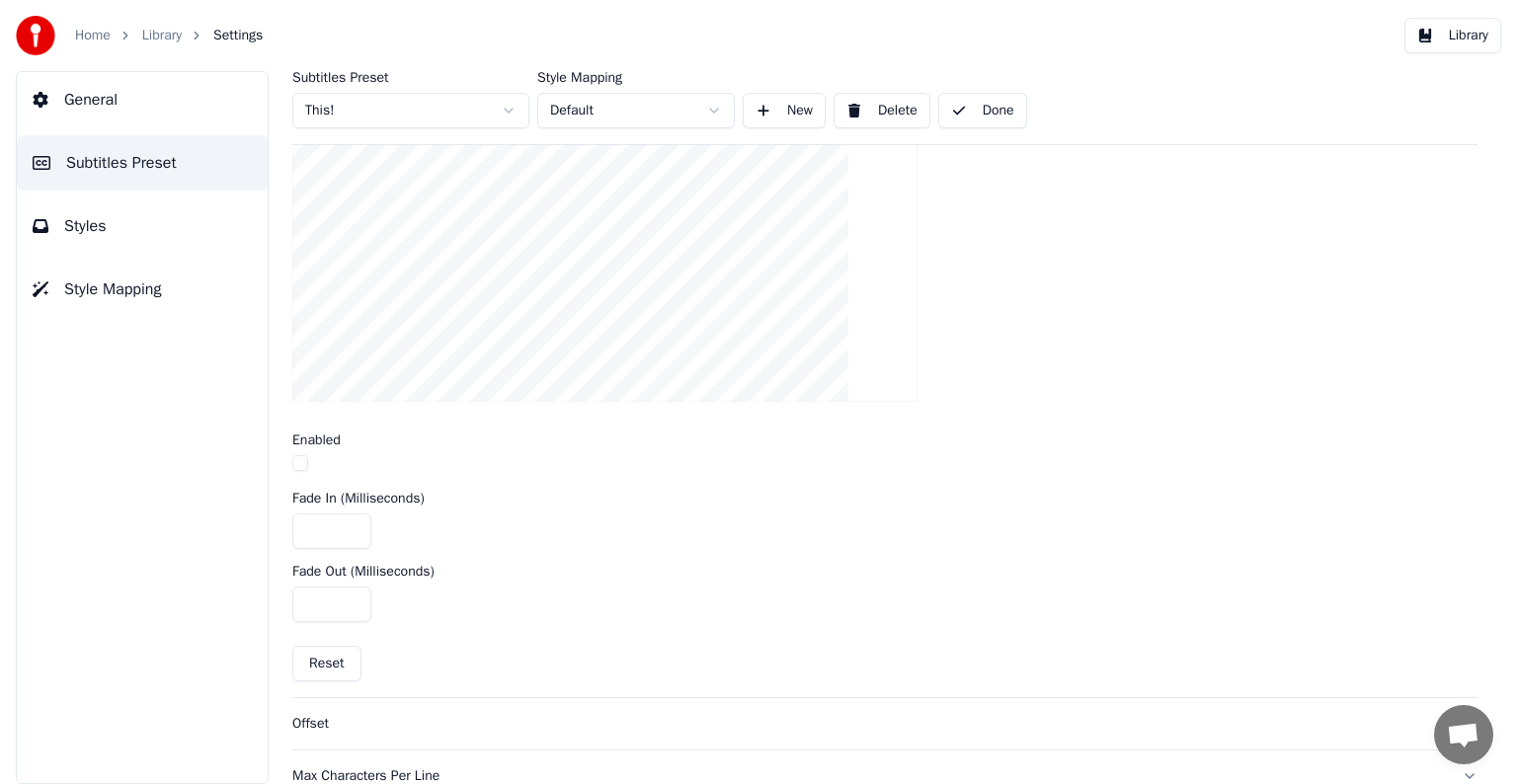 scroll, scrollTop: 495, scrollLeft: 0, axis: vertical 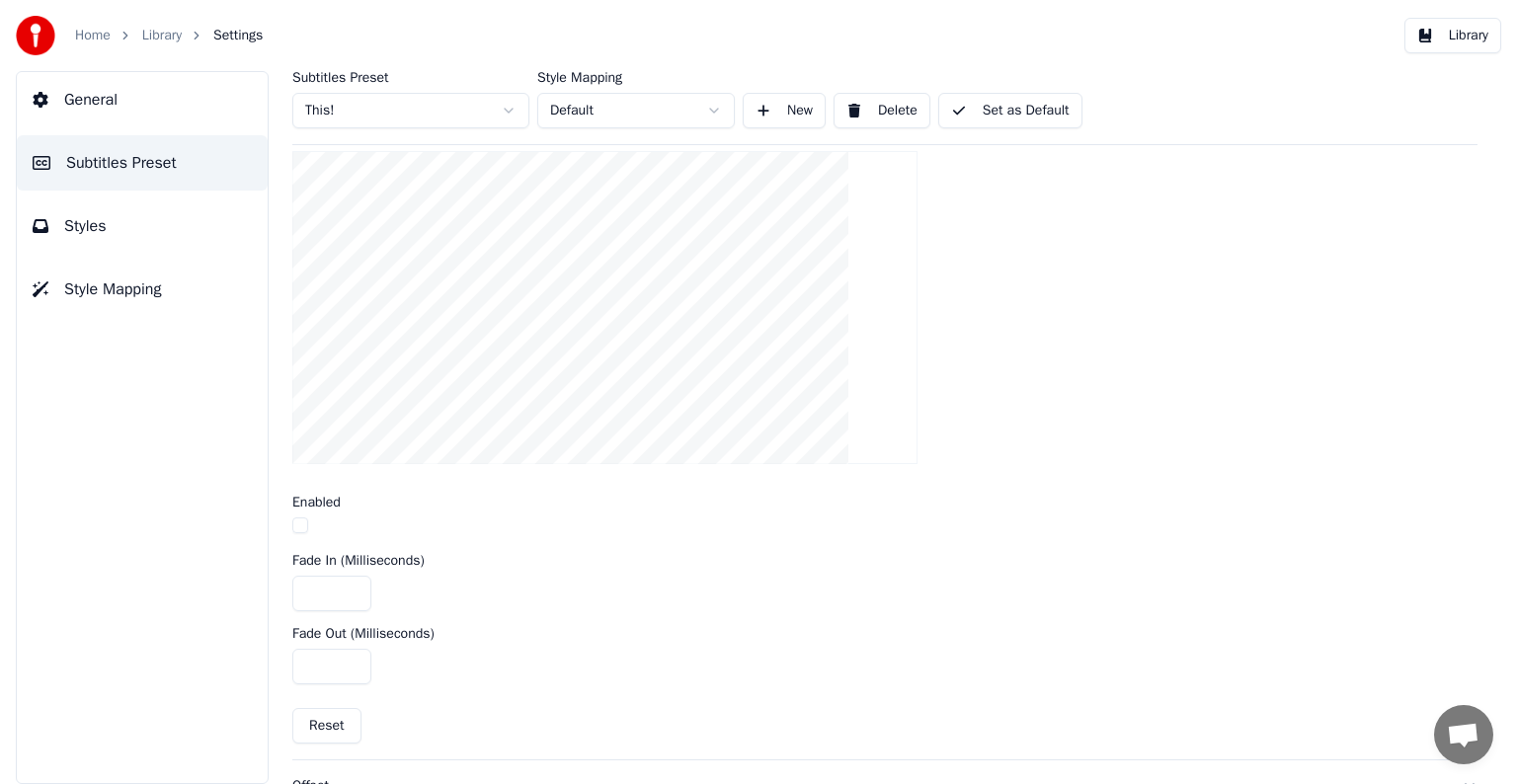 click on "Library" at bounding box center (162, 36) 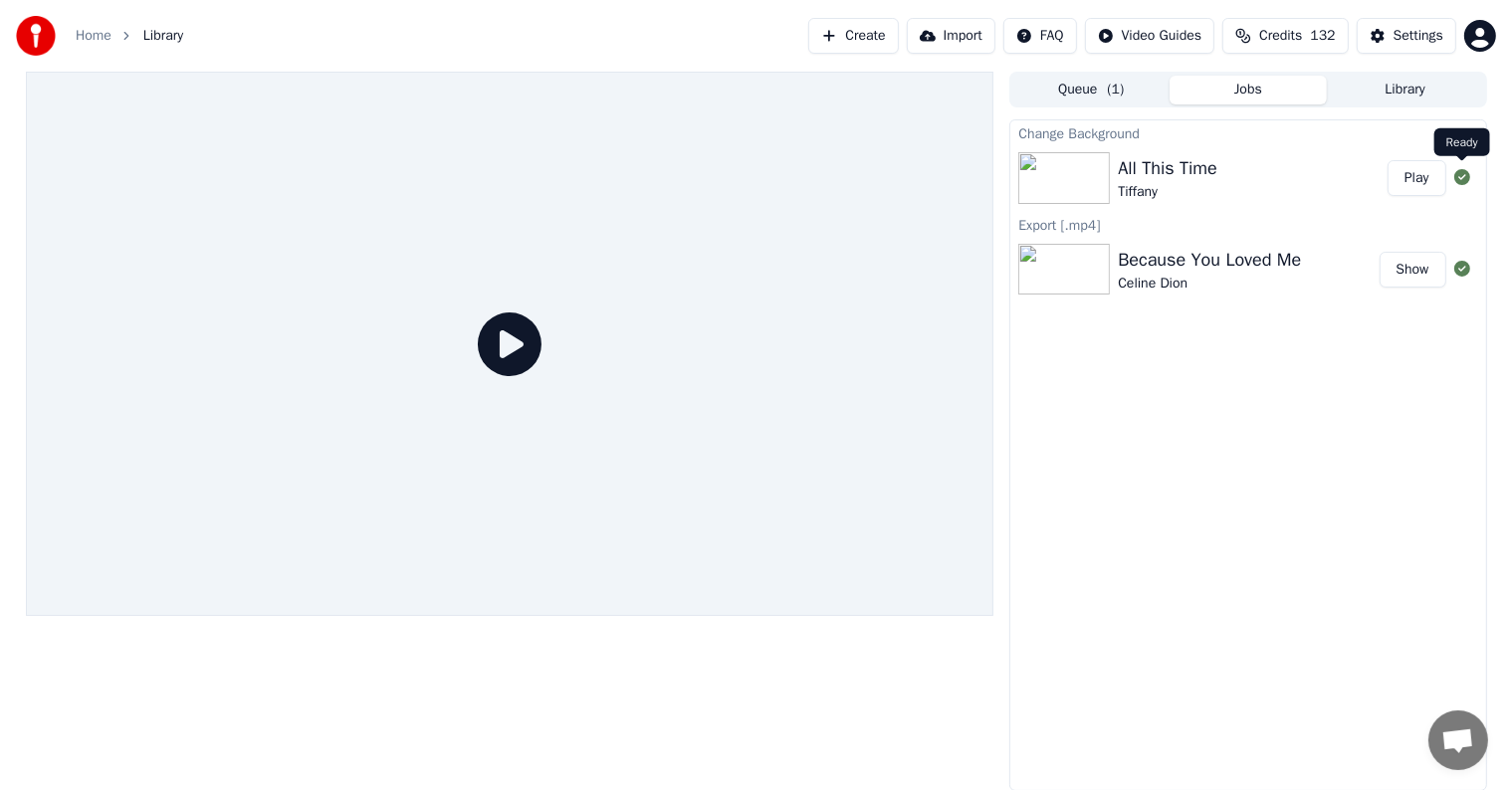 click on "Play" at bounding box center [1416, 178] 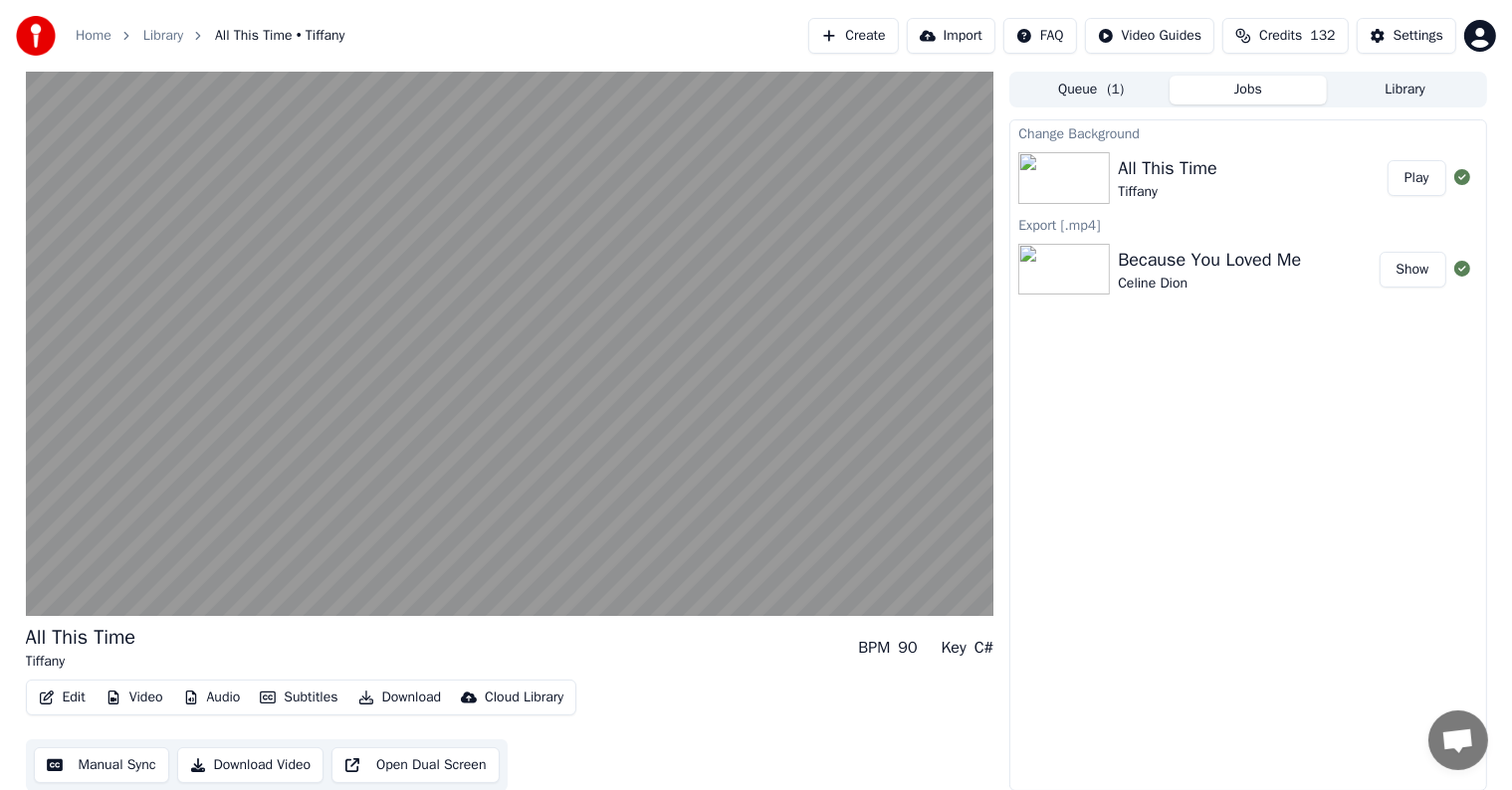 type 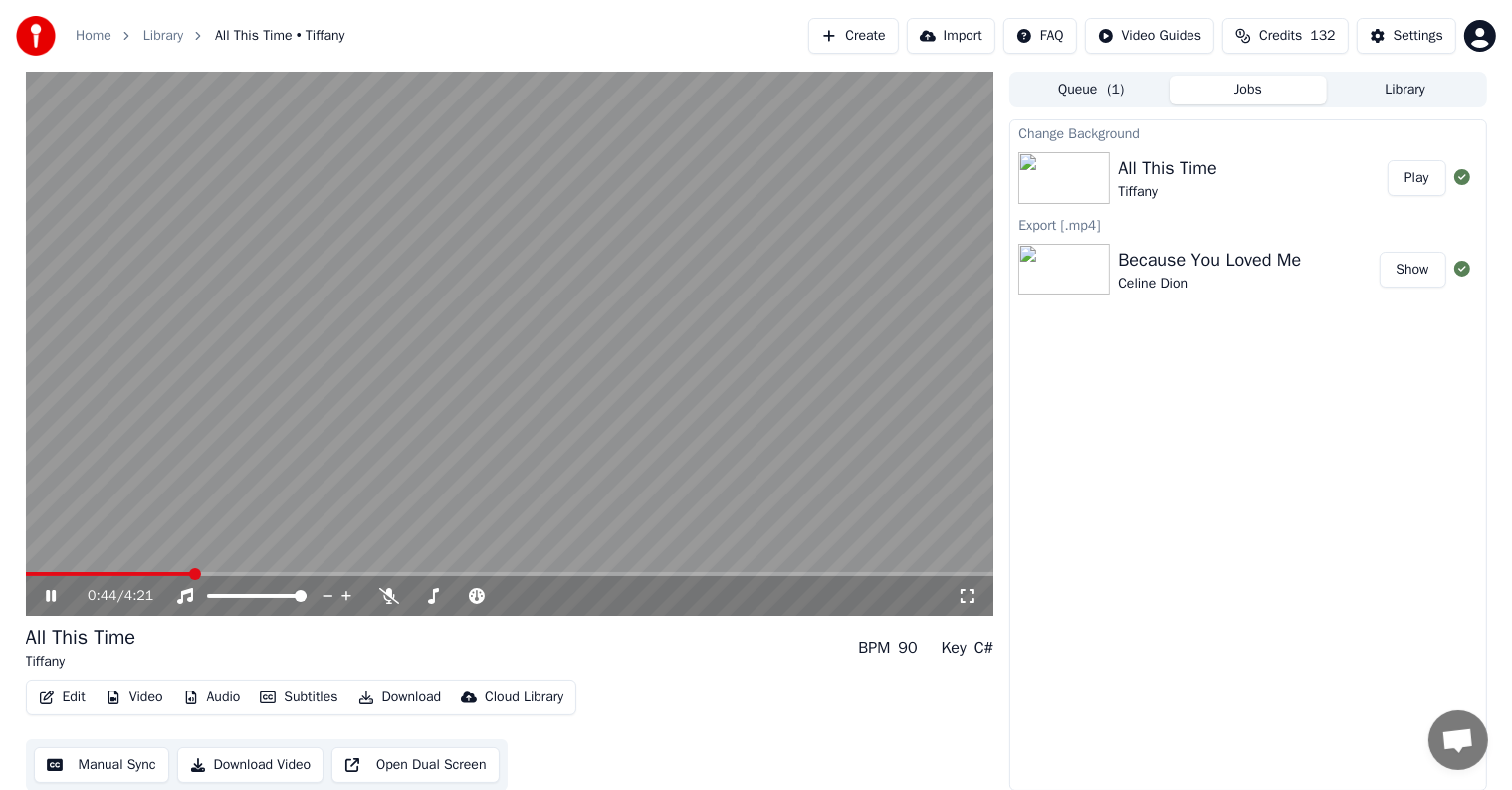 click 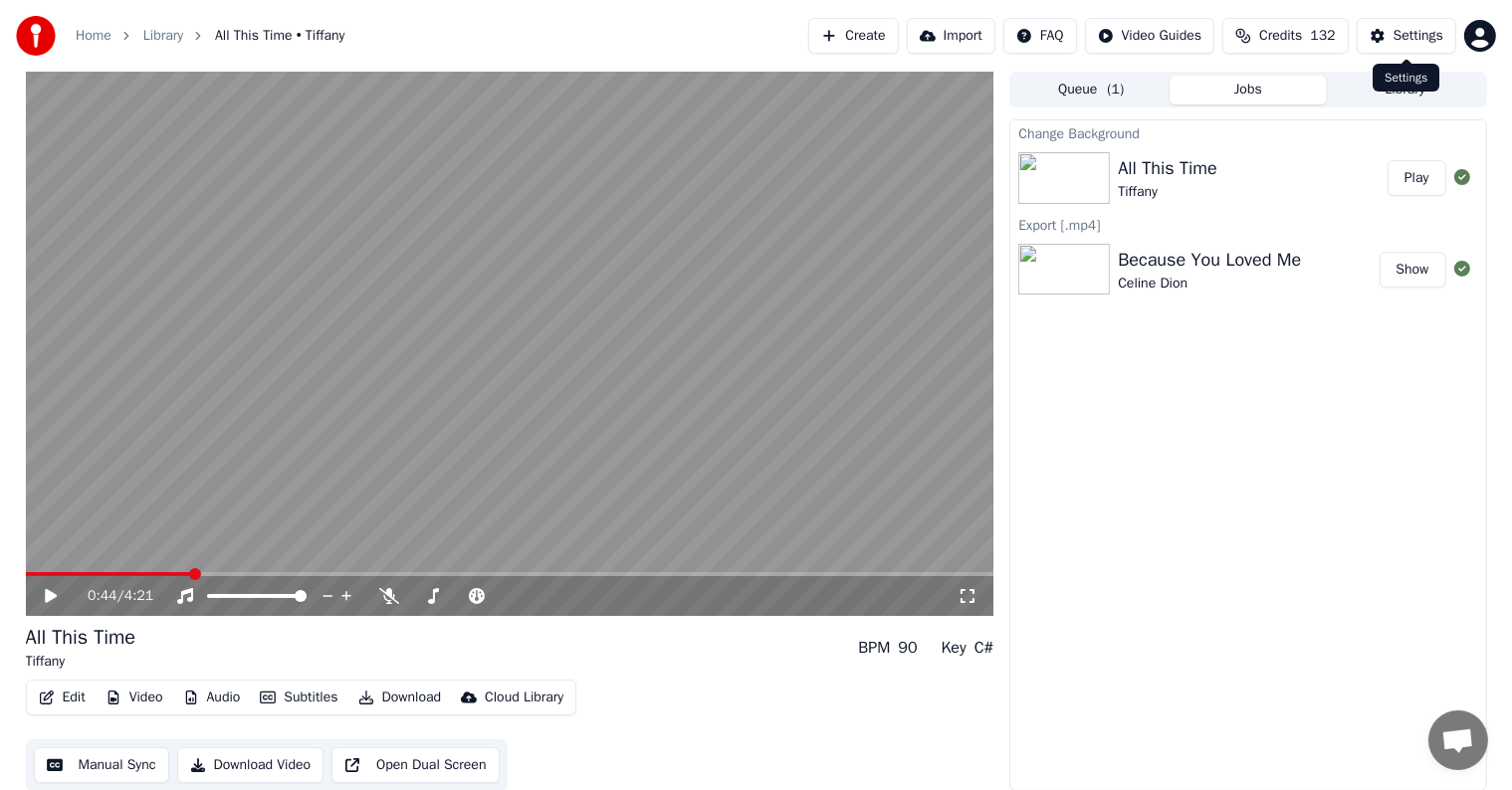 click on "Settings" at bounding box center [1418, 36] 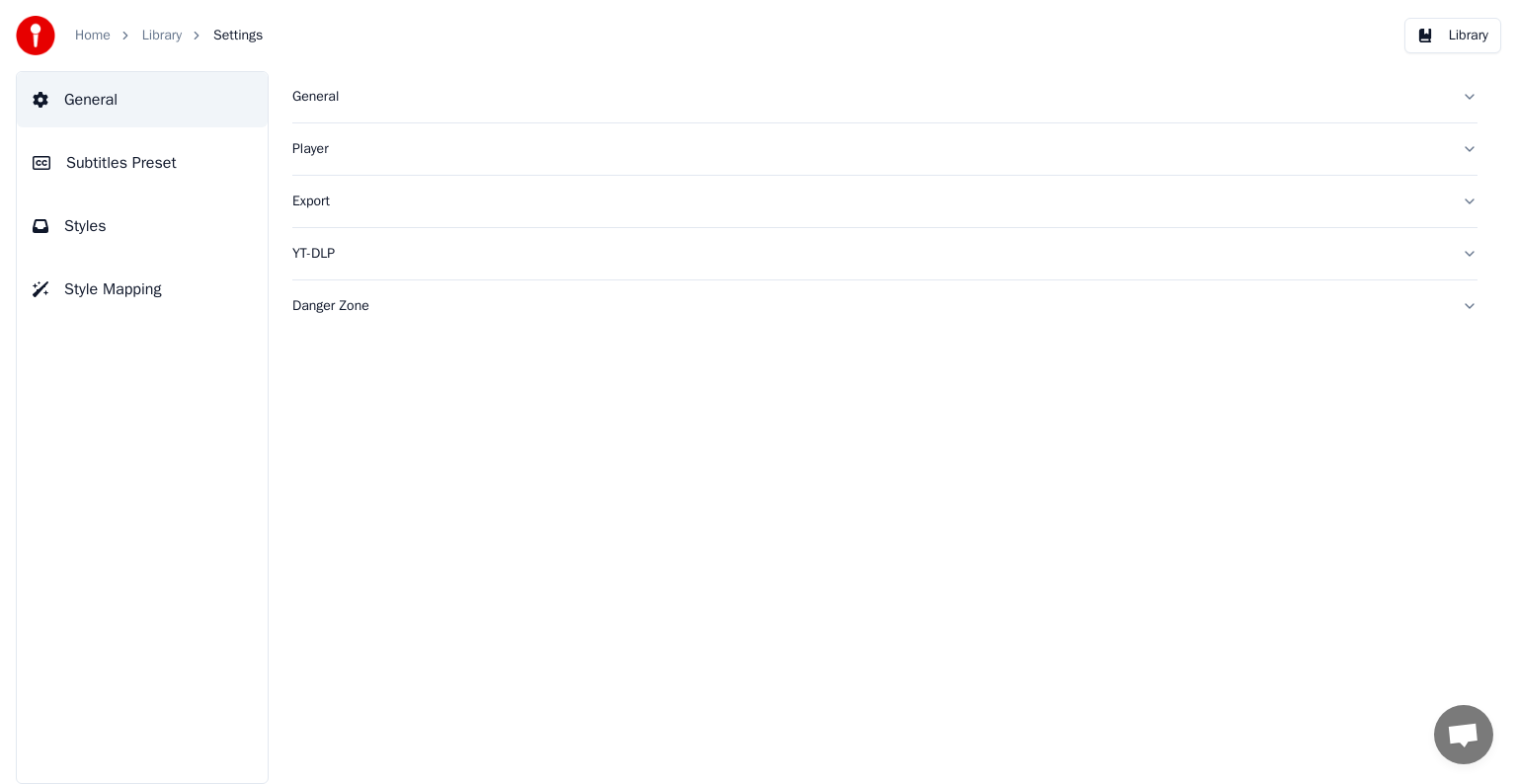 click on "Subtitles Preset" at bounding box center (121, 163) 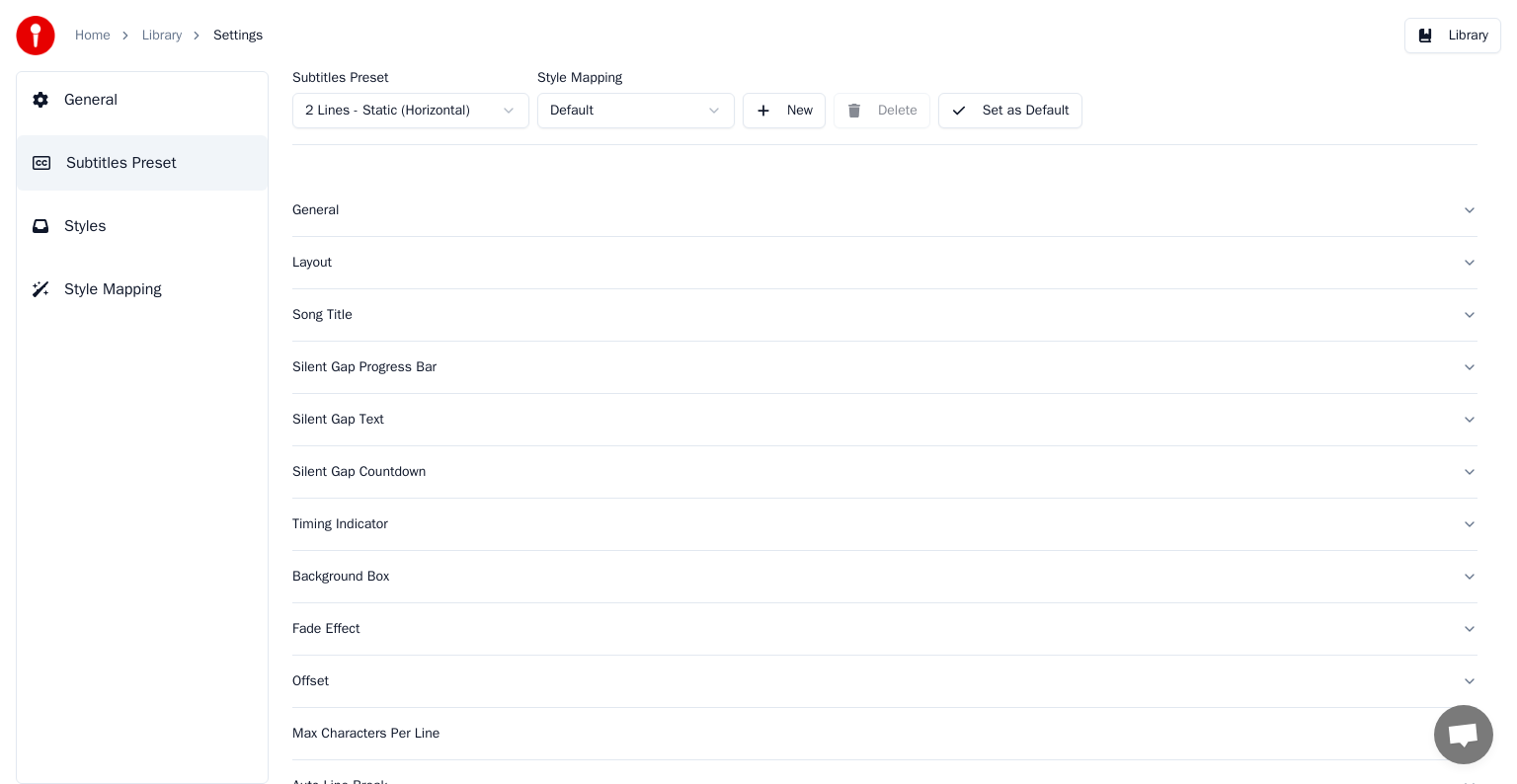 click on "Styles" at bounding box center (85, 226) 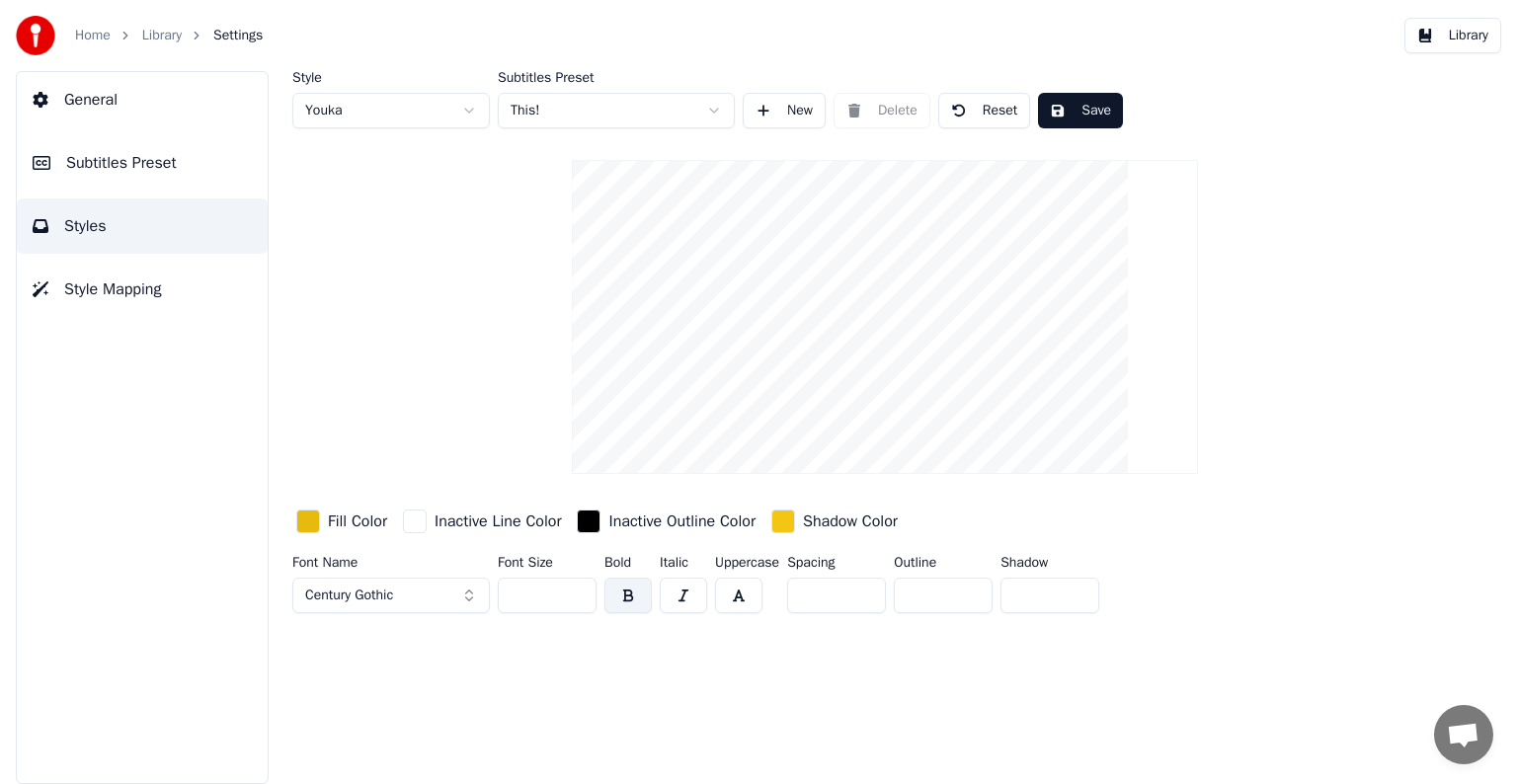 drag, startPoint x: 518, startPoint y: 596, endPoint x: 547, endPoint y: 600, distance: 29.274562 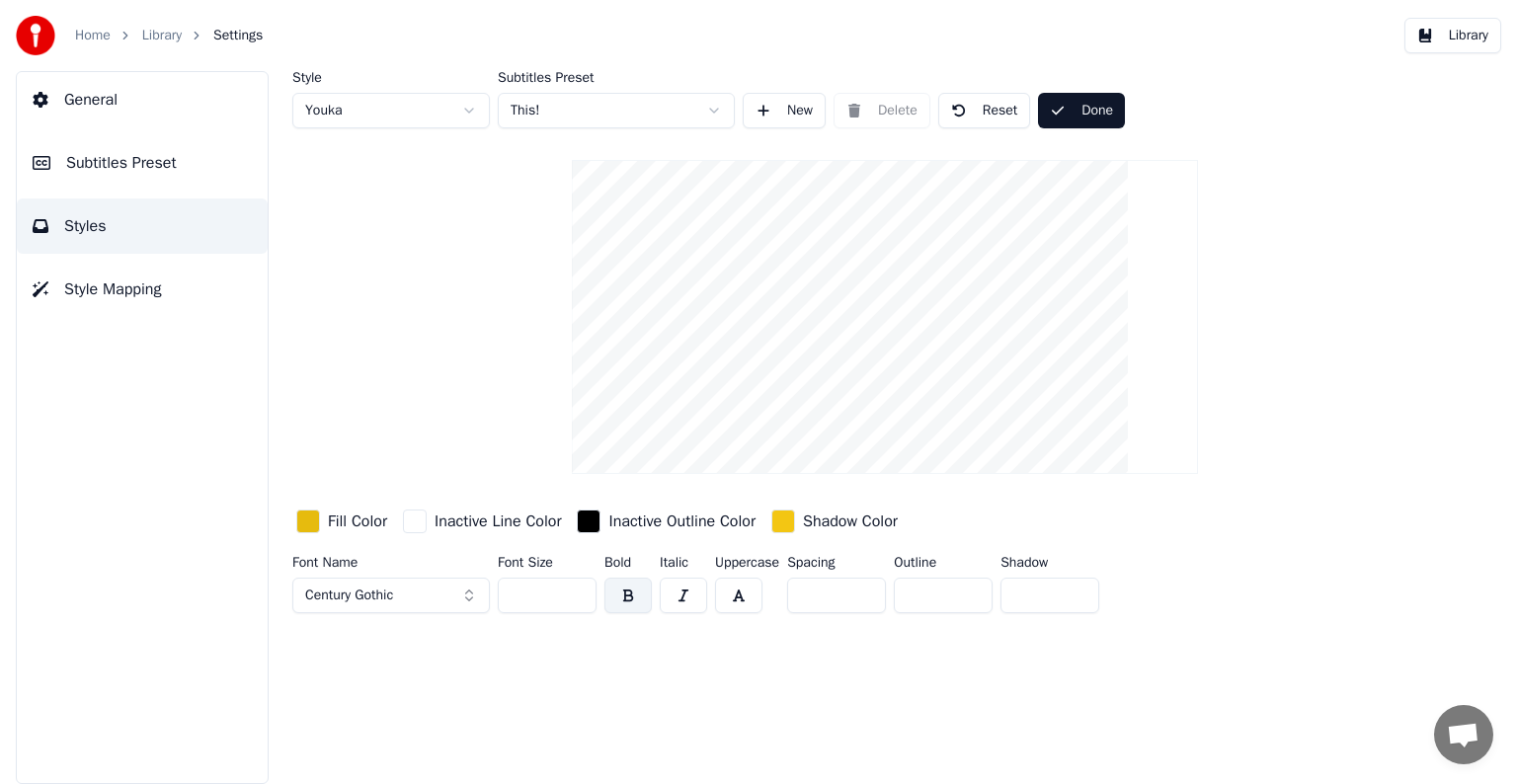 click on "Library" at bounding box center (162, 36) 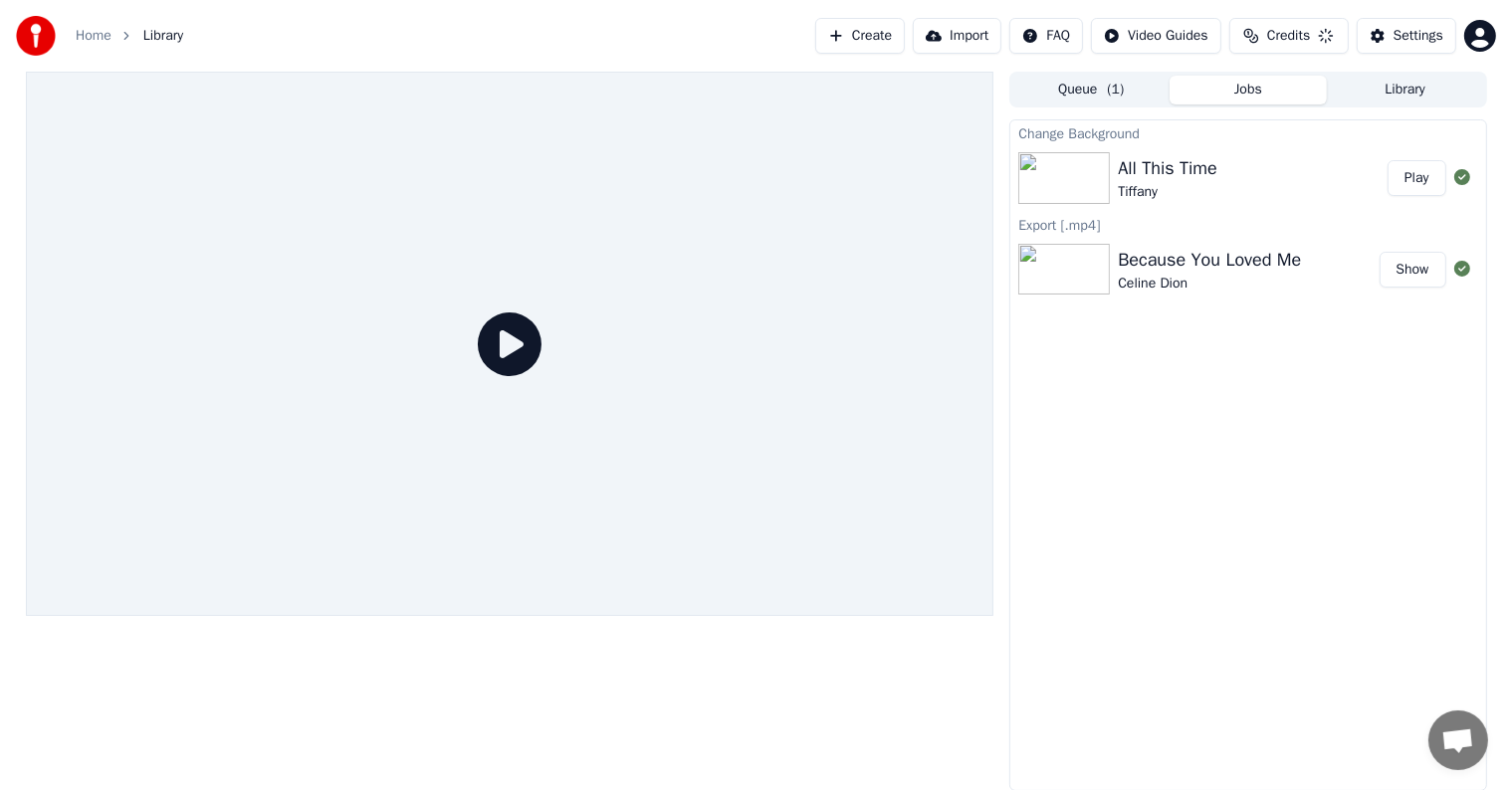 click on "Play" at bounding box center (1416, 178) 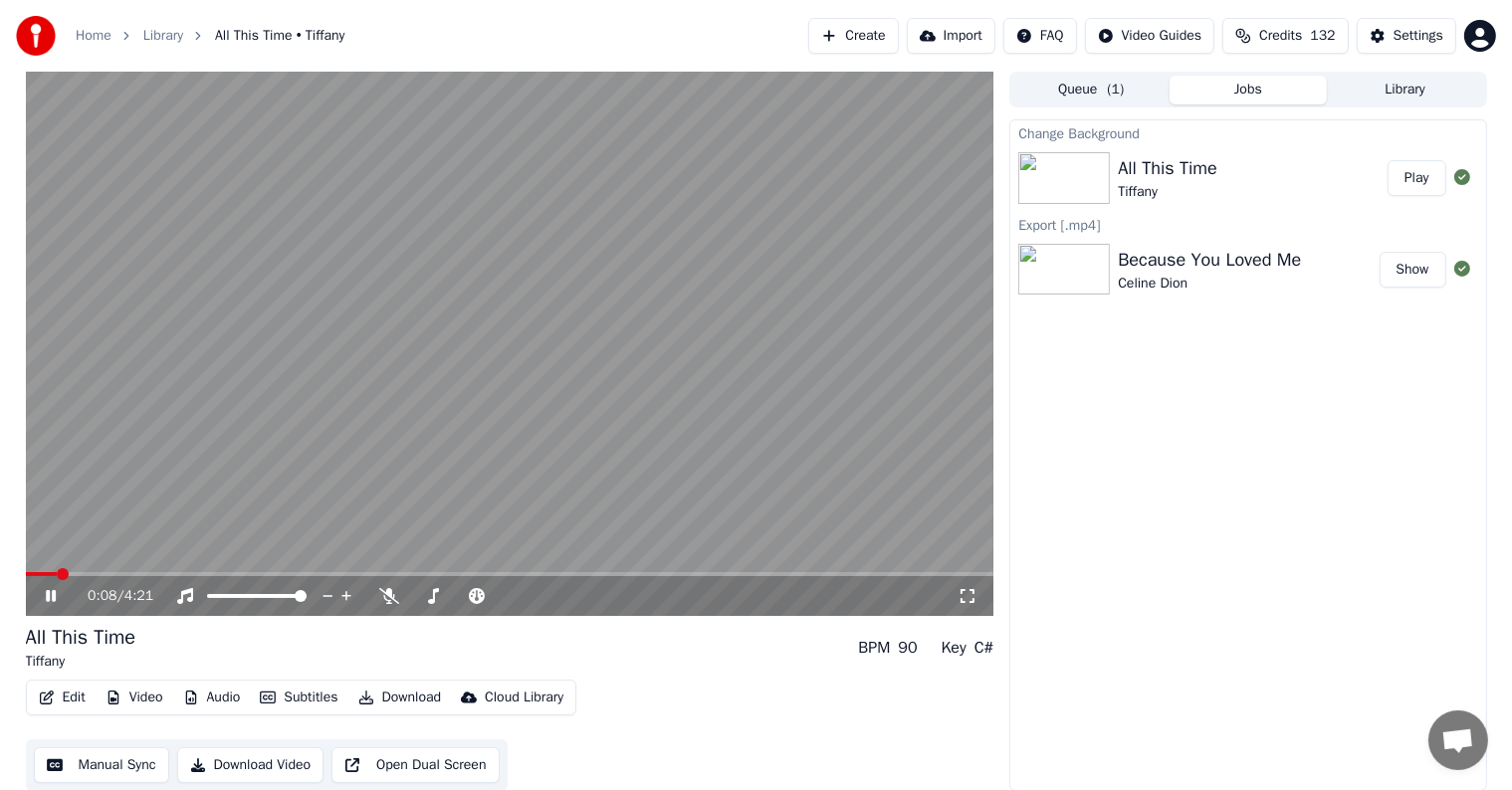 click at bounding box center [510, 343] 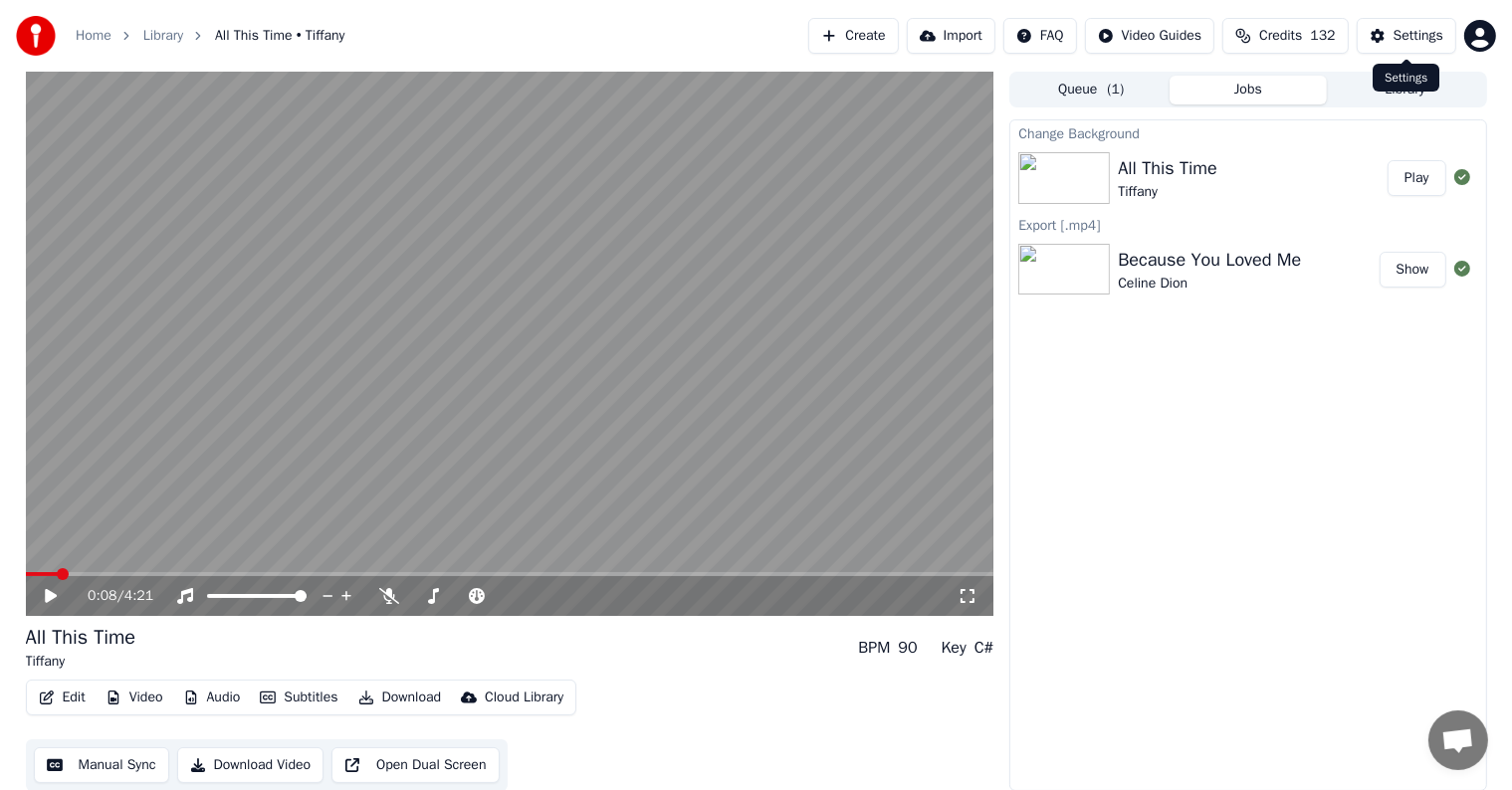 click on "Settings" at bounding box center (1418, 36) 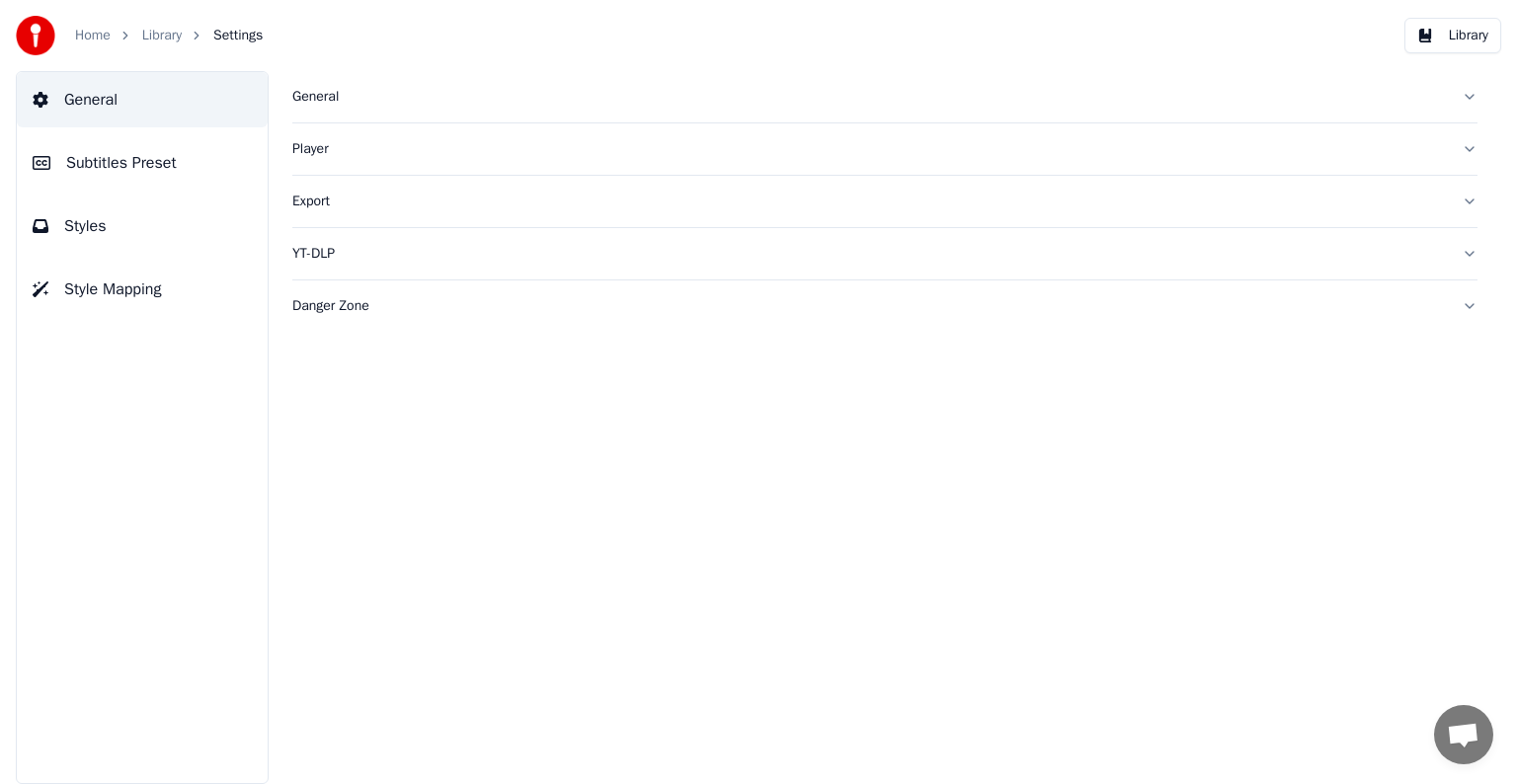 click on "Subtitles Preset" at bounding box center (121, 163) 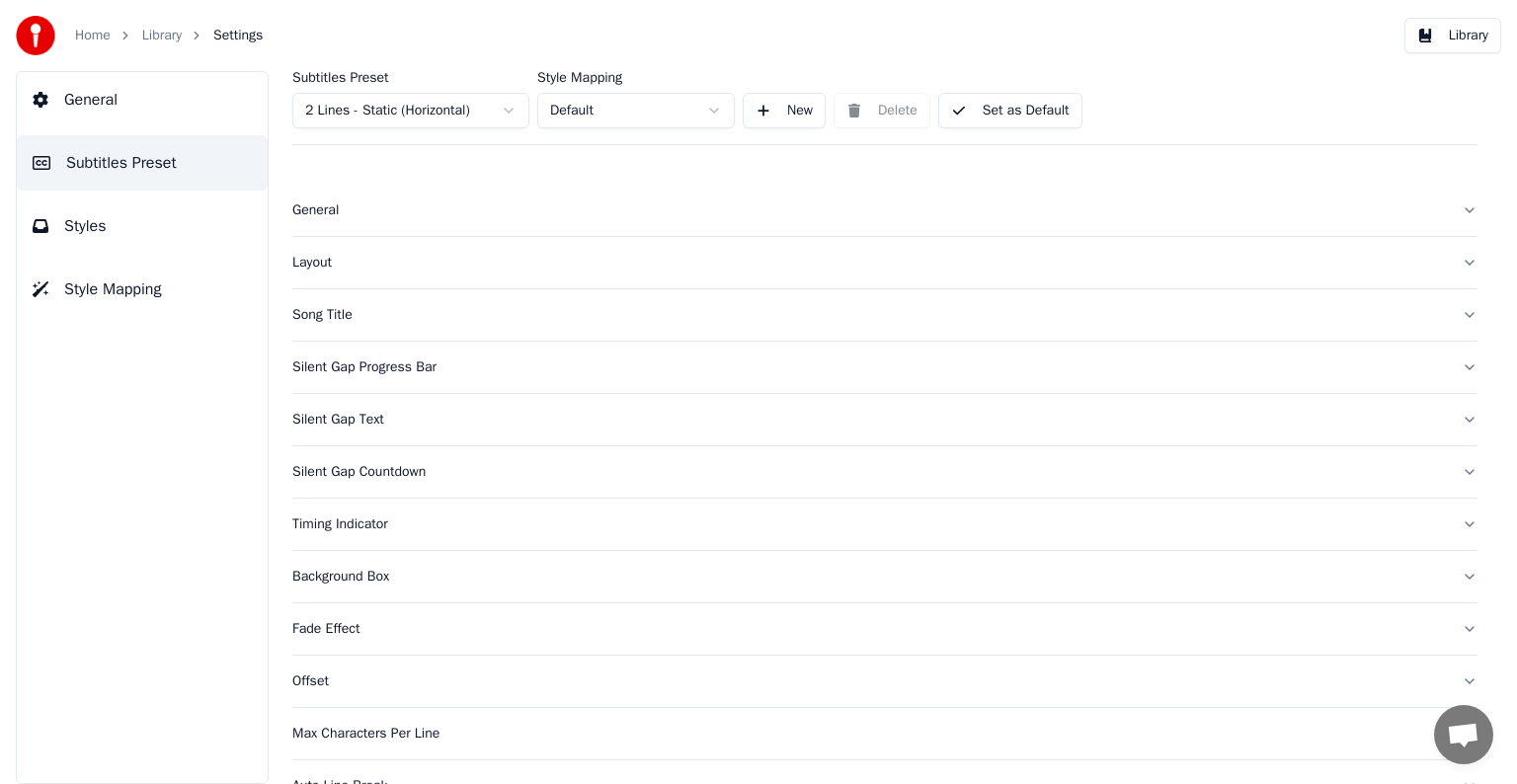 click on "Home Library Settings Library General Subtitles Preset Styles Style Mapping Subtitles Preset 2 Lines - Static (Horizontal) Style Mapping Default New Delete Set as Default General Layout Song Title Silent Gap Progress Bar Silent Gap Text Silent Gap Countdown Timing Indicator Background Box Fade Effect Offset Max Characters Per Line Auto Line Break Advanced Settings Chat [PERSON] from Youka Desktop More channels Continue on Email Offline. You were inactive for some time. Send a message to reconnect to the chat. Youka Desktop Hello! How can I help you?  Sunday, [DATE] Hi! I'ts me again. The lyrics are not appearing. Even editing to add lyrics again, it's not appearing. I already spent 22 credits for this please check [DATE] Monday, [DATE] [PERSON] Hey, credits should refunded automatically in case of failure, please let me check [DATE] yeah but credits are used again in adding the lyrics in the song that supposed to be good in the first place [DATE] Read [PERSON] I added 22 more credits to your account. [DATE]" at bounding box center (758, 392) 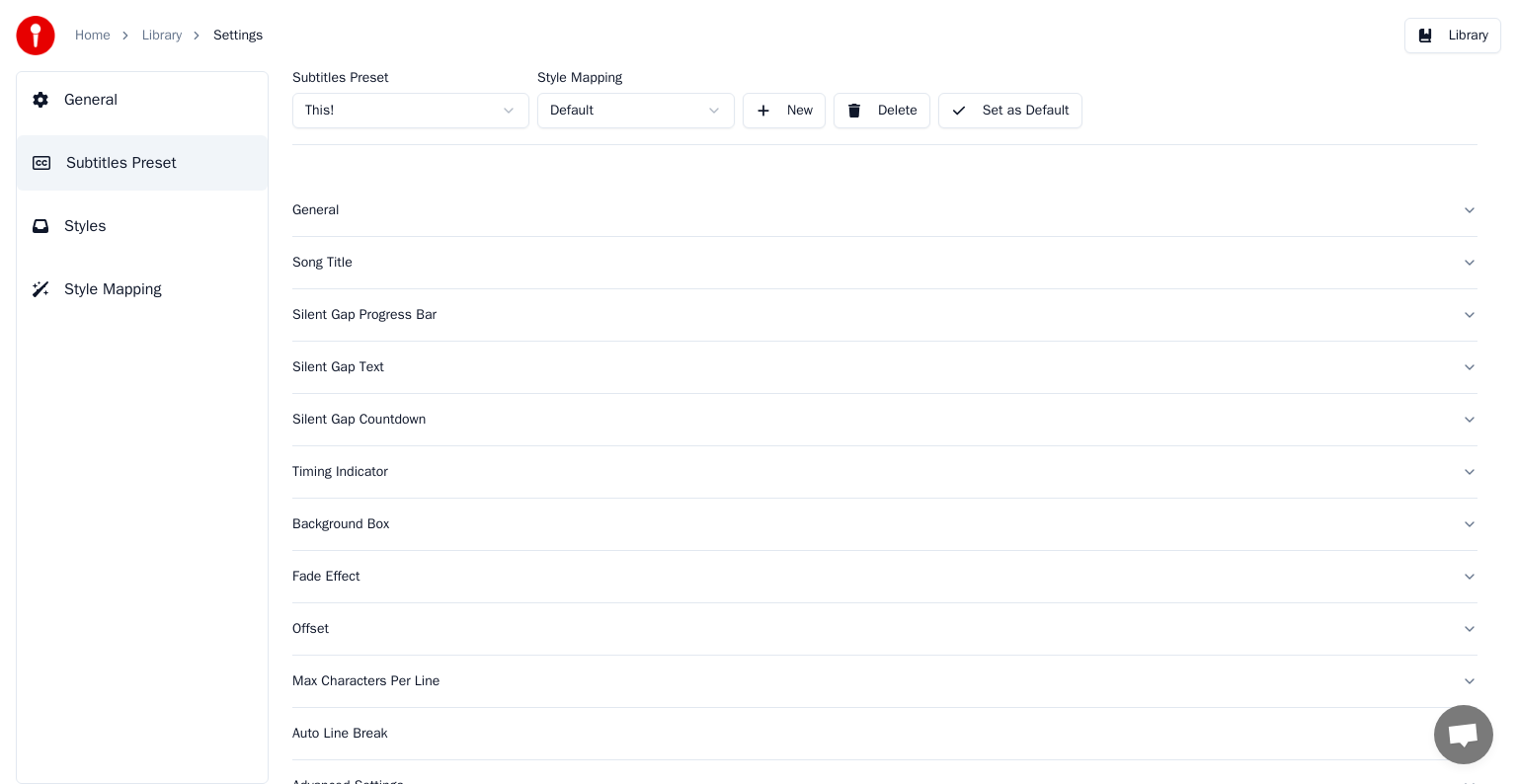 click on "Song Title" at bounding box center [869, 263] 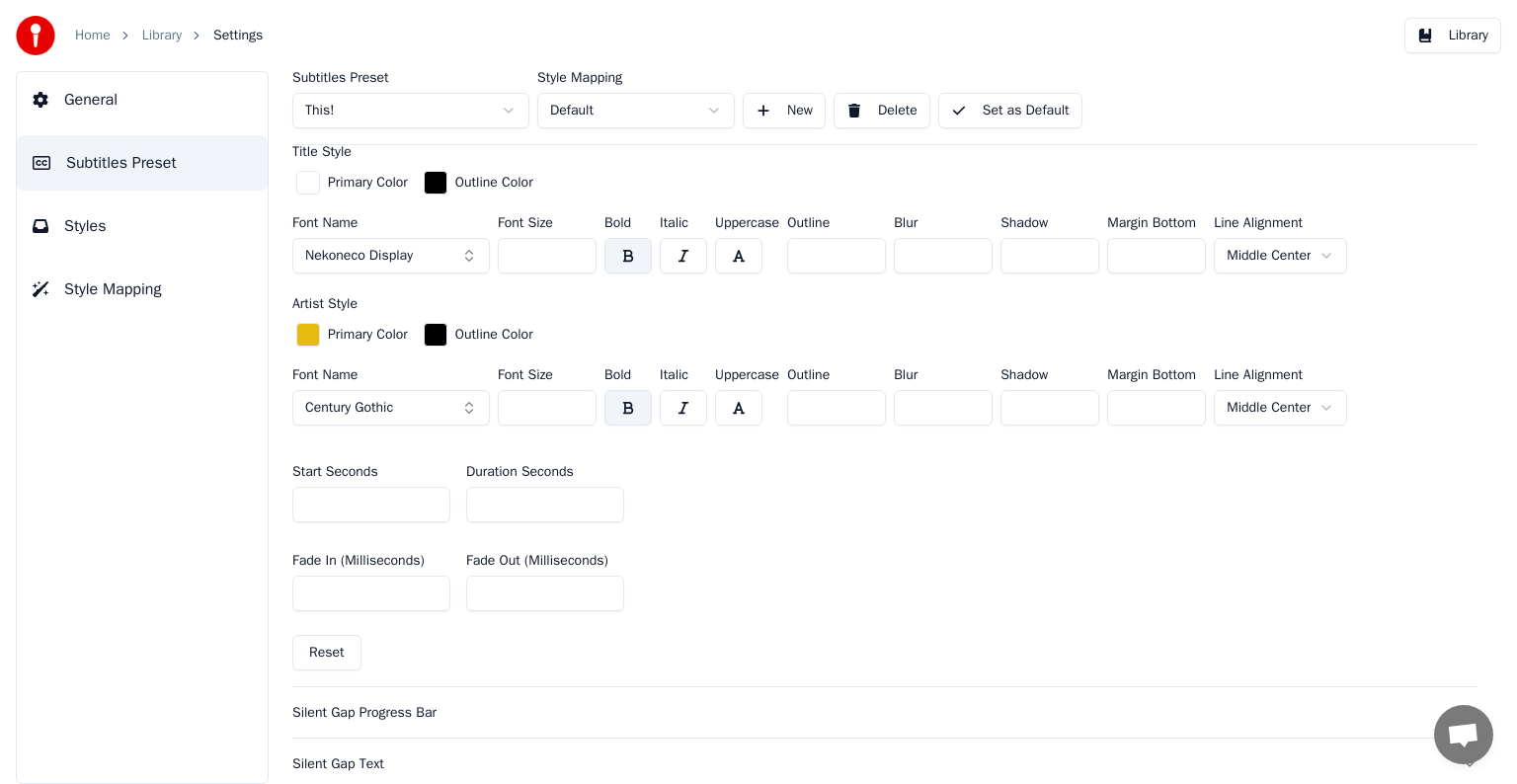 scroll, scrollTop: 592, scrollLeft: 0, axis: vertical 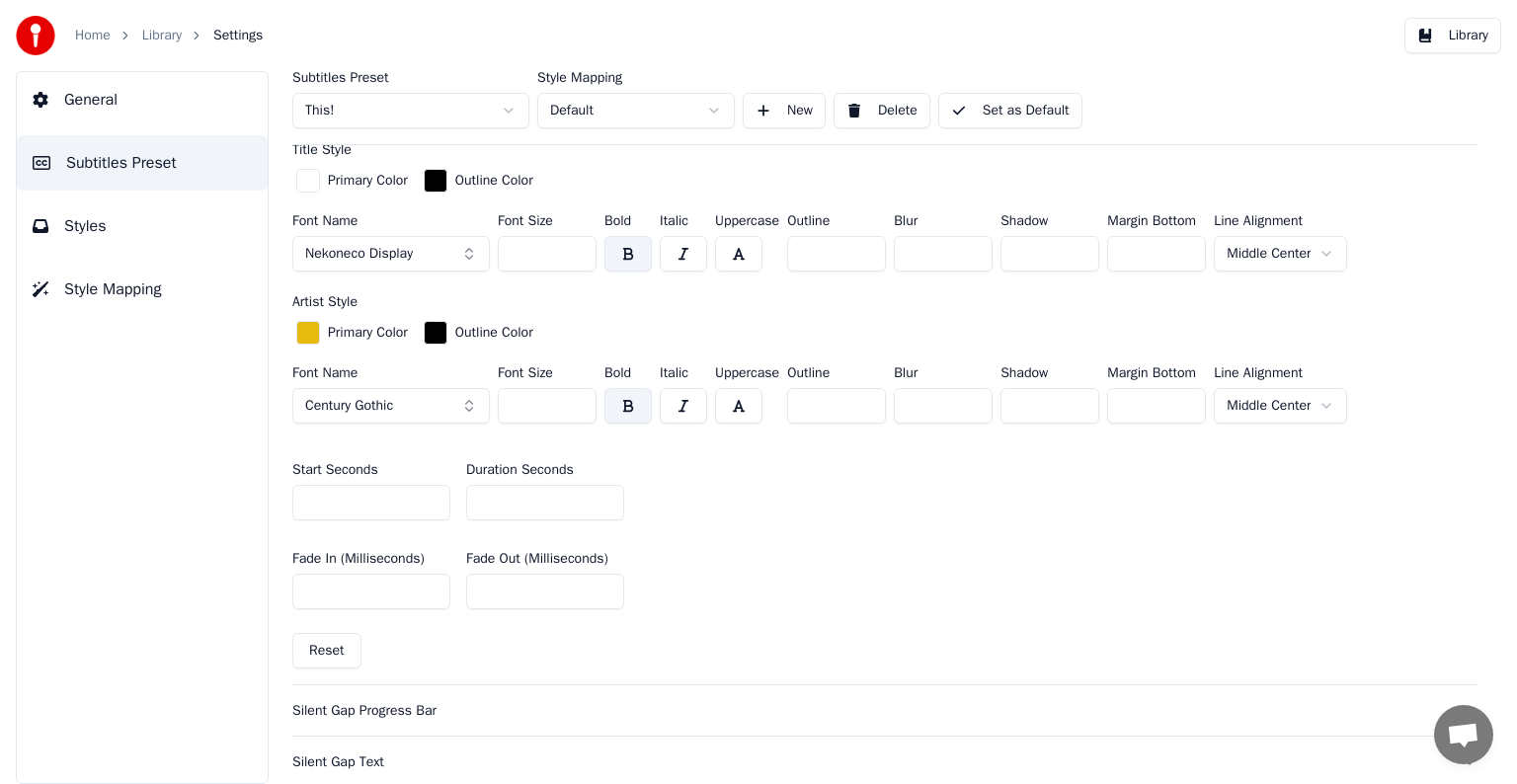 drag, startPoint x: 517, startPoint y: 397, endPoint x: 574, endPoint y: 400, distance: 57.078893 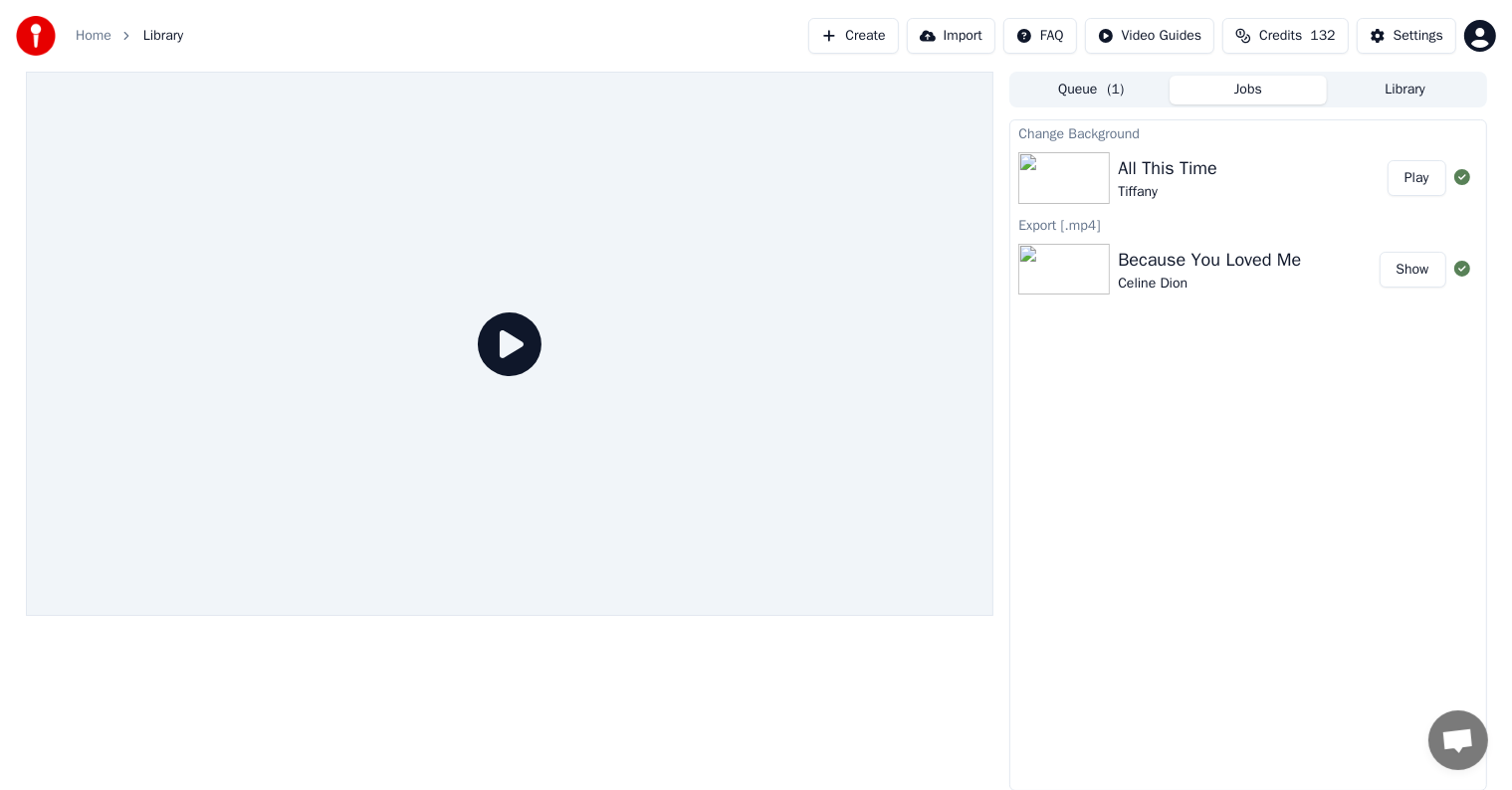 click on "Play" at bounding box center [1416, 178] 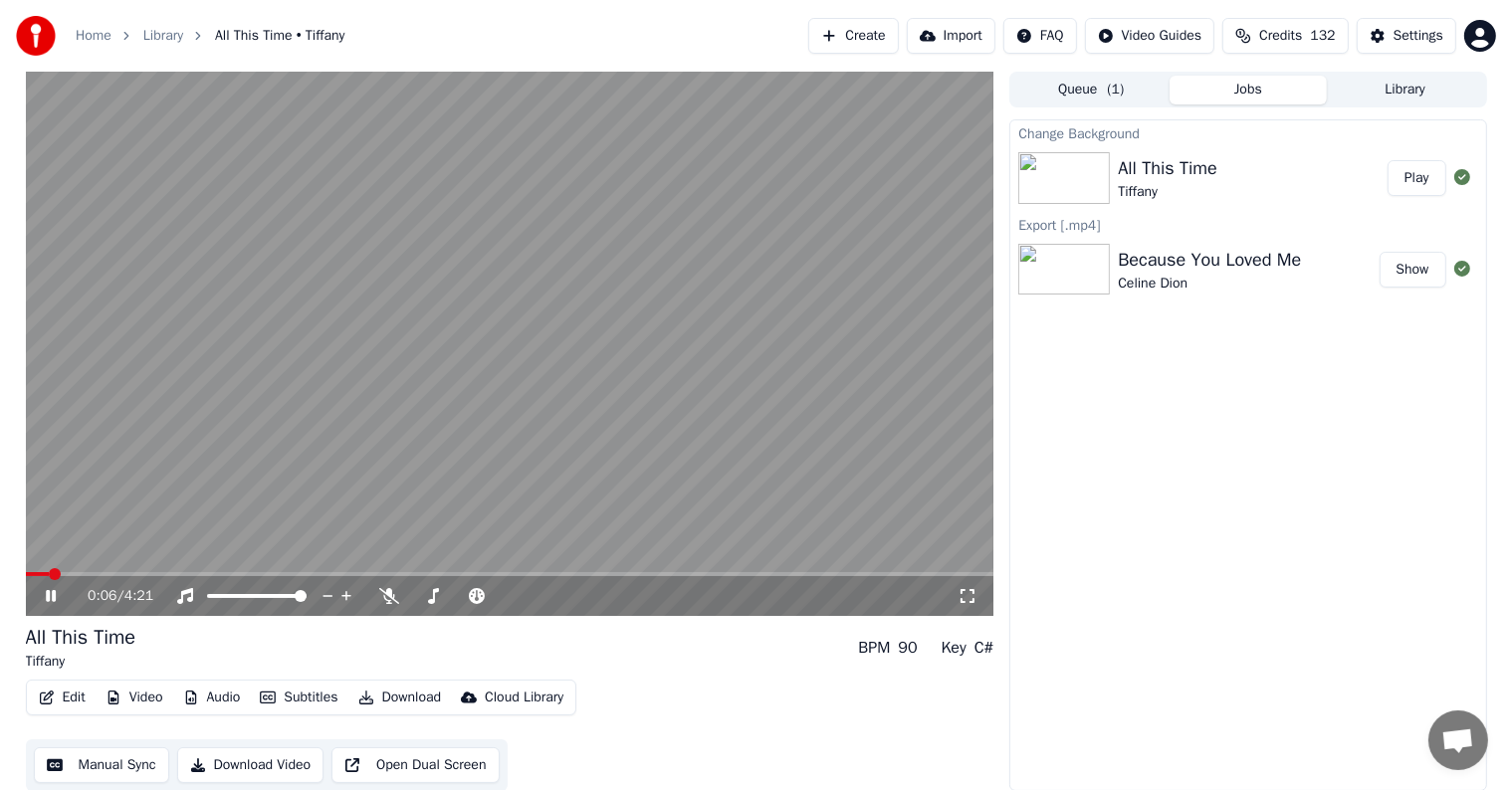 click at bounding box center (510, 343) 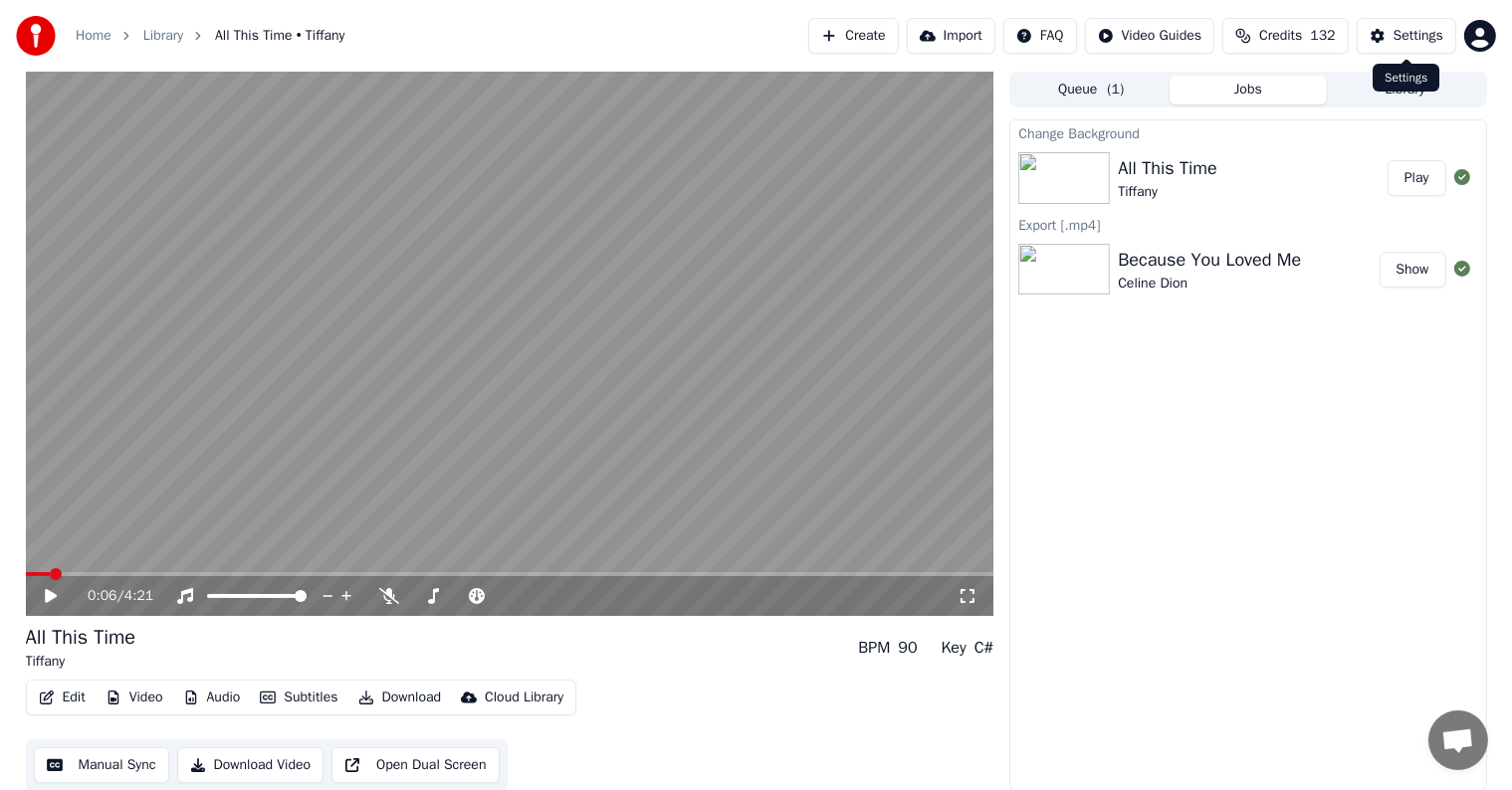 click on "Settings" at bounding box center [1418, 36] 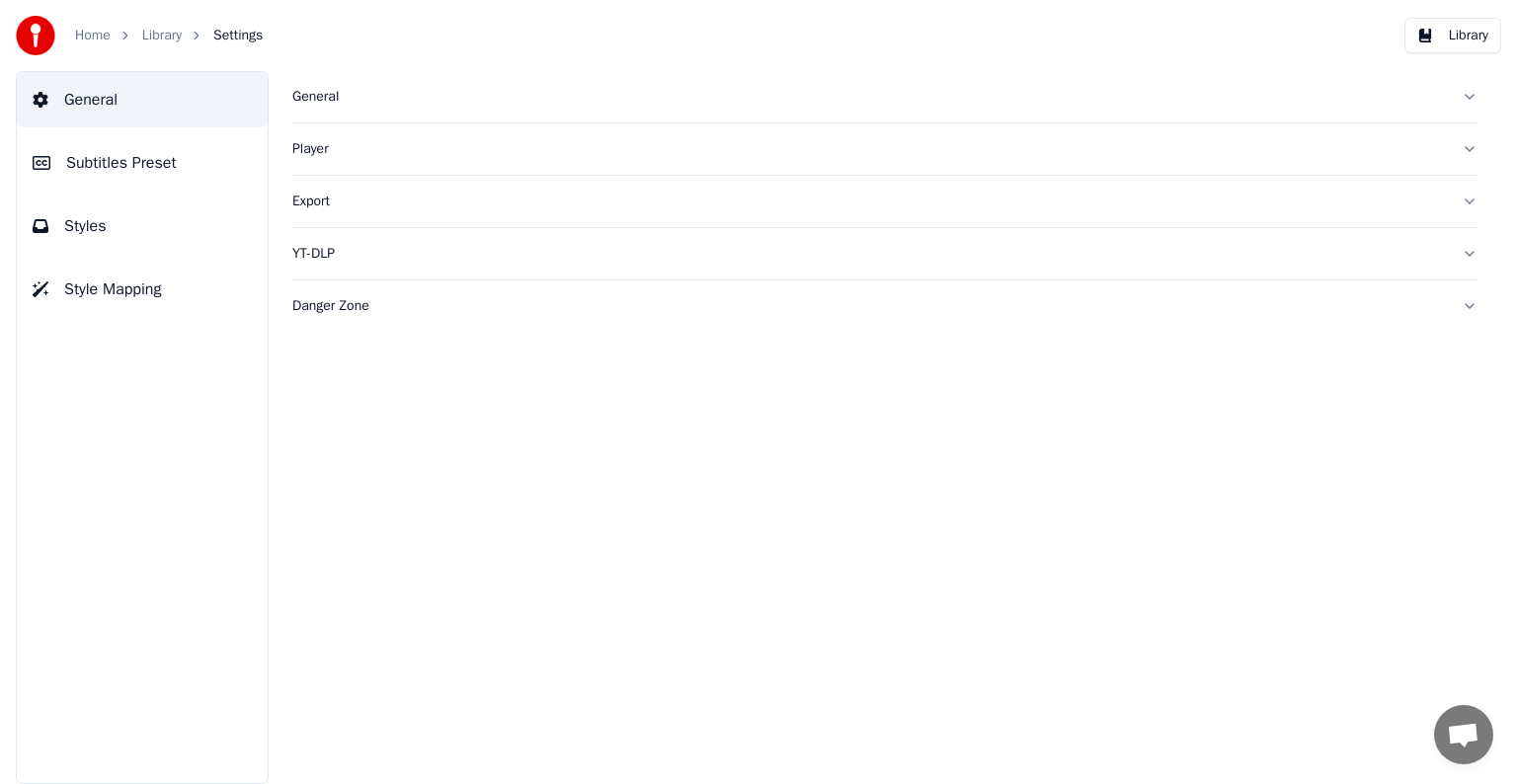 click on "Subtitles Preset" at bounding box center [121, 163] 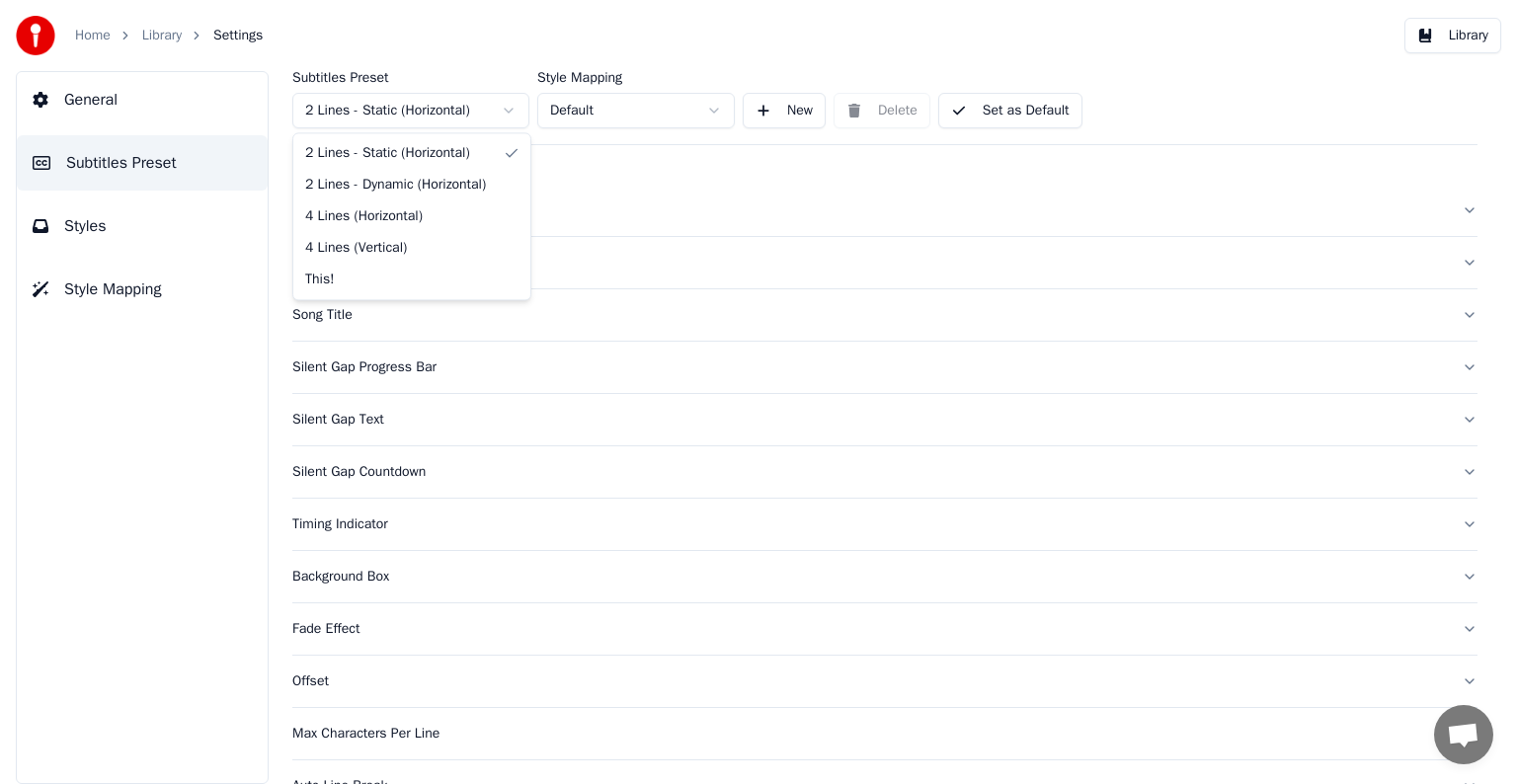 click on "Home Library Settings Library General Subtitles Preset Styles Style Mapping Subtitles Preset 2 Lines - Static (Horizontal) Style Mapping Default New Delete Set as Default General Layout Song Title Silent Gap Progress Bar Silent Gap Text Silent Gap Countdown Timing Indicator Background Box Fade Effect Offset Max Characters Per Line Auto Line Break Advanced Settings Chat [PERSON] from Youka Desktop More channels Continue on Email Offline. You were inactive for some time. Send a message to reconnect to the chat. Youka Desktop Hello! How can I help you?  Sunday, [DATE] Hi! I'ts me again. The lyrics are not appearing. Even editing to add lyrics again, it's not appearing. I already spent 22 credits for this please check [DATE] Monday, [DATE] [PERSON] Hey, credits should refunded automatically in case of failure, please let me check [DATE] yeah but credits are used again in adding the lyrics in the song that supposed to be good in the first place [DATE] Read [PERSON] I added 22 more credits to your account. [DATE]" at bounding box center (758, 392) 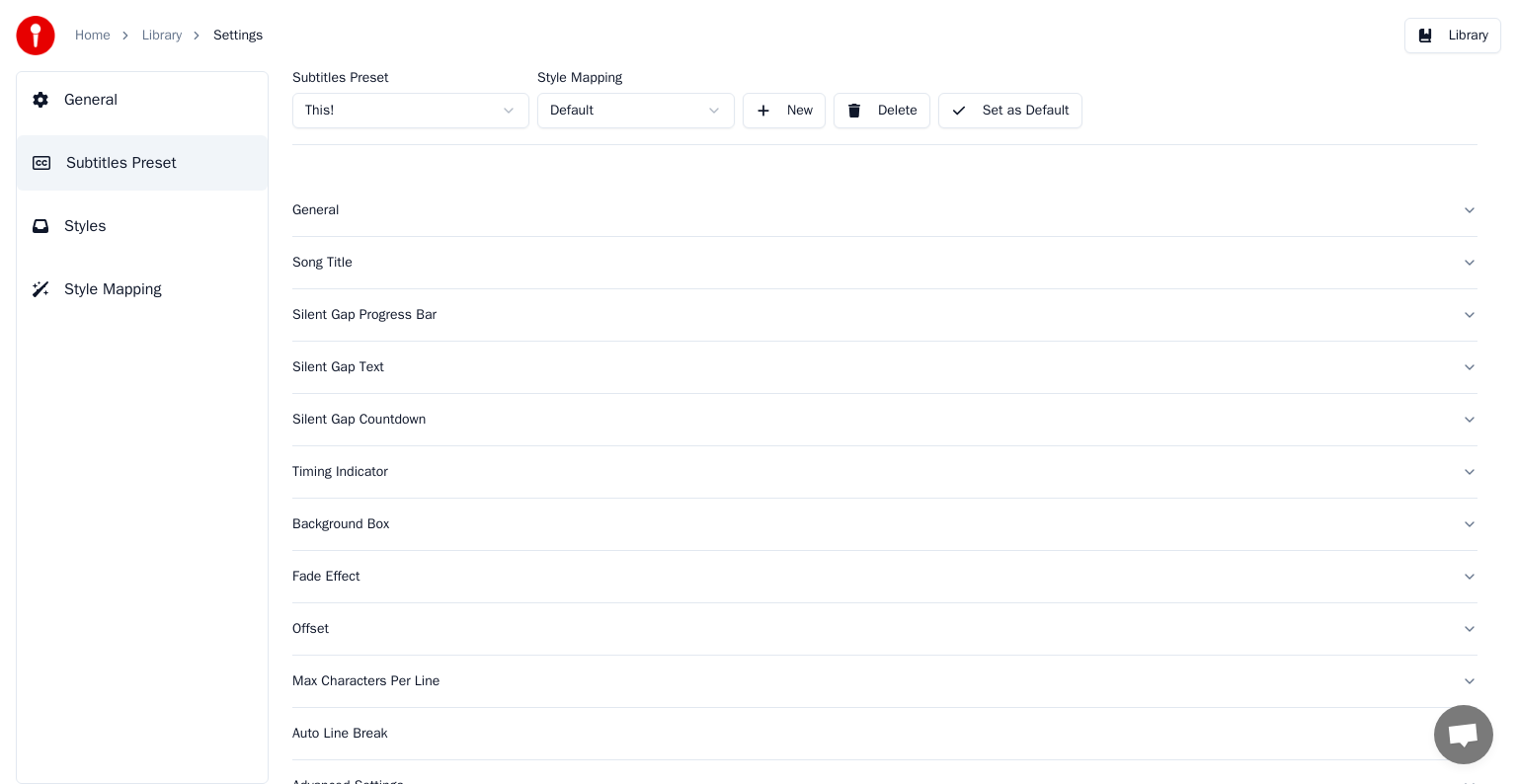 click on "Song Title" at bounding box center [869, 263] 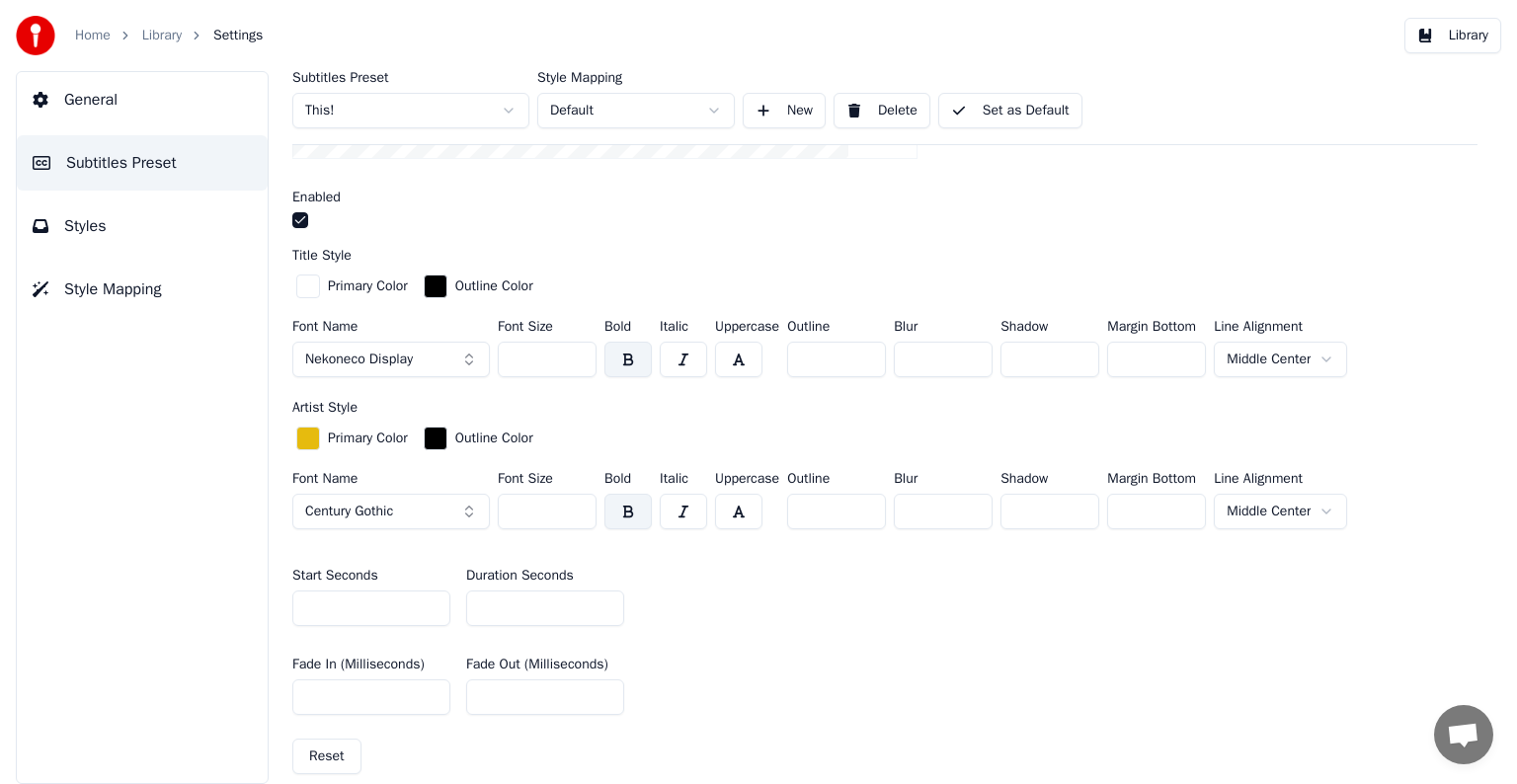 scroll, scrollTop: 494, scrollLeft: 0, axis: vertical 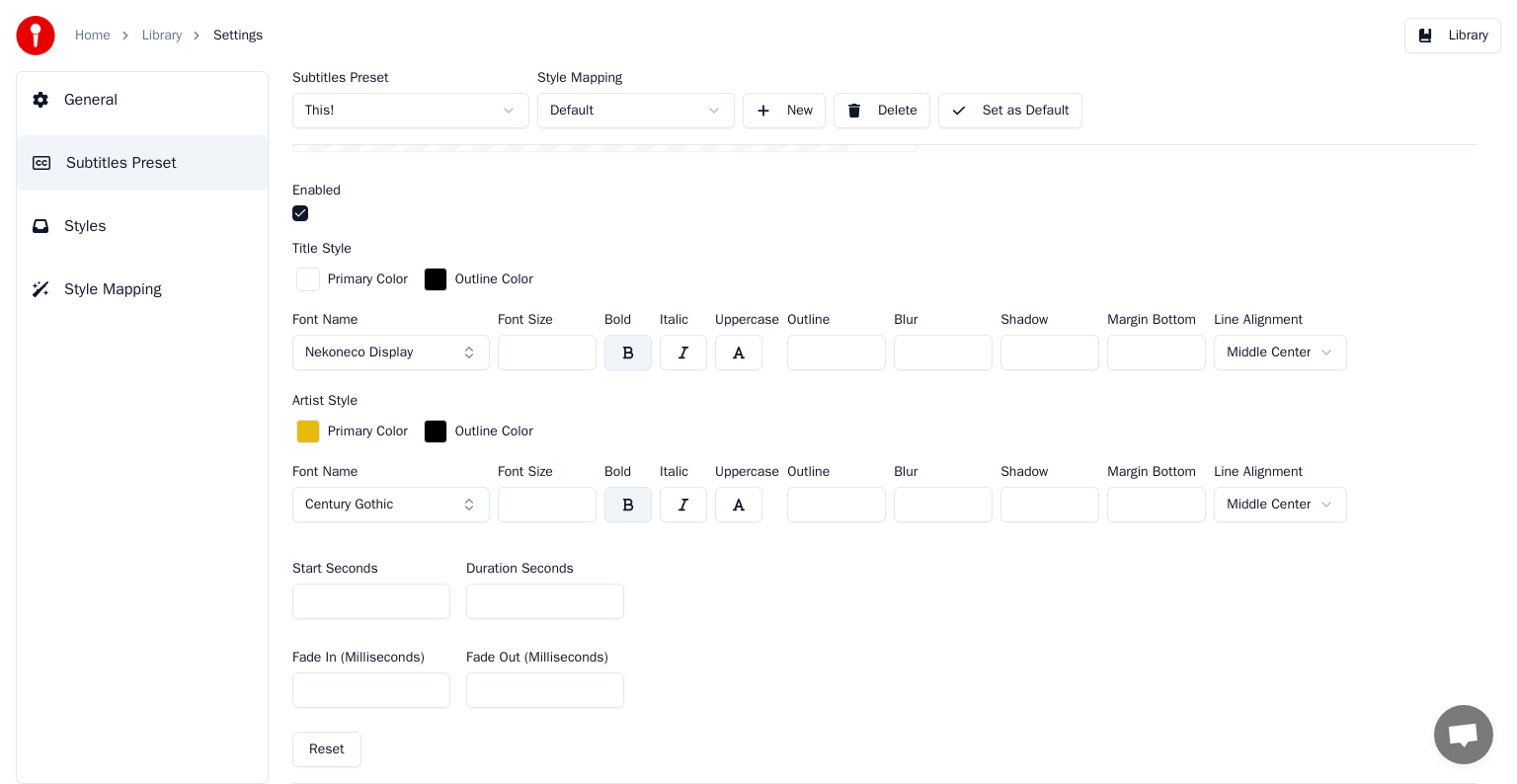 drag, startPoint x: 519, startPoint y: 500, endPoint x: 621, endPoint y: 508, distance: 102.313244 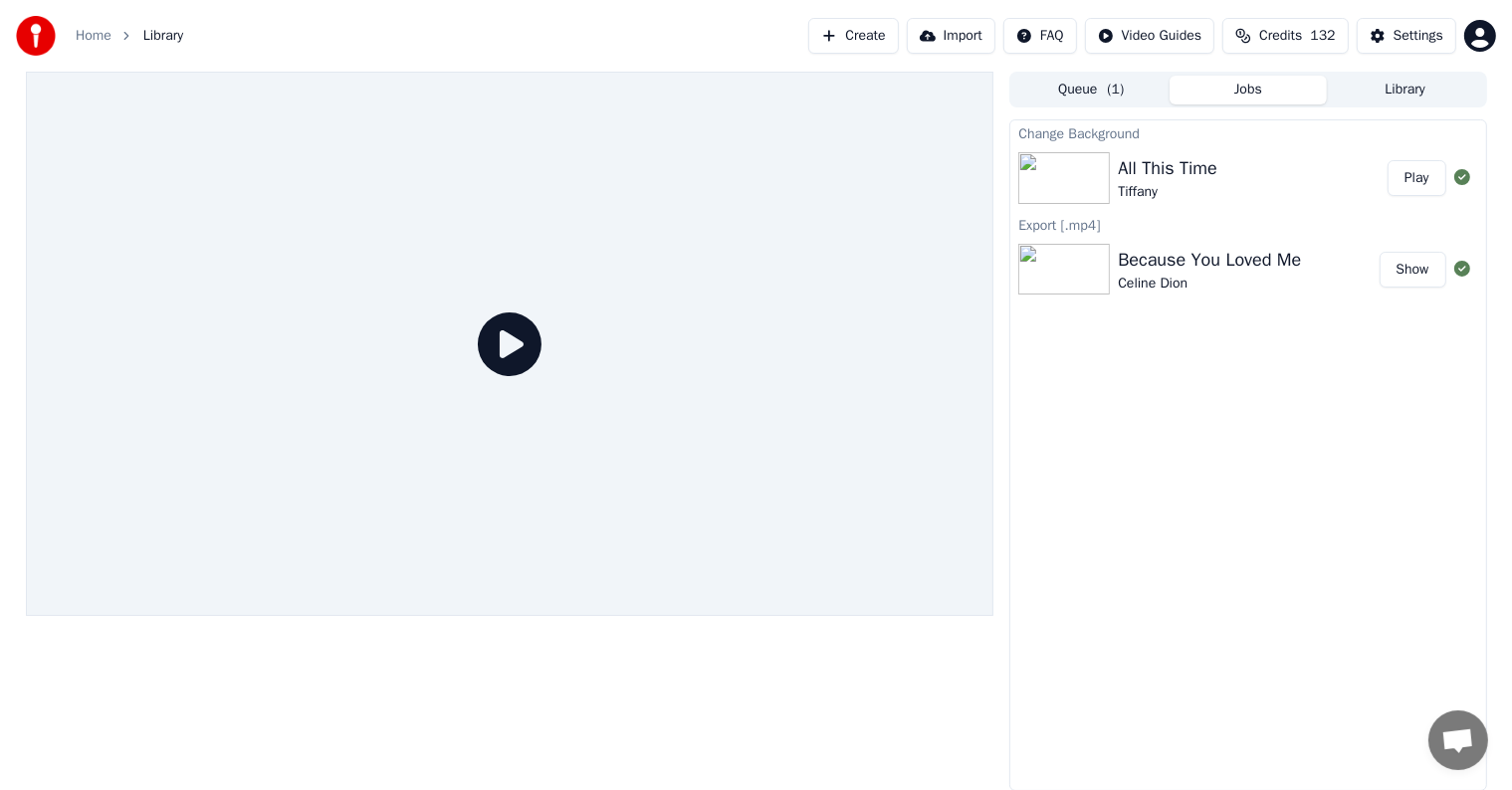 click on "Play" at bounding box center (1416, 178) 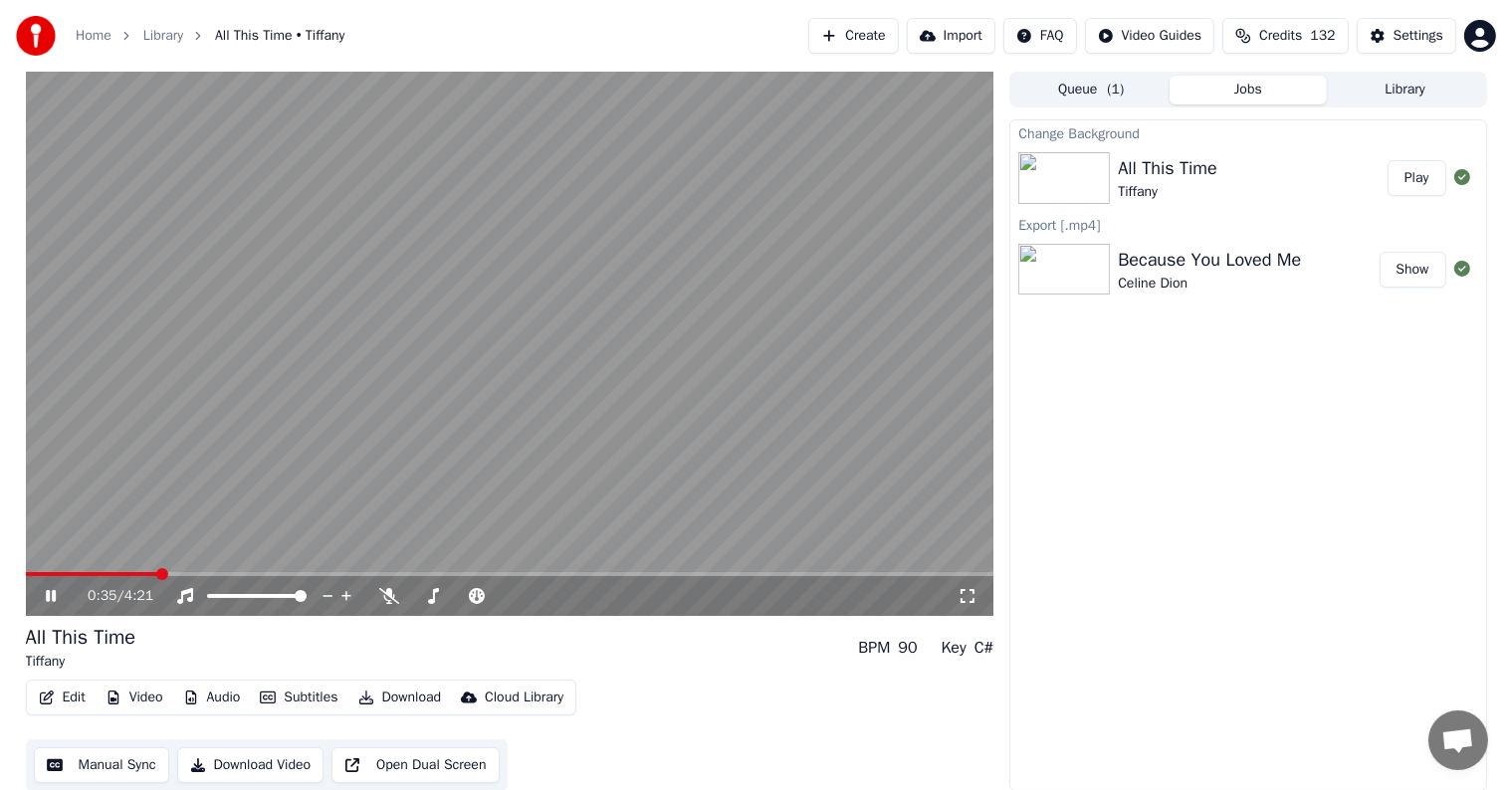 click at bounding box center (510, 343) 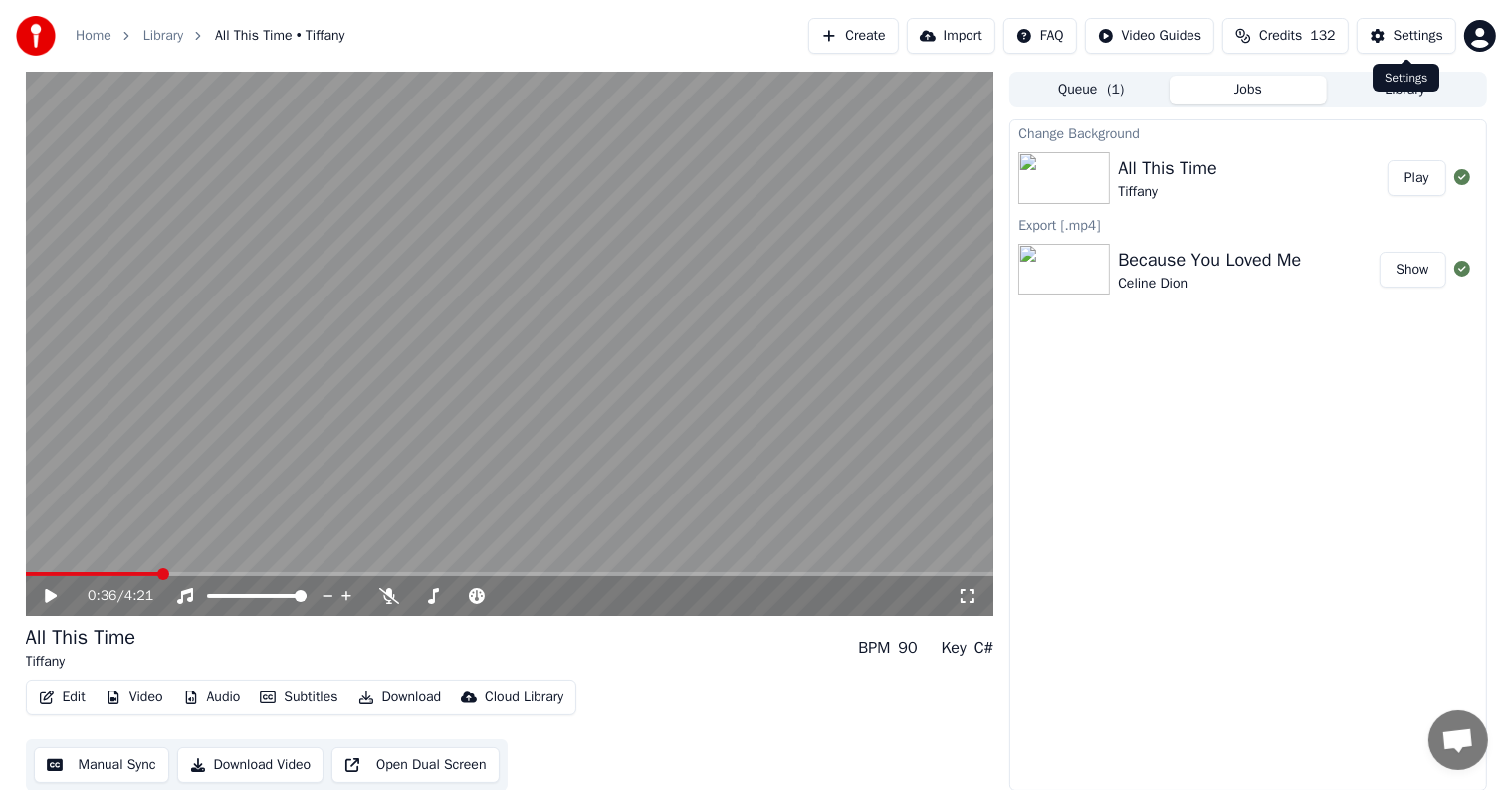 click on "Settings" at bounding box center (1418, 36) 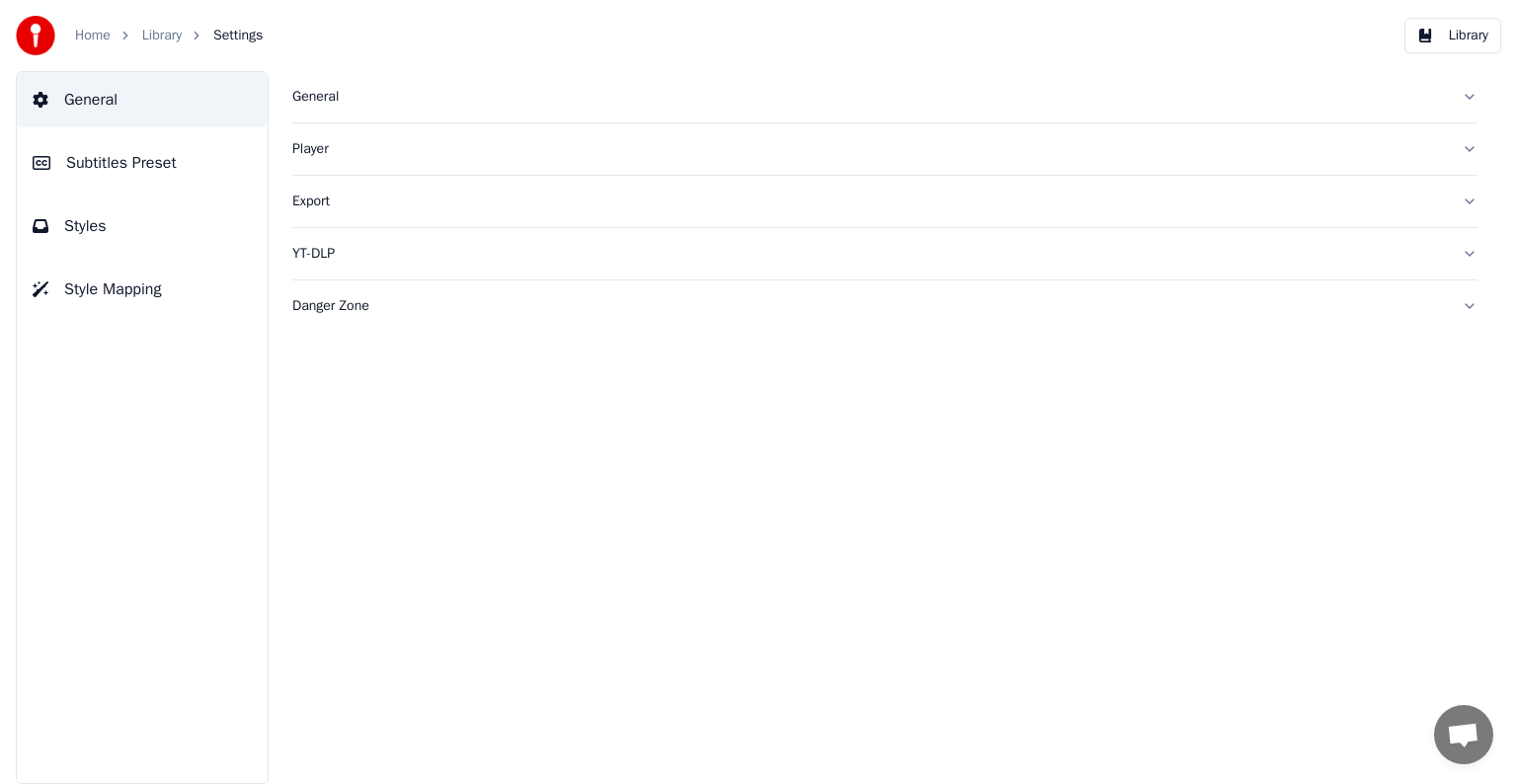 click on "General" at bounding box center [869, 97] 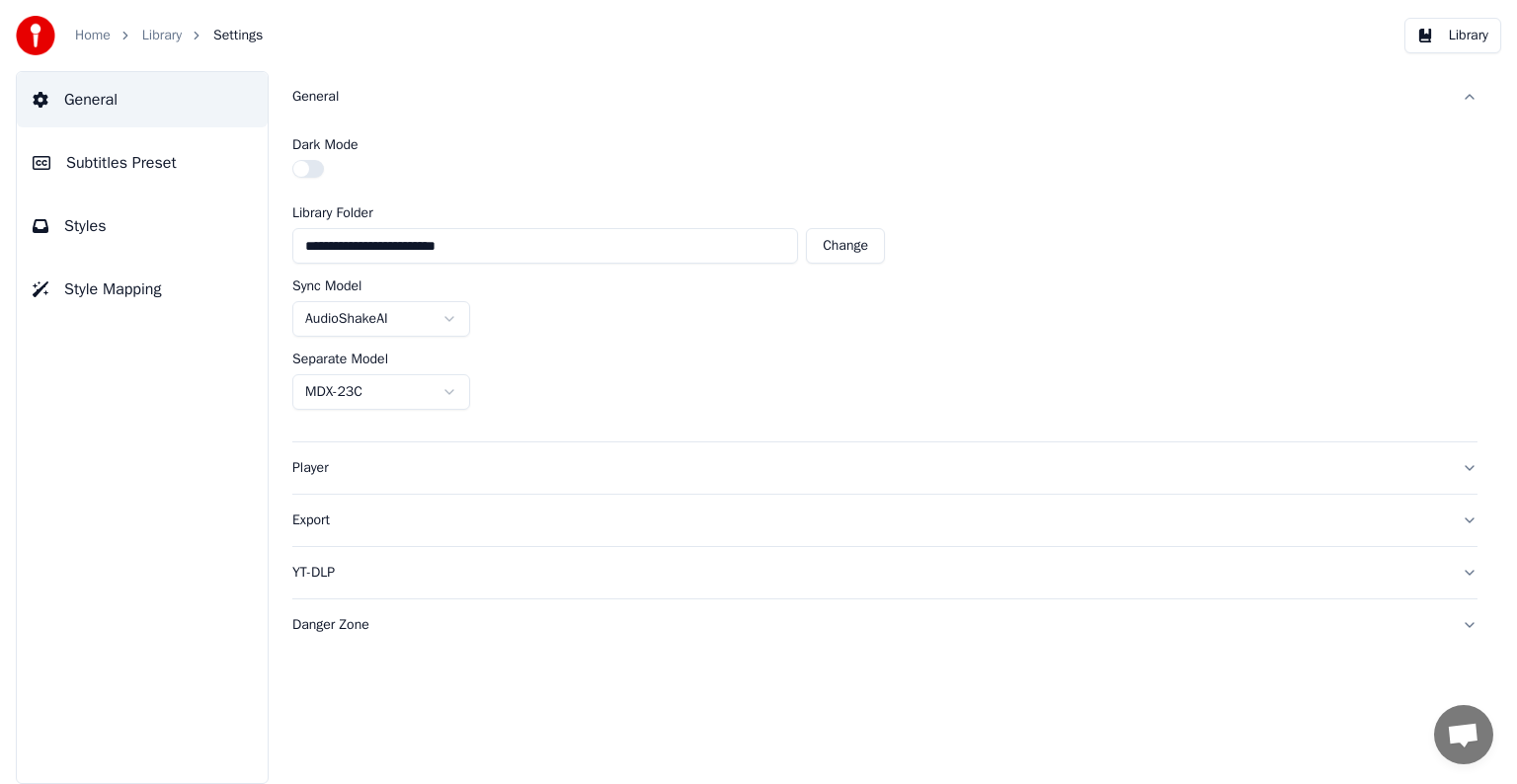 click on "Subtitles Preset" at bounding box center (121, 163) 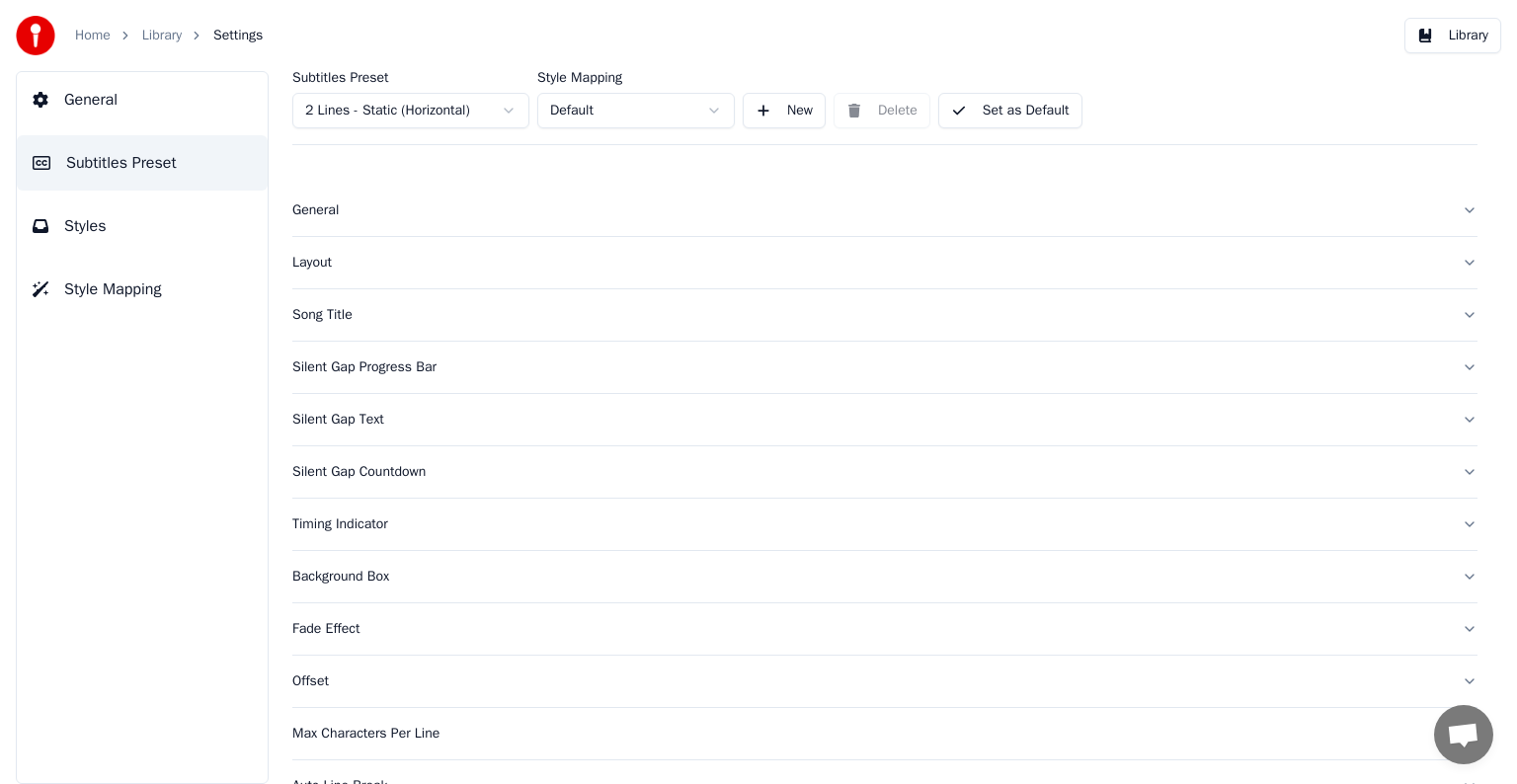 click on "Home Library Settings Library General Subtitles Preset Styles Style Mapping Subtitles Preset 2 Lines - Static (Horizontal) Style Mapping Default New Delete Set as Default General Layout Song Title Silent Gap Progress Bar Silent Gap Text Silent Gap Countdown Timing Indicator Background Box Fade Effect Offset Max Characters Per Line Auto Line Break Advanced Settings Chat [PERSON] from Youka Desktop More channels Continue on Email Offline. You were inactive for some time. Send a message to reconnect to the chat. Youka Desktop Hello! How can I help you?  Sunday, [DATE] Hi! I'ts me again. The lyrics are not appearing. Even editing to add lyrics again, it's not appearing. I already spent 22 credits for this please check [DATE] Monday, [DATE] [PERSON] Hey, credits should refunded automatically in case of failure, please let me check [DATE] yeah but credits are used again in adding the lyrics in the song that supposed to be good in the first place [DATE] Read [PERSON] I added 22 more credits to your account. [DATE]" at bounding box center [758, 392] 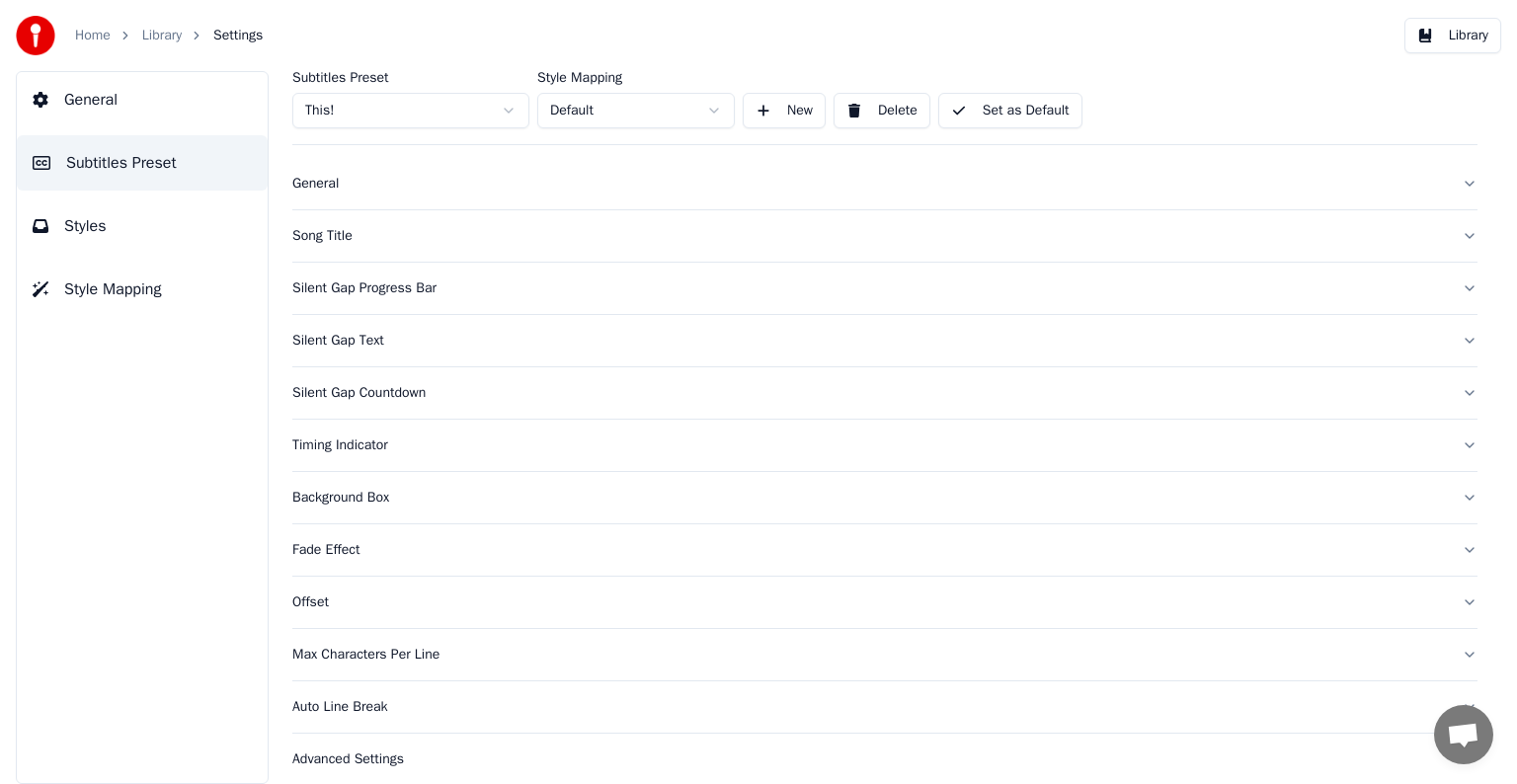 scroll, scrollTop: 40, scrollLeft: 0, axis: vertical 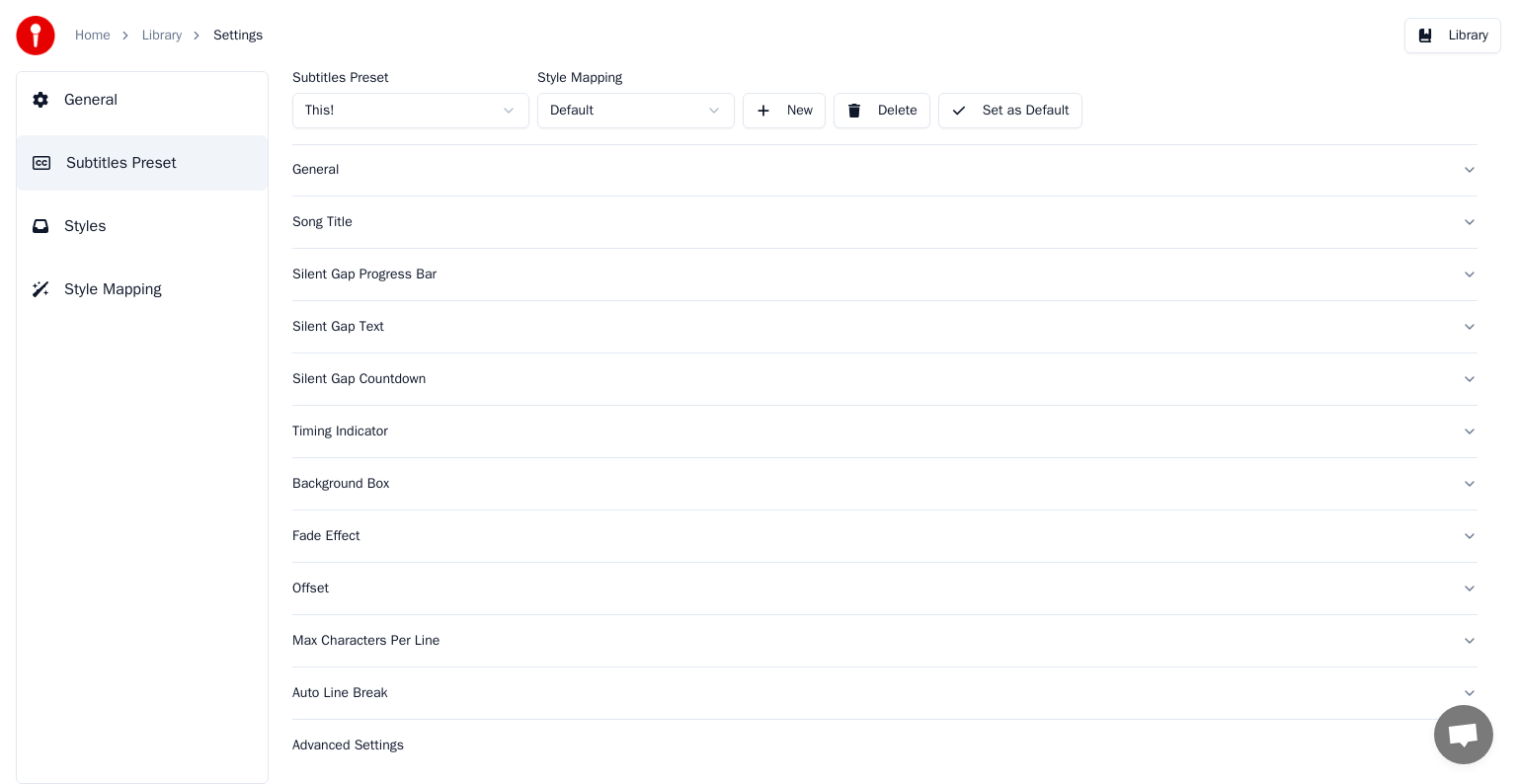 click on "Fade Effect" at bounding box center (869, 536) 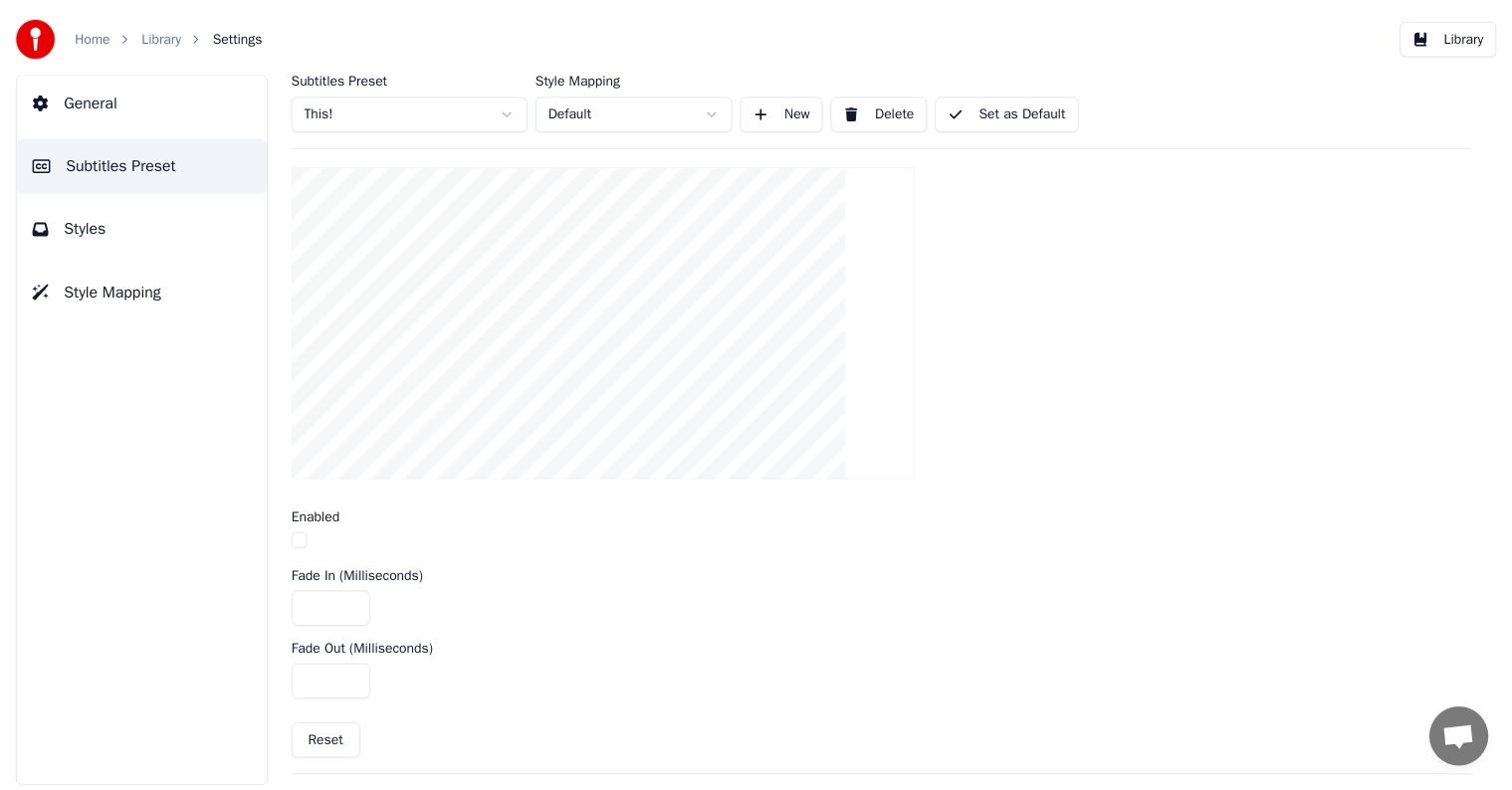scroll, scrollTop: 498, scrollLeft: 0, axis: vertical 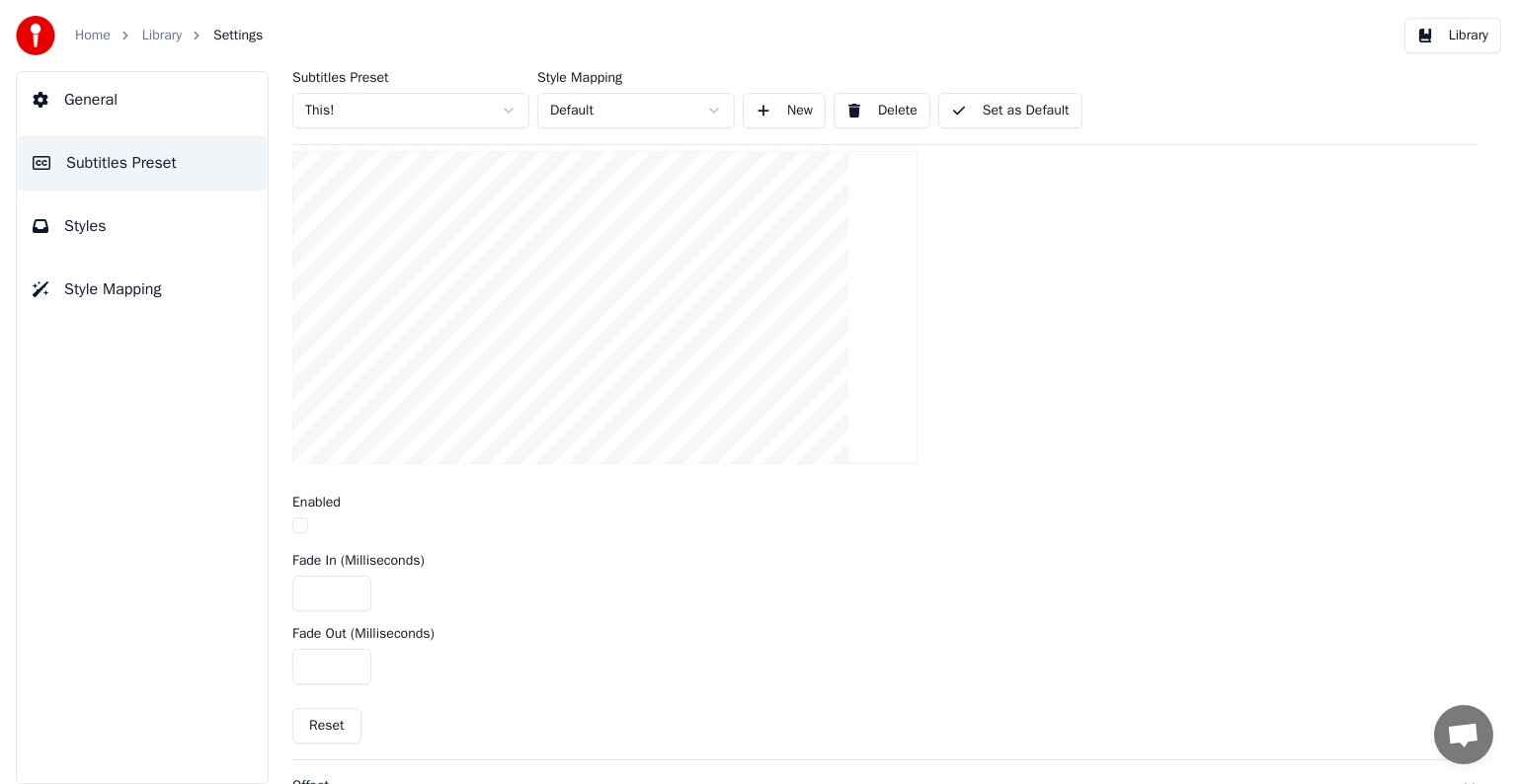 click at bounding box center [300, 525] 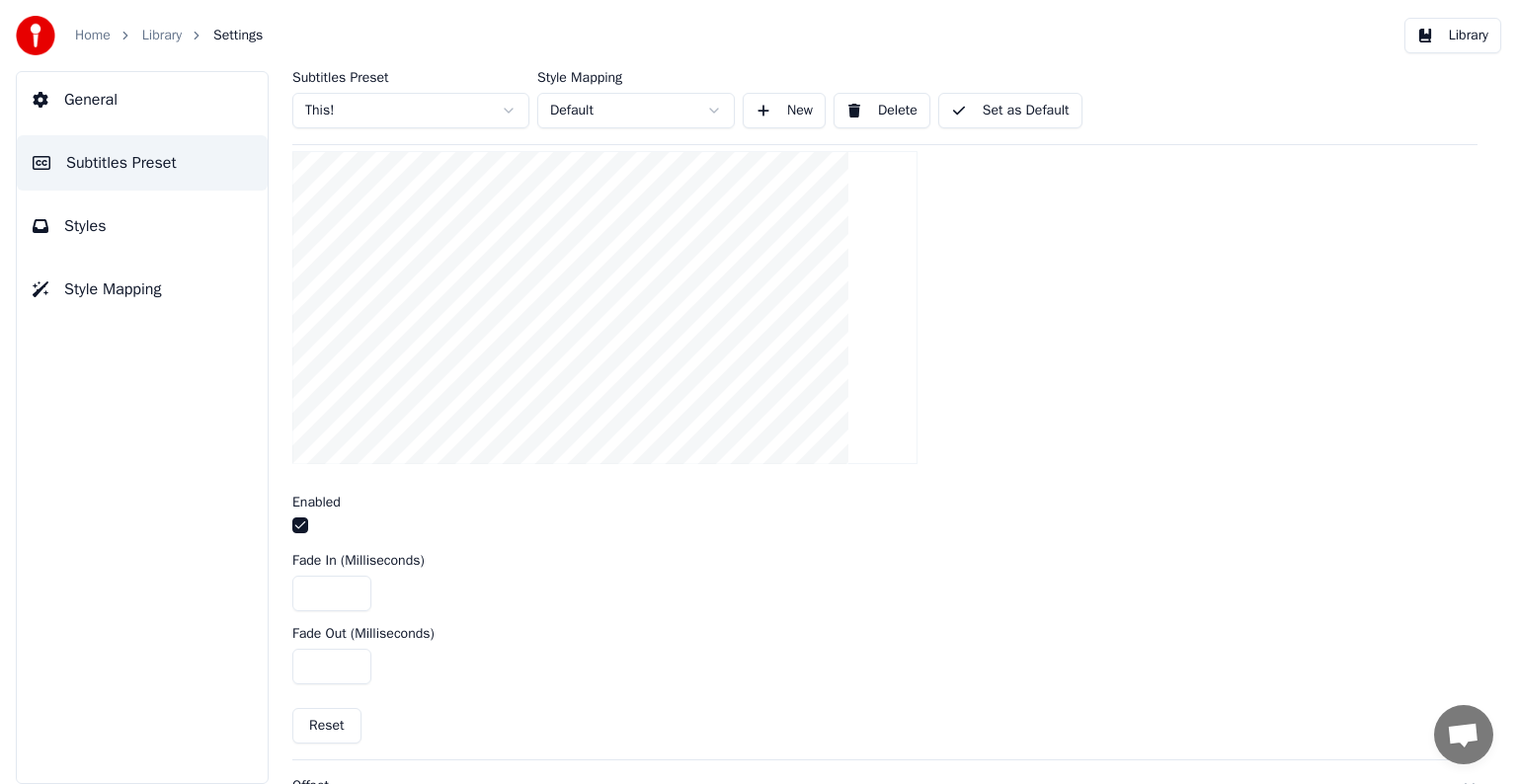 click on "Set as Default" at bounding box center [1010, 111] 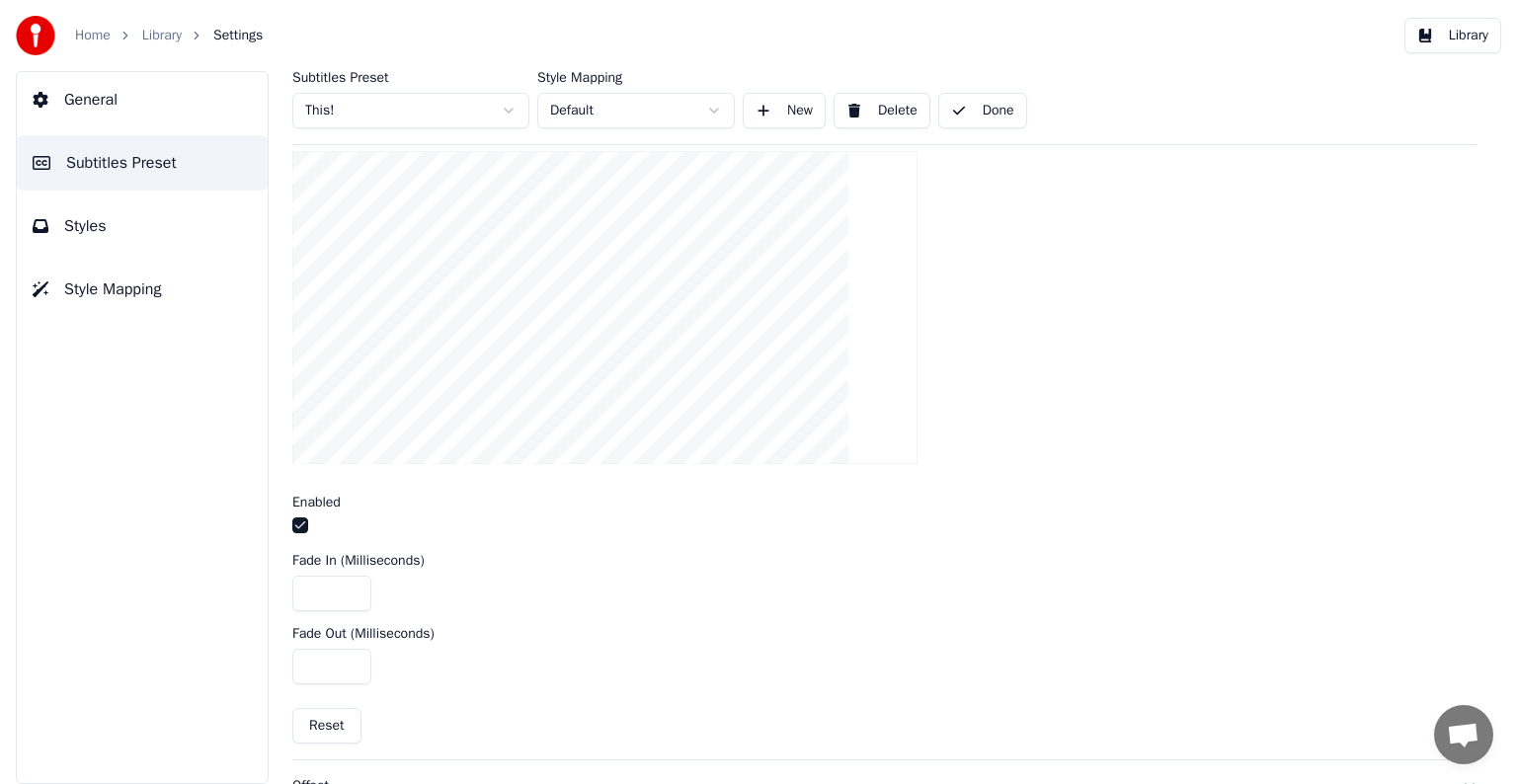 click on "Library" at bounding box center (162, 36) 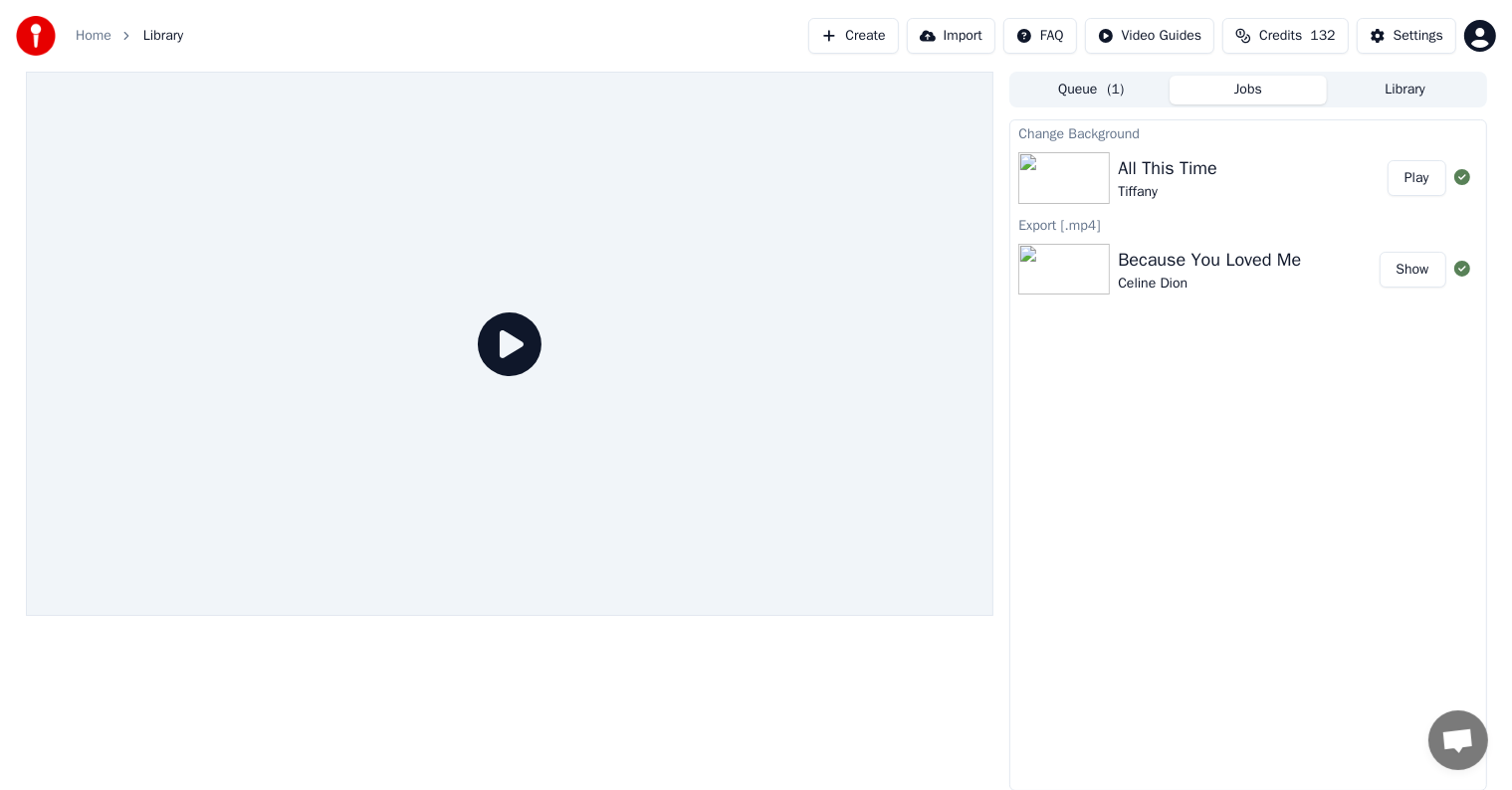 click on "Play" at bounding box center (1416, 178) 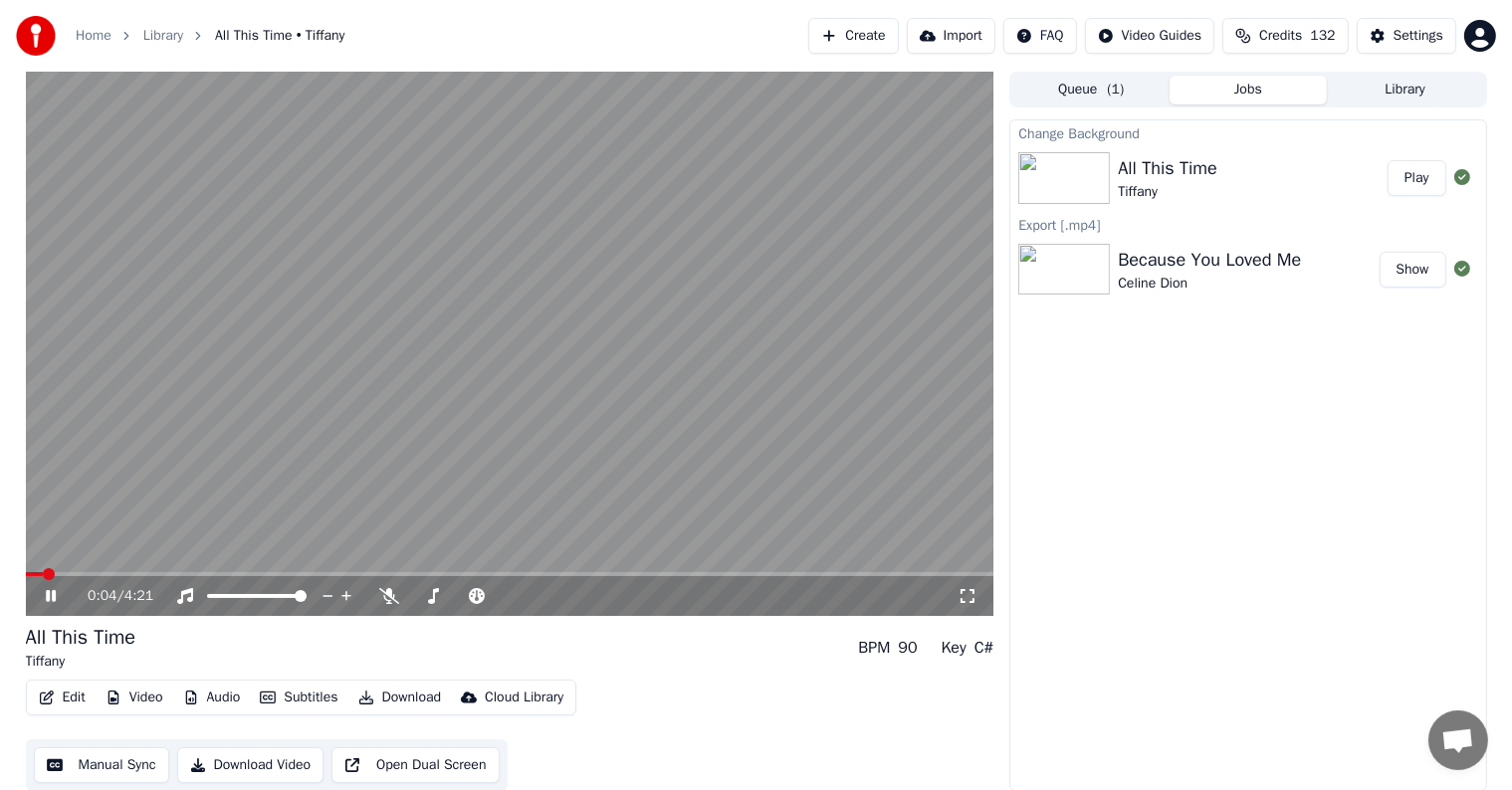 click at bounding box center [510, 343] 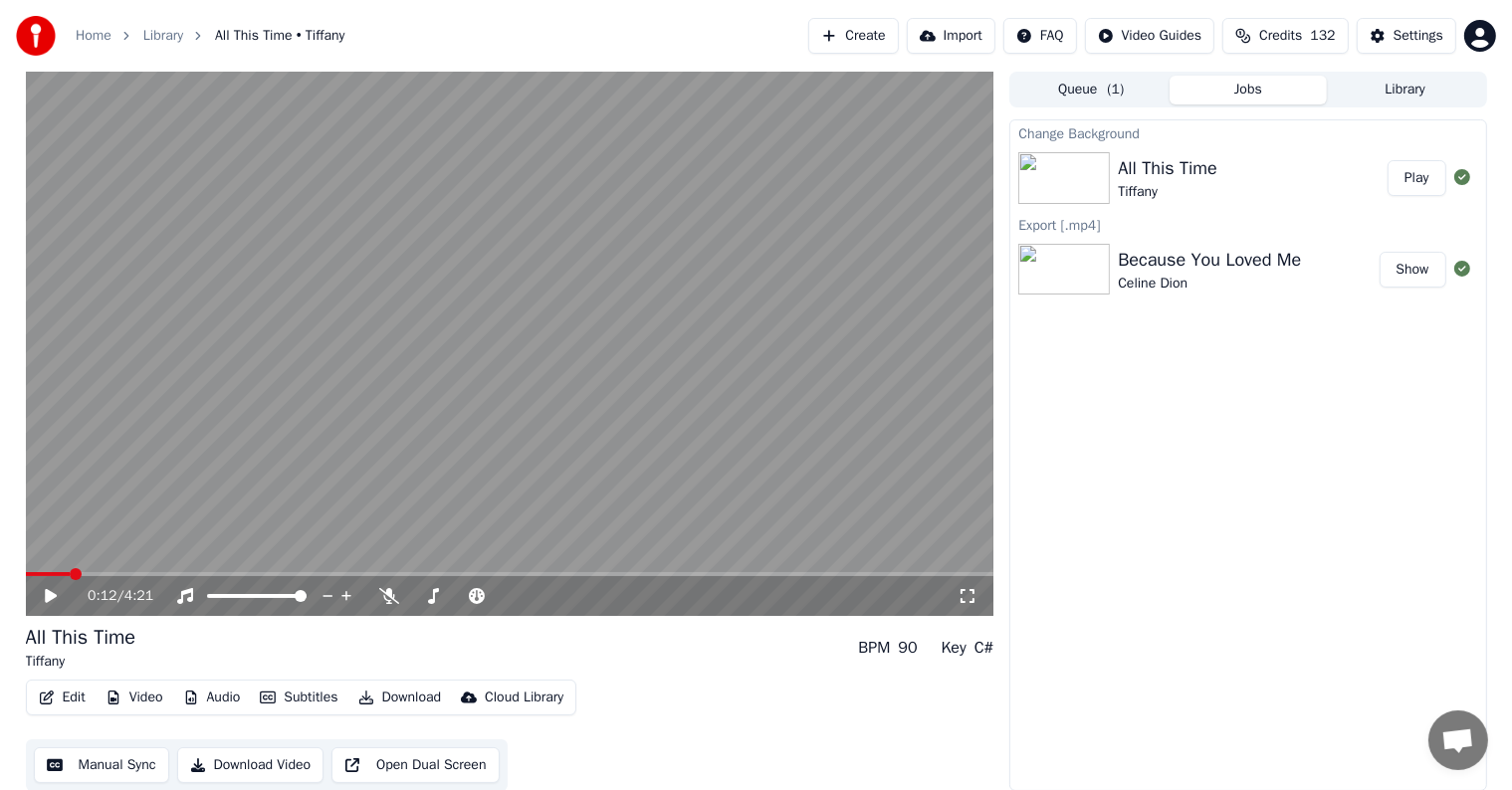 click at bounding box center [510, 574] 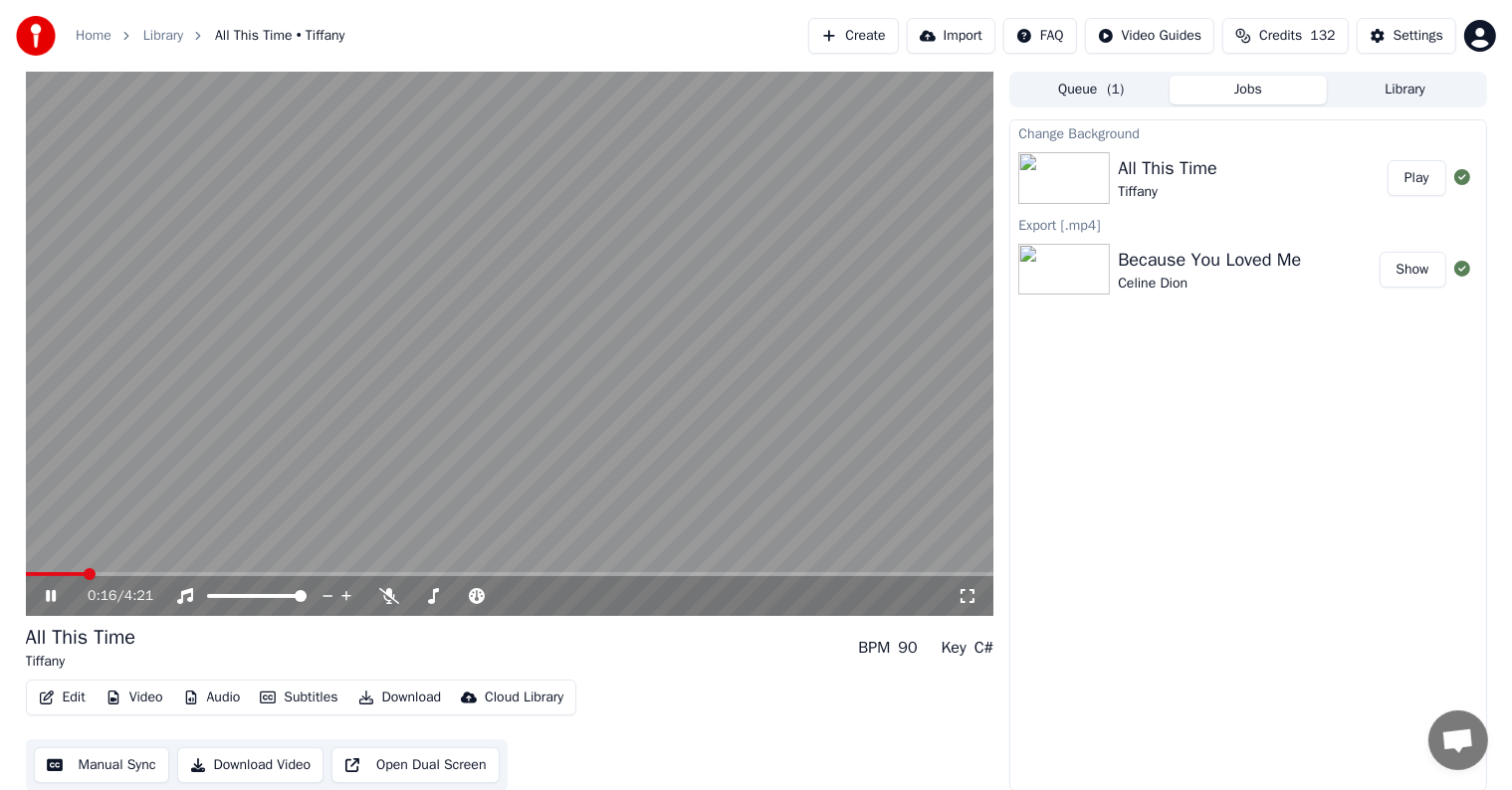 click 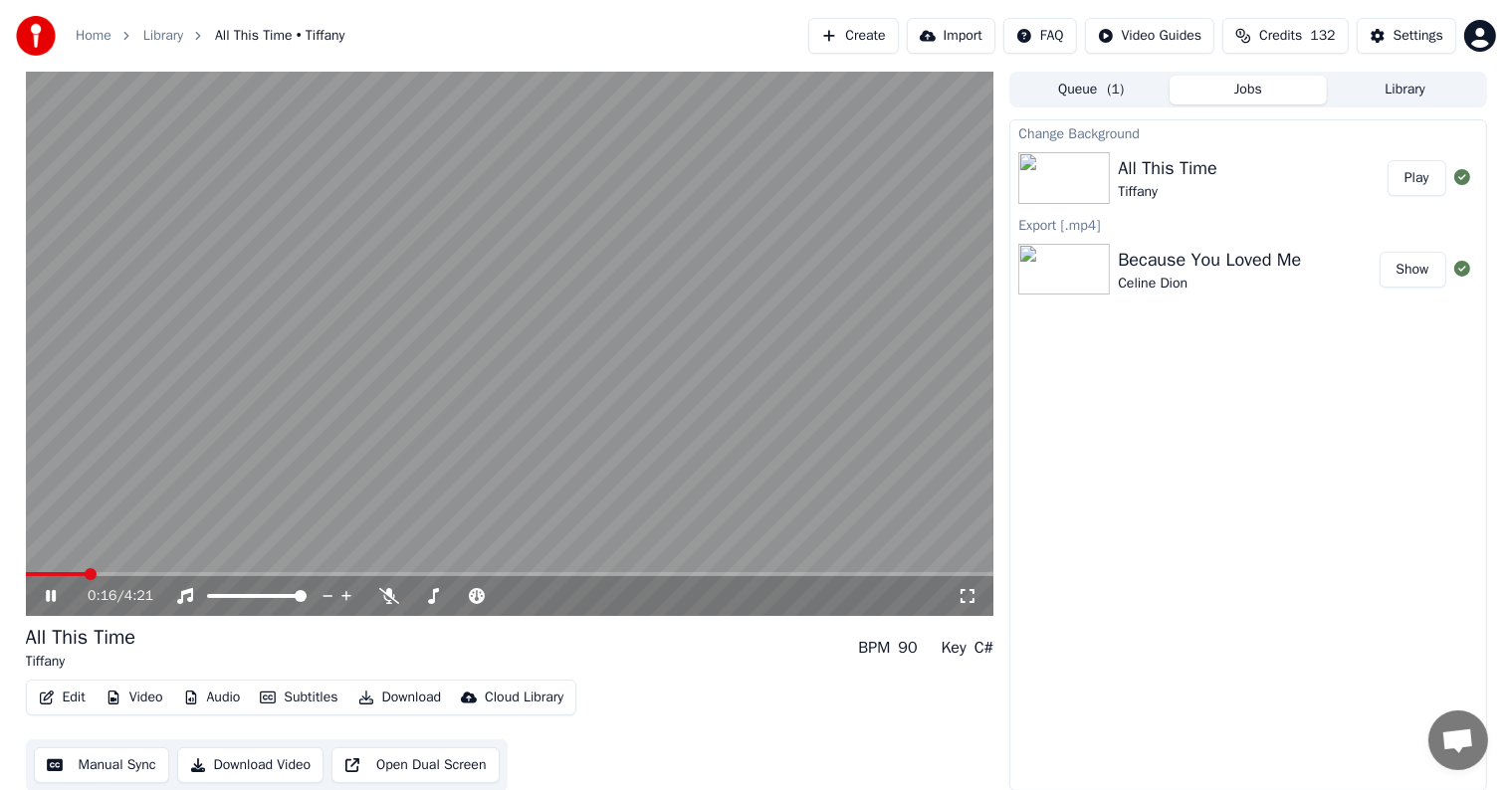 scroll, scrollTop: 1, scrollLeft: 0, axis: vertical 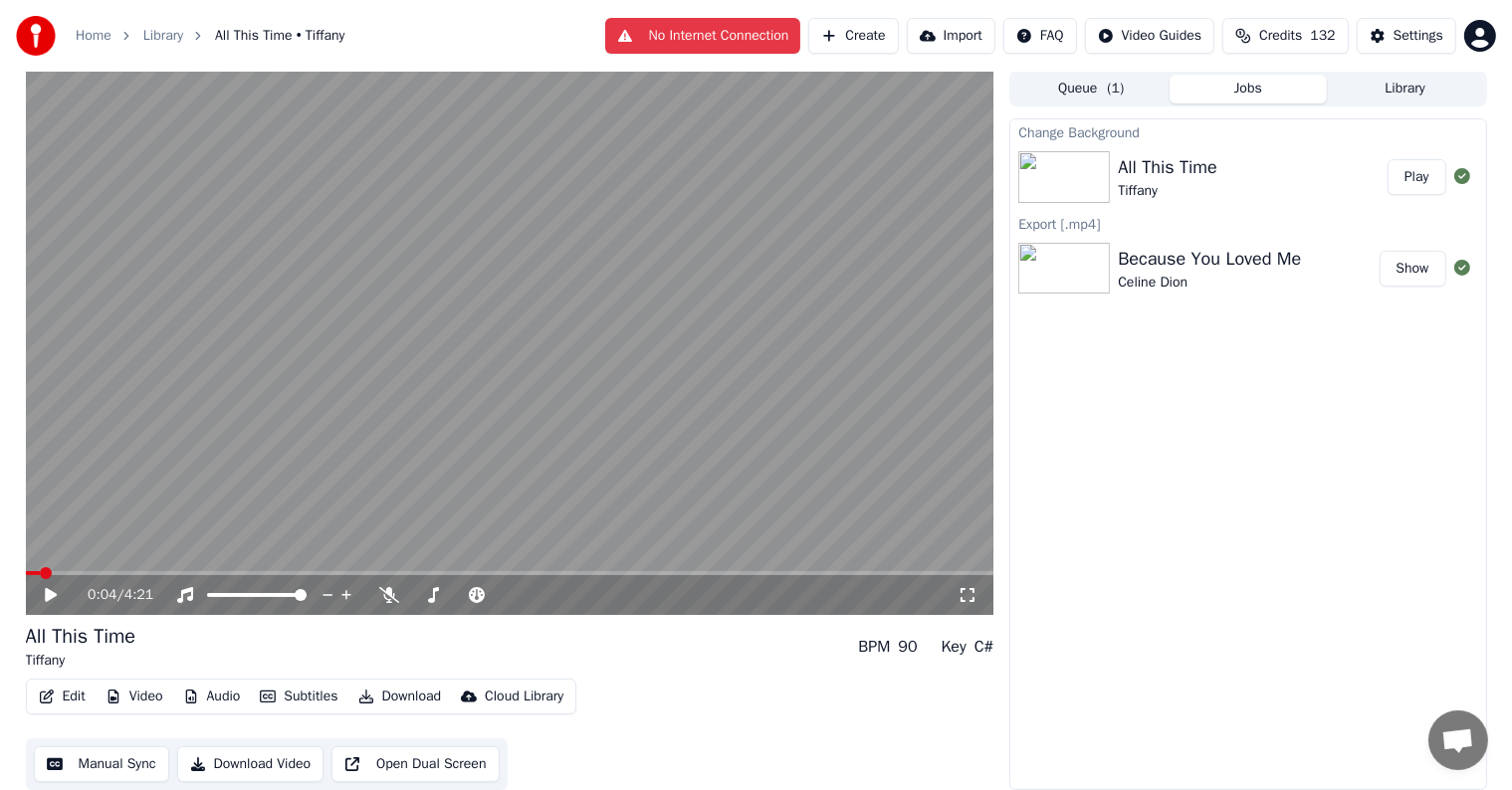 click at bounding box center [33, 573] 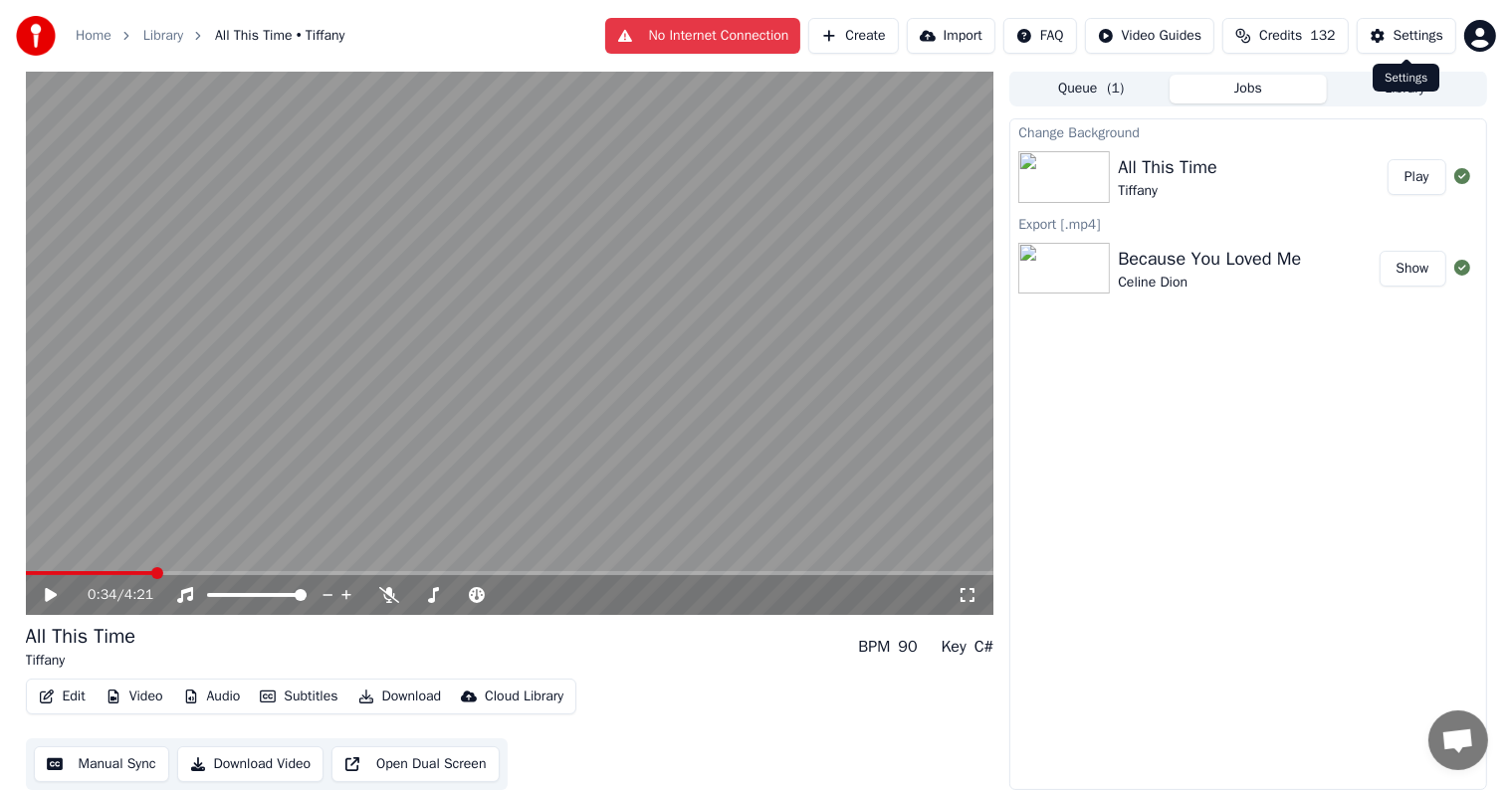 click on "Settings" at bounding box center (1418, 36) 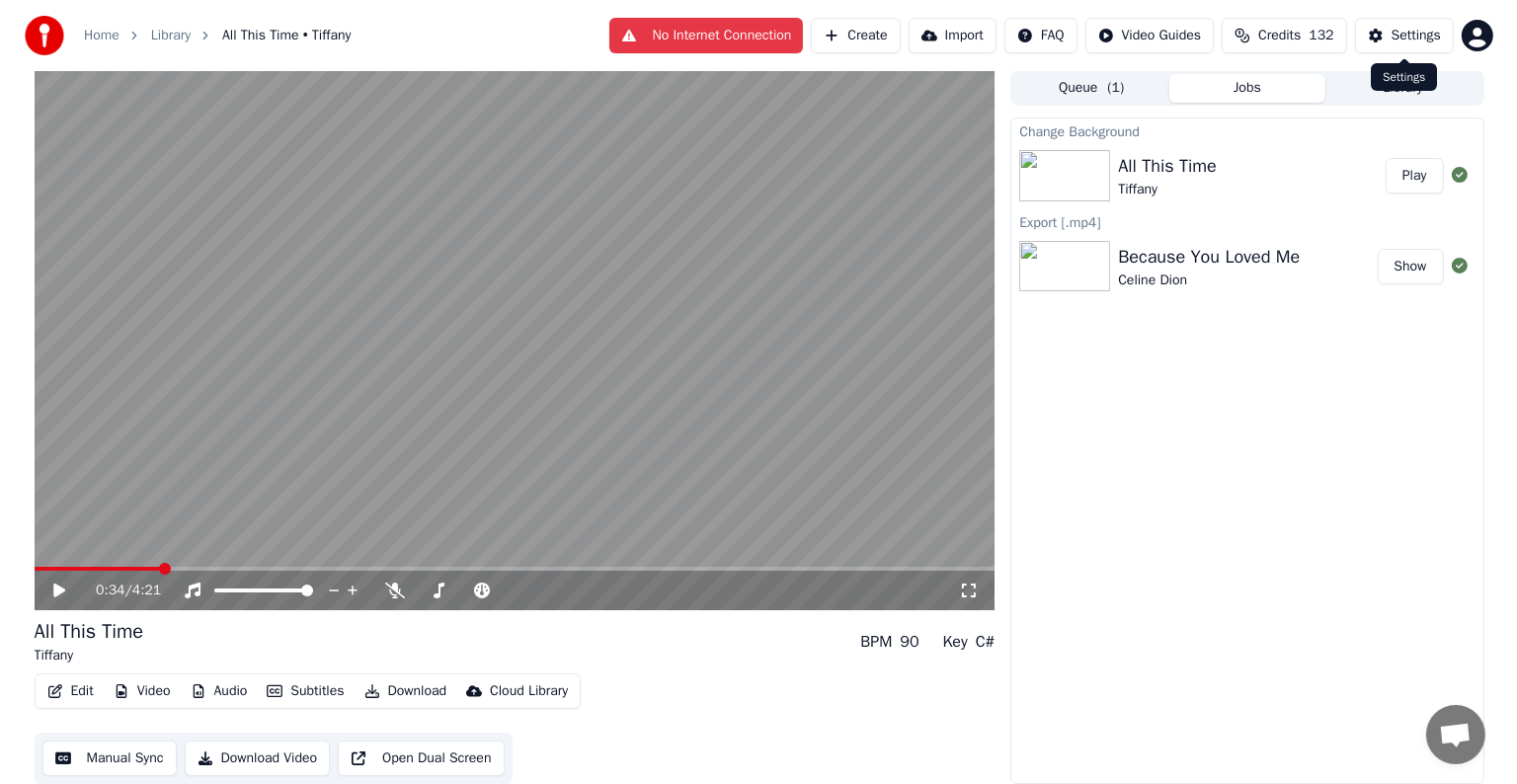 scroll, scrollTop: 0, scrollLeft: 0, axis: both 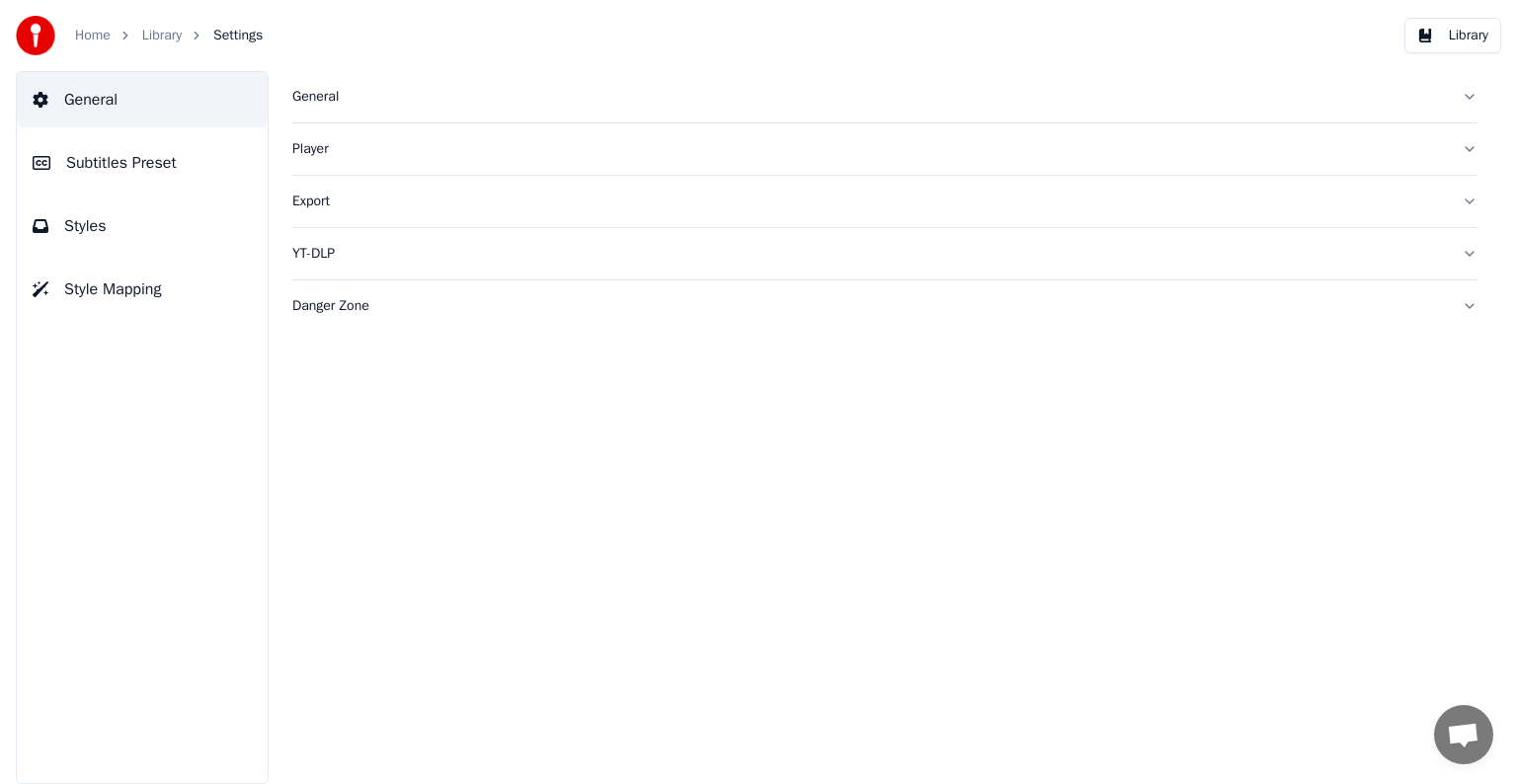 click on "Subtitles Preset" at bounding box center (121, 163) 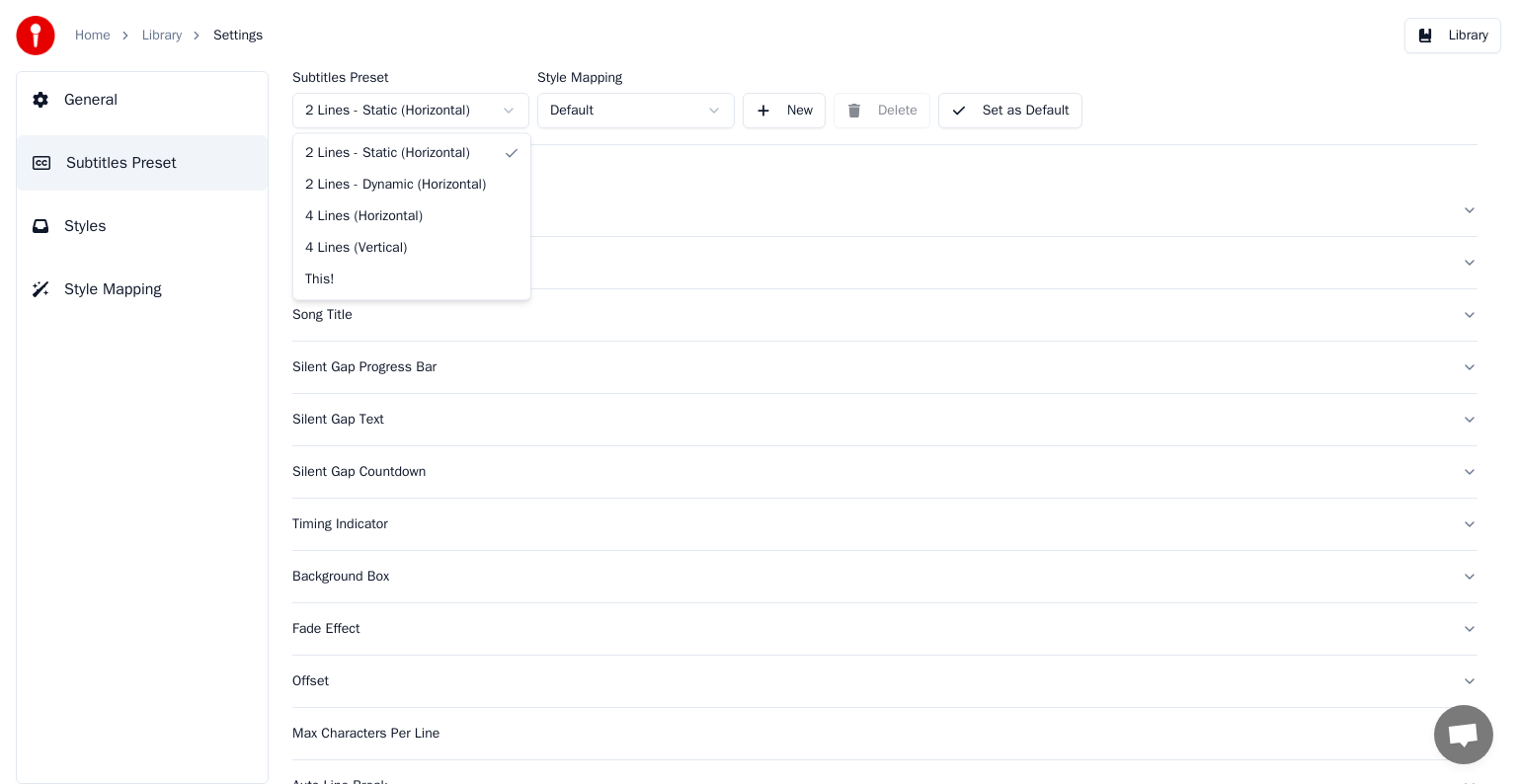 click on "Home Library Settings Library General Subtitles Preset Styles Style Mapping Subtitles Preset 2 Lines - Static (Horizontal) Style Mapping Default New Delete Set as Default General Layout Song Title Silent Gap Progress Bar Silent Gap Text Silent Gap Countdown Timing Indicator Background Box Fade Effect Offset Max Characters Per Line Auto Line Break Advanced Settings Chat [PERSON] from Youka Desktop More channels Continue on Email Offline. You were inactive for some time. Send a message to reconnect to the chat. Youka Desktop Hello! How can I help you?  Sunday, [DATE] Hi! I'ts me again. The lyrics are not appearing. Even editing to add lyrics again, it's not appearing. I already spent 22 credits for this please check [DATE] Monday, [DATE] [PERSON] Hey, credits should refunded automatically in case of failure, please let me check [DATE] yeah but credits are used again in adding the lyrics in the song that supposed to be good in the first place [DATE] Read [PERSON] I added 22 more credits to your account. [DATE]" at bounding box center [758, 392] 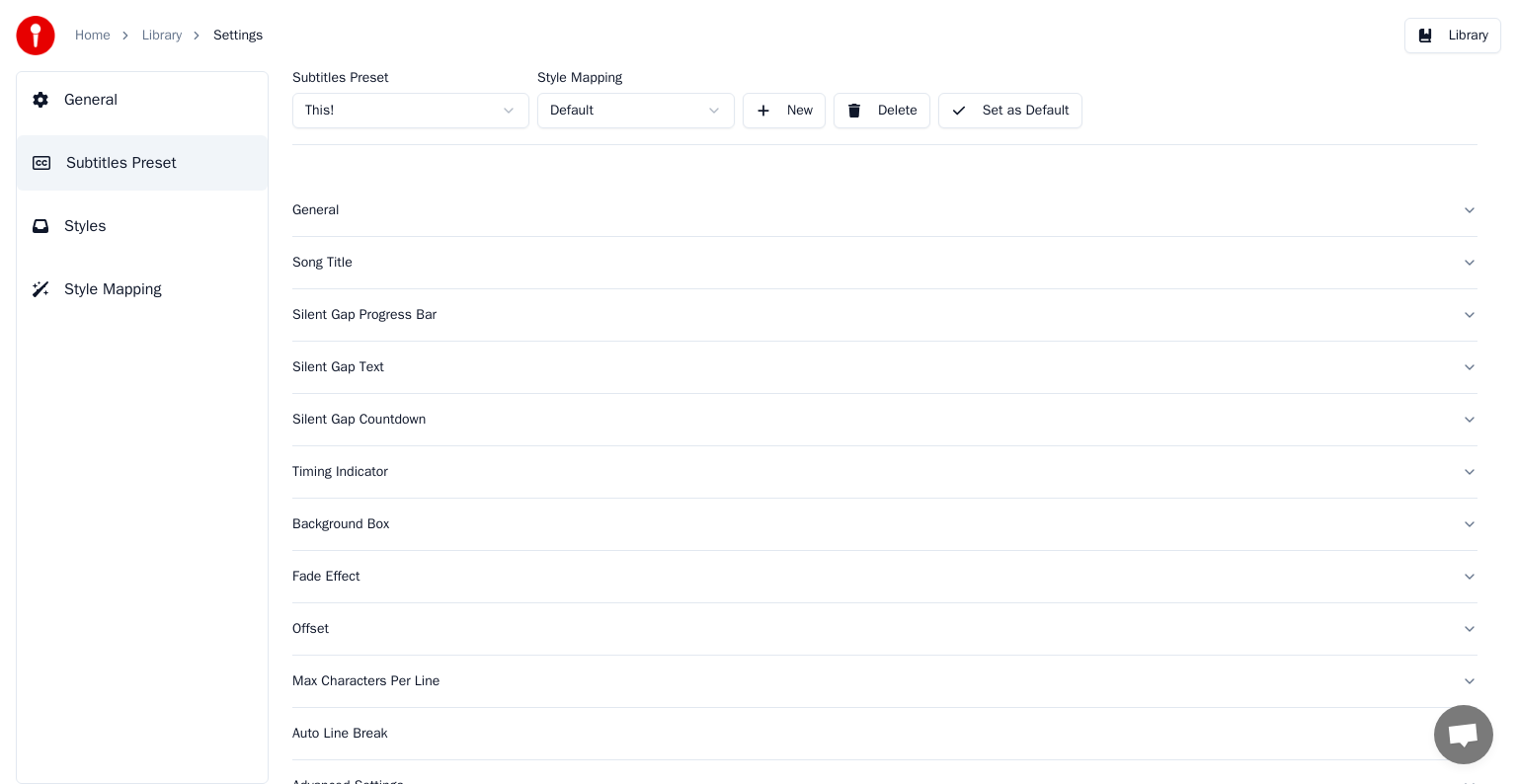 click on "Fade Effect" at bounding box center [885, 577] 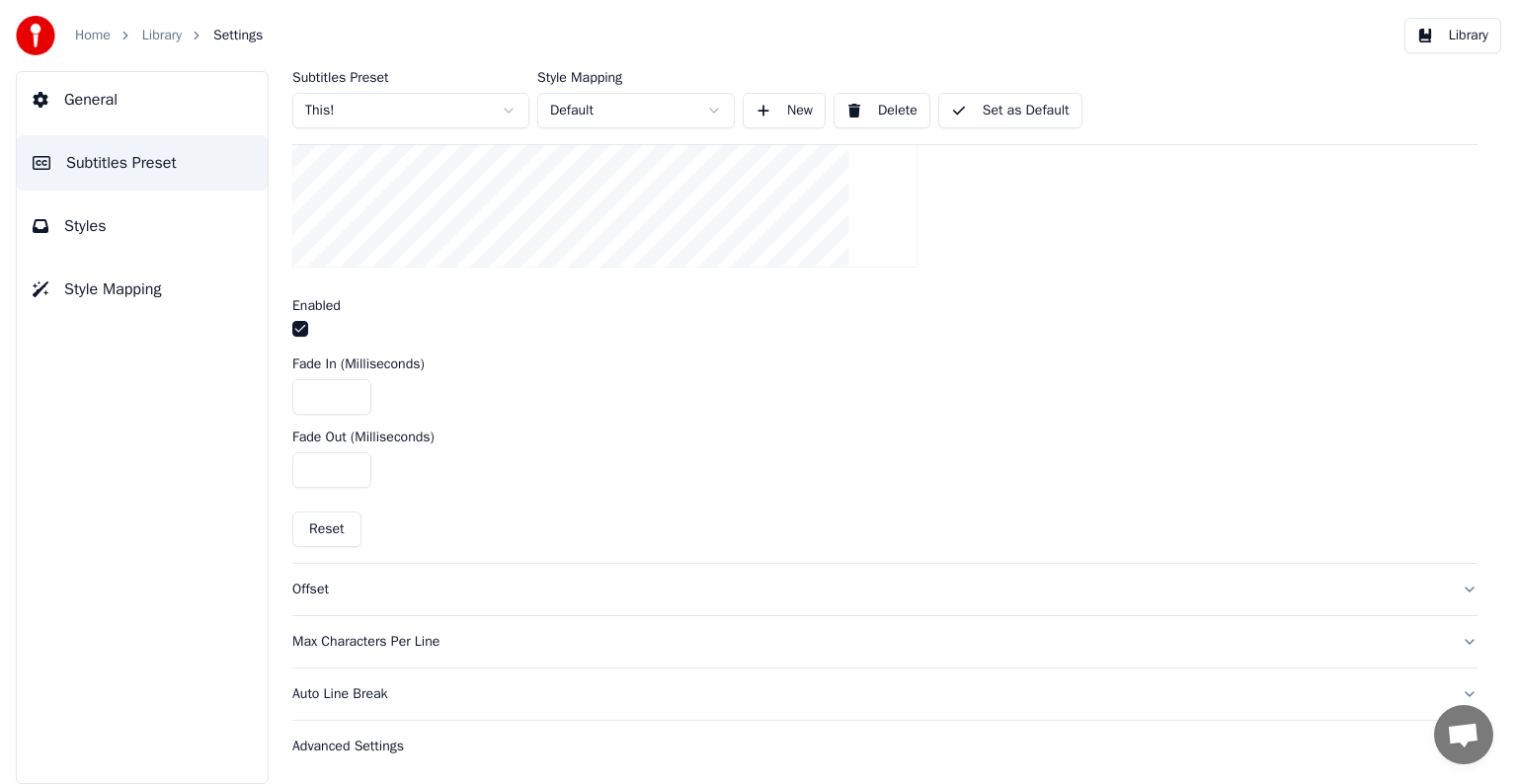 scroll, scrollTop: 692, scrollLeft: 0, axis: vertical 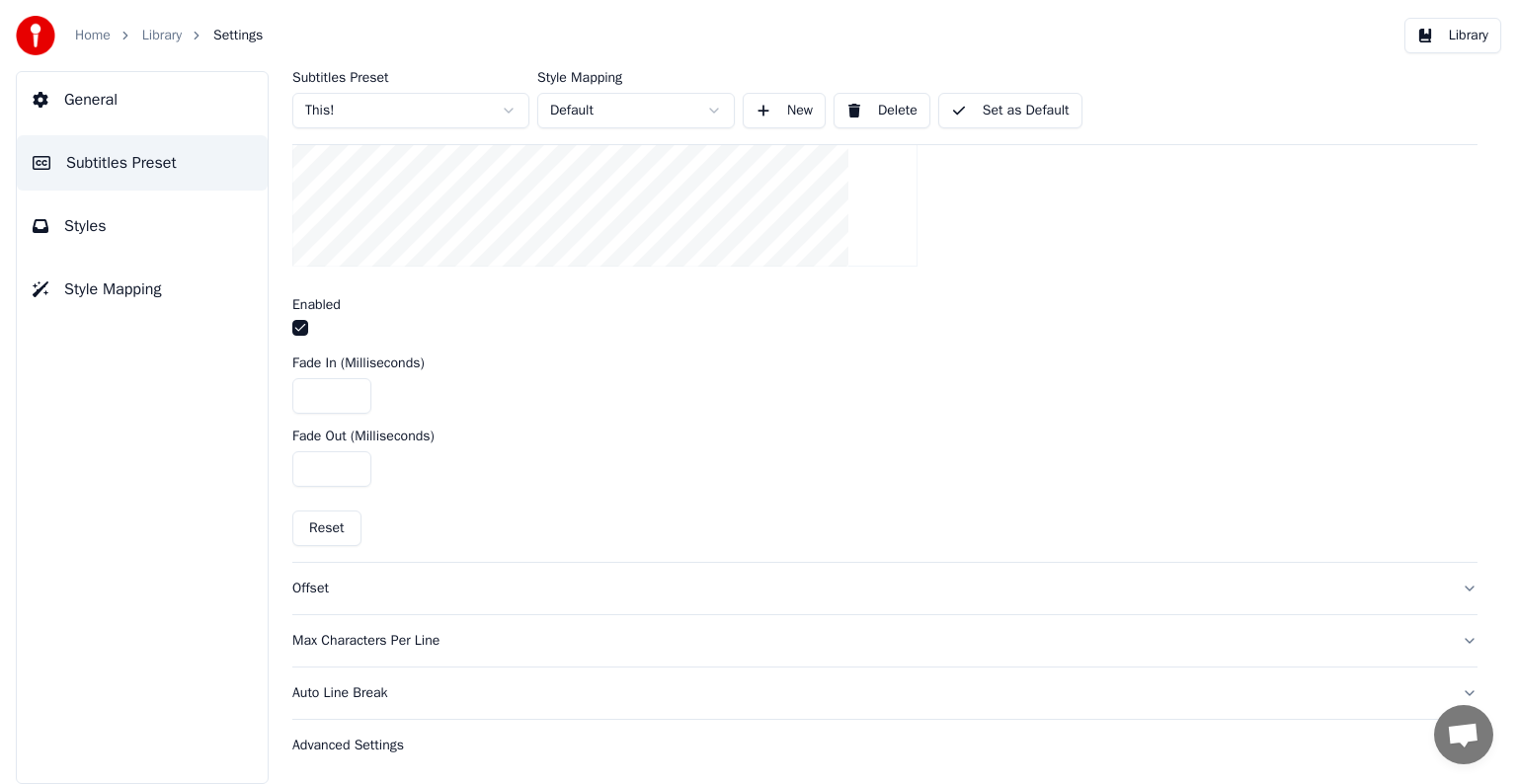 drag, startPoint x: 314, startPoint y: 467, endPoint x: 353, endPoint y: 470, distance: 39.115214 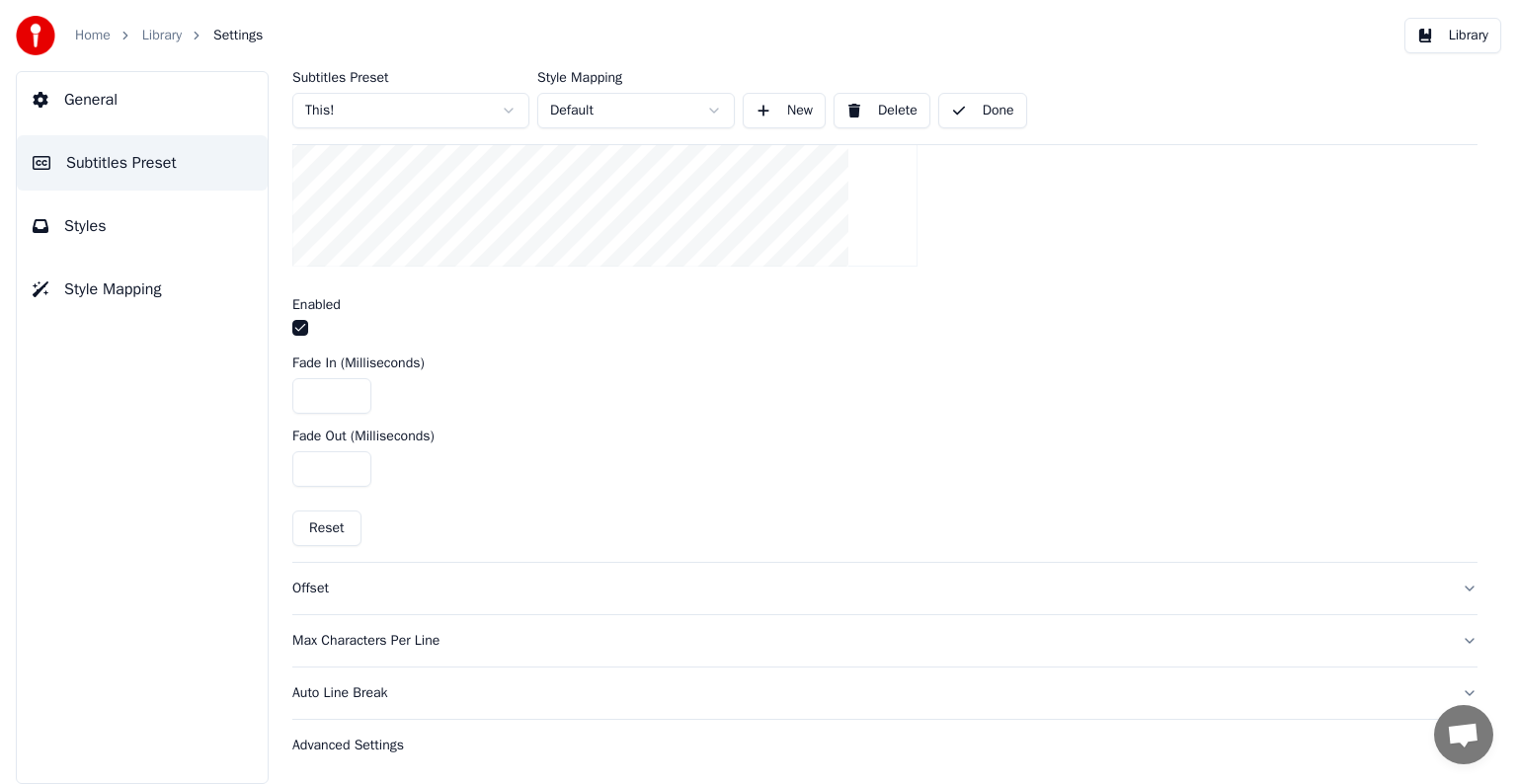 click on "Library" at bounding box center (162, 36) 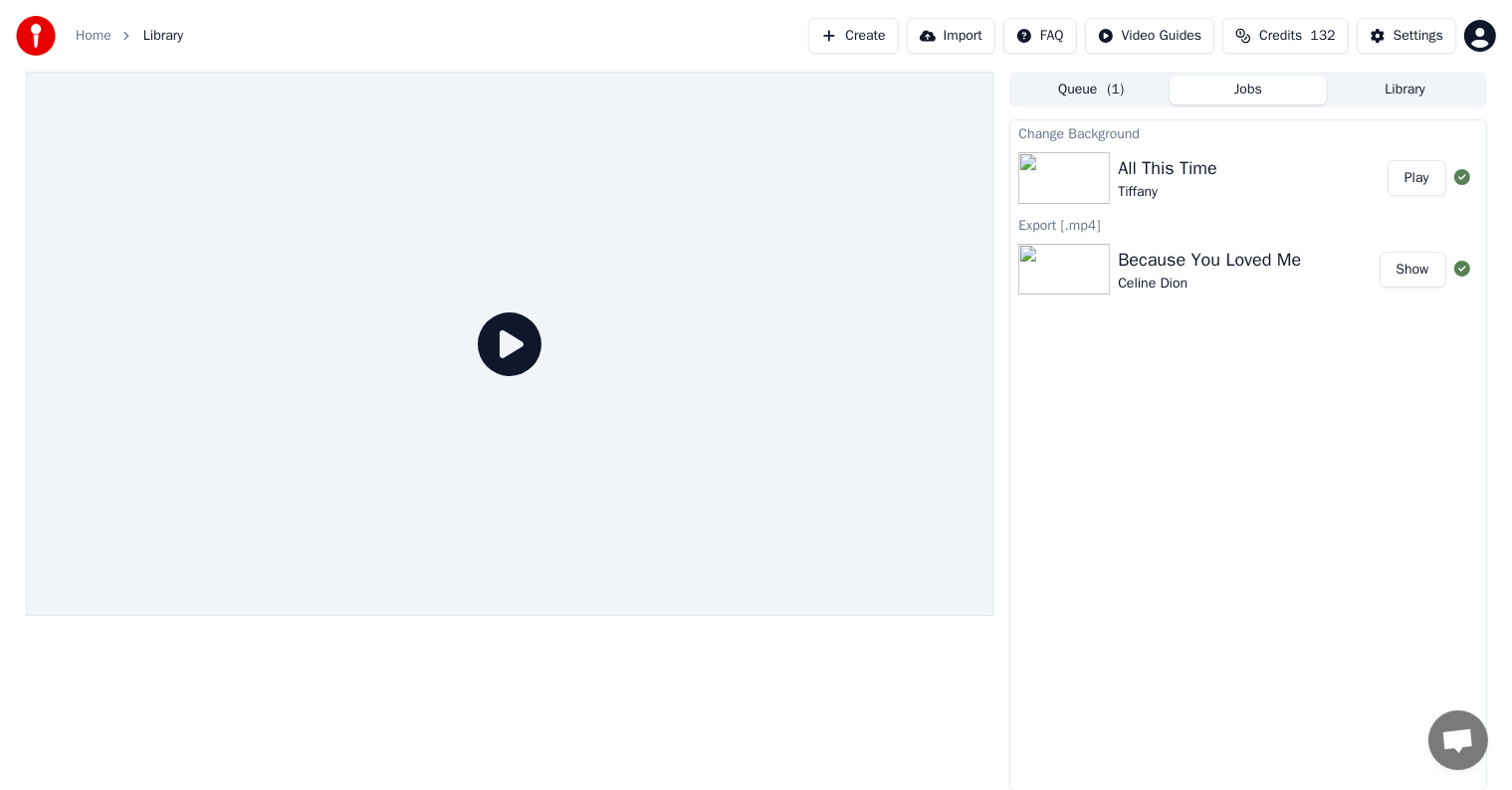 click on "Play" at bounding box center [1416, 178] 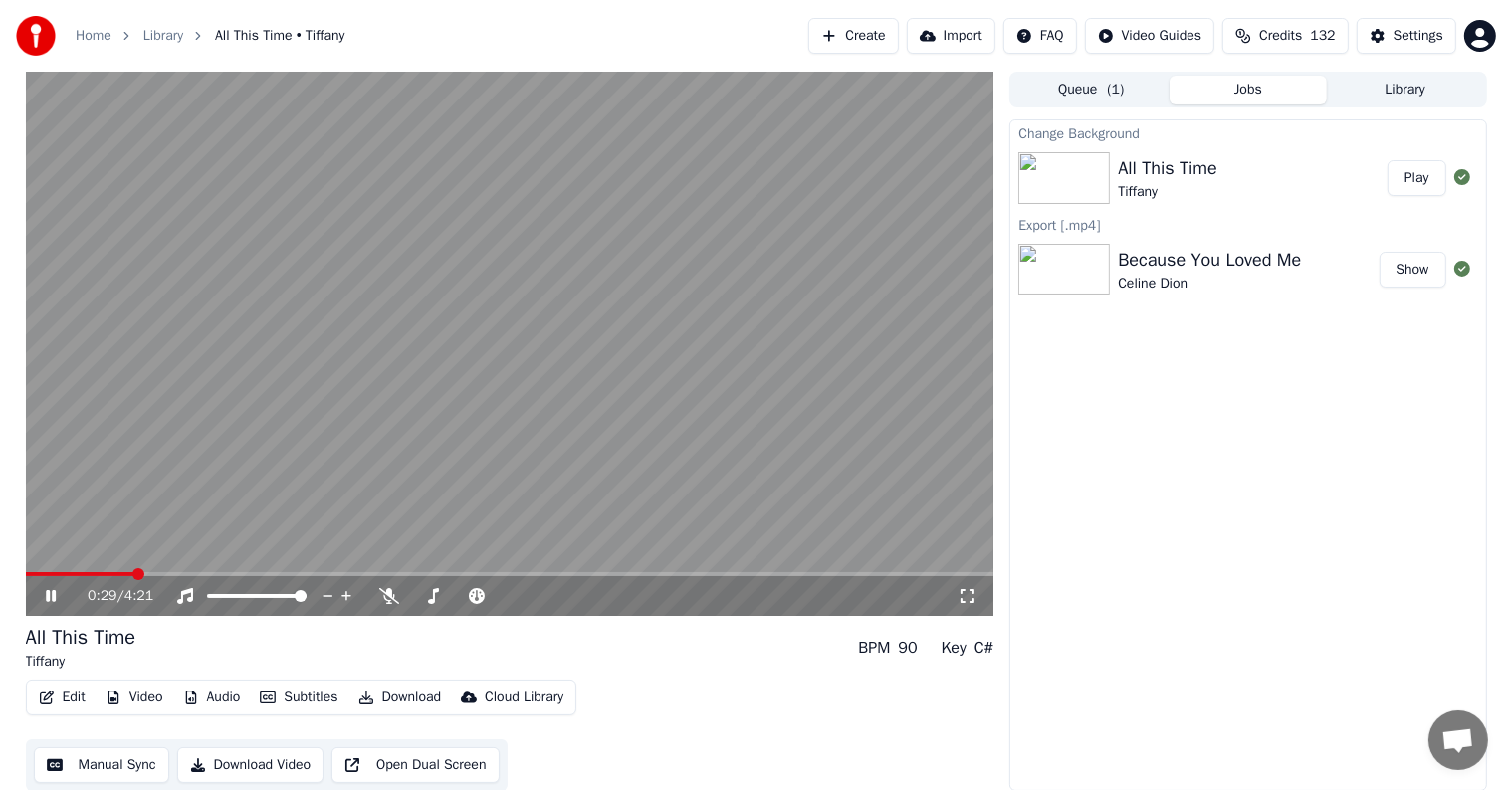 click at bounding box center (510, 343) 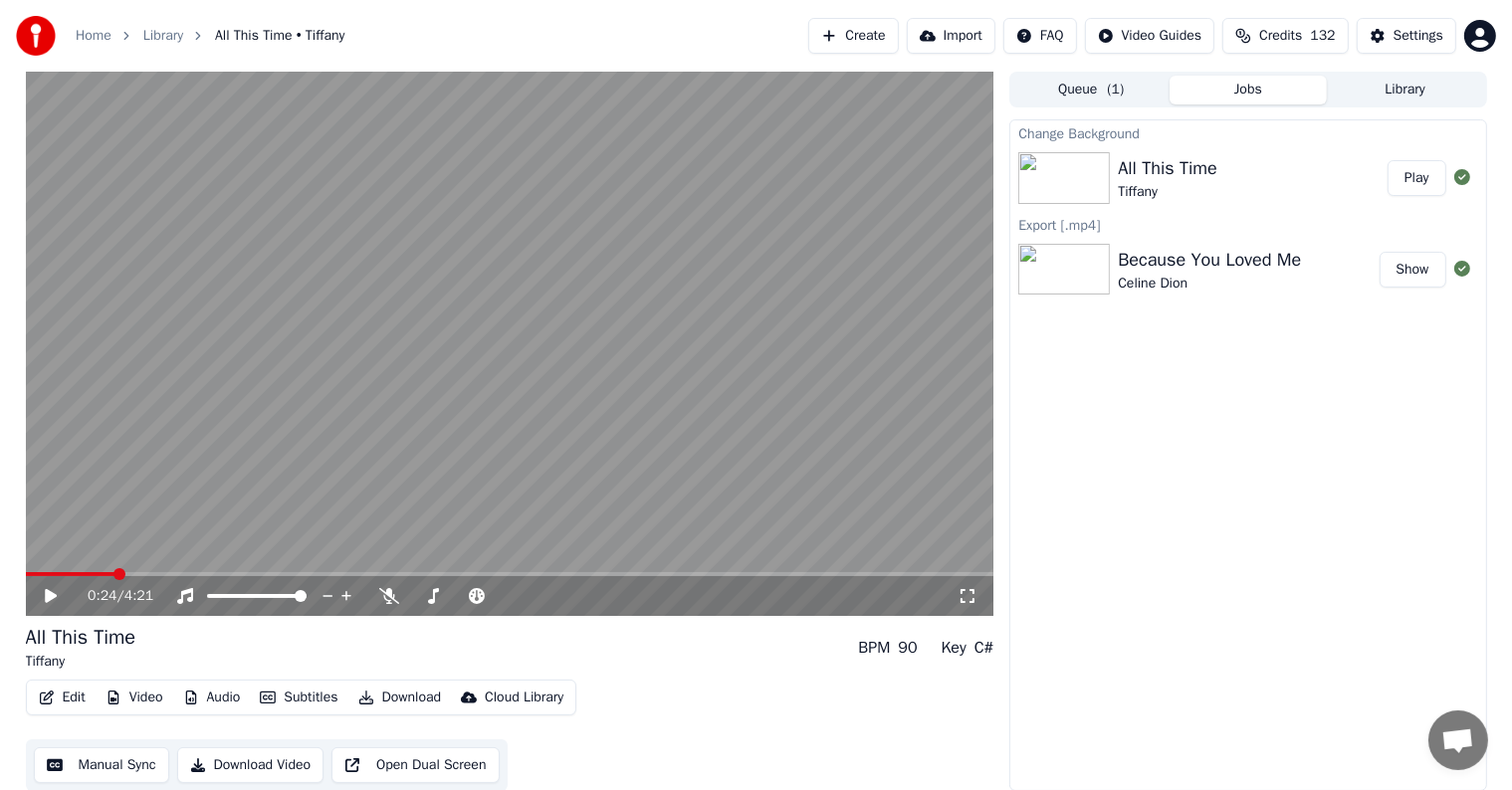 click at bounding box center [70, 574] 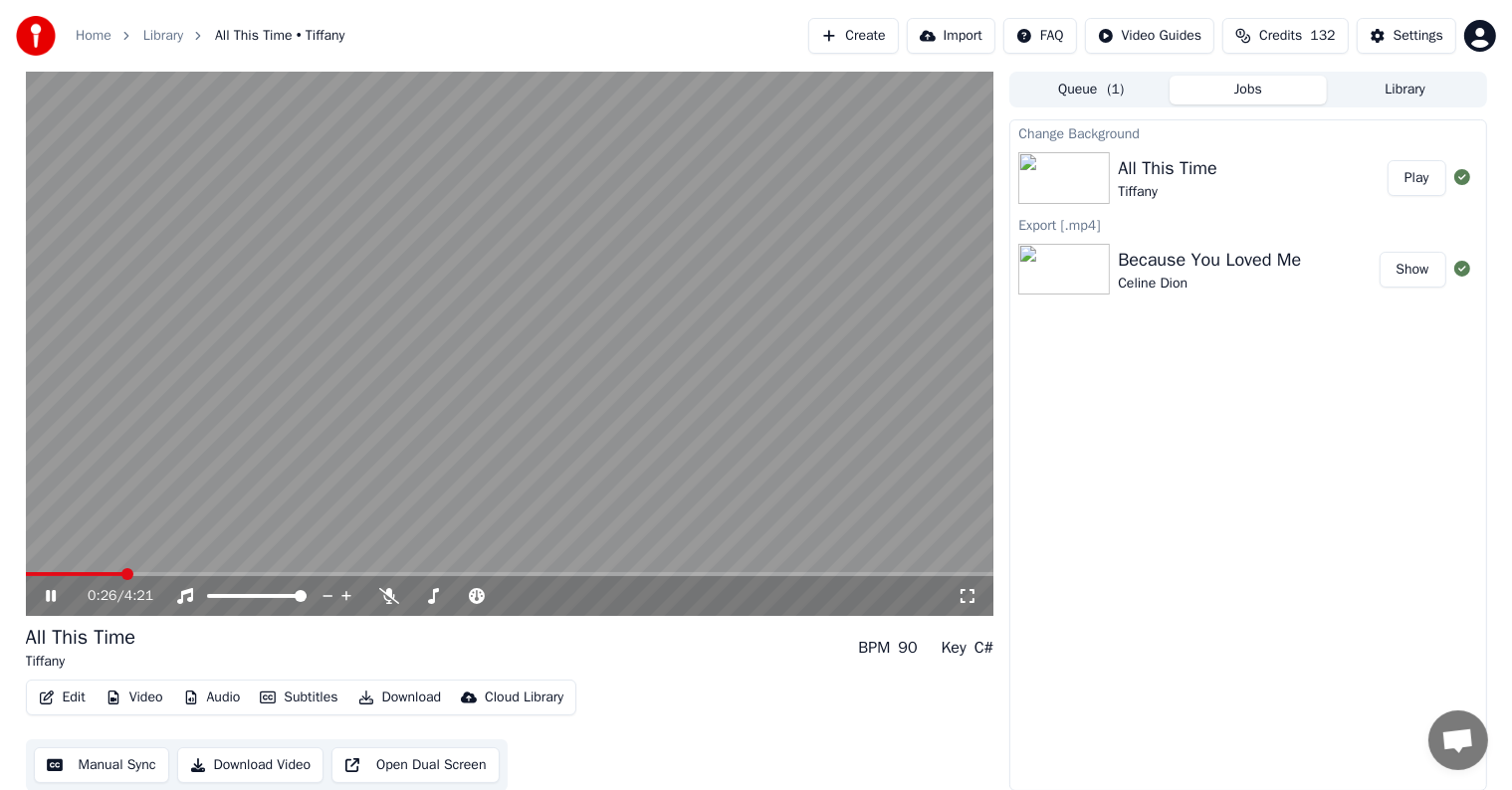 click 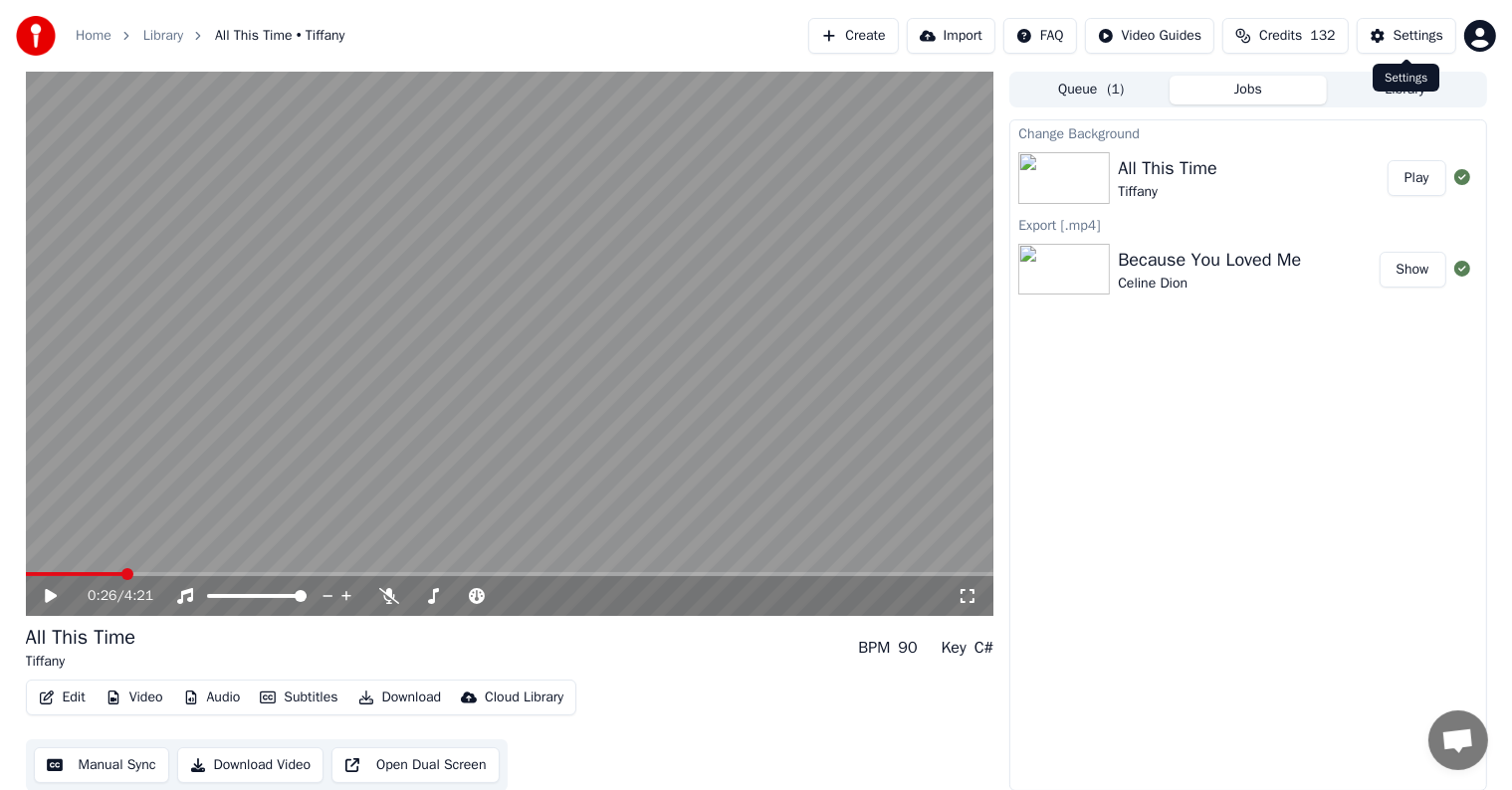 click on "Settings" at bounding box center [1418, 36] 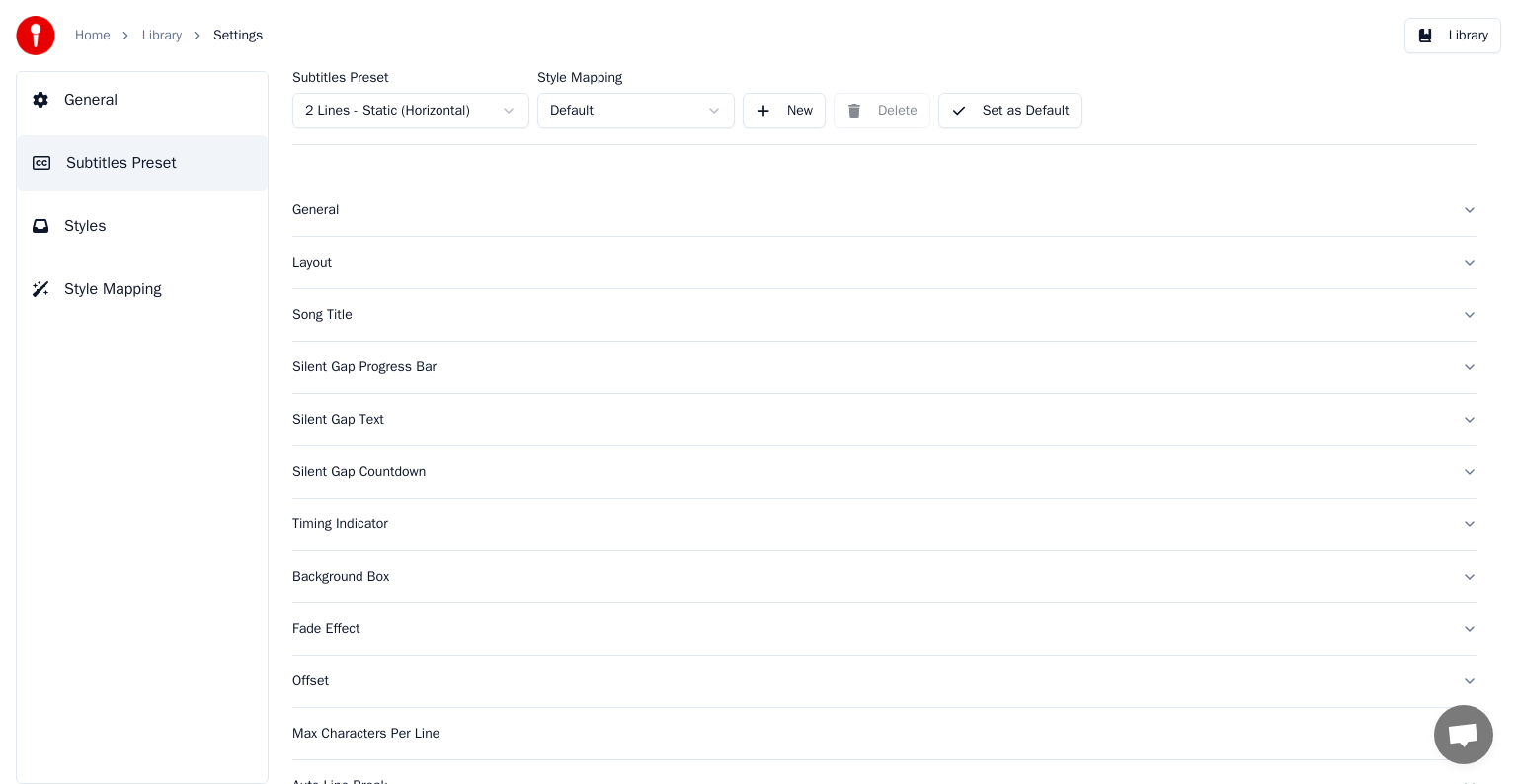 click on "Subtitles Preset 2 Lines - Static (Horizontal)" at bounding box center [411, 100] 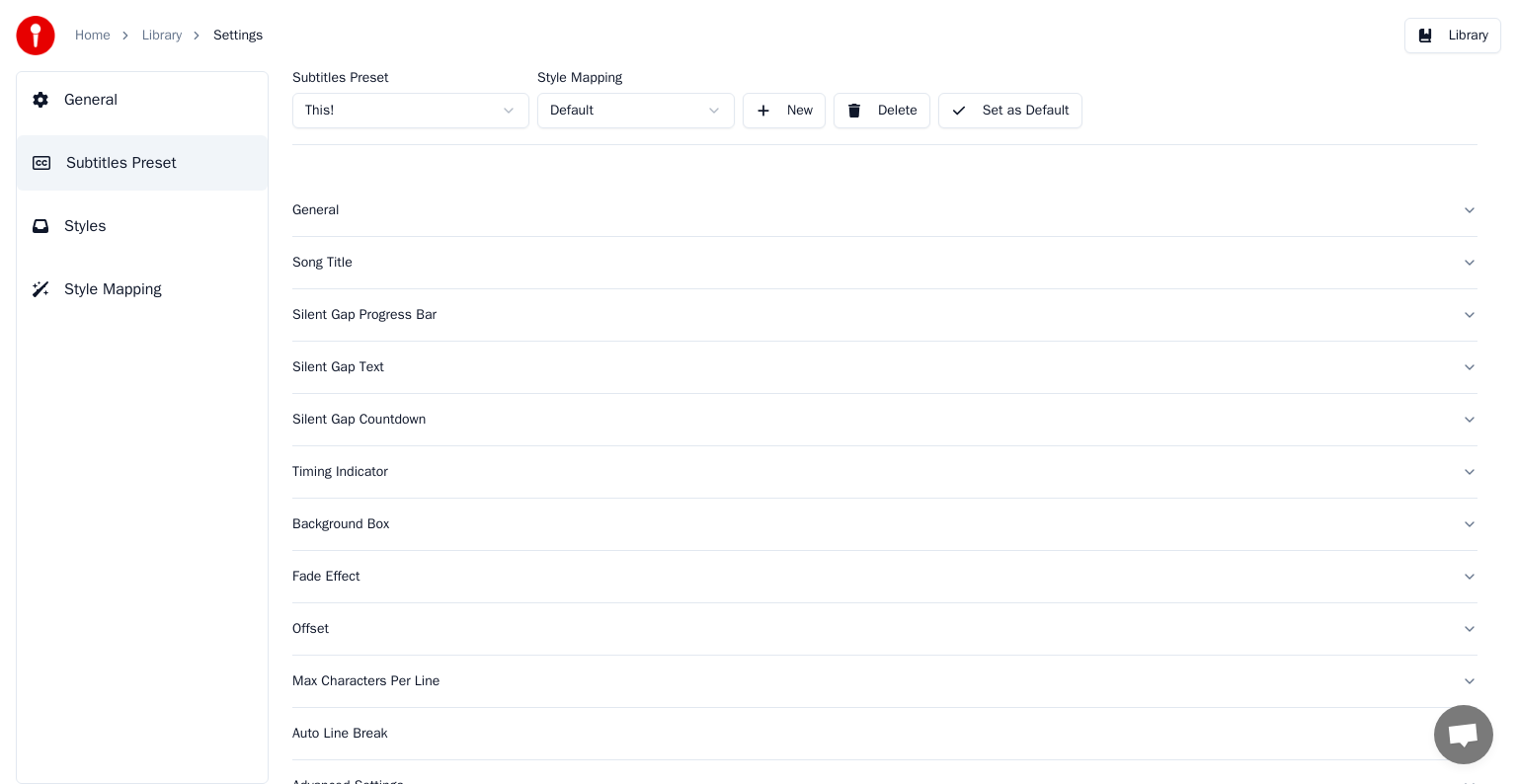 click on "Silent Gap Countdown" at bounding box center (869, 420) 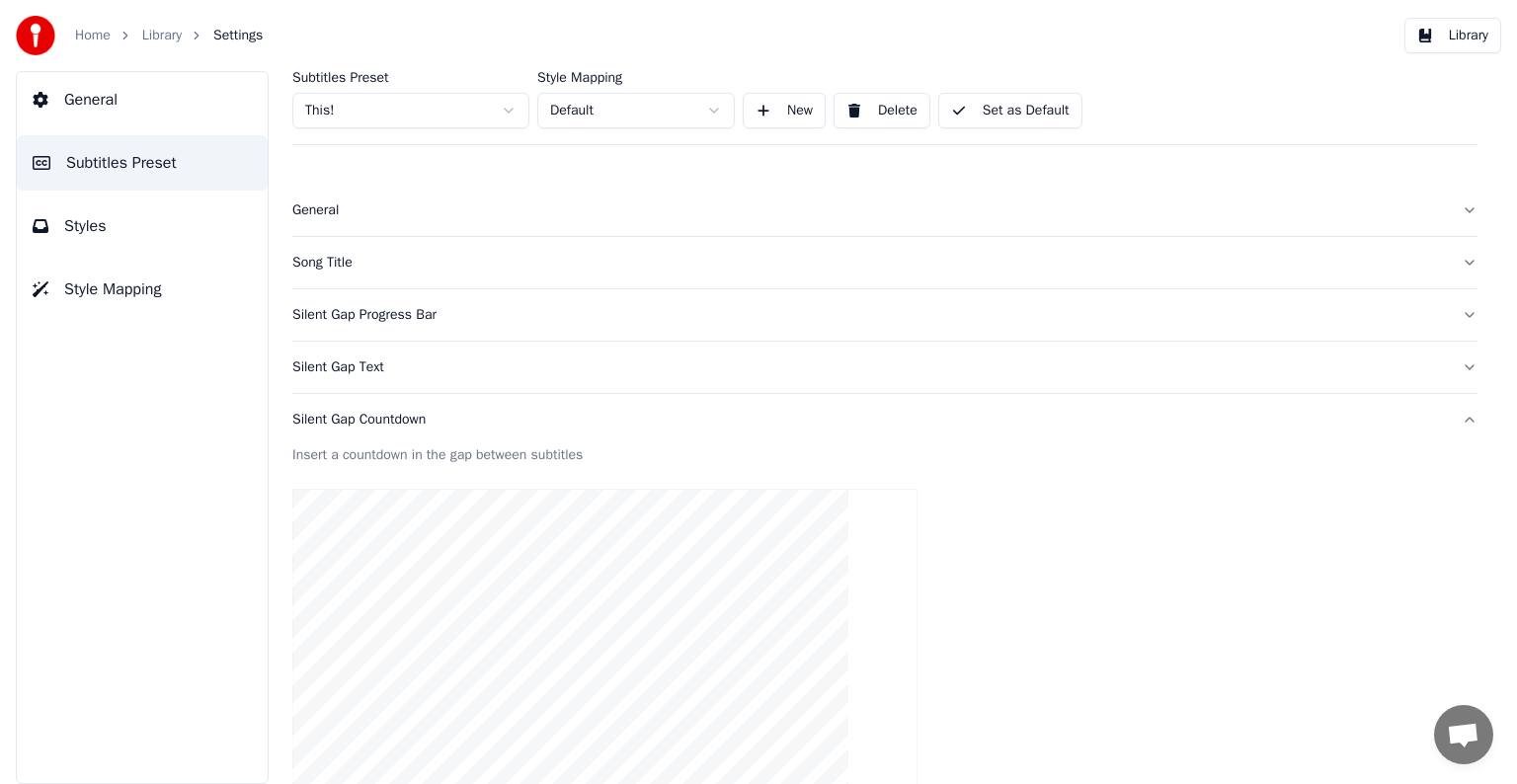 click on "Silent Gap Progress Bar" at bounding box center [869, 315] 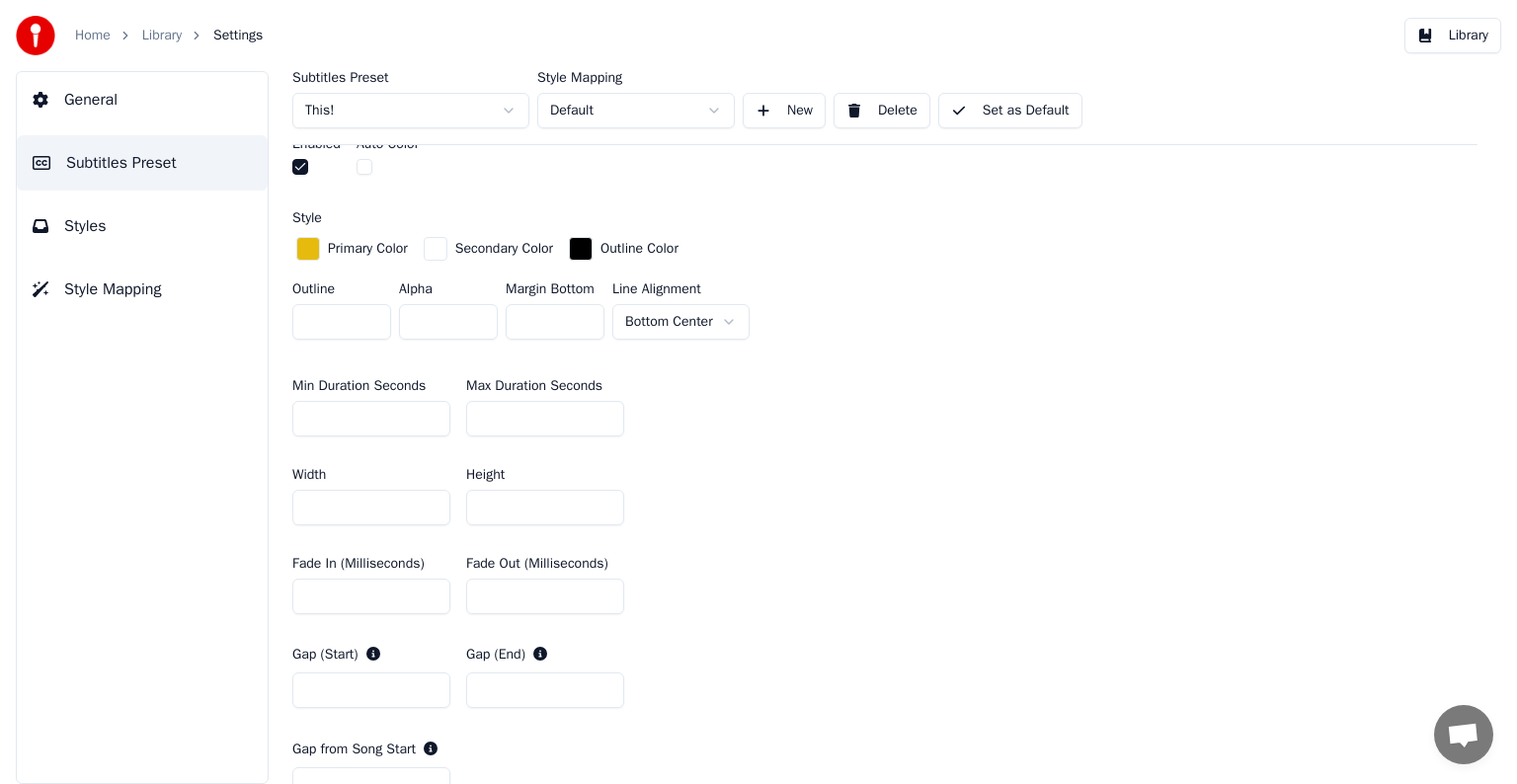 scroll, scrollTop: 494, scrollLeft: 0, axis: vertical 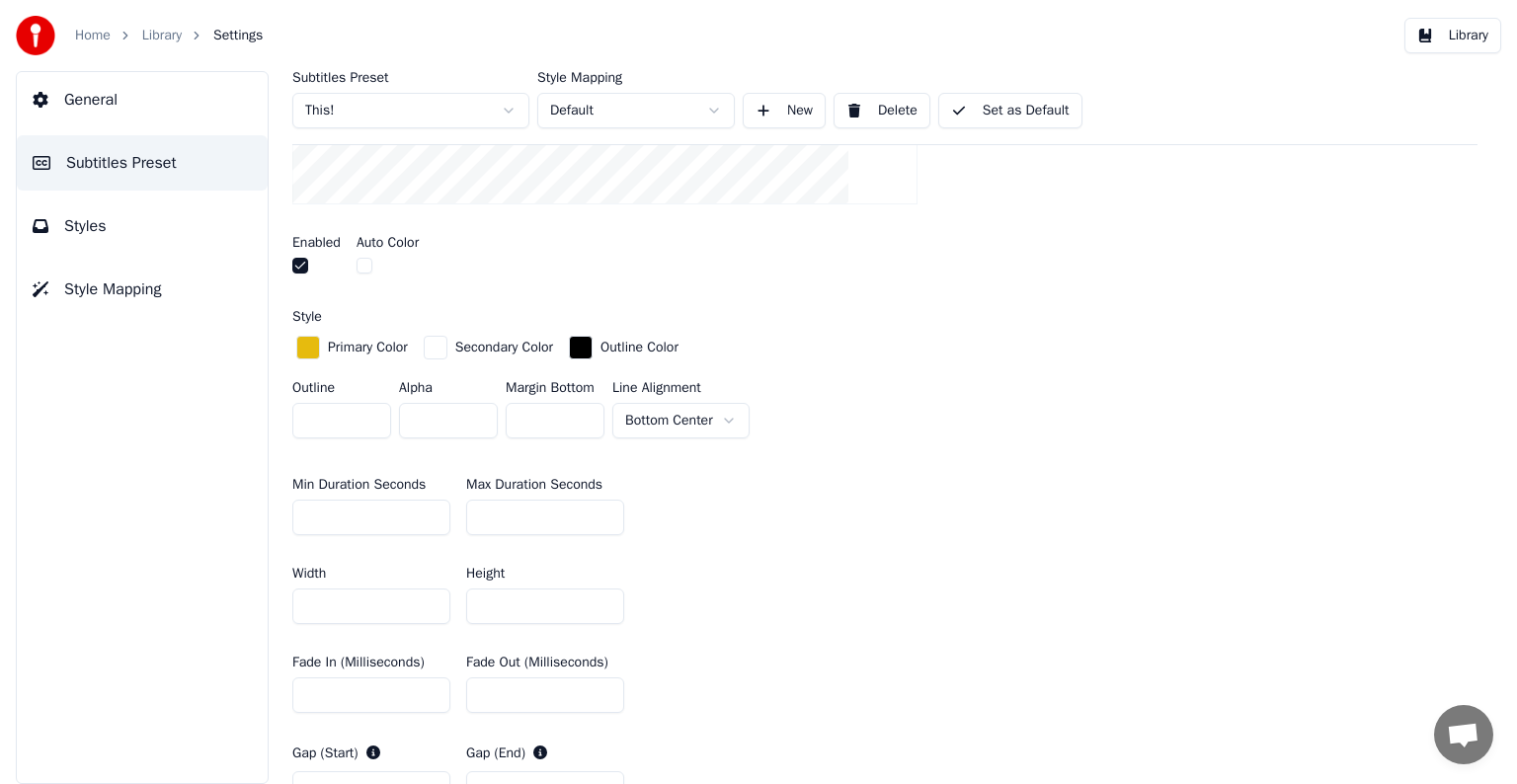 drag, startPoint x: 1018, startPoint y: 114, endPoint x: 927, endPoint y: 132, distance: 92.763139 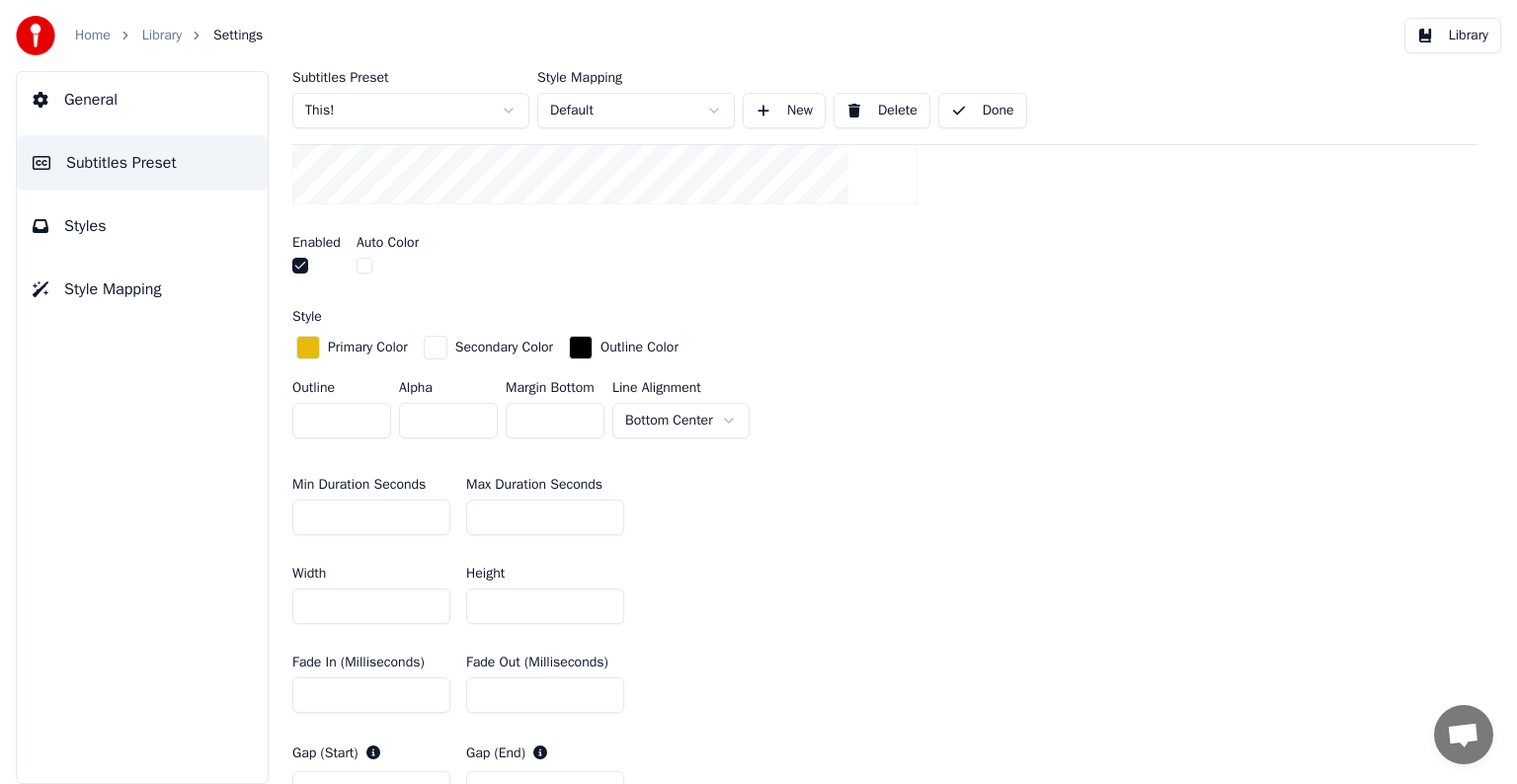 click on "Library" at bounding box center [162, 36] 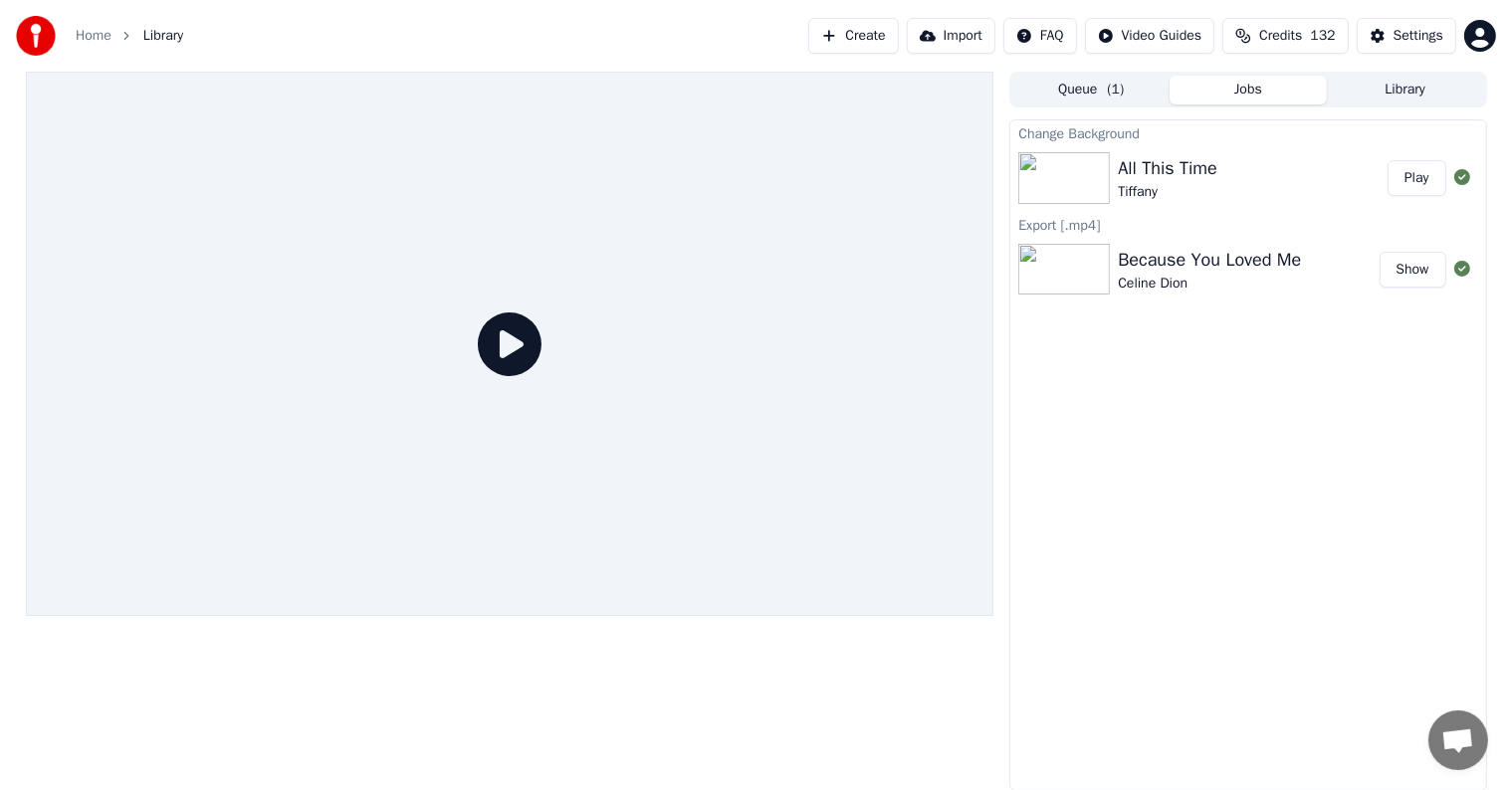 click on "Play" at bounding box center (1416, 178) 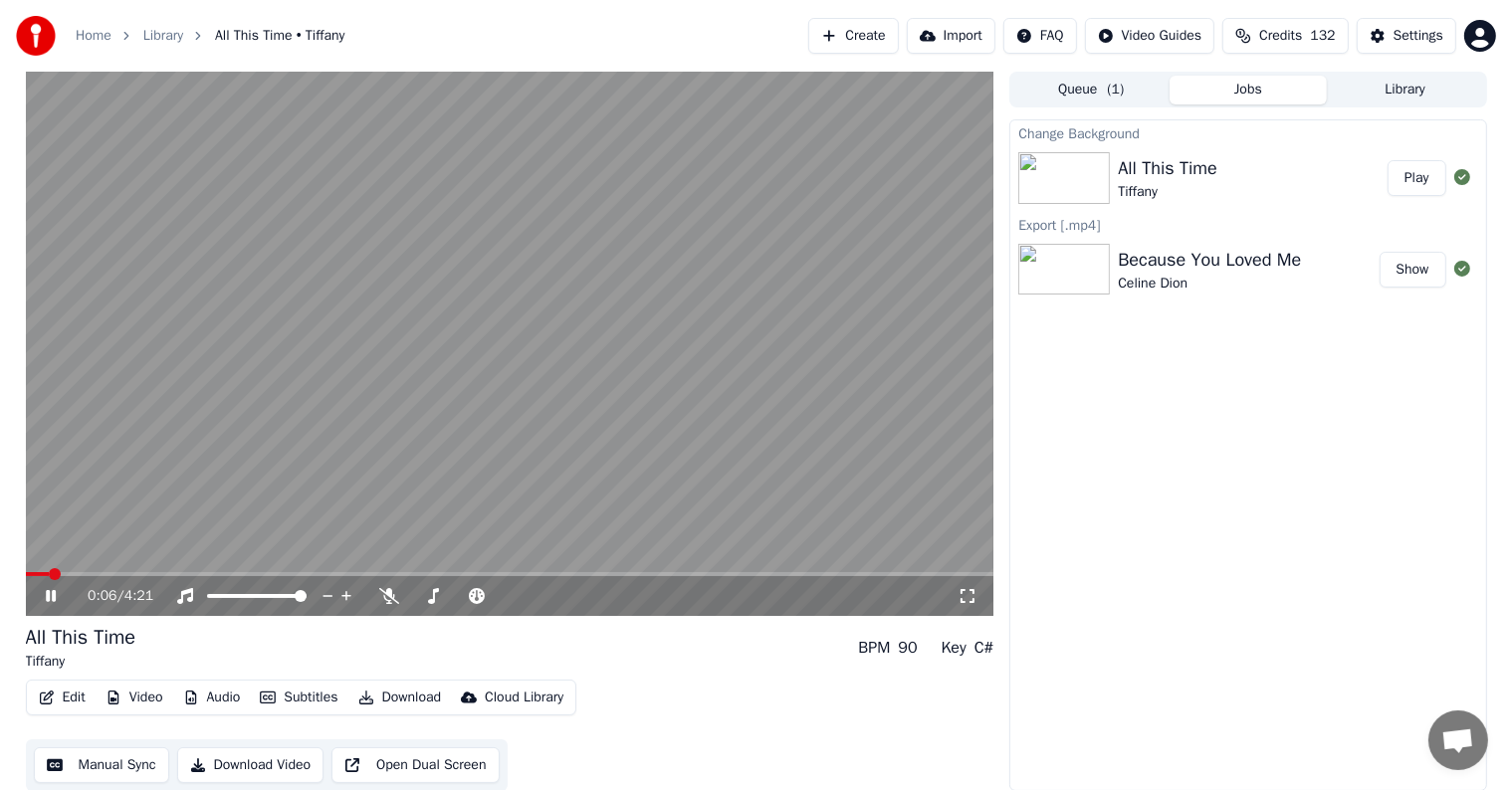 click at bounding box center [510, 574] 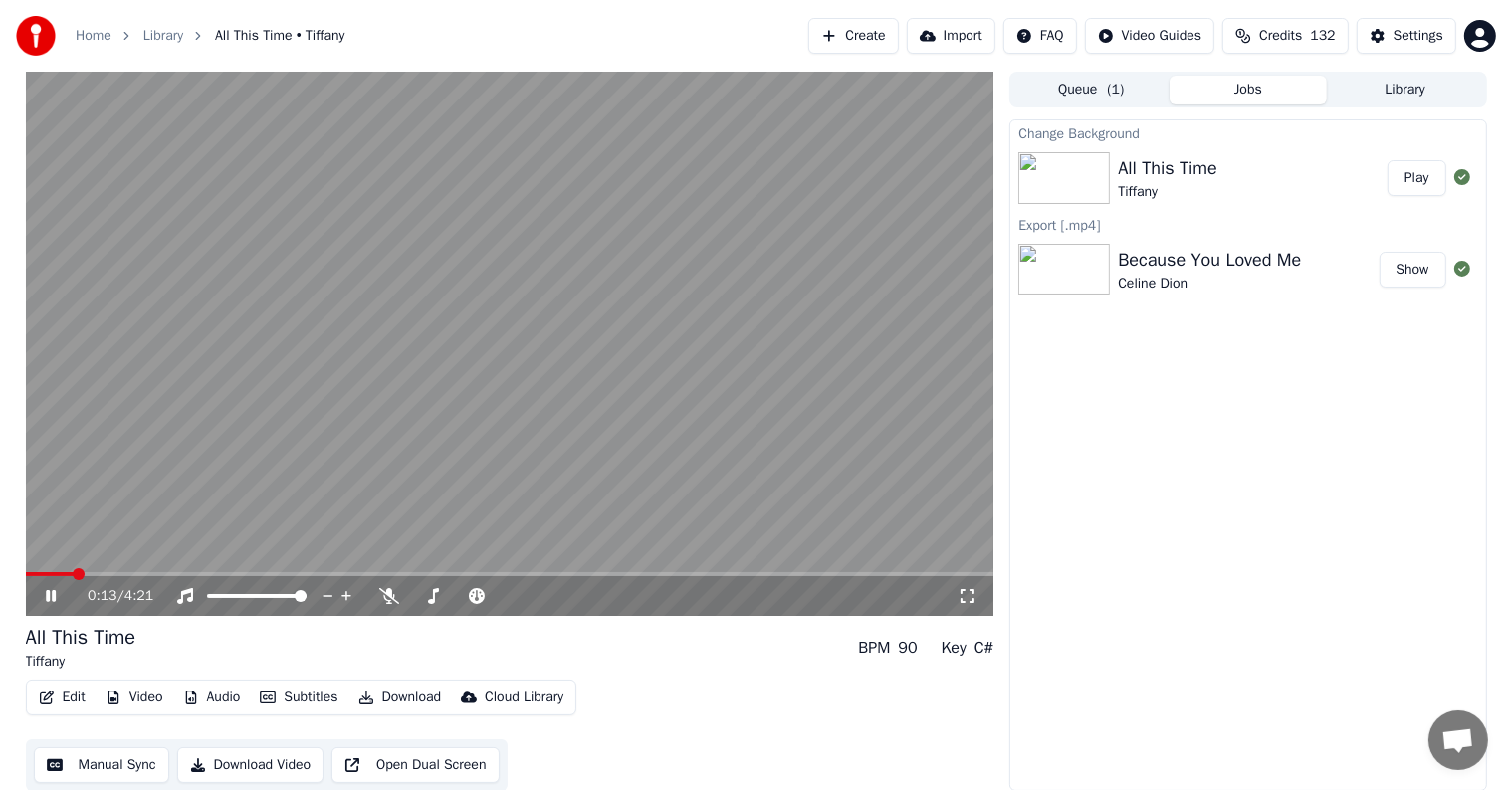 click at bounding box center (50, 574) 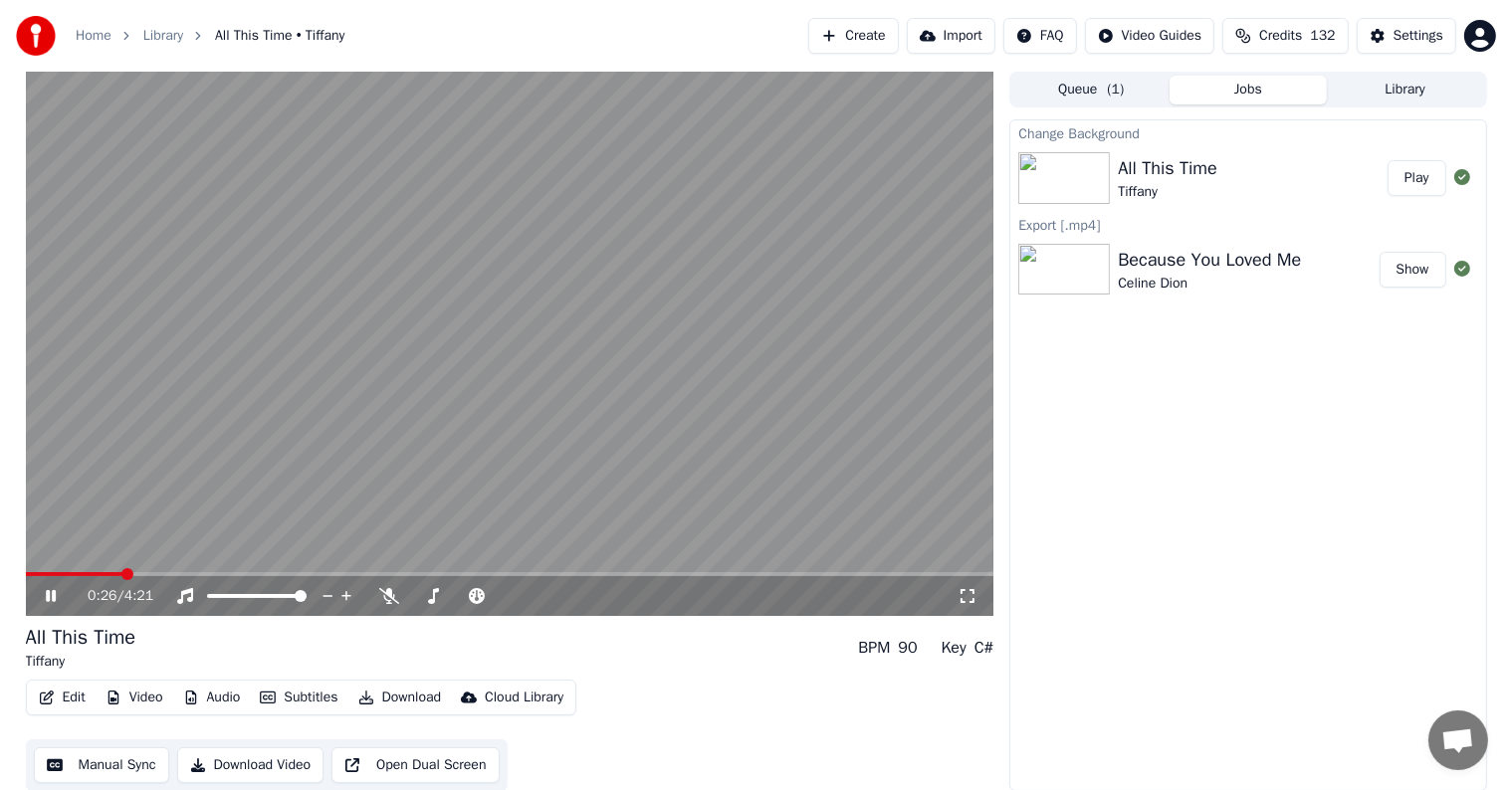 click 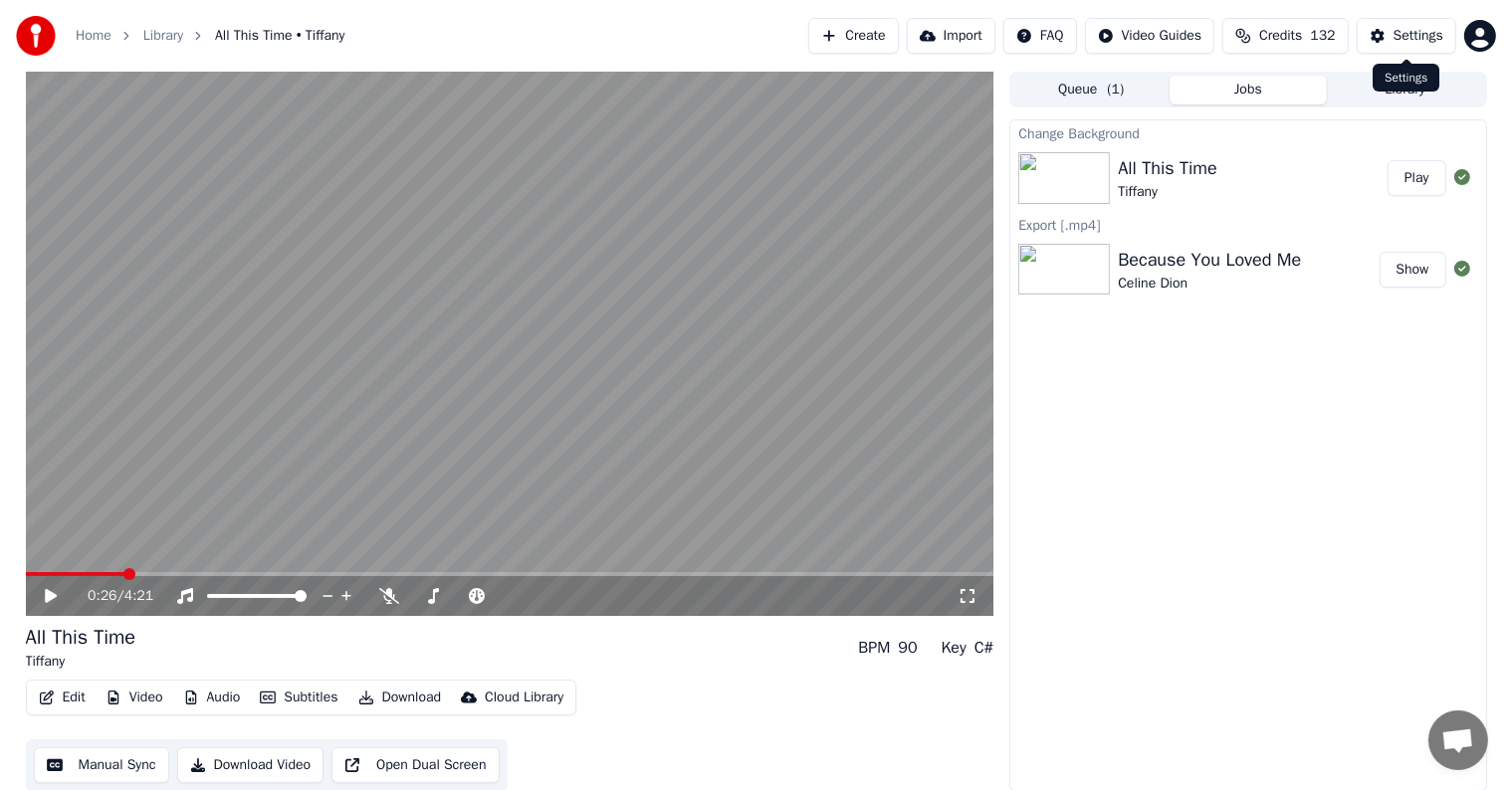 click on "Settings" at bounding box center (1418, 36) 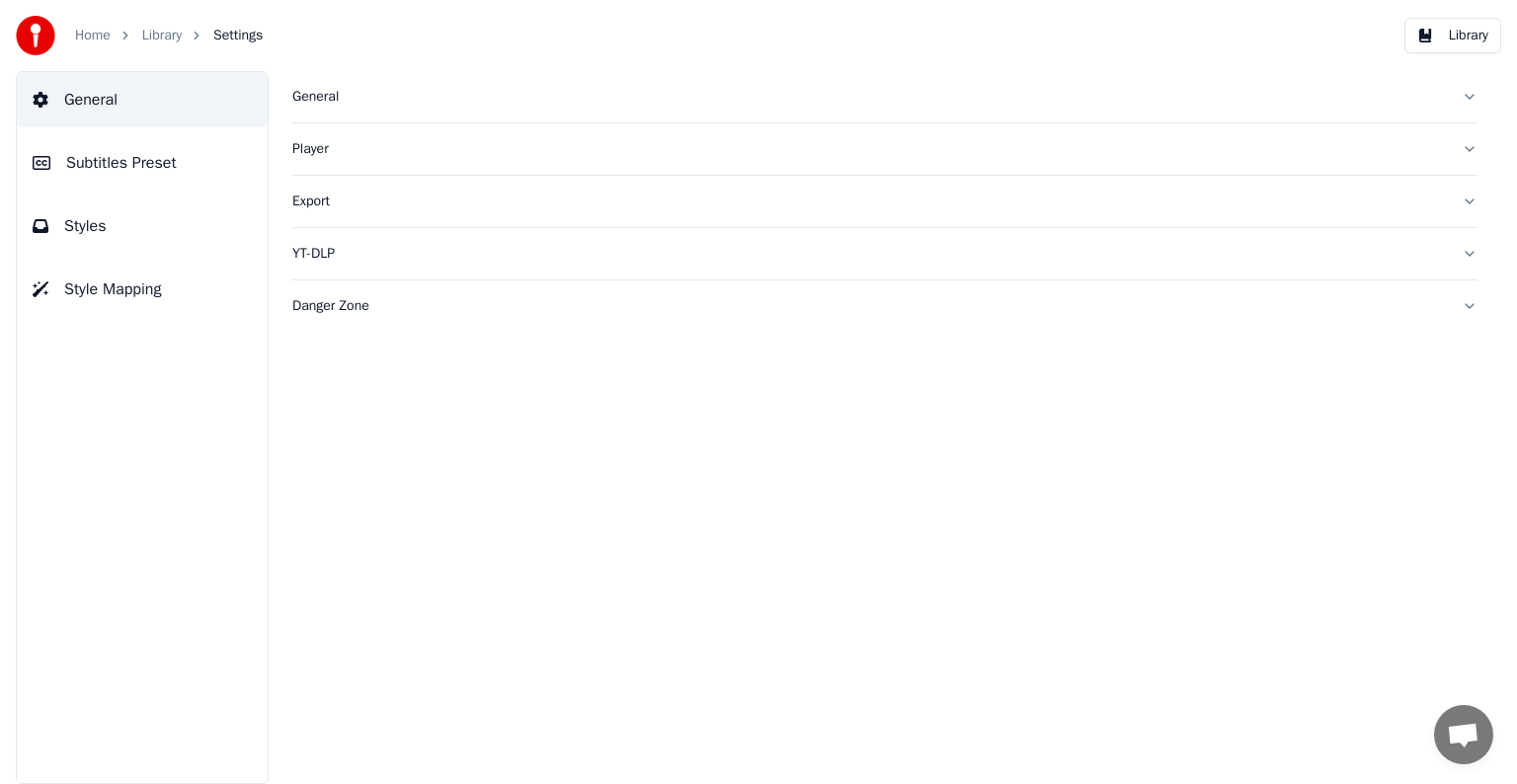 click on "Subtitles Preset" at bounding box center [121, 163] 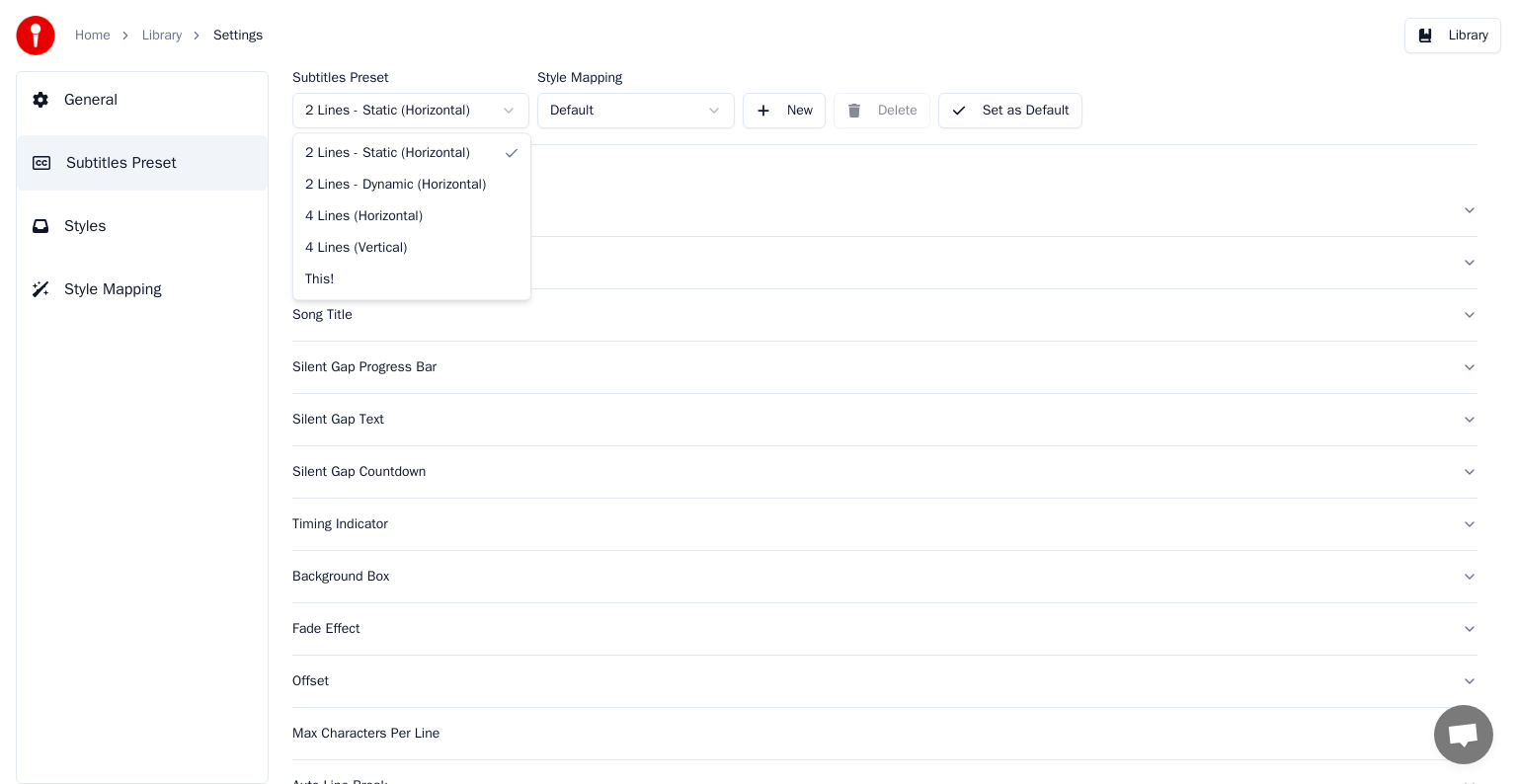click on "Home Library Settings Library General Subtitles Preset Styles Style Mapping Subtitles Preset 2 Lines - Static (Horizontal) Style Mapping Default New Delete Set as Default General Layout Song Title Silent Gap Progress Bar Silent Gap Text Silent Gap Countdown Timing Indicator Background Box Fade Effect Offset Max Characters Per Line Auto Line Break Advanced Settings Chat [PERSON] from Youka Desktop More channels Continue on Email Offline. You were inactive for some time. Send a message to reconnect to the chat. Youka Desktop Hello! How can I help you?  Sunday, [DATE] Hi! I'ts me again. The lyrics are not appearing. Even editing to add lyrics again, it's not appearing. I already spent 22 credits for this please check [DATE] Monday, [DATE] [PERSON] Hey, credits should refunded automatically in case of failure, please let me check [DATE] yeah but credits are used again in adding the lyrics in the song that supposed to be good in the first place [DATE] Read [PERSON] I added 22 more credits to your account. [DATE]" at bounding box center [758, 392] 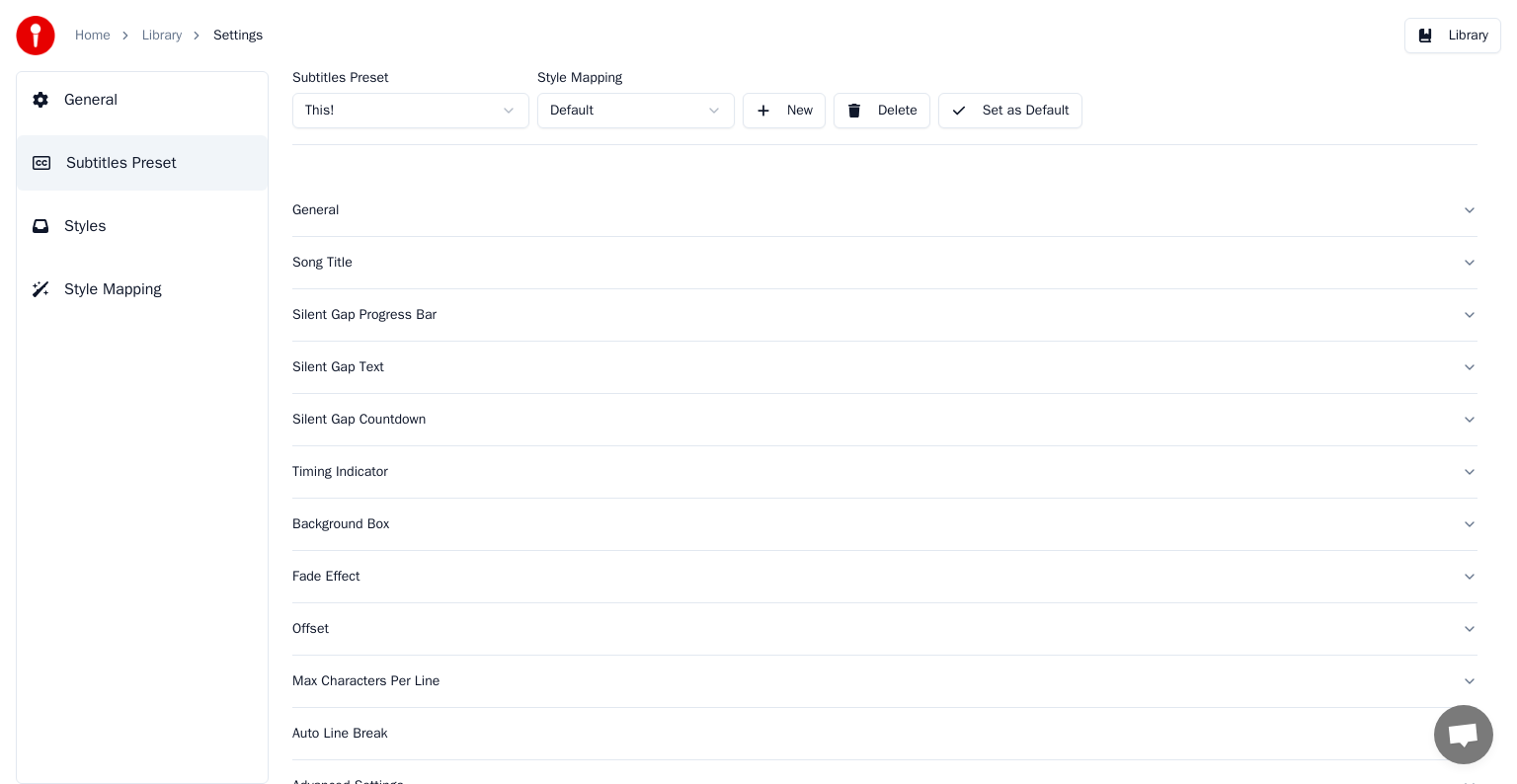 click on "Silent Gap Progress Bar" at bounding box center (869, 315) 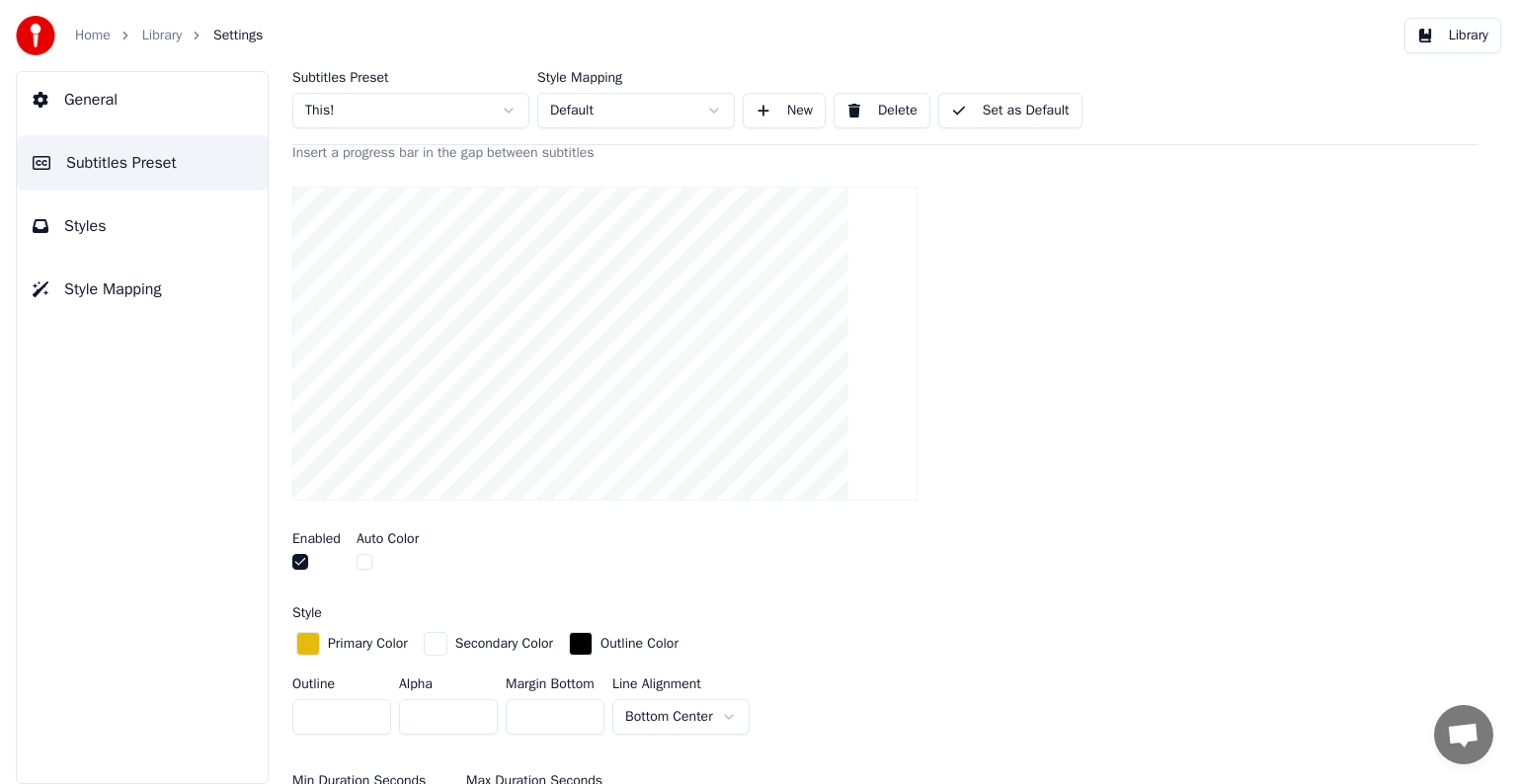 scroll, scrollTop: 395, scrollLeft: 0, axis: vertical 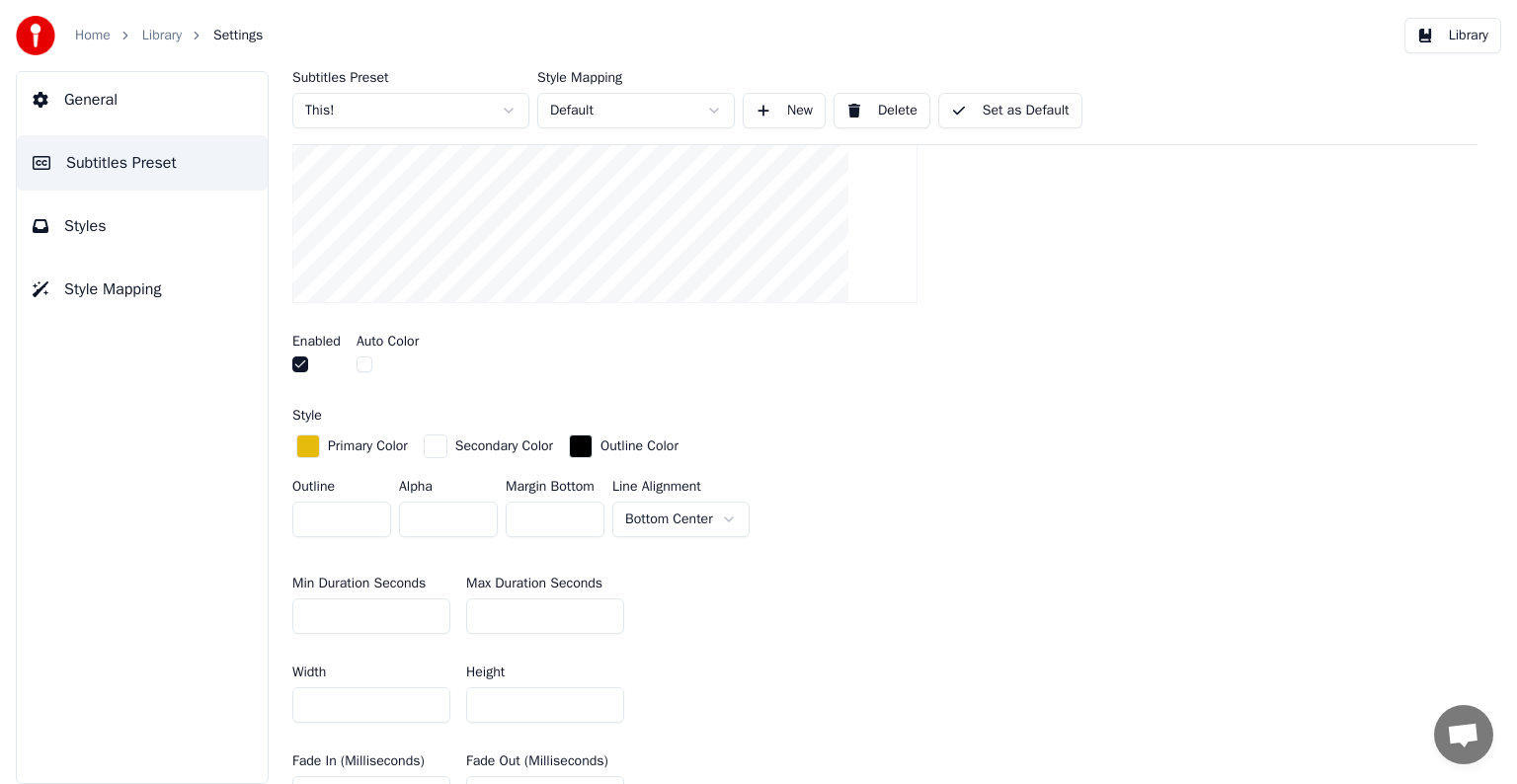 drag, startPoint x: 317, startPoint y: 614, endPoint x: 304, endPoint y: 615, distance: 13.038405 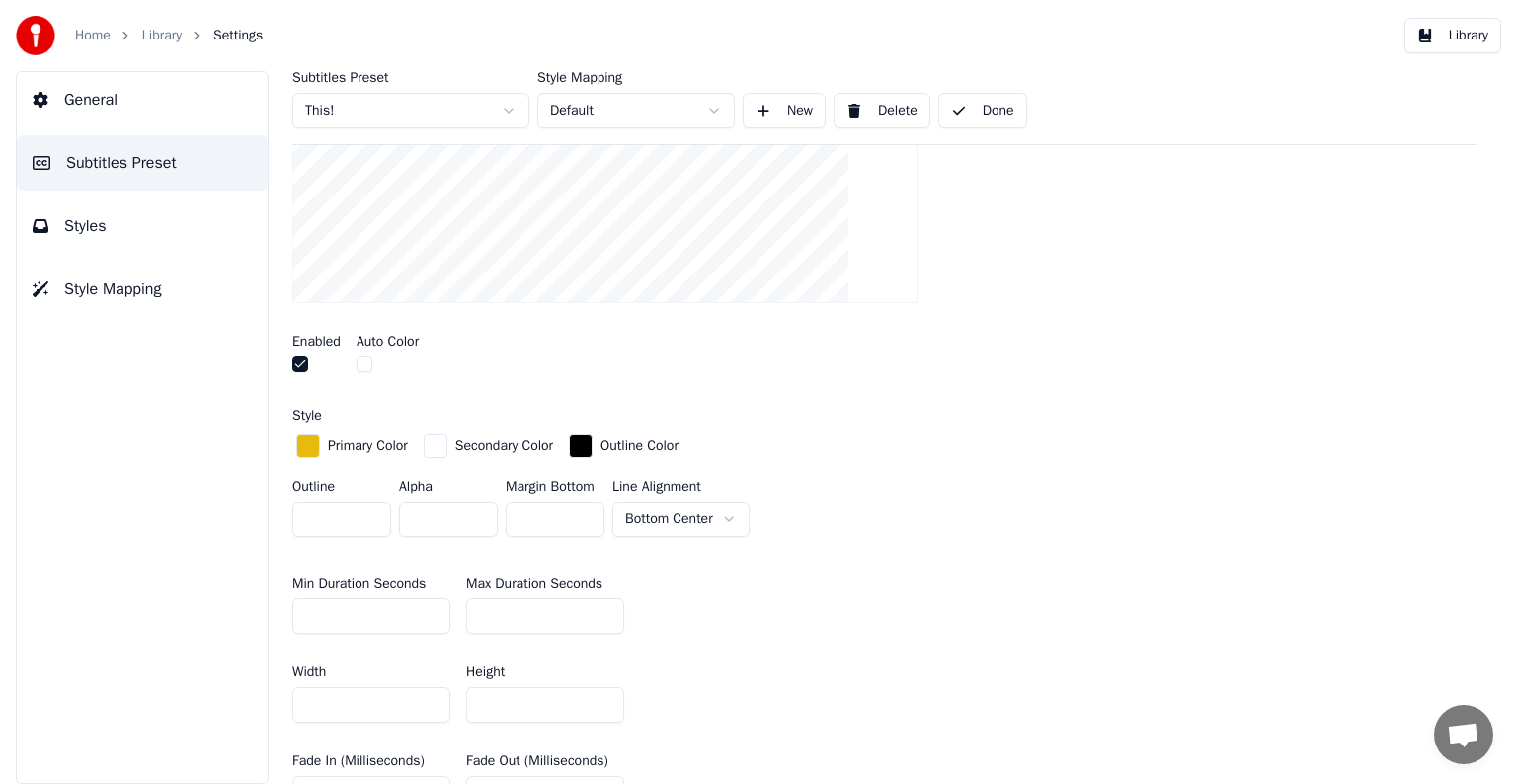 click on "Library" at bounding box center (162, 36) 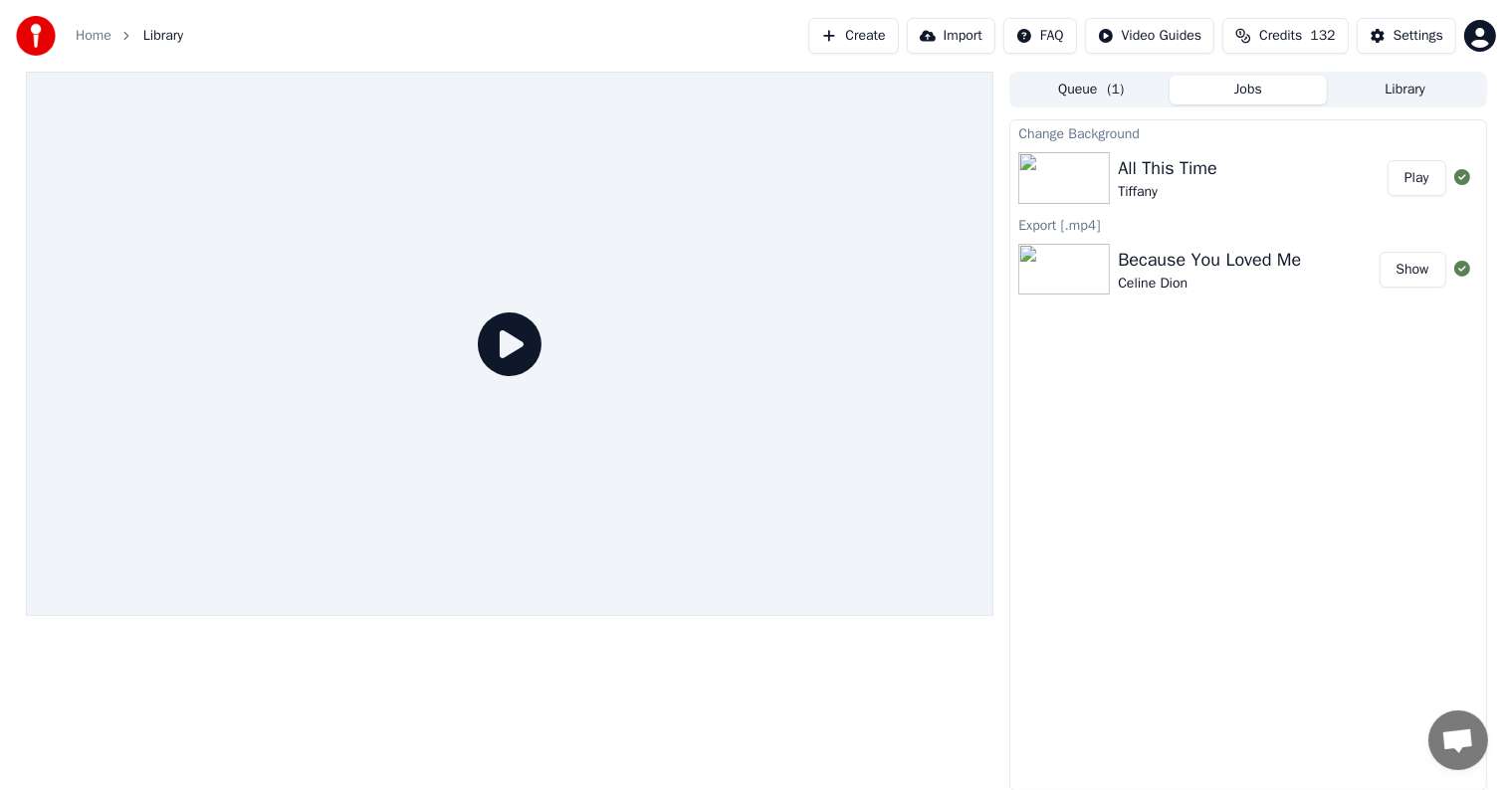 click on "Play" at bounding box center (1416, 178) 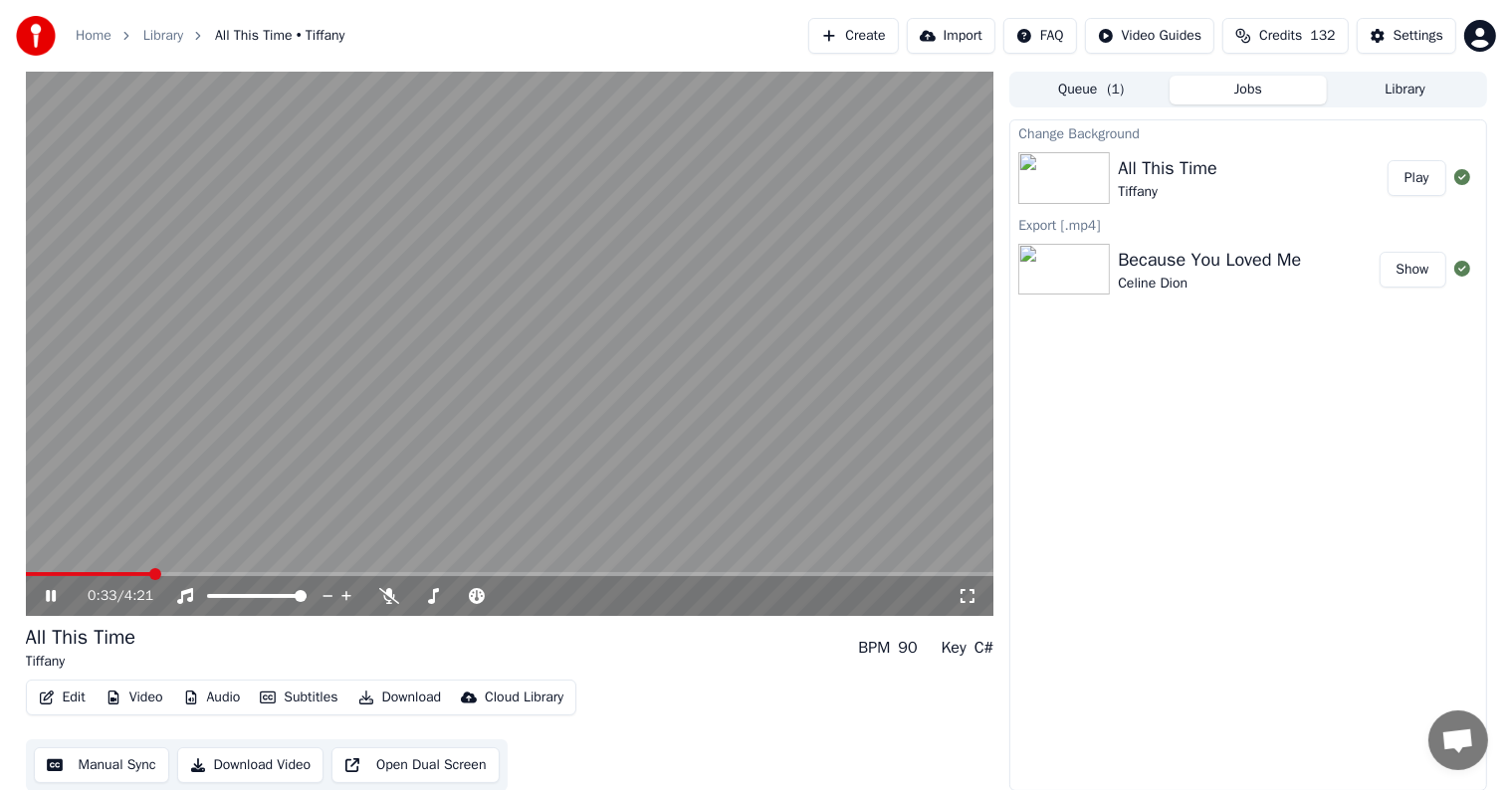 click at bounding box center (510, 343) 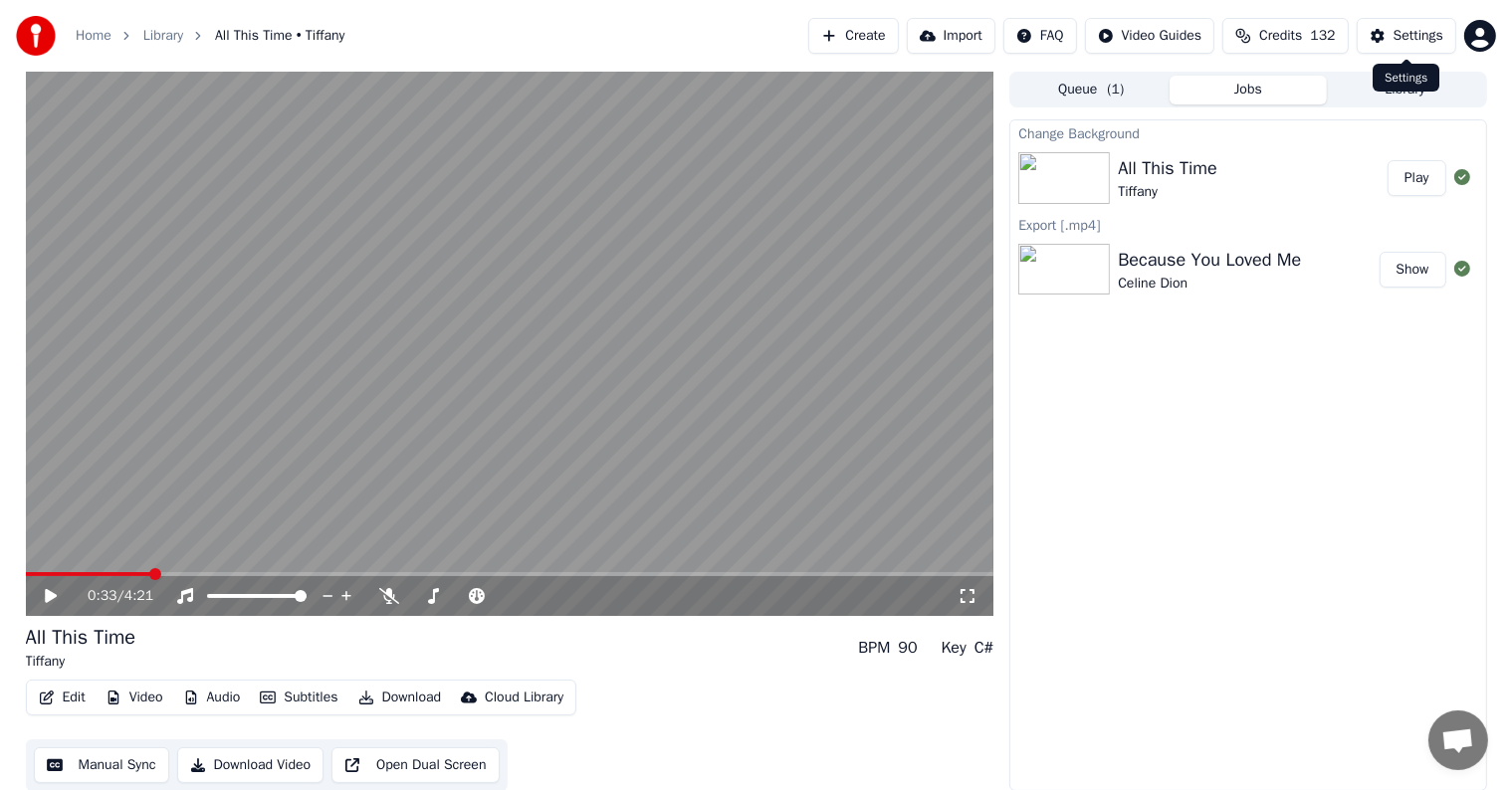 click on "Settings" at bounding box center [1406, 36] 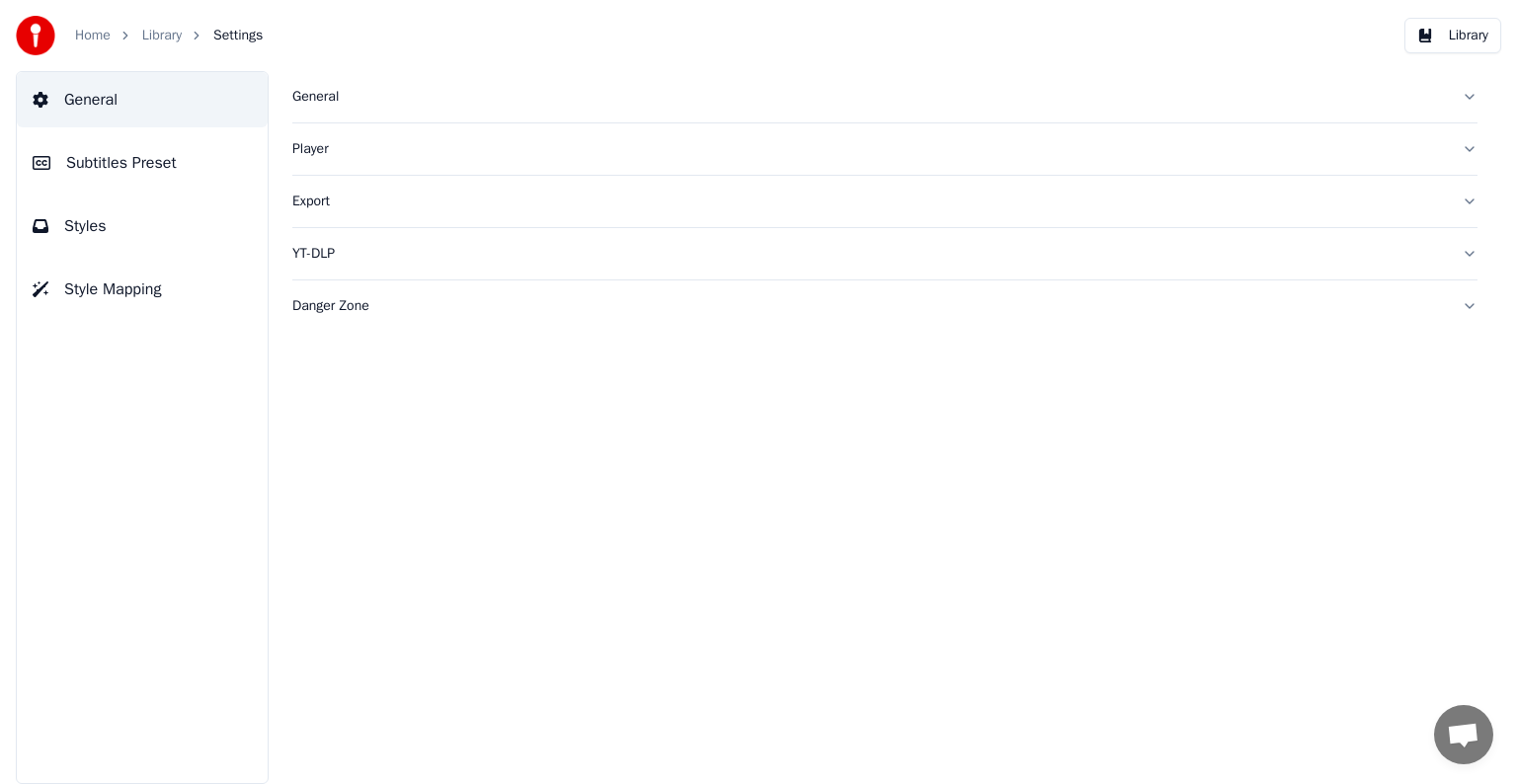 click on "Subtitles Preset" at bounding box center (121, 163) 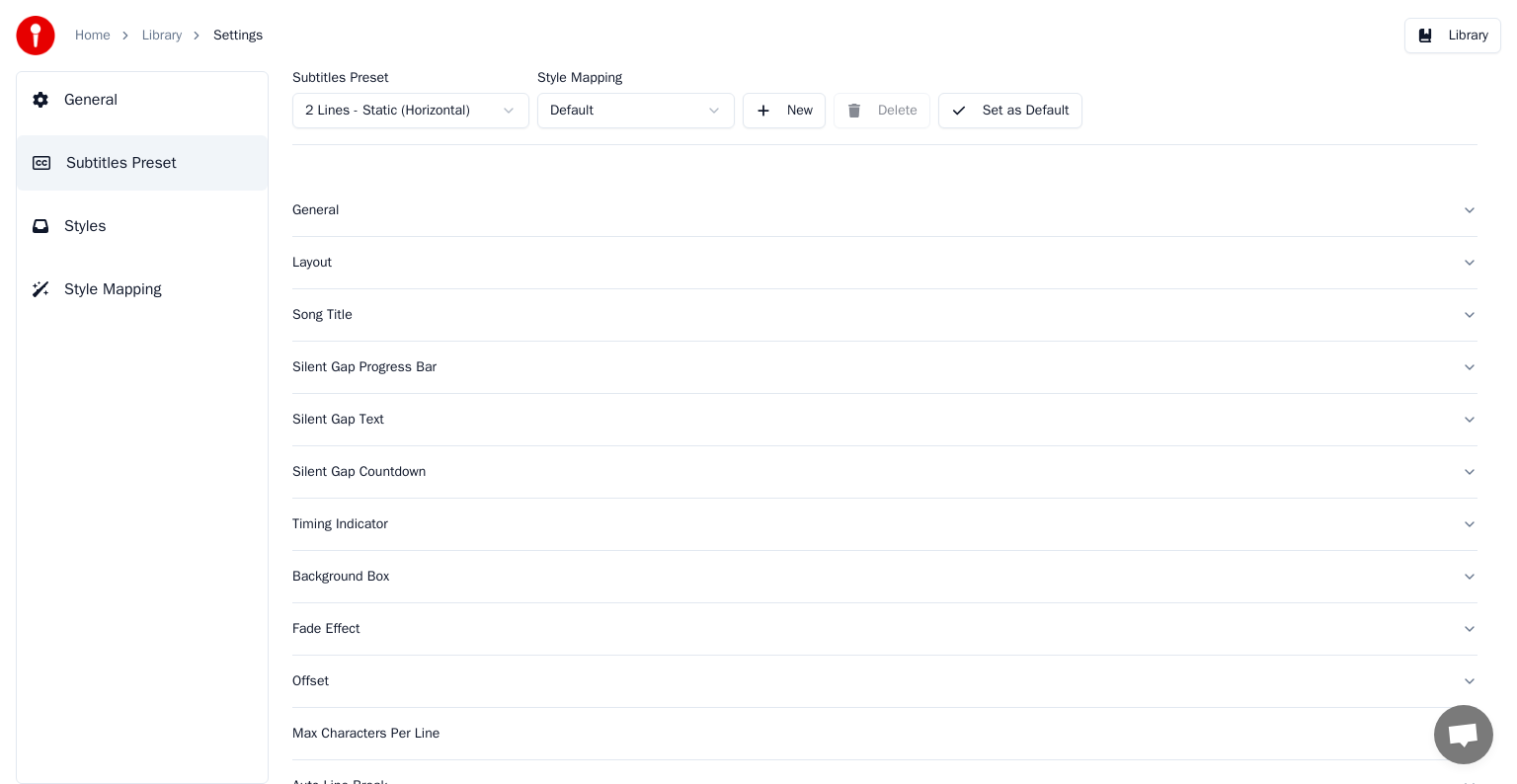 click on "Home Library Settings Library General Subtitles Preset Styles Style Mapping Subtitles Preset 2 Lines - Static (Horizontal) Style Mapping Default New Delete Set as Default General Layout Song Title Silent Gap Progress Bar Silent Gap Text Silent Gap Countdown Timing Indicator Background Box Fade Effect Offset Max Characters Per Line Auto Line Break Advanced Settings Chat [PERSON] from Youka Desktop More channels Continue on Email Offline. You were inactive for some time. Send a message to reconnect to the chat. Youka Desktop Hello! How can I help you?  Sunday, [DATE] Hi! I'ts me again. The lyrics are not appearing. Even editing to add lyrics again, it's not appearing. I already spent 22 credits for this please check [DATE] Monday, [DATE] [PERSON] Hey, credits should refunded automatically in case of failure, please let me check [DATE] yeah but credits are used again in adding the lyrics in the song that supposed to be good in the first place [DATE] Read [PERSON] I added 22 more credits to your account. [DATE]" at bounding box center (758, 392) 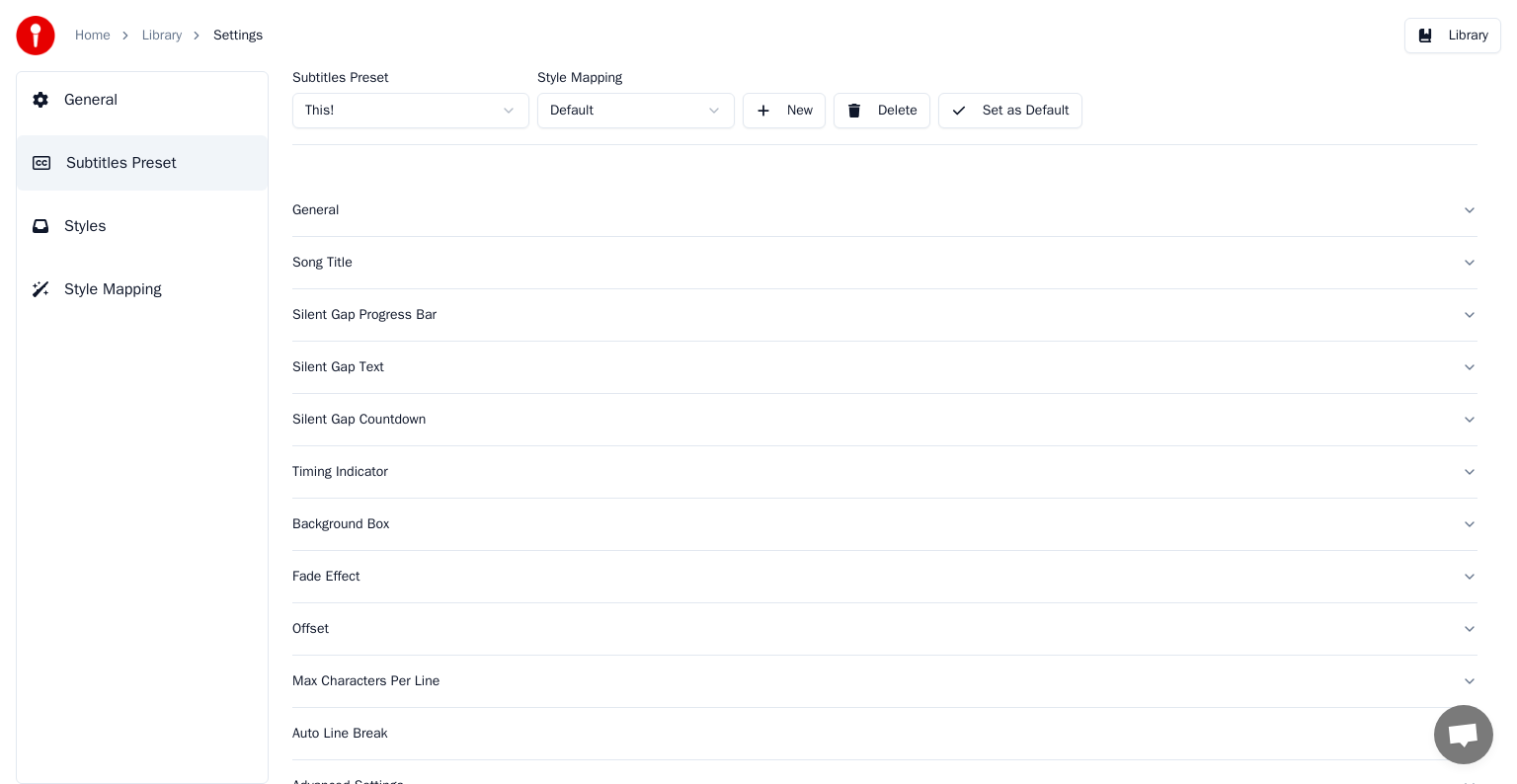 click on "Fade Effect" at bounding box center [869, 577] 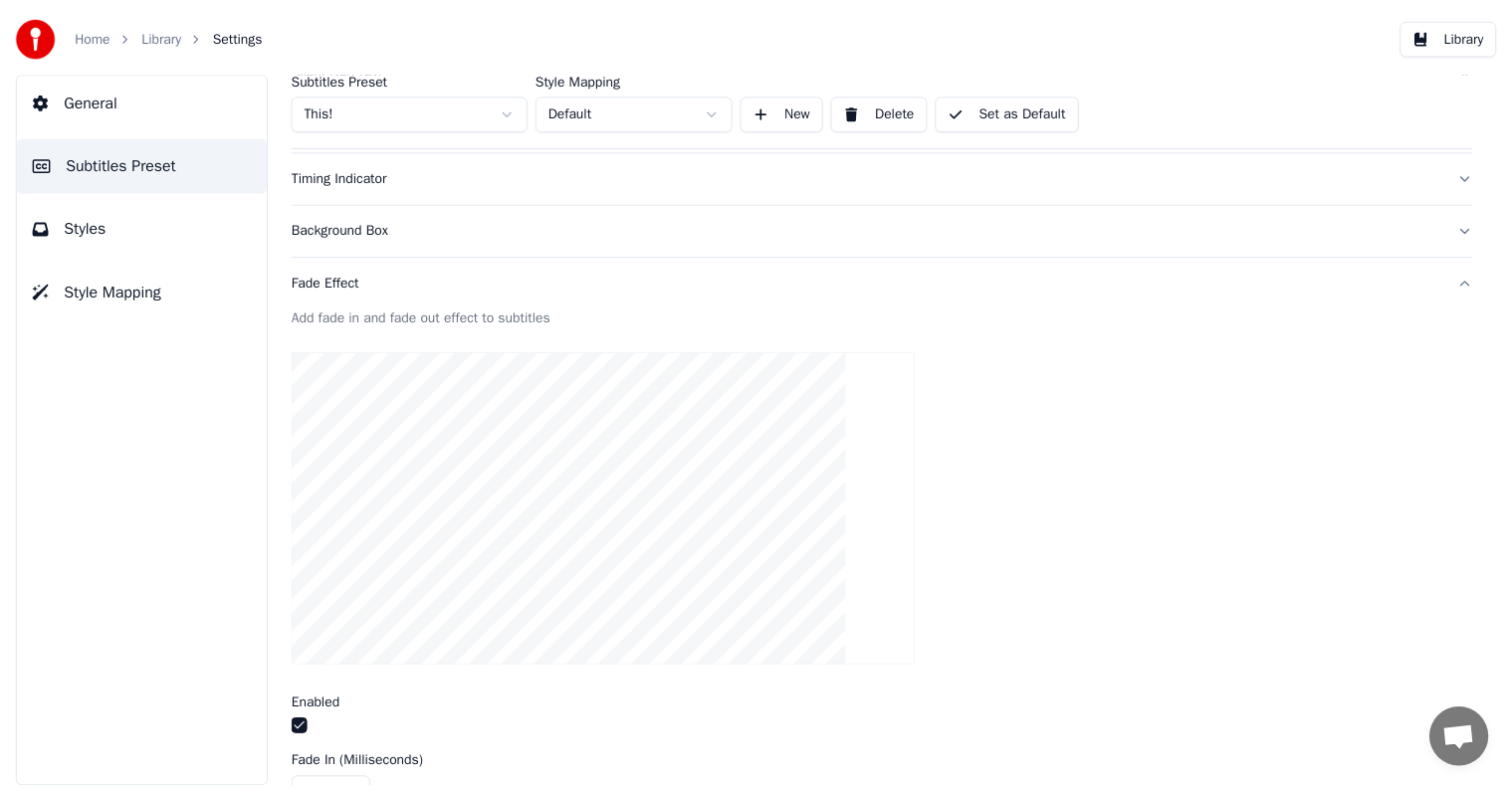 scroll, scrollTop: 597, scrollLeft: 0, axis: vertical 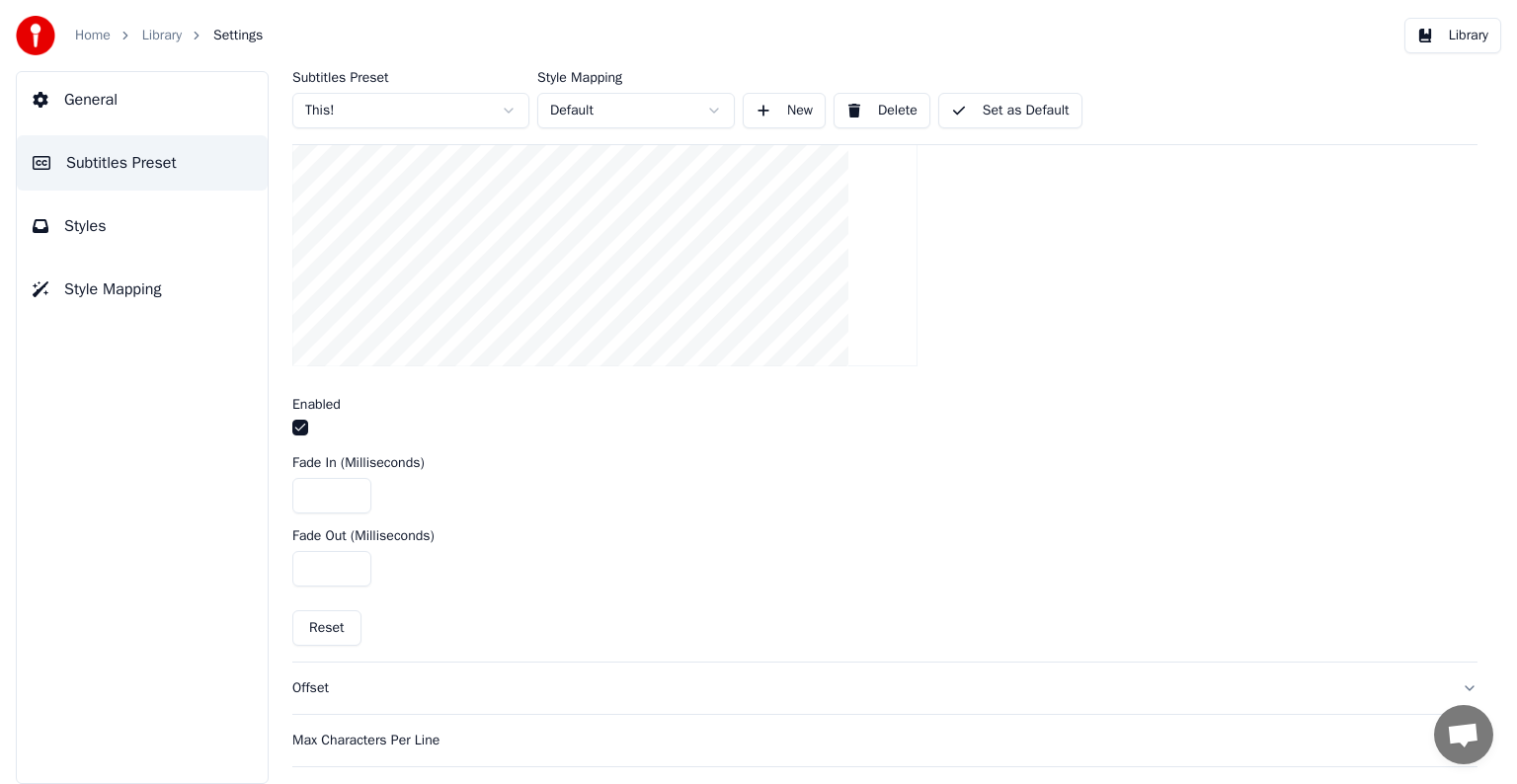 drag, startPoint x: 308, startPoint y: 569, endPoint x: 342, endPoint y: 567, distance: 34.058773 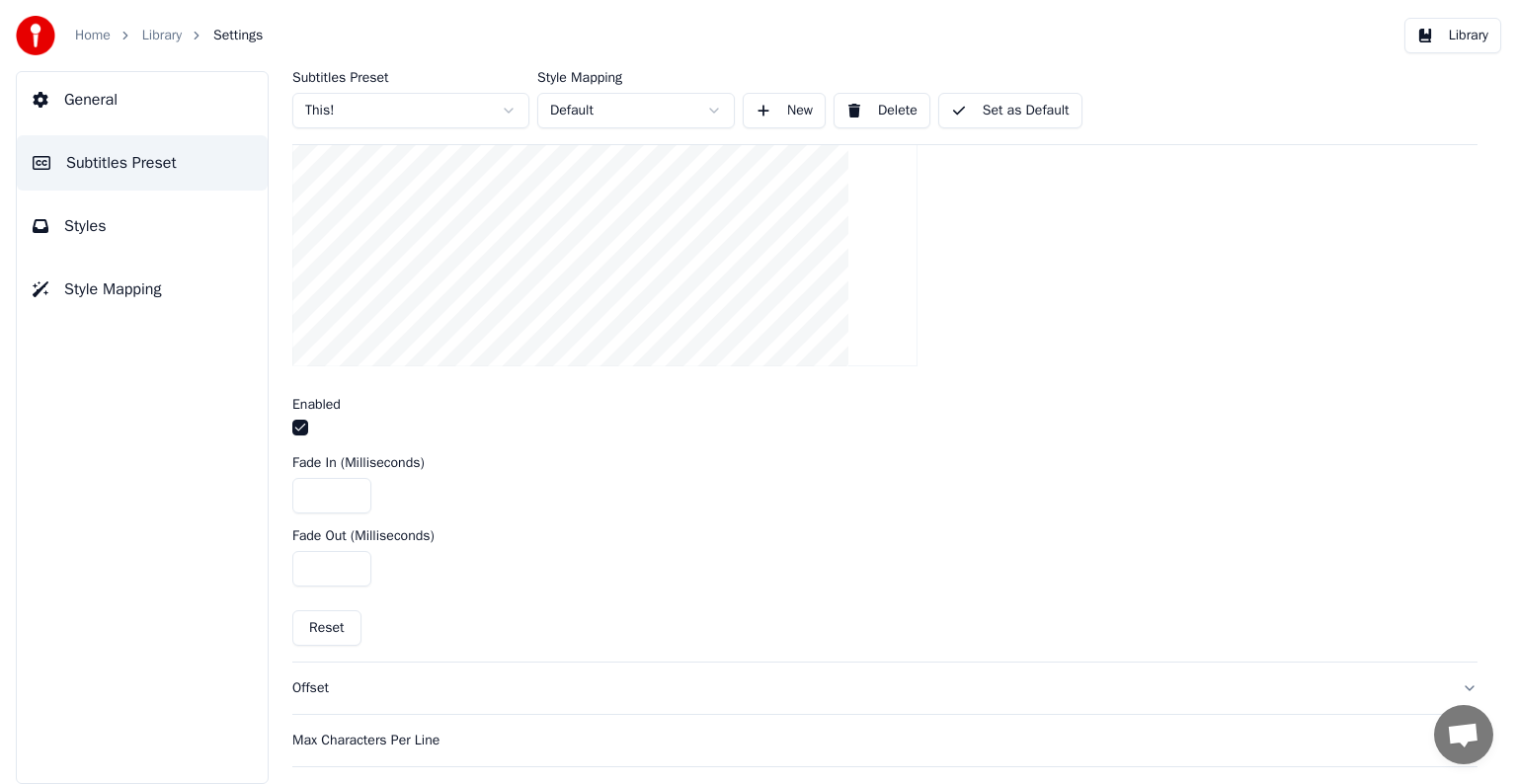 type on "****" 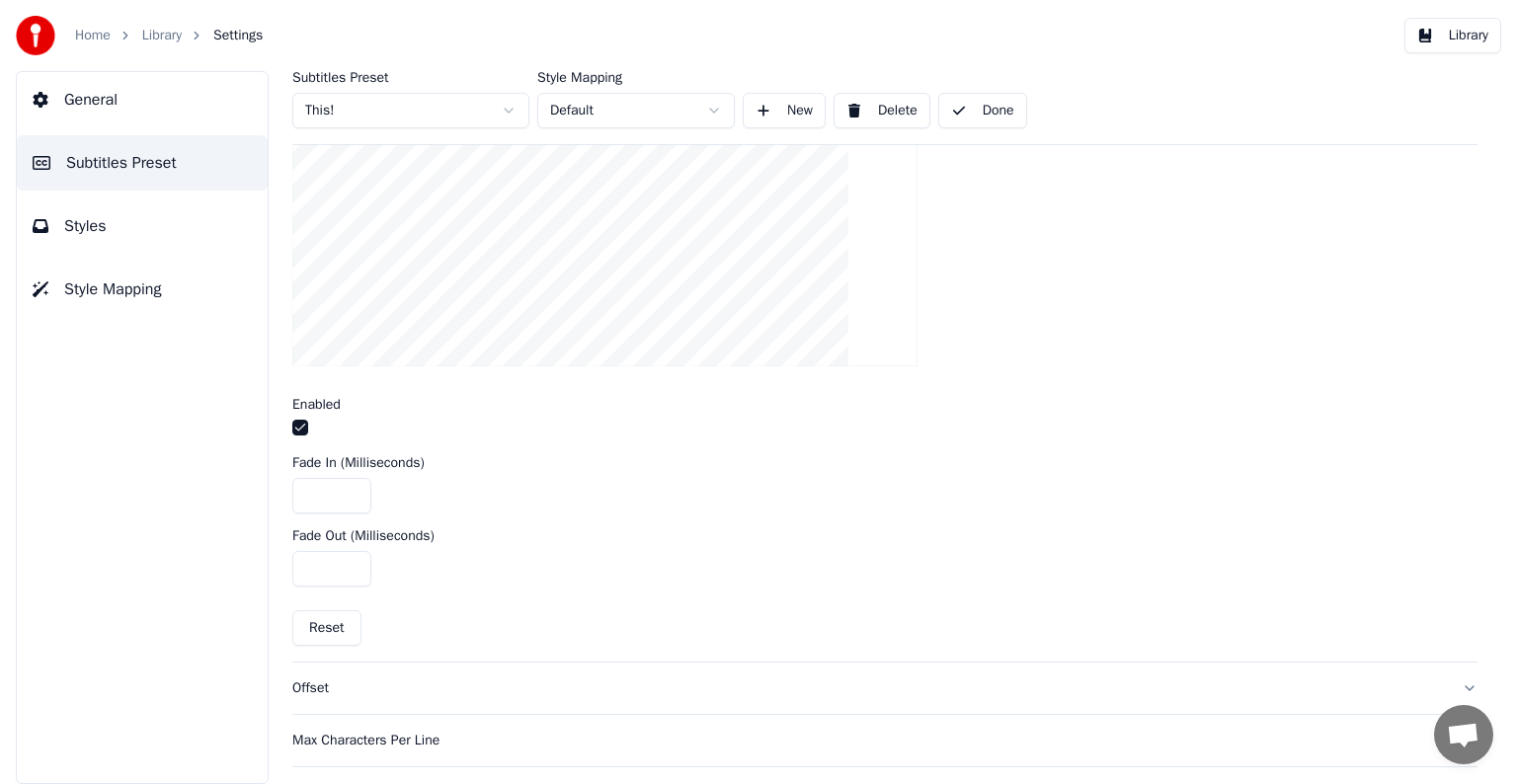 click on "Library" at bounding box center (162, 36) 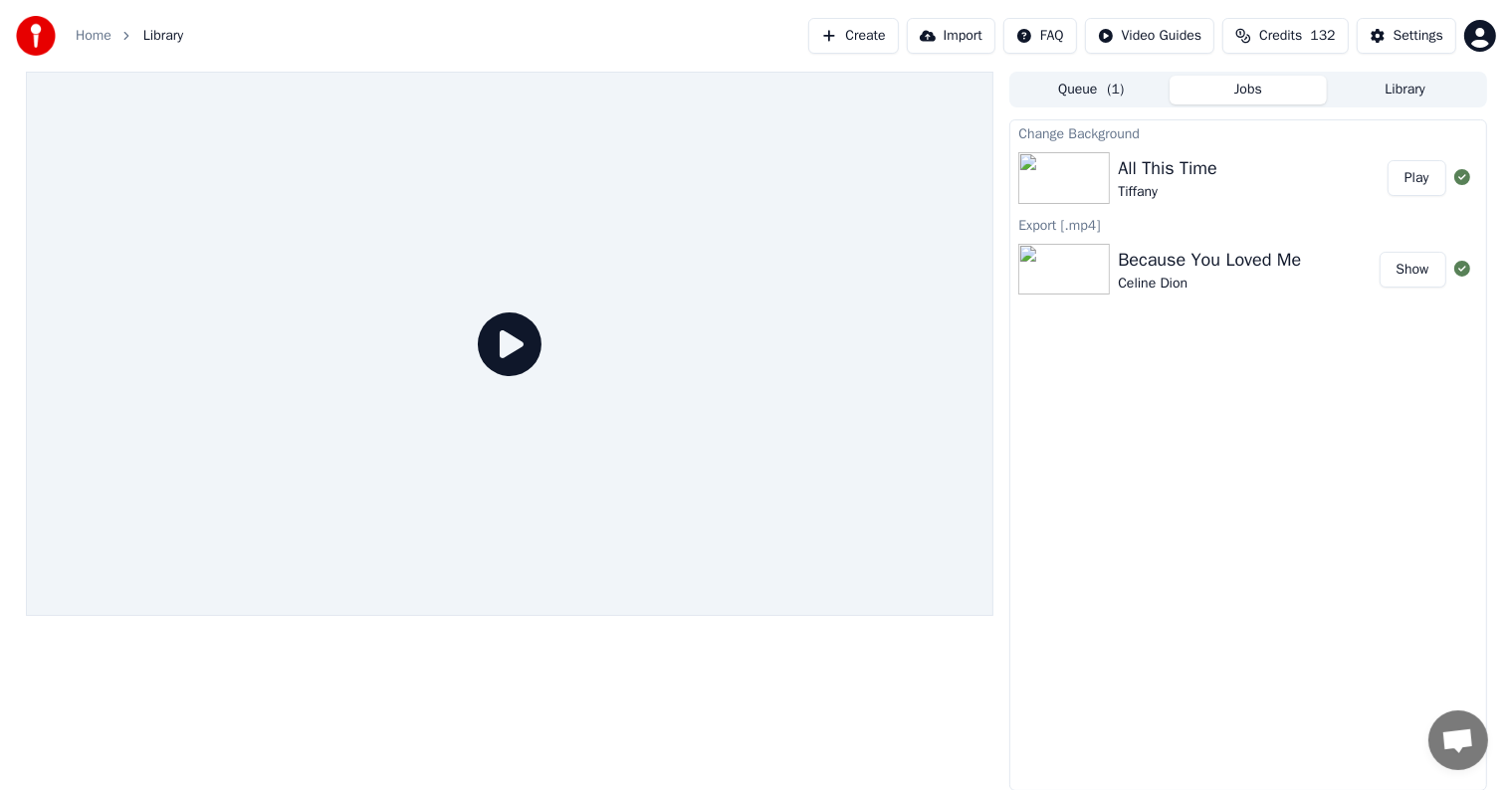 click on "Play" at bounding box center [1416, 178] 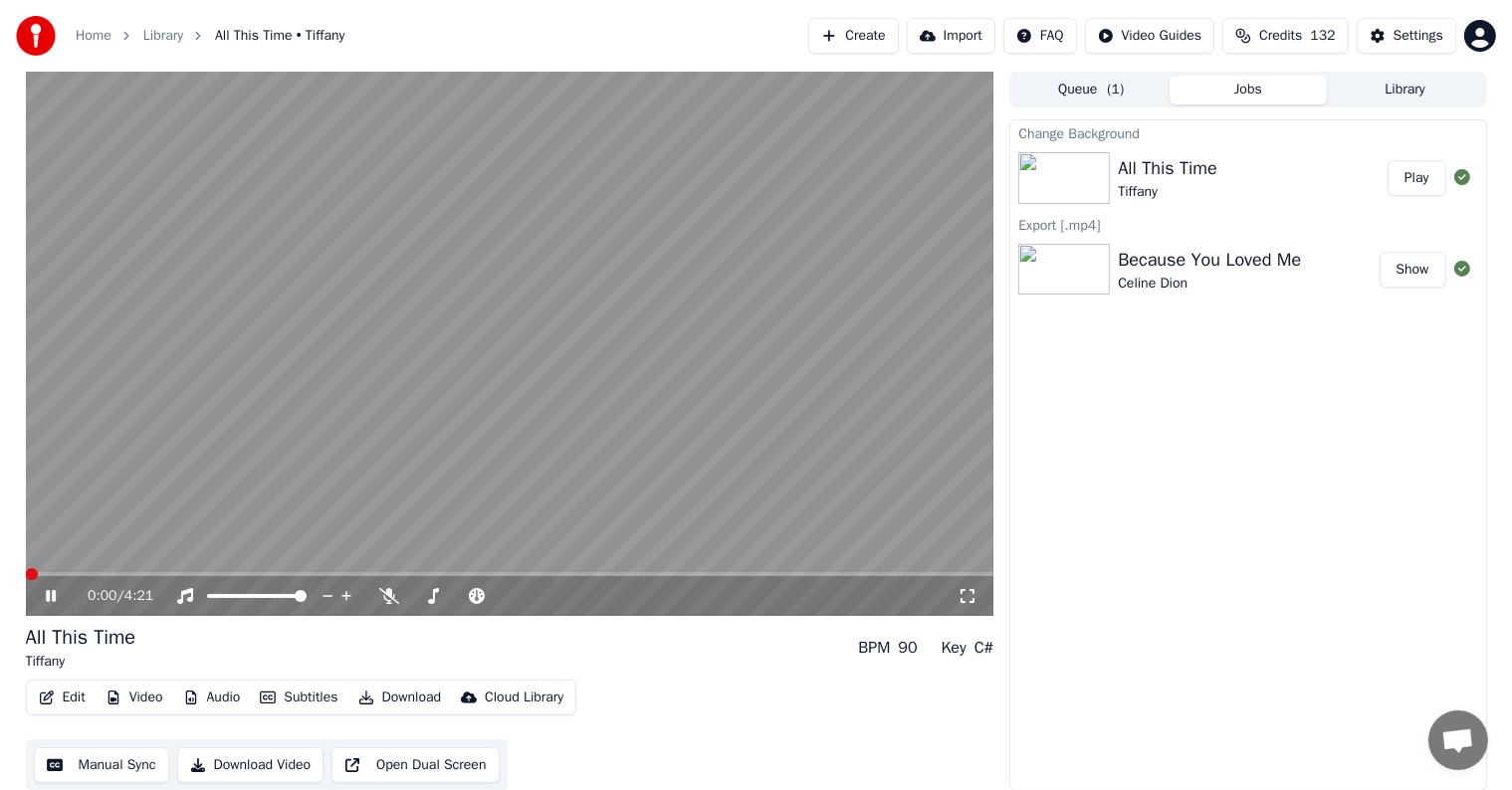 click at bounding box center [510, 574] 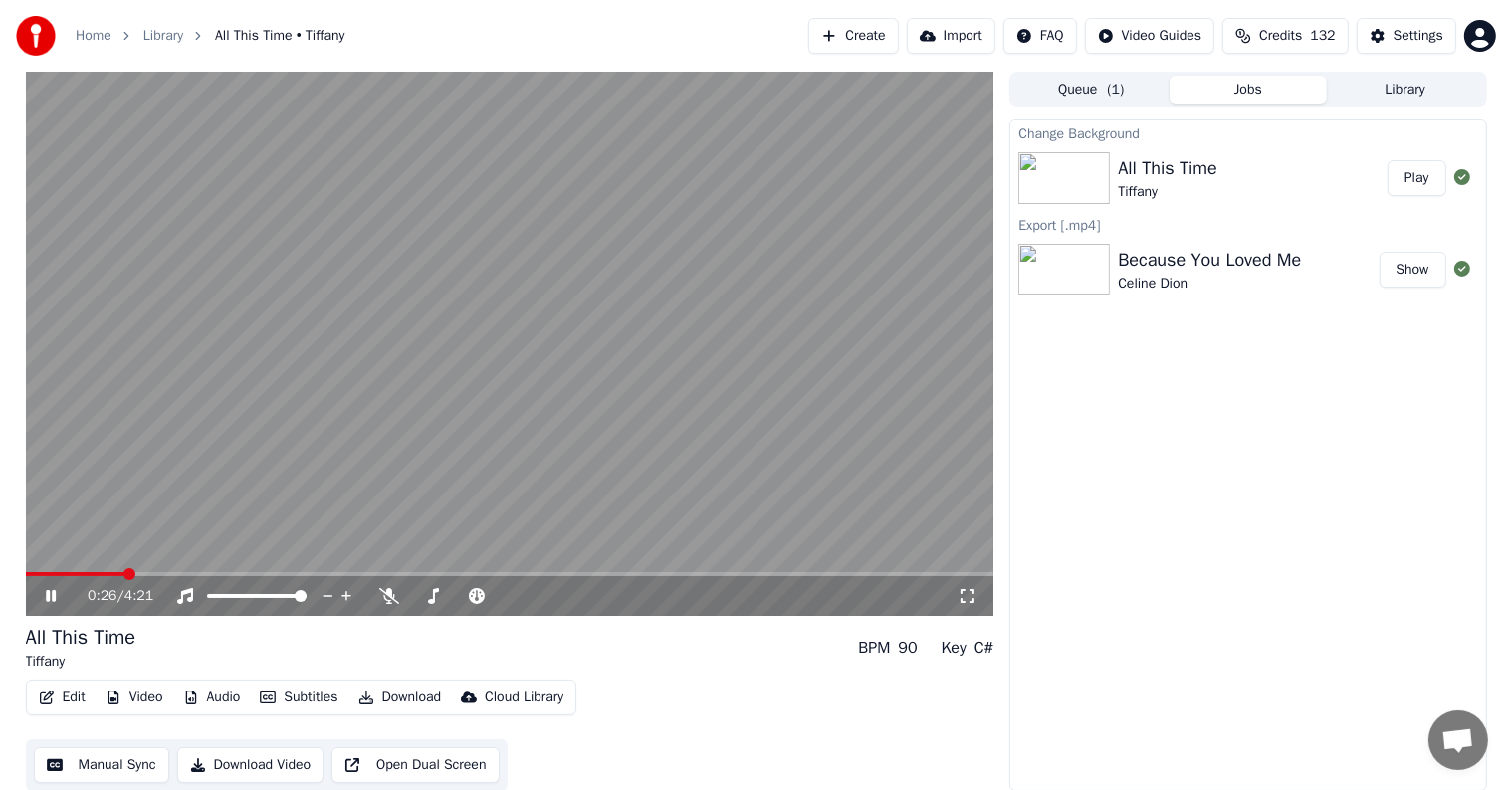 click at bounding box center (510, 343) 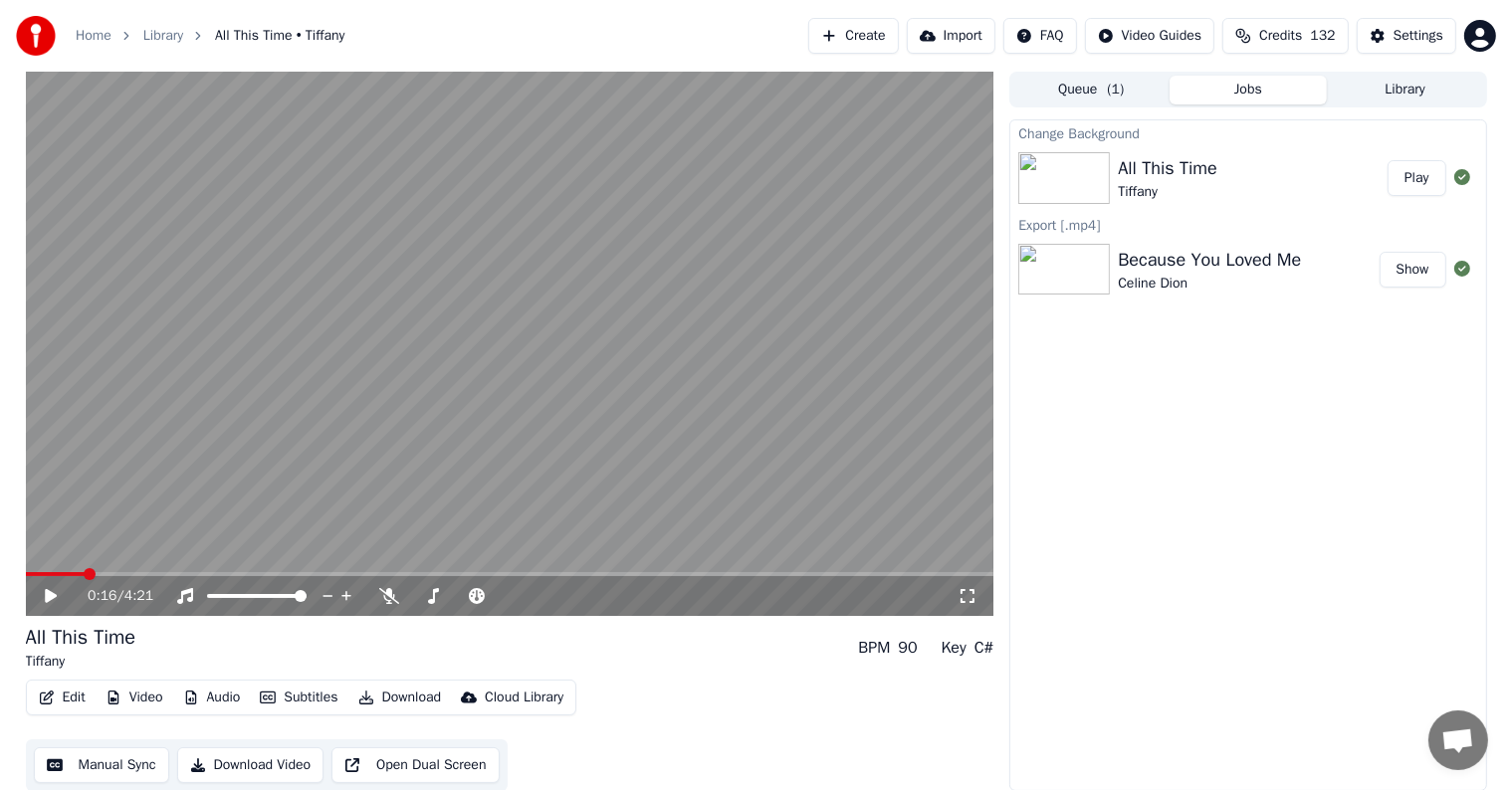 click at bounding box center (56, 574) 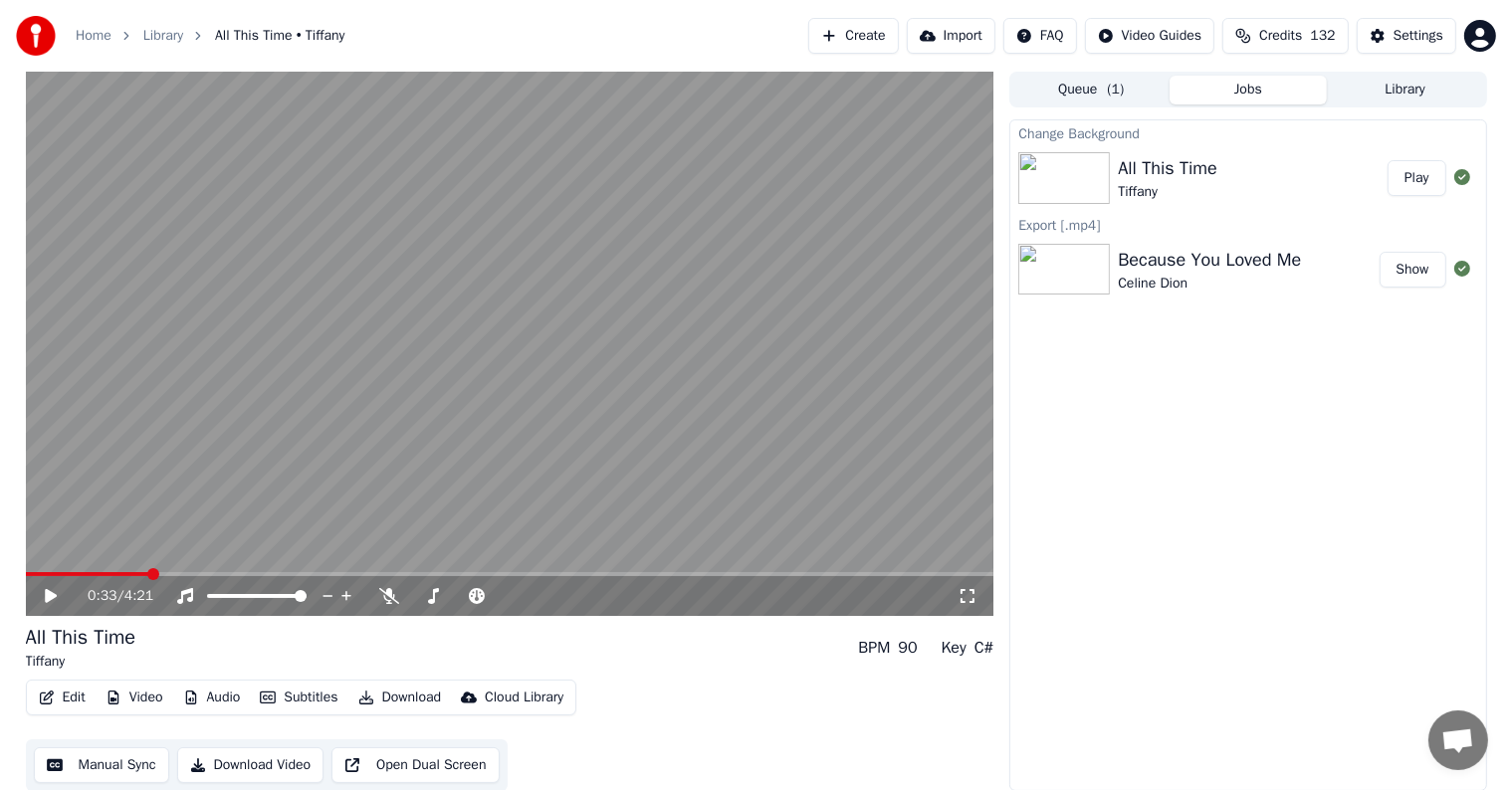scroll, scrollTop: 1, scrollLeft: 0, axis: vertical 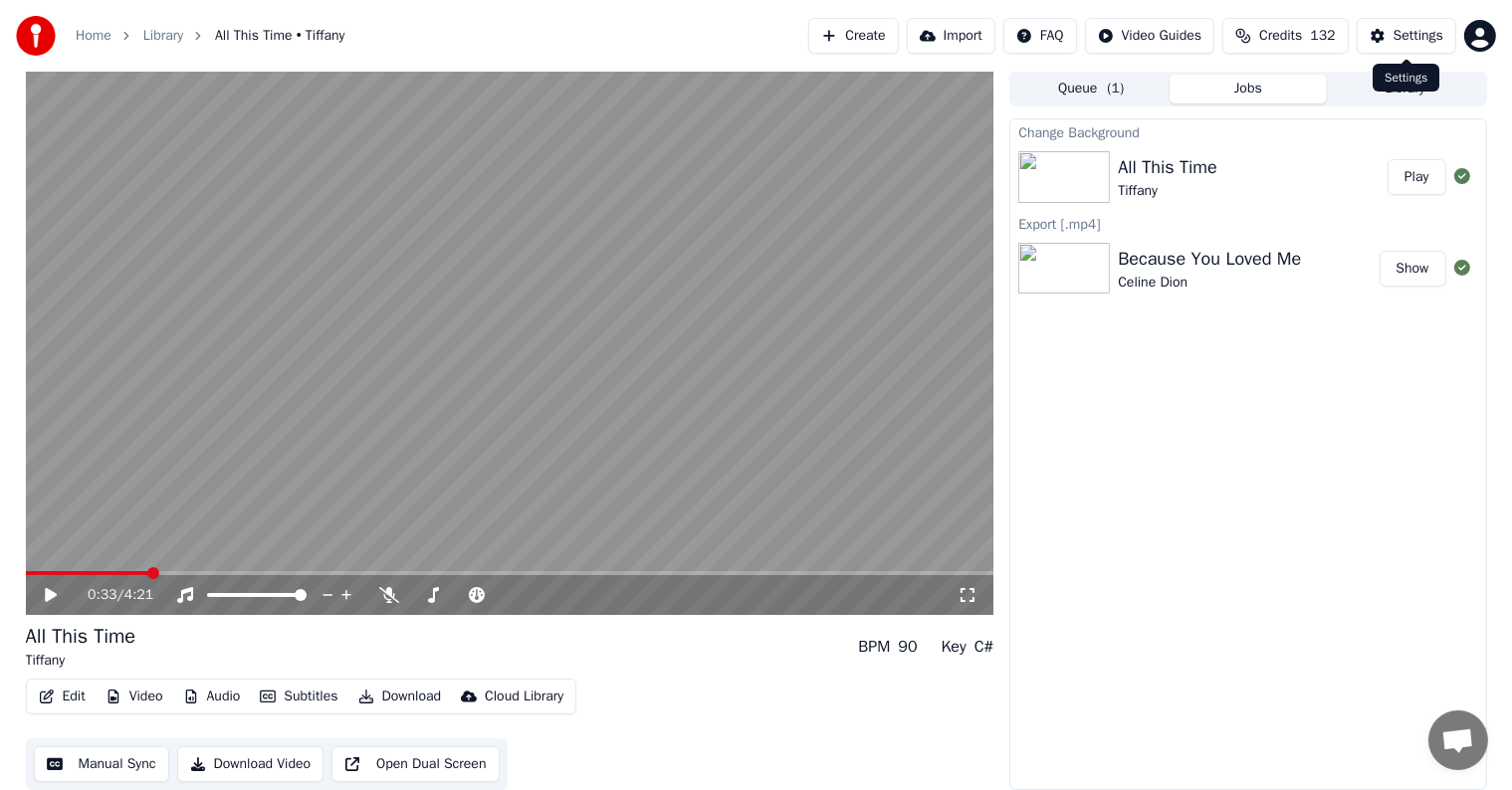 click on "Settings" at bounding box center [1418, 36] 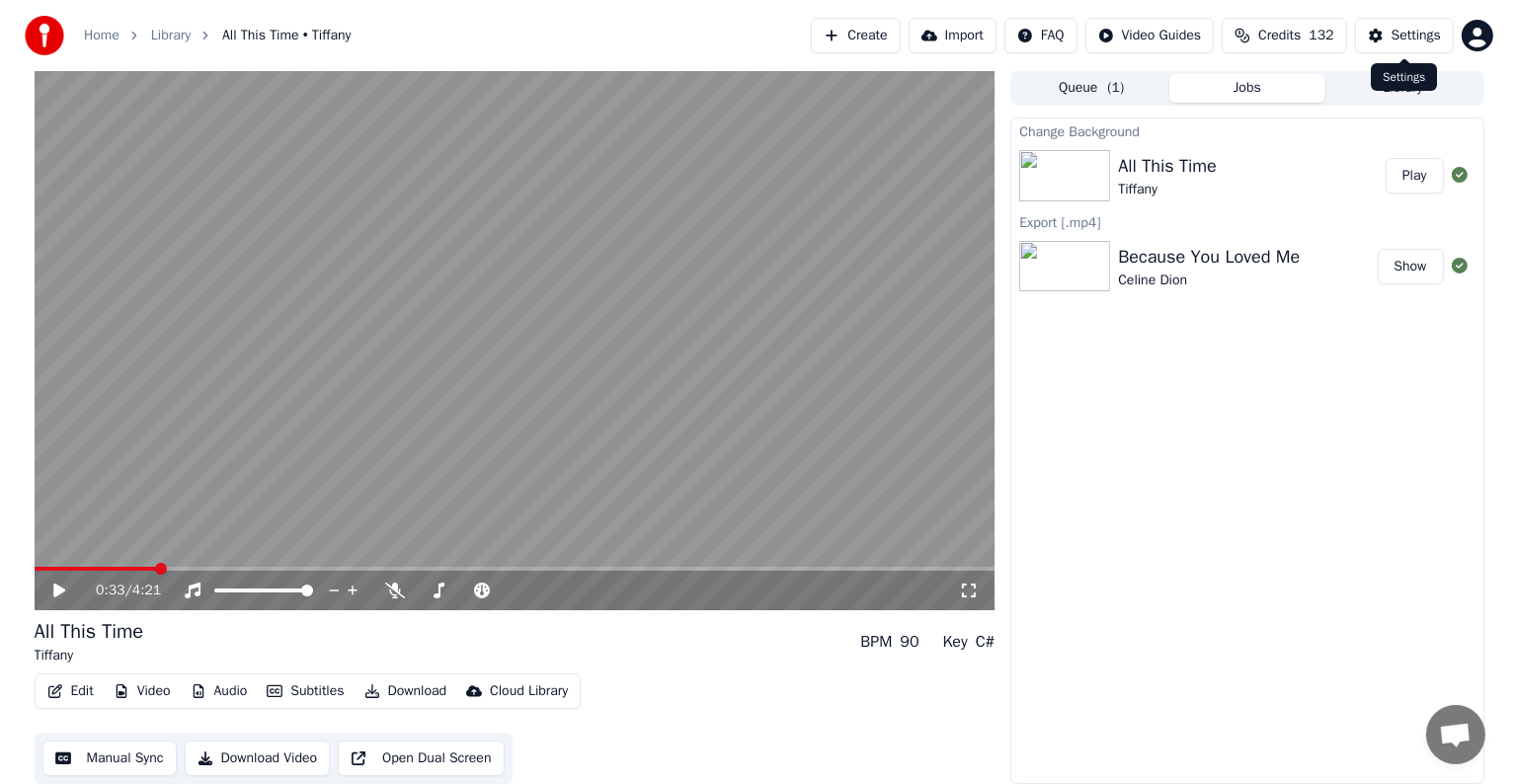 scroll, scrollTop: 0, scrollLeft: 0, axis: both 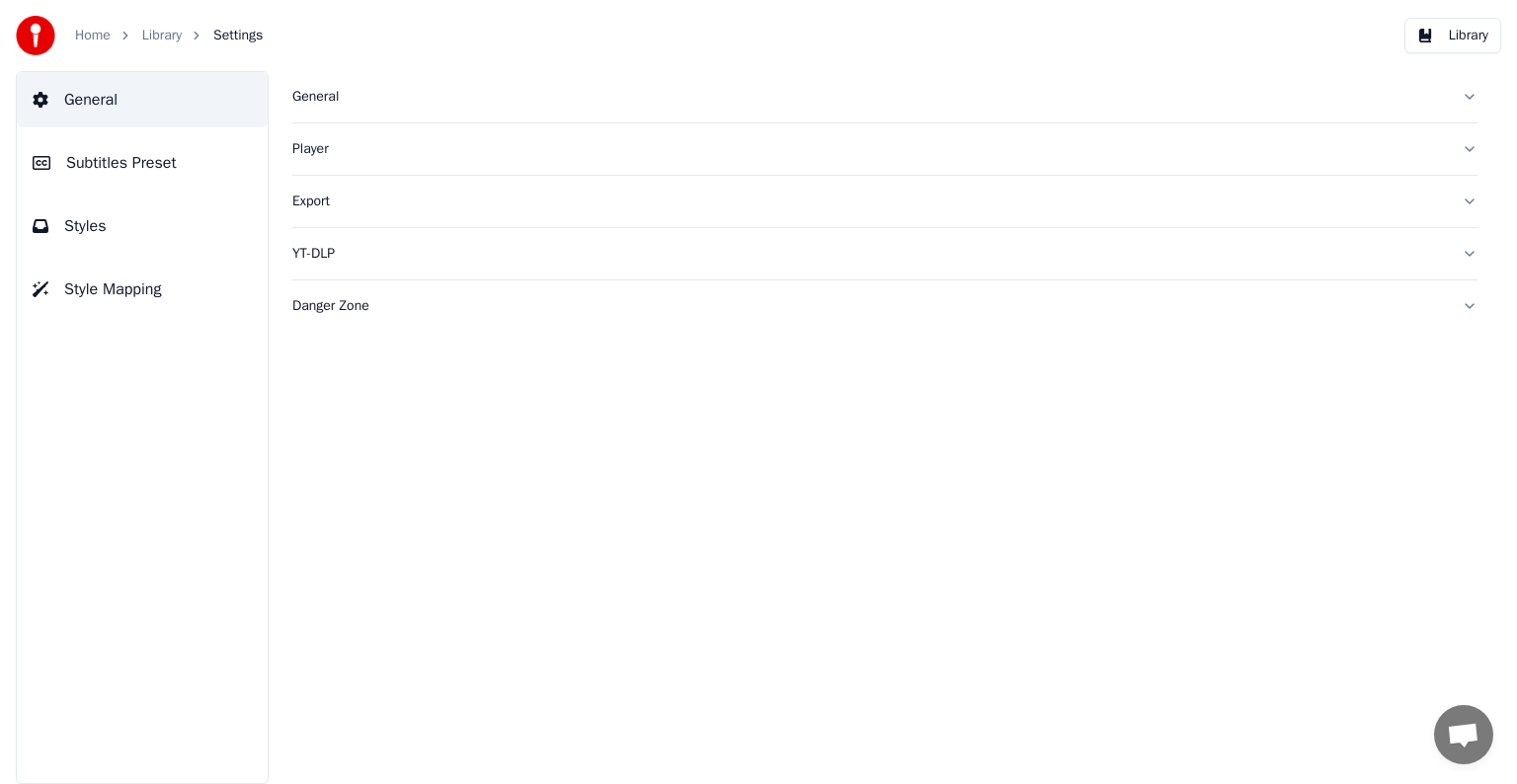 drag, startPoint x: 159, startPoint y: 174, endPoint x: 183, endPoint y: 150, distance: 33.941125 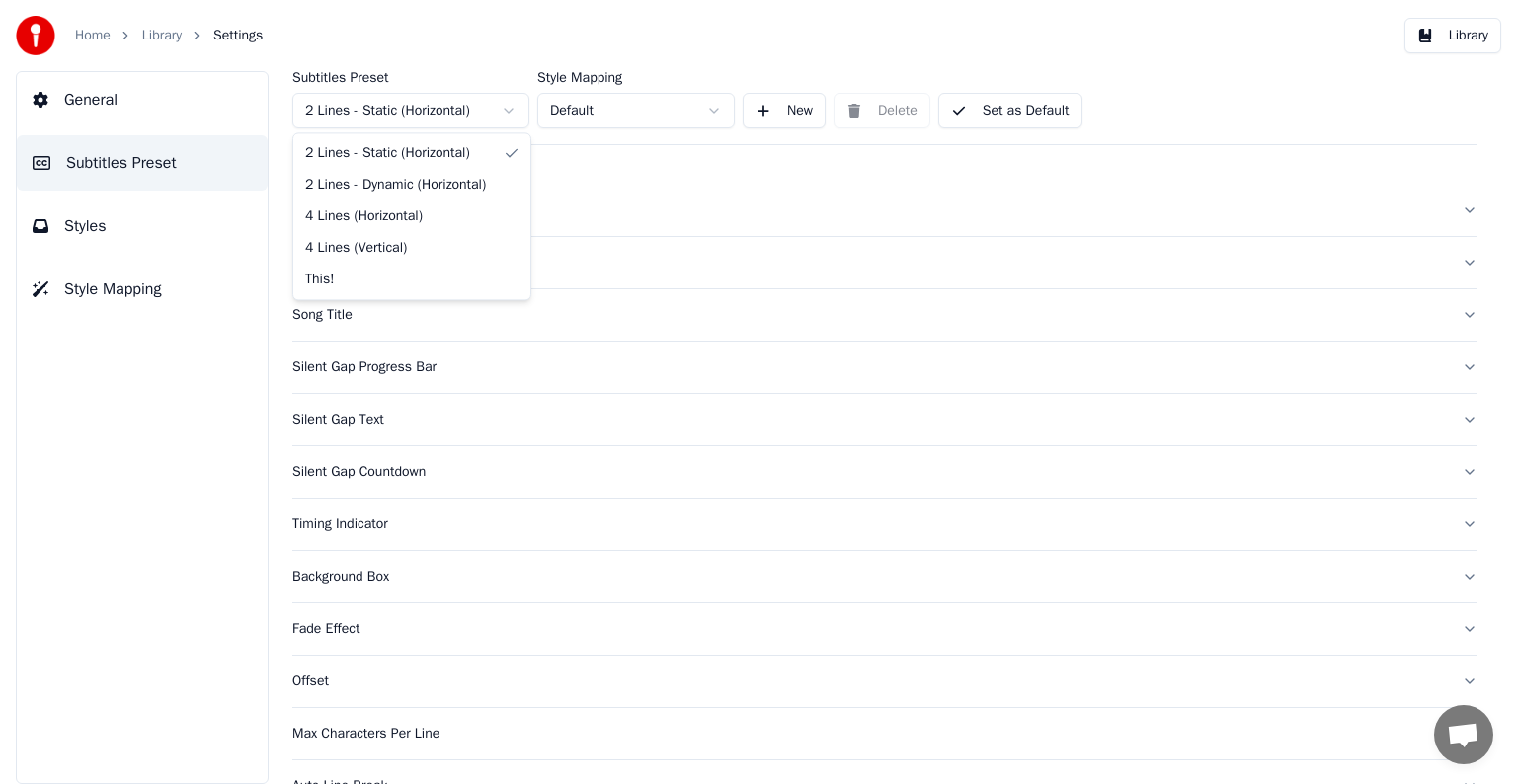 click on "Home Library Settings Library General Subtitles Preset Styles Style Mapping Subtitles Preset 2 Lines - Static (Horizontal) Style Mapping Default New Delete Set as Default General Layout Song Title Silent Gap Progress Bar Silent Gap Text Silent Gap Countdown Timing Indicator Background Box Fade Effect Offset Max Characters Per Line Auto Line Break Advanced Settings Chat [PERSON] from Youka Desktop More channels Continue on Email Offline. You were inactive for some time. Send a message to reconnect to the chat. Youka Desktop Hello! How can I help you?  Sunday, [DATE] Hi! I'ts me again. The lyrics are not appearing. Even editing to add lyrics again, it's not appearing. I already spent 22 credits for this please check [DATE] Monday, [DATE] [PERSON] Hey, credits should refunded automatically in case of failure, please let me check [DATE] yeah but credits are used again in adding the lyrics in the song that supposed to be good in the first place [DATE] Read [PERSON] I added 22 more credits to your account. [DATE]" at bounding box center (758, 392) 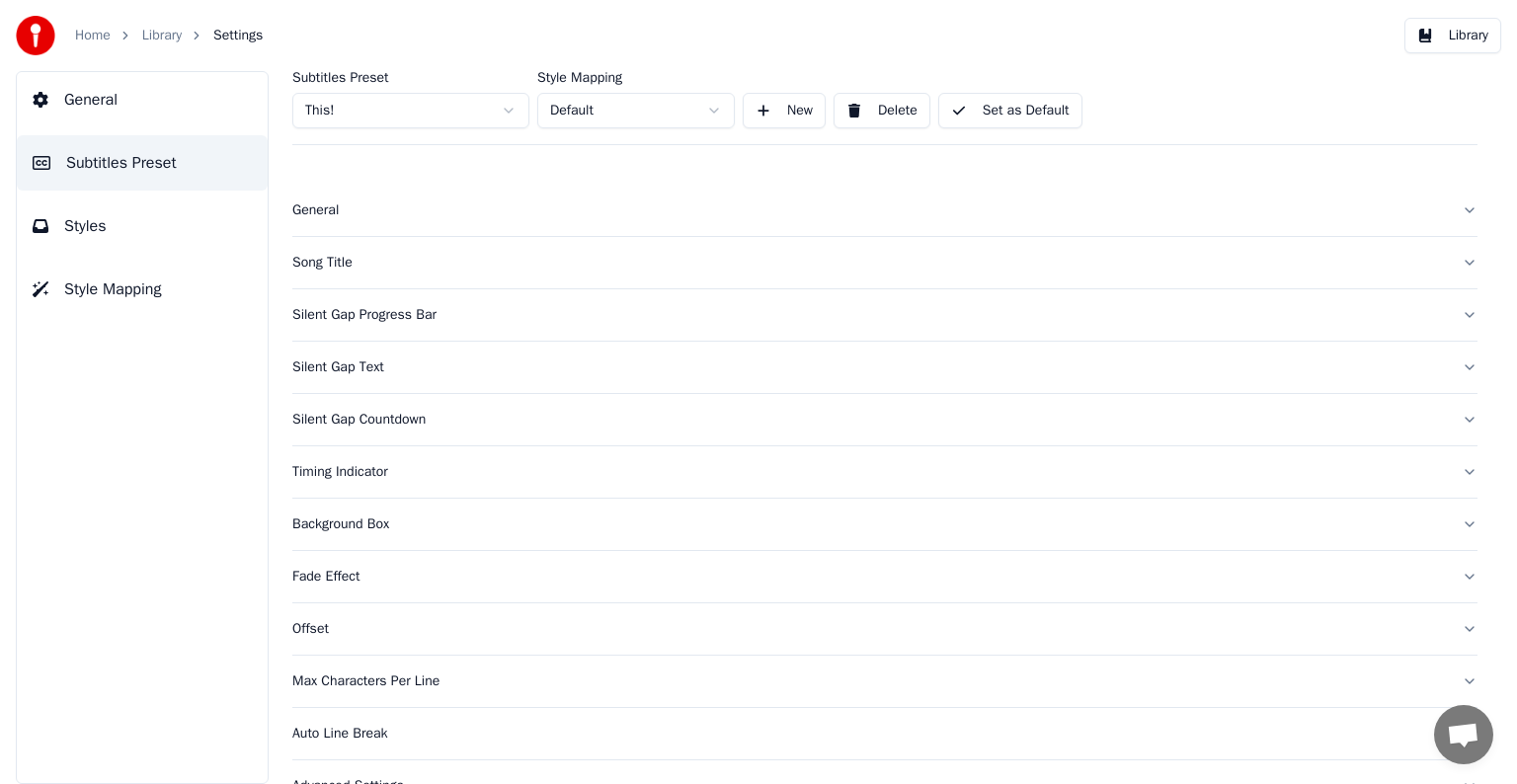 click on "Fade Effect" at bounding box center [869, 577] 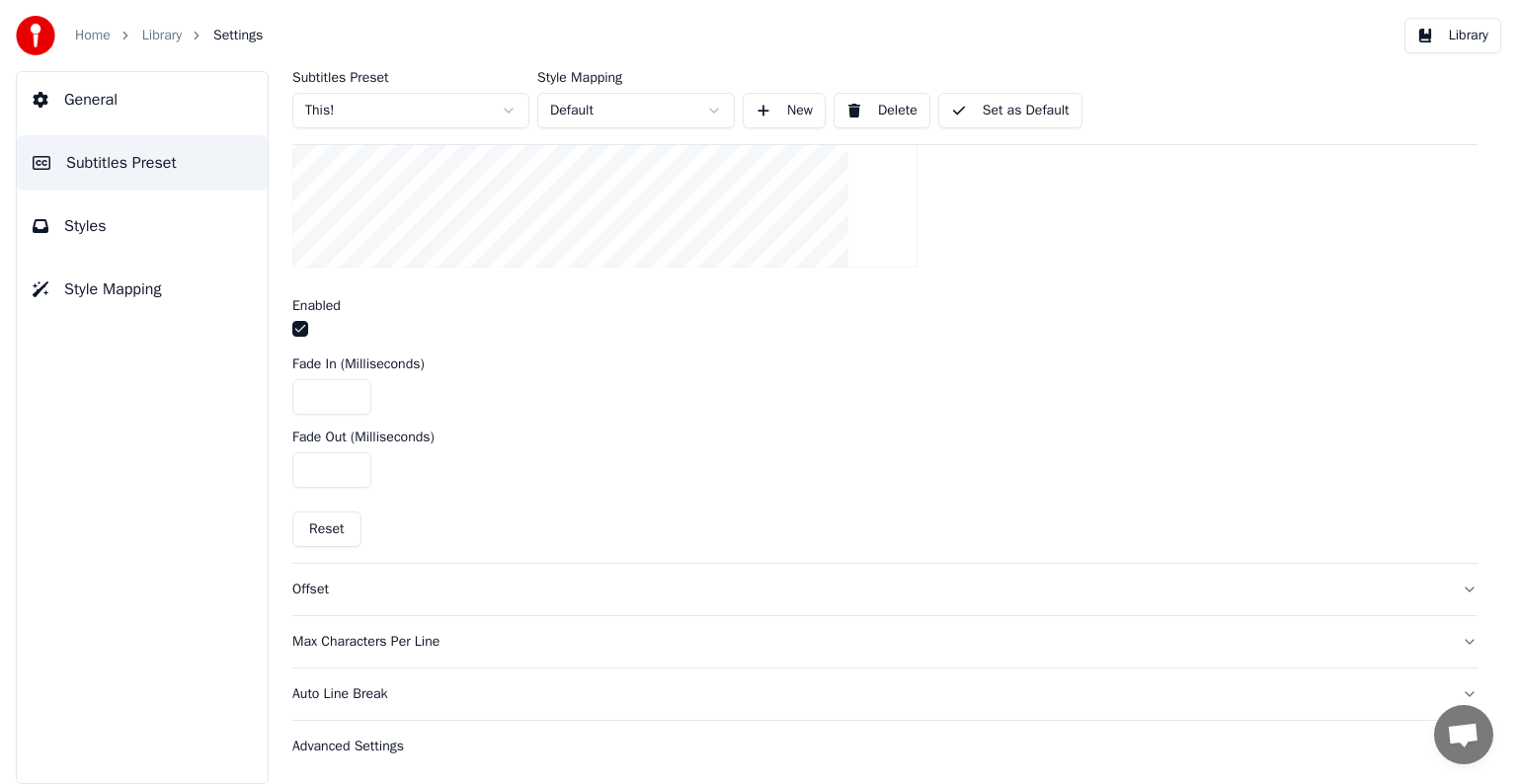scroll, scrollTop: 592, scrollLeft: 0, axis: vertical 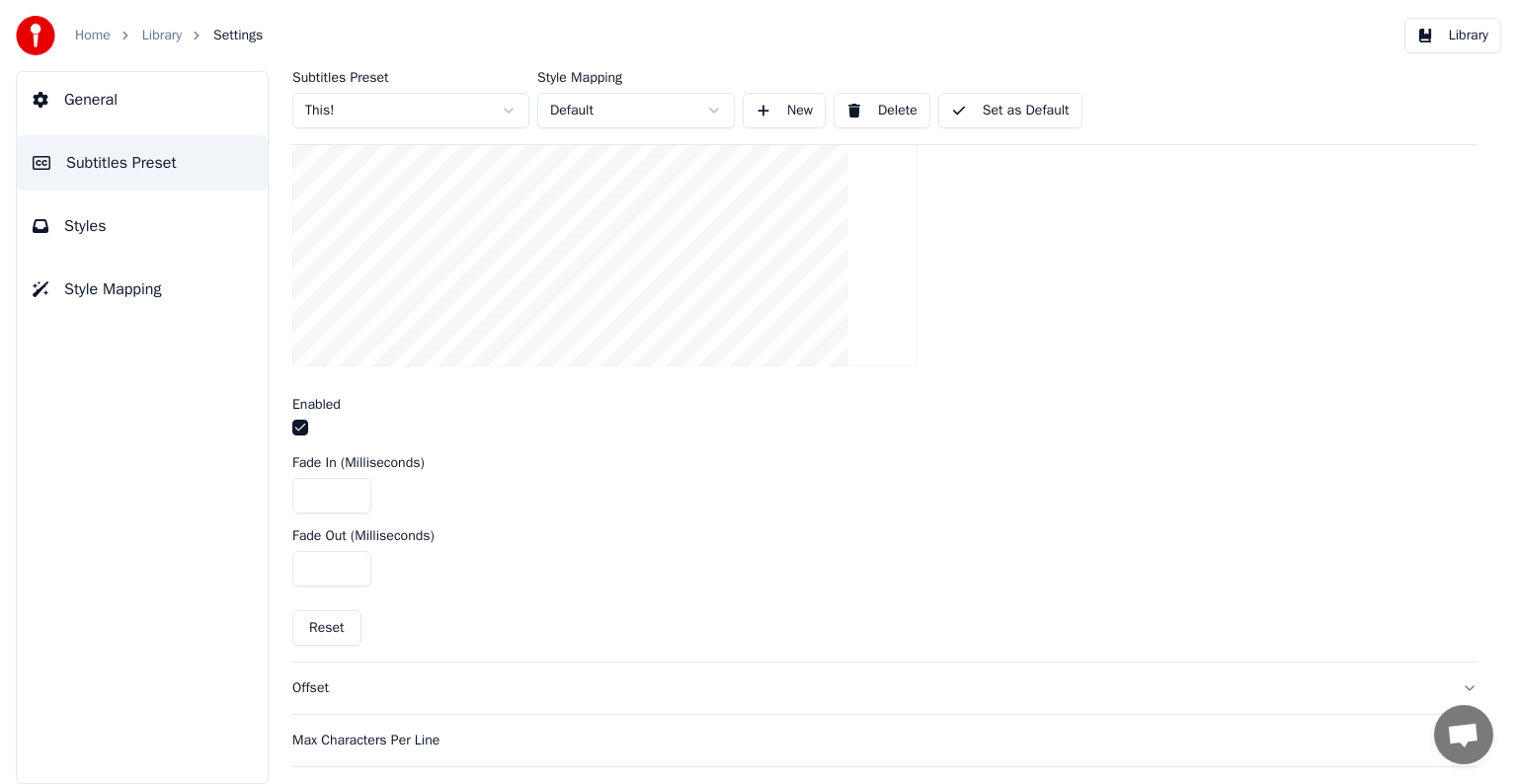 drag, startPoint x: 306, startPoint y: 493, endPoint x: 342, endPoint y: 496, distance: 36.124784 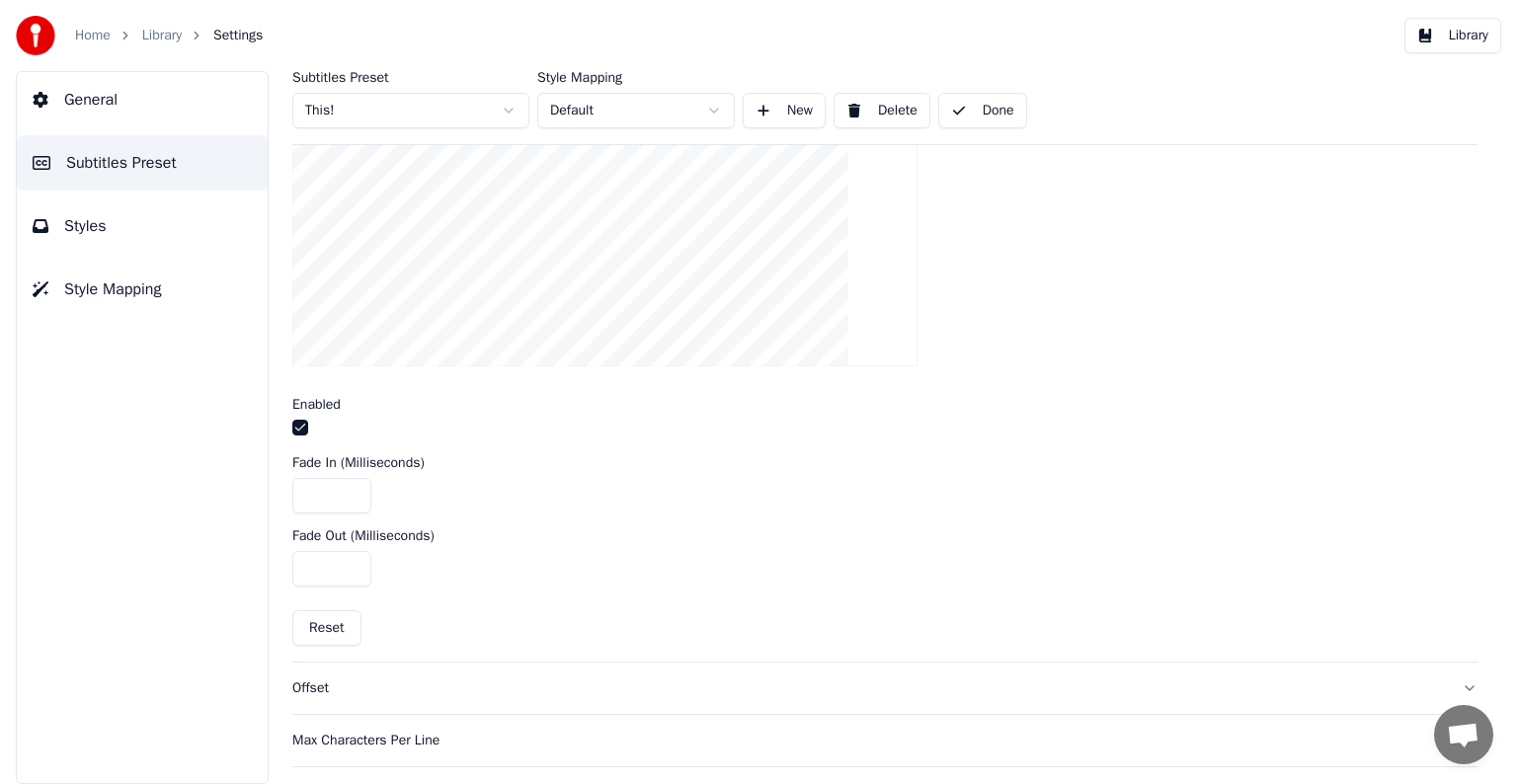 click on "Library" at bounding box center (162, 36) 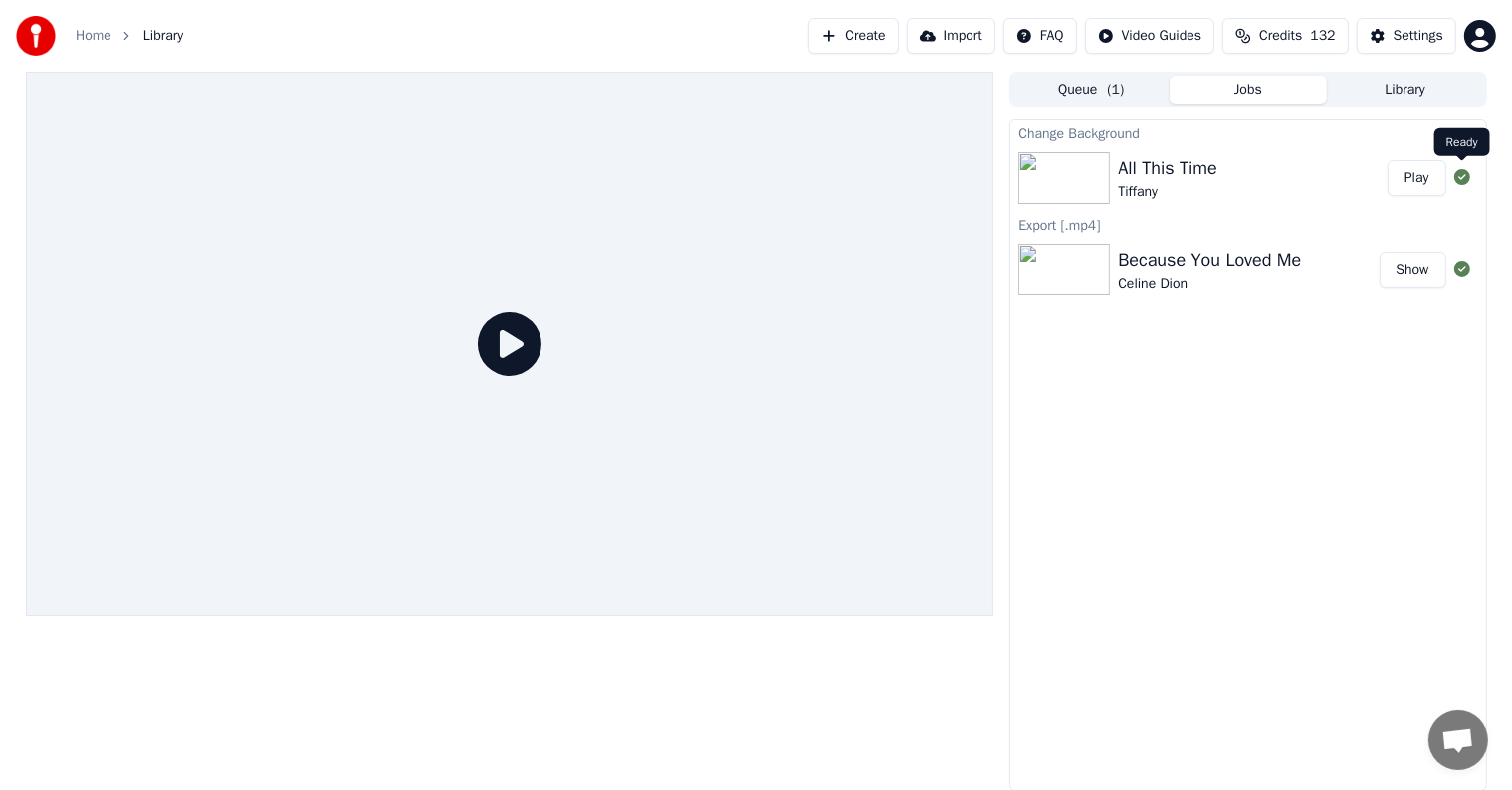 click on "Play" at bounding box center [1416, 178] 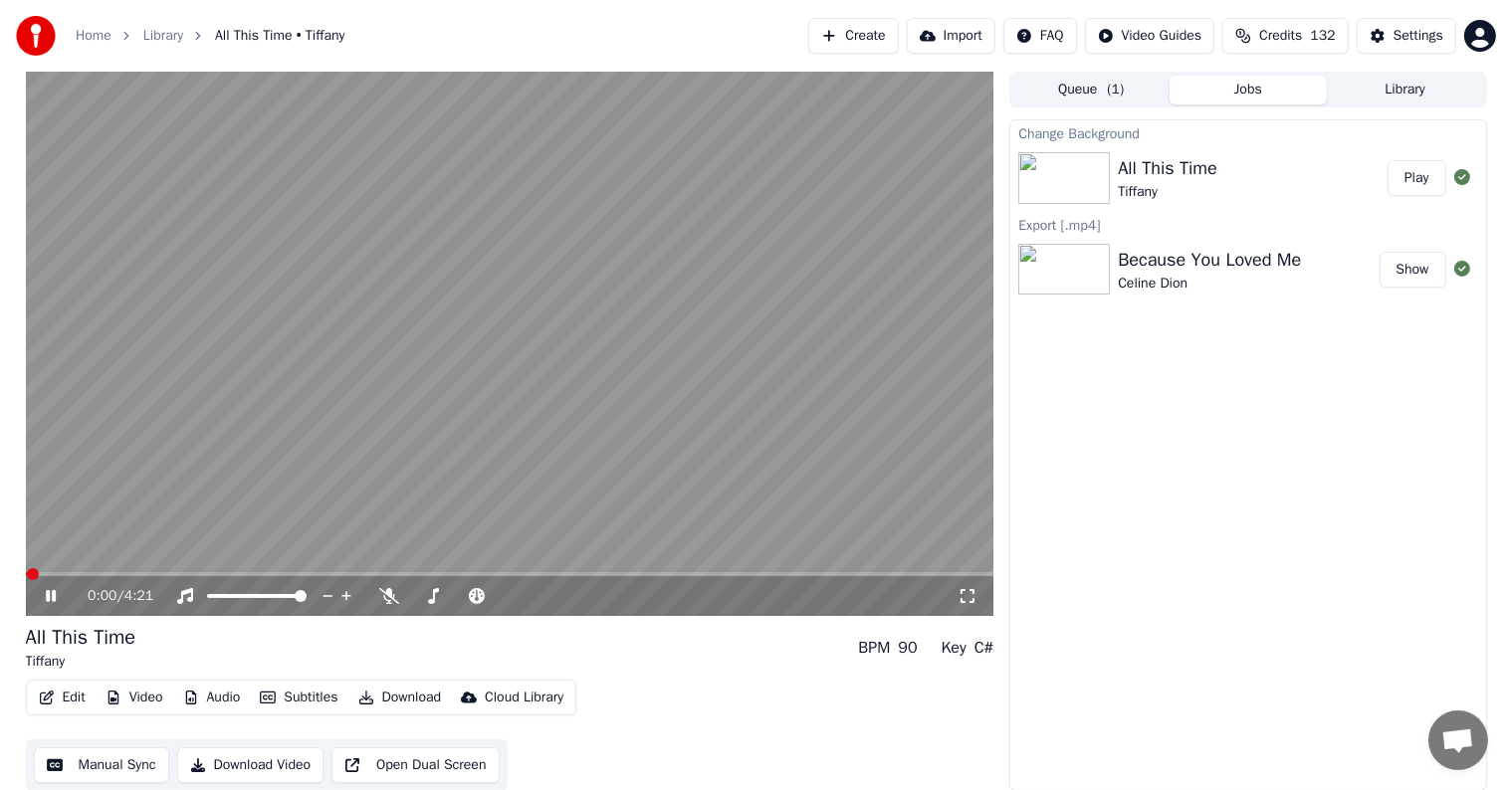 click on "0:00  /  4:21" at bounding box center [510, 596] 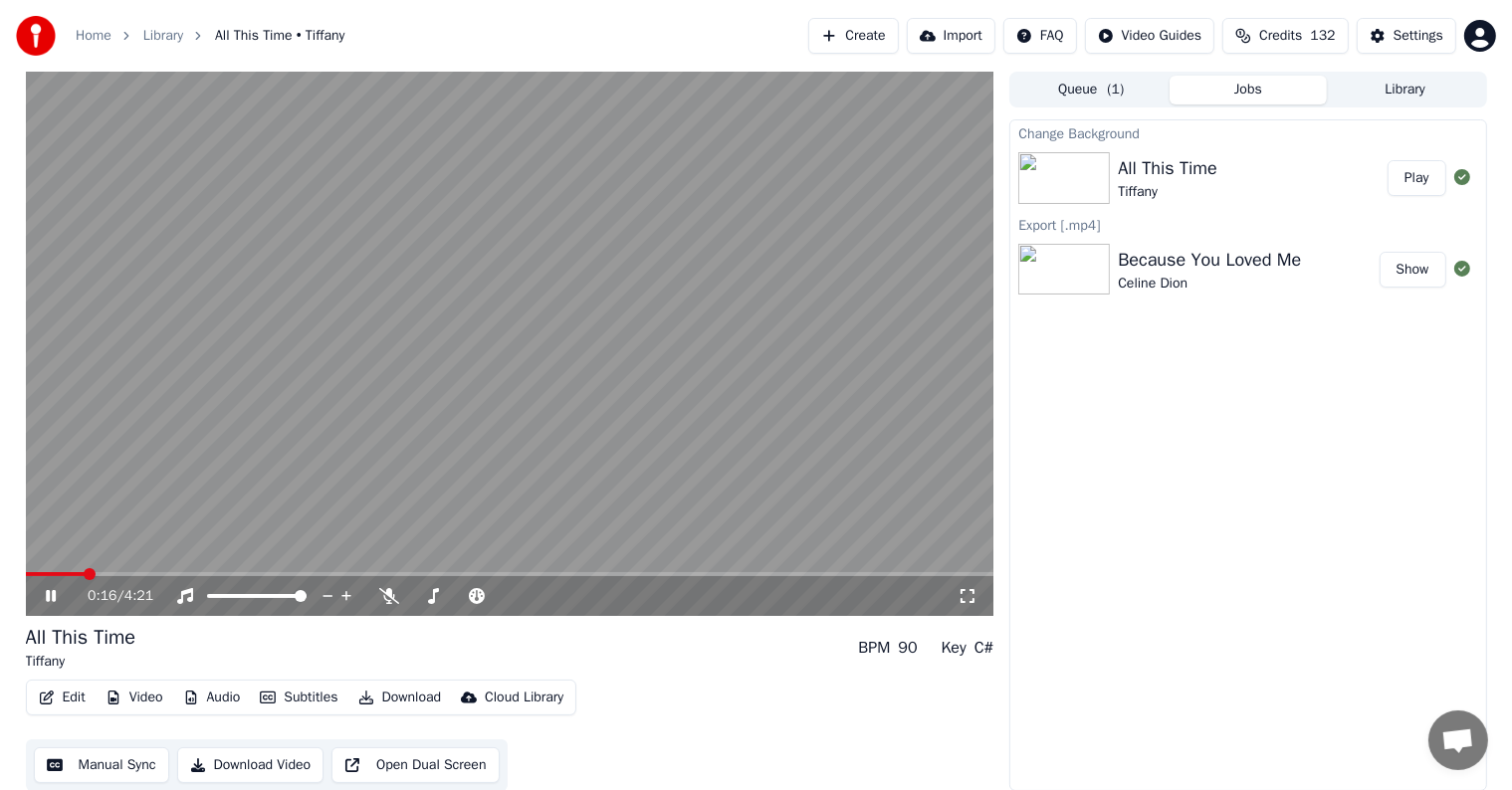 click at bounding box center [510, 574] 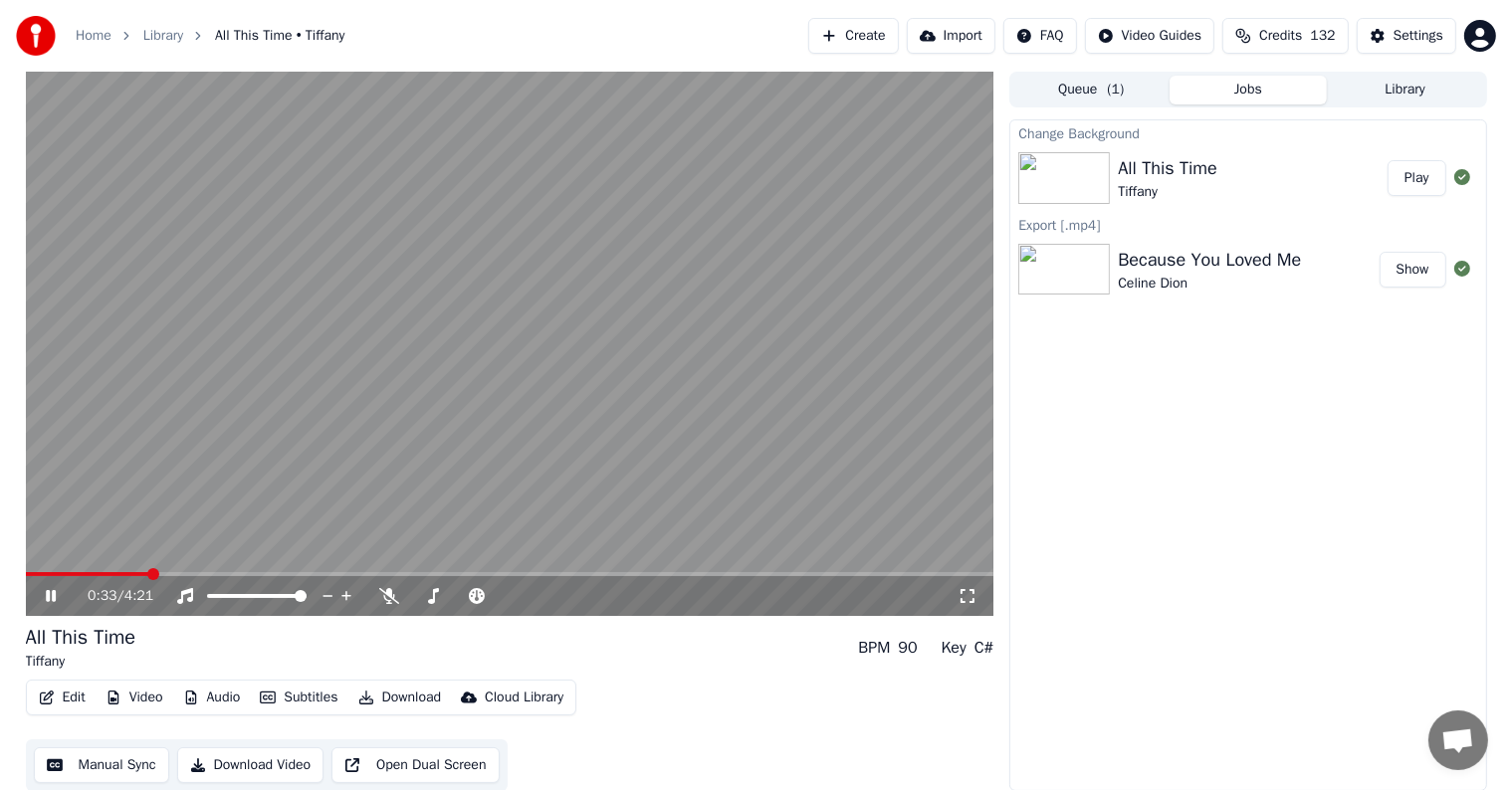 click at bounding box center [510, 343] 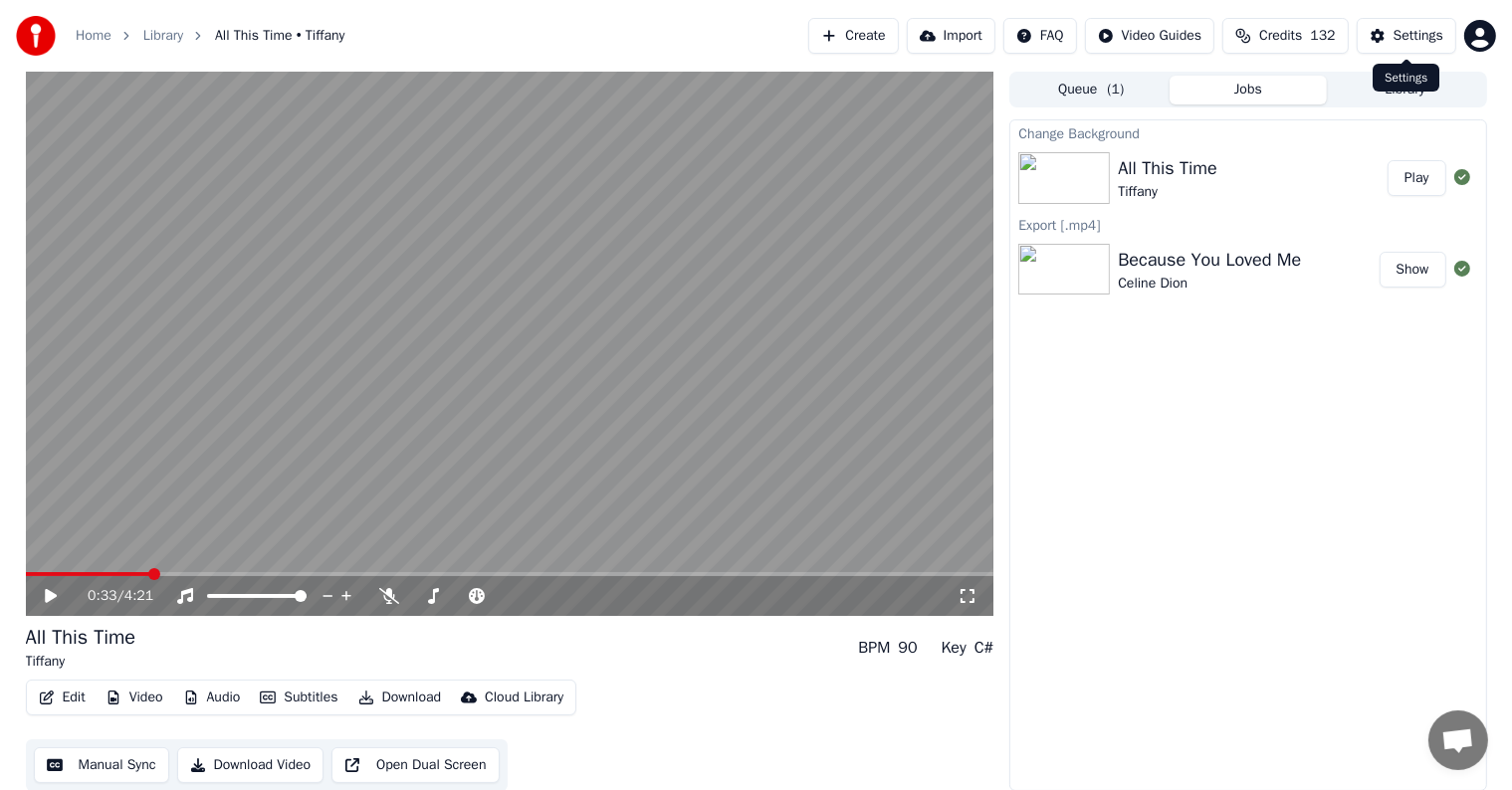 click on "Settings" at bounding box center [1418, 36] 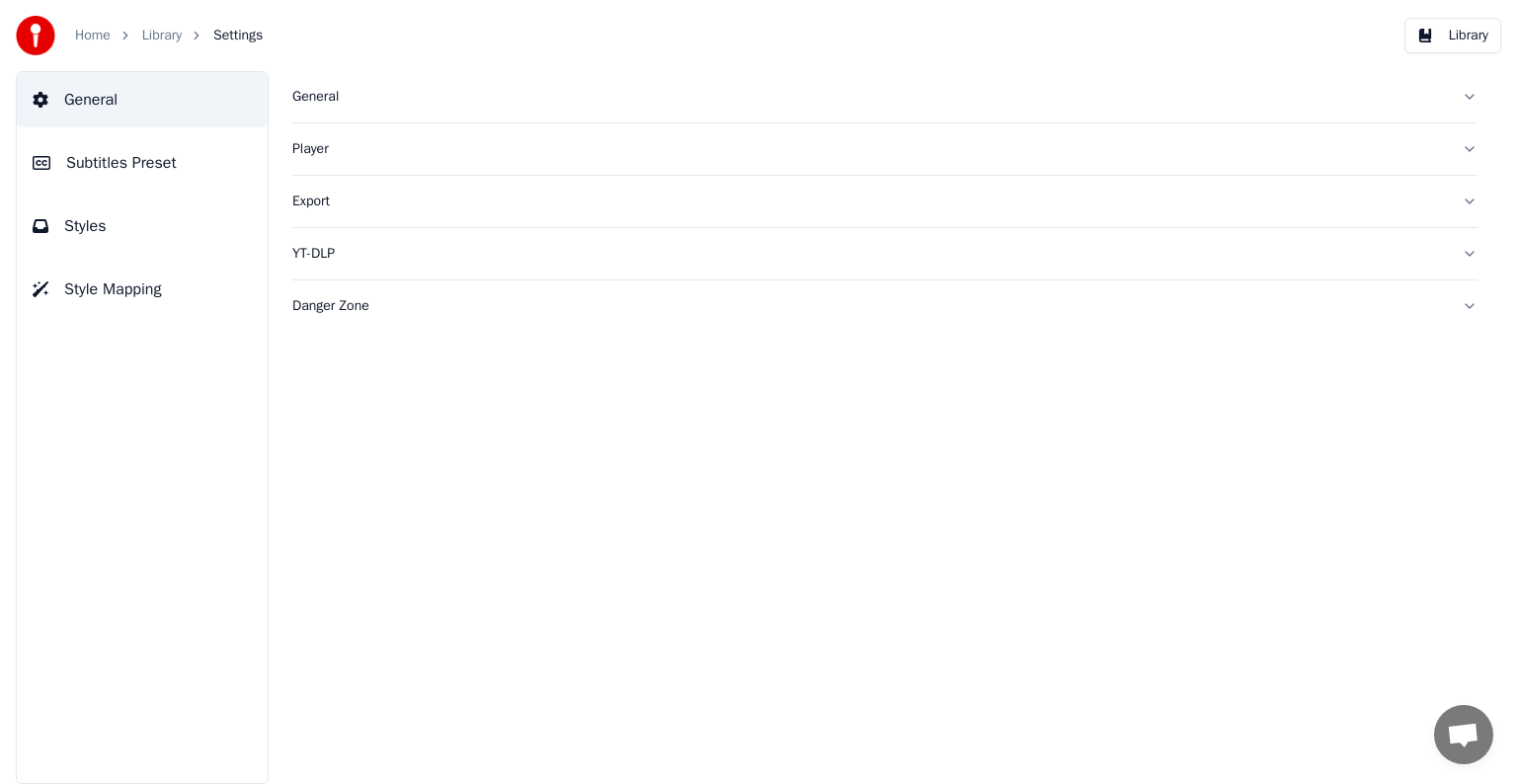 click on "Subtitles Preset" at bounding box center [121, 163] 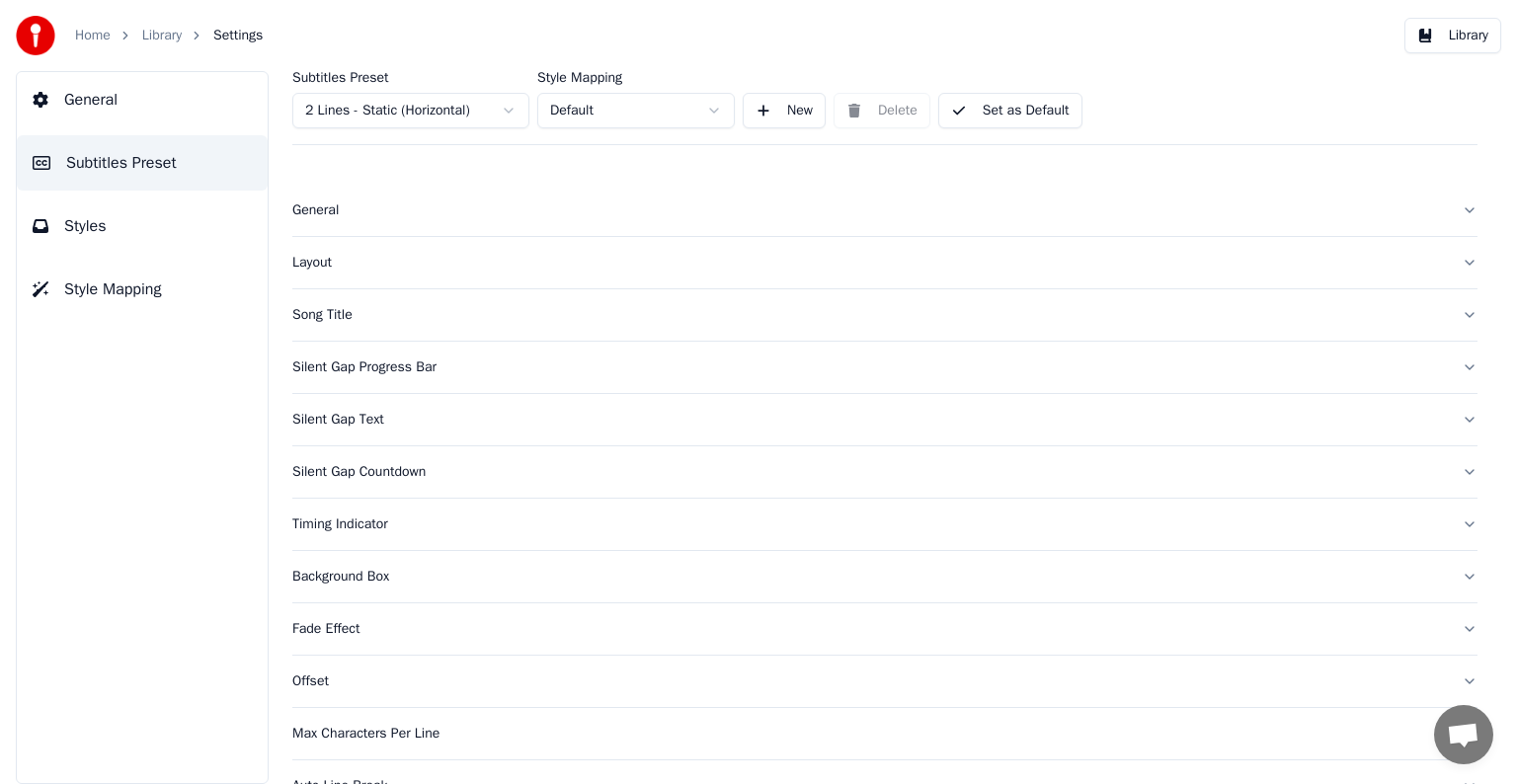 click on "Home Library Settings Library General Subtitles Preset Styles Style Mapping Subtitles Preset 2 Lines - Static (Horizontal) Style Mapping Default New Delete Set as Default General Layout Song Title Silent Gap Progress Bar Silent Gap Text Silent Gap Countdown Timing Indicator Background Box Fade Effect Offset Max Characters Per Line Auto Line Break Advanced Settings Chat [PERSON] from Youka Desktop More channels Continue on Email Offline. You were inactive for some time. Send a message to reconnect to the chat. Youka Desktop Hello! How can I help you?  Sunday, [DATE] Hi! I'ts me again. The lyrics are not appearing. Even editing to add lyrics again, it's not appearing. I already spent 22 credits for this please check [DATE] Monday, [DATE] [PERSON] Hey, credits should refunded automatically in case of failure, please let me check [DATE] yeah but credits are used again in adding the lyrics in the song that supposed to be good in the first place [DATE] Read [PERSON] I added 22 more credits to your account. [DATE]" at bounding box center [758, 392] 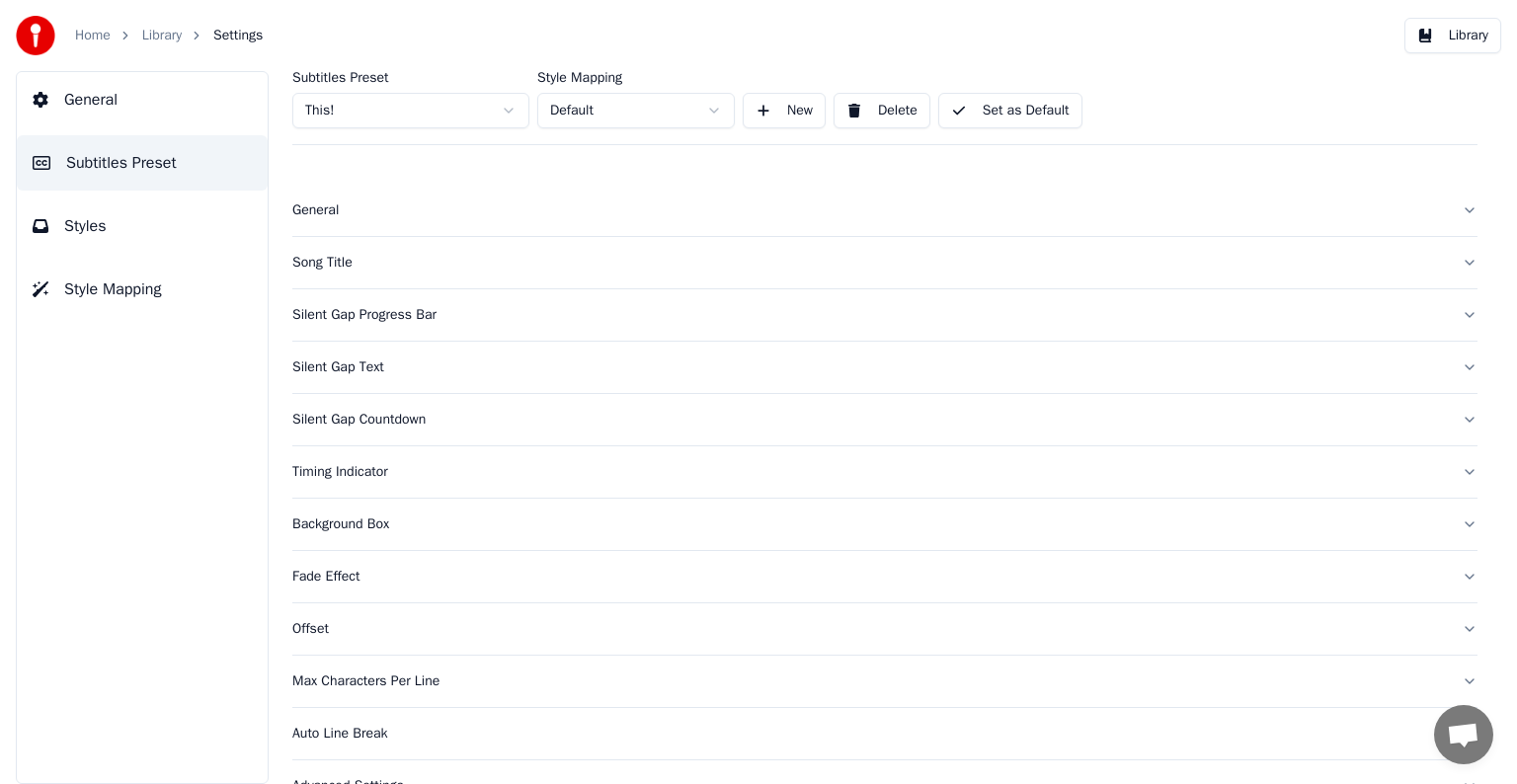 scroll, scrollTop: 40, scrollLeft: 0, axis: vertical 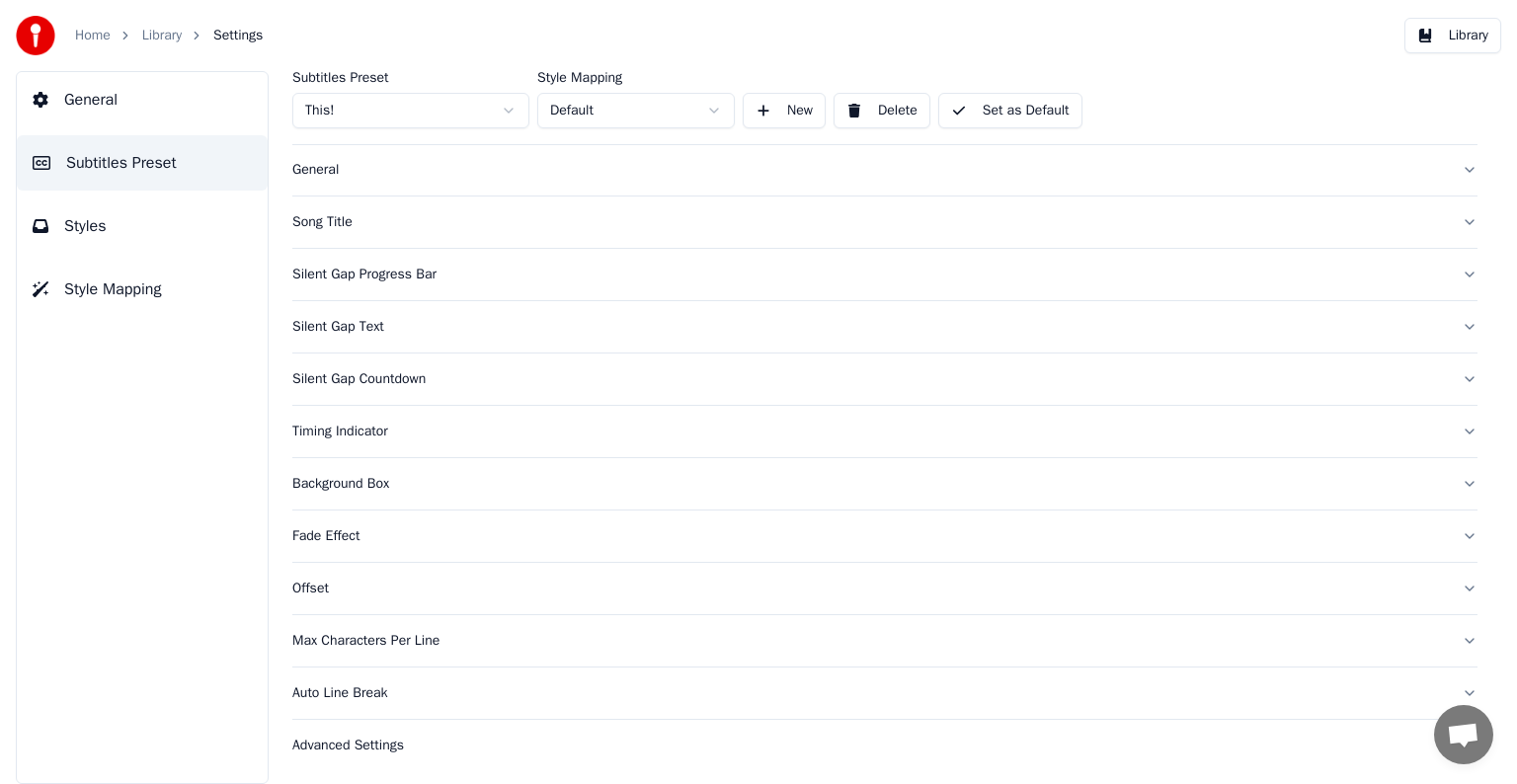 click on "Fade Effect" at bounding box center [869, 536] 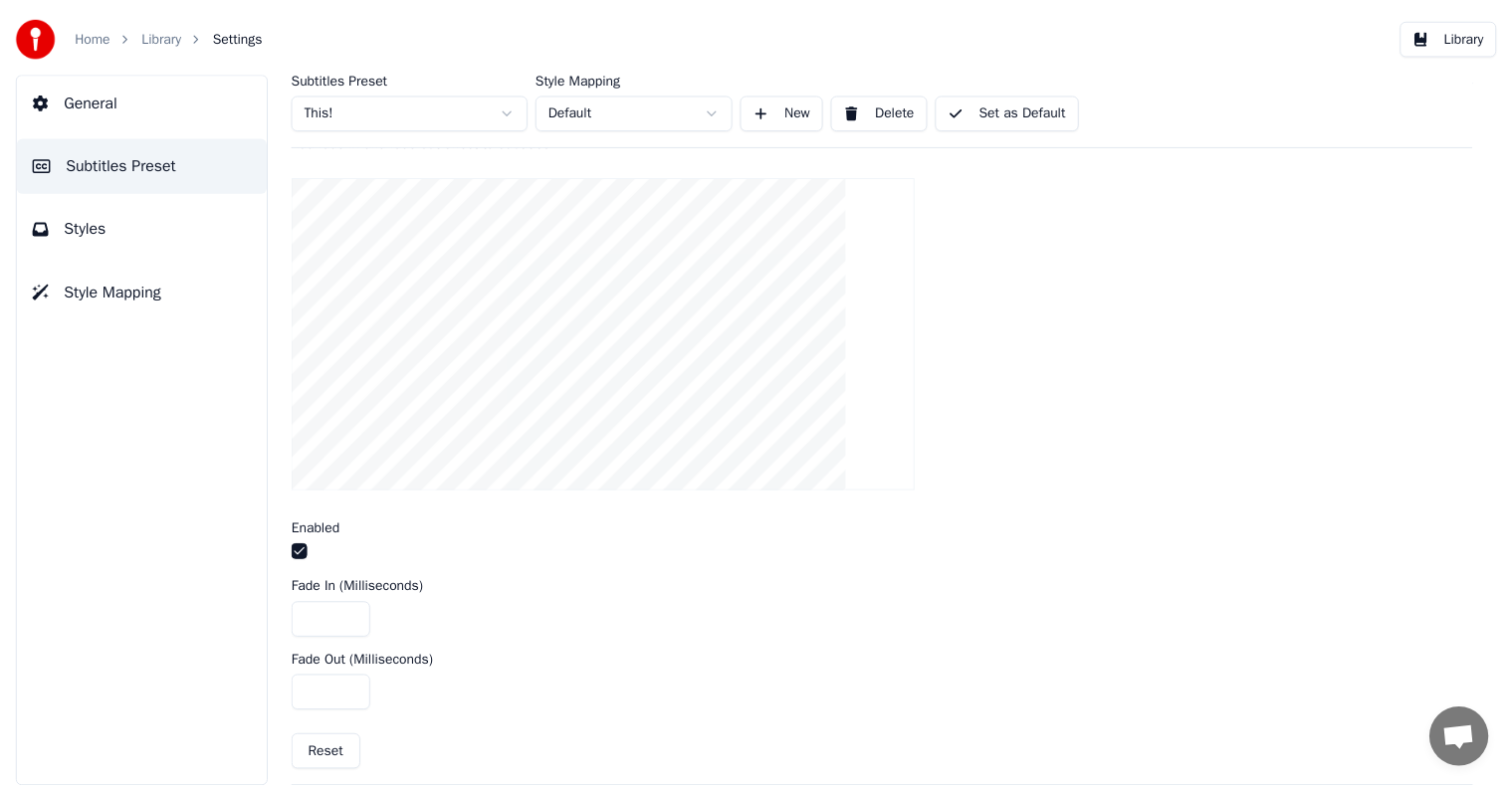 scroll, scrollTop: 638, scrollLeft: 0, axis: vertical 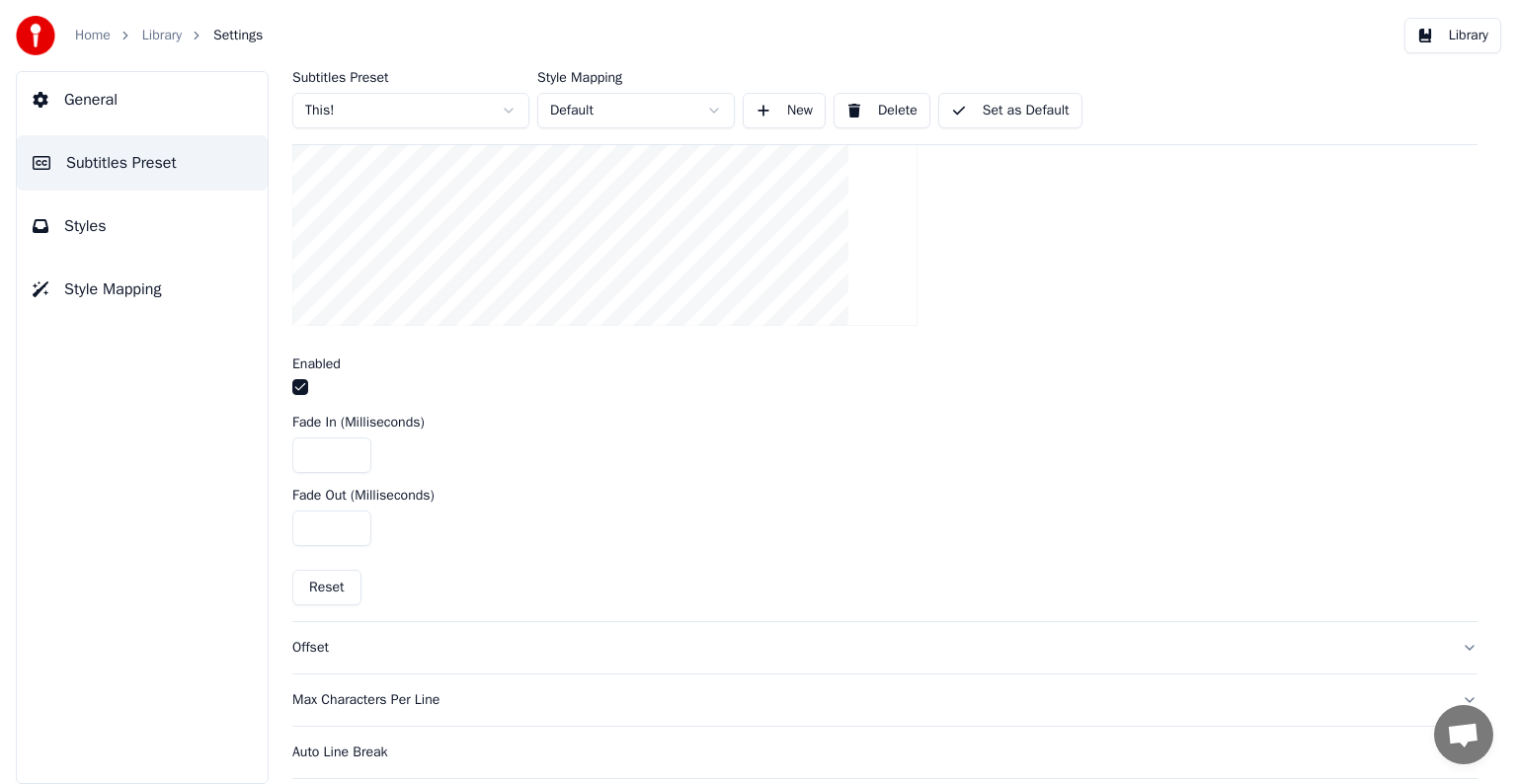 drag, startPoint x: 303, startPoint y: 454, endPoint x: 375, endPoint y: 450, distance: 72.111026 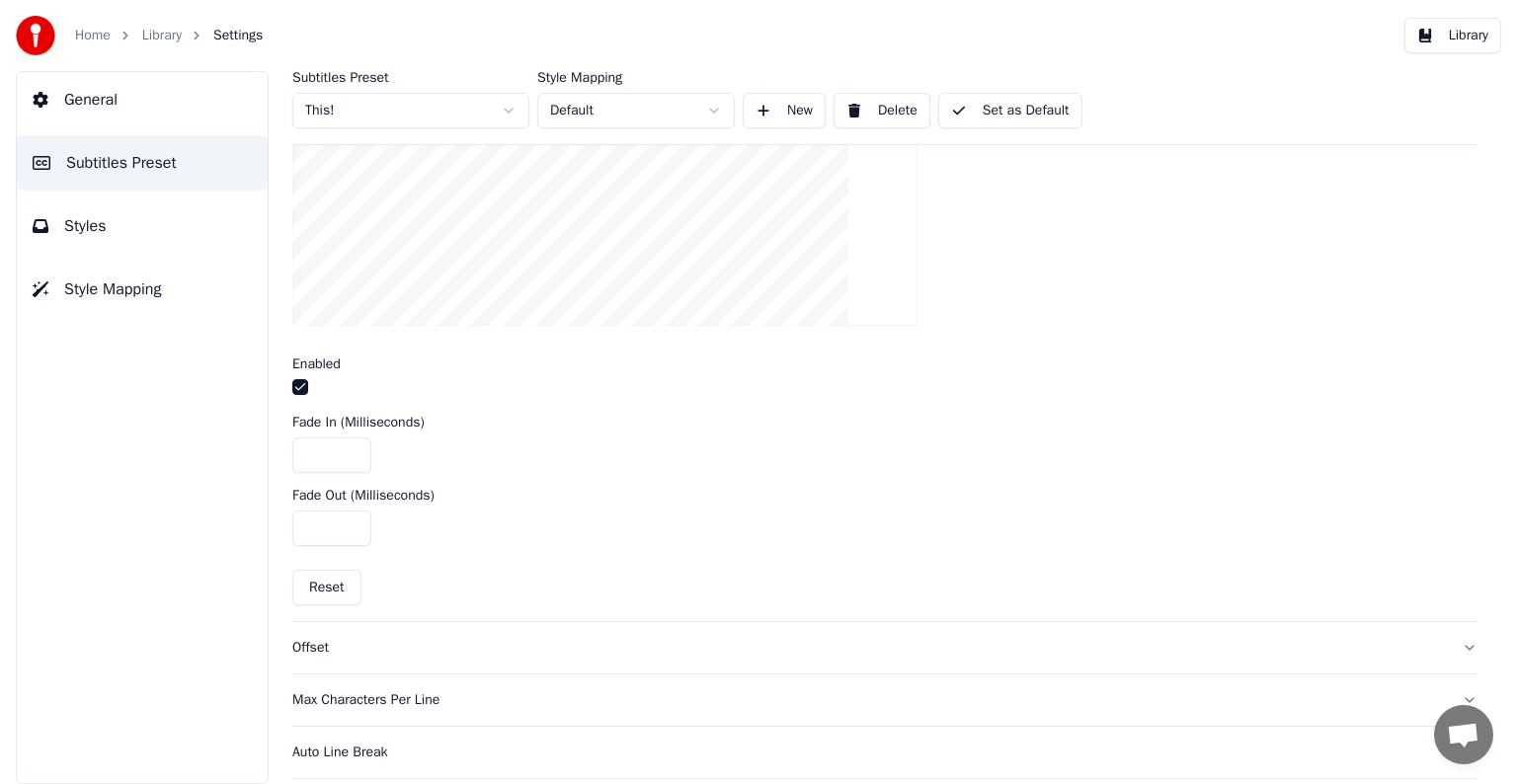 type on "***" 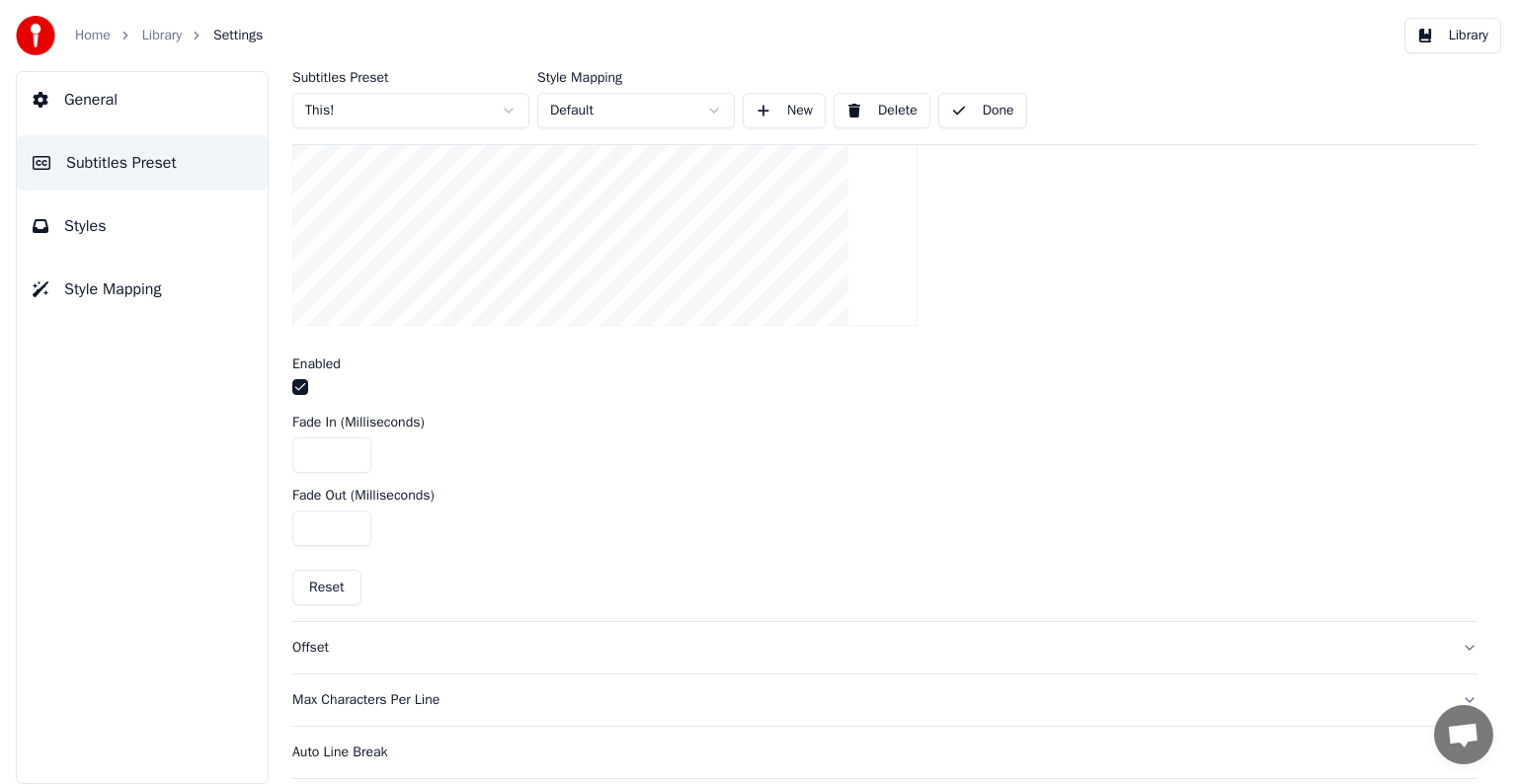 click on "Library" at bounding box center [162, 36] 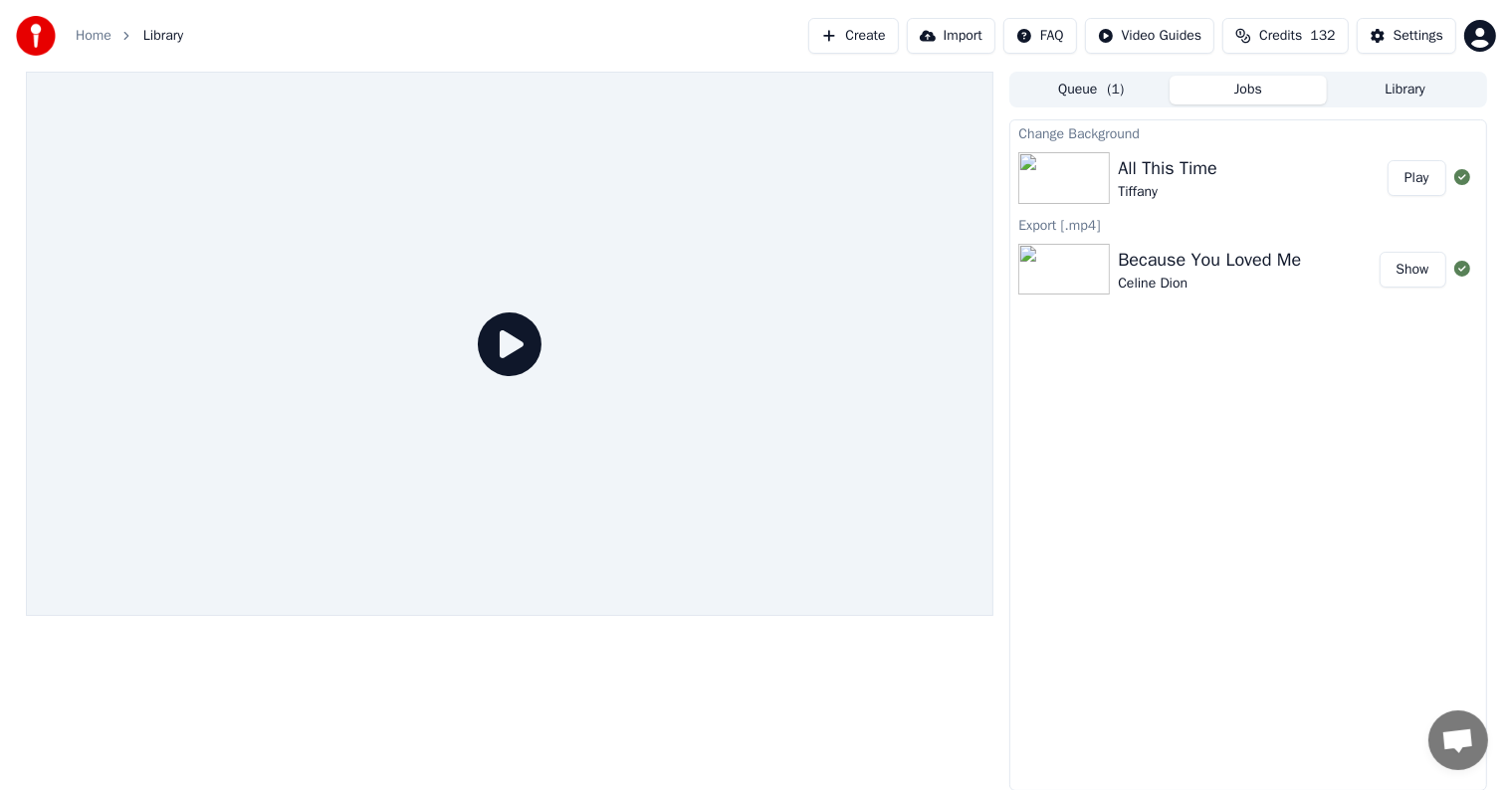 click on "Play" at bounding box center (1416, 178) 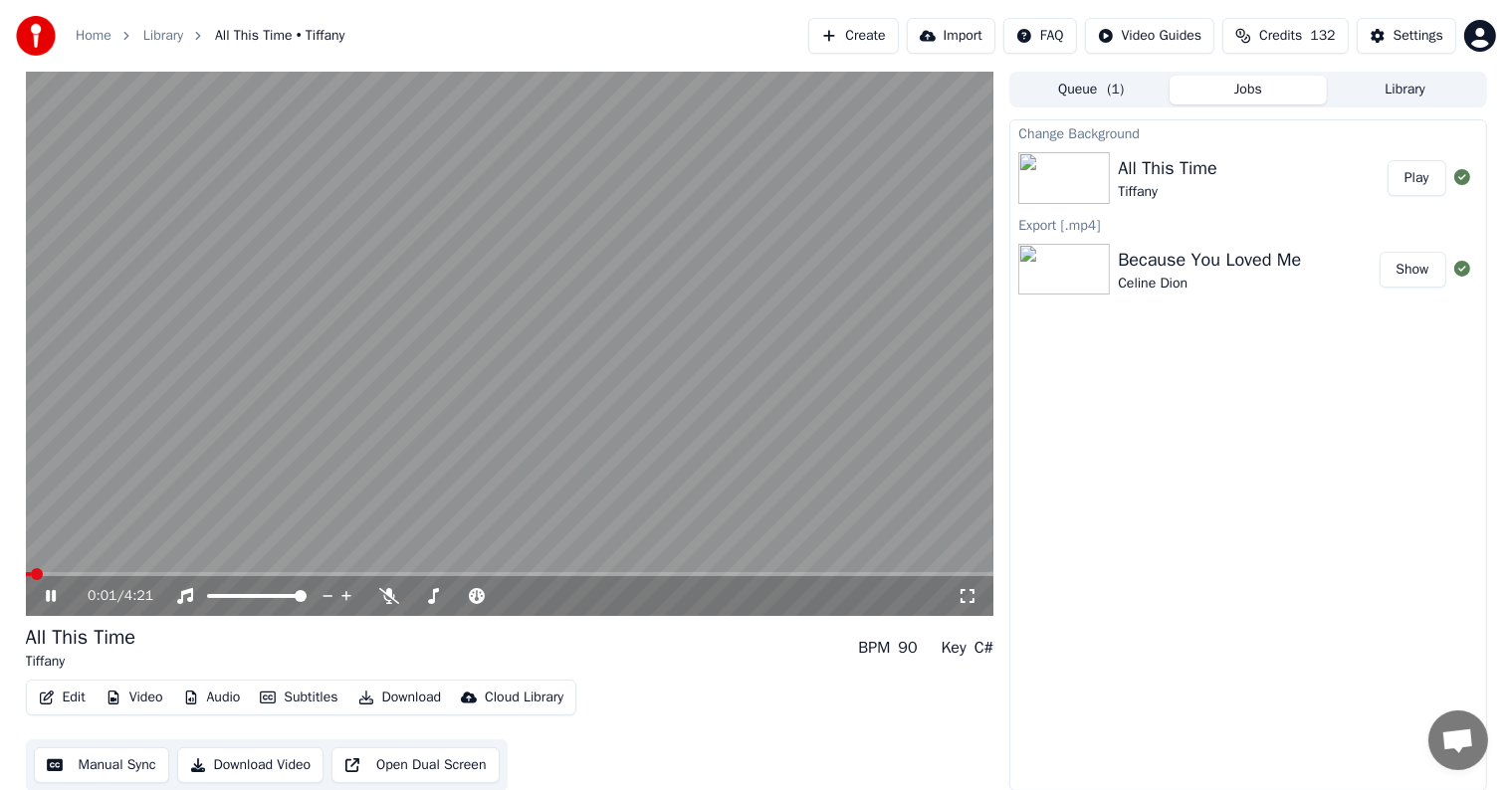 click at bounding box center (510, 343) 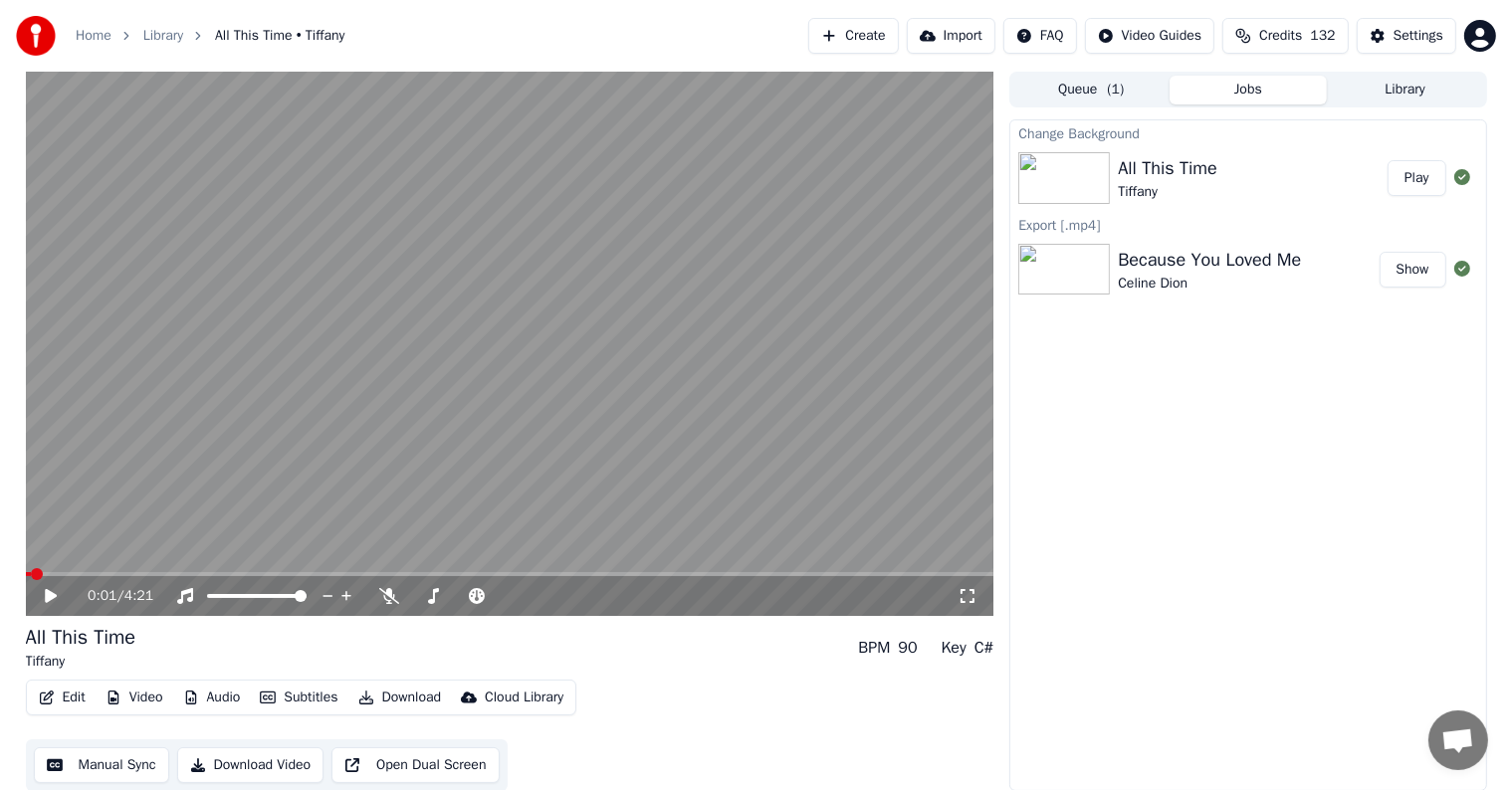 scroll, scrollTop: 1, scrollLeft: 0, axis: vertical 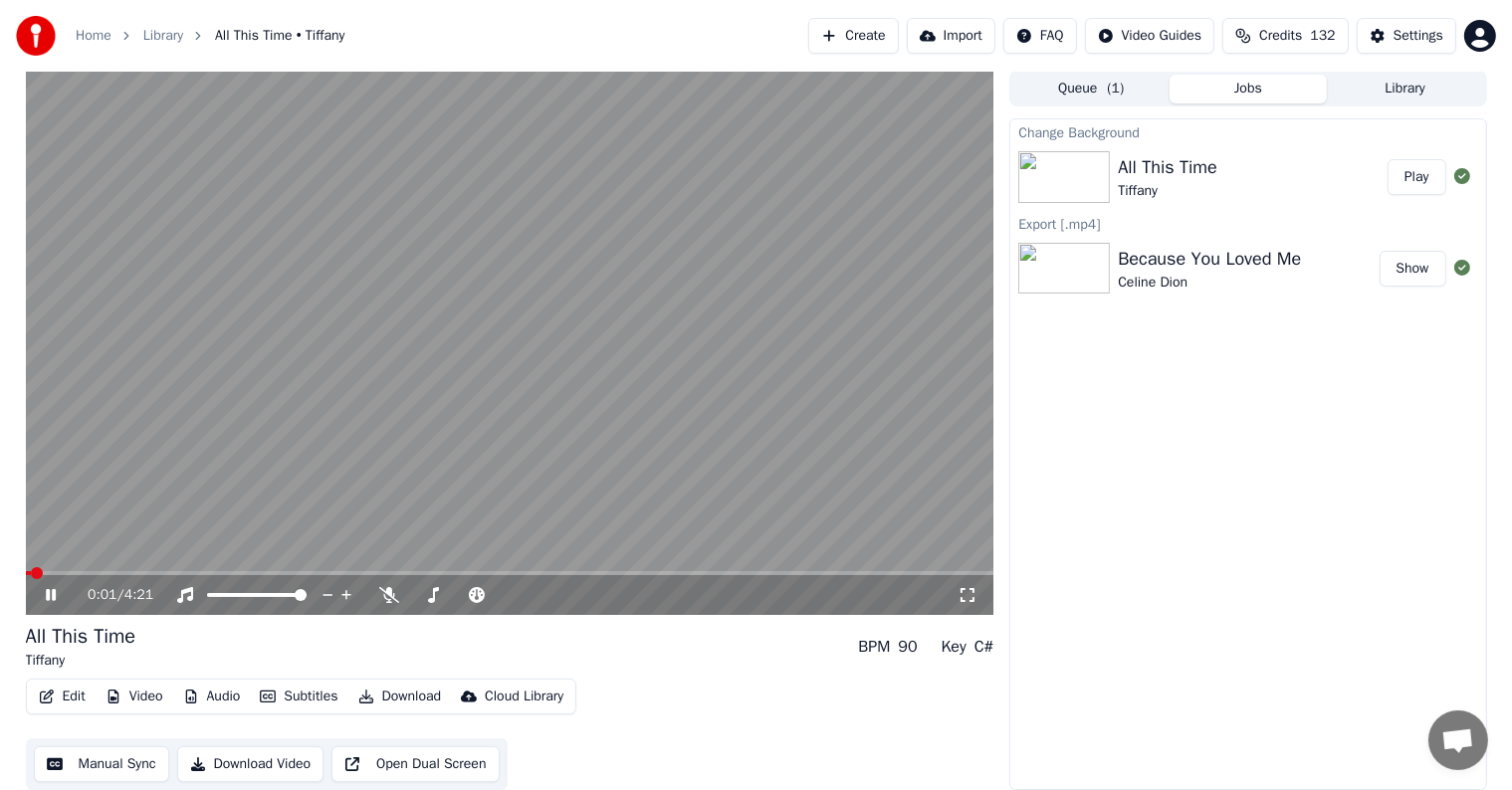 click at bounding box center (510, 573) 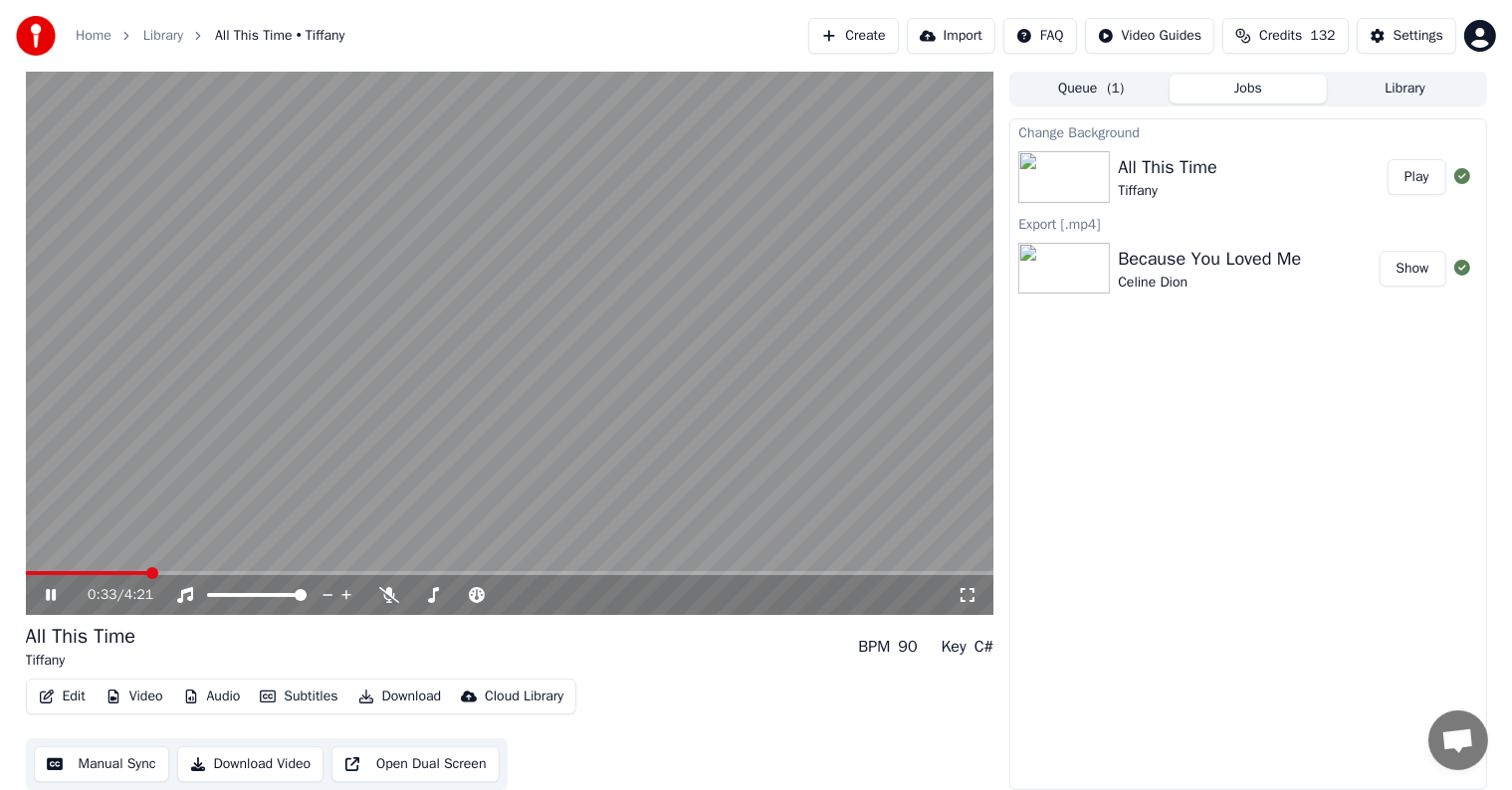 click on "Change Background All This Time Tiffany Play Export [.mp4] Because You Loved Me Celine Dion Show" at bounding box center (1247, 454) 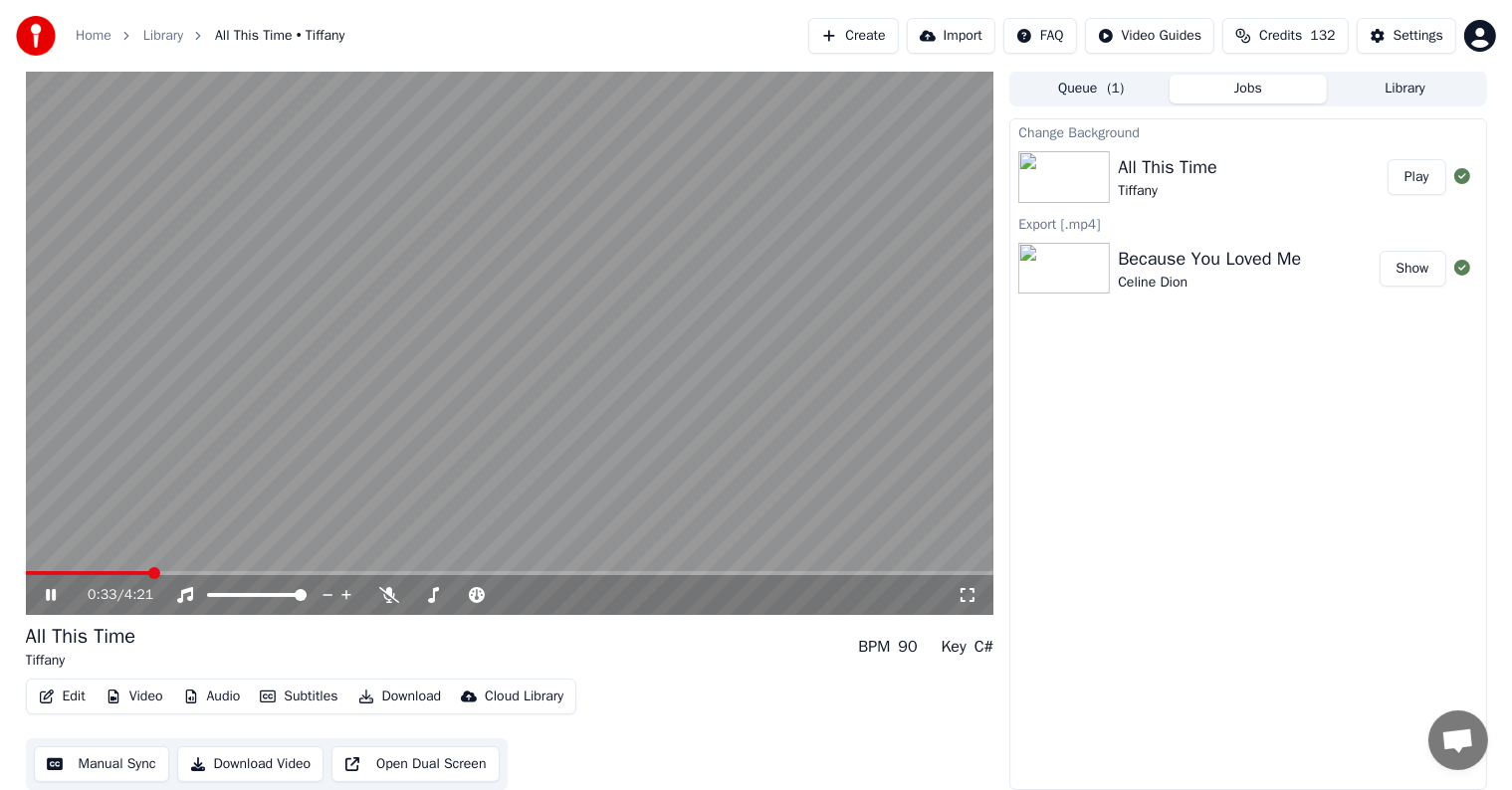 click at bounding box center (510, 342) 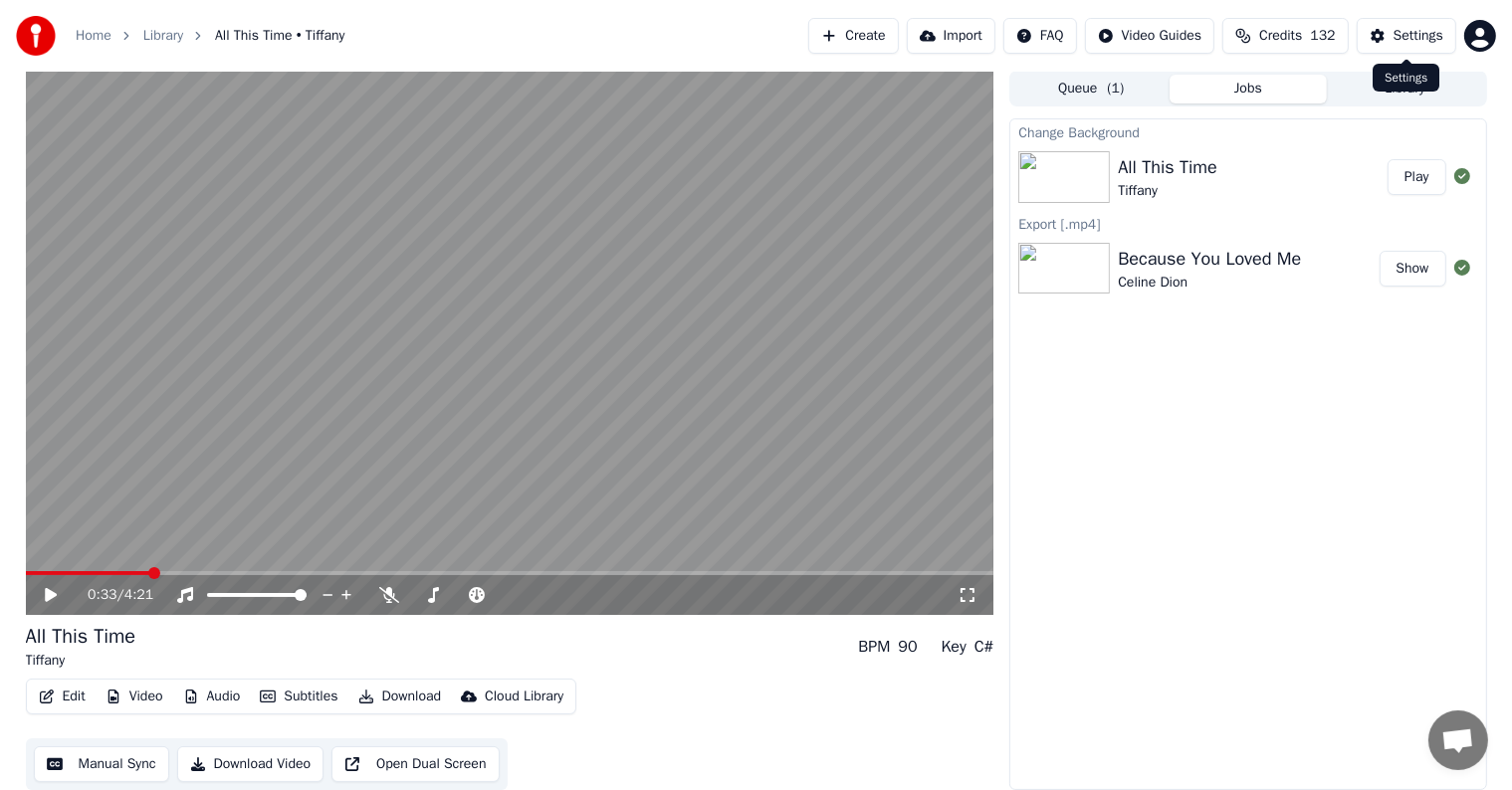 click on "Settings" at bounding box center [1406, 36] 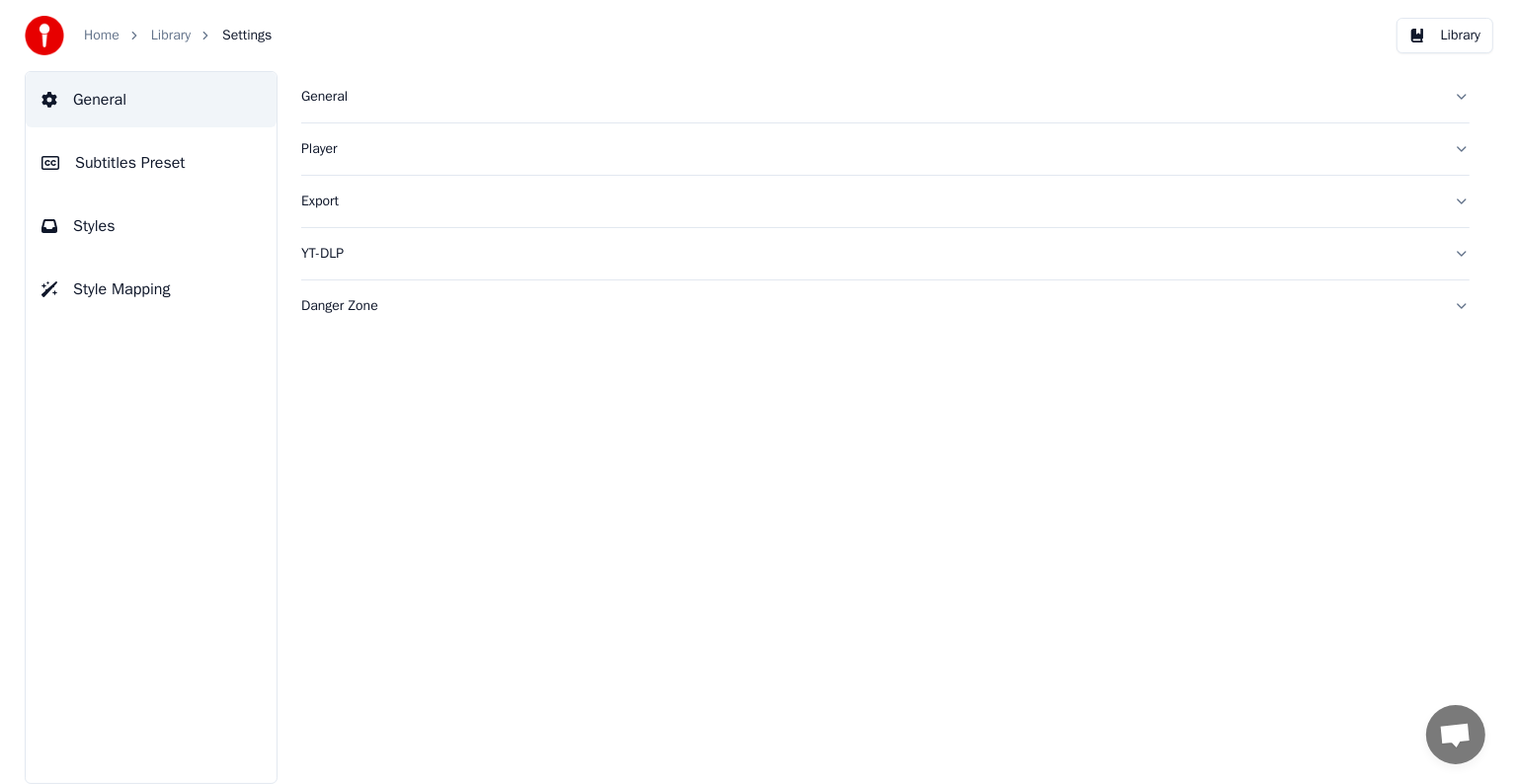 scroll, scrollTop: 0, scrollLeft: 0, axis: both 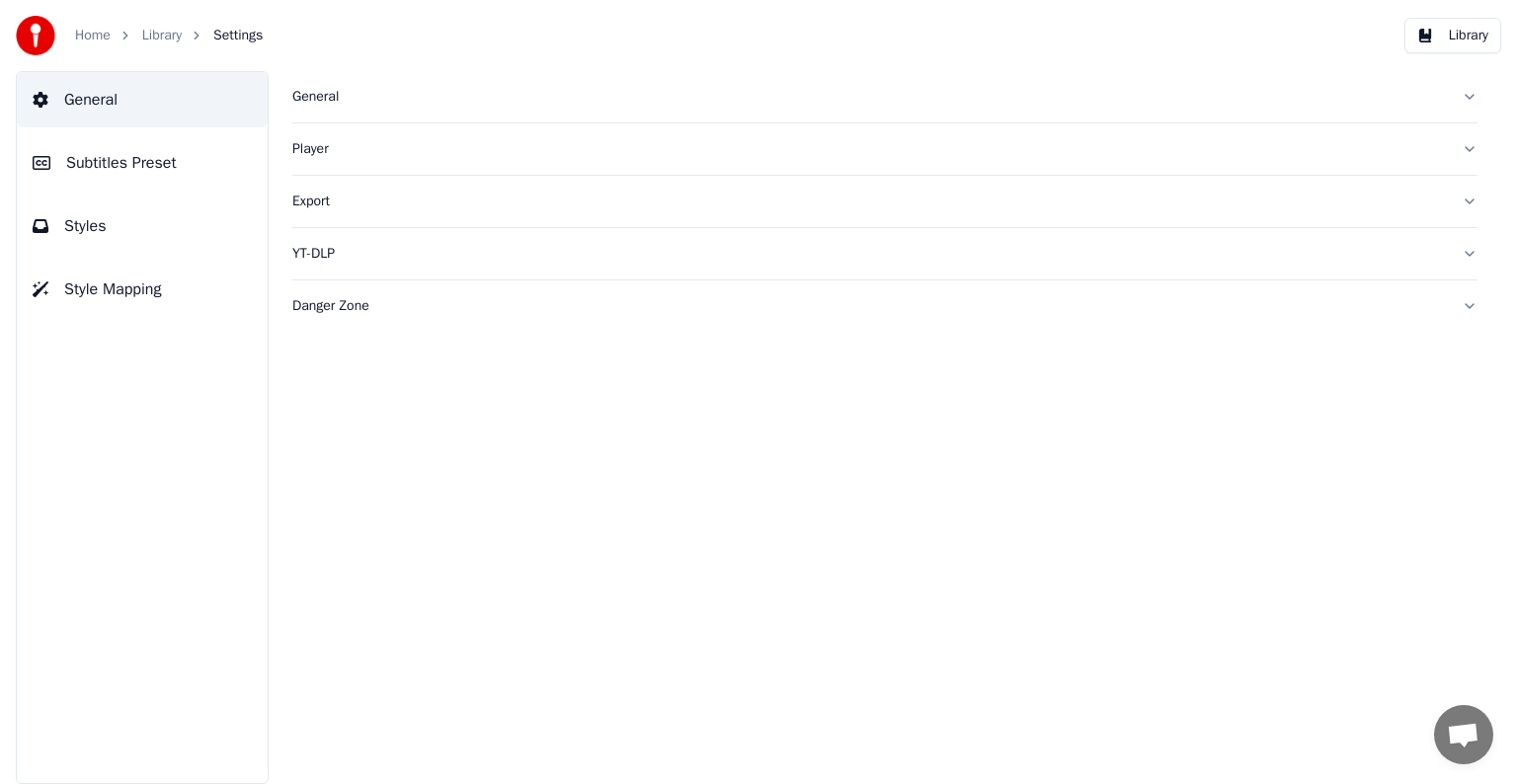 click on "General" at bounding box center (869, 97) 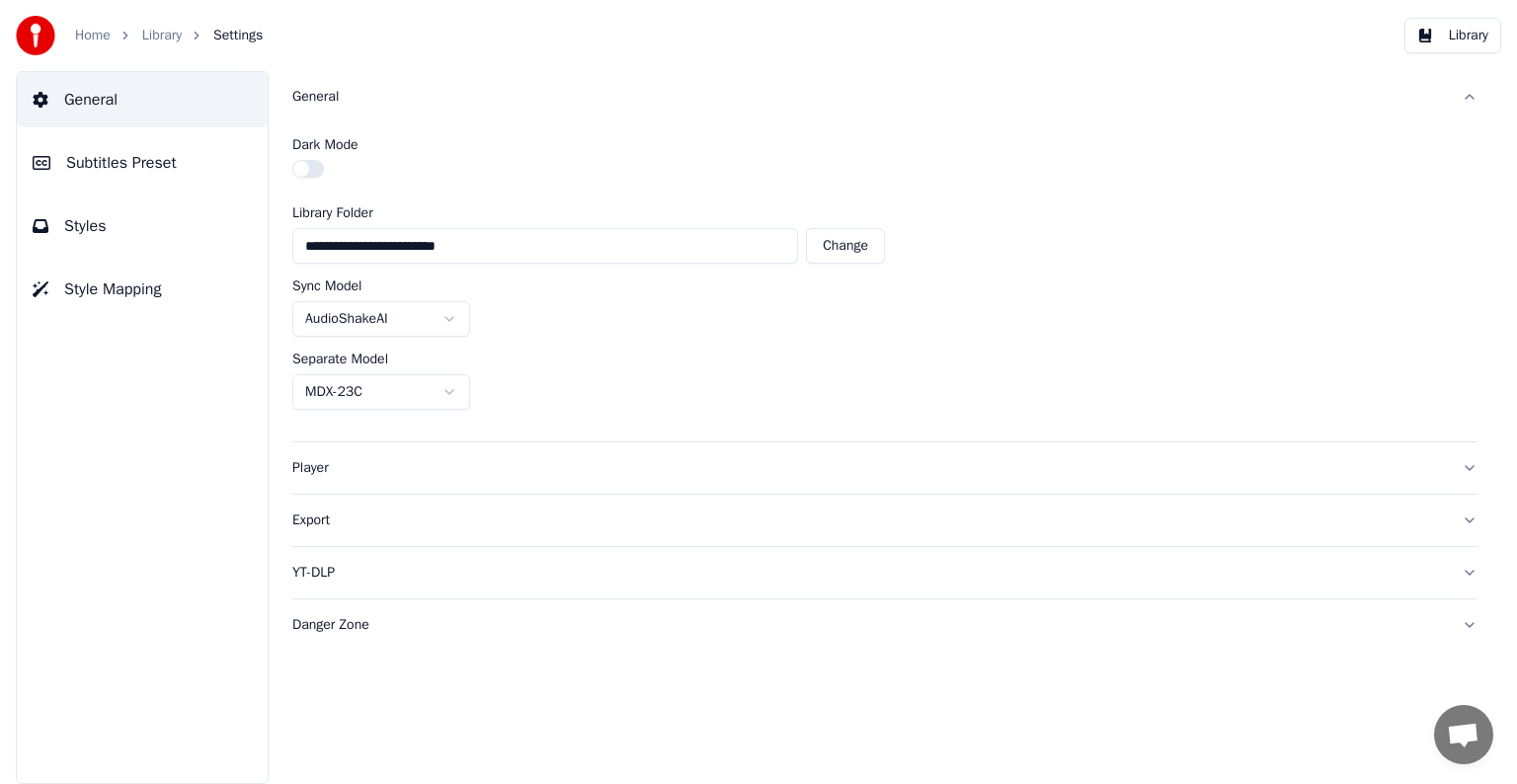 click on "Subtitles Preset" at bounding box center [121, 163] 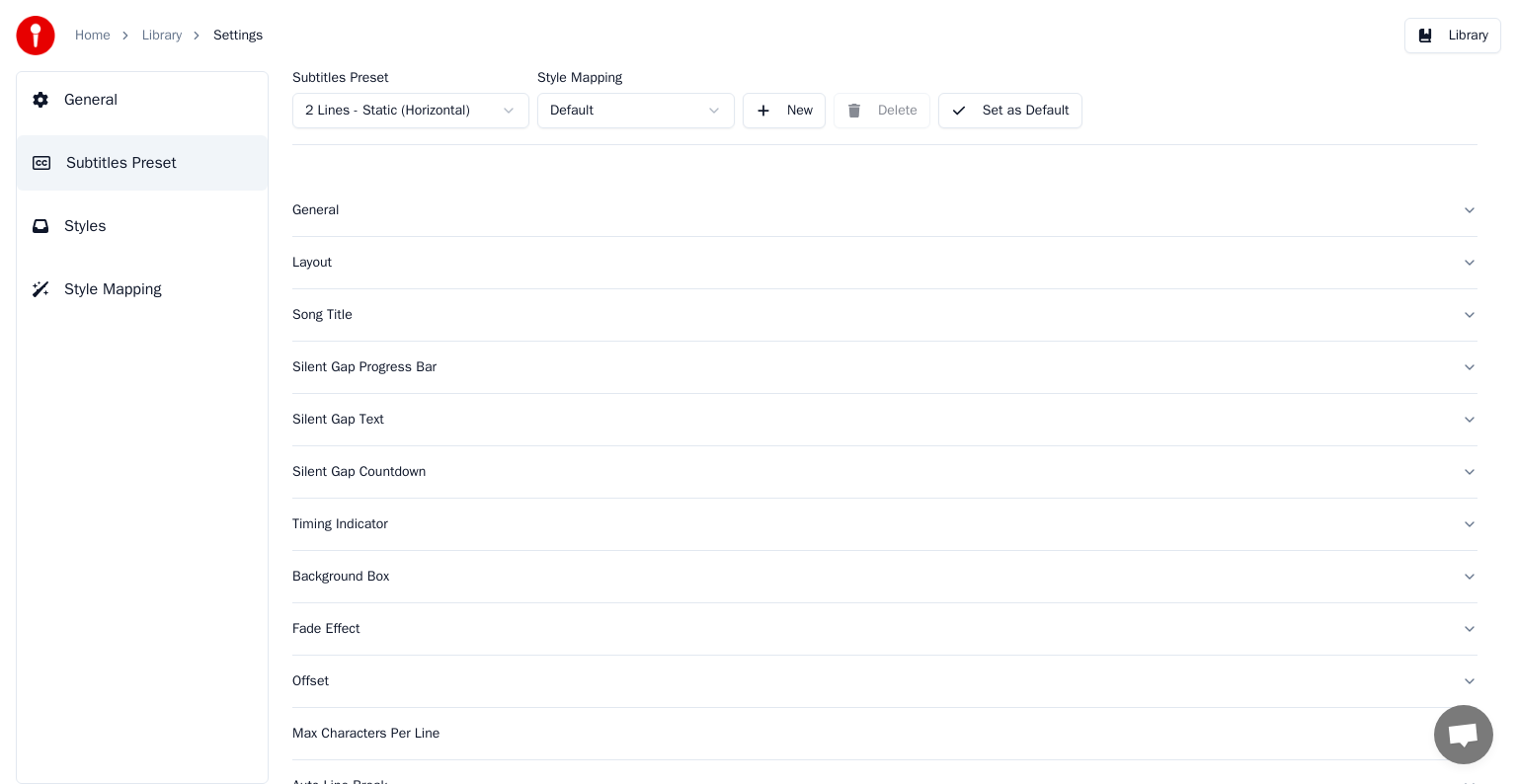 click on "Home Library Settings Library General Subtitles Preset Styles Style Mapping Subtitles Preset 2 Lines - Static (Horizontal) Style Mapping Default New Delete Set as Default General Layout Song Title Silent Gap Progress Bar Silent Gap Text Silent Gap Countdown Timing Indicator Background Box Fade Effect Offset Max Characters Per Line Auto Line Break Advanced Settings Chat [PERSON] from Youka Desktop More channels Continue on Email Offline. You were inactive for some time. Send a message to reconnect to the chat. Youka Desktop Hello! How can I help you?  Sunday, [DATE] Hi! I'ts me again. The lyrics are not appearing. Even editing to add lyrics again, it's not appearing. I already spent 22 credits for this please check [DATE] Monday, [DATE] [PERSON] Hey, credits should refunded automatically in case of failure, please let me check [DATE] yeah but credits are used again in adding the lyrics in the song that supposed to be good in the first place [DATE] Read [PERSON] I added 22 more credits to your account. [DATE]" at bounding box center (758, 392) 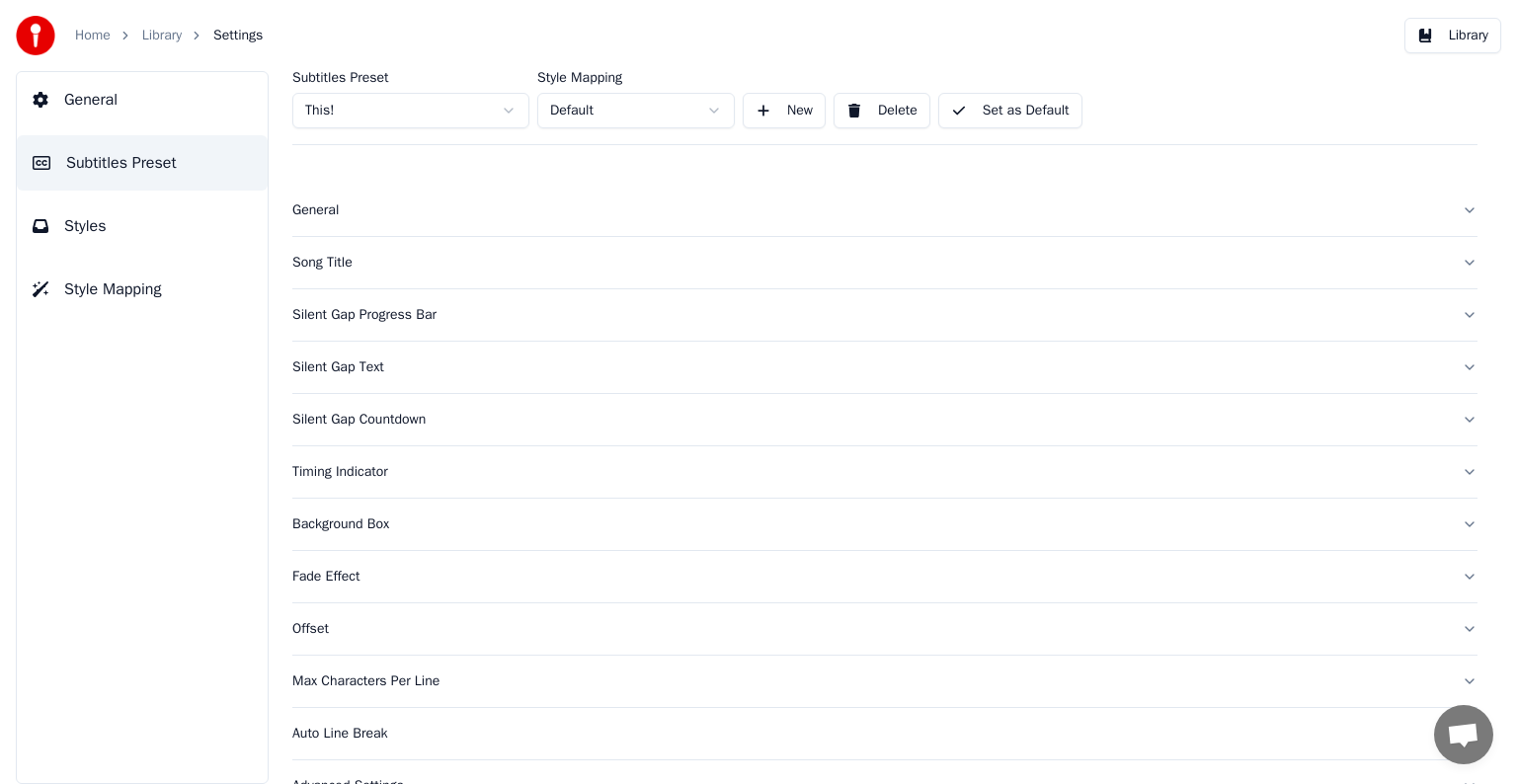 click on "Fade Effect" at bounding box center (869, 577) 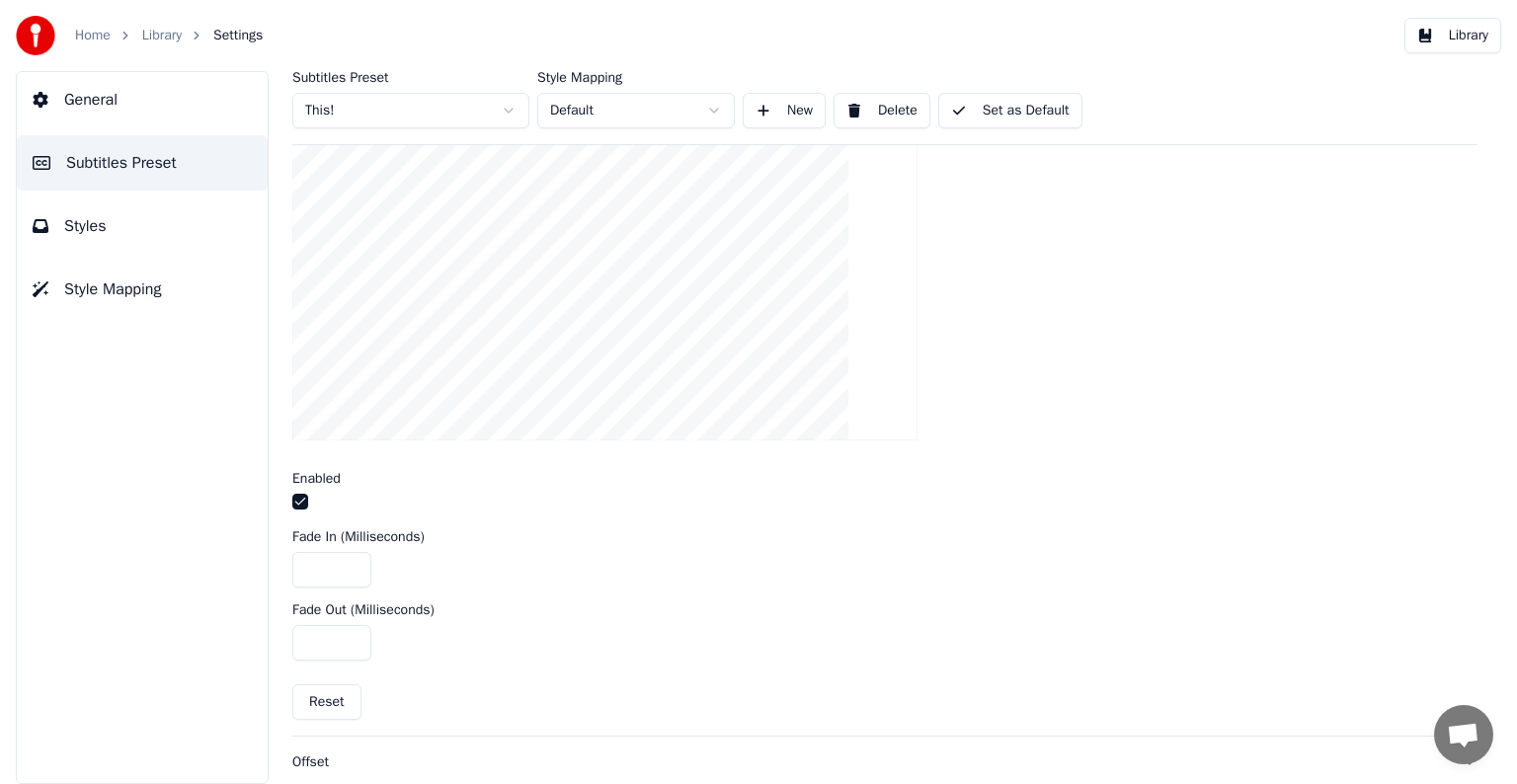 scroll, scrollTop: 691, scrollLeft: 0, axis: vertical 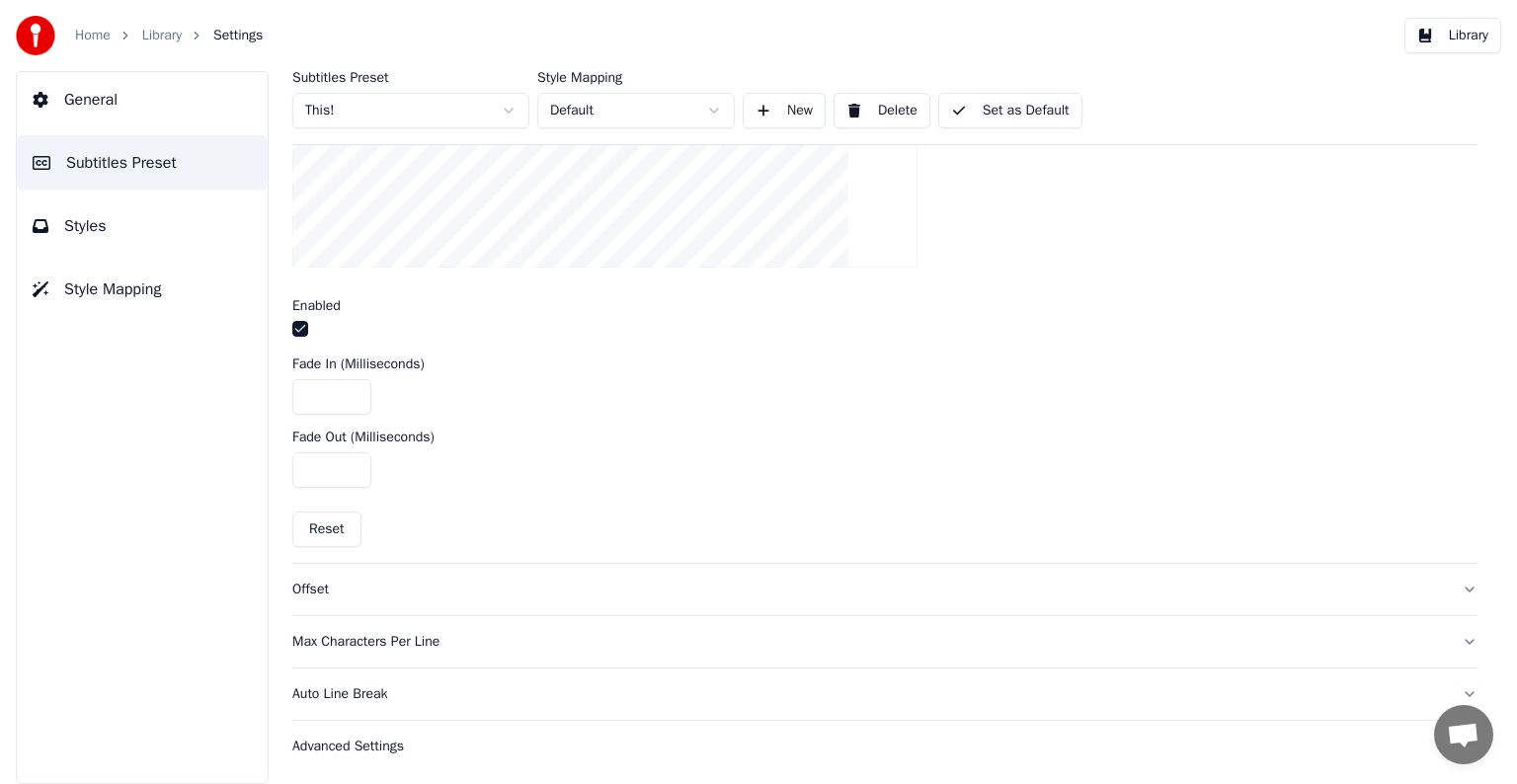 drag, startPoint x: 306, startPoint y: 391, endPoint x: 329, endPoint y: 391, distance: 23 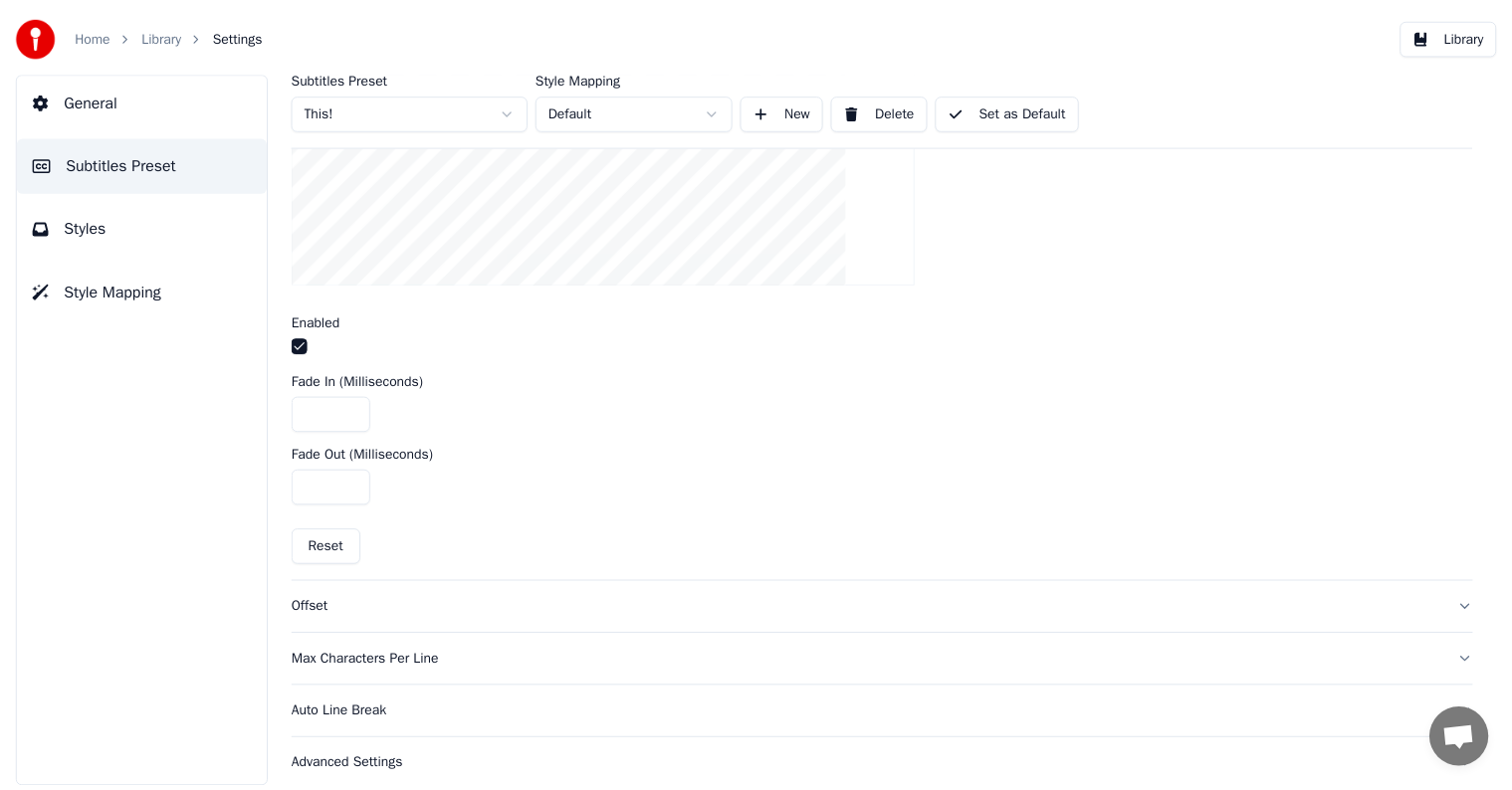 scroll, scrollTop: 696, scrollLeft: 0, axis: vertical 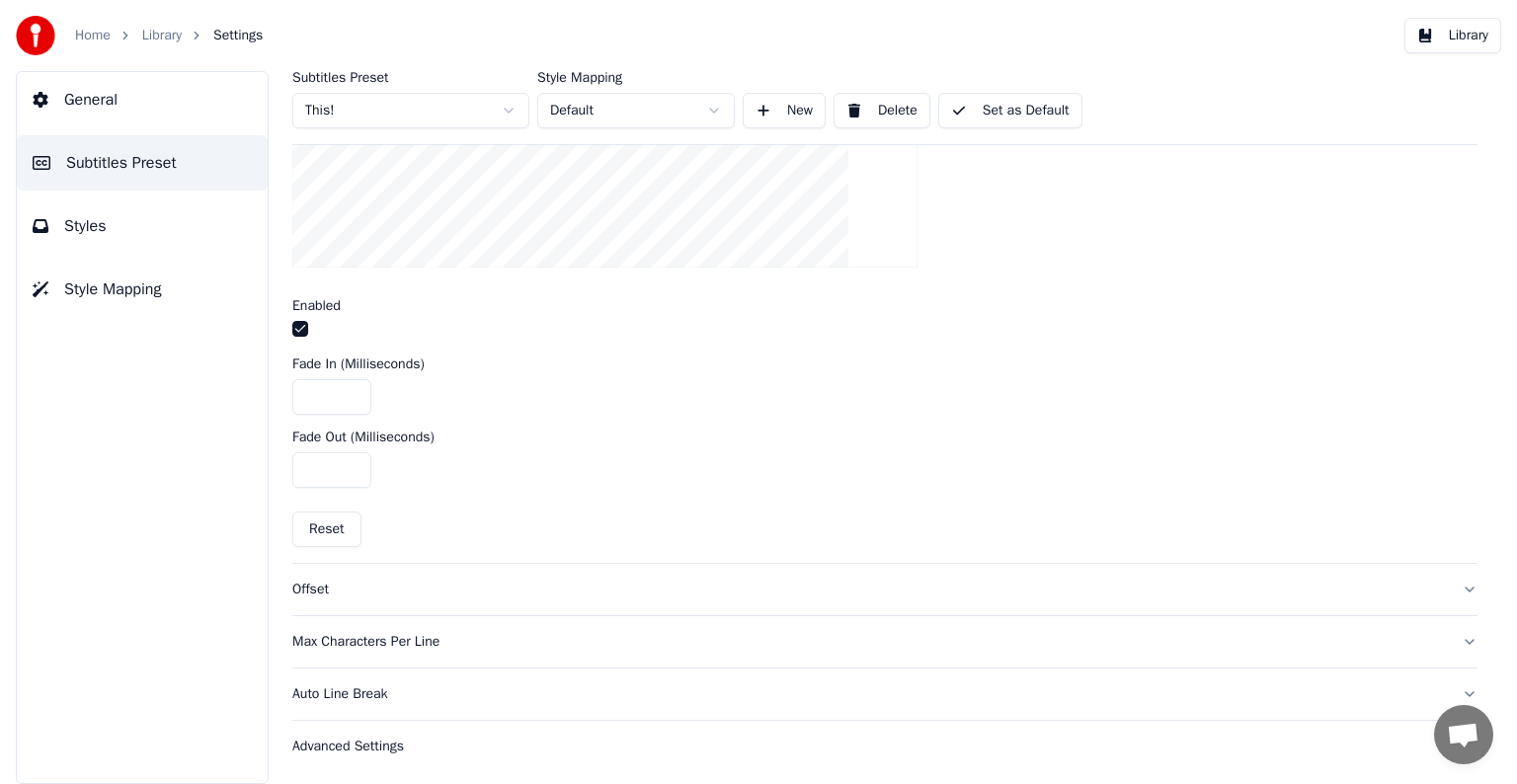 type on "***" 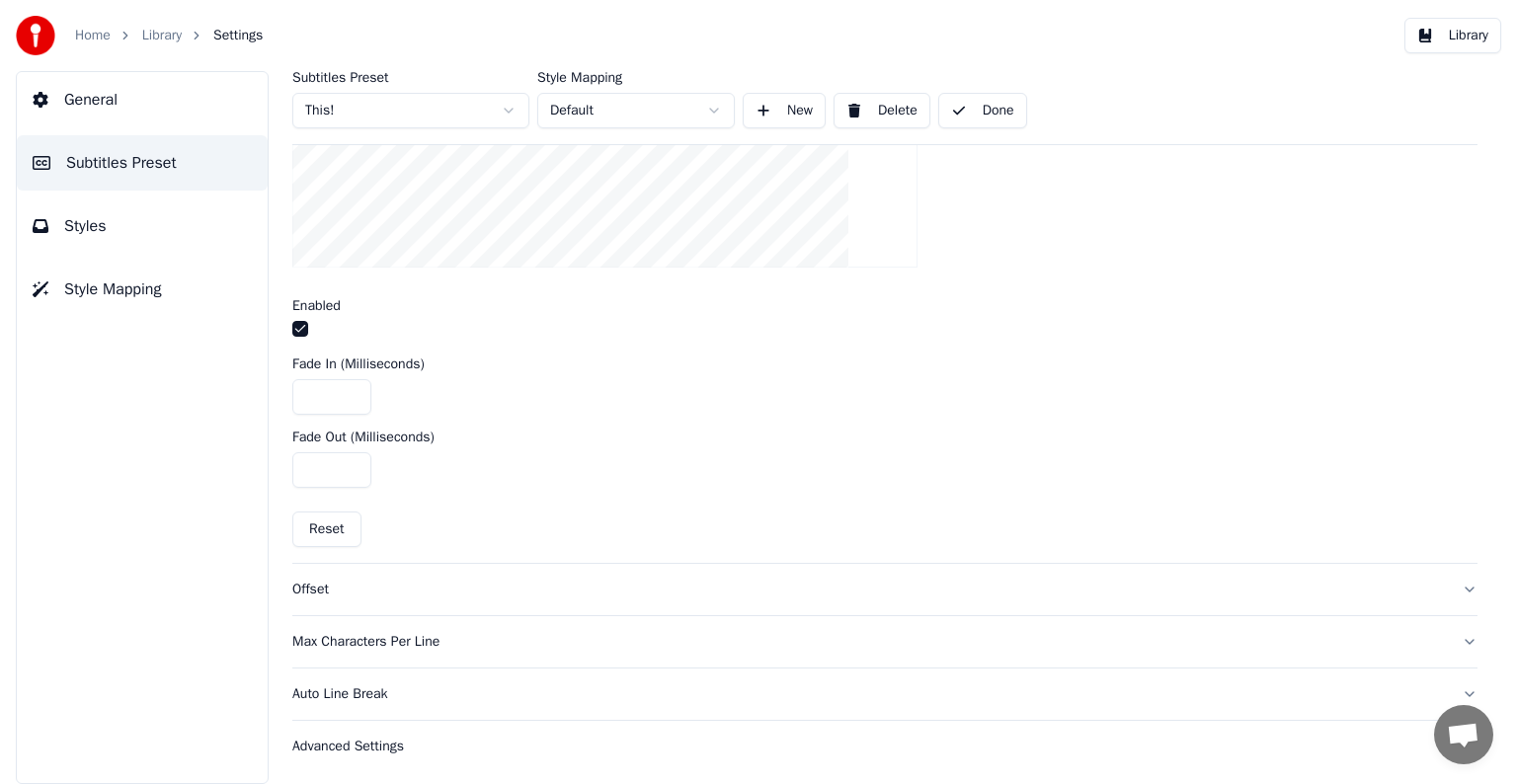 click on "Library" at bounding box center (162, 36) 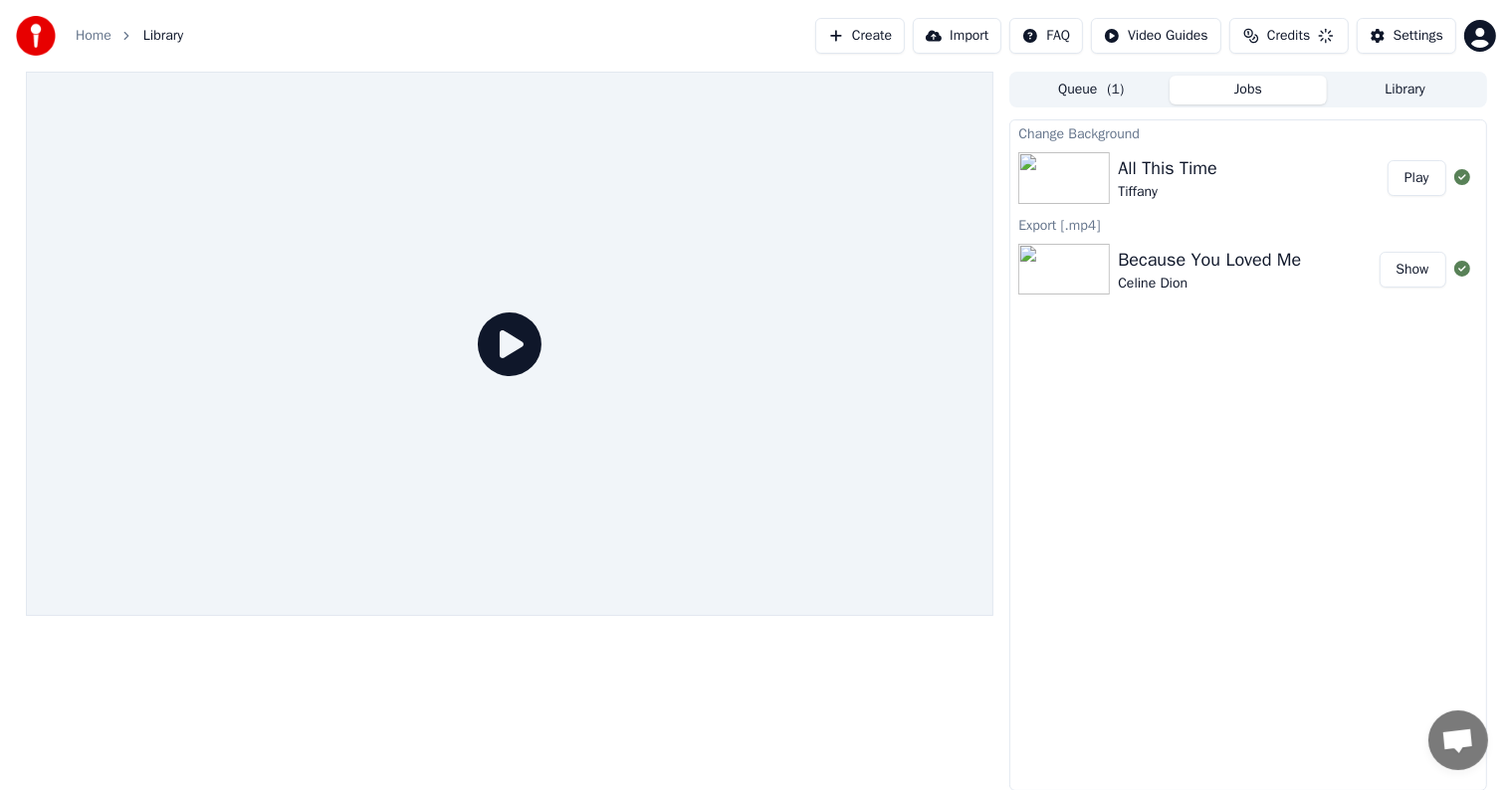 click on "Play" at bounding box center [1416, 178] 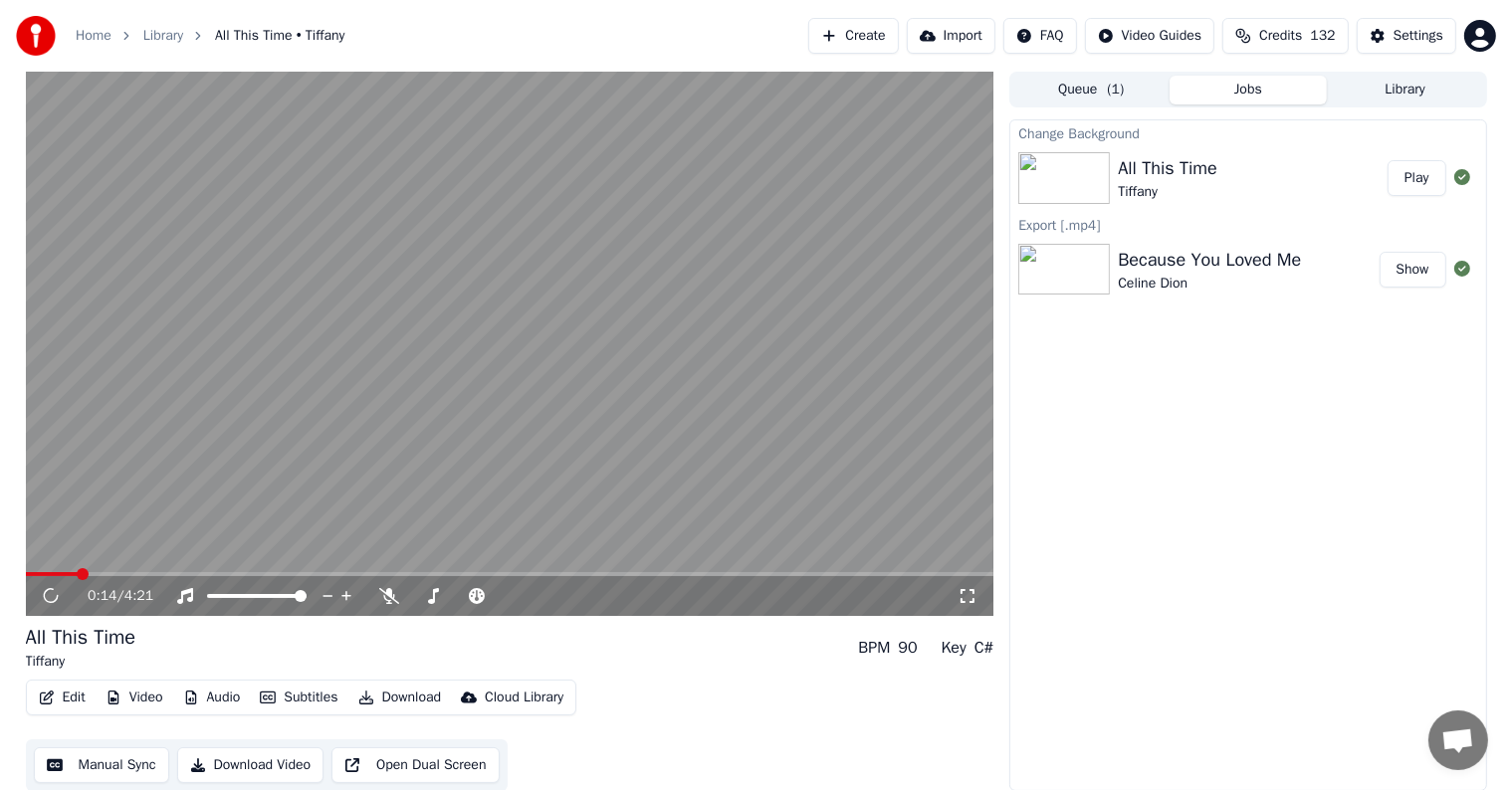 click at bounding box center (510, 574) 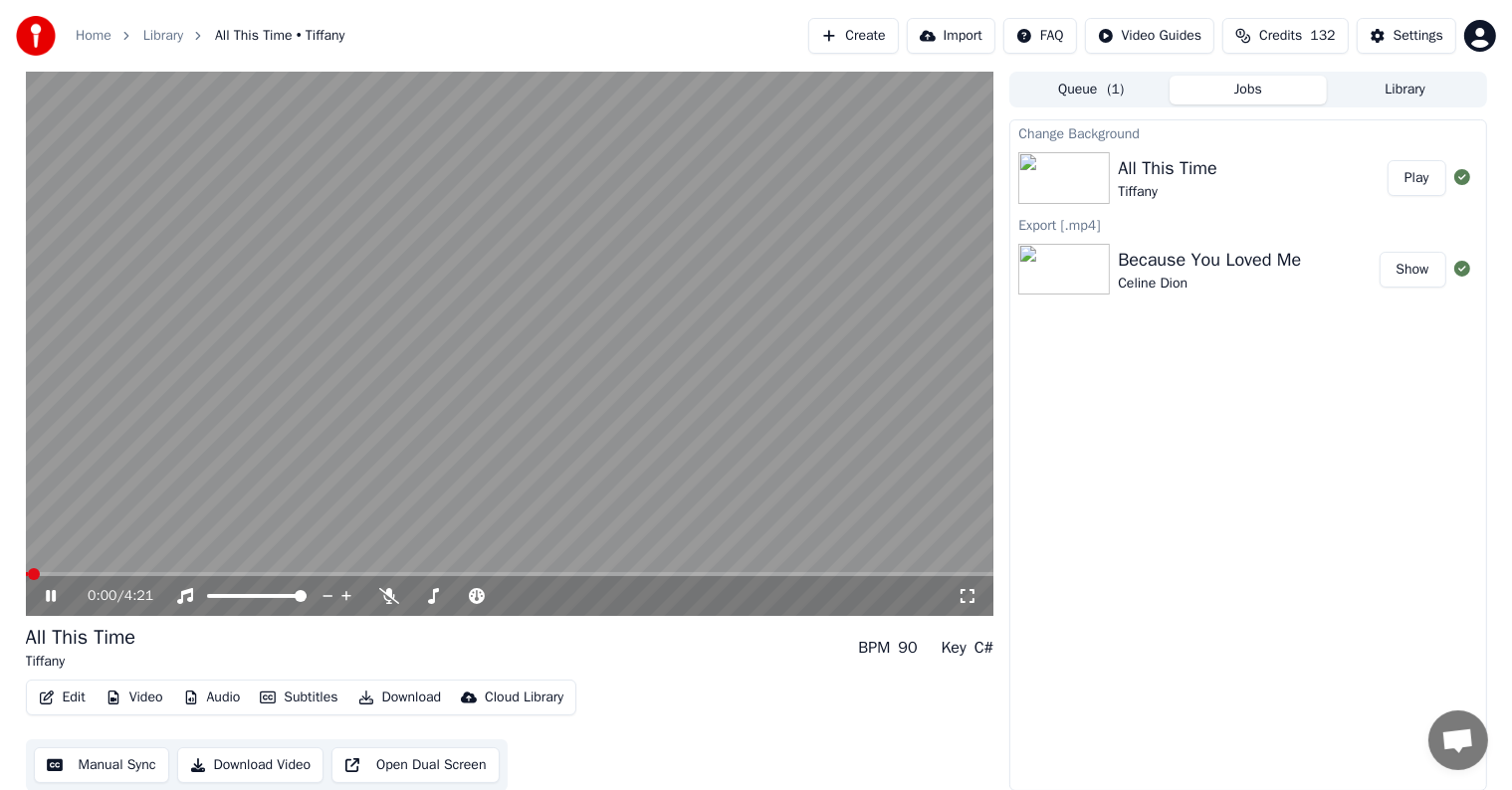 click at bounding box center (510, 574) 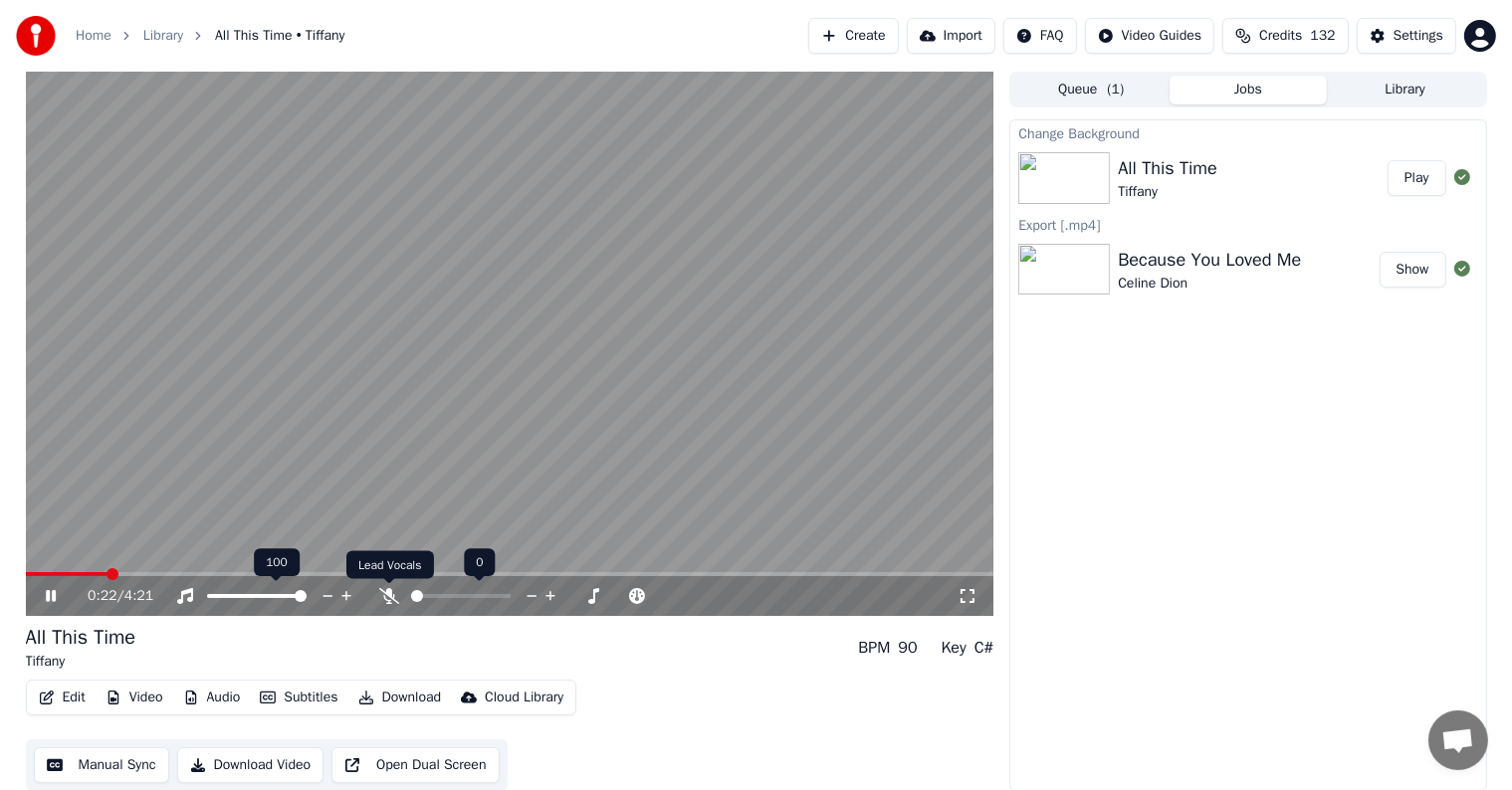 scroll, scrollTop: 1, scrollLeft: 0, axis: vertical 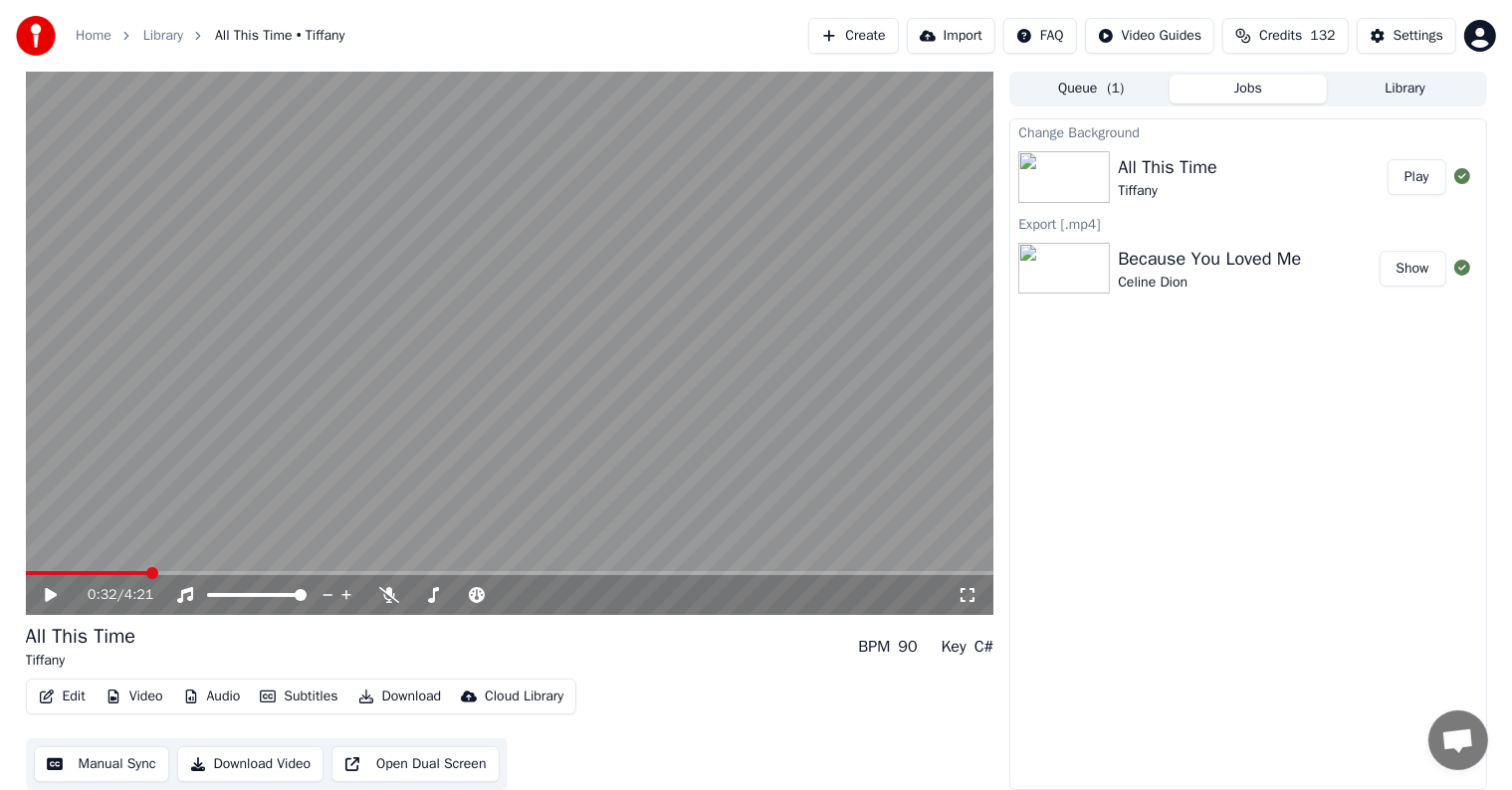 click at bounding box center [510, 342] 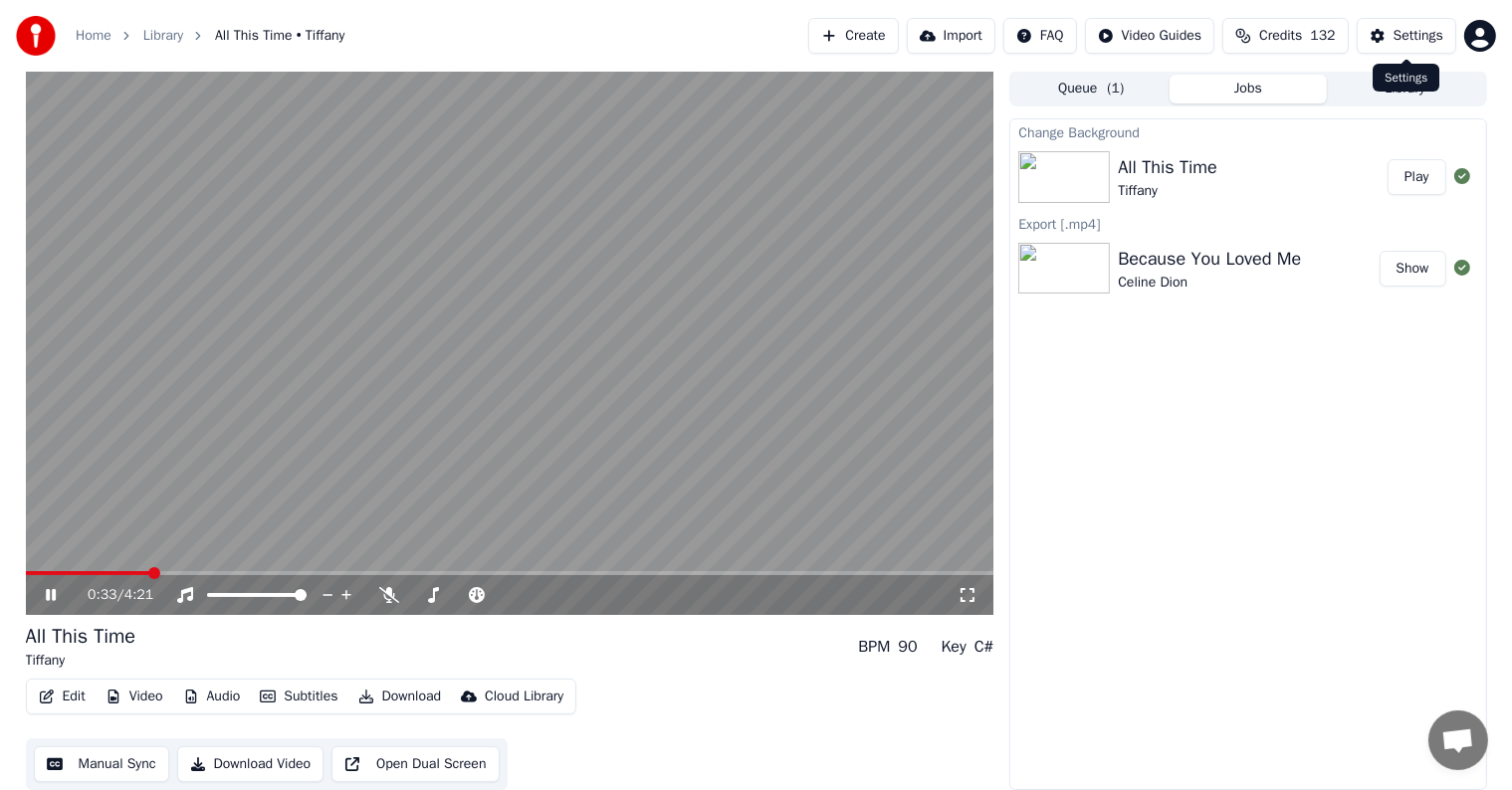 click on "Settings" at bounding box center (1406, 36) 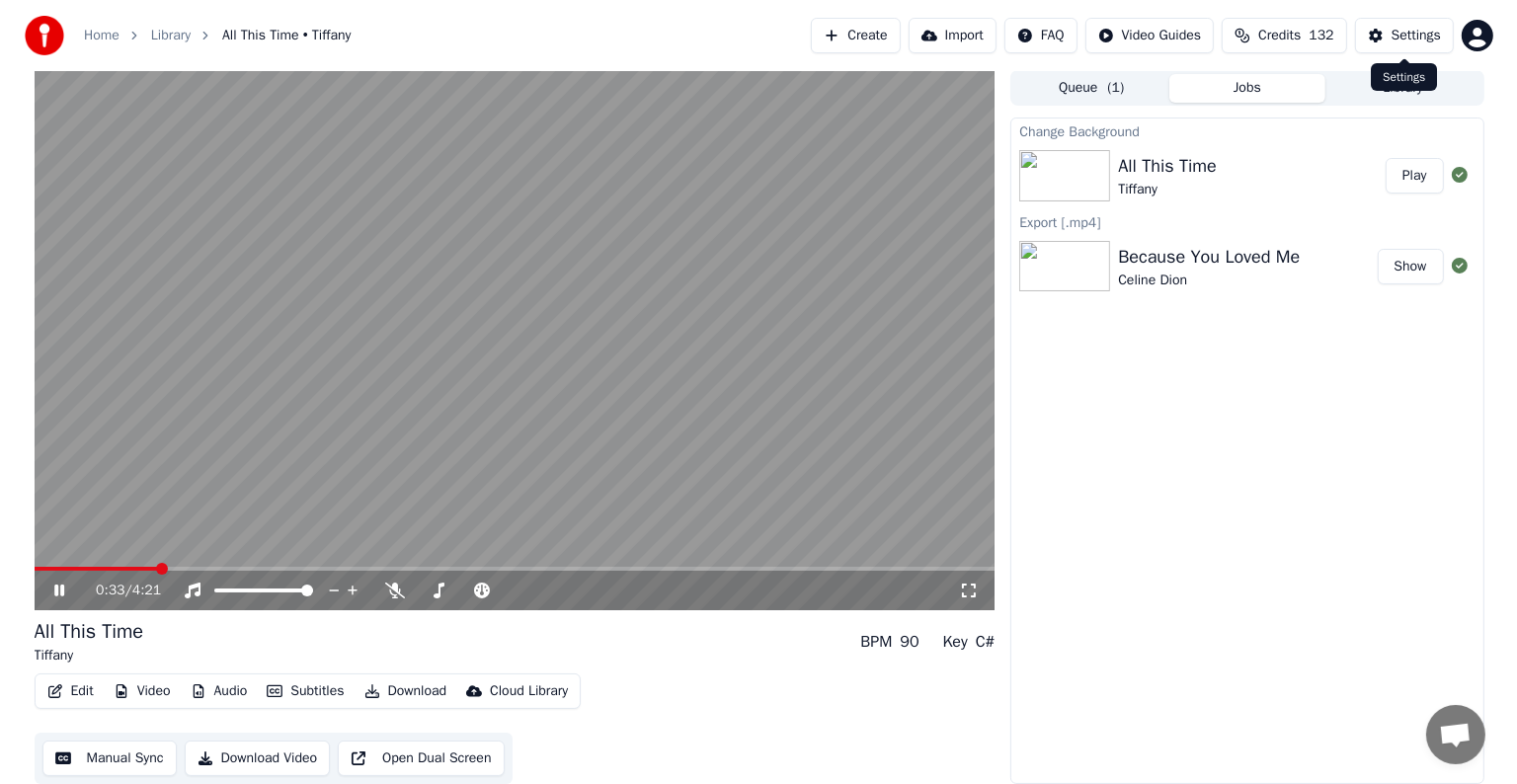 scroll, scrollTop: 0, scrollLeft: 0, axis: both 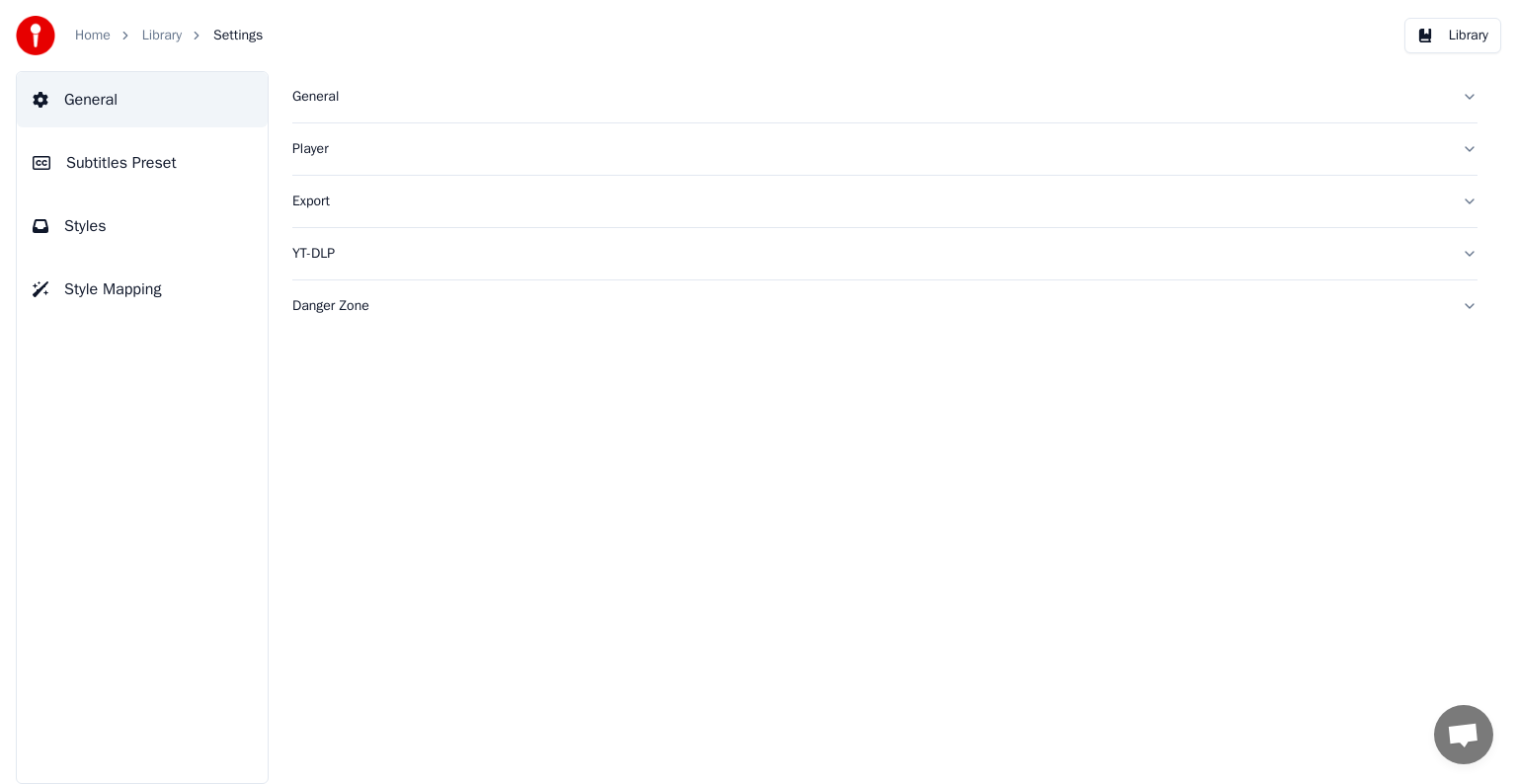 click on "Subtitles Preset" at bounding box center [121, 163] 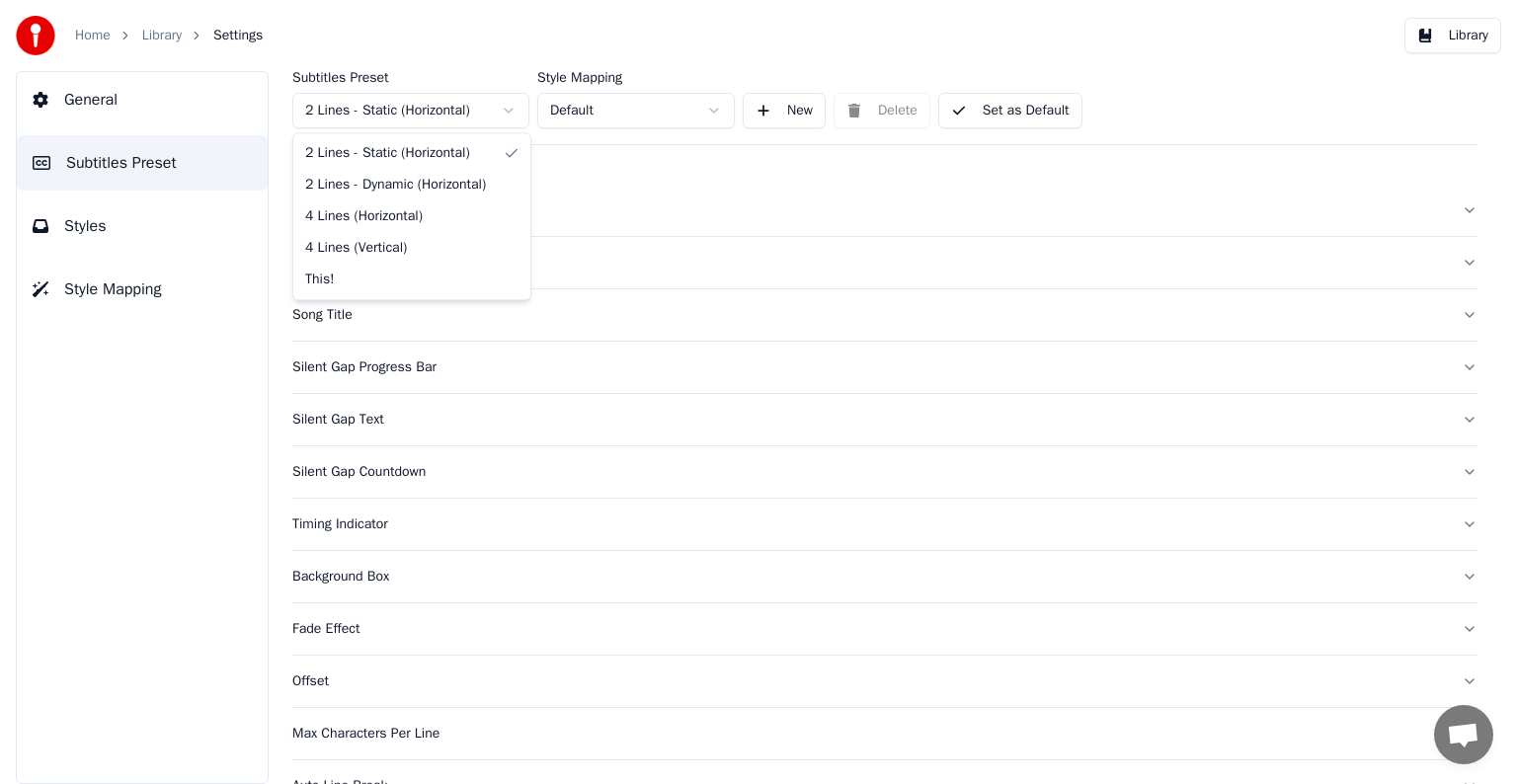 click on "Home Library Settings Library General Subtitles Preset Styles Style Mapping Subtitles Preset 2 Lines - Static (Horizontal) Style Mapping Default New Delete Set as Default General Layout Song Title Silent Gap Progress Bar Silent Gap Text Silent Gap Countdown Timing Indicator Background Box Fade Effect Offset Max Characters Per Line Auto Line Break Advanced Settings Chat [PERSON] from Youka Desktop More channels Continue on Email Offline. You were inactive for some time. Send a message to reconnect to the chat. Youka Desktop Hello! How can I help you?  Sunday, [DATE] Hi! I'ts me again. The lyrics are not appearing. Even editing to add lyrics again, it's not appearing. I already spent 22 credits for this please check [DATE] Monday, [DATE] [PERSON] Hey, credits should refunded automatically in case of failure, please let me check [DATE] yeah but credits are used again in adding the lyrics in the song that supposed to be good in the first place [DATE] Read [PERSON] I added 22 more credits to your account. [DATE]" at bounding box center (758, 392) 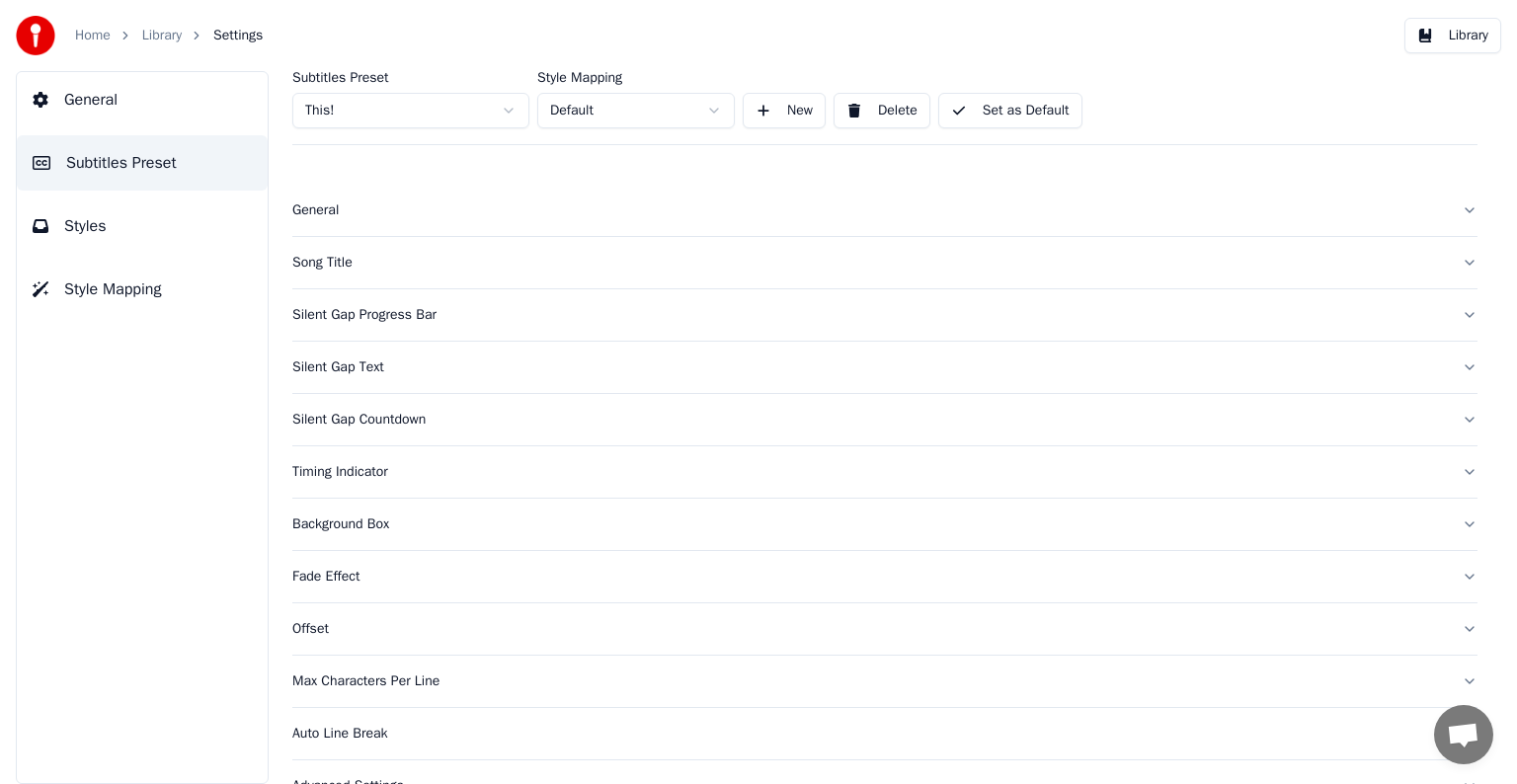 click on "Fade Effect" at bounding box center (869, 577) 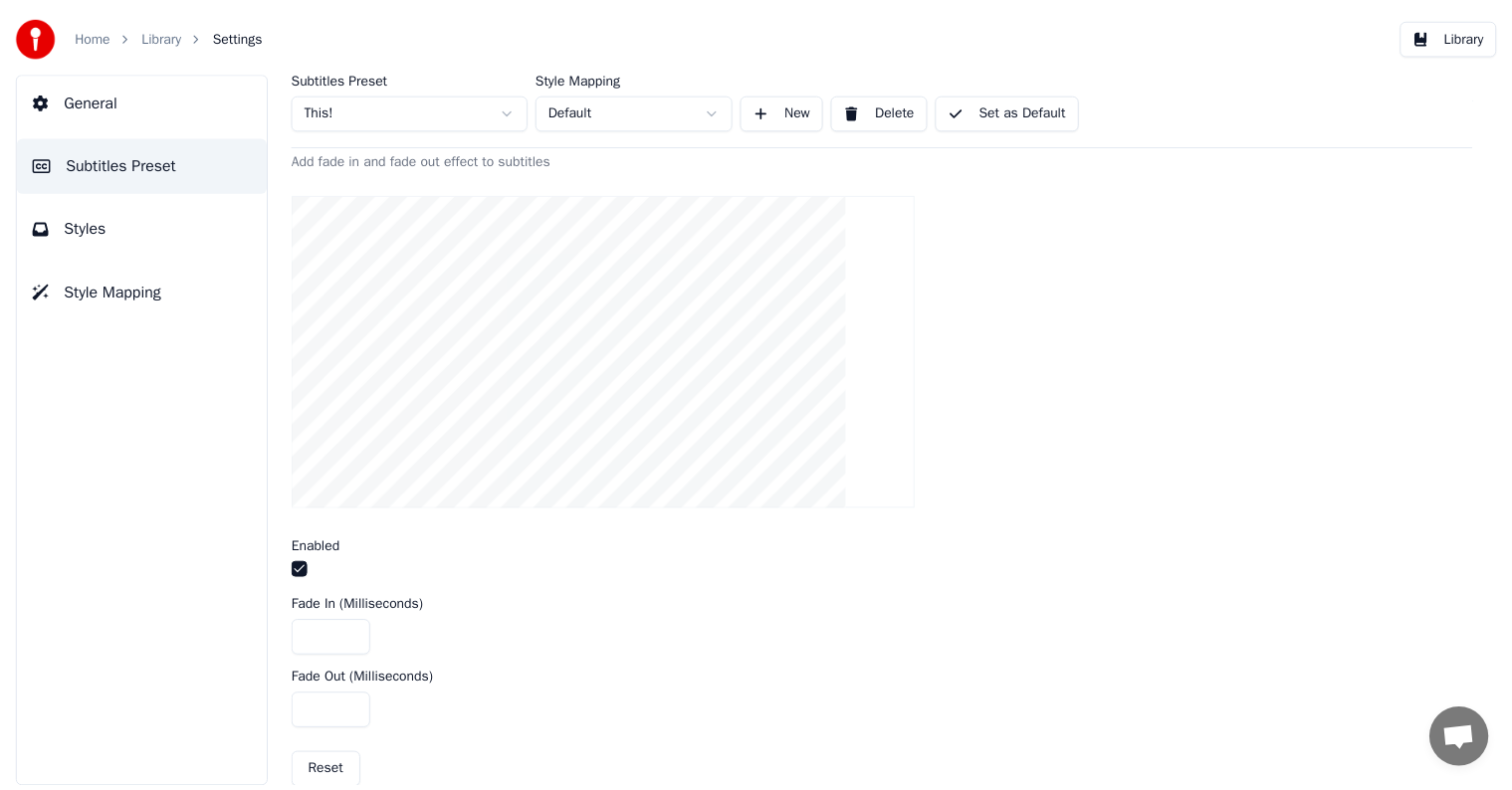scroll, scrollTop: 597, scrollLeft: 0, axis: vertical 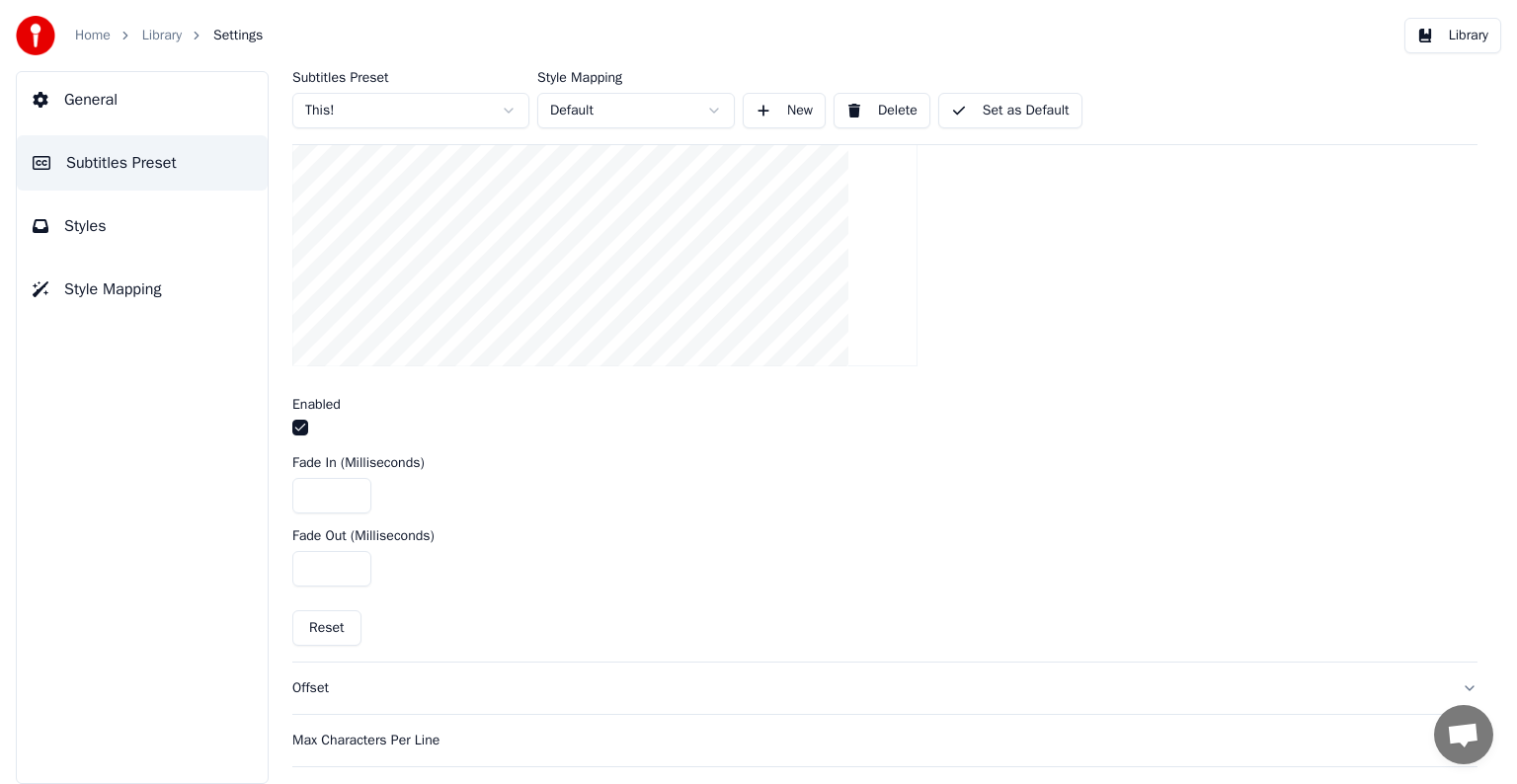 click at bounding box center [300, 428] 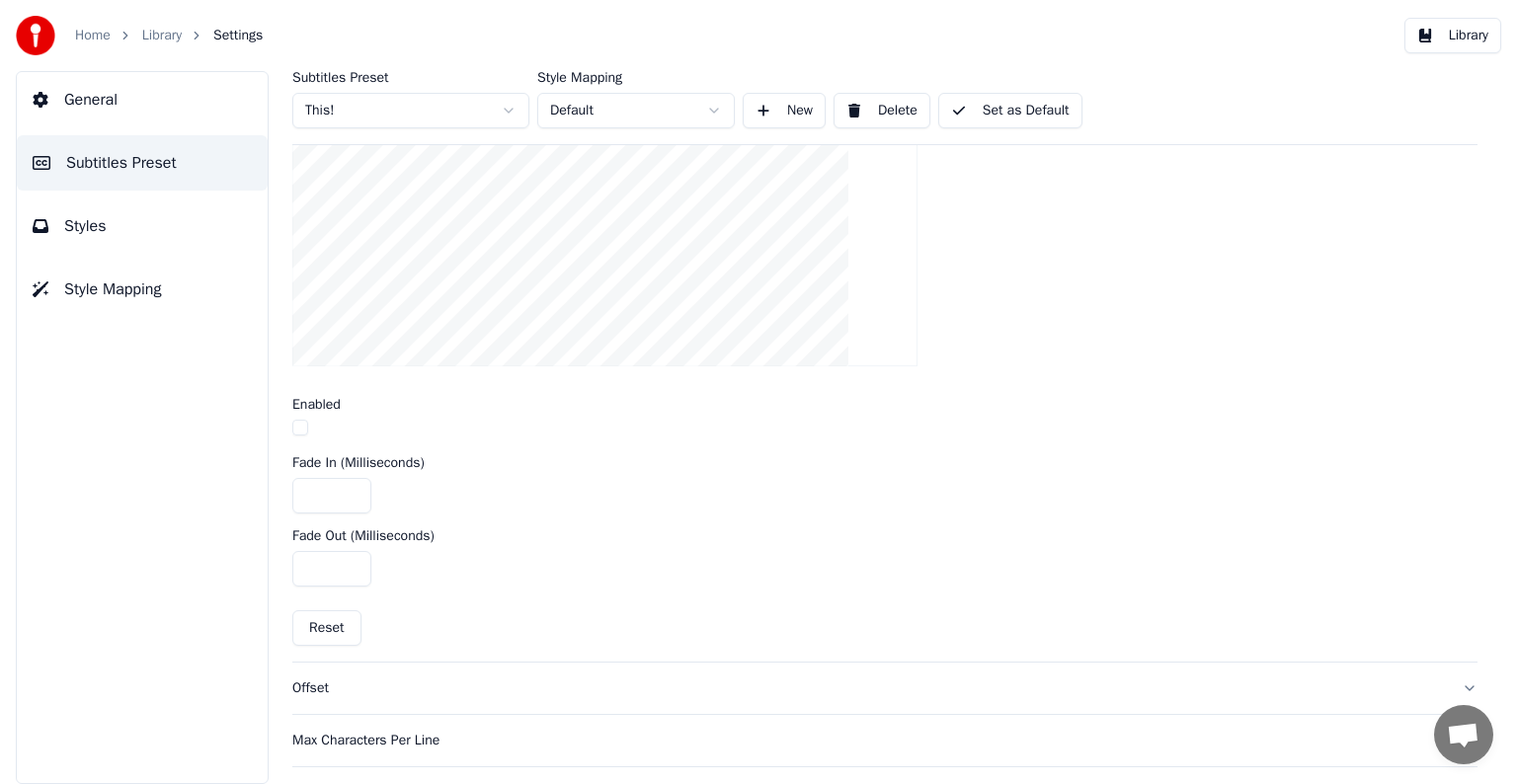 click on "Set as Default" at bounding box center (1010, 111) 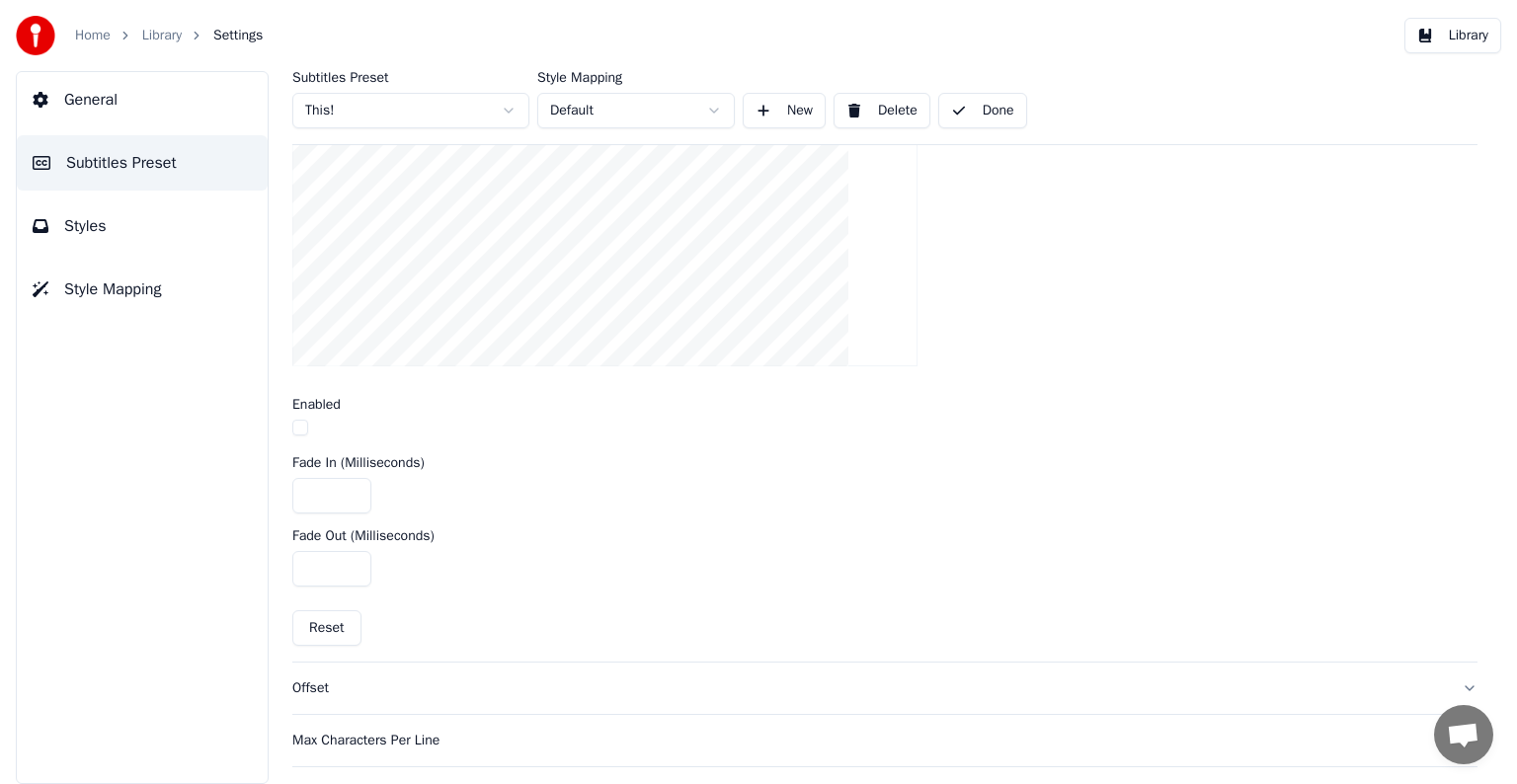 click on "Library" at bounding box center [162, 36] 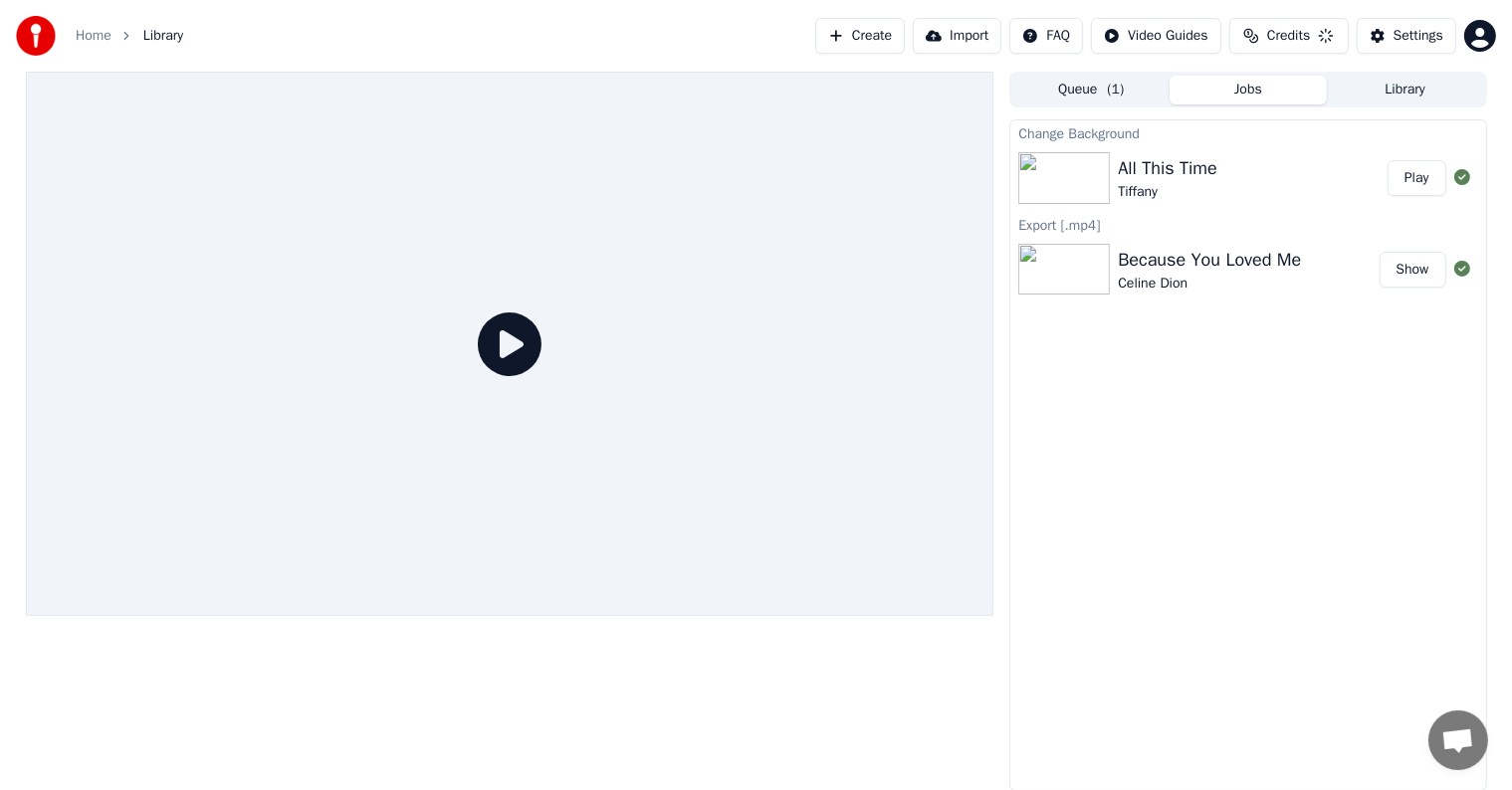 click on "Play" at bounding box center (1416, 178) 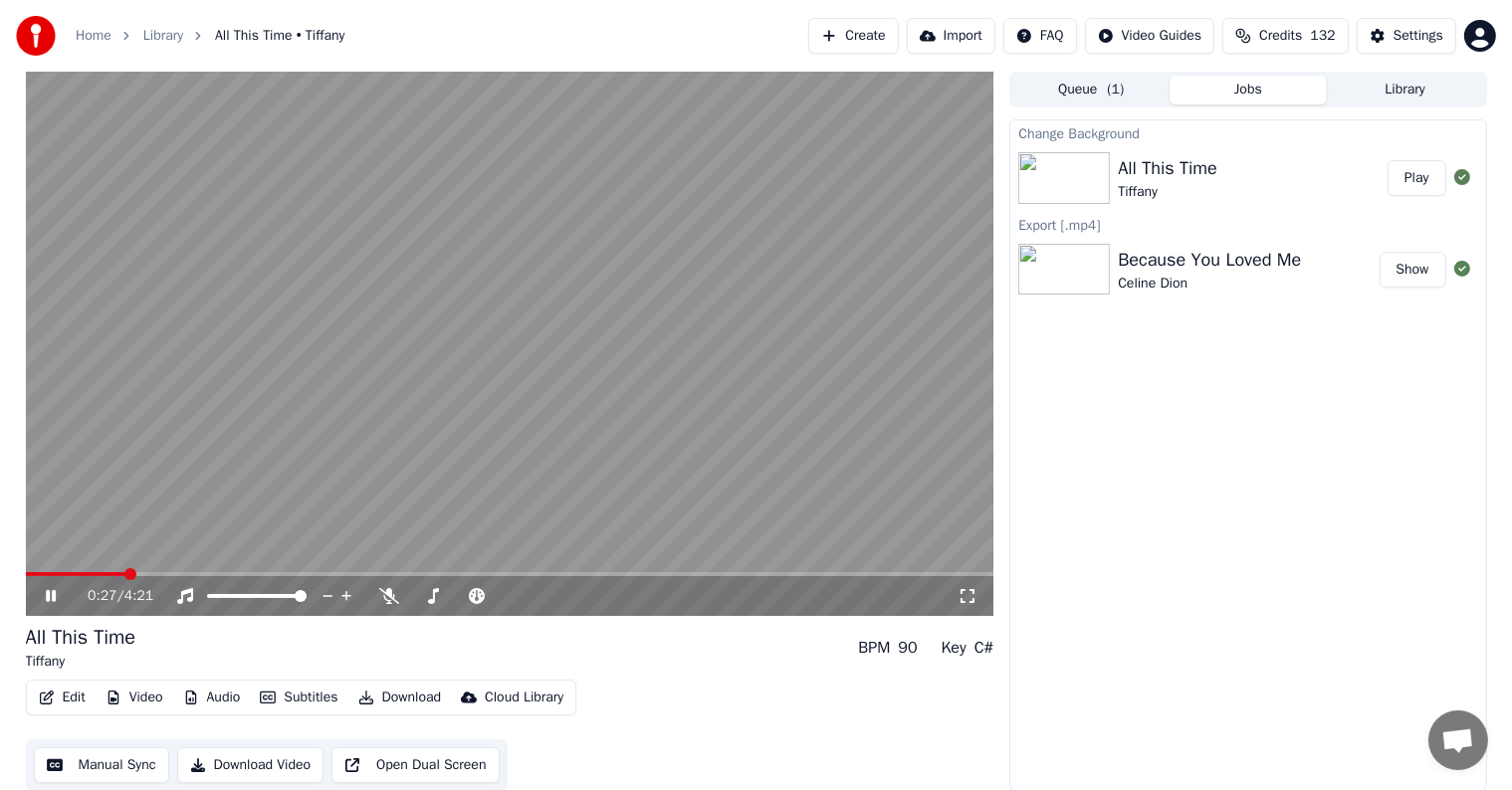 click at bounding box center [510, 574] 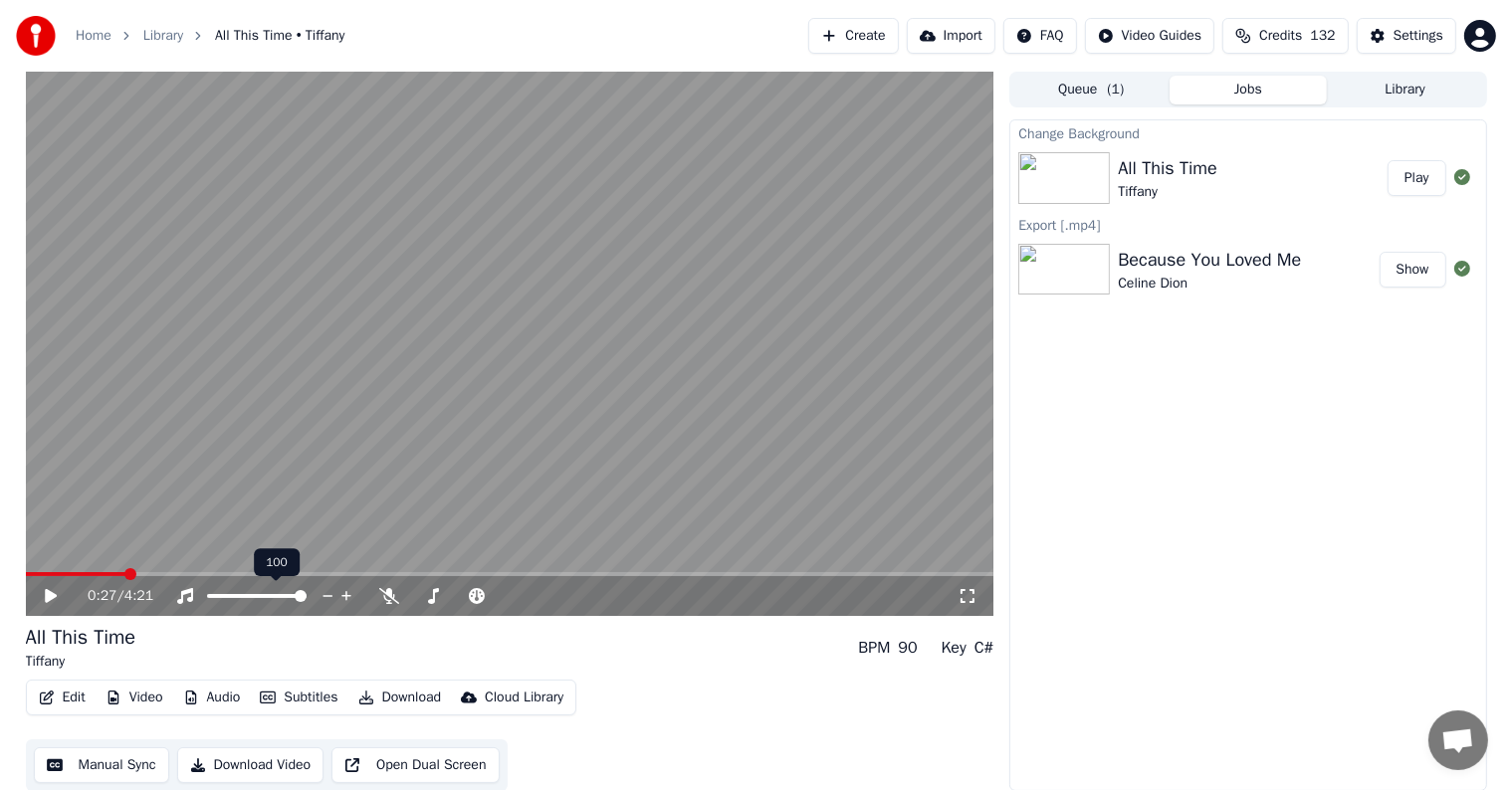 scroll, scrollTop: 1, scrollLeft: 0, axis: vertical 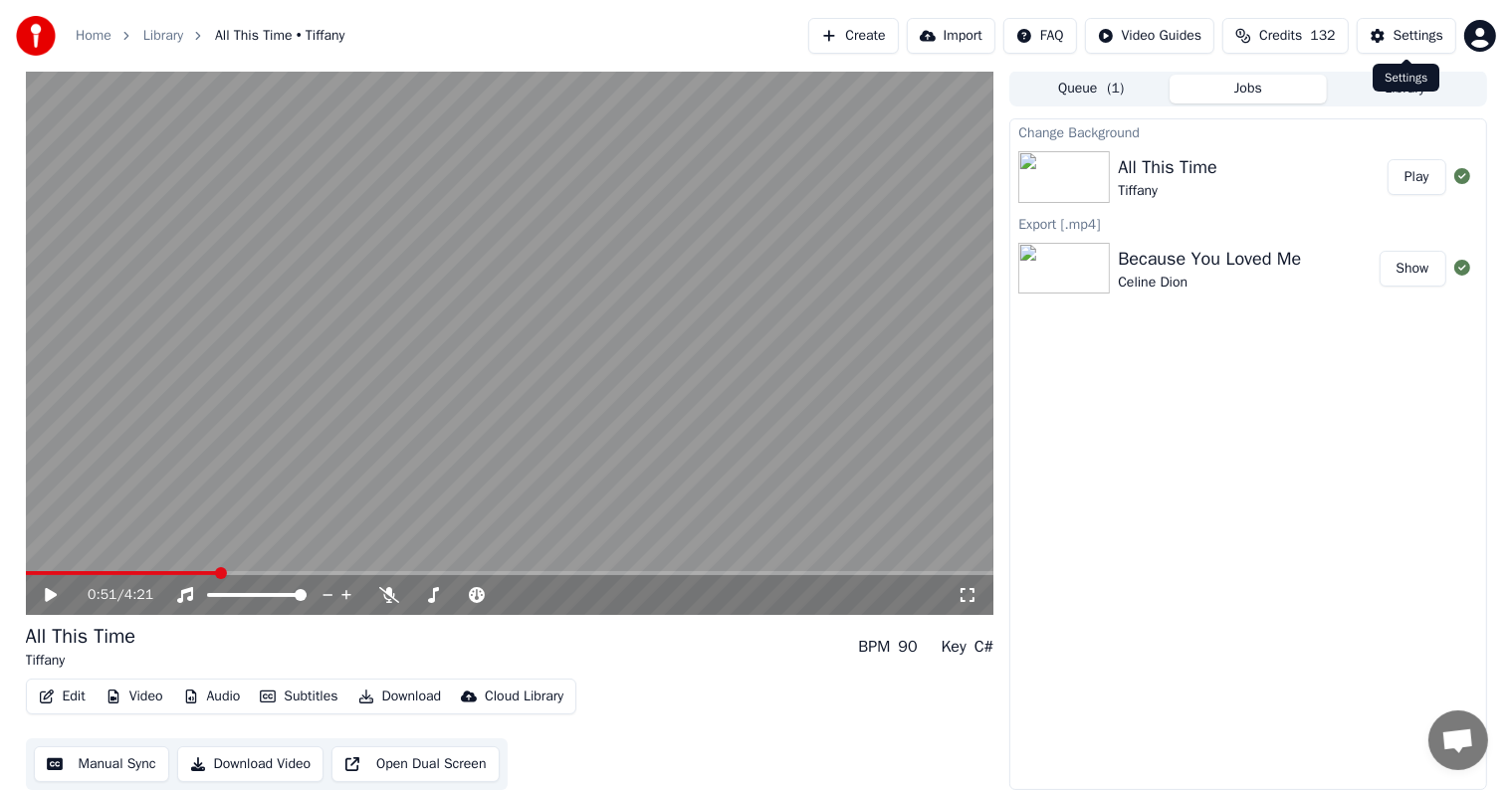 click on "Settings" at bounding box center [1418, 36] 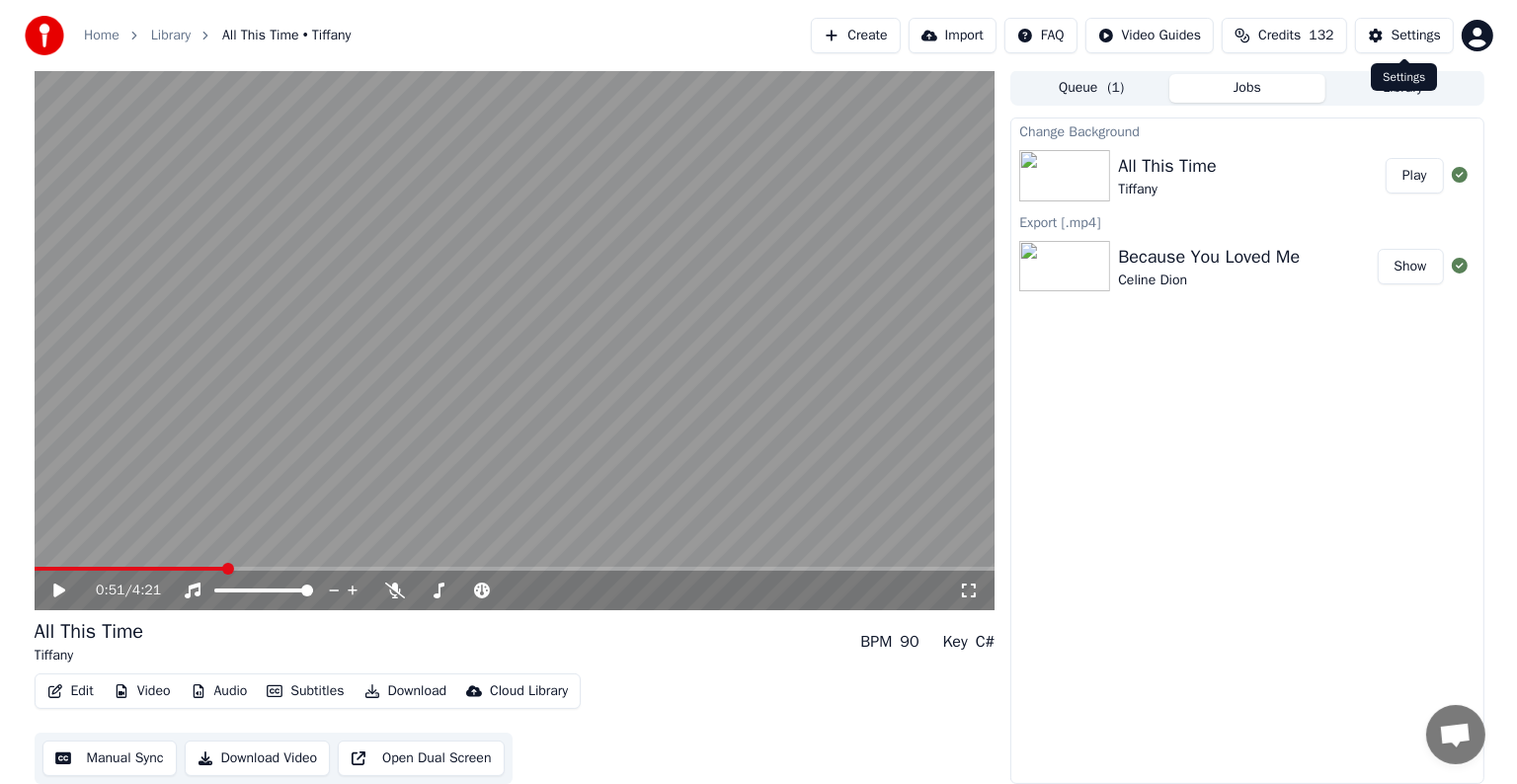 scroll, scrollTop: 0, scrollLeft: 0, axis: both 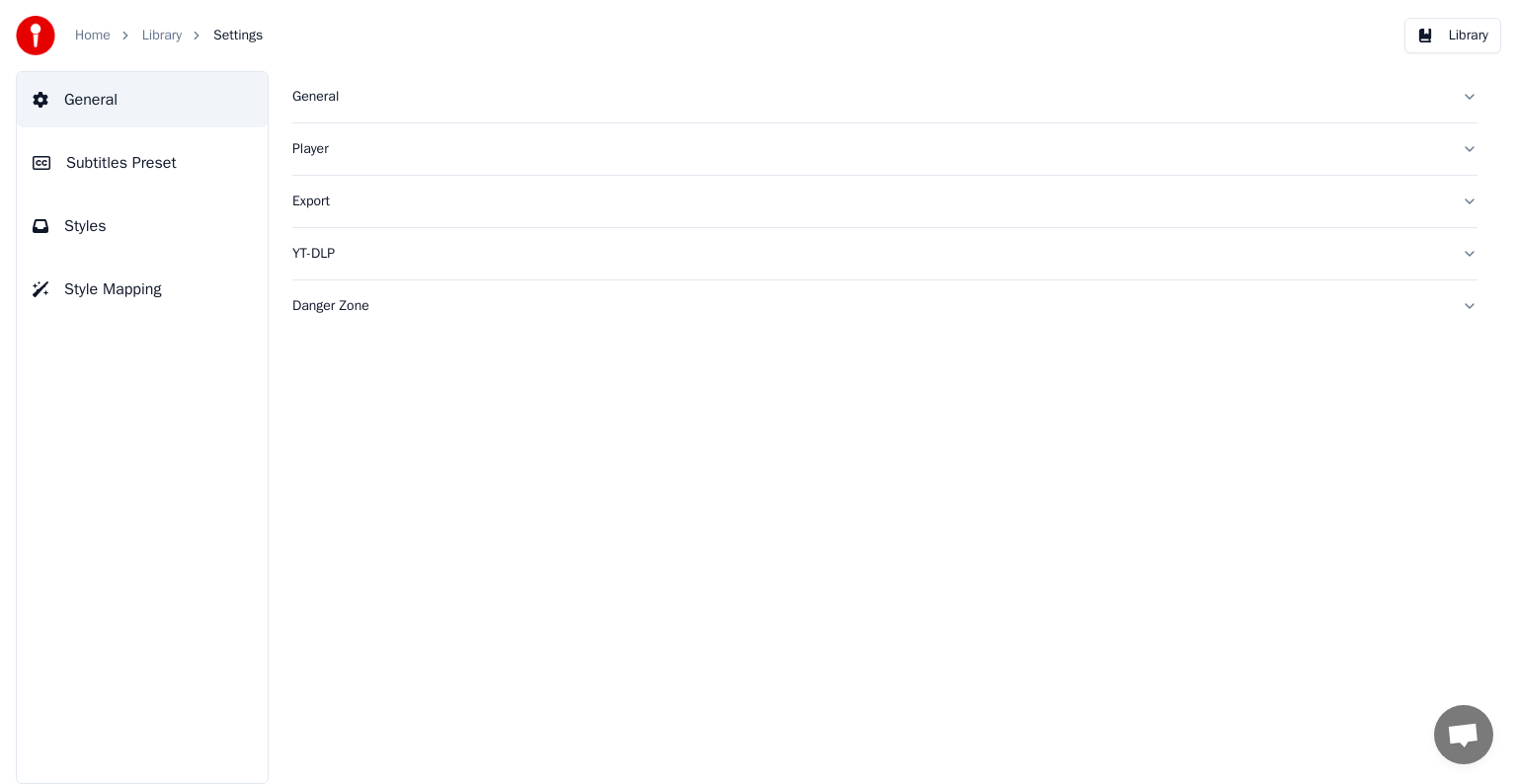 click on "Subtitles Preset" at bounding box center (121, 163) 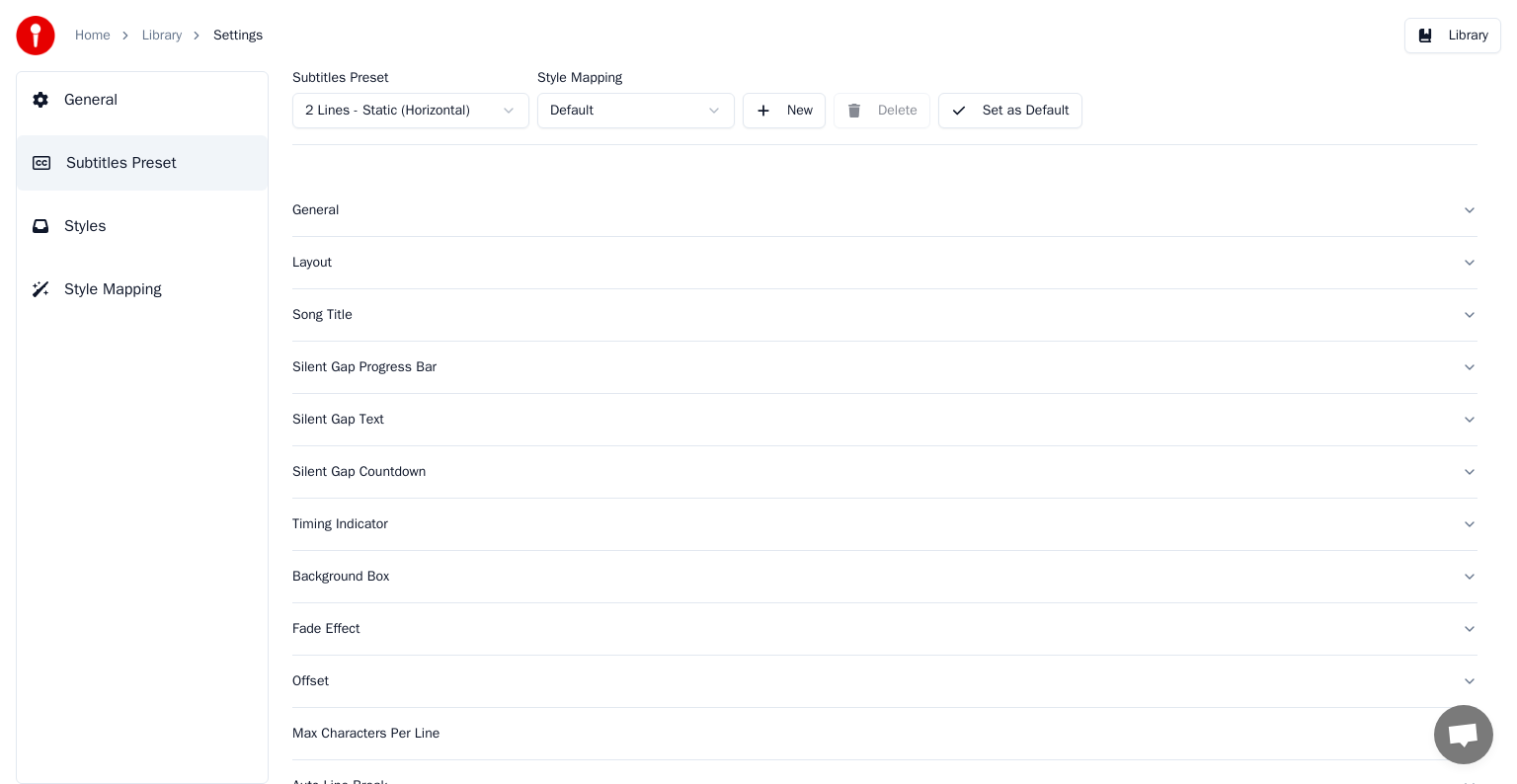 click on "Home Library Settings Library General Subtitles Preset Styles Style Mapping Subtitles Preset 2 Lines - Static (Horizontal) Style Mapping Default New Delete Set as Default General Layout Song Title Silent Gap Progress Bar Silent Gap Text Silent Gap Countdown Timing Indicator Background Box Fade Effect Offset Max Characters Per Line Auto Line Break Advanced Settings Chat [PERSON] from Youka Desktop More channels Continue on Email Offline. You were inactive for some time. Send a message to reconnect to the chat. Youka Desktop Hello! How can I help you?  Sunday, [DATE] Hi! I'ts me again. The lyrics are not appearing. Even editing to add lyrics again, it's not appearing. I already spent 22 credits for this please check [DATE] Monday, [DATE] [PERSON] Hey, credits should refunded automatically in case of failure, please let me check [DATE] yeah but credits are used again in adding the lyrics in the song that supposed to be good in the first place [DATE] Read [PERSON] I added 22 more credits to your account. [DATE]" at bounding box center [758, 392] 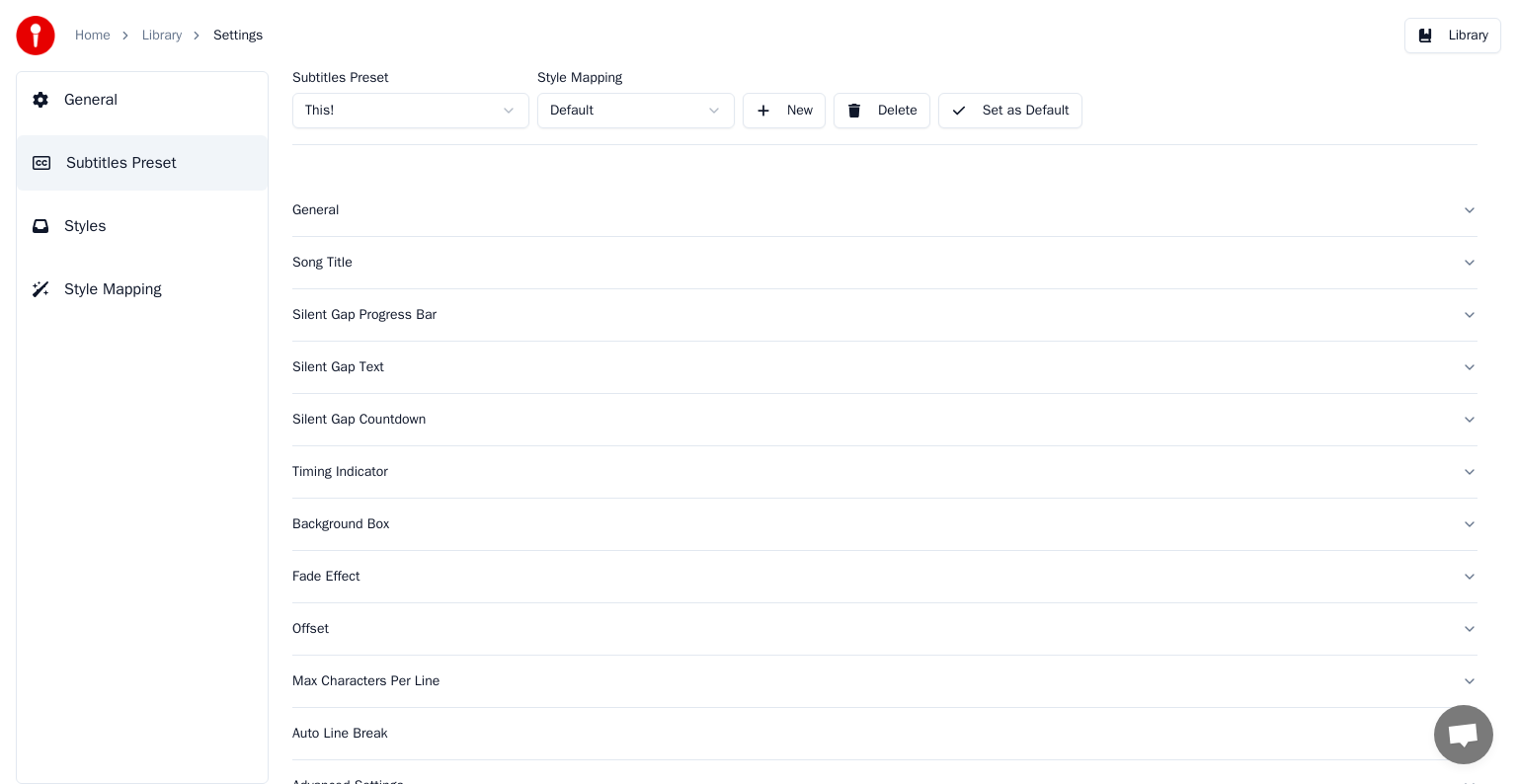 click on "Fade Effect" at bounding box center [869, 577] 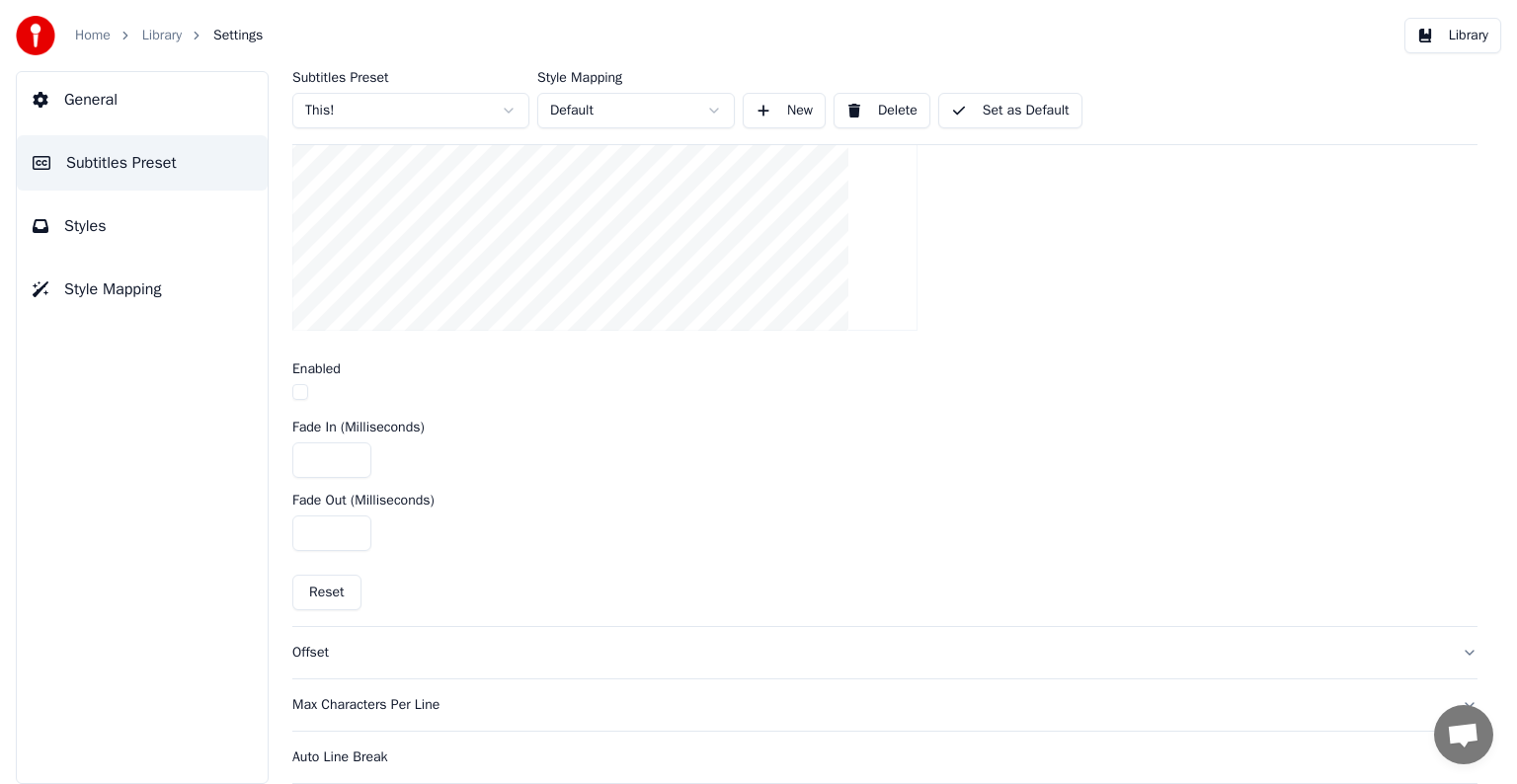 scroll, scrollTop: 593, scrollLeft: 0, axis: vertical 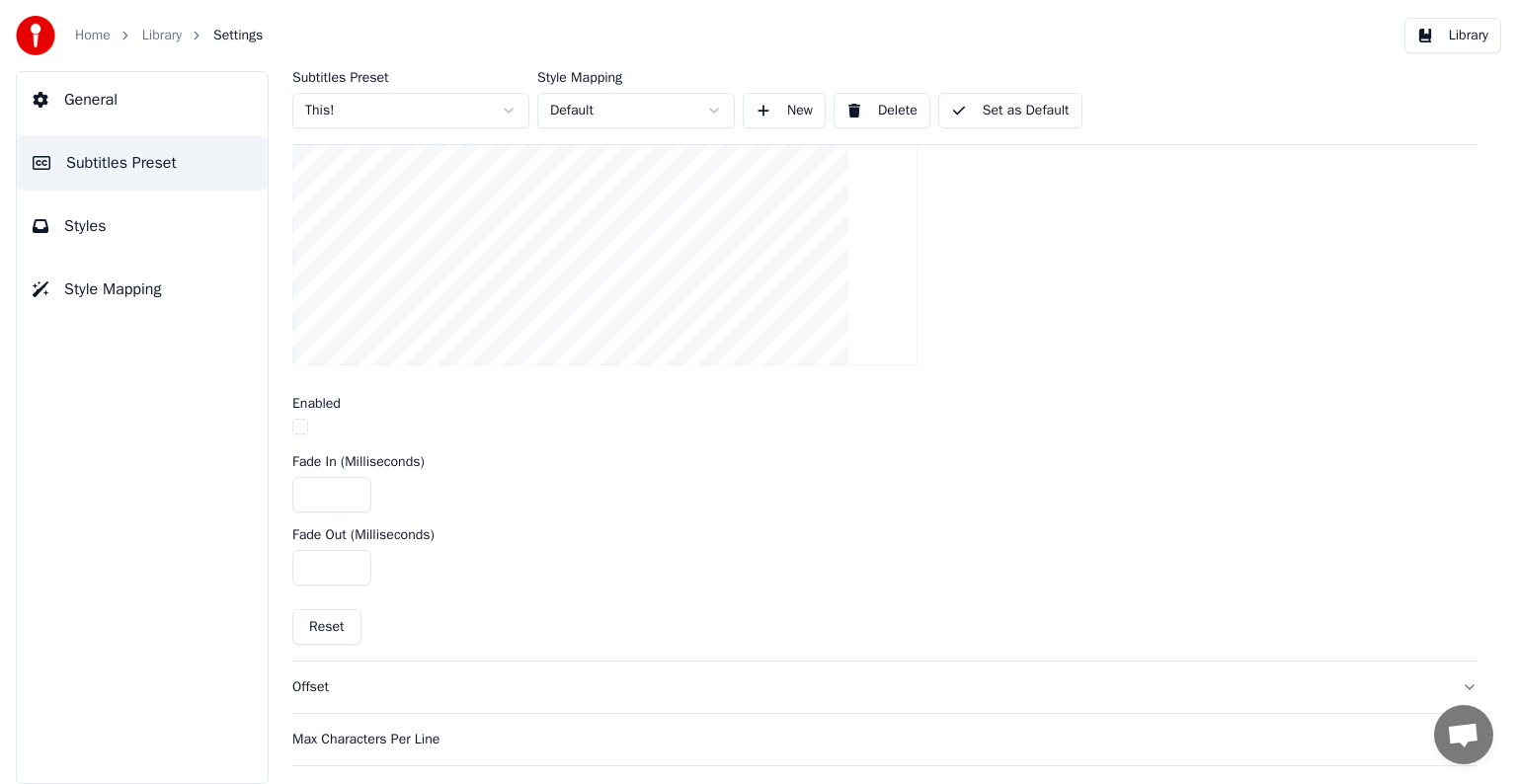 click at bounding box center (300, 427) 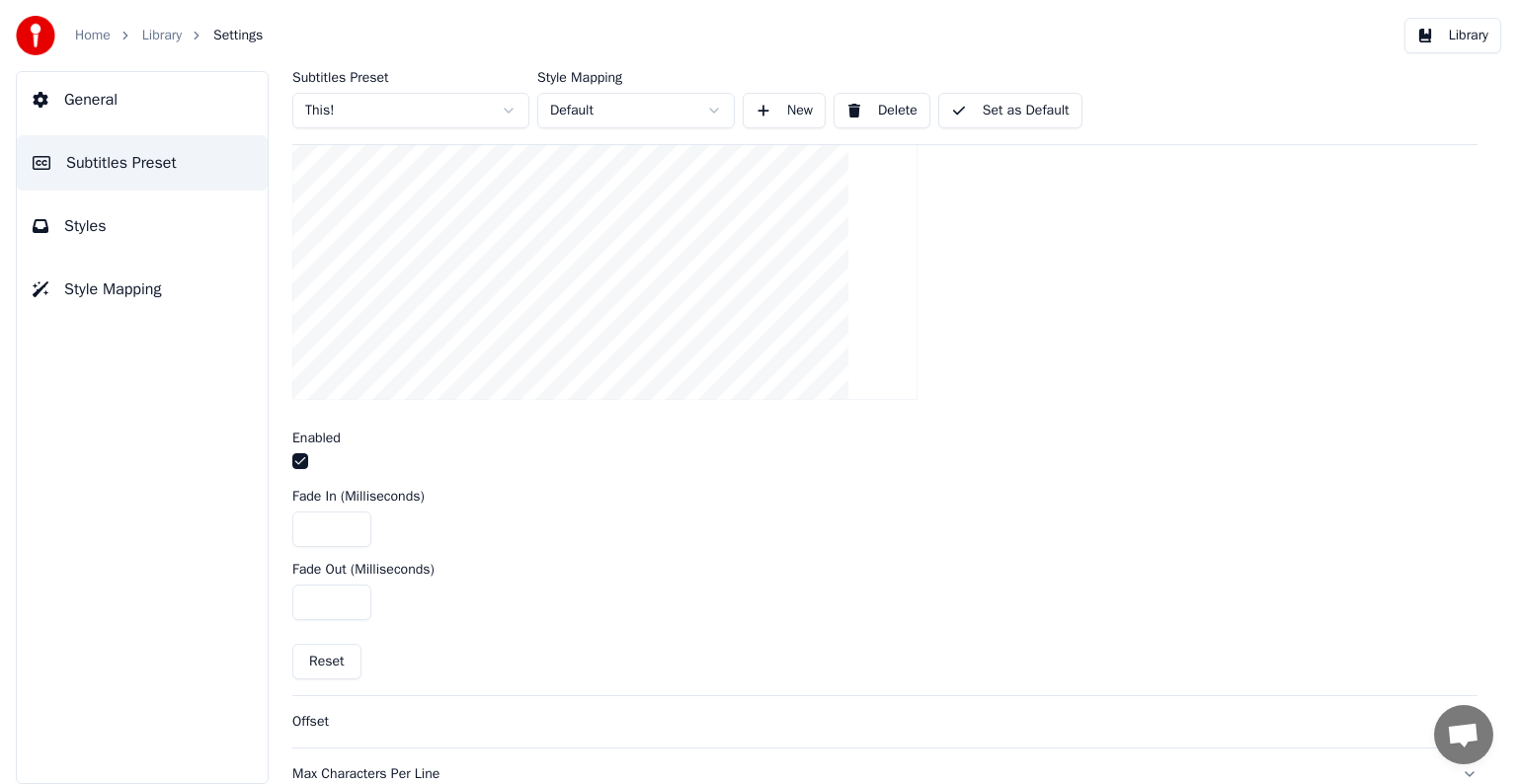 scroll, scrollTop: 692, scrollLeft: 0, axis: vertical 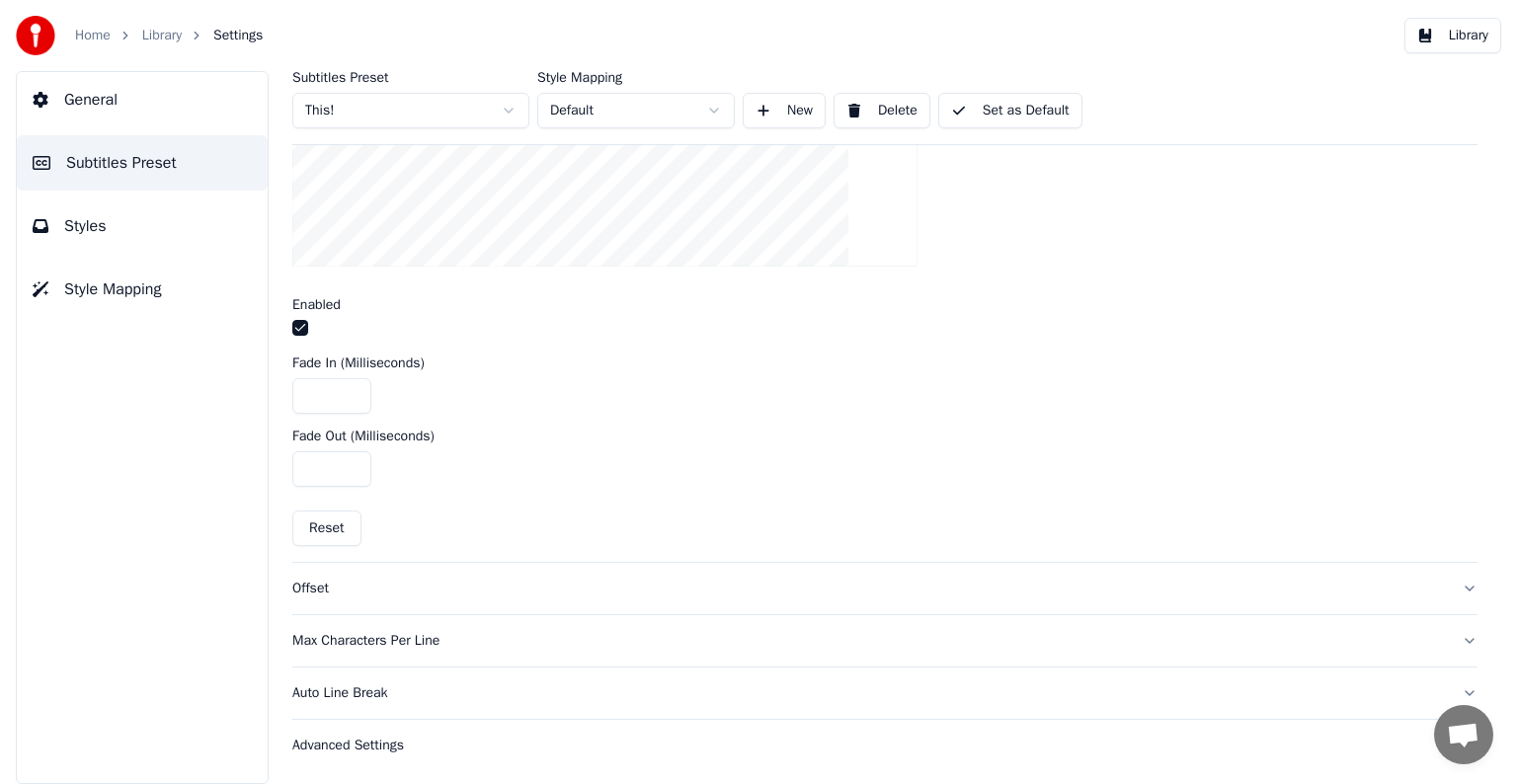 drag, startPoint x: 300, startPoint y: 396, endPoint x: 348, endPoint y: 394, distance: 48.04165 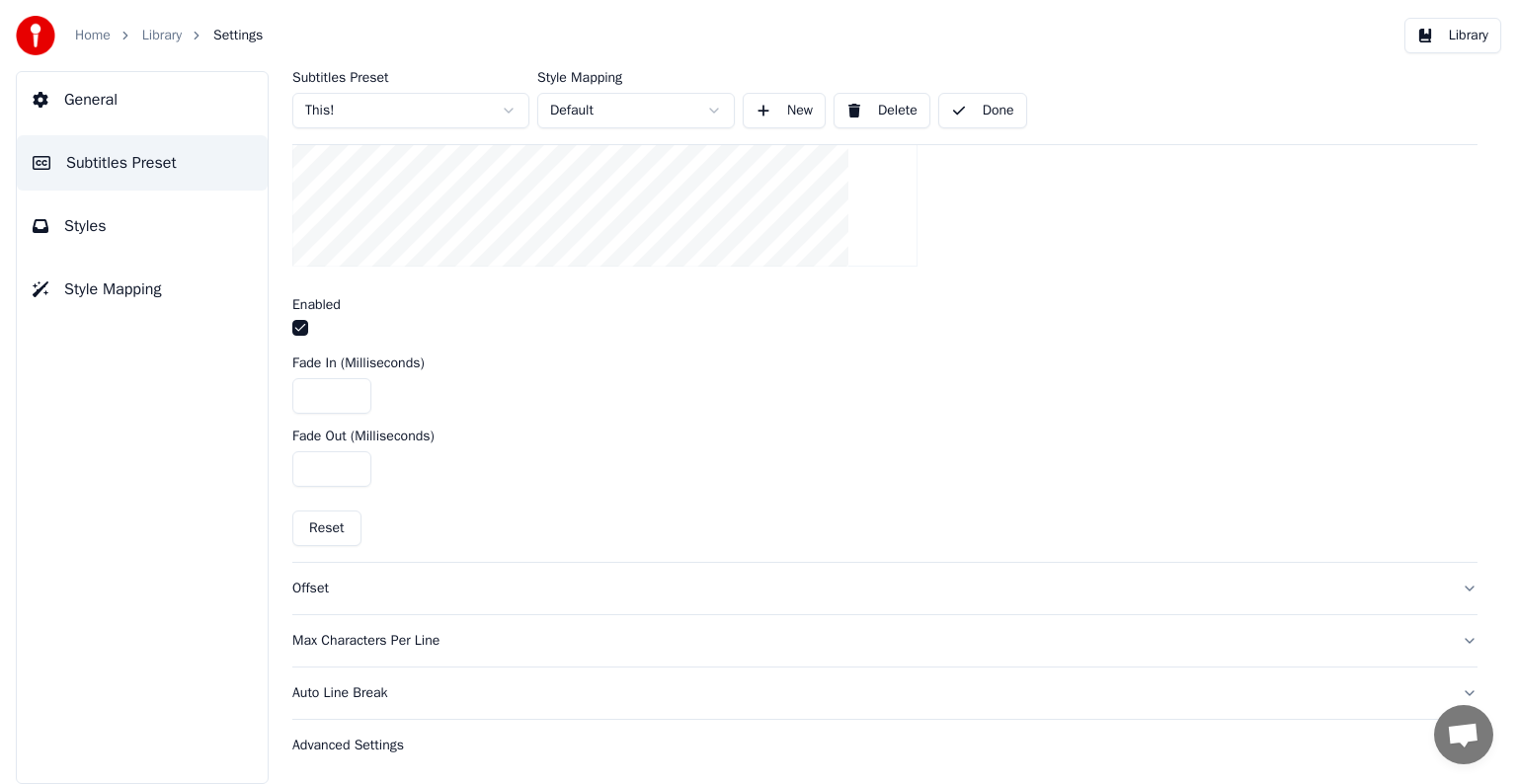 click on "Library" at bounding box center (162, 36) 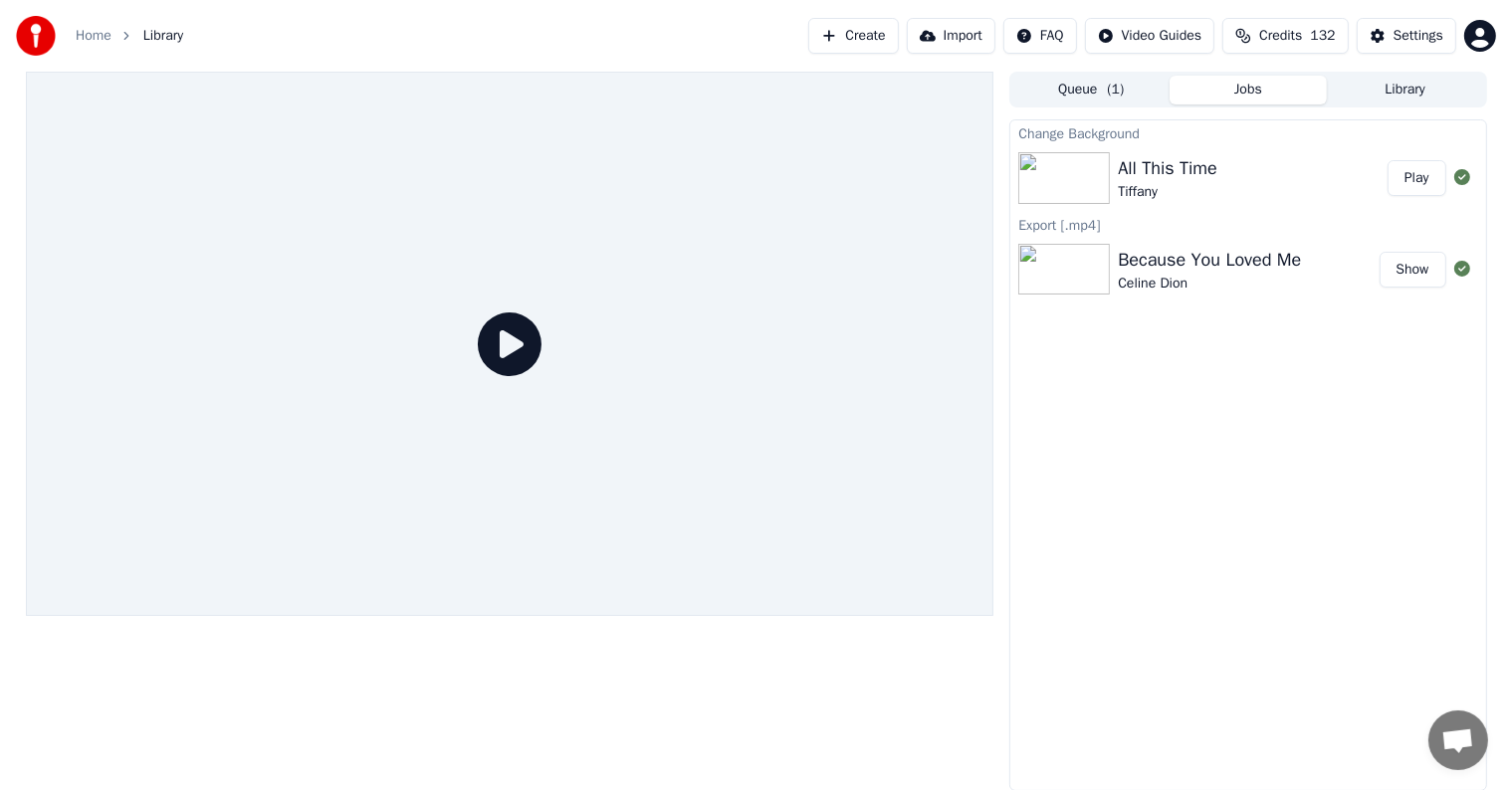 click on "Play" at bounding box center (1416, 178) 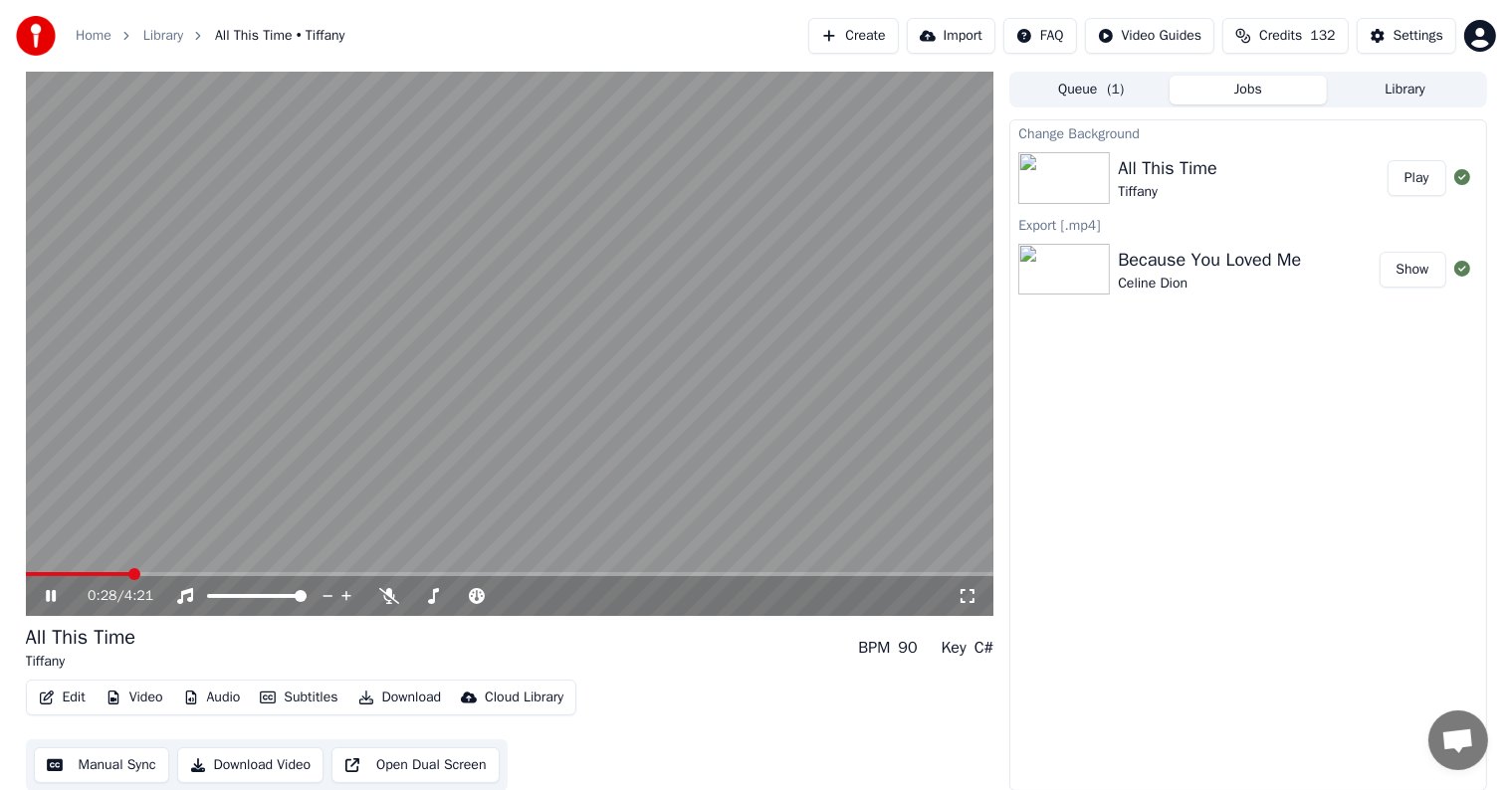 click at bounding box center [510, 574] 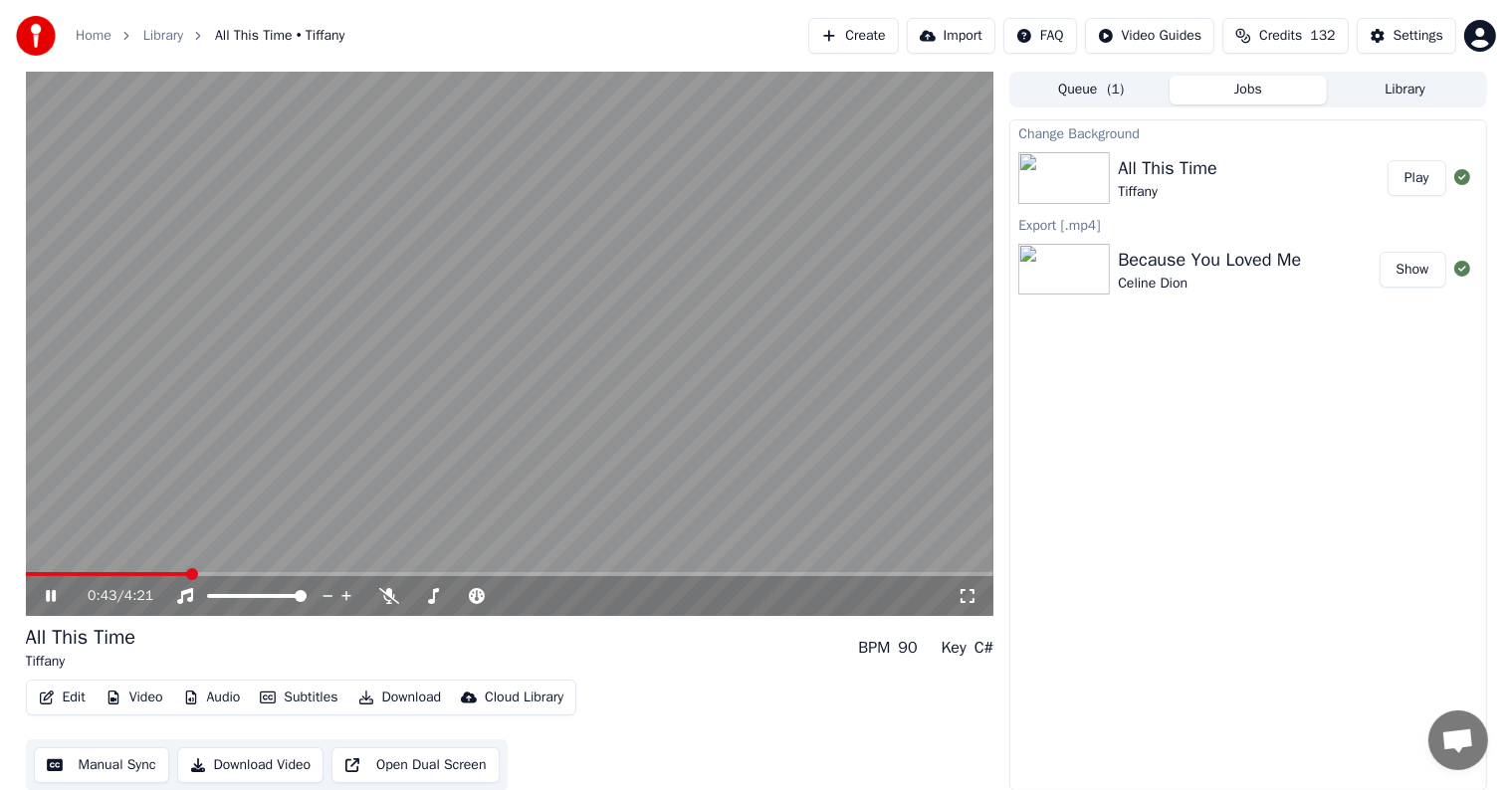 click on "0:43  /  4:21" at bounding box center [510, 596] 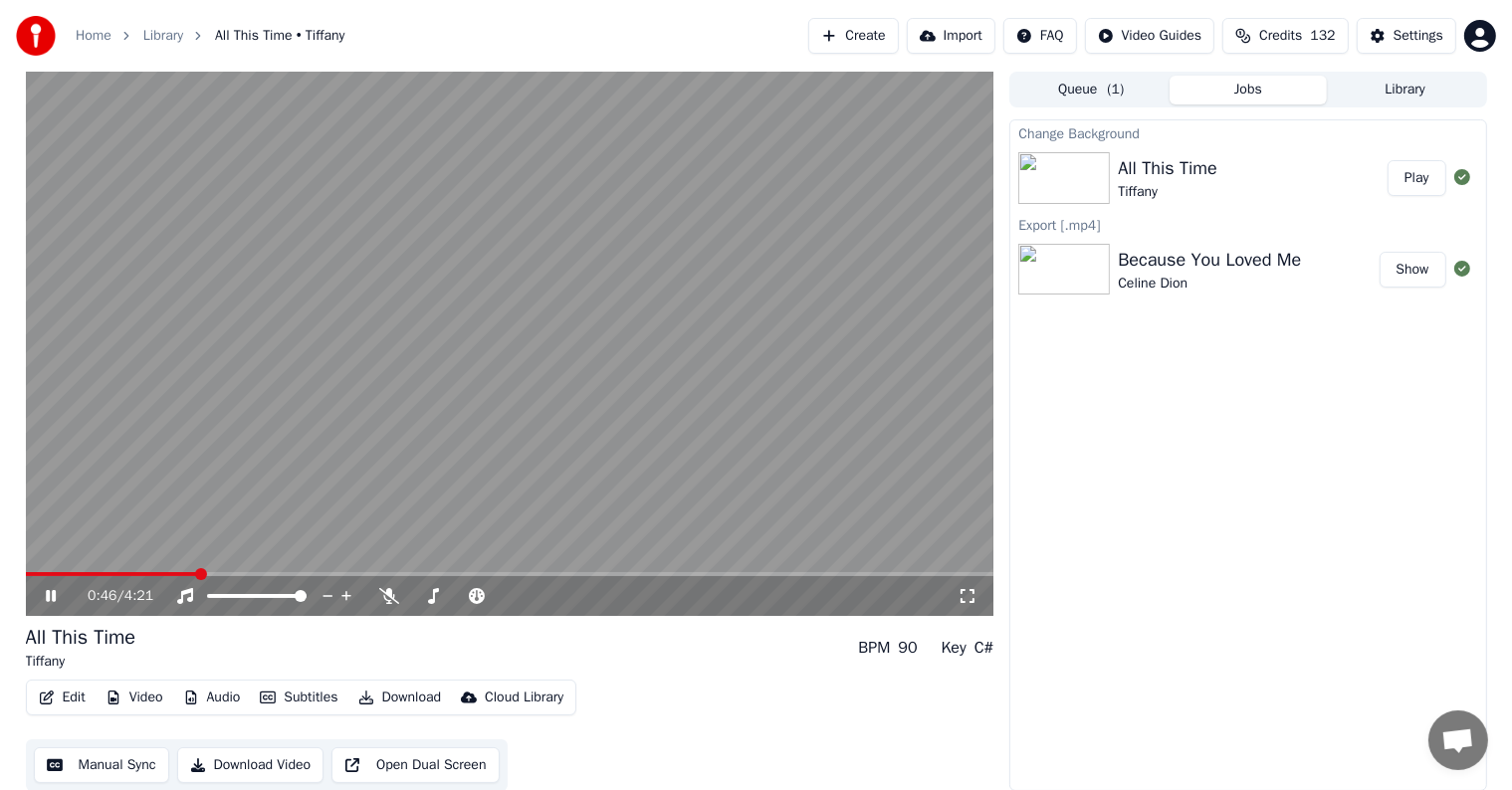 click 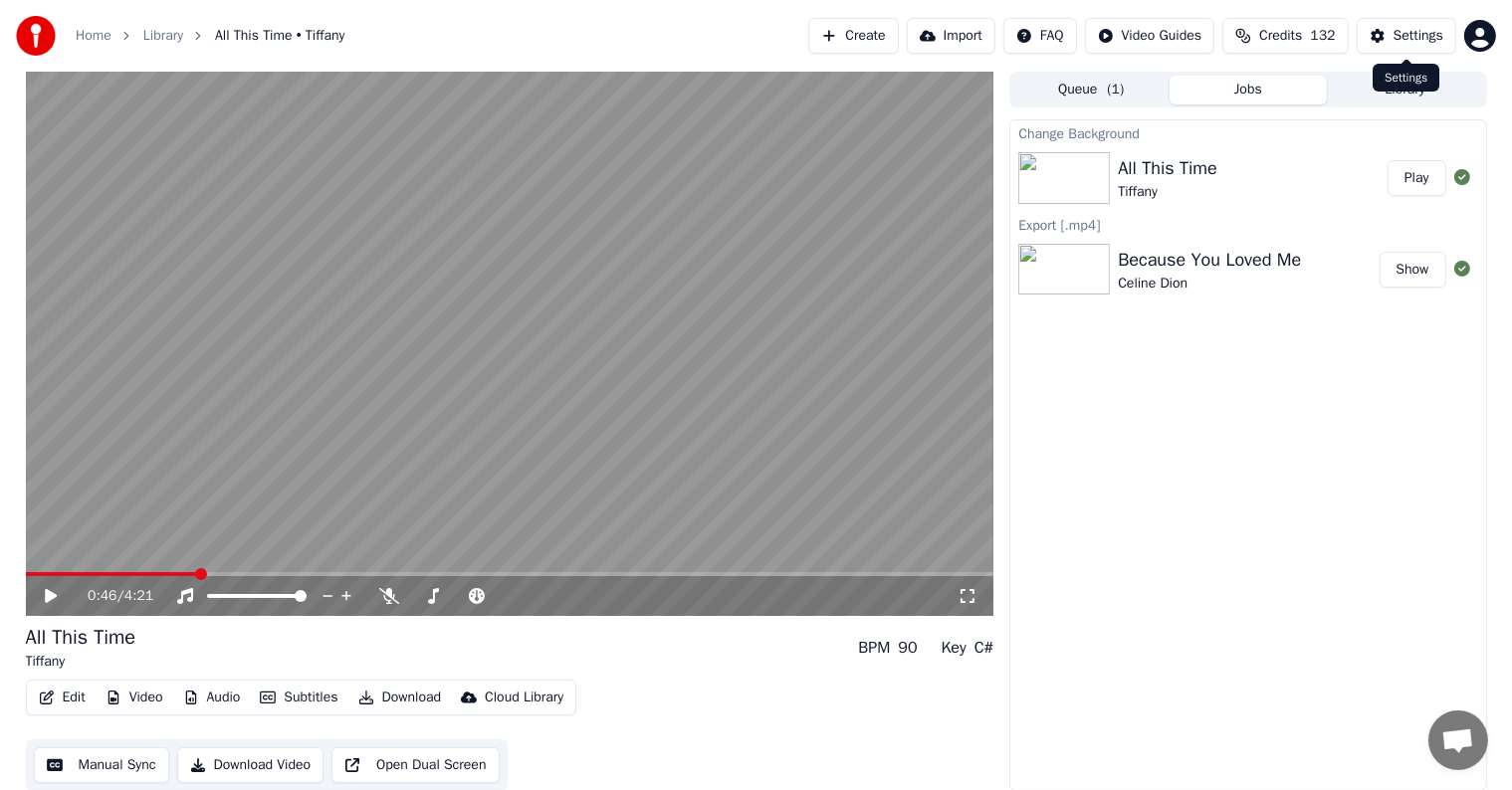 click on "Settings" at bounding box center [1418, 36] 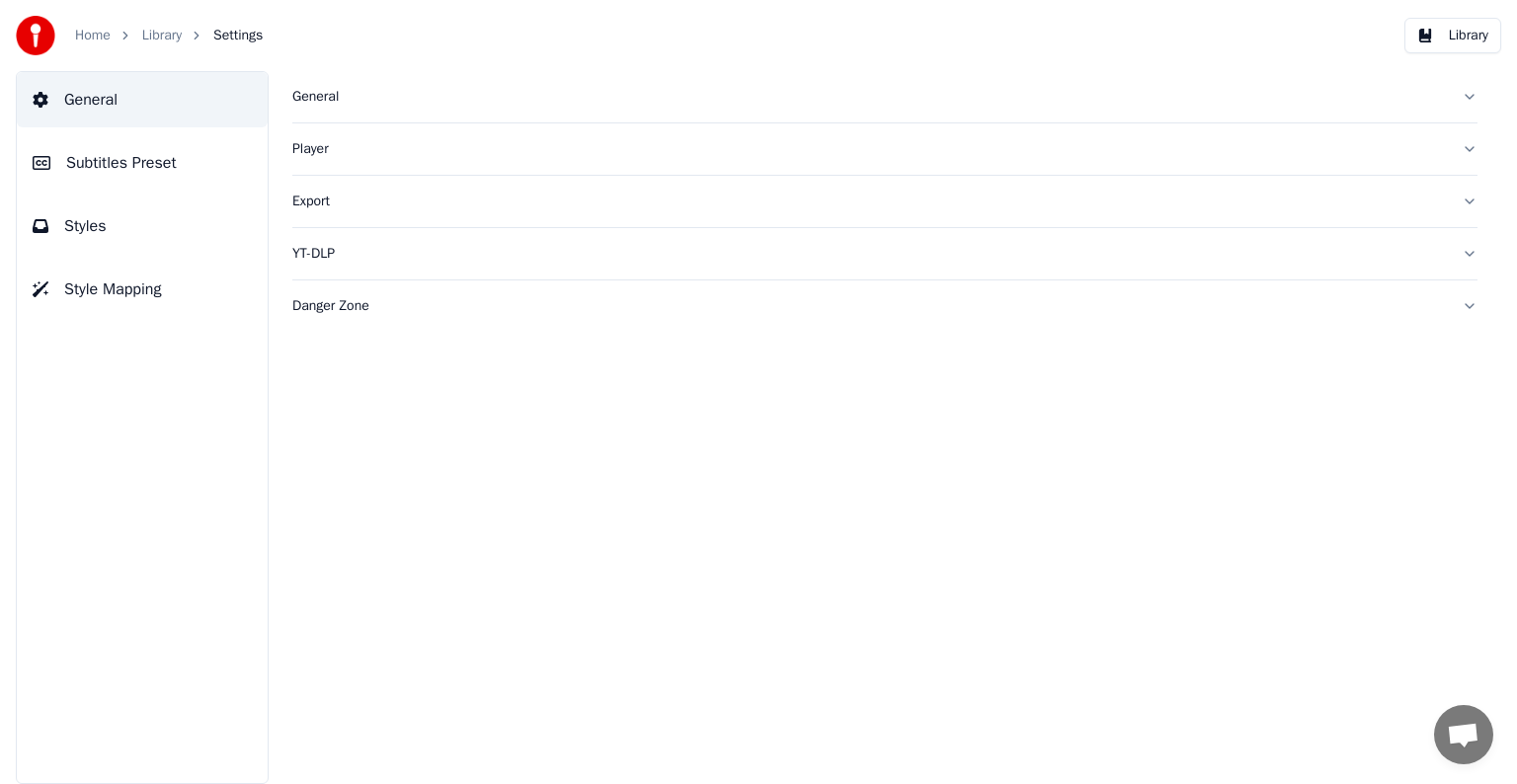 click on "Subtitles Preset" at bounding box center [121, 163] 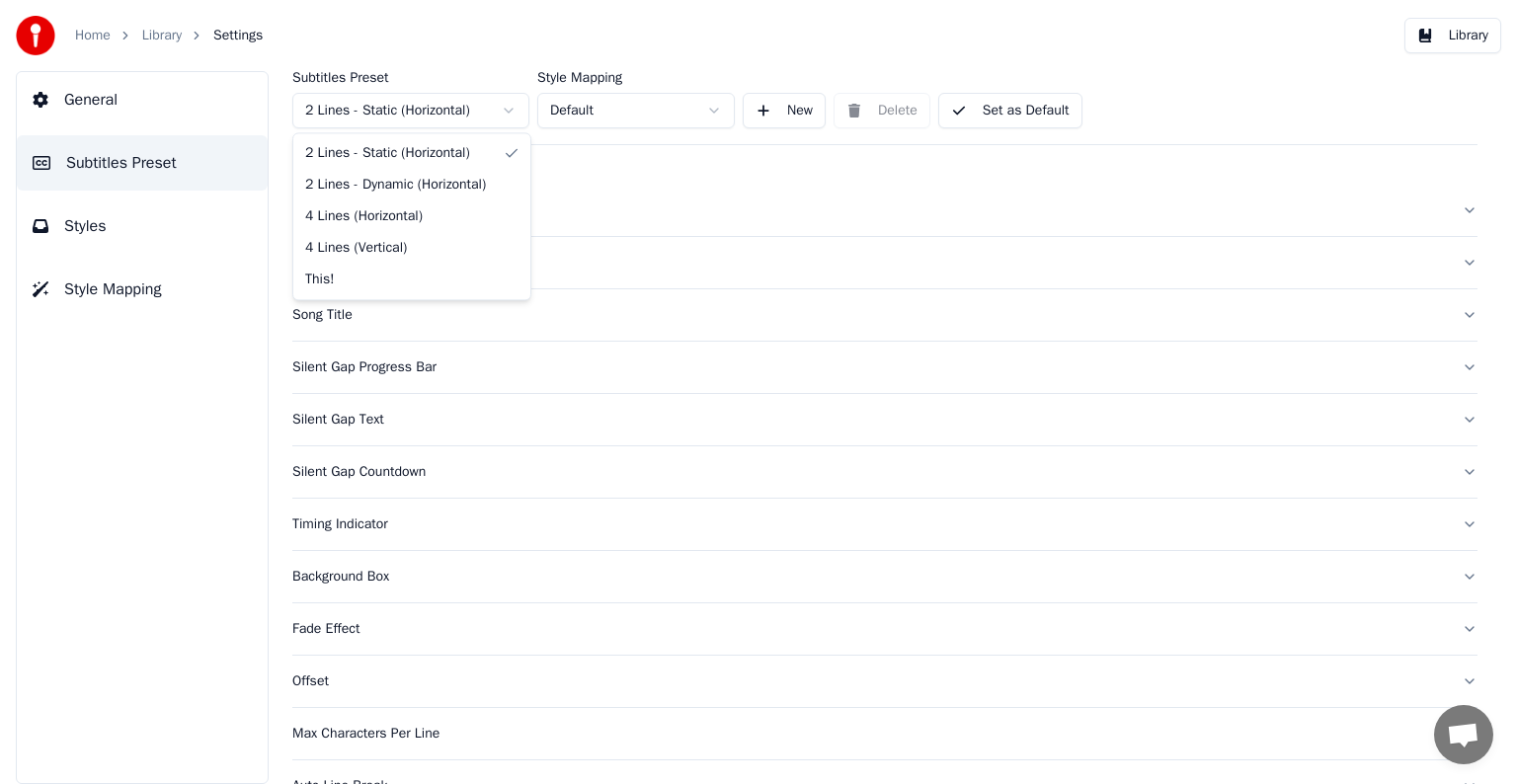 click on "Home Library Settings Library General Subtitles Preset Styles Style Mapping Subtitles Preset 2 Lines - Static (Horizontal) Style Mapping Default New Delete Set as Default General Layout Song Title Silent Gap Progress Bar Silent Gap Text Silent Gap Countdown Timing Indicator Background Box Fade Effect Offset Max Characters Per Line Auto Line Break Advanced Settings Chat [PERSON] from Youka Desktop More channels Continue on Email Offline. You were inactive for some time. Send a message to reconnect to the chat. Youka Desktop Hello! How can I help you?  Sunday, [DATE] Hi! I'ts me again. The lyrics are not appearing. Even editing to add lyrics again, it's not appearing. I already spent 22 credits for this please check [DATE] Monday, [DATE] [PERSON] Hey, credits should refunded automatically in case of failure, please let me check [DATE] yeah but credits are used again in adding the lyrics in the song that supposed to be good in the first place [DATE] Read [PERSON] I added 22 more credits to your account. [DATE]" at bounding box center (758, 392) 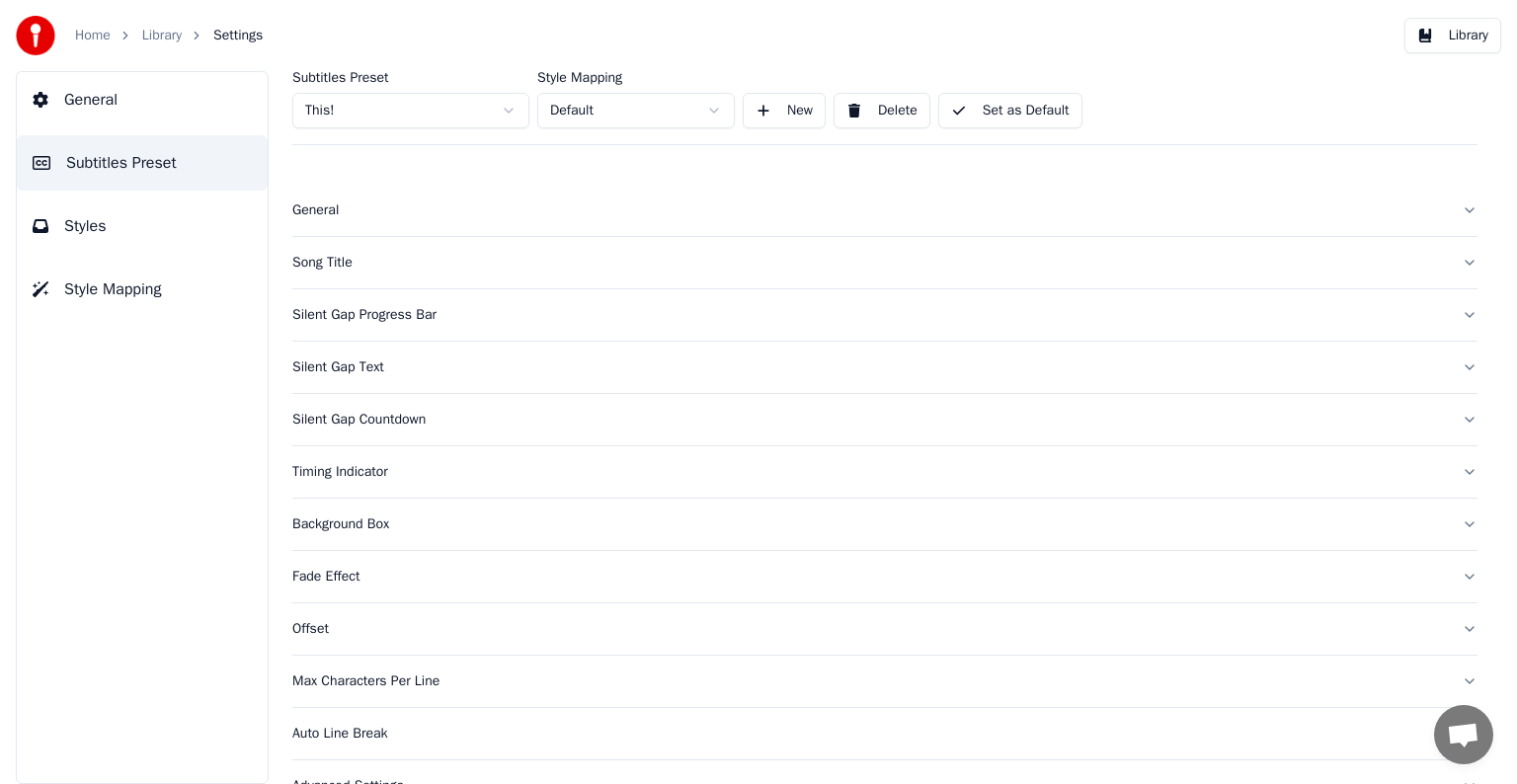 click on "Song Title" at bounding box center [869, 263] 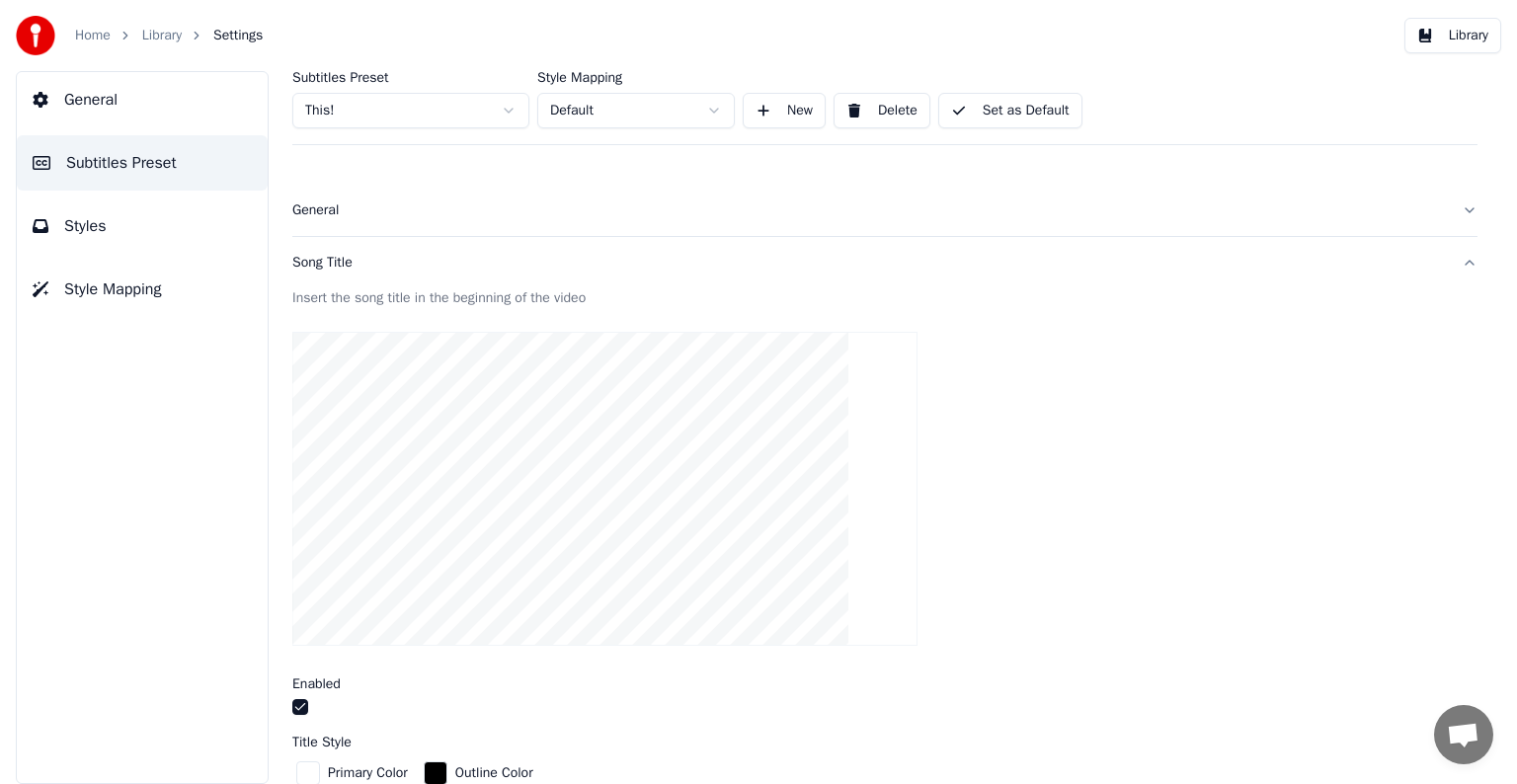 click on "Song Title" at bounding box center [869, 263] 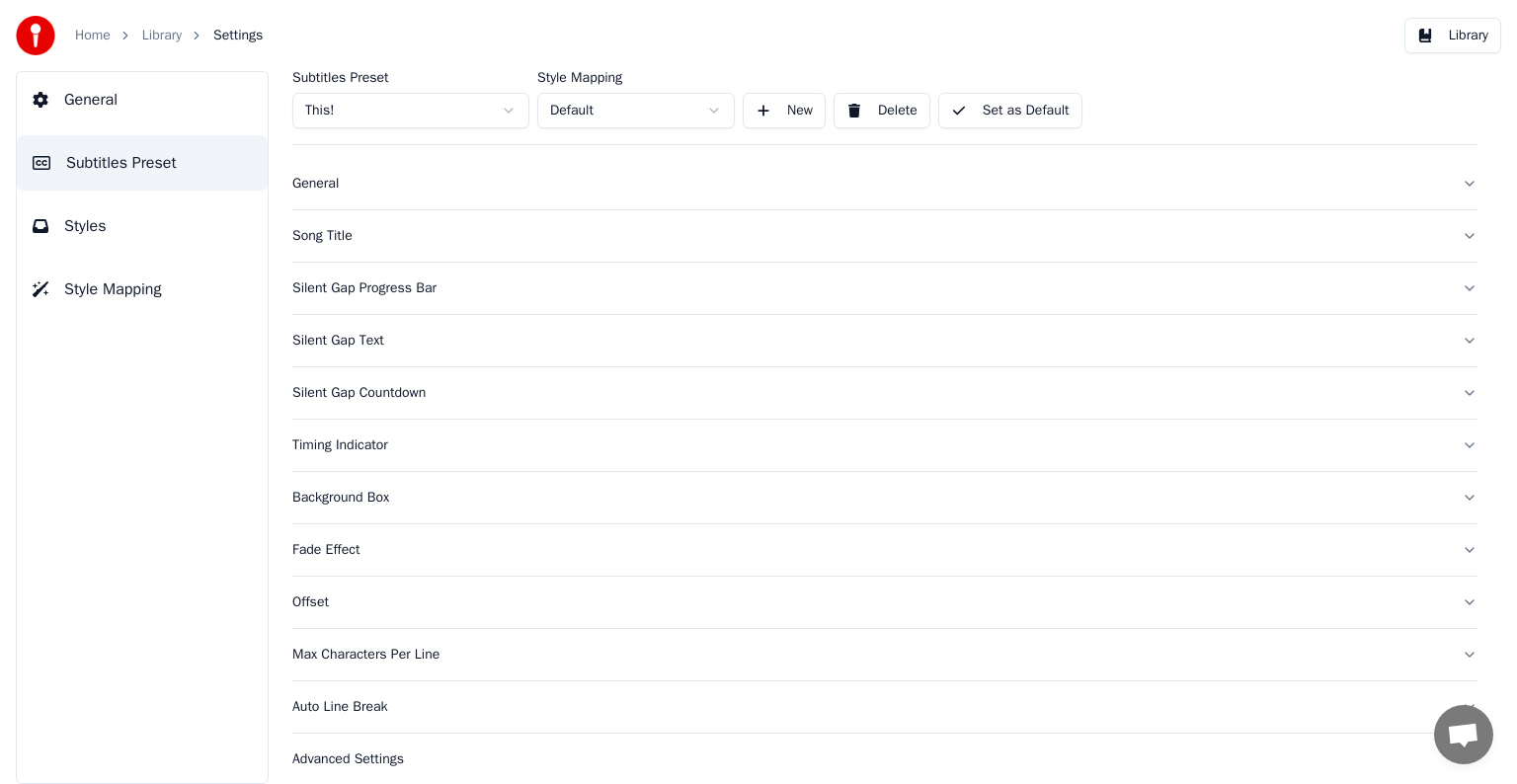 scroll, scrollTop: 40, scrollLeft: 0, axis: vertical 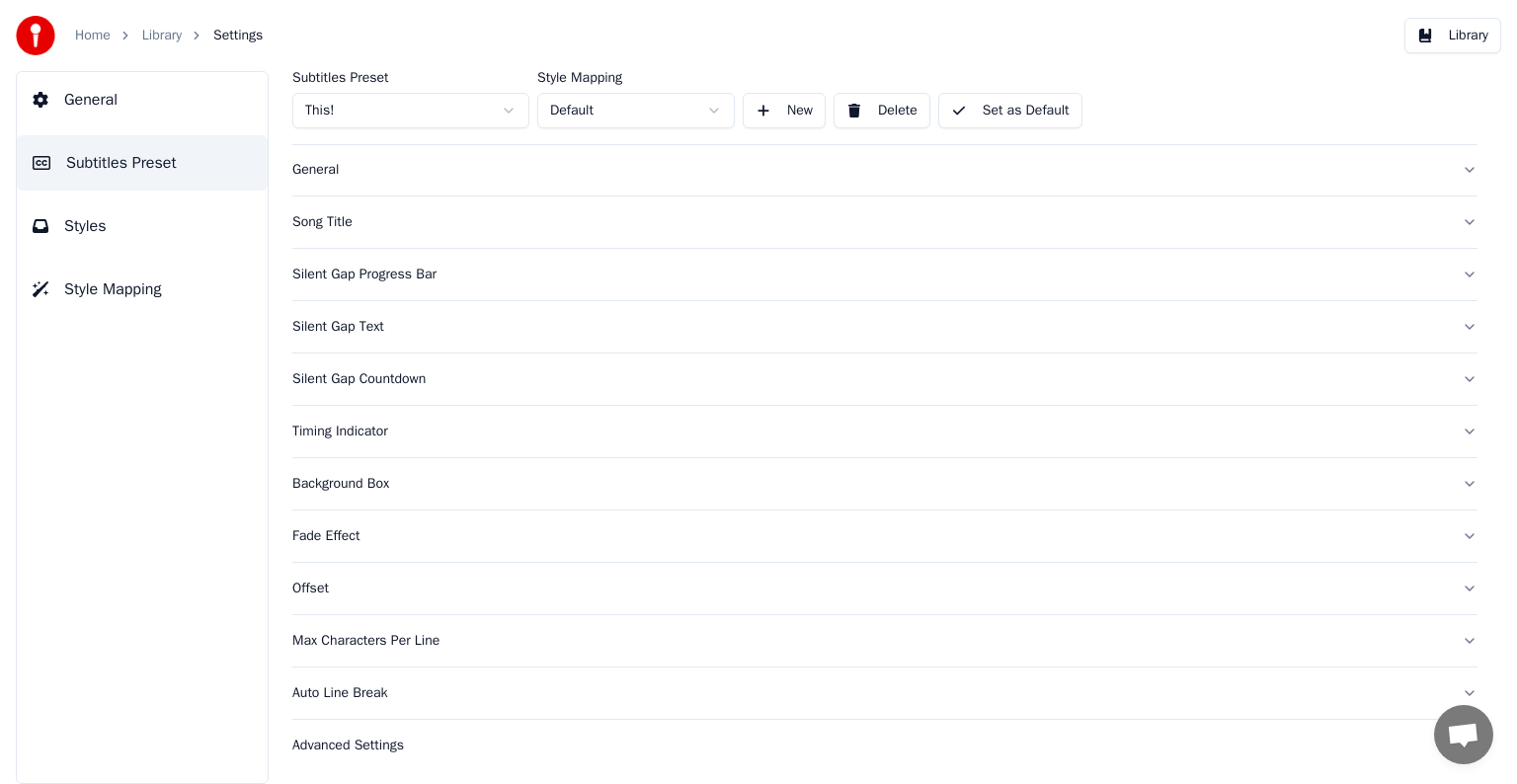 click on "Fade Effect" at bounding box center (869, 536) 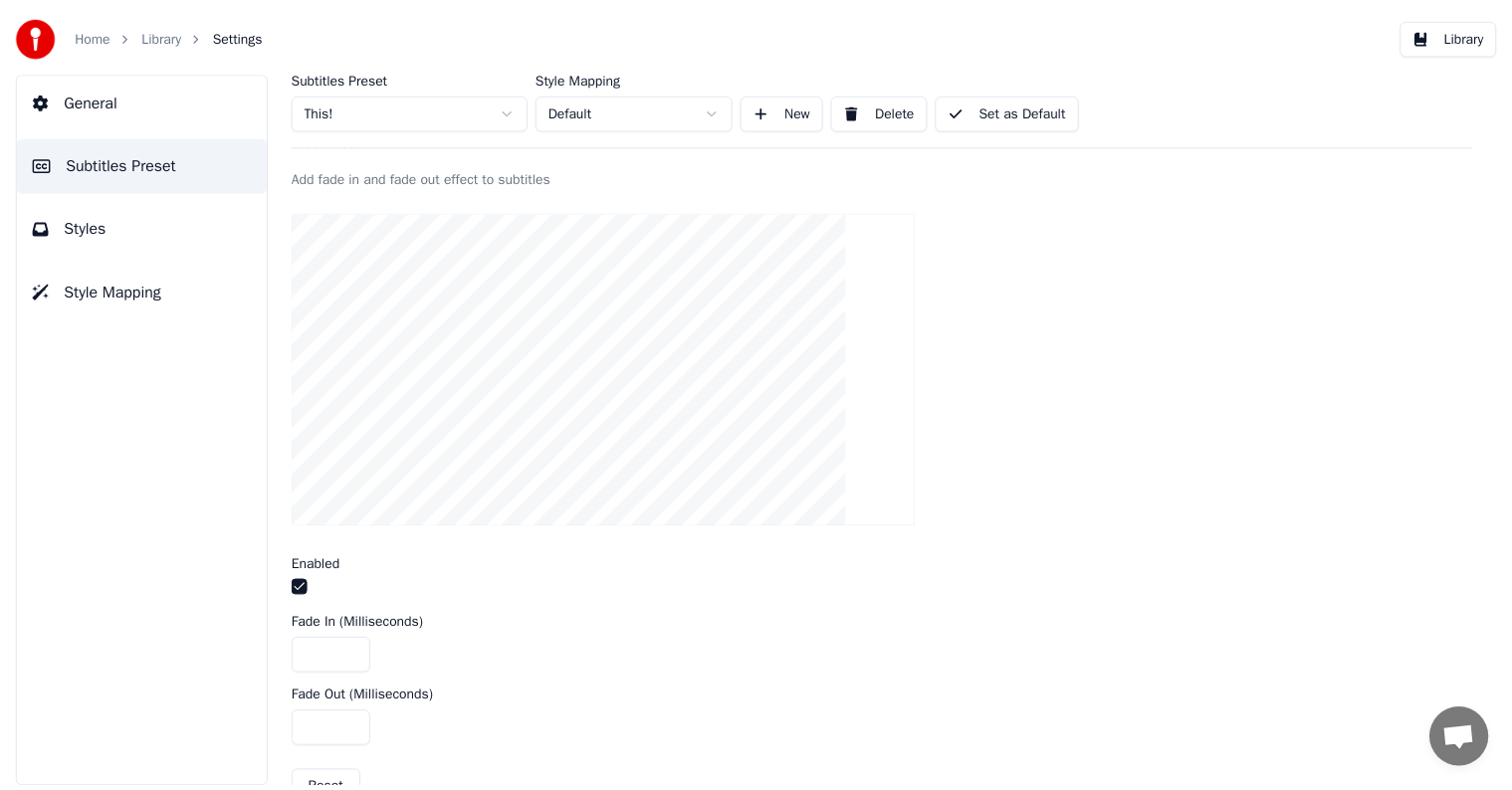 scroll, scrollTop: 697, scrollLeft: 0, axis: vertical 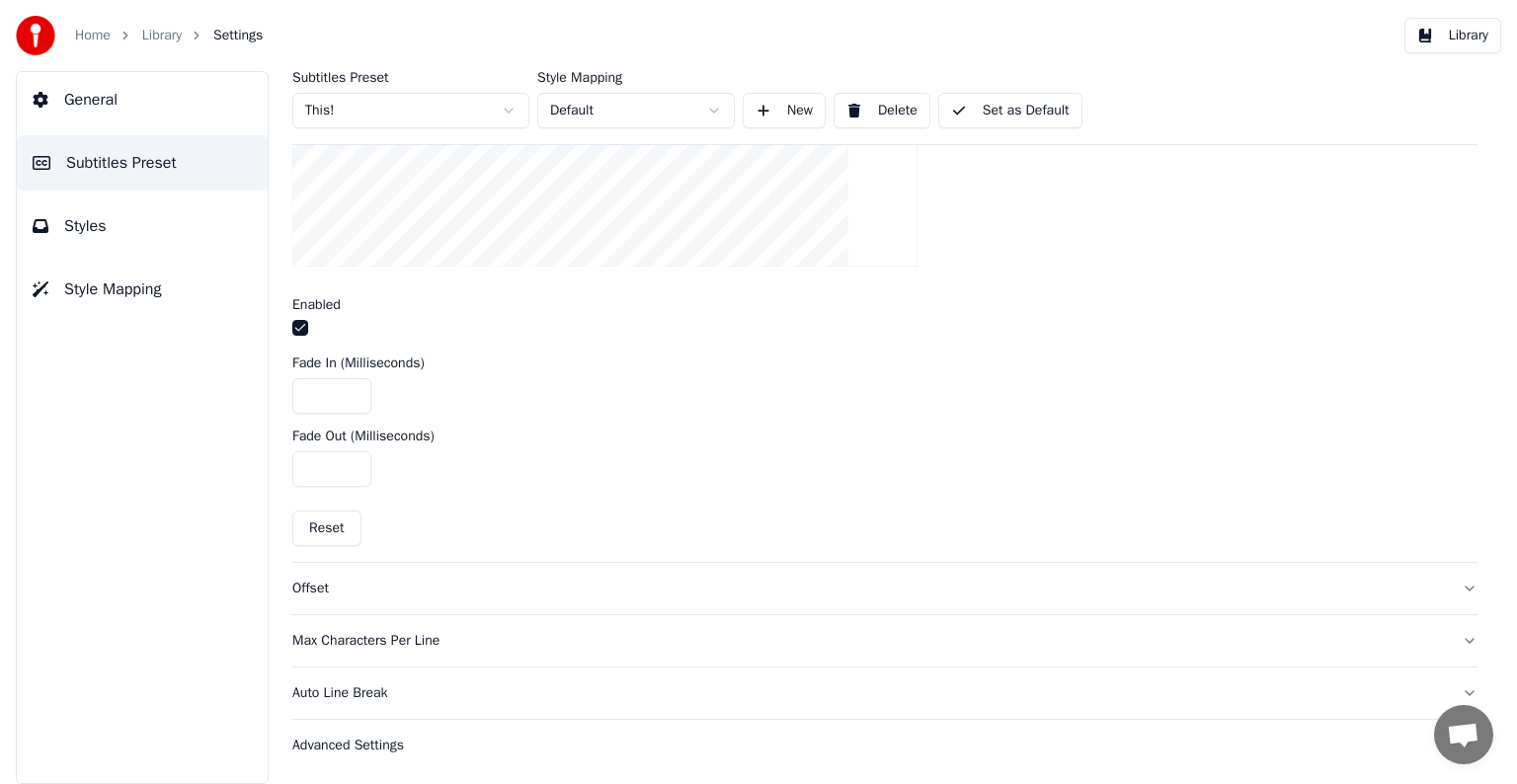 drag, startPoint x: 334, startPoint y: 383, endPoint x: 250, endPoint y: 378, distance: 84.148678 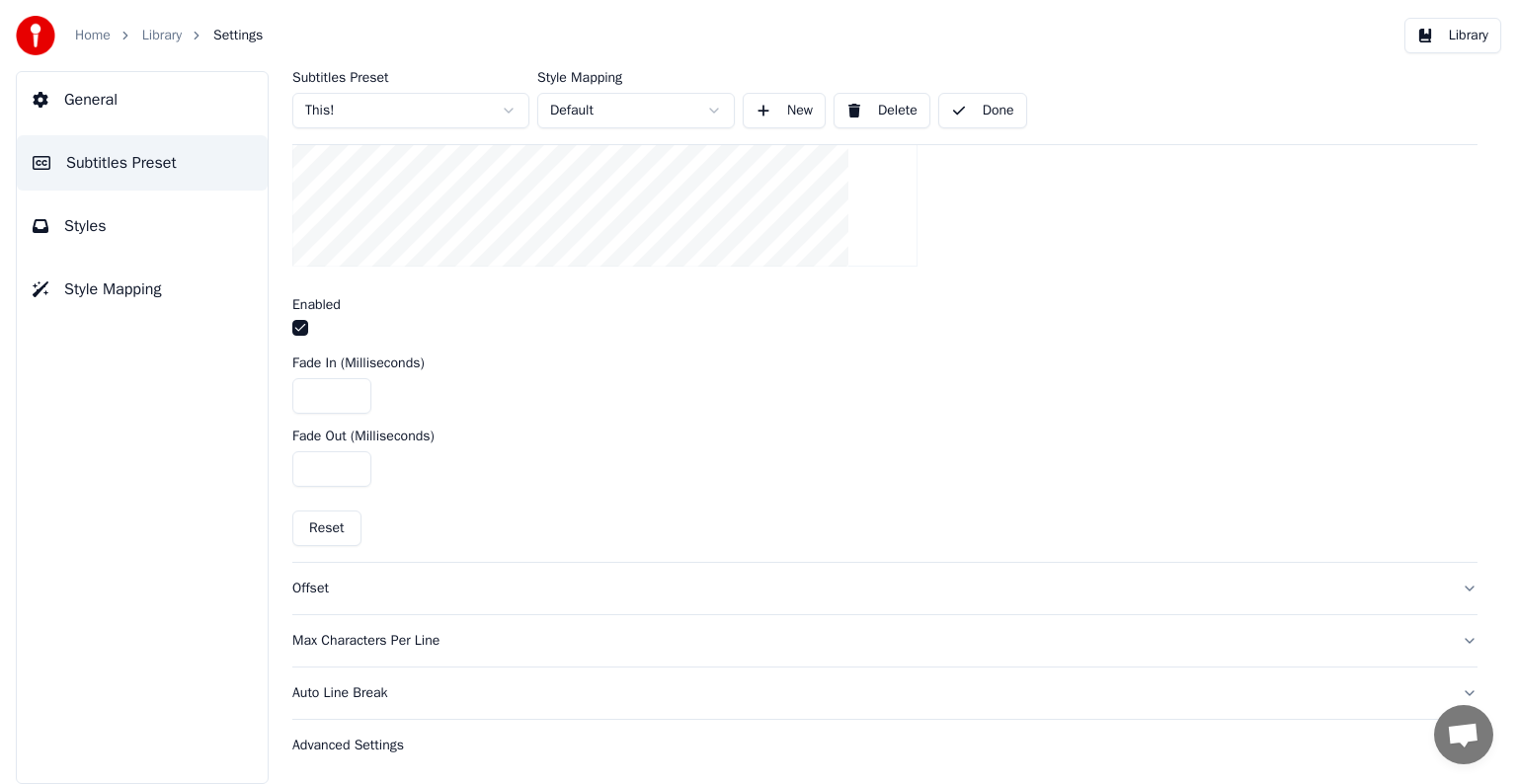 click on "Library" at bounding box center (162, 36) 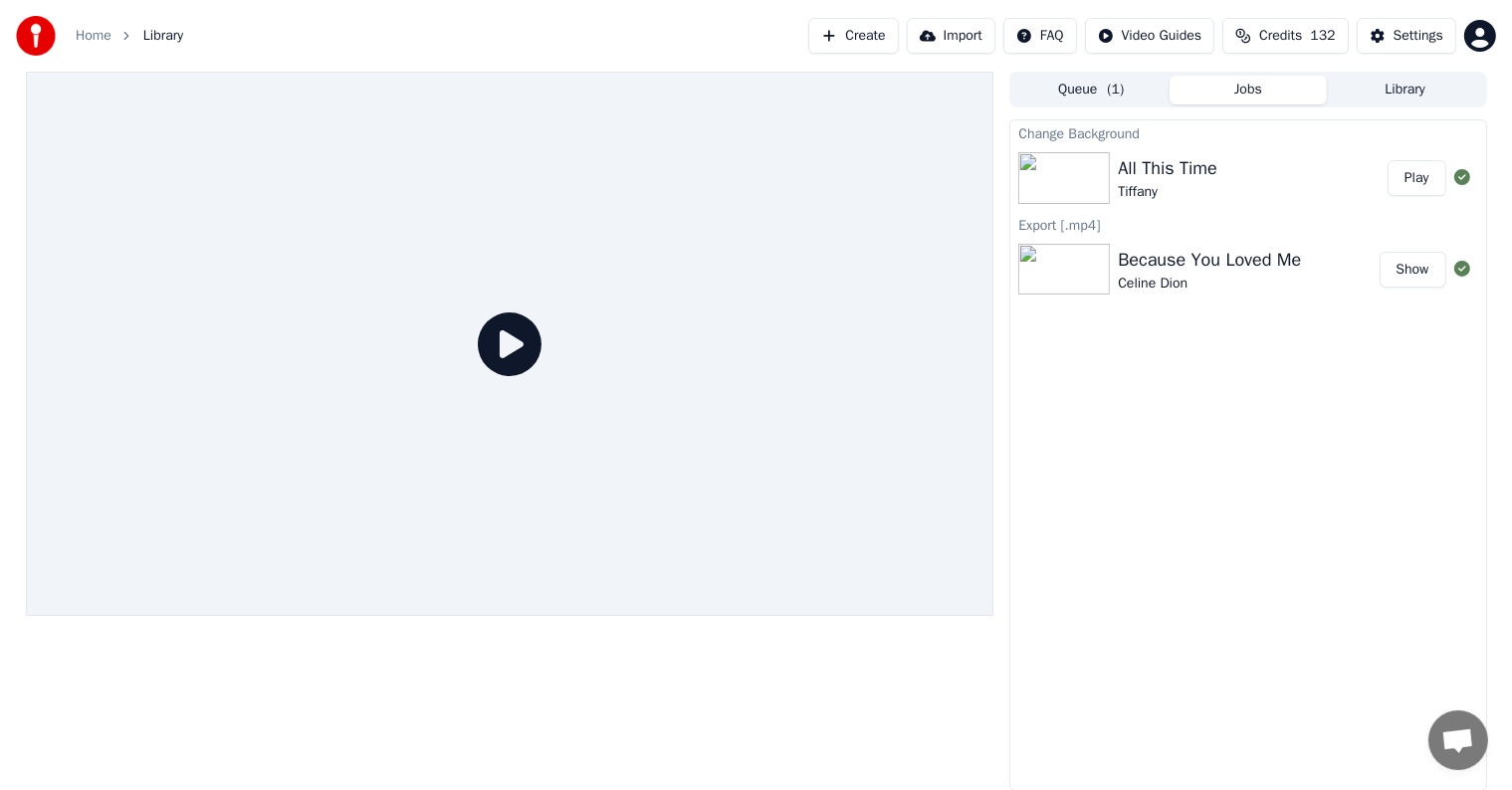 click on "Play" at bounding box center [1416, 178] 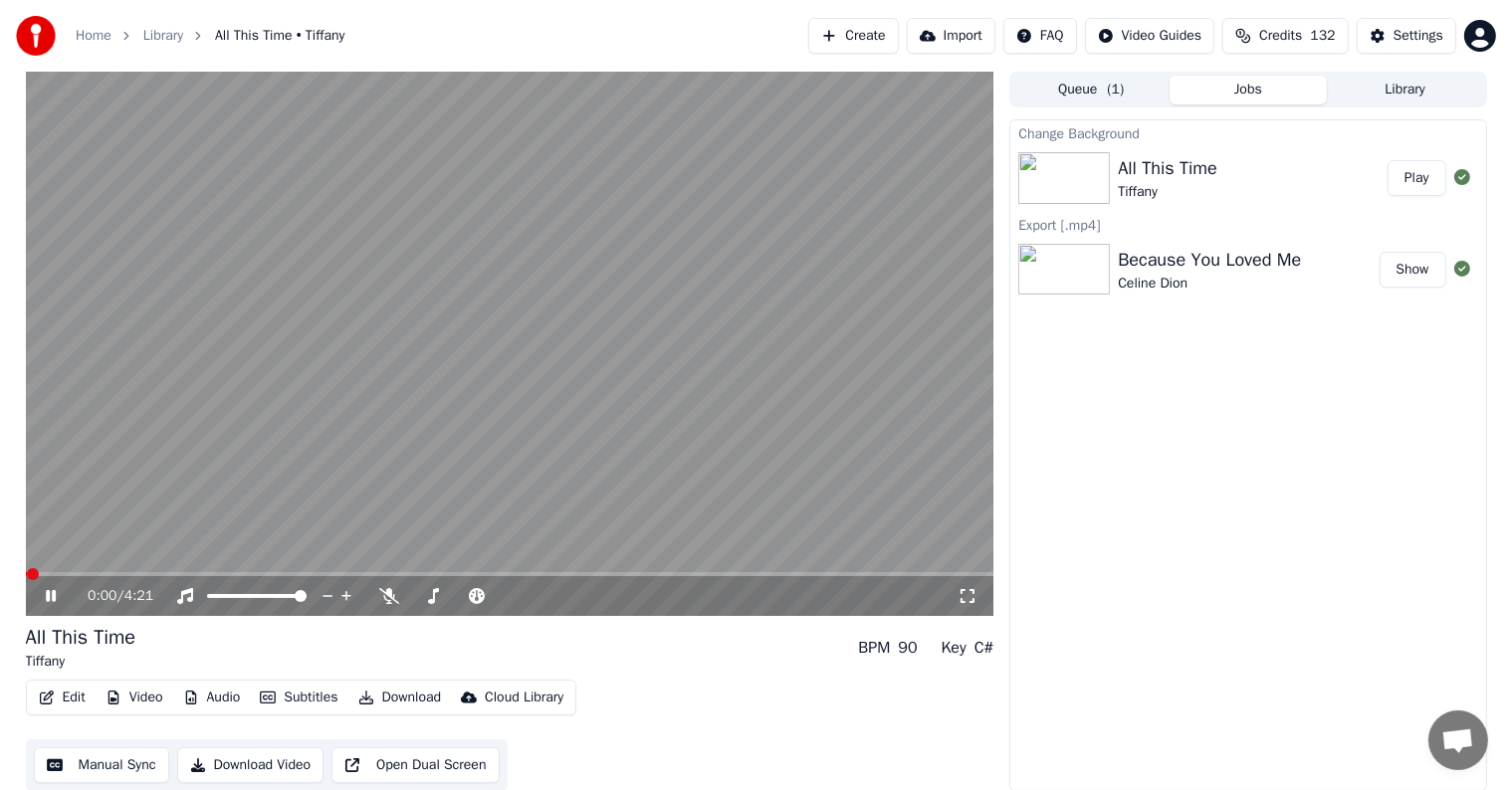 click at bounding box center [510, 574] 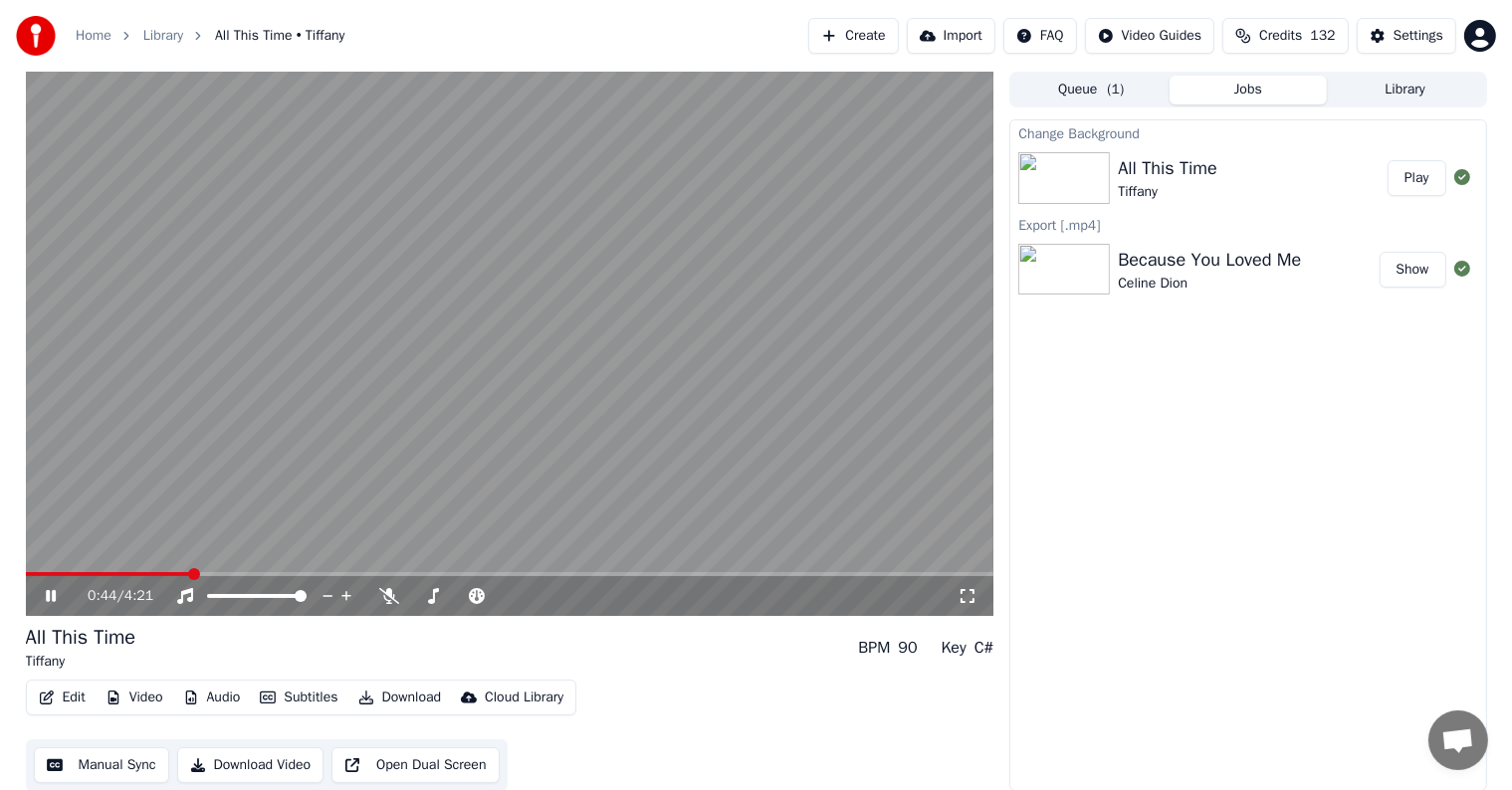 click at bounding box center (510, 343) 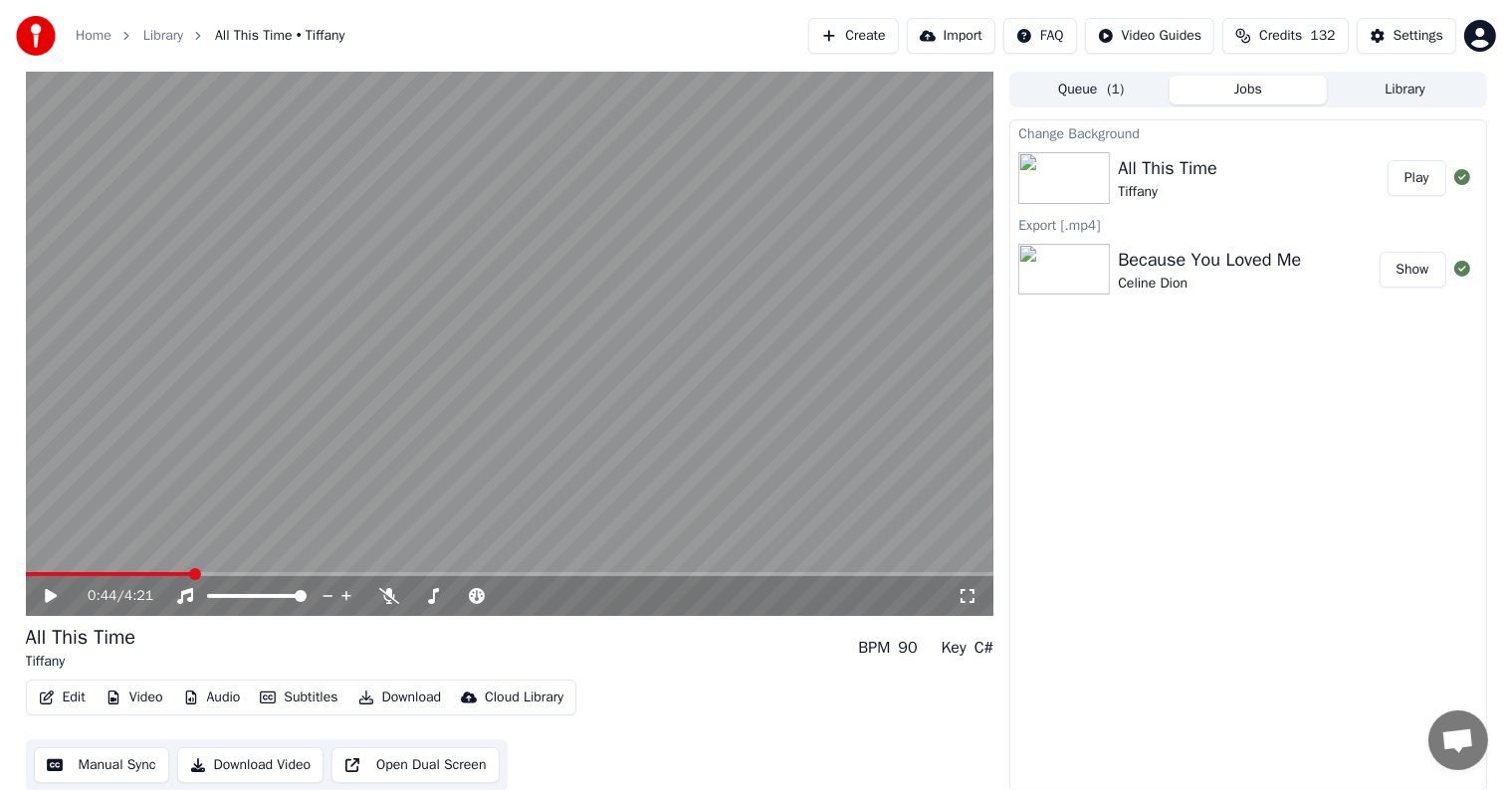 click on "Manual Sync" at bounding box center [102, 765] 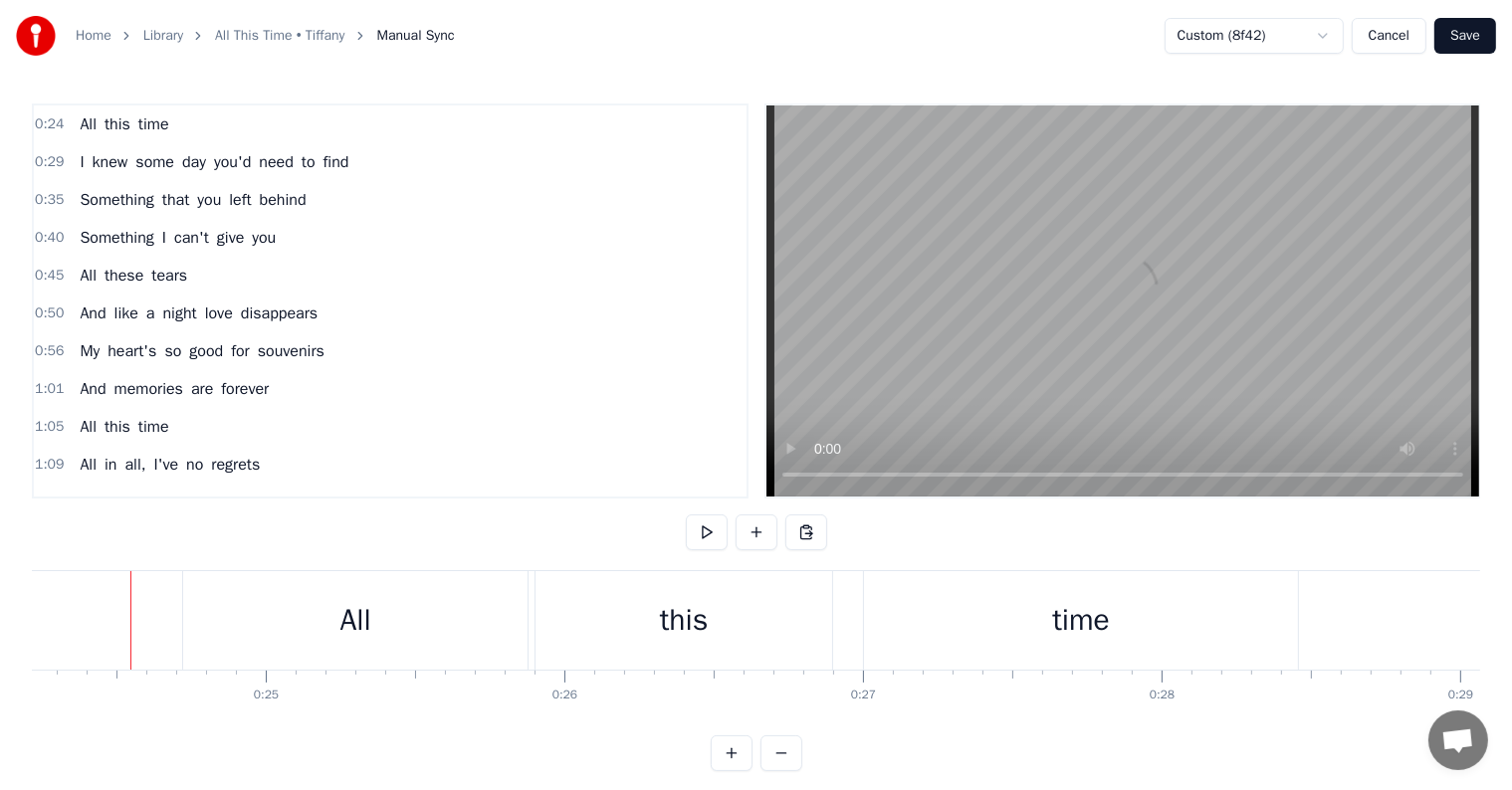 scroll, scrollTop: 0, scrollLeft: 7231, axis: horizontal 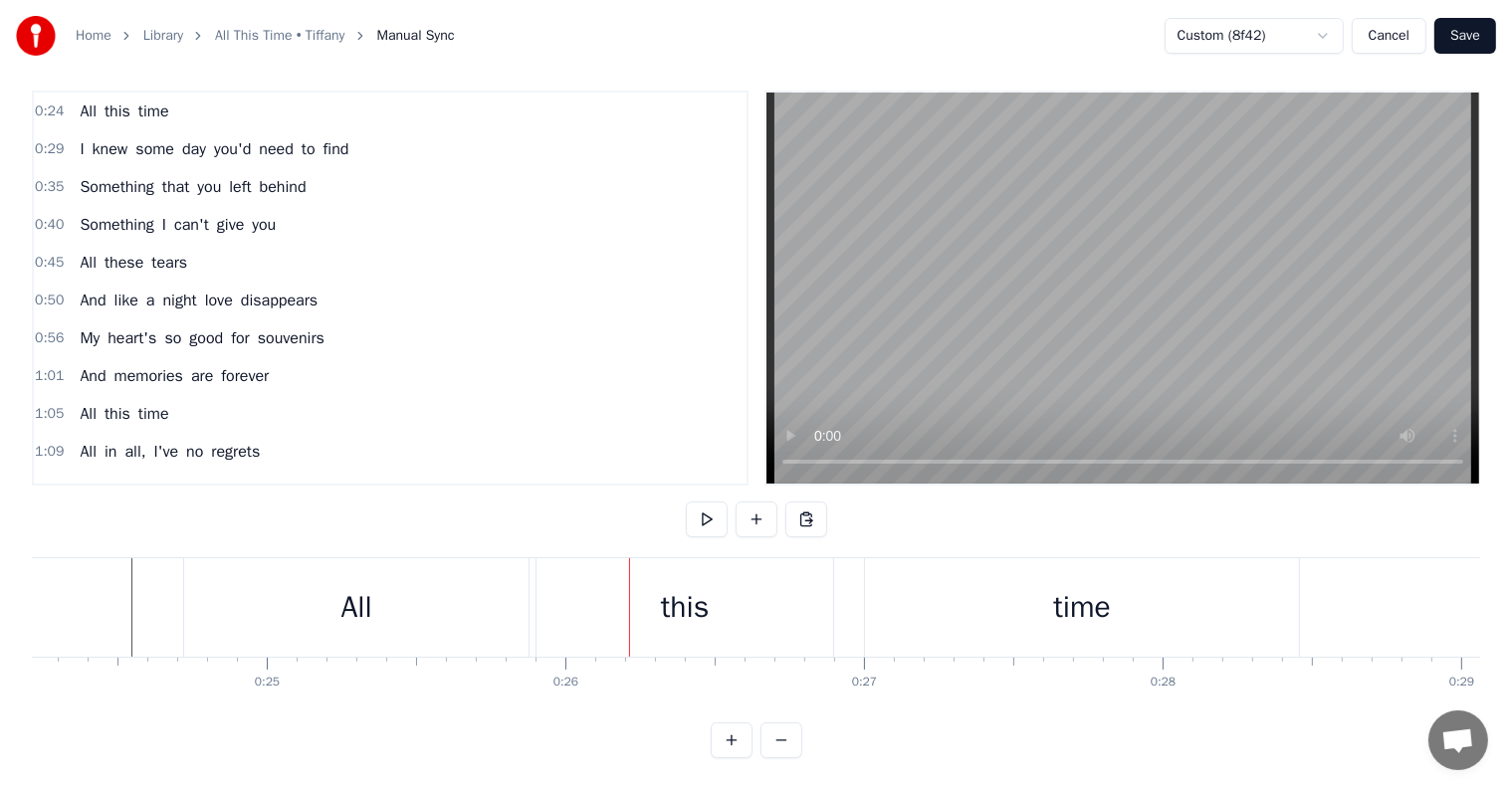 click at bounding box center [31796, 607] 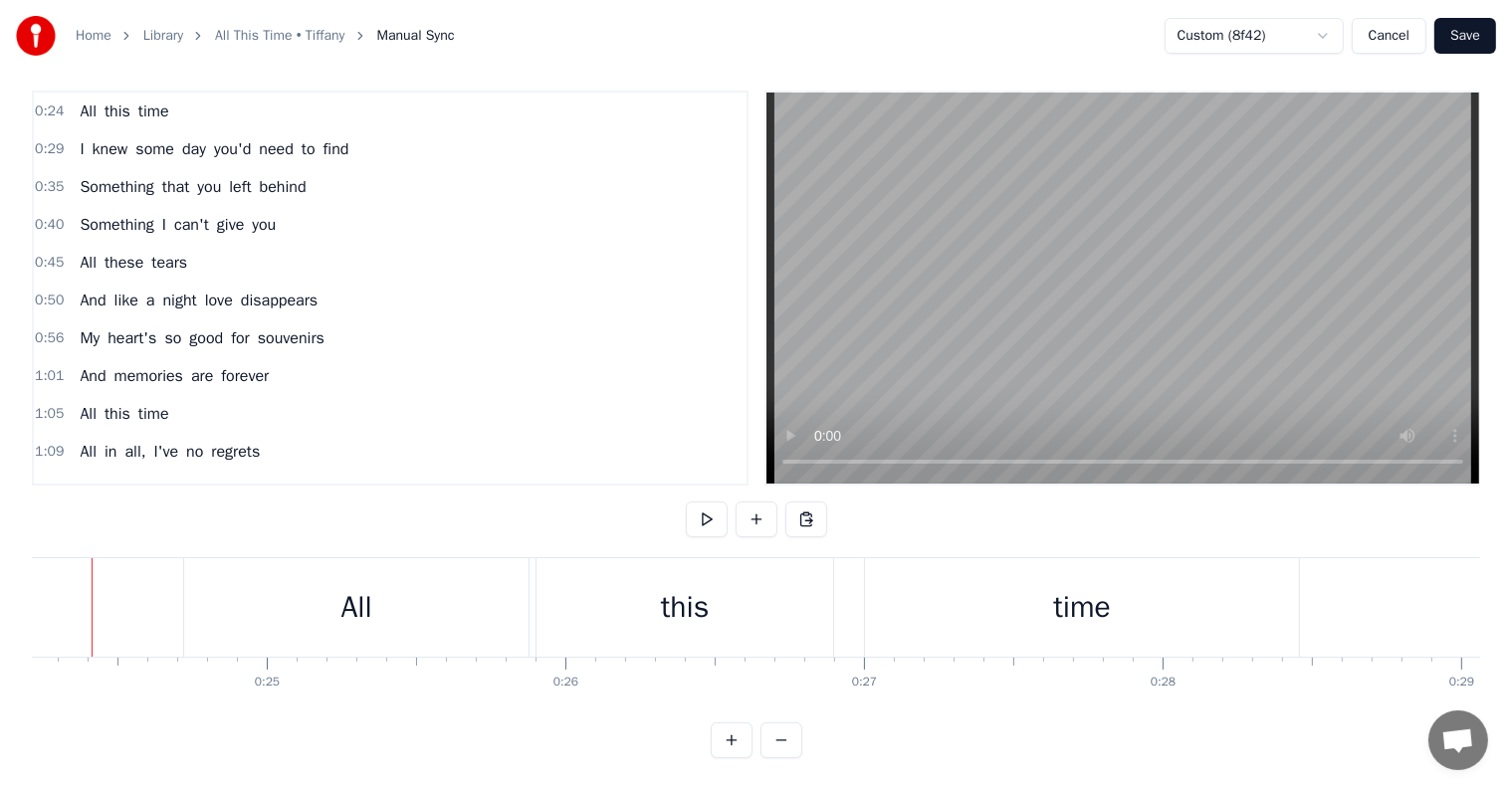 scroll, scrollTop: 0, scrollLeft: 7191, axis: horizontal 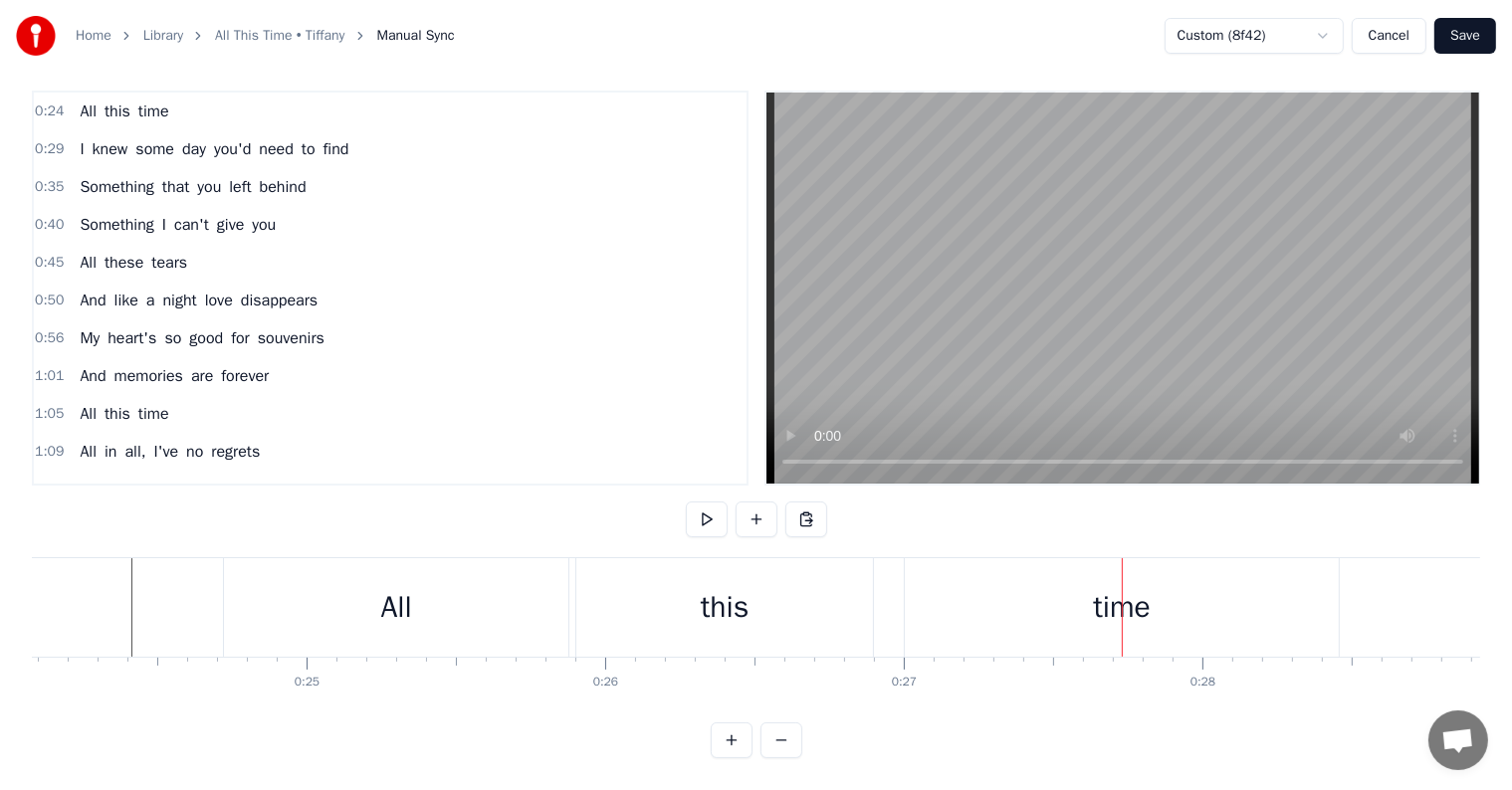 click on "Library" at bounding box center [163, 36] 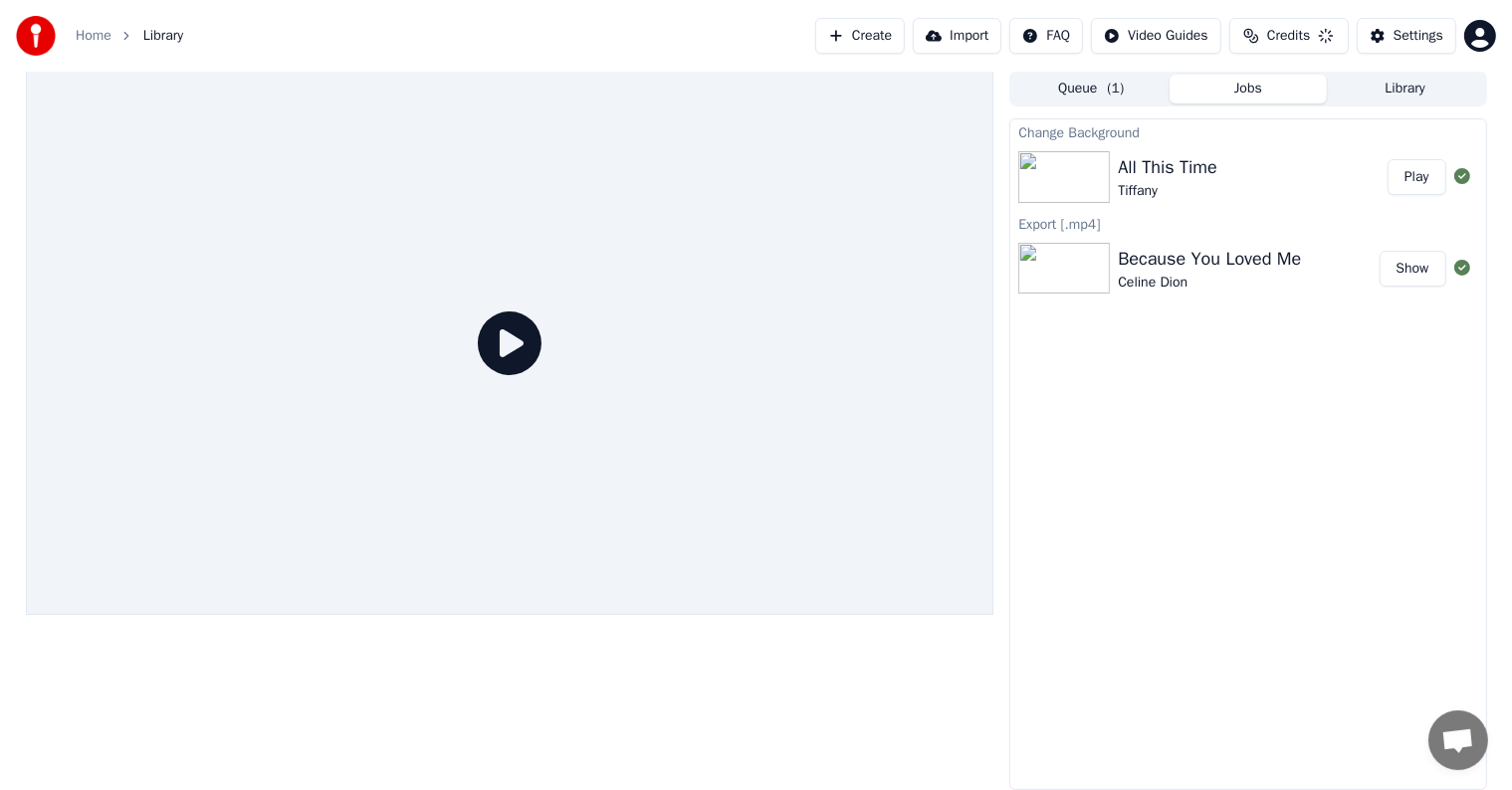 scroll, scrollTop: 0, scrollLeft: 0, axis: both 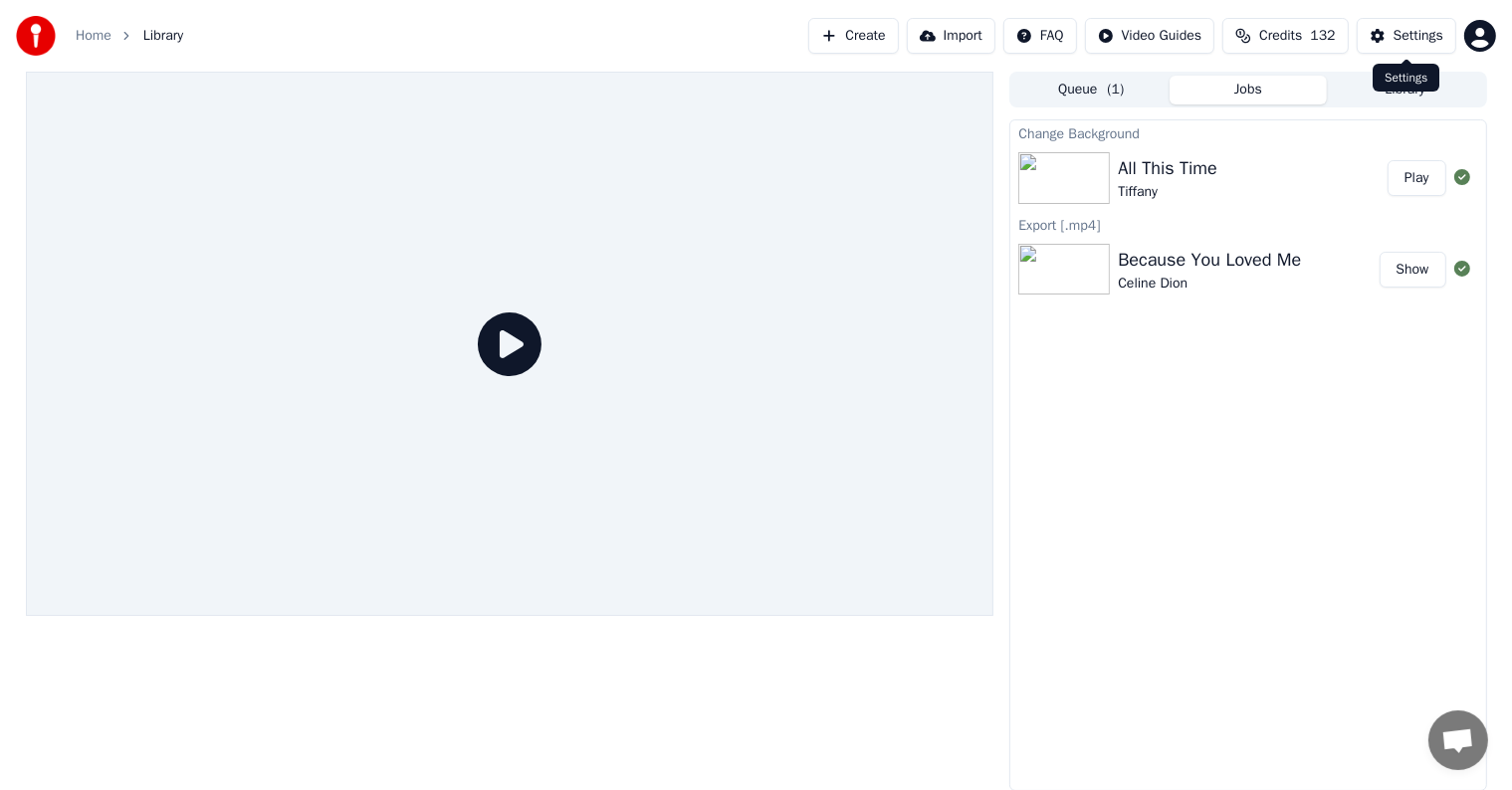 click on "Settings" at bounding box center [1406, 36] 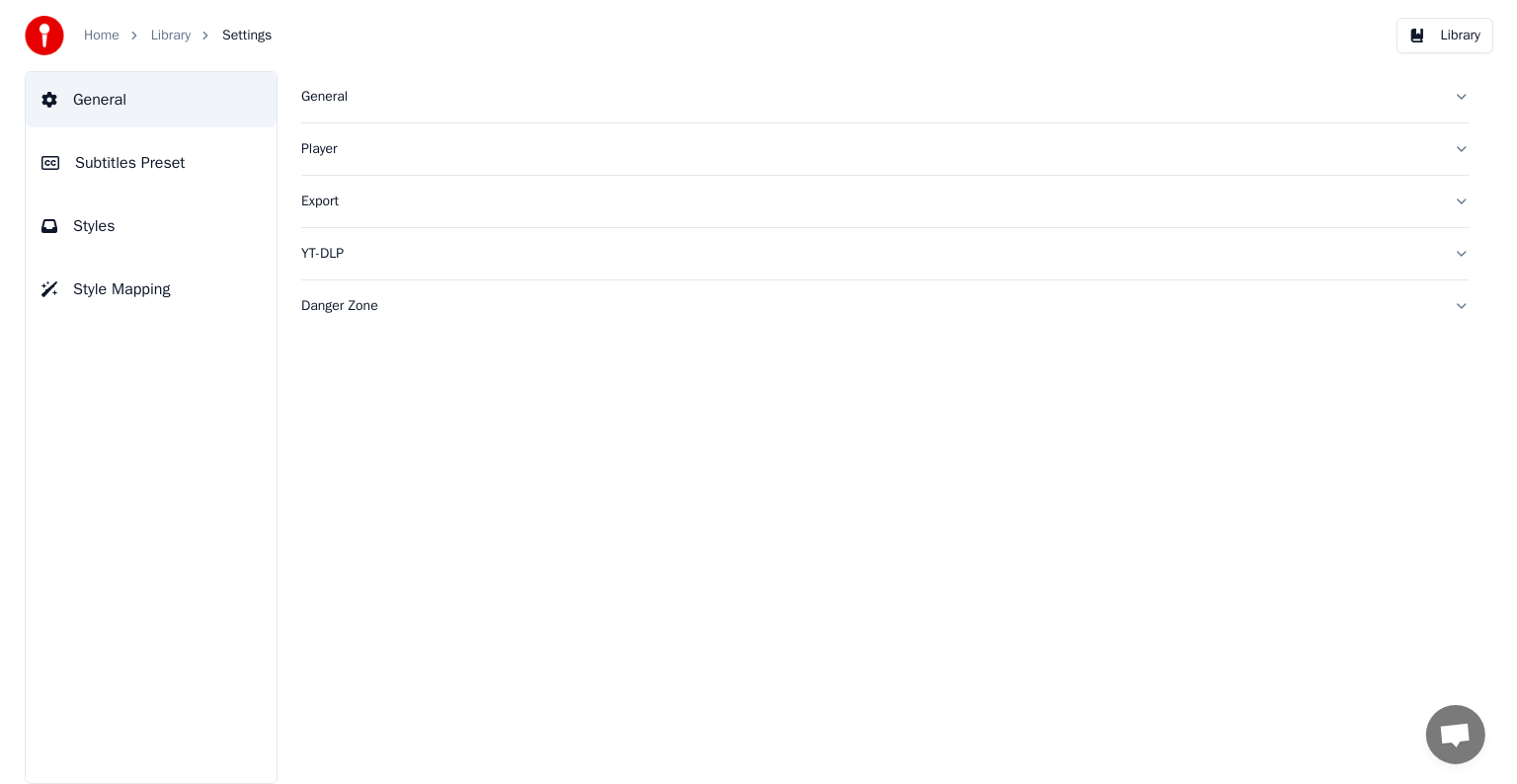 scroll, scrollTop: 0, scrollLeft: 0, axis: both 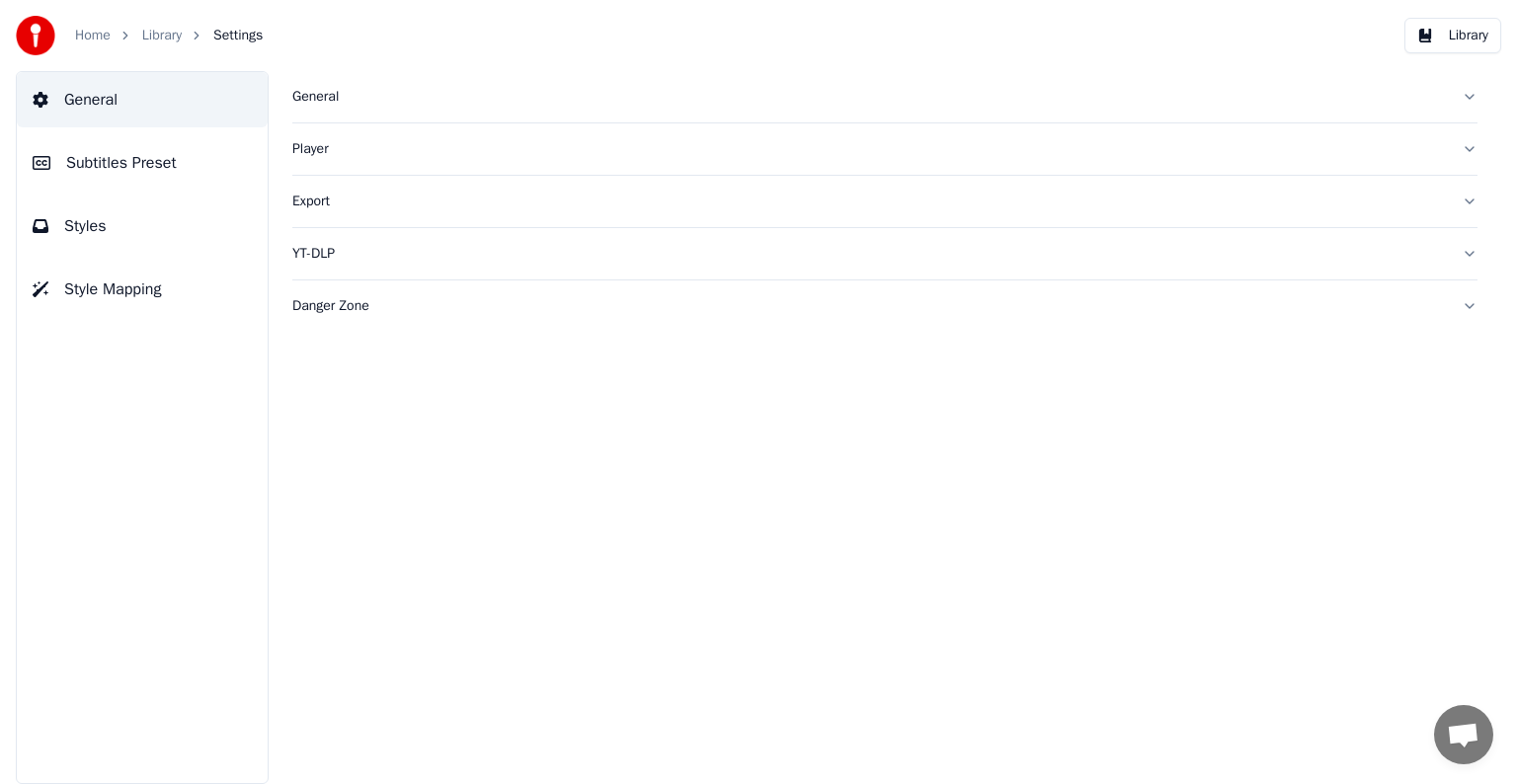click on "Subtitles Preset" at bounding box center [121, 163] 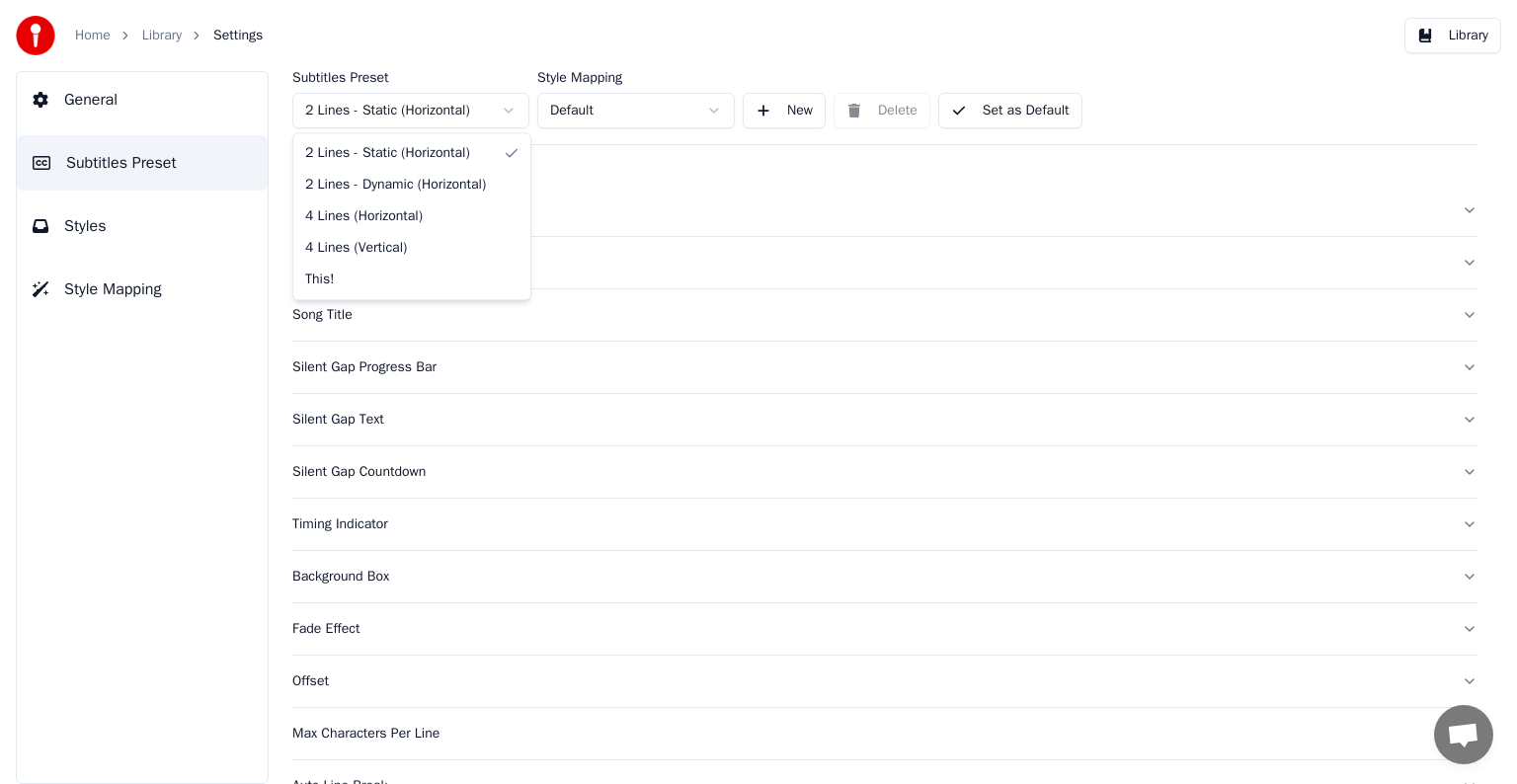 click on "Home Library Settings Library General Subtitles Preset Styles Style Mapping Subtitles Preset 2 Lines - Static (Horizontal) Style Mapping Default New Delete Set as Default General Layout Song Title Silent Gap Progress Bar Silent Gap Text Silent Gap Countdown Timing Indicator Background Box Fade Effect Offset Max Characters Per Line Auto Line Break Advanced Settings Chat [PERSON] from Youka Desktop More channels Continue on Email Offline. You were inactive for some time. Send a message to reconnect to the chat. Youka Desktop Hello! How can I help you?  Sunday, [DATE] Hi! I'ts me again. The lyrics are not appearing. Even editing to add lyrics again, it's not appearing. I already spent 22 credits for this please check [DATE] Monday, [DATE] [PERSON] Hey, credits should refunded automatically in case of failure, please let me check [DATE] yeah but credits are used again in adding the lyrics in the song that supposed to be good in the first place [DATE] Read [PERSON] I added 22 more credits to your account. [DATE]" at bounding box center [758, 392] 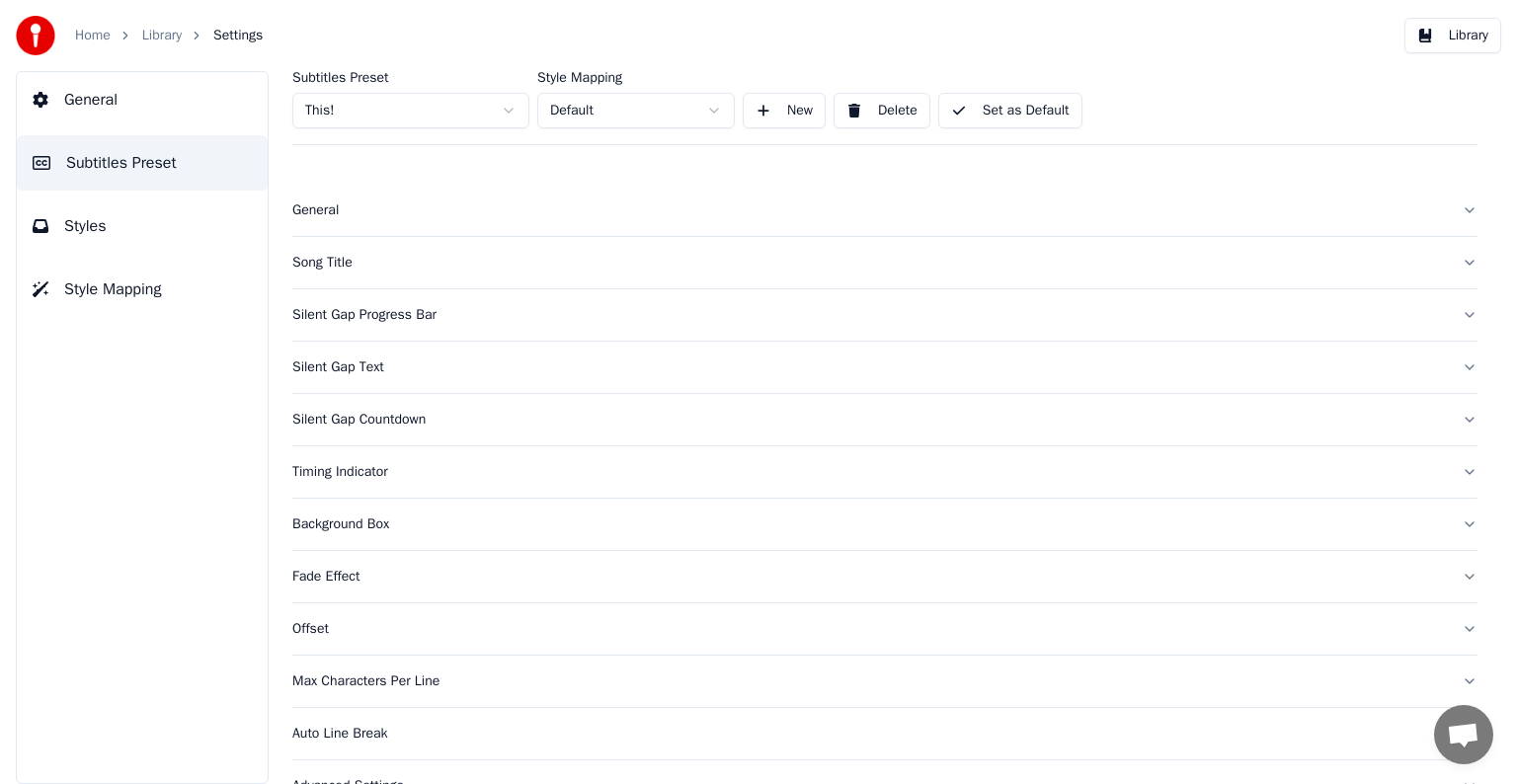 click on "Silent Gap Progress Bar" at bounding box center (869, 315) 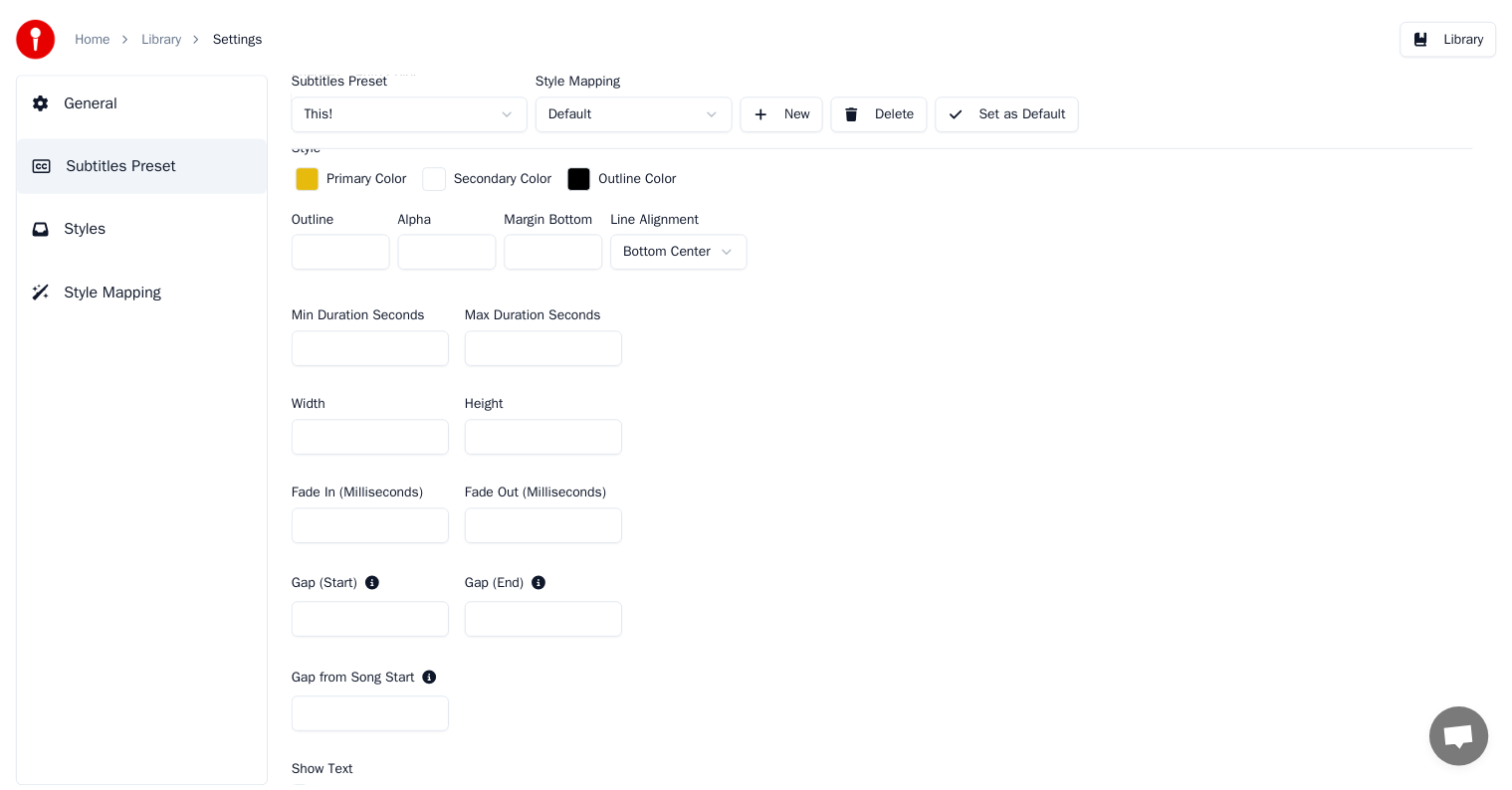 scroll, scrollTop: 696, scrollLeft: 0, axis: vertical 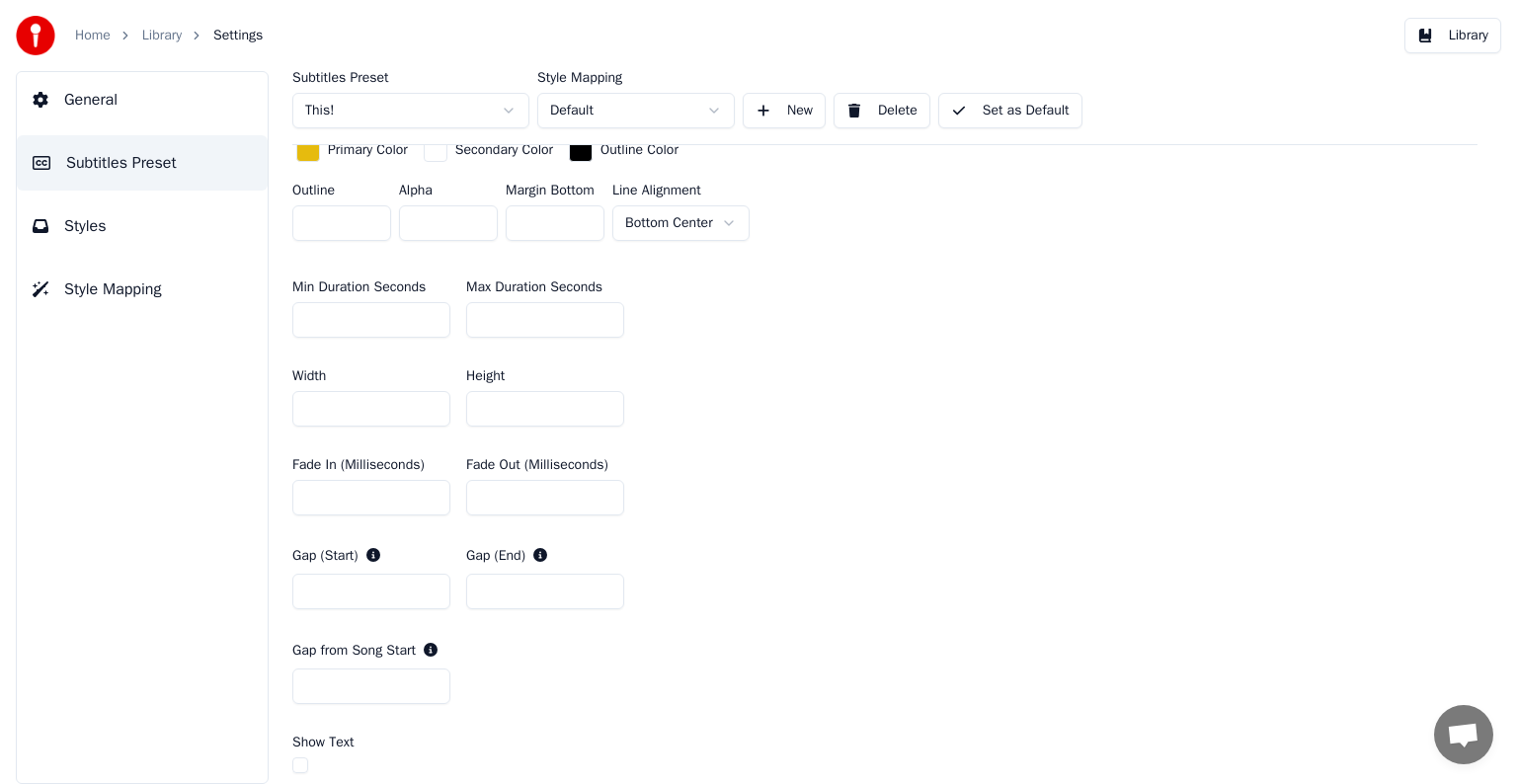 click on "**" at bounding box center [555, 223] 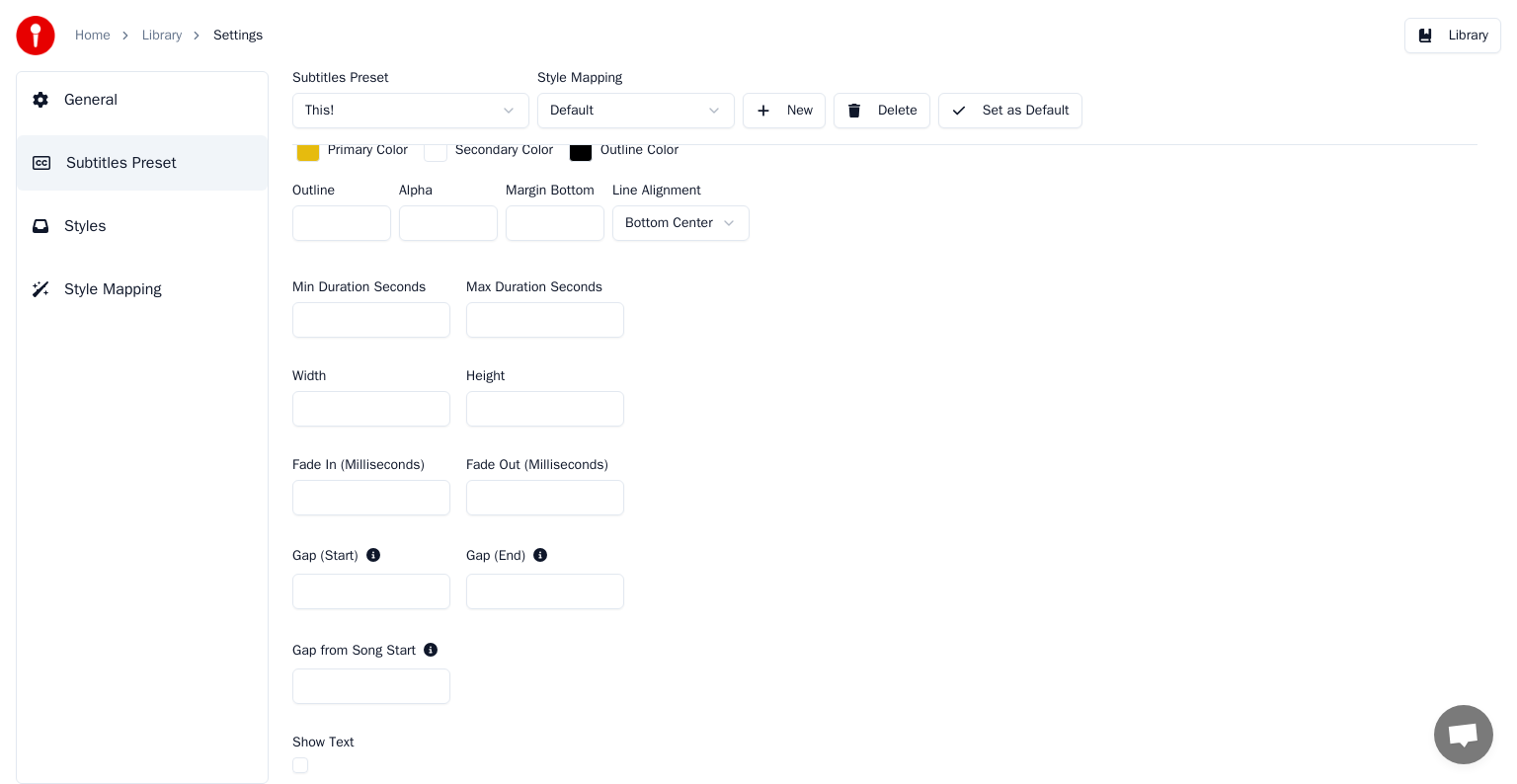 click on "**" at bounding box center [555, 223] 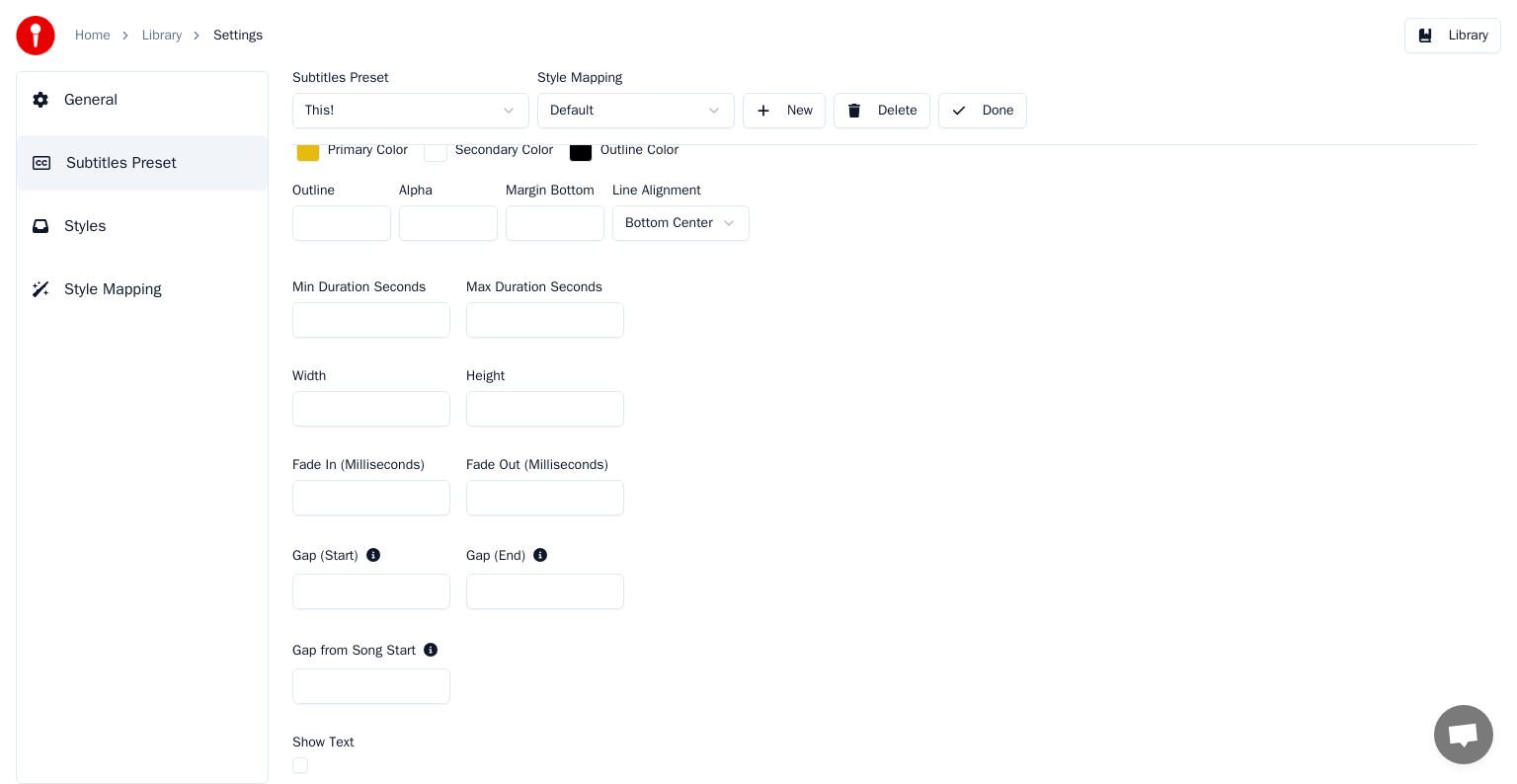 click on "Library" at bounding box center [162, 36] 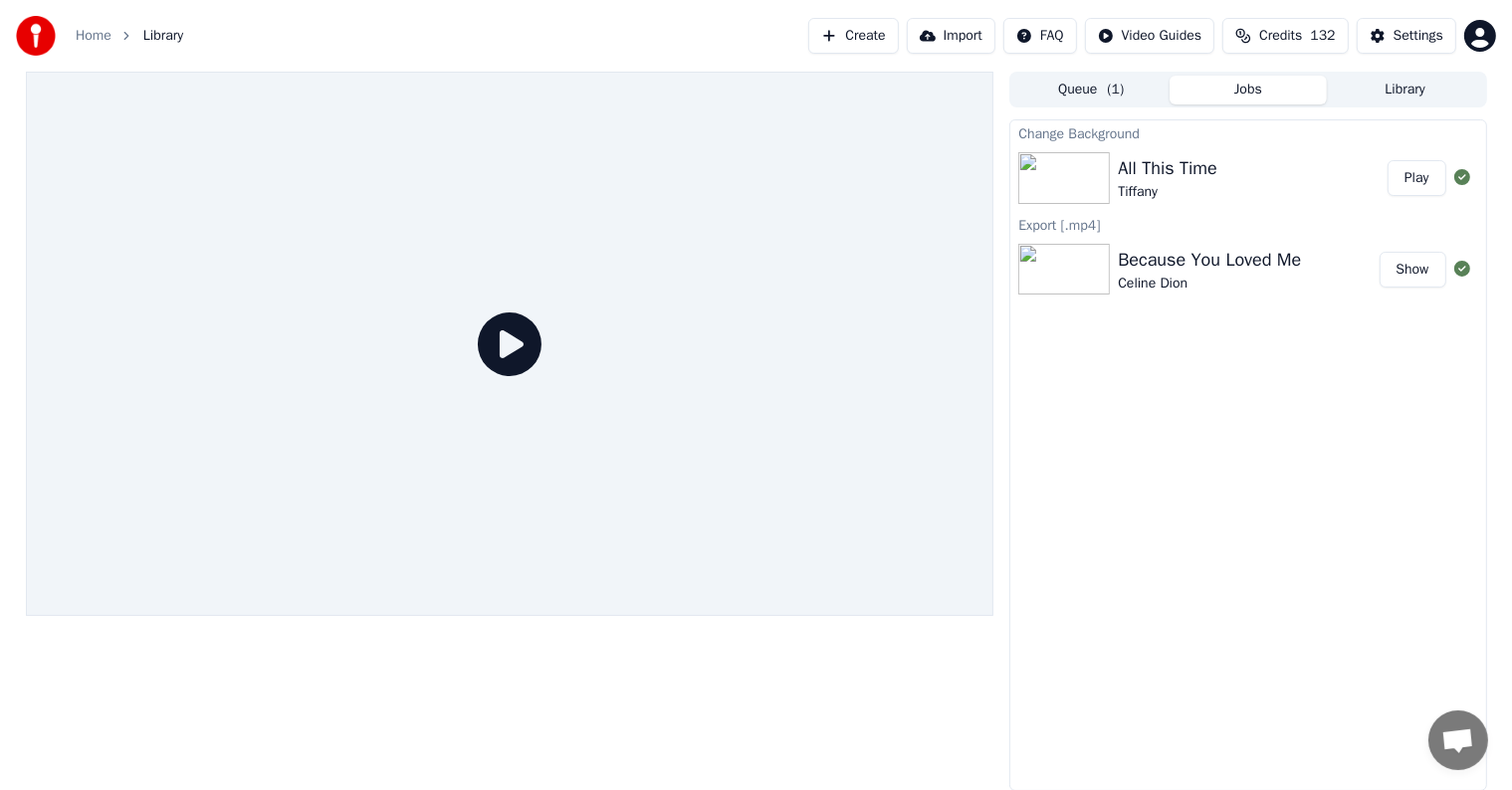 click on "Play" at bounding box center (1416, 178) 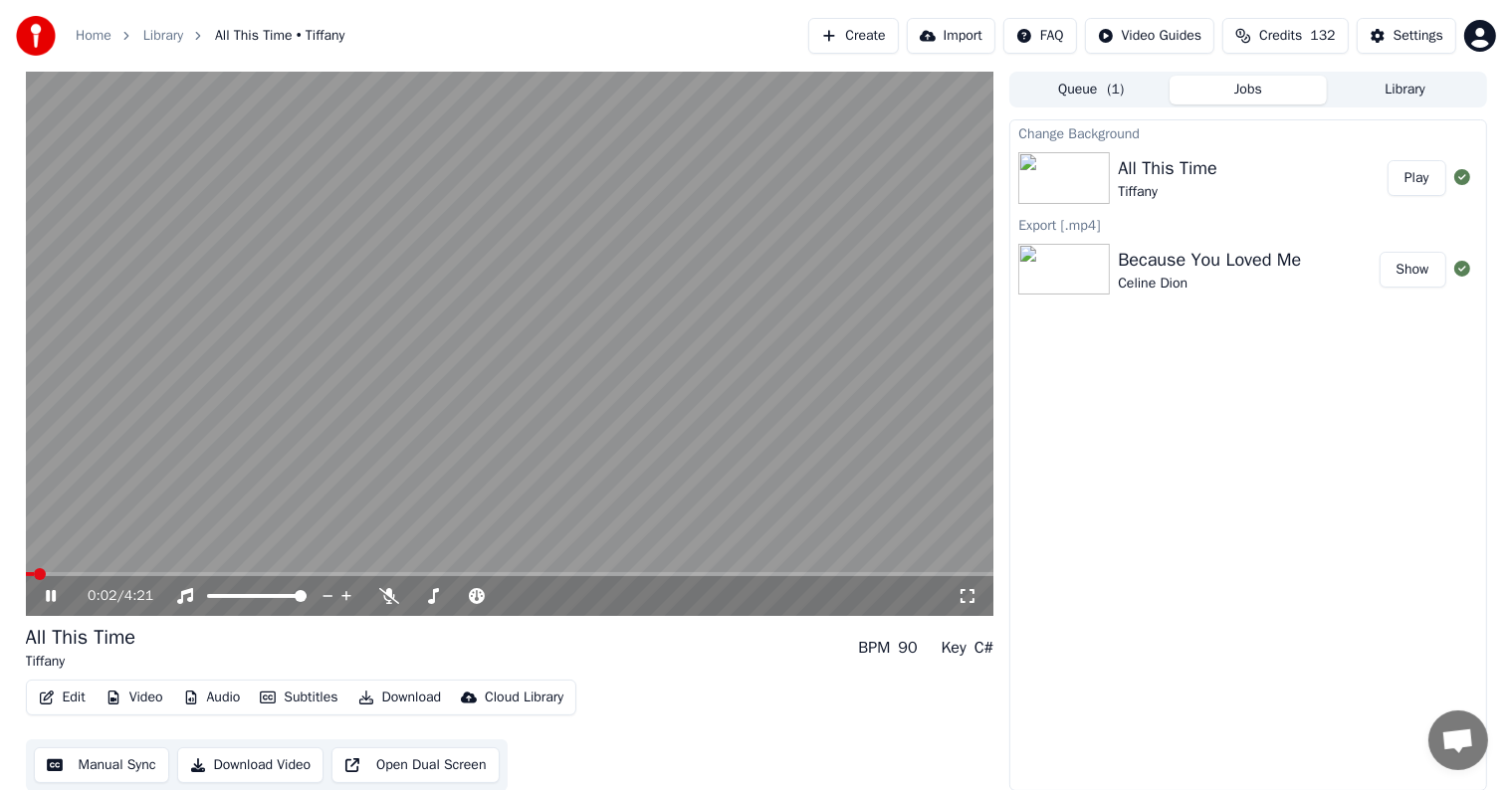 click at bounding box center [510, 343] 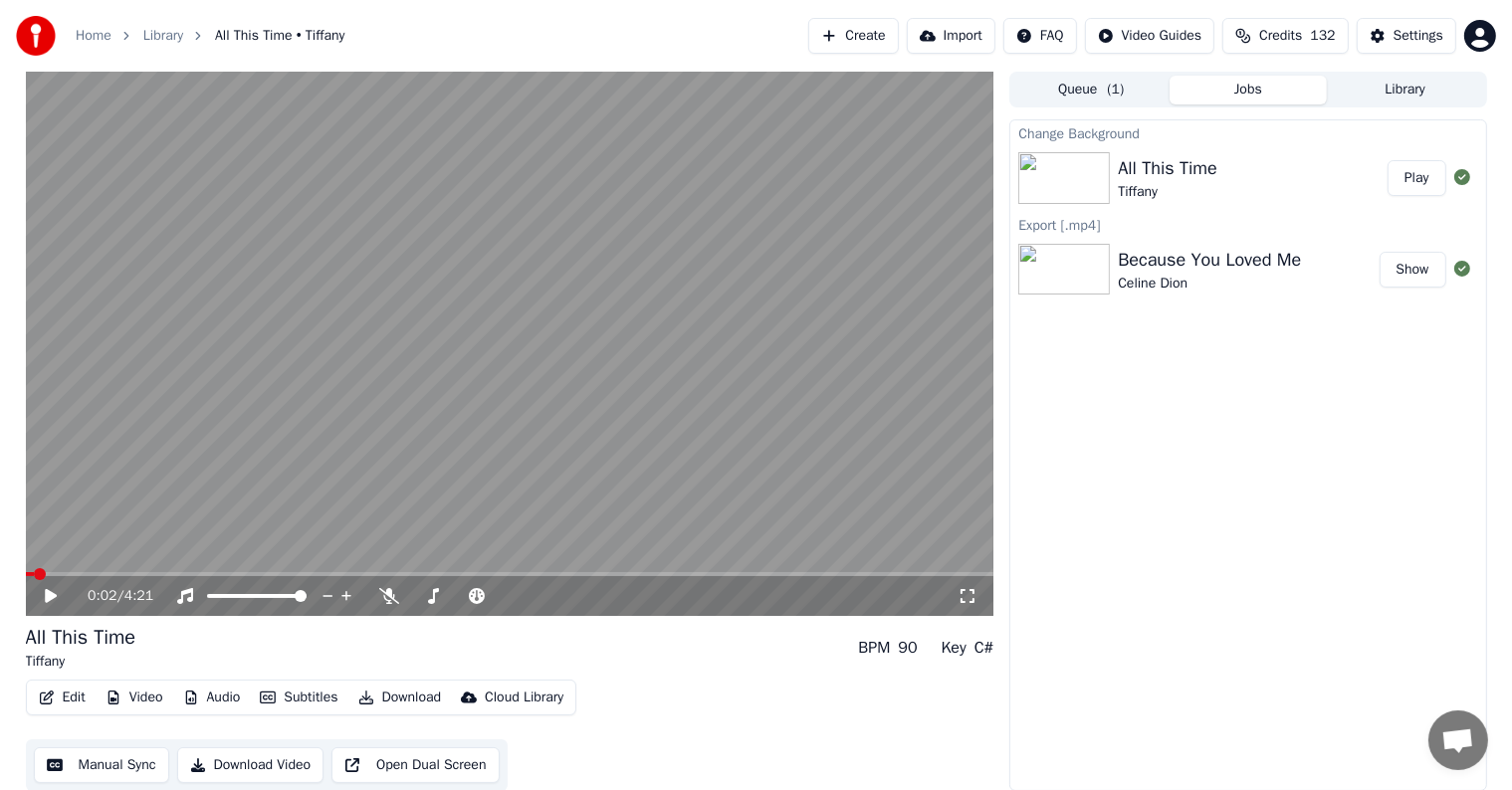 click on "Manual Sync" at bounding box center [102, 765] 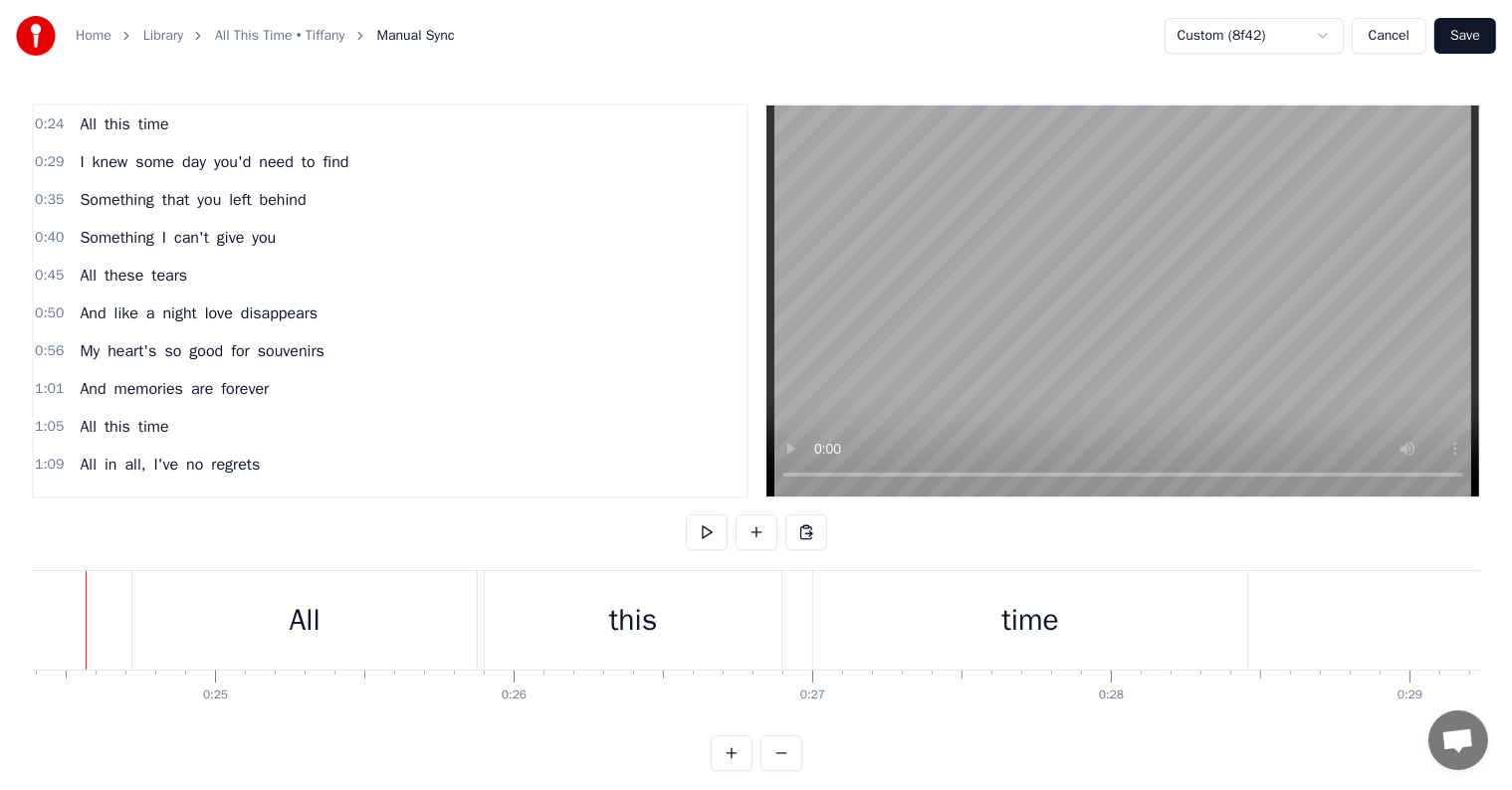 scroll, scrollTop: 0, scrollLeft: 7236, axis: horizontal 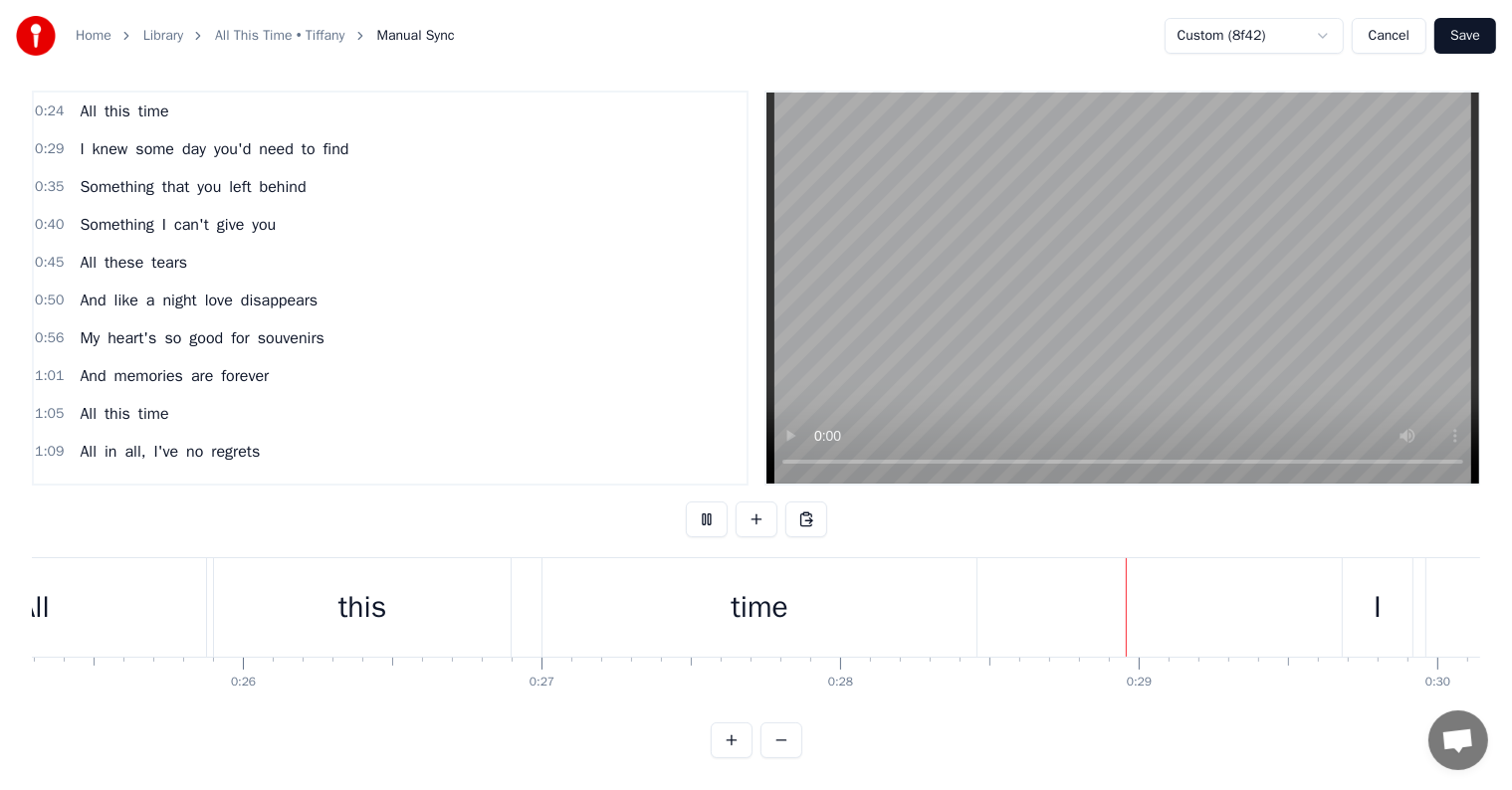 click on "All this time I knew some day you'd need to find Something that you left behind Something I can't give you All these tears And like a night love disappears My heart's so good for souvenirs And memories are forever All this time All in all, I've no regrets The sun still shines, the sun still sets And the heart forgives, the heart forgets Oh, what will I do now with all this time? One more kiss Even though it's come to this I'll close my eyes and make a wish Hoping you'll remember All this time All in all, I've no regrets The sun still shines, the sun still sets And the heart forgives, the heart forgets Oh, what will I do now with all this time? Say goodbye A bond we'll make another time But don't be sorry if you cry I'll be crying too All this time All this time All in all, I've no regrets The sun still shines, the sun still sets And the heart forgives, the heart forgets Oh, what will I do now with all this time? What will I do now with all this time?" at bounding box center [31473, 607] 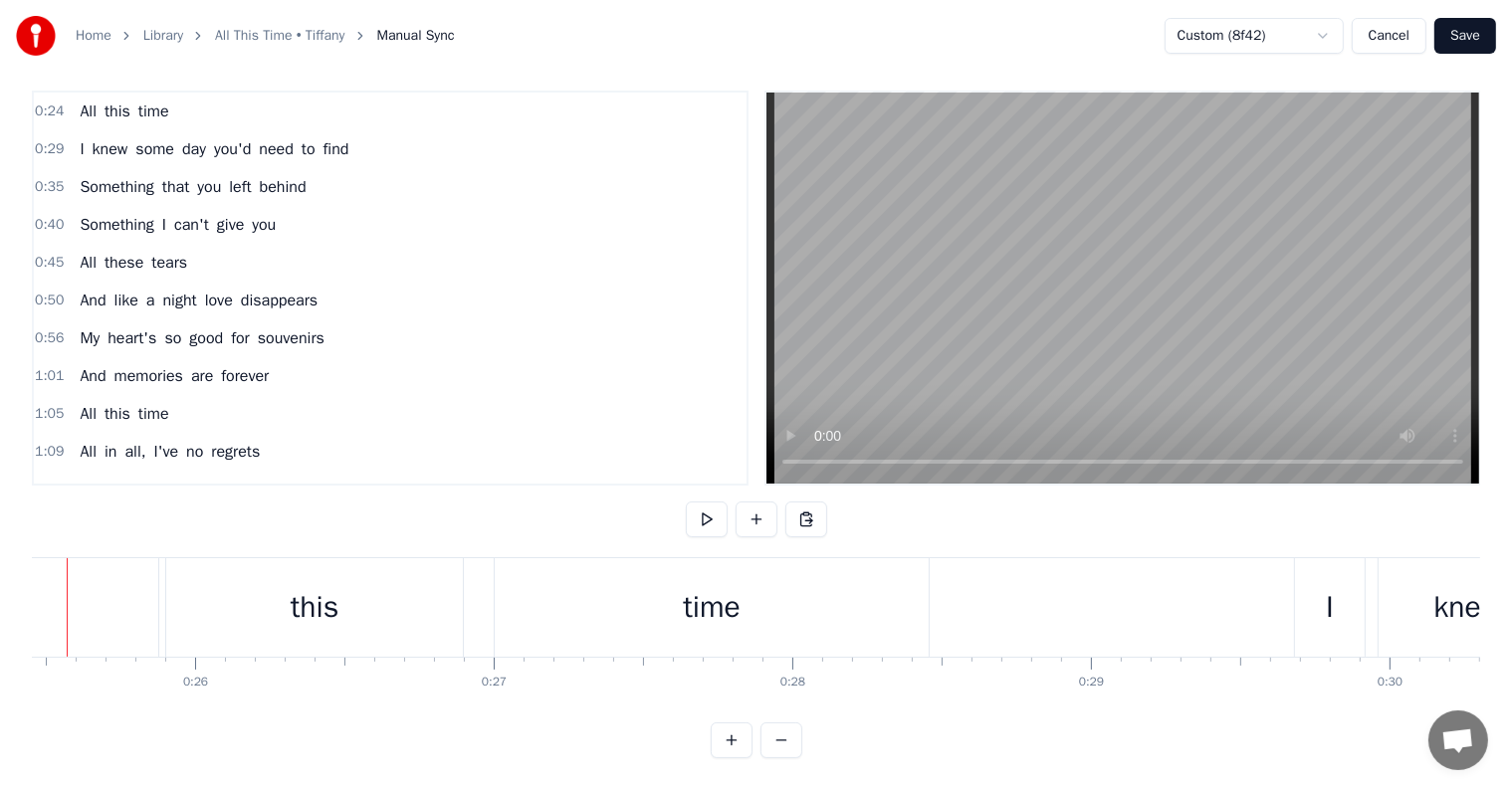 scroll, scrollTop: 0, scrollLeft: 7535, axis: horizontal 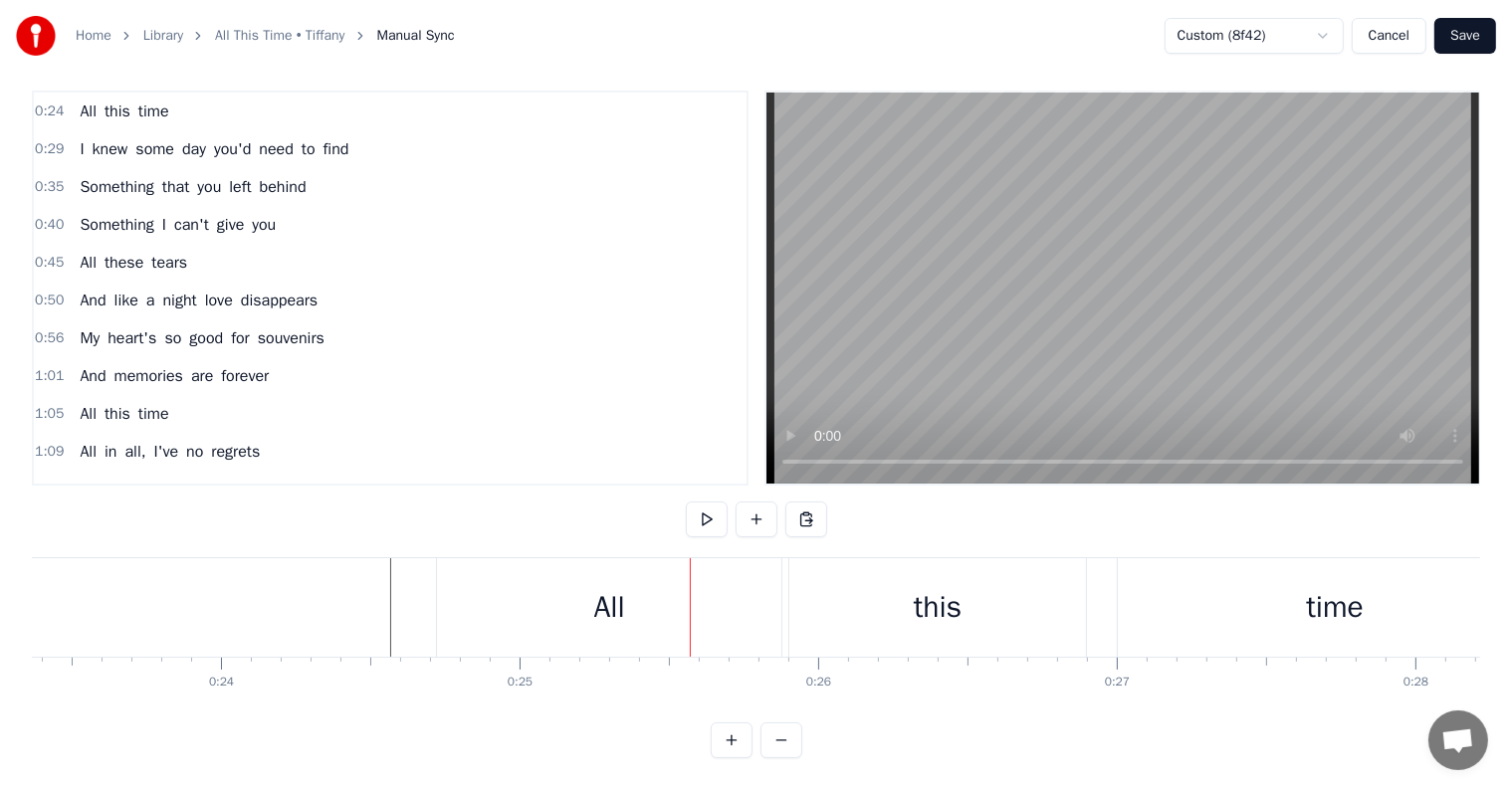 click at bounding box center [32049, 607] 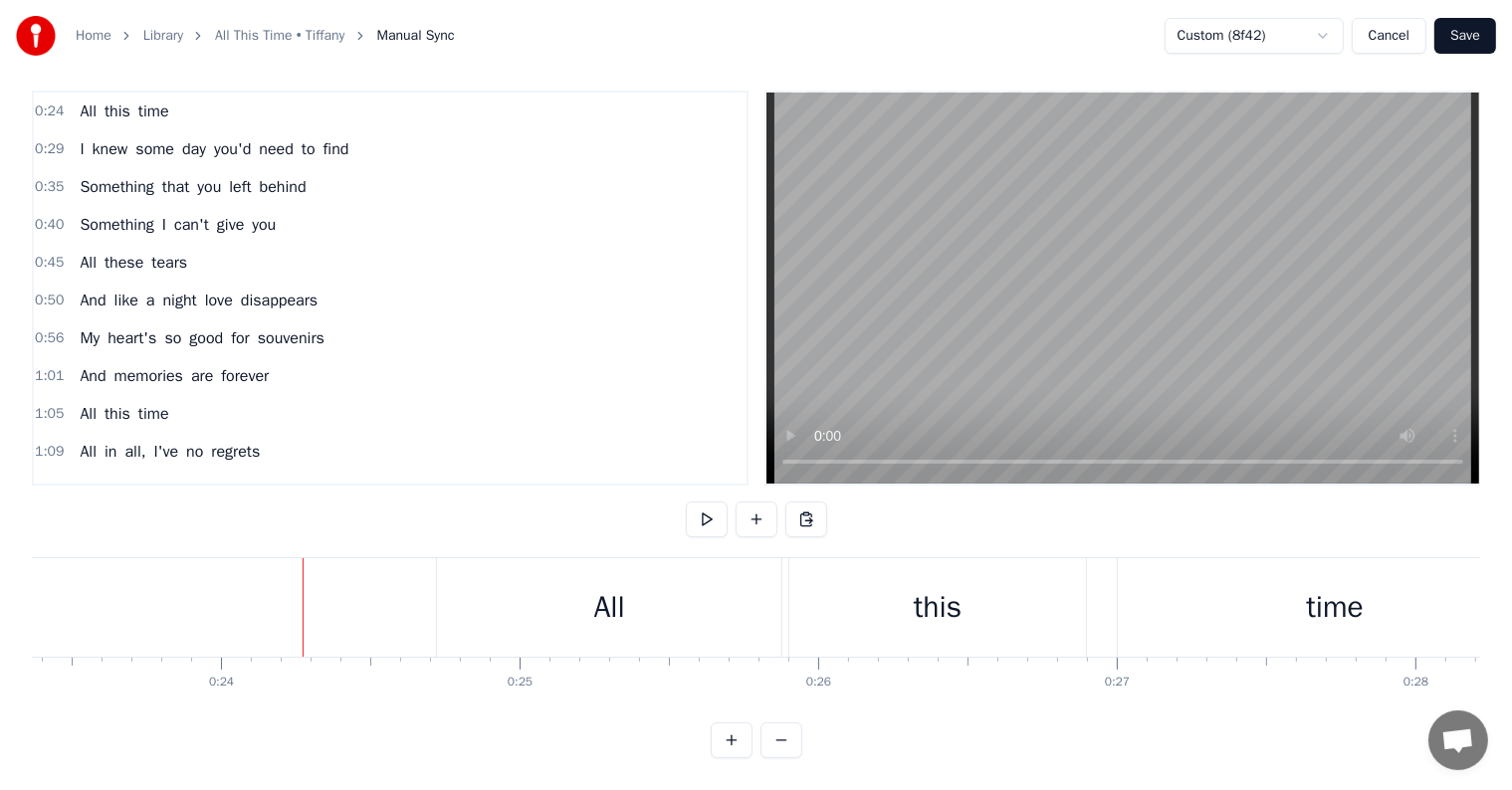 click at bounding box center (303, 607) 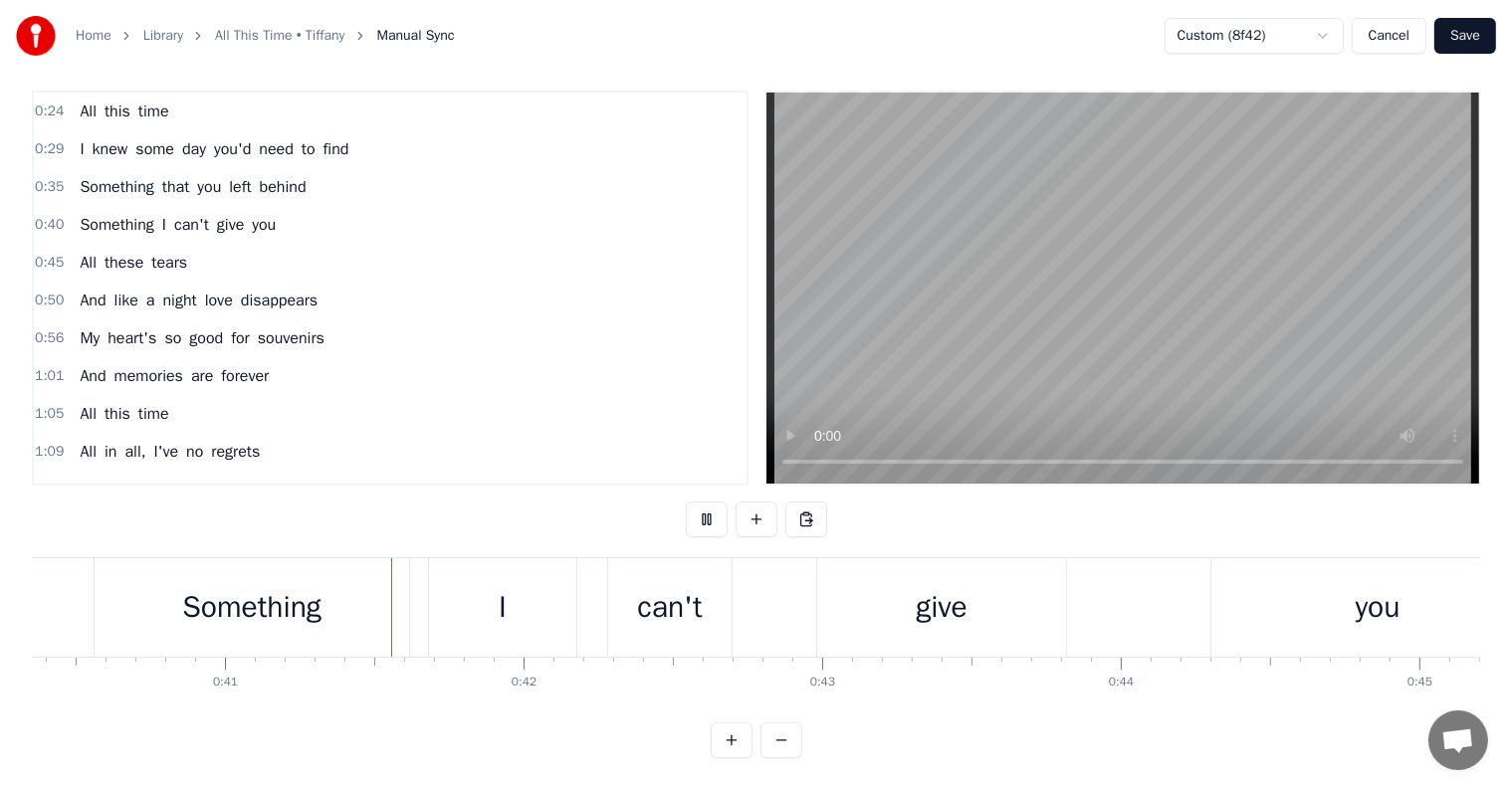 scroll, scrollTop: 0, scrollLeft: 12092, axis: horizontal 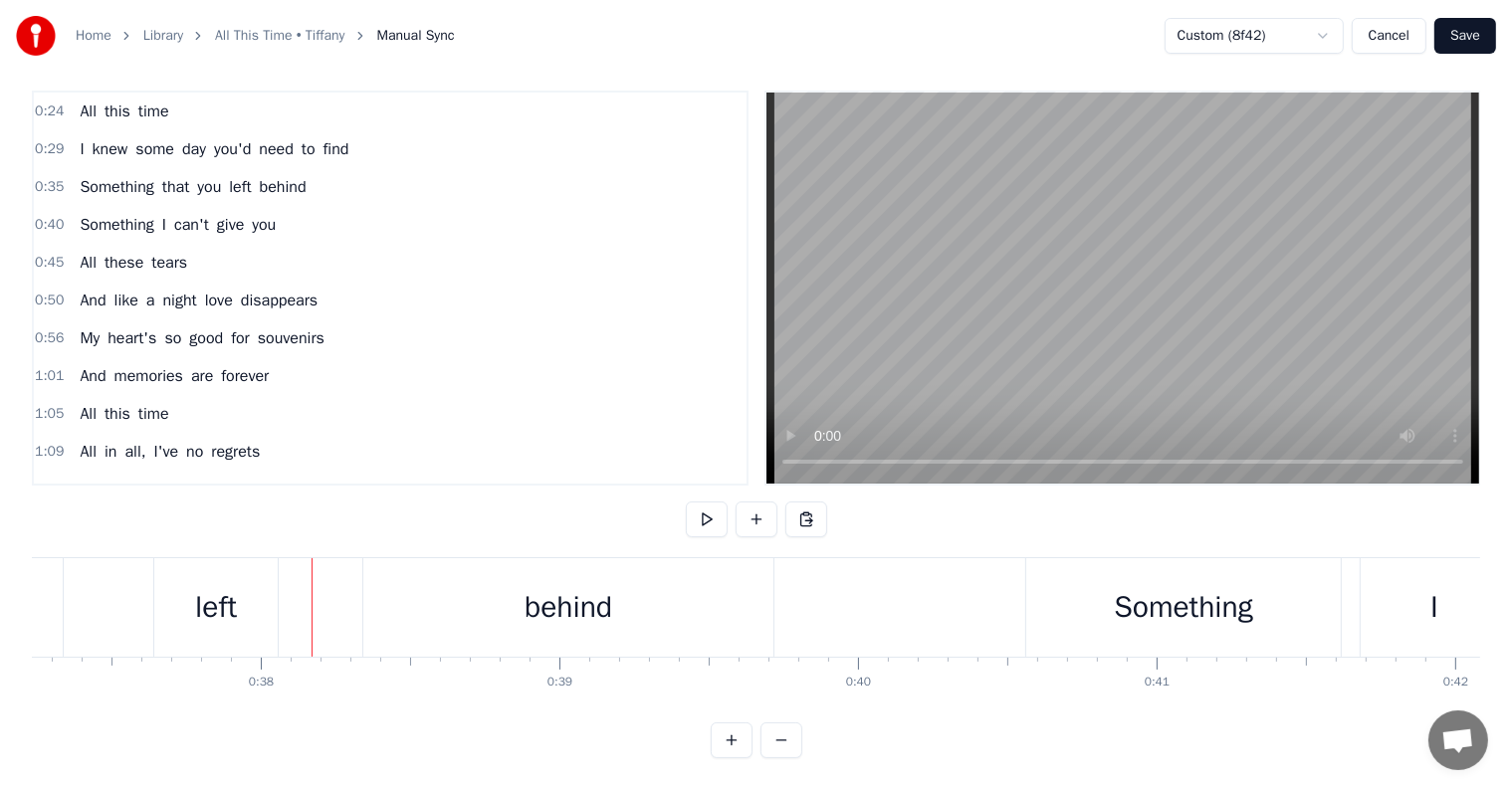 click on "Library" at bounding box center [163, 36] 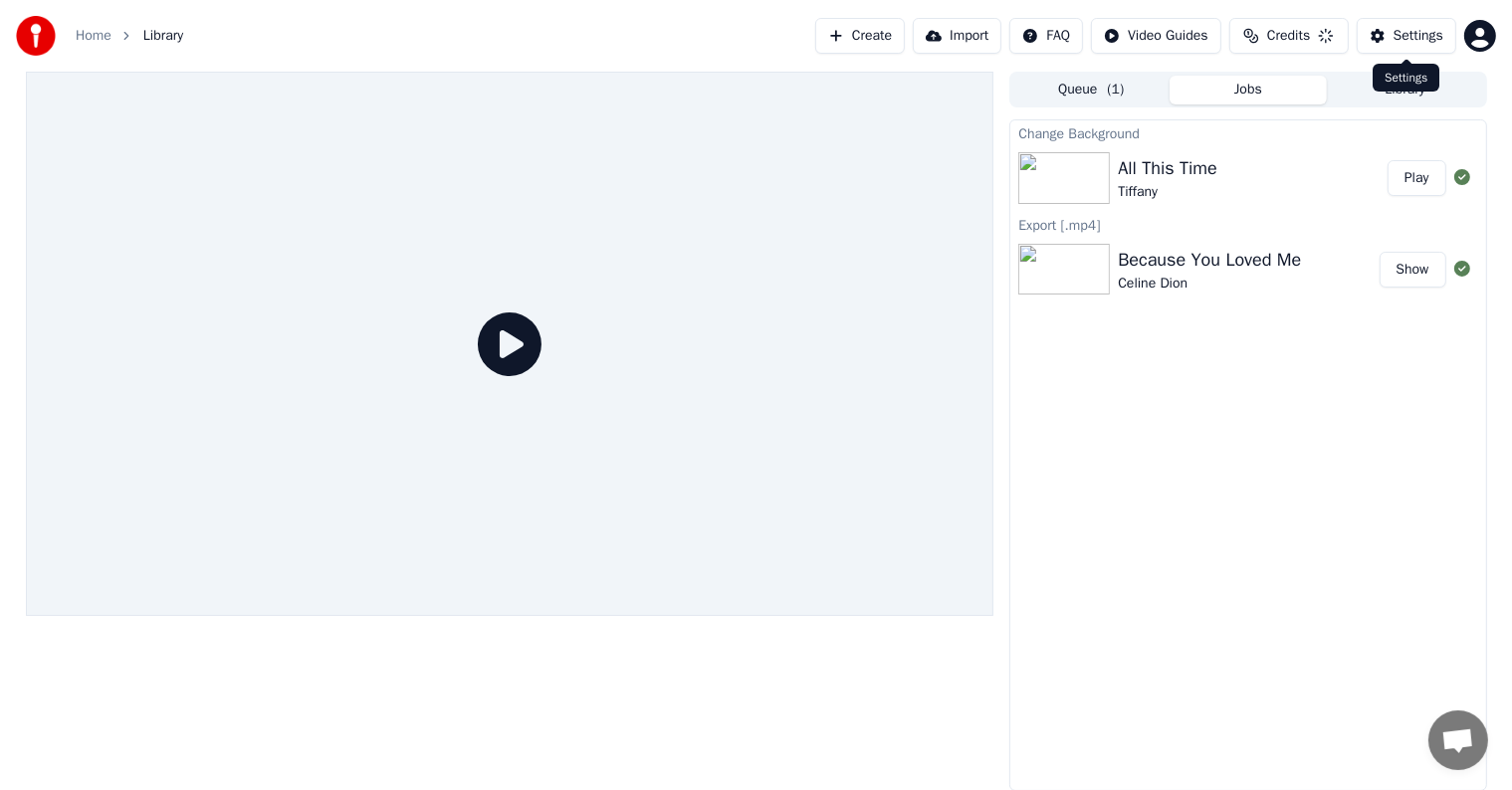 click on "Settings" at bounding box center (1418, 36) 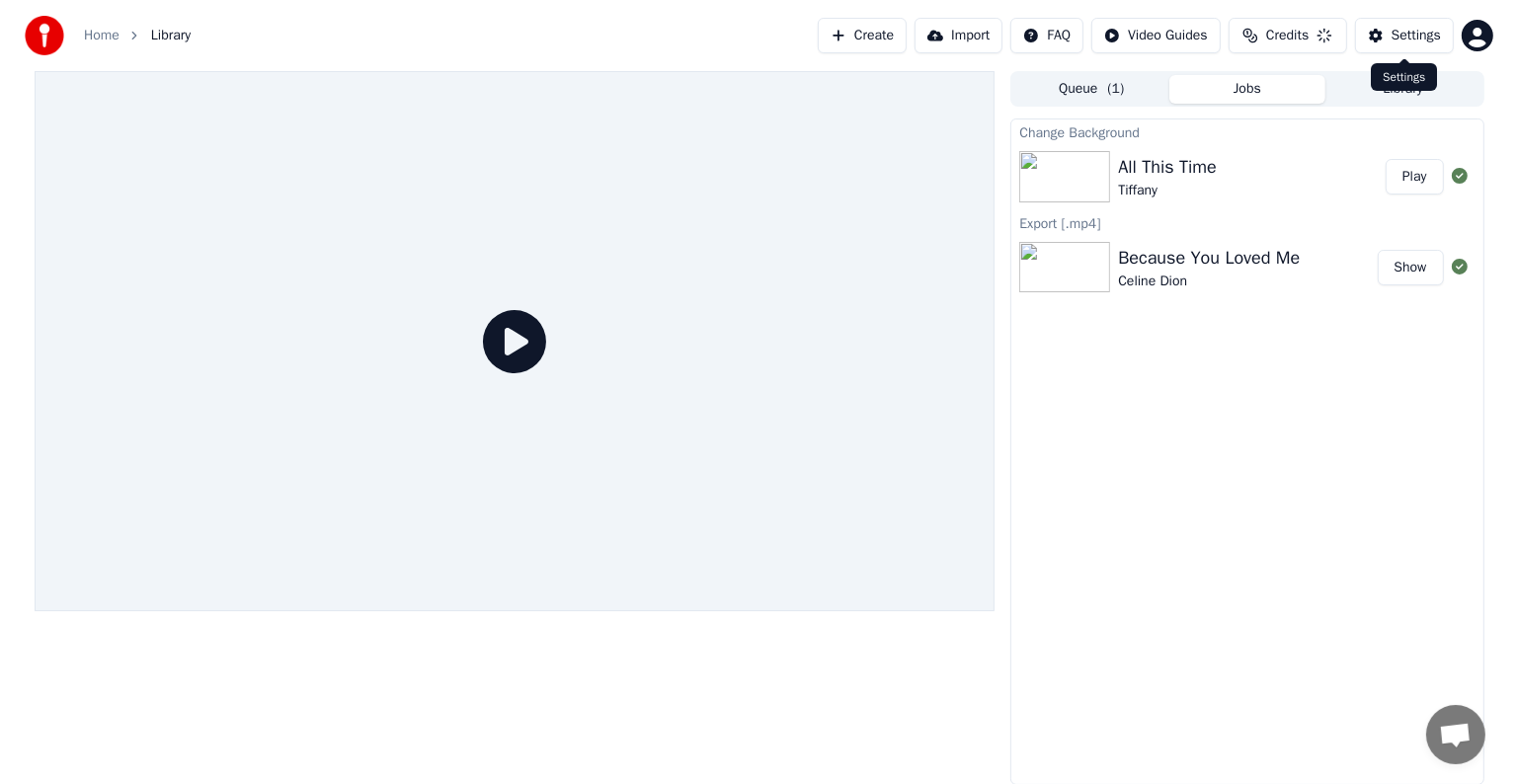 scroll, scrollTop: 0, scrollLeft: 0, axis: both 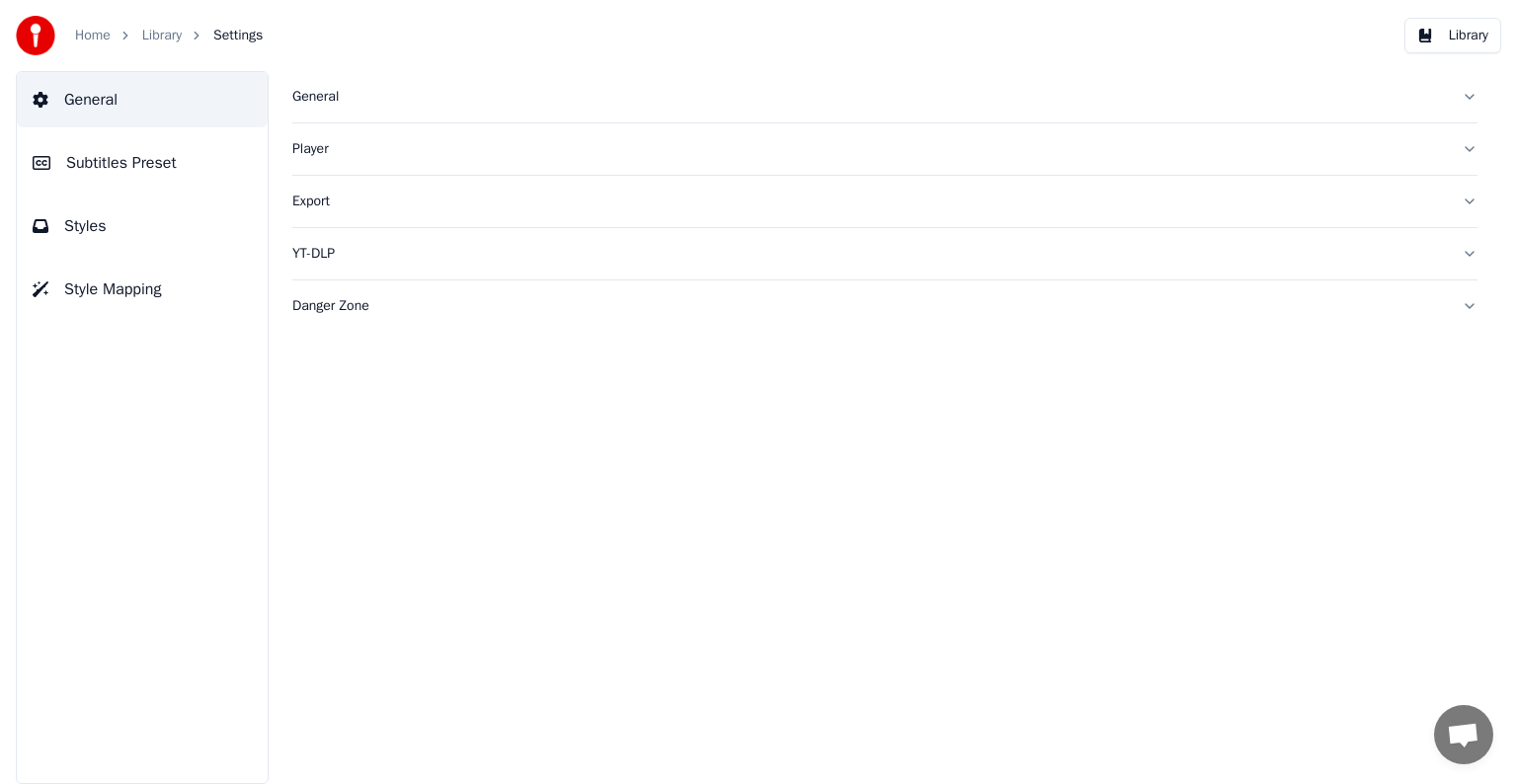 click on "Subtitles Preset" at bounding box center [121, 163] 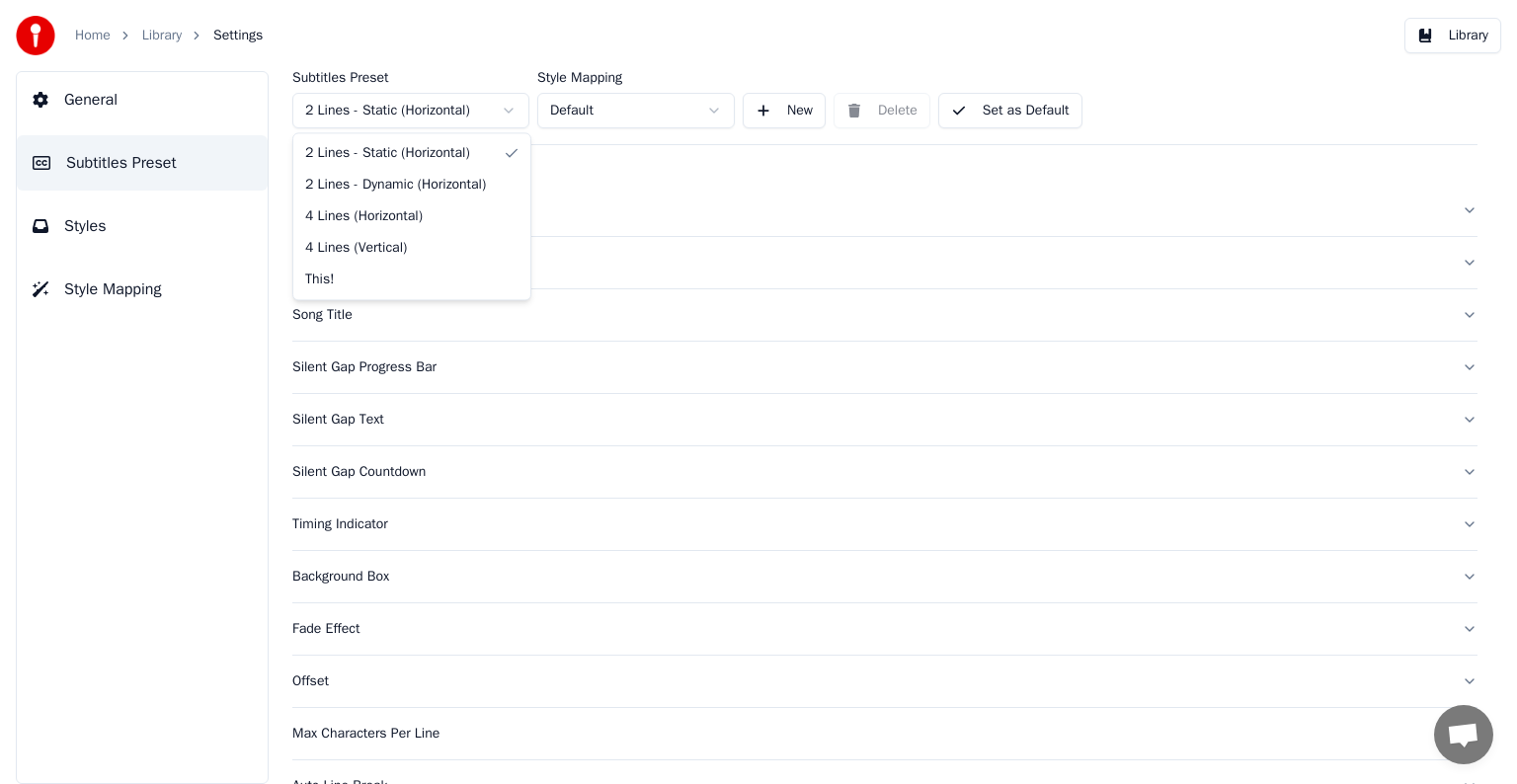 click on "Home Library Settings Library General Subtitles Preset Styles Style Mapping Subtitles Preset 2 Lines - Static (Horizontal) Style Mapping Default New Delete Set as Default General Layout Song Title Silent Gap Progress Bar Silent Gap Text Silent Gap Countdown Timing Indicator Background Box Fade Effect Offset Max Characters Per Line Auto Line Break Advanced Settings Chat [PERSON] from Youka Desktop More channels Continue on Email Offline. You were inactive for some time. Send a message to reconnect to the chat. Youka Desktop Hello! How can I help you?  Sunday, [DATE] Hi! I'ts me again. The lyrics are not appearing. Even editing to add lyrics again, it's not appearing. I already spent 22 credits for this please check [DATE] Monday, [DATE] [PERSON] Hey, credits should refunded automatically in case of failure, please let me check [DATE] yeah but credits are used again in adding the lyrics in the song that supposed to be good in the first place [DATE] Read [PERSON] I added 22 more credits to your account. [DATE]" at bounding box center [758, 392] 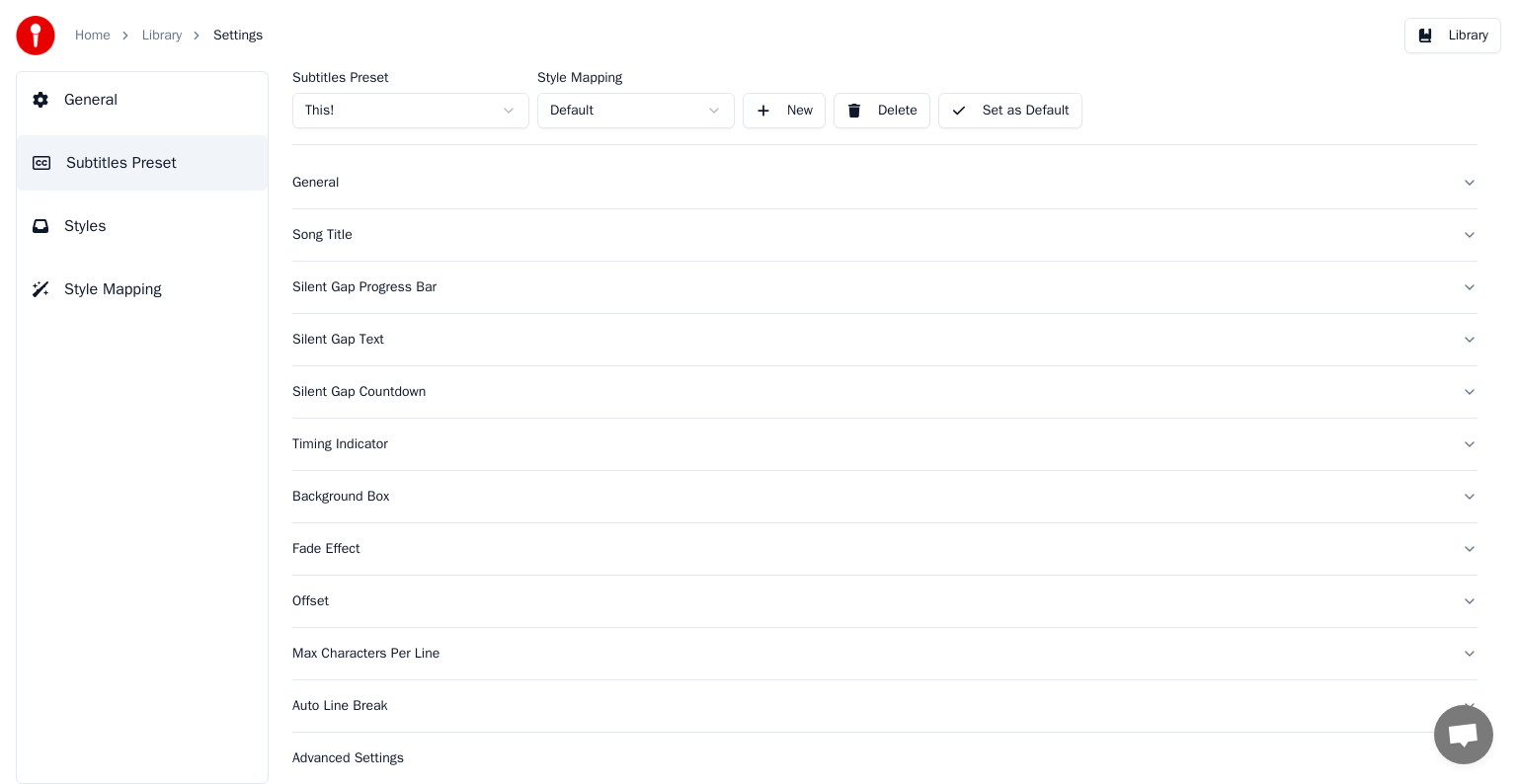 scroll, scrollTop: 40, scrollLeft: 0, axis: vertical 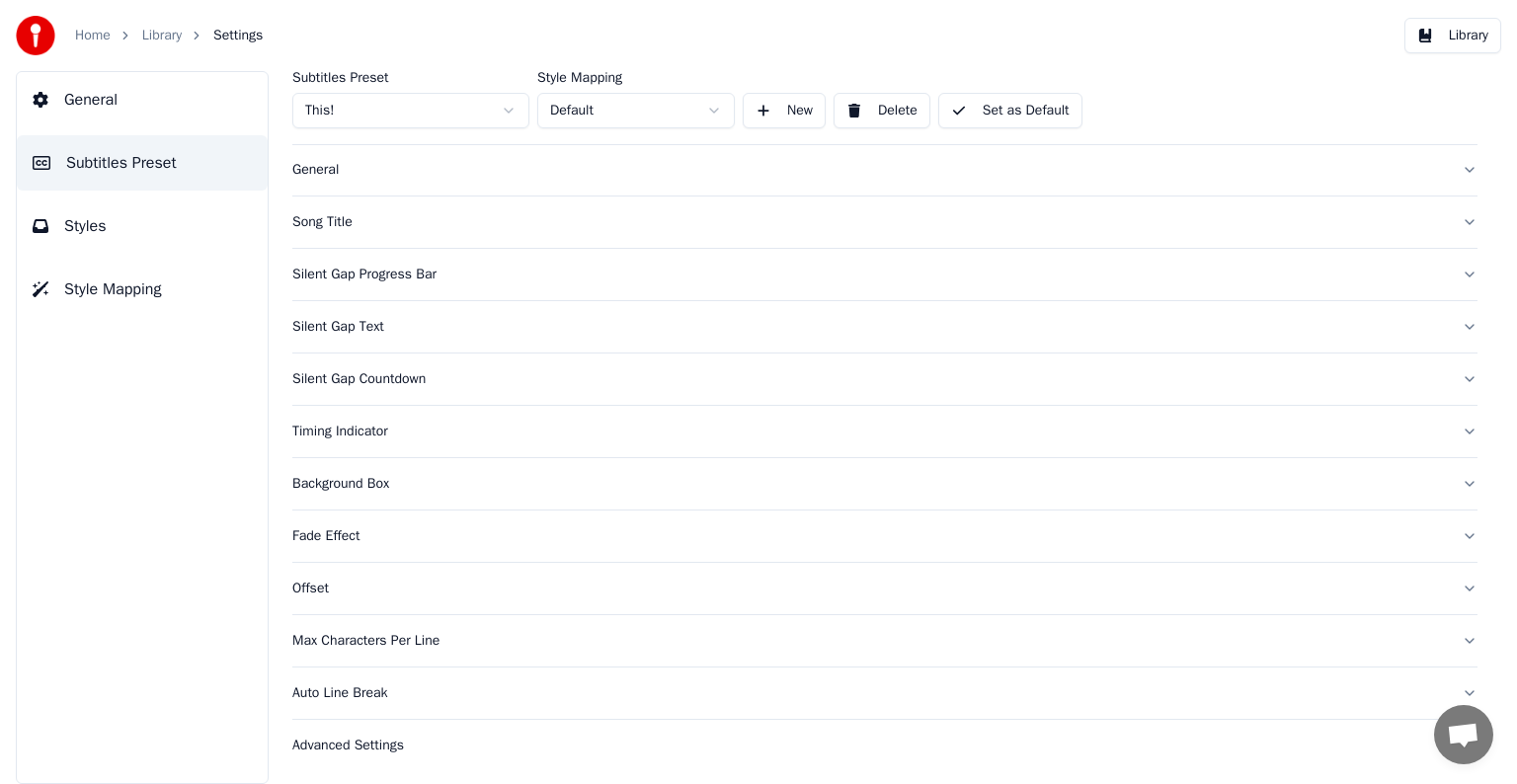 click on "Fade Effect" at bounding box center [869, 536] 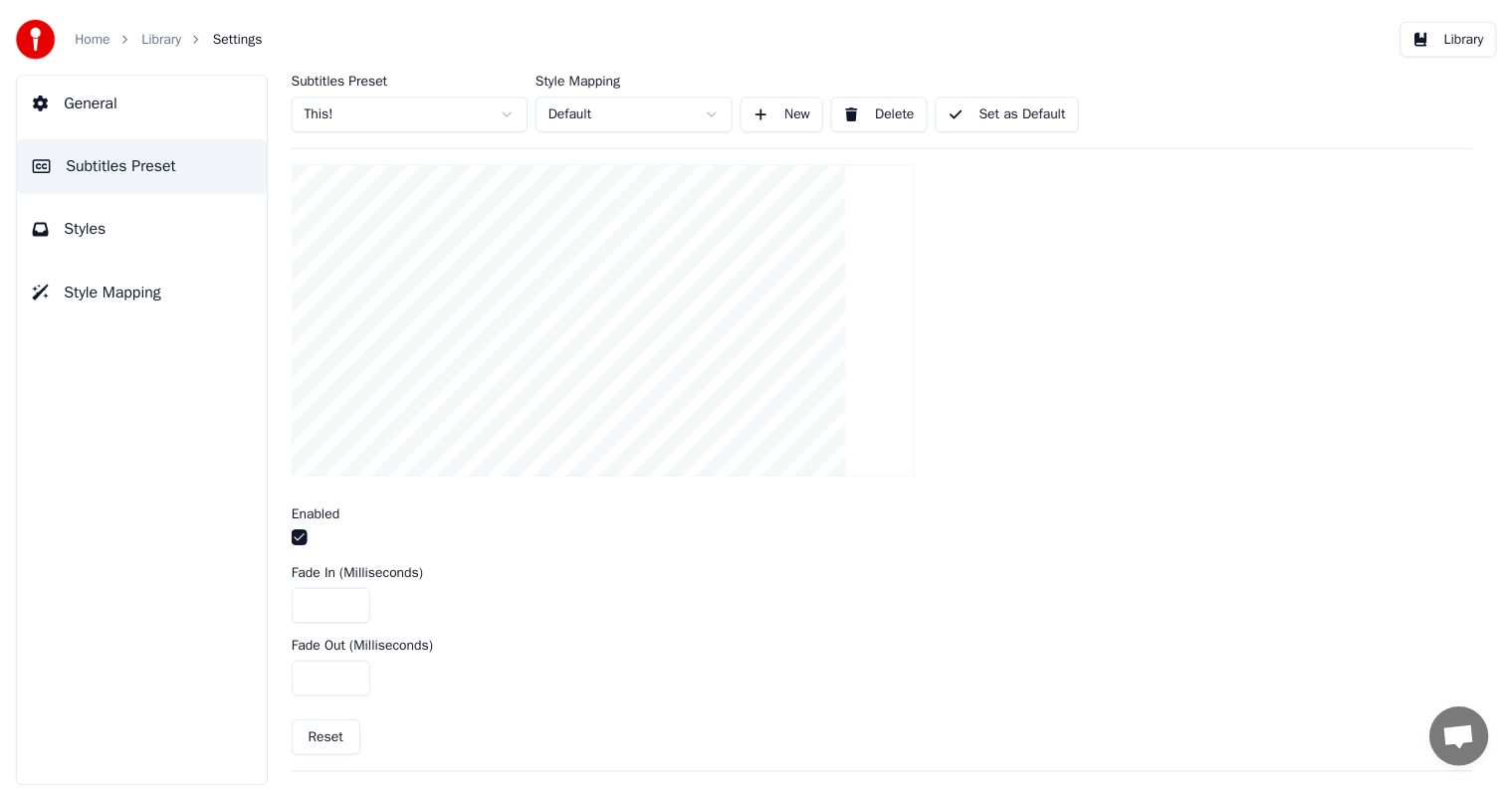scroll, scrollTop: 697, scrollLeft: 0, axis: vertical 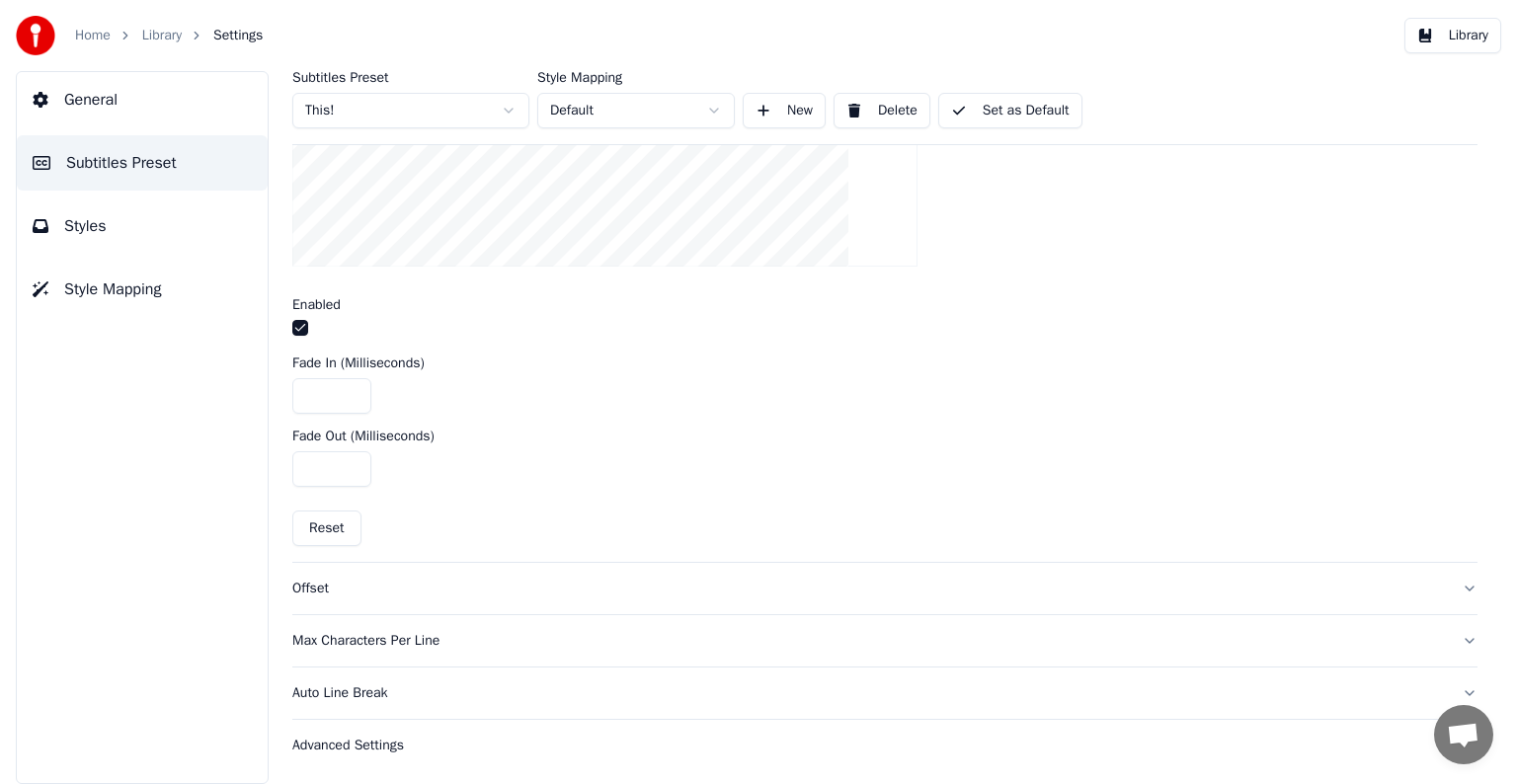 click on "**" at bounding box center (332, 396) 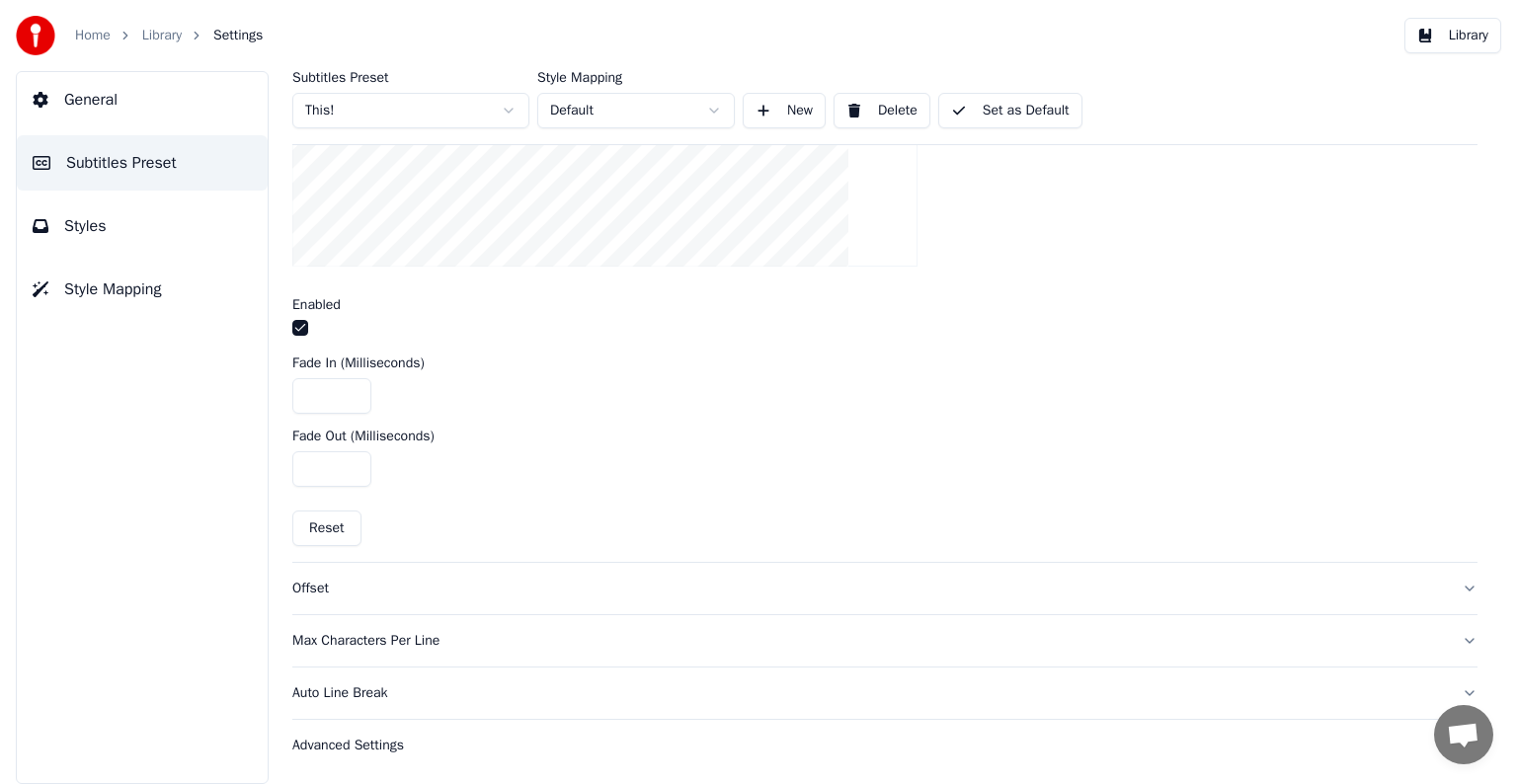 drag, startPoint x: 327, startPoint y: 387, endPoint x: 205, endPoint y: 387, distance: 122 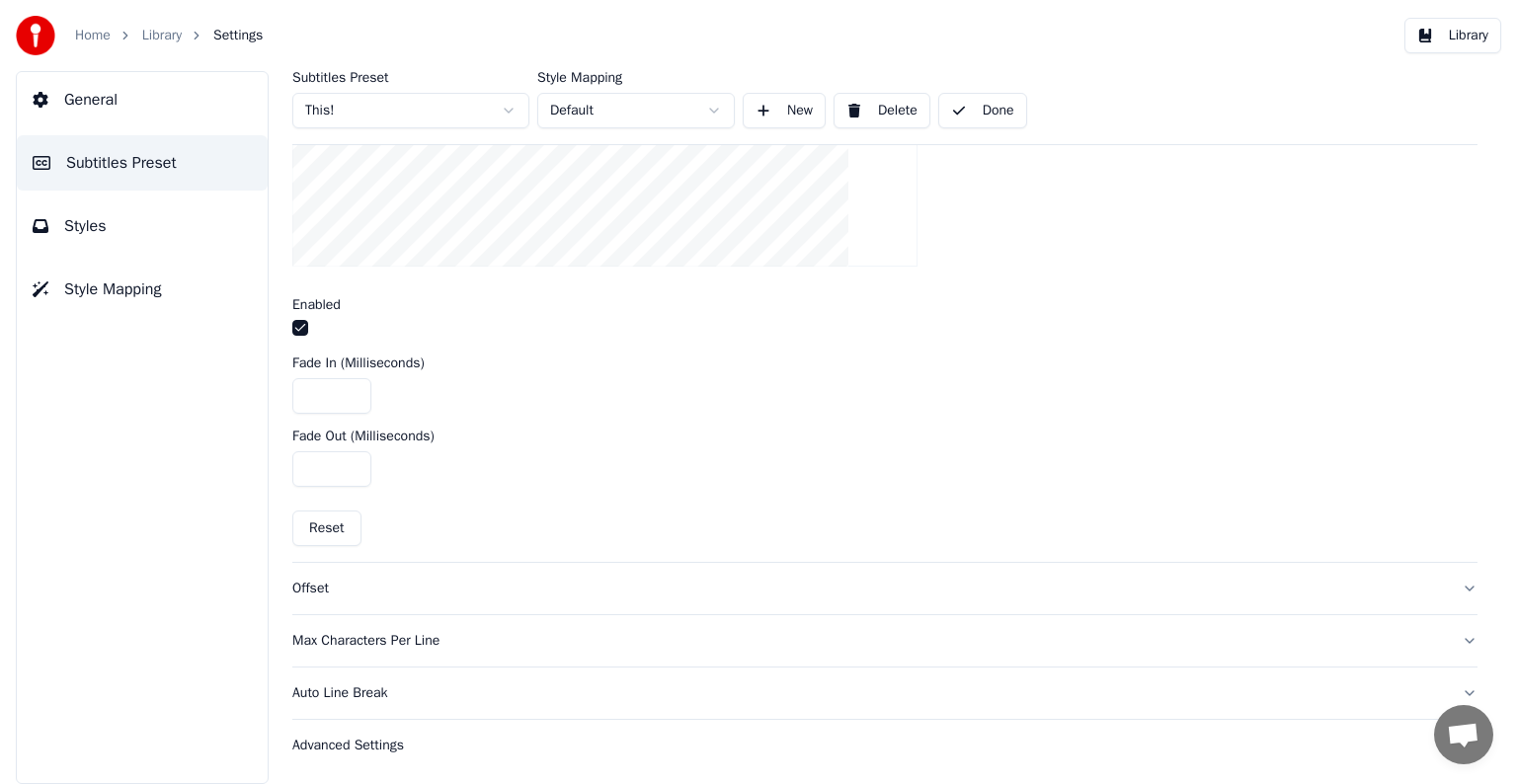 click on "Library" at bounding box center [162, 36] 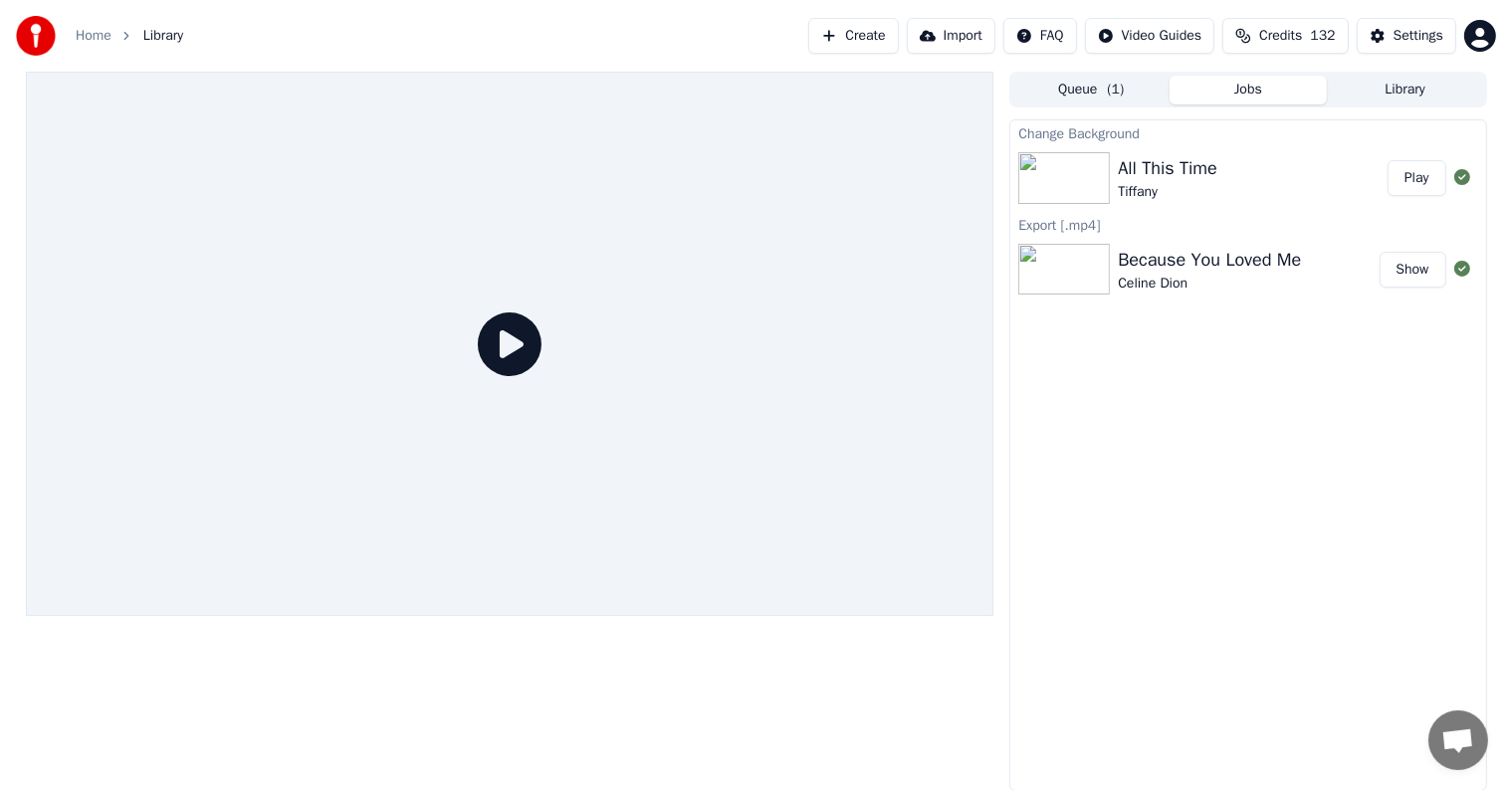 click on "Play" at bounding box center (1416, 178) 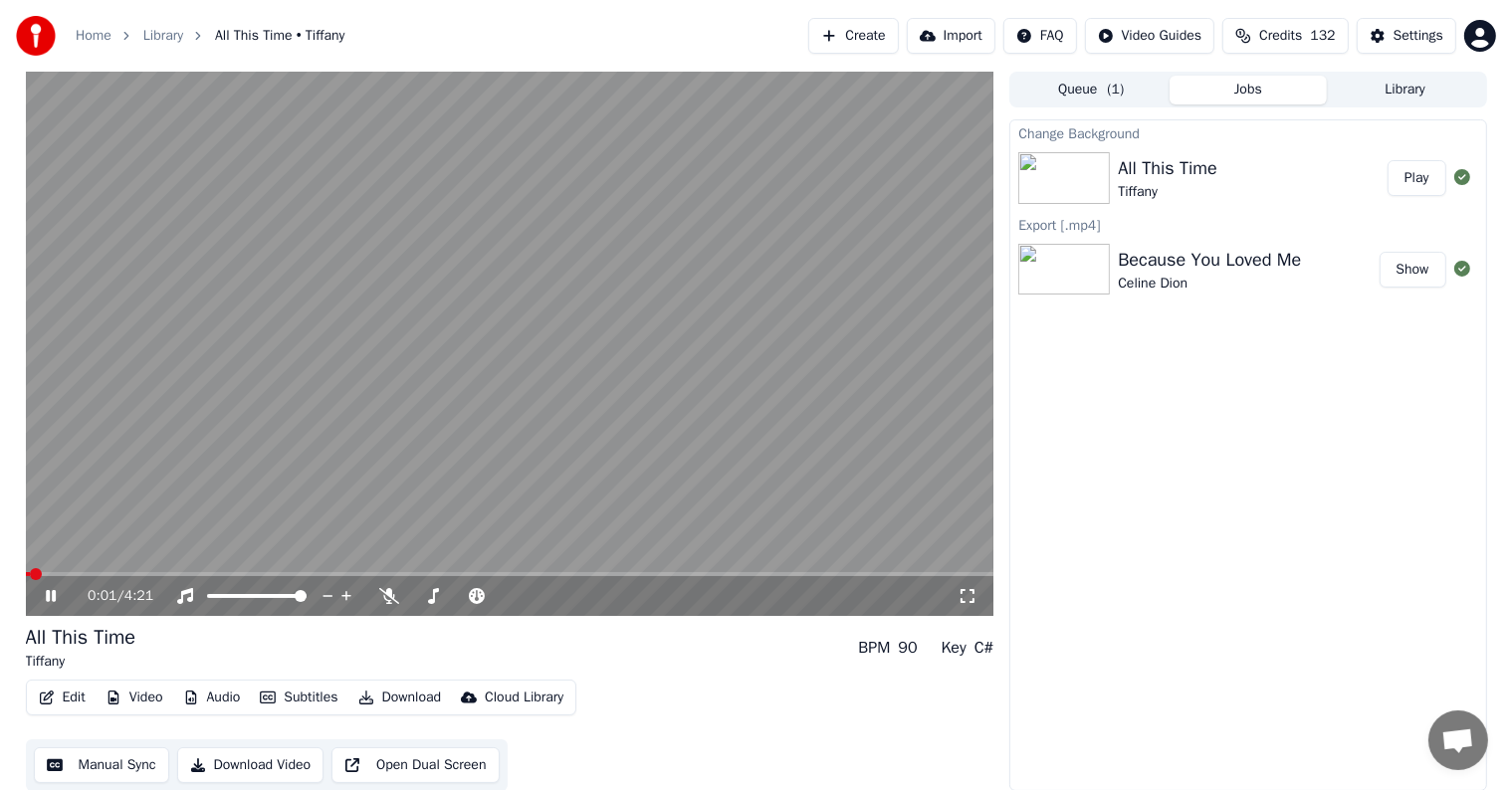 click 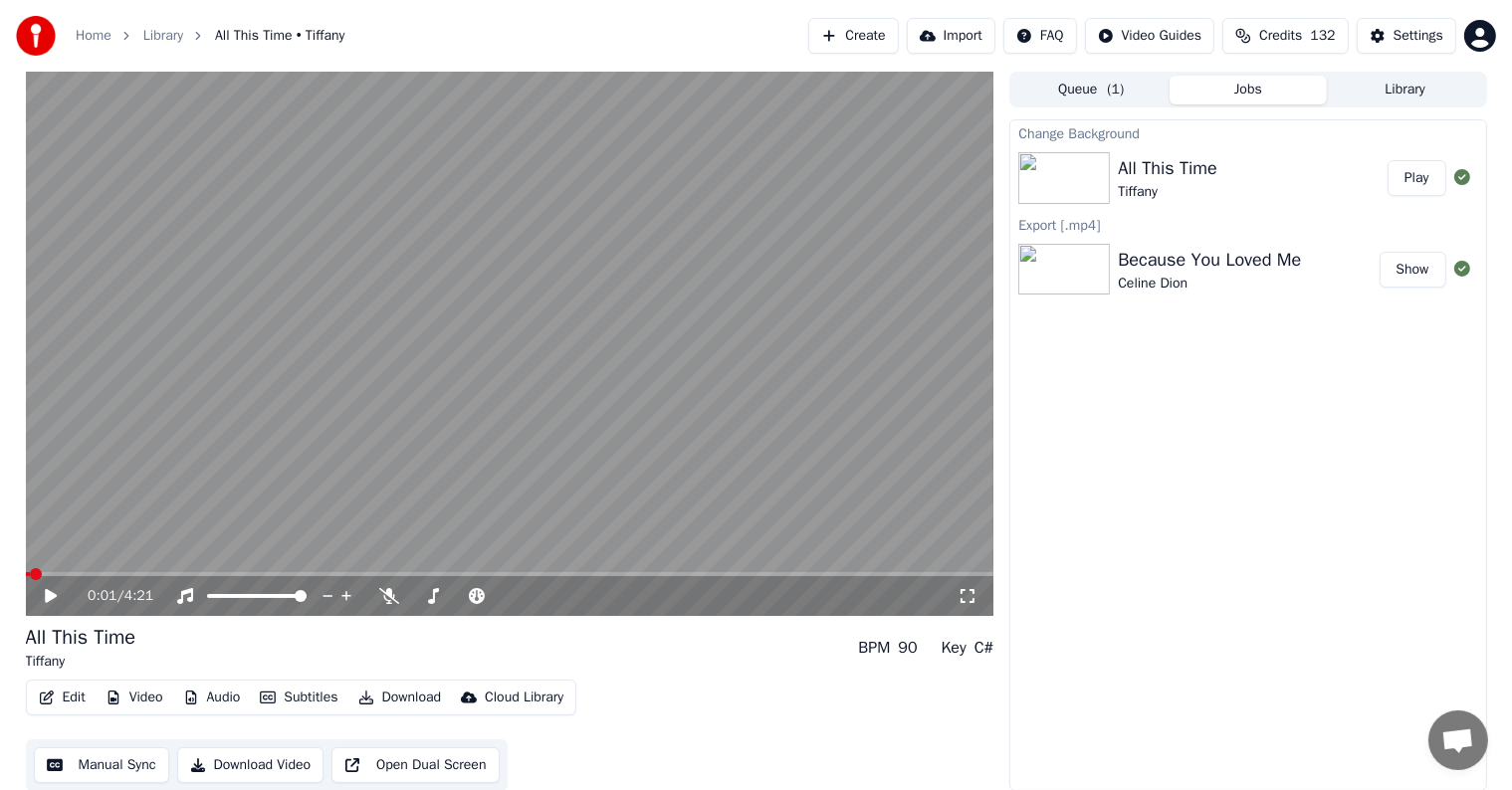 click on "Manual Sync" at bounding box center [102, 765] 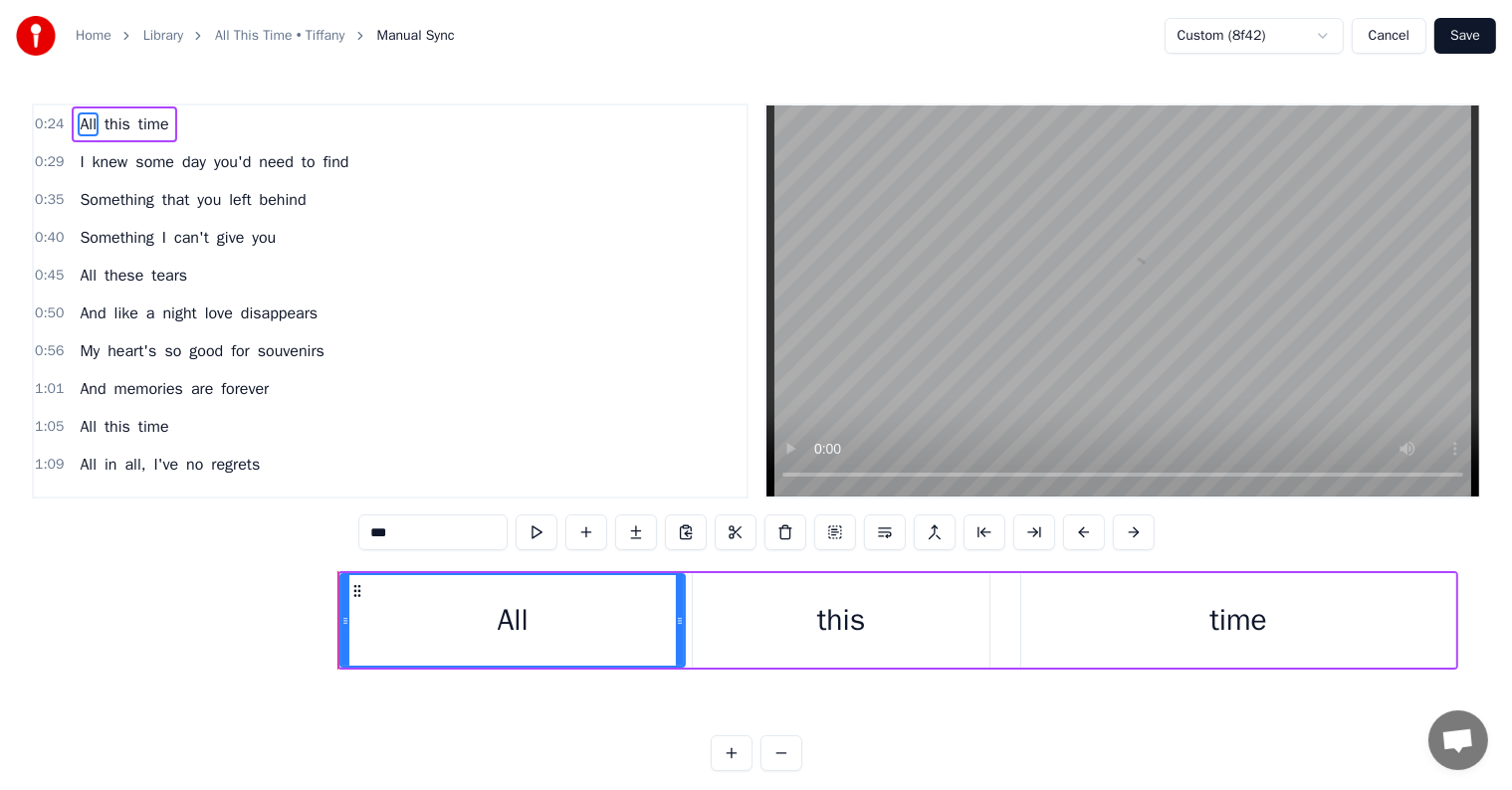 scroll, scrollTop: 0, scrollLeft: 7282, axis: horizontal 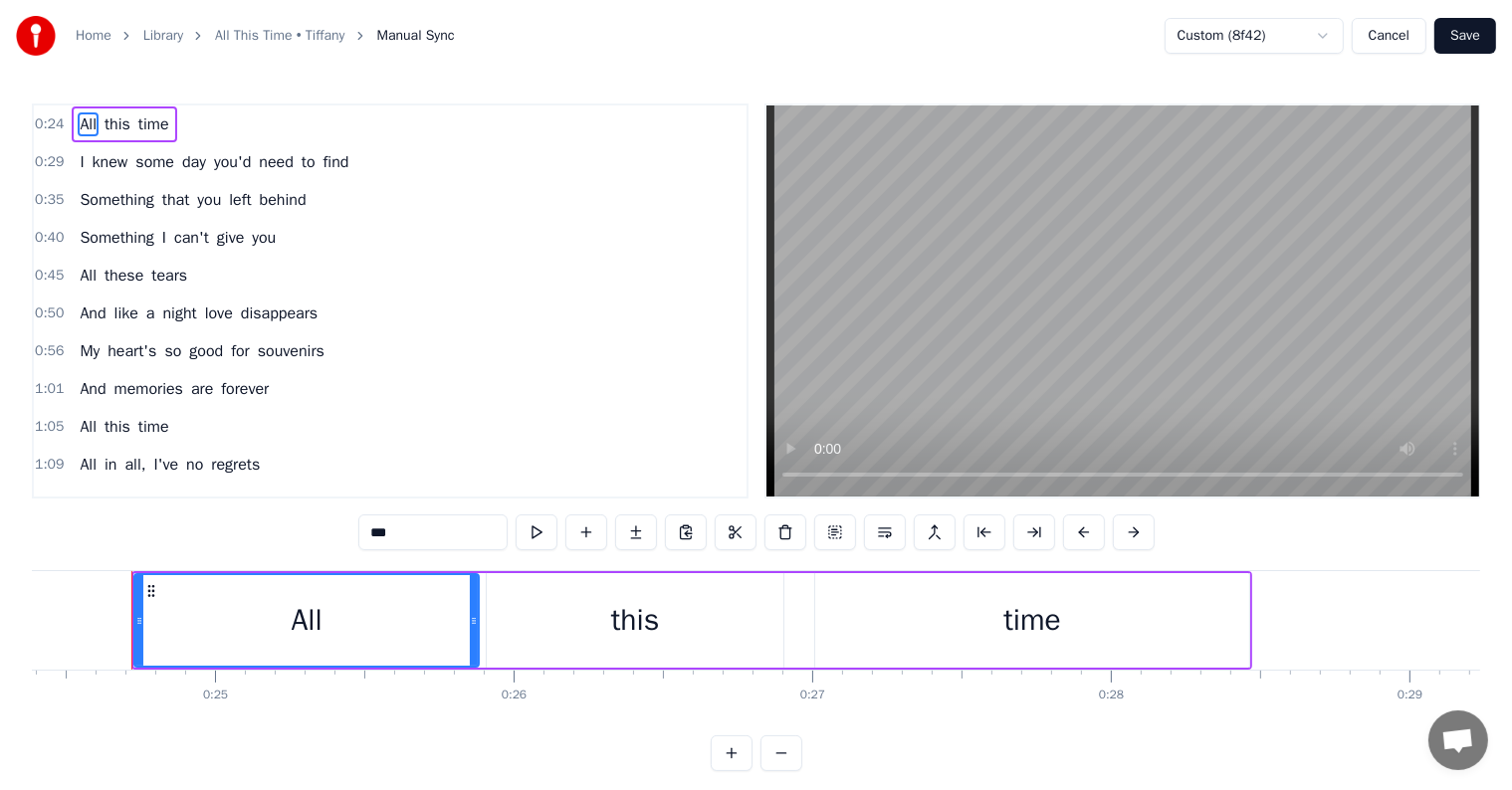 click at bounding box center (31744, 620) 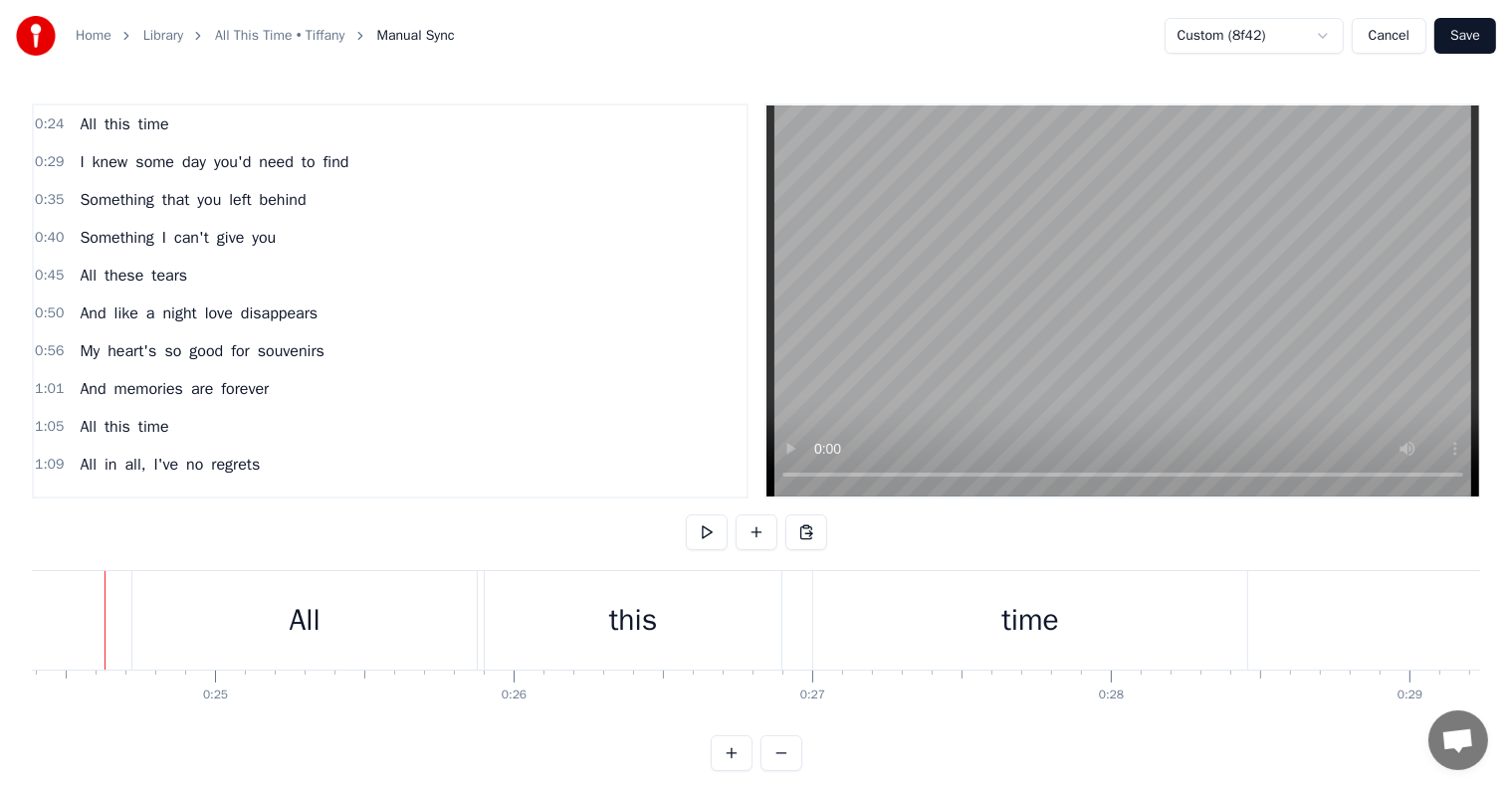 click at bounding box center [31744, 620] 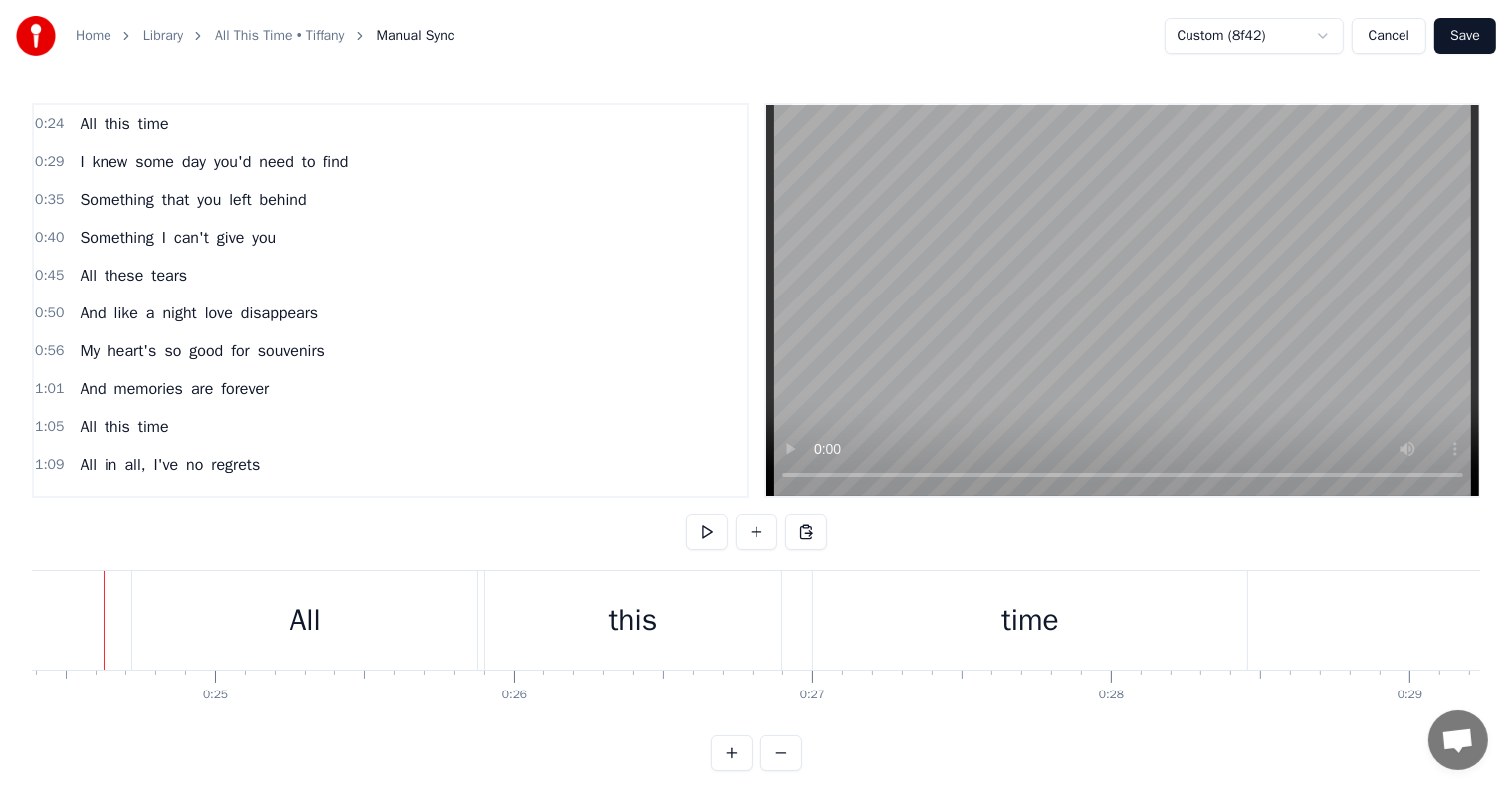 scroll, scrollTop: 28, scrollLeft: 0, axis: vertical 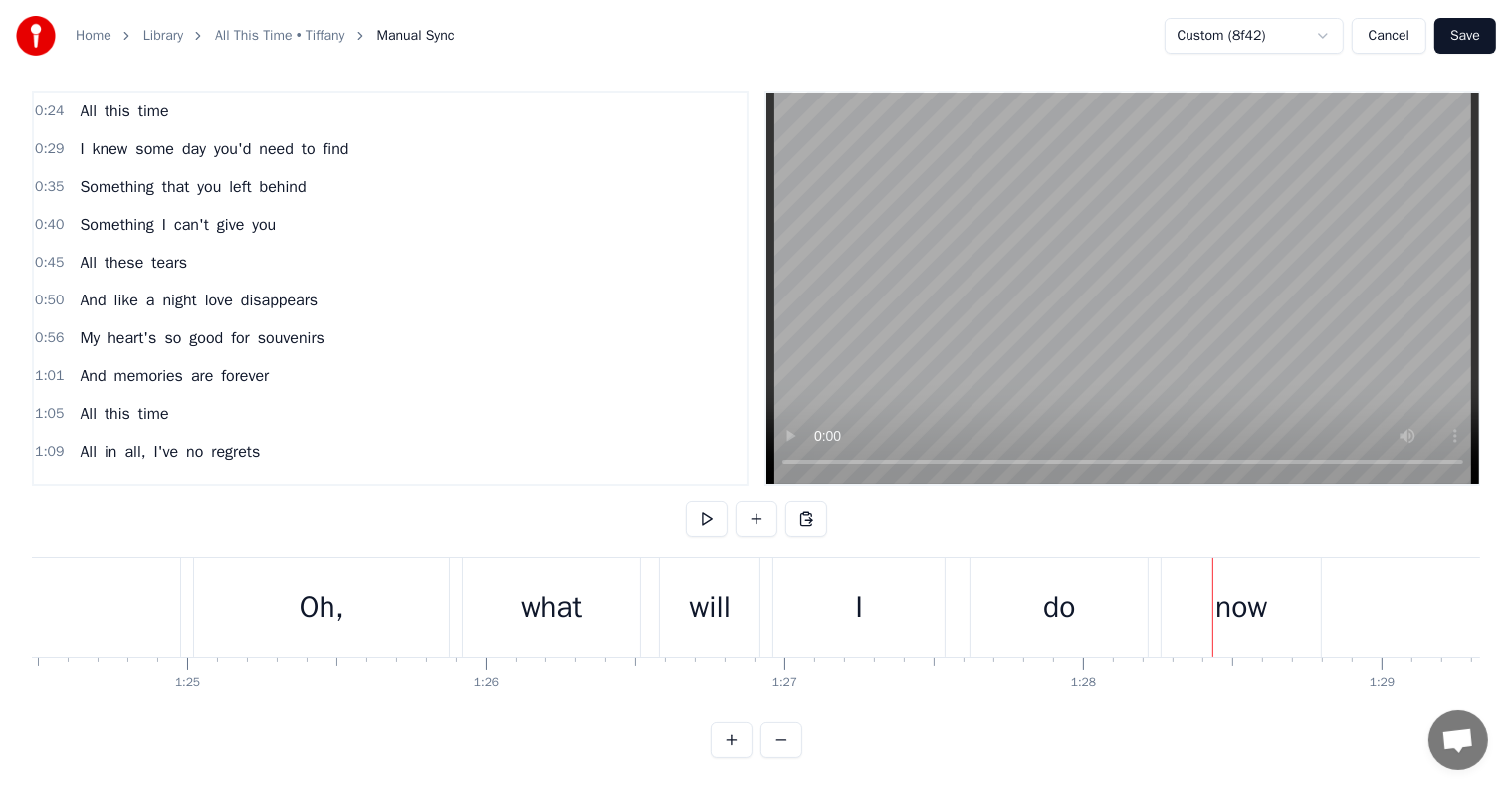 click on "Oh," at bounding box center (322, 607) 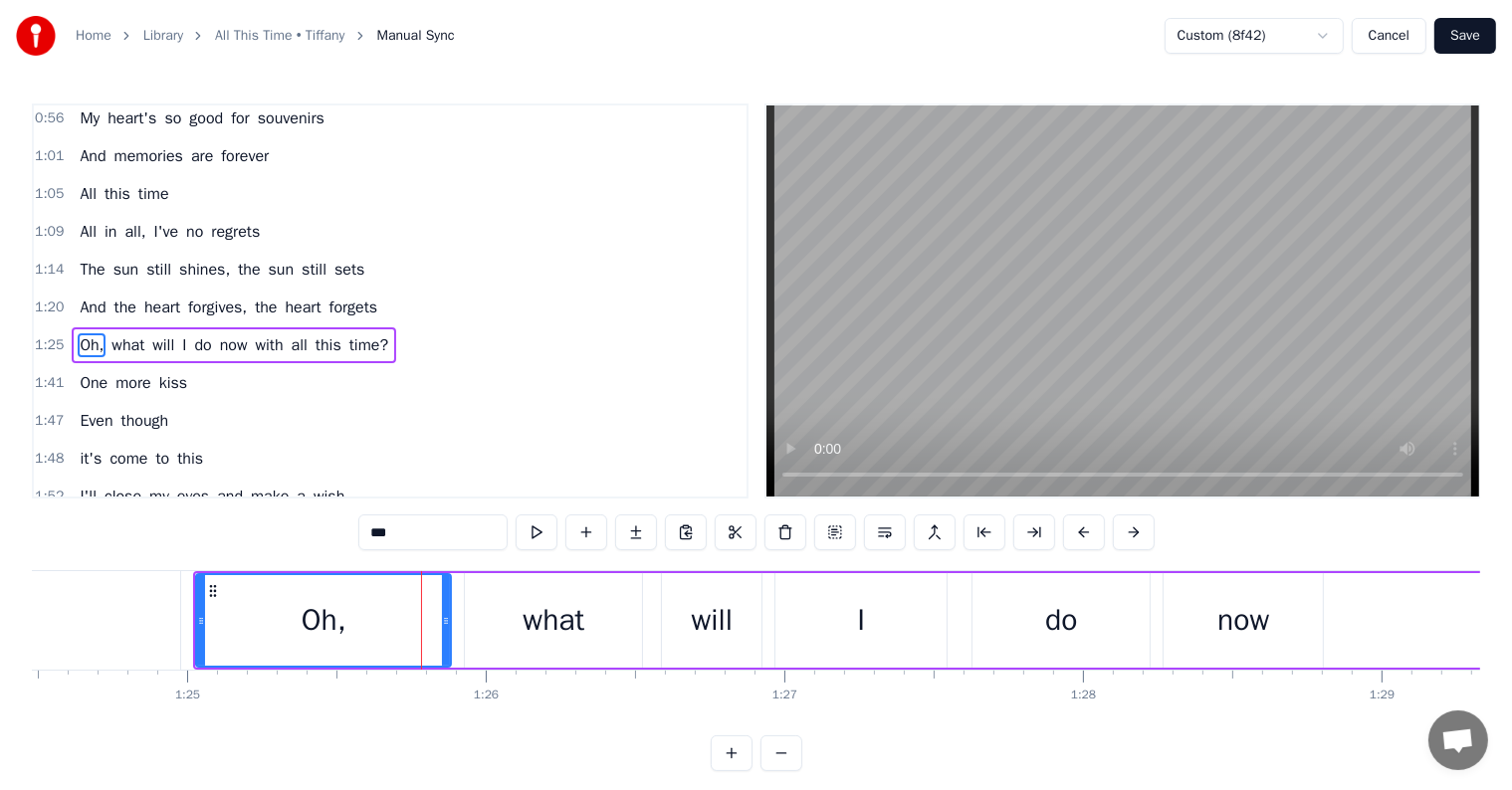 scroll, scrollTop: 262, scrollLeft: 0, axis: vertical 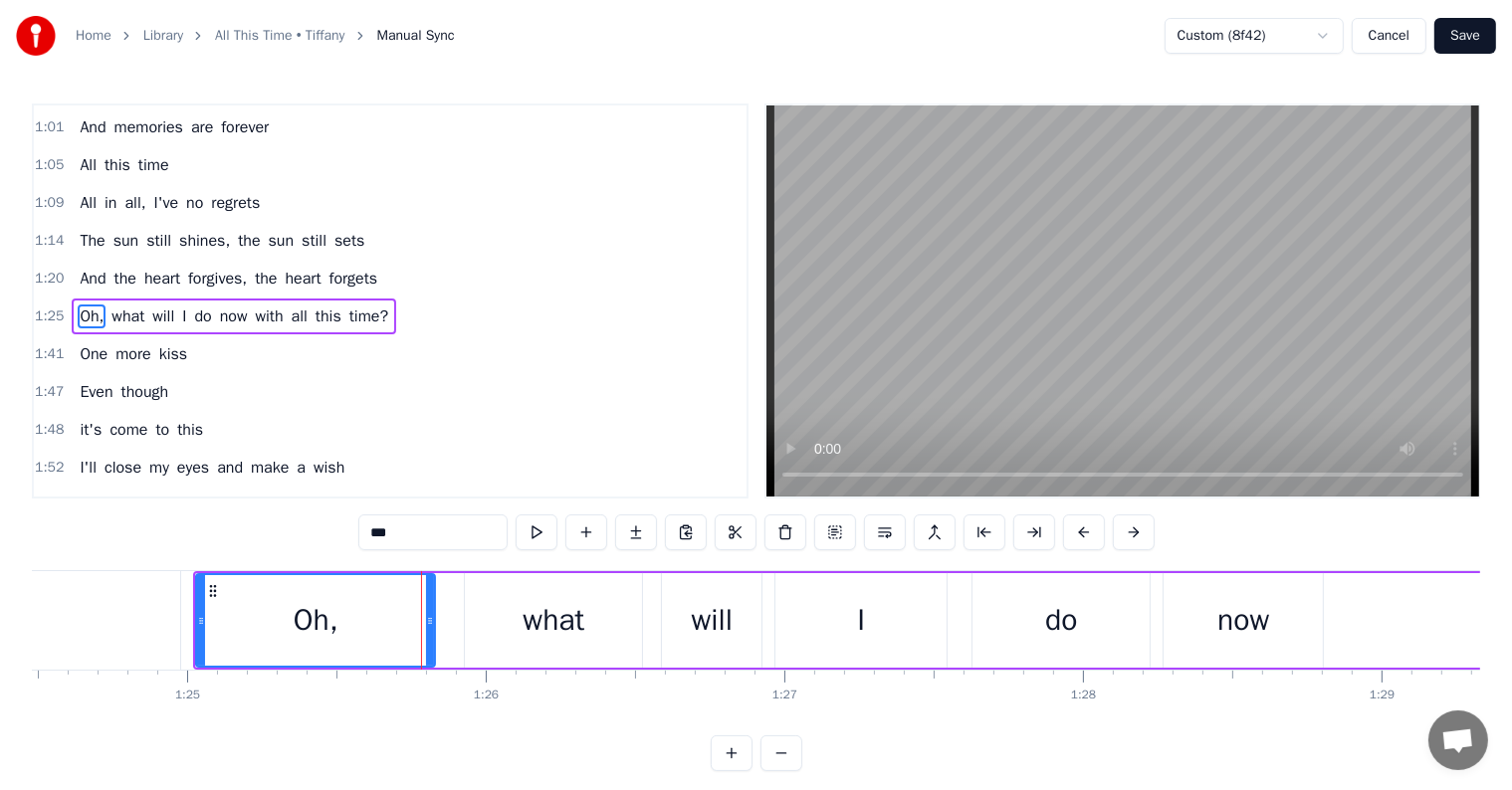 drag, startPoint x: 448, startPoint y: 604, endPoint x: 428, endPoint y: 605, distance: 20.024984 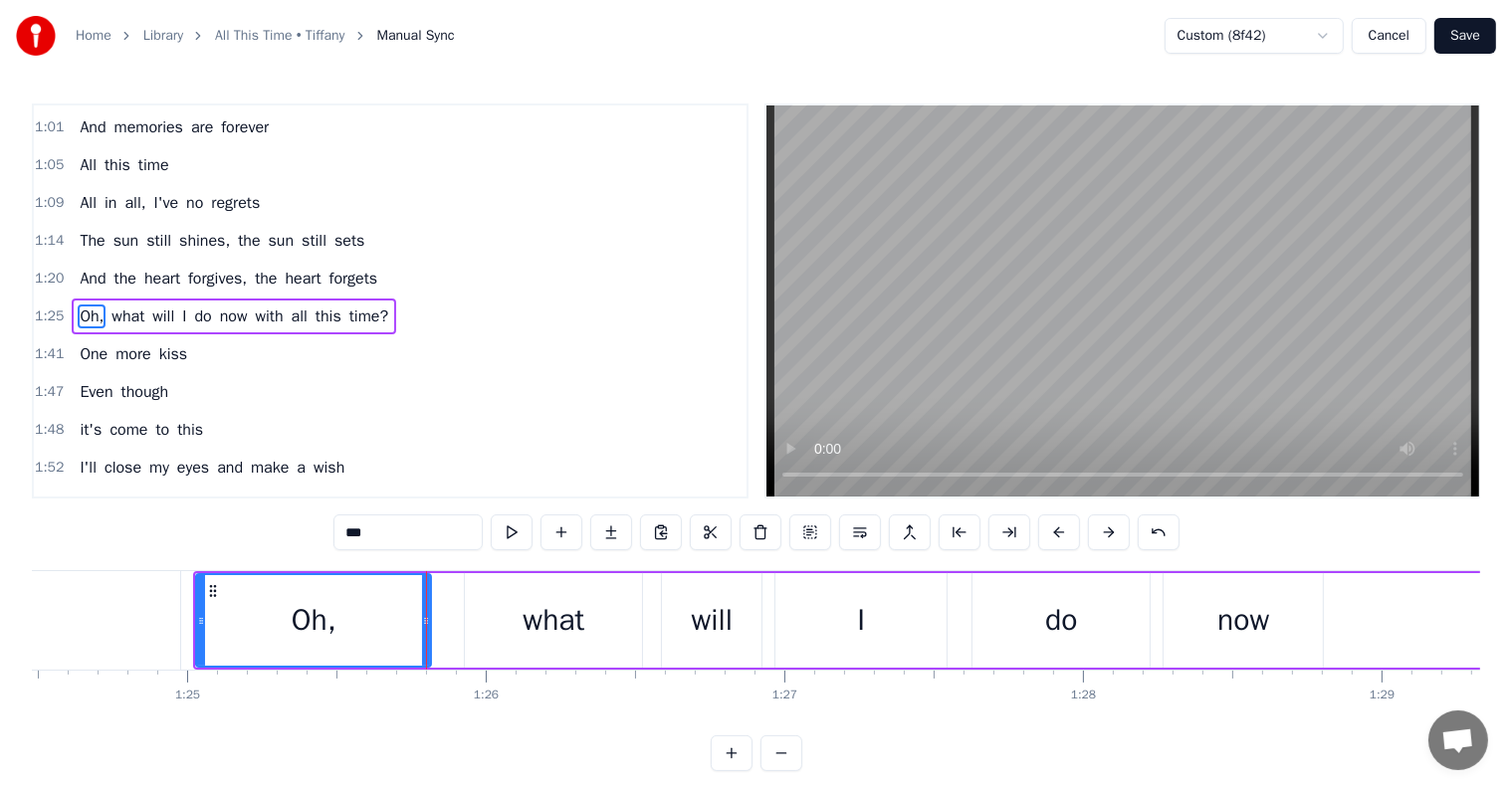 click on "what" at bounding box center (553, 620) 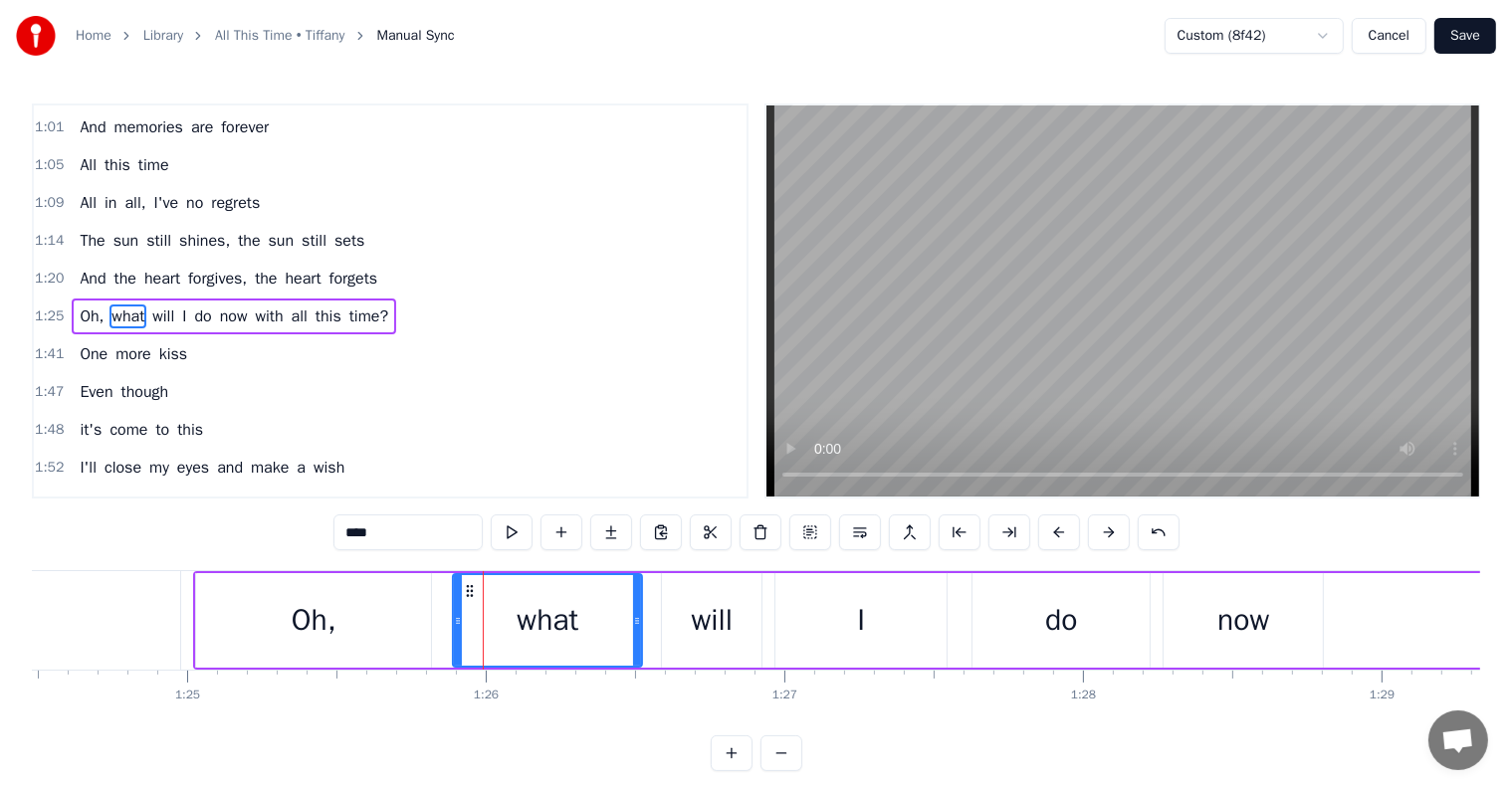 drag, startPoint x: 465, startPoint y: 625, endPoint x: 419, endPoint y: 605, distance: 50.159745 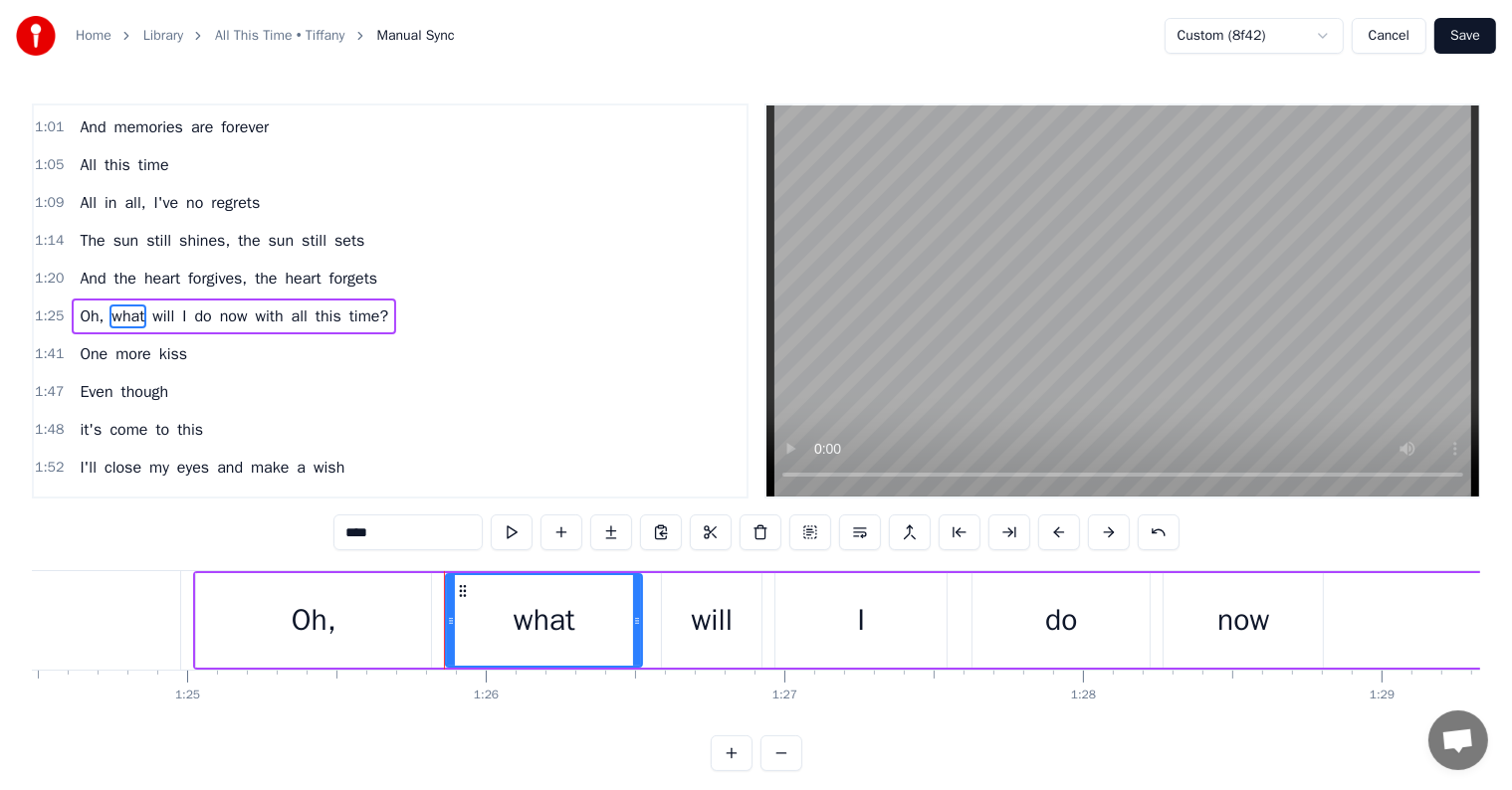 click on "forgets" at bounding box center (-22, 620) 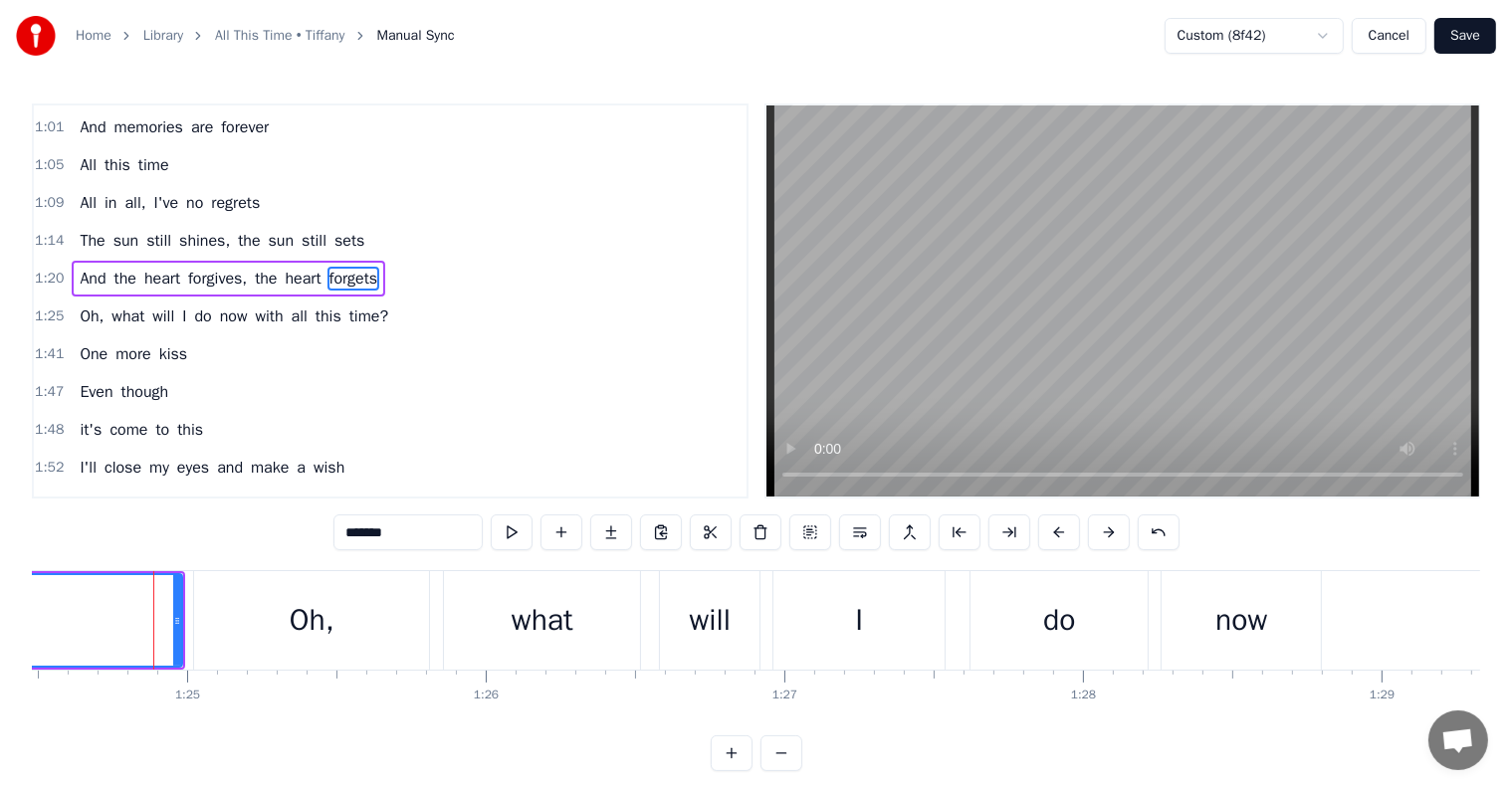 scroll, scrollTop: 225, scrollLeft: 0, axis: vertical 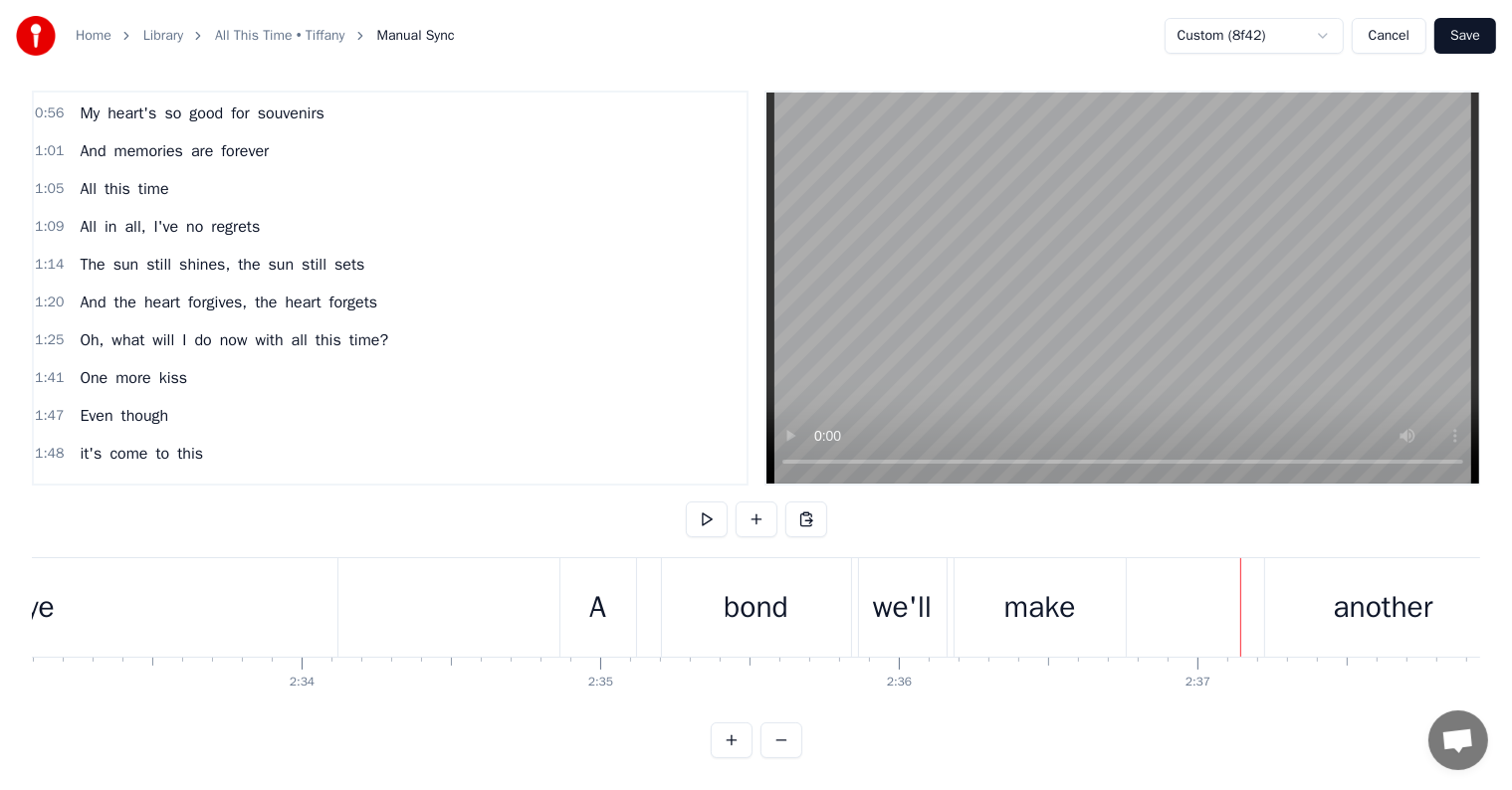 click on "Library" at bounding box center (163, 36) 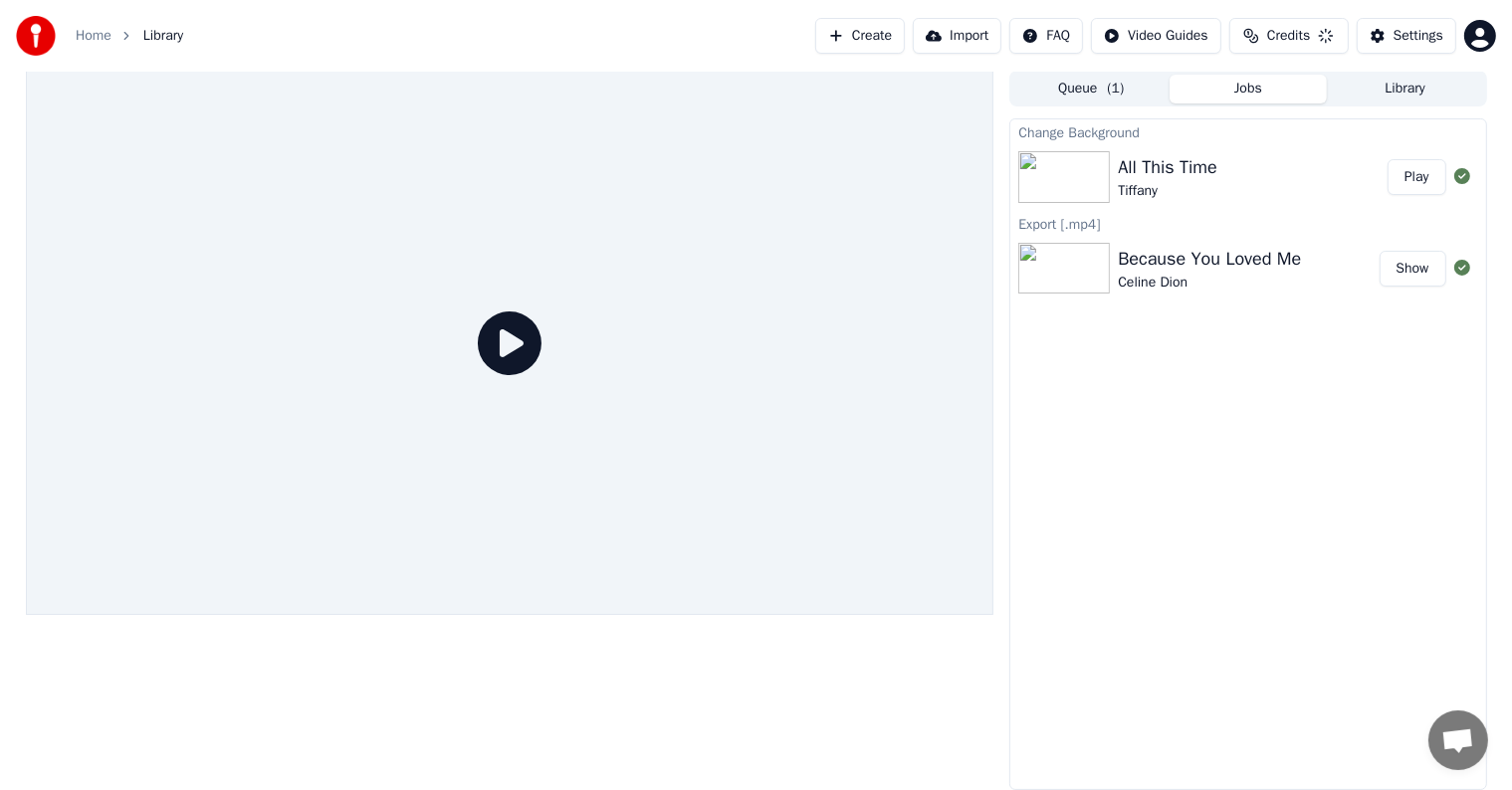scroll, scrollTop: 0, scrollLeft: 0, axis: both 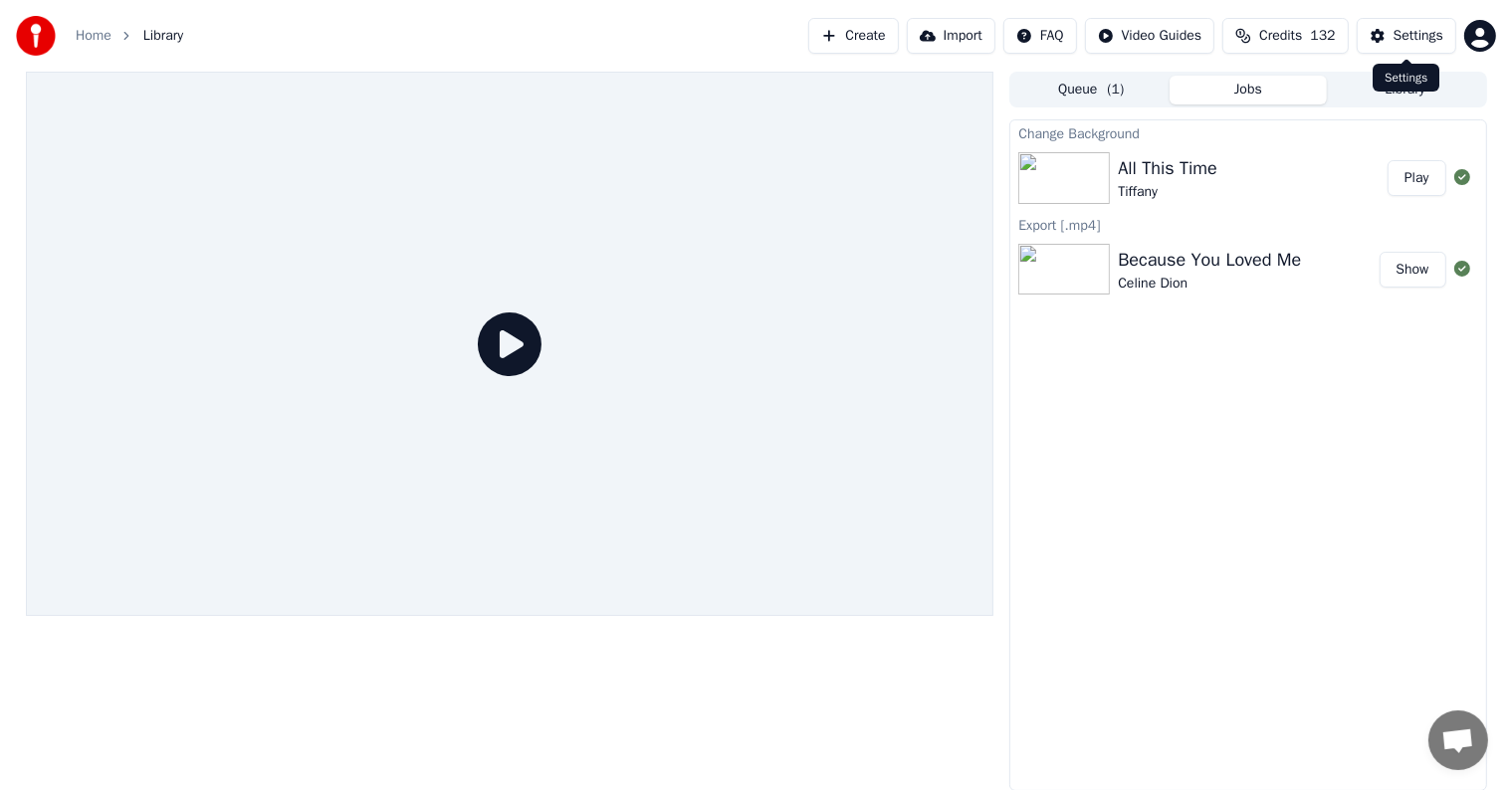 click on "Settings" at bounding box center (1418, 36) 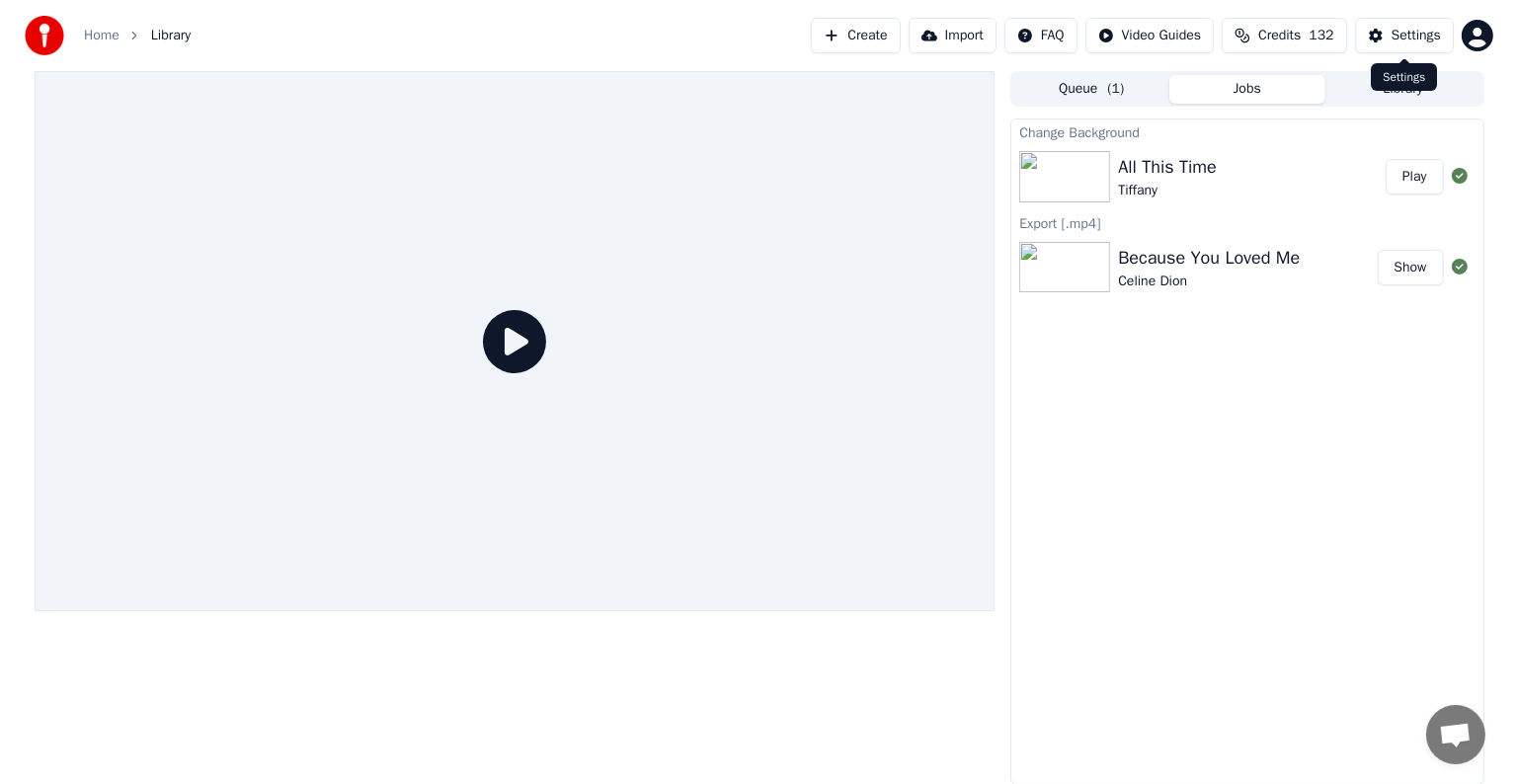 scroll, scrollTop: 0, scrollLeft: 0, axis: both 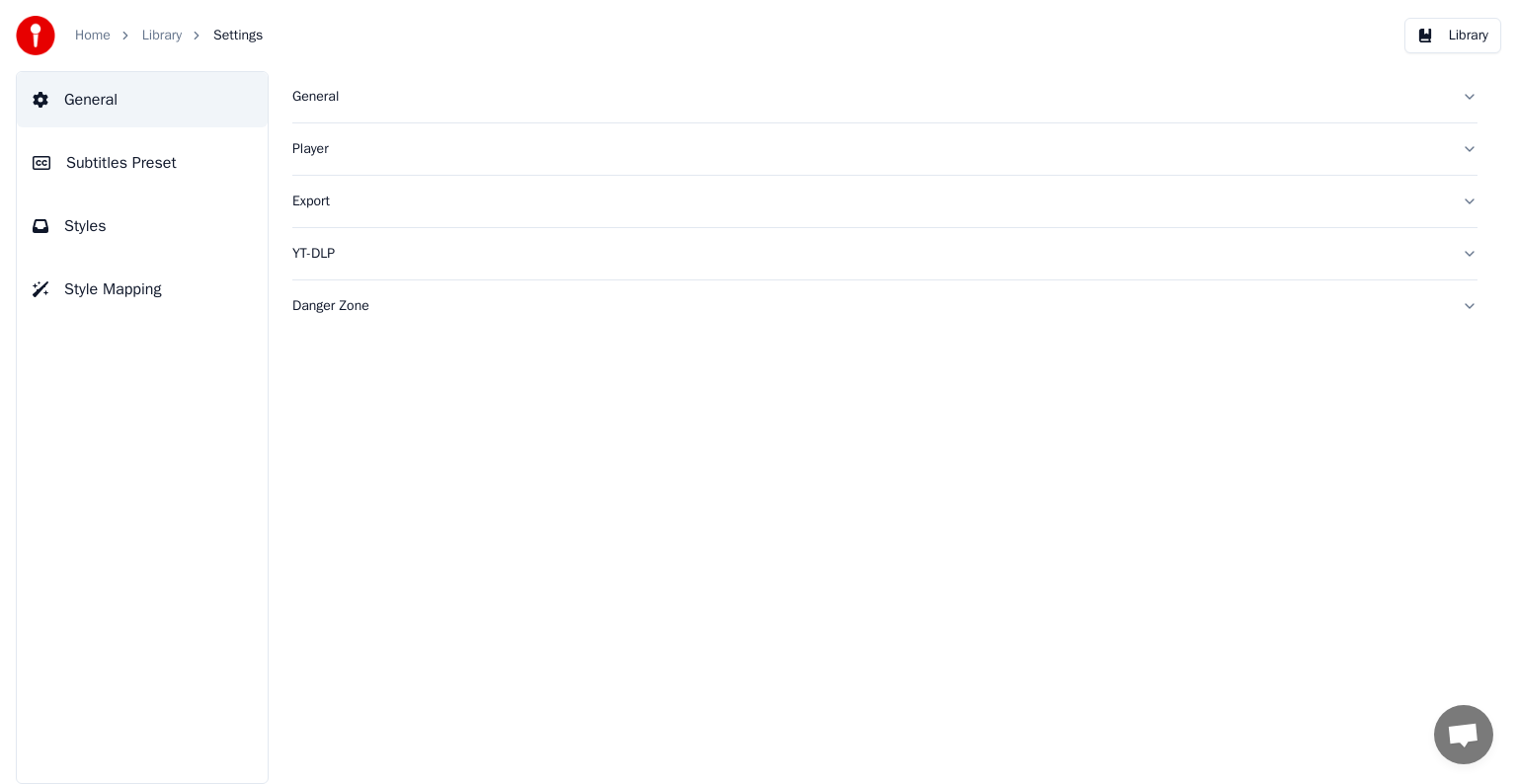 click on "Subtitles Preset" at bounding box center [121, 163] 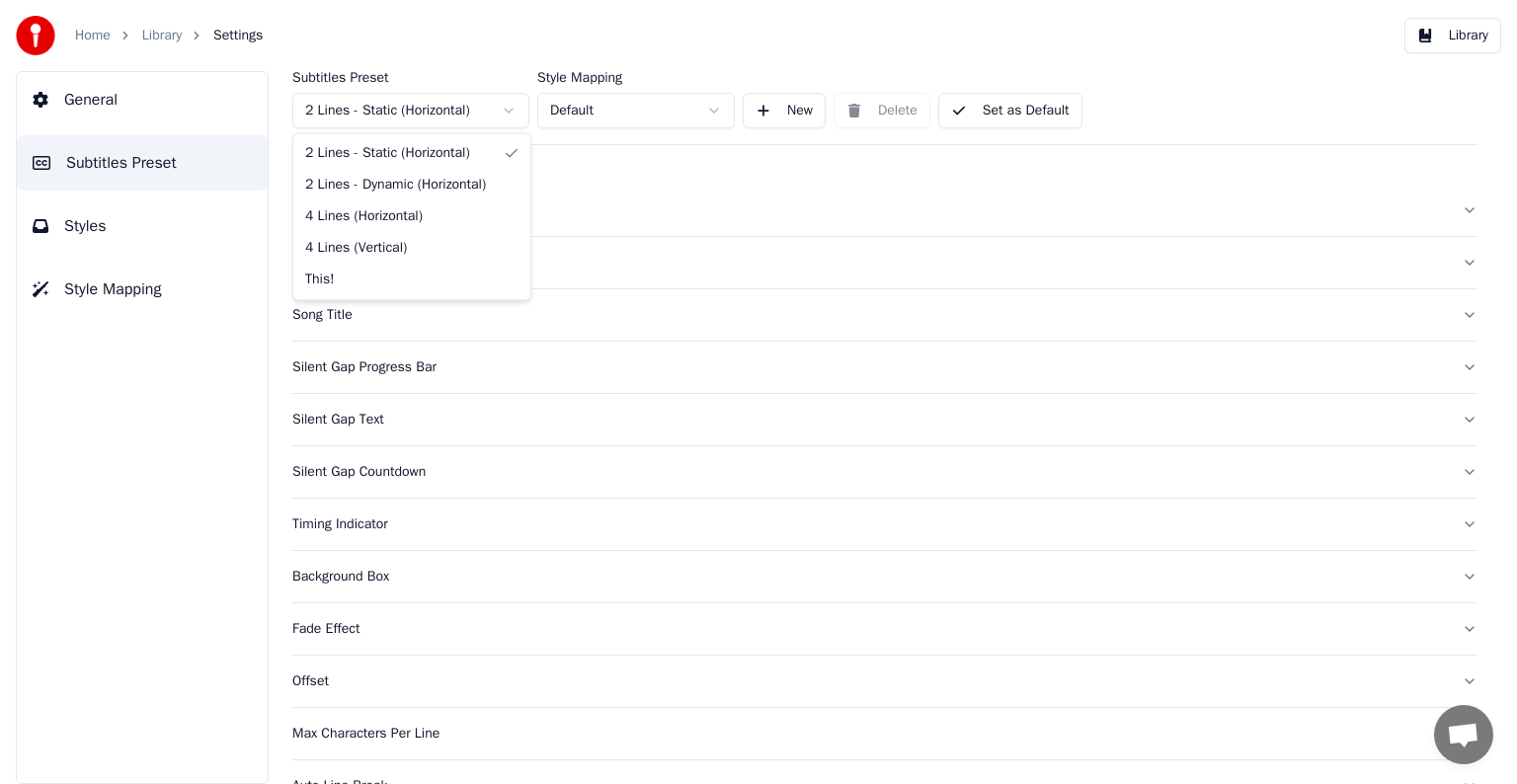 click on "Home Library Settings Library General Subtitles Preset Styles Style Mapping Subtitles Preset 2 Lines - Static (Horizontal) Style Mapping Default New Delete Set as Default General Layout Song Title Silent Gap Progress Bar Silent Gap Text Silent Gap Countdown Timing Indicator Background Box Fade Effect Offset Max Characters Per Line Auto Line Break Advanced Settings Chat [PERSON] from Youka Desktop More channels Continue on Email Offline. You were inactive for some time. Send a message to reconnect to the chat. Youka Desktop Hello! How can I help you?  Sunday, [DATE] Hi! I'ts me again. The lyrics are not appearing. Even editing to add lyrics again, it's not appearing. I already spent 22 credits for this please check [DATE] Monday, [DATE] [PERSON] Hey, credits should refunded automatically in case of failure, please let me check [DATE] yeah but credits are used again in adding the lyrics in the song that supposed to be good in the first place [DATE] Read [PERSON] I added 22 more credits to your account. [DATE]" at bounding box center (758, 392) 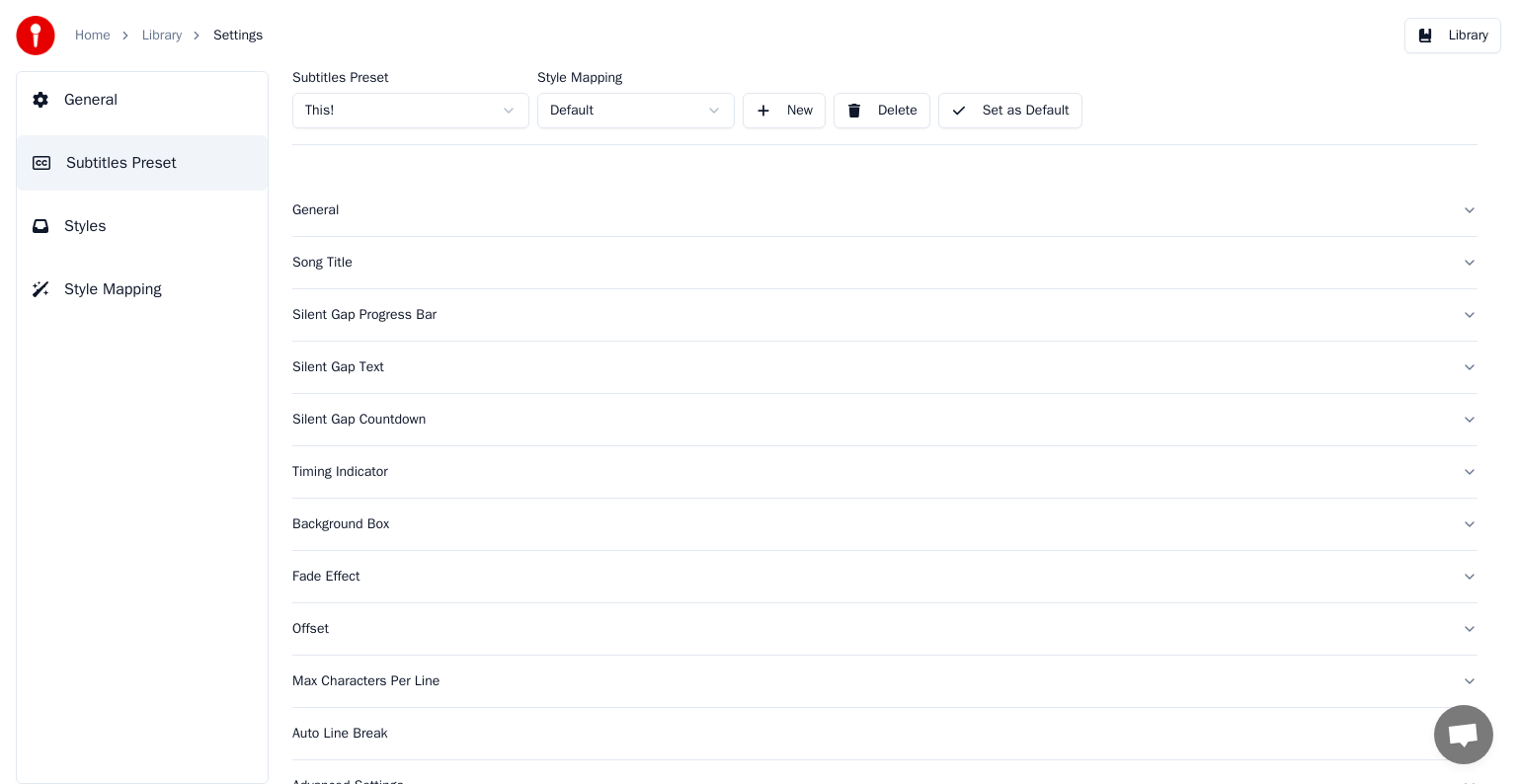 click on "Styles" at bounding box center (142, 226) 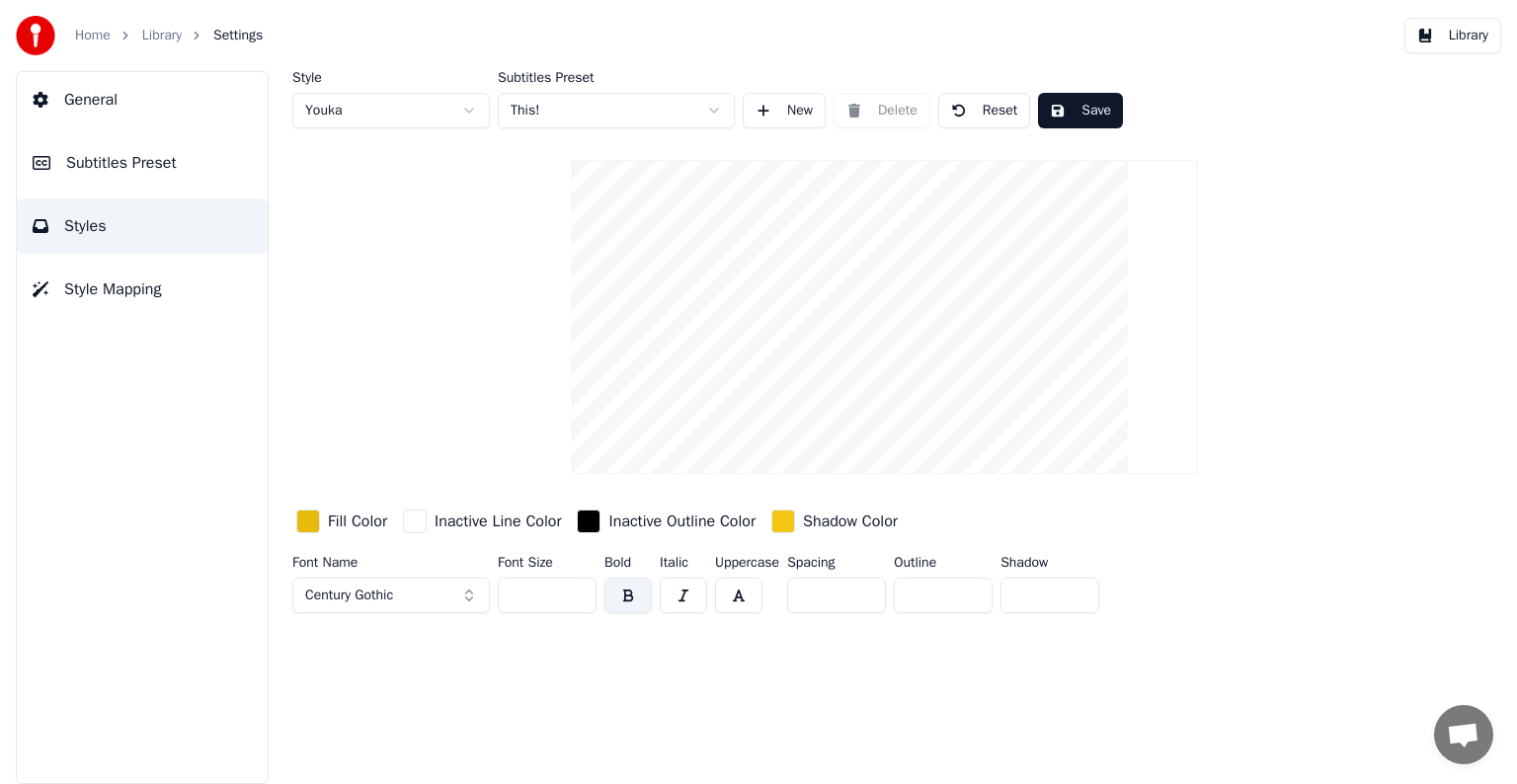 click on "Century Gothic" at bounding box center [349, 595] 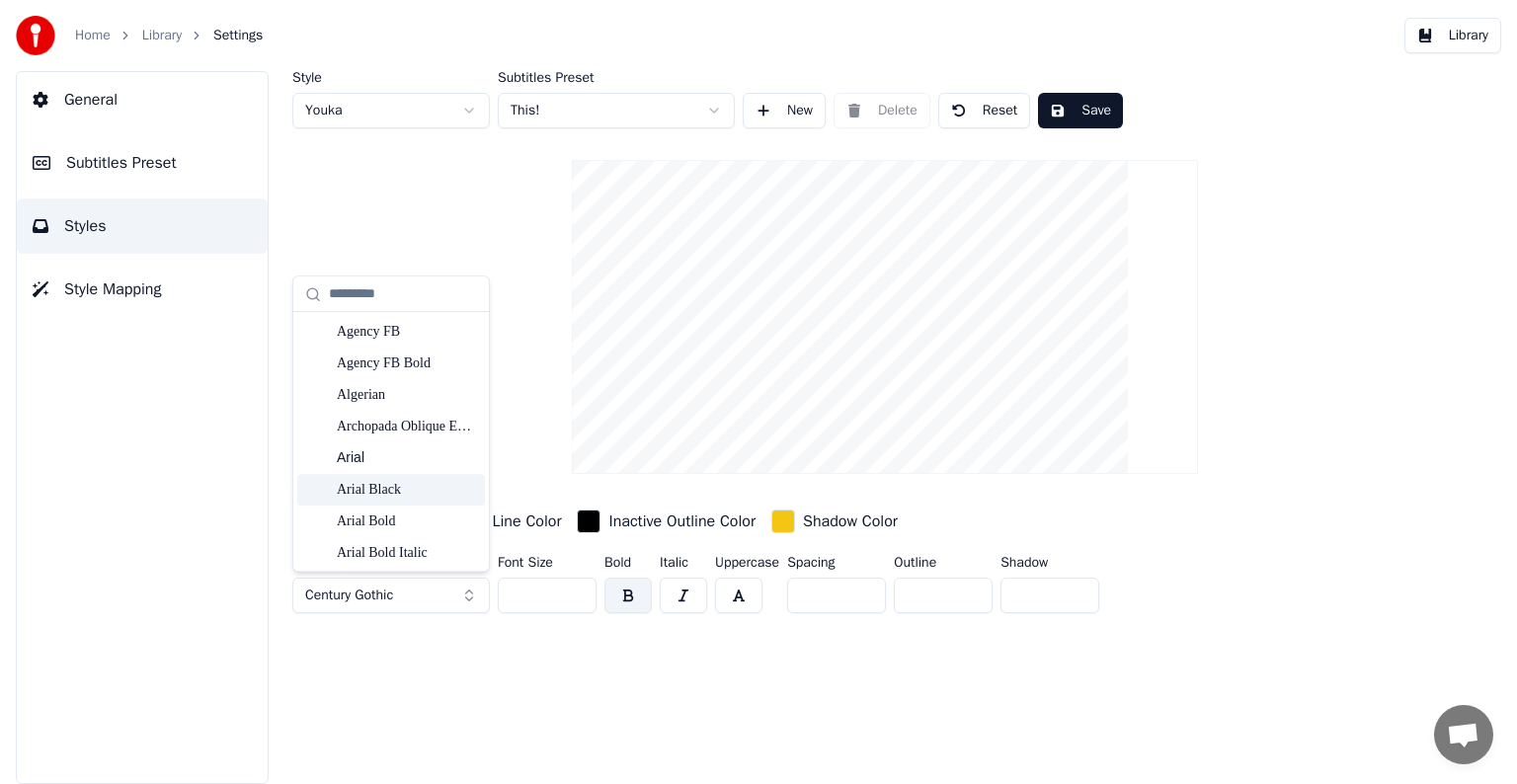click on "Arial Black" at bounding box center [407, 490] 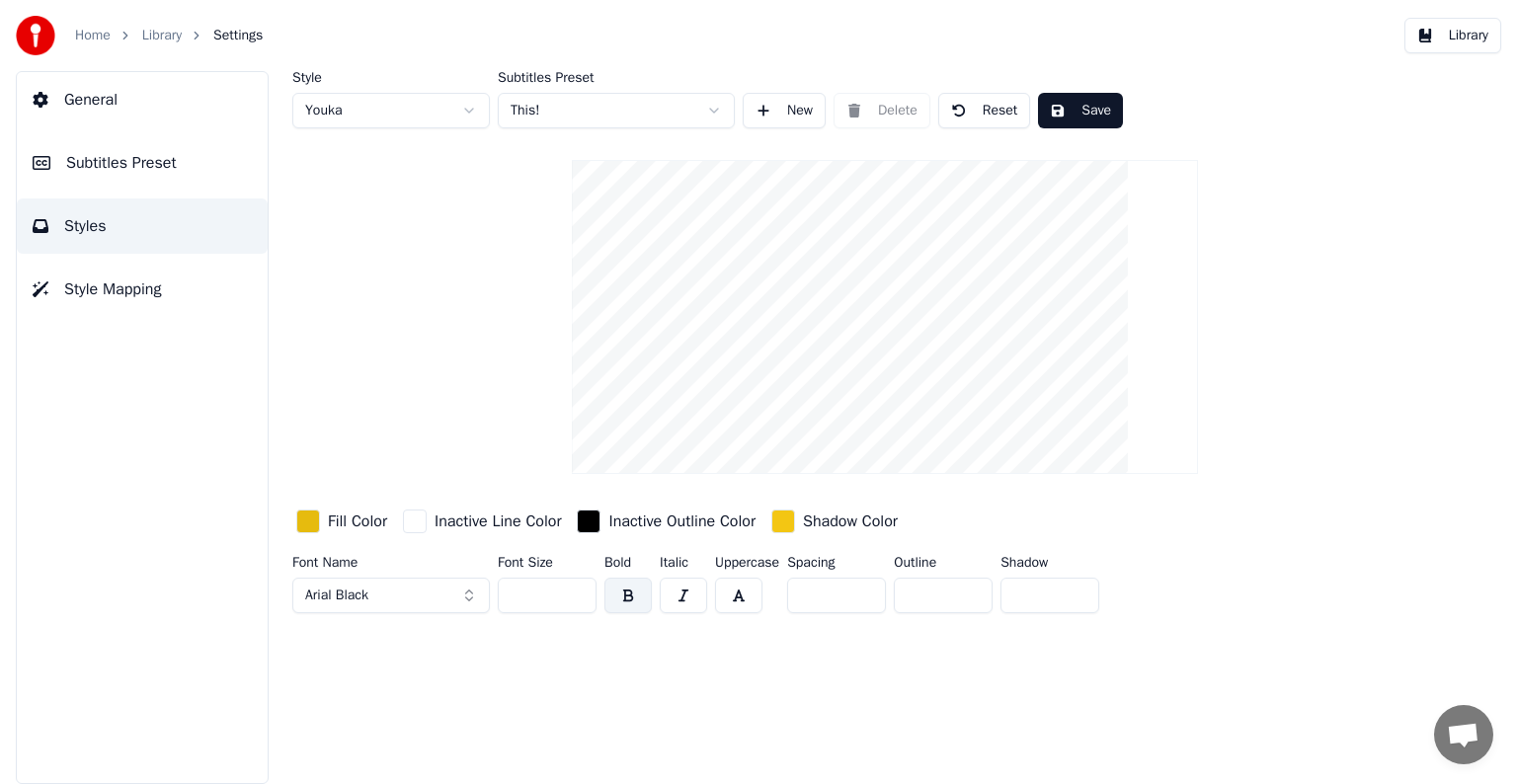 click on "Save" at bounding box center [1080, 111] 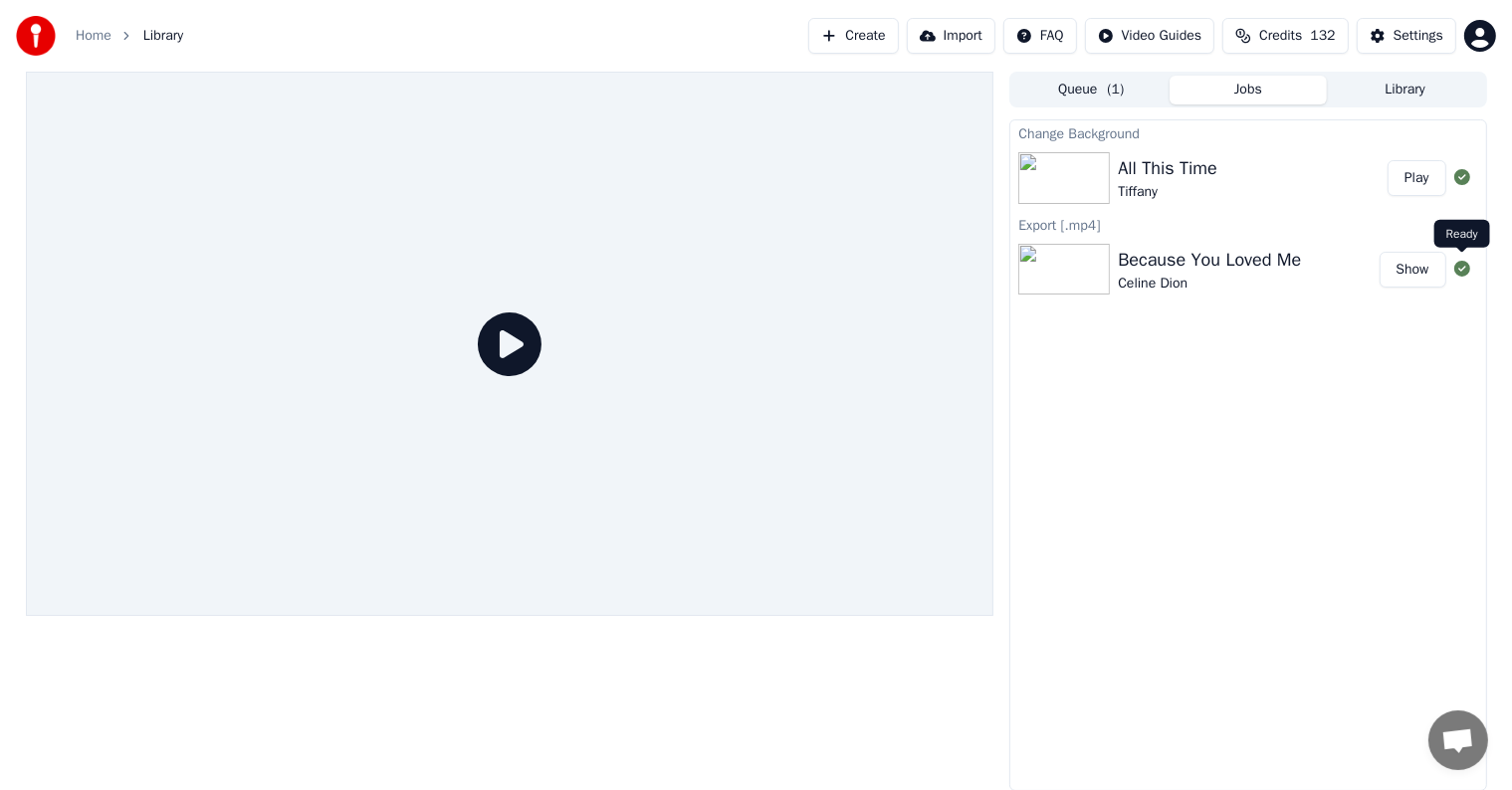 click on "Play" at bounding box center (1416, 178) 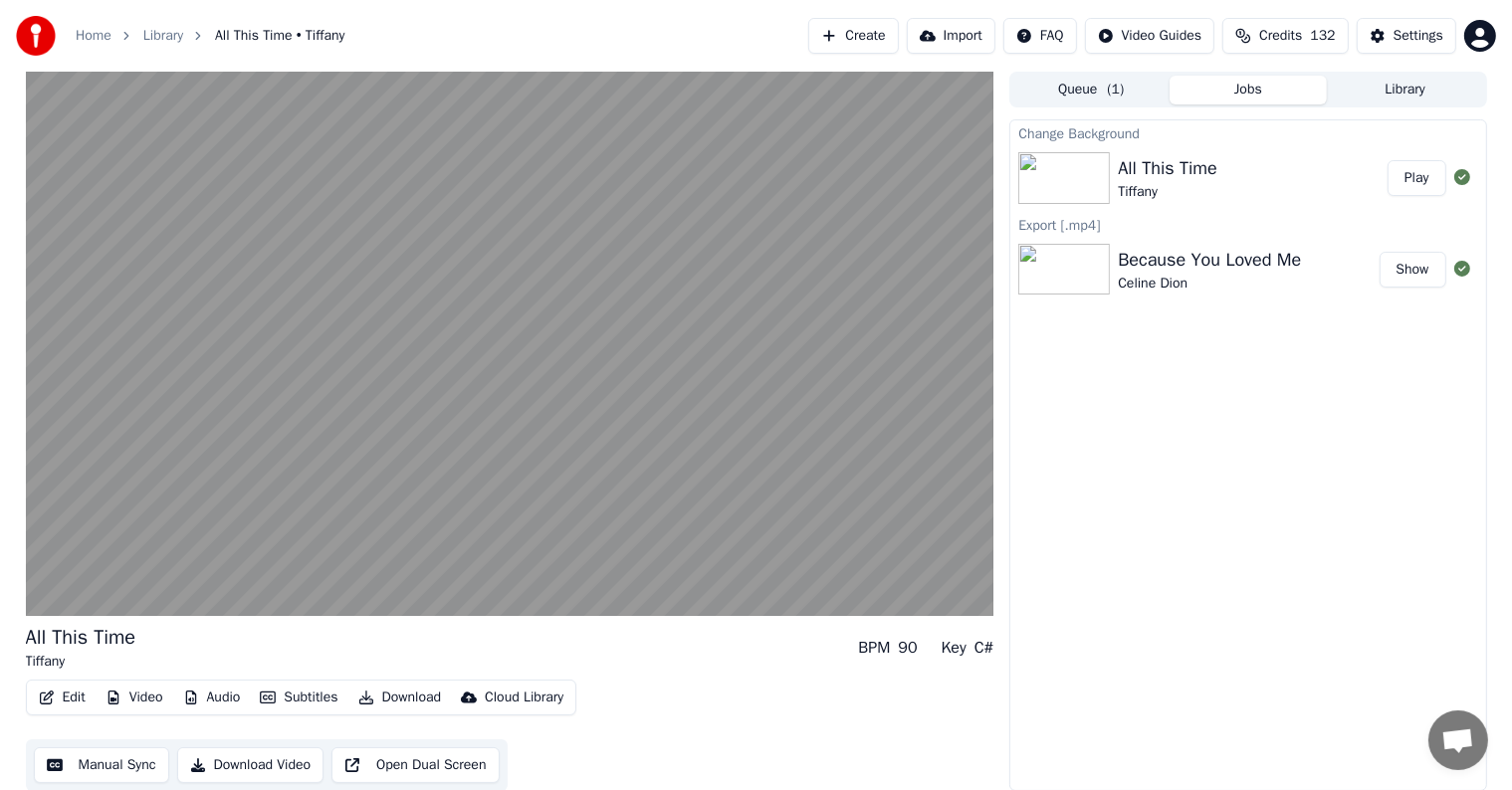click on "Play" at bounding box center (1416, 178) 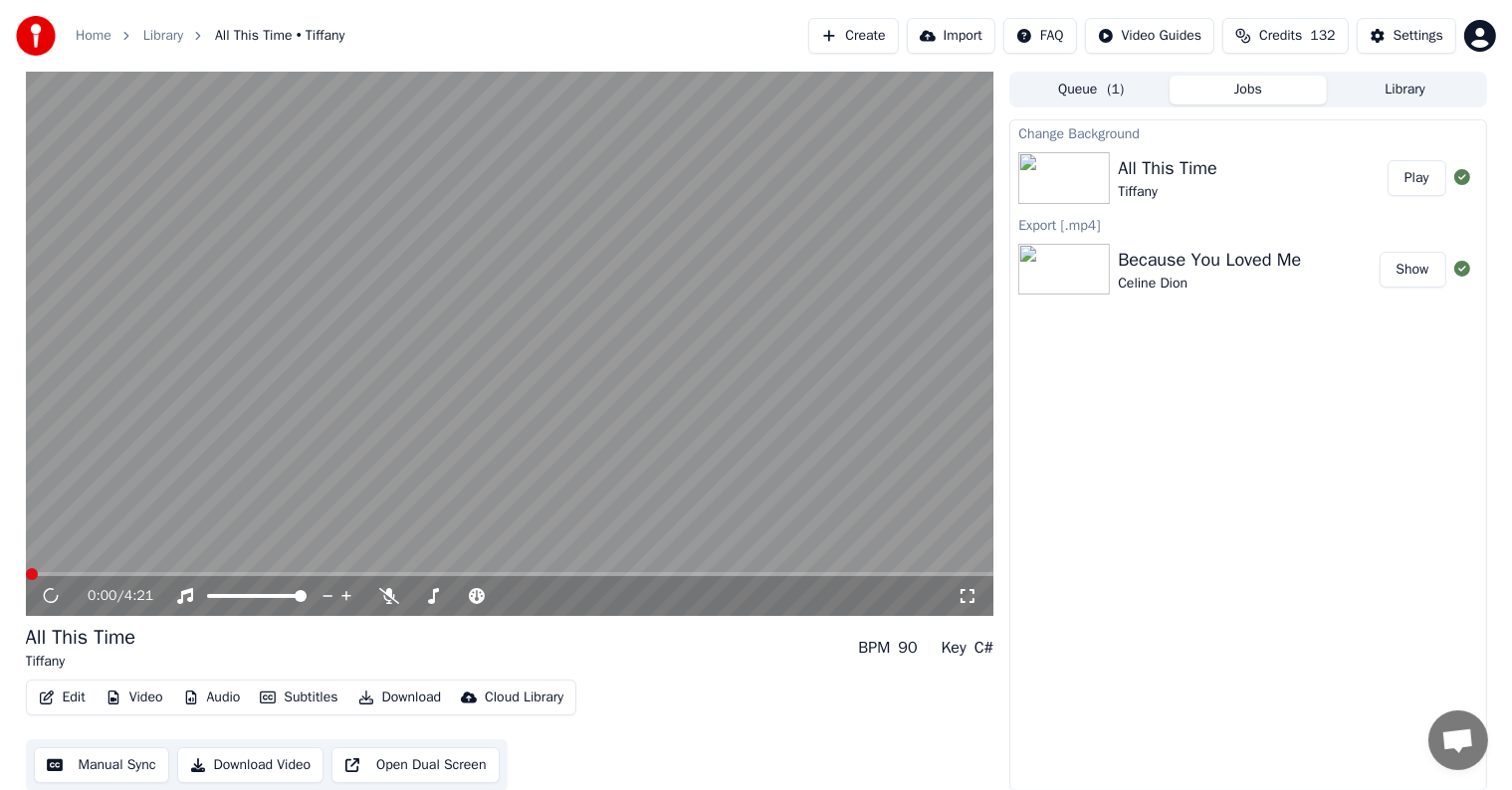 click at bounding box center [510, 343] 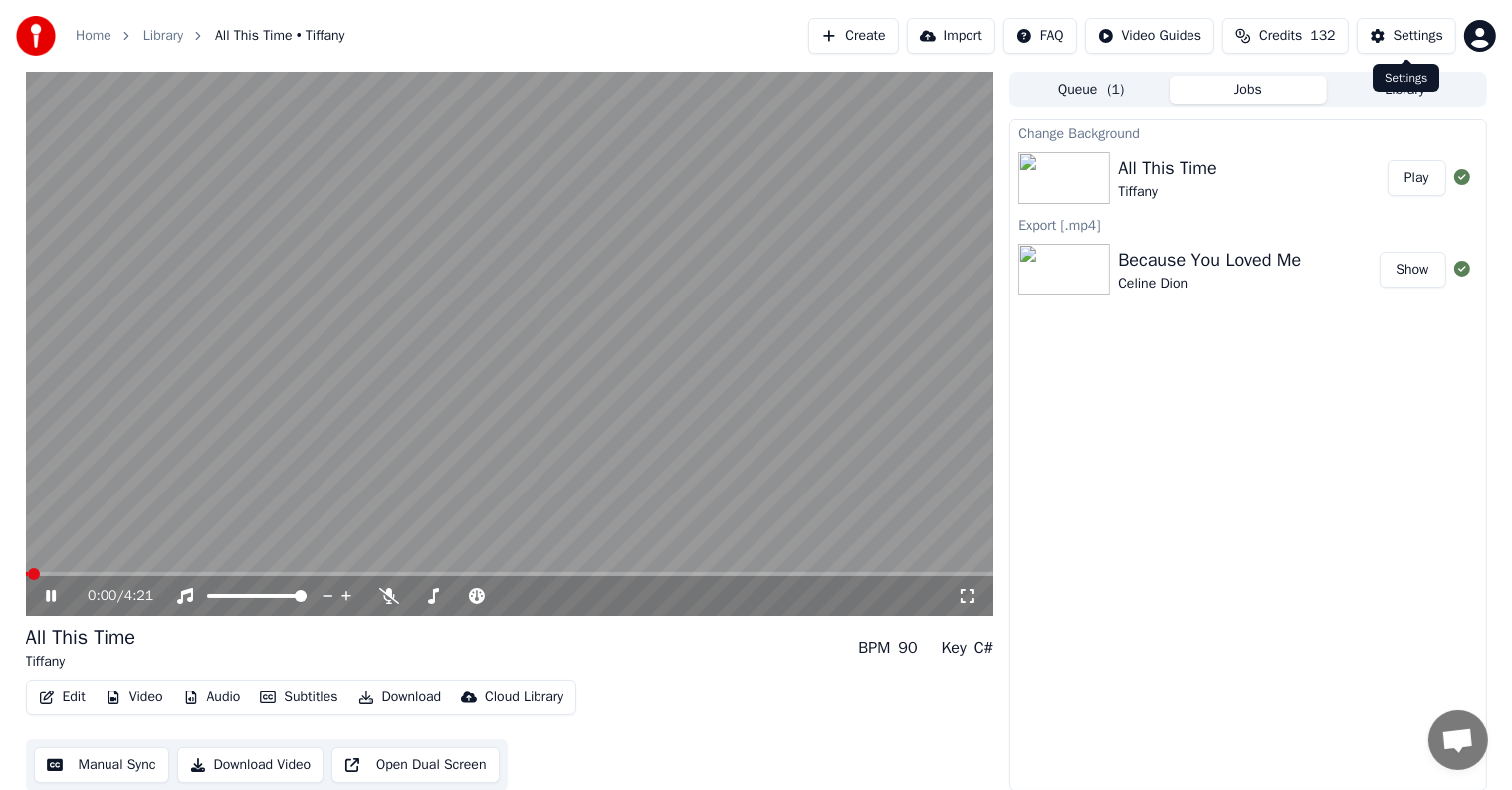 click on "Settings" at bounding box center [1406, 36] 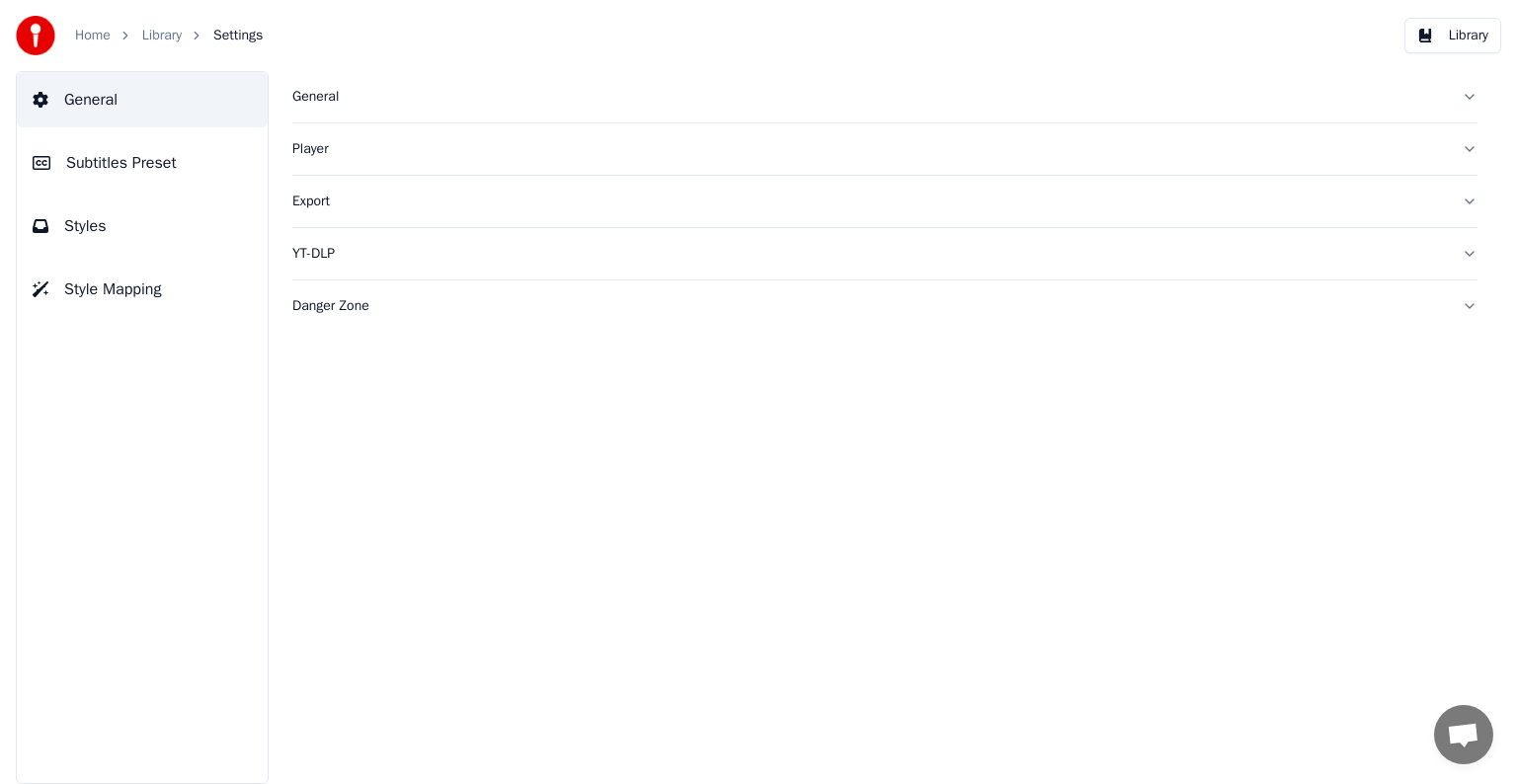 click on "Subtitles Preset" at bounding box center [121, 163] 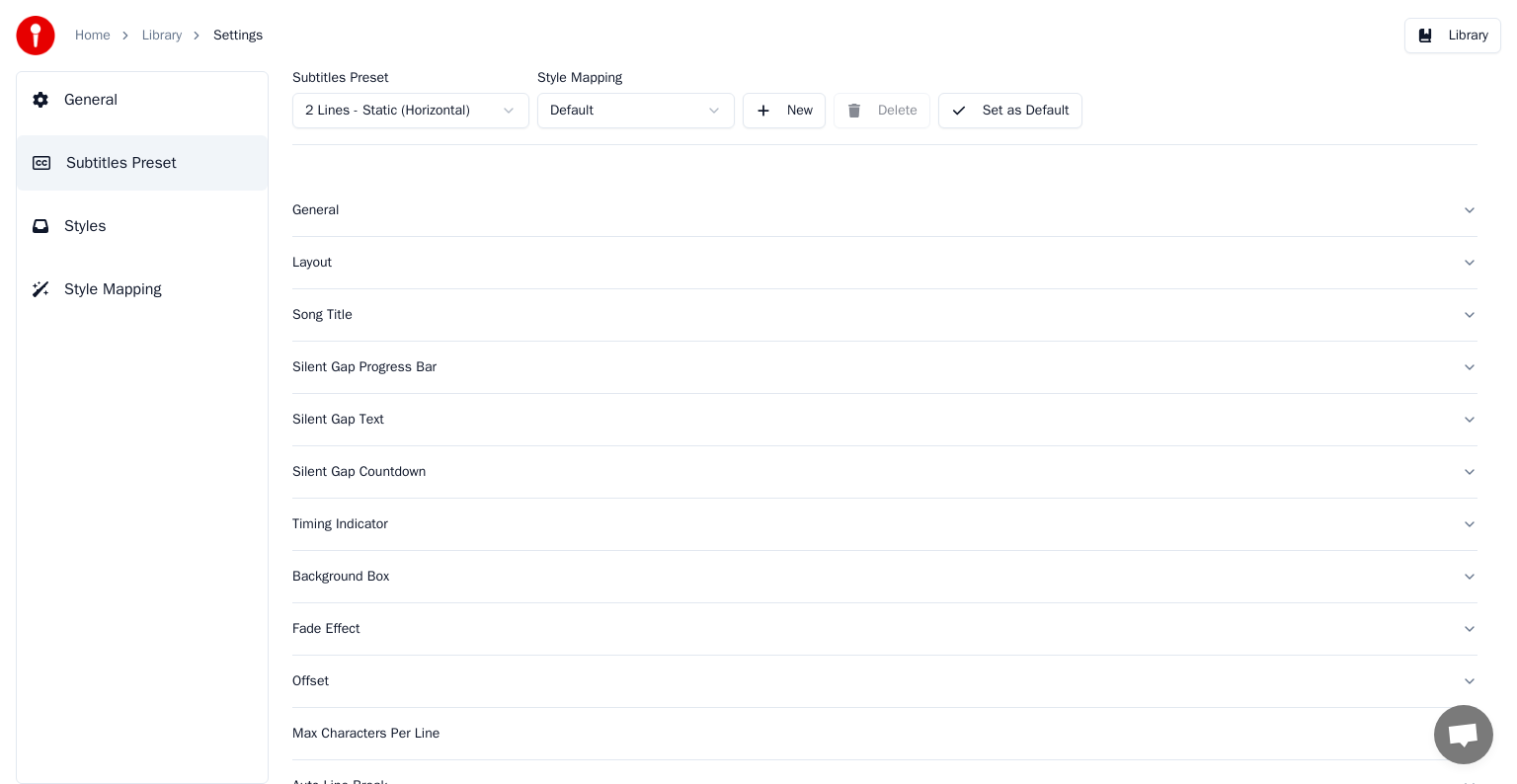 click on "Styles" at bounding box center [85, 226] 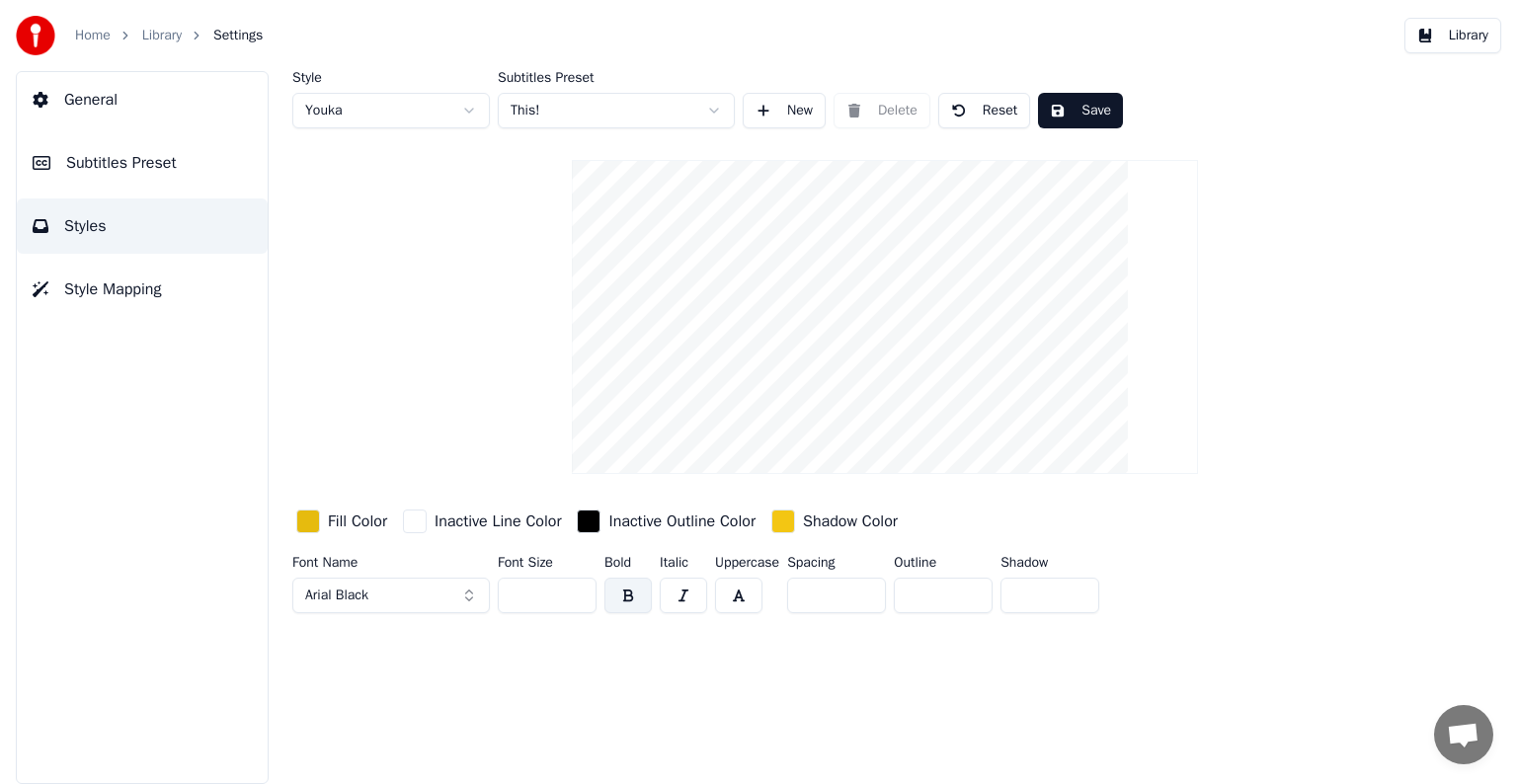 drag, startPoint x: 519, startPoint y: 588, endPoint x: 536, endPoint y: 593, distance: 17.720045 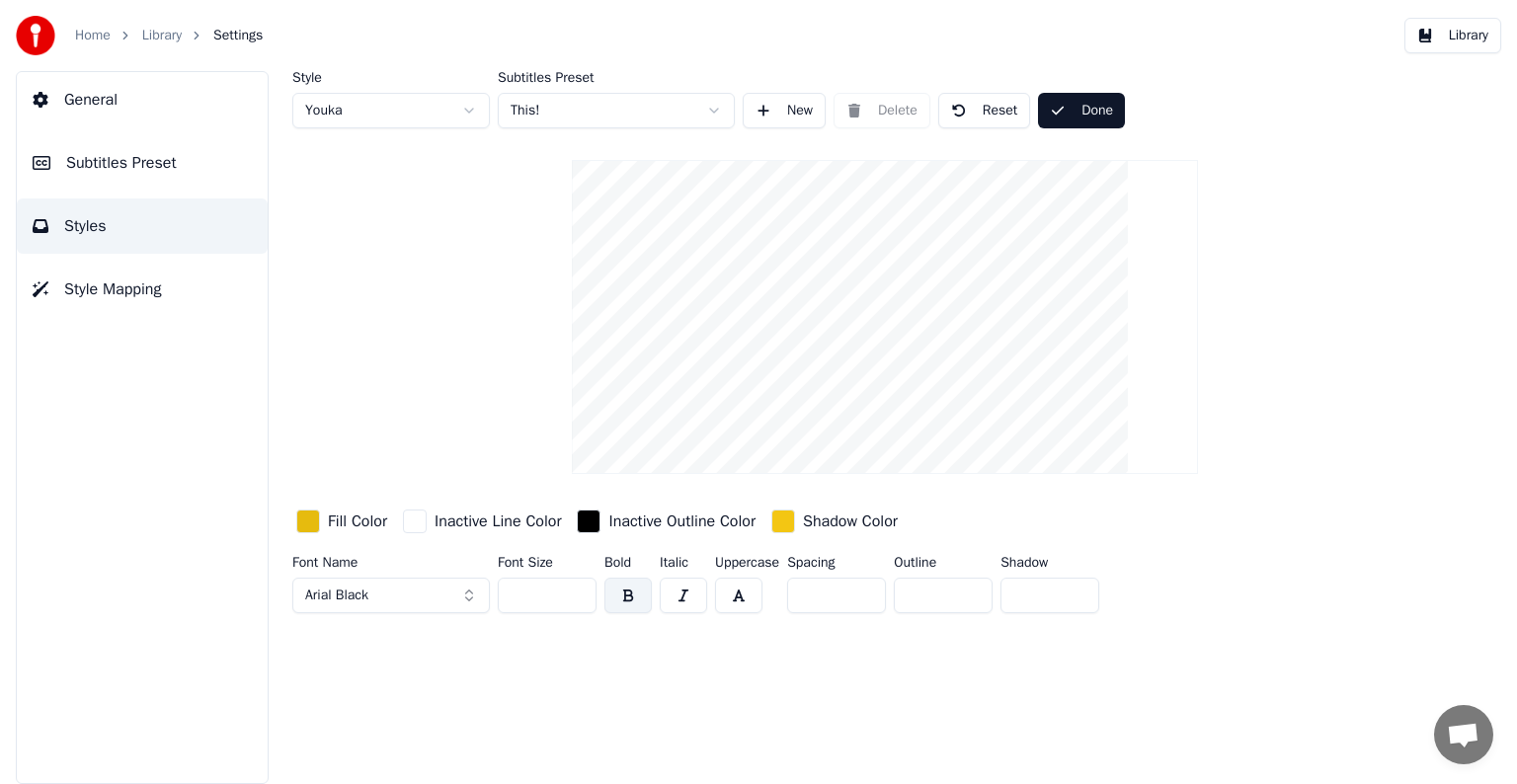 click on "Library" at bounding box center [162, 36] 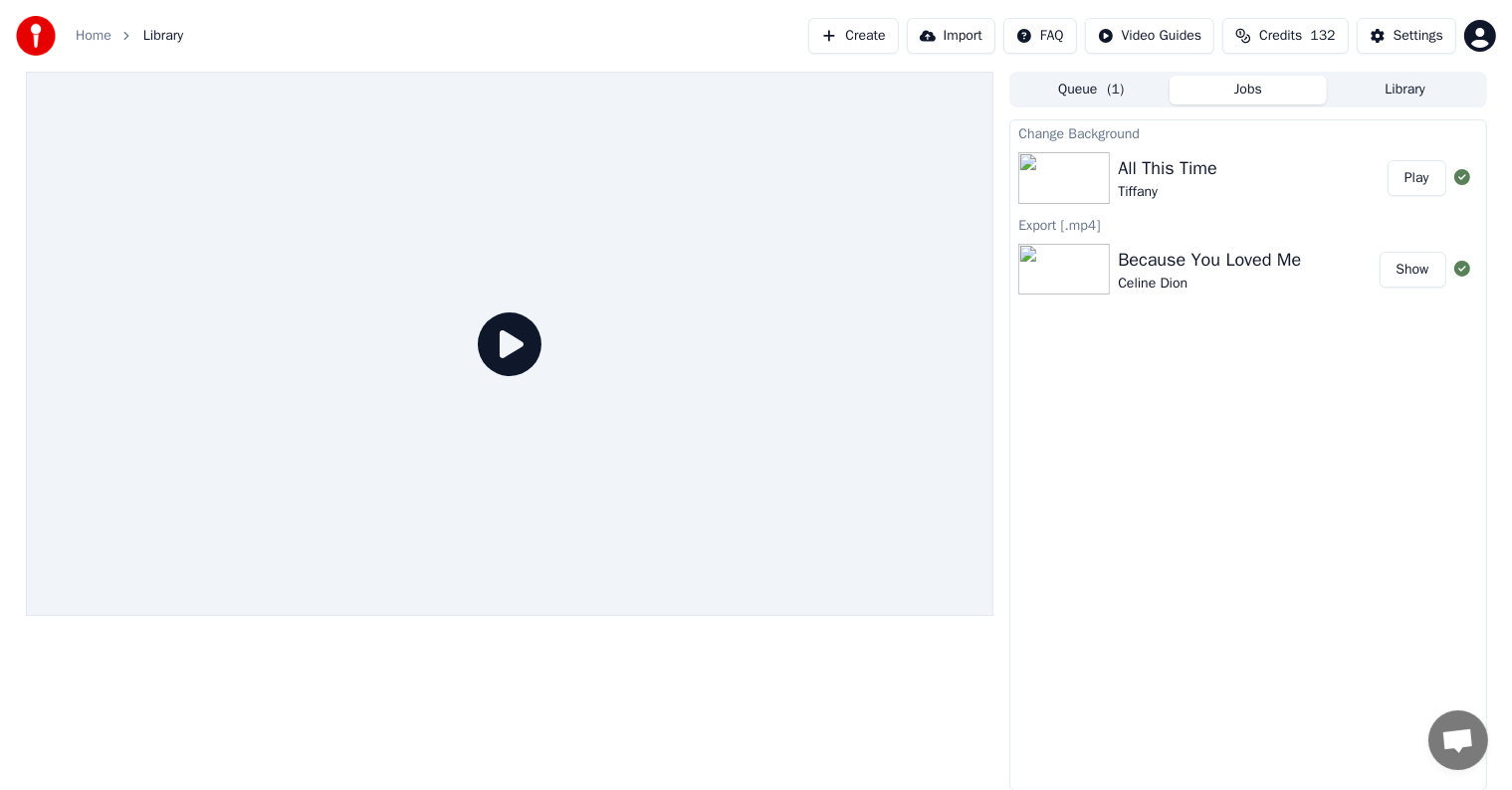 click on "Play" at bounding box center (1416, 178) 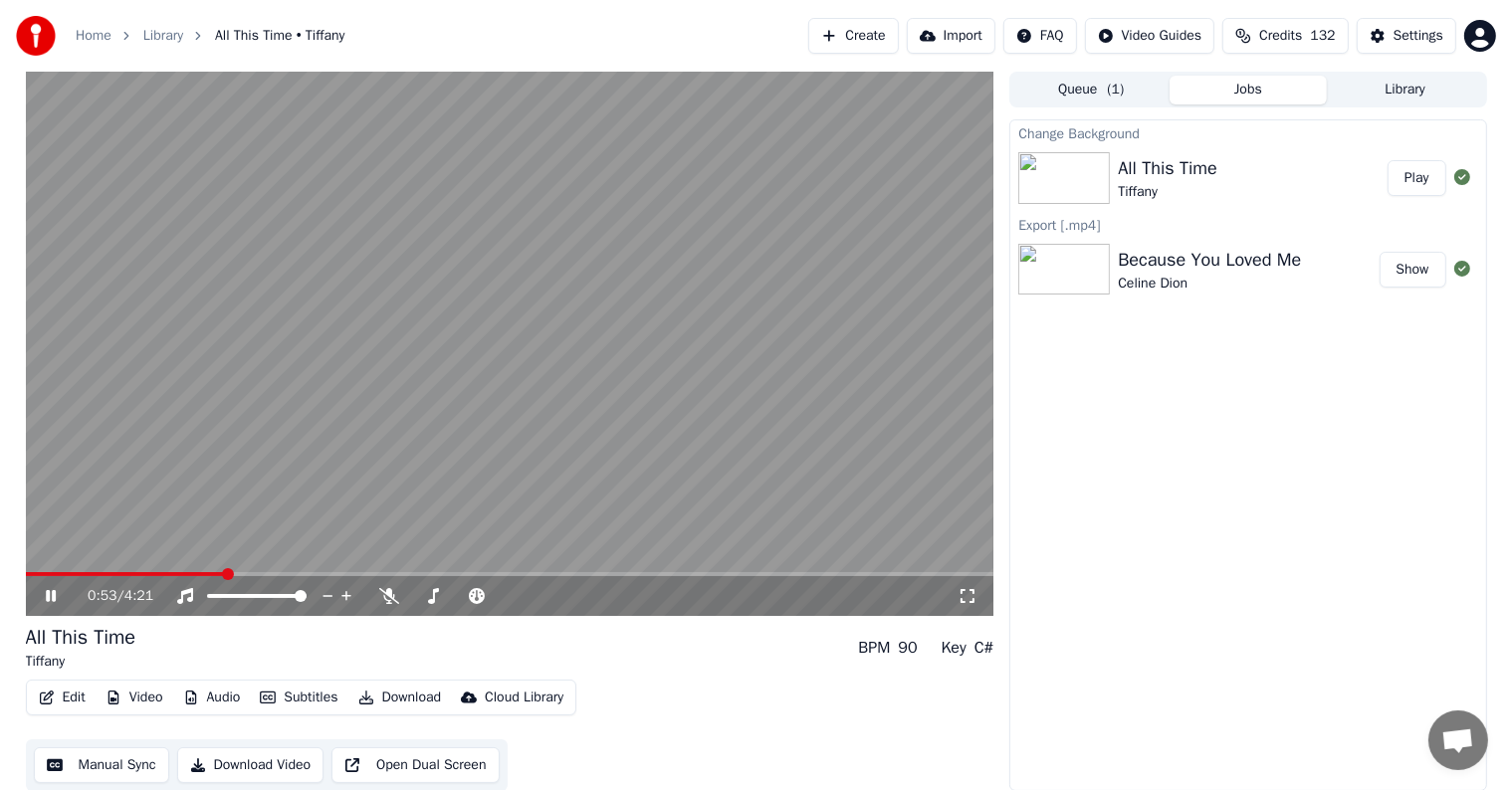 click 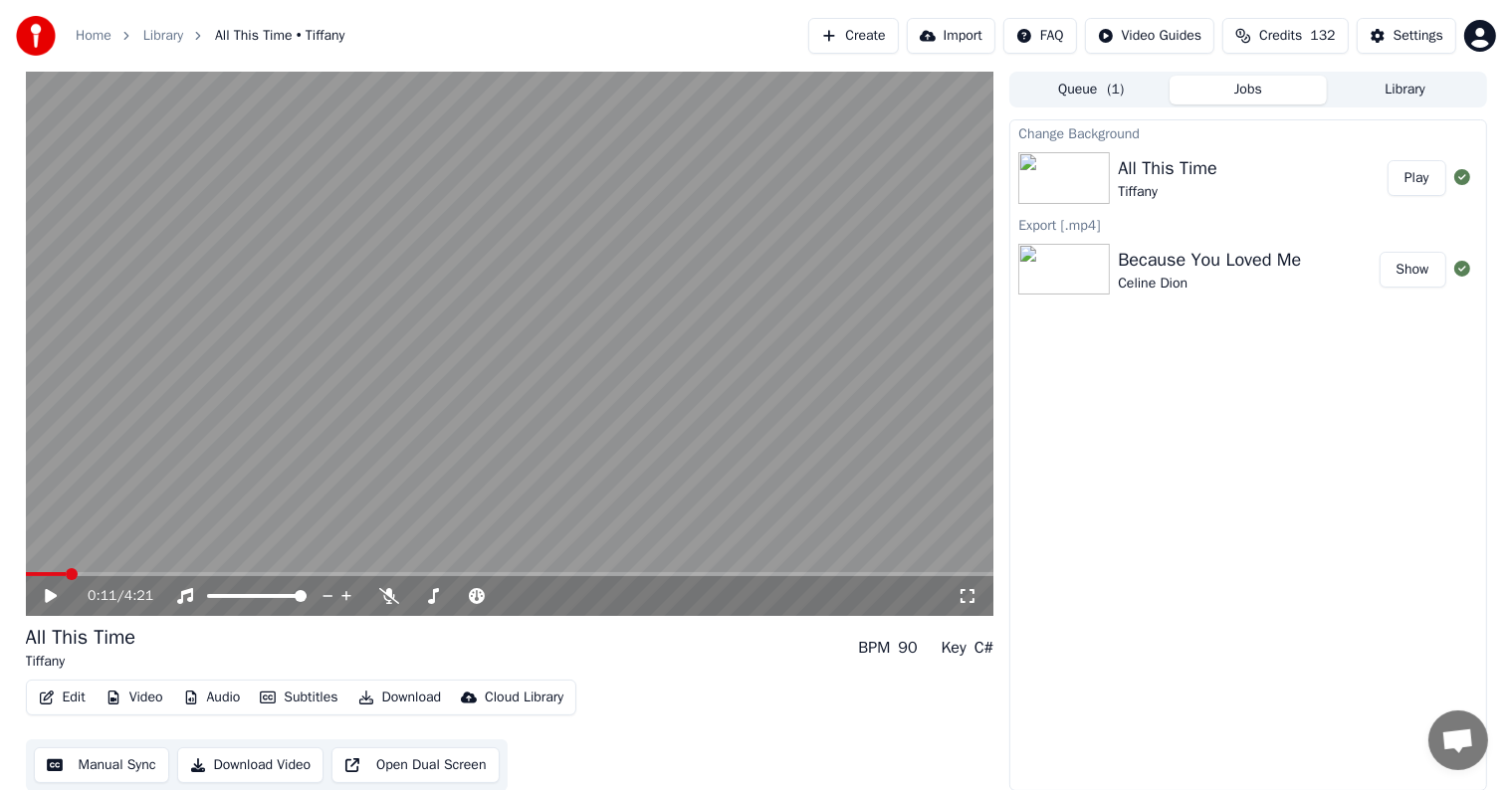 click at bounding box center (46, 574) 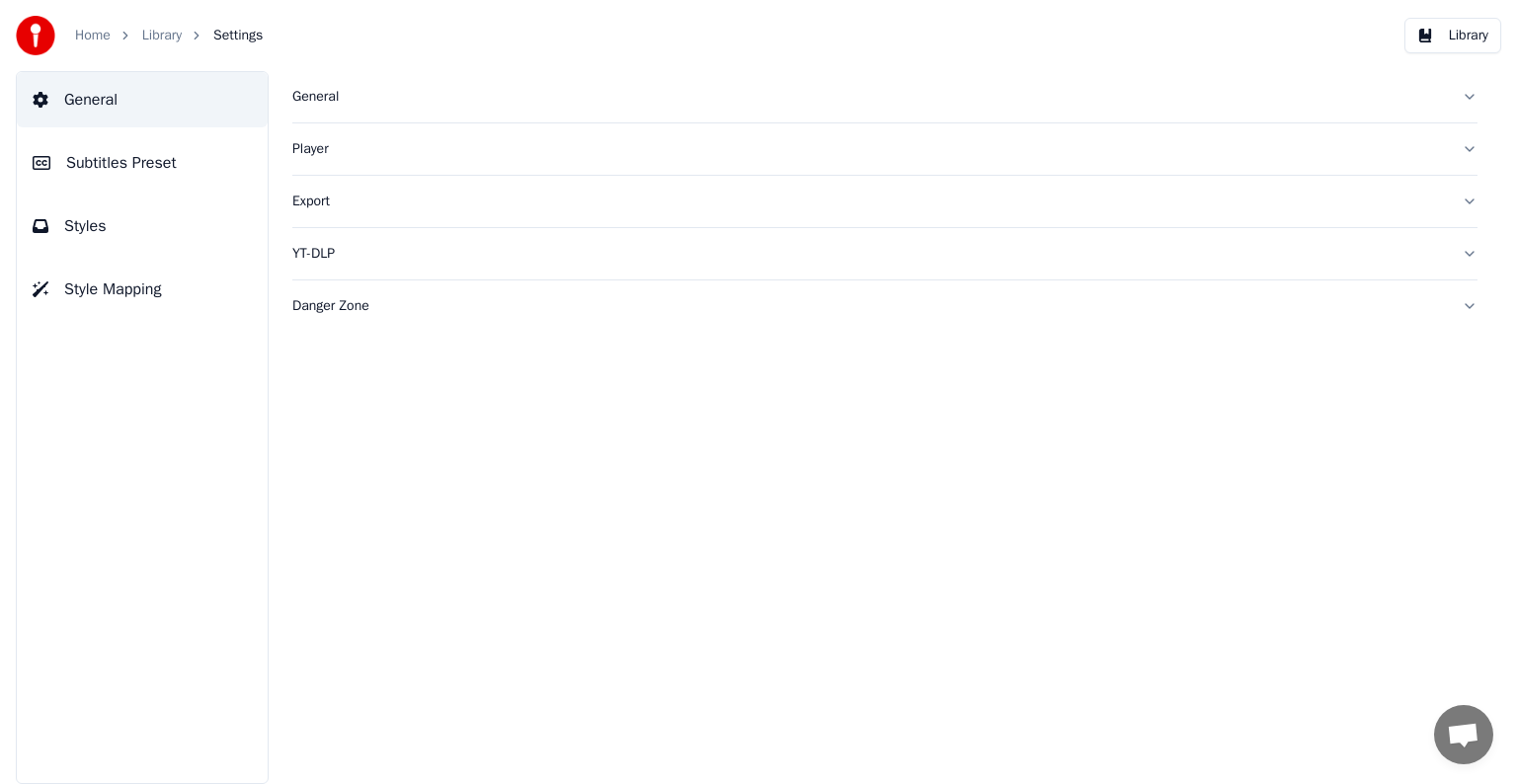 click on "Subtitles Preset" at bounding box center [121, 163] 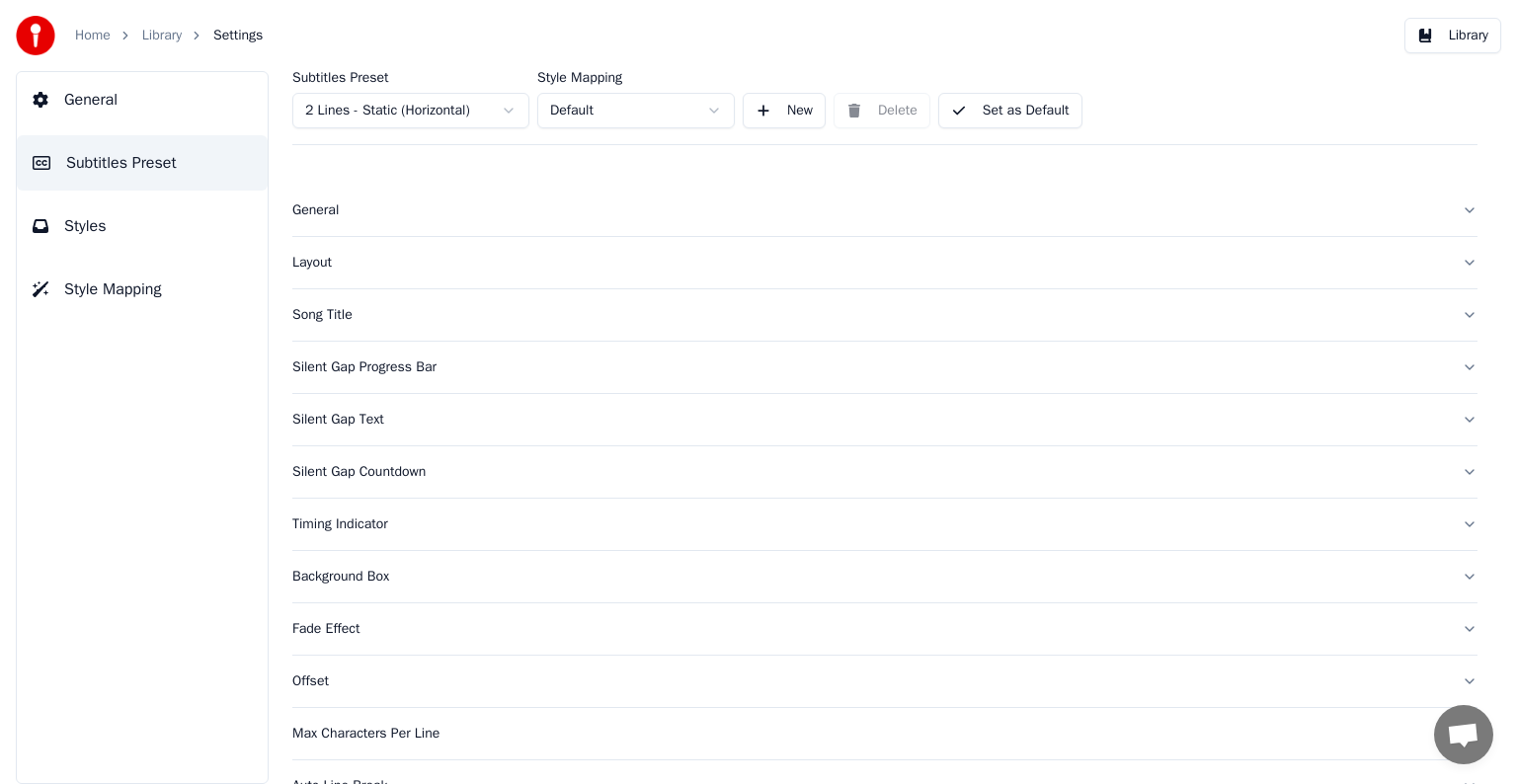 click on "Home Library Settings Library General Subtitles Preset Styles Style Mapping Subtitles Preset 2 Lines - Static (Horizontal) Style Mapping Default New Delete Set as Default General Layout Song Title Silent Gap Progress Bar Silent Gap Text Silent Gap Countdown Timing Indicator Background Box Fade Effect Offset Max Characters Per Line Auto Line Break Advanced Settings Chat [PERSON] from Youka Desktop More channels Continue on Email Offline. You were inactive for some time. Send a message to reconnect to the chat. Youka Desktop Hello! How can I help you?  Sunday, [DATE] Hi! I'ts me again. The lyrics are not appearing. Even editing to add lyrics again, it's not appearing. I already spent 22 credits for this please check [DATE] Monday, [DATE] [PERSON] Hey, credits should refunded automatically in case of failure, please let me check [DATE] yeah but credits are used again in adding the lyrics in the song that supposed to be good in the first place [DATE] Read [PERSON] I added 22 more credits to your account. [DATE]" at bounding box center (758, 392) 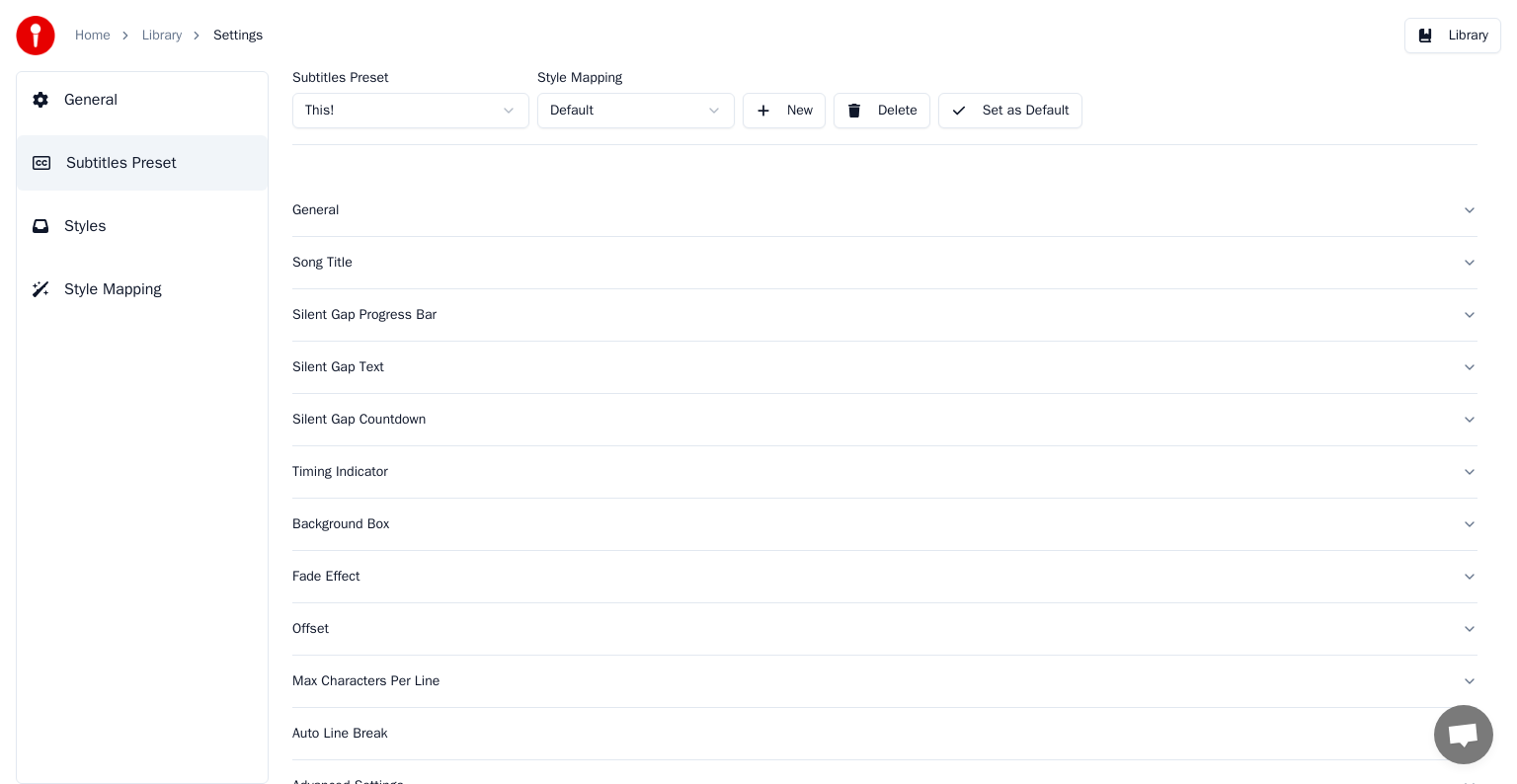 click on "Song Title" at bounding box center [869, 263] 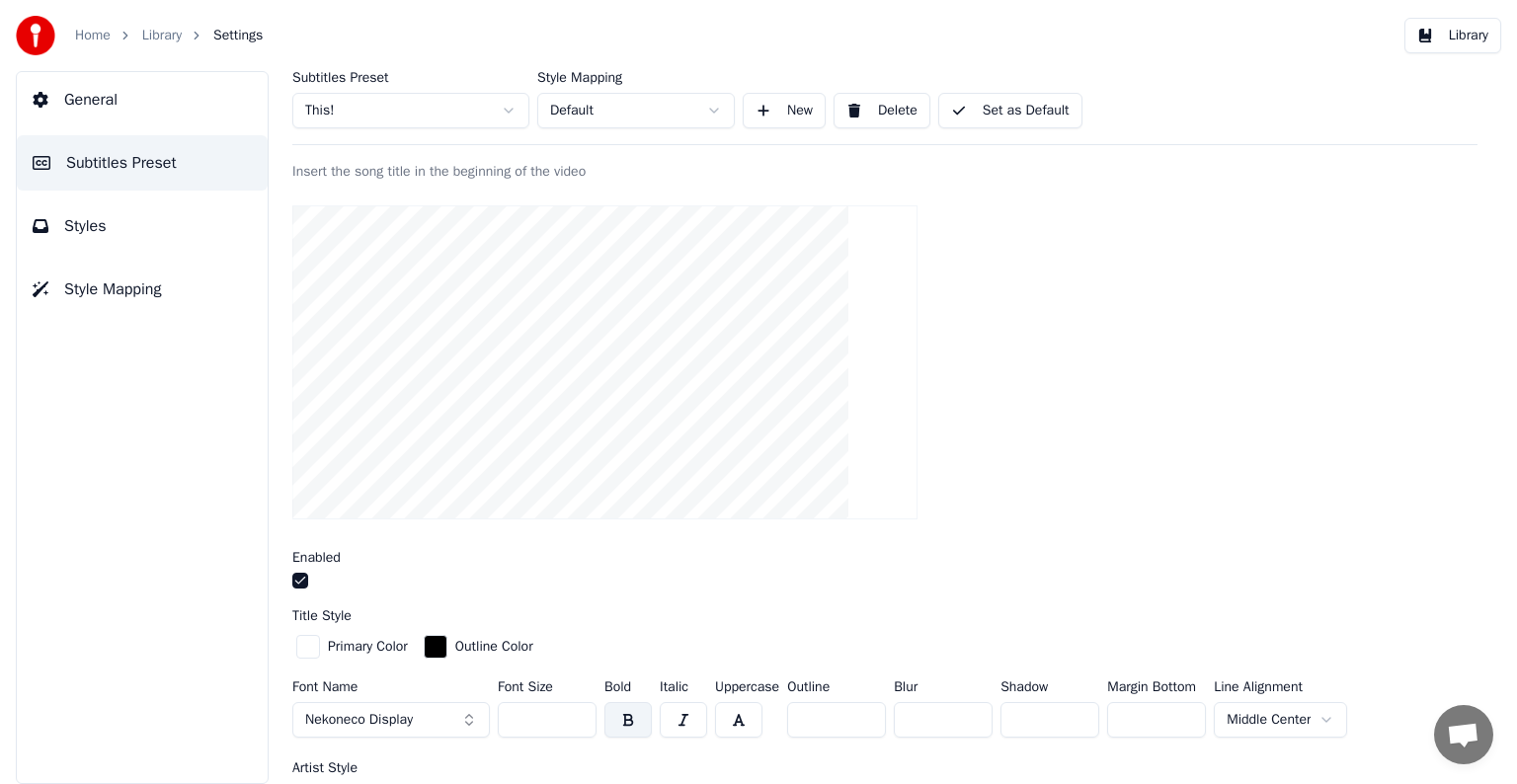 scroll, scrollTop: 296, scrollLeft: 0, axis: vertical 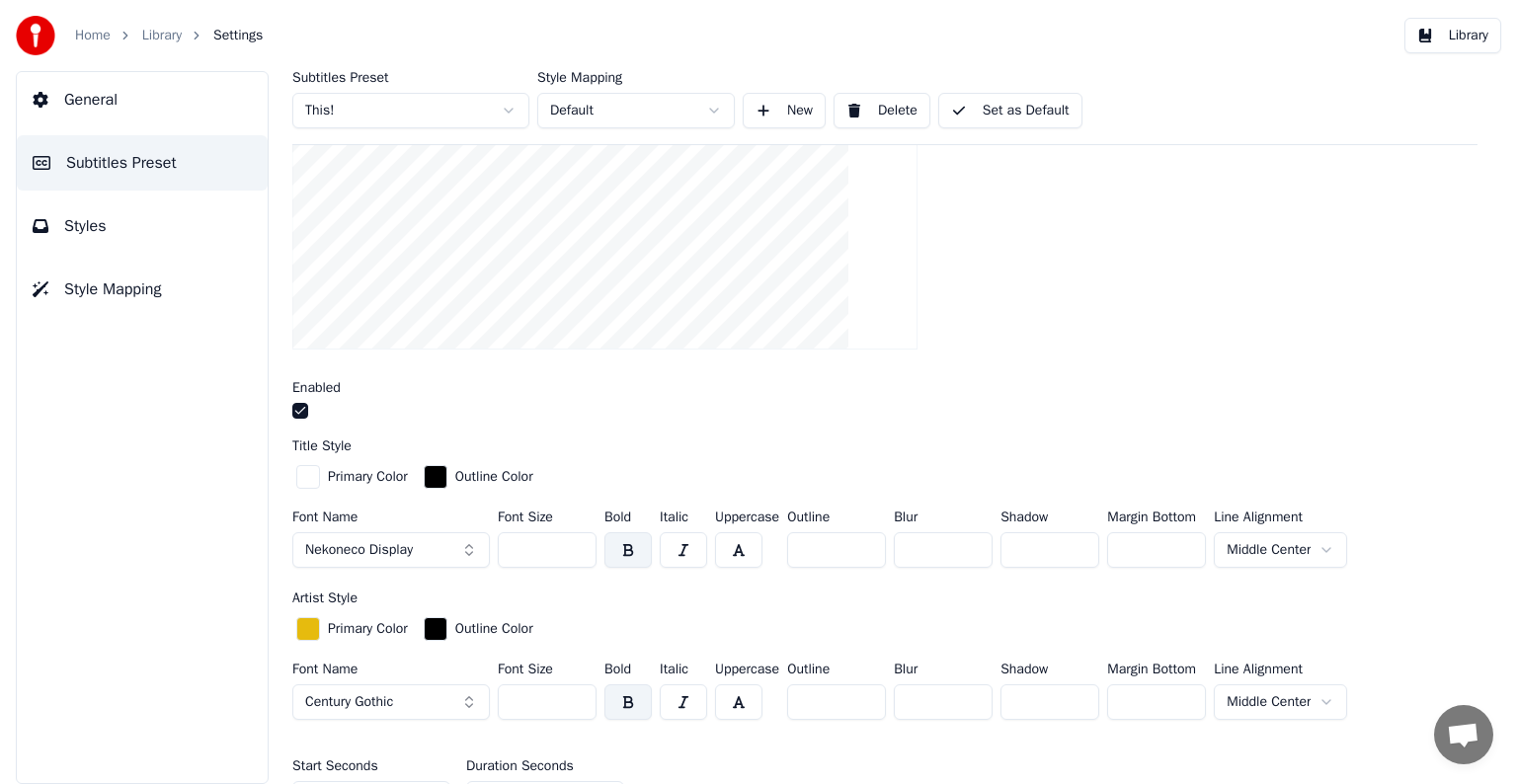 click on "Century Gothic" at bounding box center (391, 702) 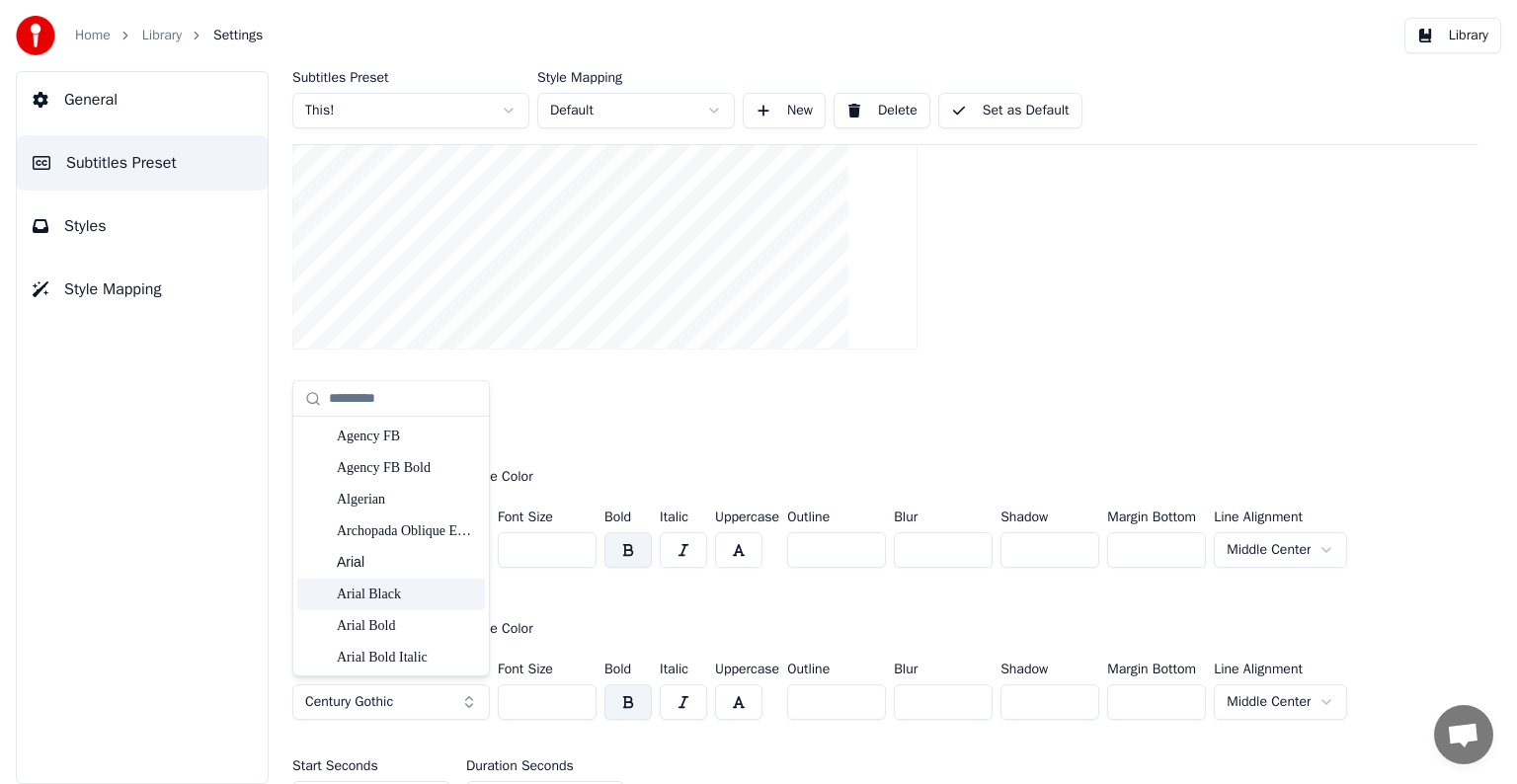 click on "Arial Black" at bounding box center [407, 594] 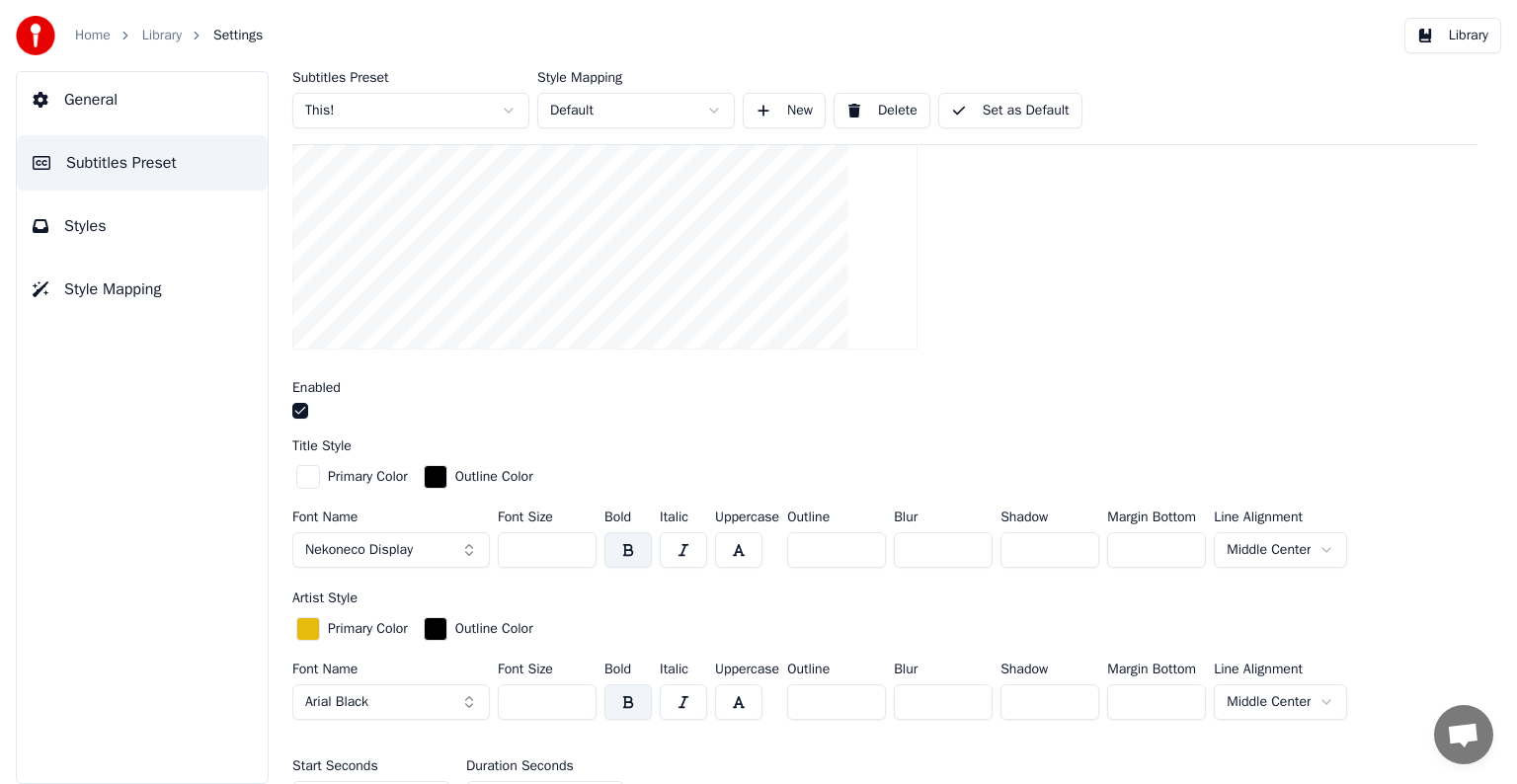 scroll, scrollTop: 99, scrollLeft: 0, axis: vertical 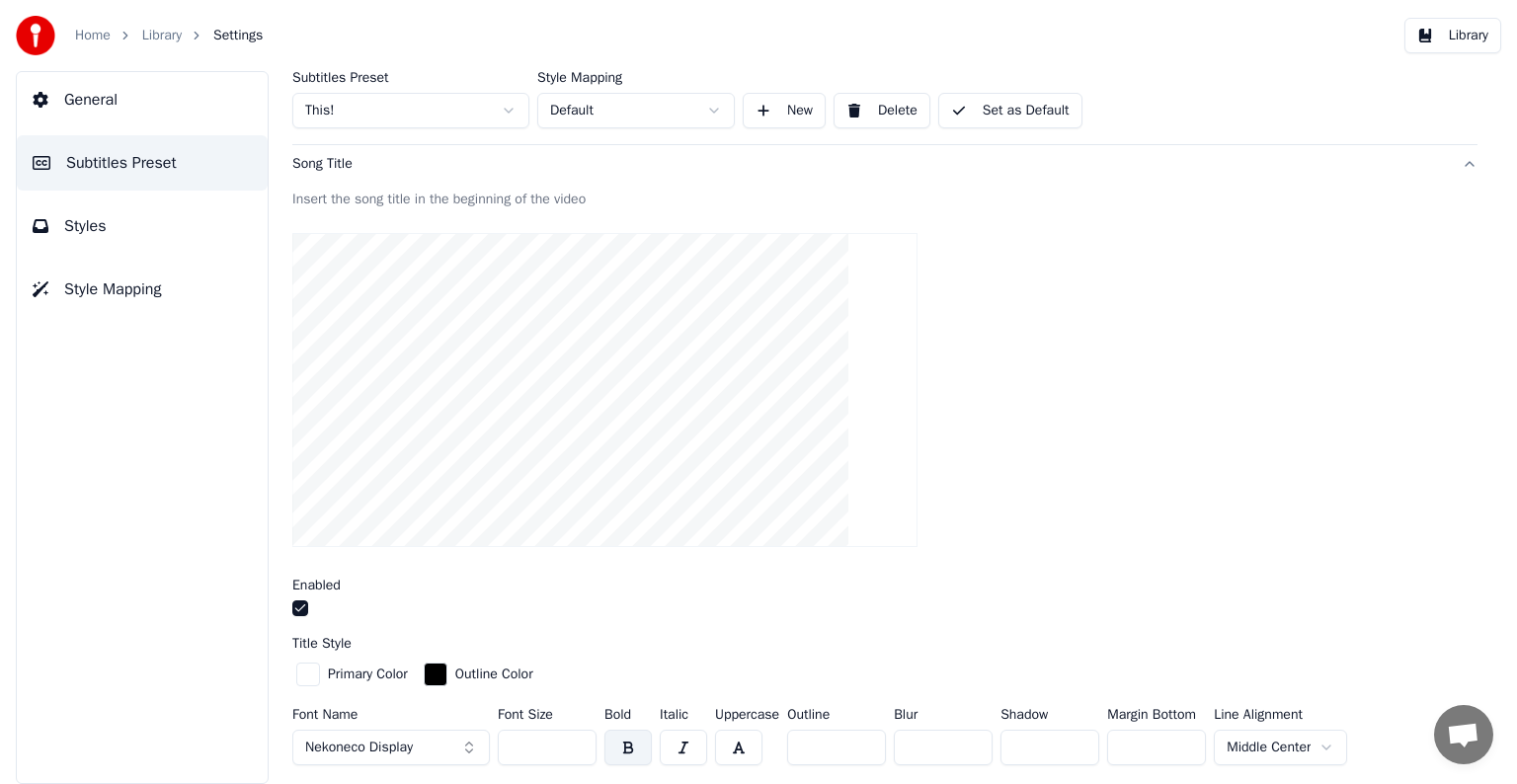 click on "Set as Default" at bounding box center [1010, 111] 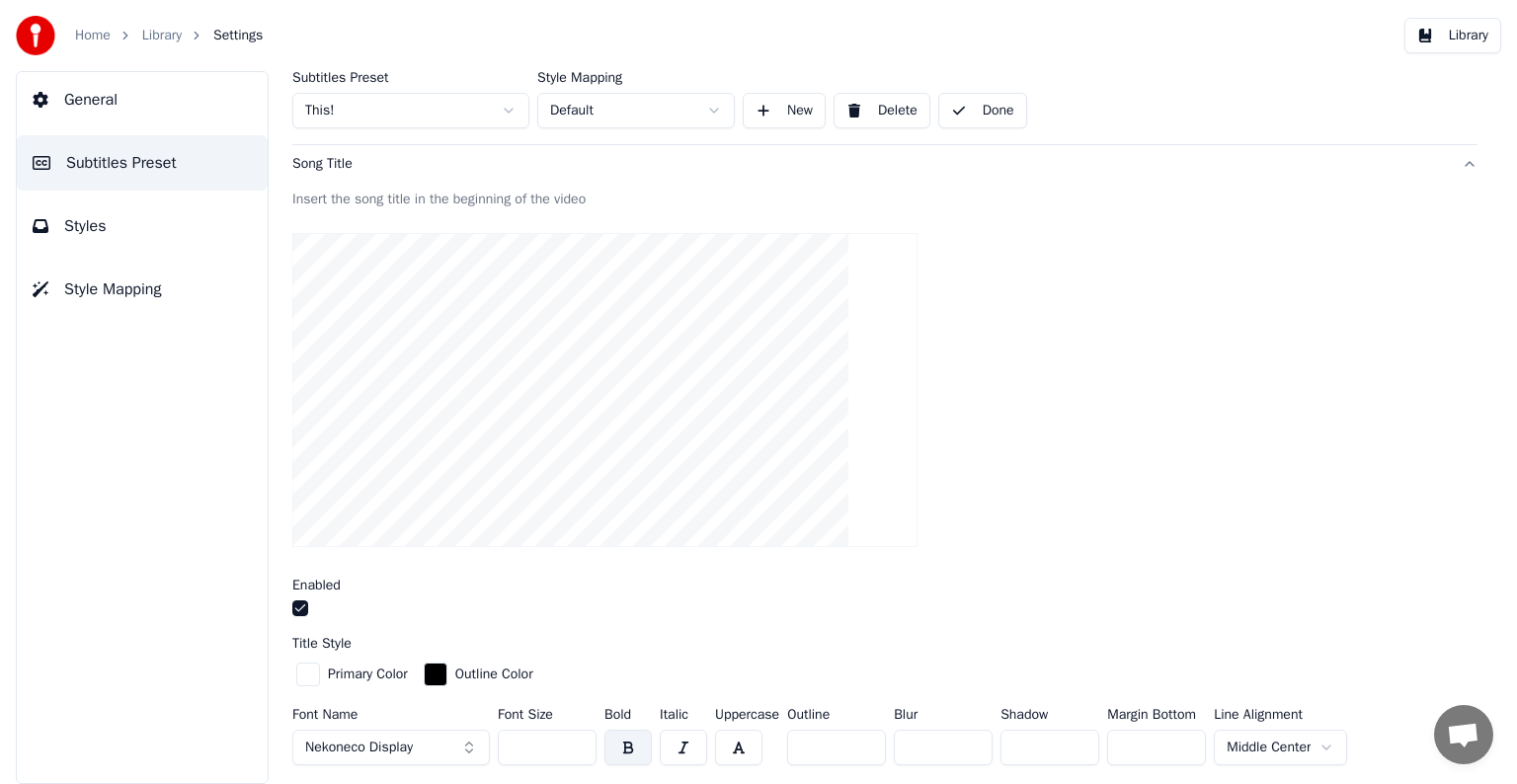 click on "Library" at bounding box center (162, 36) 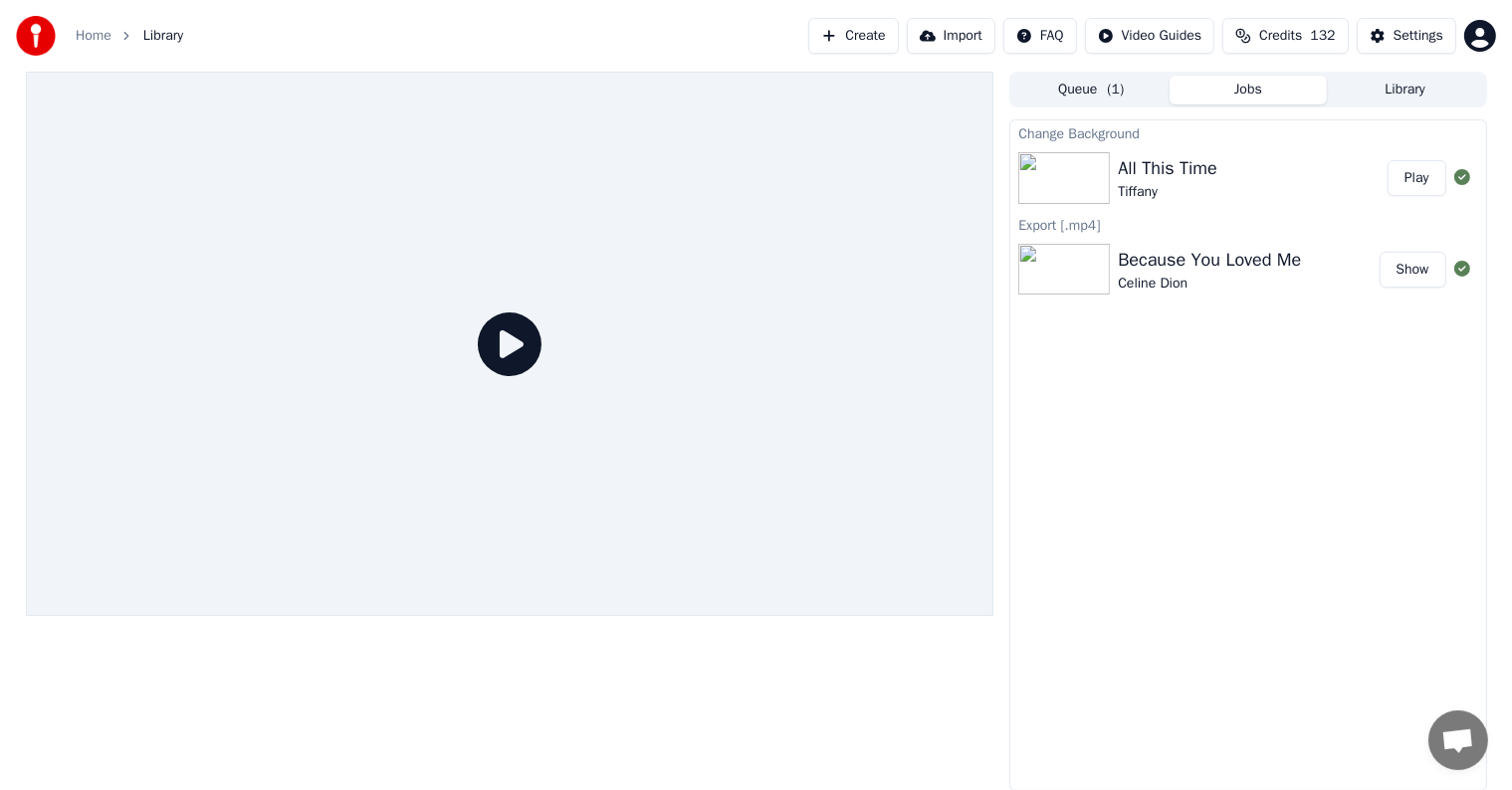 click on "Play" at bounding box center (1416, 178) 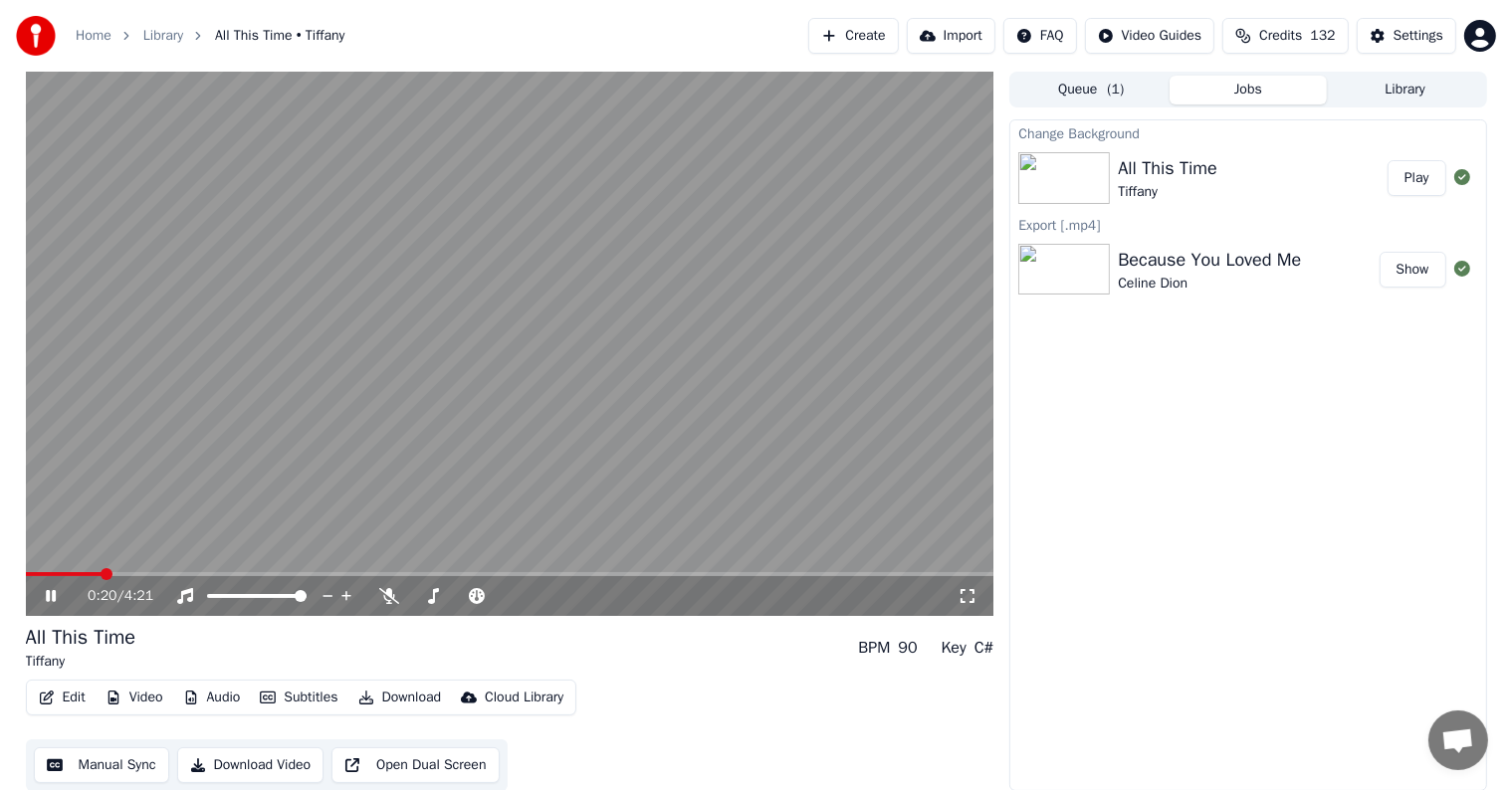 click 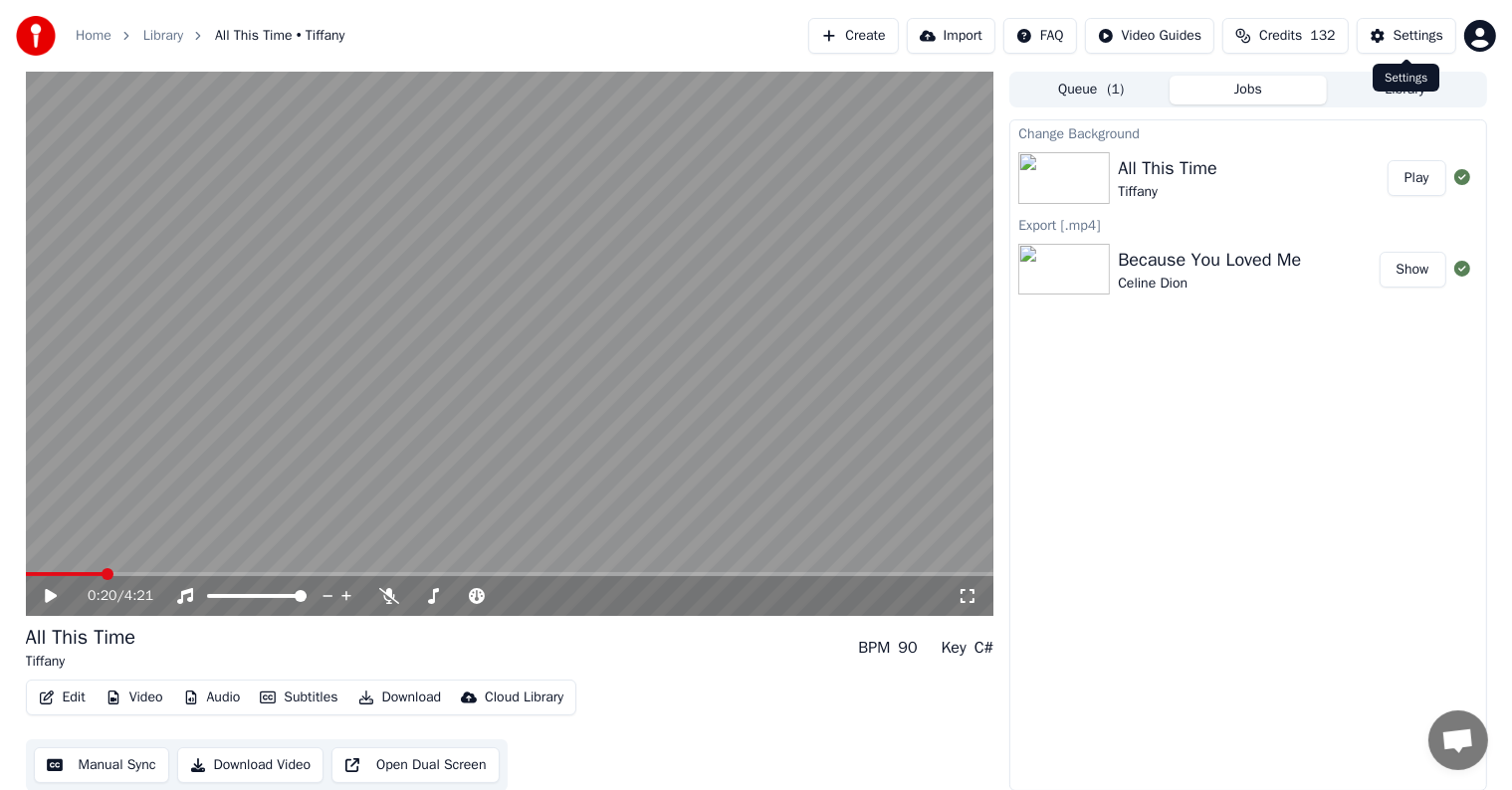 click on "Settings" at bounding box center [1418, 36] 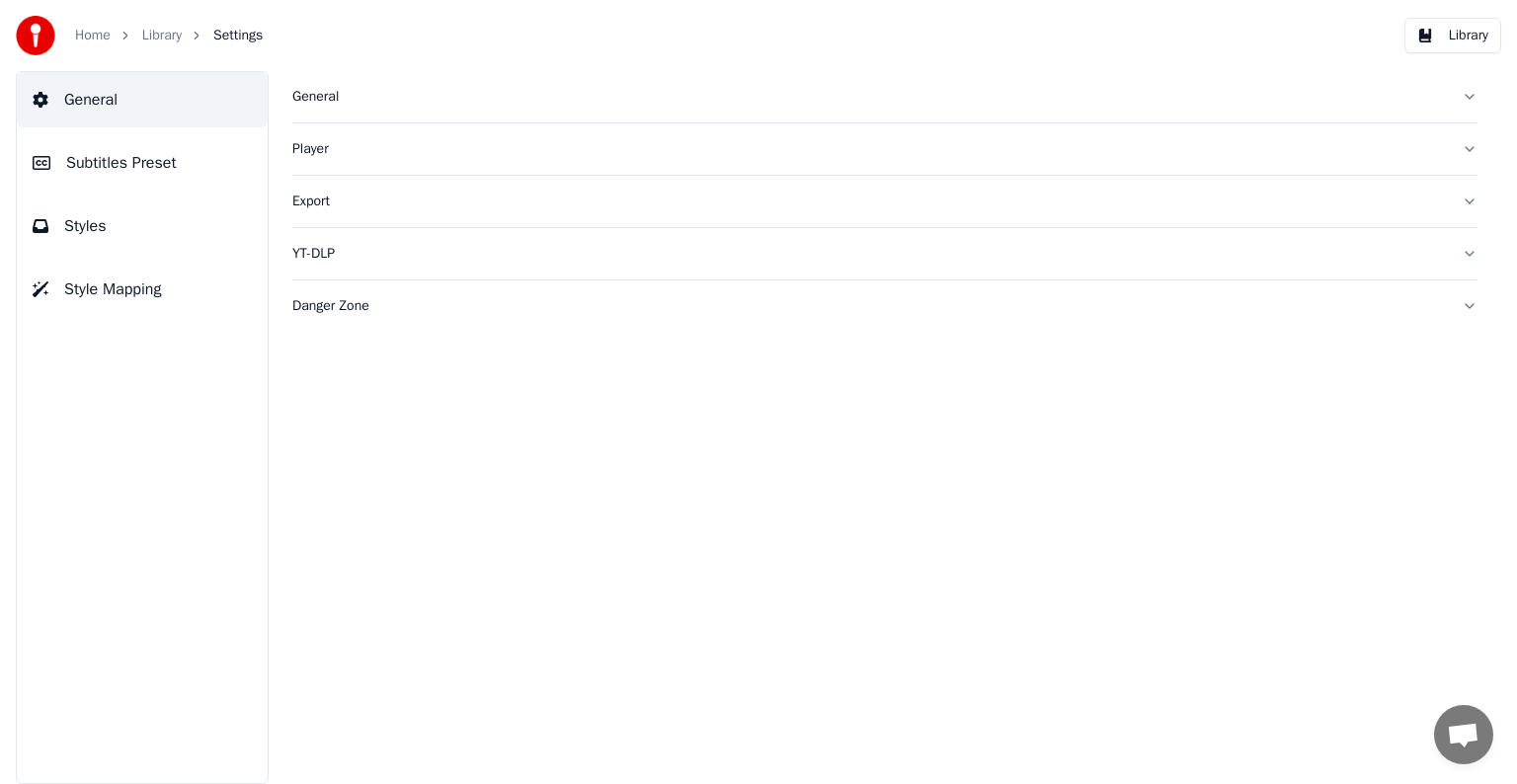 click on "Subtitles Preset" at bounding box center (142, 163) 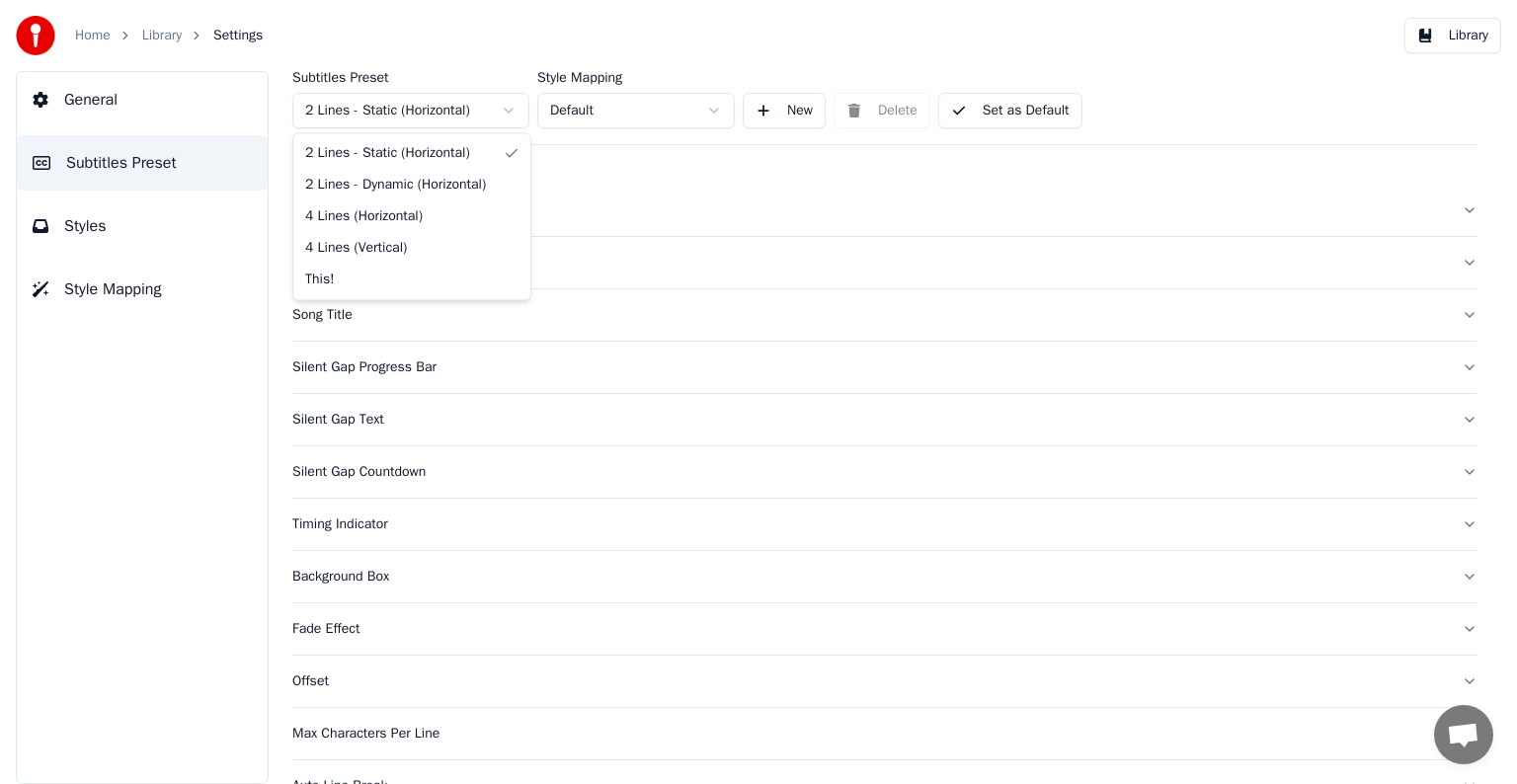 click on "Home Library Settings Library General Subtitles Preset Styles Style Mapping Subtitles Preset 2 Lines - Static (Horizontal) Style Mapping Default New Delete Set as Default General Layout Song Title Silent Gap Progress Bar Silent Gap Text Silent Gap Countdown Timing Indicator Background Box Fade Effect Offset Max Characters Per Line Auto Line Break Advanced Settings Chat [PERSON] from Youka Desktop More channels Continue on Email Offline. You were inactive for some time. Send a message to reconnect to the chat. Youka Desktop Hello! How can I help you?  Sunday, [DATE] Hi! I'ts me again. The lyrics are not appearing. Even editing to add lyrics again, it's not appearing. I already spent 22 credits for this please check [DATE] Monday, [DATE] [PERSON] Hey, credits should refunded automatically in case of failure, please let me check [DATE] yeah but credits are used again in adding the lyrics in the song that supposed to be good in the first place [DATE] Read [PERSON] I added 22 more credits to your account. [DATE]" at bounding box center [758, 392] 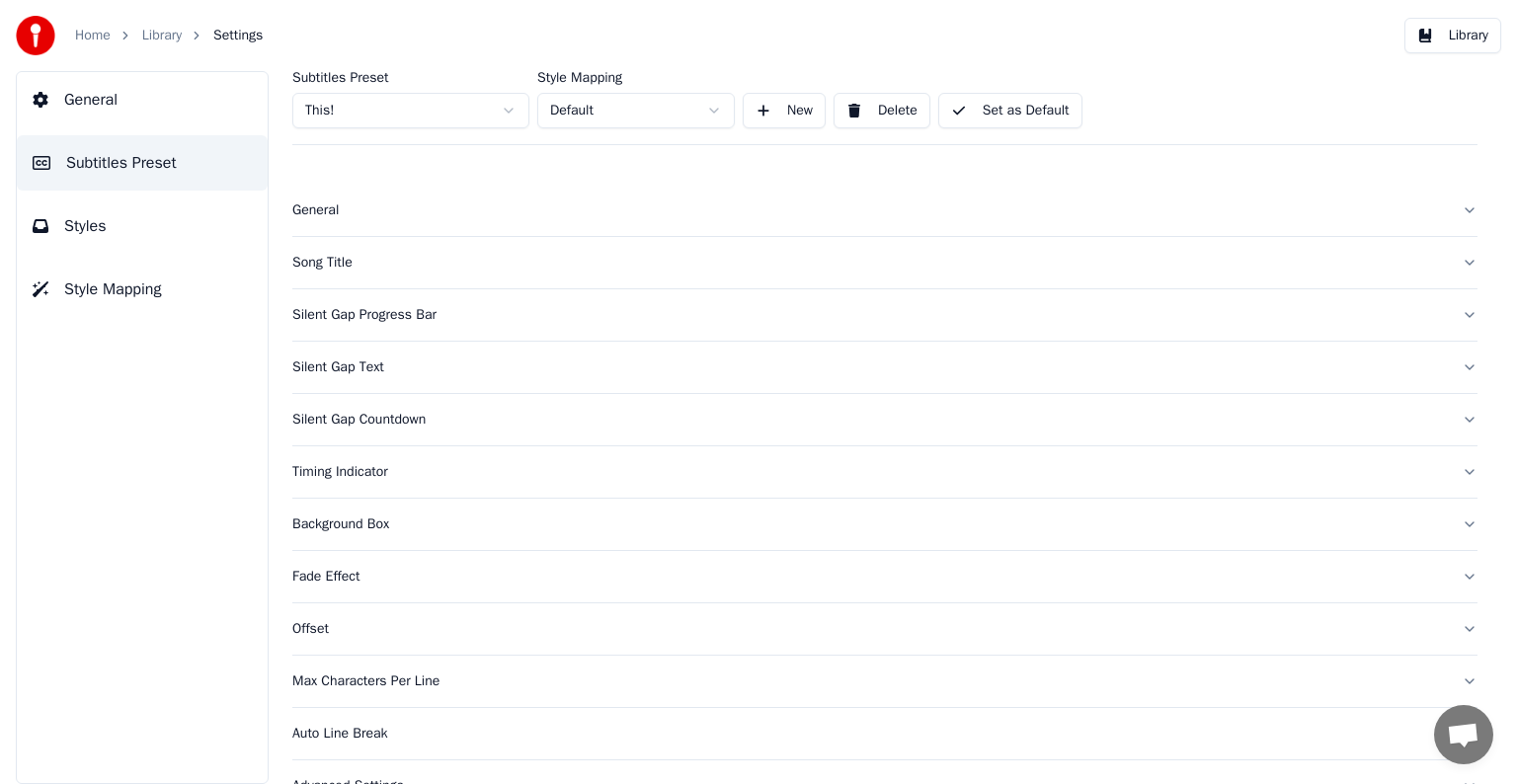 click on "Song Title" at bounding box center (869, 263) 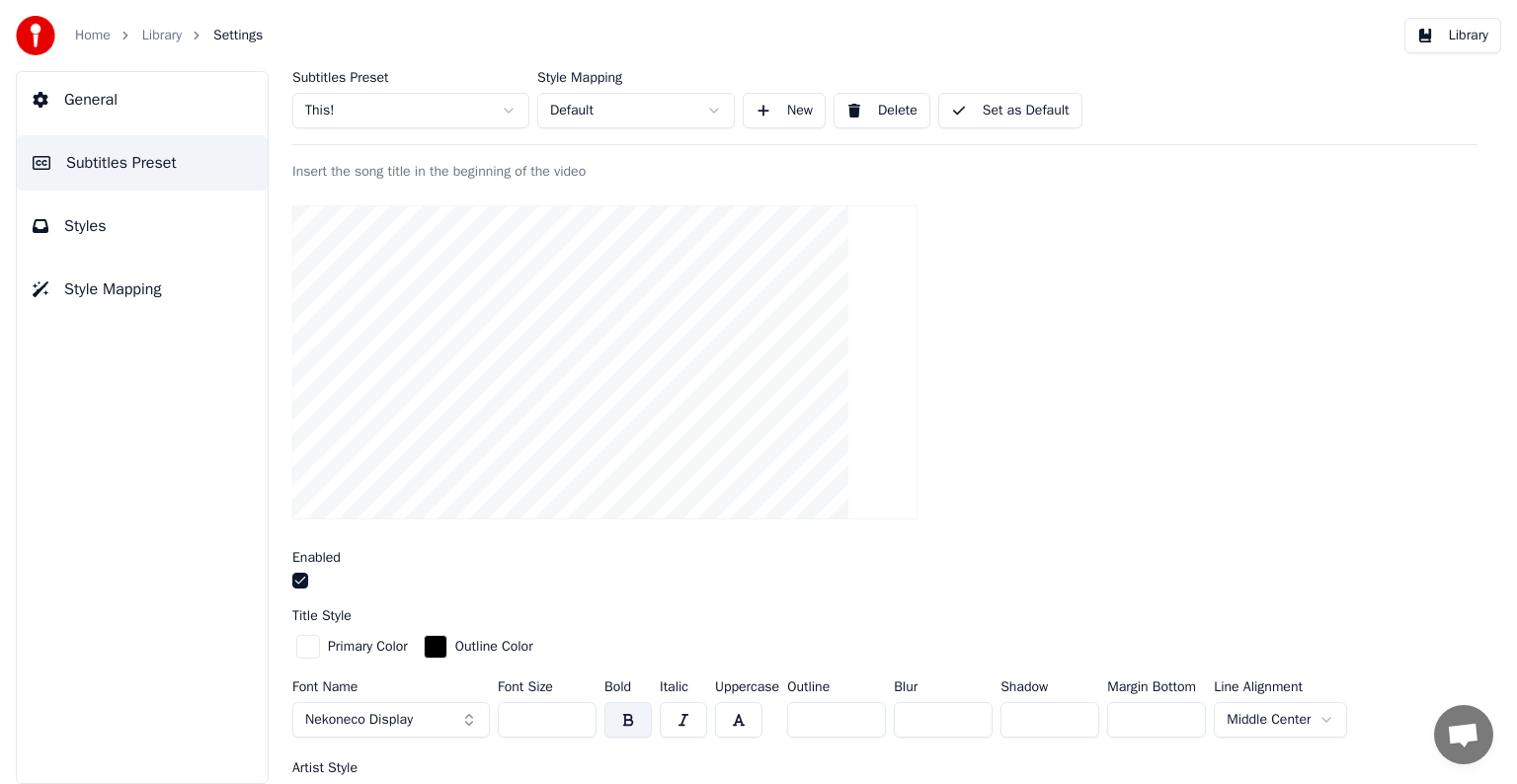scroll, scrollTop: 296, scrollLeft: 0, axis: vertical 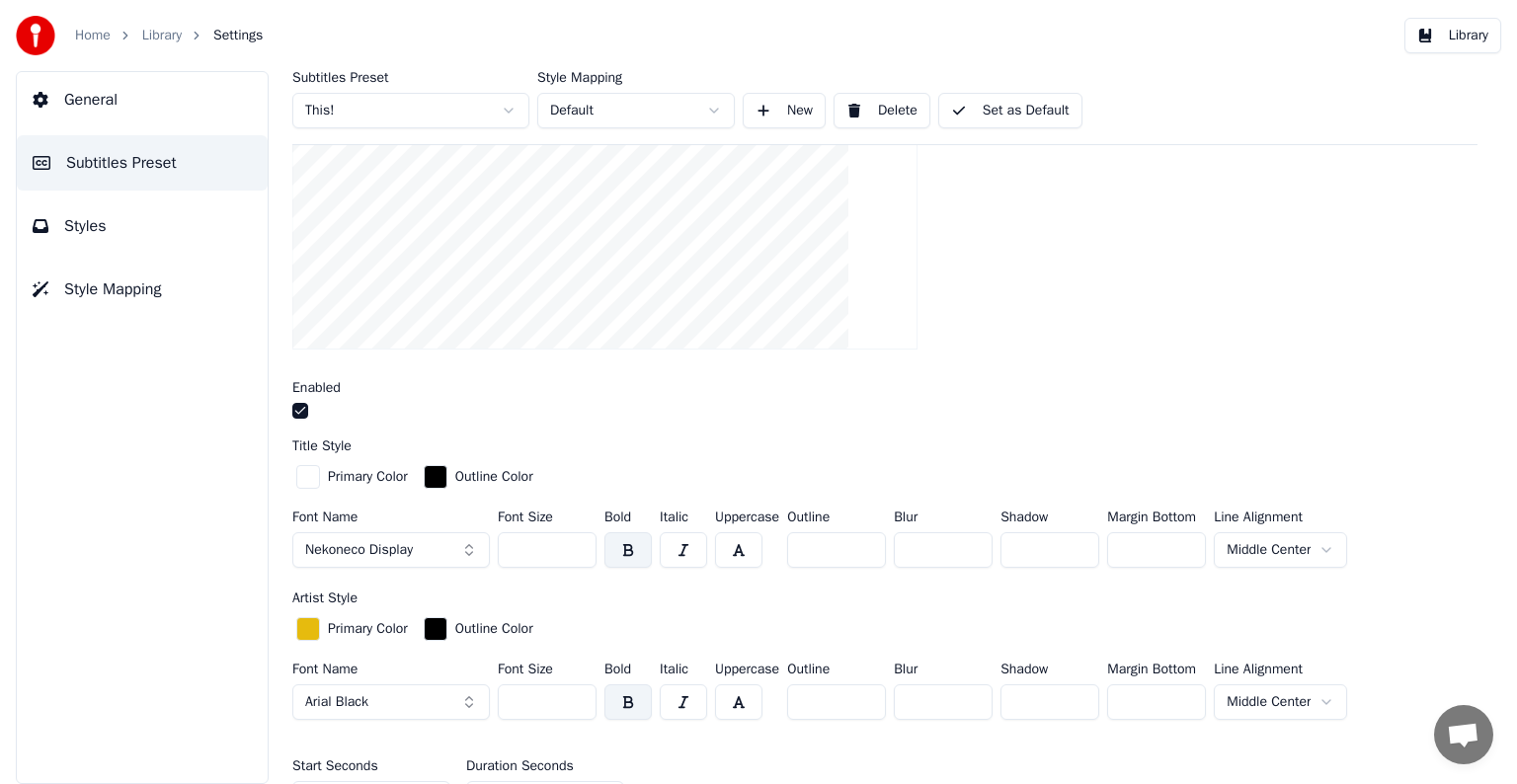 drag, startPoint x: 519, startPoint y: 701, endPoint x: 544, endPoint y: 703, distance: 25.079872 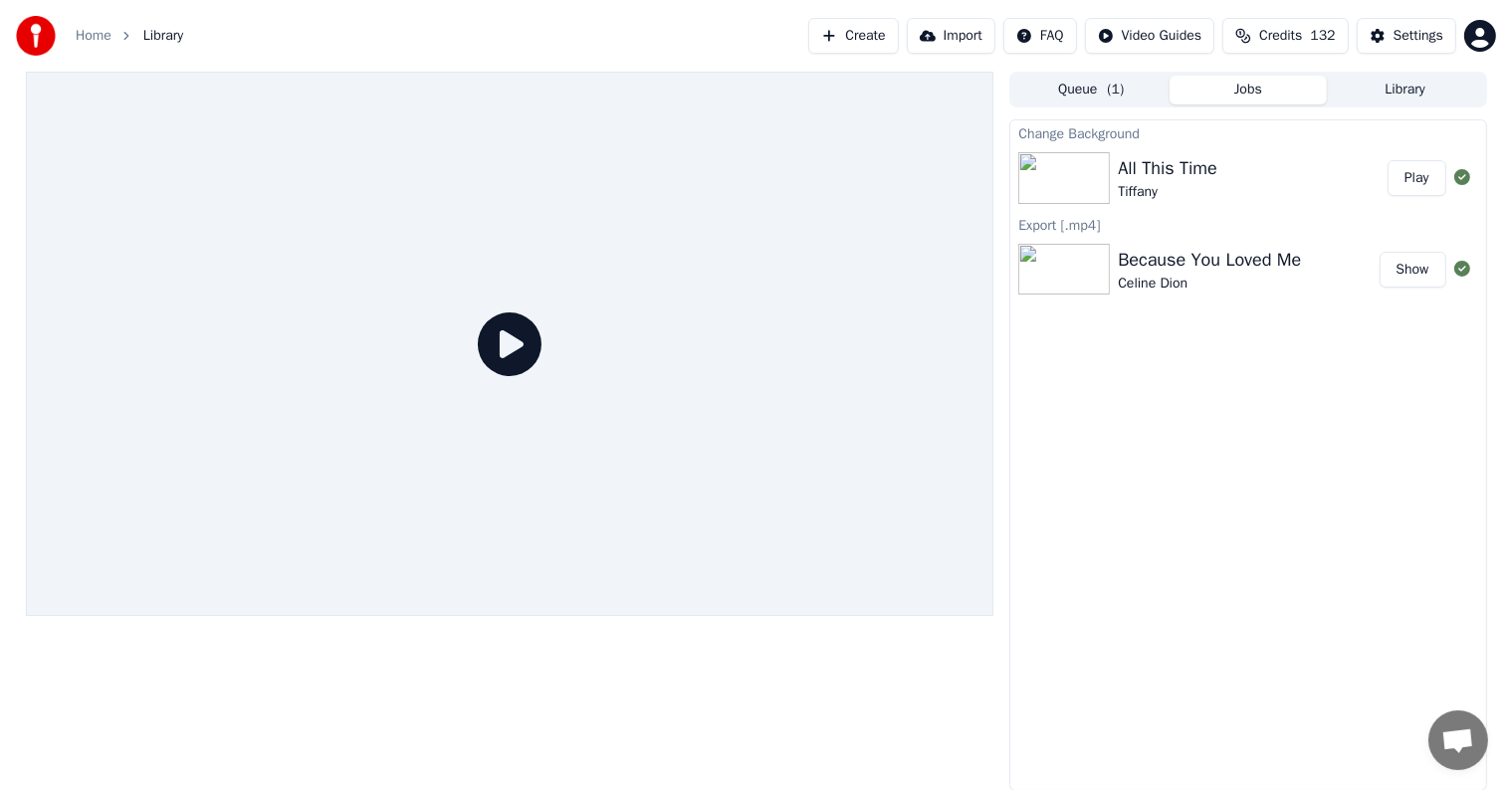 click on "Play" at bounding box center (1416, 178) 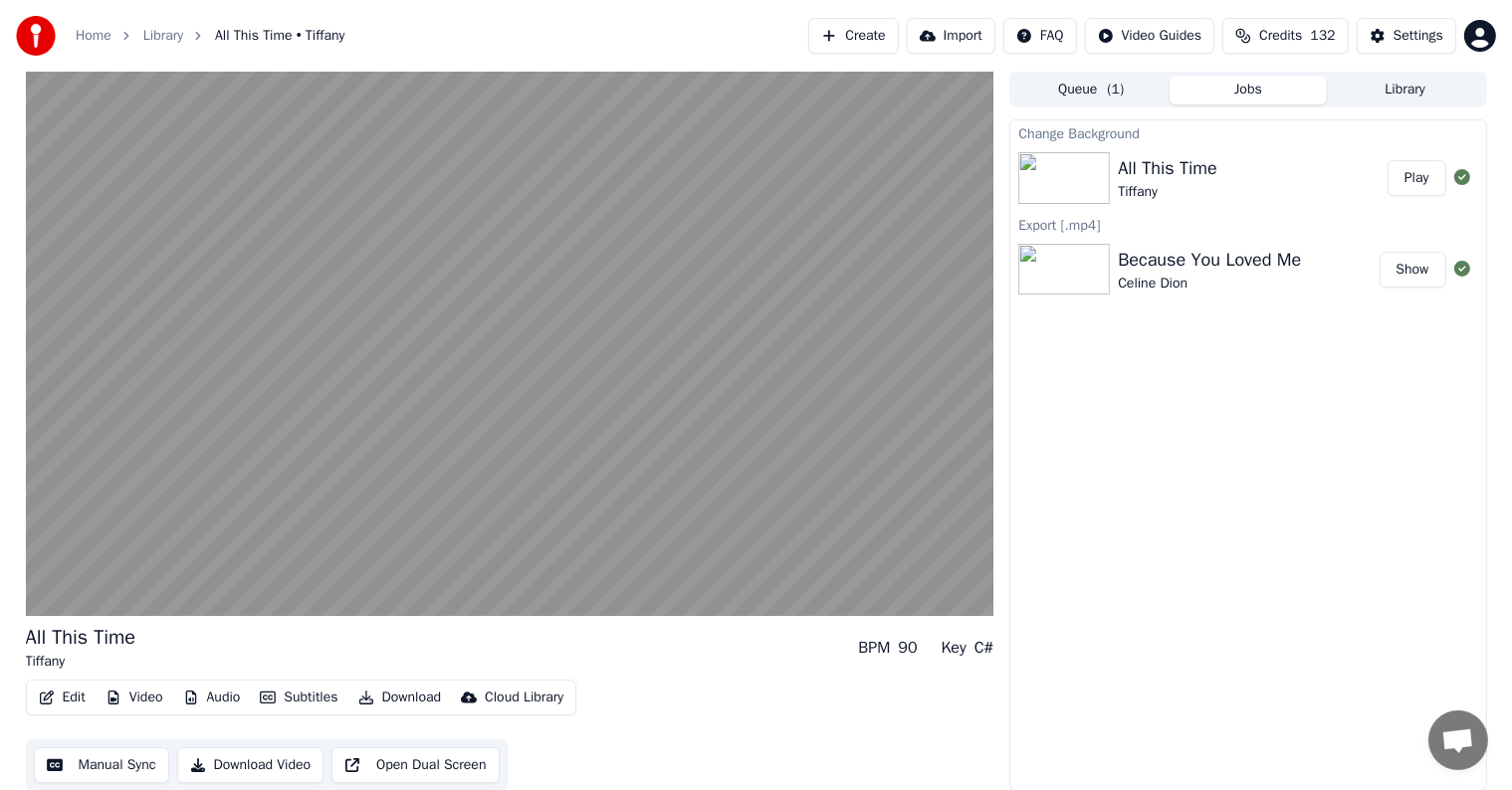 click on "Play" at bounding box center (1416, 178) 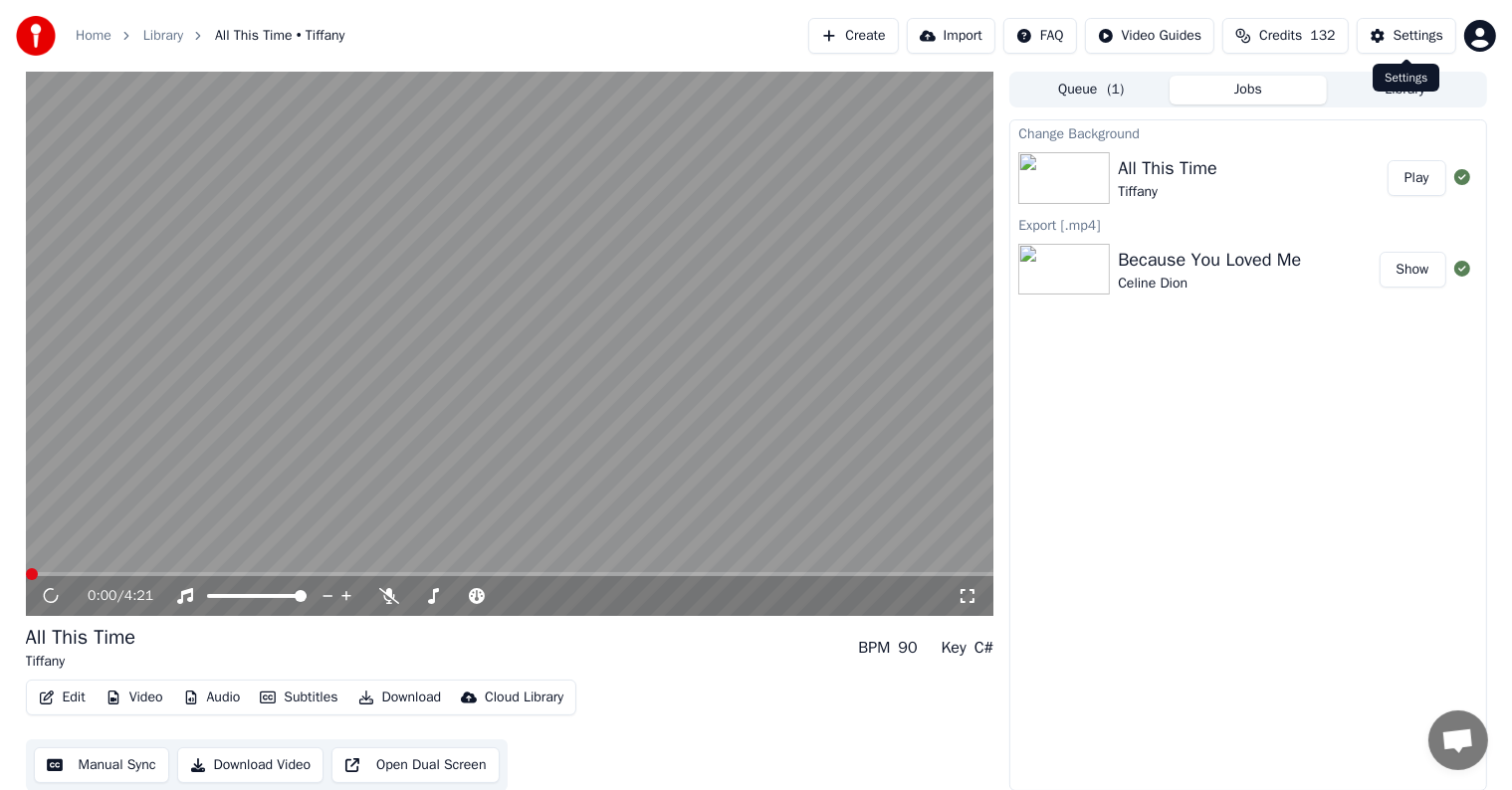 click on "Settings" at bounding box center (1418, 36) 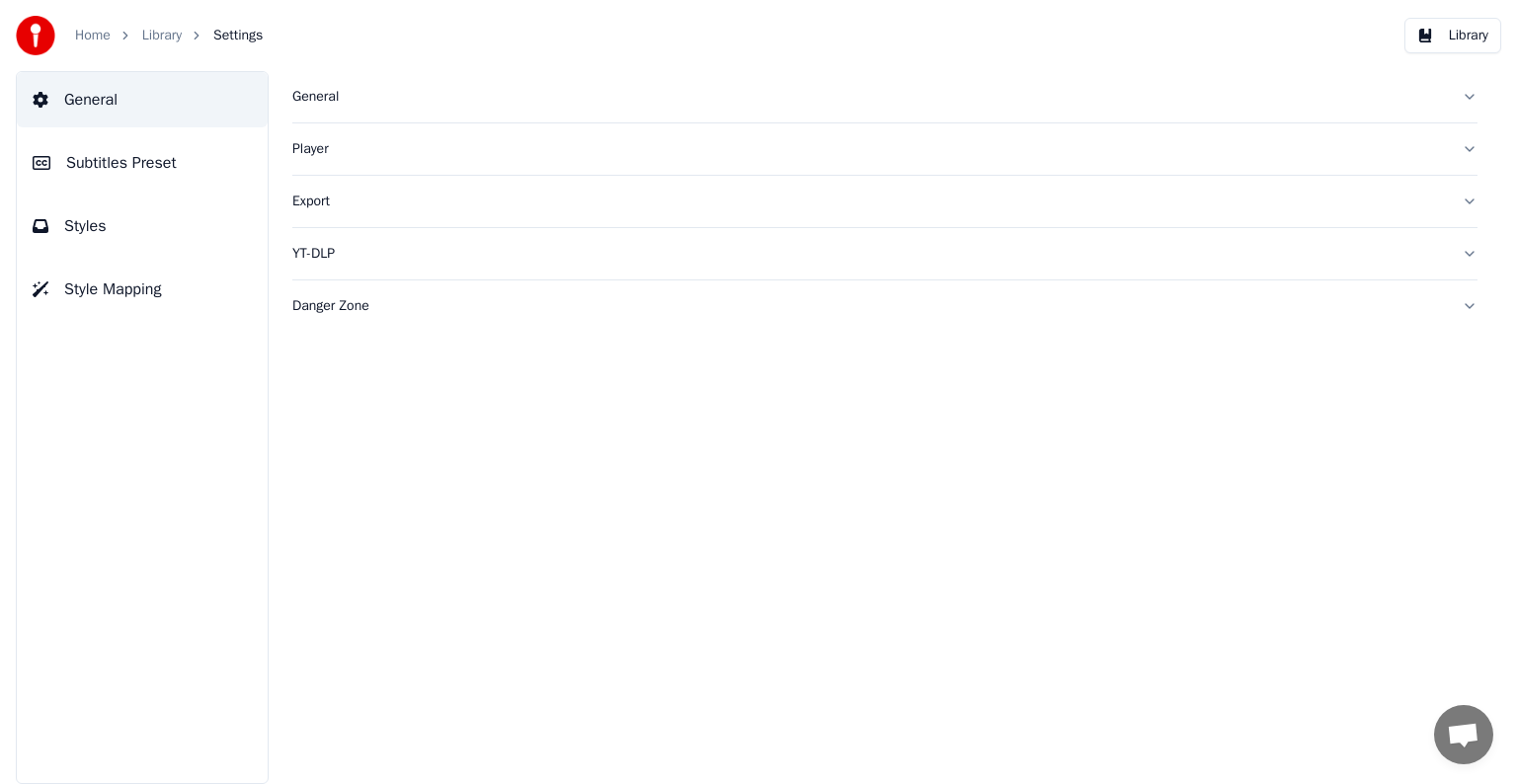 click on "Subtitles Preset" at bounding box center (142, 163) 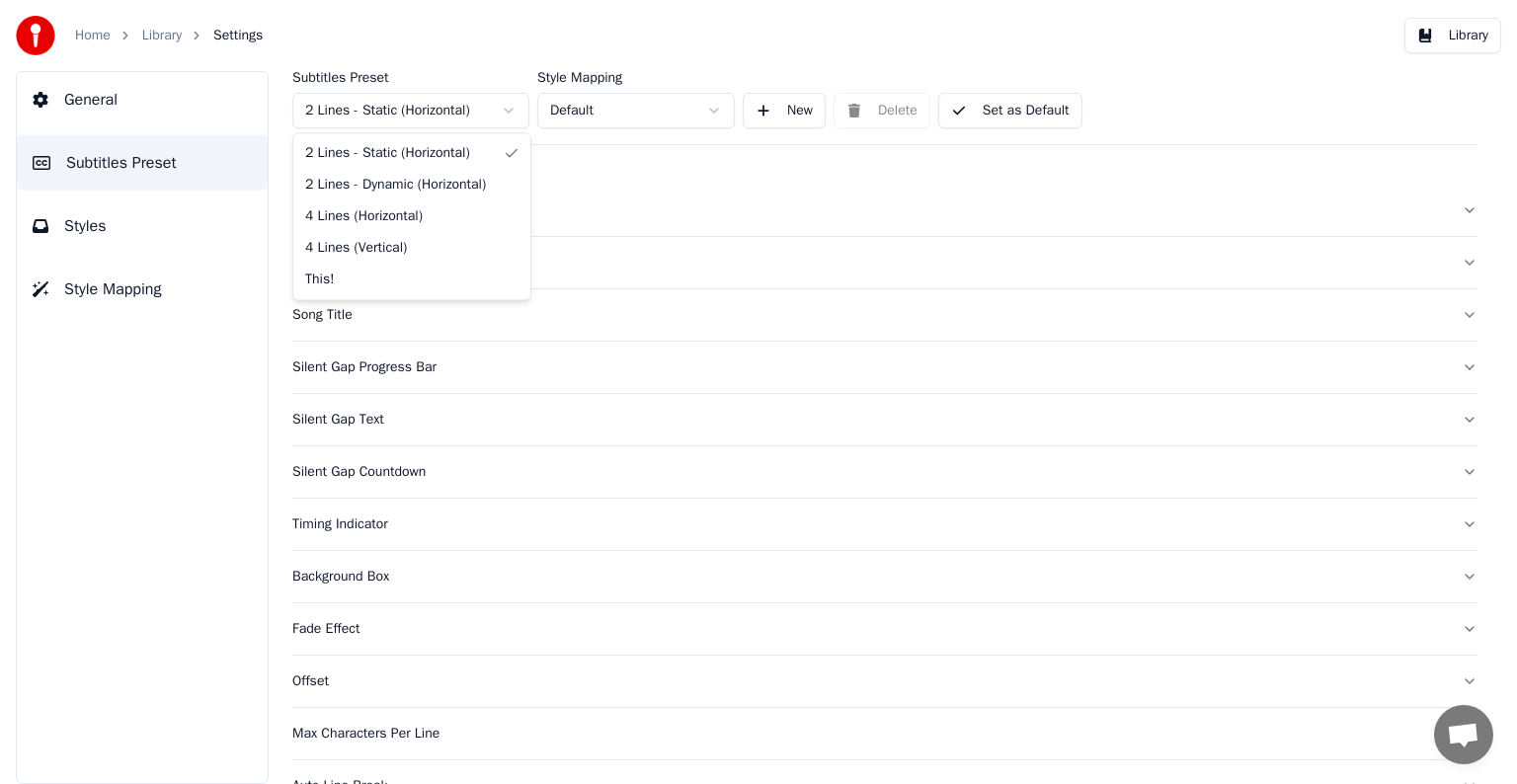 click on "Home Library Settings Library General Subtitles Preset Styles Style Mapping Subtitles Preset 2 Lines - Static (Horizontal) Style Mapping Default New Delete Set as Default General Layout Song Title Silent Gap Progress Bar Silent Gap Text Silent Gap Countdown Timing Indicator Background Box Fade Effect Offset Max Characters Per Line Auto Line Break Advanced Settings Chat [PERSON] from Youka Desktop More channels Continue on Email Offline. You were inactive for some time. Send a message to reconnect to the chat. Youka Desktop Hello! How can I help you?  Sunday, [DATE] Hi! I'ts me again. The lyrics are not appearing. Even editing to add lyrics again, it's not appearing. I already spent 22 credits for this please check [DATE] Monday, [DATE] [PERSON] Hey, credits should refunded automatically in case of failure, please let me check [DATE] yeah but credits are used again in adding the lyrics in the song that supposed to be good in the first place [DATE] Read [PERSON] I added 22 more credits to your account. [DATE]" at bounding box center (758, 392) 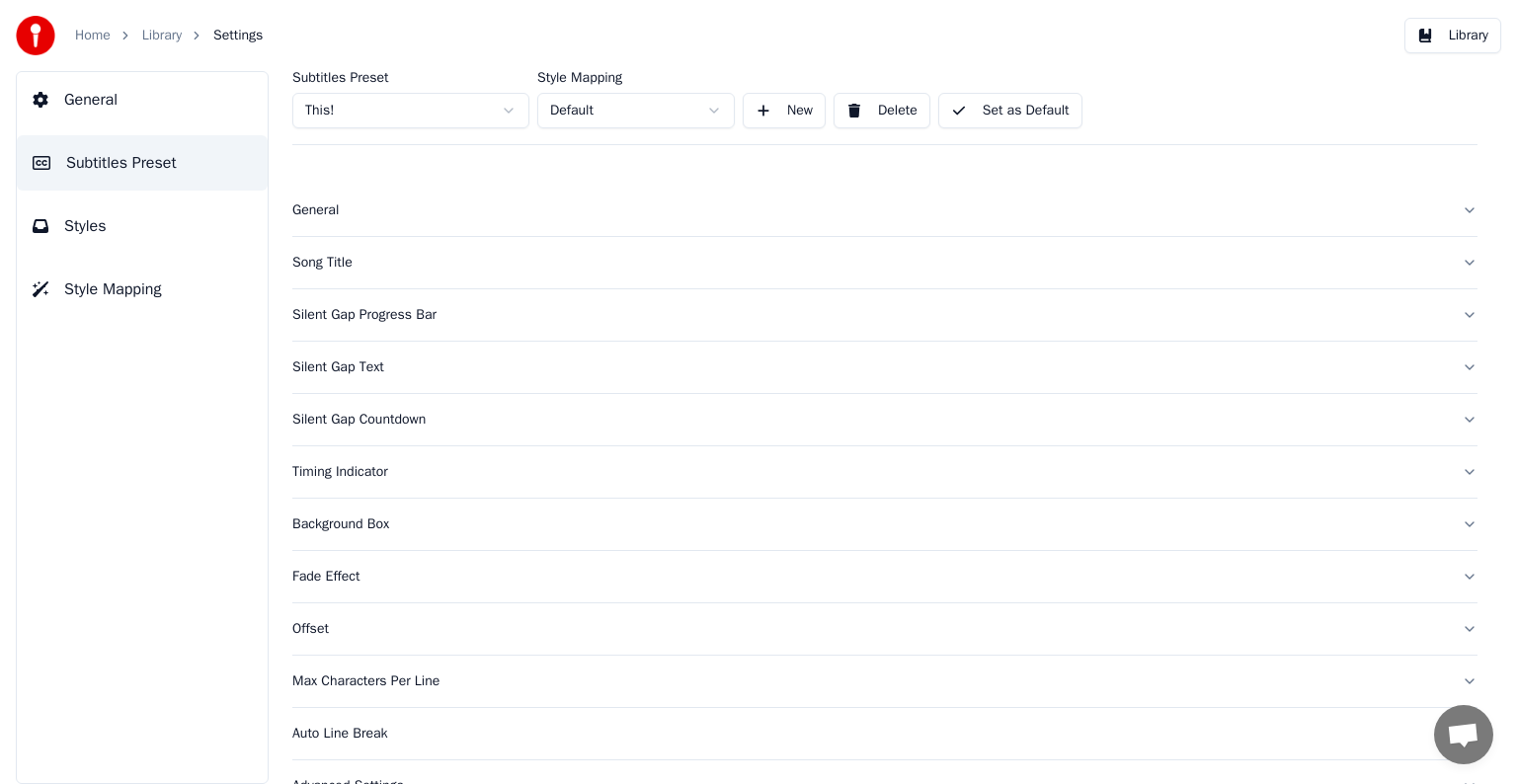 click on "Song Title" at bounding box center [869, 263] 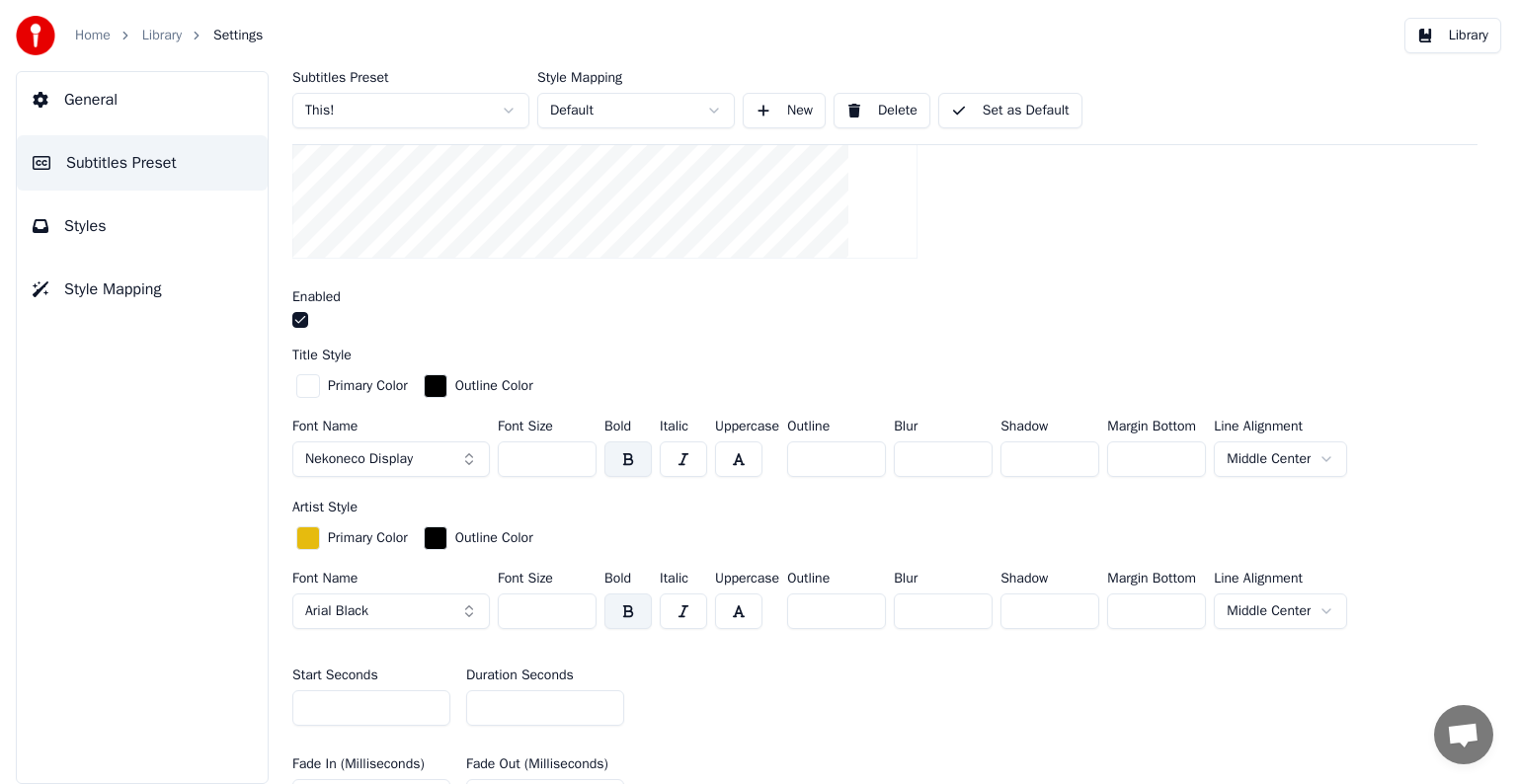 scroll, scrollTop: 494, scrollLeft: 0, axis: vertical 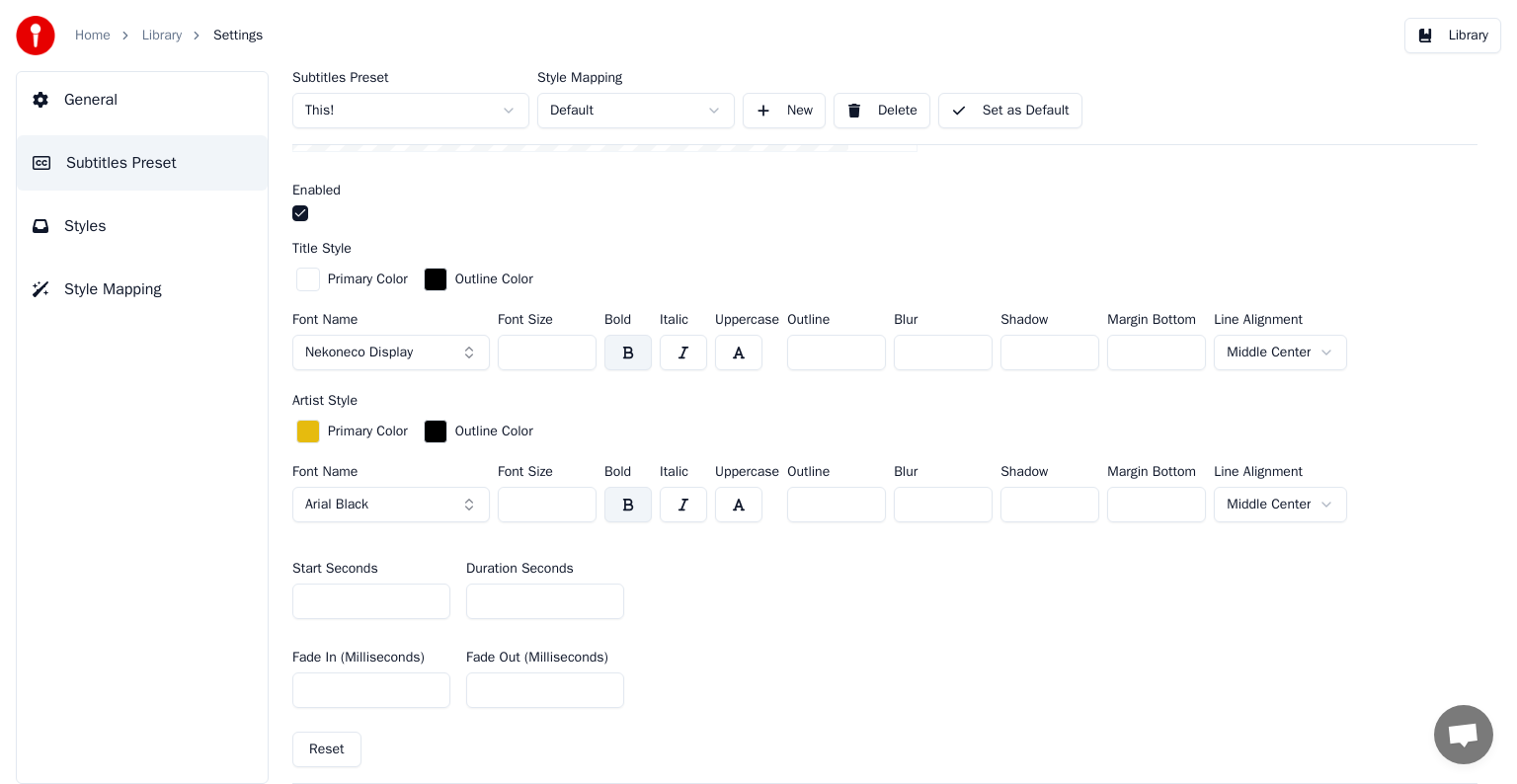 click on "Arial Black" at bounding box center [337, 505] 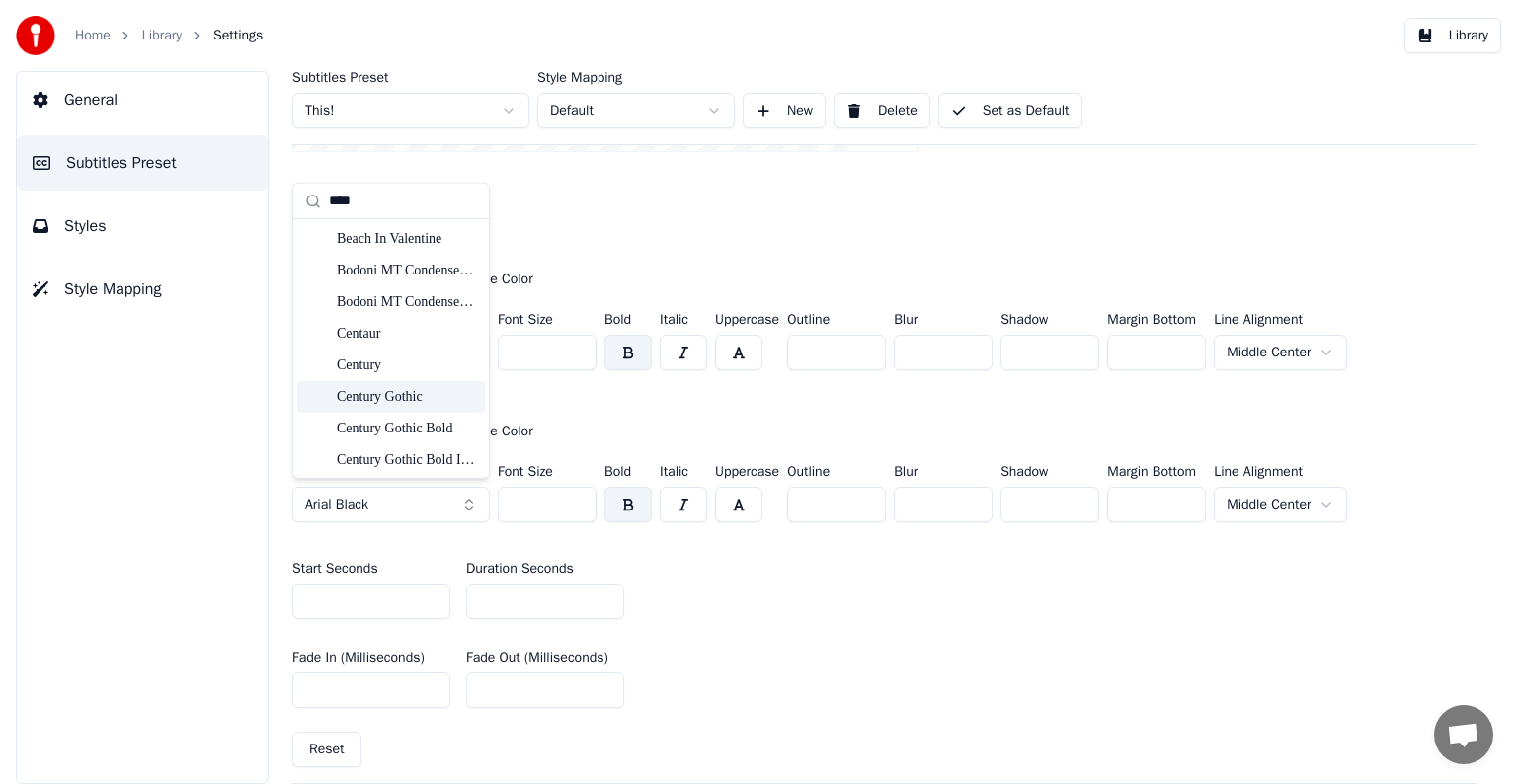 click on "Century Gothic" at bounding box center (407, 397) 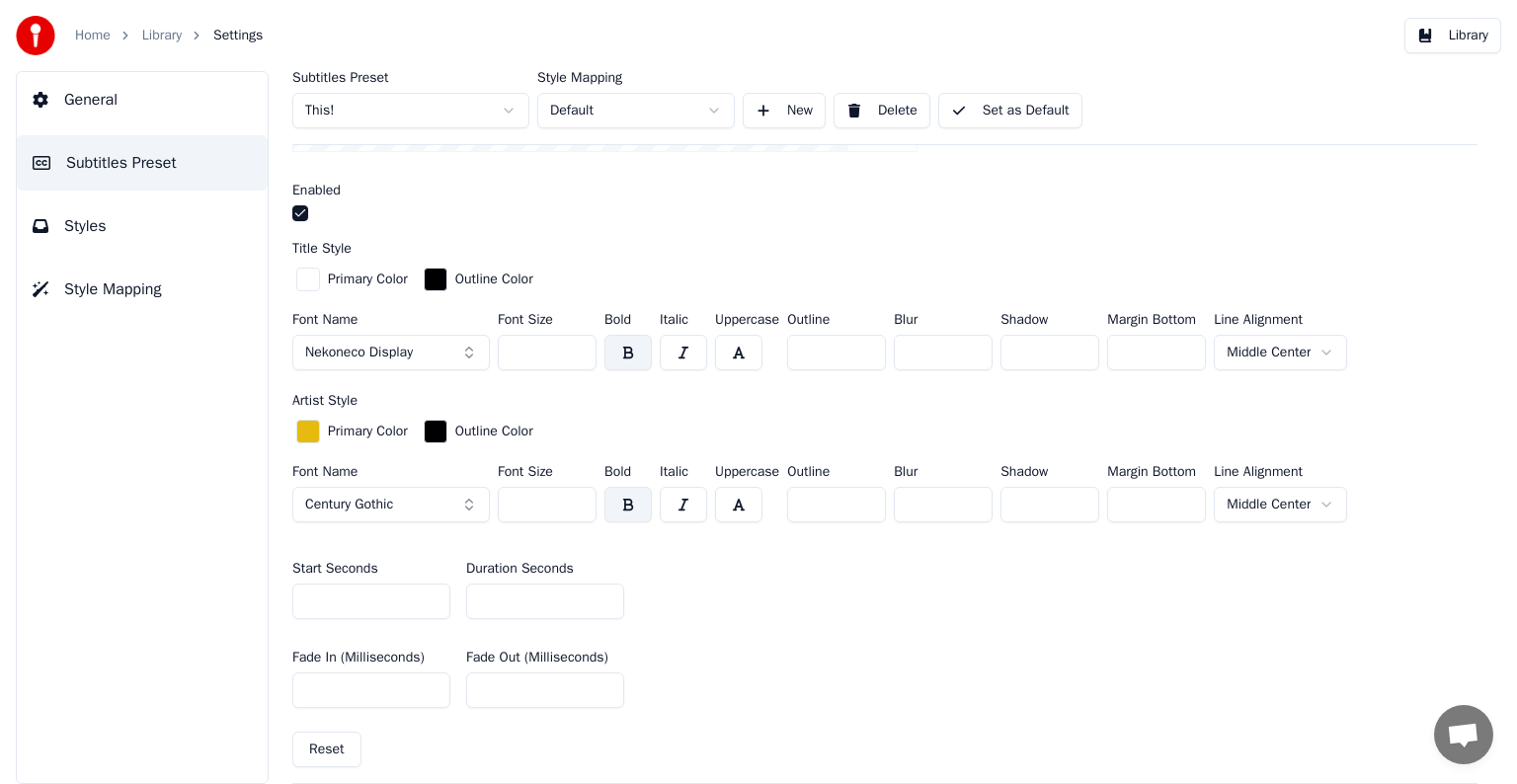 click on "Set as Default" at bounding box center (1010, 111) 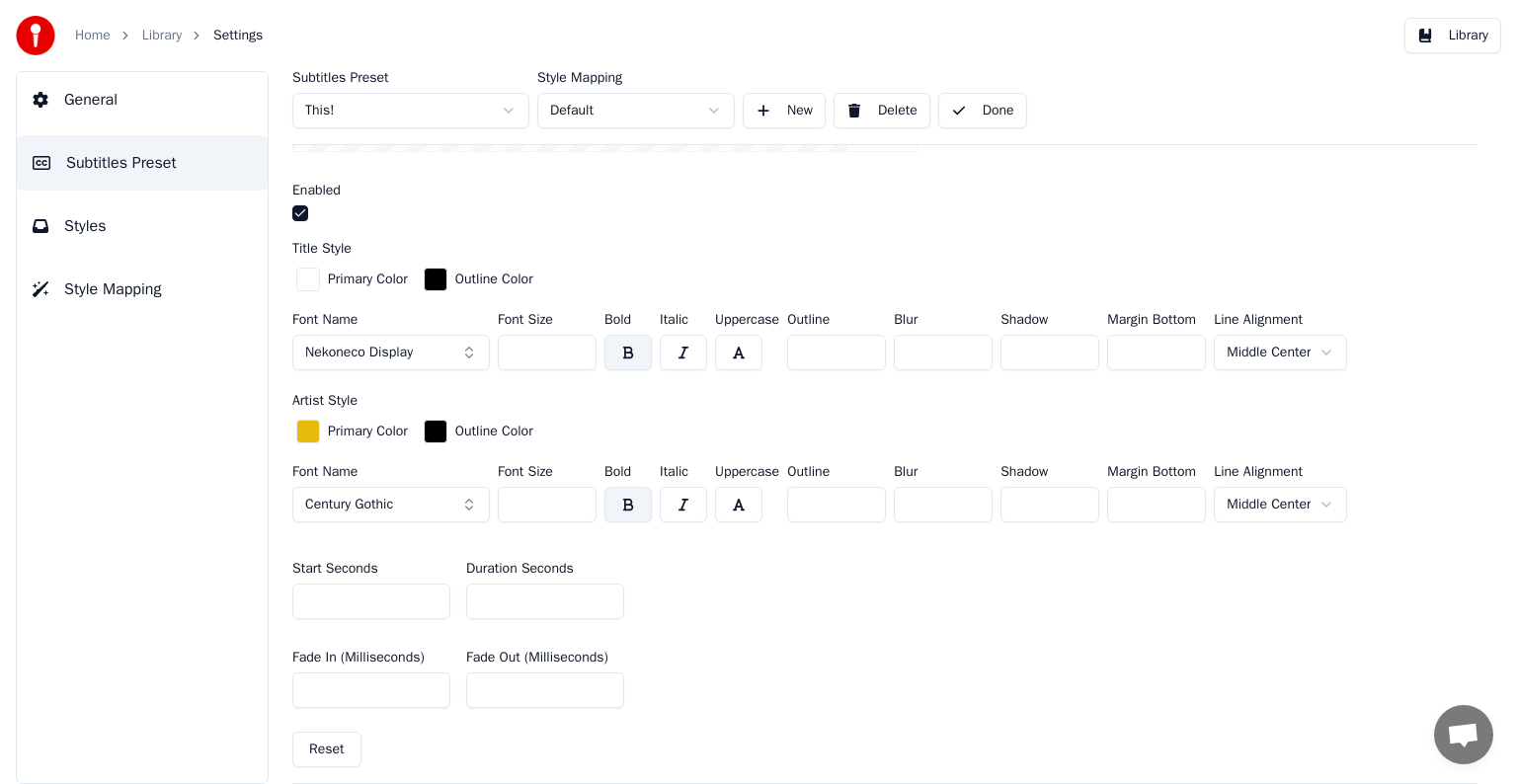 click on "Library" at bounding box center (162, 36) 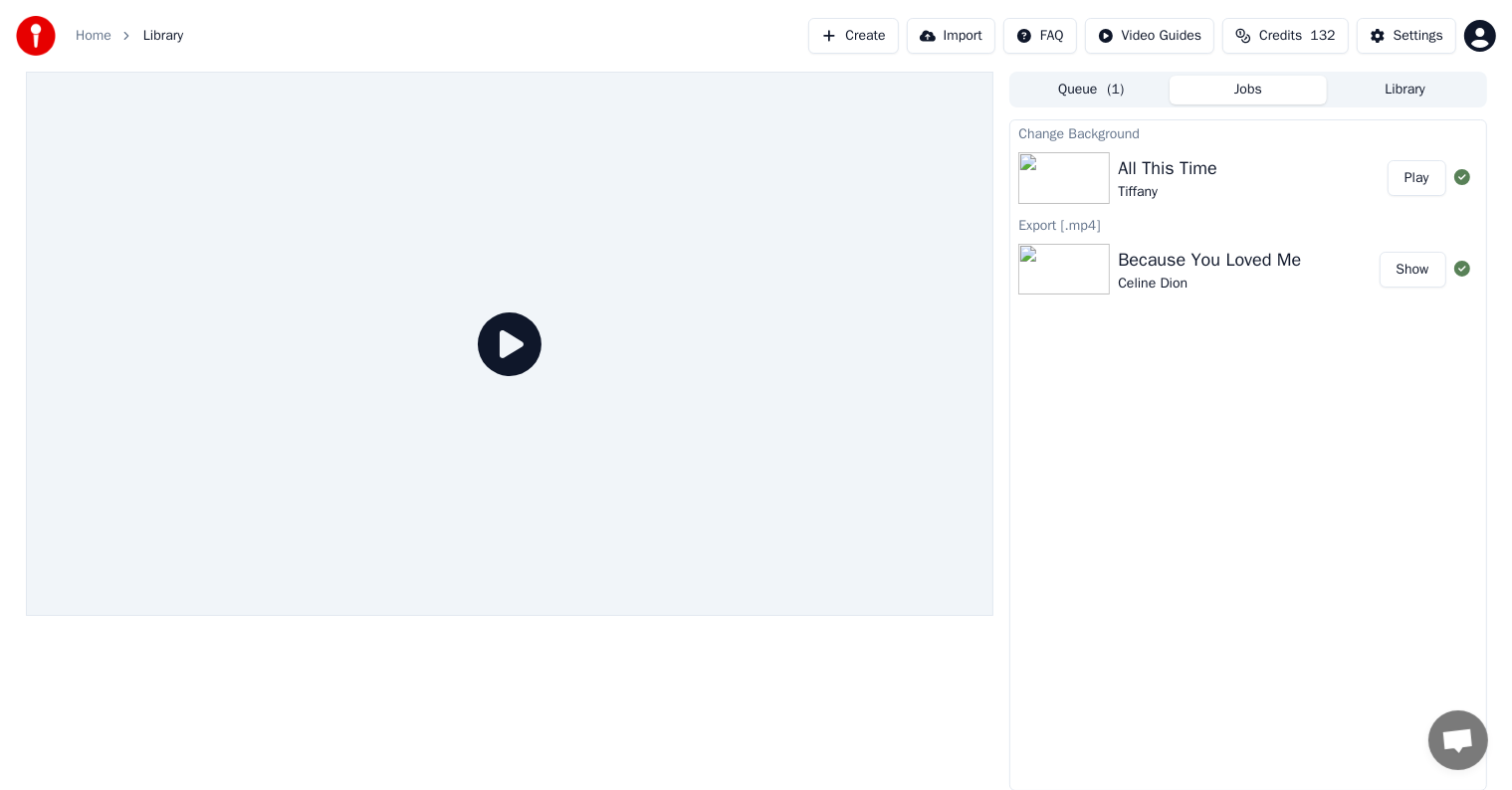 click on "Play" at bounding box center (1416, 178) 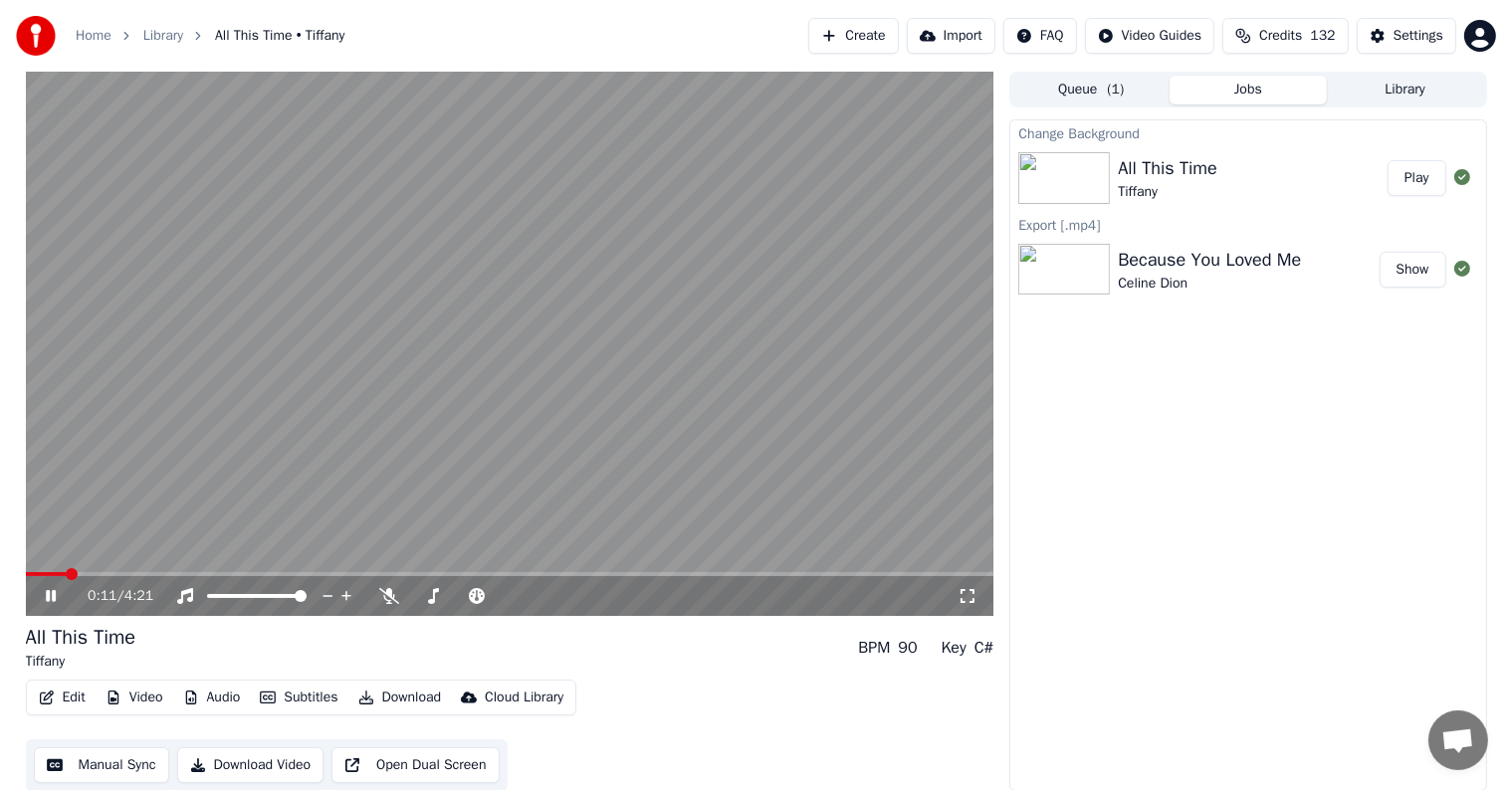 click at bounding box center [510, 343] 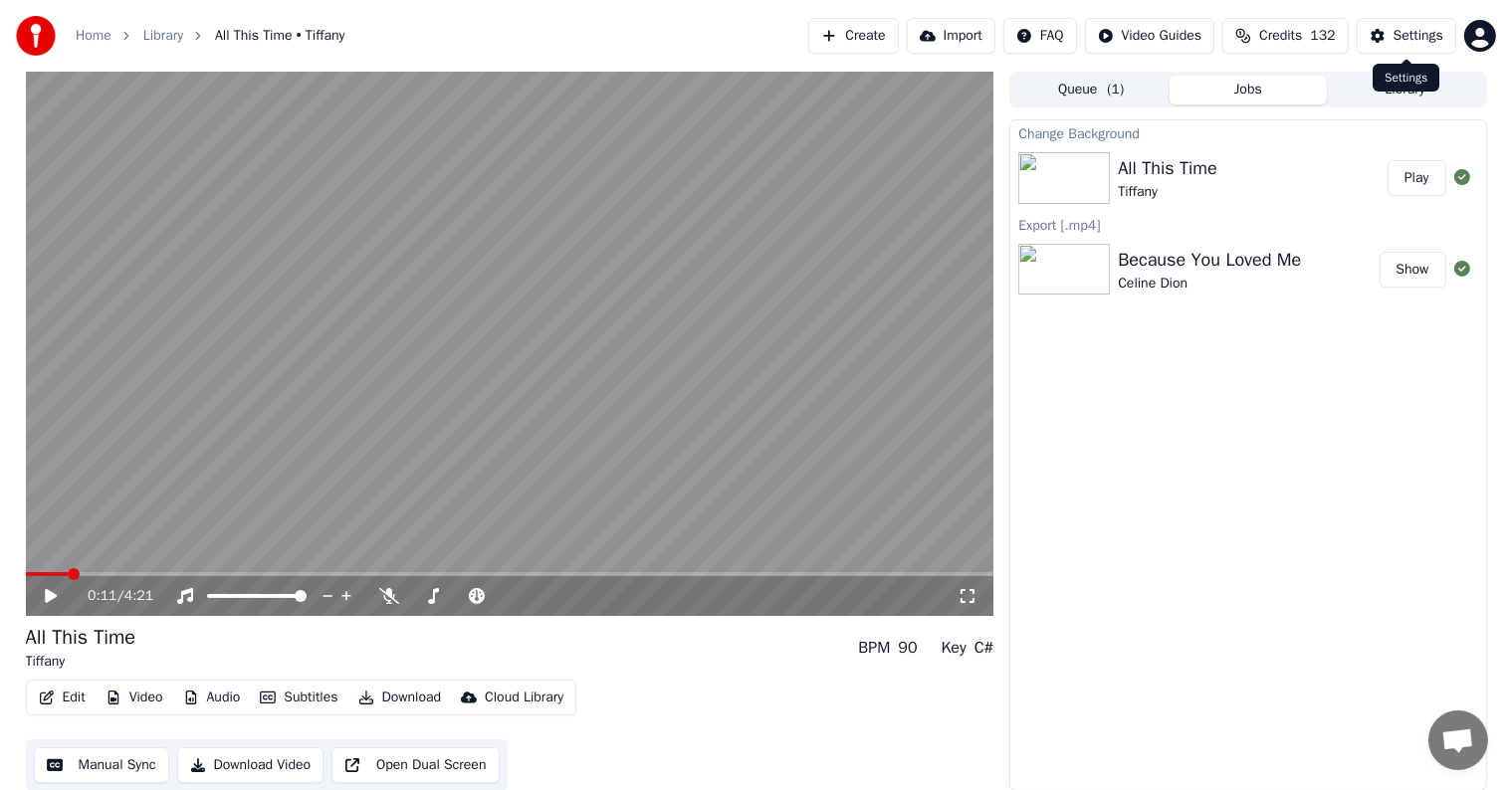 click on "Settings" at bounding box center [1418, 36] 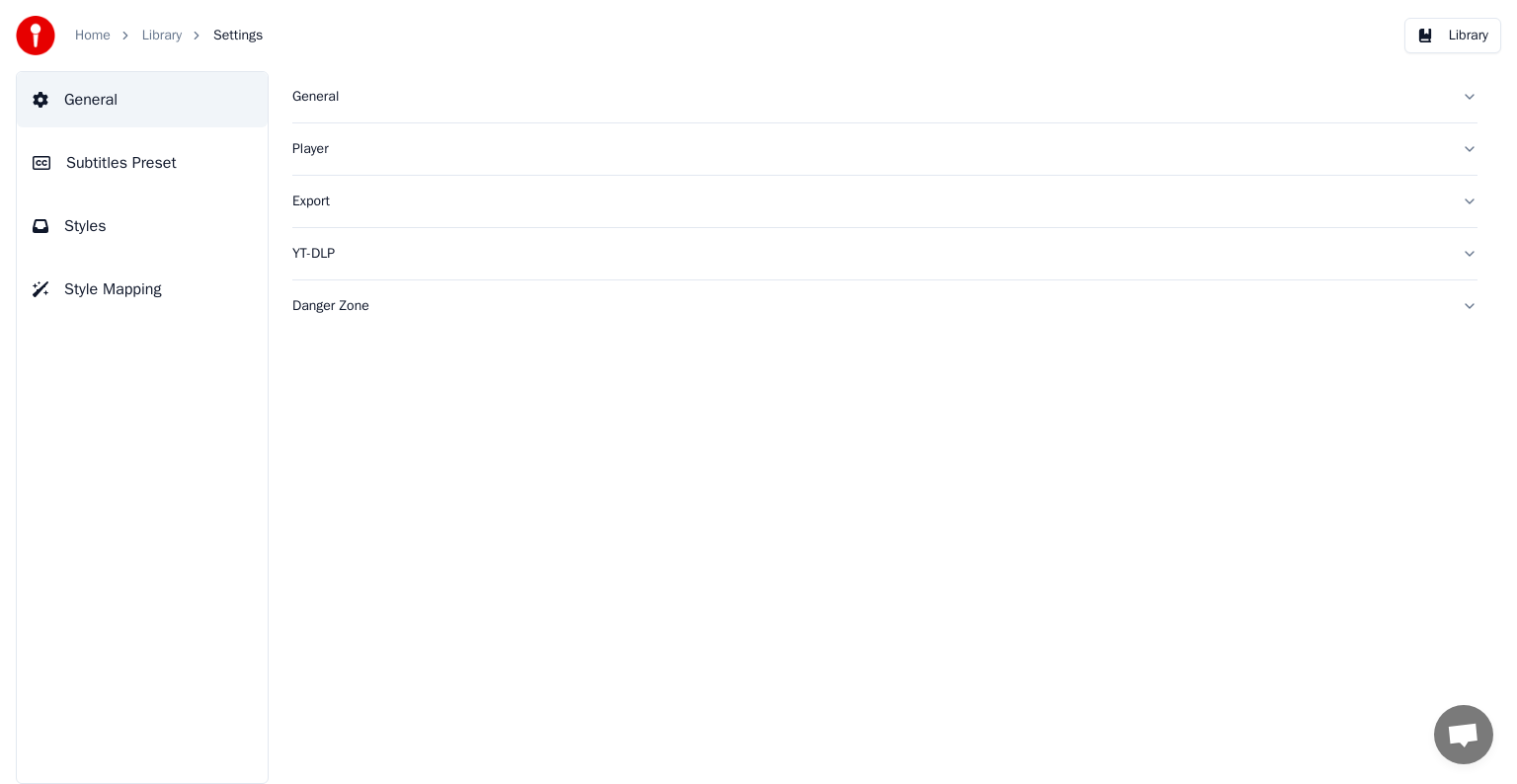 click on "General" at bounding box center (869, 97) 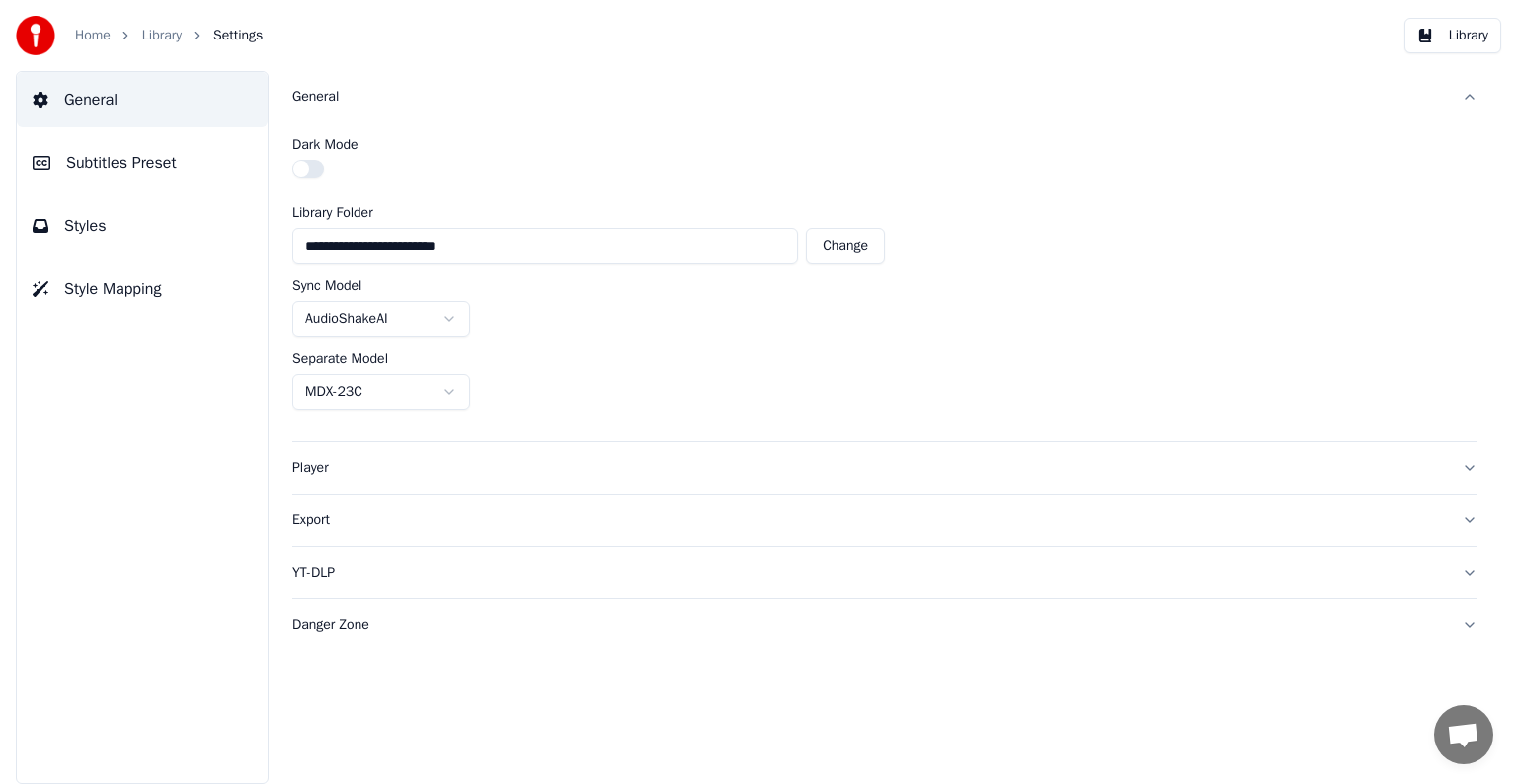 click on "Subtitles Preset" at bounding box center [121, 163] 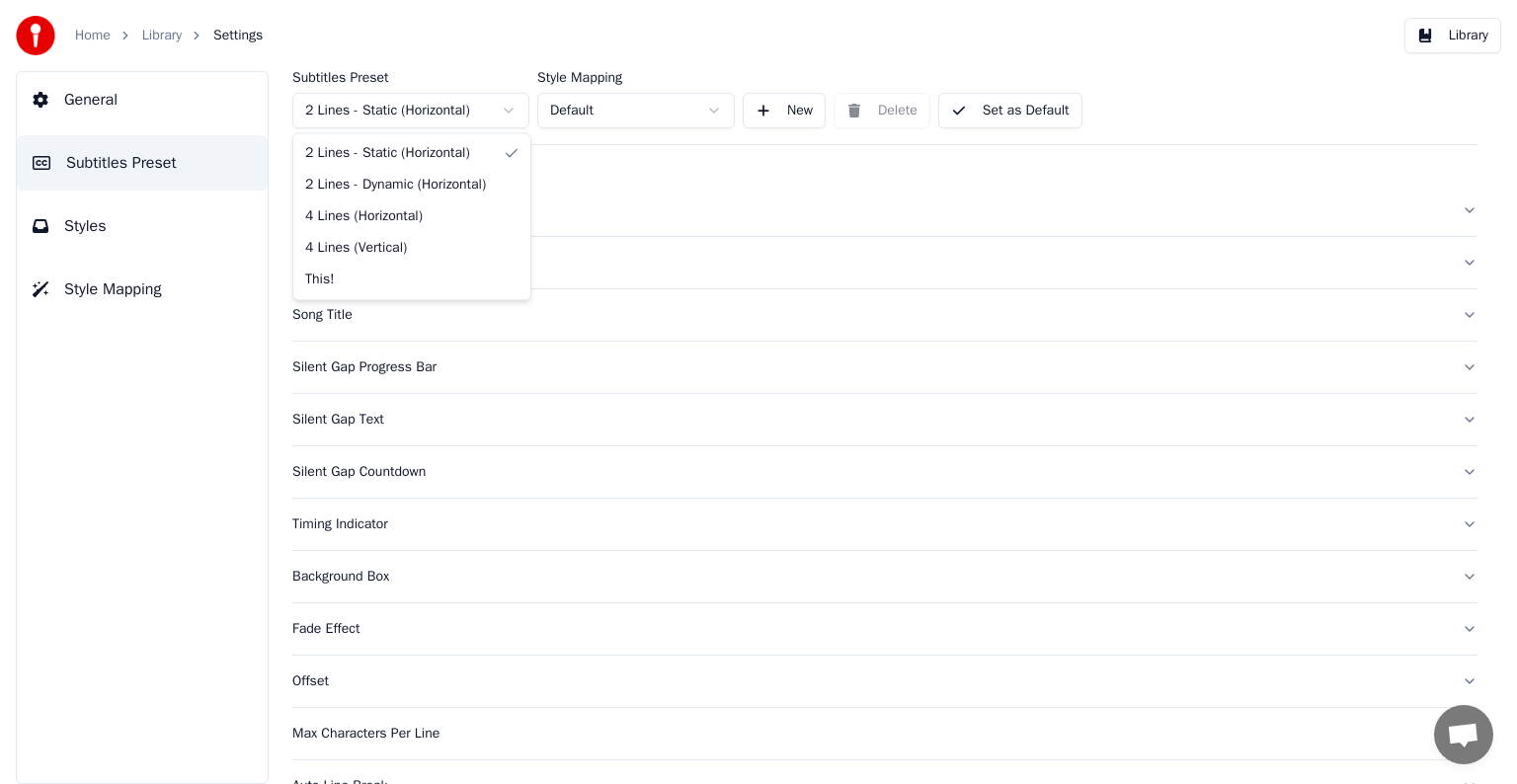 click on "Home Library Settings Library General Subtitles Preset Styles Style Mapping Subtitles Preset 2 Lines - Static (Horizontal) Style Mapping Default New Delete Set as Default General Layout Song Title Silent Gap Progress Bar Silent Gap Text Silent Gap Countdown Timing Indicator Background Box Fade Effect Offset Max Characters Per Line Auto Line Break Advanced Settings Chat [PERSON] from Youka Desktop More channels Continue on Email Offline. You were inactive for some time. Send a message to reconnect to the chat. Youka Desktop Hello! How can I help you?  Sunday, [DATE] Hi! I'ts me again. The lyrics are not appearing. Even editing to add lyrics again, it's not appearing. I already spent 22 credits for this please check [DATE] Monday, [DATE] [PERSON] Hey, credits should refunded automatically in case of failure, please let me check [DATE] yeah but credits are used again in adding the lyrics in the song that supposed to be good in the first place [DATE] Read [PERSON] I added 22 more credits to your account. [DATE]" at bounding box center (758, 392) 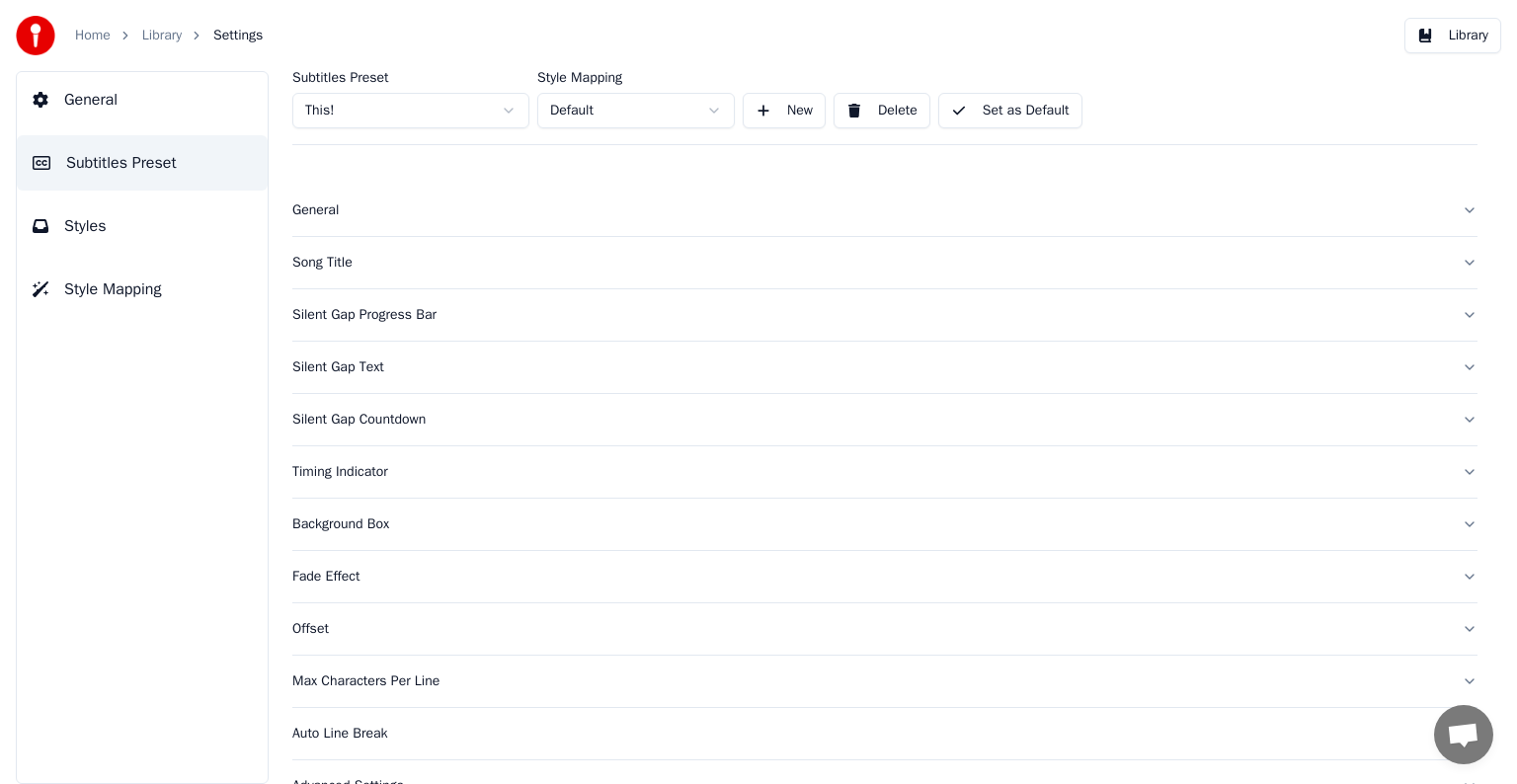 click on "Song Title" at bounding box center (869, 263) 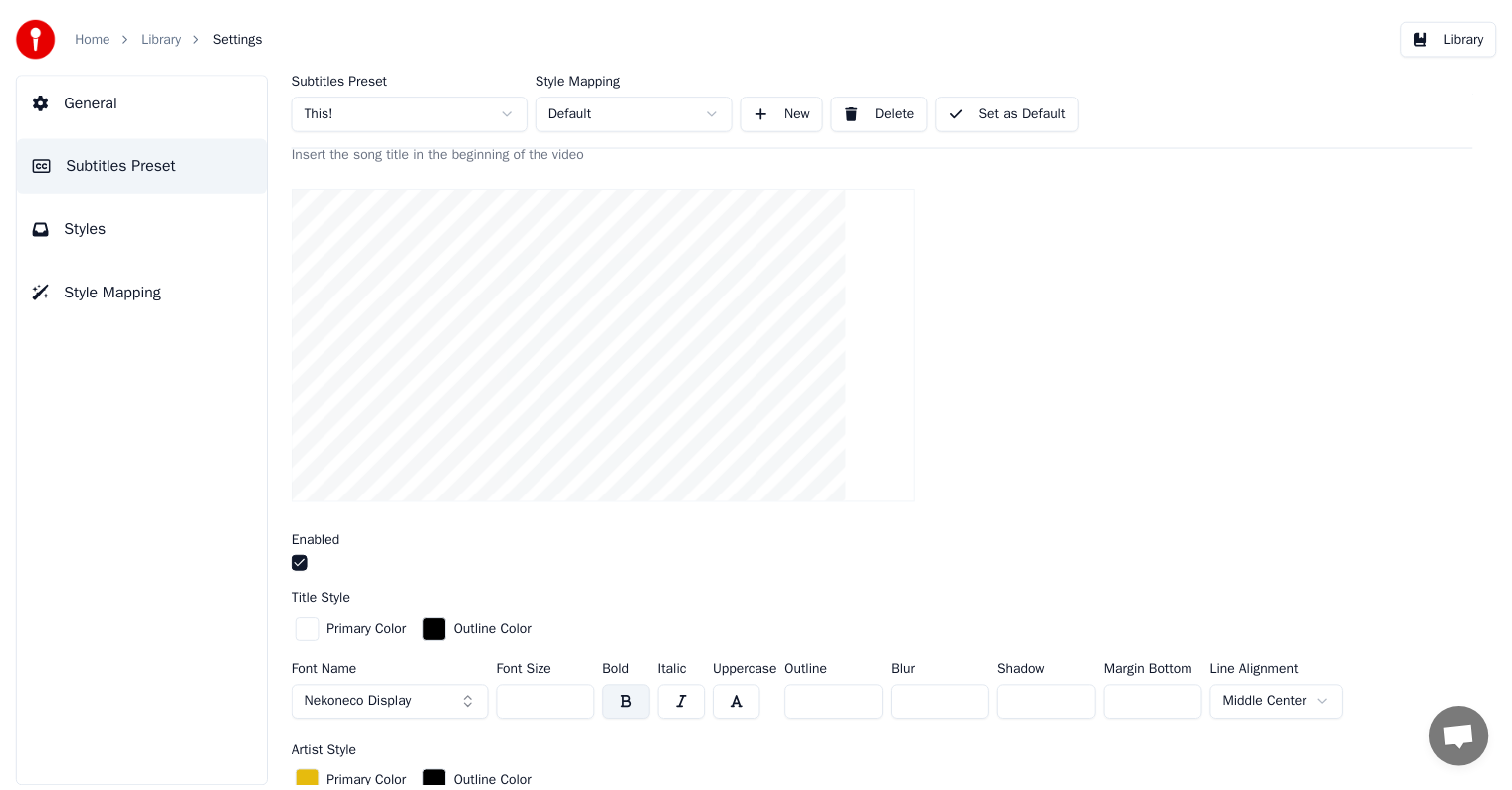 scroll, scrollTop: 398, scrollLeft: 0, axis: vertical 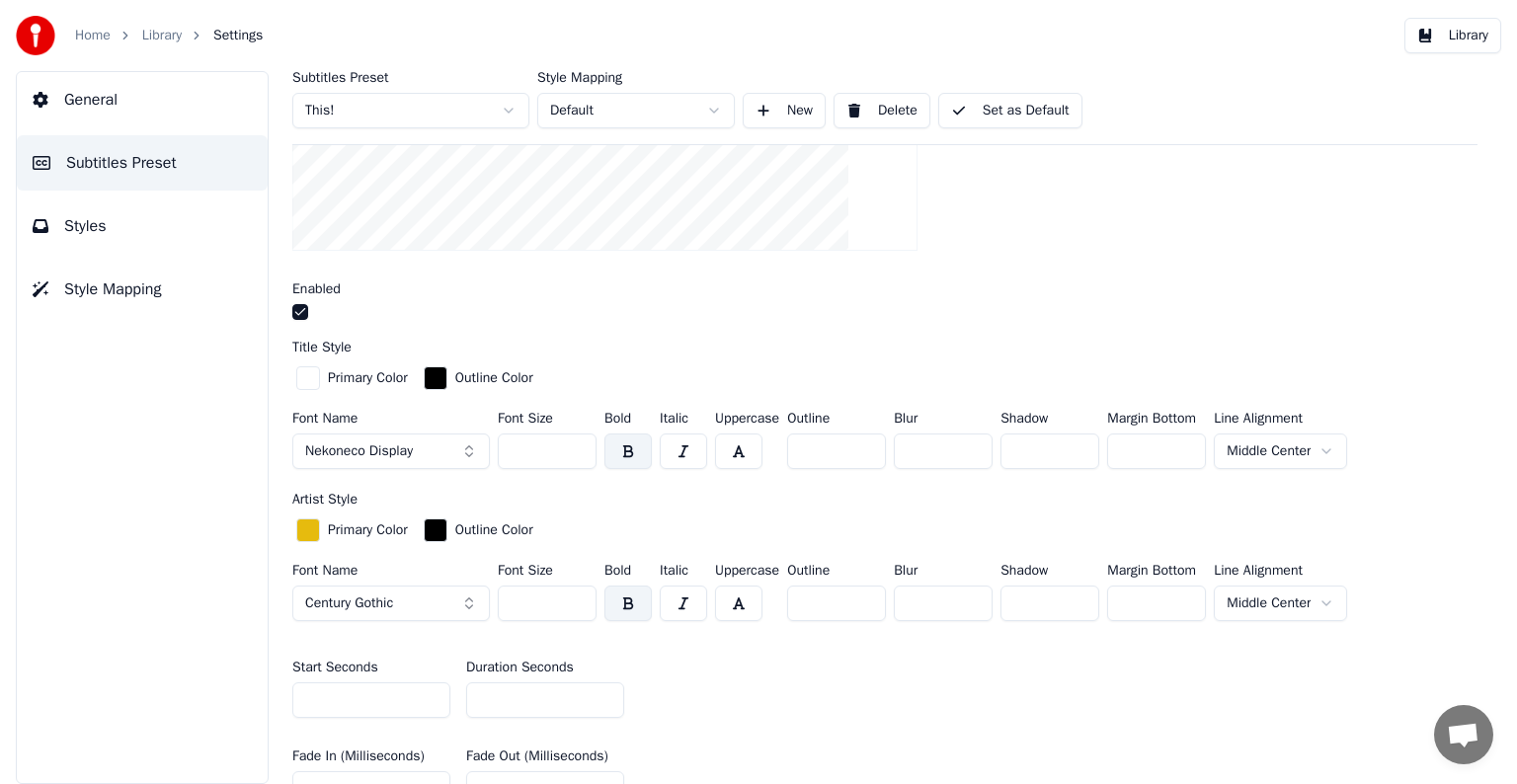 drag, startPoint x: 517, startPoint y: 444, endPoint x: 537, endPoint y: 449, distance: 20.615528 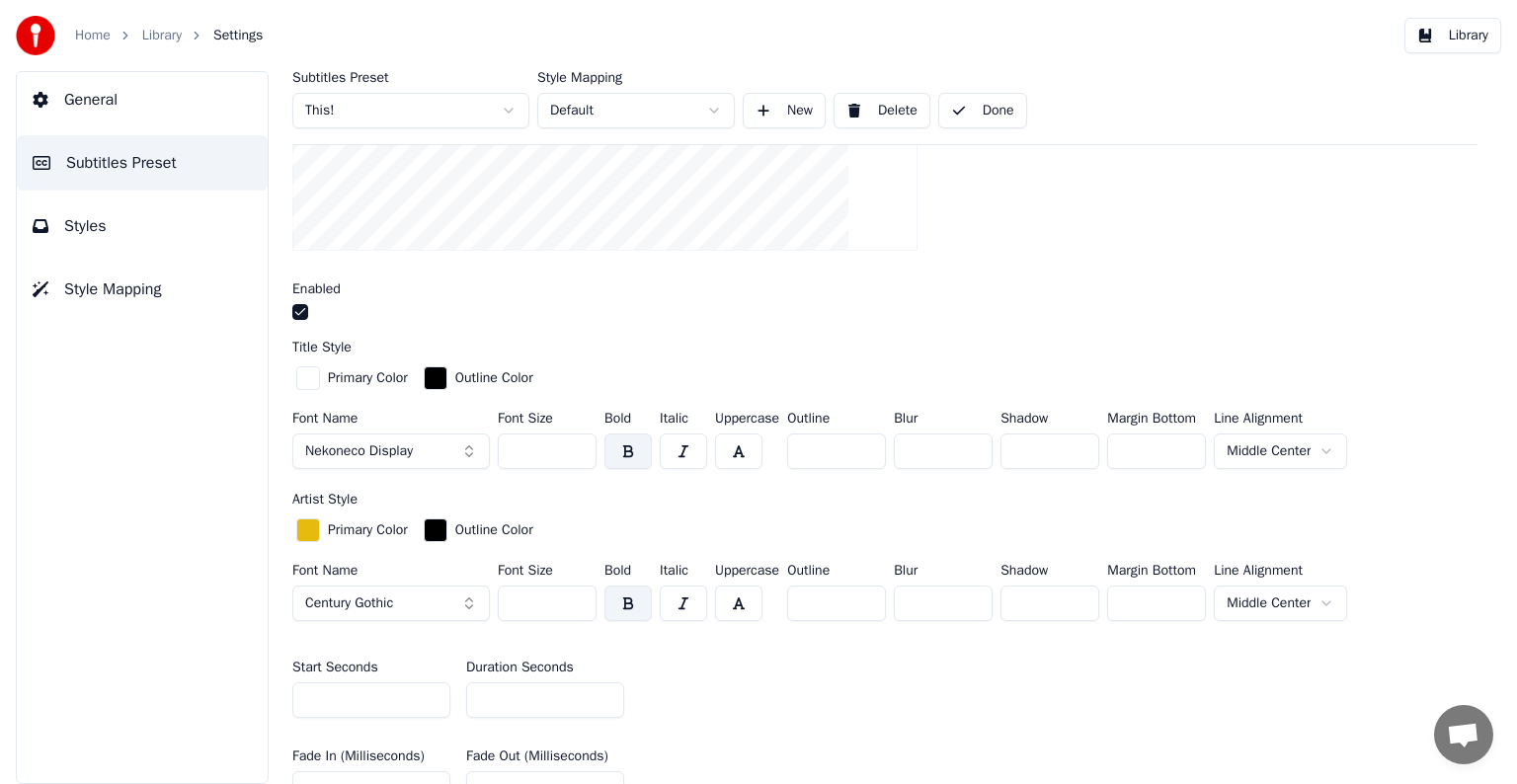 click on "Library" at bounding box center (162, 36) 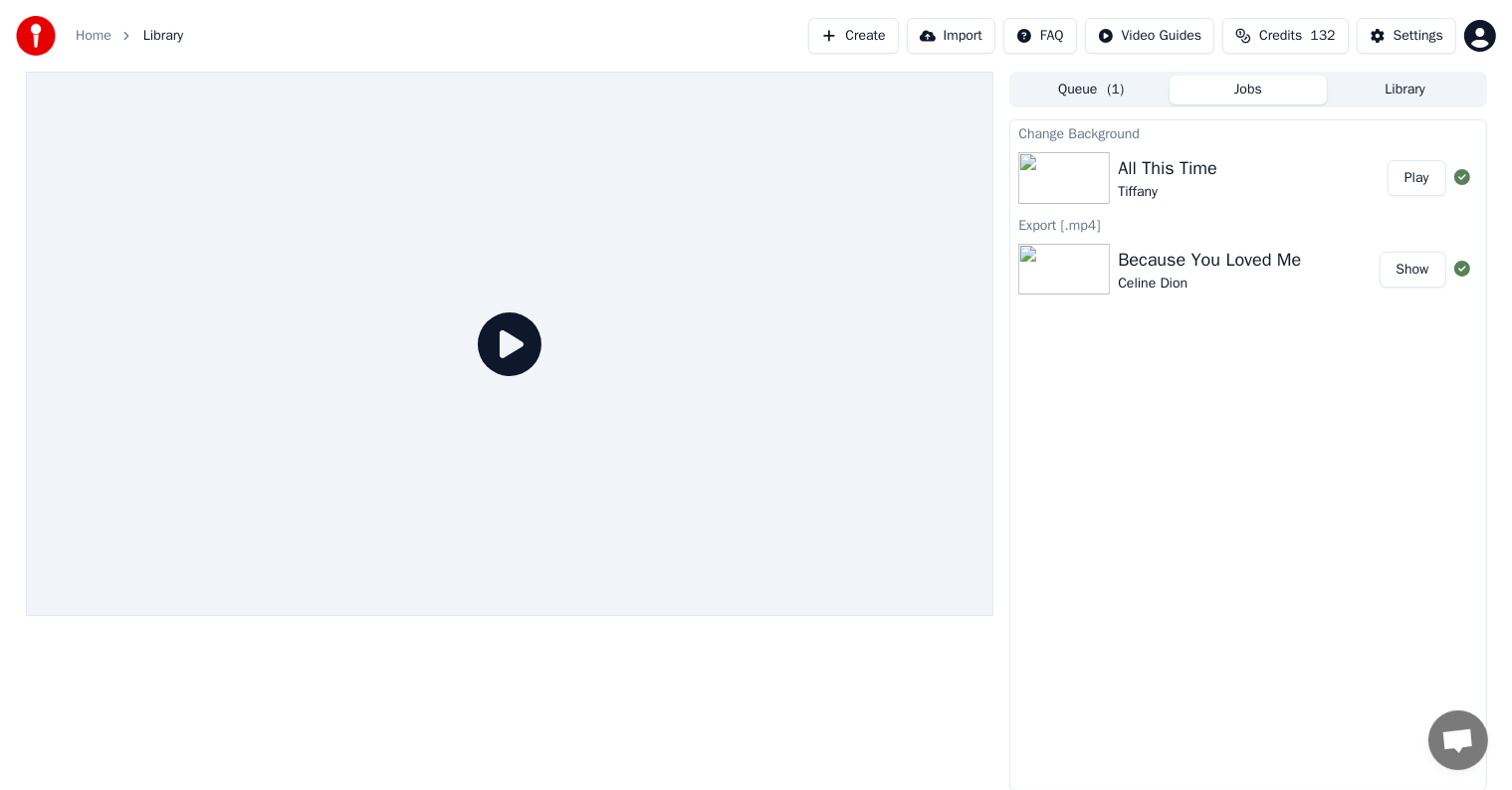 click on "Play" at bounding box center [1416, 178] 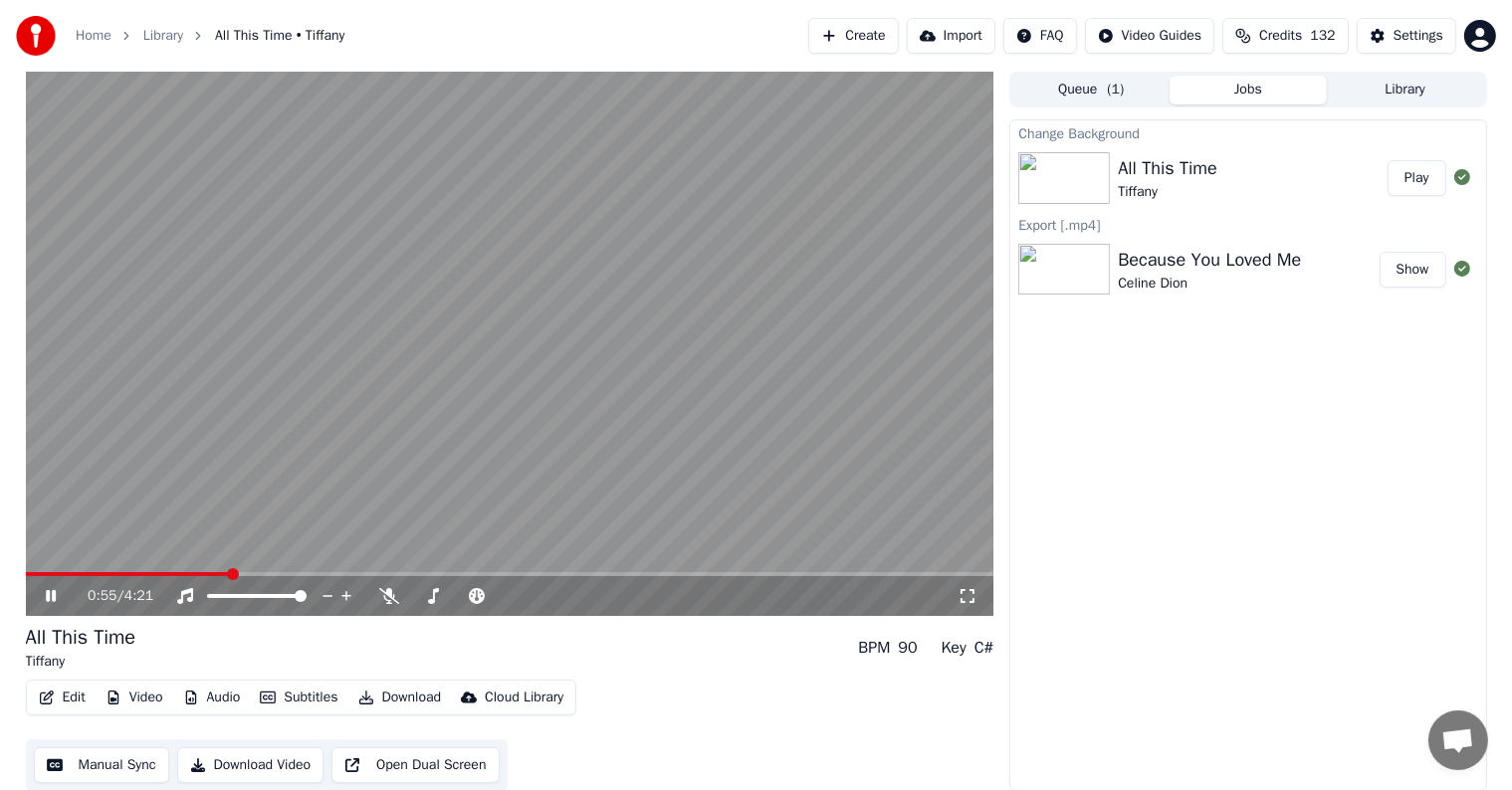 click on "Manual Sync" at bounding box center [102, 765] 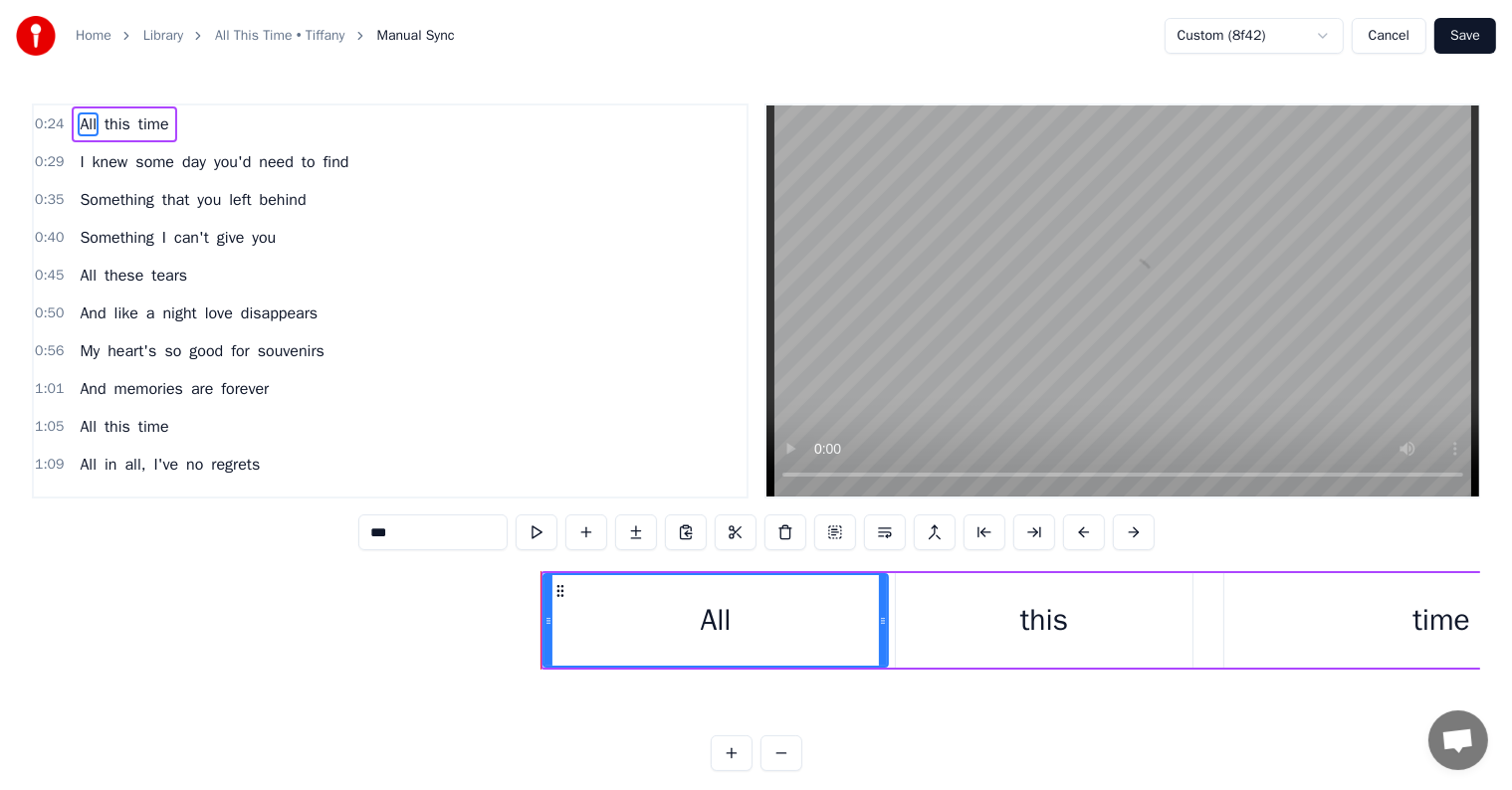 scroll, scrollTop: 0, scrollLeft: 7282, axis: horizontal 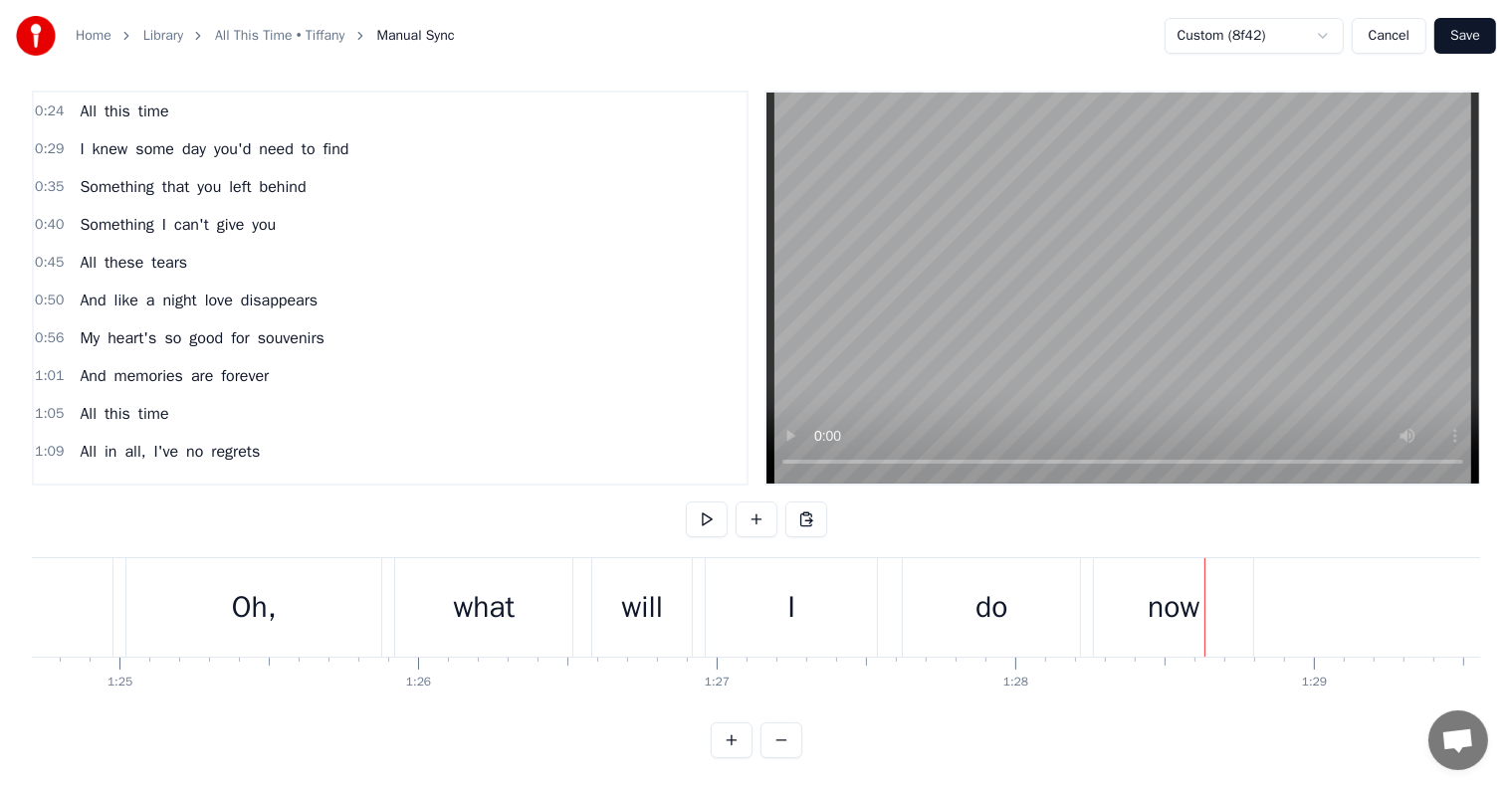 click on "Library" at bounding box center (163, 36) 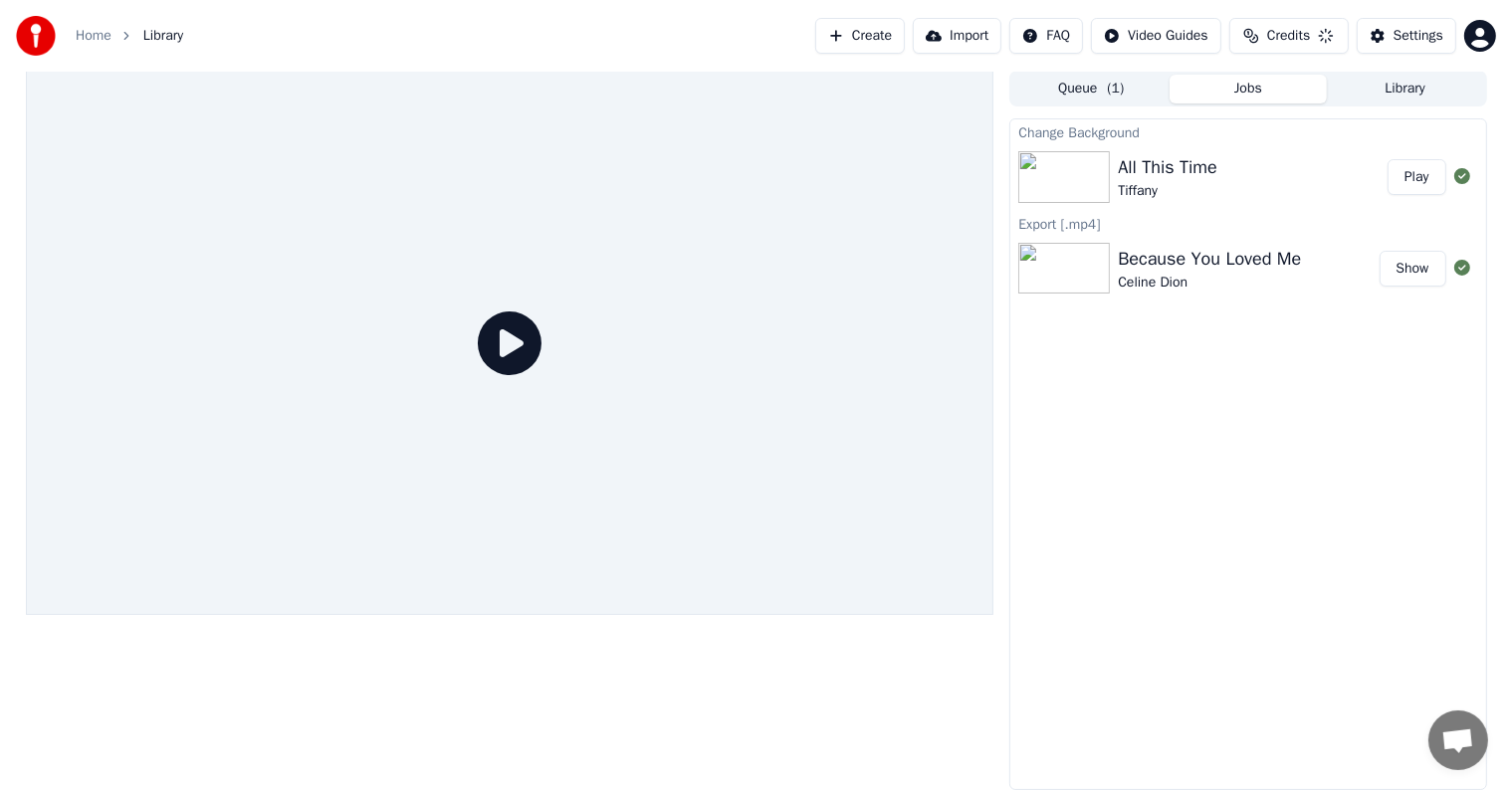 scroll, scrollTop: 0, scrollLeft: 0, axis: both 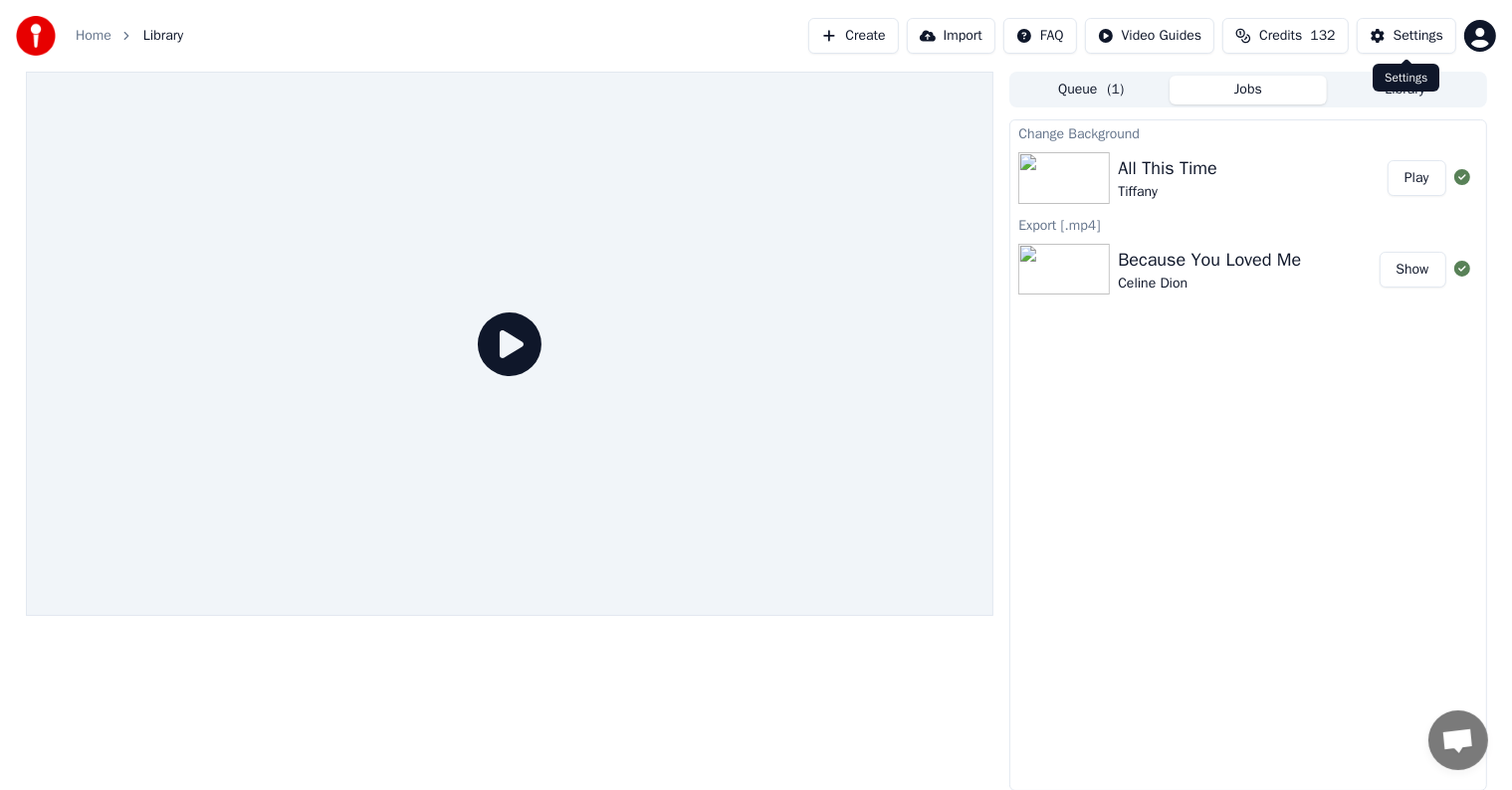 click on "Settings" at bounding box center [1418, 36] 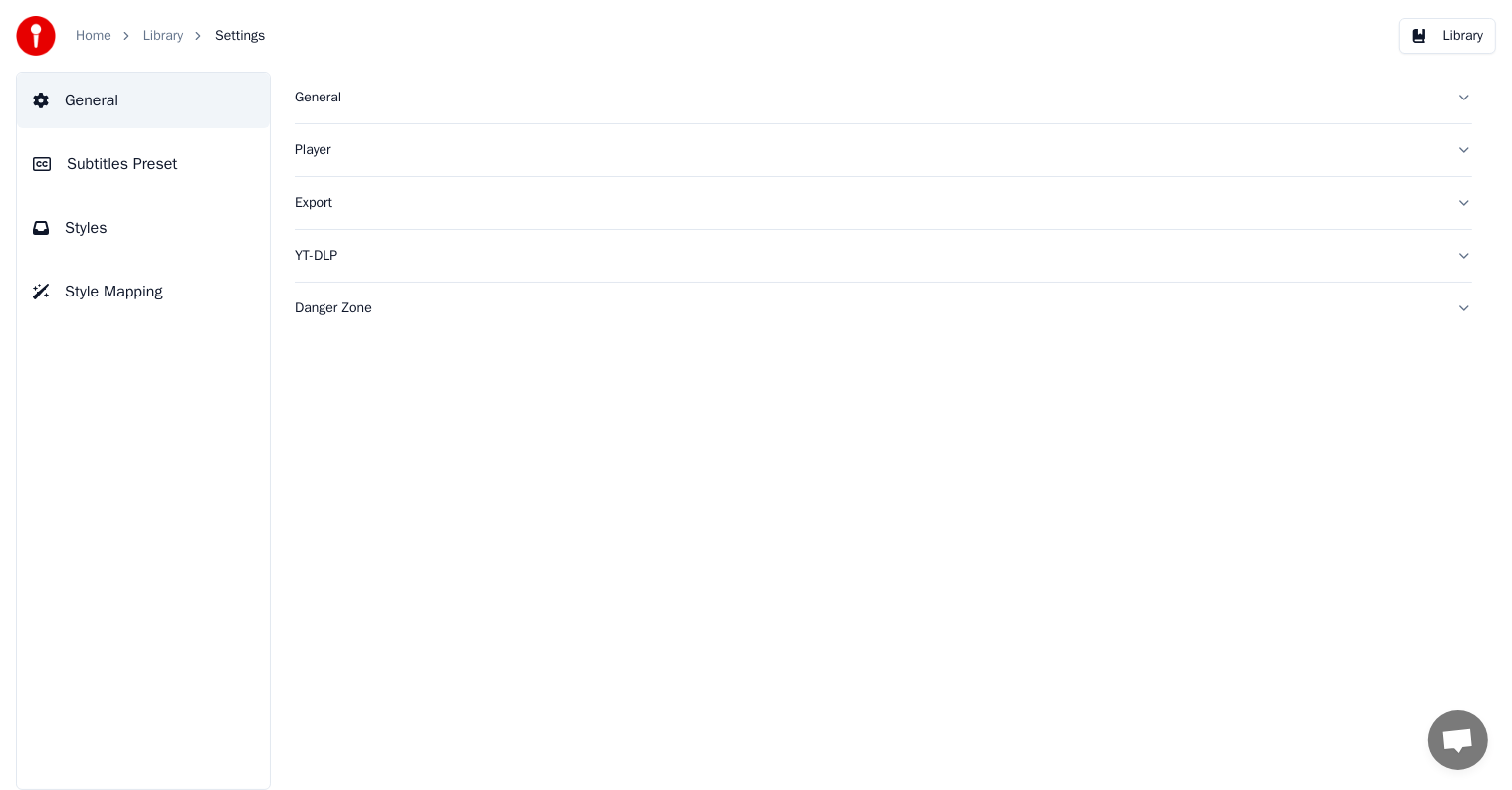 scroll, scrollTop: 0, scrollLeft: 0, axis: both 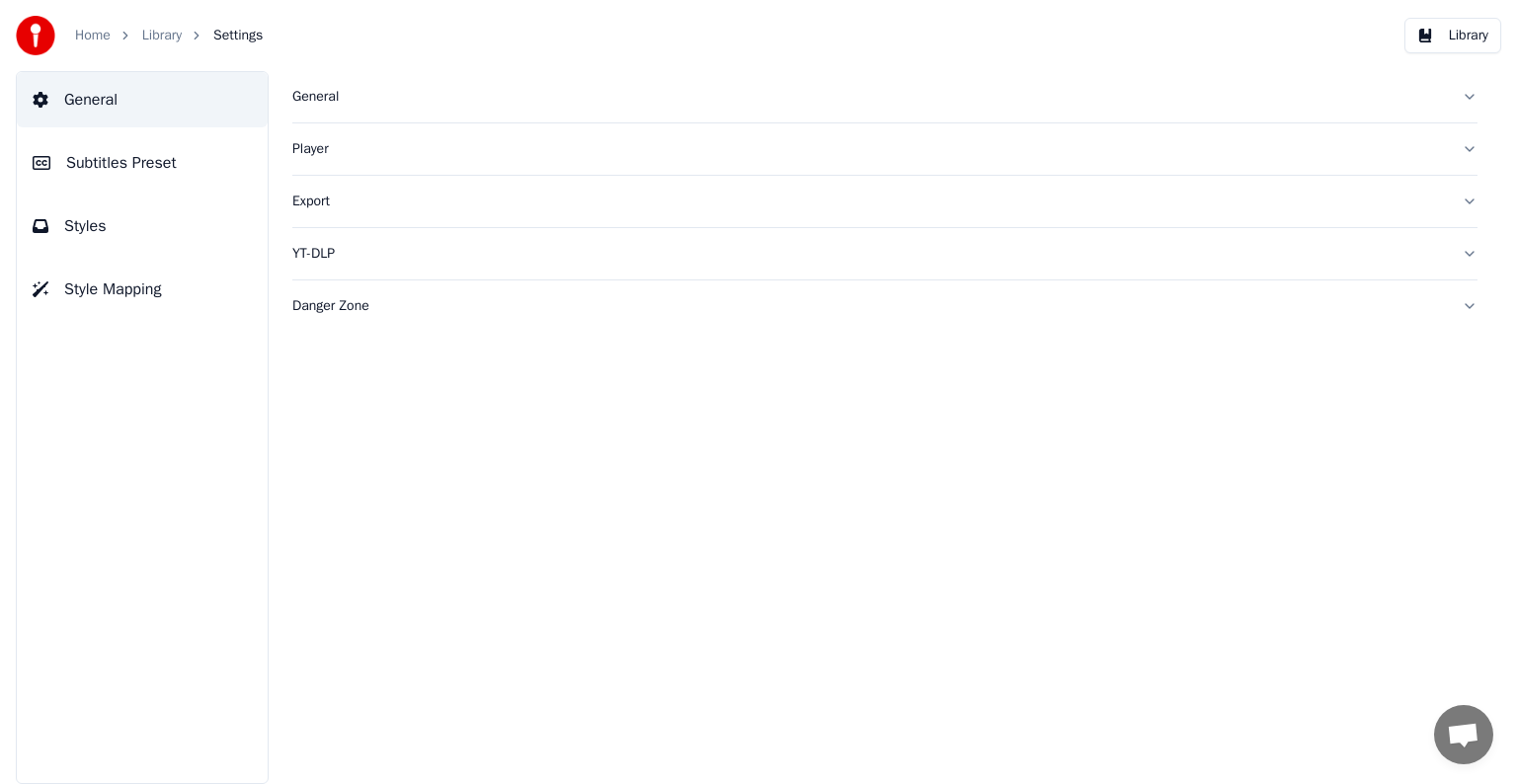 click on "Styles" at bounding box center [85, 226] 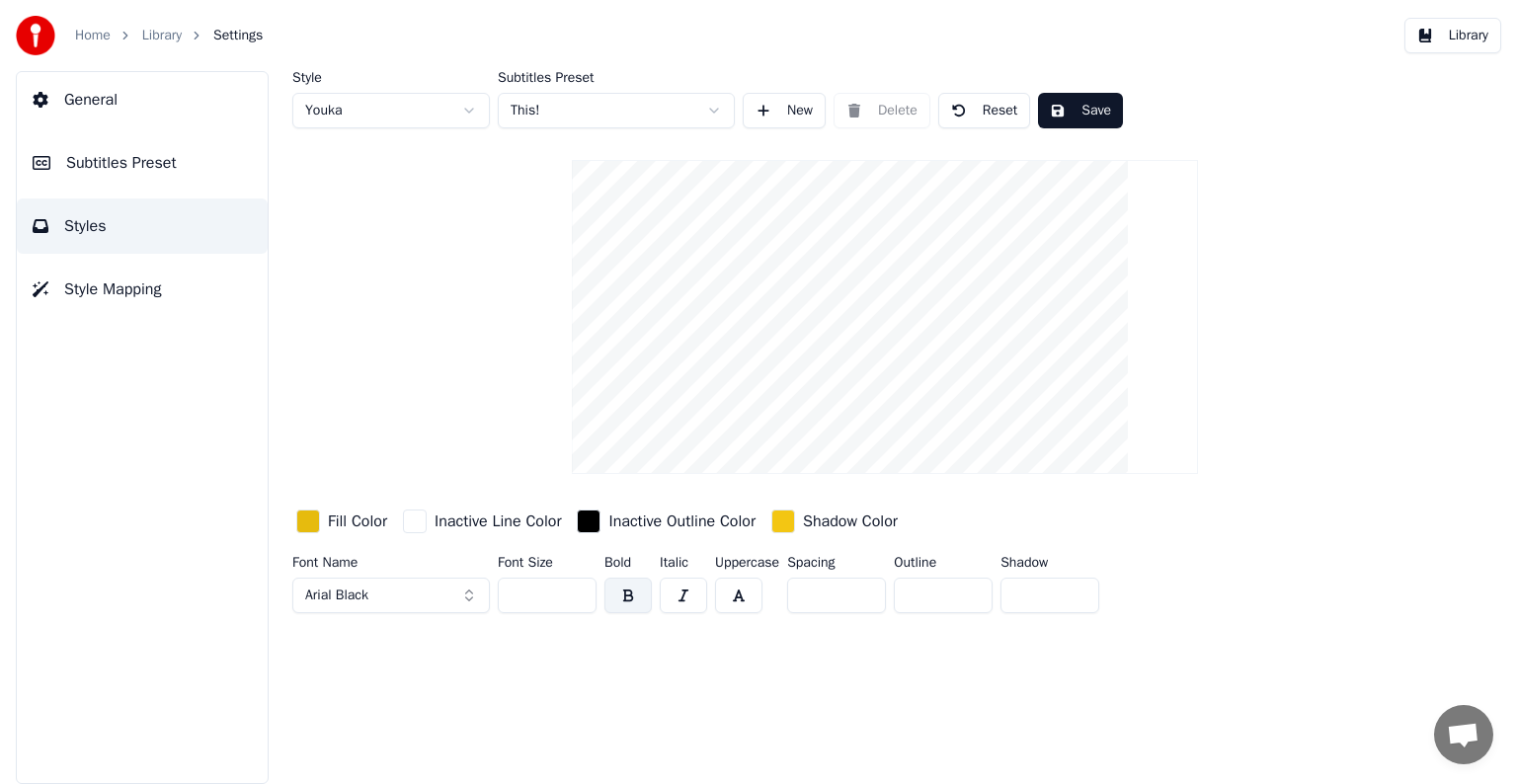 type on "*" 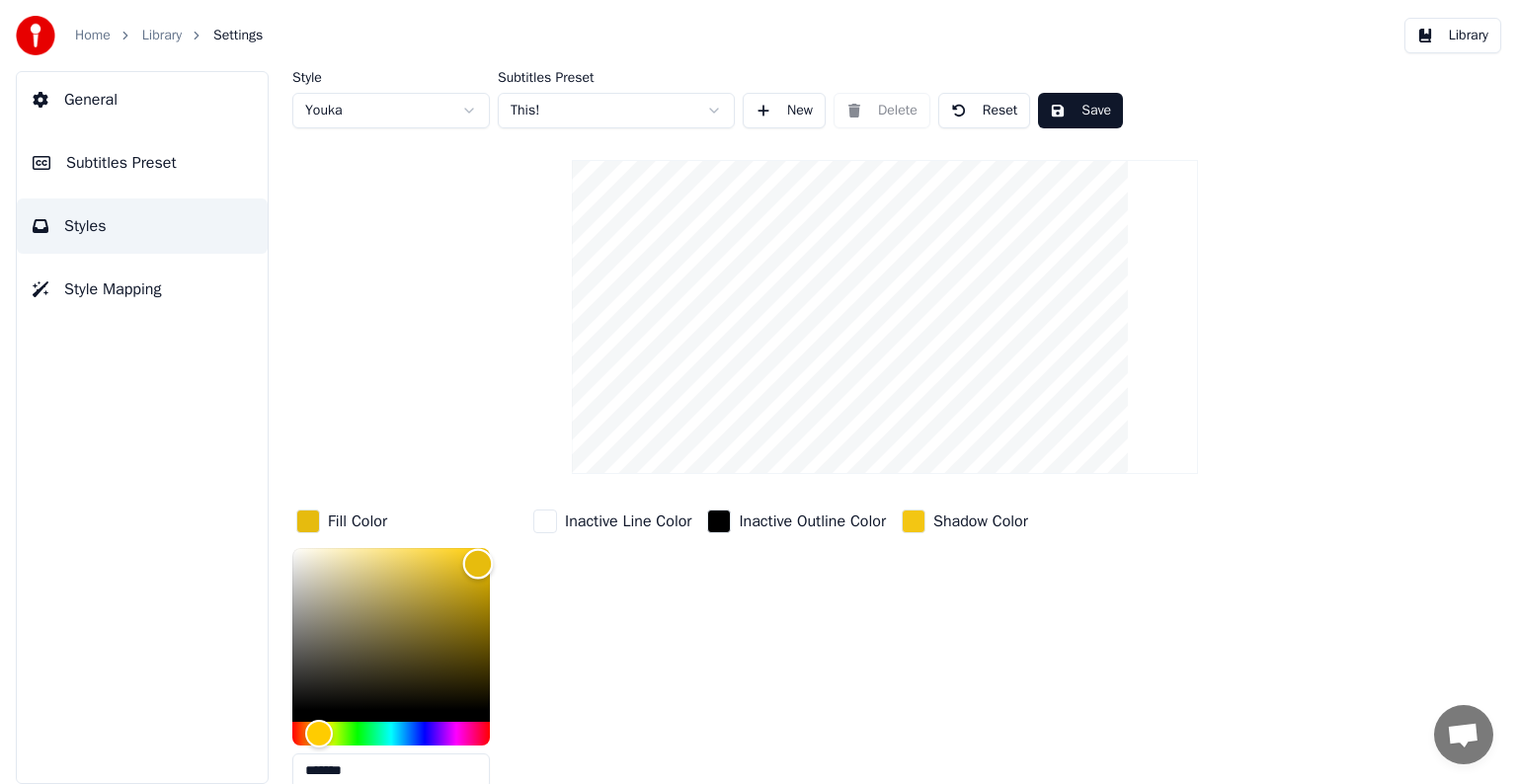 click at bounding box center [391, 629] 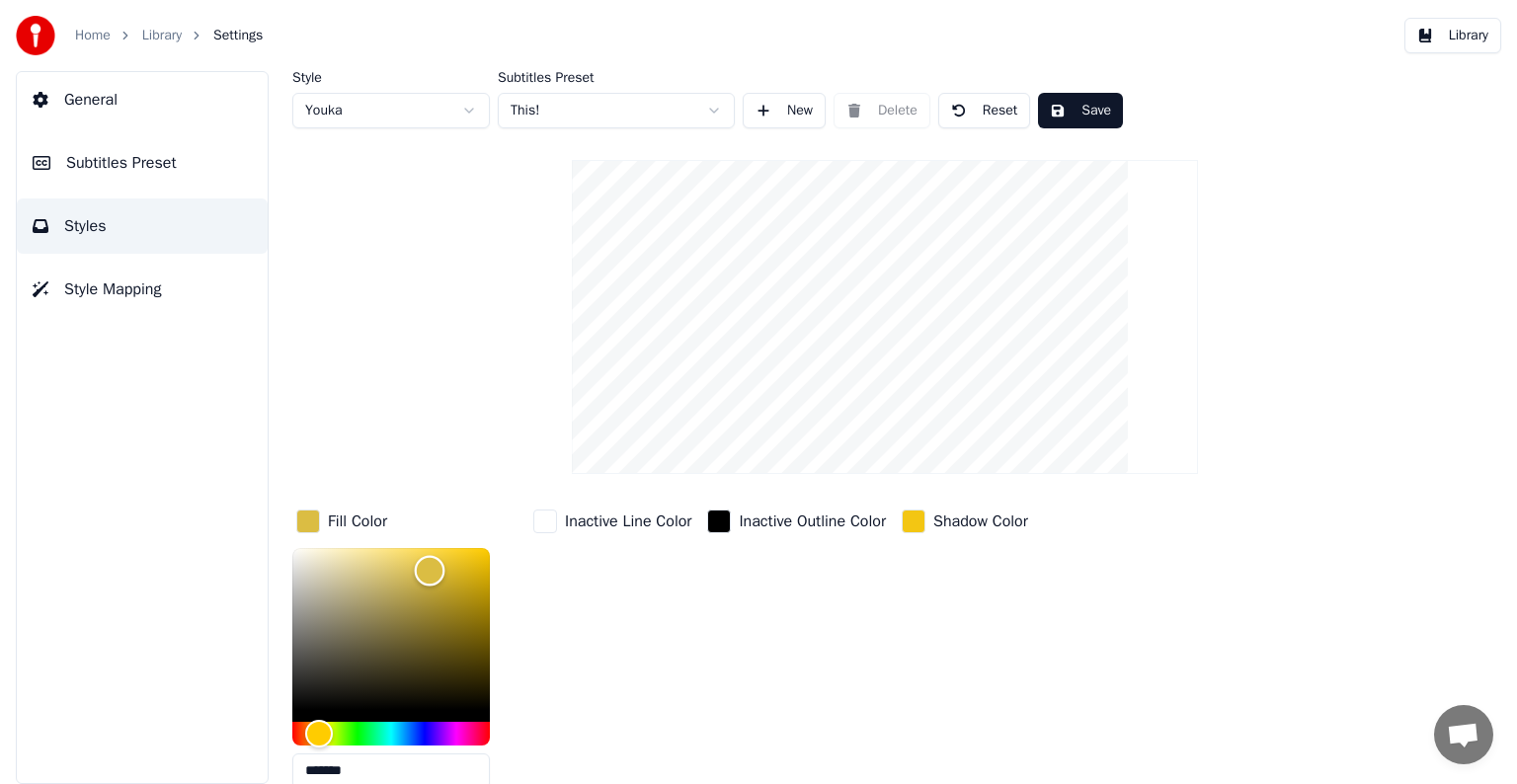 click at bounding box center [391, 629] 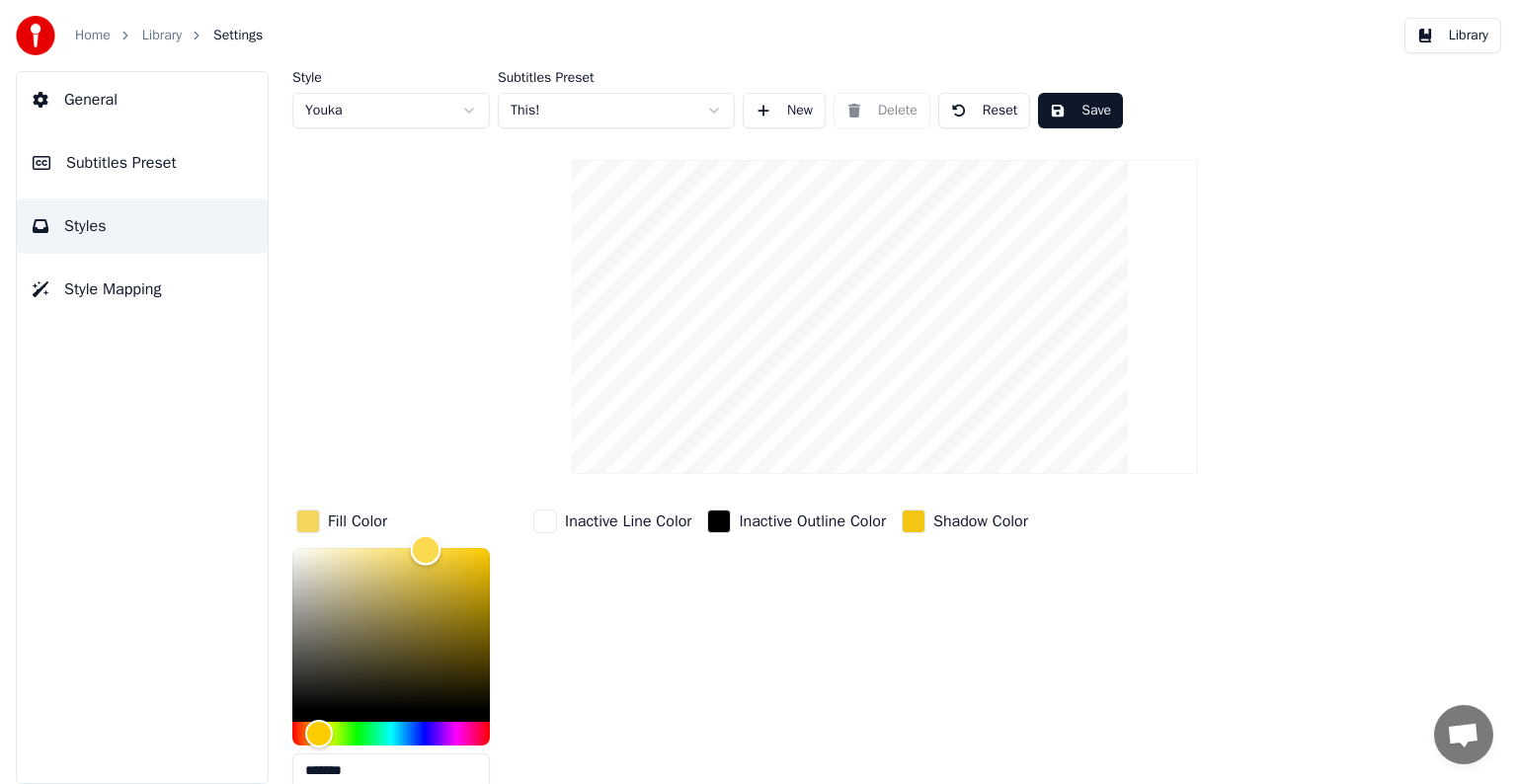 click at bounding box center [426, 549] 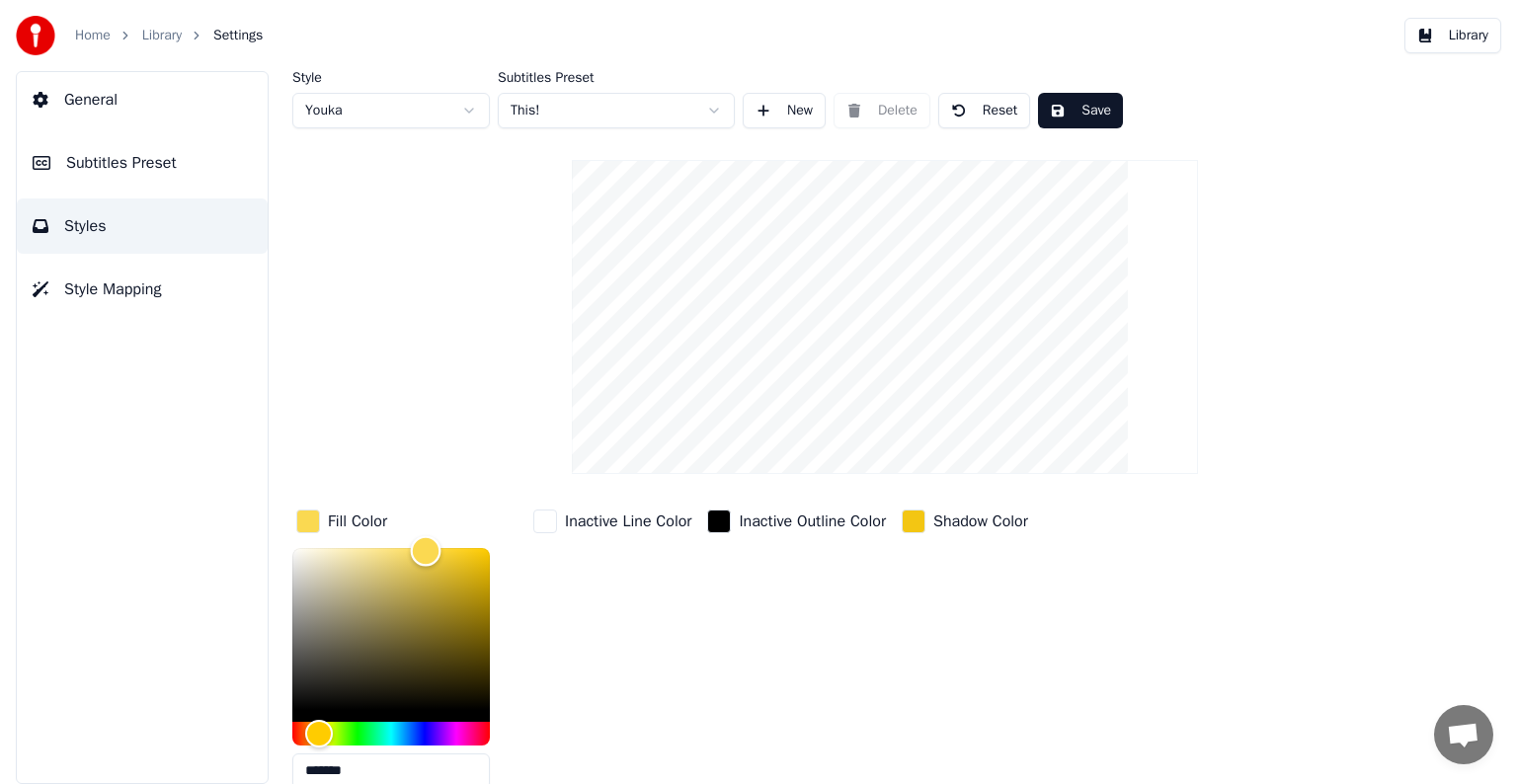 type on "*******" 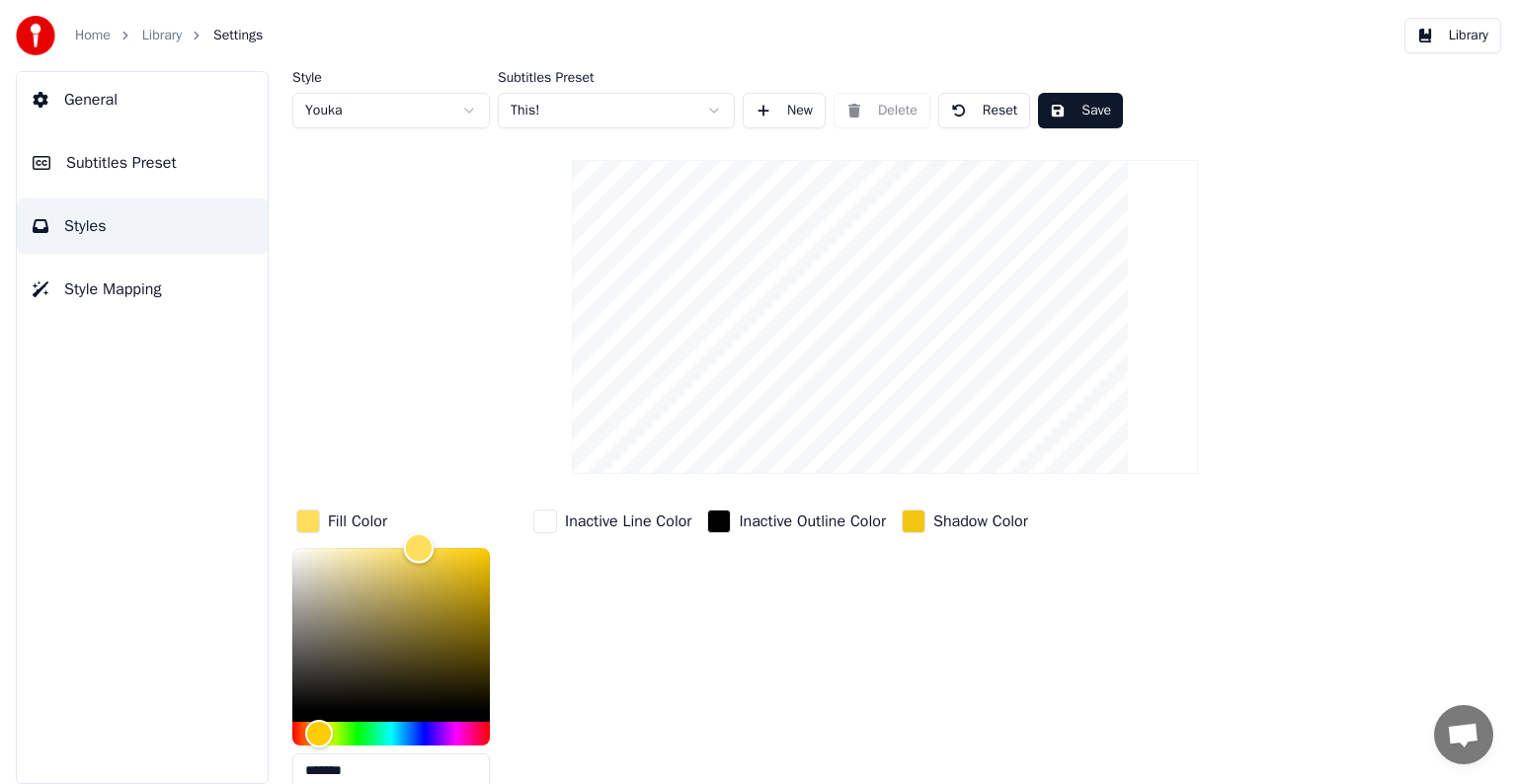 click at bounding box center (419, 547) 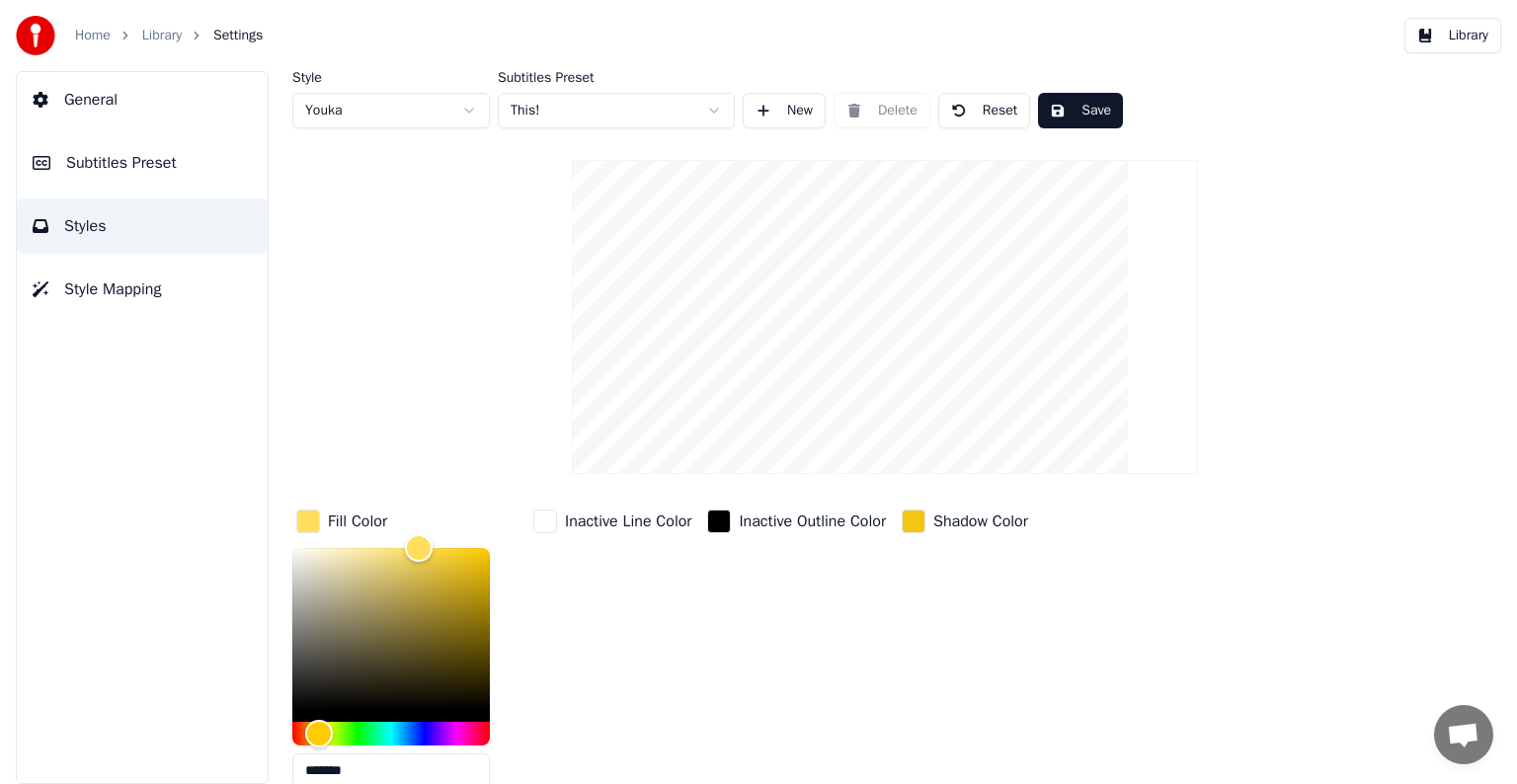 click on "Save" at bounding box center (1080, 111) 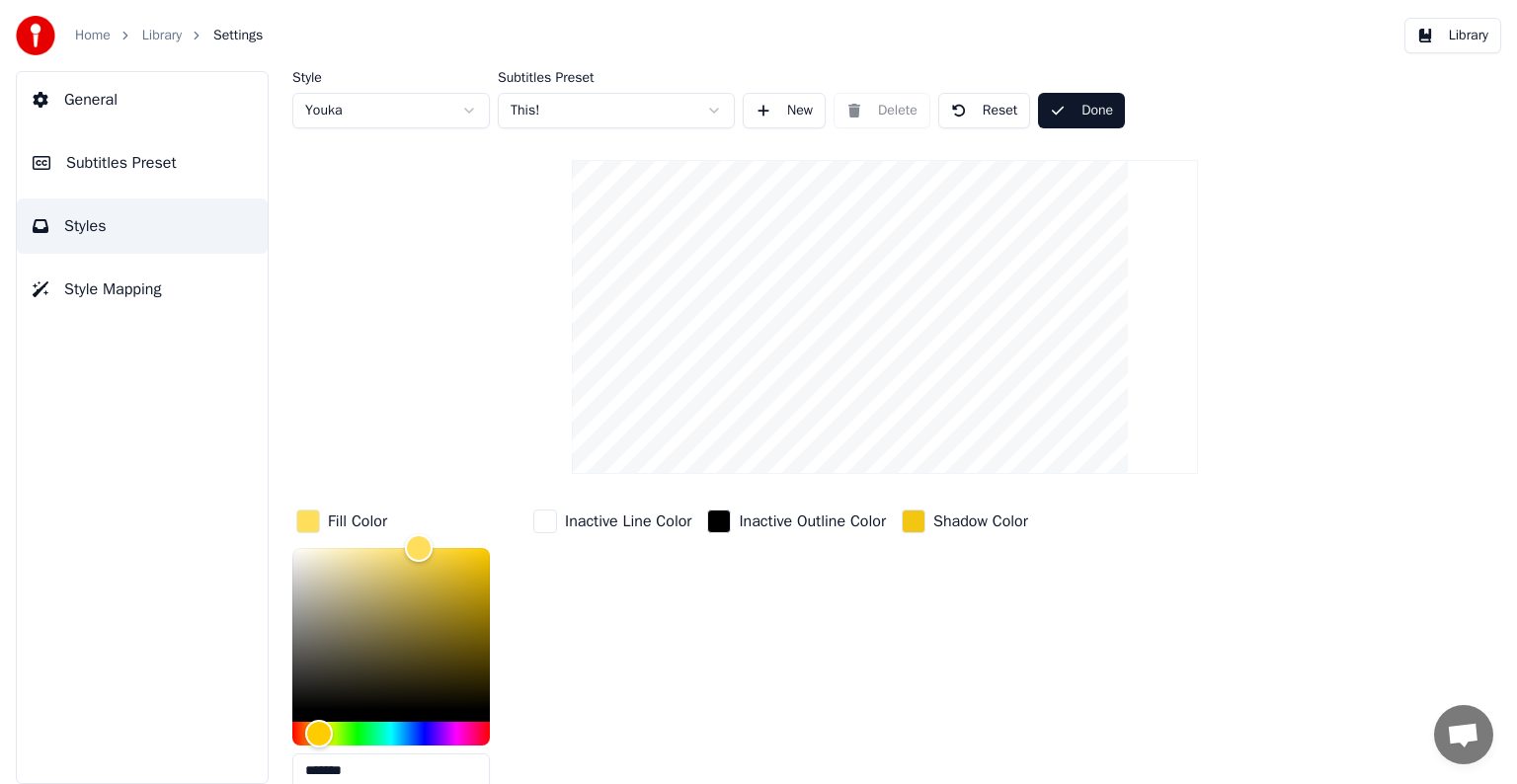 click on "Library" at bounding box center [162, 36] 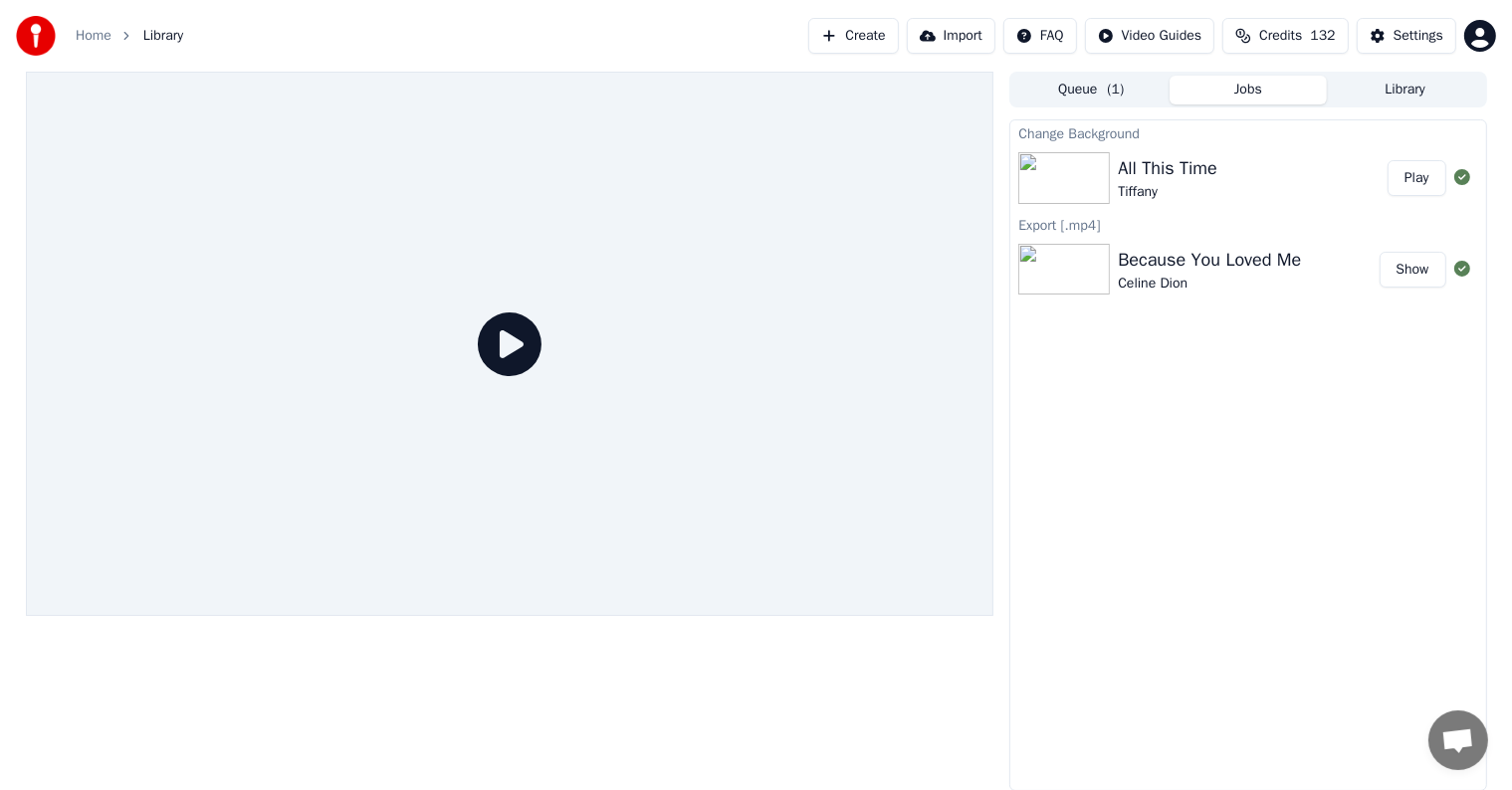 click on "Play" at bounding box center [1416, 178] 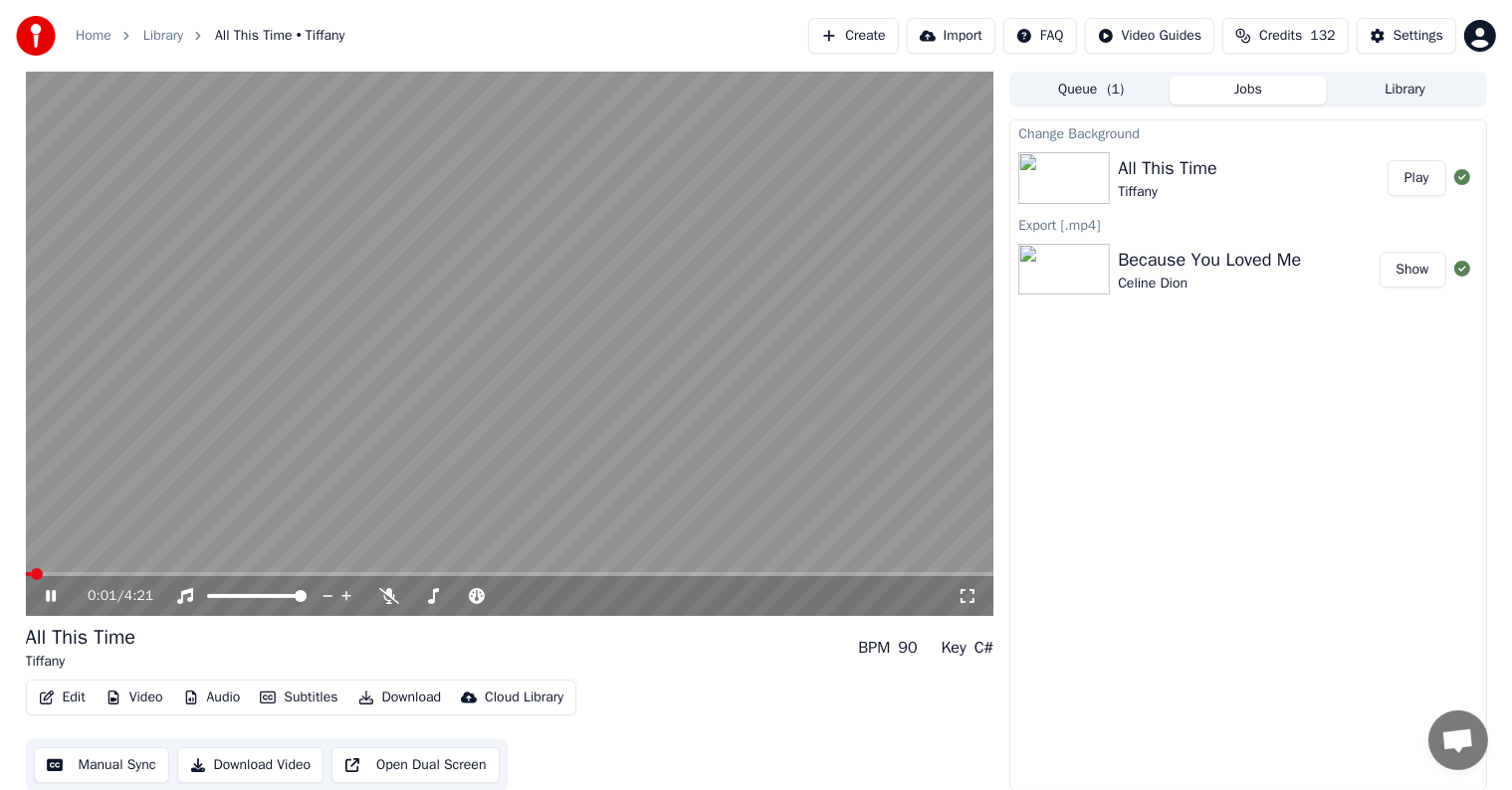 click on "0:01  /  4:21" at bounding box center (510, 596) 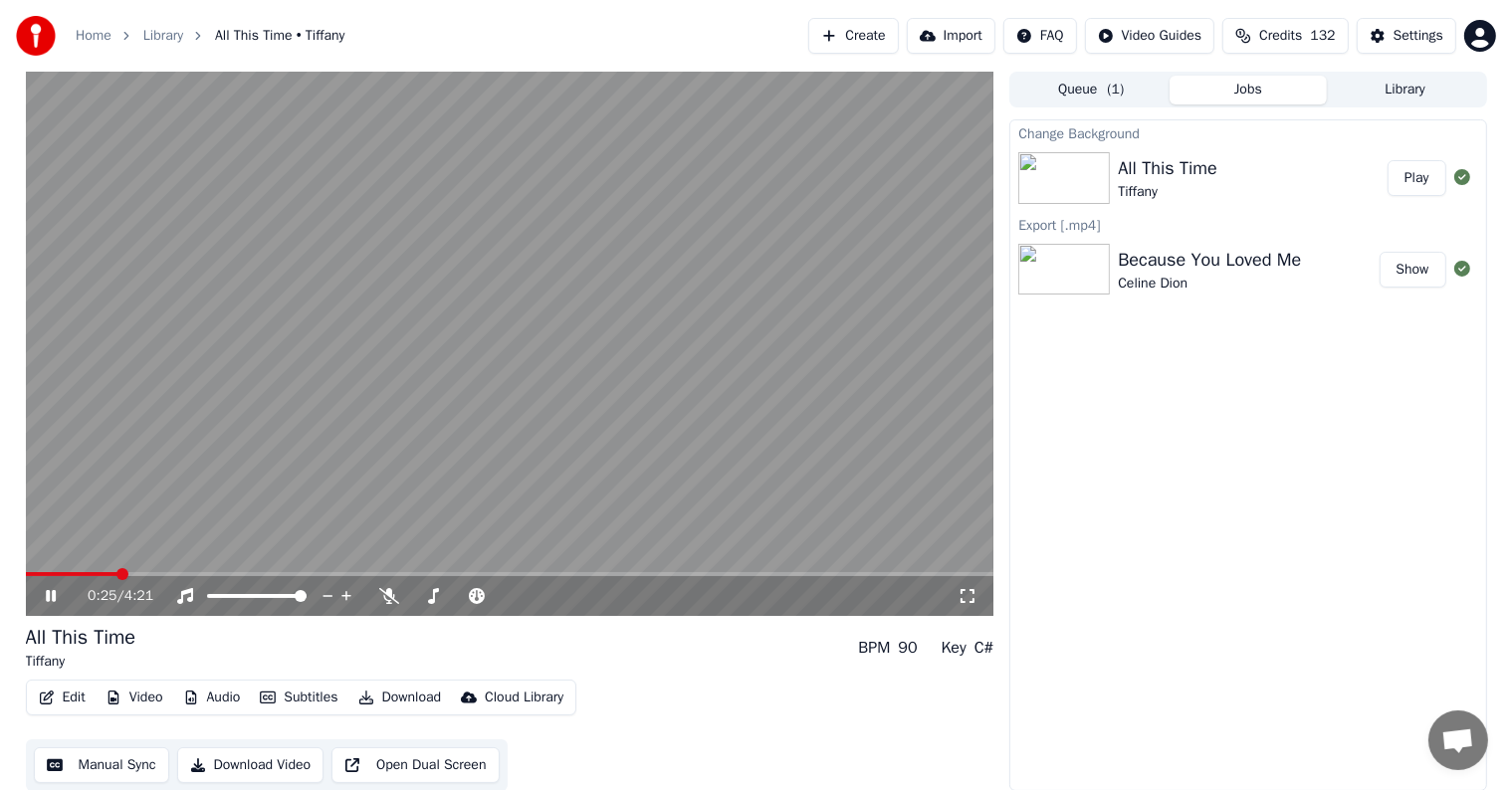 click at bounding box center (510, 574) 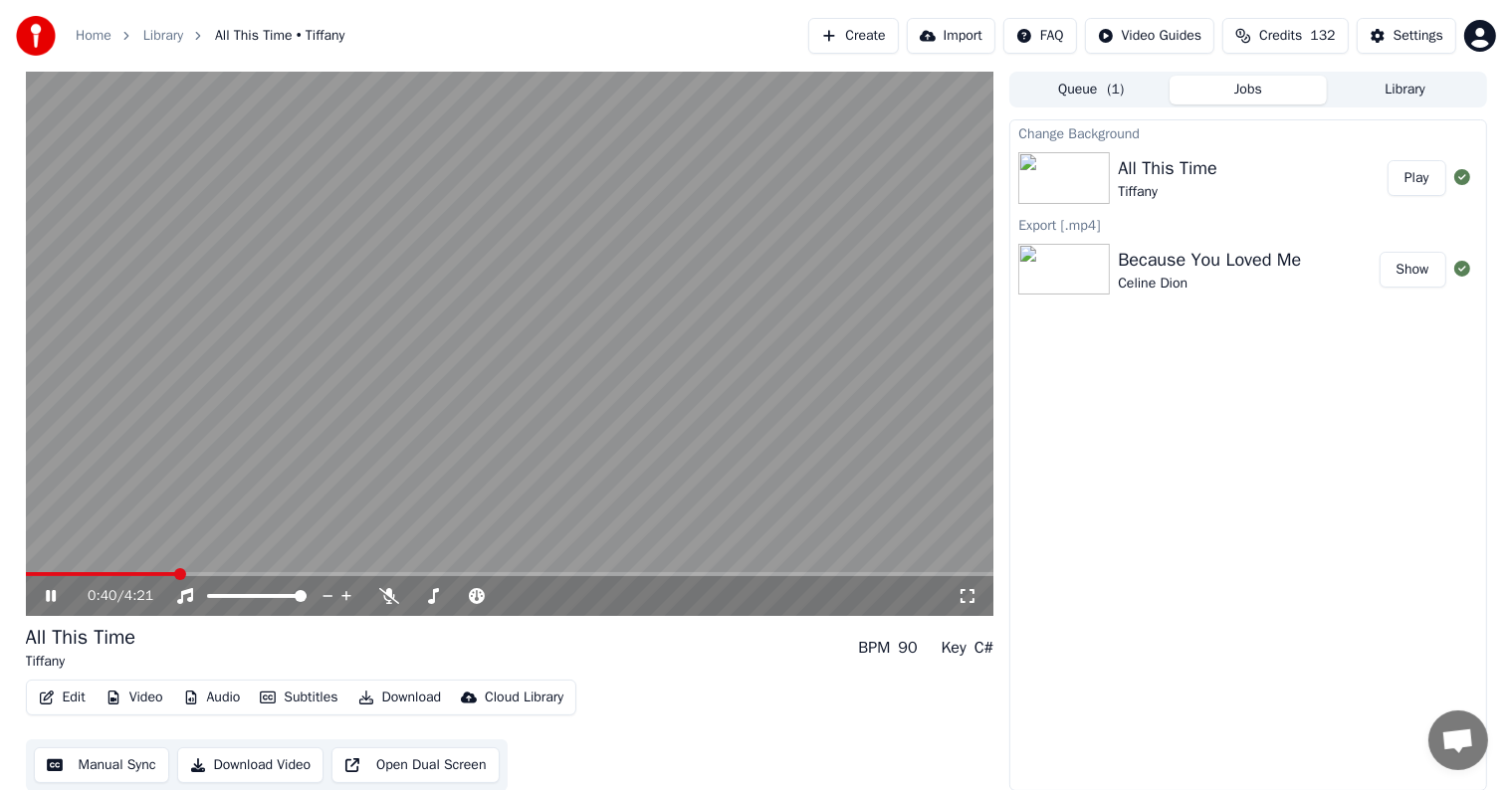 click 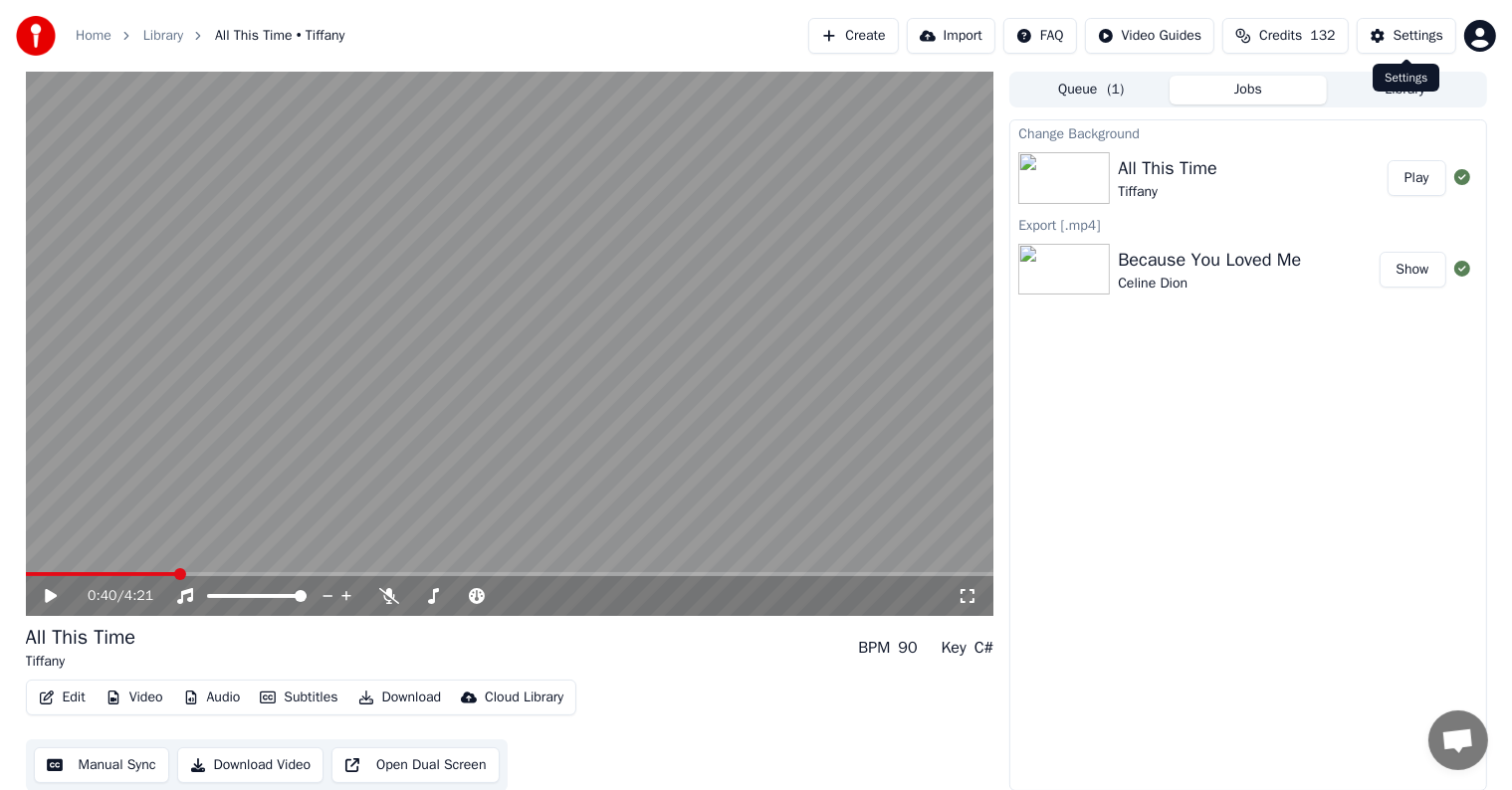 click on "Settings" at bounding box center [1418, 36] 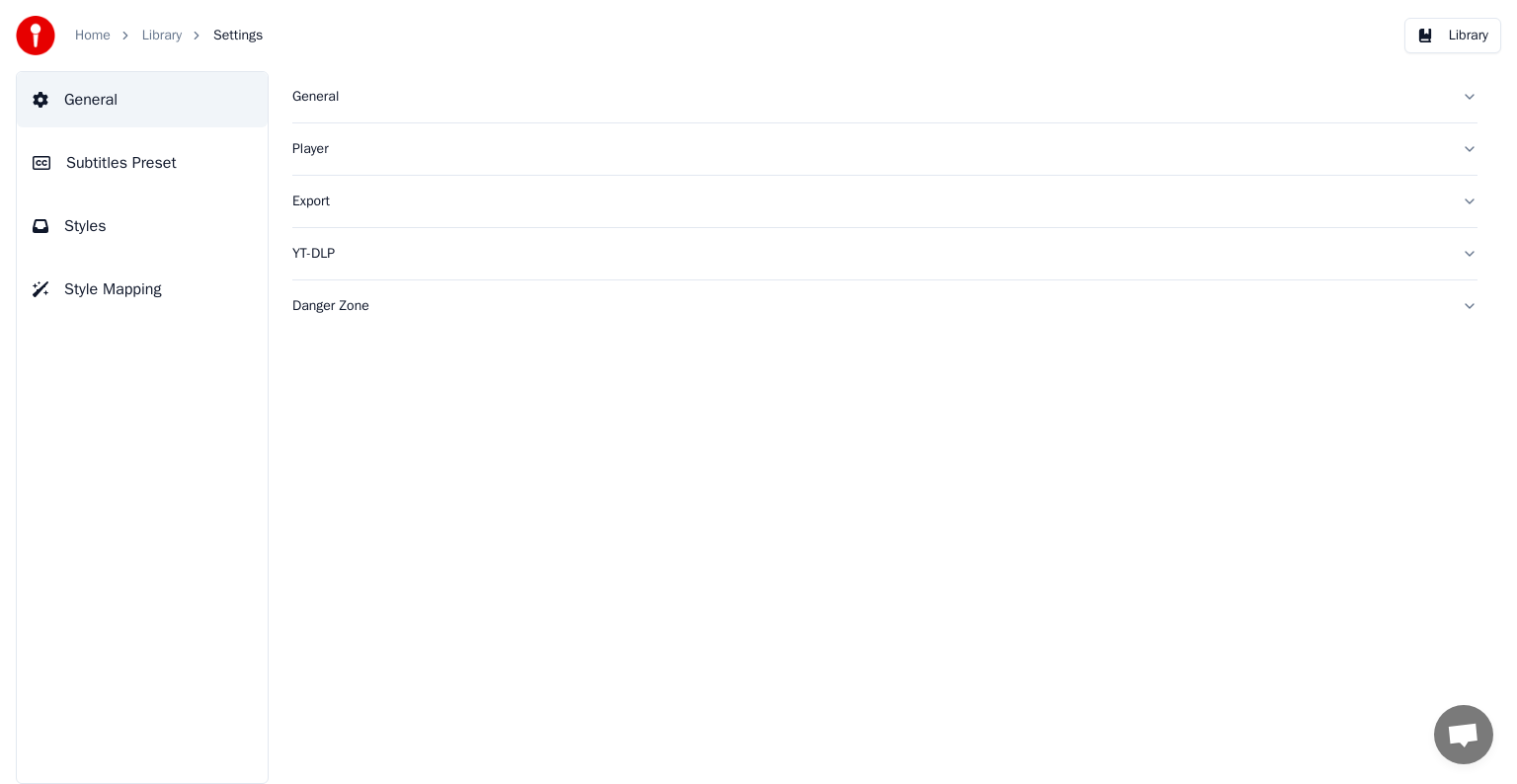 click on "Subtitles Preset" at bounding box center [121, 163] 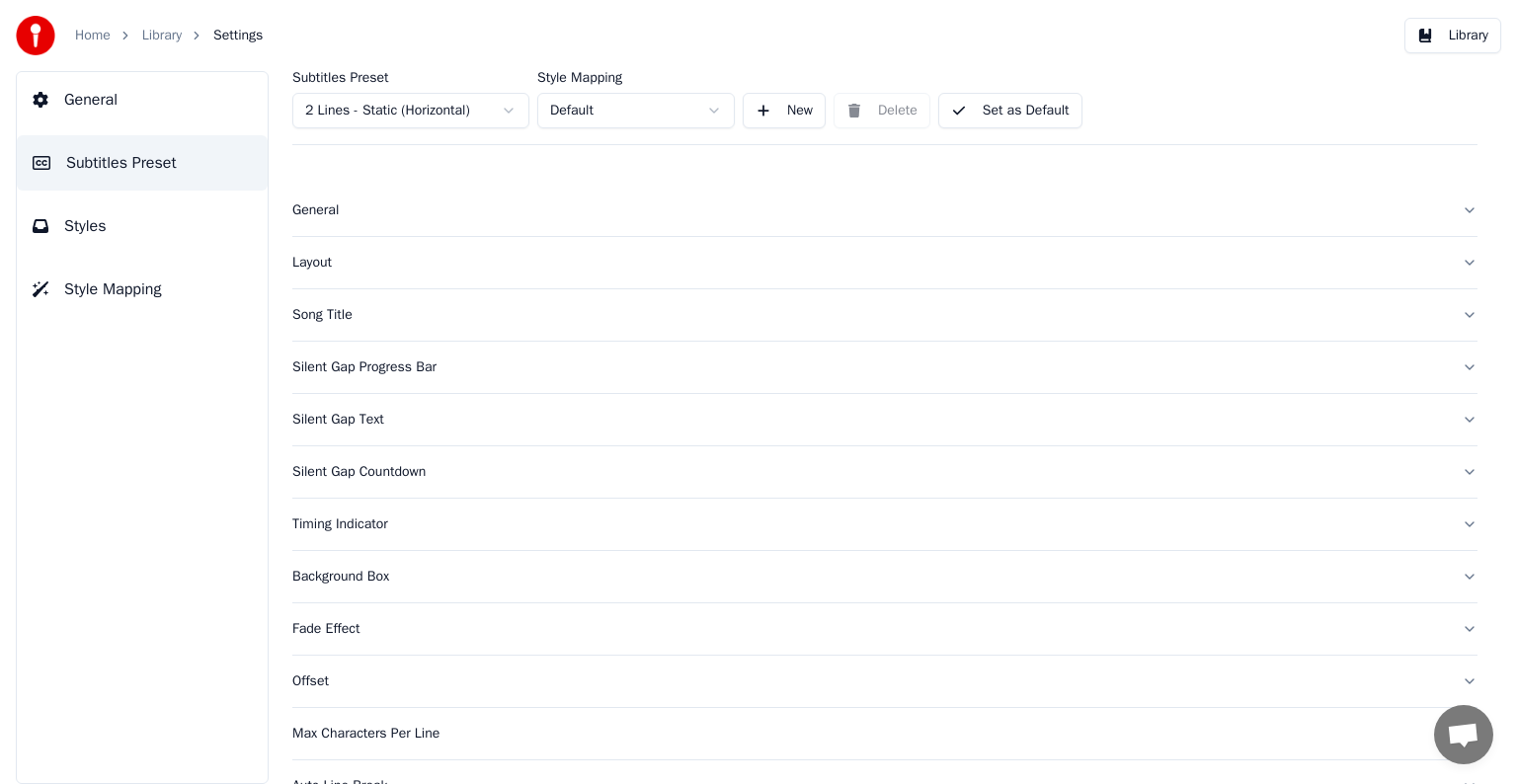 click on "Subtitles Preset 2 Lines - Static (Horizontal) Style Mapping Default New Delete Set as Default" at bounding box center (885, 108) 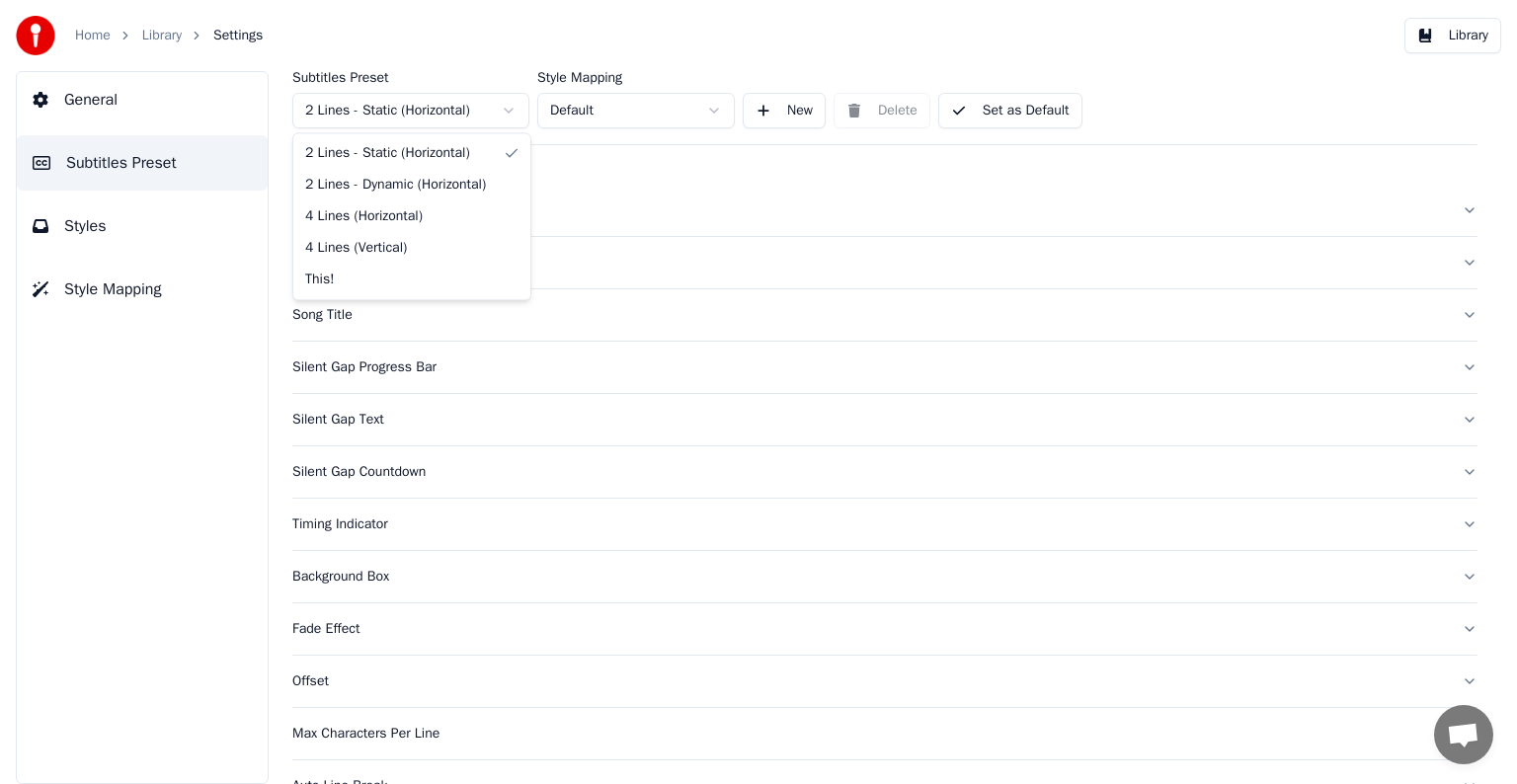 click on "Home Library Settings Library General Subtitles Preset Styles Style Mapping Subtitles Preset 2 Lines - Static (Horizontal) Style Mapping Default New Delete Set as Default General Layout Song Title Silent Gap Progress Bar Silent Gap Text Silent Gap Countdown Timing Indicator Background Box Fade Effect Offset Max Characters Per Line Auto Line Break Advanced Settings Chat [PERSON] from Youka Desktop More channels Continue on Email Offline. You were inactive for some time. Send a message to reconnect to the chat. Youka Desktop Hello! How can I help you?  Sunday, [DATE] Hi! I'ts me again. The lyrics are not appearing. Even editing to add lyrics again, it's not appearing. I already spent 22 credits for this please check [DATE] Monday, [DATE] [PERSON] Hey, credits should refunded automatically in case of failure, please let me check [DATE] yeah but credits are used again in adding the lyrics in the song that supposed to be good in the first place [DATE] Read [PERSON] I added 22 more credits to your account. [DATE]" at bounding box center [758, 392] 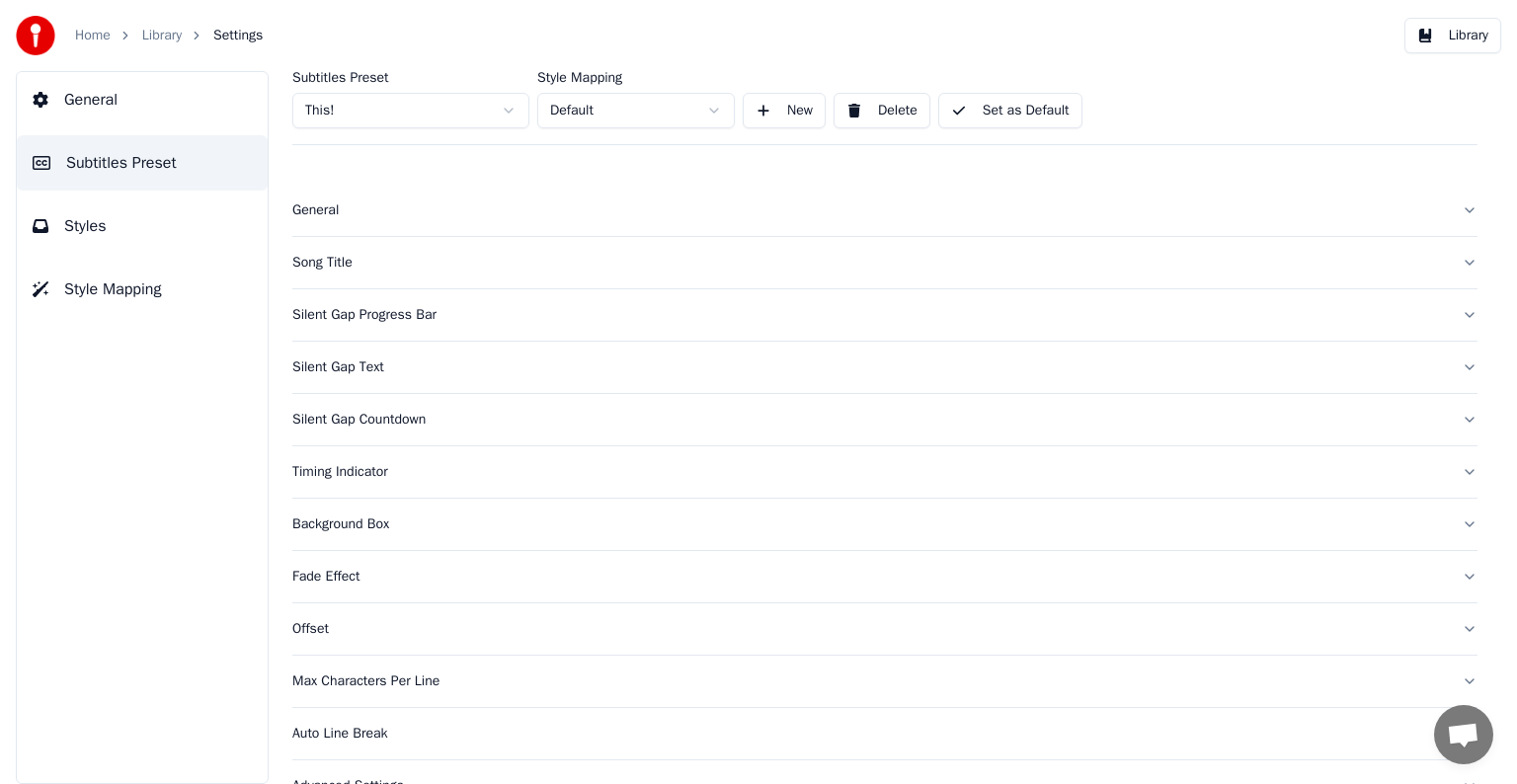 click on "Song Title" at bounding box center (869, 263) 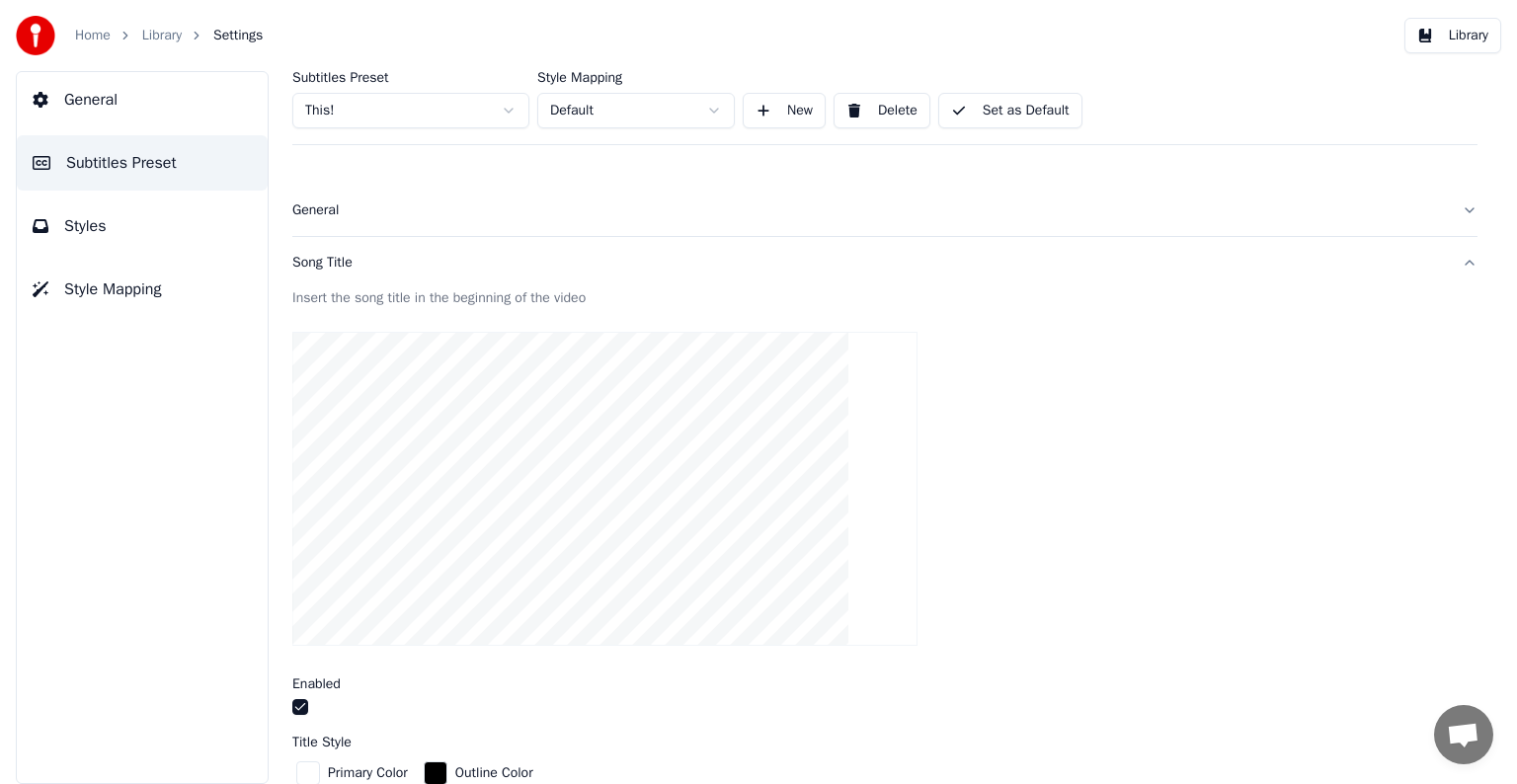 click on "Styles" at bounding box center [142, 226] 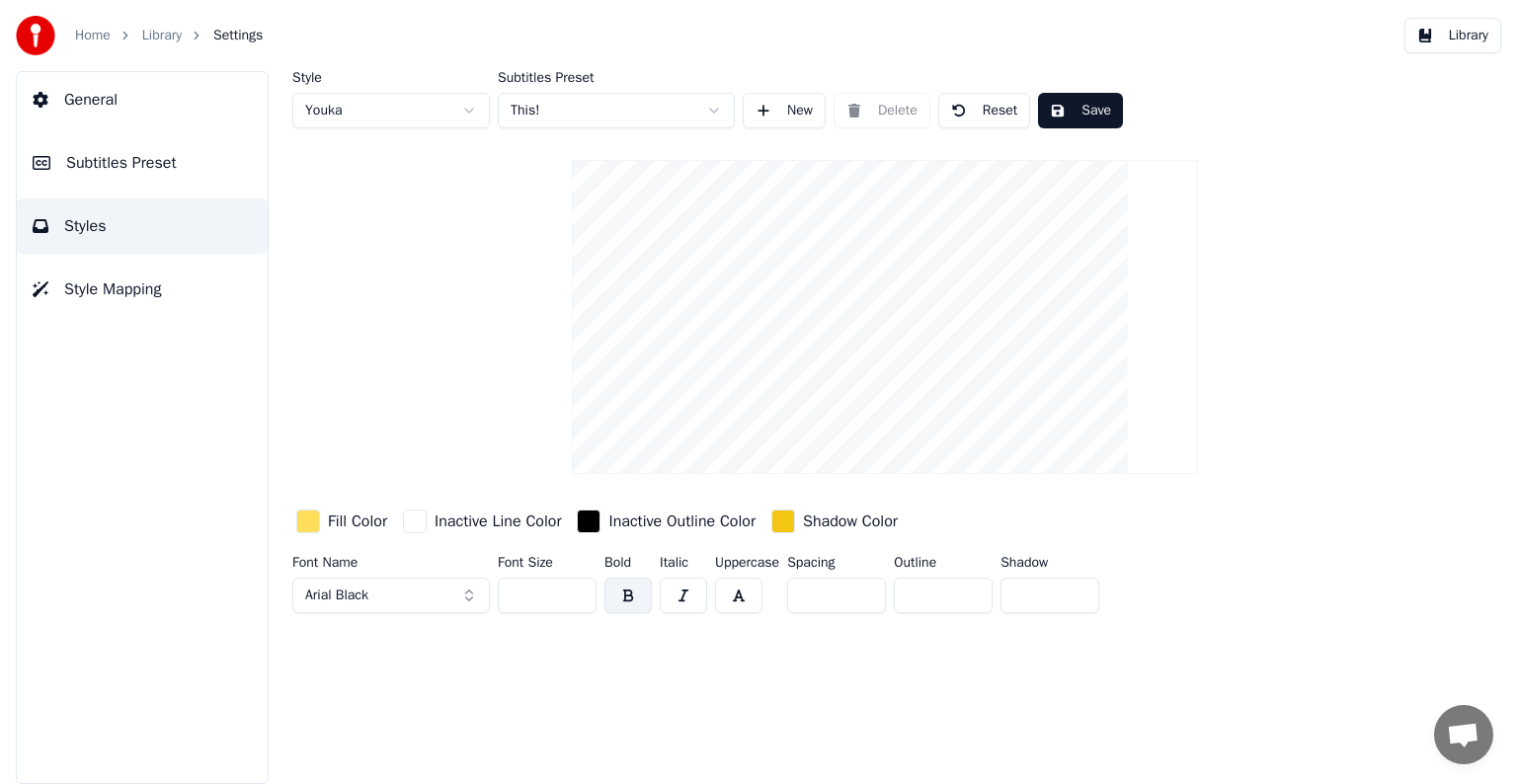 click at bounding box center (308, 521) 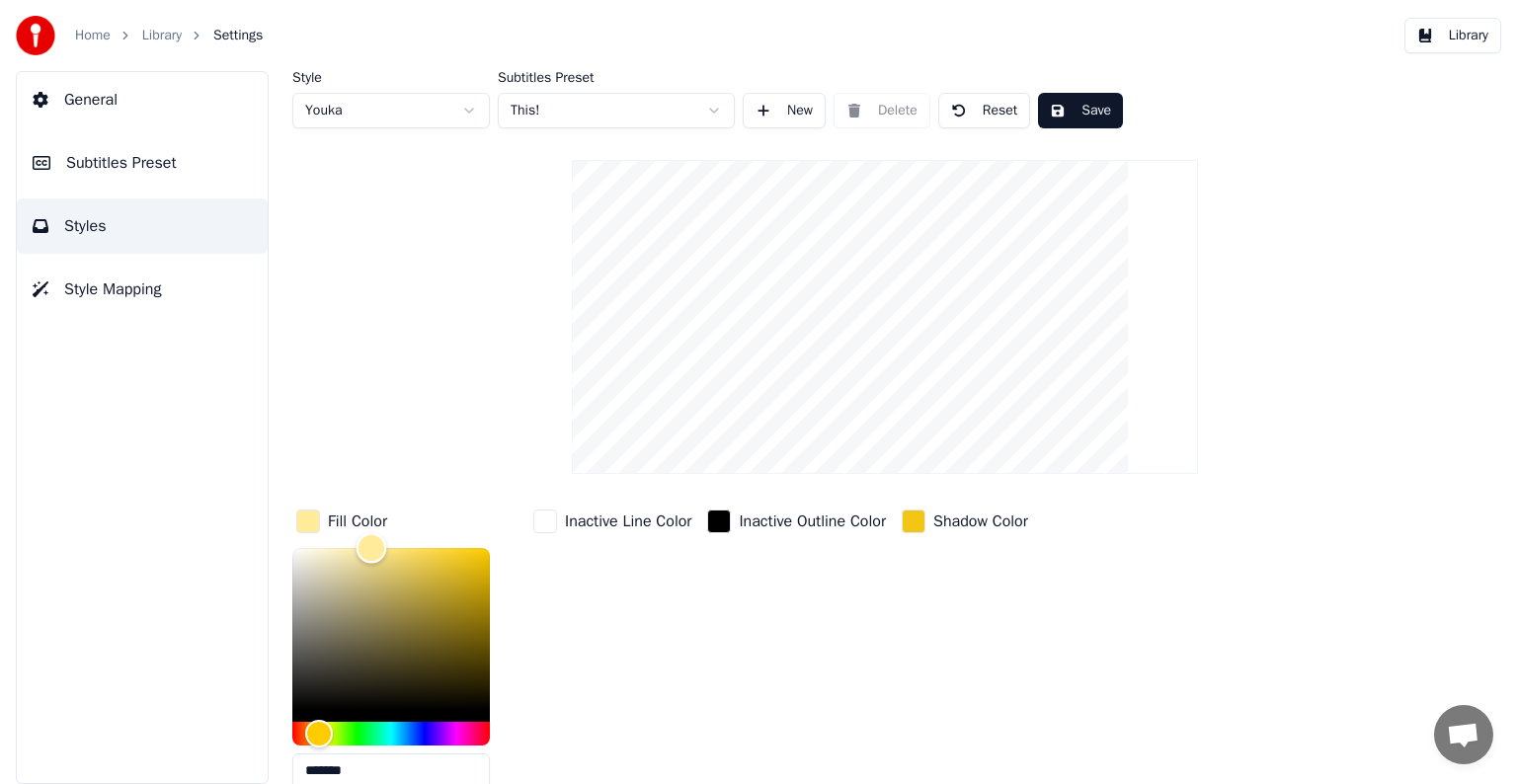 click at bounding box center [391, 629] 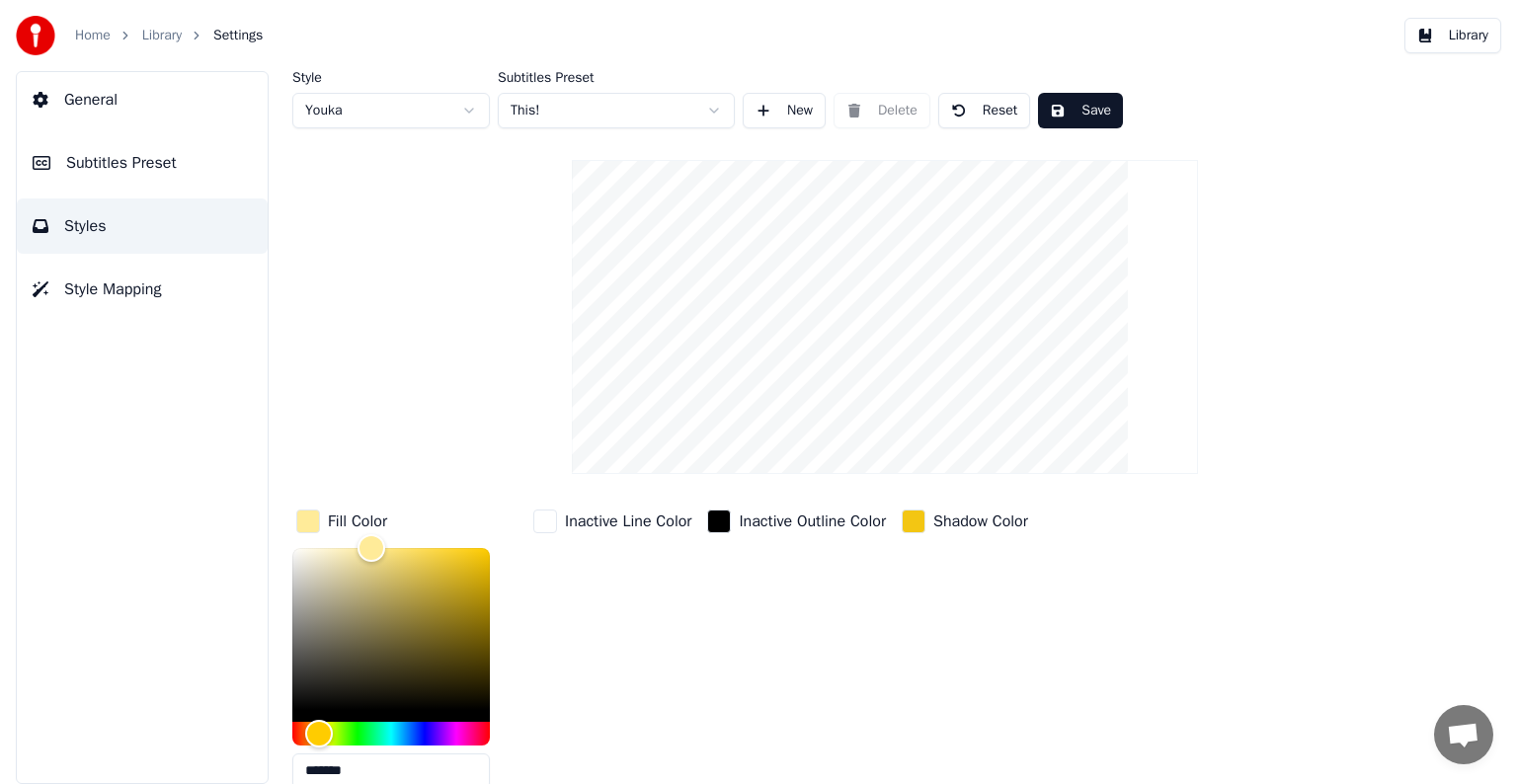 drag, startPoint x: 387, startPoint y: 758, endPoint x: 260, endPoint y: 744, distance: 127.76932 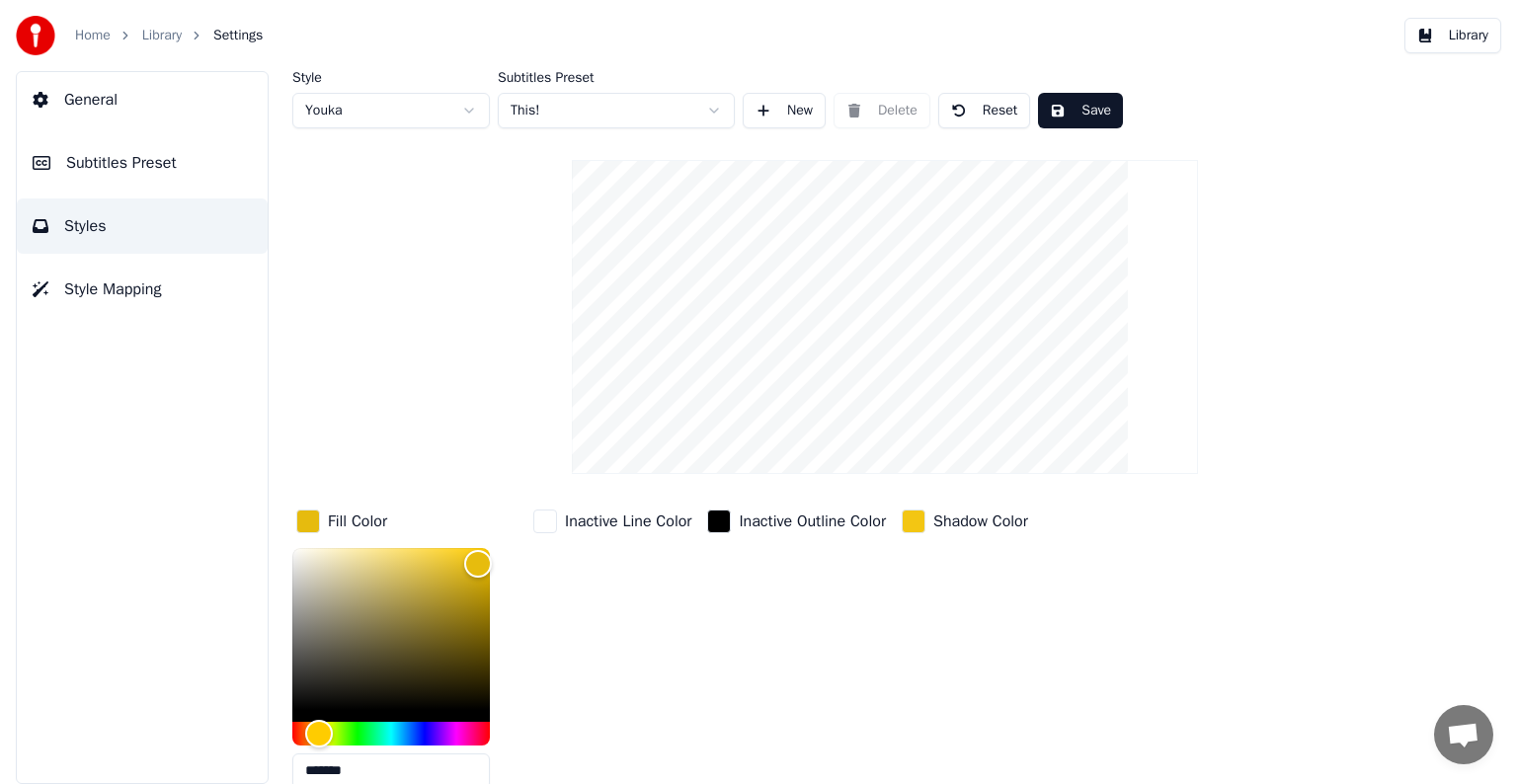 type on "*******" 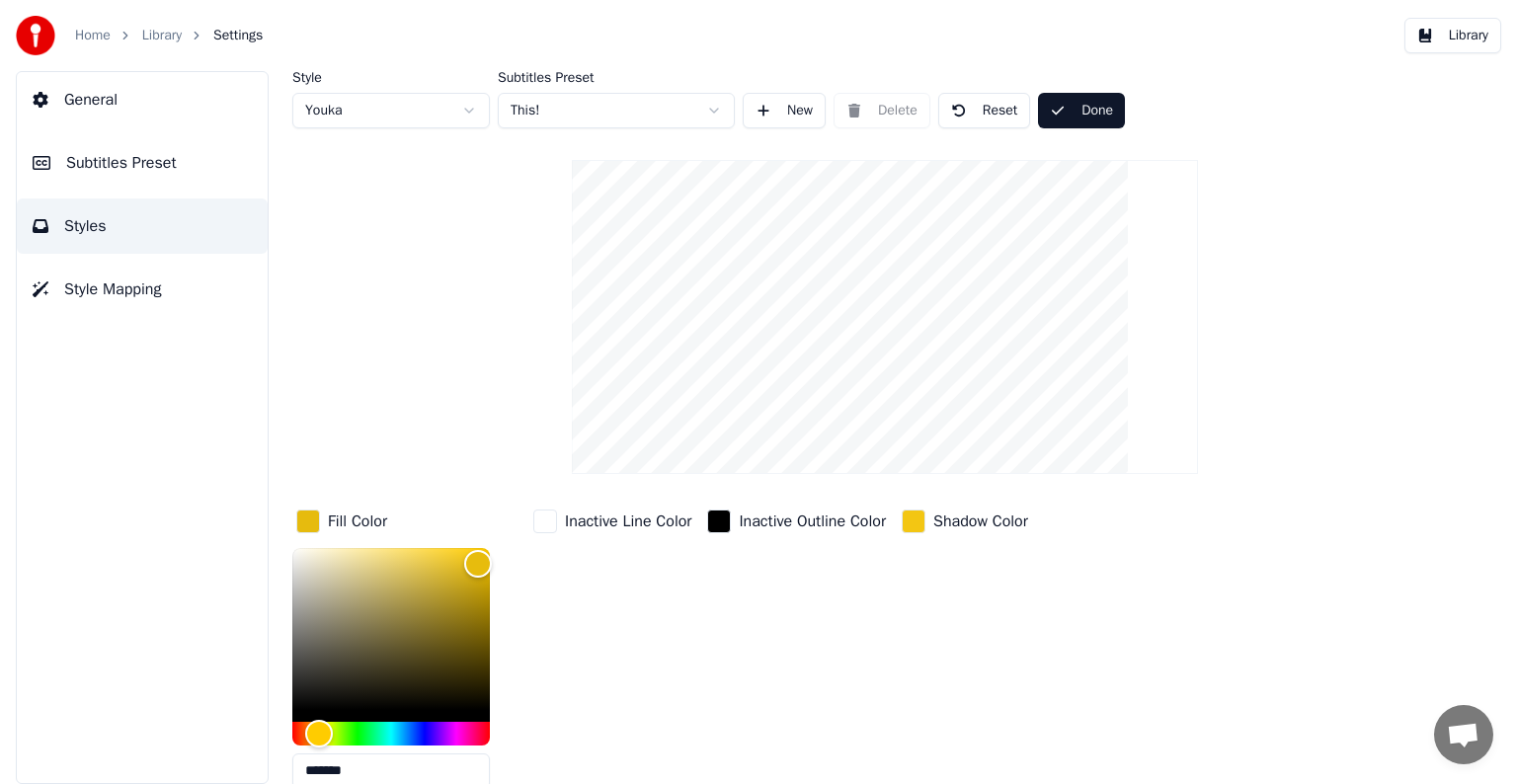 click on "Library" at bounding box center (162, 36) 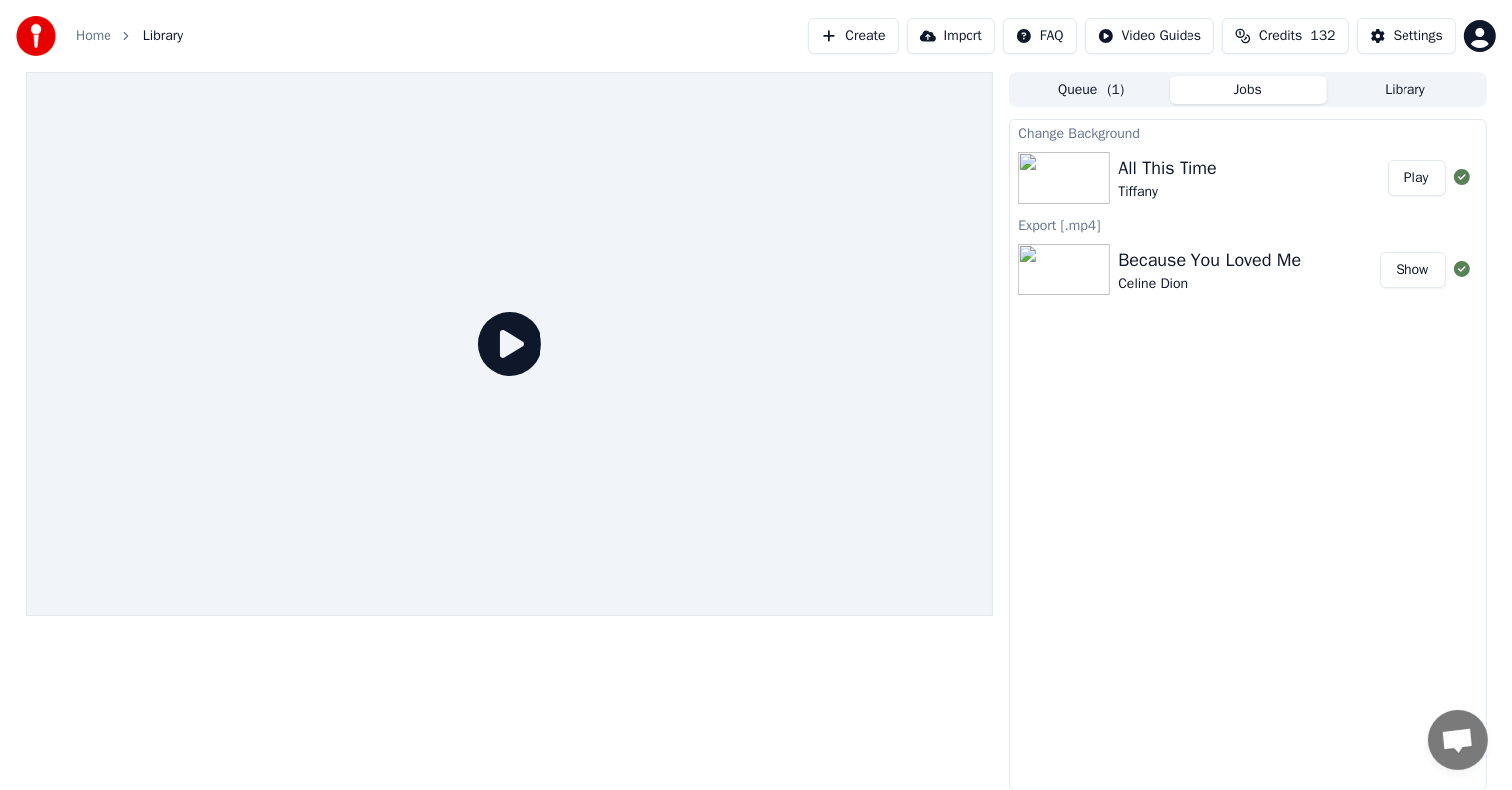 click on "Play" at bounding box center [1416, 178] 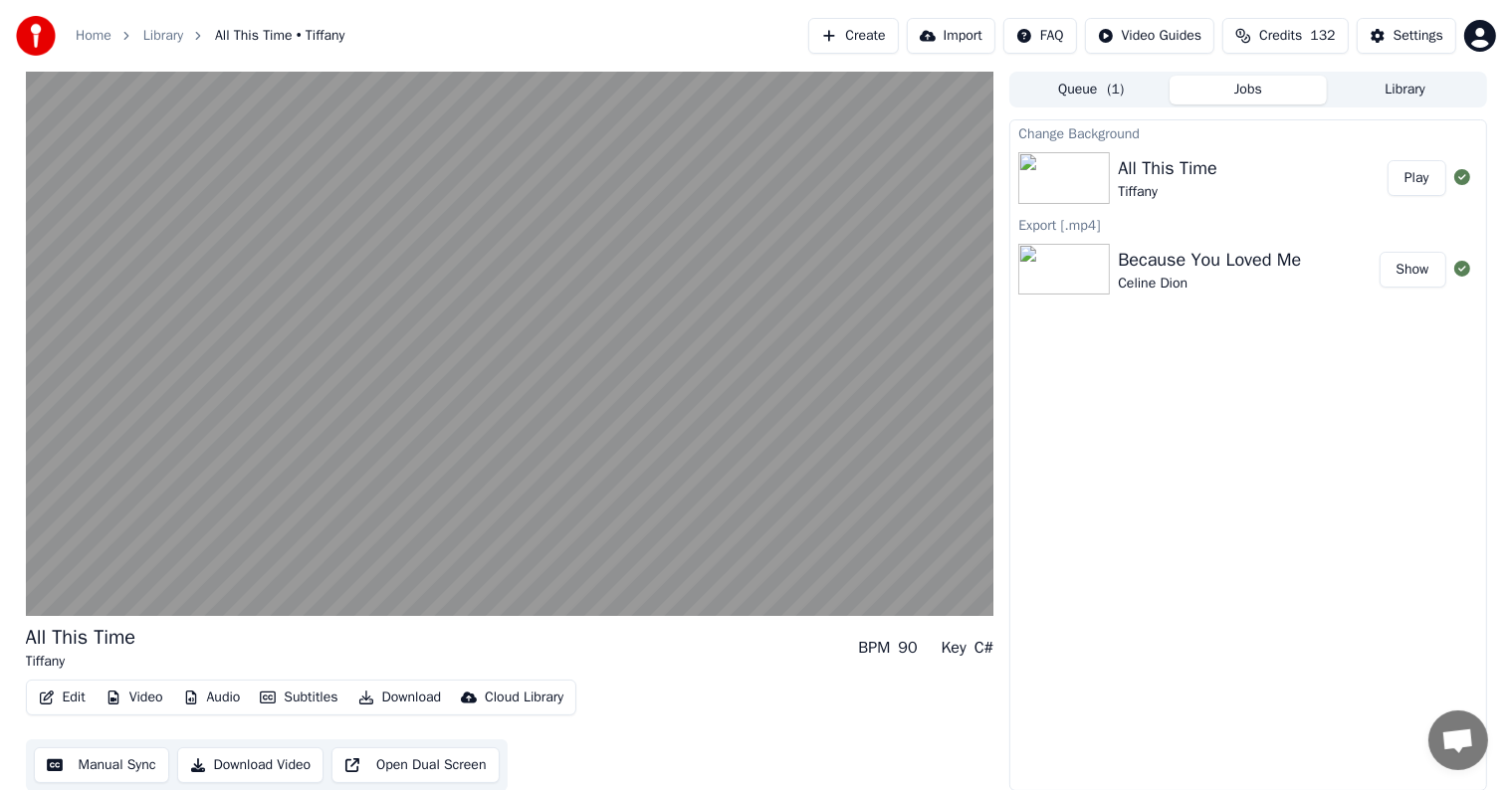 click on "Manual Sync" at bounding box center [102, 765] 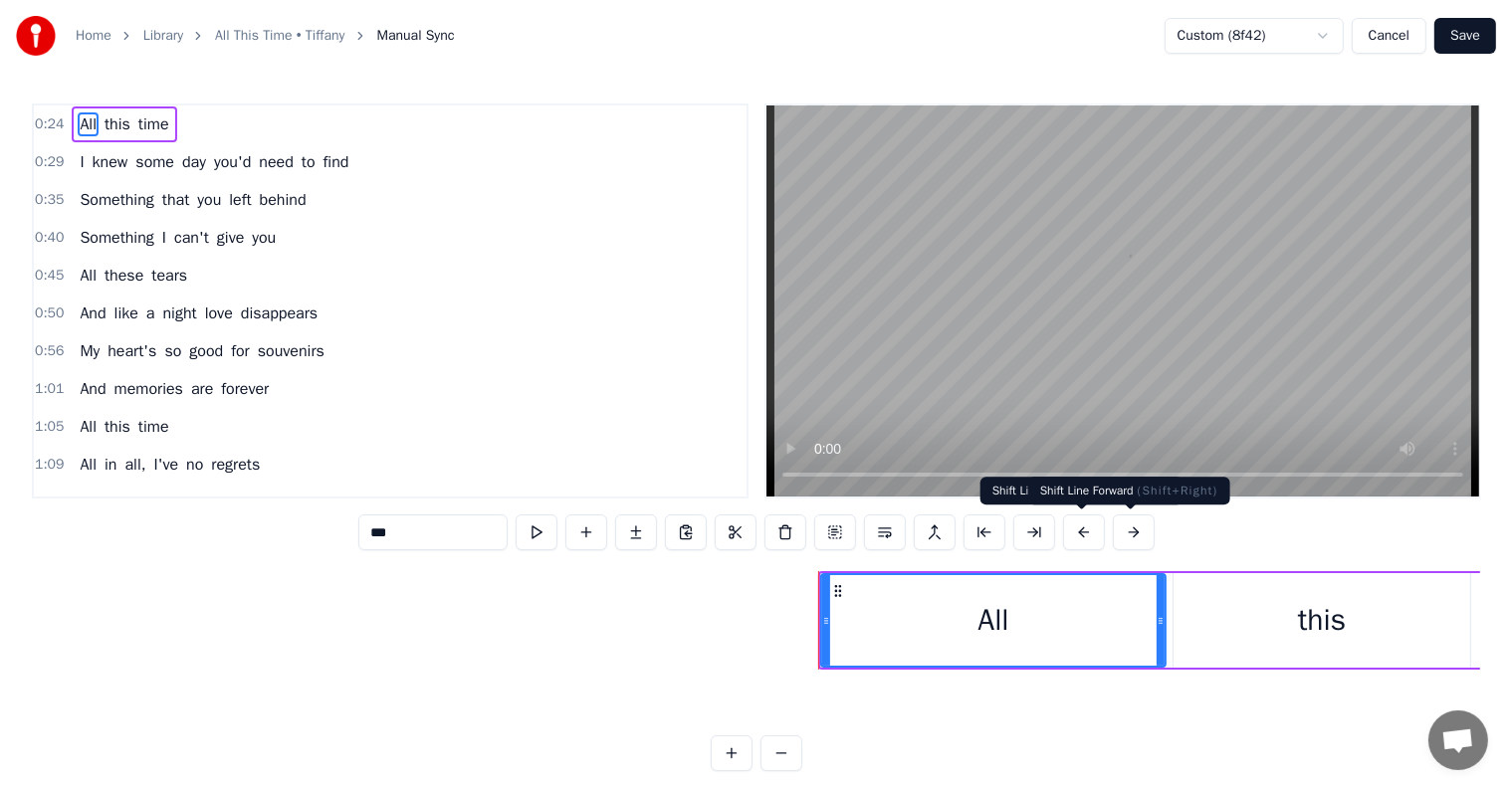 scroll, scrollTop: 0, scrollLeft: 7282, axis: horizontal 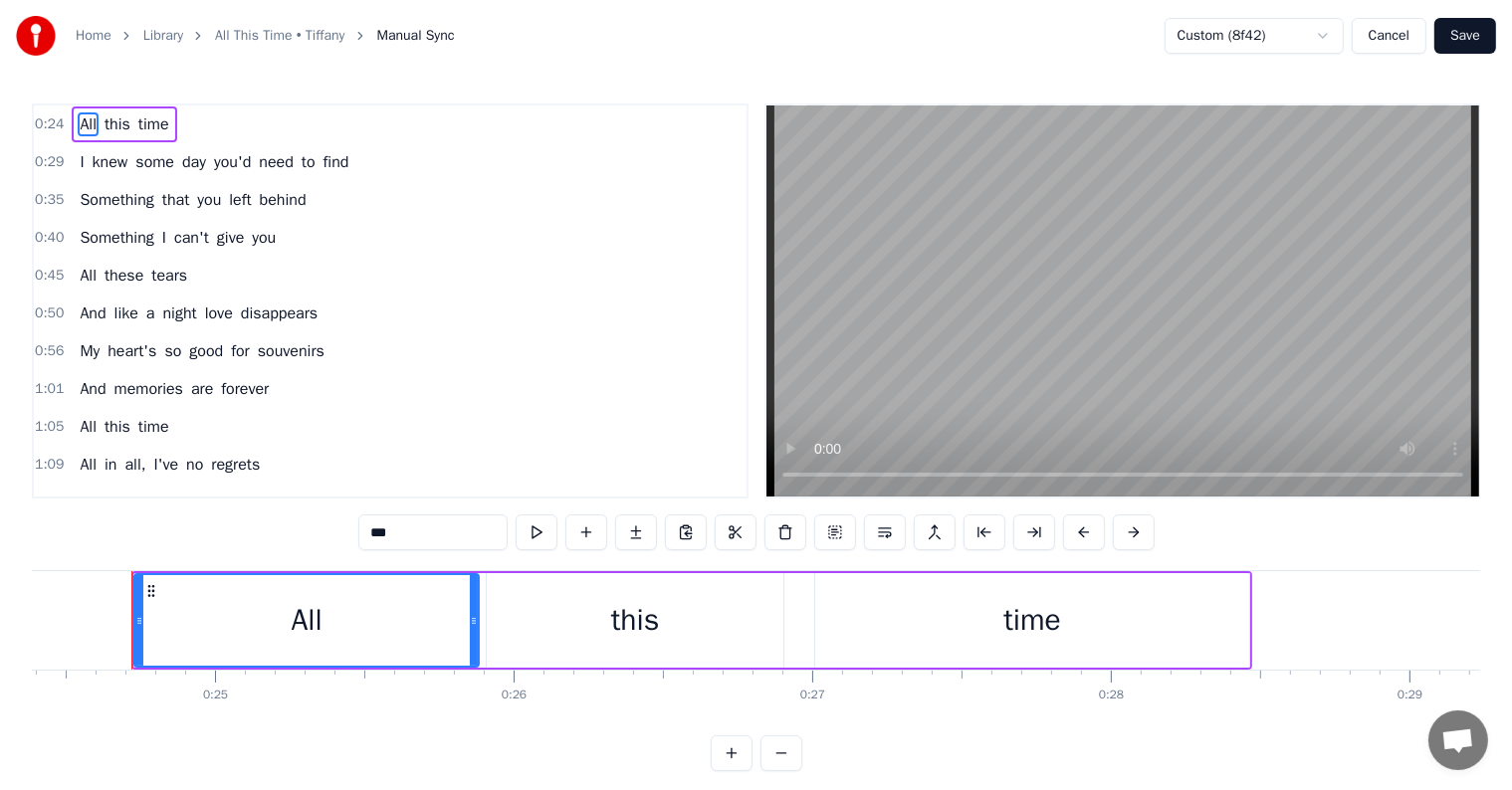 click on "1:09 All in all, I've no regrets" at bounding box center [390, 465] 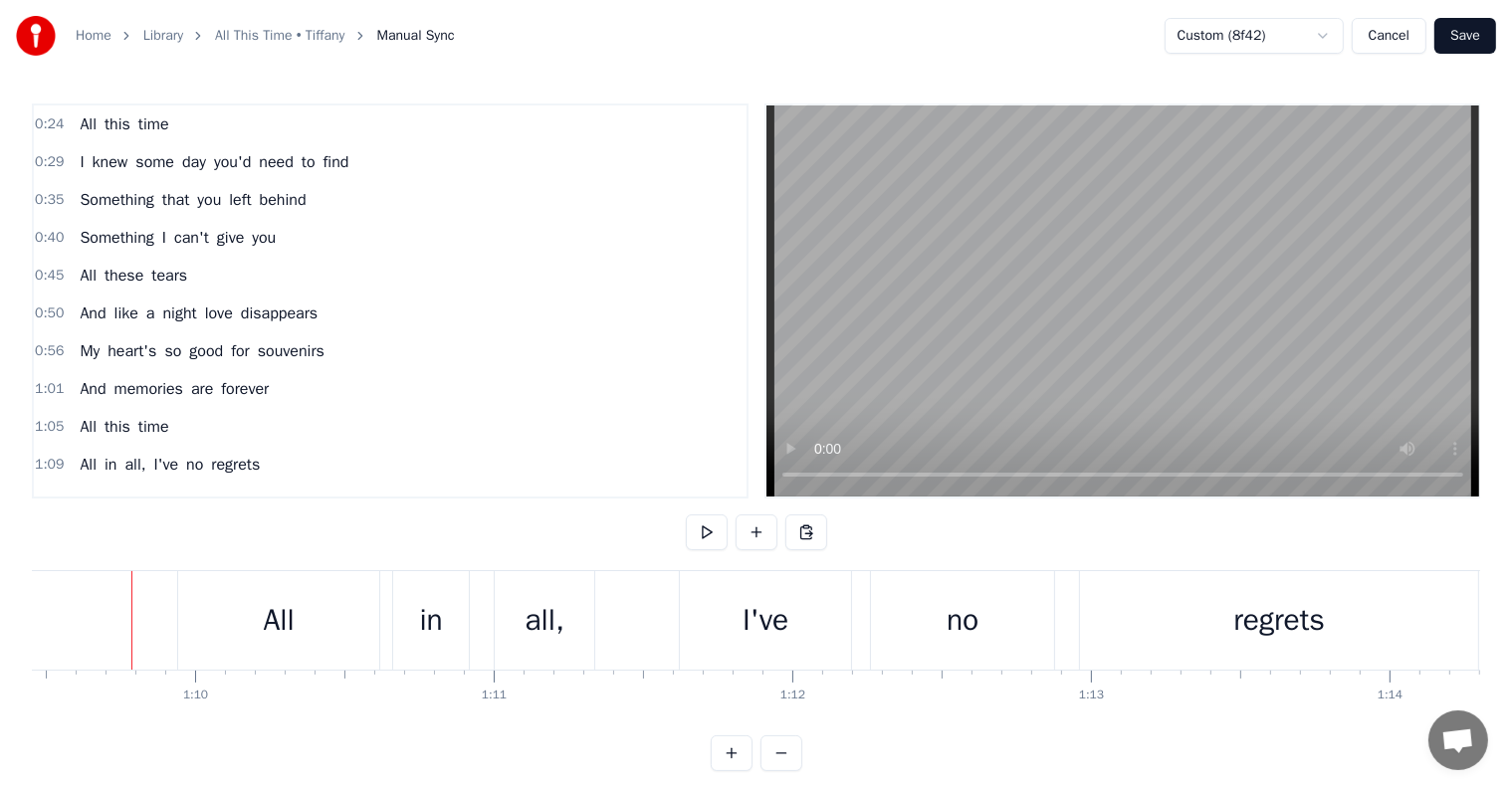 scroll, scrollTop: 0, scrollLeft: 20739, axis: horizontal 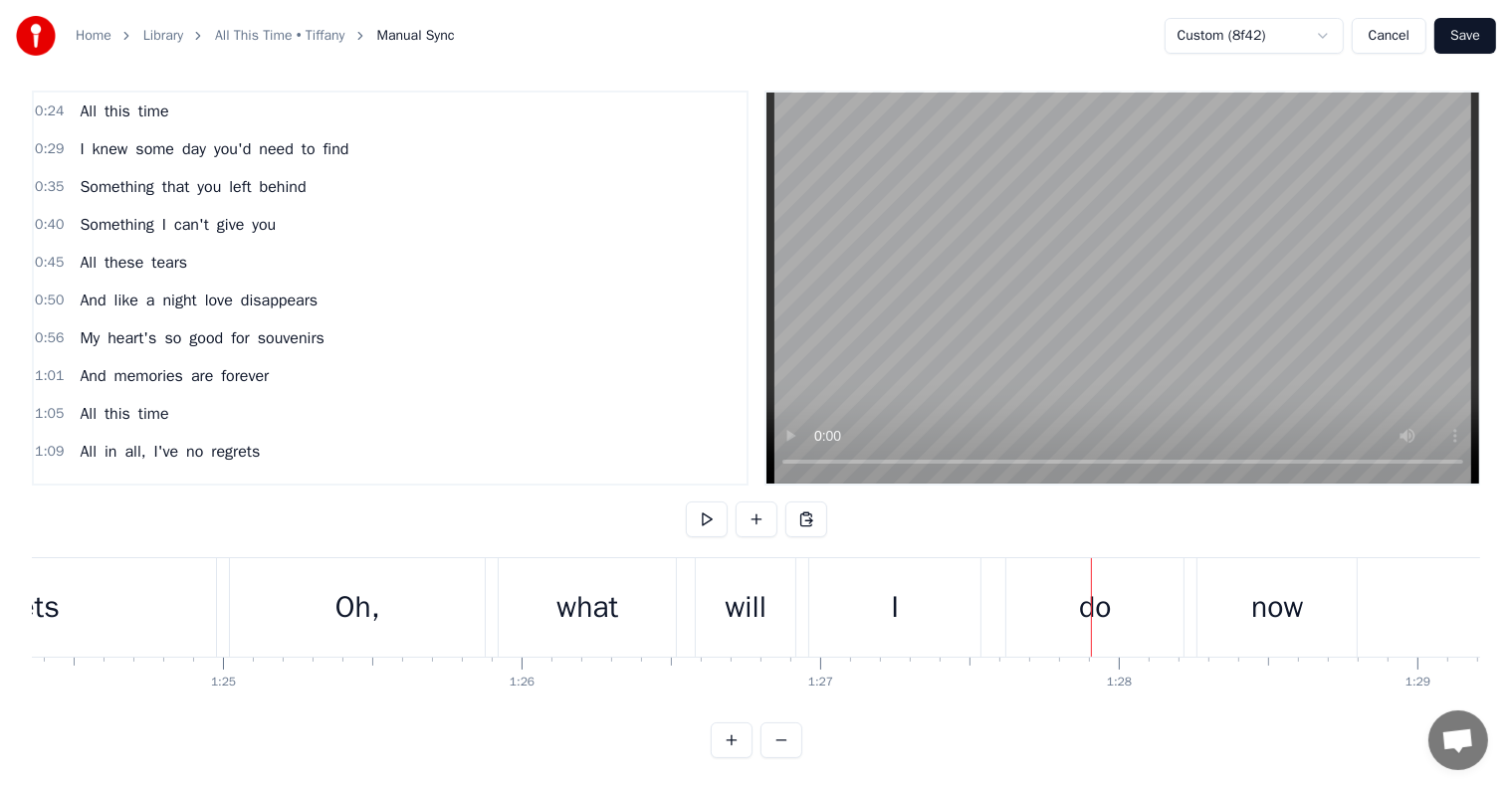 click on "Oh," at bounding box center (357, 607) 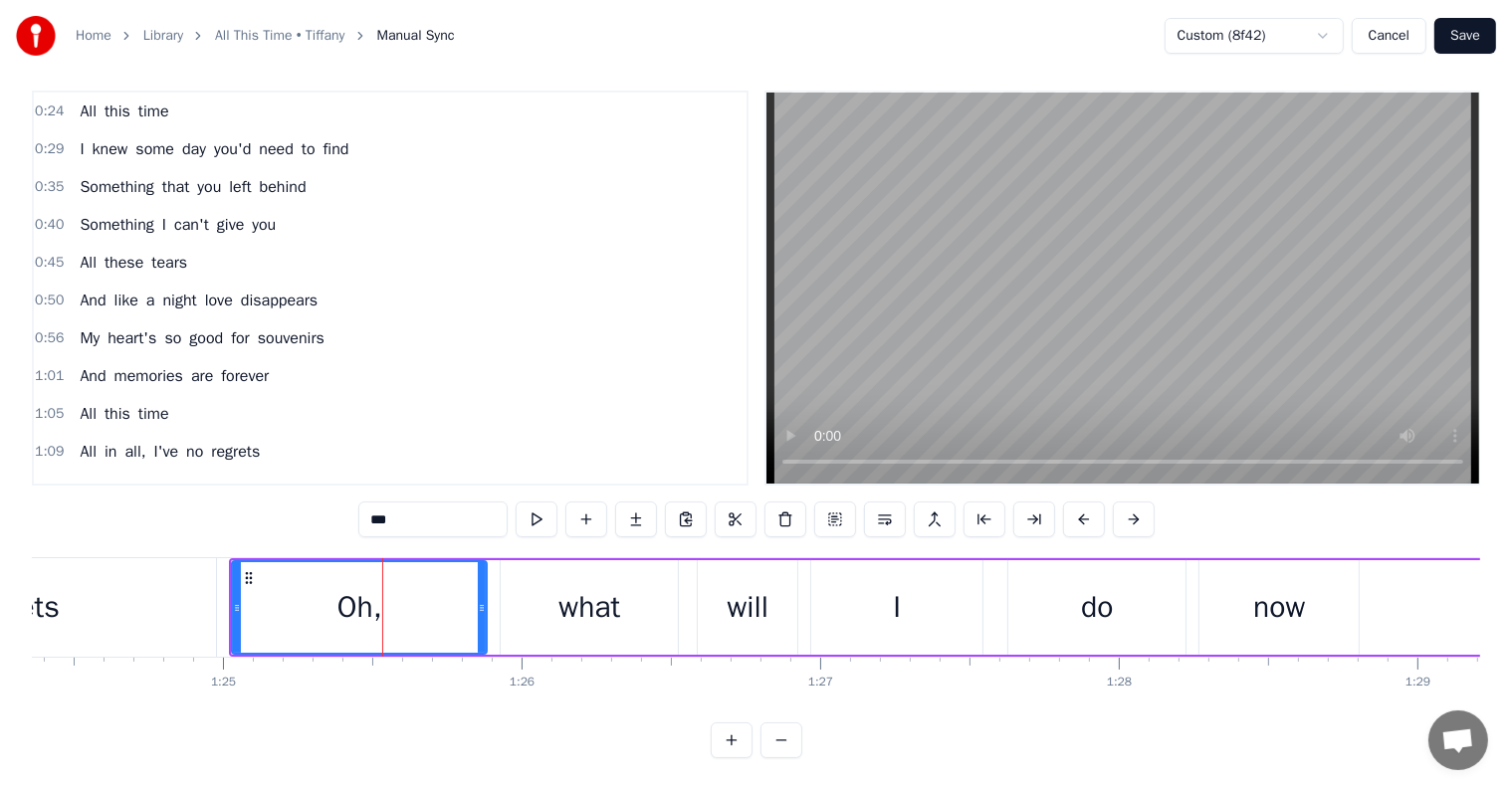 scroll, scrollTop: 0, scrollLeft: 0, axis: both 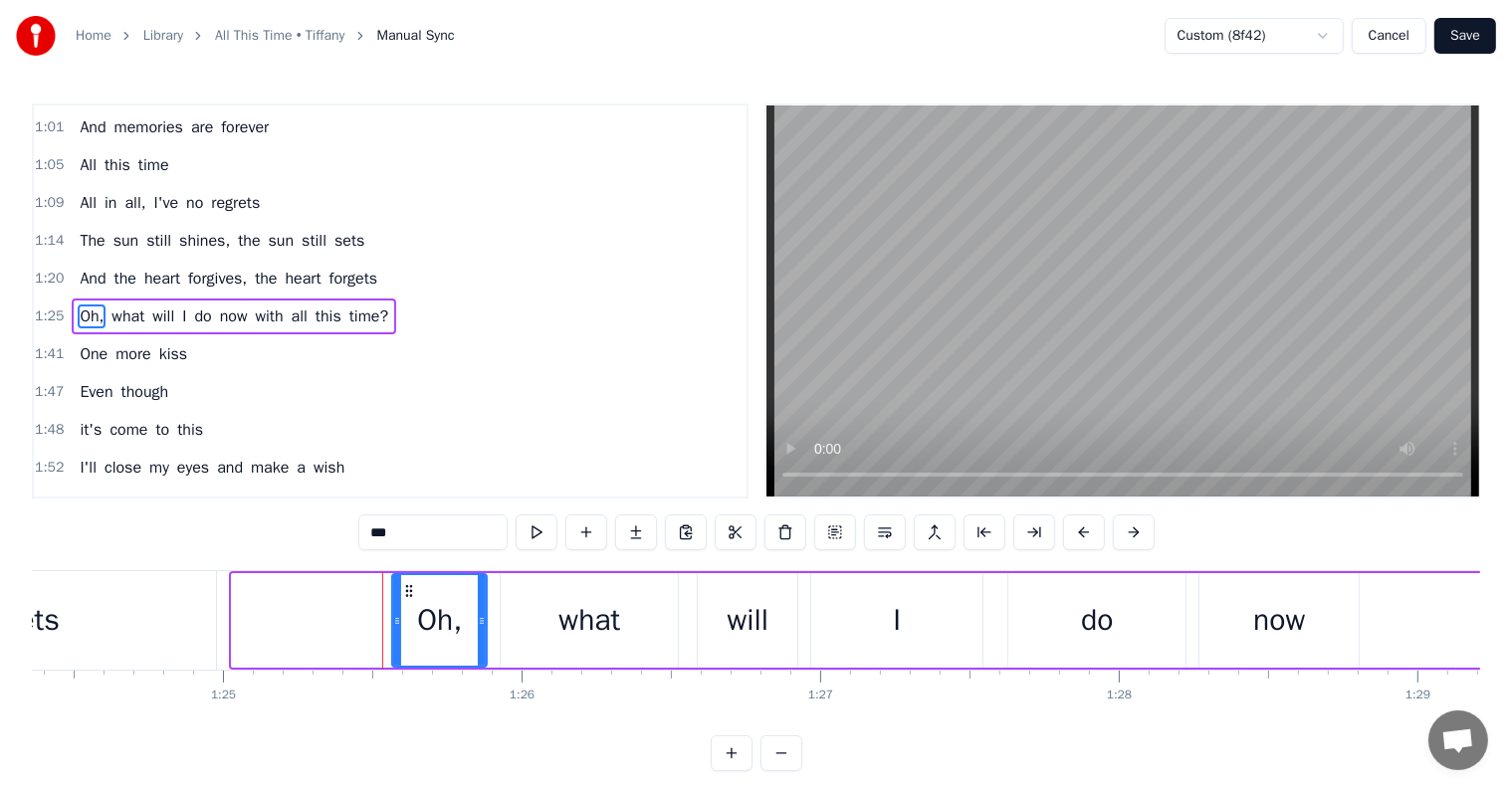 drag, startPoint x: 235, startPoint y: 580, endPoint x: 395, endPoint y: 613, distance: 163.3677 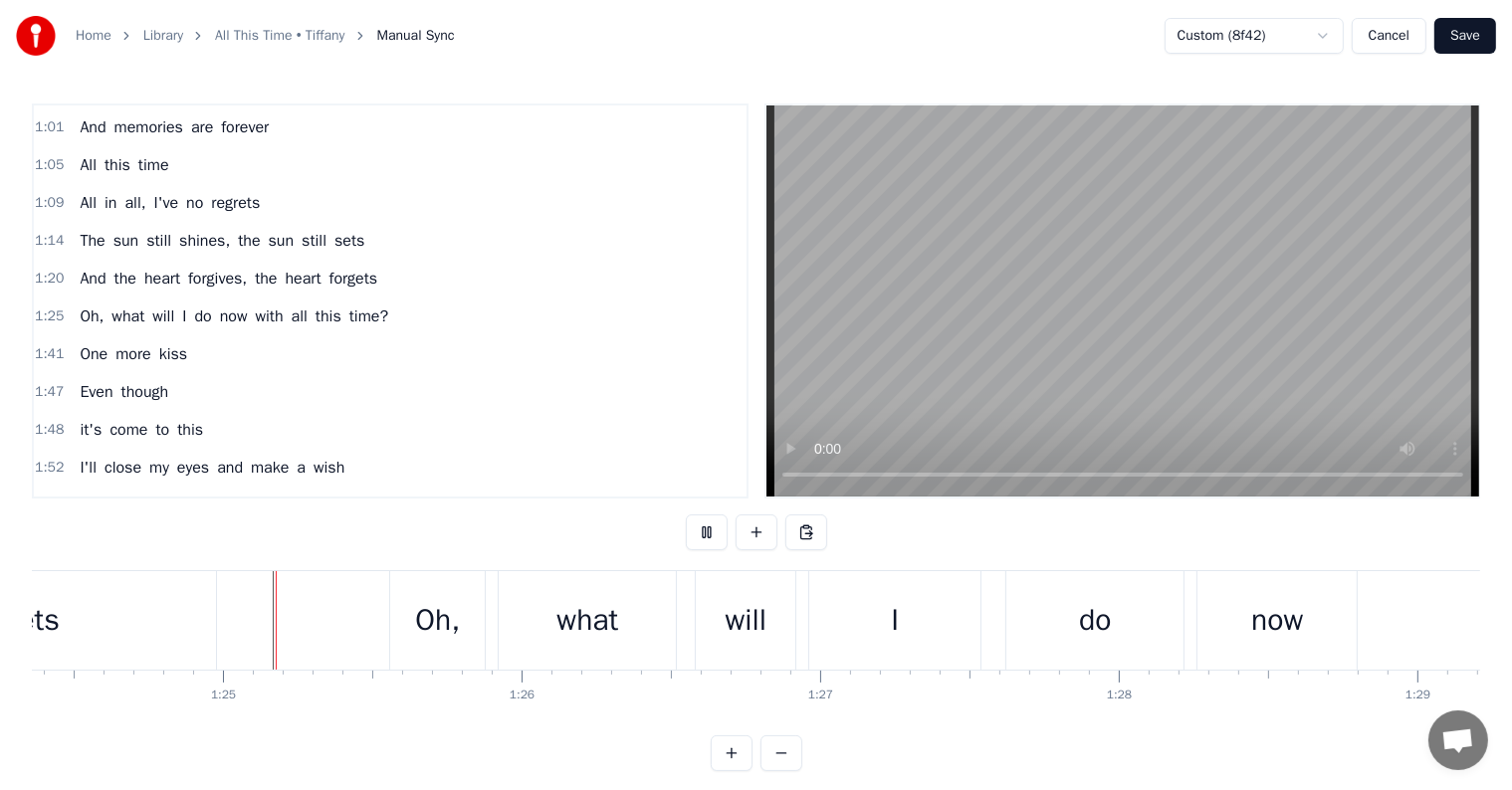 scroll, scrollTop: 30, scrollLeft: 0, axis: vertical 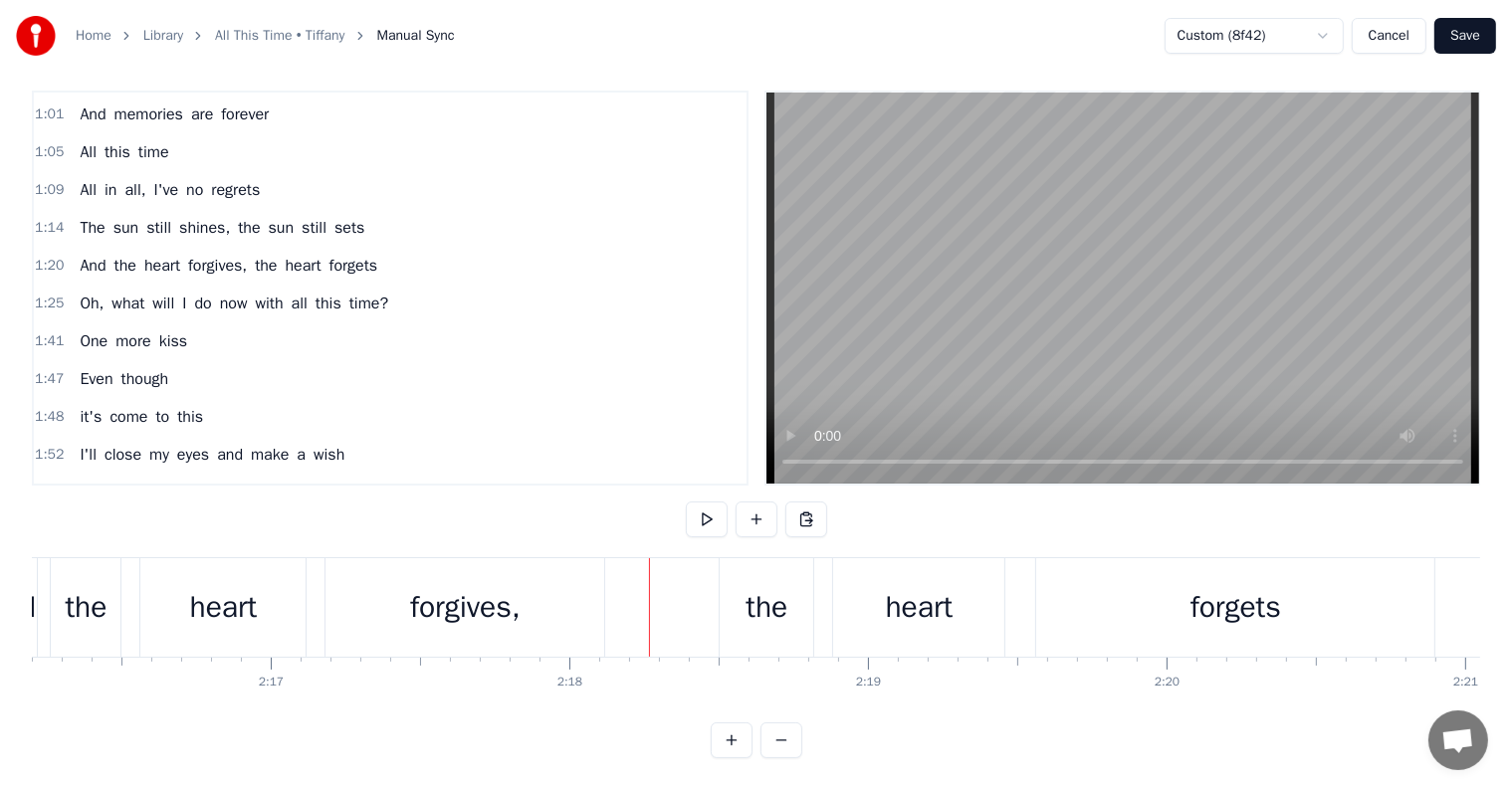 click on "Library" at bounding box center [163, 36] 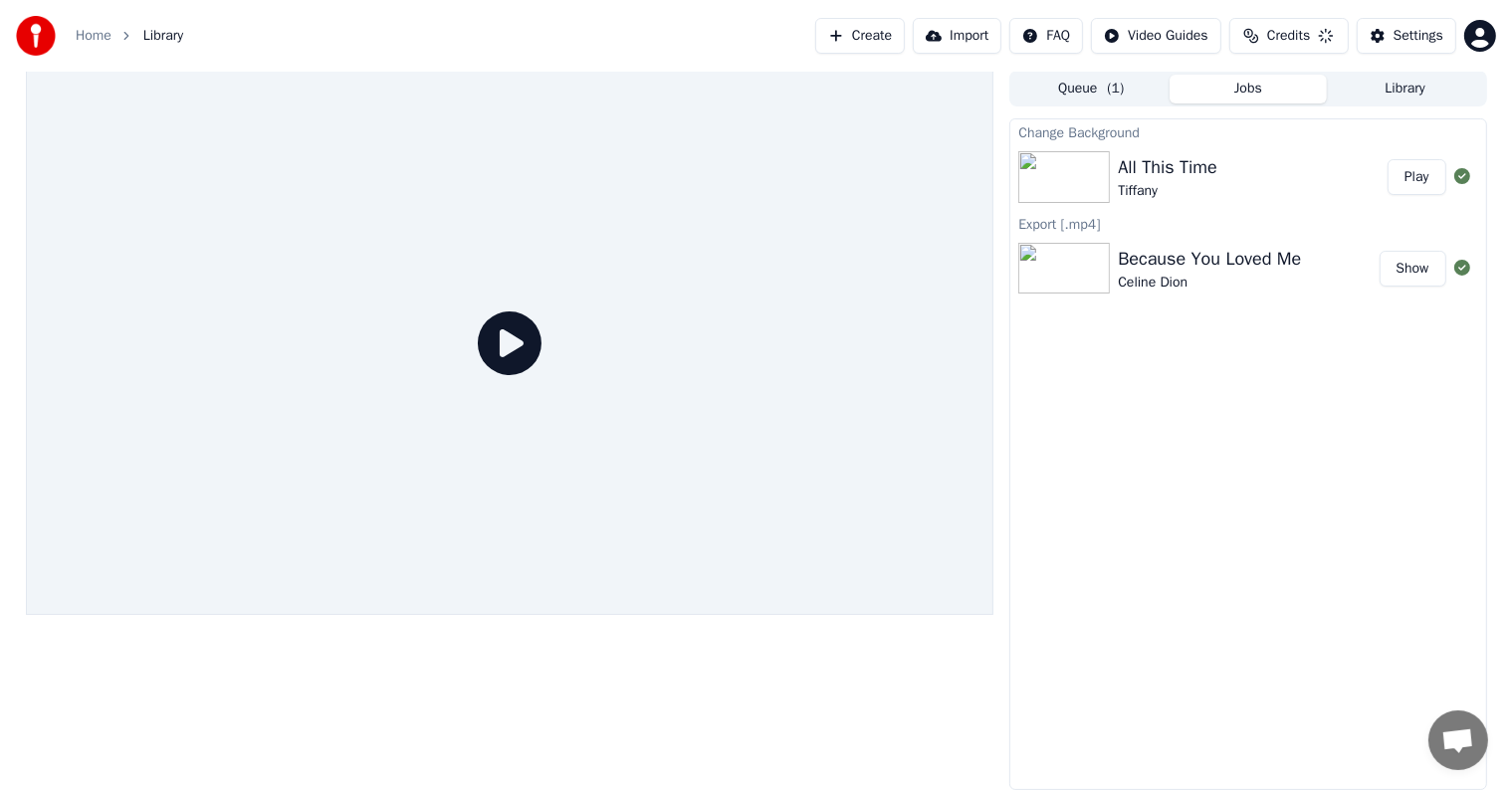 scroll, scrollTop: 0, scrollLeft: 0, axis: both 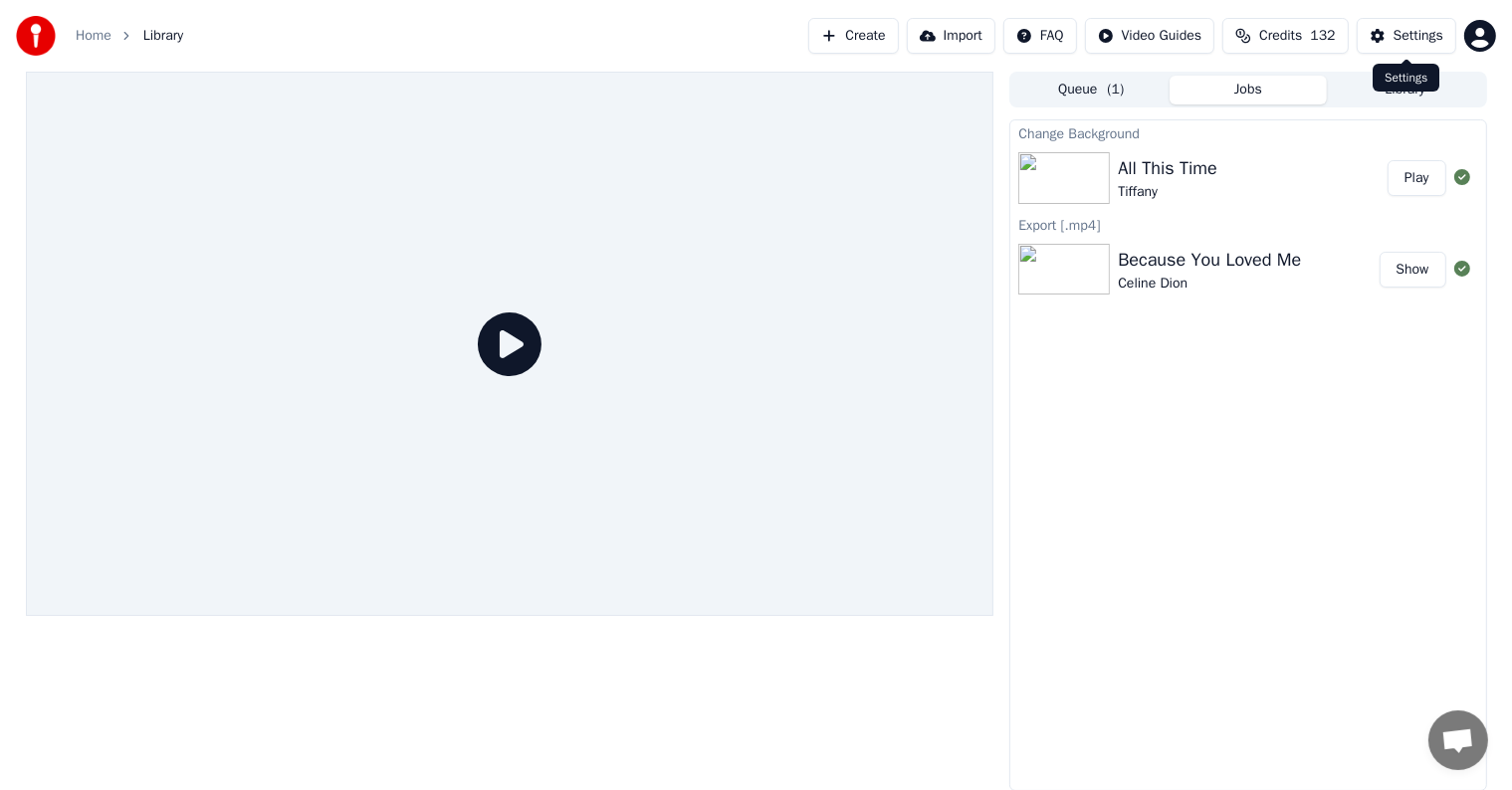 click on "Settings" at bounding box center [1406, 36] 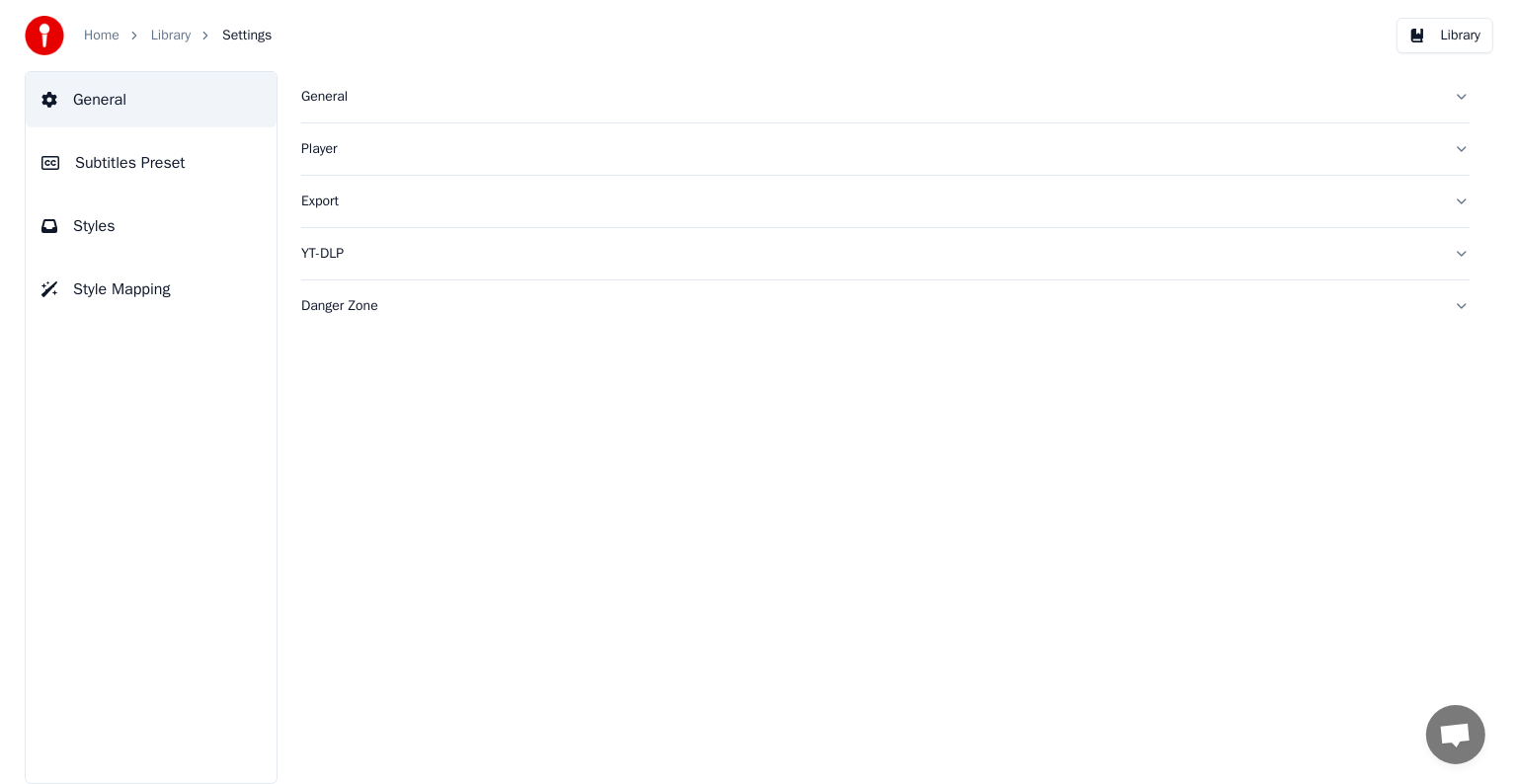 scroll, scrollTop: 0, scrollLeft: 0, axis: both 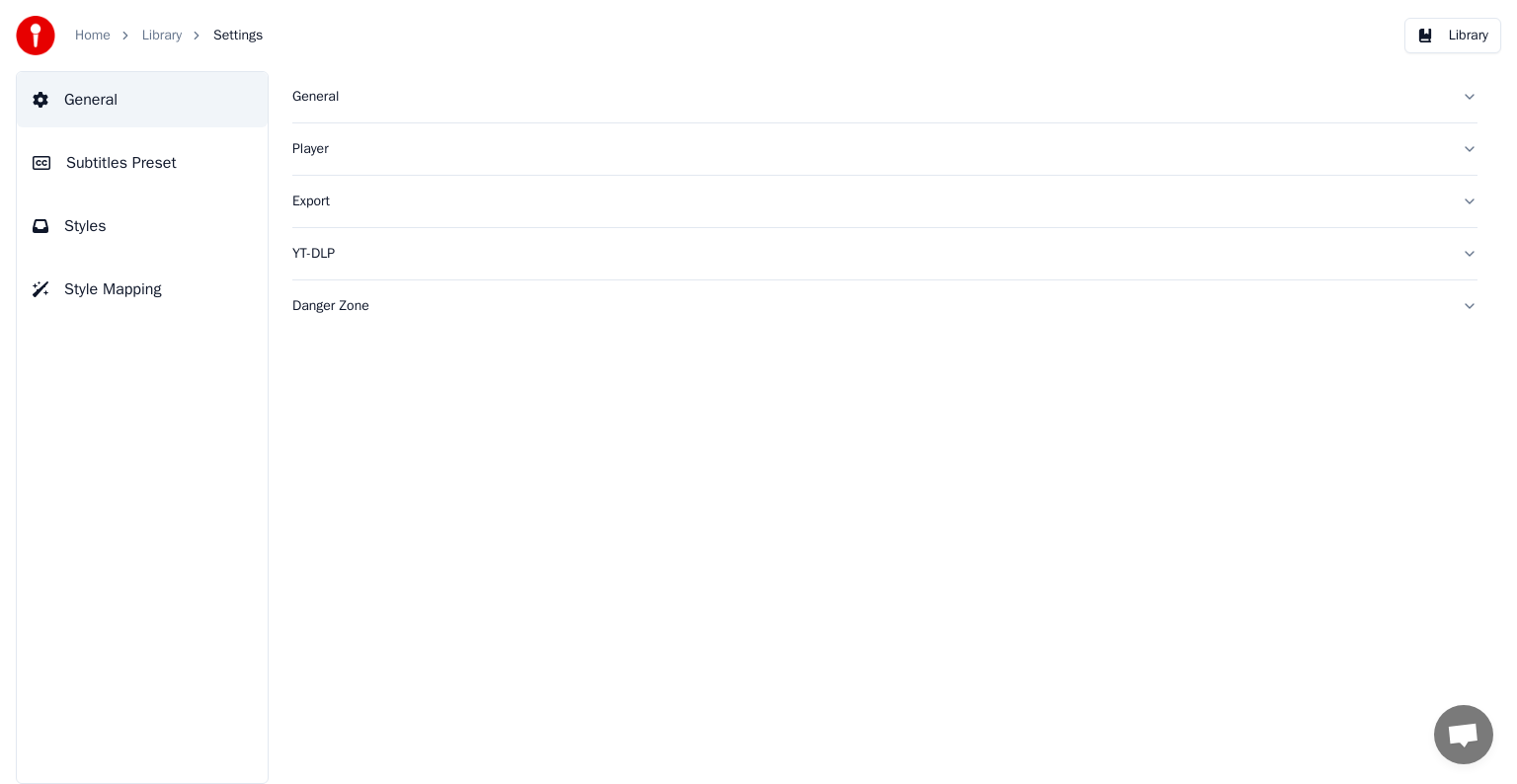 click on "Subtitles Preset" at bounding box center (121, 163) 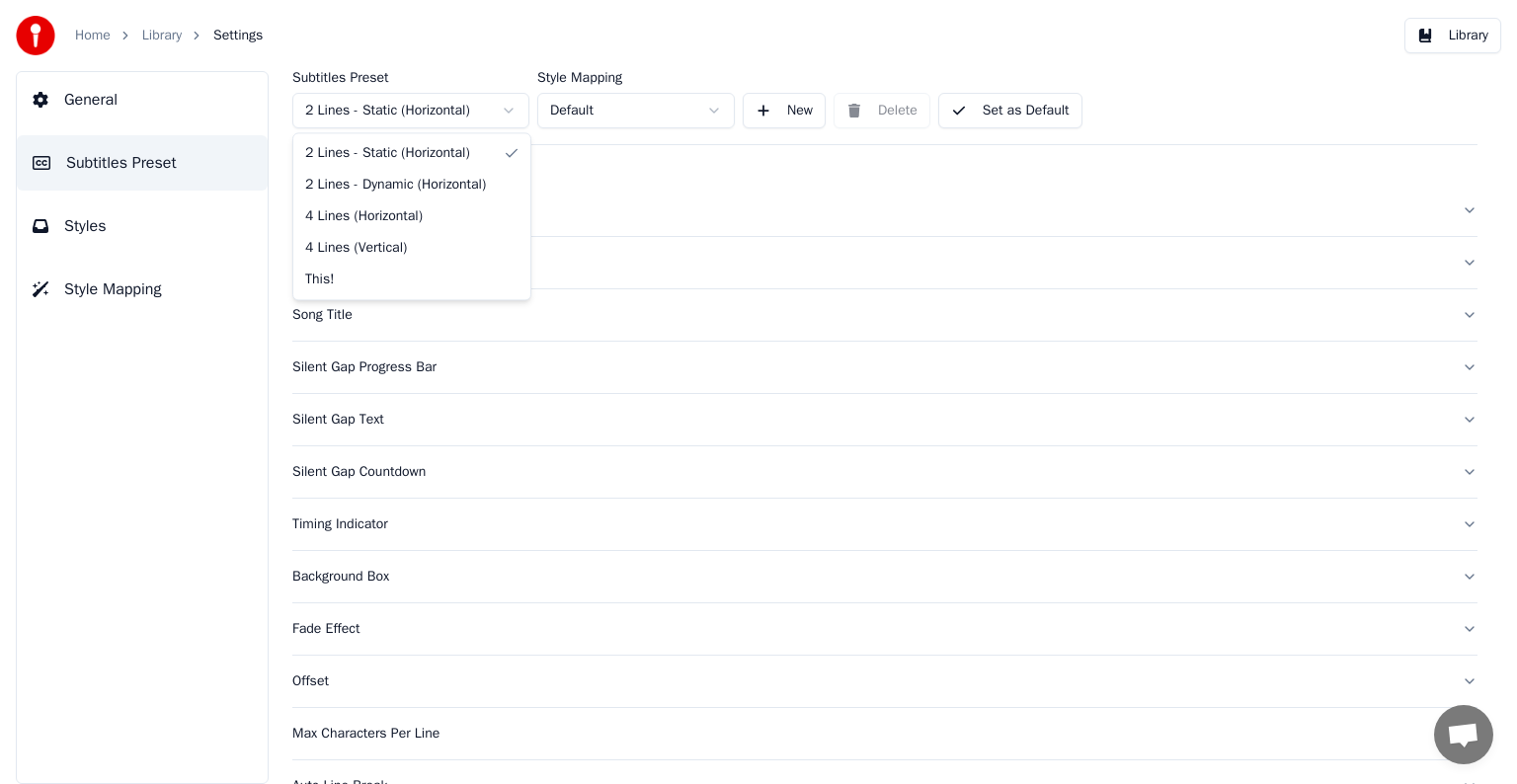 click on "Home Library Settings Library General Subtitles Preset Styles Style Mapping Subtitles Preset 2 Lines - Static (Horizontal) Style Mapping Default New Delete Set as Default General Layout Song Title Silent Gap Progress Bar Silent Gap Text Silent Gap Countdown Timing Indicator Background Box Fade Effect Offset Max Characters Per Line Auto Line Break Advanced Settings Chat [PERSON] from Youka Desktop More channels Continue on Email Offline. You were inactive for some time. Send a message to reconnect to the chat. Youka Desktop Hello! How can I help you?  Sunday, [DATE] Hi! I'ts me again. The lyrics are not appearing. Even editing to add lyrics again, it's not appearing. I already spent 22 credits for this please check [DATE] Monday, [DATE] [PERSON] Hey, credits should refunded automatically in case of failure, please let me check [DATE] yeah but credits are used again in adding the lyrics in the song that supposed to be good in the first place [DATE] Read [PERSON] I added 22 more credits to your account. [DATE]" at bounding box center [758, 392] 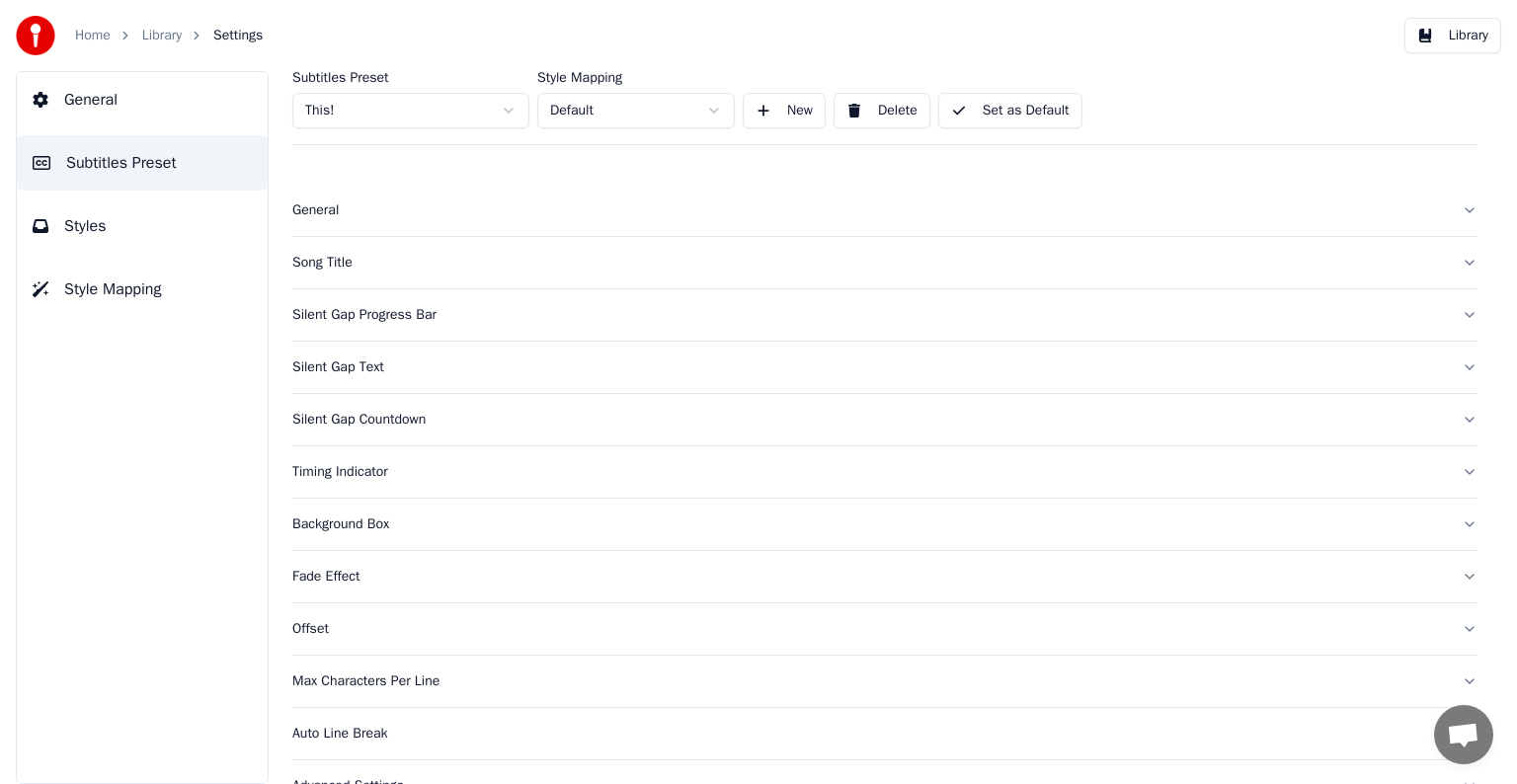 click on "General" at bounding box center (869, 210) 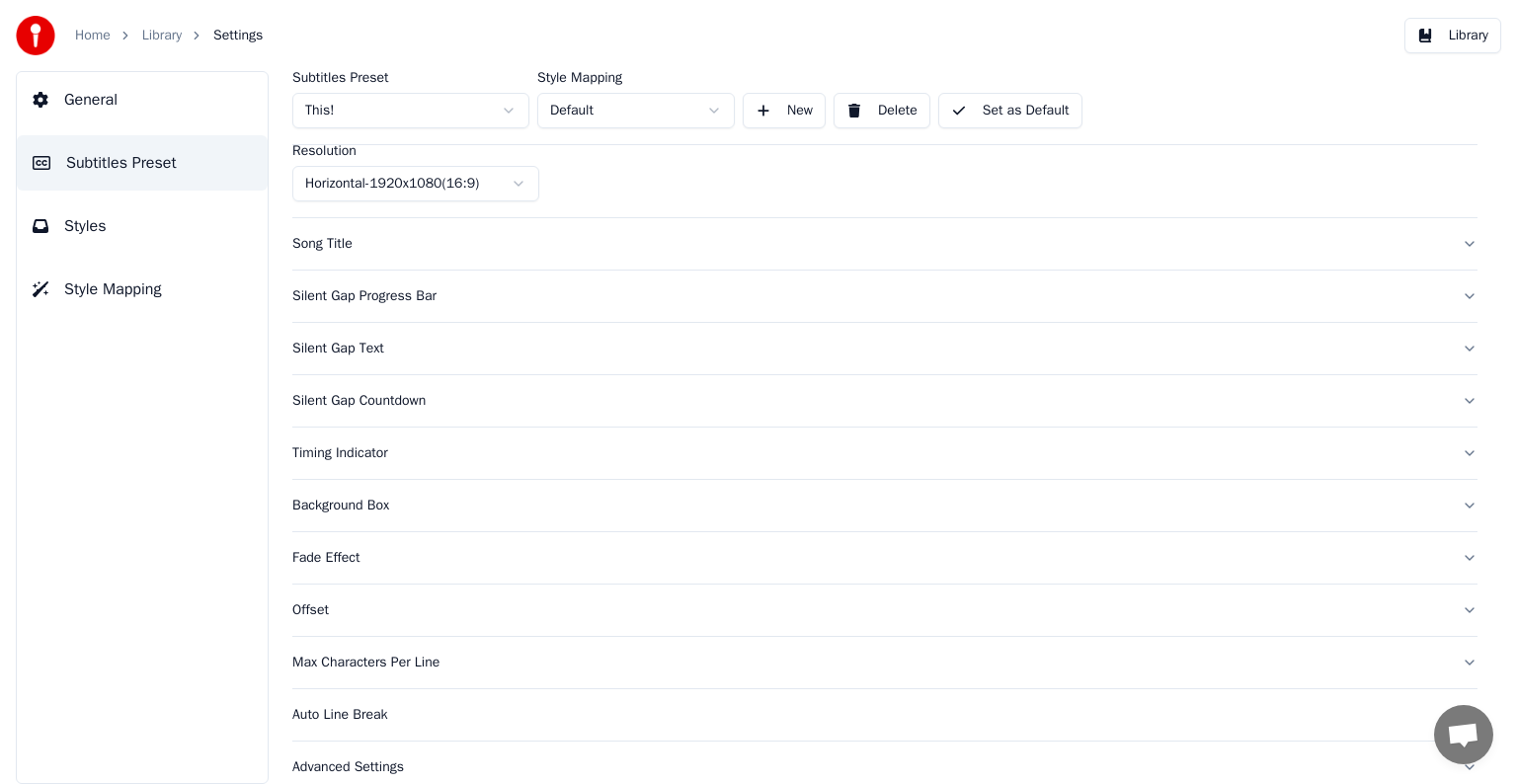 scroll, scrollTop: 195, scrollLeft: 0, axis: vertical 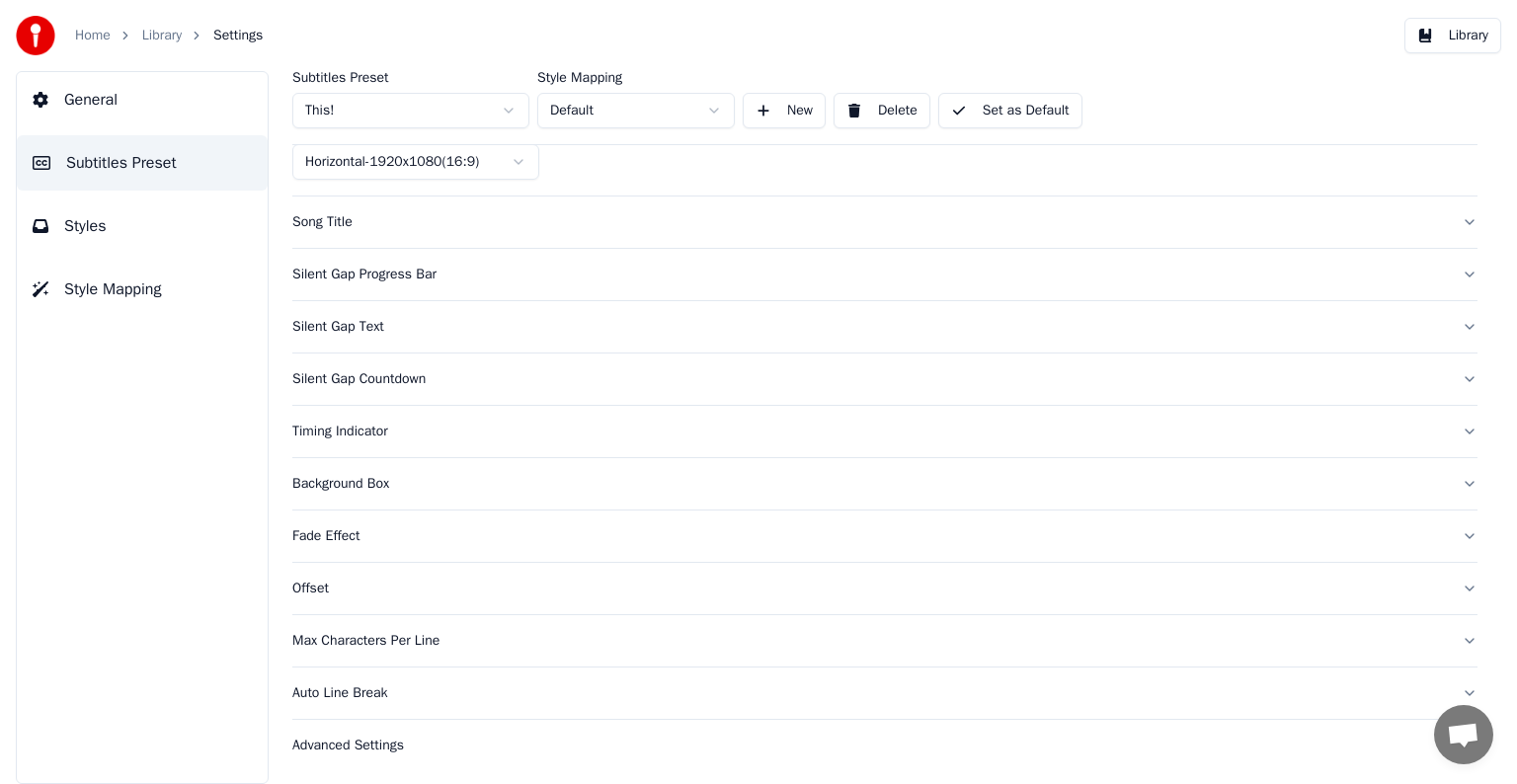 click on "Song Title" at bounding box center [885, 222] 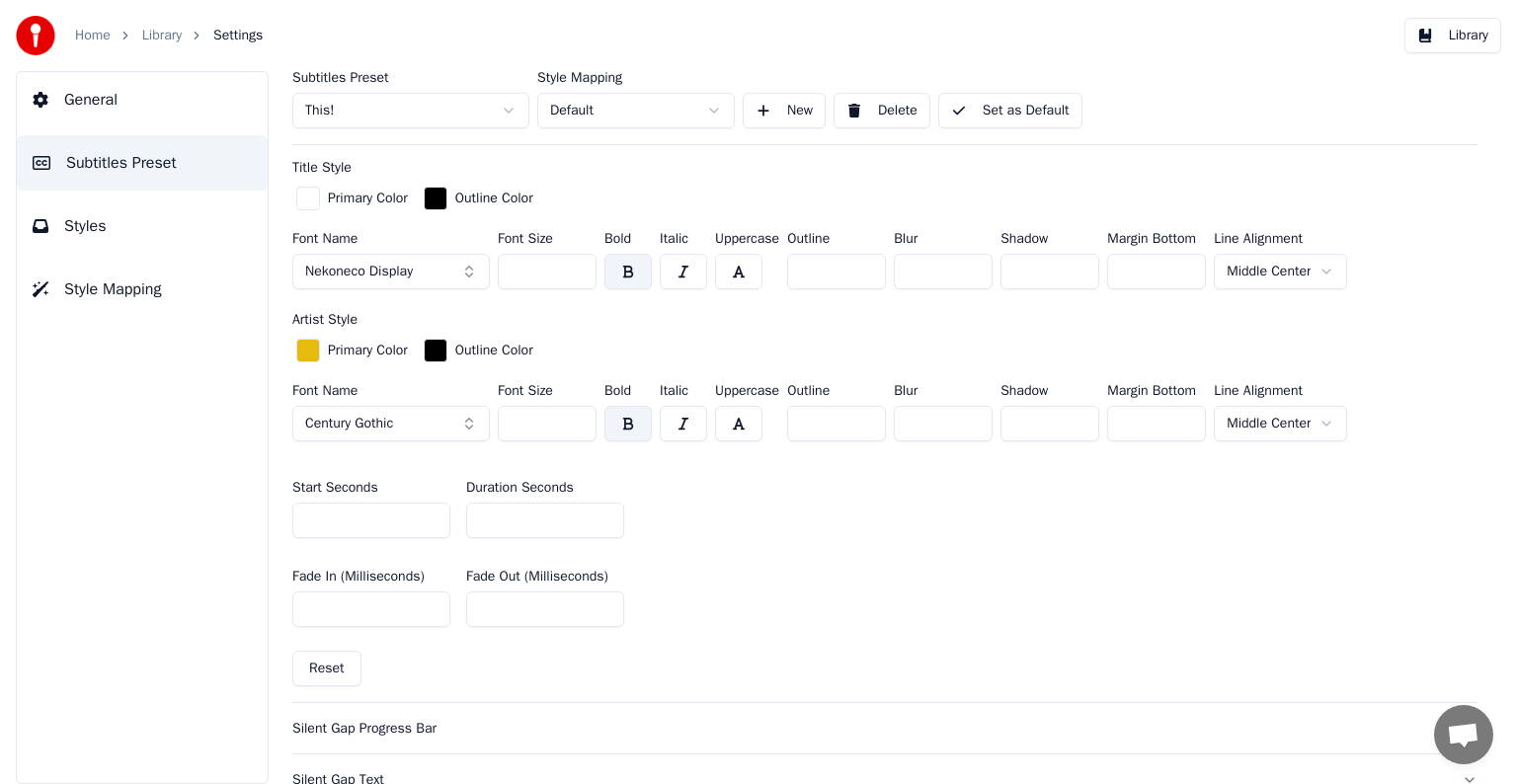 scroll, scrollTop: 589, scrollLeft: 0, axis: vertical 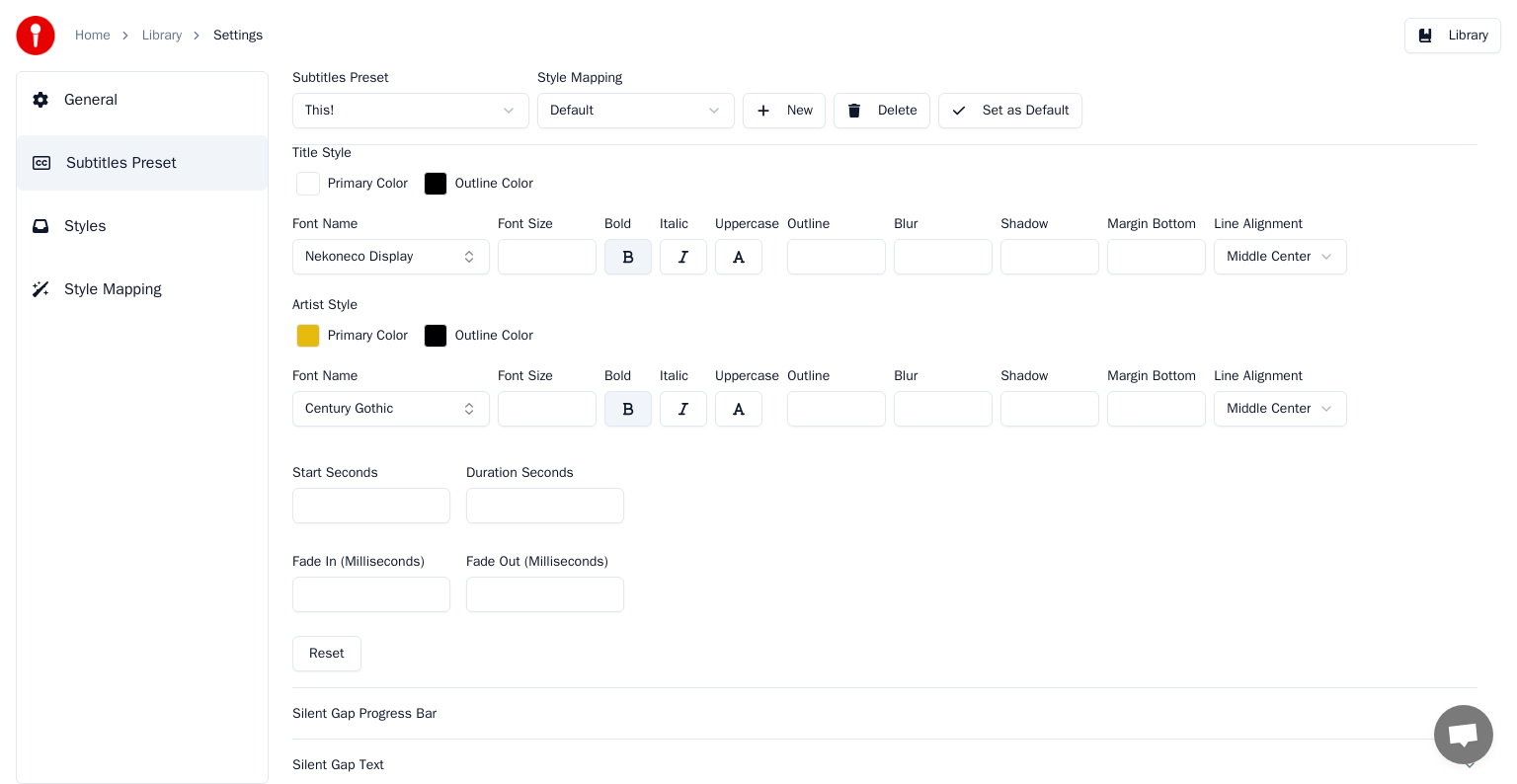 click on "Styles" at bounding box center [85, 226] 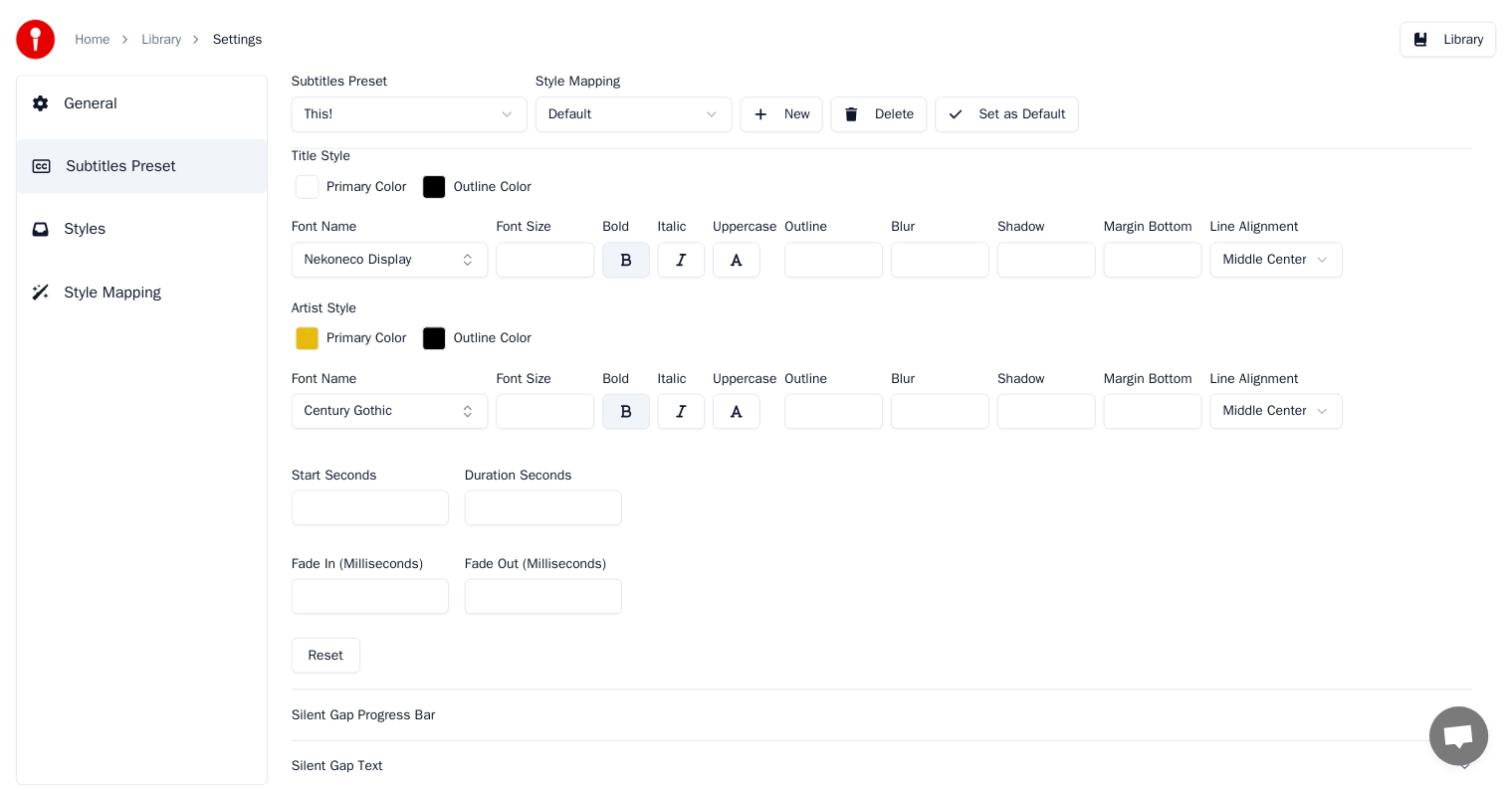 scroll, scrollTop: 0, scrollLeft: 0, axis: both 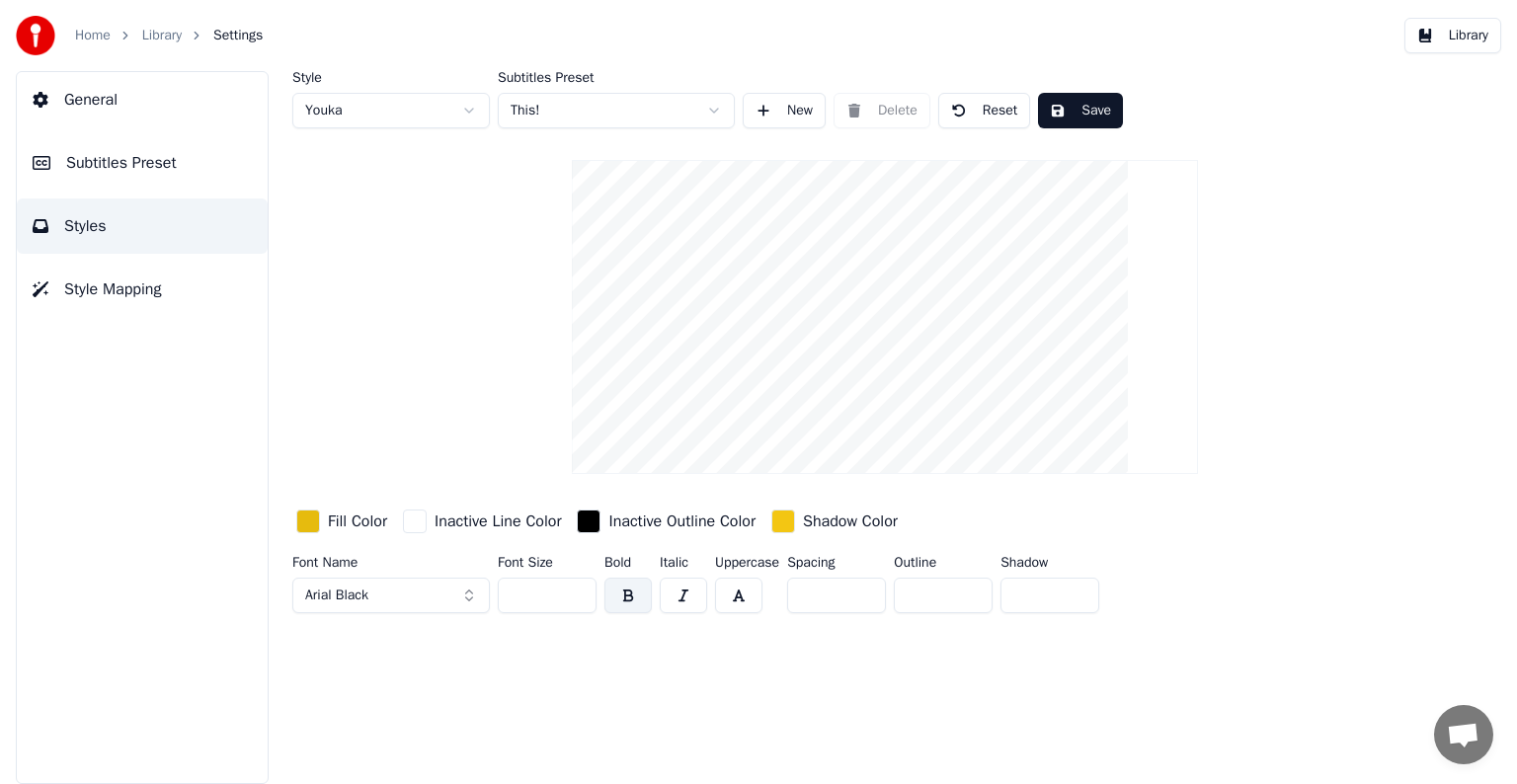 click on "Library" at bounding box center [162, 36] 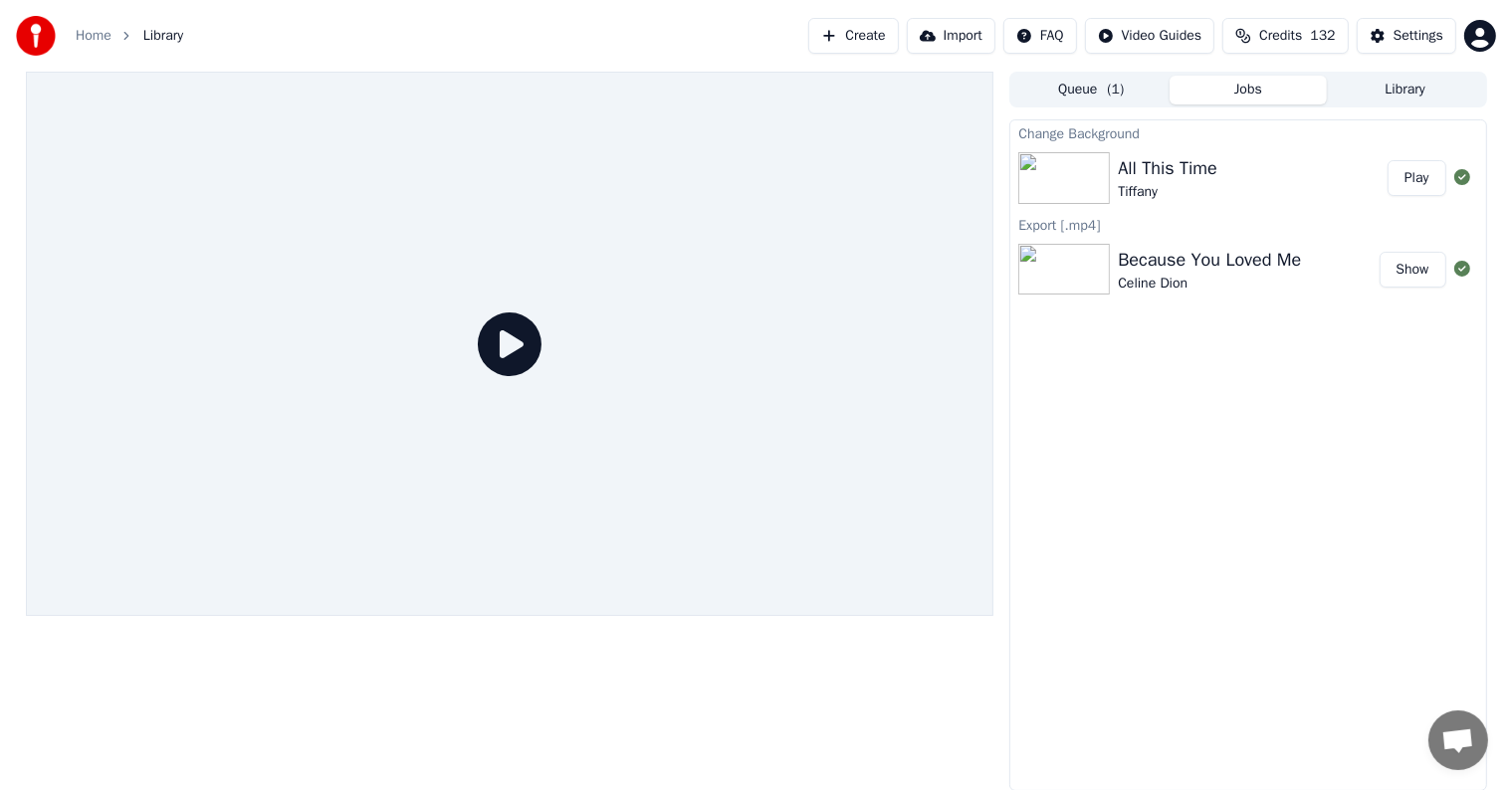 drag, startPoint x: 1409, startPoint y: 182, endPoint x: 1381, endPoint y: 192, distance: 29.732137 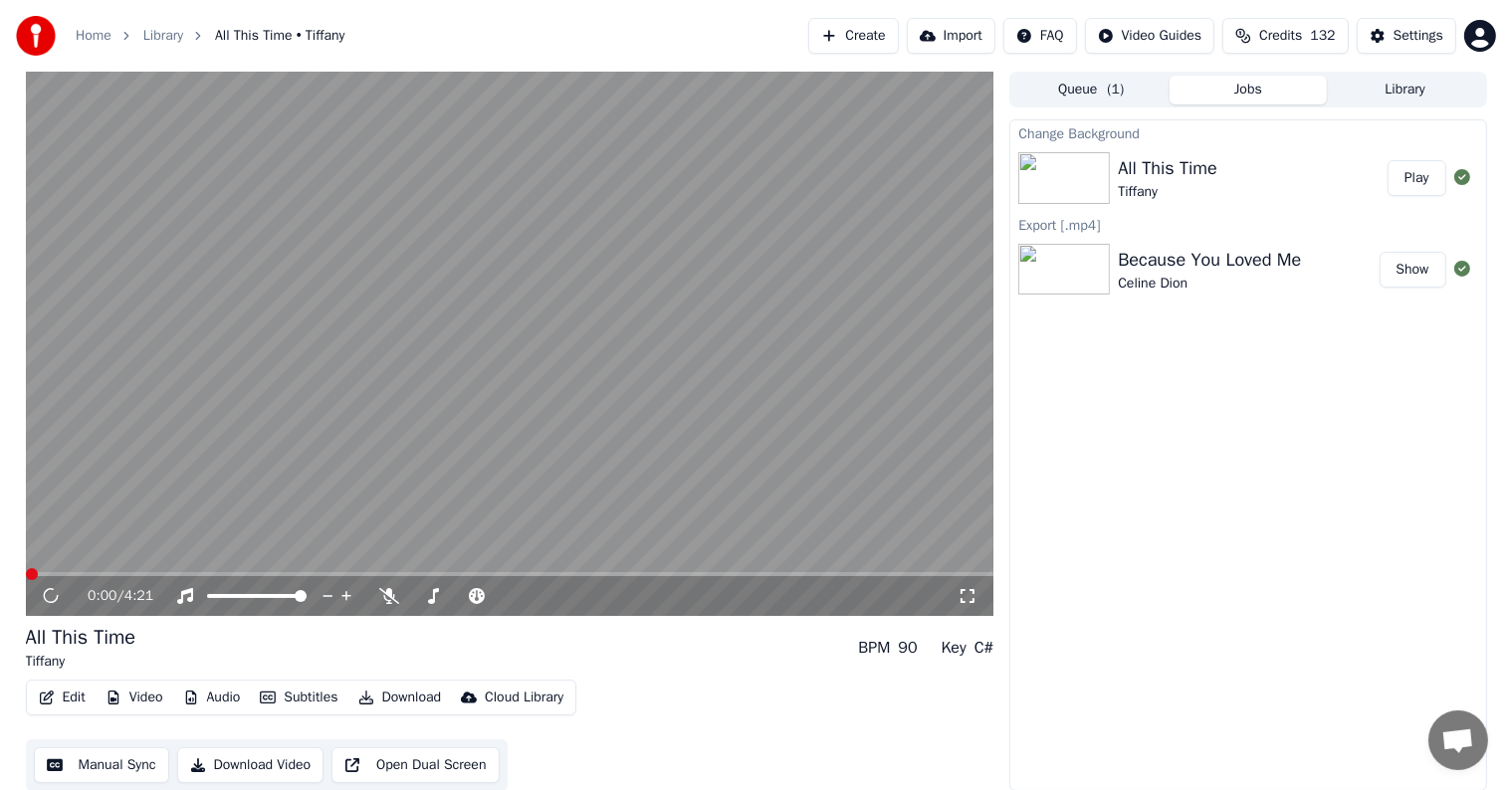 scroll, scrollTop: 1, scrollLeft: 0, axis: vertical 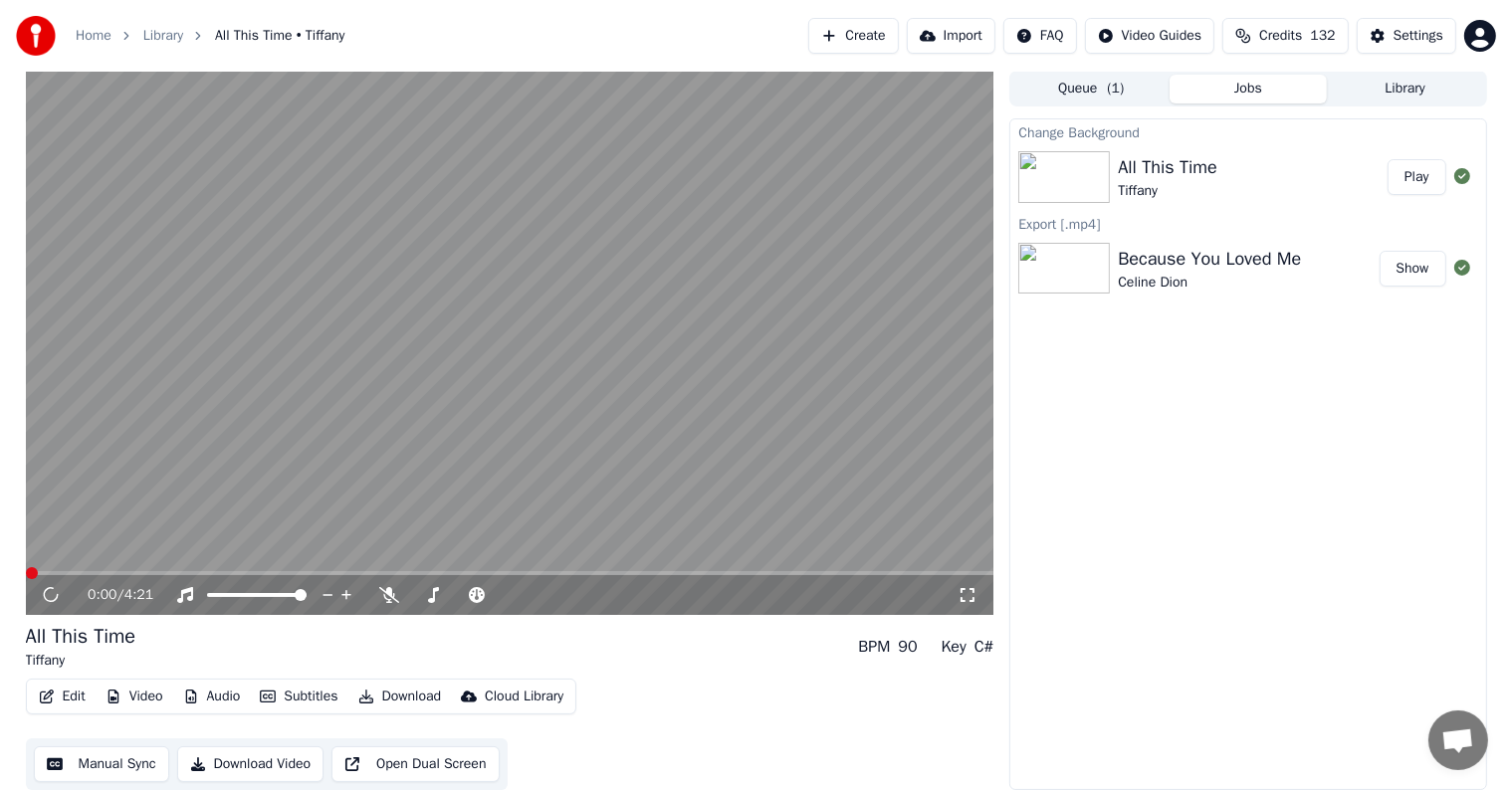 click on "Manual Sync" at bounding box center (102, 764) 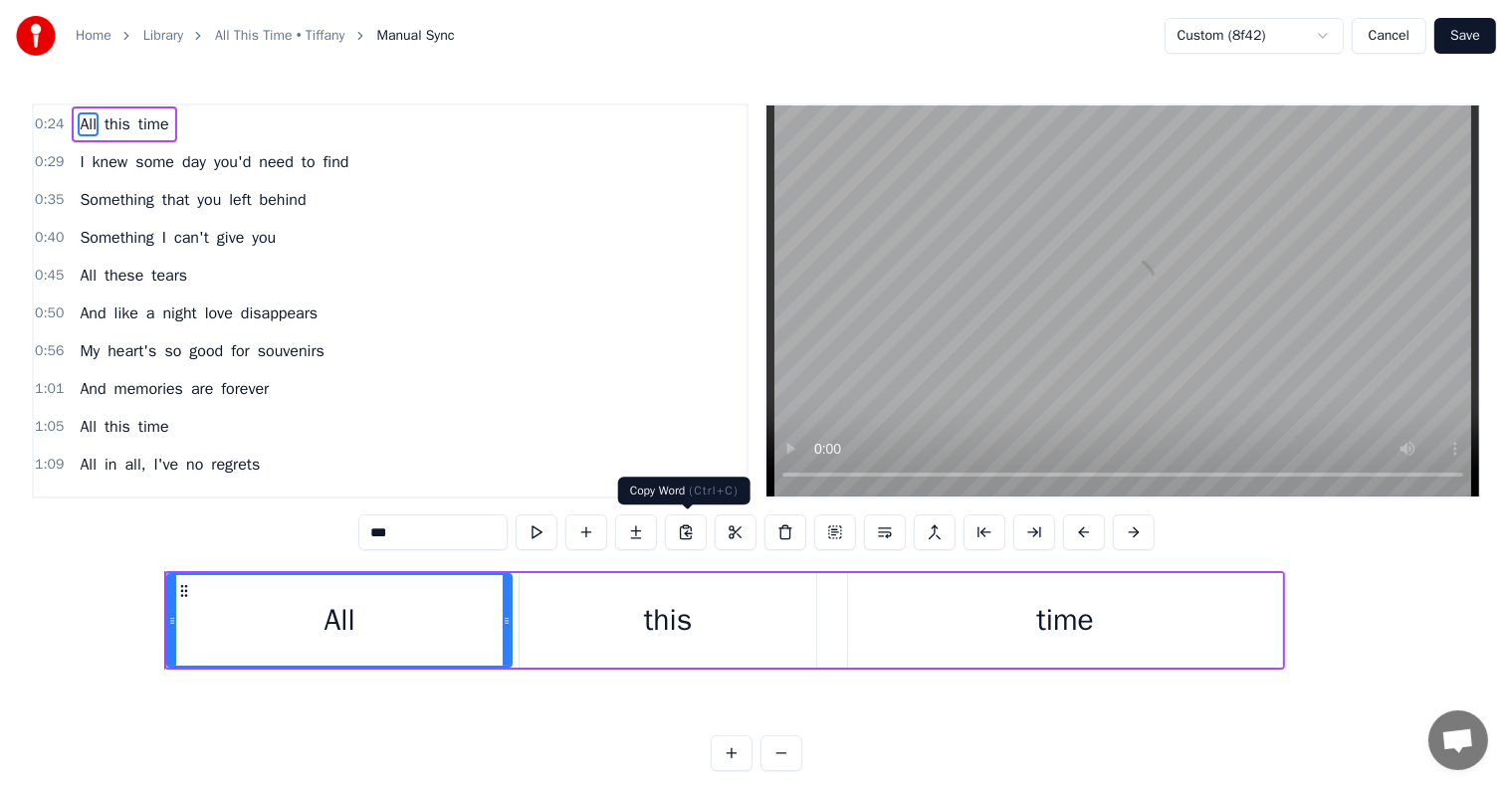 scroll, scrollTop: 0, scrollLeft: 7282, axis: horizontal 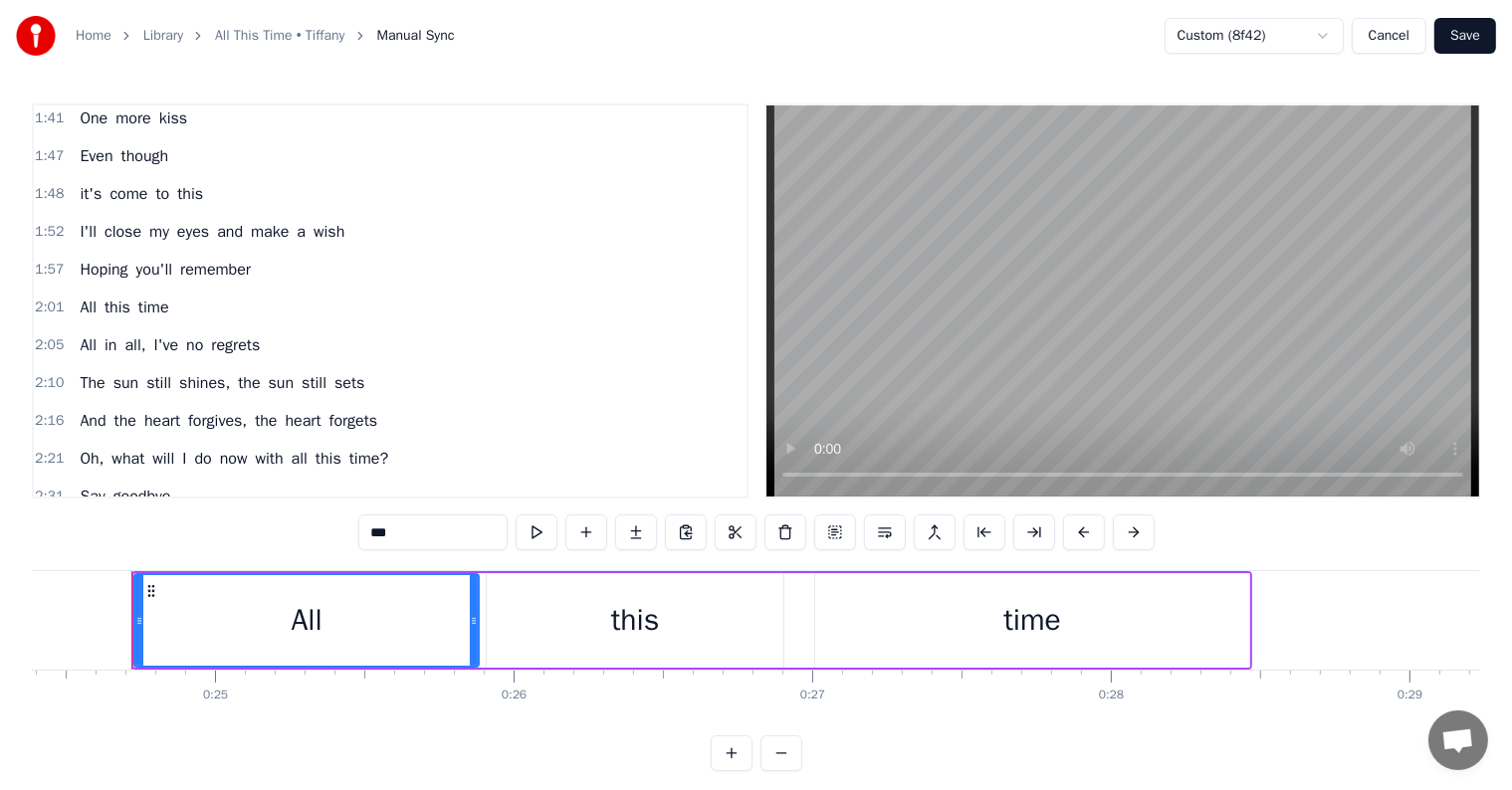 click on "2:16 And the heart forgives, the heart forgets" at bounding box center [390, 421] 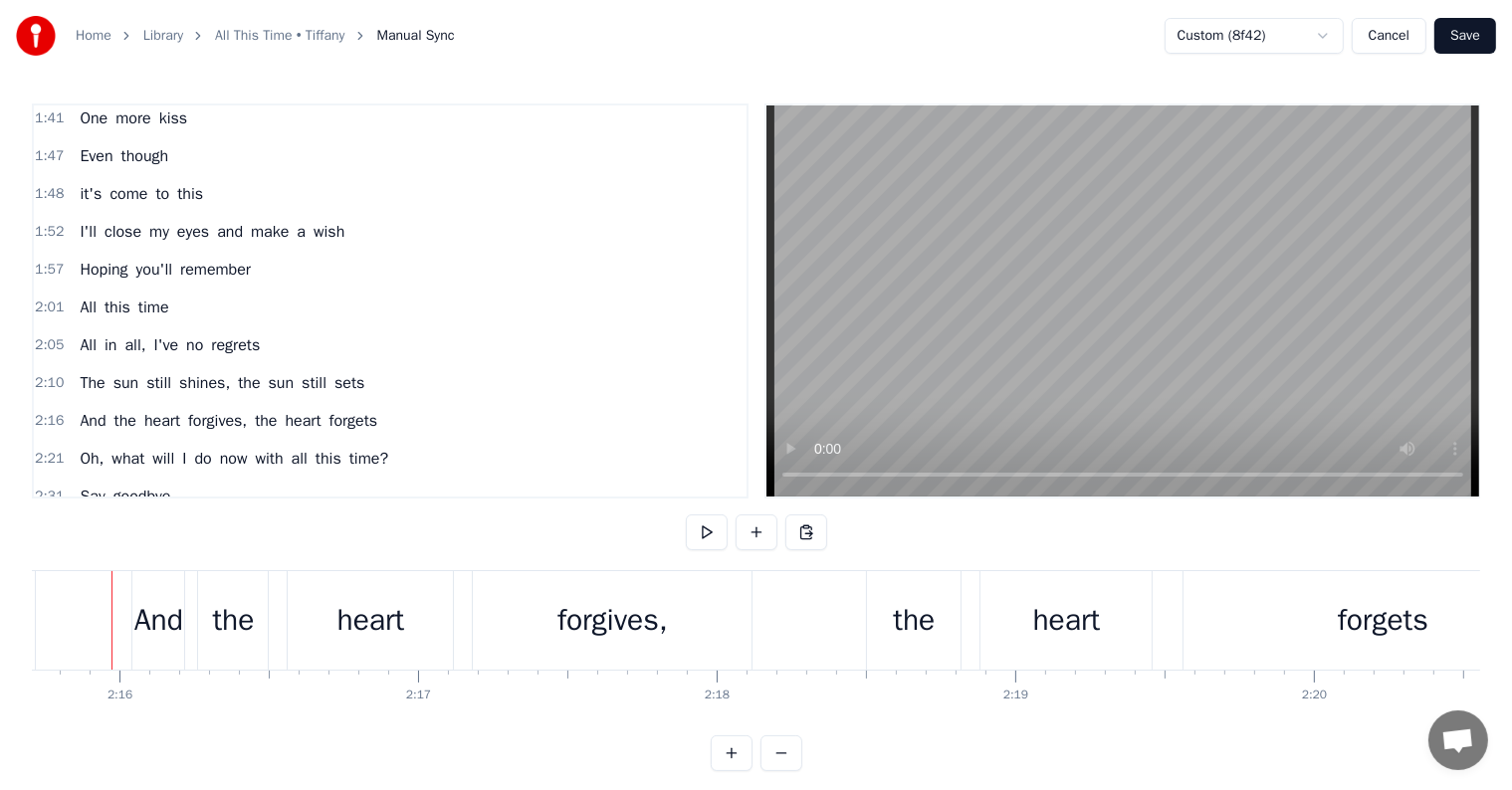 scroll, scrollTop: 0, scrollLeft: 40504, axis: horizontal 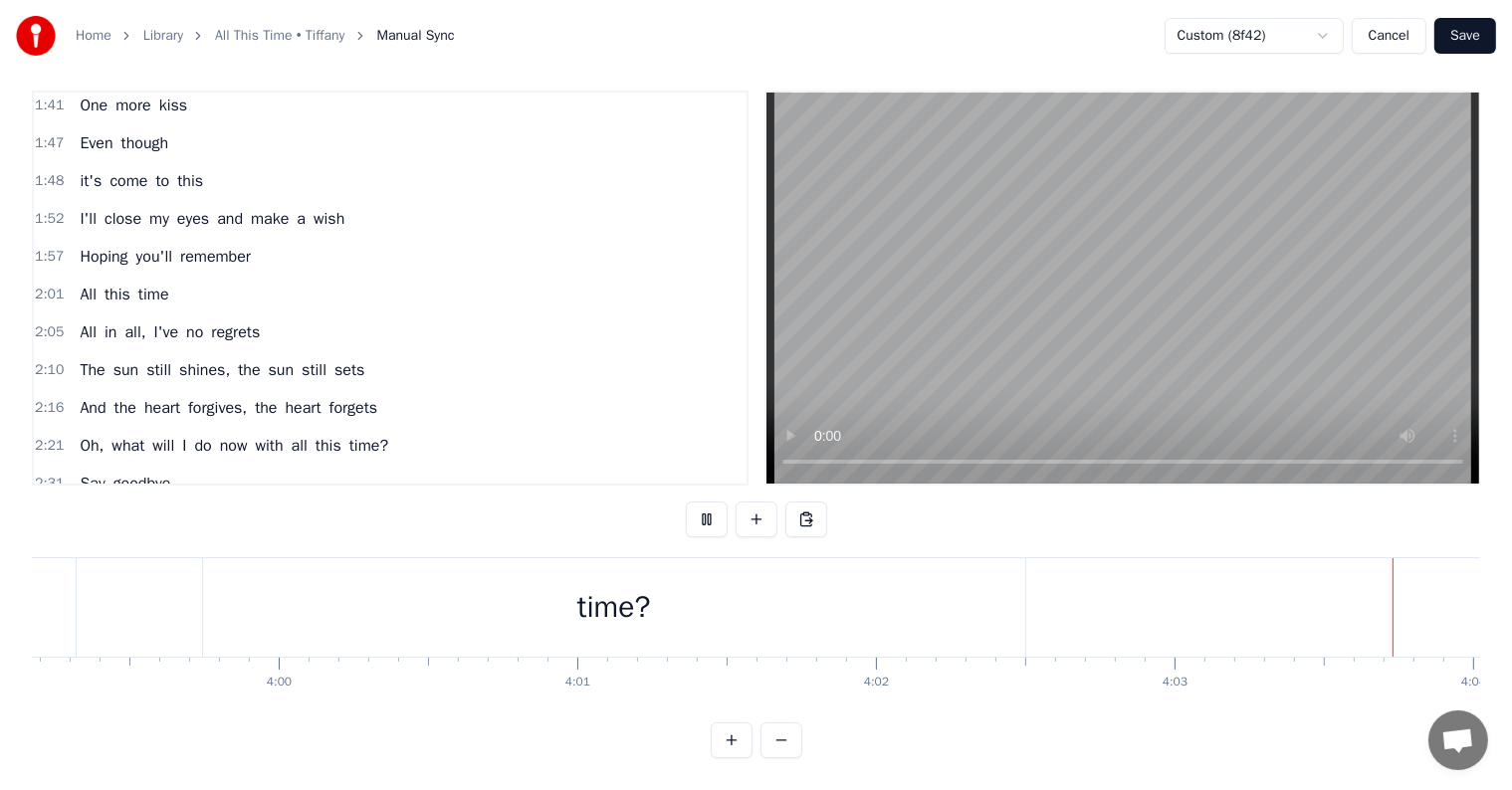 click on "Save" at bounding box center (1465, 36) 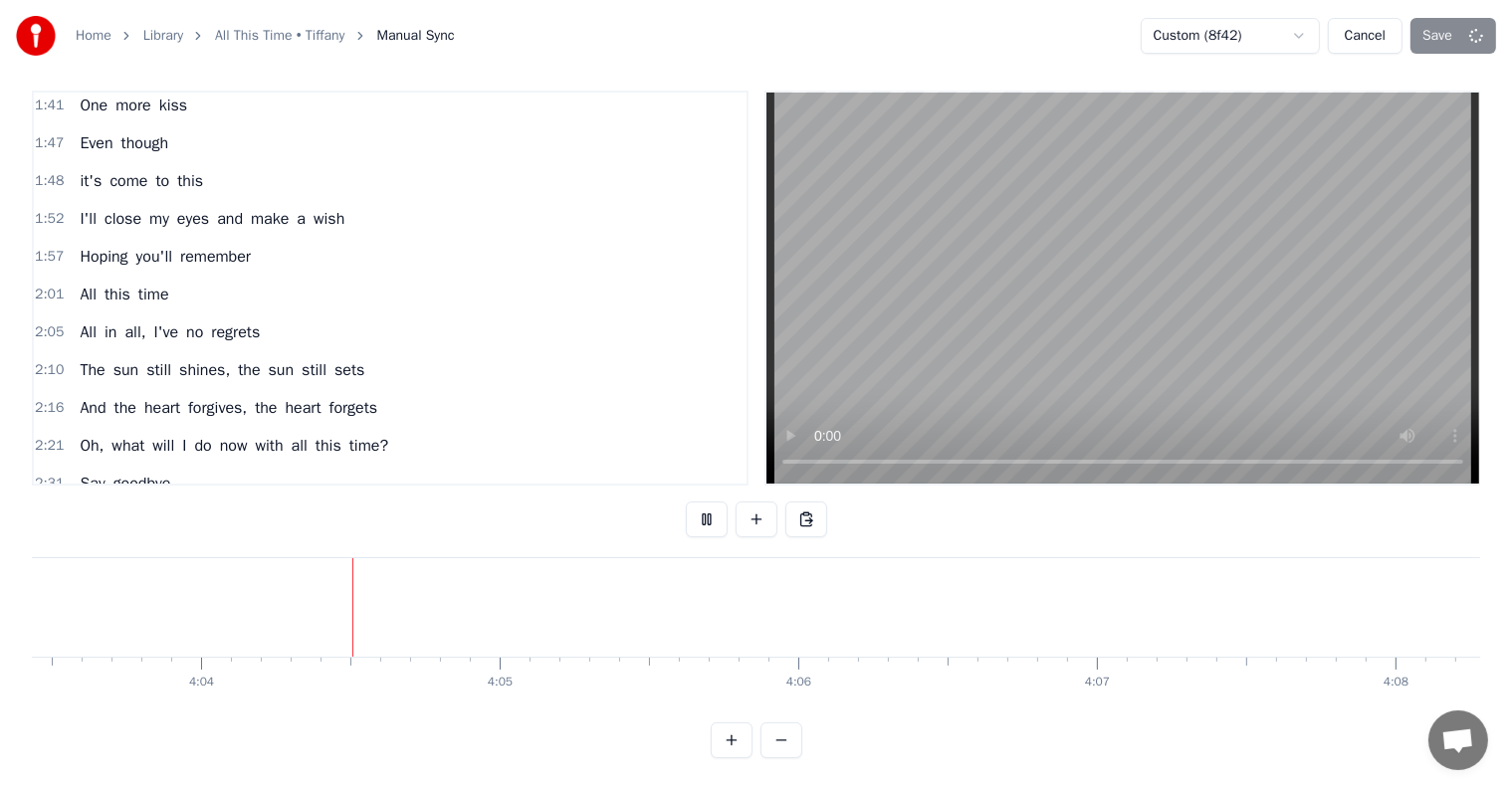 scroll, scrollTop: 0, scrollLeft: 72710, axis: horizontal 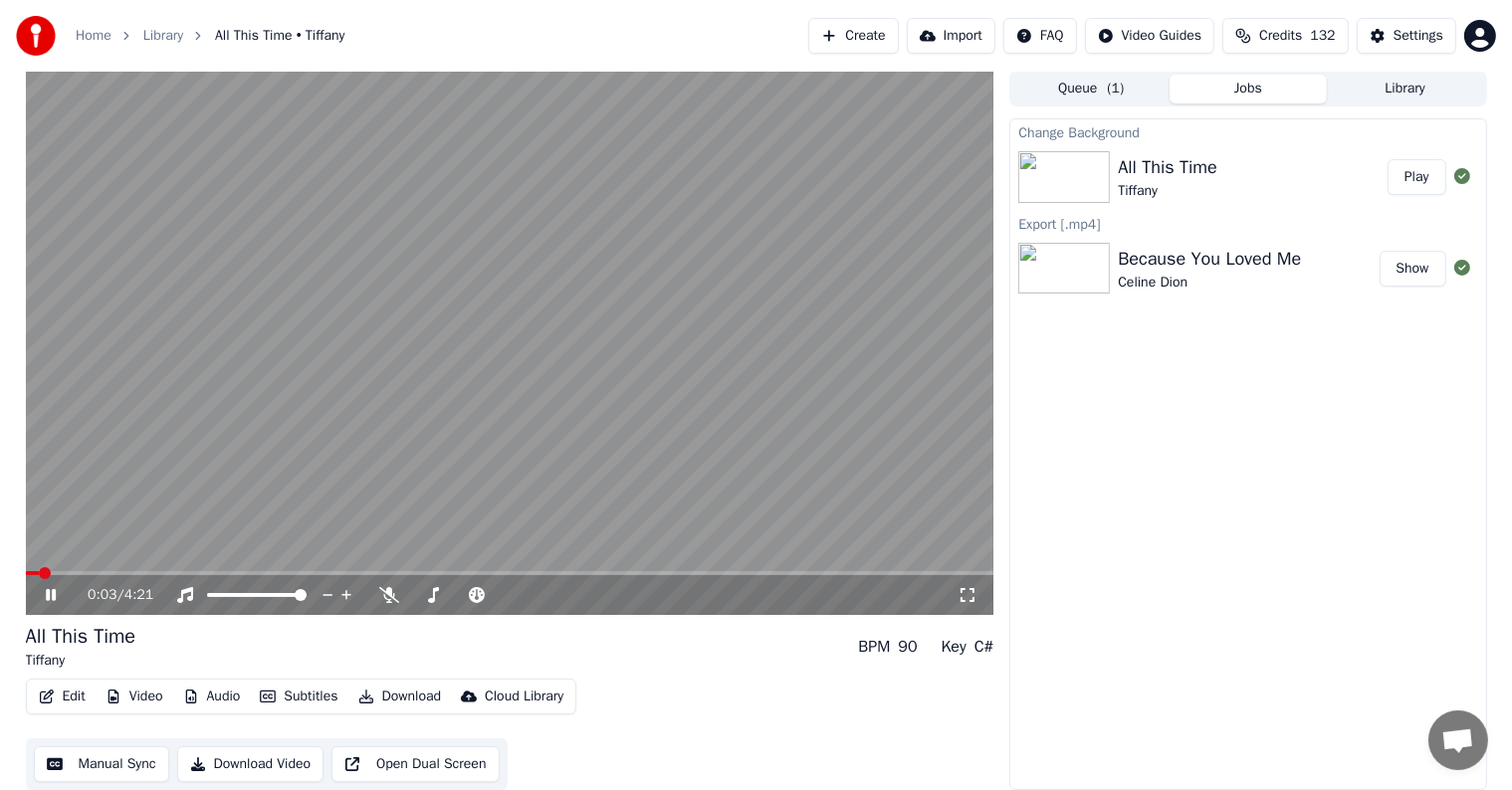 click 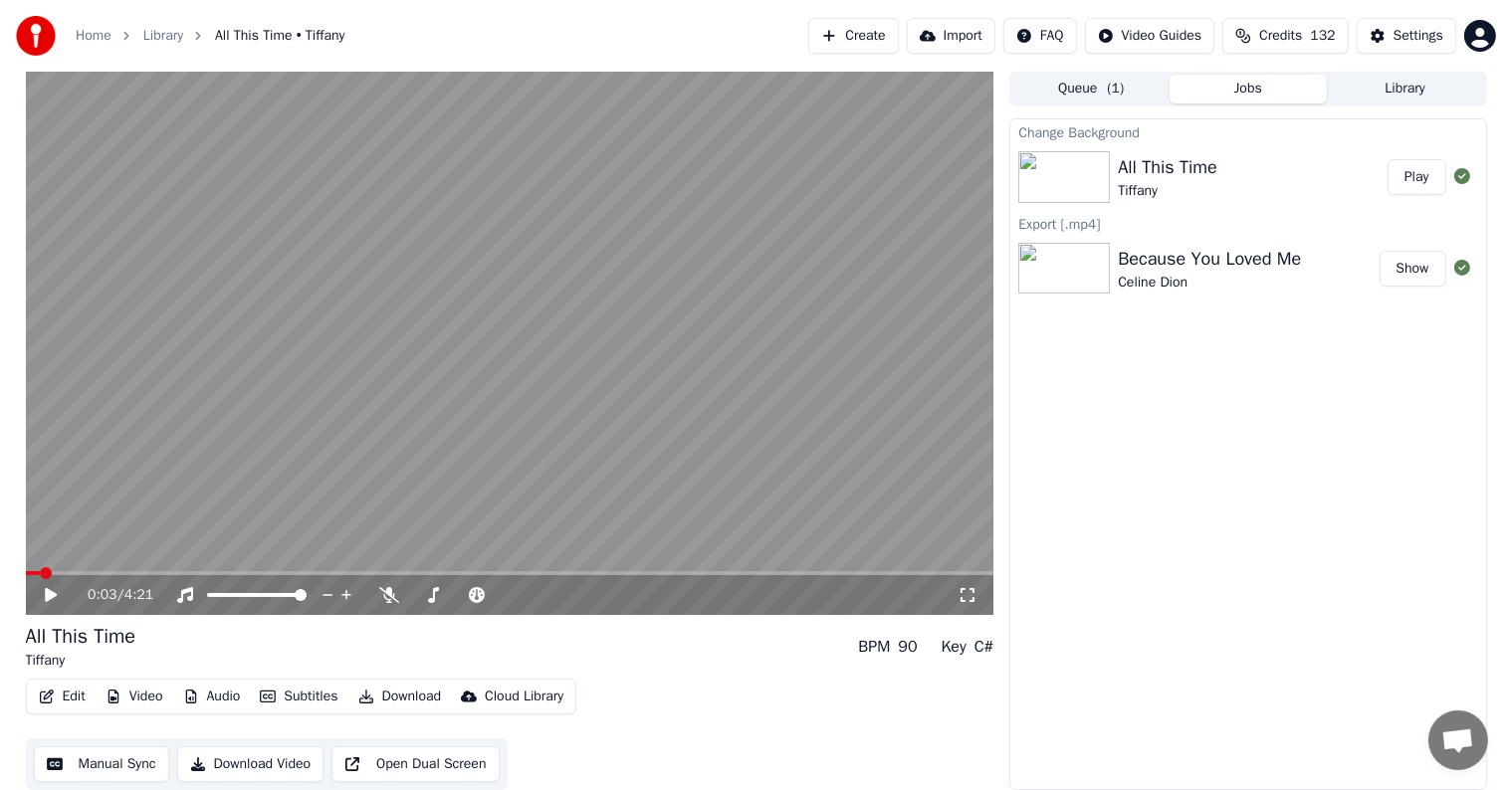 click on "Download" at bounding box center [400, 696] 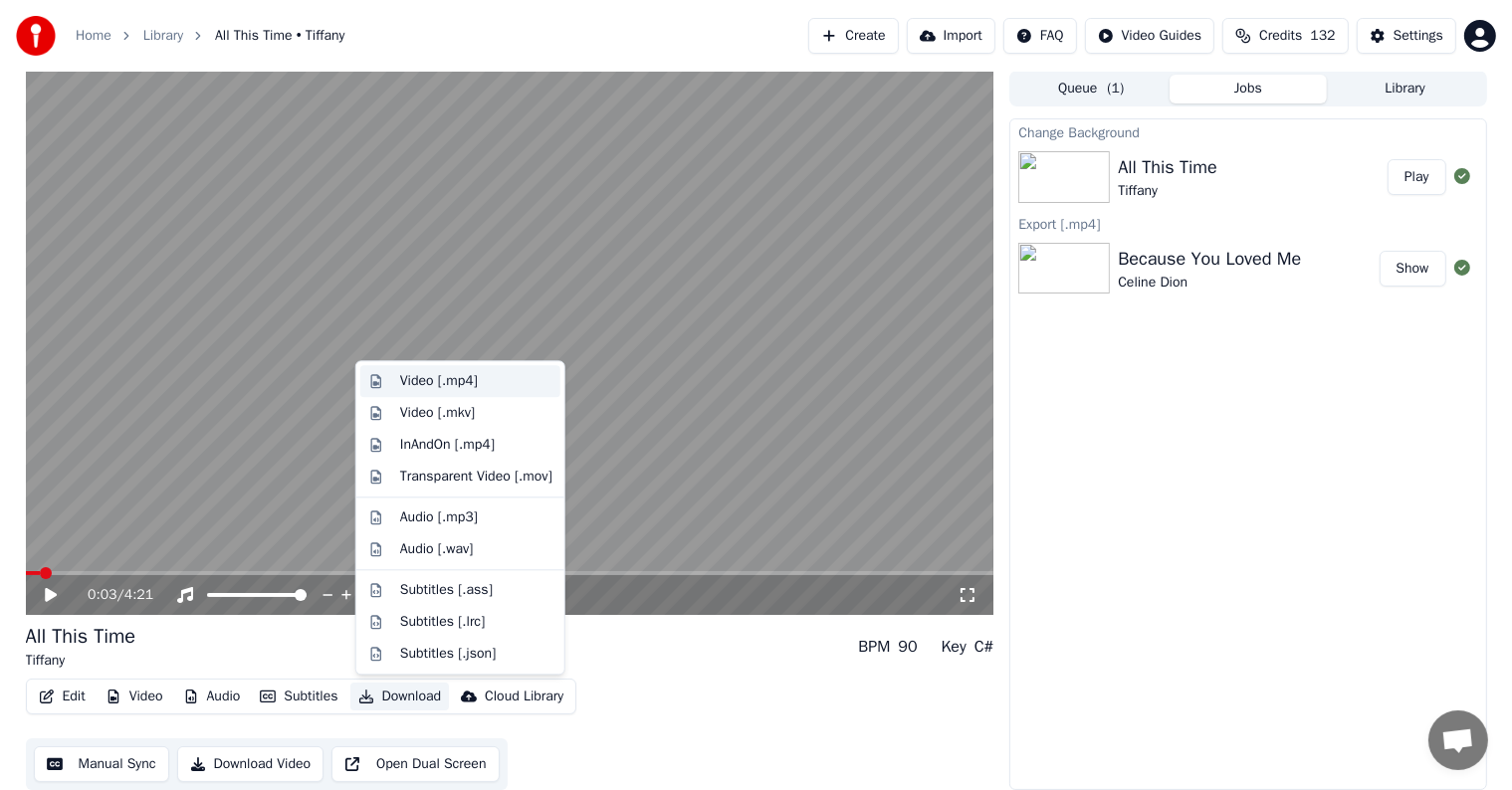 click on "Video [.mp4]" at bounding box center [439, 381] 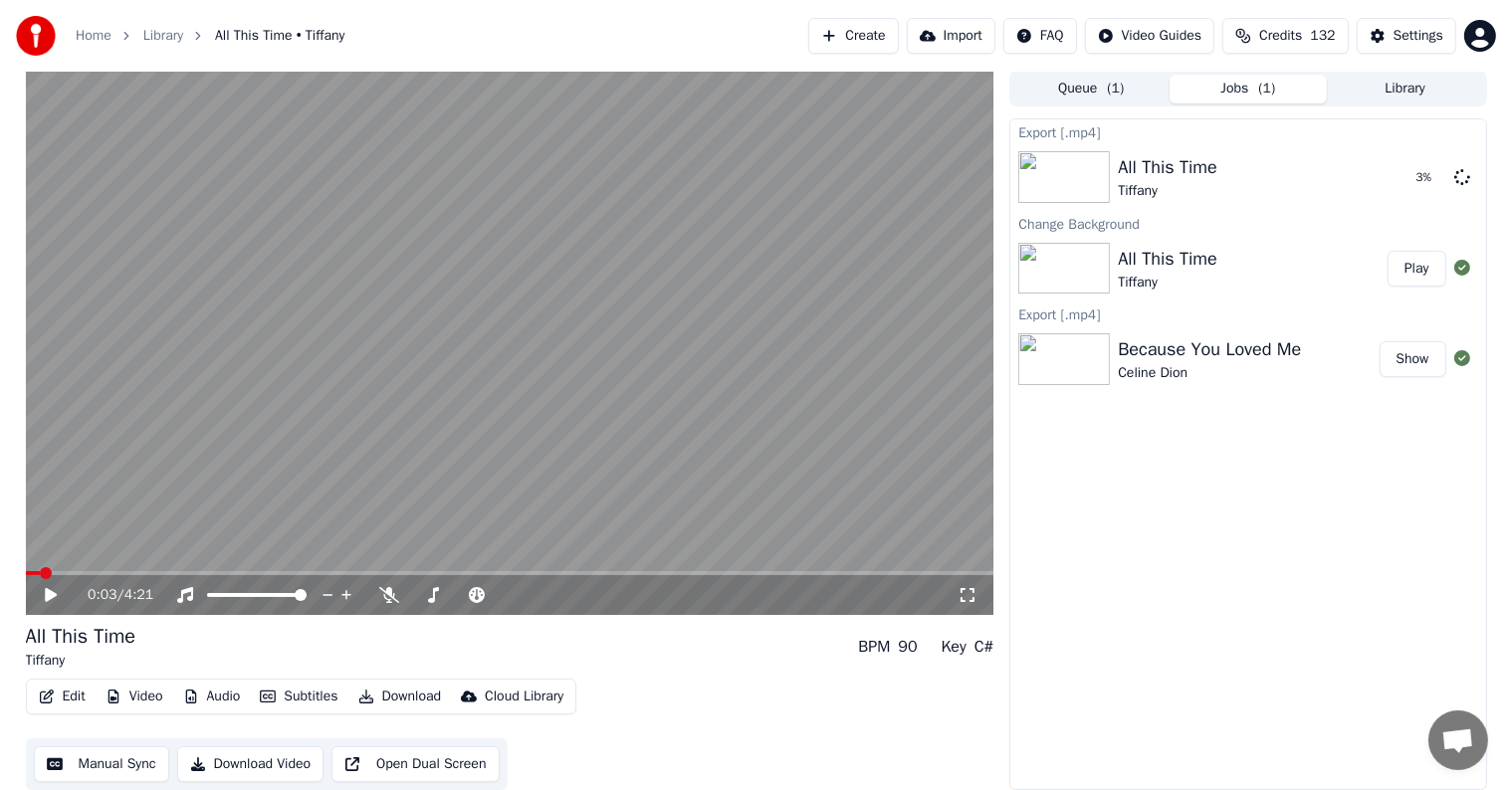click on "Library" at bounding box center (1405, 89) 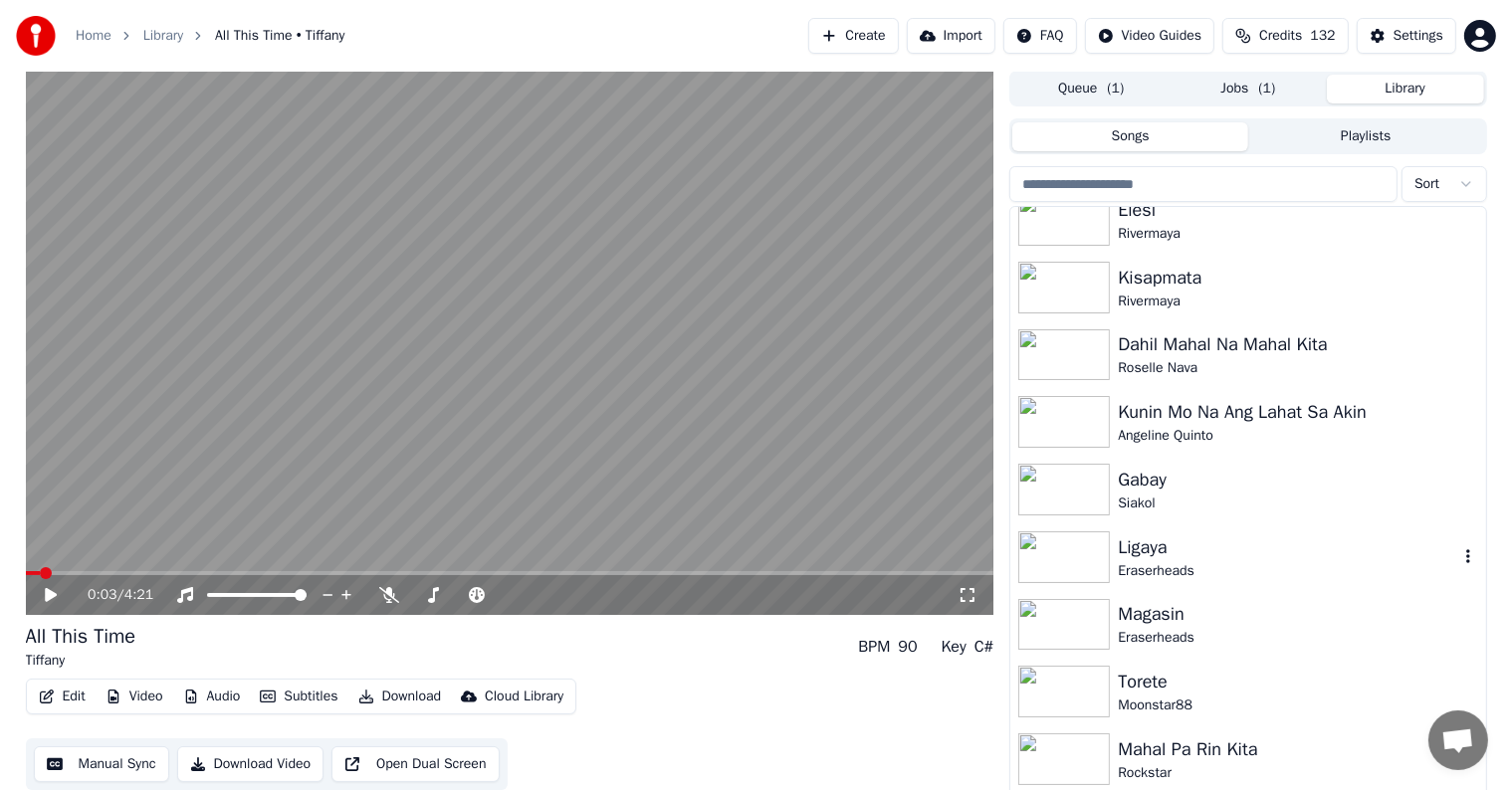 scroll, scrollTop: 0, scrollLeft: 0, axis: both 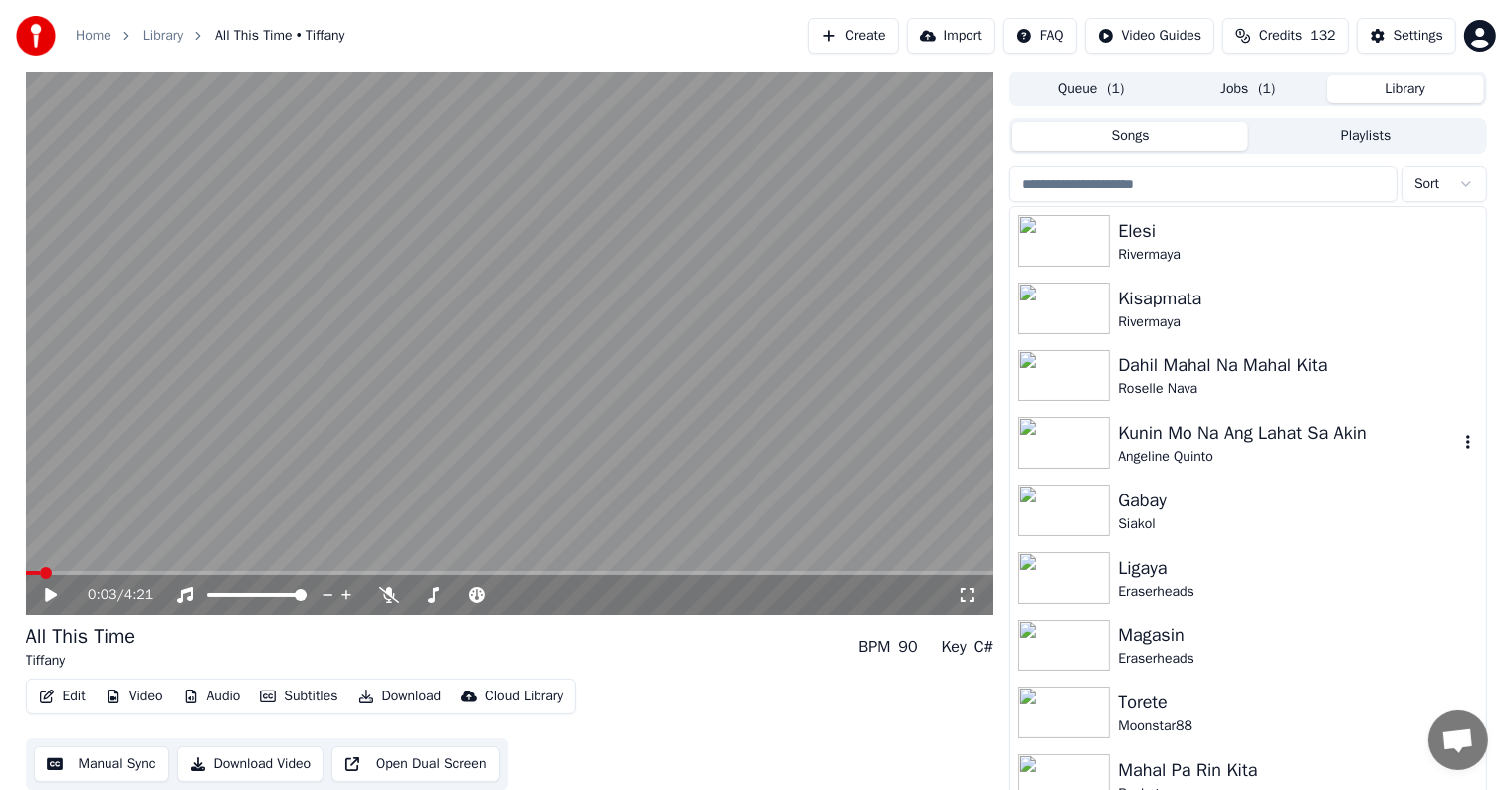 click on "Kunin Mo Na Ang Lahat Sa Akin" at bounding box center [1287, 433] 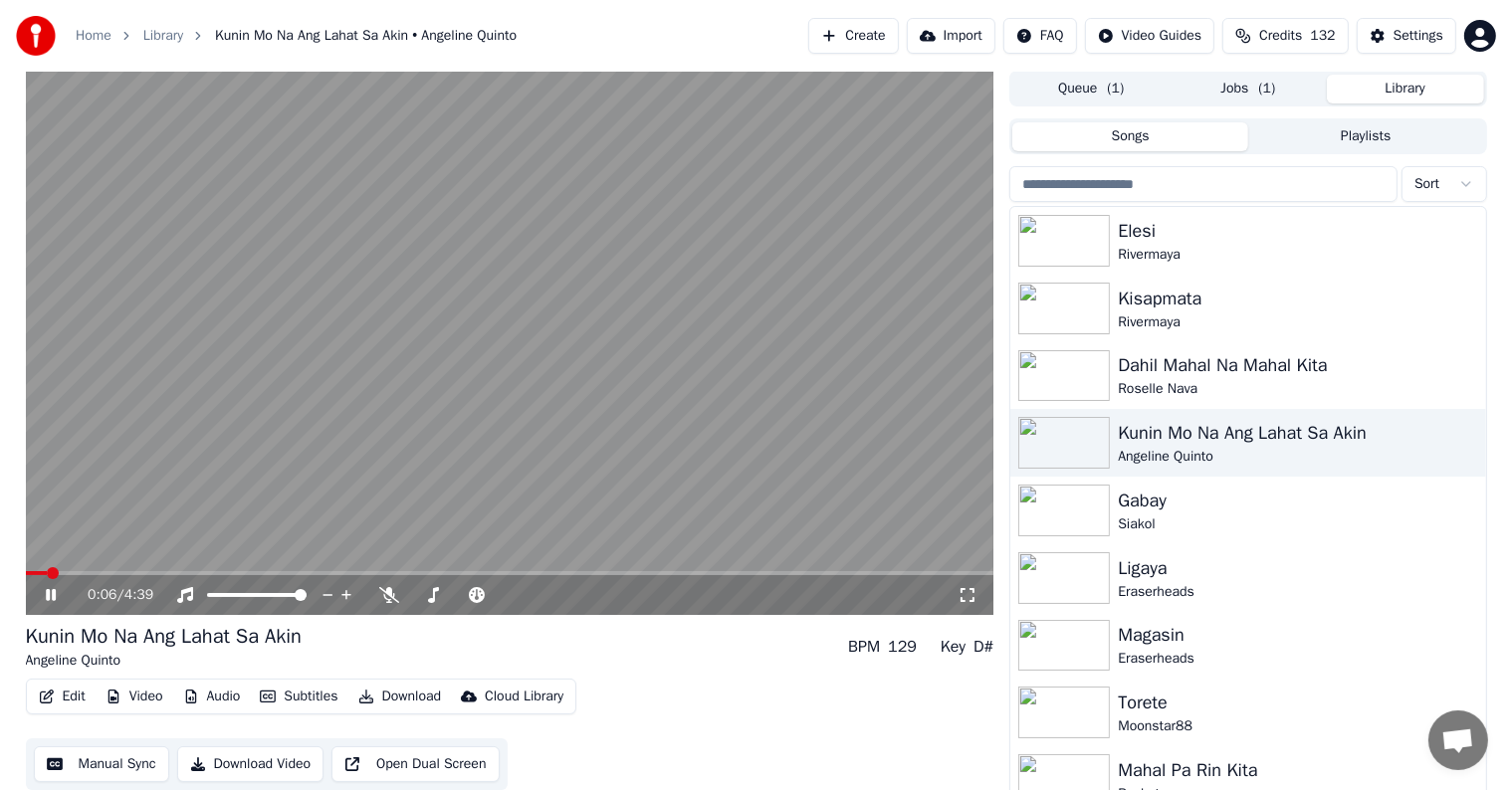 click 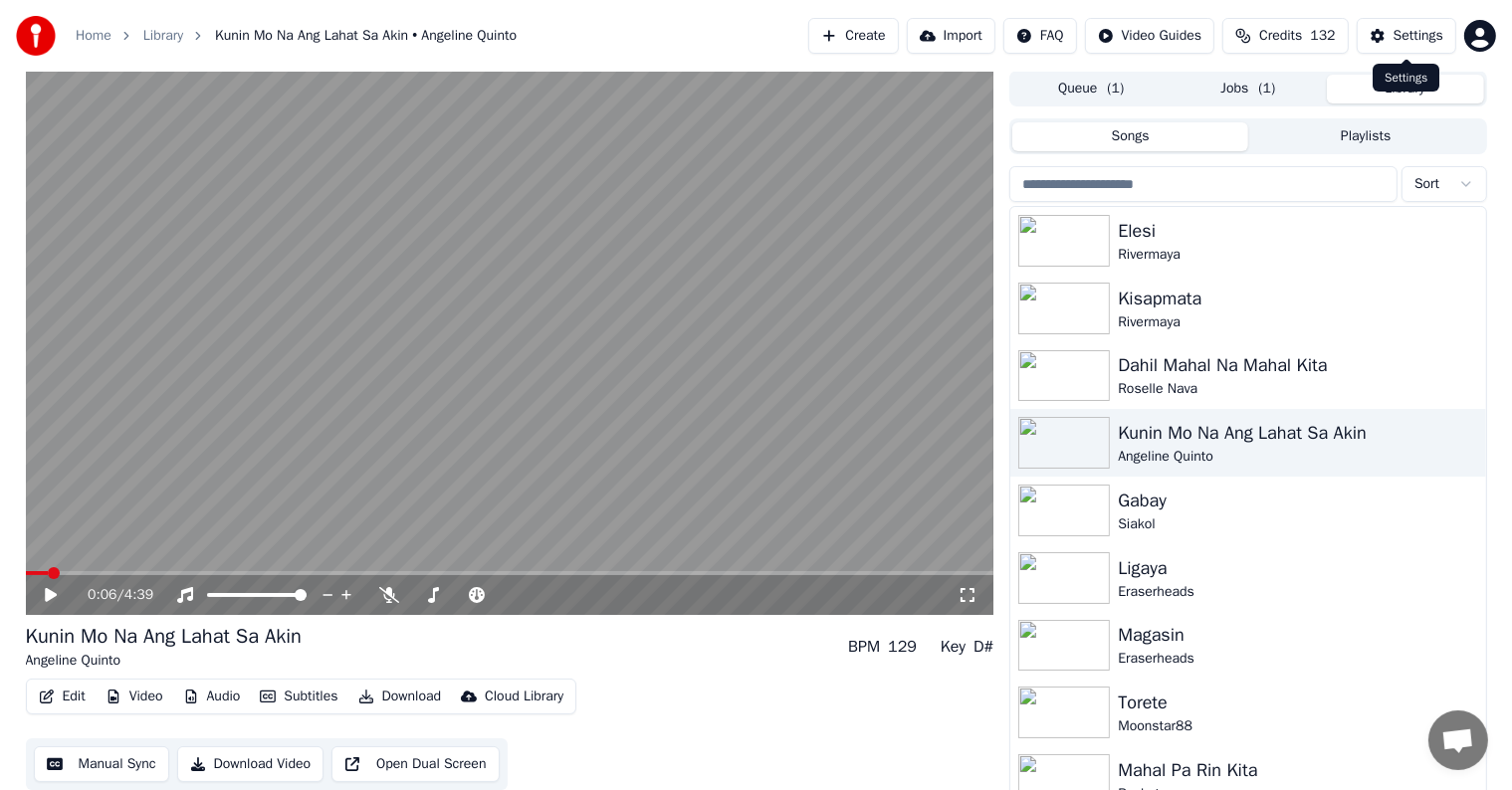 click on "Settings" at bounding box center [1418, 36] 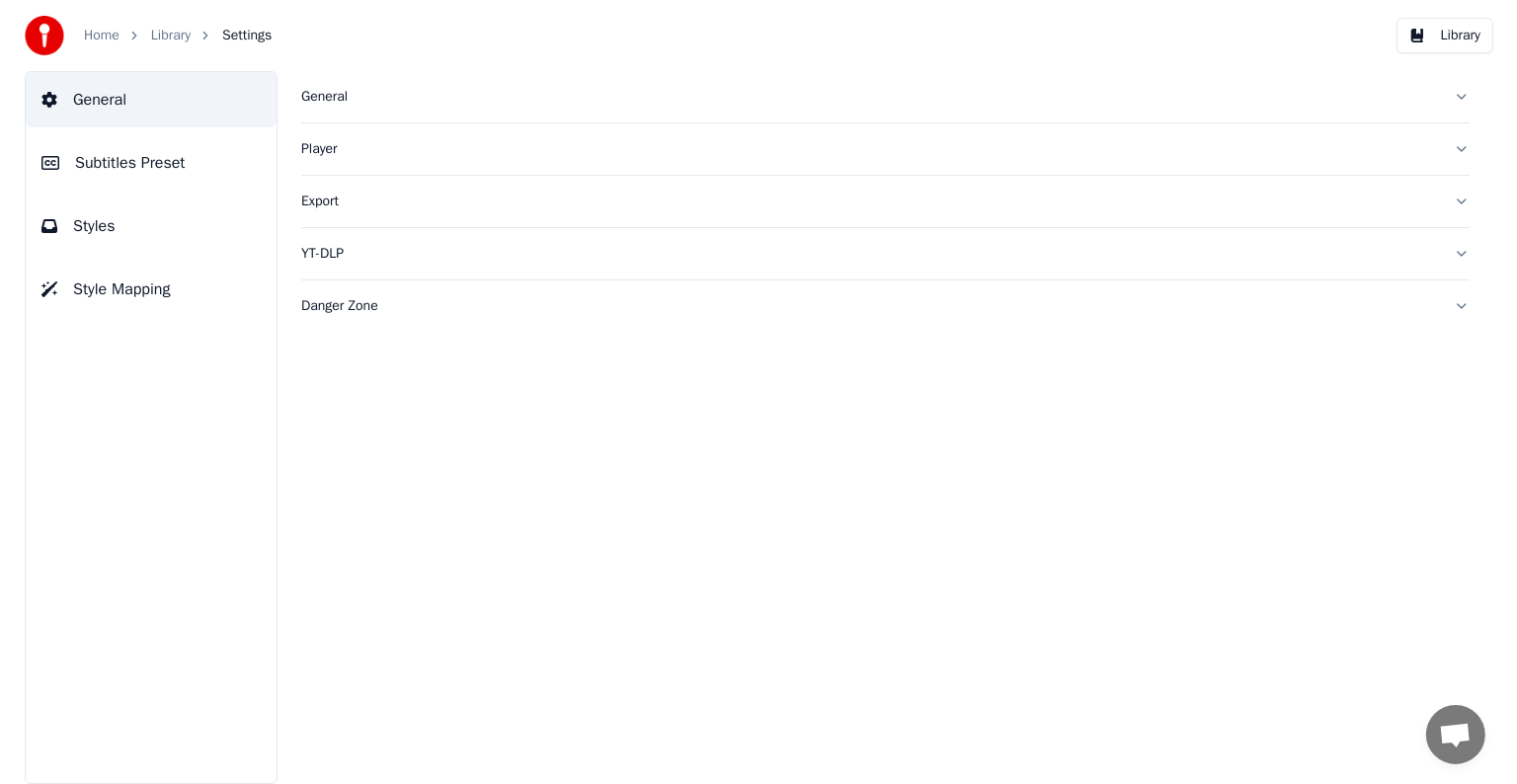 scroll, scrollTop: 0, scrollLeft: 0, axis: both 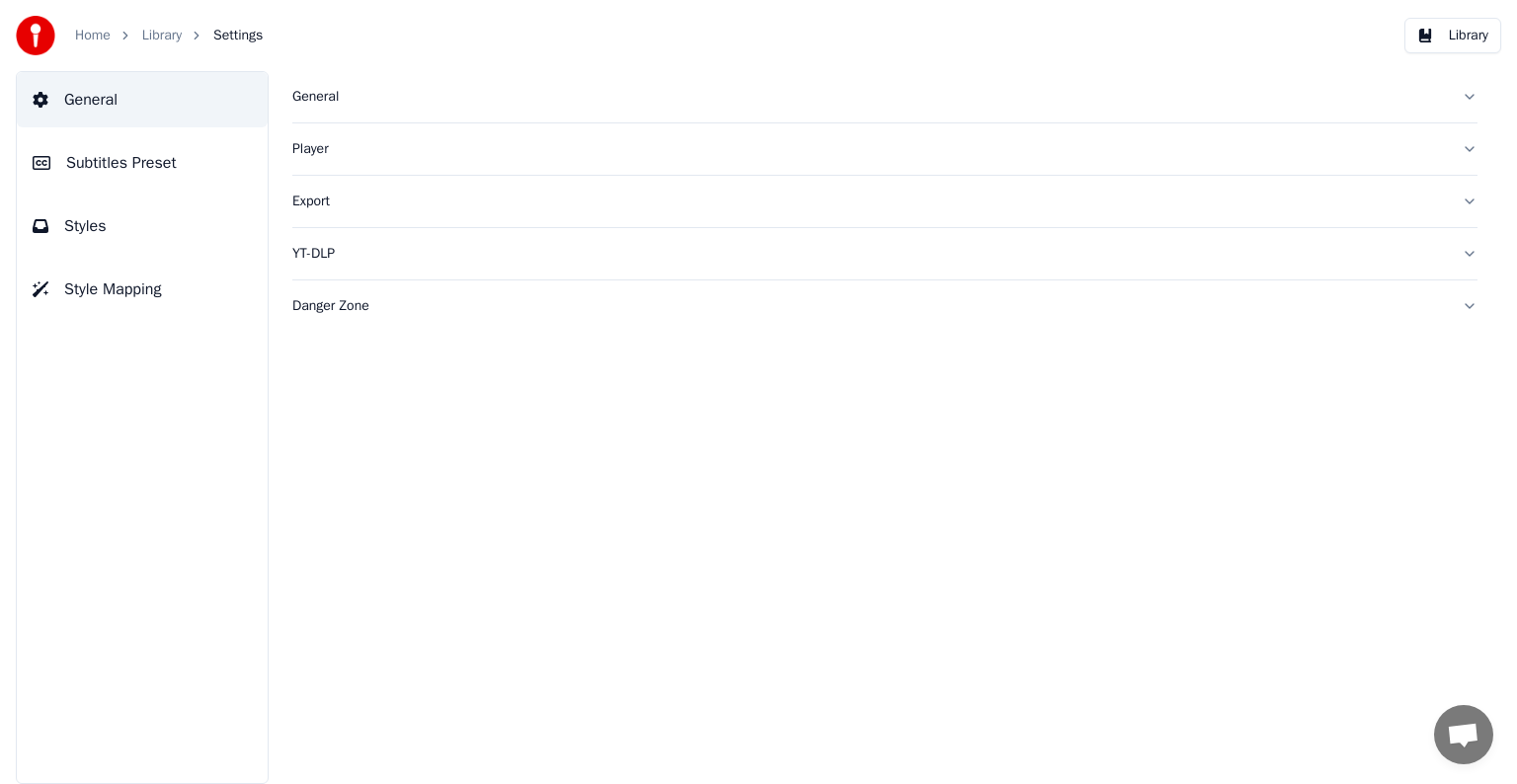 click on "Subtitles Preset" at bounding box center (121, 163) 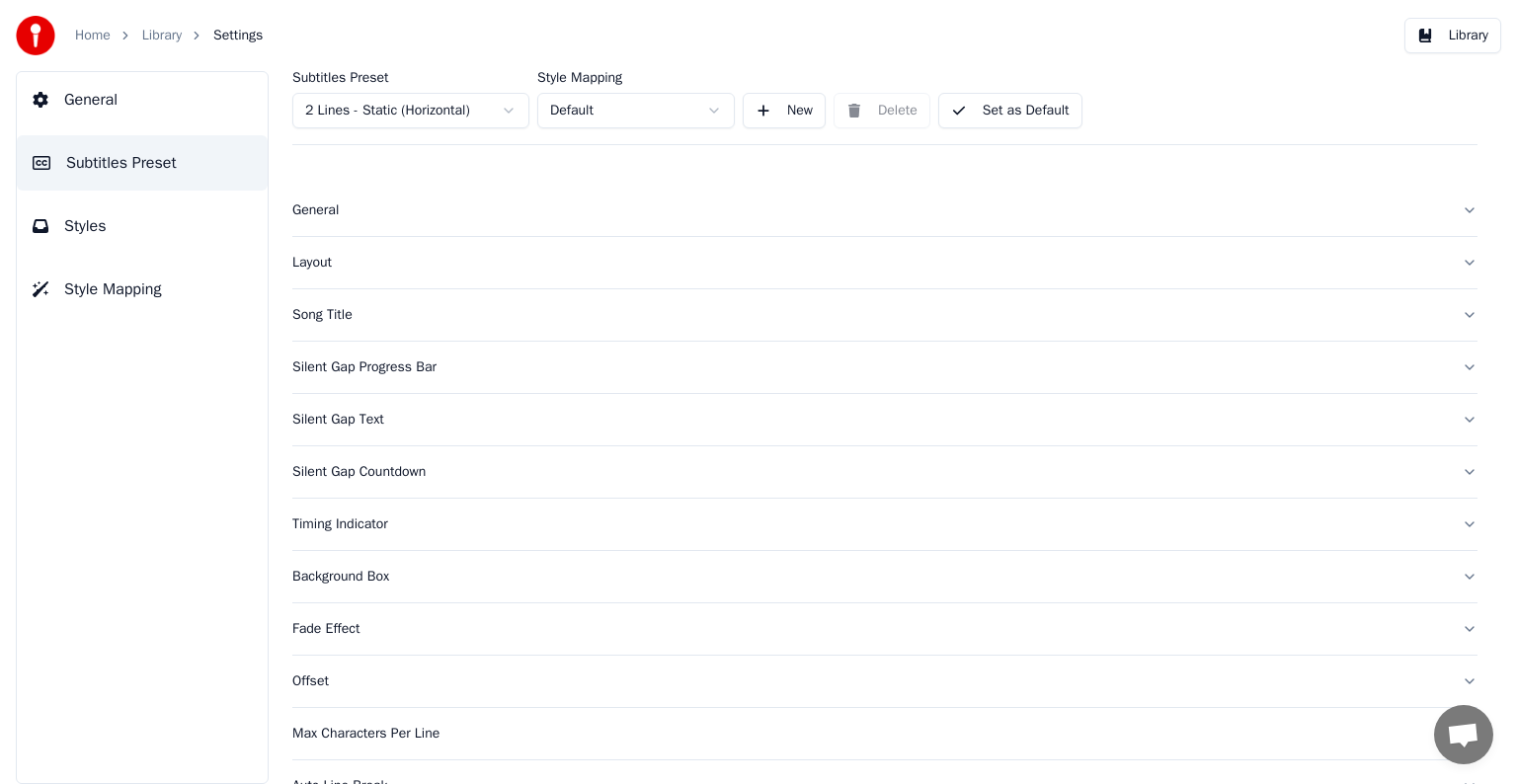 click on "Home Library Settings Library General Subtitles Preset Styles Style Mapping Subtitles Preset 2 Lines - Static (Horizontal) Style Mapping Default New Delete Set as Default General Layout Song Title Silent Gap Progress Bar Silent Gap Text Silent Gap Countdown Timing Indicator Background Box Fade Effect Offset Max Characters Per Line Auto Line Break Advanced Settings Chat [PERSON] from Youka Desktop More channels Continue on Email Offline. You were inactive for some time. Send a message to reconnect to the chat. Youka Desktop Hello! How can I help you?  Sunday, [DATE] Hi! I'ts me again. The lyrics are not appearing. Even editing to add lyrics again, it's not appearing. I already spent 22 credits for this please check [DATE] Monday, [DATE] [PERSON] Hey, credits should refunded automatically in case of failure, please let me check [DATE] yeah but credits are used again in adding the lyrics in the song that supposed to be good in the first place [DATE] Read [PERSON] I added 22 more credits to your account. [DATE]" at bounding box center (758, 392) 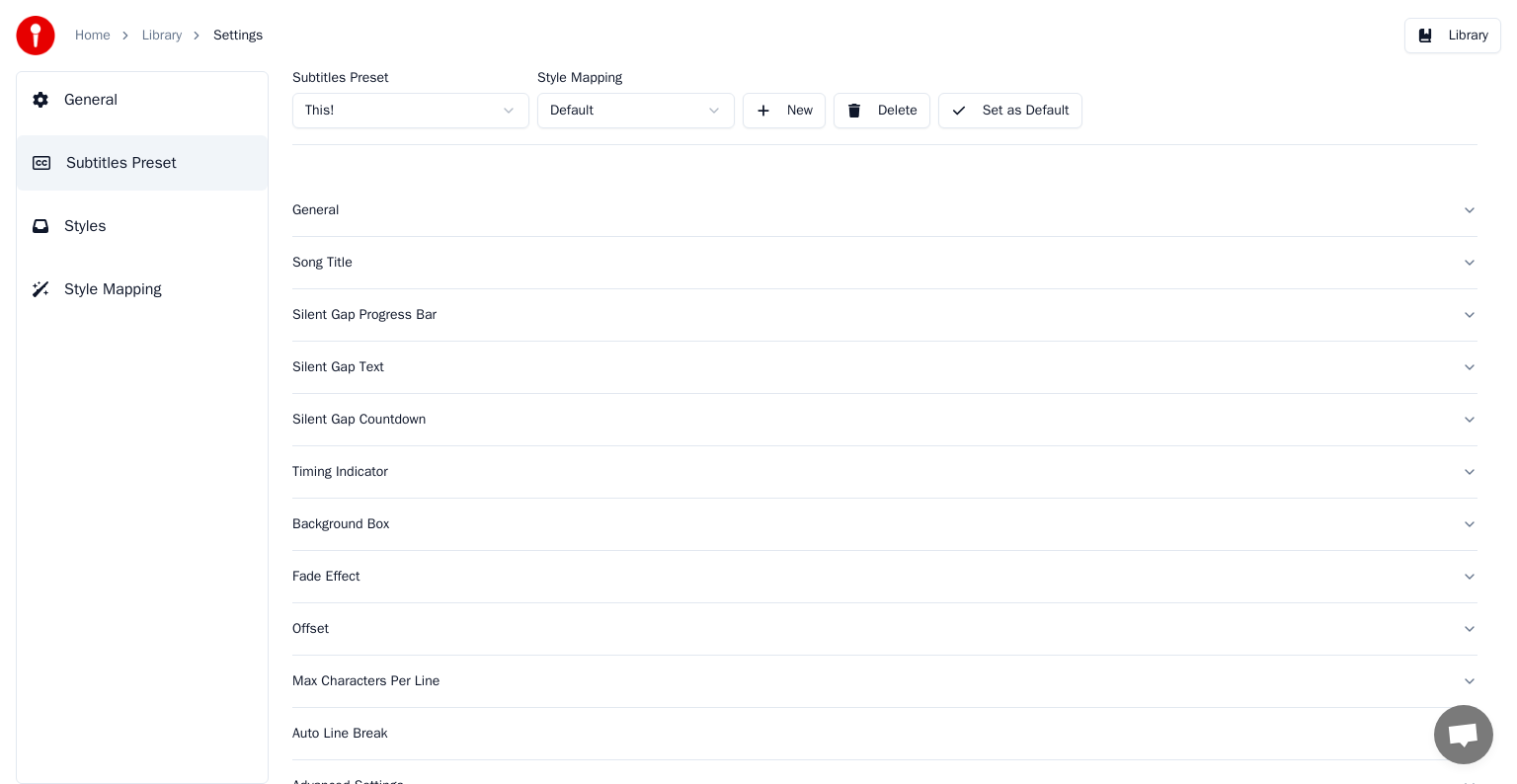 click on "Song Title" at bounding box center (869, 263) 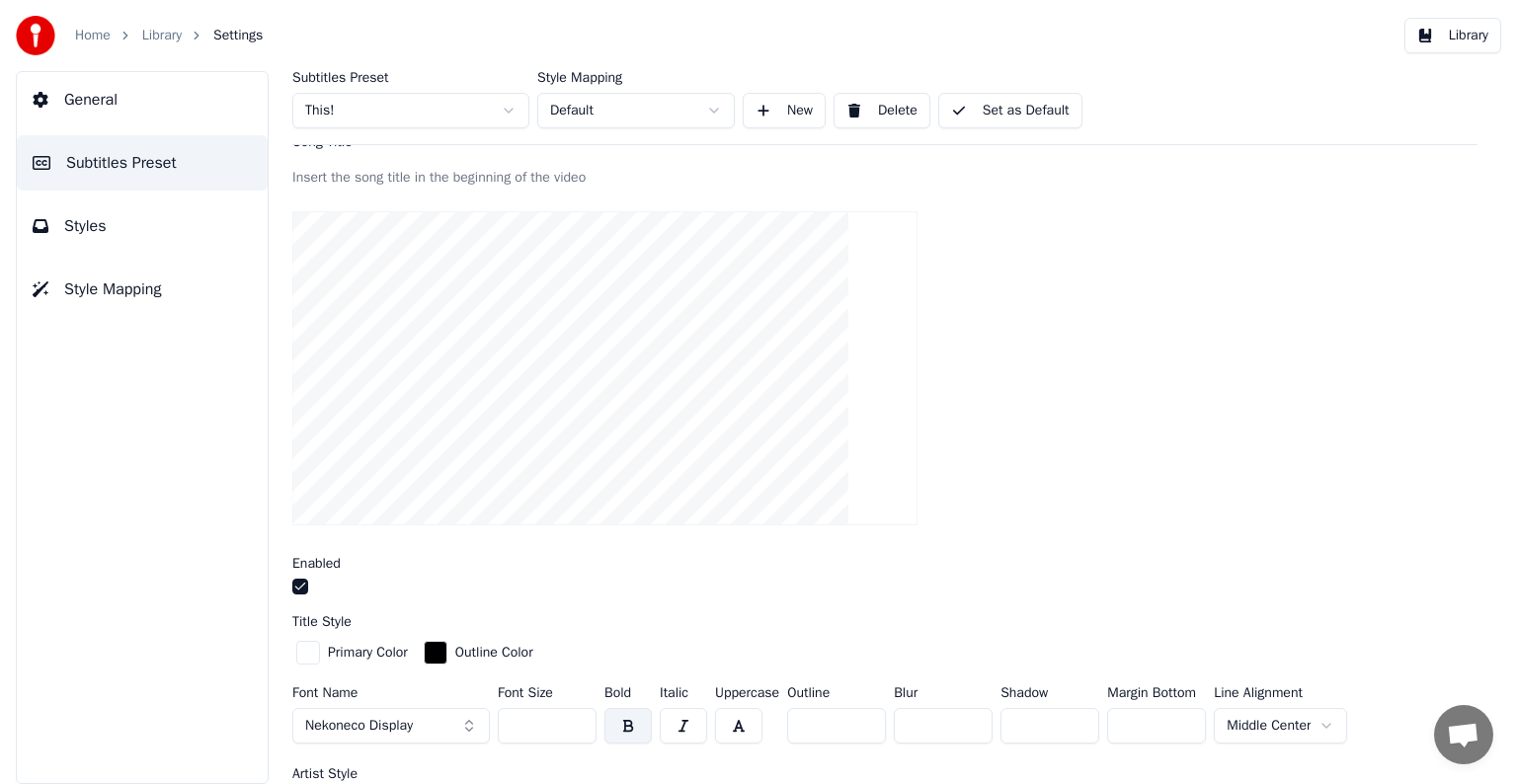scroll, scrollTop: 296, scrollLeft: 0, axis: vertical 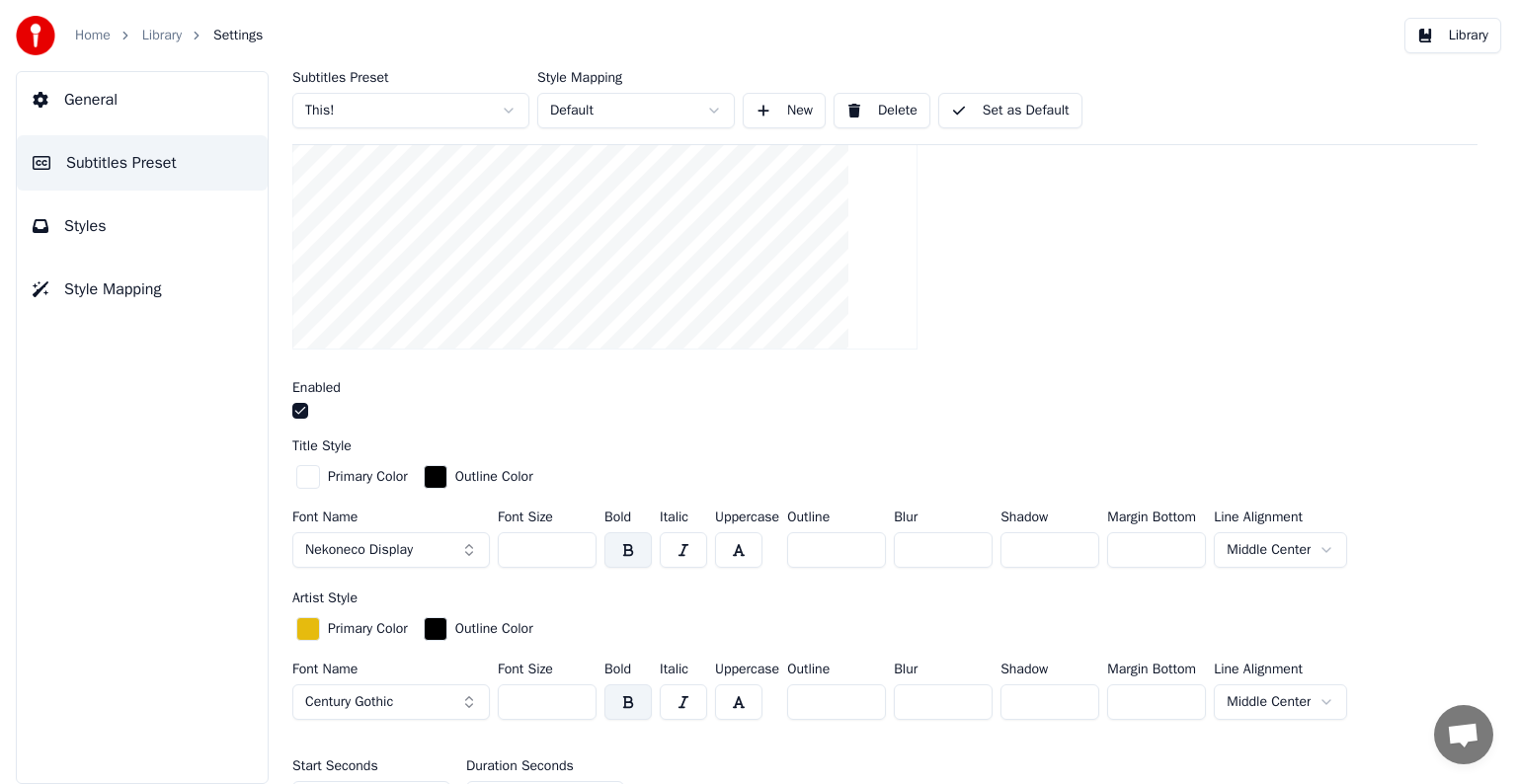 type 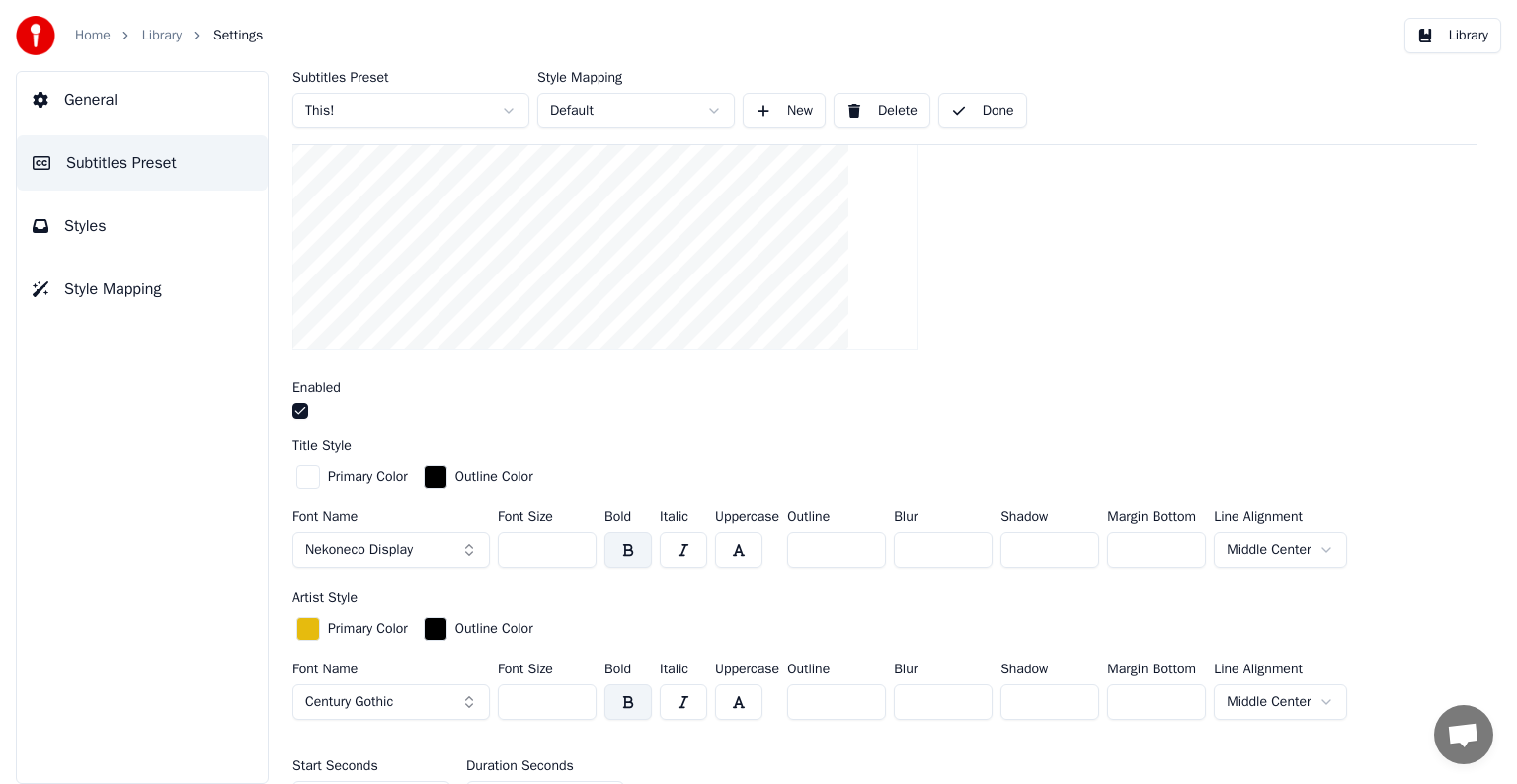 click on "Library" at bounding box center (162, 36) 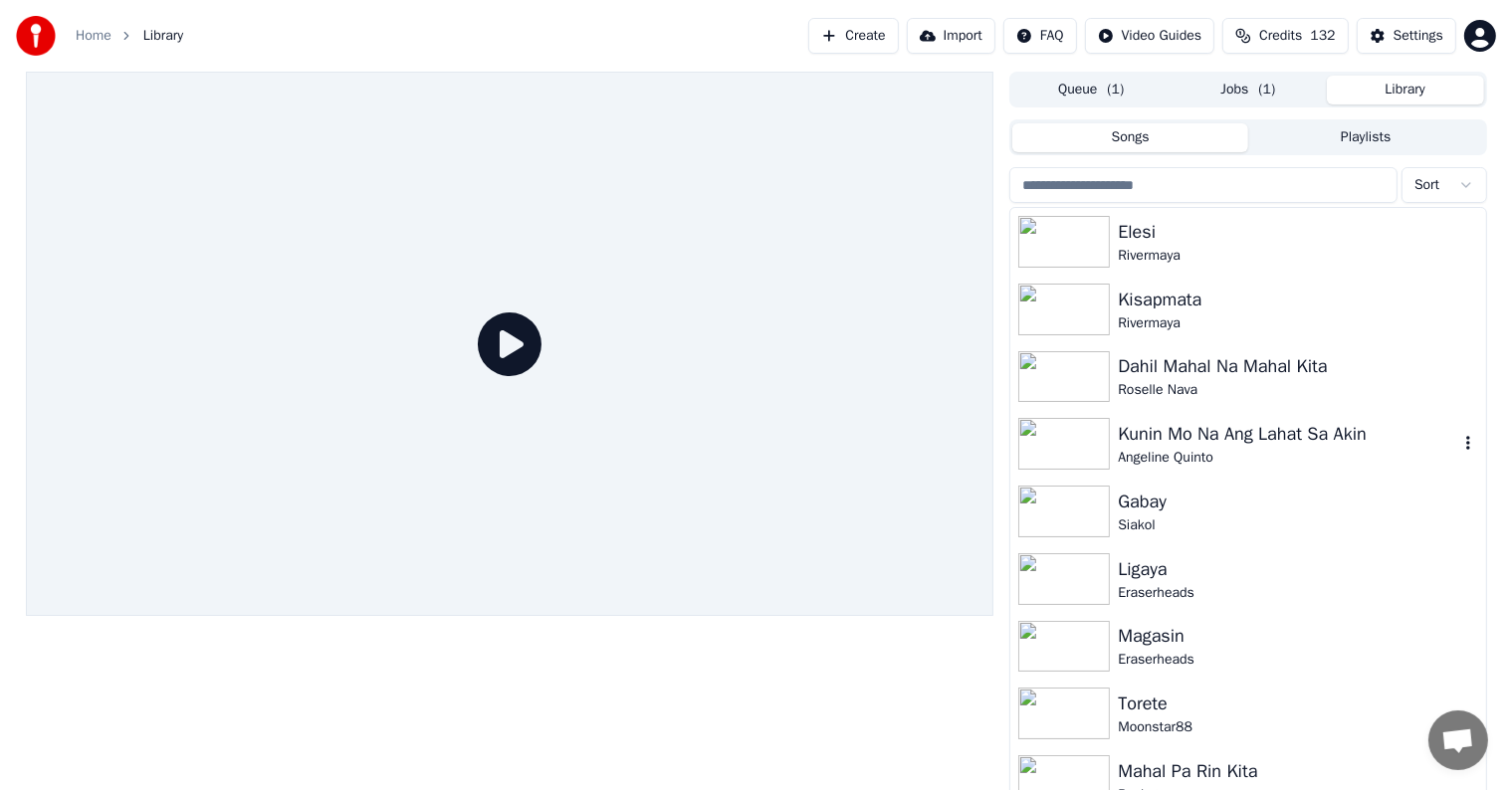 click on "Kunin Mo Na Ang Lahat Sa Akin" at bounding box center [1287, 434] 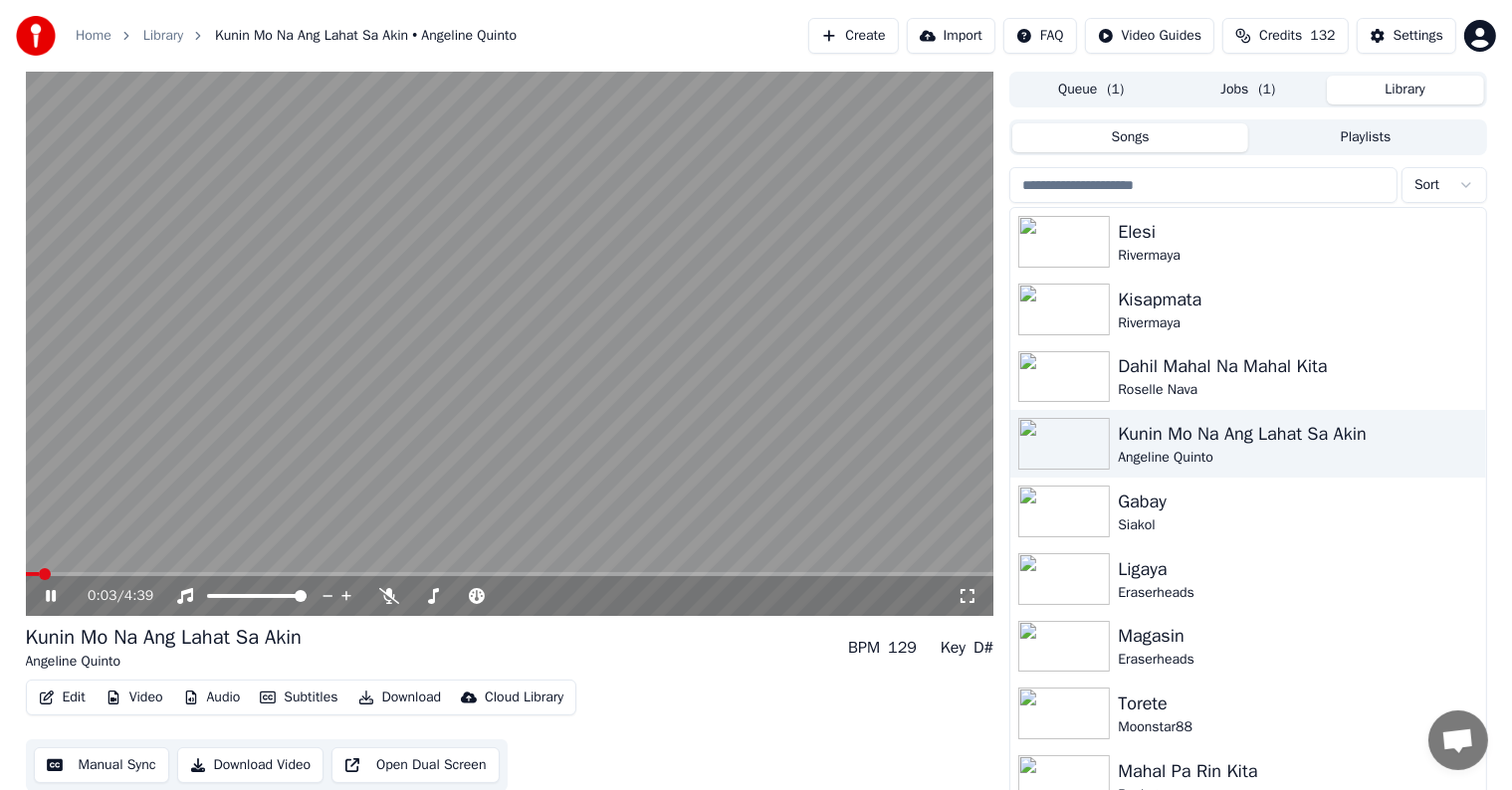 click 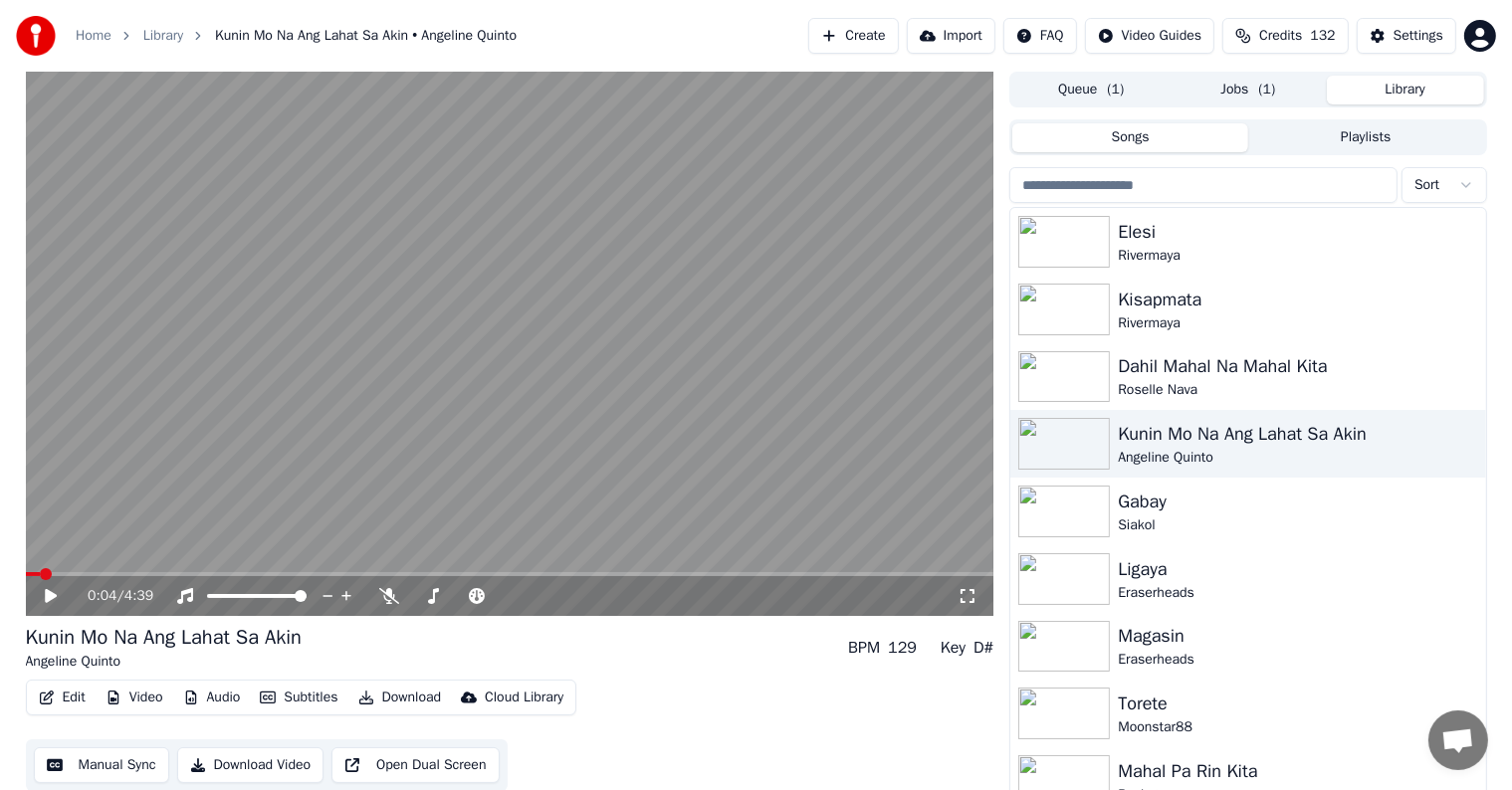 click on "Library" at bounding box center (1405, 90) 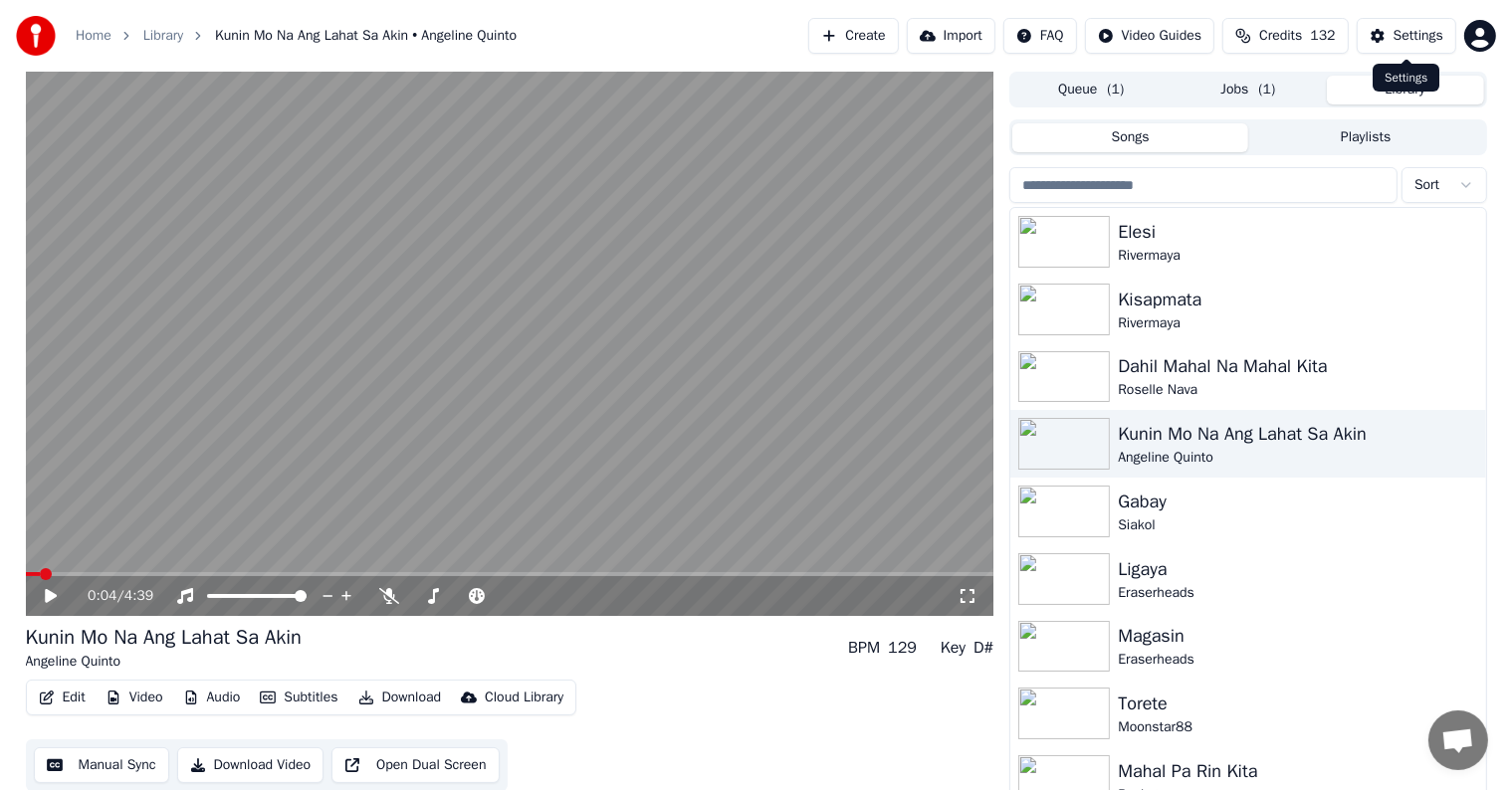 click on "Home Library Kunin Mo Na Ang Lahat Sa Akin • Angeline Quinto Create Import FAQ Video Guides Credits 132 Settings" at bounding box center (756, 36) 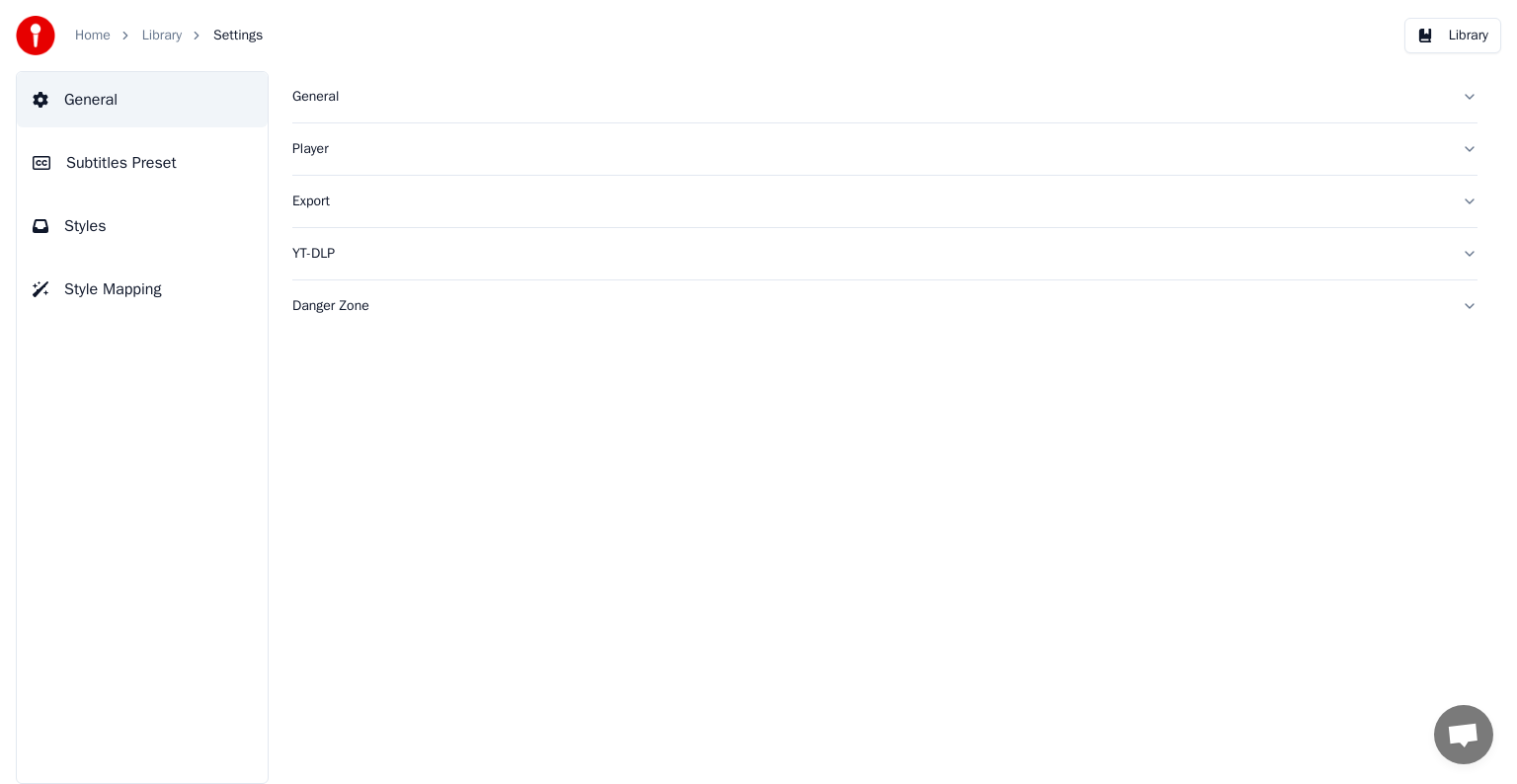 click on "Subtitles Preset" at bounding box center [121, 163] 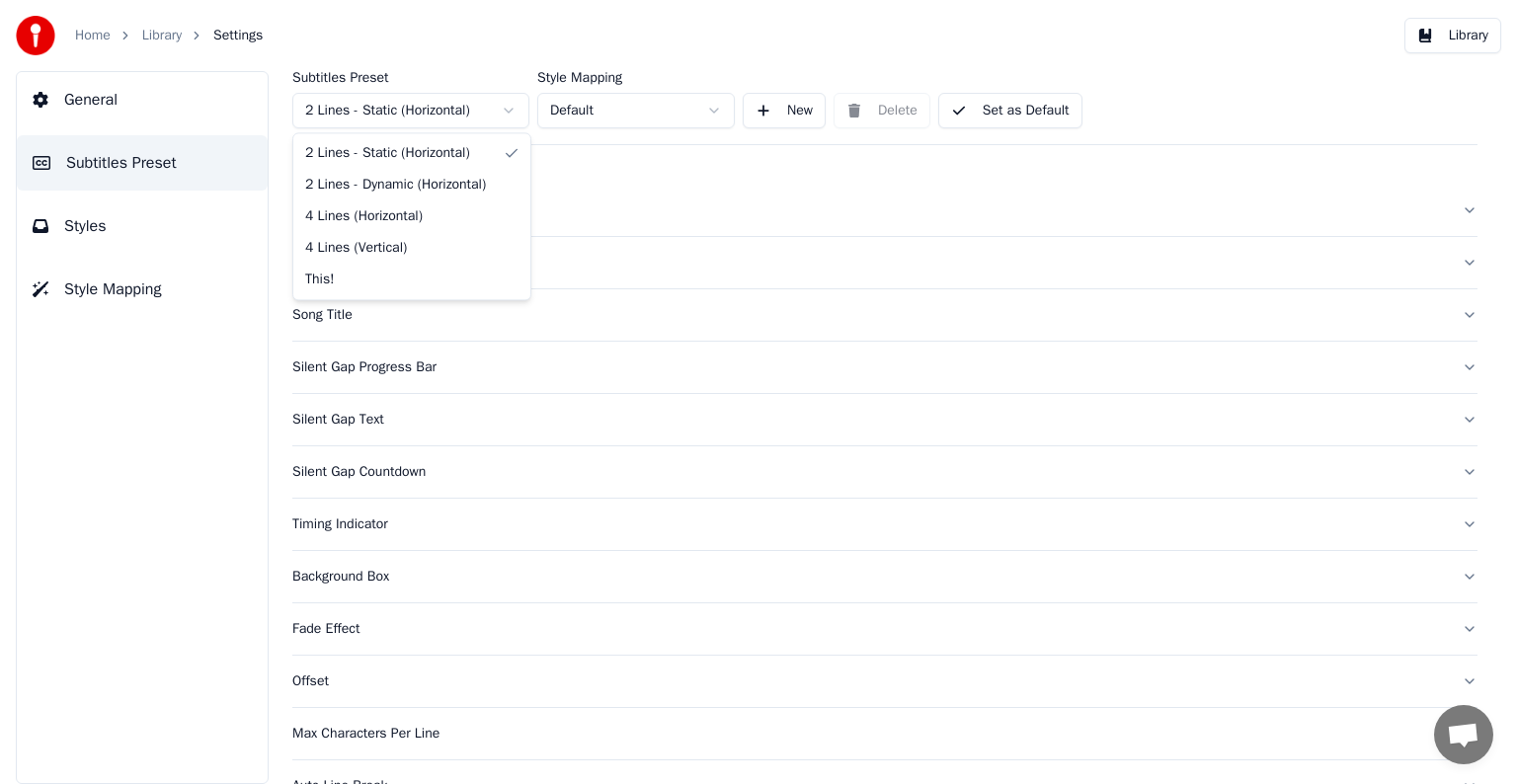 click on "Home Library Settings Library General Subtitles Preset Styles Style Mapping Subtitles Preset 2 Lines - Static (Horizontal) Style Mapping Default New Delete Set as Default General Layout Song Title Silent Gap Progress Bar Silent Gap Text Silent Gap Countdown Timing Indicator Background Box Fade Effect Offset Max Characters Per Line Auto Line Break Advanced Settings Chat [PERSON] from Youka Desktop More channels Continue on Email Offline. You were inactive for some time. Send a message to reconnect to the chat. Youka Desktop Hello! How can I help you?  Sunday, [DATE] Hi! I'ts me again. The lyrics are not appearing. Even editing to add lyrics again, it's not appearing. I already spent 22 credits for this please check [DATE] Monday, [DATE] [PERSON] Hey, credits should refunded automatically in case of failure, please let me check [DATE] yeah but credits are used again in adding the lyrics in the song that supposed to be good in the first place [DATE] Read [PERSON] I added 22 more credits to your account. [DATE]" at bounding box center (758, 392) 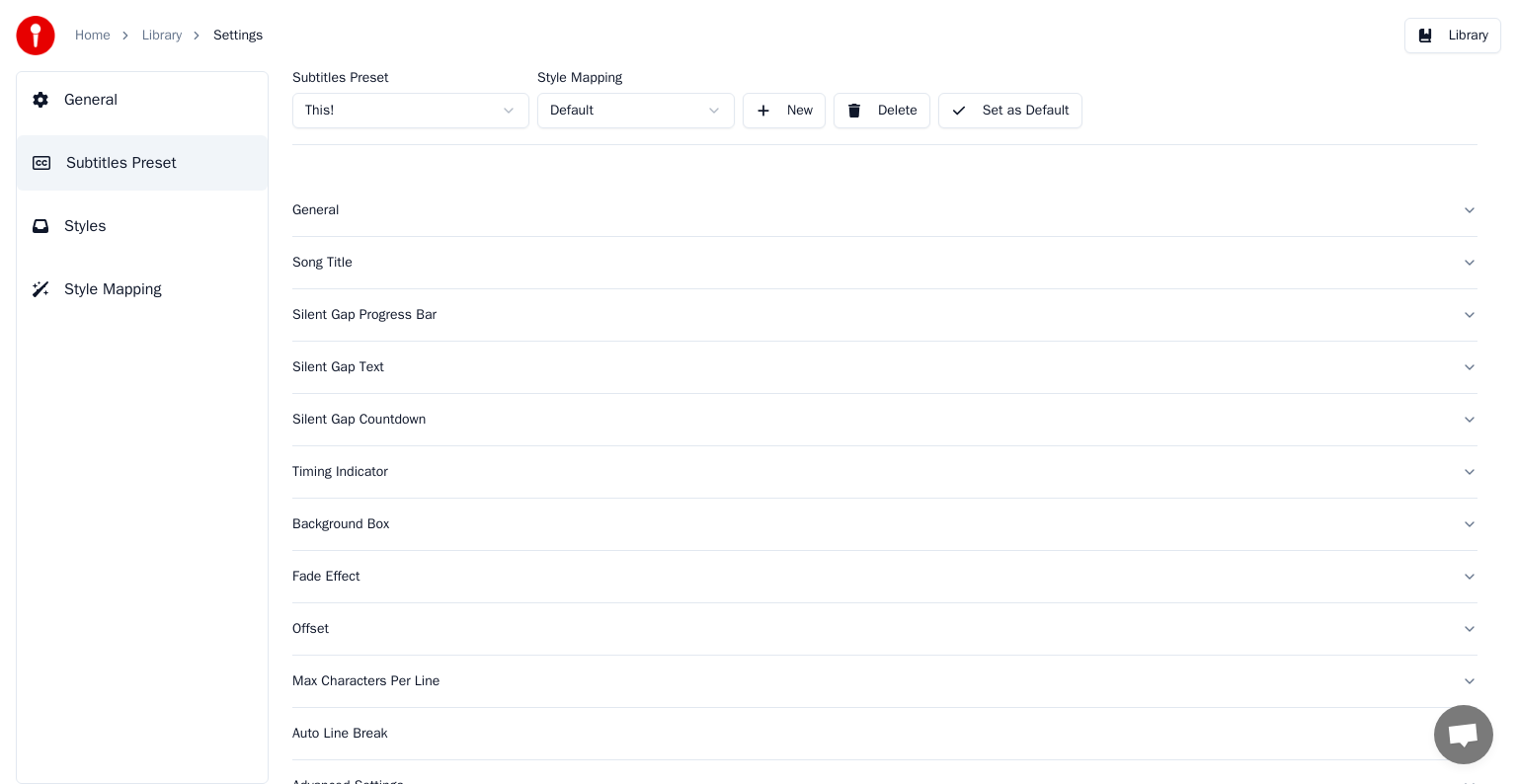 click on "Song Title" at bounding box center [869, 263] 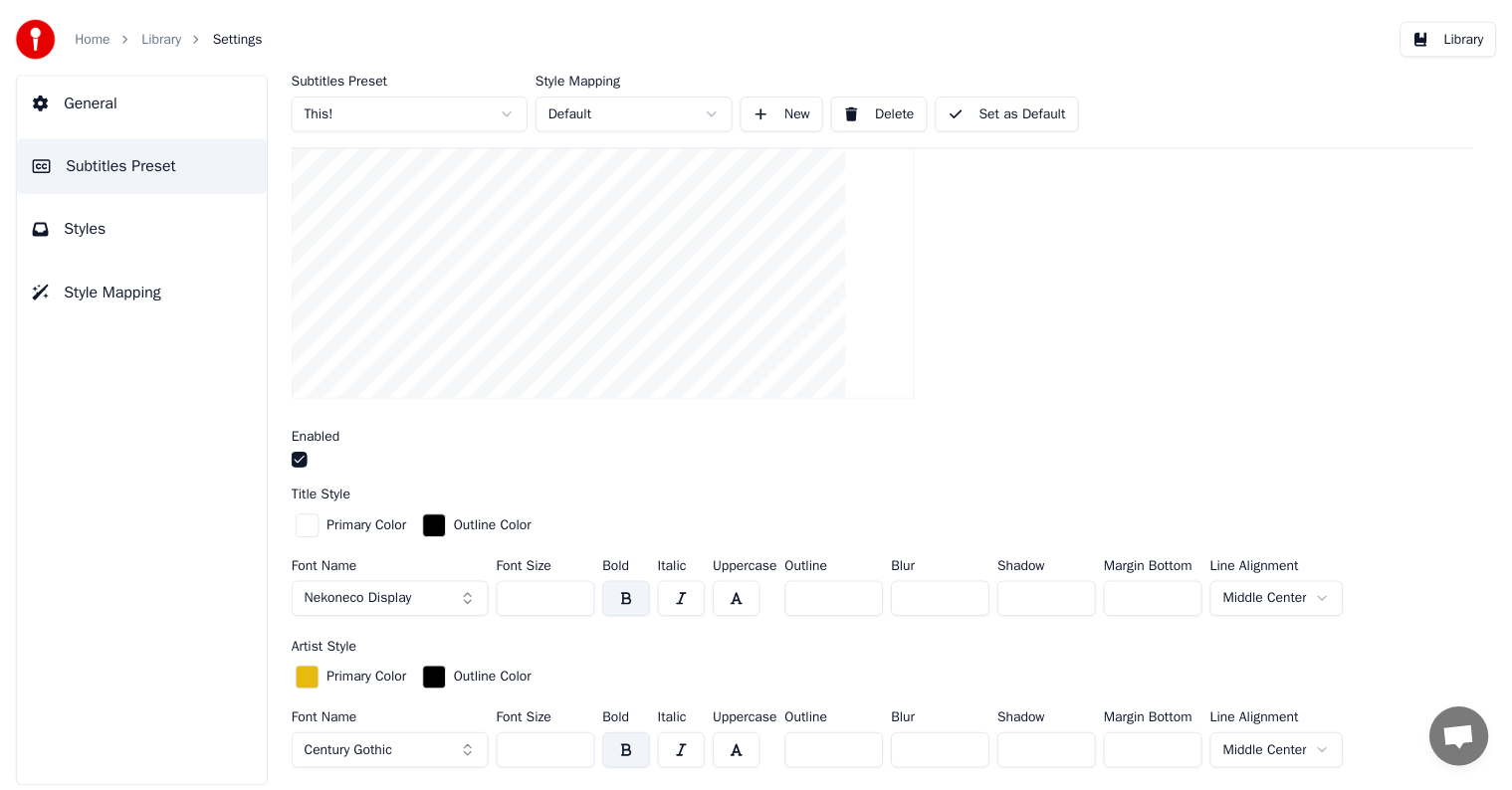 scroll, scrollTop: 398, scrollLeft: 0, axis: vertical 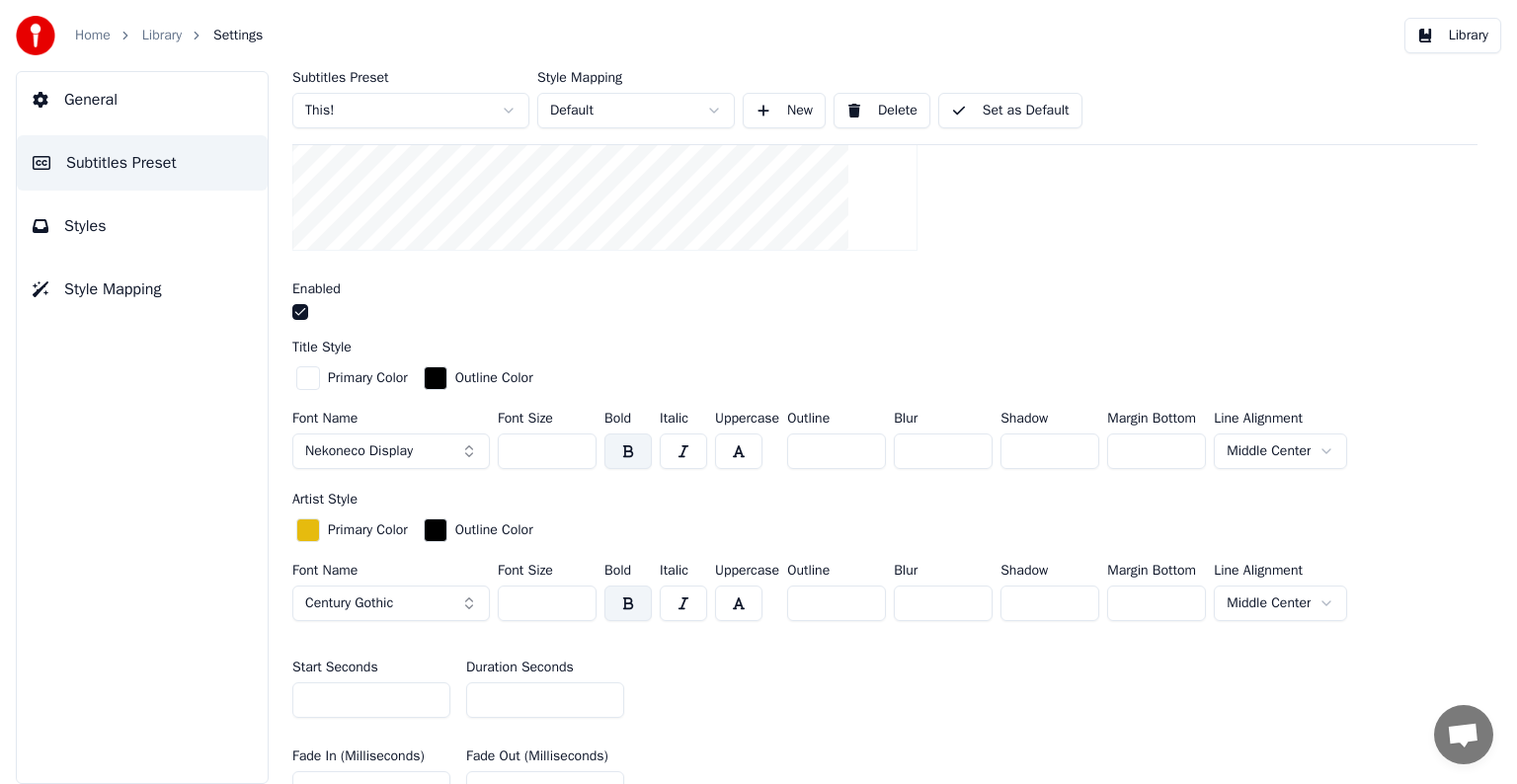 type 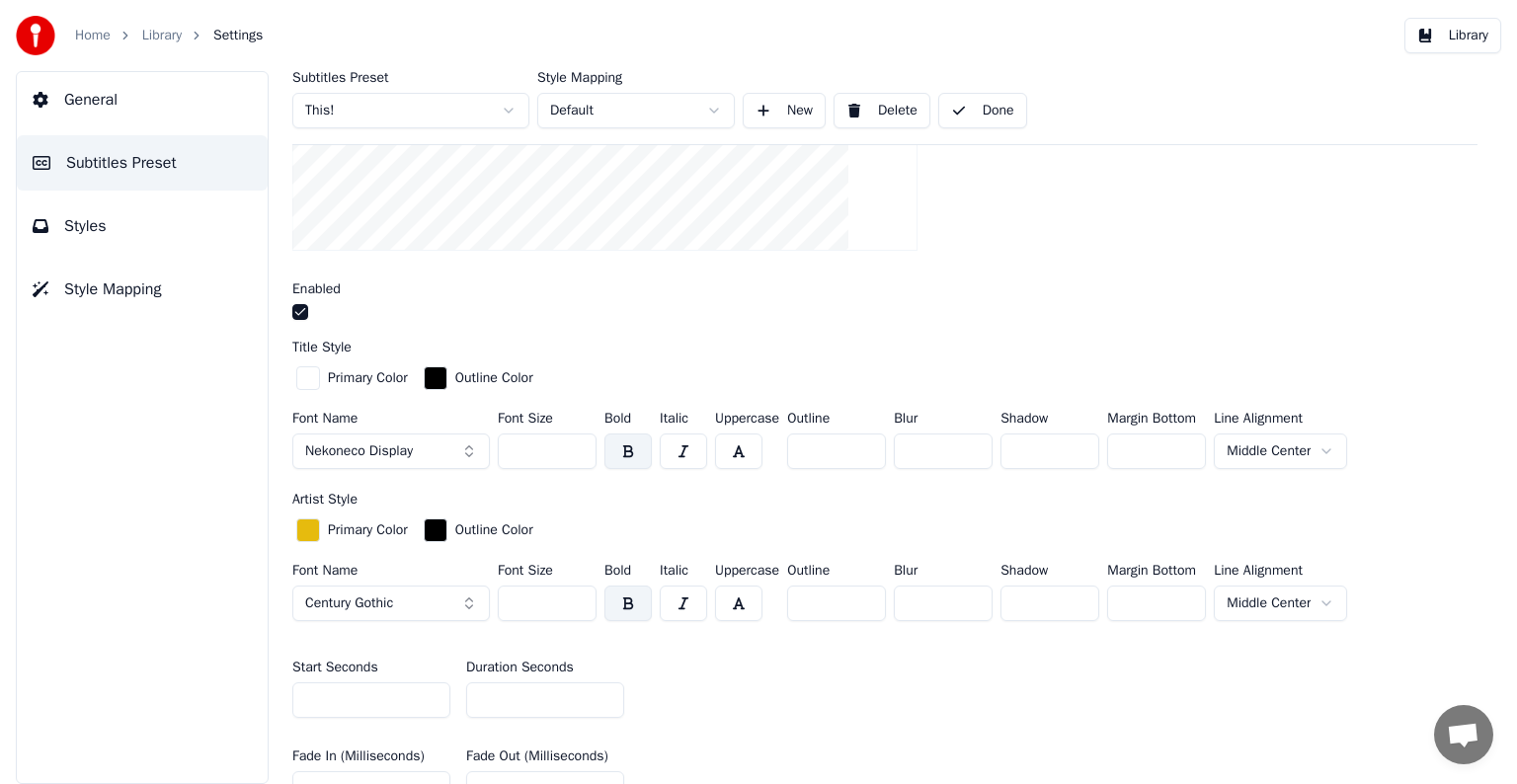 click on "Library" at bounding box center [162, 36] 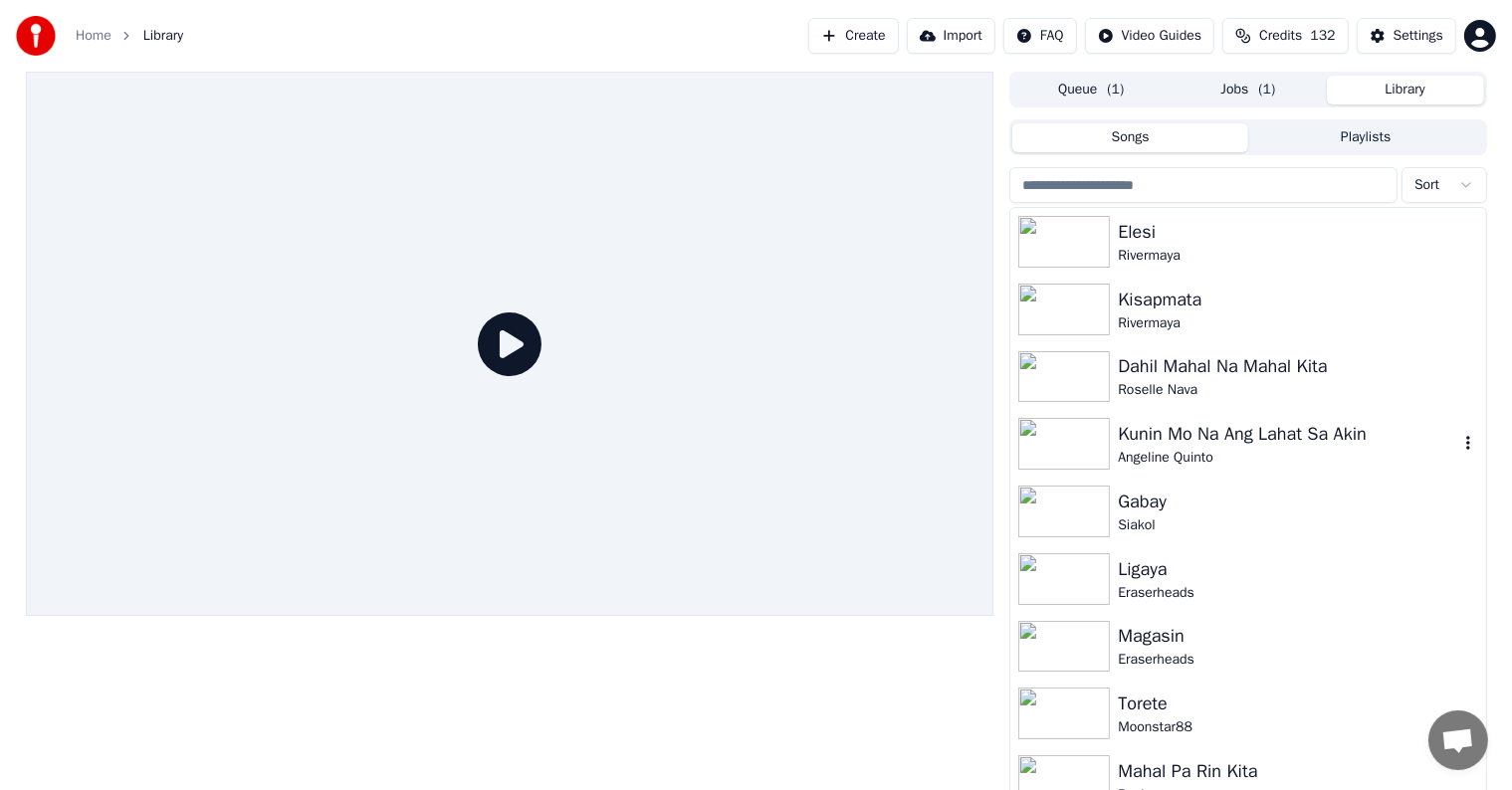 click on "Kunin Mo Na Ang Lahat Sa Akin" at bounding box center (1287, 434) 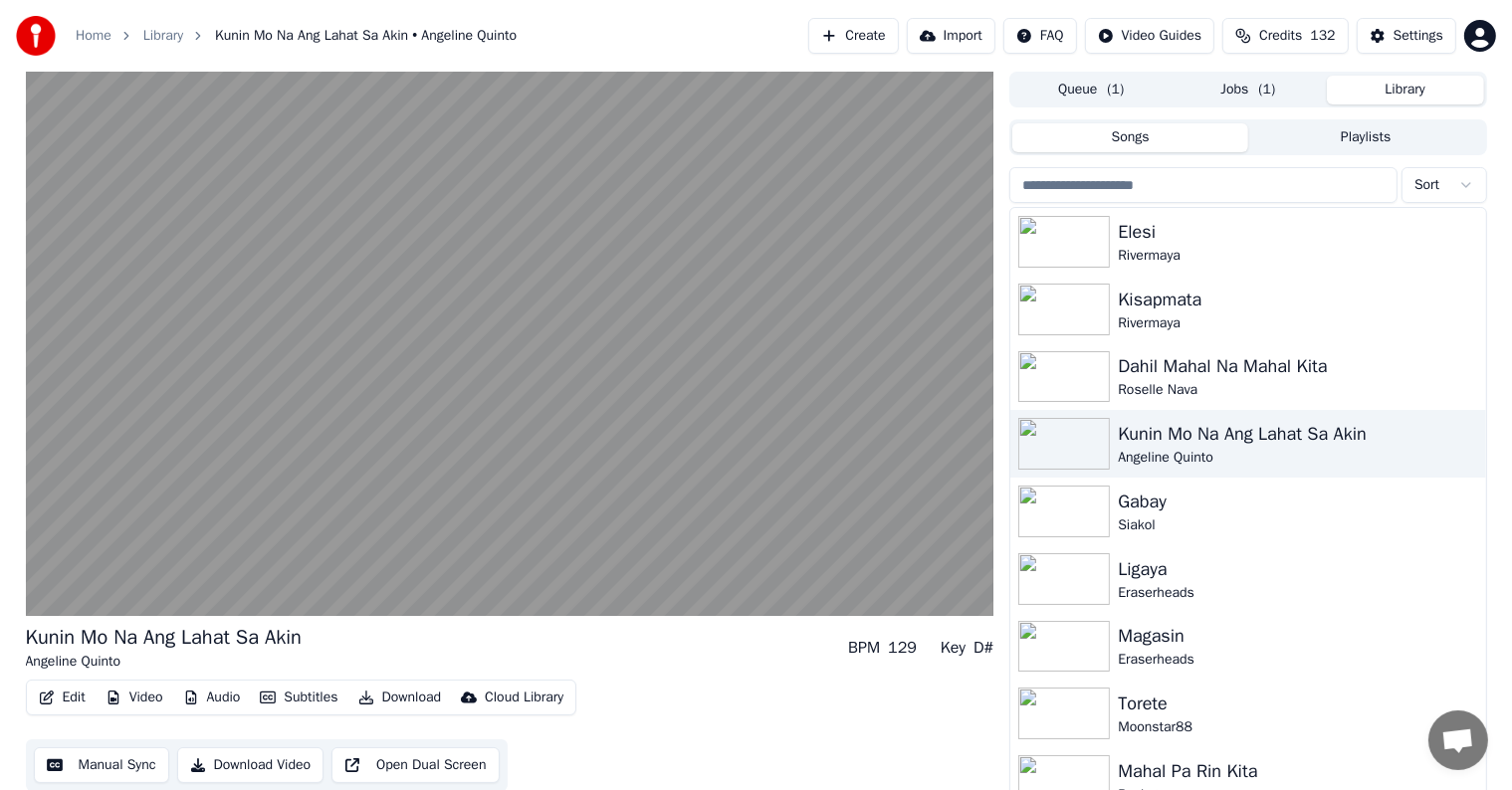 click on "Download" at bounding box center [400, 697] 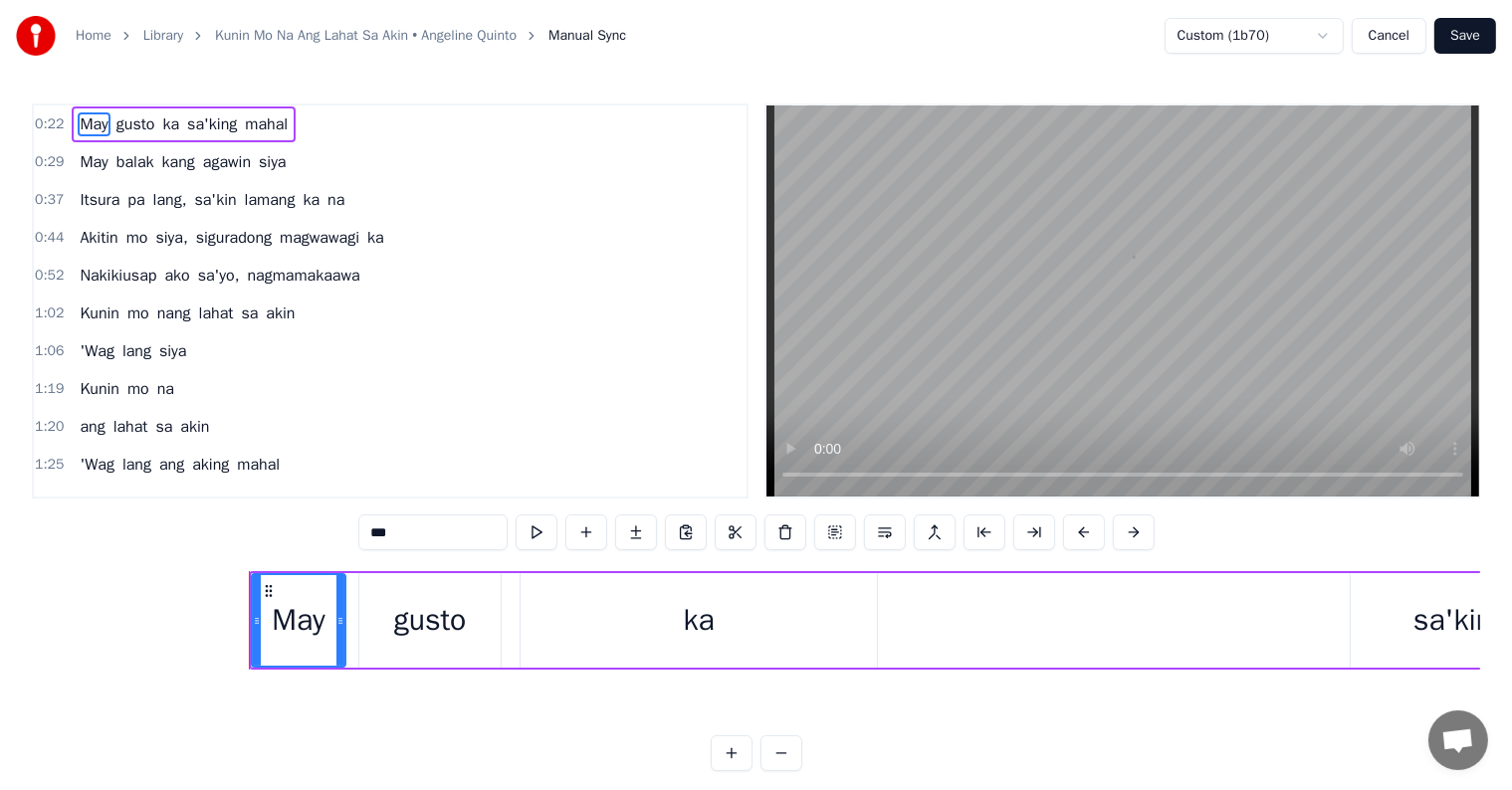 scroll, scrollTop: 0, scrollLeft: 6583, axis: horizontal 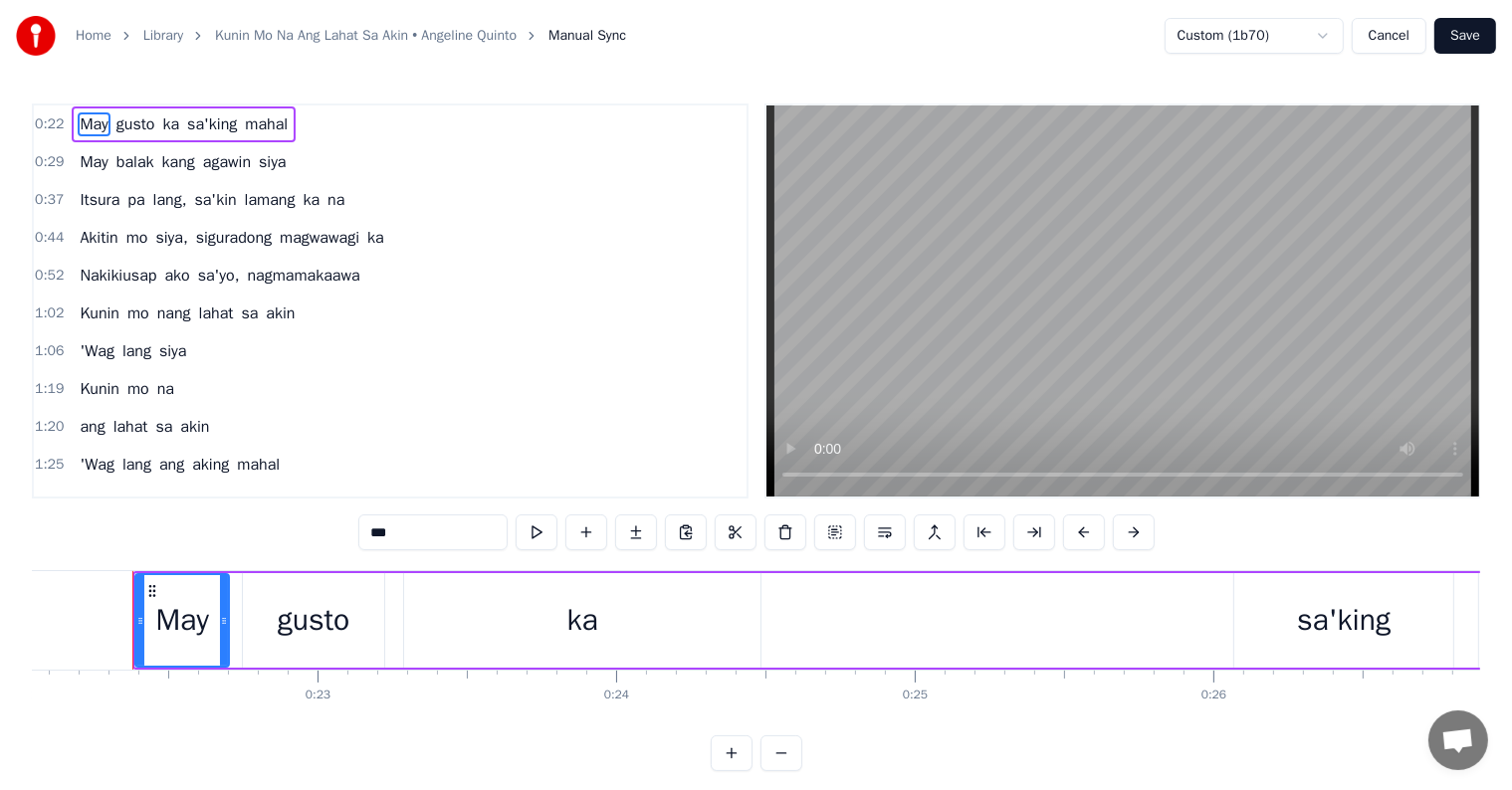 click at bounding box center [35213, 620] 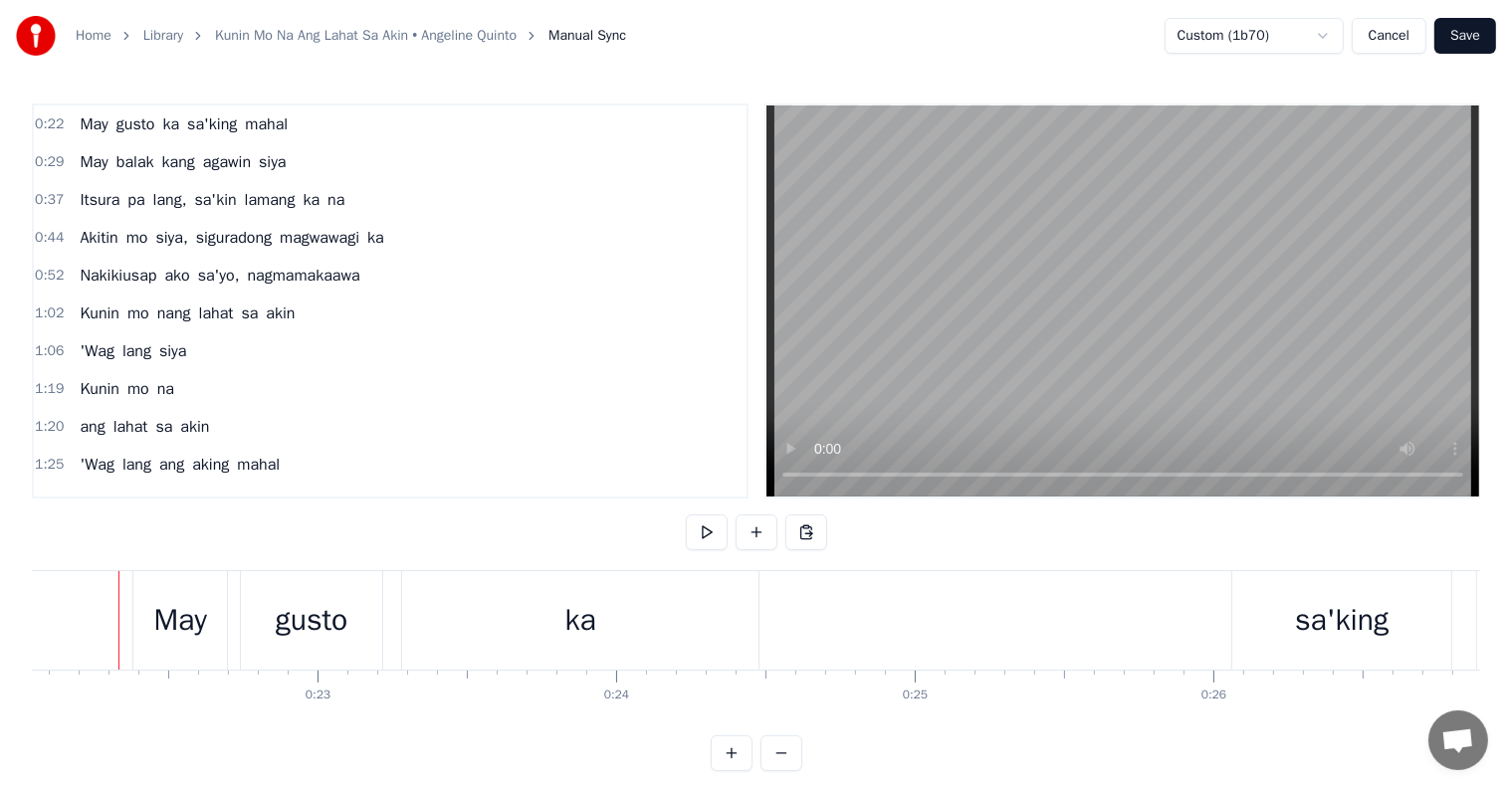 scroll, scrollTop: 0, scrollLeft: 6569, axis: horizontal 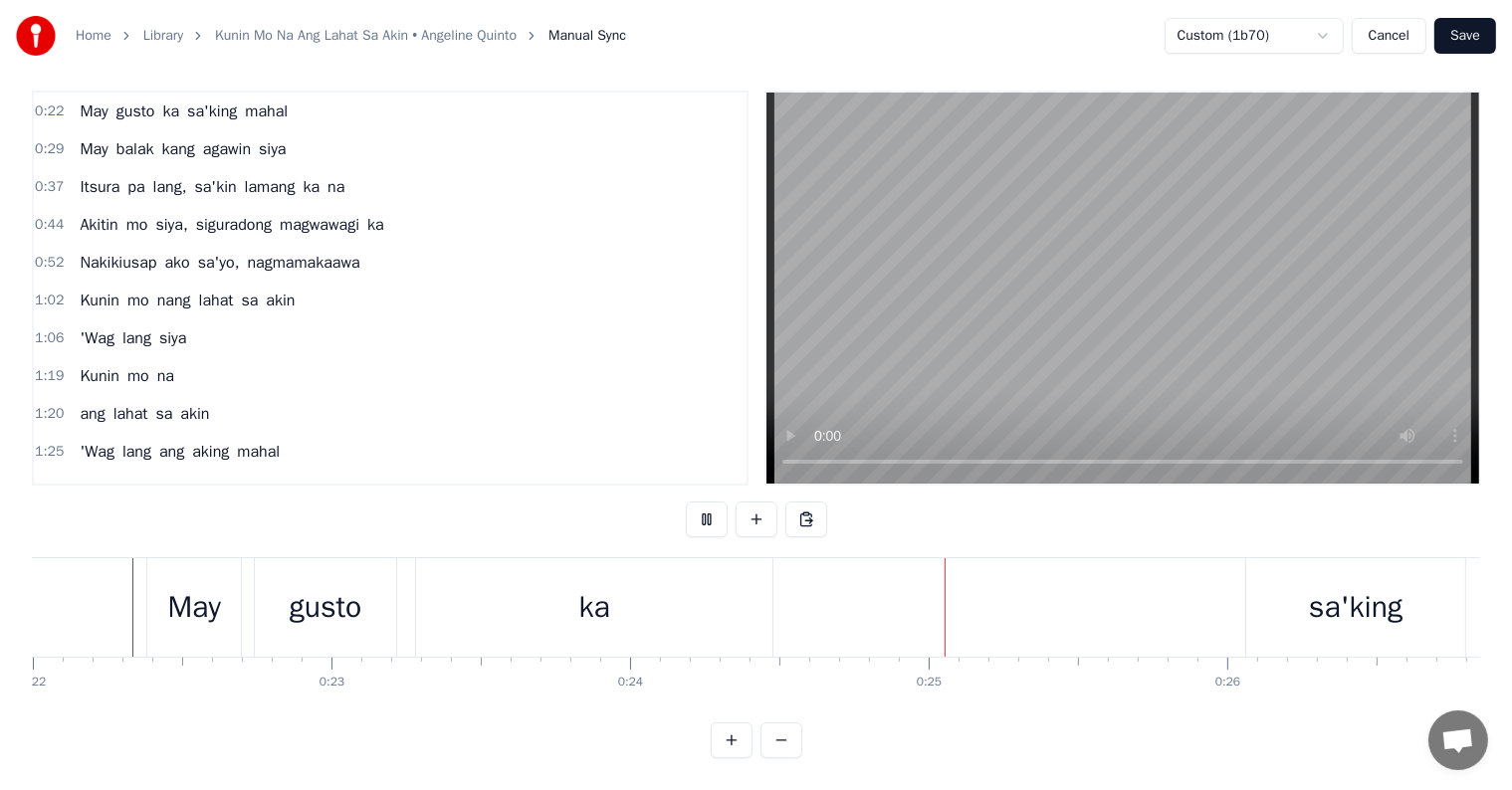 click at bounding box center [35227, 607] 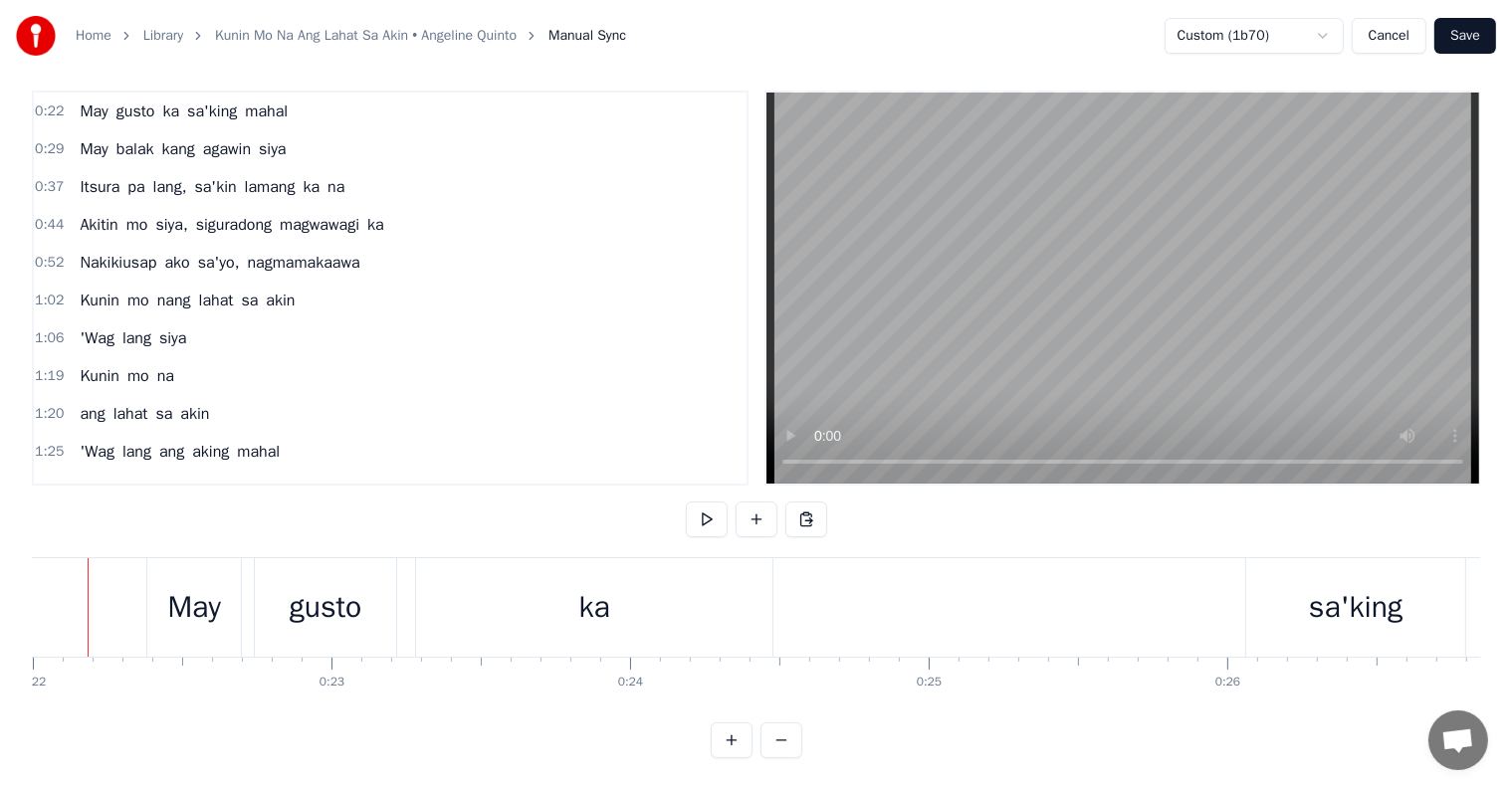 scroll, scrollTop: 0, scrollLeft: 6525, axis: horizontal 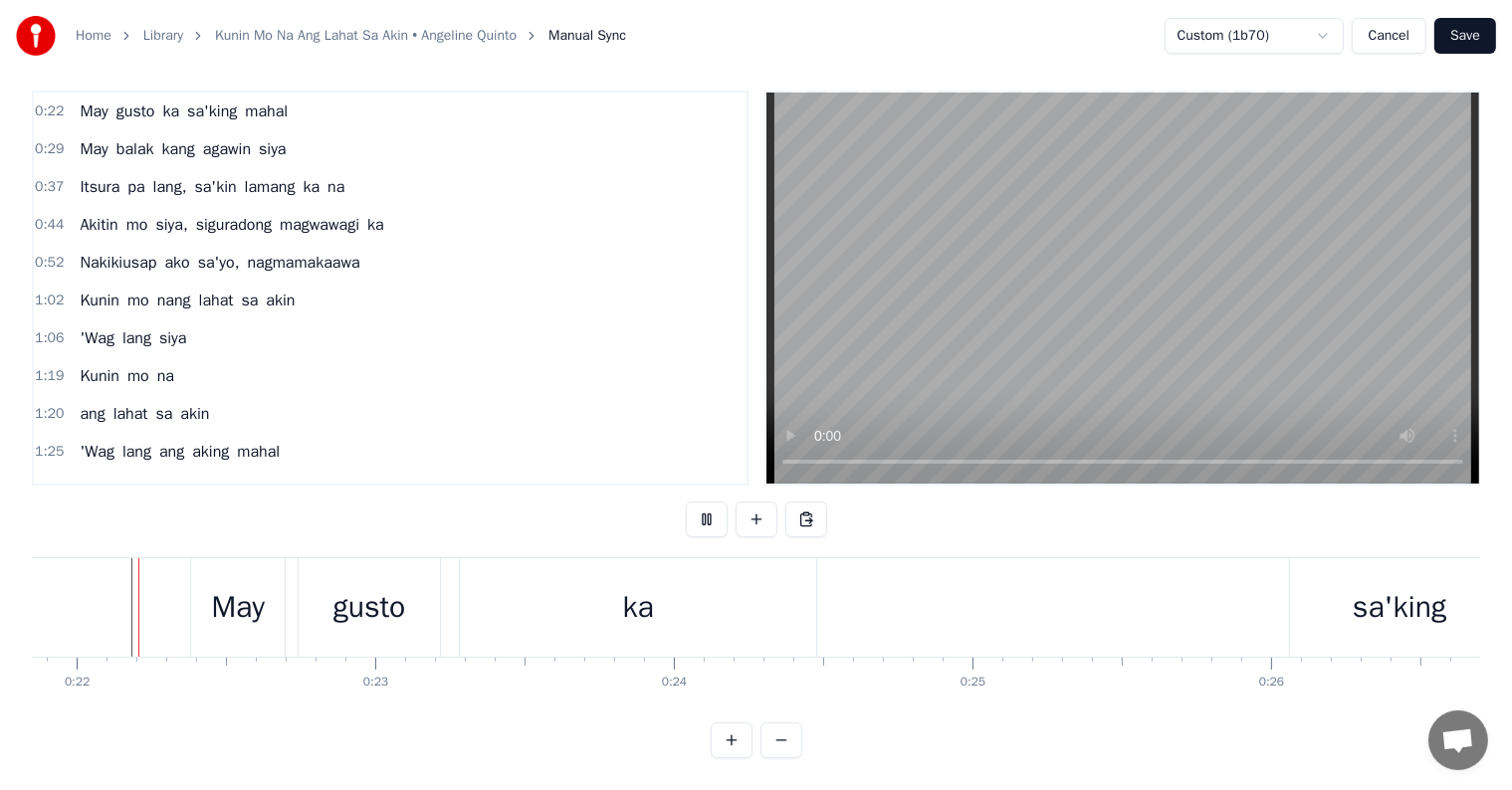 click at bounding box center [35271, 607] 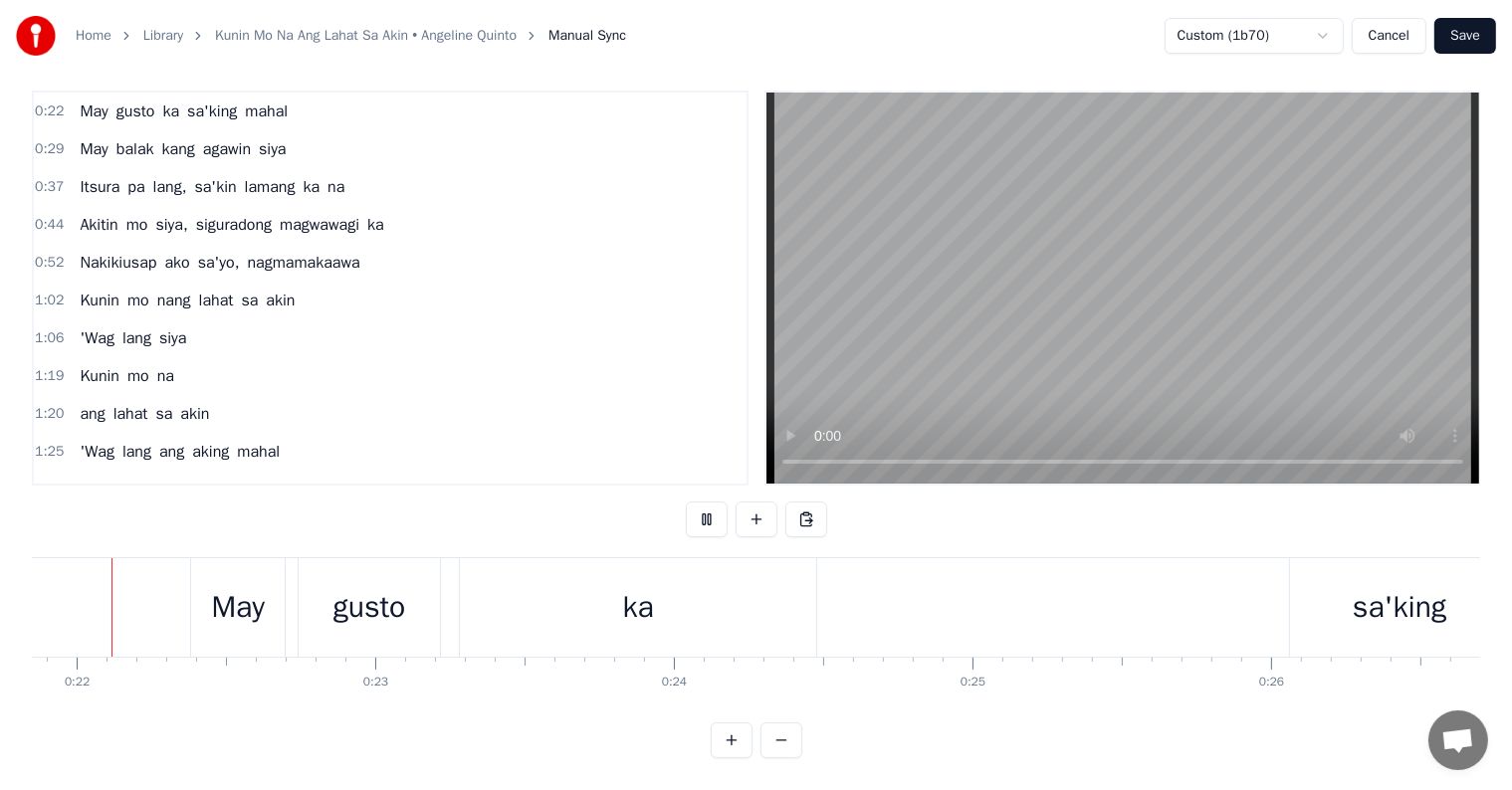 click at bounding box center [35271, 607] 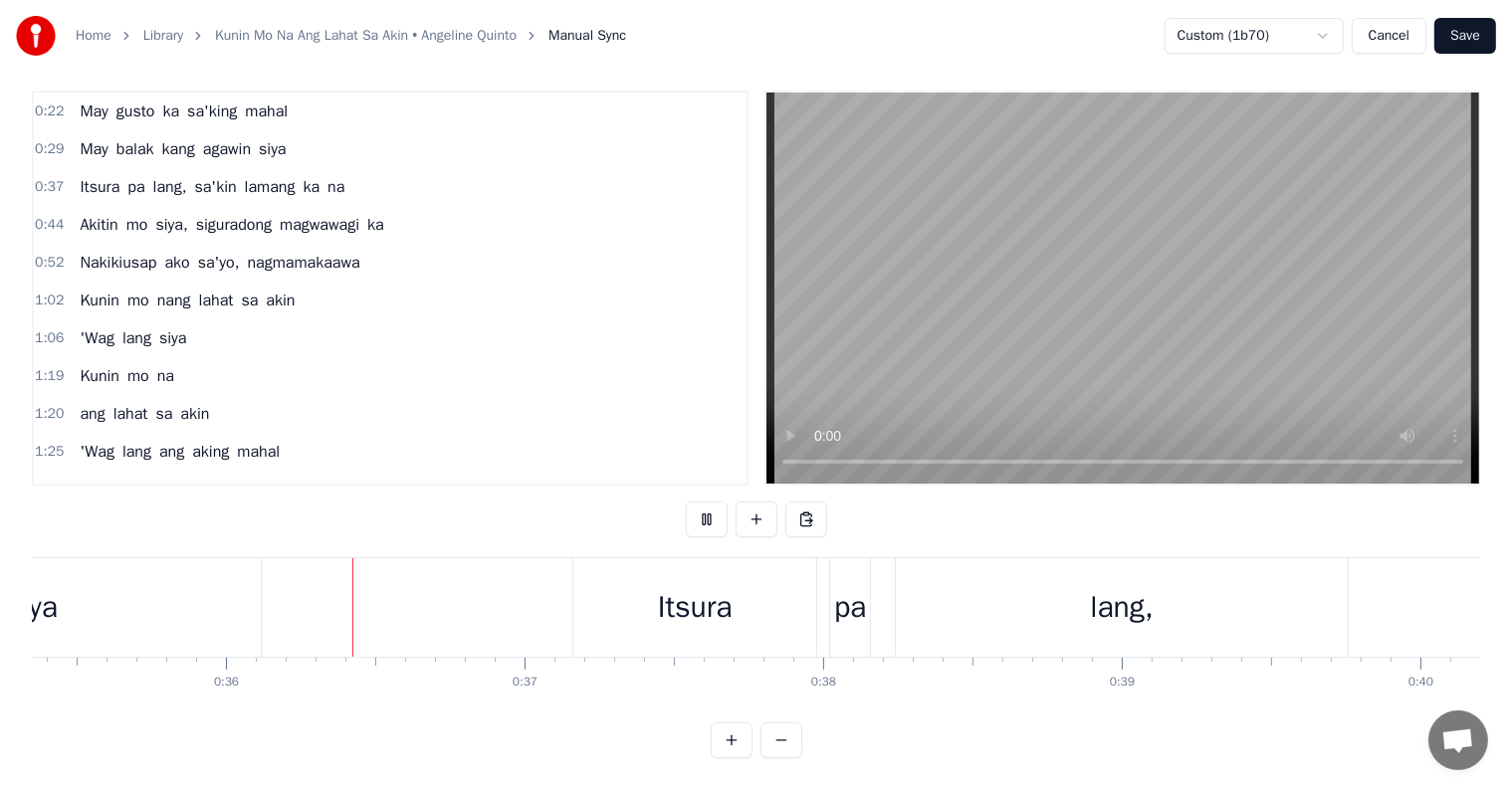 scroll, scrollTop: 0, scrollLeft: 10567, axis: horizontal 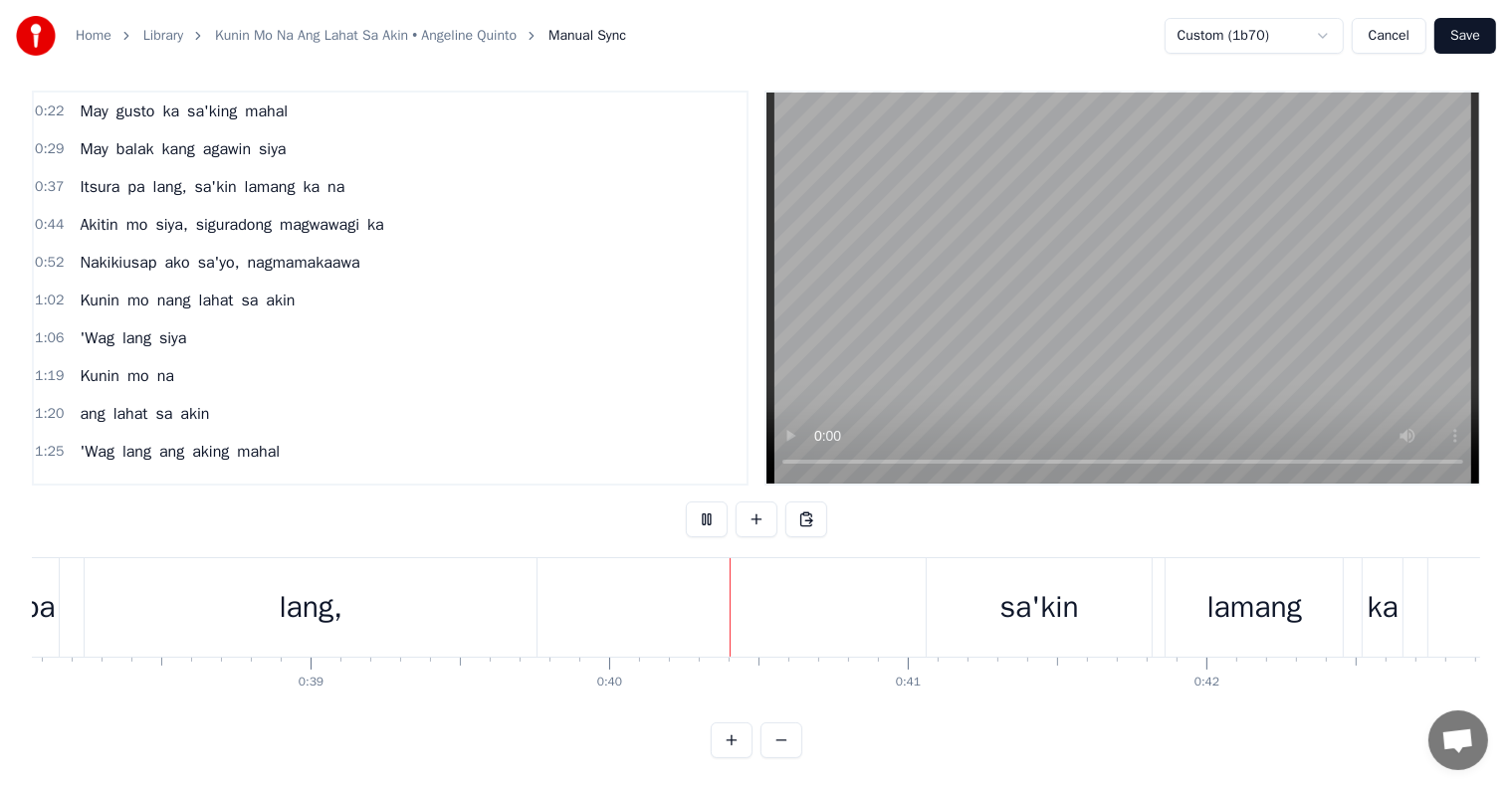 click on "Library" at bounding box center [163, 36] 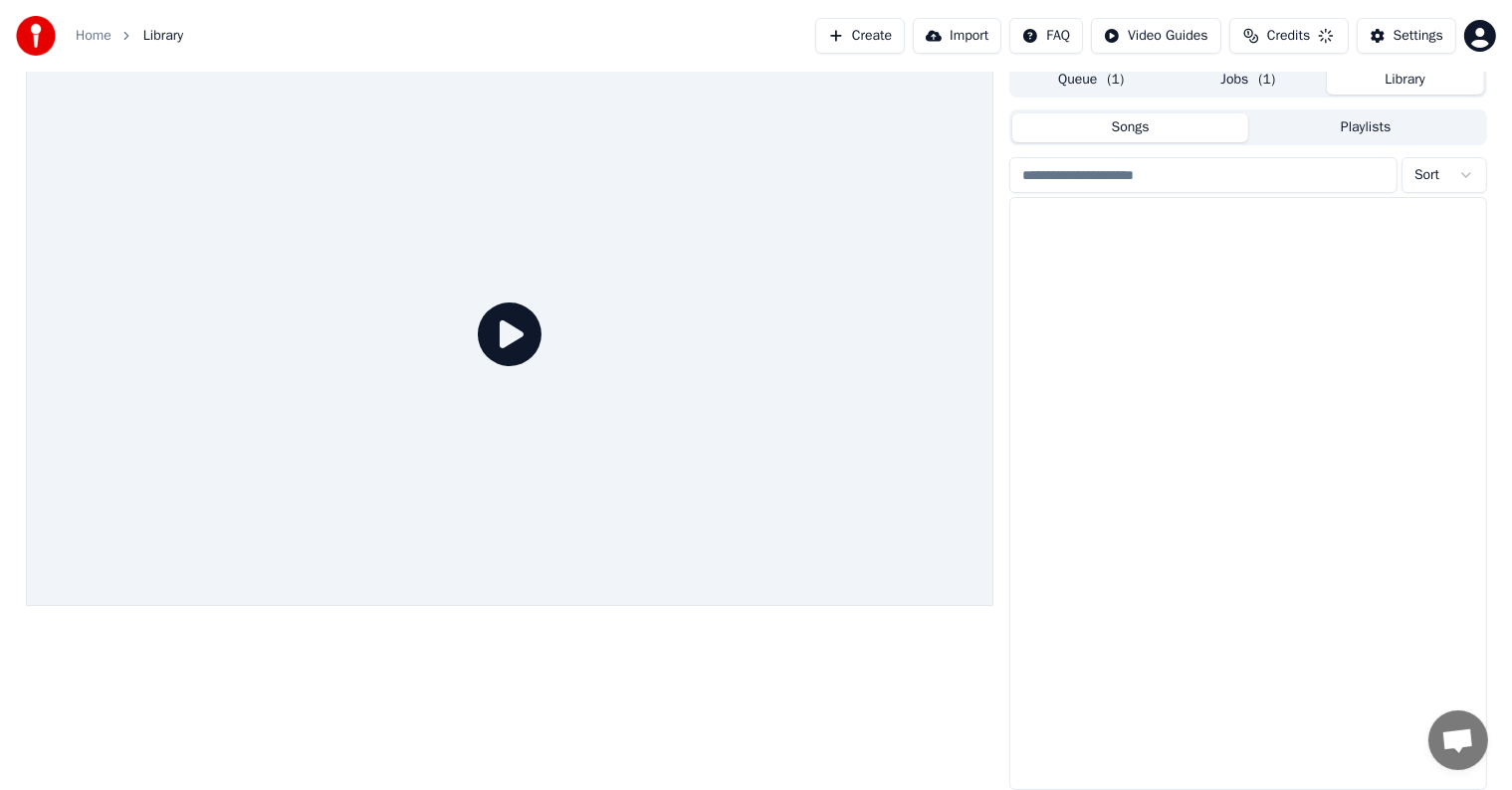 scroll, scrollTop: 9, scrollLeft: 0, axis: vertical 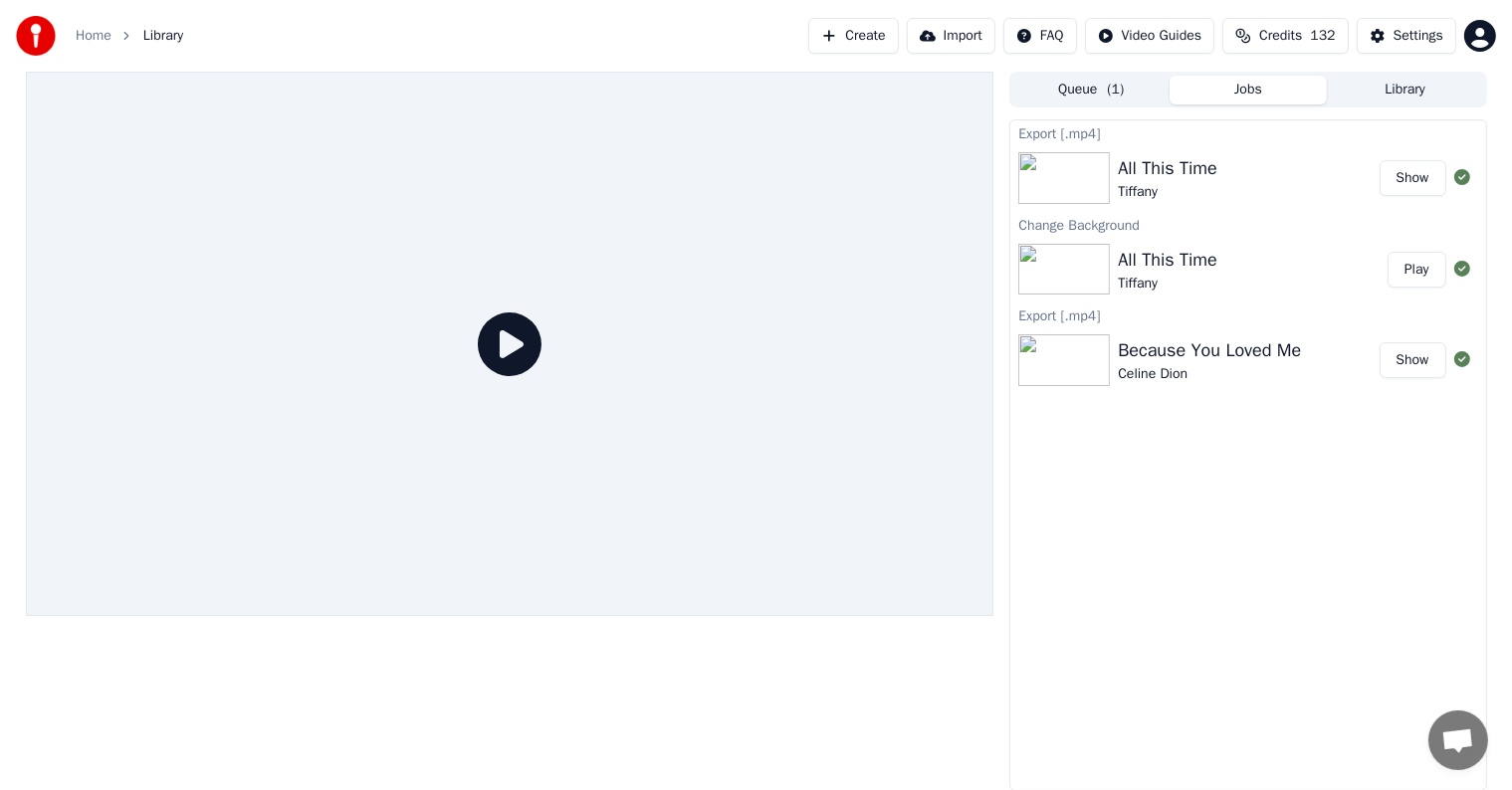 click on "Jobs" at bounding box center [1248, 90] 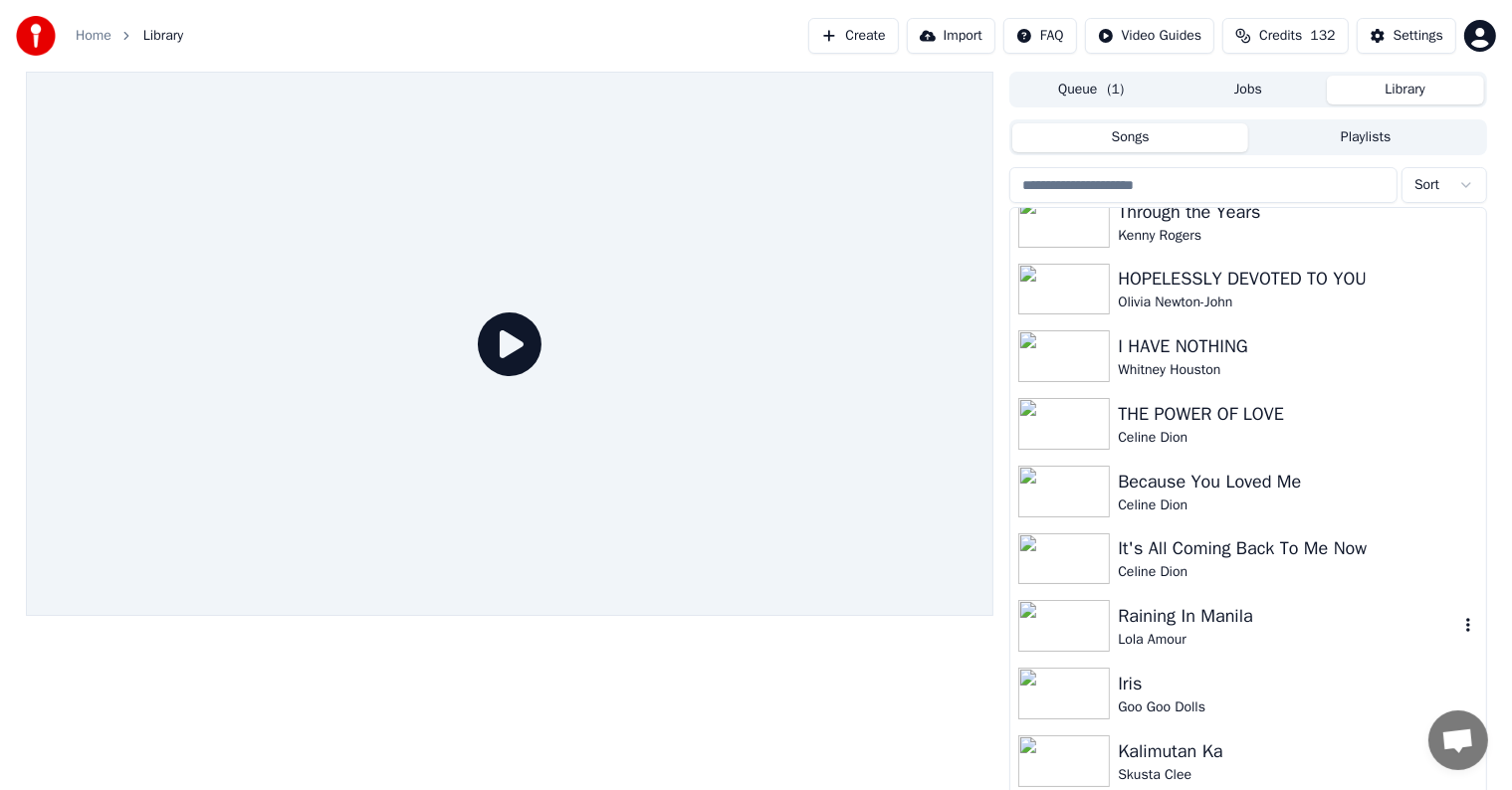 scroll, scrollTop: 7363, scrollLeft: 0, axis: vertical 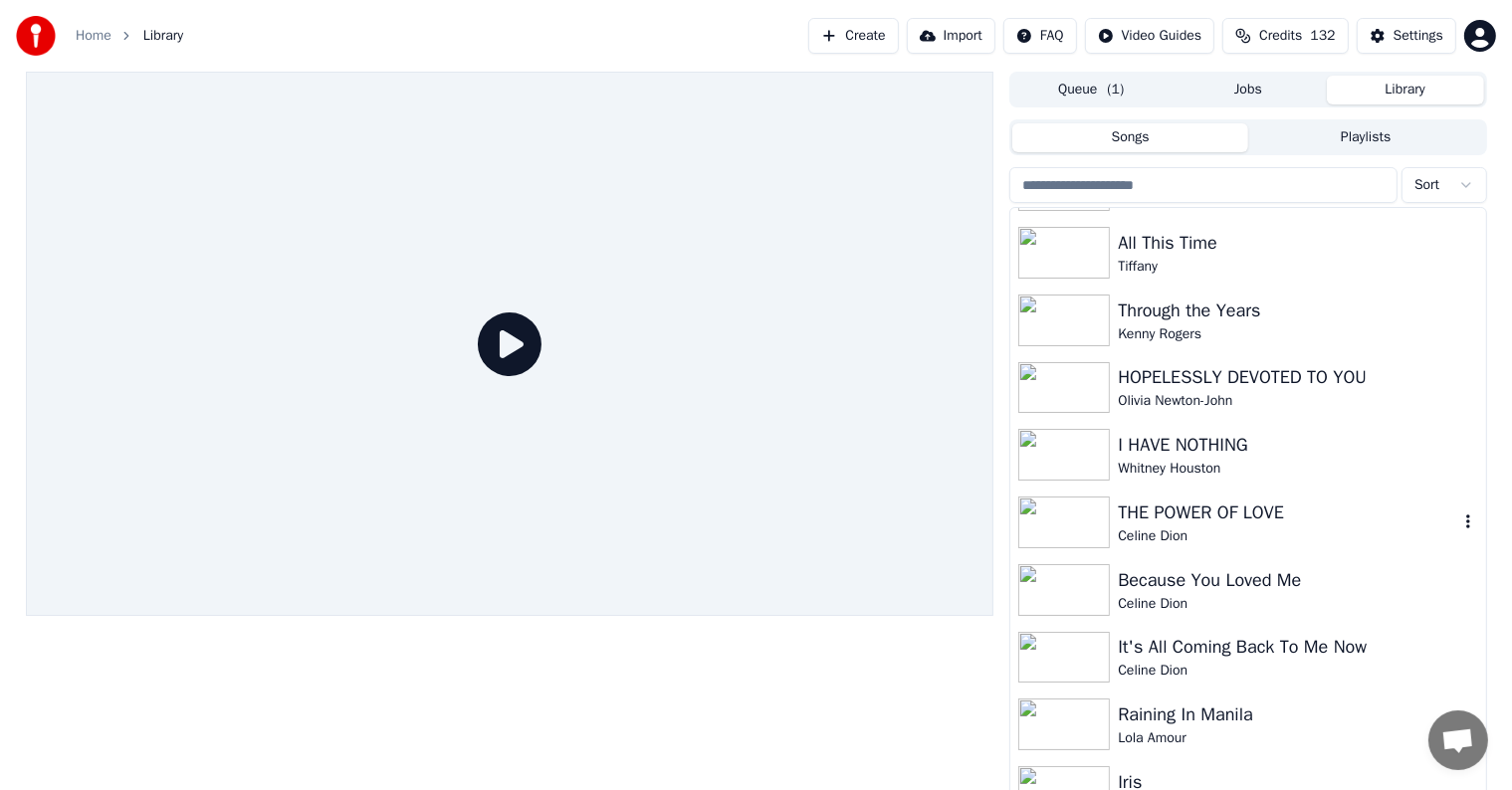 click on "THE POWER OF LOVE" at bounding box center [1287, 512] 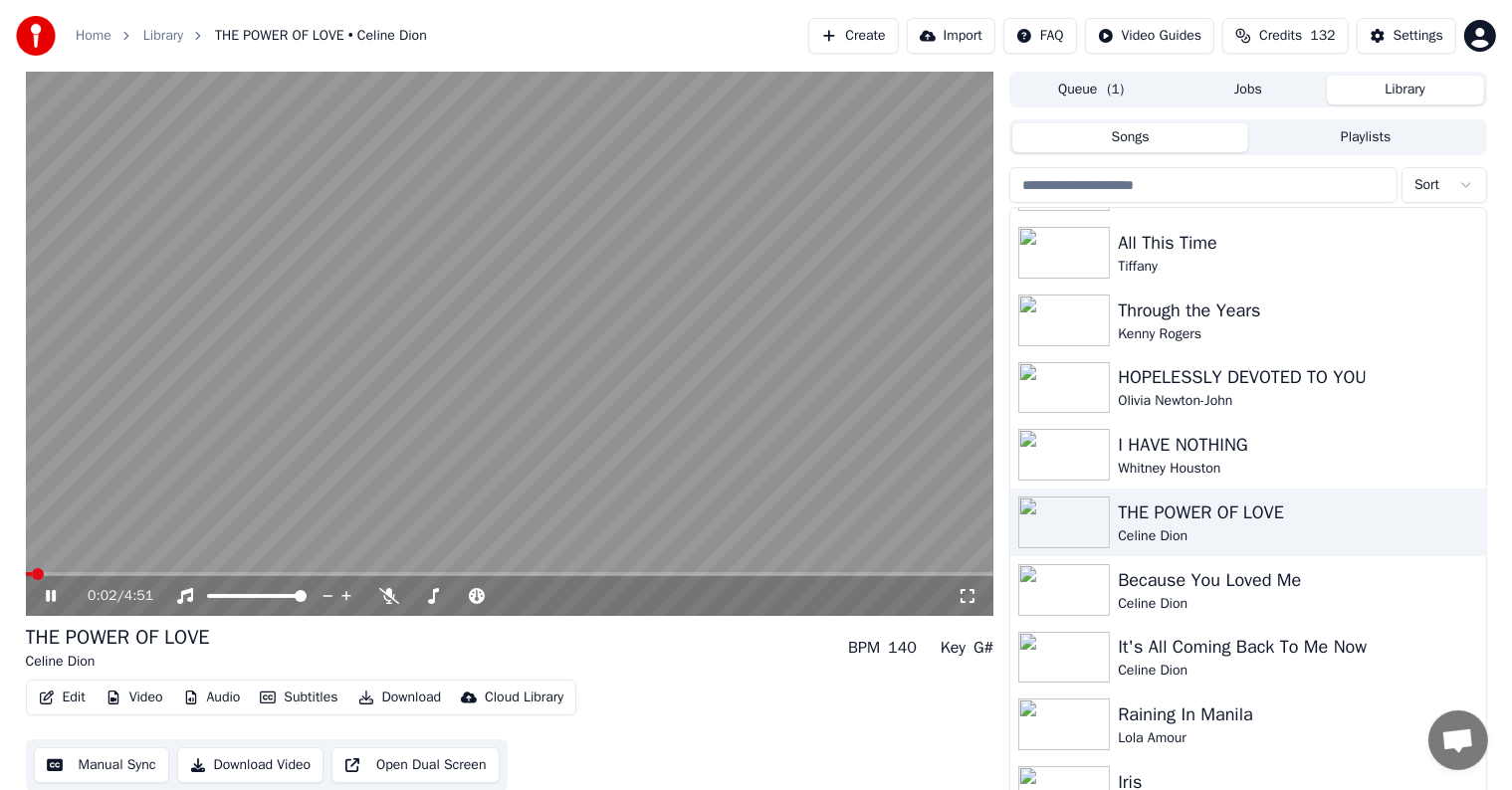 click 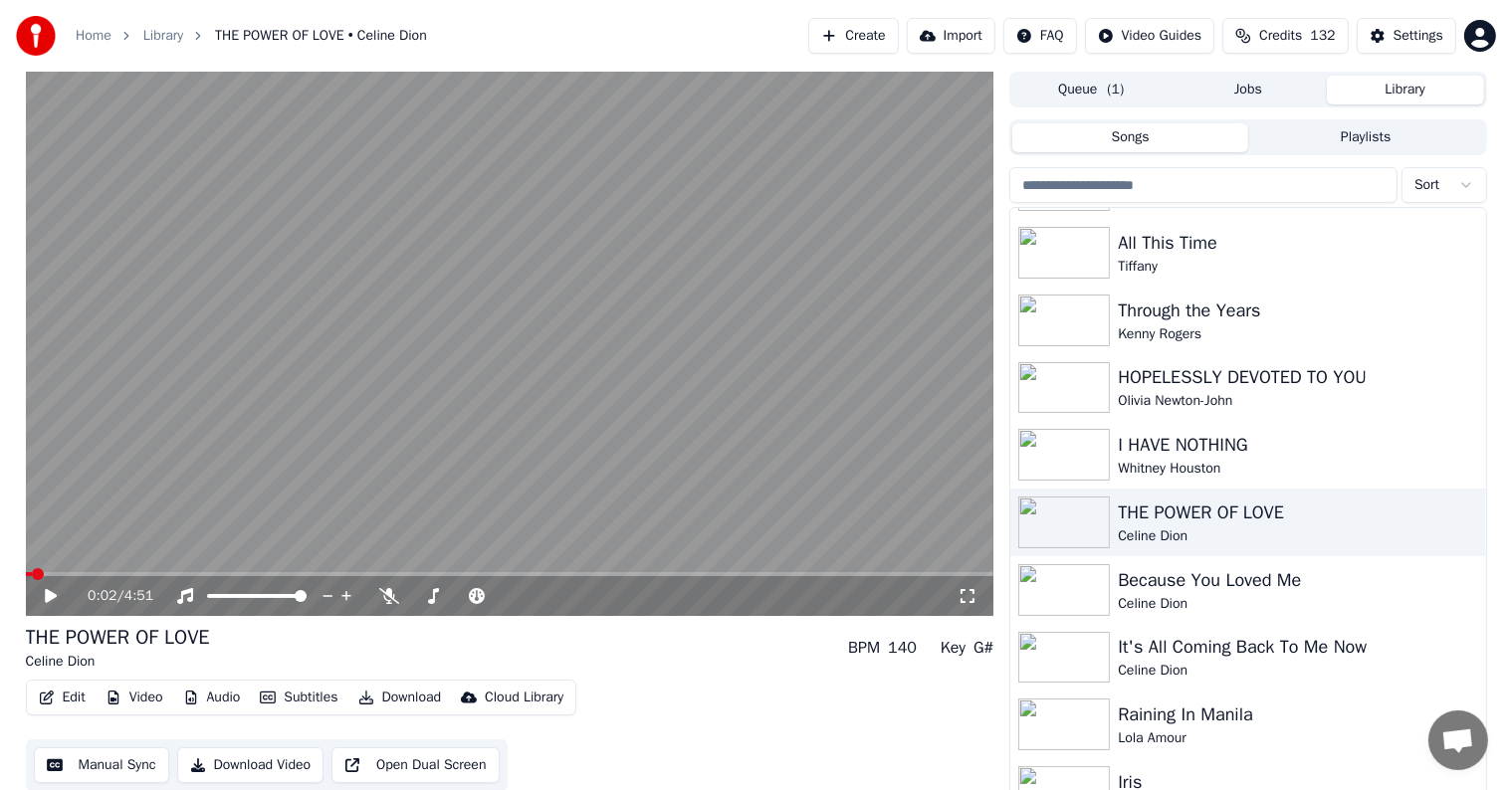 click on "Edit" at bounding box center (62, 697) 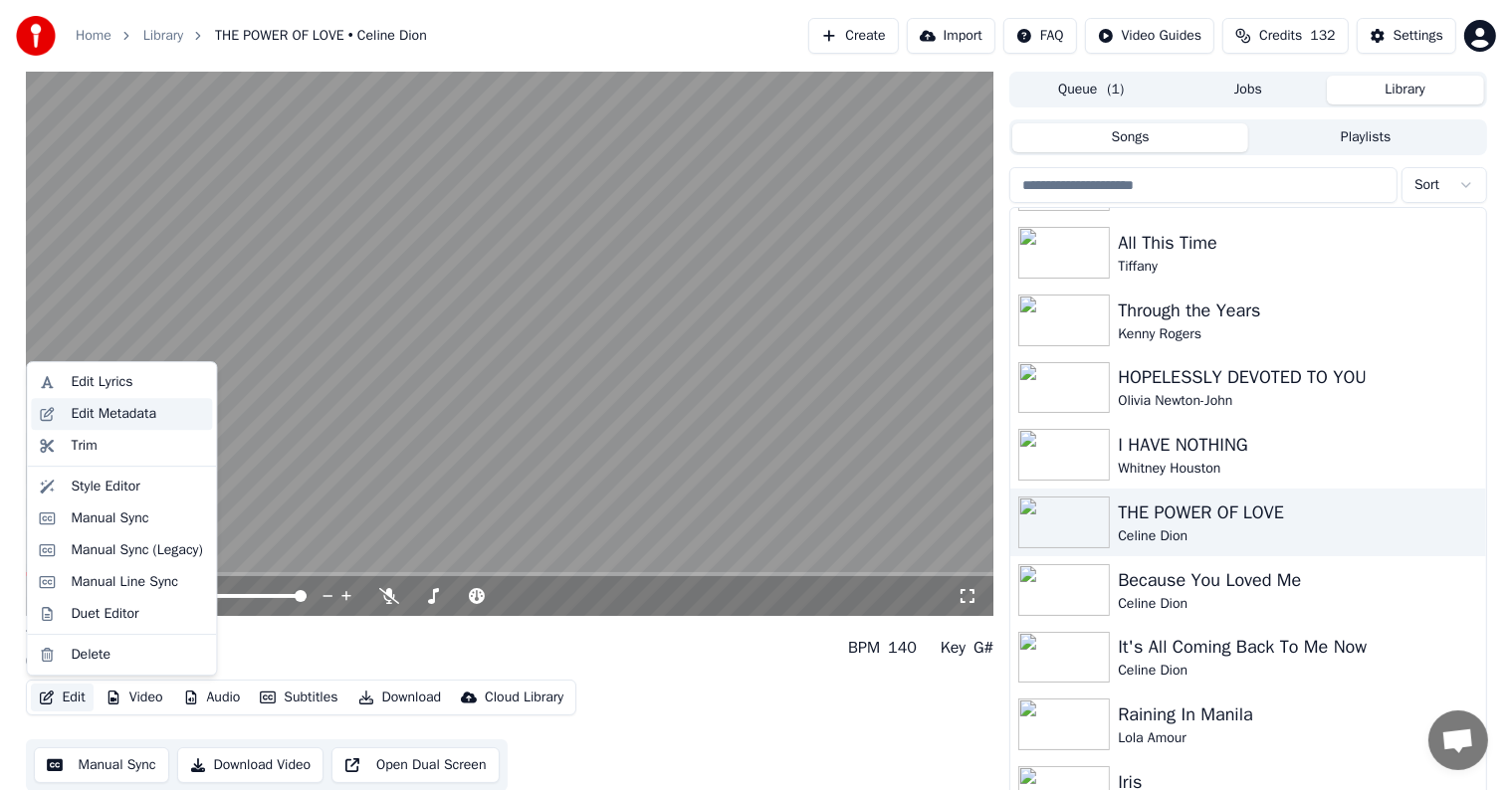 click on "Edit Metadata" at bounding box center [113, 414] 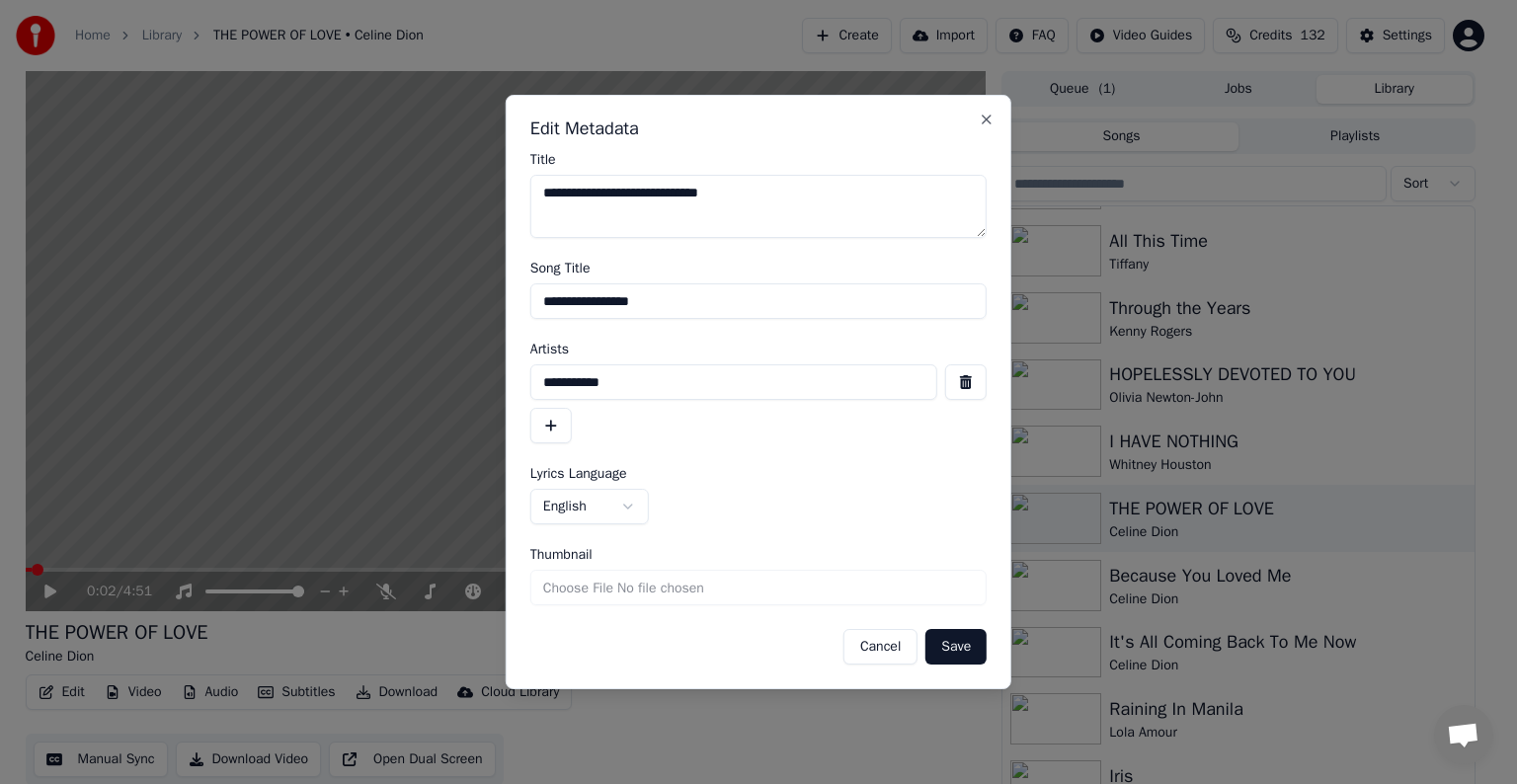 drag, startPoint x: 549, startPoint y: 305, endPoint x: 826, endPoint y: 293, distance: 277.25981 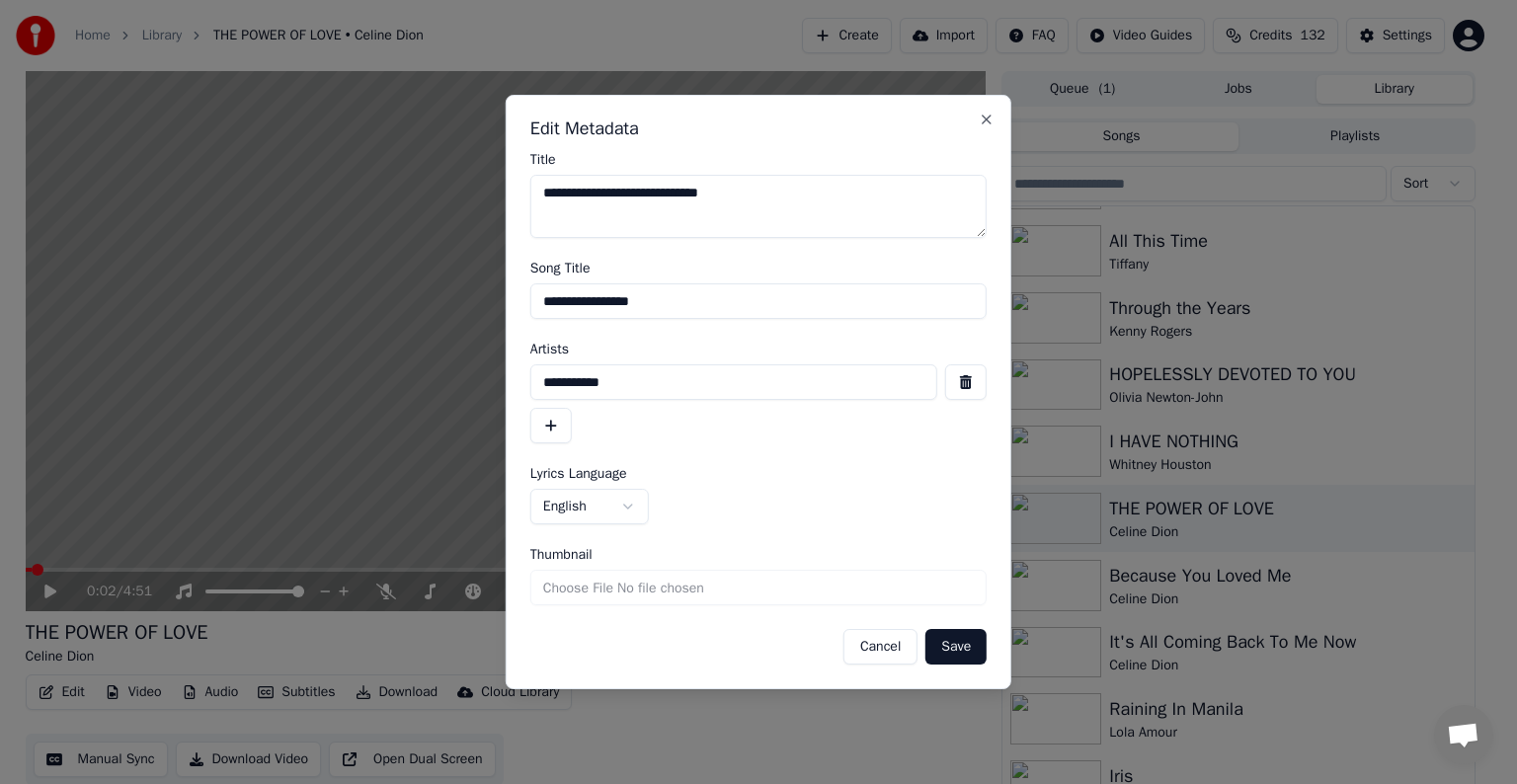 type on "**********" 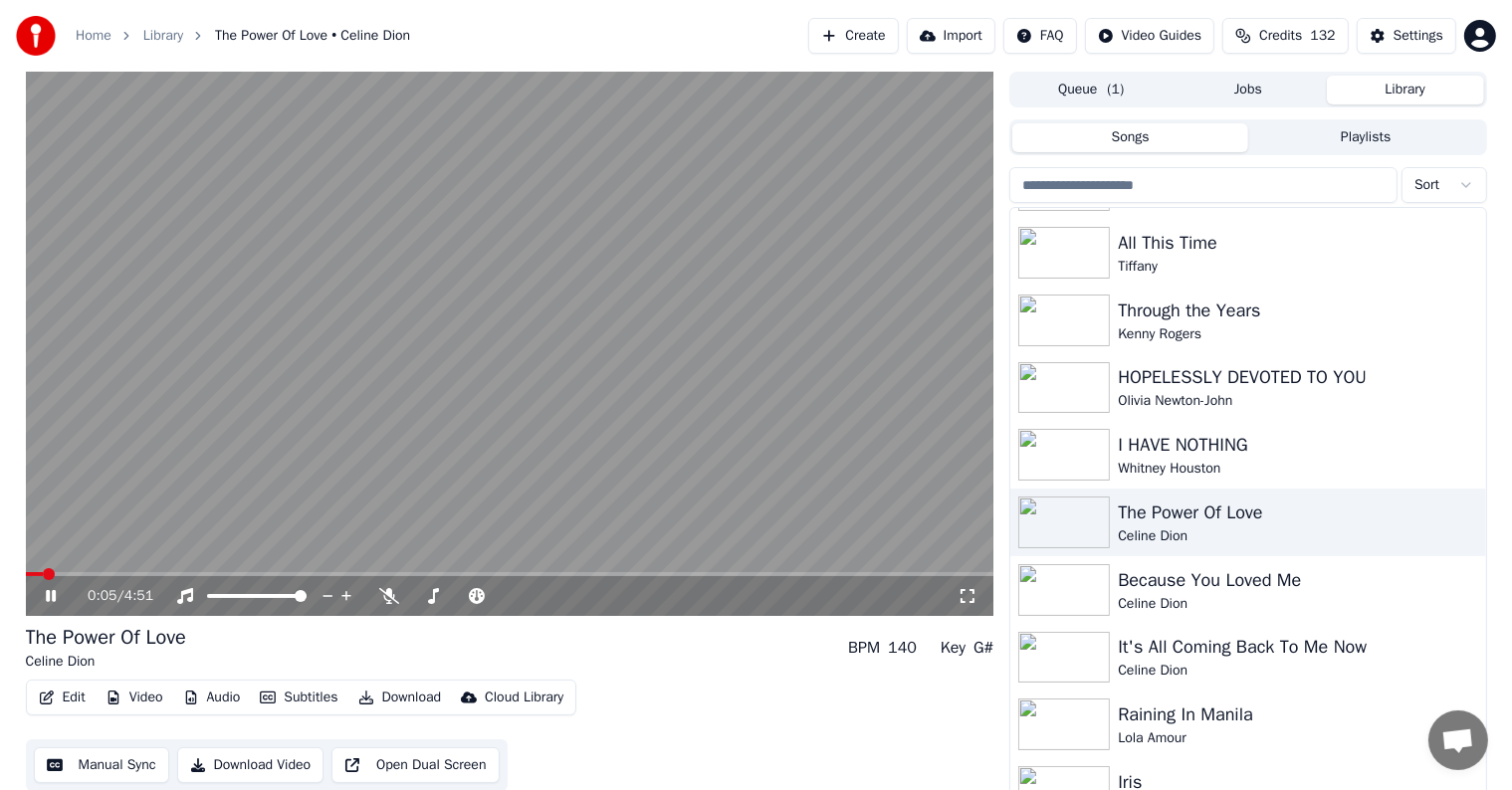 click 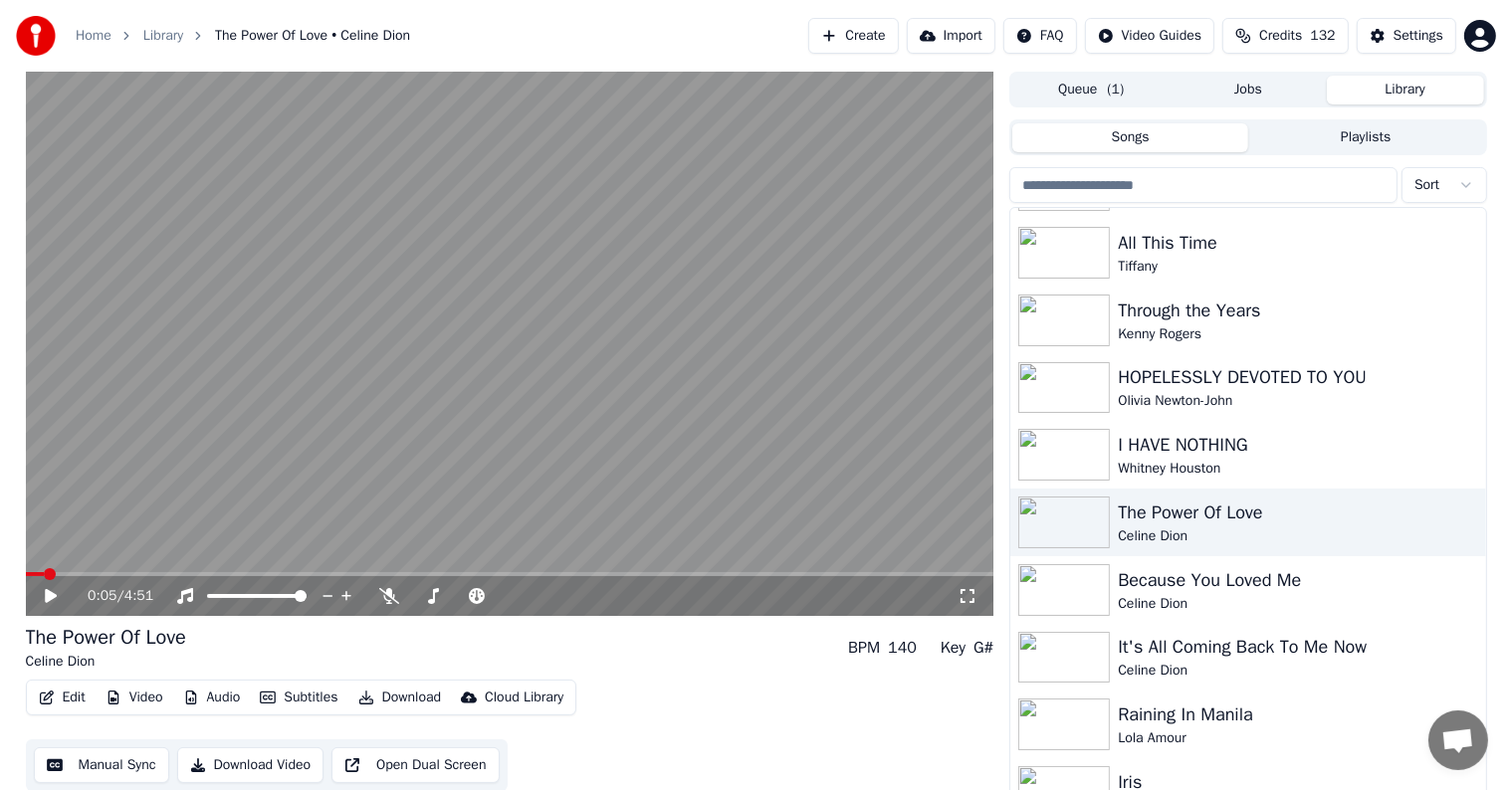 click at bounding box center (50, 574) 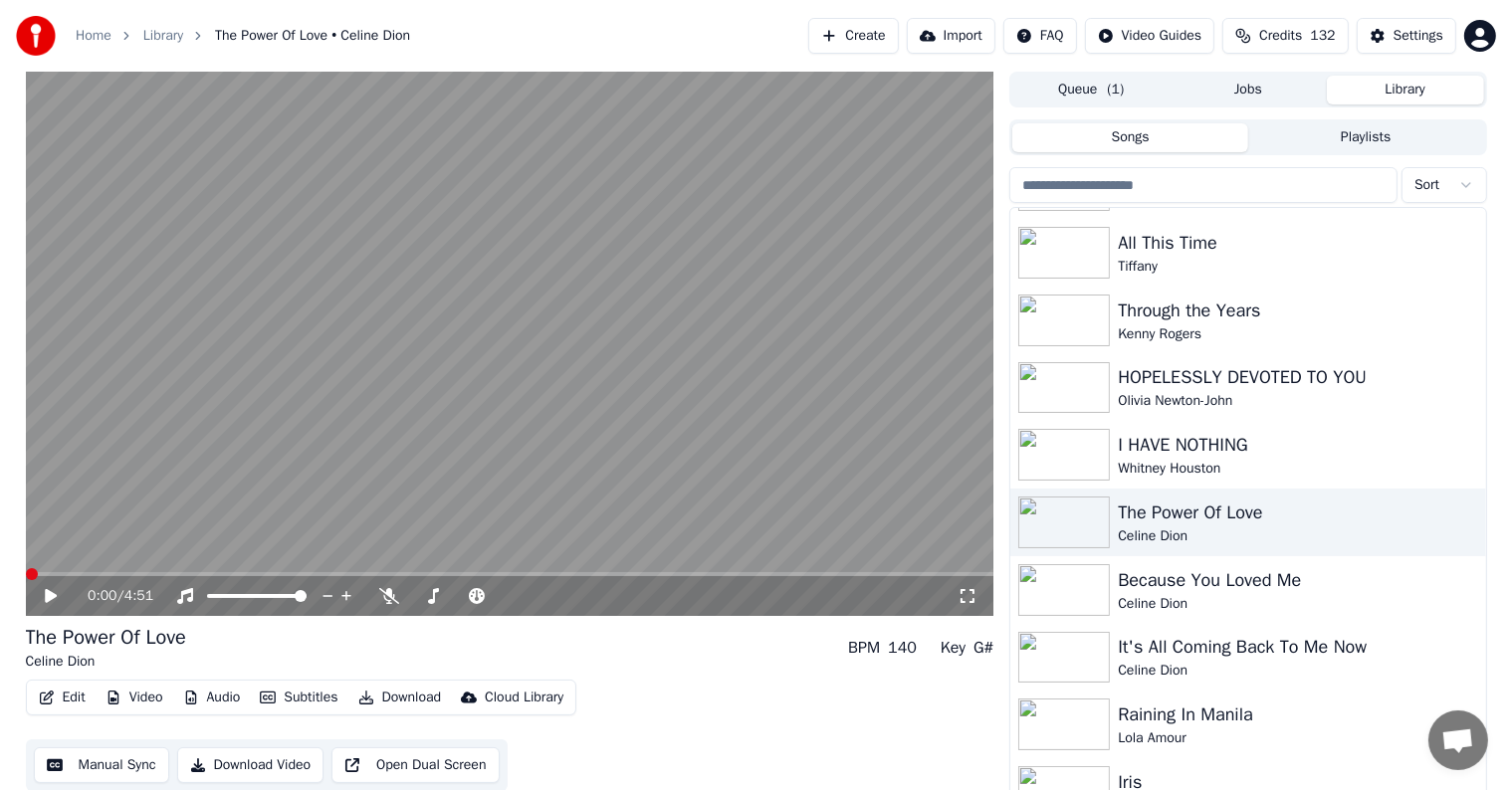 click at bounding box center [32, 574] 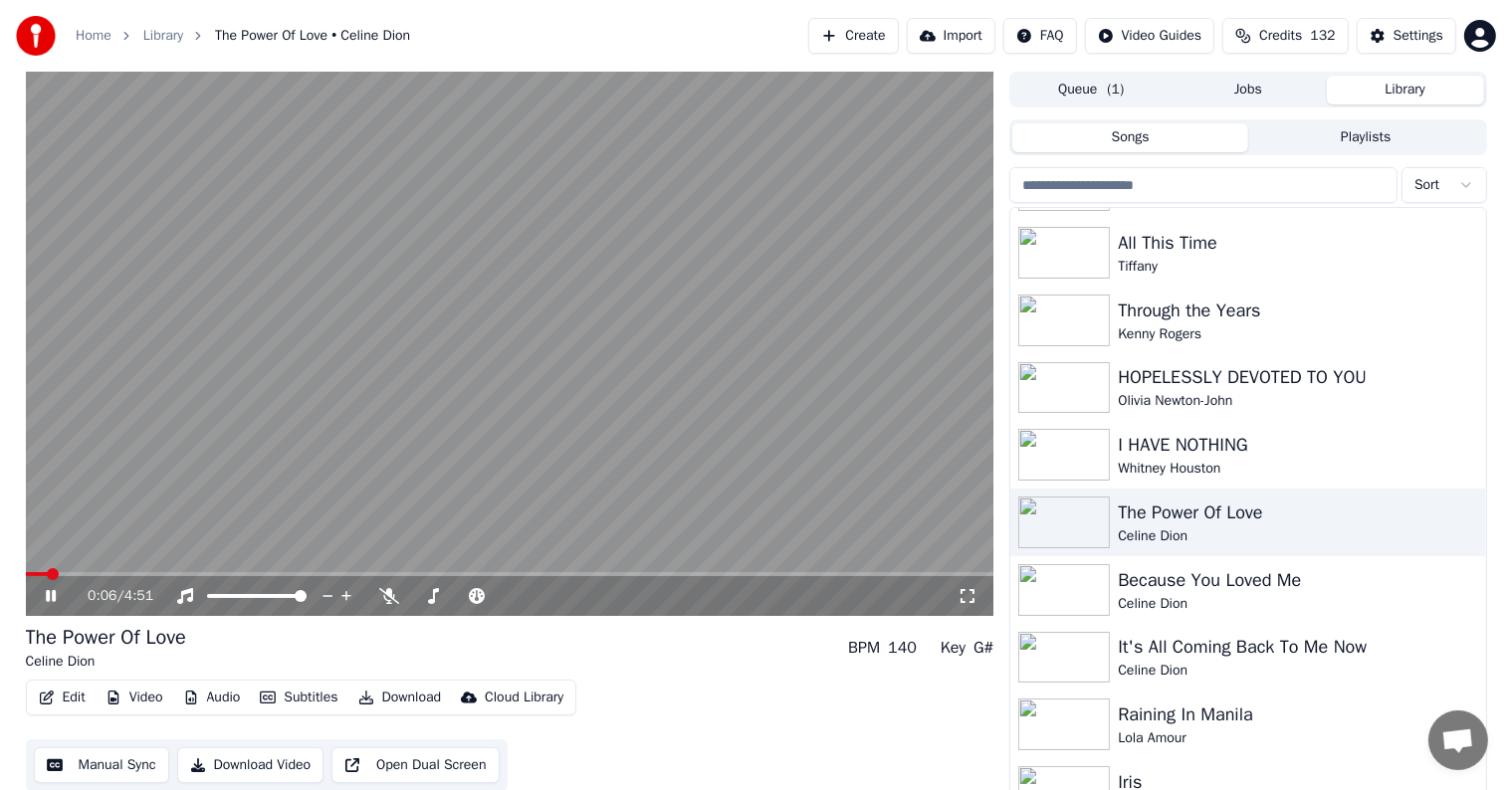 click 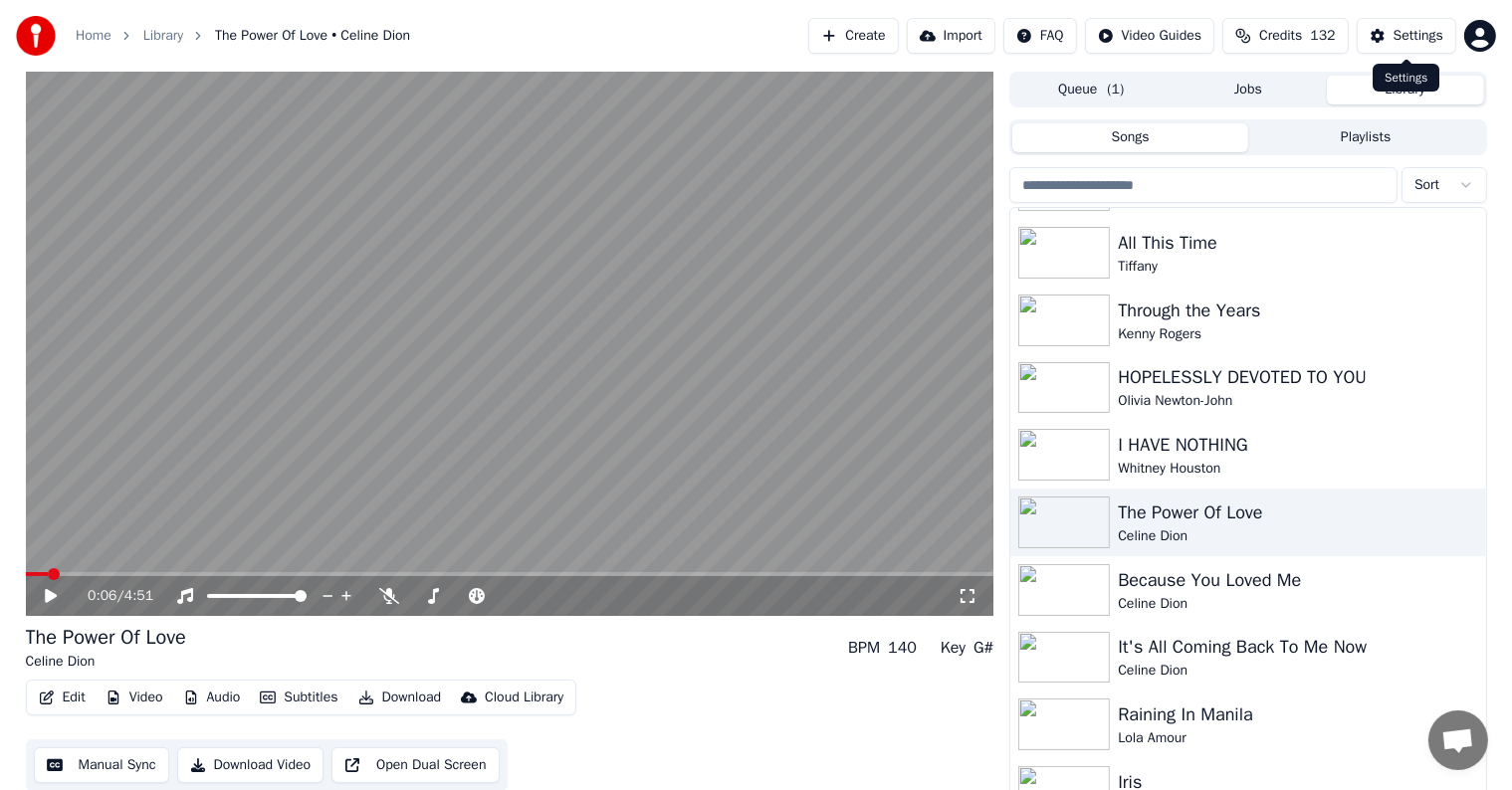 click on "Settings" at bounding box center [1418, 36] 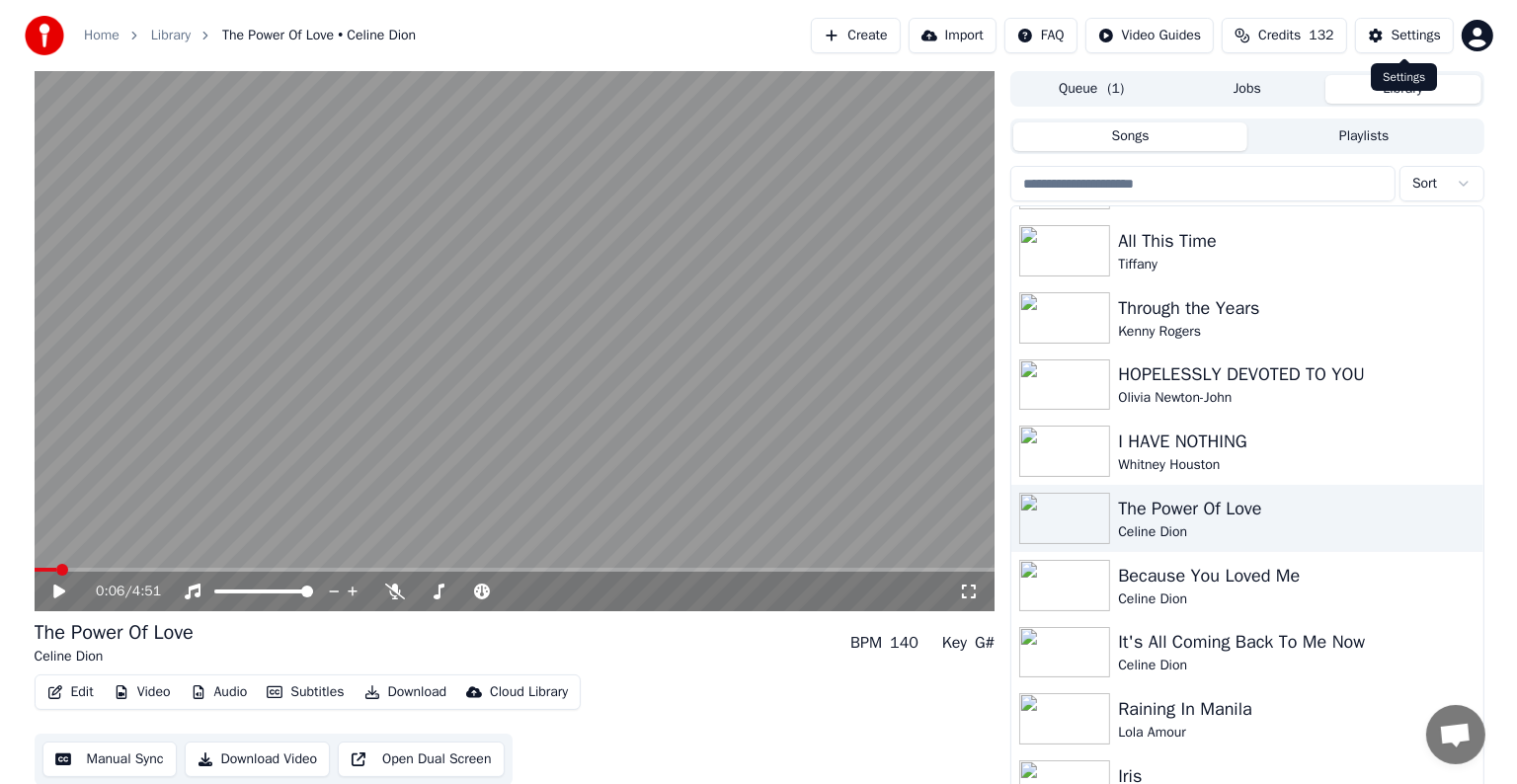 scroll, scrollTop: 0, scrollLeft: 0, axis: both 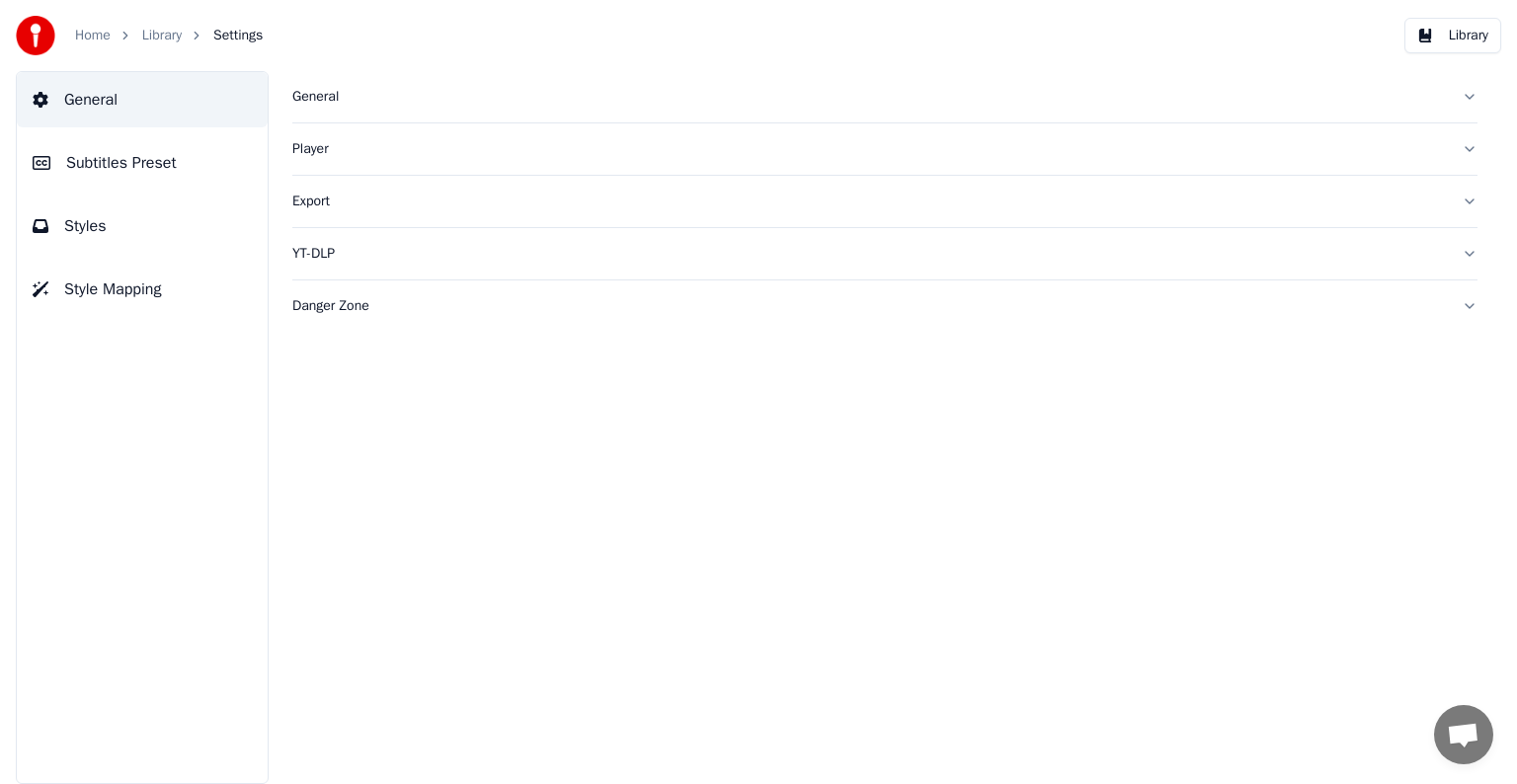 click on "Subtitles Preset" at bounding box center (121, 163) 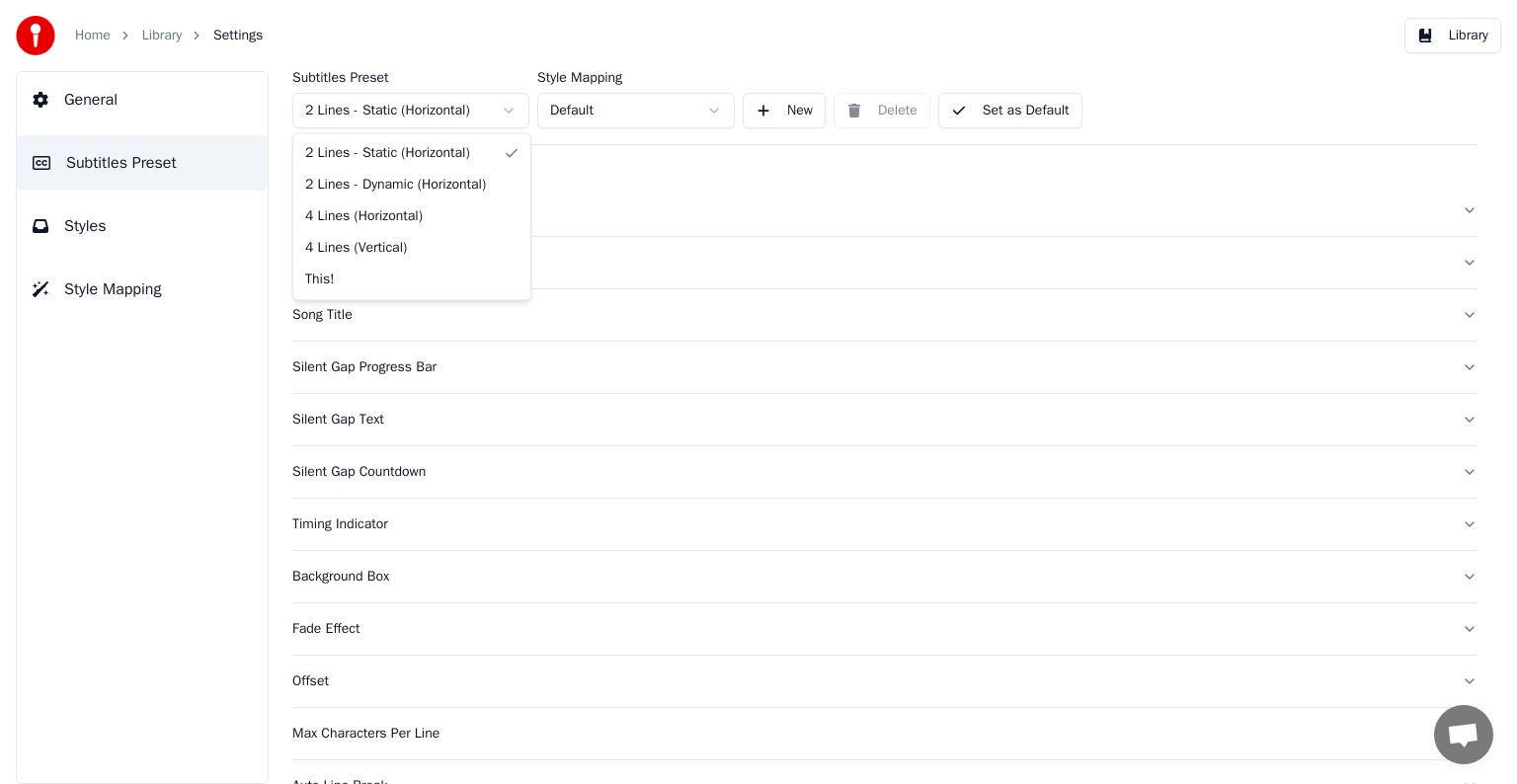 click on "Home Library Settings Library General Subtitles Preset Styles Style Mapping Subtitles Preset 2 Lines - Static (Horizontal) Style Mapping Default New Delete Set as Default General Layout Song Title Silent Gap Progress Bar Silent Gap Text Silent Gap Countdown Timing Indicator Background Box Fade Effect Offset Max Characters Per Line Auto Line Break Advanced Settings Chat [PERSON] from Youka Desktop More channels Continue on Email Offline. You were inactive for some time. Send a message to reconnect to the chat. Youka Desktop Hello! How can I help you?  Sunday, [DATE] Hi! I'ts me again. The lyrics are not appearing. Even editing to add lyrics again, it's not appearing. I already spent 22 credits for this please check [DATE] Monday, [DATE] [PERSON] Hey, credits should refunded automatically in case of failure, please let me check [DATE] yeah but credits are used again in adding the lyrics in the song that supposed to be good in the first place [DATE] Read [PERSON] I added 22 more credits to your account. [DATE]" at bounding box center [758, 392] 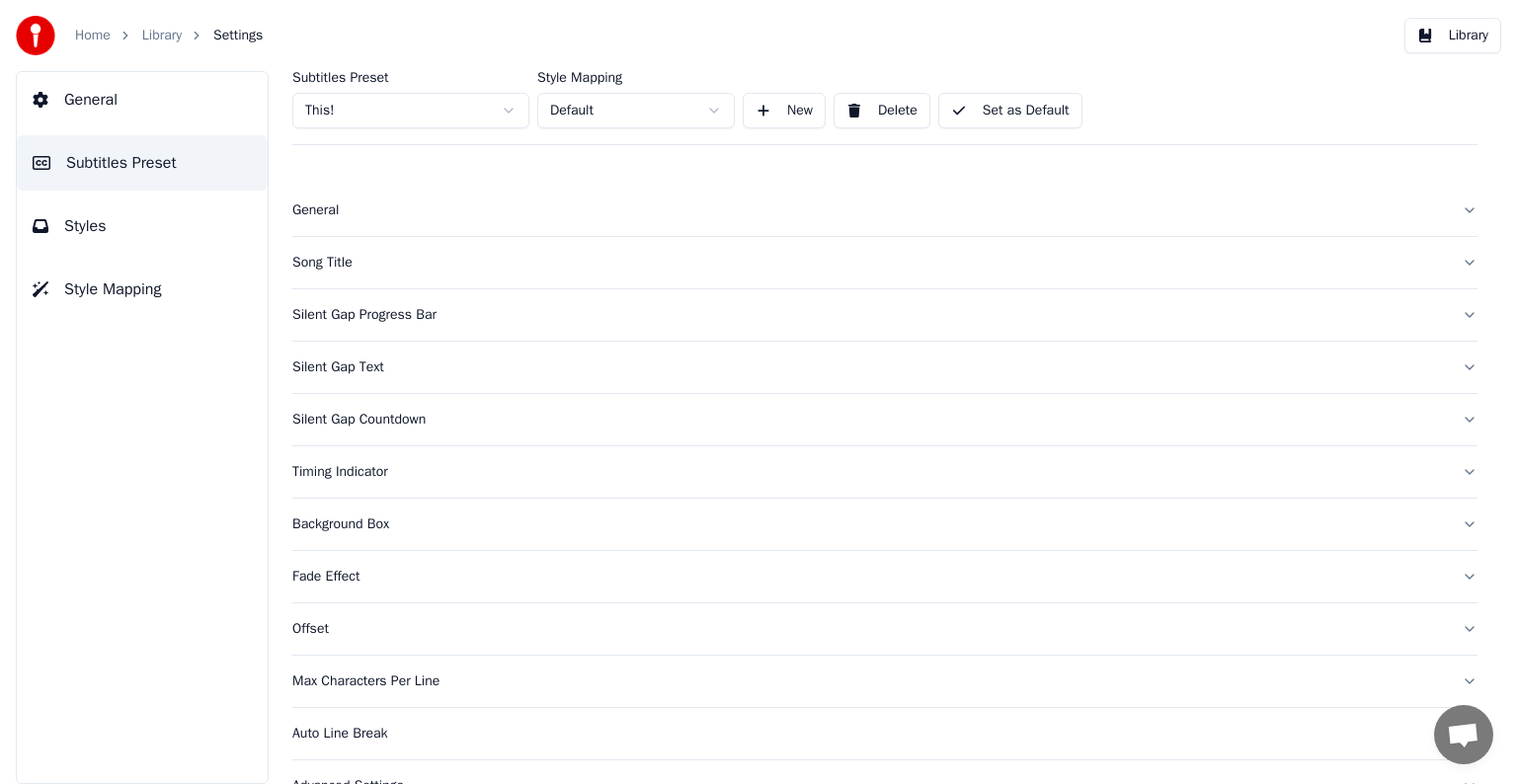 click on "Song Title" at bounding box center [869, 263] 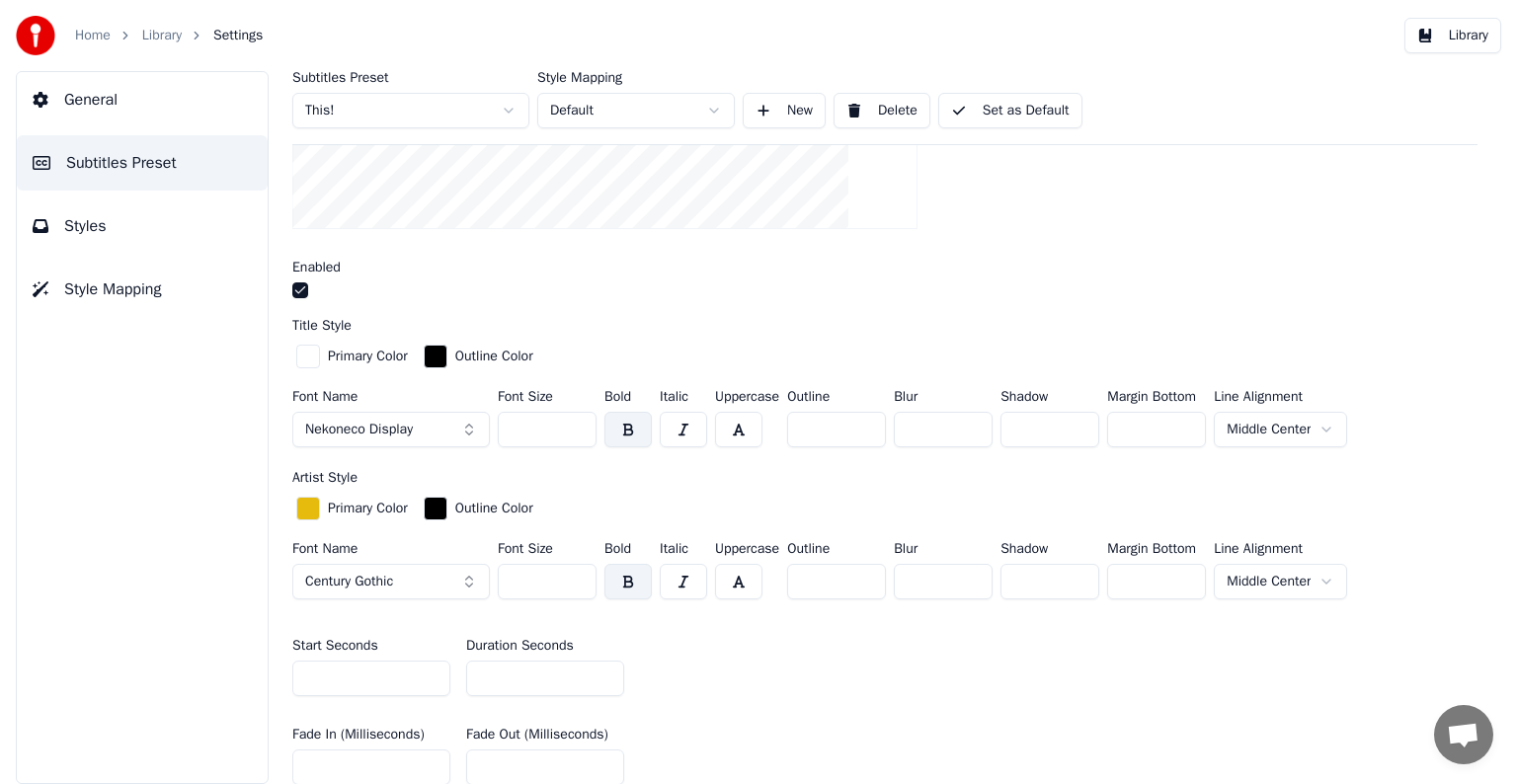 scroll, scrollTop: 494, scrollLeft: 0, axis: vertical 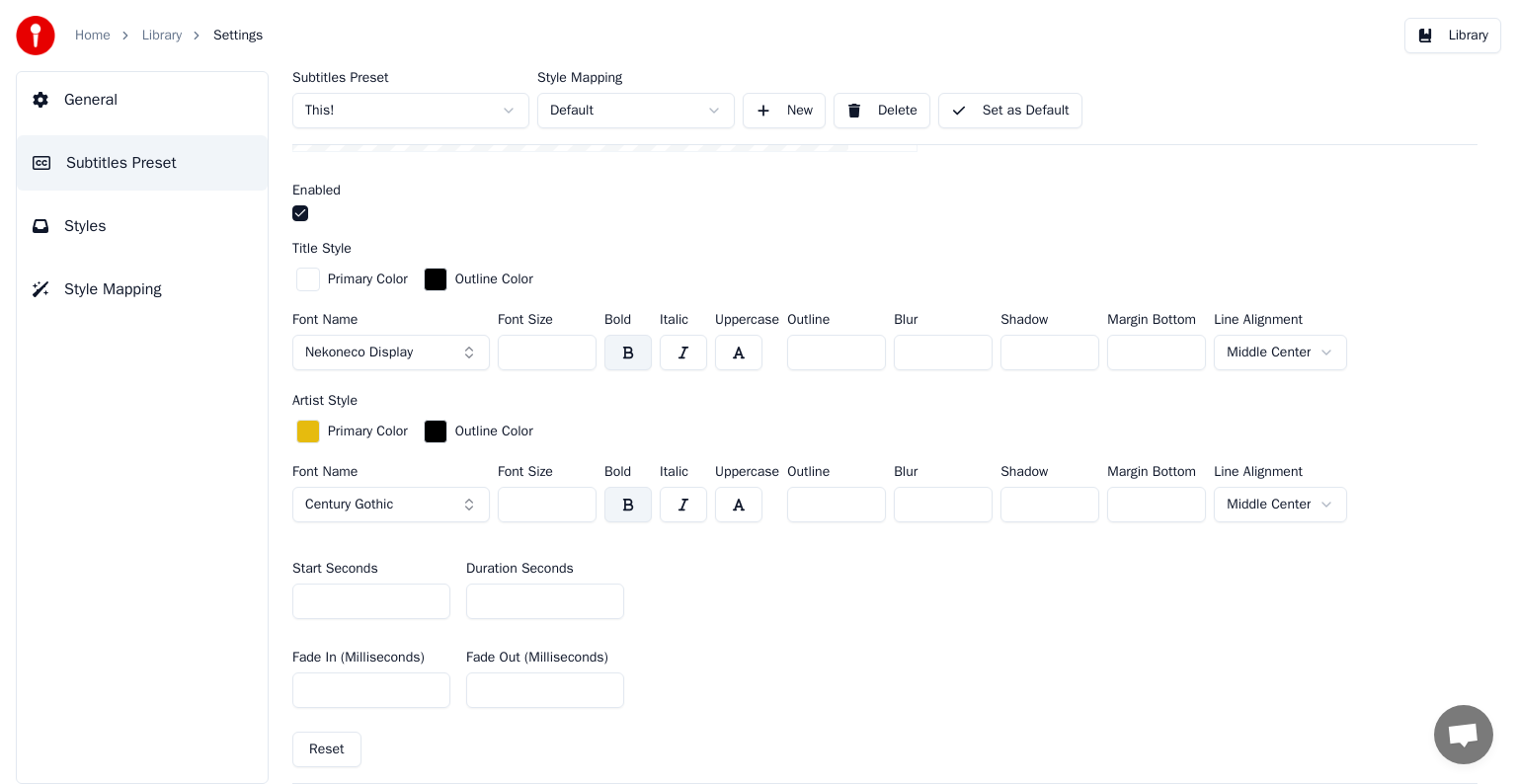 type 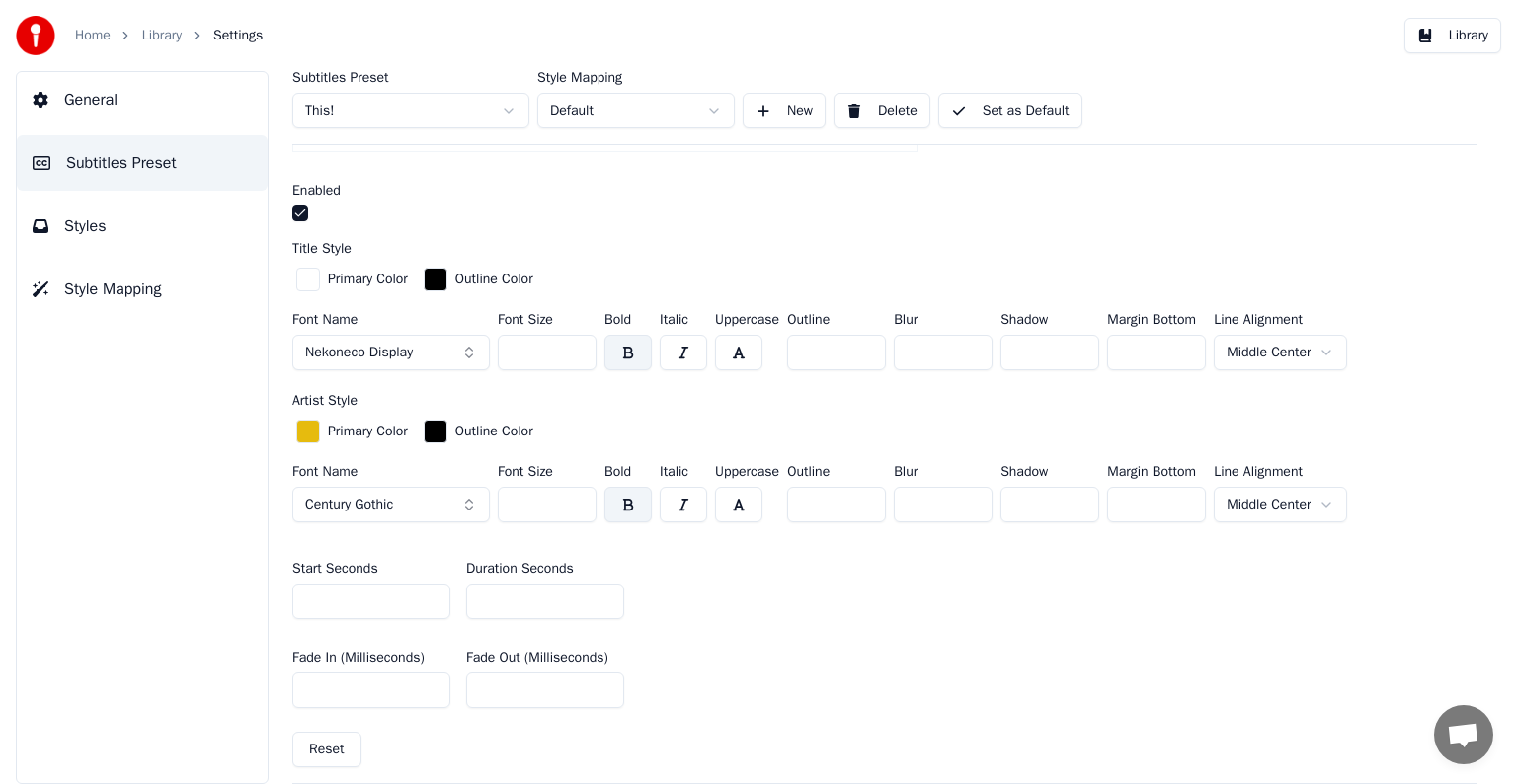 type 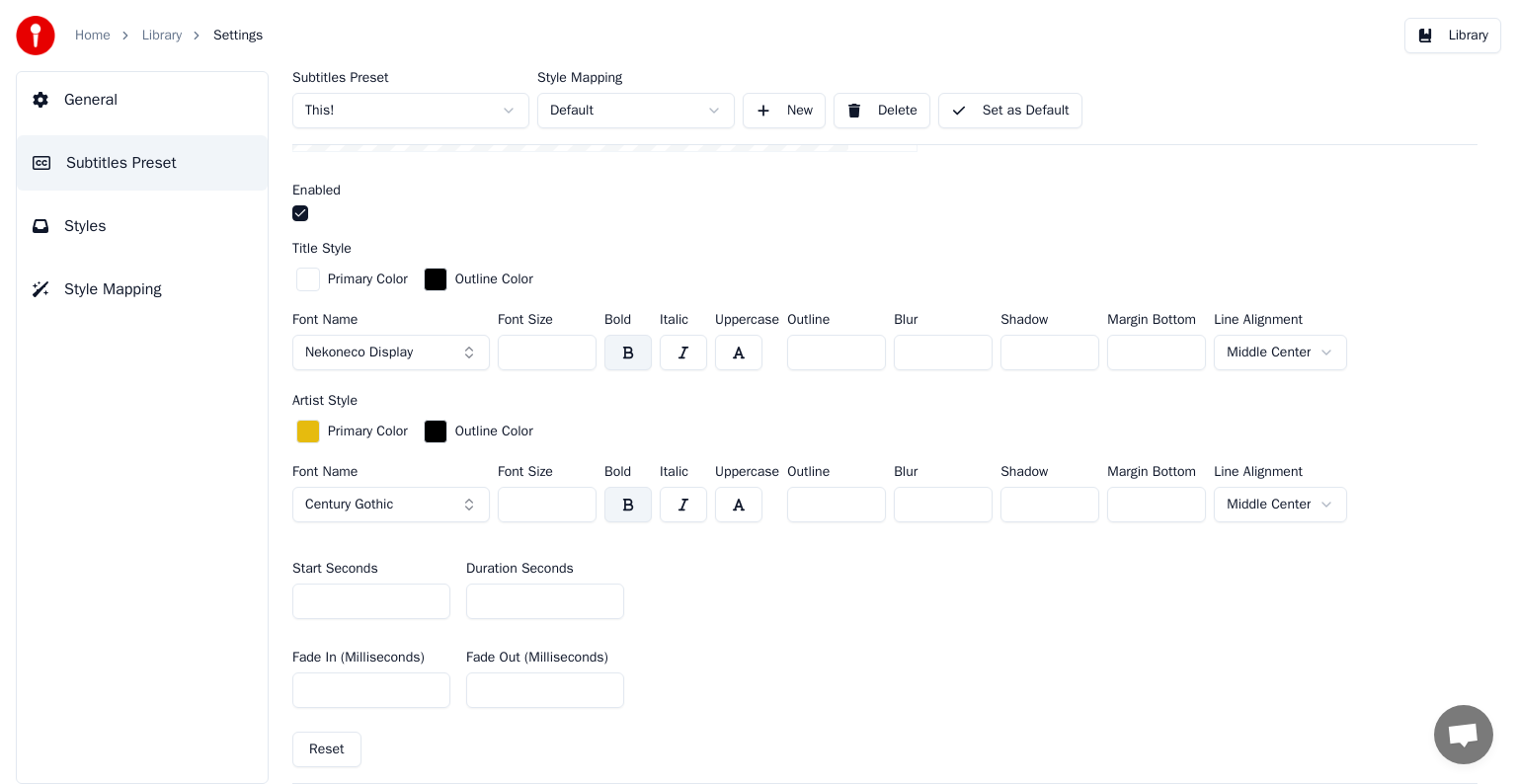 type 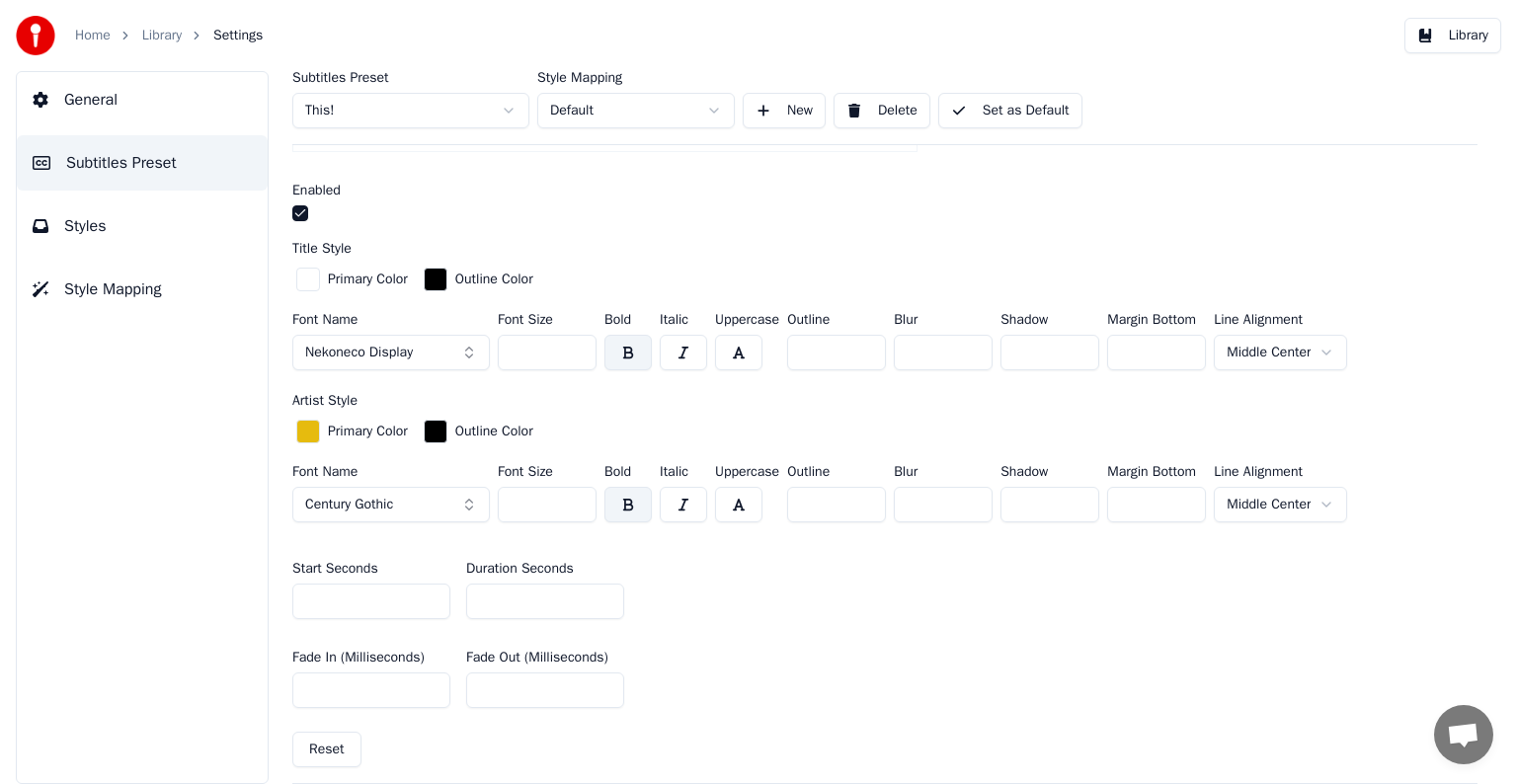 type 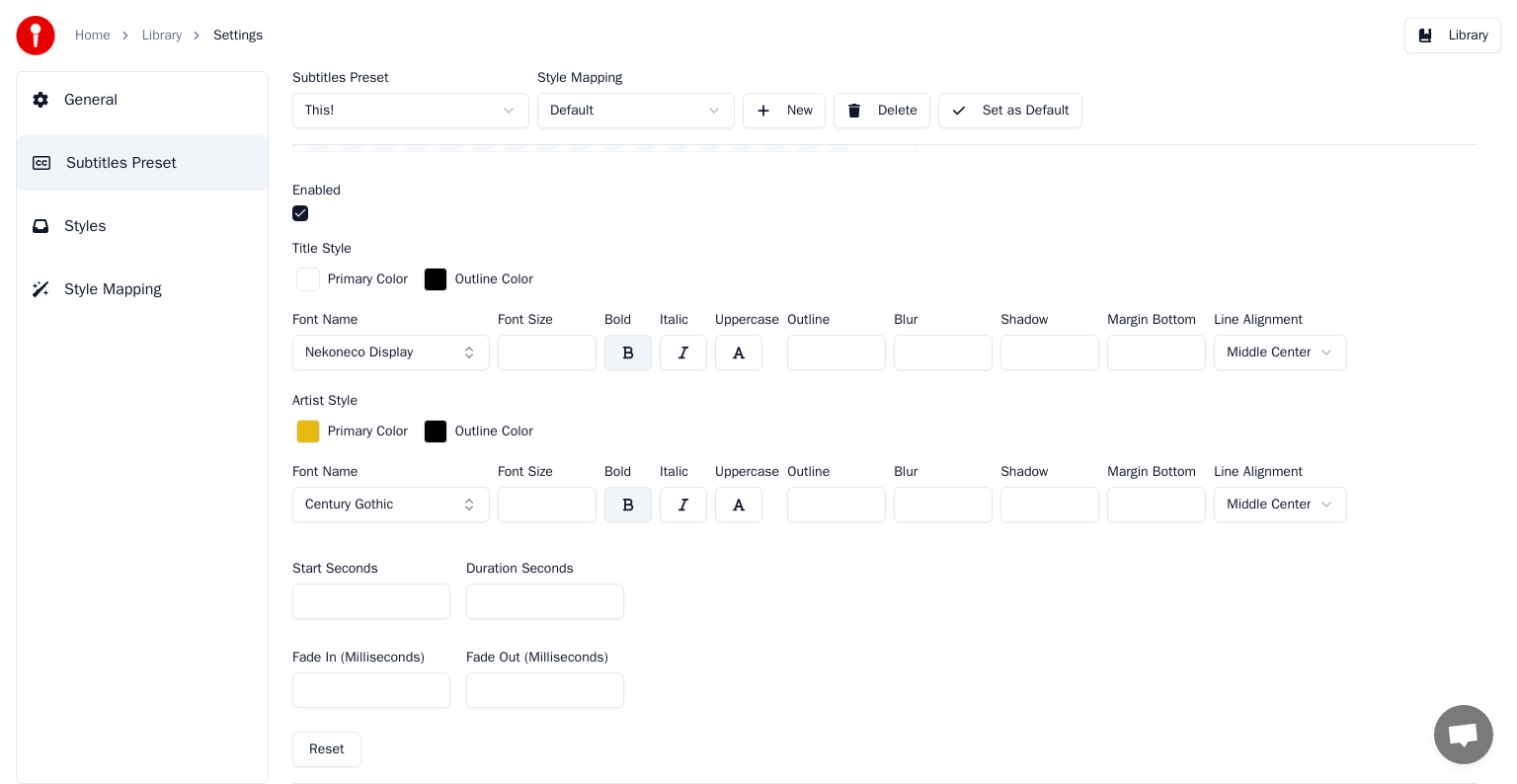 type 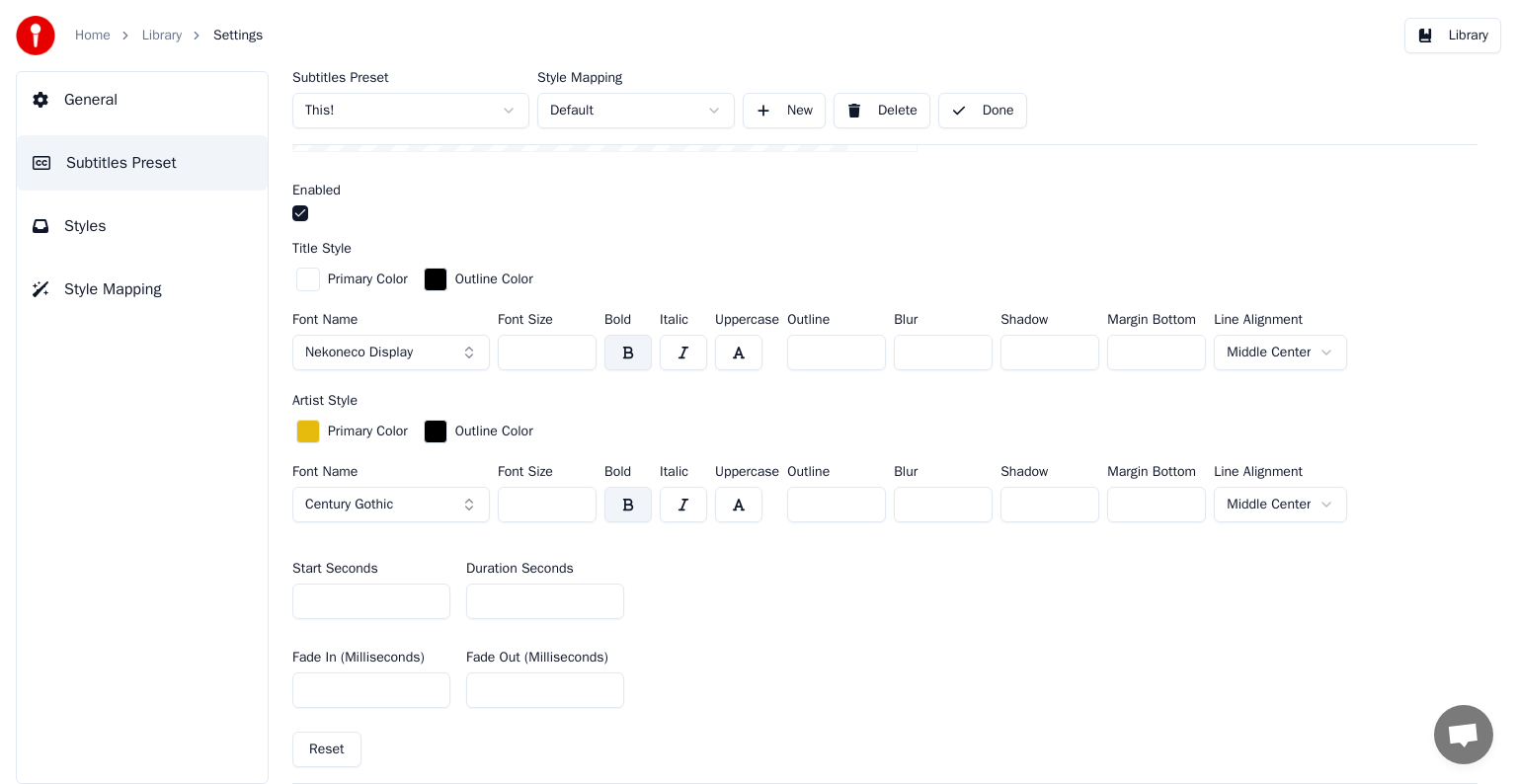 click on "Library" at bounding box center [162, 36] 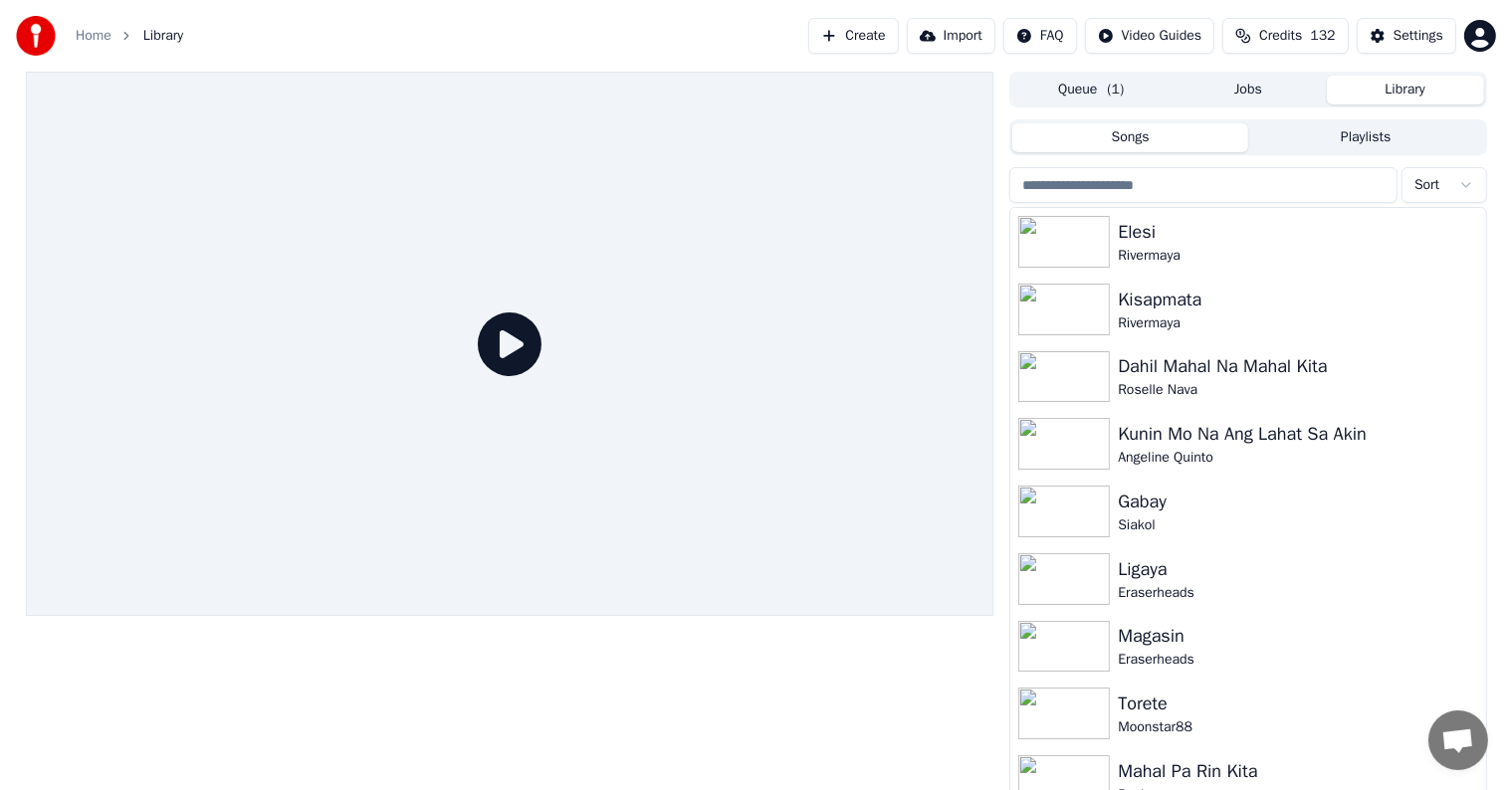 click at bounding box center (1203, 185) 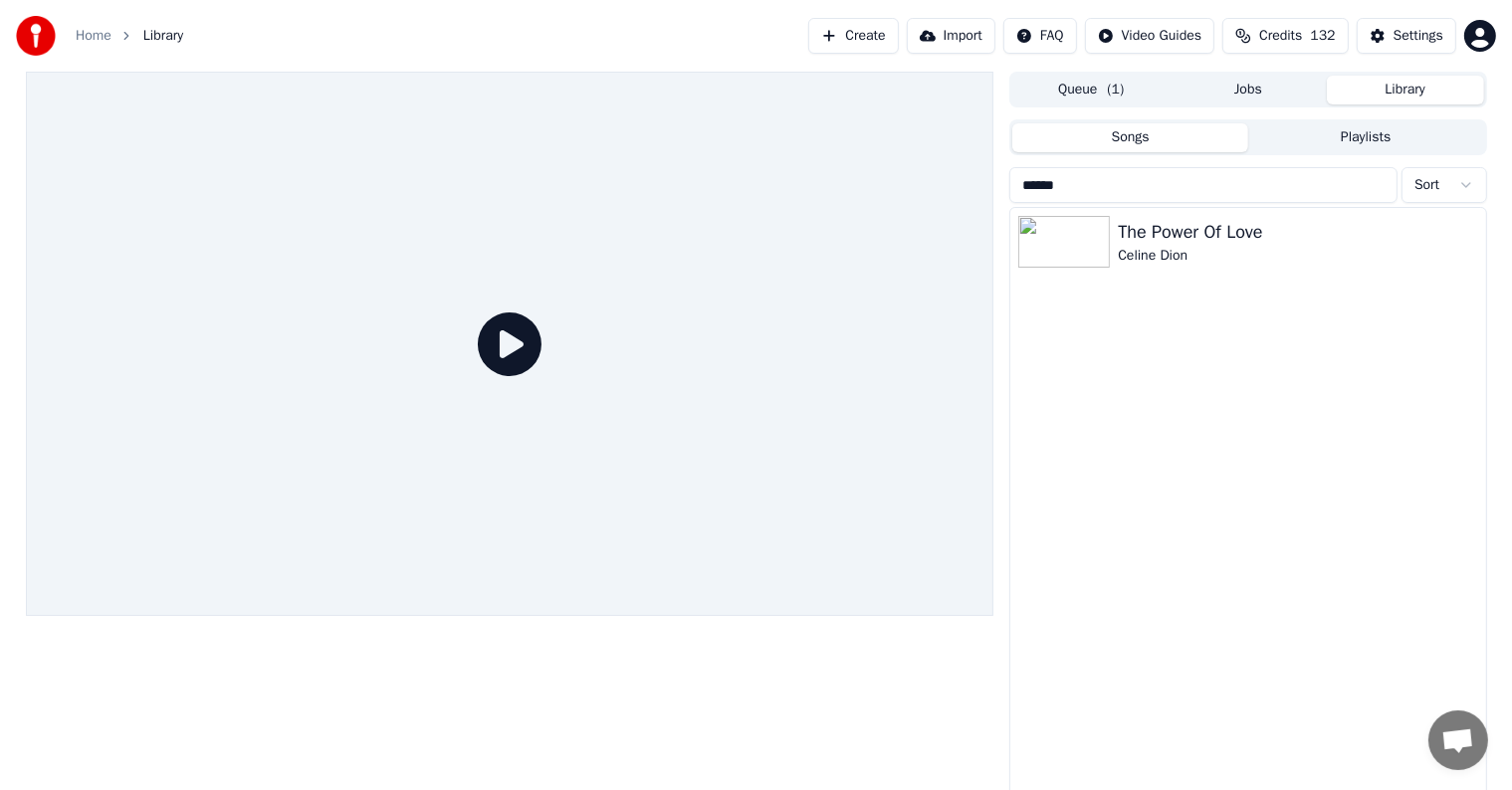 type on "******" 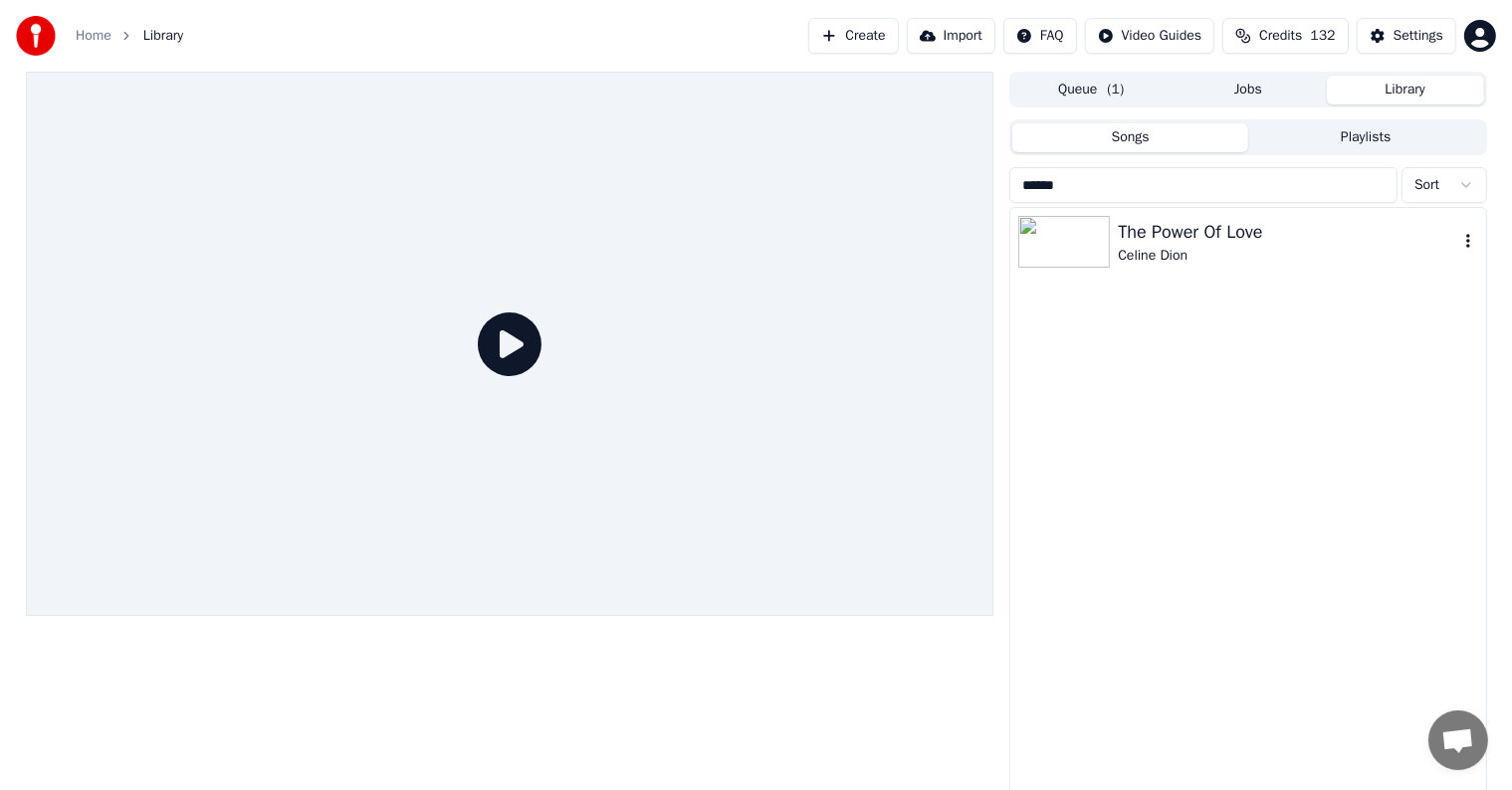 click on "The Power Of Love" at bounding box center [1287, 232] 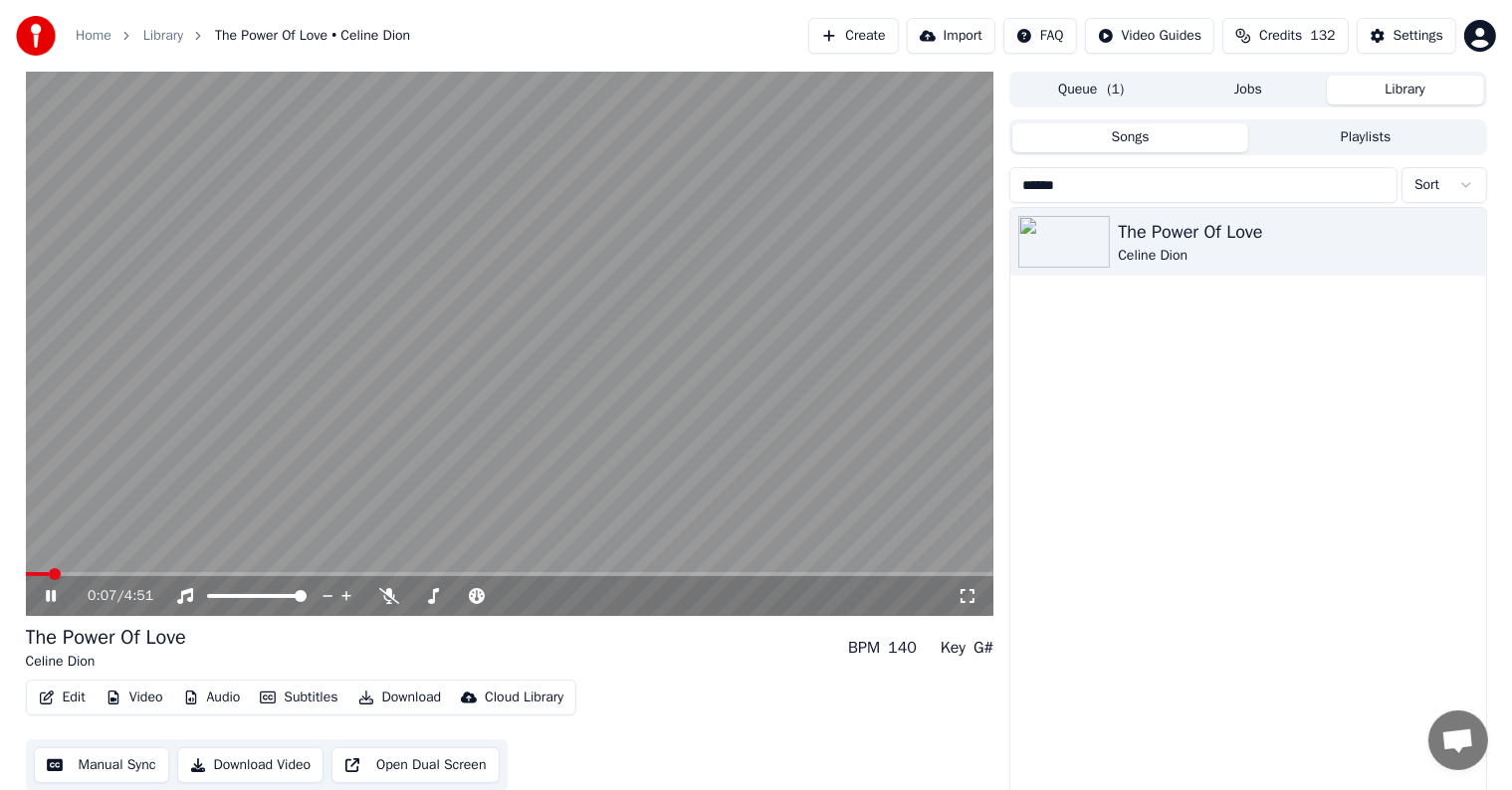 click 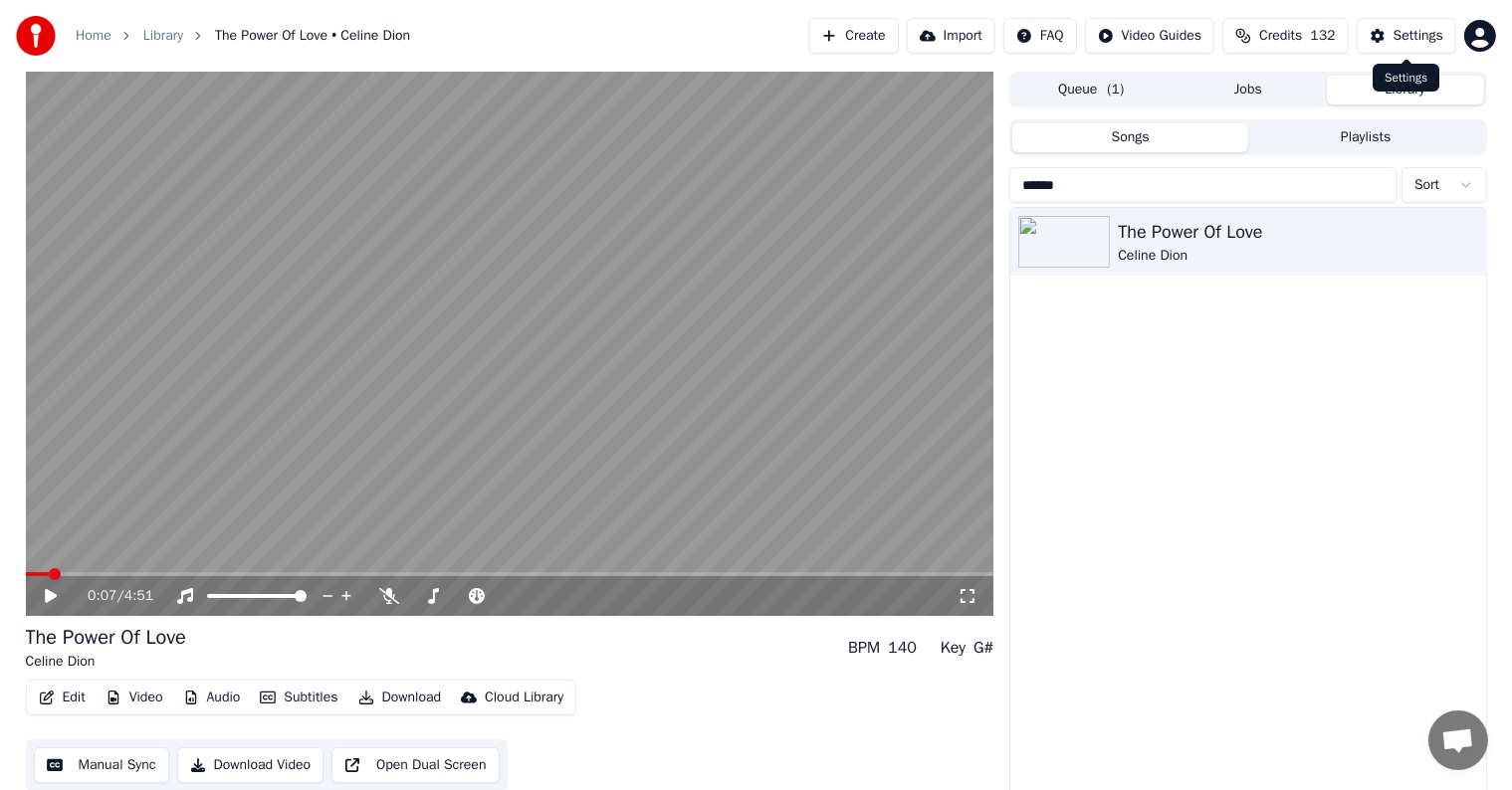click on "Settings" at bounding box center (1418, 36) 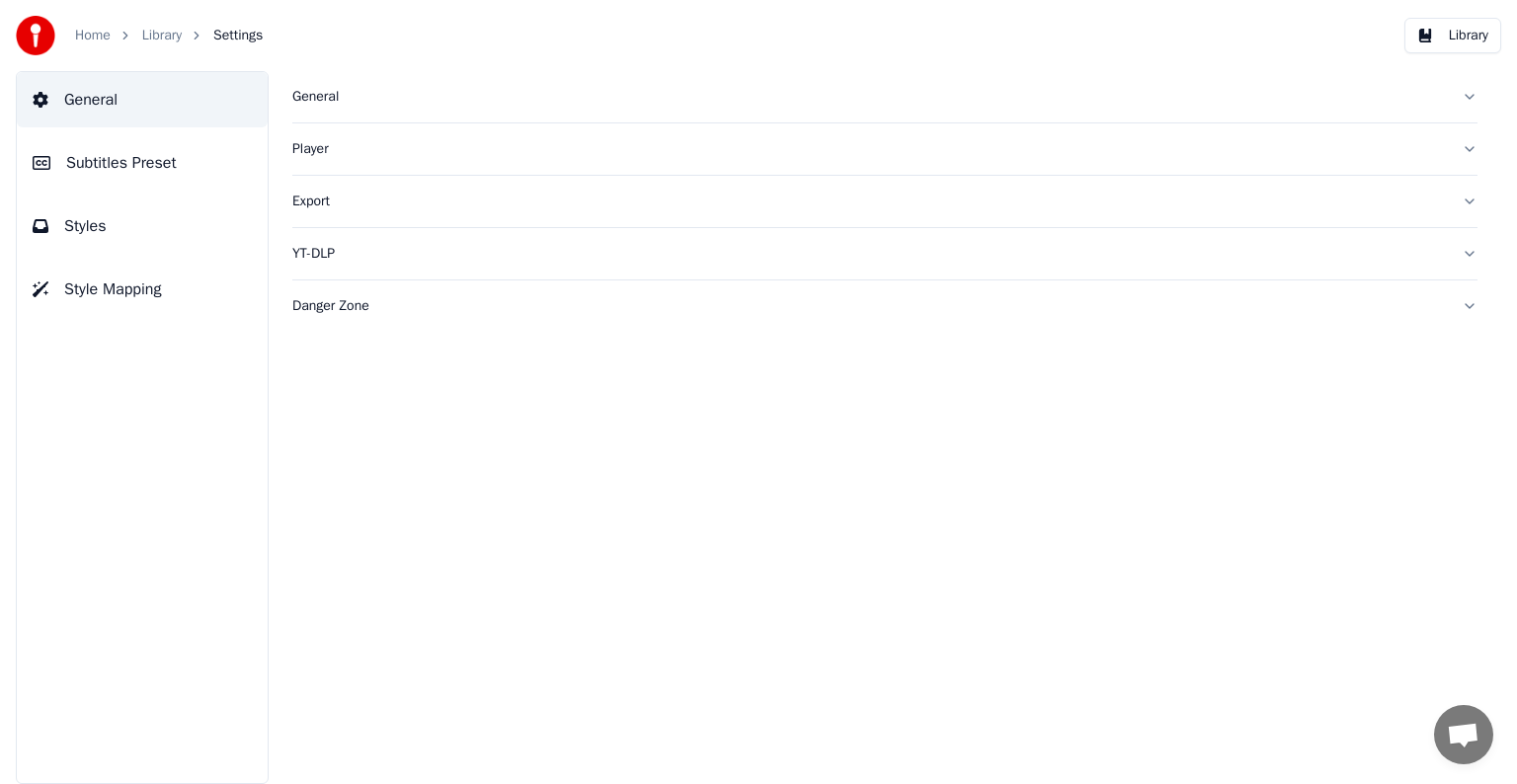 click on "Subtitles Preset" at bounding box center (121, 163) 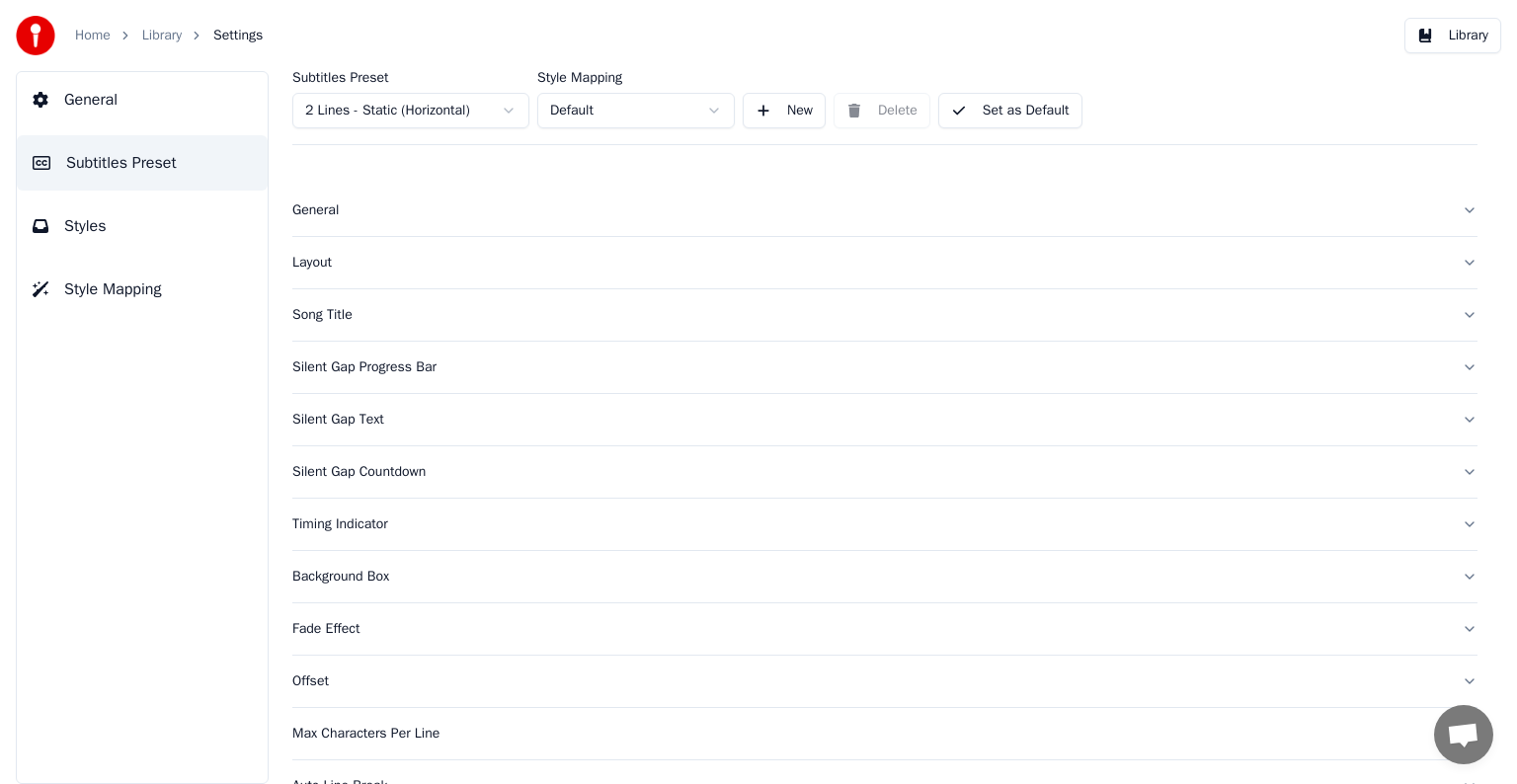 click on "Home Library Settings Library General Subtitles Preset Styles Style Mapping Subtitles Preset 2 Lines - Static (Horizontal) Style Mapping Default New Delete Set as Default General Layout Song Title Silent Gap Progress Bar Silent Gap Text Silent Gap Countdown Timing Indicator Background Box Fade Effect Offset Max Characters Per Line Auto Line Break Advanced Settings Chat [PERSON] from Youka Desktop More channels Continue on Email Offline. You were inactive for some time. Send a message to reconnect to the chat. Youka Desktop Hello! How can I help you?  Sunday, [DATE] Hi! I'ts me again. The lyrics are not appearing. Even editing to add lyrics again, it's not appearing. I already spent 22 credits for this please check [DATE] Monday, [DATE] [PERSON] Hey, credits should refunded automatically in case of failure, please let me check [DATE] yeah but credits are used again in adding the lyrics in the song that supposed to be good in the first place [DATE] Read [PERSON] I added 22 more credits to your account. [DATE]" at bounding box center [758, 392] 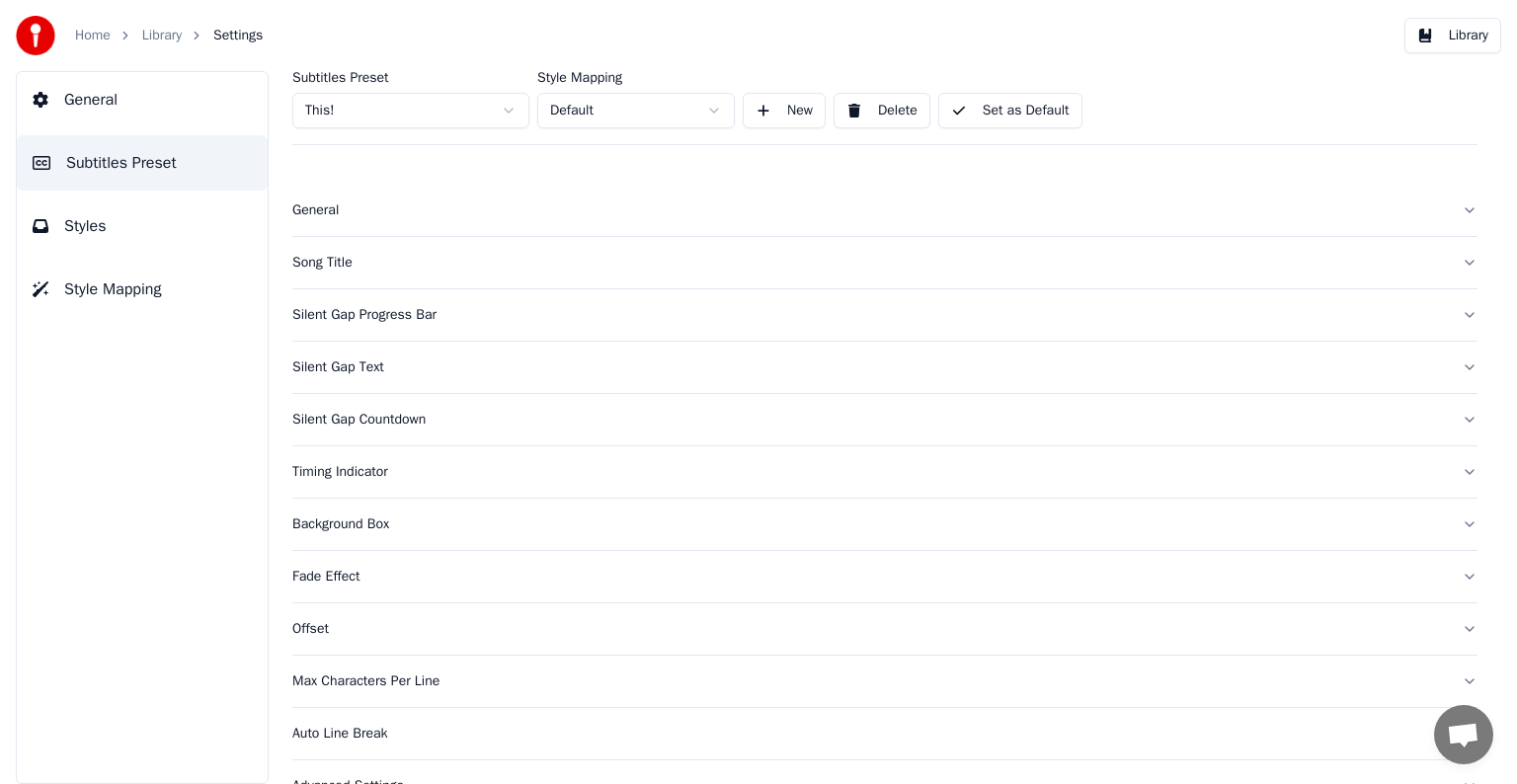 click on "Silent Gap Progress Bar" at bounding box center [869, 315] 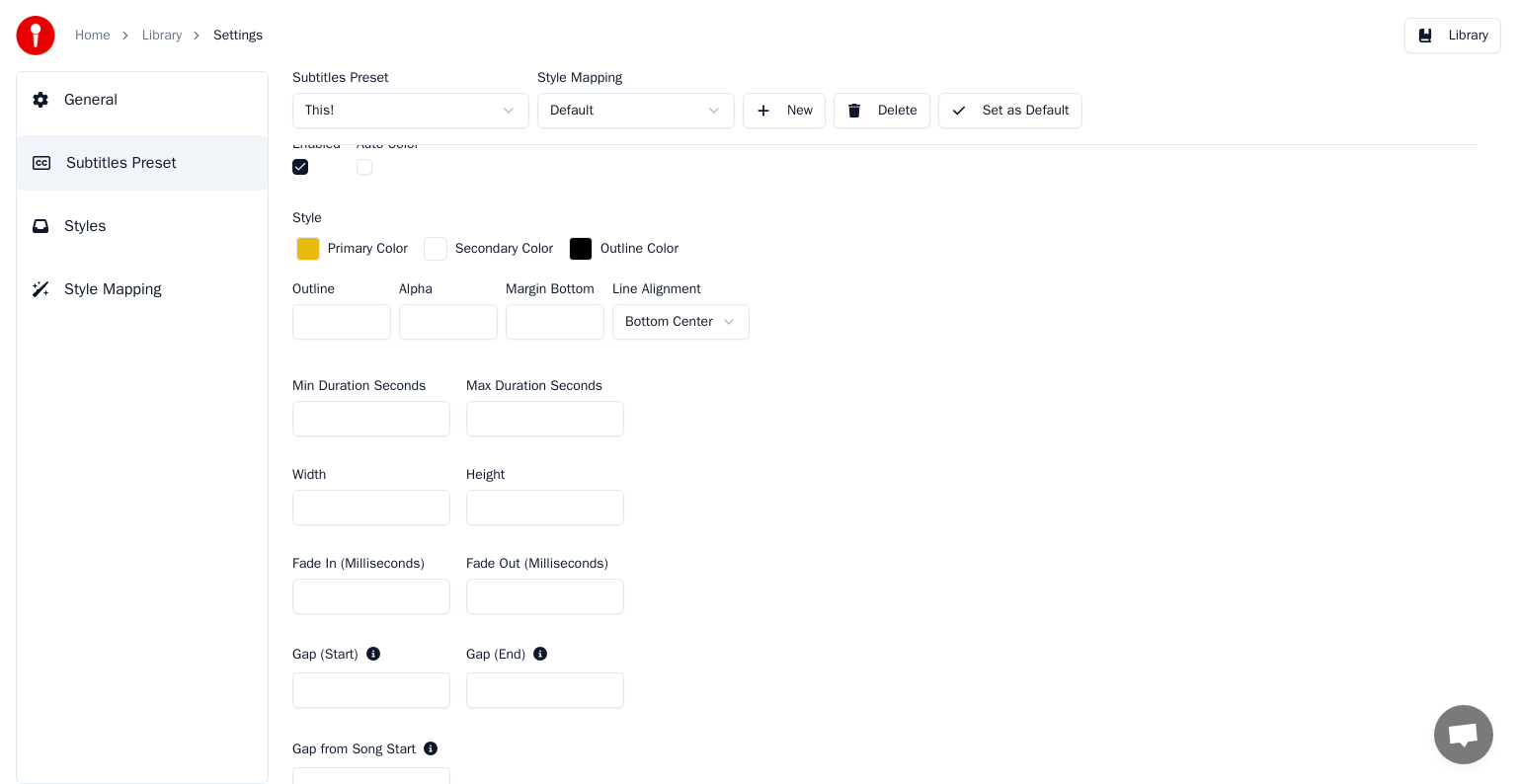 scroll, scrollTop: 790, scrollLeft: 0, axis: vertical 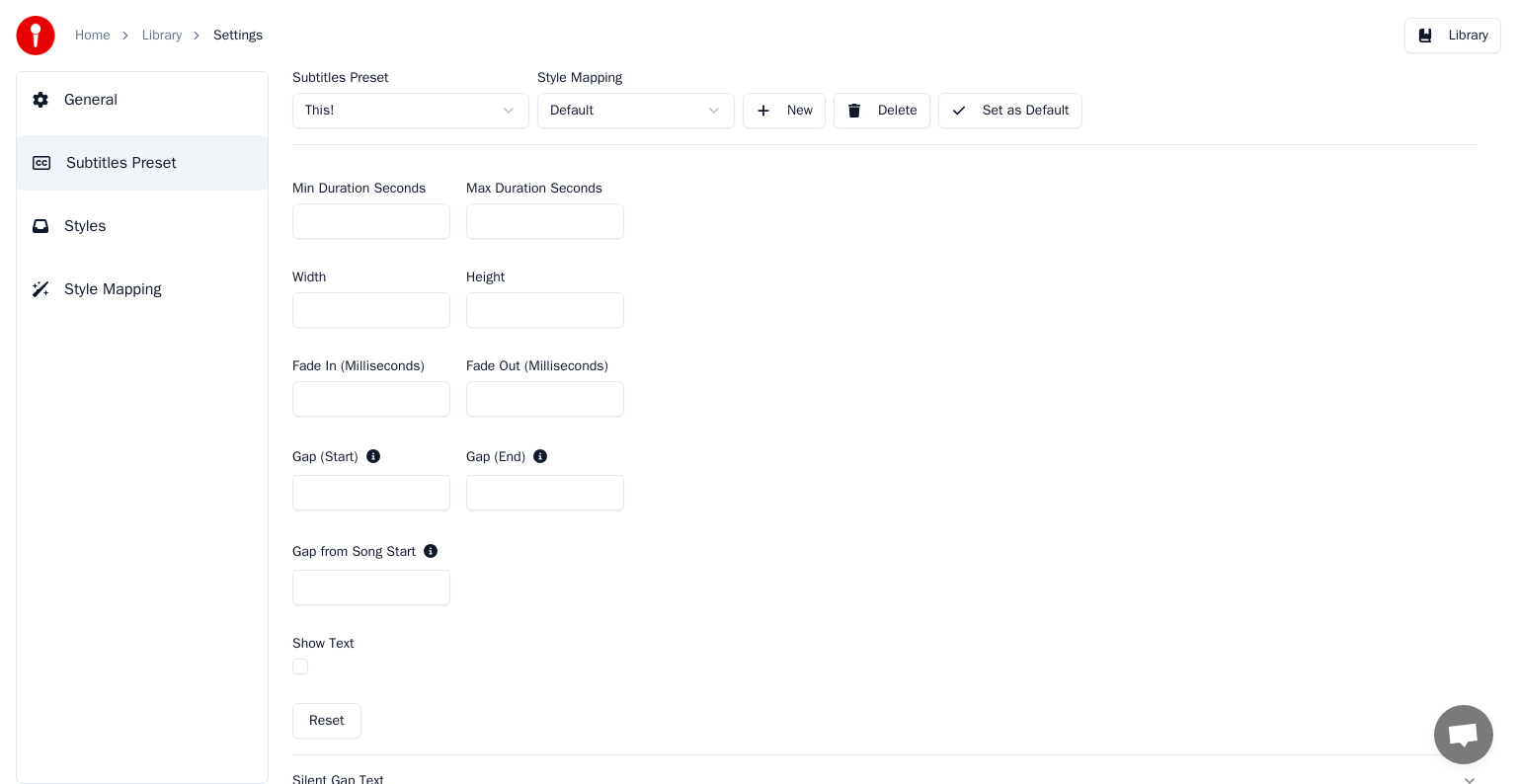 drag, startPoint x: 328, startPoint y: 225, endPoint x: 274, endPoint y: 210, distance: 56.04463 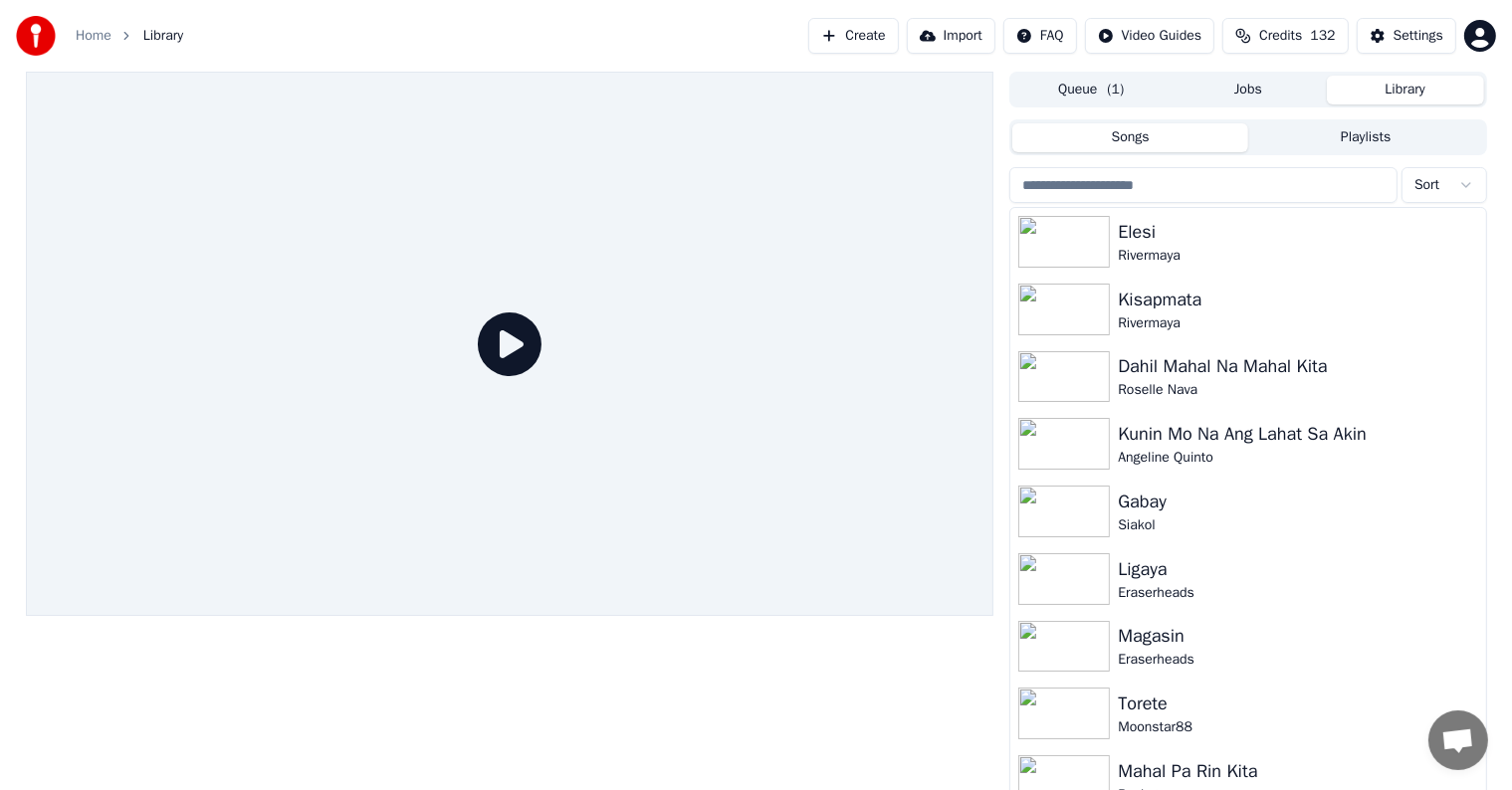 click at bounding box center (1203, 185) 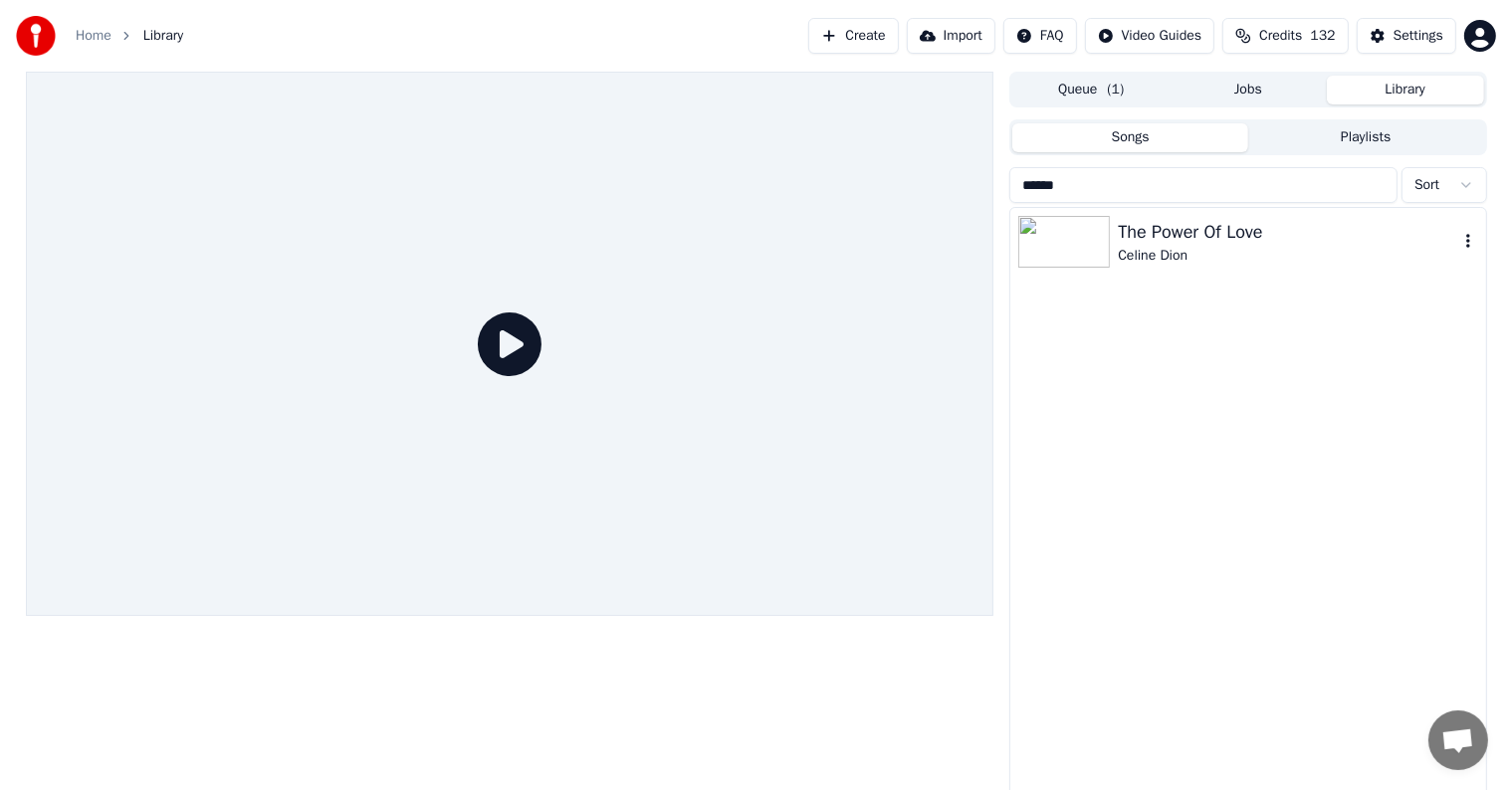 type on "******" 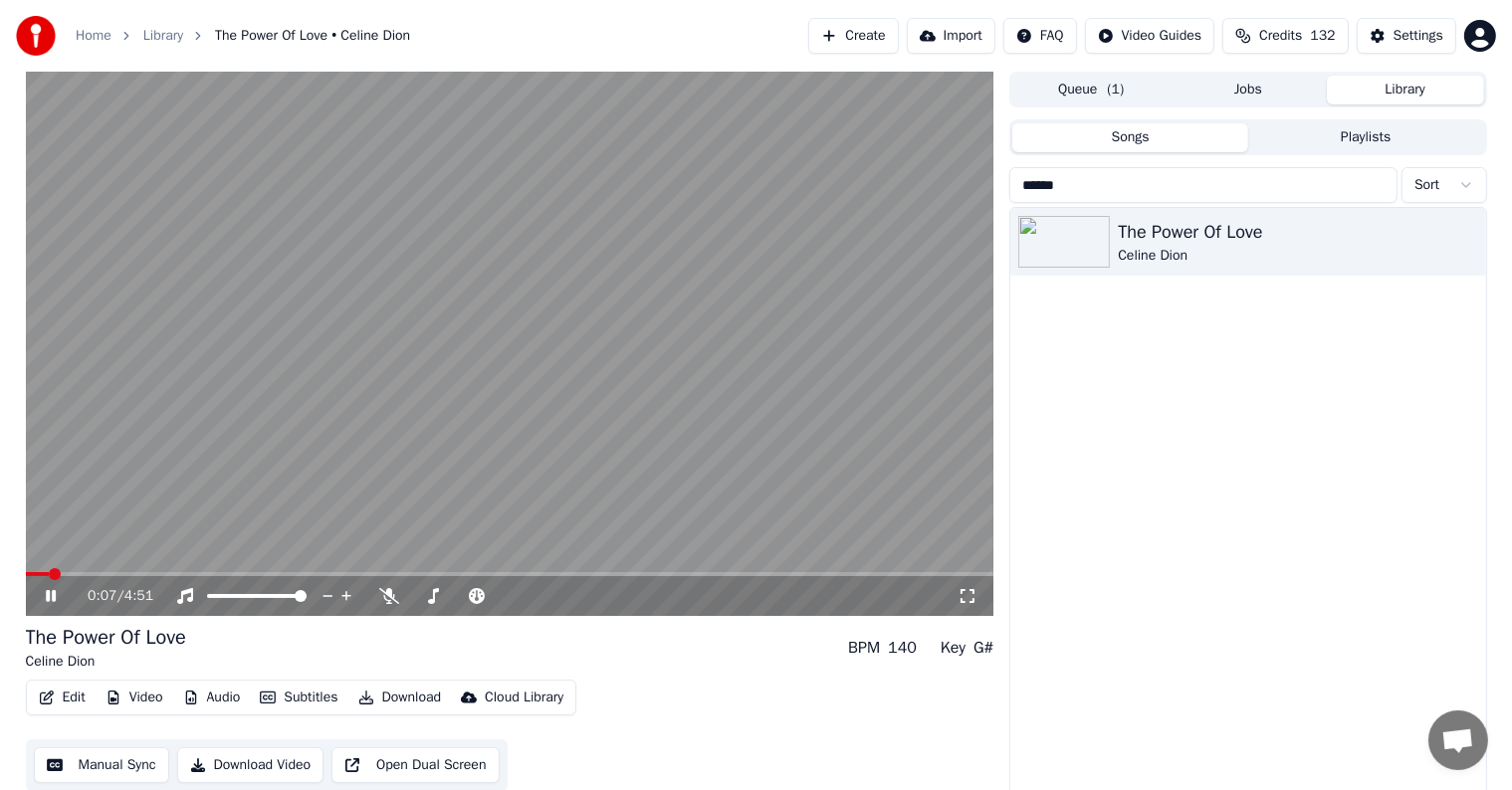 click 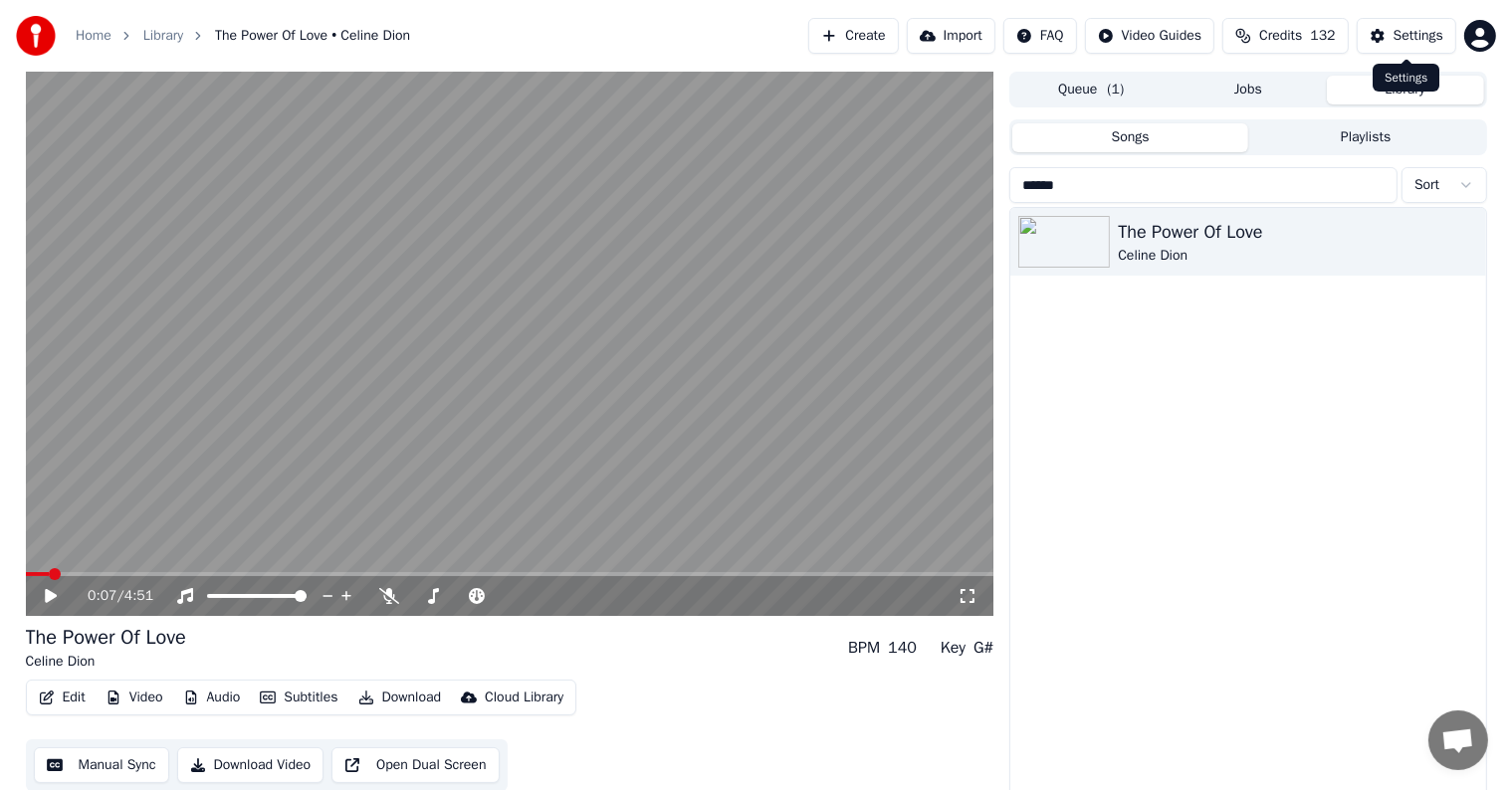 click on "Settings" at bounding box center [1418, 36] 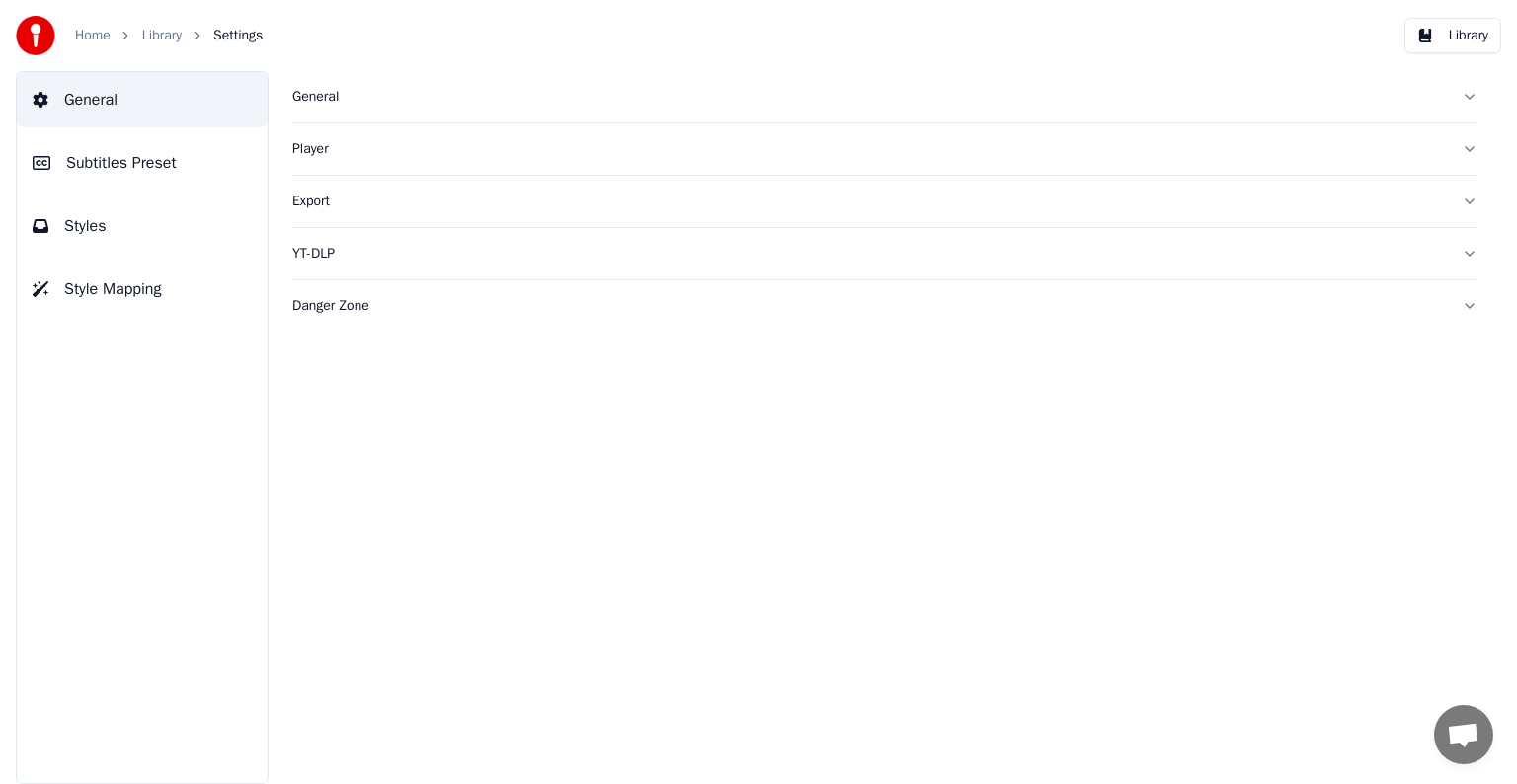 click on "Subtitles Preset" at bounding box center (121, 163) 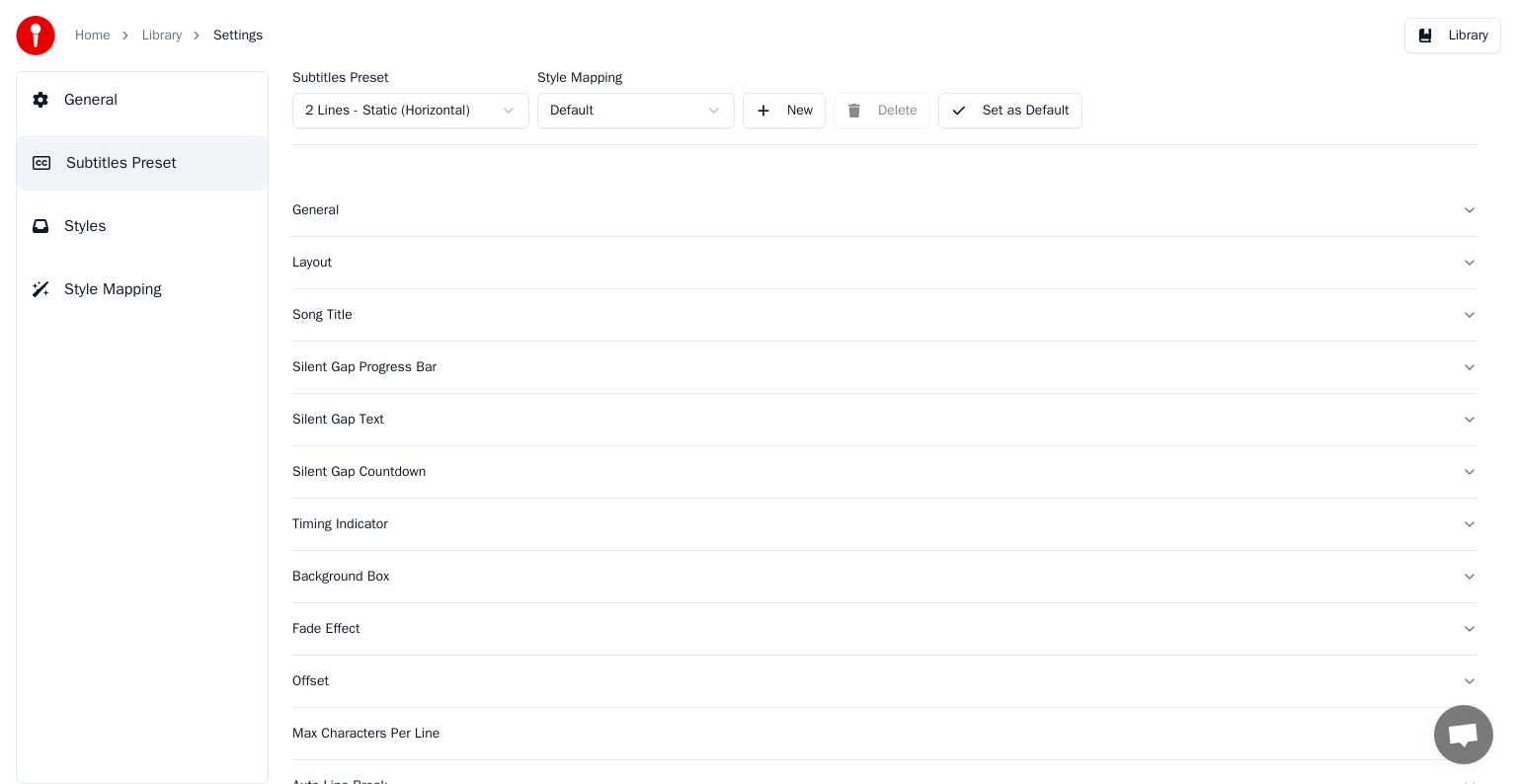 click on "Home Library Settings Library General Subtitles Preset Styles Style Mapping Subtitles Preset 2 Lines - Static (Horizontal) Style Mapping Default New Delete Set as Default General Layout Song Title Silent Gap Progress Bar Silent Gap Text Silent Gap Countdown Timing Indicator Background Box Fade Effect Offset Max Characters Per Line Auto Line Break Advanced Settings Chat [PERSON] from Youka Desktop More channels Continue on Email Offline. You were inactive for some time. Send a message to reconnect to the chat. Youka Desktop Hello! How can I help you?  Sunday, [DATE] Hi! I'ts me again. The lyrics are not appearing. Even editing to add lyrics again, it's not appearing. I already spent 22 credits for this please check [DATE] Monday, [DATE] [PERSON] Hey, credits should refunded automatically in case of failure, please let me check [DATE] yeah but credits are used again in adding the lyrics in the song that supposed to be good in the first place [DATE] Read [PERSON] I added 22 more credits to your account. [DATE]" at bounding box center [758, 392] 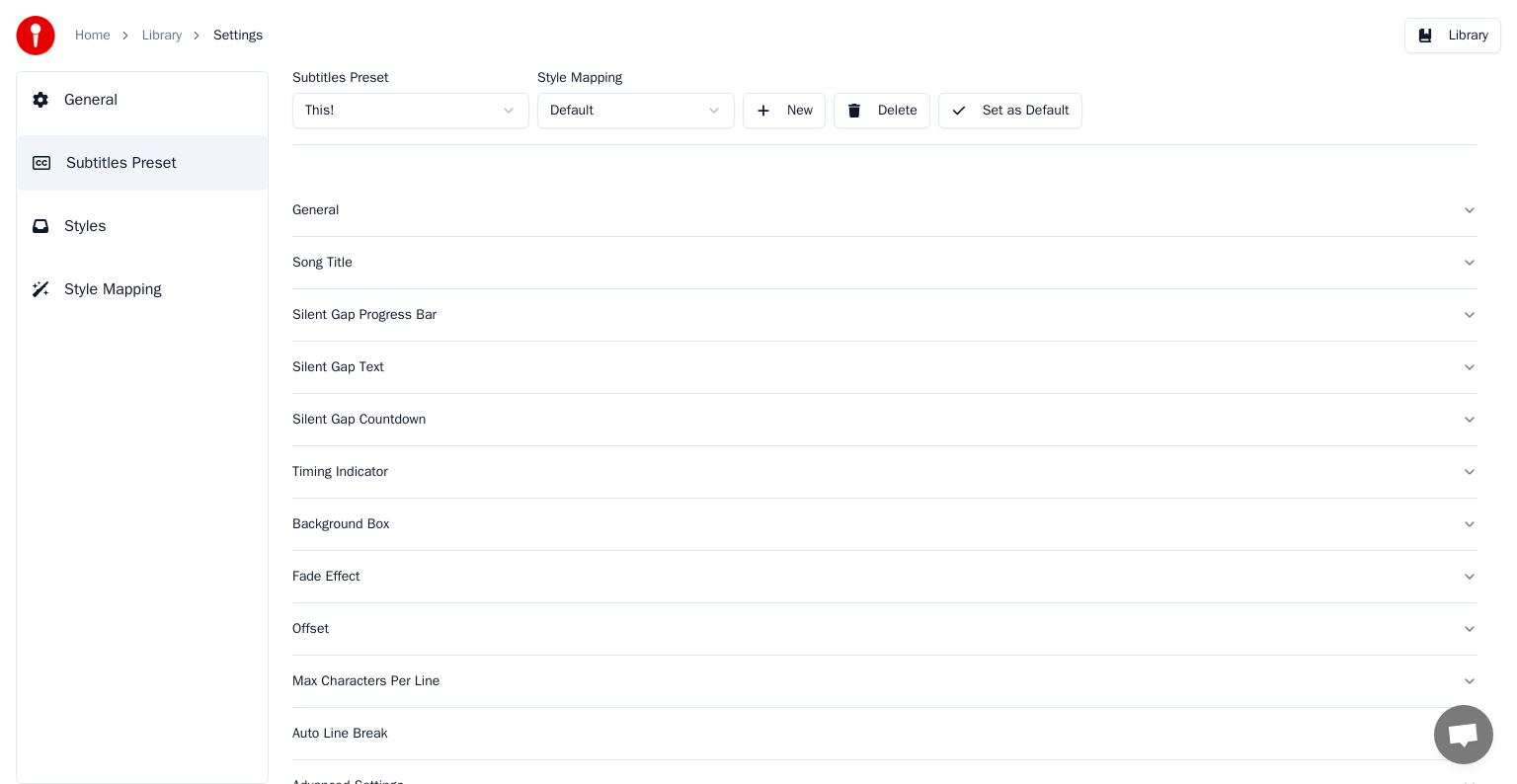 click on "Silent Gap Progress Bar" at bounding box center [869, 315] 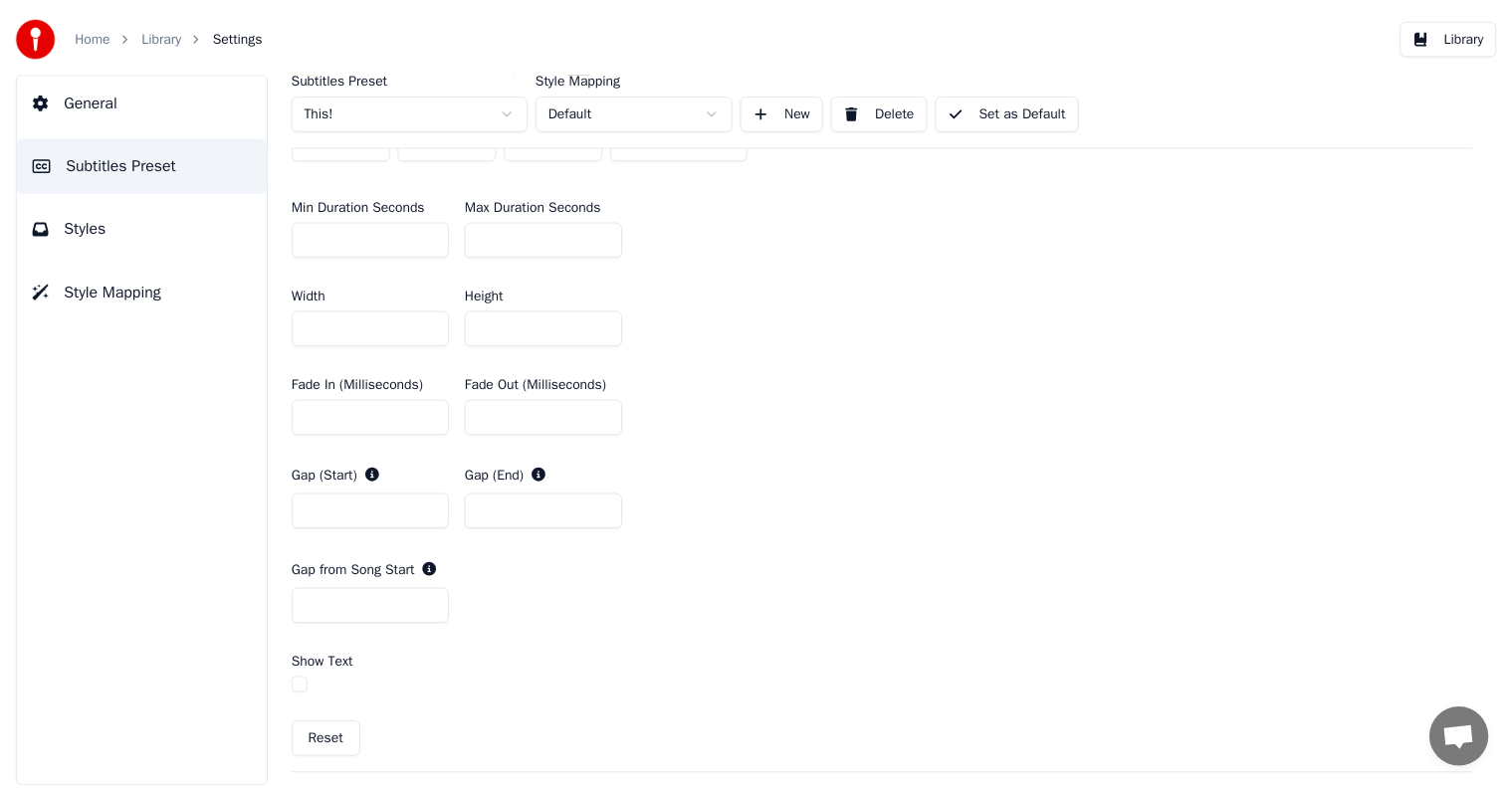 scroll, scrollTop: 796, scrollLeft: 0, axis: vertical 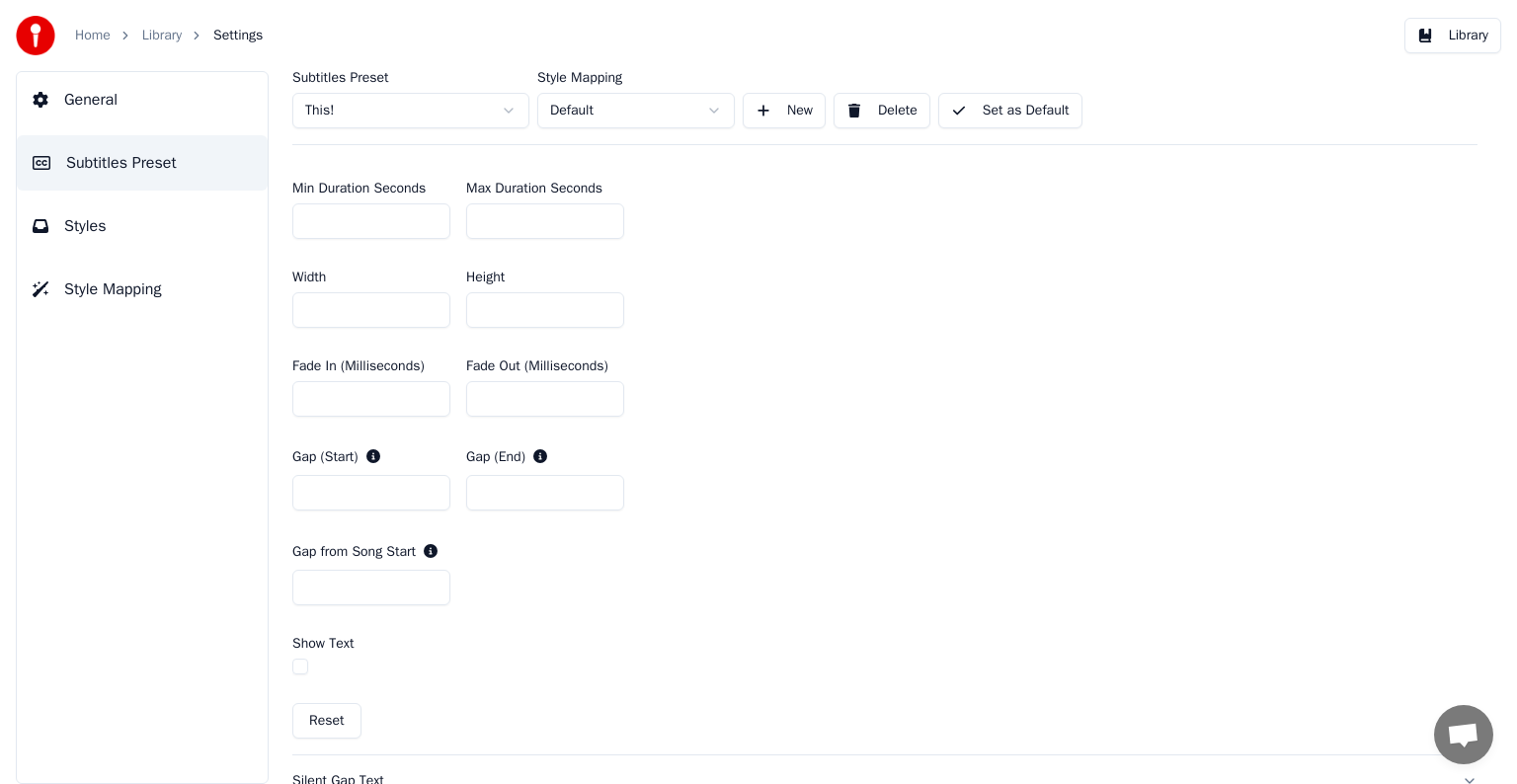 drag, startPoint x: 348, startPoint y: 598, endPoint x: 233, endPoint y: 576, distance: 117.085439 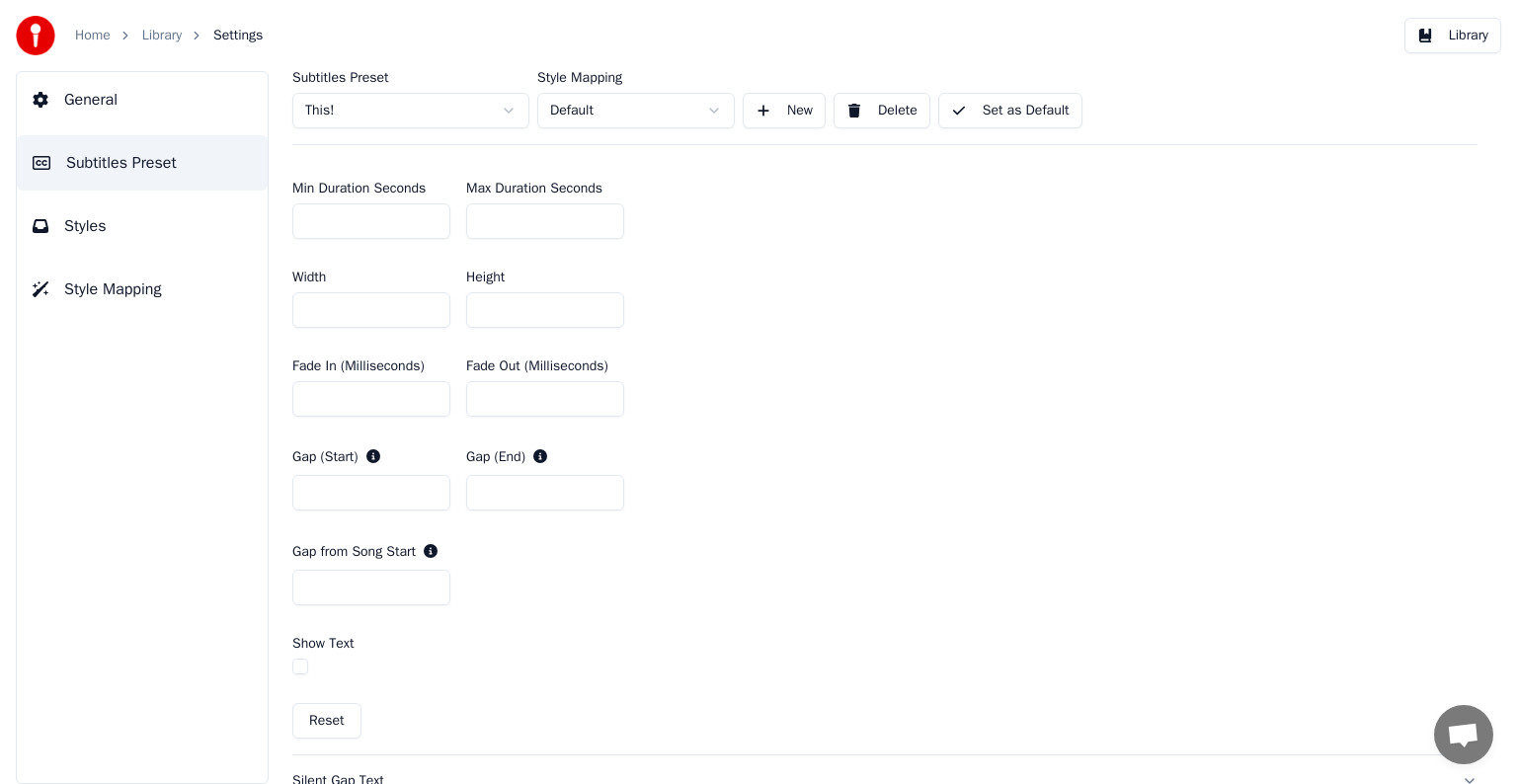 type on "*" 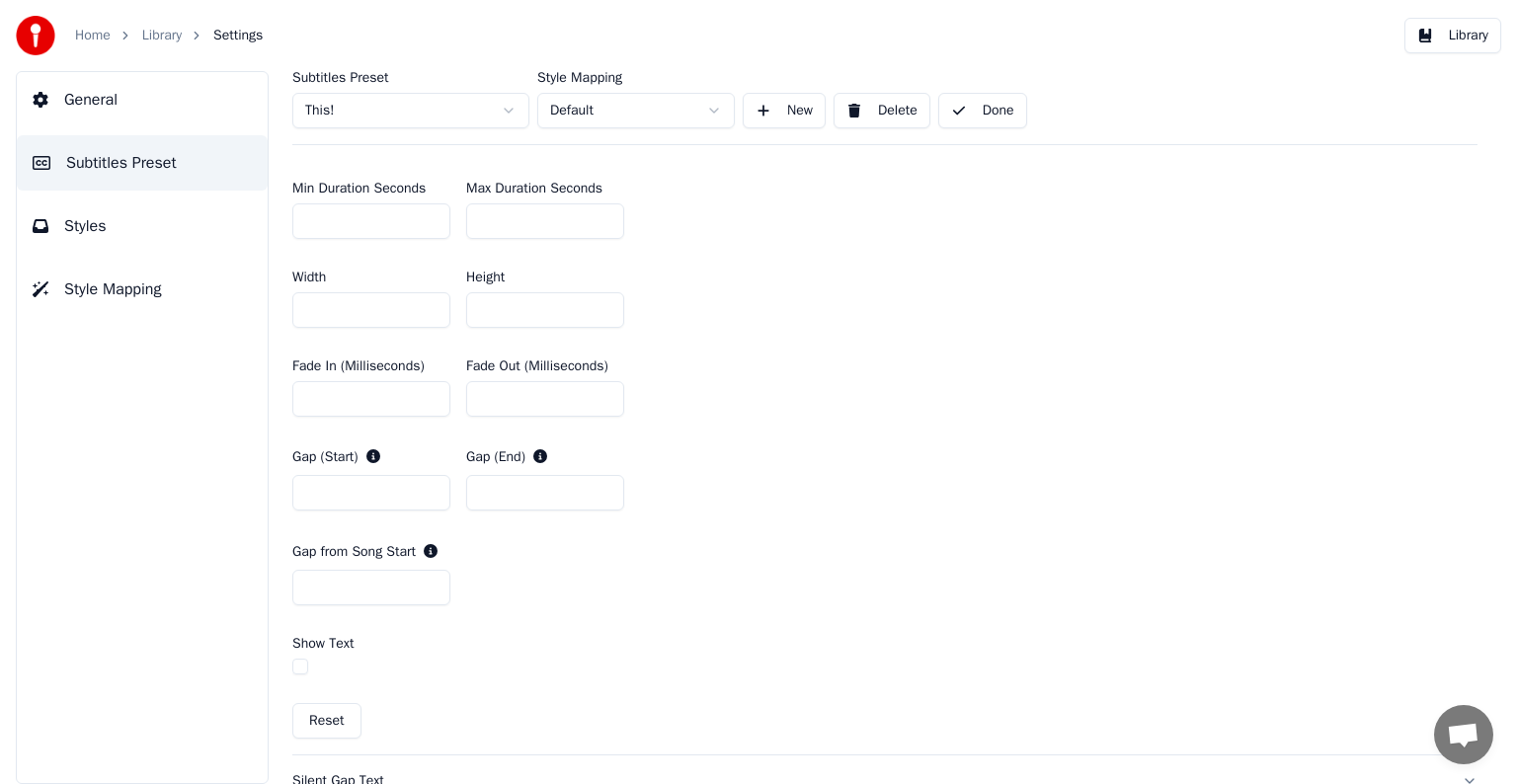 click on "Library" at bounding box center (162, 36) 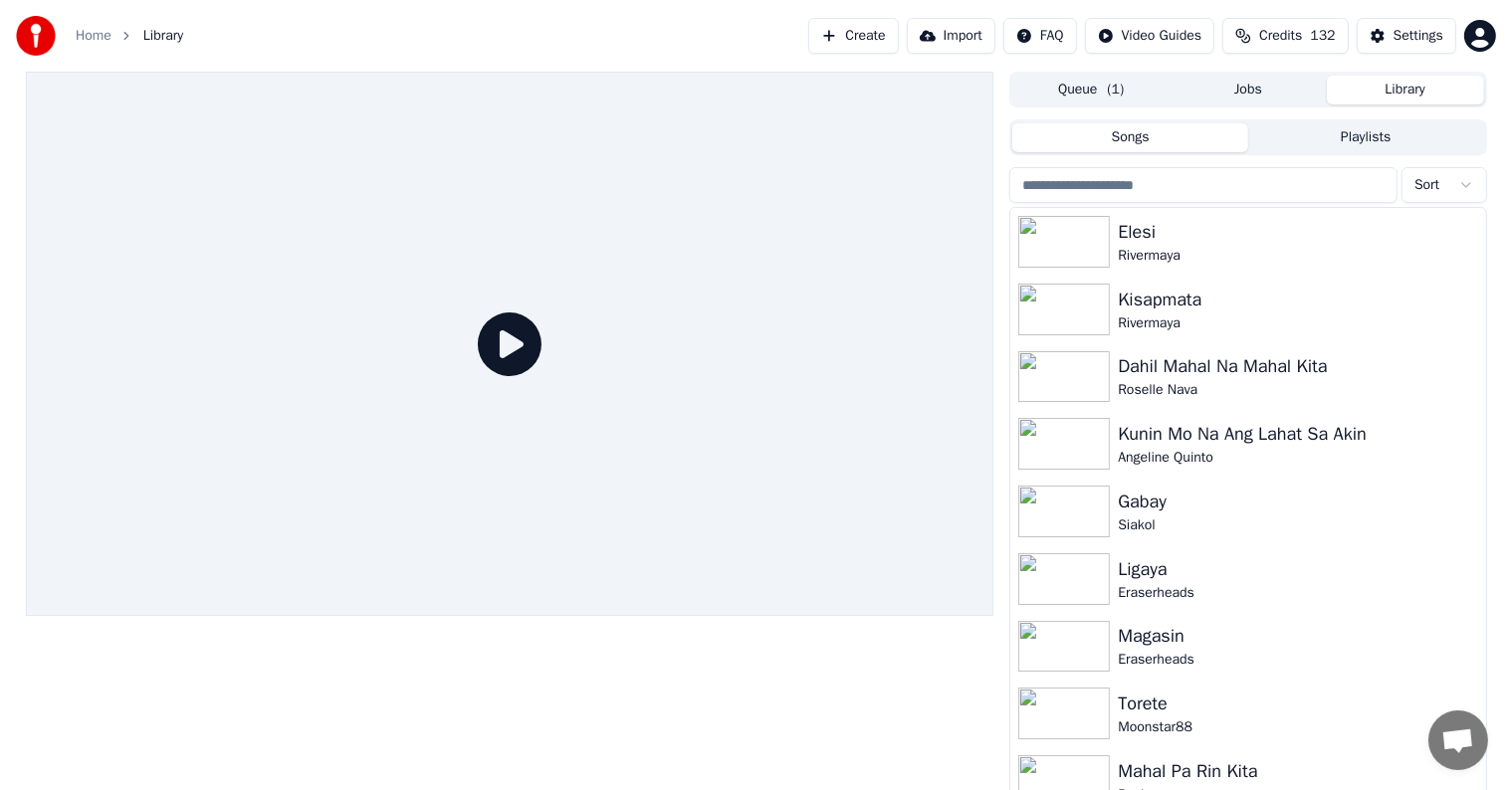 click at bounding box center [1203, 185] 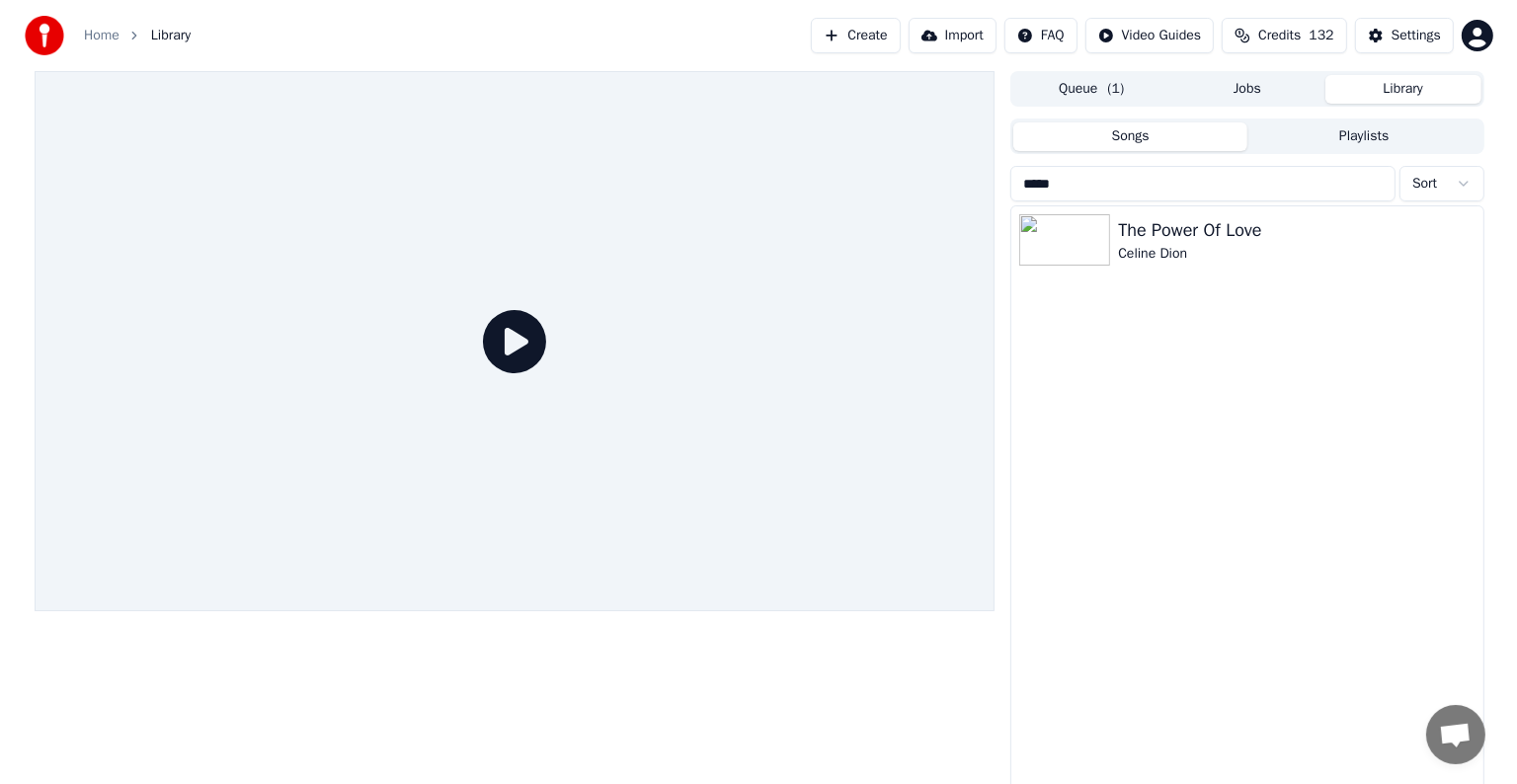 scroll, scrollTop: 0, scrollLeft: 0, axis: both 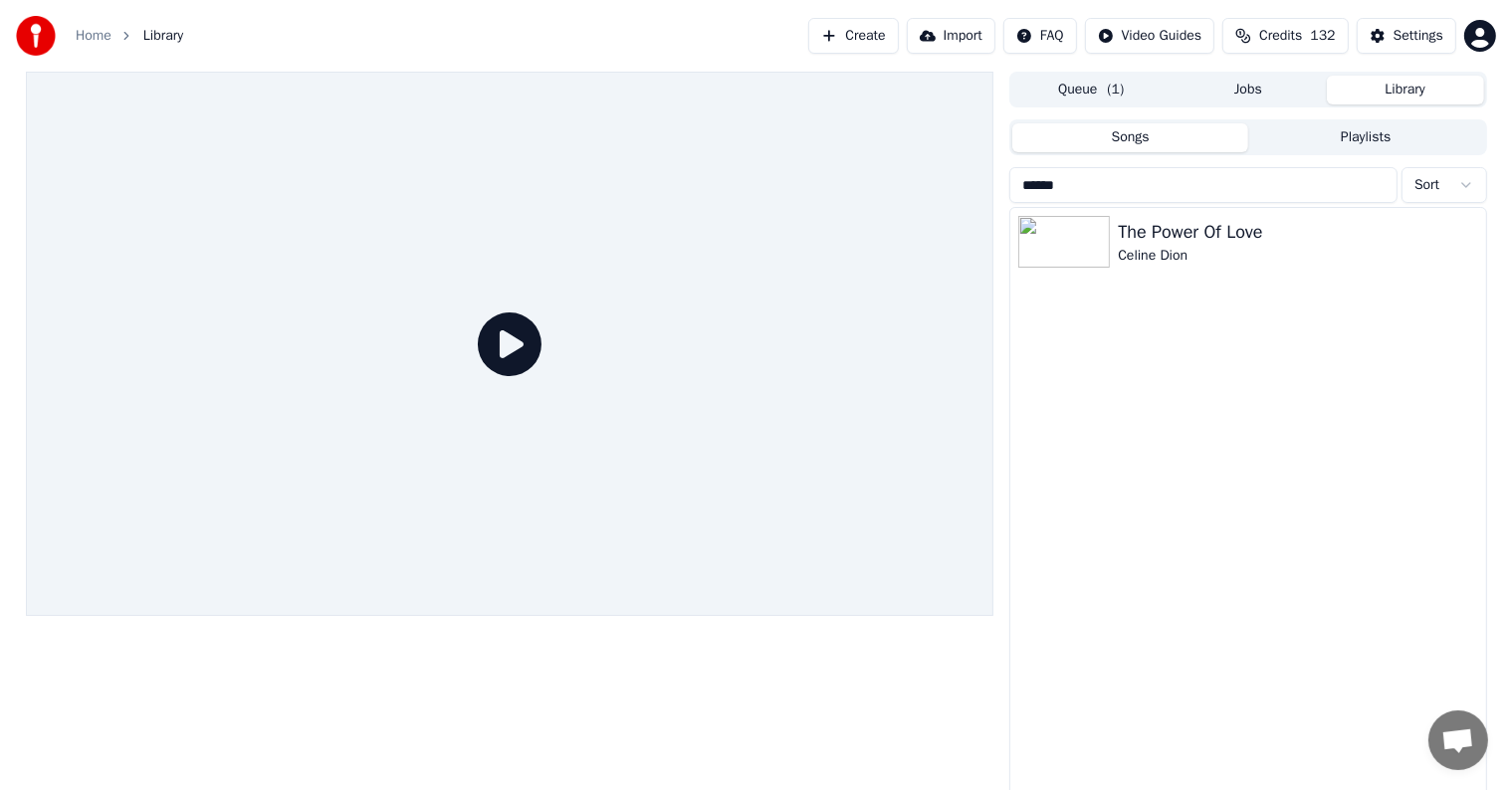 type on "******" 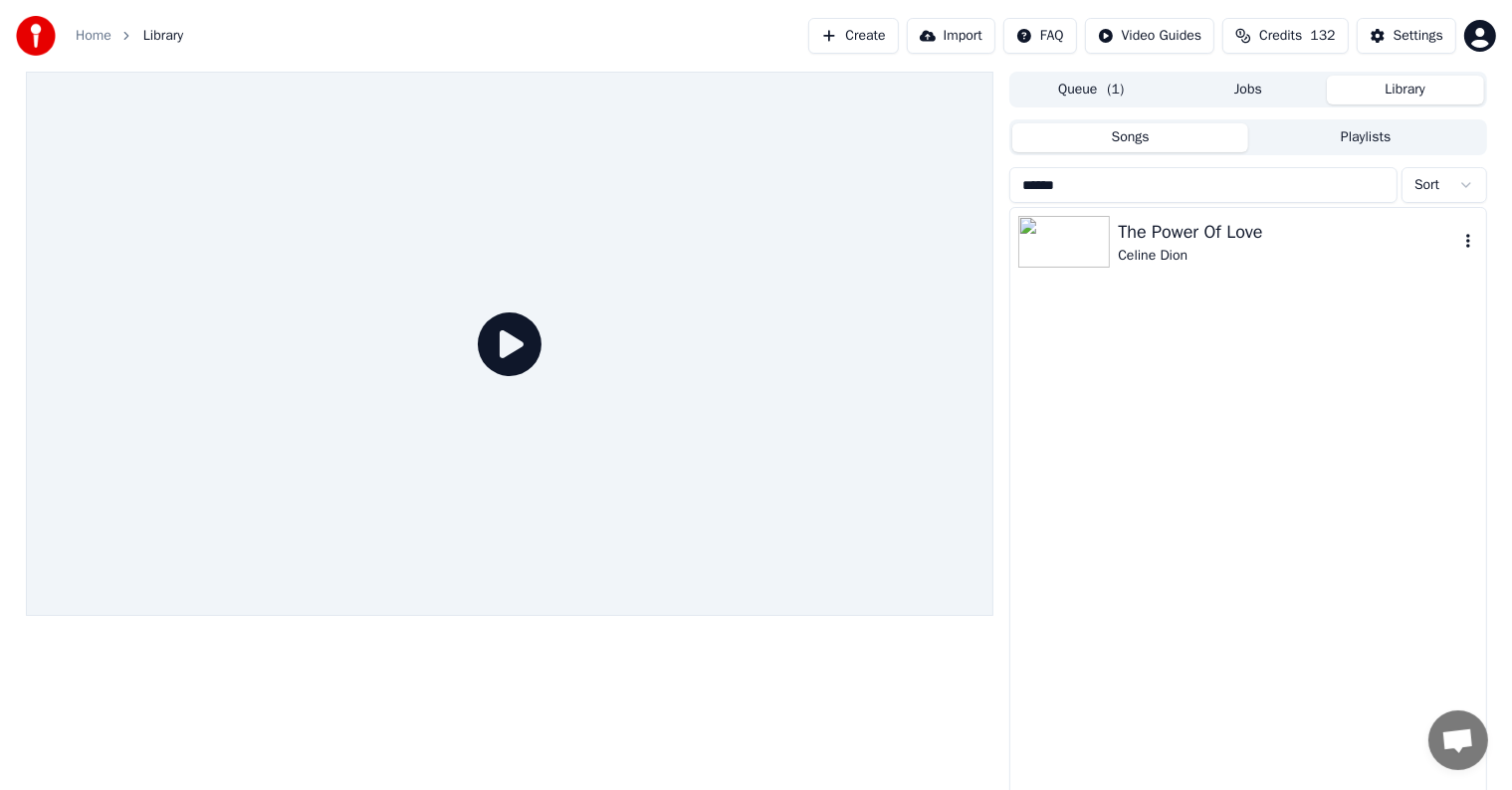 click on "Celine Dion" at bounding box center (1287, 256) 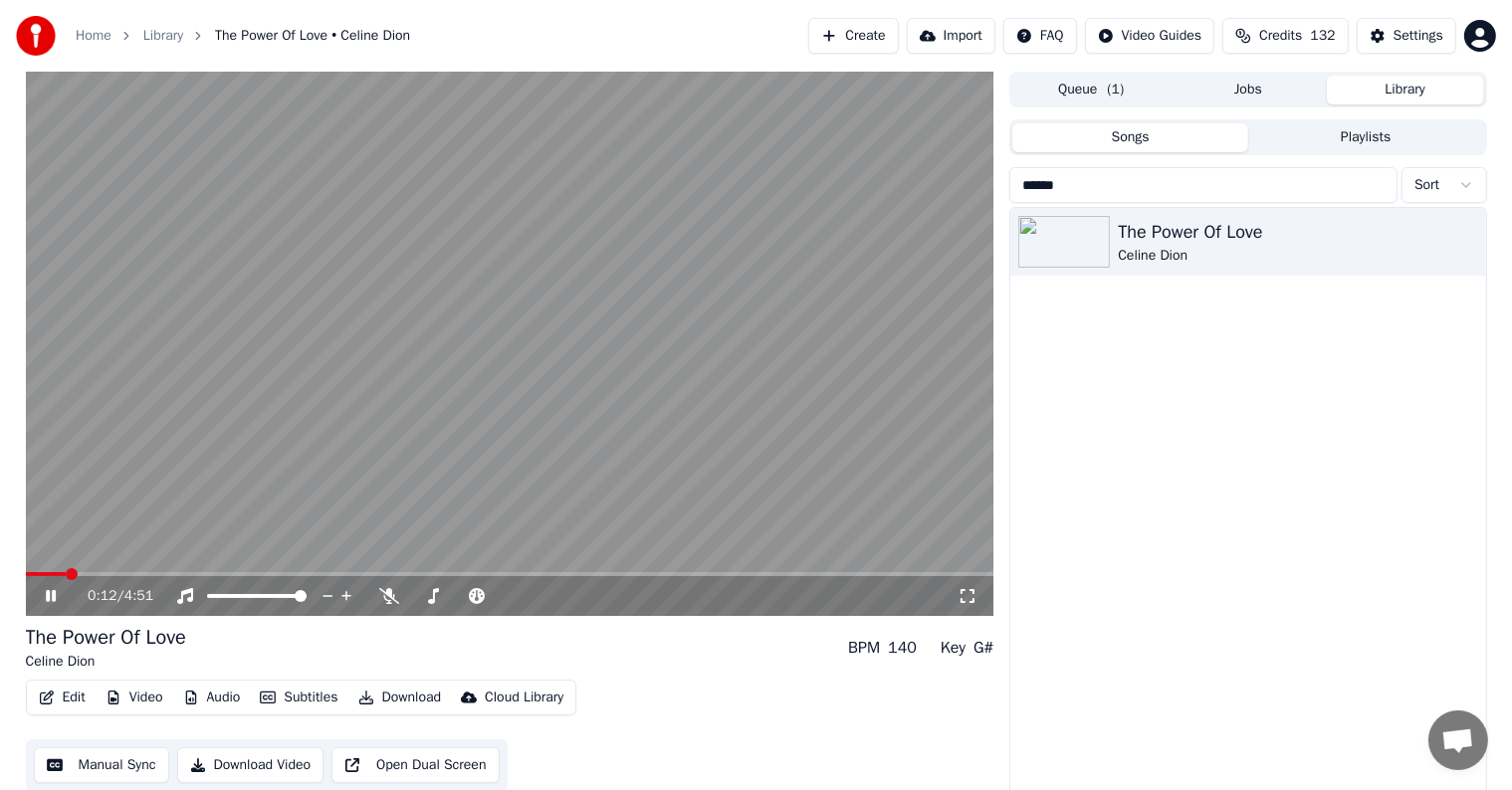 click 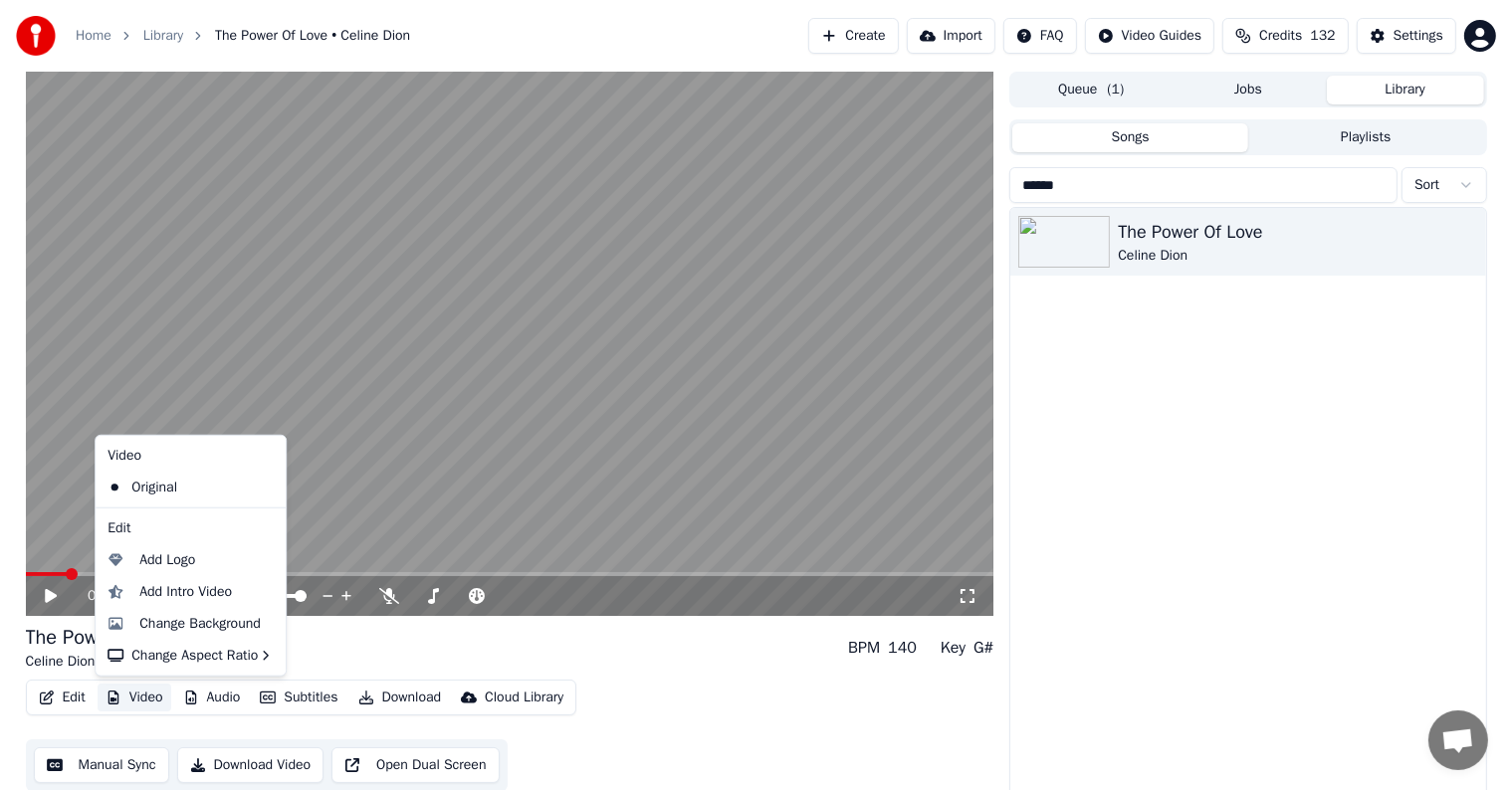 click on "Video" at bounding box center (134, 697) 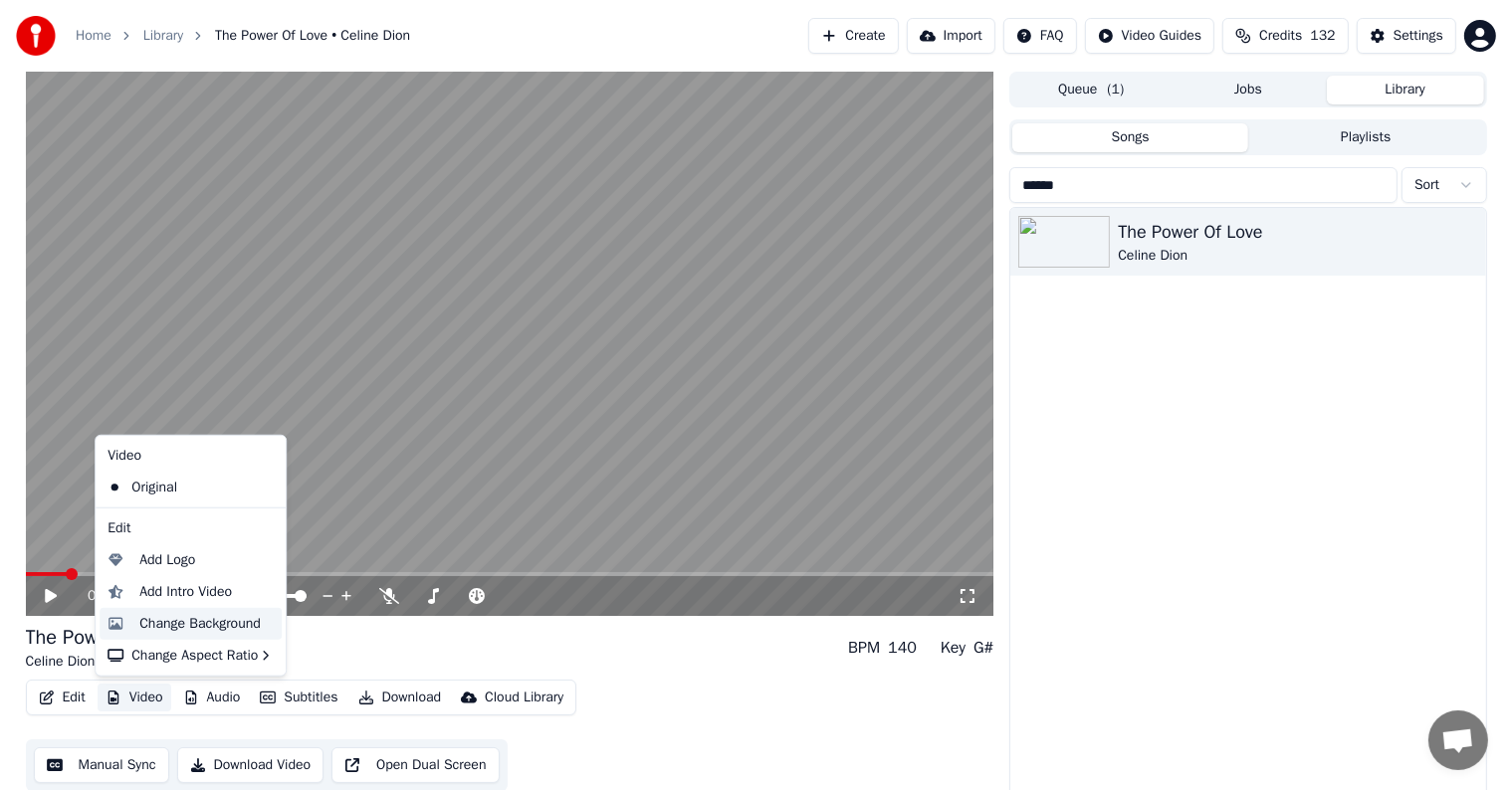 click on "Change Background" at bounding box center (200, 624) 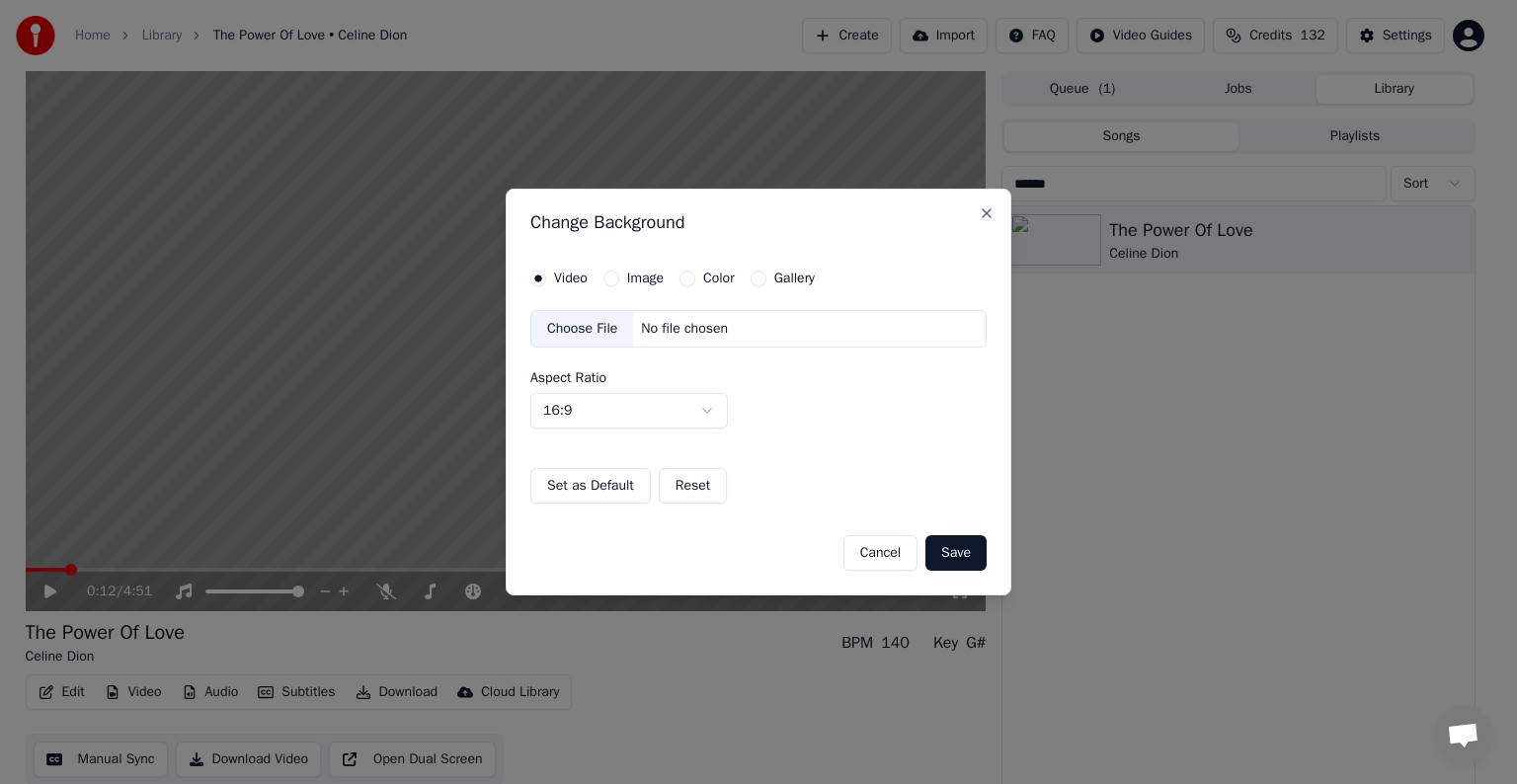 click on "Image" at bounding box center [611, 278] 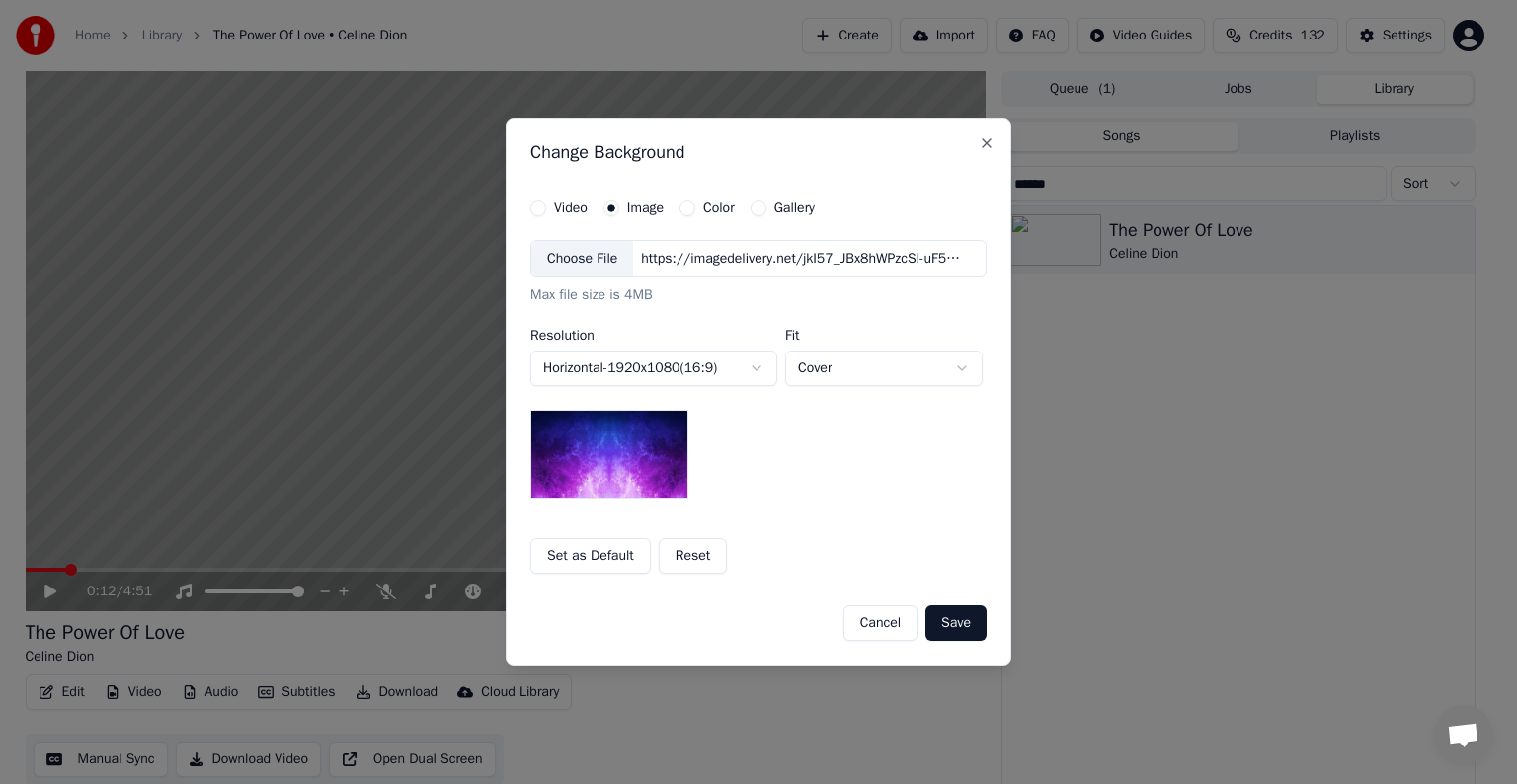 click on "Choose File" at bounding box center [582, 259] 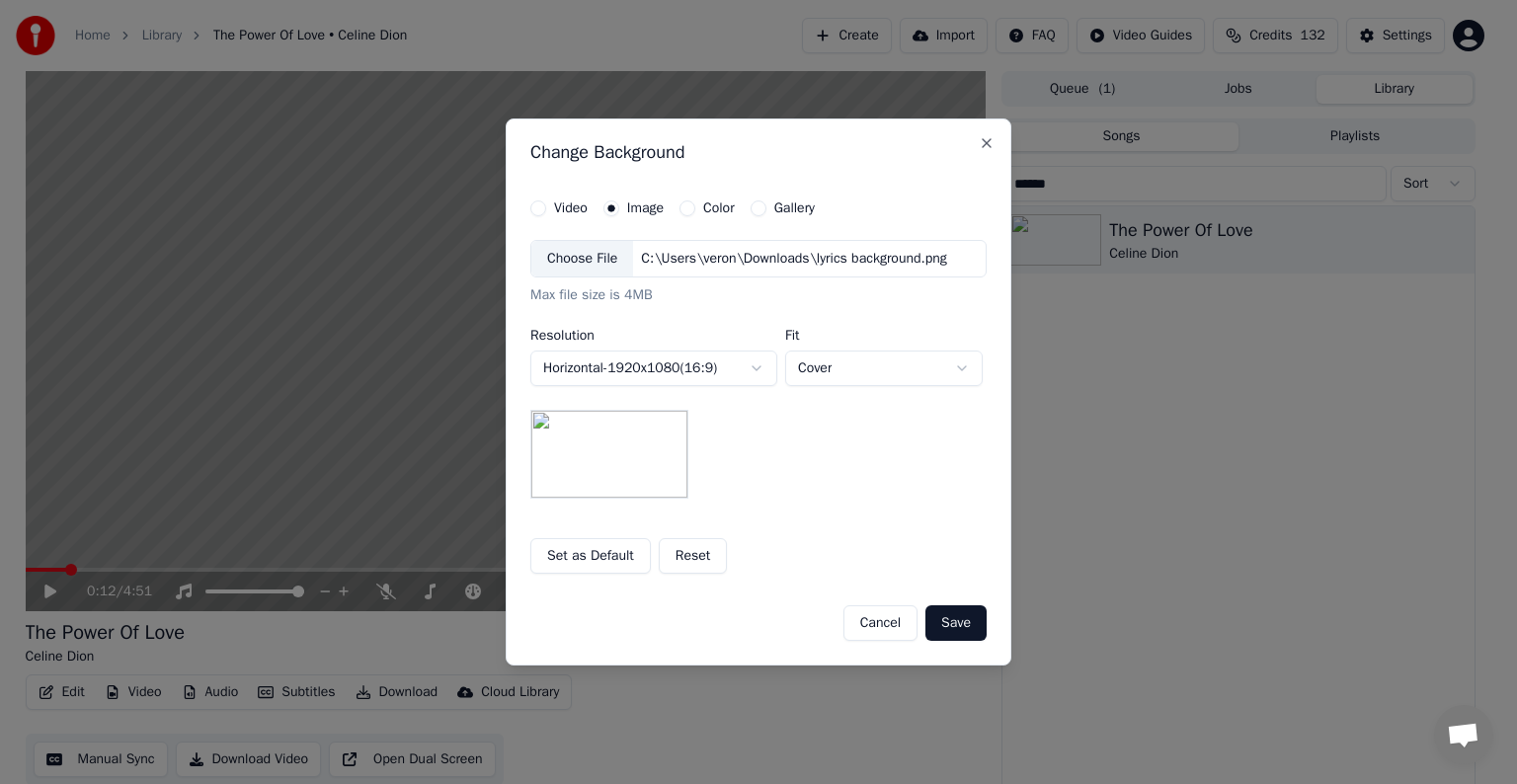 drag, startPoint x: 922, startPoint y: 621, endPoint x: 940, endPoint y: 620, distance: 18.027756 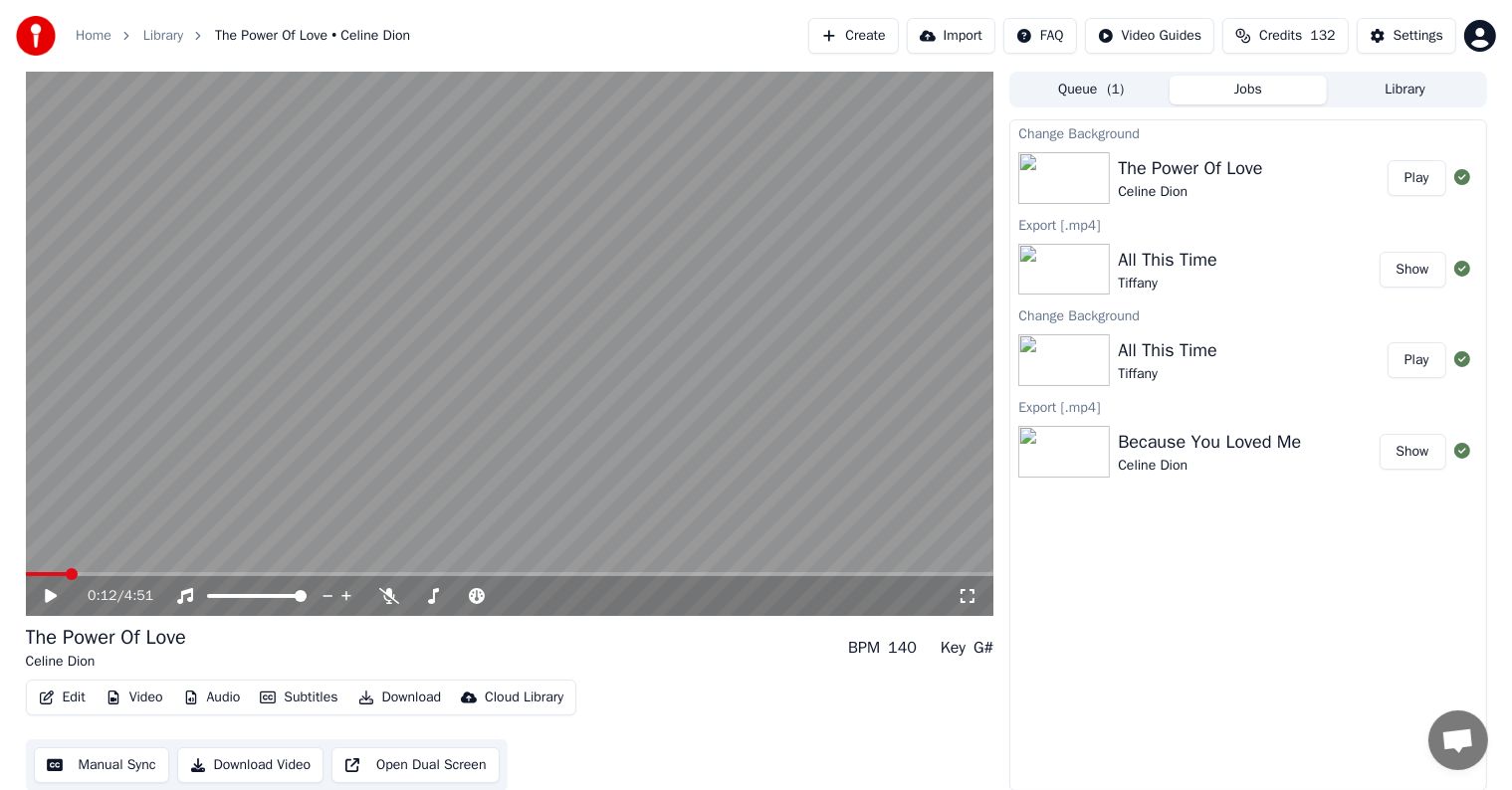 click on "Play" at bounding box center [1416, 178] 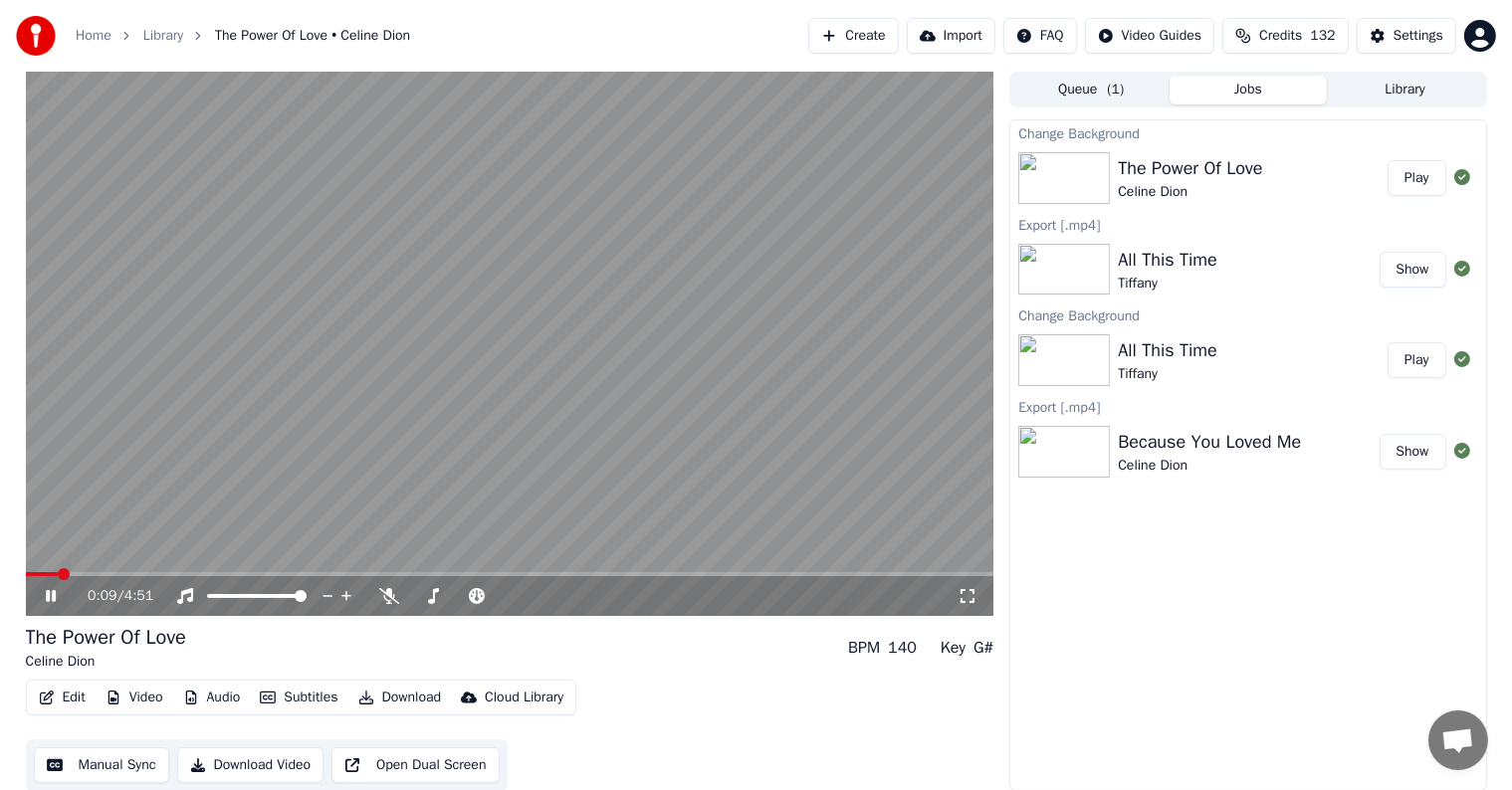 click 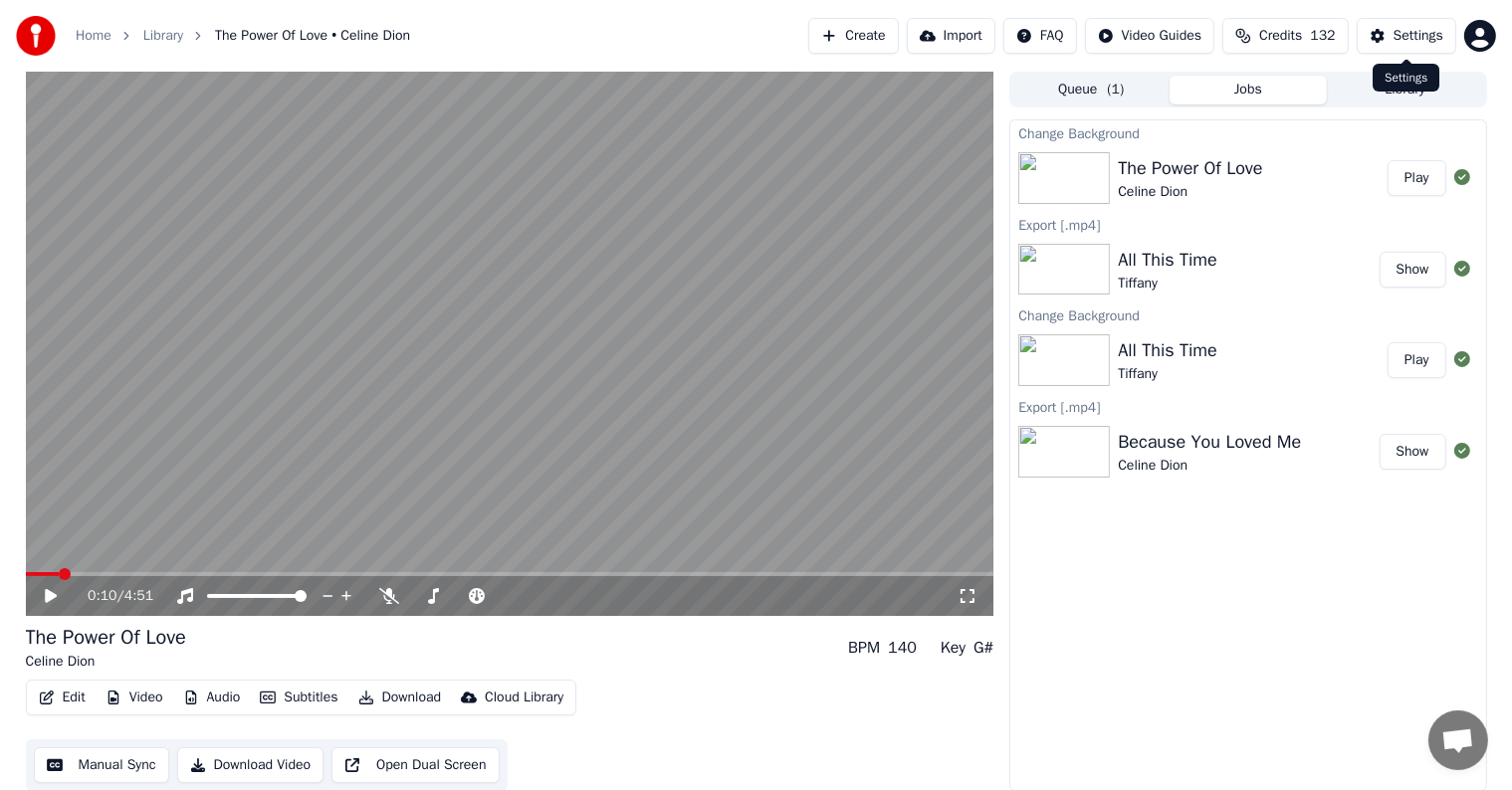 click on "Settings" at bounding box center (1418, 36) 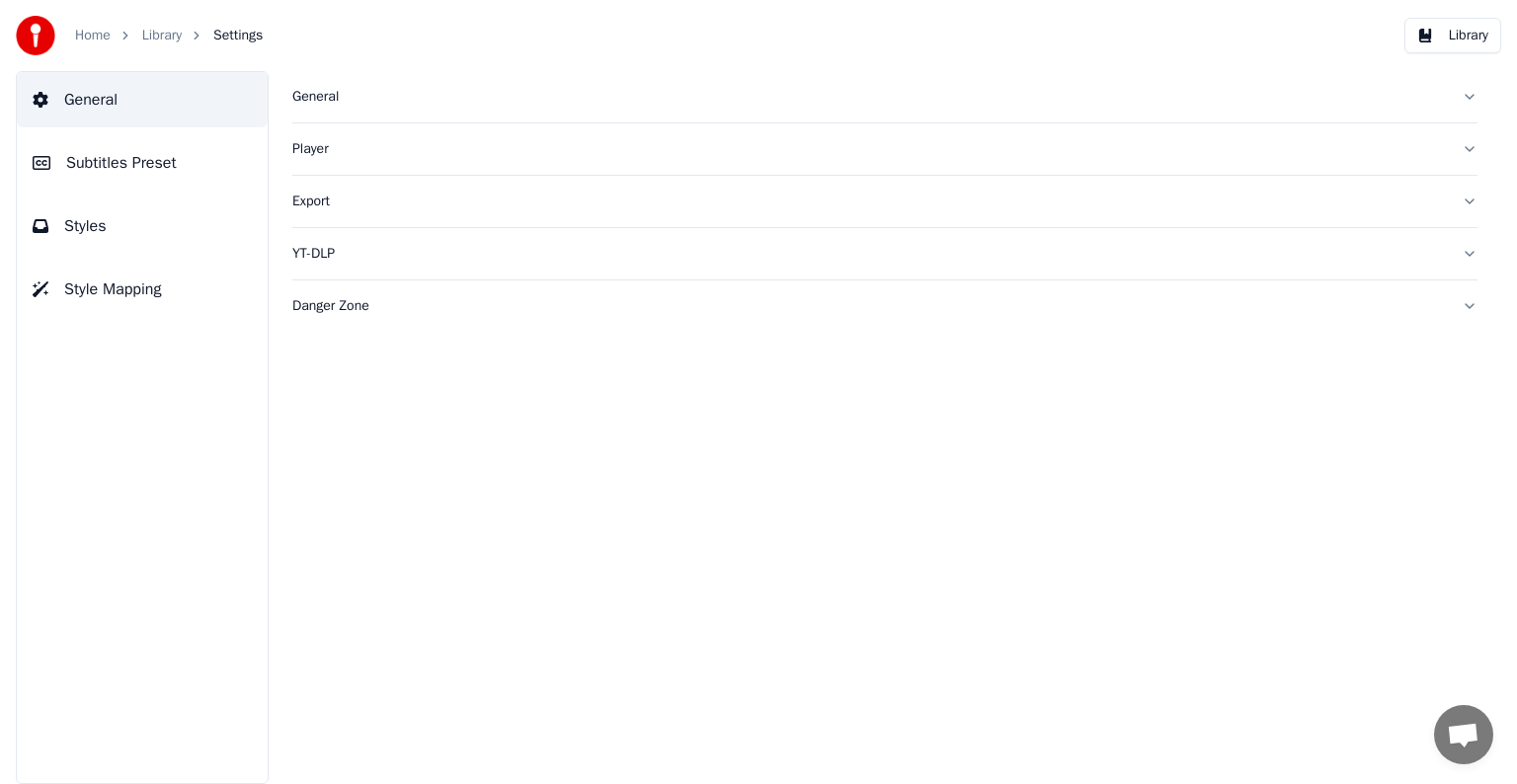 click on "Subtitles Preset" at bounding box center [142, 163] 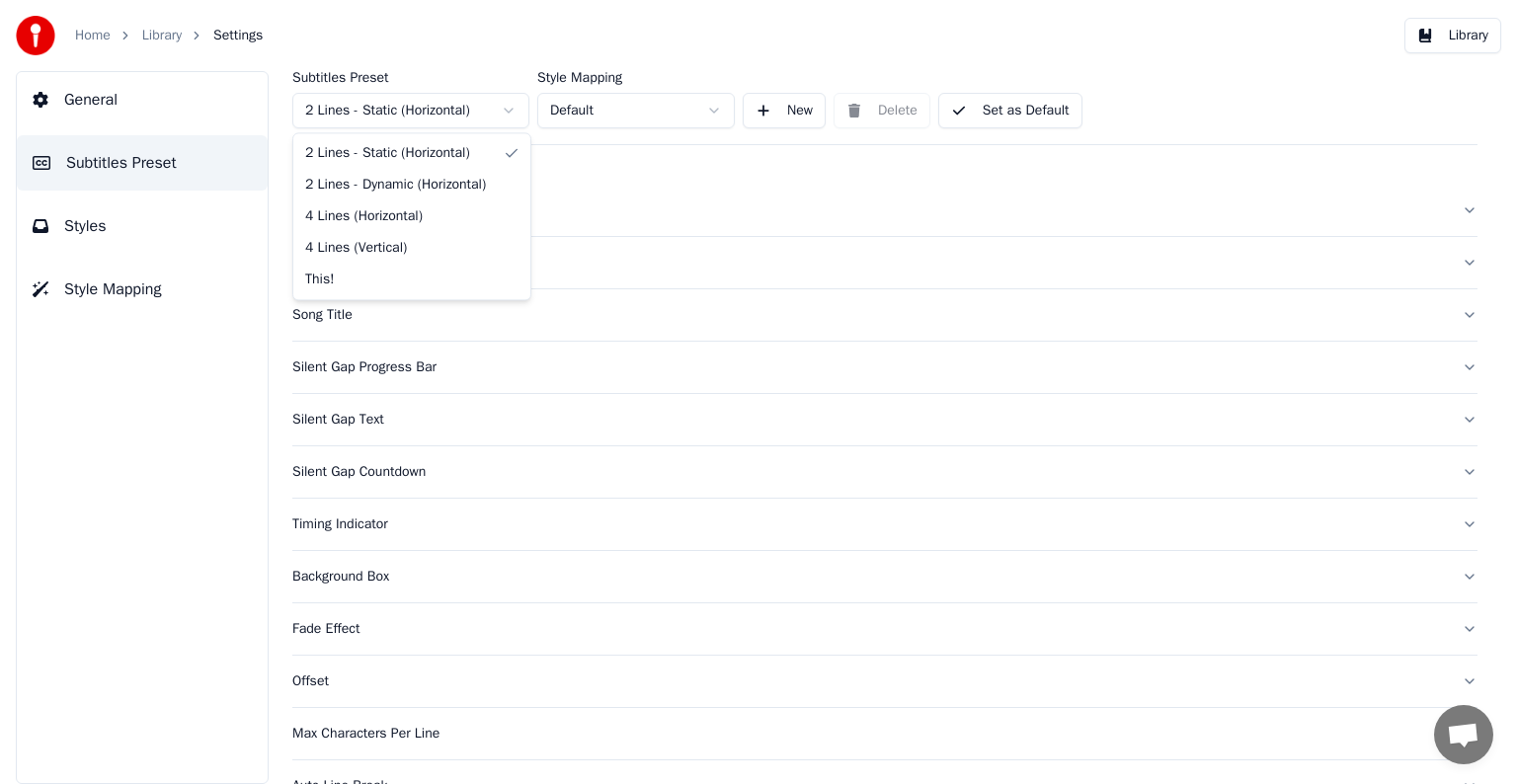 click on "Home Library Settings Library General Subtitles Preset Styles Style Mapping Subtitles Preset 2 Lines - Static (Horizontal) Style Mapping Default New Delete Set as Default General Layout Song Title Silent Gap Progress Bar Silent Gap Text Silent Gap Countdown Timing Indicator Background Box Fade Effect Offset Max Characters Per Line Auto Line Break Advanced Settings Chat [PERSON] from Youka Desktop More channels Continue on Email Offline. You were inactive for some time. Send a message to reconnect to the chat. Youka Desktop Hello! How can I help you?  Sunday, [DATE] Hi! I'ts me again. The lyrics are not appearing. Even editing to add lyrics again, it's not appearing. I already spent 22 credits for this please check [DATE] Monday, [DATE] [PERSON] Hey, credits should refunded automatically in case of failure, please let me check [DATE] yeah but credits are used again in adding the lyrics in the song that supposed to be good in the first place [DATE] Read [PERSON] I added 22 more credits to your account. [DATE]" at bounding box center [758, 392] 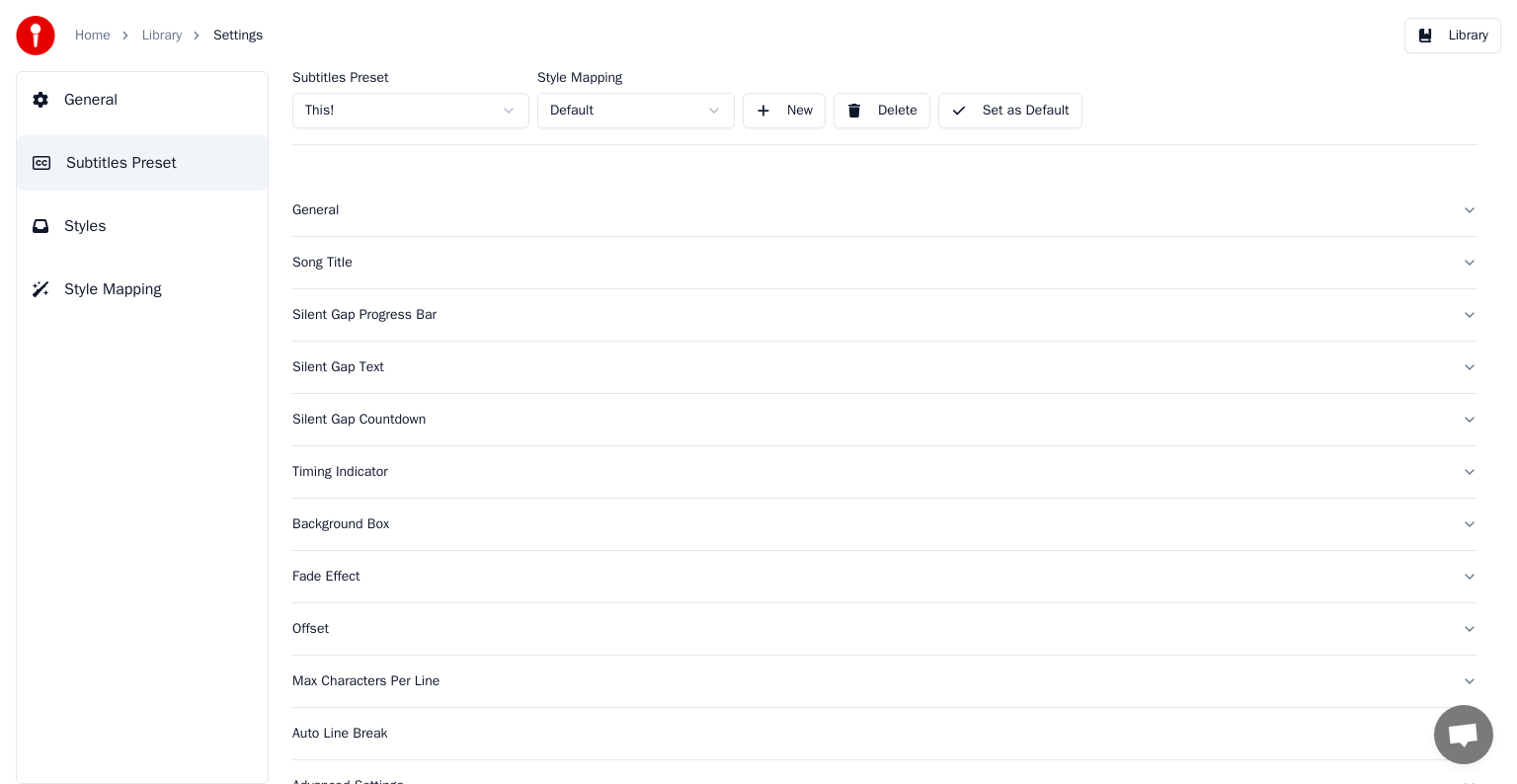 click on "Song Title" at bounding box center (869, 263) 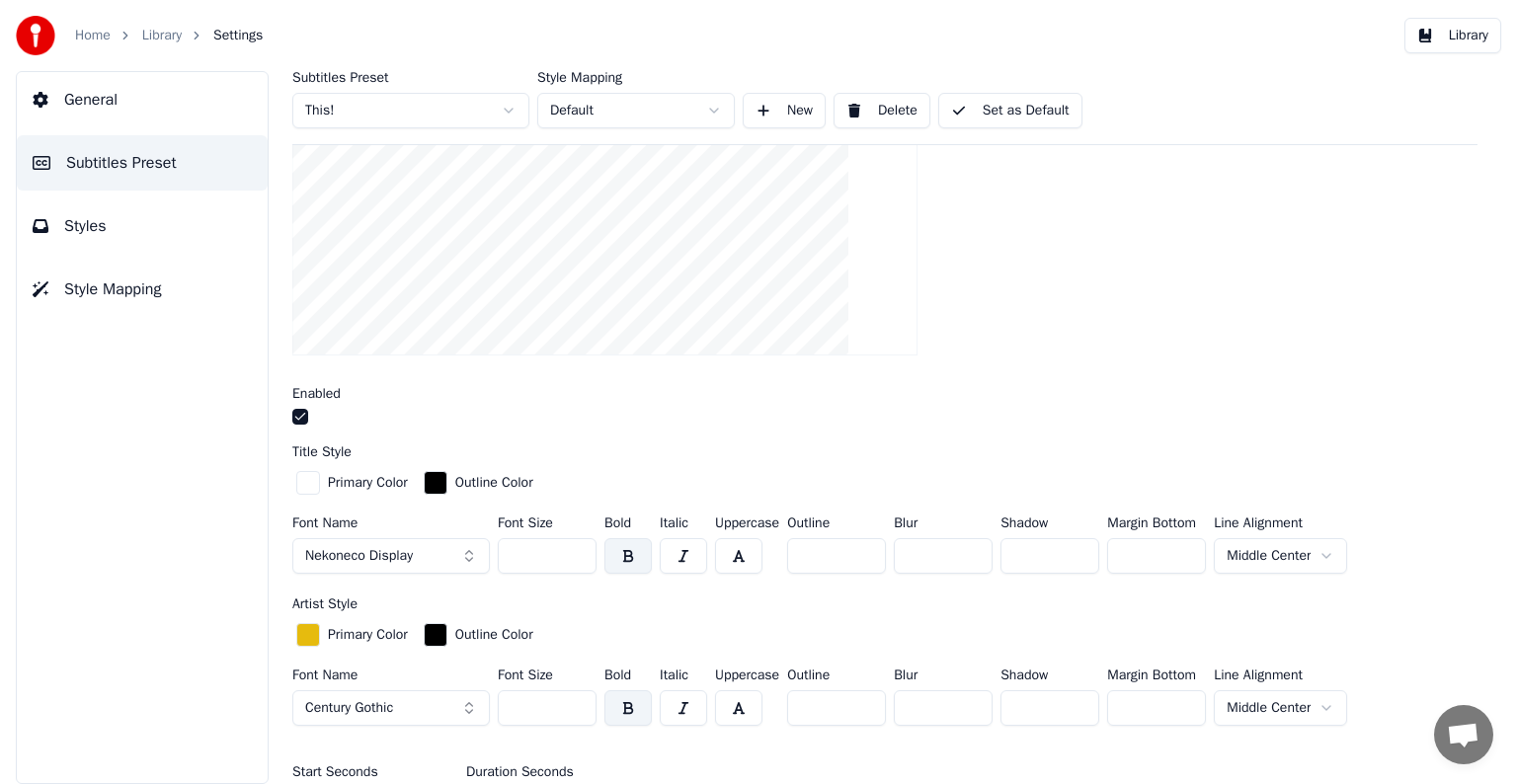 scroll, scrollTop: 395, scrollLeft: 0, axis: vertical 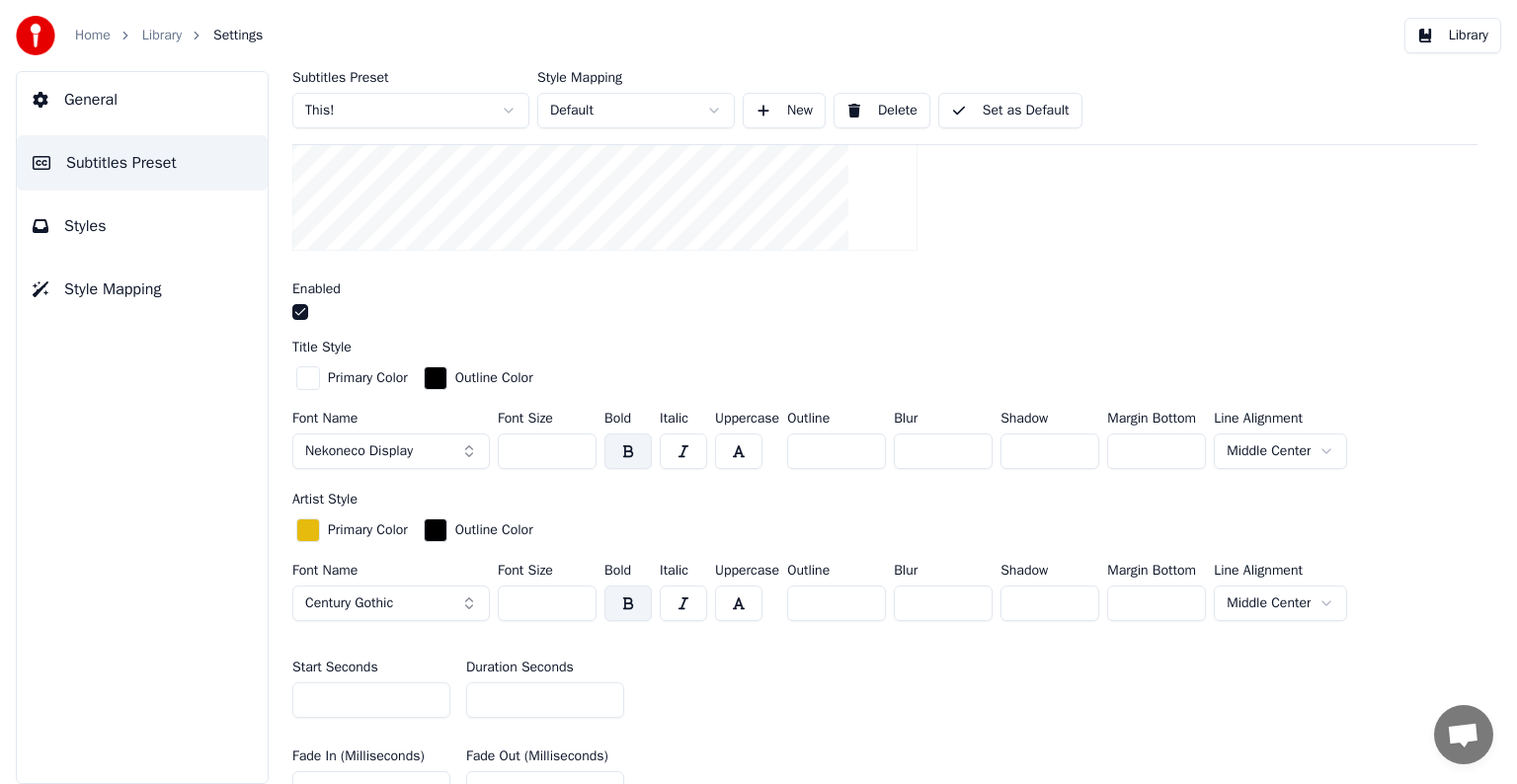 type 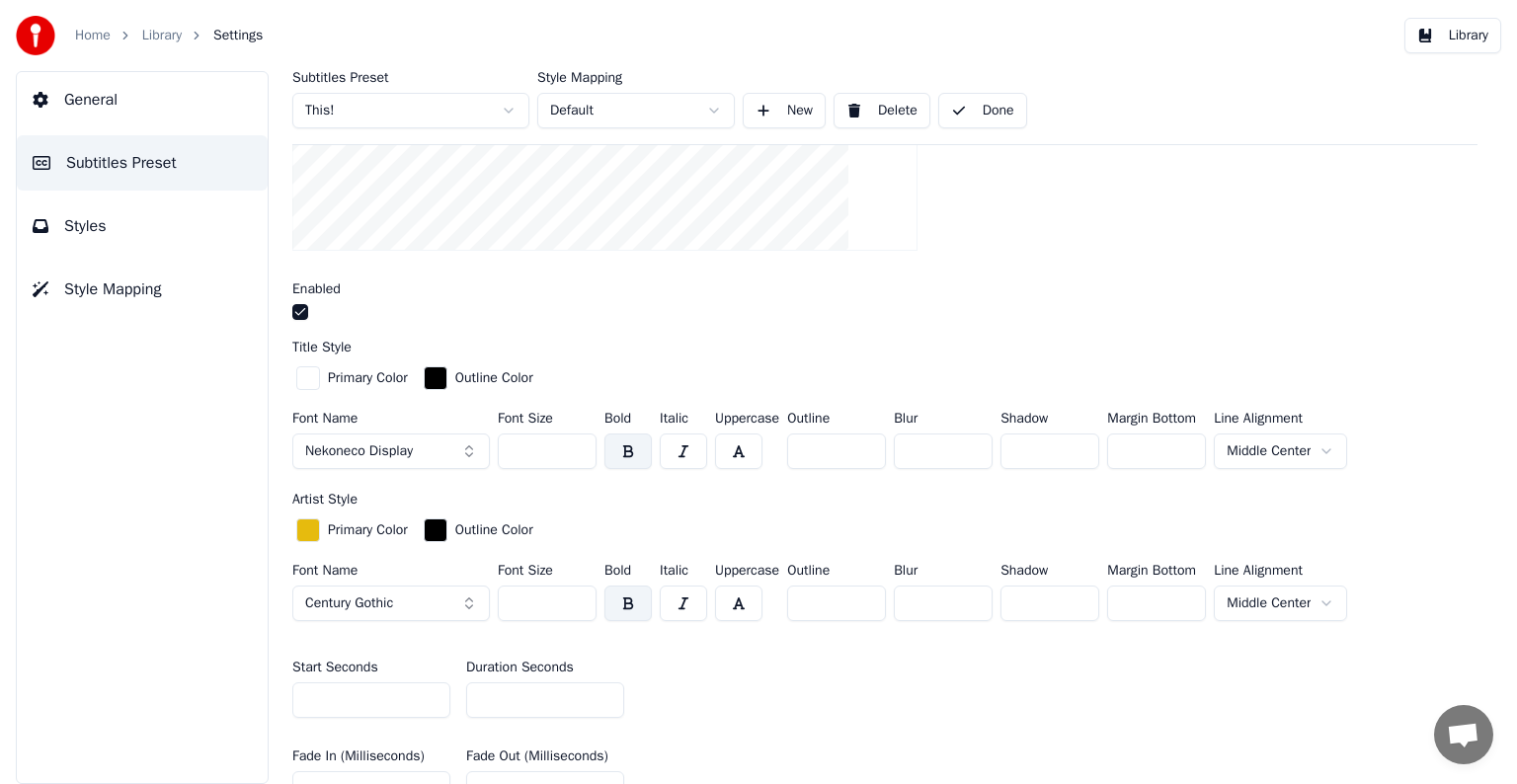 click on "Library" at bounding box center (162, 36) 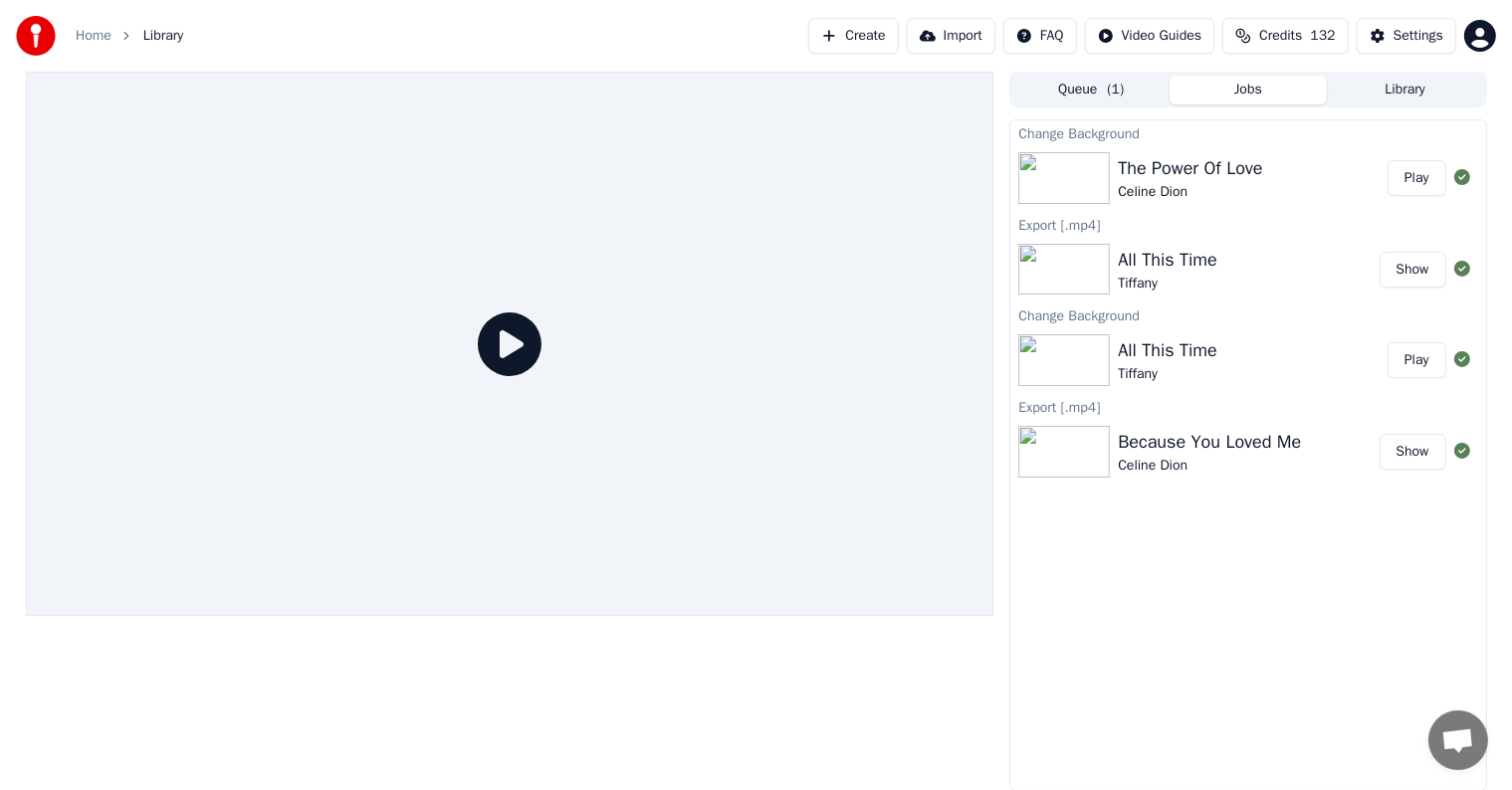 click on "Play" at bounding box center [1416, 178] 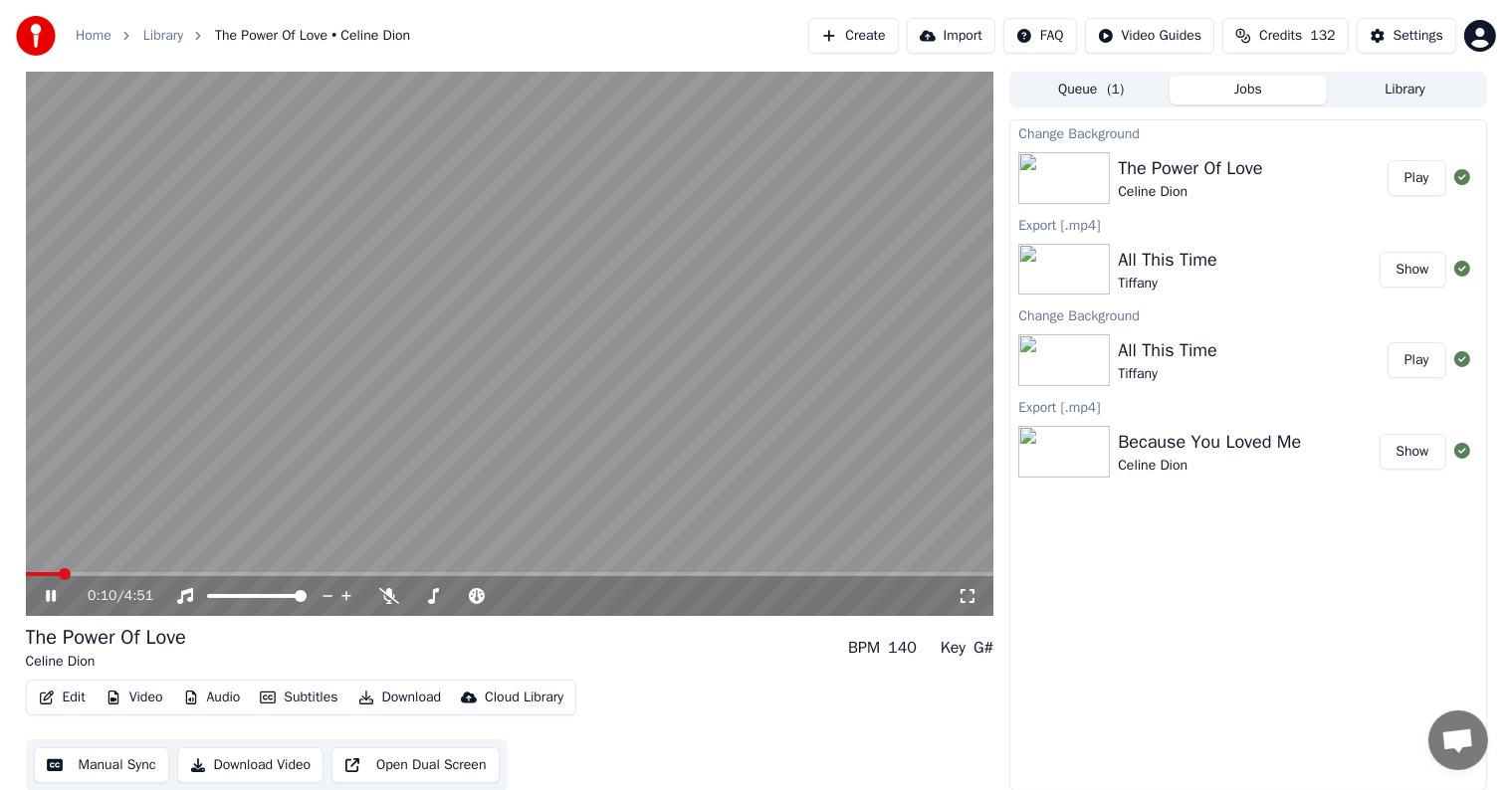 click 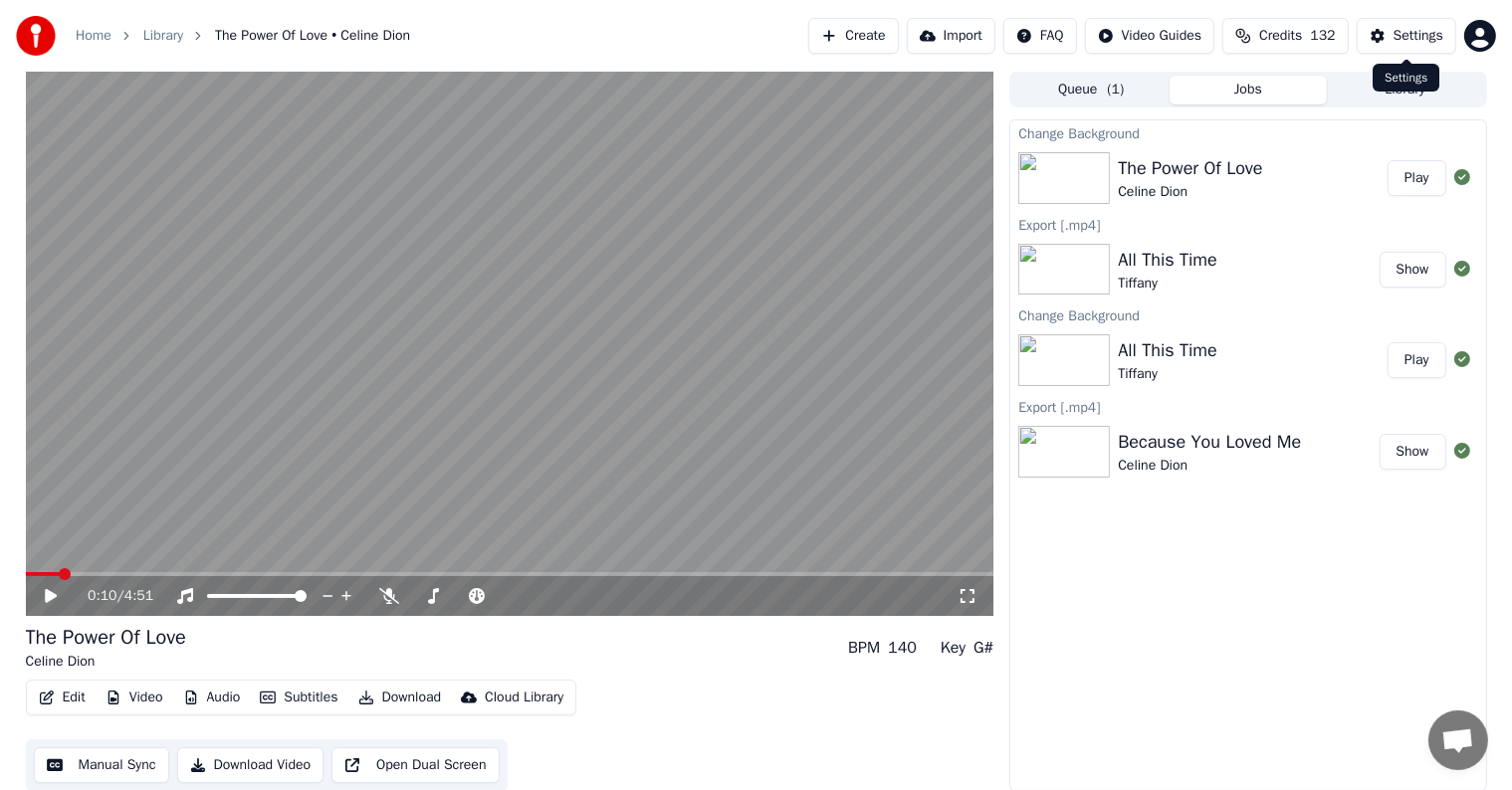 click on "Settings" at bounding box center (1418, 36) 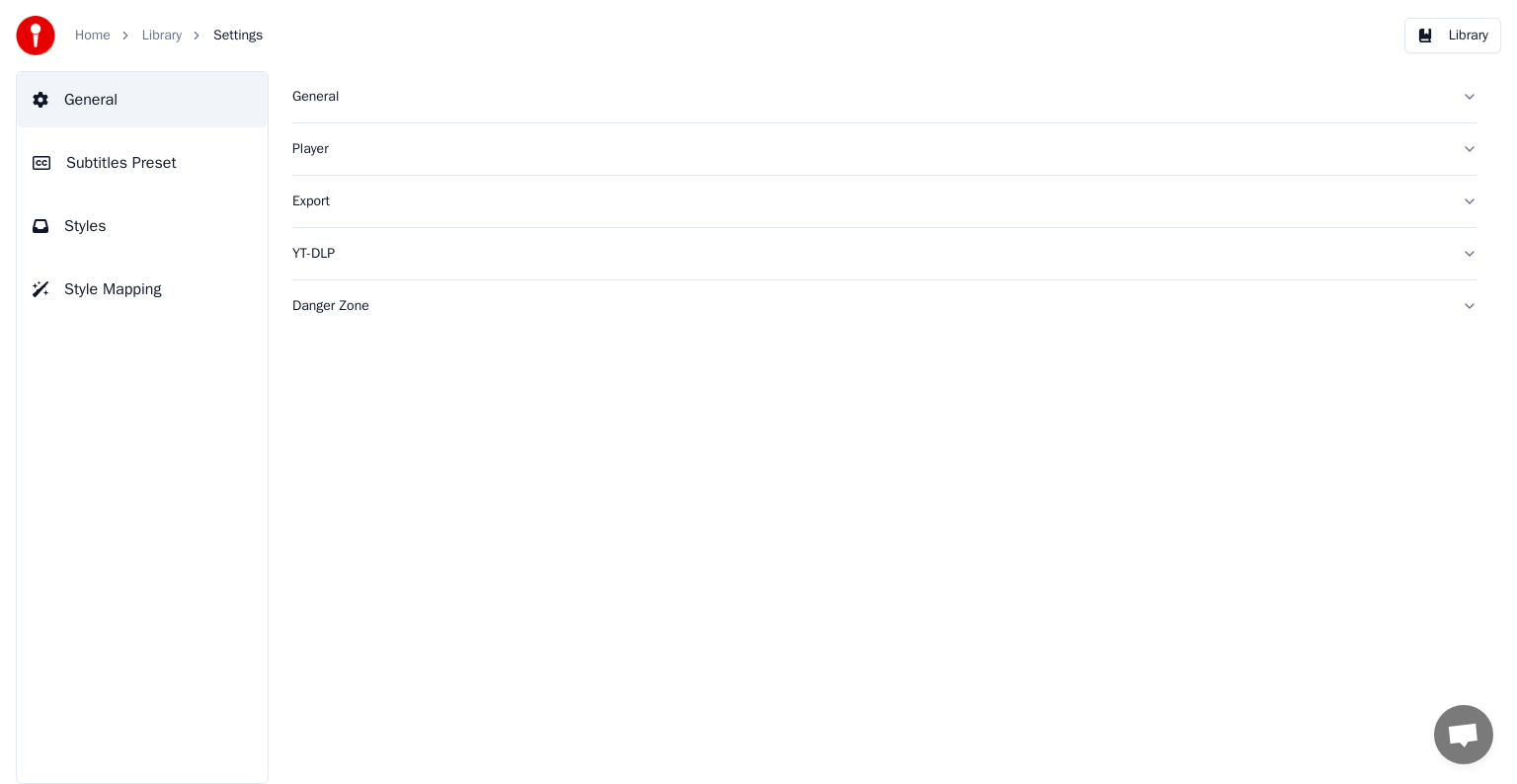 click on "Subtitles Preset" at bounding box center [121, 163] 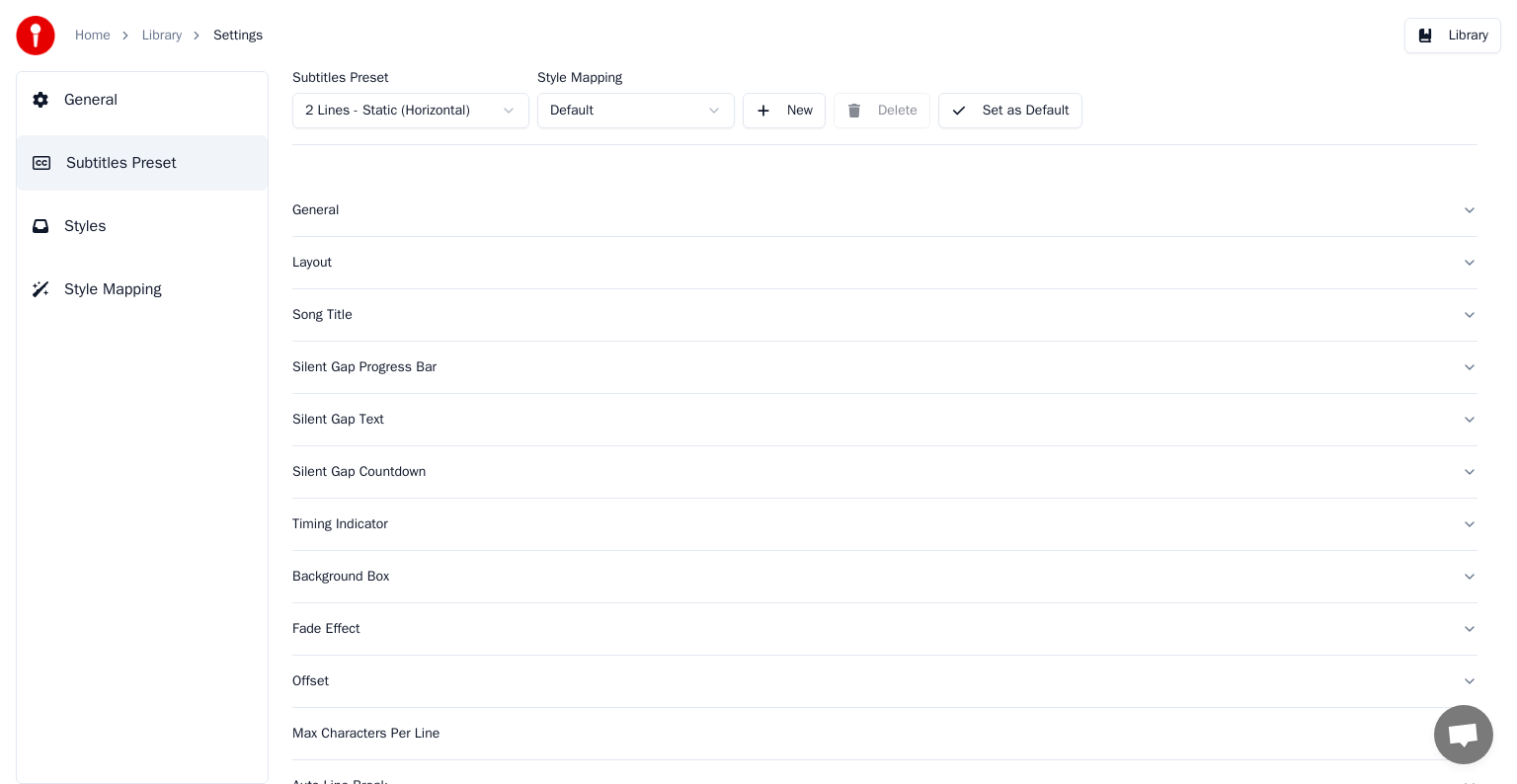 click on "Home Library Settings Library General Subtitles Preset Styles Style Mapping Subtitles Preset 2 Lines - Static (Horizontal) Style Mapping Default New Delete Set as Default General Layout Song Title Silent Gap Progress Bar Silent Gap Text Silent Gap Countdown Timing Indicator Background Box Fade Effect Offset Max Characters Per Line Auto Line Break Advanced Settings Chat [PERSON] from Youka Desktop More channels Continue on Email Offline. You were inactive for some time. Send a message to reconnect to the chat. Youka Desktop Hello! How can I help you?  Sunday, [DATE] Hi! I'ts me again. The lyrics are not appearing. Even editing to add lyrics again, it's not appearing. I already spent 22 credits for this please check [DATE] Monday, [DATE] [PERSON] Hey, credits should refunded automatically in case of failure, please let me check [DATE] yeah but credits are used again in adding the lyrics in the song that supposed to be good in the first place [DATE] Read [PERSON] I added 22 more credits to your account. [DATE]" at bounding box center (758, 392) 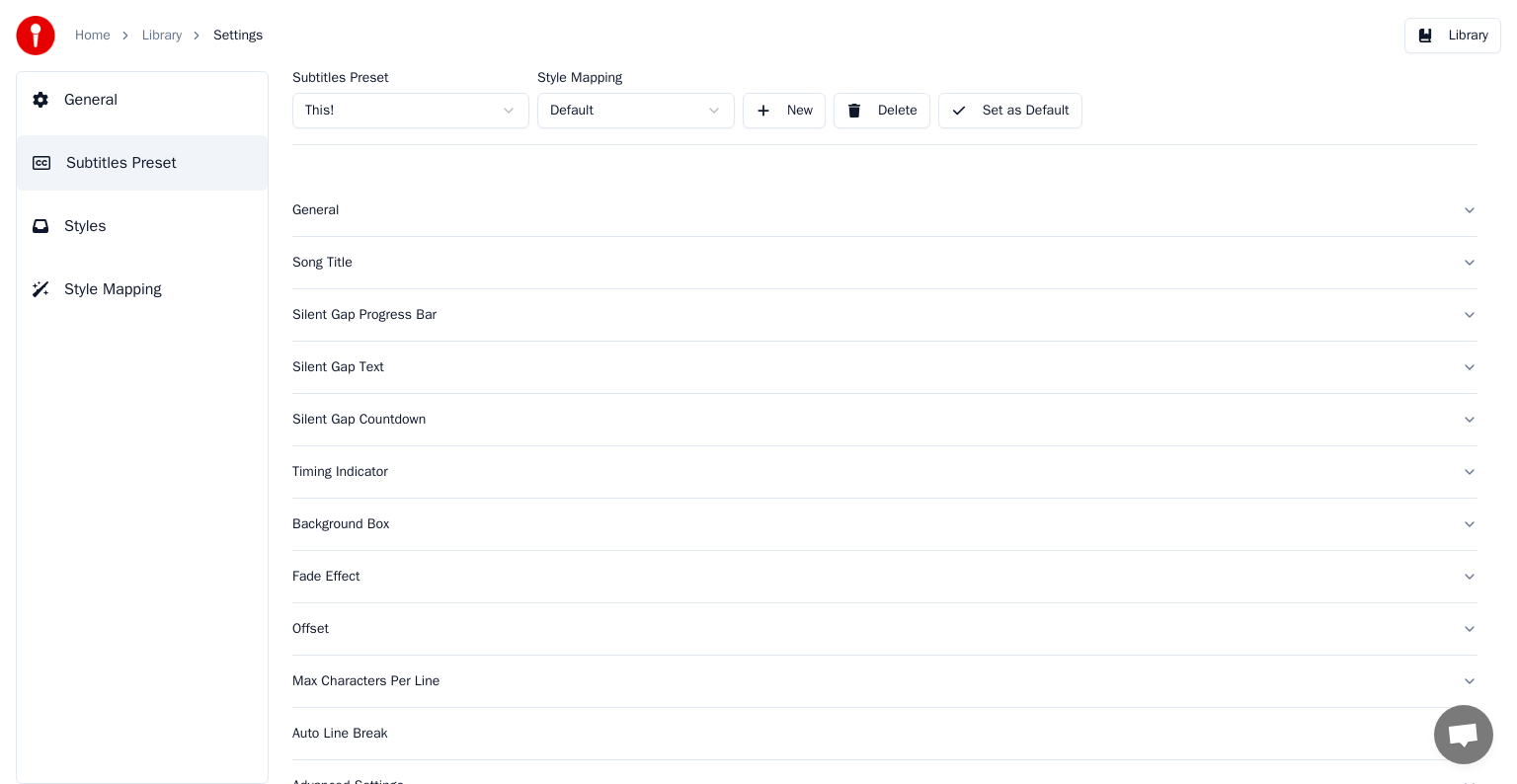 click on "Song Title" at bounding box center [869, 263] 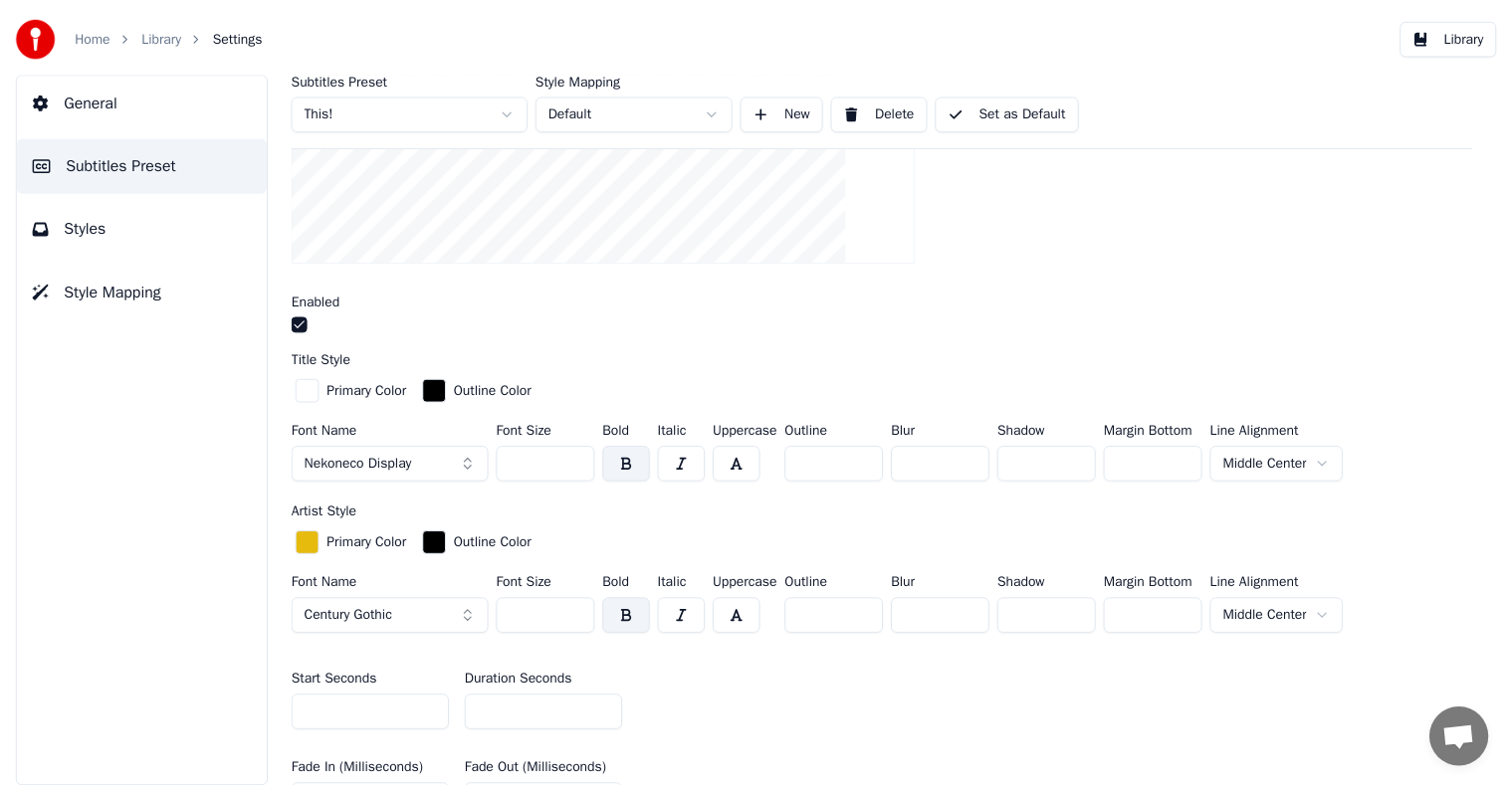 scroll, scrollTop: 497, scrollLeft: 0, axis: vertical 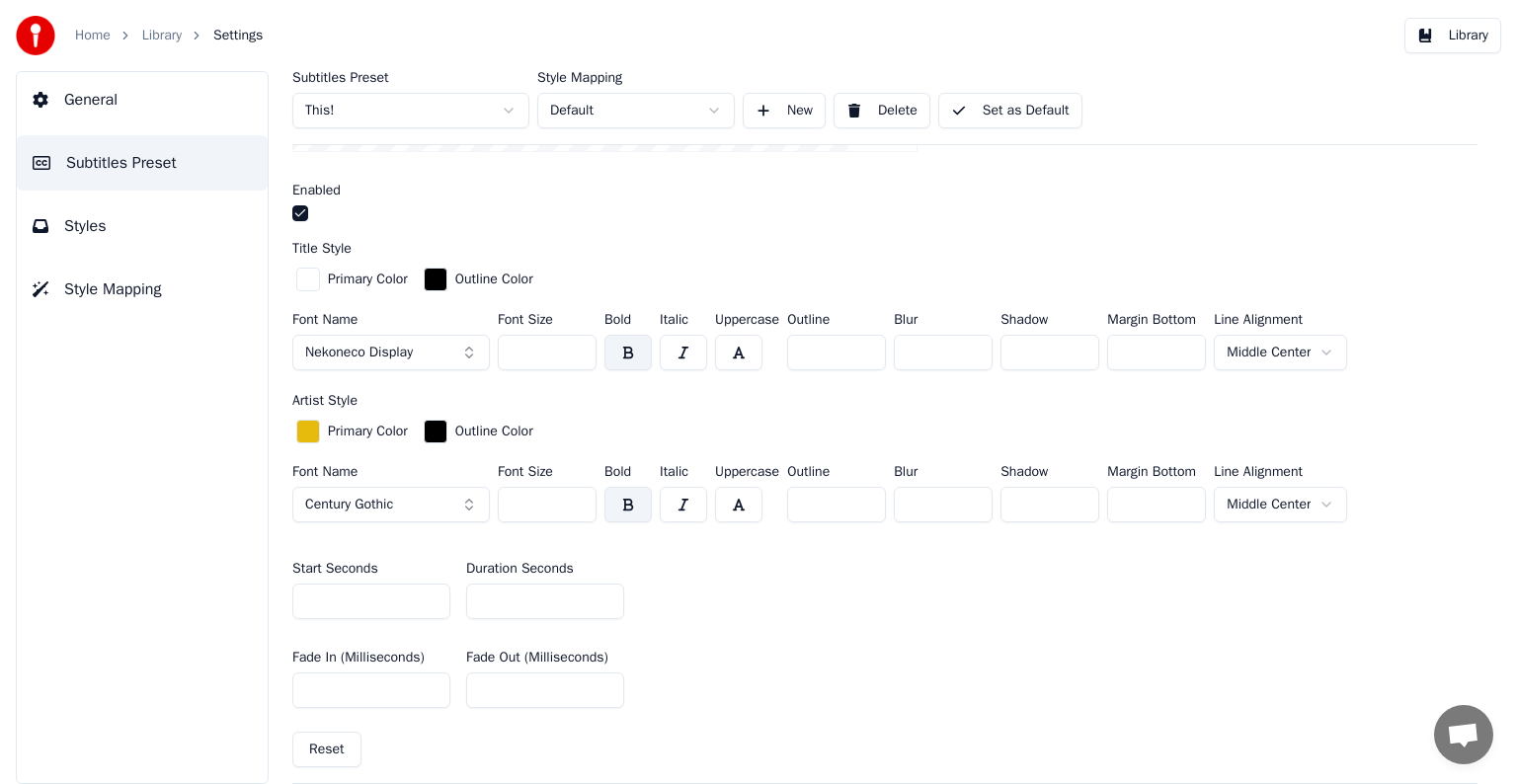 type 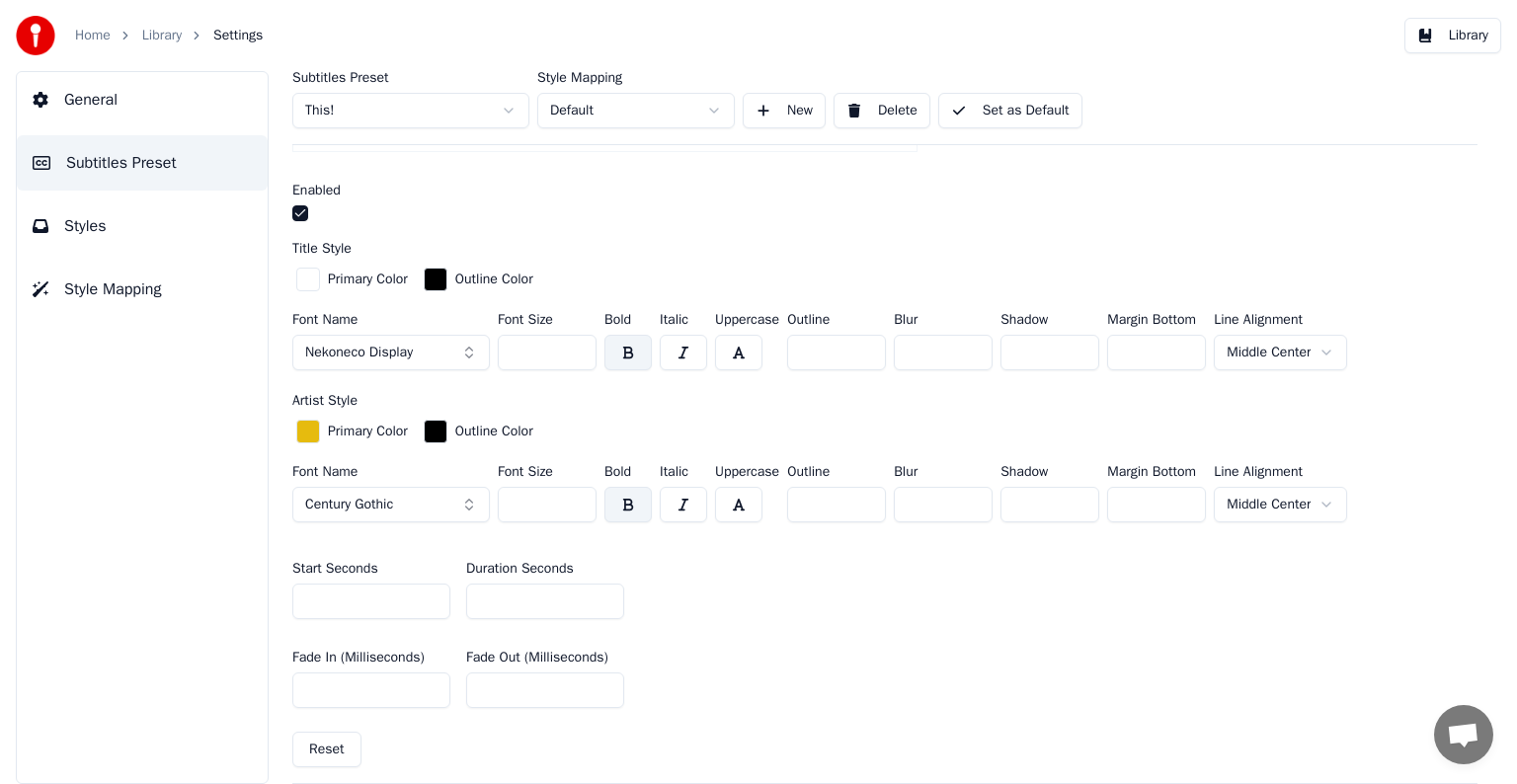 type on "*" 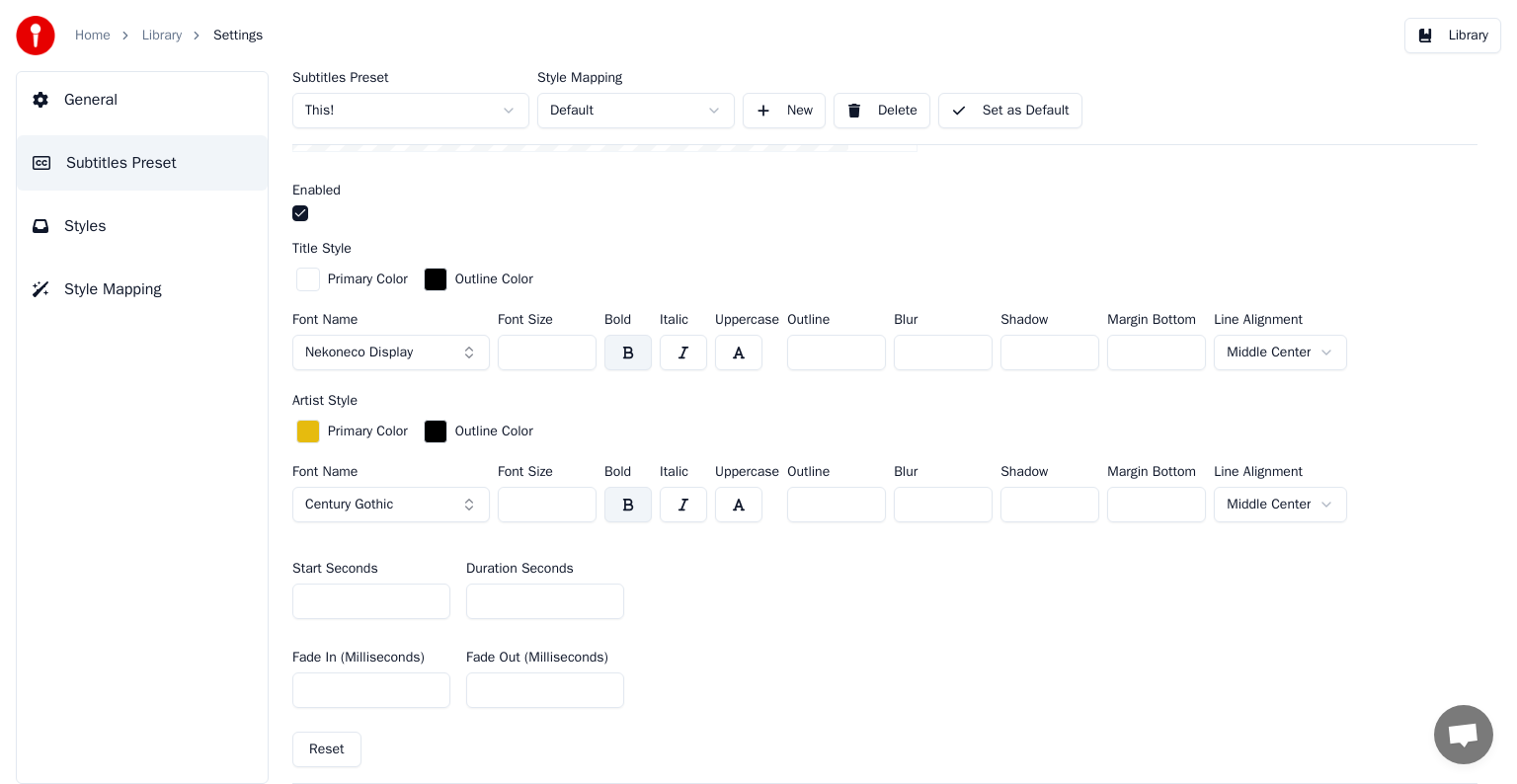 drag, startPoint x: 514, startPoint y: 345, endPoint x: 537, endPoint y: 348, distance: 23.194827 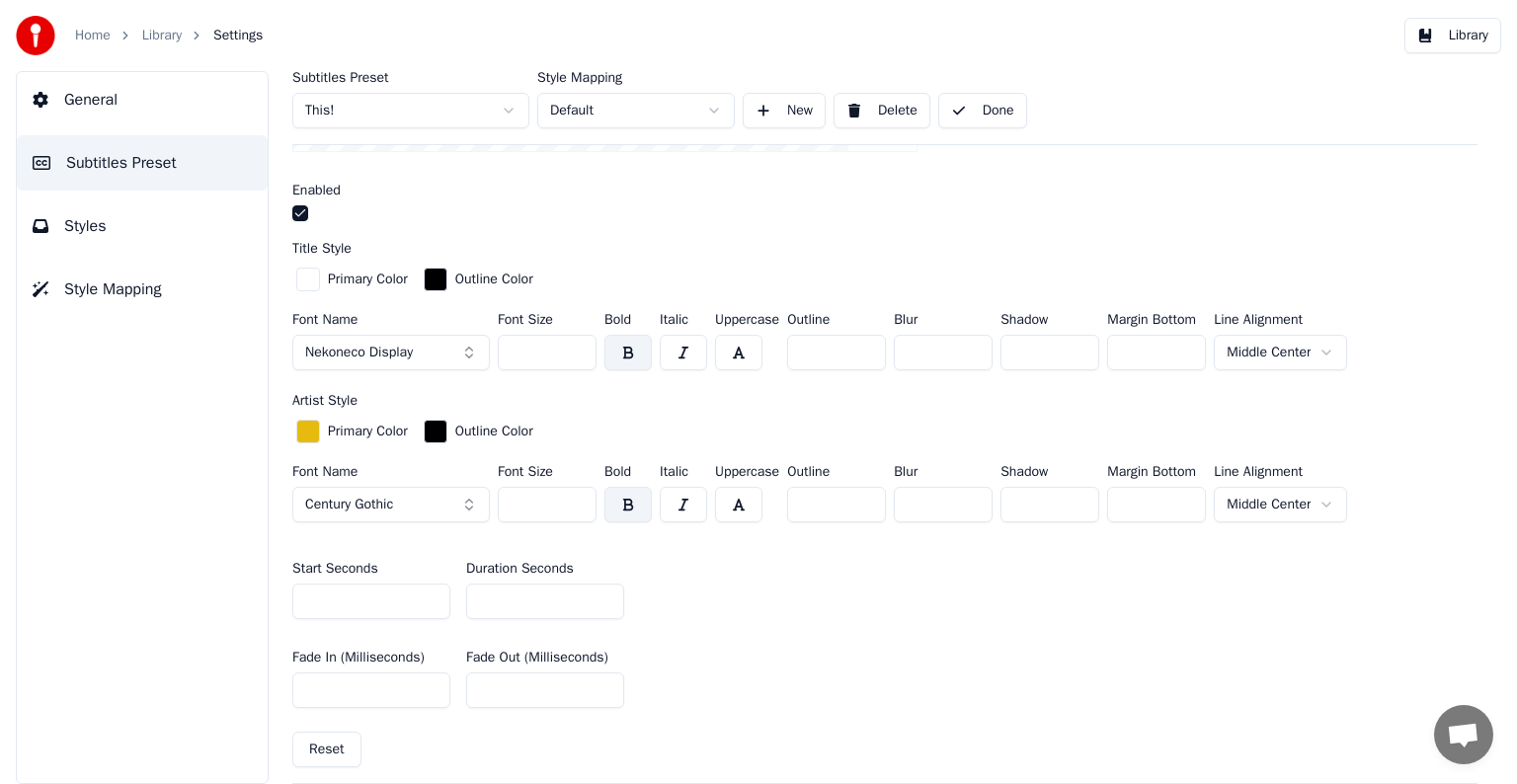 click on "Library" at bounding box center [162, 36] 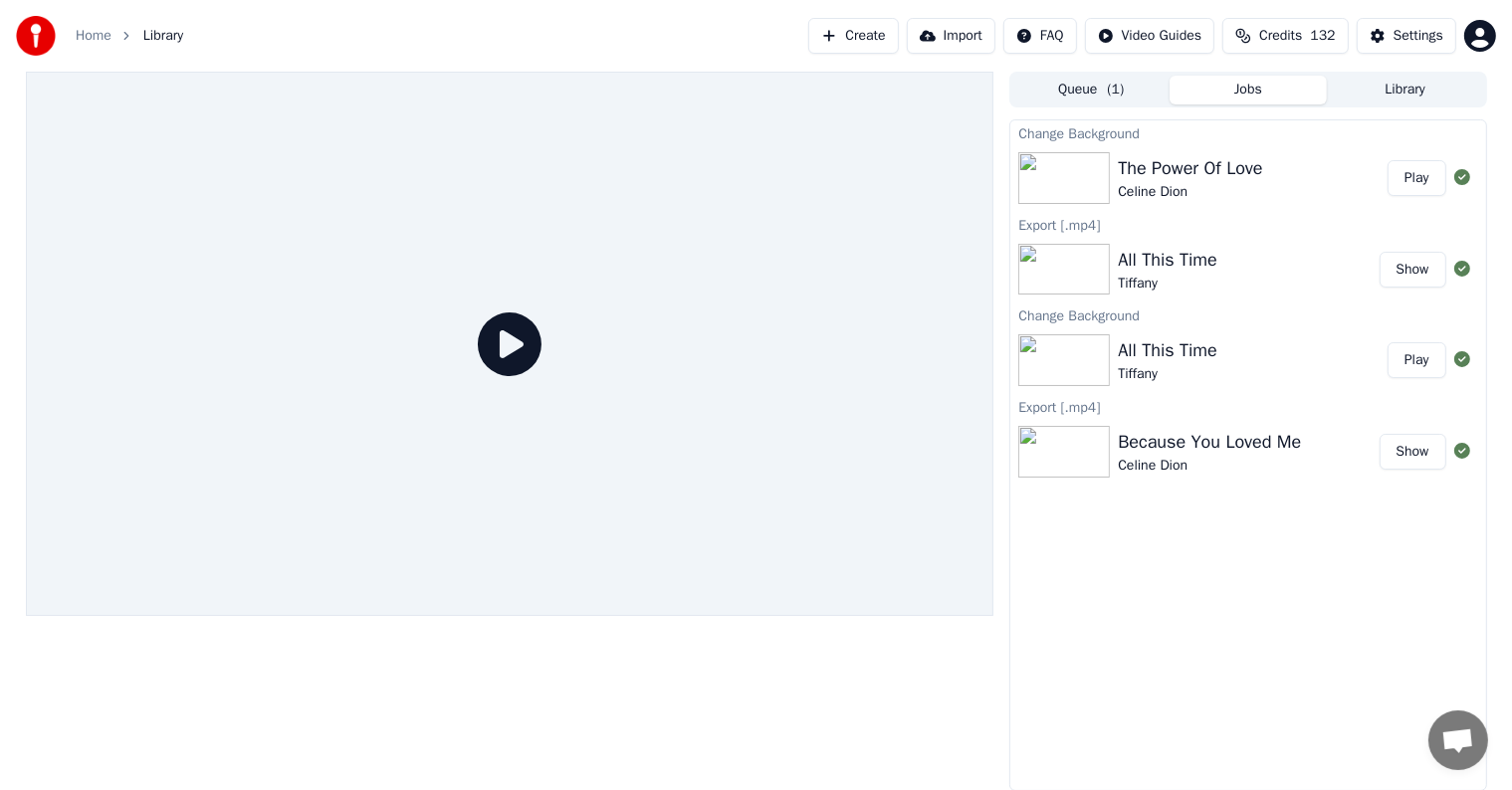 click on "Play" at bounding box center [1416, 178] 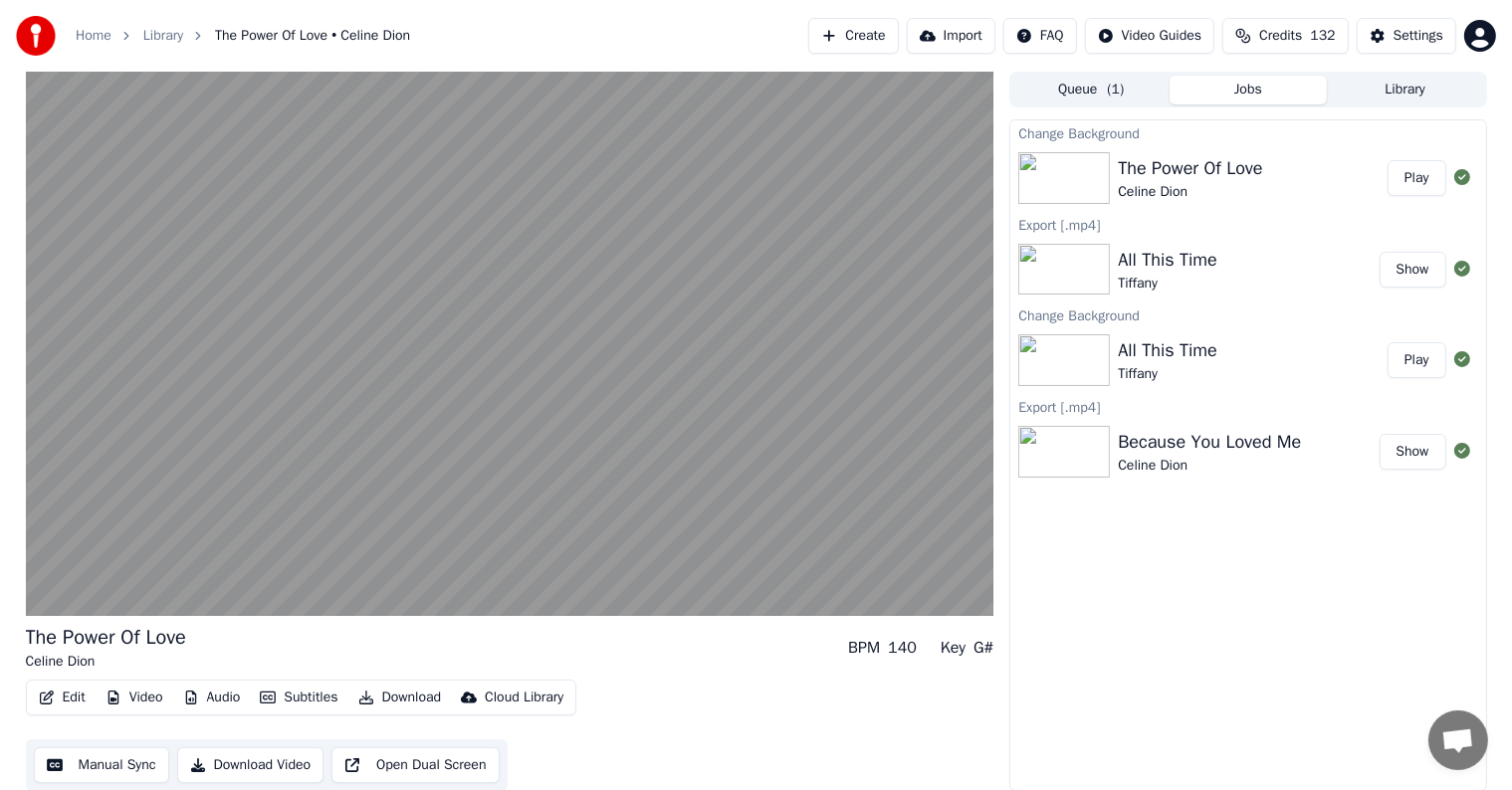 click on "Manual Sync" at bounding box center (102, 765) 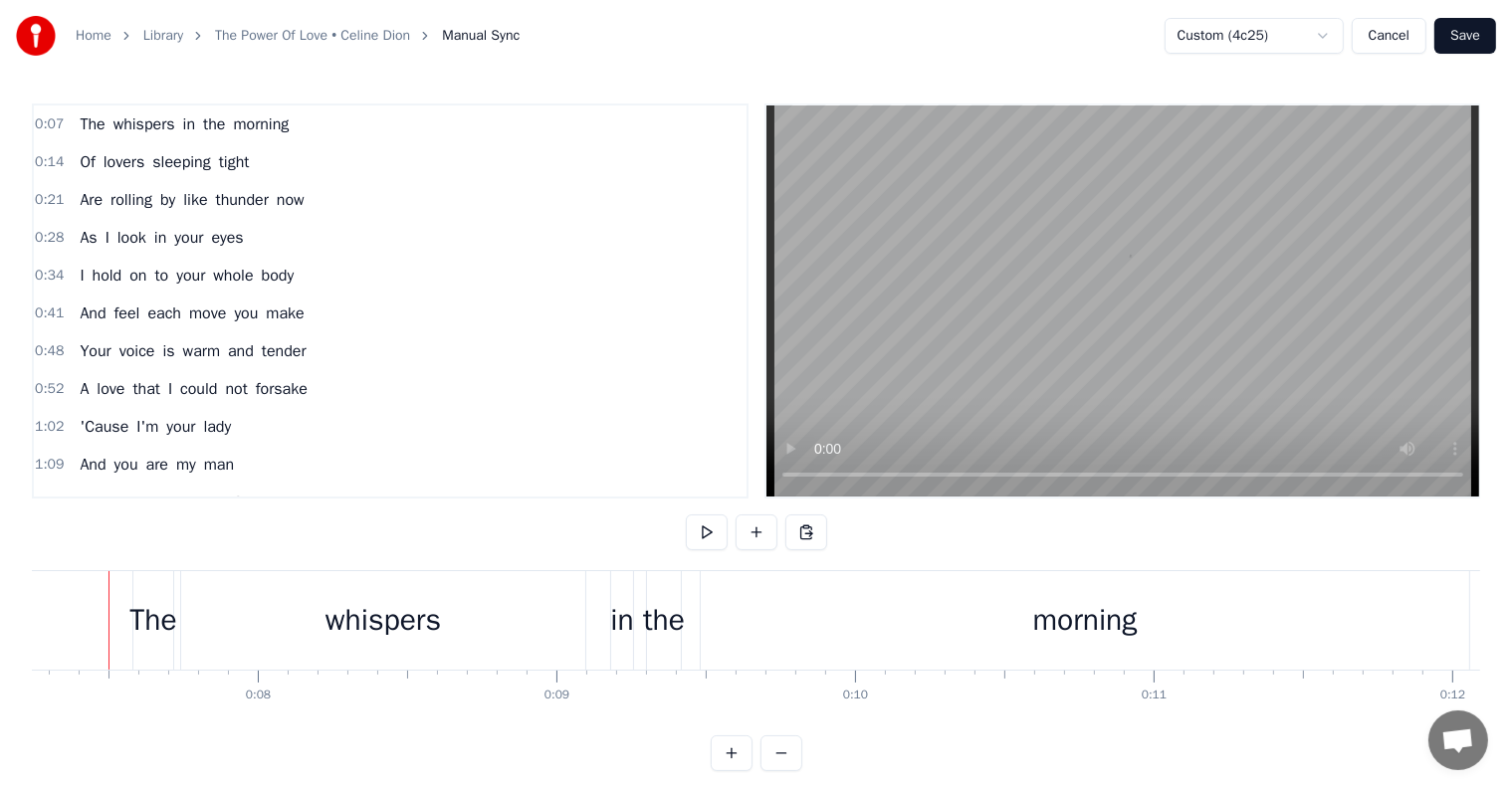 scroll, scrollTop: 0, scrollLeft: 2138, axis: horizontal 